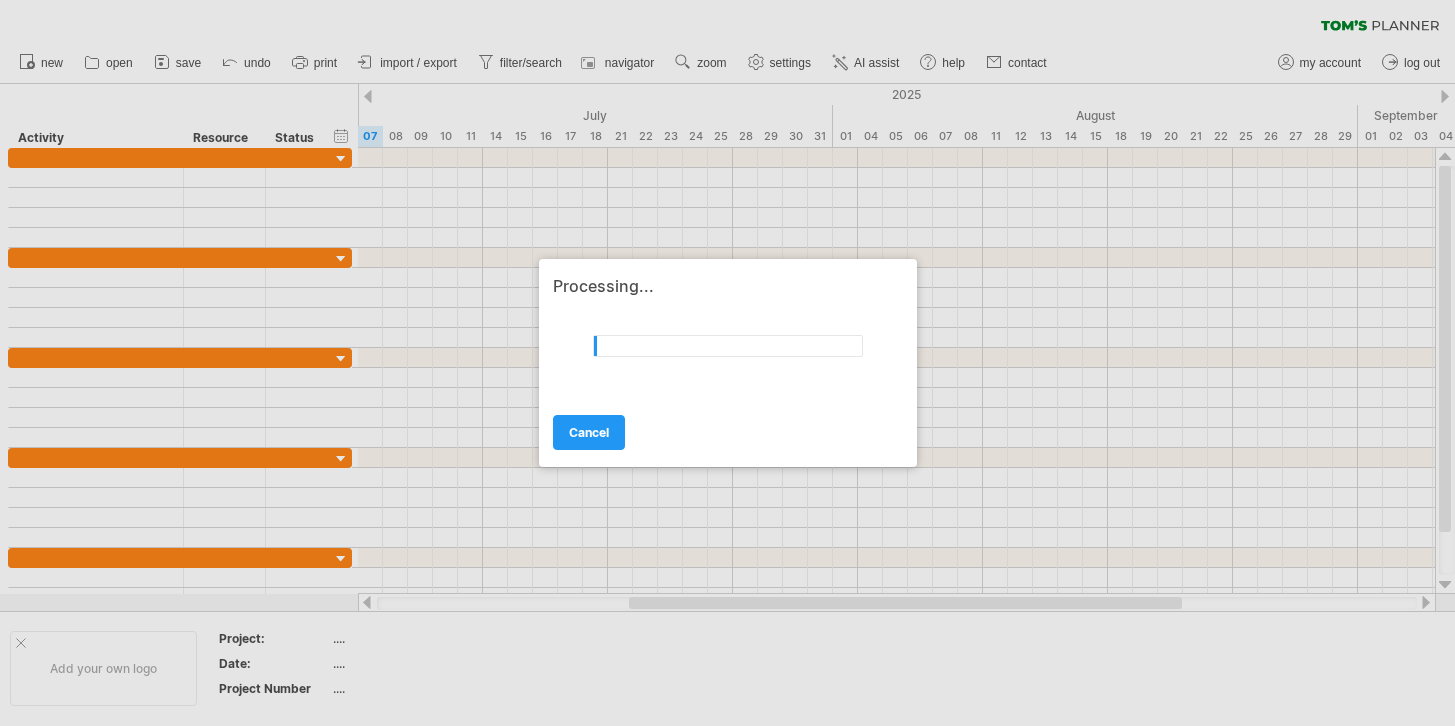 scroll, scrollTop: 0, scrollLeft: 0, axis: both 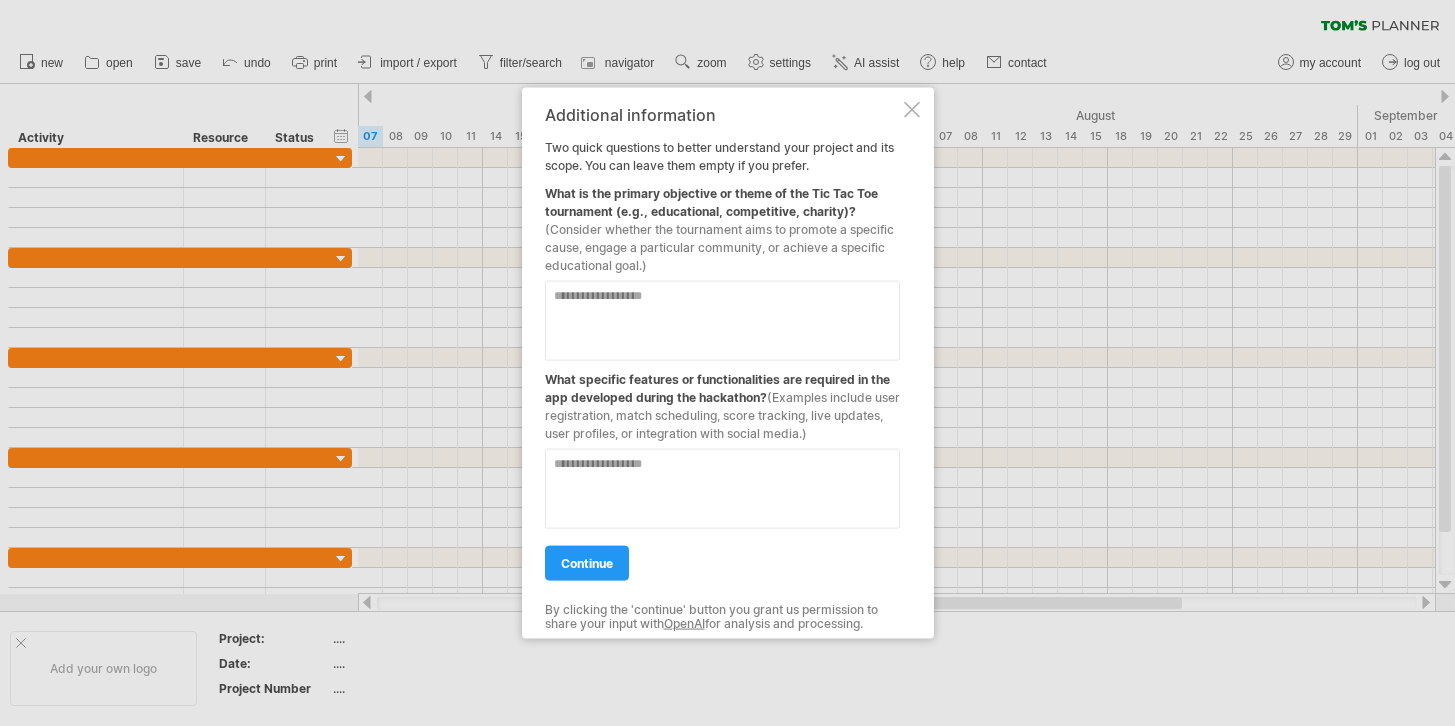 drag, startPoint x: 545, startPoint y: 142, endPoint x: 642, endPoint y: 209, distance: 117.88978 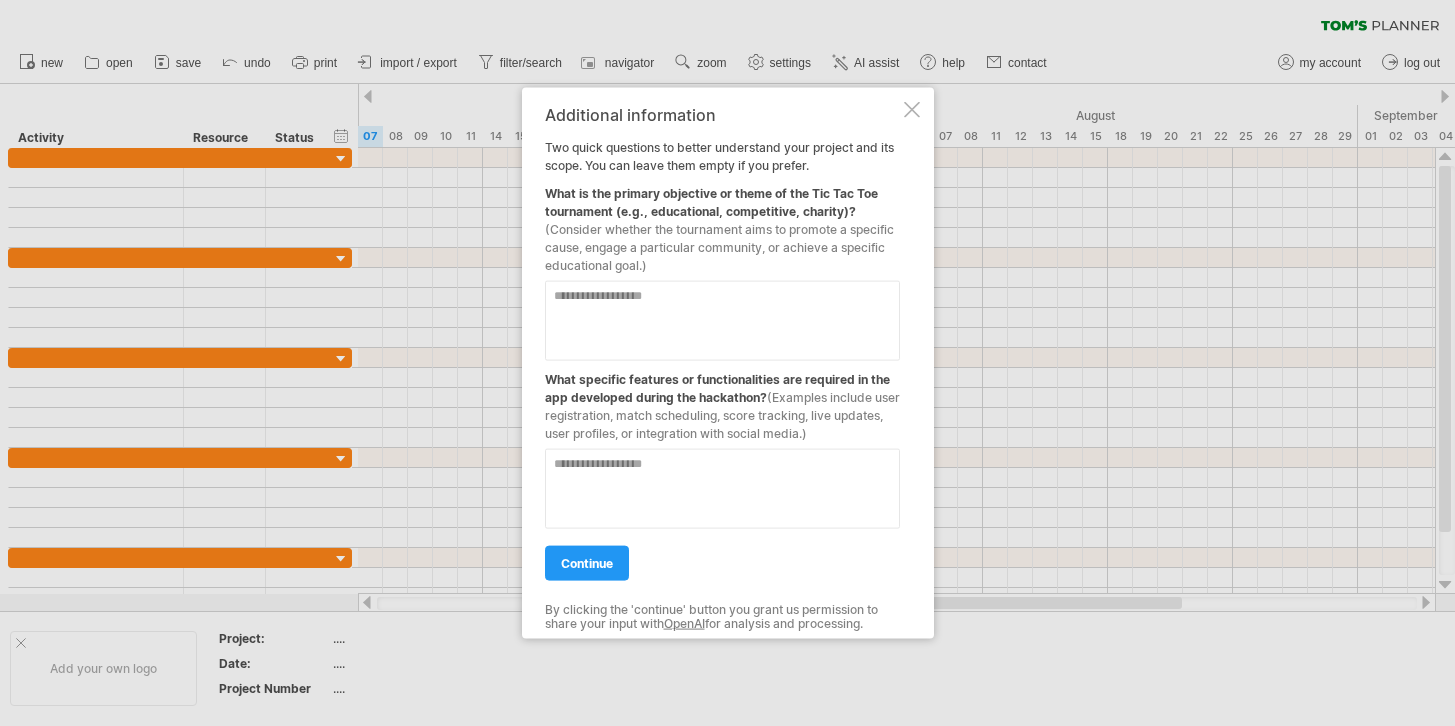 click at bounding box center (722, 321) 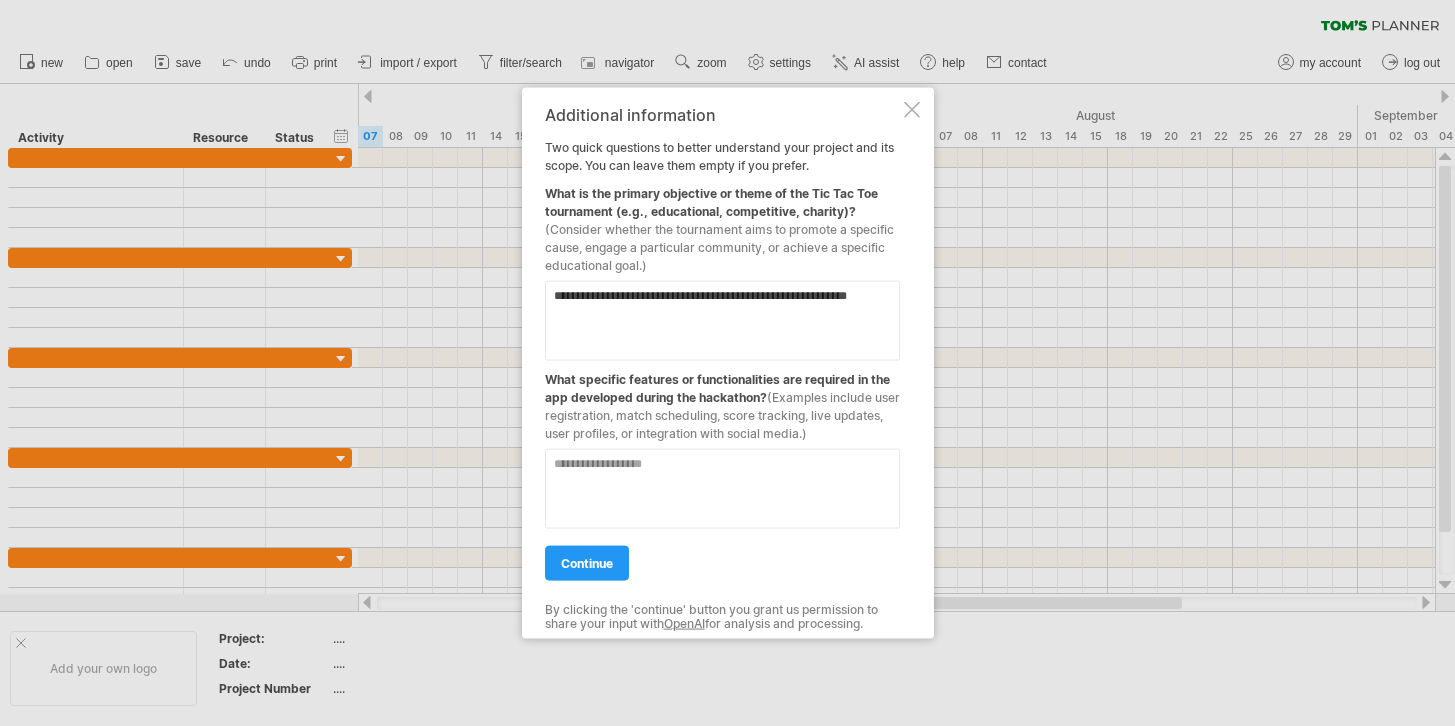 click on "**********" at bounding box center [722, 321] 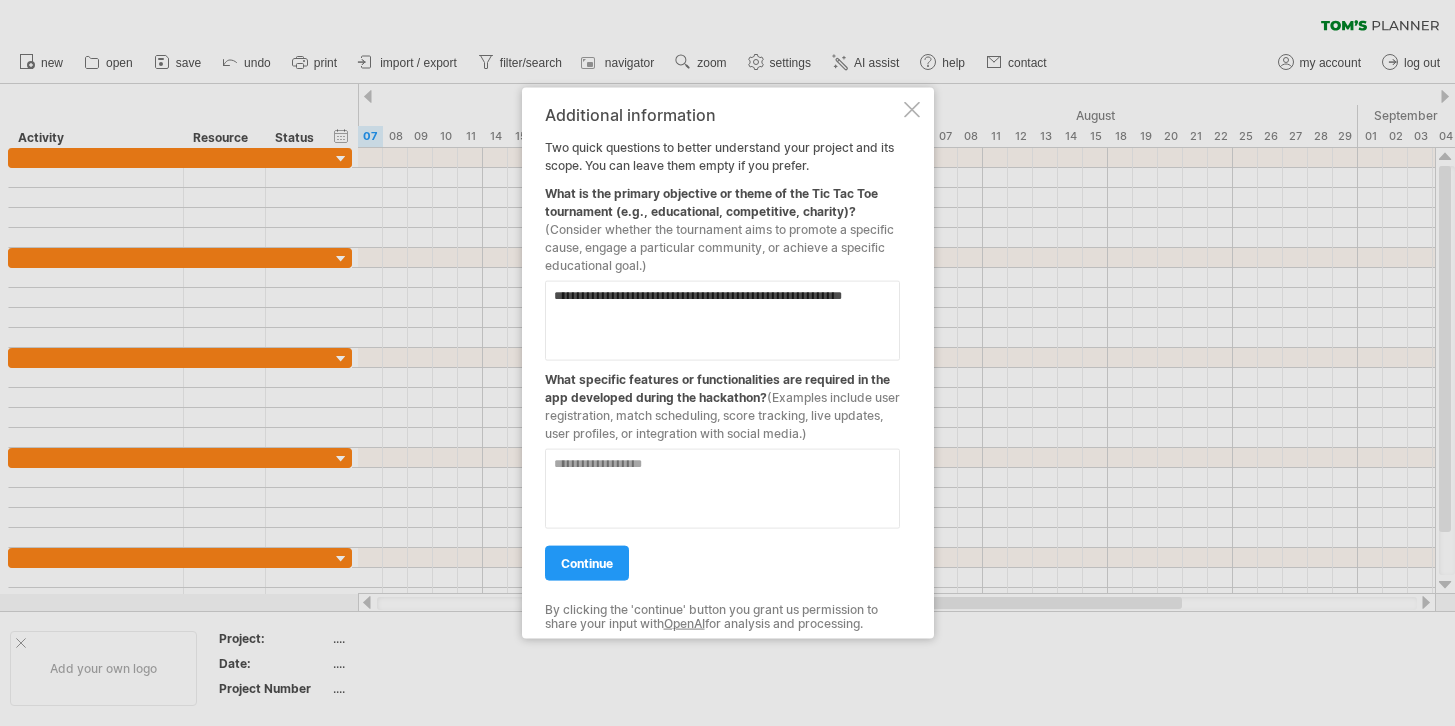 click on "**********" at bounding box center (722, 321) 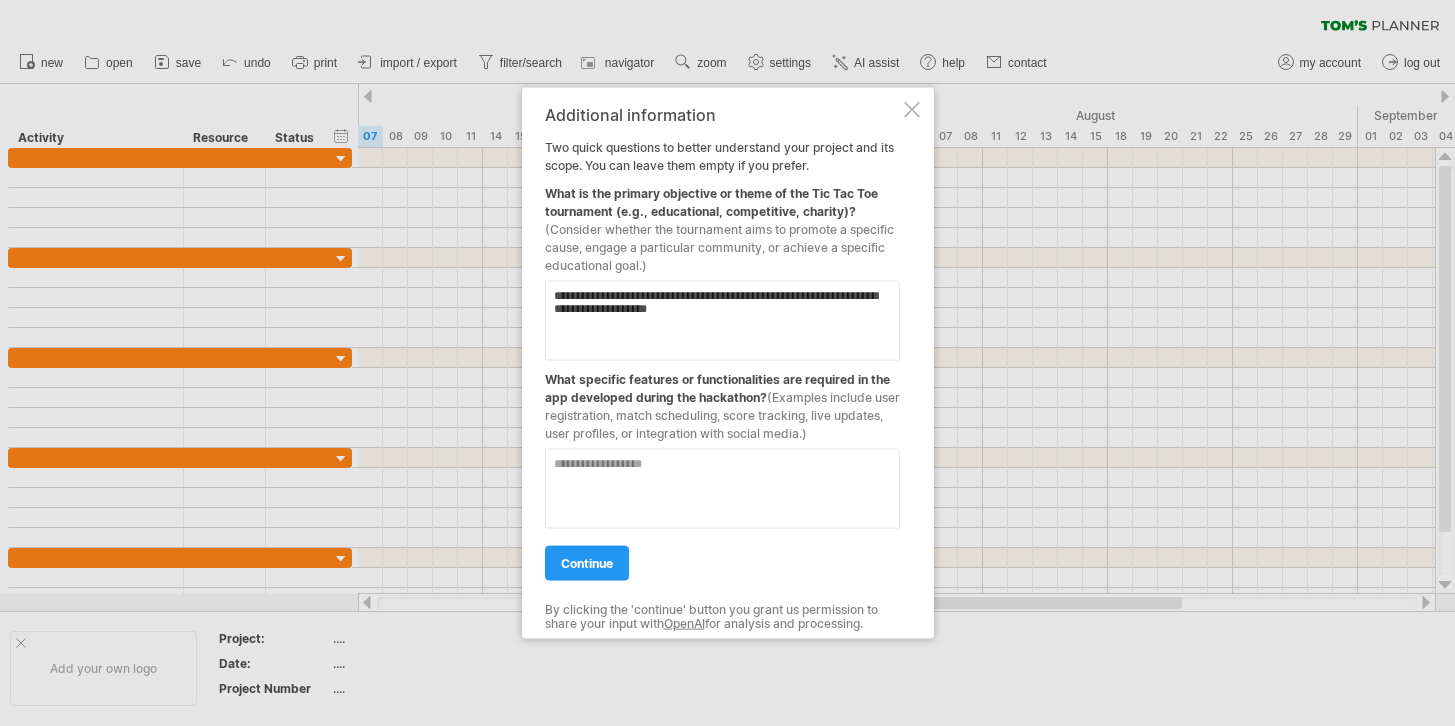 type on "**********" 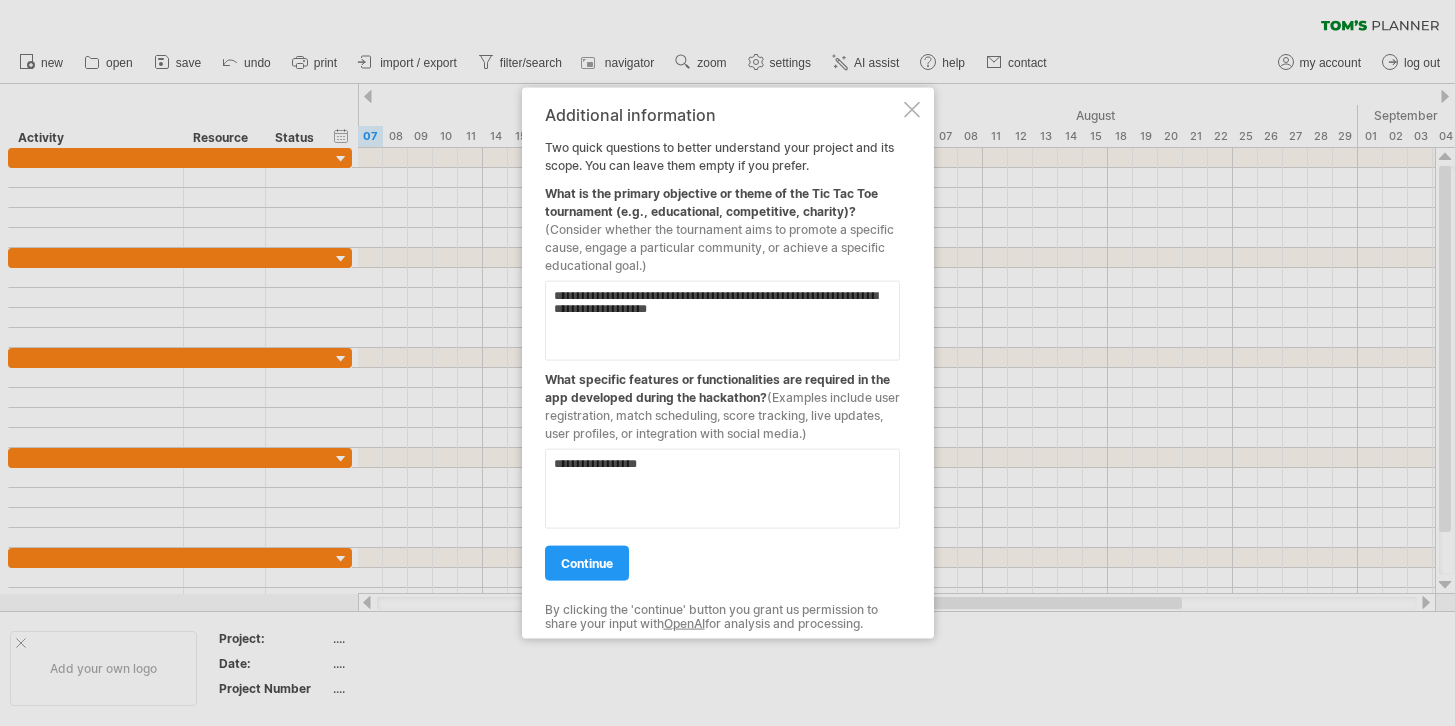 type on "**********" 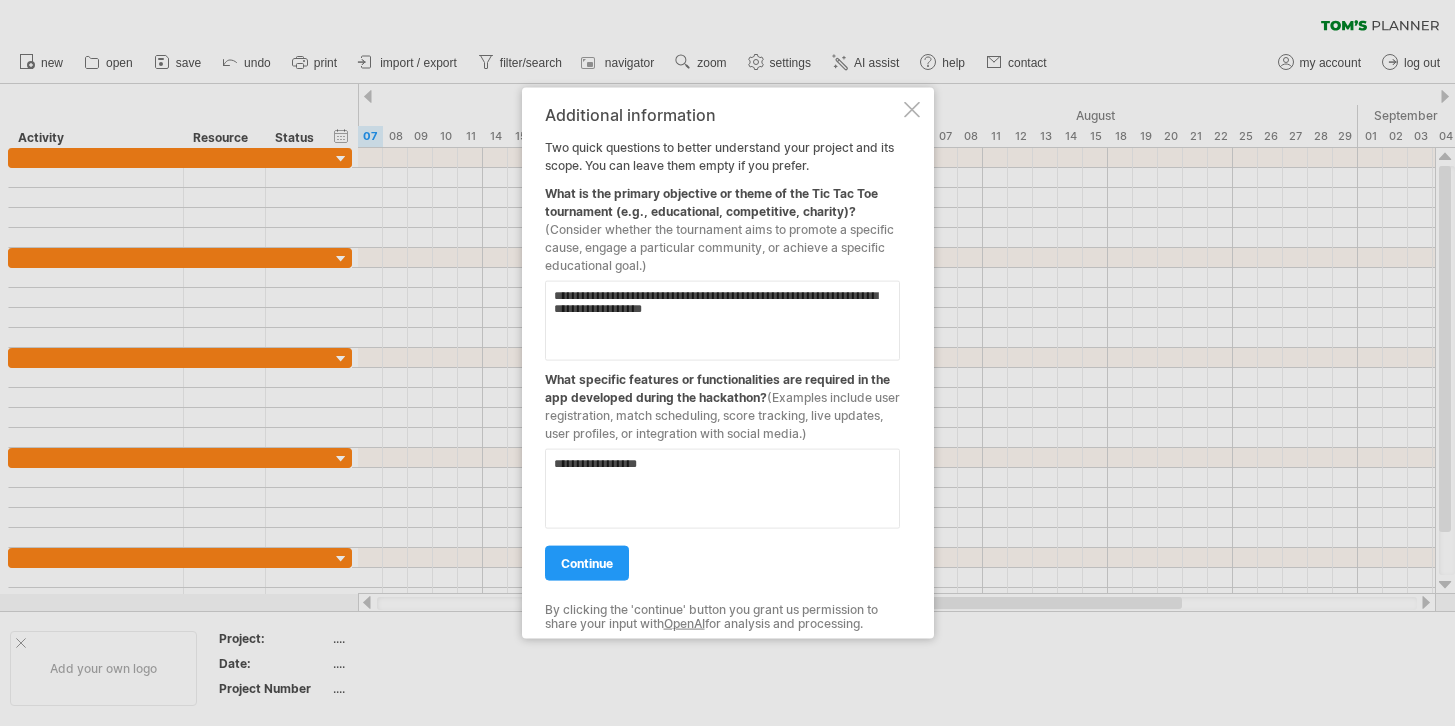 click on "**********" at bounding box center (722, 321) 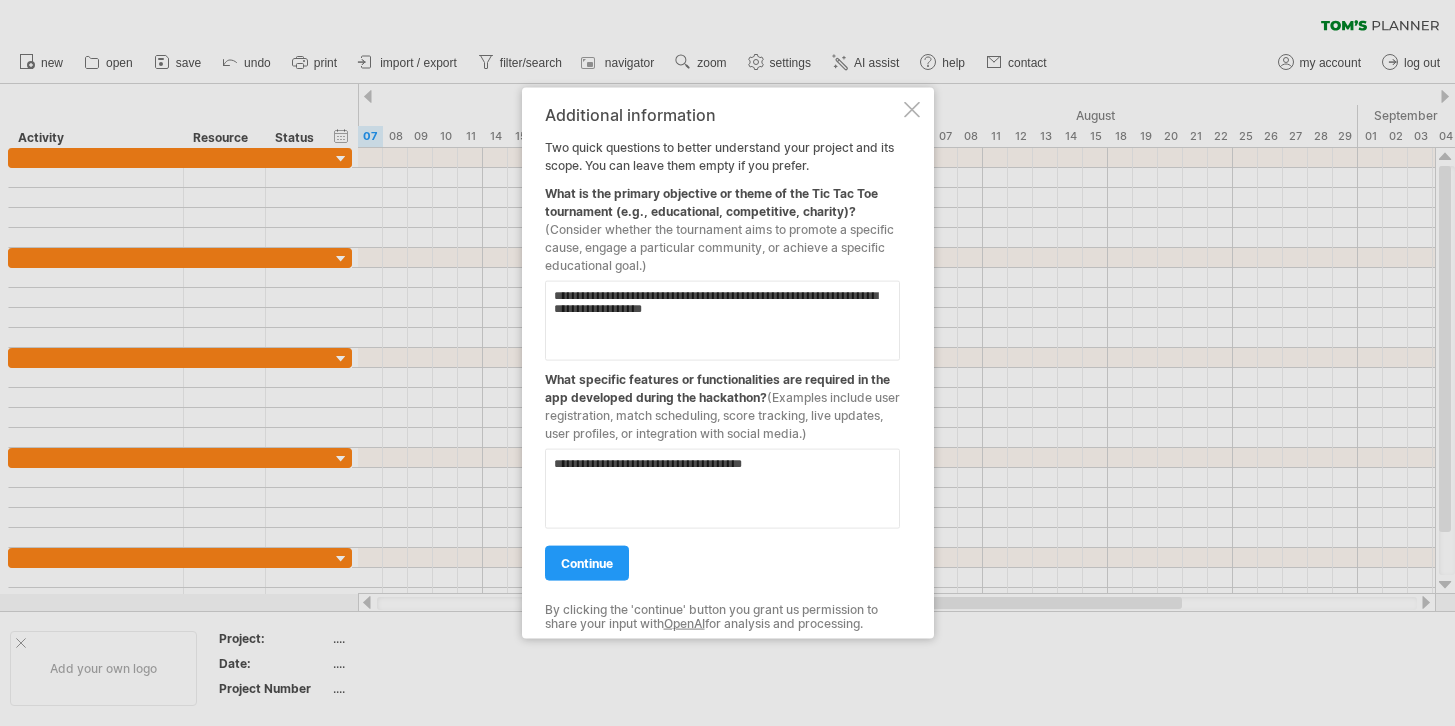 click on "**********" at bounding box center [722, 321] 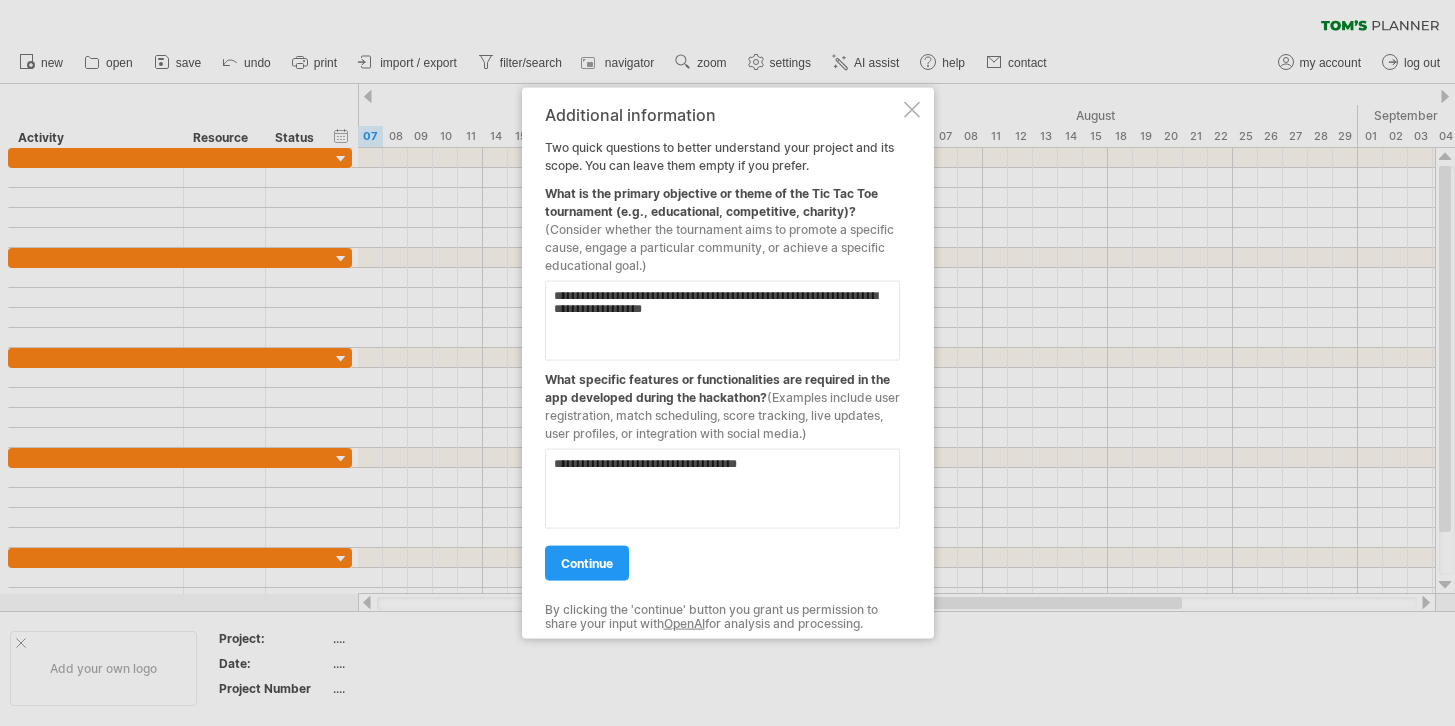 click on "**********" at bounding box center [722, 321] 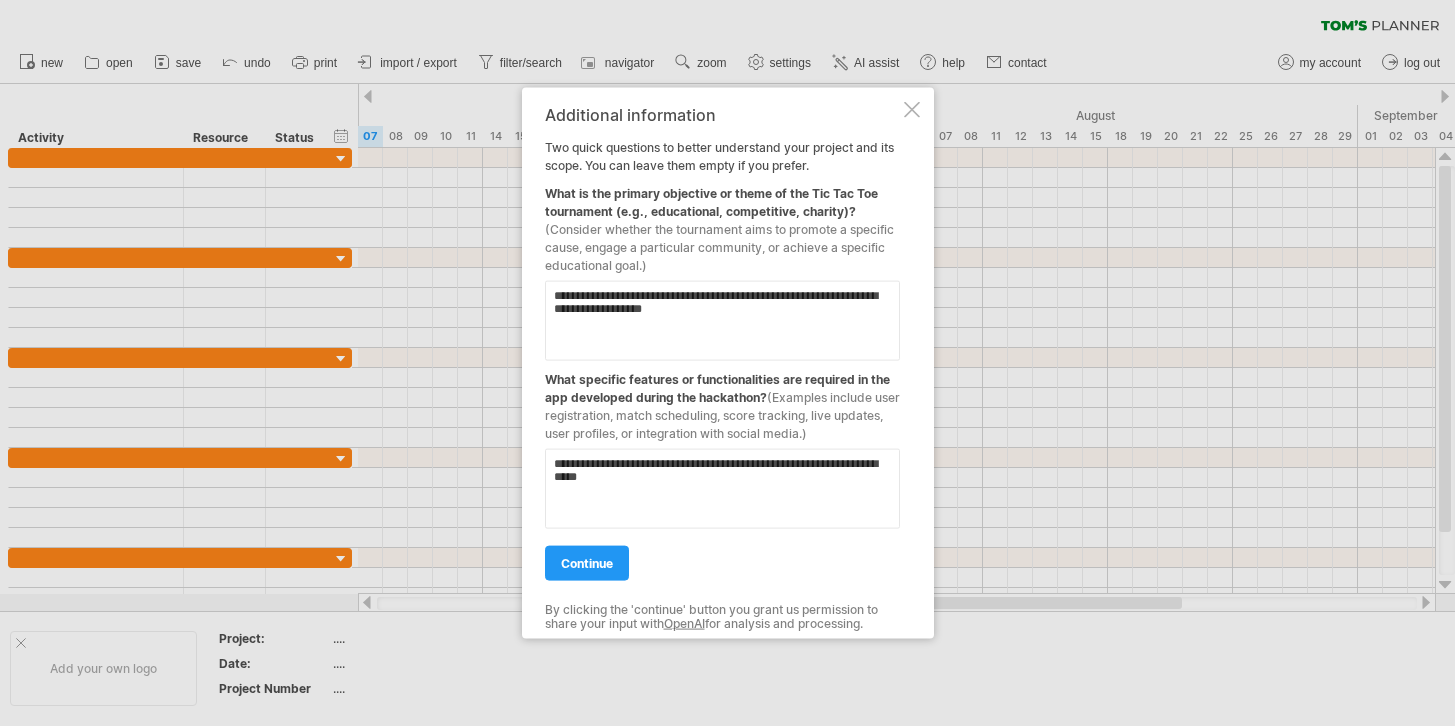 drag, startPoint x: 637, startPoint y: 435, endPoint x: 773, endPoint y: 434, distance: 136.00368 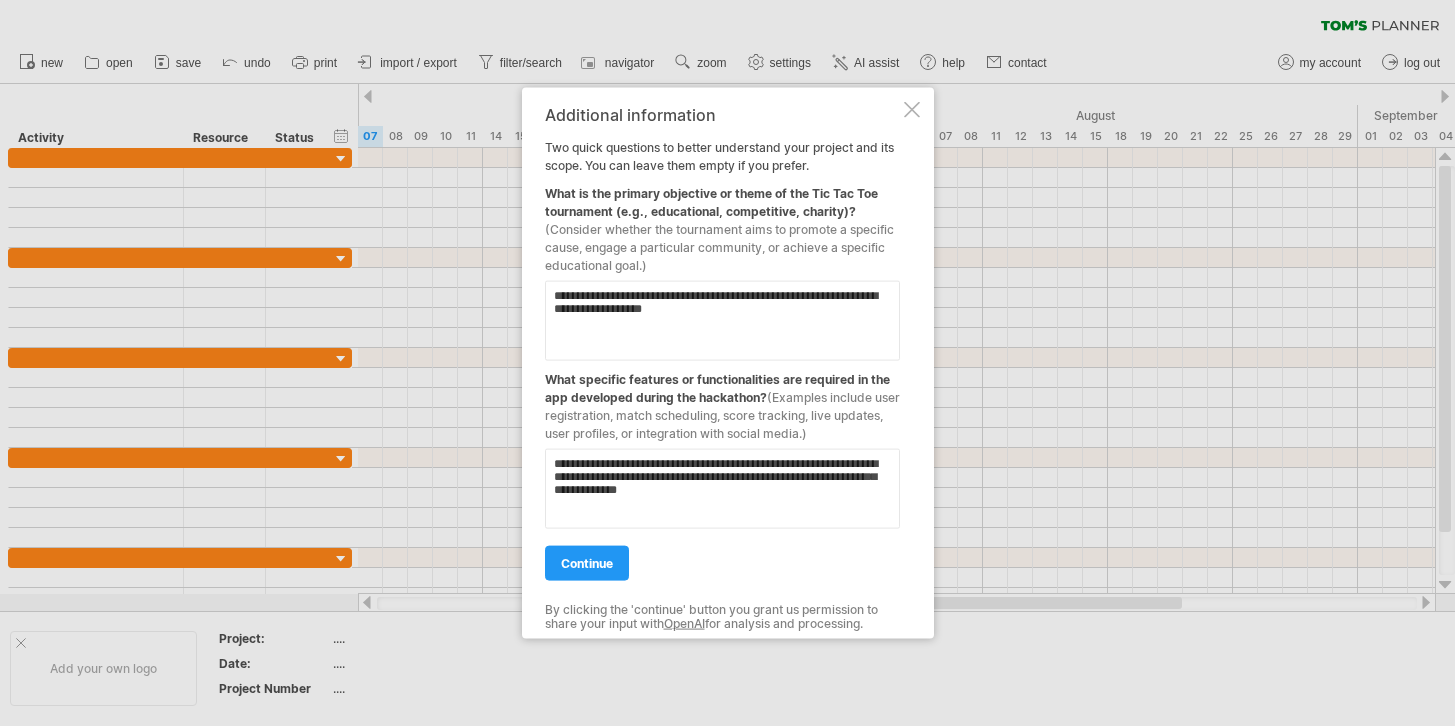 click on "**********" at bounding box center [722, 321] 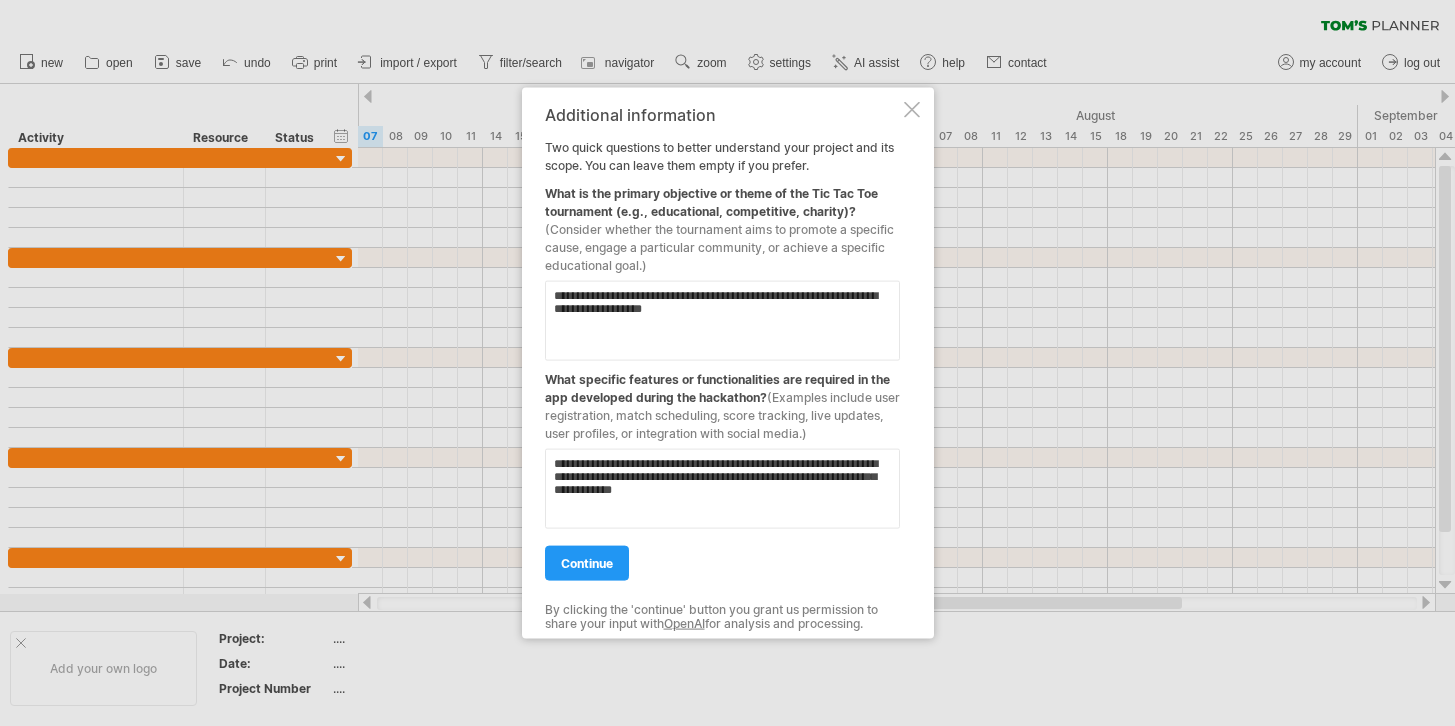 click on "**********" at bounding box center [722, 321] 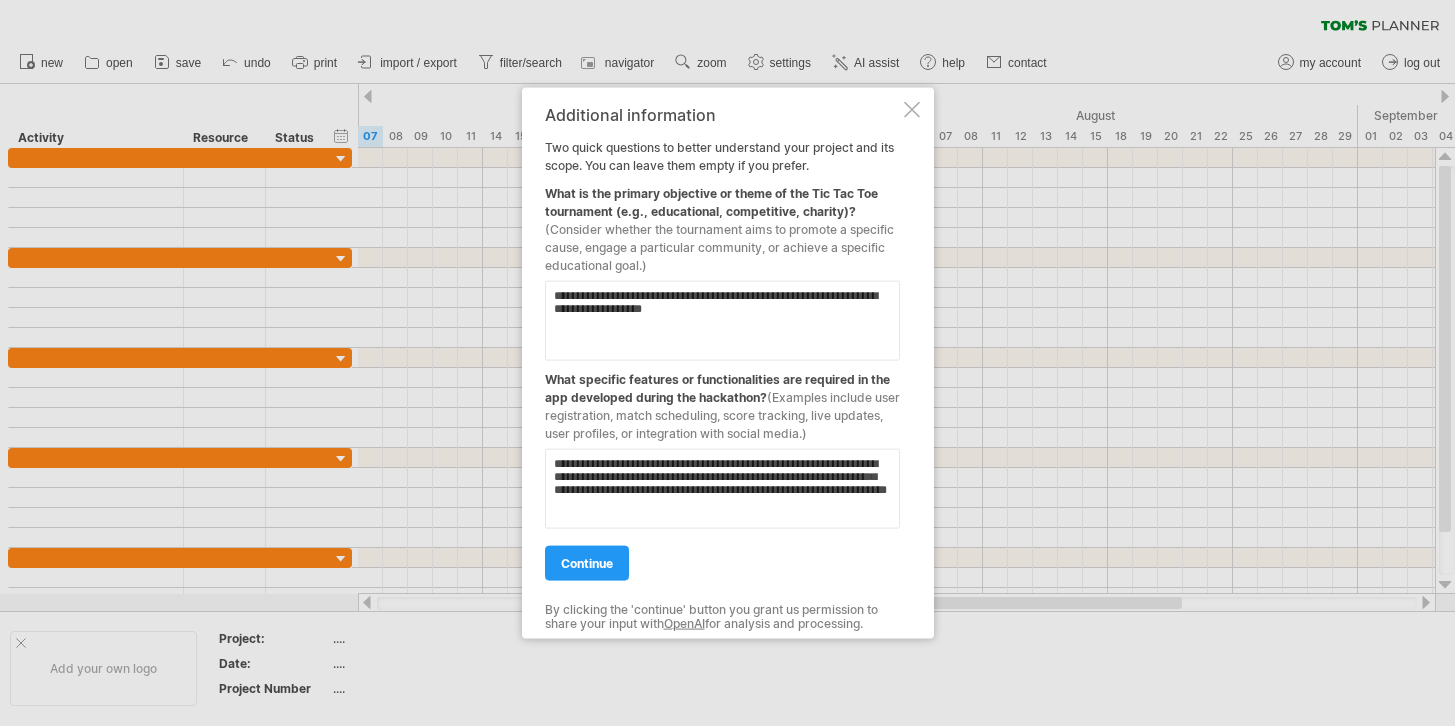 click on "**********" at bounding box center (722, 321) 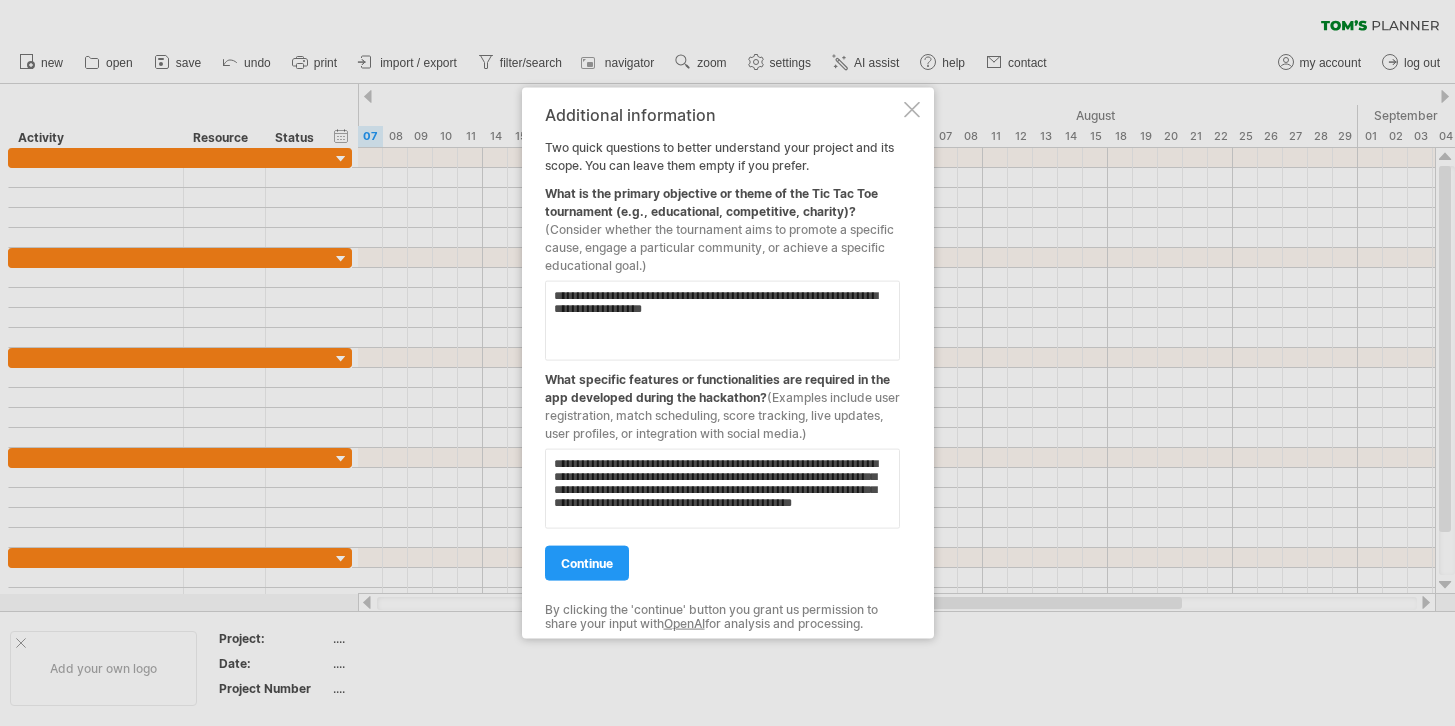 click on "**********" at bounding box center (722, 321) 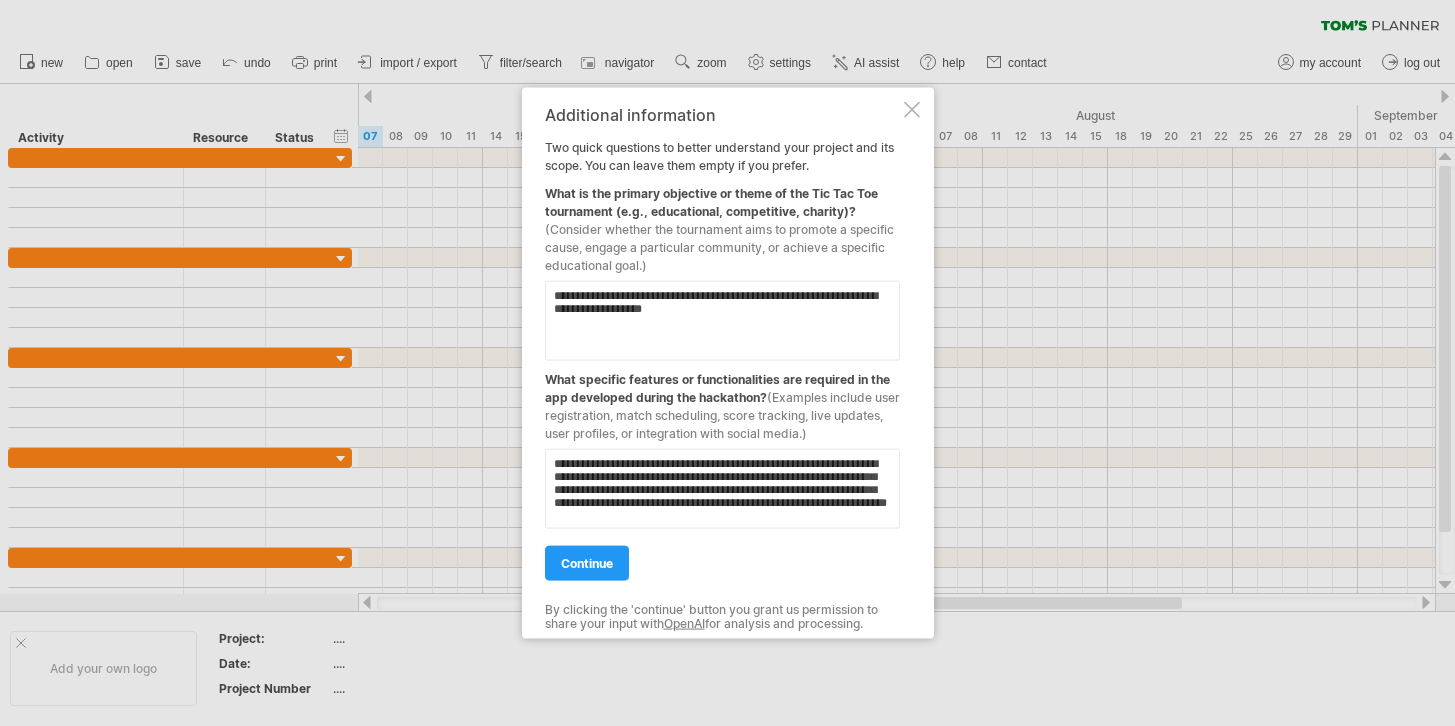 click on "**********" at bounding box center (722, 321) 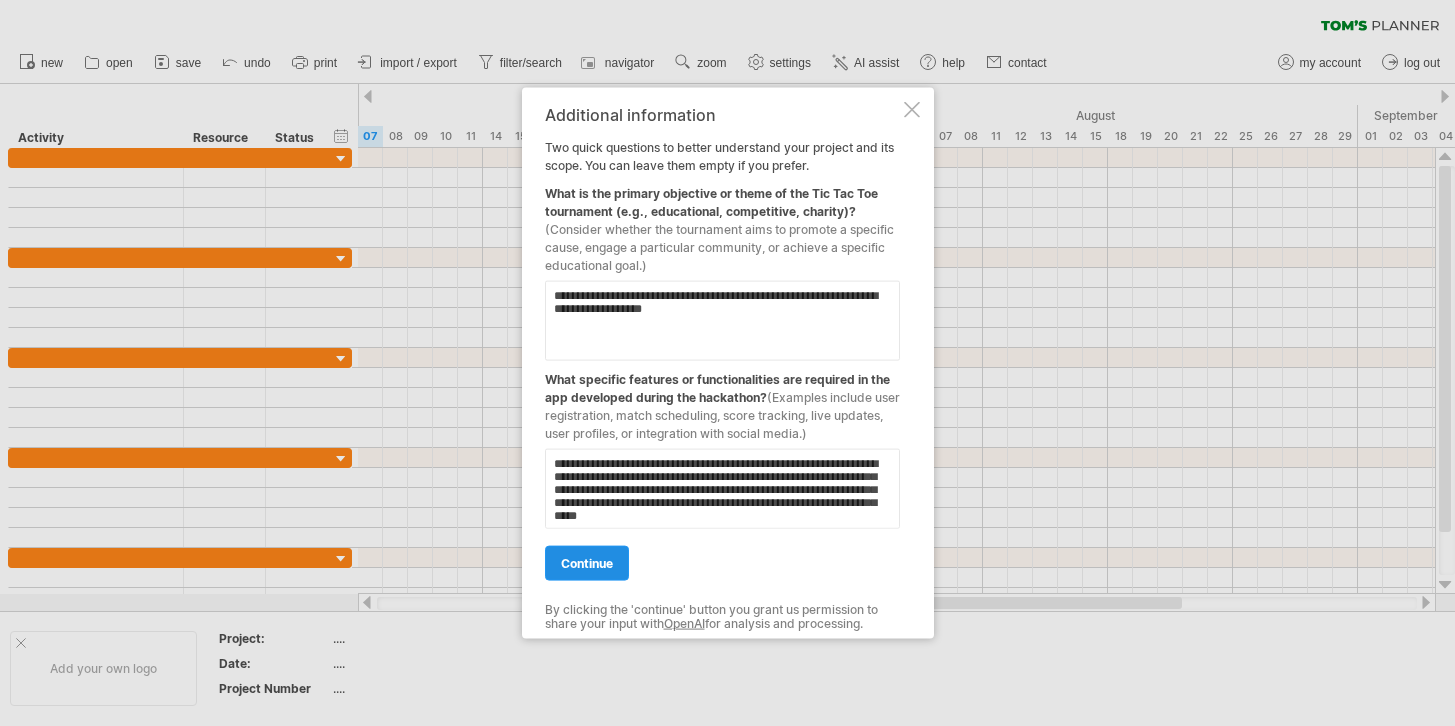 type on "**********" 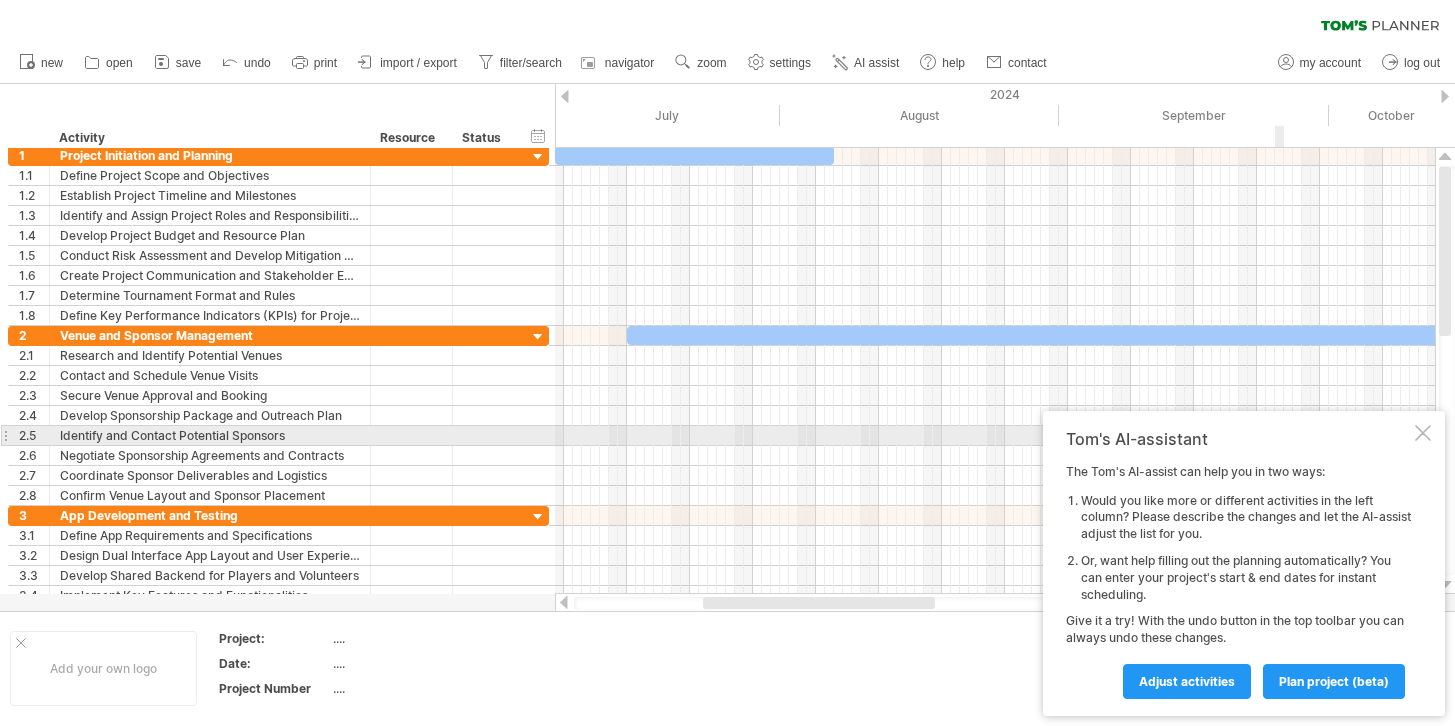 click at bounding box center (1423, 433) 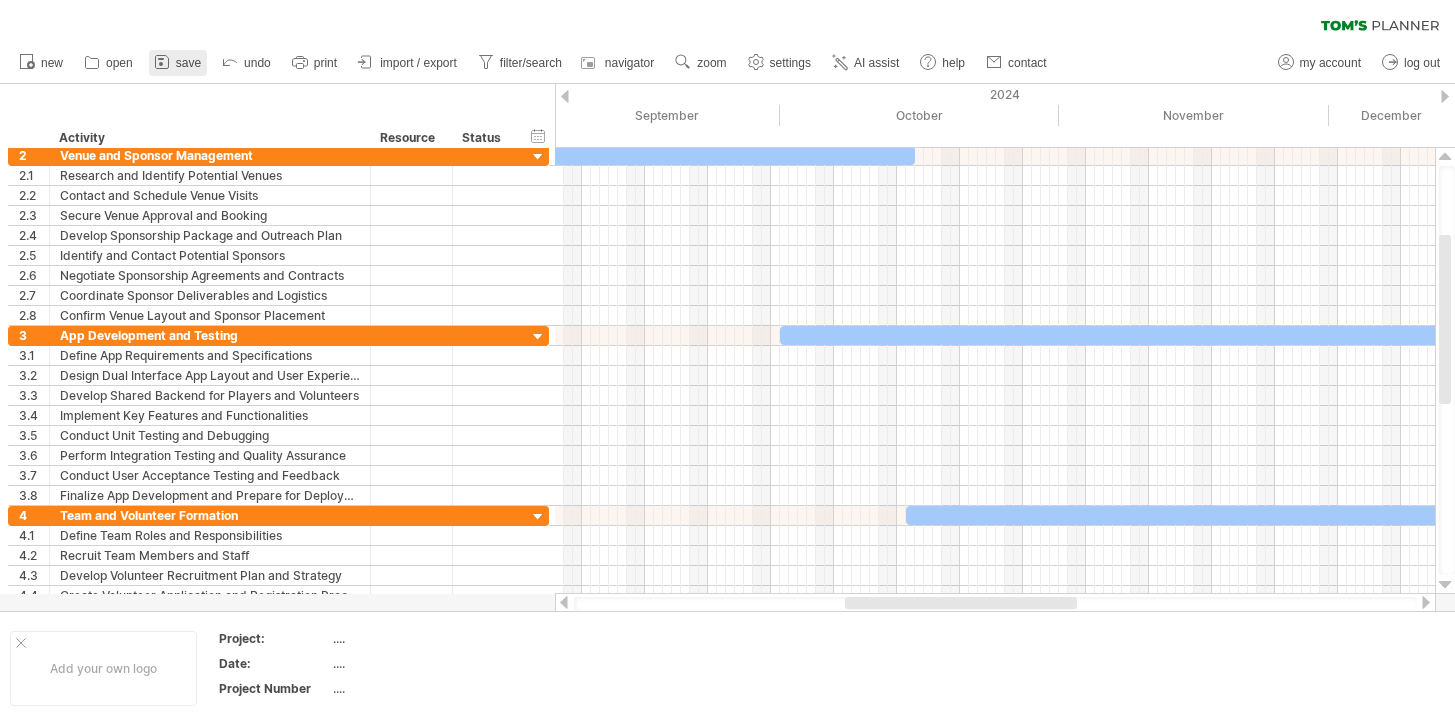 click at bounding box center (162, 62) 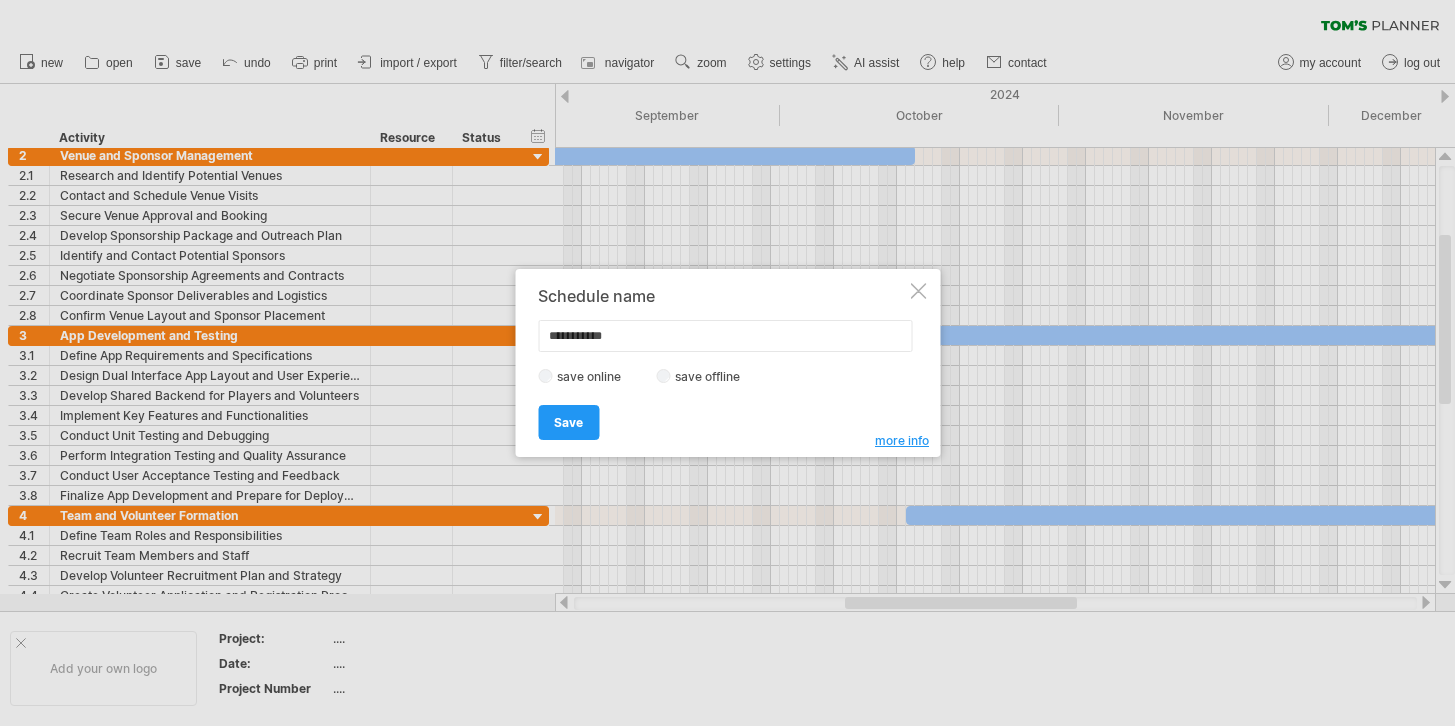 drag, startPoint x: 627, startPoint y: 343, endPoint x: 532, endPoint y: 337, distance: 95.189285 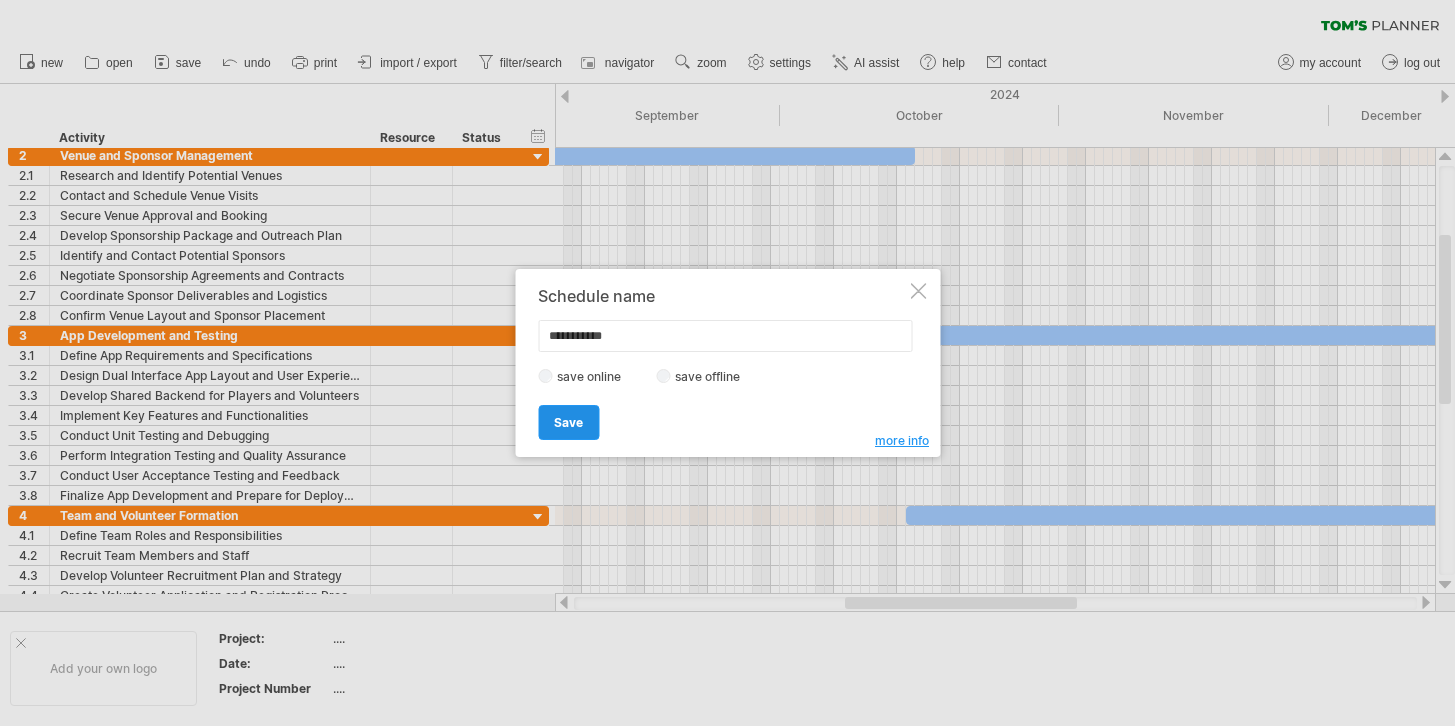 type on "**********" 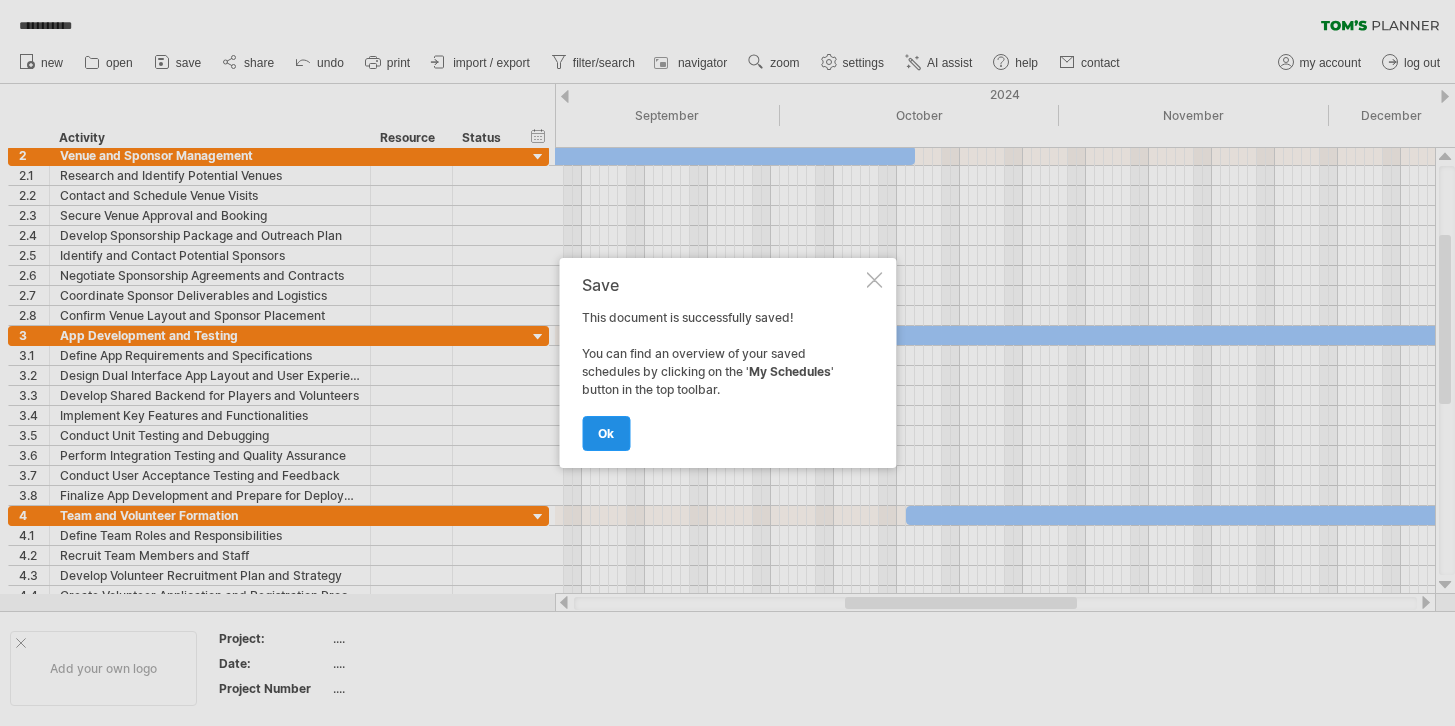 click on "ok" at bounding box center [606, 433] 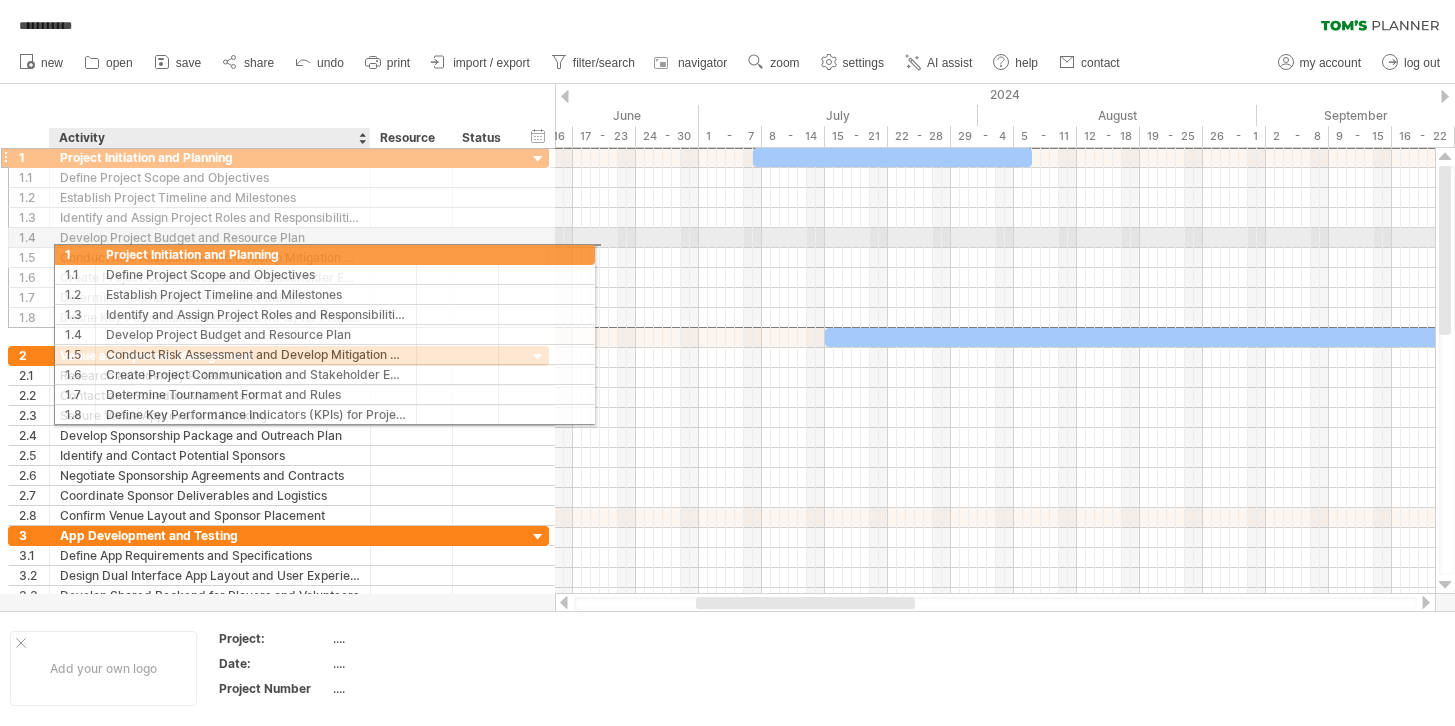 drag, startPoint x: 57, startPoint y: 159, endPoint x: 100, endPoint y: 246, distance: 97.04638 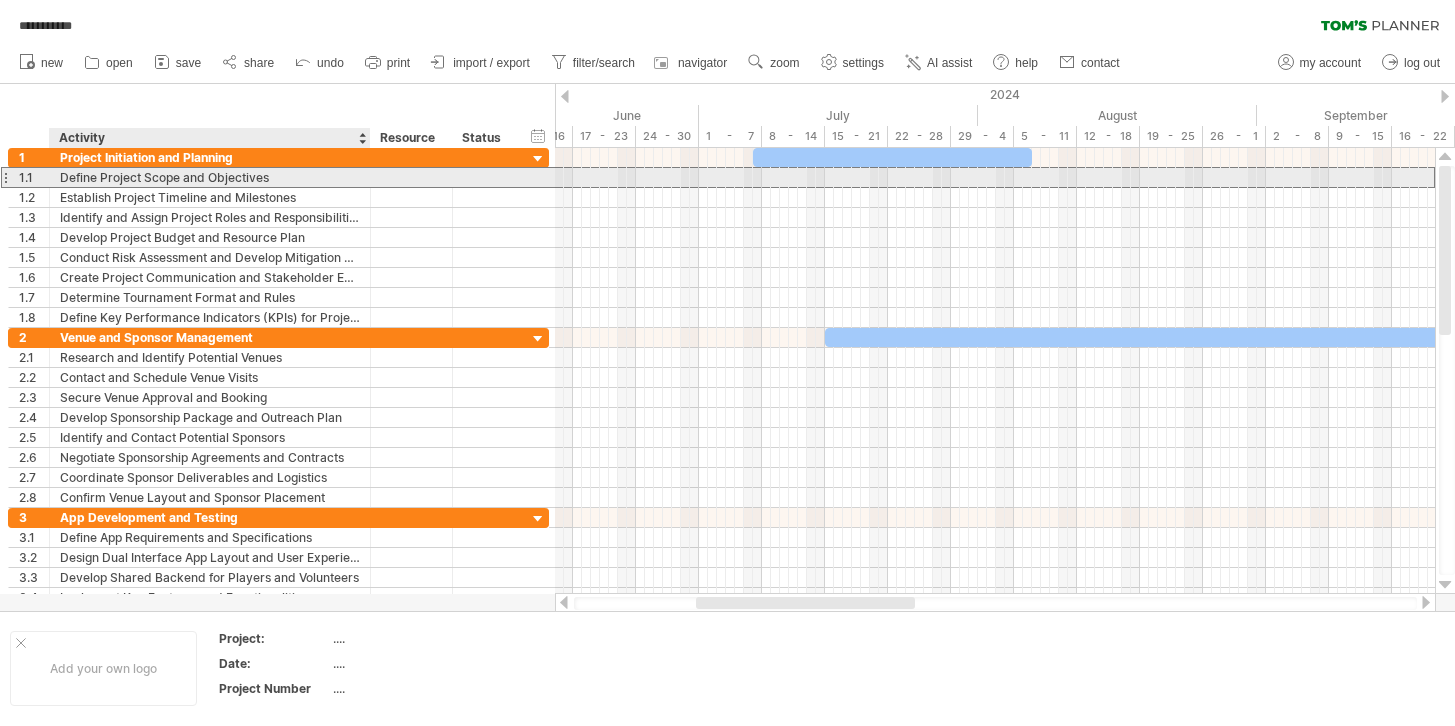 click on "Define Project Scope and Objectives" at bounding box center [210, 177] 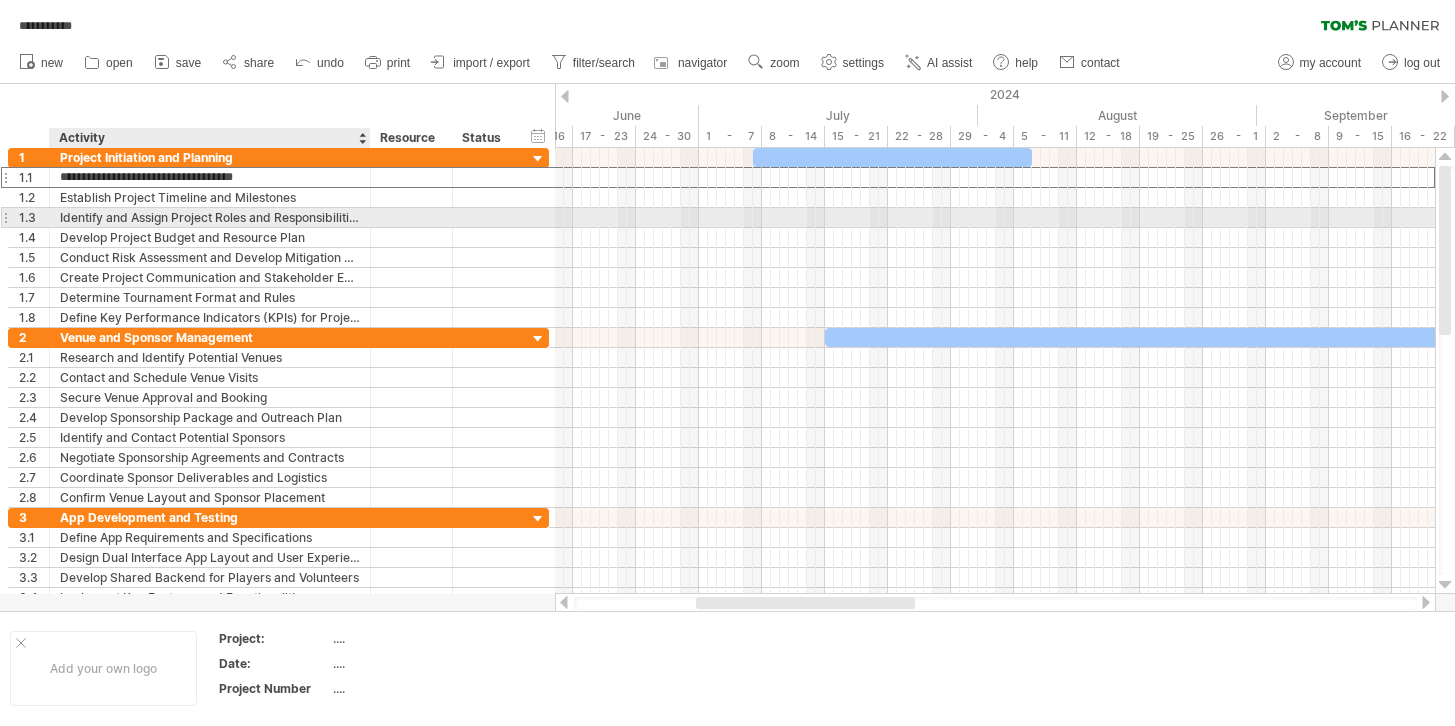 click on "Identify and Assign Project Roles and Responsibilities" at bounding box center (210, 217) 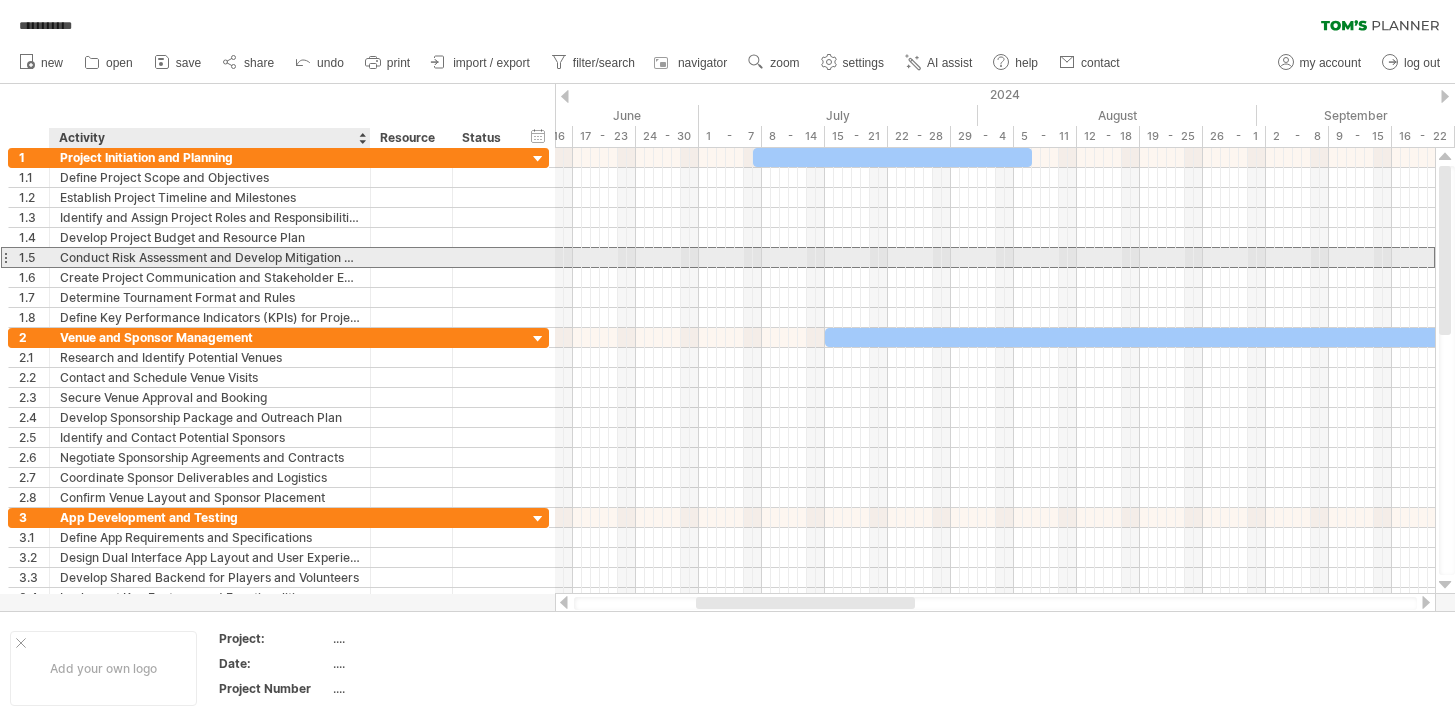 click on "Conduct Risk Assessment and Develop Mitigation Strategies" at bounding box center [210, 257] 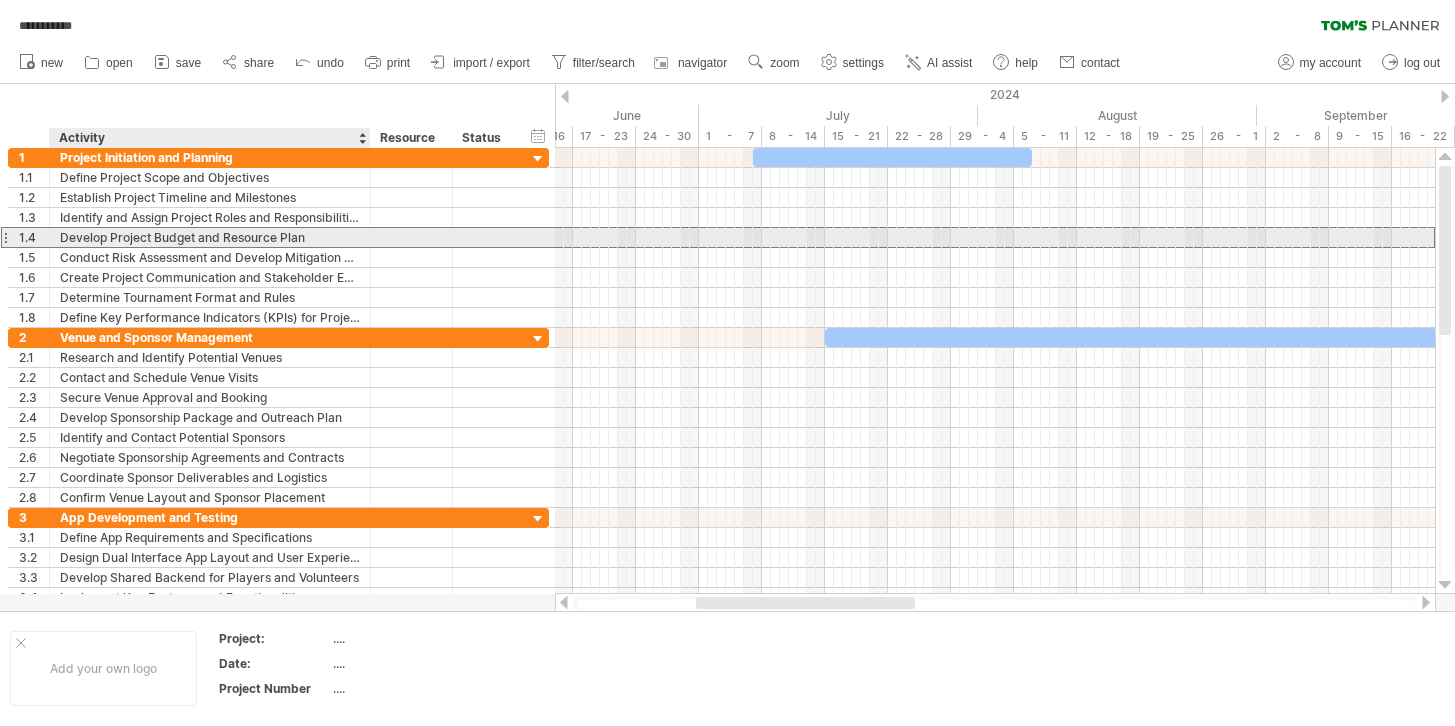 click on "Develop Project Budget and Resource Plan" at bounding box center (210, 237) 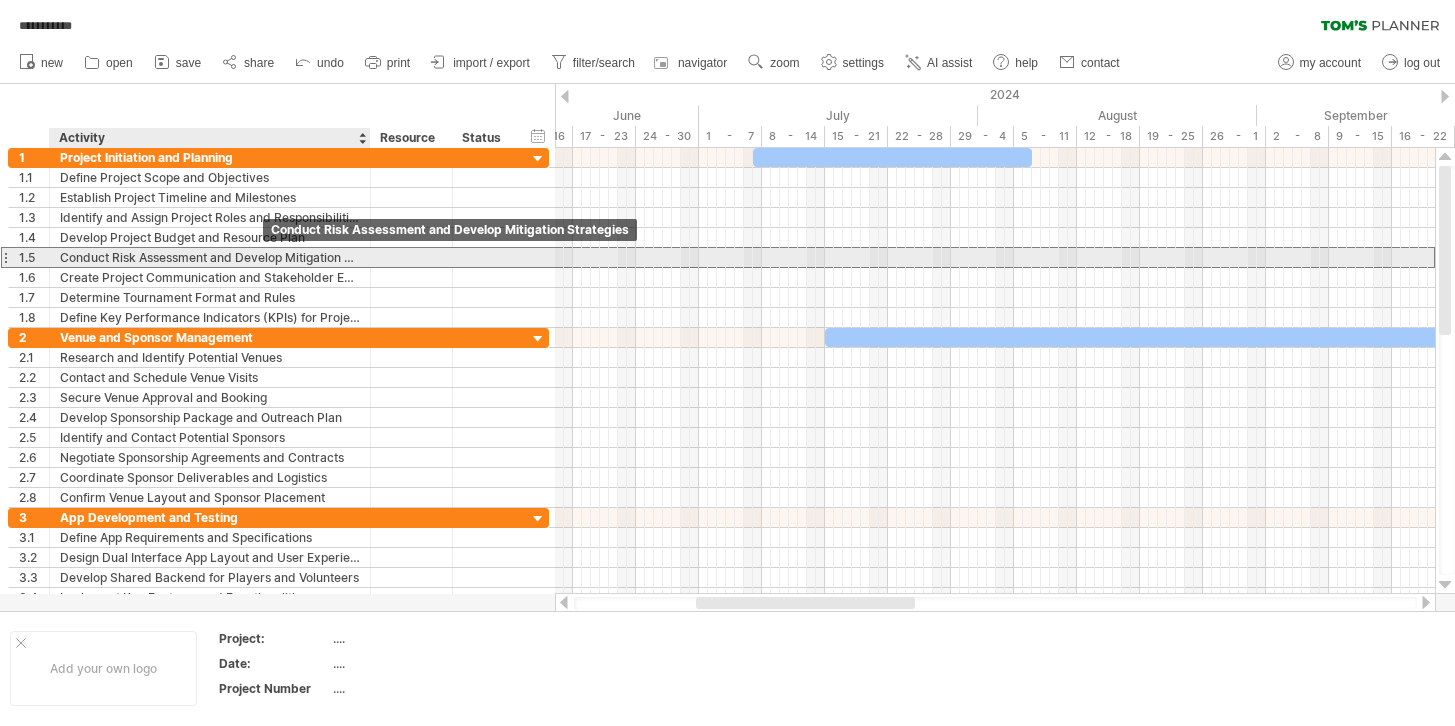 click on "Conduct Risk Assessment and Develop Mitigation Strategies" at bounding box center (210, 257) 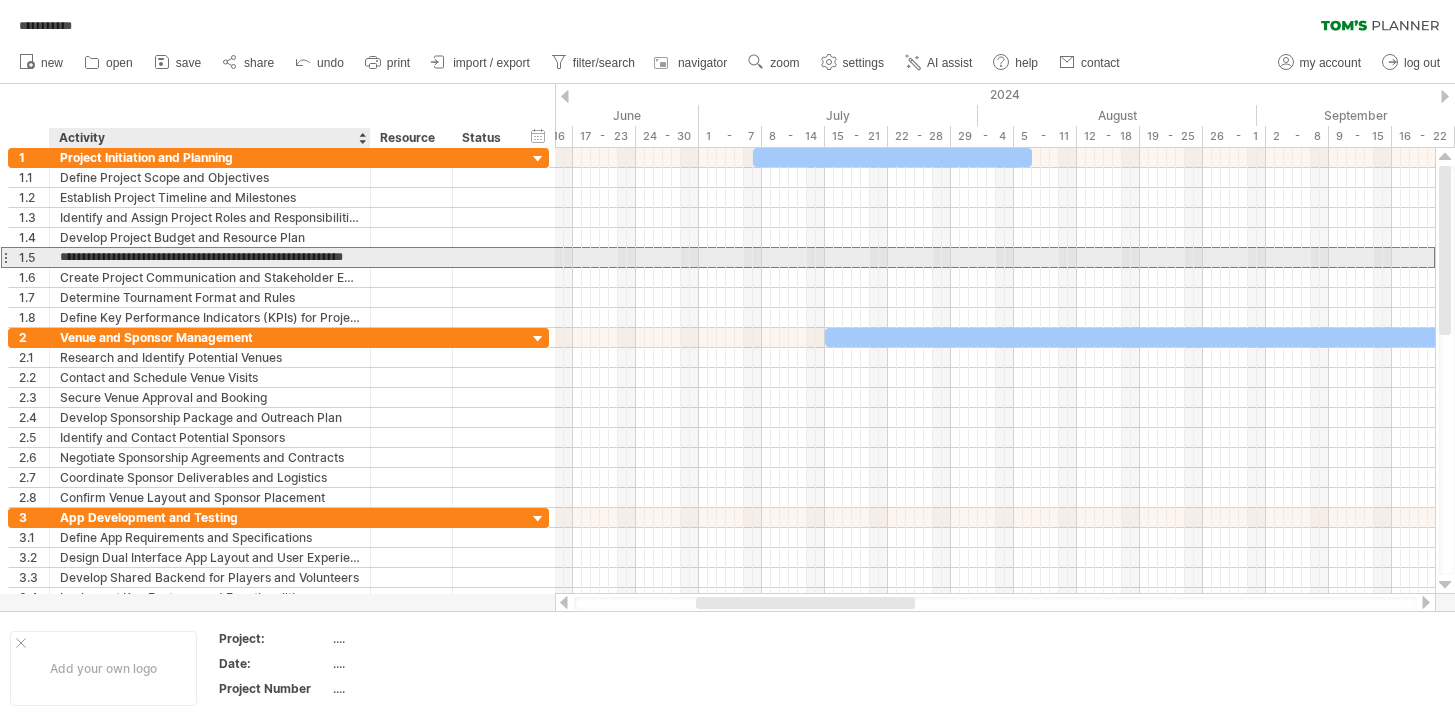 click on "**********" at bounding box center (210, 257) 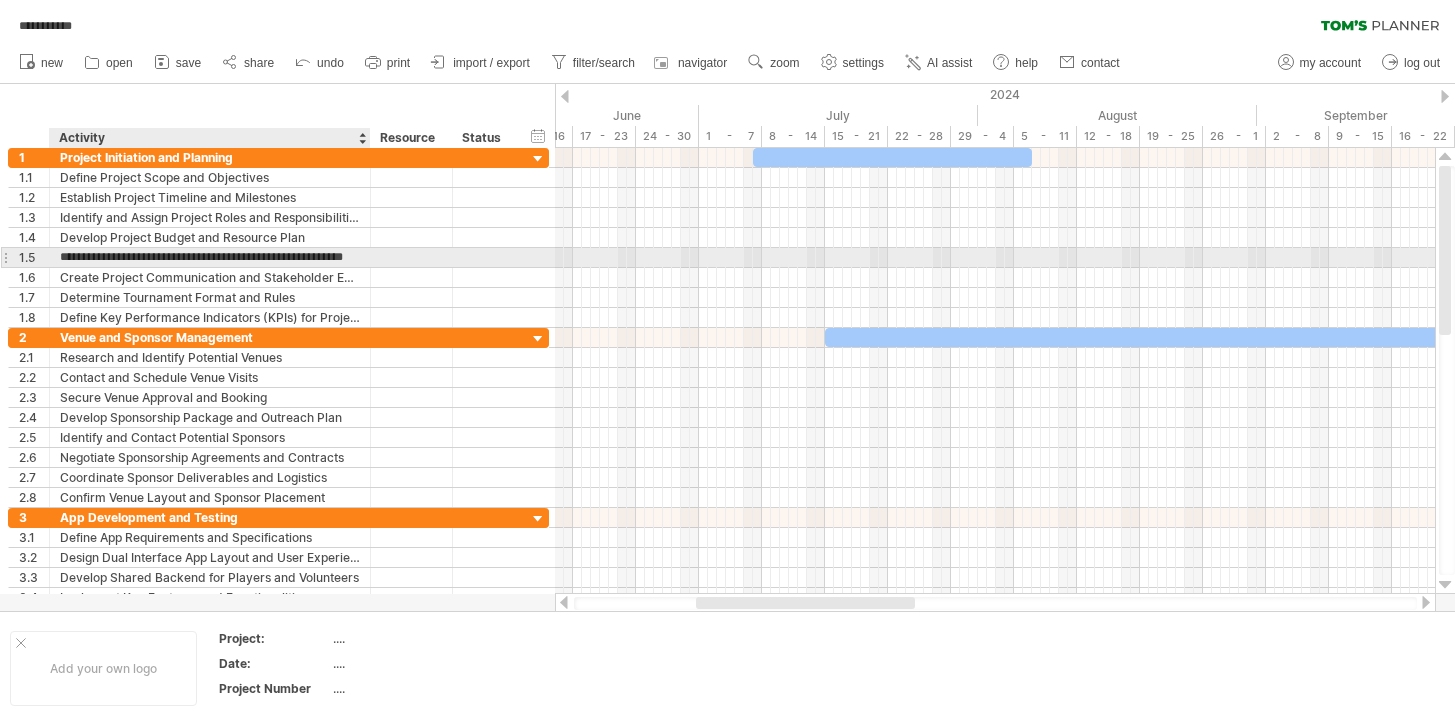 click on "**********" at bounding box center (210, 257) 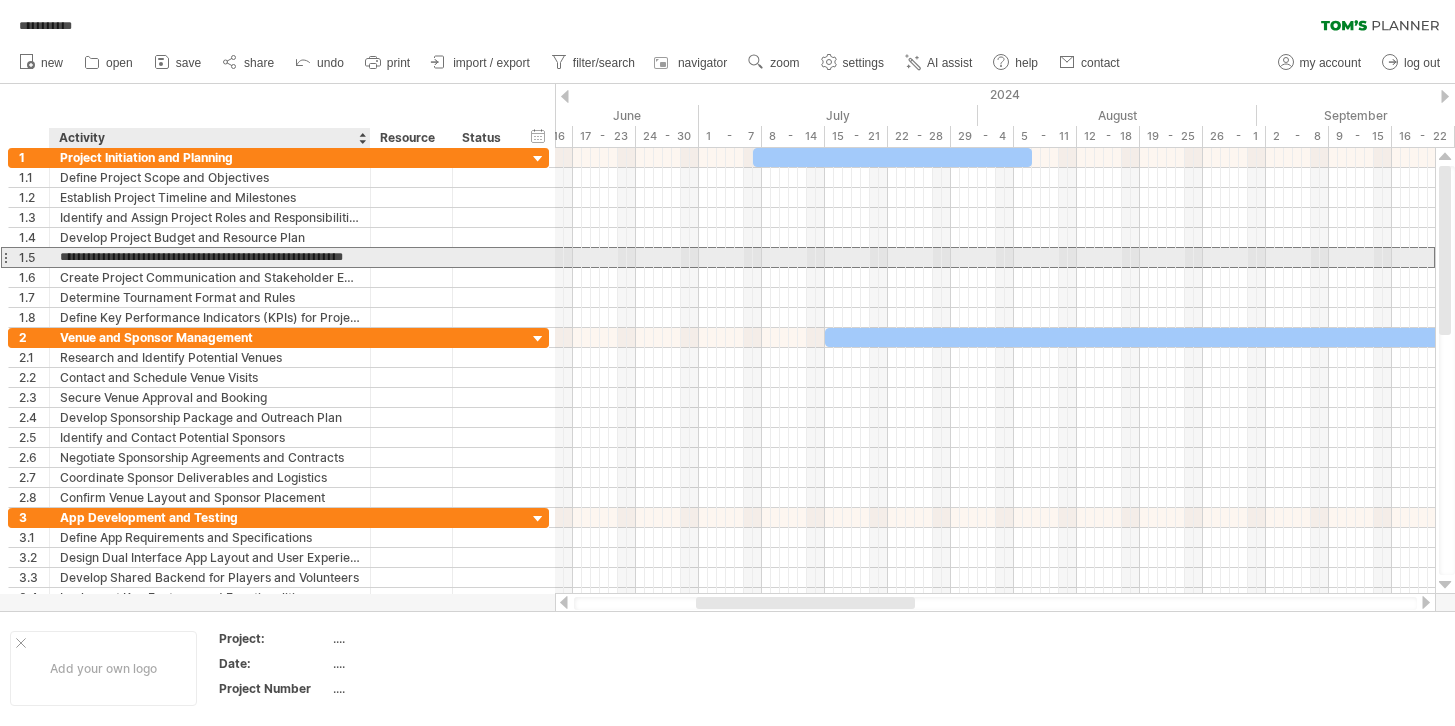 click on "**********" at bounding box center [210, 257] 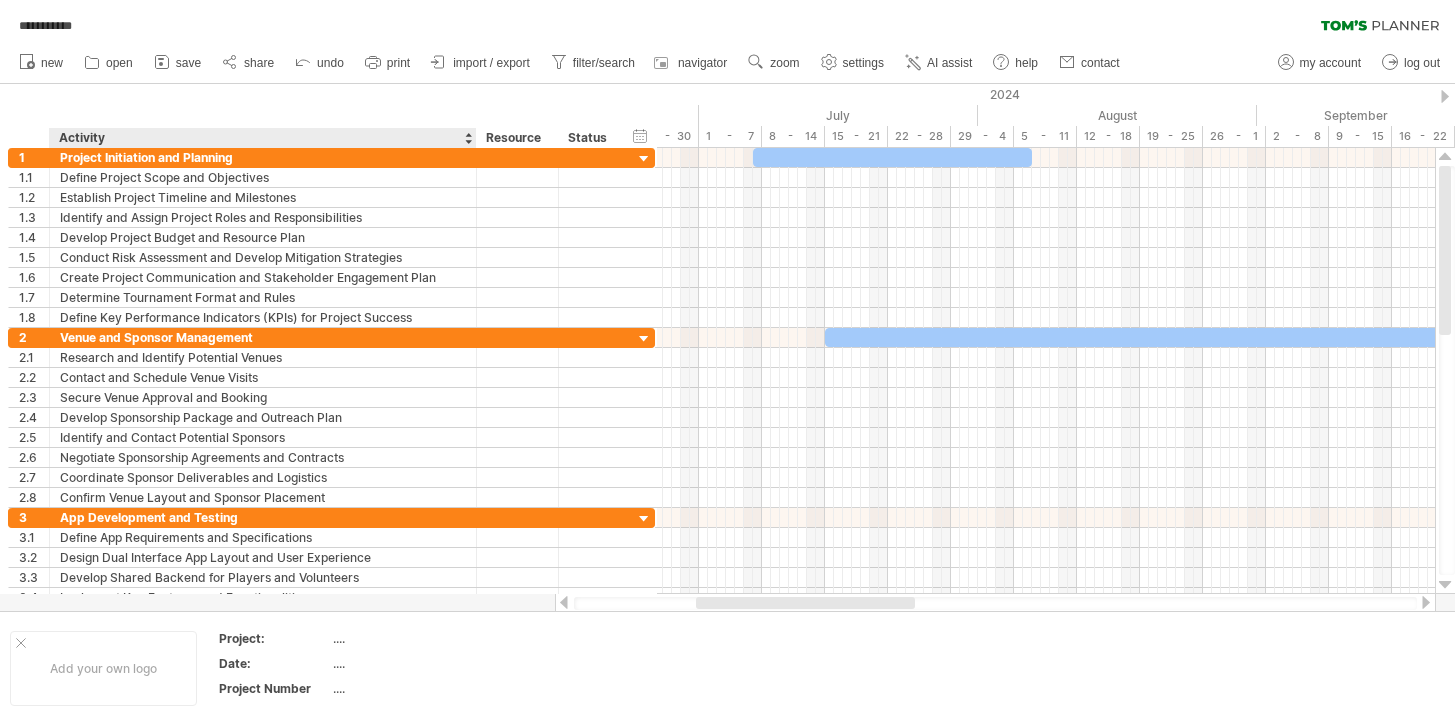 drag, startPoint x: 368, startPoint y: 133, endPoint x: 474, endPoint y: 131, distance: 106.01887 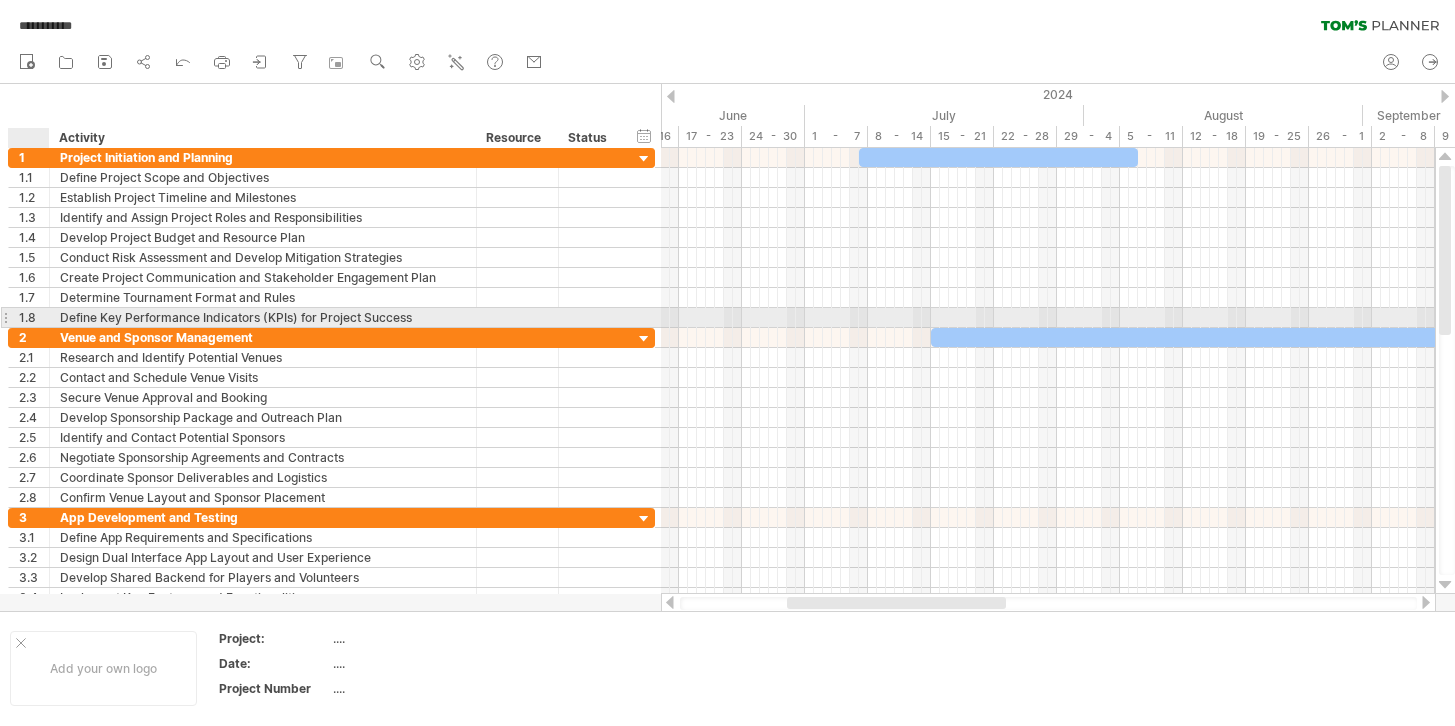 click at bounding box center (47, 318) 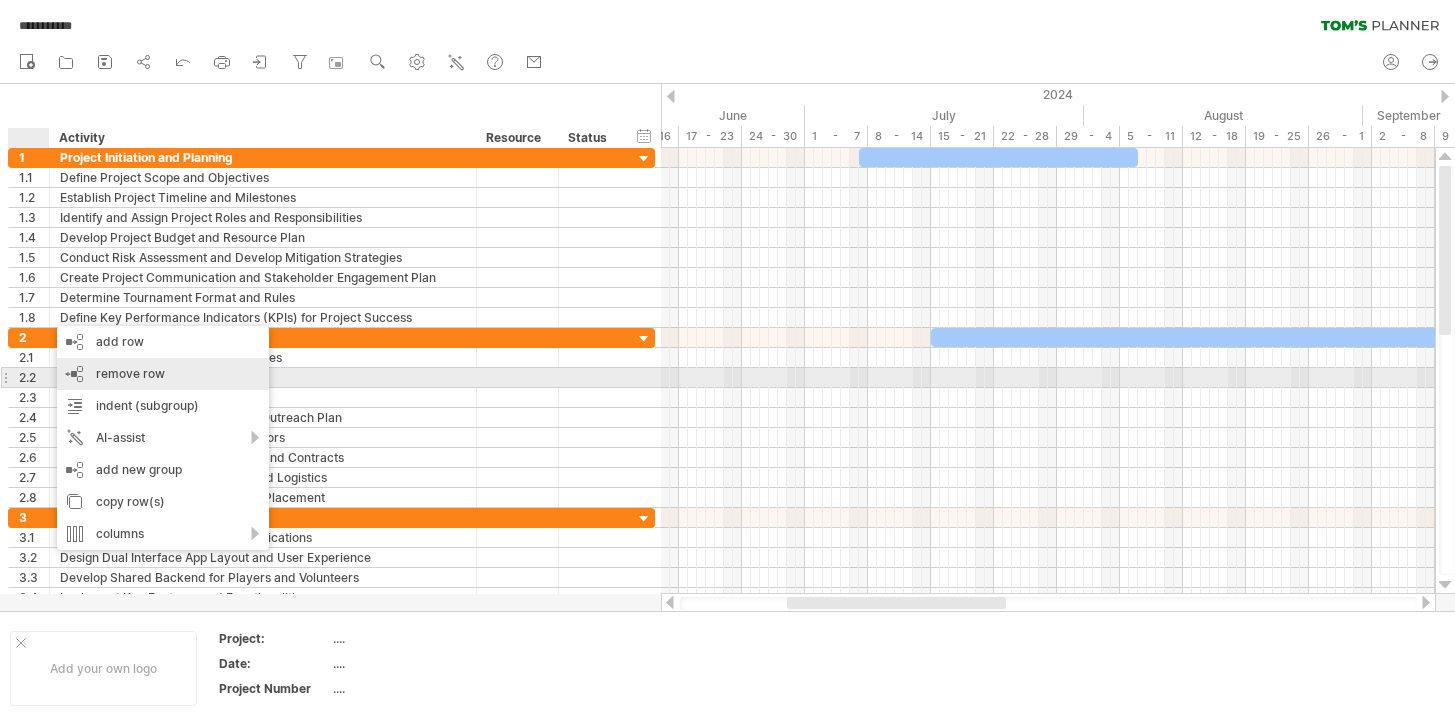 click on "remove row" at bounding box center [130, 373] 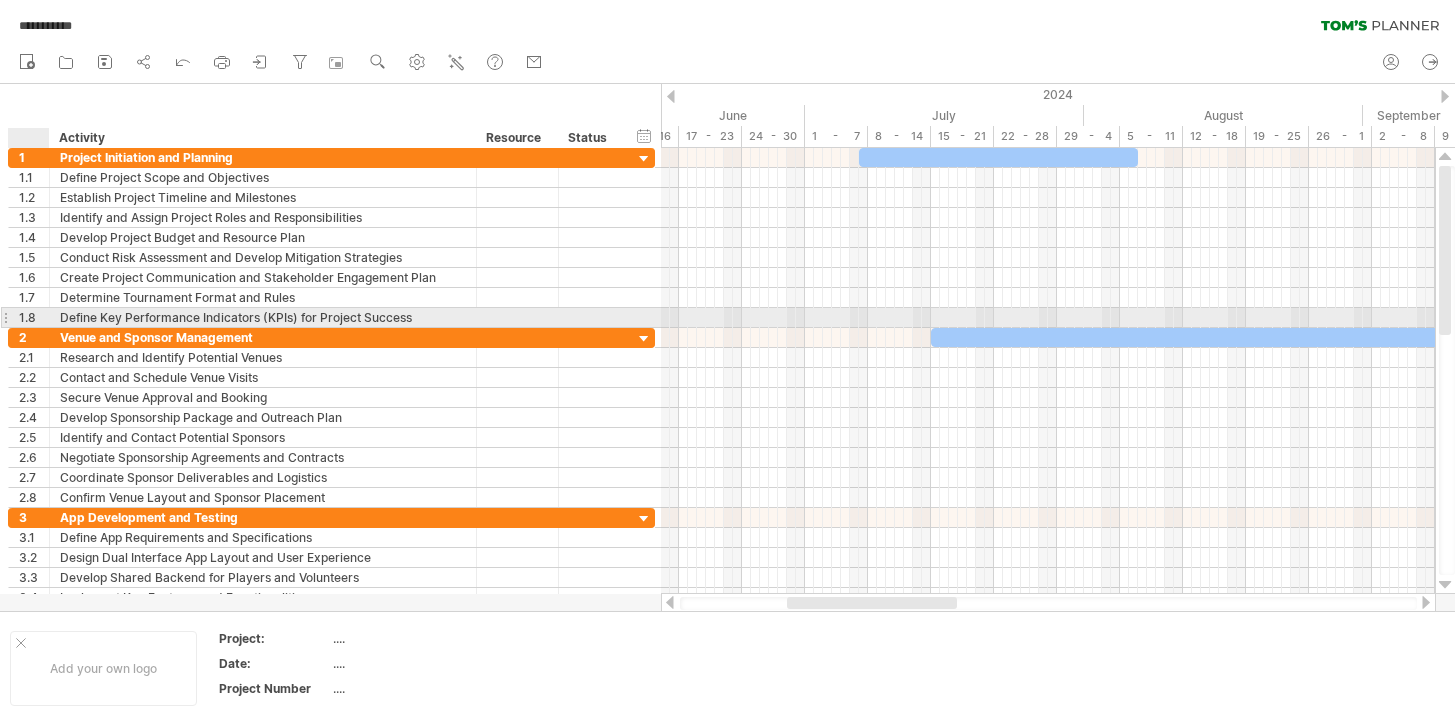 click at bounding box center (47, 318) 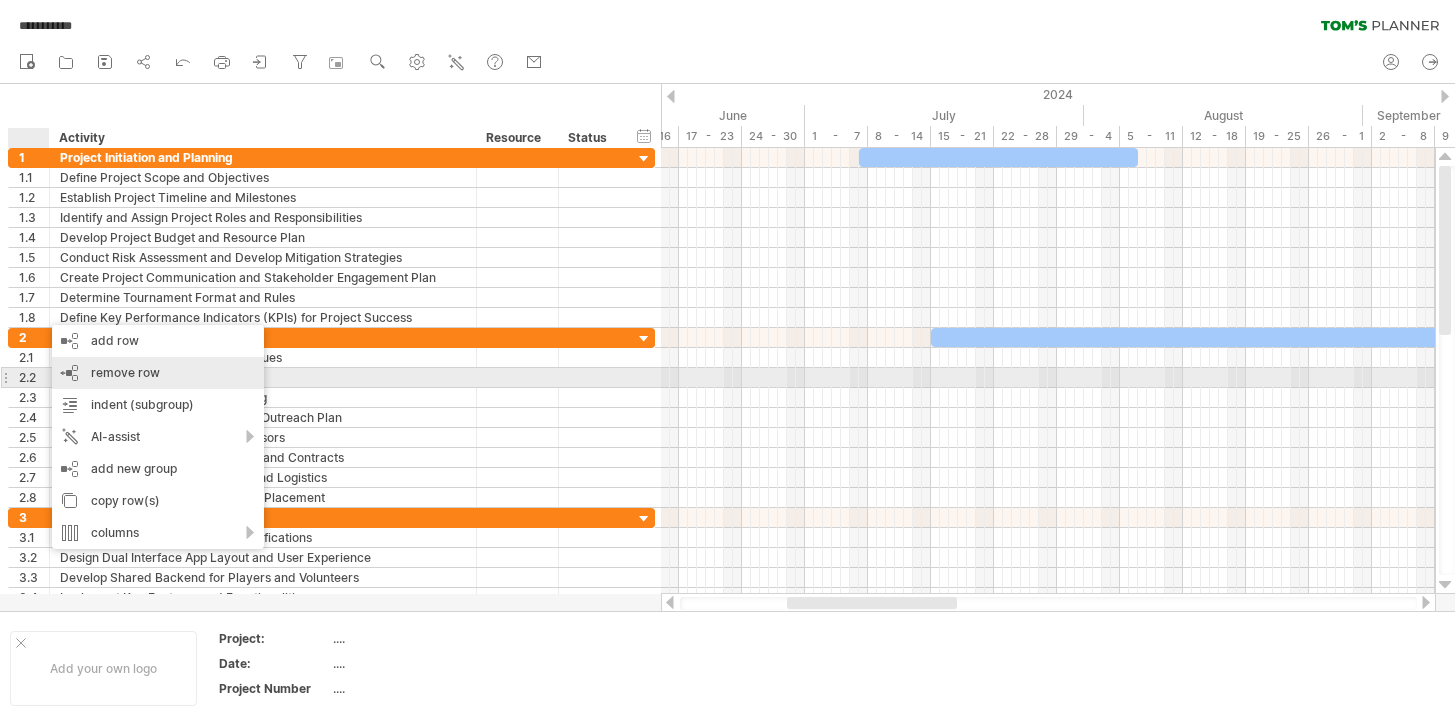 click on "remove row remove selected rows" at bounding box center (158, 373) 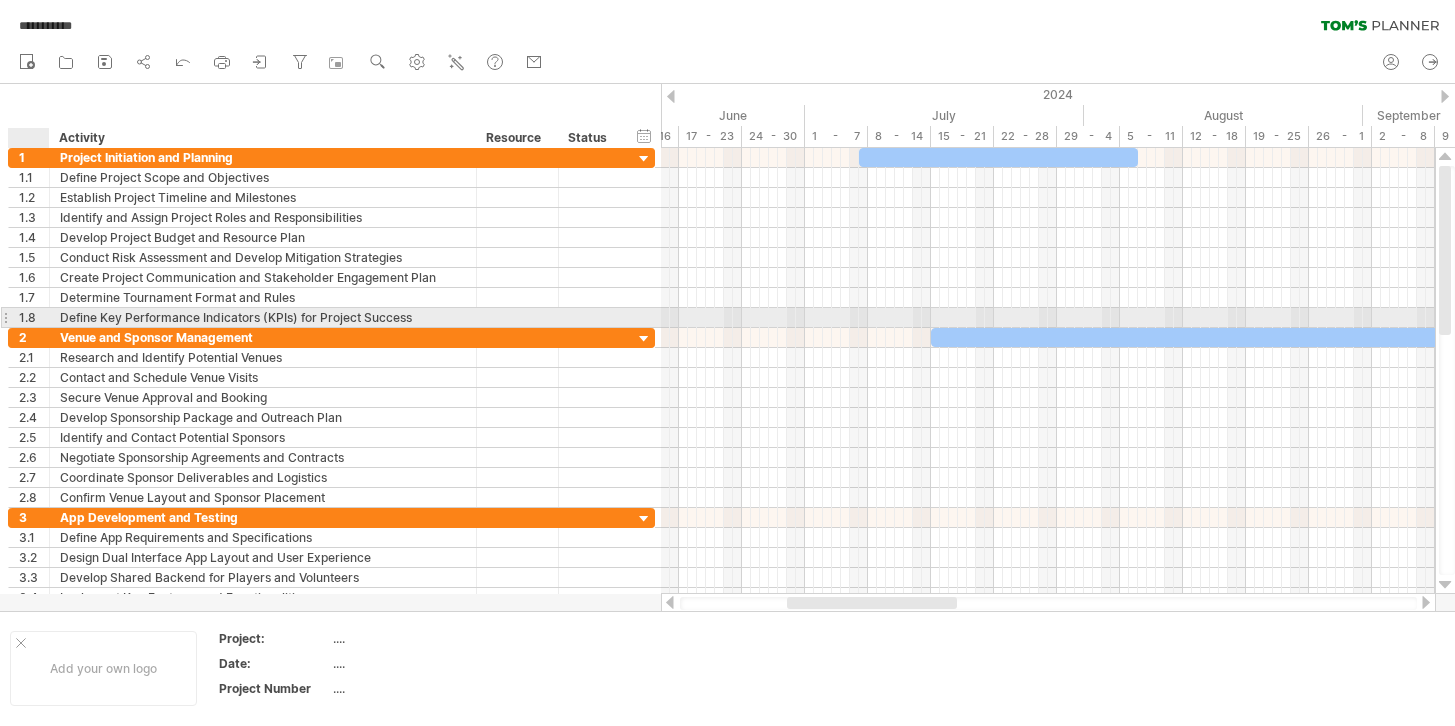 click on "1.8" at bounding box center [34, 317] 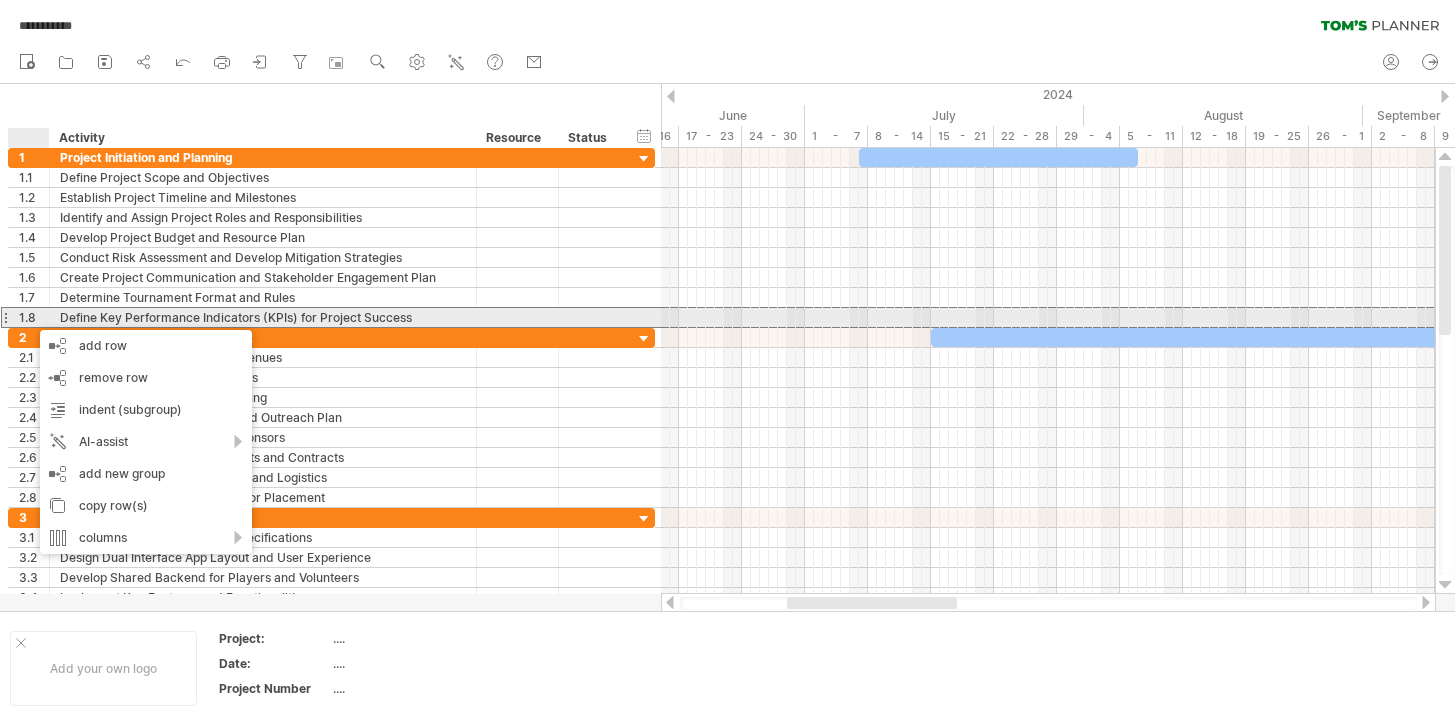 click on "Define Key Performance Indicators (KPIs) for Project Success" at bounding box center (263, 317) 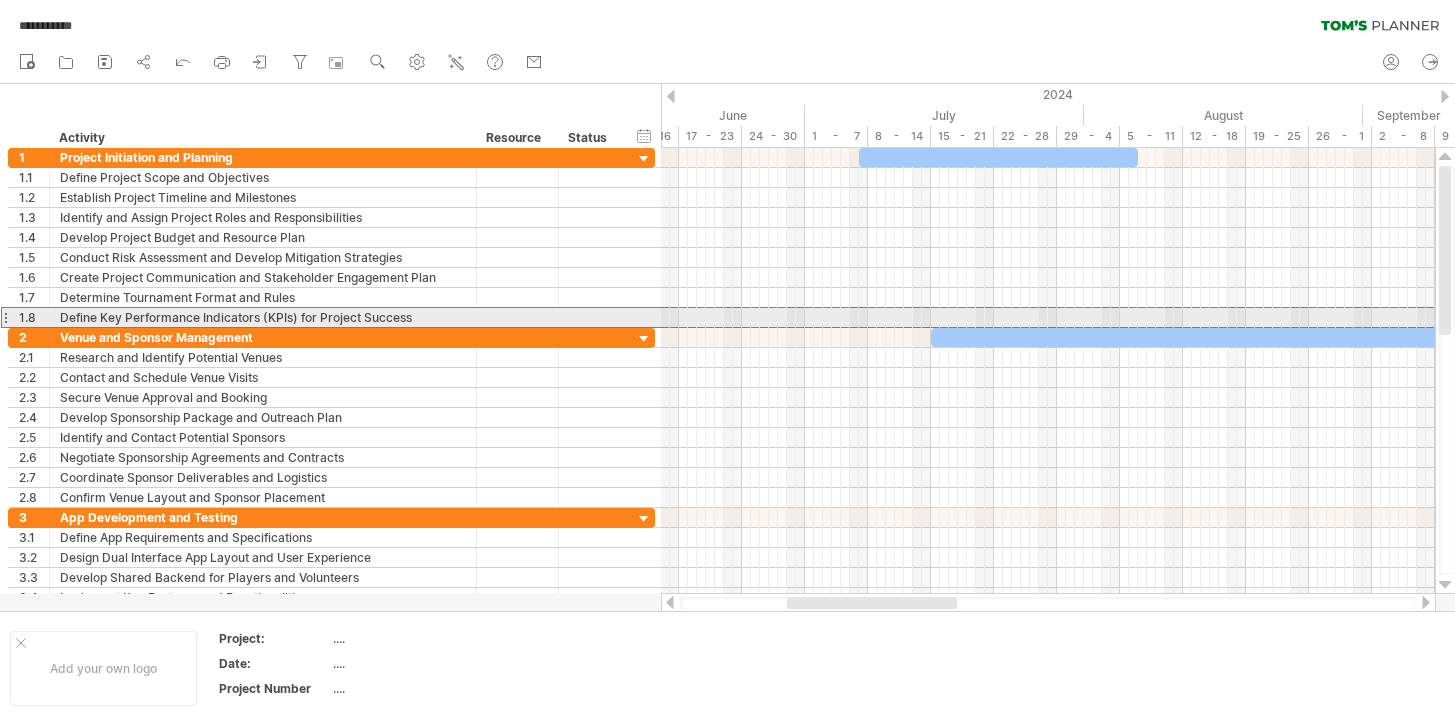 click at bounding box center (5, 317) 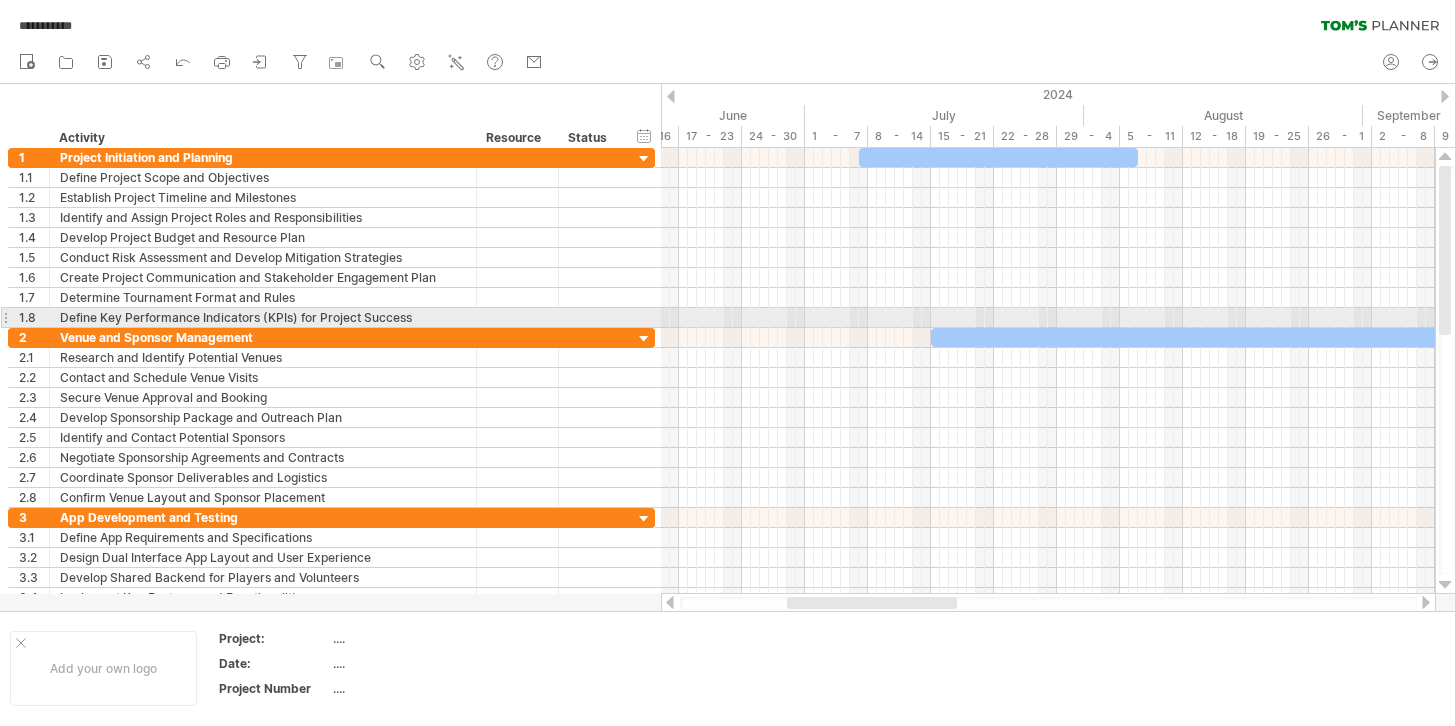 click at bounding box center (5, 317) 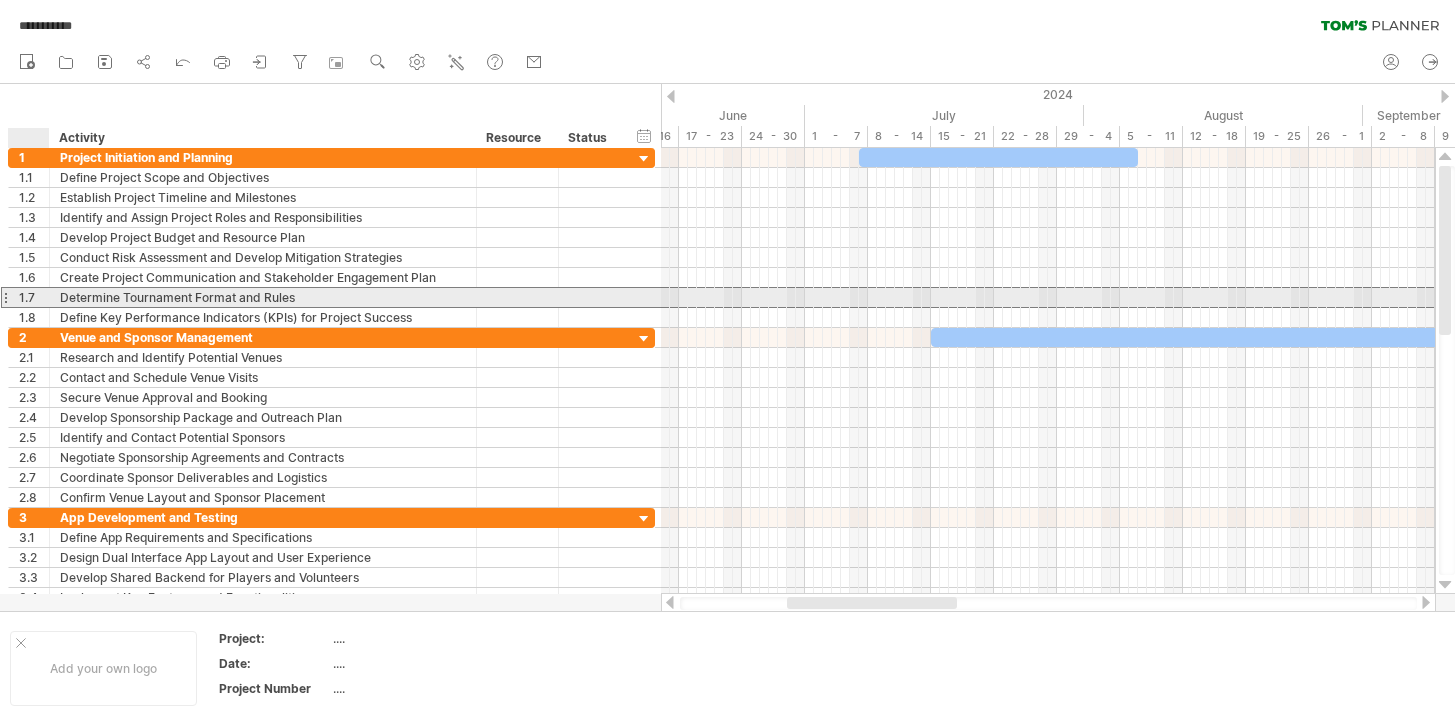 click on "1.7" at bounding box center (34, 297) 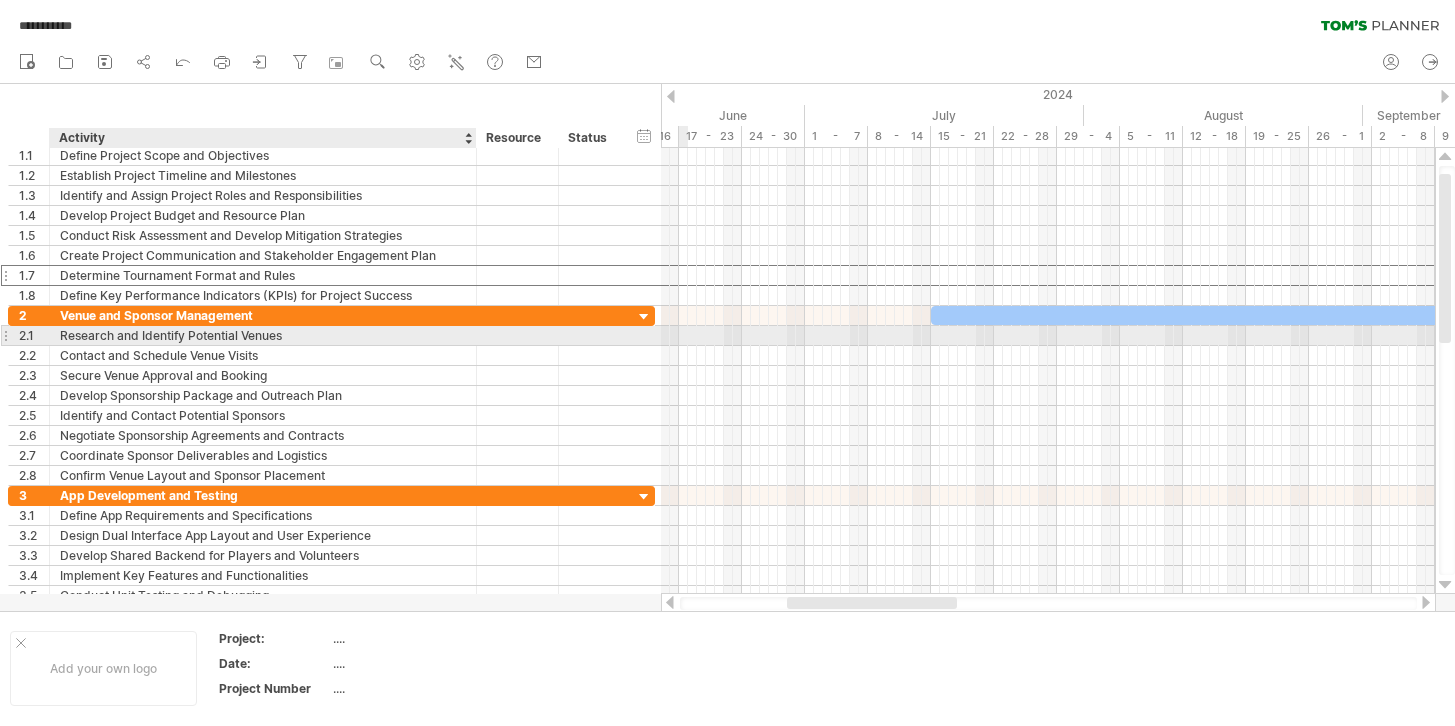 click on "Research and Identify Potential Venues" at bounding box center (263, 335) 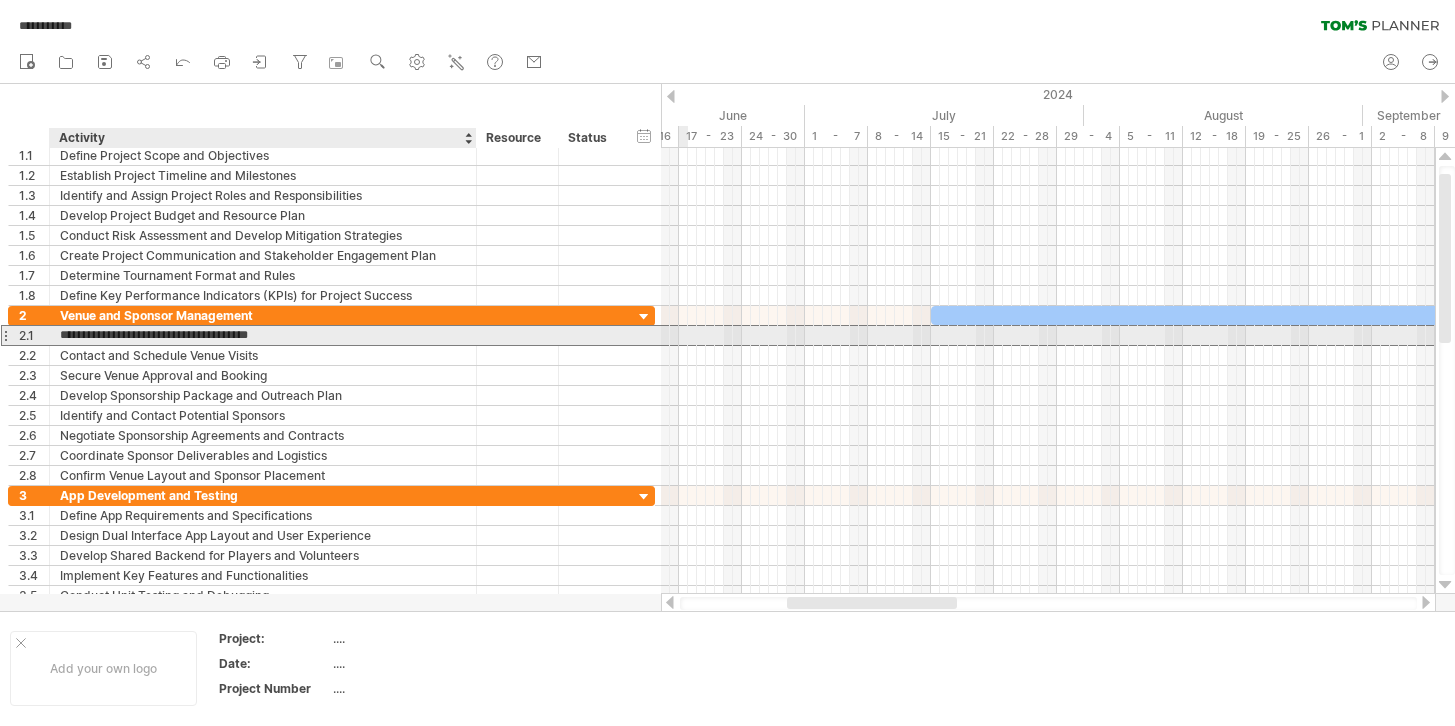click on "**********" at bounding box center [263, 335] 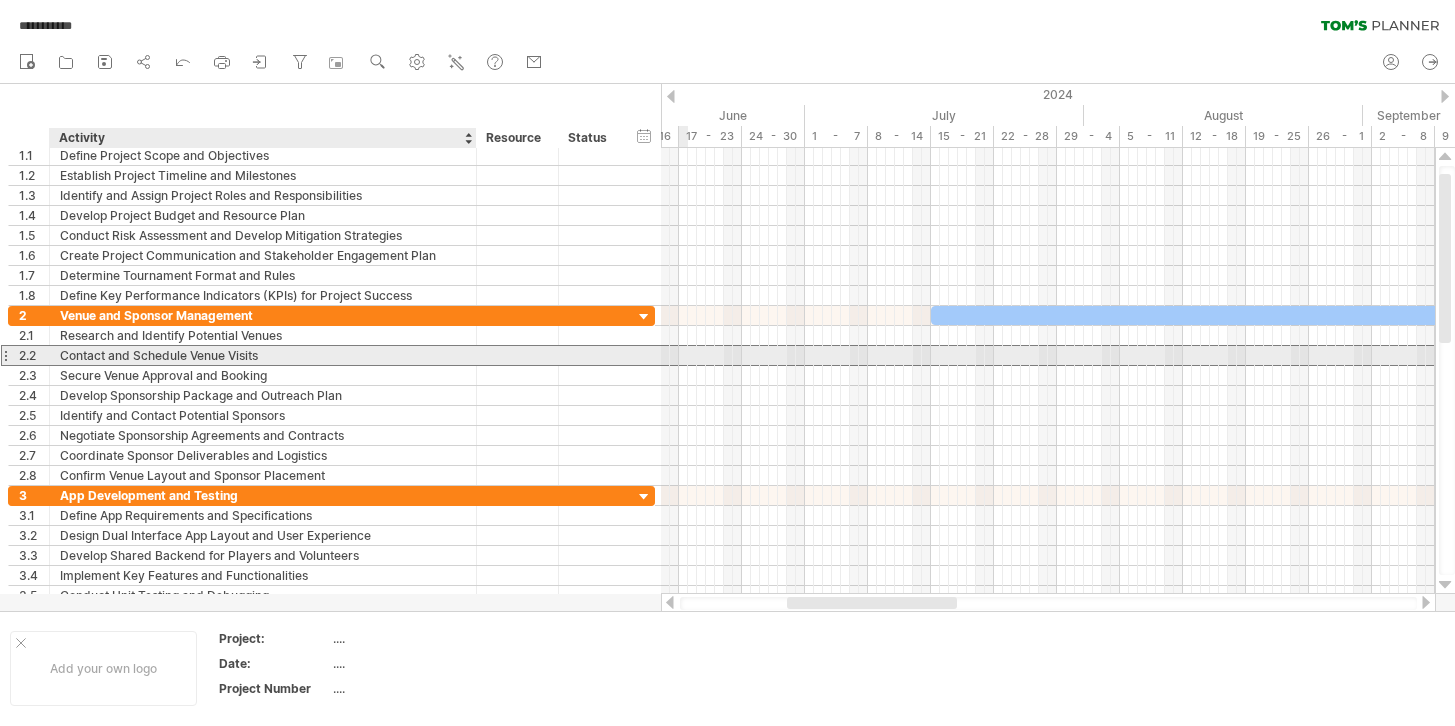 drag, startPoint x: 273, startPoint y: 356, endPoint x: 125, endPoint y: 351, distance: 148.08444 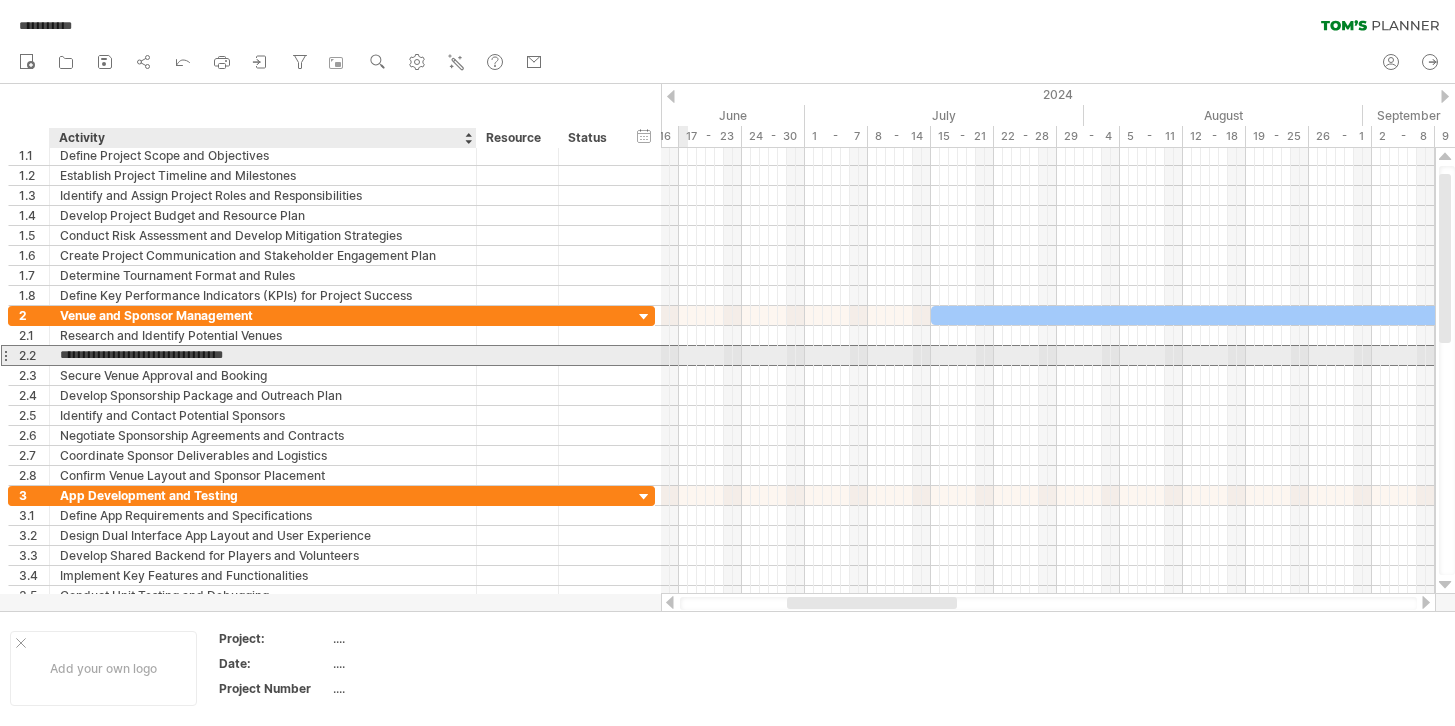click on "**********" at bounding box center [263, 355] 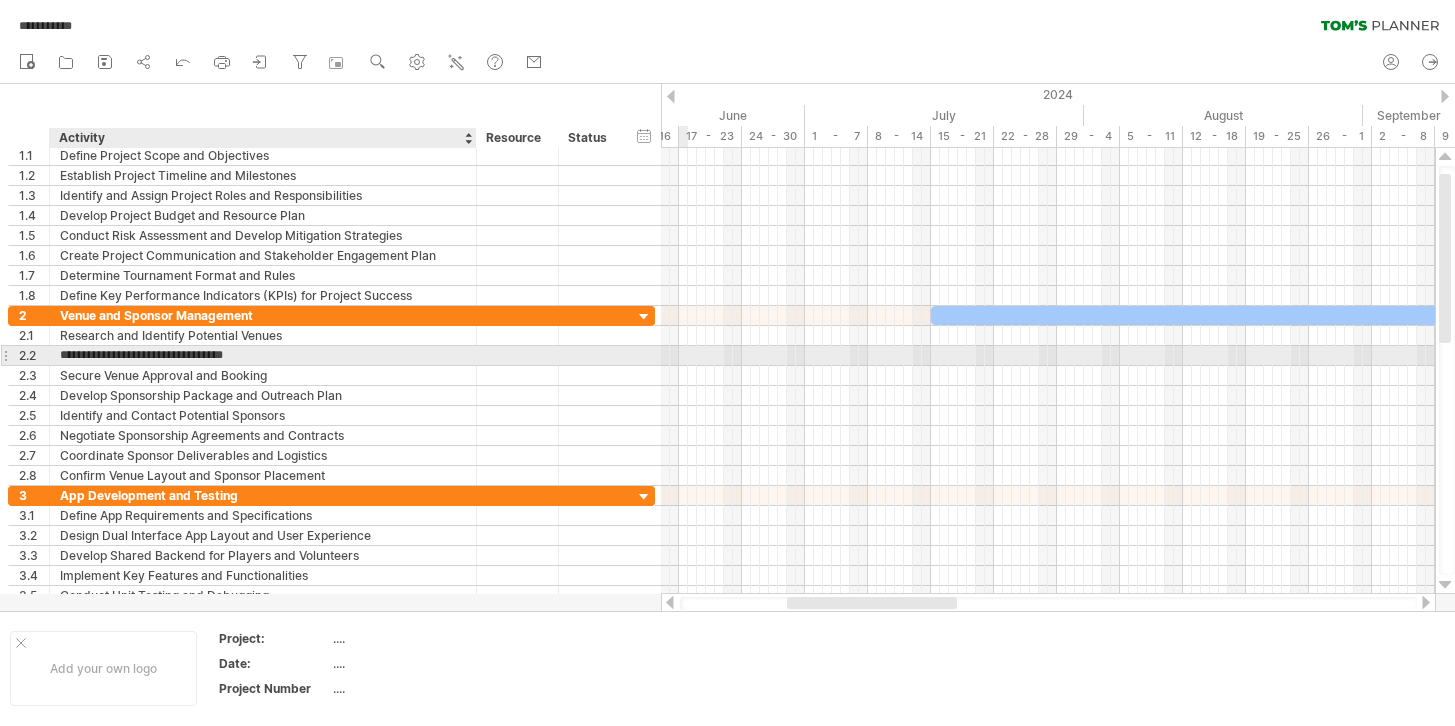 click on "**********" at bounding box center (263, 355) 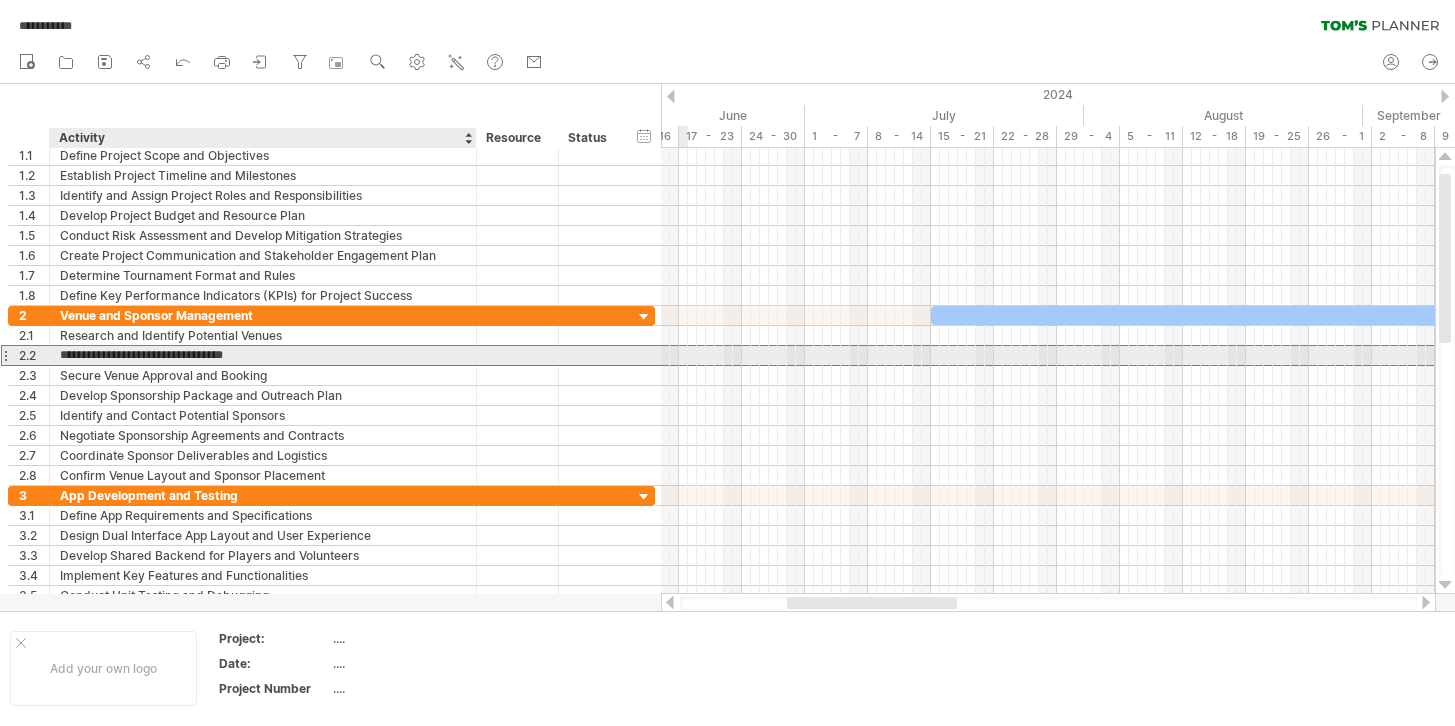 click on "**********" at bounding box center (263, 355) 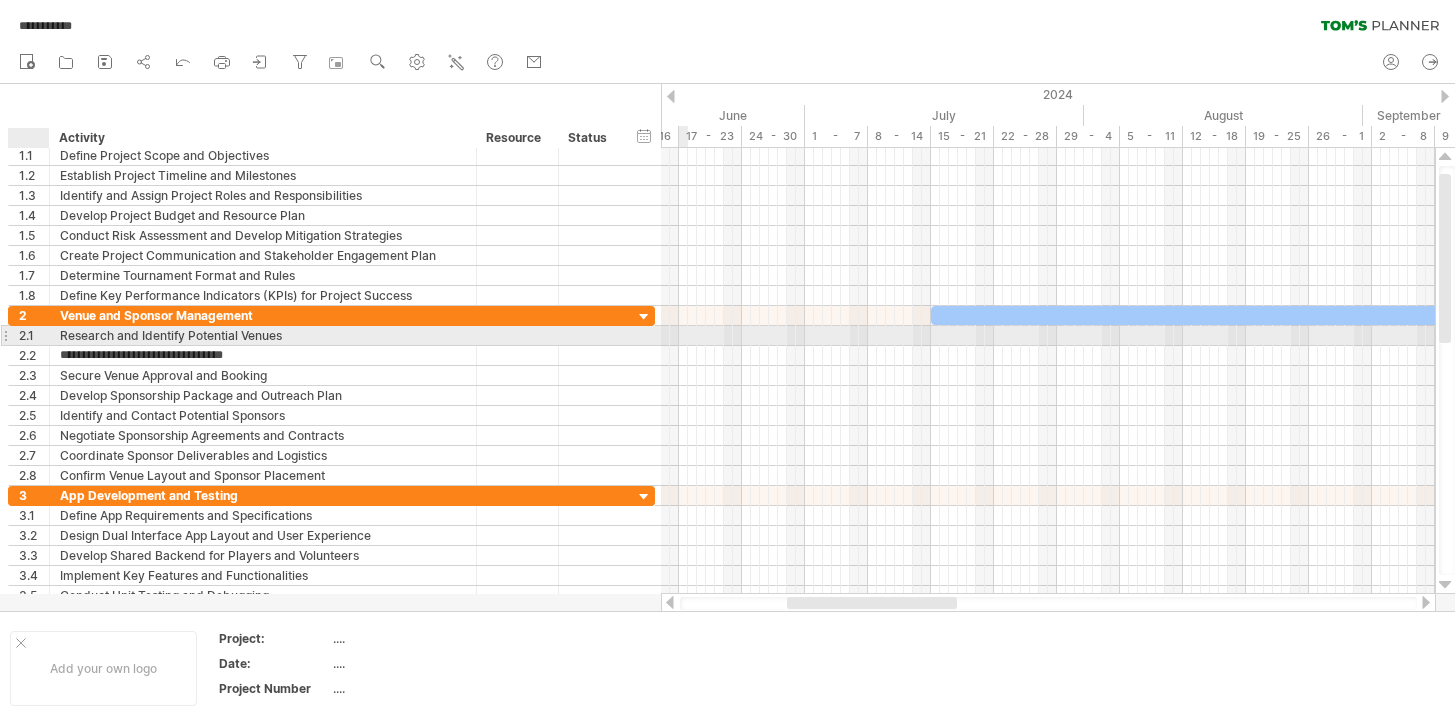 click on "2.1" at bounding box center [29, 335] 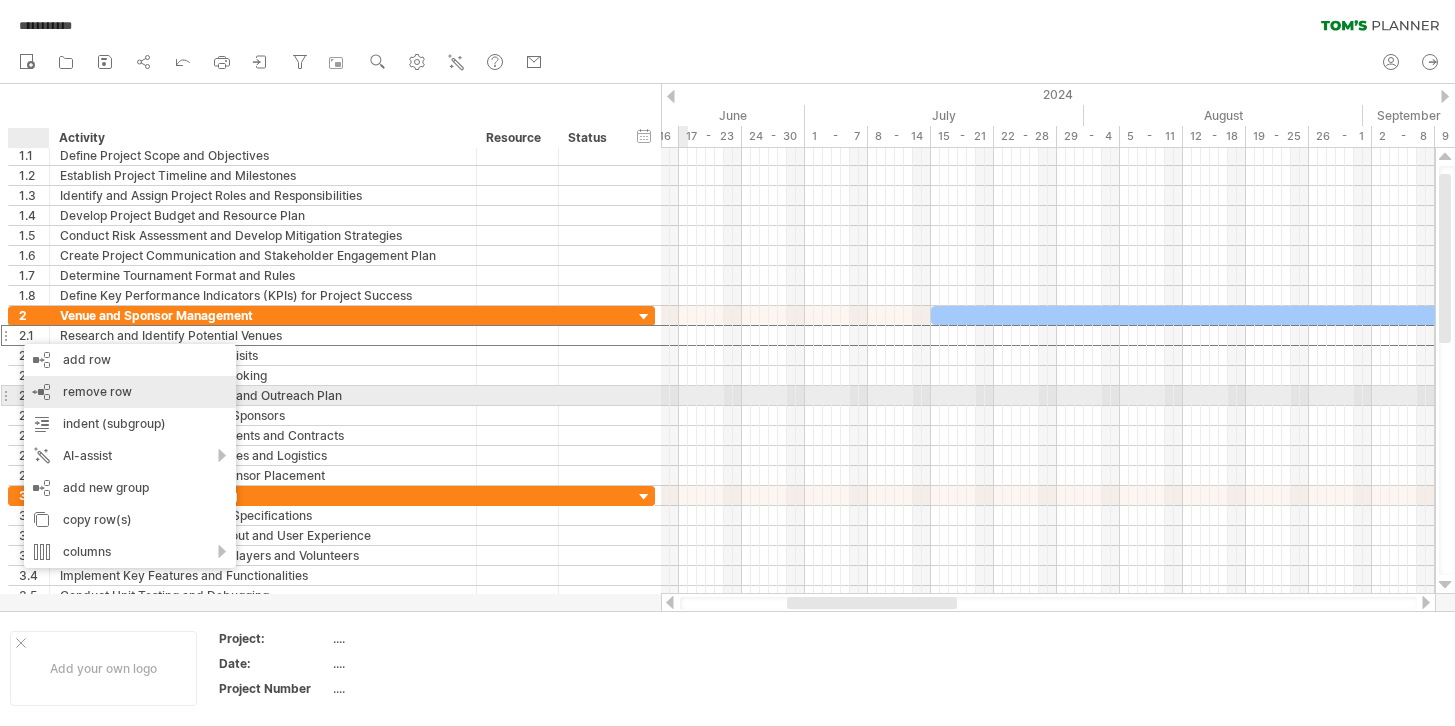 click on "remove row" at bounding box center (97, 391) 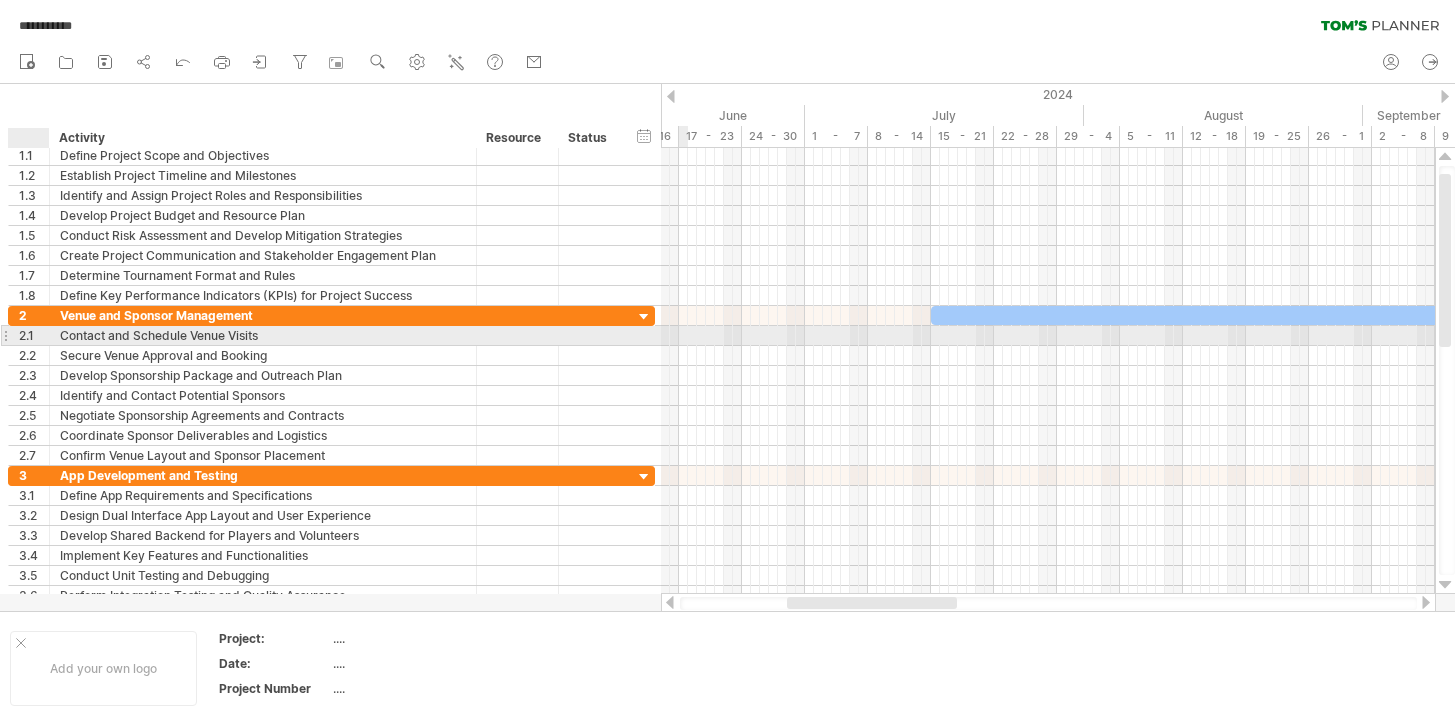 click on "2.1" at bounding box center [34, 335] 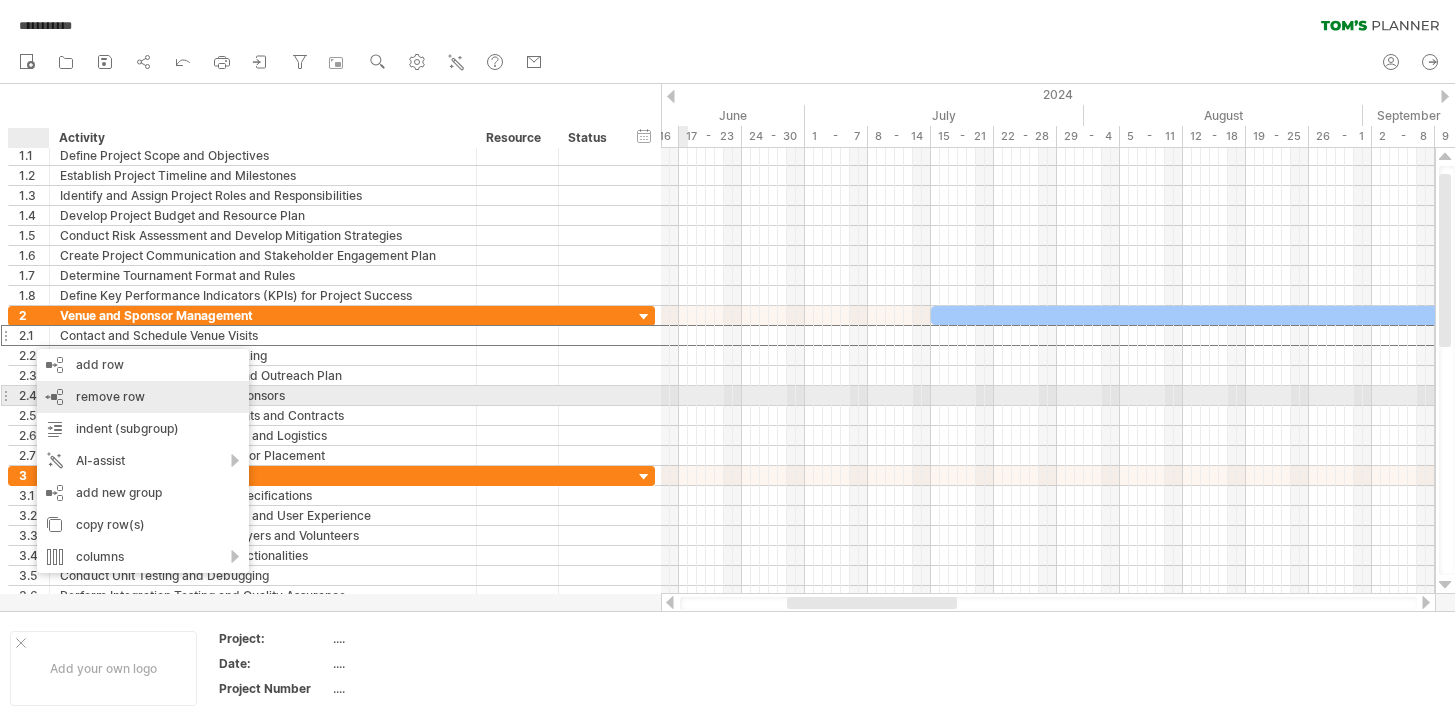 click on "remove row" at bounding box center (110, 396) 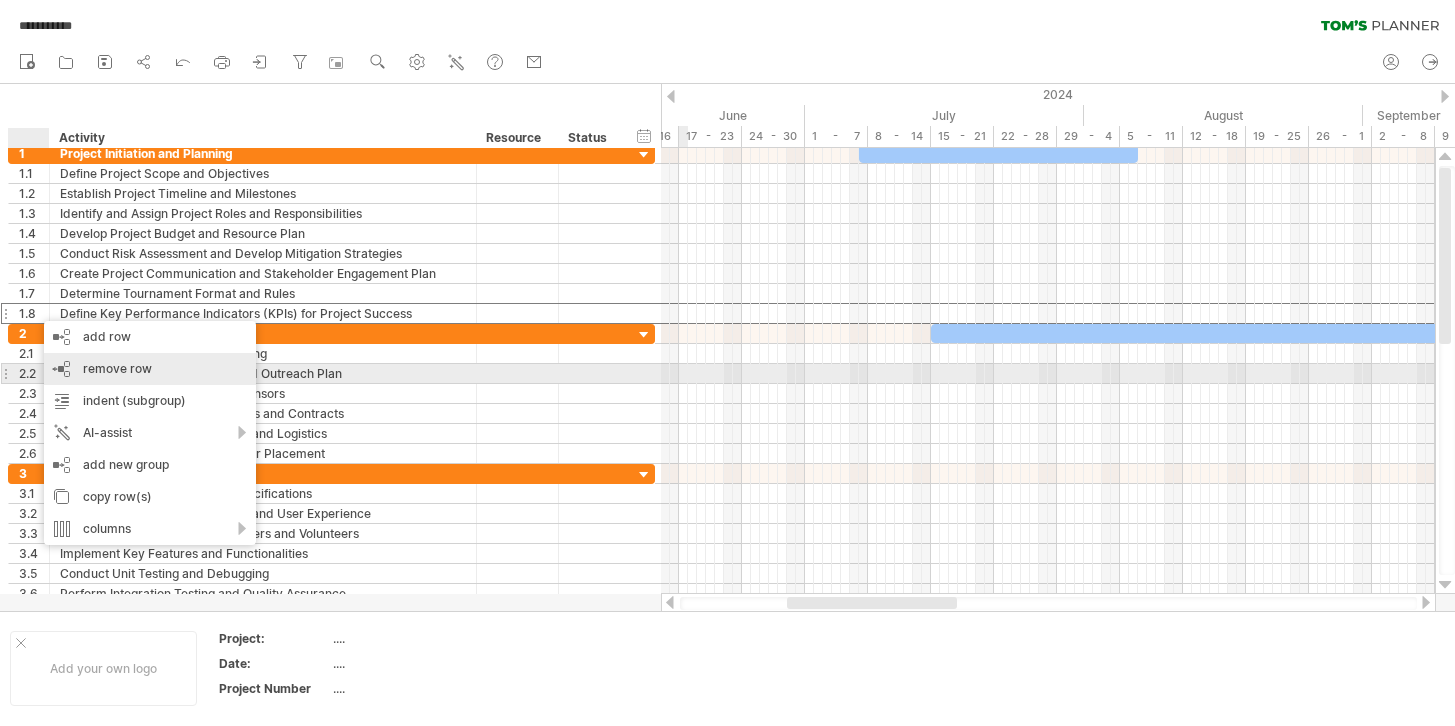 click on "remove row remove selected rows" at bounding box center [150, 369] 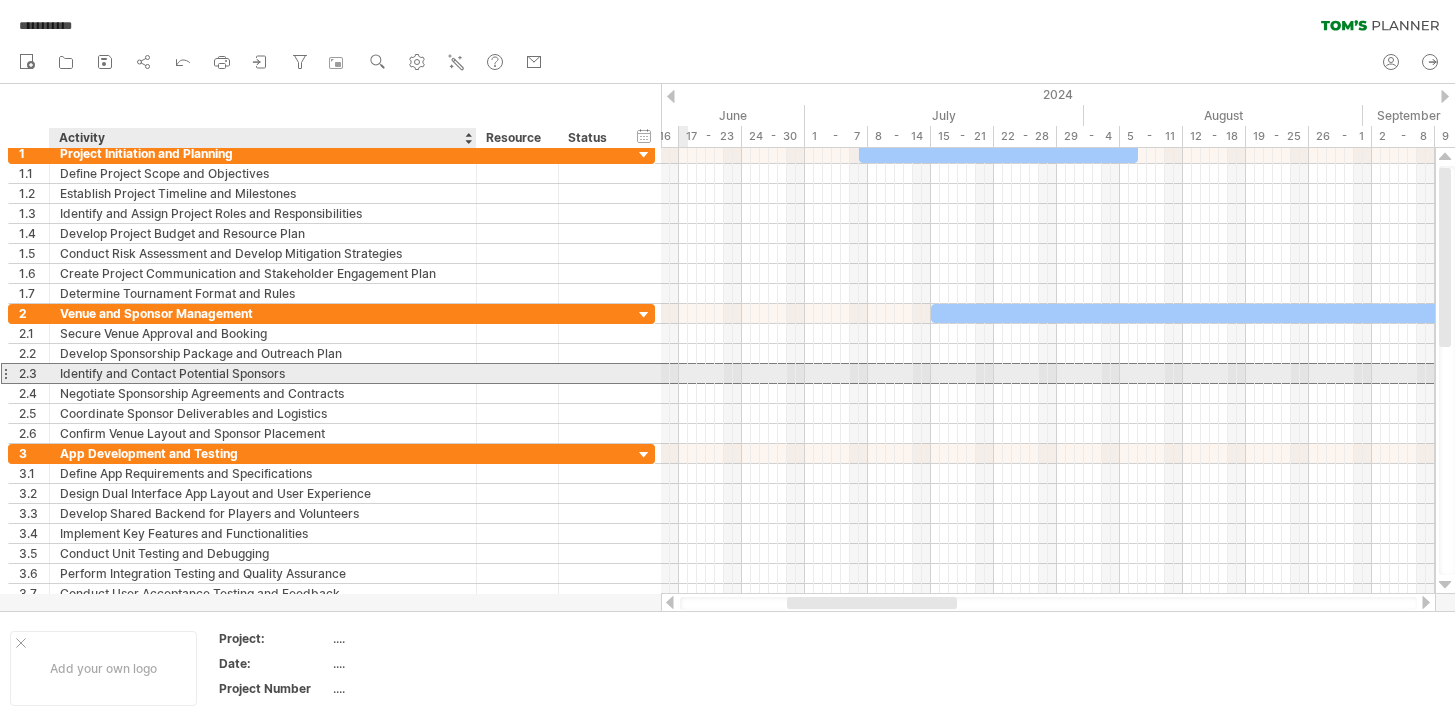click on "Identify and Contact Potential Sponsors" at bounding box center (263, 373) 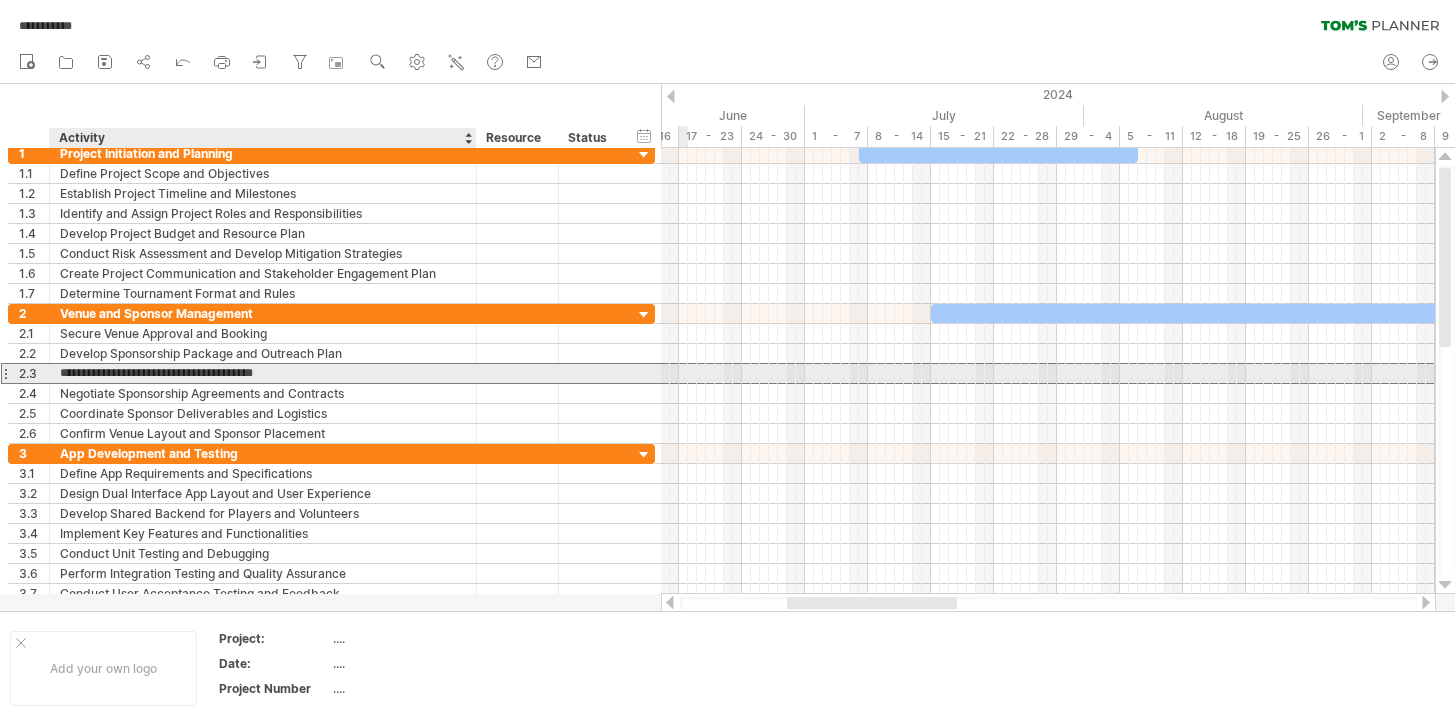click on "**********" at bounding box center [263, 373] 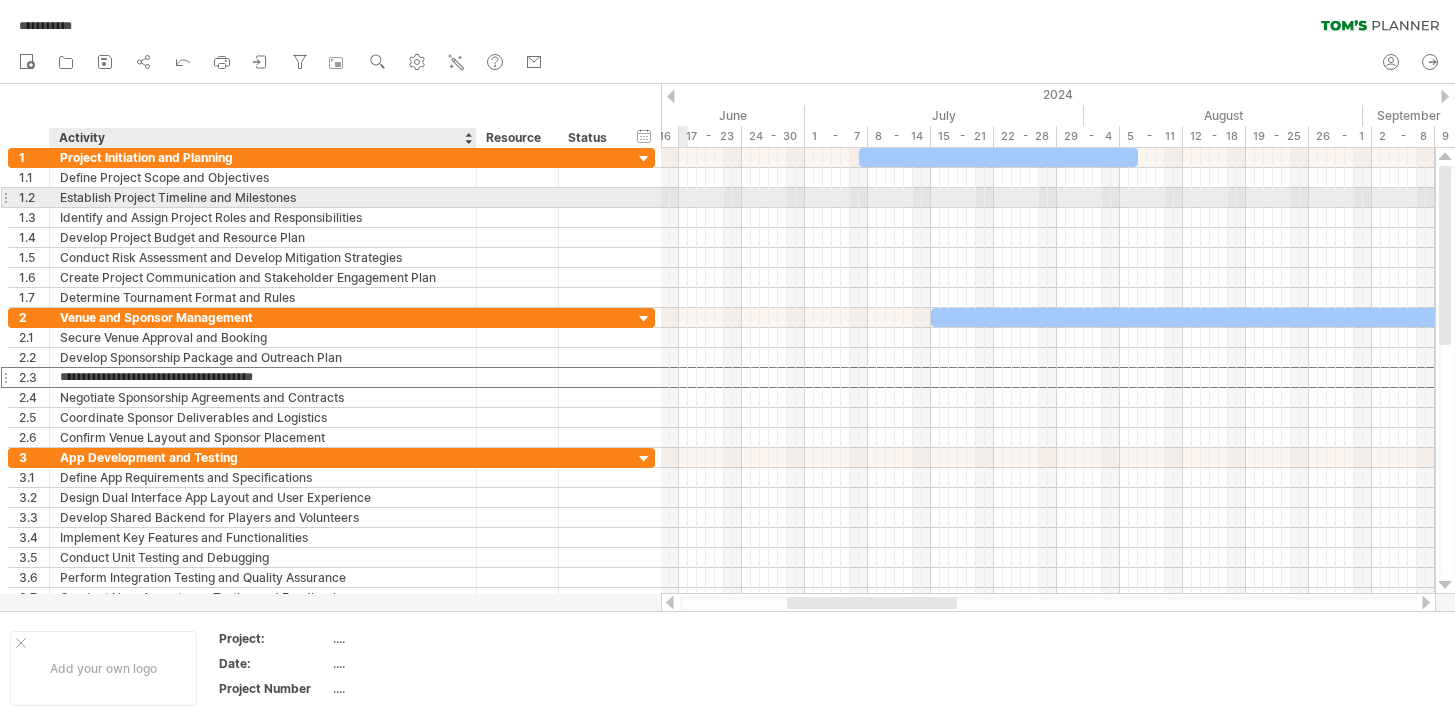 click on "Establish Project Timeline and Milestones" at bounding box center (263, 197) 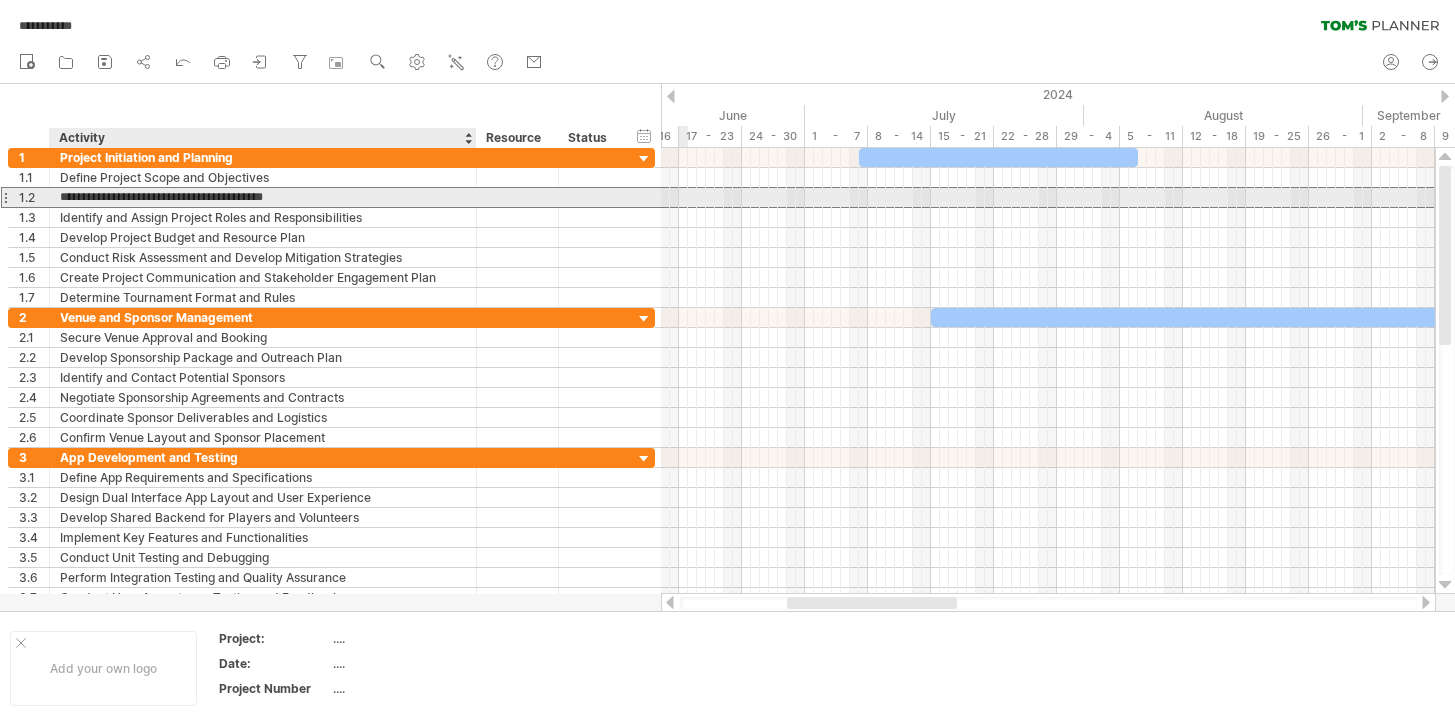 click on "**********" at bounding box center [263, 197] 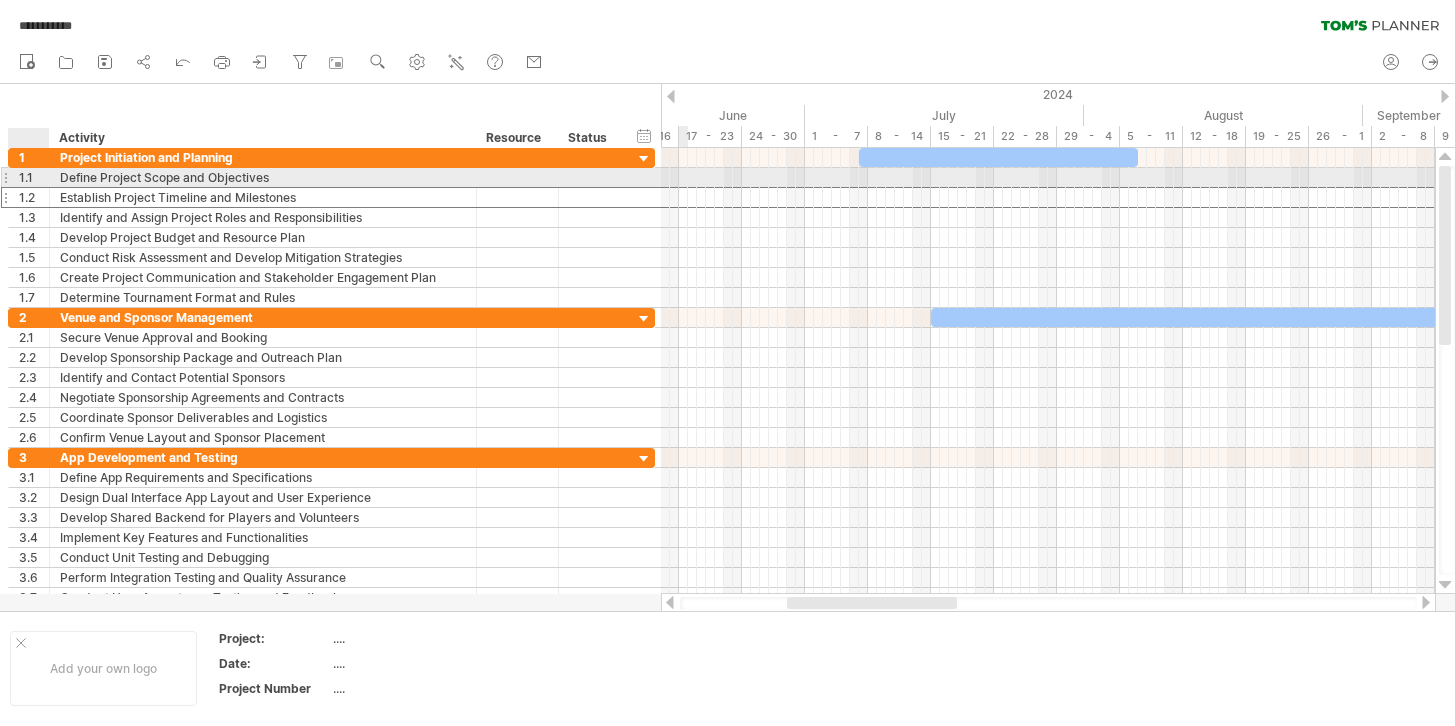 click on "1.2" at bounding box center (34, 197) 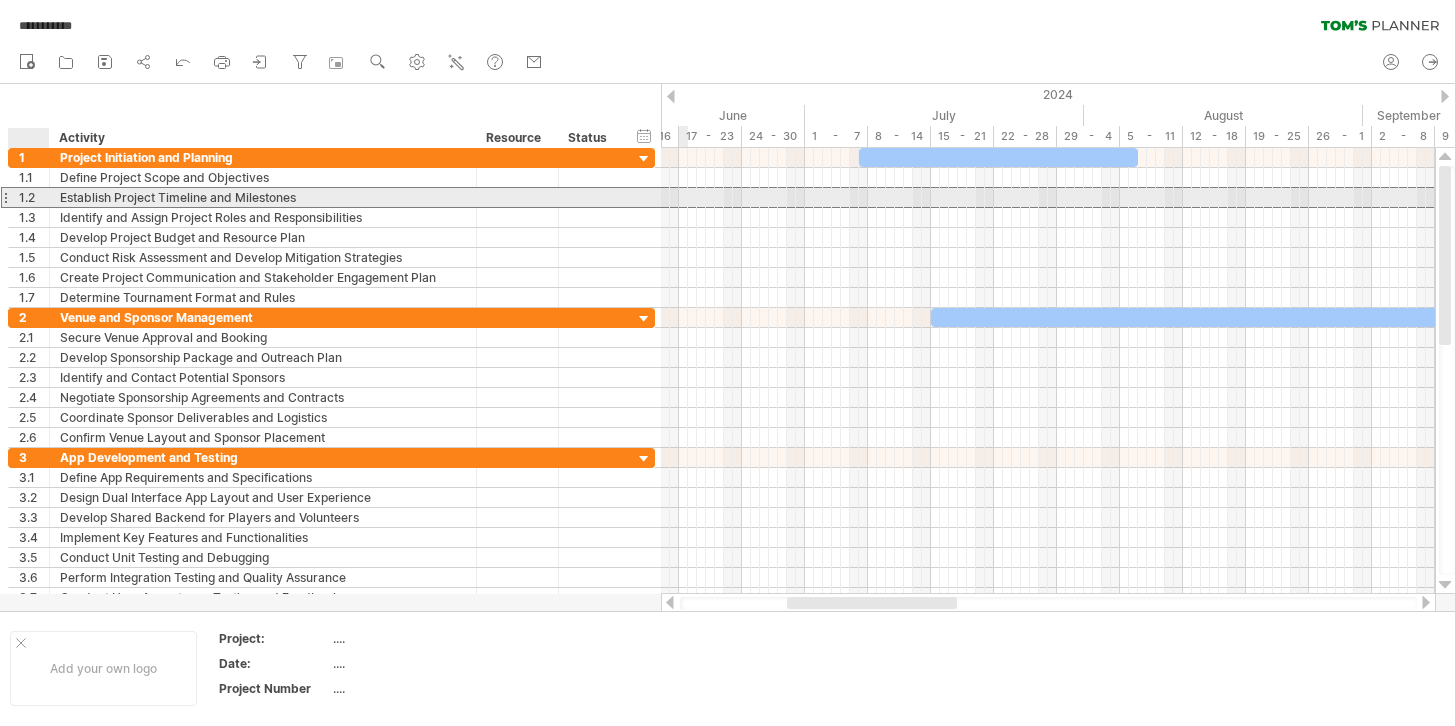 click on "1.2" at bounding box center [34, 197] 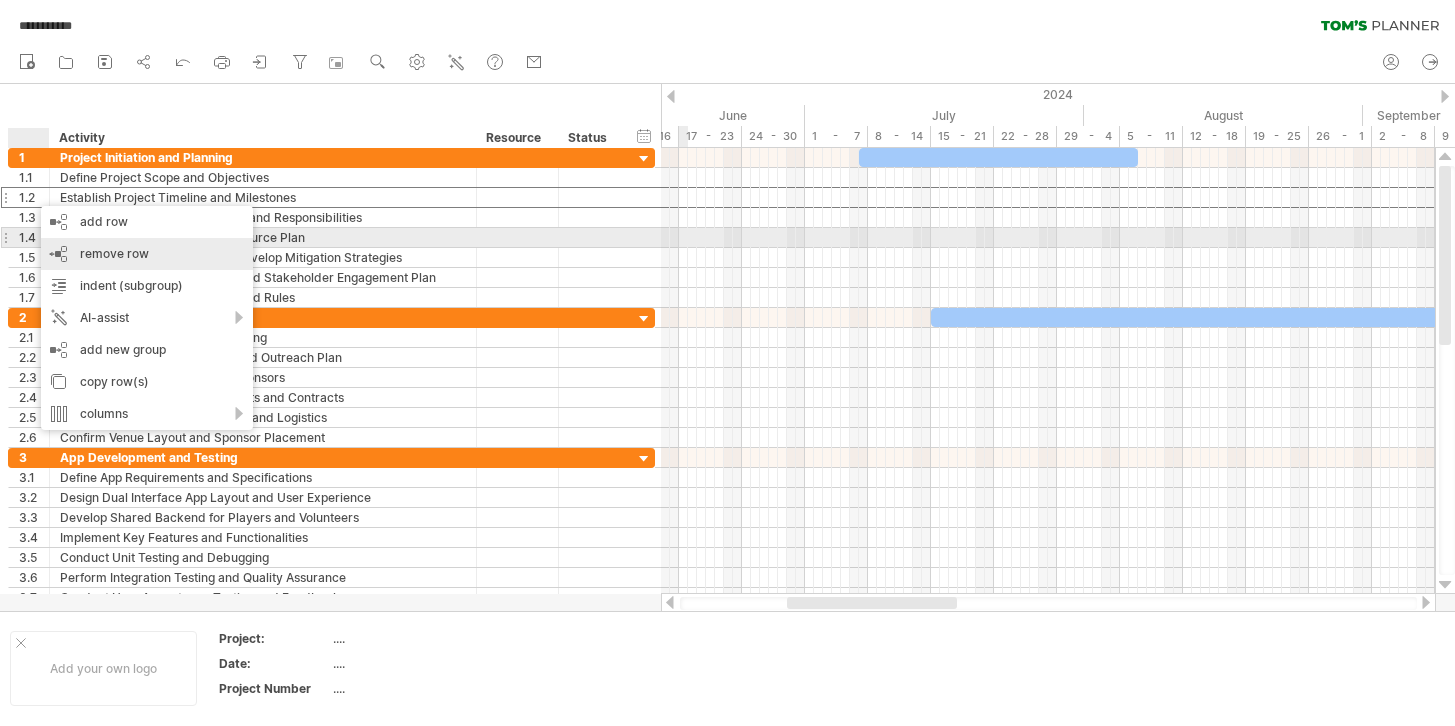 click on "remove row remove selected rows" at bounding box center (147, 254) 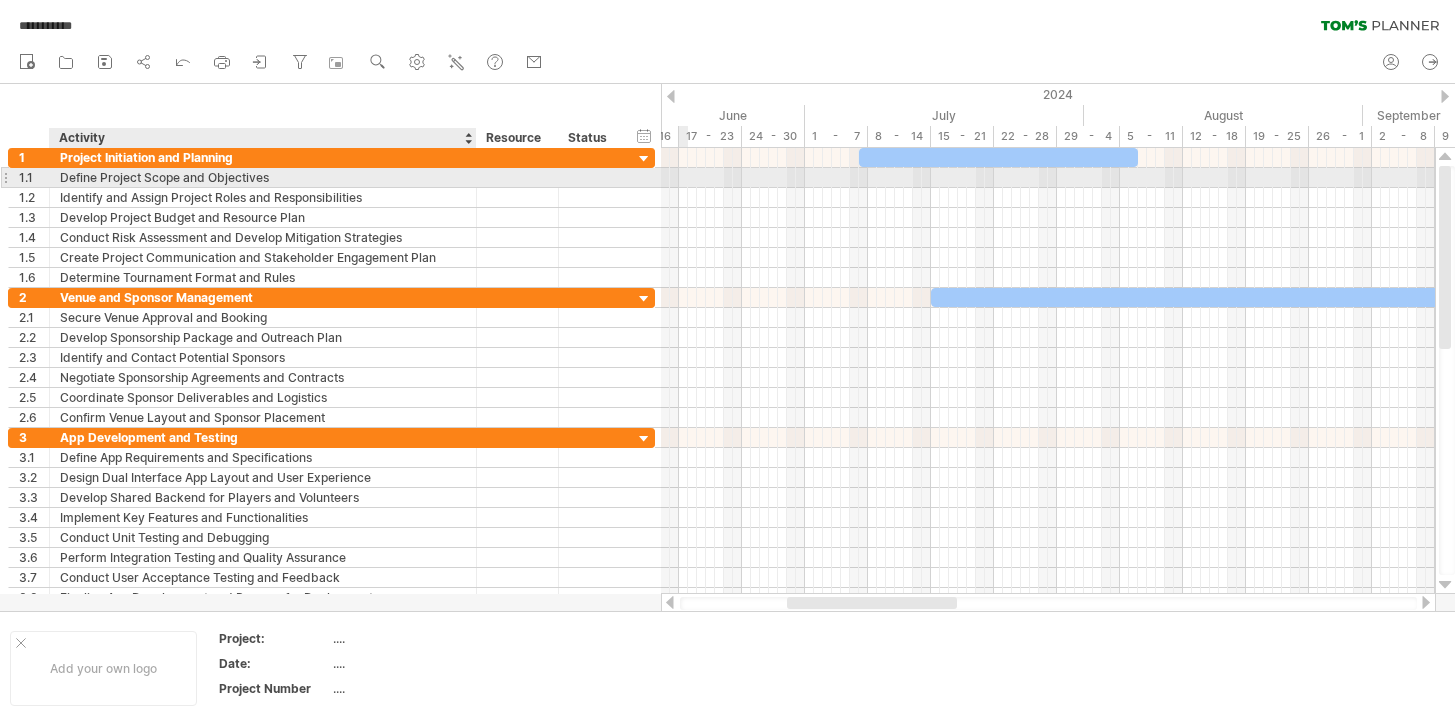click on "Define Project Scope and Objectives" at bounding box center [263, 177] 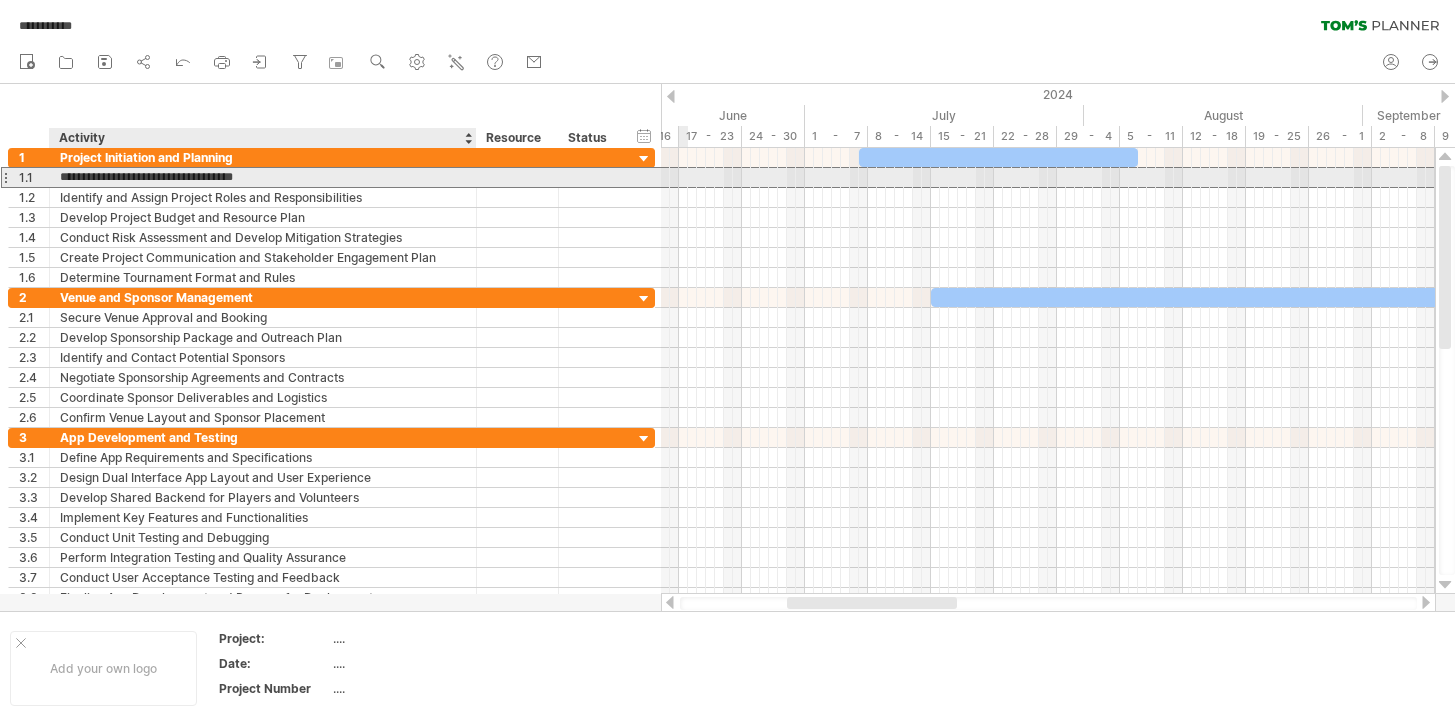 click on "**********" at bounding box center [263, 177] 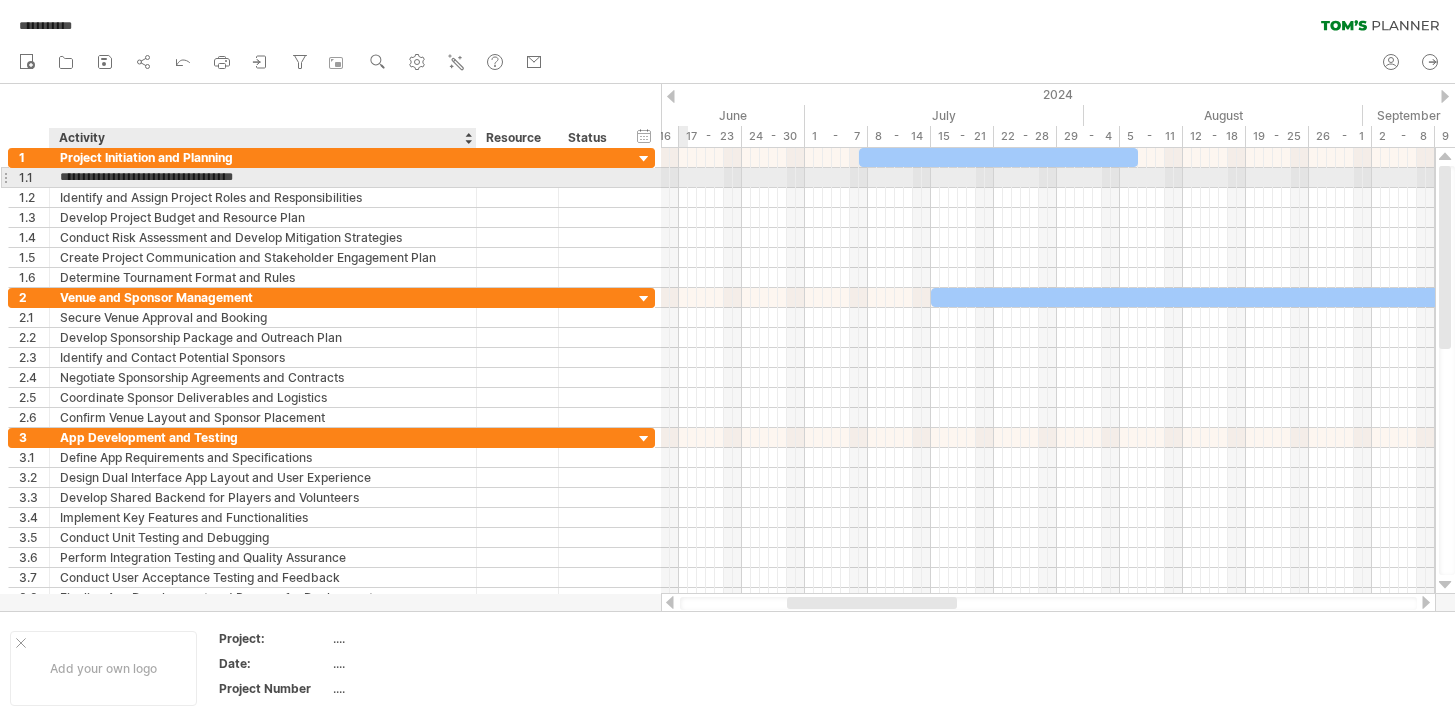click on "**********" at bounding box center [263, 177] 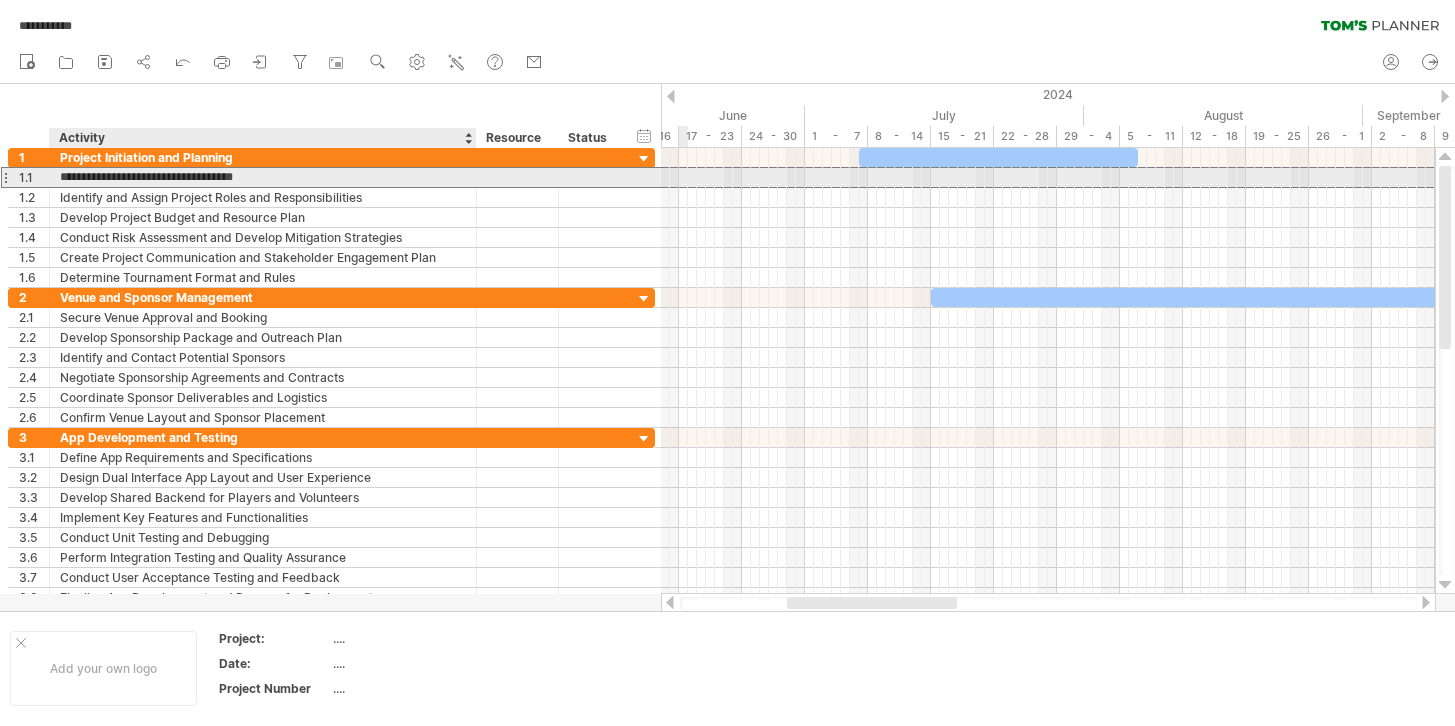click on "**********" at bounding box center [263, 177] 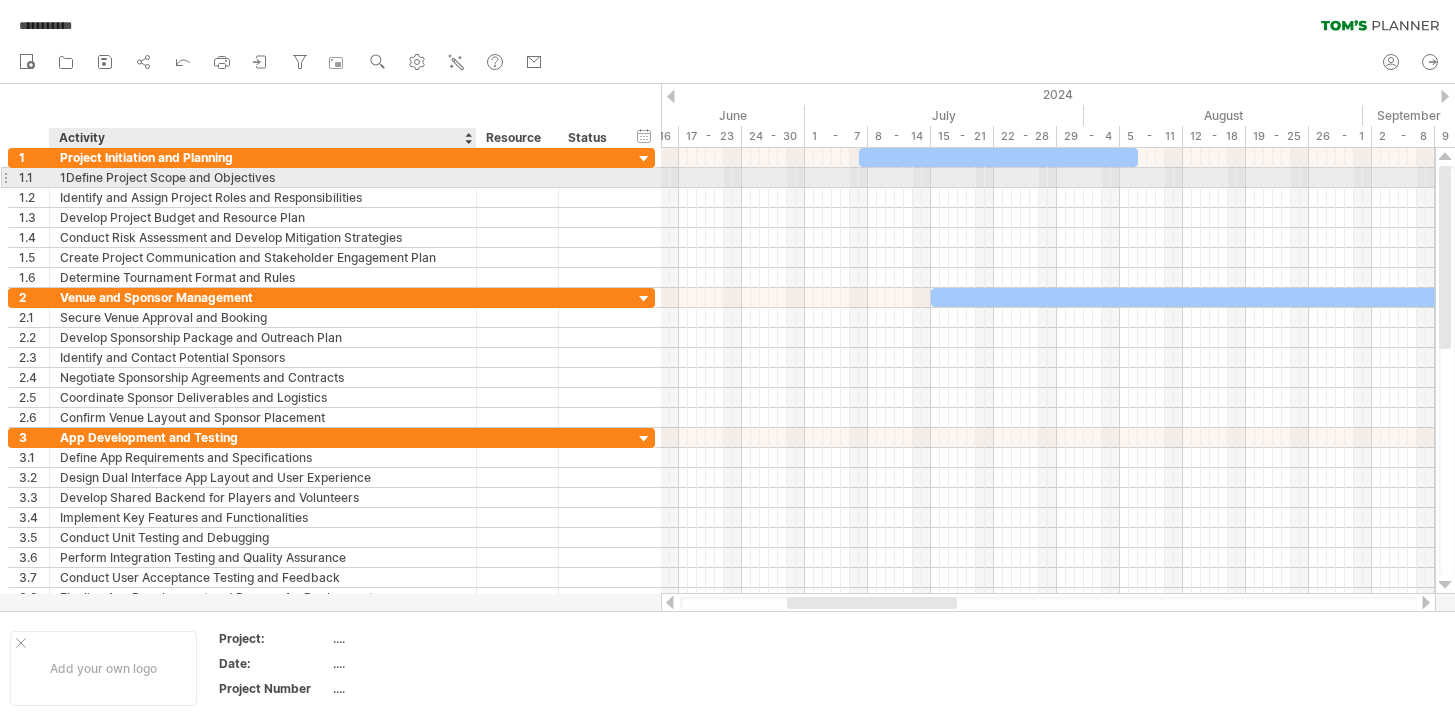 click on "1Define Project Scope and Objectives" at bounding box center [263, 177] 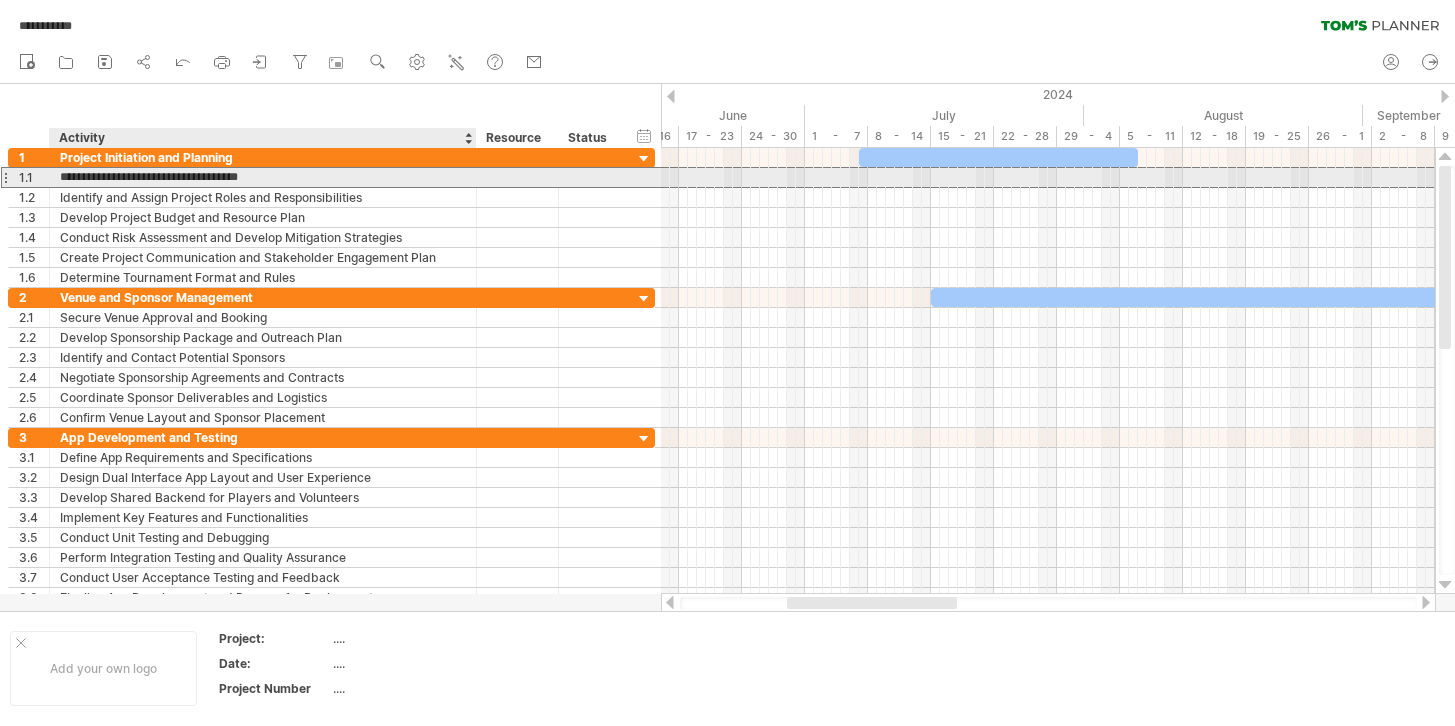 click on "**********" at bounding box center [263, 177] 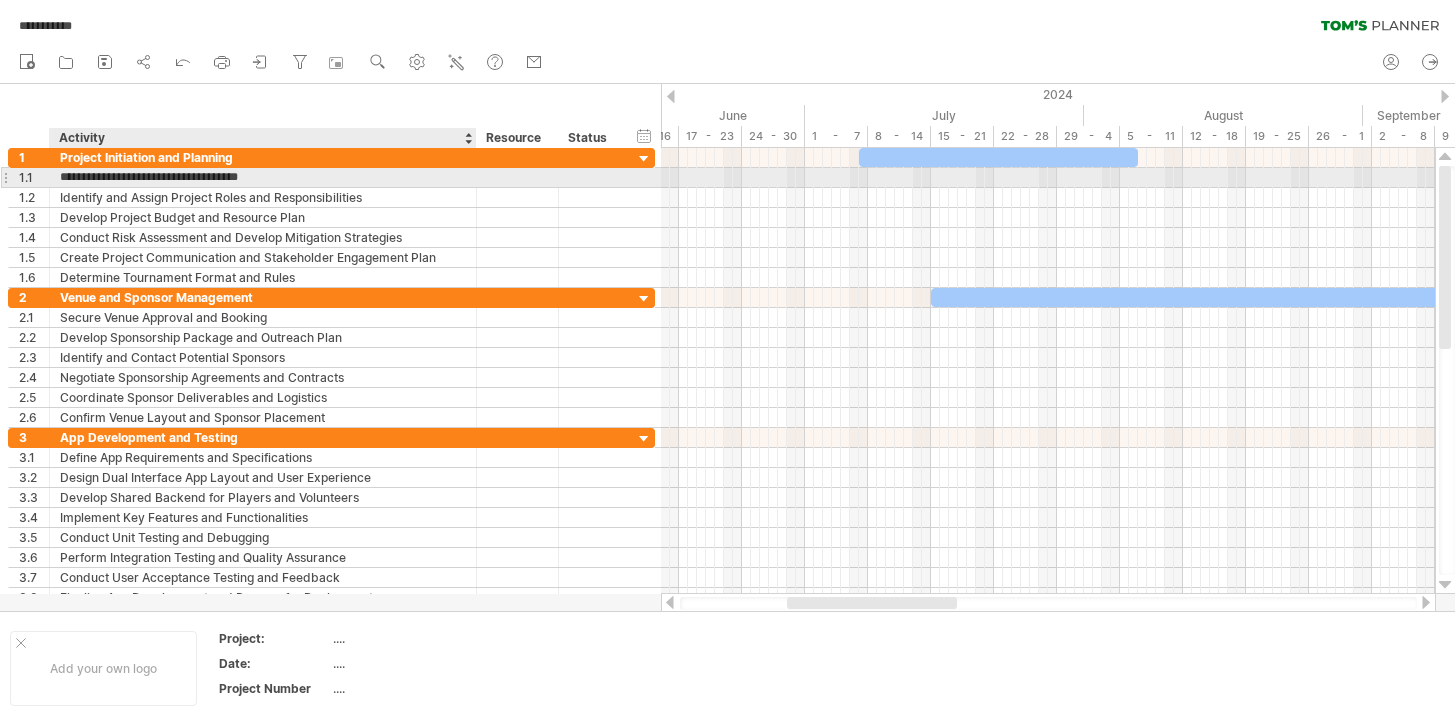 click on "**********" at bounding box center (263, 177) 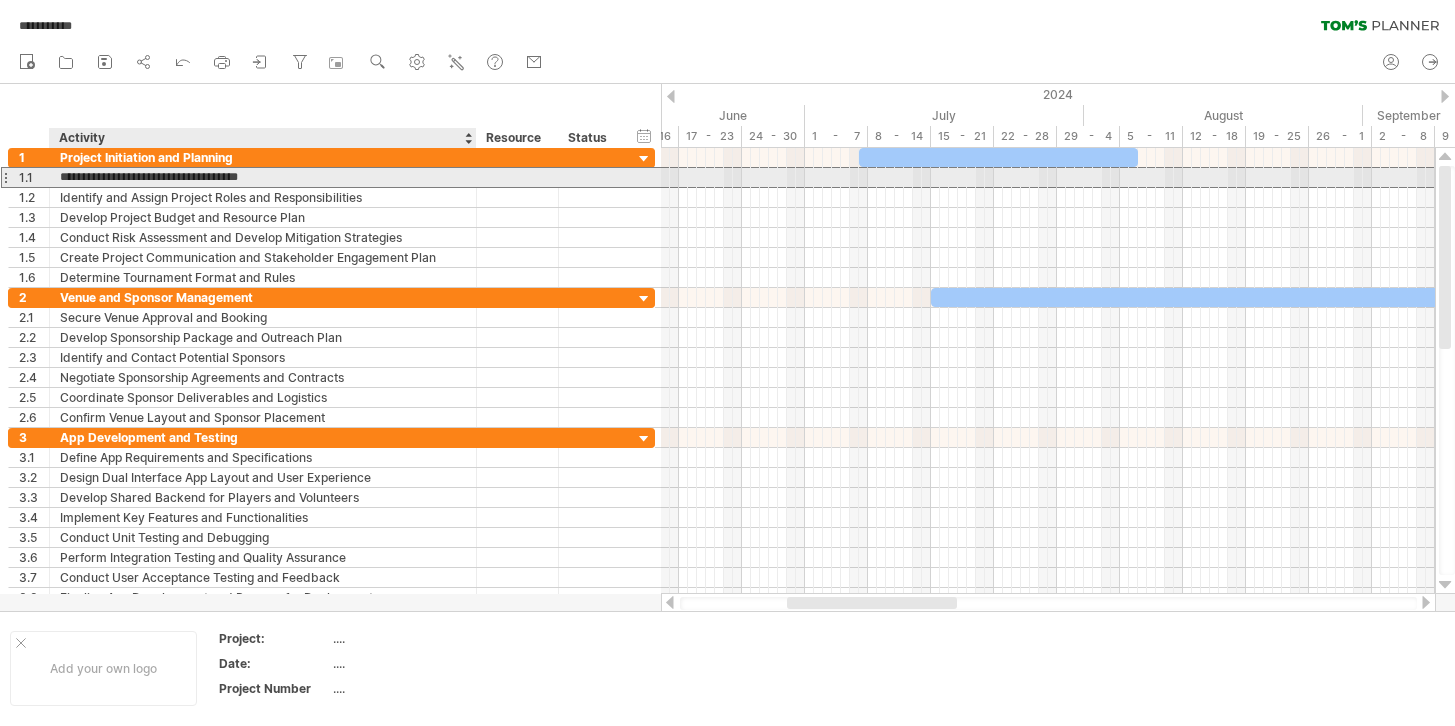 drag, startPoint x: 277, startPoint y: 176, endPoint x: 61, endPoint y: 175, distance: 216.00232 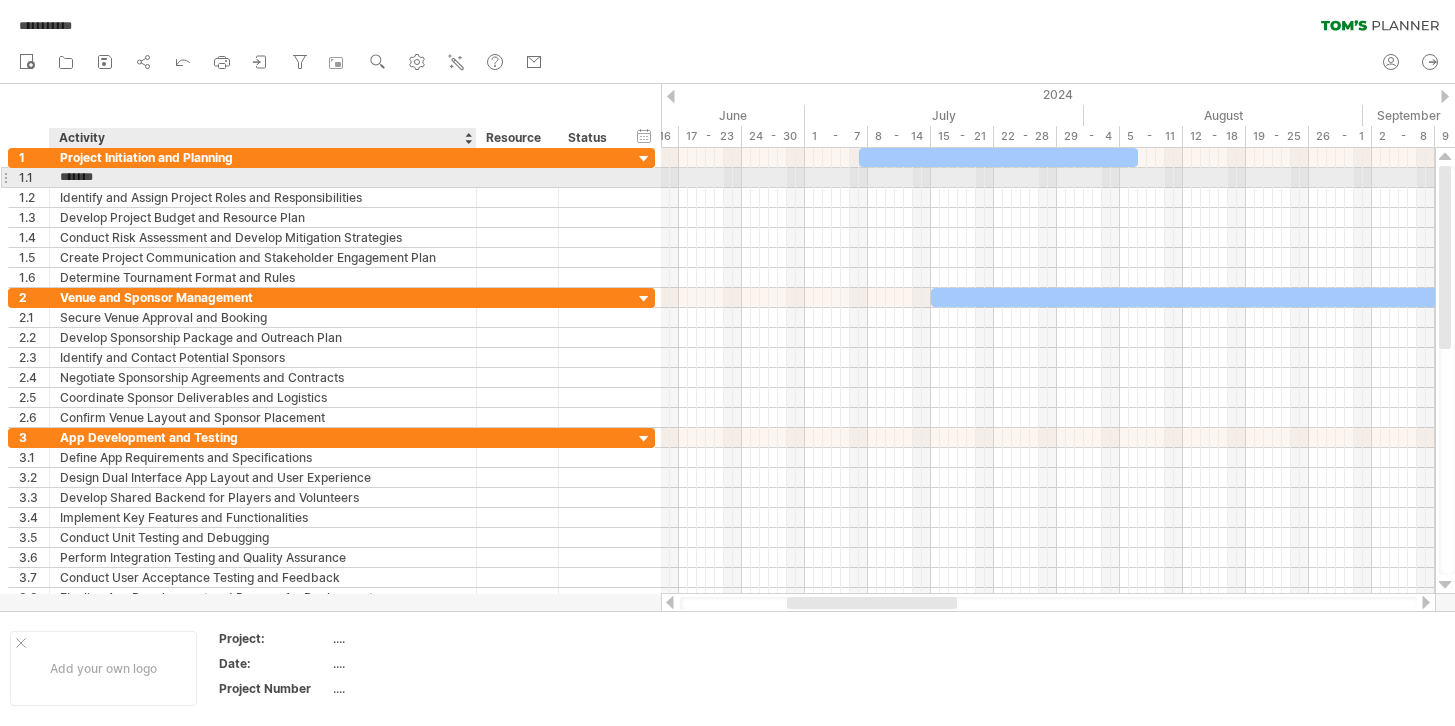 type on "**********" 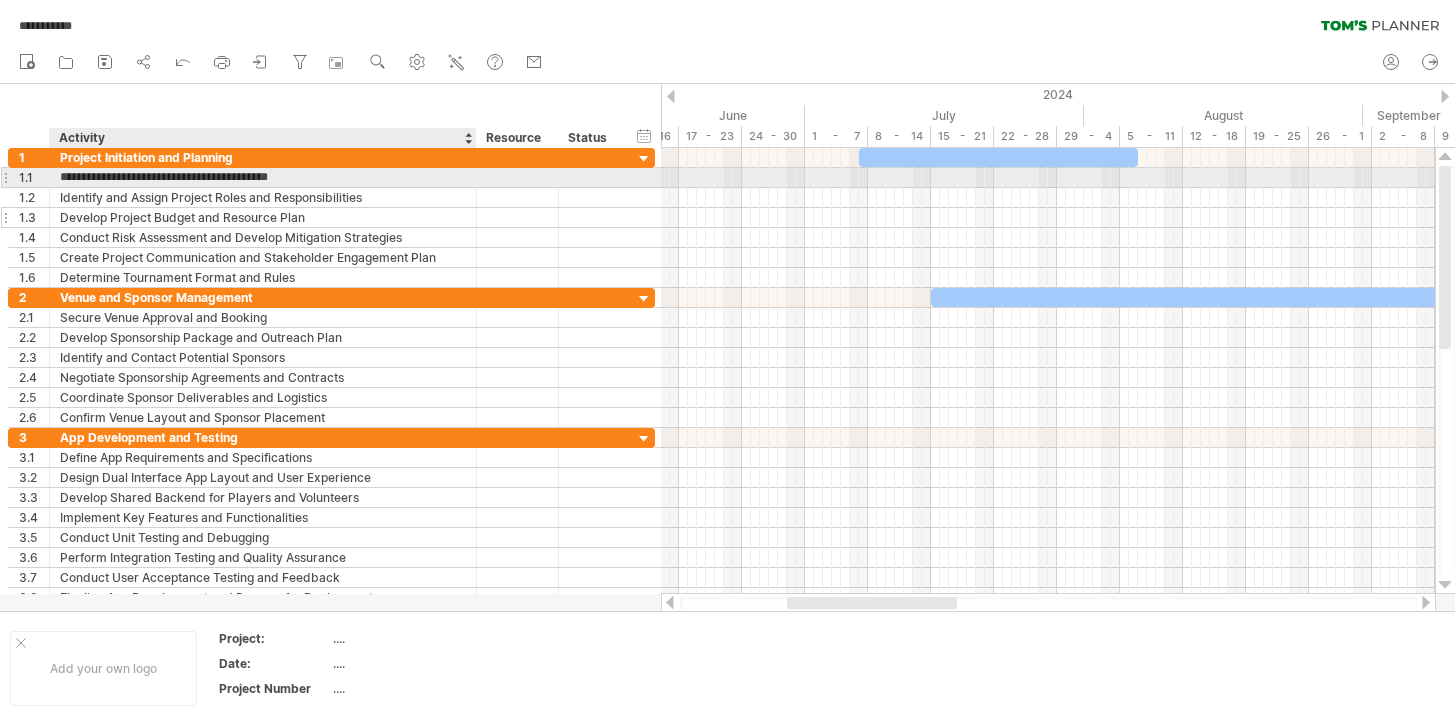 click on "Develop Project Budget and Resource Plan" at bounding box center (263, 217) 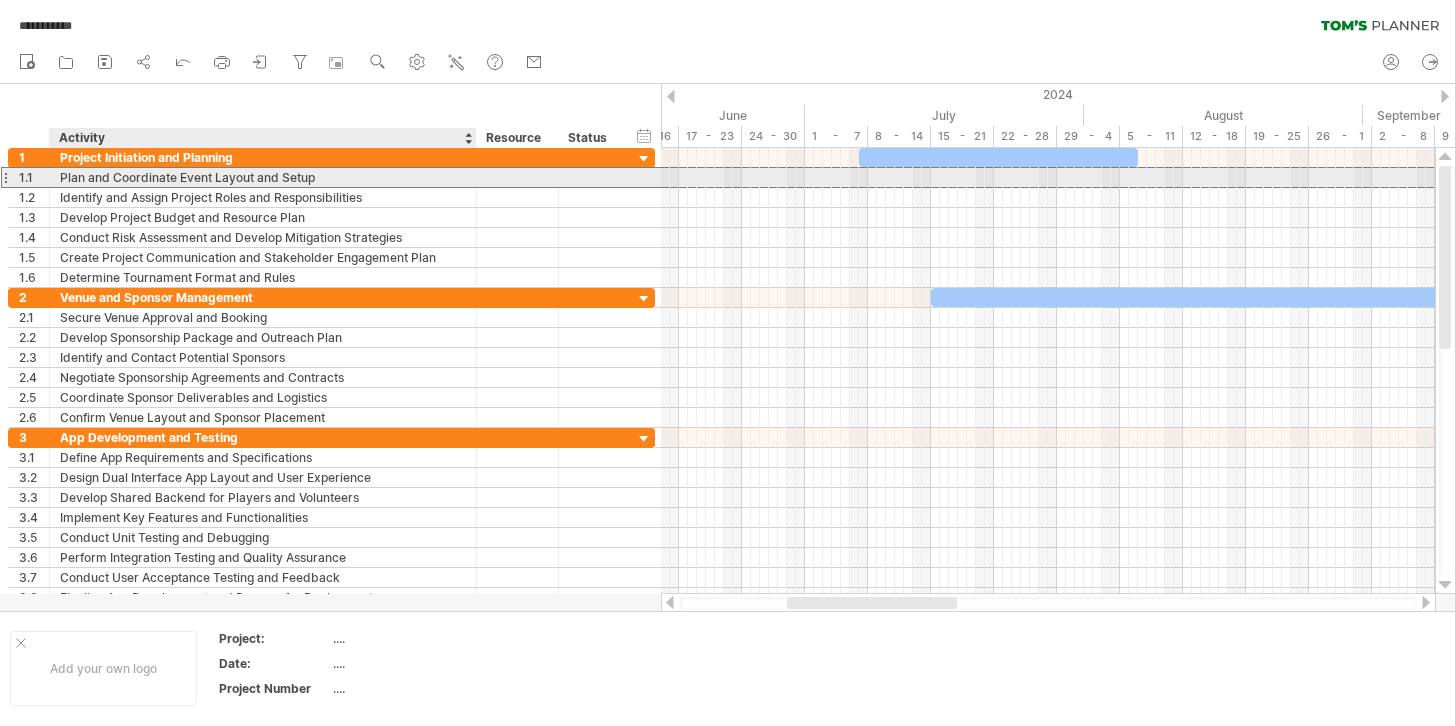 click on "Lore ips Dolorsitam Conse Adipis eli Seddo" at bounding box center [263, 177] 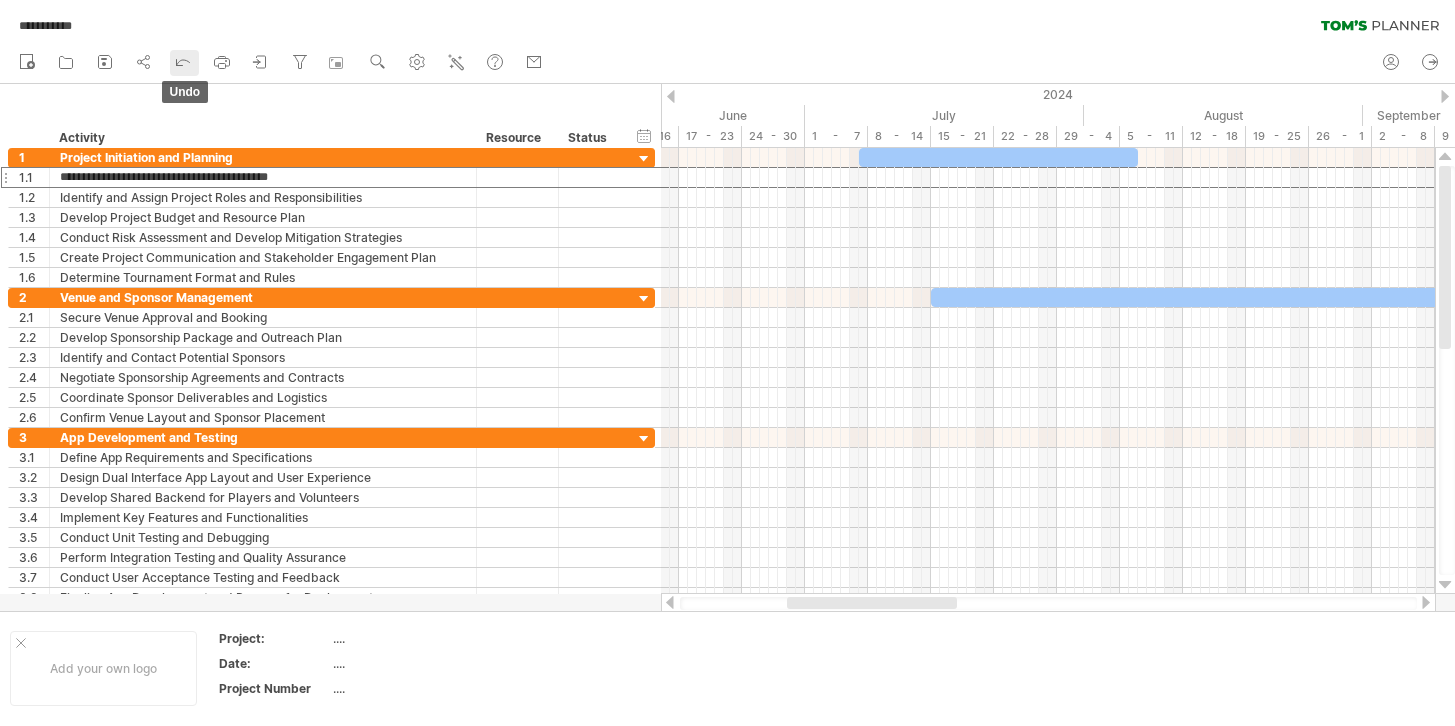 click on "undo" at bounding box center (184, 63) 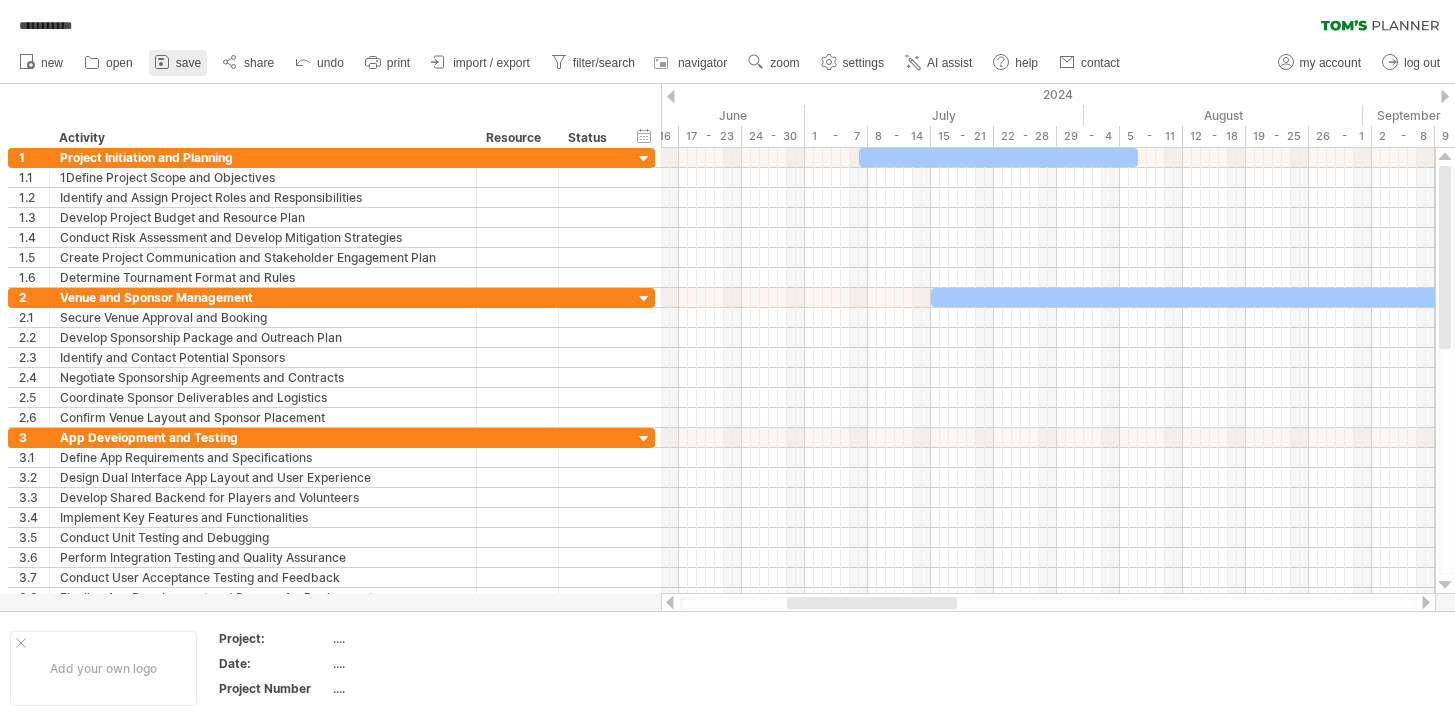 click at bounding box center [162, 62] 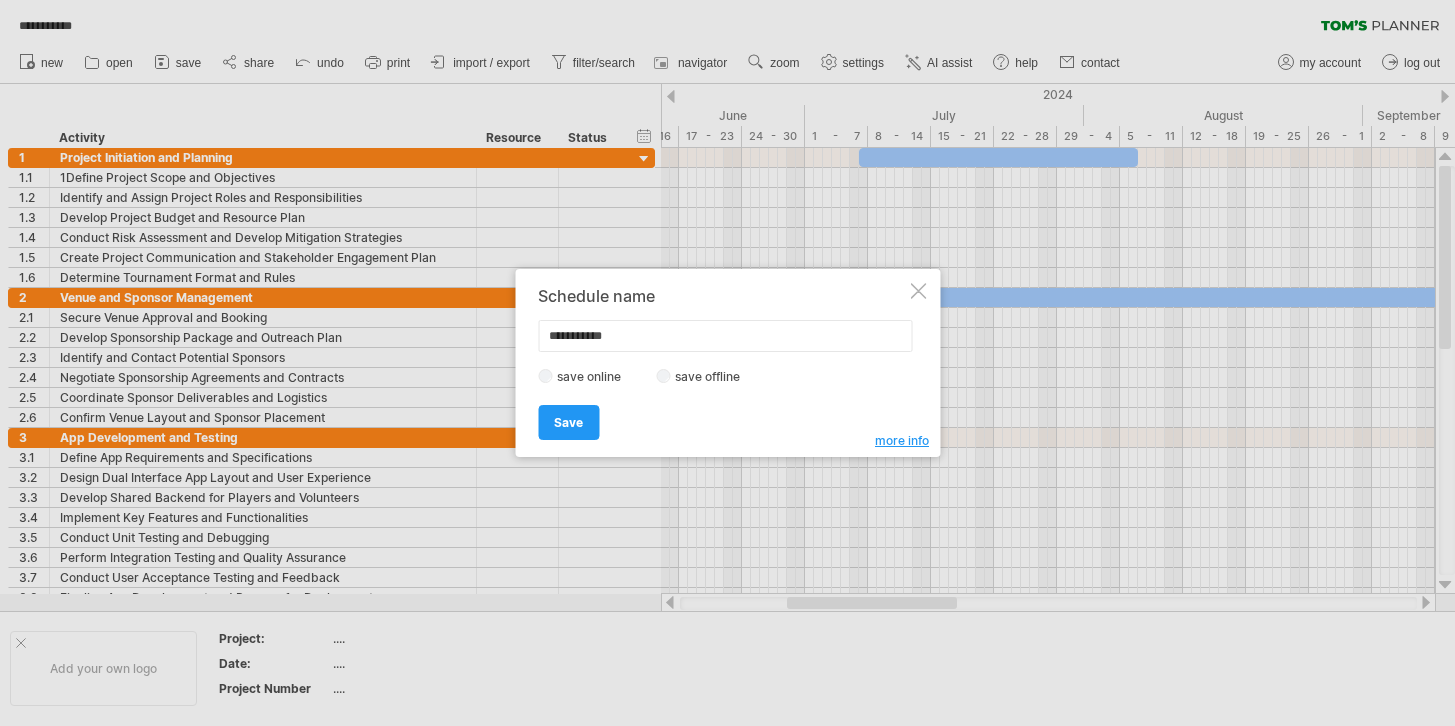 click at bounding box center [918, 291] 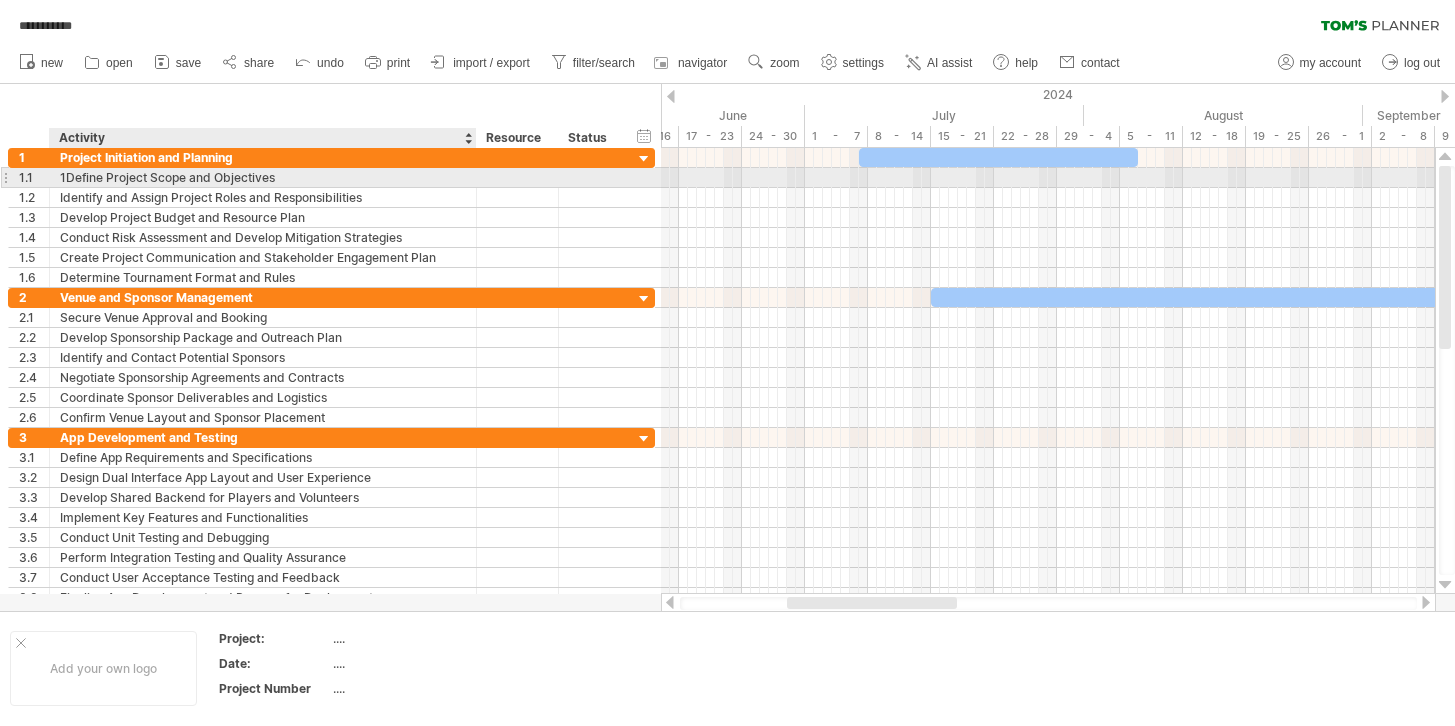 click on "1Define Project Scope and Objectives" at bounding box center [263, 177] 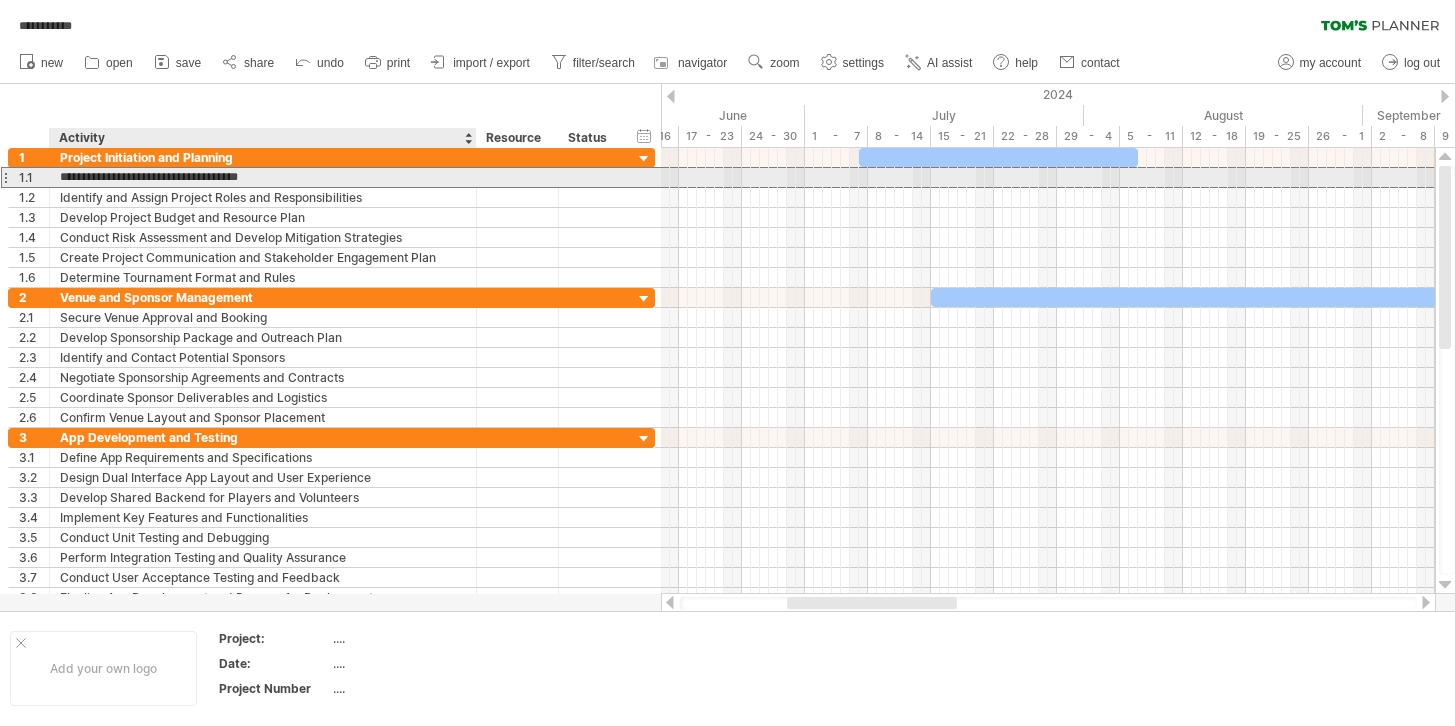 click on "**********" at bounding box center [263, 177] 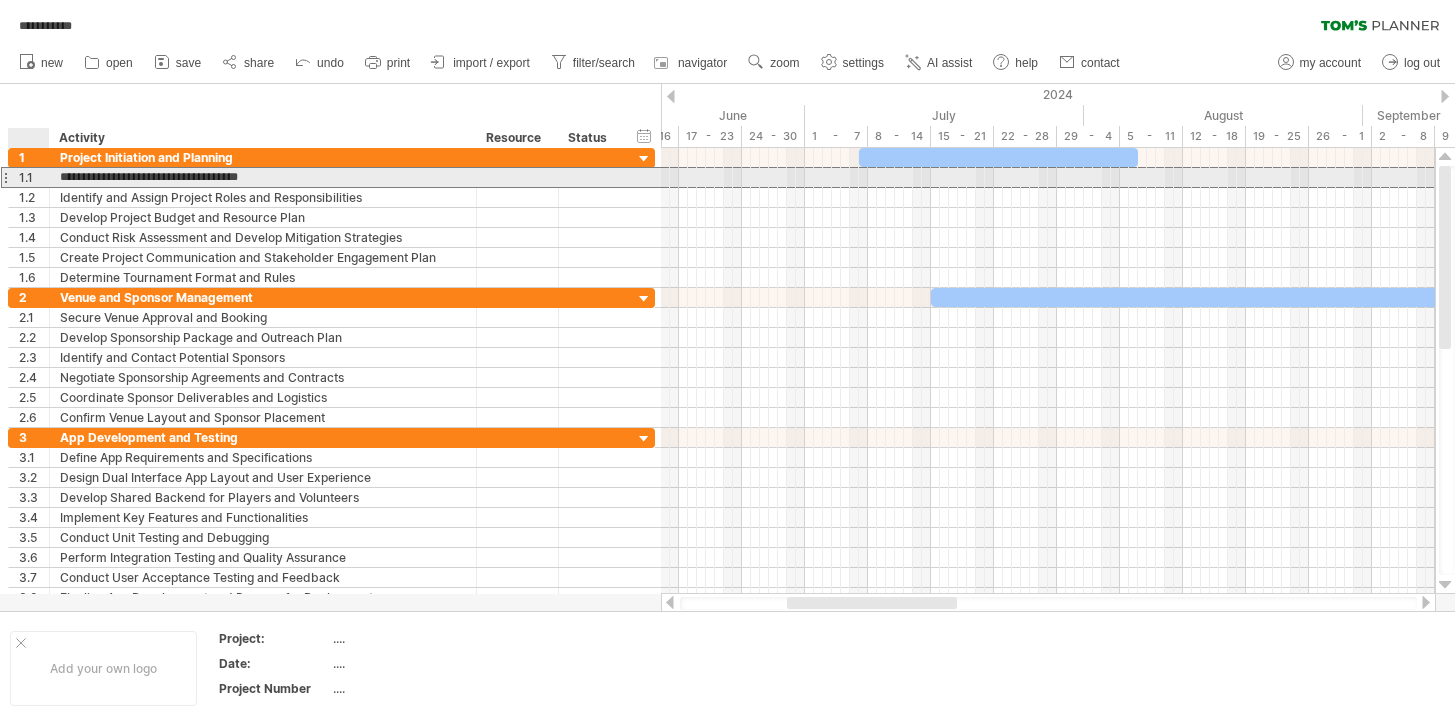 drag, startPoint x: 276, startPoint y: 180, endPoint x: 58, endPoint y: 171, distance: 218.1857 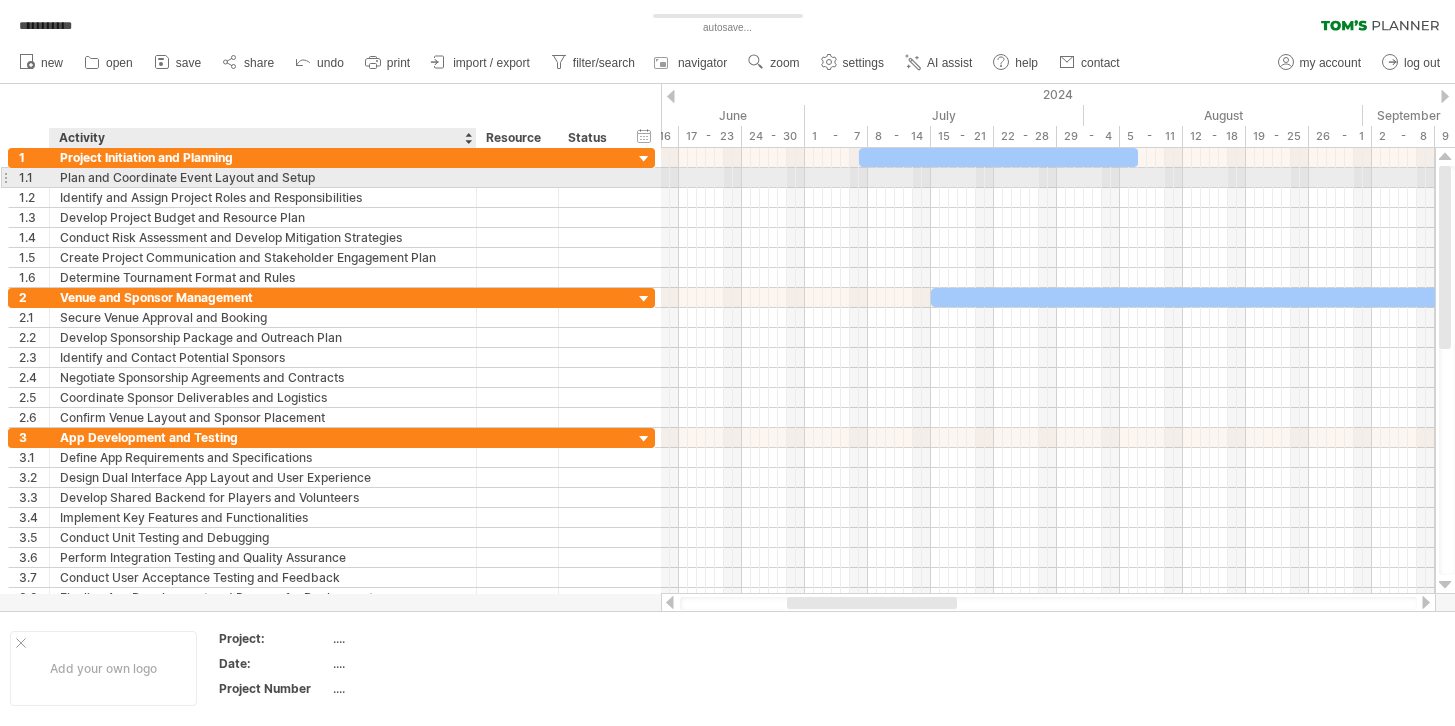 click on "Lore ips Dolorsitam Conse Adipis eli Seddo" at bounding box center [263, 177] 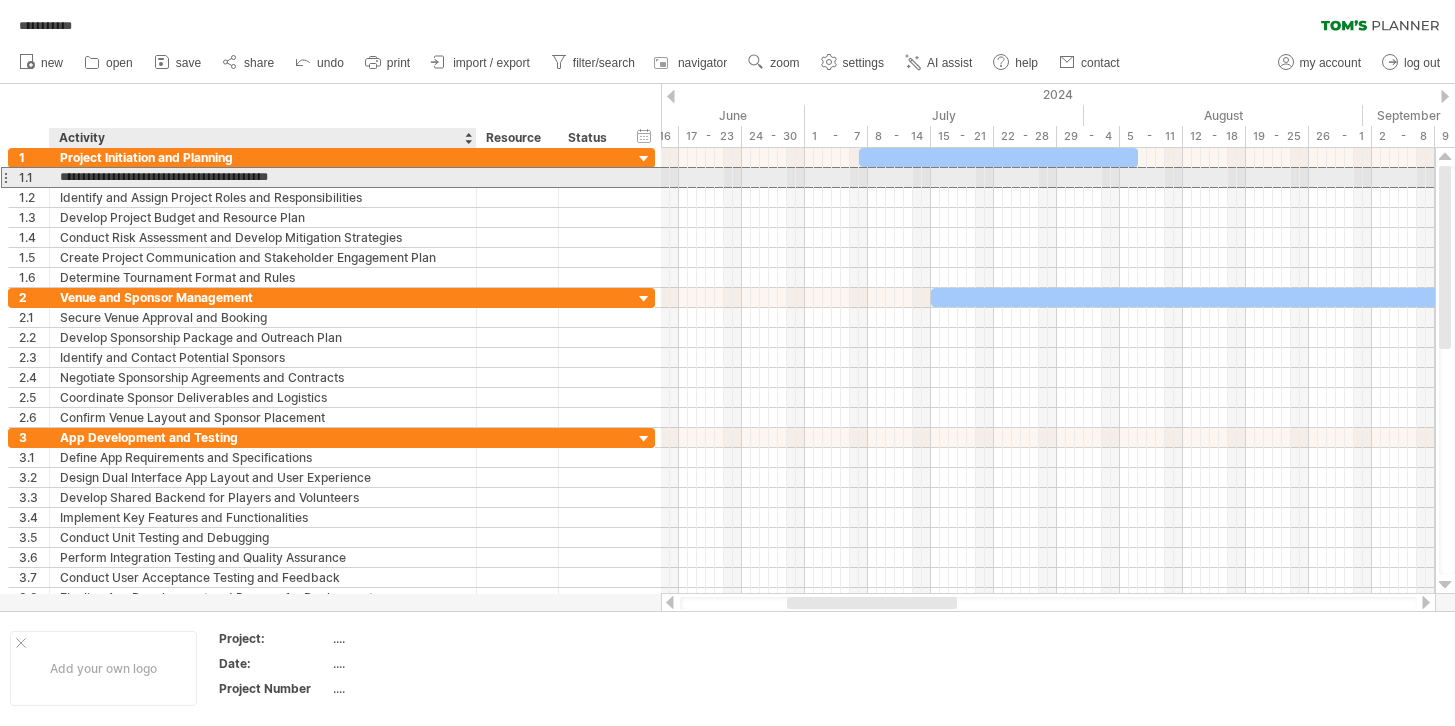 click on "**********" at bounding box center [263, 177] 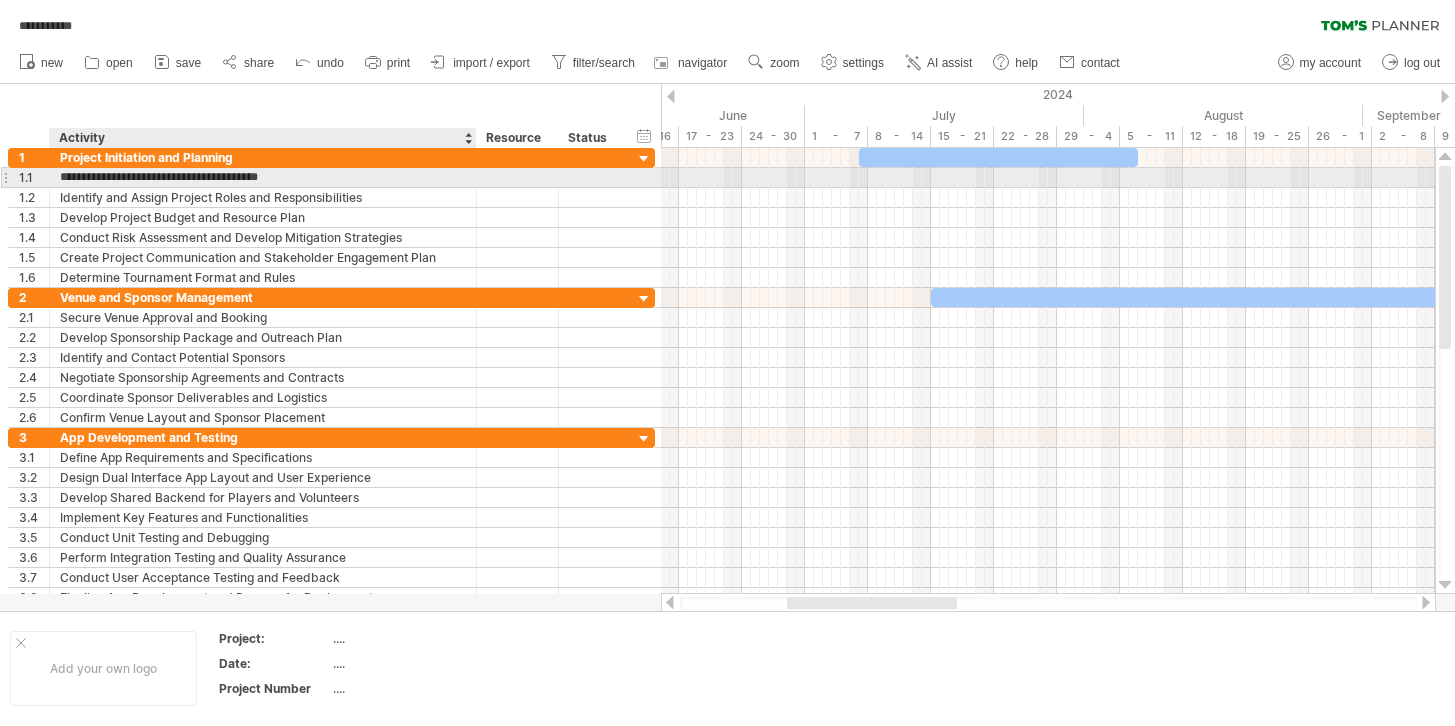 click on "**********" at bounding box center (263, 177) 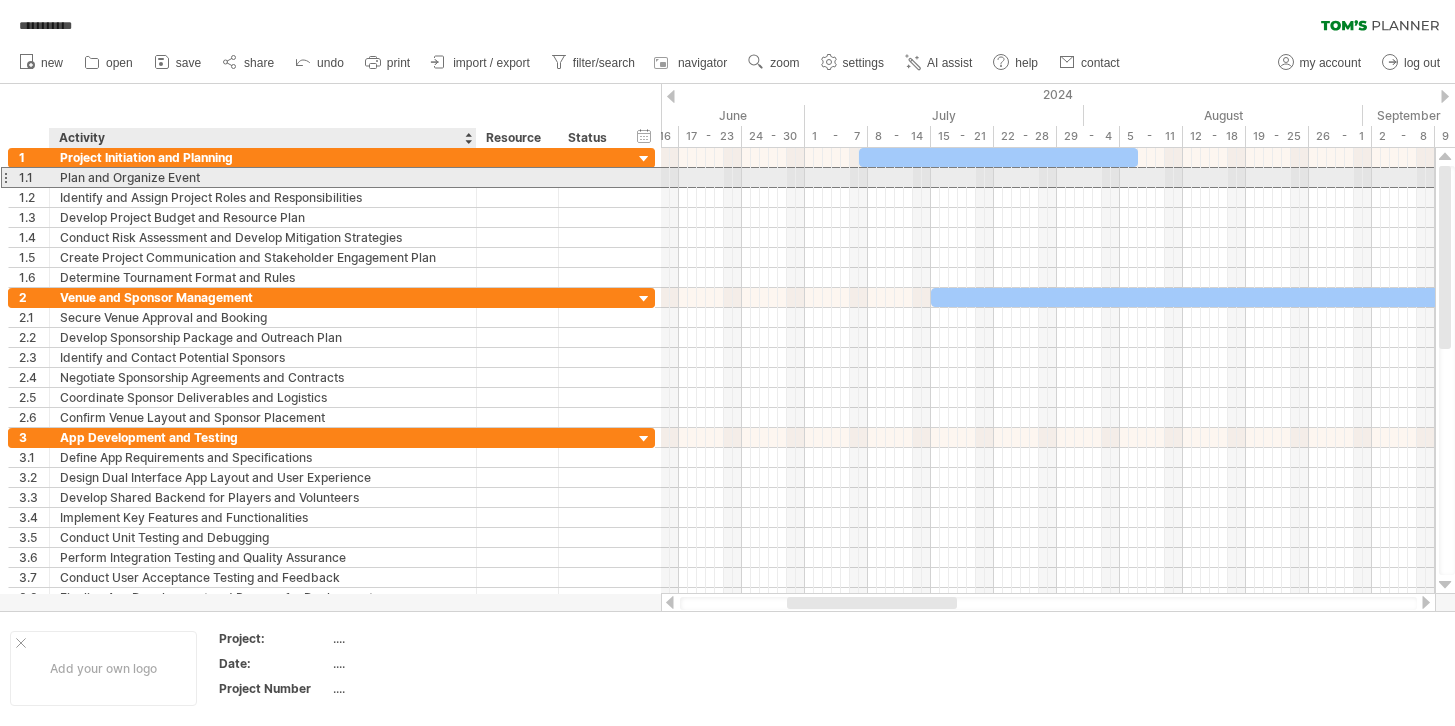 click on "Plan and Organize Event" at bounding box center [263, 177] 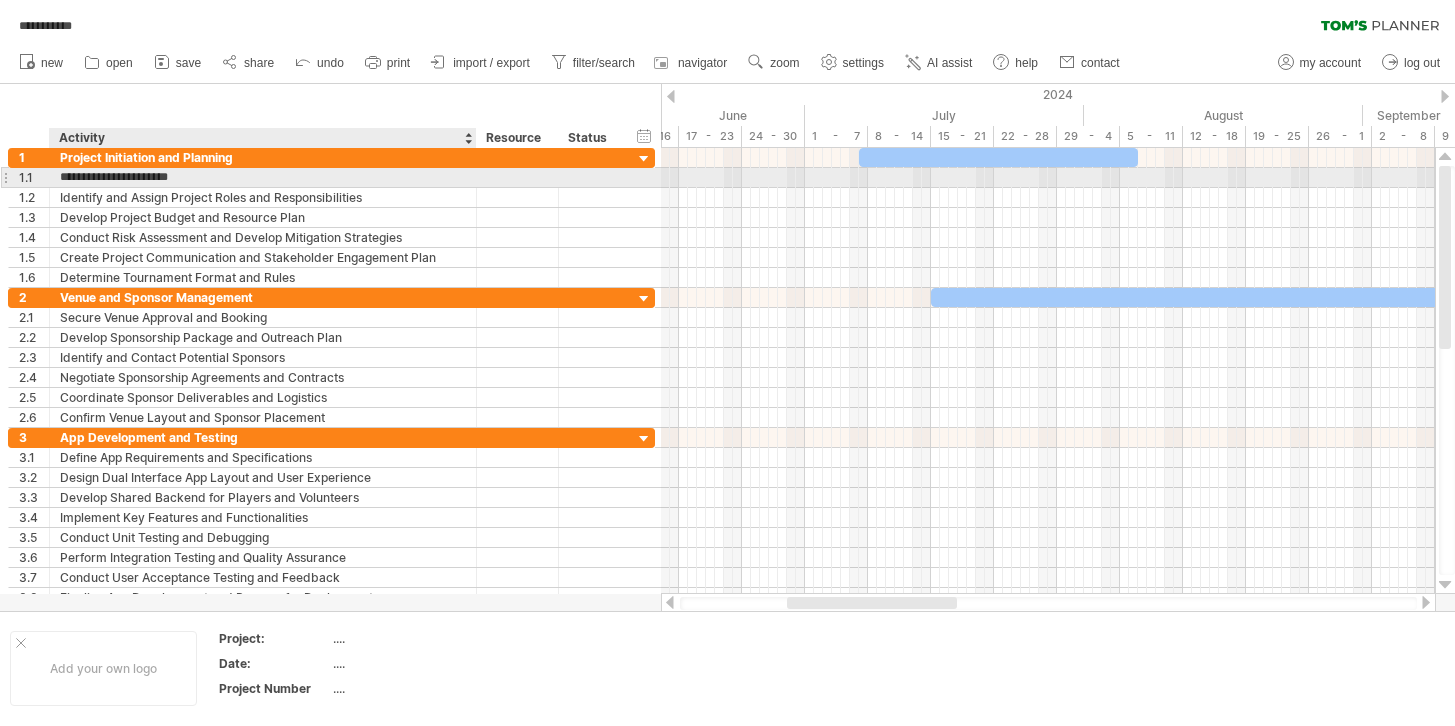 click on "**********" at bounding box center [263, 177] 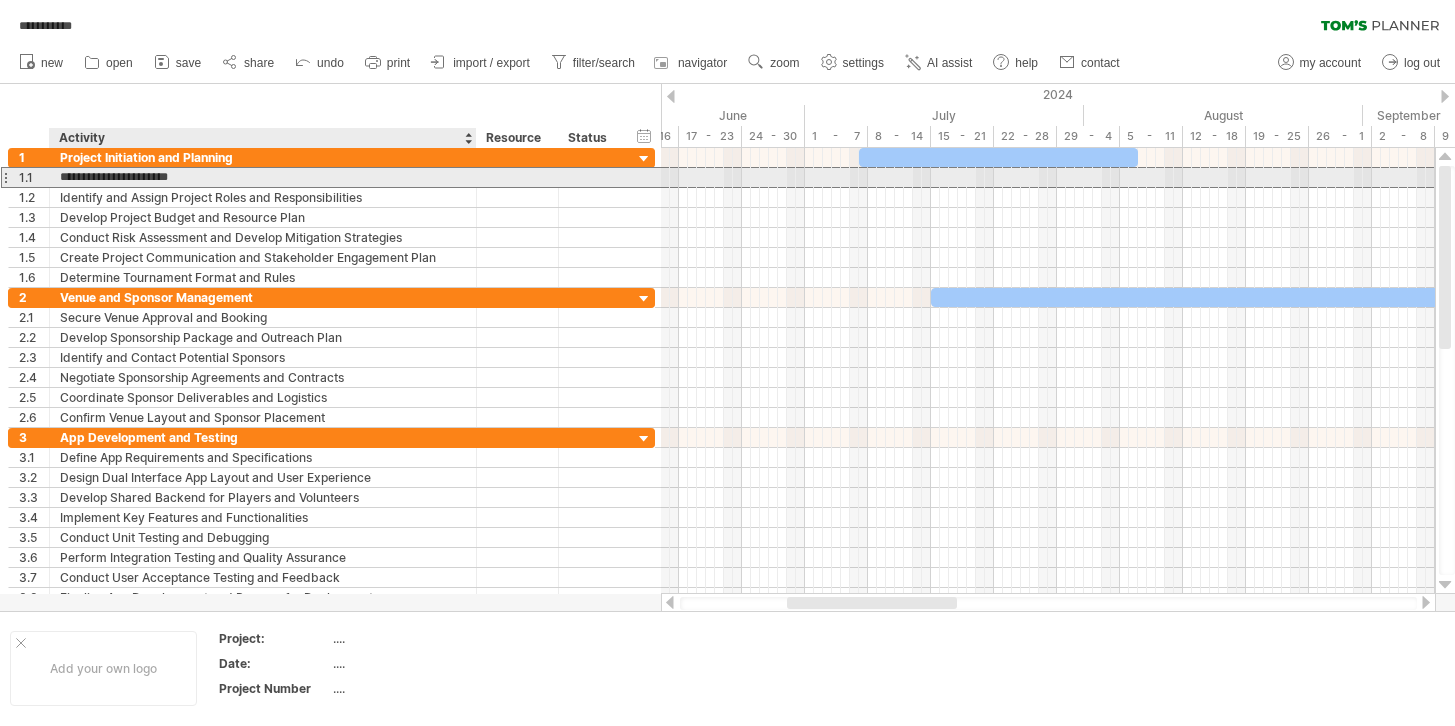 click on "**********" at bounding box center (263, 177) 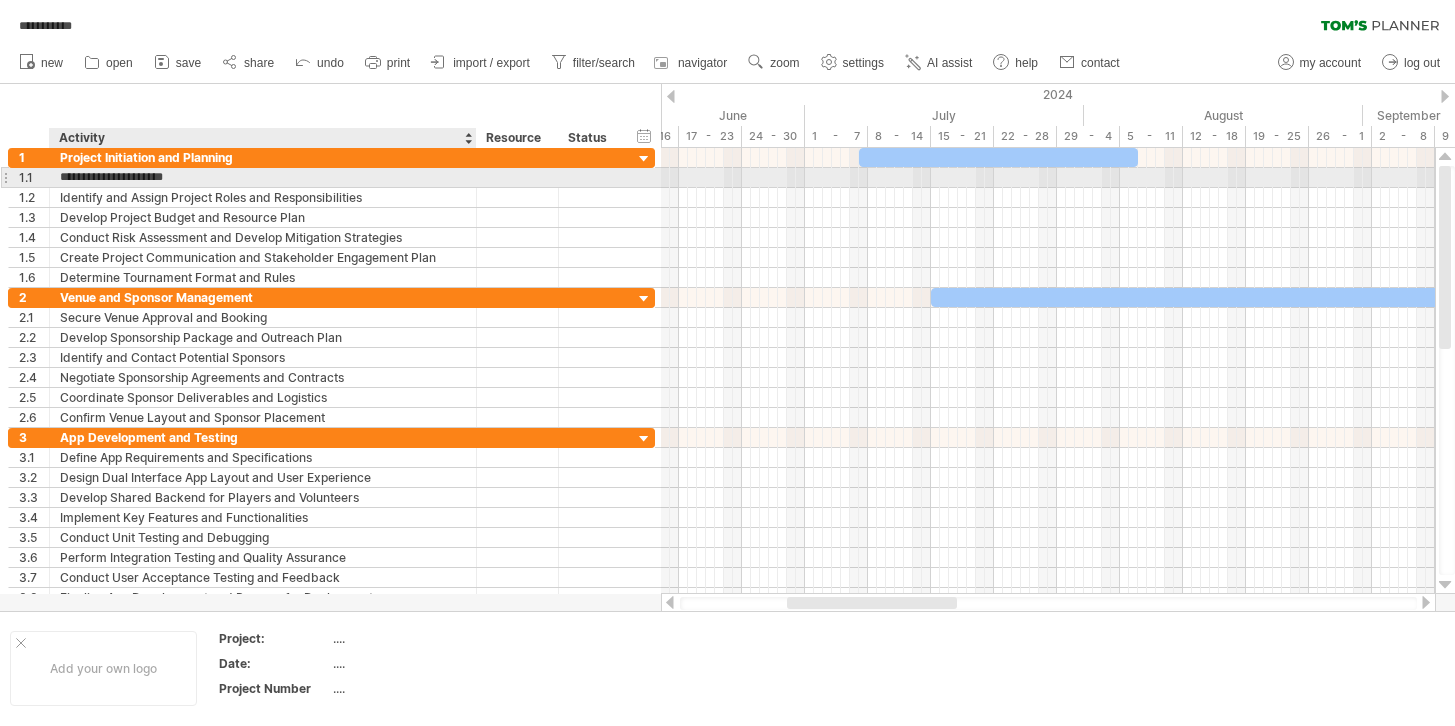 click on "**********" at bounding box center (263, 177) 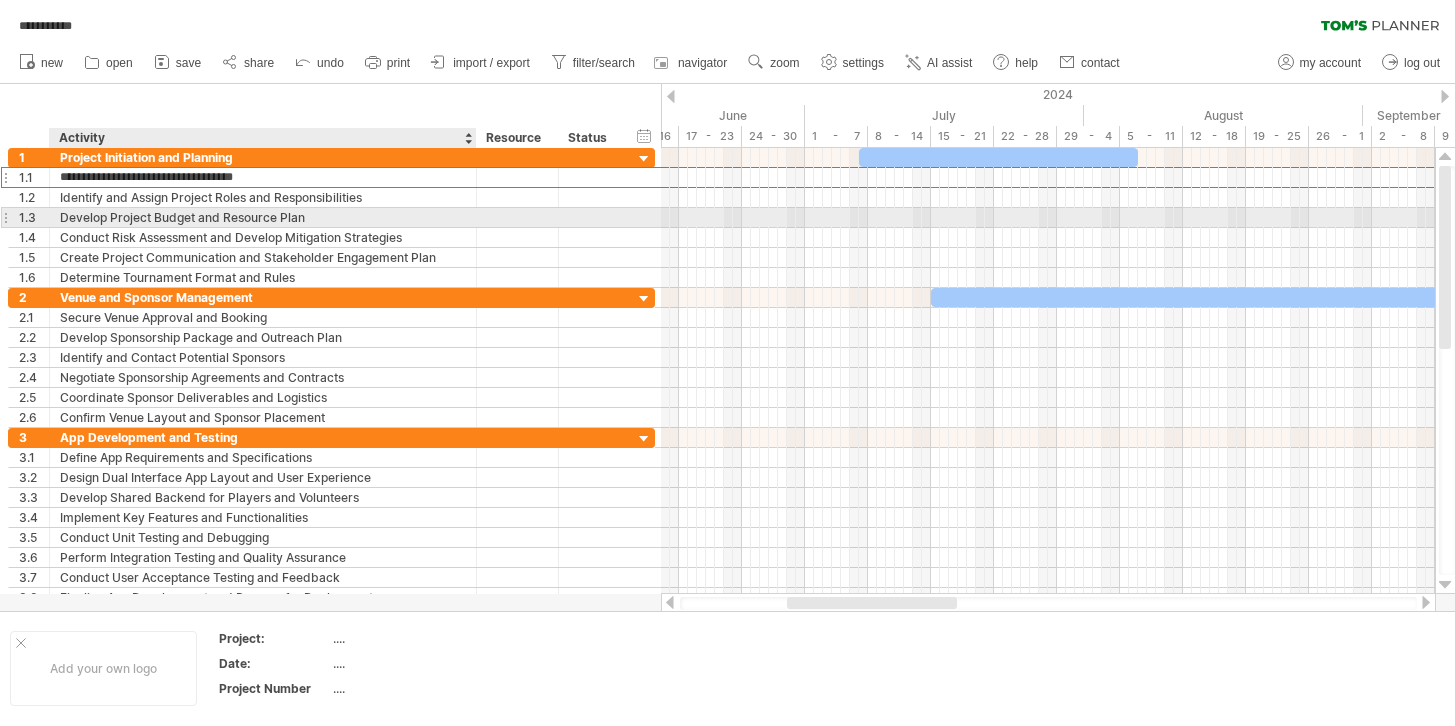 click on "Develop Project Budget and Resource Plan" at bounding box center (263, 217) 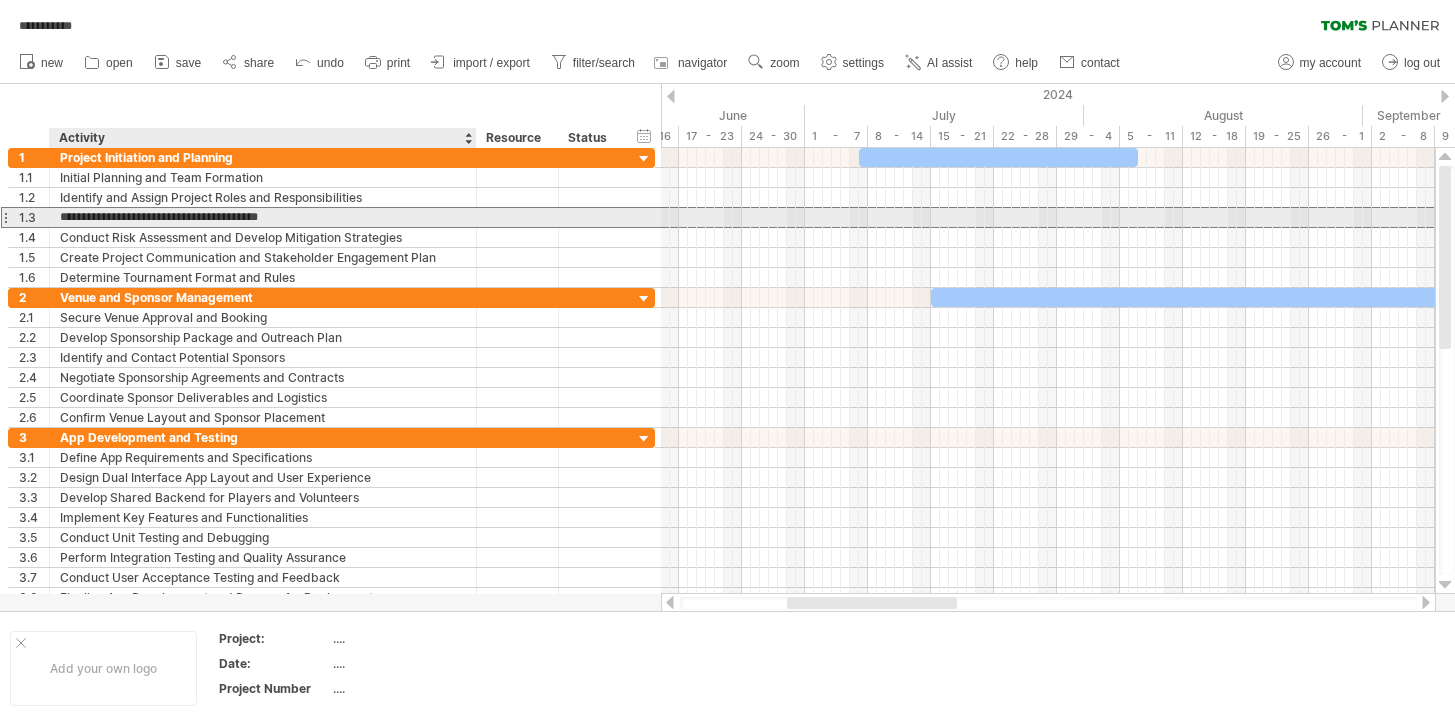 click on "**********" at bounding box center [263, 217] 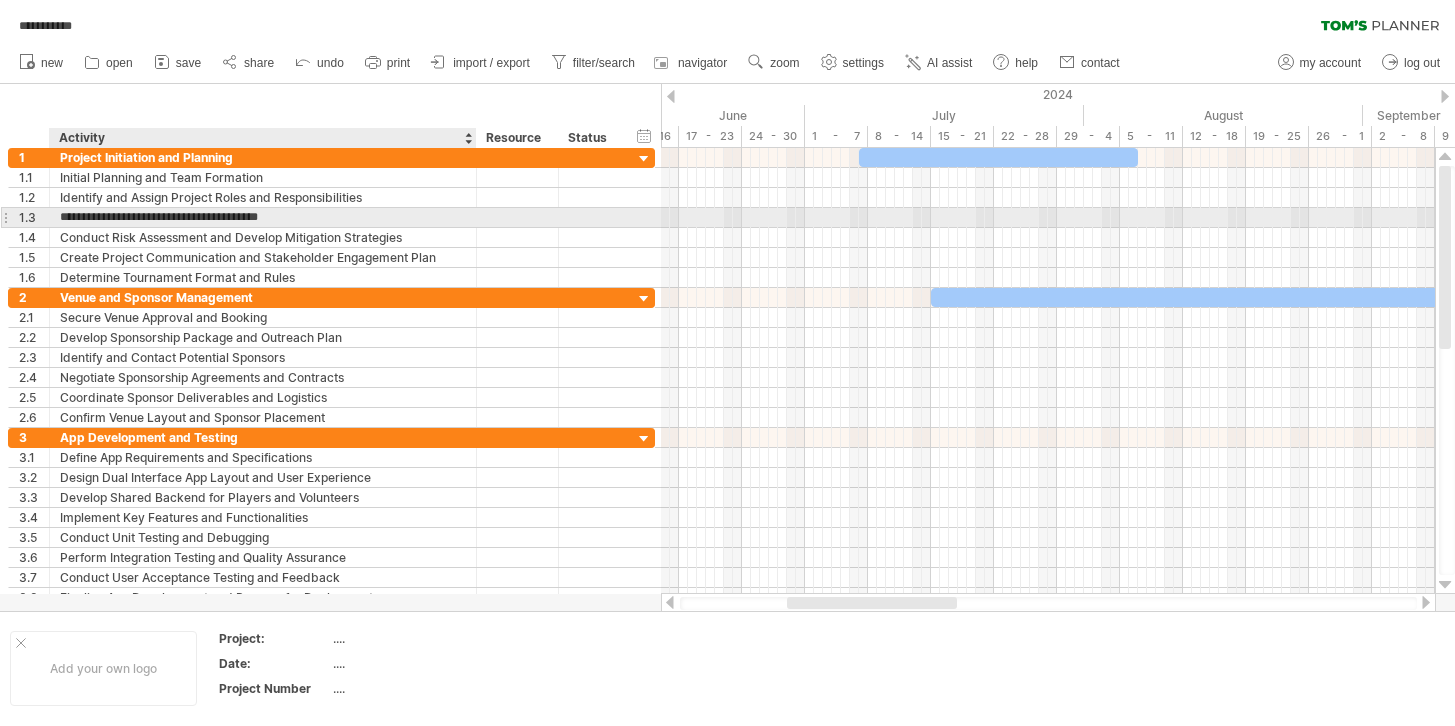 click on "**********" at bounding box center (263, 217) 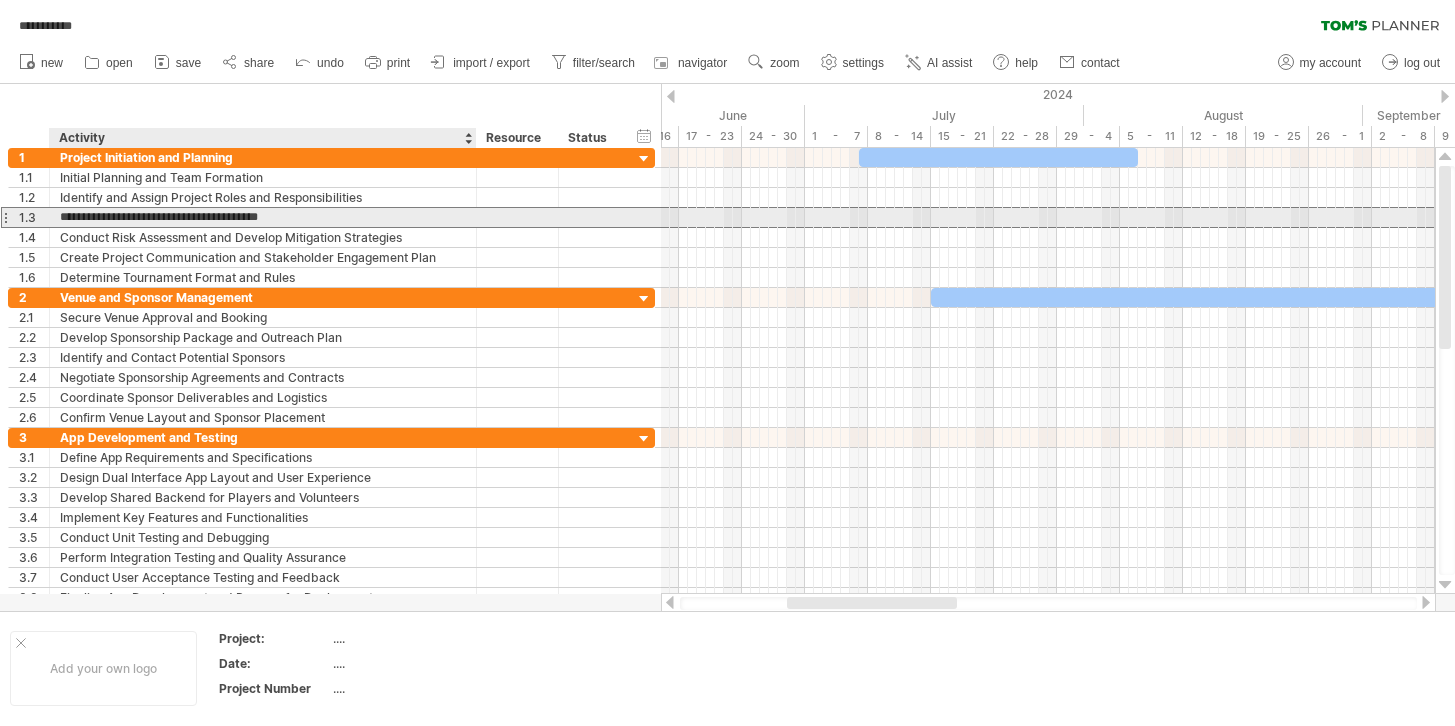 click on "**********" at bounding box center [263, 217] 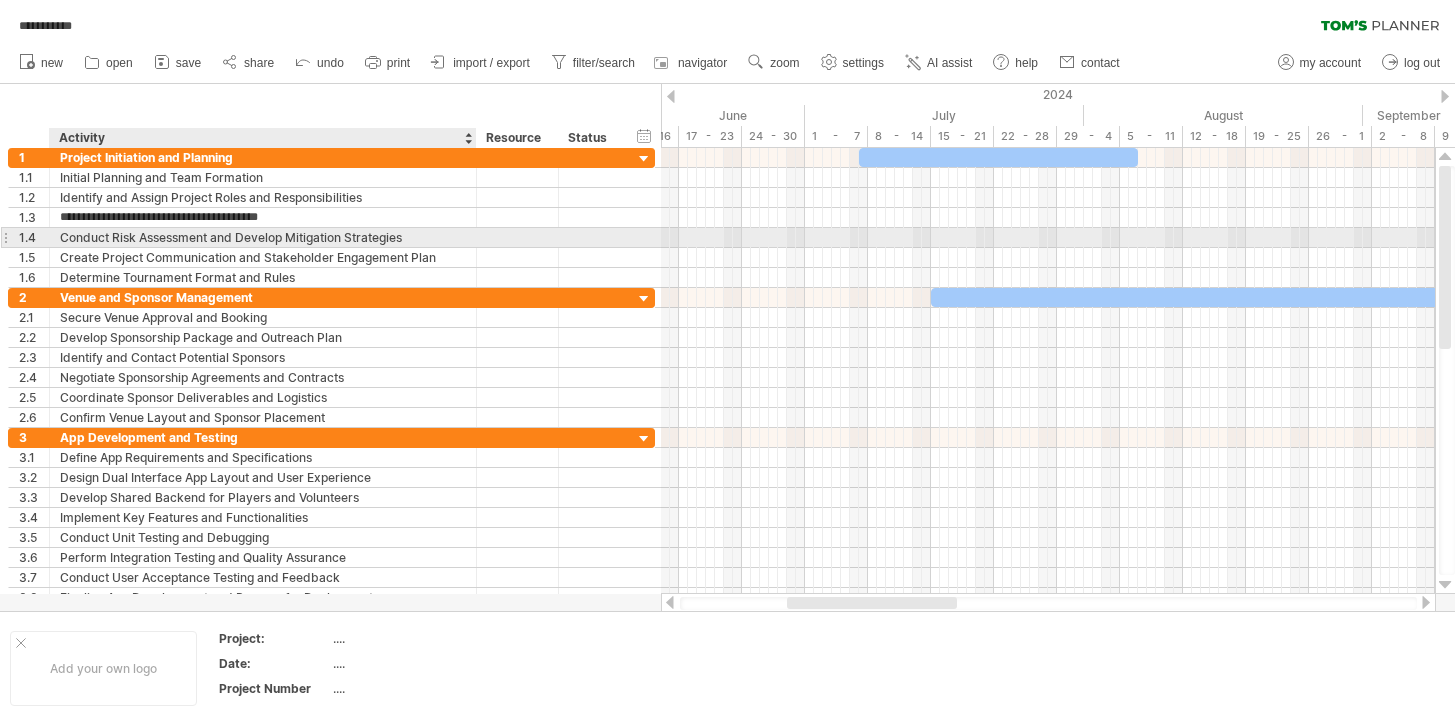 click on "Conduct Risk Assessment and Develop Mitigation Strategies" at bounding box center (263, 237) 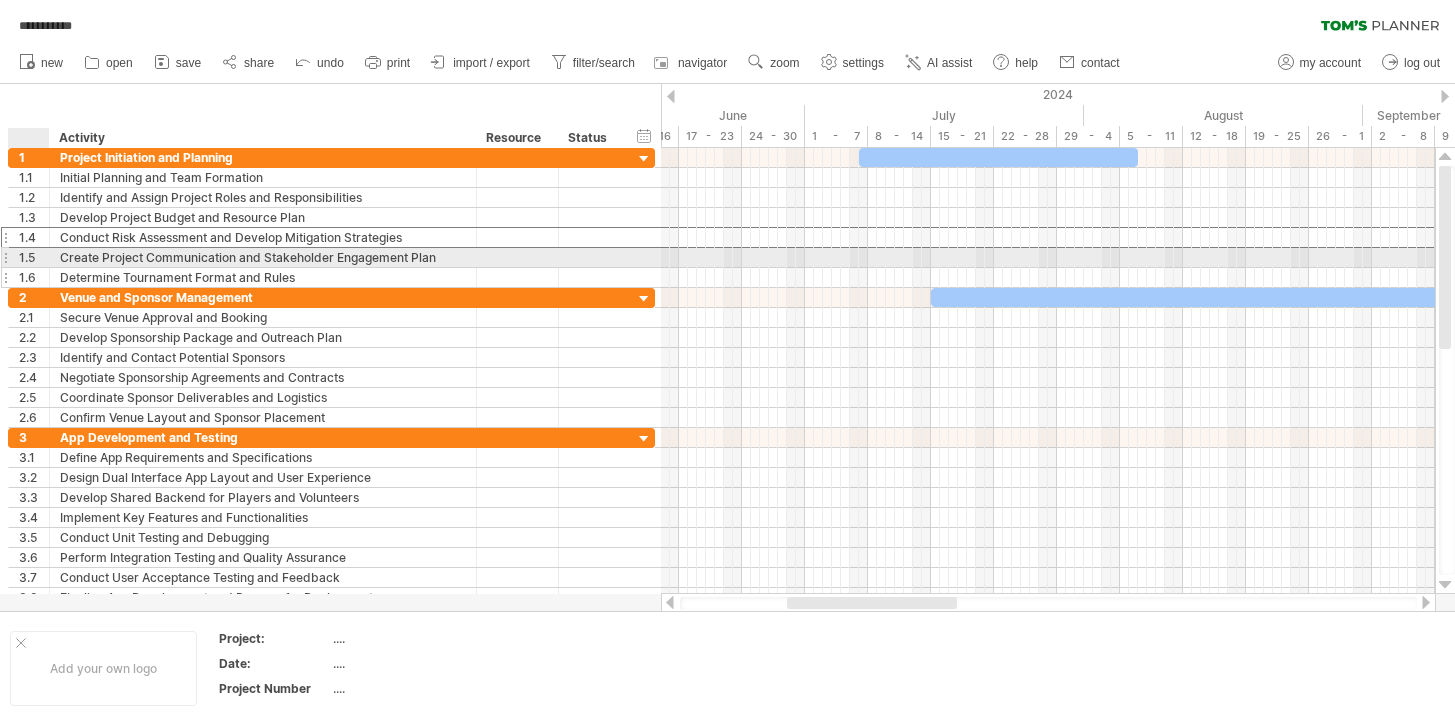 click on "1.6" at bounding box center [34, 277] 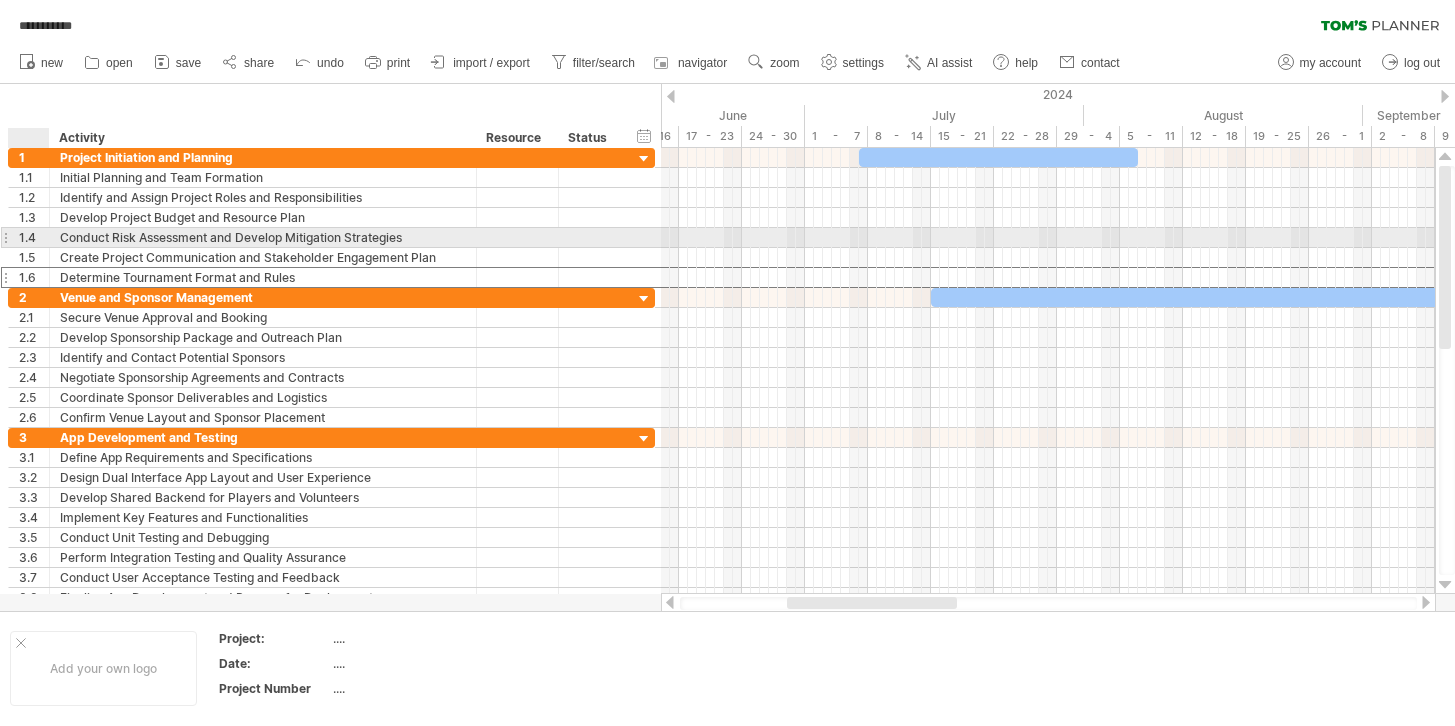 click on "1.4" at bounding box center [29, 237] 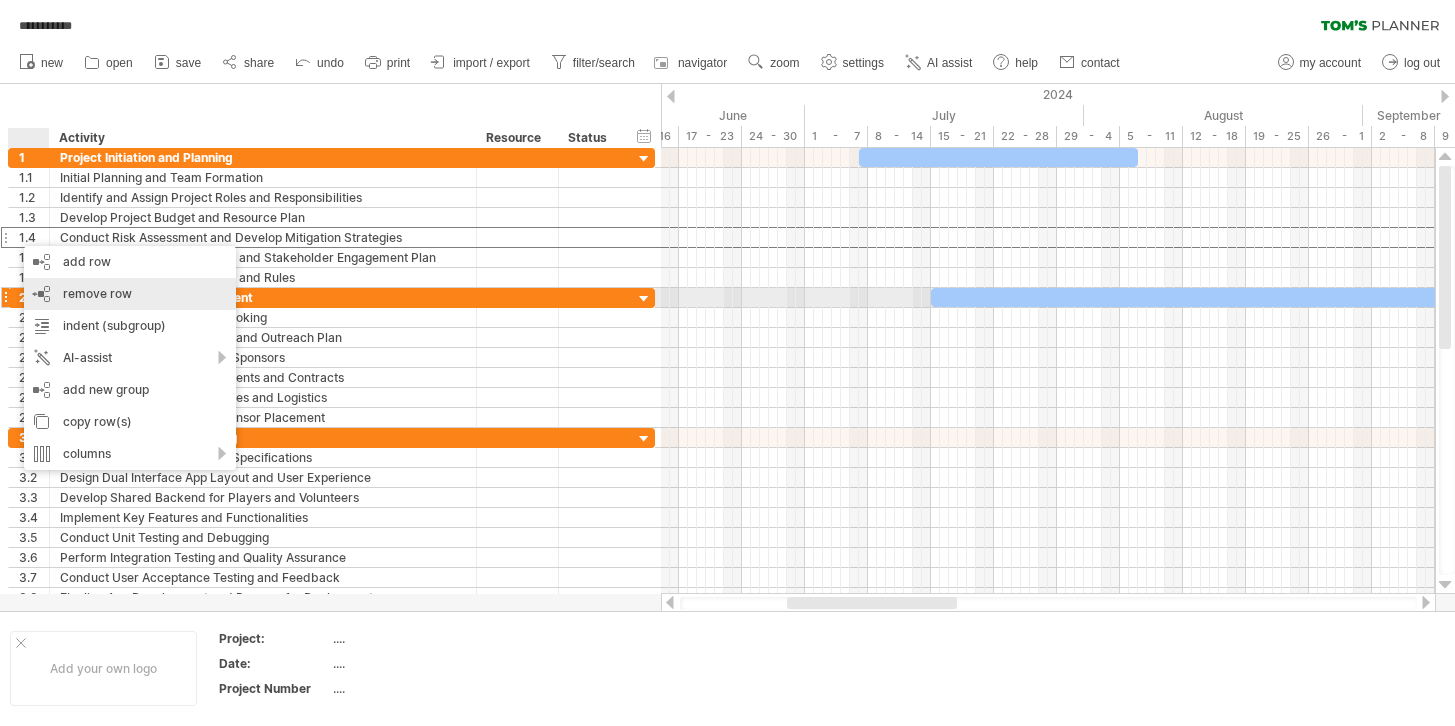click on "remove row remove selected rows" at bounding box center [130, 294] 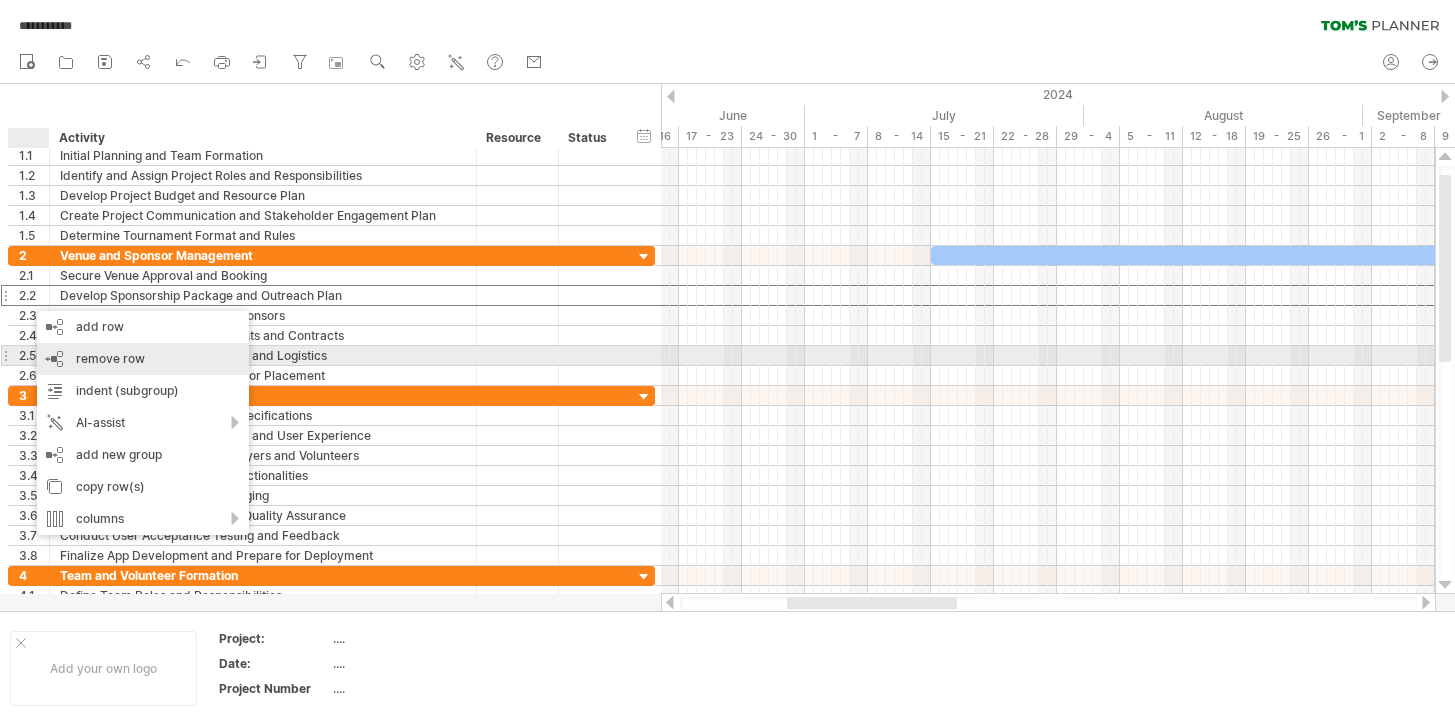 click on "remove row remove selected rows" at bounding box center [143, 359] 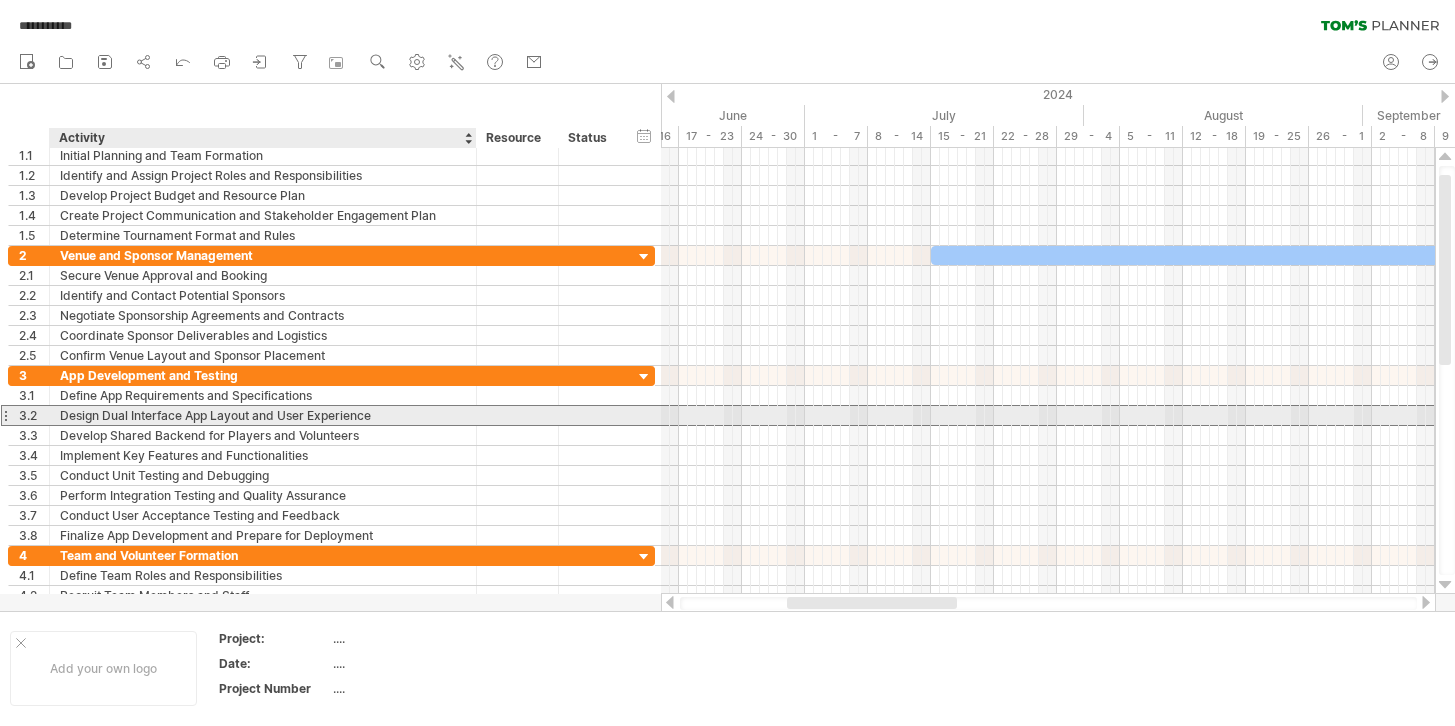 click on "Design Dual Interface App Layout and User Experience" at bounding box center [263, 415] 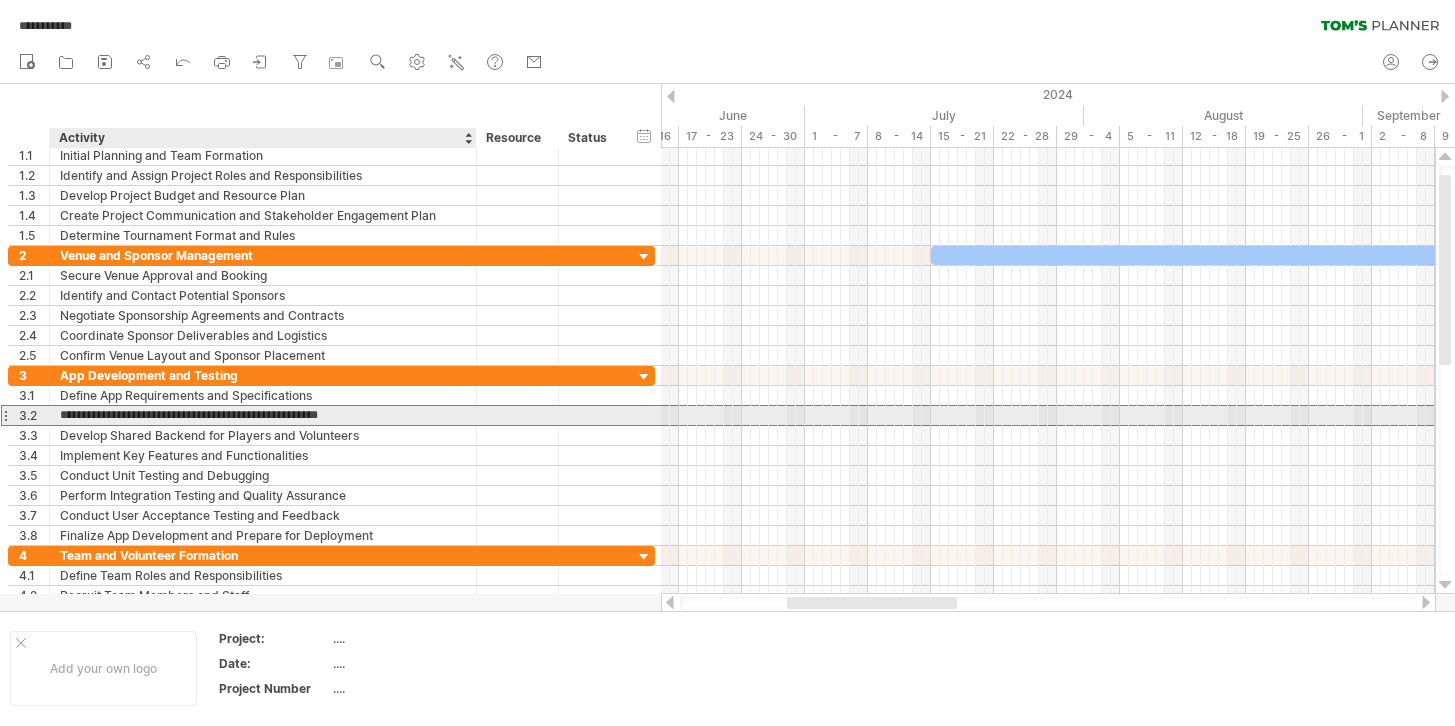 click on "**********" at bounding box center (263, 415) 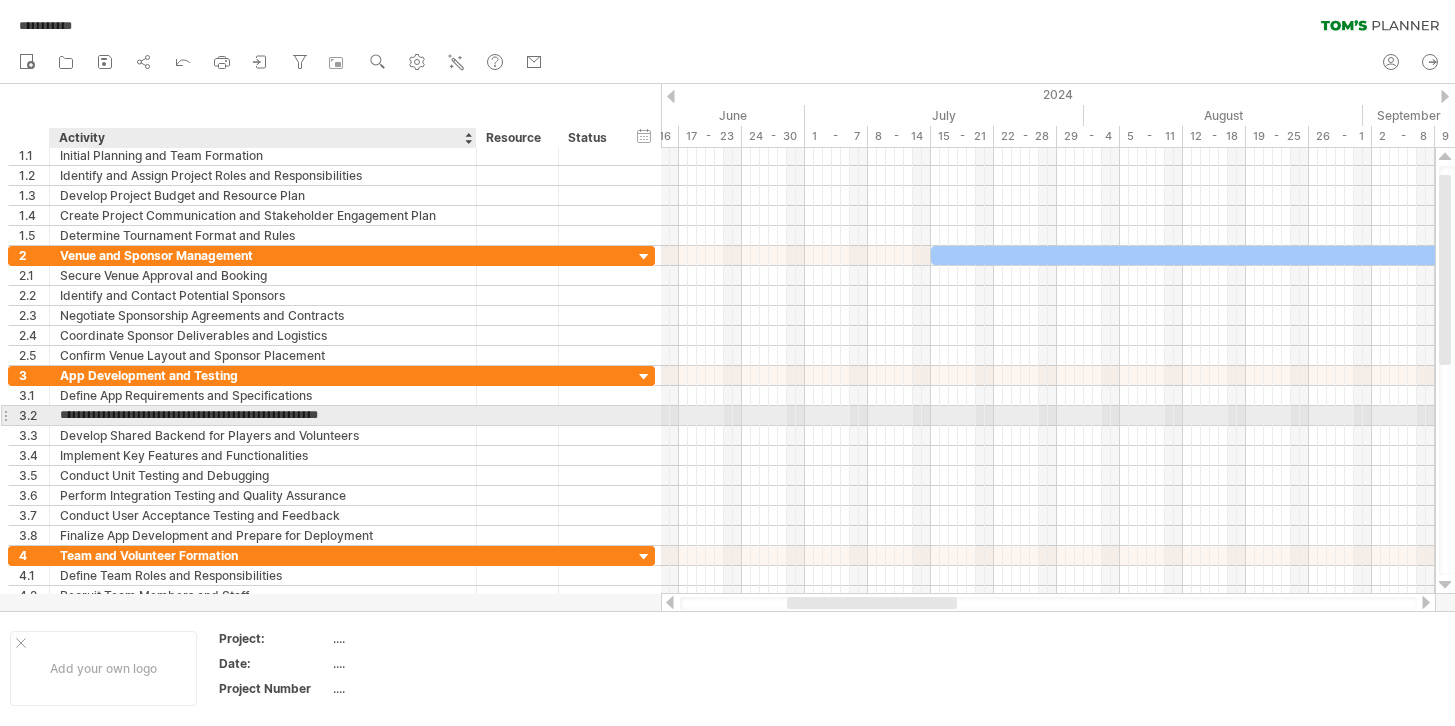 click on "**********" at bounding box center [263, 415] 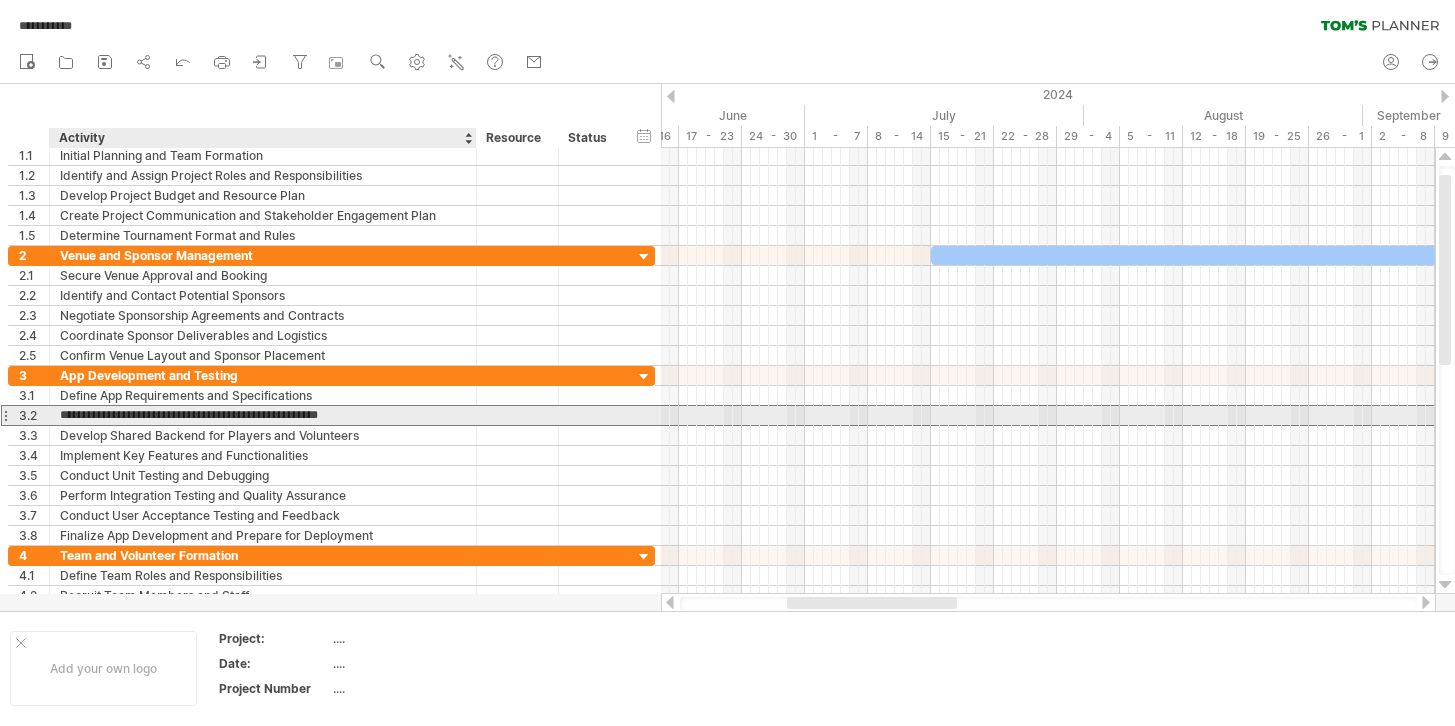 click on "**********" at bounding box center [263, 415] 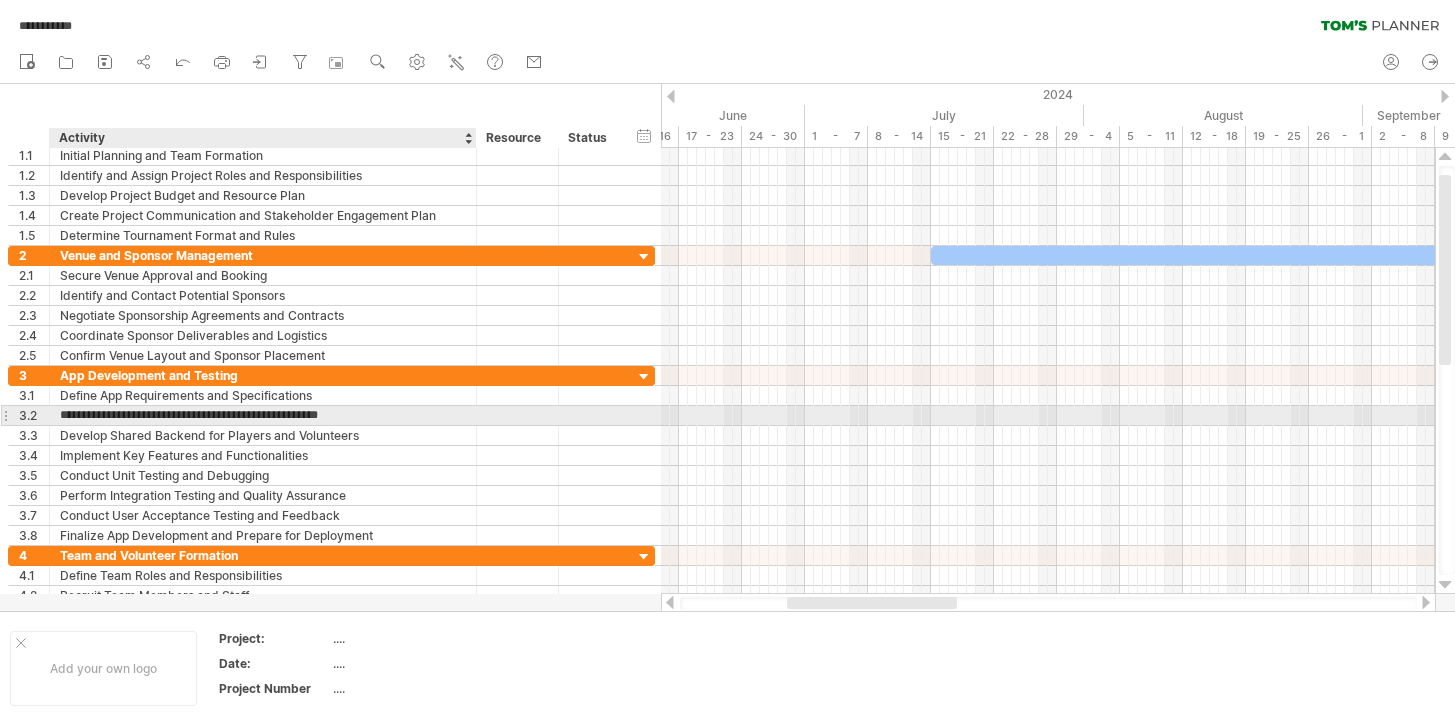 click on "**********" at bounding box center (263, 415) 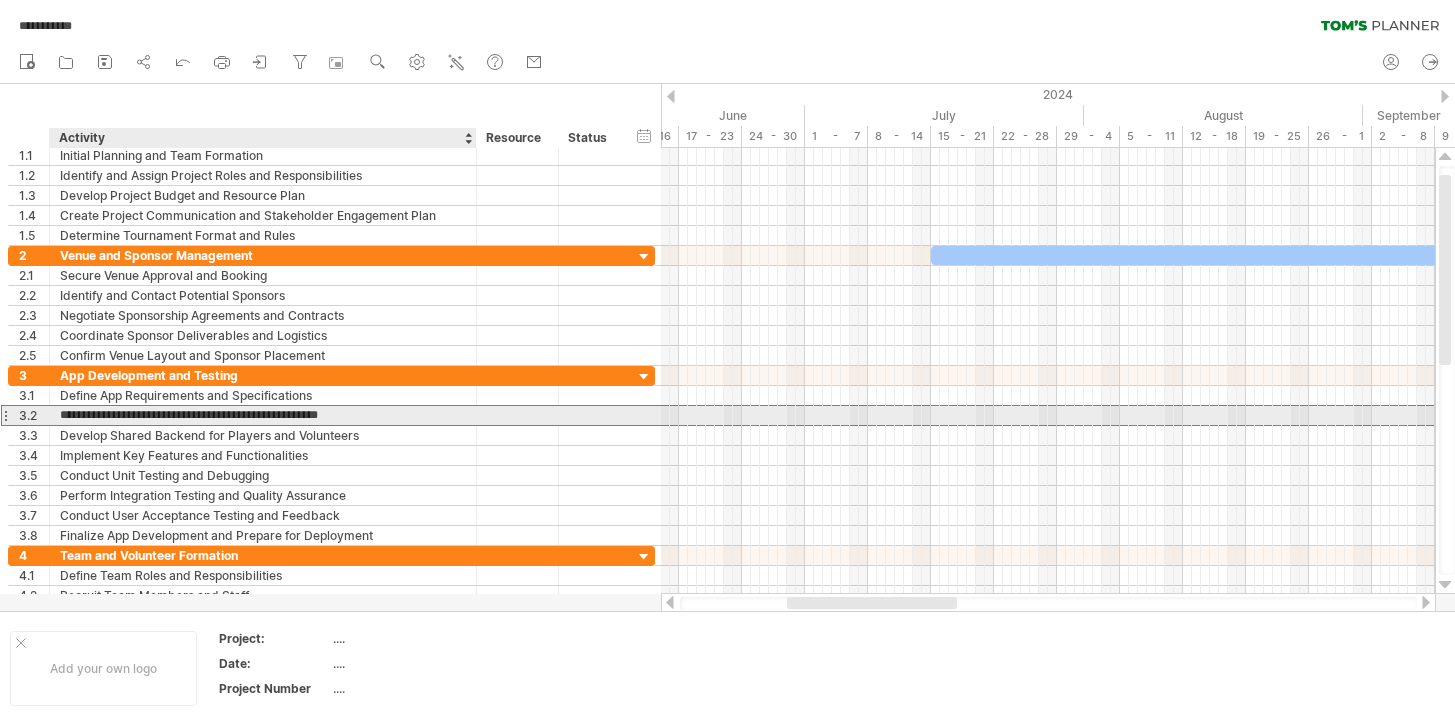 click on "**********" at bounding box center [263, 415] 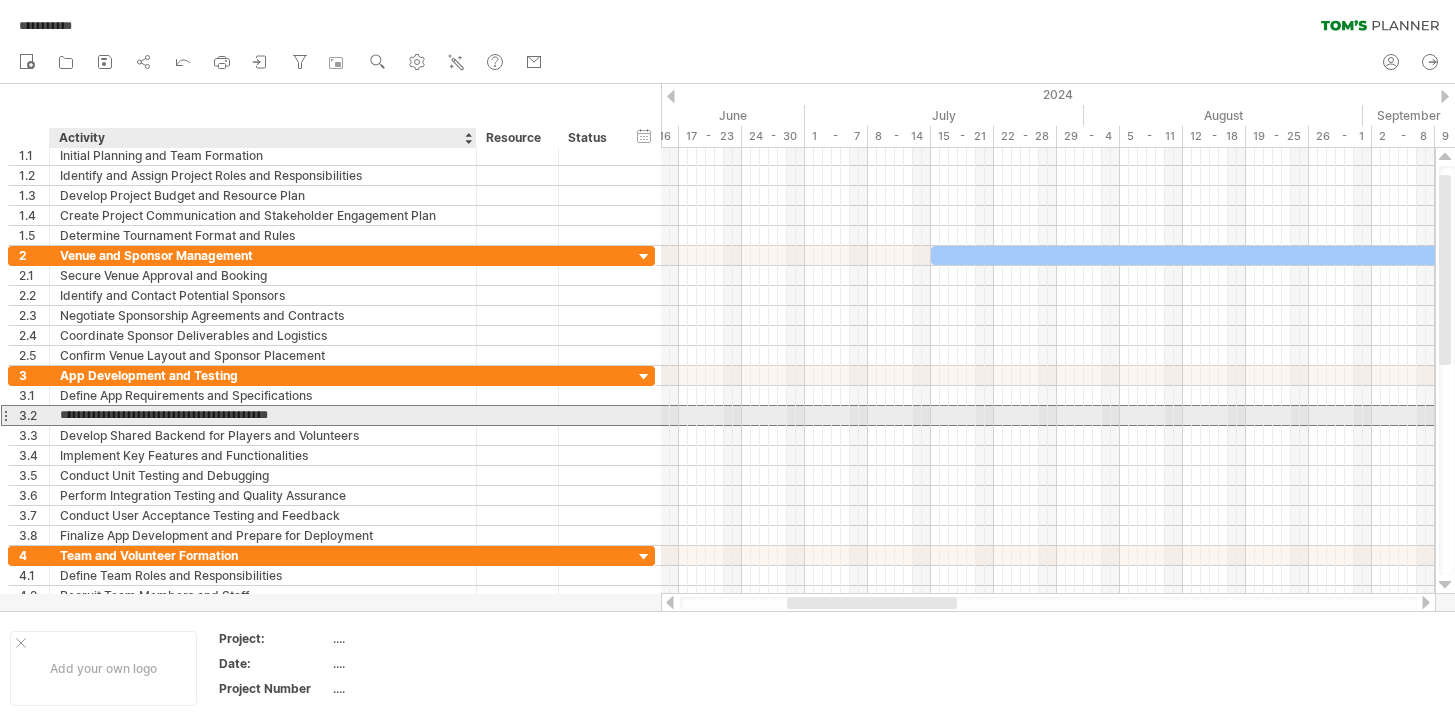 drag, startPoint x: 330, startPoint y: 415, endPoint x: 88, endPoint y: 414, distance: 242.00206 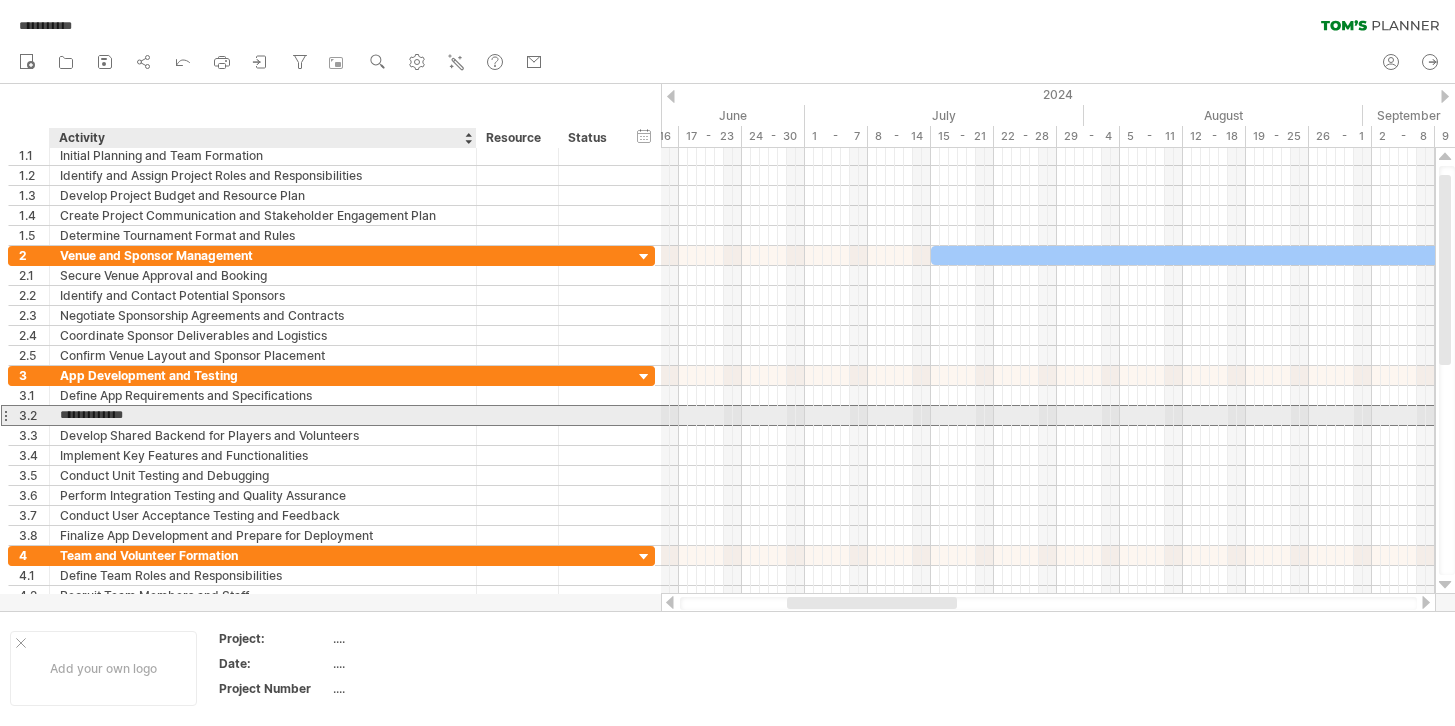 click on "**********" at bounding box center (263, 415) 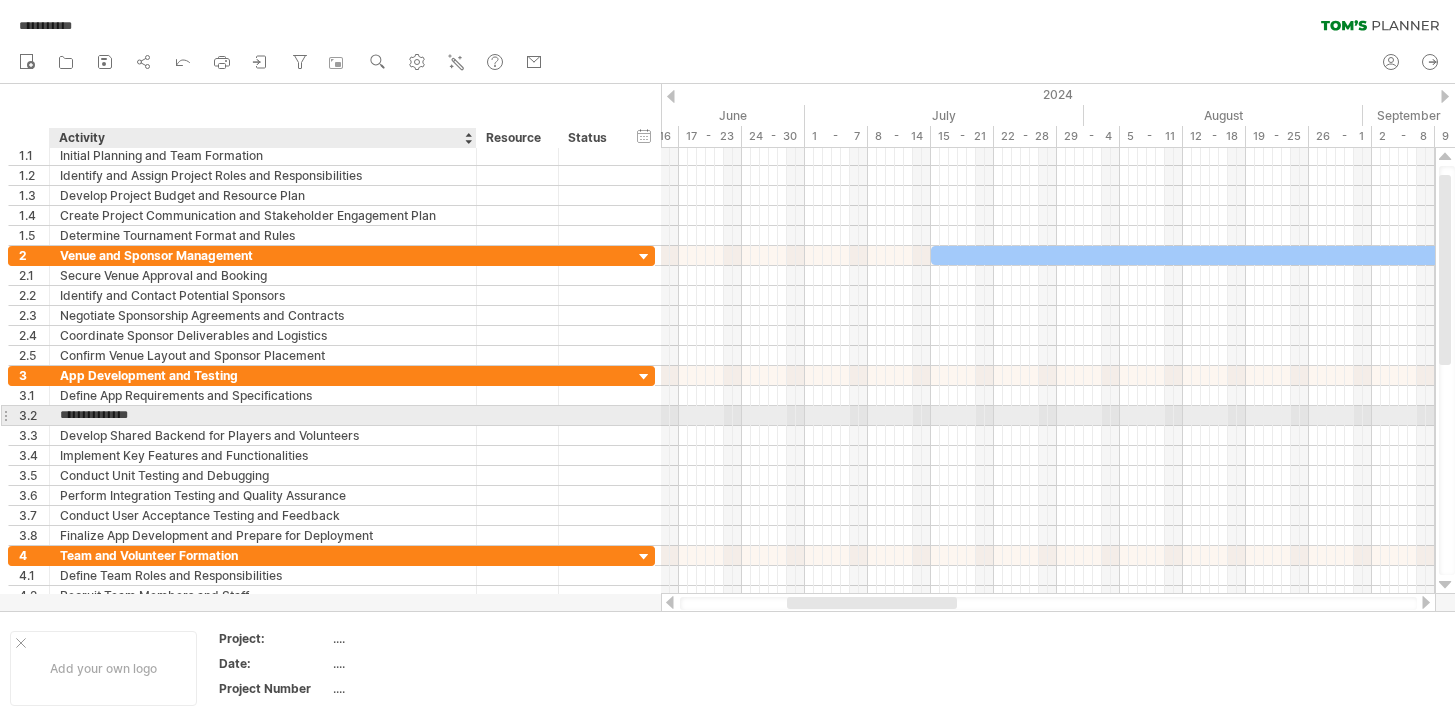 click on "**********" at bounding box center [263, 415] 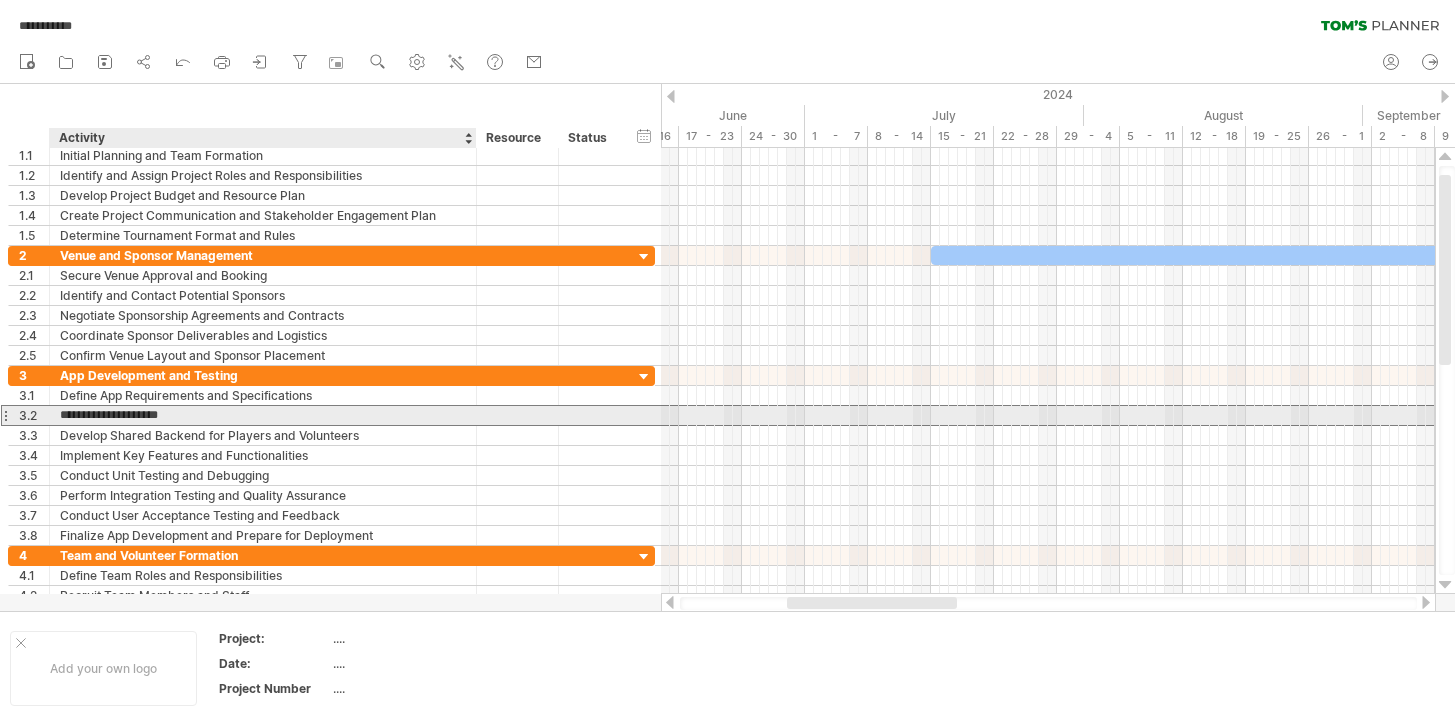click on "**********" at bounding box center [263, 415] 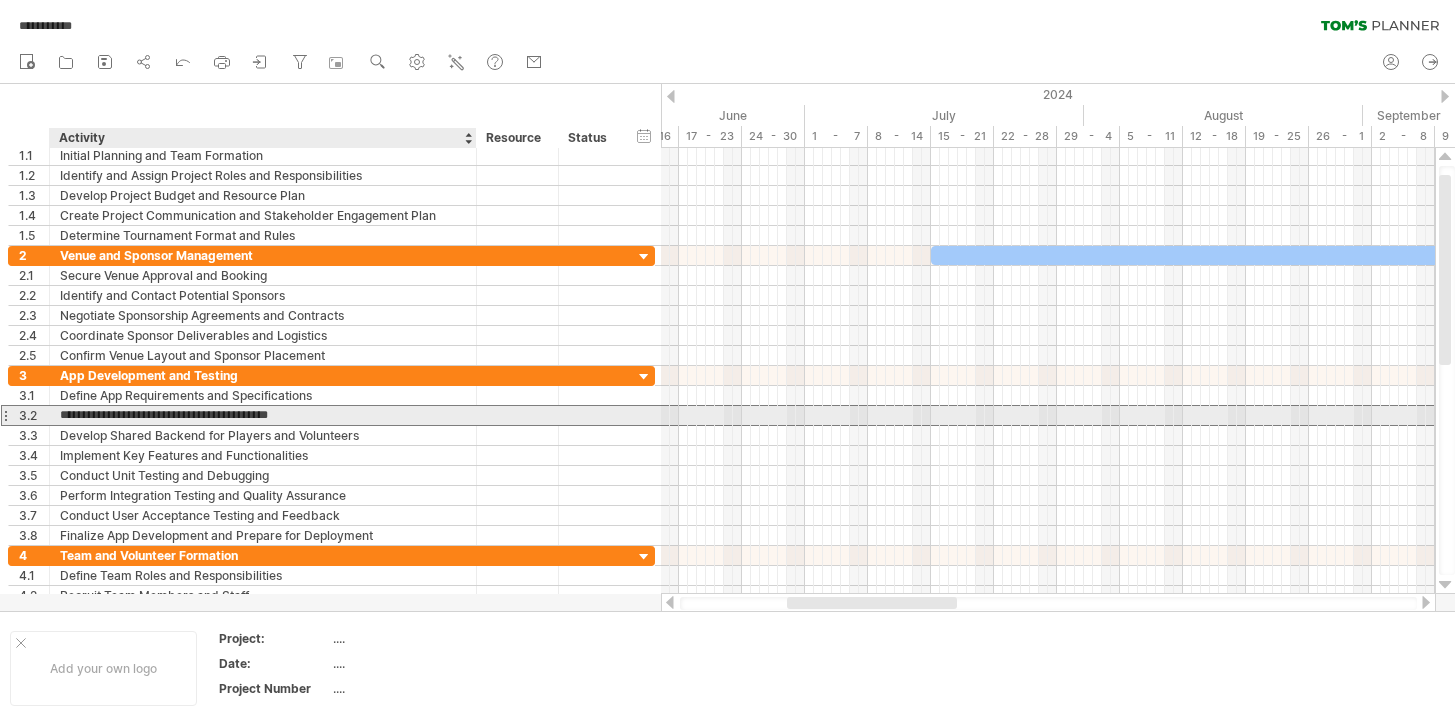 drag, startPoint x: 328, startPoint y: 416, endPoint x: 217, endPoint y: 417, distance: 111.0045 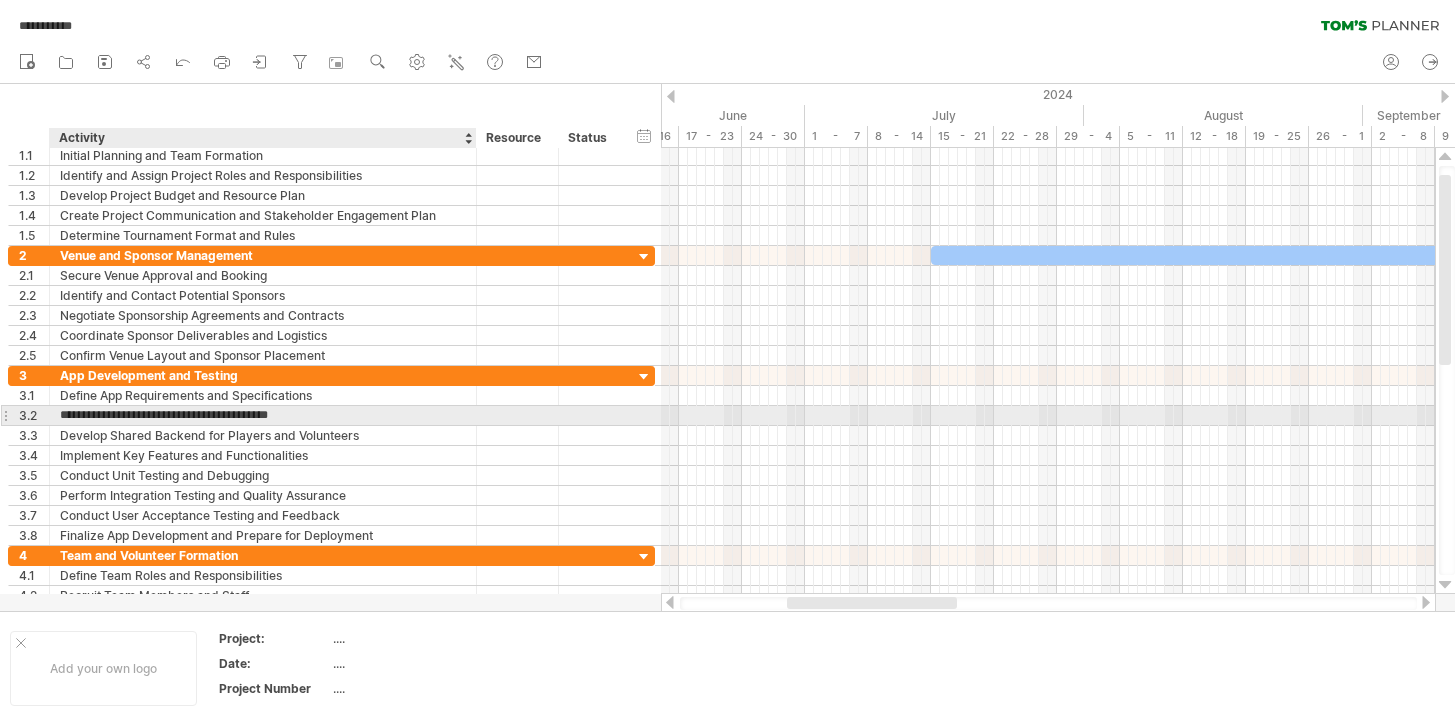 paste on "**********" 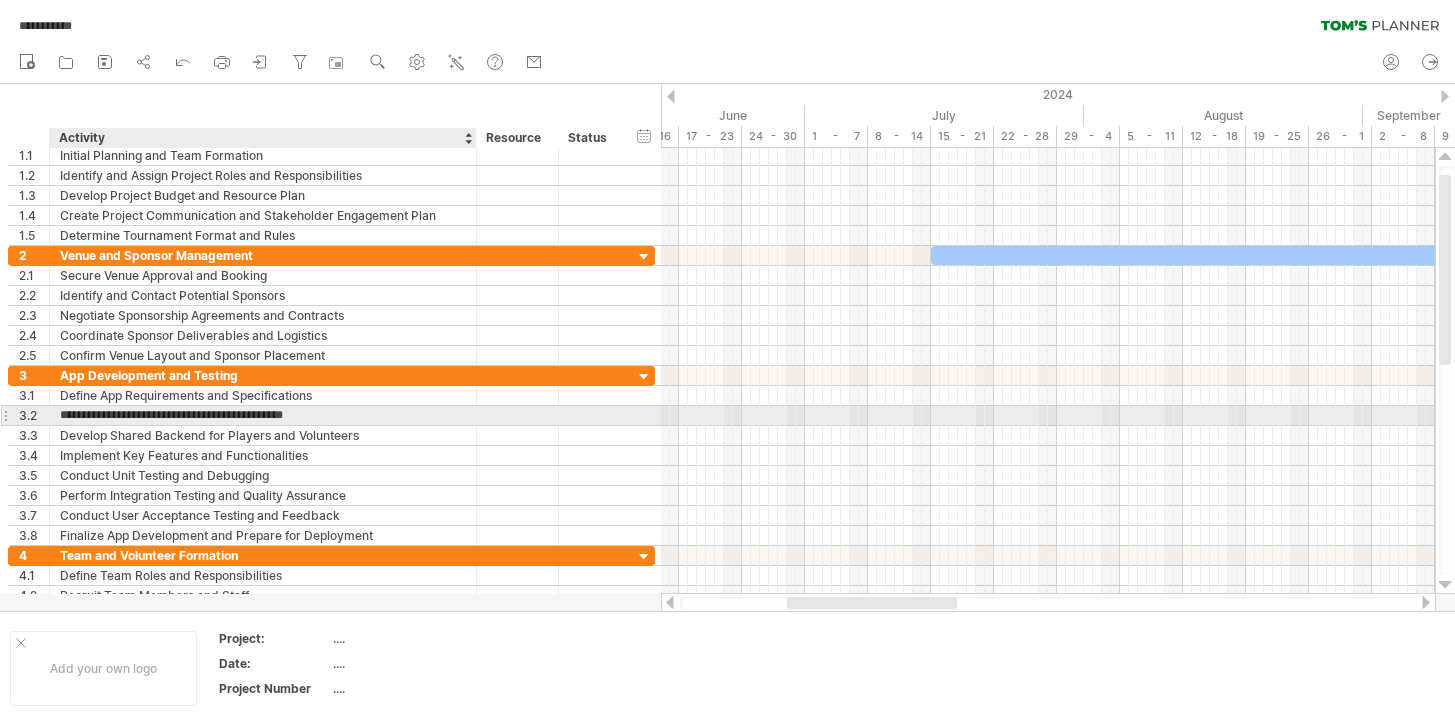 type on "**********" 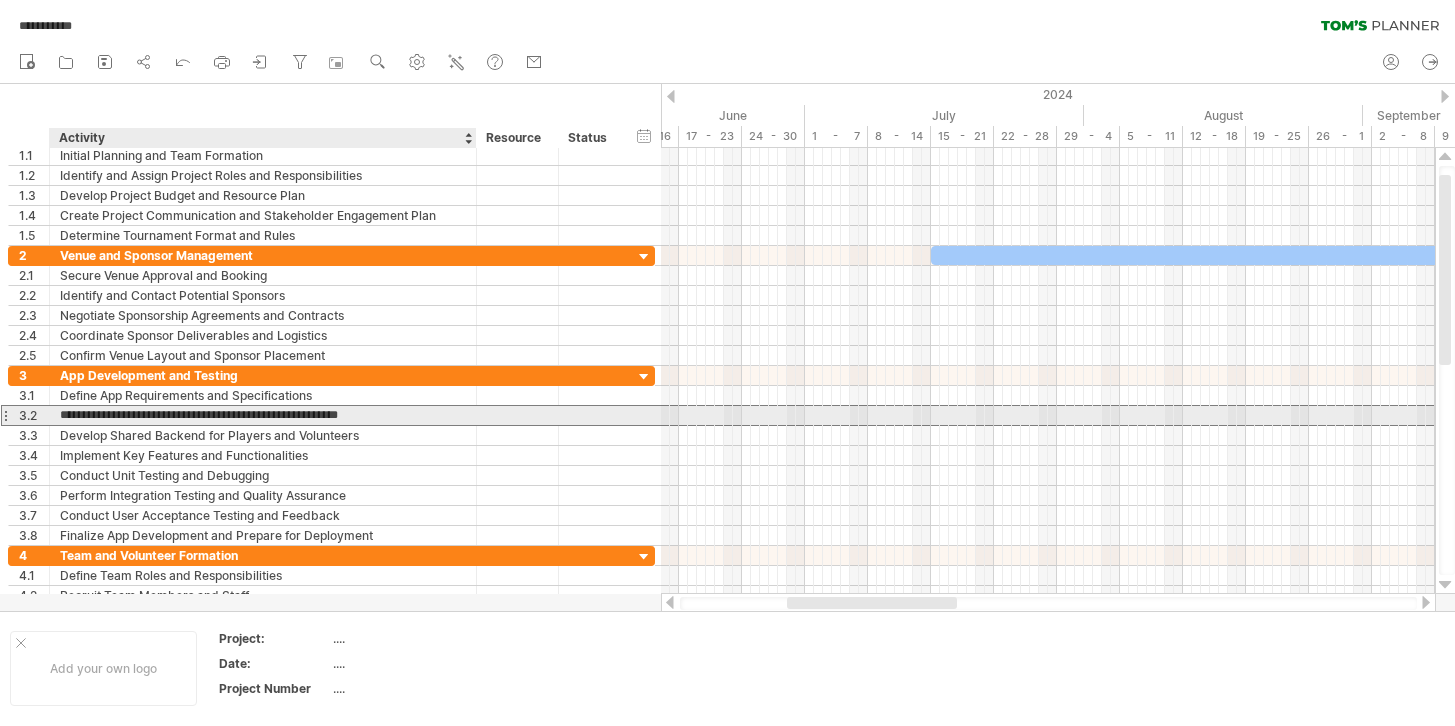 click on "**********" at bounding box center [263, 415] 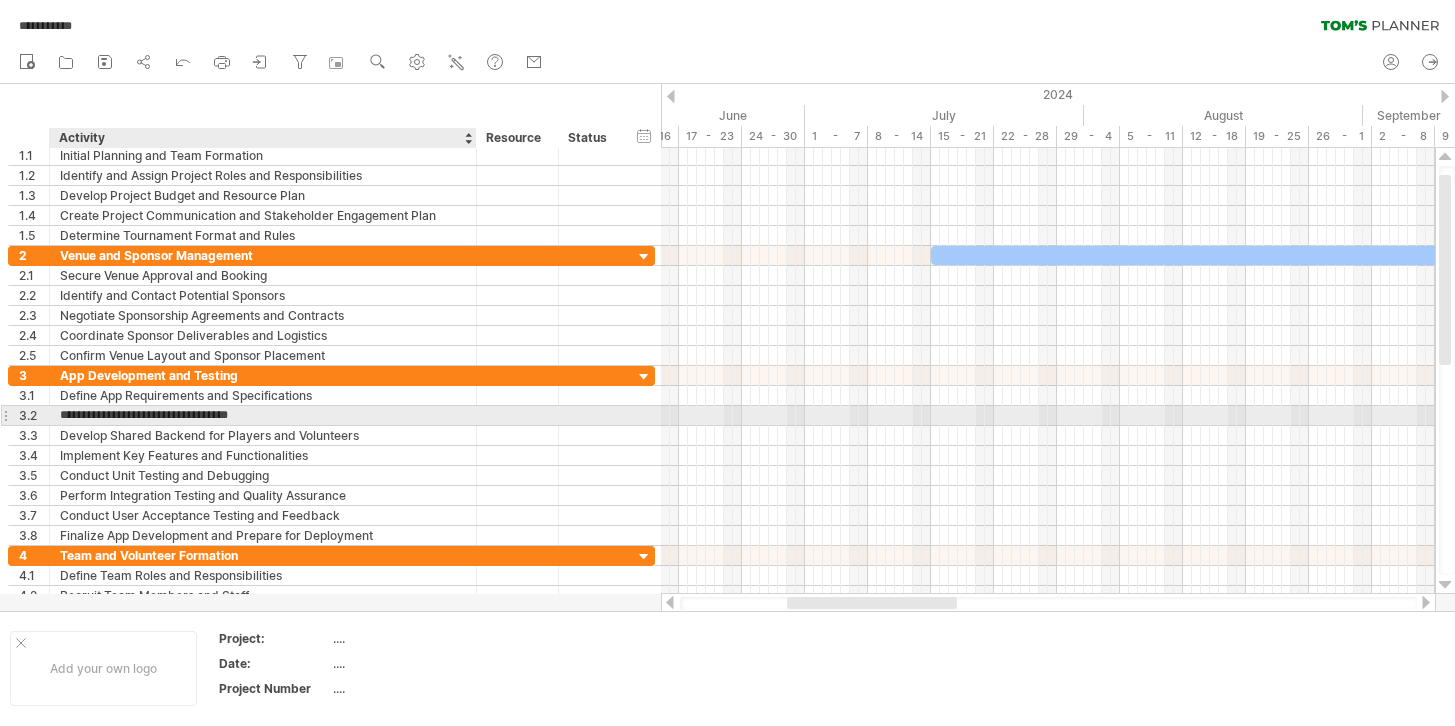click on "**********" at bounding box center (263, 415) 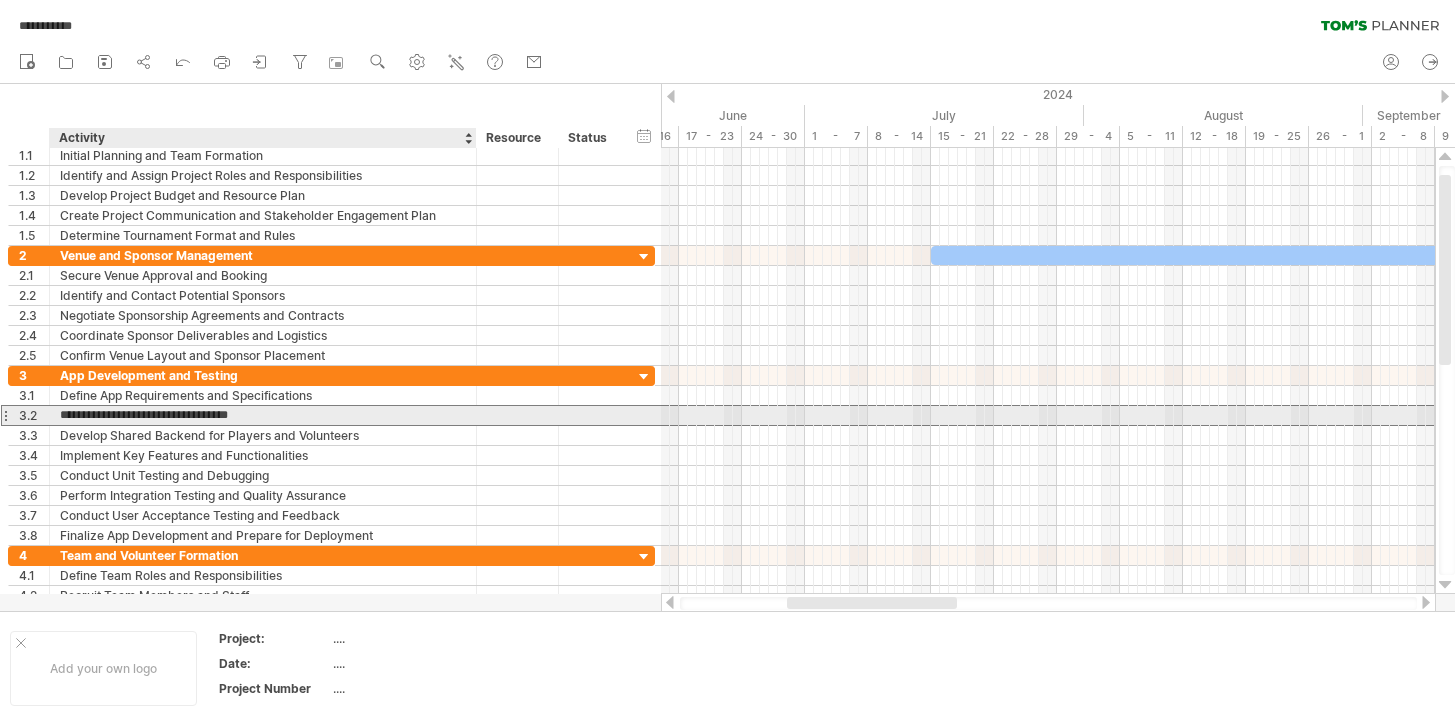 click on "**********" at bounding box center [263, 415] 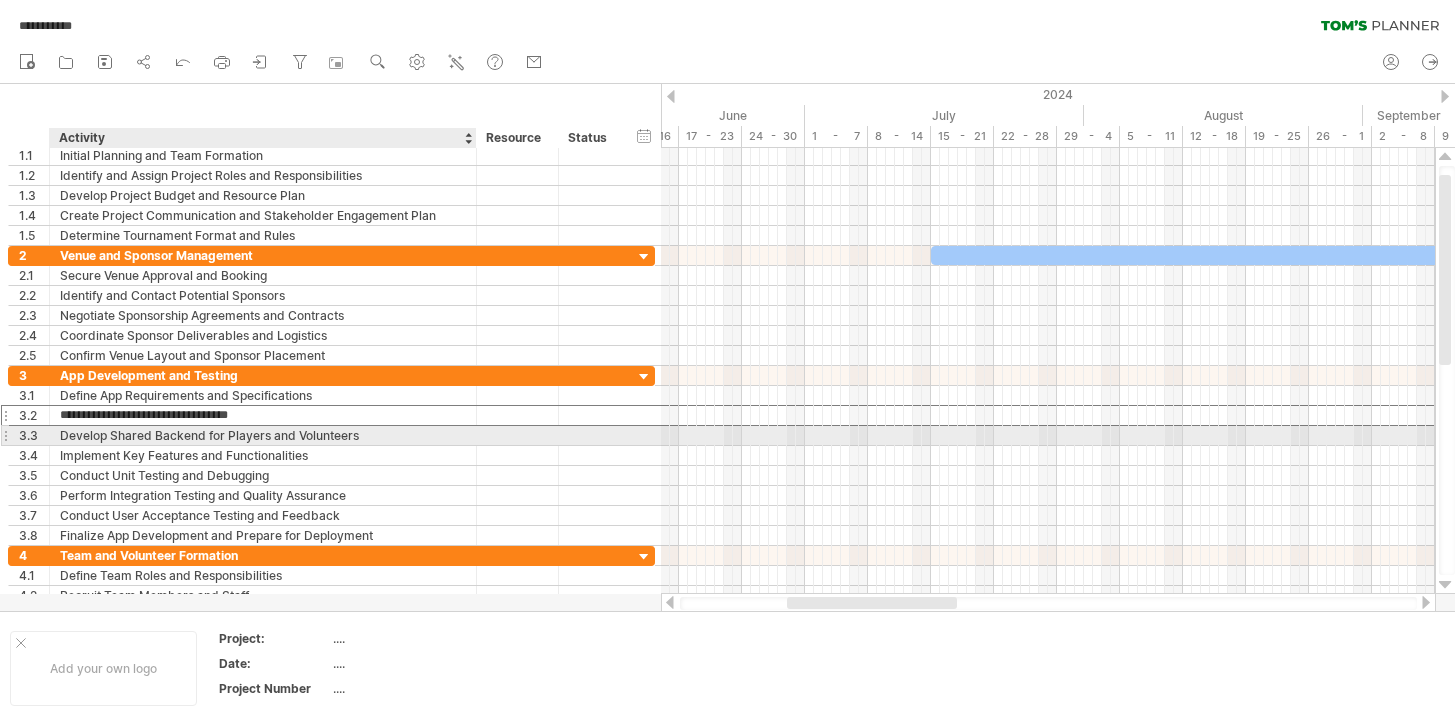 click on "Develop Shared Backend for Players and Volunteers" at bounding box center [263, 435] 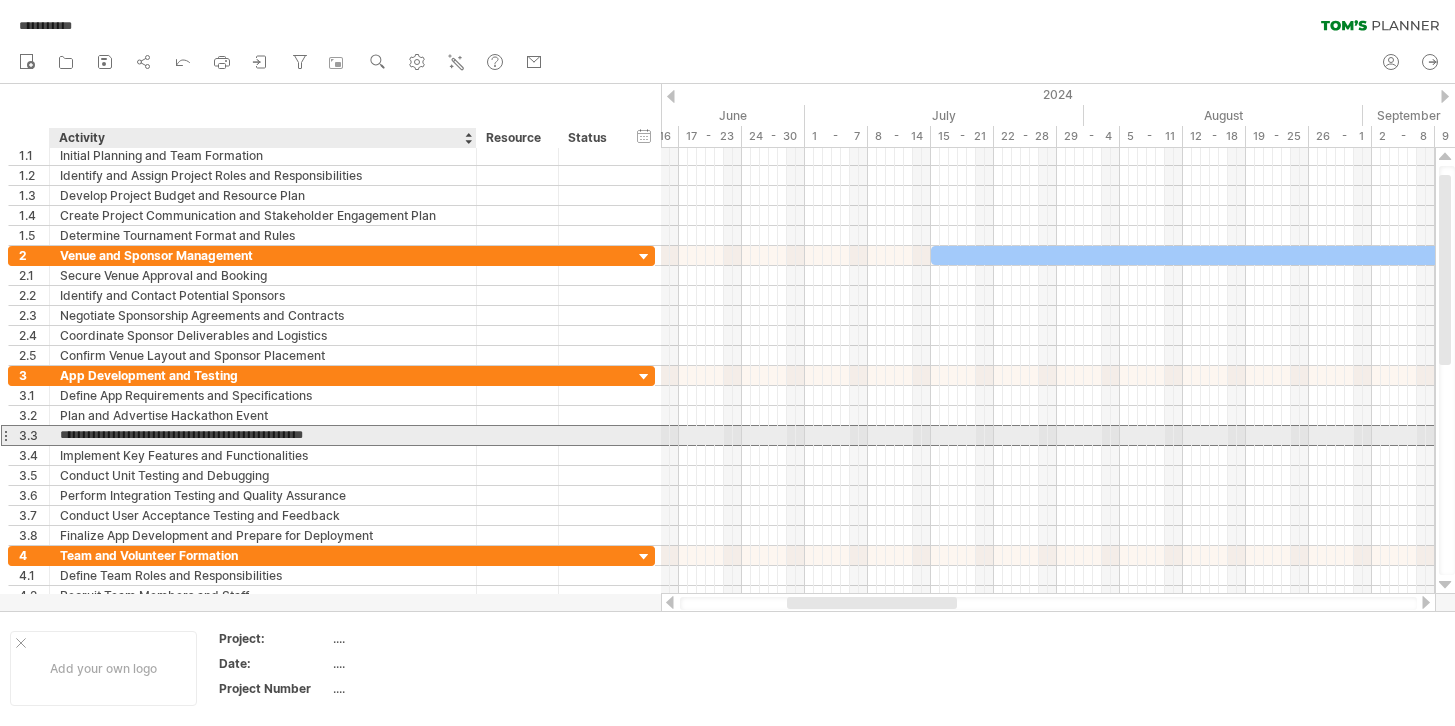 click on "**********" at bounding box center [263, 435] 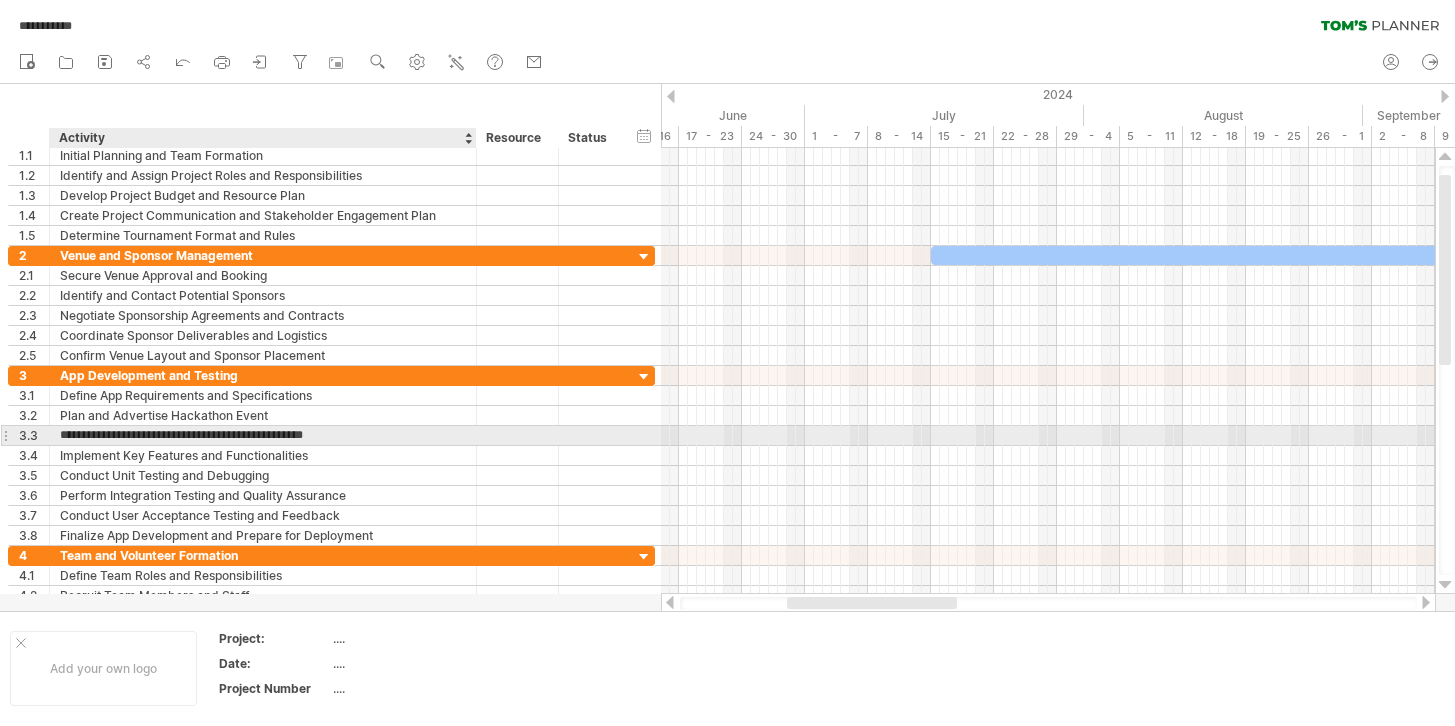 click on "**********" at bounding box center (263, 435) 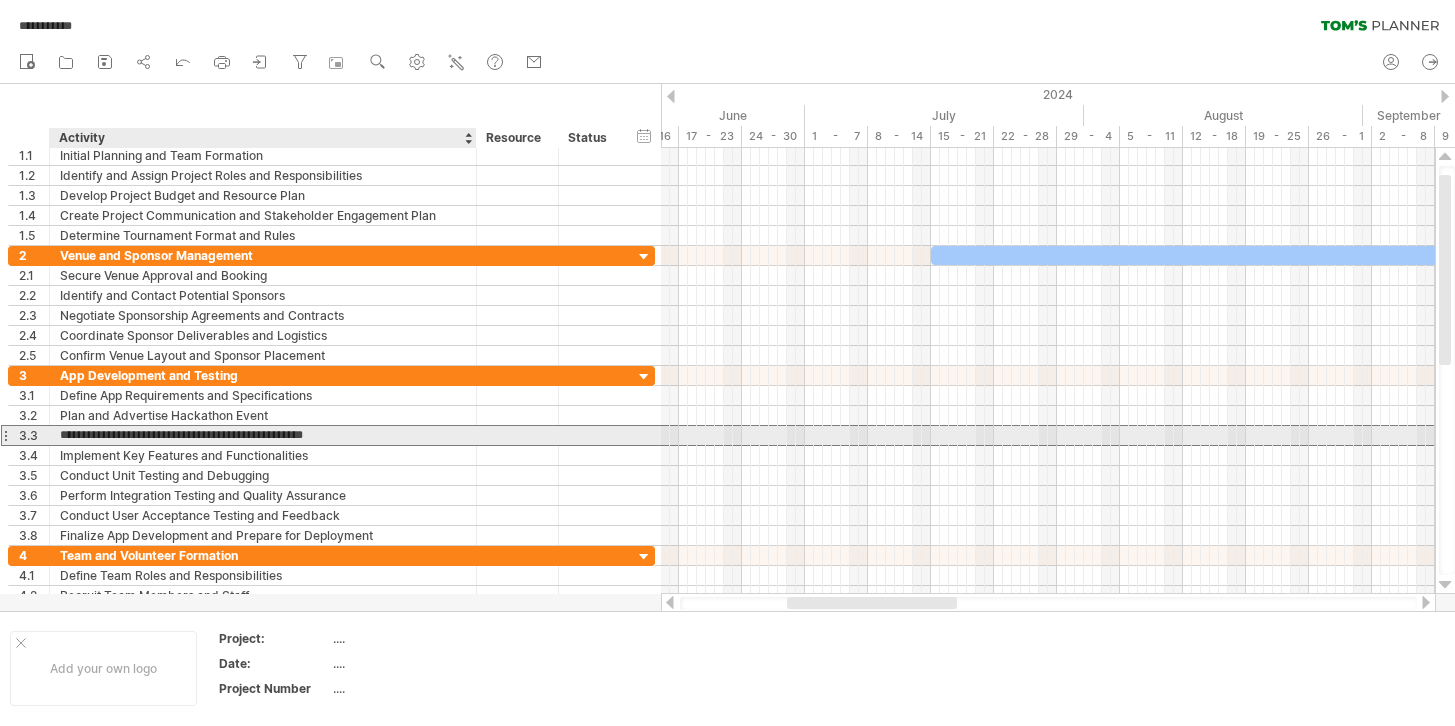 click on "**********" at bounding box center (263, 435) 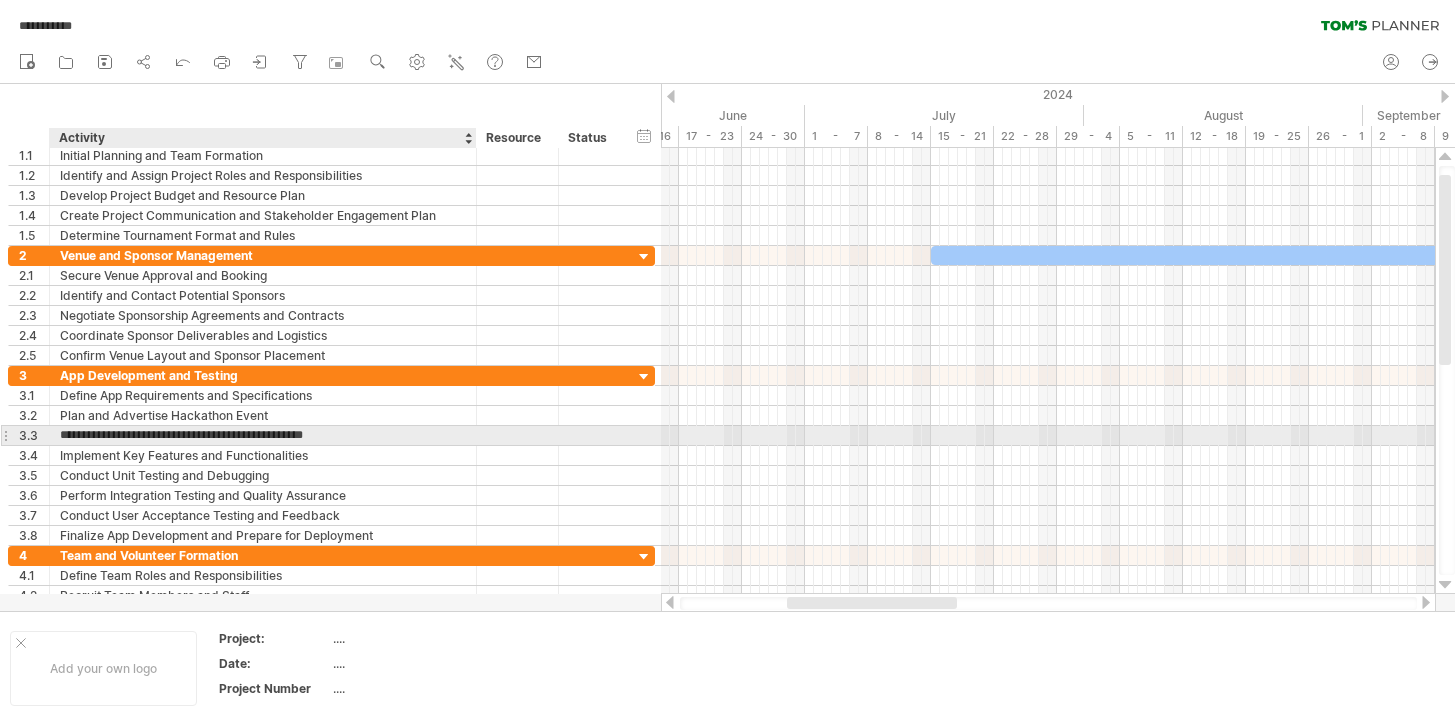 click on "**********" at bounding box center [263, 435] 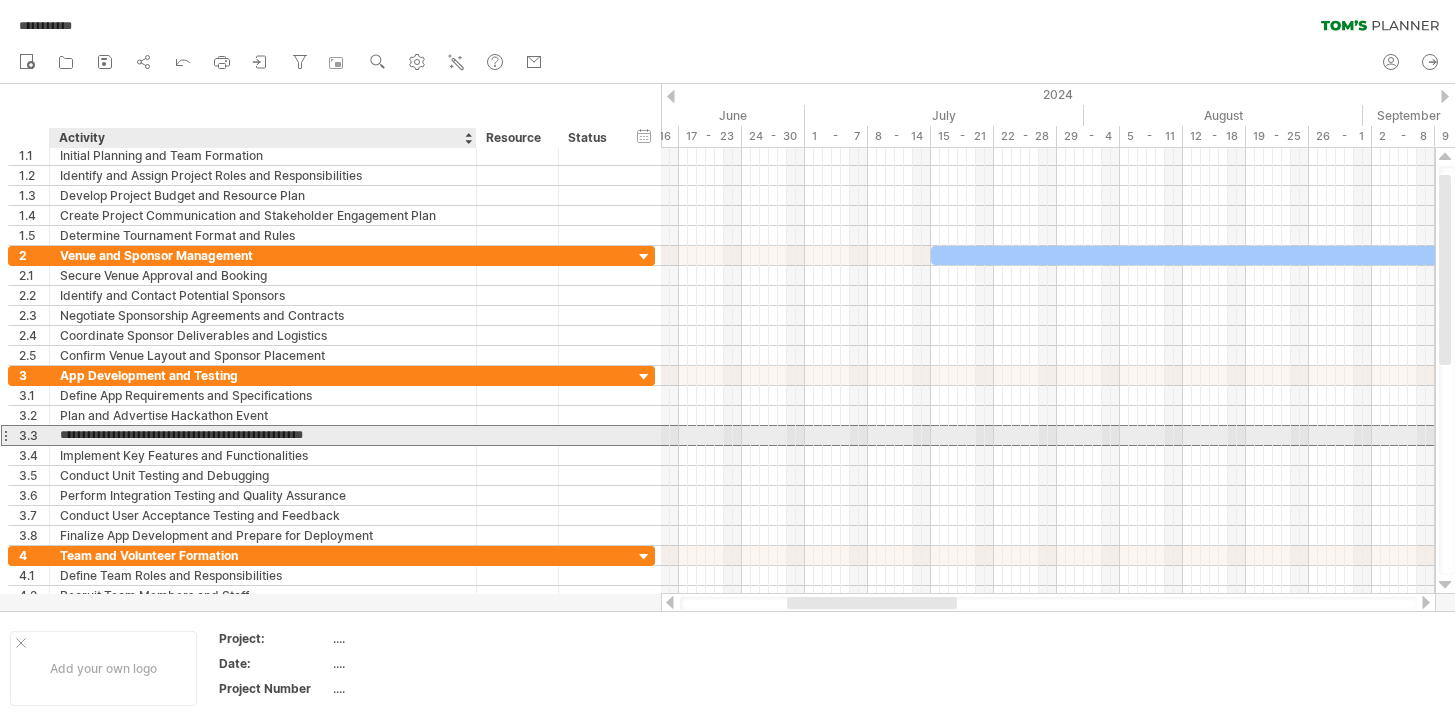 click on "**********" at bounding box center (263, 435) 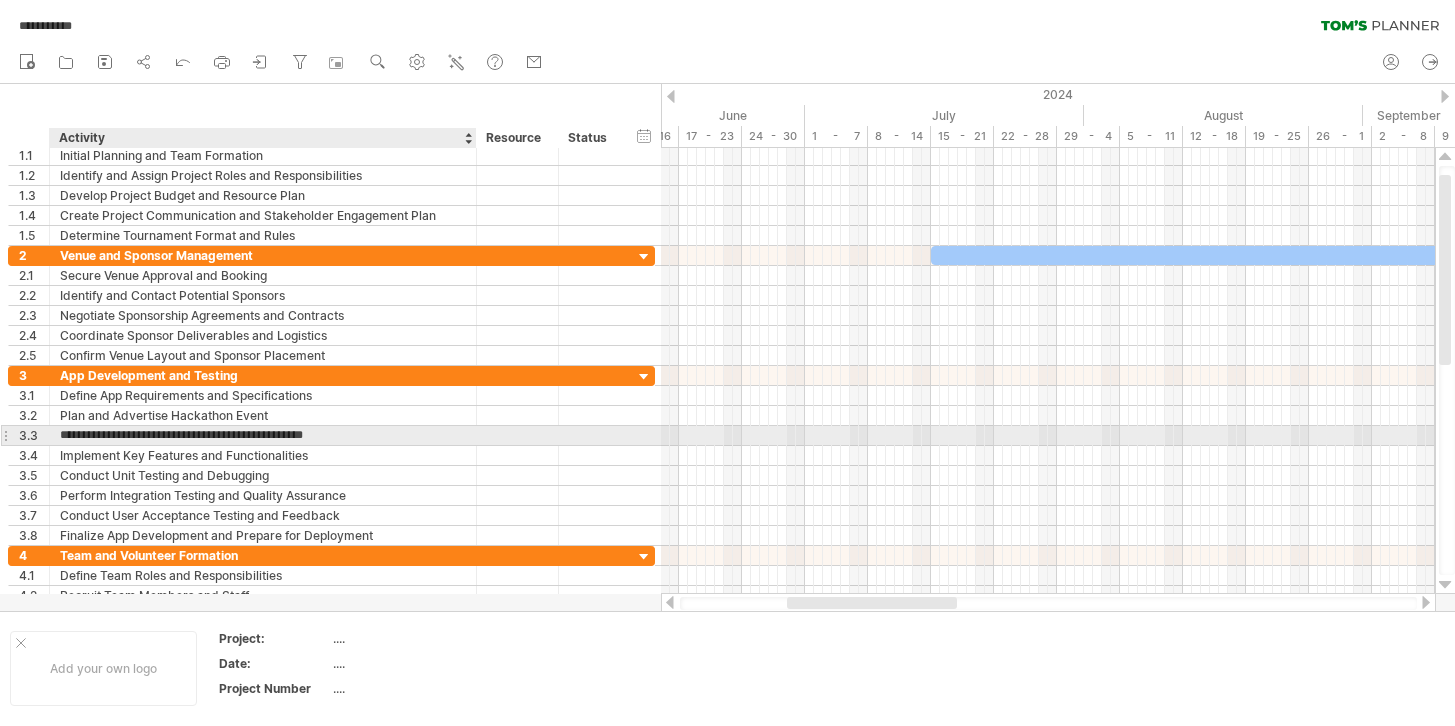 click on "**********" at bounding box center [263, 435] 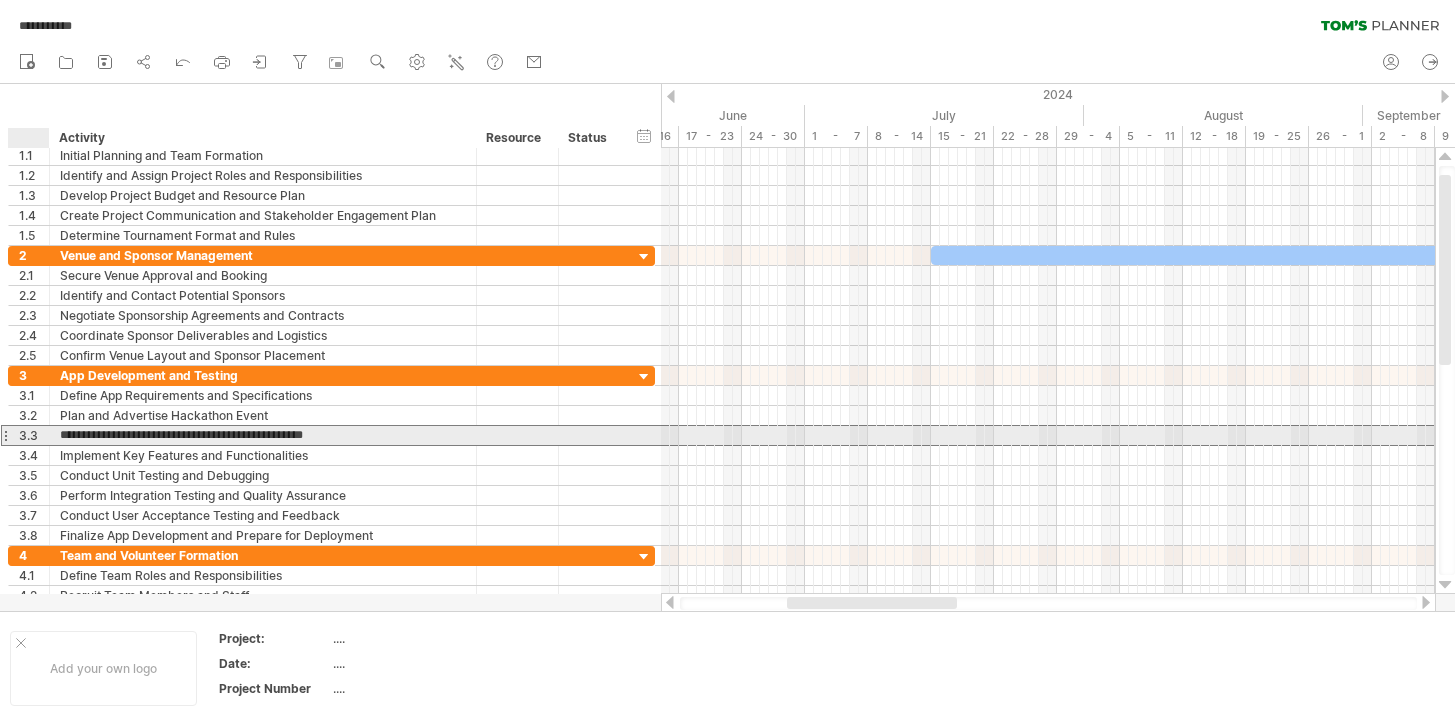 click on "**********" at bounding box center (263, 435) 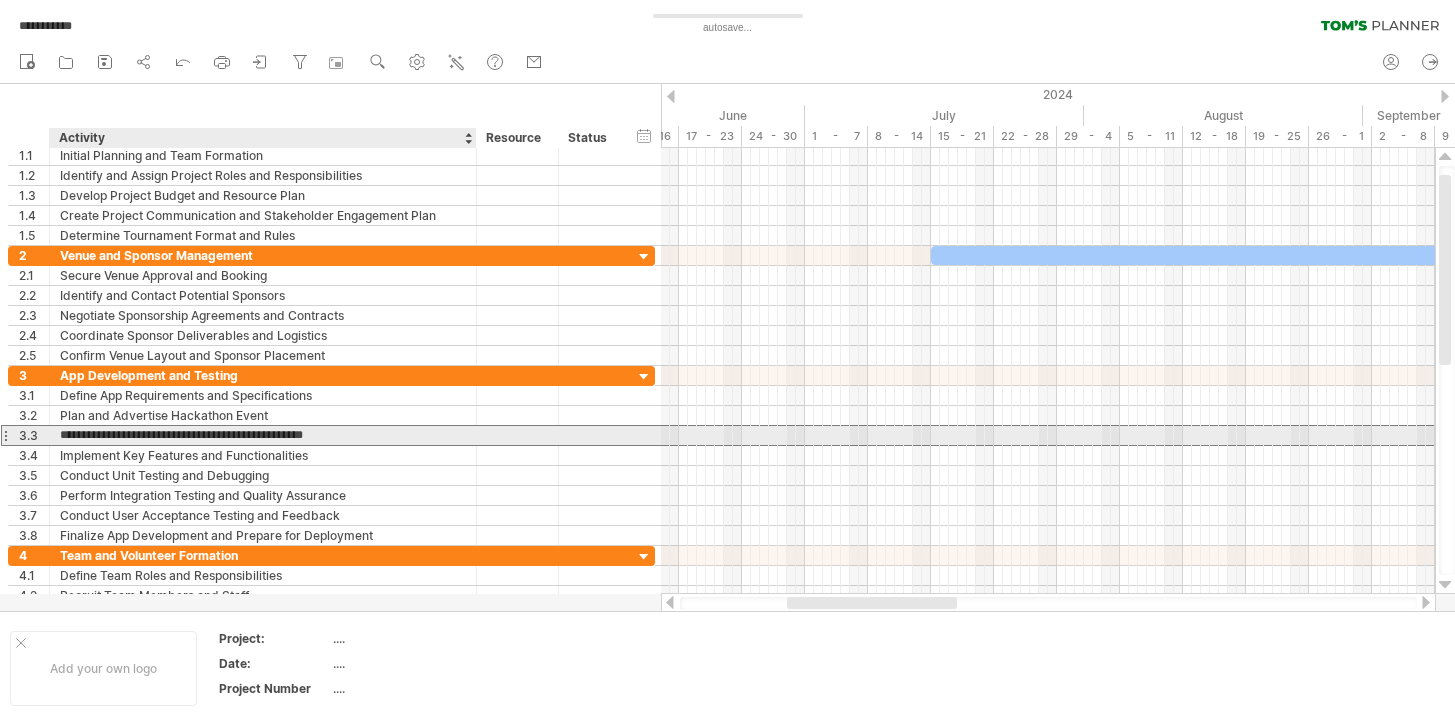 drag, startPoint x: 60, startPoint y: 435, endPoint x: 364, endPoint y: 436, distance: 304.00165 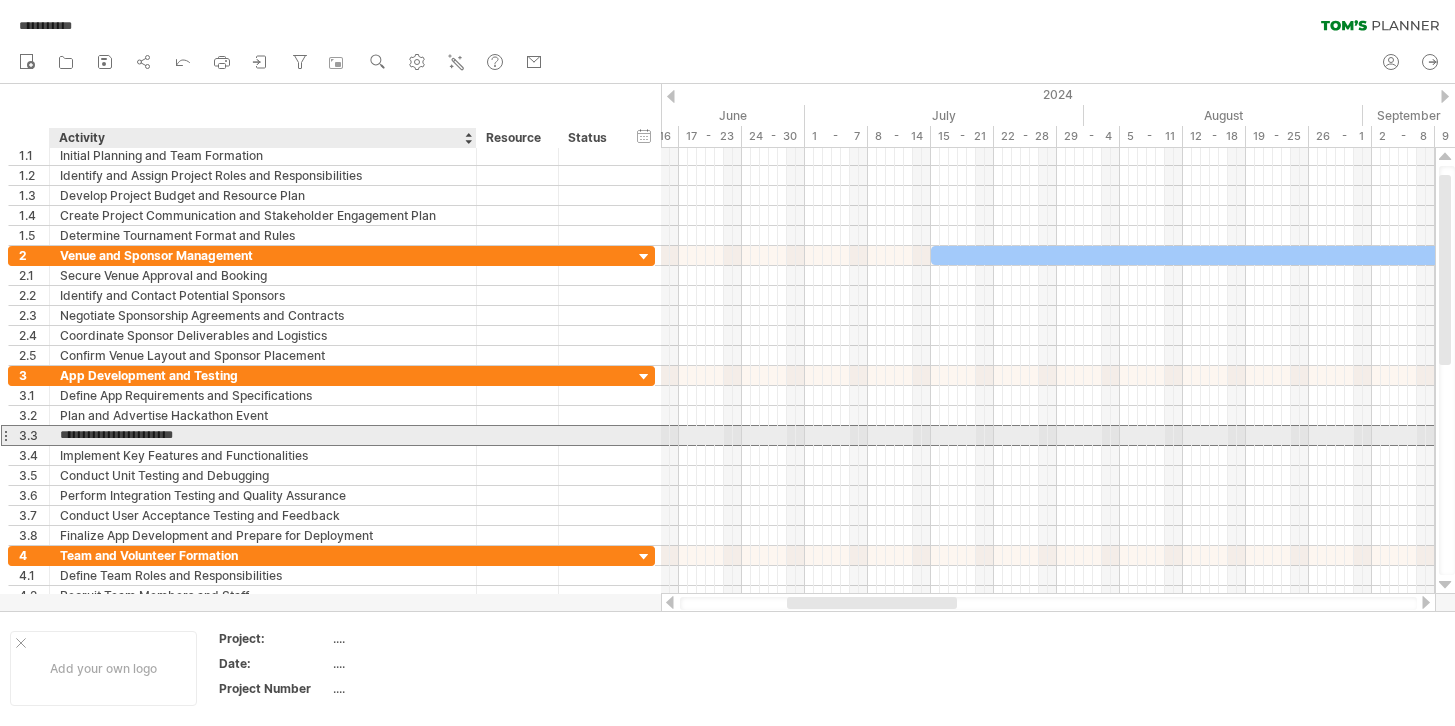 type on "**********" 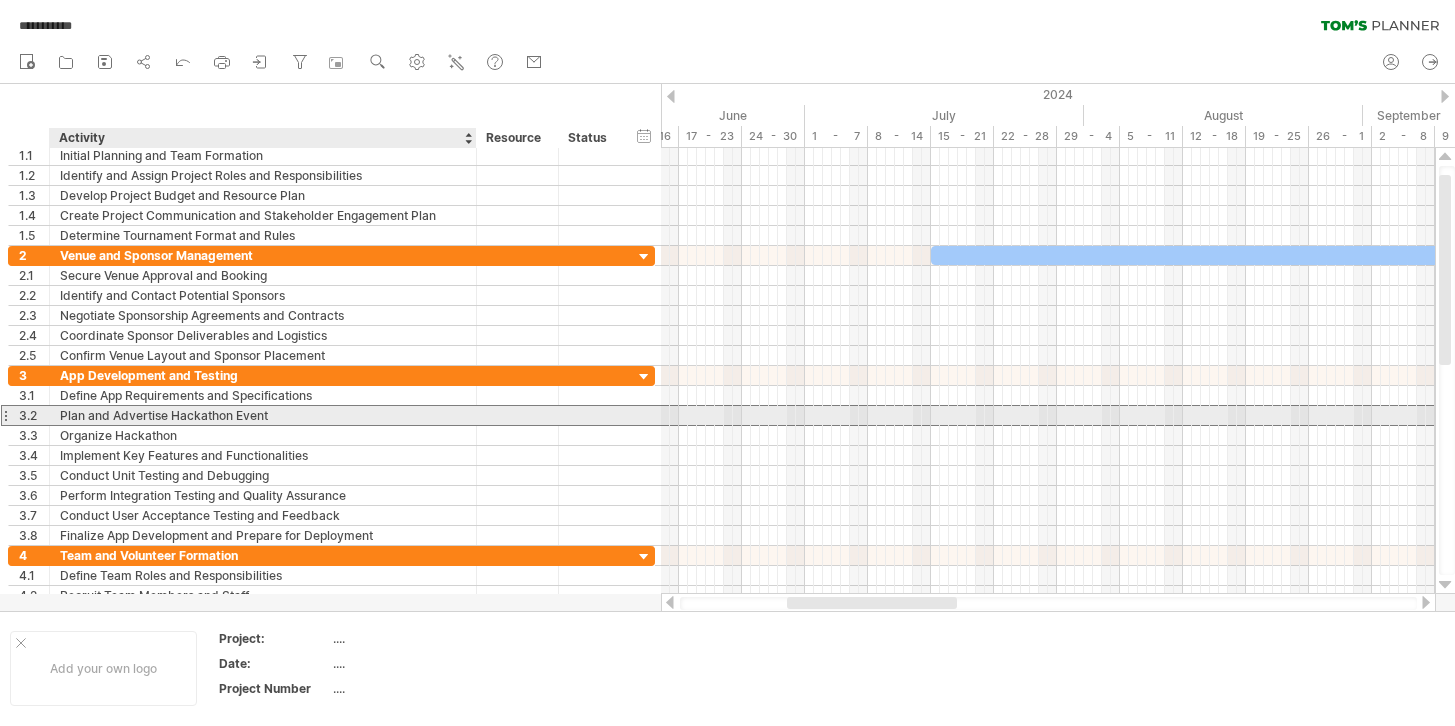click on "Lore ips Dolorsita Consectet Adipi" at bounding box center (263, 415) 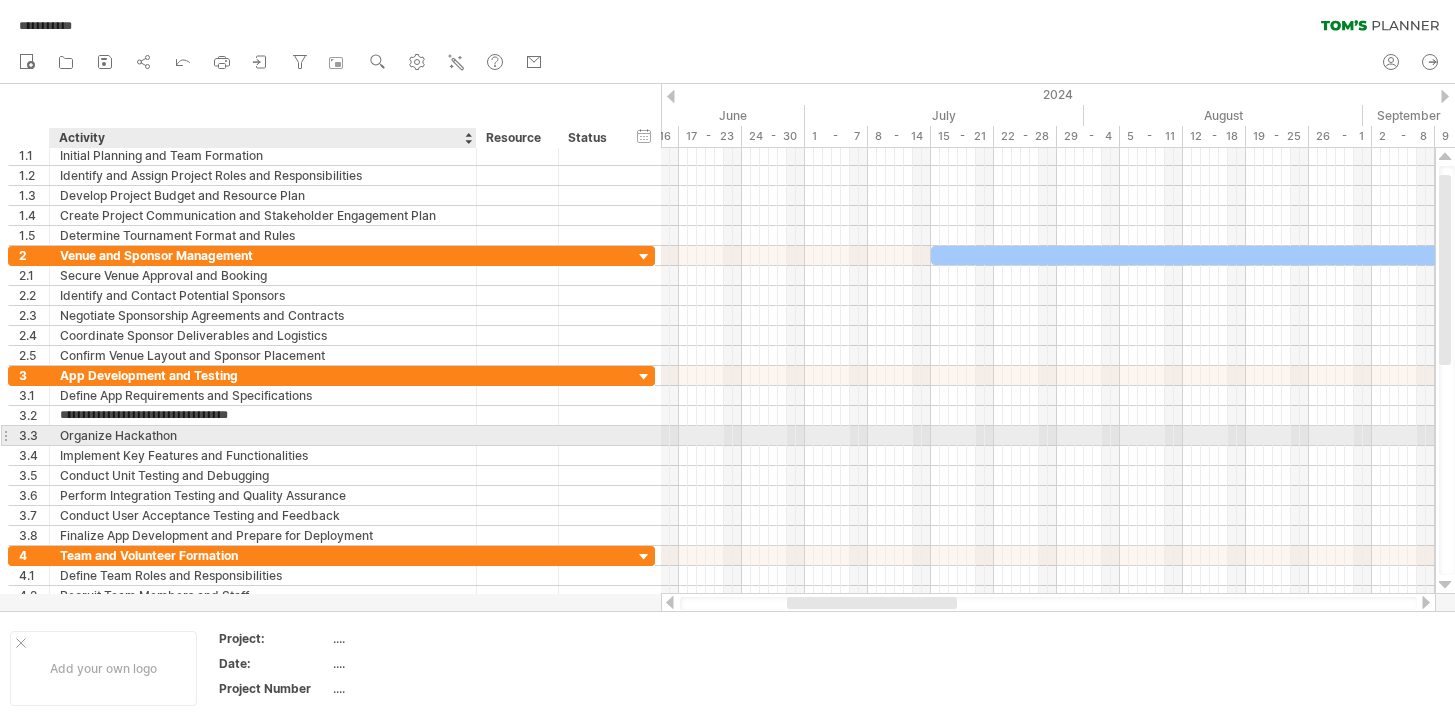 click on "Organize Hackathon" at bounding box center (263, 435) 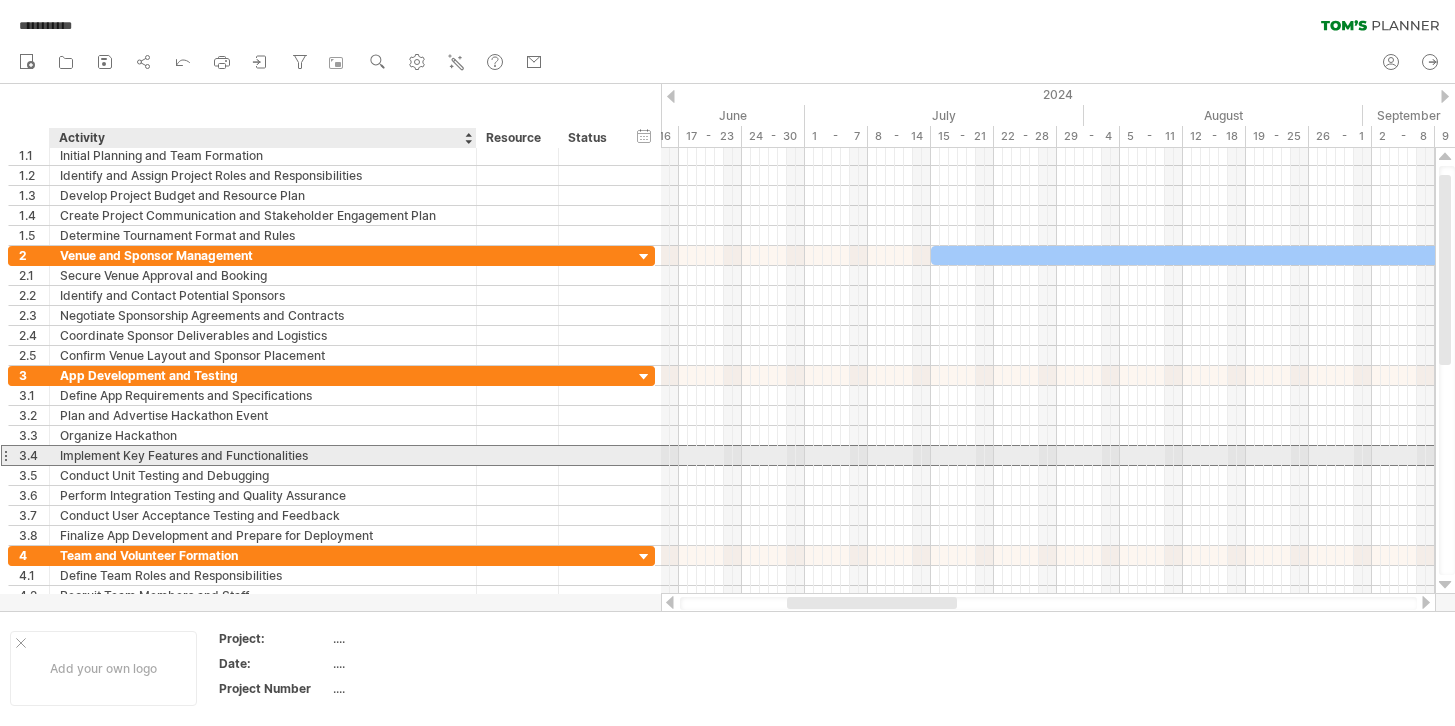 click on "Implement Key Features and Functionalities" at bounding box center [263, 455] 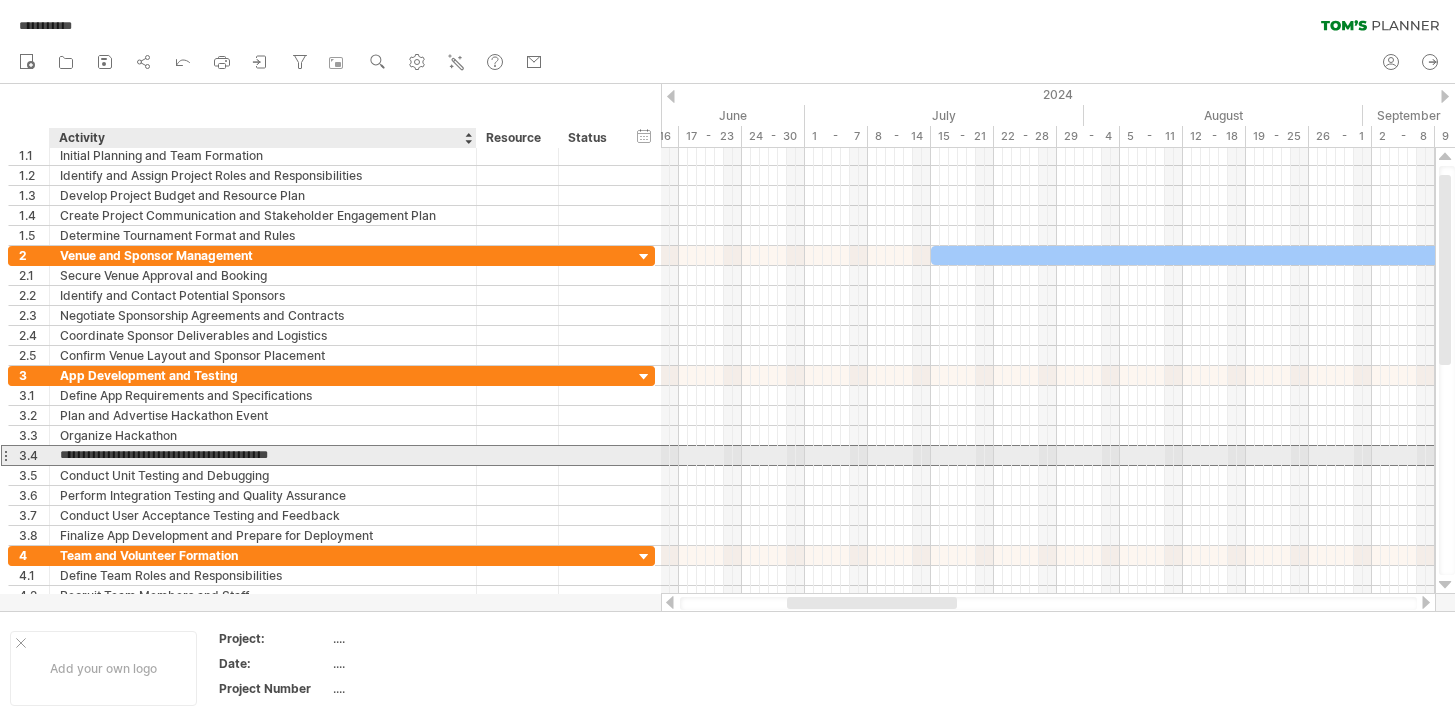 click on "**********" at bounding box center (263, 455) 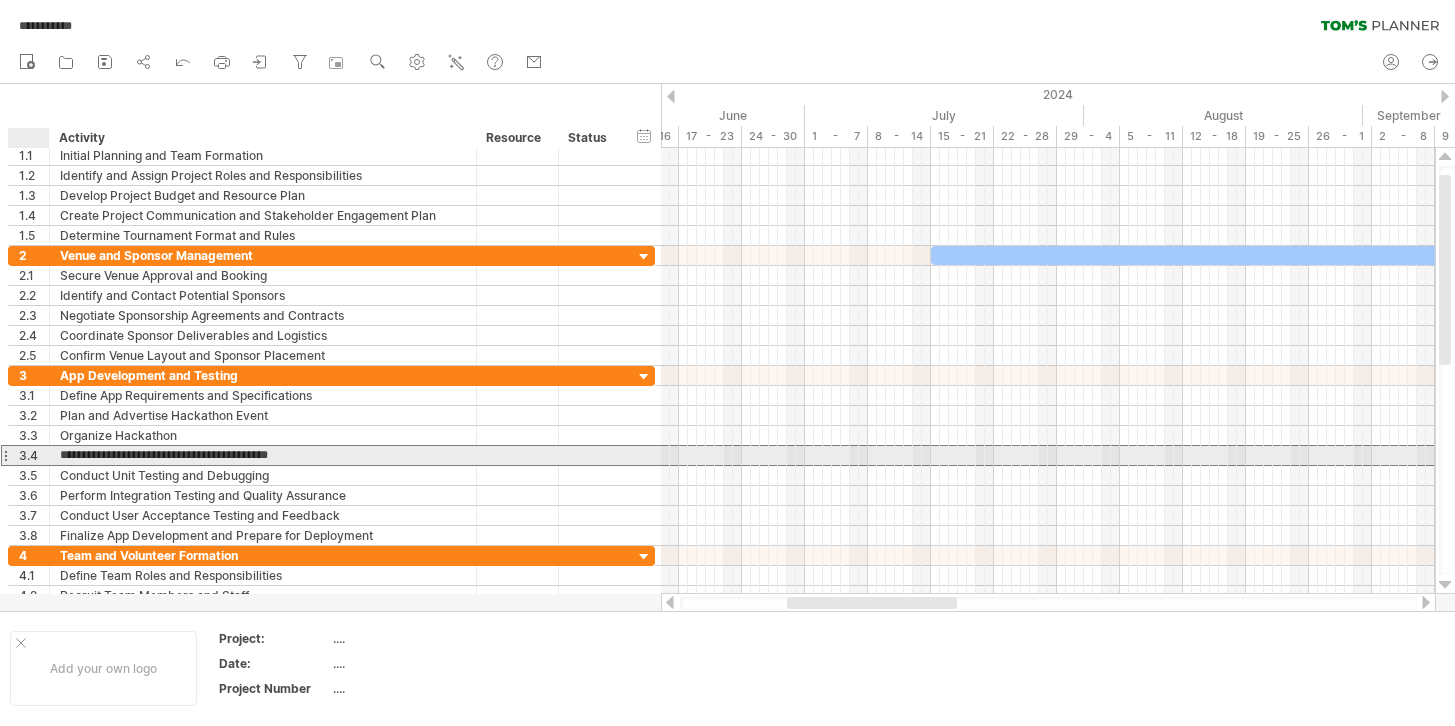drag, startPoint x: 317, startPoint y: 457, endPoint x: 59, endPoint y: 453, distance: 258.031 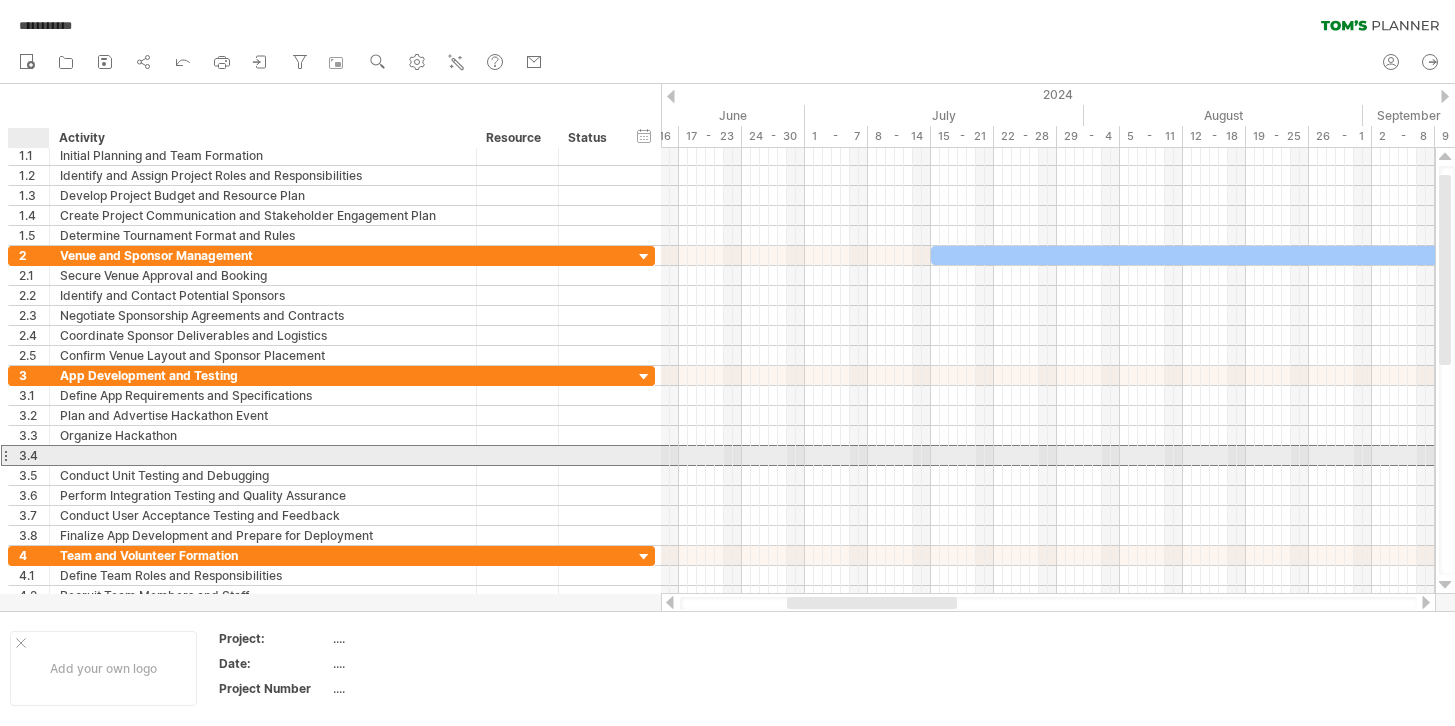 paste on "**********" 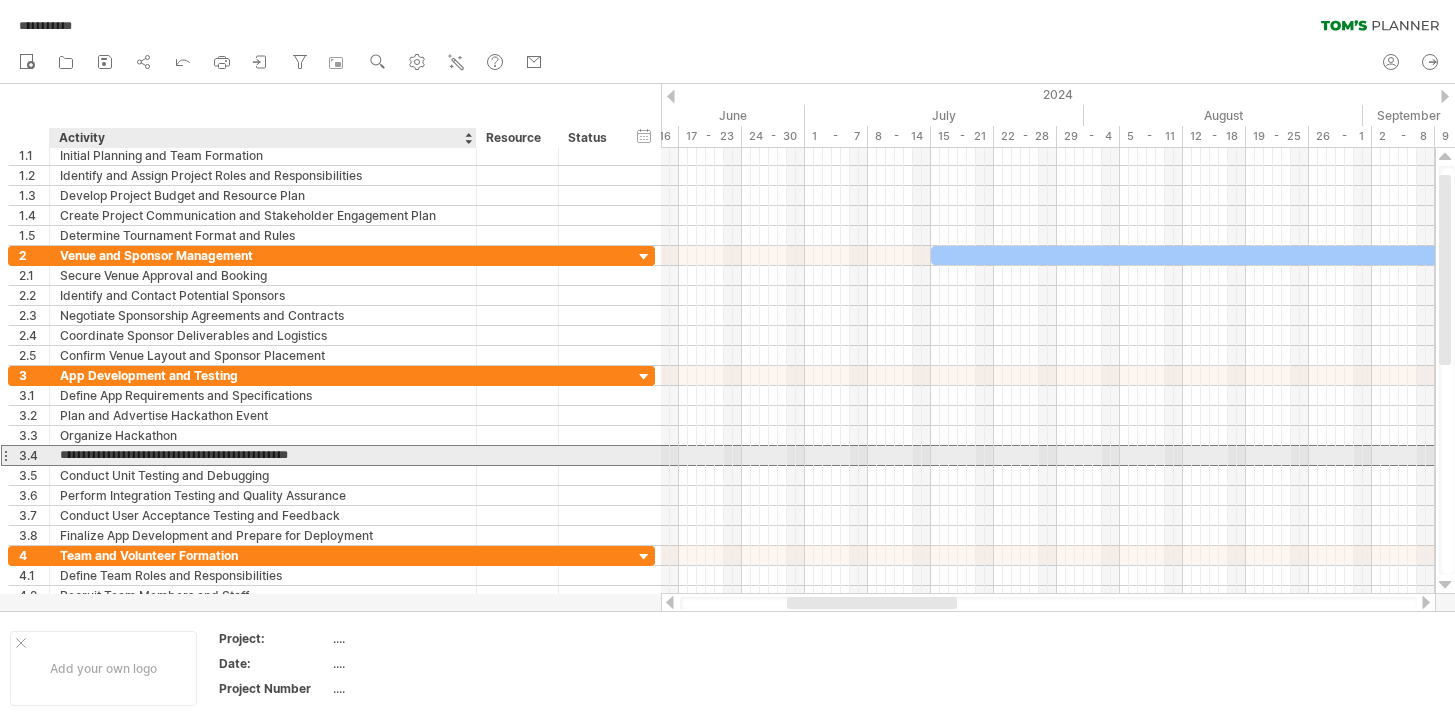 click on "**********" at bounding box center [263, 455] 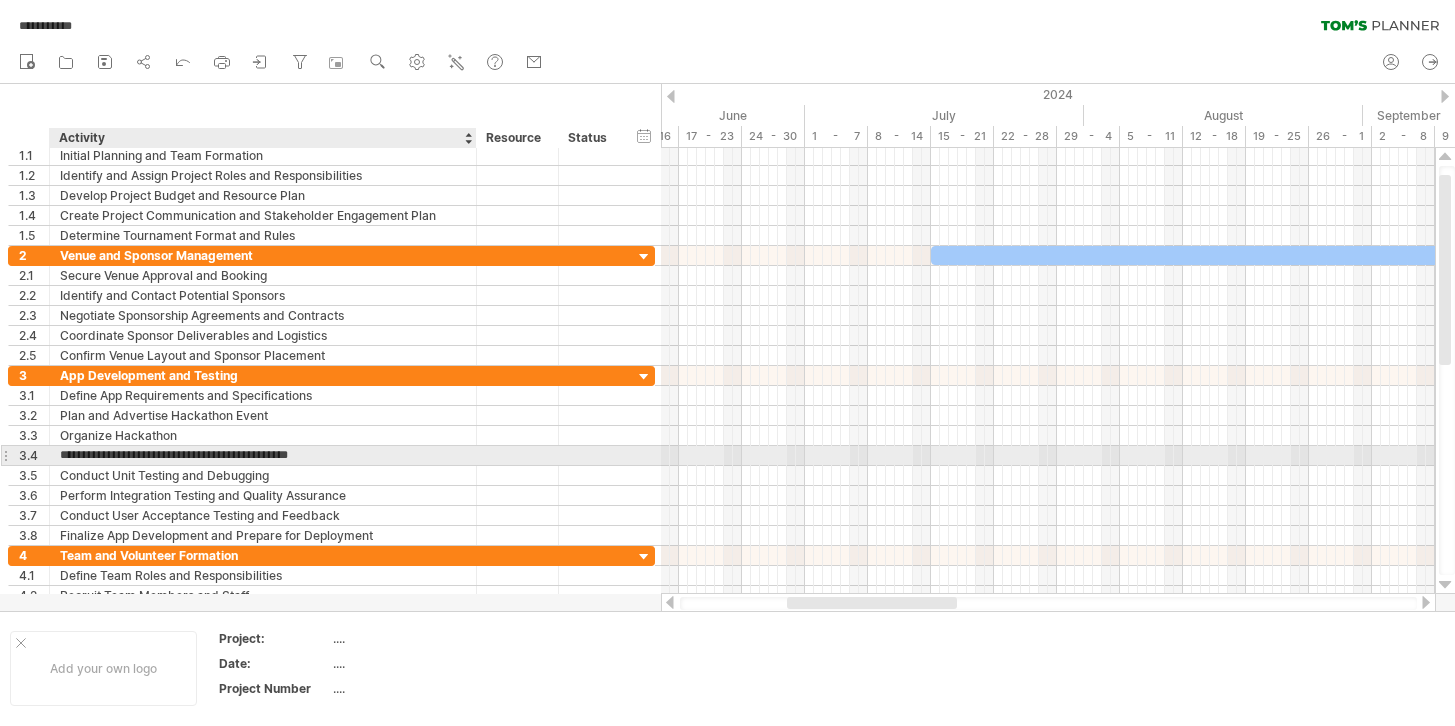 click on "**********" at bounding box center (263, 455) 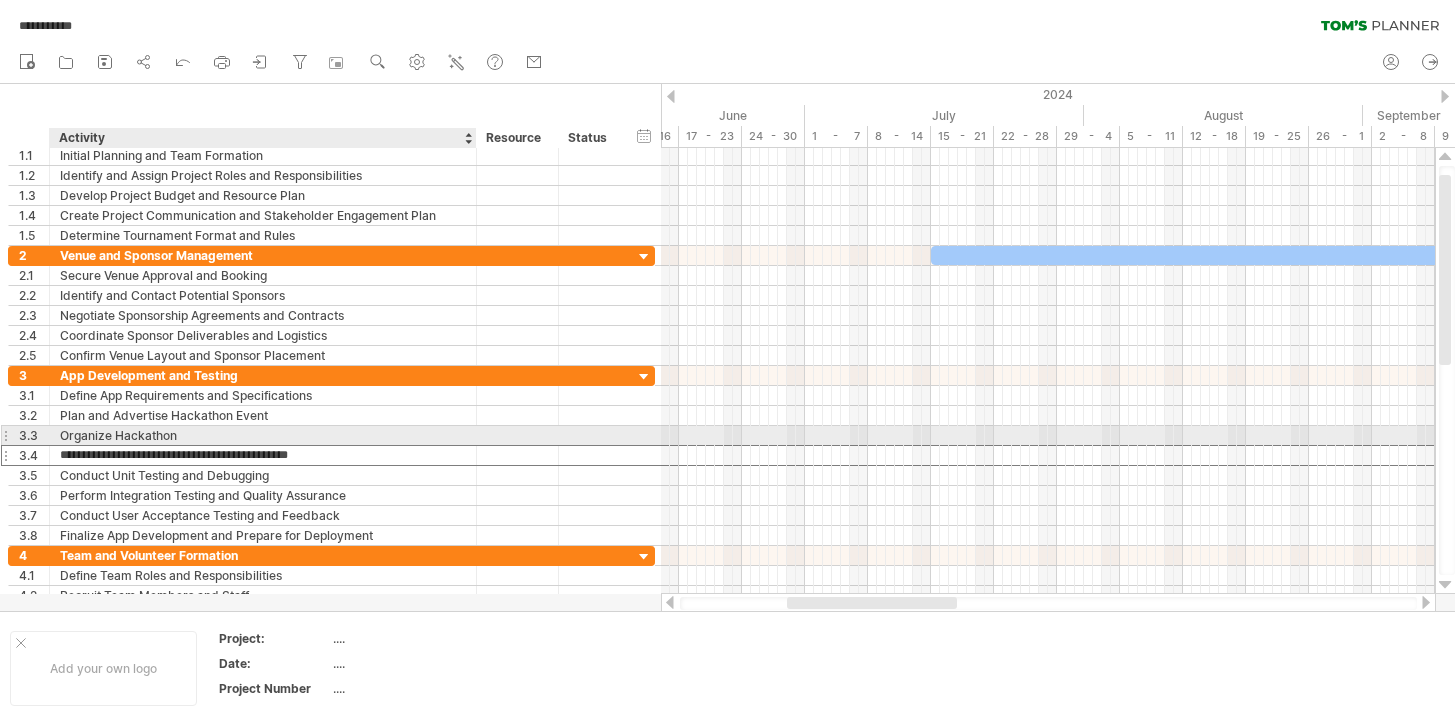 click on "**********" at bounding box center (263, 455) 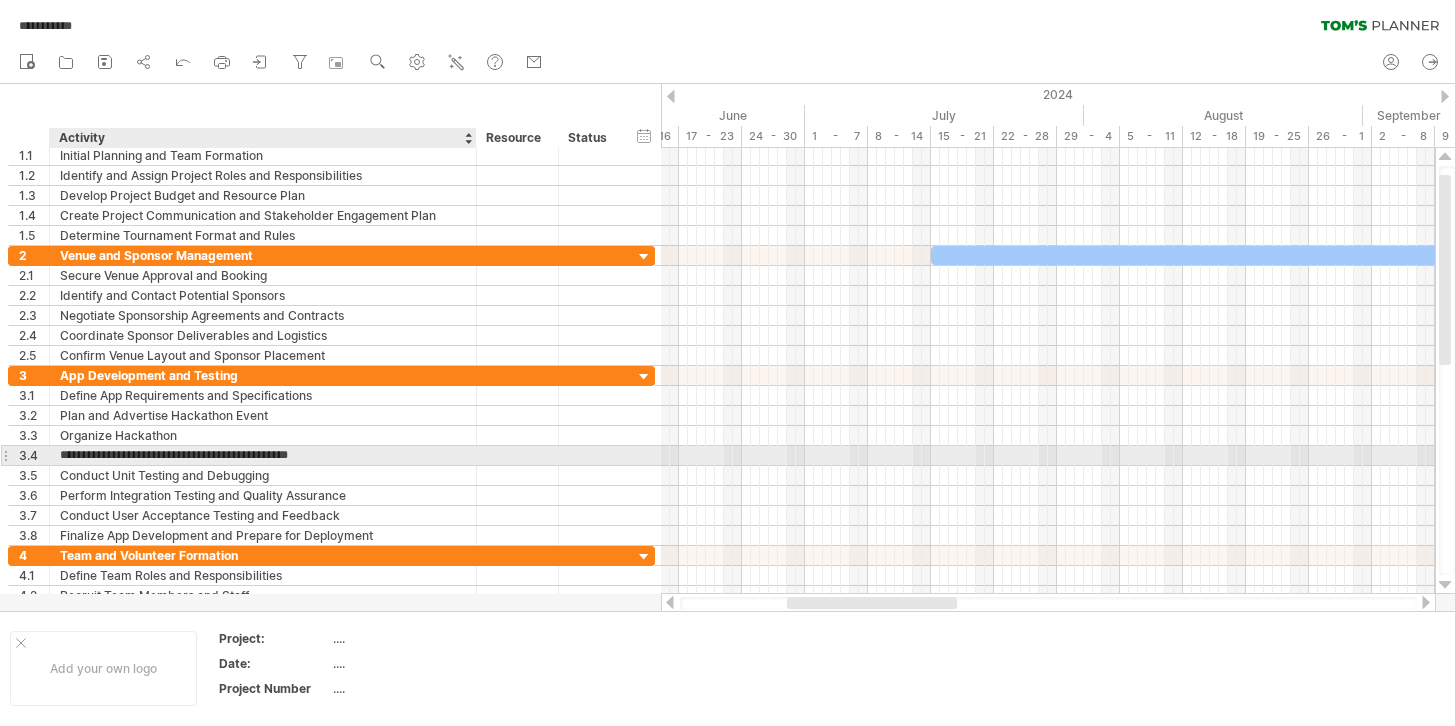 click on "**********" at bounding box center (263, 455) 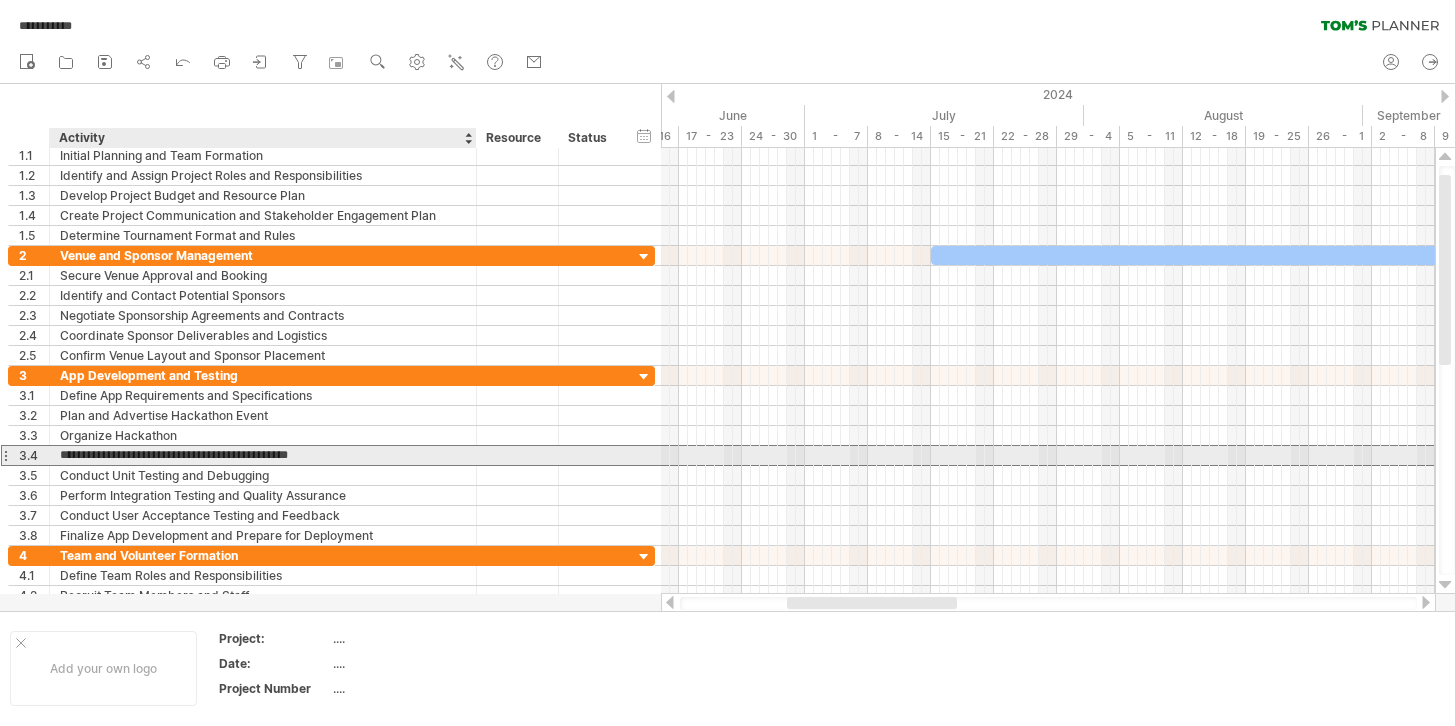 click on "**********" at bounding box center [263, 455] 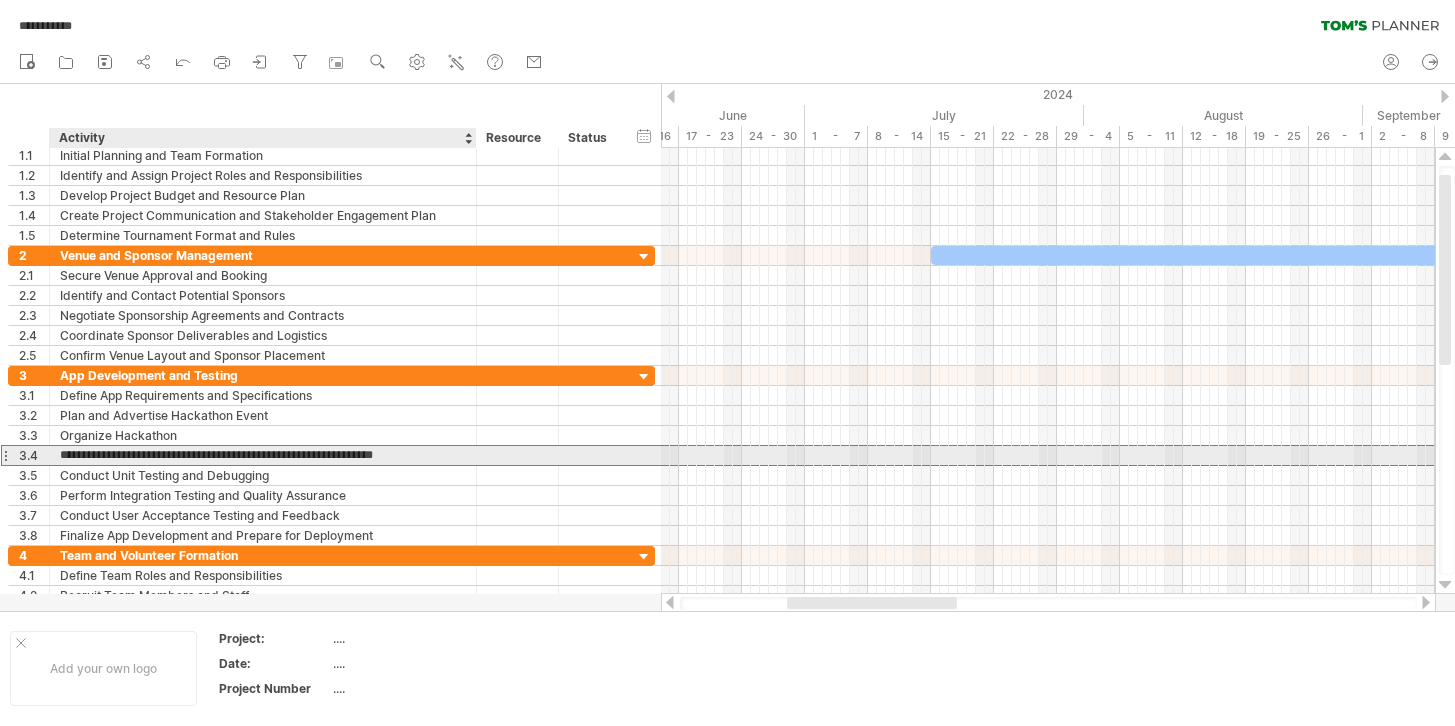 click on "**********" at bounding box center (263, 455) 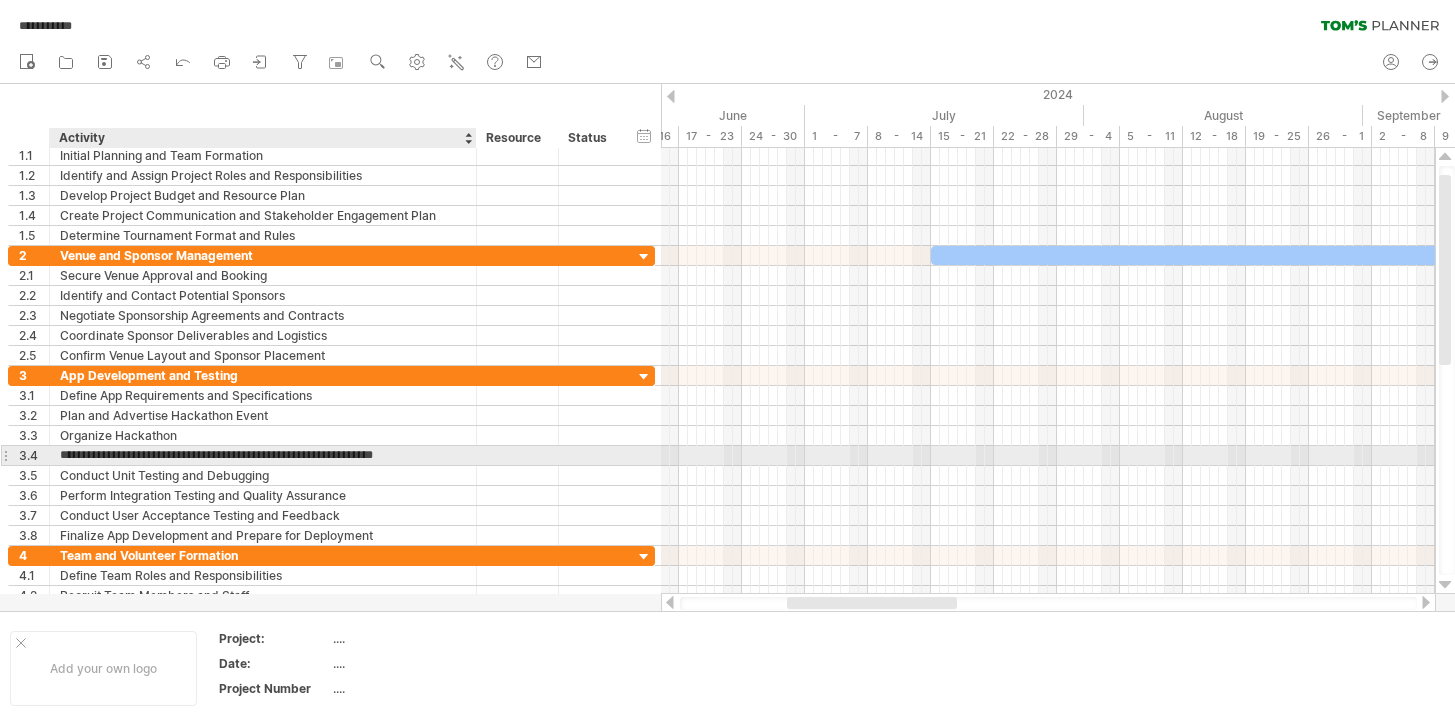 click on "**********" at bounding box center (263, 455) 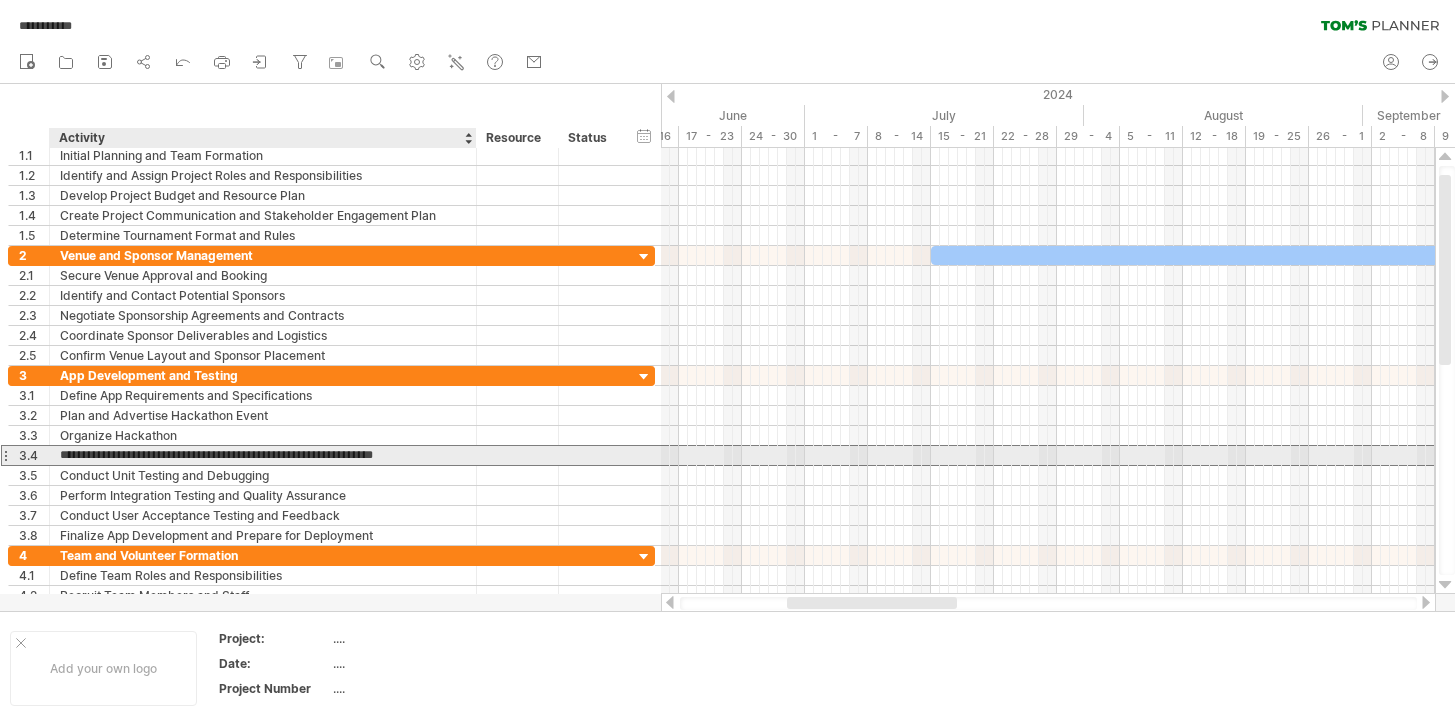 click on "**********" at bounding box center [263, 455] 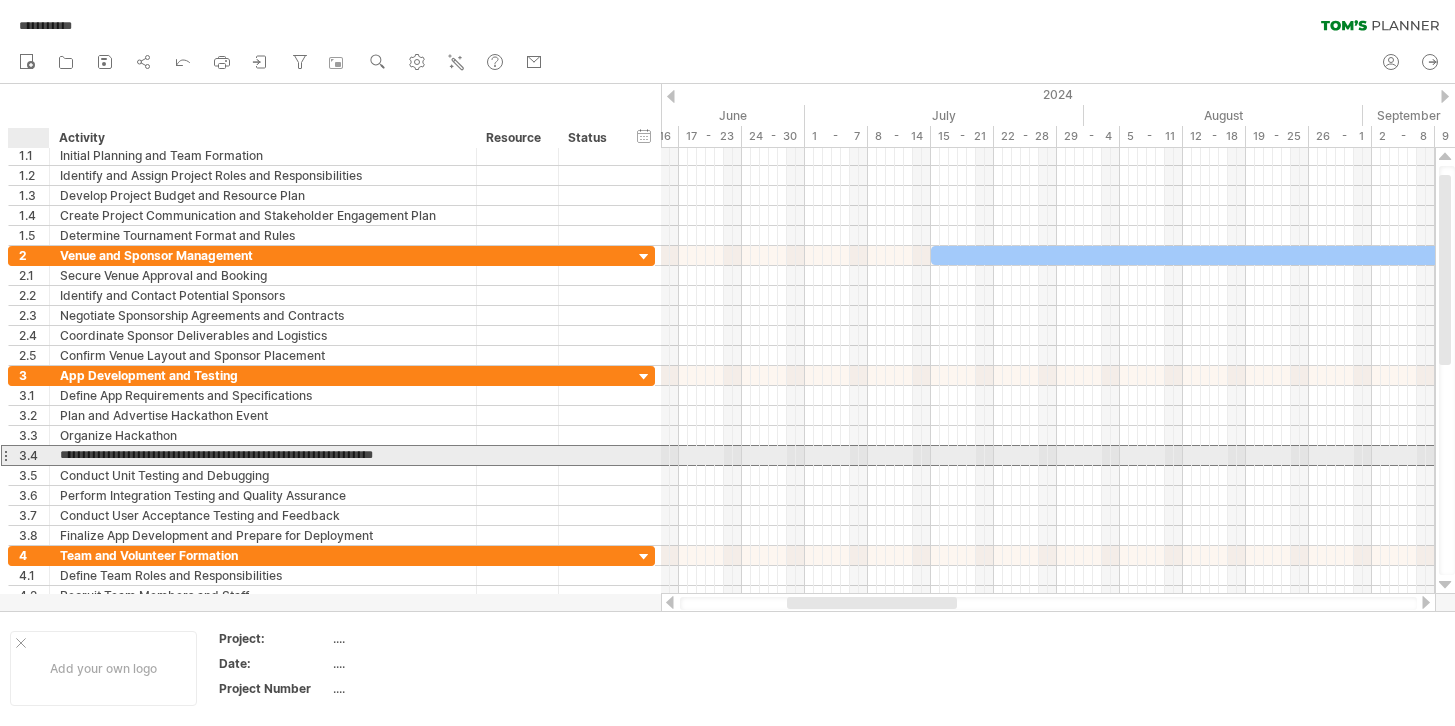 drag, startPoint x: 182, startPoint y: 455, endPoint x: 60, endPoint y: 456, distance: 122.0041 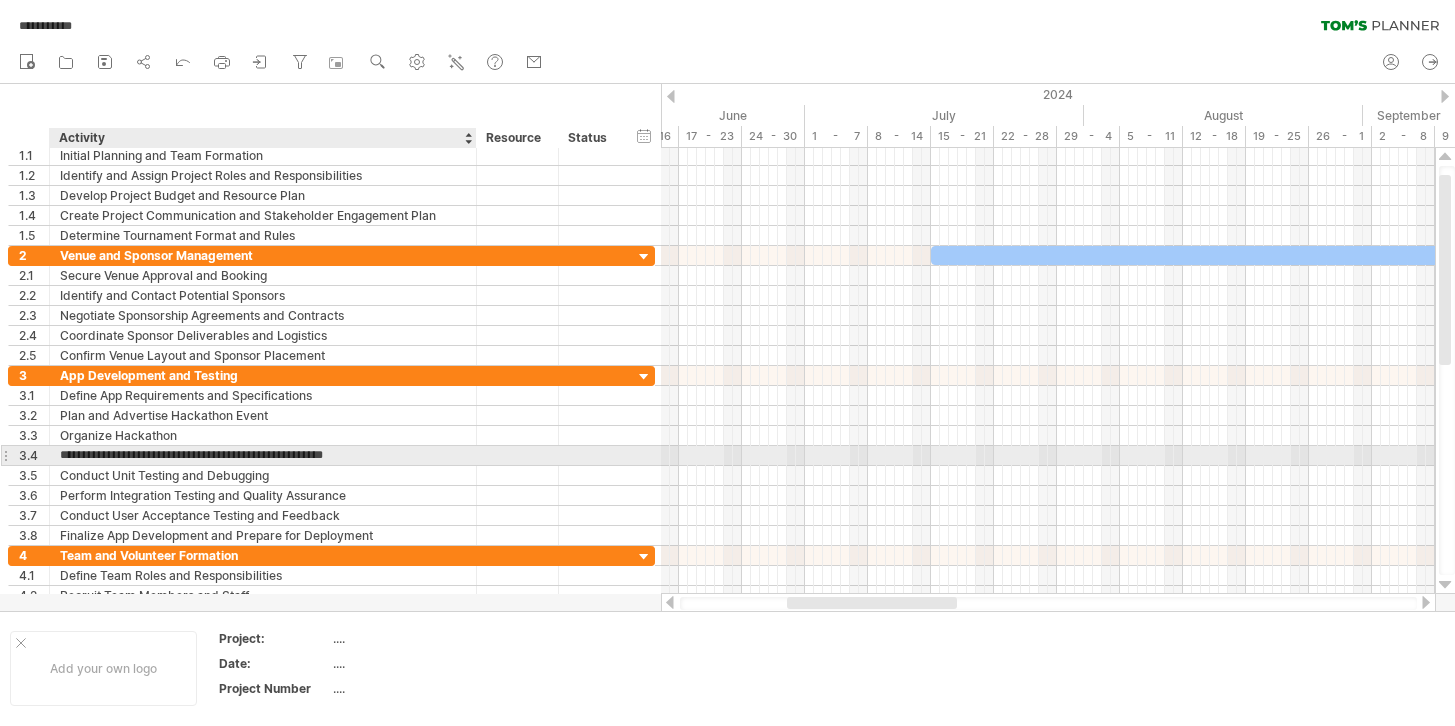 click on "**********" at bounding box center (263, 455) 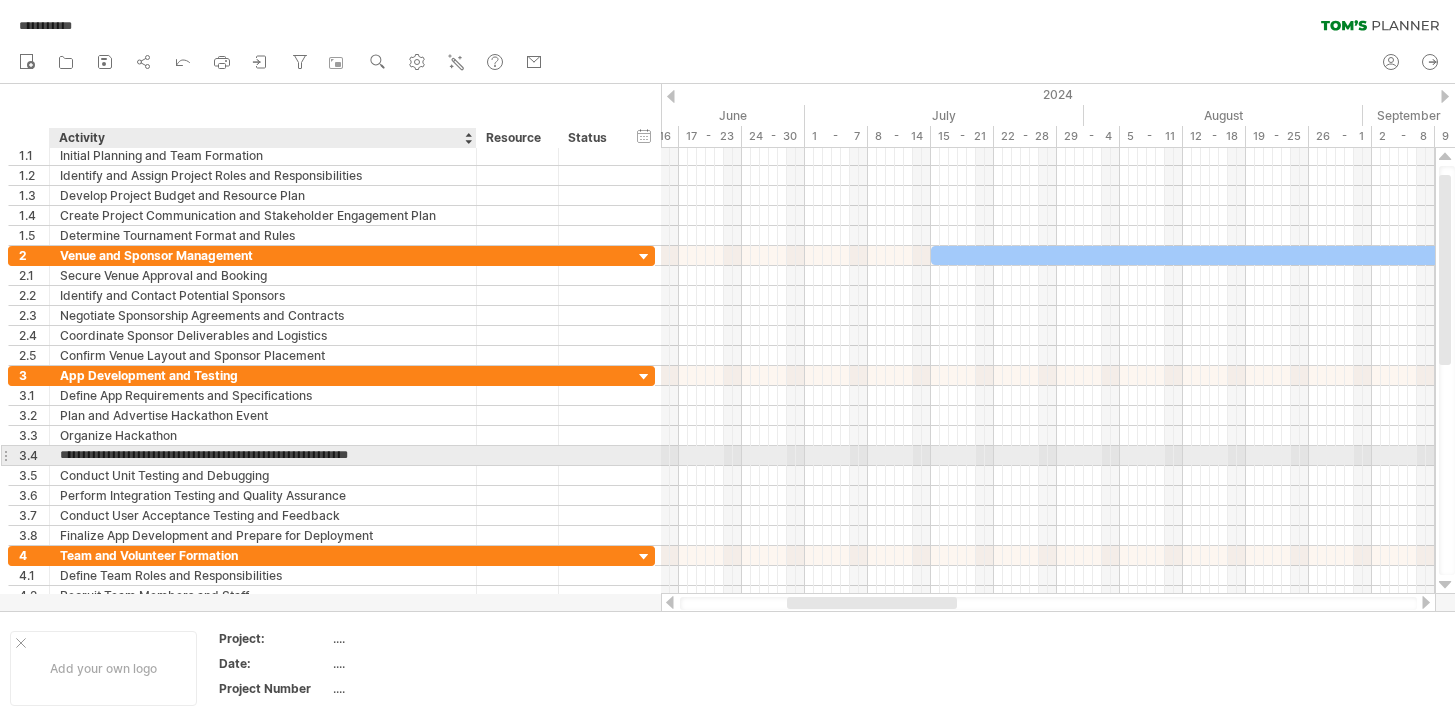 click on "**********" at bounding box center (263, 455) 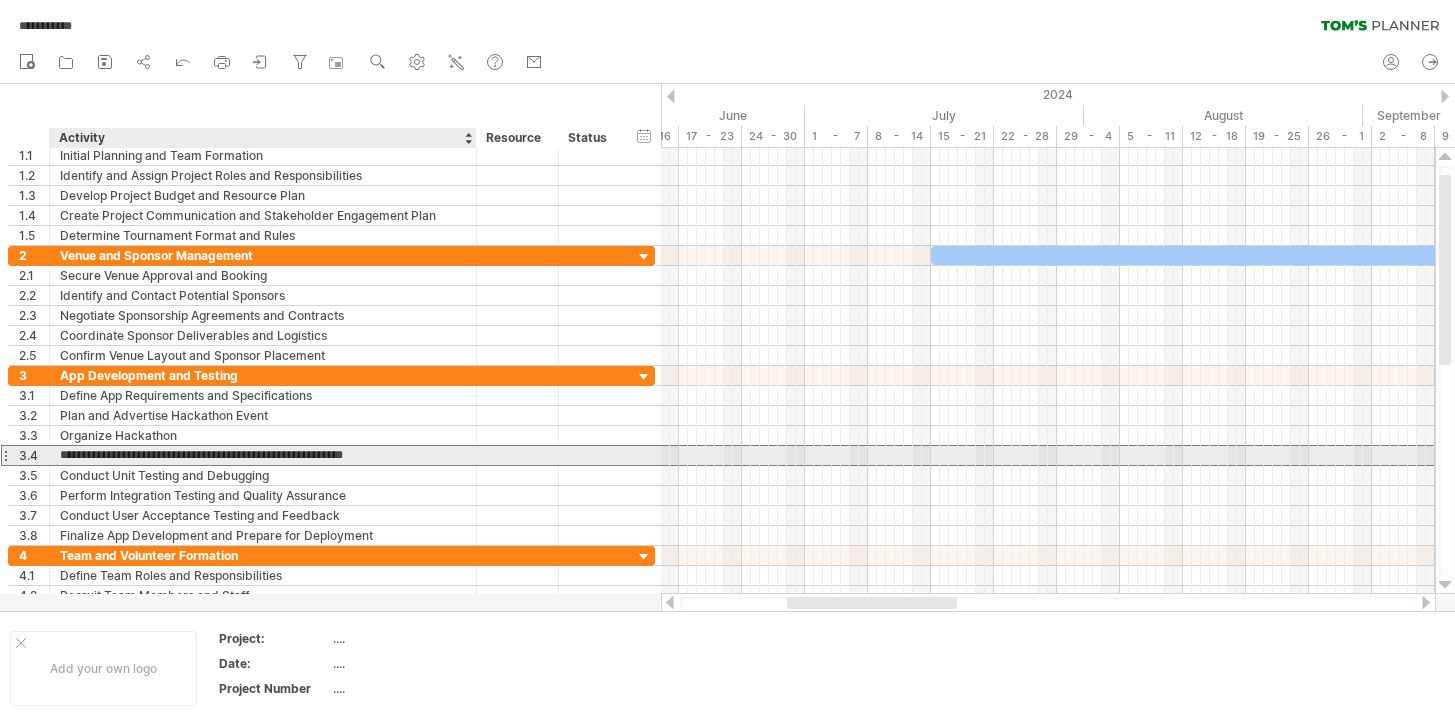click on "**********" at bounding box center (263, 455) 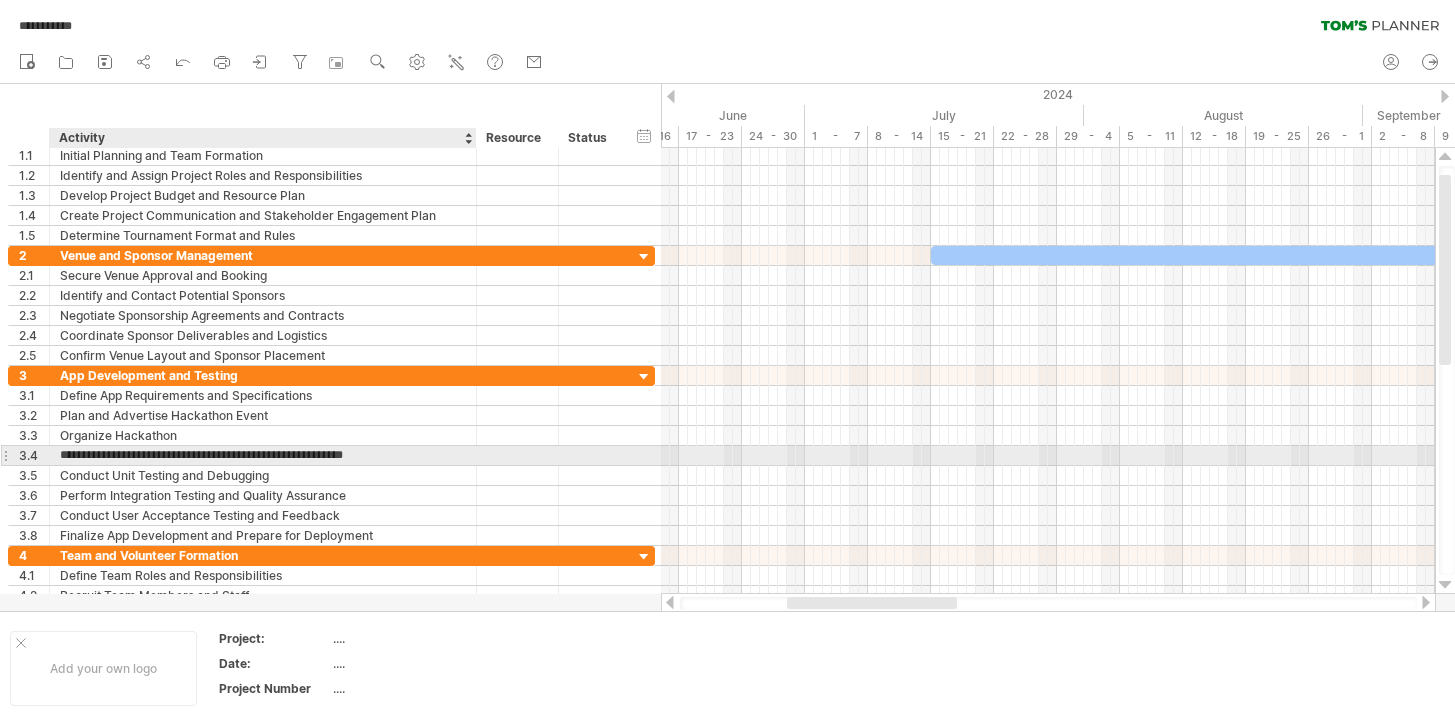 click on "**********" at bounding box center (263, 455) 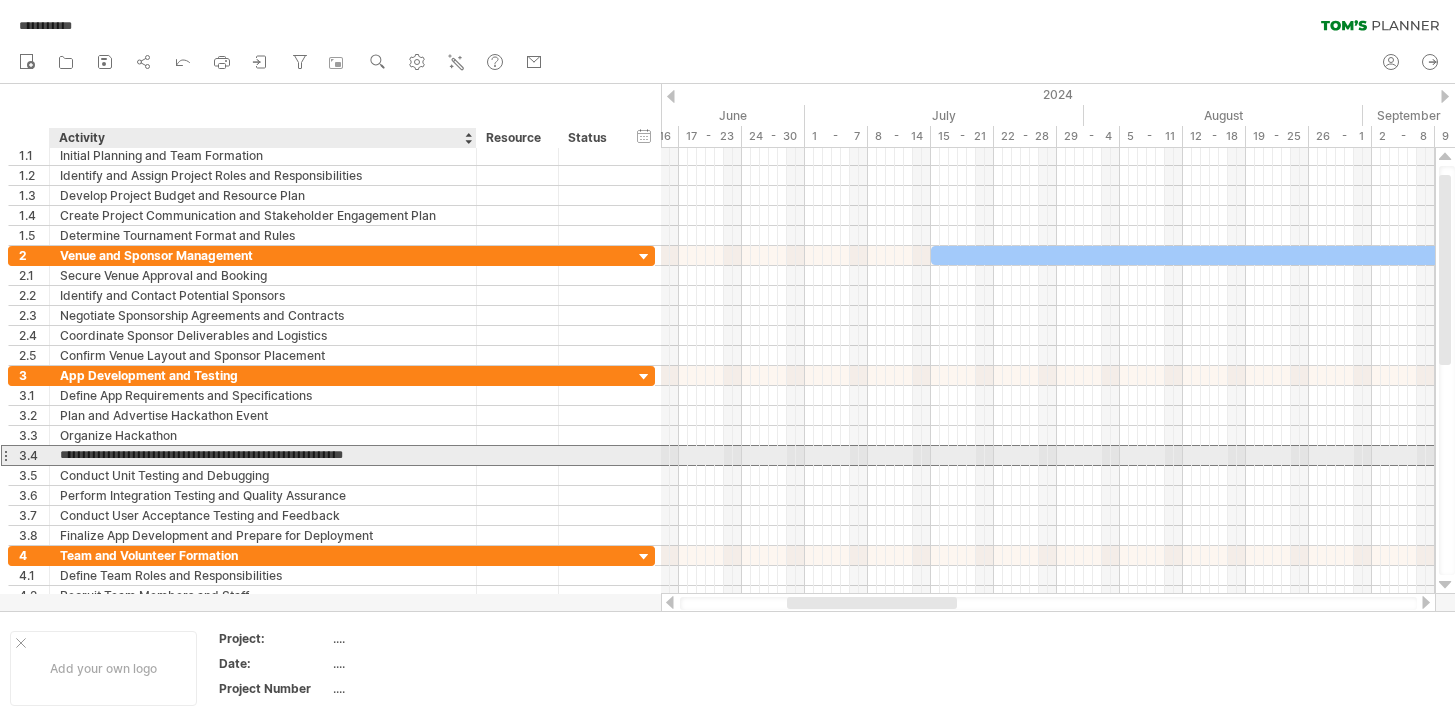 click on "**********" at bounding box center [263, 455] 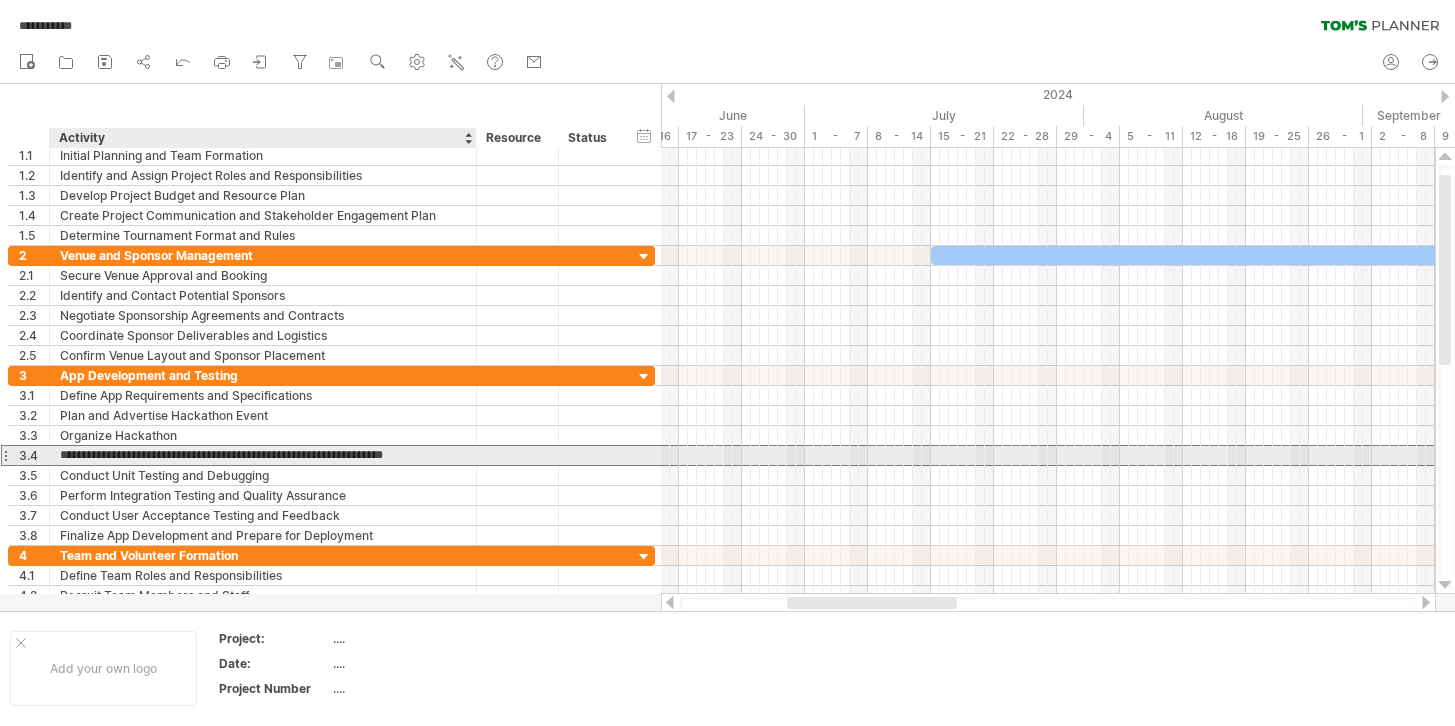 drag, startPoint x: 335, startPoint y: 457, endPoint x: 464, endPoint y: 458, distance: 129.00388 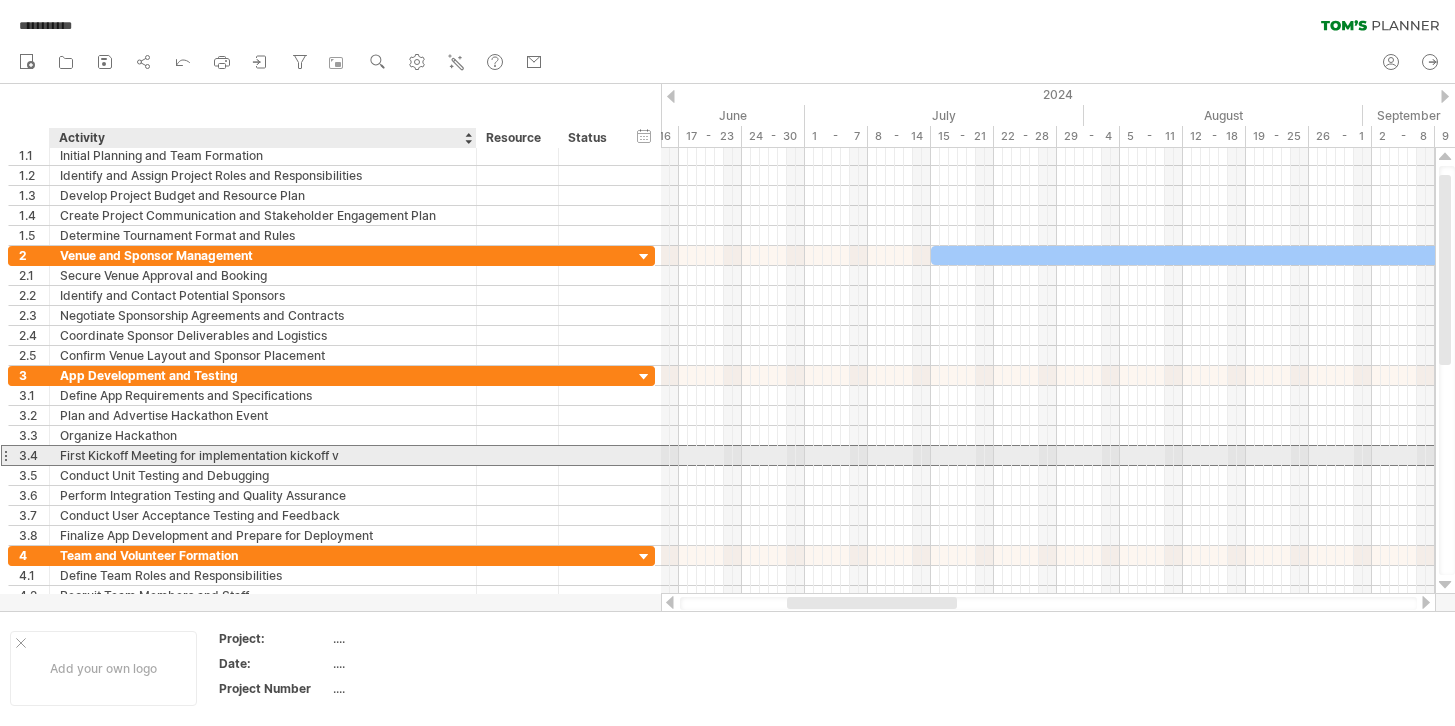 click on "First Kickoff Meeting for implementation kickoff v" at bounding box center (263, 455) 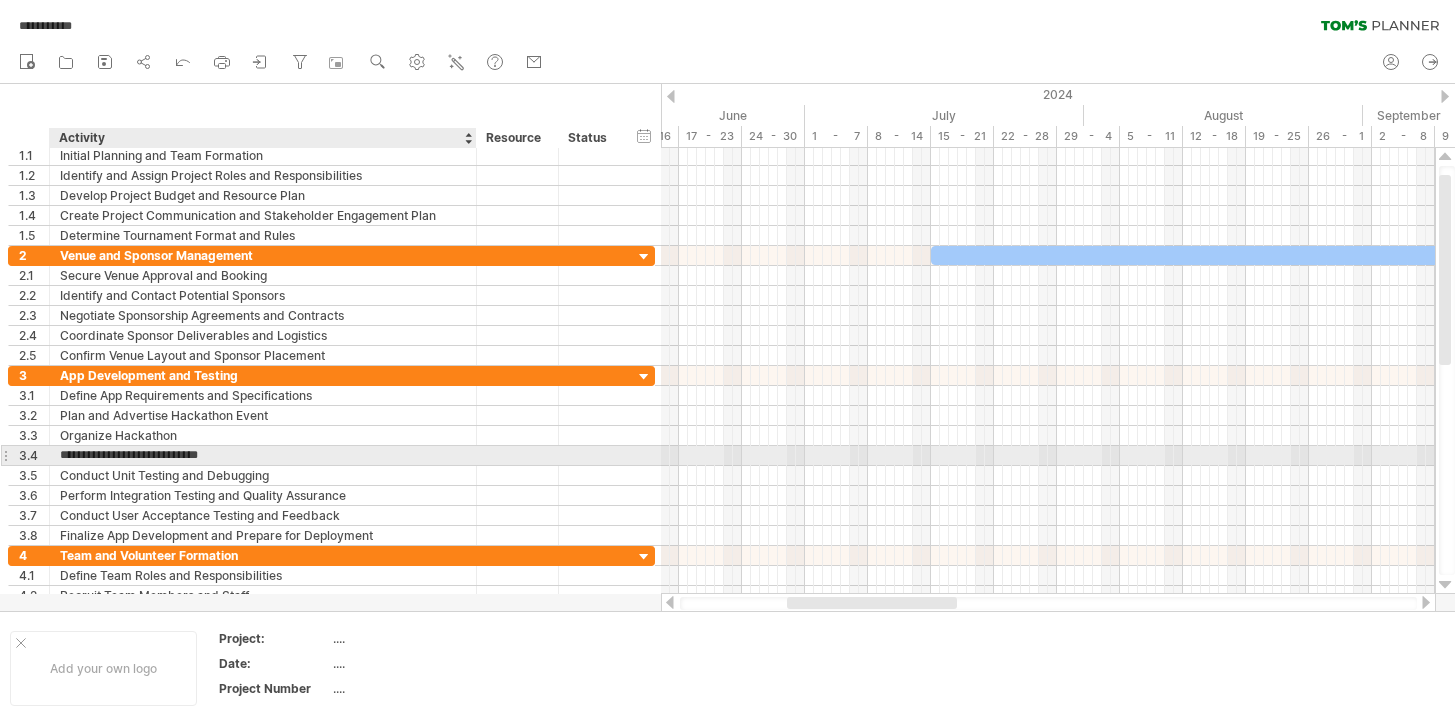 type on "**********" 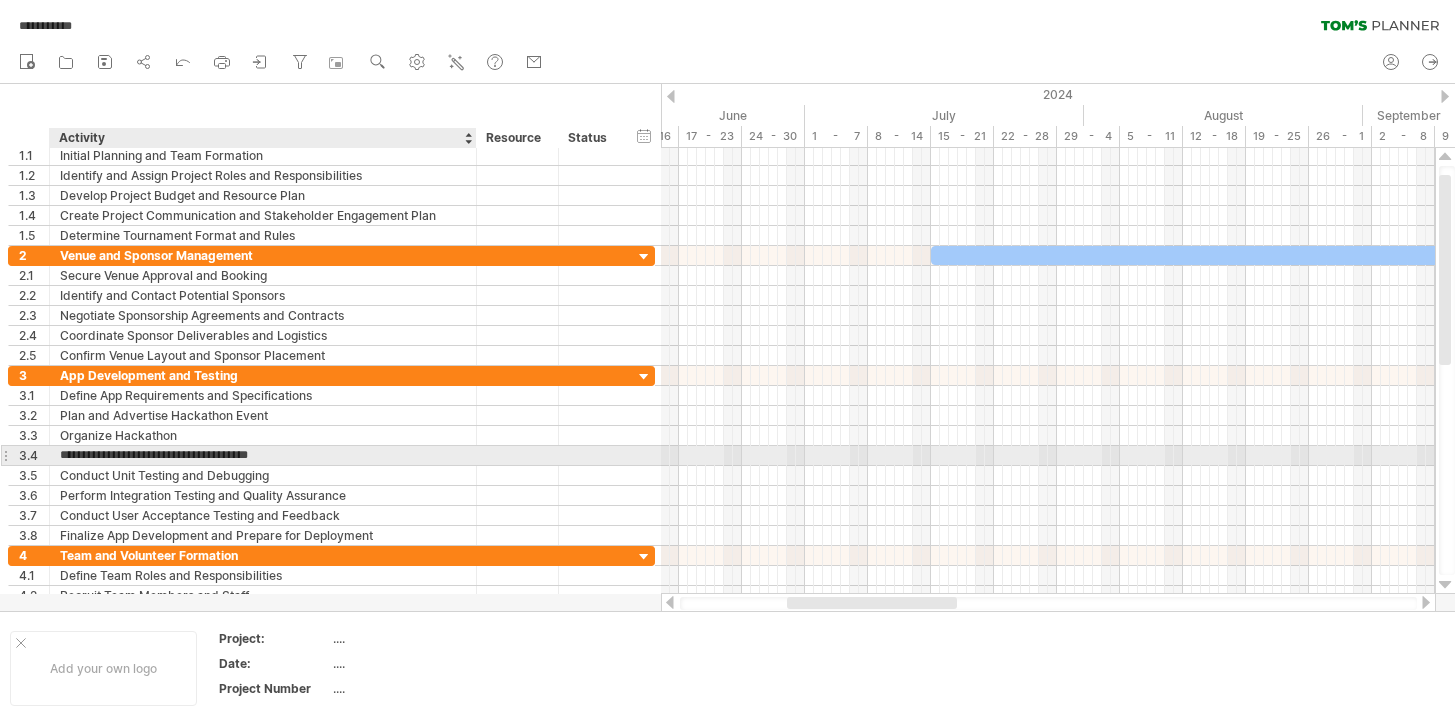 click on "**********" at bounding box center (263, 455) 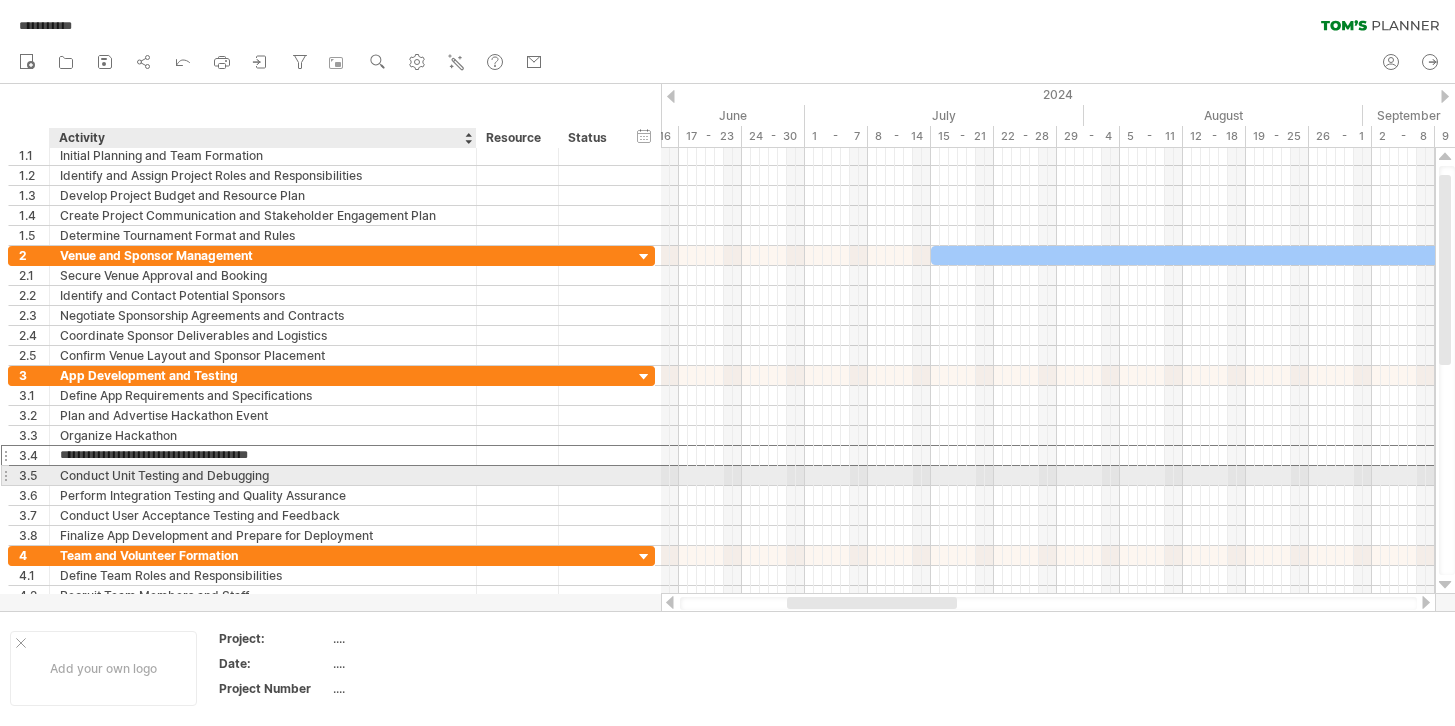 click on "Loremip Dolo Sitamet con Adipiscin" at bounding box center [263, 475] 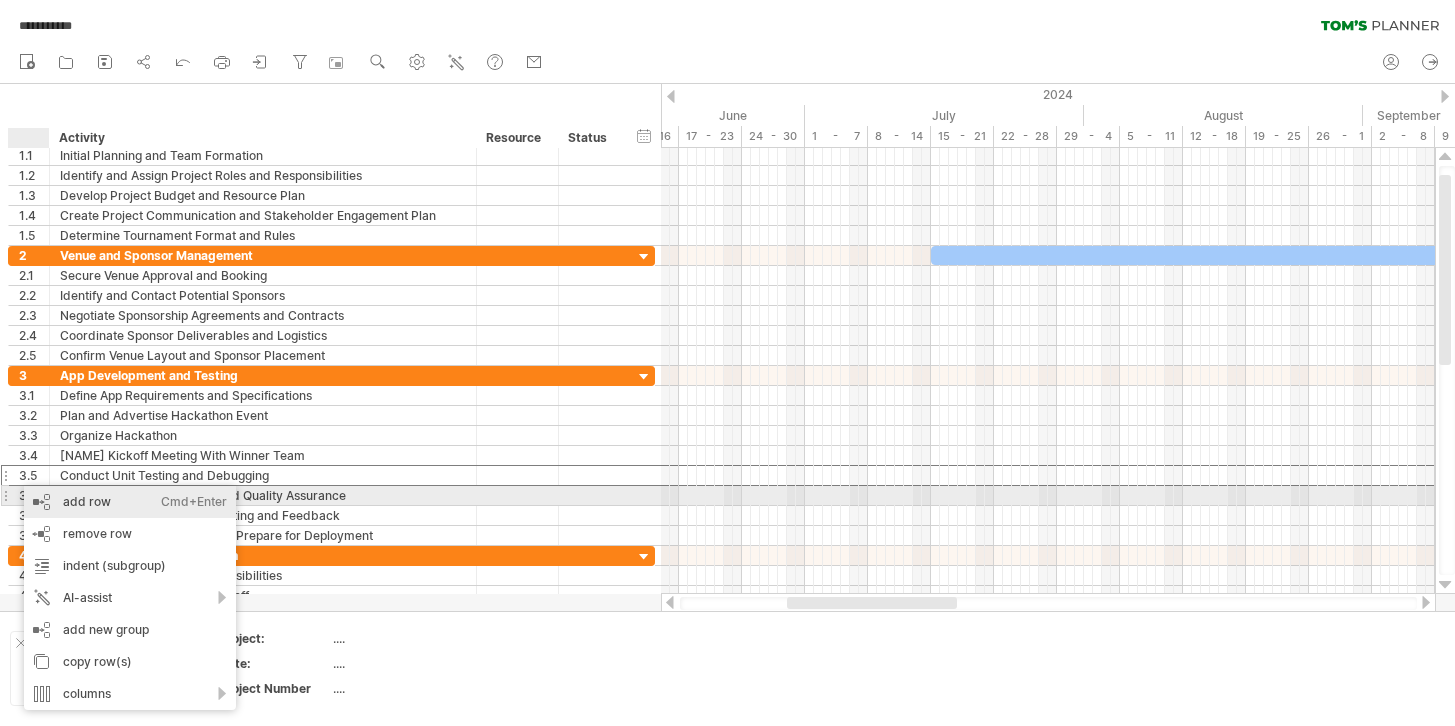 click on "add row Ctrl+Enter Cmd+Enter" at bounding box center (130, 502) 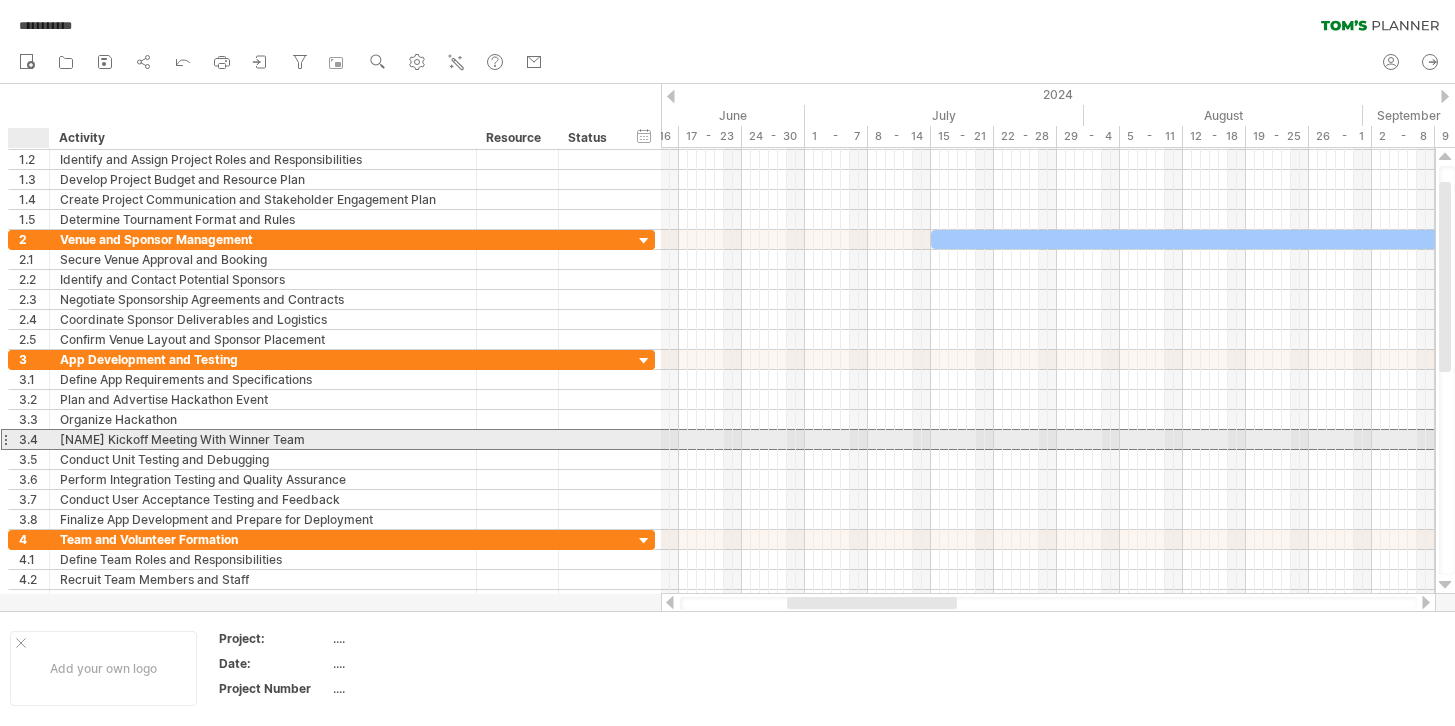 click on "3.4" at bounding box center (34, 439) 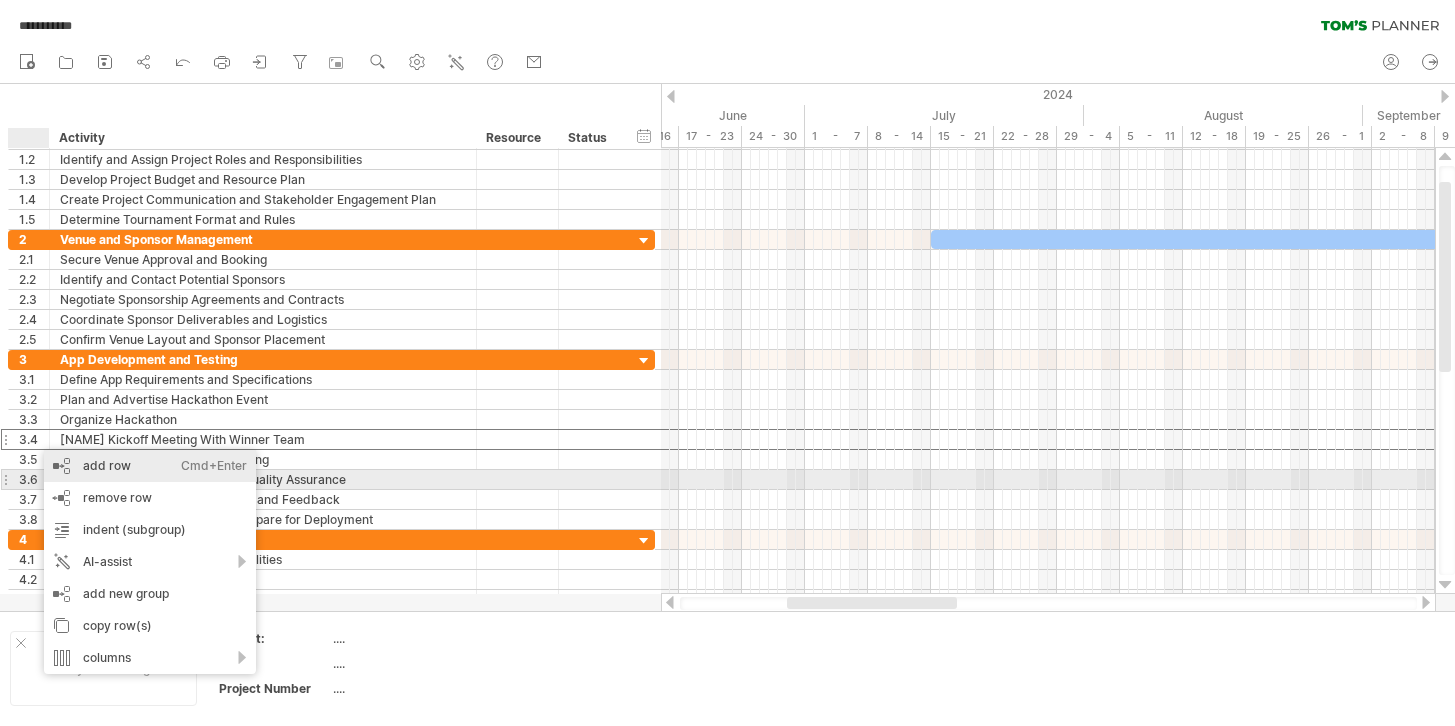 click on "add row Ctrl+Enter Cmd+Enter" at bounding box center [150, 466] 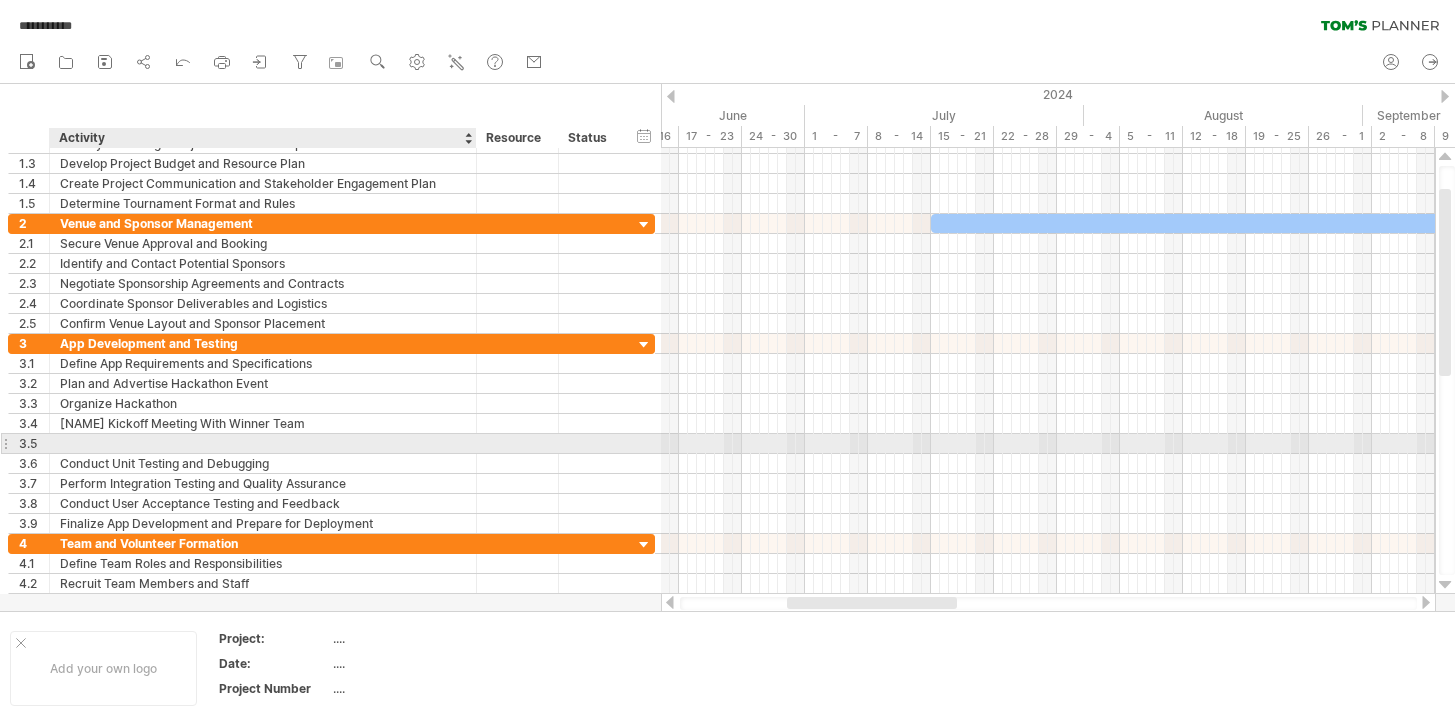 click at bounding box center [263, 443] 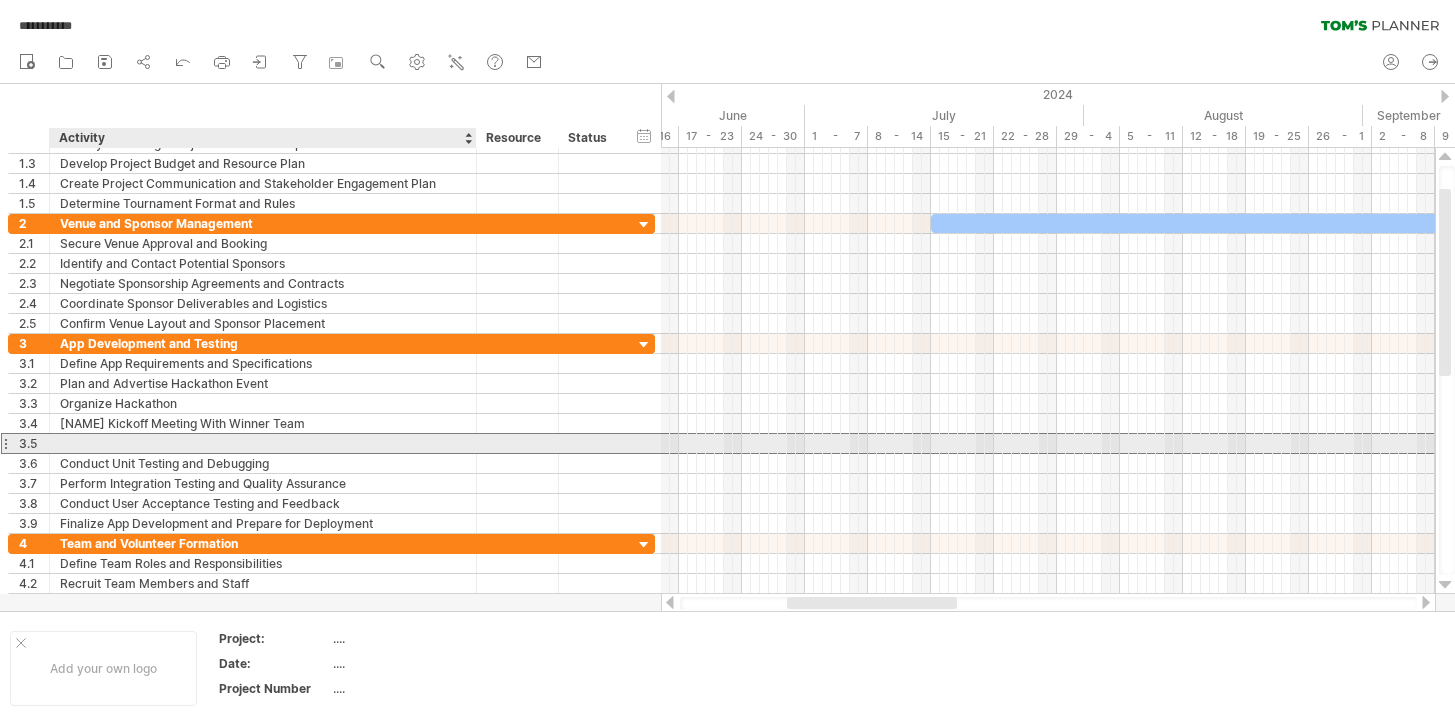 click at bounding box center [263, 443] 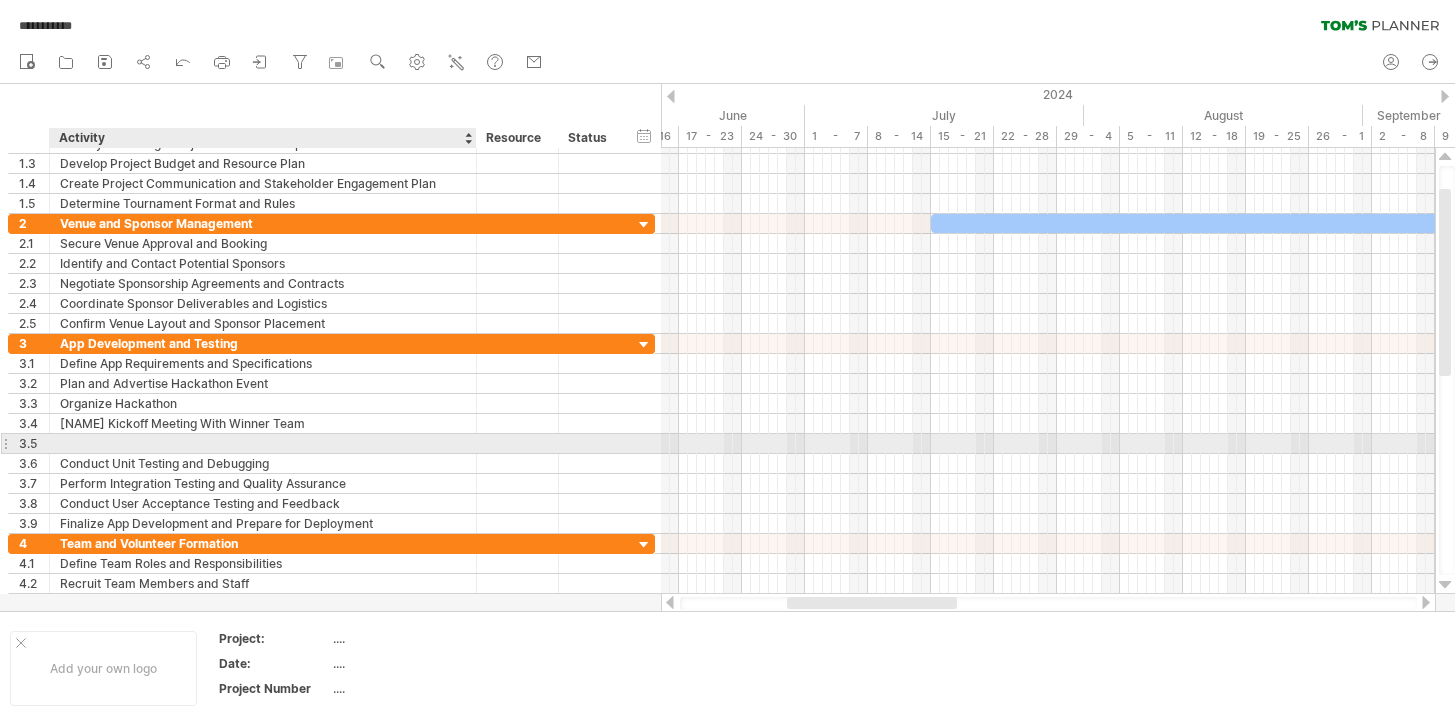 paste on "**********" 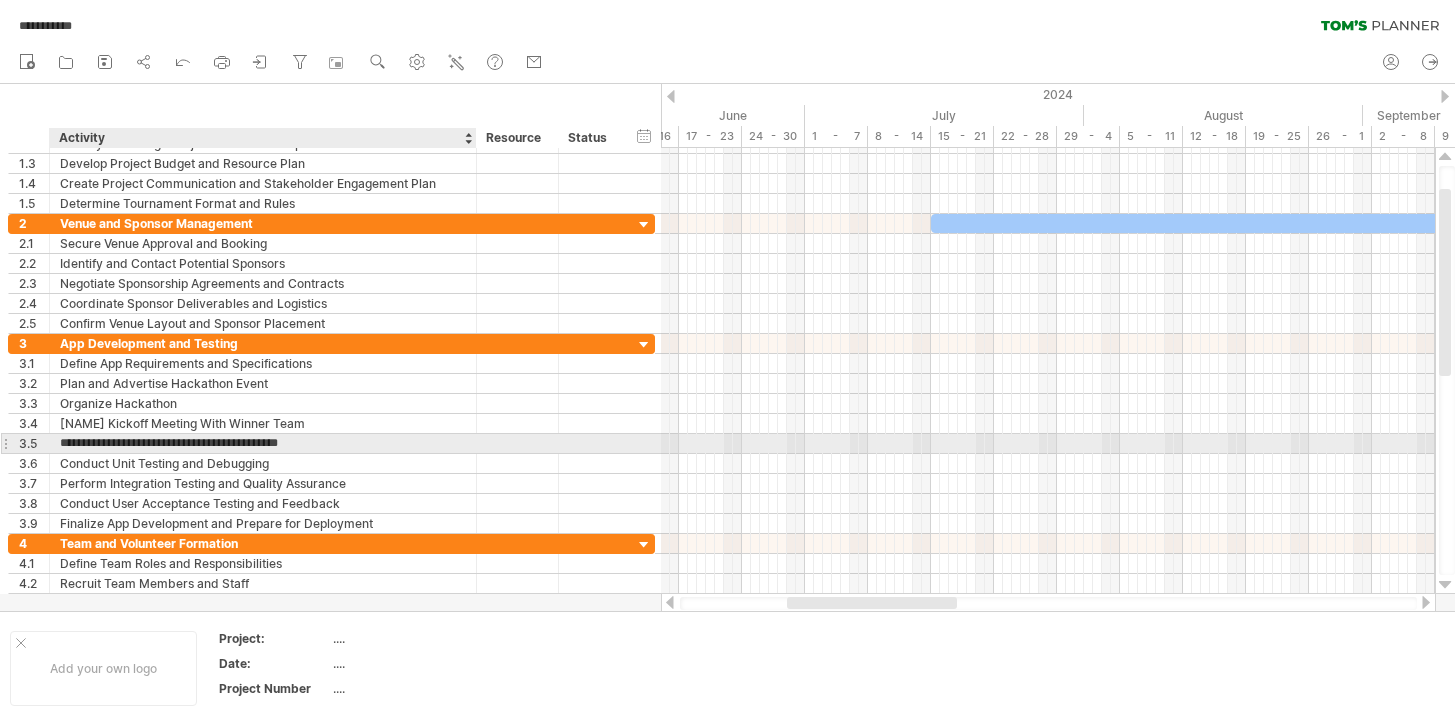 click on "**********" at bounding box center (263, 443) 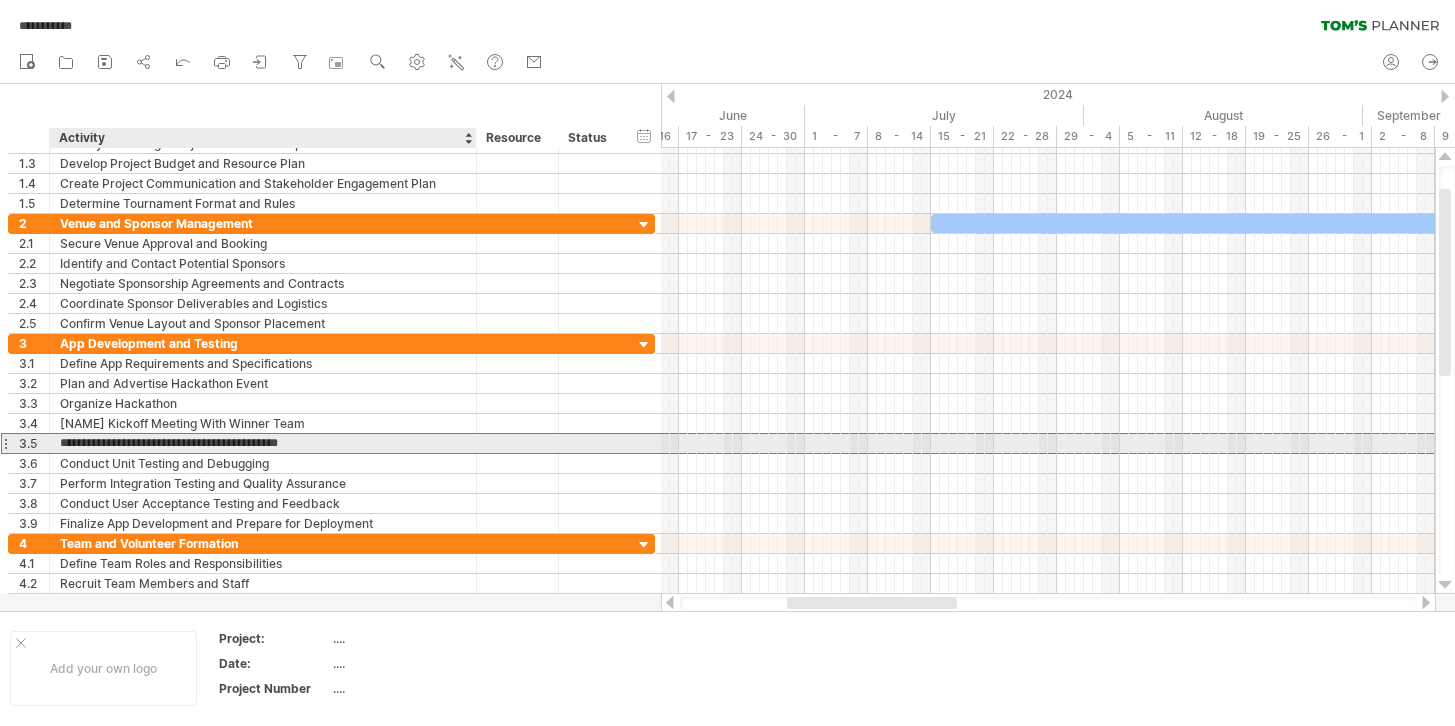 click on "**********" at bounding box center [263, 443] 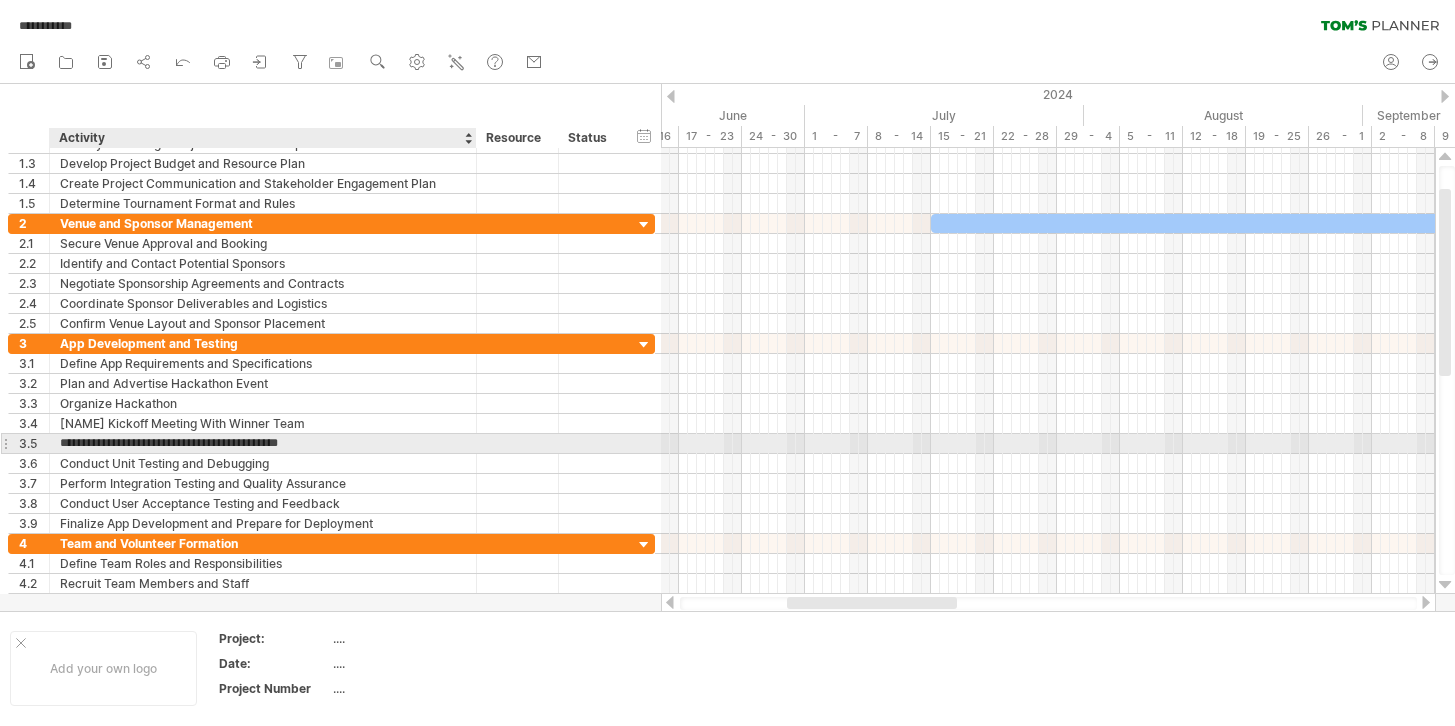 click on "**********" at bounding box center (263, 443) 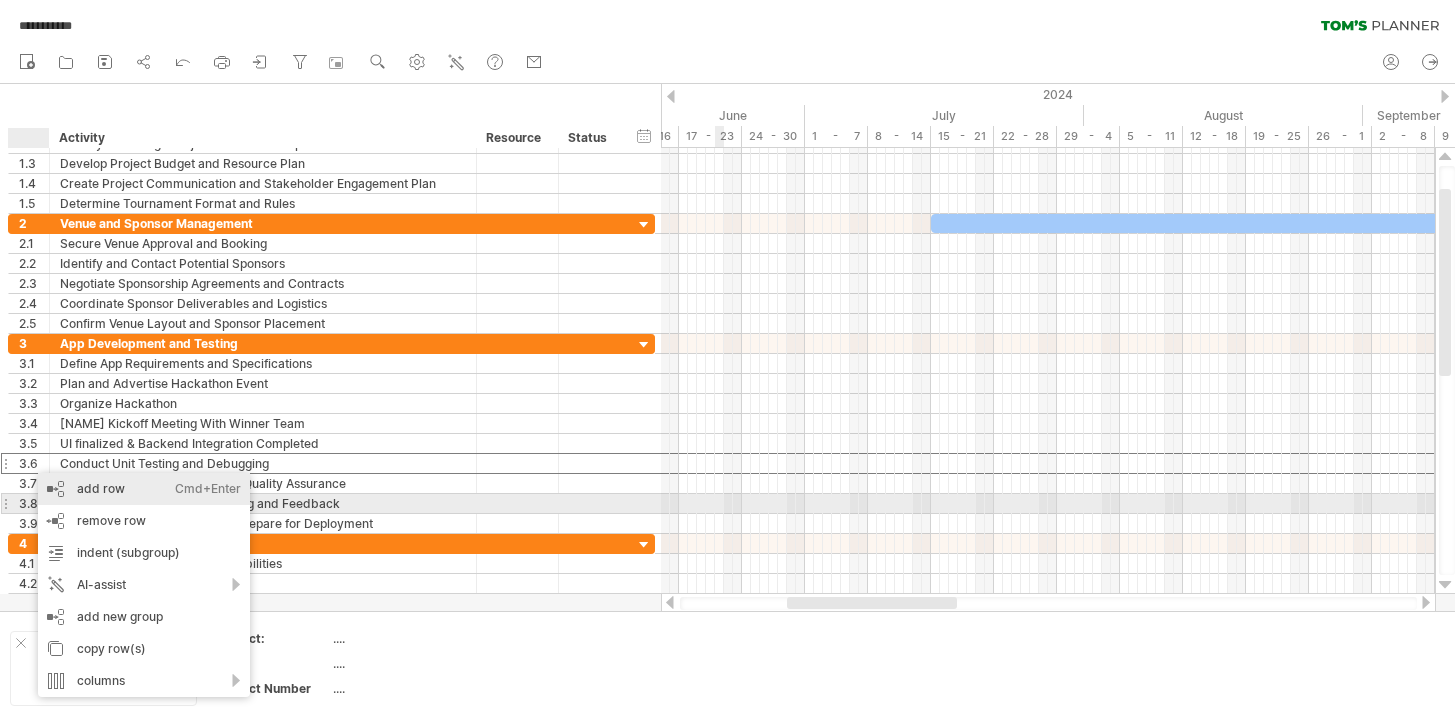 click on "add row Ctrl+Enter Cmd+Enter" at bounding box center [144, 489] 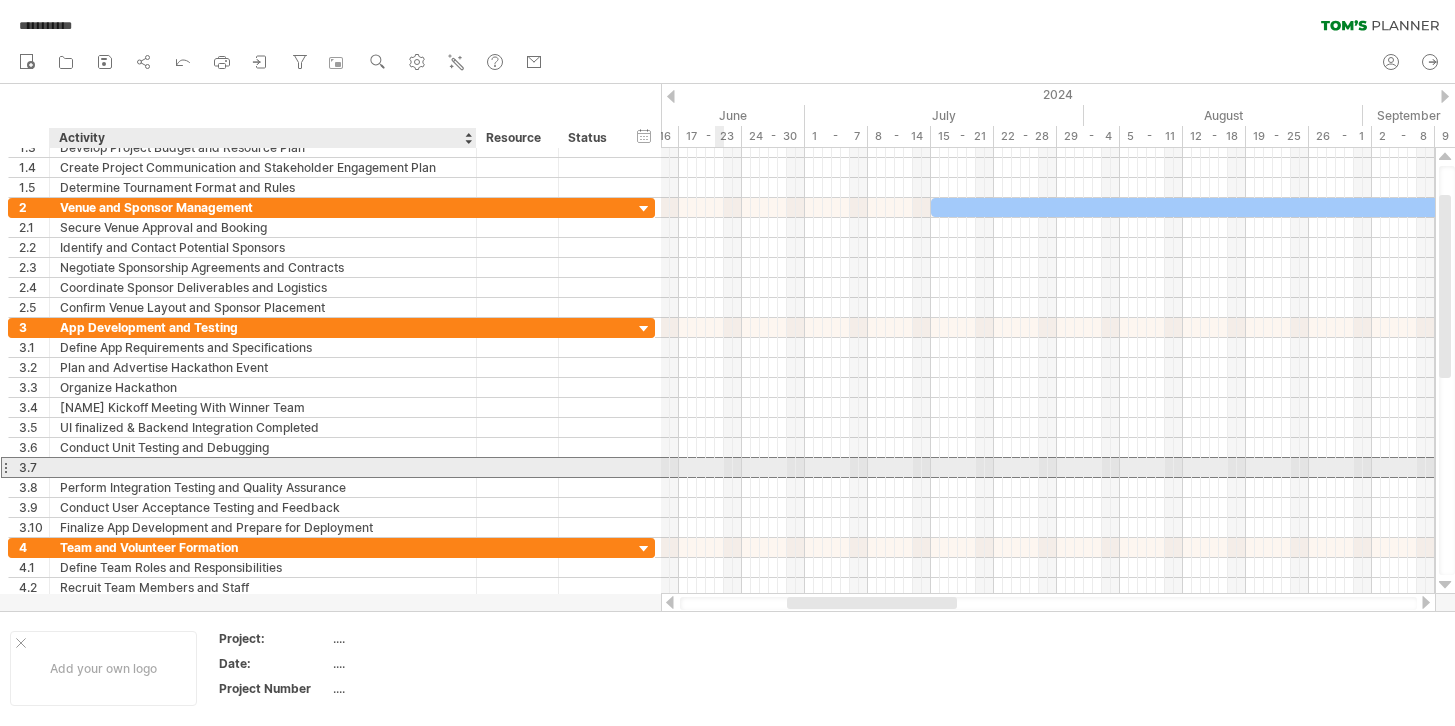 click at bounding box center [263, 467] 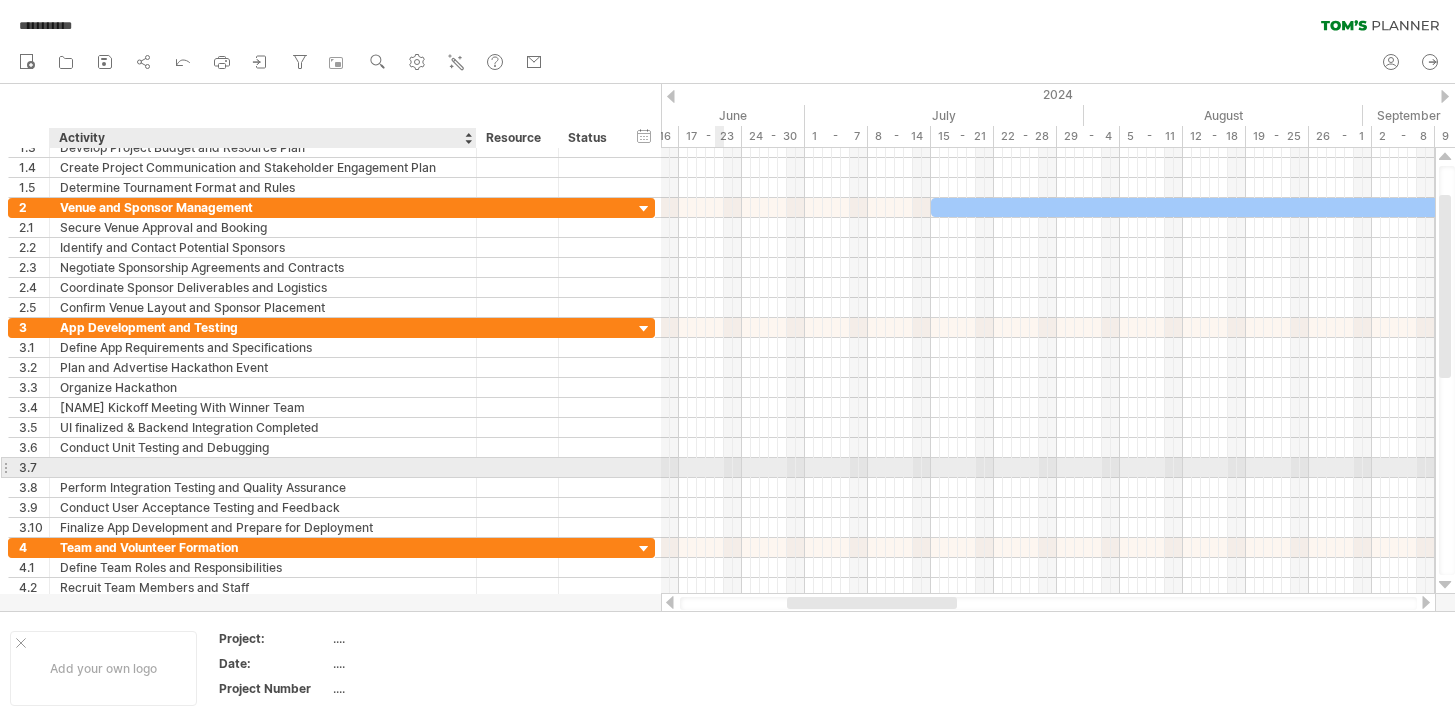 paste on "**********" 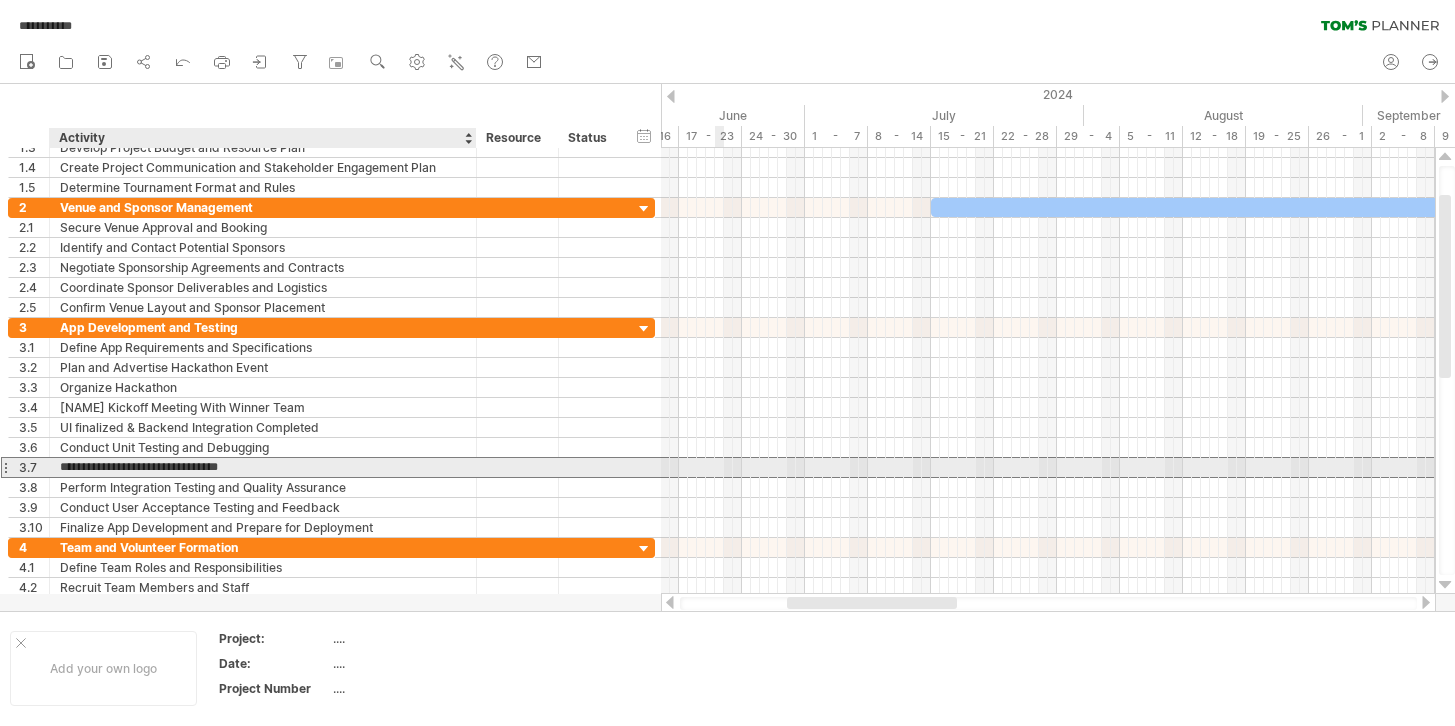 click on "**********" at bounding box center [263, 467] 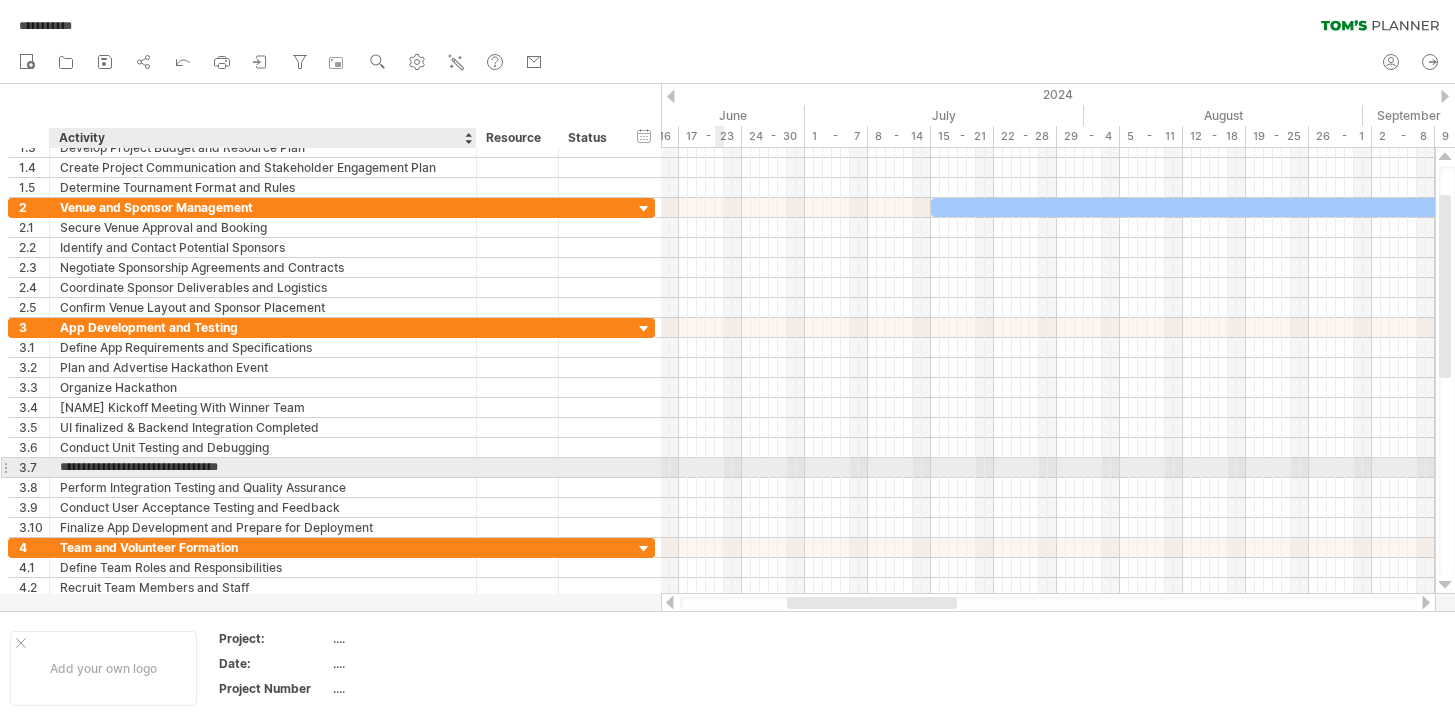 click on "**********" at bounding box center (263, 467) 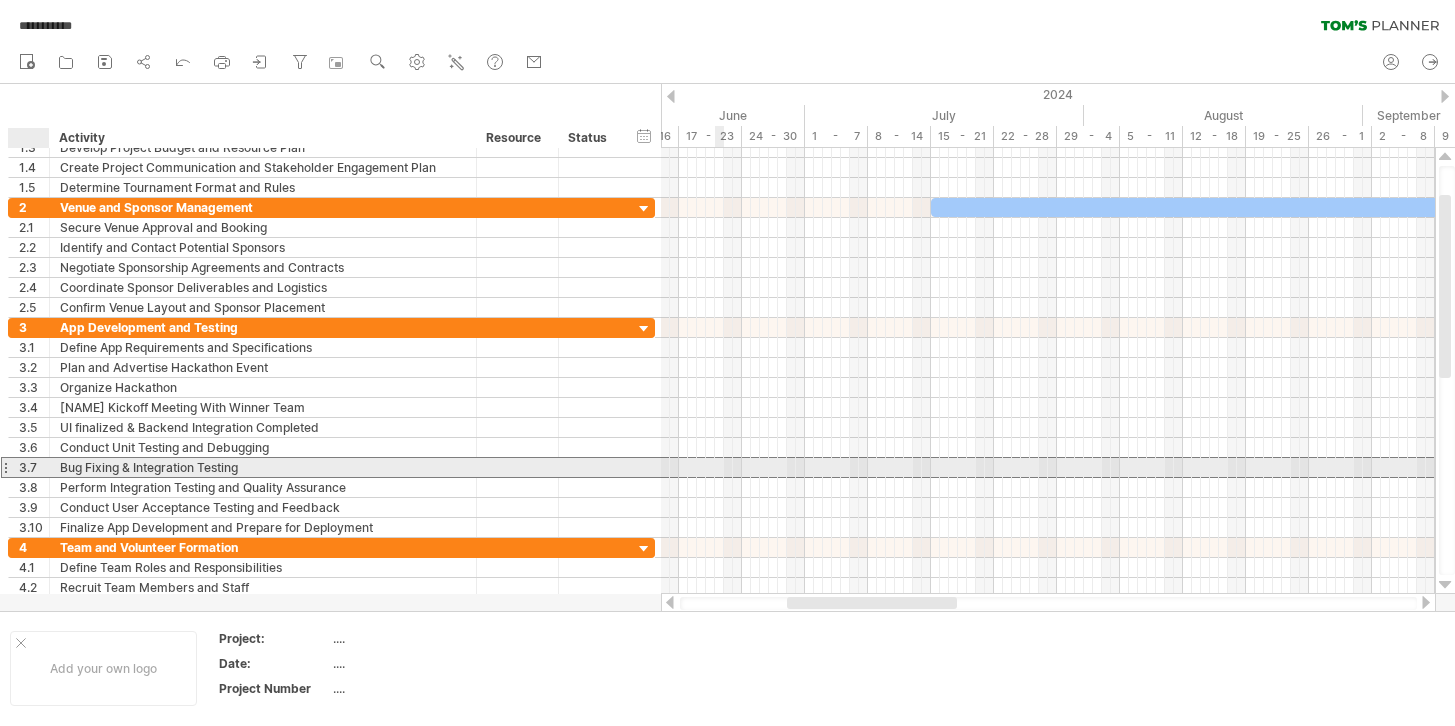 click on "3.7" at bounding box center [34, 467] 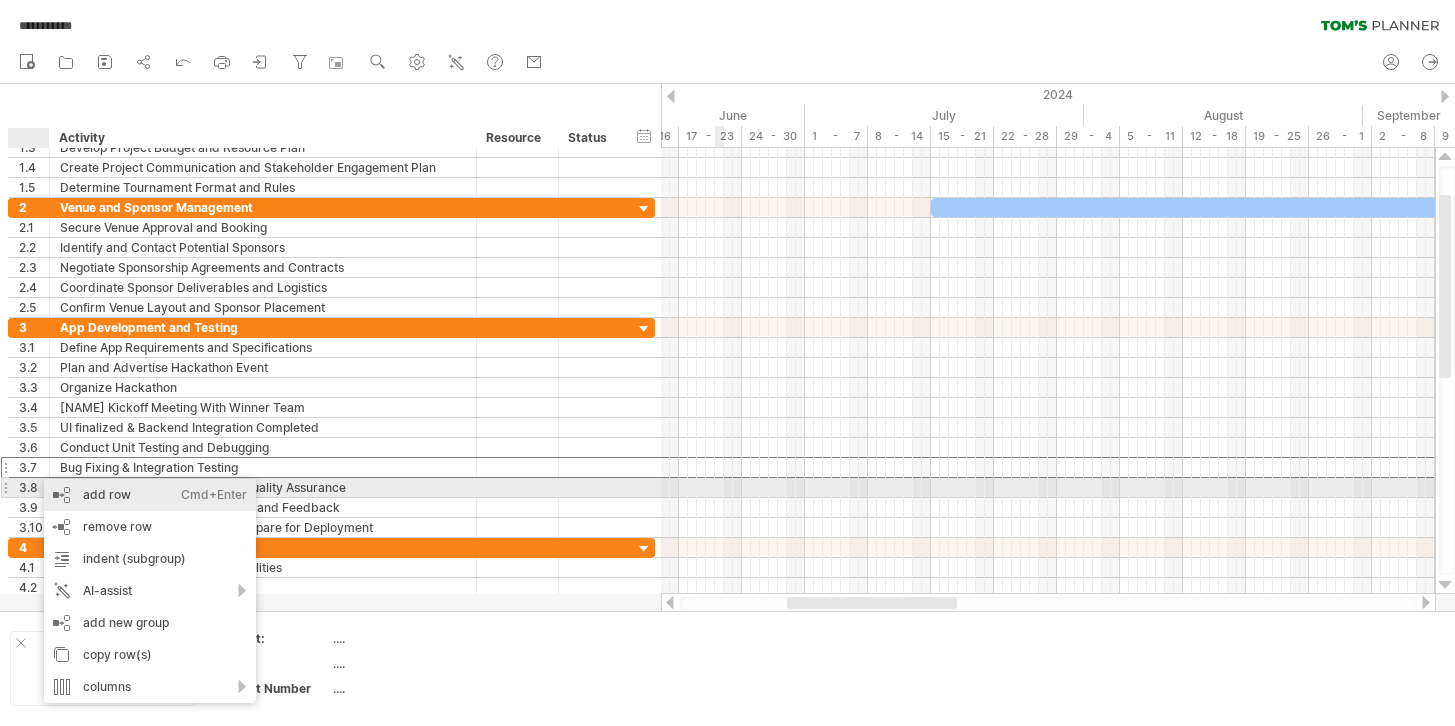 click on "add row Ctrl+Enter Cmd+Enter" at bounding box center [150, 495] 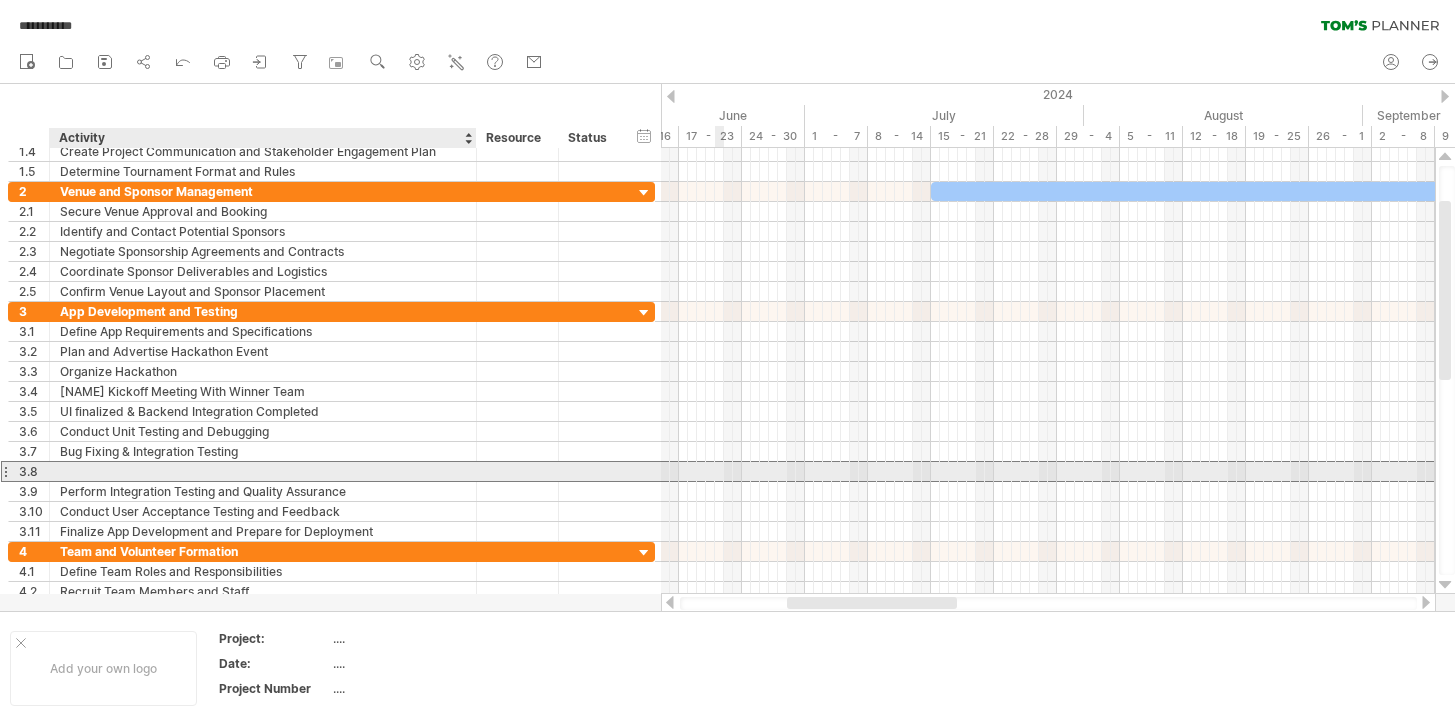 click at bounding box center [263, 471] 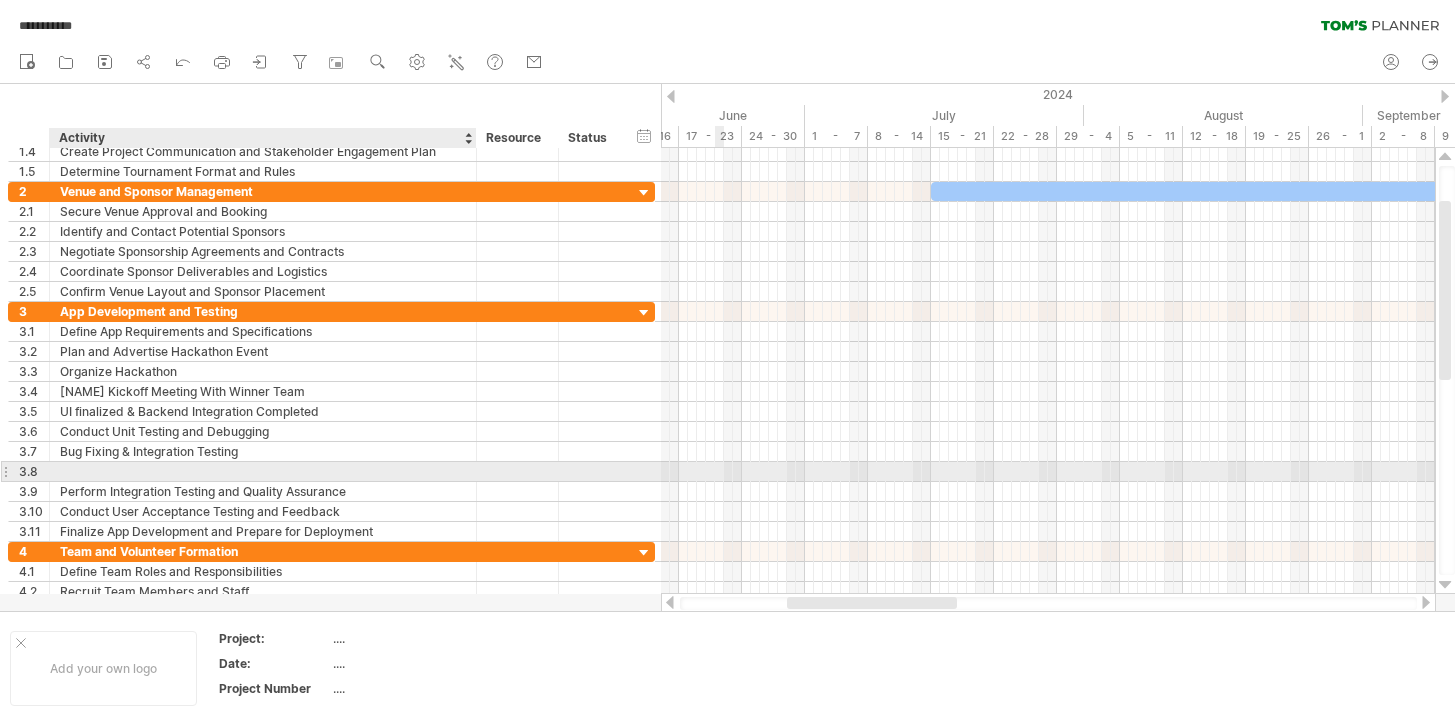 paste on "**********" 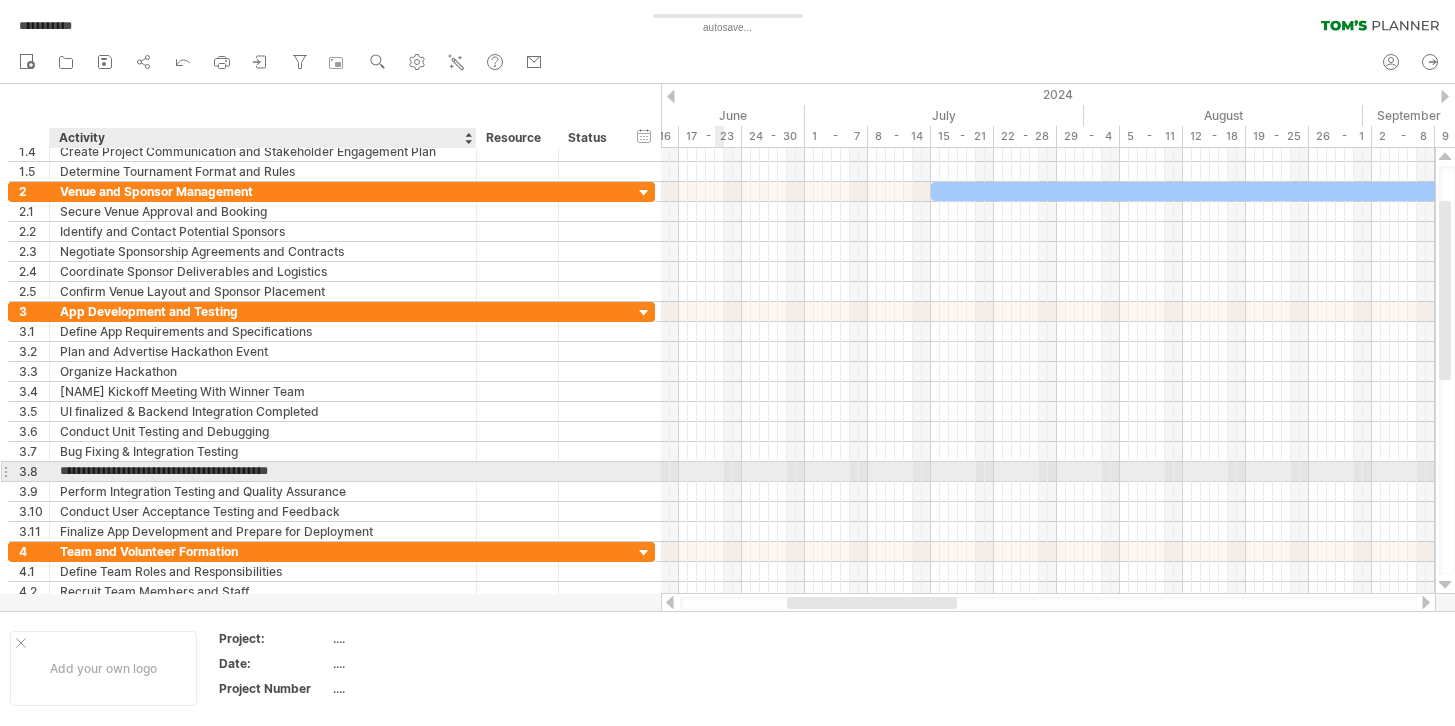 click on "**********" at bounding box center [263, 471] 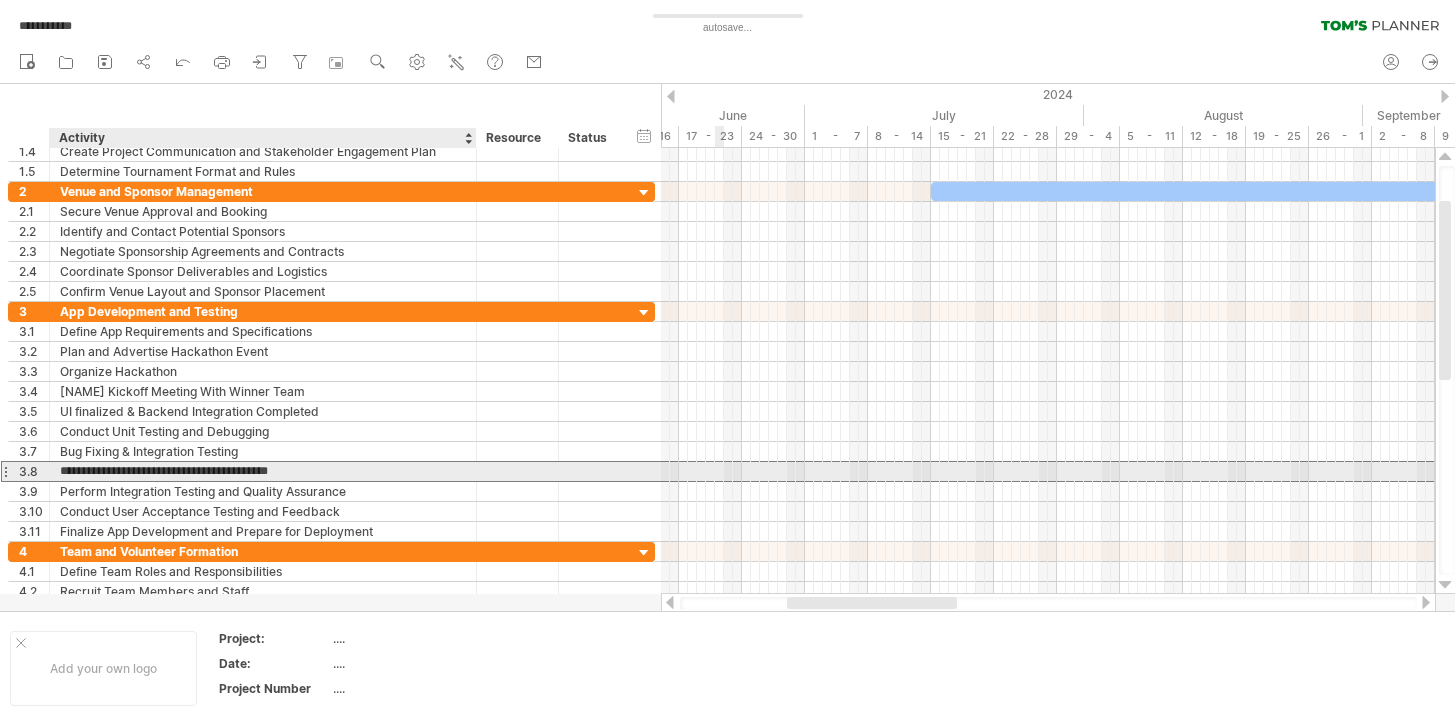click on "**********" at bounding box center (263, 471) 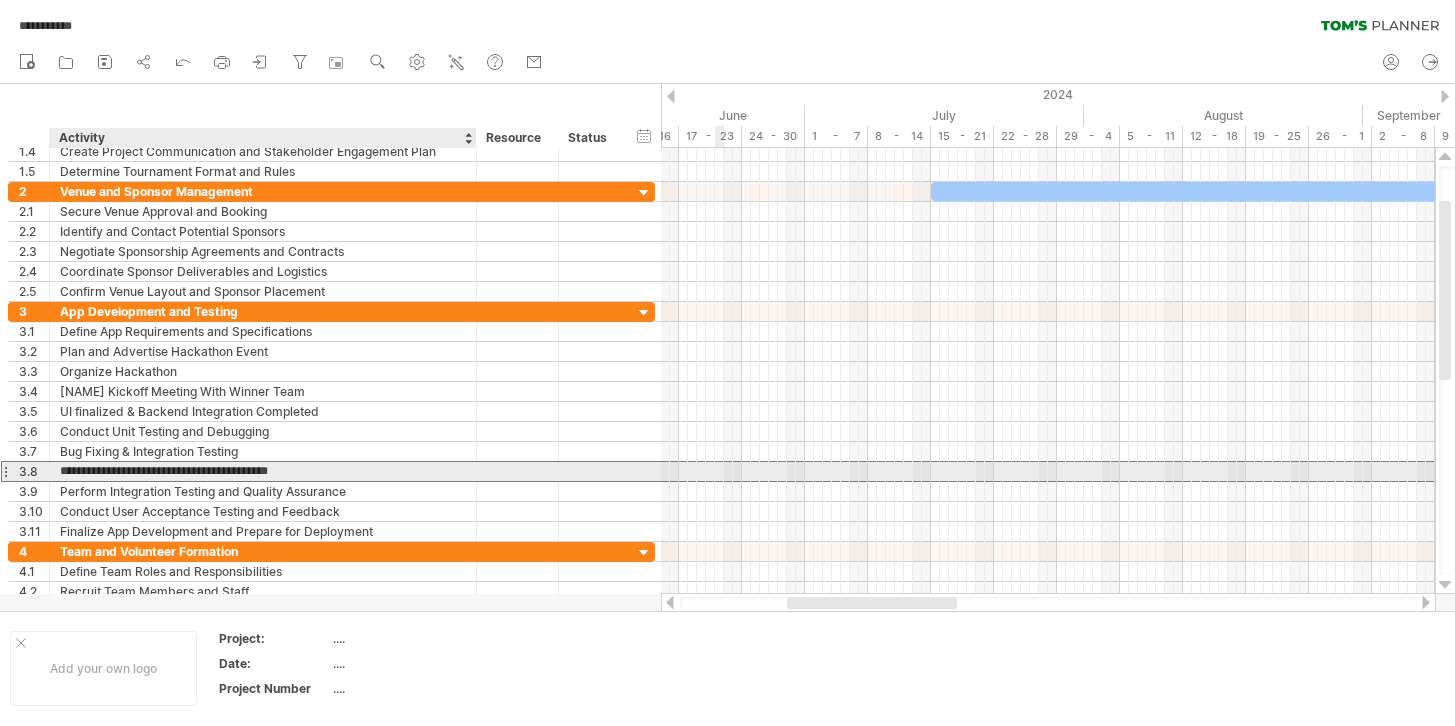 click on "**********" at bounding box center (263, 471) 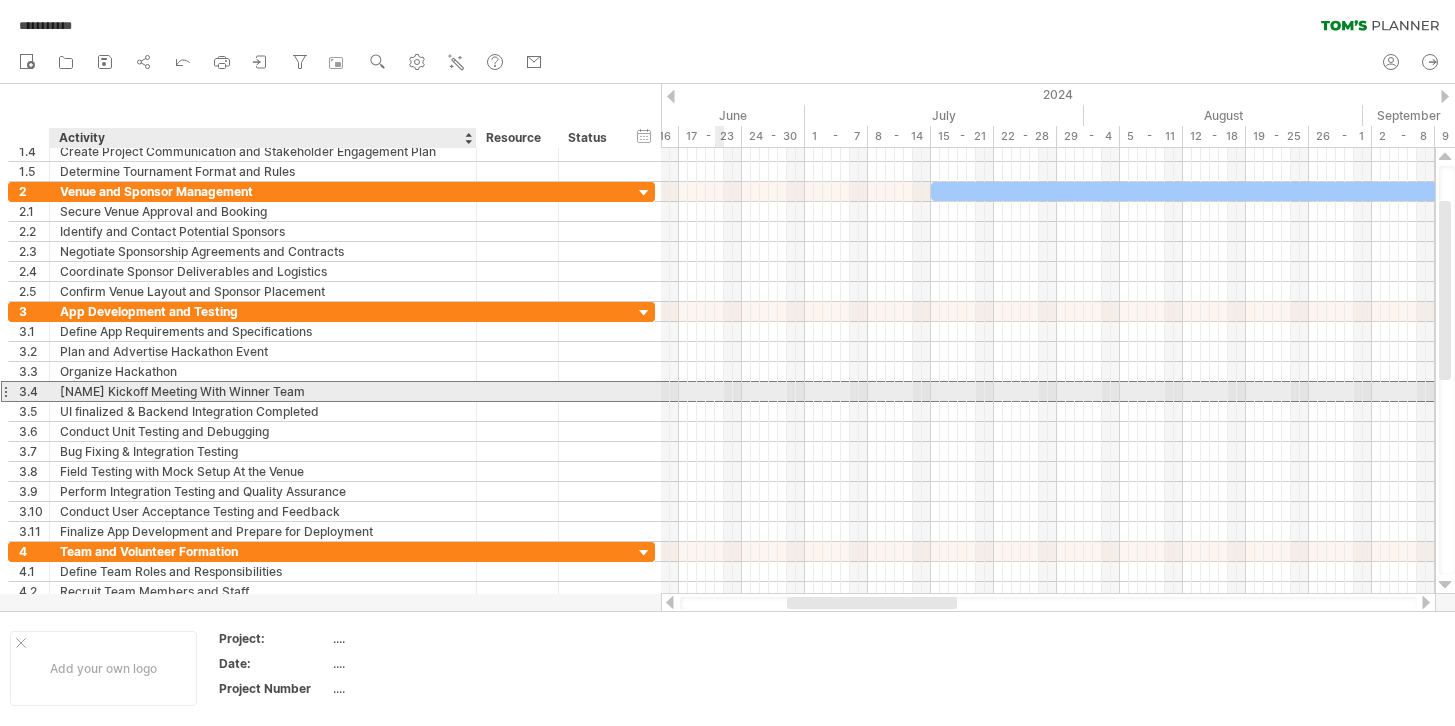 click on "First Kickoff Meeting With Winner Team" at bounding box center [263, 391] 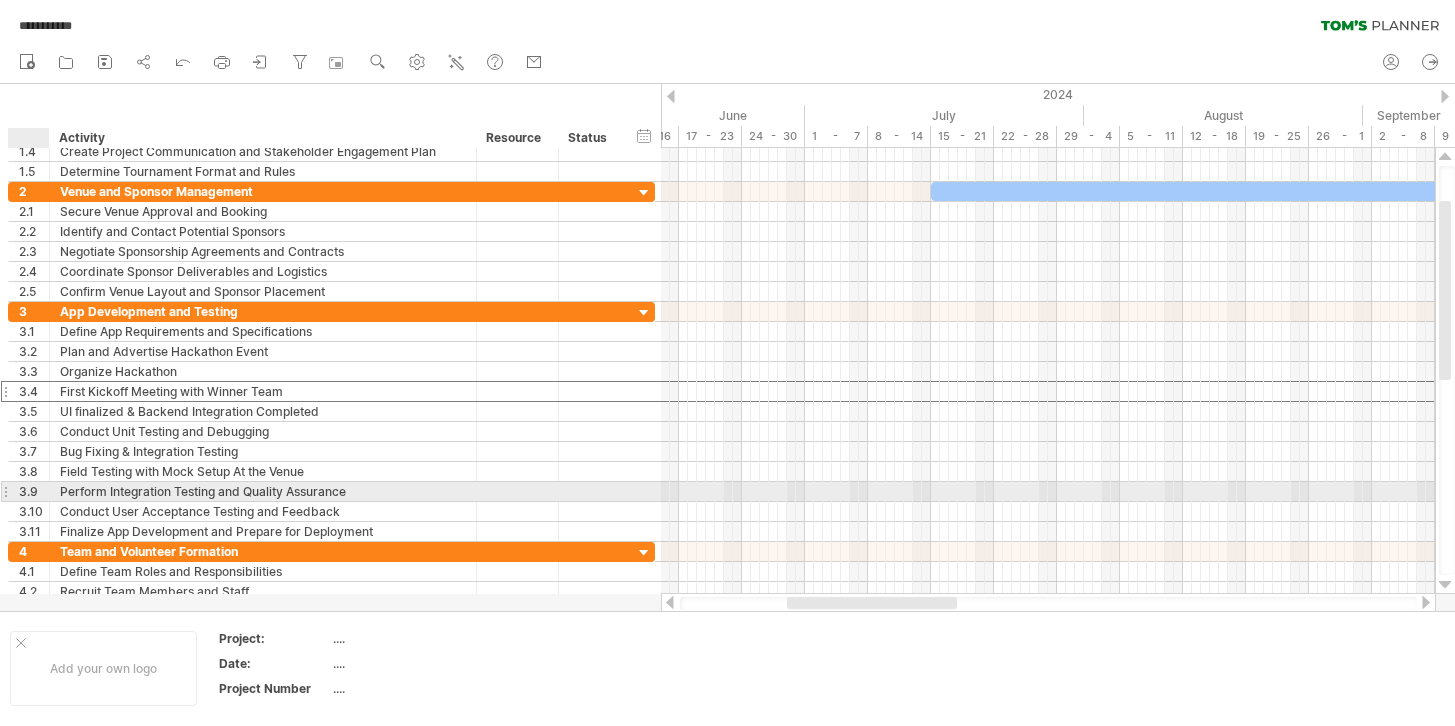 click on "3.9" at bounding box center [34, 491] 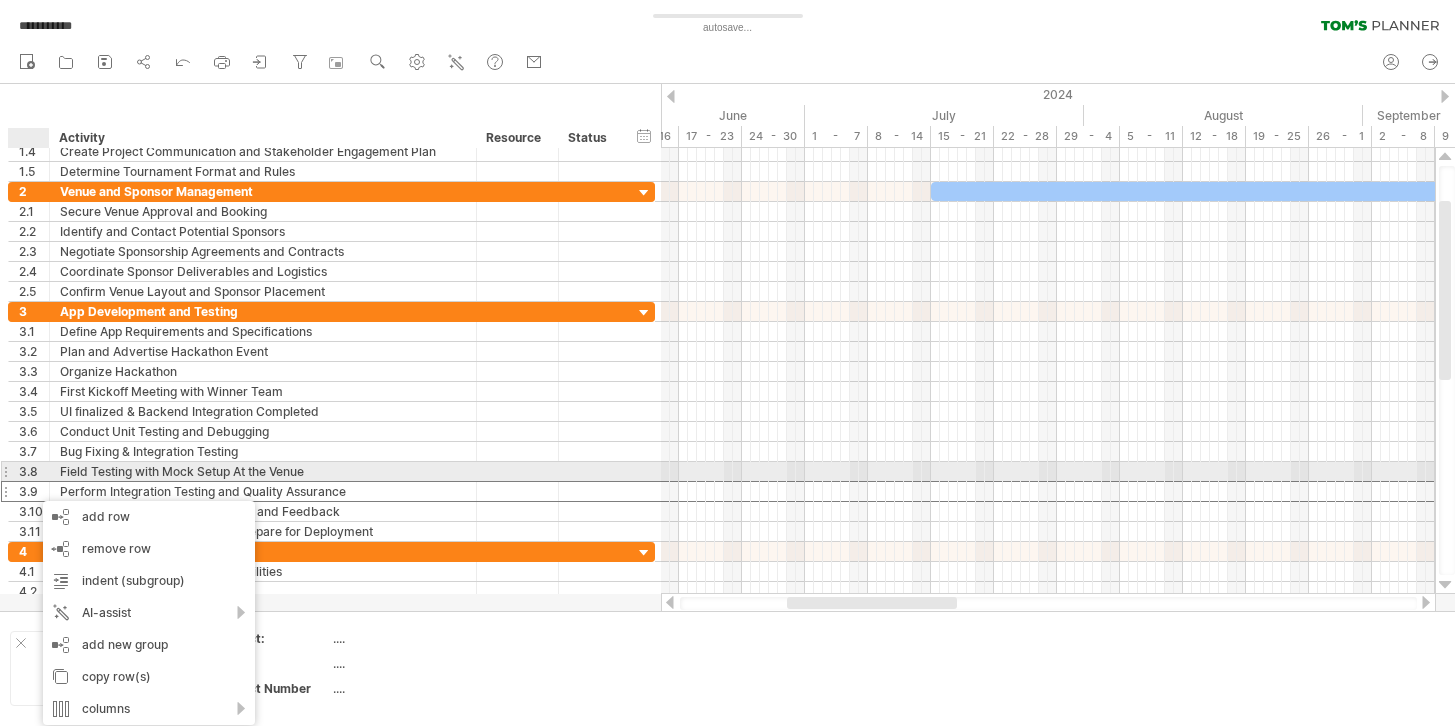 click on "3.8" at bounding box center [34, 471] 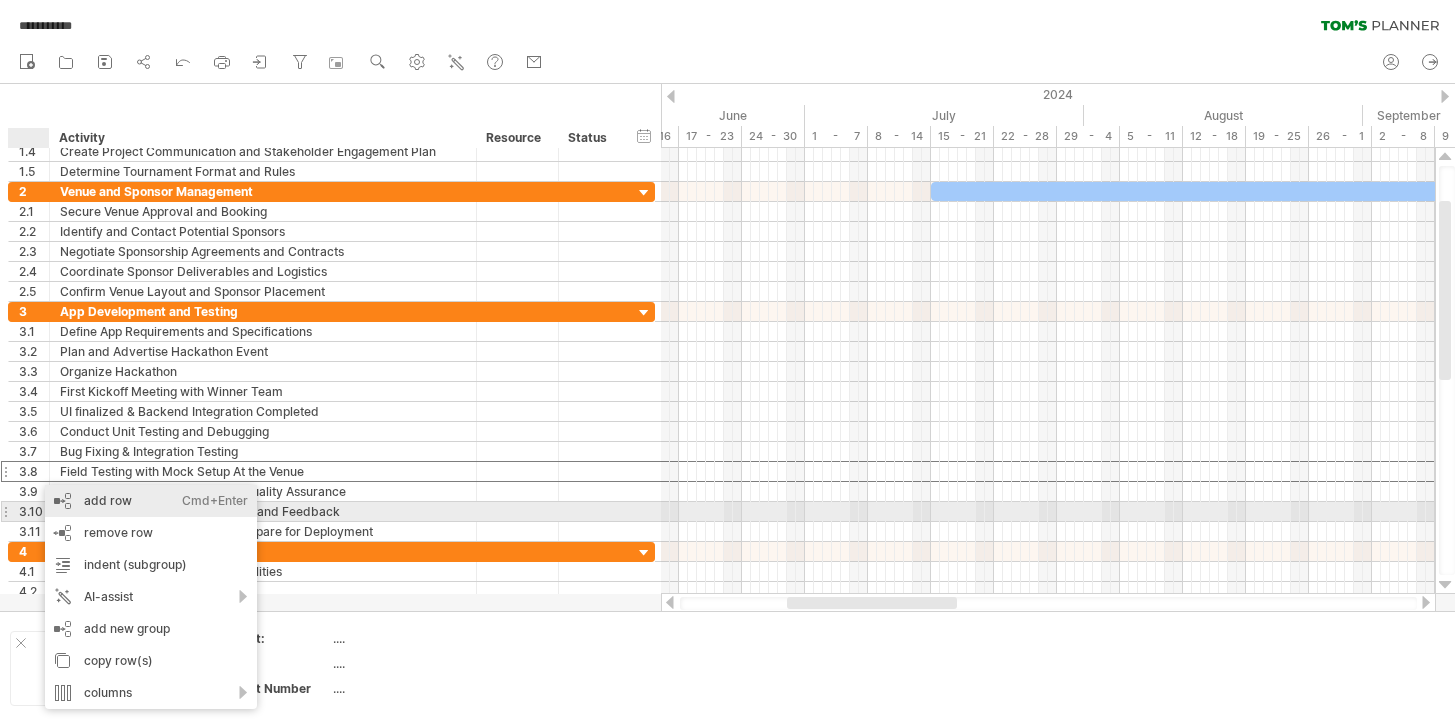 click on "add row Ctrl+Enter Cmd+Enter" at bounding box center (151, 501) 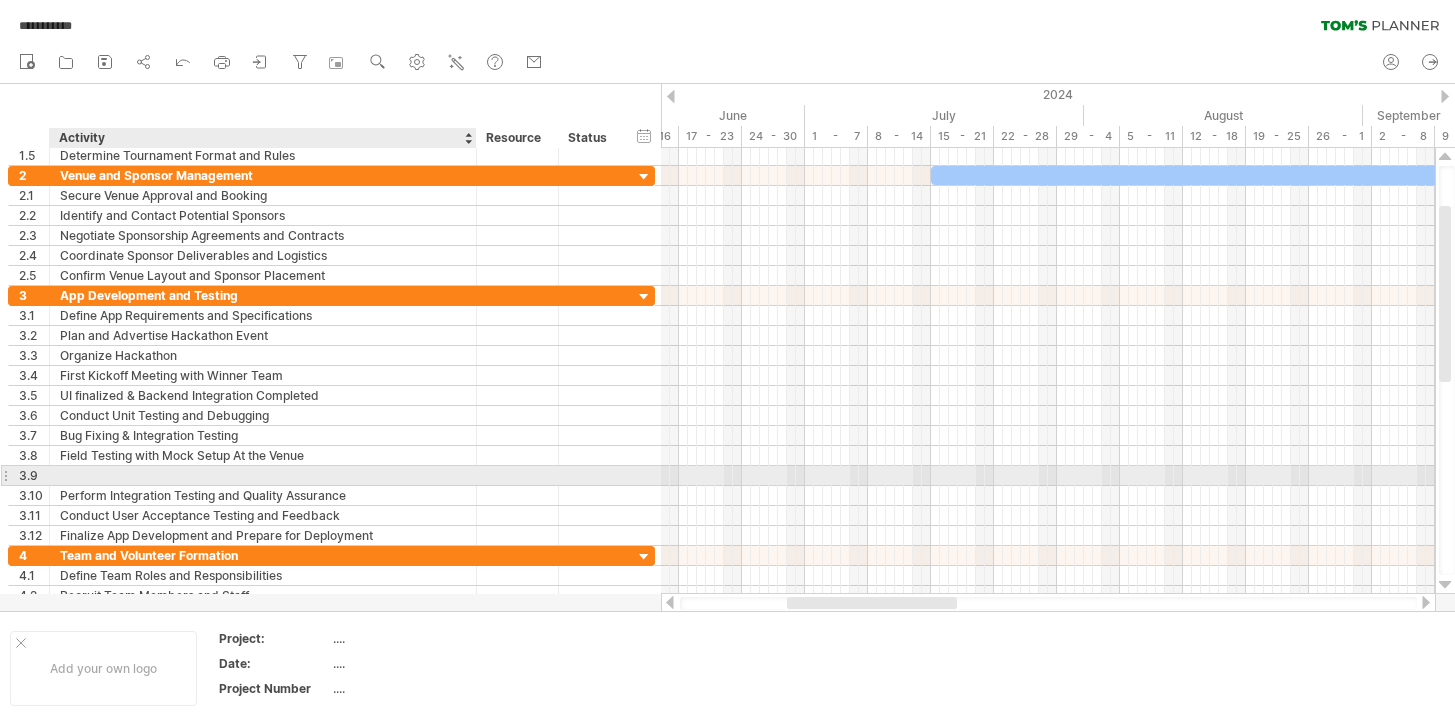 click at bounding box center (263, 475) 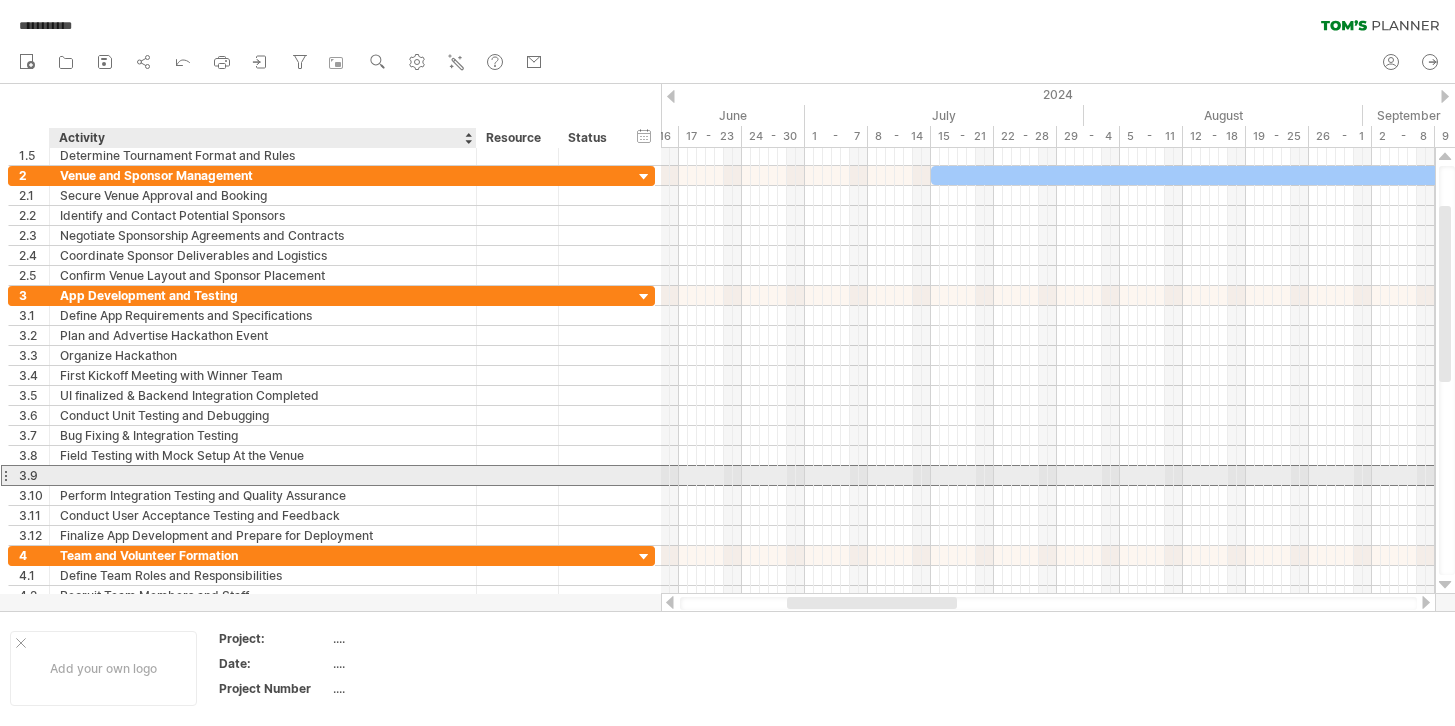 click at bounding box center (263, 475) 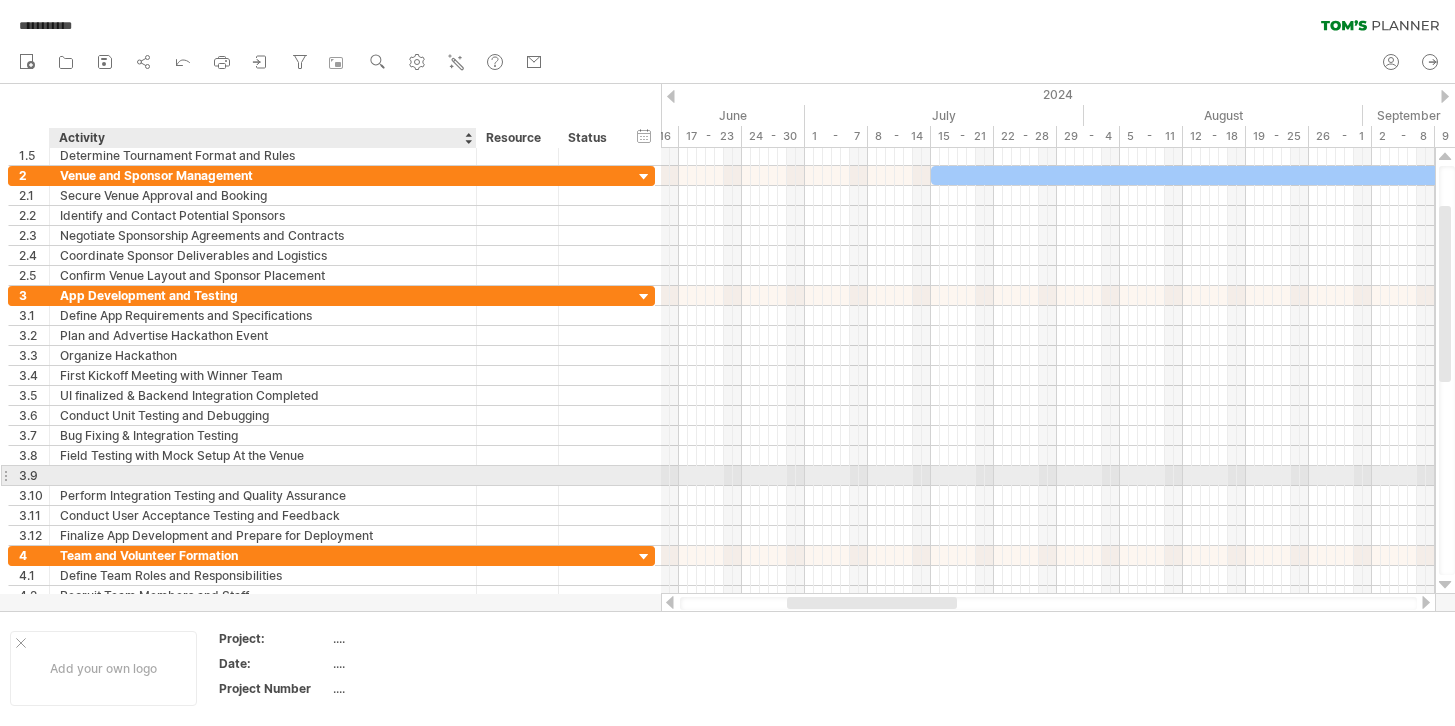 paste on "**********" 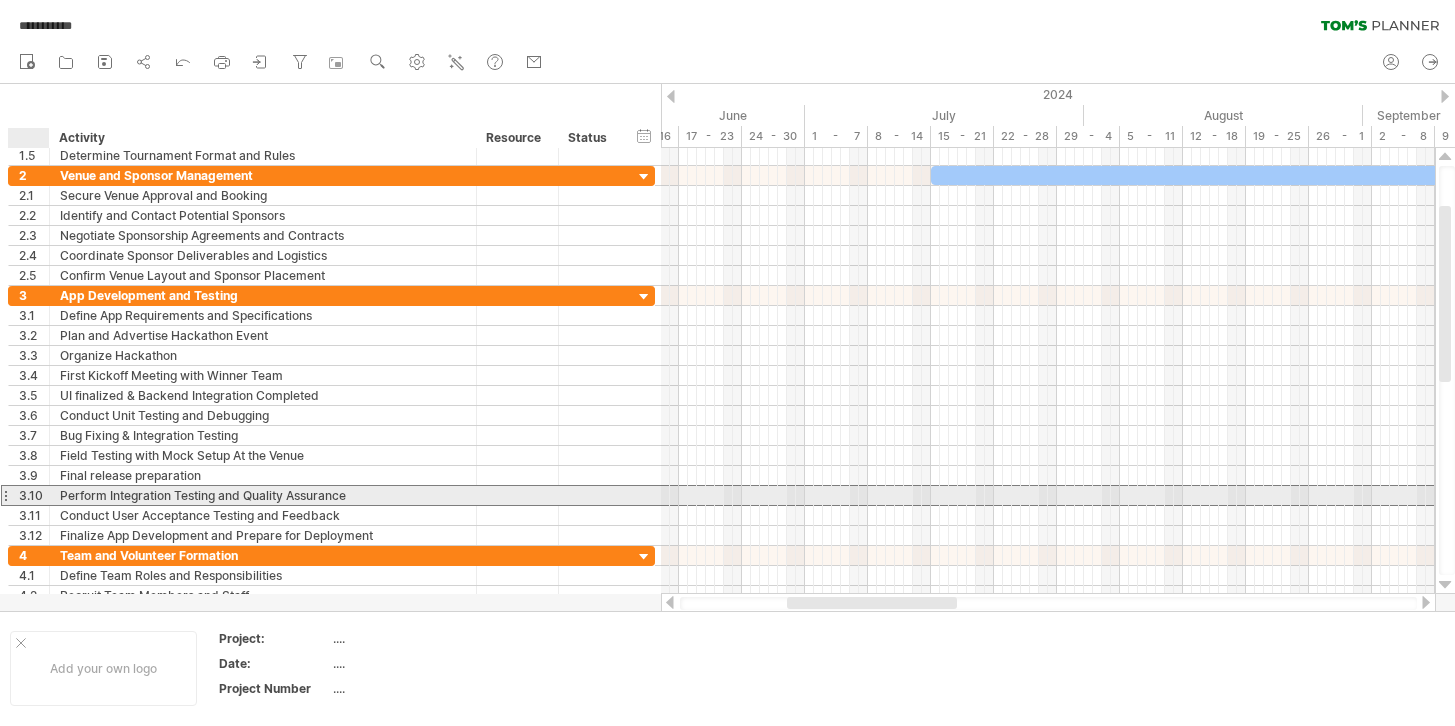 click on "3.10" at bounding box center (34, 495) 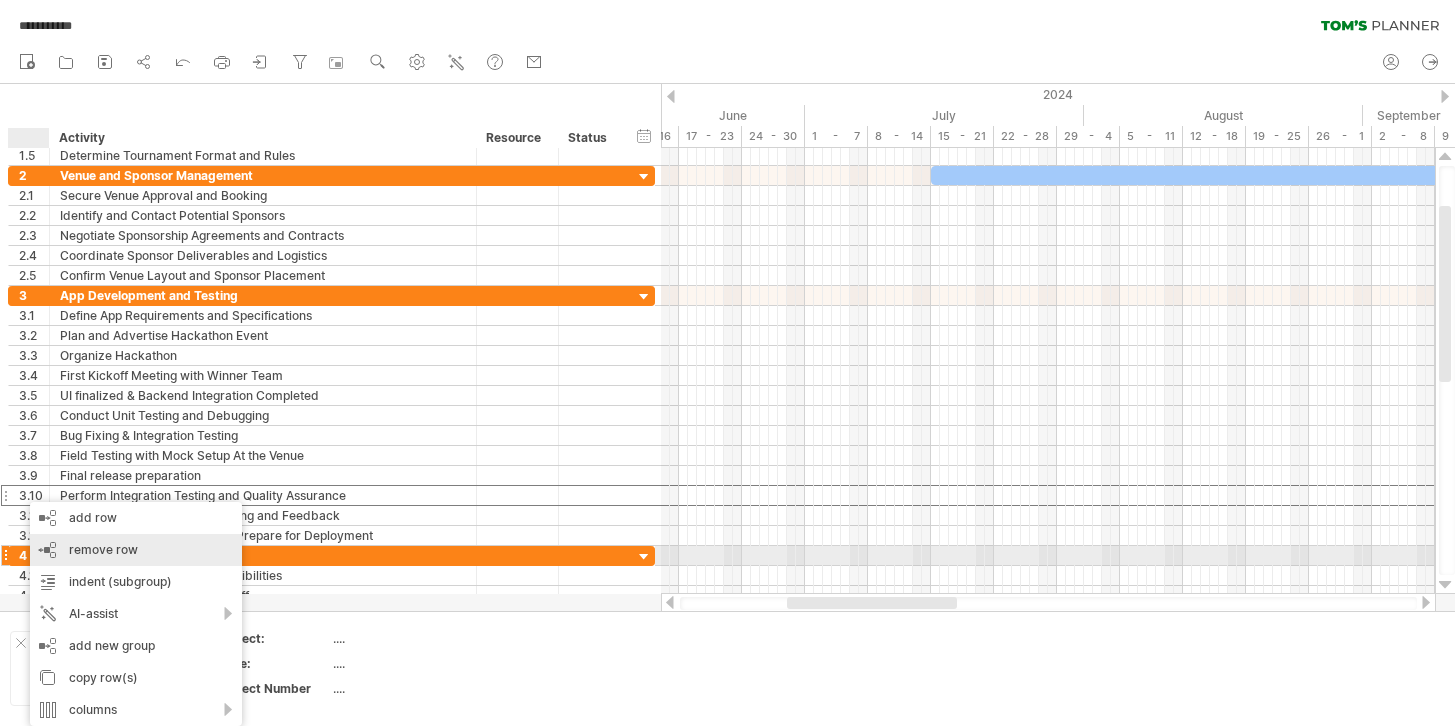 click on "remove row remove selected rows" at bounding box center (136, 550) 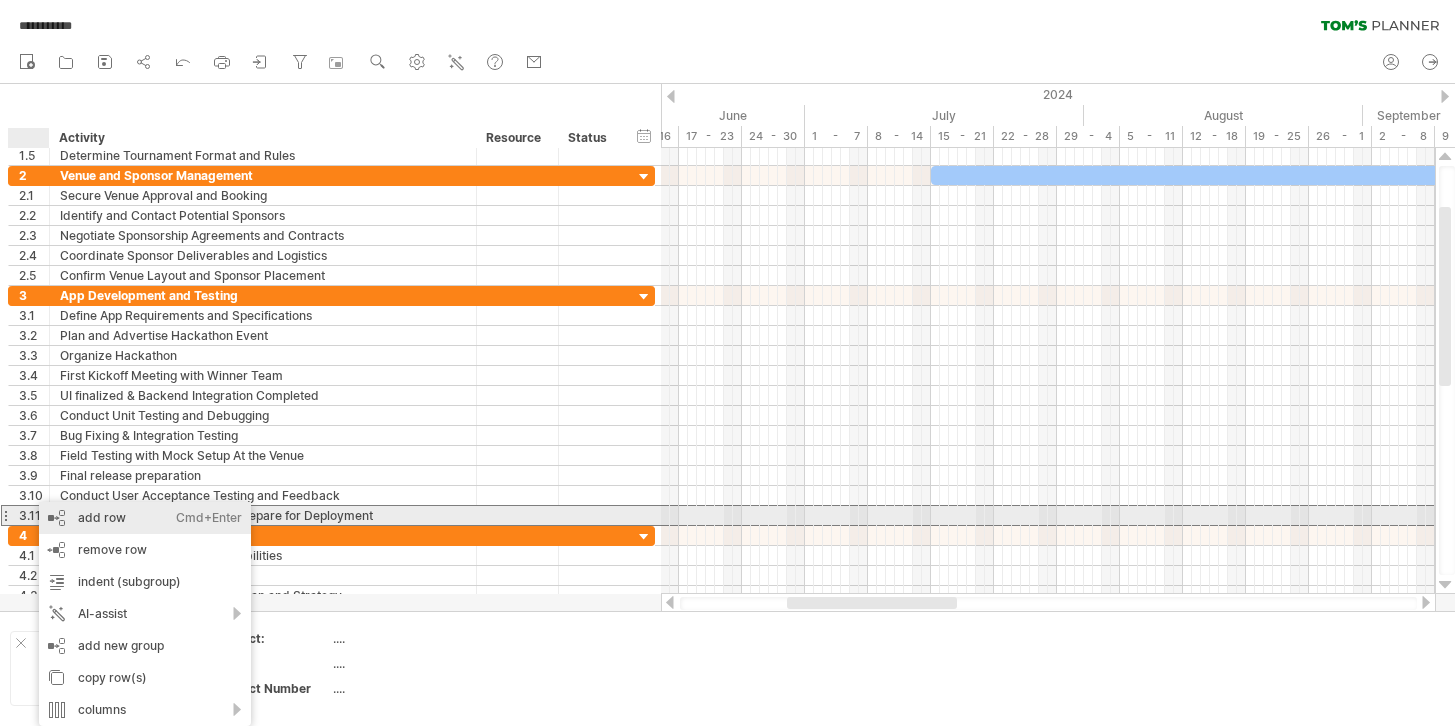 click on "add row Ctrl+Enter Cmd+Enter" at bounding box center [145, 518] 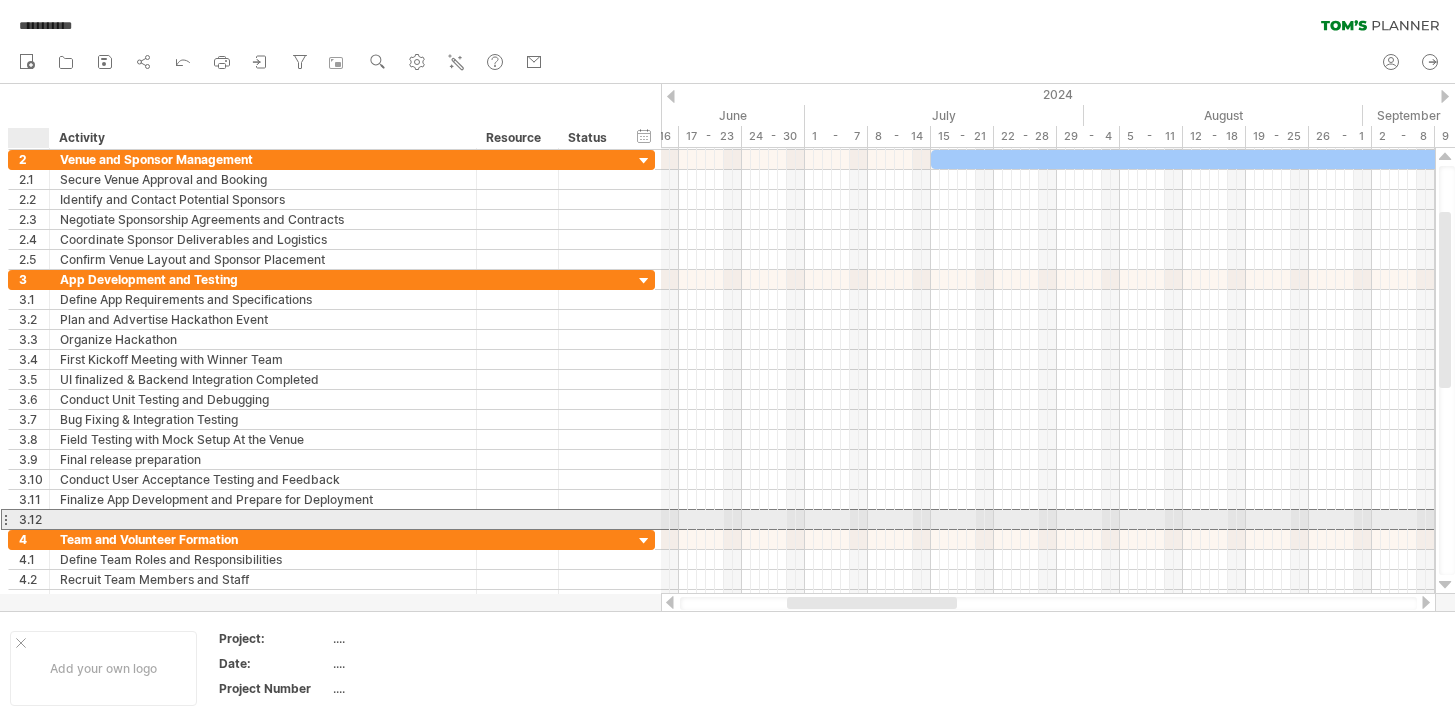 click on "3.12" at bounding box center (34, 519) 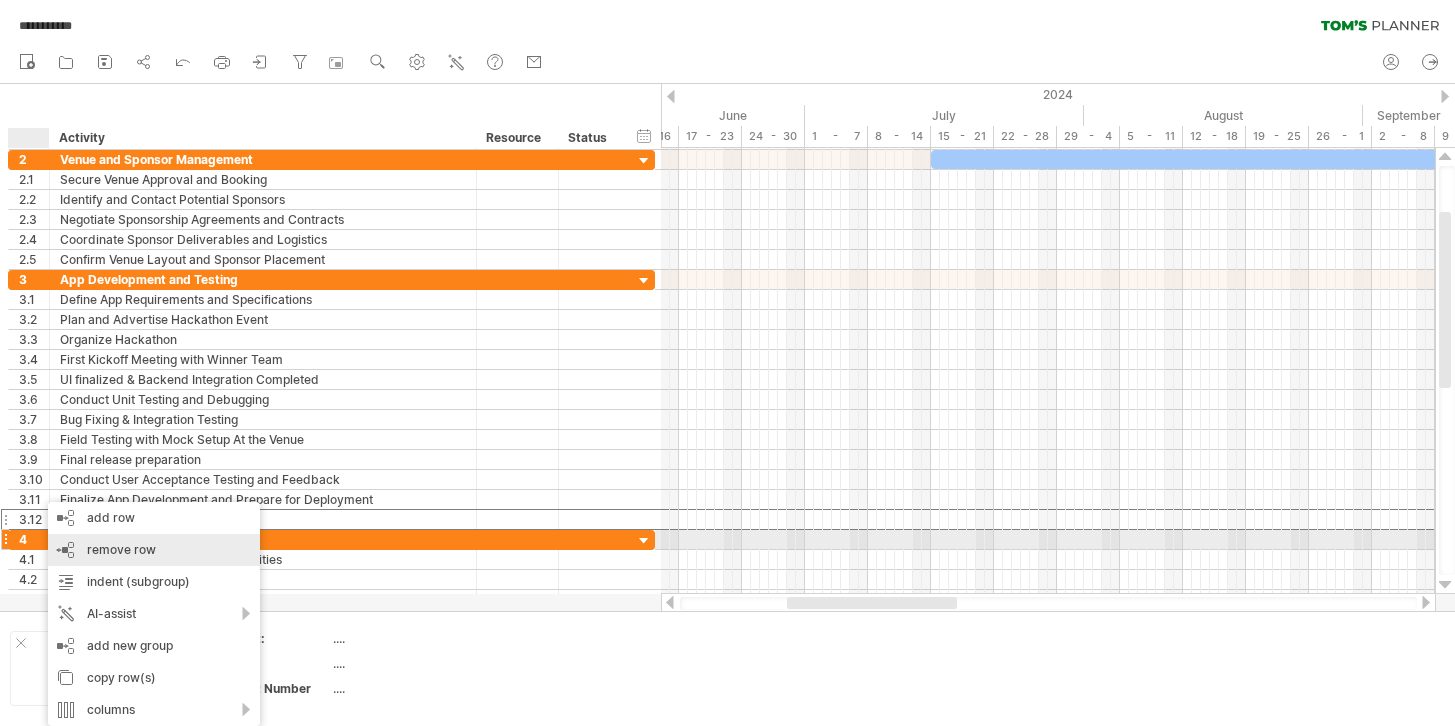 click on "remove row remove selected rows" at bounding box center (154, 550) 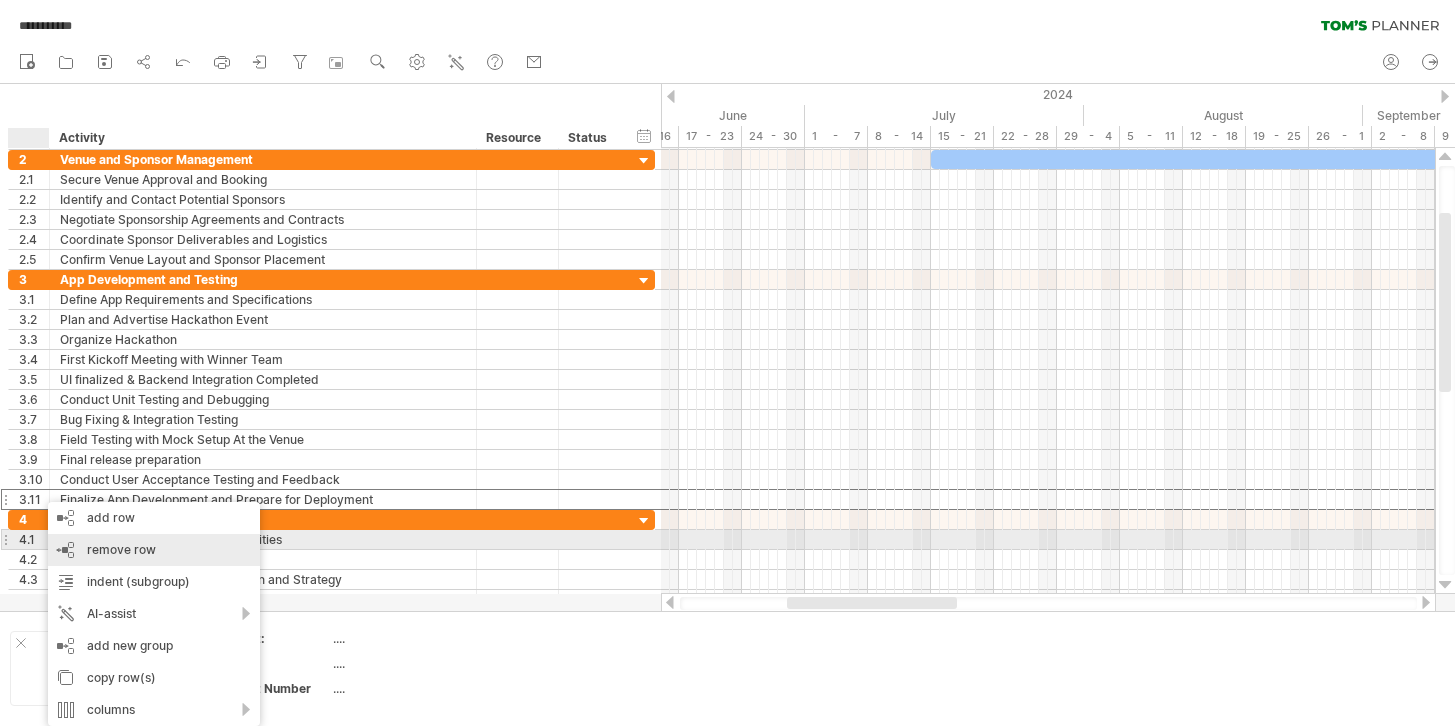 click on "remove row remove selected rows" at bounding box center (154, 550) 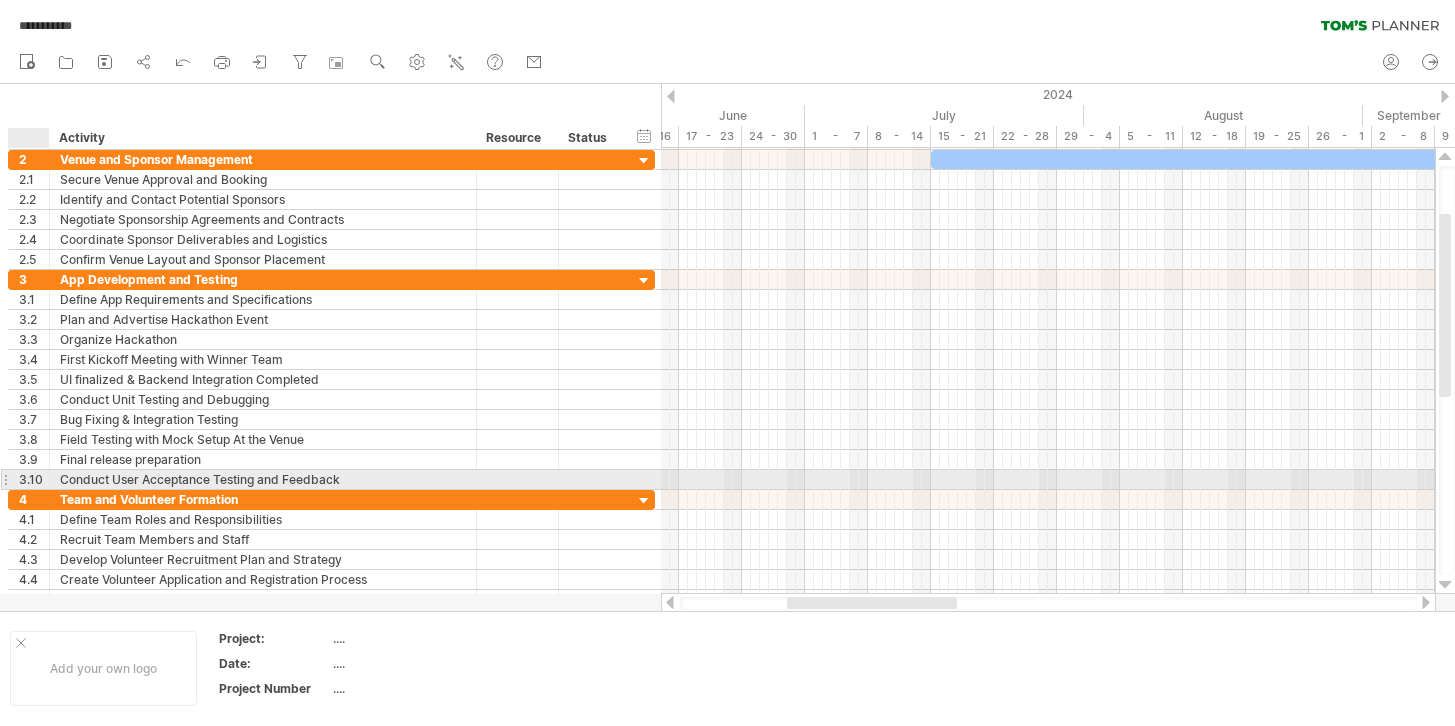 click at bounding box center [47, 480] 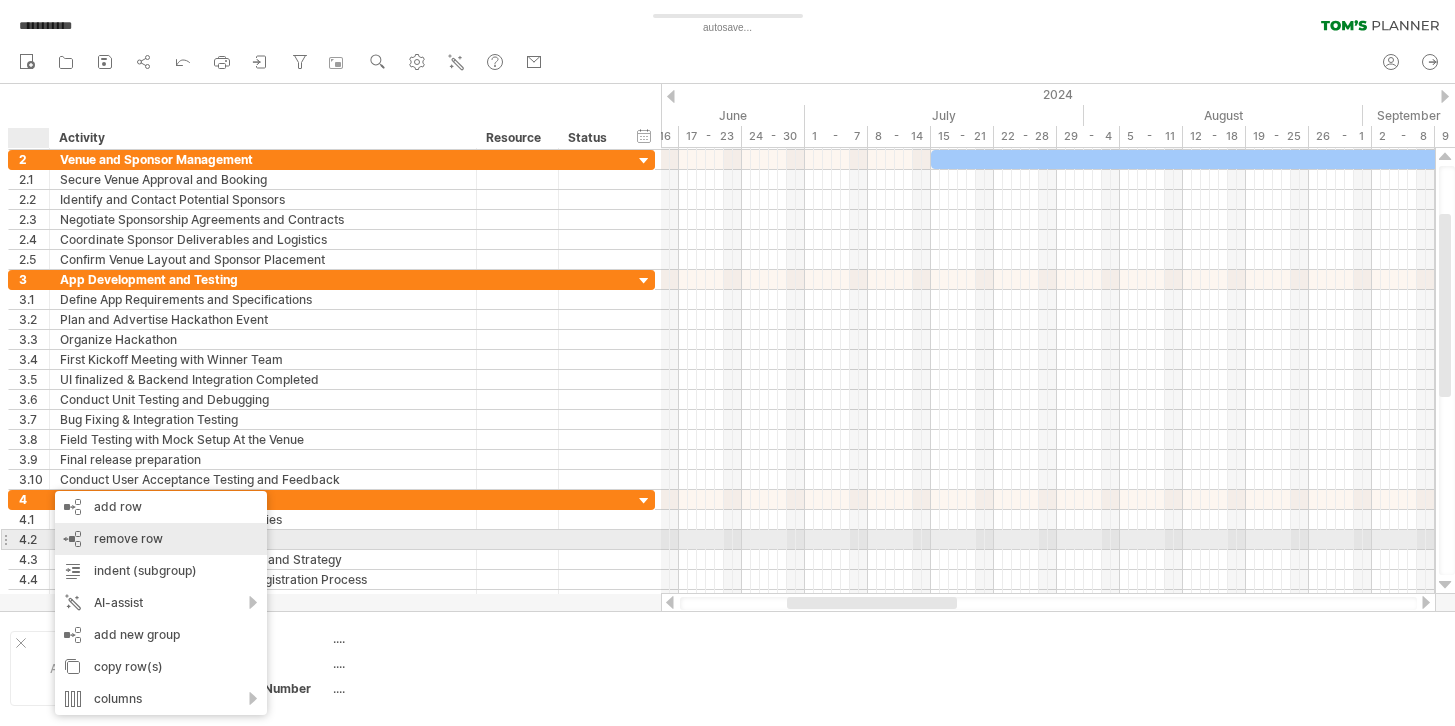 click on "remove row remove selected rows" at bounding box center [161, 539] 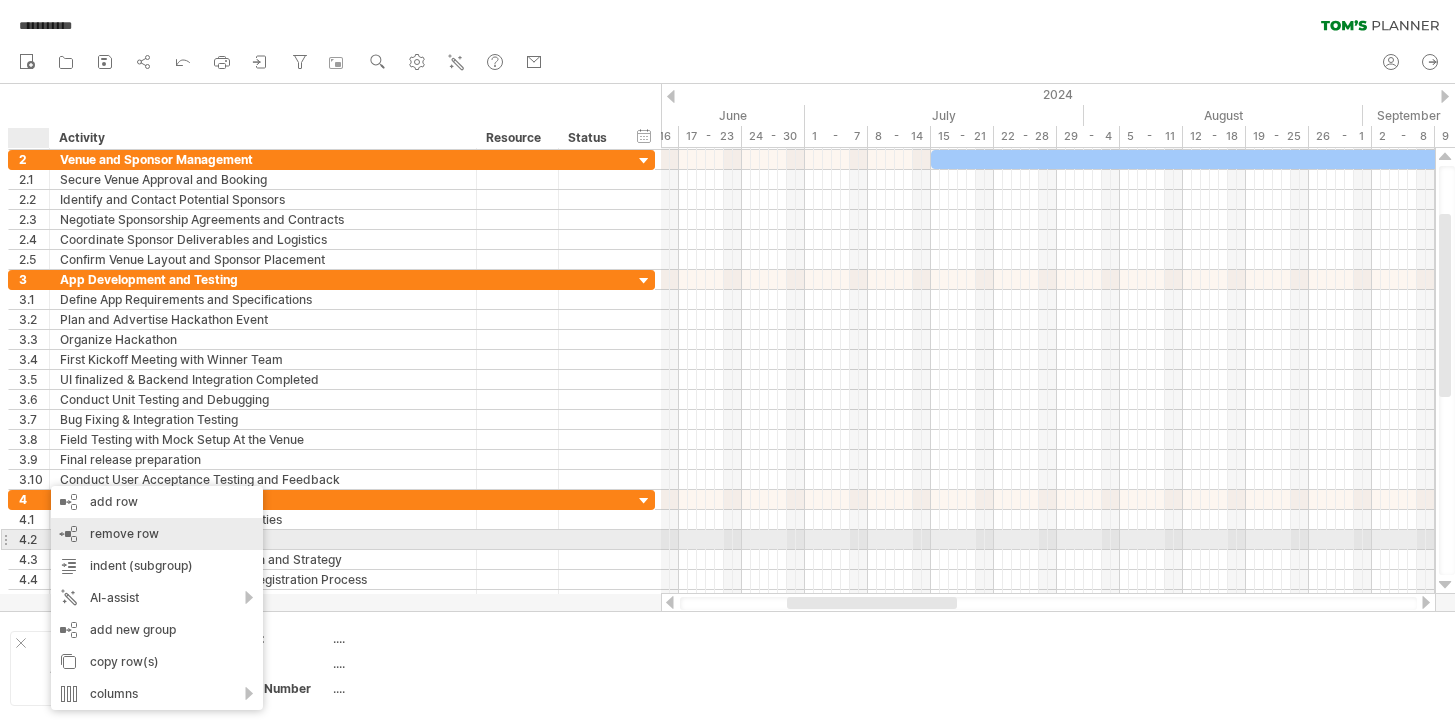 click on "remove row remove selected rows" at bounding box center [157, 534] 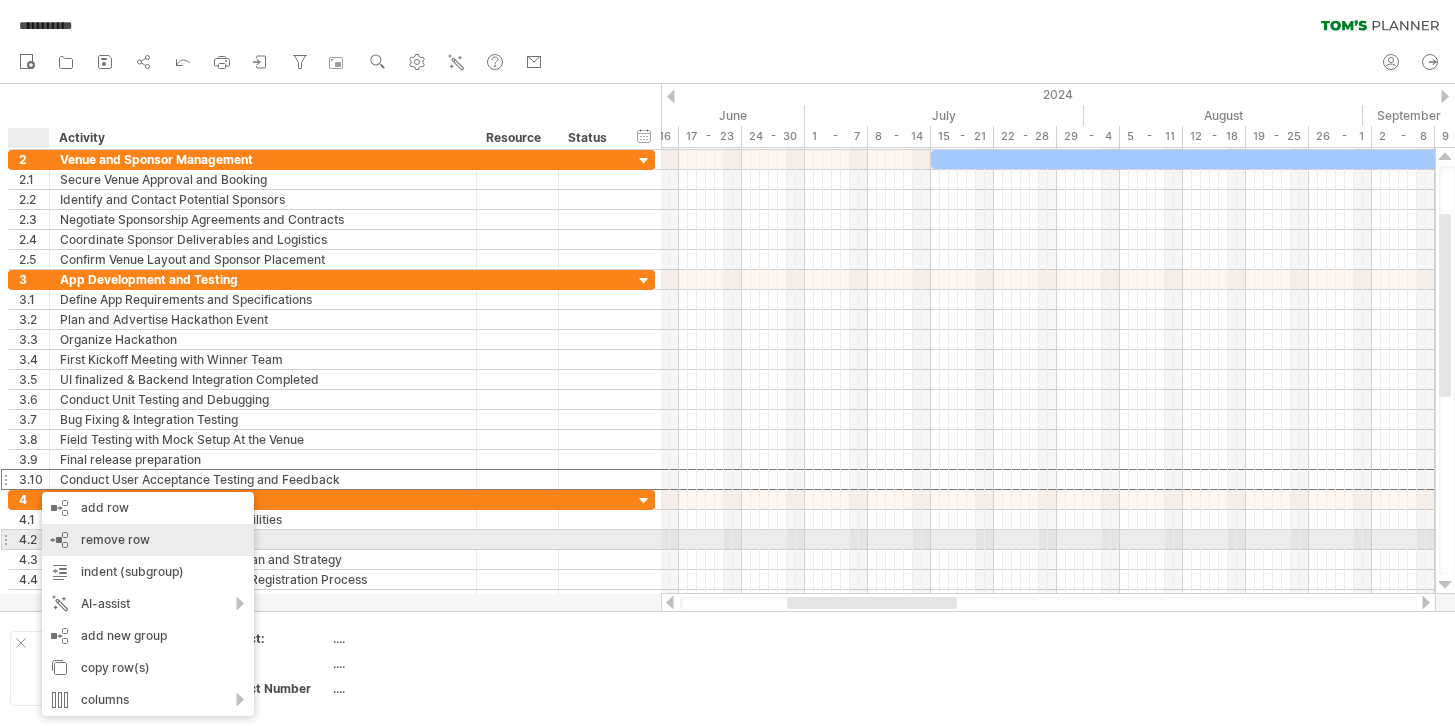click on "remove row remove selected rows" at bounding box center (148, 540) 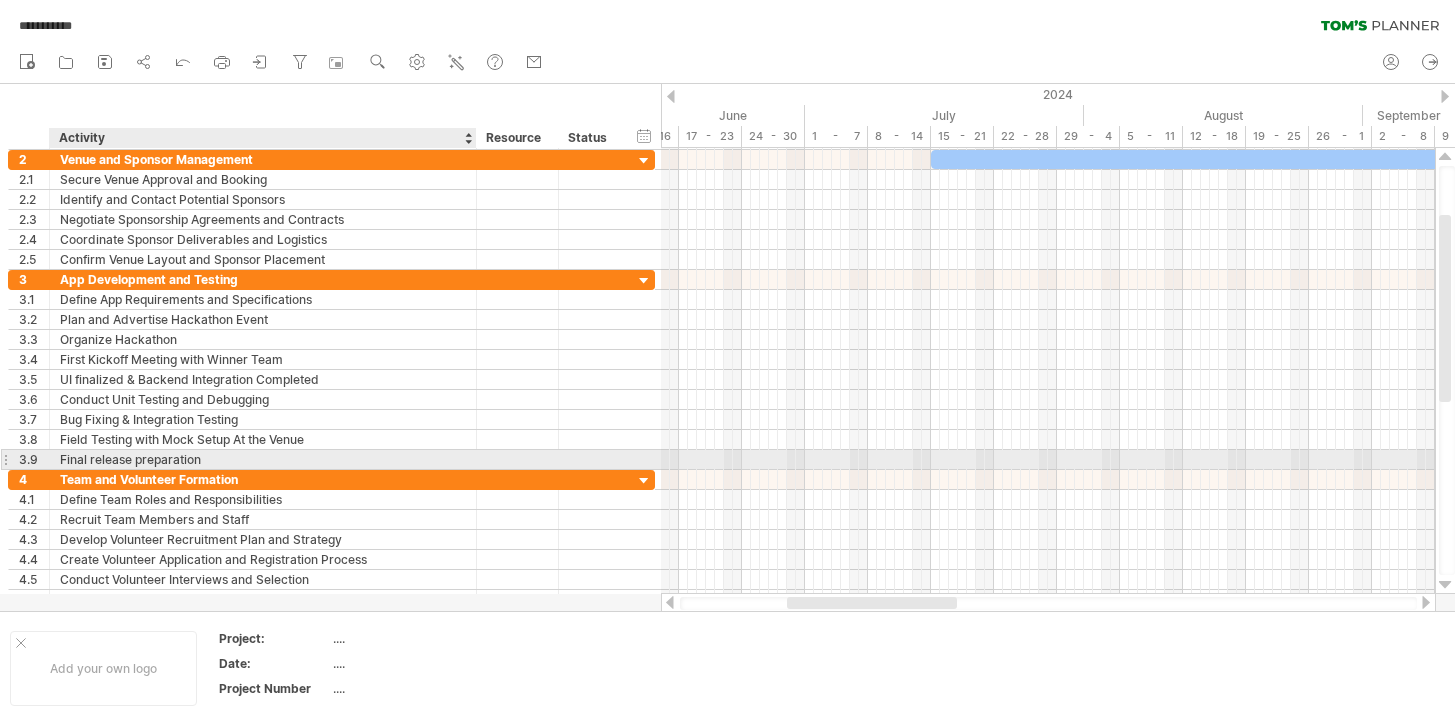 click on "Final release preparation" at bounding box center (263, 459) 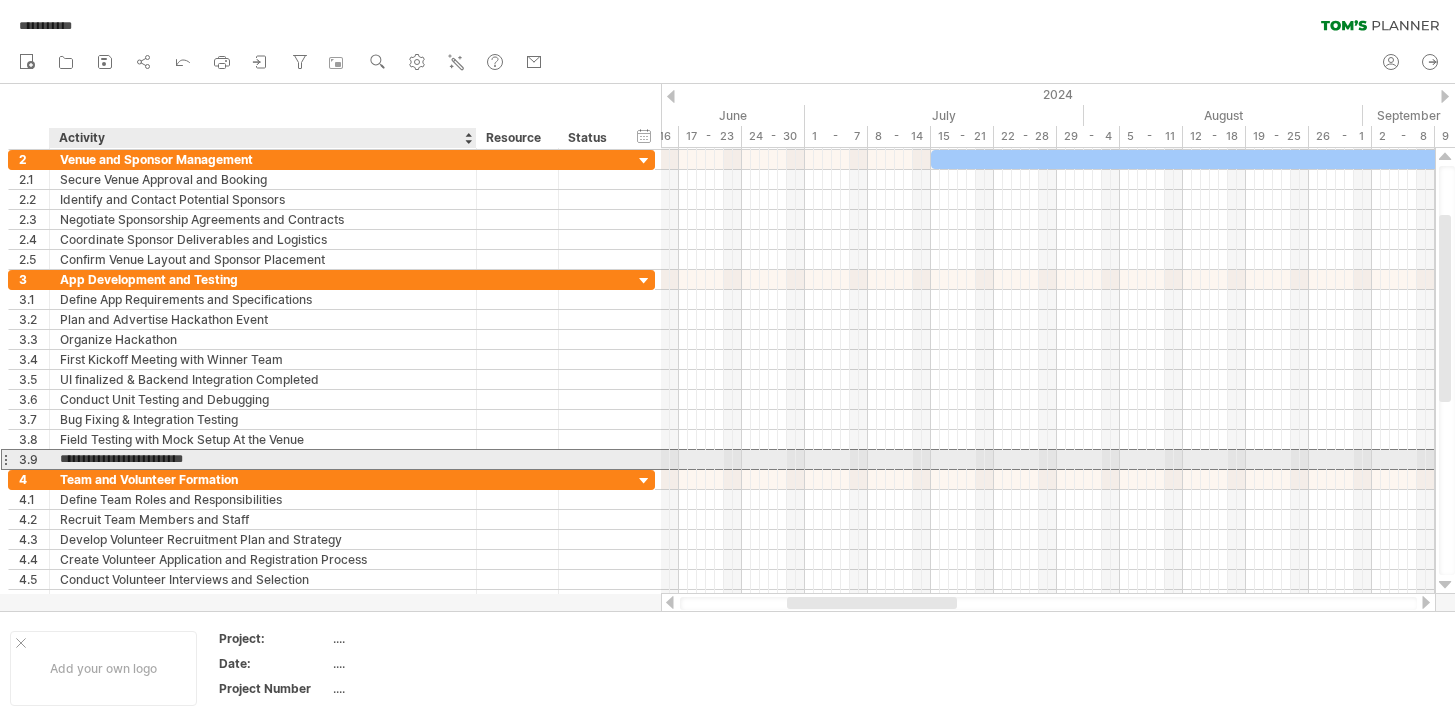 click on "**********" at bounding box center (263, 459) 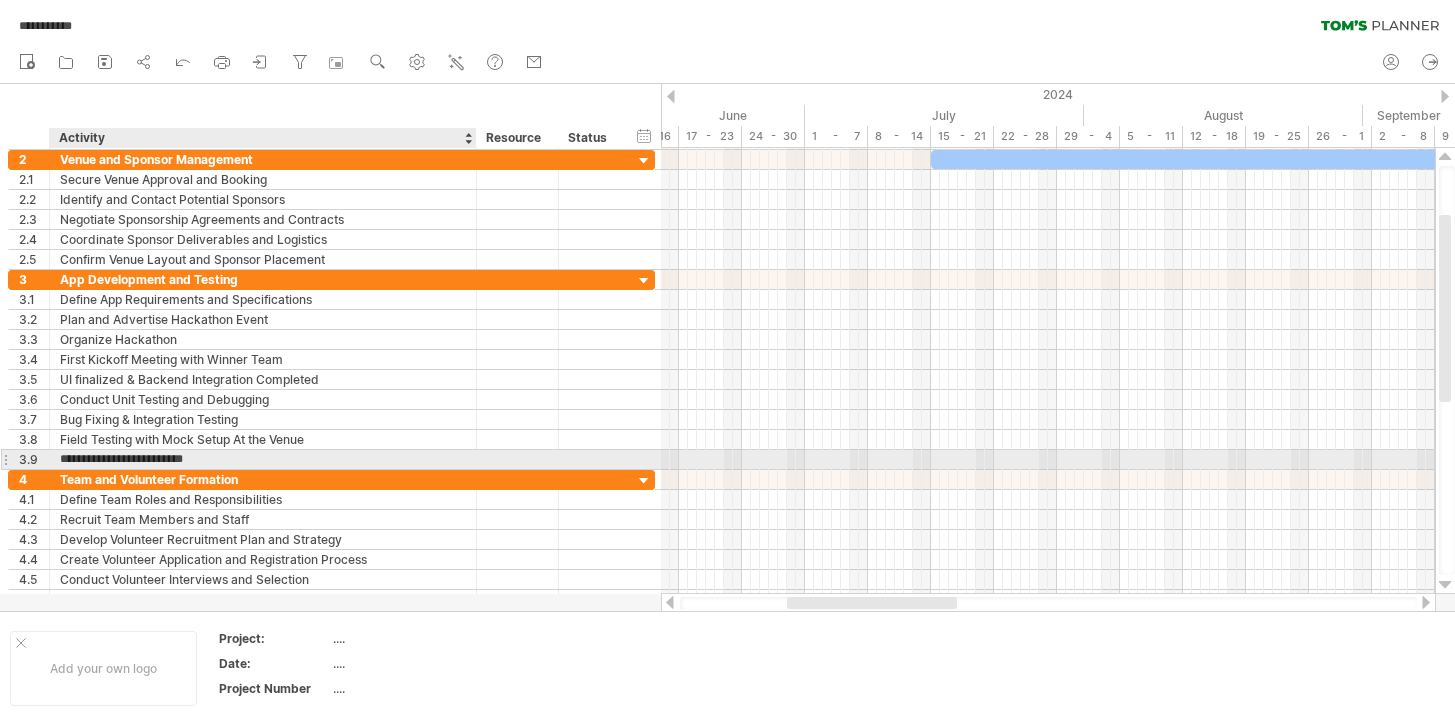click on "**********" at bounding box center [263, 459] 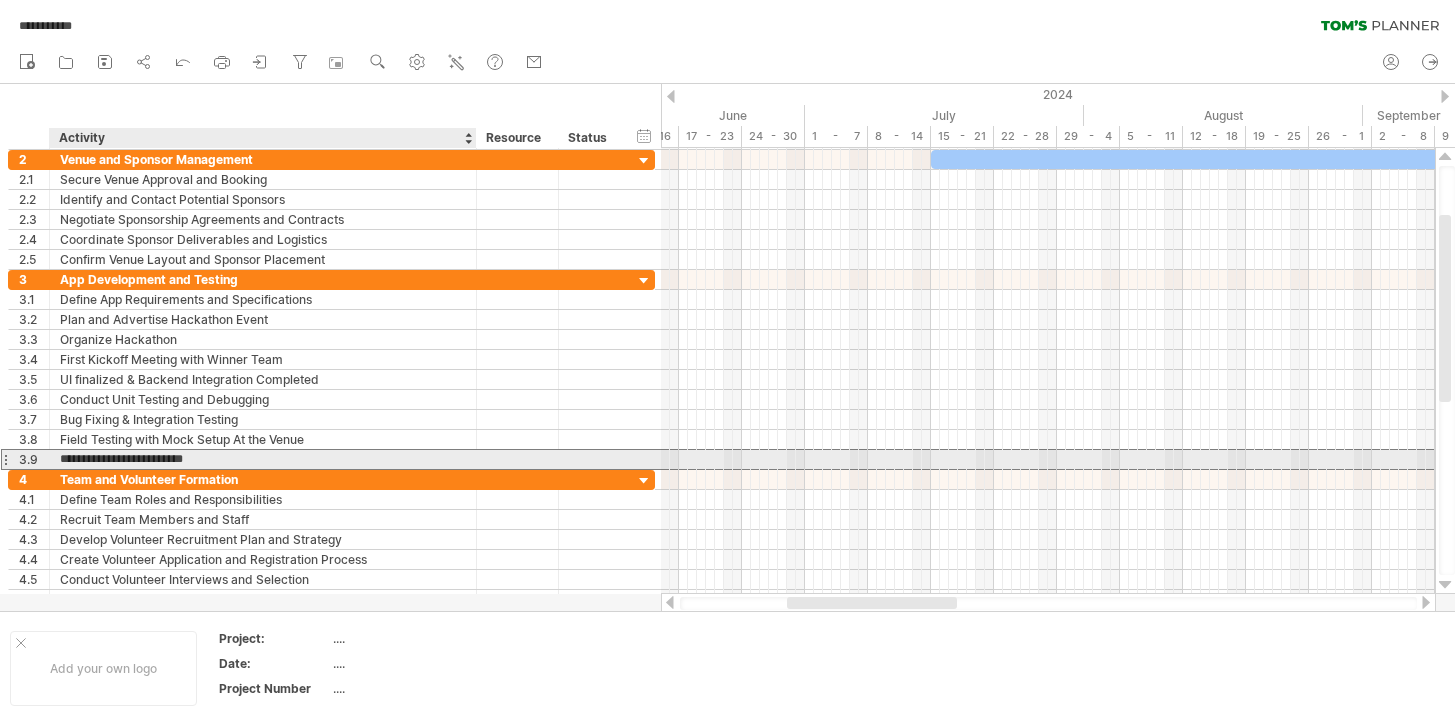 click on "**********" at bounding box center (263, 459) 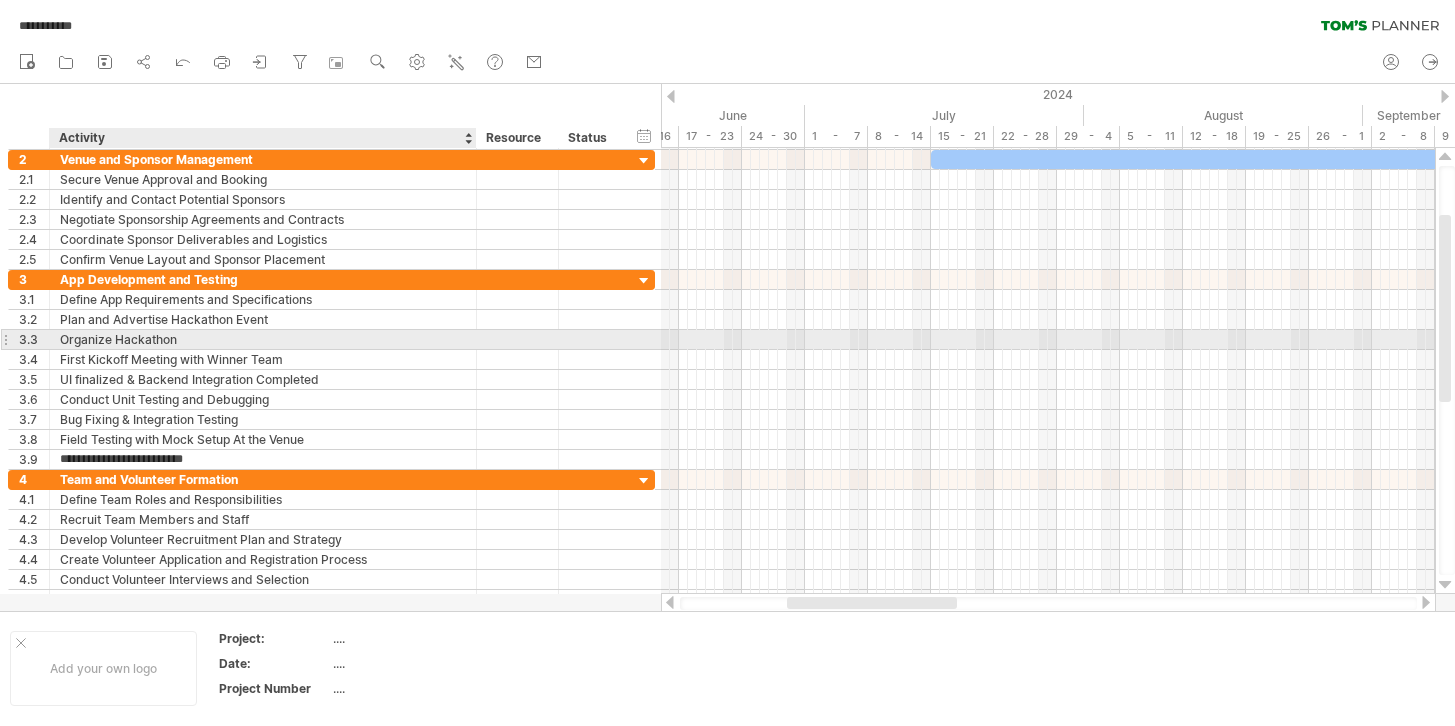 click on "Organize Hackathon" at bounding box center [263, 339] 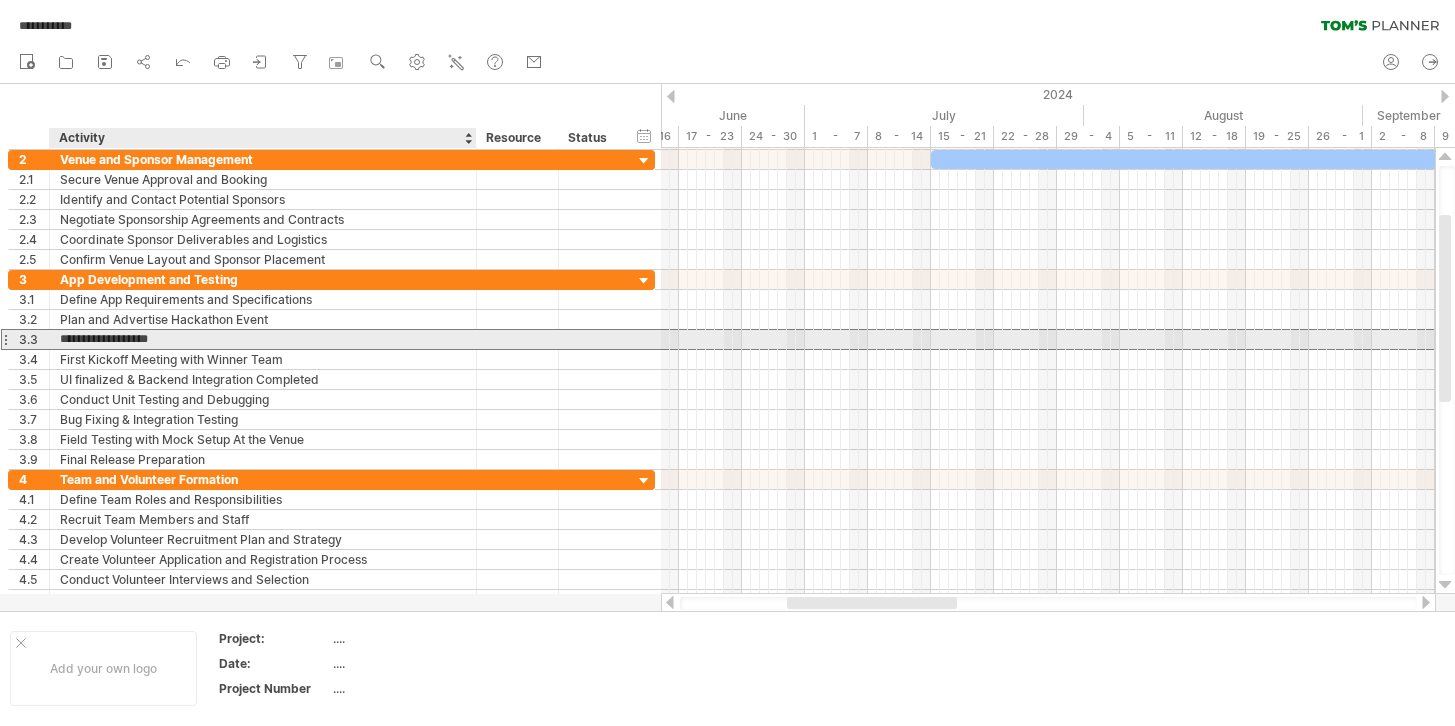 click on "**********" at bounding box center (263, 339) 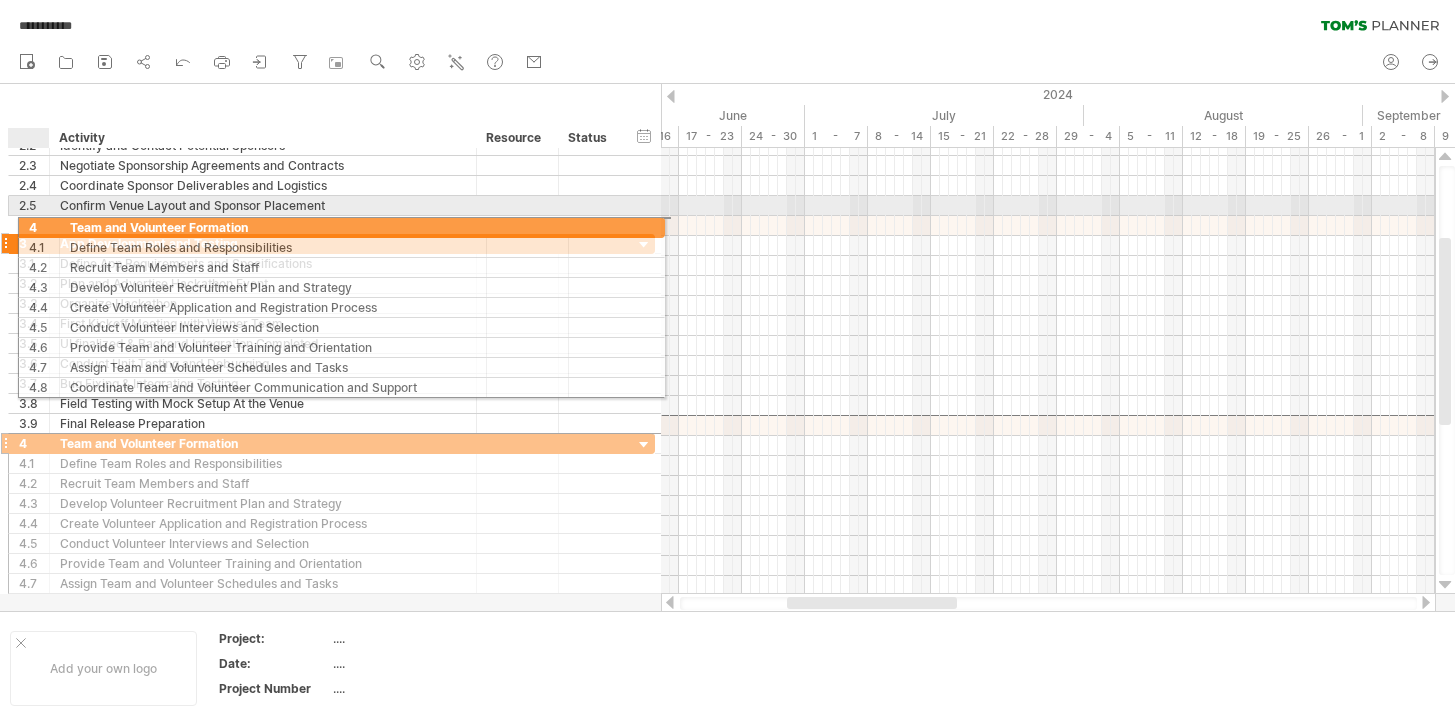 drag, startPoint x: 29, startPoint y: 427, endPoint x: 34, endPoint y: 224, distance: 203.06157 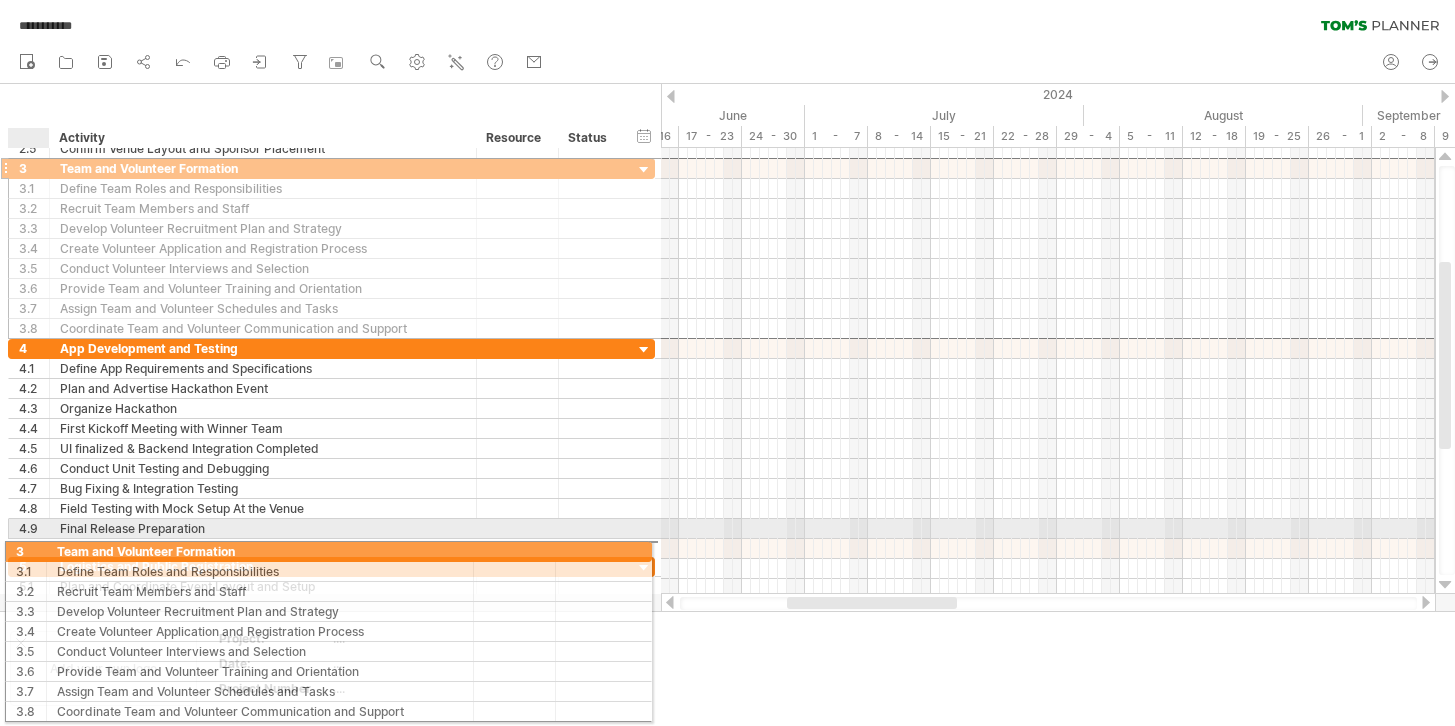 drag, startPoint x: 24, startPoint y: 232, endPoint x: 25, endPoint y: 548, distance: 316.0016 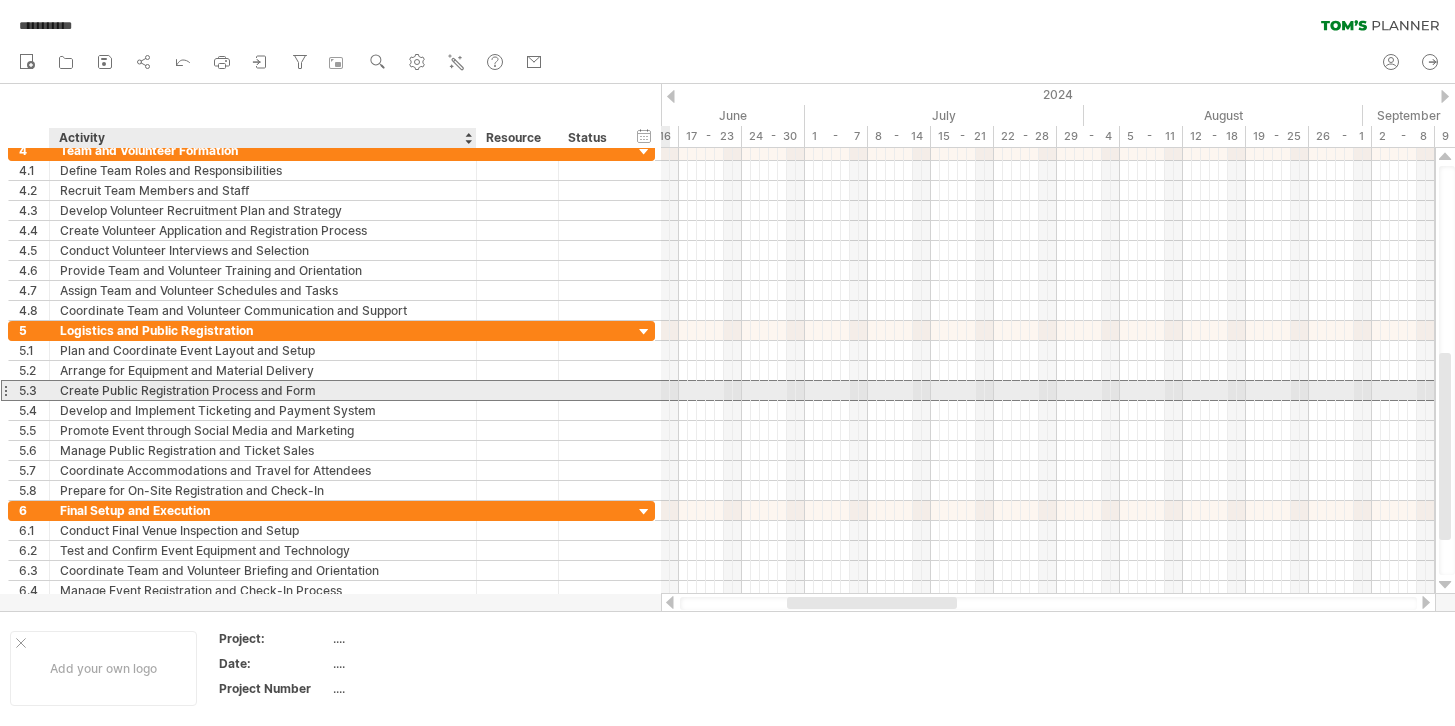 click on "Create Public Registration Process and Form" at bounding box center (263, 390) 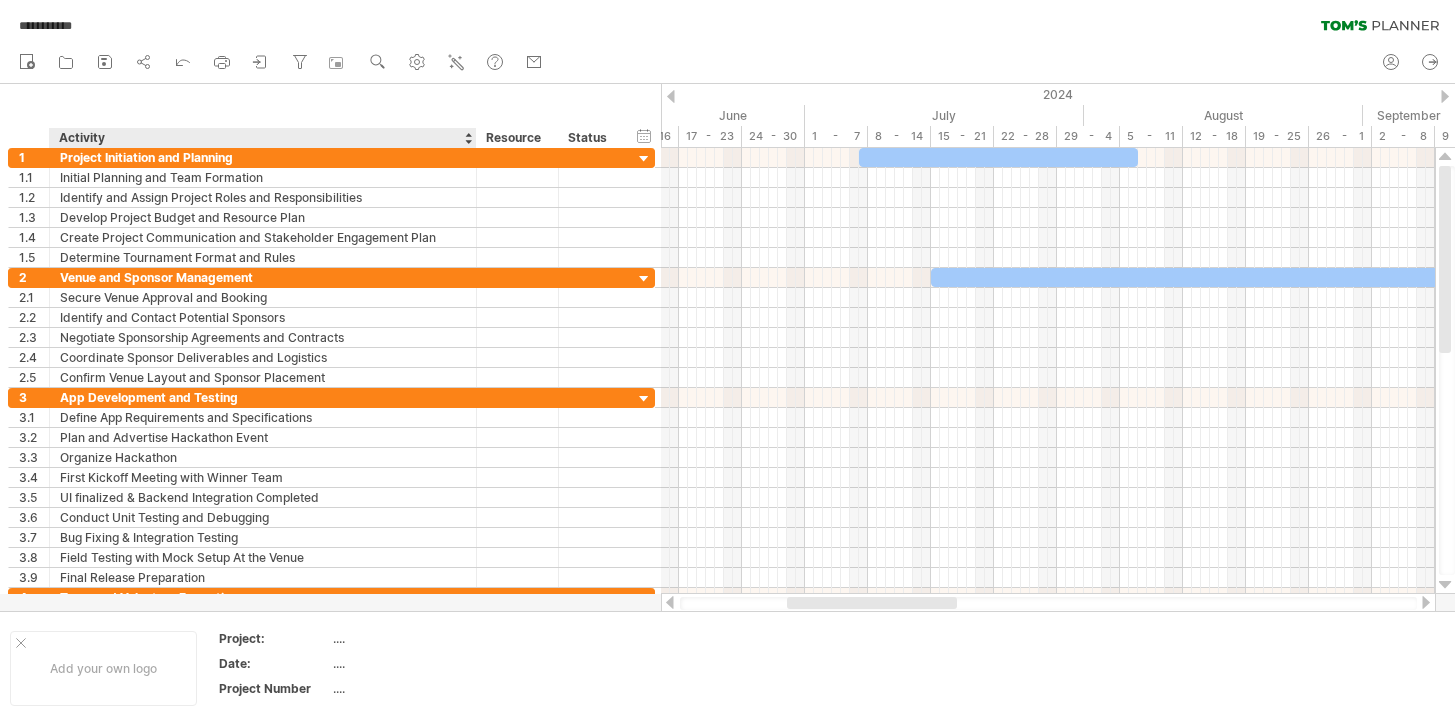 click on "Activity" at bounding box center (262, 138) 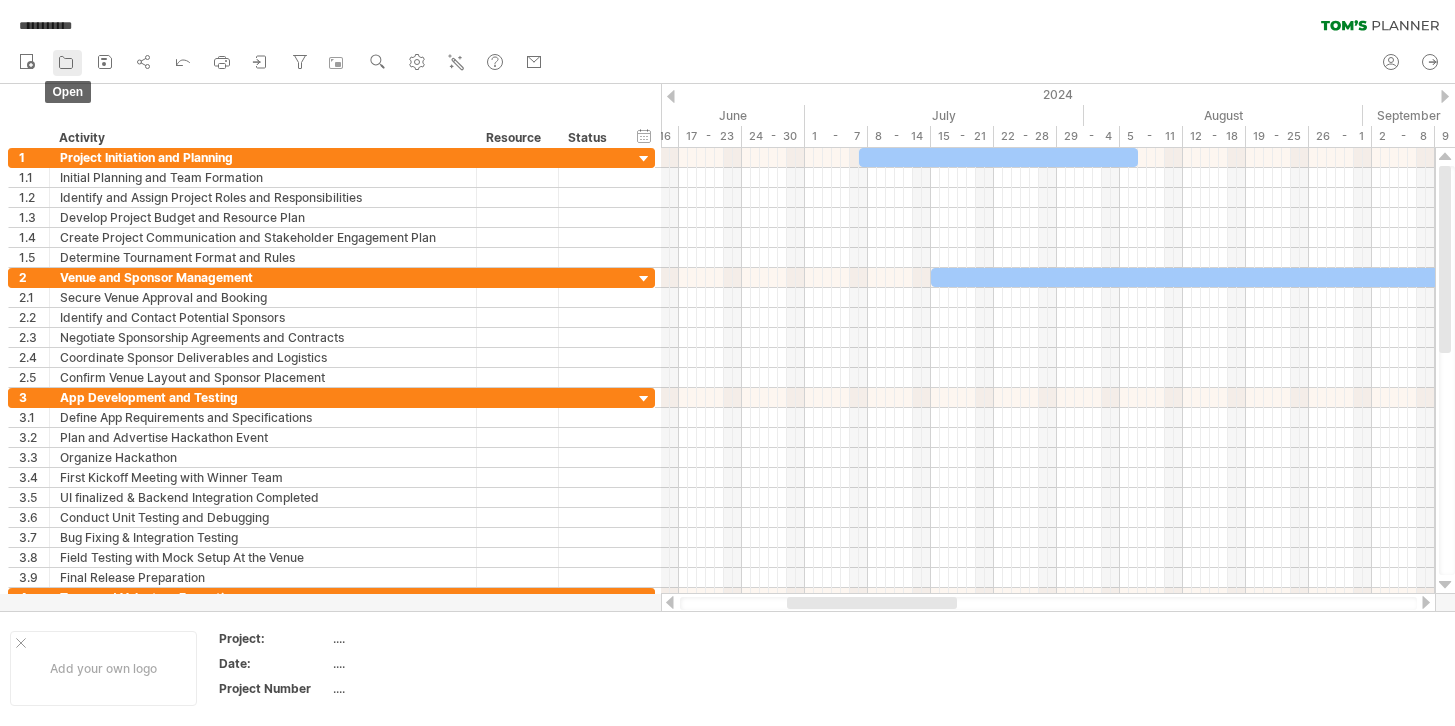 click at bounding box center [66, 62] 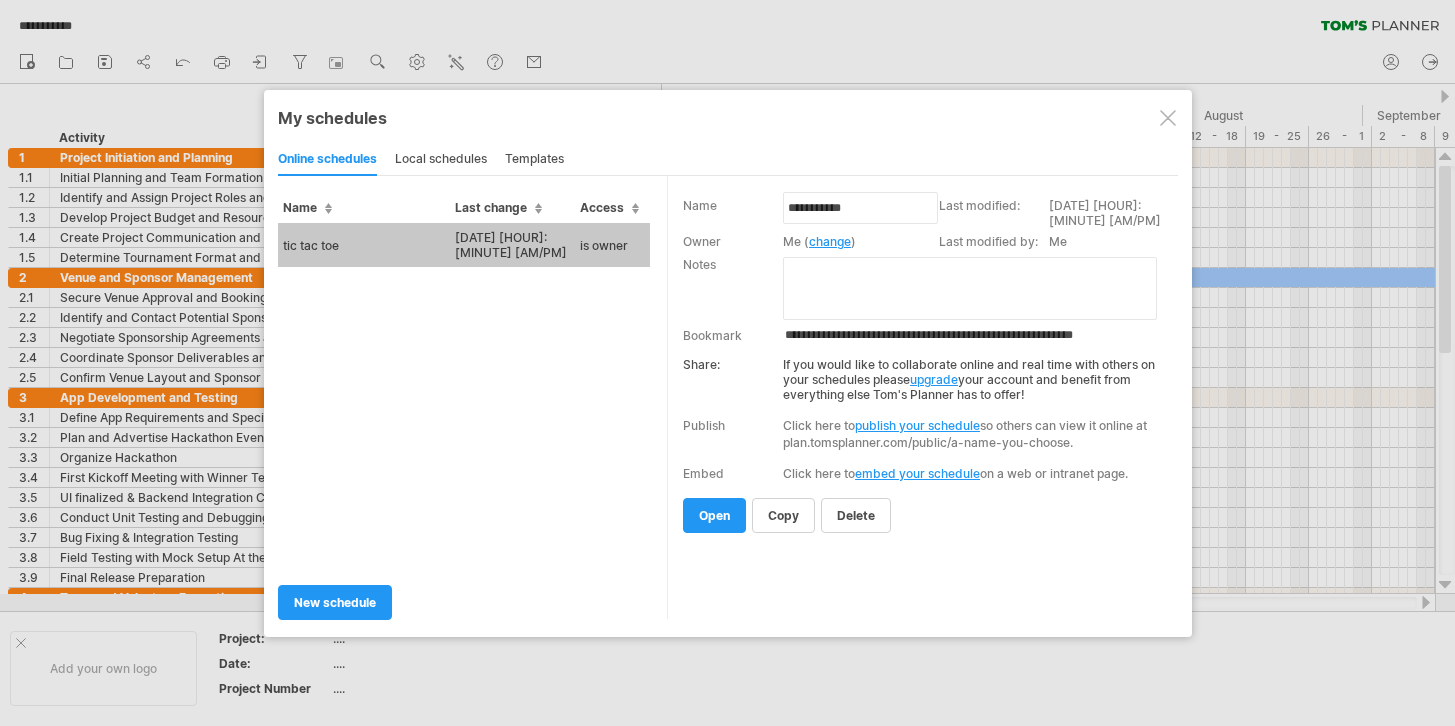click at bounding box center (1168, 118) 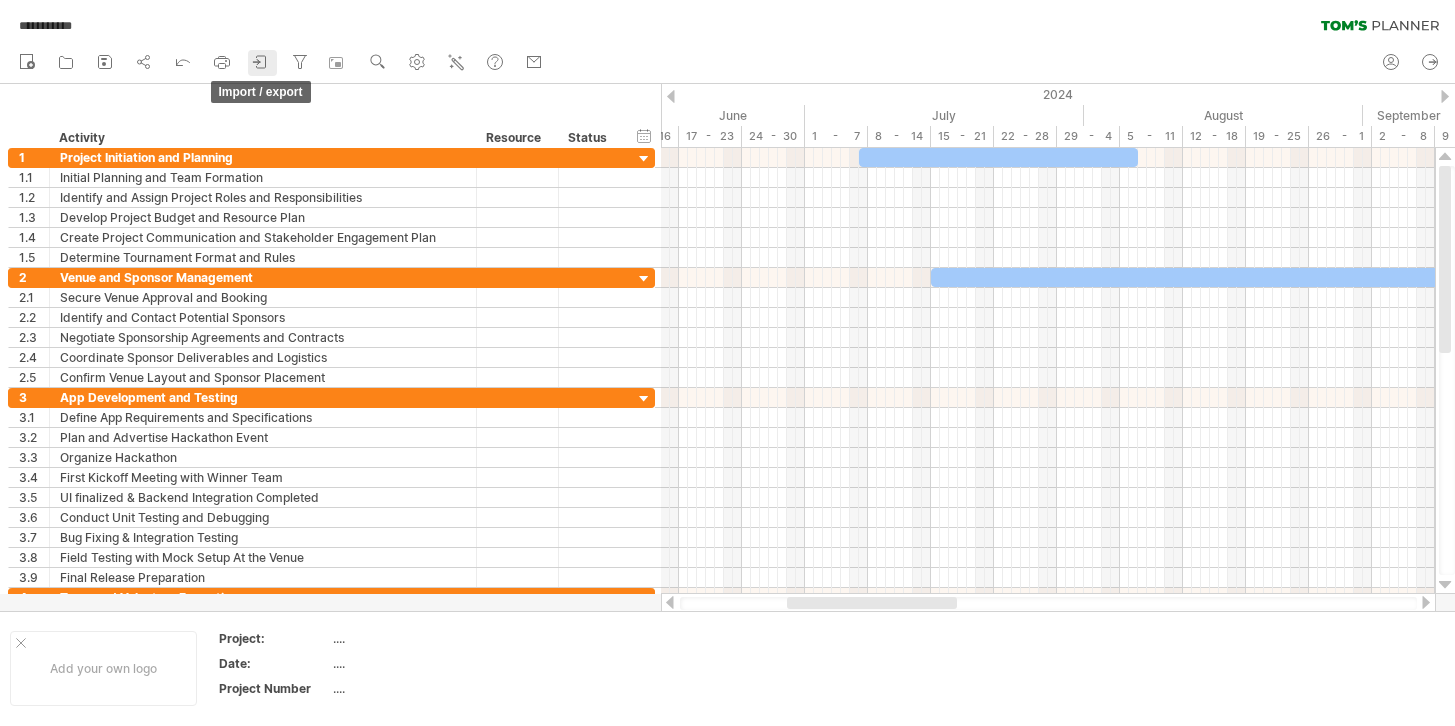 click at bounding box center [256, 61] 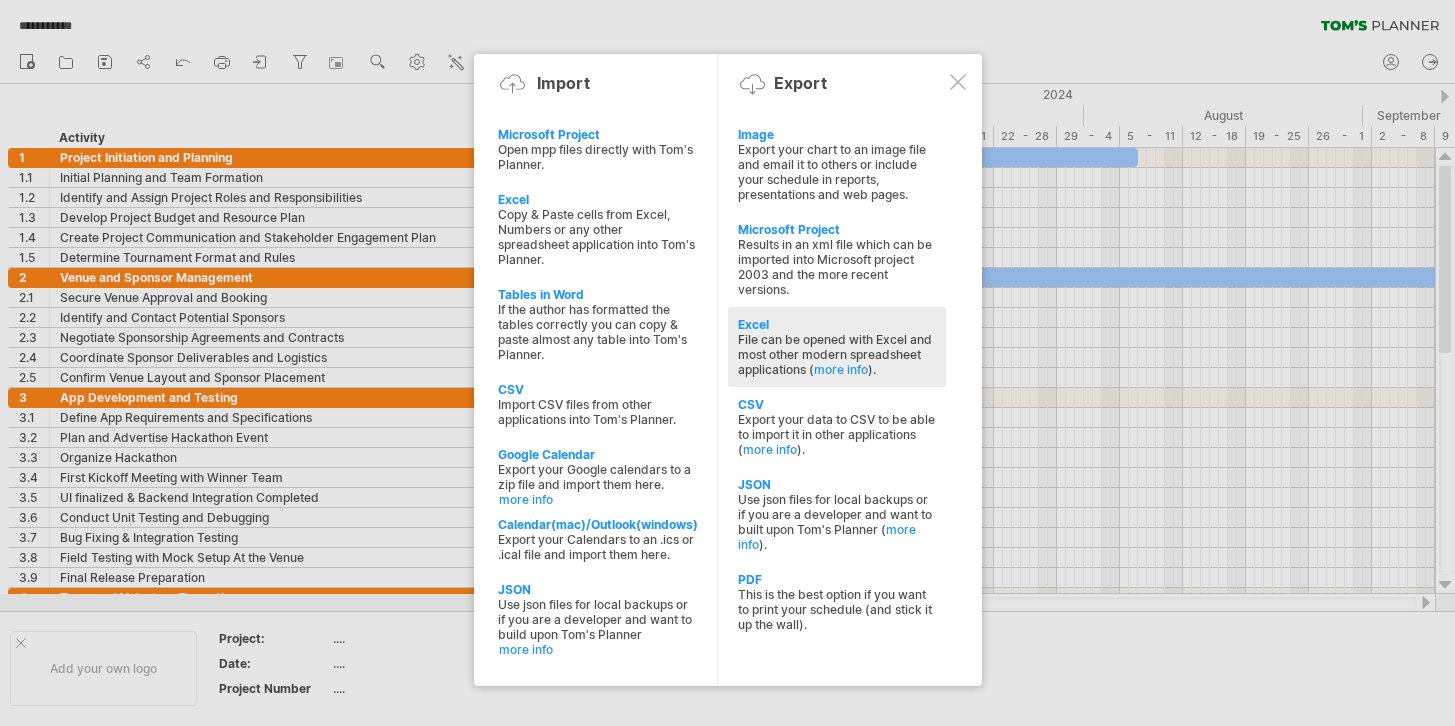 click on "Excel" at bounding box center [837, 134] 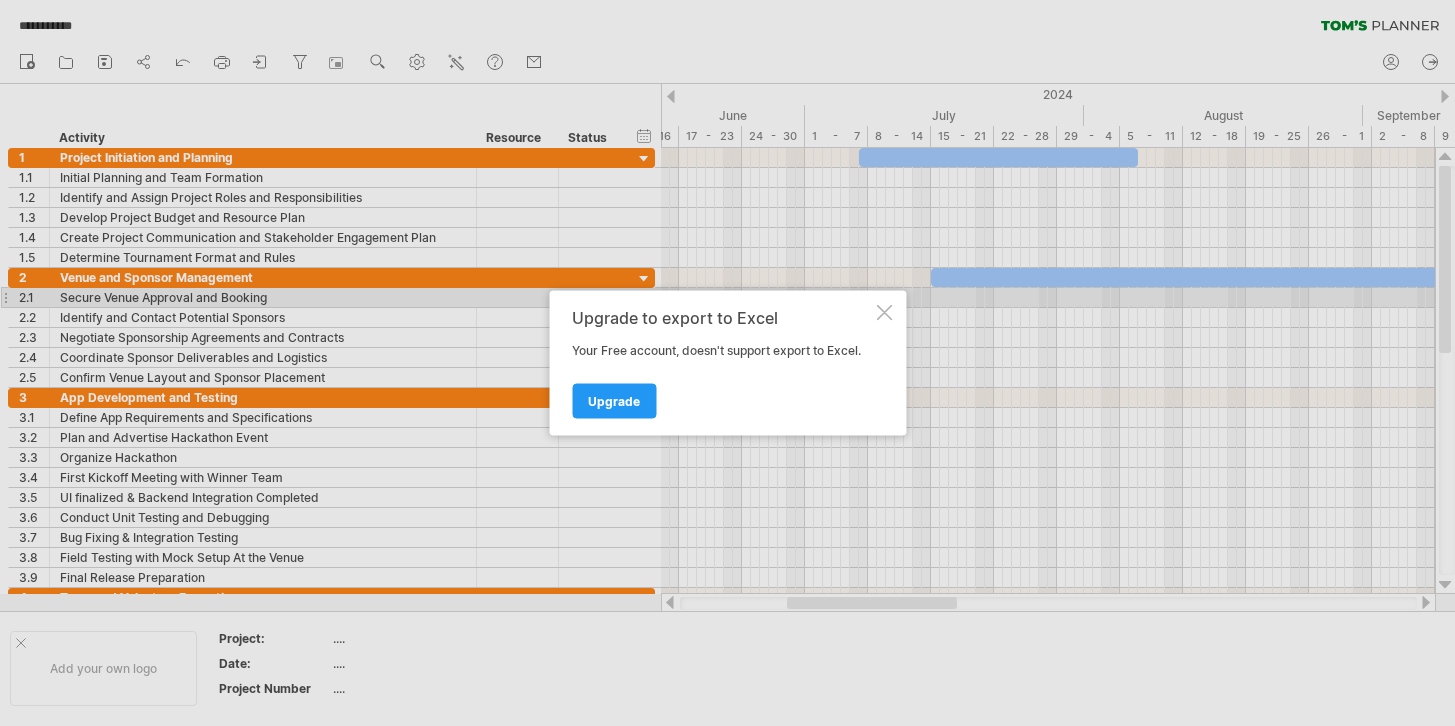 click on "Upgrade to export to Excel Your Free account, doesn't support export to Excel. Upgrade" at bounding box center (727, 363) 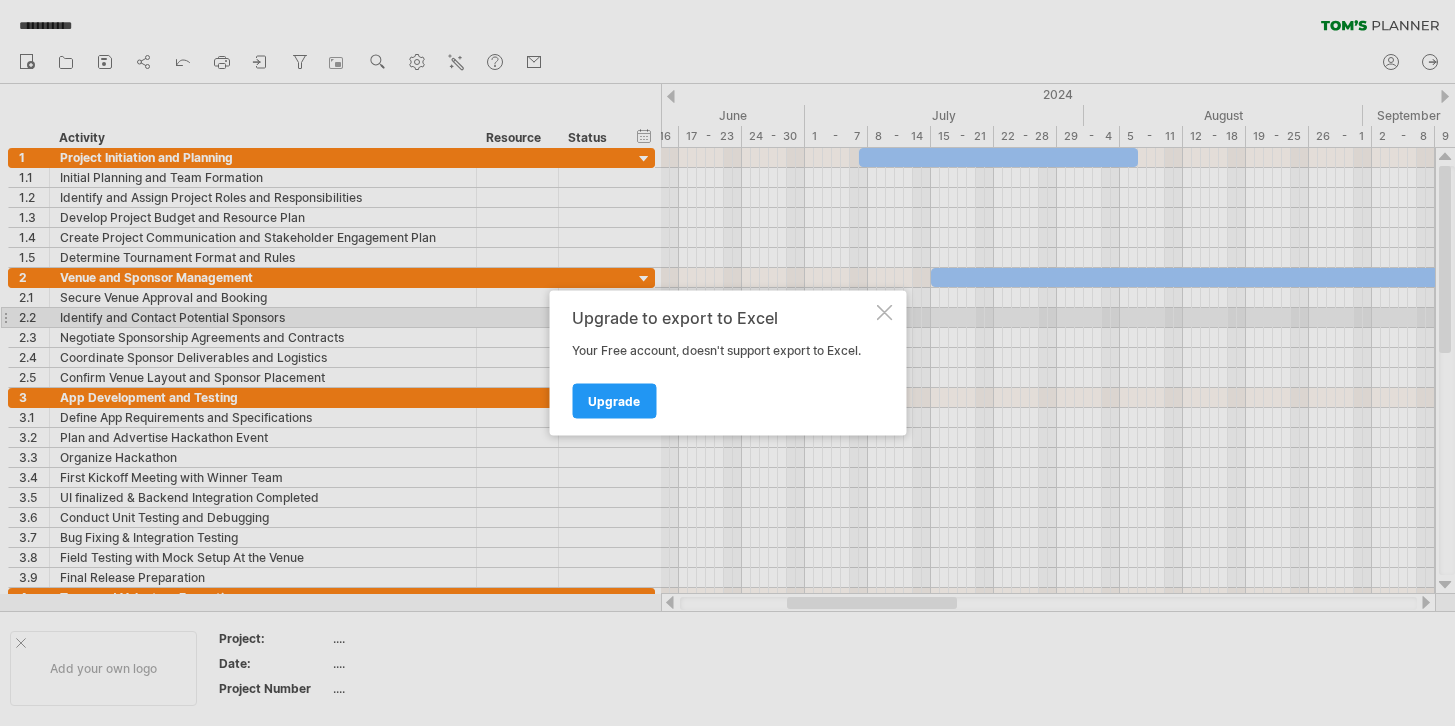click at bounding box center (884, 313) 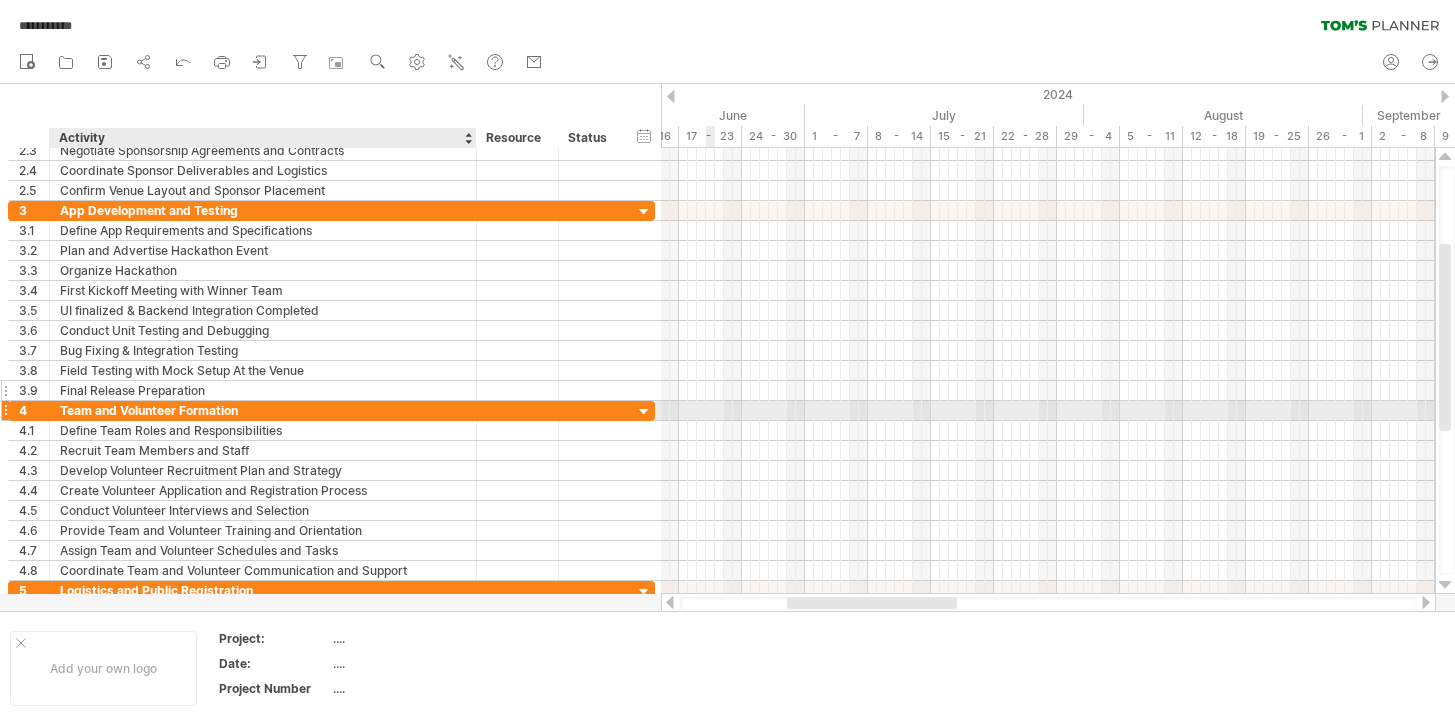 click on "**********" at bounding box center [331, 391] 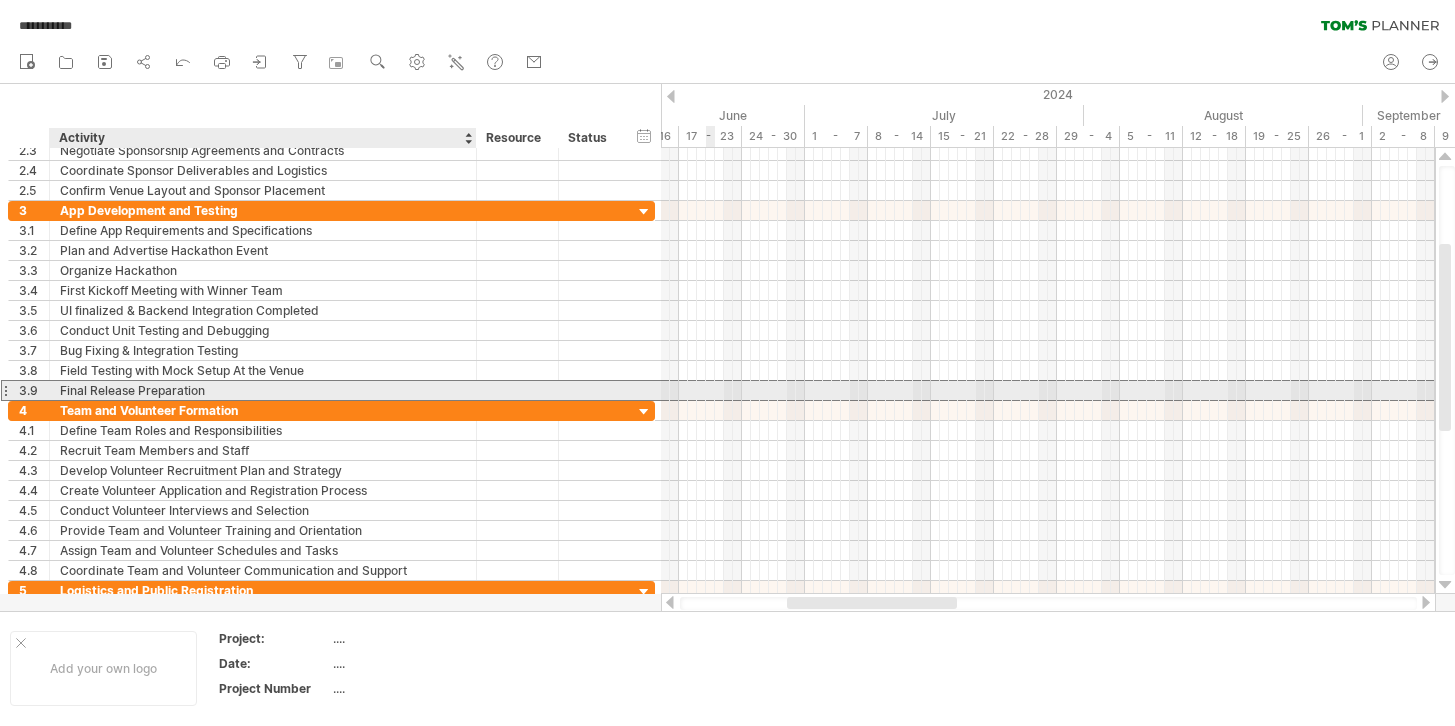 click on "**********" at bounding box center [331, 390] 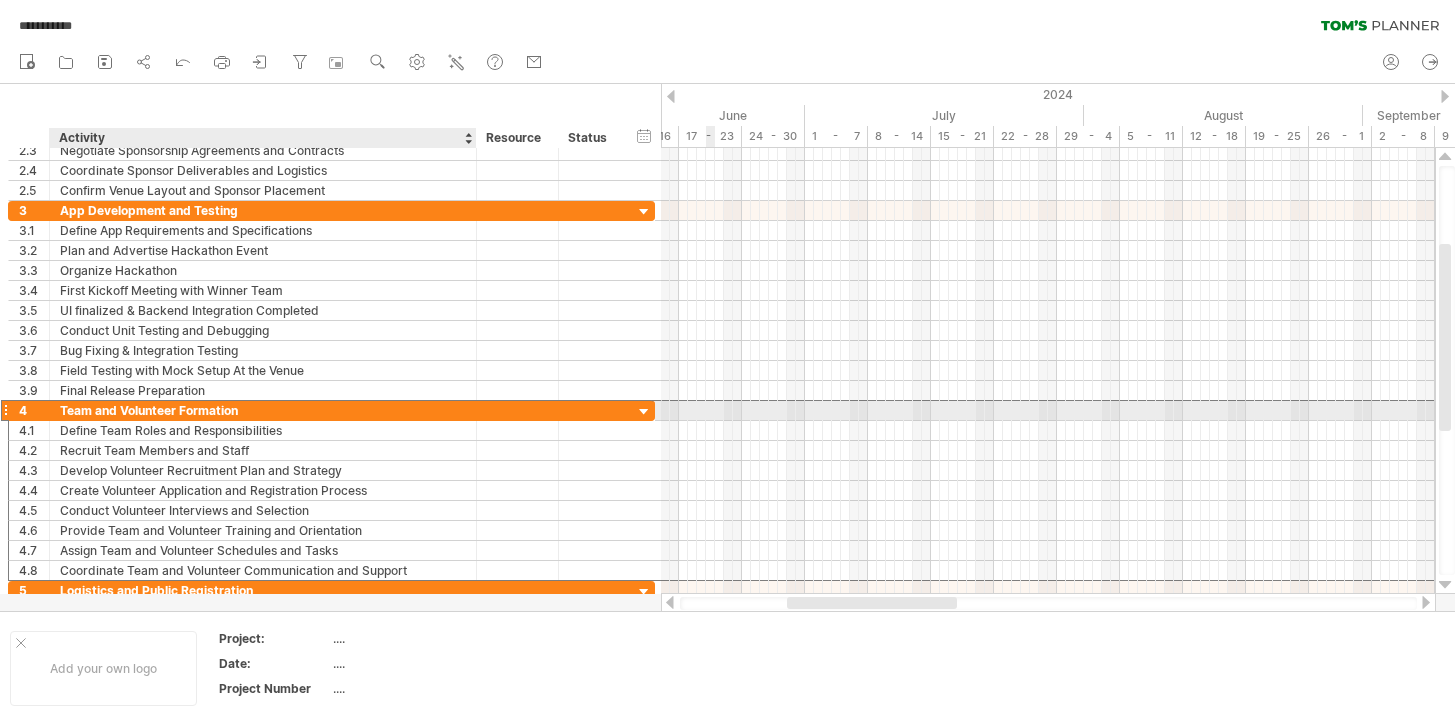 click on "Team and Volunteer Formation" at bounding box center [263, 410] 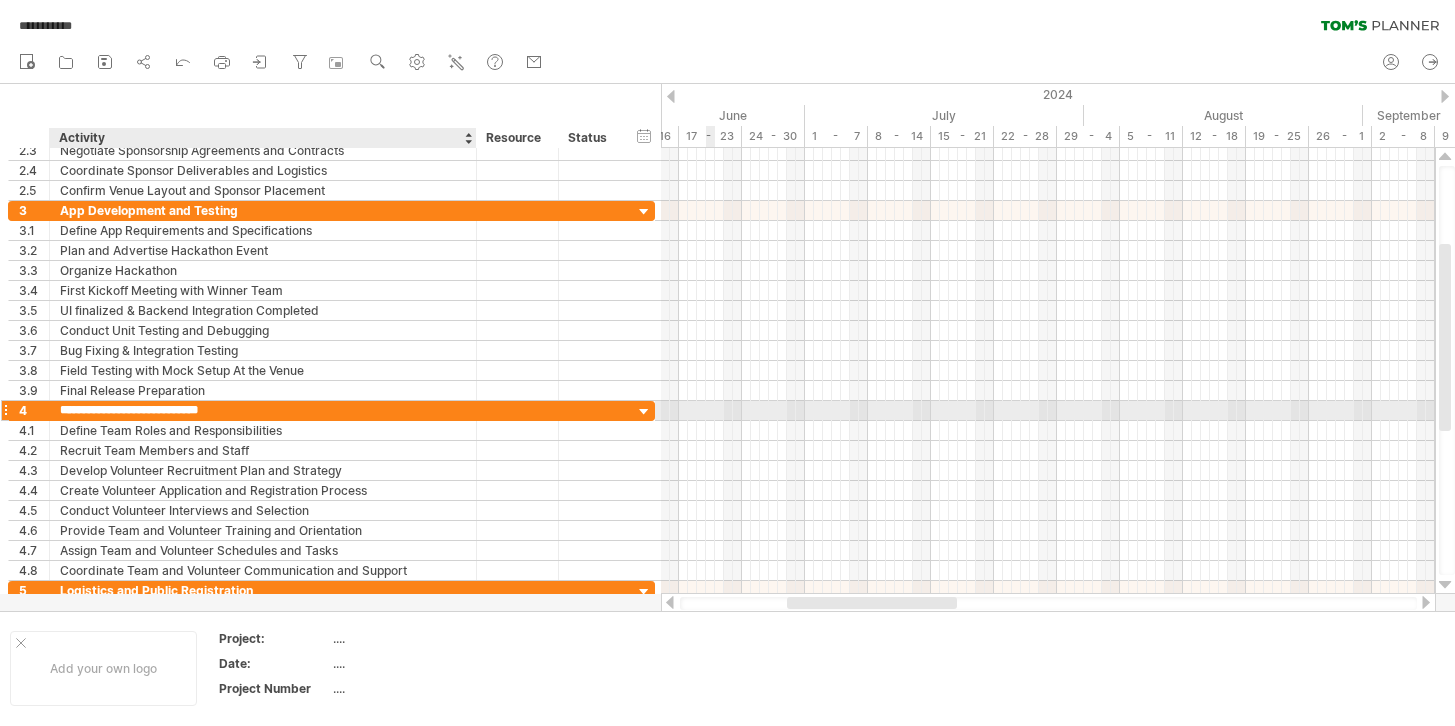 click on "**********" at bounding box center (263, 410) 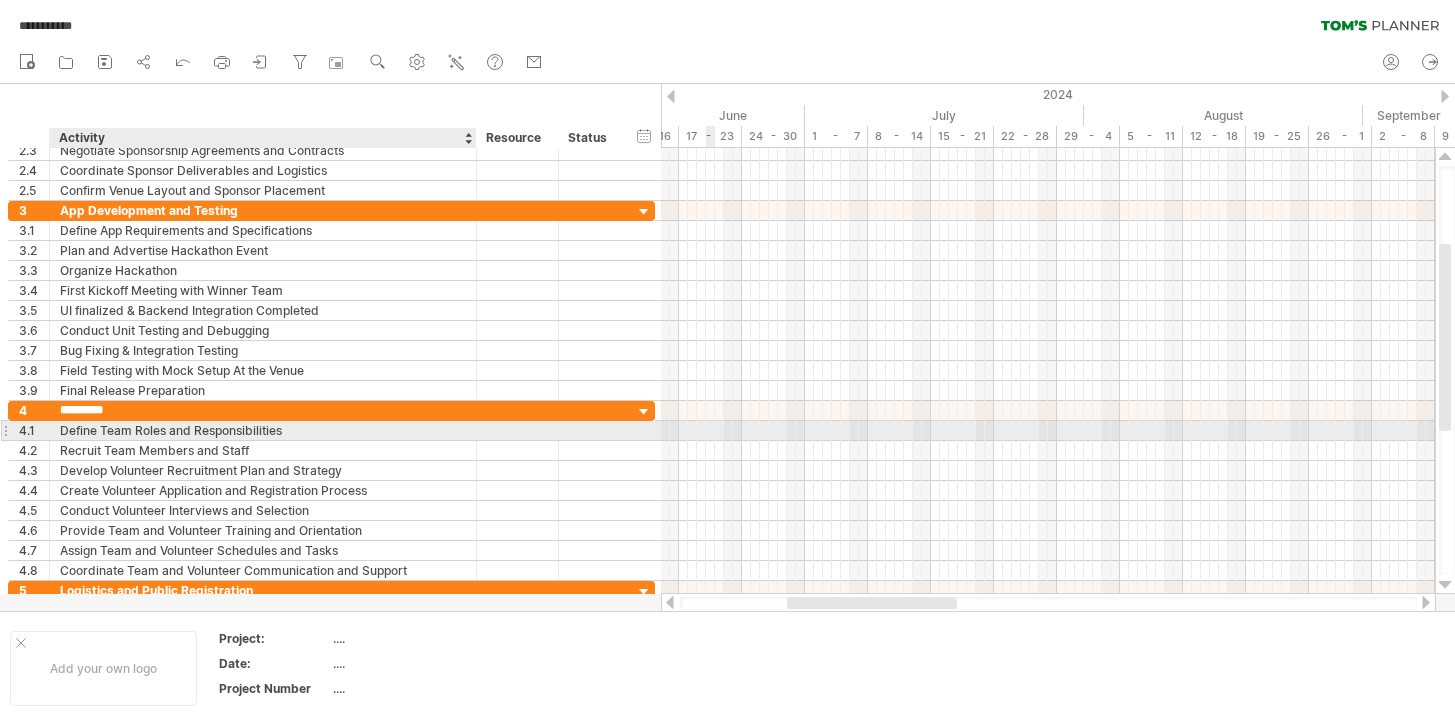 click on "Define Team Roles and Responsibilities" at bounding box center (263, 430) 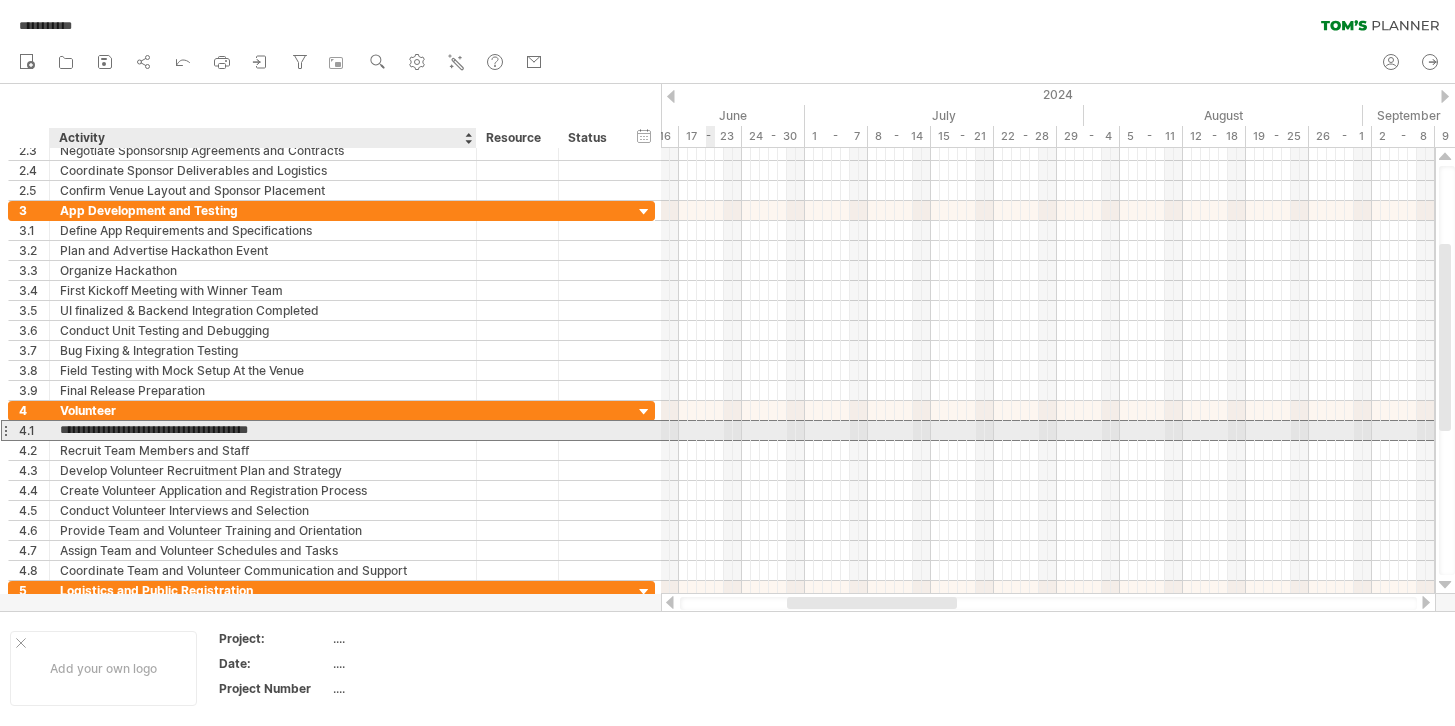 click on "**********" at bounding box center [263, 430] 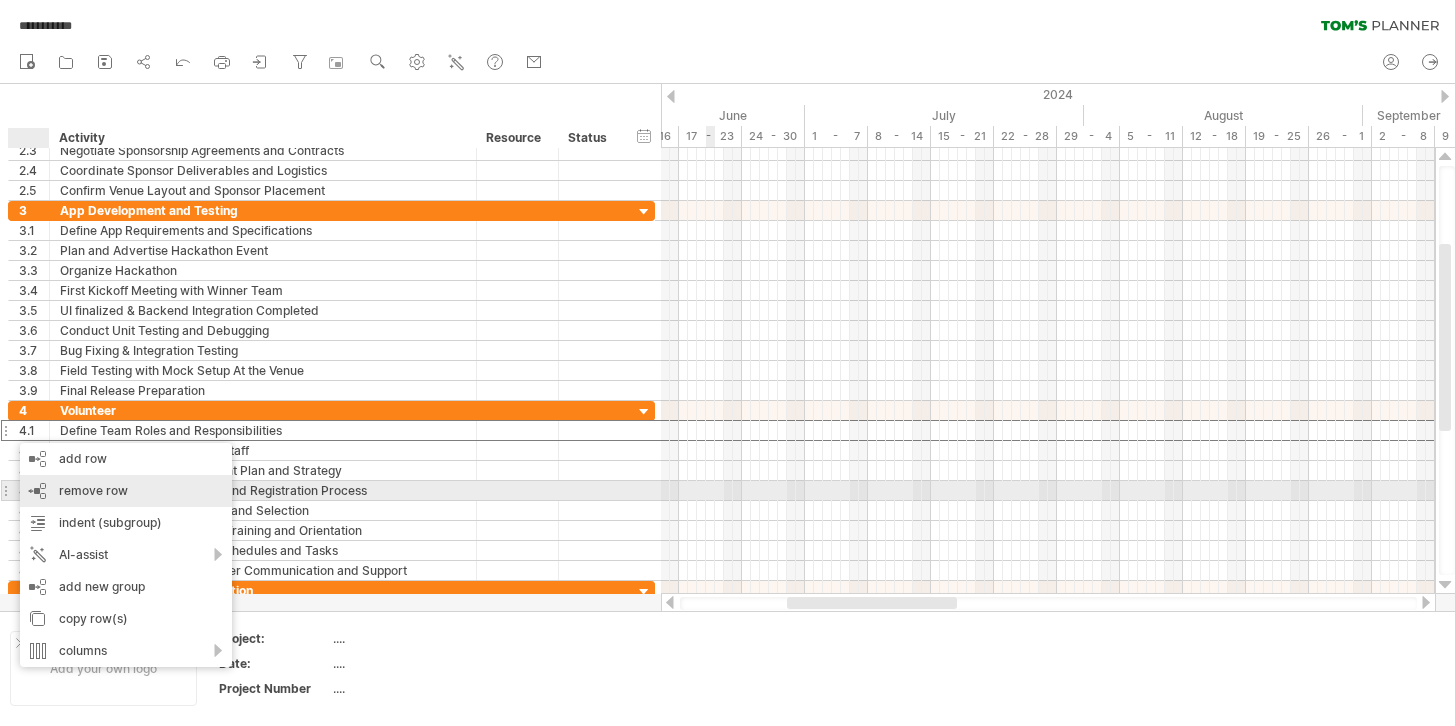 click on "remove row remove selected rows" at bounding box center (126, 491) 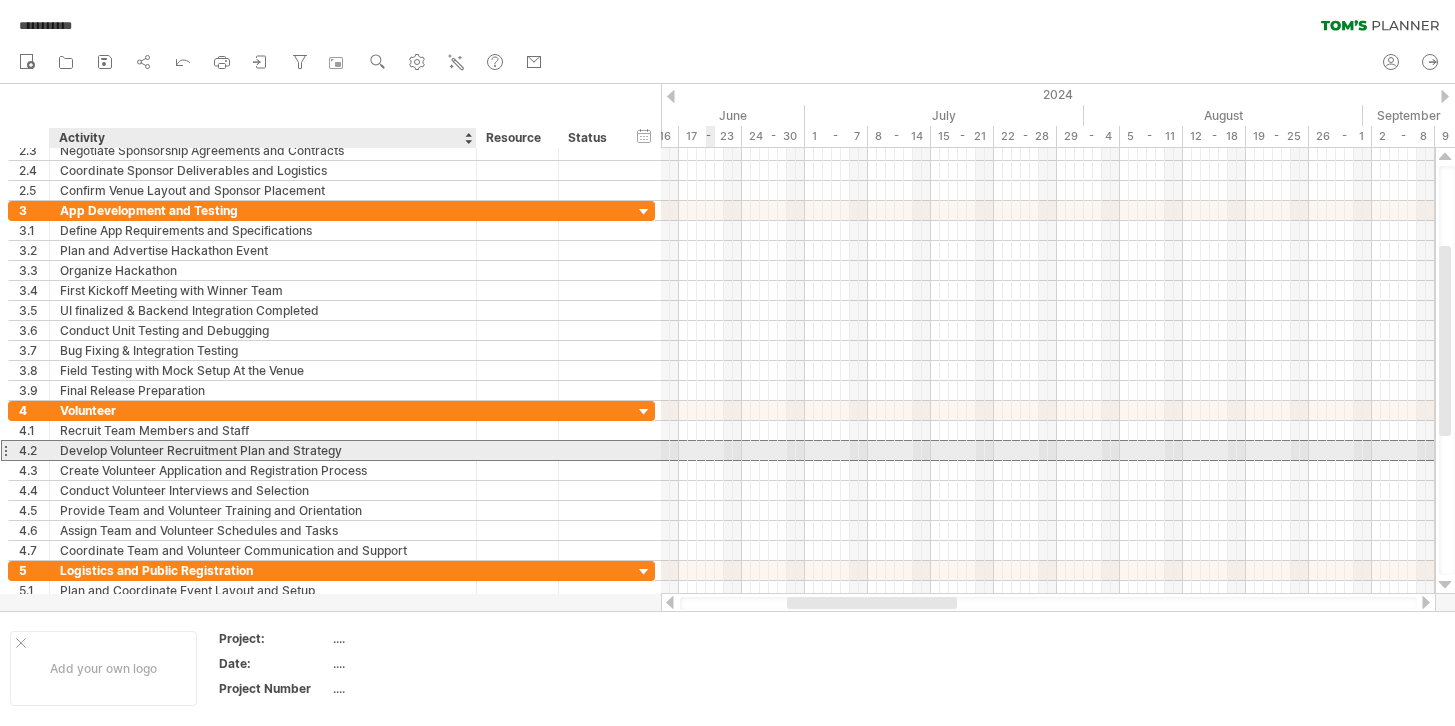click on "Develop Volunteer Recruitment Plan and Strategy" at bounding box center (263, 450) 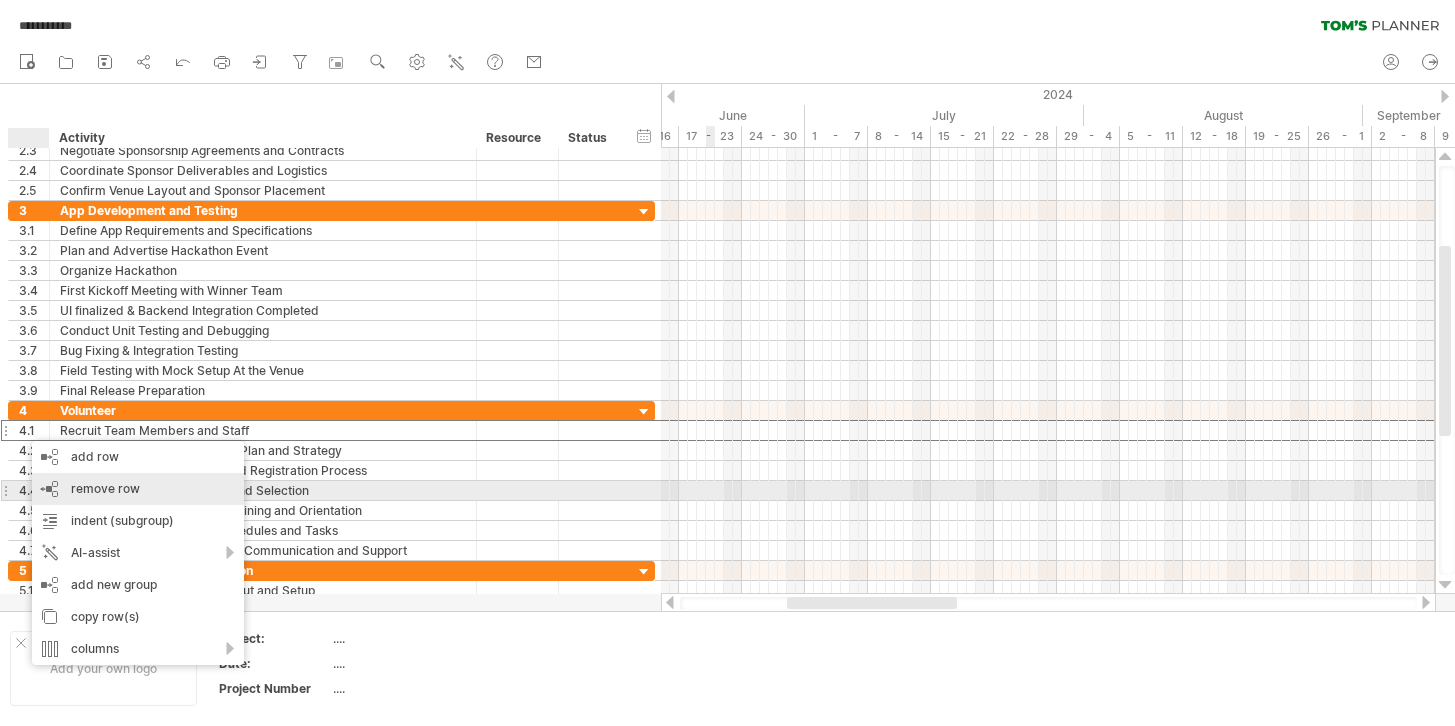click on "remove row remove selected rows" at bounding box center [138, 489] 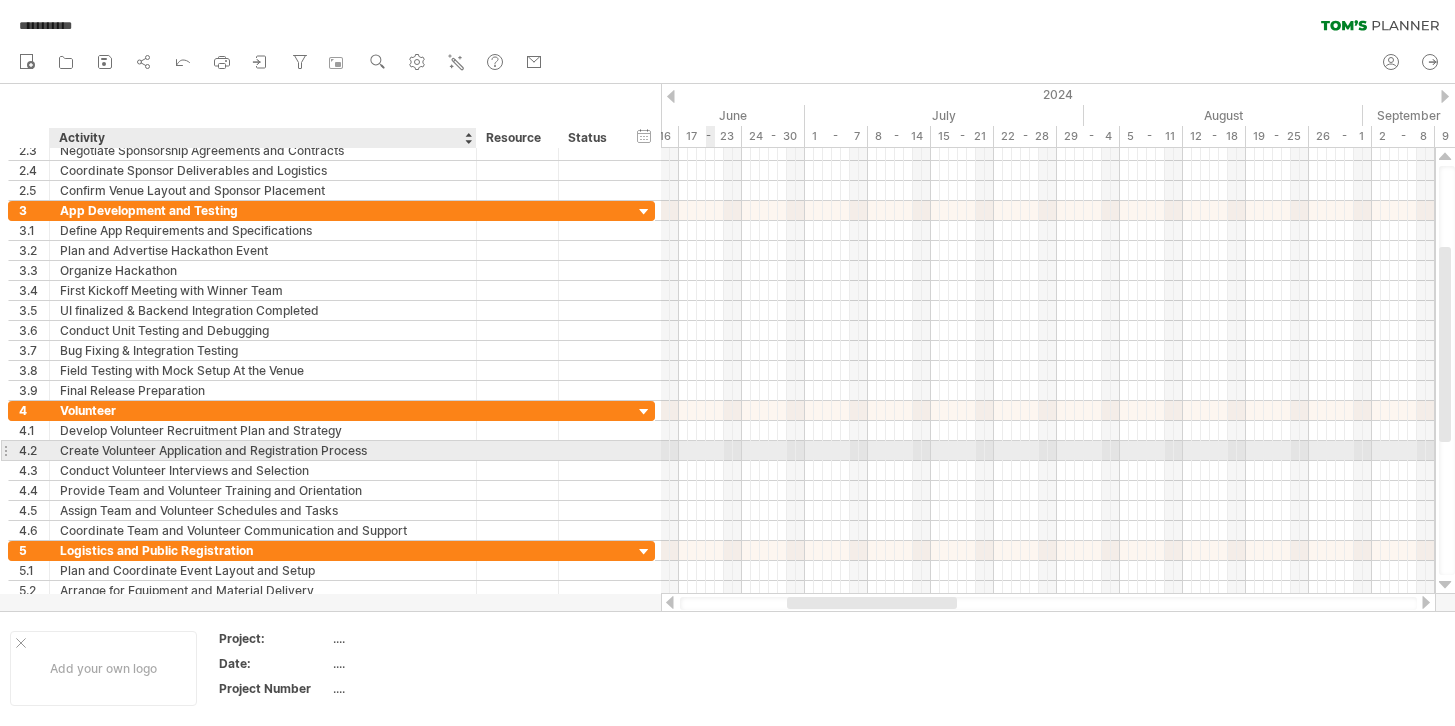 click on "Loremi Dolorsita Consectetur adi Elitseddoeiu Tempori" at bounding box center [263, 450] 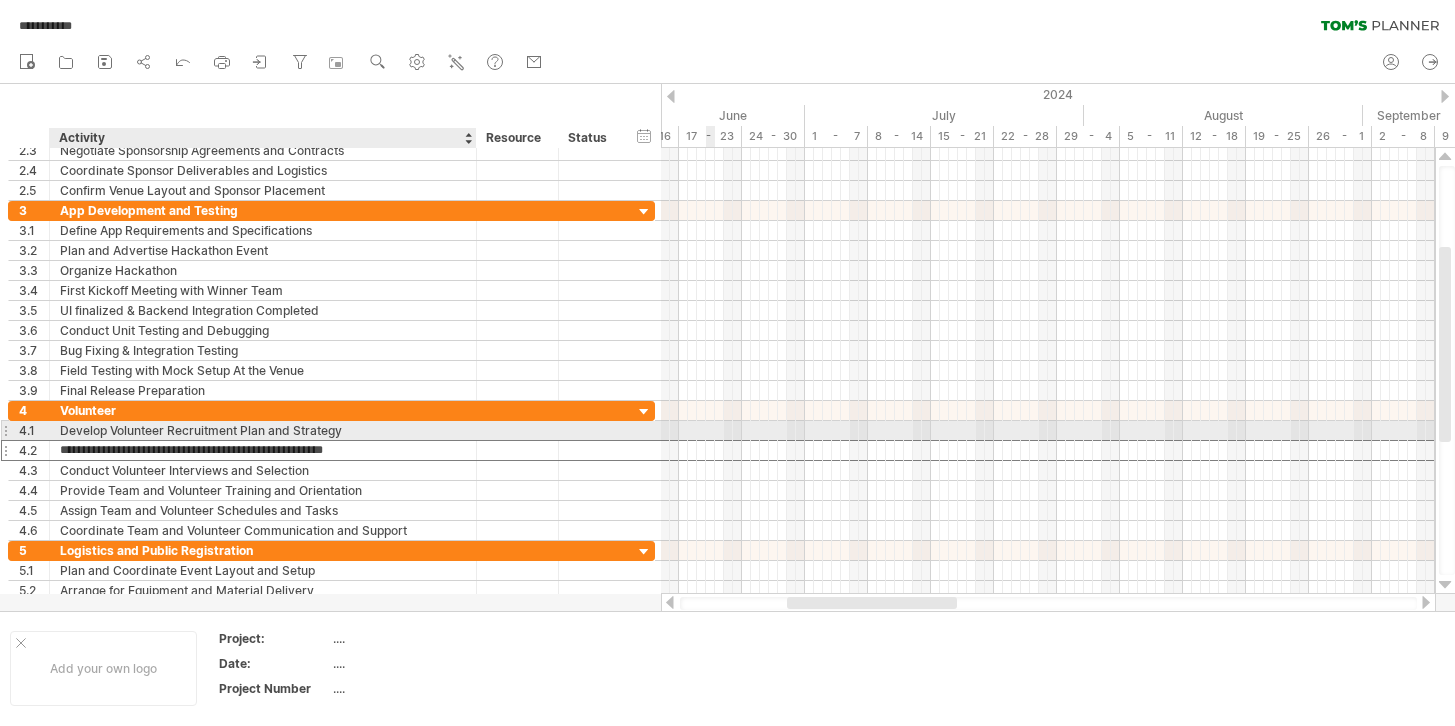 click on "Develop Volunteer Recruitment Plan and Strategy" at bounding box center (263, 430) 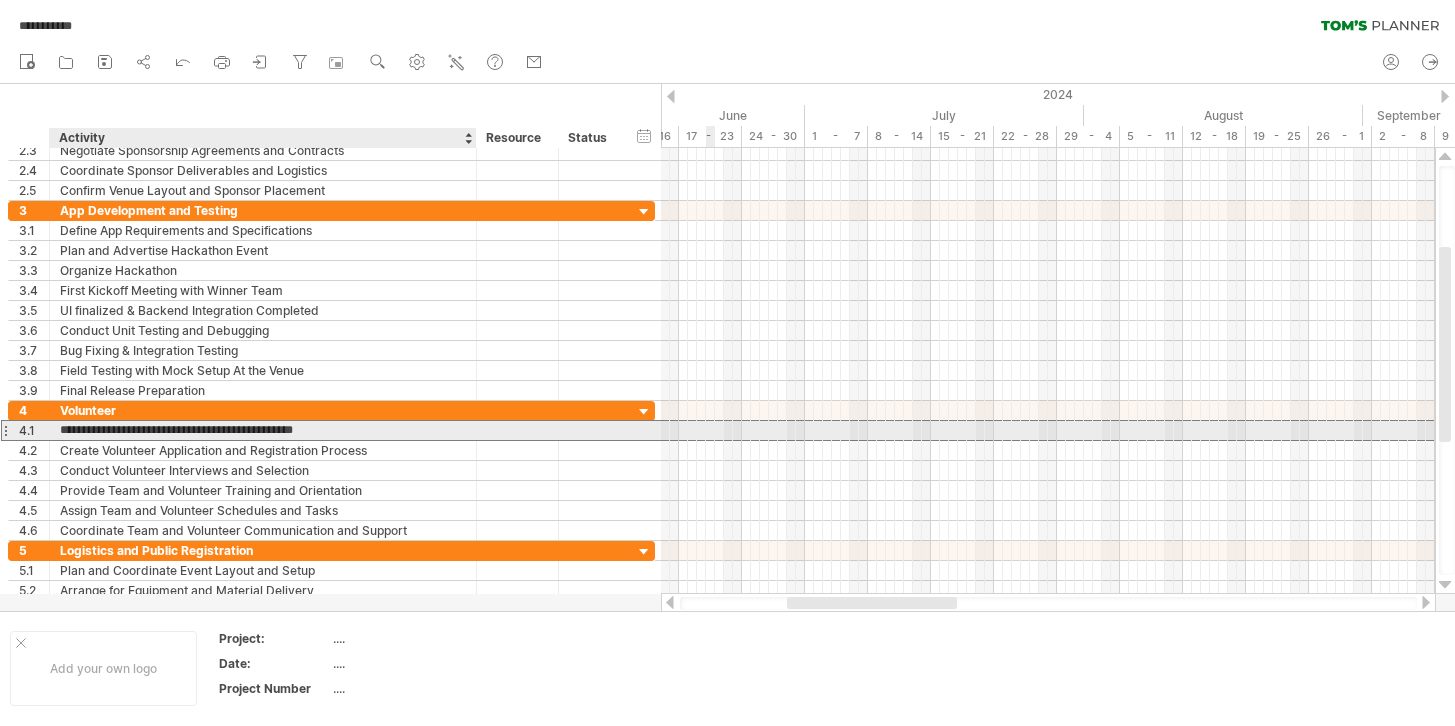 click on "**********" at bounding box center (263, 430) 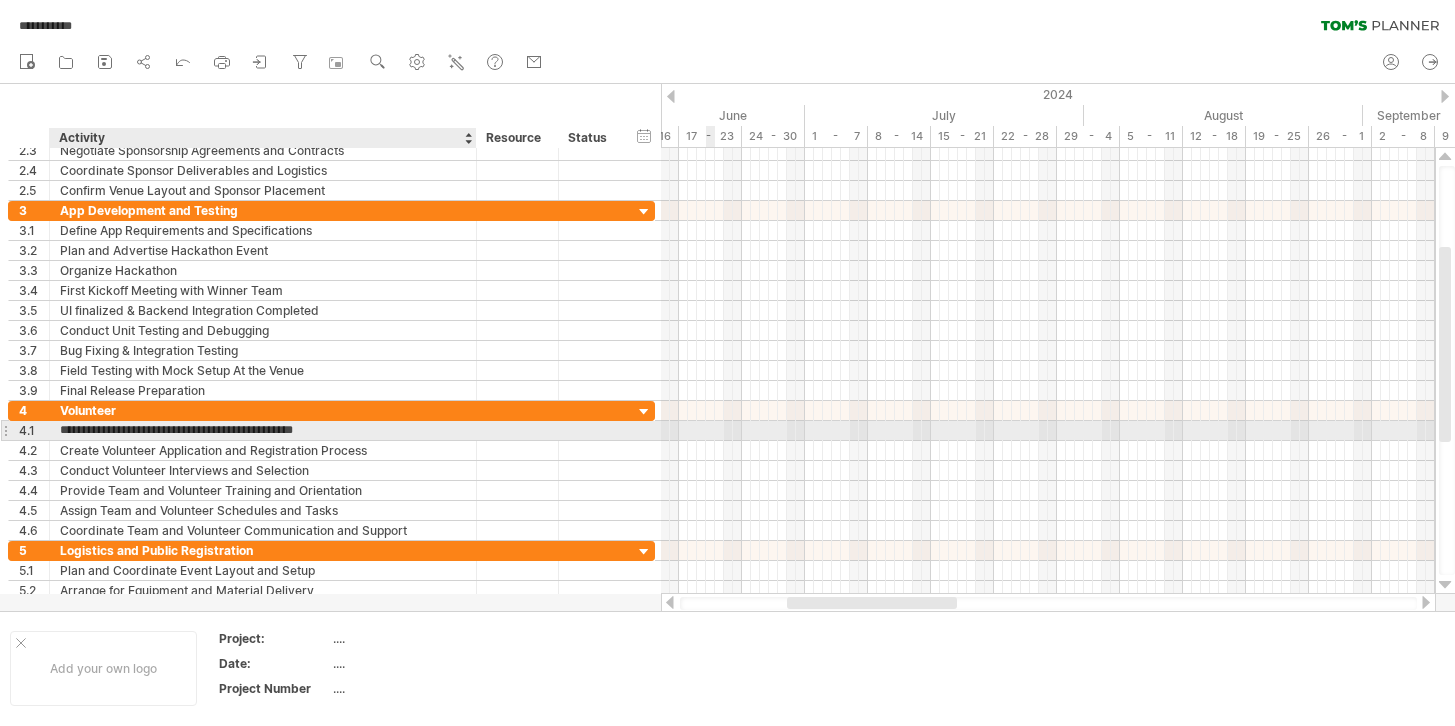 click on "**********" at bounding box center (263, 430) 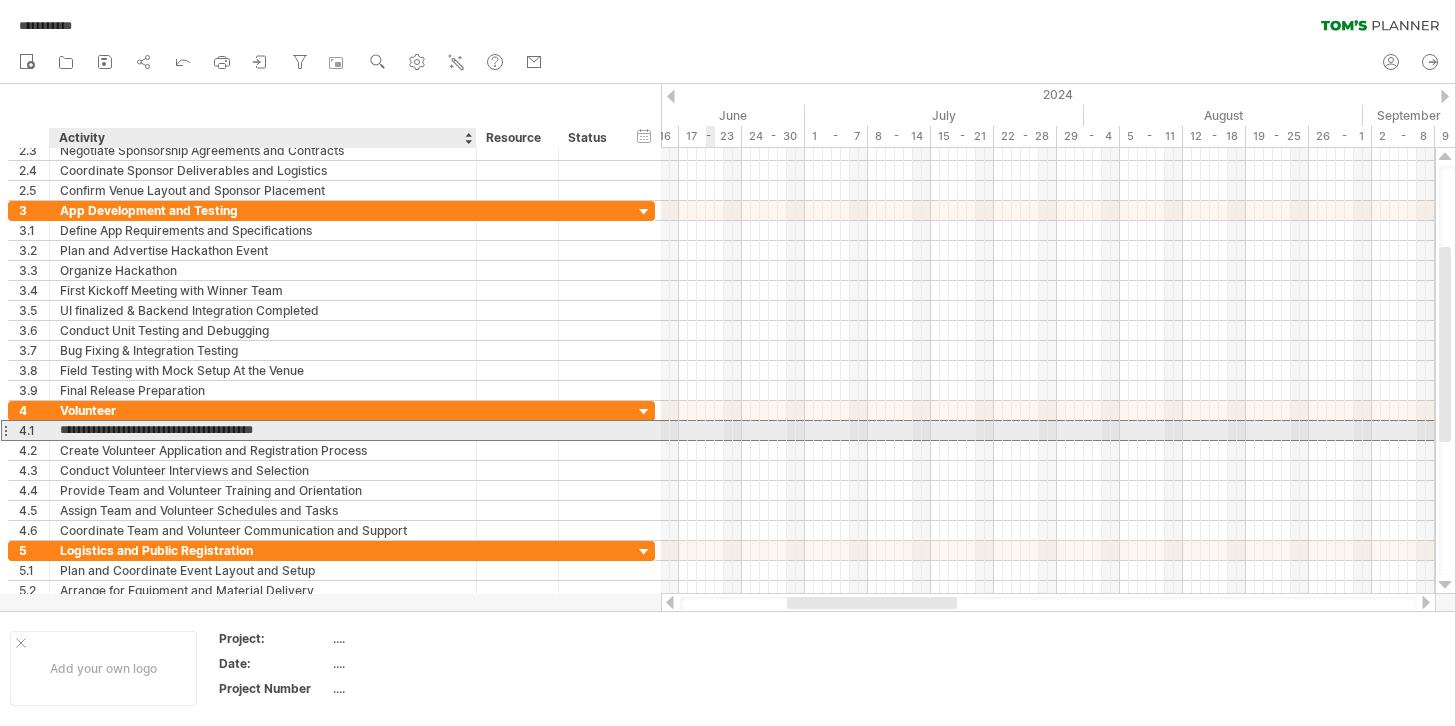 click on "**********" at bounding box center (263, 430) 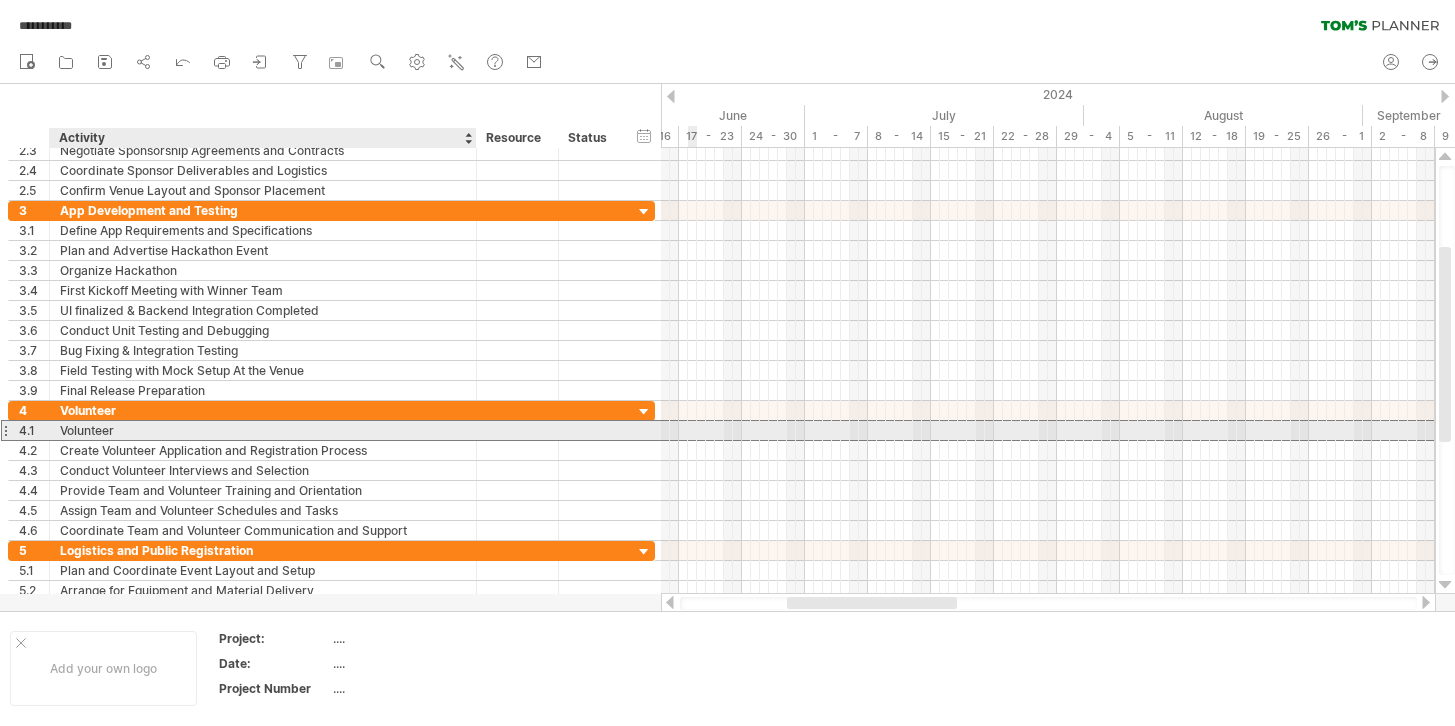 click on "Loremipsu" at bounding box center [263, 430] 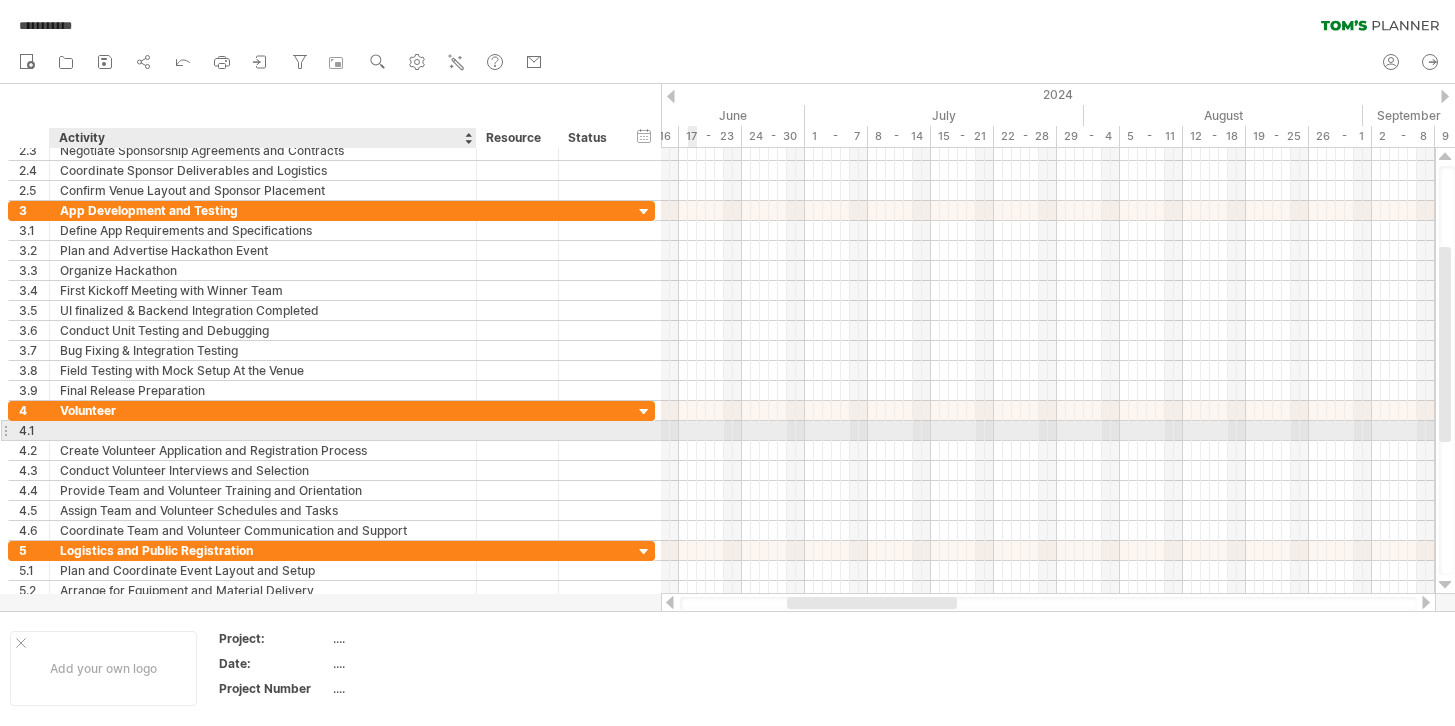 paste on "**********" 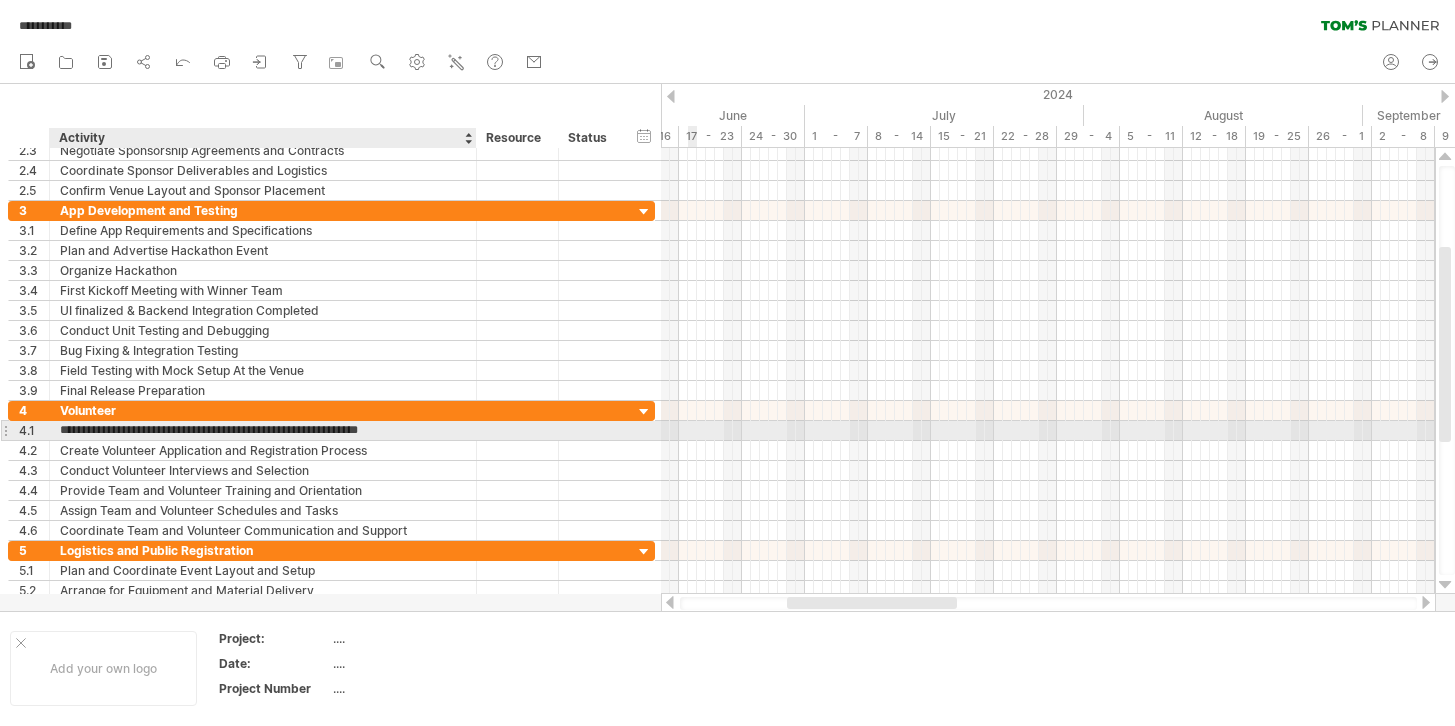 click on "**********" at bounding box center [263, 430] 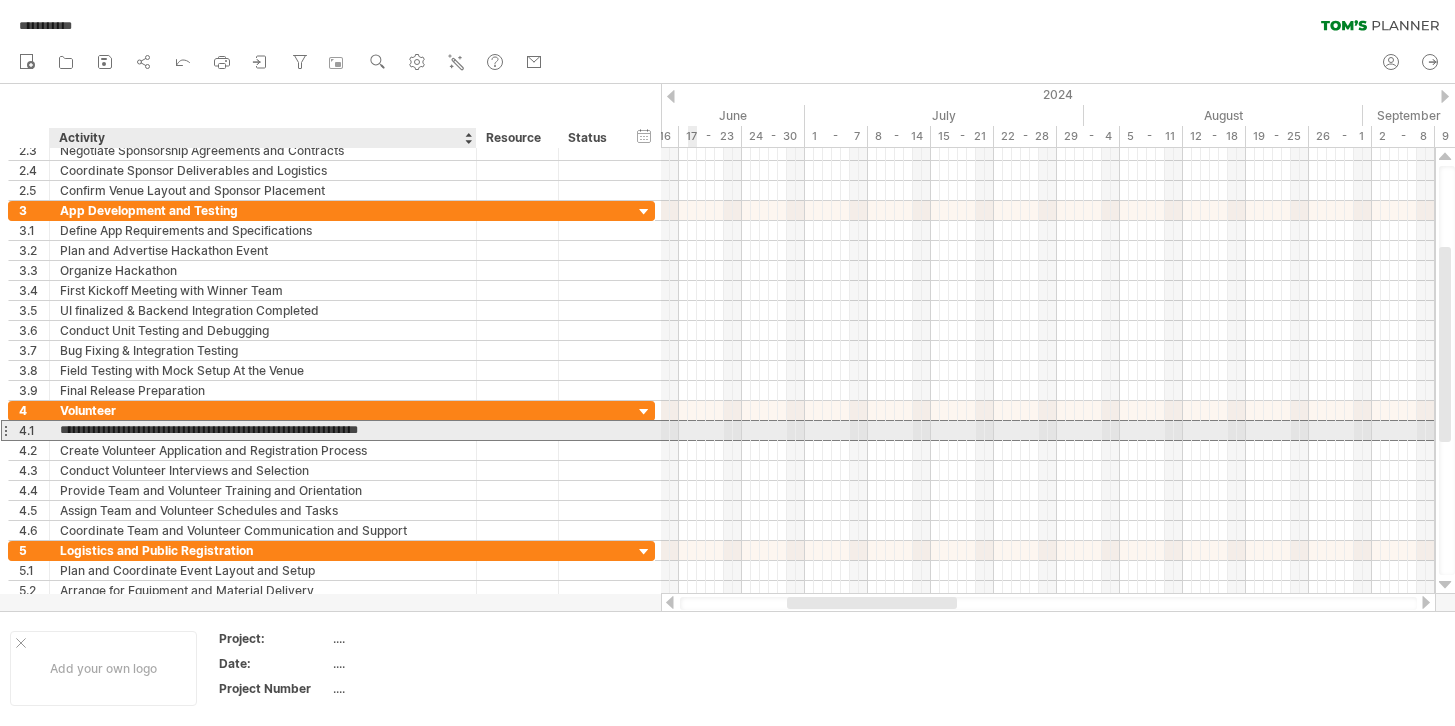 click on "**********" at bounding box center (263, 430) 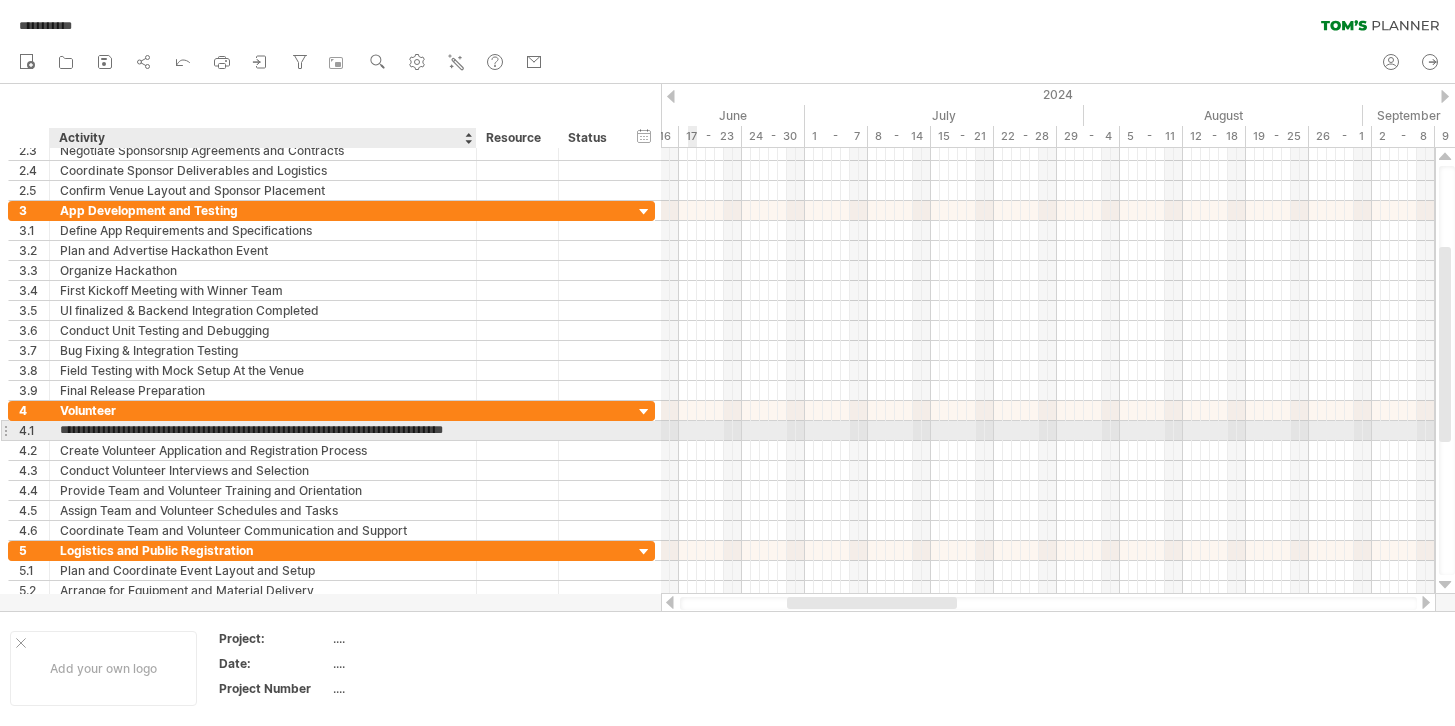 scroll, scrollTop: 0, scrollLeft: 30, axis: horizontal 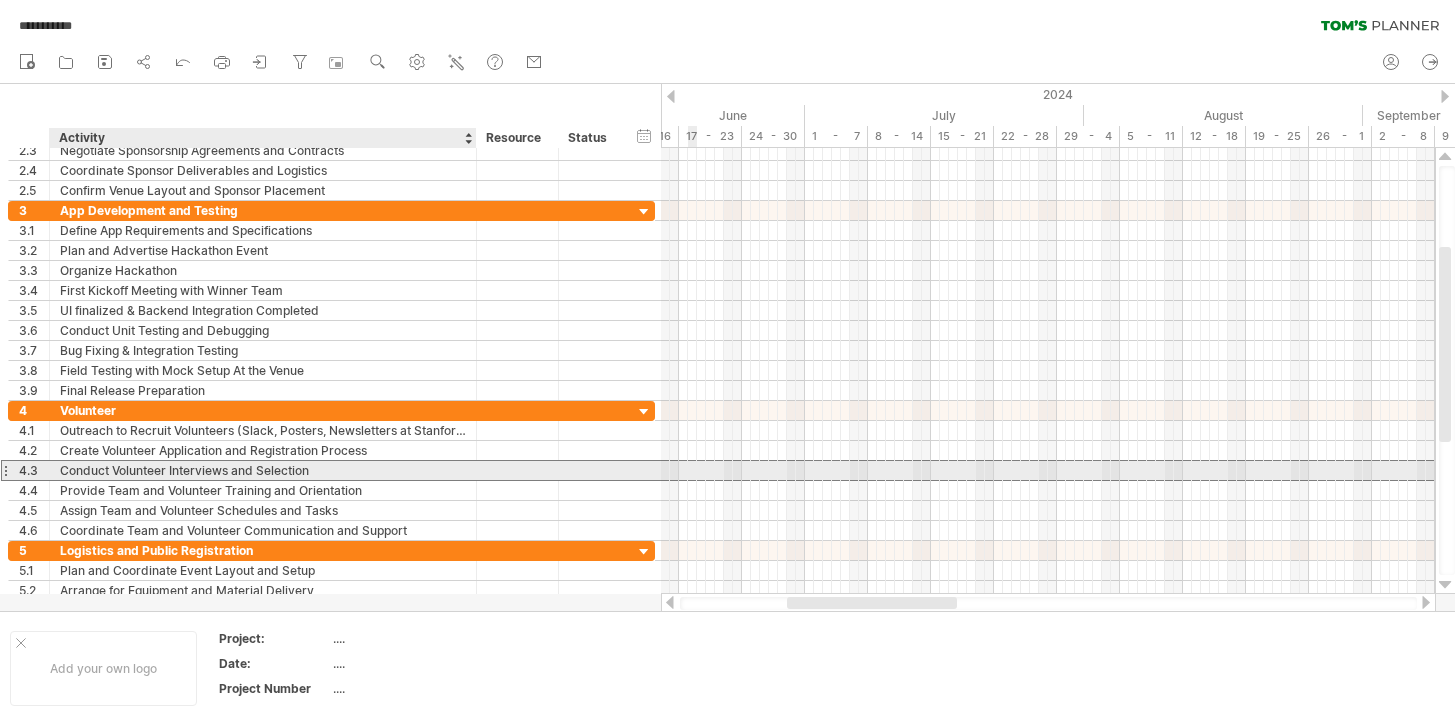 click on "Conduct Volunteer Interviews and Selection" at bounding box center (263, 470) 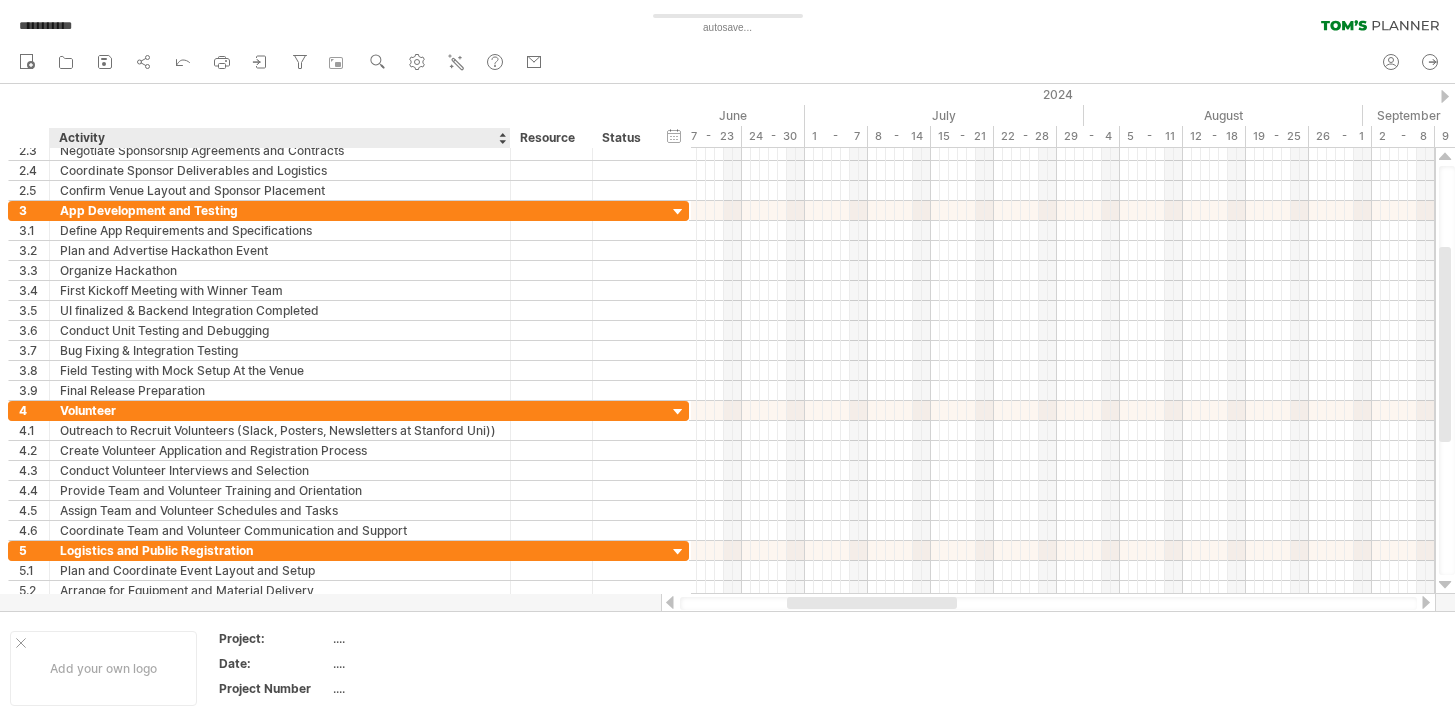 drag, startPoint x: 474, startPoint y: 132, endPoint x: 508, endPoint y: 132, distance: 34 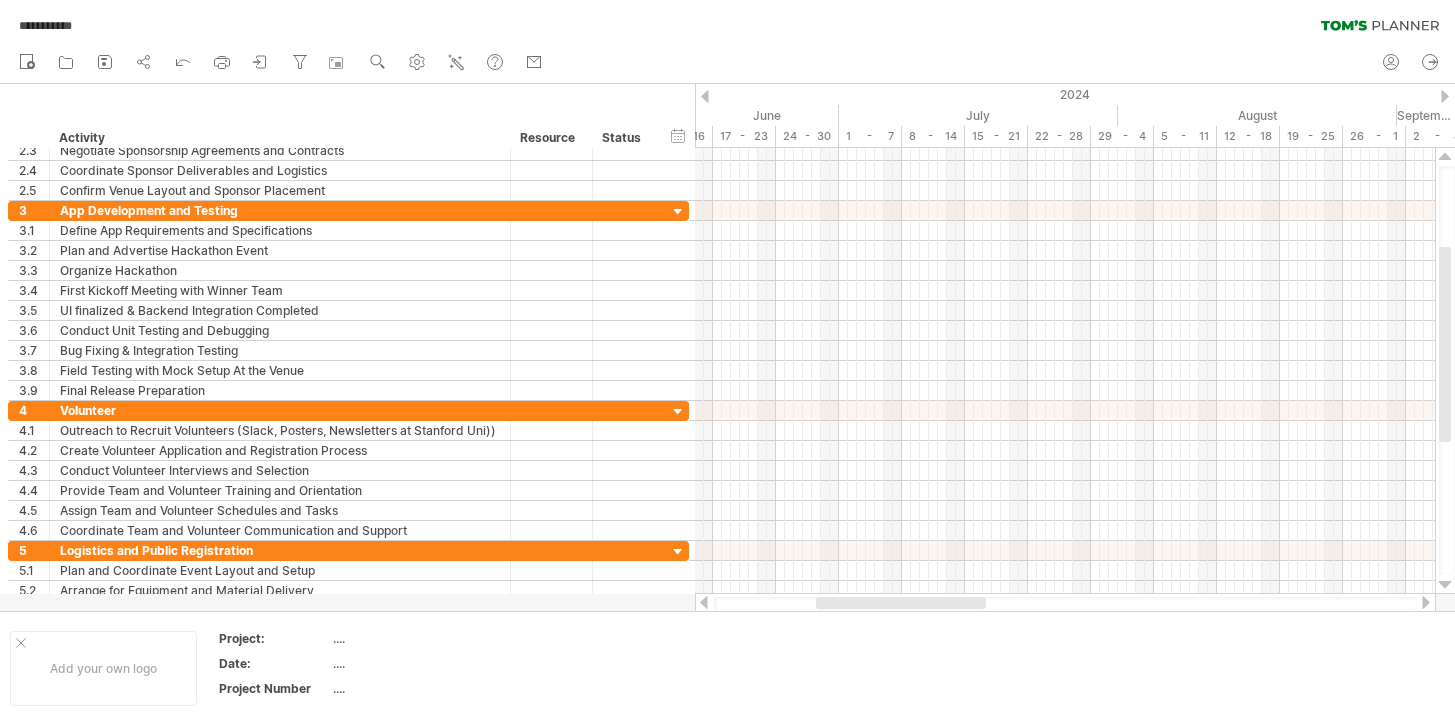 click on "******** Resource" at bounding box center [551, 138] 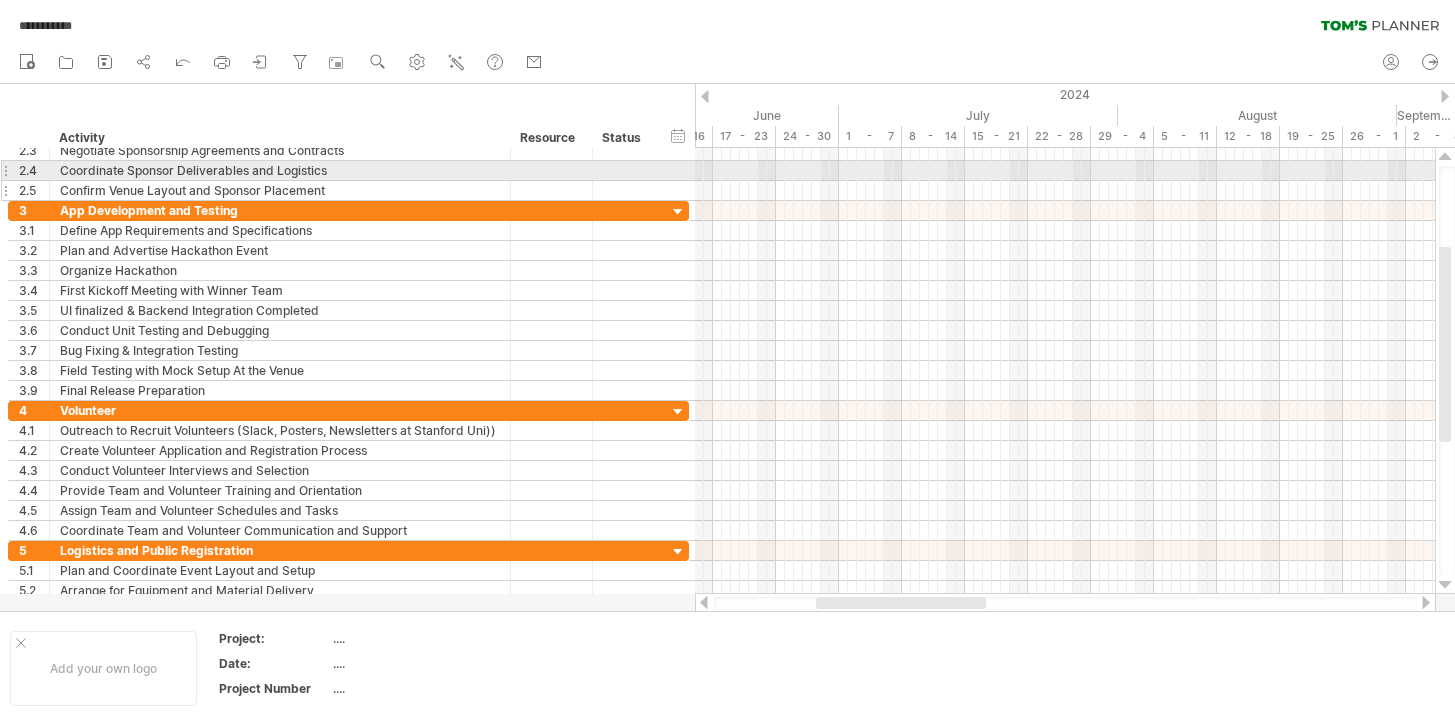 click at bounding box center [280, 190] 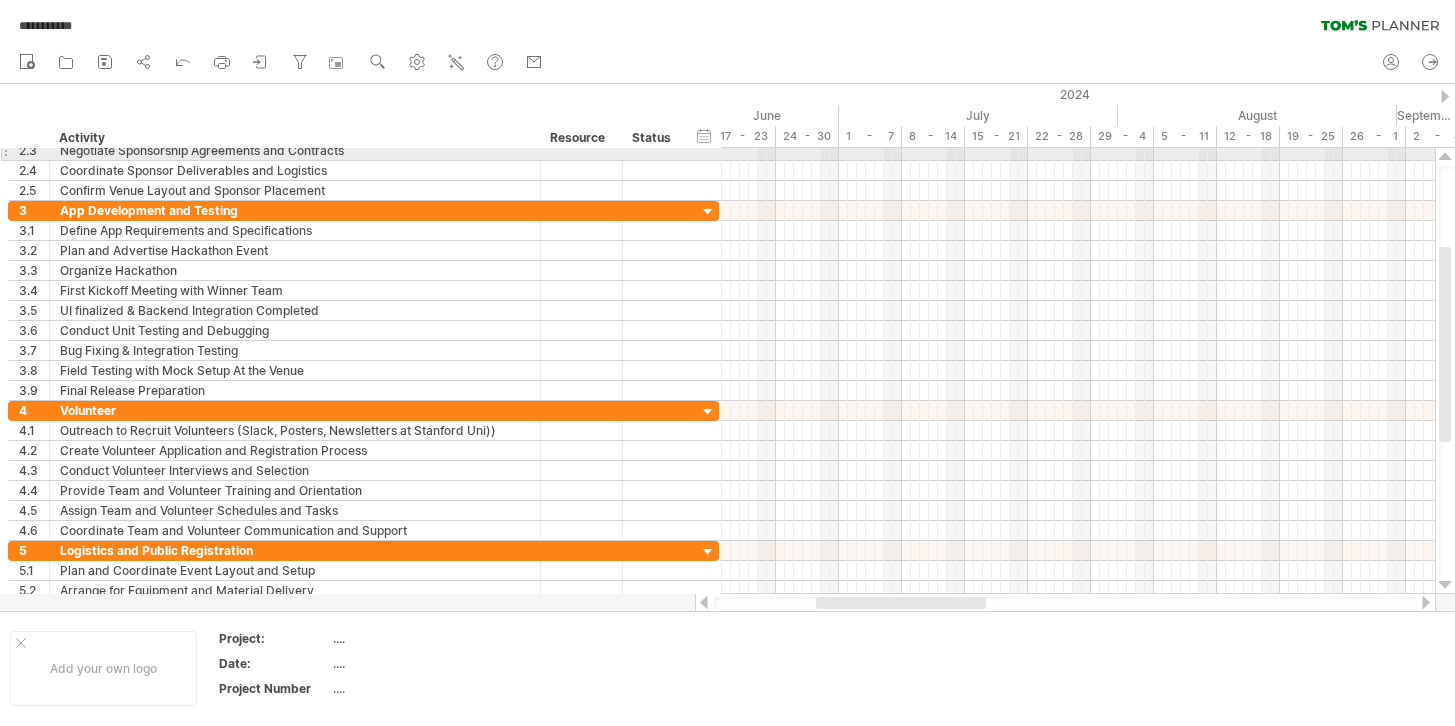 drag, startPoint x: 507, startPoint y: 151, endPoint x: 549, endPoint y: 151, distance: 42 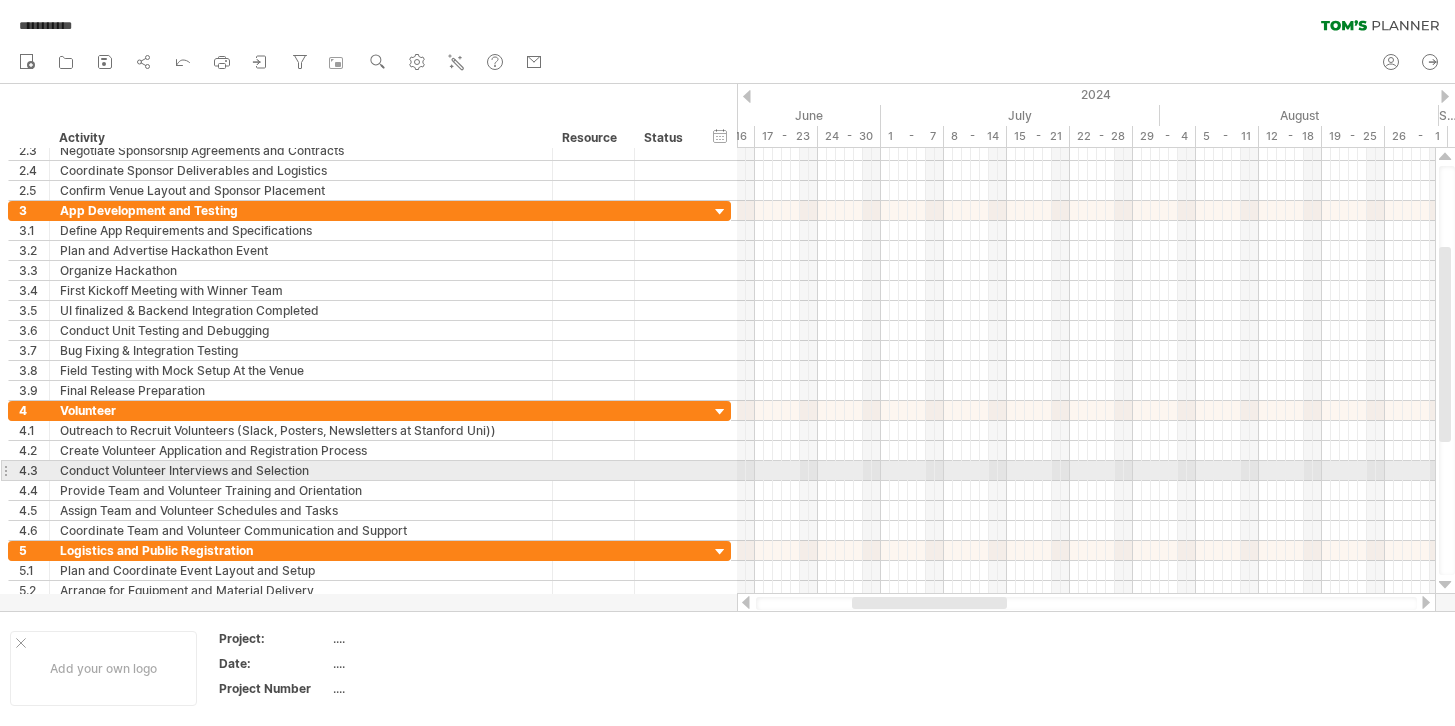 click on "Conduct Volunteer Interviews and Selection" at bounding box center (301, 470) 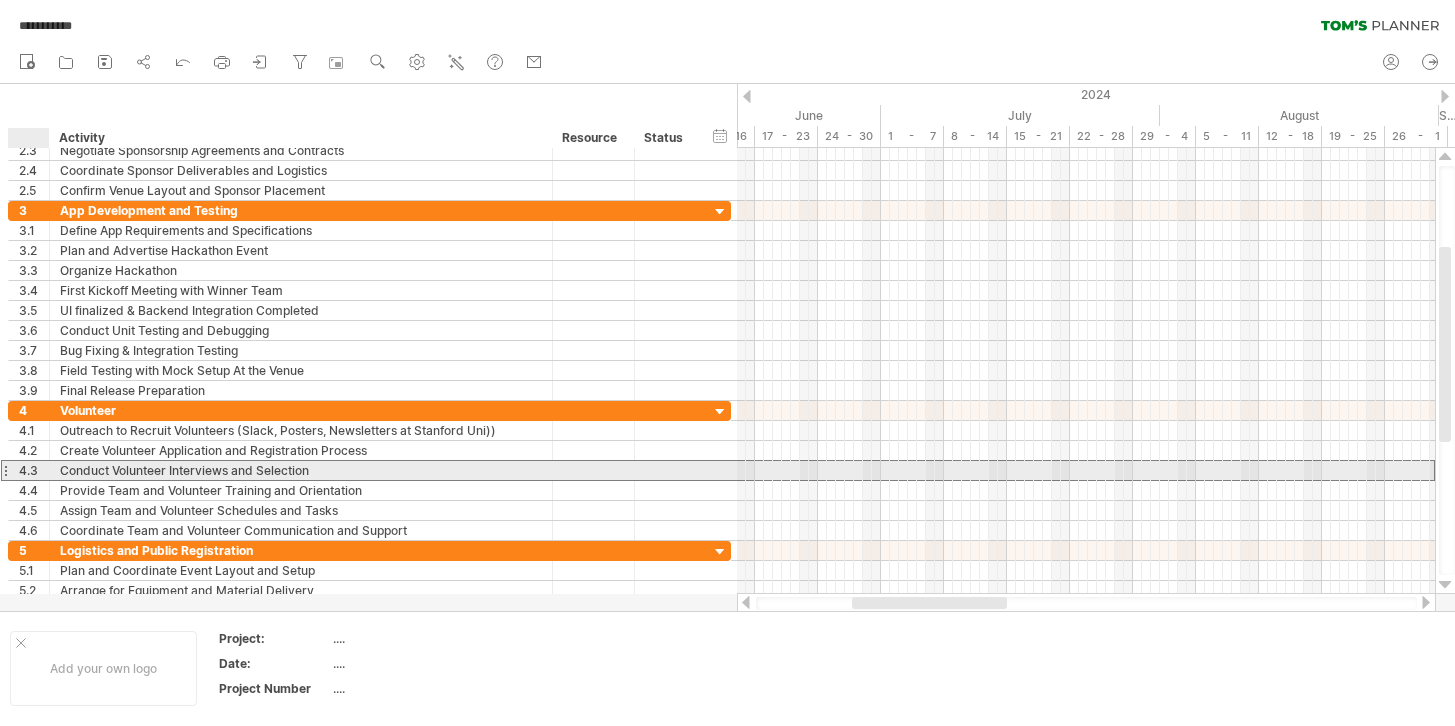 click on "4.3" at bounding box center [34, 470] 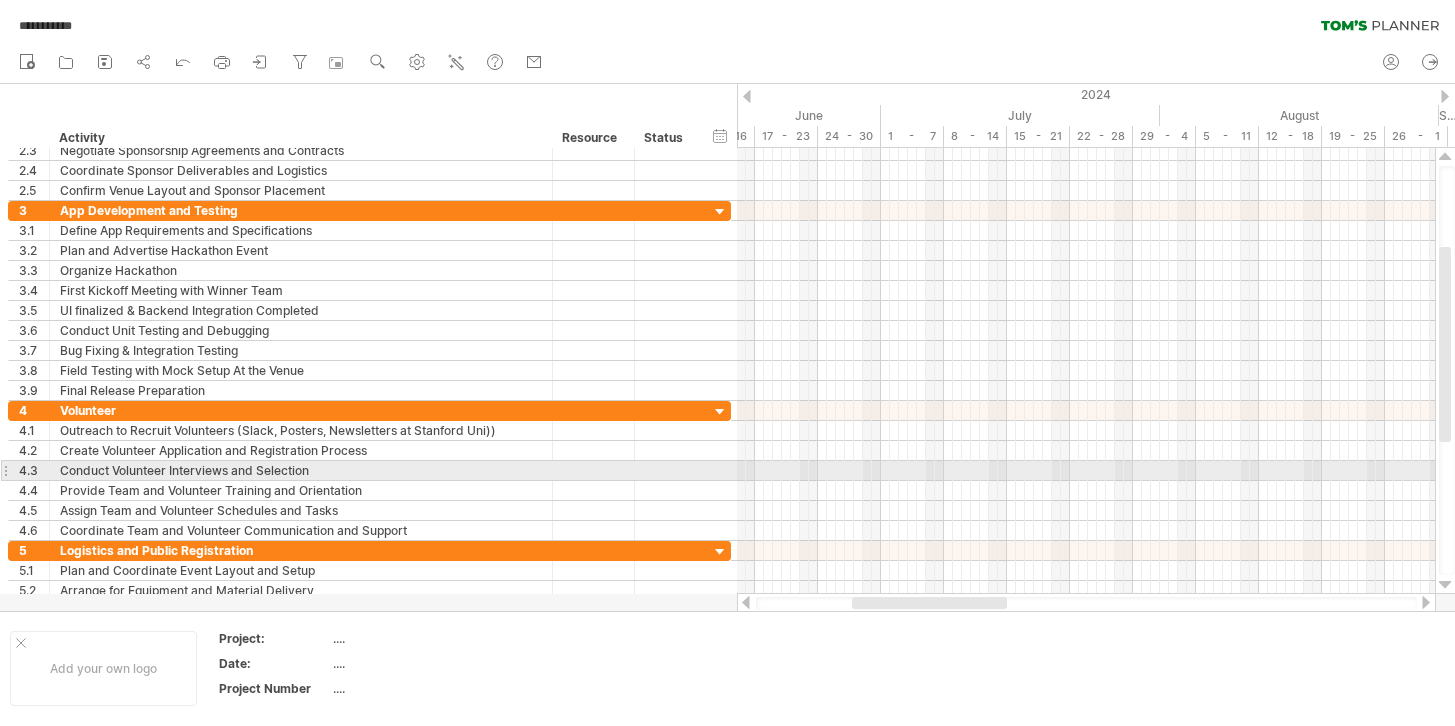 click at bounding box center (5, 470) 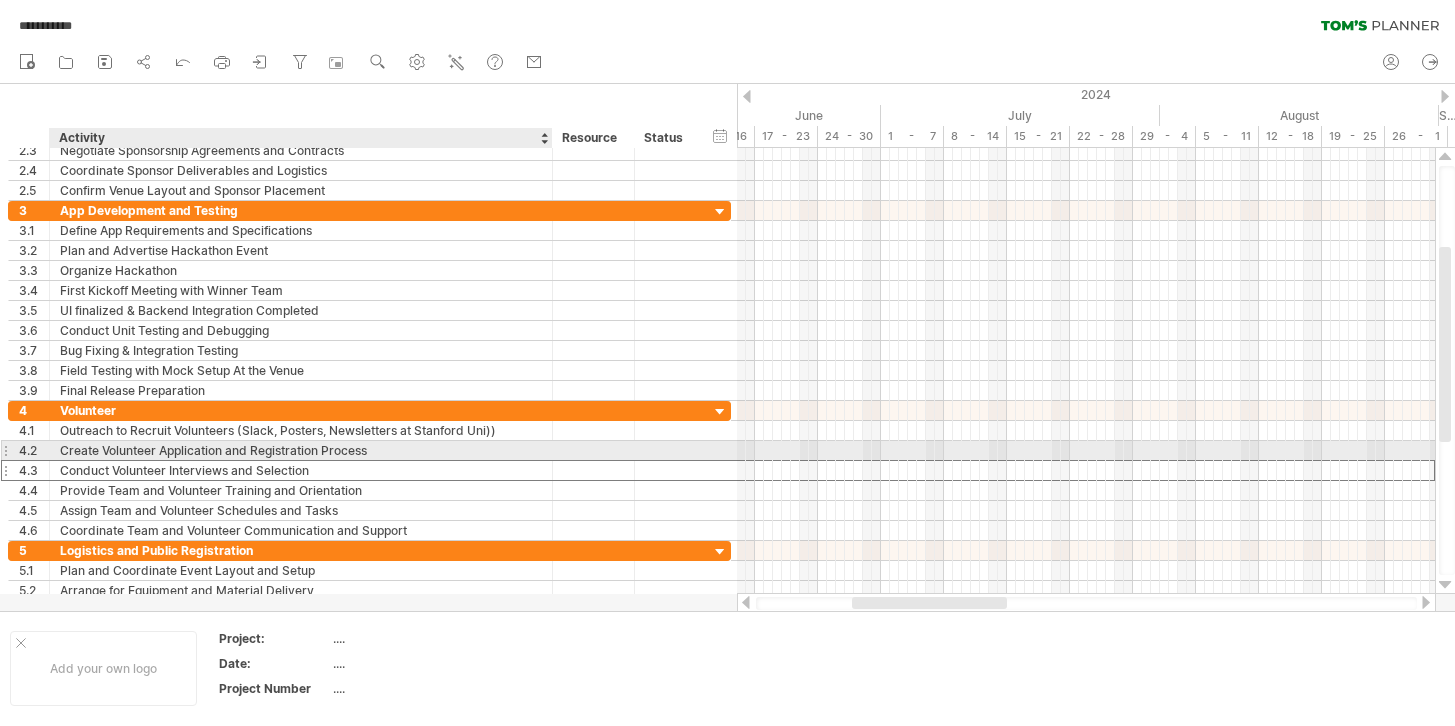 click on "Loremi Dolorsita Consectetur adi Elitseddoeiu Tempori" at bounding box center [301, 450] 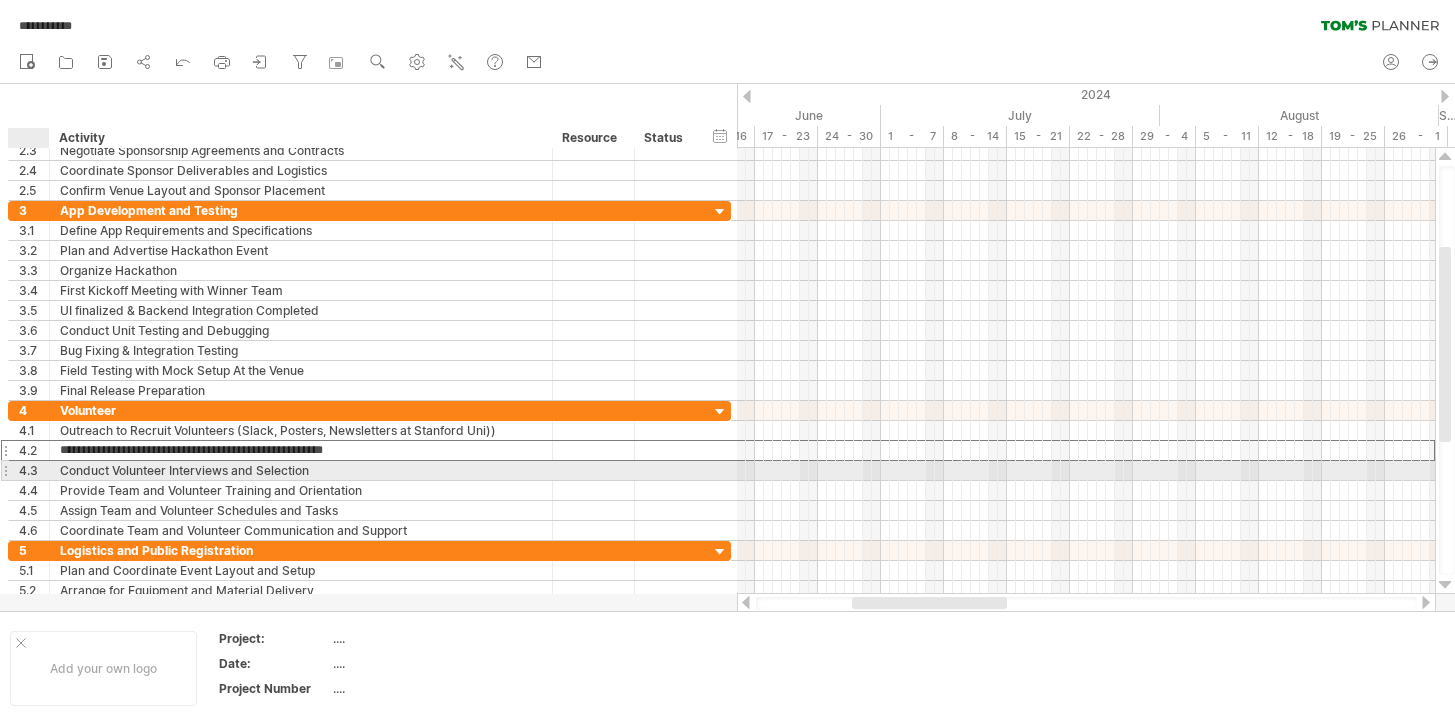 click on "4.3" at bounding box center (29, 470) 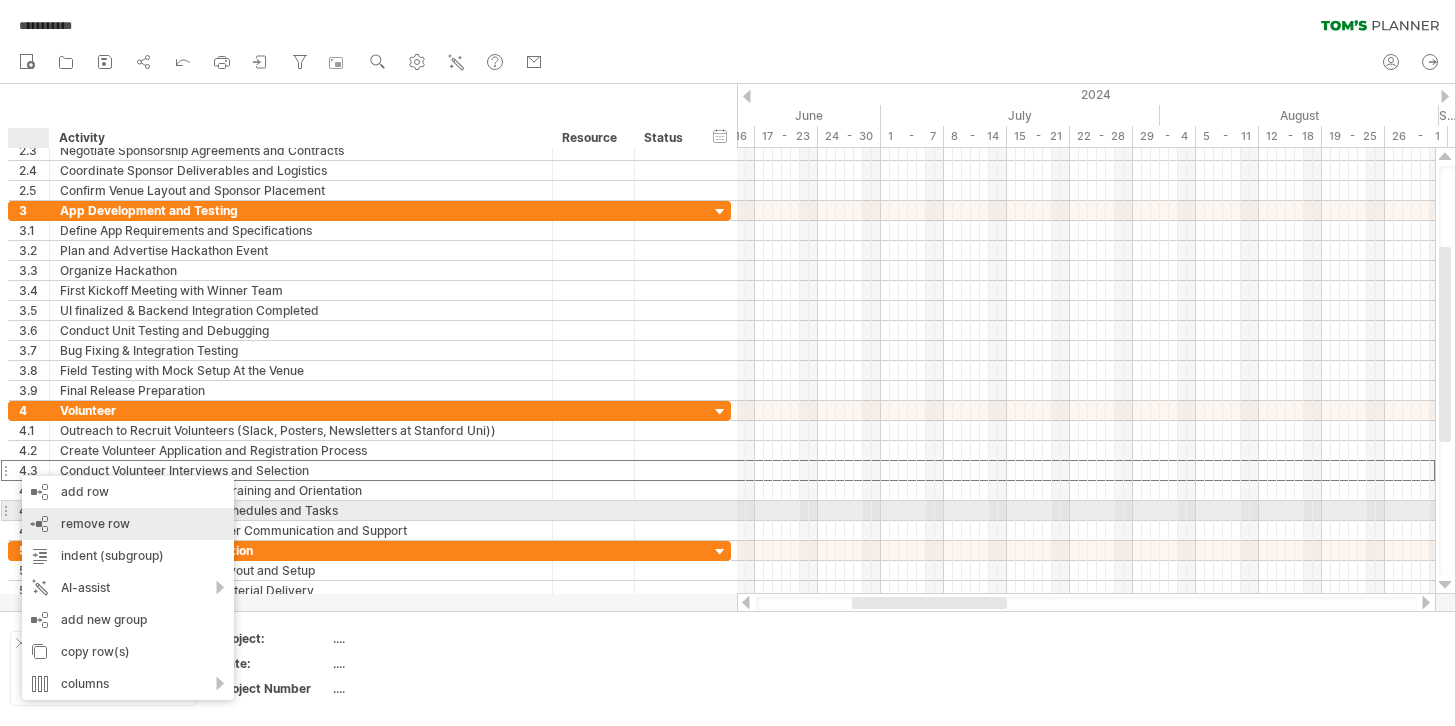 click on "remove row" at bounding box center (95, 523) 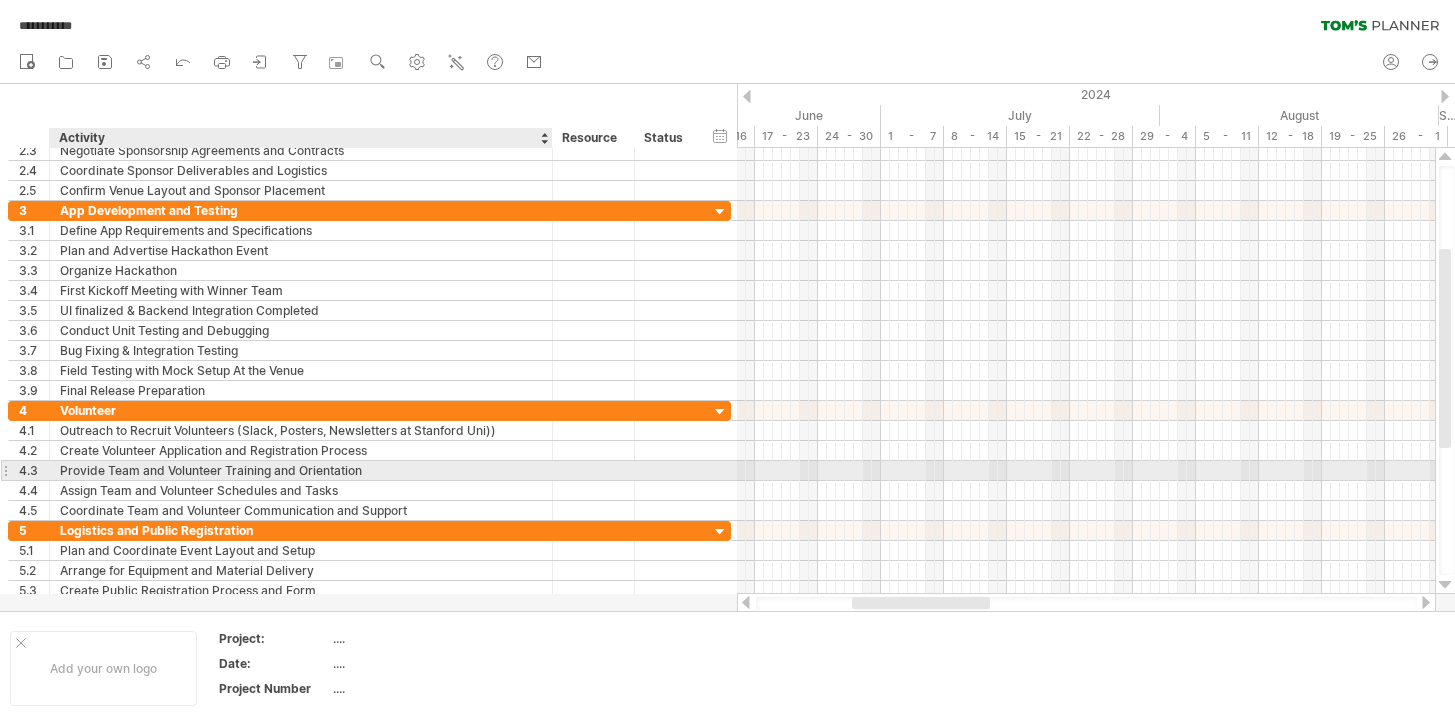 click on "Provide Team and Volunteer Training and Orientation" at bounding box center (301, 470) 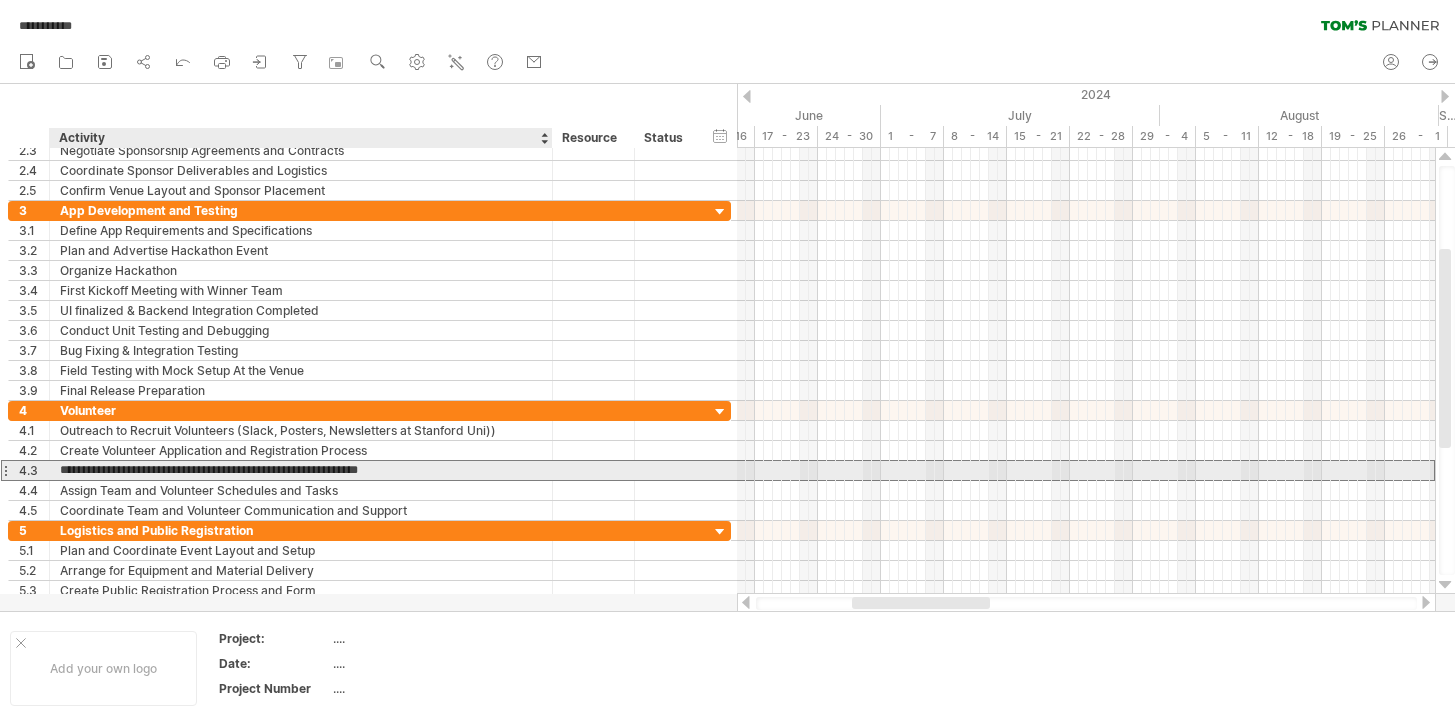 click on "**********" at bounding box center [301, 470] 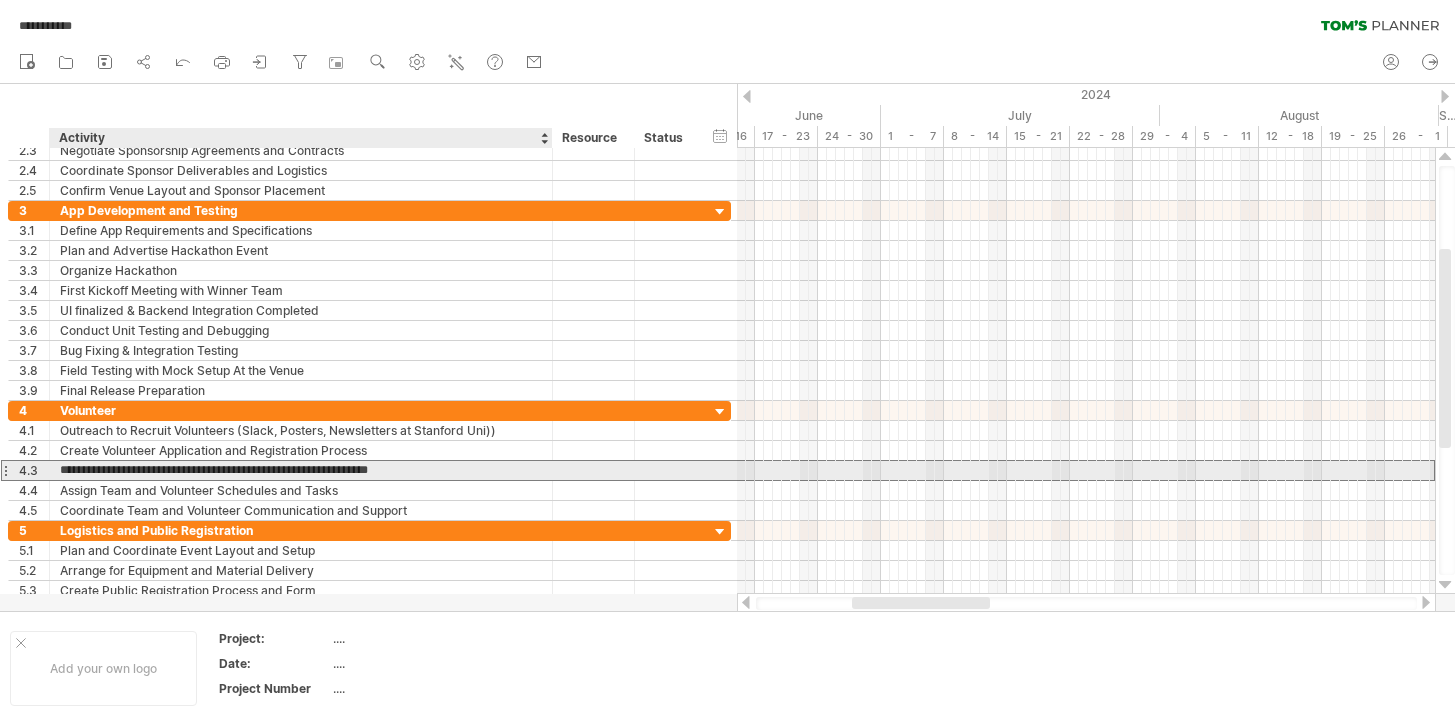 click on "**********" at bounding box center (301, 470) 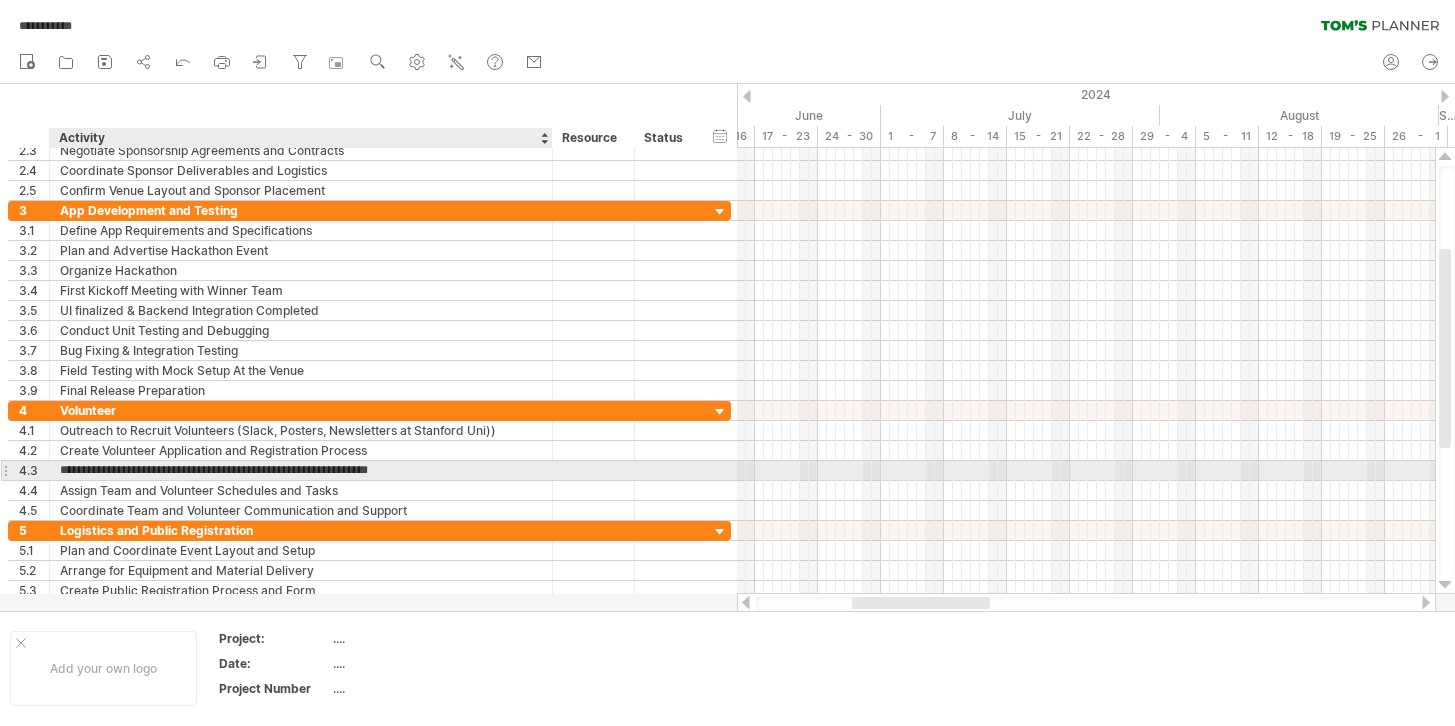 click on "**********" at bounding box center [301, 470] 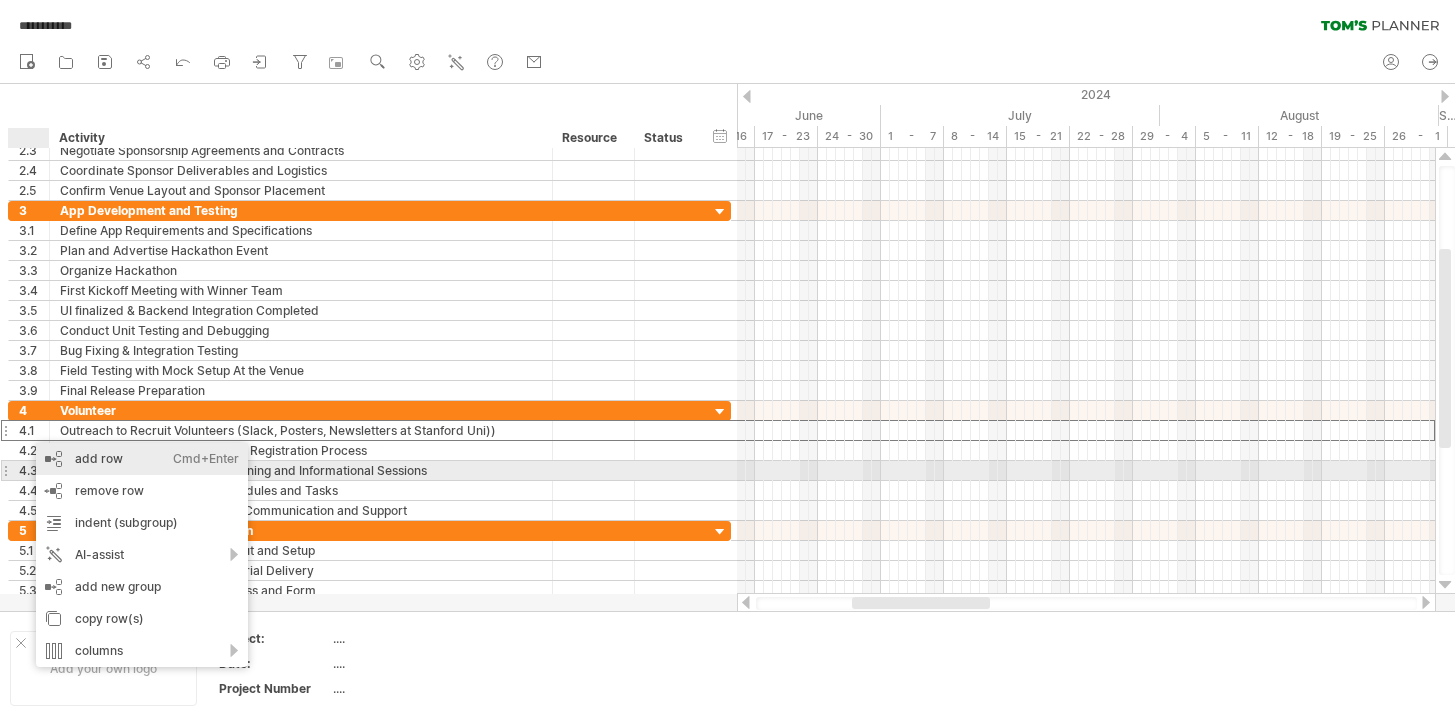 click on "add row Ctrl+Enter Cmd+Enter" at bounding box center (142, 459) 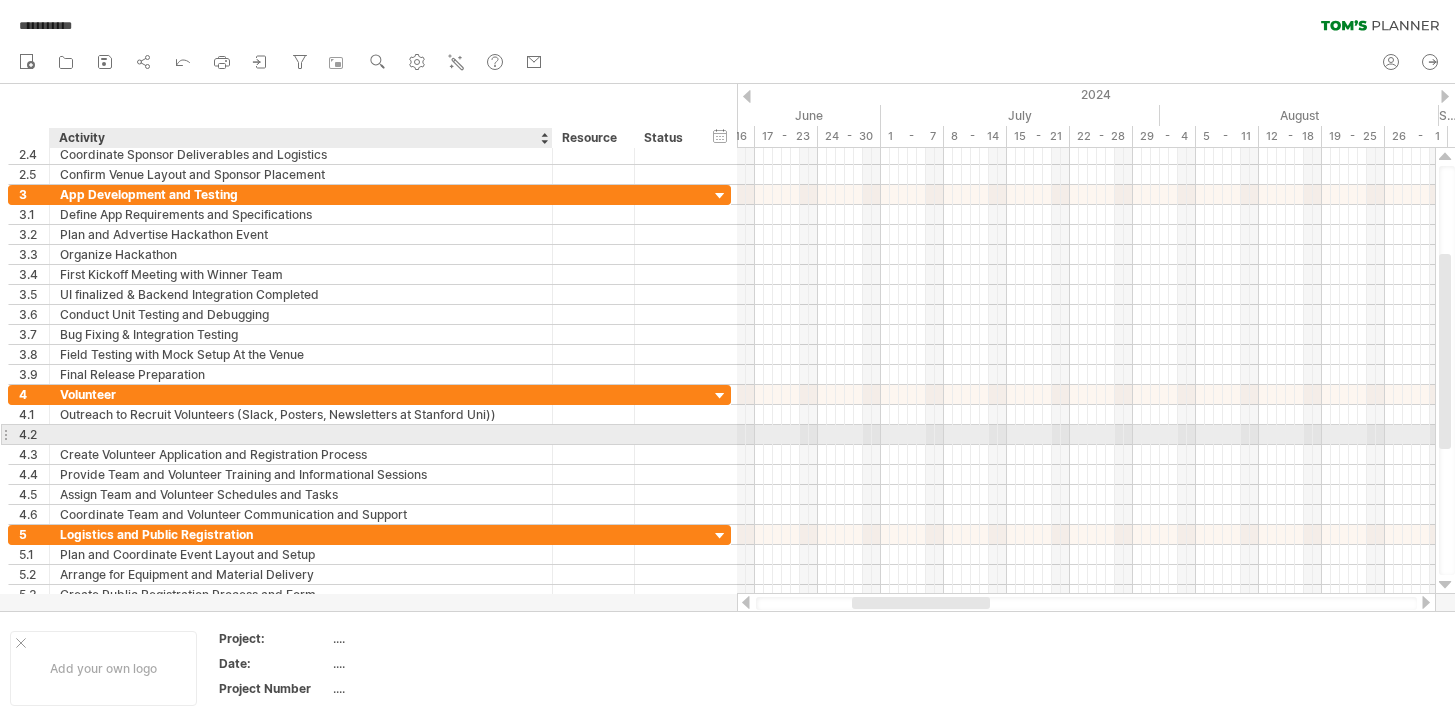 click at bounding box center [301, 434] 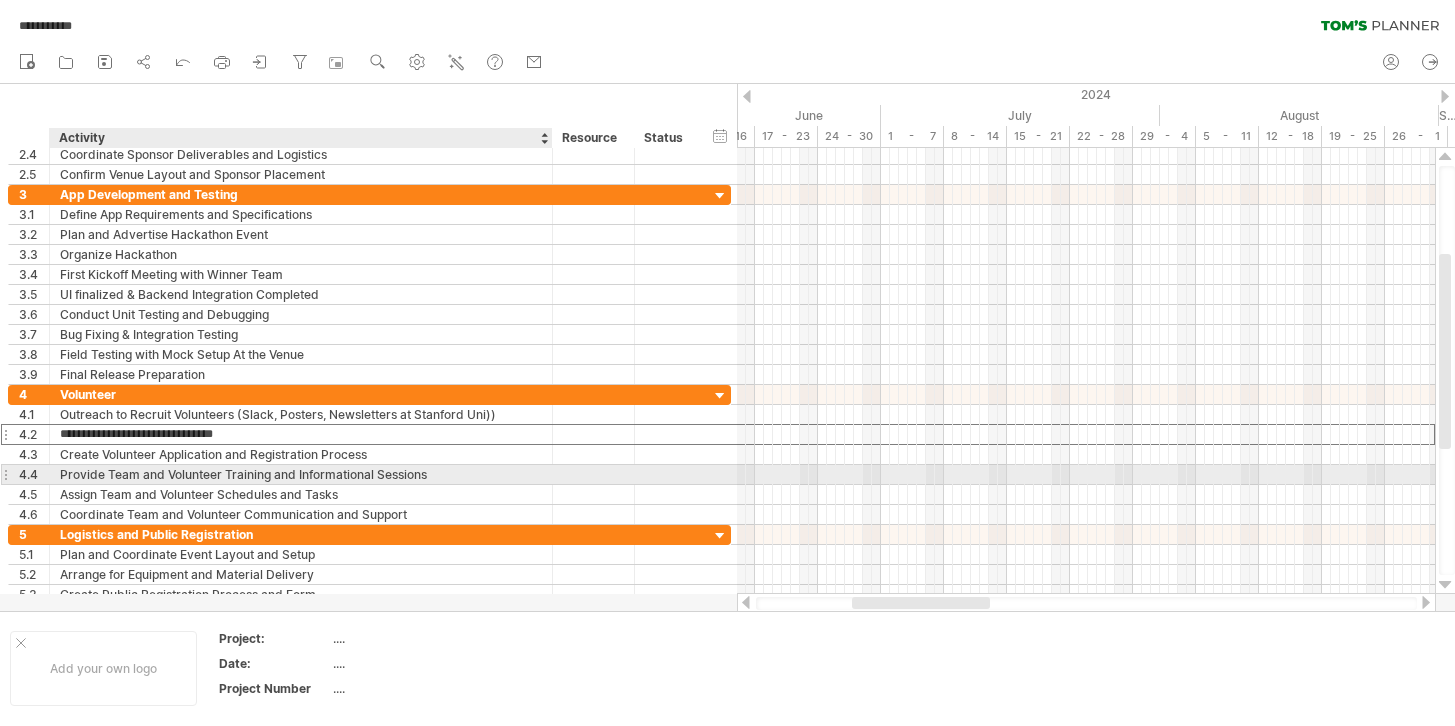 click on "Loremip Dolo sit Ametconse Adipisci eli Seddoeiusmodt Incididu" at bounding box center (301, 474) 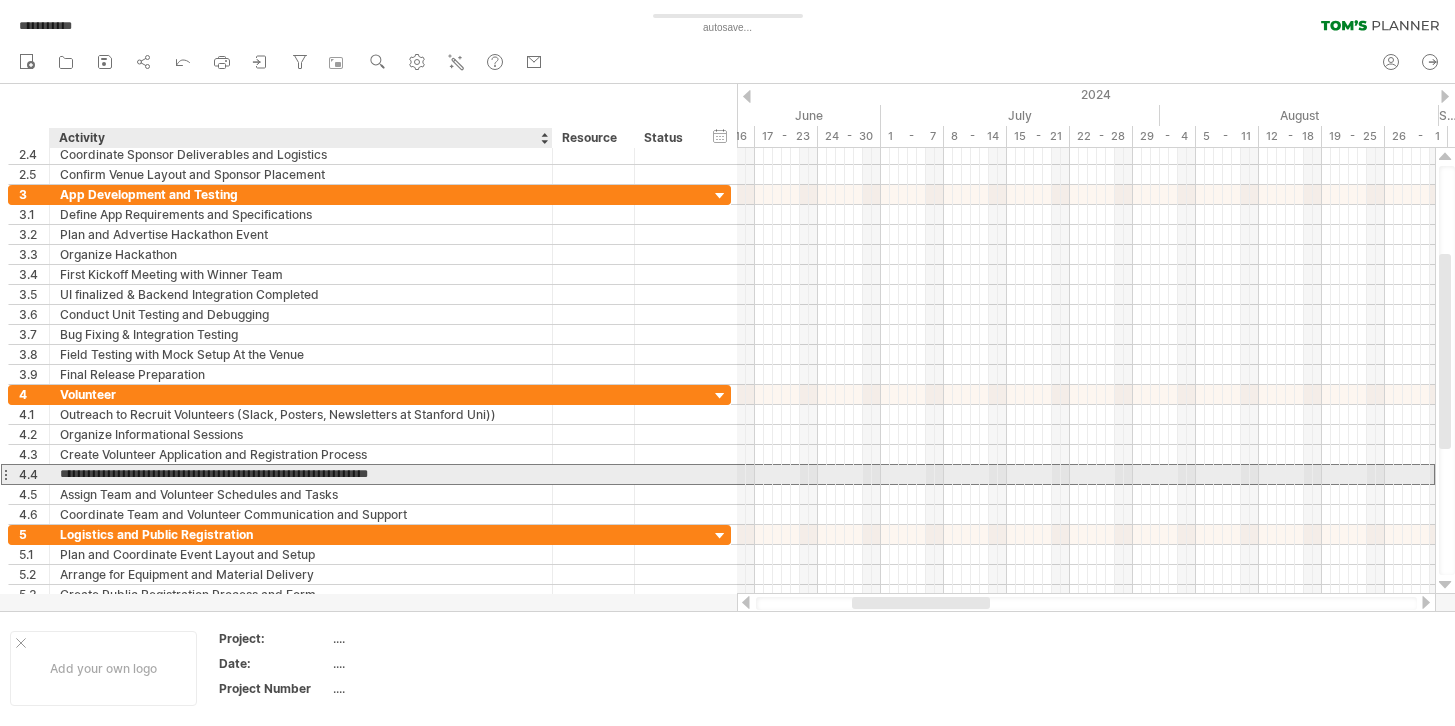 click on "**********" at bounding box center [301, 474] 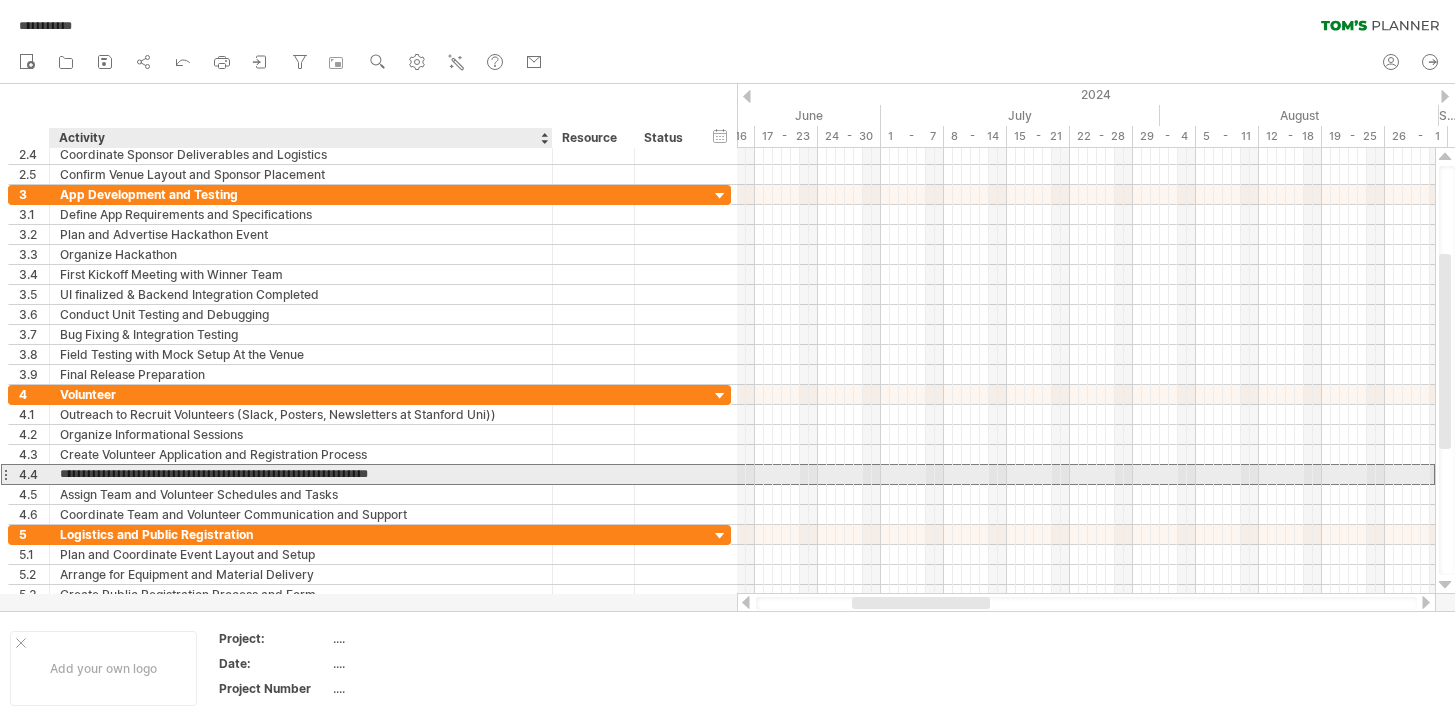 drag, startPoint x: 443, startPoint y: 473, endPoint x: 276, endPoint y: 476, distance: 167.02695 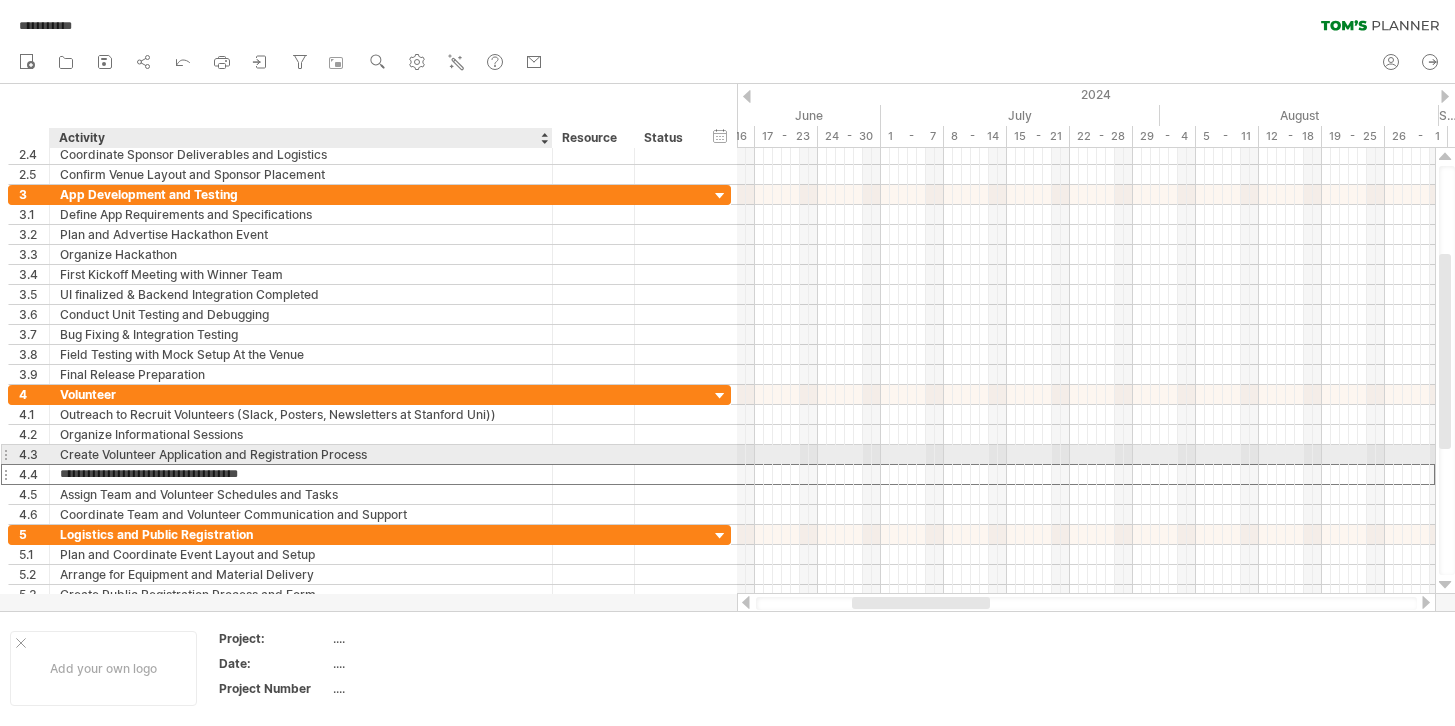 click on "Loremi Dolorsita Consectetur adi Elitseddoeiu Tempori" at bounding box center [301, 454] 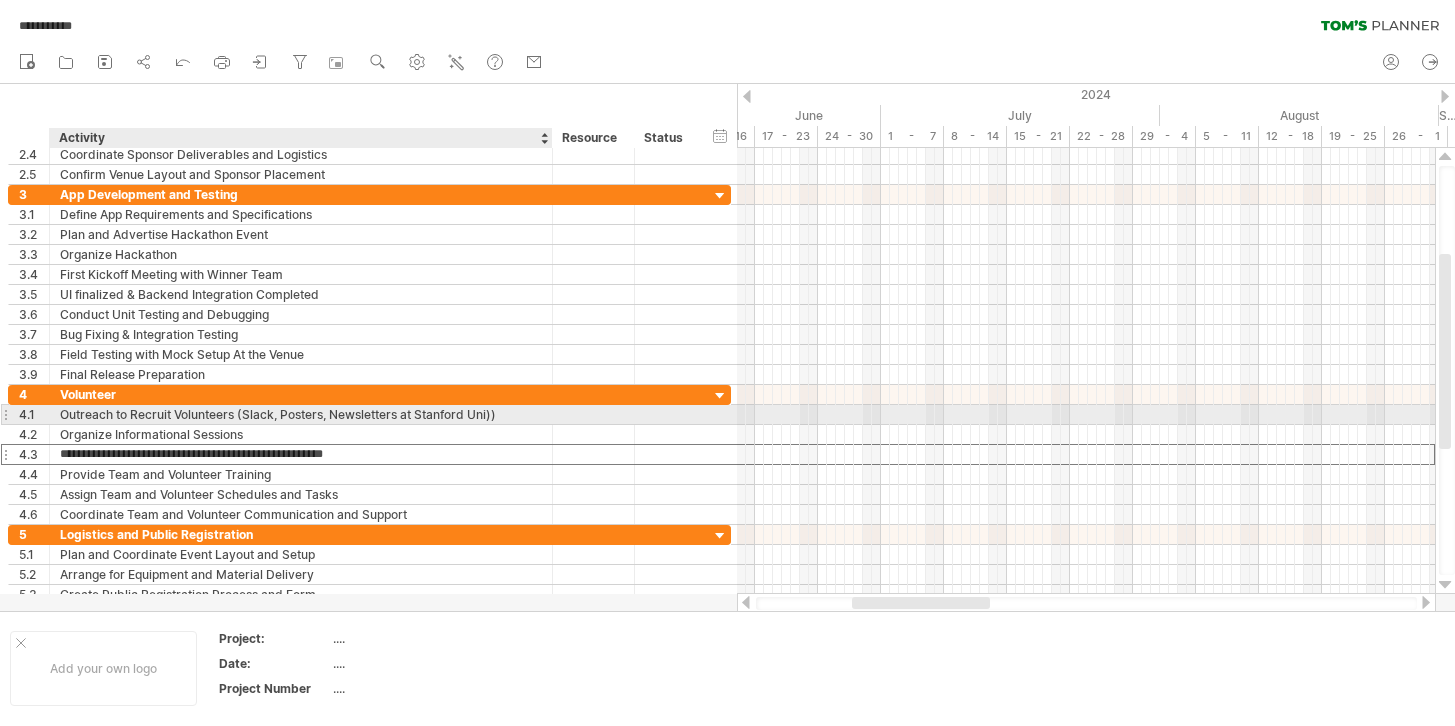 click on "Loremips do Sitamet Consectetu (Adipi, Elitsed, Doeiusmodte in Utlabore Etd))" at bounding box center [301, 414] 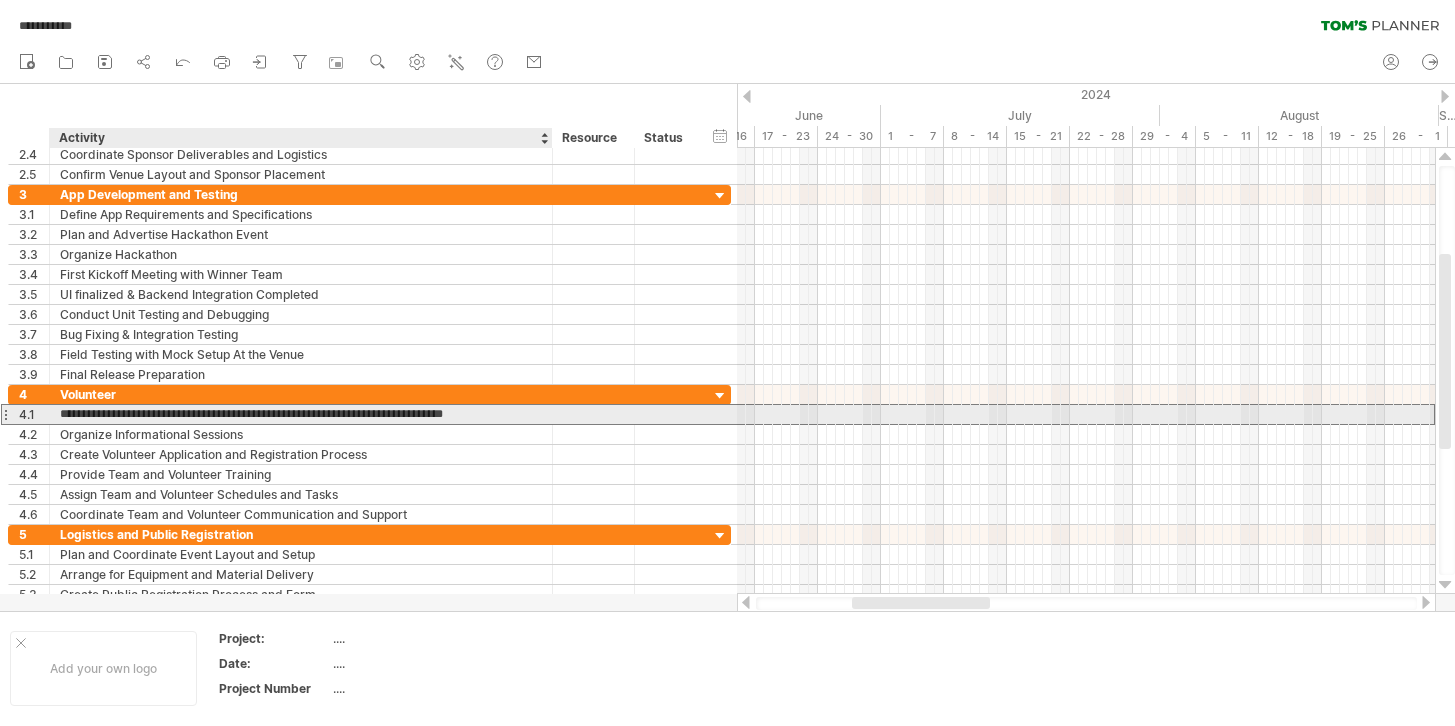 click on "**********" at bounding box center (301, 414) 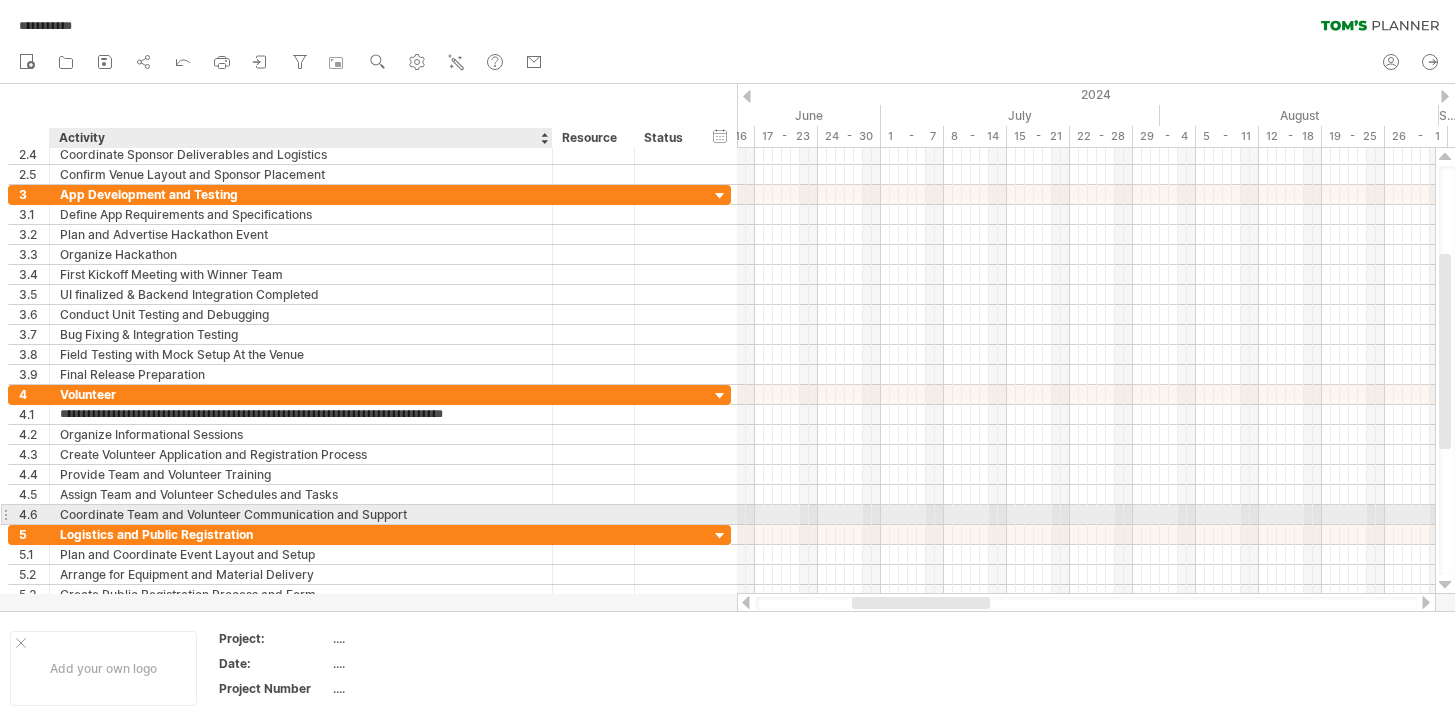 click on "Coordinate Team and Volunteer Communication and Support" at bounding box center [301, 514] 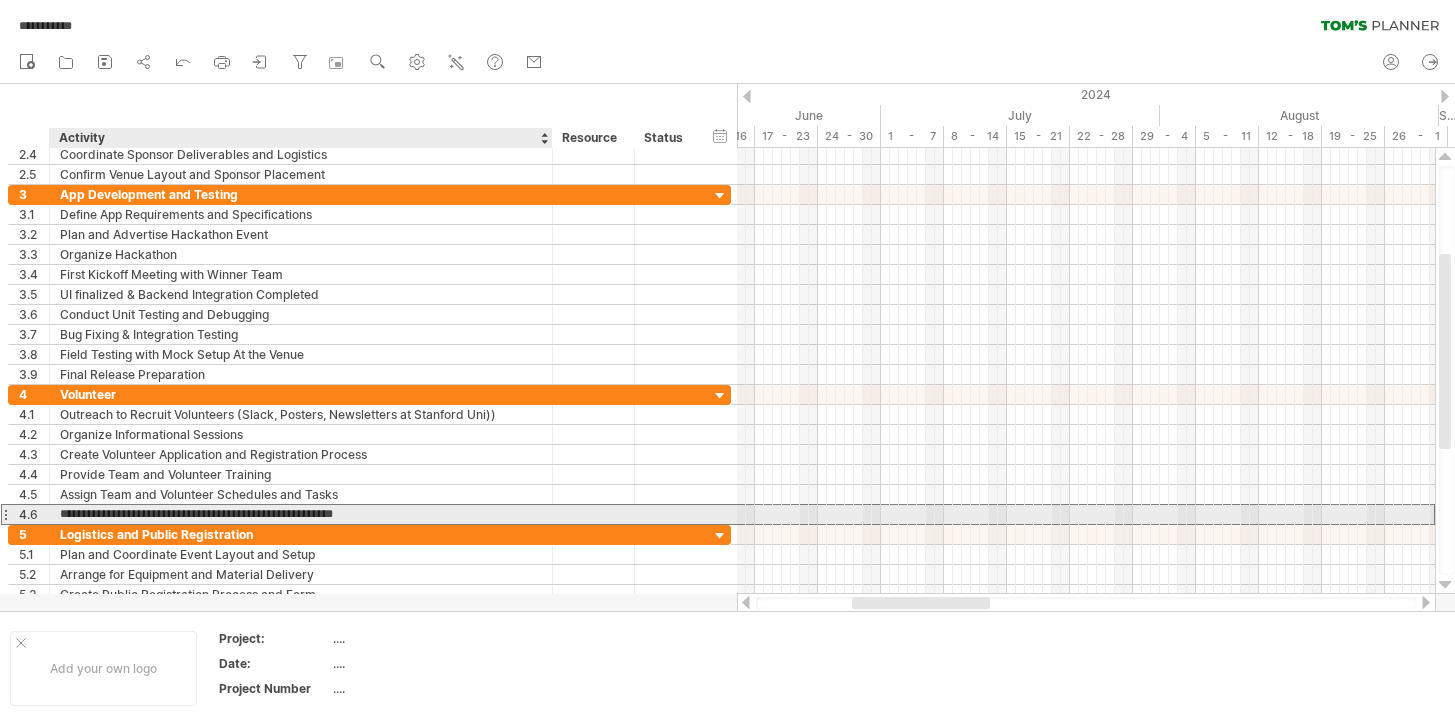click on "**********" at bounding box center [301, 514] 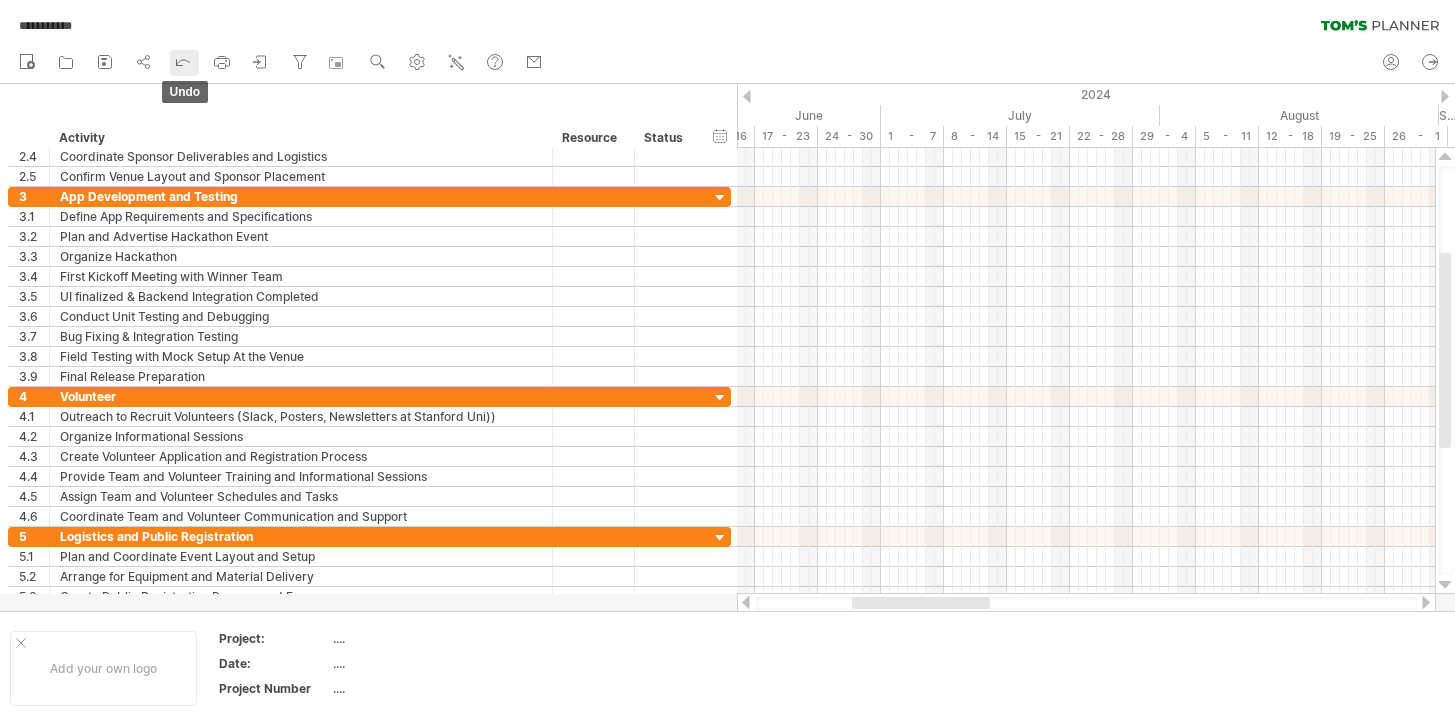 click at bounding box center (183, 61) 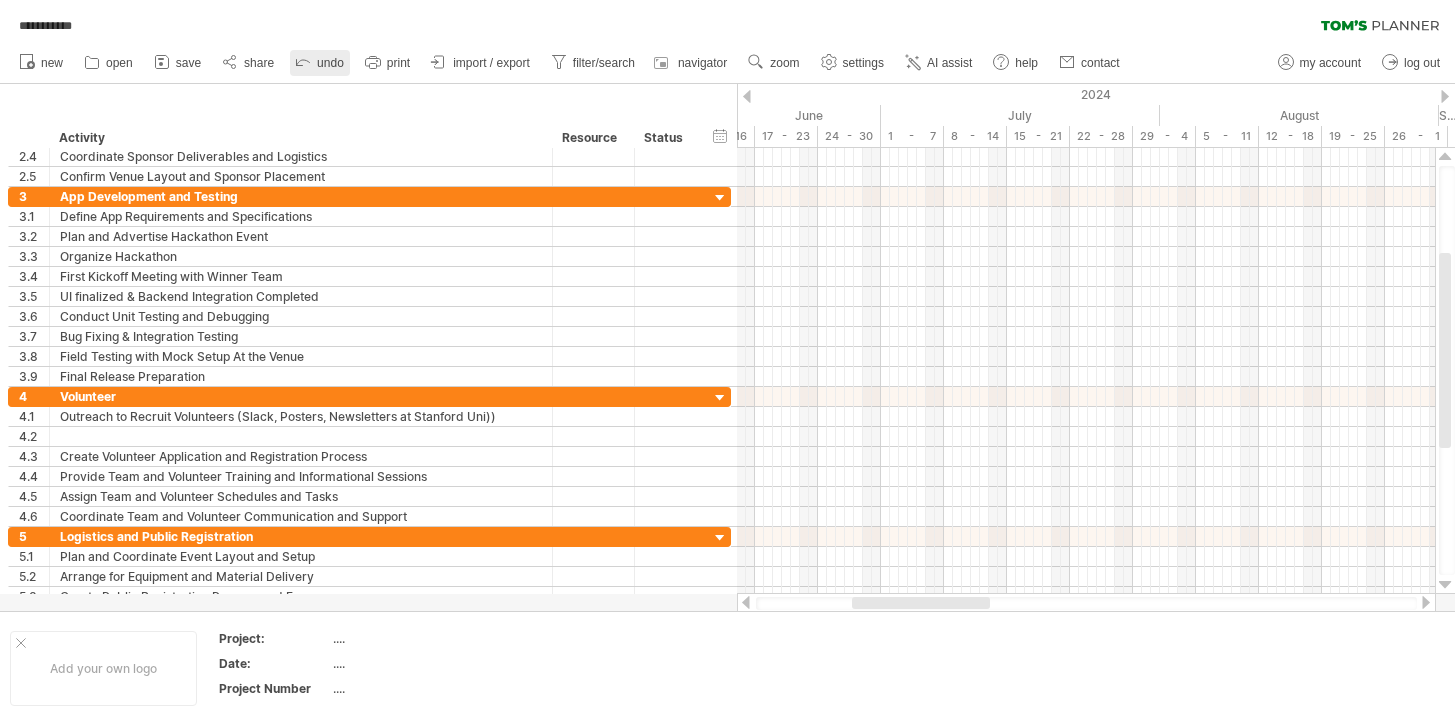 click at bounding box center (303, 61) 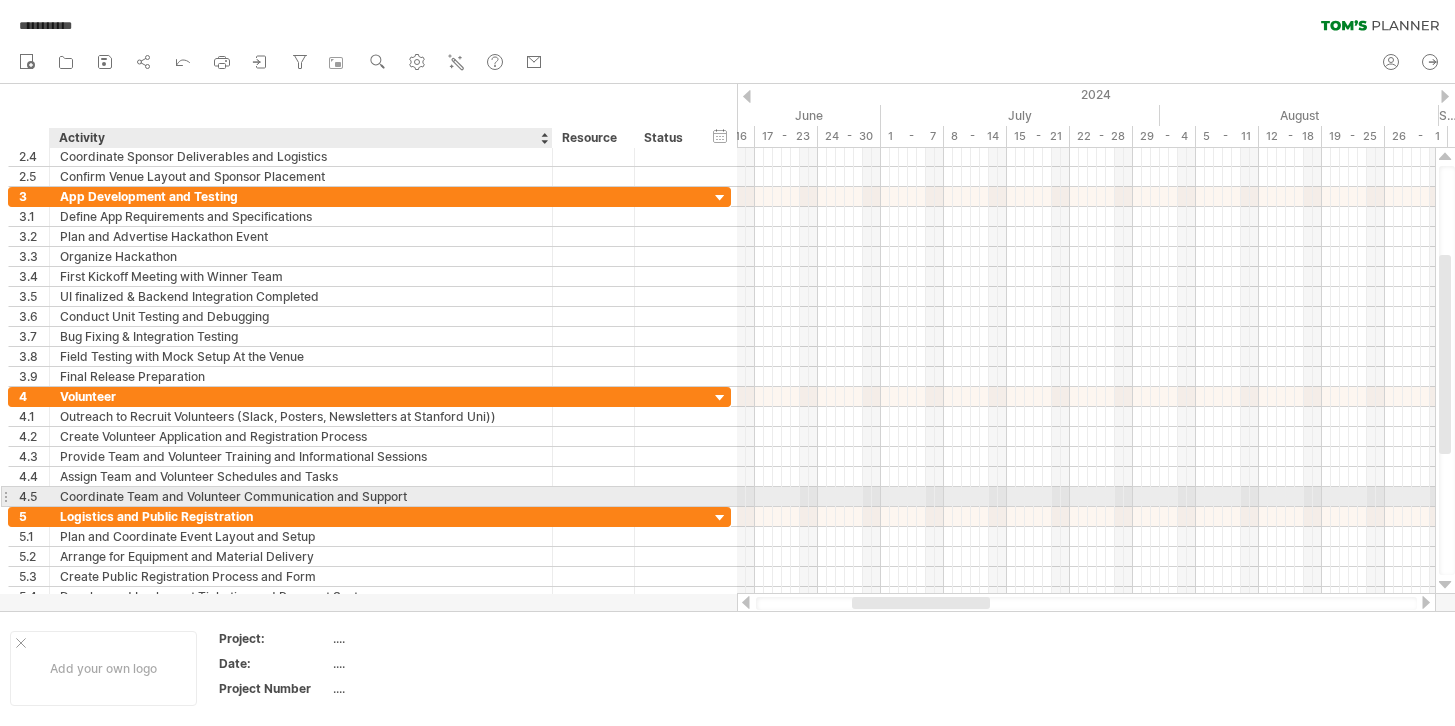 click on "Coordinate Team and Volunteer Communication and Support" at bounding box center (301, 496) 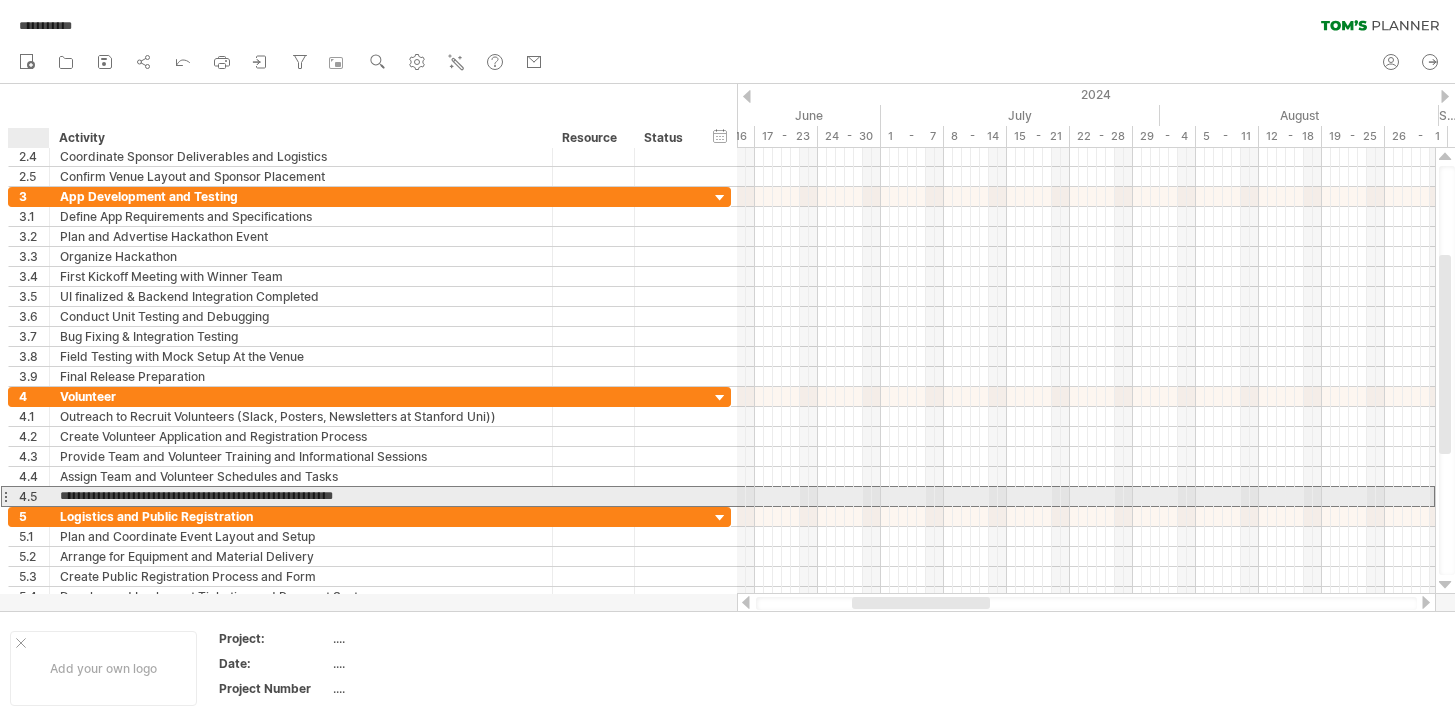 drag, startPoint x: 431, startPoint y: 492, endPoint x: 29, endPoint y: 496, distance: 402.0199 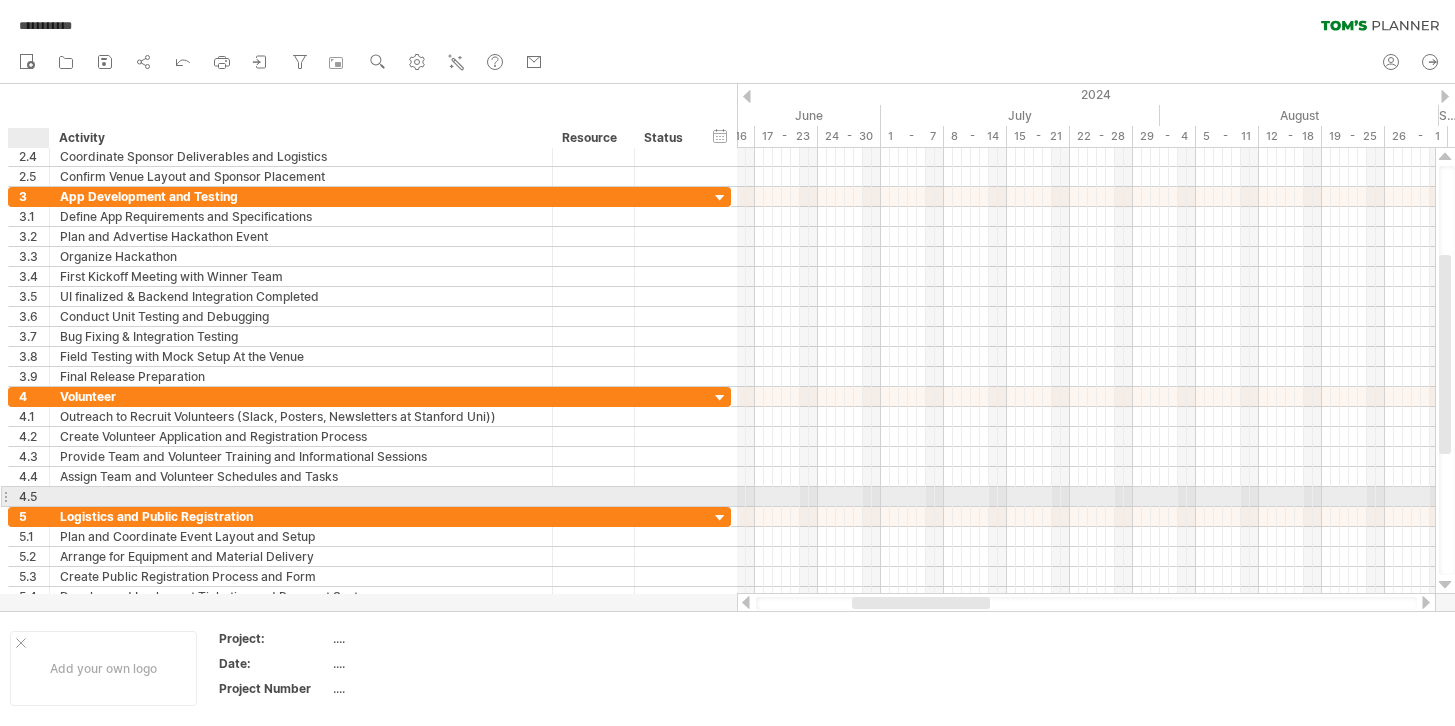 paste on "**********" 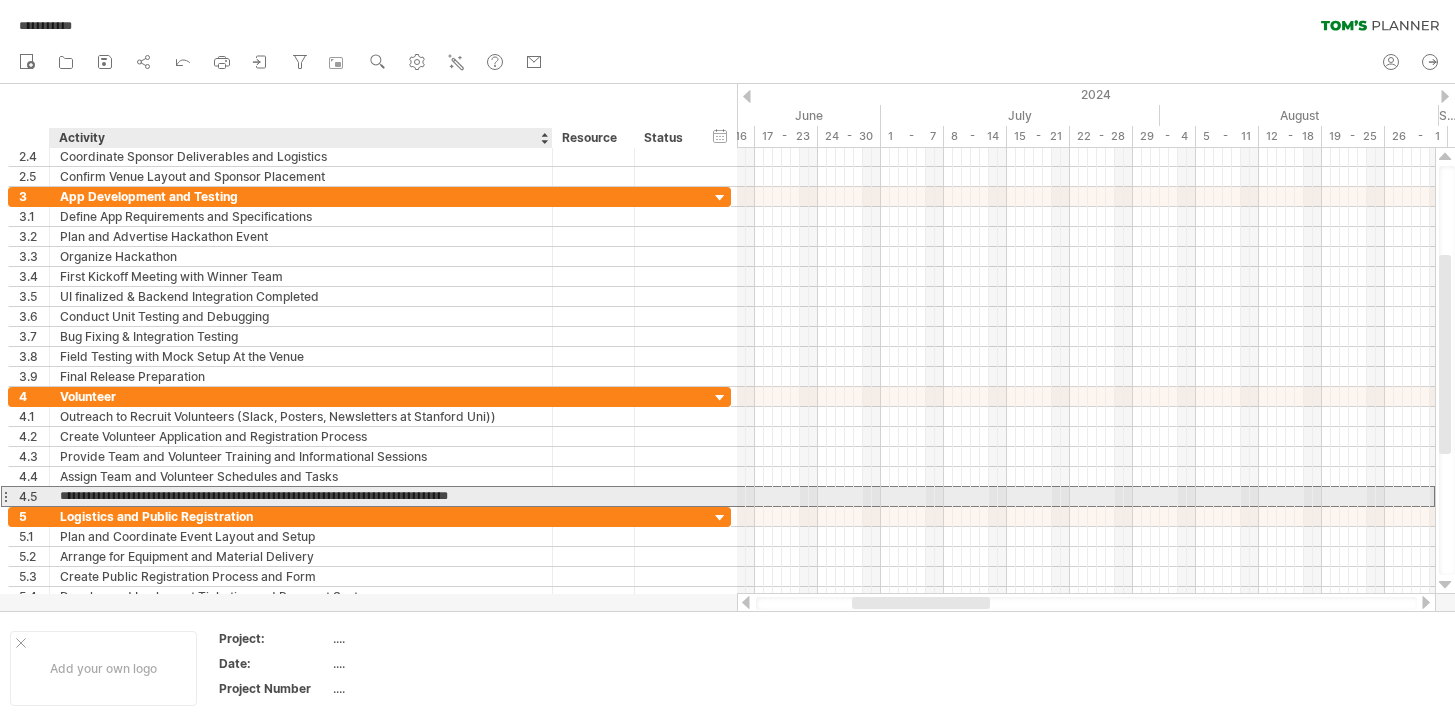 click on "**********" at bounding box center (301, 496) 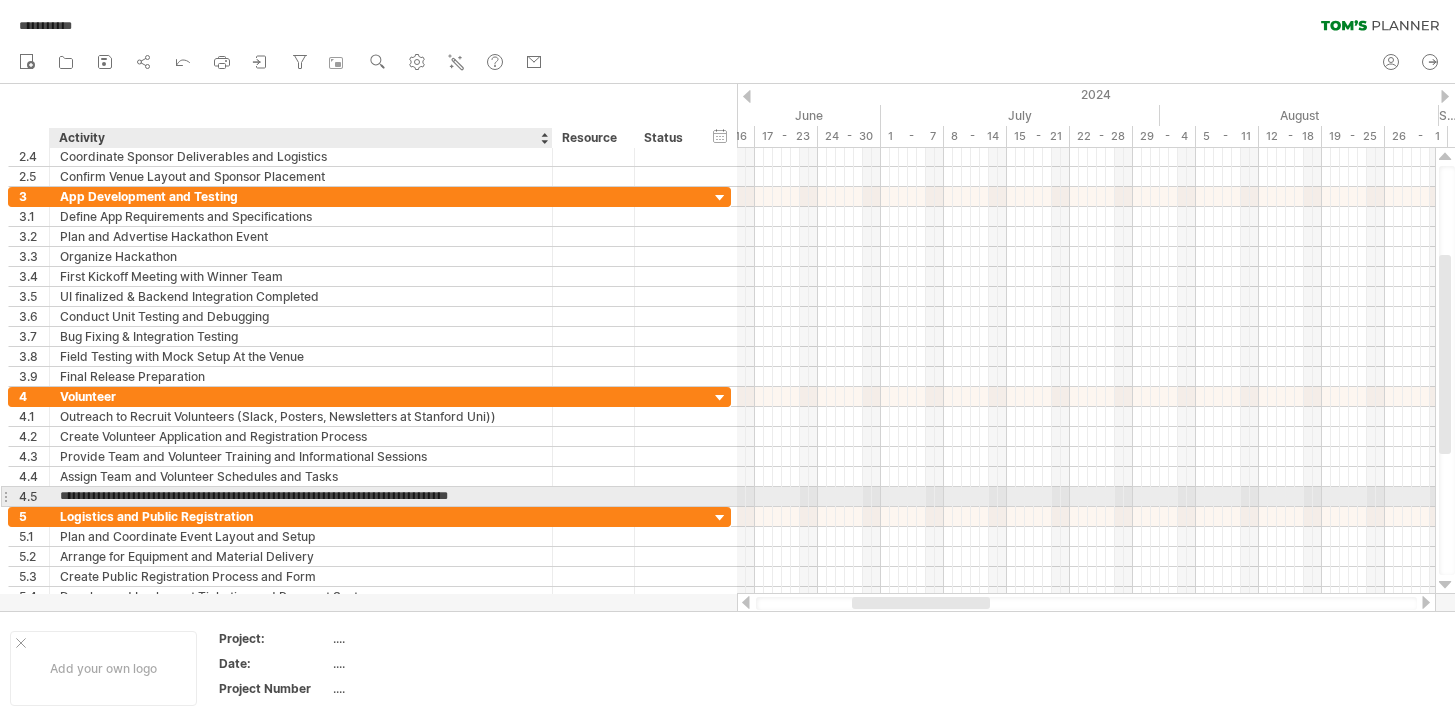 click on "**********" at bounding box center [301, 496] 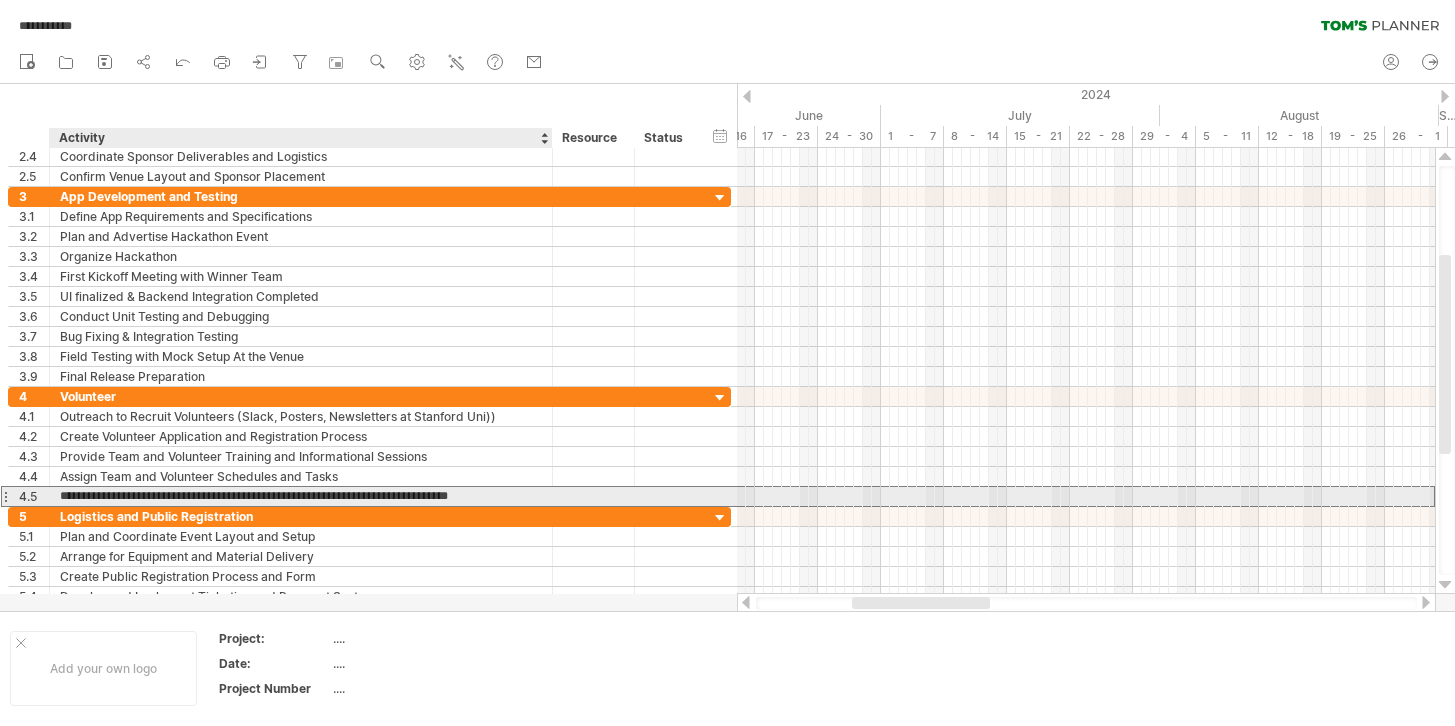 click on "**********" at bounding box center [301, 496] 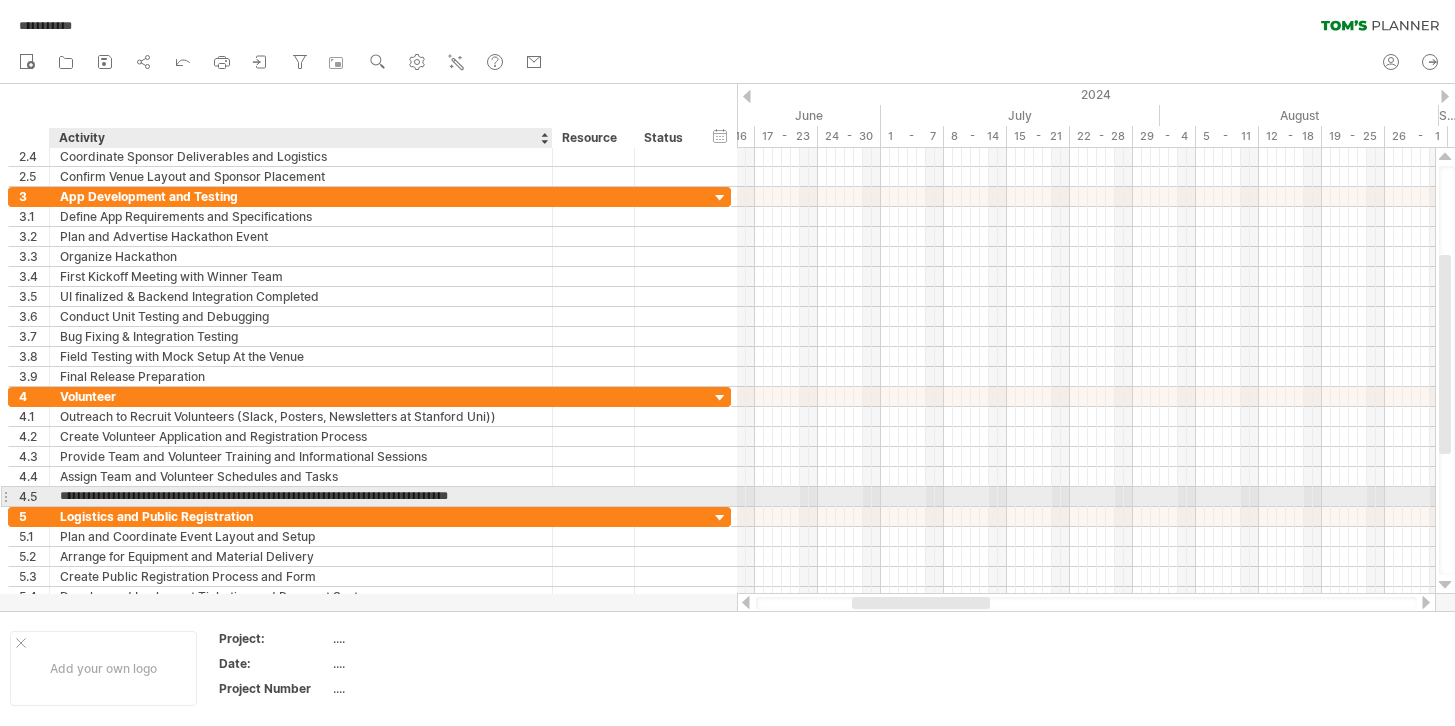 click on "**********" at bounding box center [301, 496] 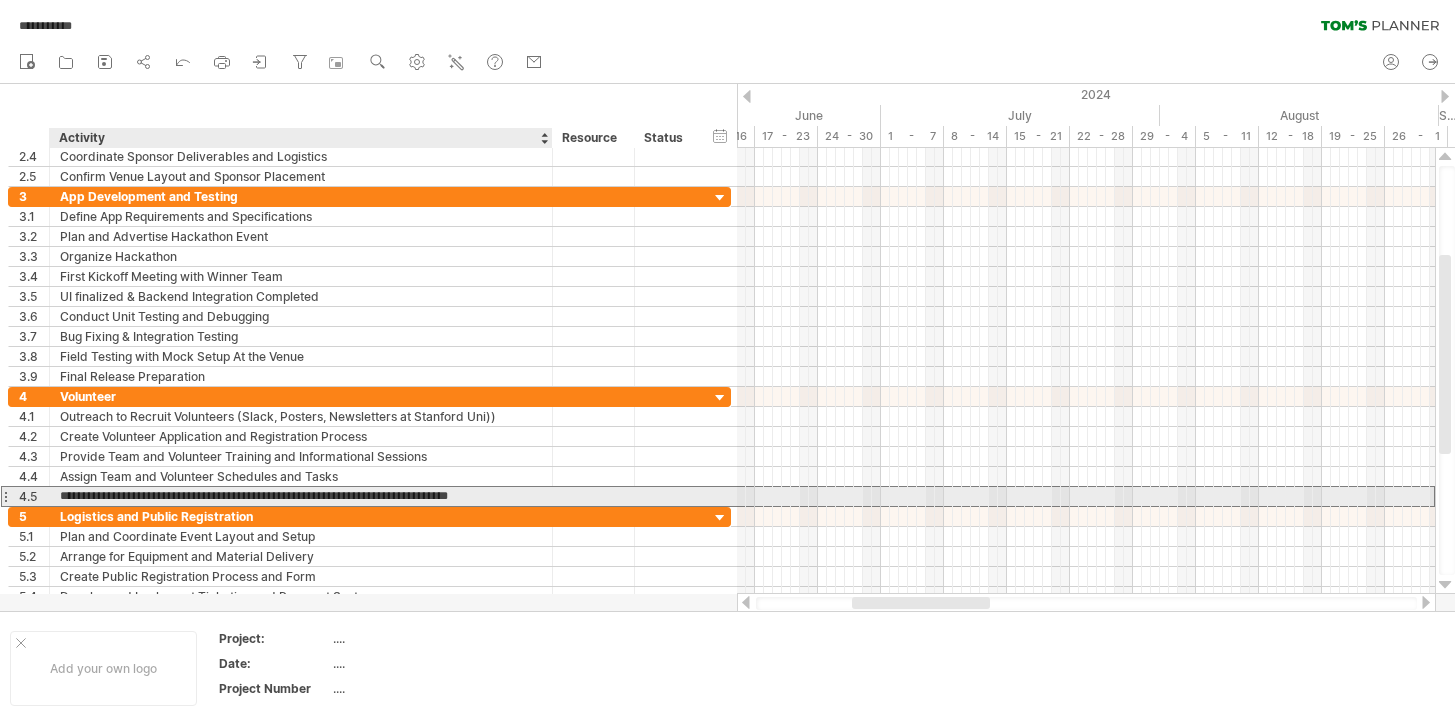 click on "**********" at bounding box center (301, 496) 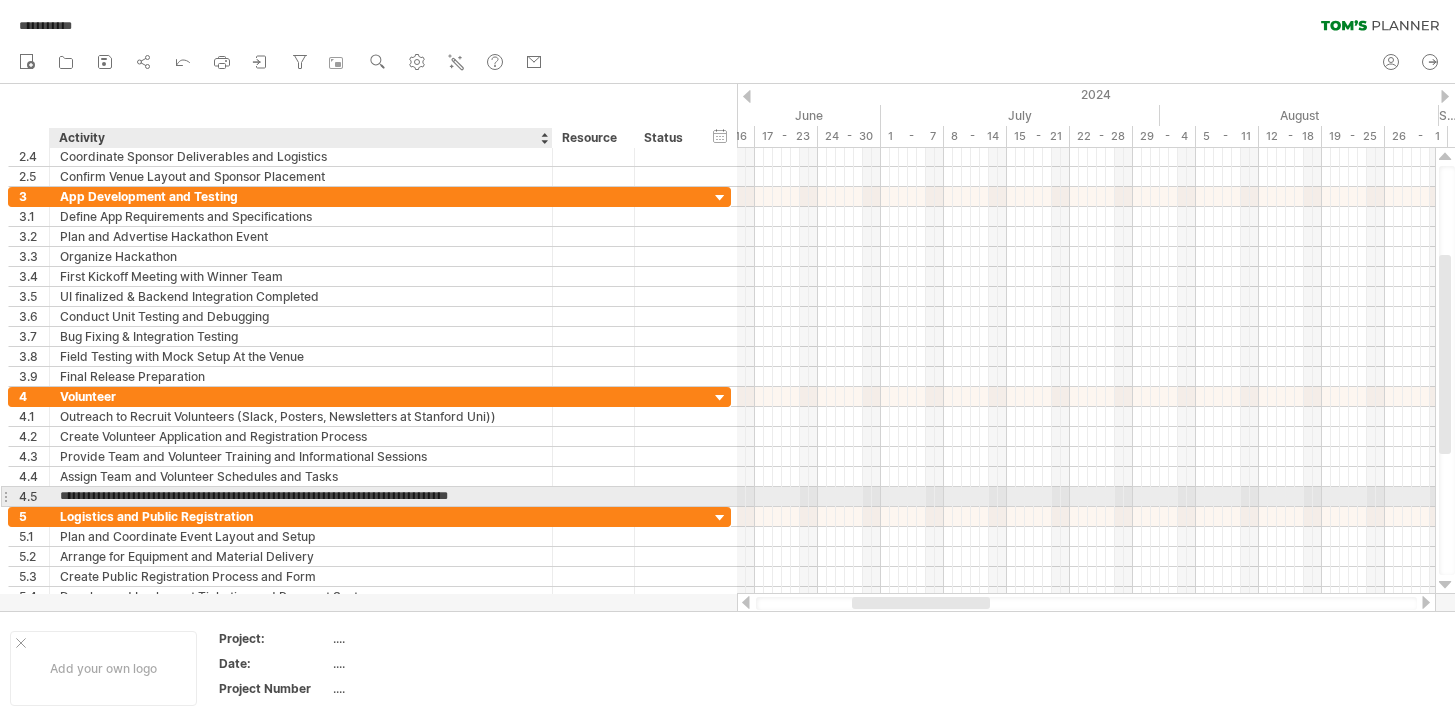 click on "**********" at bounding box center [301, 496] 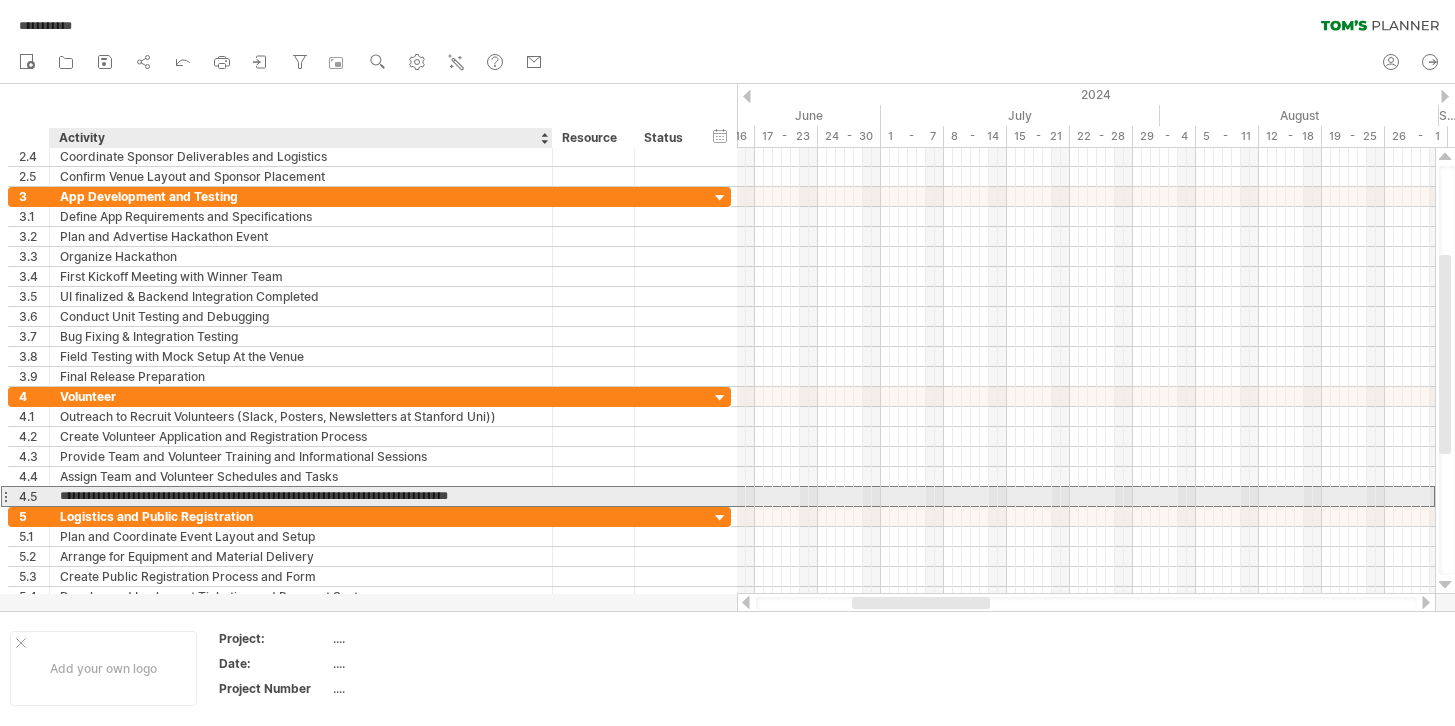 click on "**********" at bounding box center [301, 496] 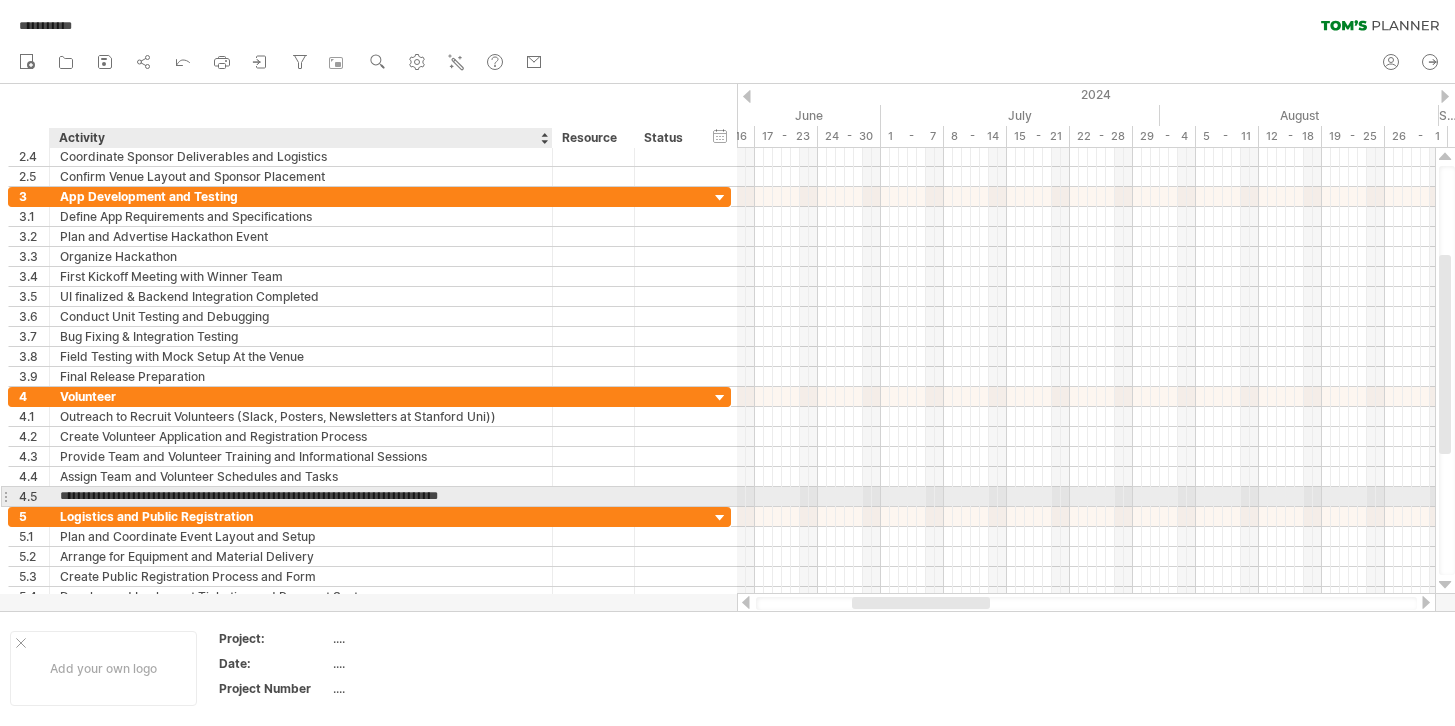 type on "**********" 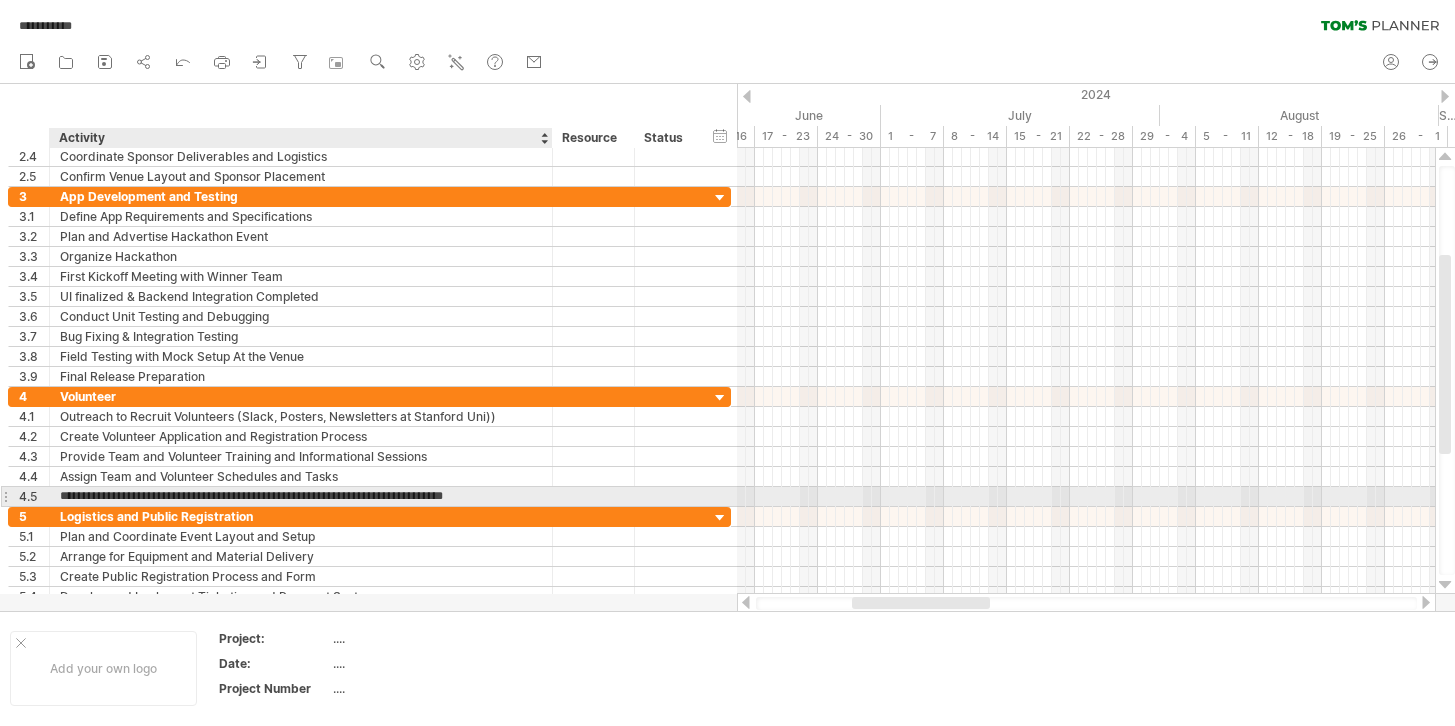 click on "**********" at bounding box center (301, 496) 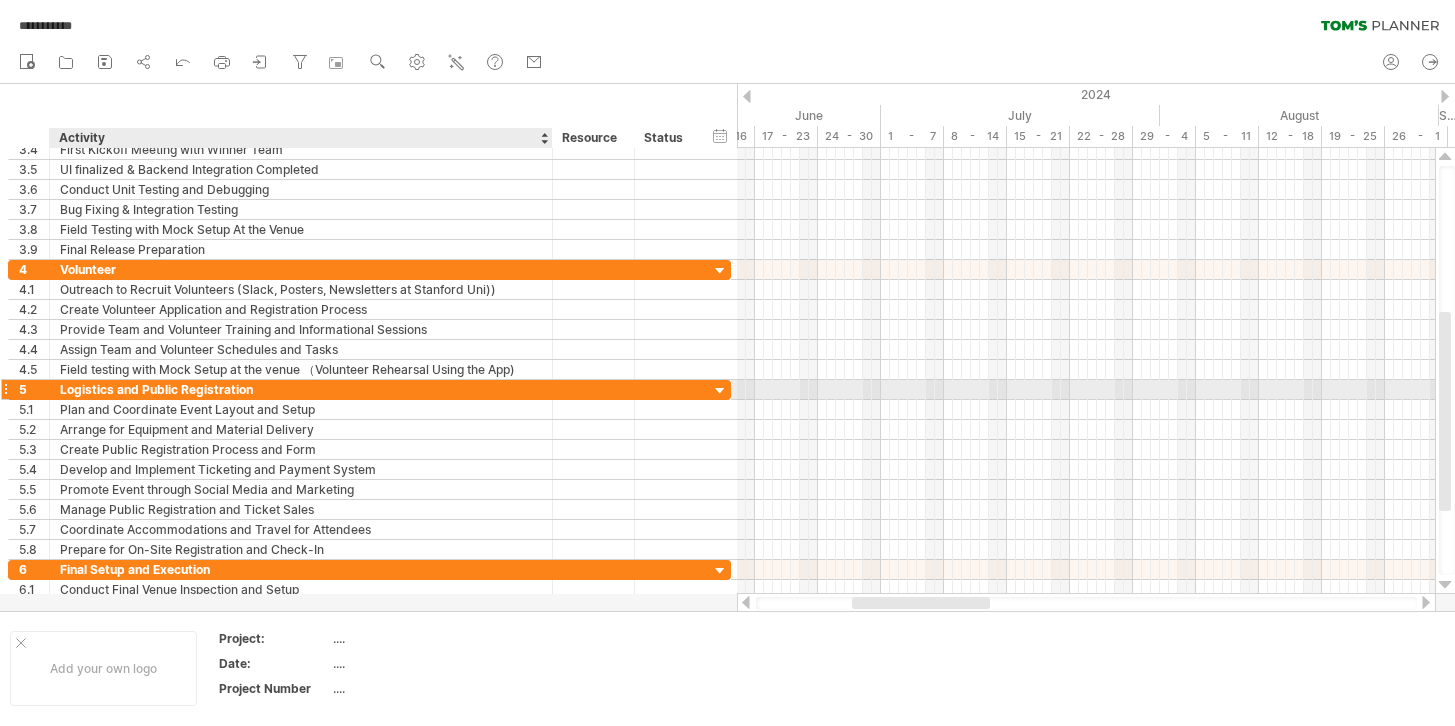 click on "Logistics and Public Registration" at bounding box center [301, 389] 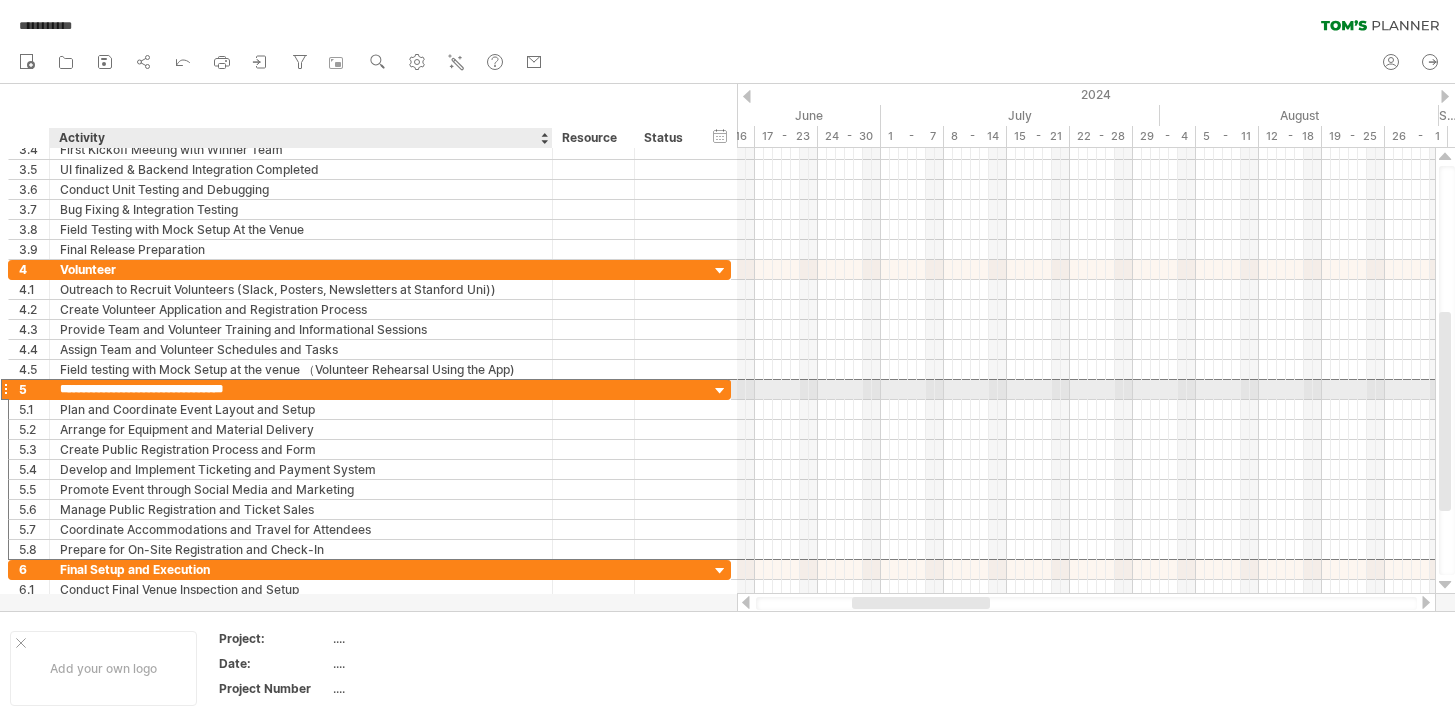 click on "**********" at bounding box center [301, 389] 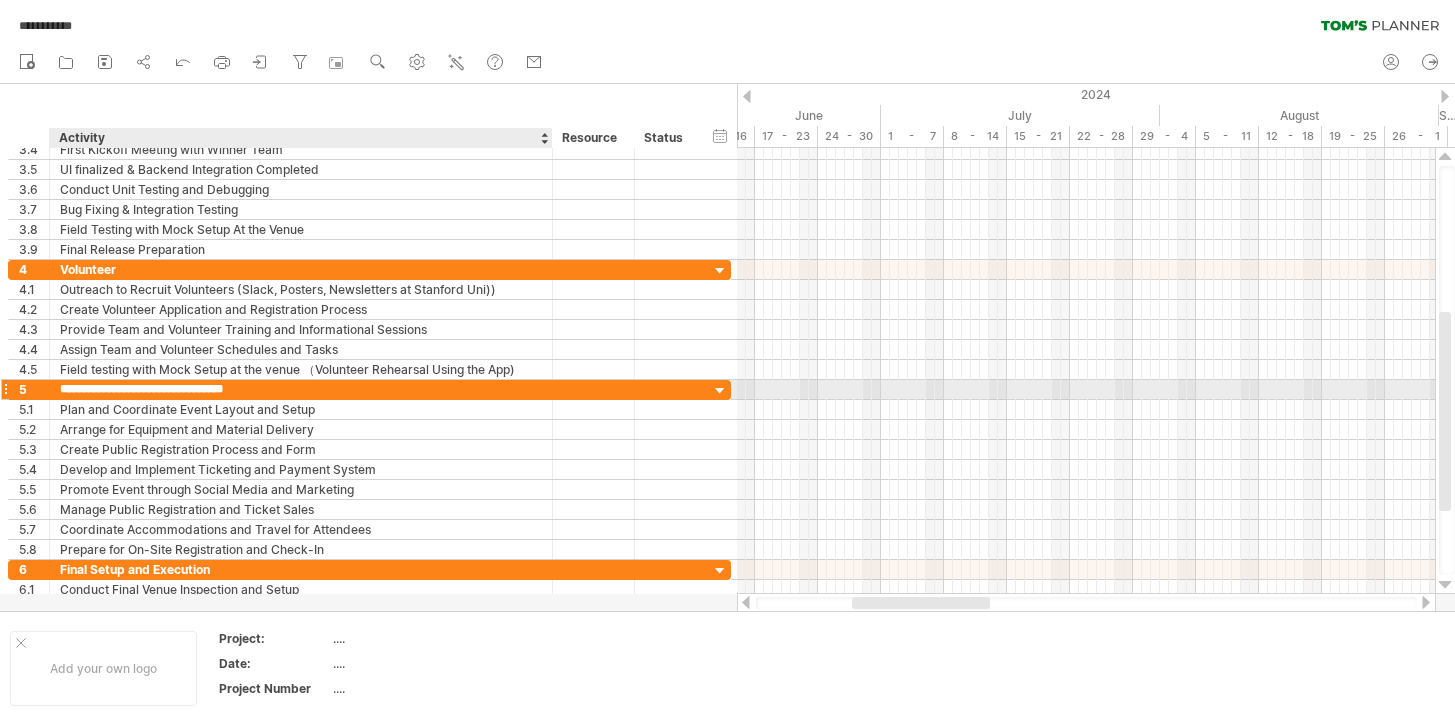 click on "**********" at bounding box center [301, 389] 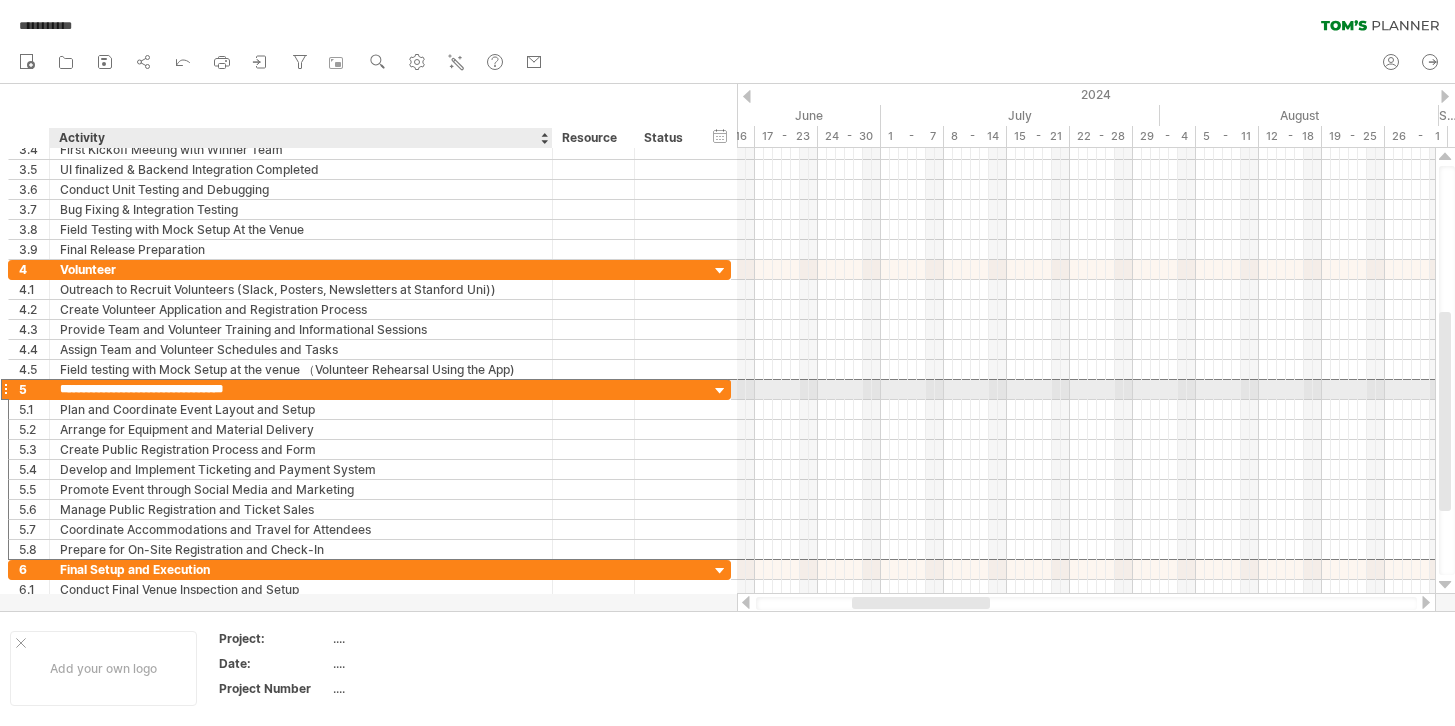 drag, startPoint x: 261, startPoint y: 390, endPoint x: 120, endPoint y: 391, distance: 141.00354 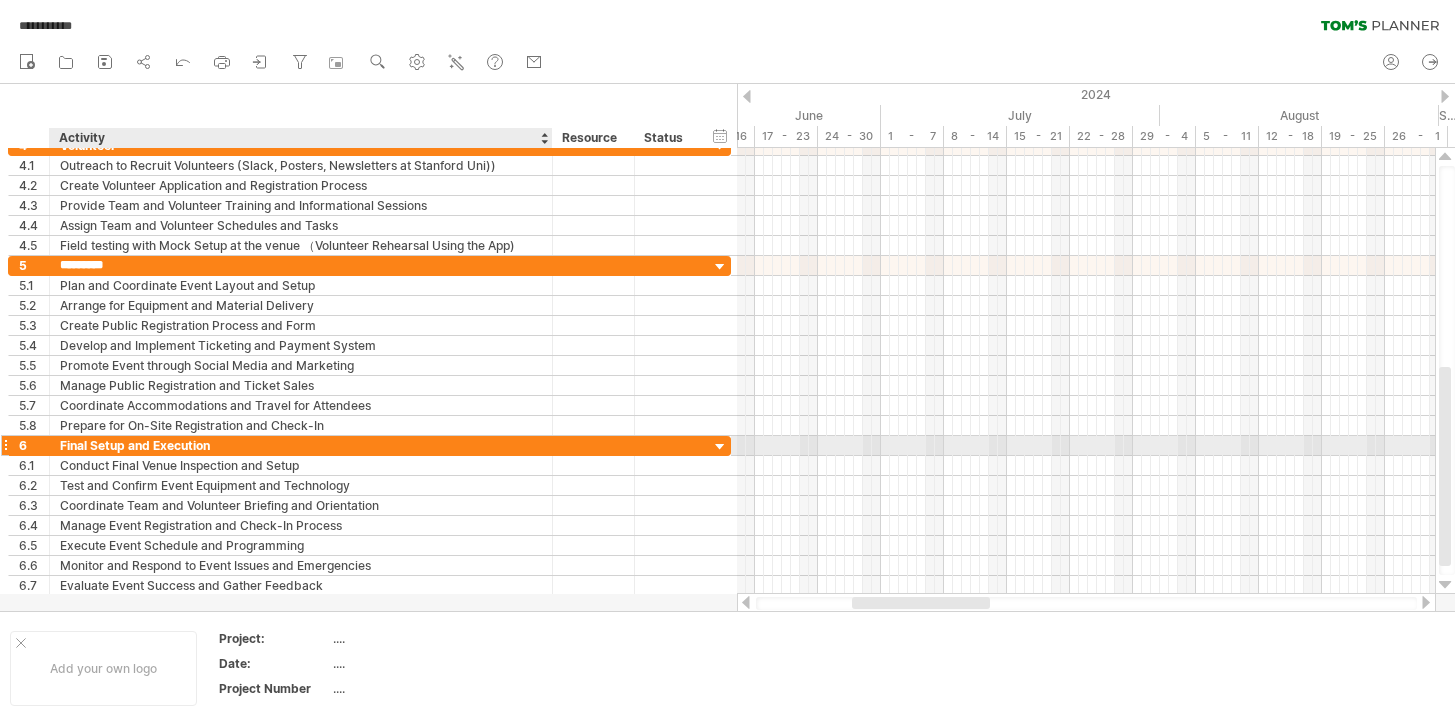 click on "Final Setup and Execution" at bounding box center [301, 445] 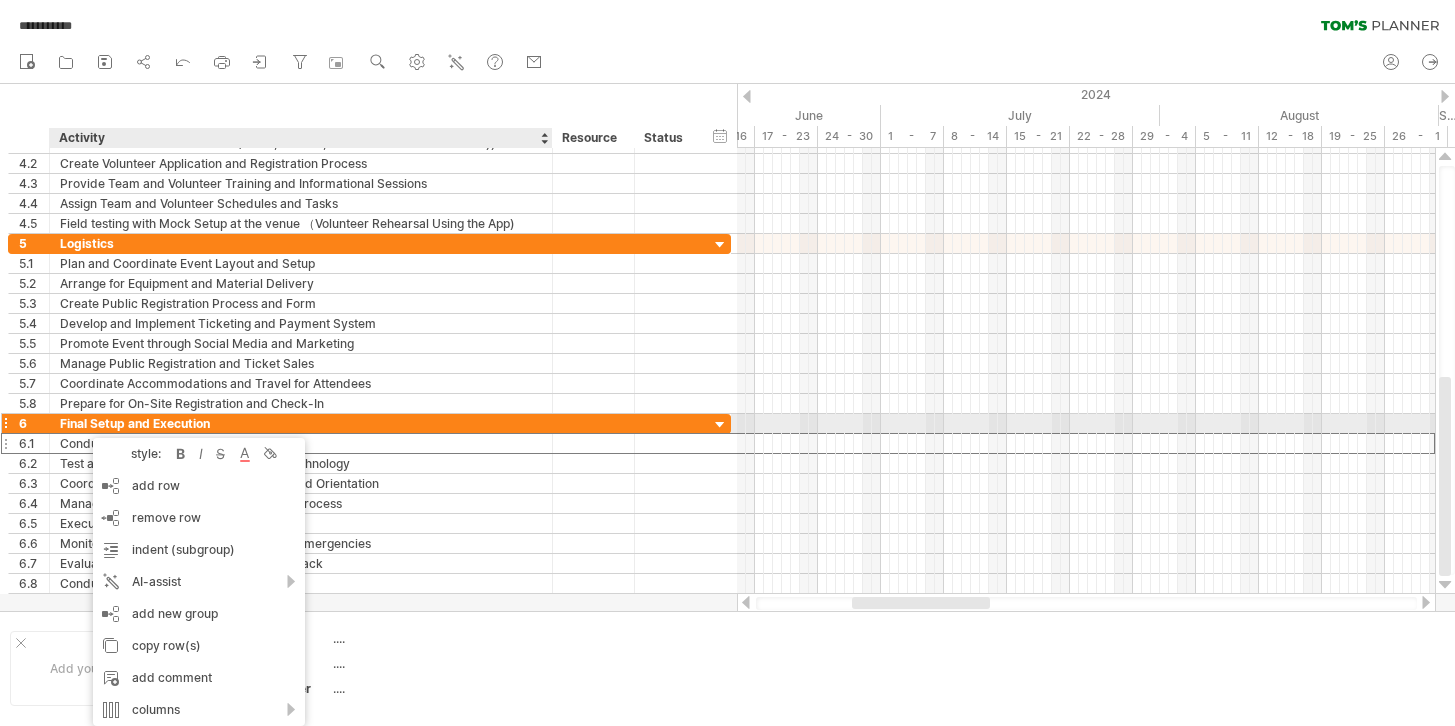 click on "**********" at bounding box center (301, 423) 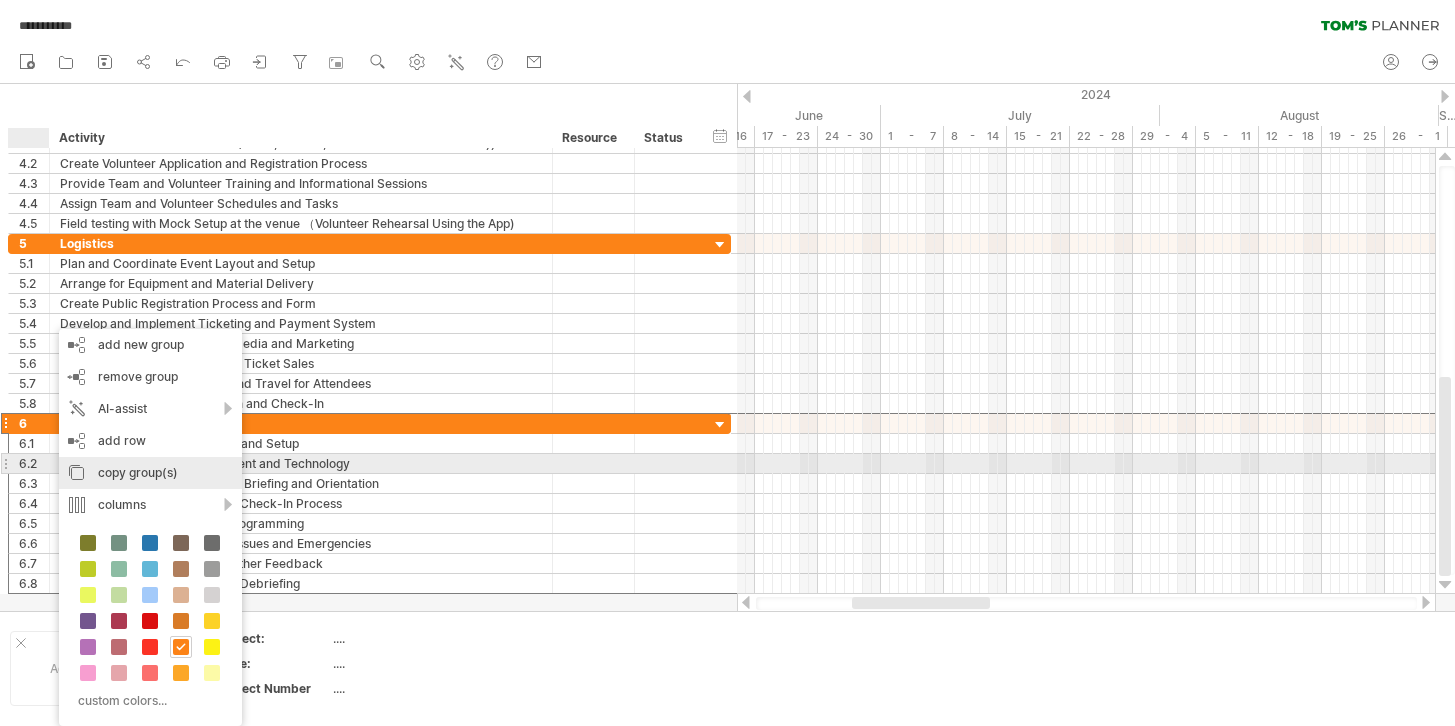 click on "copy group(s)" at bounding box center [150, 473] 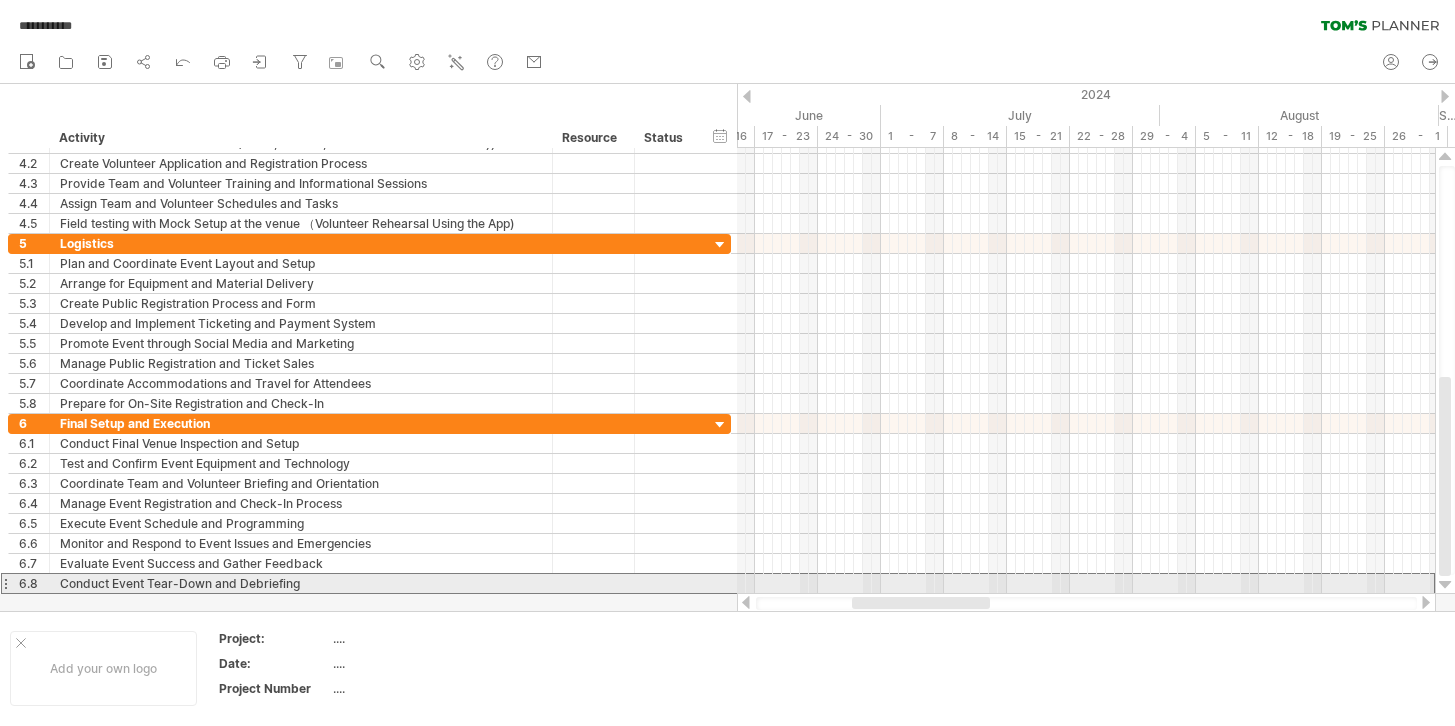 click at bounding box center [5, 583] 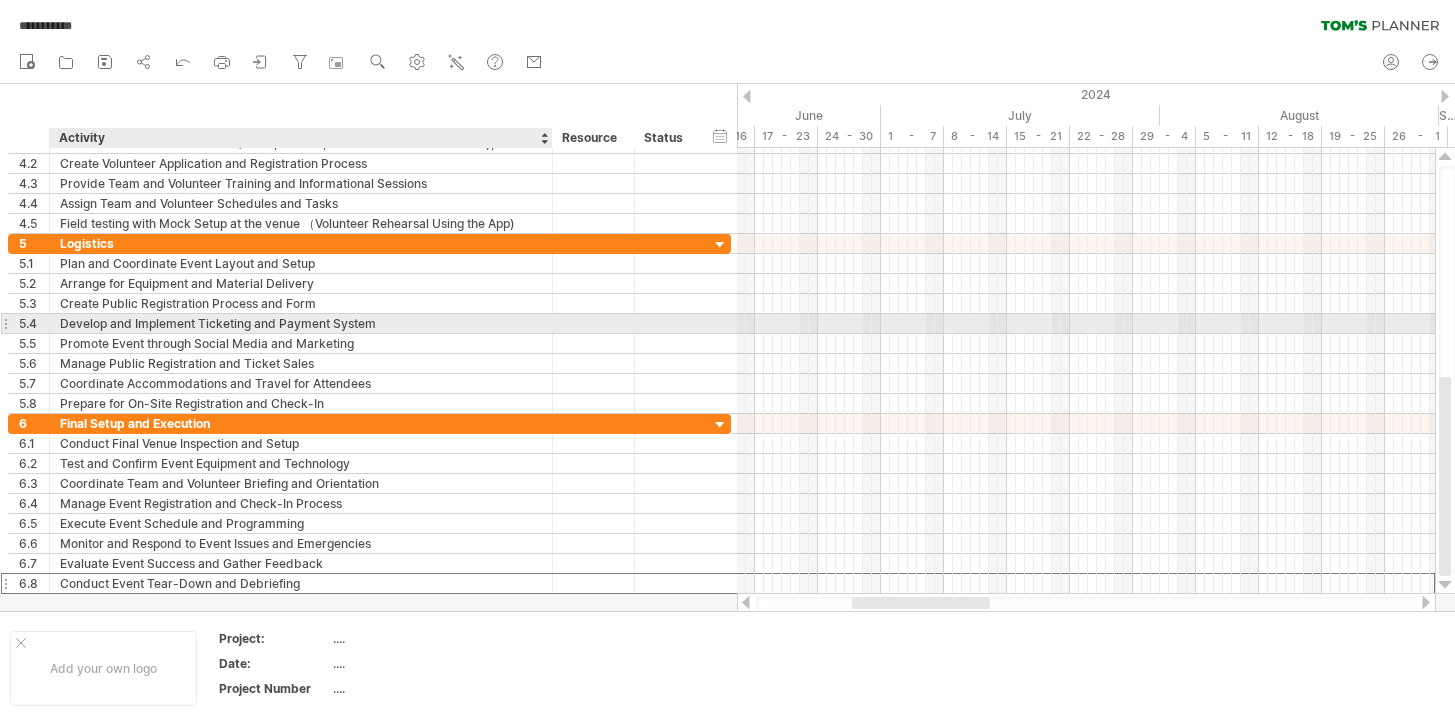 click on "Develop and Implement Ticketing and Payment System" at bounding box center [301, 323] 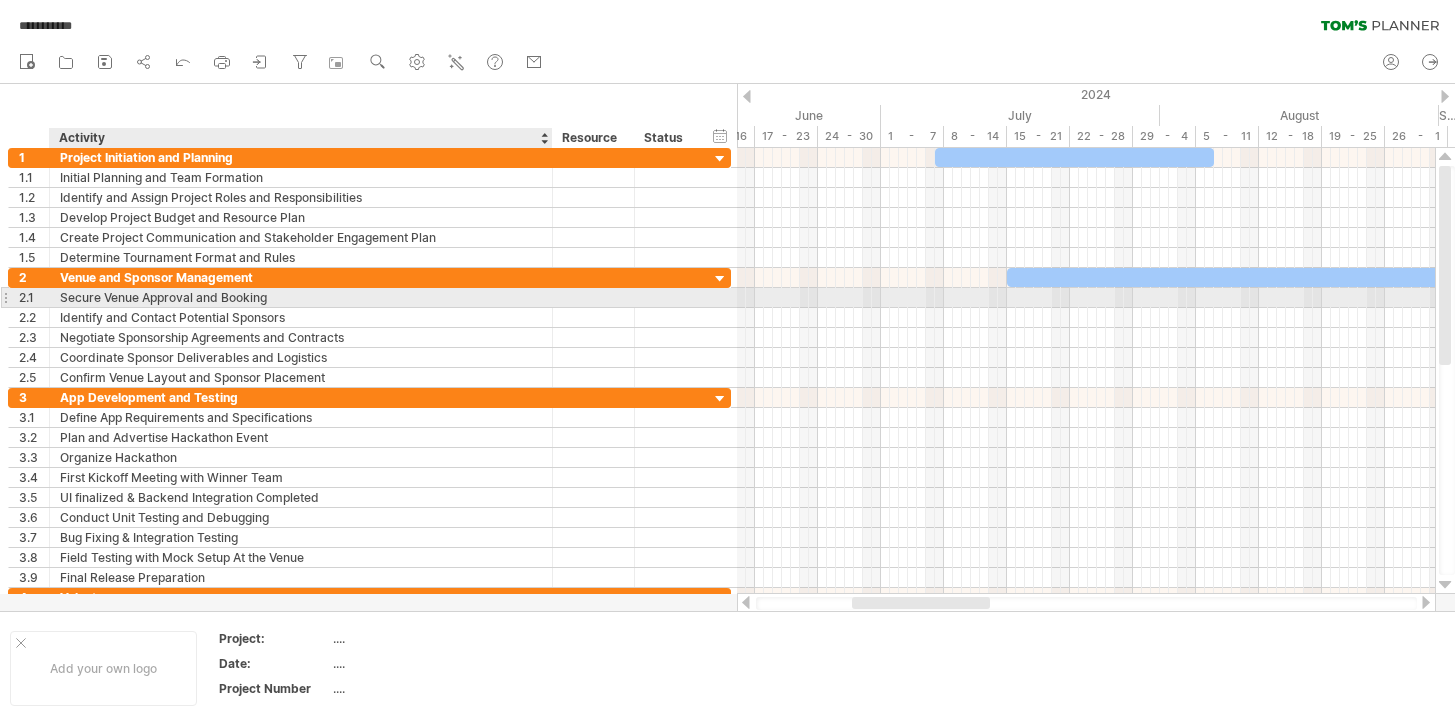 click on "Loremi Dolor Sitametc adi Elitsed" at bounding box center (301, 297) 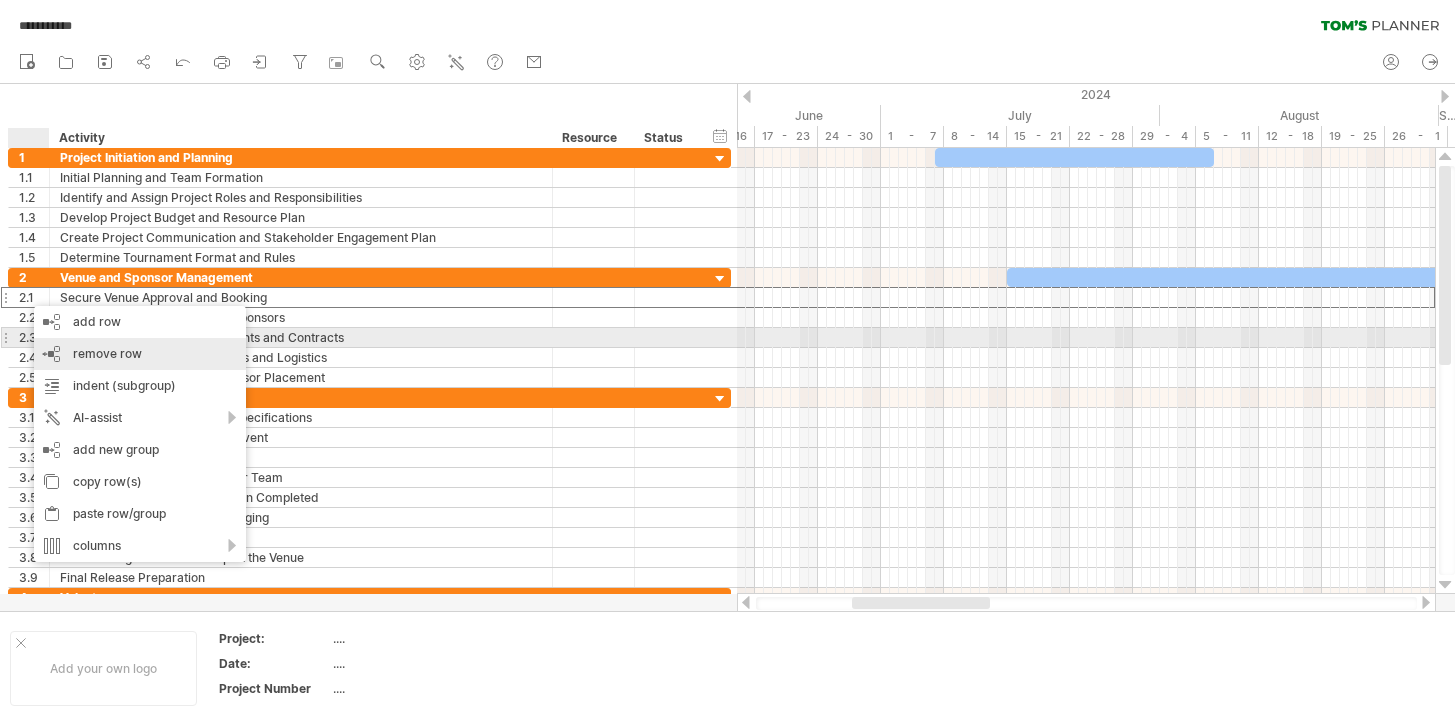 click on "remove row remove selected rows" at bounding box center (140, 354) 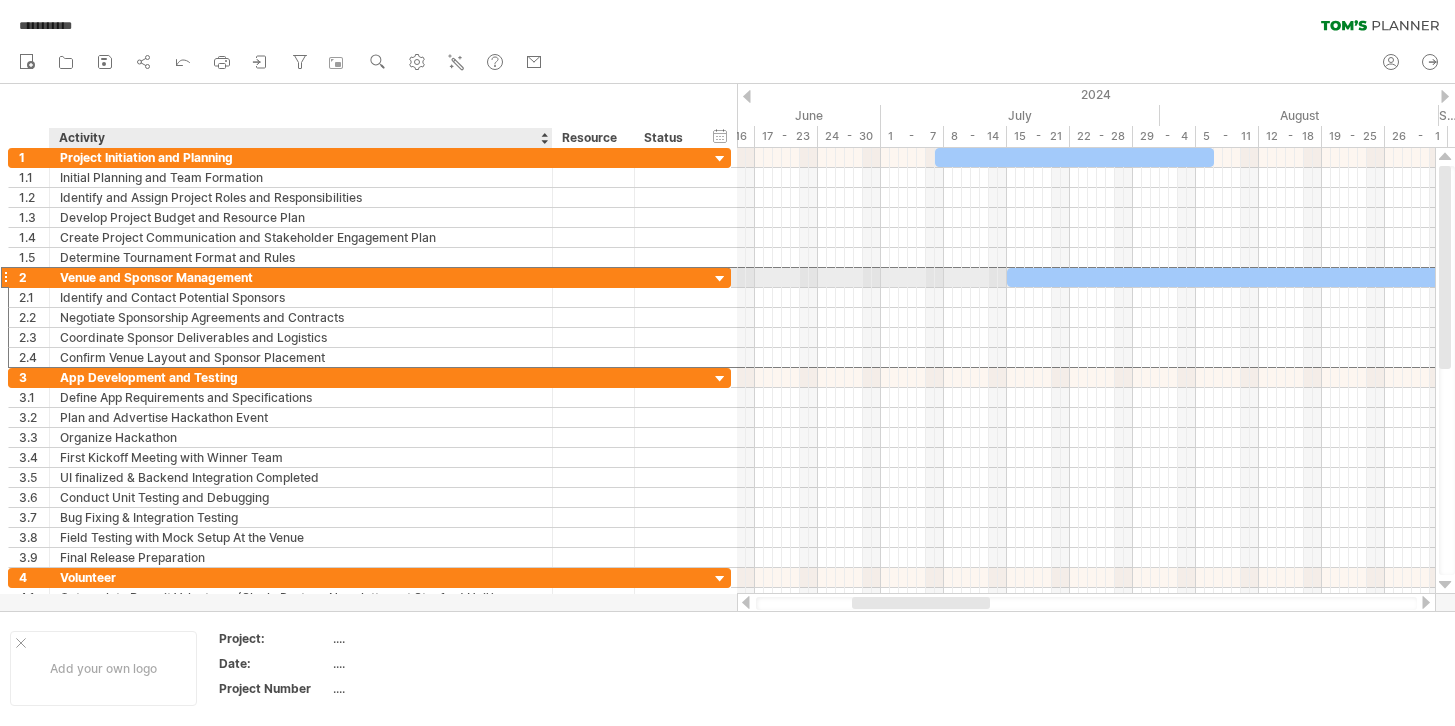 click on "Venue and Sponsor Management" at bounding box center [301, 277] 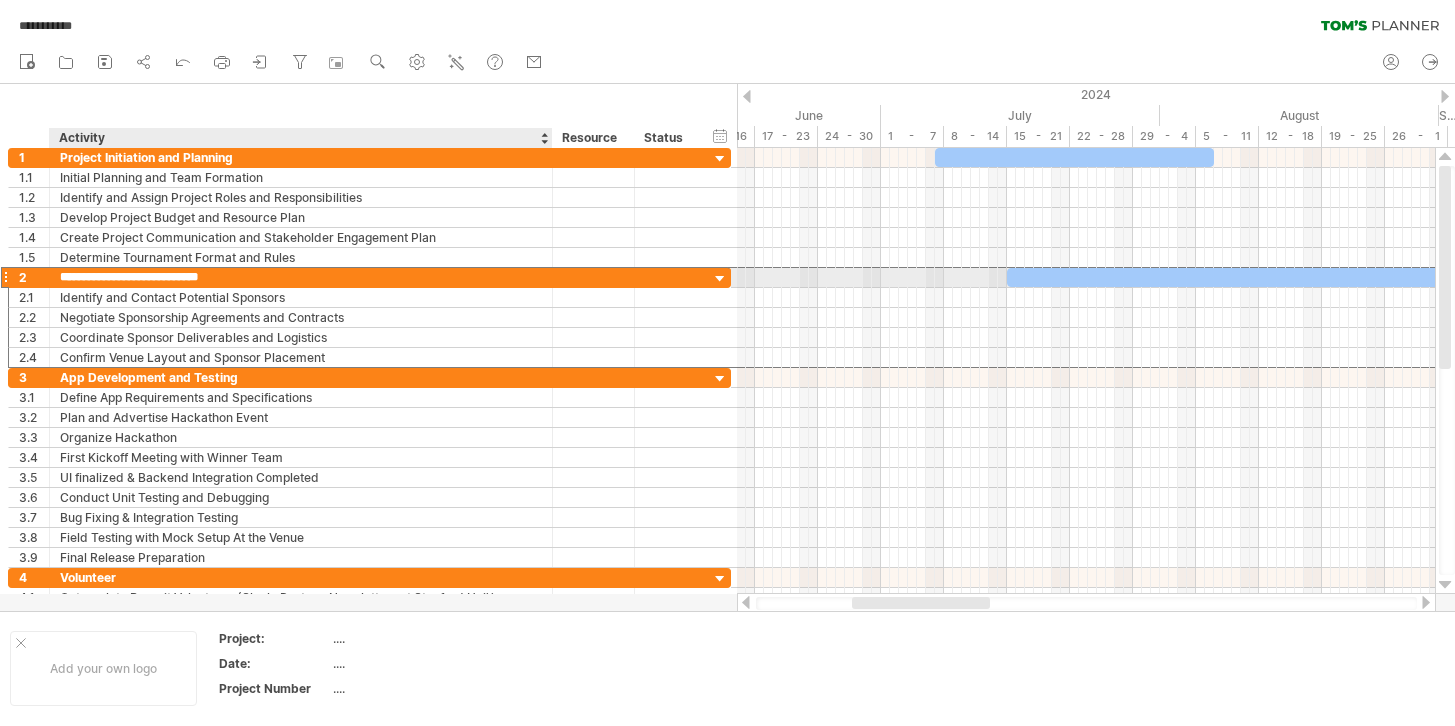 click on "**********" at bounding box center (301, 277) 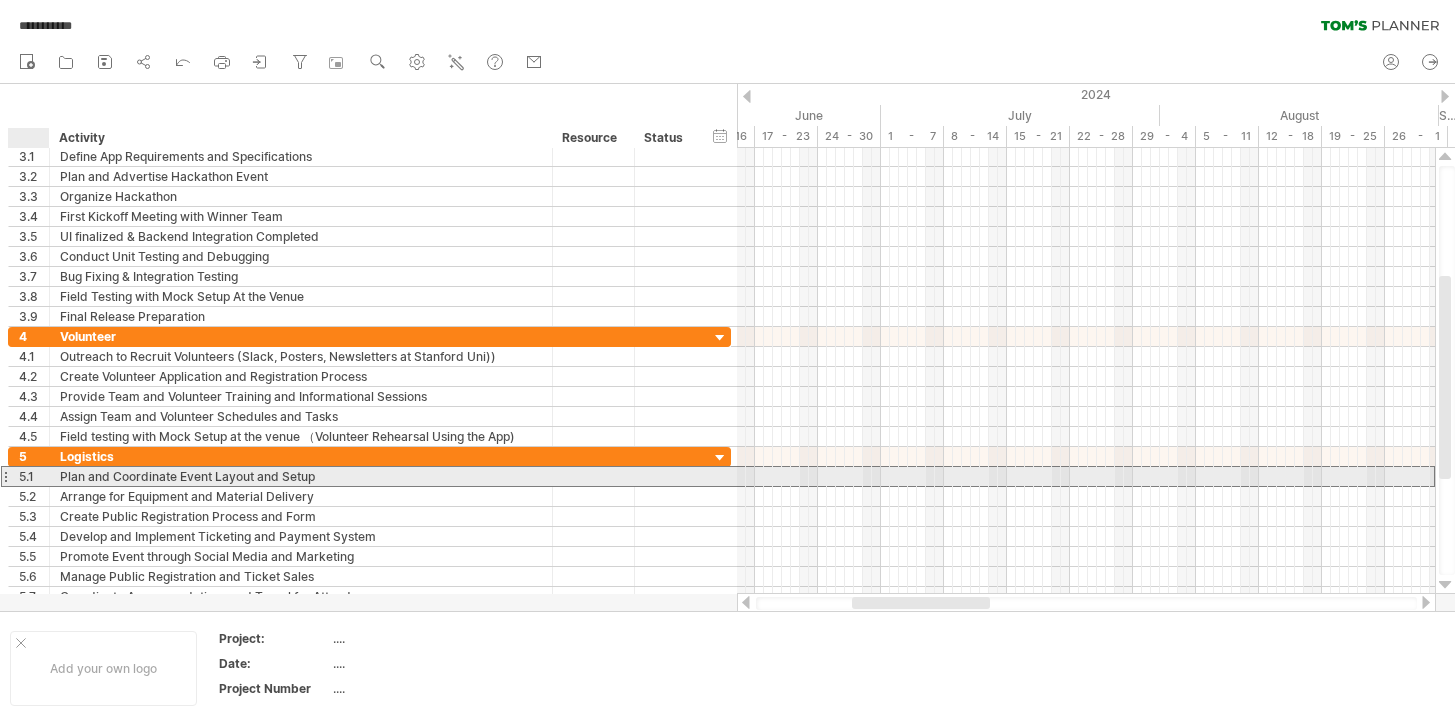 click on "5.1" at bounding box center [34, 476] 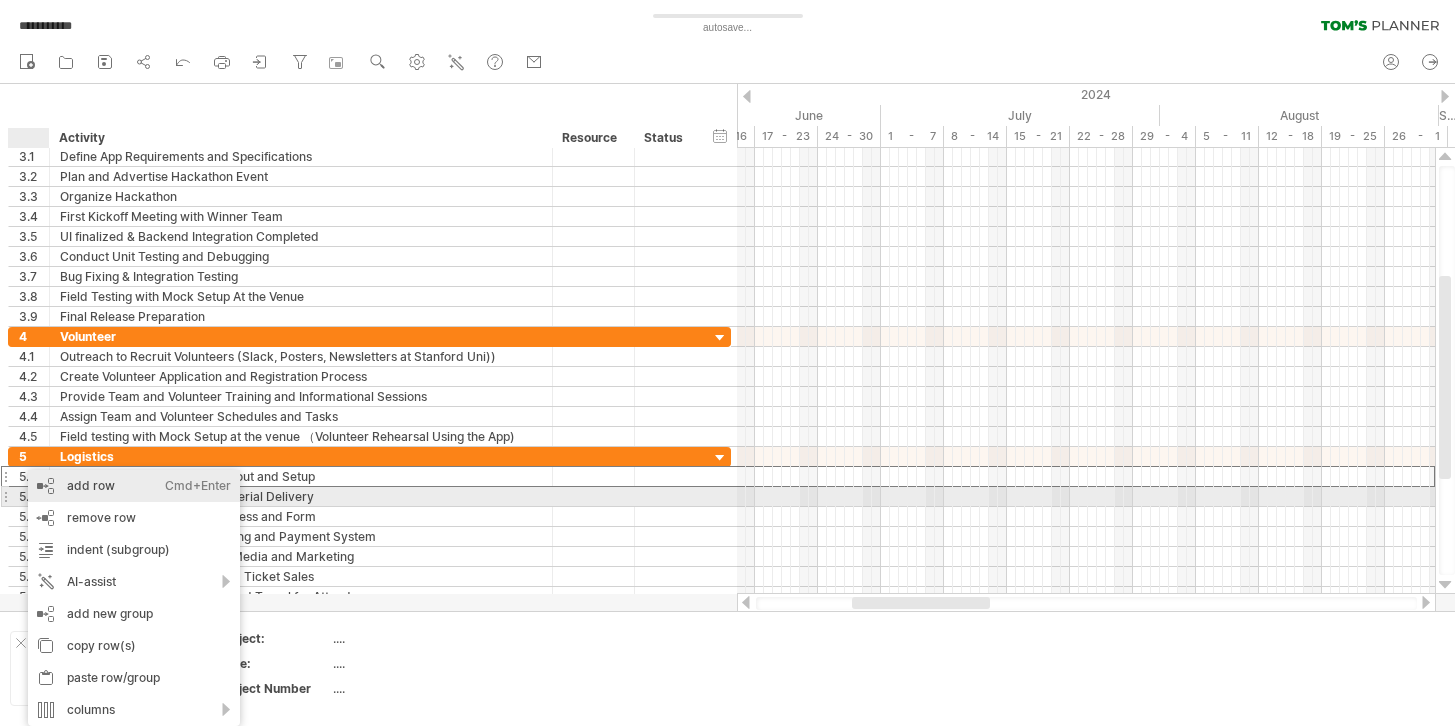 click on "add row Ctrl+Enter Cmd+Enter" at bounding box center (134, 486) 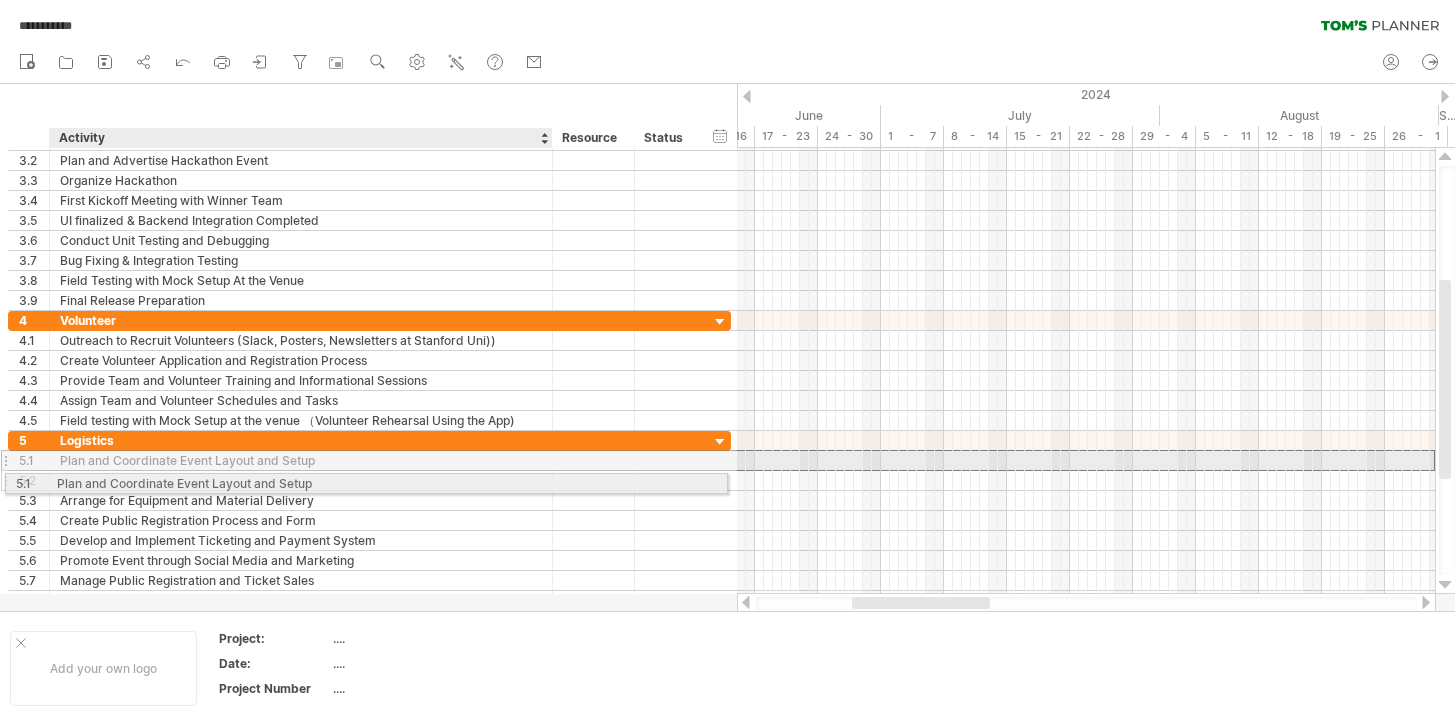 drag, startPoint x: 85, startPoint y: 462, endPoint x: 75, endPoint y: 481, distance: 21.470911 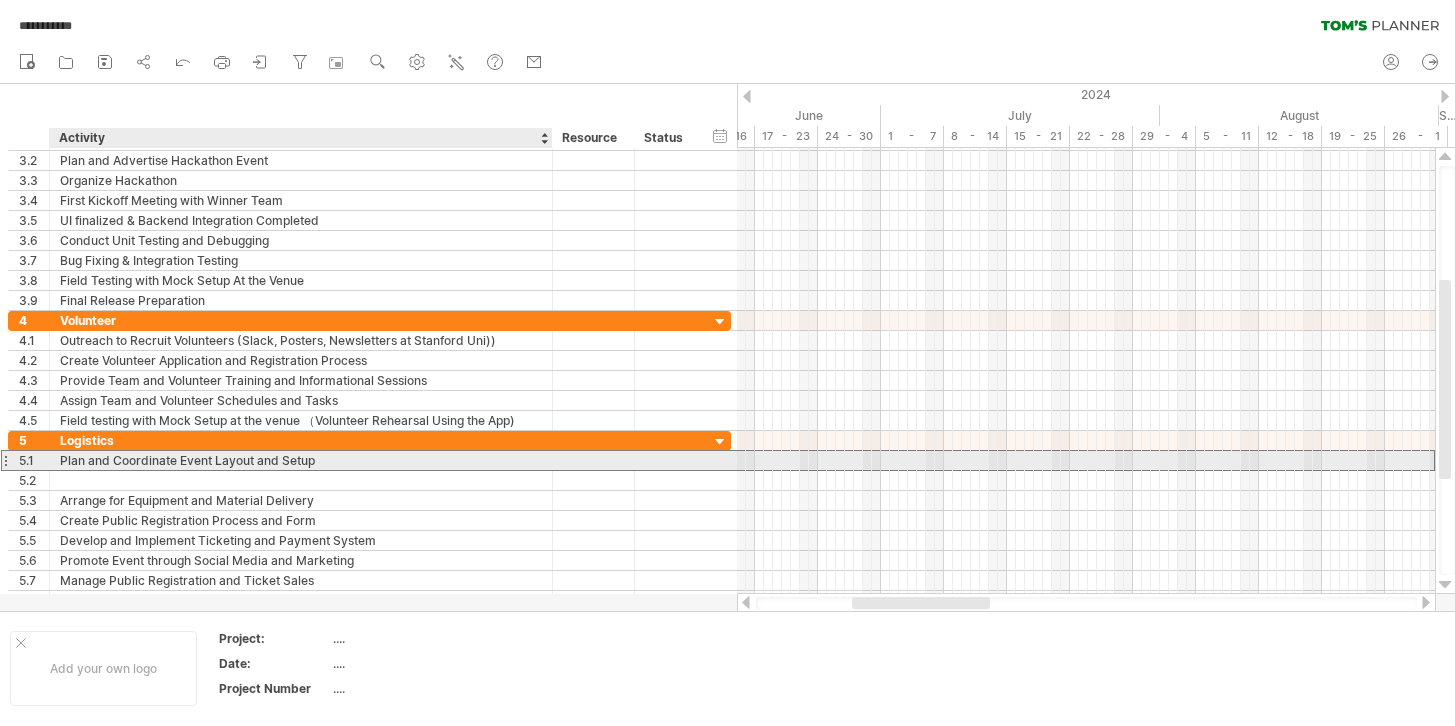 click on "Lore ips Dolorsitam Conse Adipis eli Seddo" at bounding box center [301, 460] 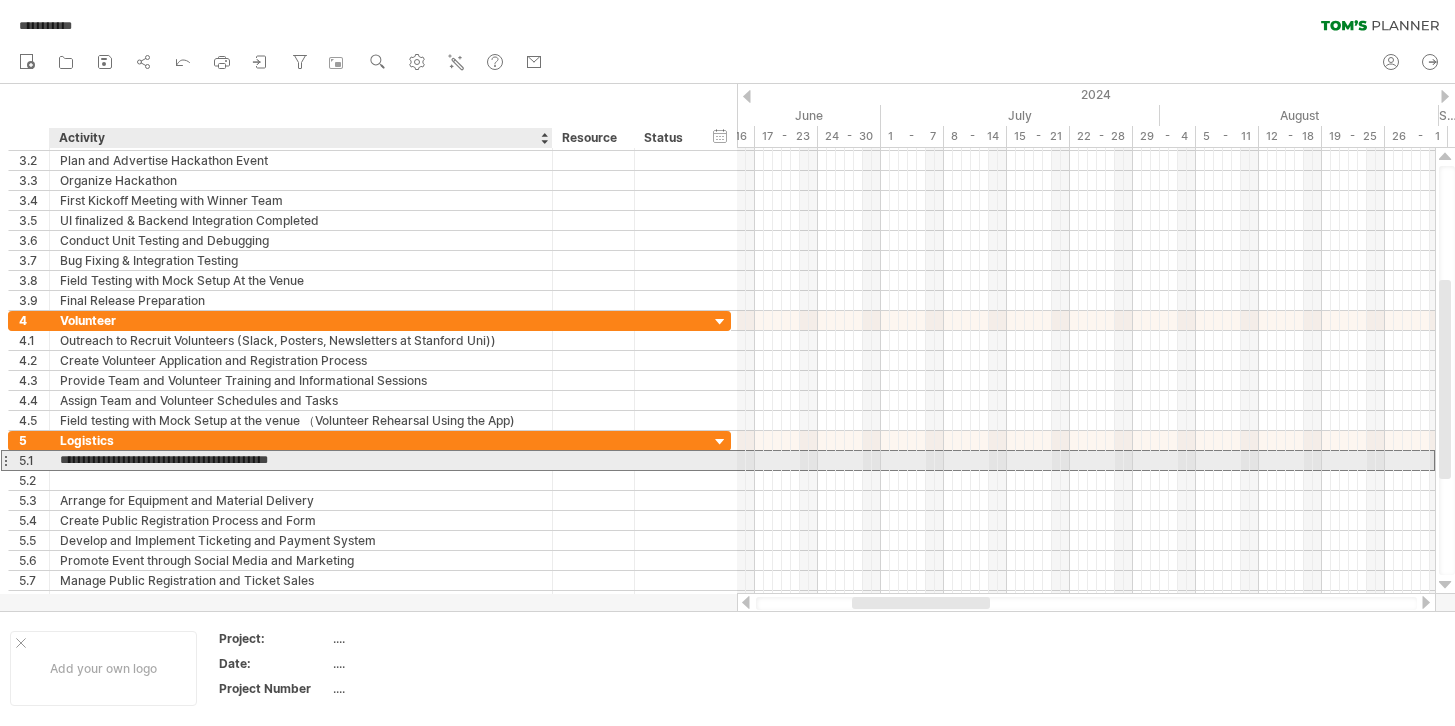 click on "**********" at bounding box center (301, 460) 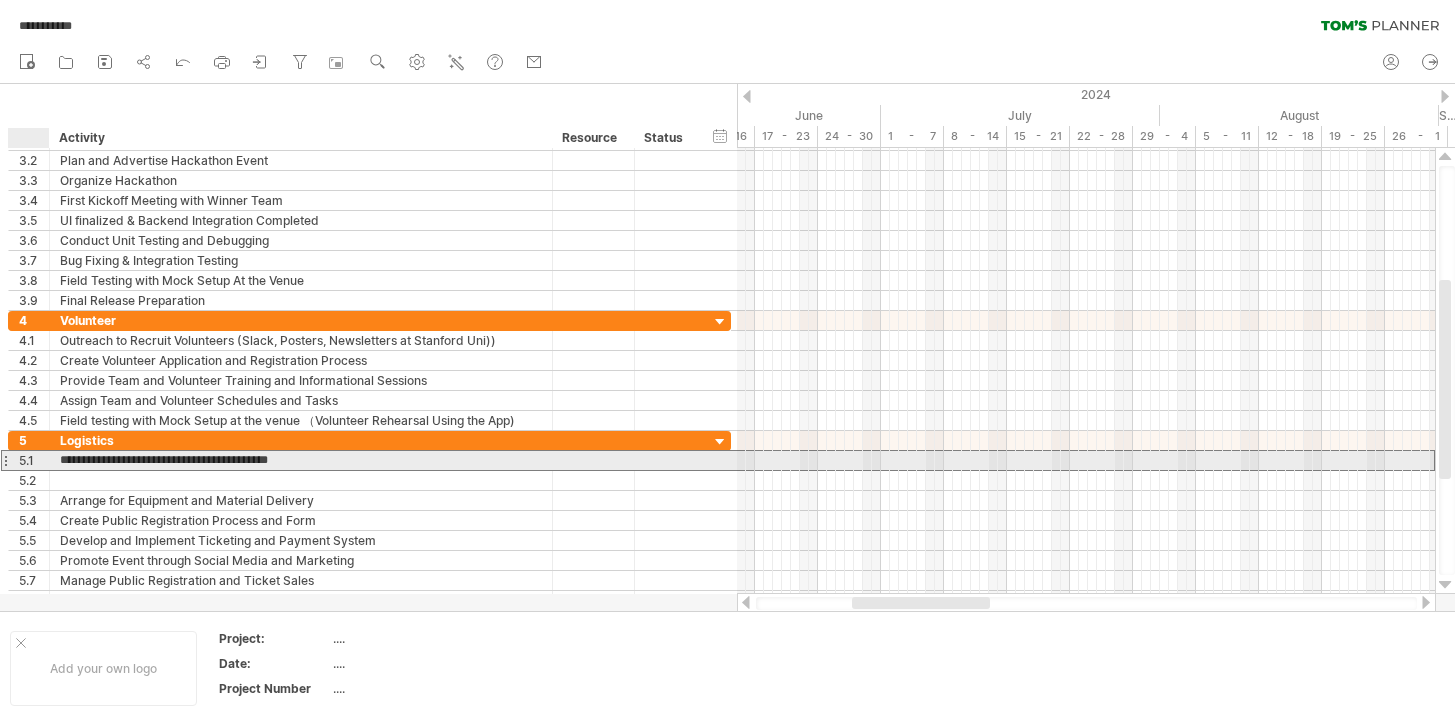drag, startPoint x: 317, startPoint y: 462, endPoint x: 55, endPoint y: 460, distance: 262.00763 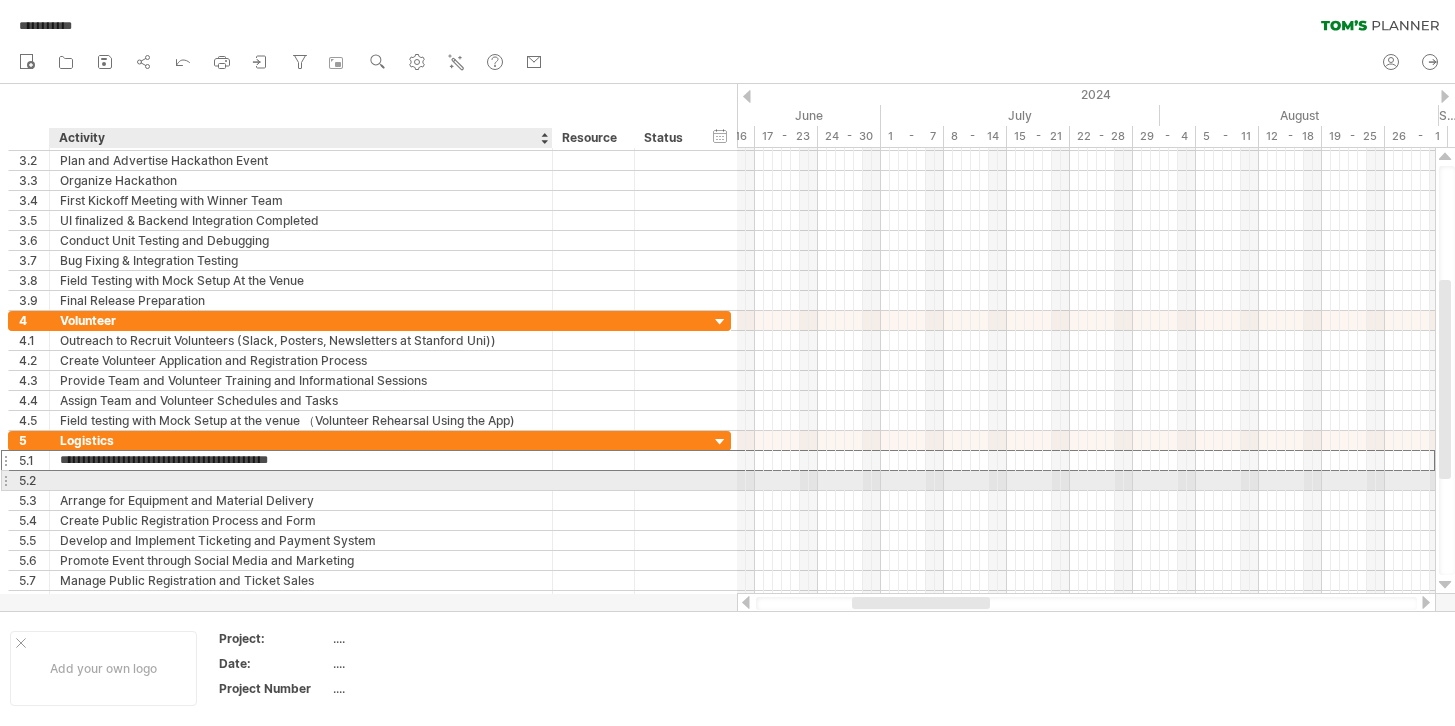 click at bounding box center (301, 480) 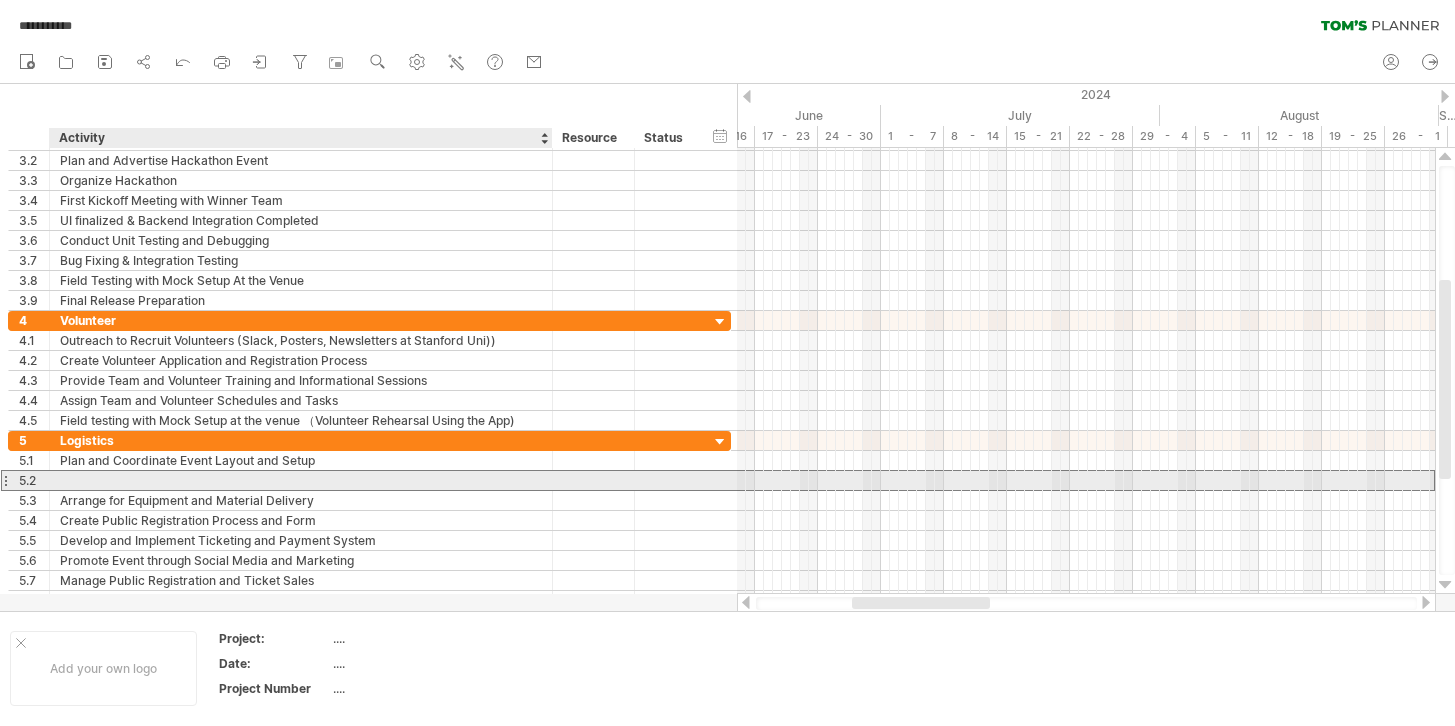 paste on "**********" 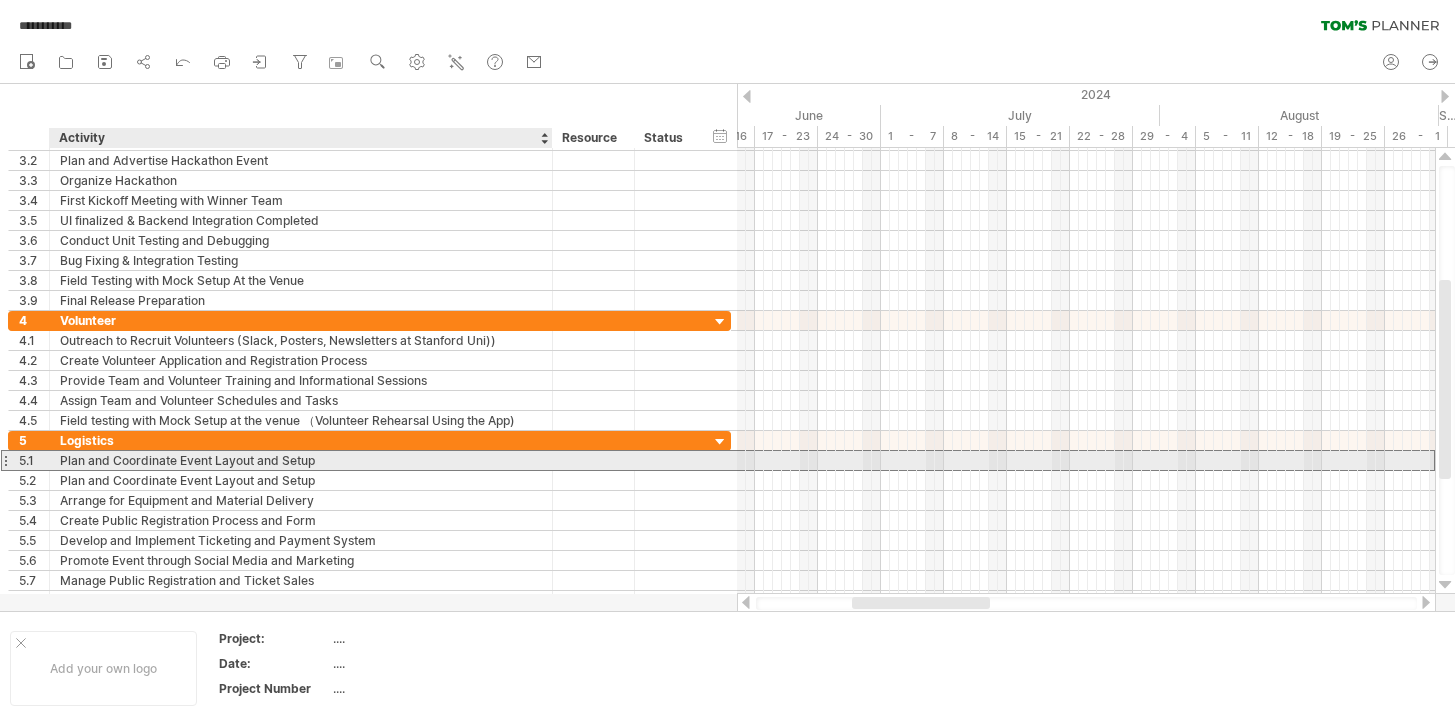 click on "Lore ips Dolorsitam Conse Adipis eli Seddo" at bounding box center [301, 460] 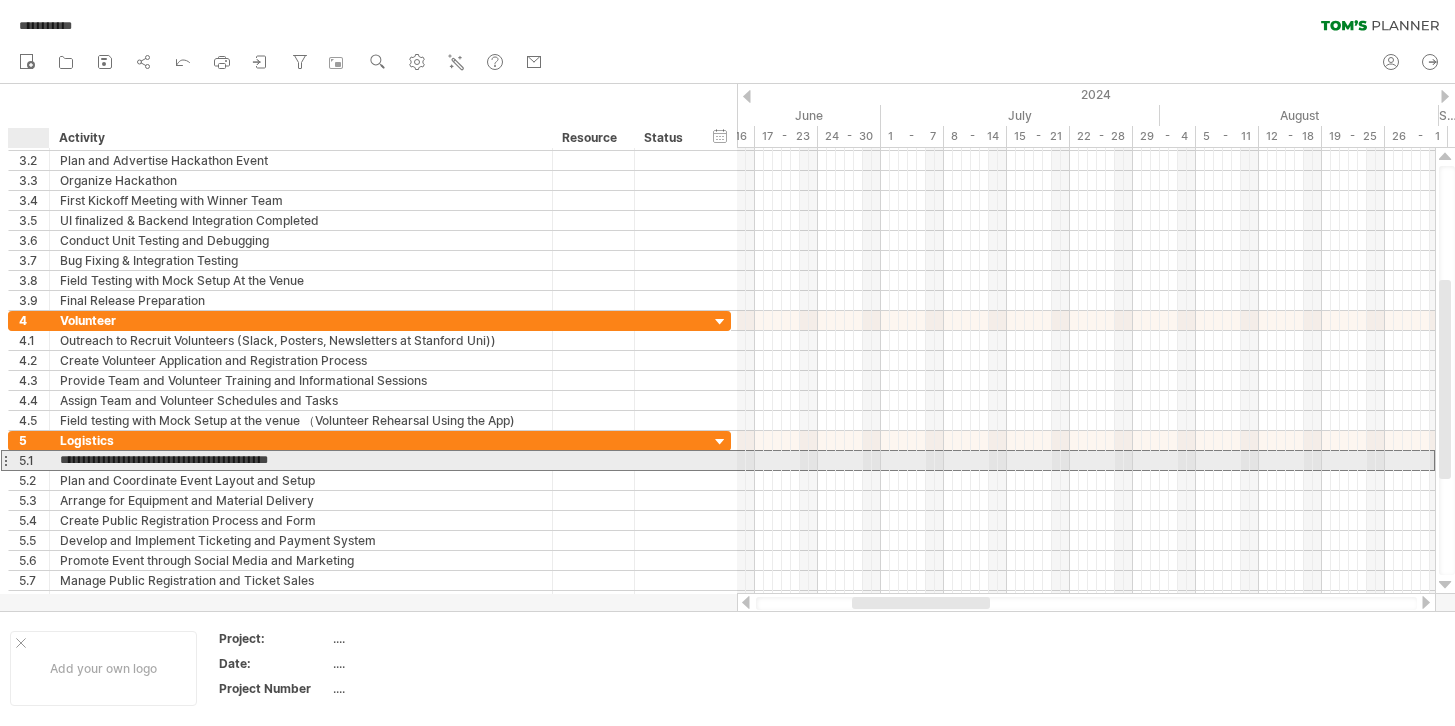 drag, startPoint x: 338, startPoint y: 461, endPoint x: 58, endPoint y: 462, distance: 280.0018 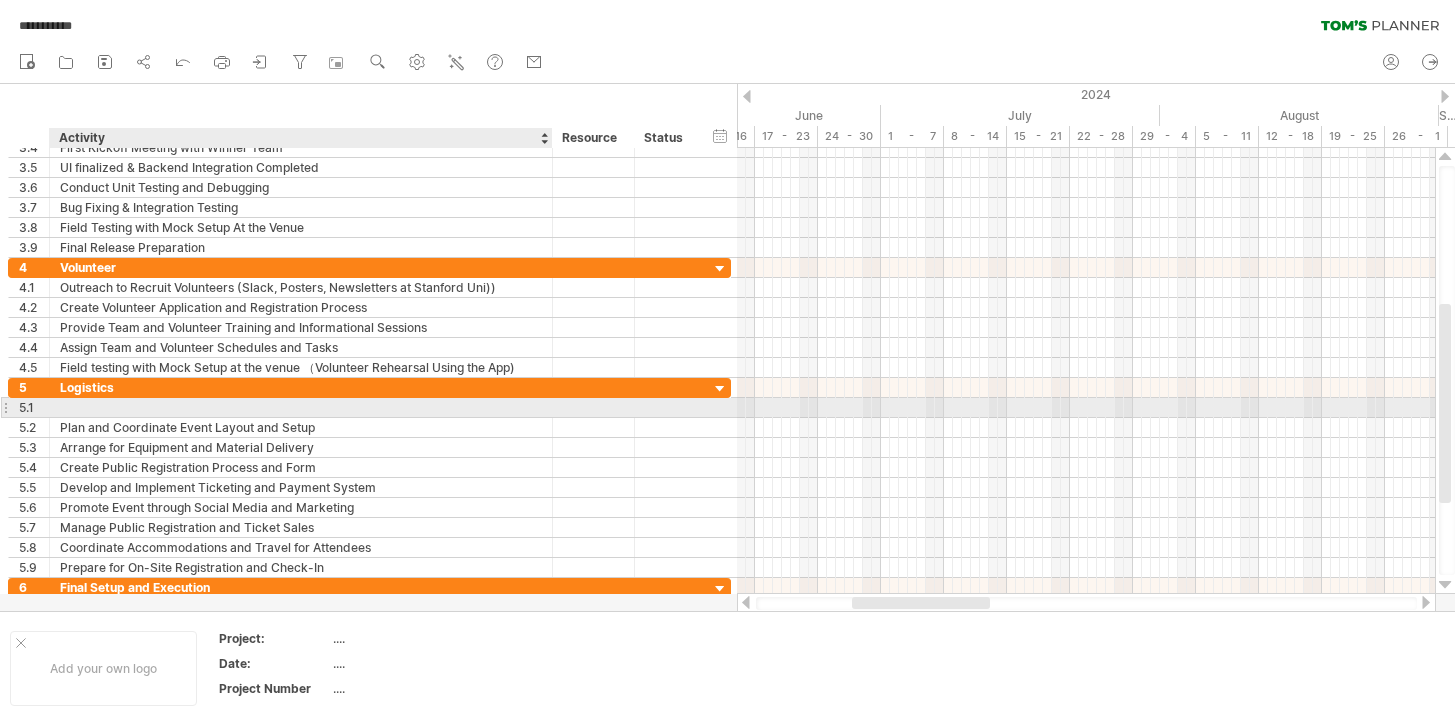 click at bounding box center [301, 407] 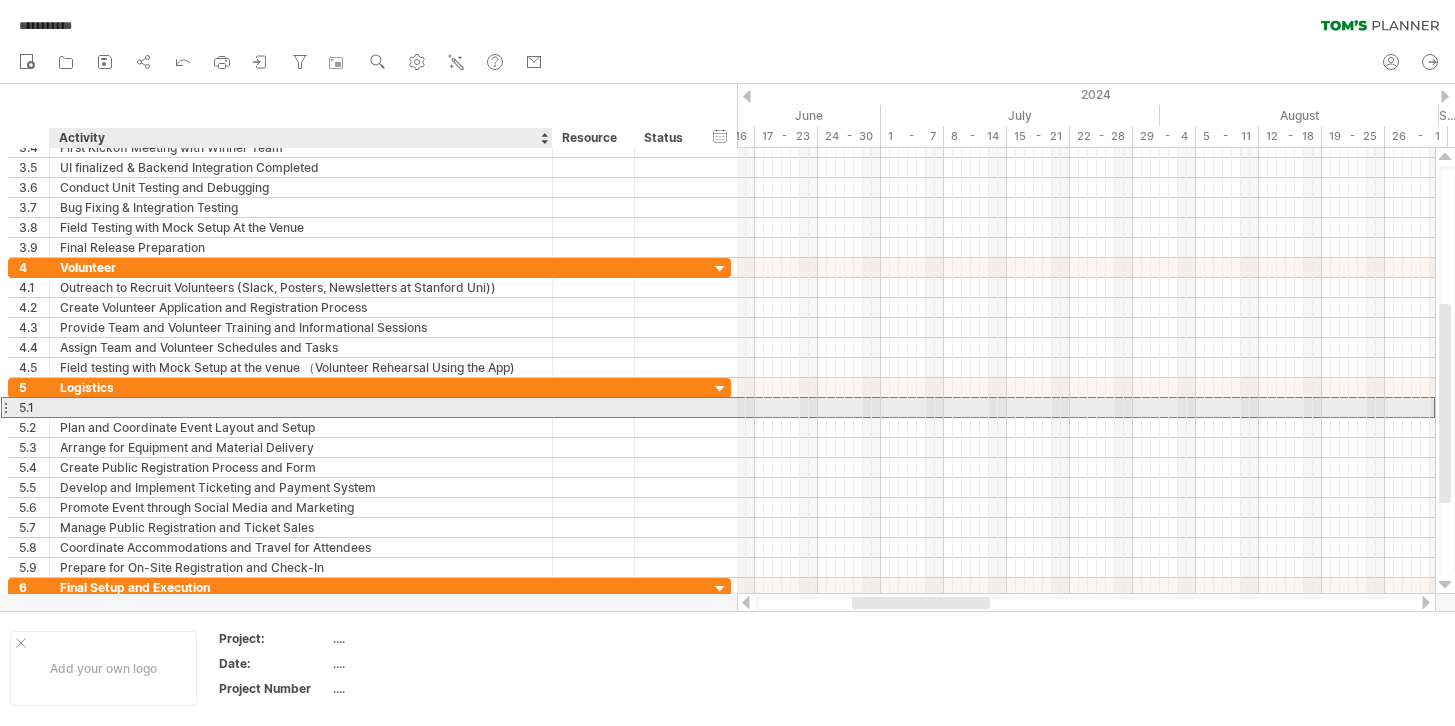 click at bounding box center (301, 407) 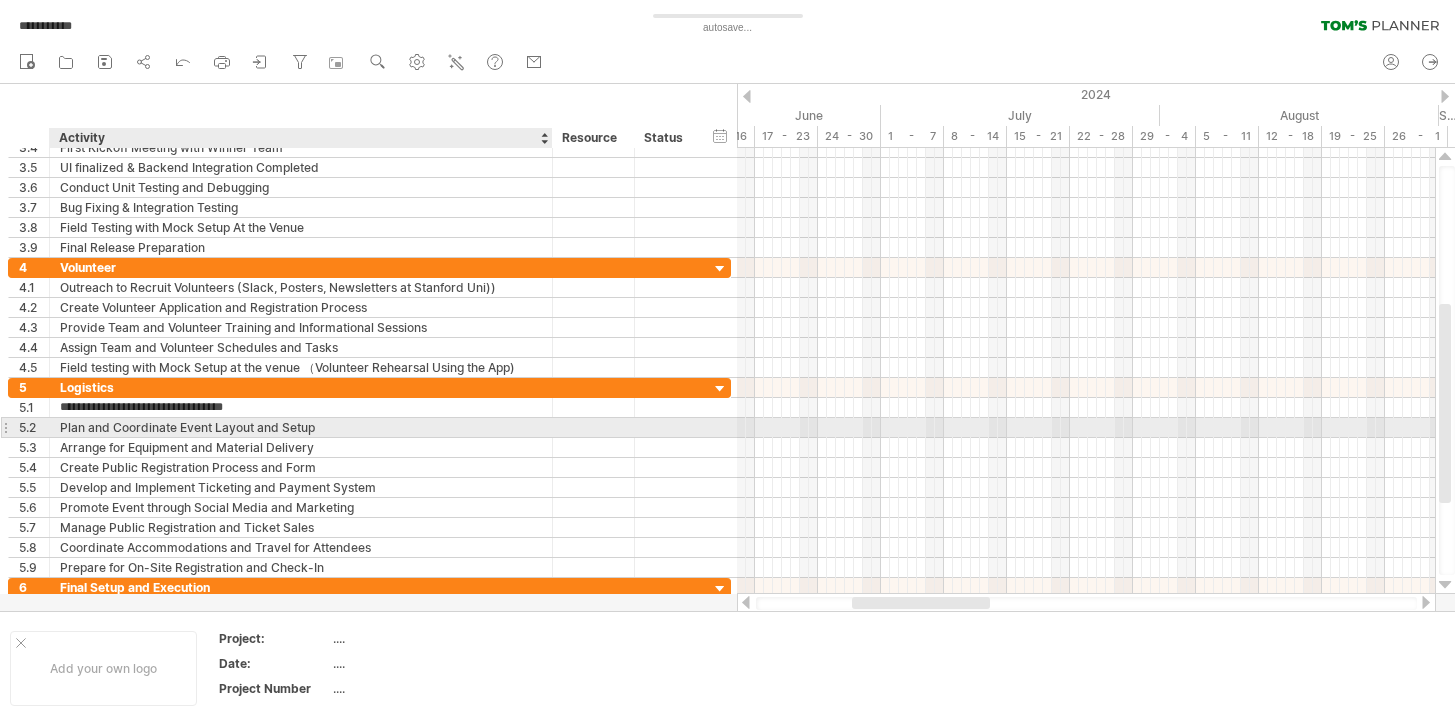 click on "Lore ips Dolorsitam Conse Adipis eli Seddo" at bounding box center [301, 427] 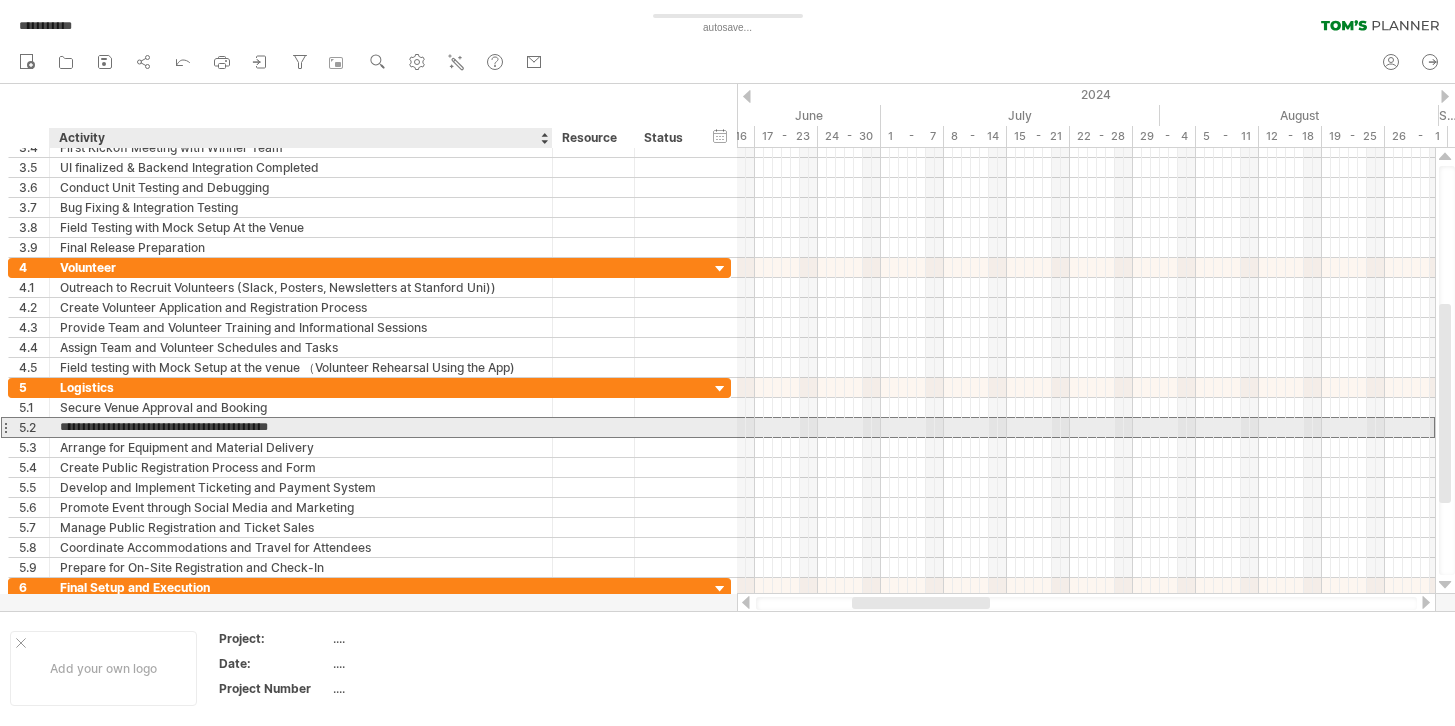 click on "**********" at bounding box center (301, 427) 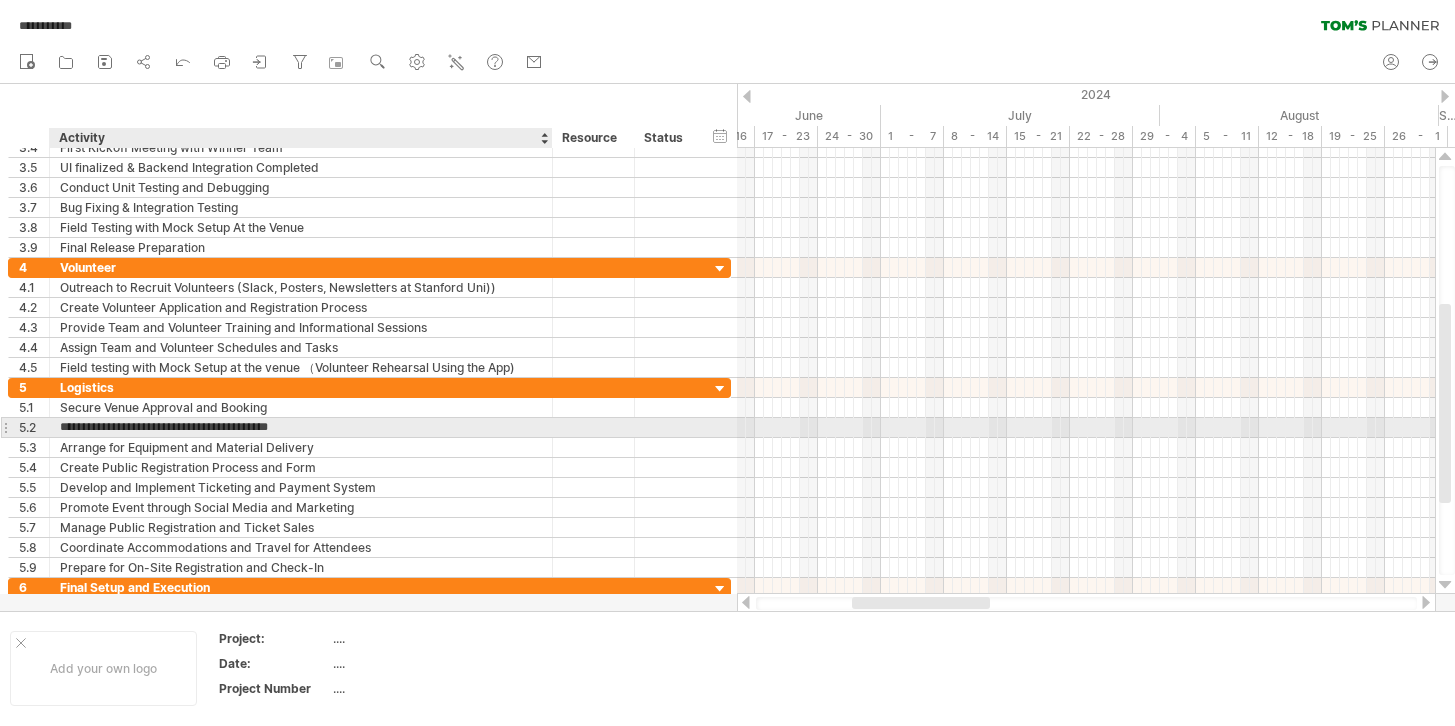 click on "**********" at bounding box center (301, 427) 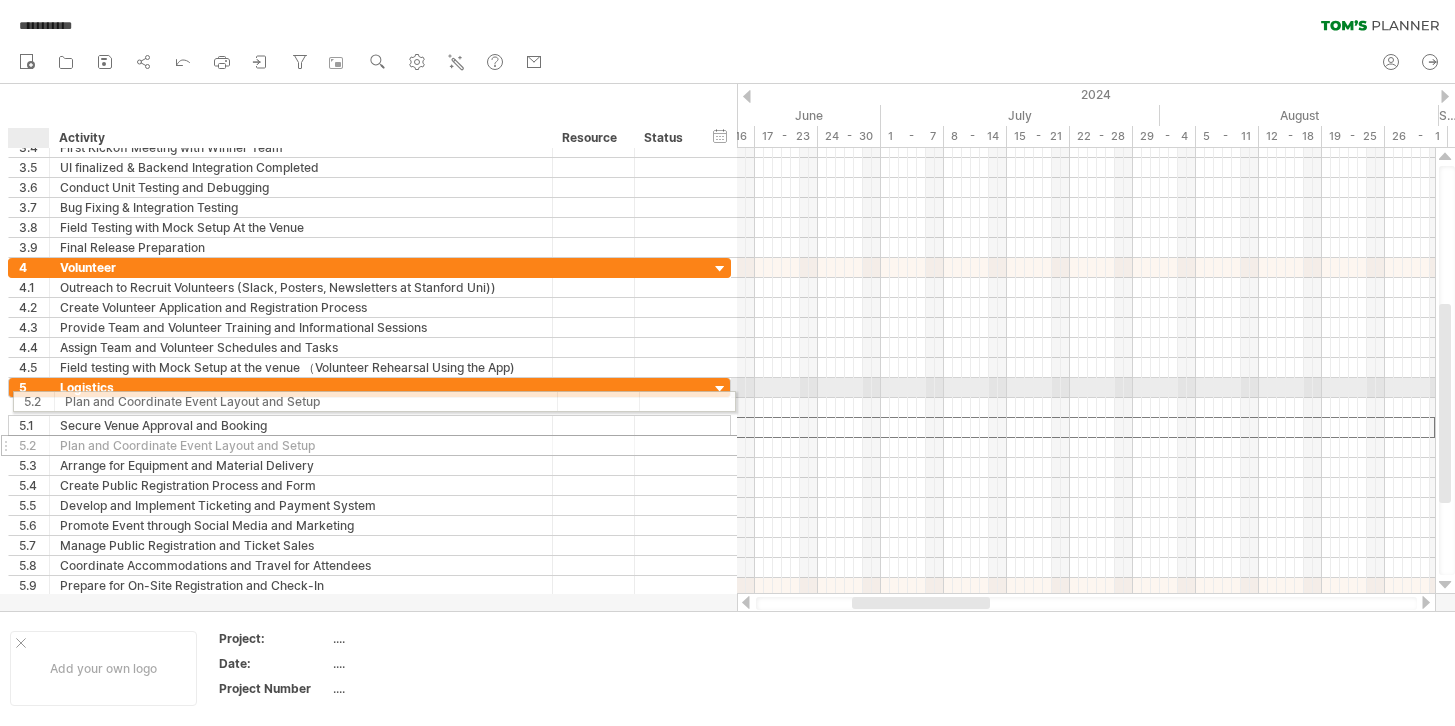 drag, startPoint x: 23, startPoint y: 426, endPoint x: 29, endPoint y: 398, distance: 28.635643 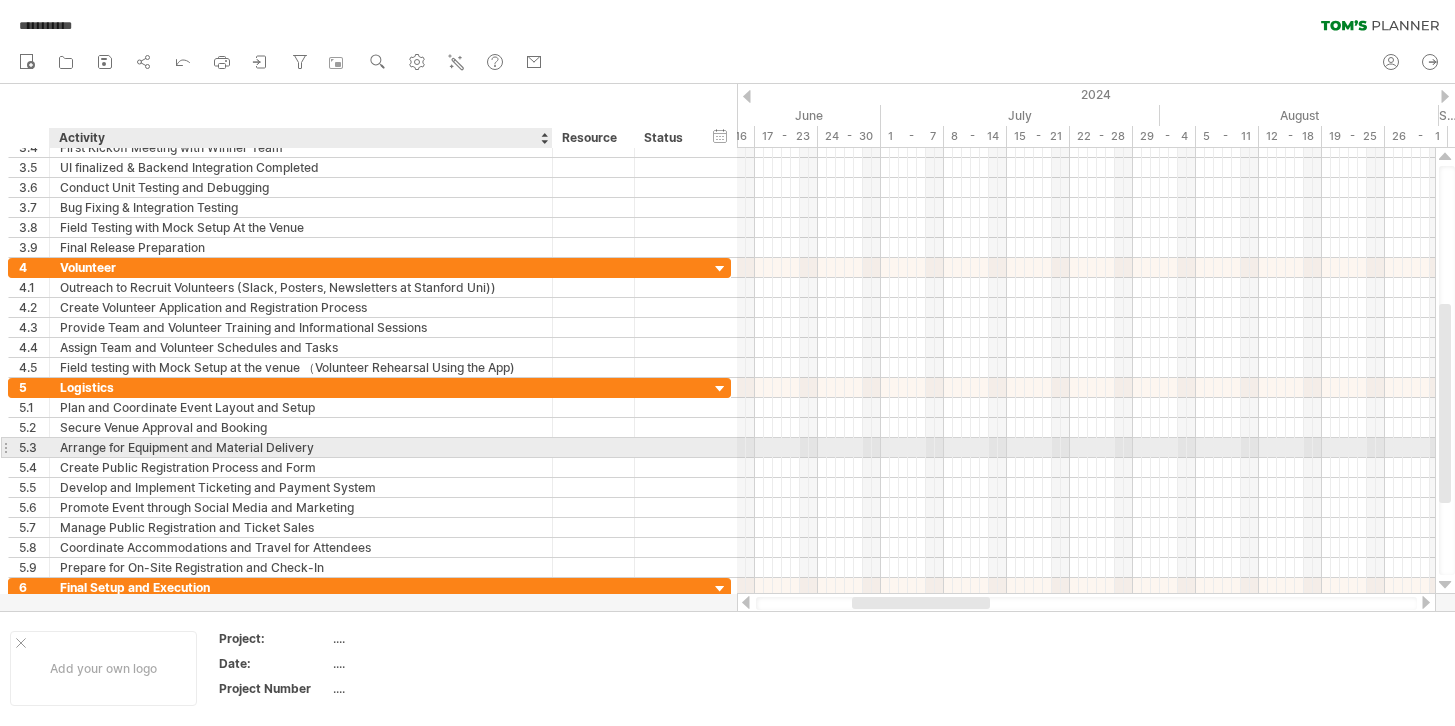 click on "Arrange for Equipment and Material Delivery" at bounding box center (301, 447) 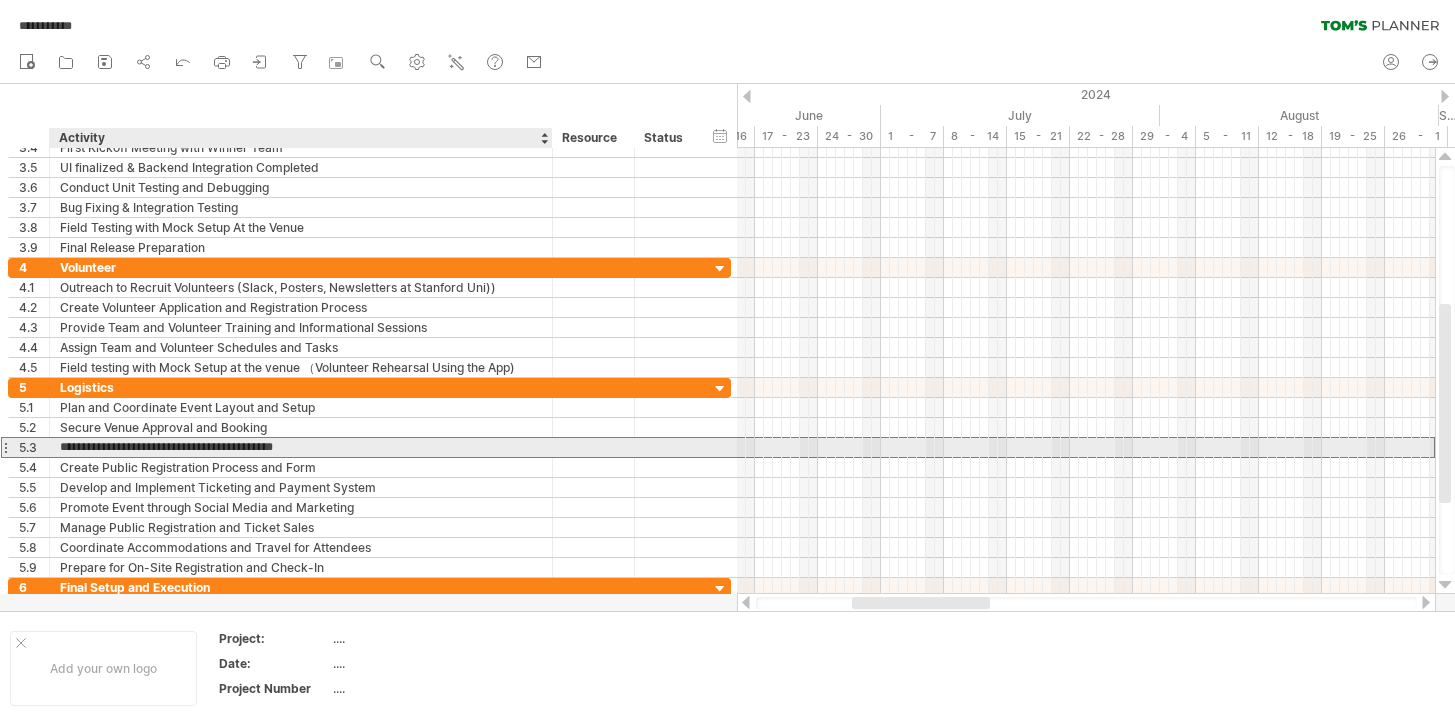 click on "**********" at bounding box center (301, 447) 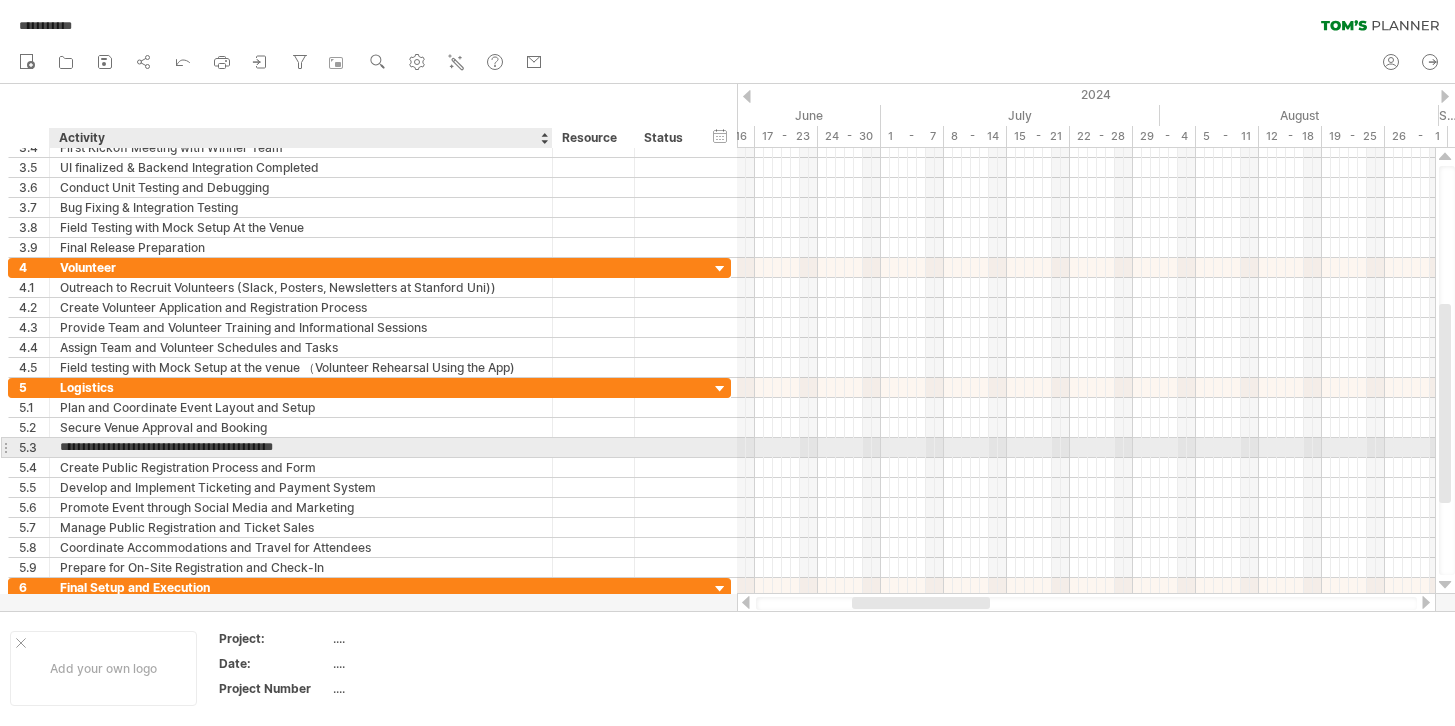 click on "**********" at bounding box center [301, 447] 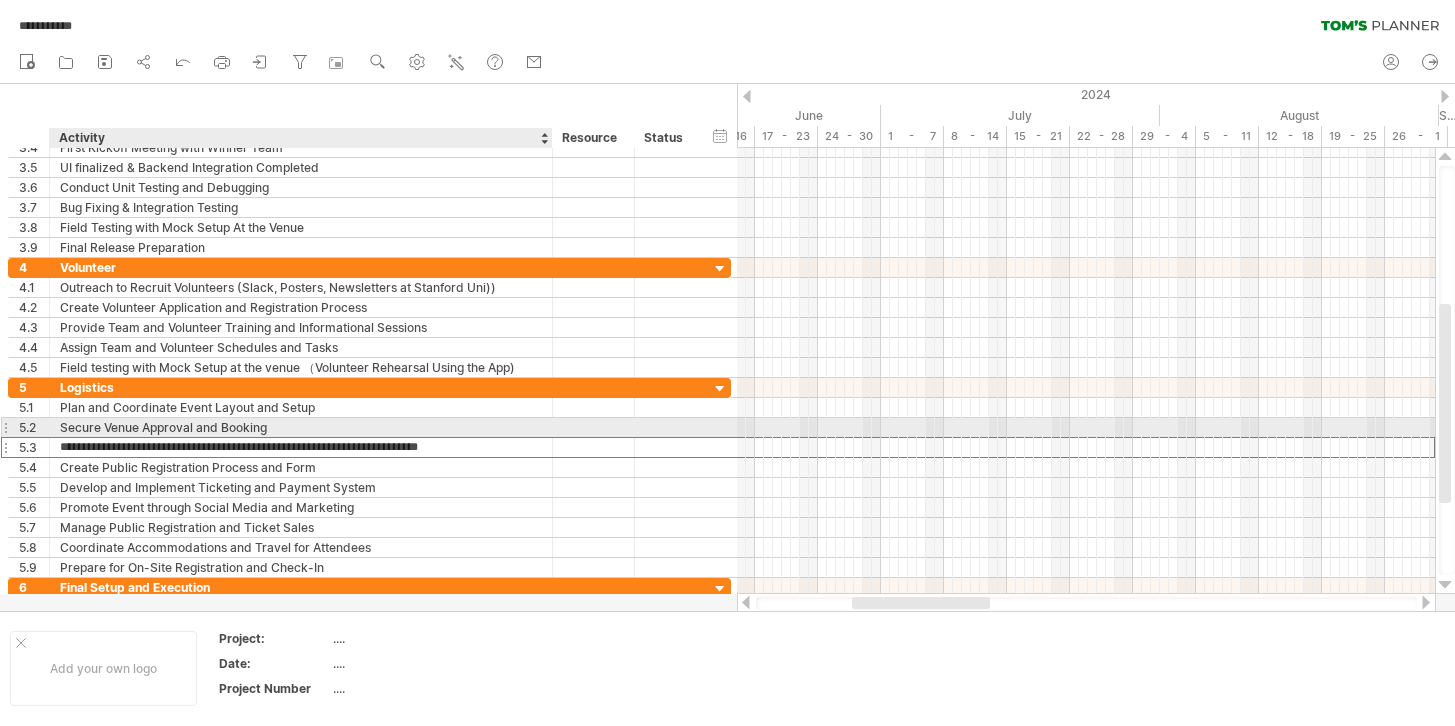 type on "**********" 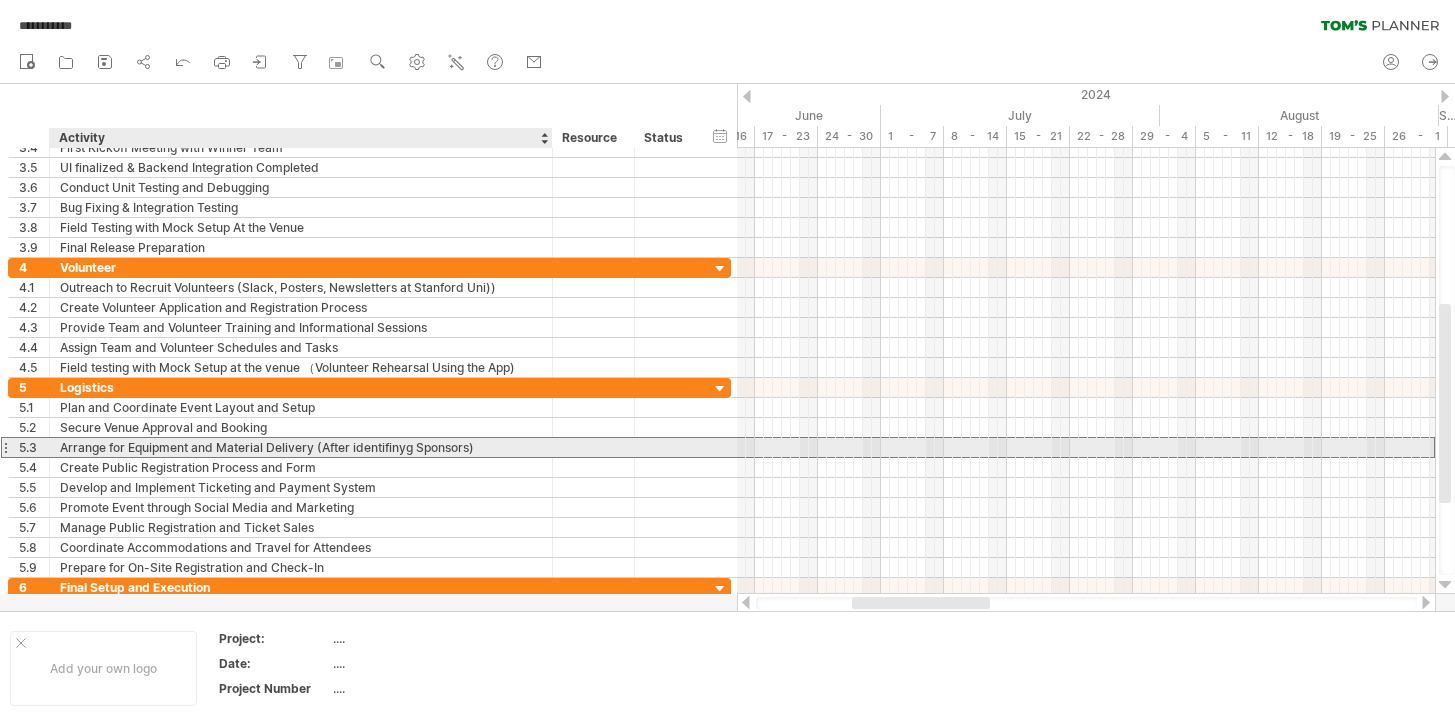 click on "Arrange for Equipment and Material Delivery (After identifinyg Sponsors)" at bounding box center [301, 447] 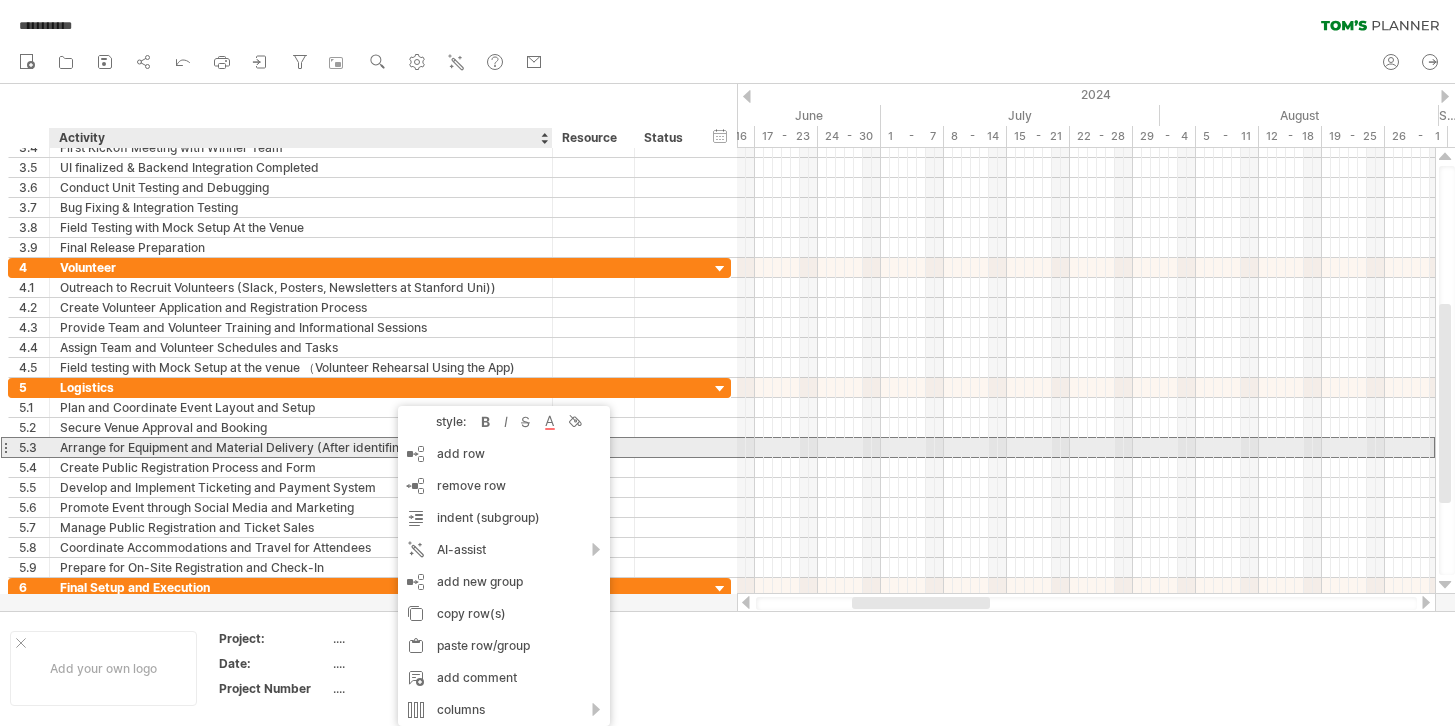click on "Arrange for Equipment and Material Delivery (After identifinyg Sponsors)" at bounding box center (301, 447) 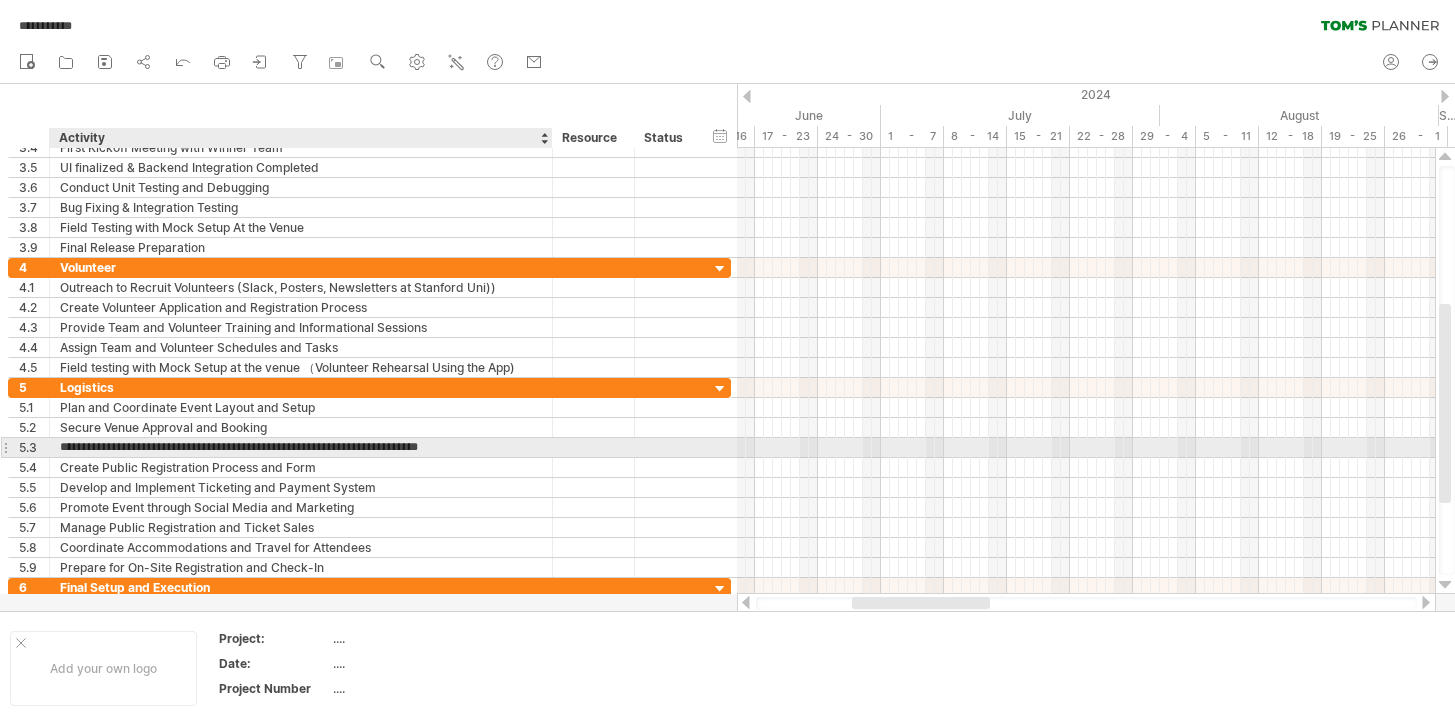 click on "**********" at bounding box center [301, 447] 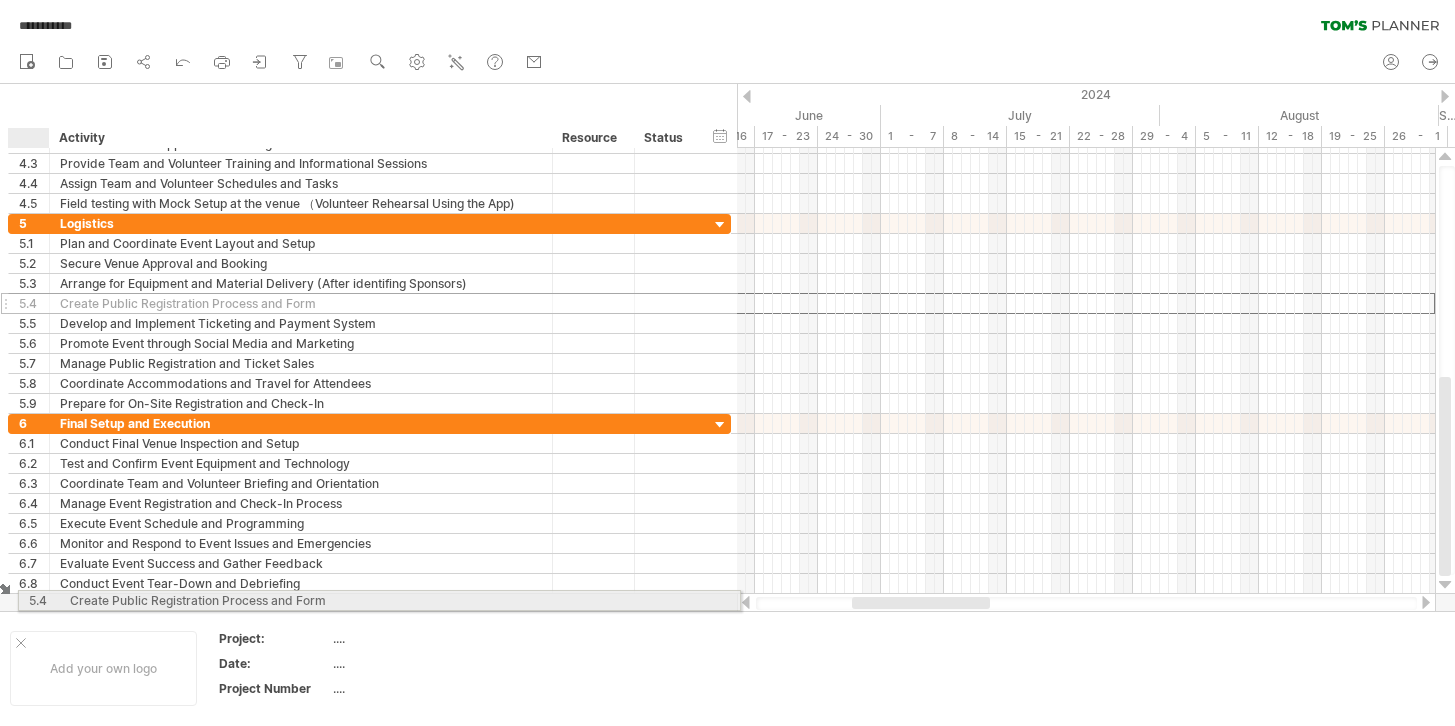 drag, startPoint x: 23, startPoint y: 469, endPoint x: 56, endPoint y: 597, distance: 132.18547 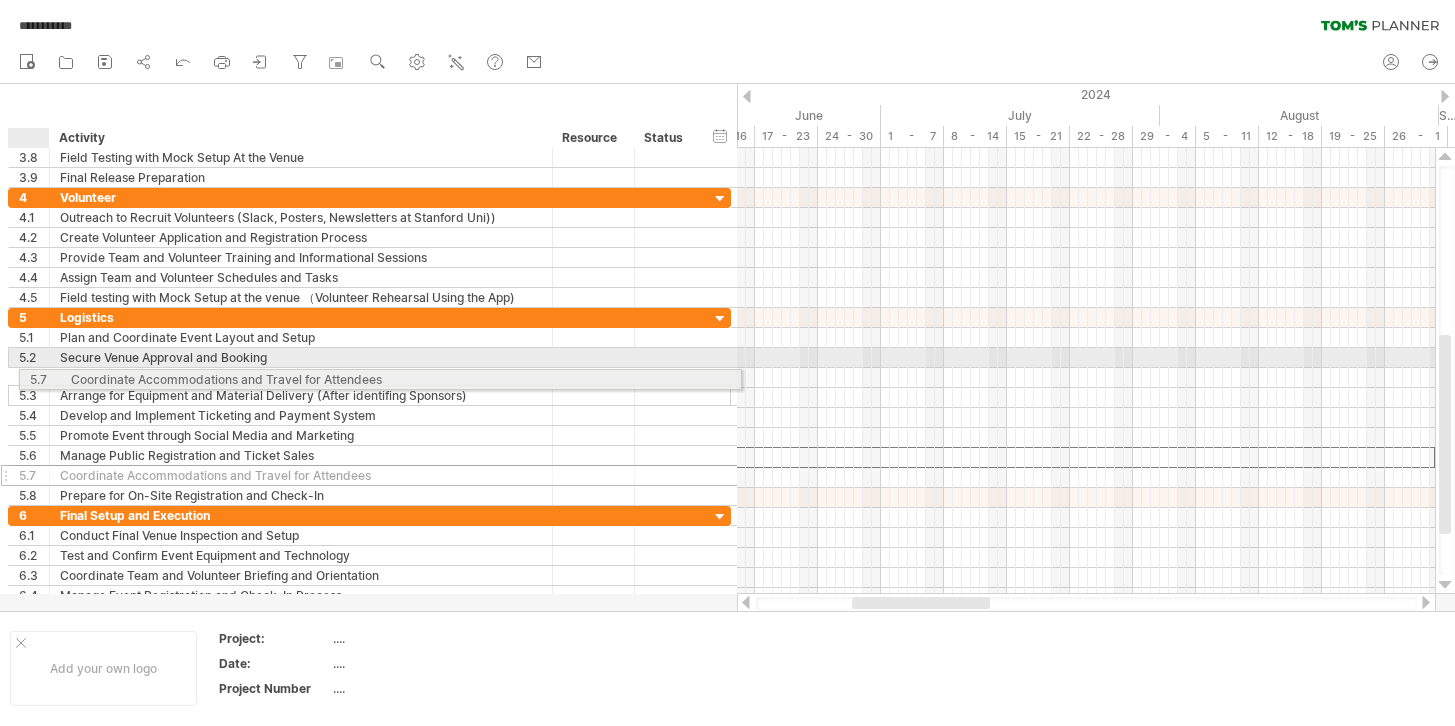 drag, startPoint x: 23, startPoint y: 457, endPoint x: 31, endPoint y: 376, distance: 81.394104 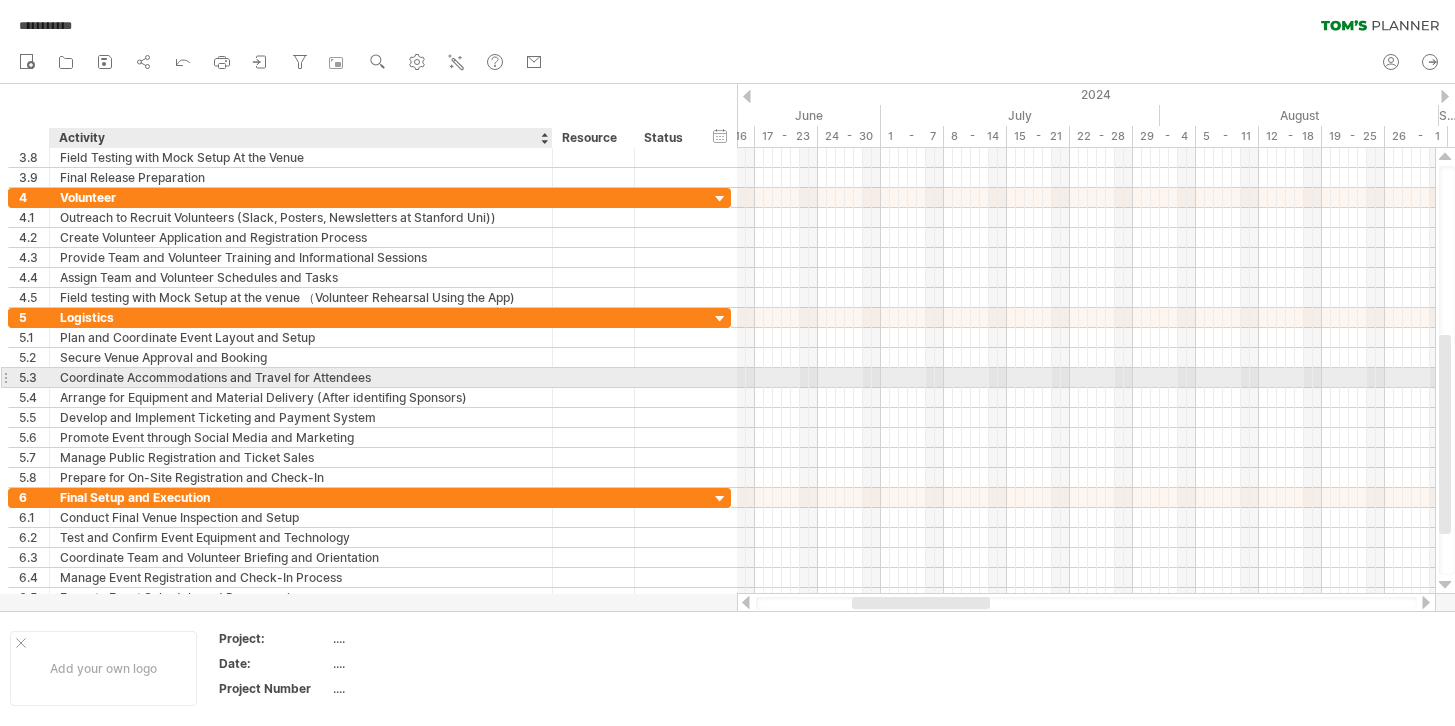 click on "Coordinate Accommodations and Travel for Attendees" at bounding box center [301, 377] 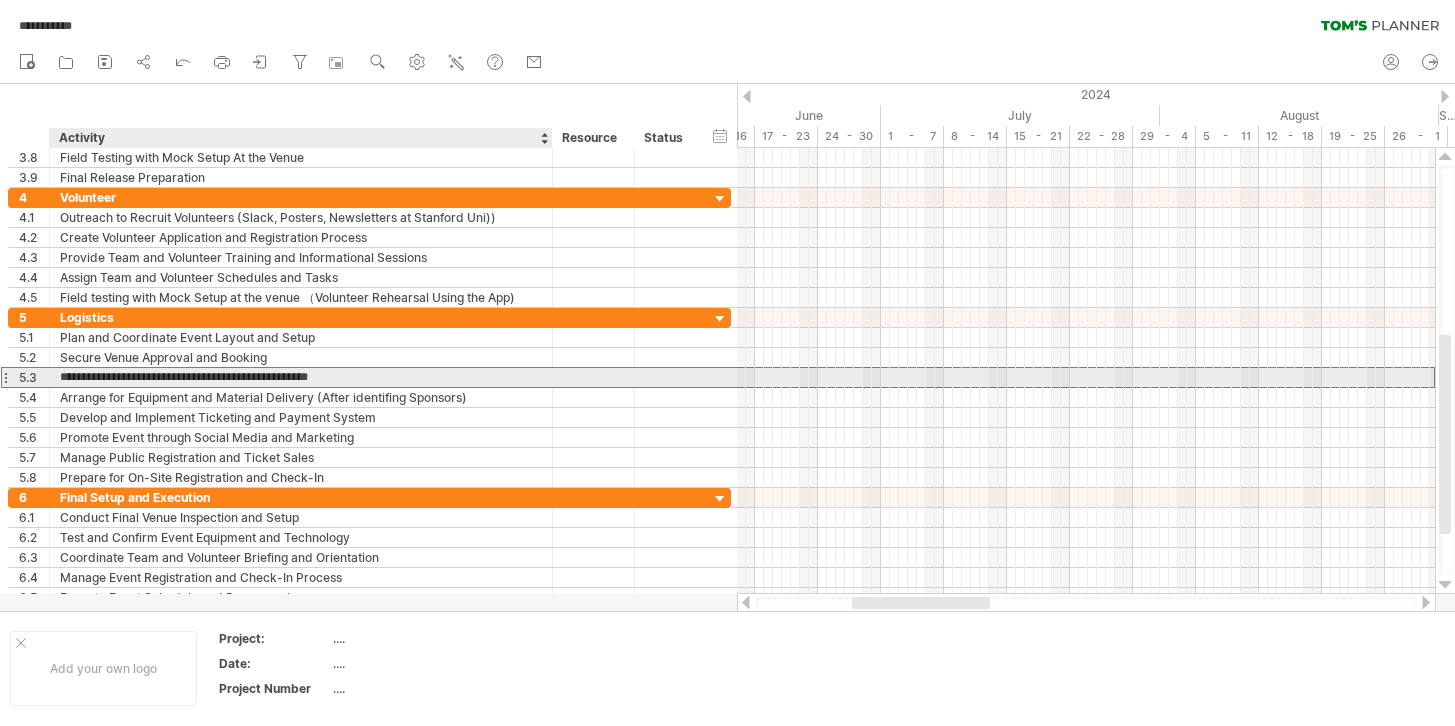 click on "**********" at bounding box center [301, 377] 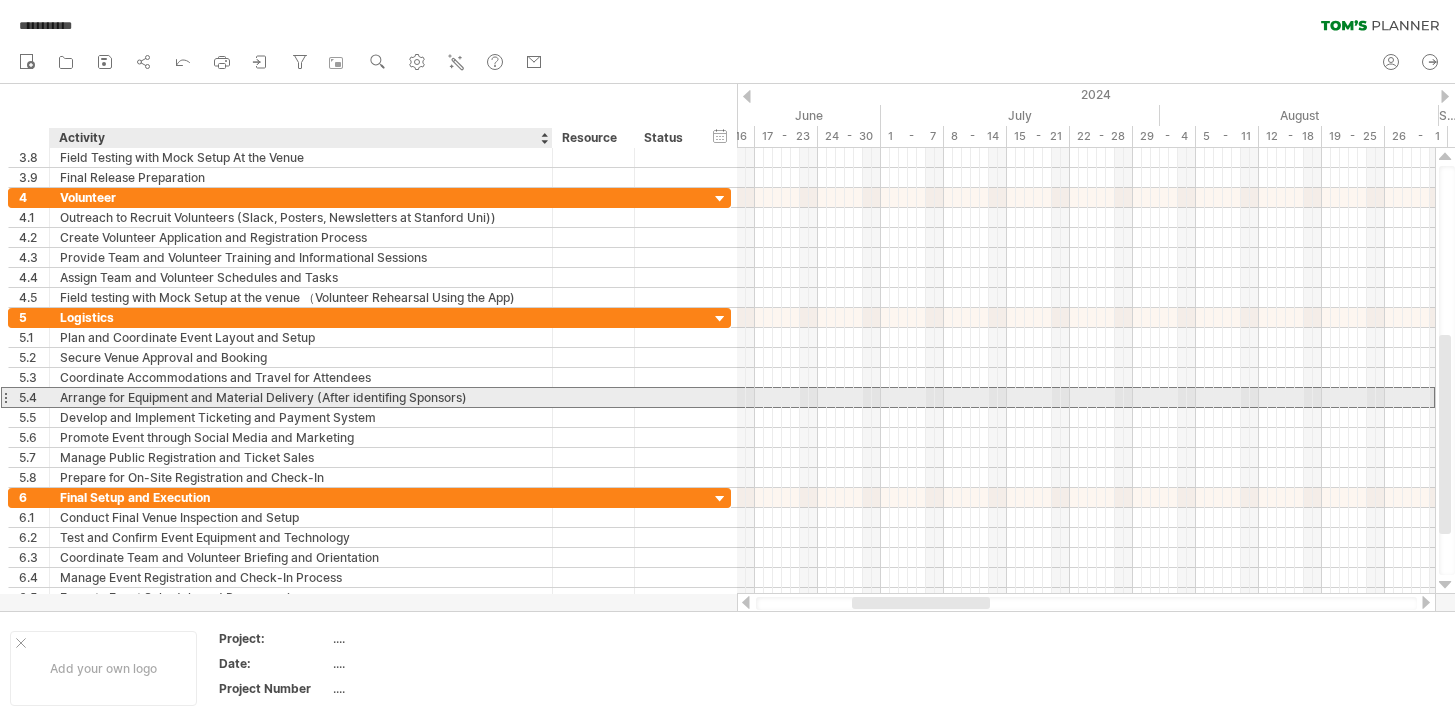 click on "Arrange for Equipment and Material Delivery (After identifing Sponsors)" at bounding box center (301, 397) 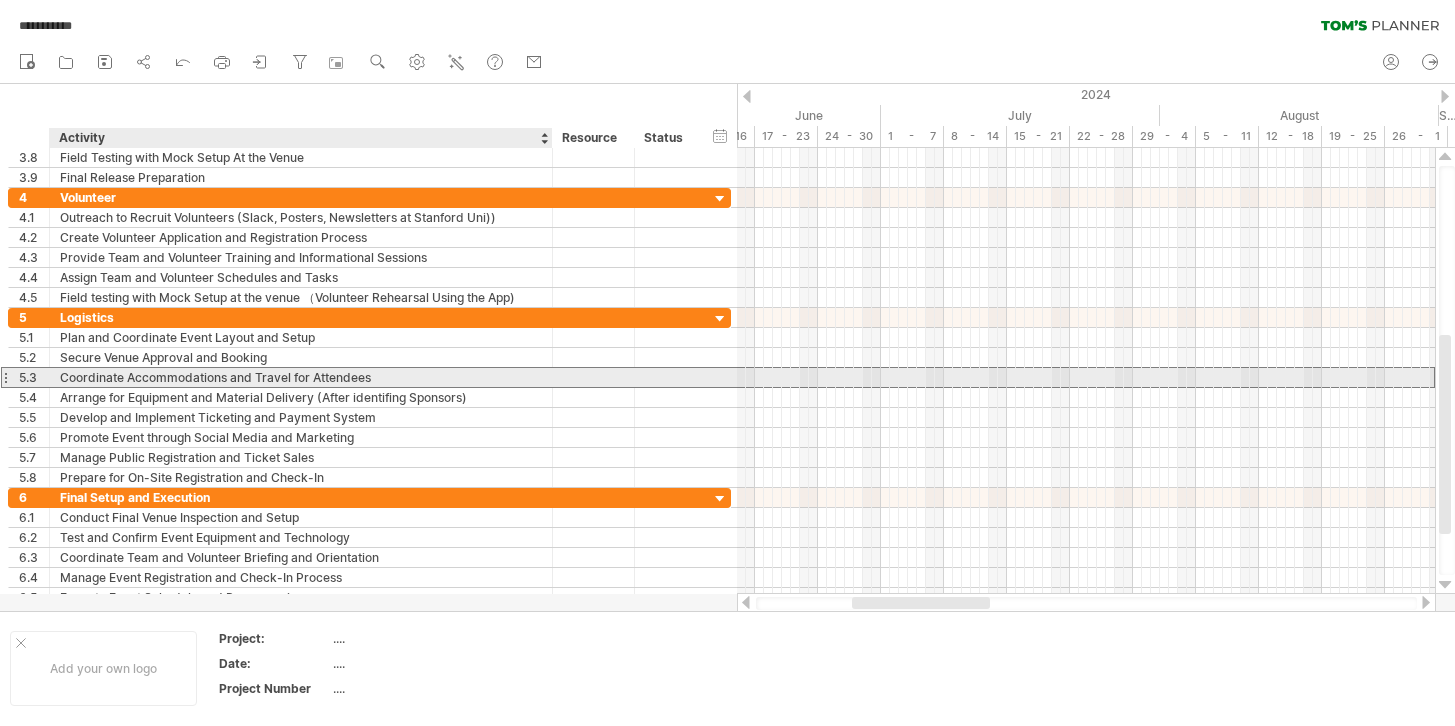 click on "Coordinate Accommodations and Travel for Attendees" at bounding box center [301, 377] 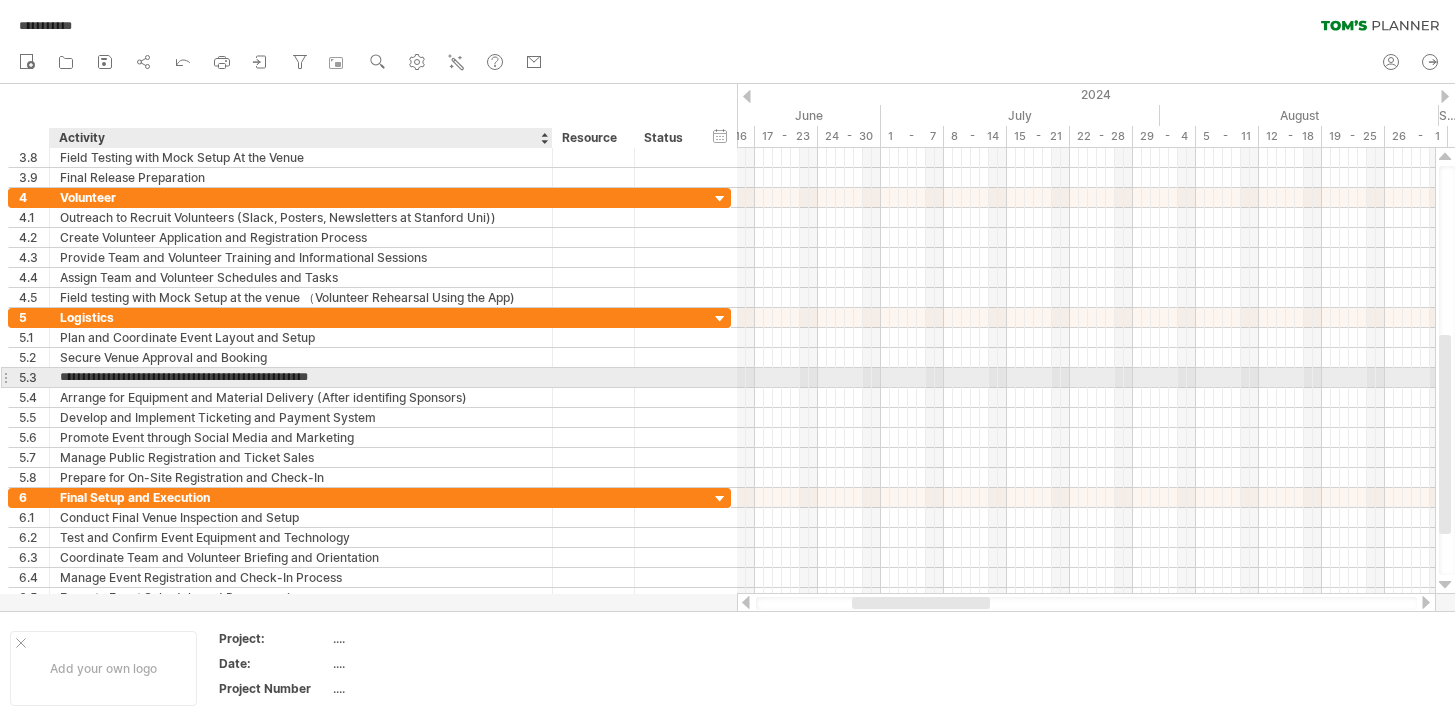 click on "**********" at bounding box center (301, 377) 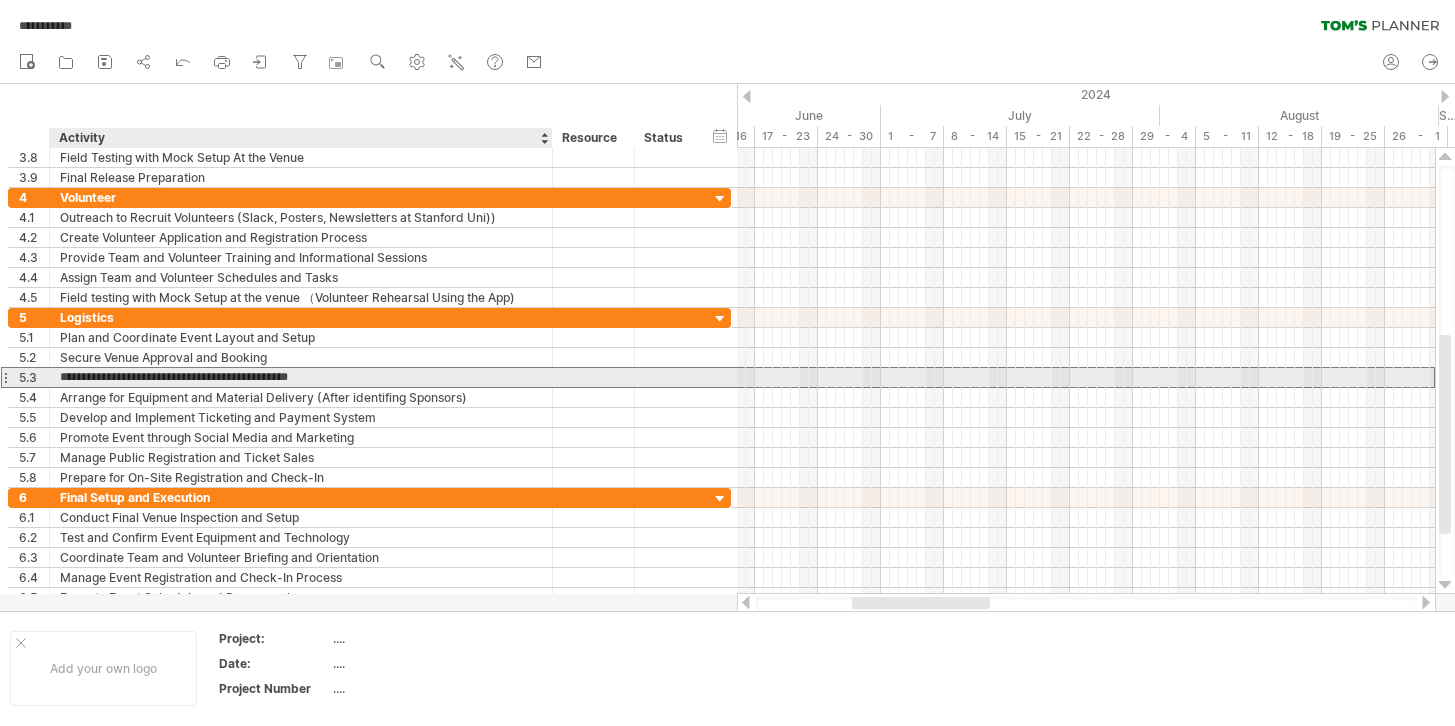 click on "**********" at bounding box center (301, 377) 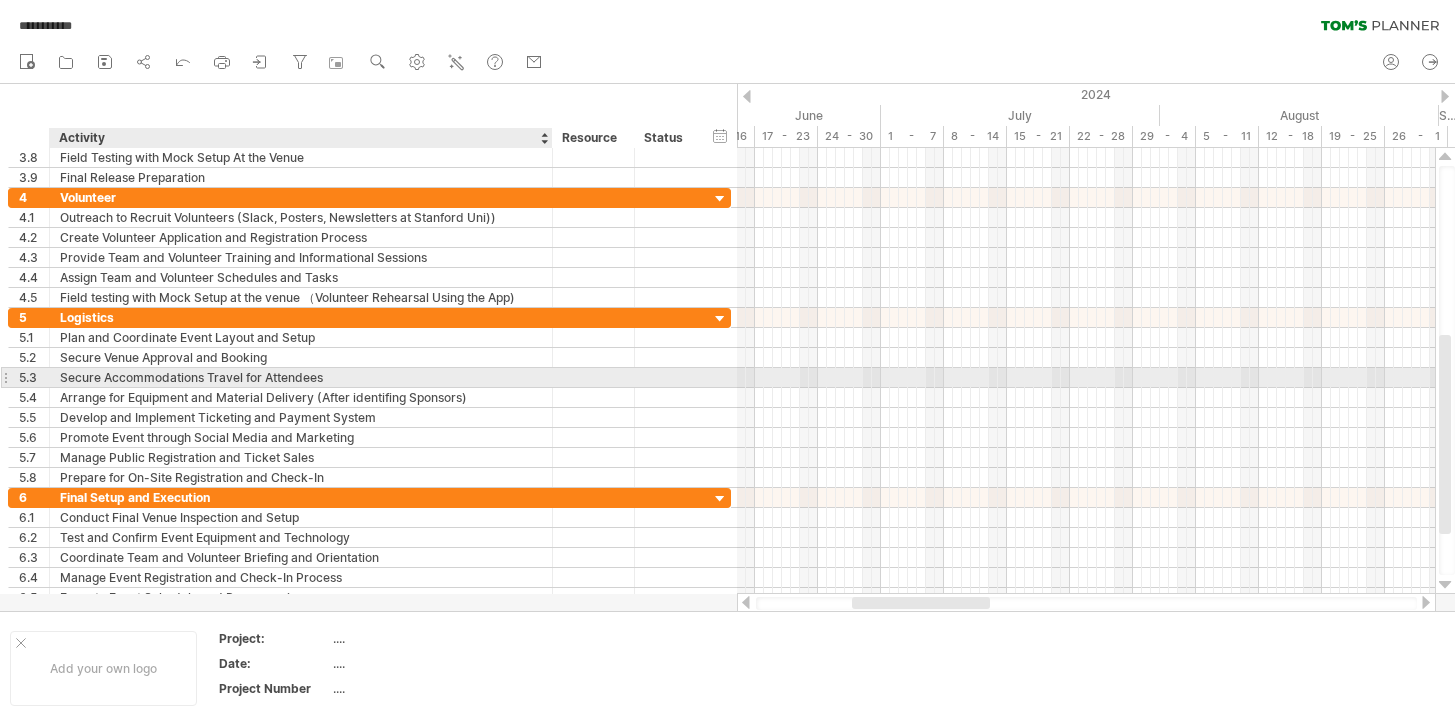 click on "Secure Accommodations Travel for Attendees" at bounding box center (301, 377) 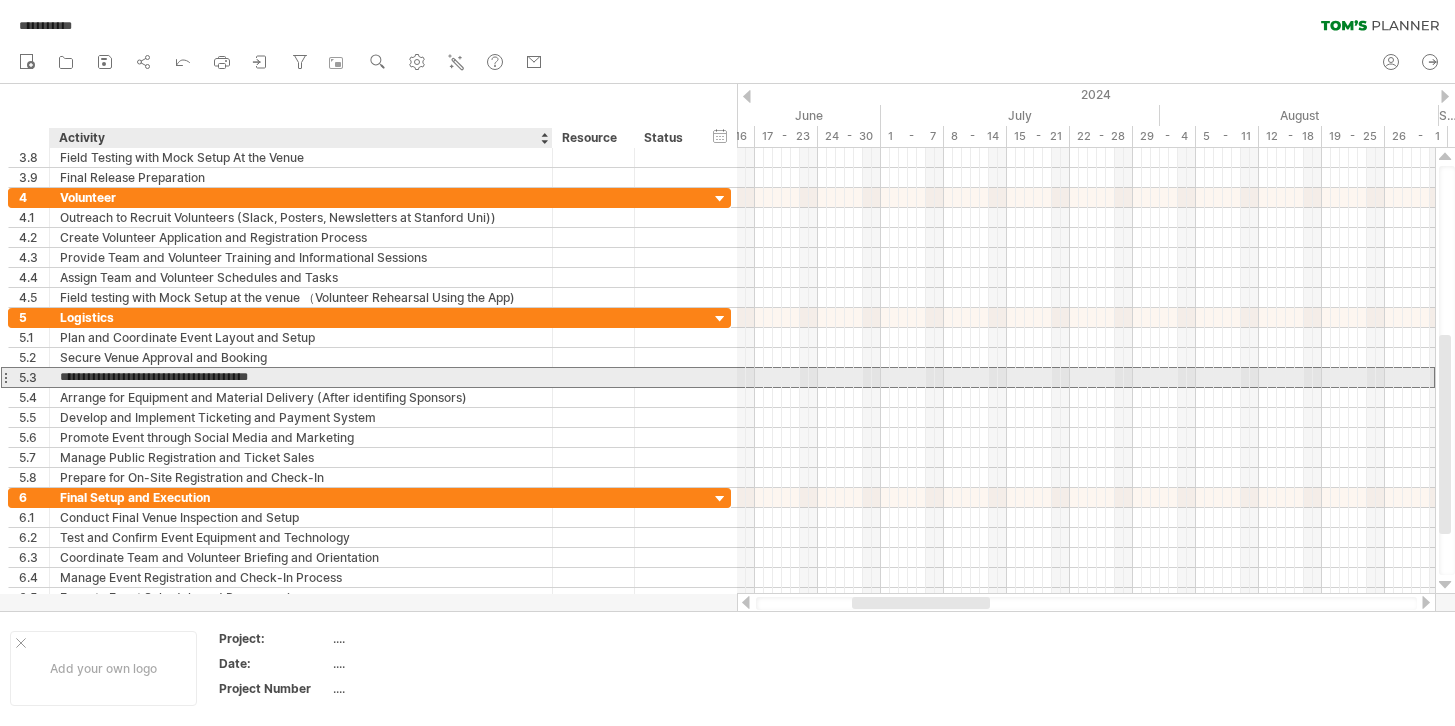 type on "**********" 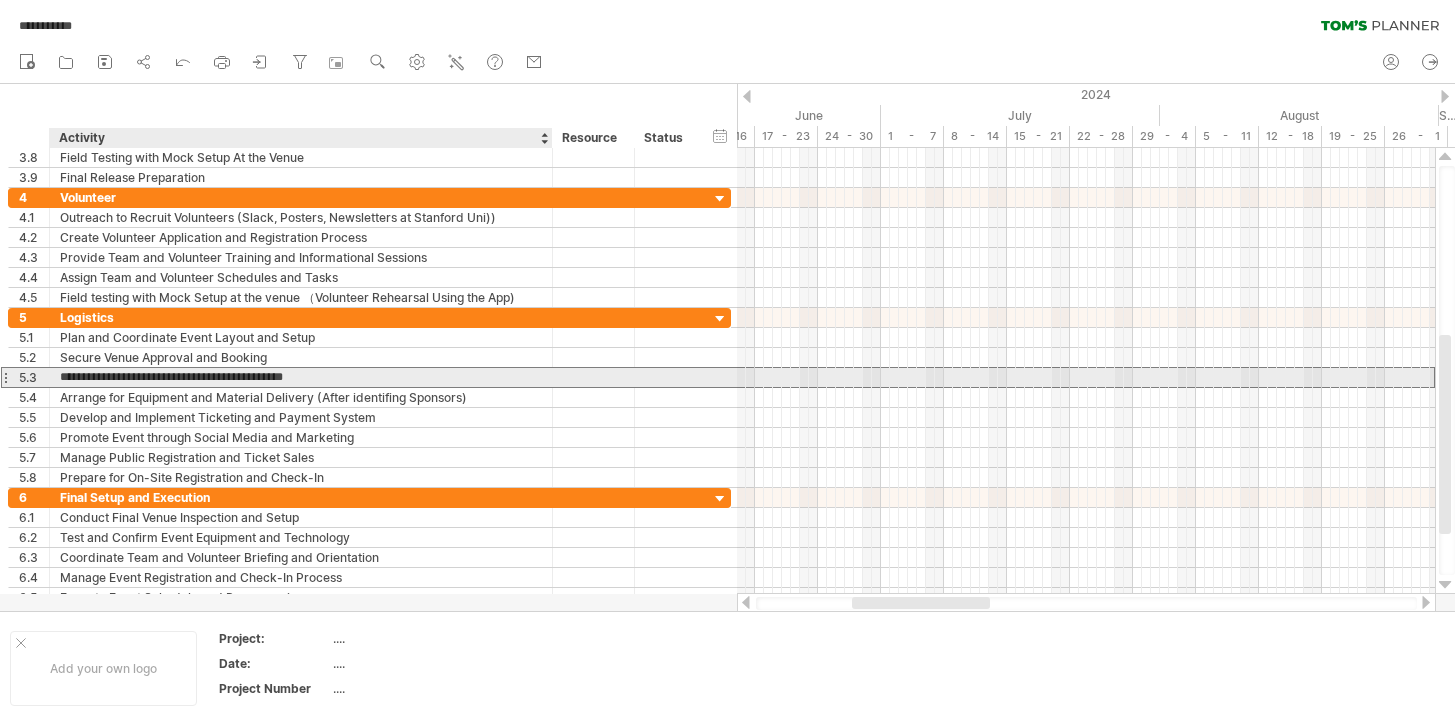 click on "**********" at bounding box center [301, 377] 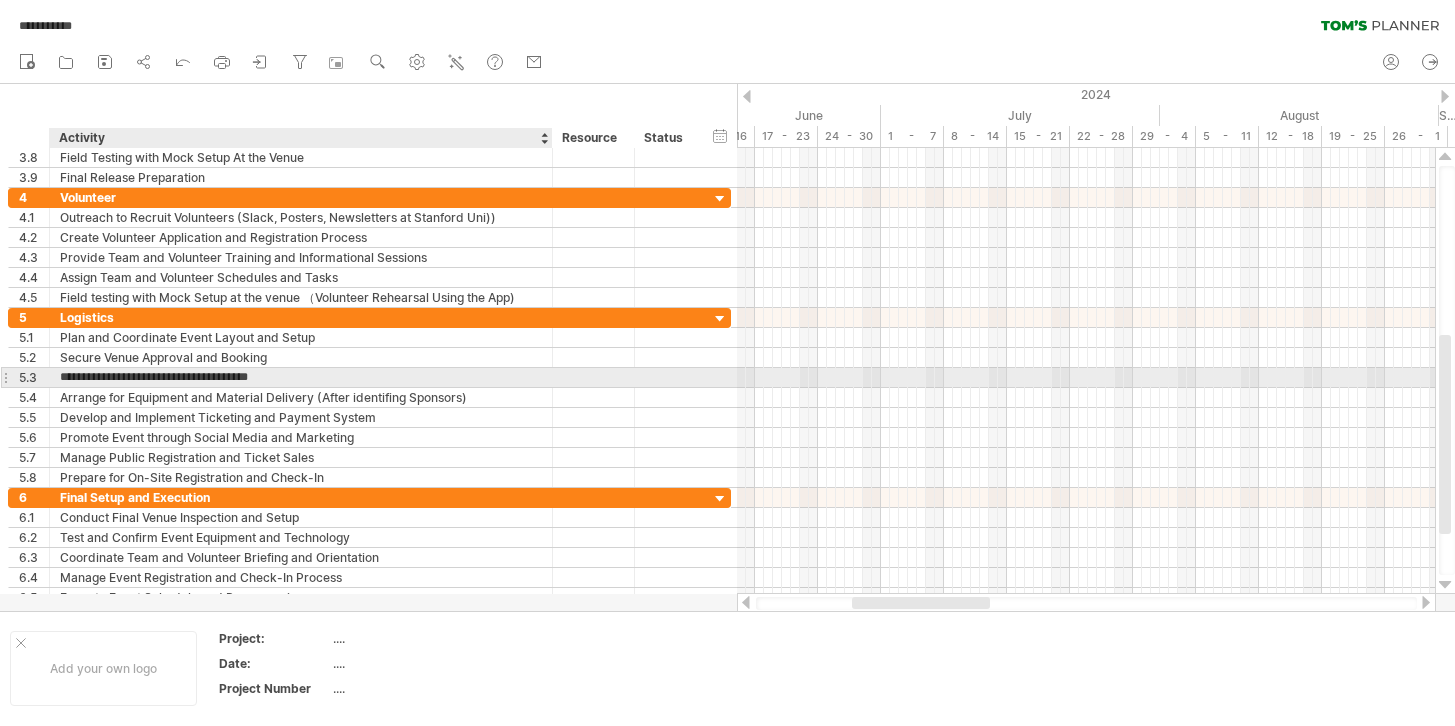 click on "**********" at bounding box center (301, 377) 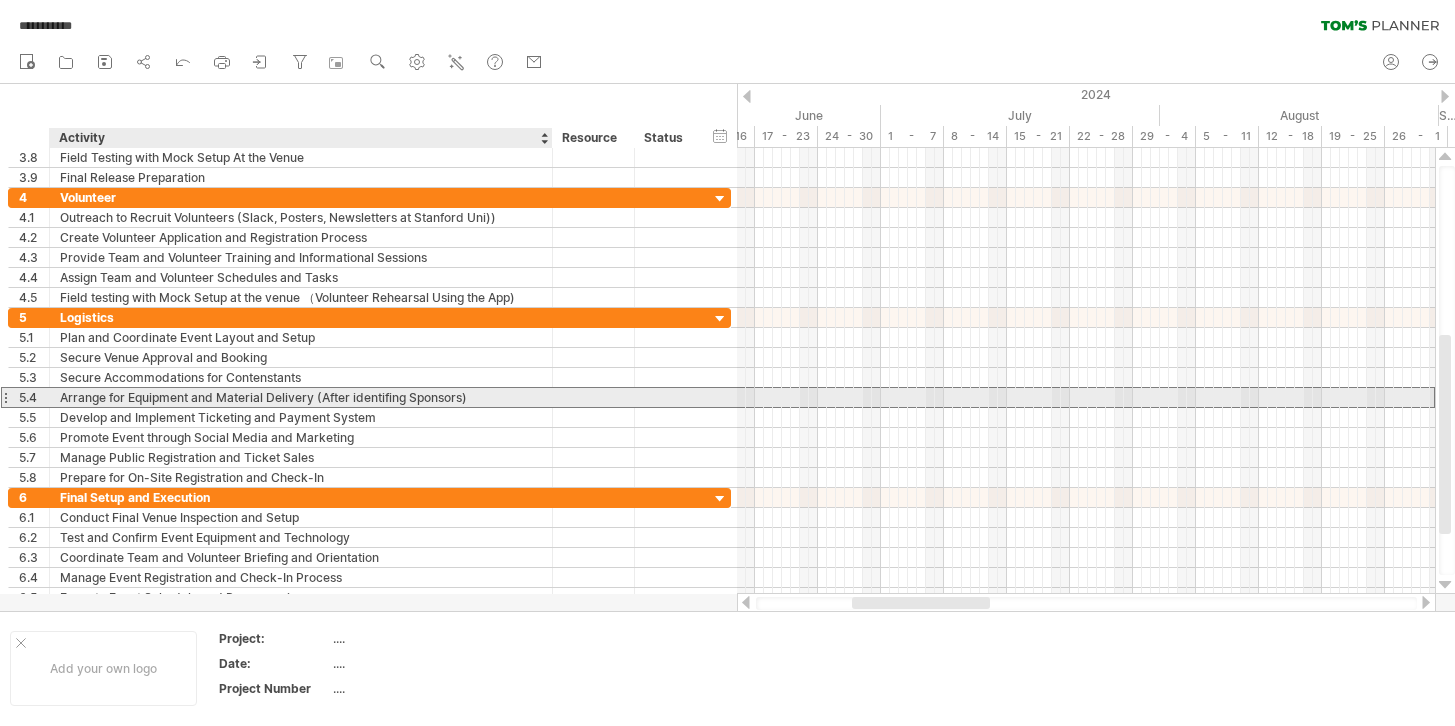 click on "Arrange for Equipment and Material Delivery (After identifing Sponsors)" at bounding box center (301, 397) 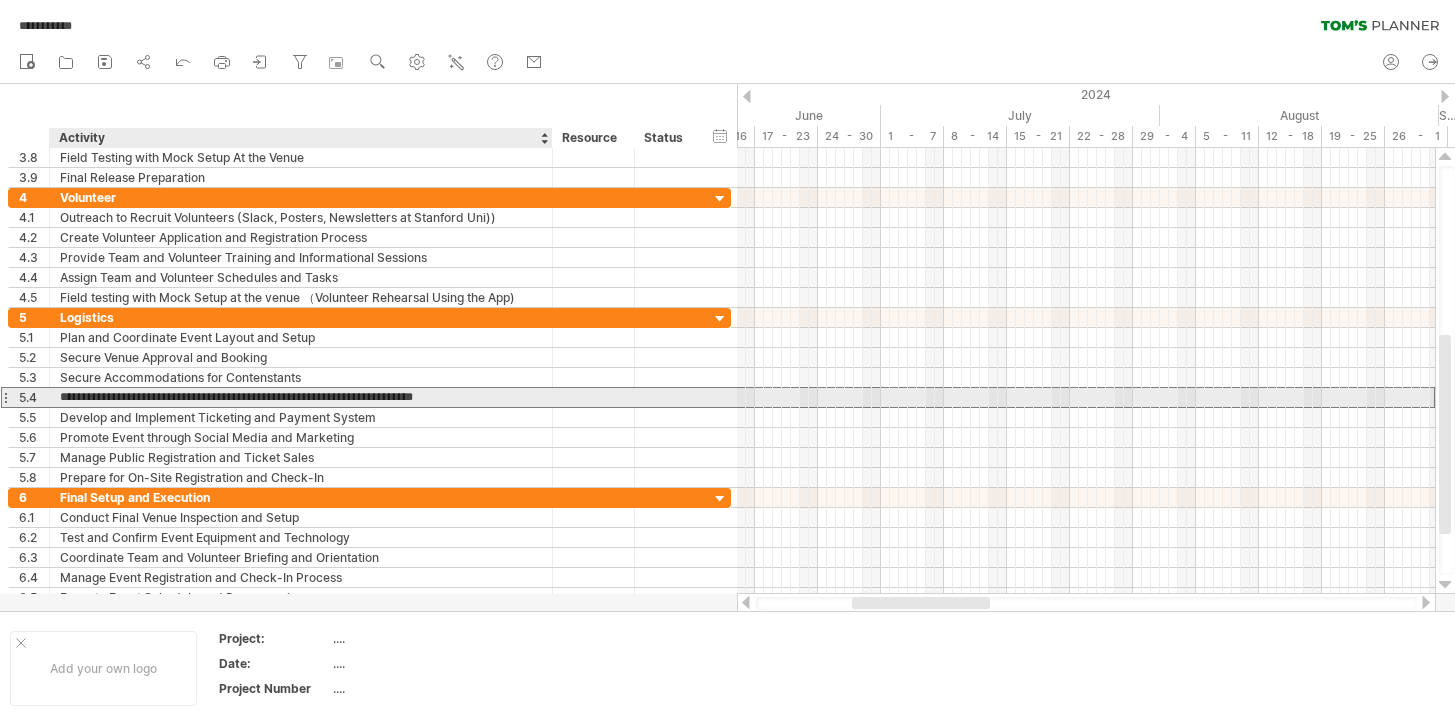 click on "**********" at bounding box center (301, 397) 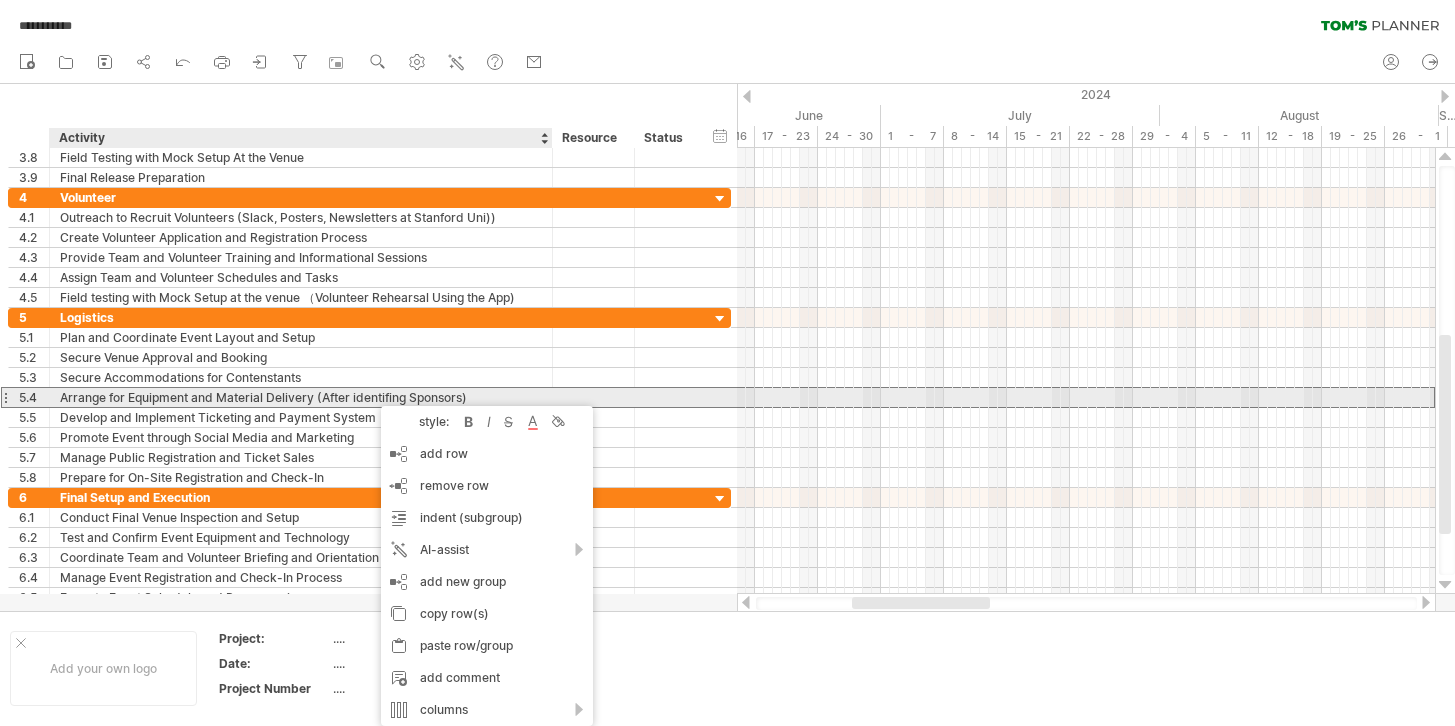 click on "Arrange for Equipment and Material Delivery (After identifing Sponsors)" at bounding box center [301, 397] 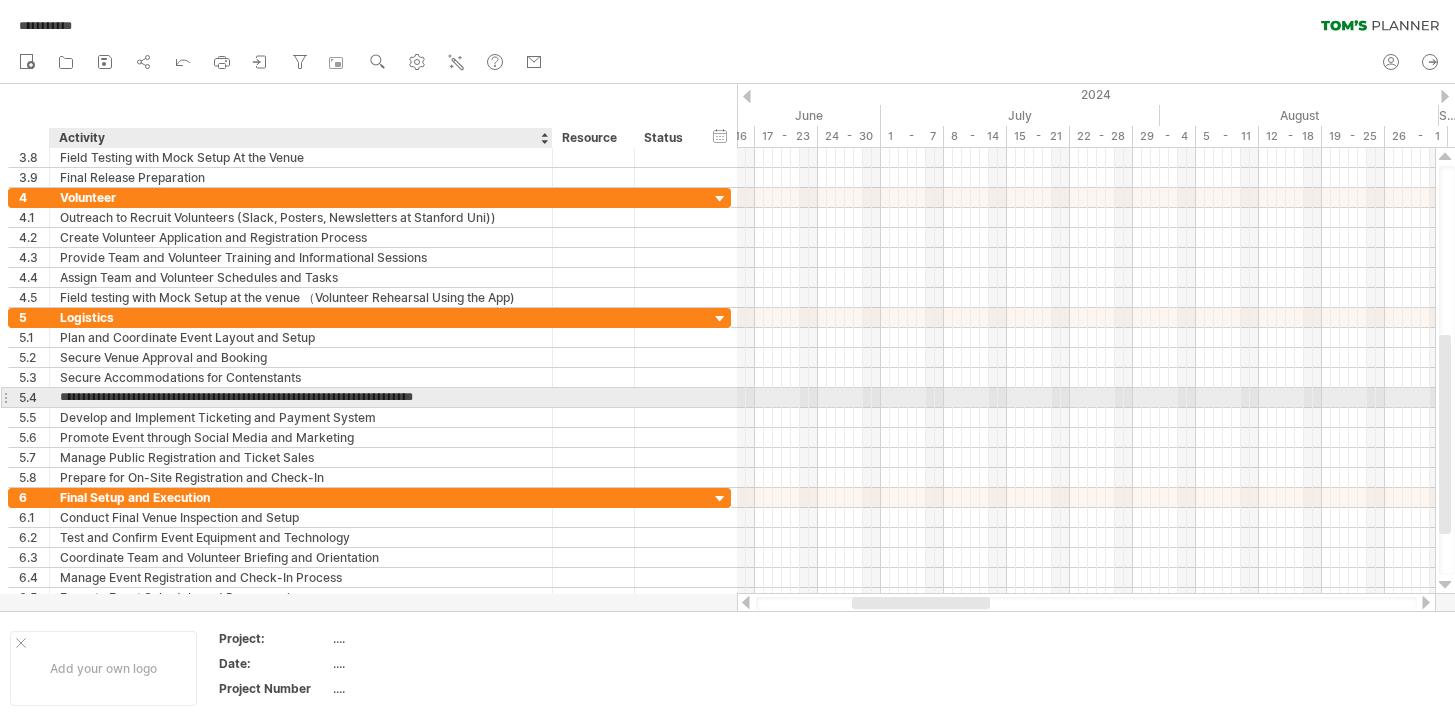 click on "**********" at bounding box center (301, 397) 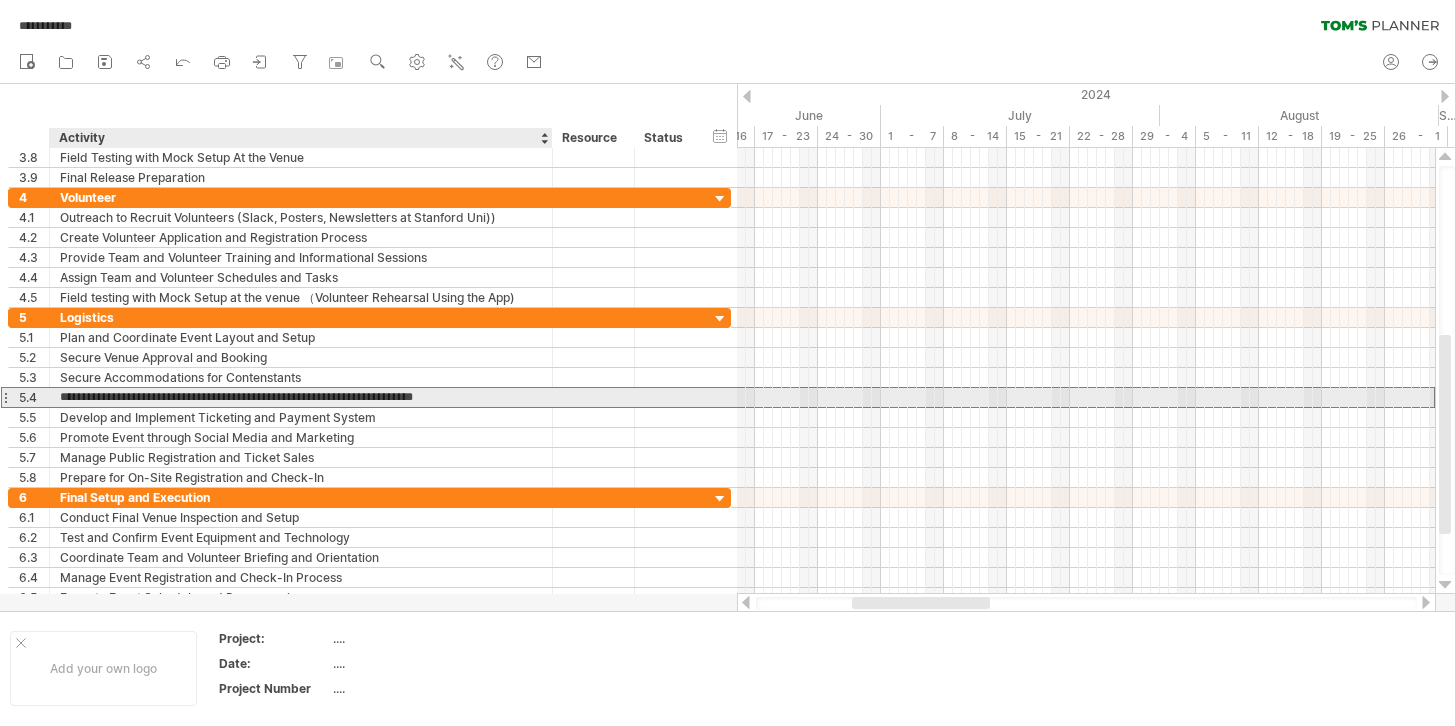 click on "**********" at bounding box center (301, 397) 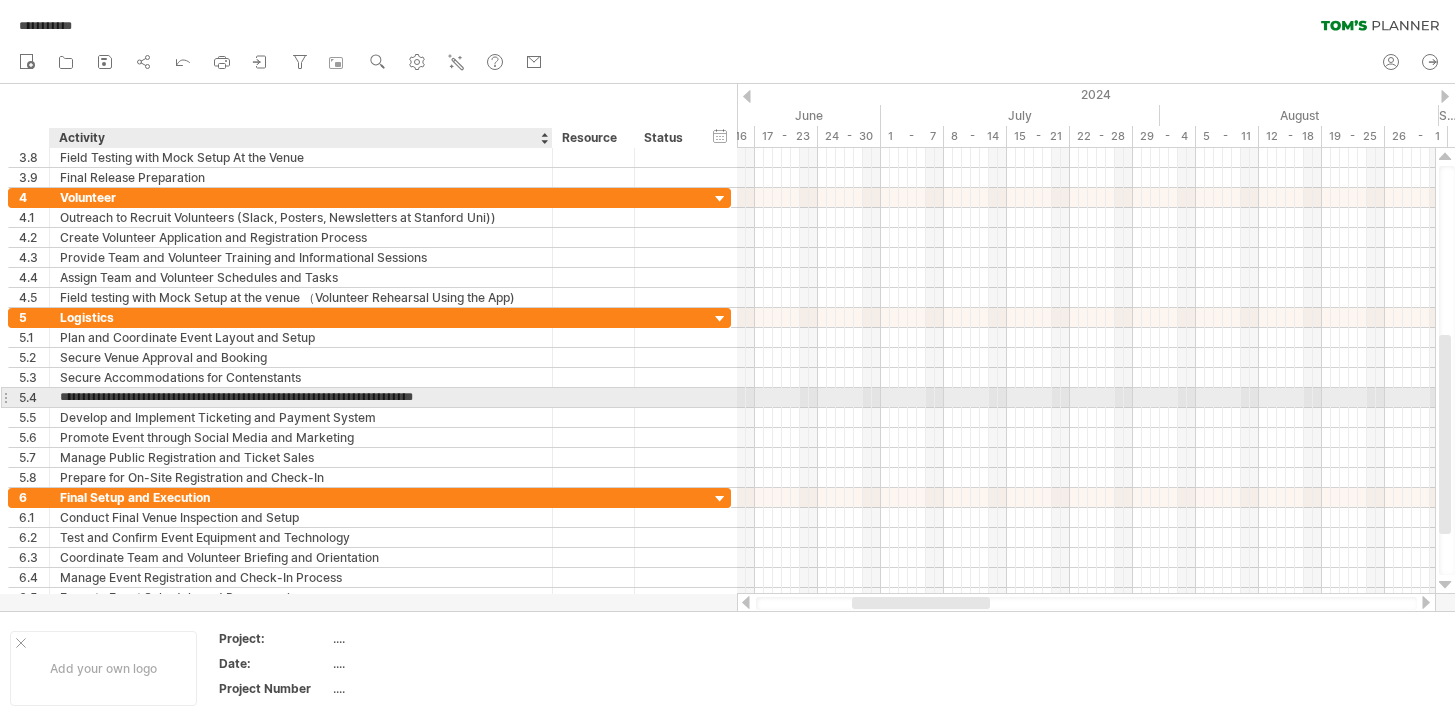 click on "**********" at bounding box center [301, 397] 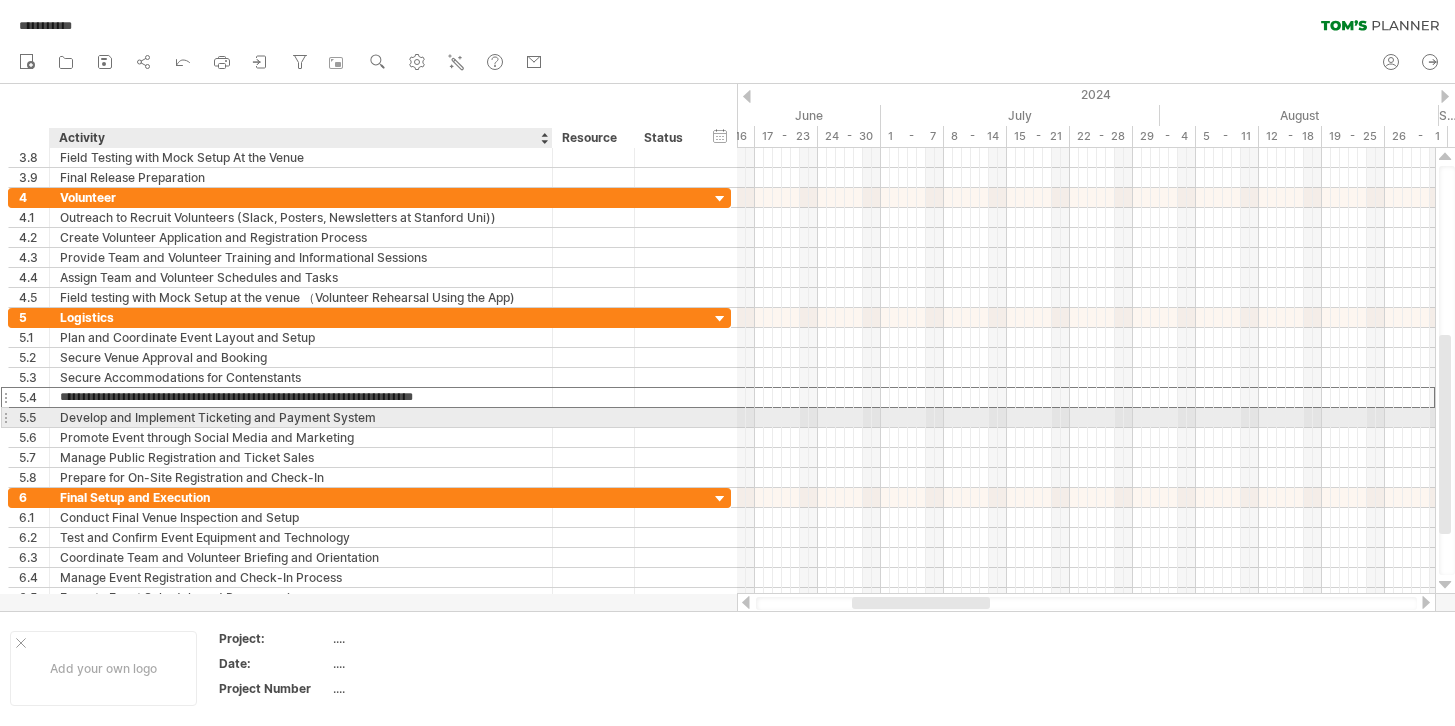 click on "Develop and Implement Ticketing and Payment System" at bounding box center [301, 417] 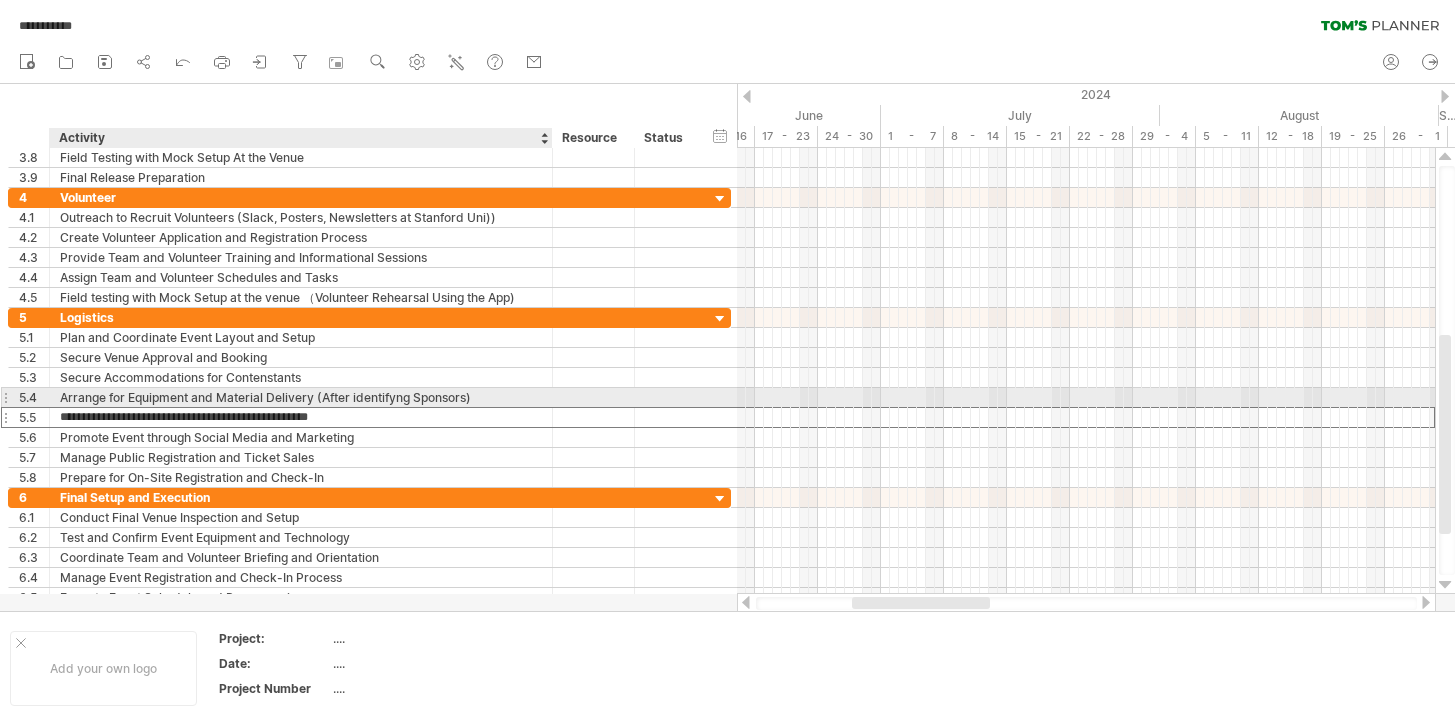 click on "Arrange for Equipment and Material Delivery (After identifyng Sponsors)" at bounding box center (301, 397) 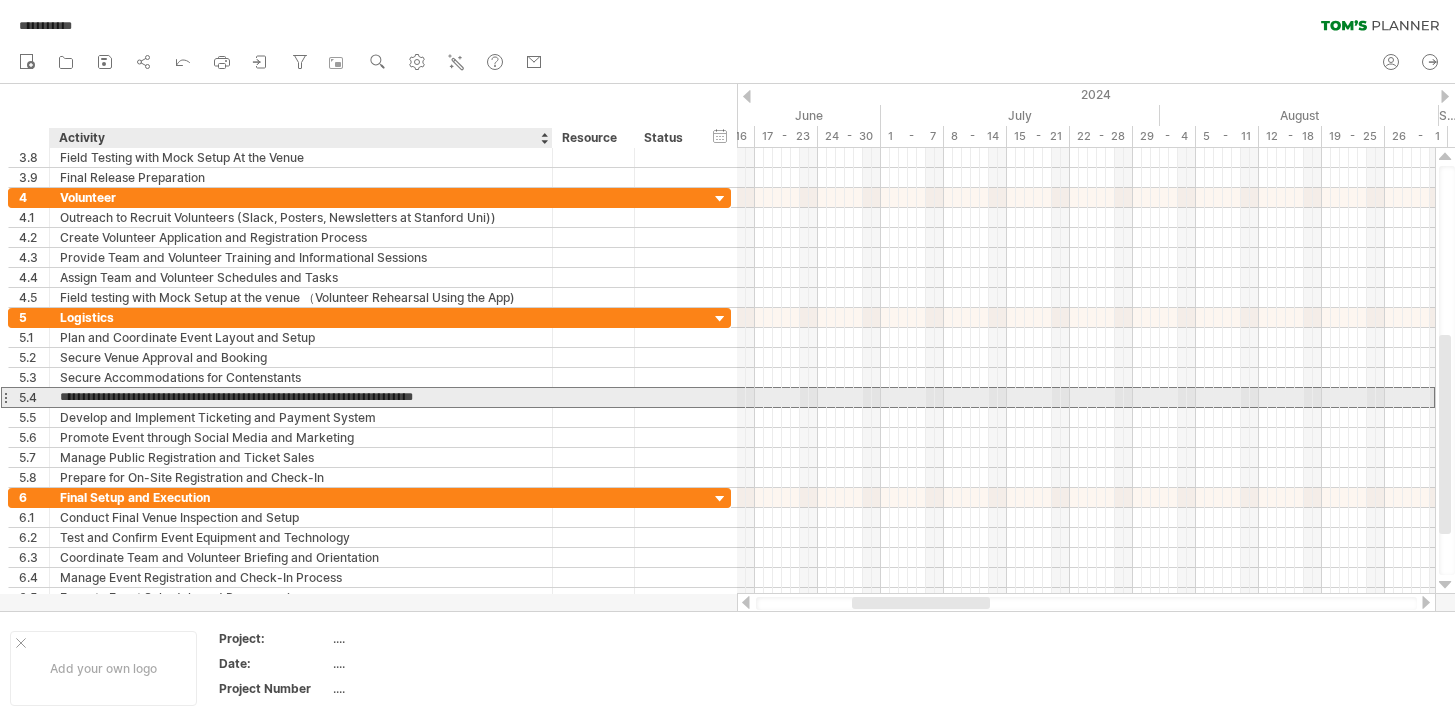 click on "**********" at bounding box center (301, 397) 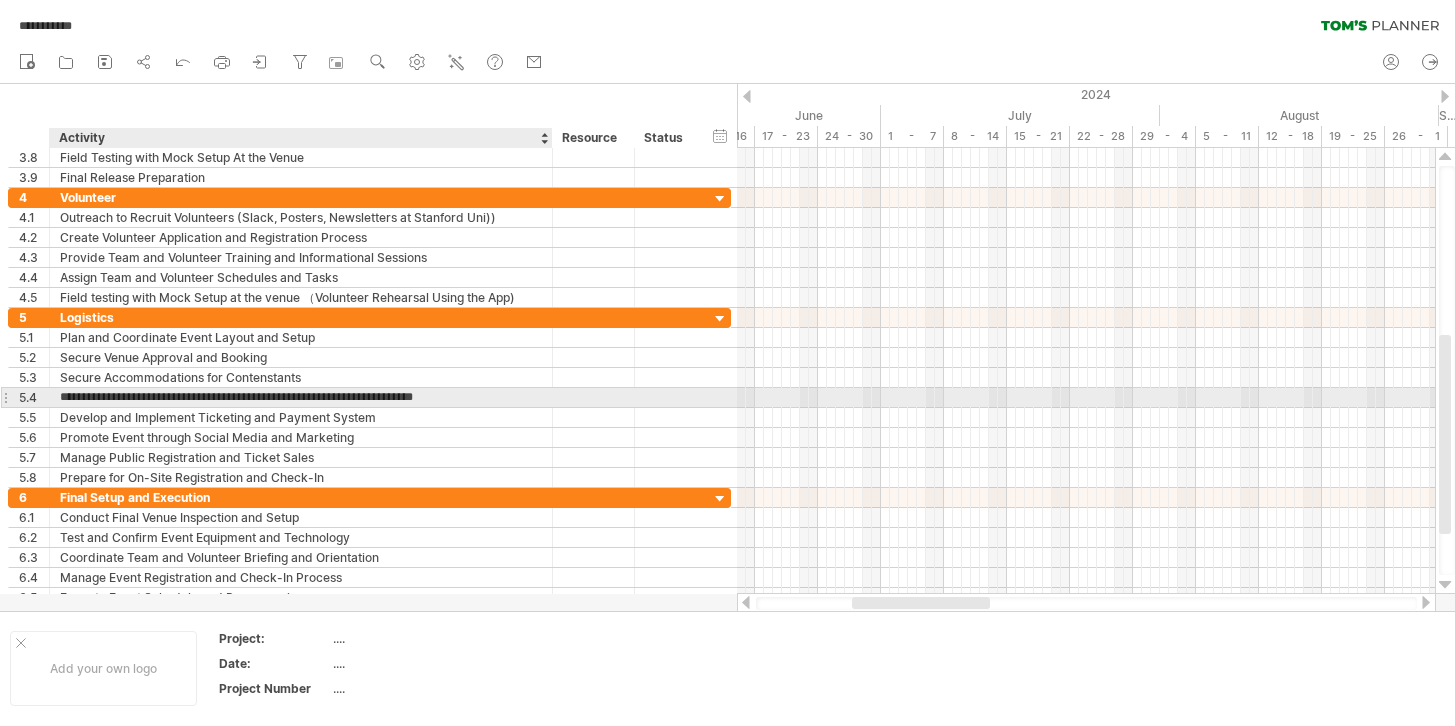 click on "**********" at bounding box center (301, 397) 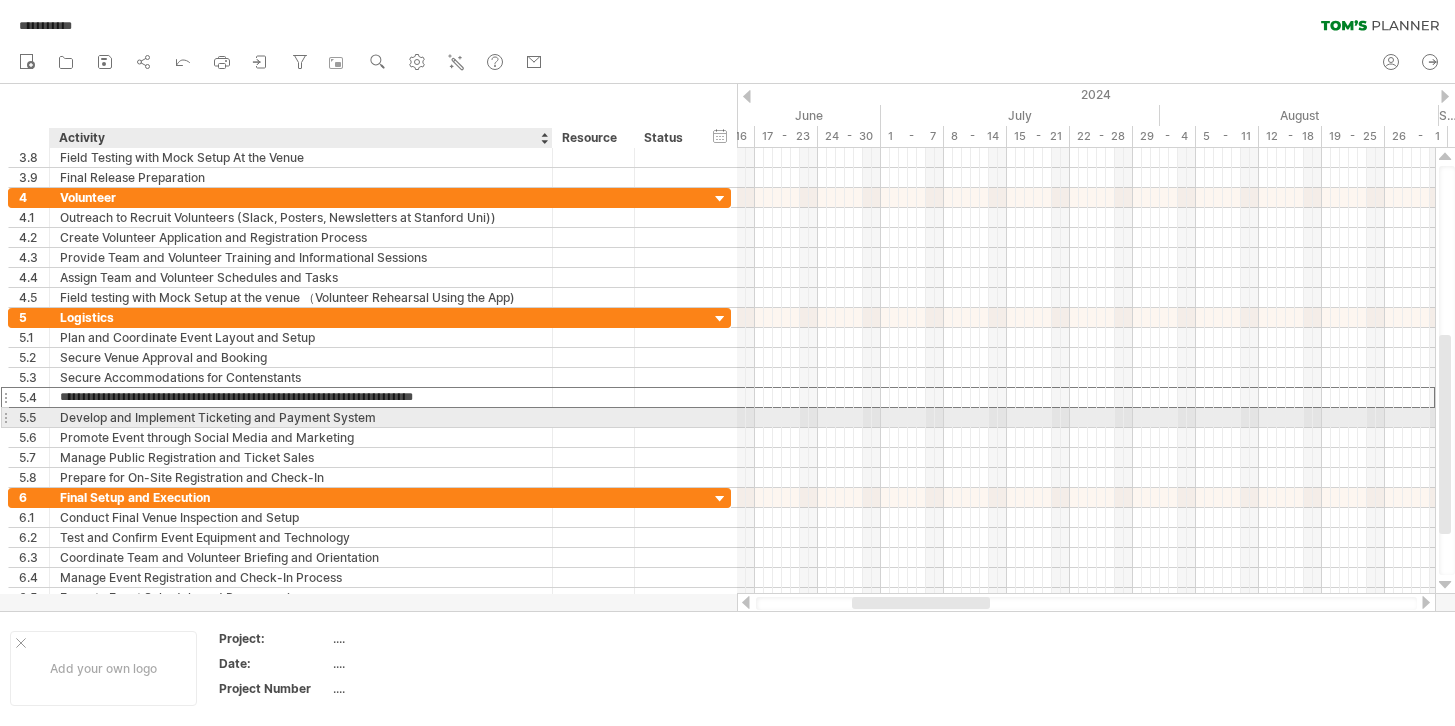 click on "Develop and Implement Ticketing and Payment System" at bounding box center (301, 417) 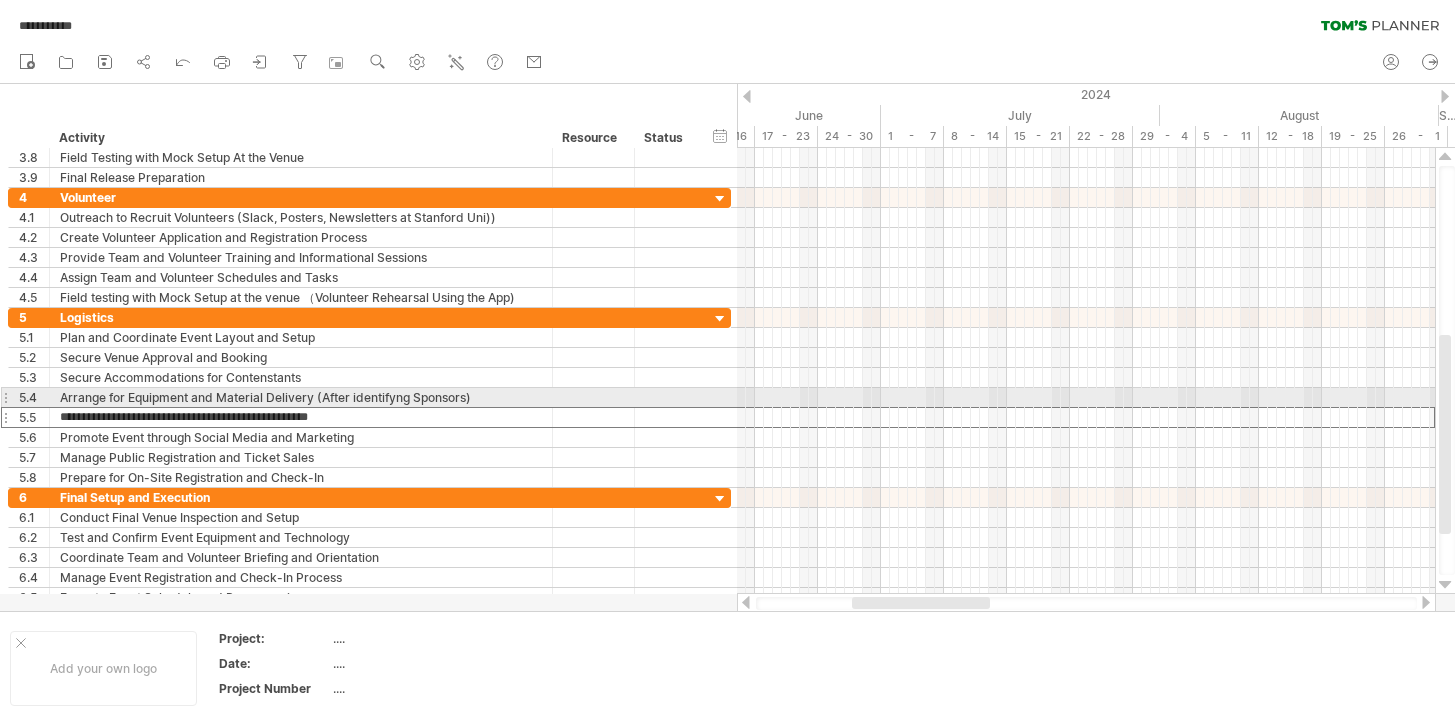 click at bounding box center (5, 397) 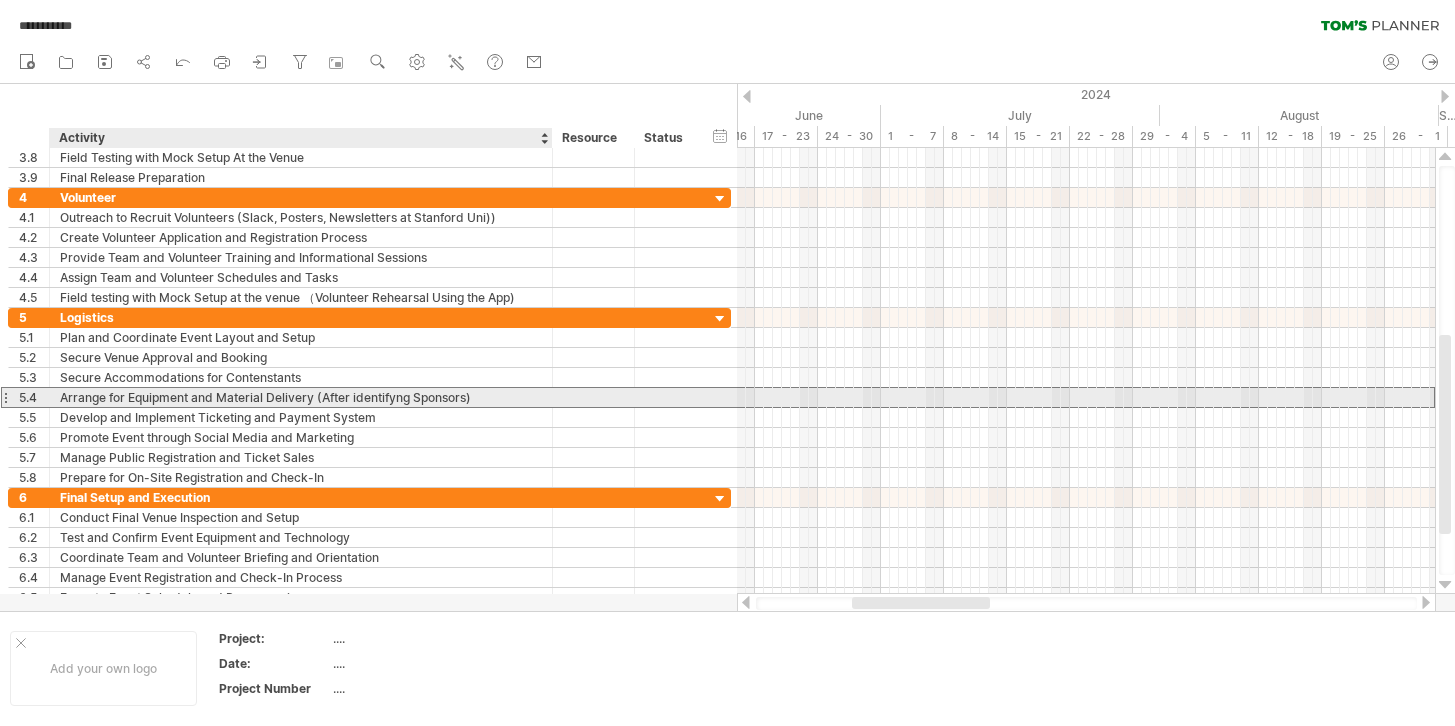 click on "Arrange for Equipment and Material Delivery (After identifyng Sponsors)" at bounding box center (301, 397) 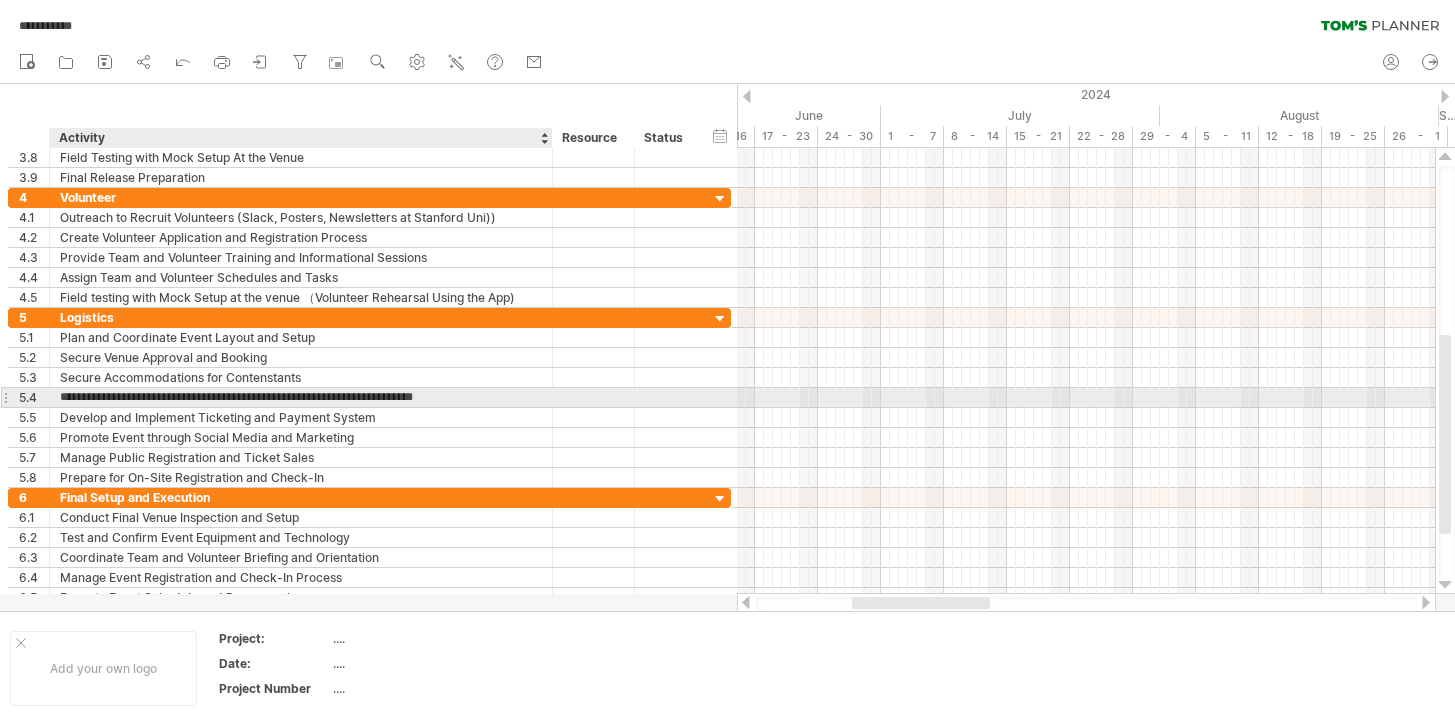 click on "**********" at bounding box center (301, 397) 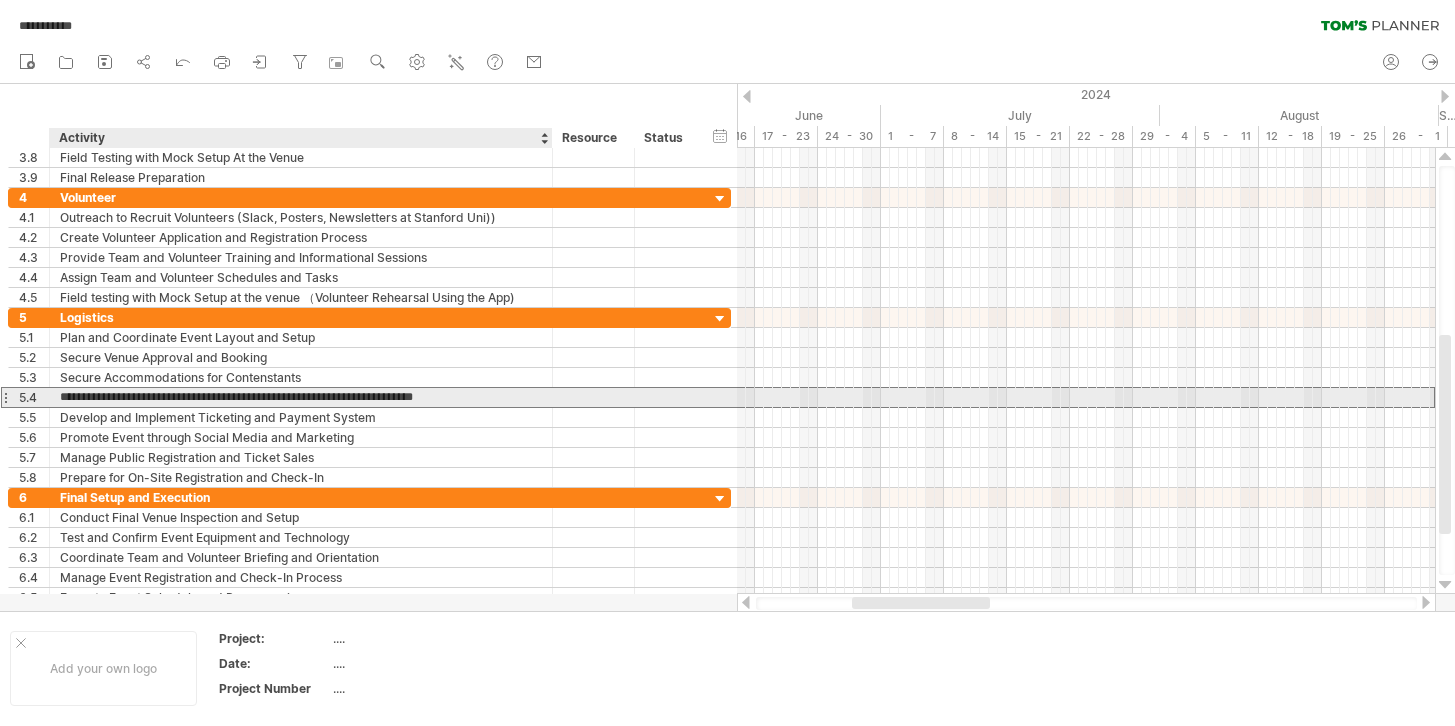 click on "**********" at bounding box center [301, 397] 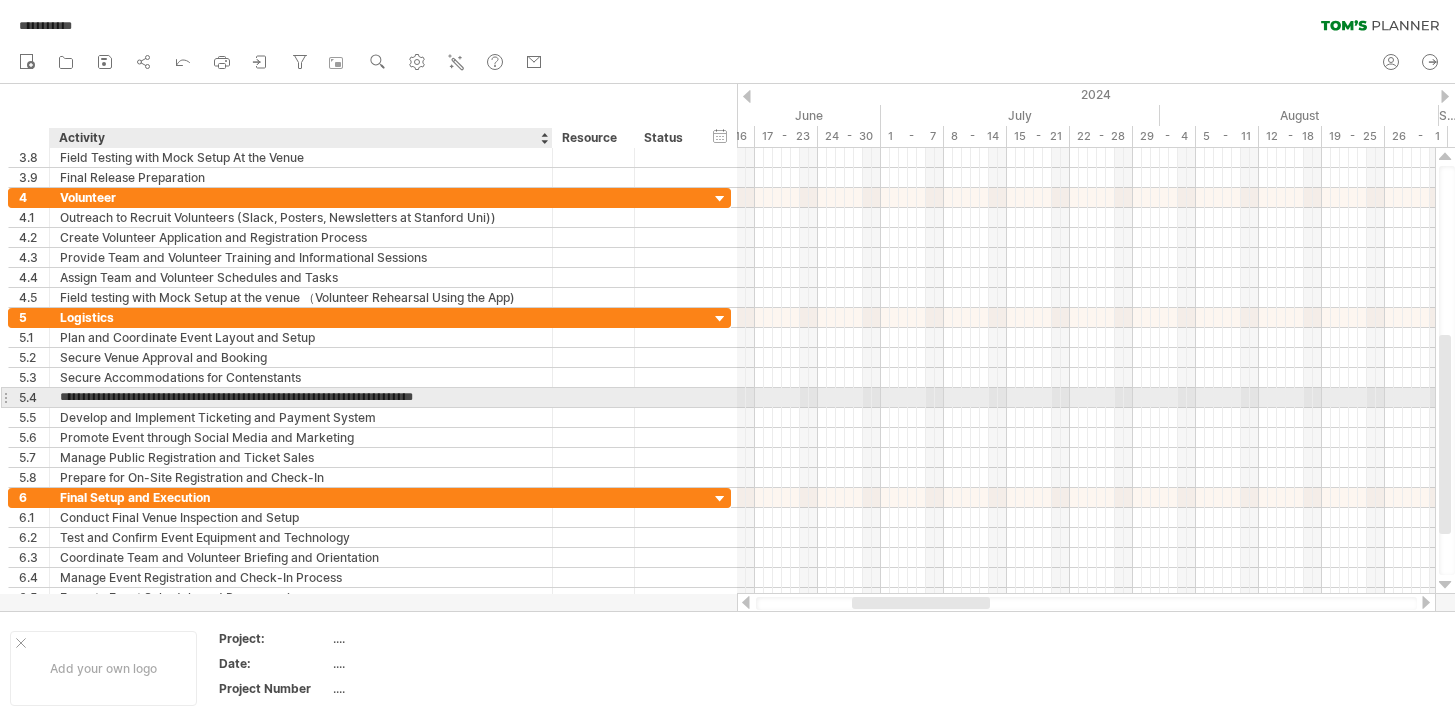 click on "**********" at bounding box center [301, 397] 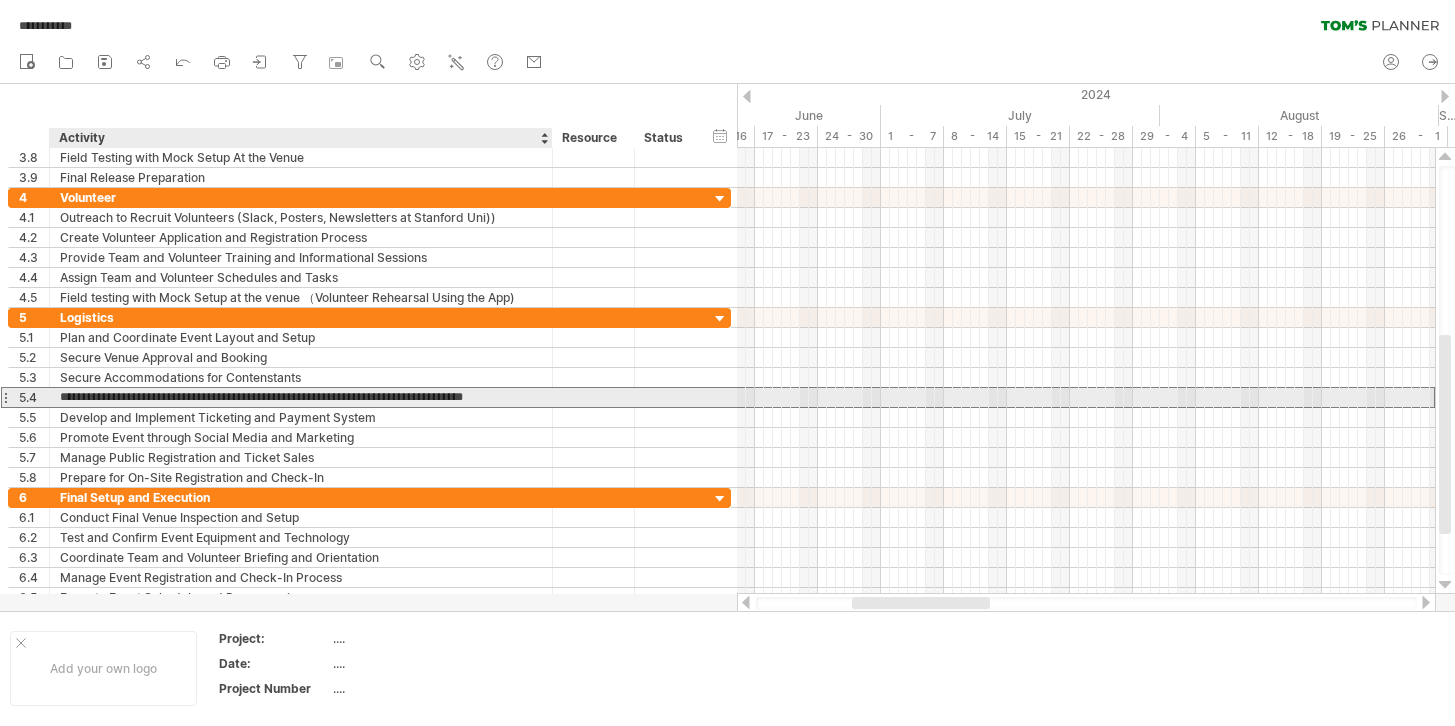 type on "**********" 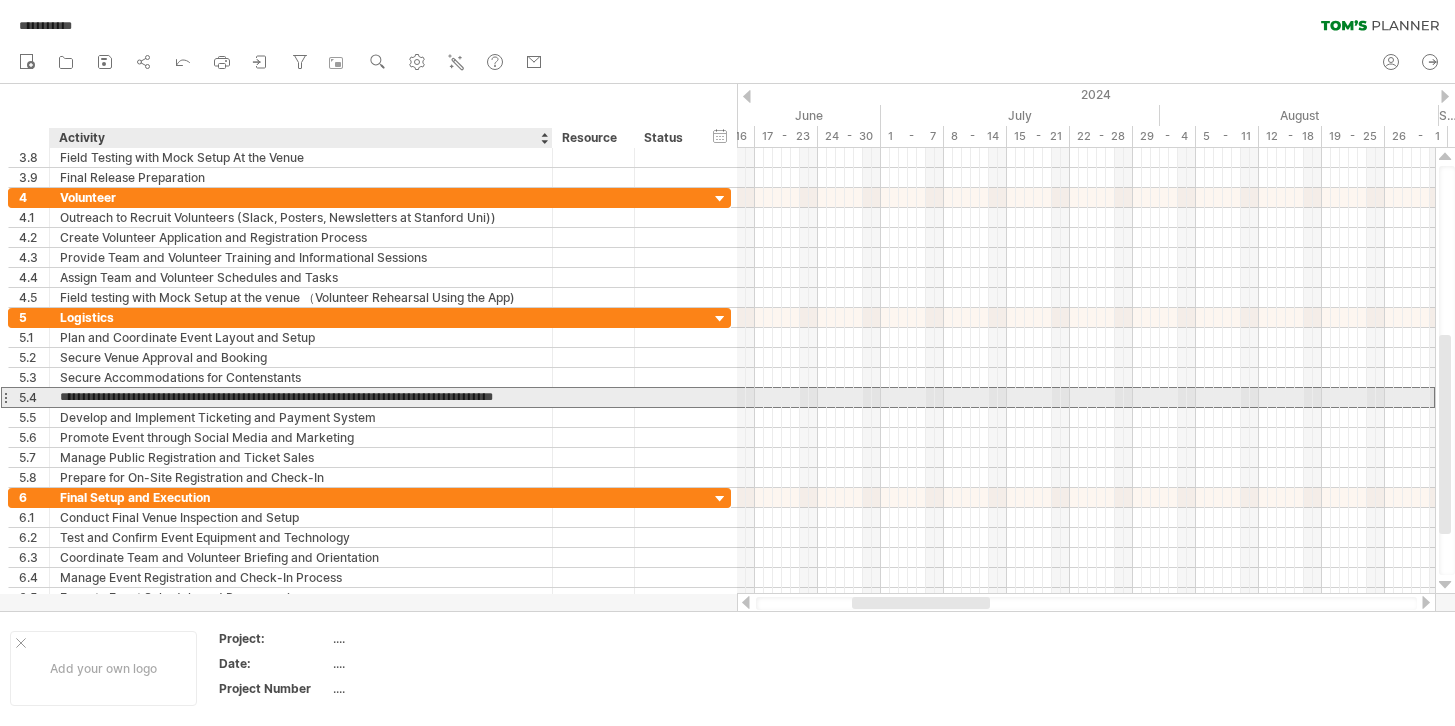 click on "**********" at bounding box center (301, 397) 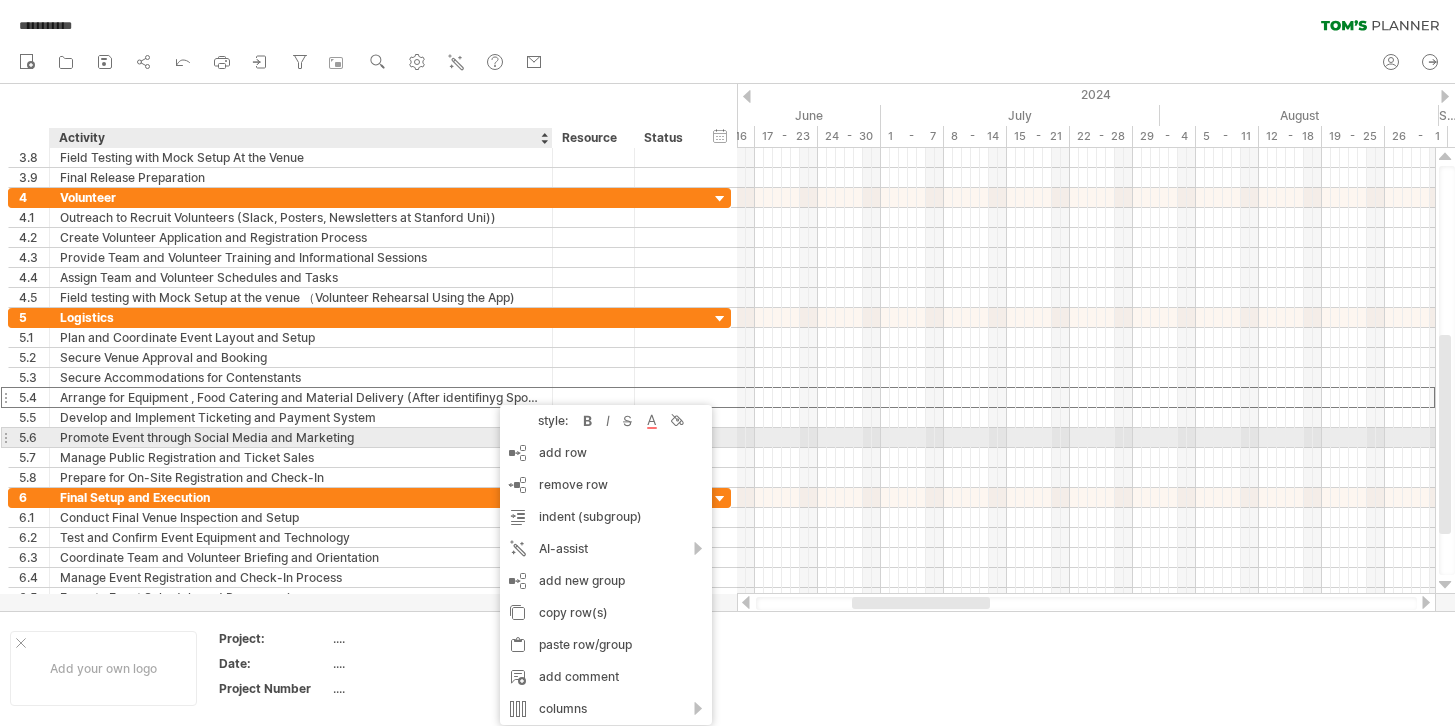 click on "Promote Event through Social Media and Marketing" at bounding box center [301, 437] 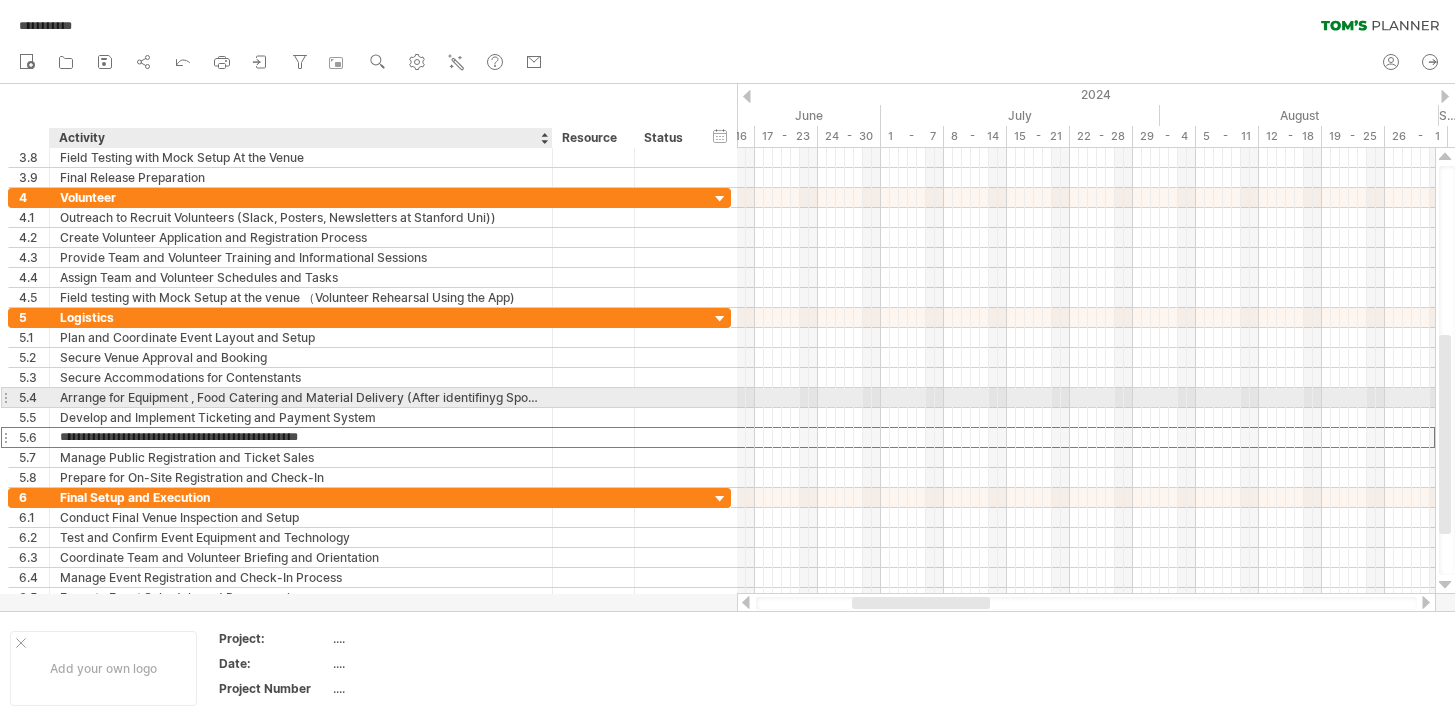 click on "Arrange for Equipment , Food Catering and Material Delivery (After identifyng Sponsors)" at bounding box center [301, 397] 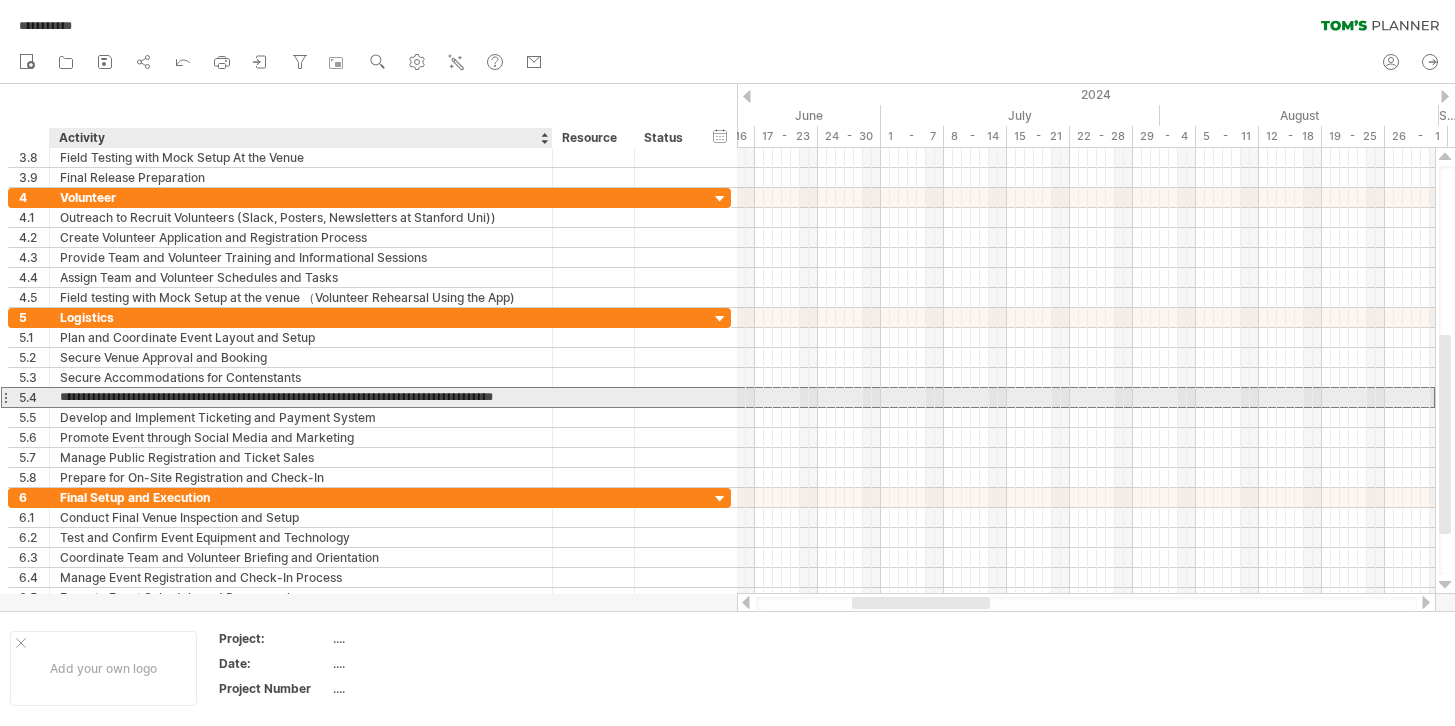 click on "**********" at bounding box center (301, 397) 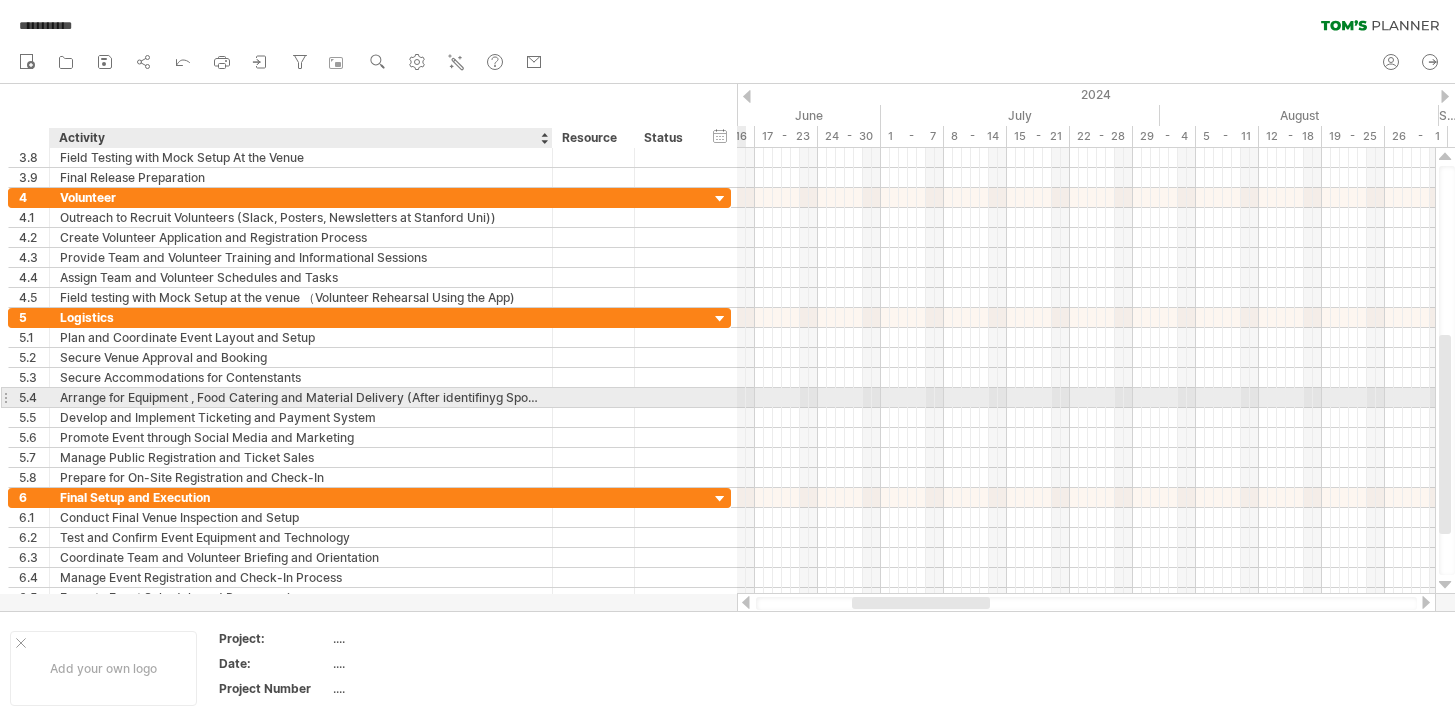 click on "Arrange for Equipment , Food Catering and Material Delivery (After identifyng Sponsors)" at bounding box center [301, 397] 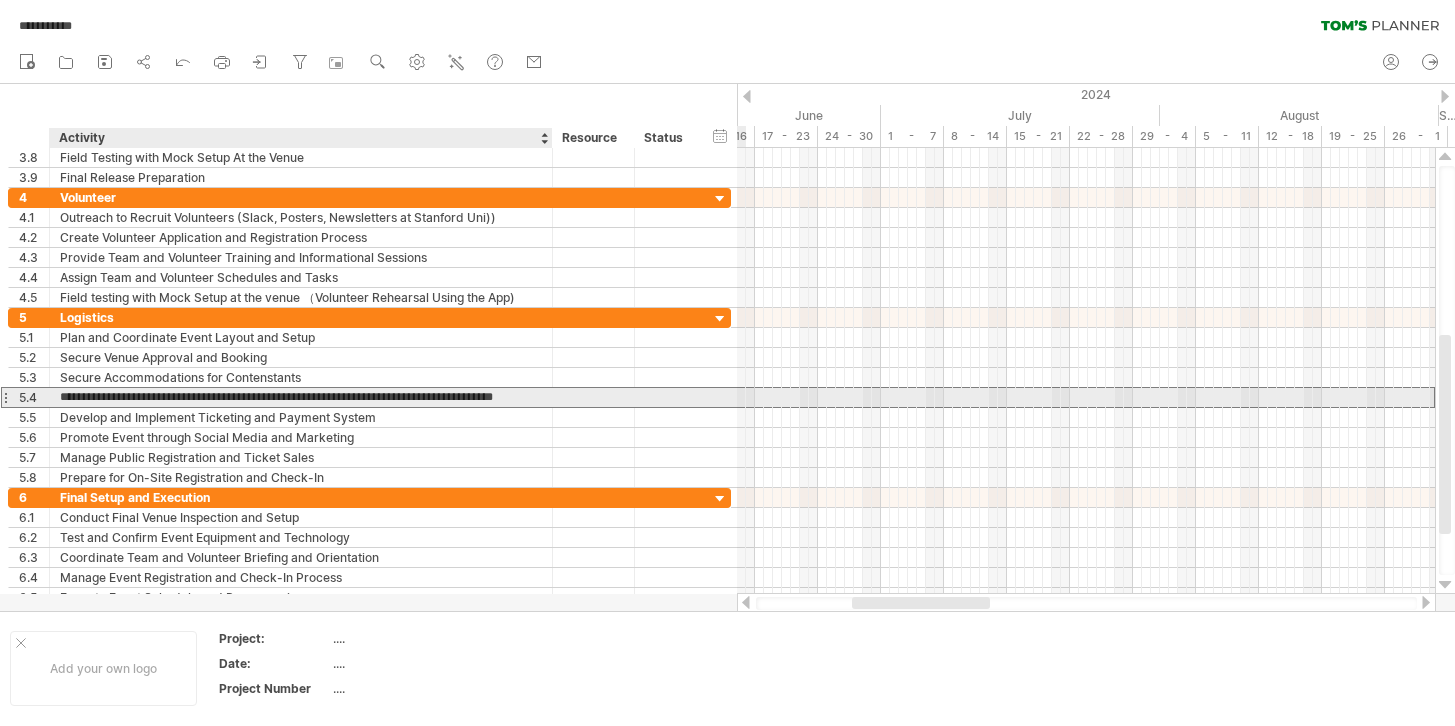 click on "**********" at bounding box center (301, 397) 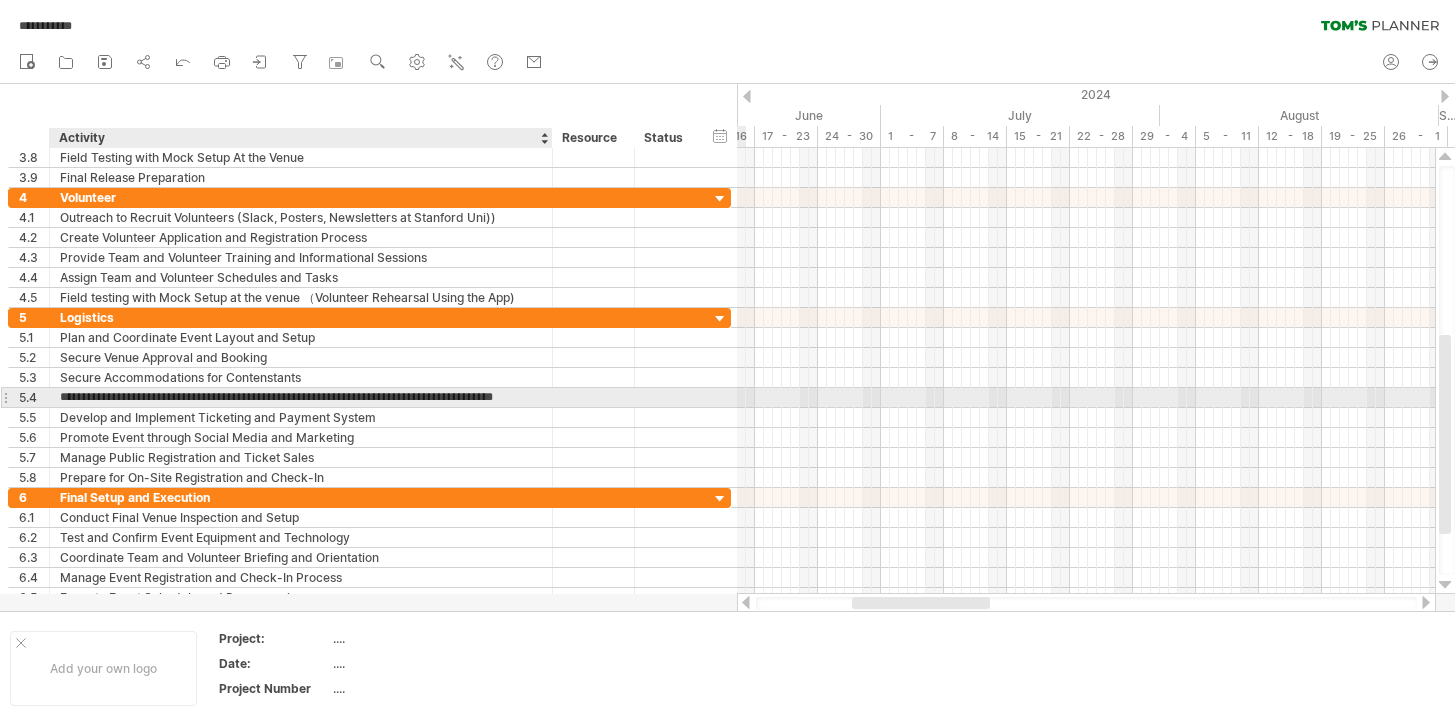 click on "**********" at bounding box center [301, 397] 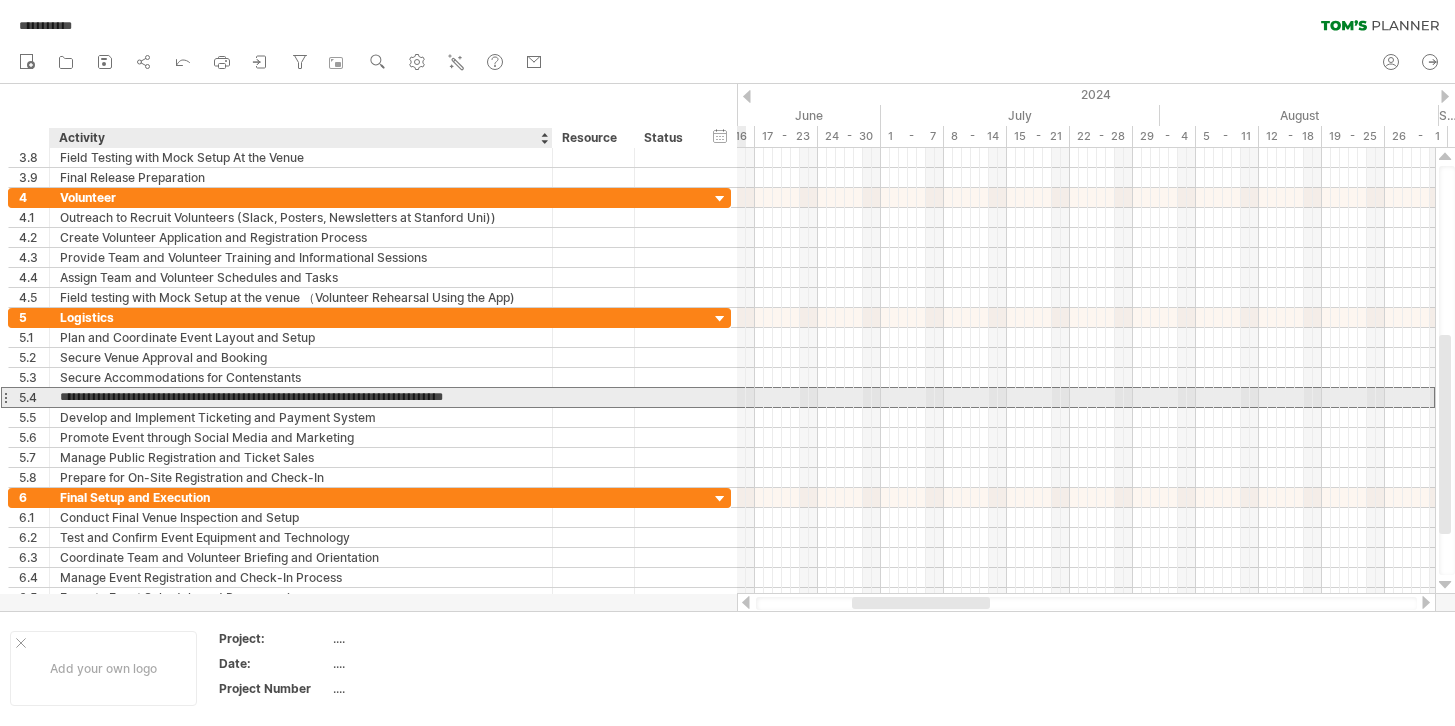 paste on "**********" 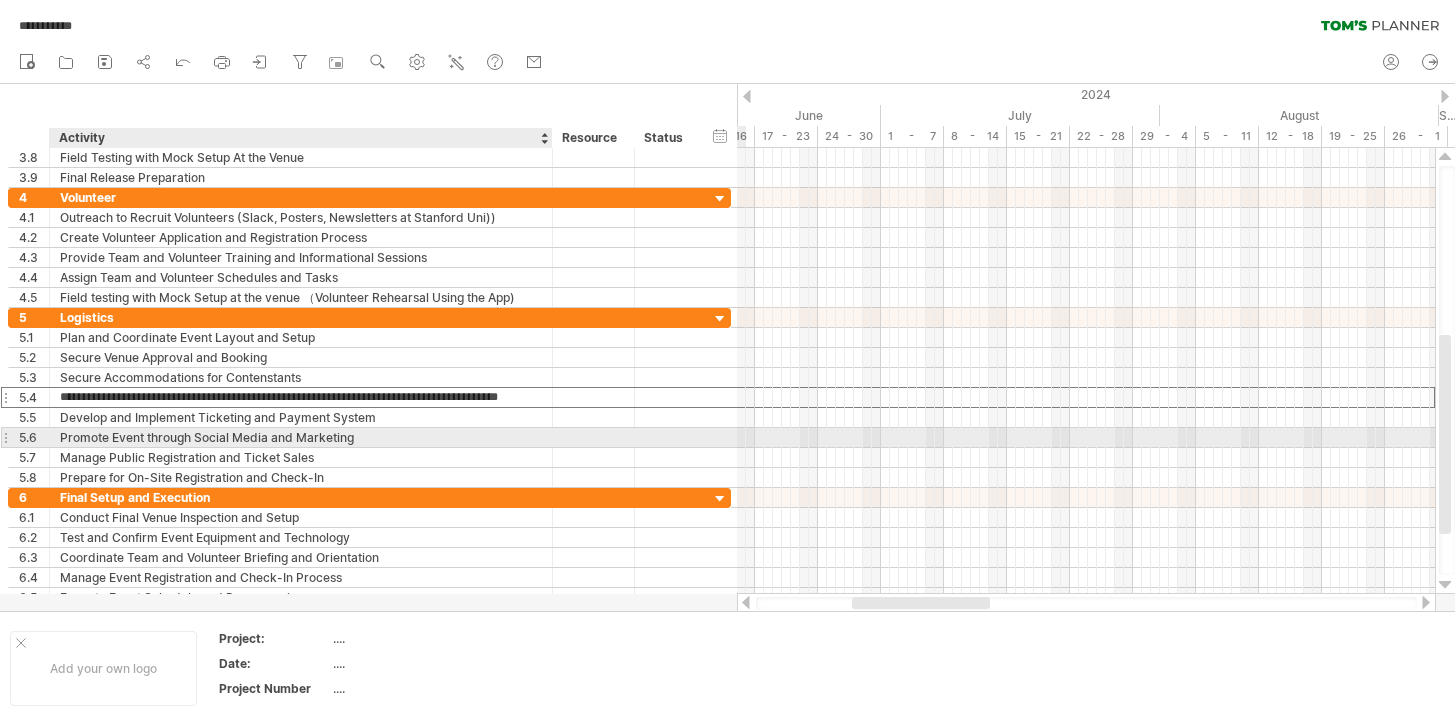 click on "Promote Event through Social Media and Marketing" at bounding box center [301, 437] 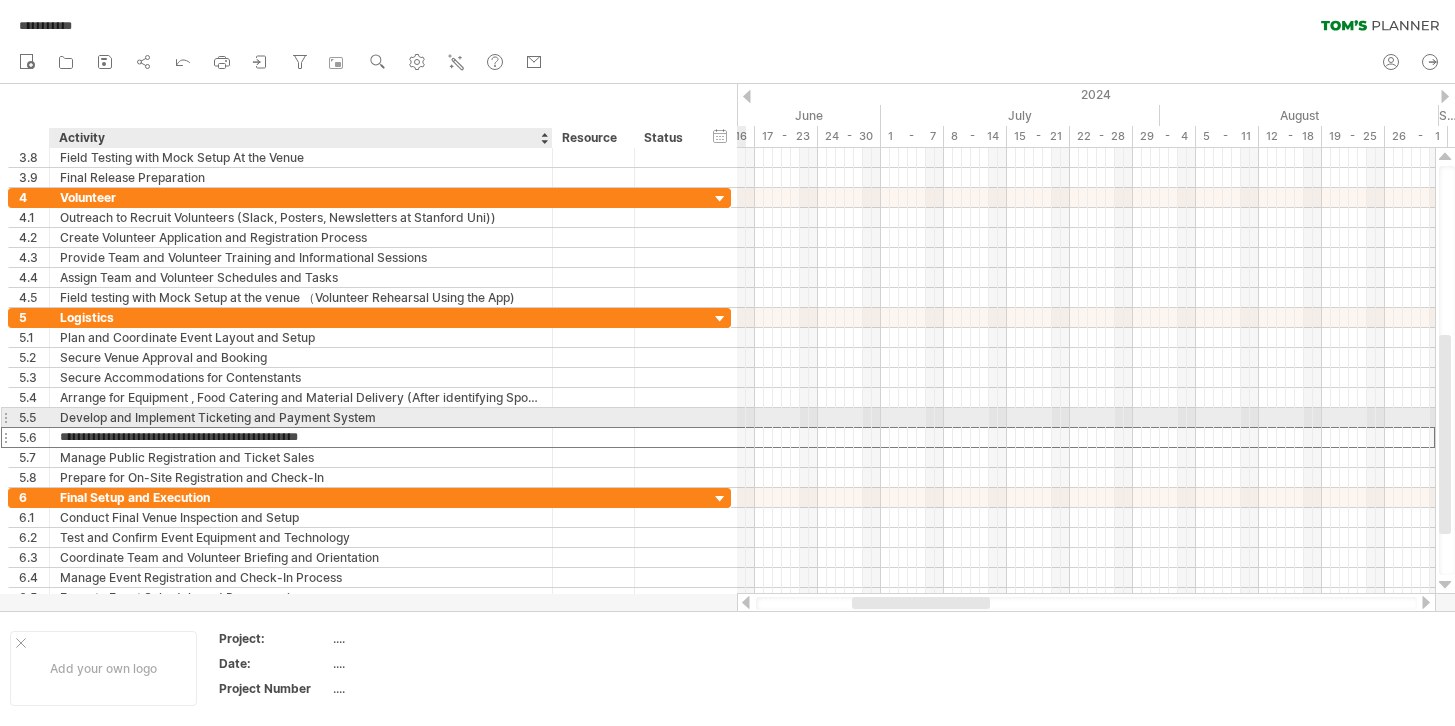 click on "Develop and Implement Ticketing and Payment System" at bounding box center (301, 417) 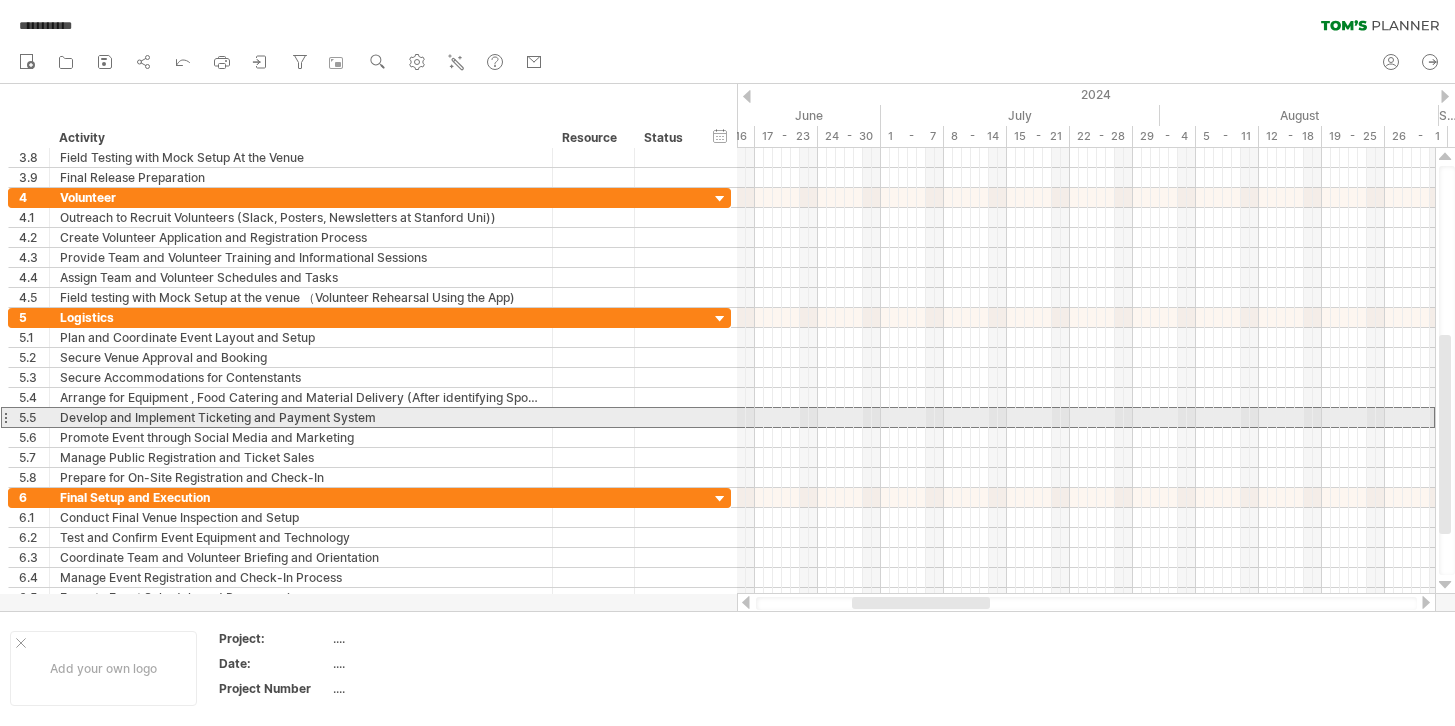click at bounding box center (5, 417) 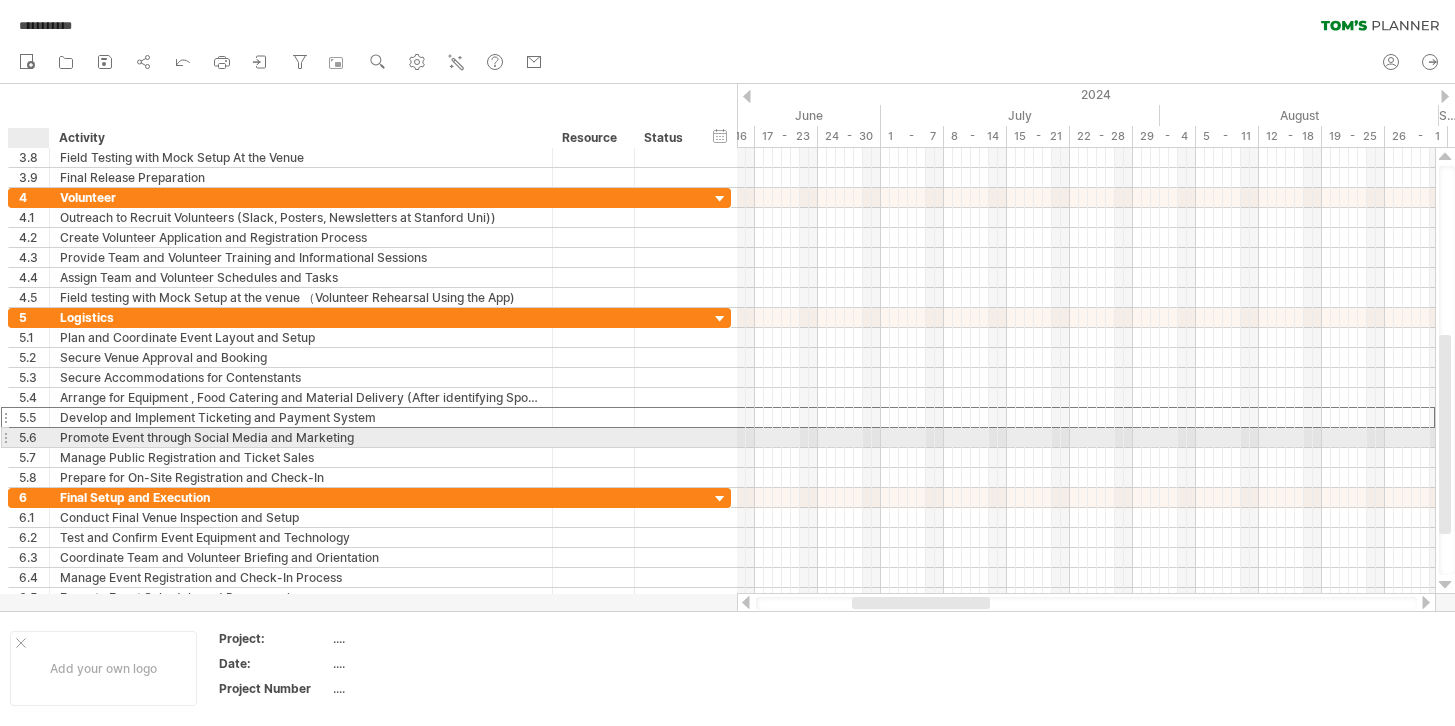 click on "5.6" at bounding box center [34, 437] 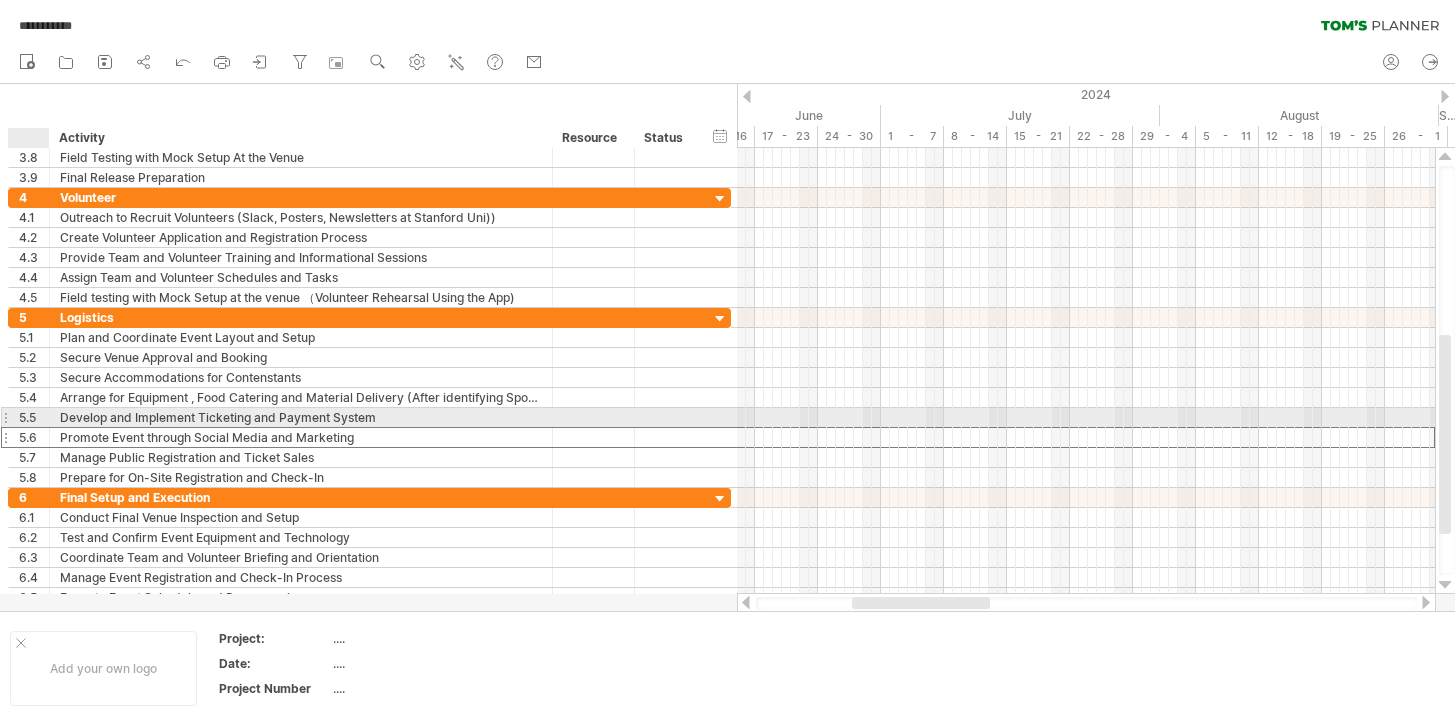 click on "5.5" at bounding box center (29, 417) 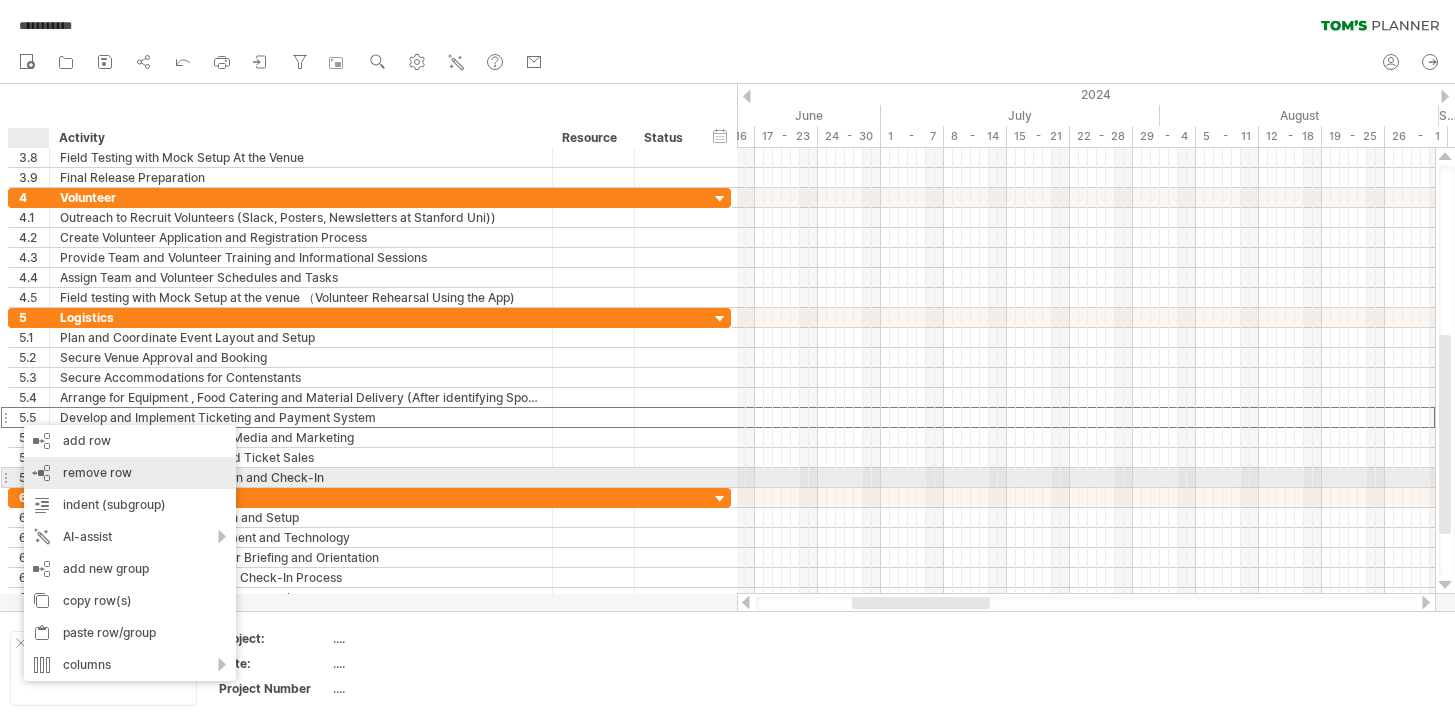 click on "remove row remove selected rows" at bounding box center [130, 473] 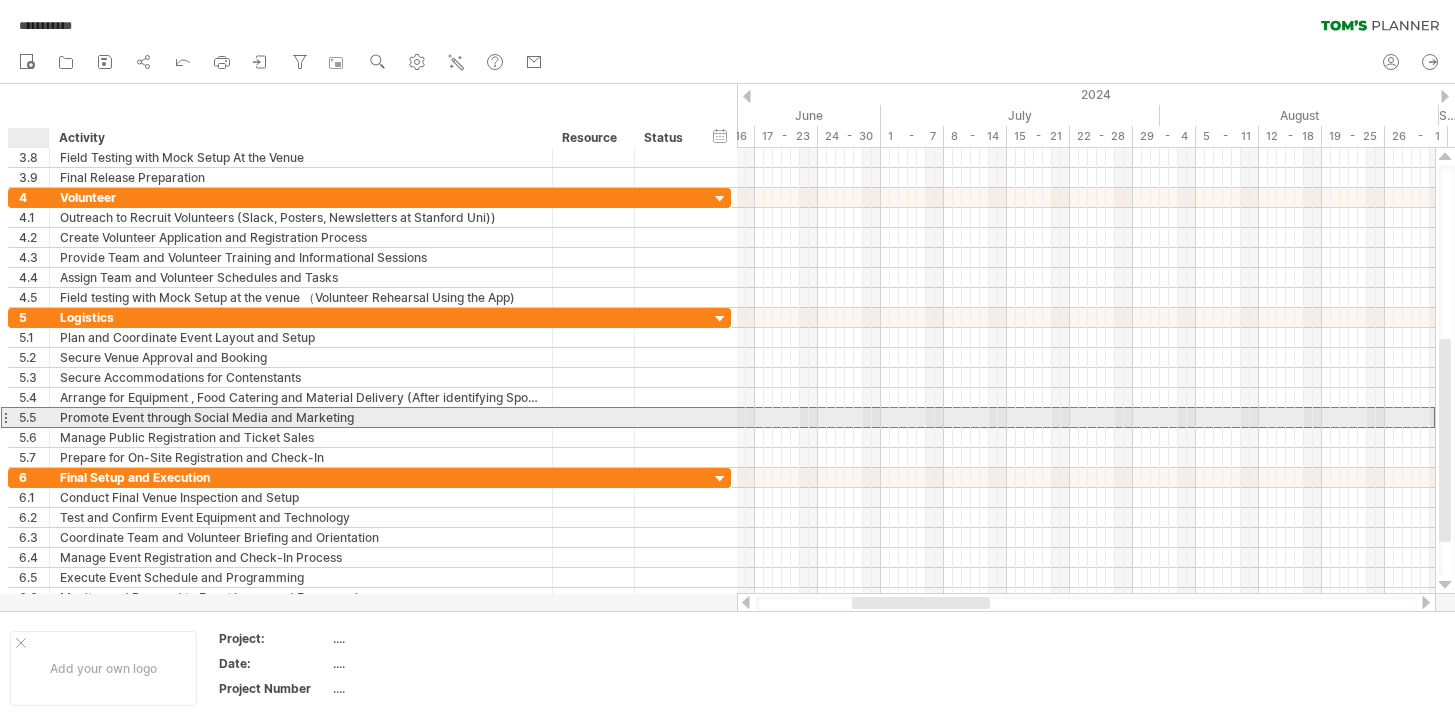 click on "5.5" at bounding box center [34, 417] 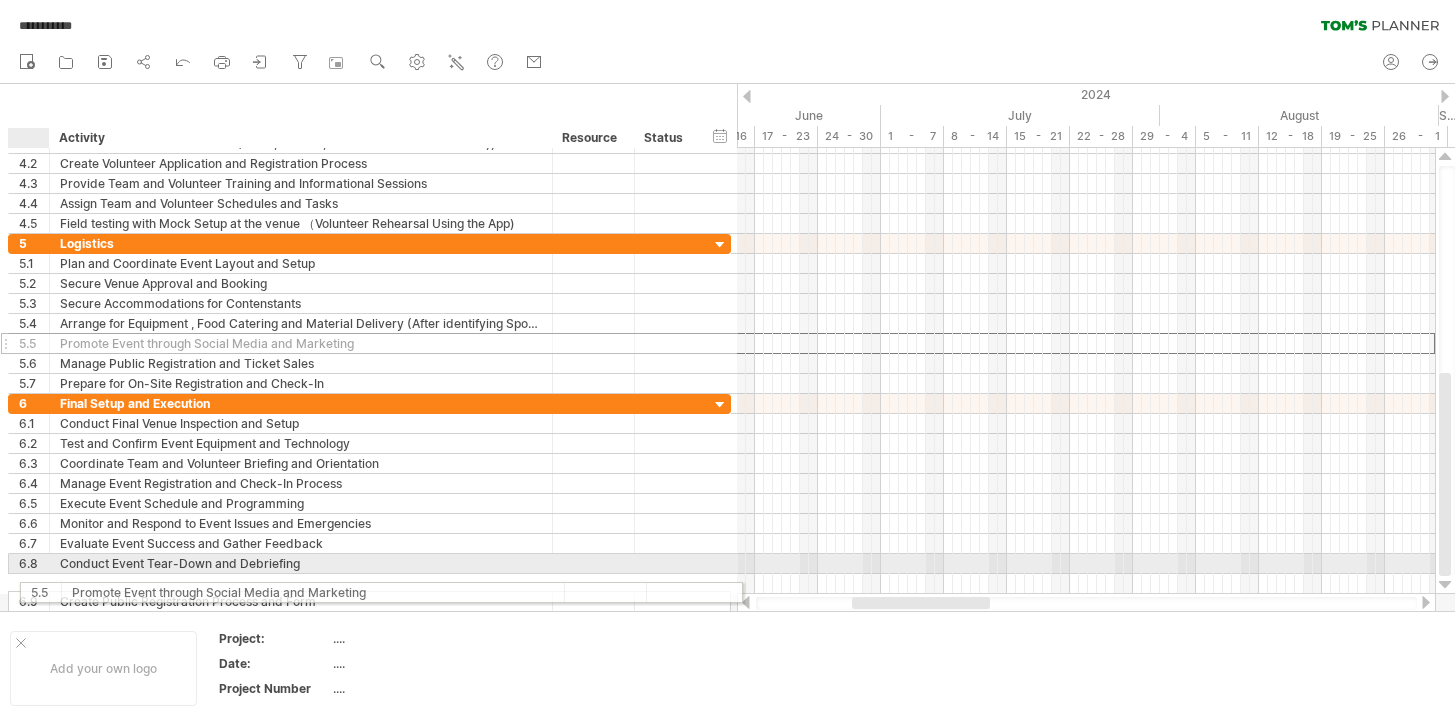 drag, startPoint x: 27, startPoint y: 394, endPoint x: 49, endPoint y: 588, distance: 195.24344 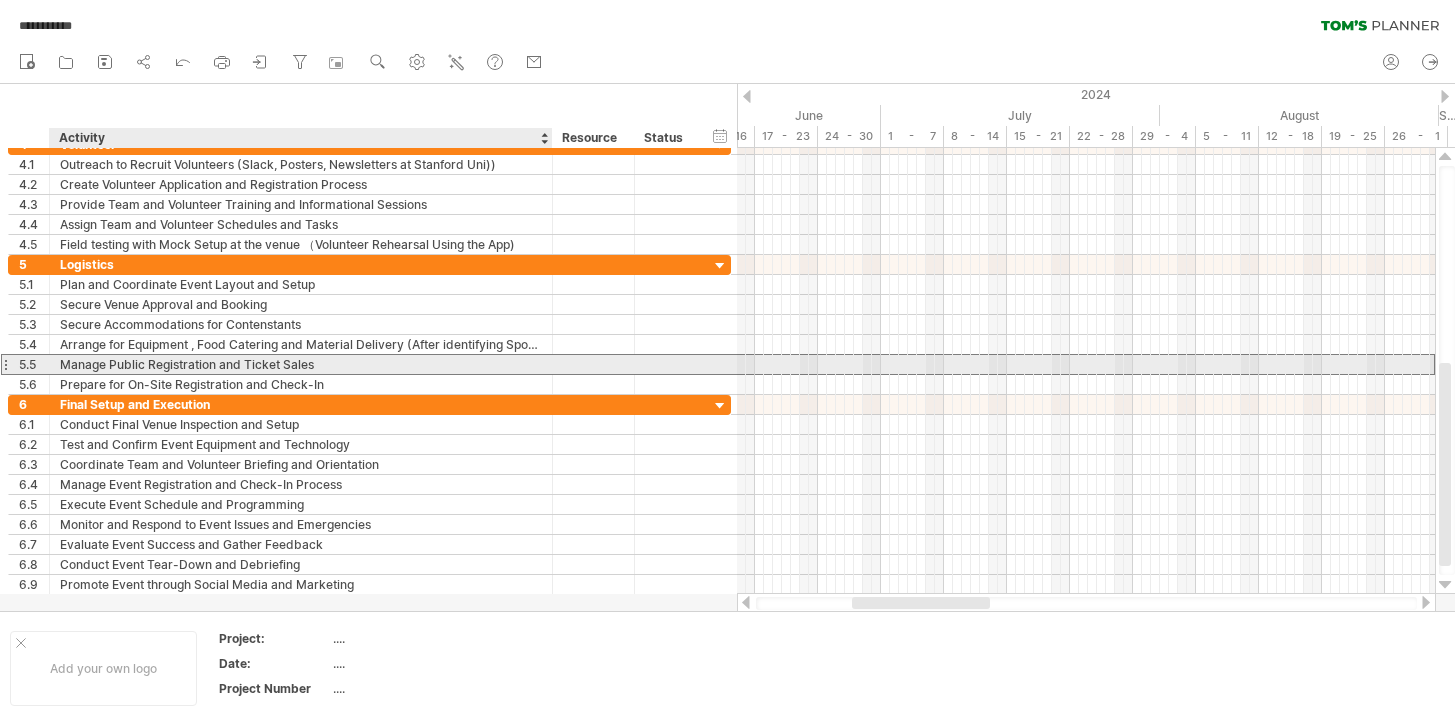 click on "Manage Public Registration and Ticket Sales" at bounding box center (301, 364) 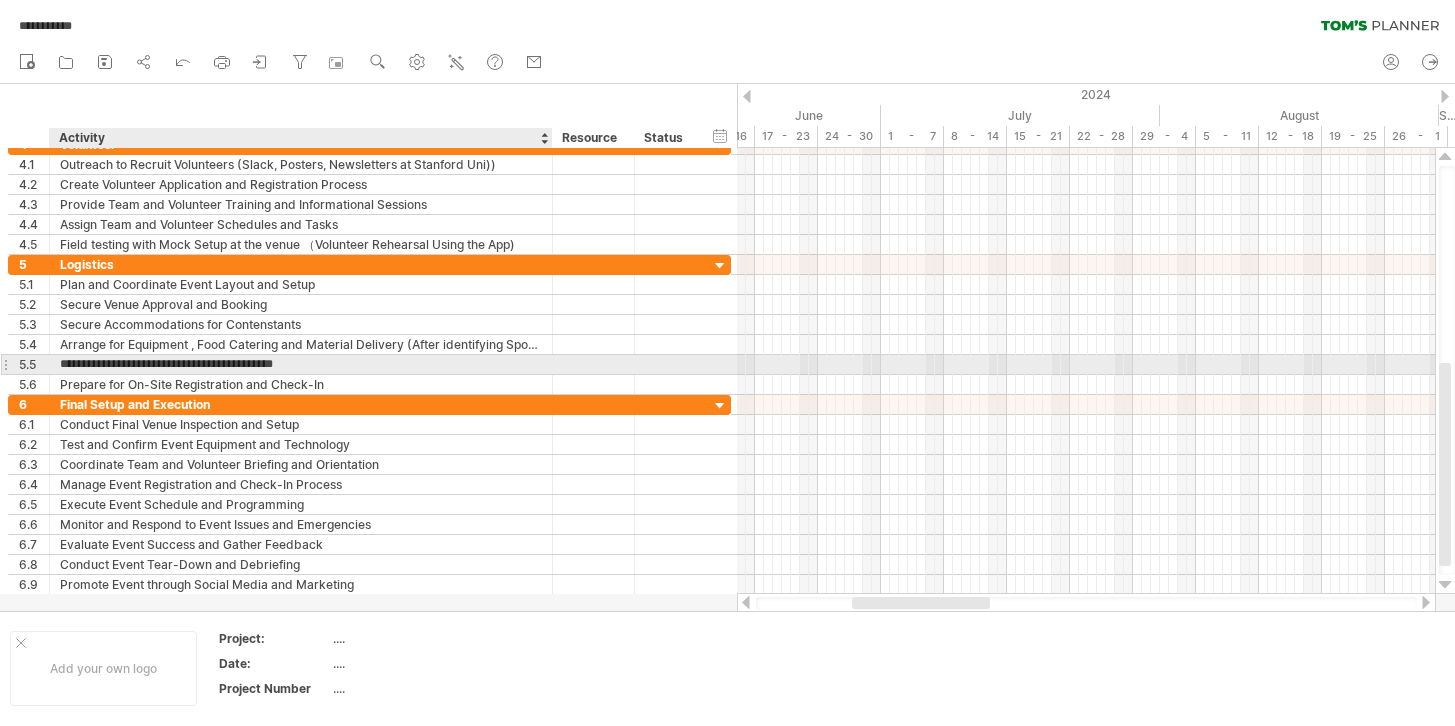 click on "**********" at bounding box center (301, 364) 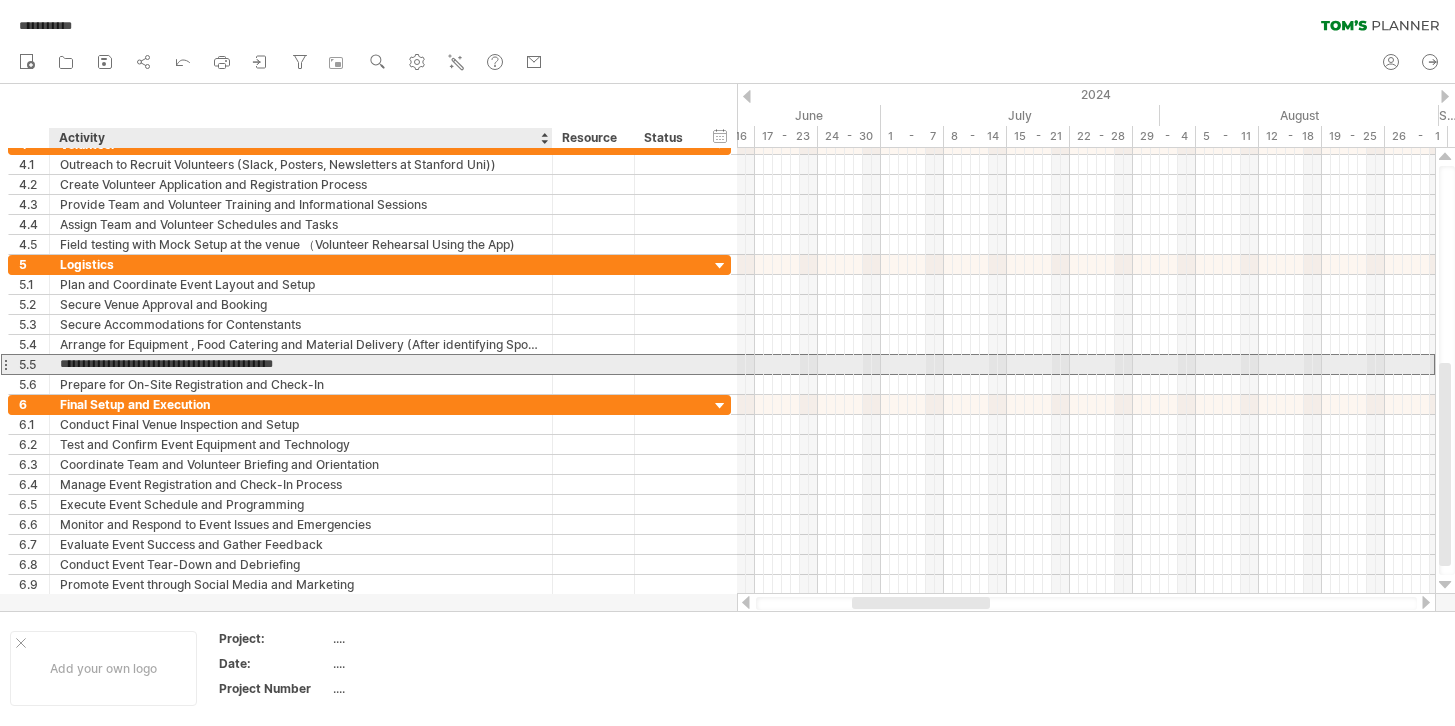click on "**********" at bounding box center [301, 364] 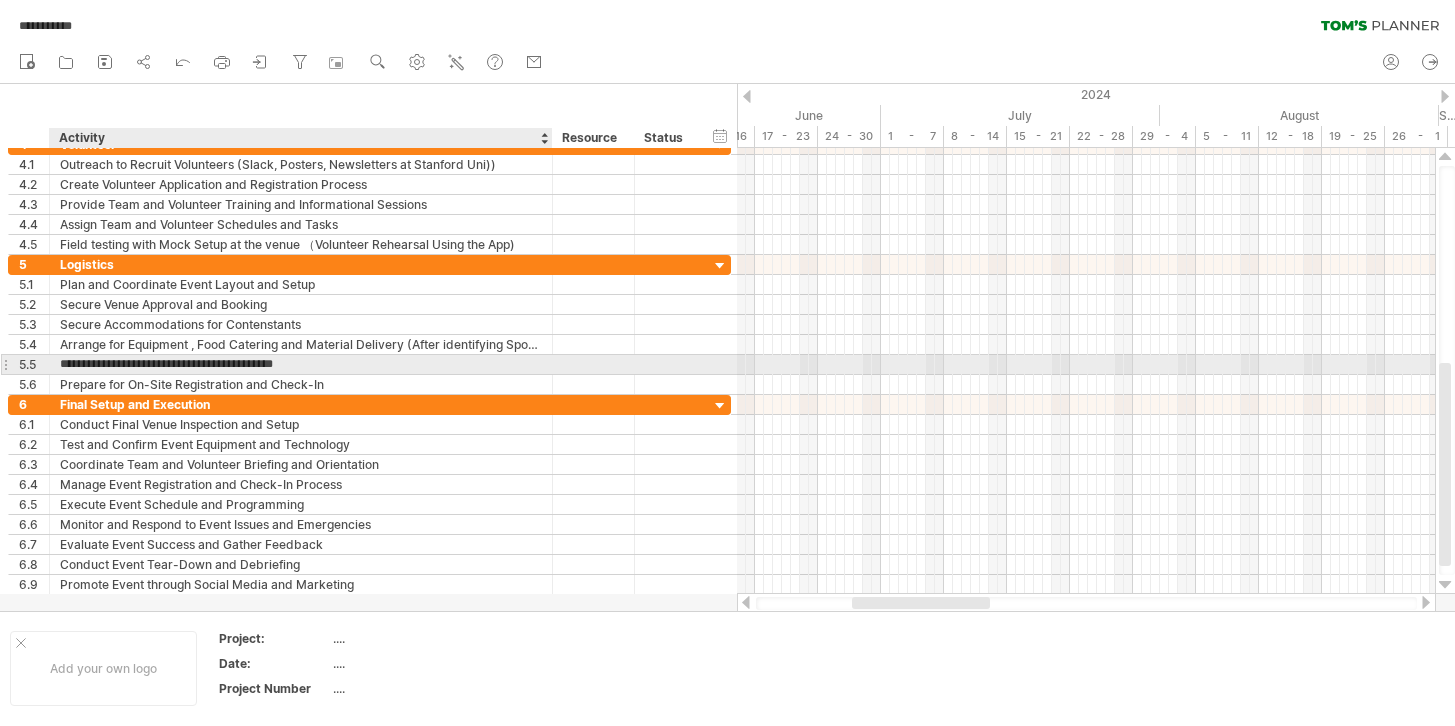 click on "**********" at bounding box center (301, 364) 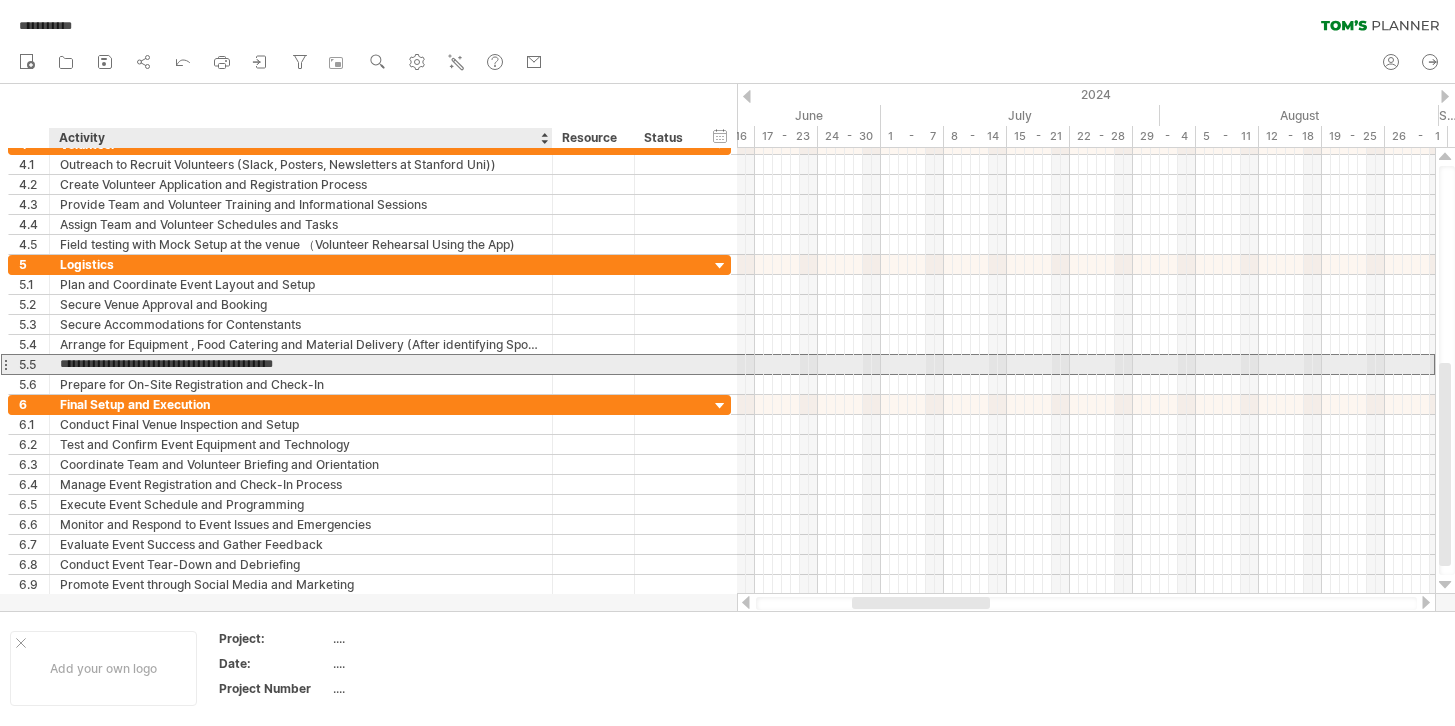 click on "**********" at bounding box center (301, 364) 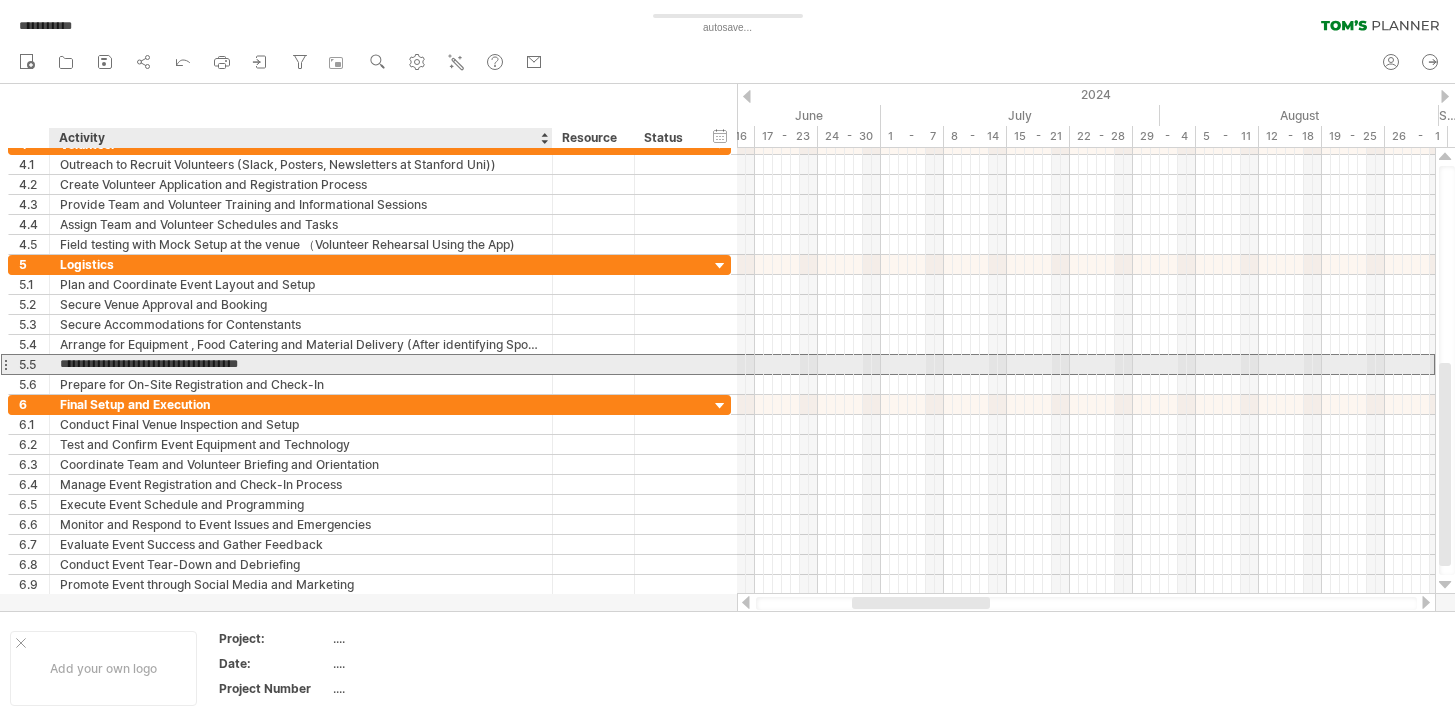 click on "**********" at bounding box center (301, 364) 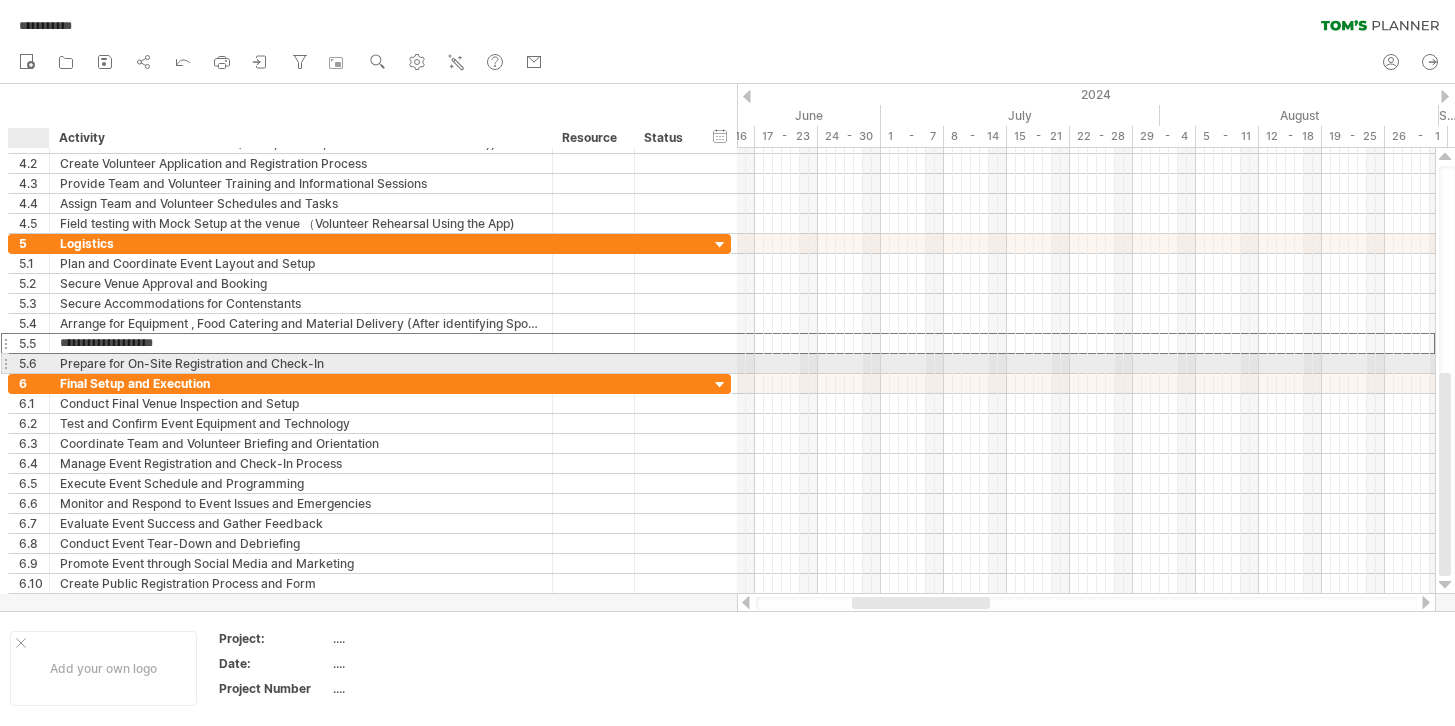 click on "5.6" at bounding box center (29, 363) 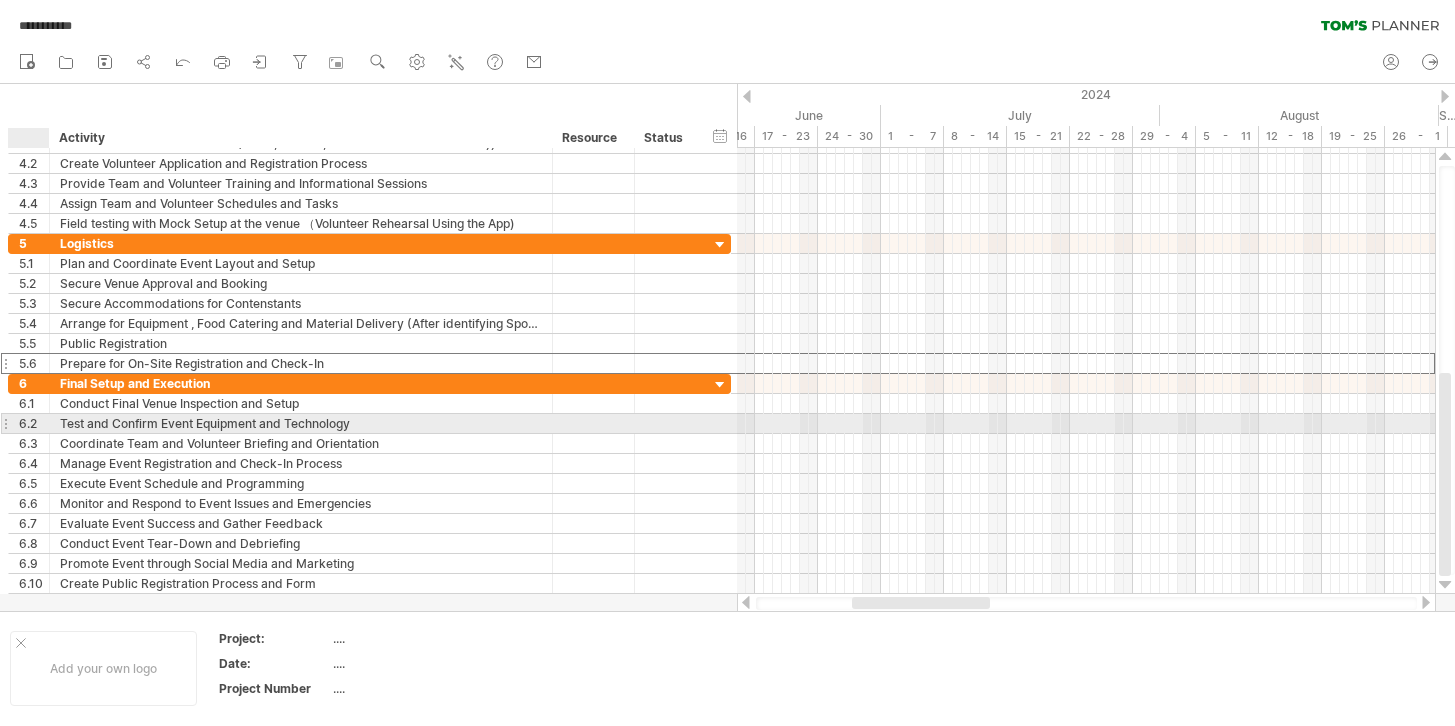 click at bounding box center [47, 424] 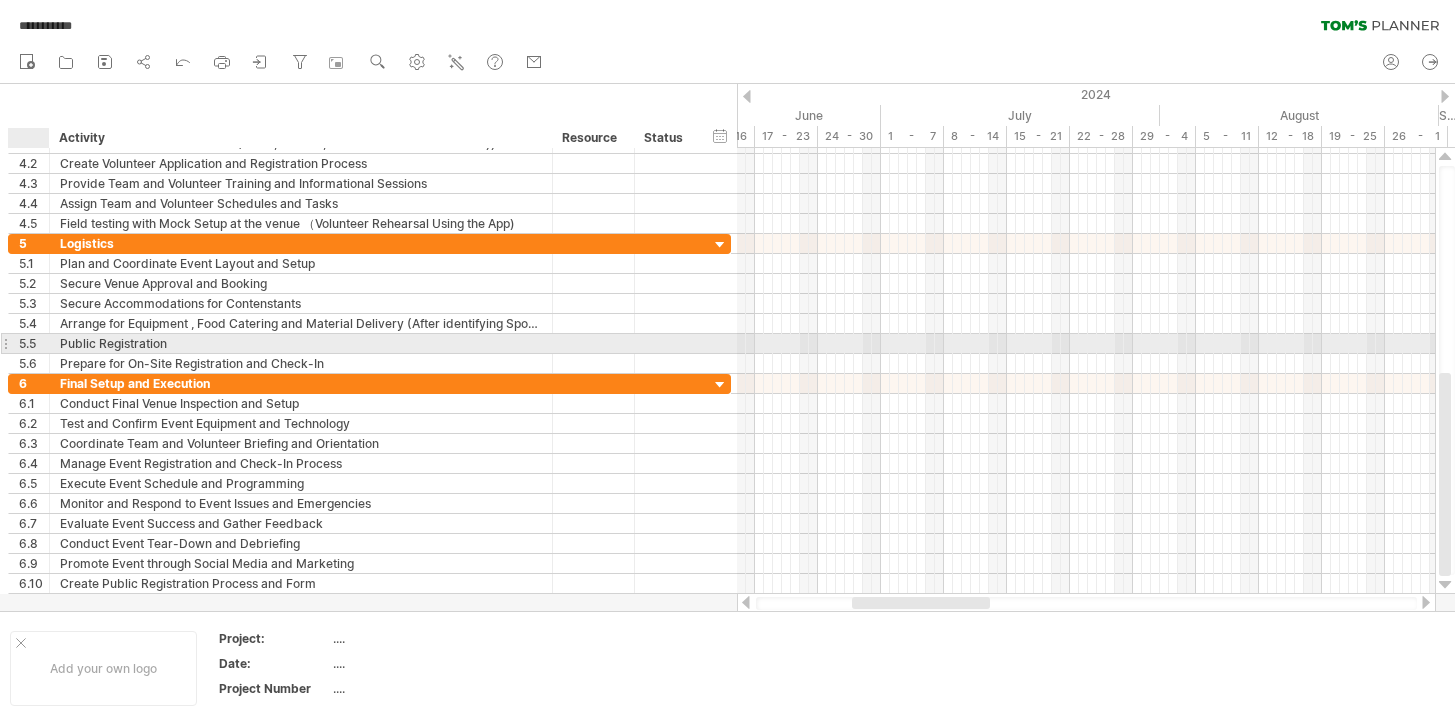click on "5.5" at bounding box center (34, 343) 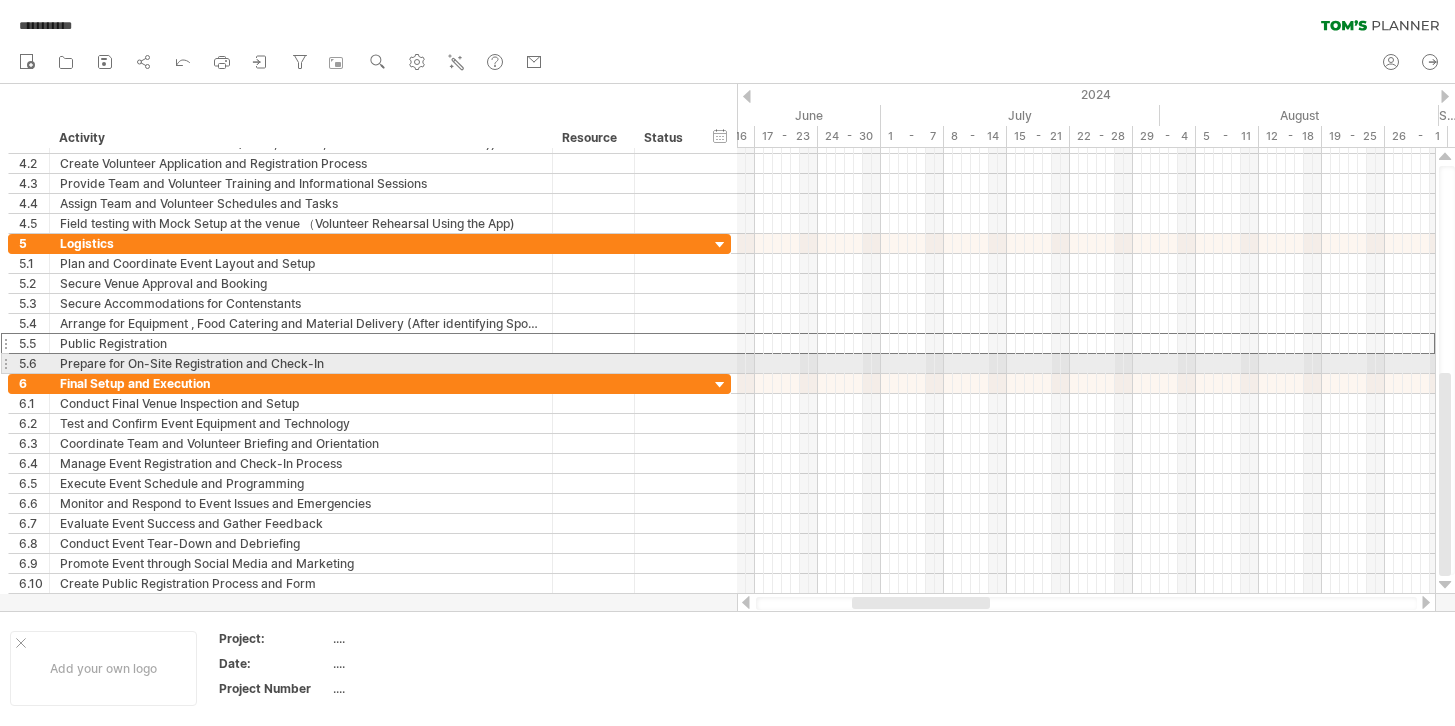 click on "5.6" at bounding box center (29, 363) 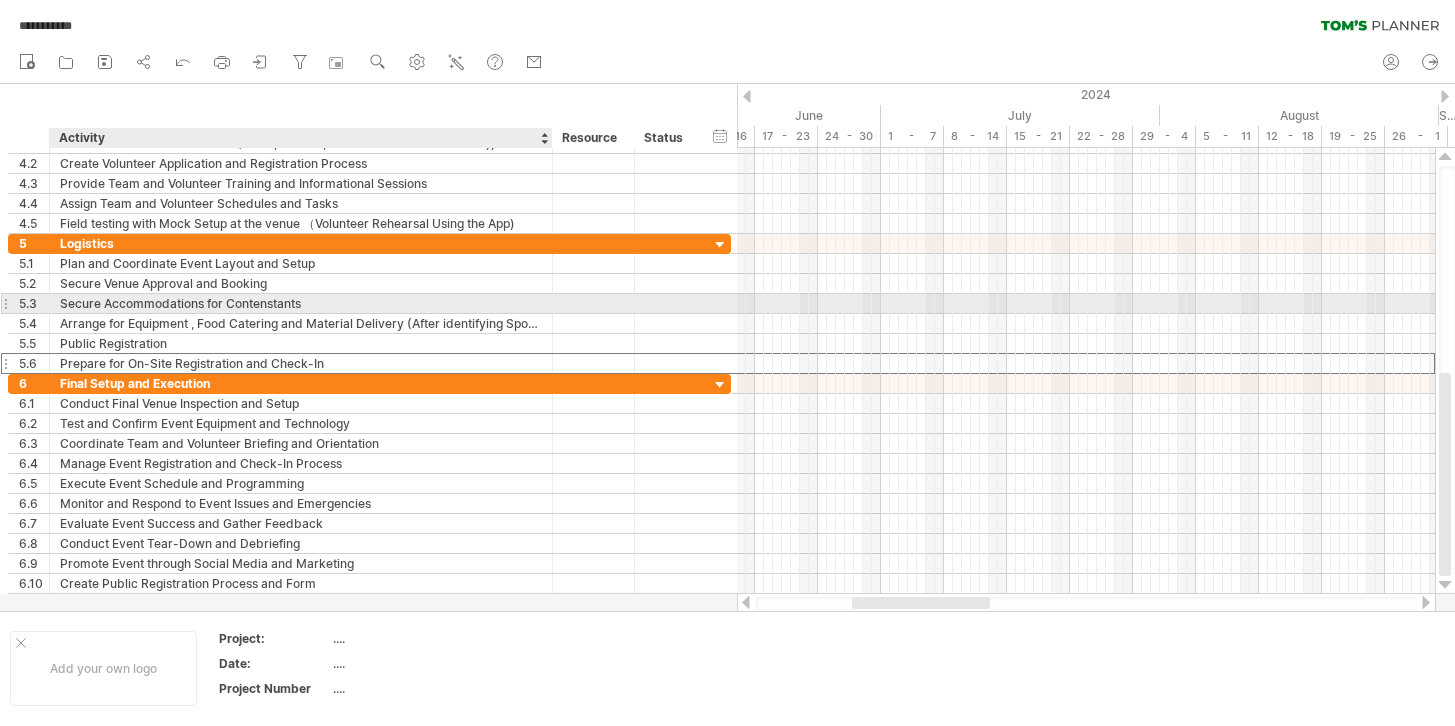 click on "Secure Accommodations for Contenstants" at bounding box center [301, 303] 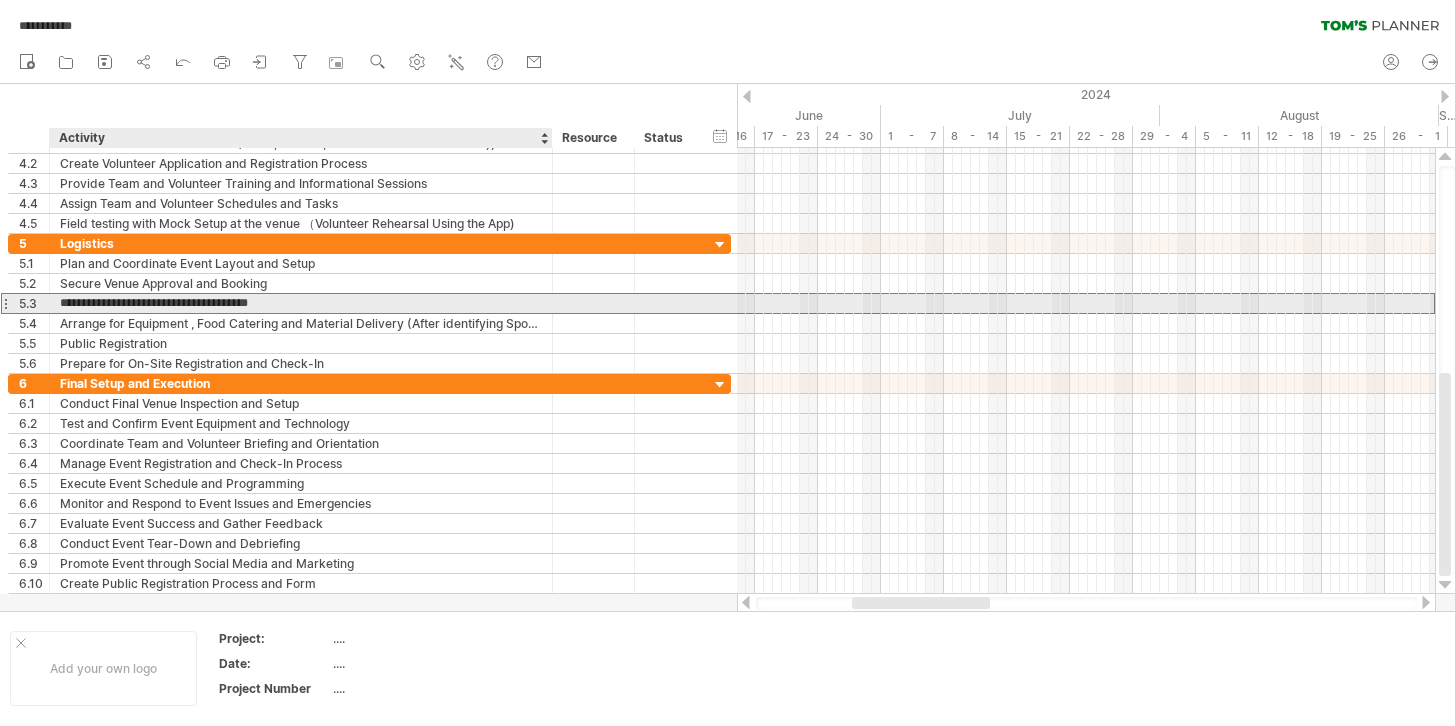 click on "**********" at bounding box center [301, 303] 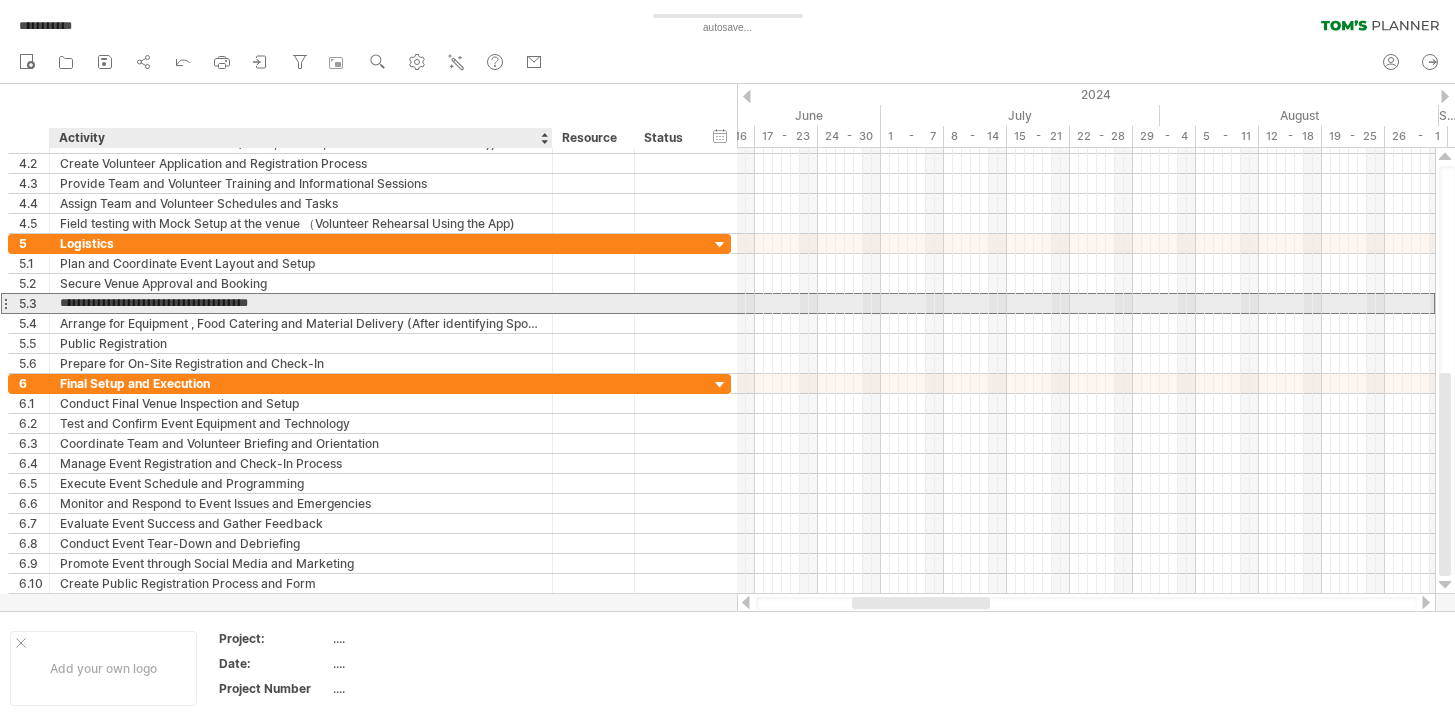 click on "**********" at bounding box center [301, 303] 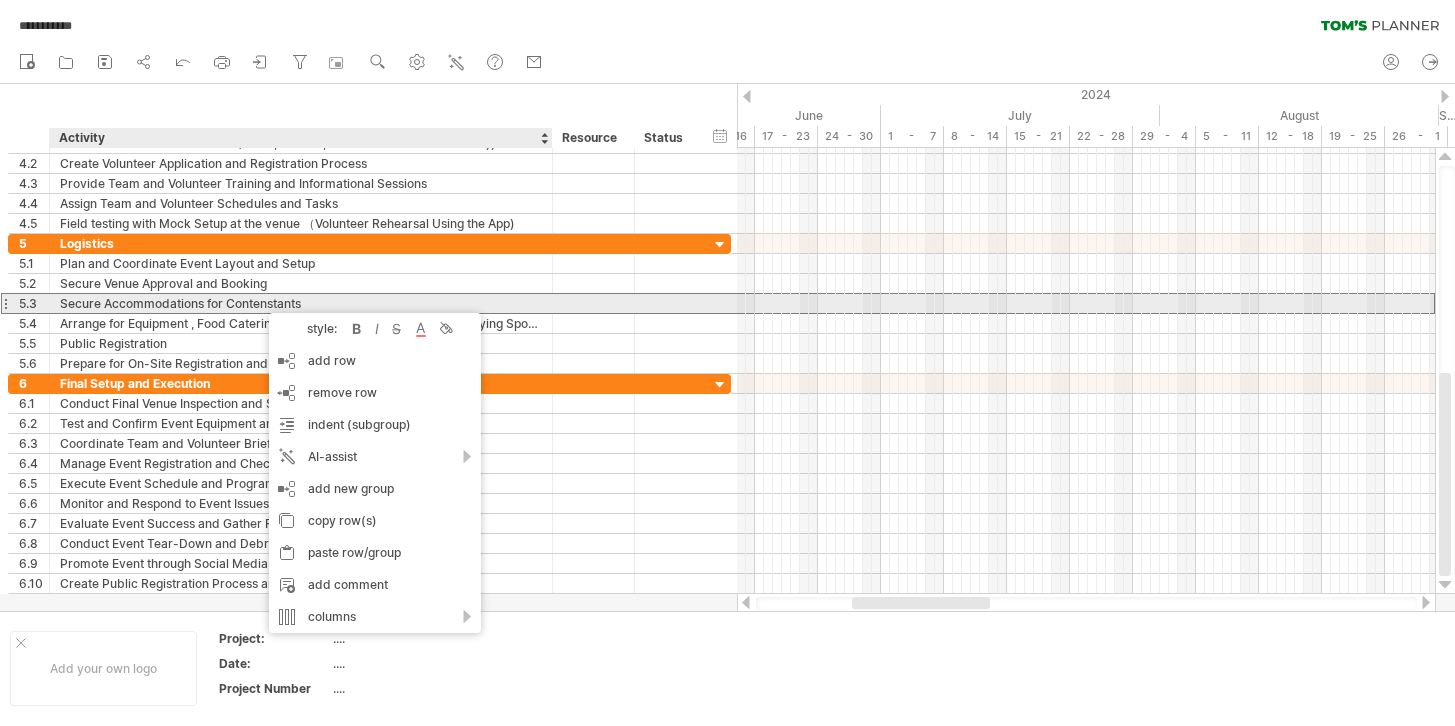 click on "Secure Accommodations for Contenstants" at bounding box center (301, 303) 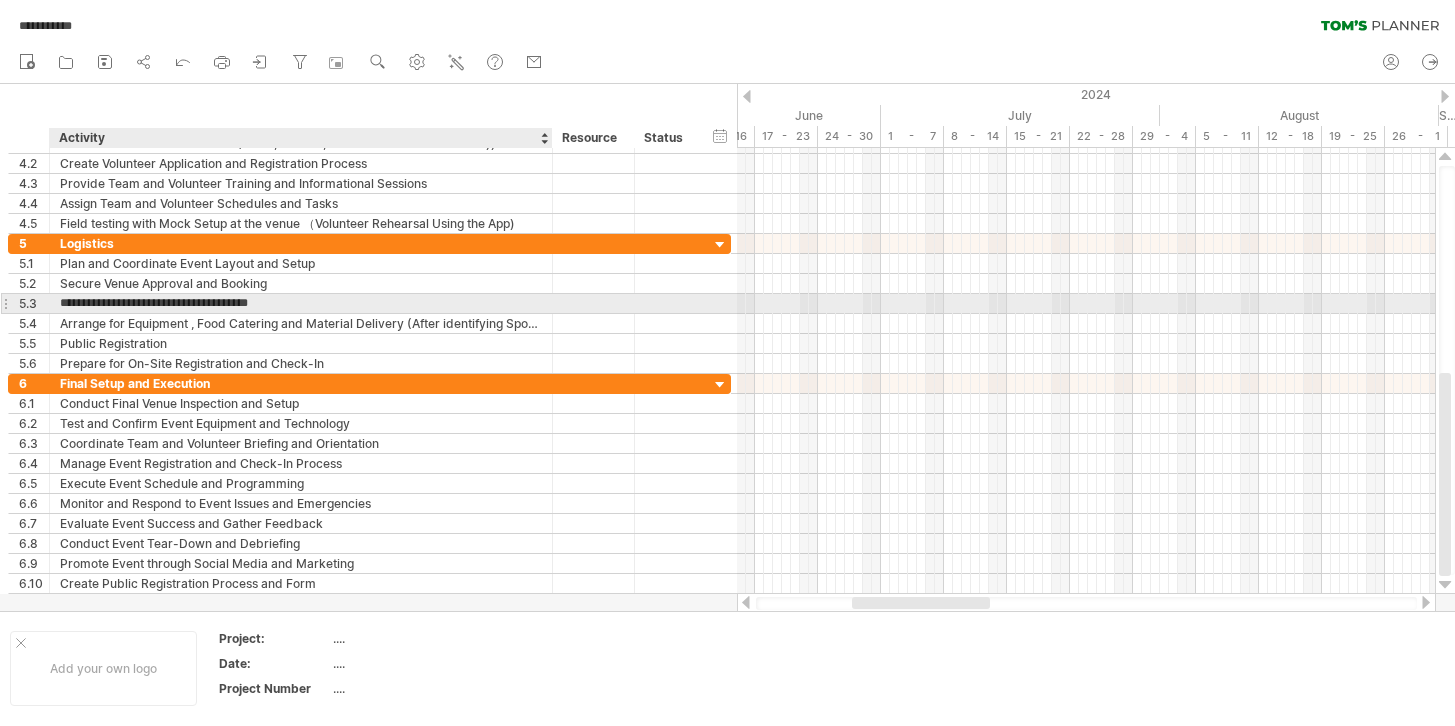click on "**********" at bounding box center [301, 303] 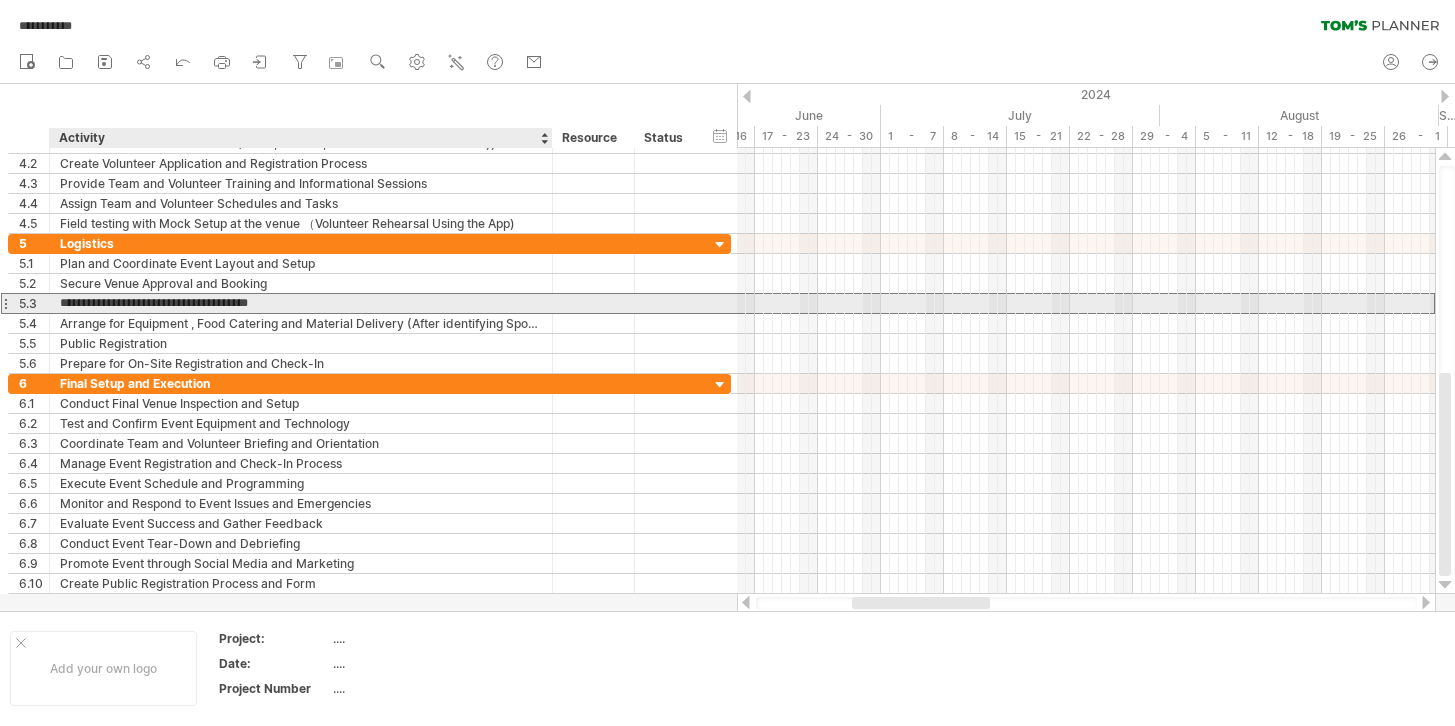 click on "**********" at bounding box center [301, 303] 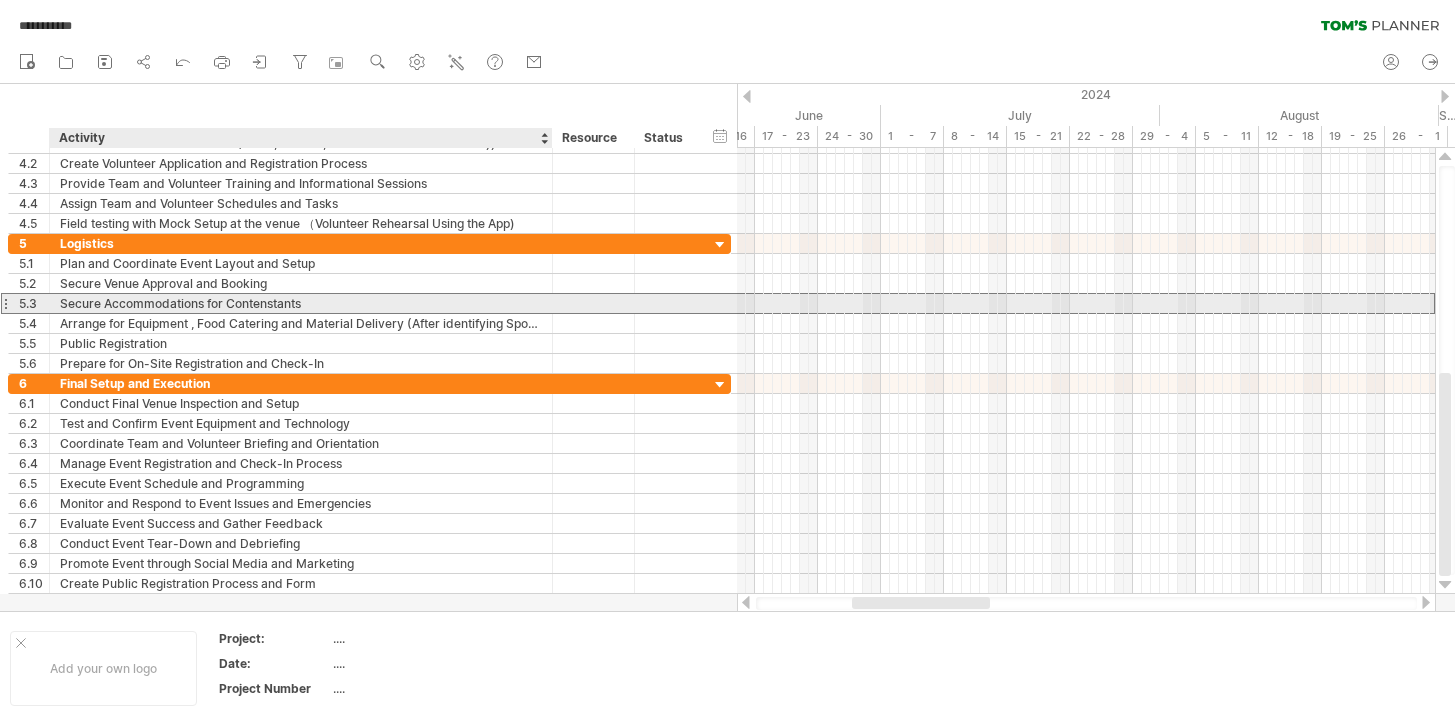 click on "Secure Accommodations for Contenstants" at bounding box center (301, 303) 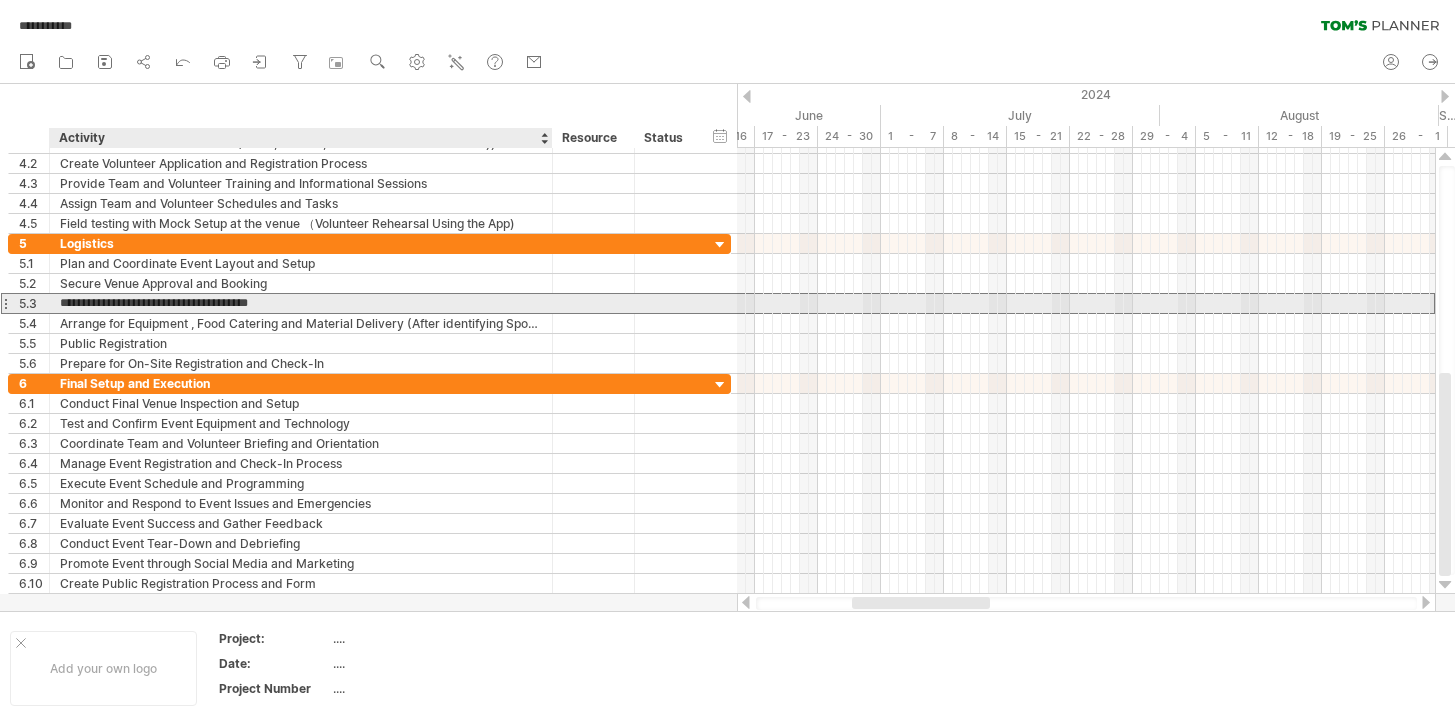 drag, startPoint x: 309, startPoint y: 305, endPoint x: 224, endPoint y: 304, distance: 85.00588 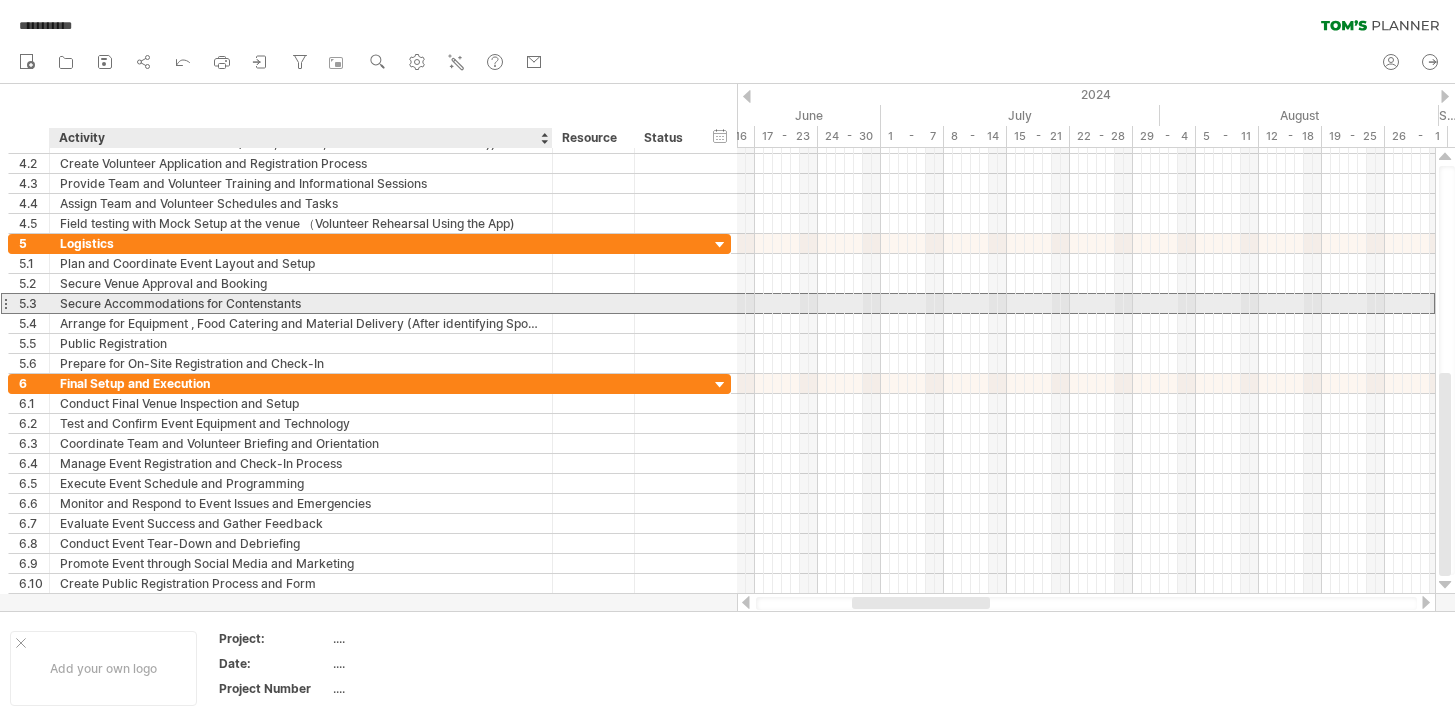 click on "Secure Accommodations for Contenstants" at bounding box center (301, 303) 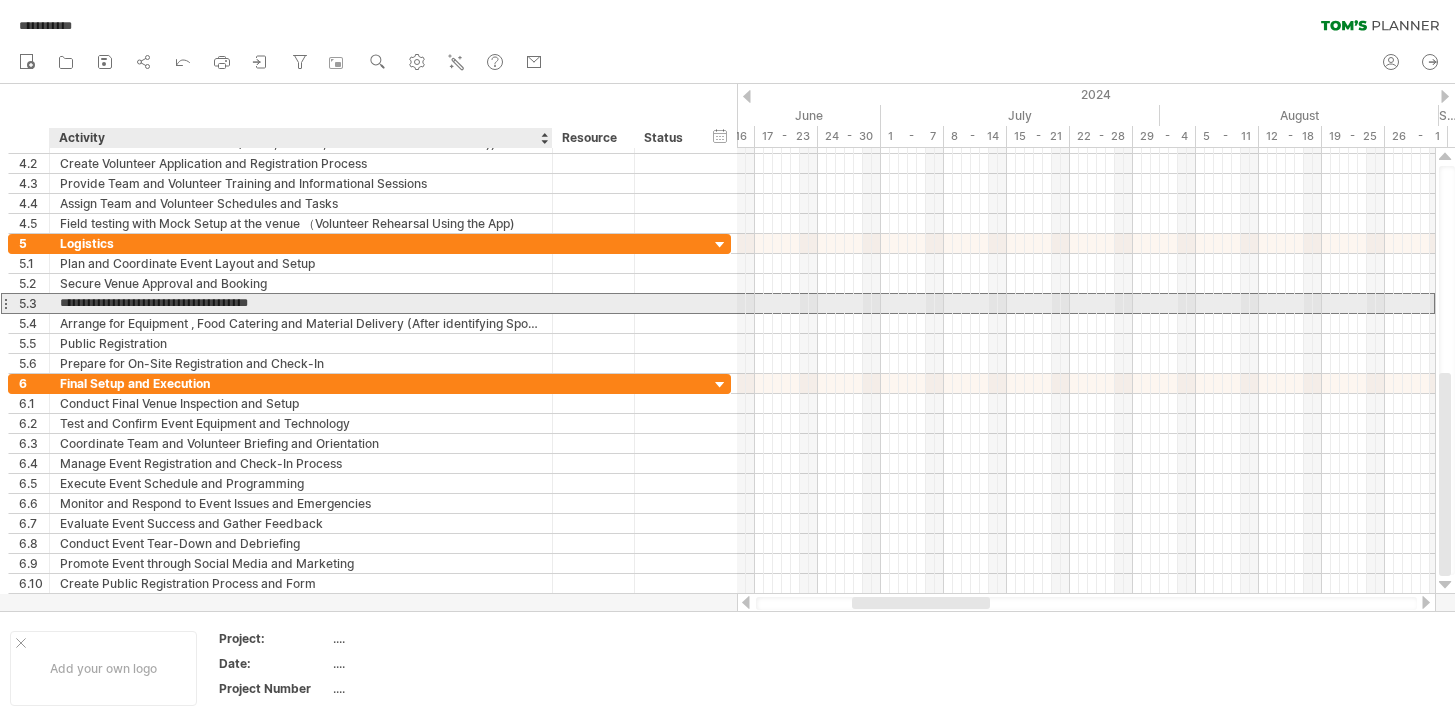 click on "**********" at bounding box center [301, 303] 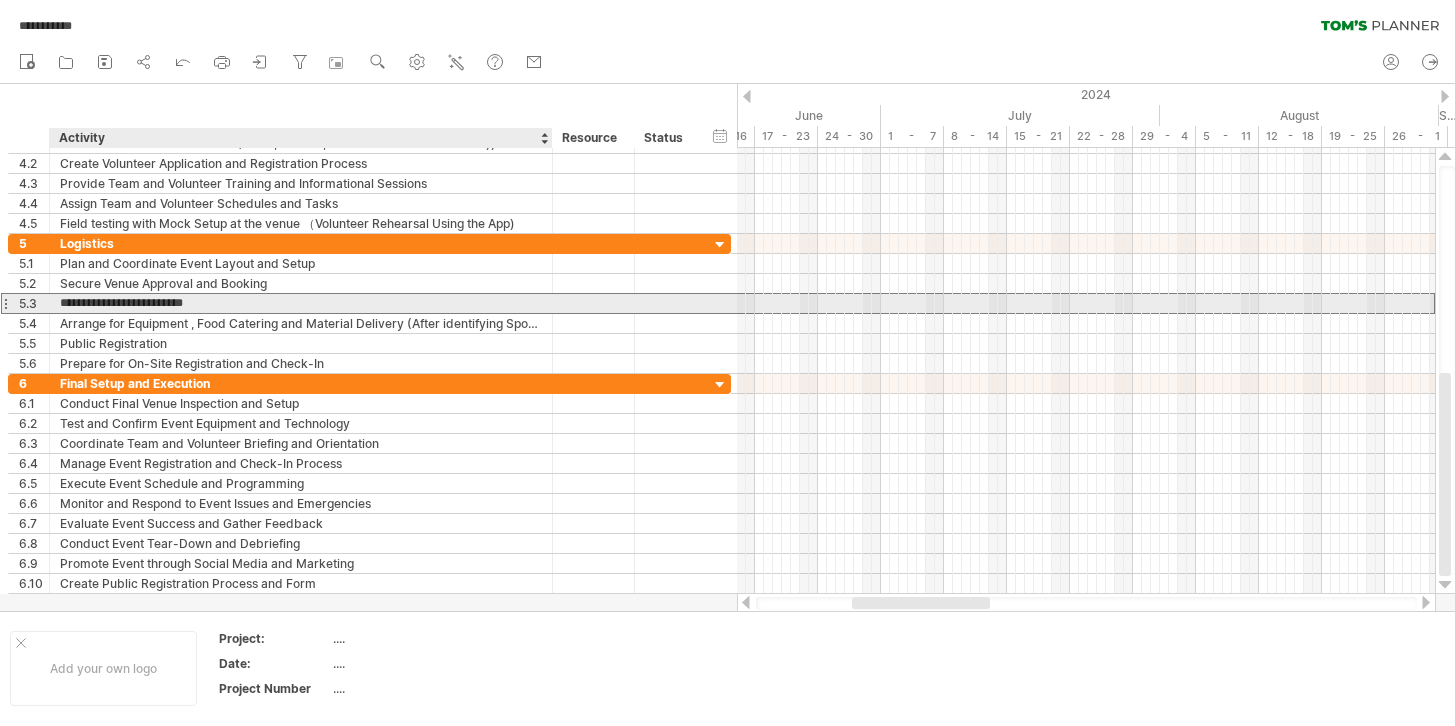 paste on "**********" 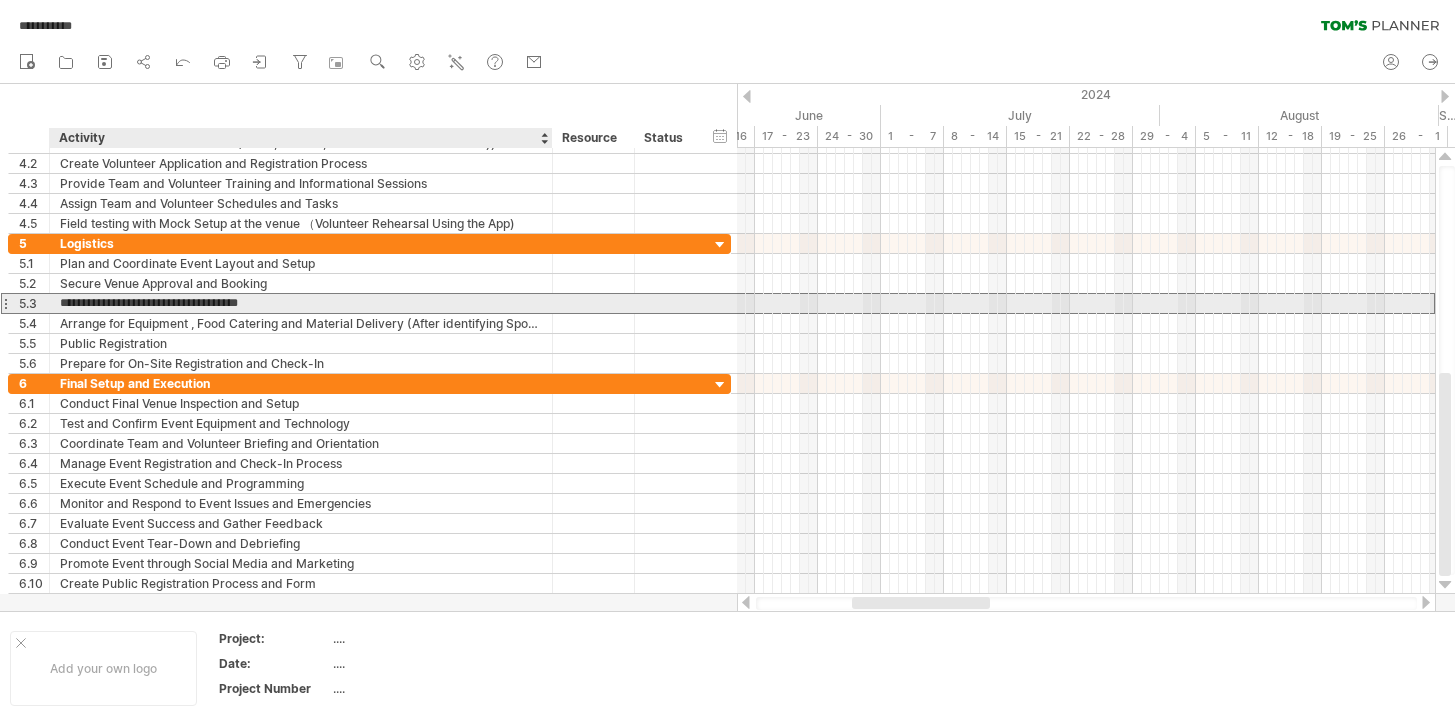 click on "**********" at bounding box center (301, 303) 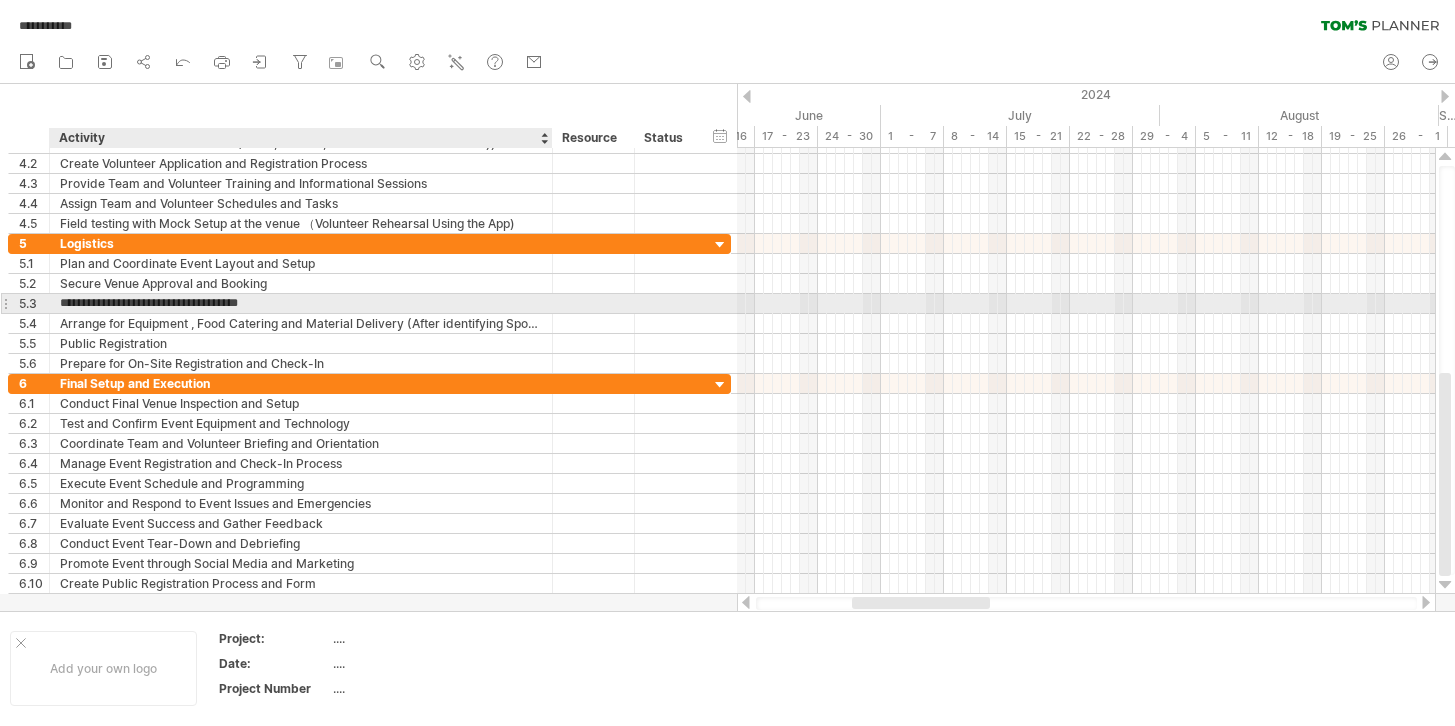 click on "**********" at bounding box center (301, 303) 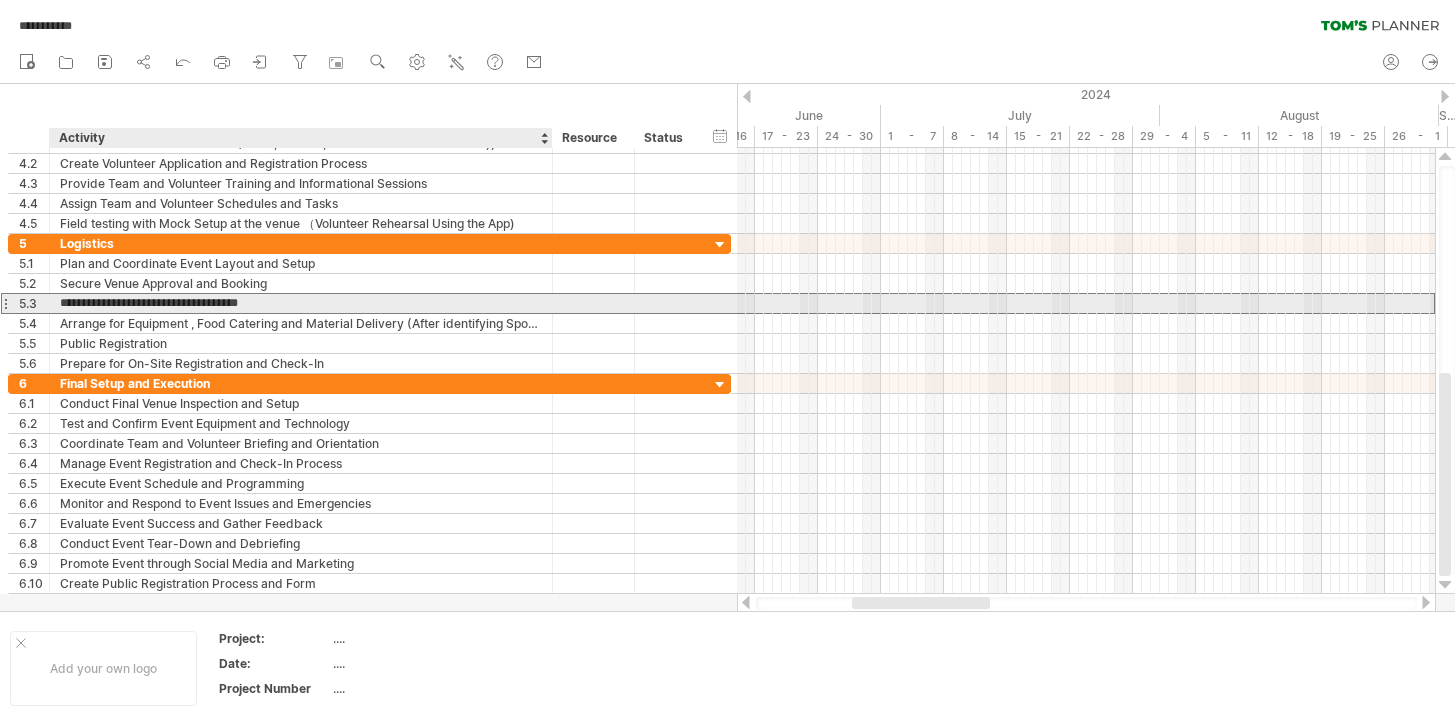 click on "**********" at bounding box center (301, 303) 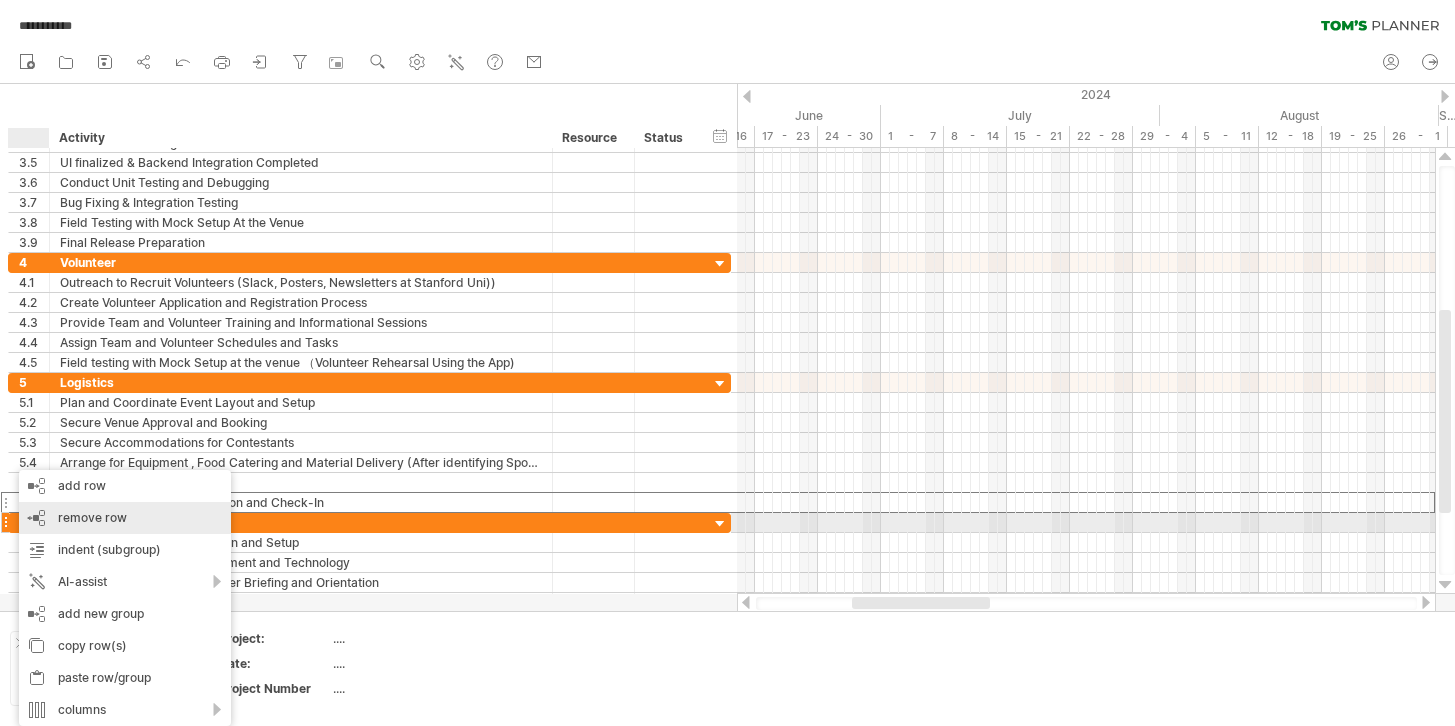 click on "remove row remove selected rows" at bounding box center (125, 518) 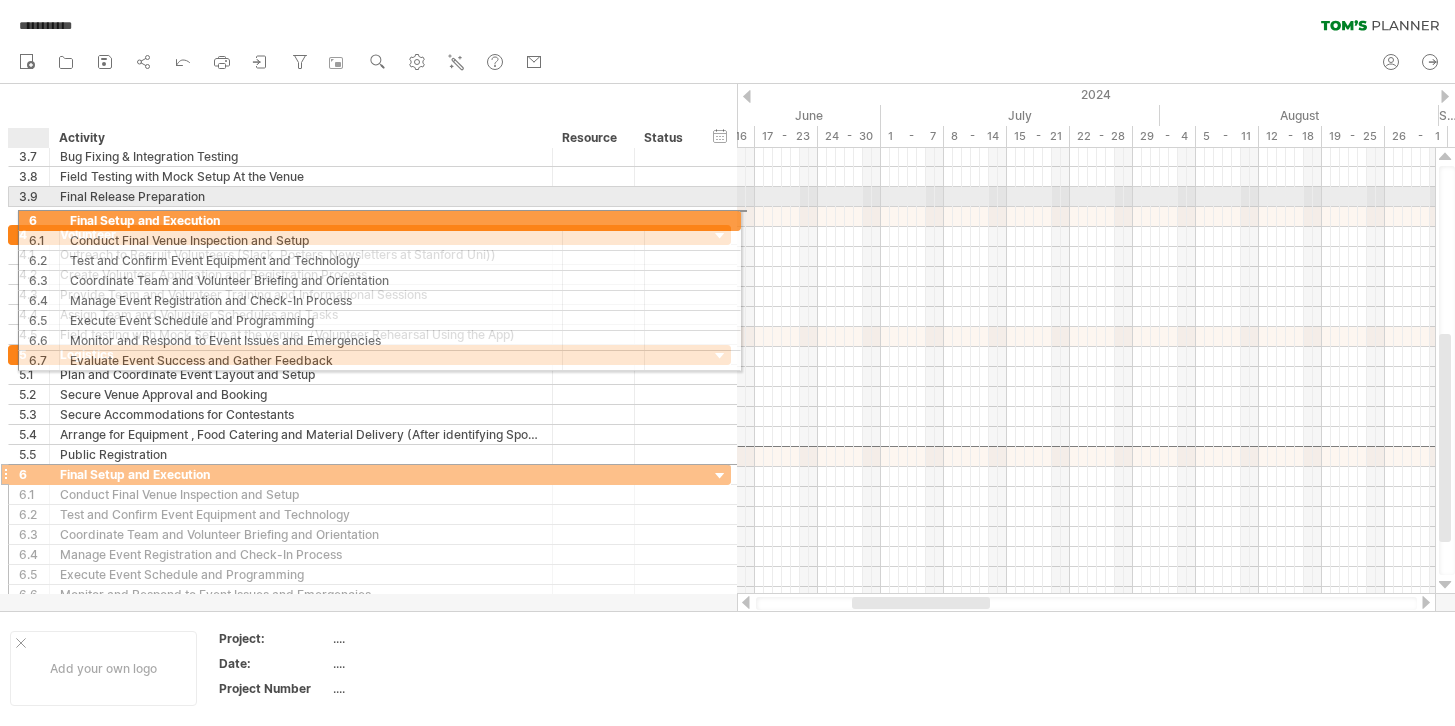 drag, startPoint x: 32, startPoint y: 453, endPoint x: 40, endPoint y: 217, distance: 236.13556 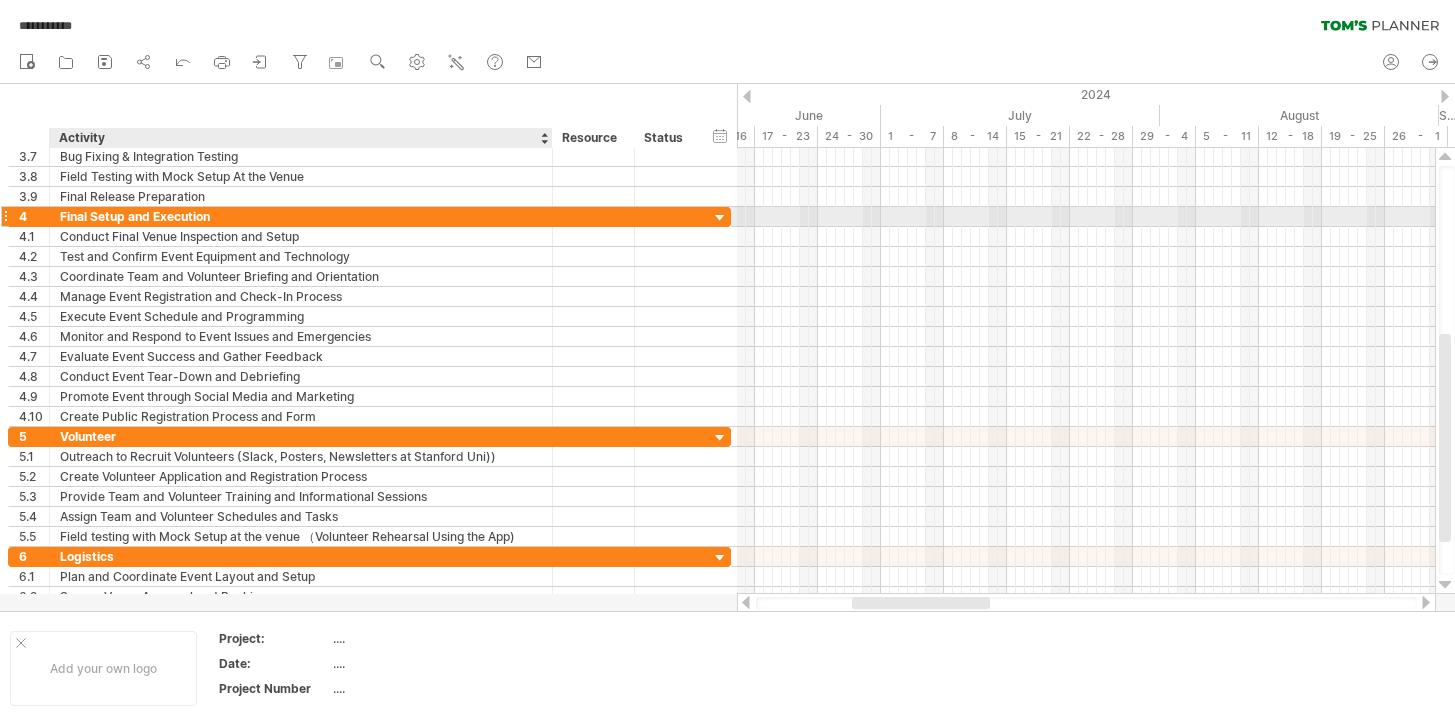click on "Final Setup and Execution" at bounding box center (301, 216) 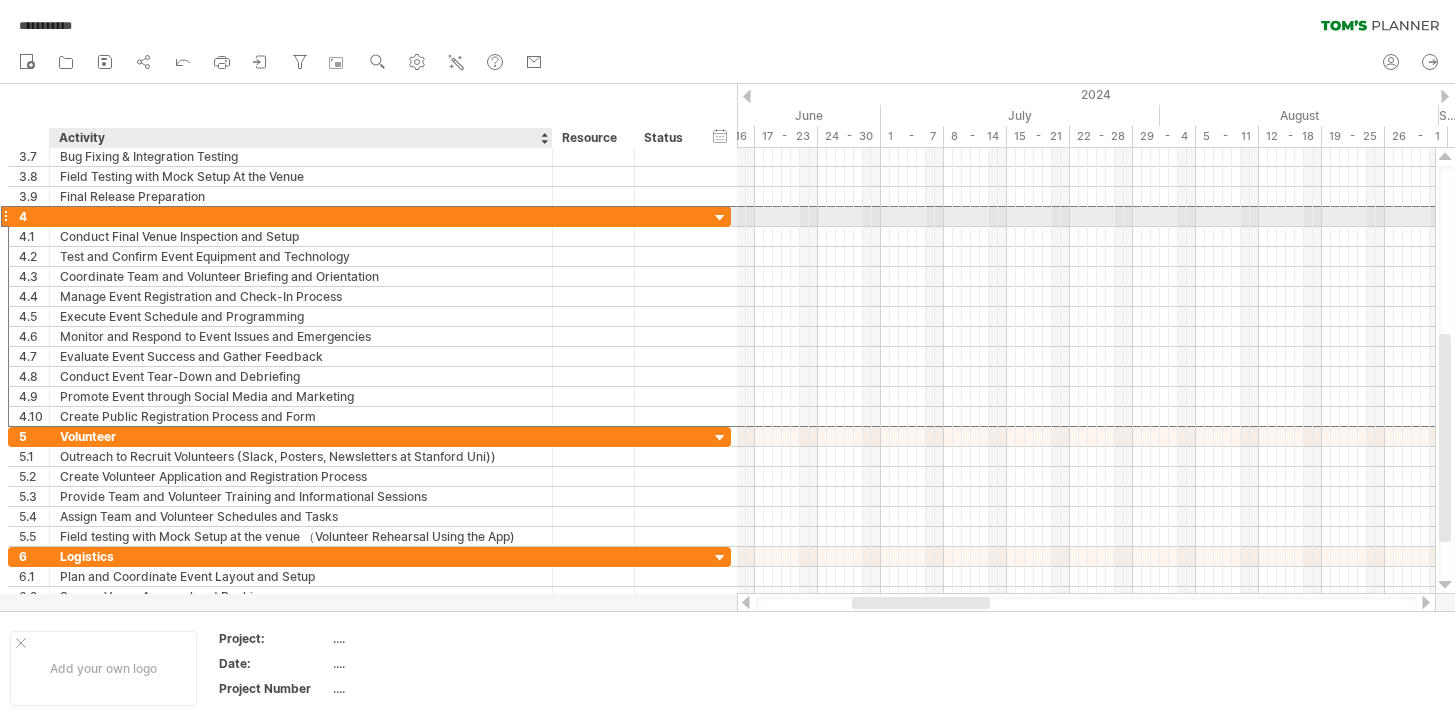paste on "**********" 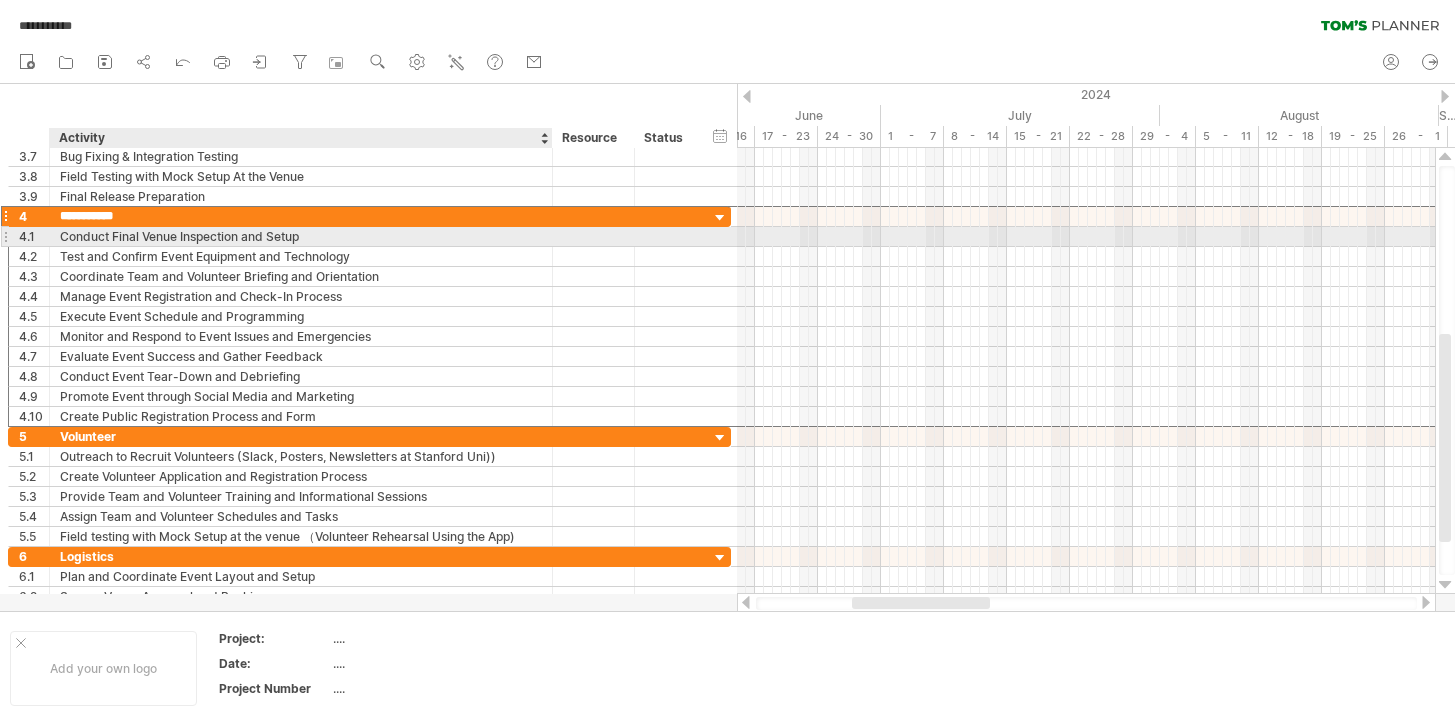 click on "Conduct Final Venue Inspection and Setup" at bounding box center (301, 236) 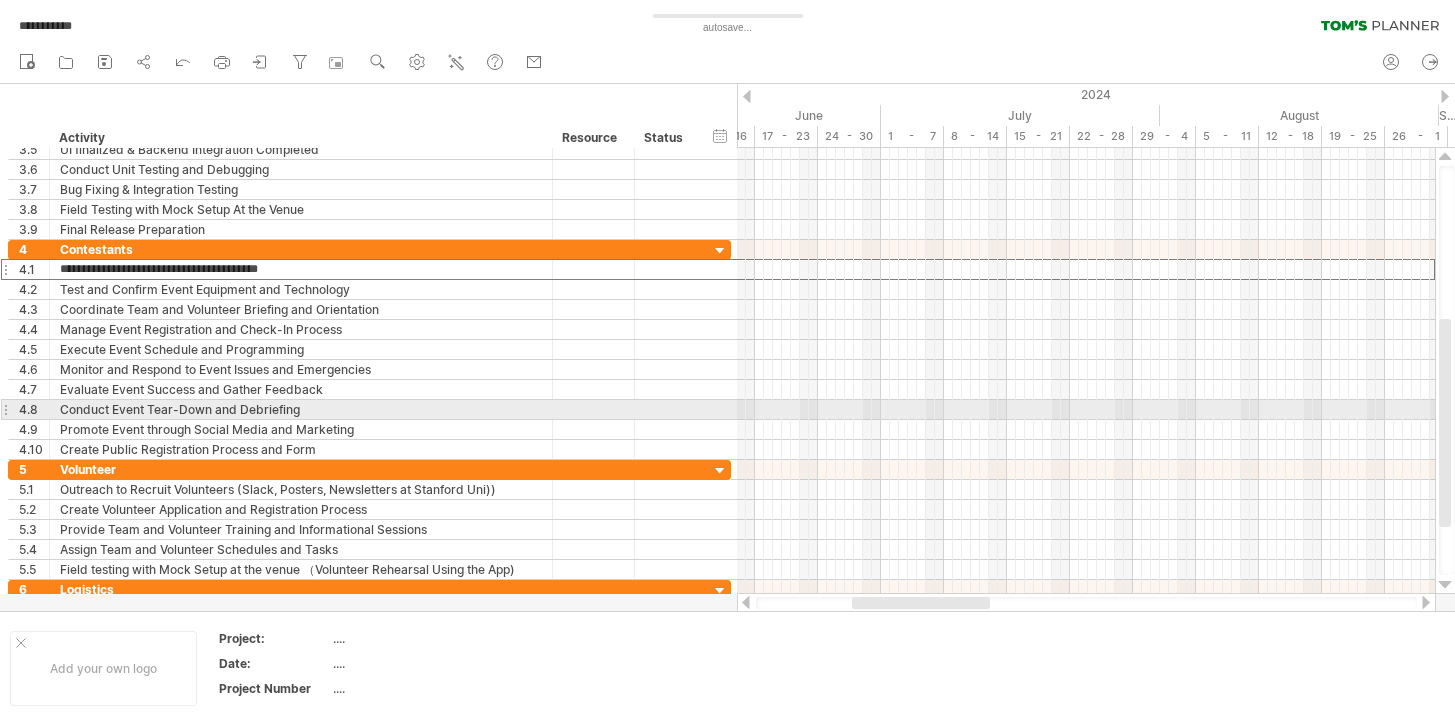 click on "4.8" at bounding box center [29, 409] 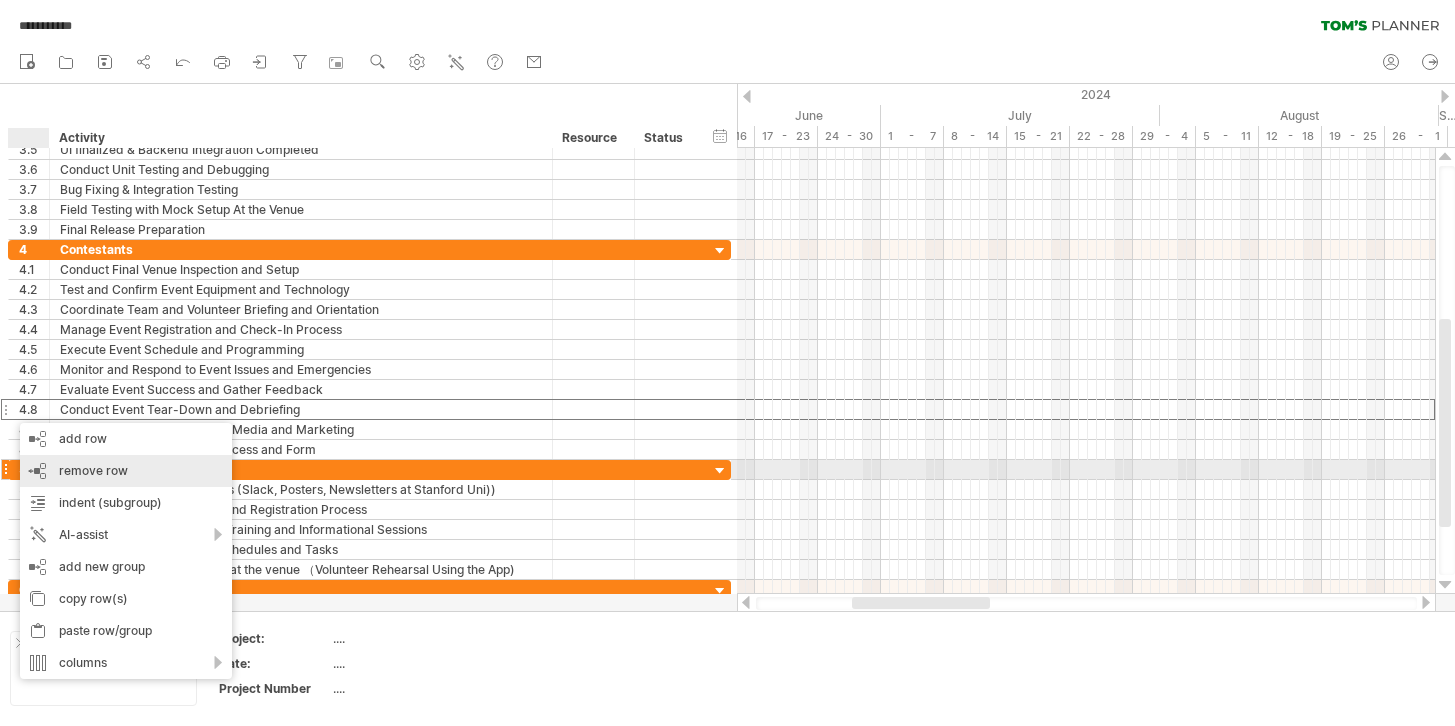 click on "remove row remove selected rows" at bounding box center [126, 471] 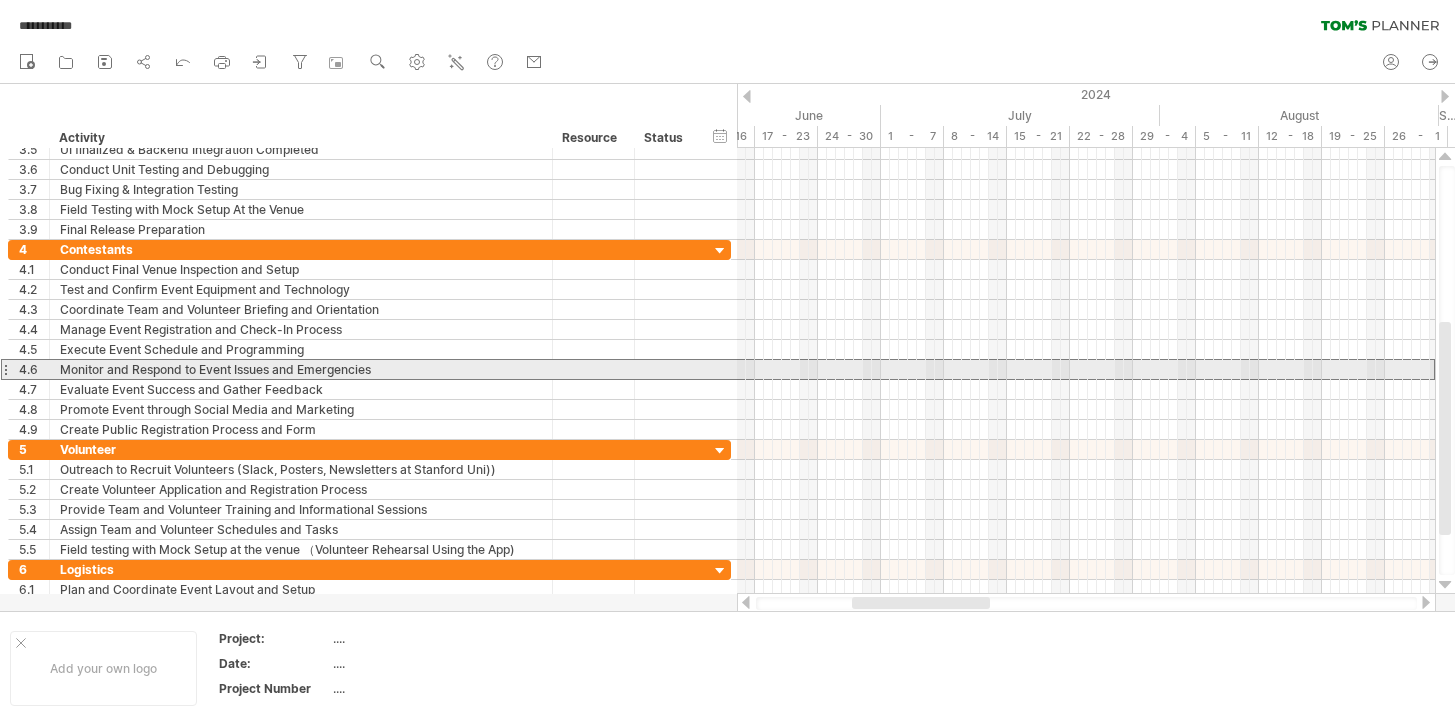 click at bounding box center (5, 369) 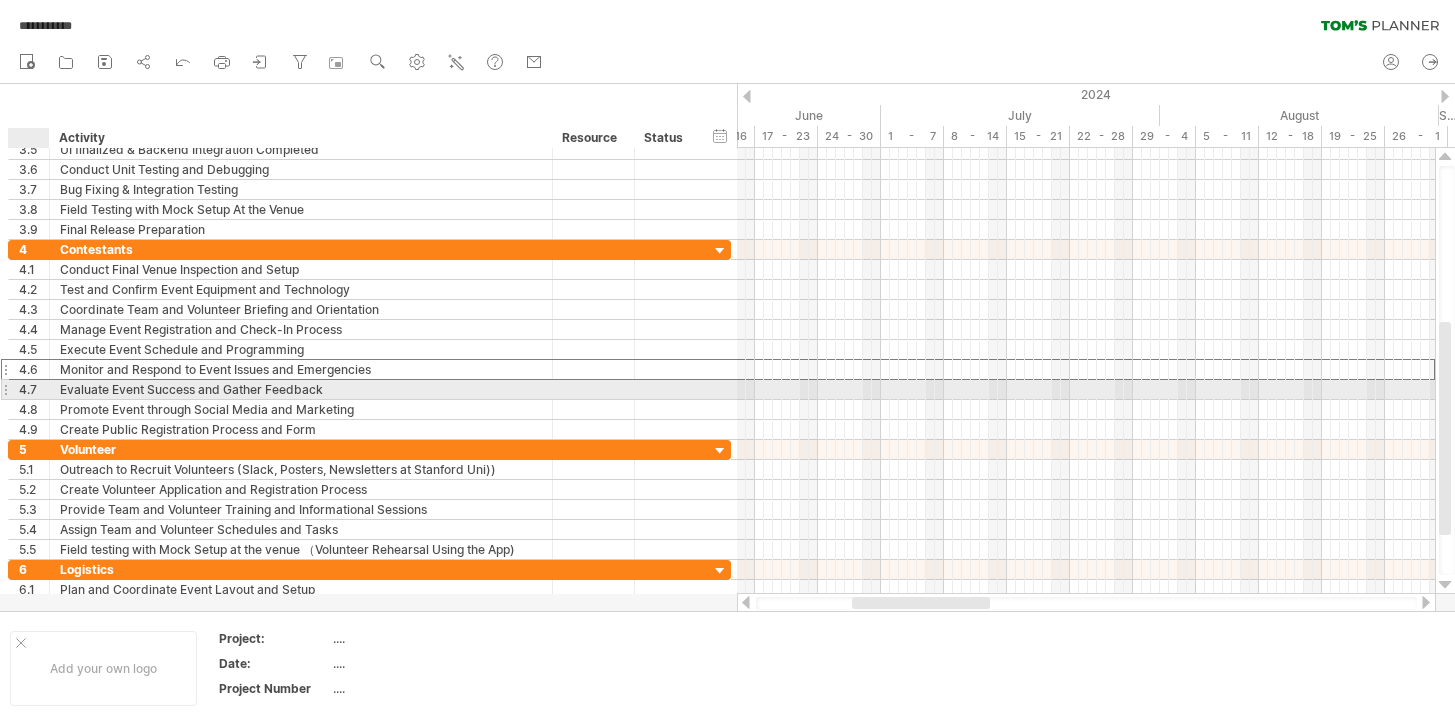 click on "4.7" at bounding box center (29, 389) 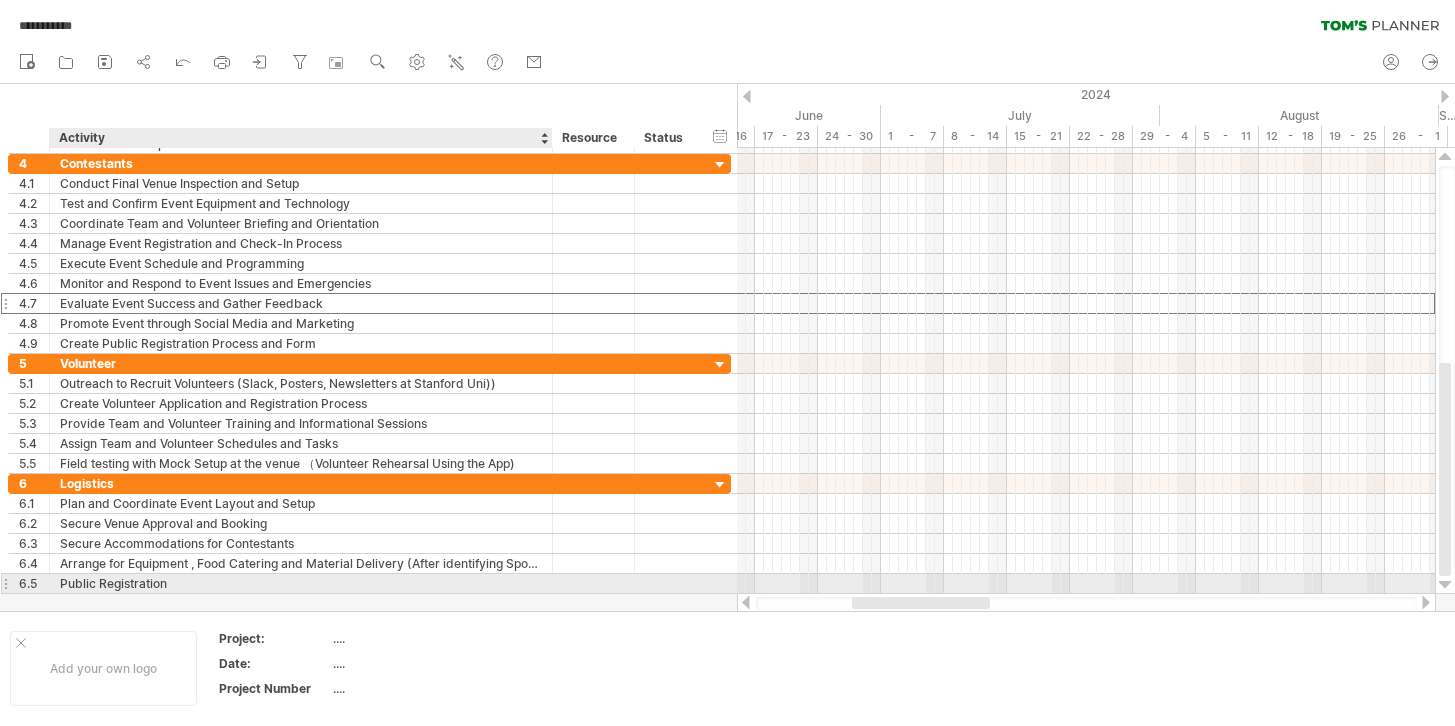 click on "Public Registration" at bounding box center (301, 583) 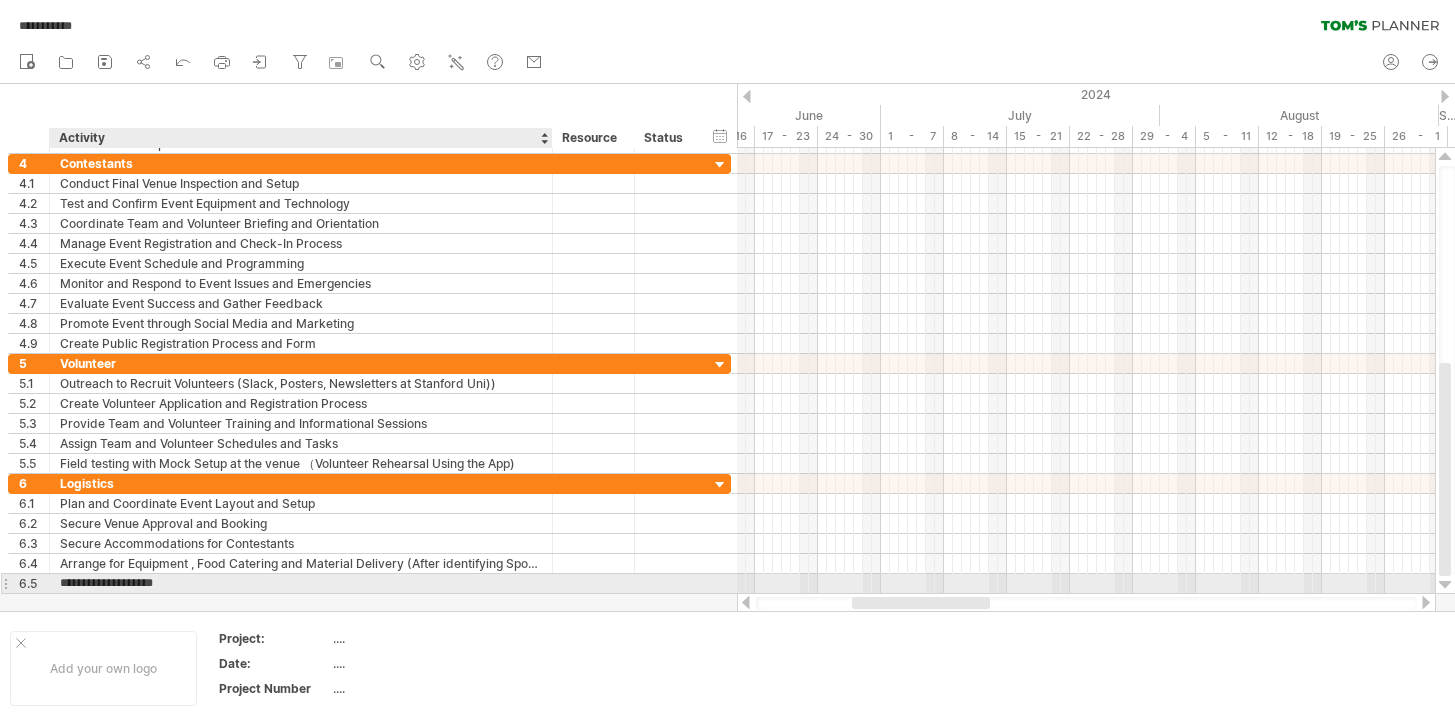 click on "**********" at bounding box center [301, 583] 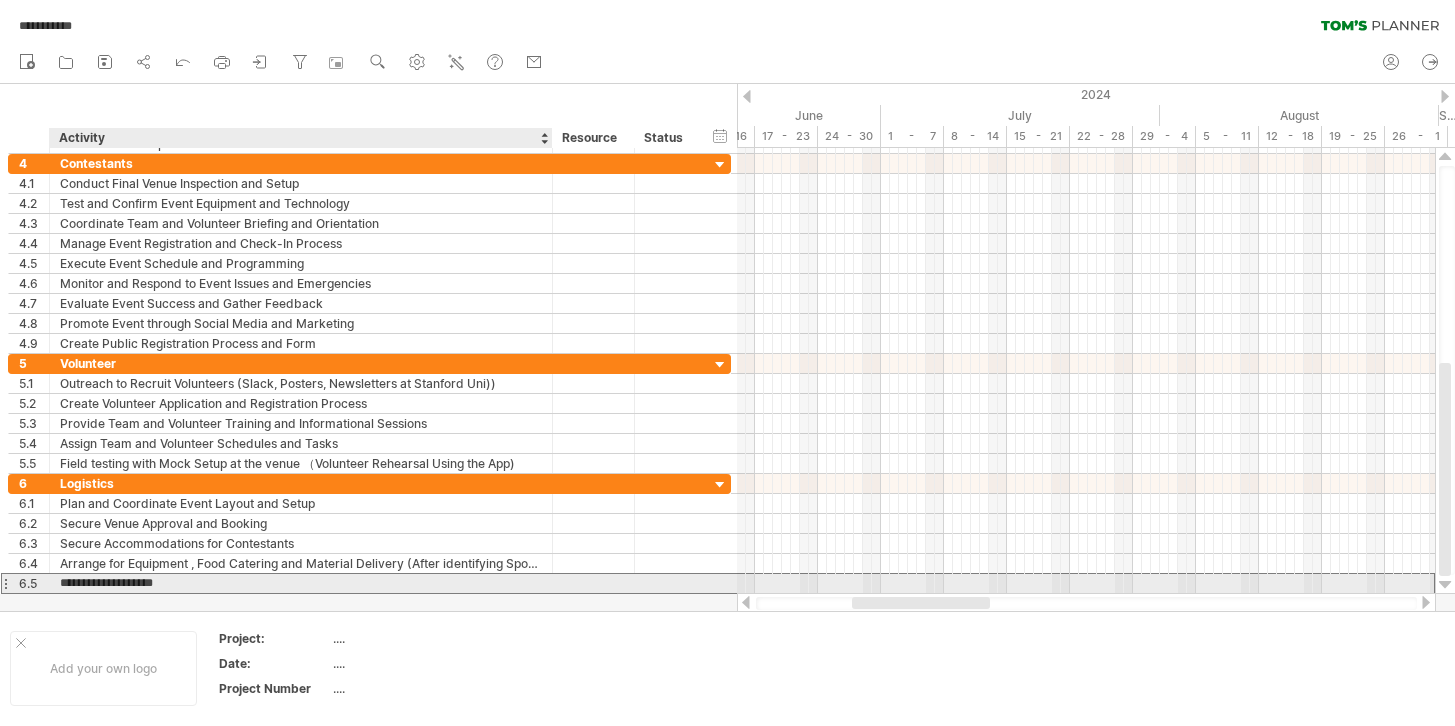 click on "**********" at bounding box center (301, 583) 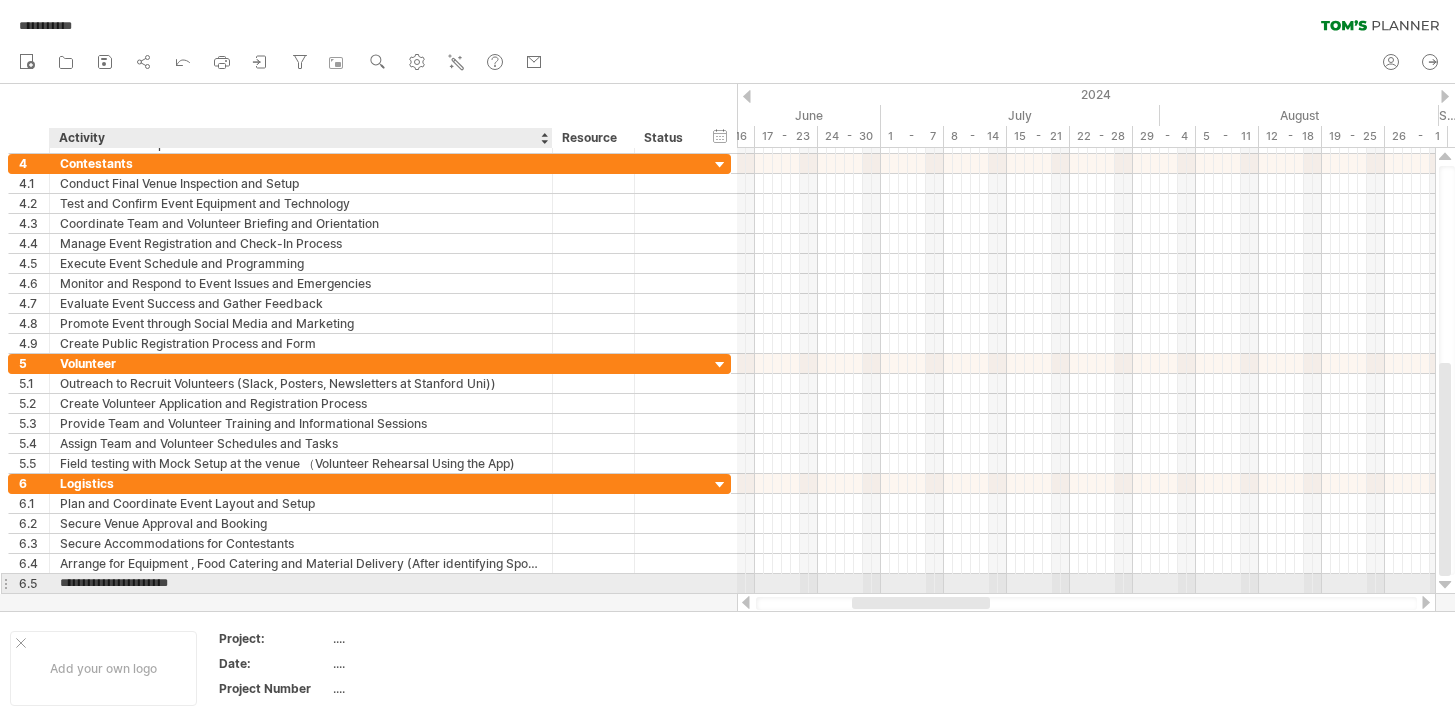 type on "**********" 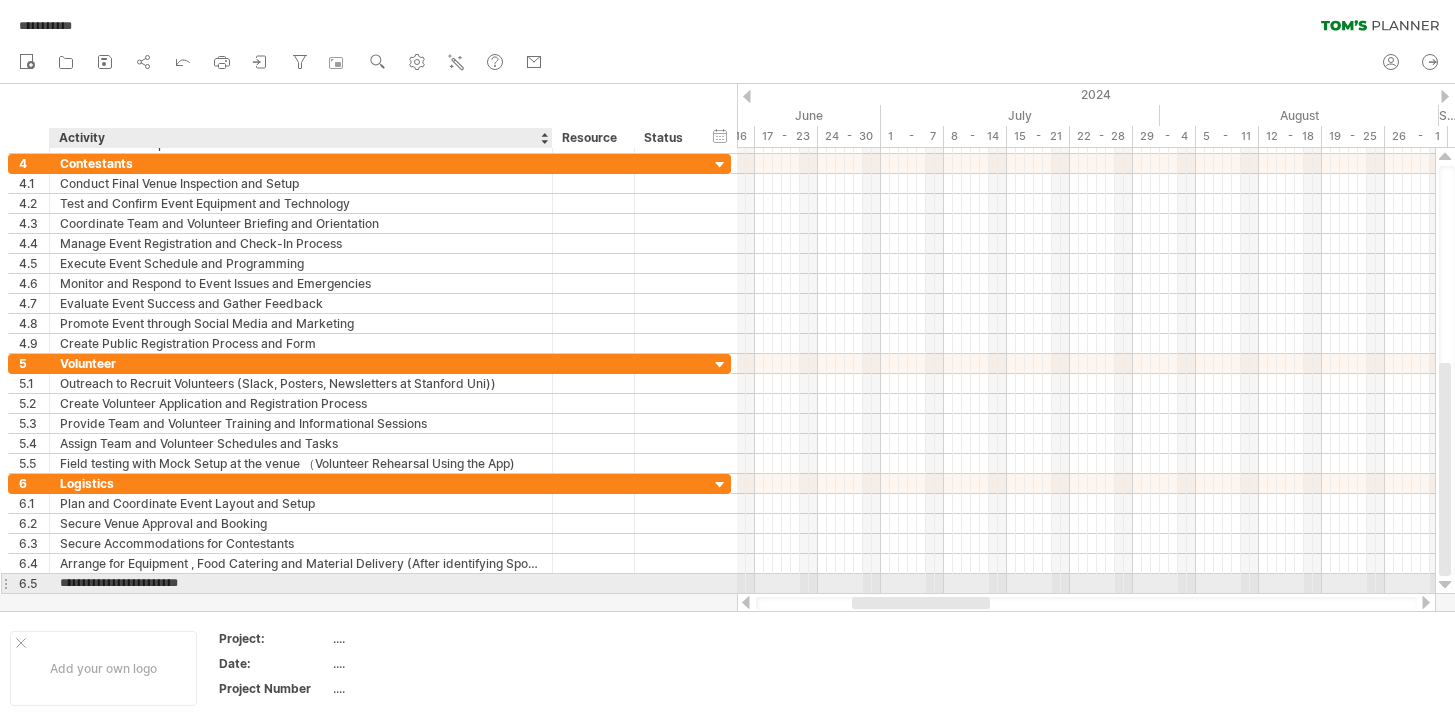 paste on "**********" 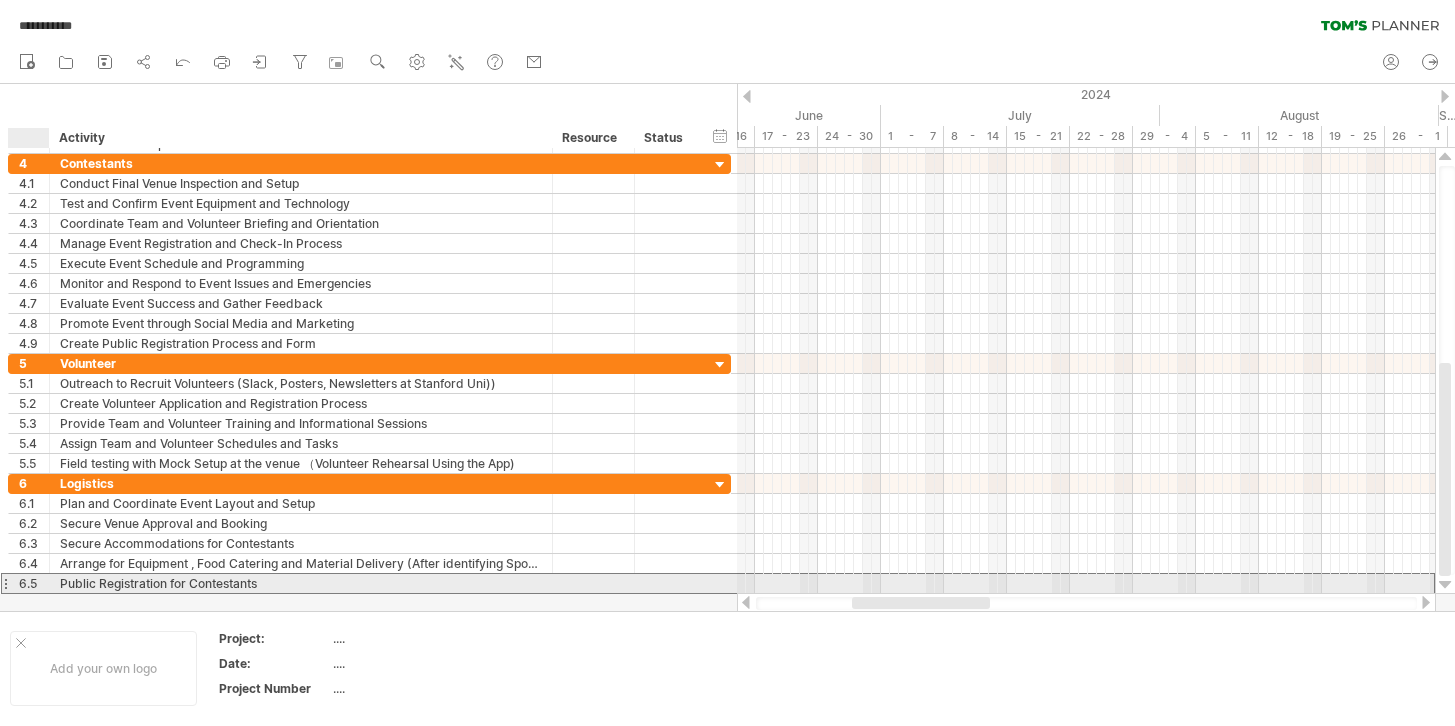 click on "6.5" at bounding box center (34, 583) 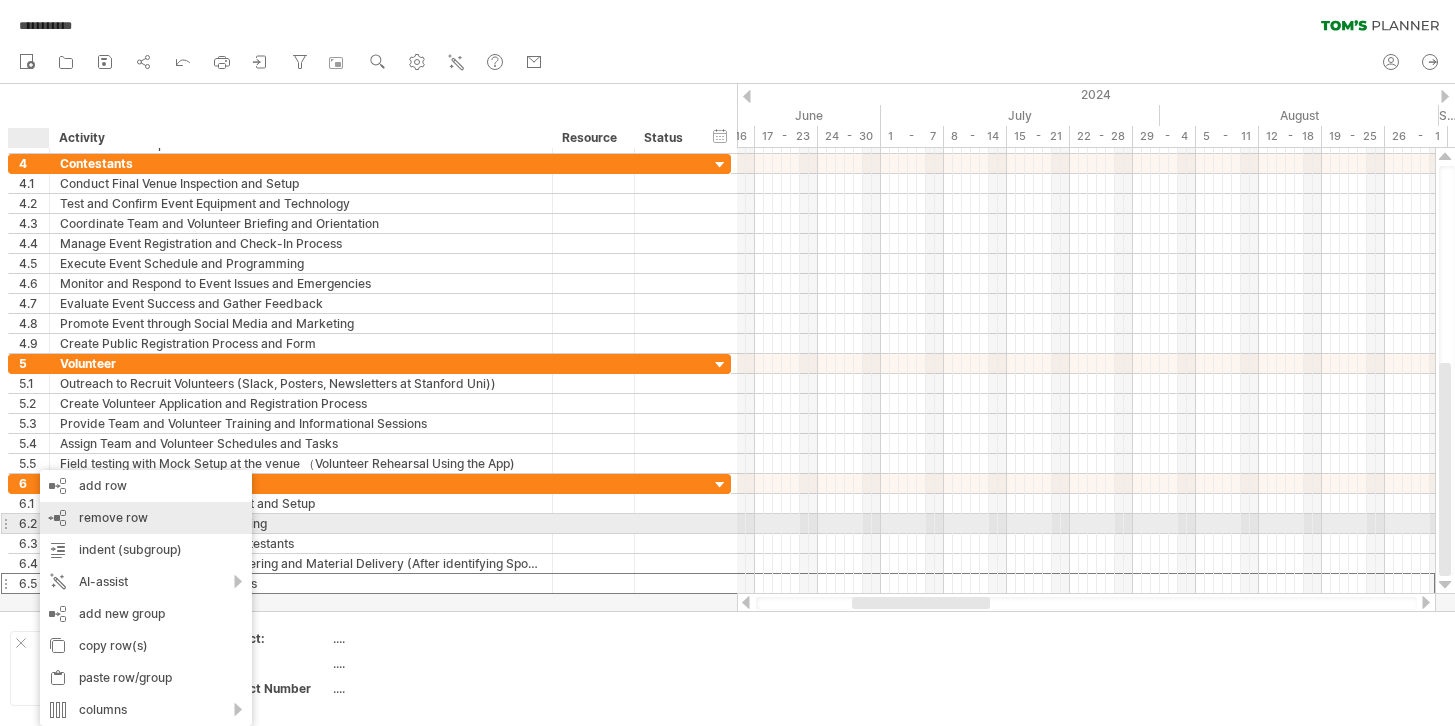 click on "remove row remove selected rows" at bounding box center [146, 518] 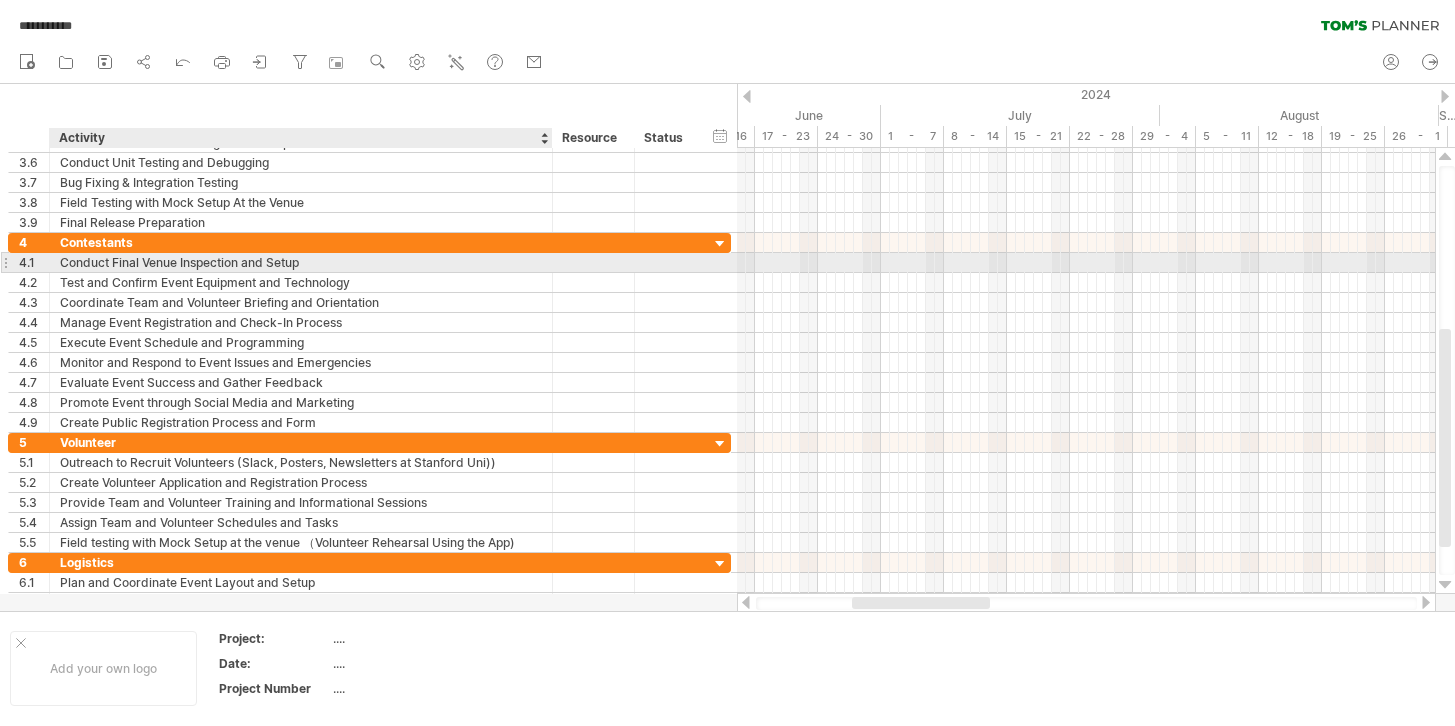 click on "Conduct Final Venue Inspection and Setup" at bounding box center [301, 262] 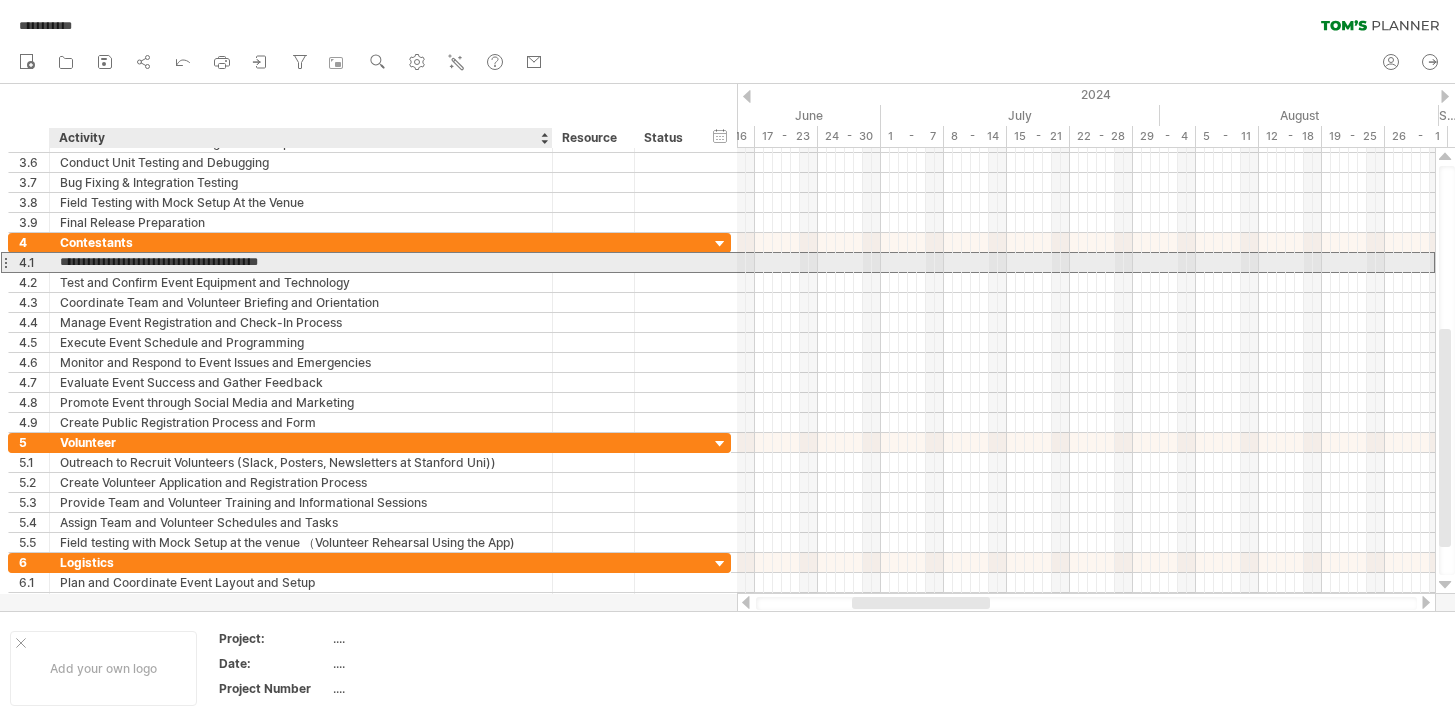 click on "**********" at bounding box center (301, 262) 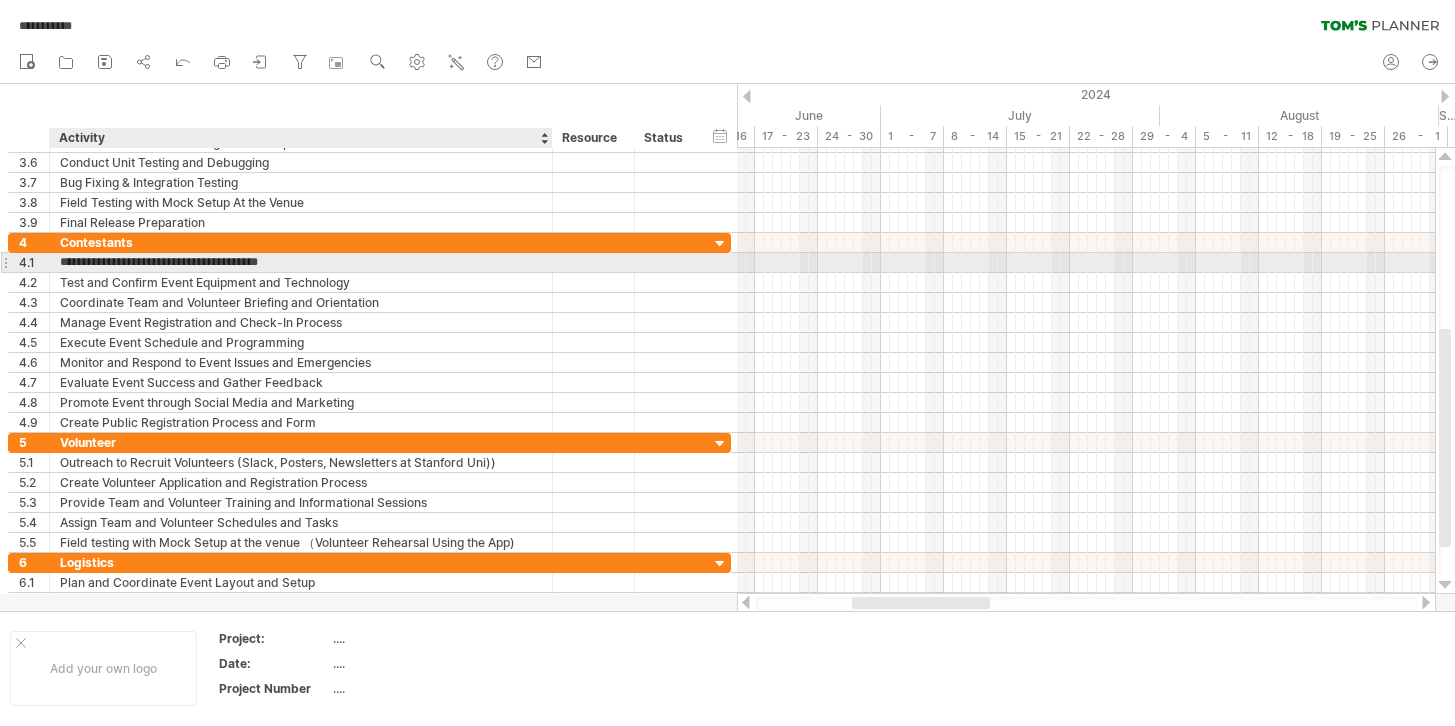 click on "**********" at bounding box center [301, 262] 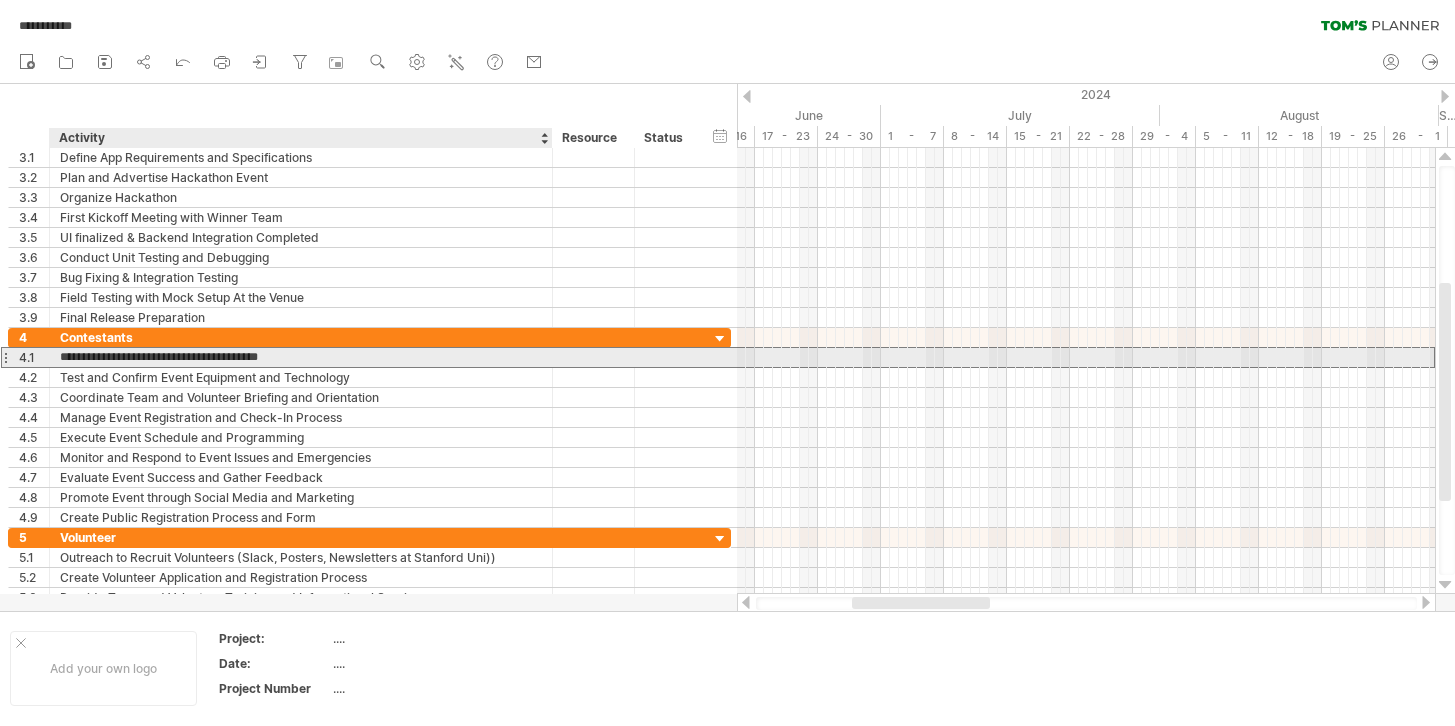 click on "**********" at bounding box center (301, 357) 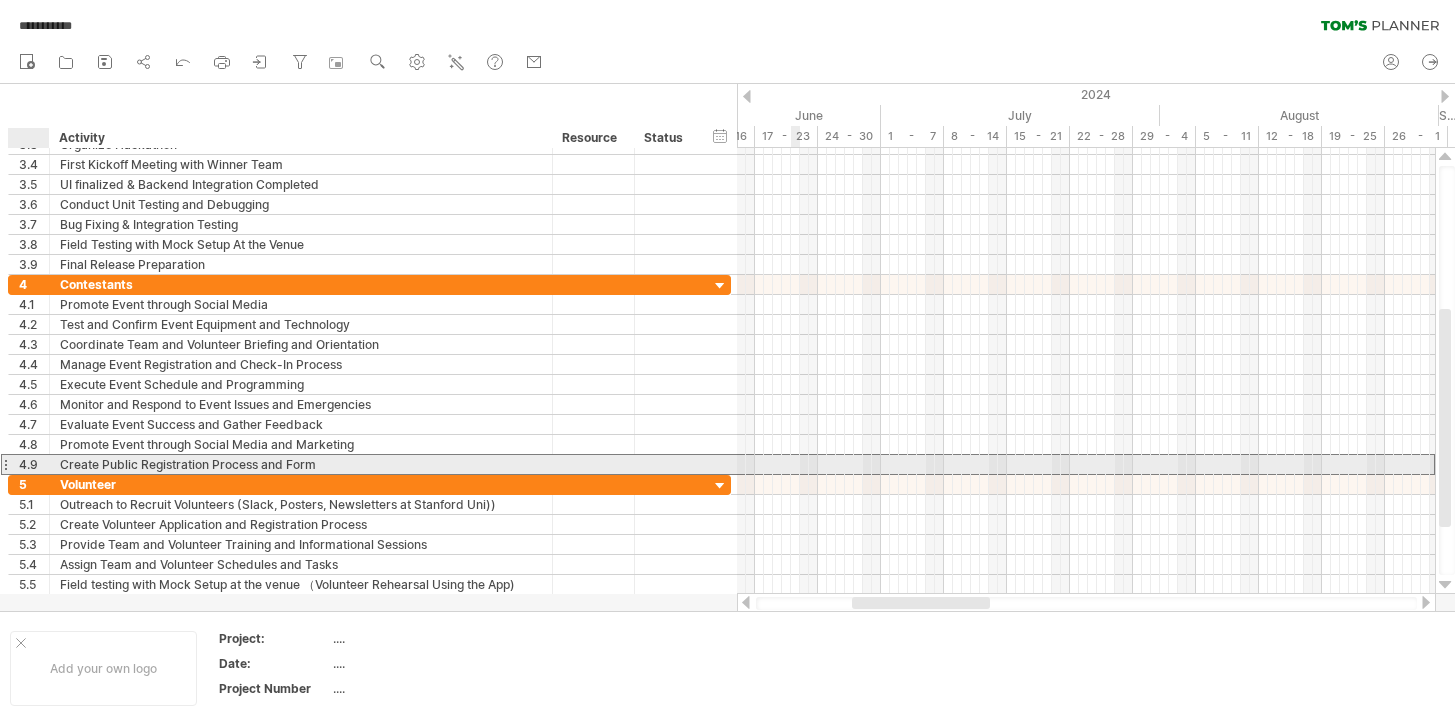 click on "4.9" at bounding box center [34, 464] 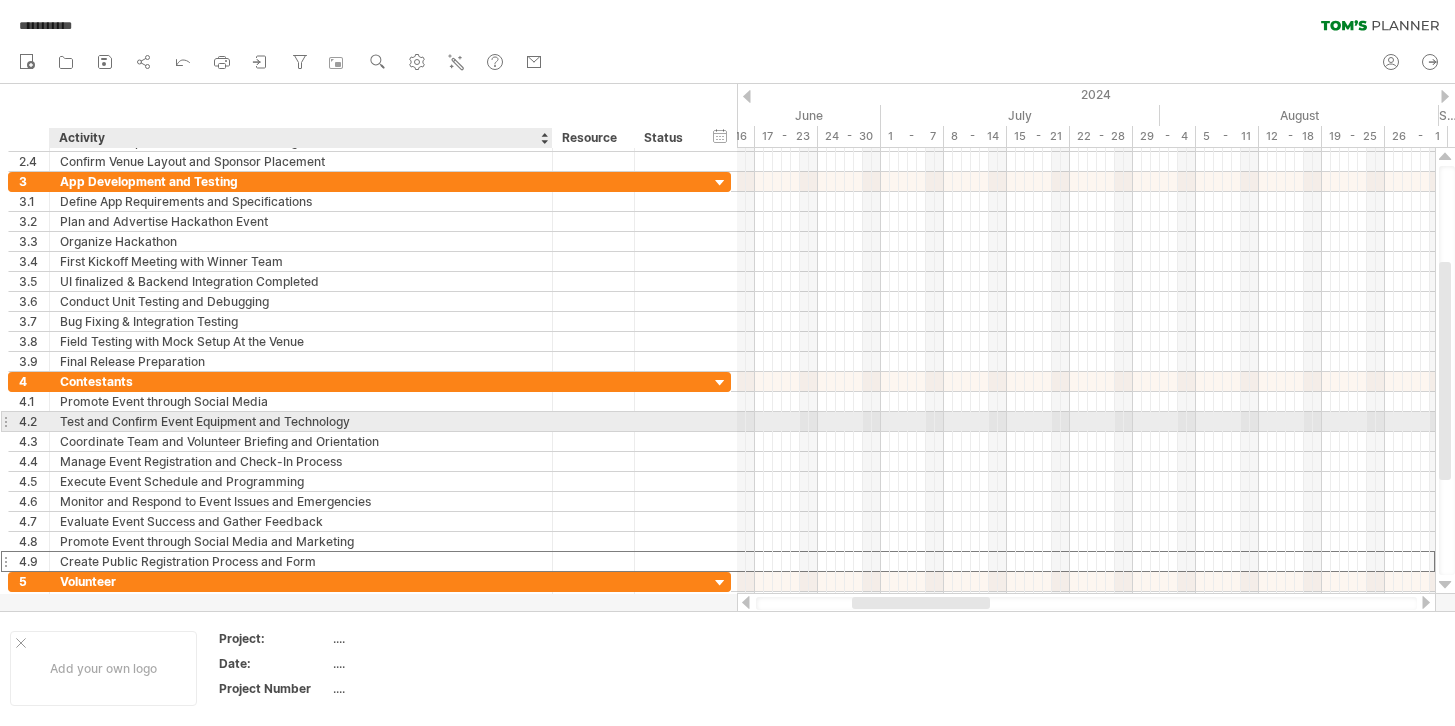click on "Test and Confirm Event Equipment and Technology" at bounding box center (301, 421) 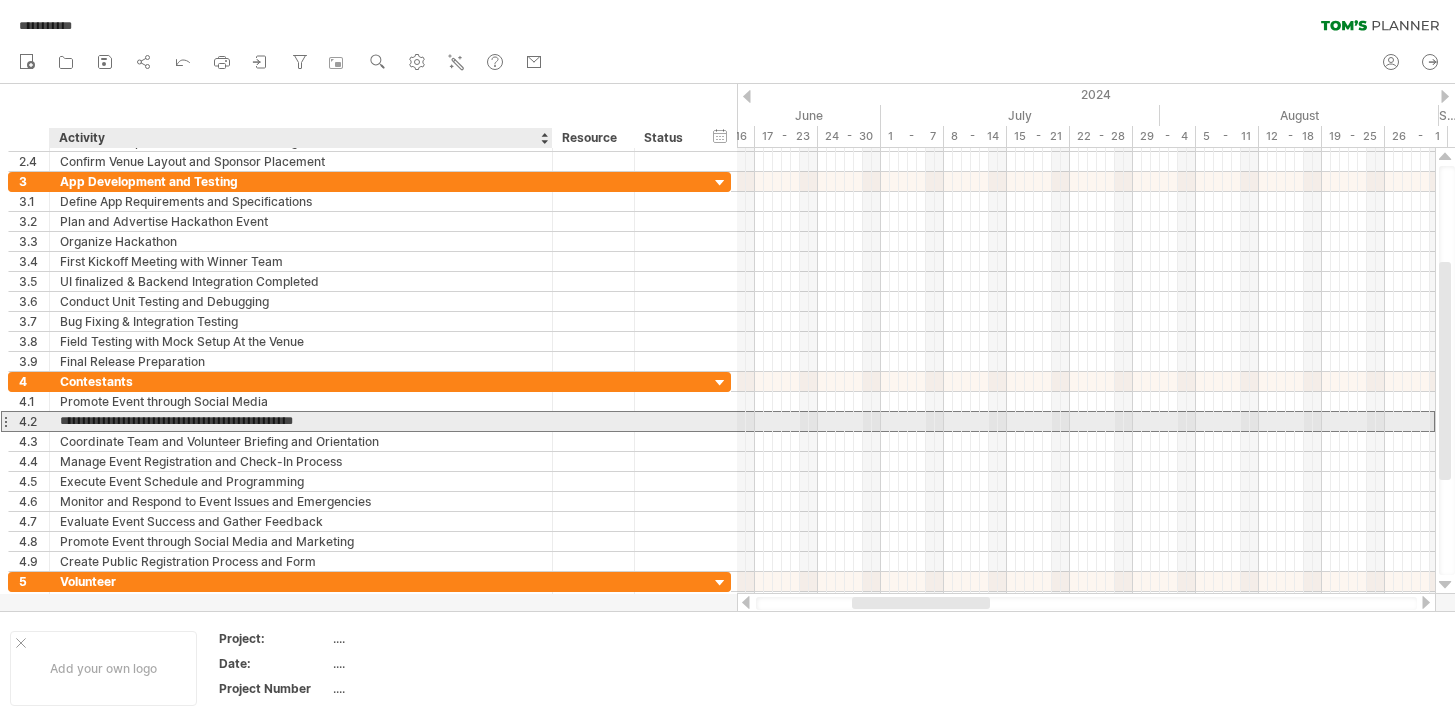 click on "**********" at bounding box center [301, 421] 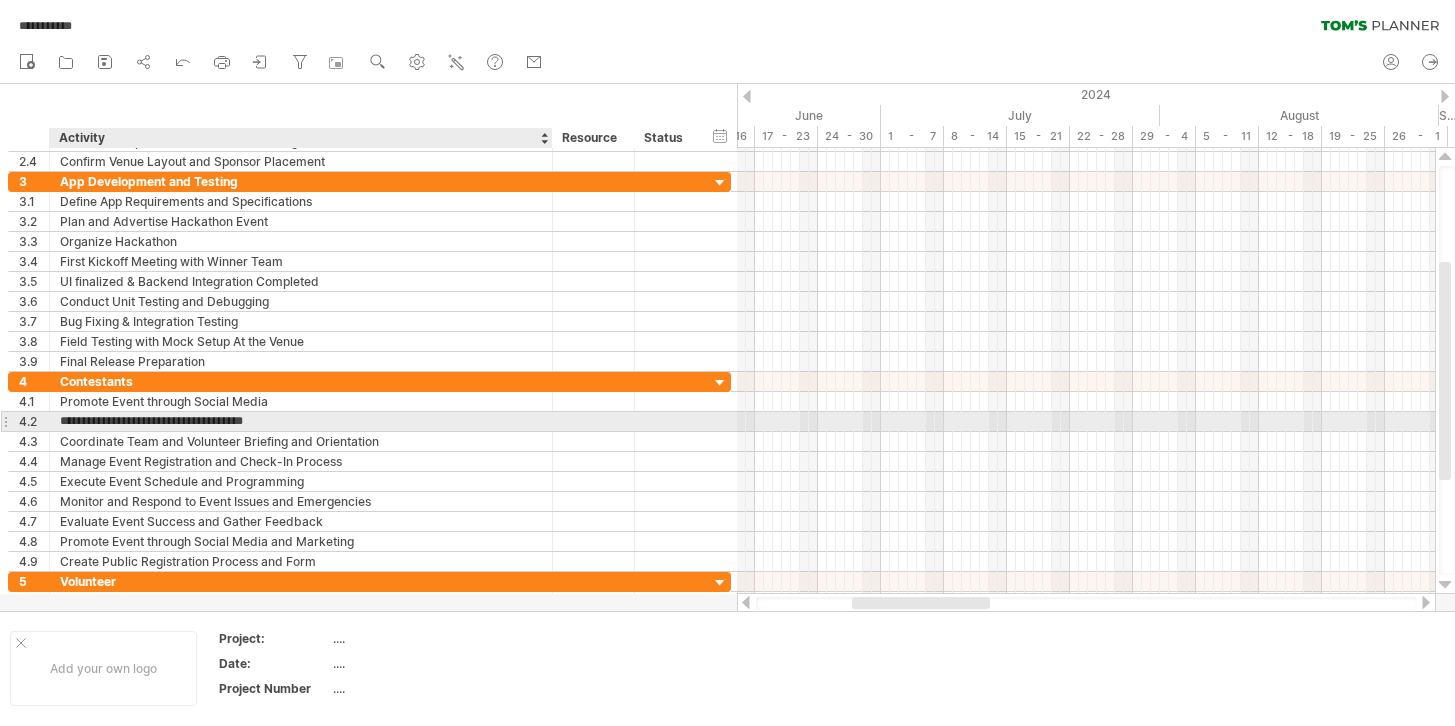 click on "**********" at bounding box center (301, 421) 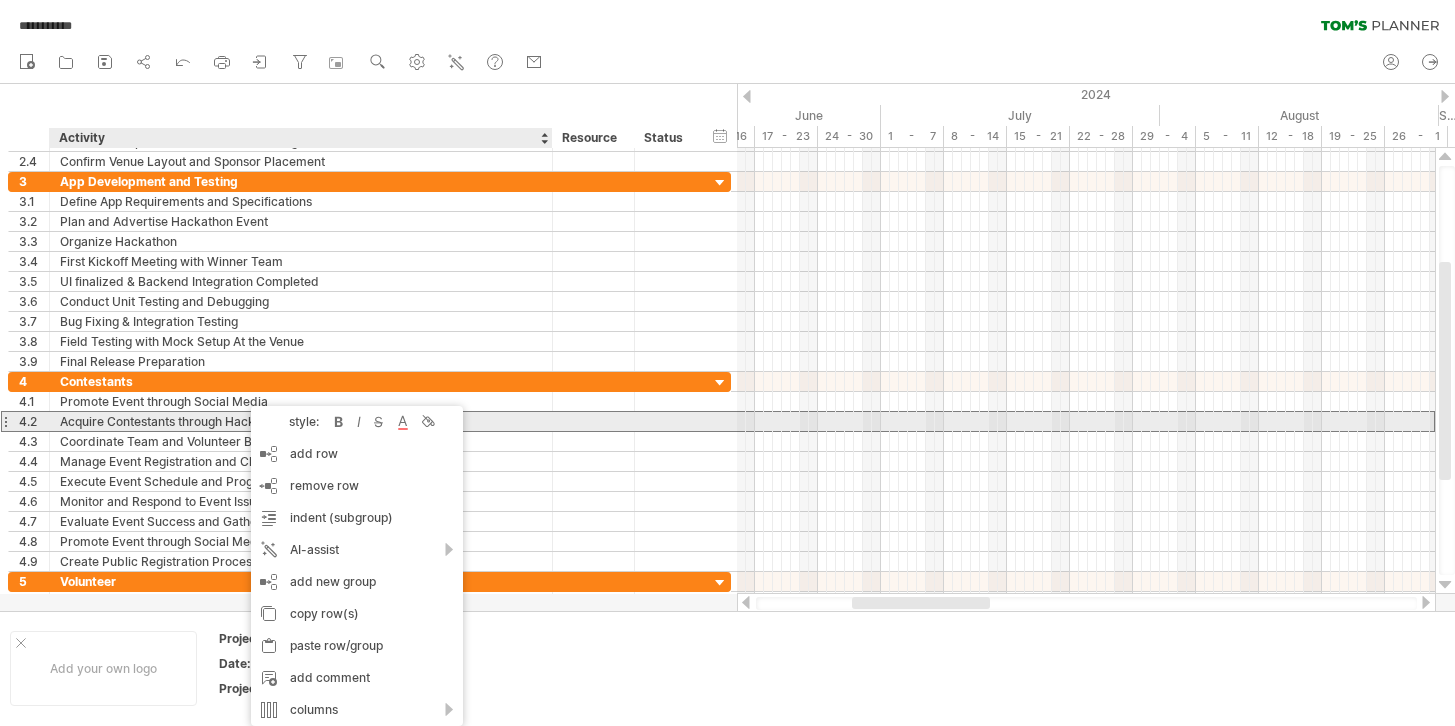 click on "Acquire Contestants through Hackthon" at bounding box center [301, 421] 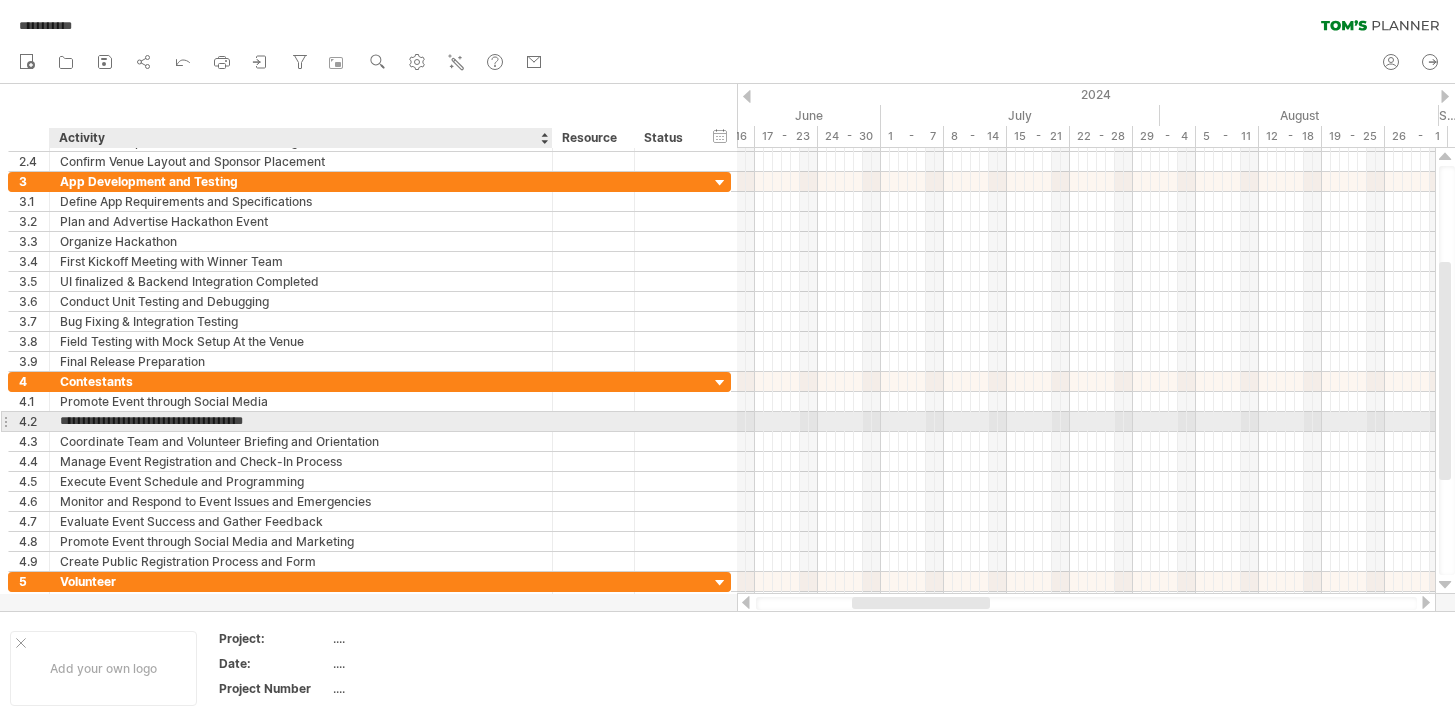 click on "**********" at bounding box center (301, 421) 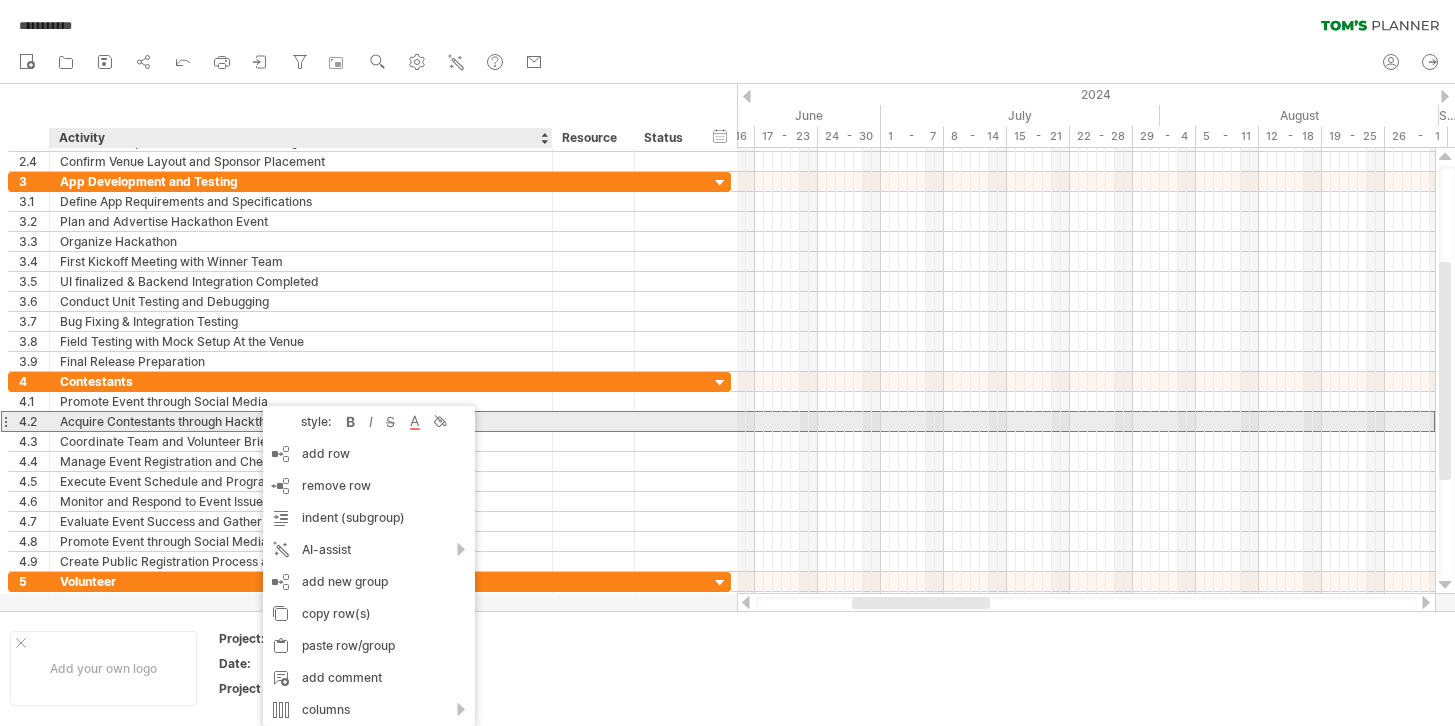 click on "Acquire Contestants through Hackthon" at bounding box center [301, 421] 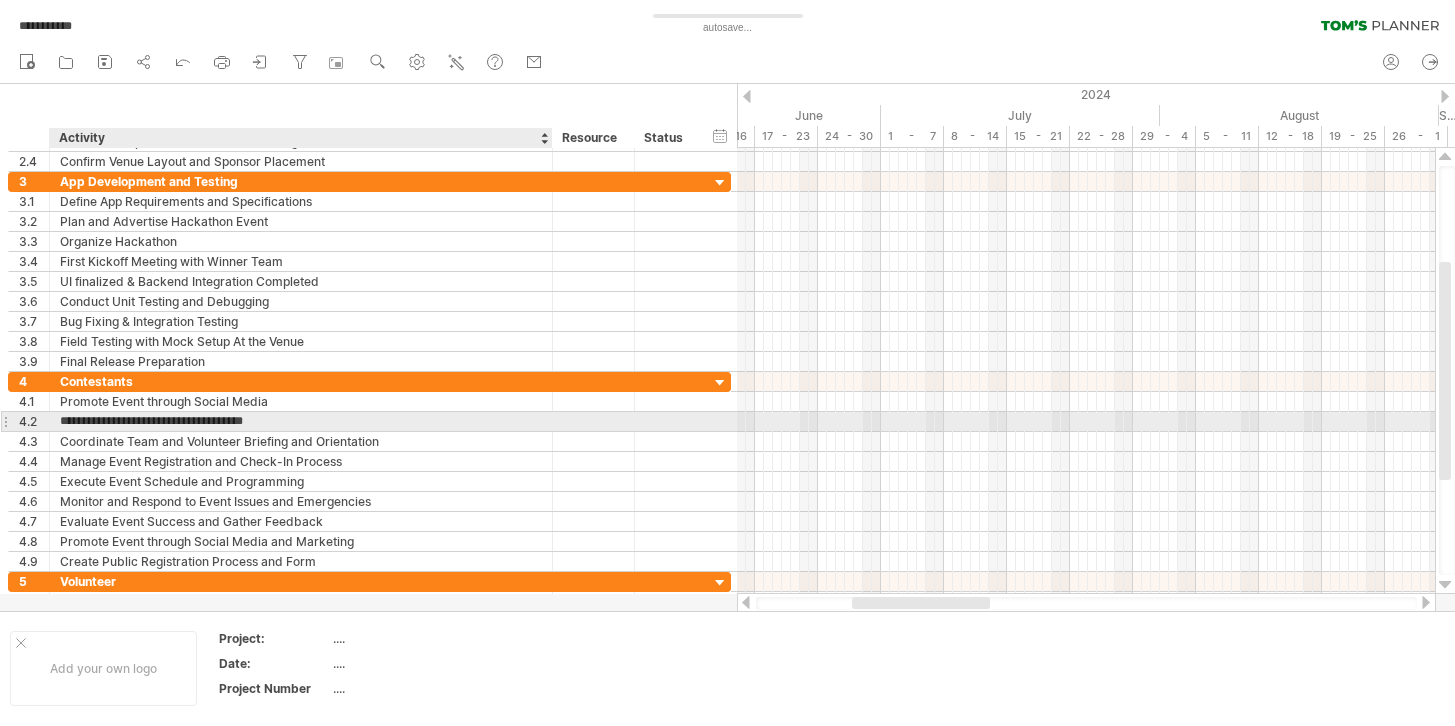 click on "**********" at bounding box center [301, 421] 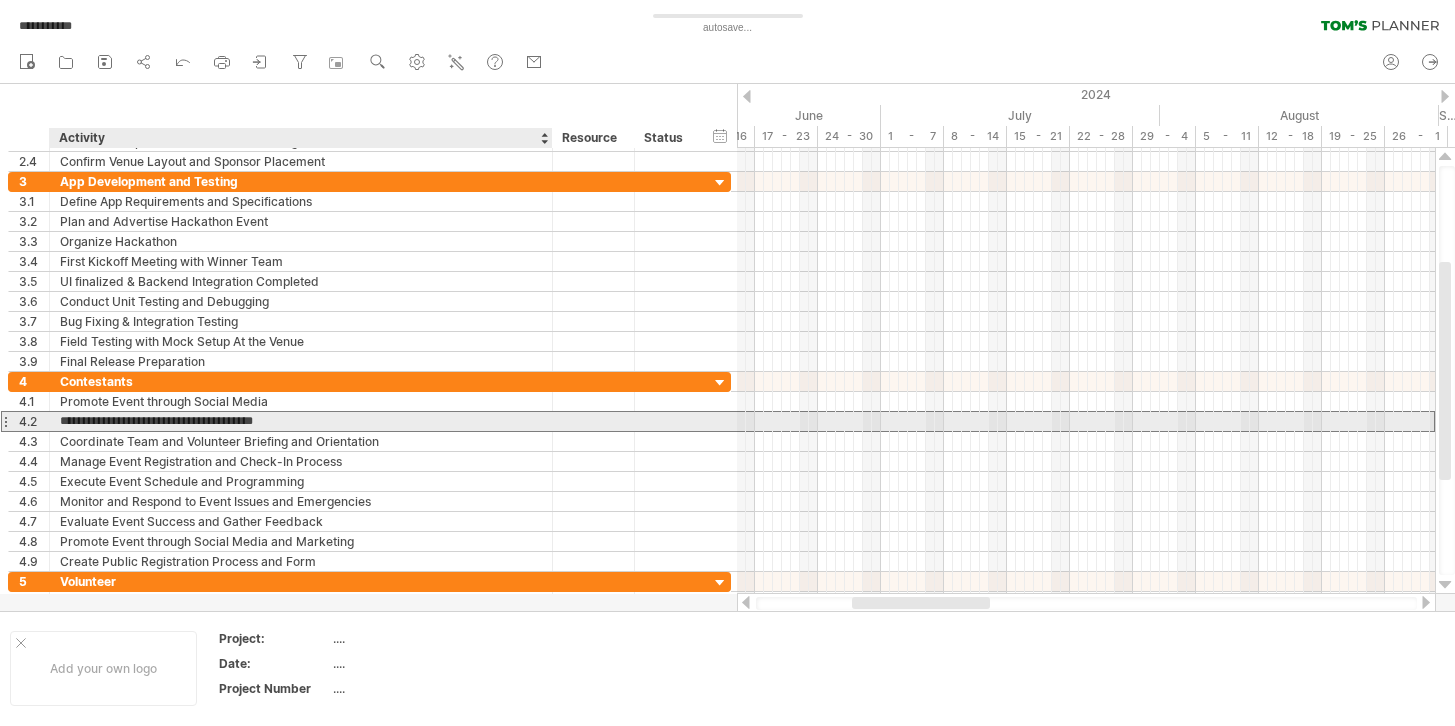 type on "**********" 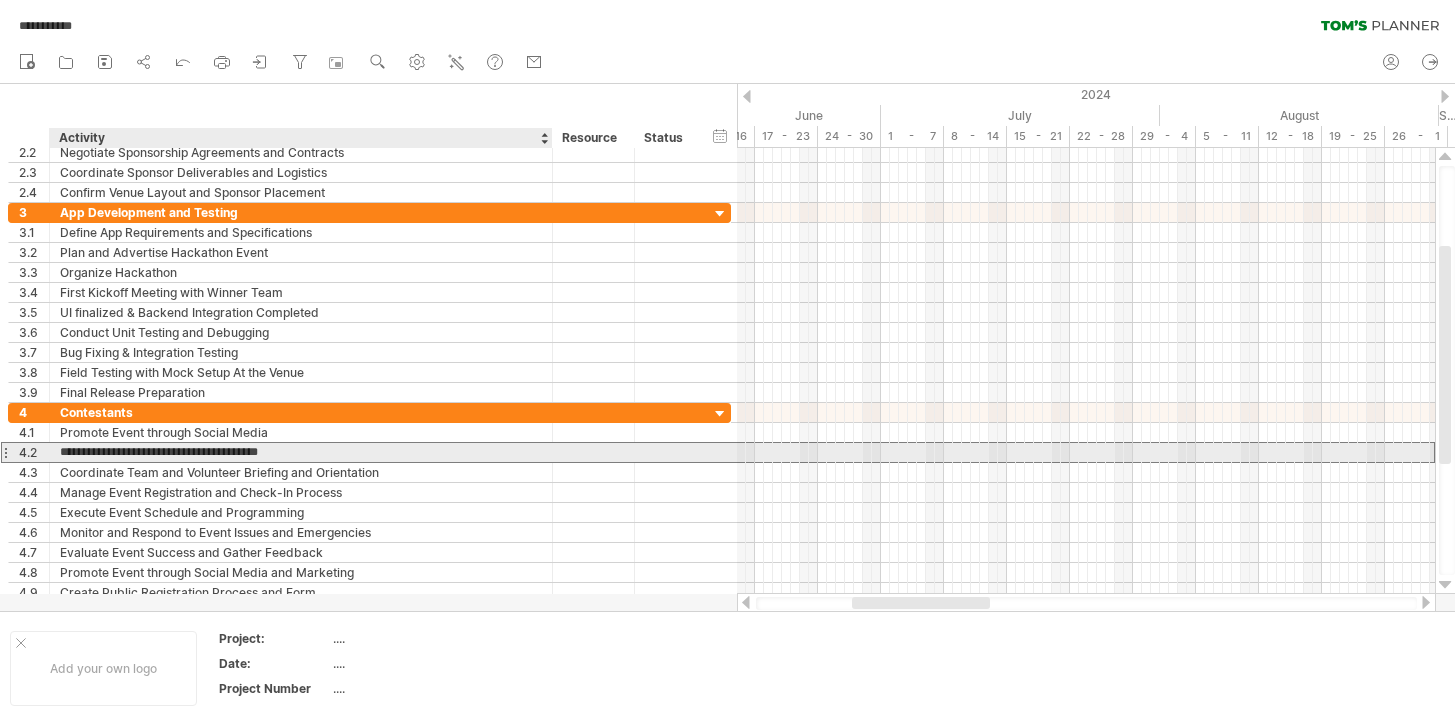 click on "**********" at bounding box center (301, 452) 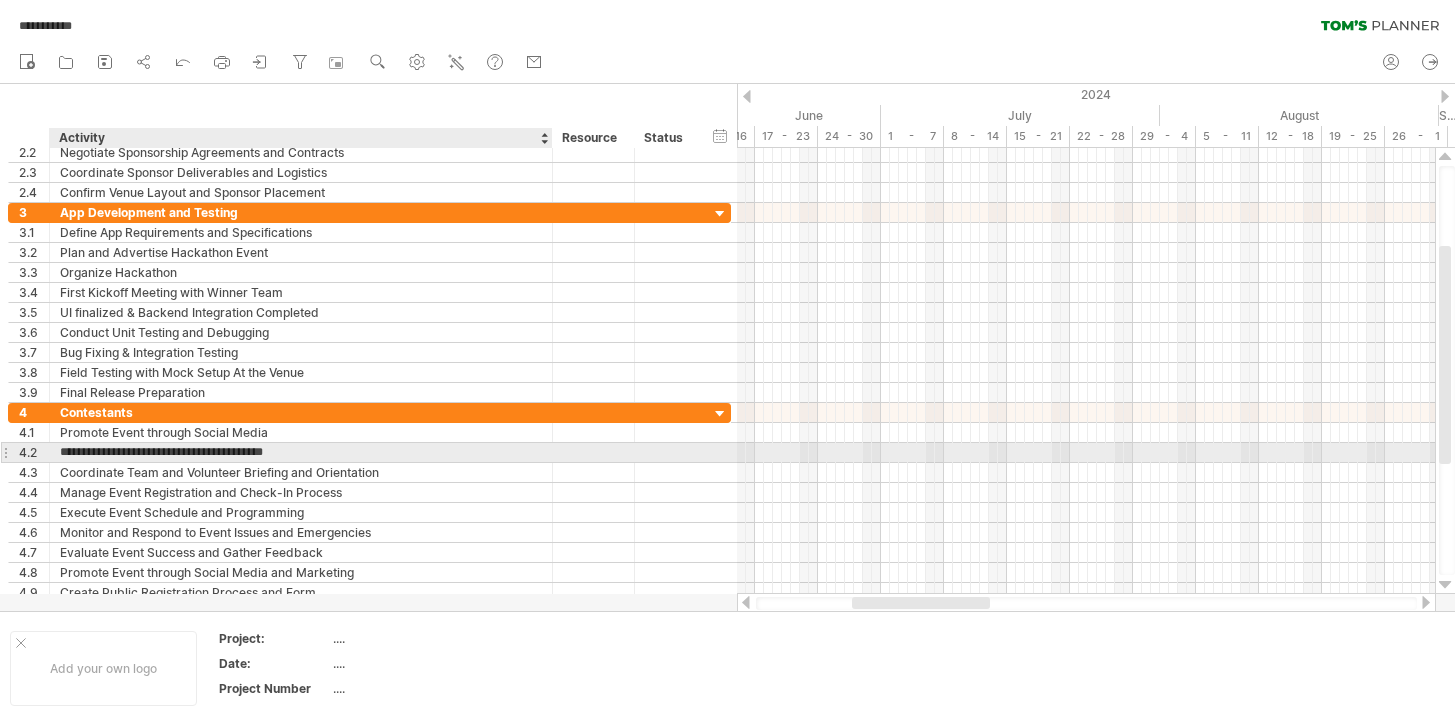 click on "**********" at bounding box center (301, 452) 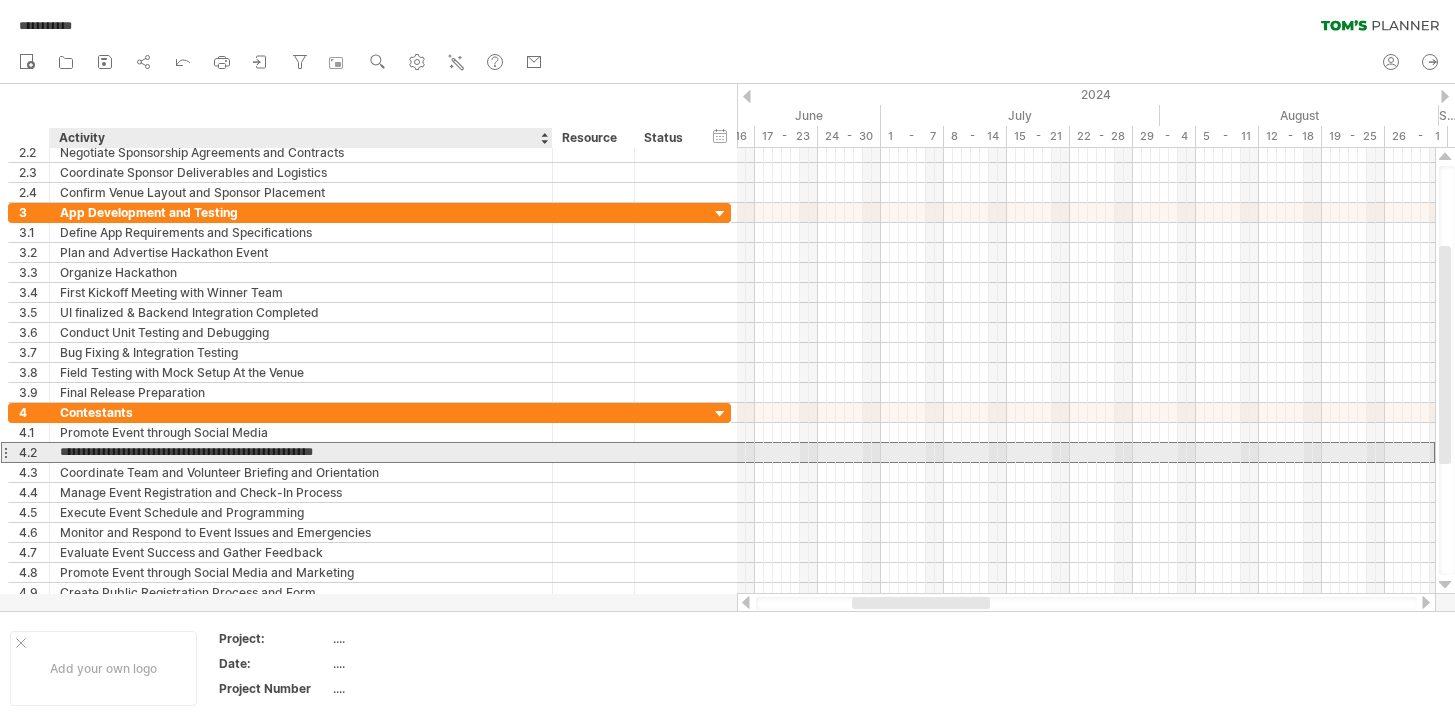 click on "**********" at bounding box center [301, 452] 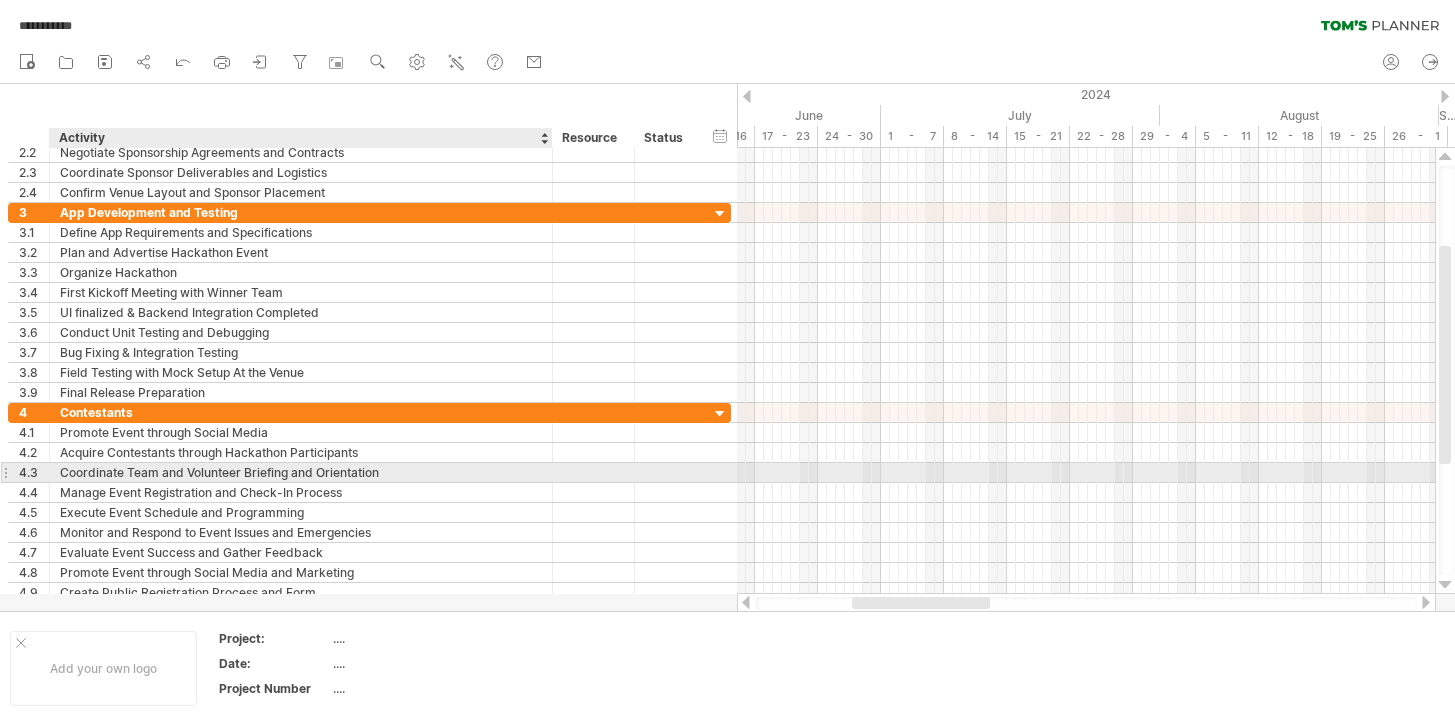 click on "Coordinate Team and Volunteer Briefing and Orientation" at bounding box center (301, 472) 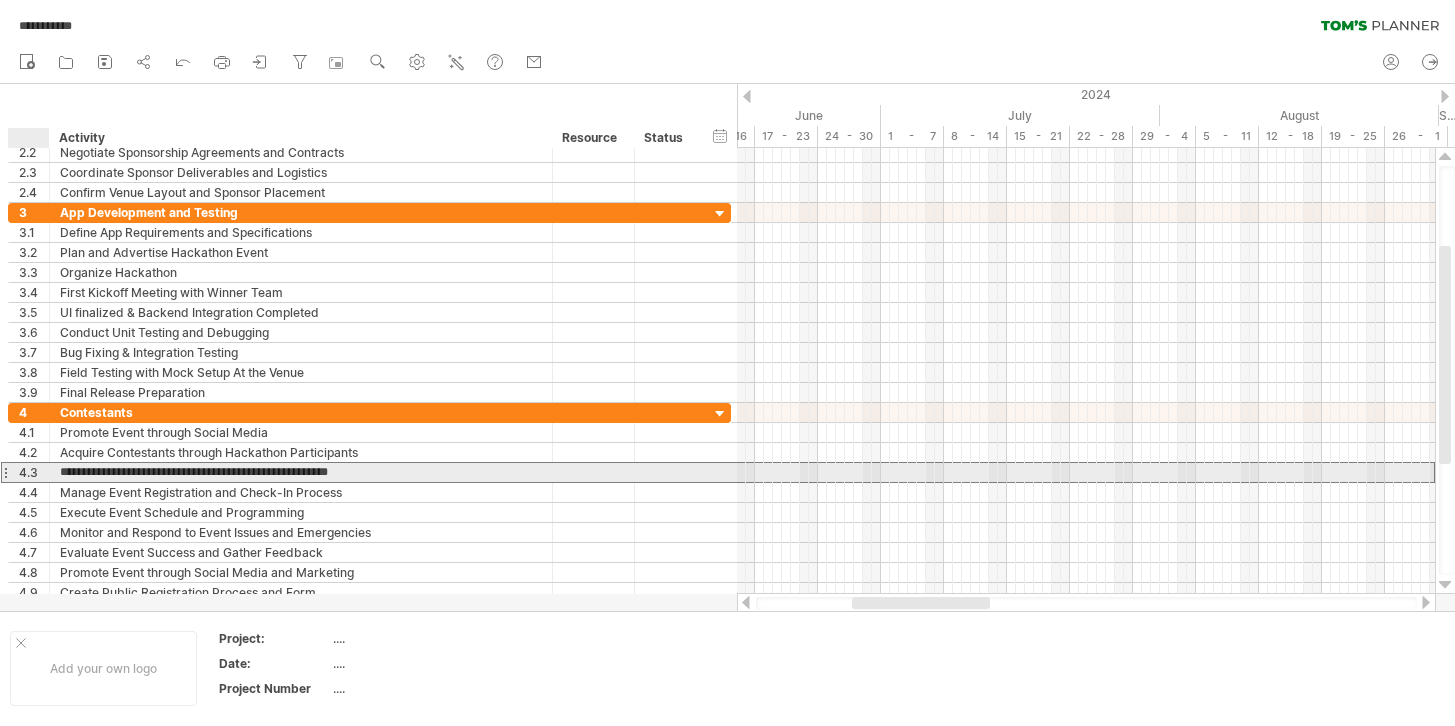 drag, startPoint x: 385, startPoint y: 472, endPoint x: 56, endPoint y: 472, distance: 329 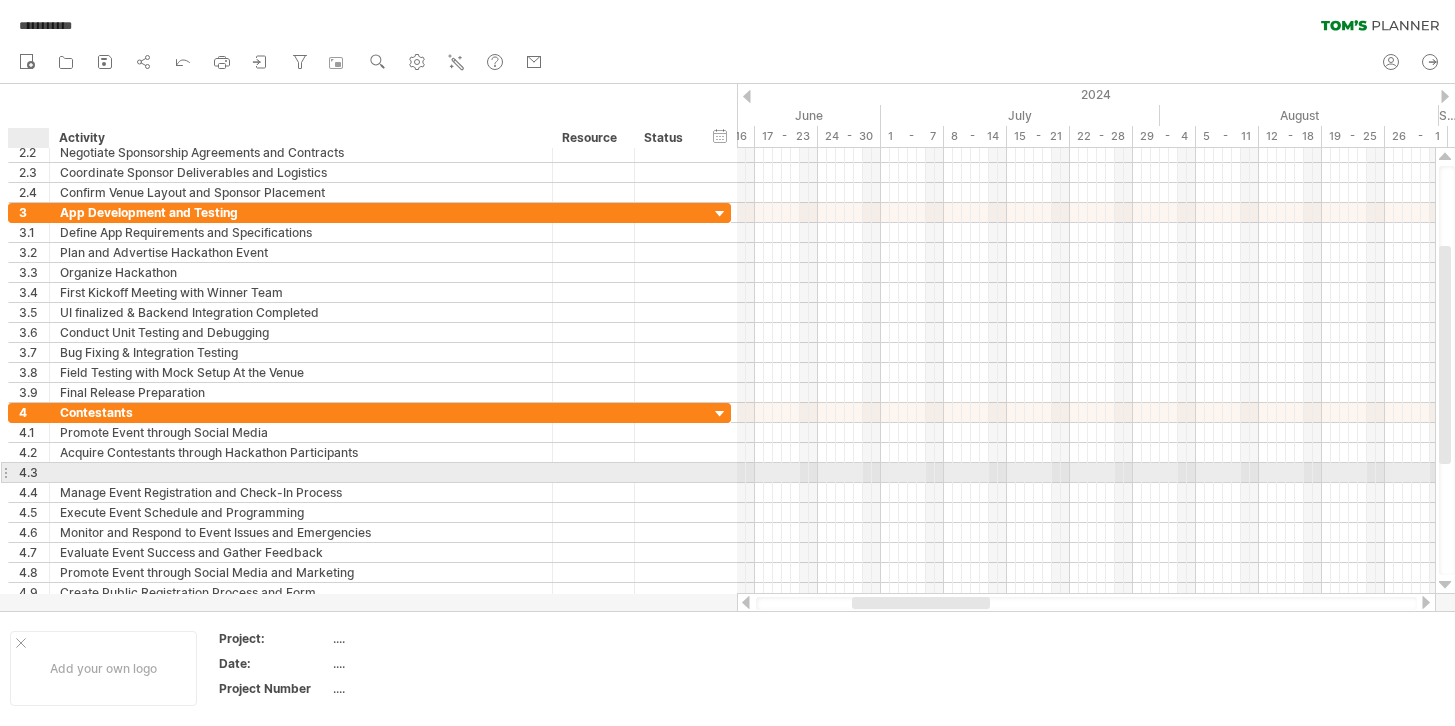 paste on "**********" 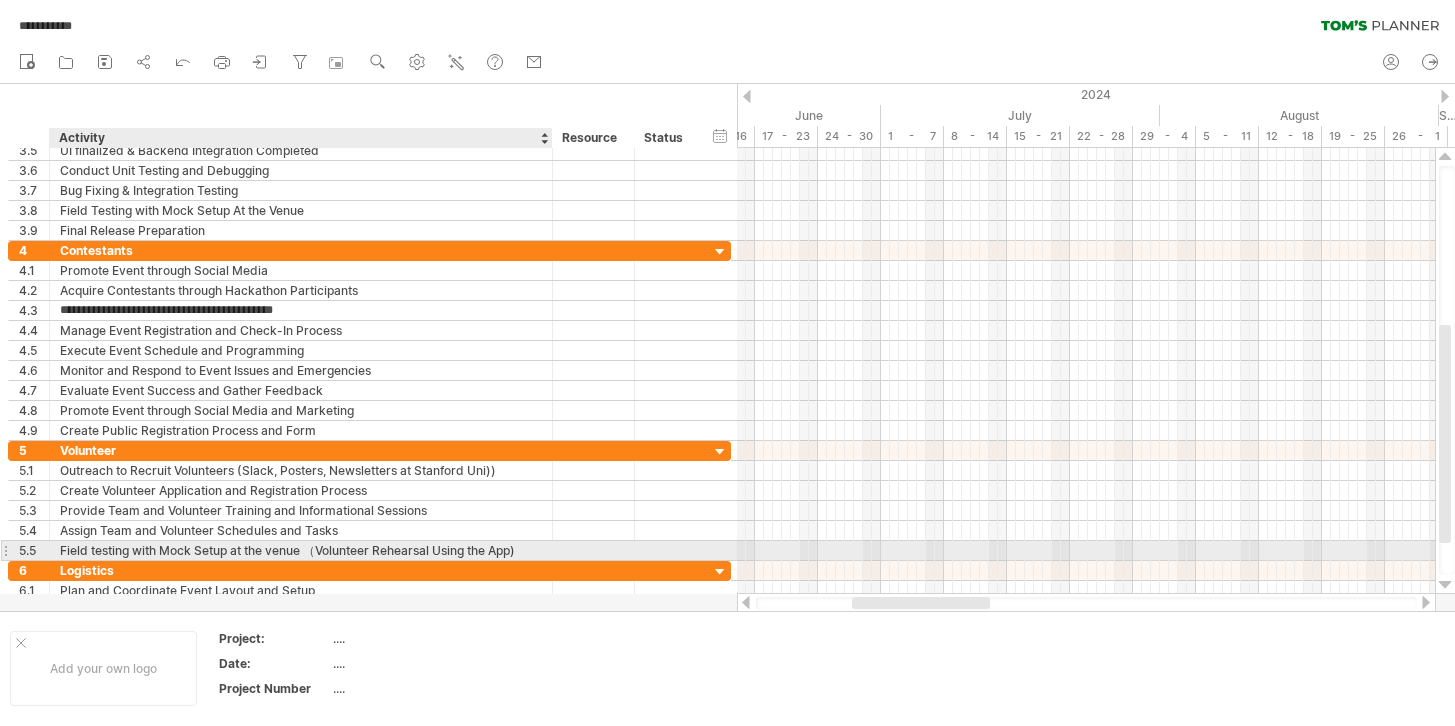 click on "Field testing with Mock Setup at the venue （Volunteer Rehearsal Using the App)" at bounding box center (301, 550) 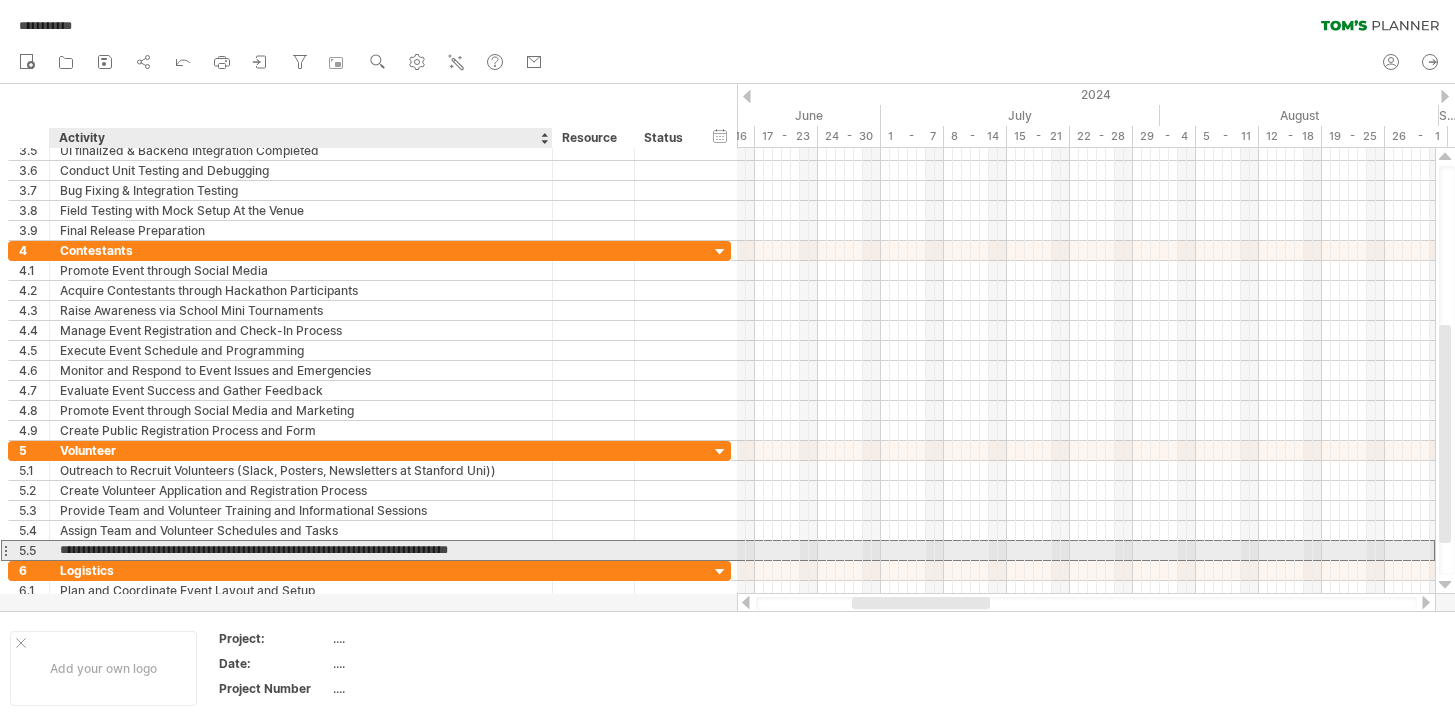 click on "**********" at bounding box center (301, 550) 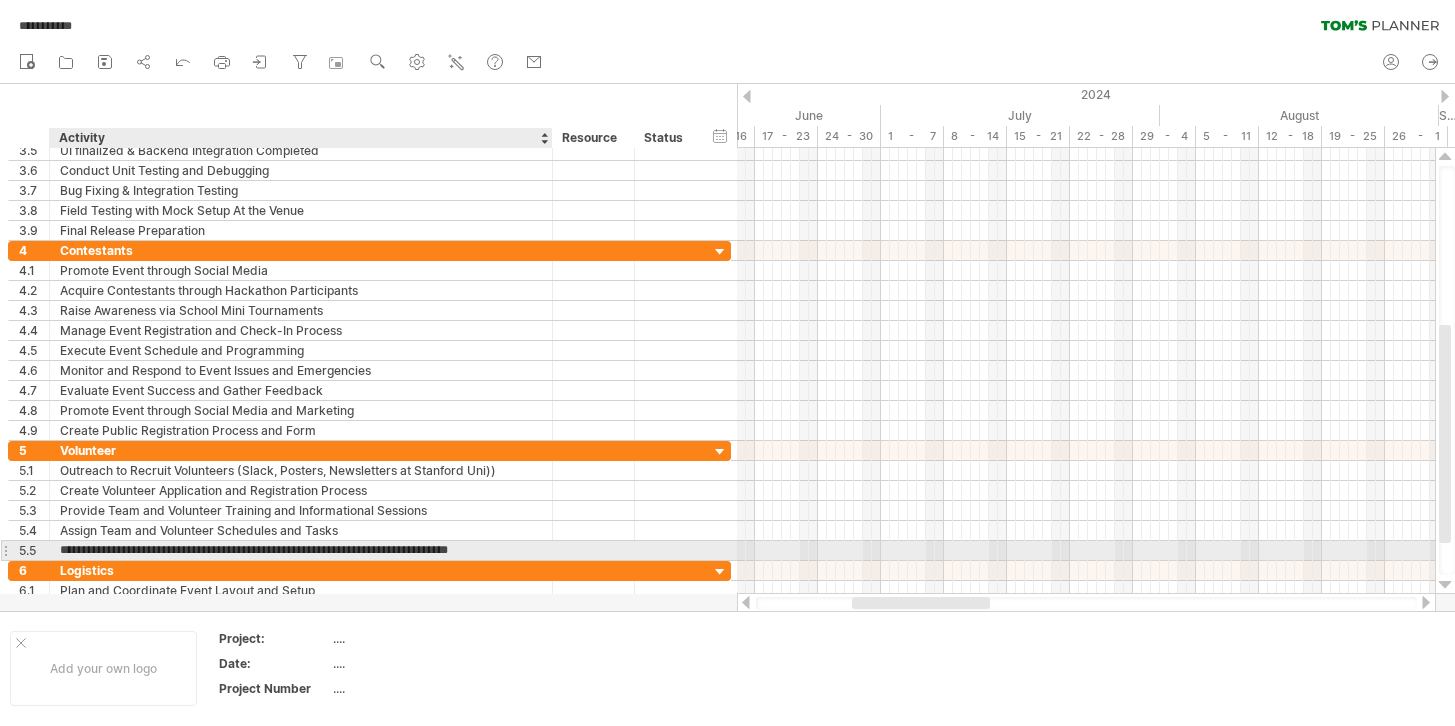 click on "**********" at bounding box center [301, 550] 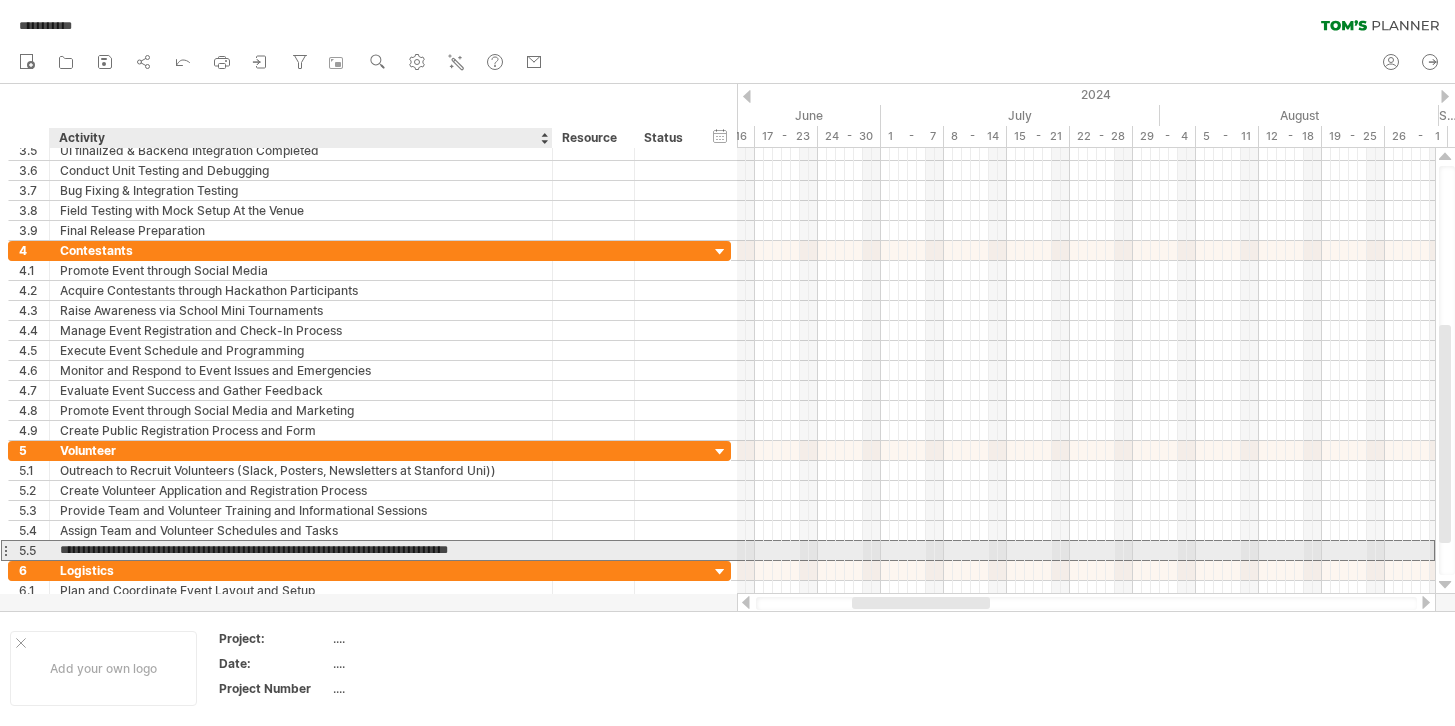 click on "**********" at bounding box center [301, 550] 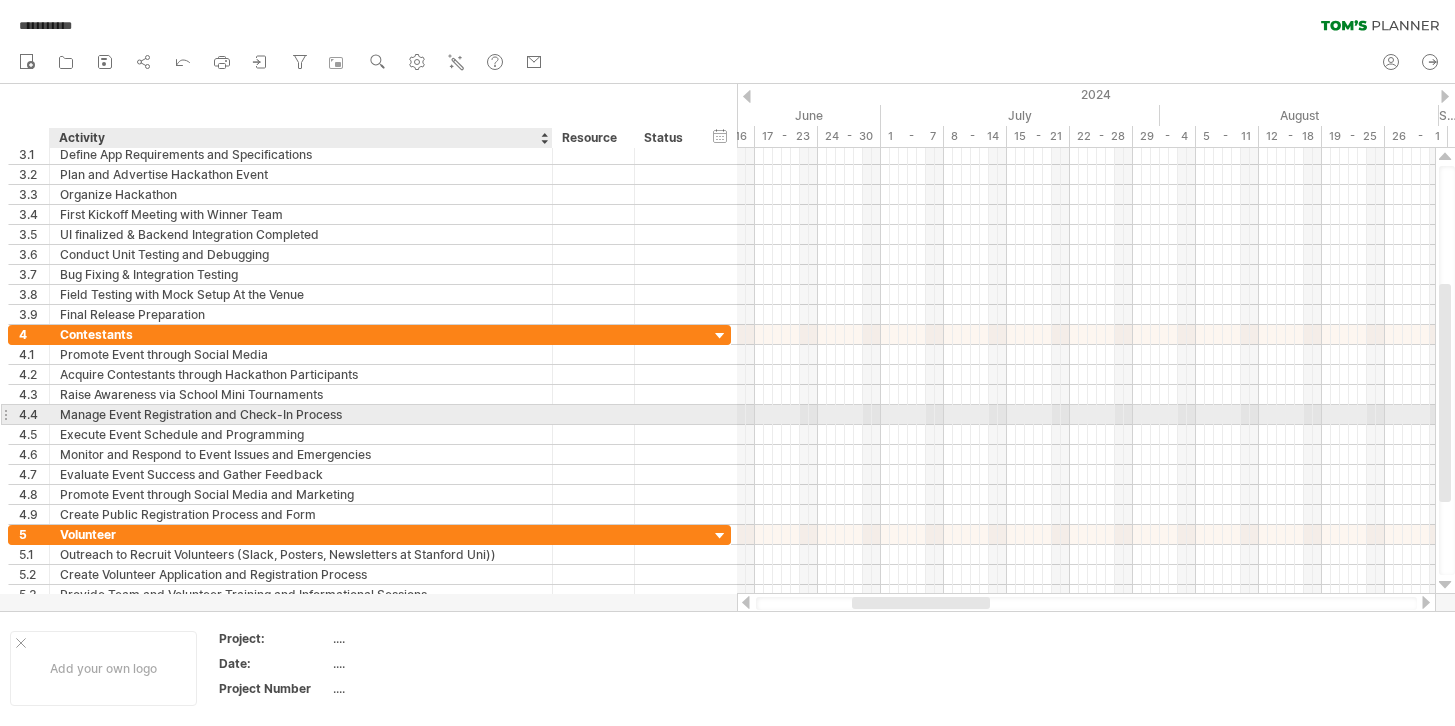click on "Manage Event Registration and Check-In Process" at bounding box center [301, 414] 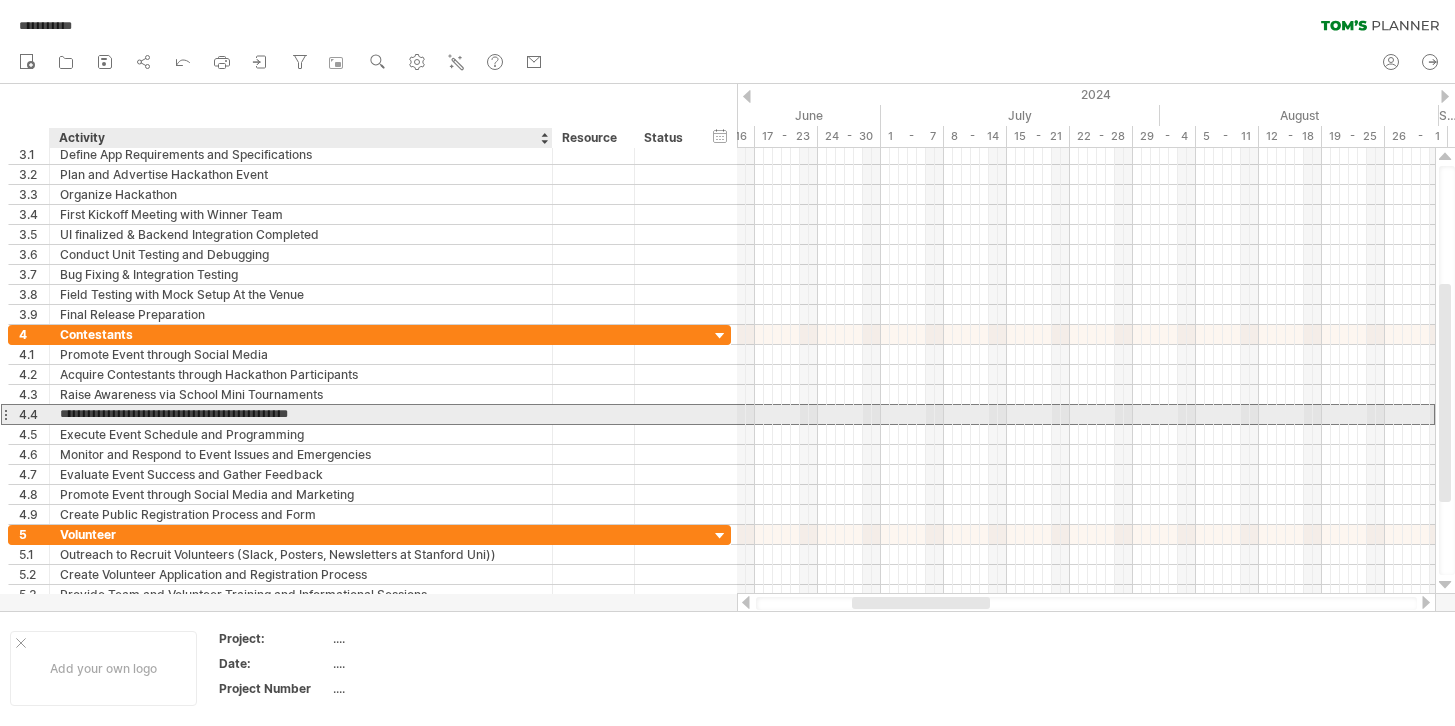 click on "**********" at bounding box center (301, 414) 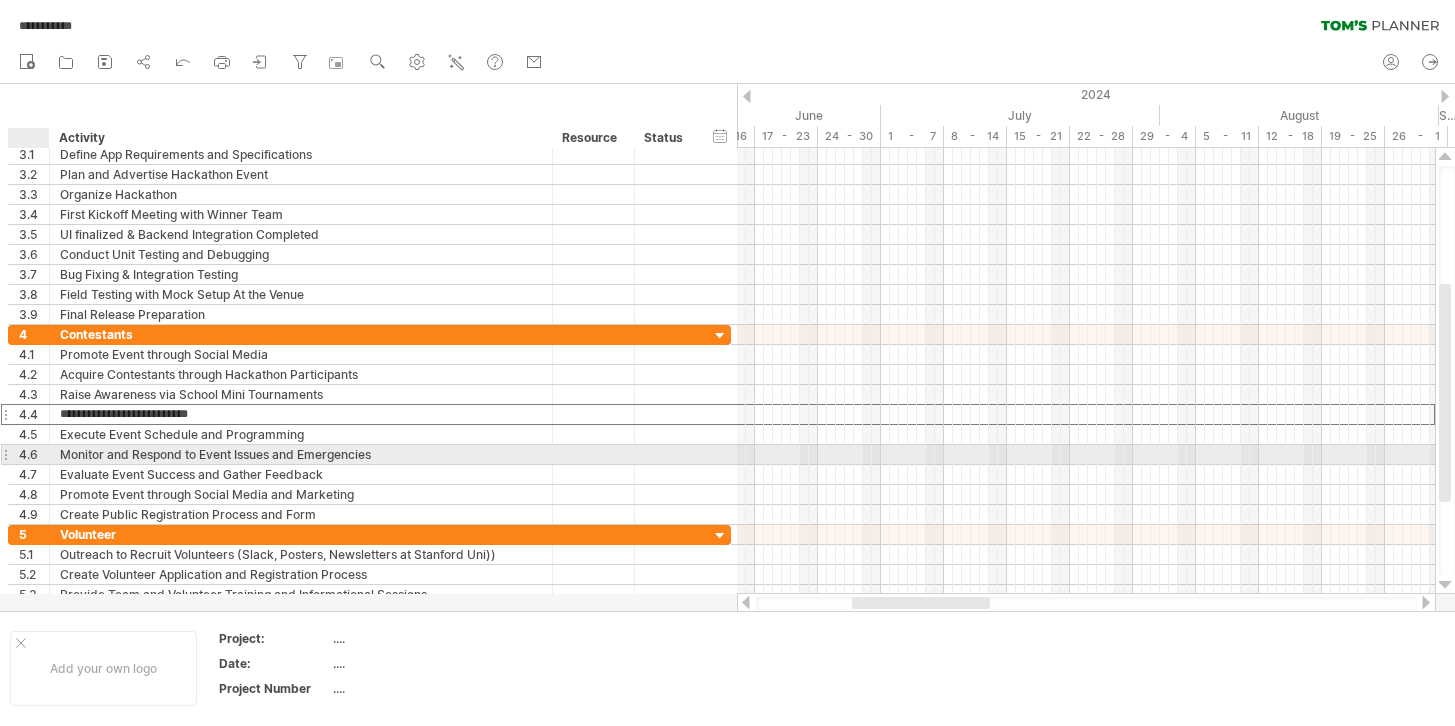 click on "4.6" at bounding box center [34, 454] 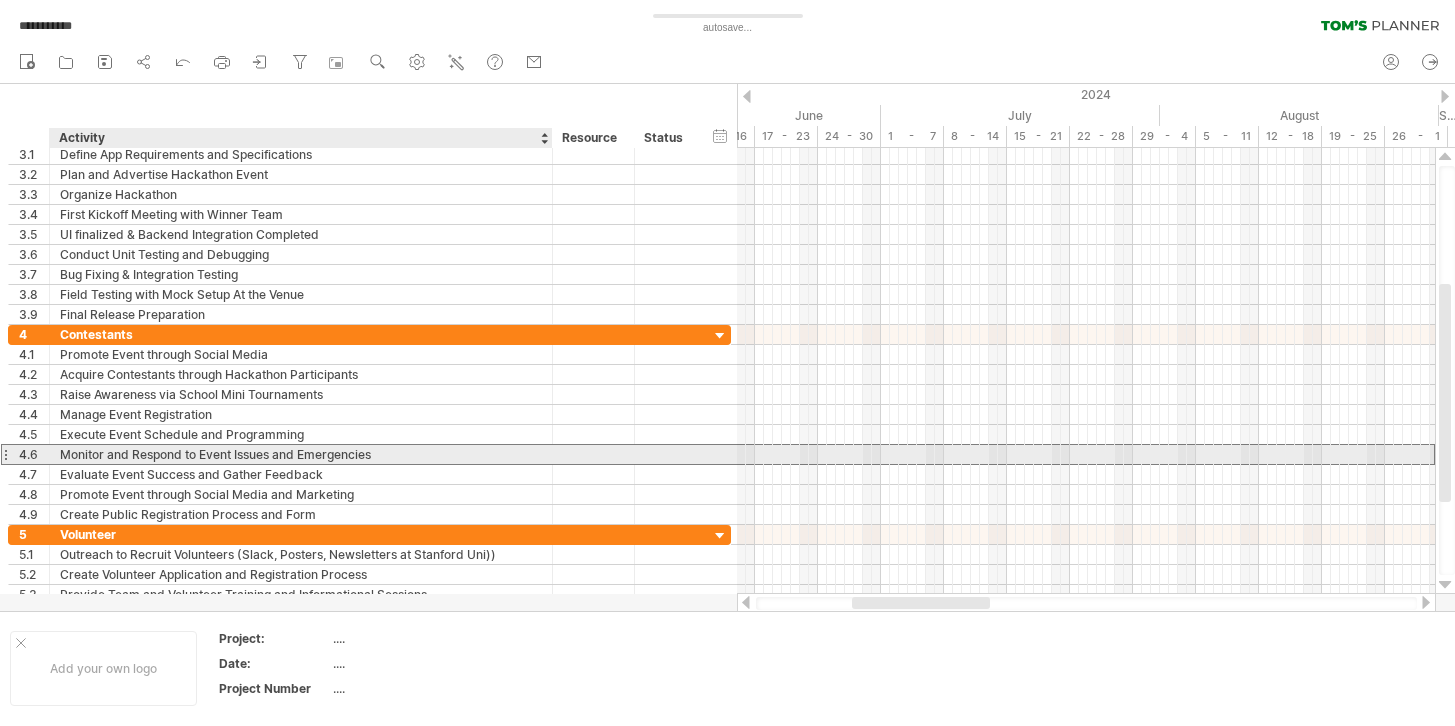 click on "Monitor and Respond to Event Issues and Emergencies" at bounding box center [301, 454] 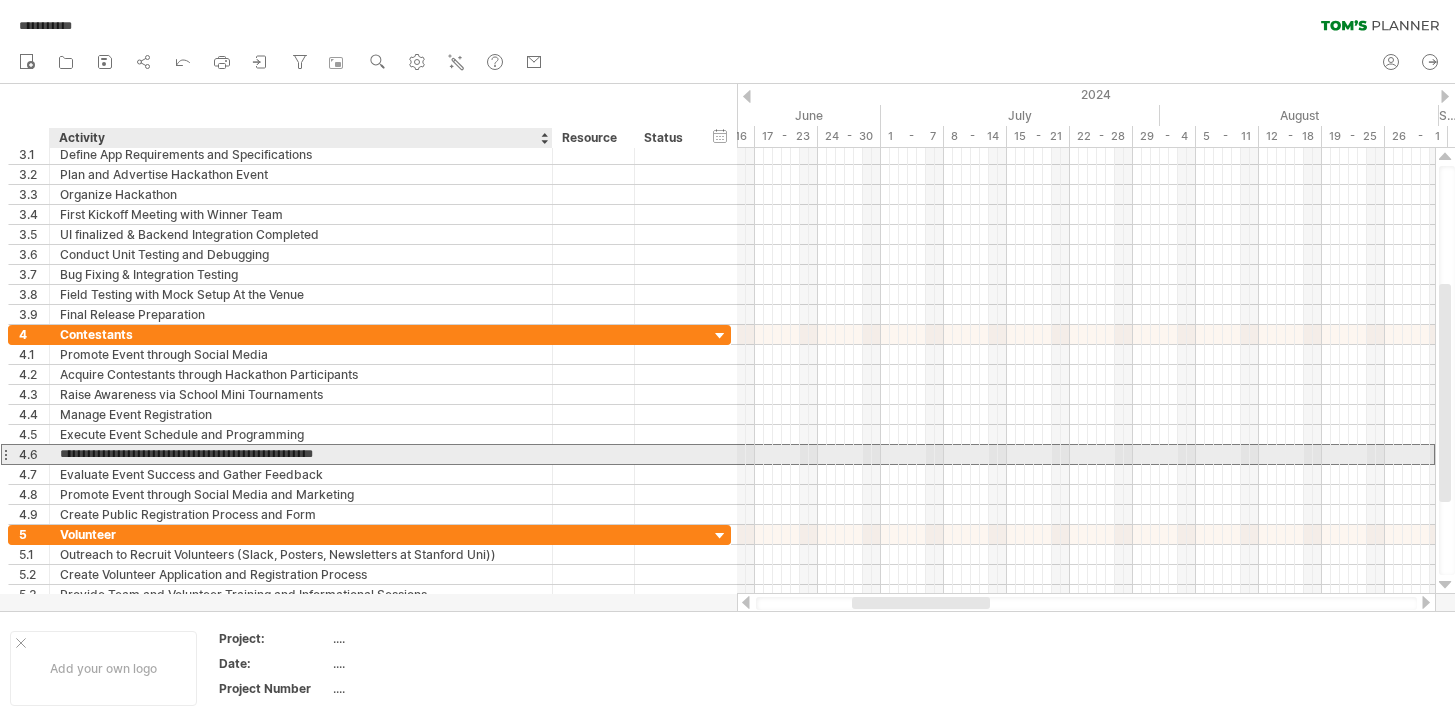 drag, startPoint x: 379, startPoint y: 453, endPoint x: 64, endPoint y: 453, distance: 315 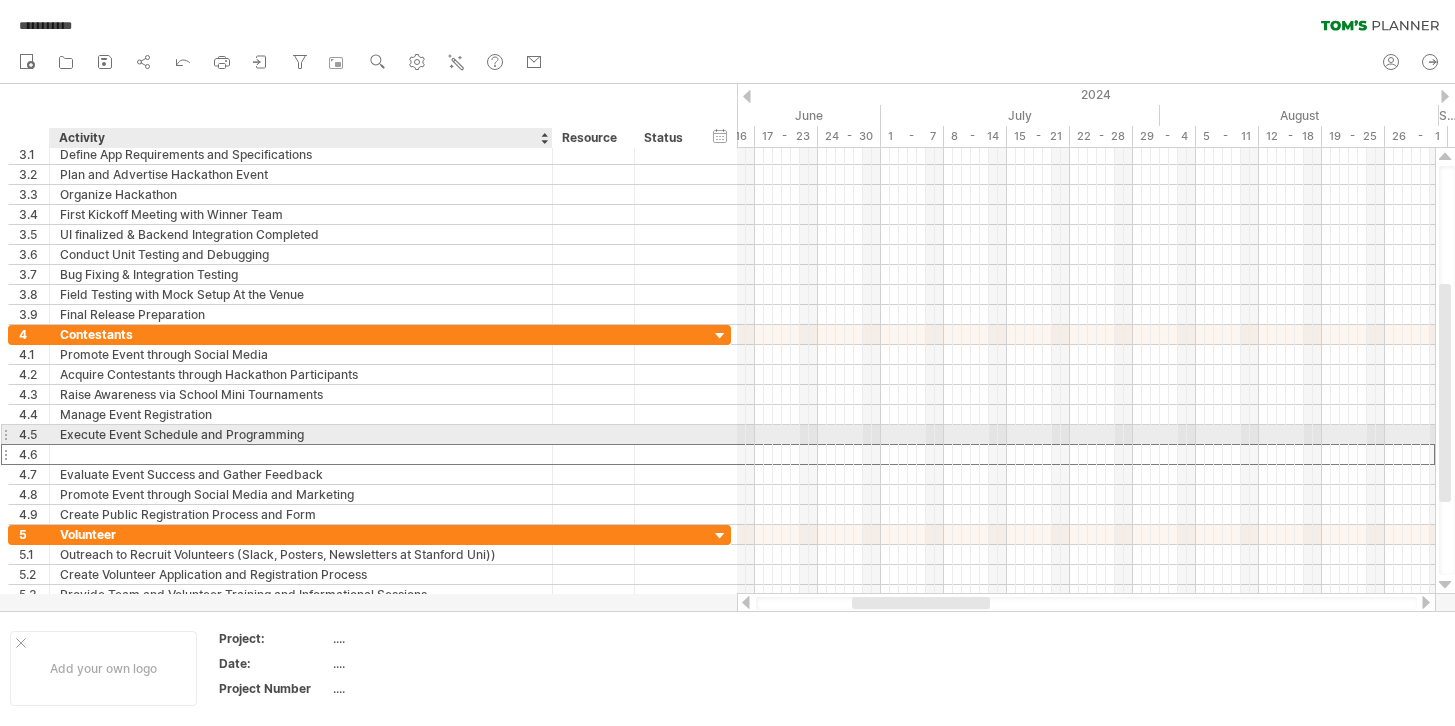 click on "Execute Event Schedule and Programming" at bounding box center [301, 434] 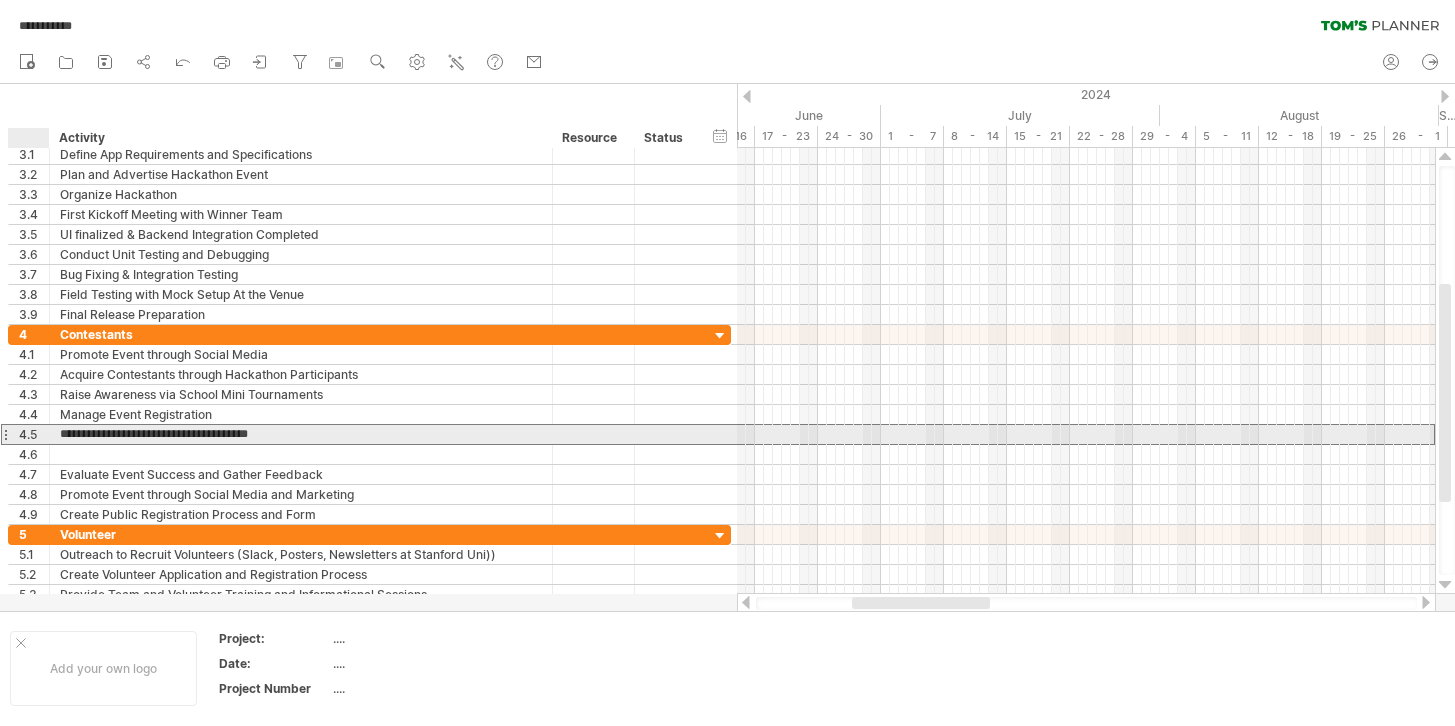 drag, startPoint x: 328, startPoint y: 433, endPoint x: 59, endPoint y: 439, distance: 269.0669 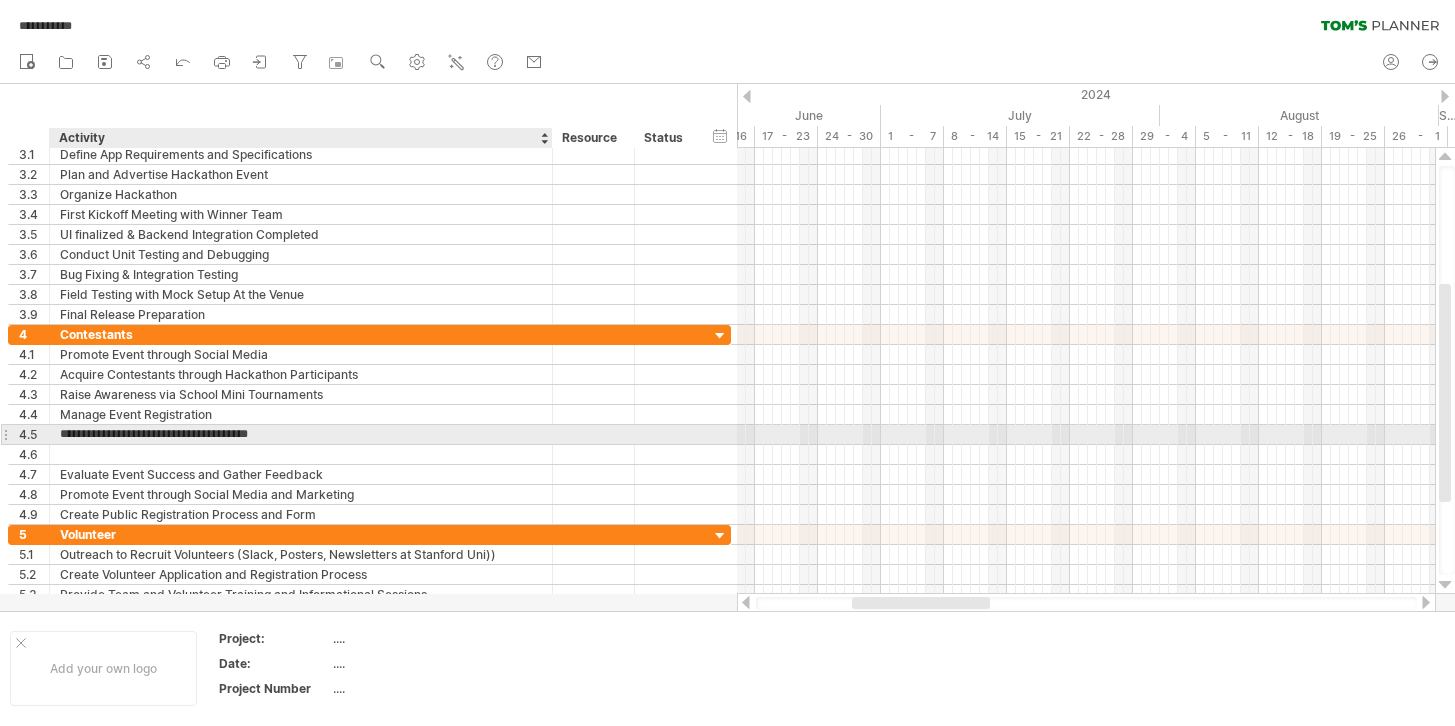 click on "**********" at bounding box center (301, 434) 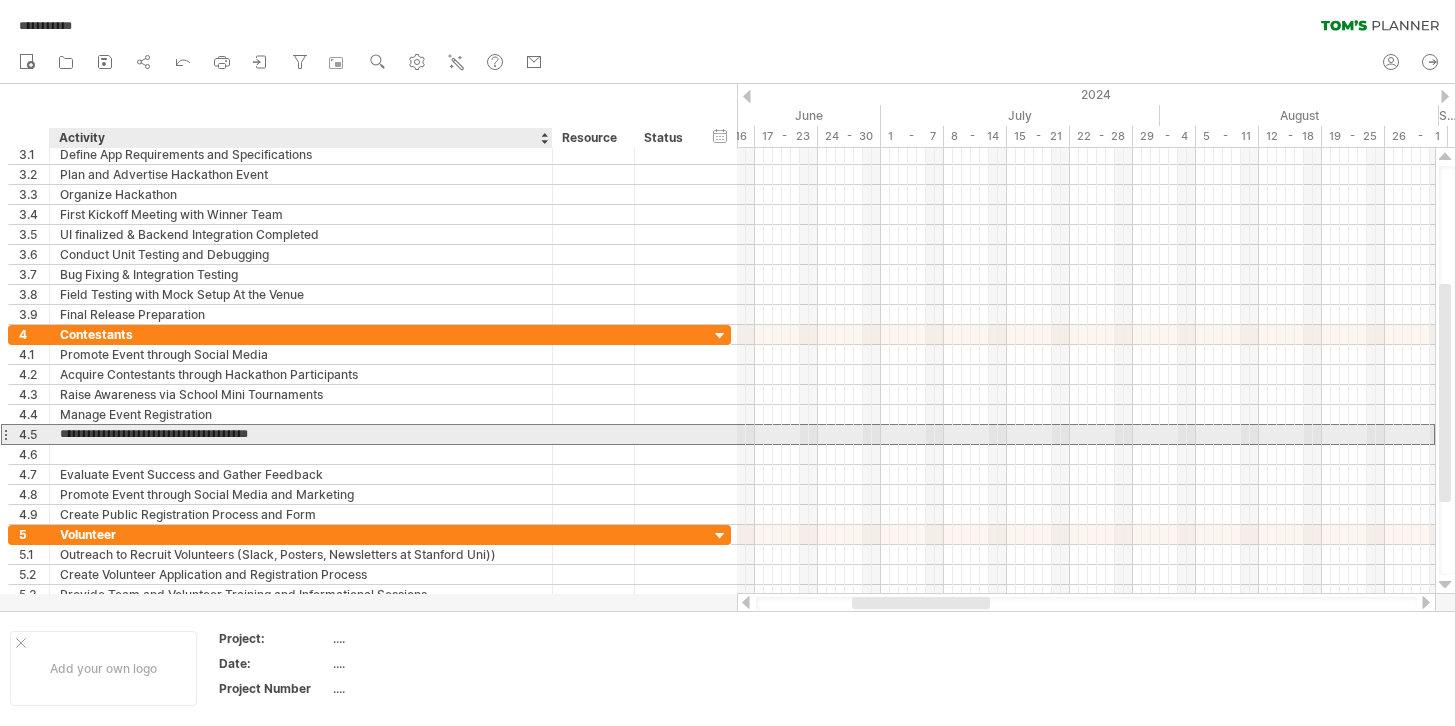 drag, startPoint x: 319, startPoint y: 433, endPoint x: 61, endPoint y: 439, distance: 258.06976 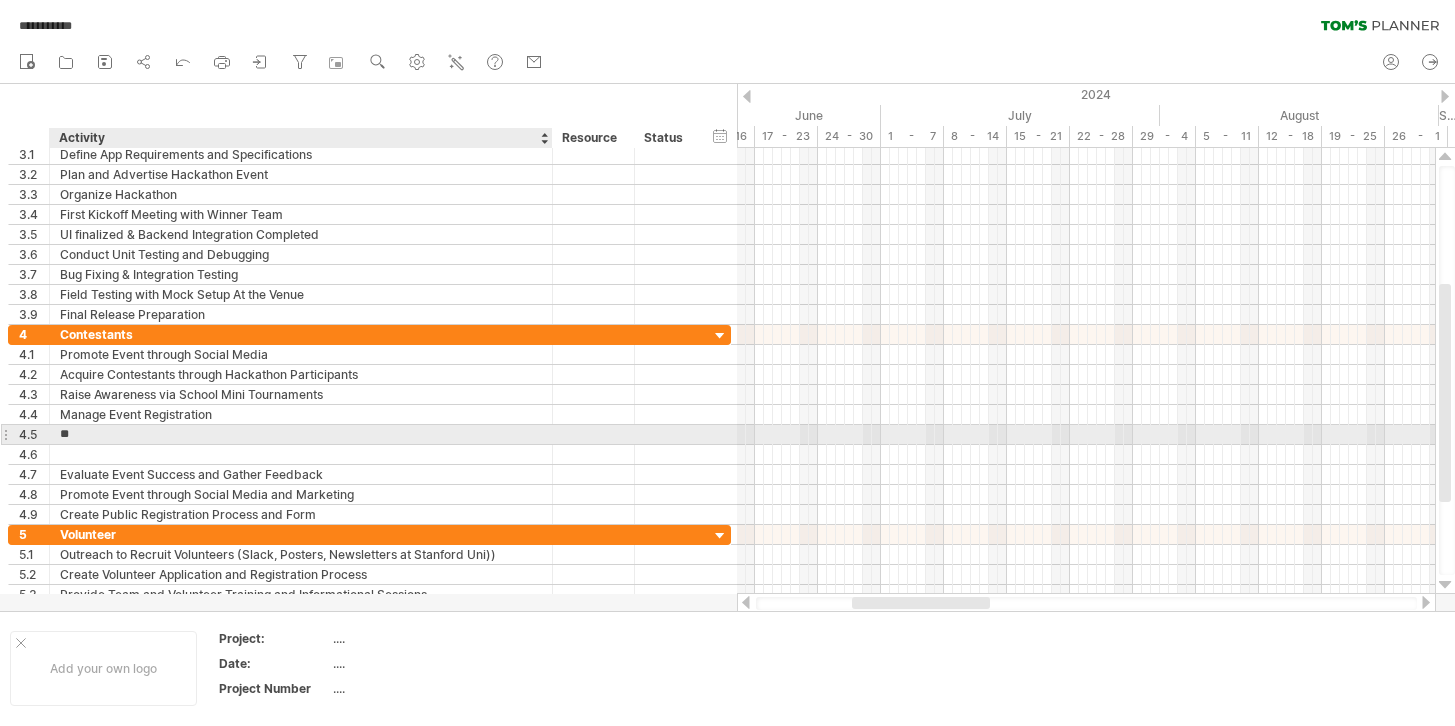 type on "***" 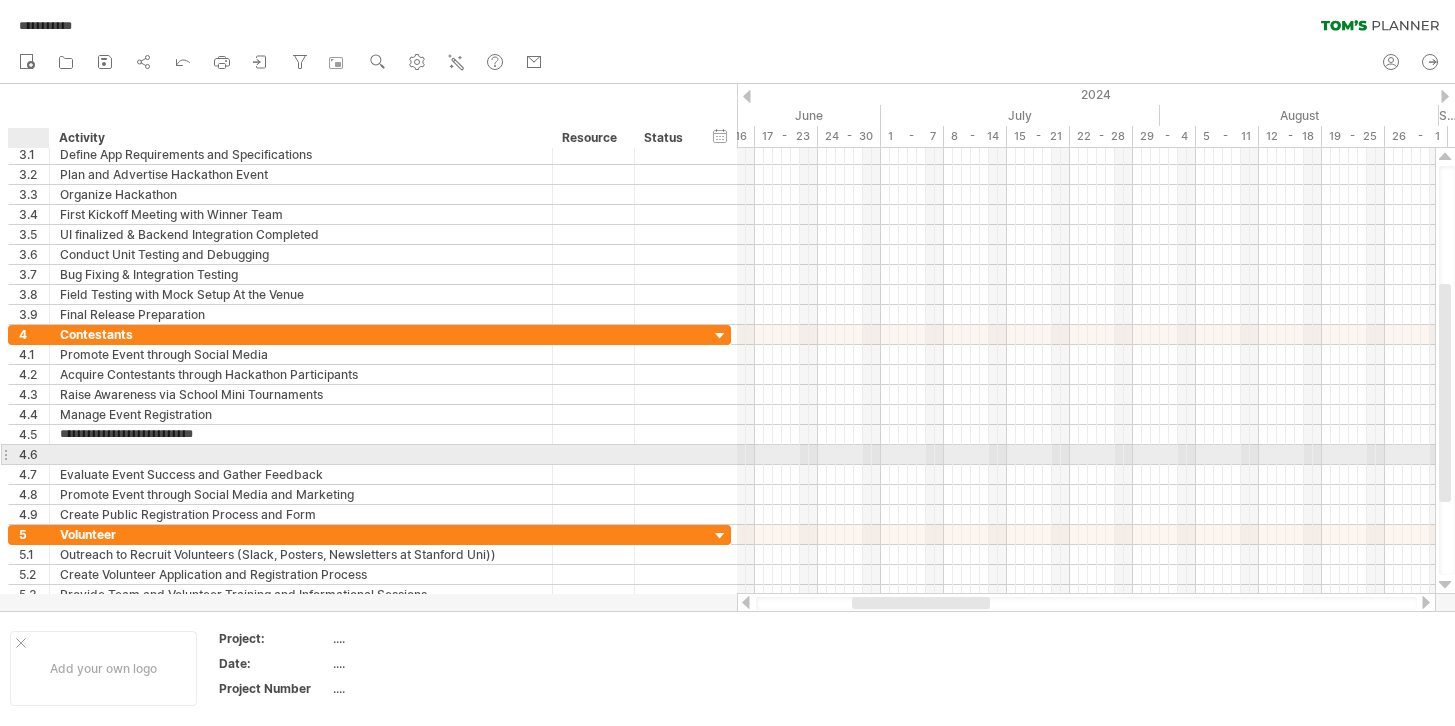 click on "4.6" at bounding box center [34, 454] 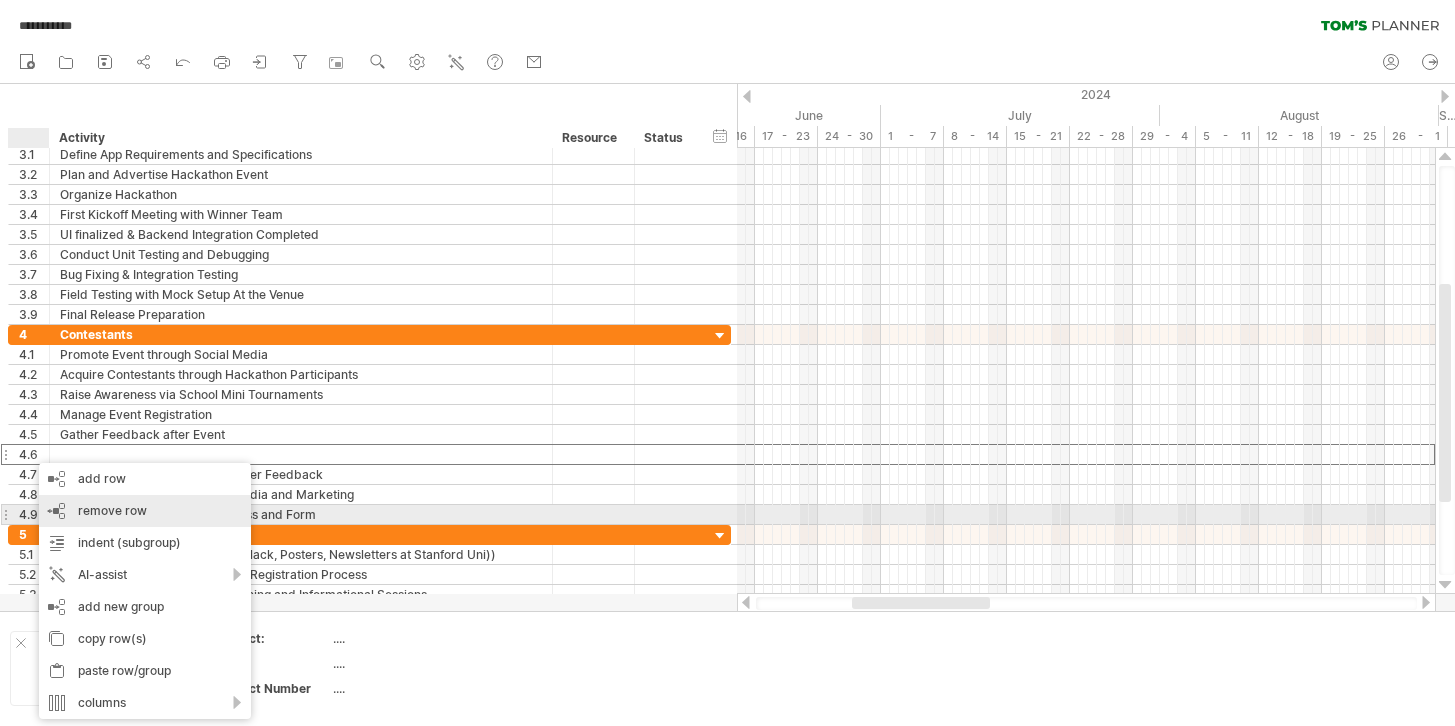 click on "remove row remove selected rows" at bounding box center [145, 511] 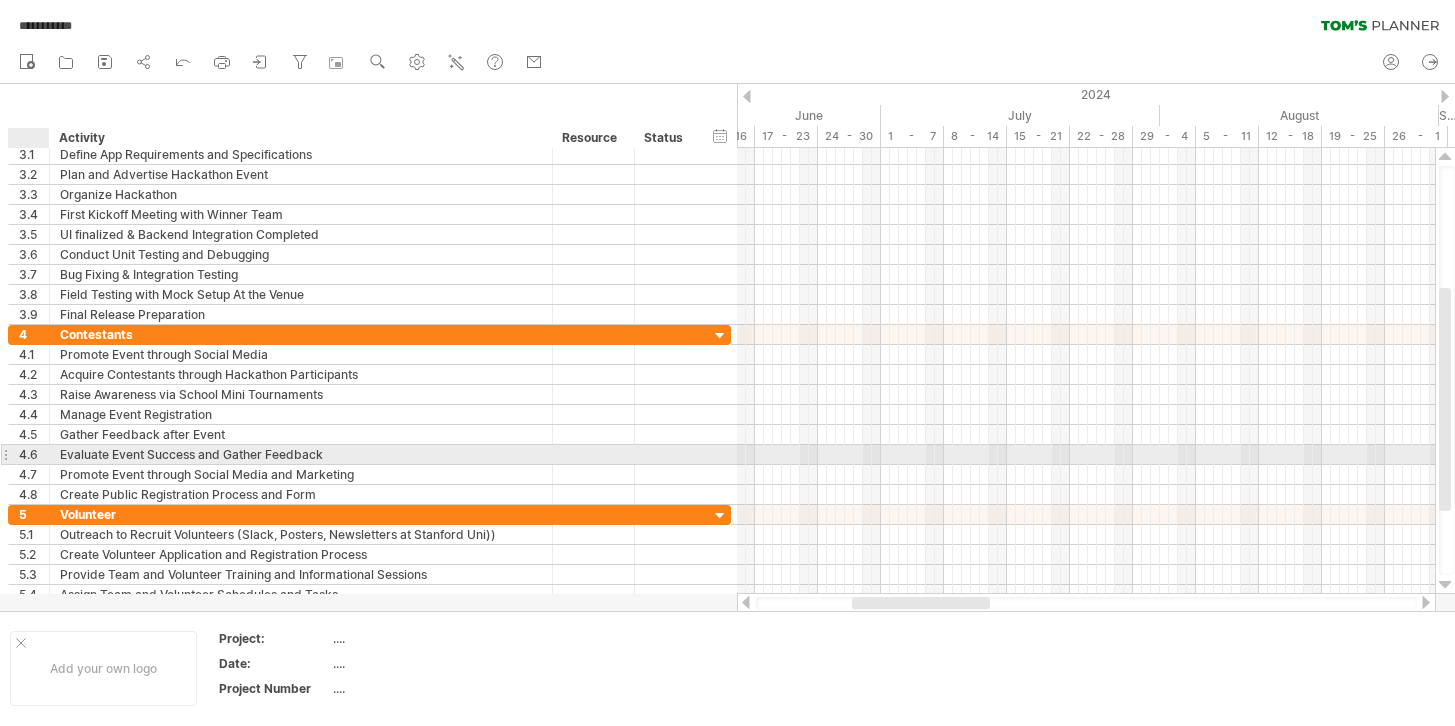 click on "4.6" at bounding box center (34, 454) 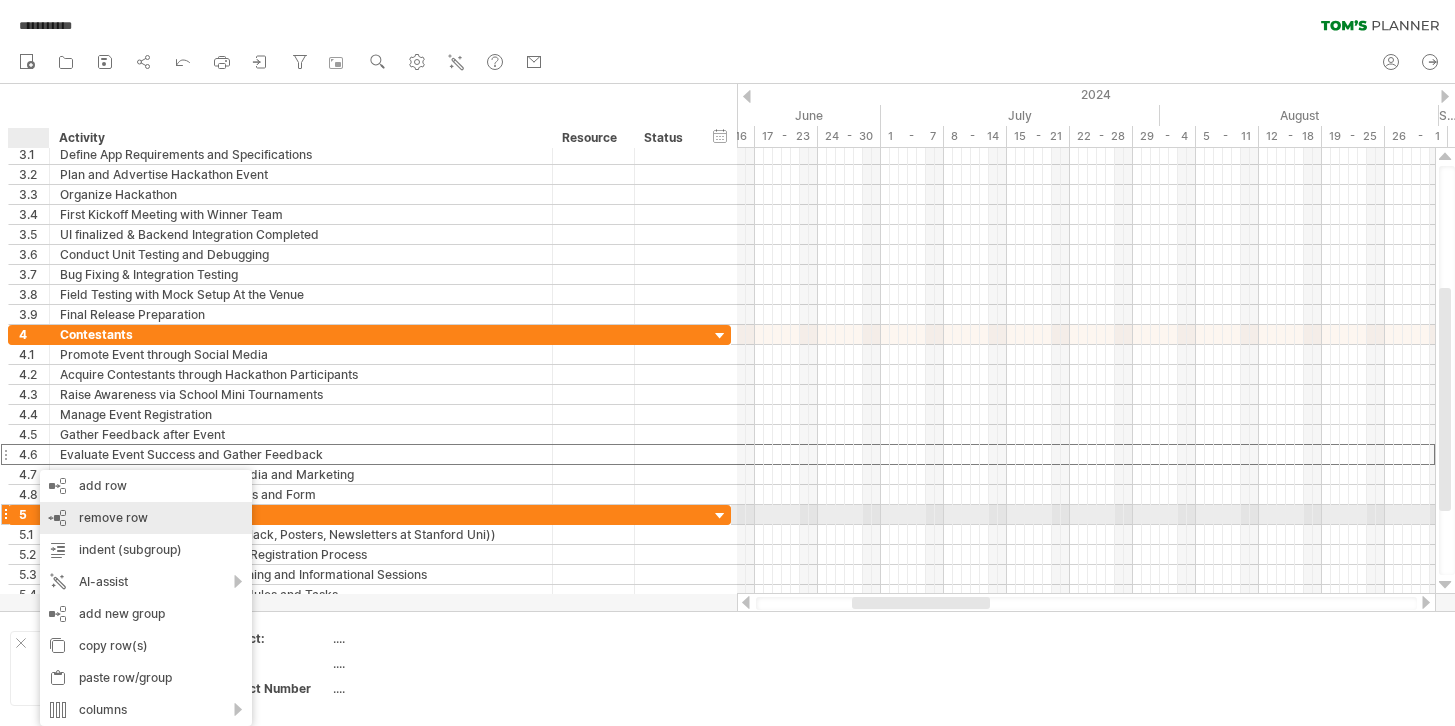 click on "remove row remove selected rows" at bounding box center [146, 518] 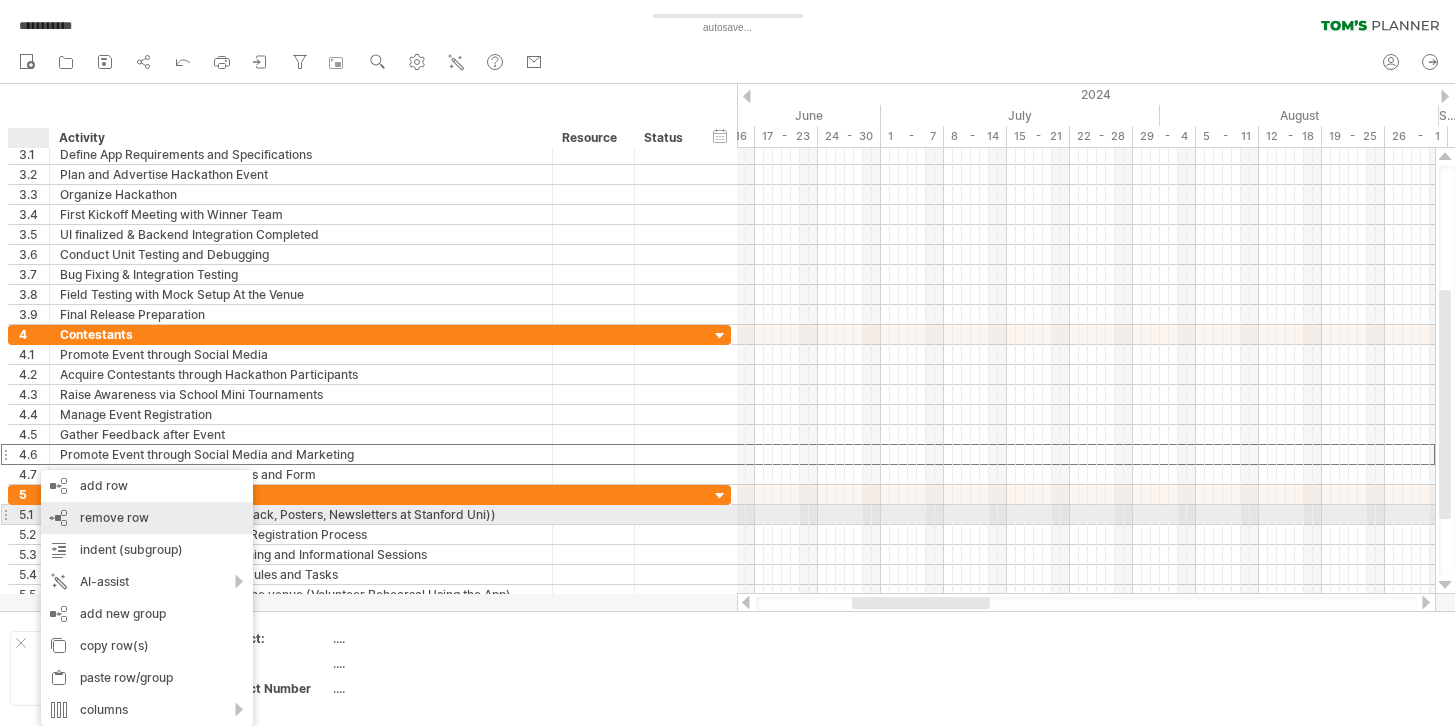 click on "remove row remove selected rows" at bounding box center [147, 518] 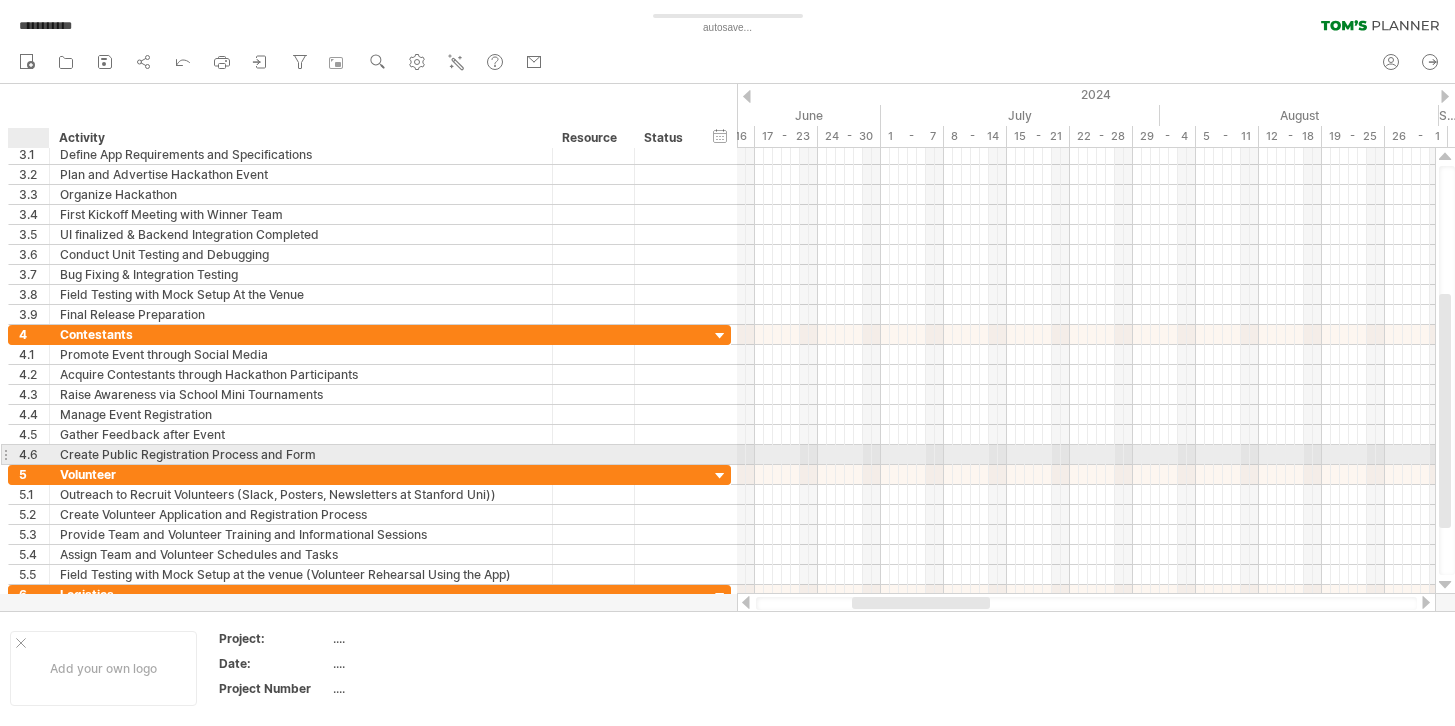 click on "4.6" at bounding box center [34, 454] 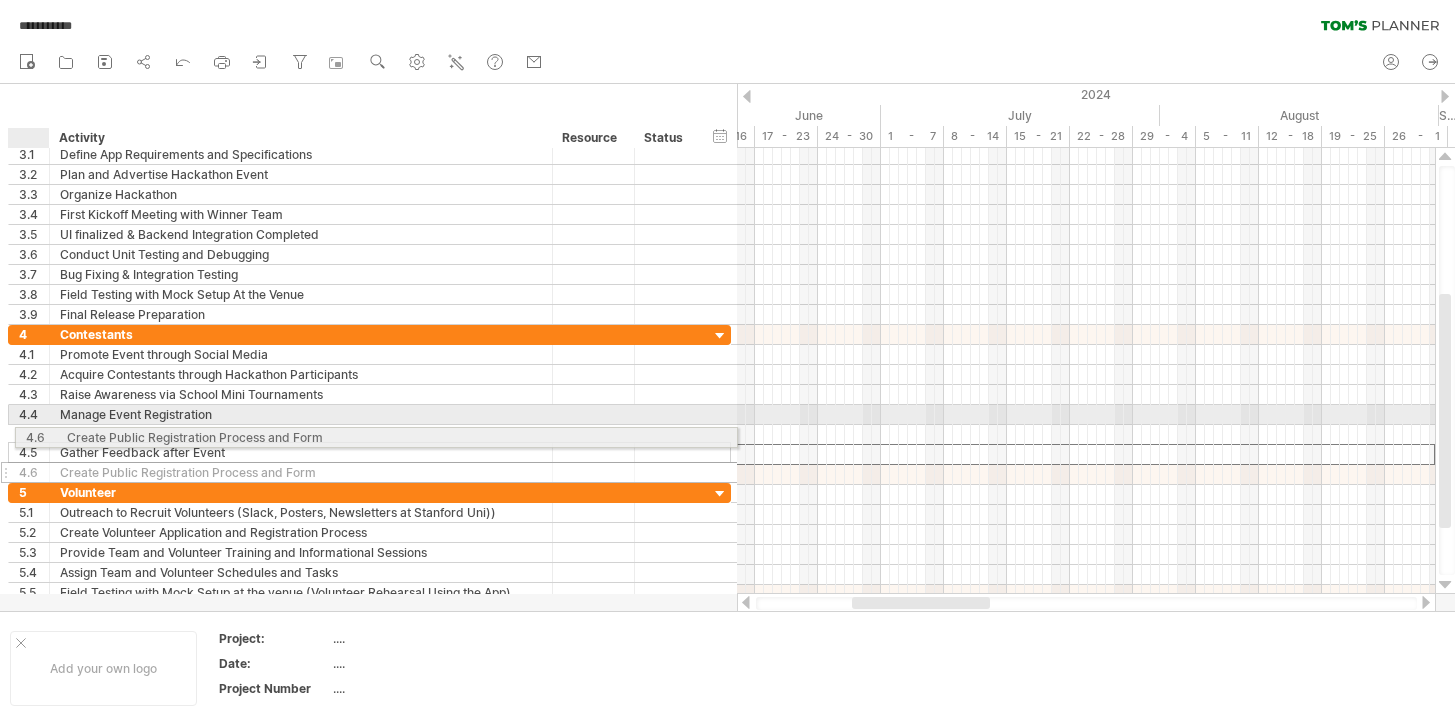 drag, startPoint x: 25, startPoint y: 453, endPoint x: 27, endPoint y: 434, distance: 19.104973 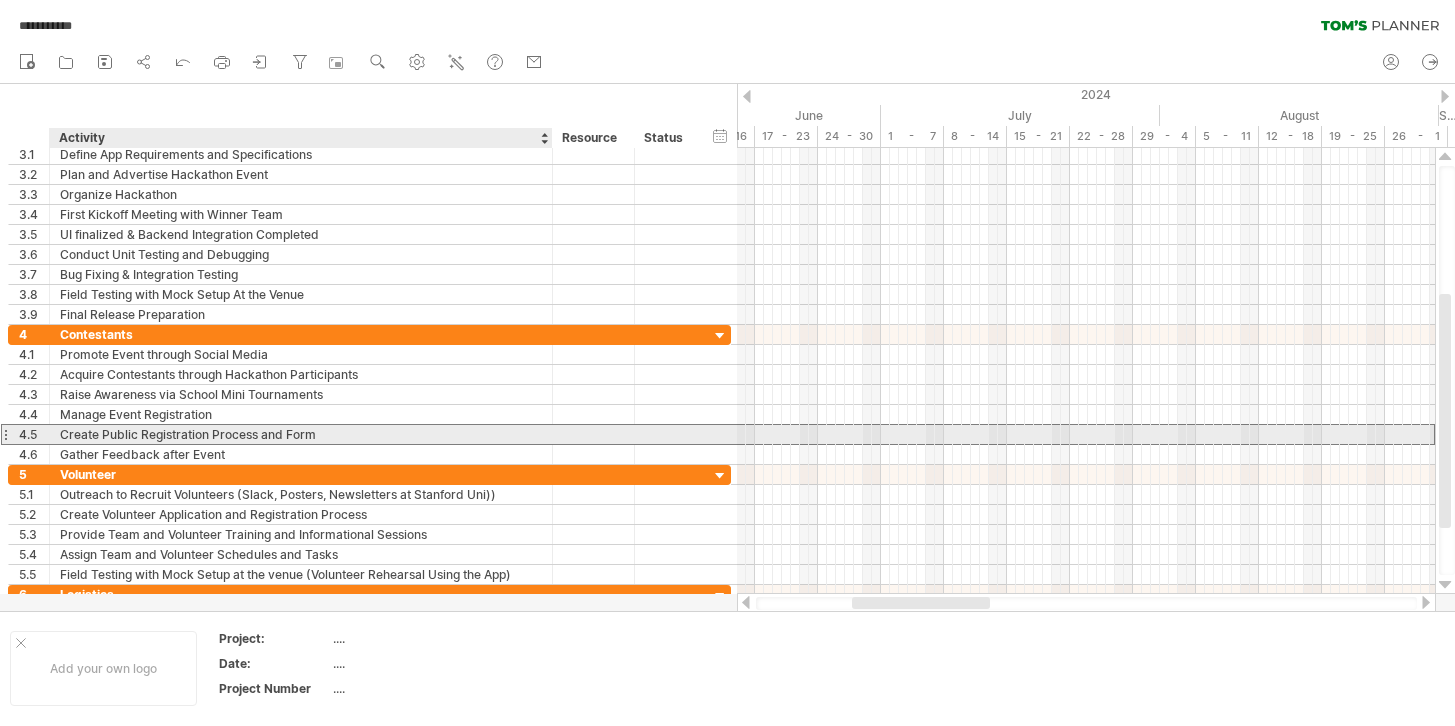click on "Create Public Registration Process and Form" at bounding box center (301, 434) 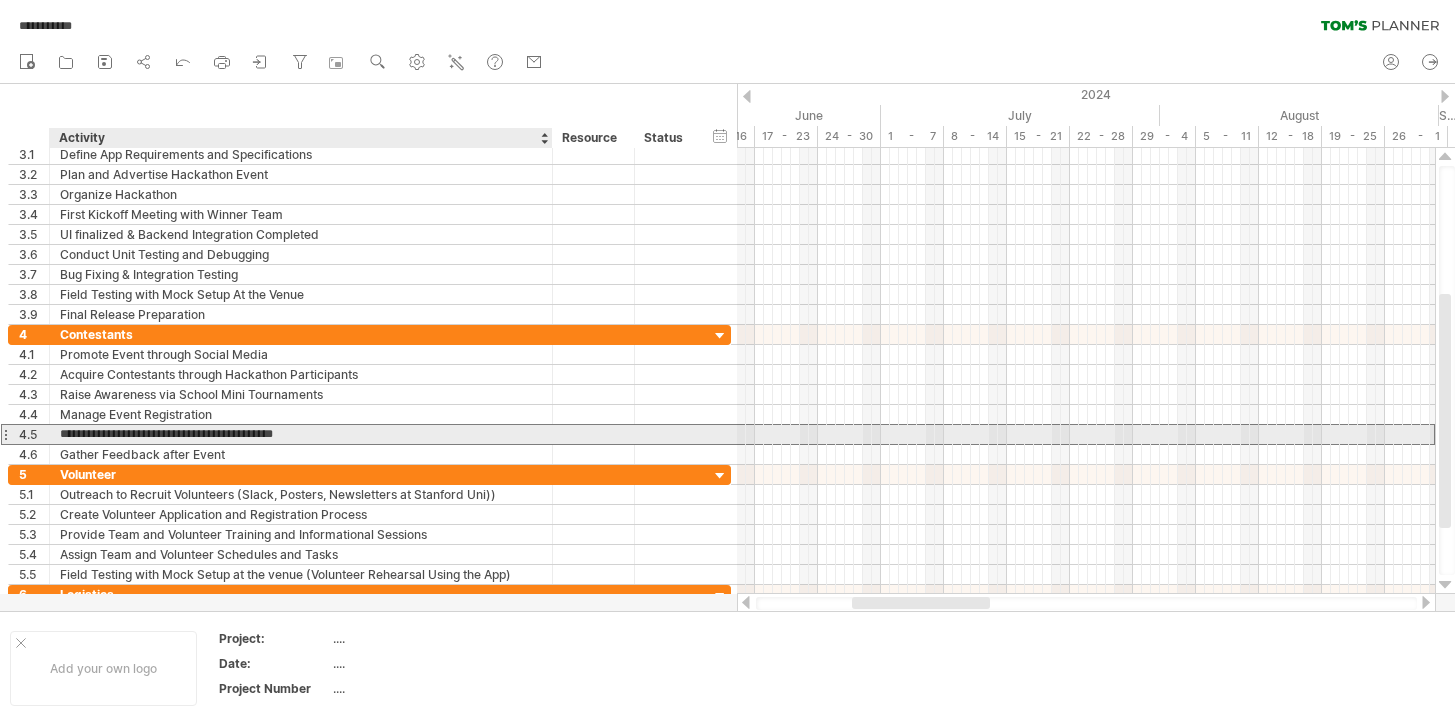 click on "**********" at bounding box center (301, 434) 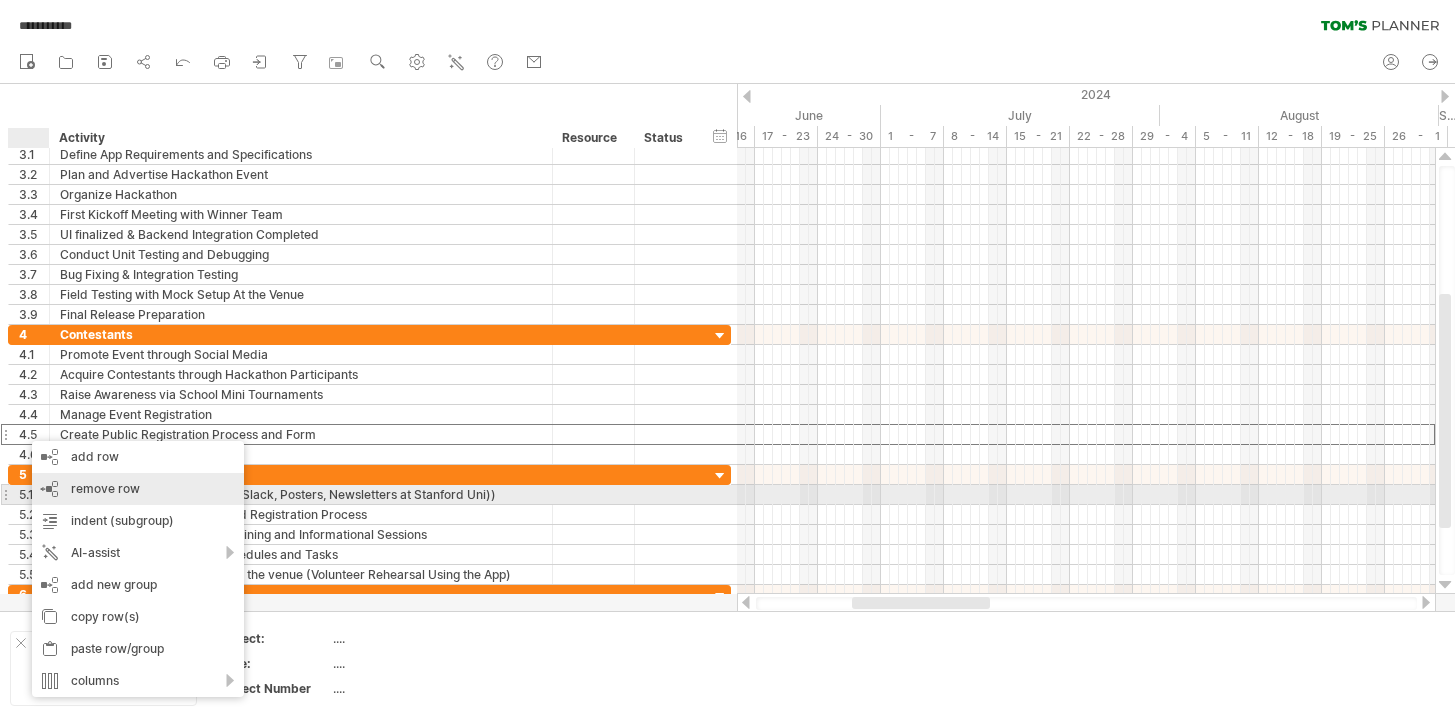 click on "remove row remove selected rows" at bounding box center [138, 489] 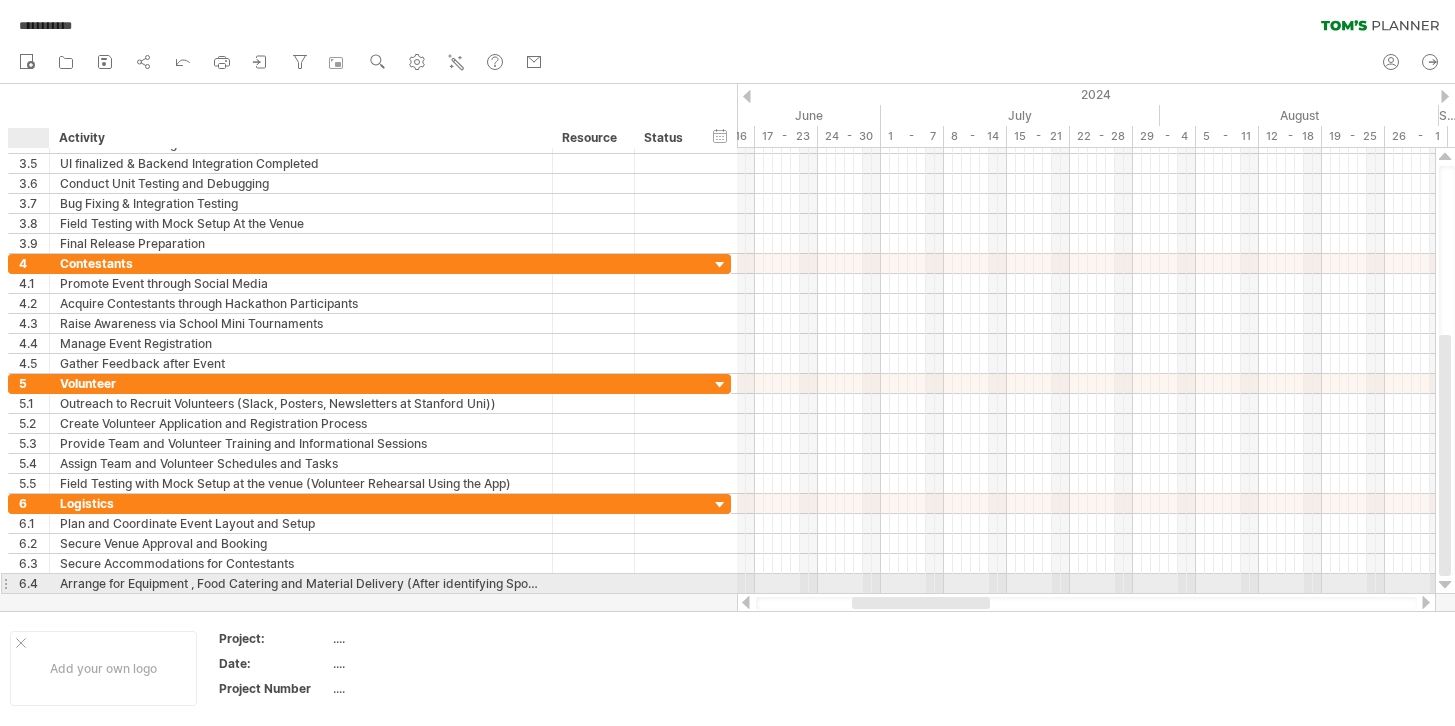 click on "6.4" at bounding box center [34, 583] 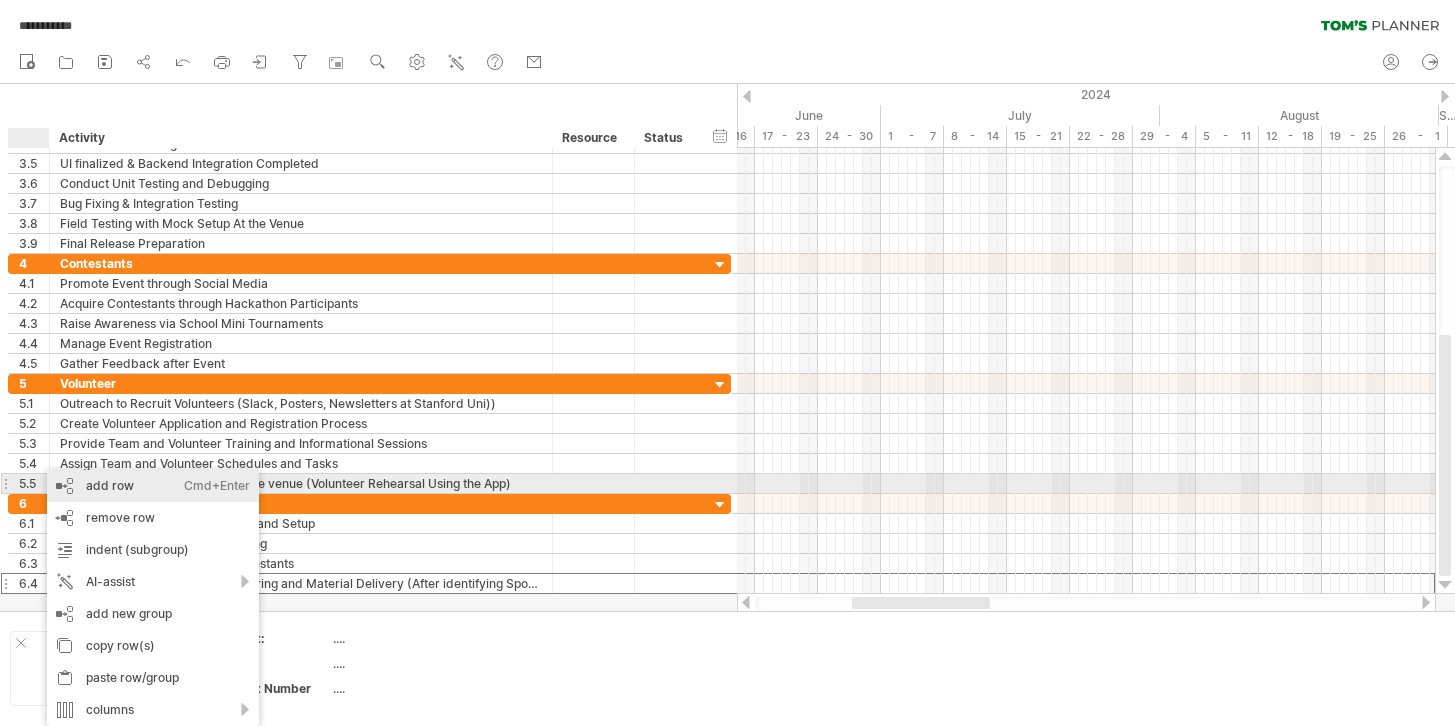 click on "add row Ctrl+Enter Cmd+Enter" at bounding box center (153, 486) 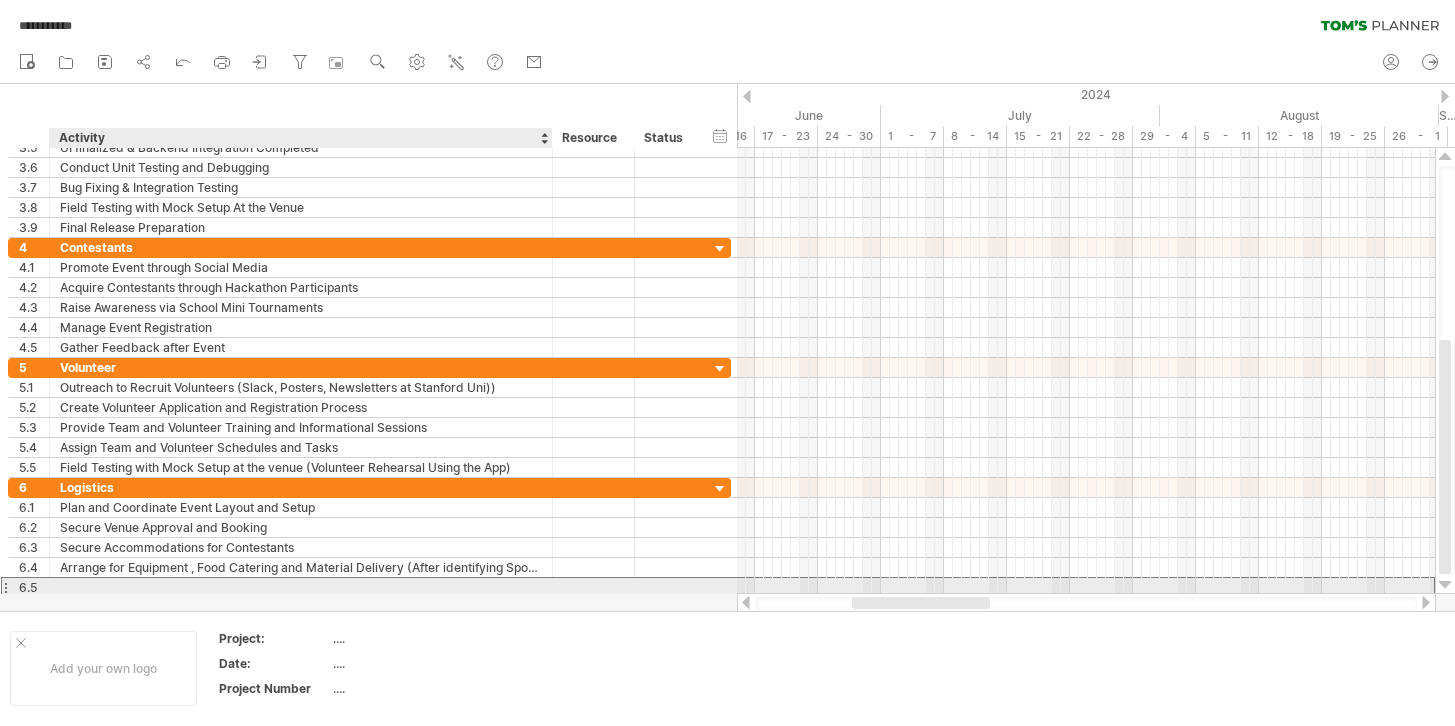 click at bounding box center [301, 587] 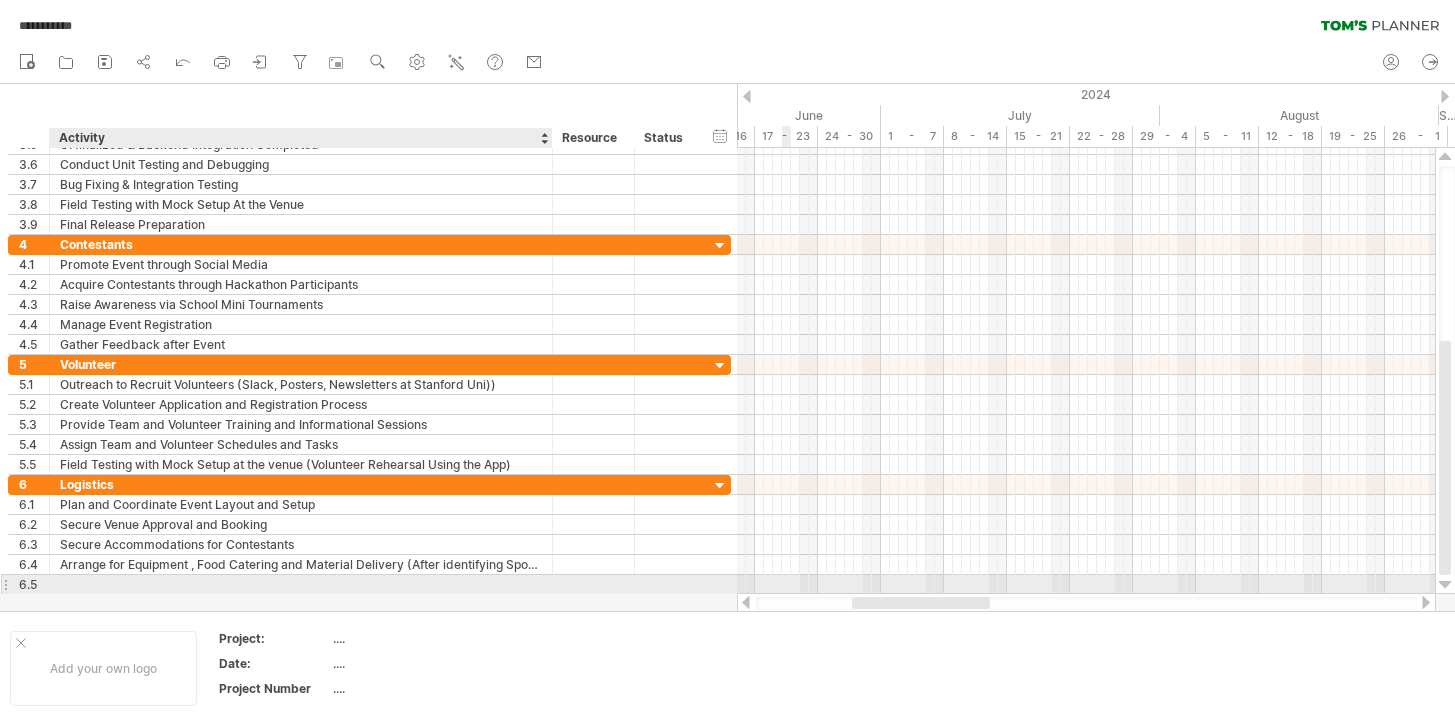 click at bounding box center (301, 584) 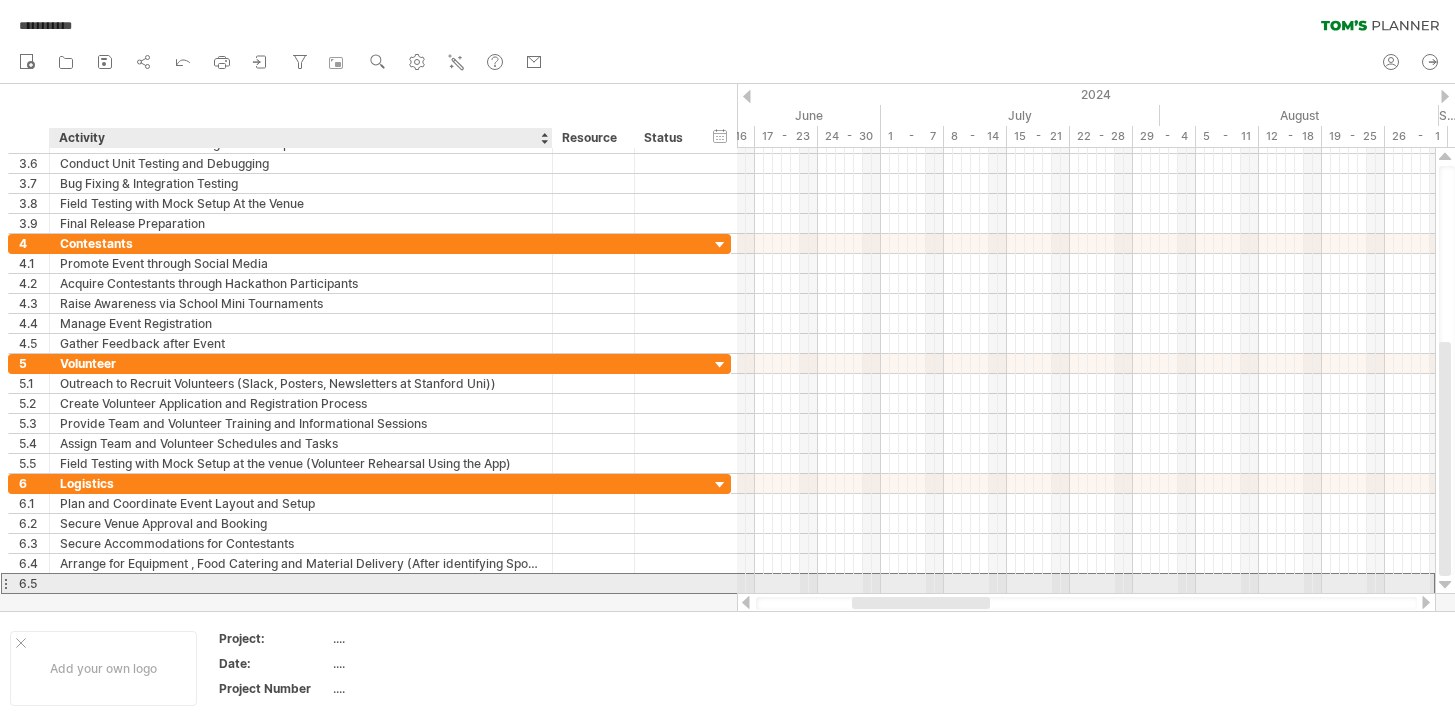 click at bounding box center (301, 583) 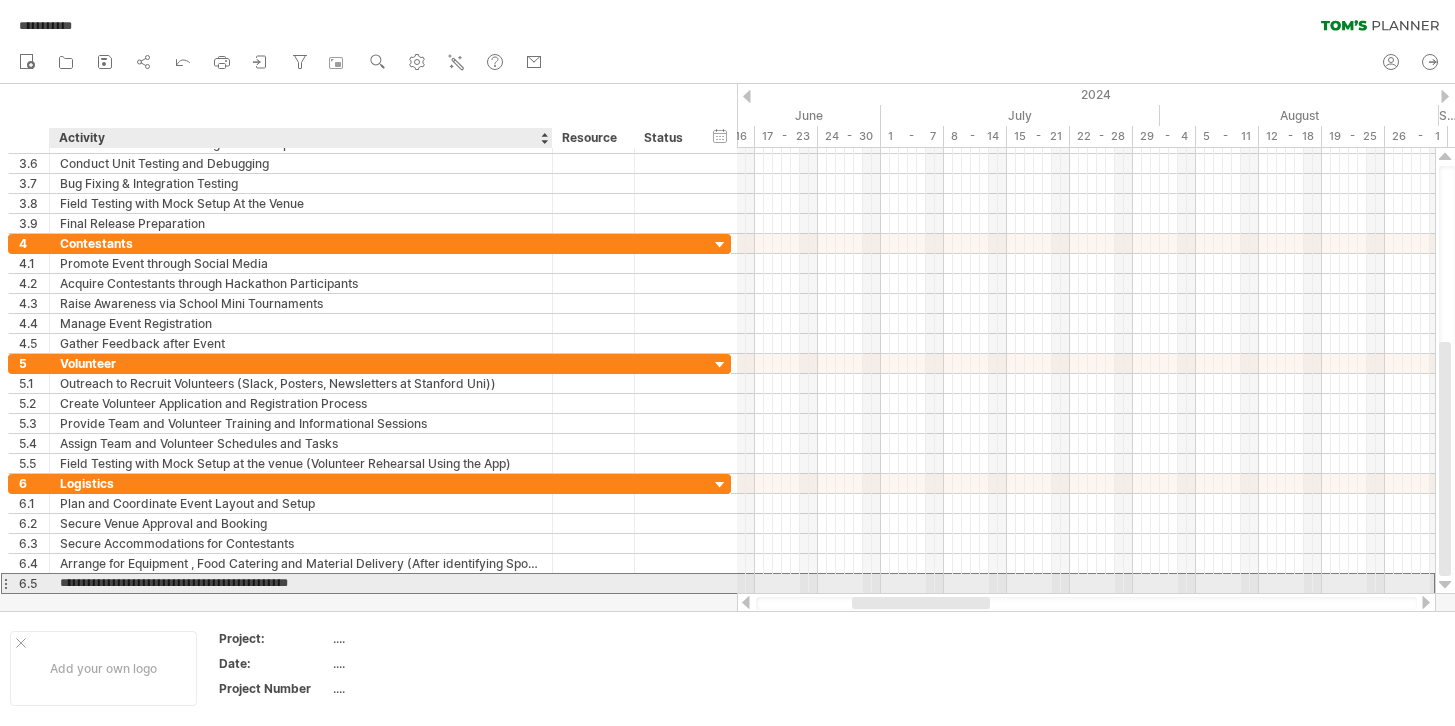click on "**********" at bounding box center [301, 583] 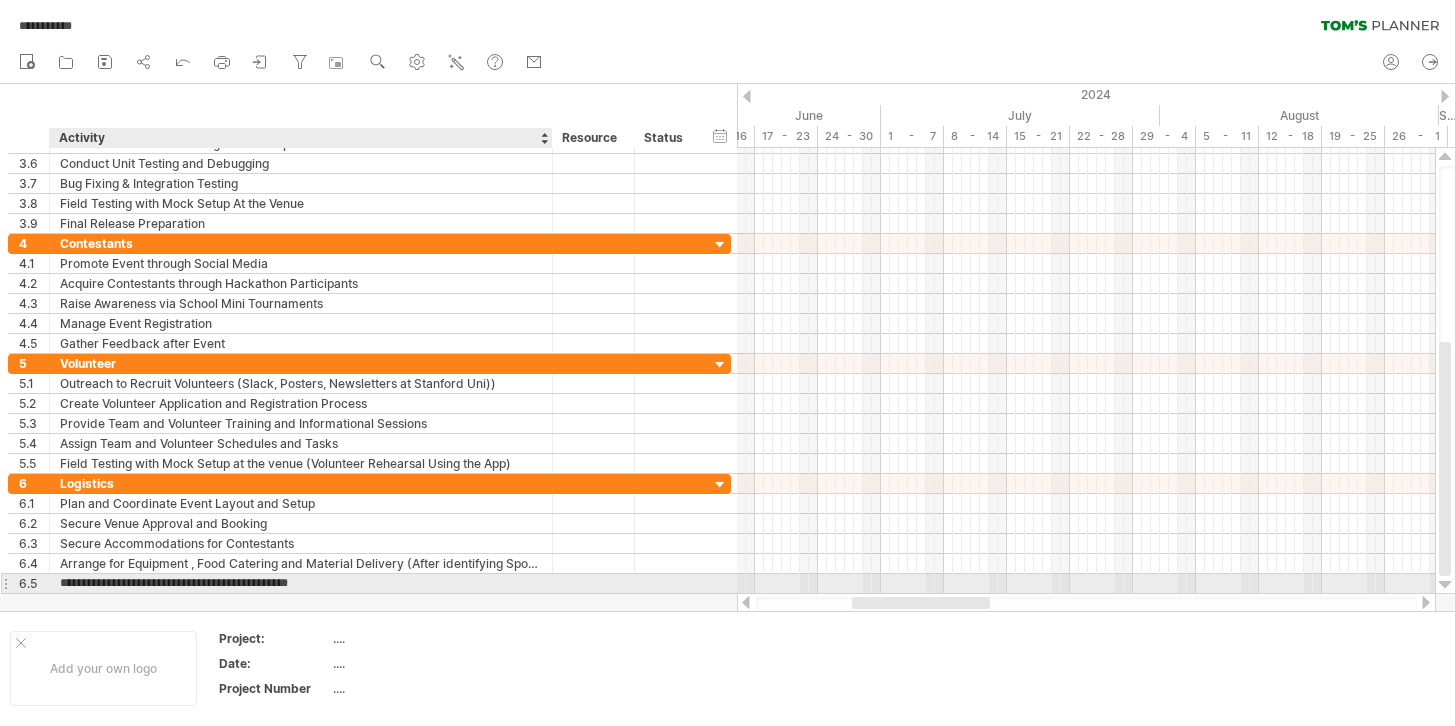 click on "**********" at bounding box center [301, 583] 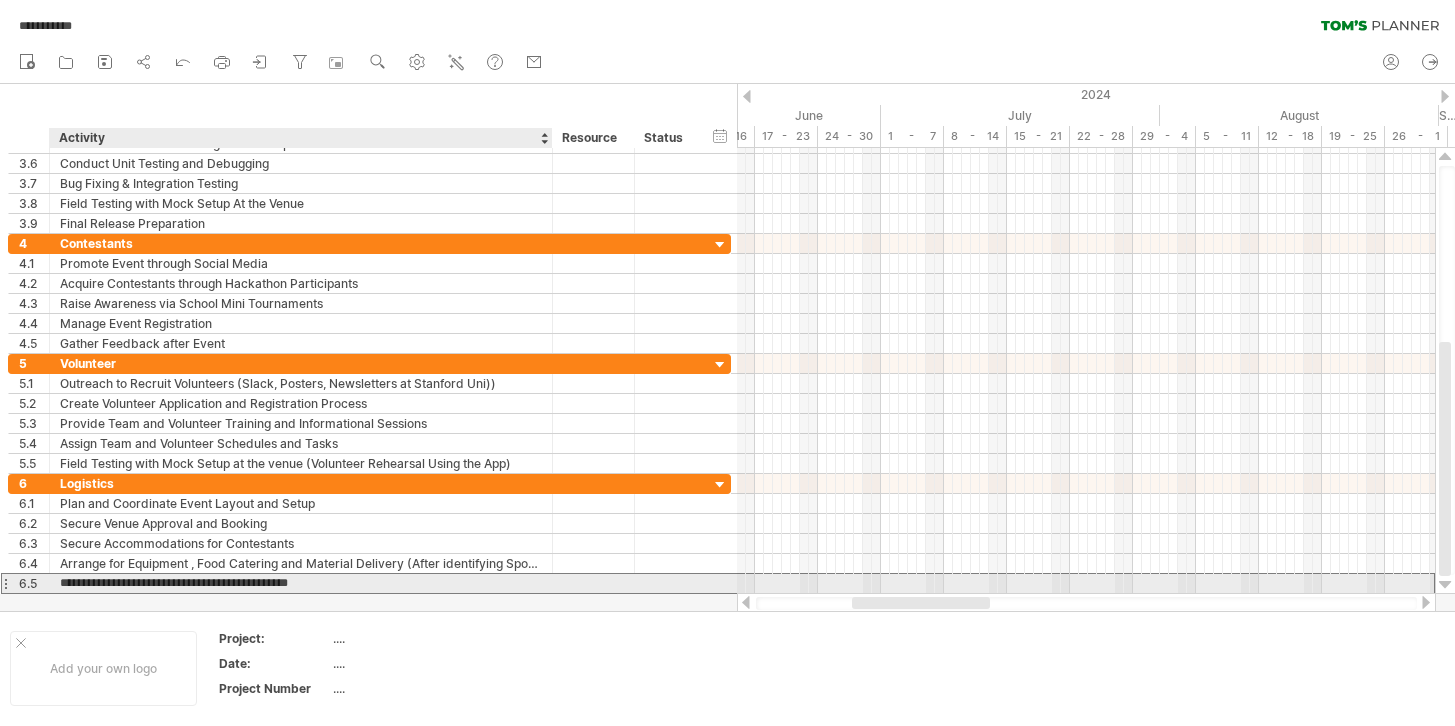 click on "**********" at bounding box center [301, 583] 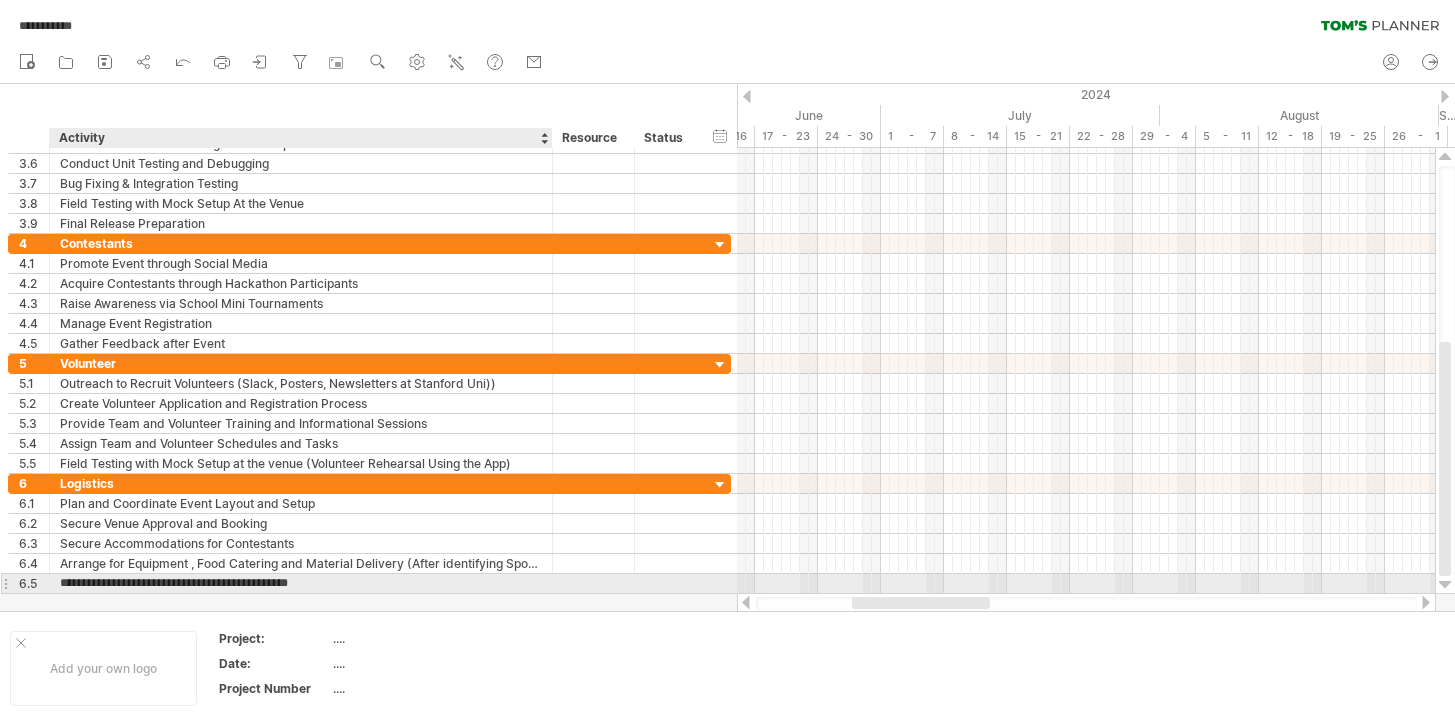 click on "**********" at bounding box center [301, 583] 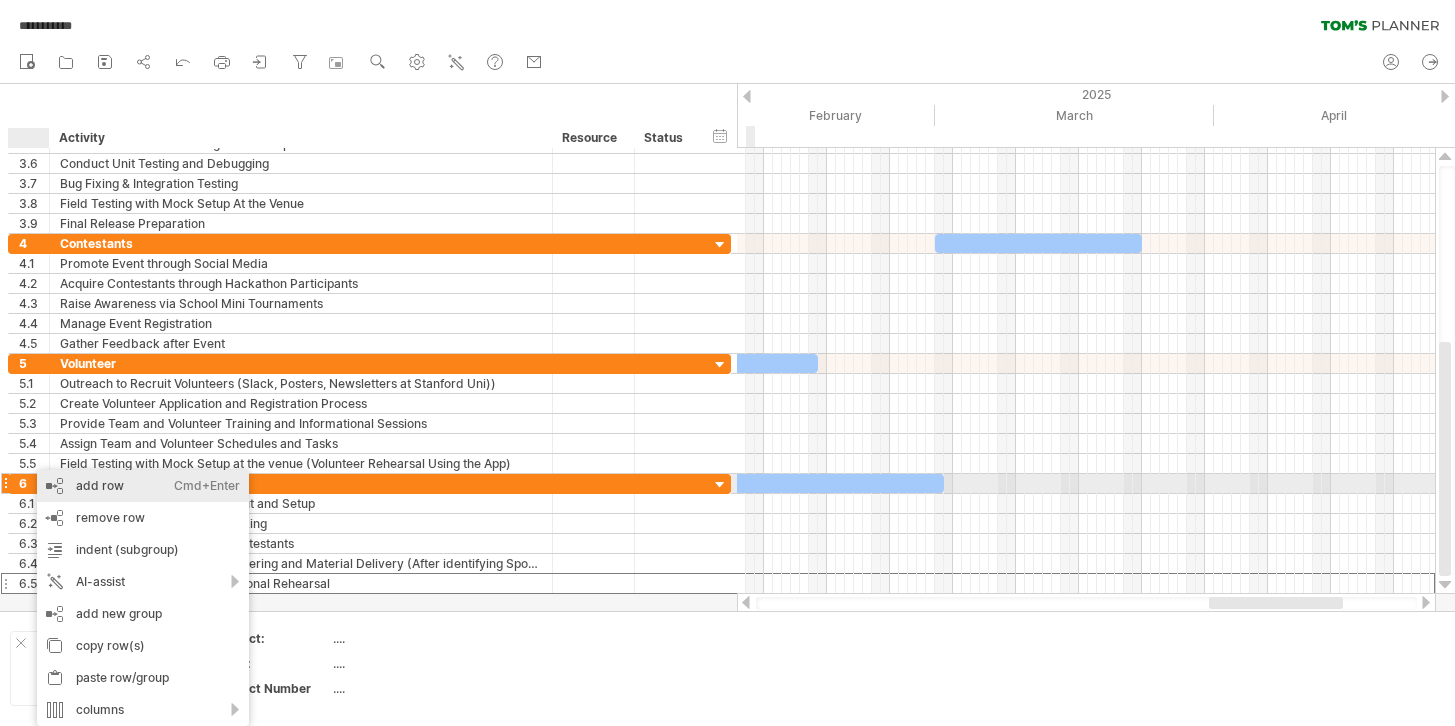click on "add row Ctrl+Enter Cmd+Enter" at bounding box center [143, 486] 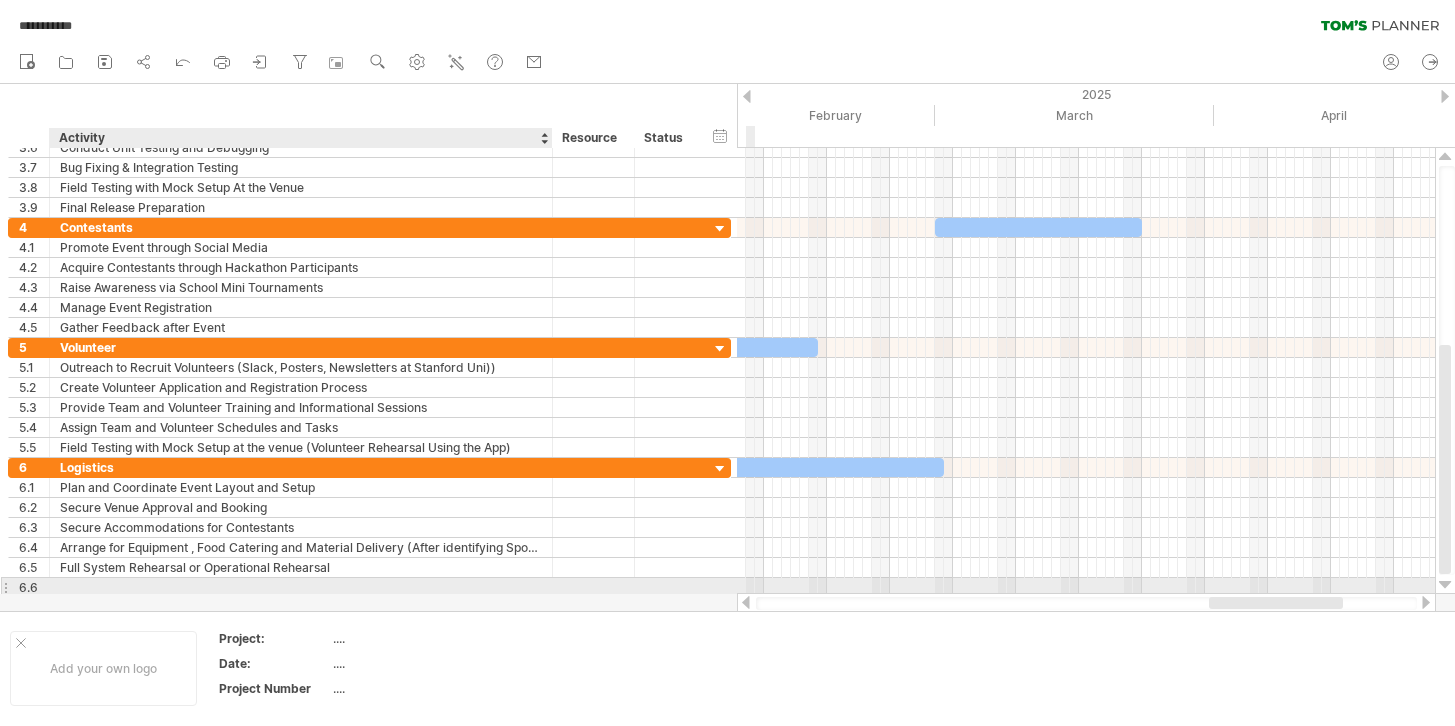 click at bounding box center (301, 587) 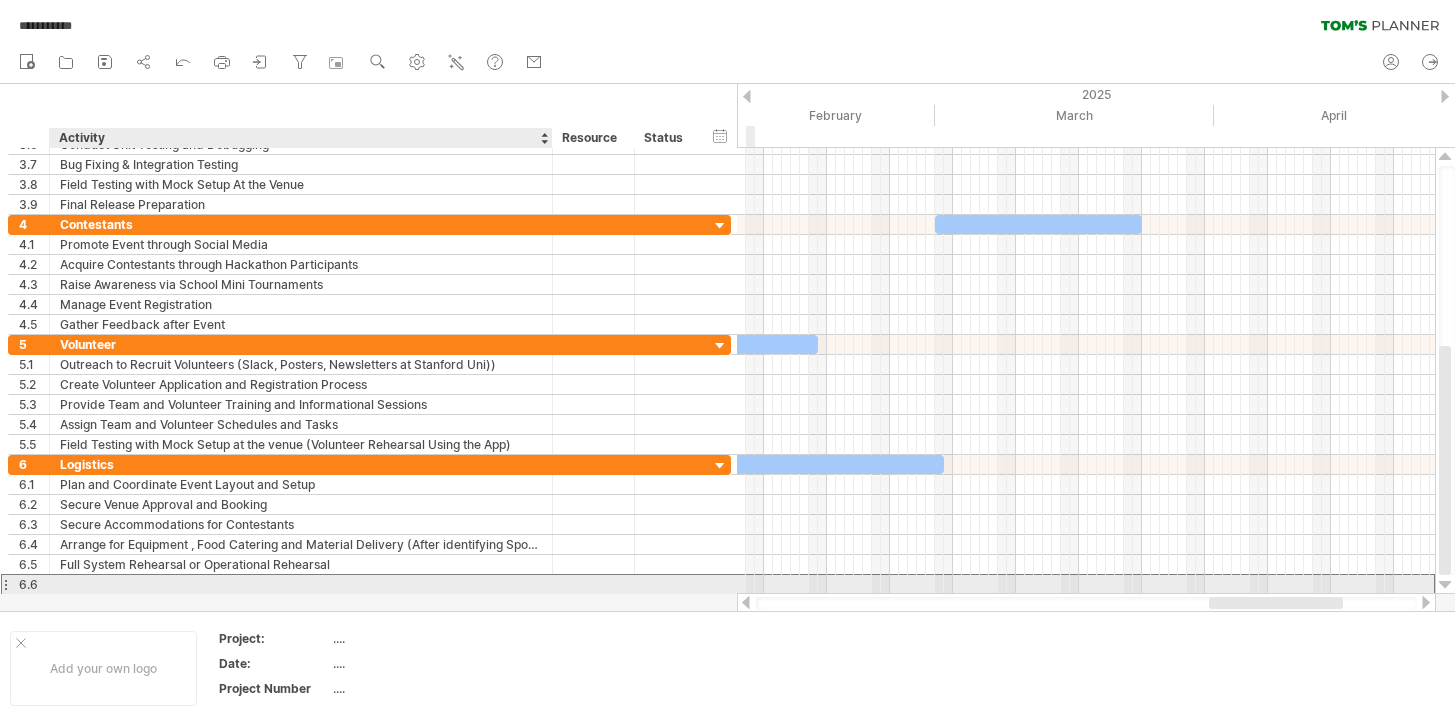 scroll, scrollTop: 0, scrollLeft: 0, axis: both 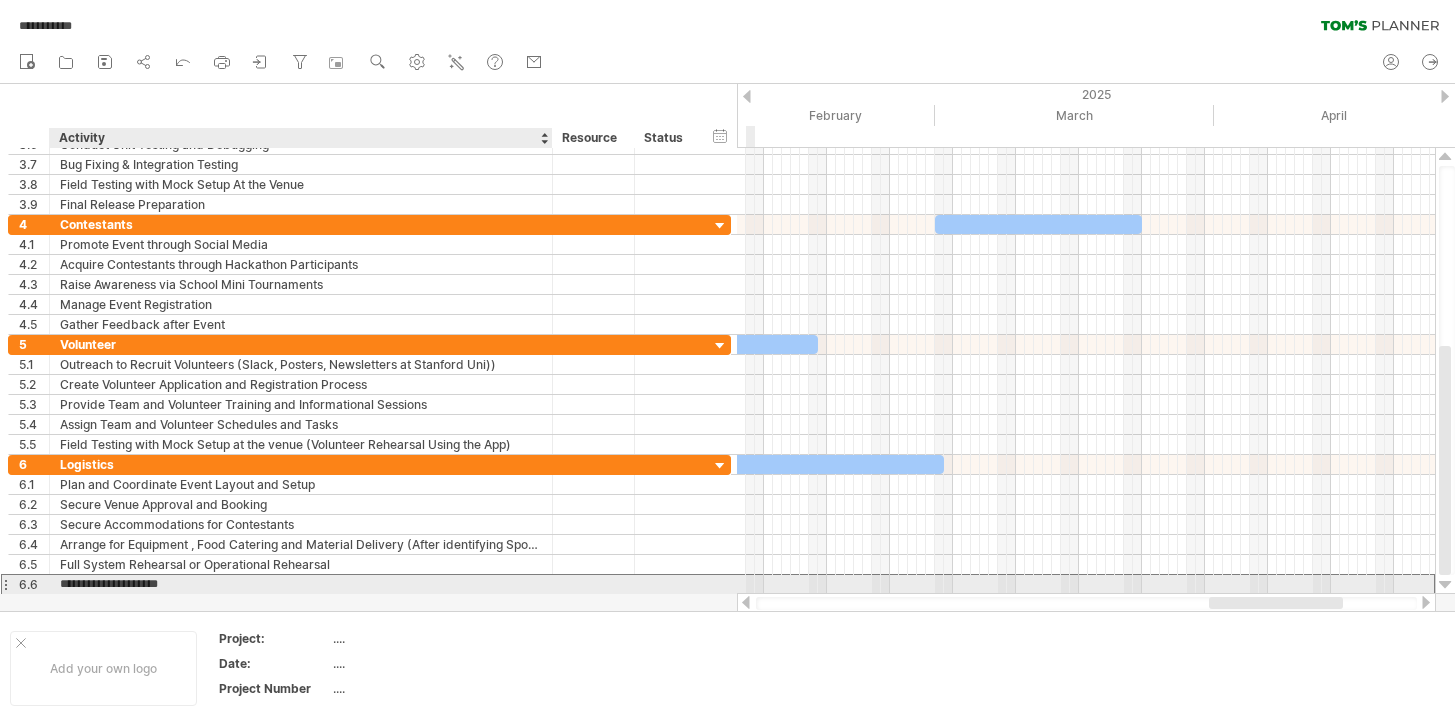 type on "**********" 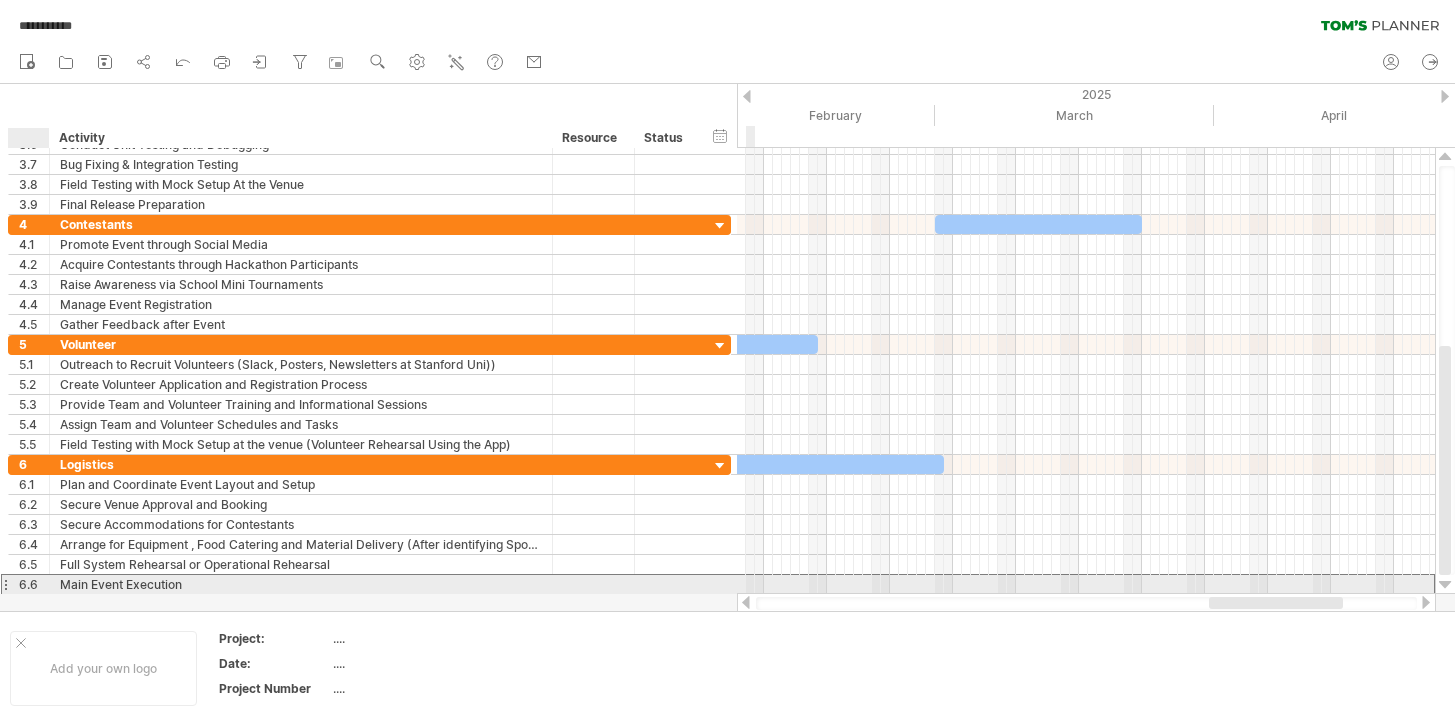 click on "6.6" at bounding box center [34, 584] 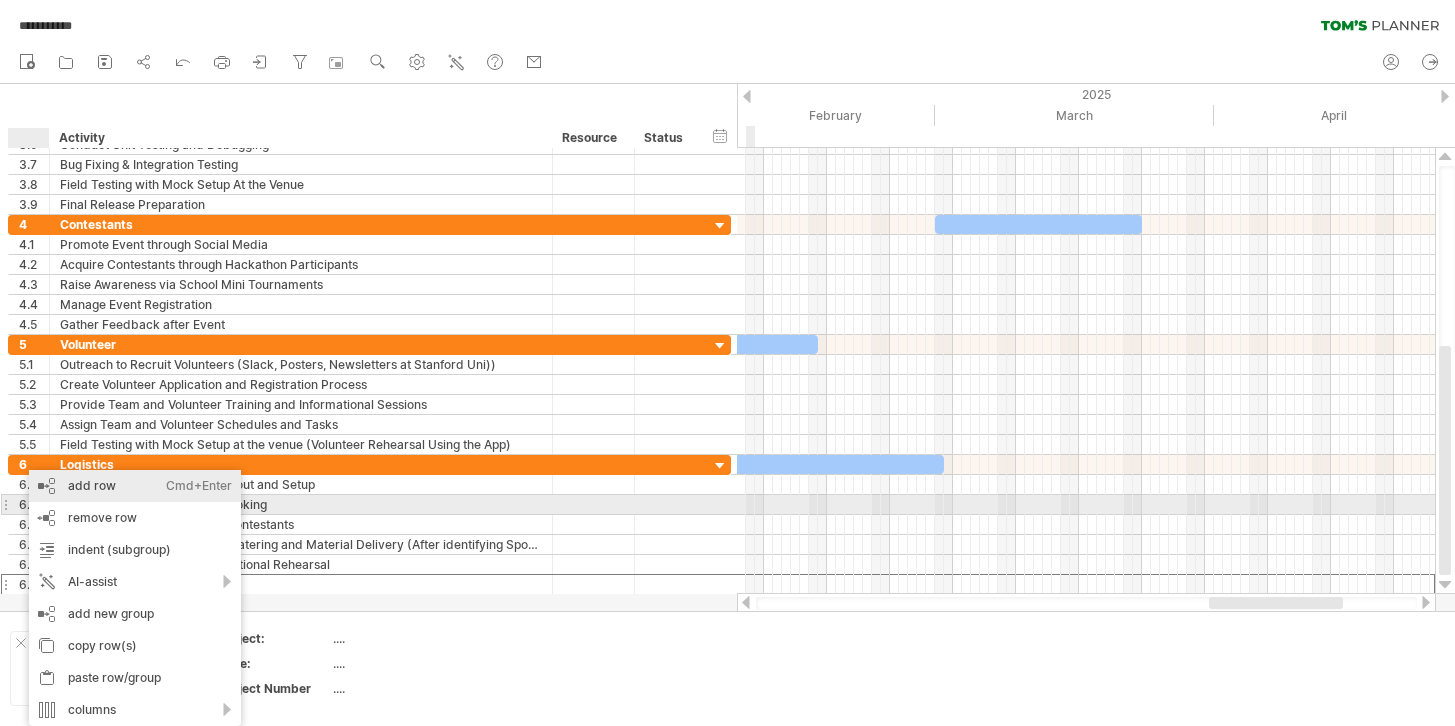 click on "add row Ctrl+Enter Cmd+Enter" at bounding box center (135, 486) 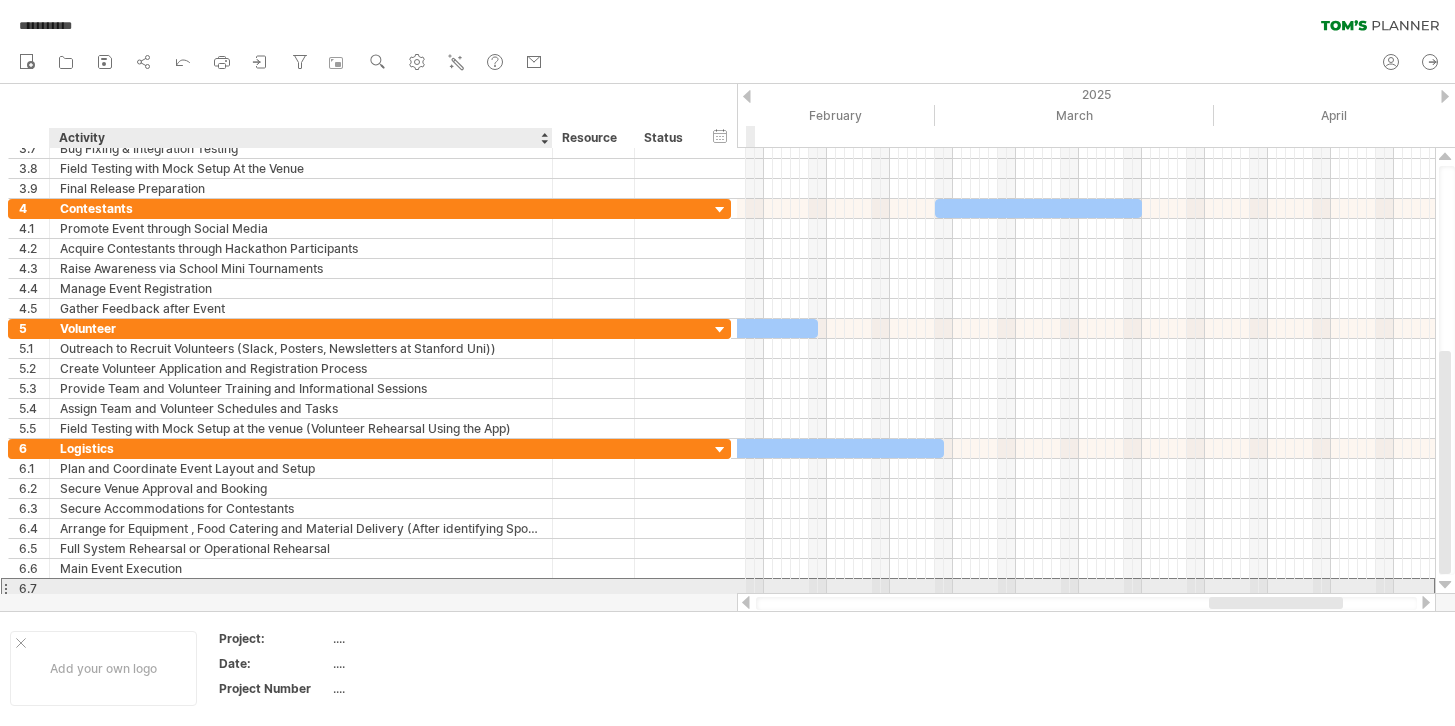 click at bounding box center (301, 588) 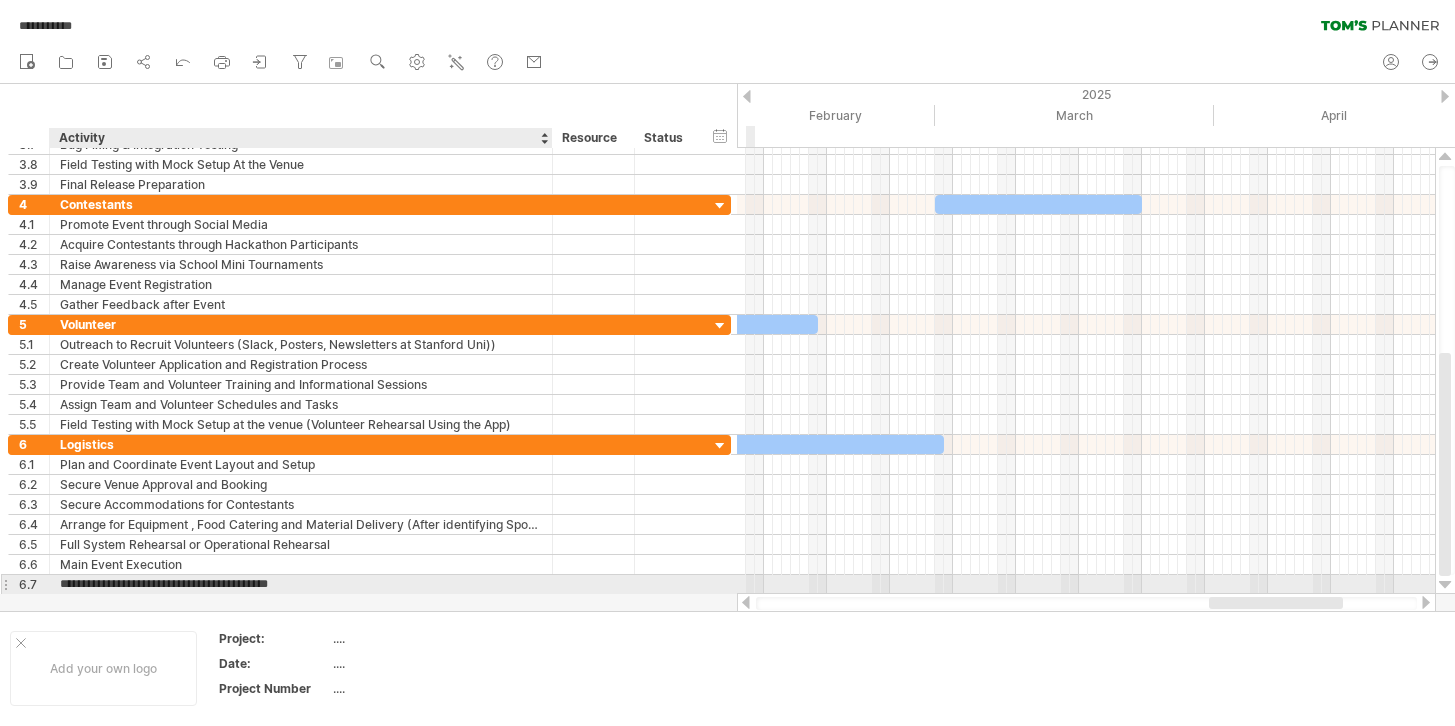 click on "**********" at bounding box center [301, 584] 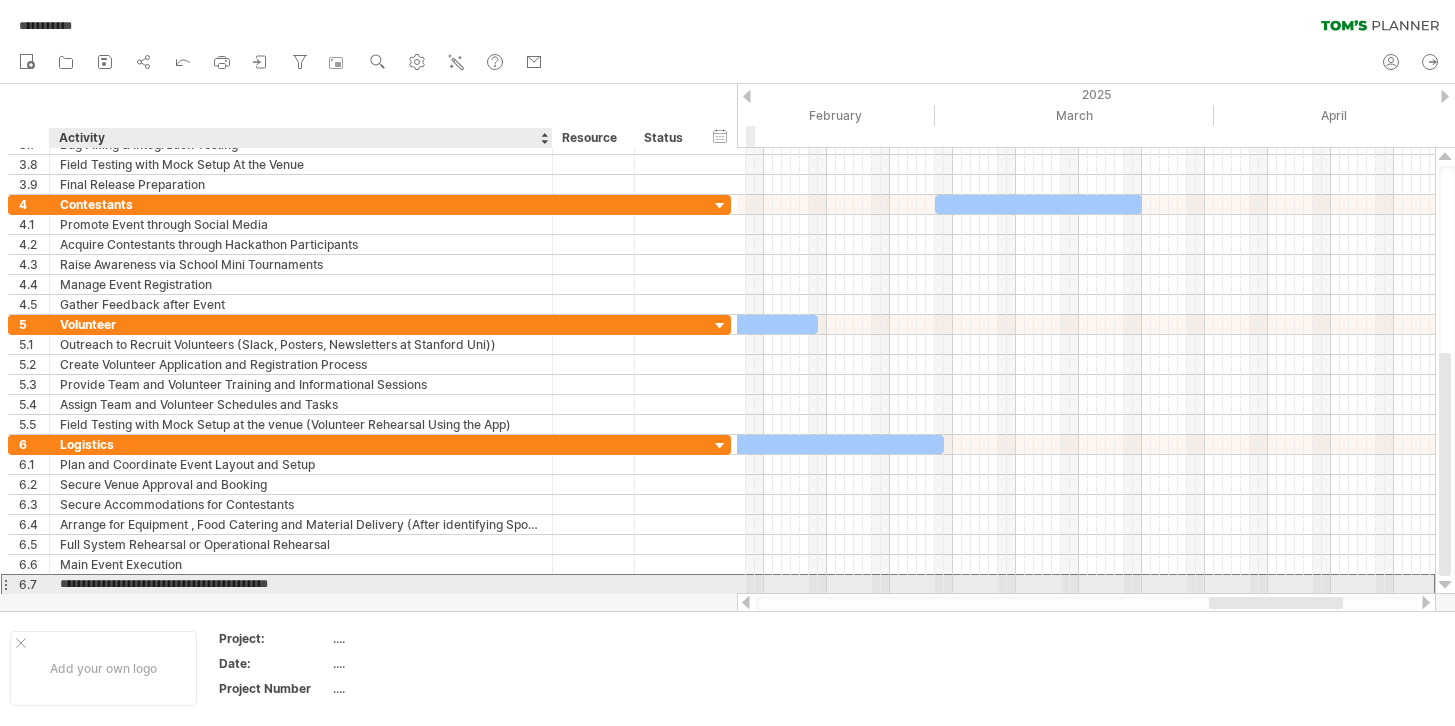 type on "**********" 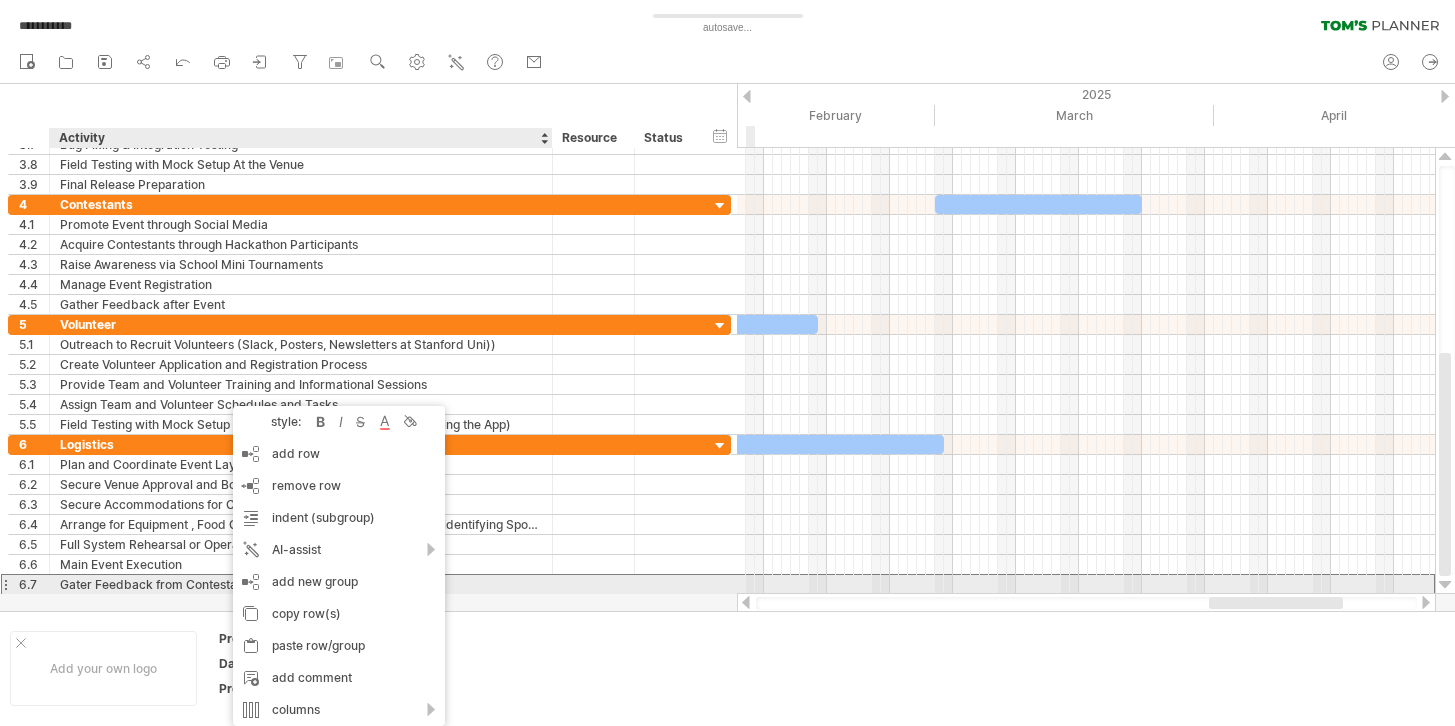 click on "Gater Feedback from Contestats, Volunteers" at bounding box center (301, 584) 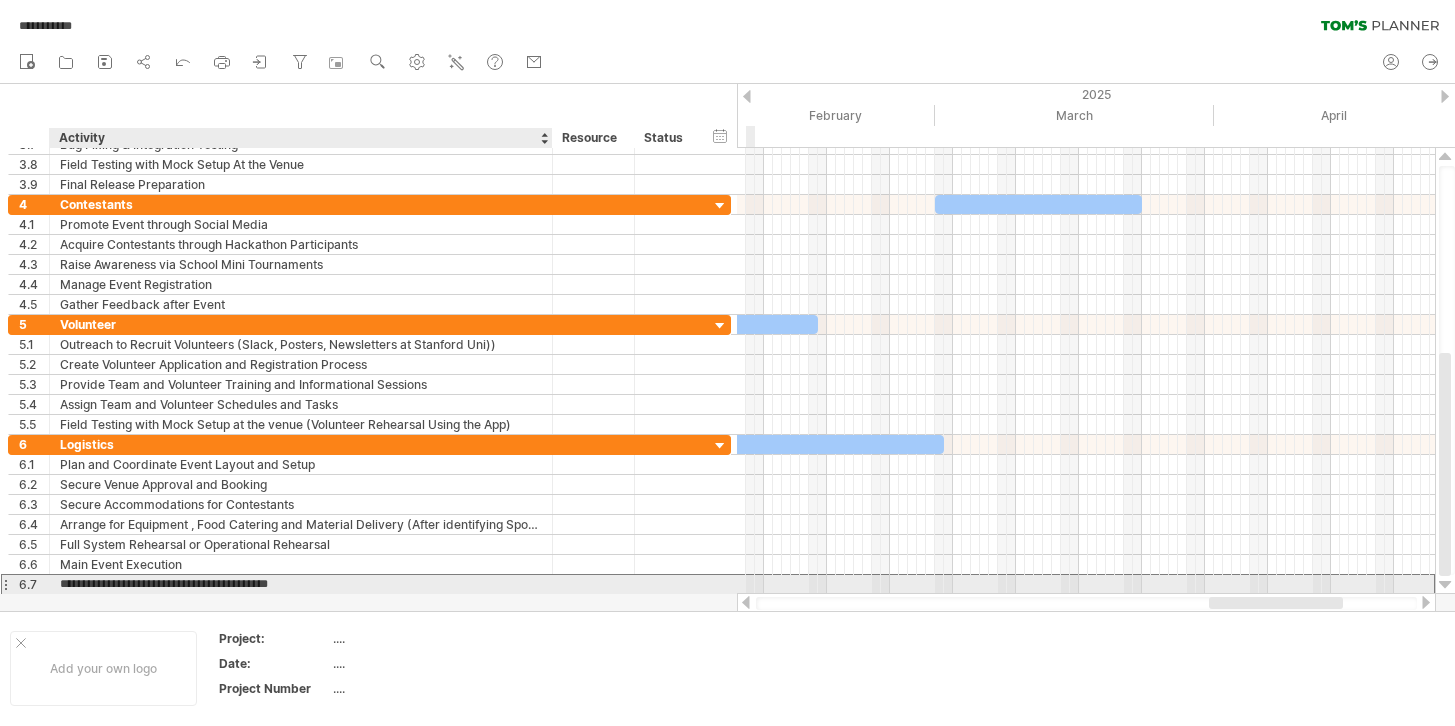 click on "**********" at bounding box center (301, 584) 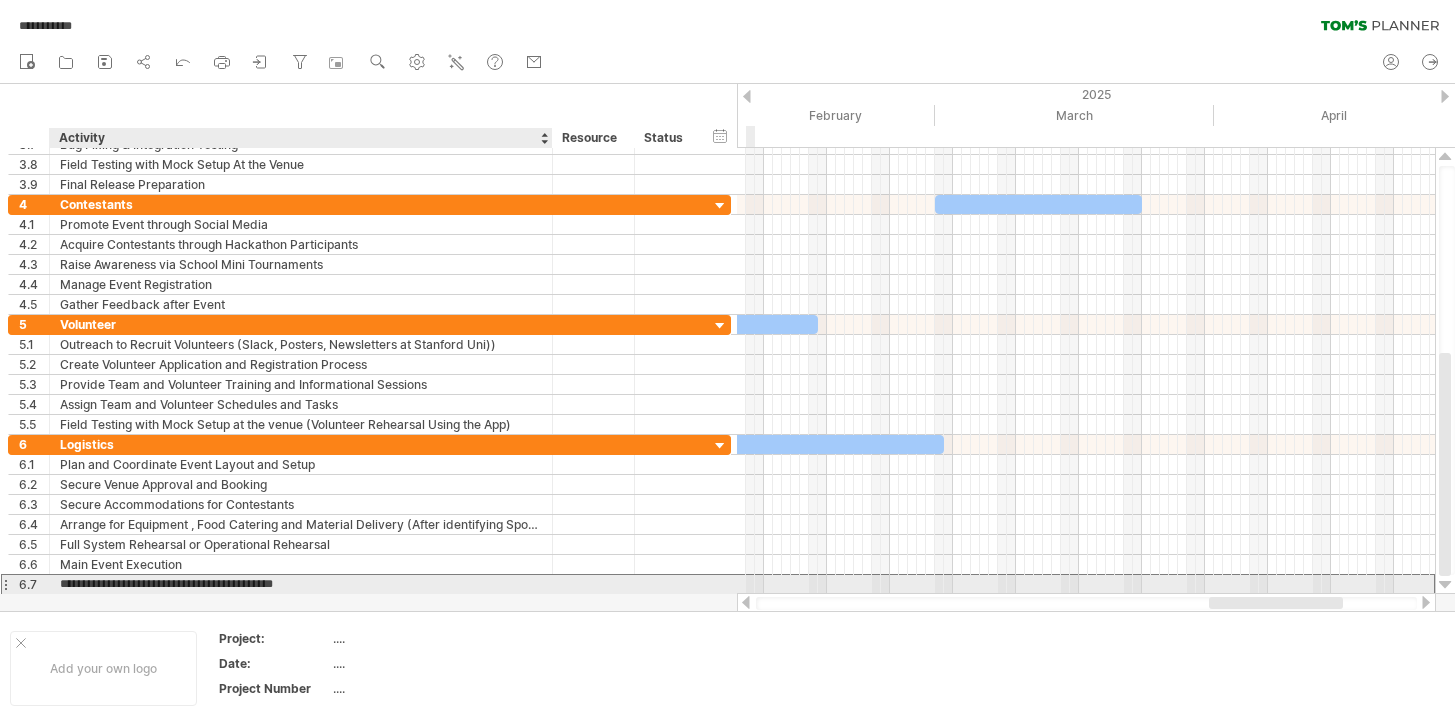 click on "**********" at bounding box center (301, 584) 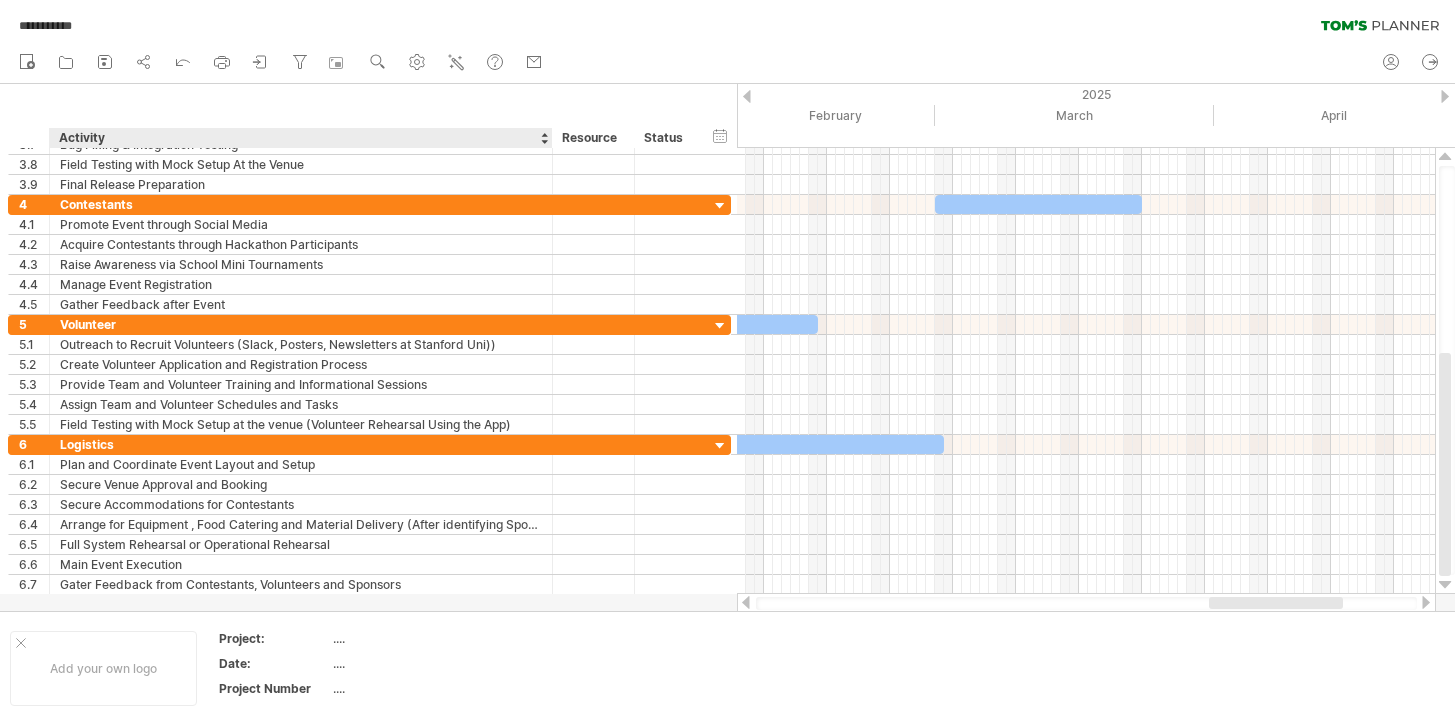 click at bounding box center [727, 347] 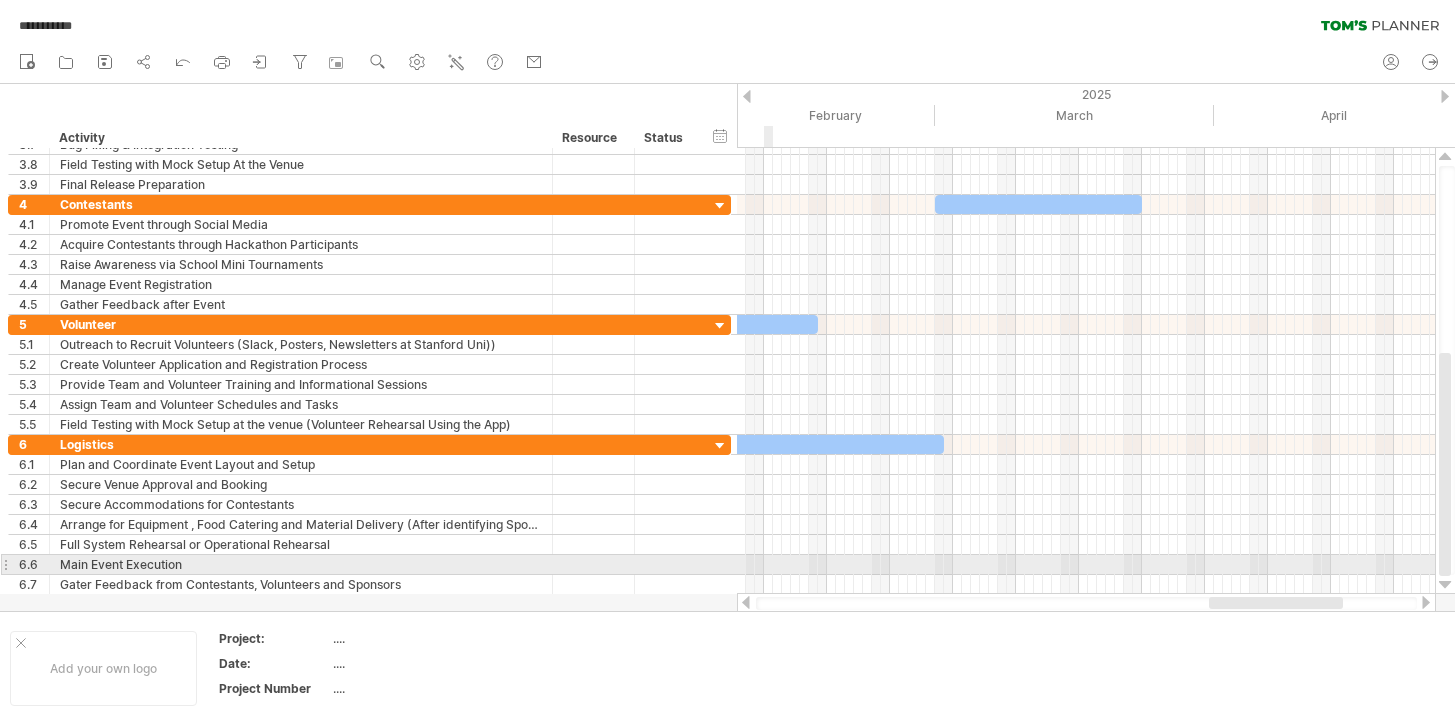 click at bounding box center [1086, 565] 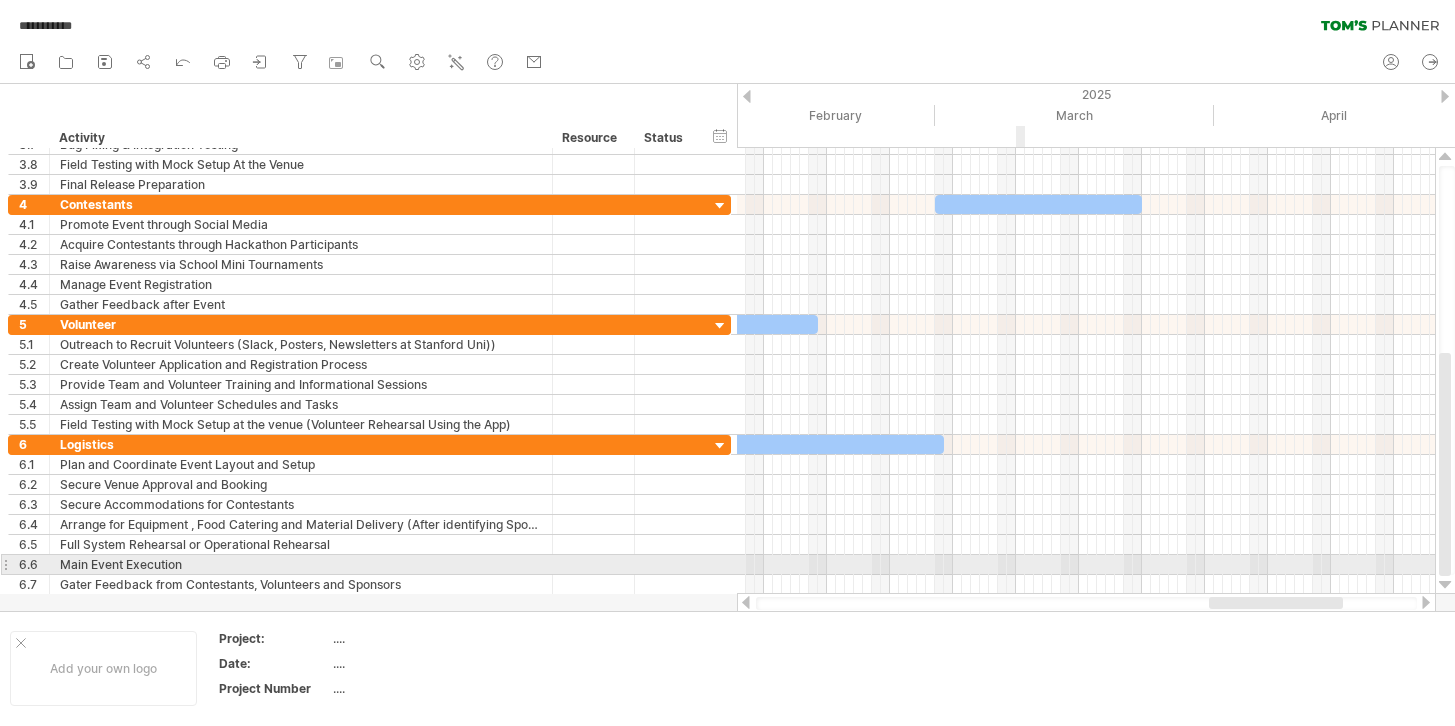 click at bounding box center (1086, 565) 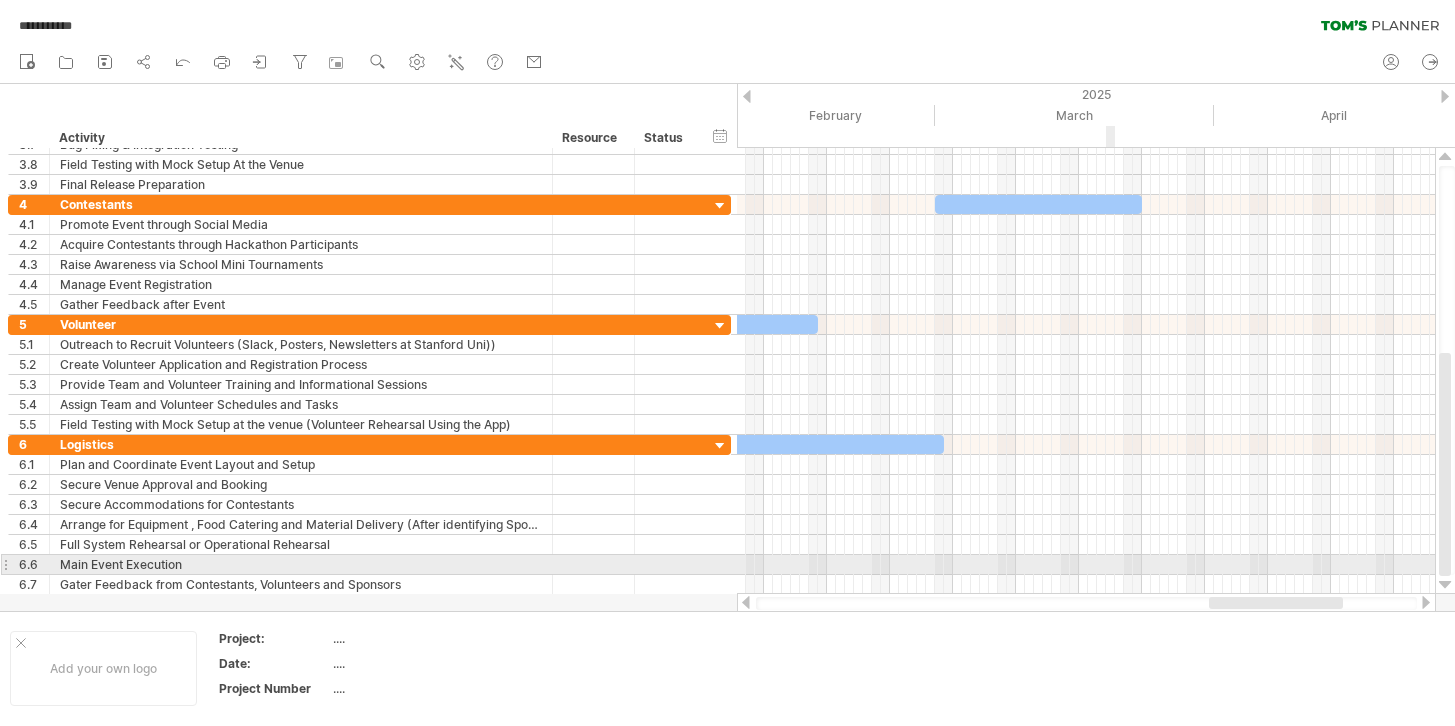click at bounding box center (1086, 565) 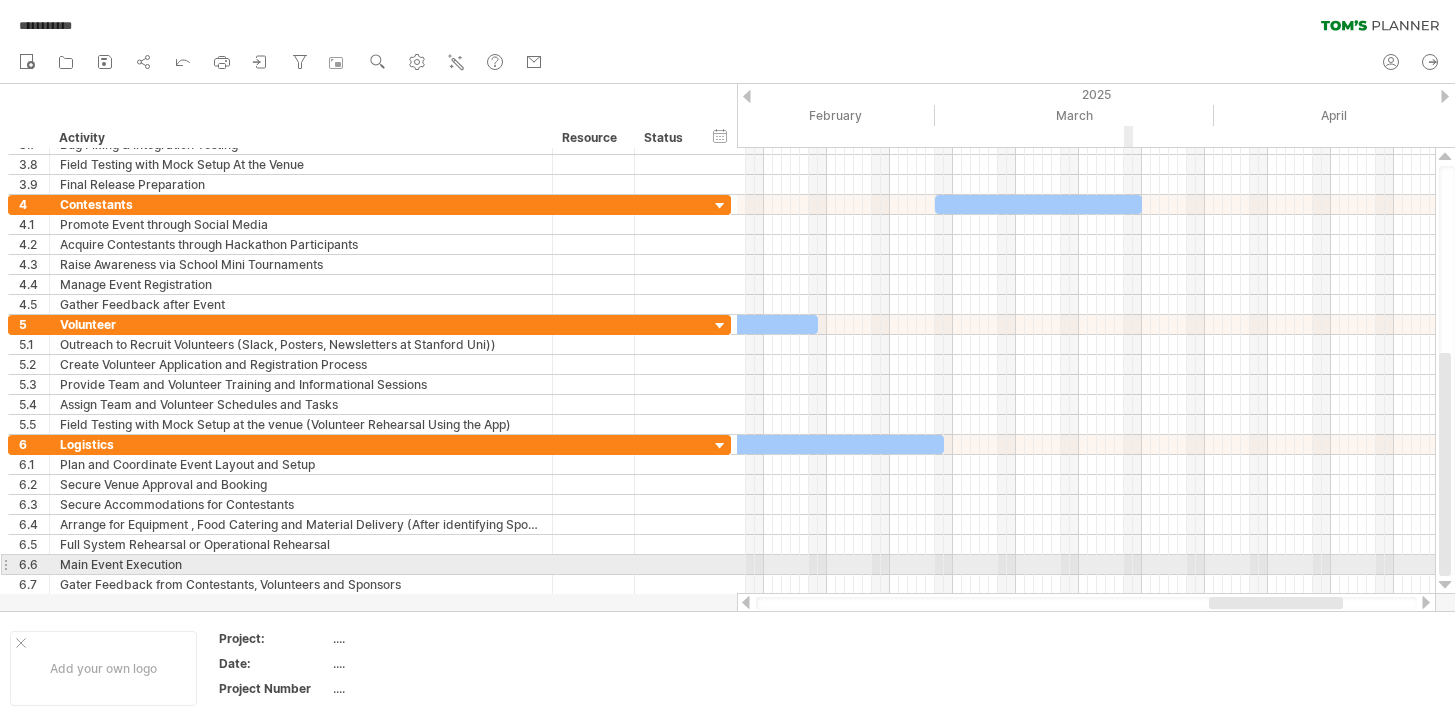click at bounding box center [1086, 565] 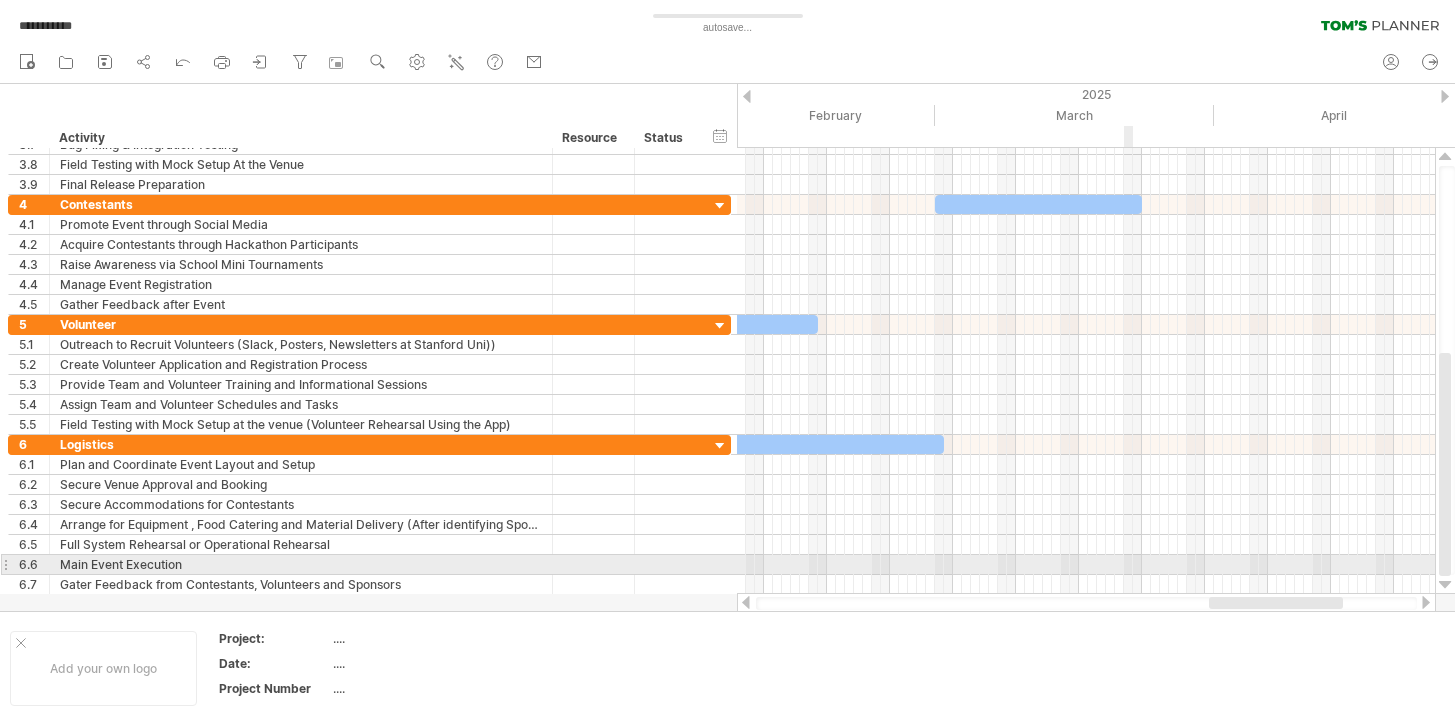 click at bounding box center (1086, 565) 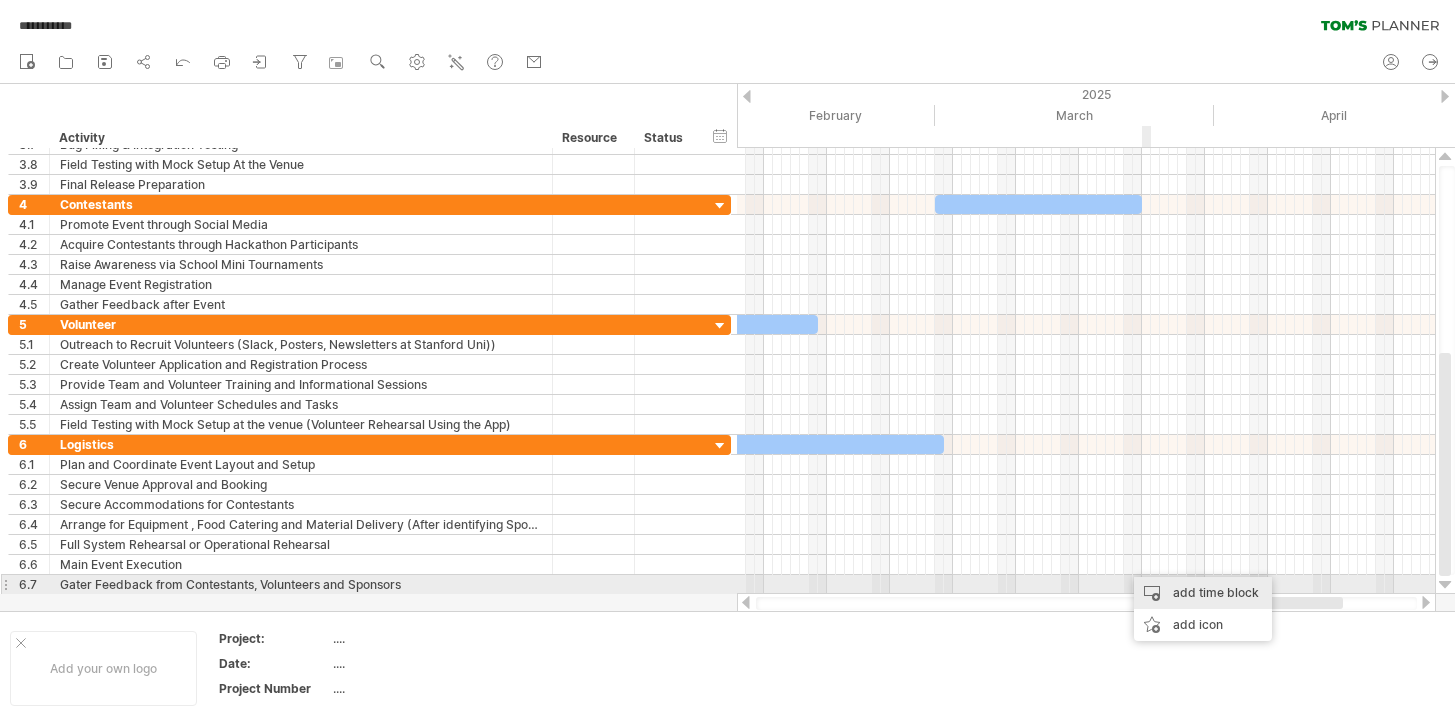 click on "add time block" at bounding box center (1203, 593) 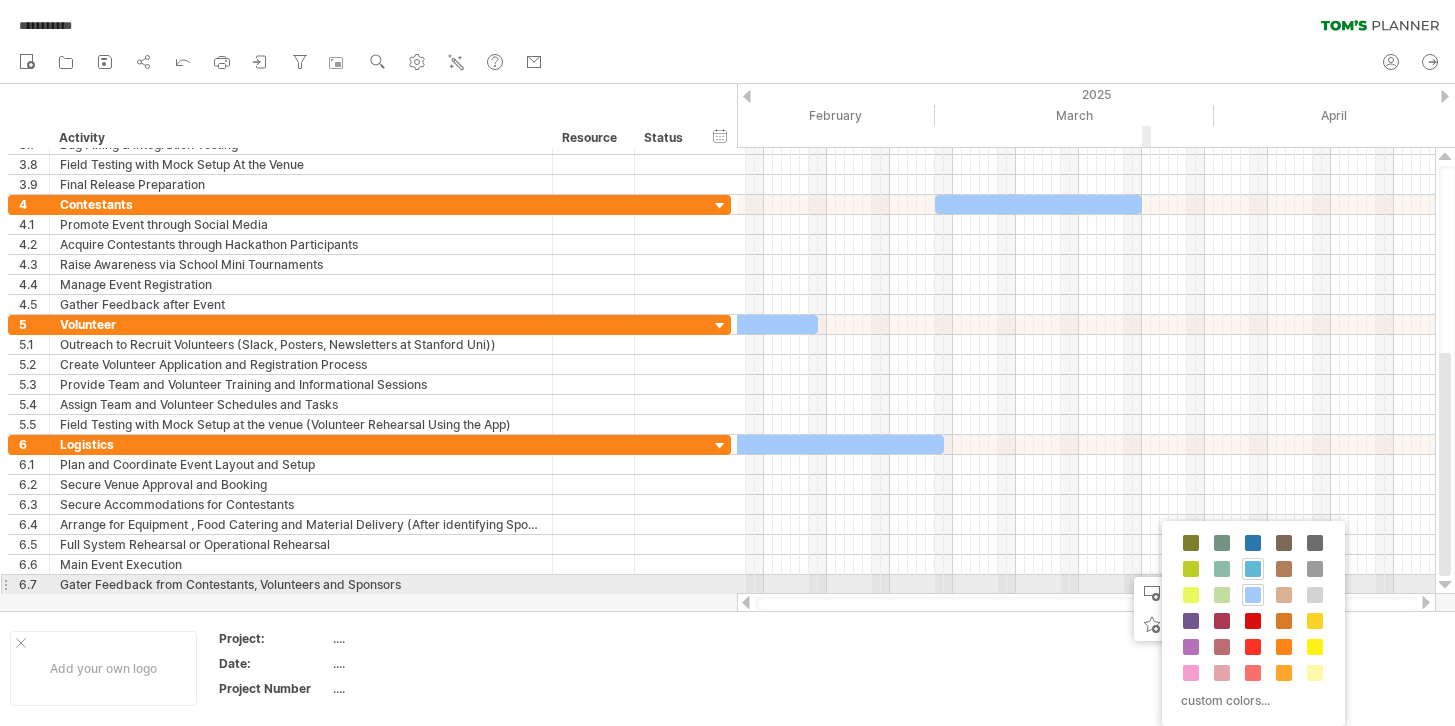 click at bounding box center [1253, 595] 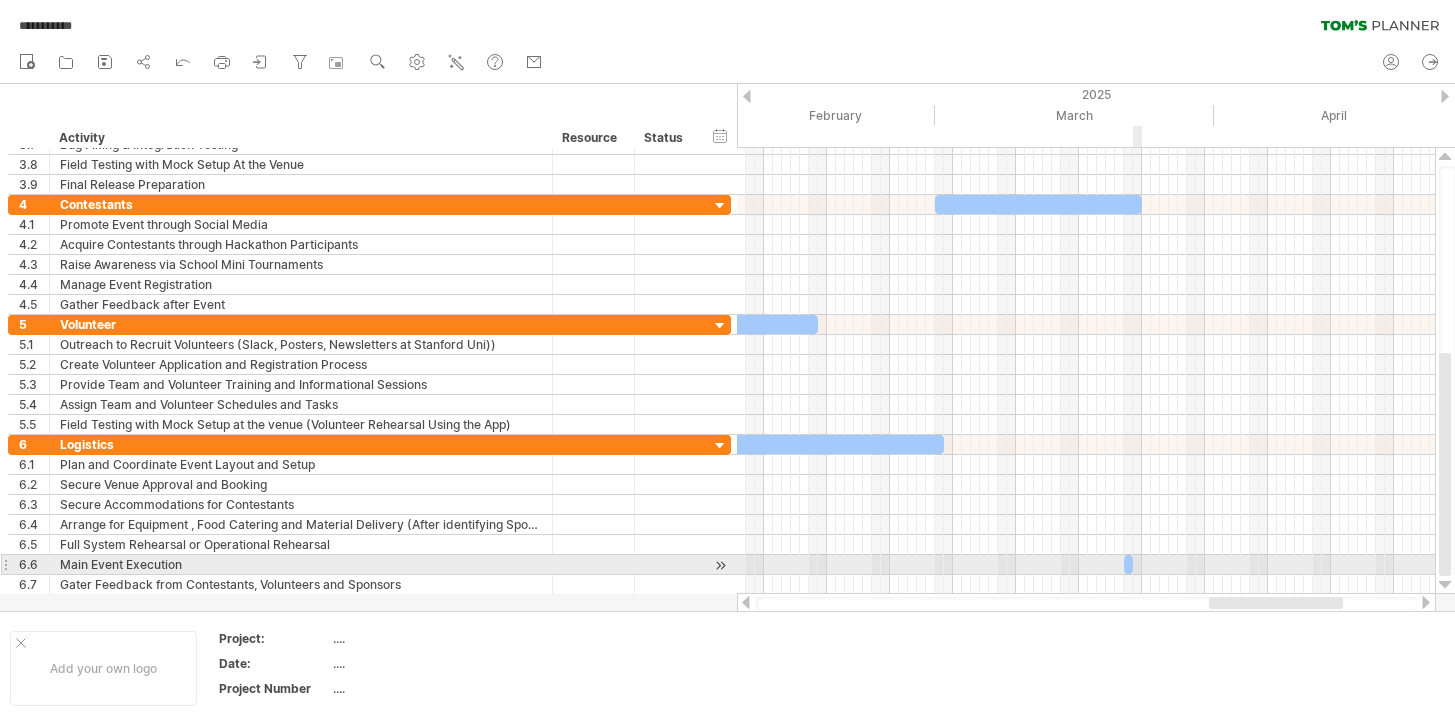 click at bounding box center (1133, 564) 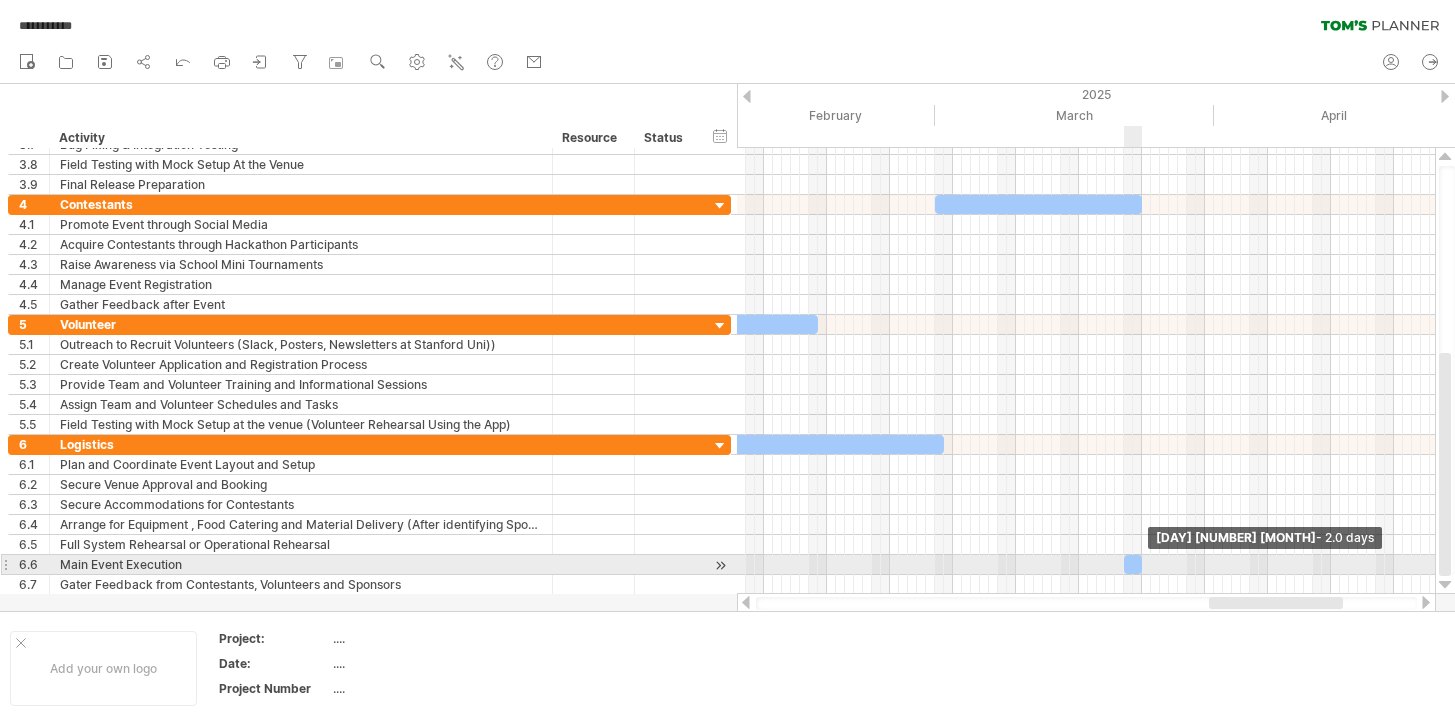 click at bounding box center [1142, 564] 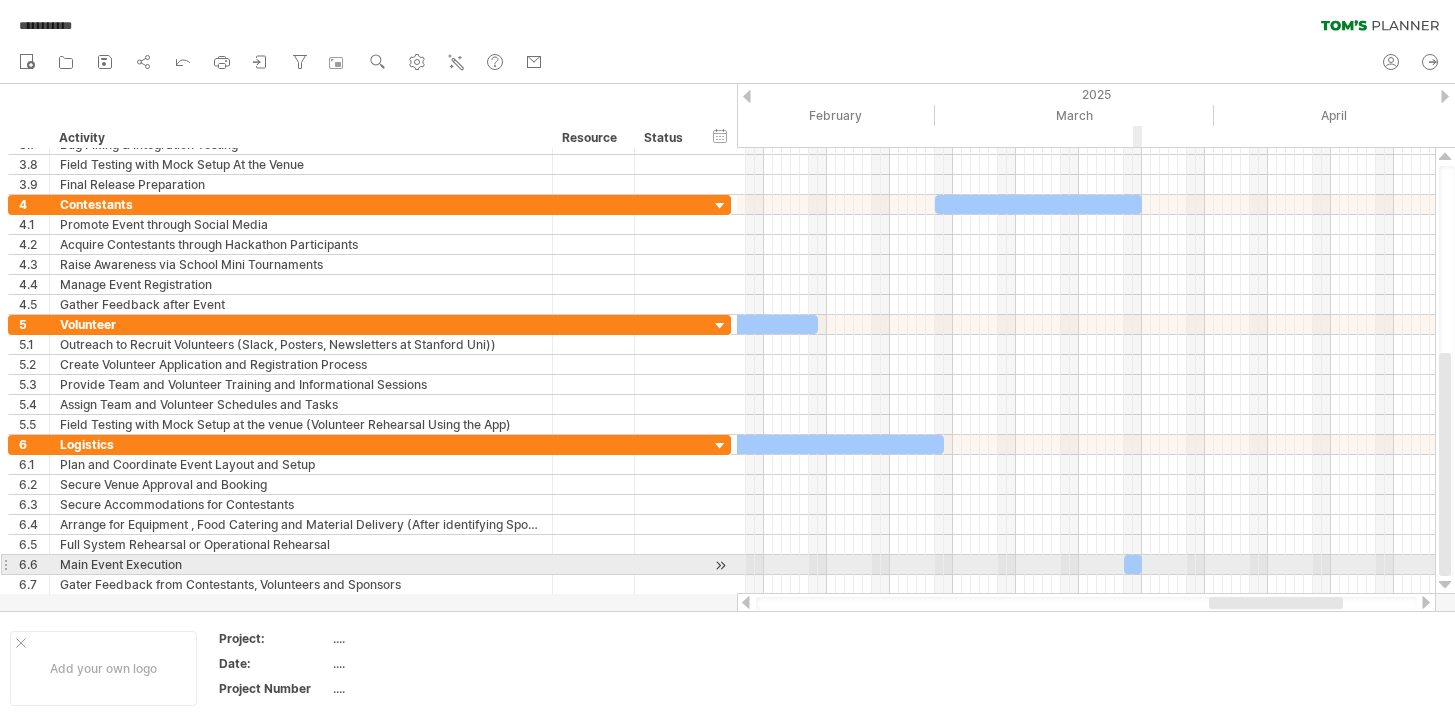 click at bounding box center [1133, 564] 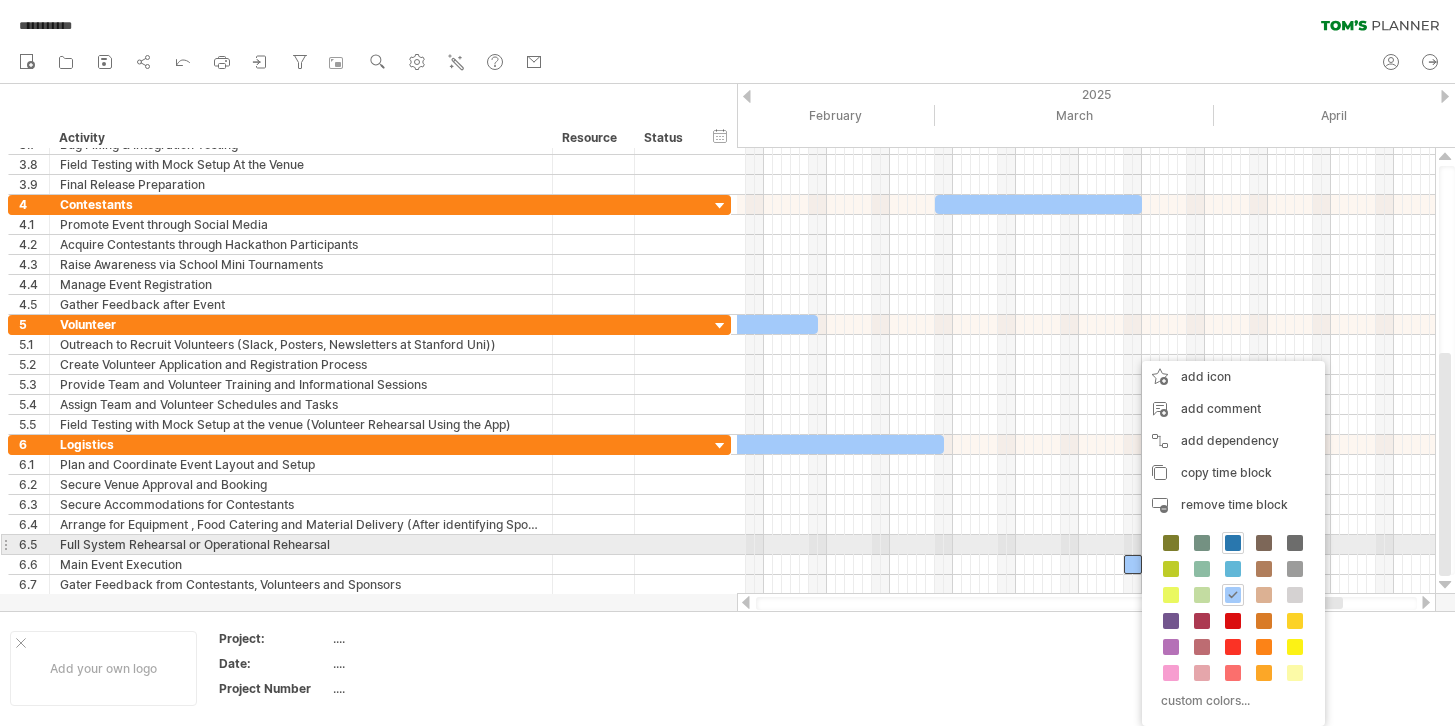 click at bounding box center (1233, 543) 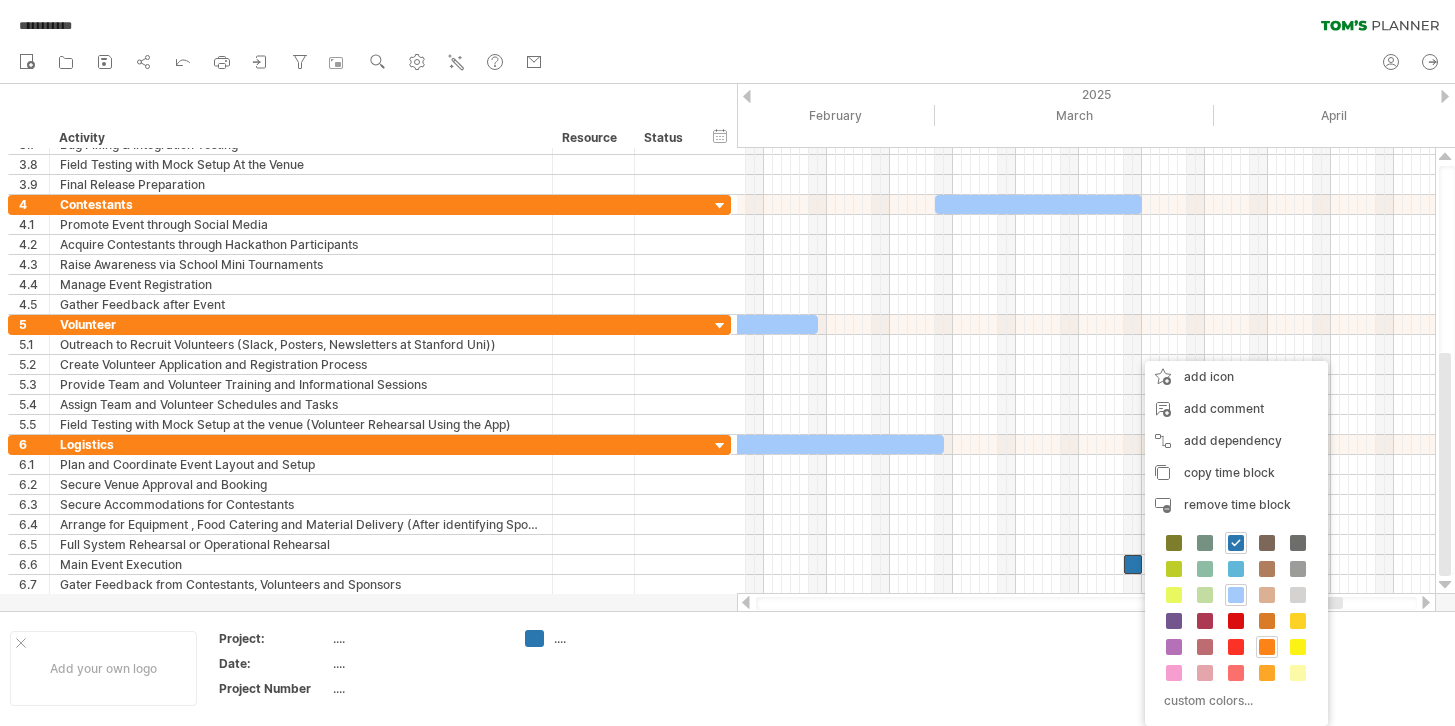 click at bounding box center [1267, 647] 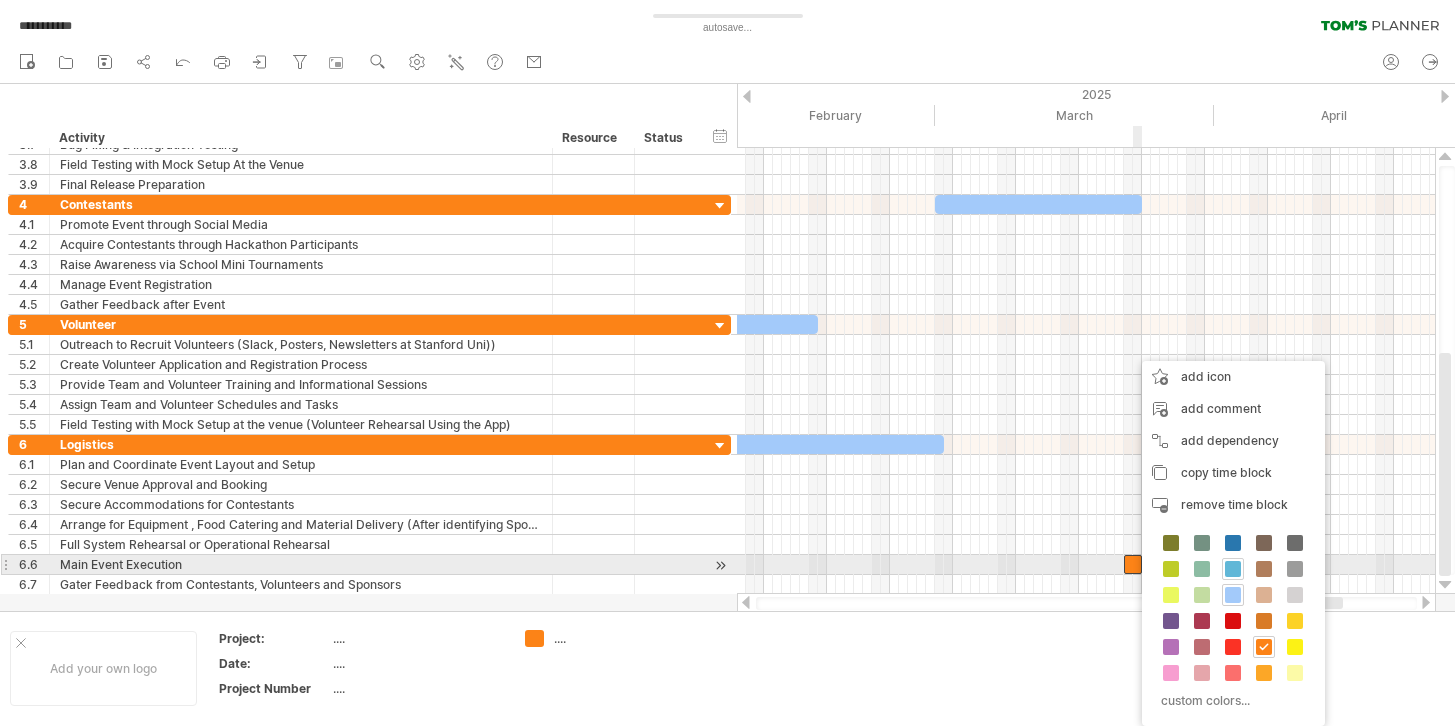 click at bounding box center [1233, 569] 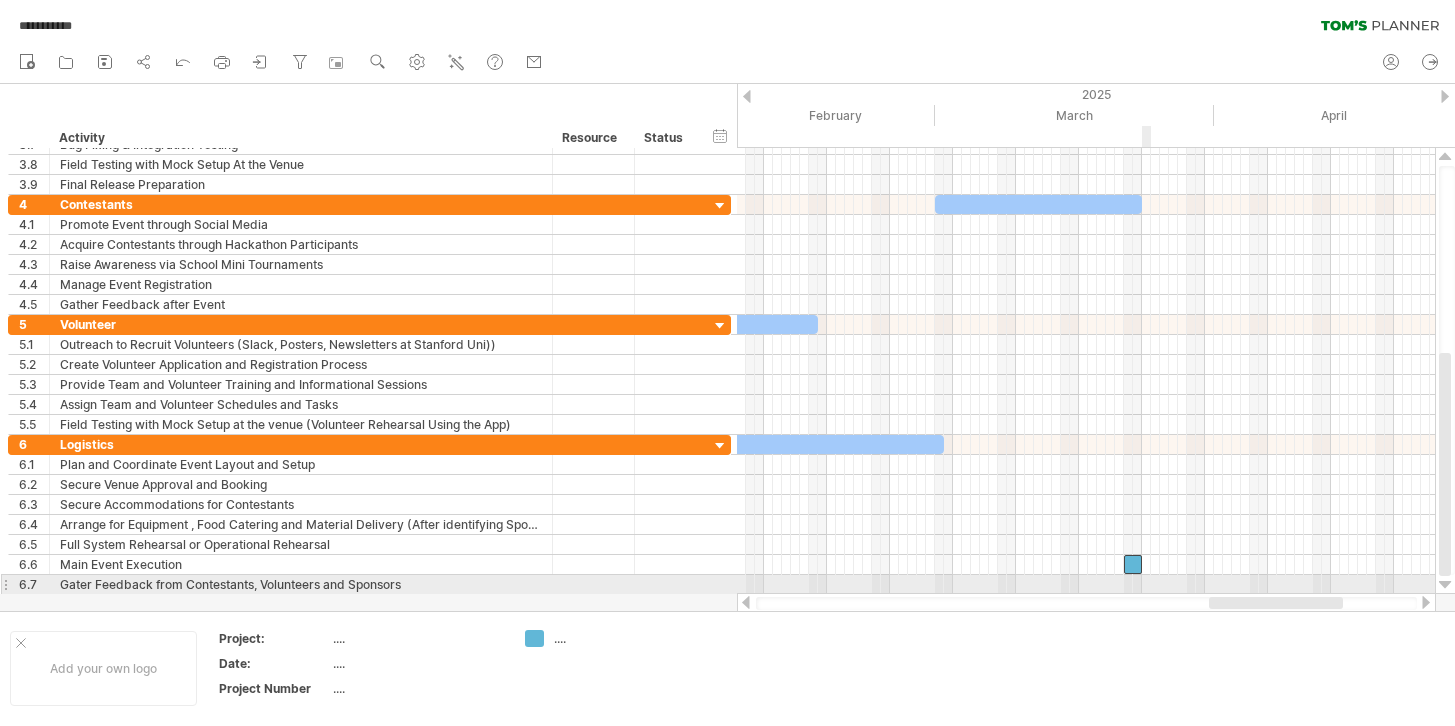 click at bounding box center [1086, 585] 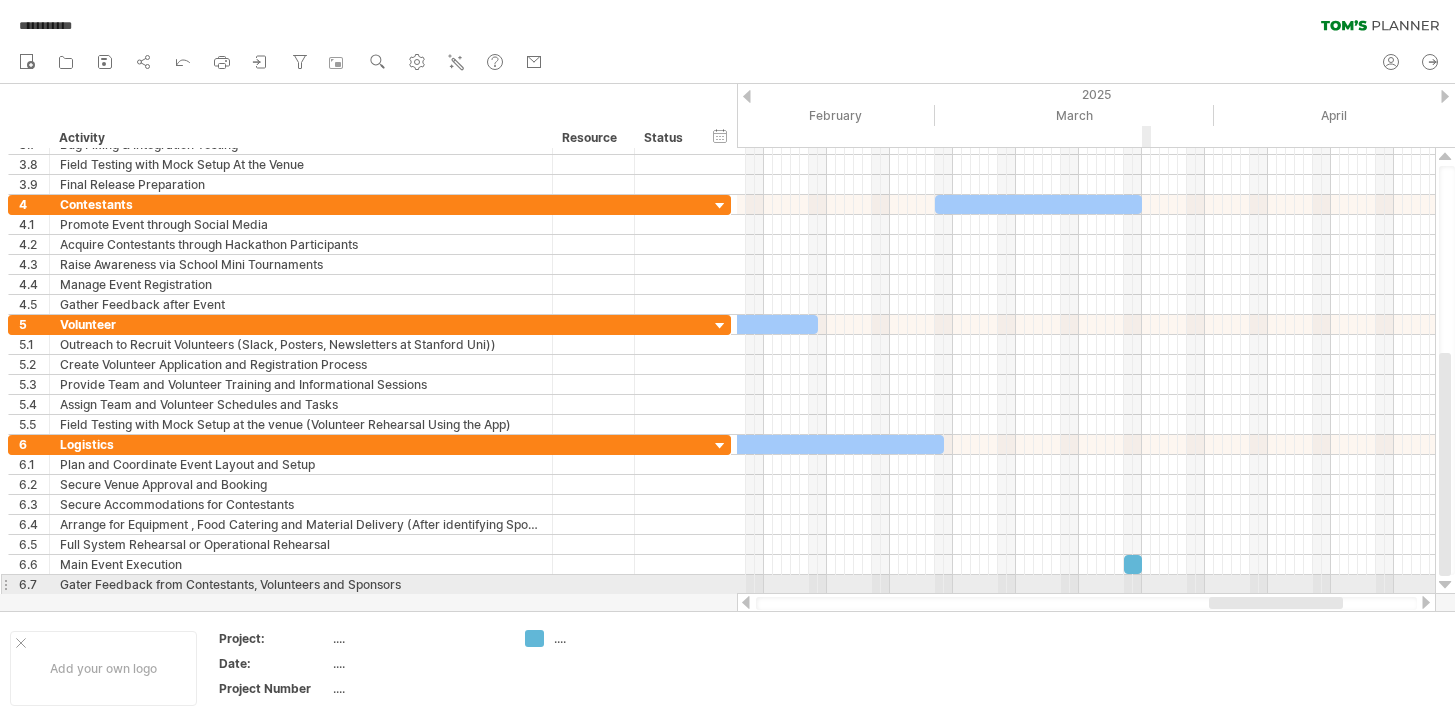 click at bounding box center (1086, 585) 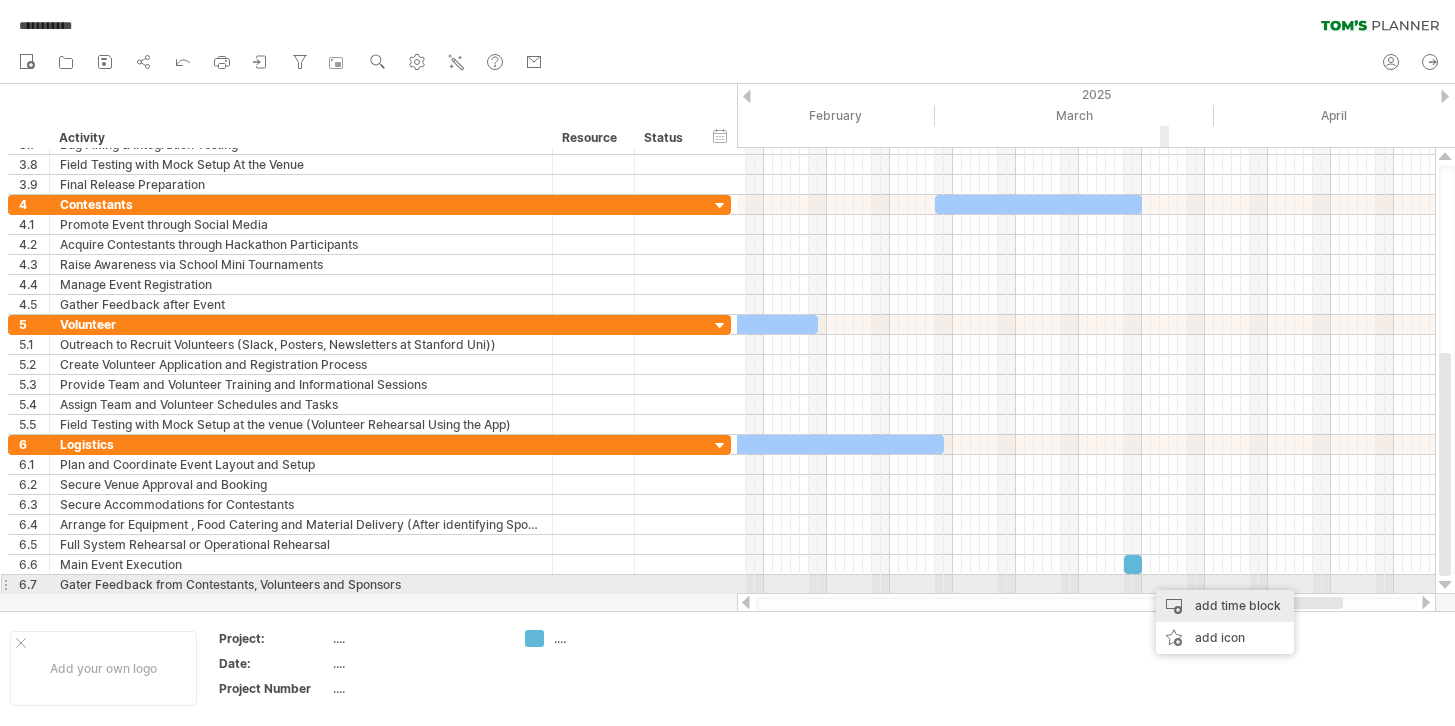 click on "add time block" at bounding box center (1225, 606) 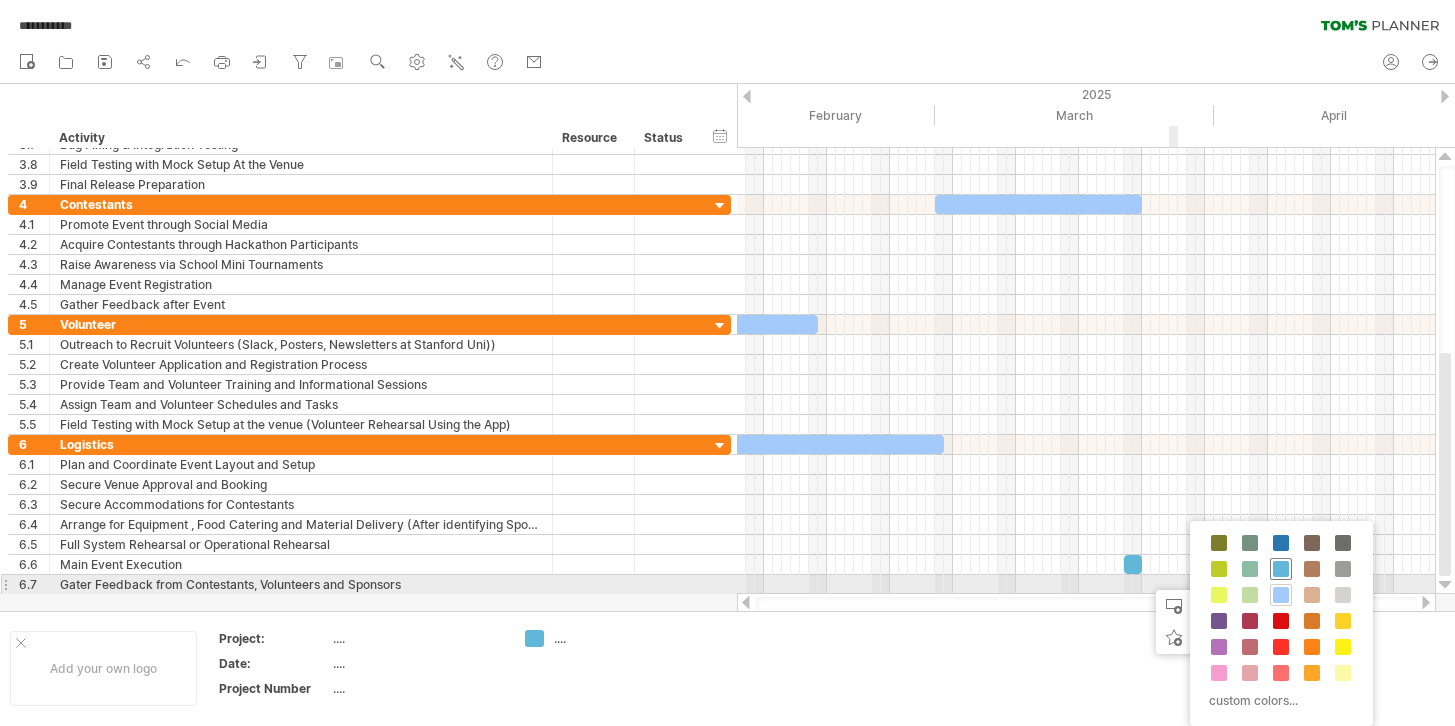 click at bounding box center [1281, 595] 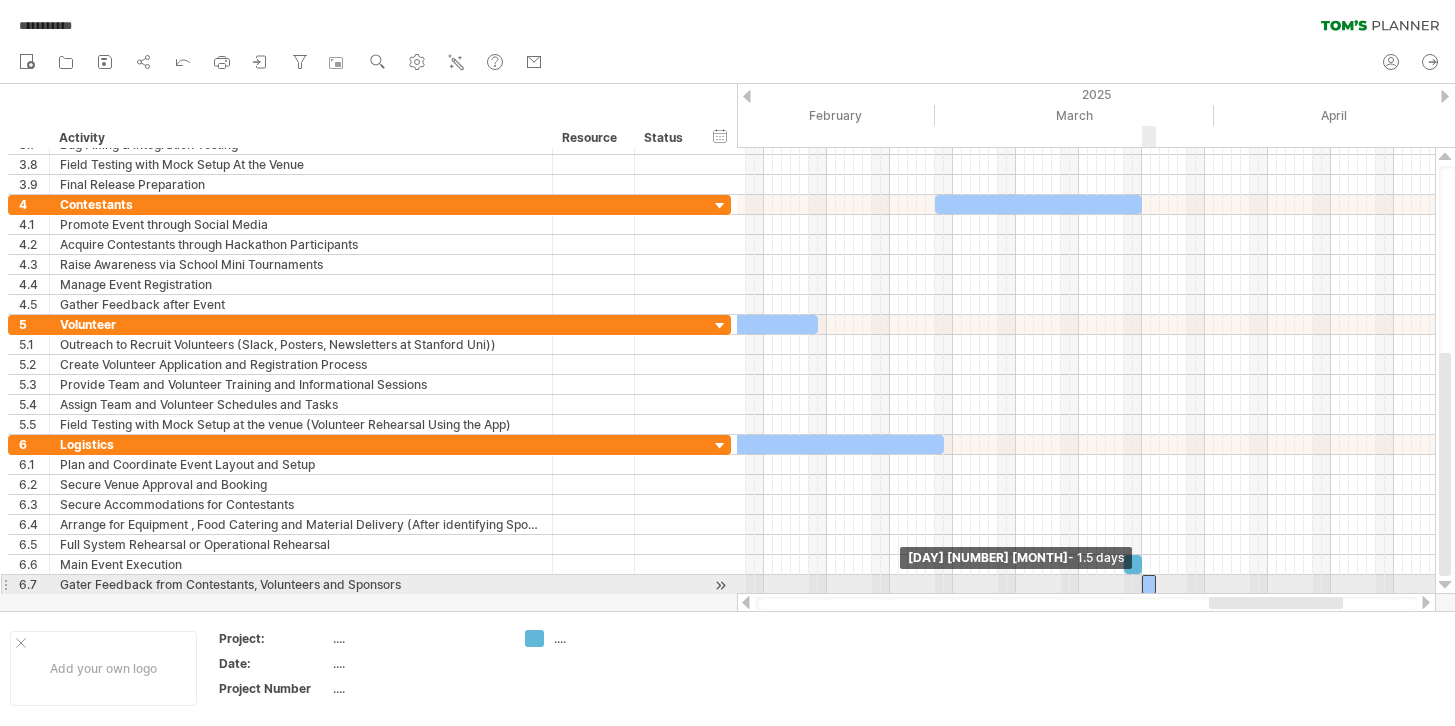 click at bounding box center (1142, 584) 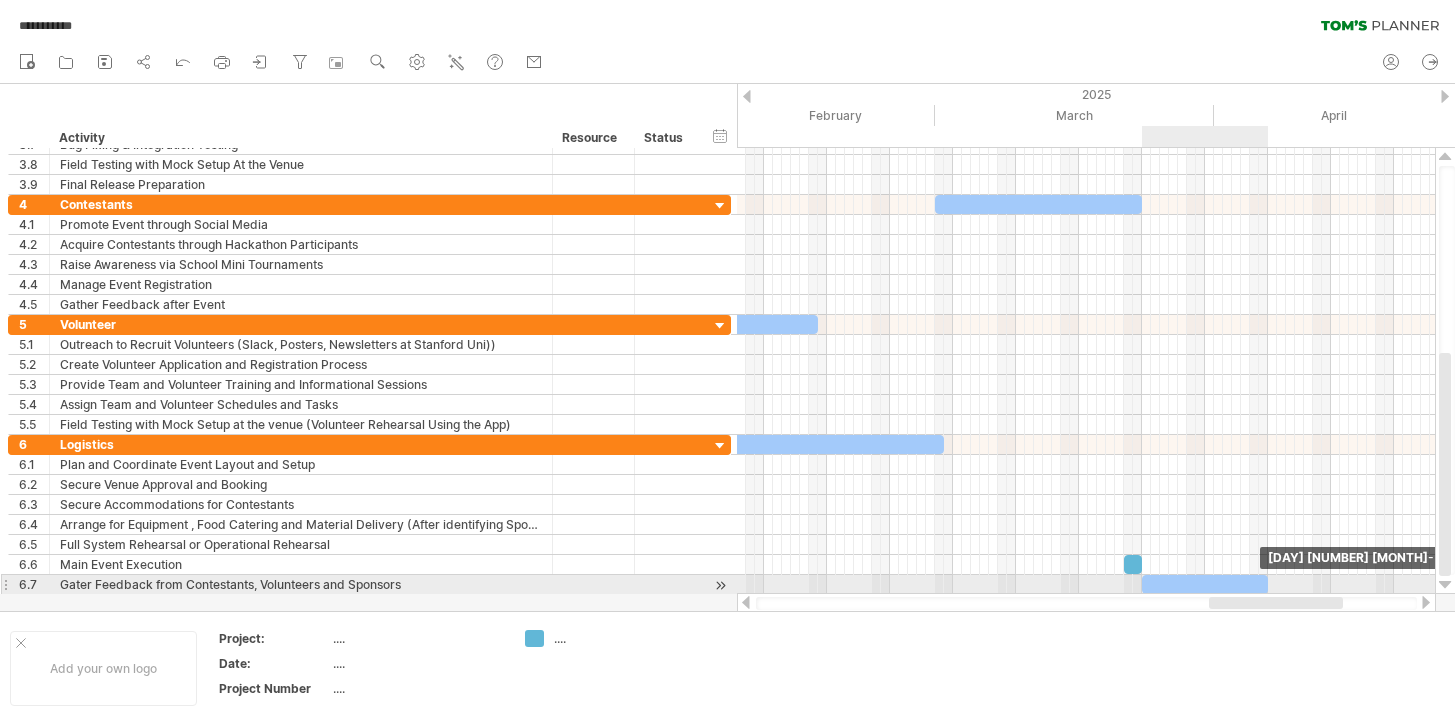 drag, startPoint x: 1154, startPoint y: 584, endPoint x: 1266, endPoint y: 585, distance: 112.00446 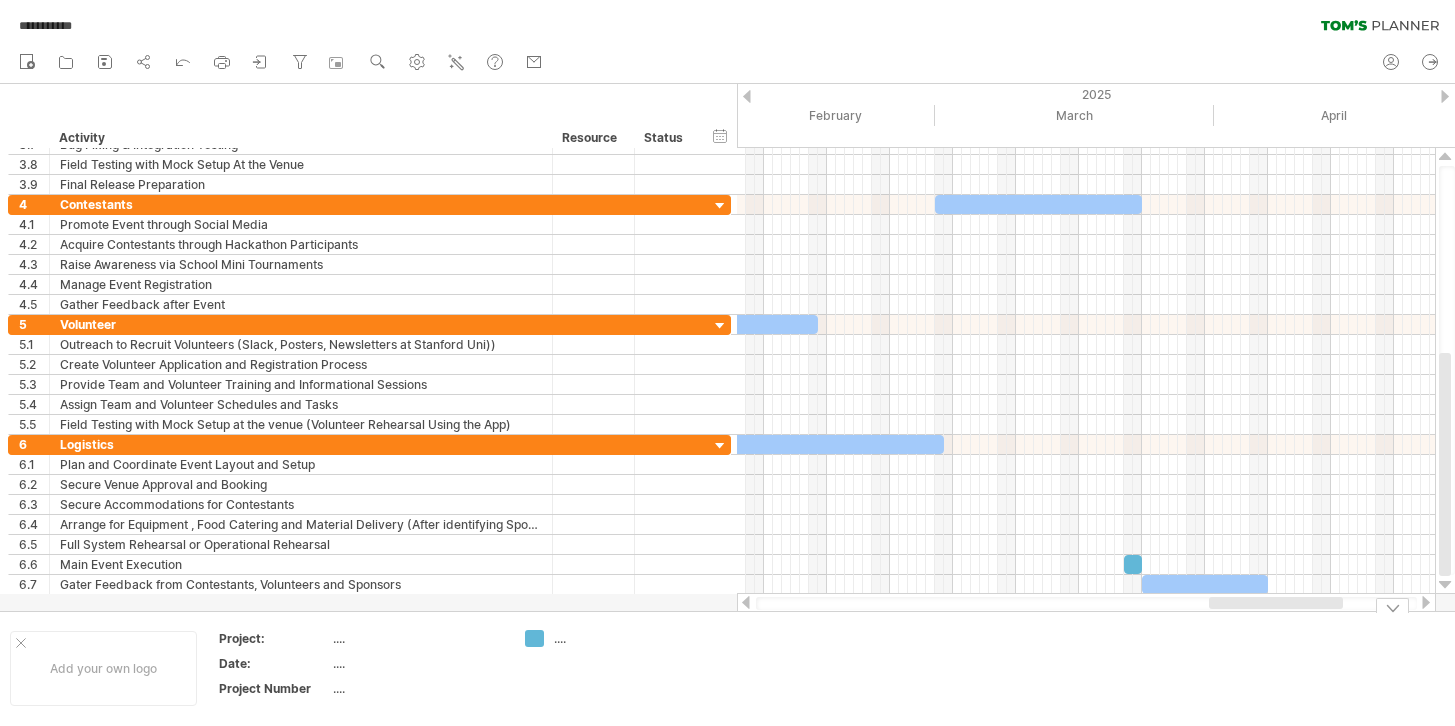 click on "Add your own logo Project: .... Date: .... Project Number .... ...." at bounding box center [50000, 668] 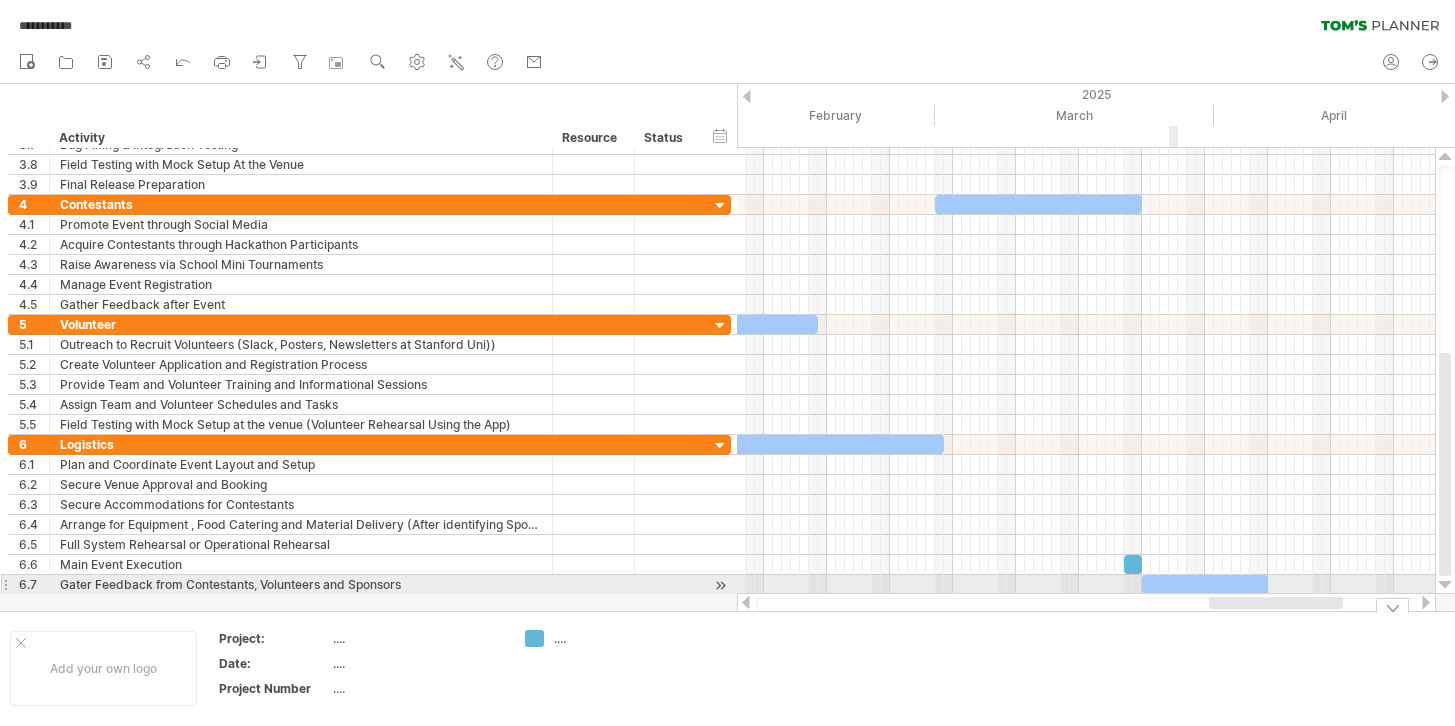 click at bounding box center (1205, 584) 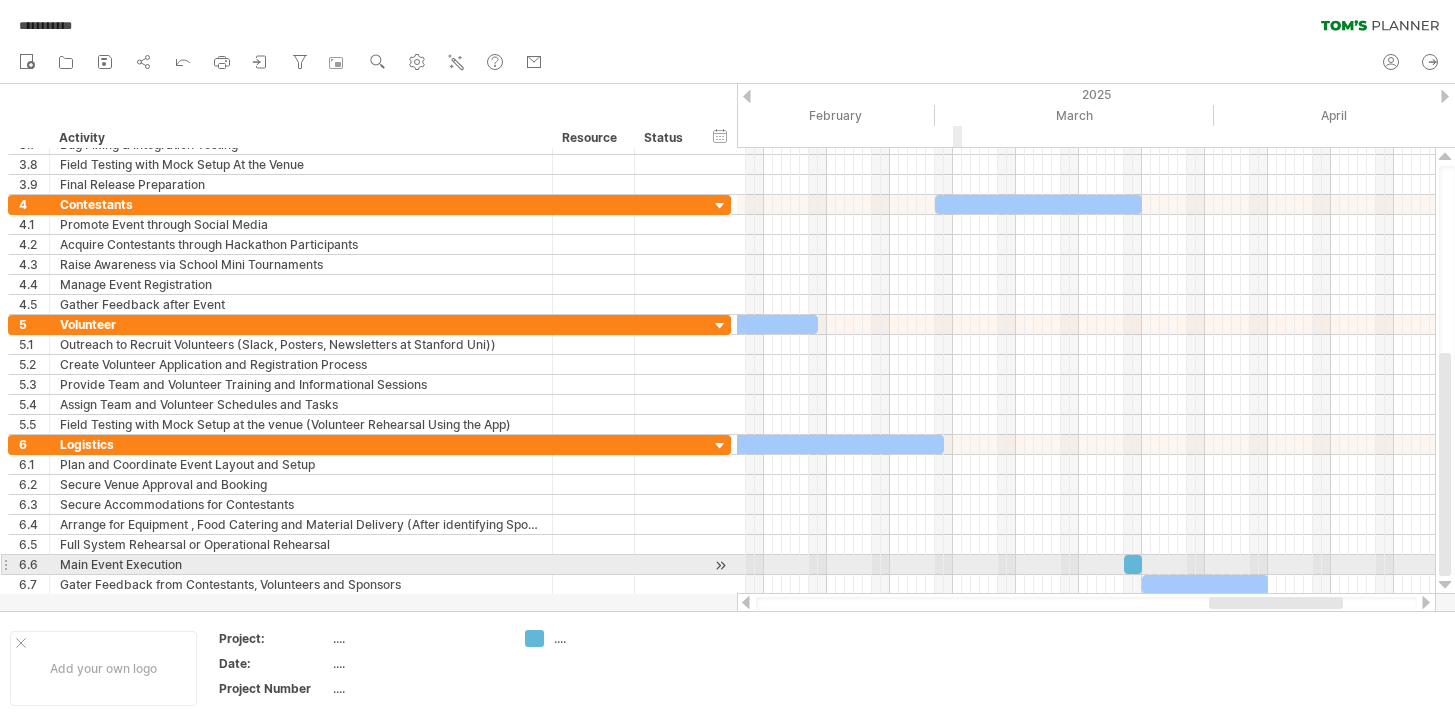 click at bounding box center (1086, 565) 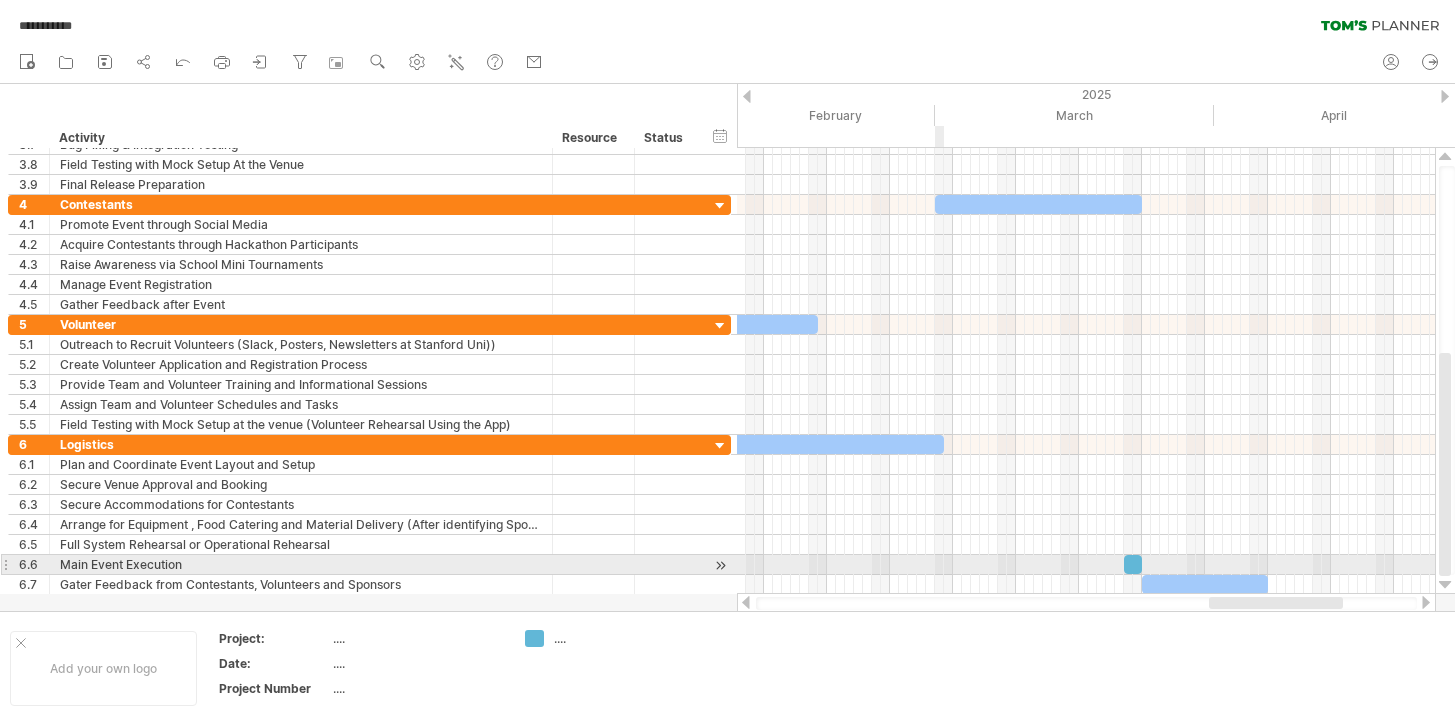click at bounding box center [1086, 565] 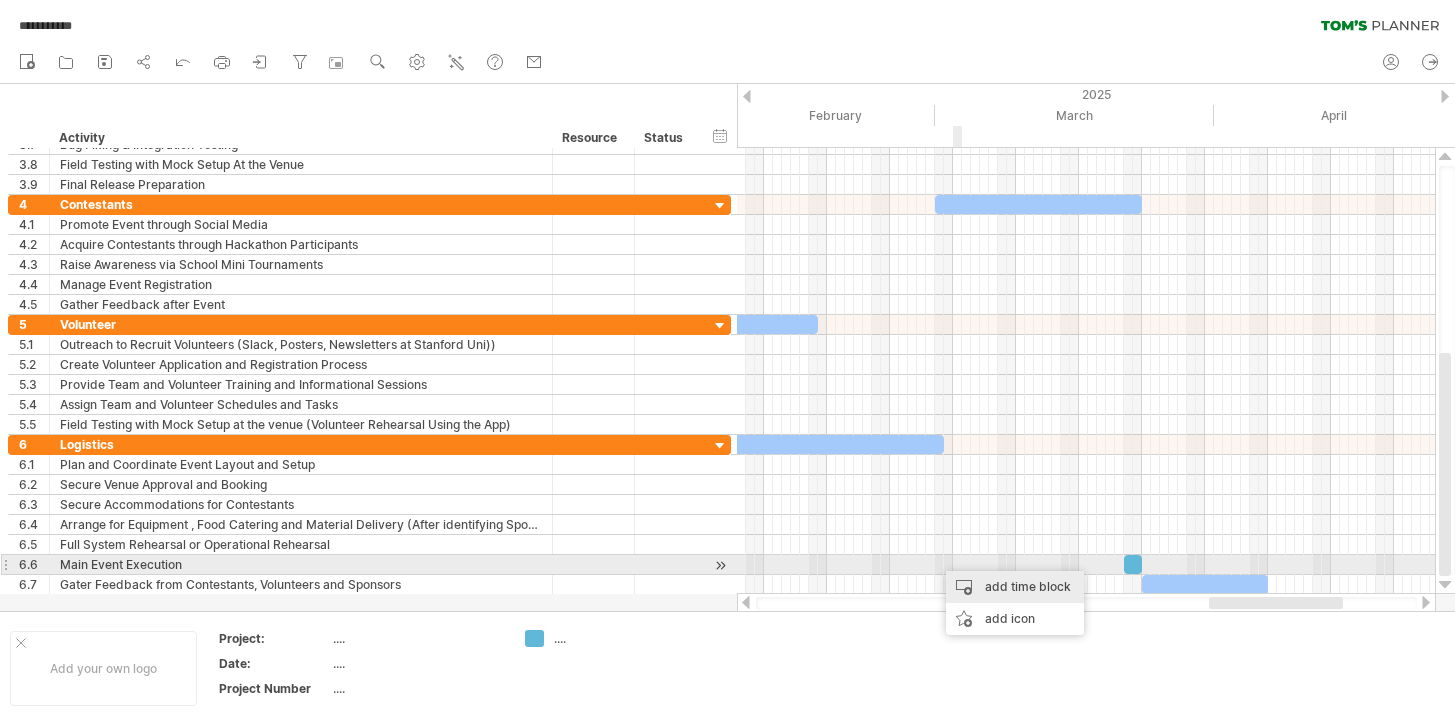 click on "add time block" at bounding box center [1015, 587] 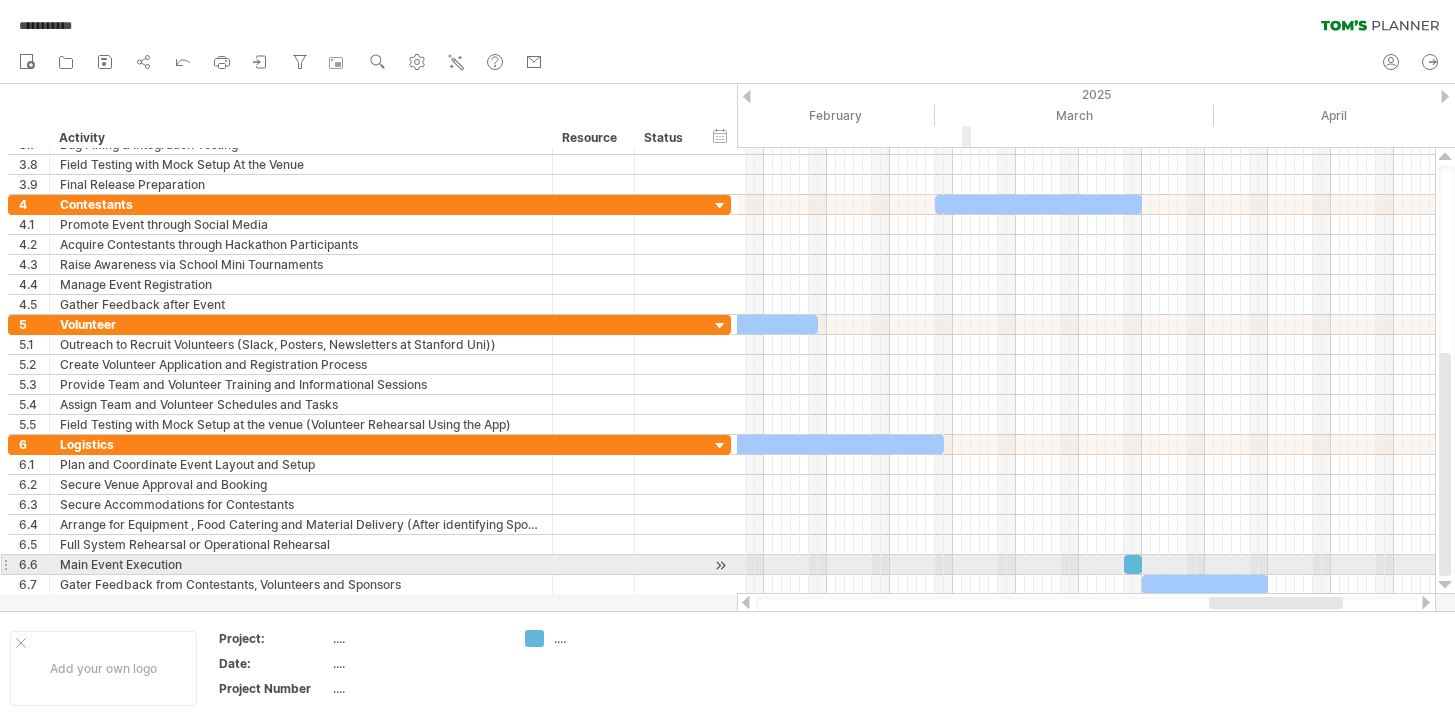 click at bounding box center (1086, 565) 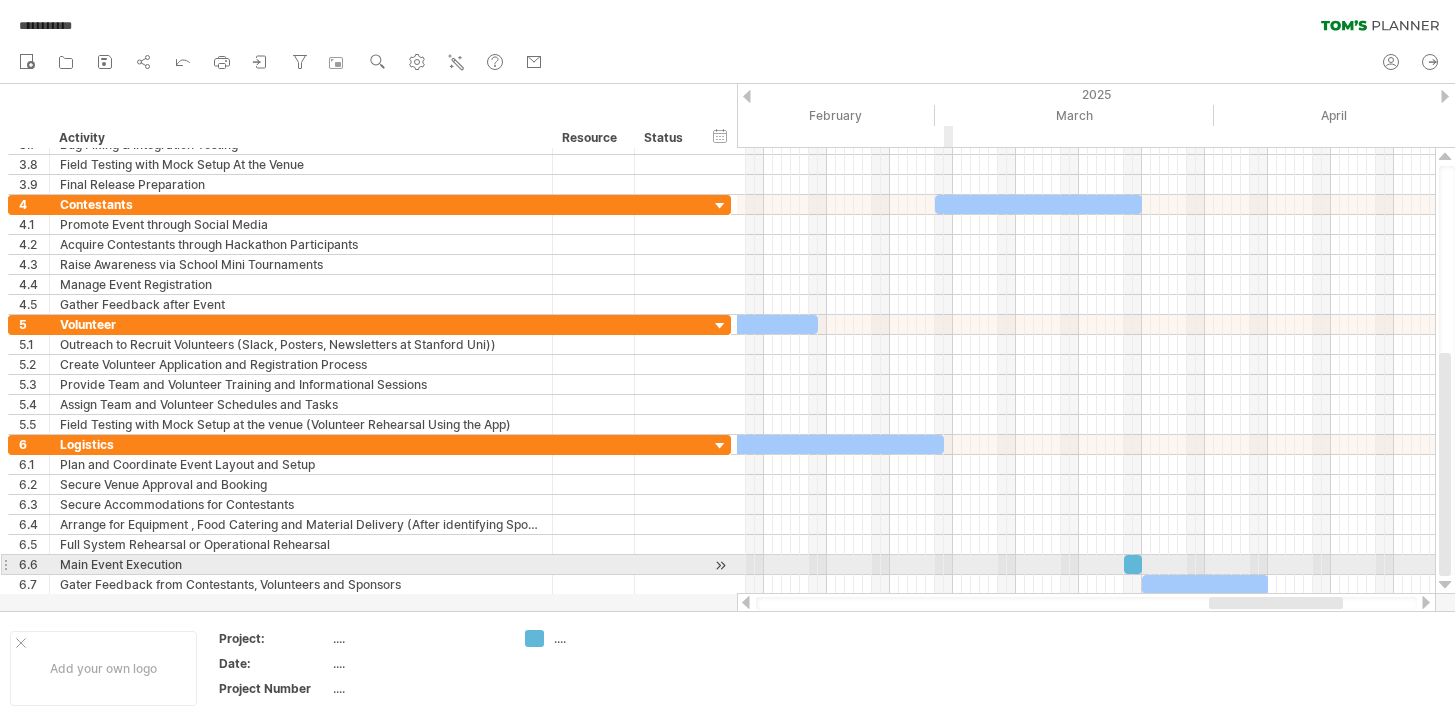 click at bounding box center (1086, 565) 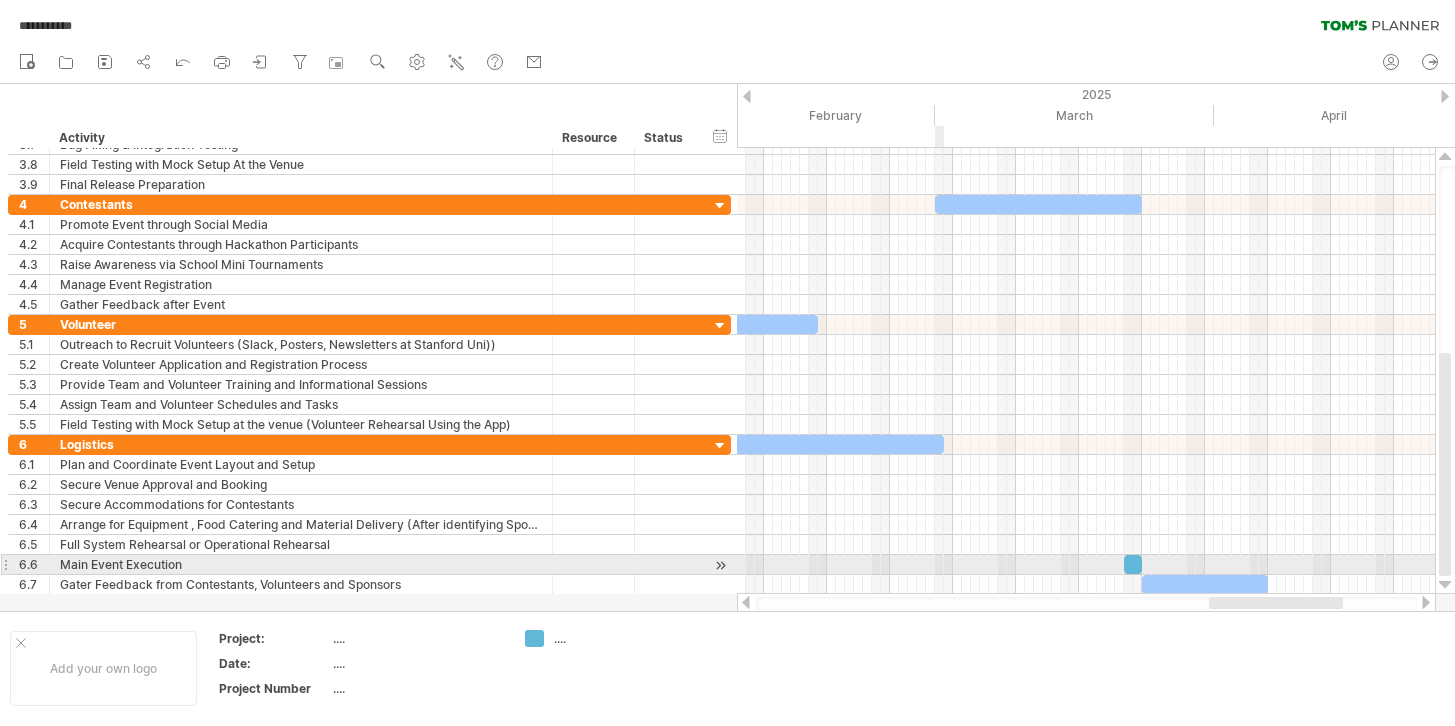 click at bounding box center [1086, 565] 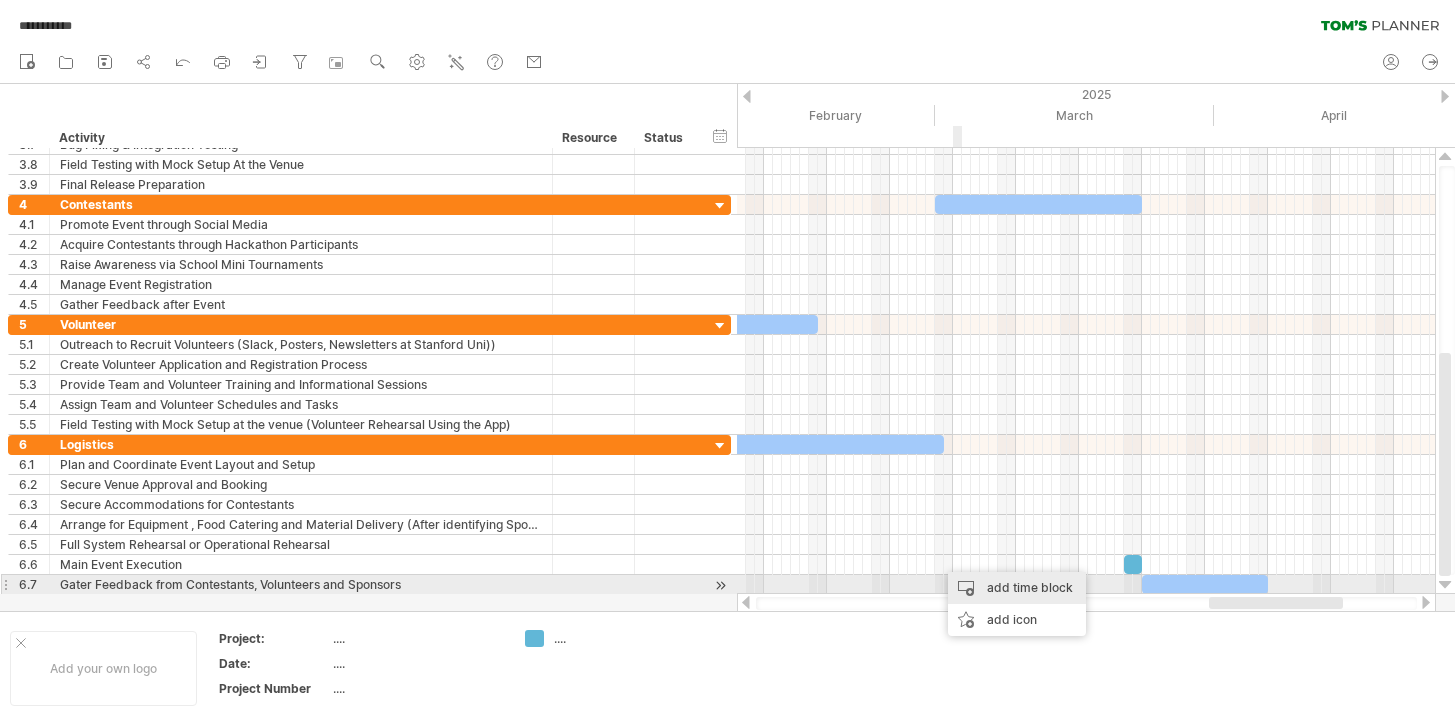 click on "add time block" at bounding box center (1017, 588) 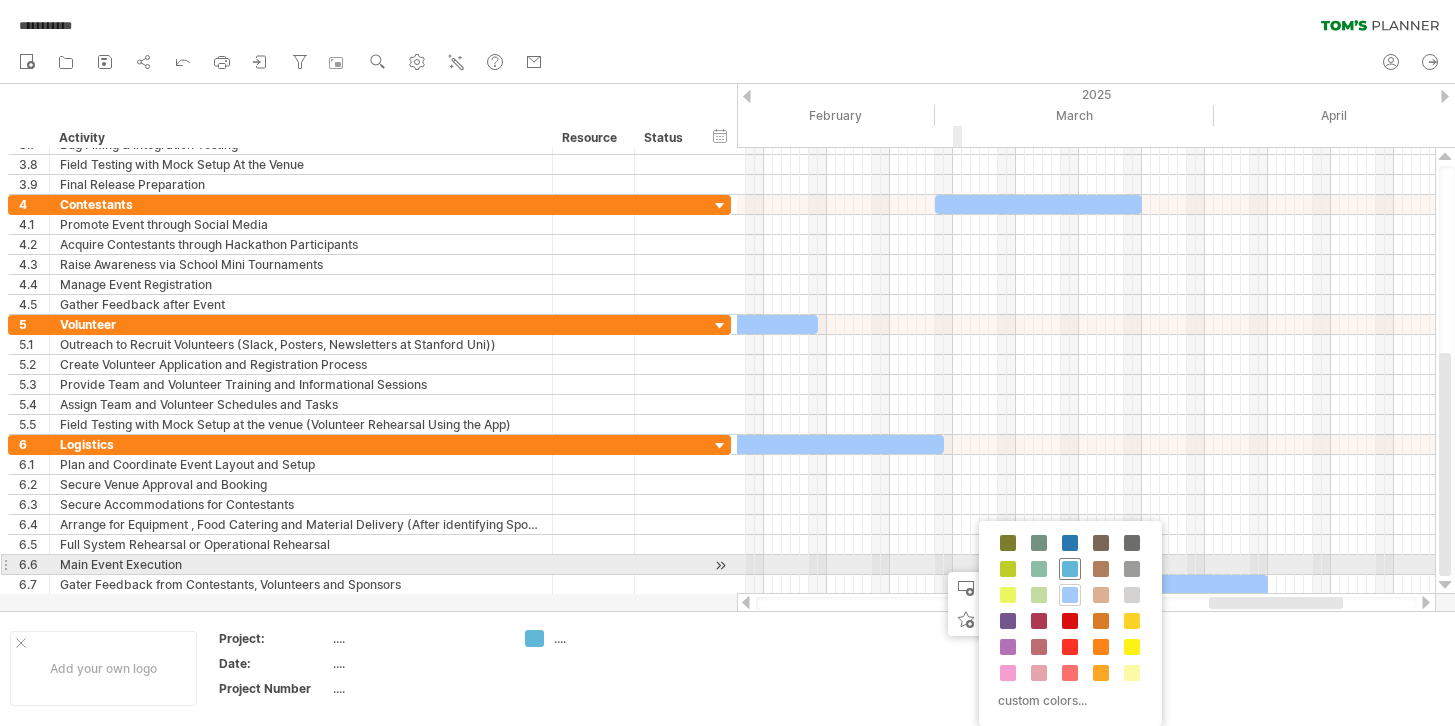 click at bounding box center [1070, 569] 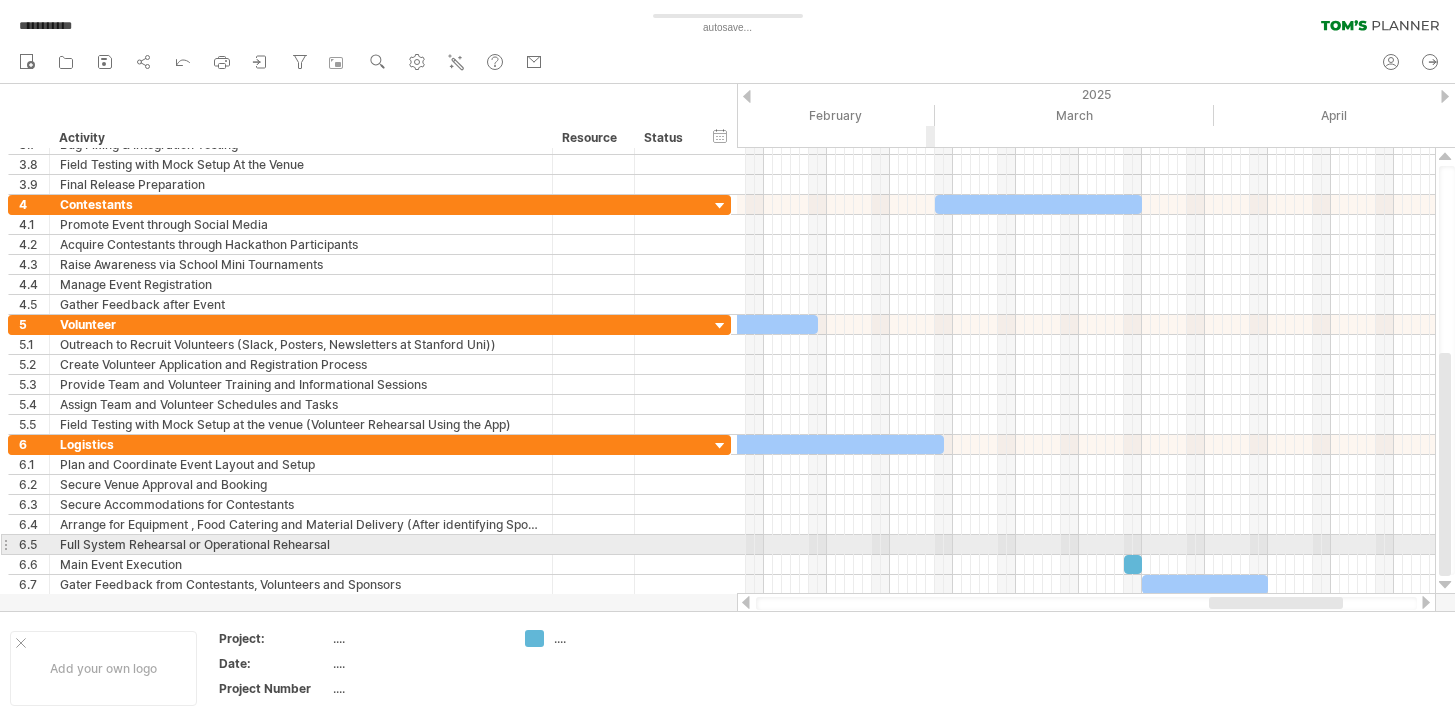 click at bounding box center (1086, 545) 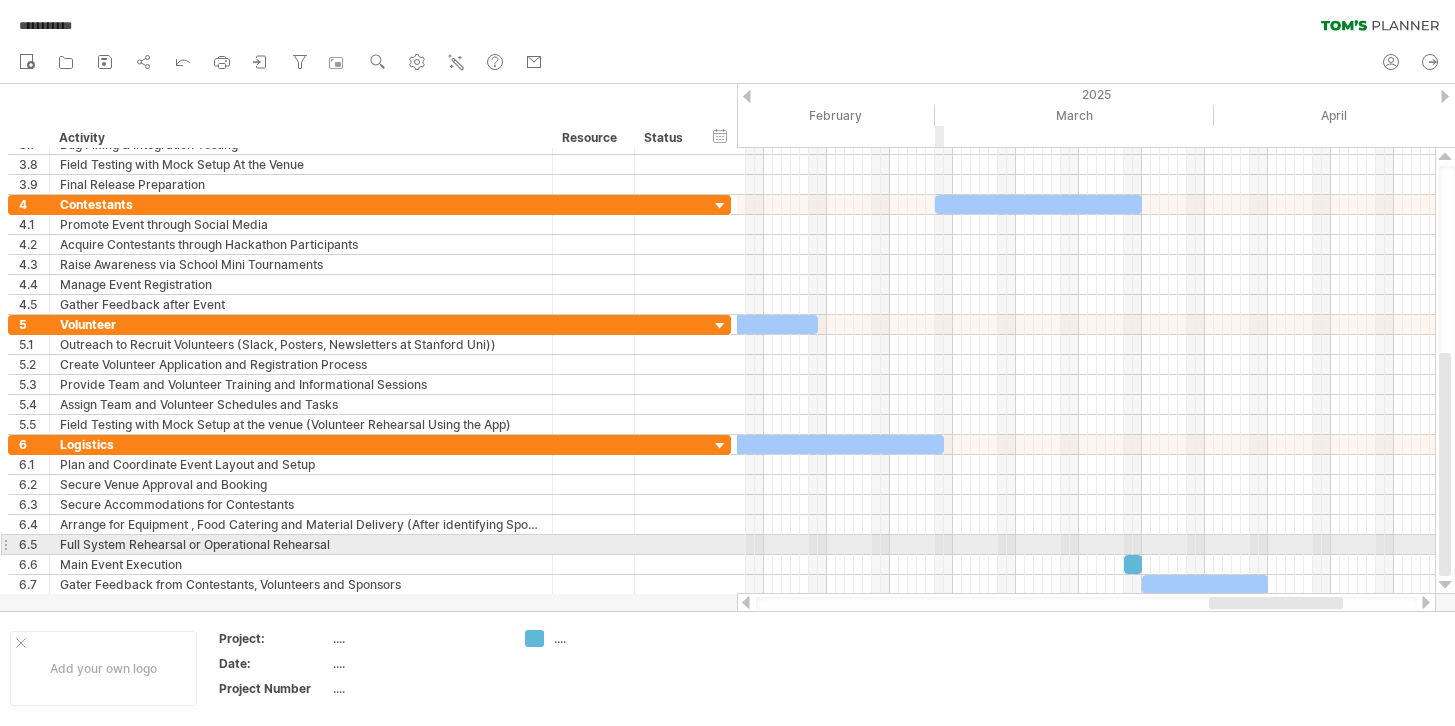 click at bounding box center (1086, 545) 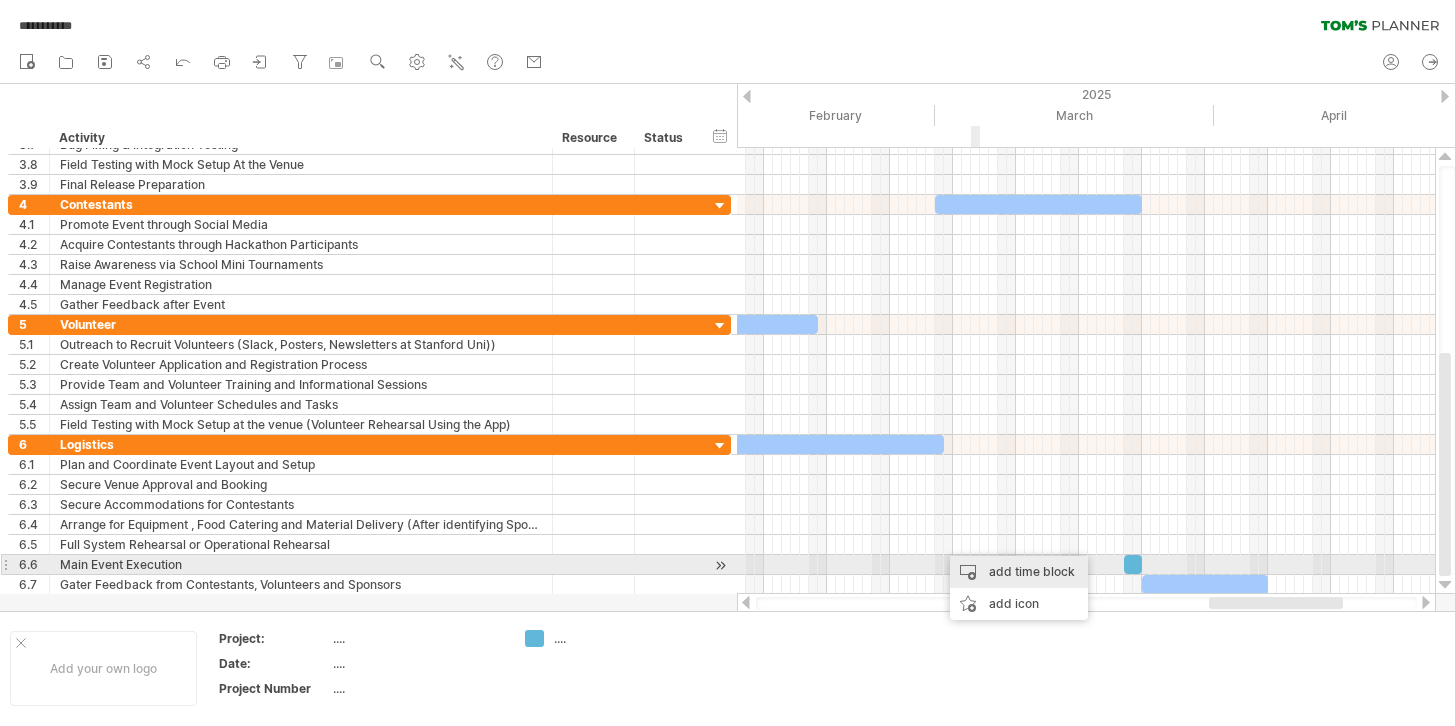 click on "add time block" at bounding box center (1019, 572) 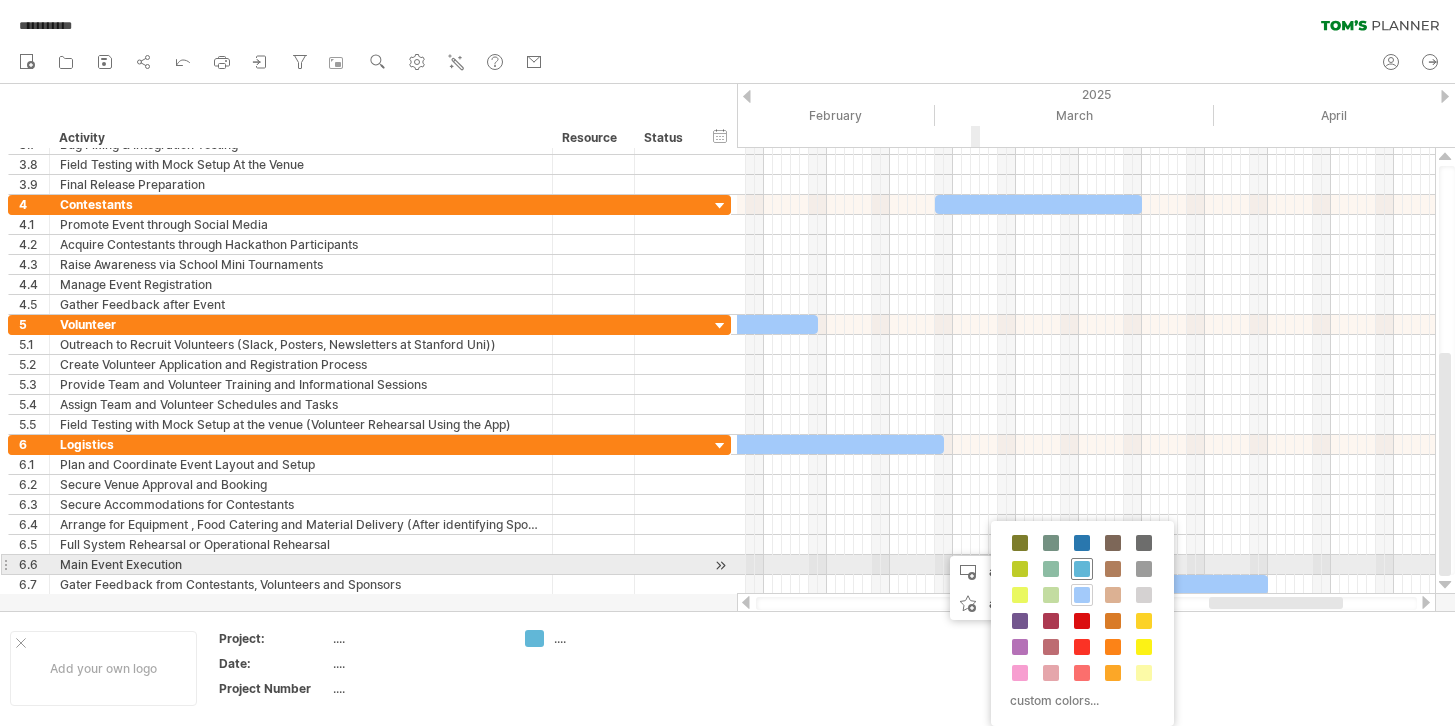 click at bounding box center (1082, 569) 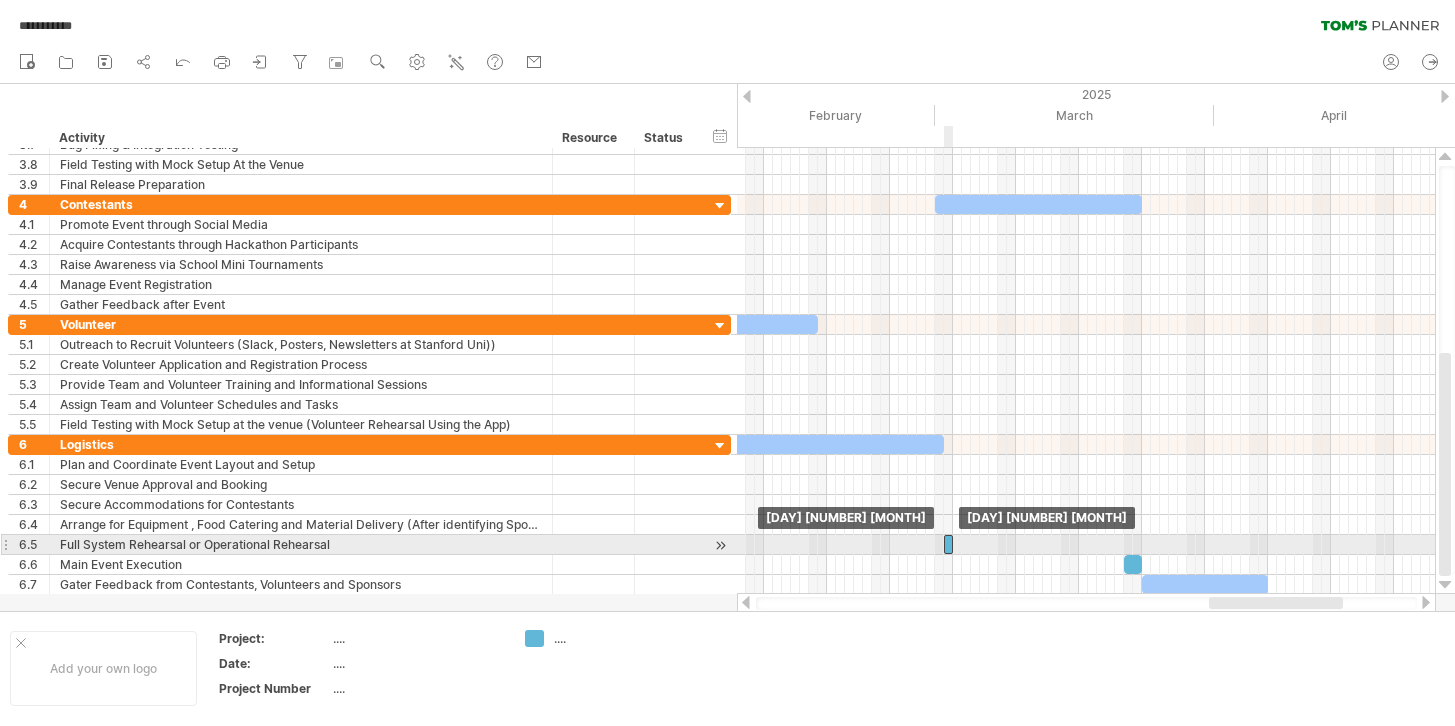 click at bounding box center (948, 544) 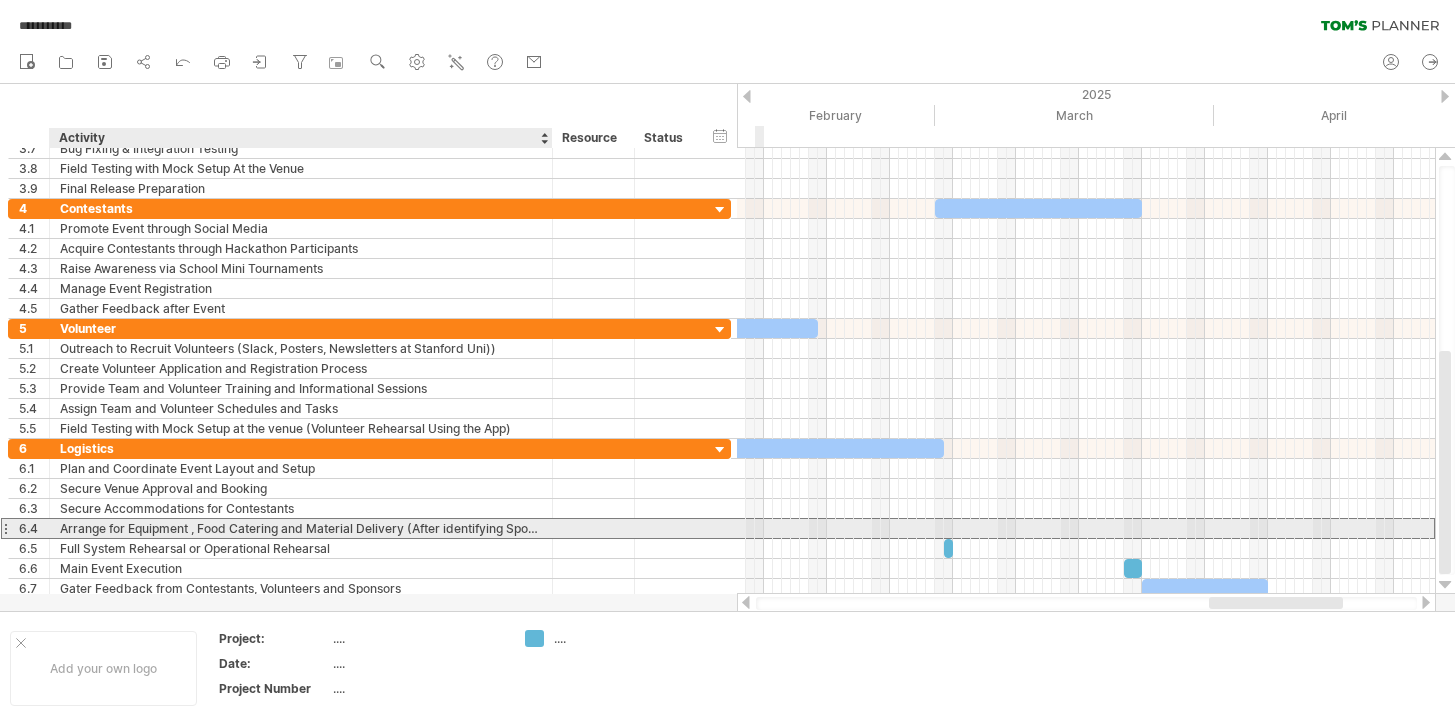 click on "Loremip dol Sitametco , Adip Elitsedd eiu Temporin Utlabore (Etdol magnaaliqua Enimadmi)" at bounding box center (301, 528) 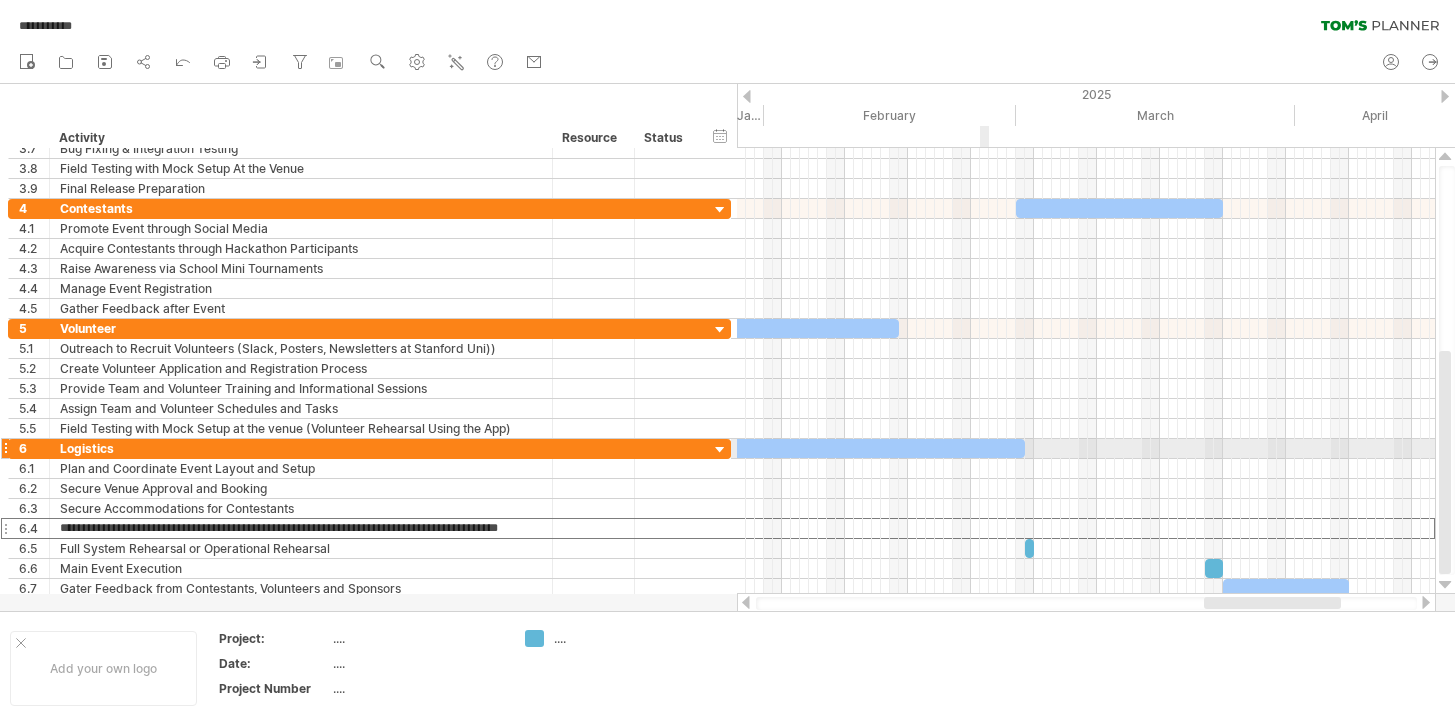 click at bounding box center [755, 448] 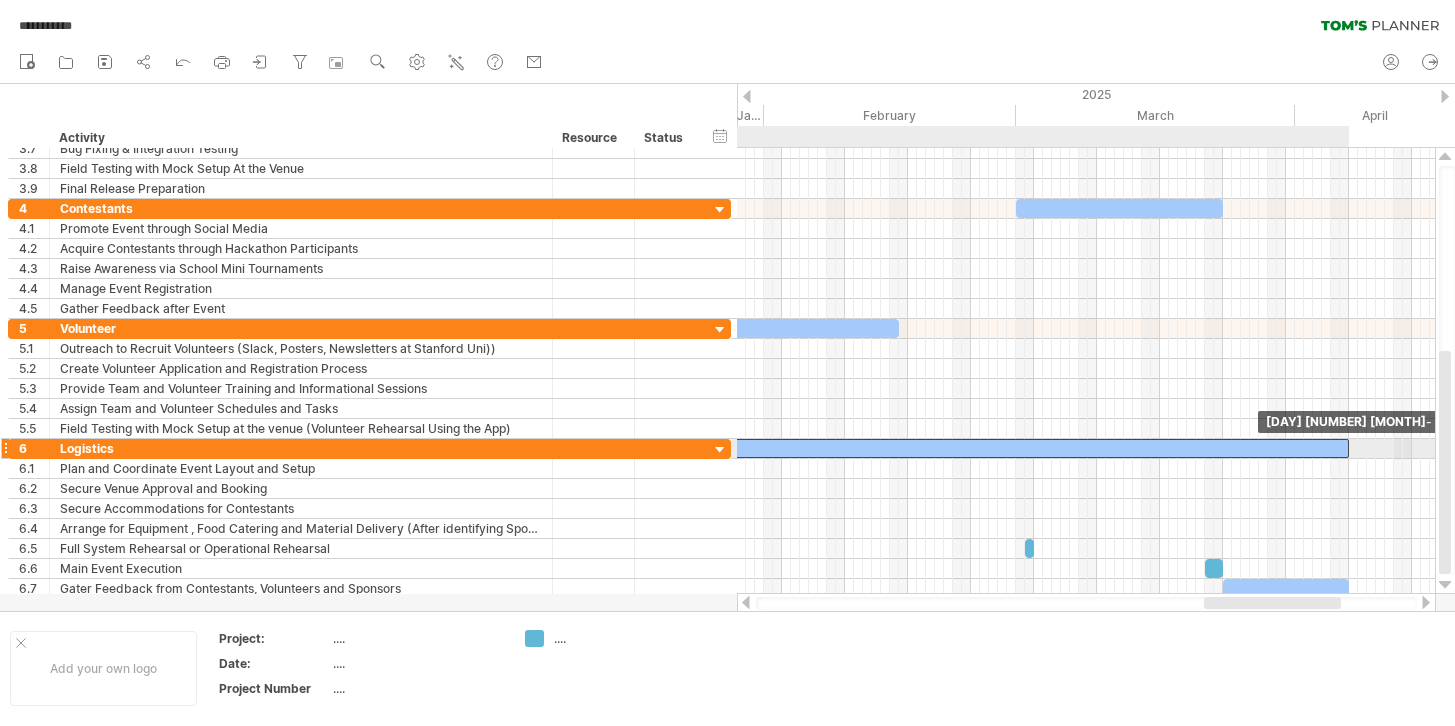 drag, startPoint x: 1023, startPoint y: 445, endPoint x: 1348, endPoint y: 450, distance: 325.03845 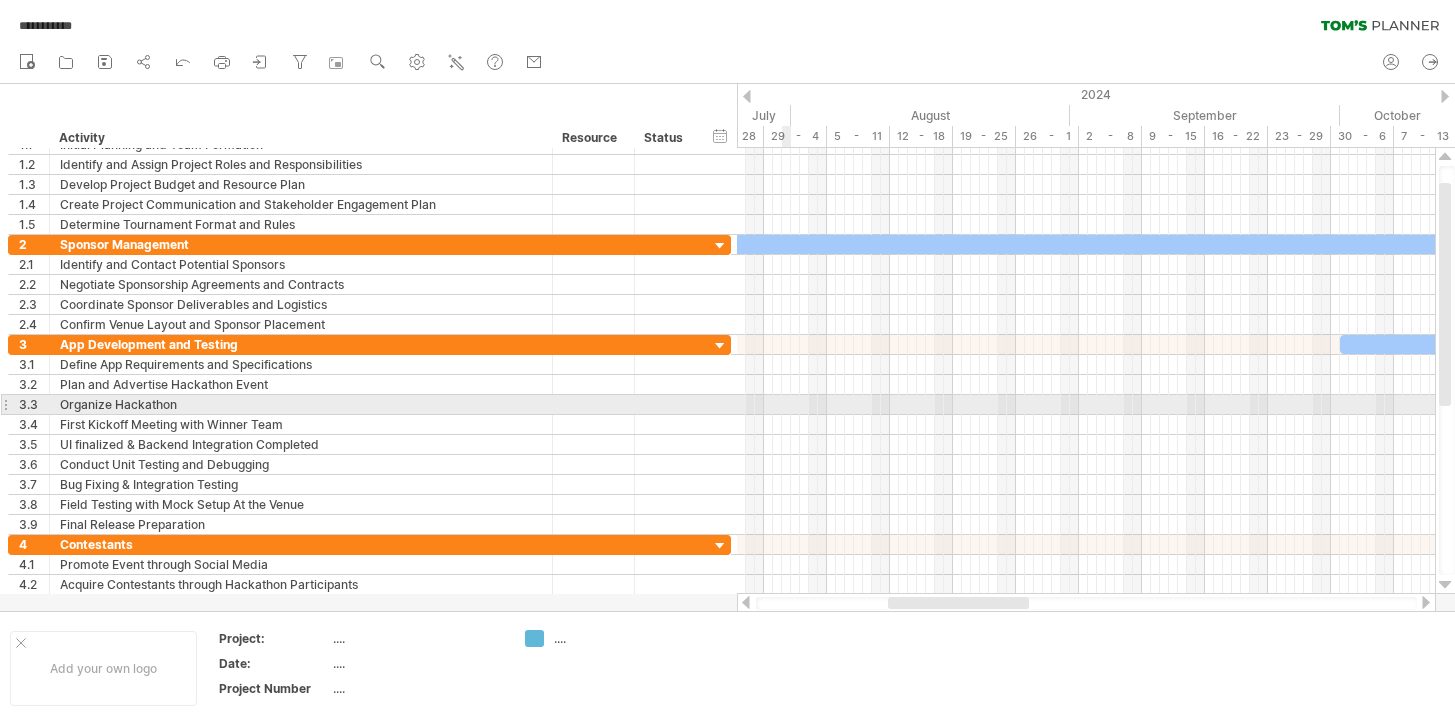 click at bounding box center [1086, 405] 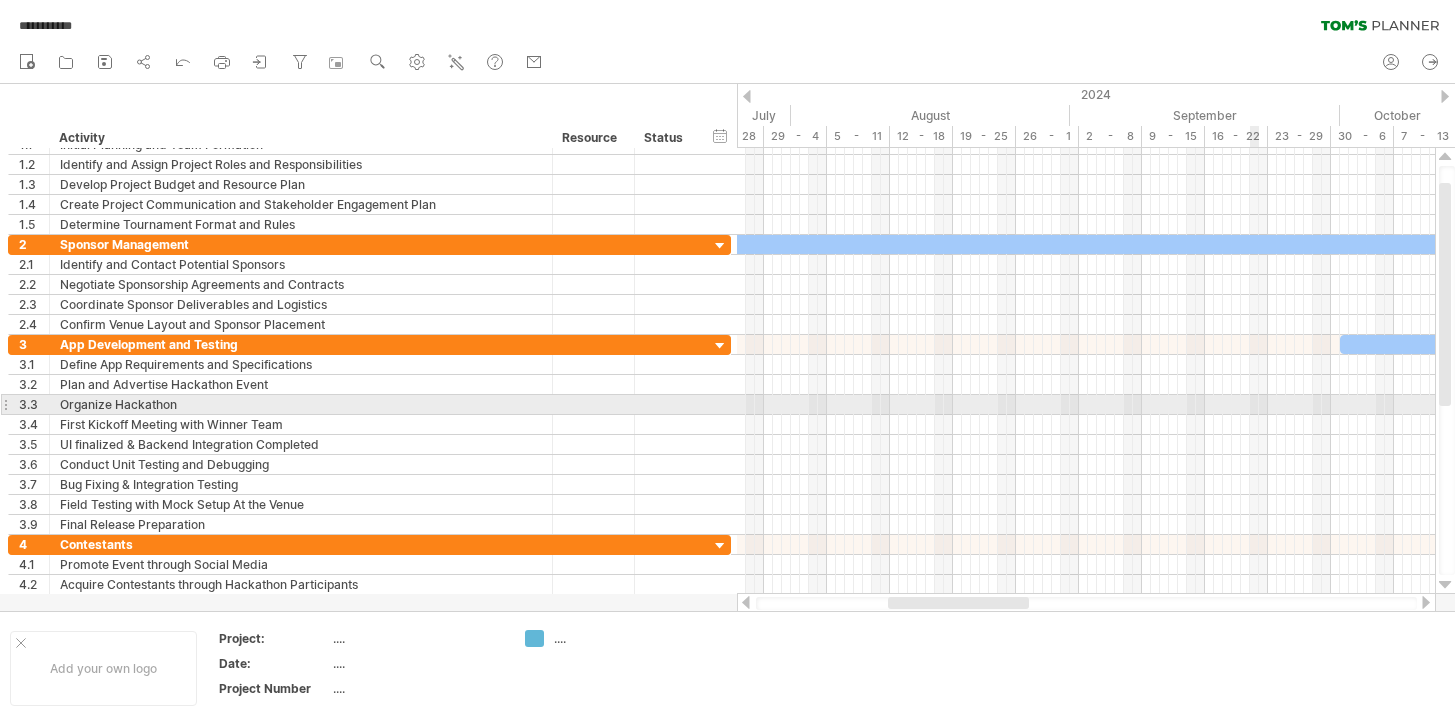 click at bounding box center [1086, 405] 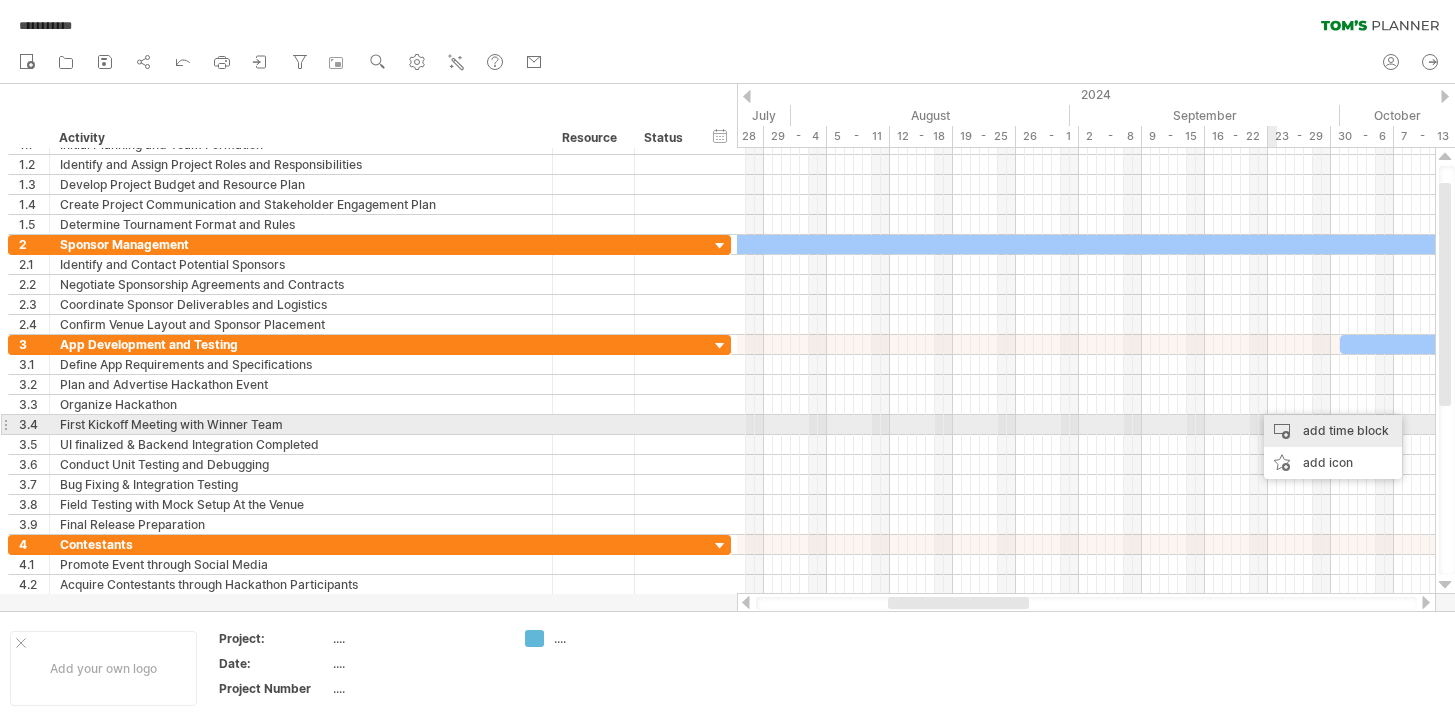 click on "add time block" at bounding box center [1333, 431] 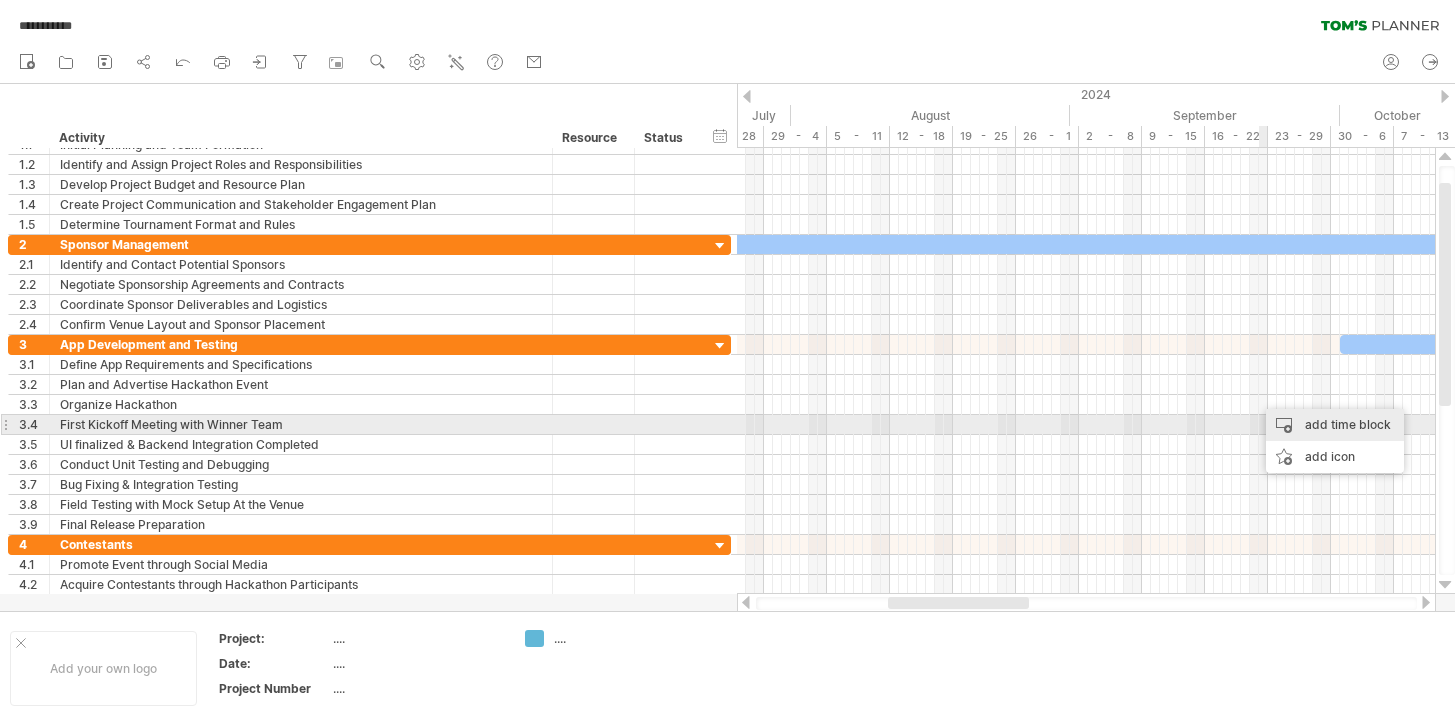 click on "add time block" at bounding box center (1335, 425) 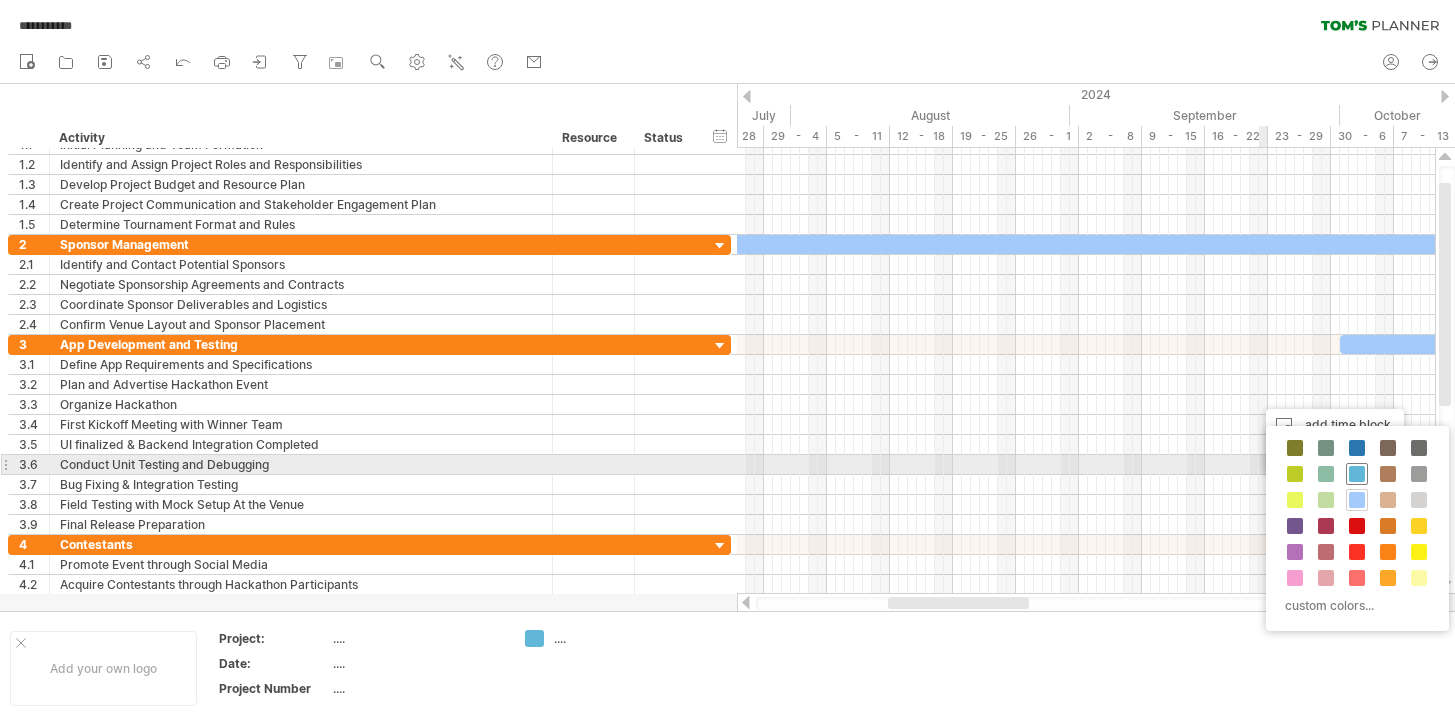 click at bounding box center (1357, 474) 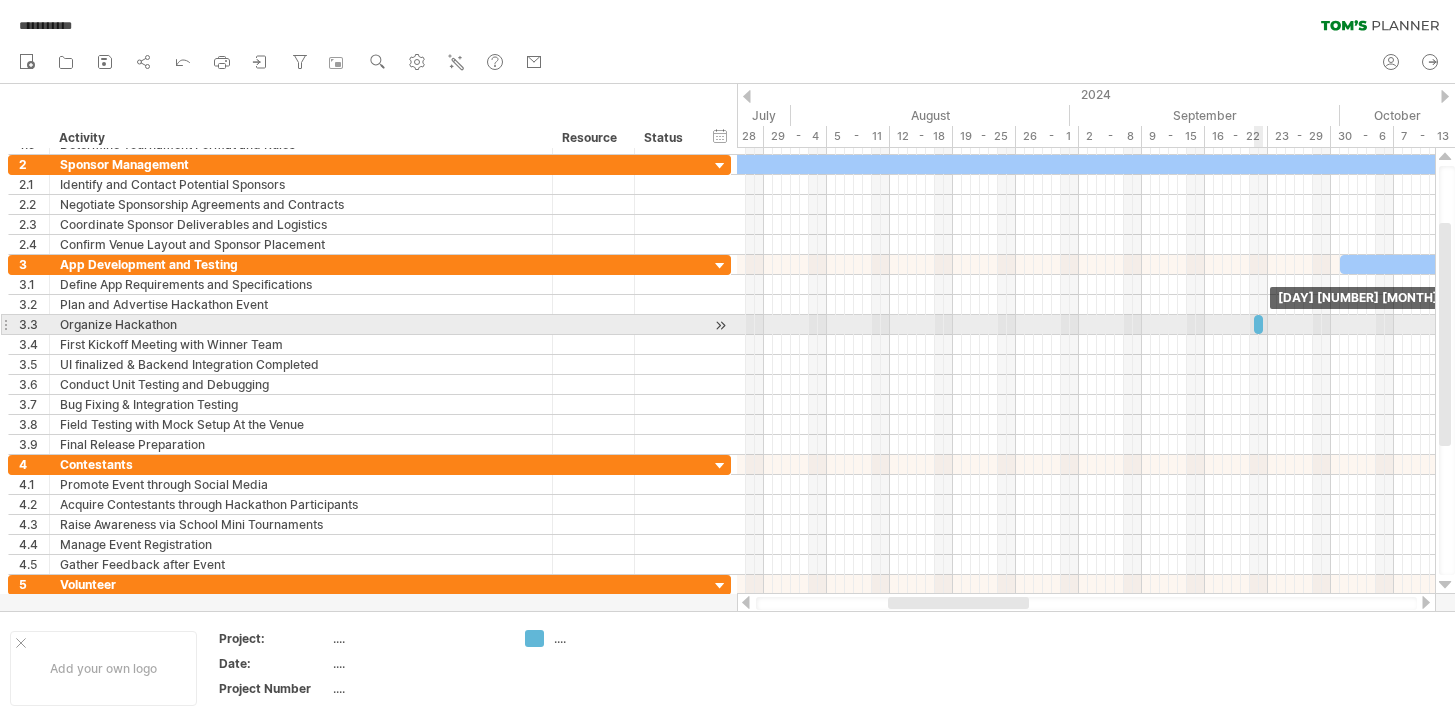 click at bounding box center [1263, 324] 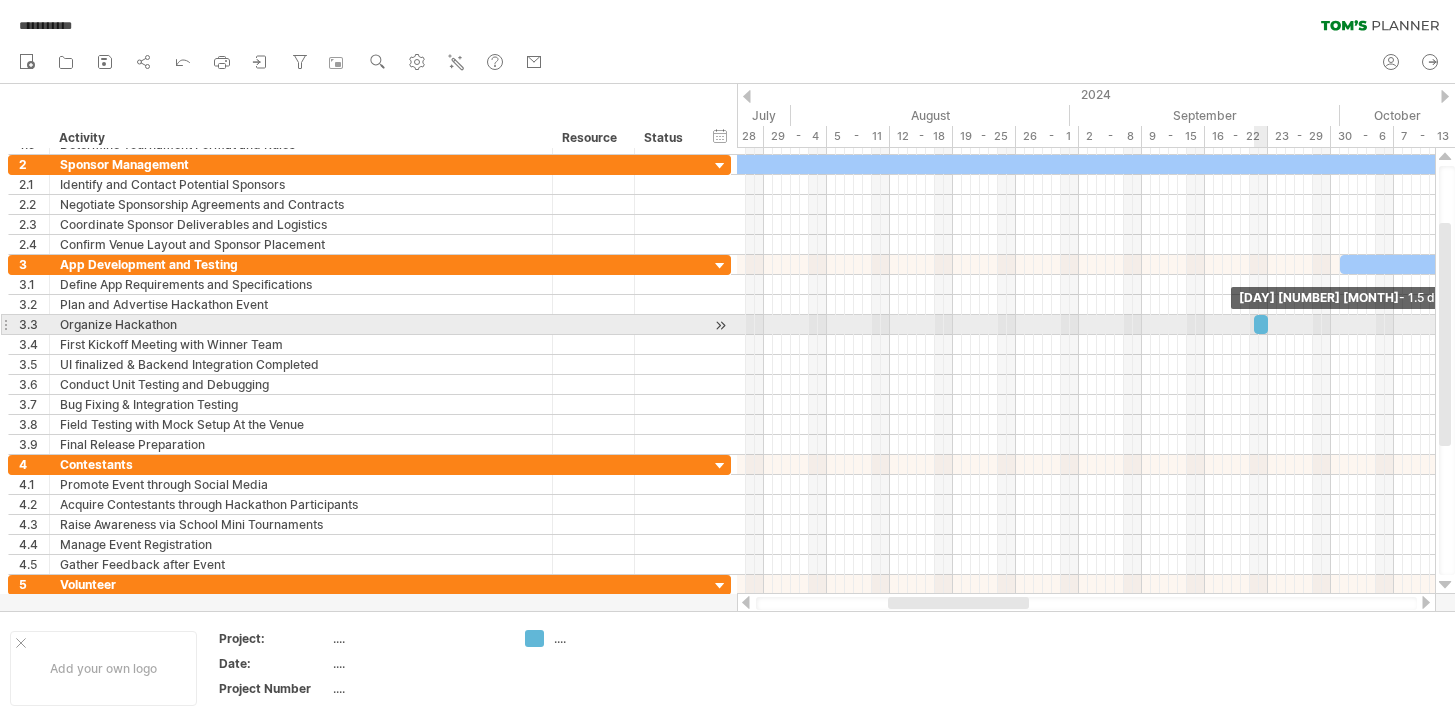 click at bounding box center [1268, 324] 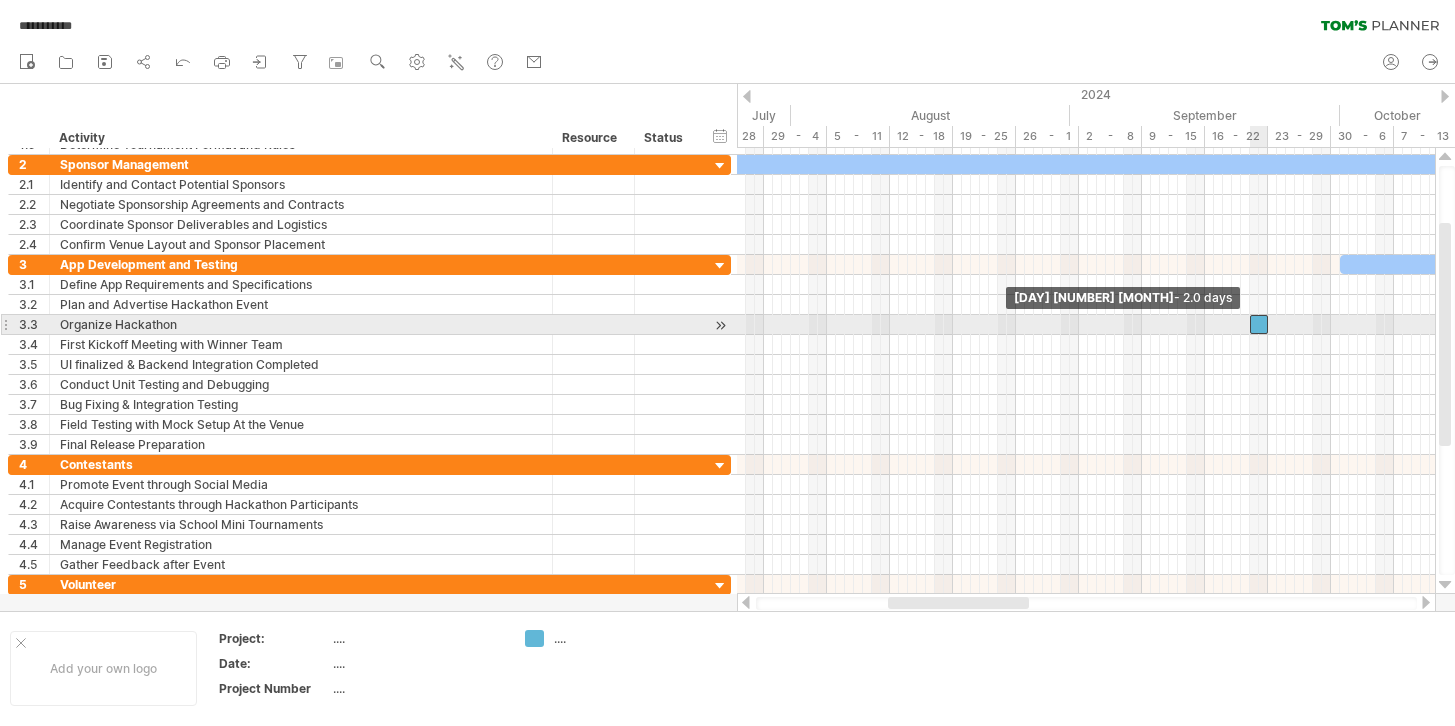 click at bounding box center [1250, 324] 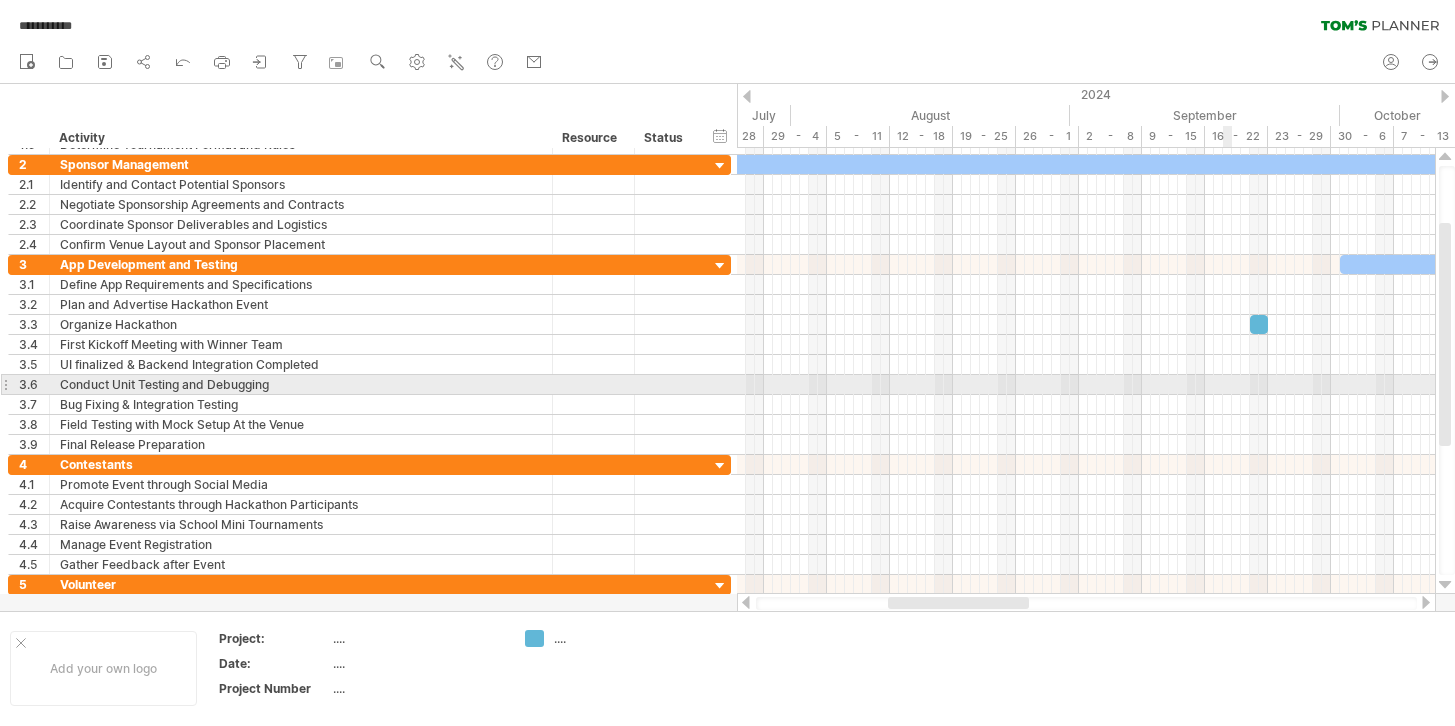 click at bounding box center [1086, 385] 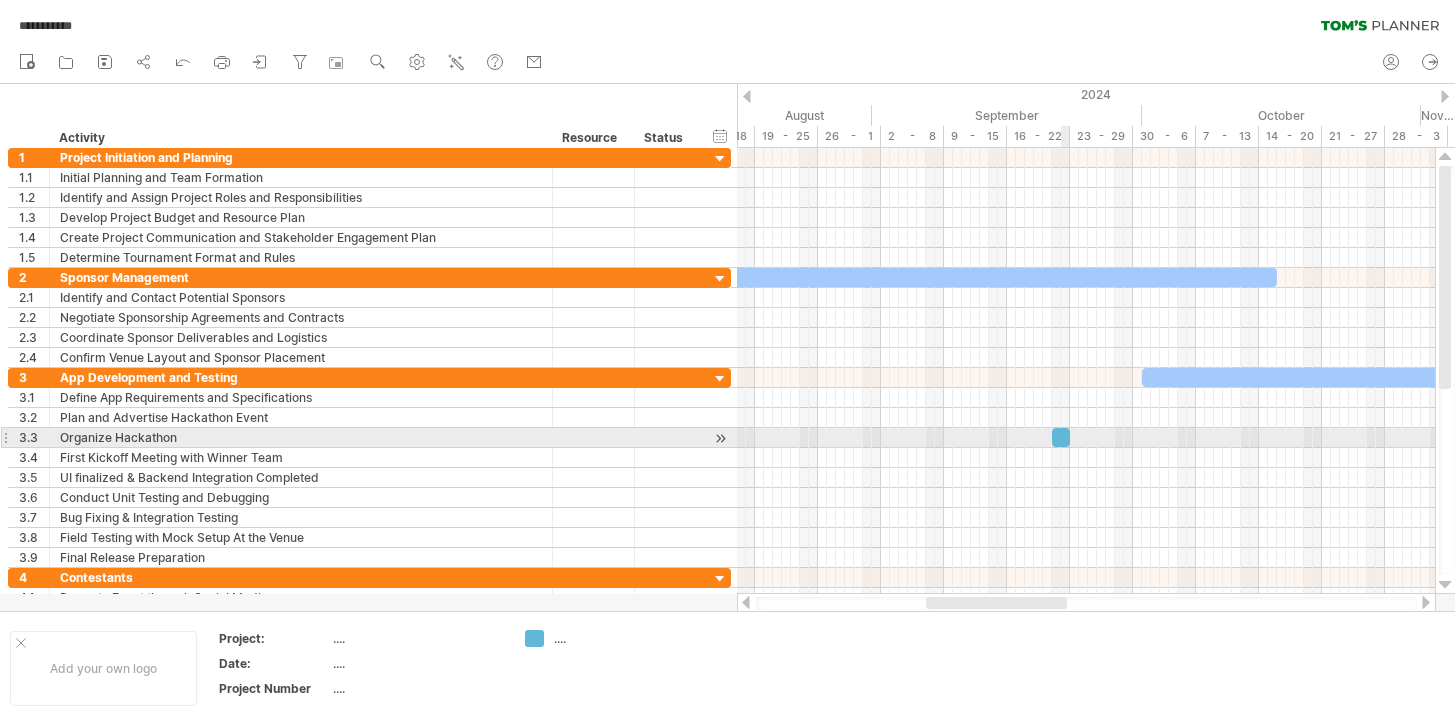 click at bounding box center (1070, 437) 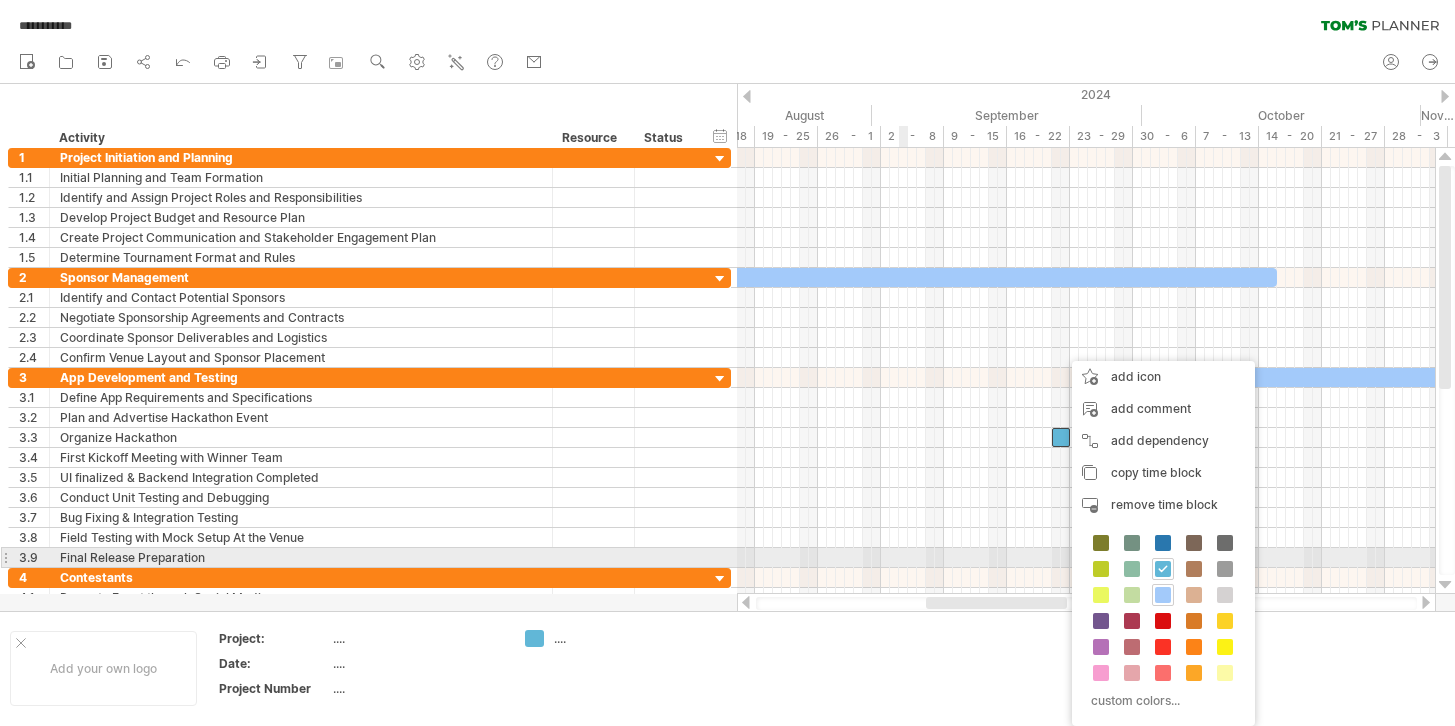 click at bounding box center (1086, 558) 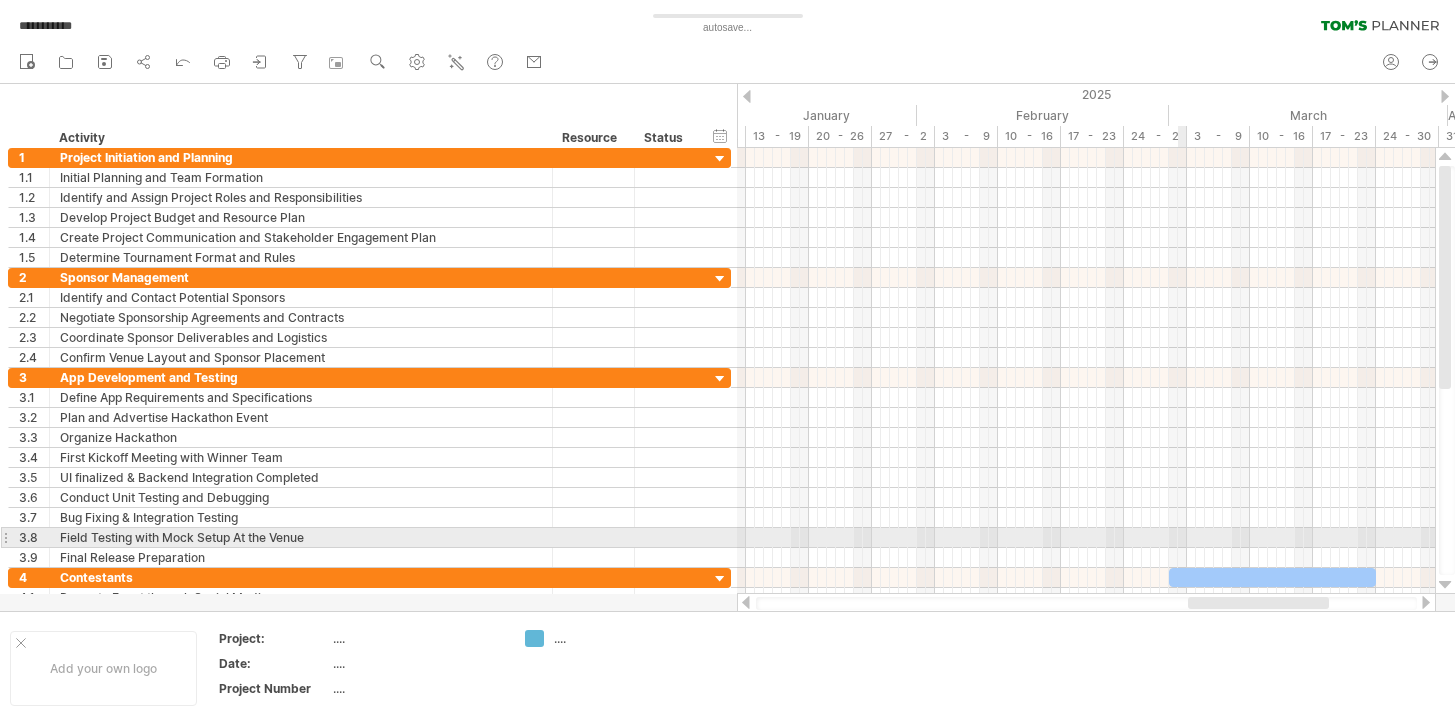 click at bounding box center [1086, 538] 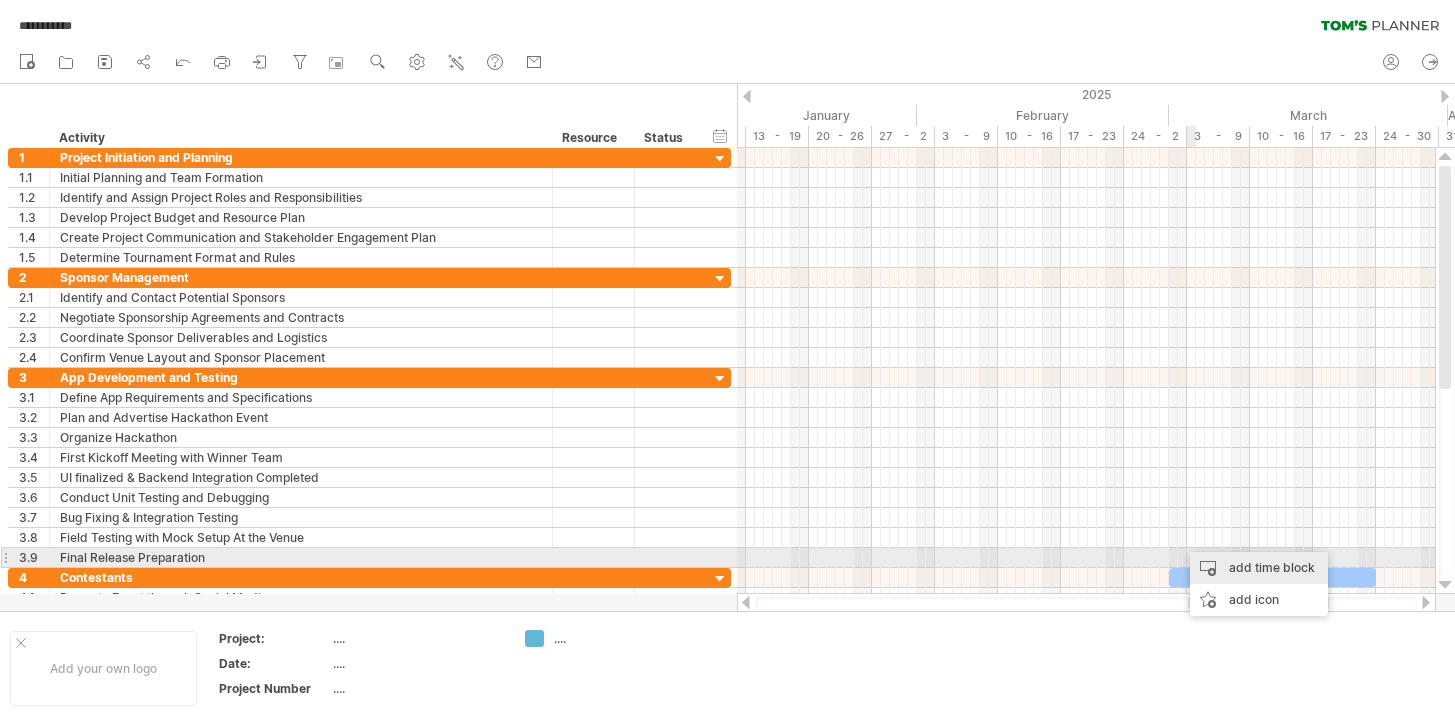 click on "add time block" at bounding box center [1259, 568] 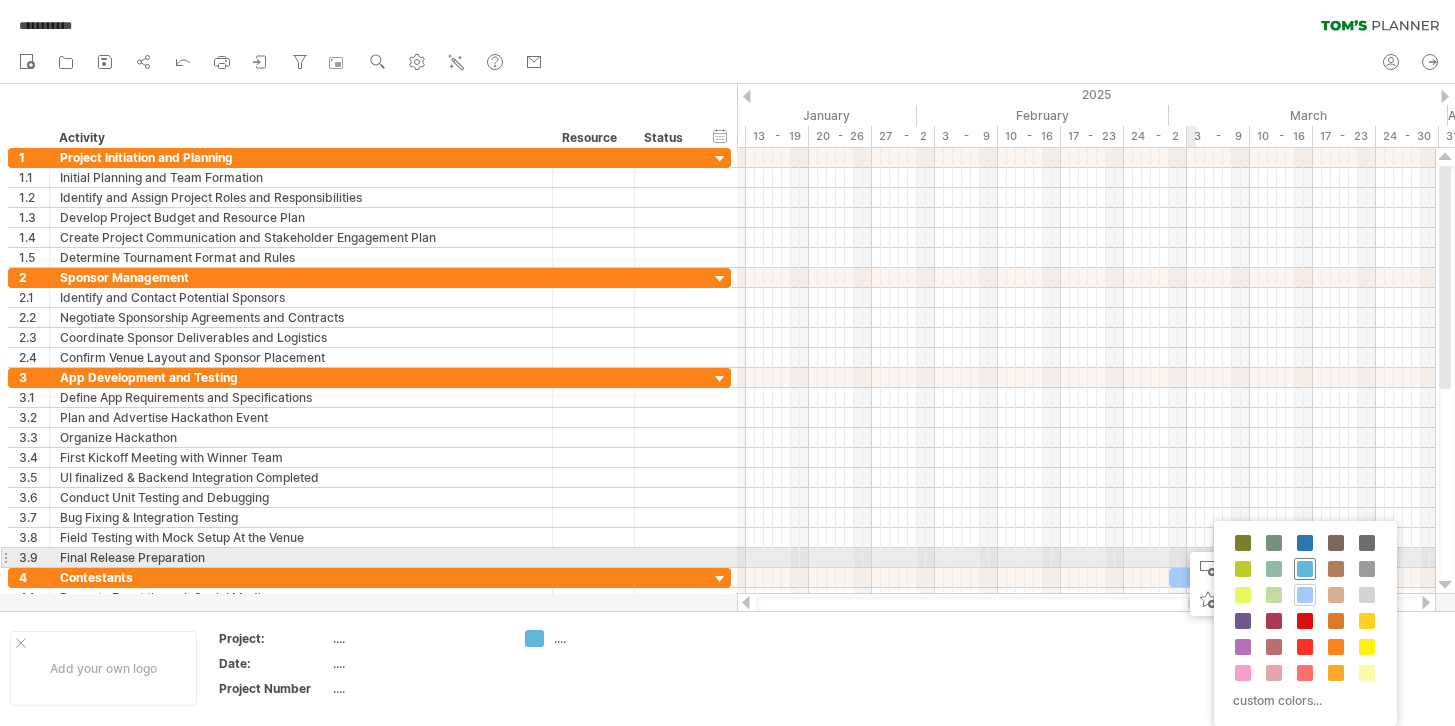 click at bounding box center [1305, 569] 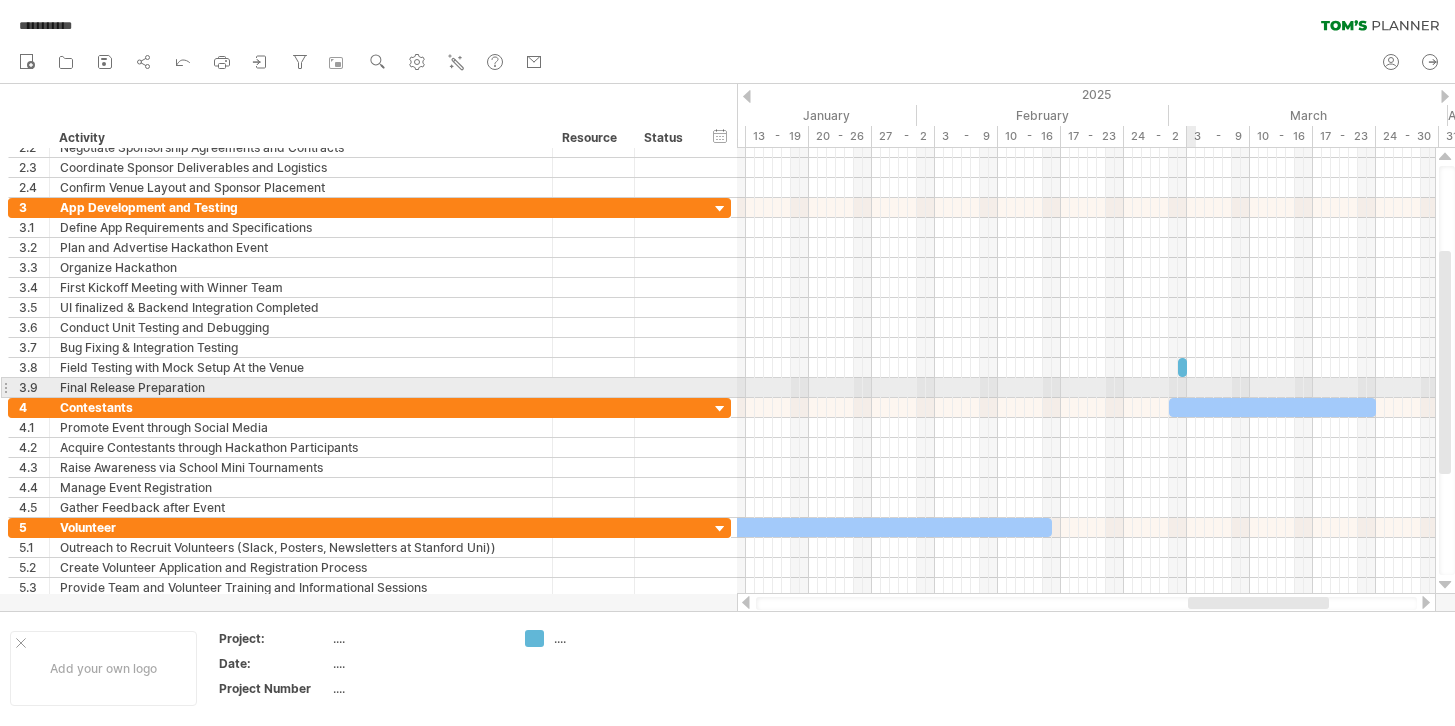 click at bounding box center (1086, 388) 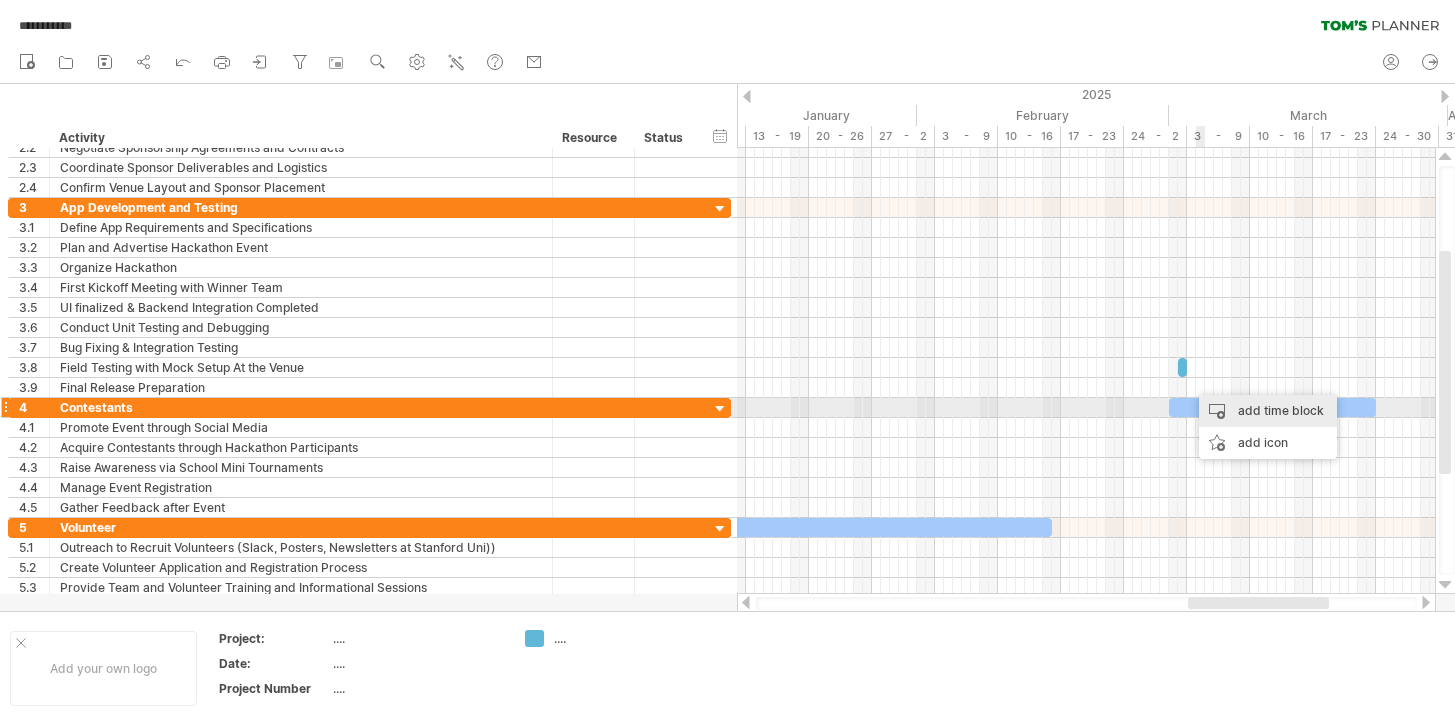 click on "add time block" at bounding box center [1268, 411] 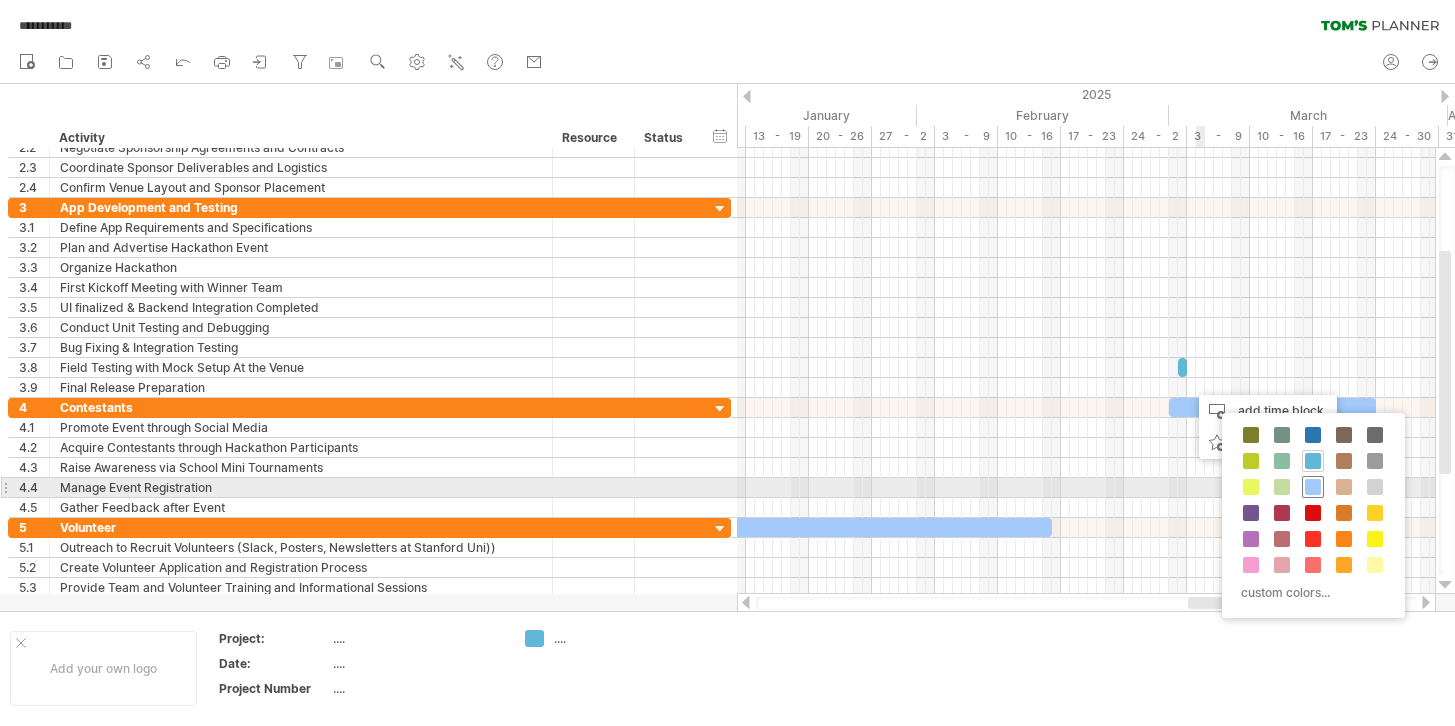 click at bounding box center (1313, 487) 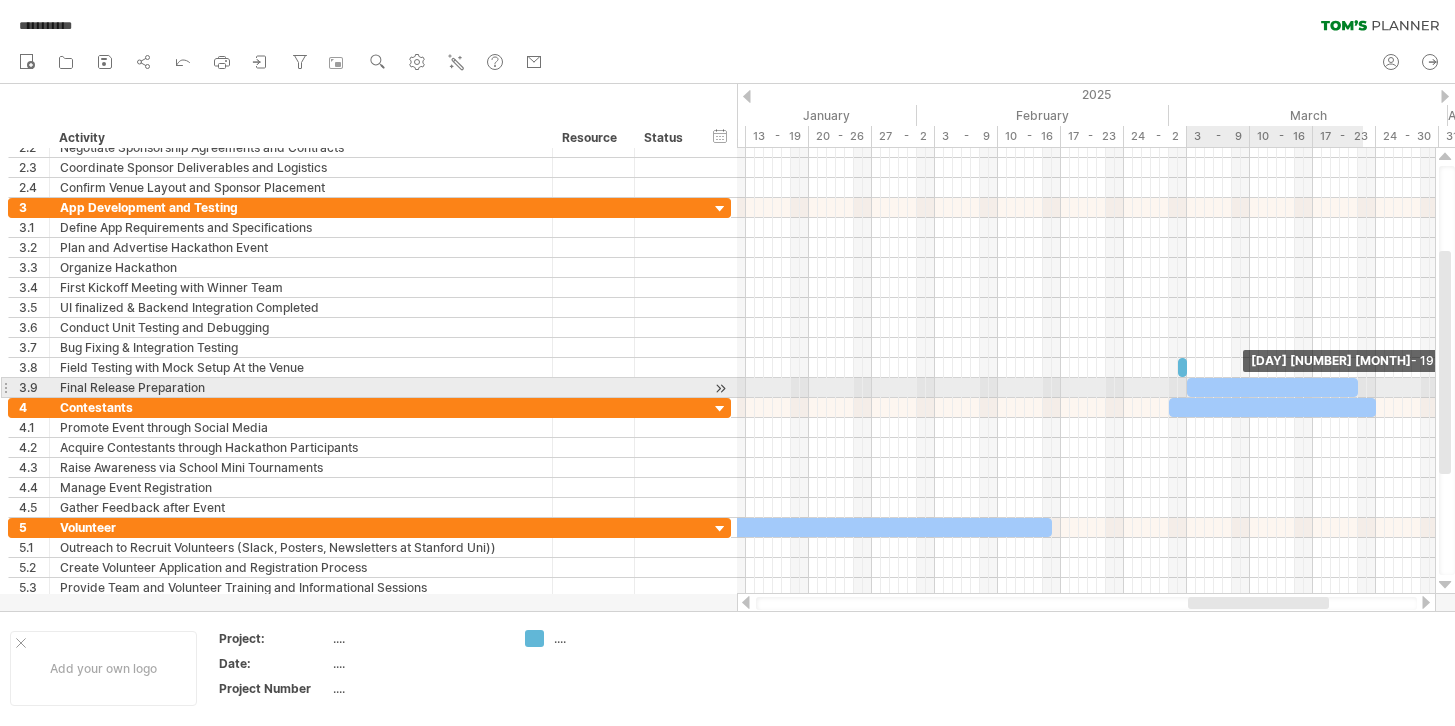 drag, startPoint x: 1196, startPoint y: 383, endPoint x: 1360, endPoint y: 393, distance: 164.3046 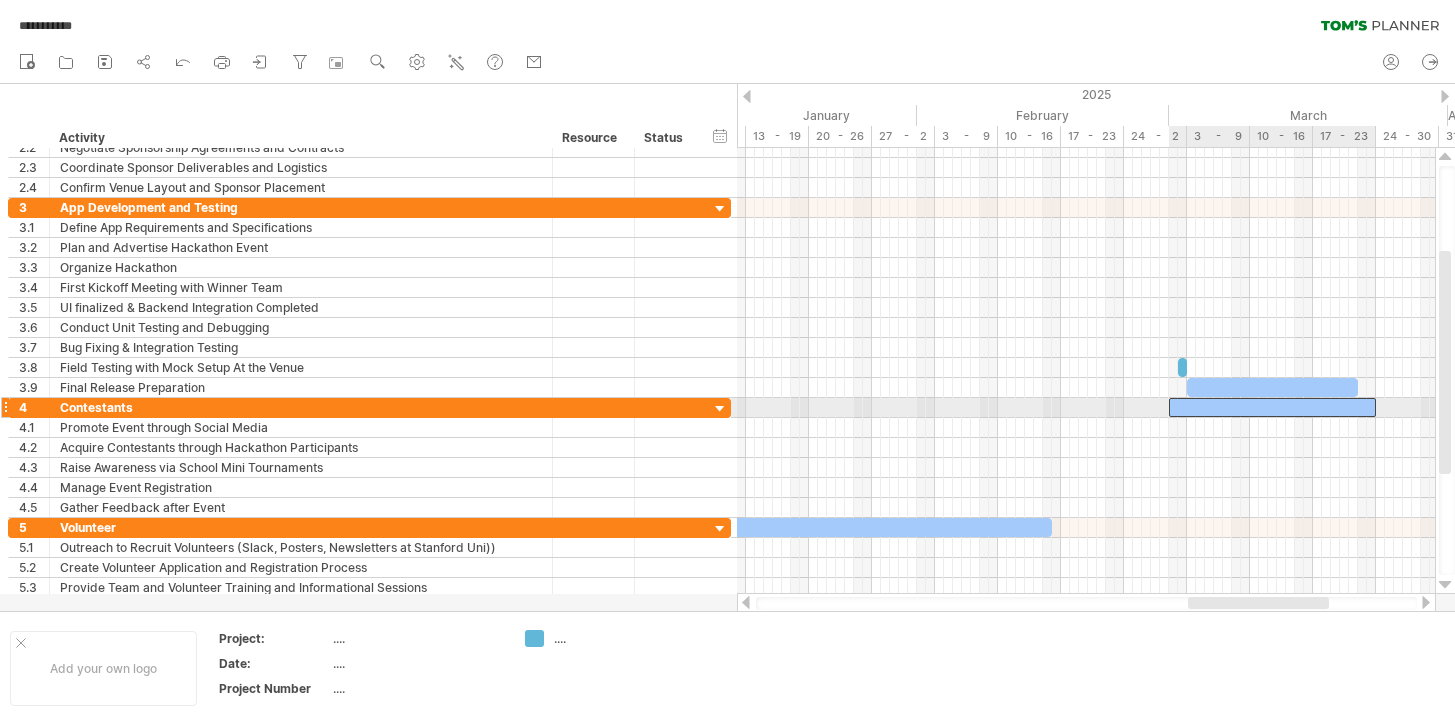 click at bounding box center [1272, 407] 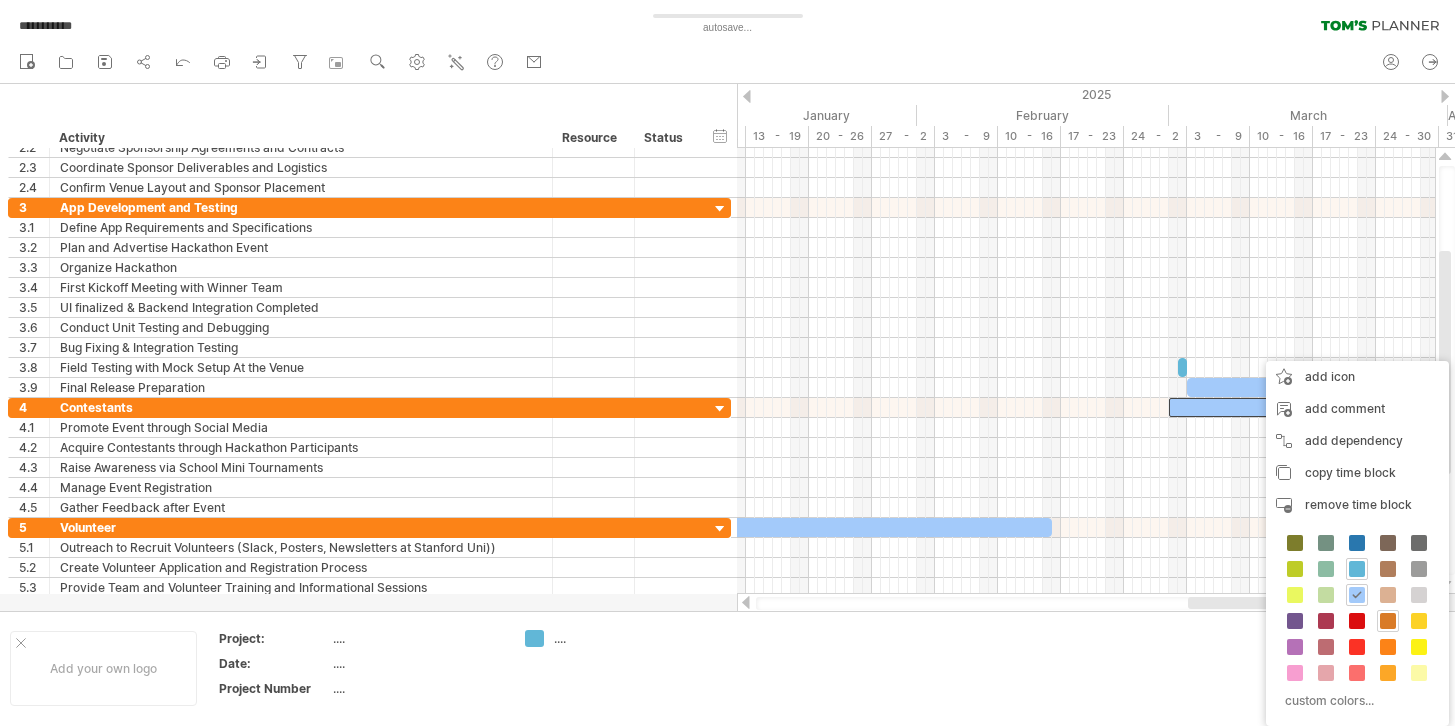 click at bounding box center [1388, 621] 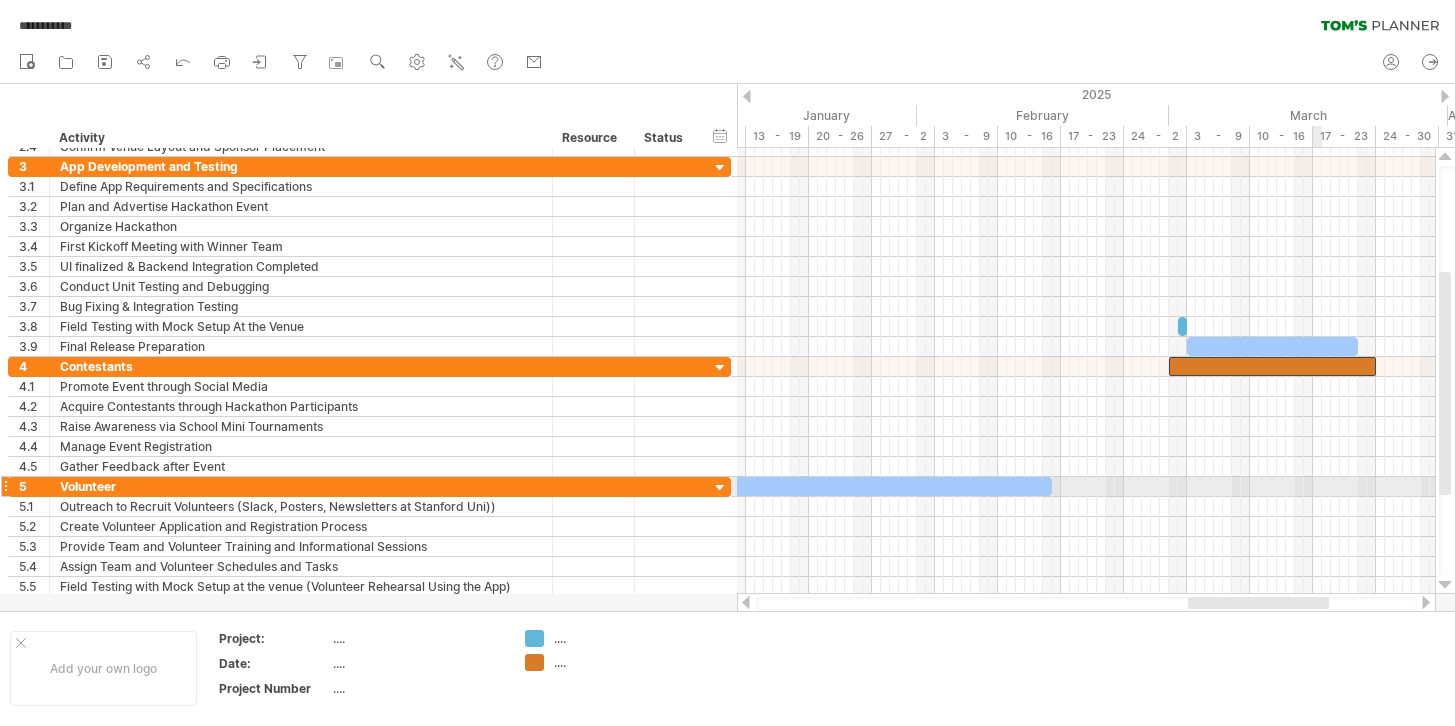 click at bounding box center [0, 0] 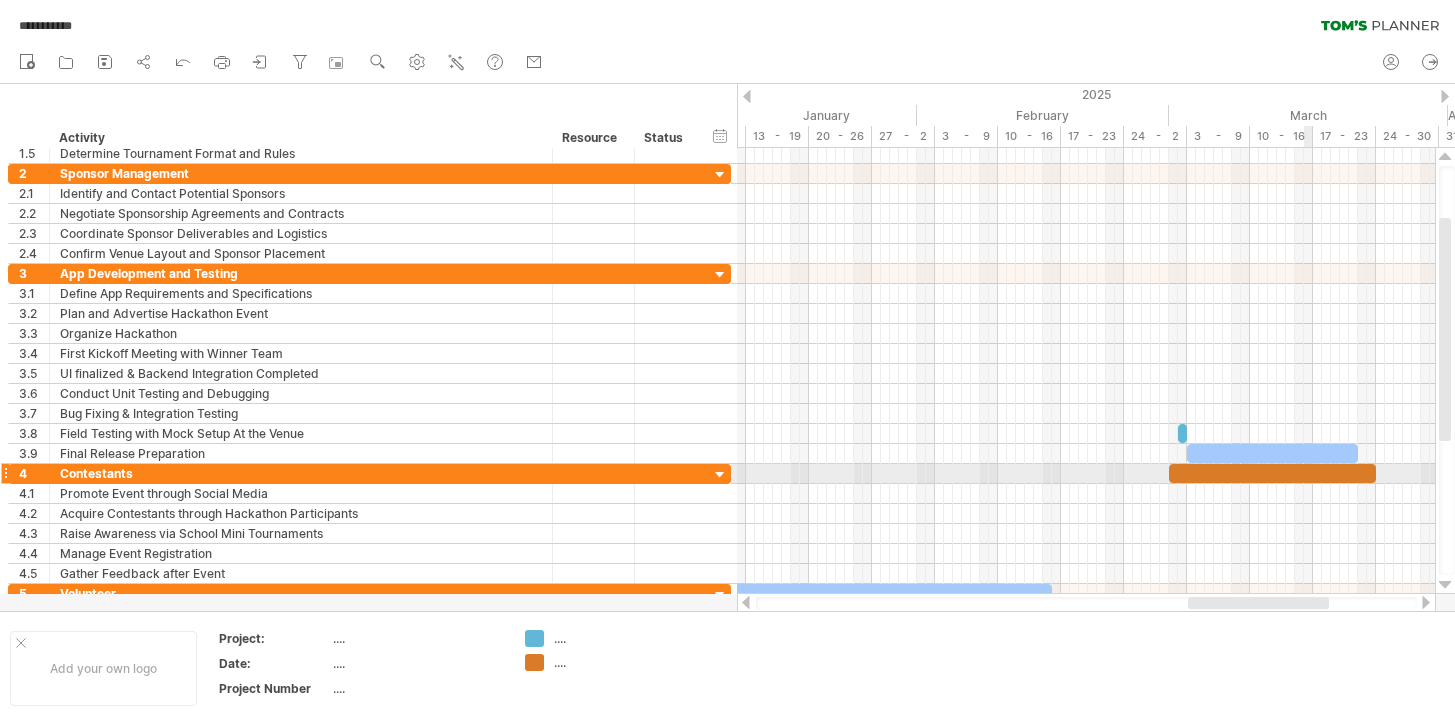 click at bounding box center [1272, 473] 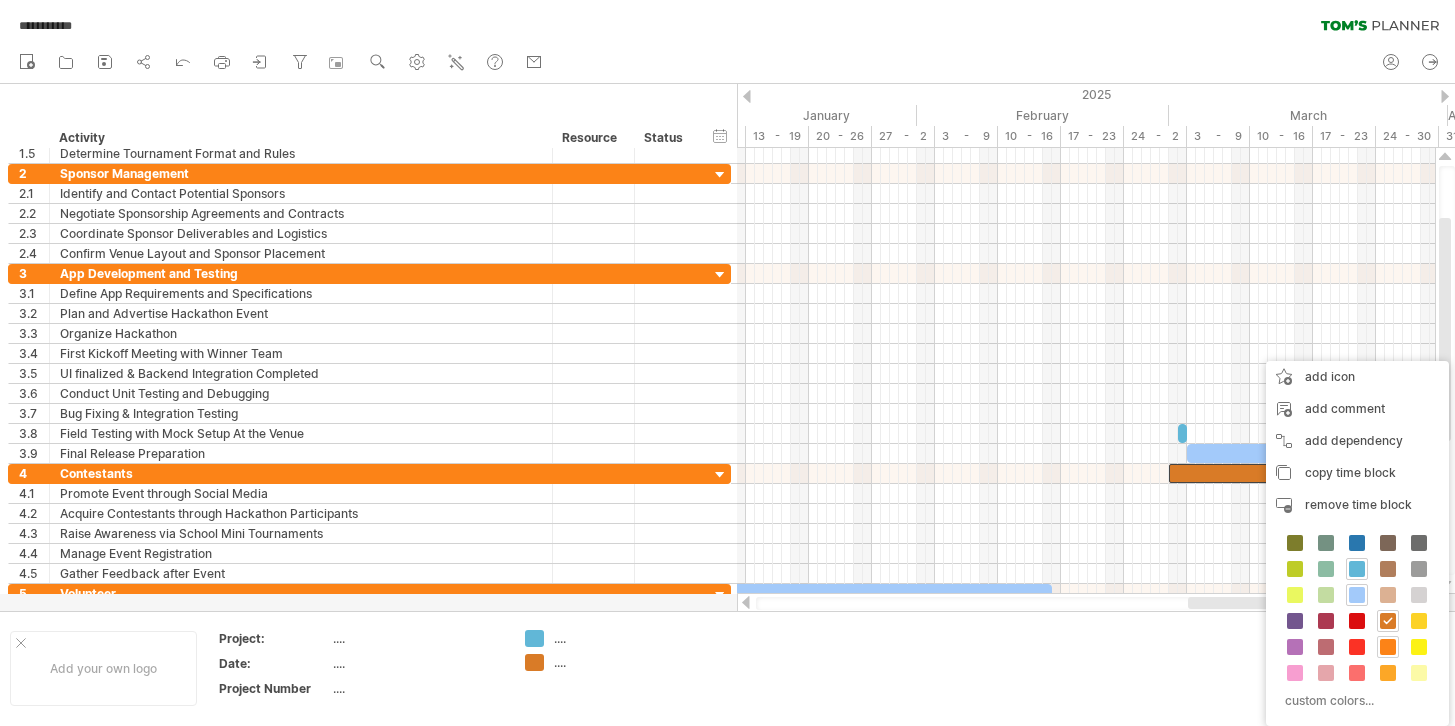 click at bounding box center (1388, 647) 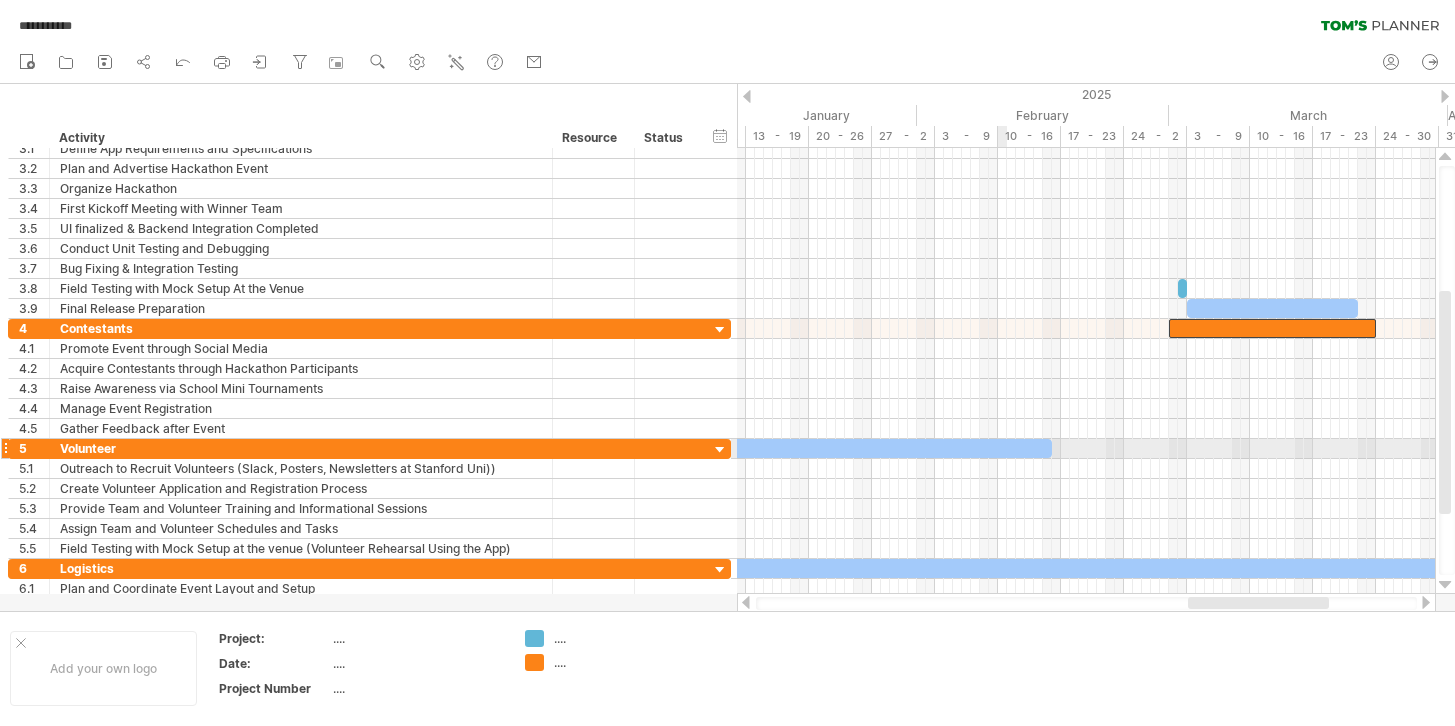 click at bounding box center [494, 448] 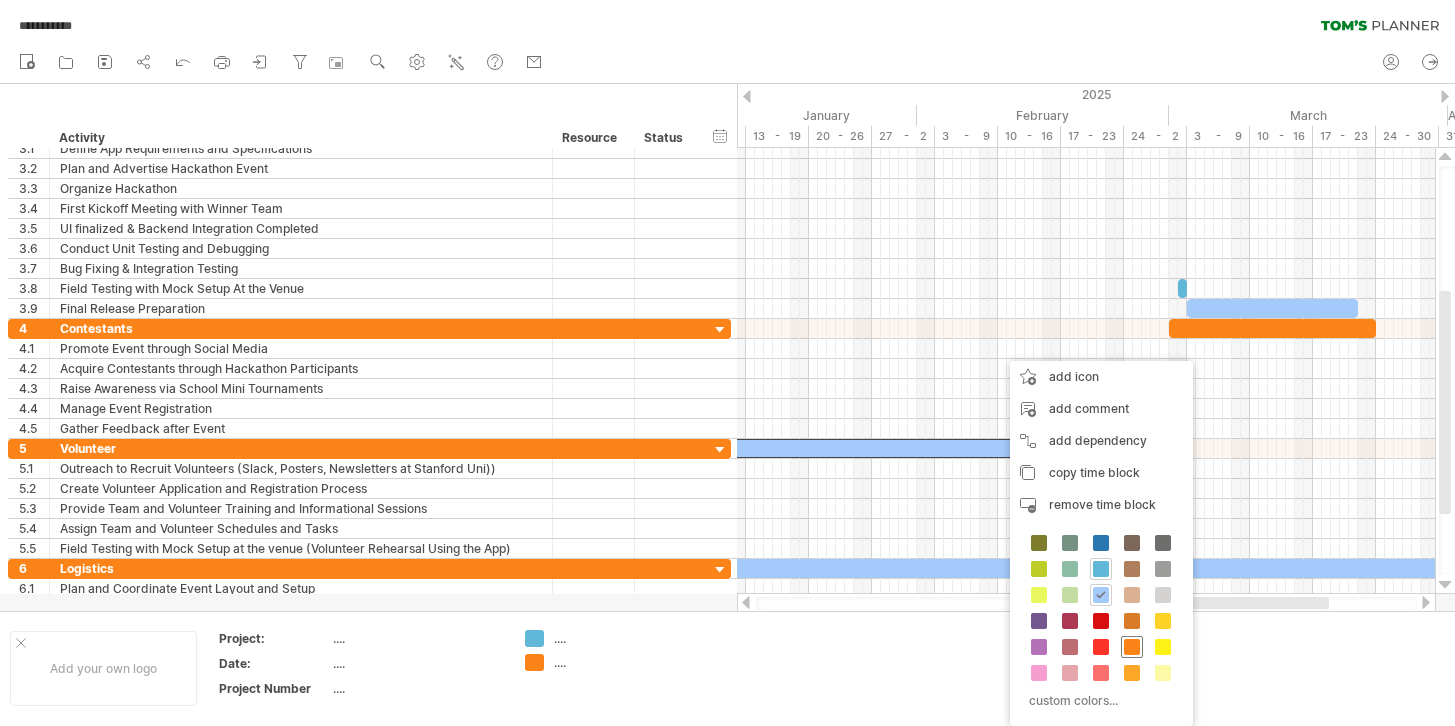 click at bounding box center (1132, 647) 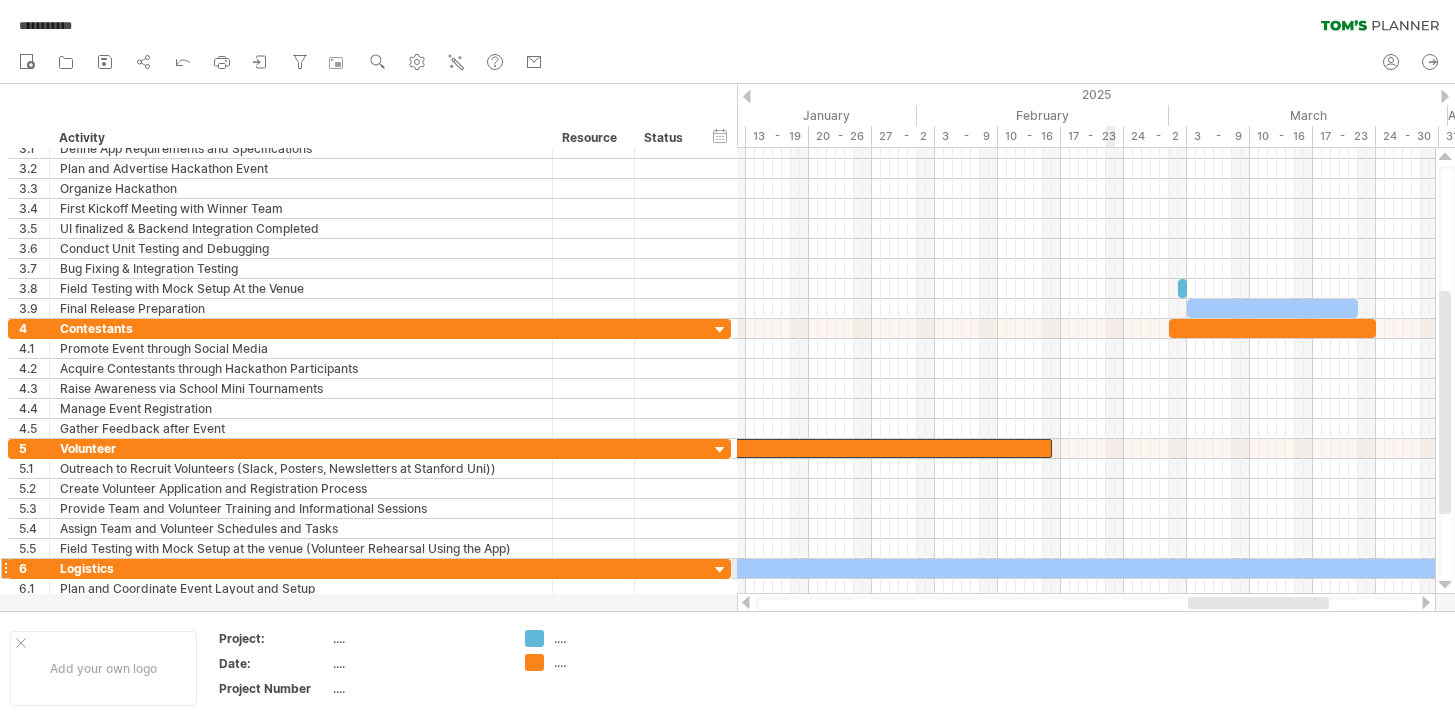 click at bounding box center (1070, 568) 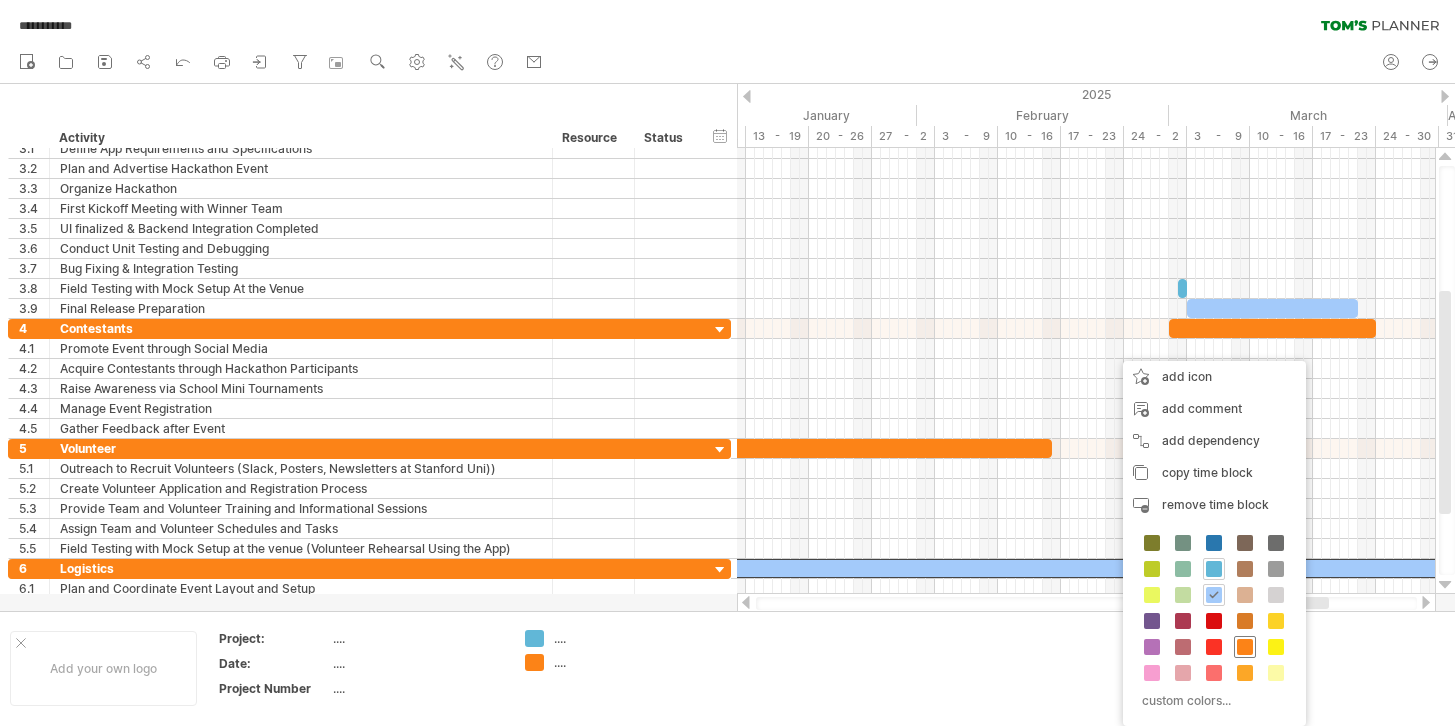 click at bounding box center [1245, 647] 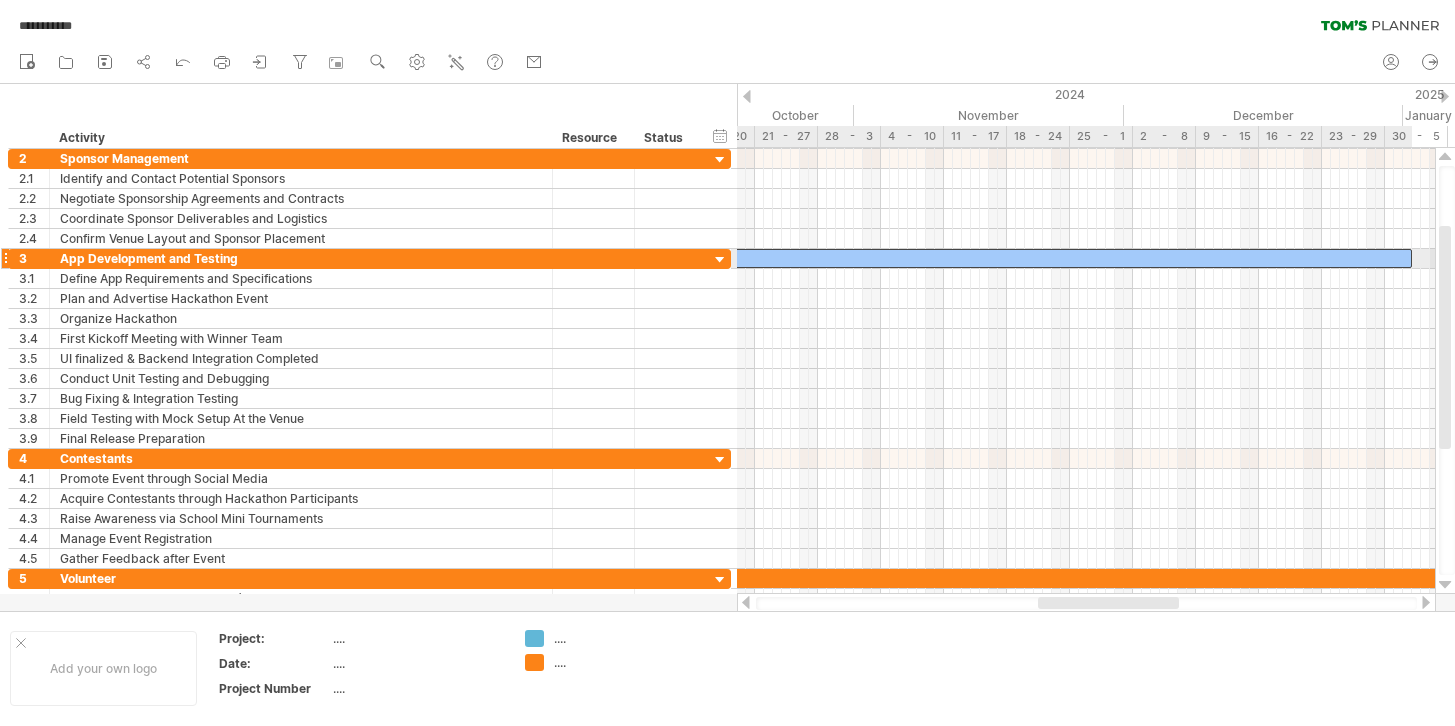 click at bounding box center (993, 258) 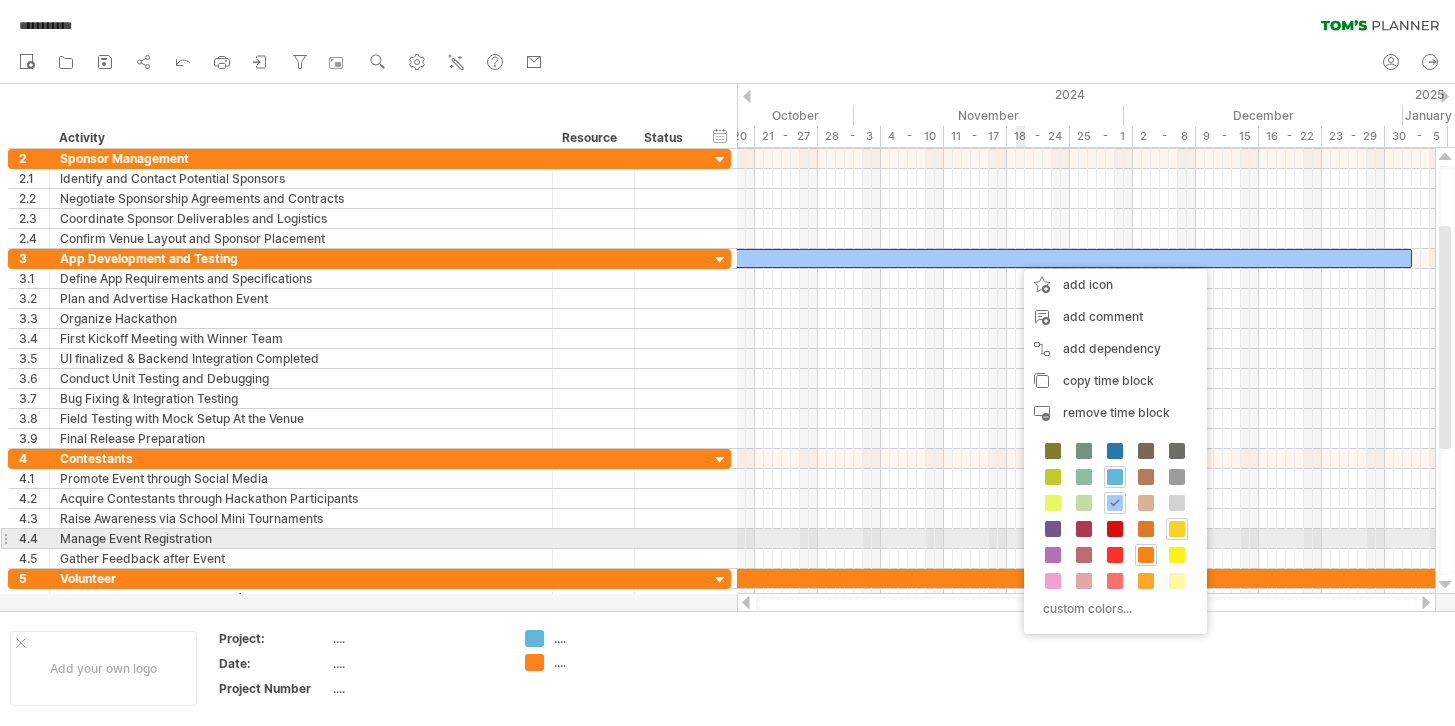 click at bounding box center [1177, 529] 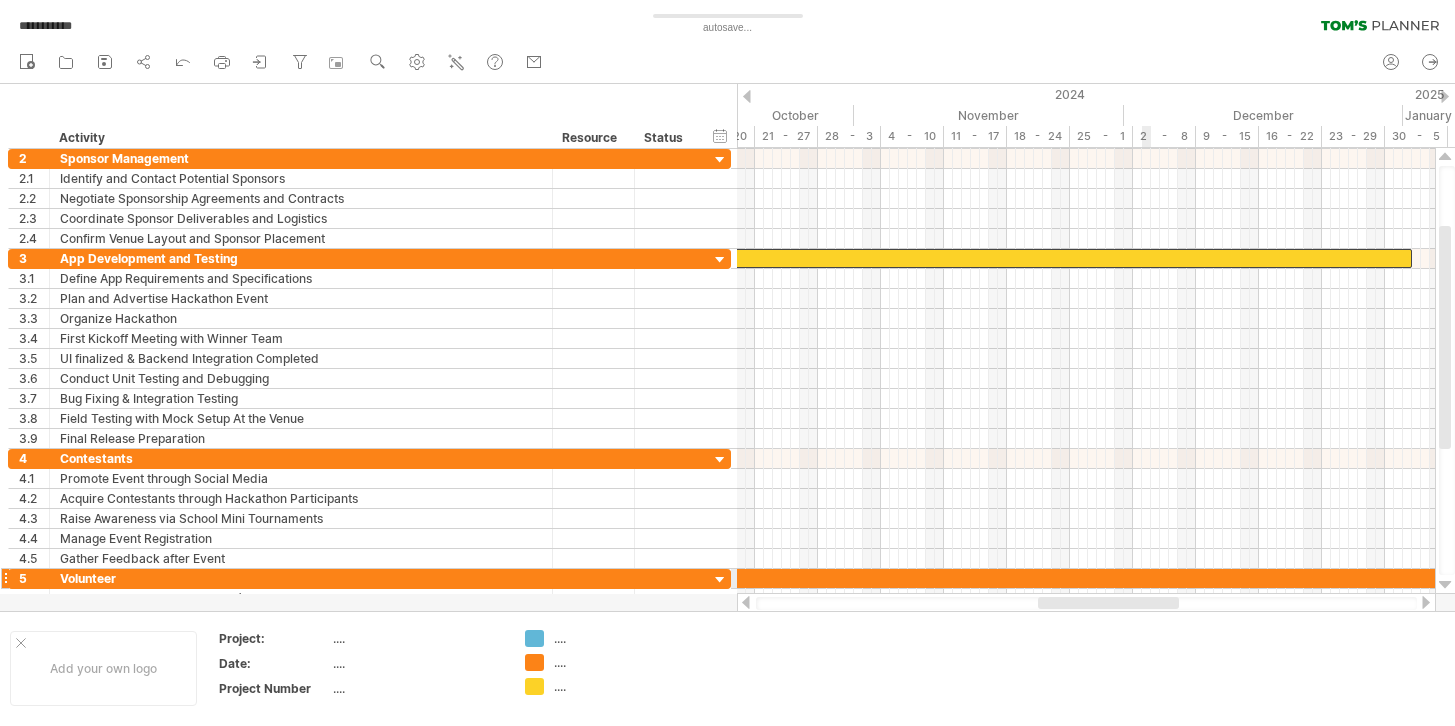 click at bounding box center [1259, 578] 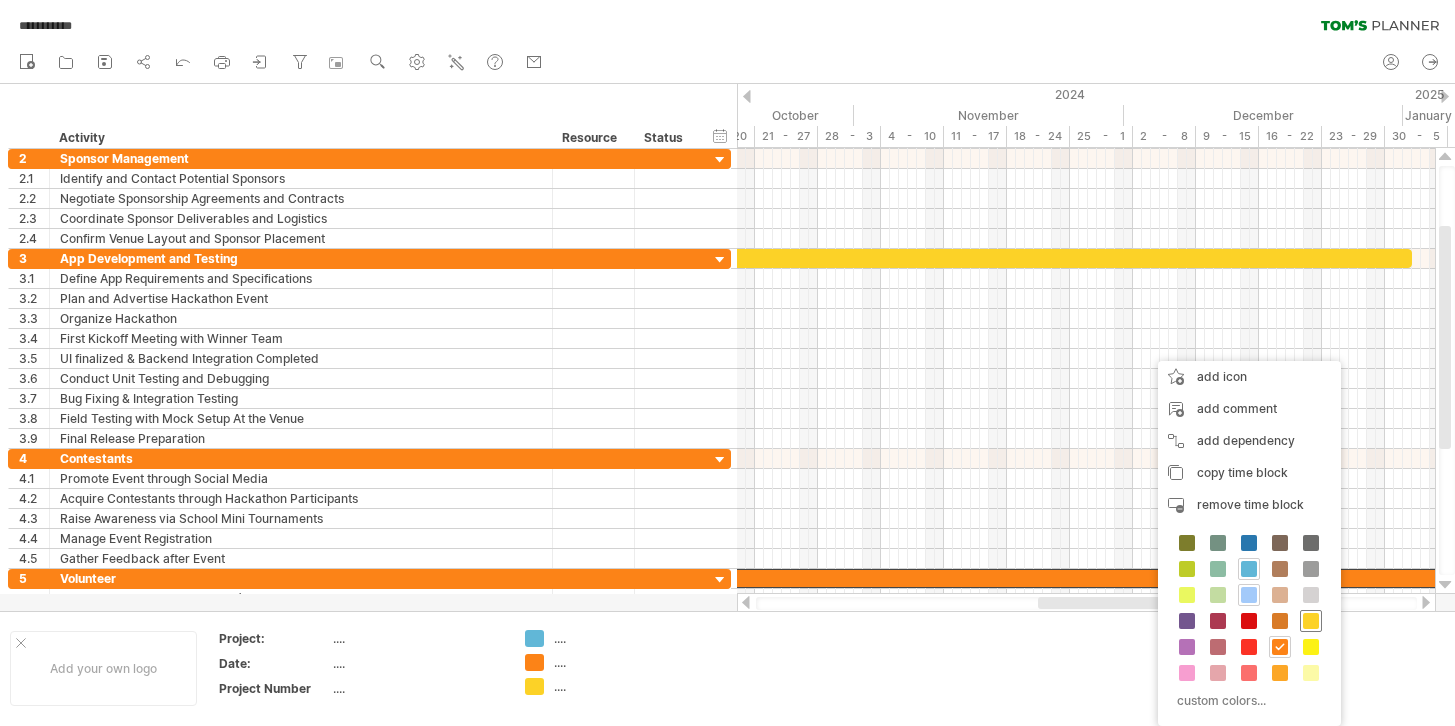 click at bounding box center [1311, 621] 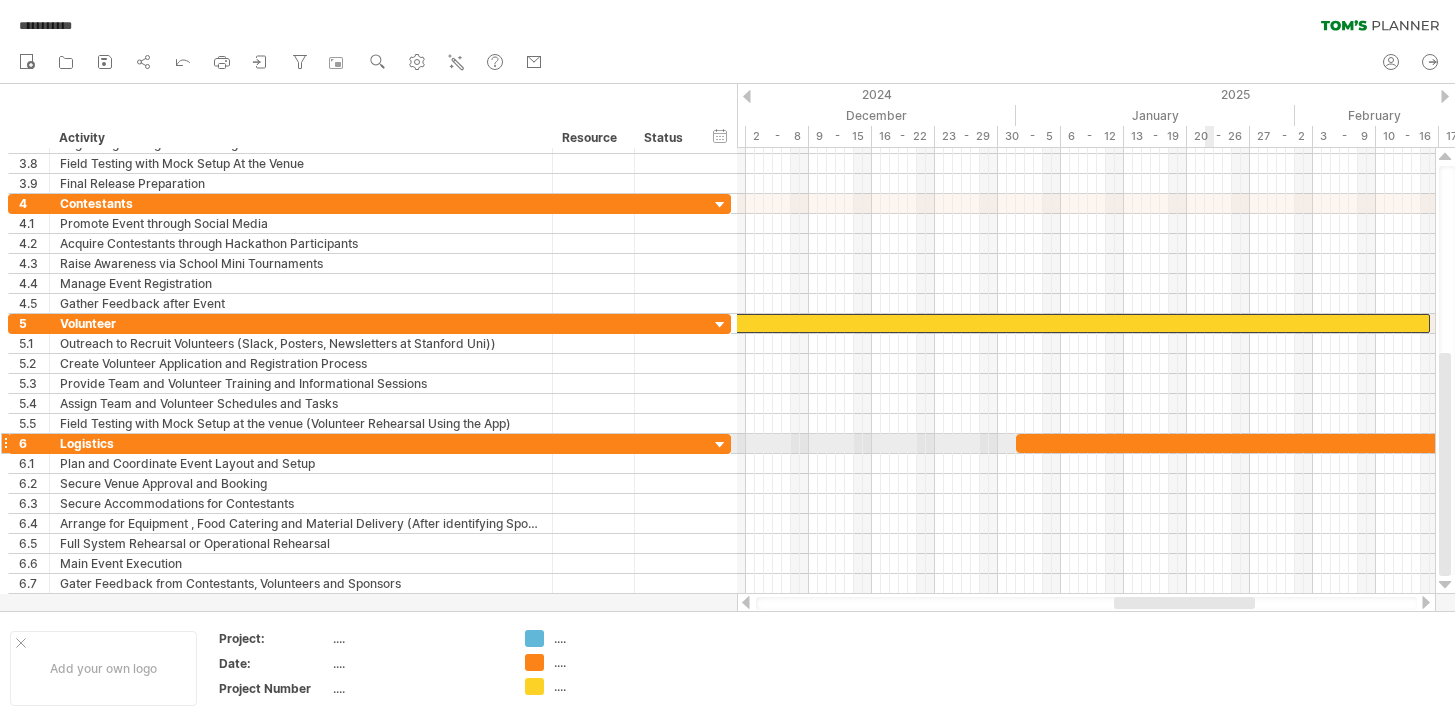 click at bounding box center (0, 0) 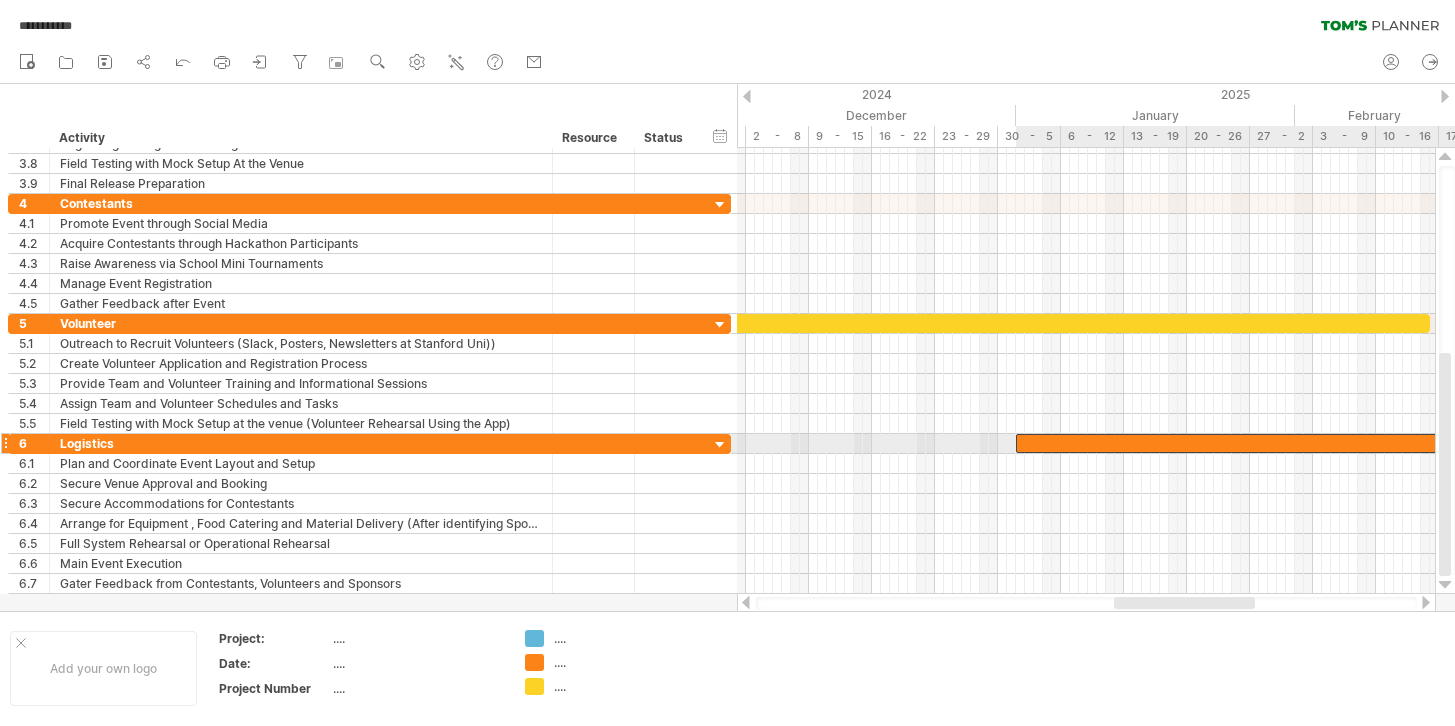 click at bounding box center [1448, 443] 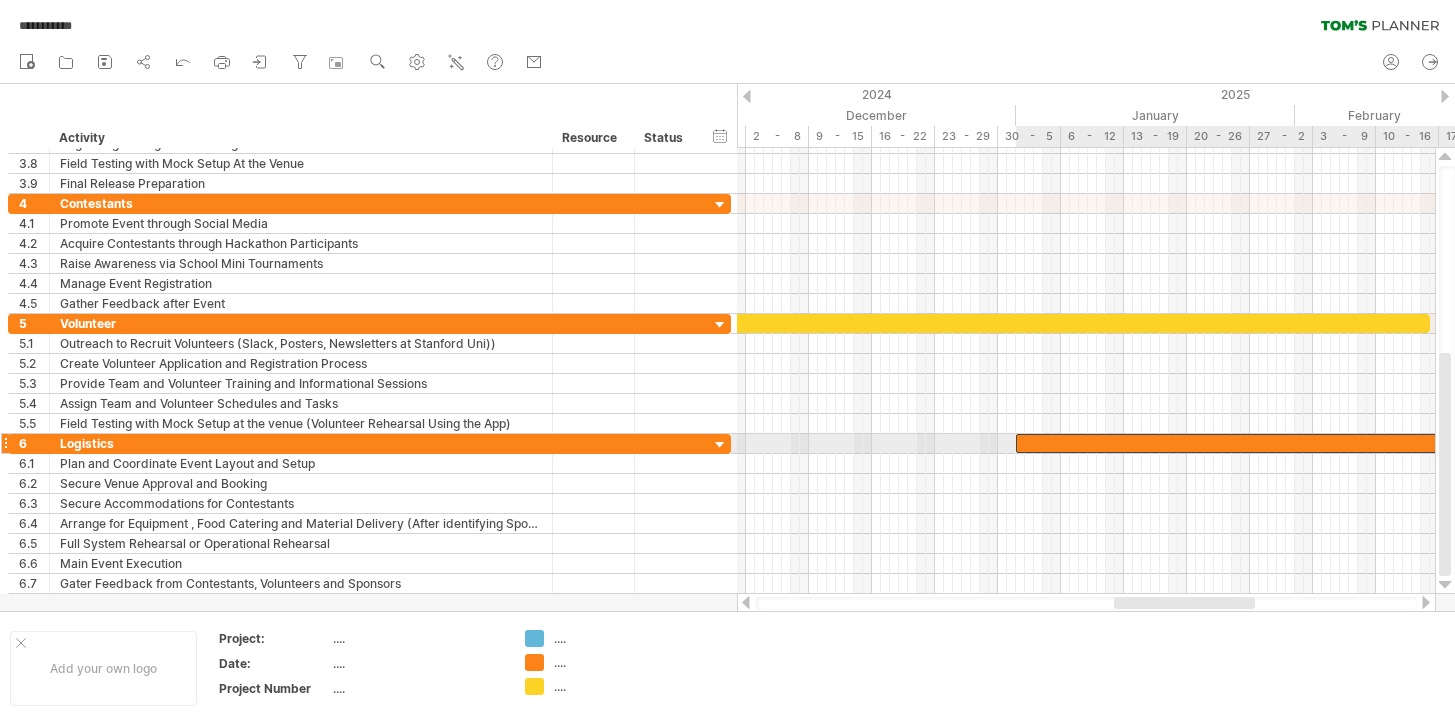 scroll, scrollTop: 0, scrollLeft: 0, axis: both 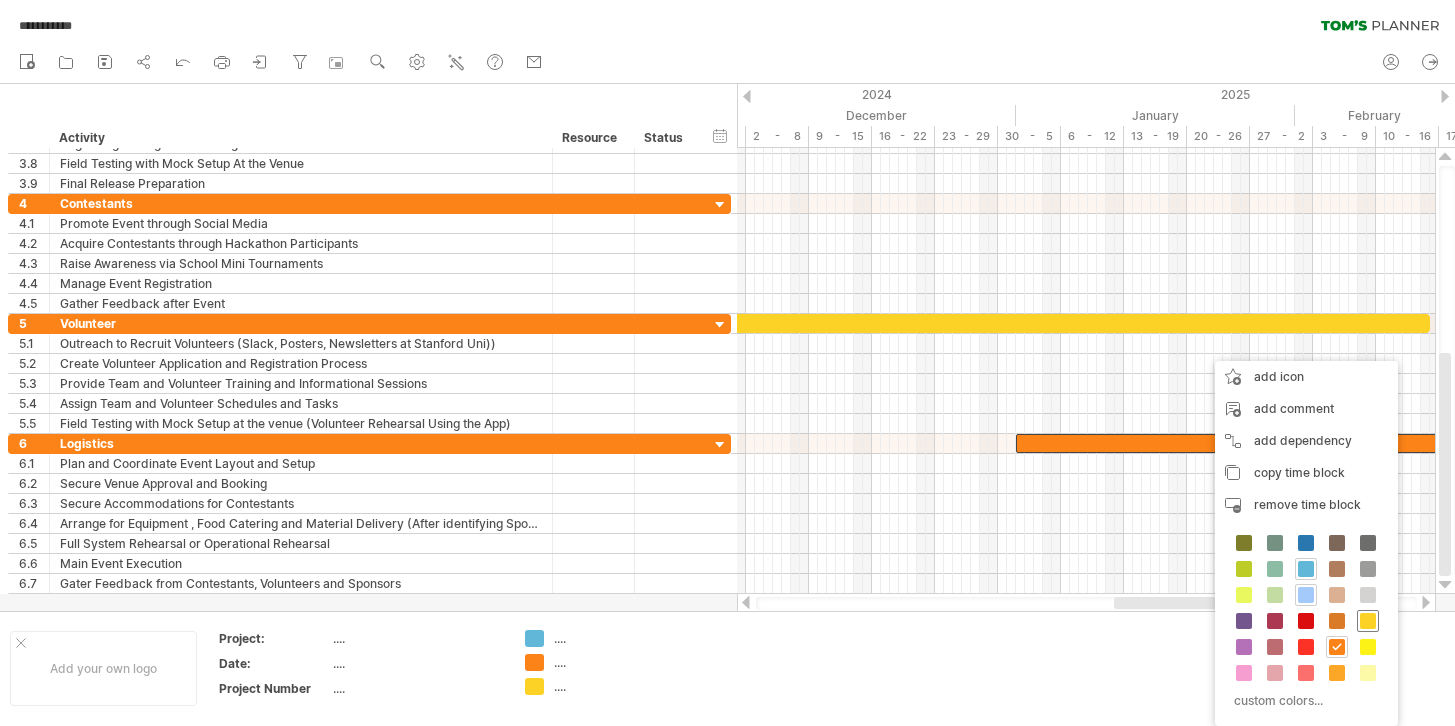 click at bounding box center [1368, 621] 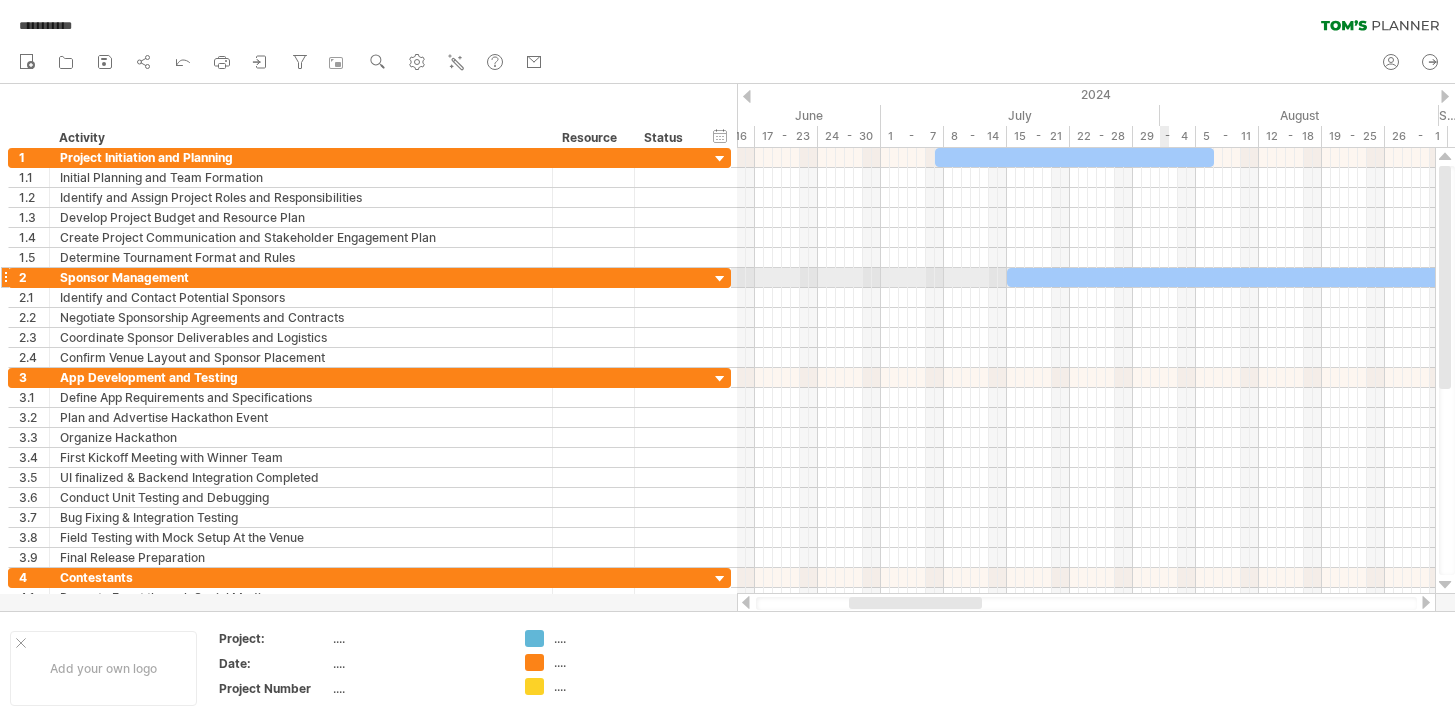 click at bounding box center (1425, 277) 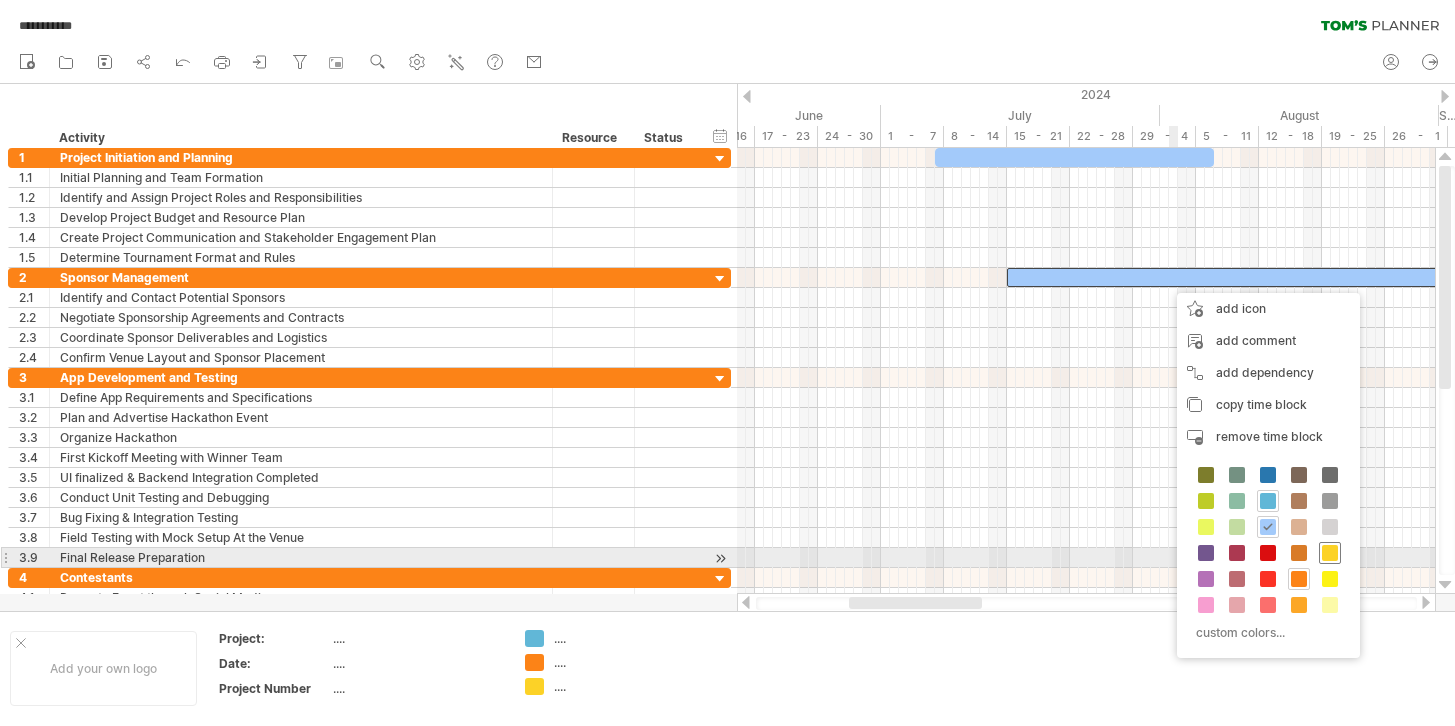 click at bounding box center [1330, 553] 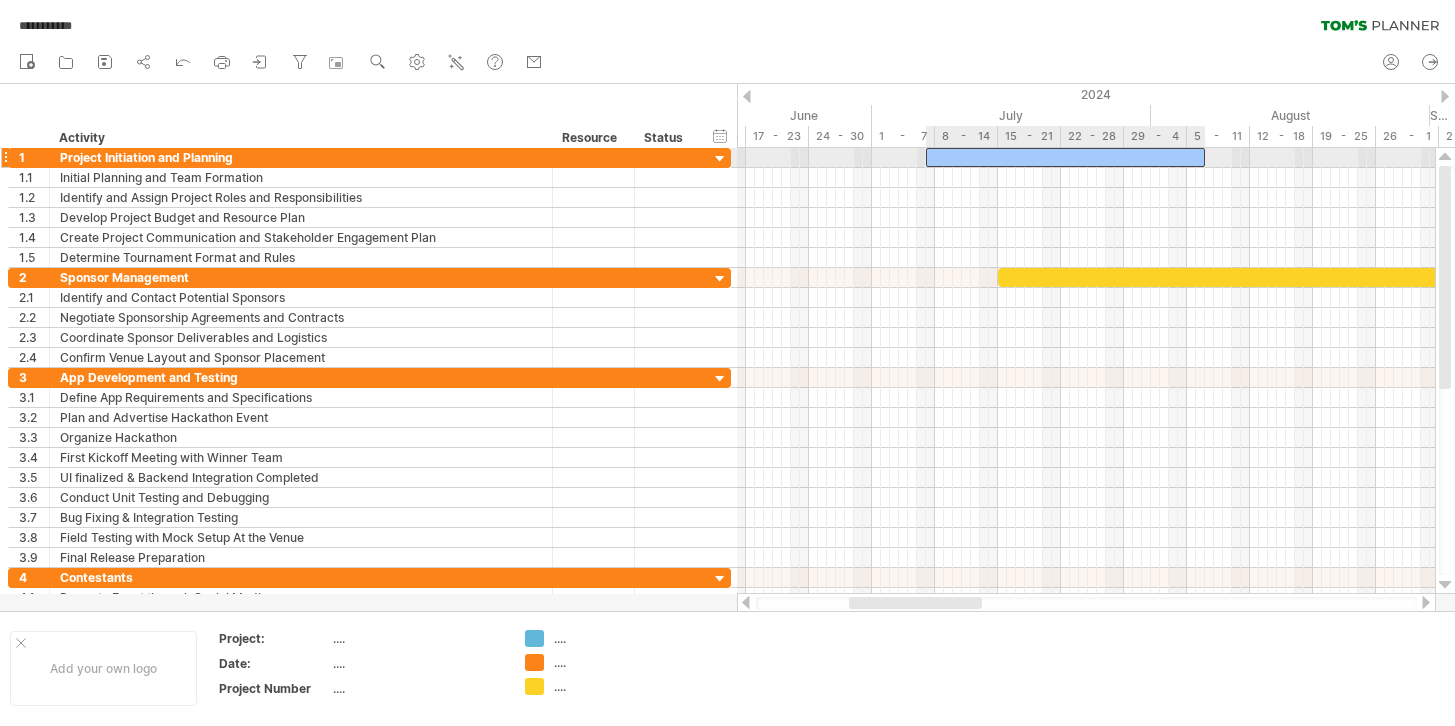 click at bounding box center [1065, 157] 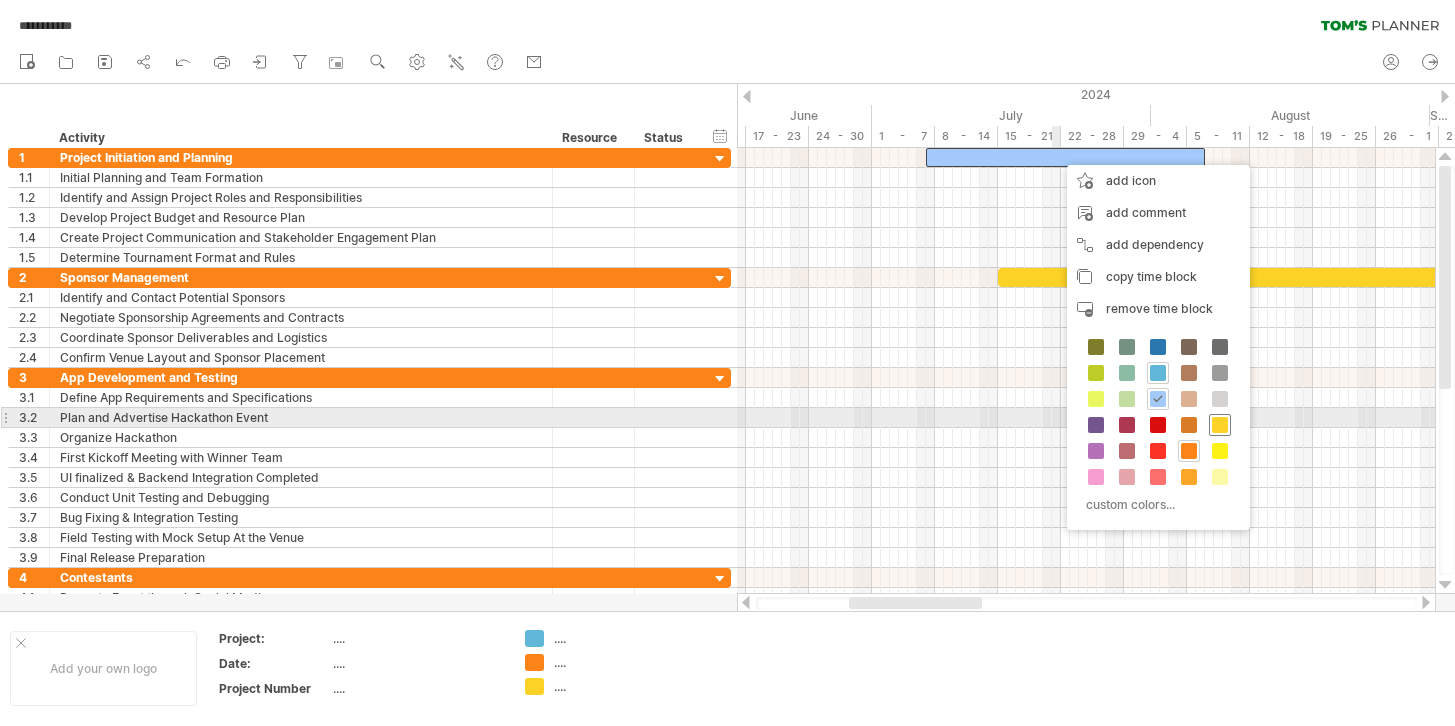 click at bounding box center (1220, 425) 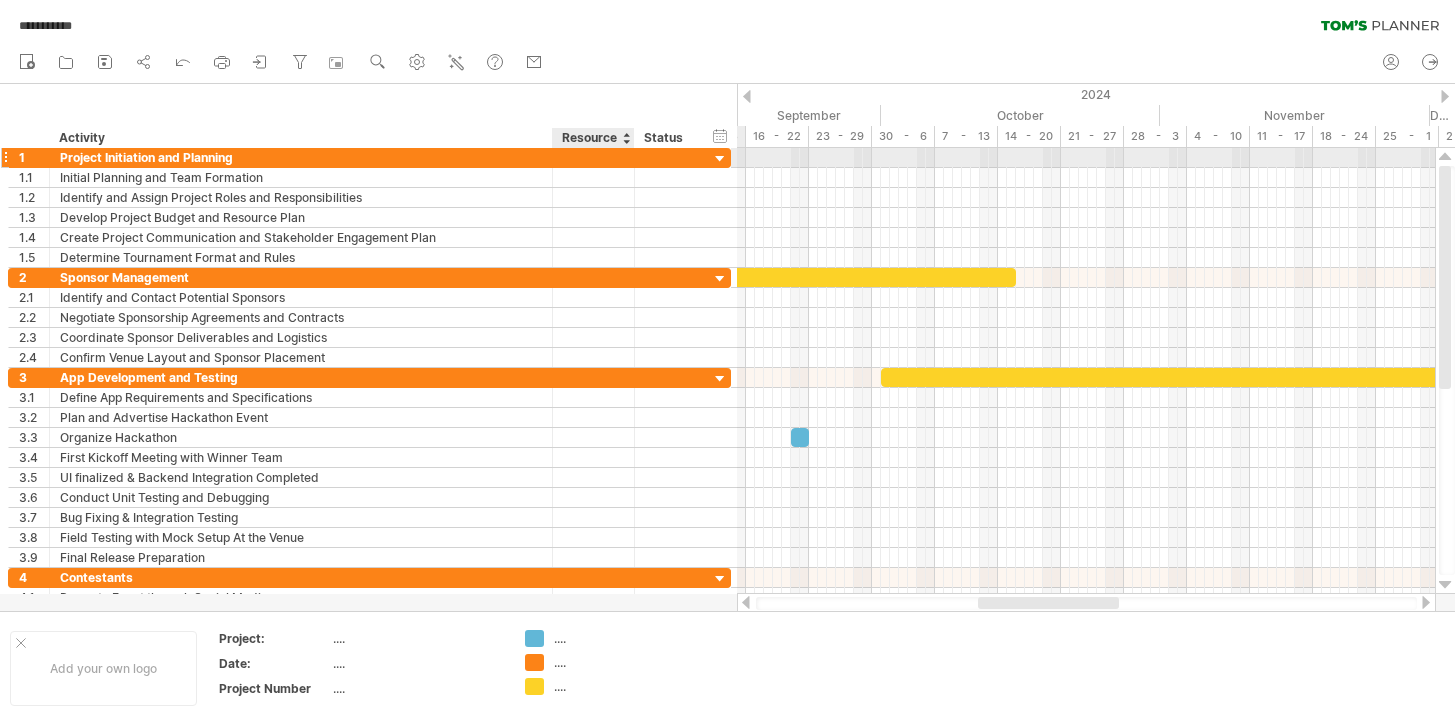 click at bounding box center [667, 157] 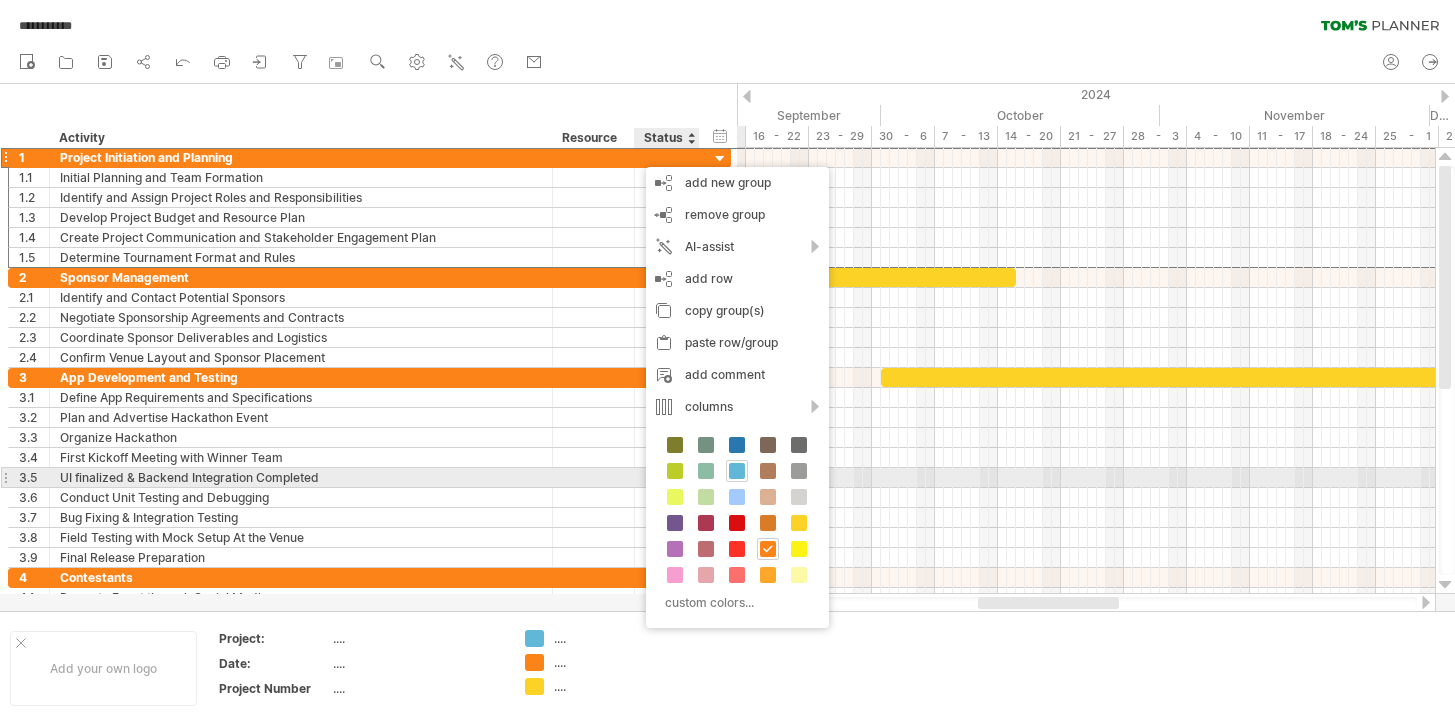 click at bounding box center [737, 471] 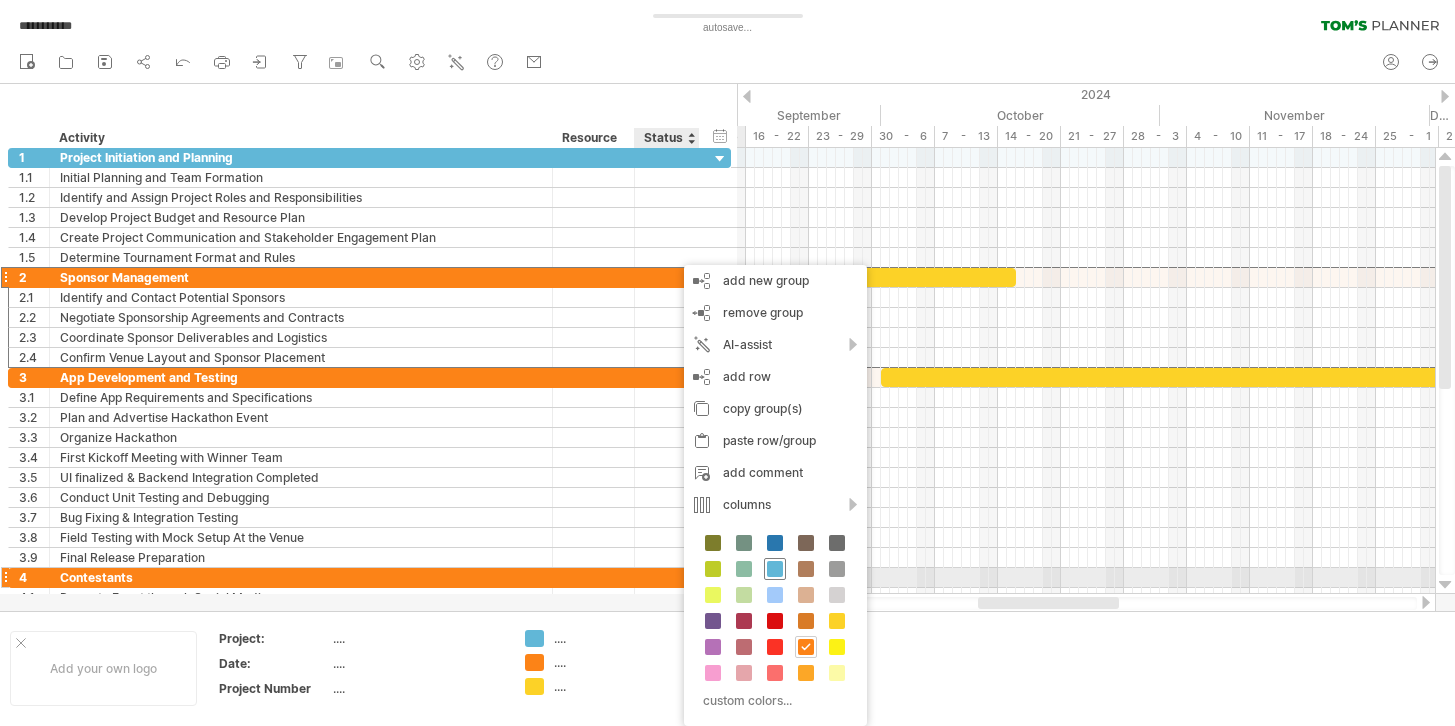 click at bounding box center [775, 569] 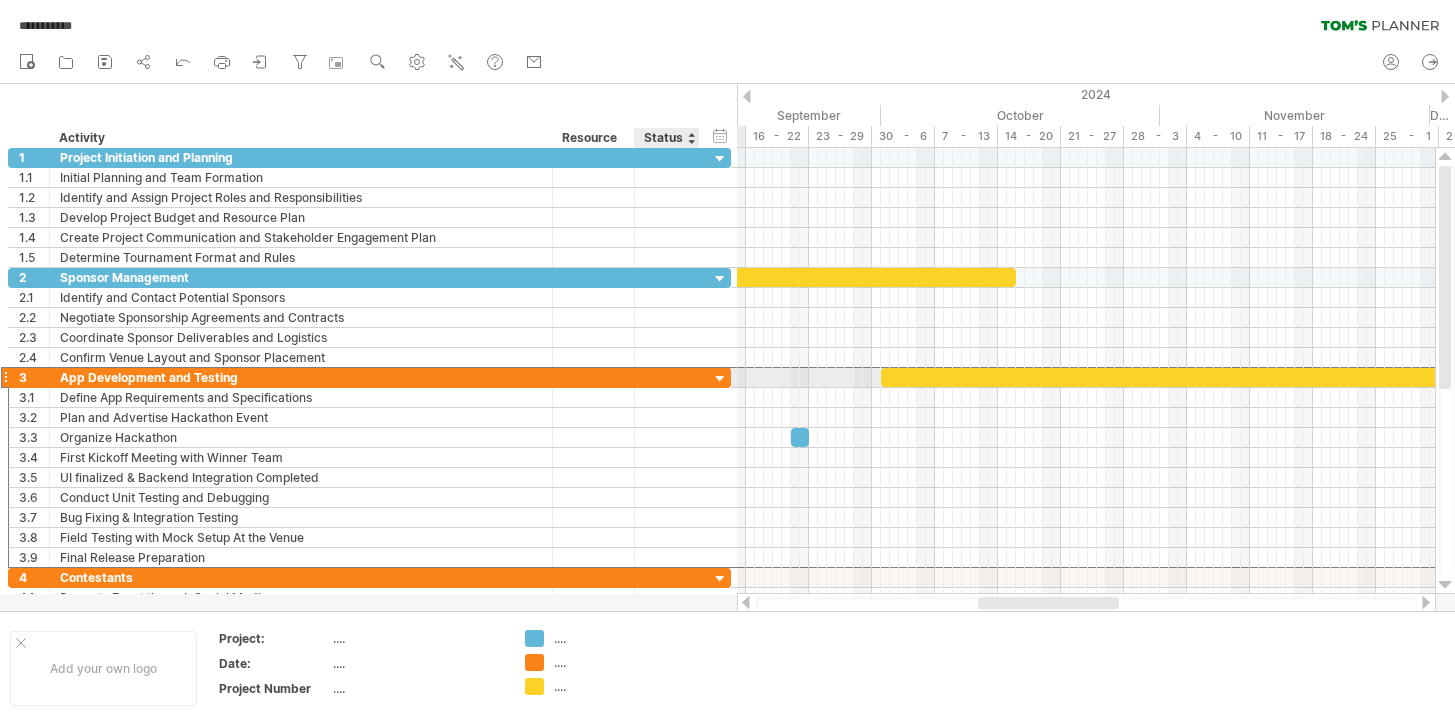 click at bounding box center [301, 377] 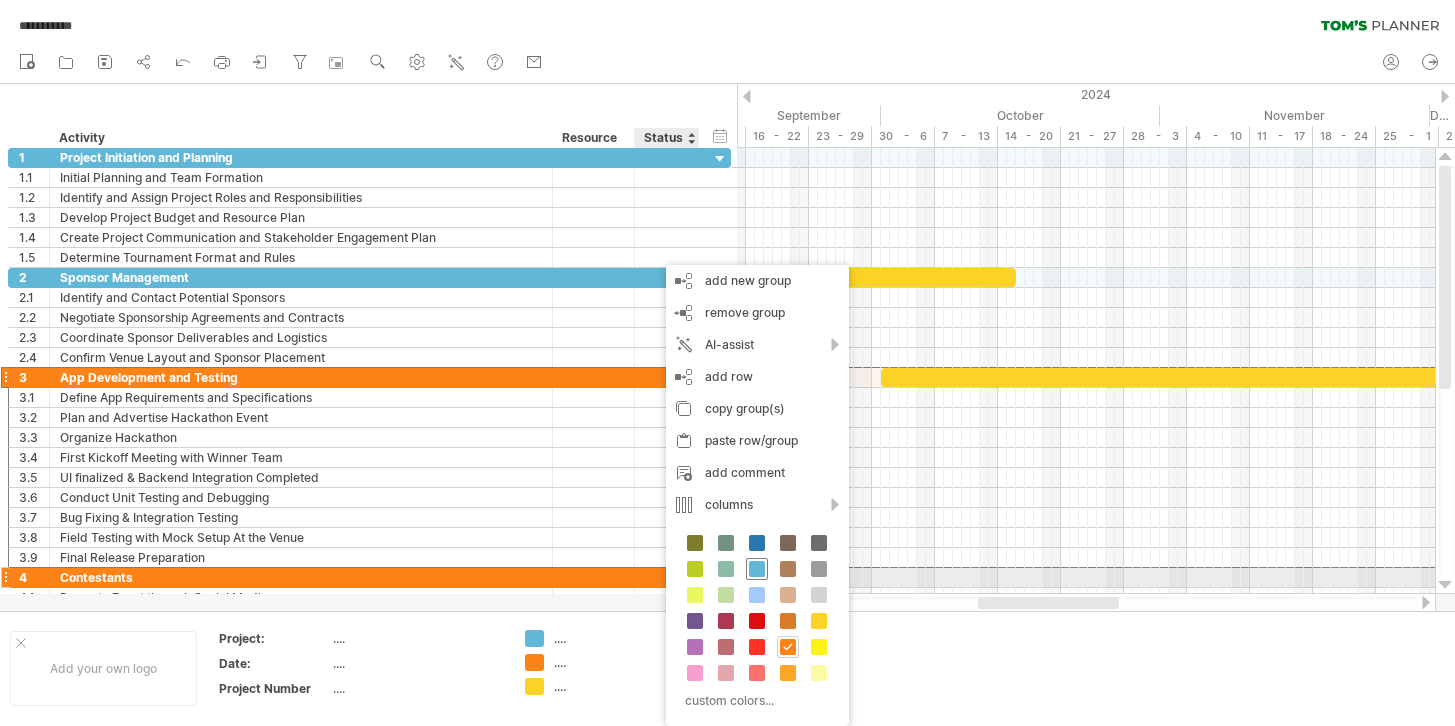 click at bounding box center (757, 569) 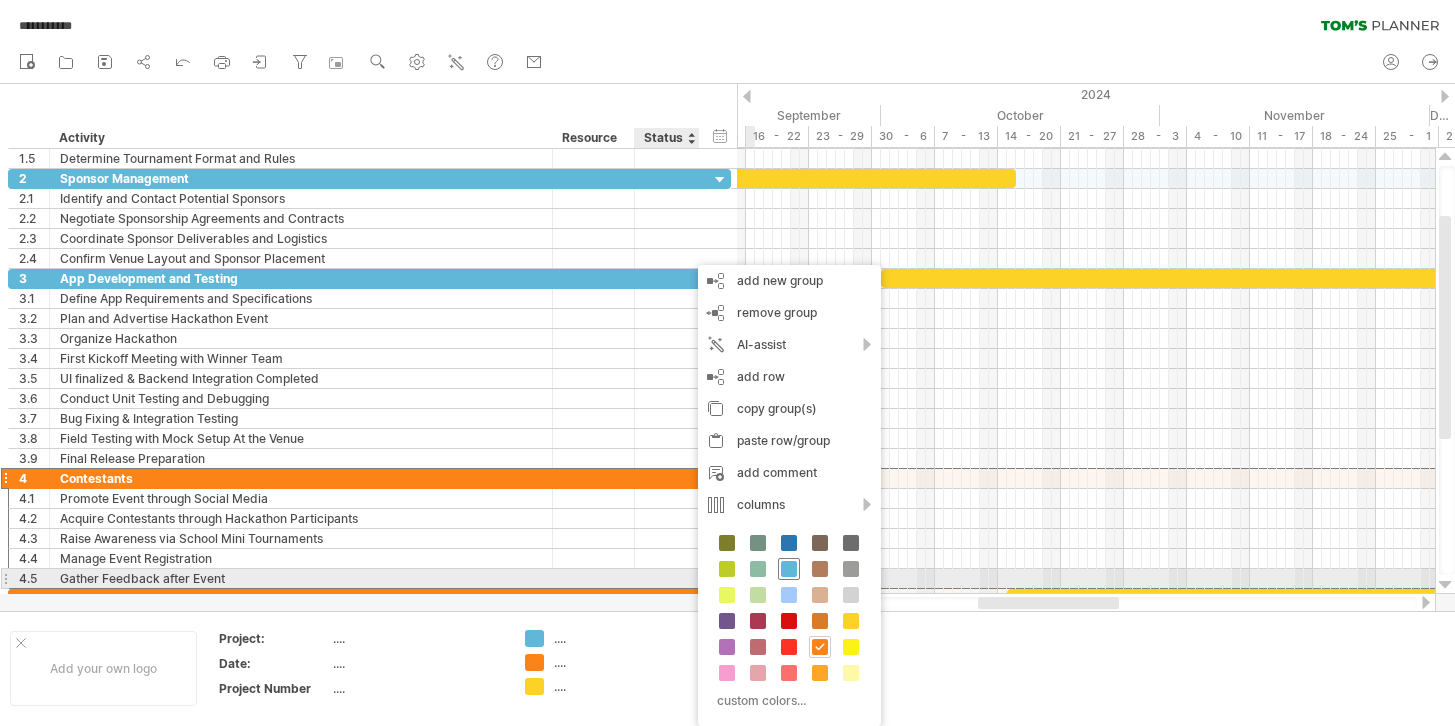 click at bounding box center [789, 569] 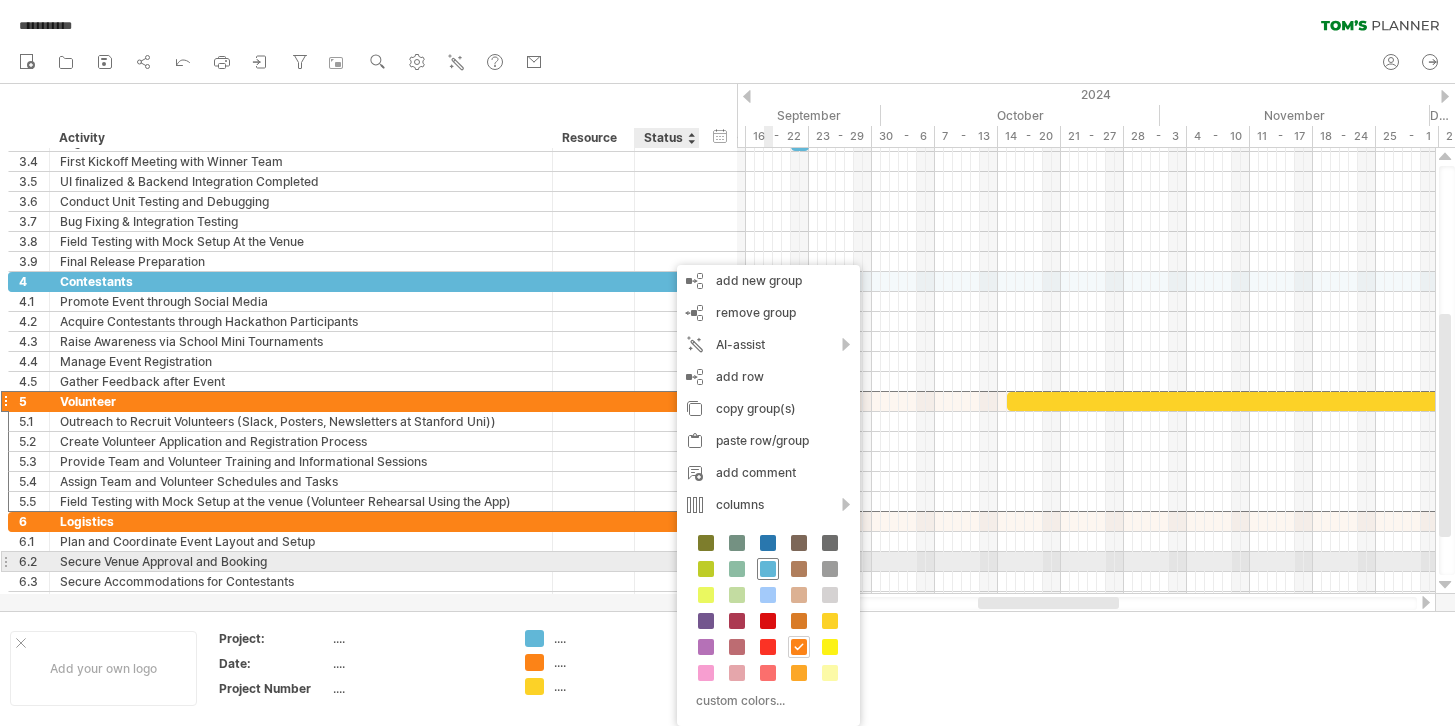 click at bounding box center (768, 569) 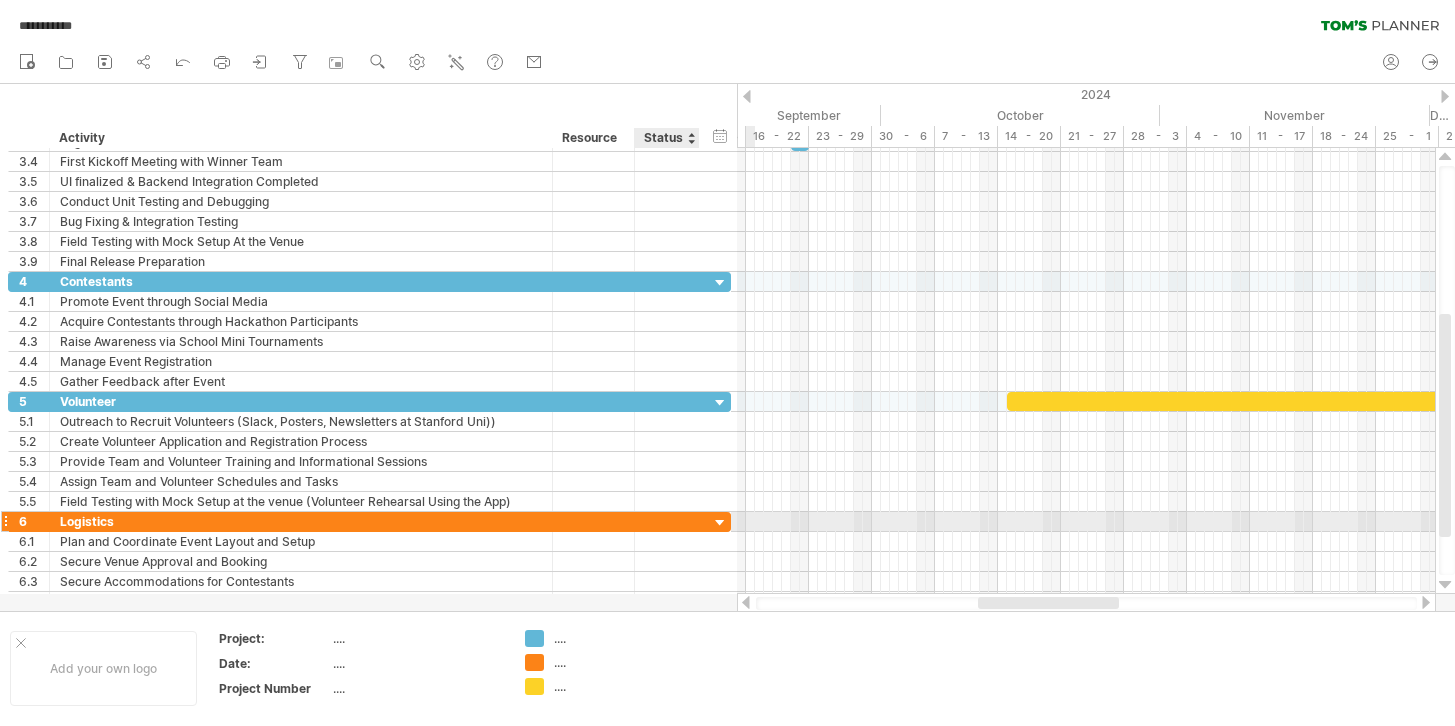 click at bounding box center (301, 521) 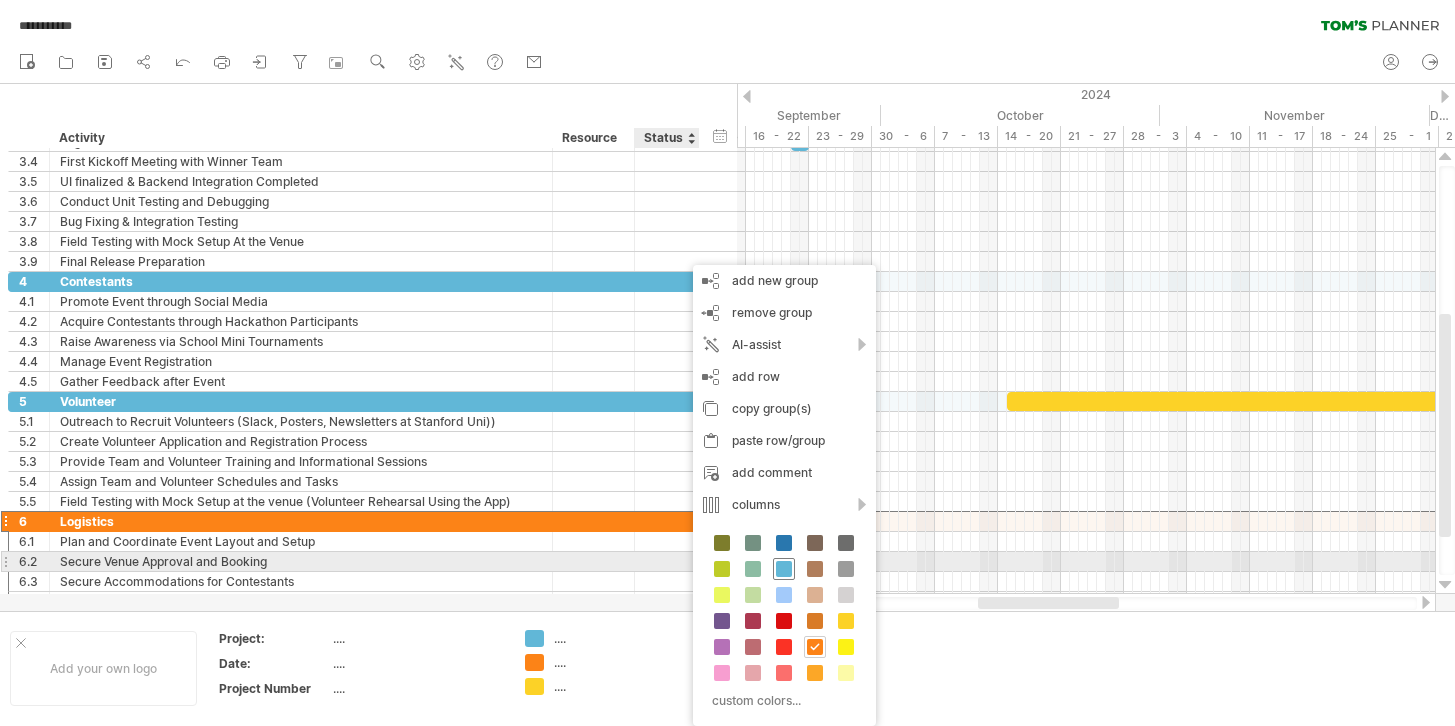 click at bounding box center (784, 569) 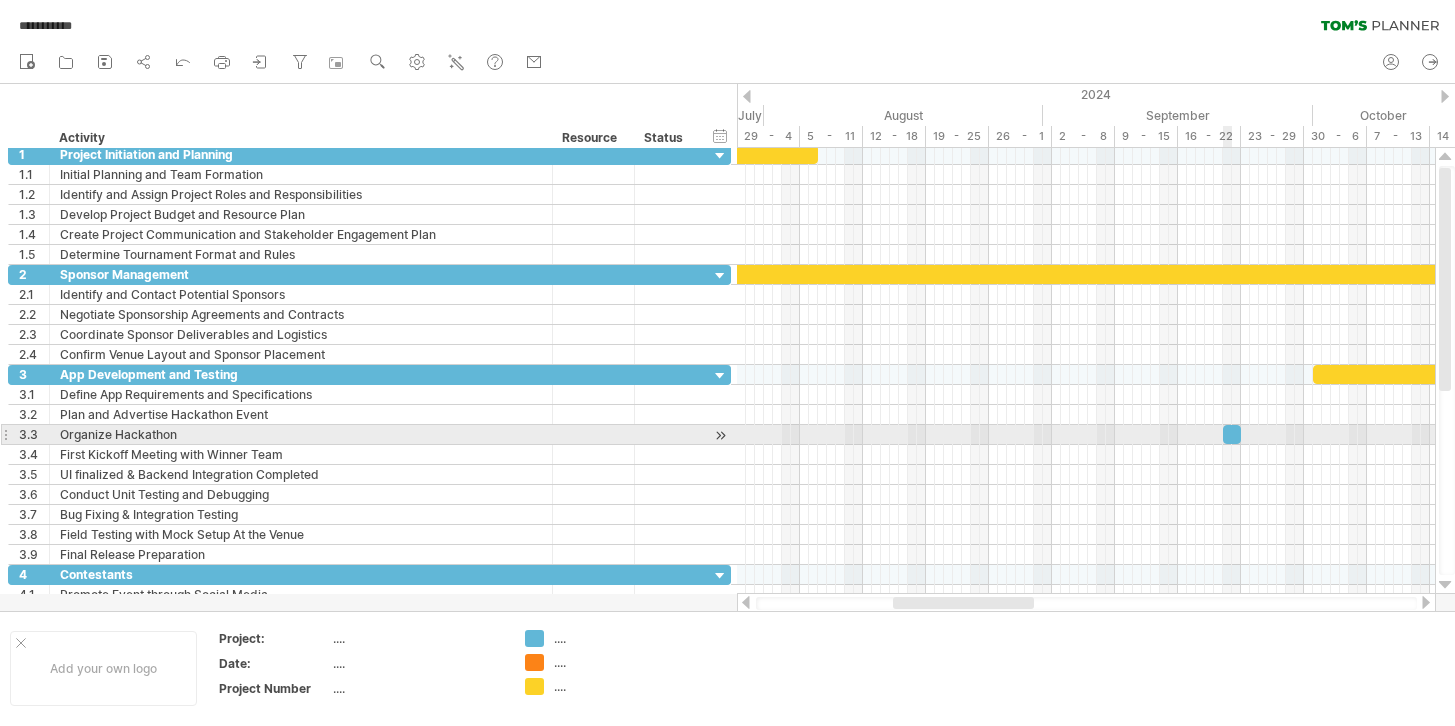 click at bounding box center [1232, 434] 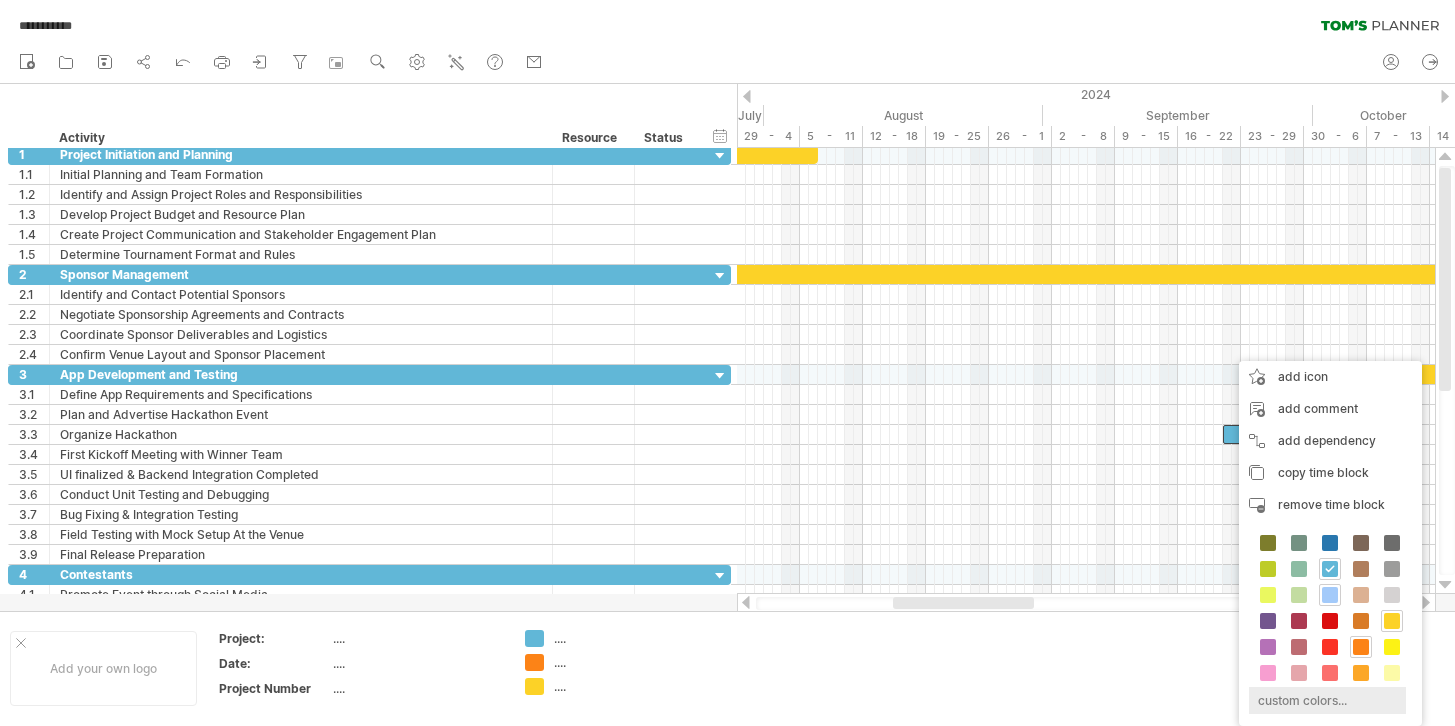 click on "custom colors..." at bounding box center (1327, 700) 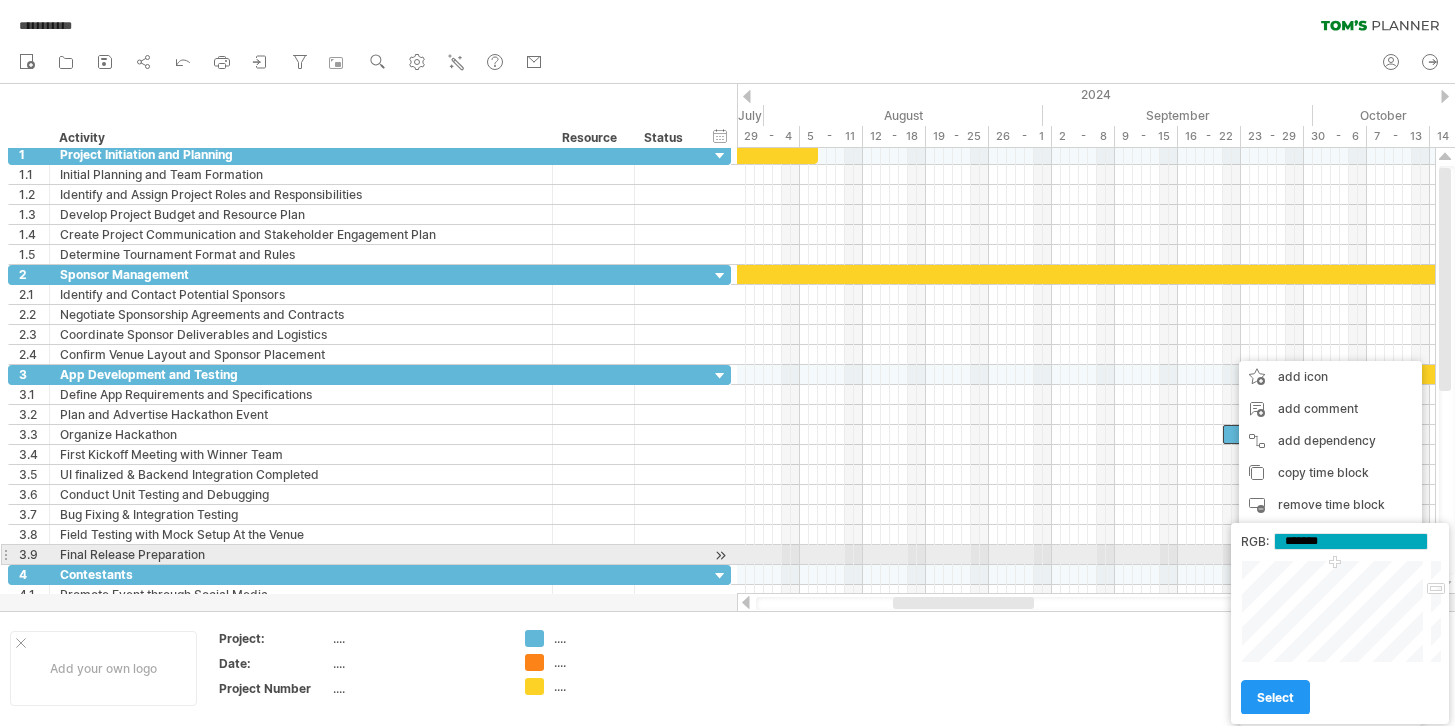 click at bounding box center [1334, 611] 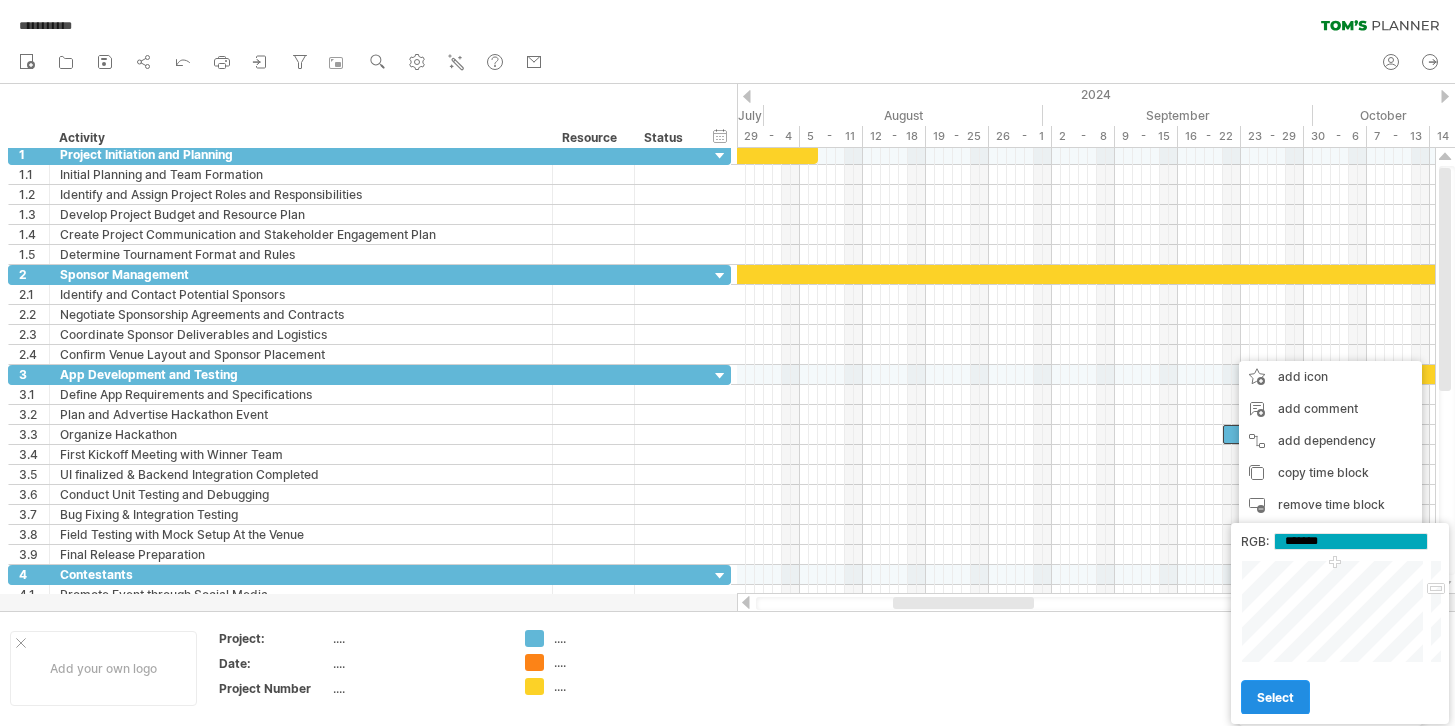 click on "select" at bounding box center [1275, 697] 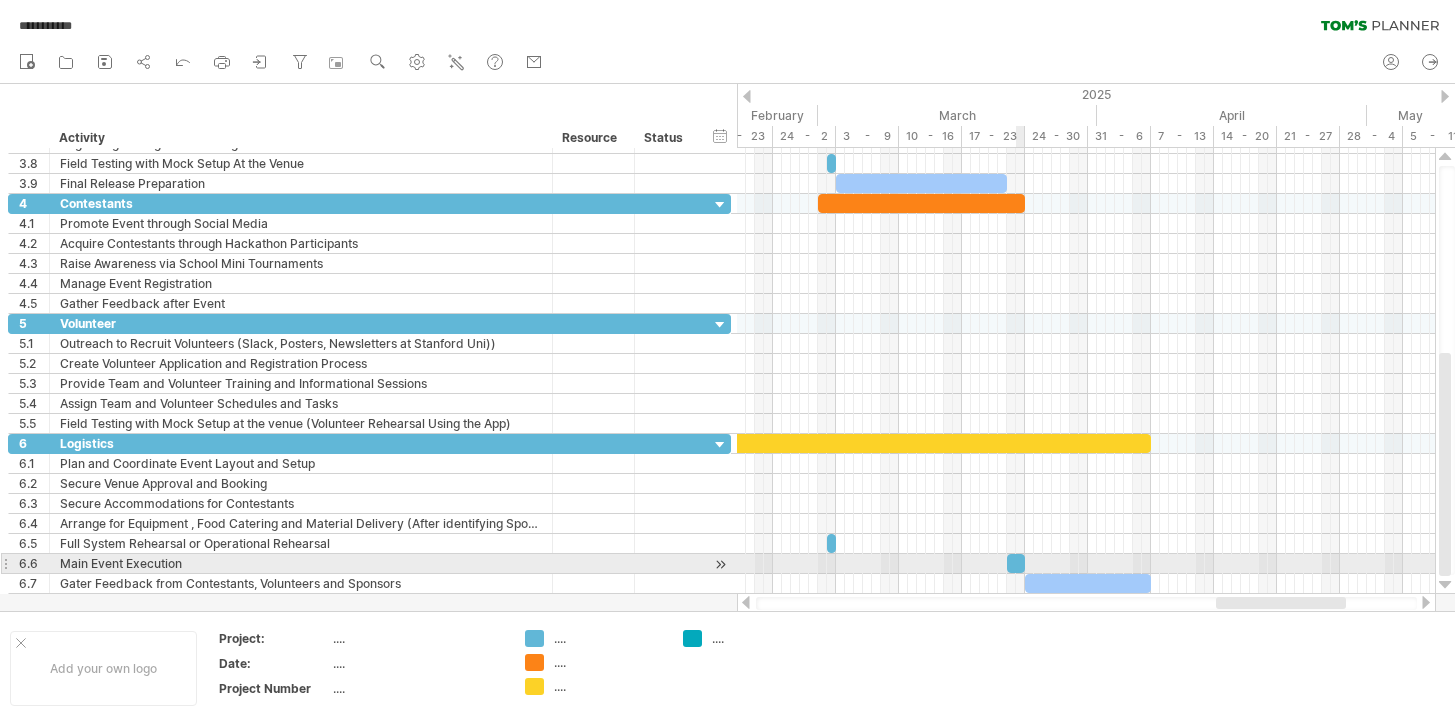click at bounding box center (1016, 563) 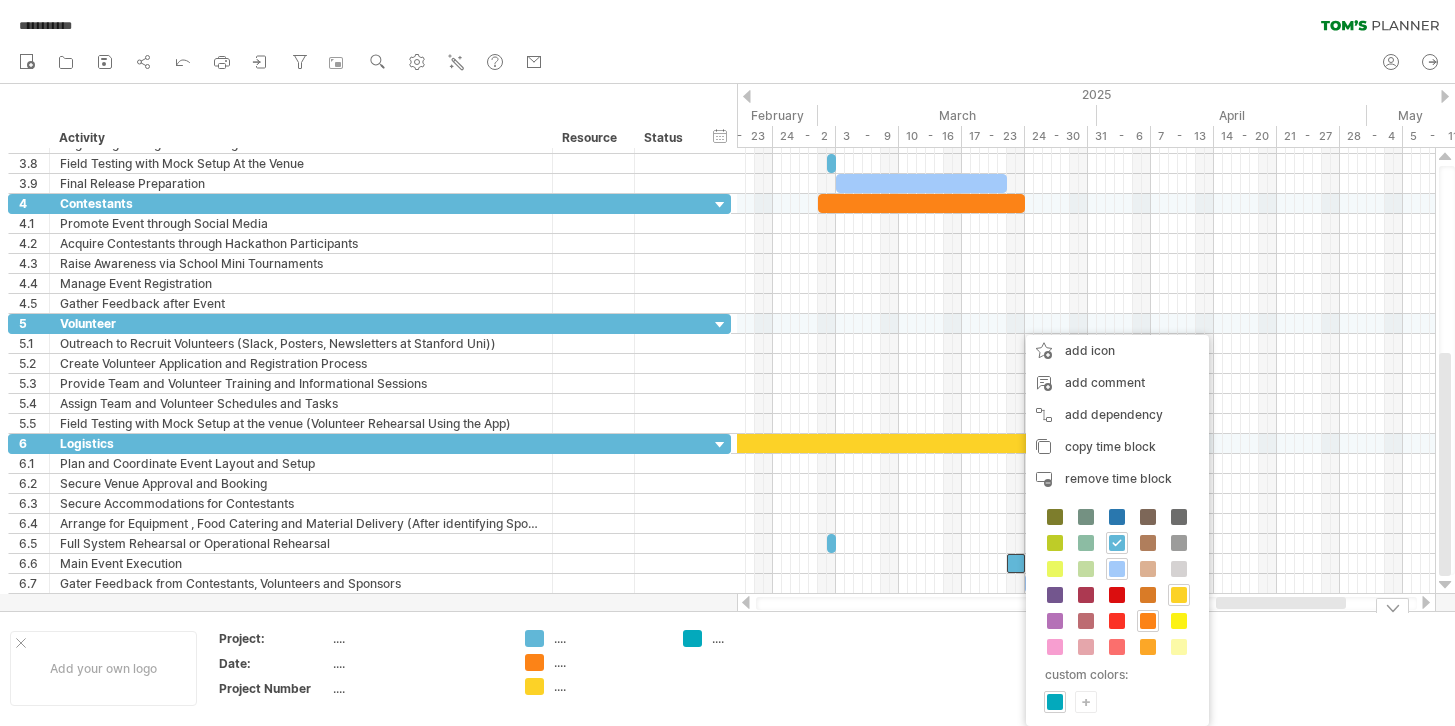 click on "**********" at bounding box center (727, 363) 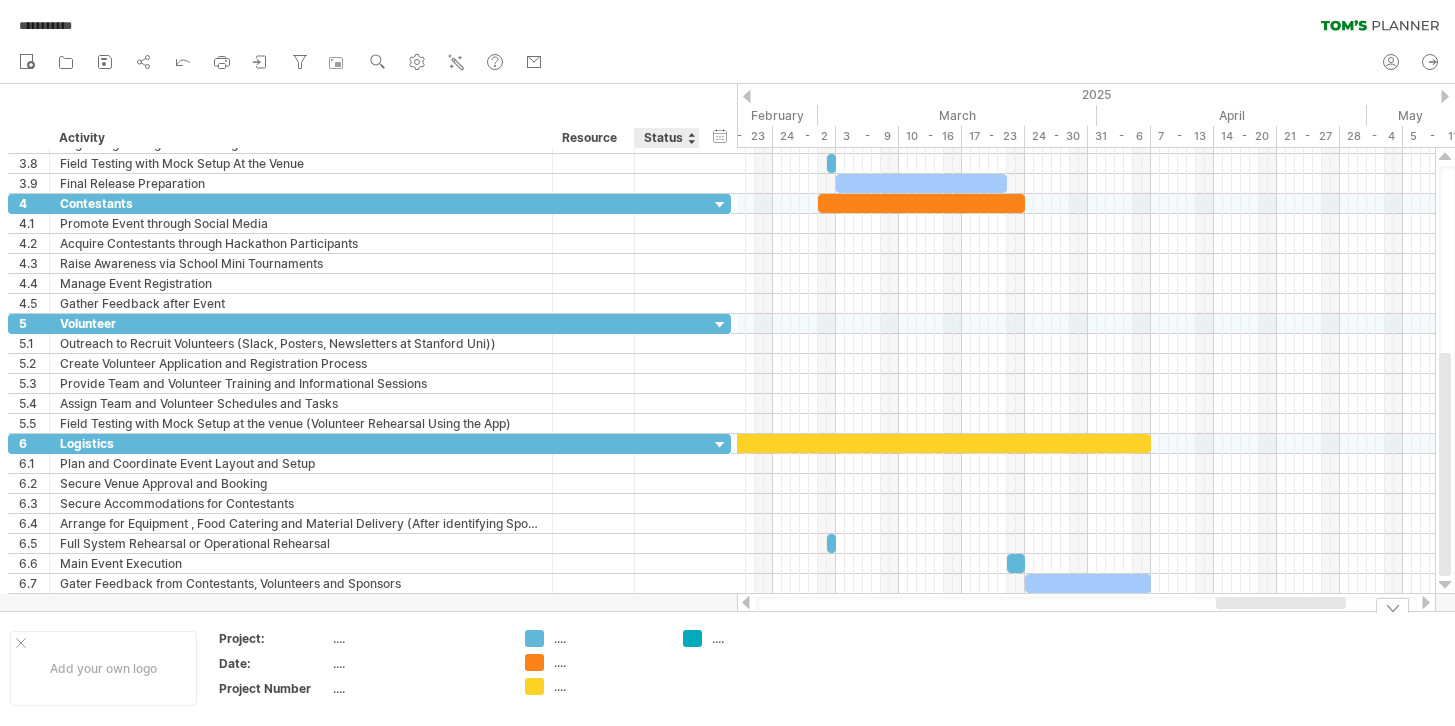 click on "**********" at bounding box center [727, 363] 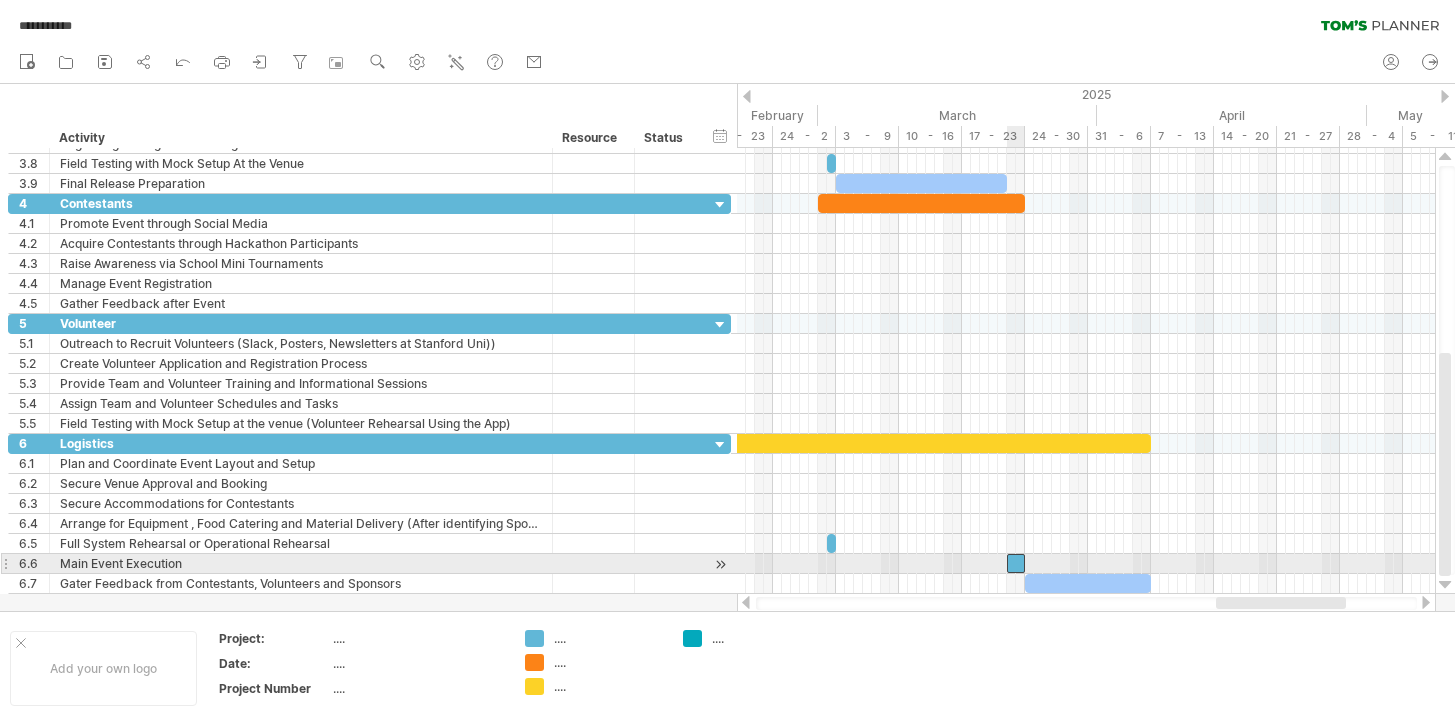 click at bounding box center (1016, 563) 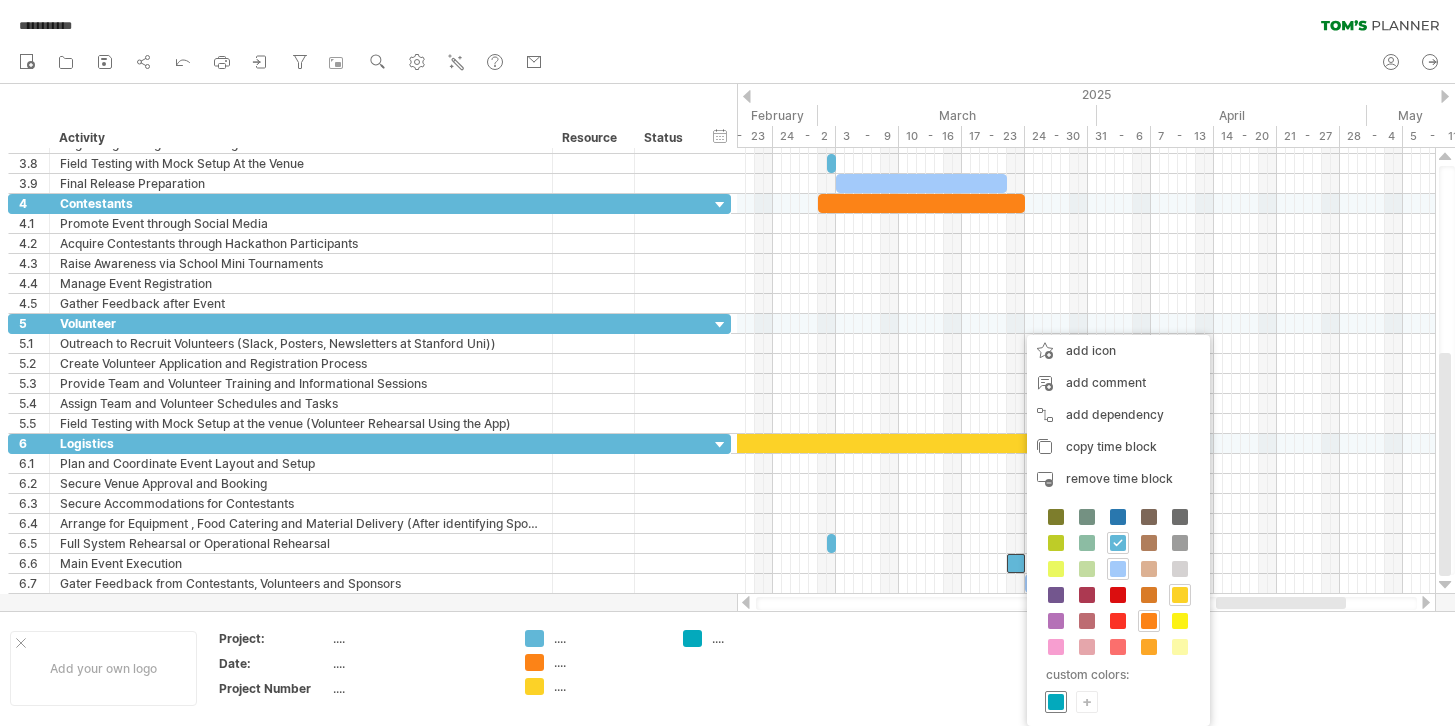 click at bounding box center [1056, 702] 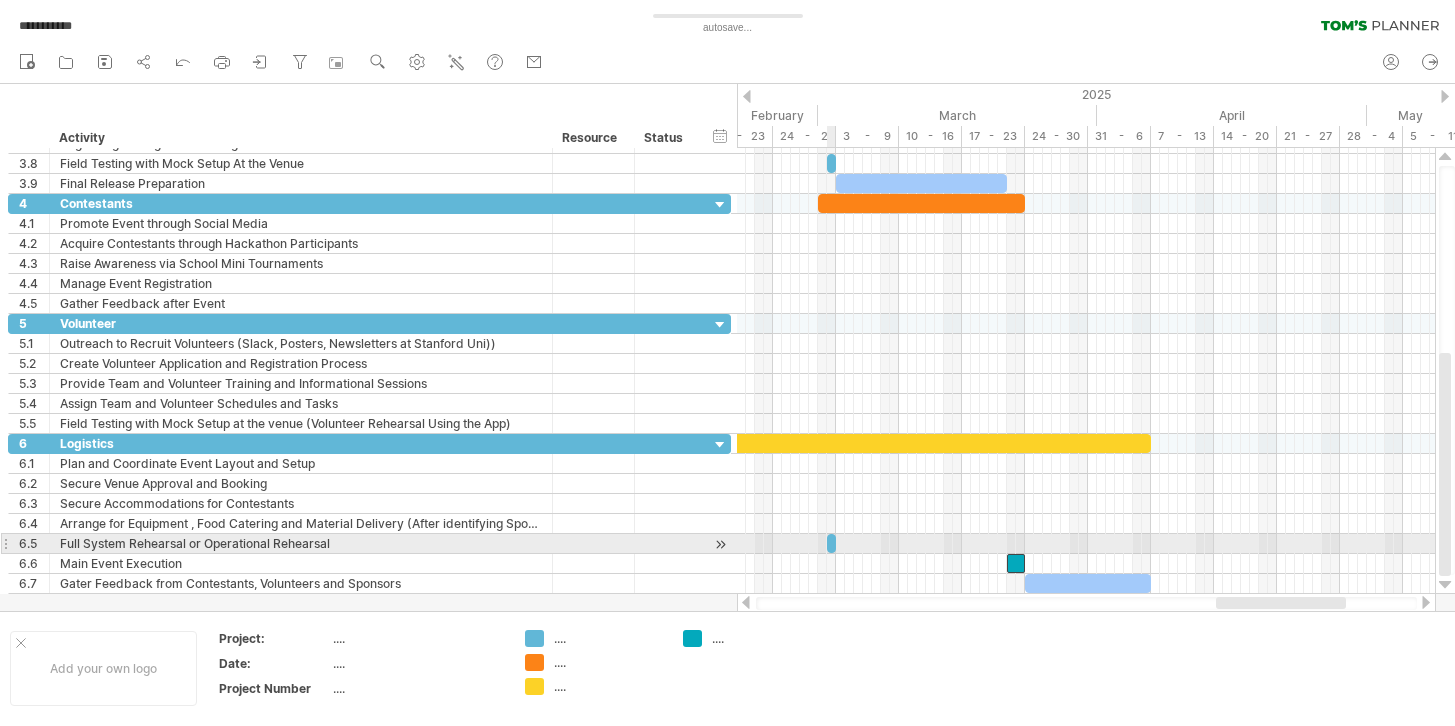 click at bounding box center [827, 543] 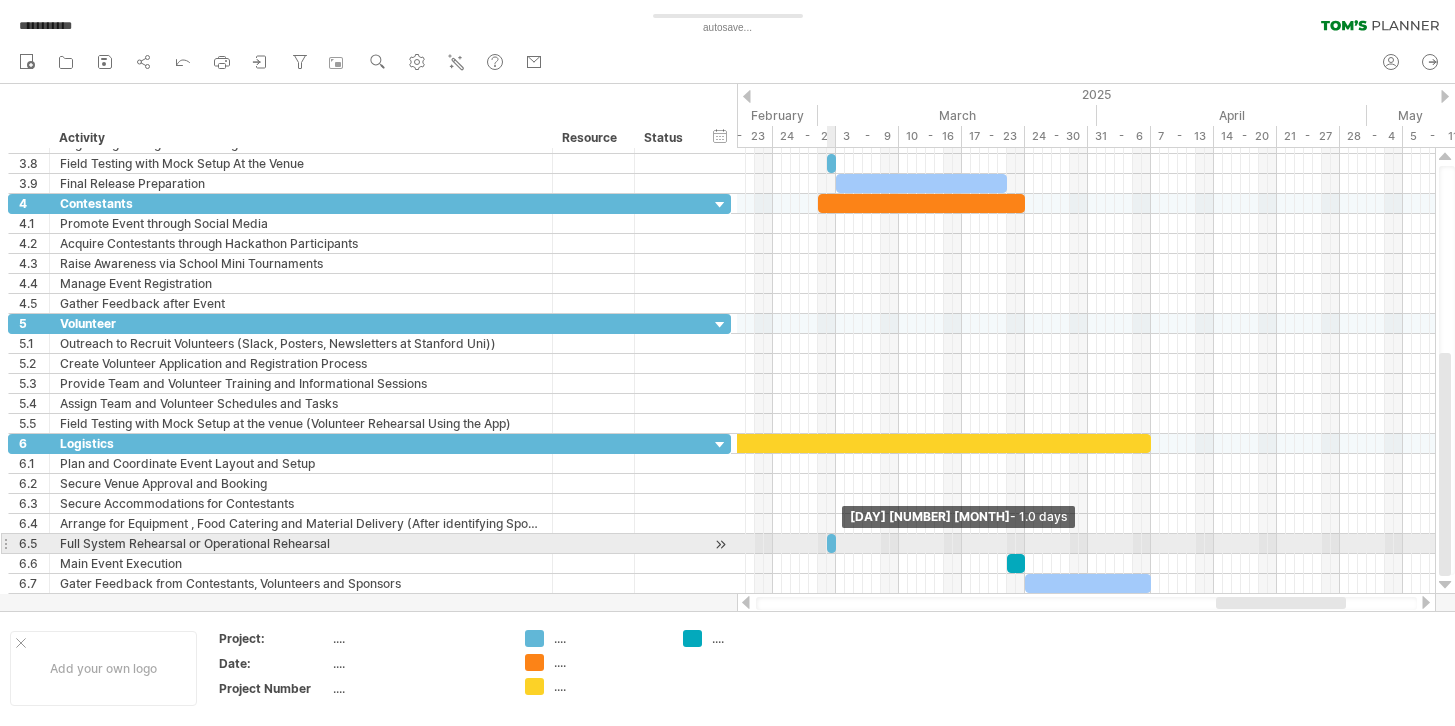 click at bounding box center (836, 543) 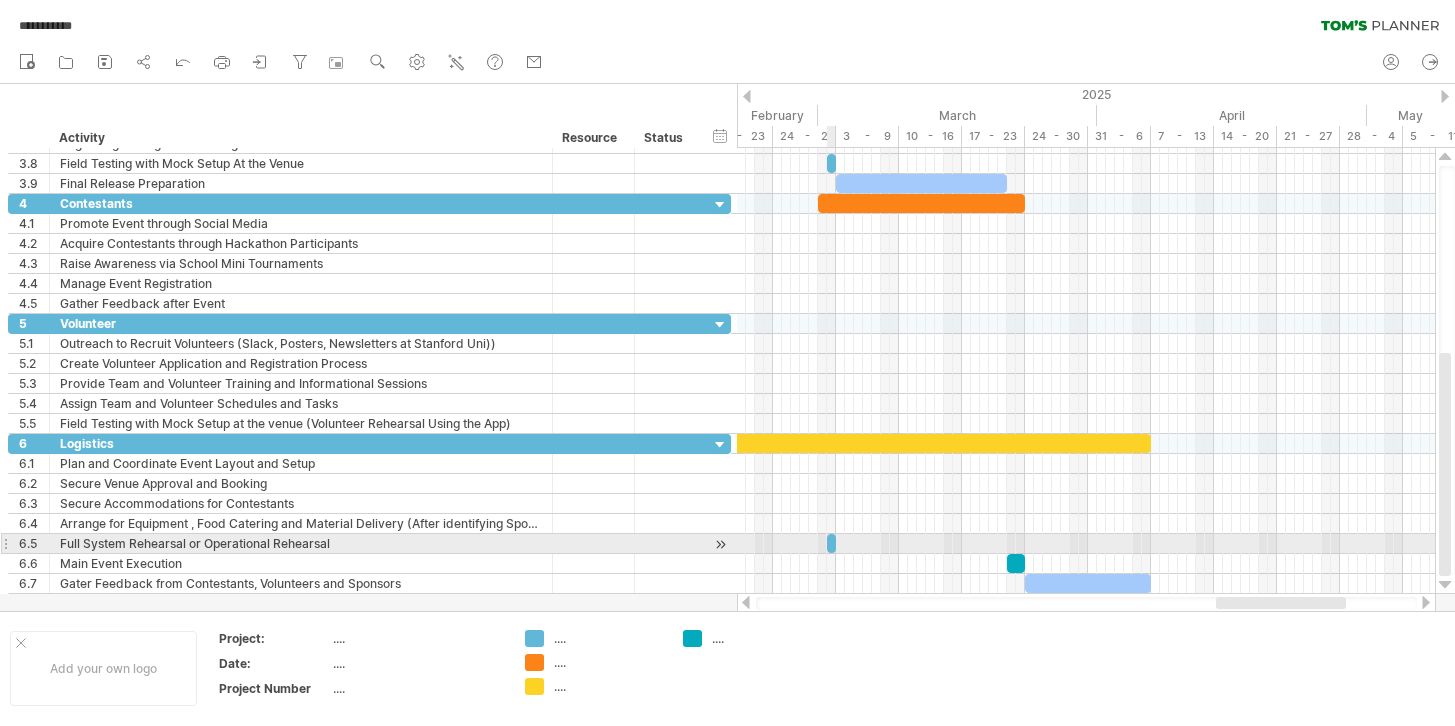 click at bounding box center (827, 543) 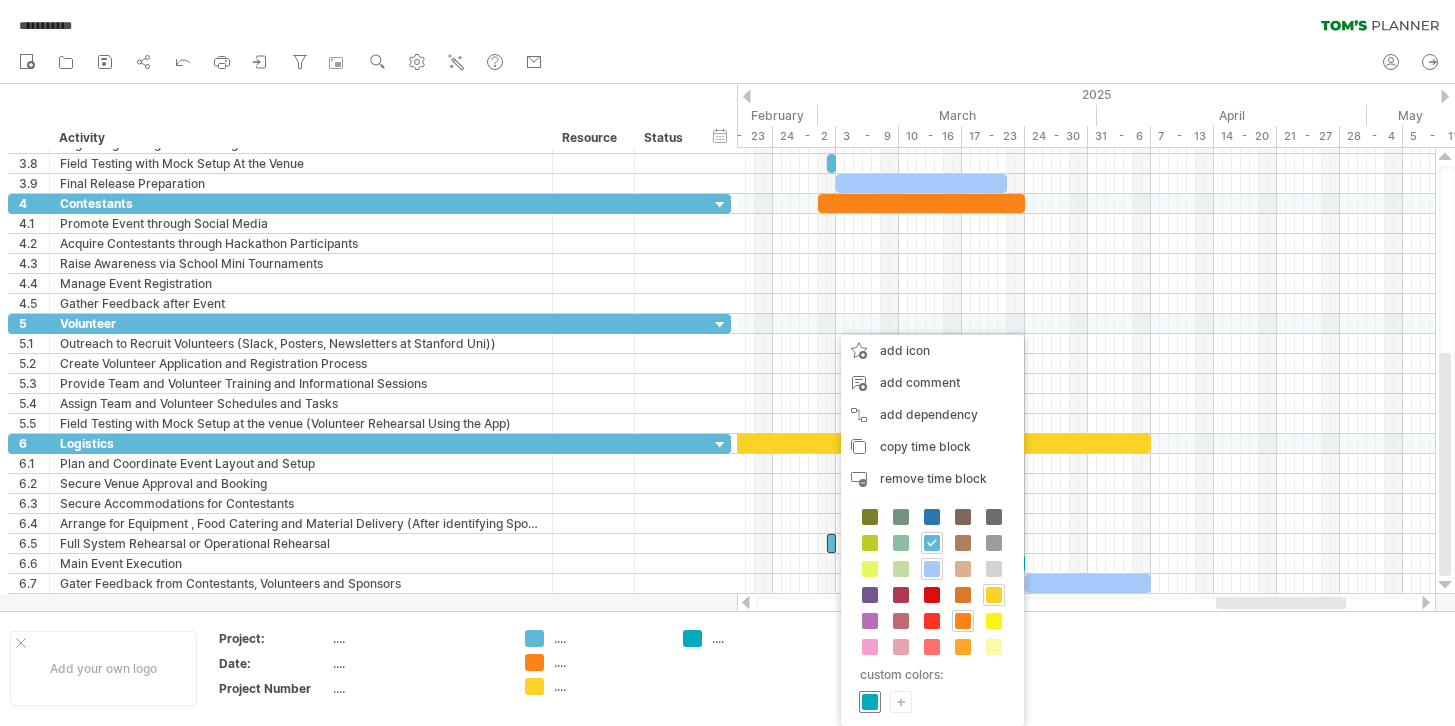 click at bounding box center [870, 702] 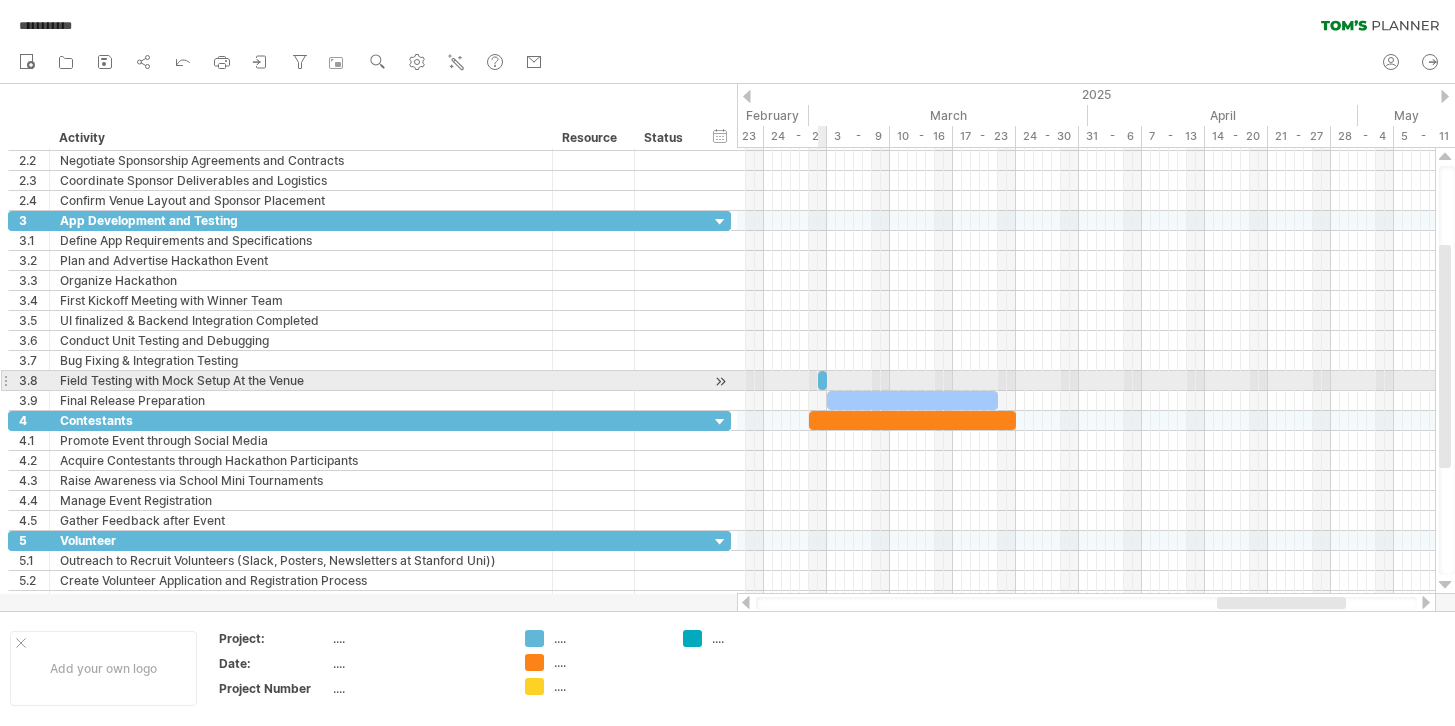 click at bounding box center [827, 380] 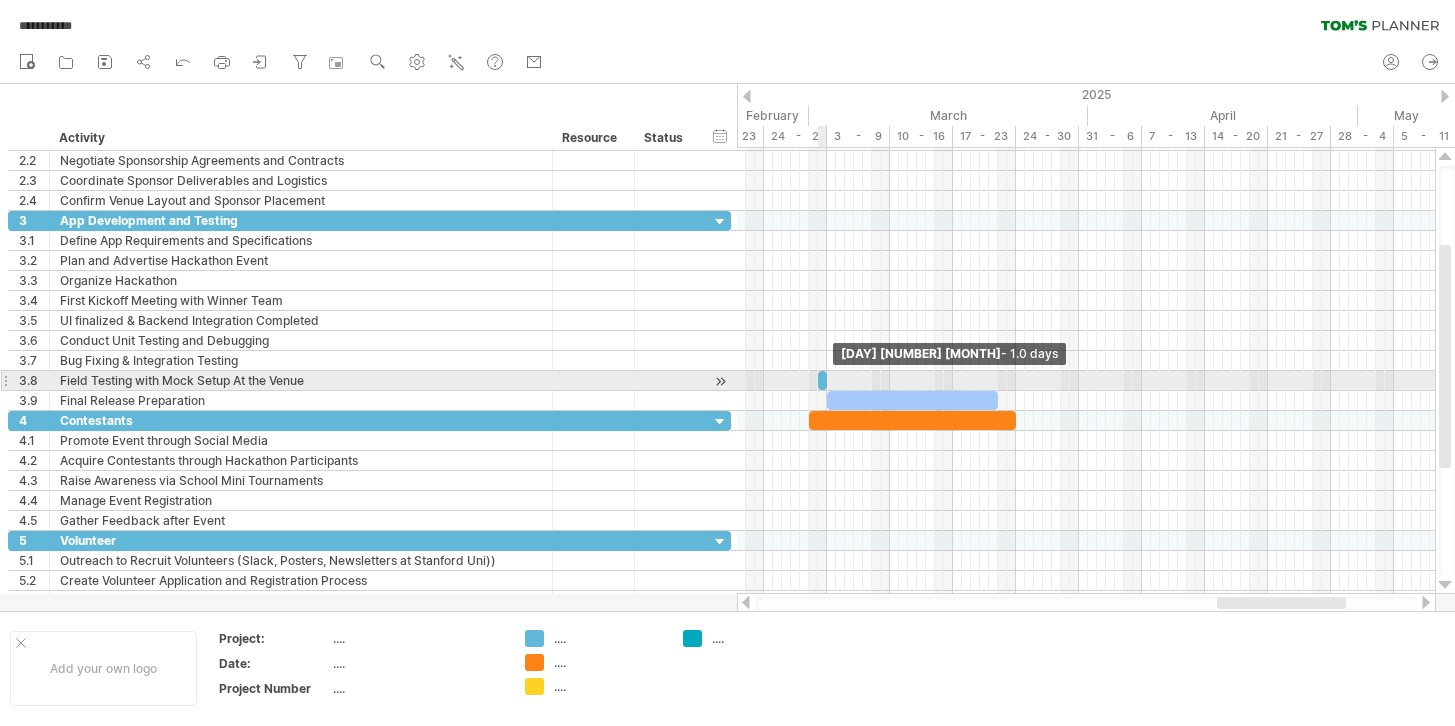 click at bounding box center [827, 380] 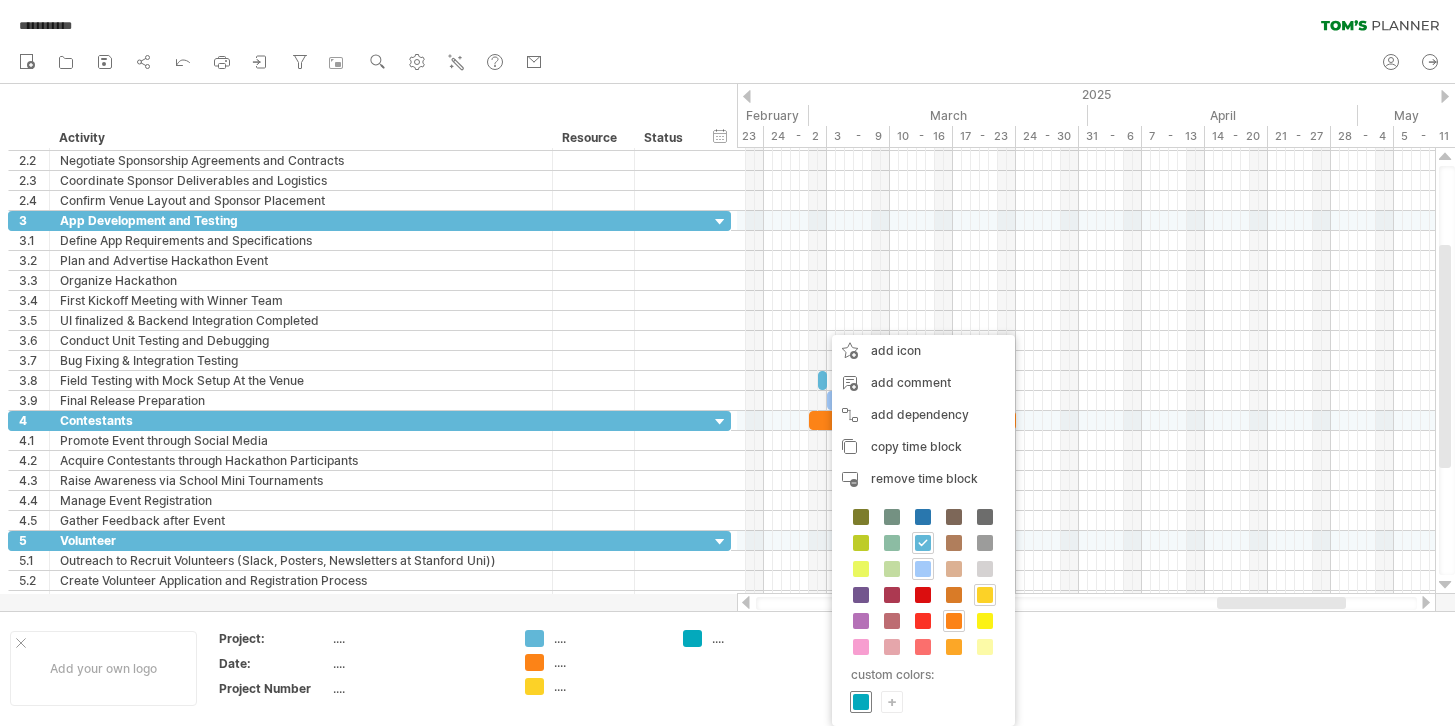 click at bounding box center (861, 702) 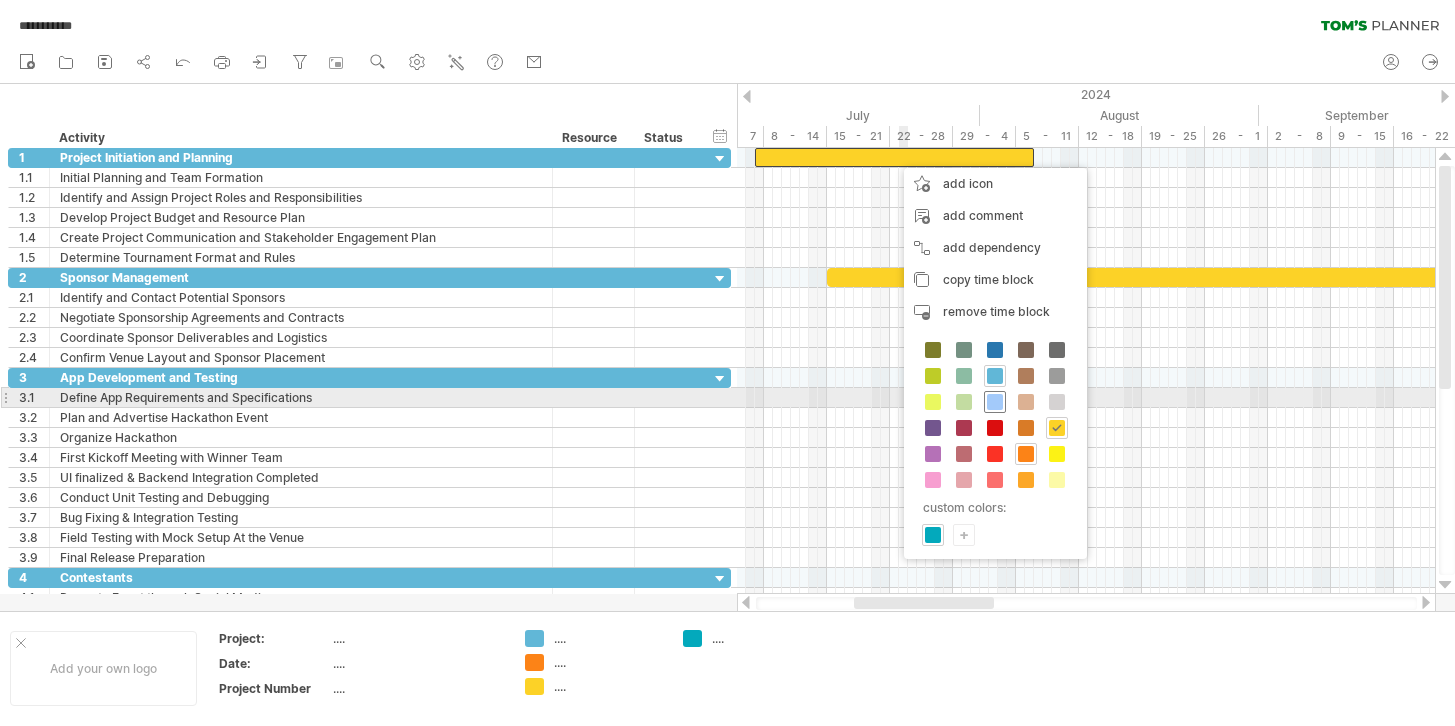 click at bounding box center (995, 402) 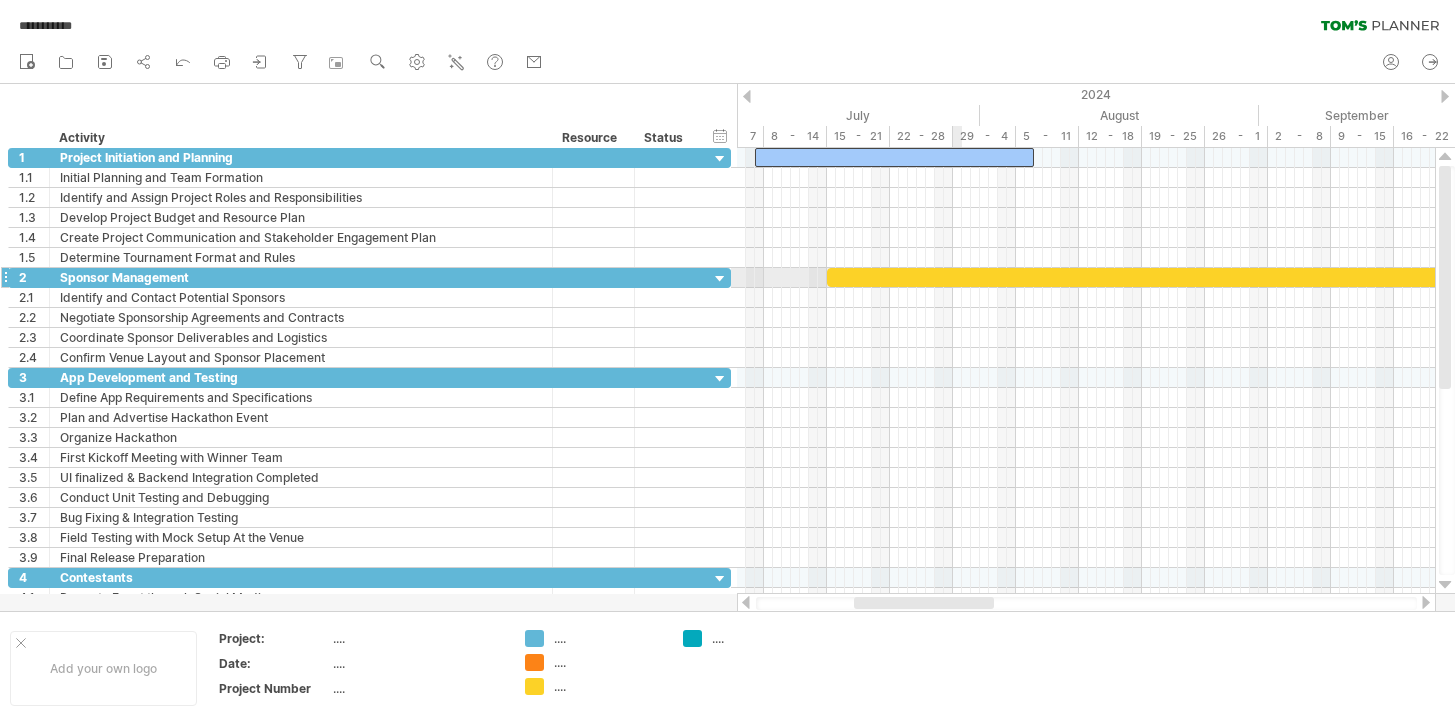 click at bounding box center (1245, 277) 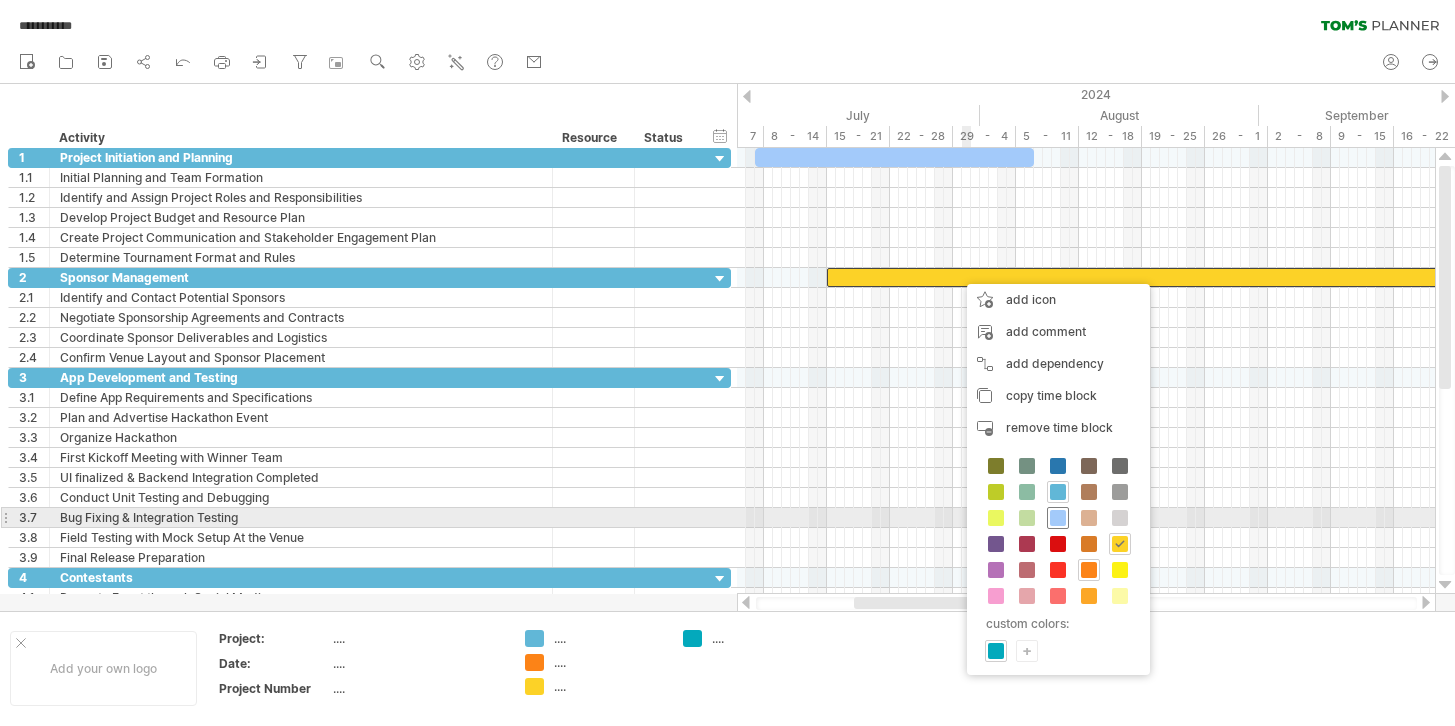 click at bounding box center (1058, 518) 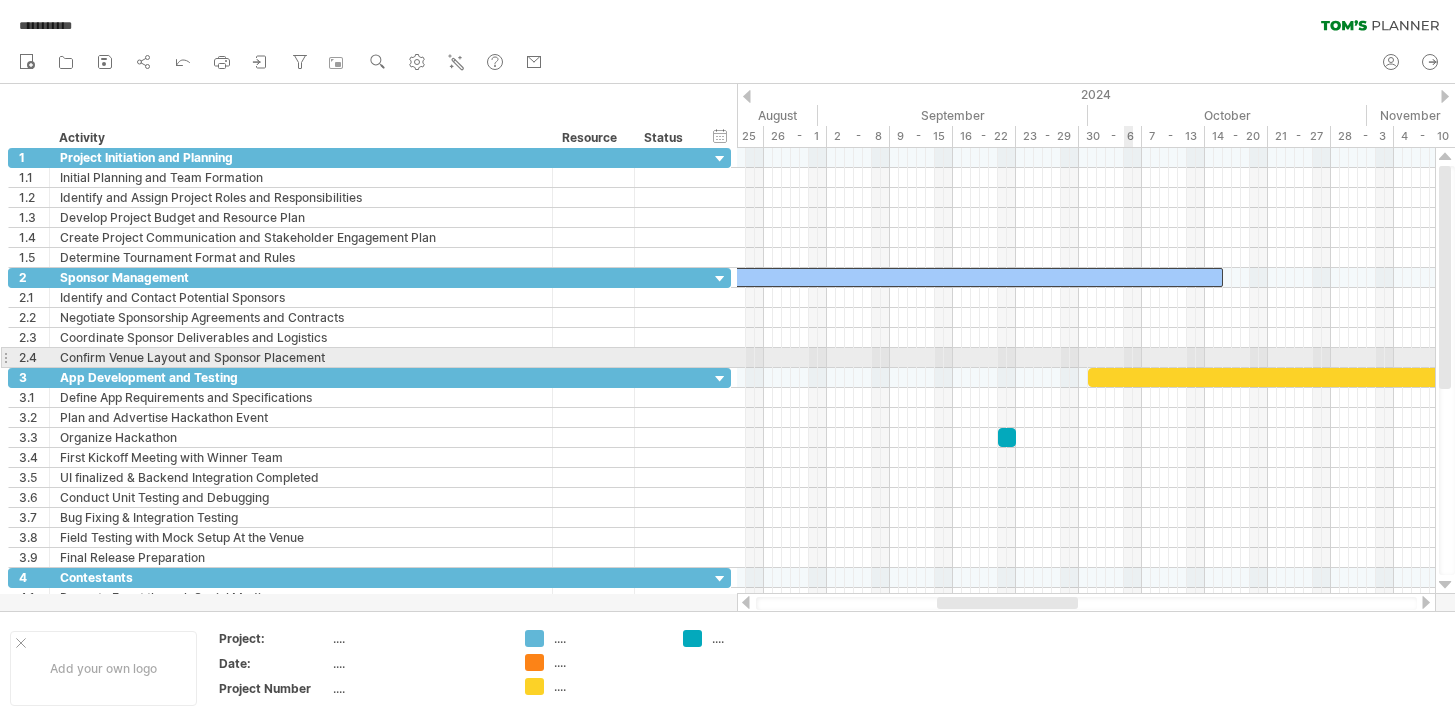 click at bounding box center [1506, 377] 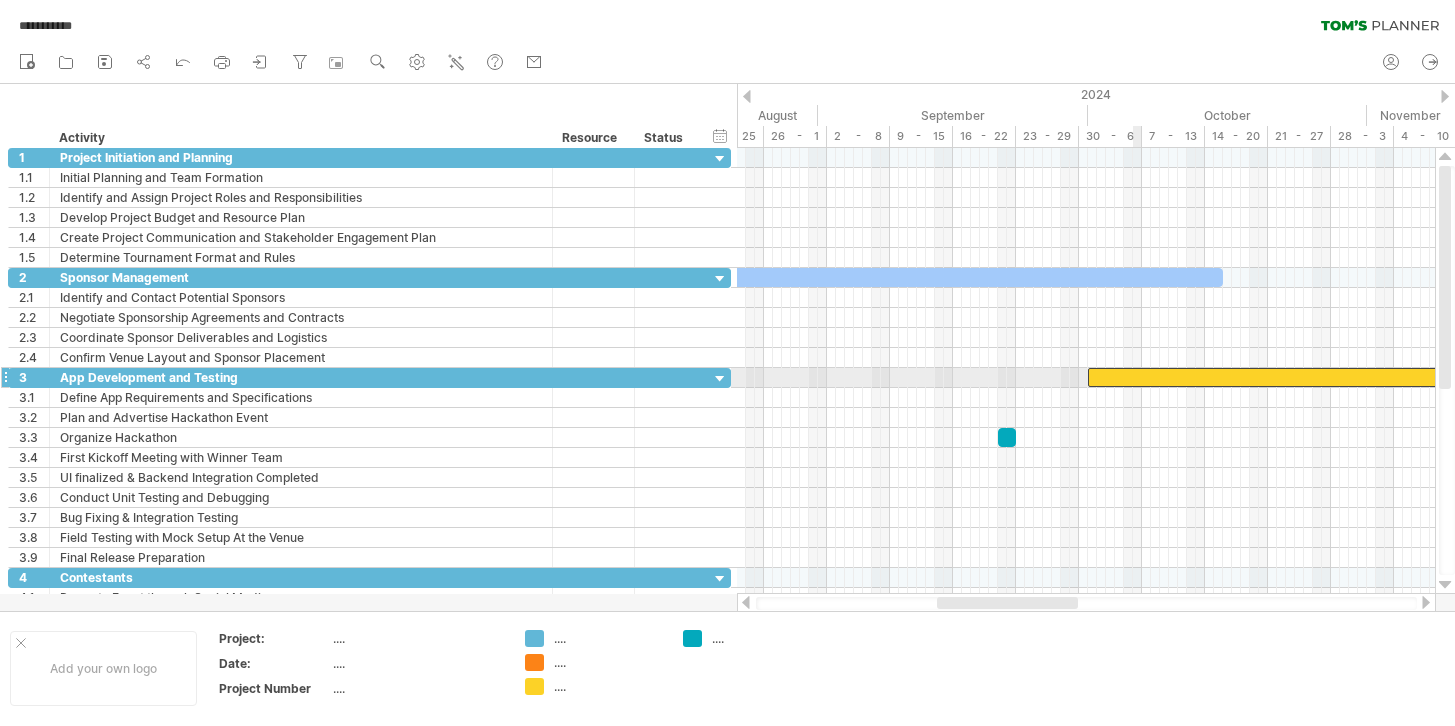scroll, scrollTop: 0, scrollLeft: 0, axis: both 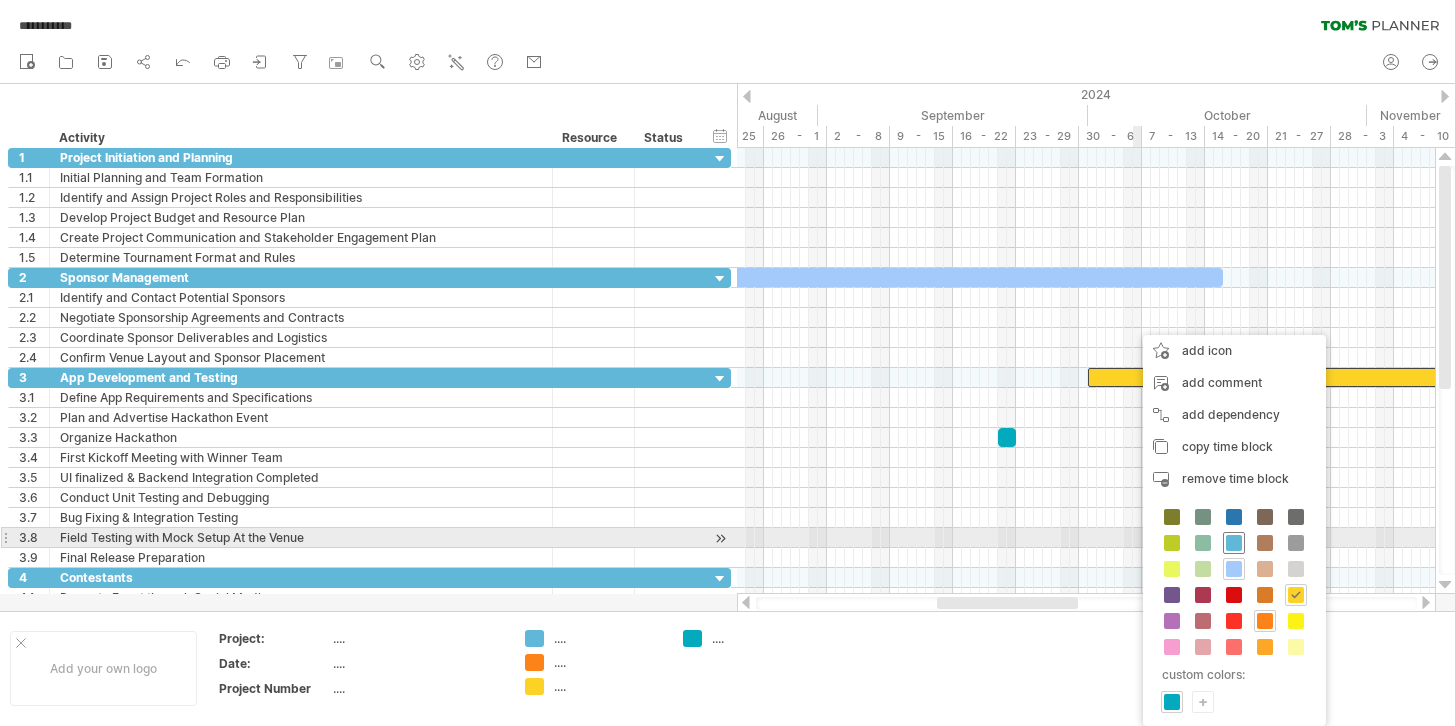 click at bounding box center (1234, 543) 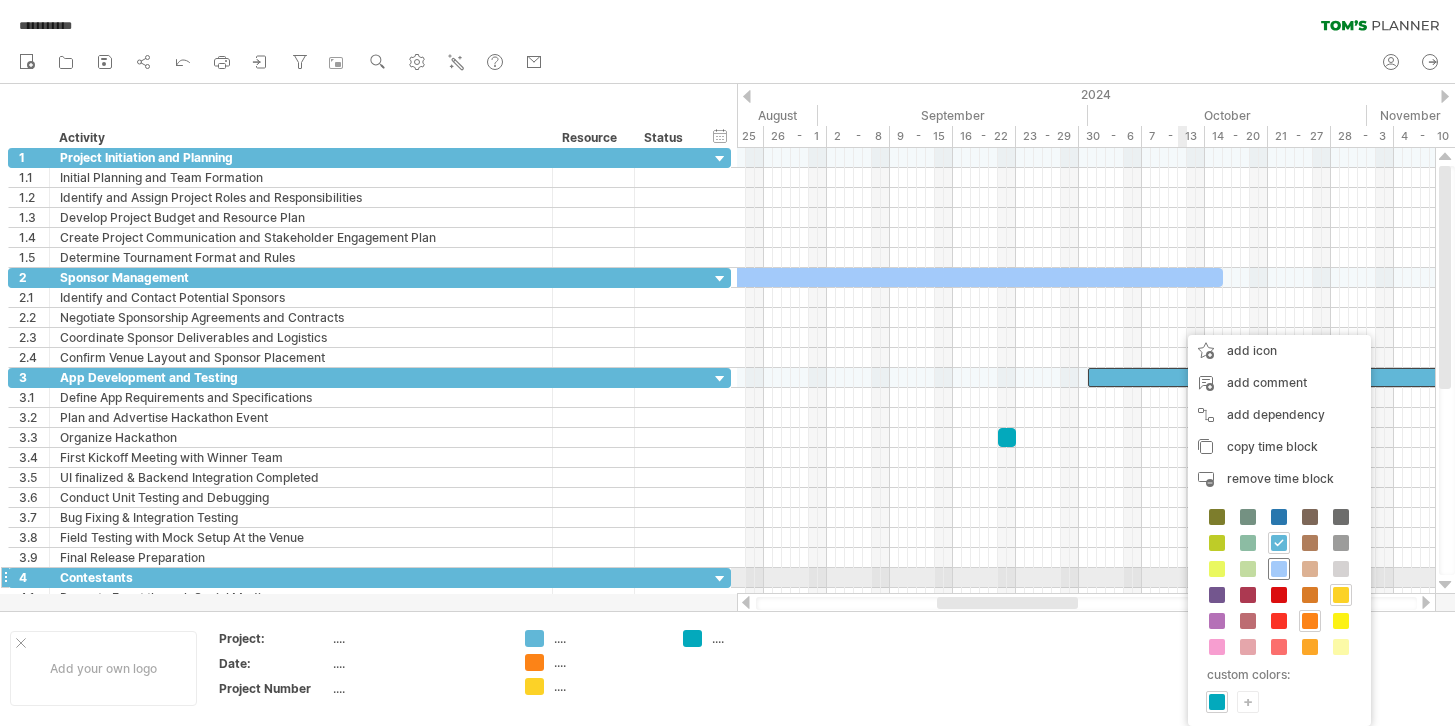 click at bounding box center [1279, 569] 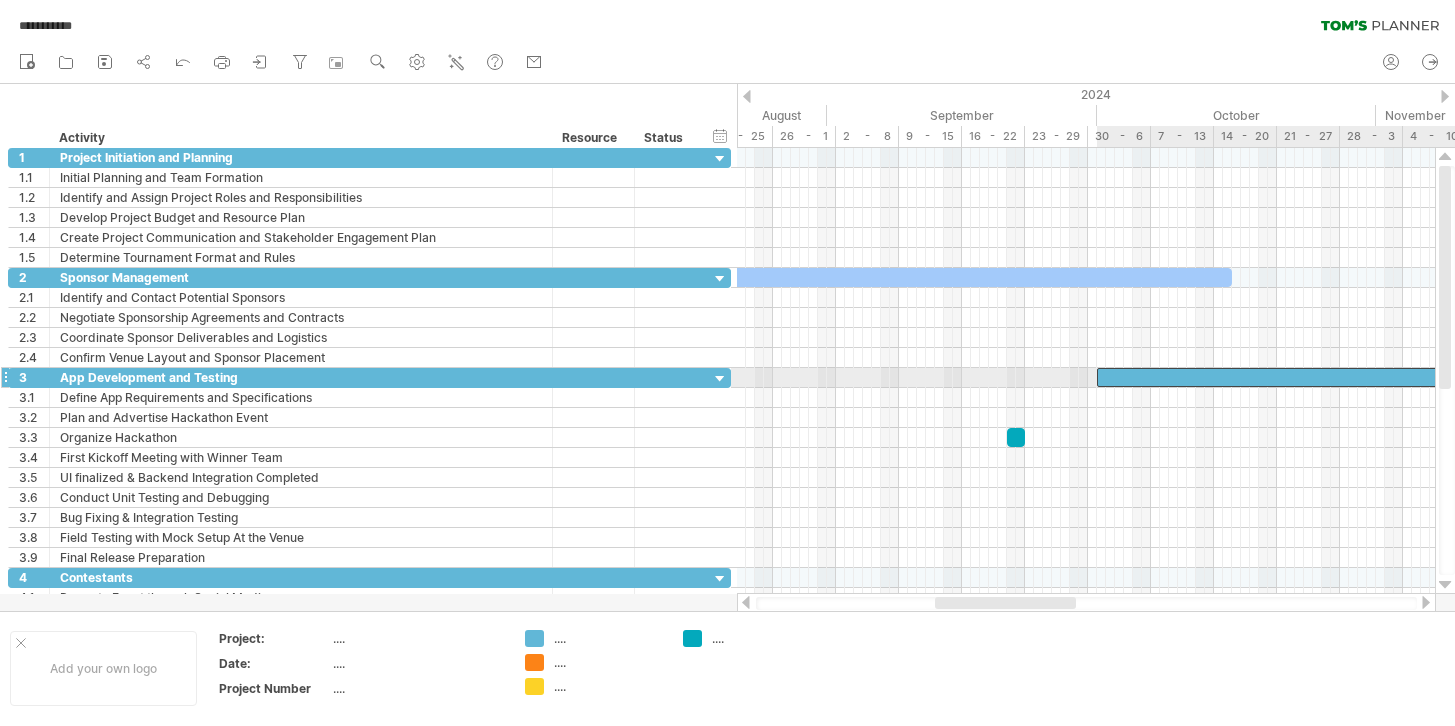 click at bounding box center [1515, 377] 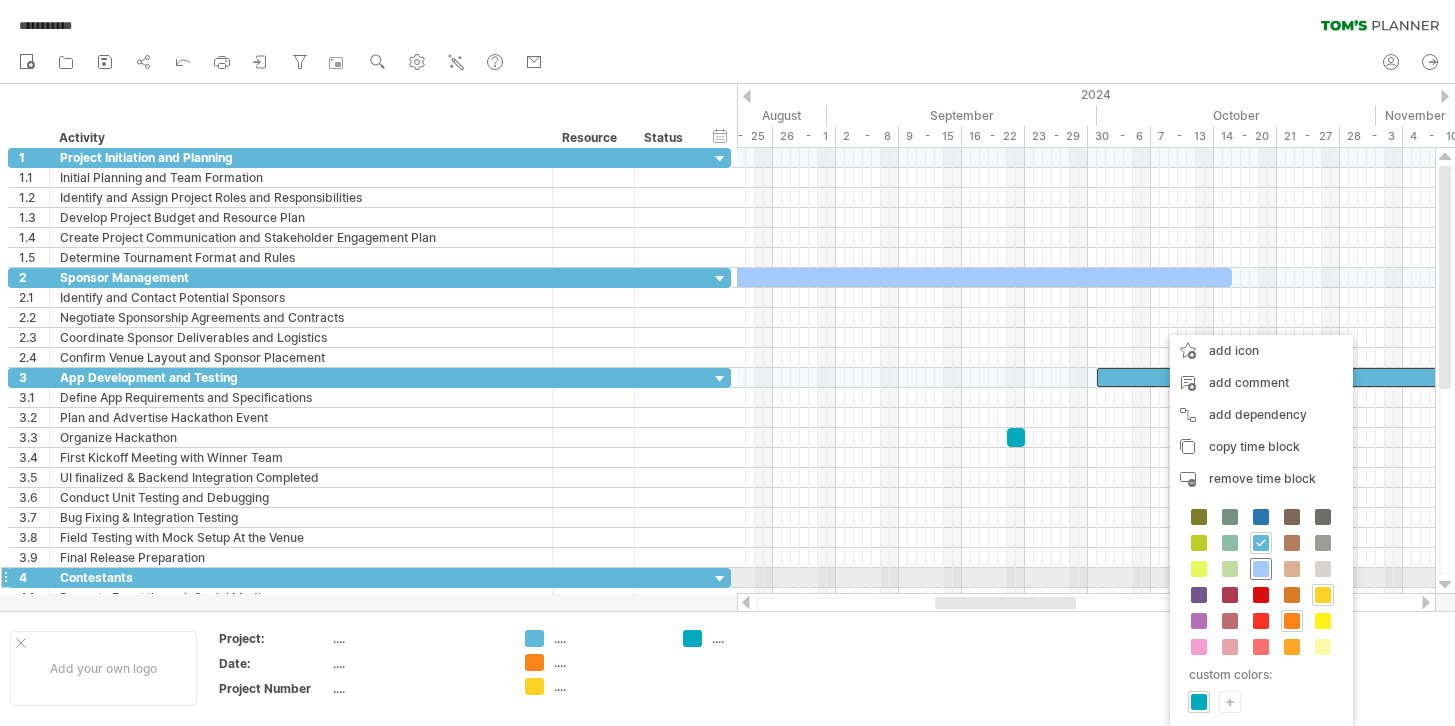 click at bounding box center [1261, 569] 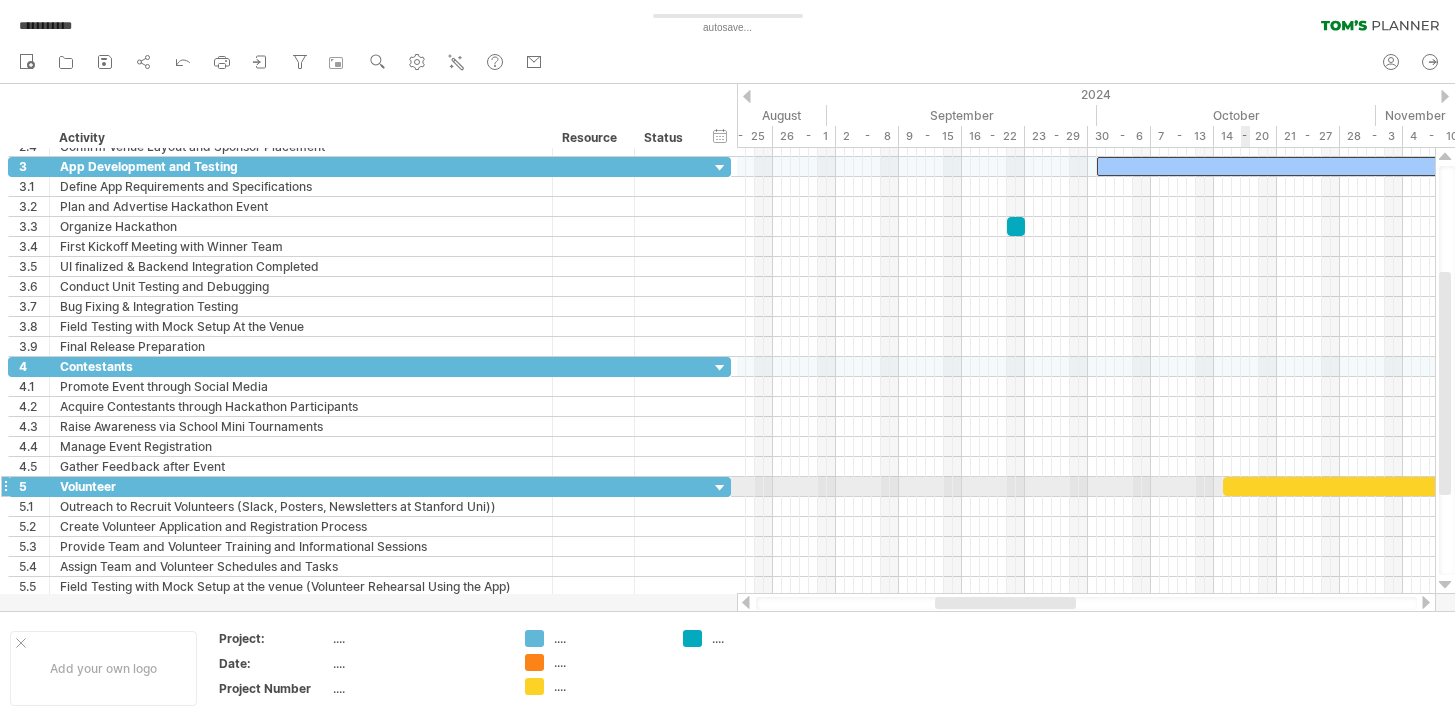 click at bounding box center (1781, 486) 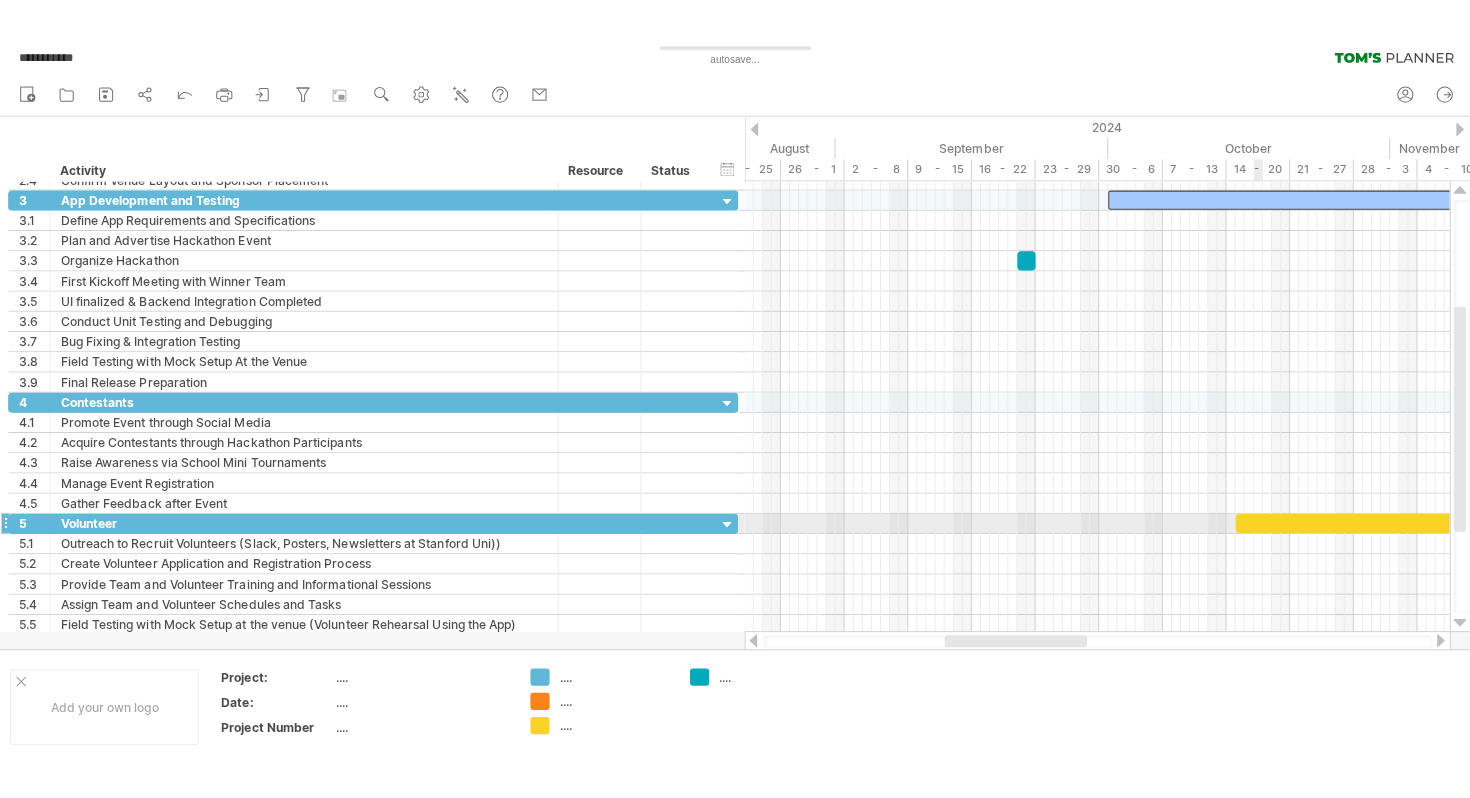 scroll, scrollTop: 0, scrollLeft: 0, axis: both 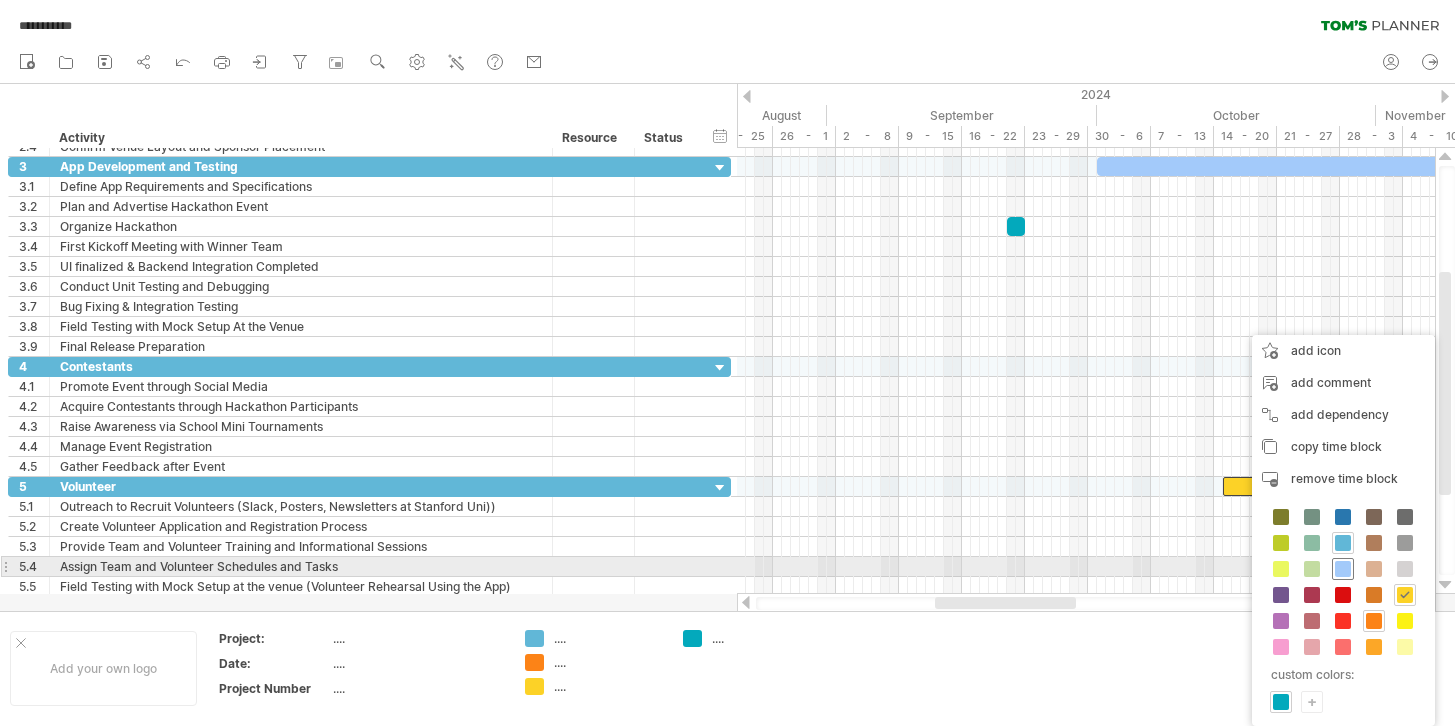 click at bounding box center [1343, 569] 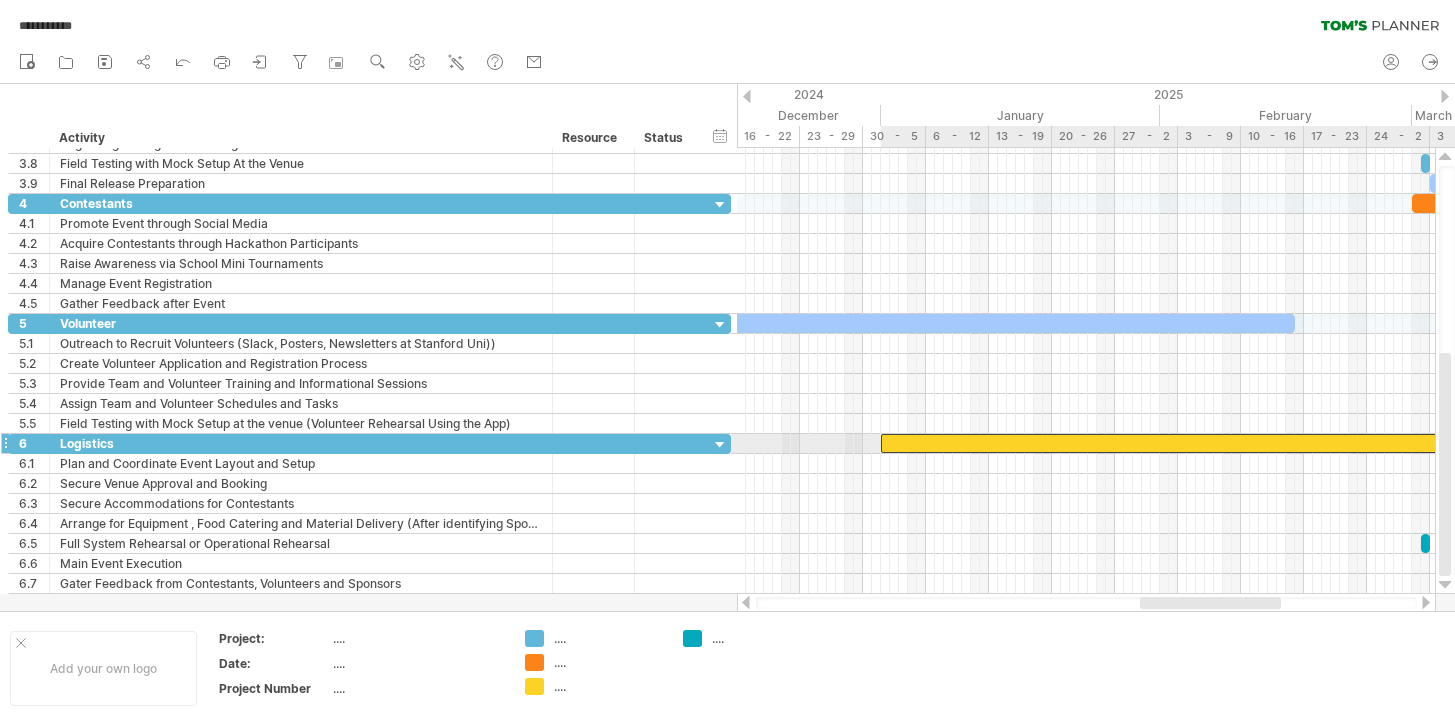click at bounding box center [1313, 443] 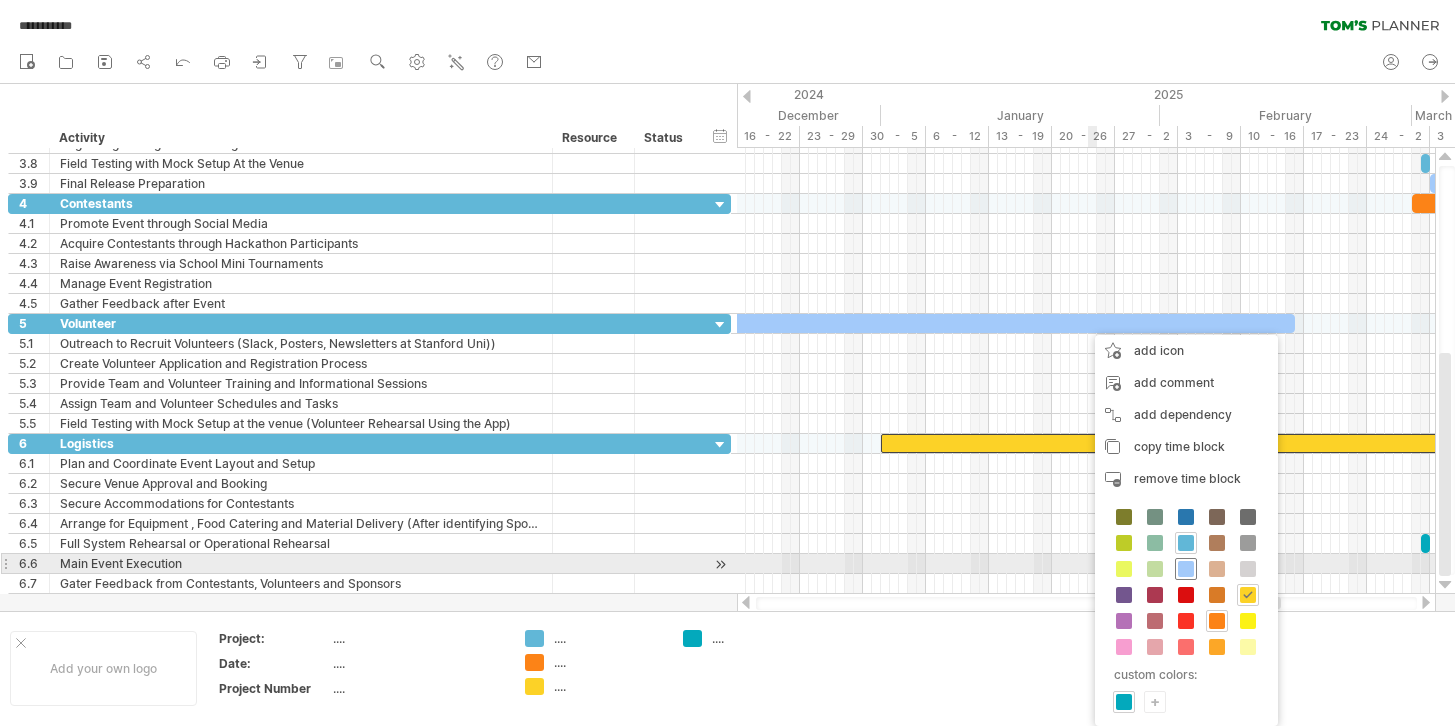 click at bounding box center [1186, 569] 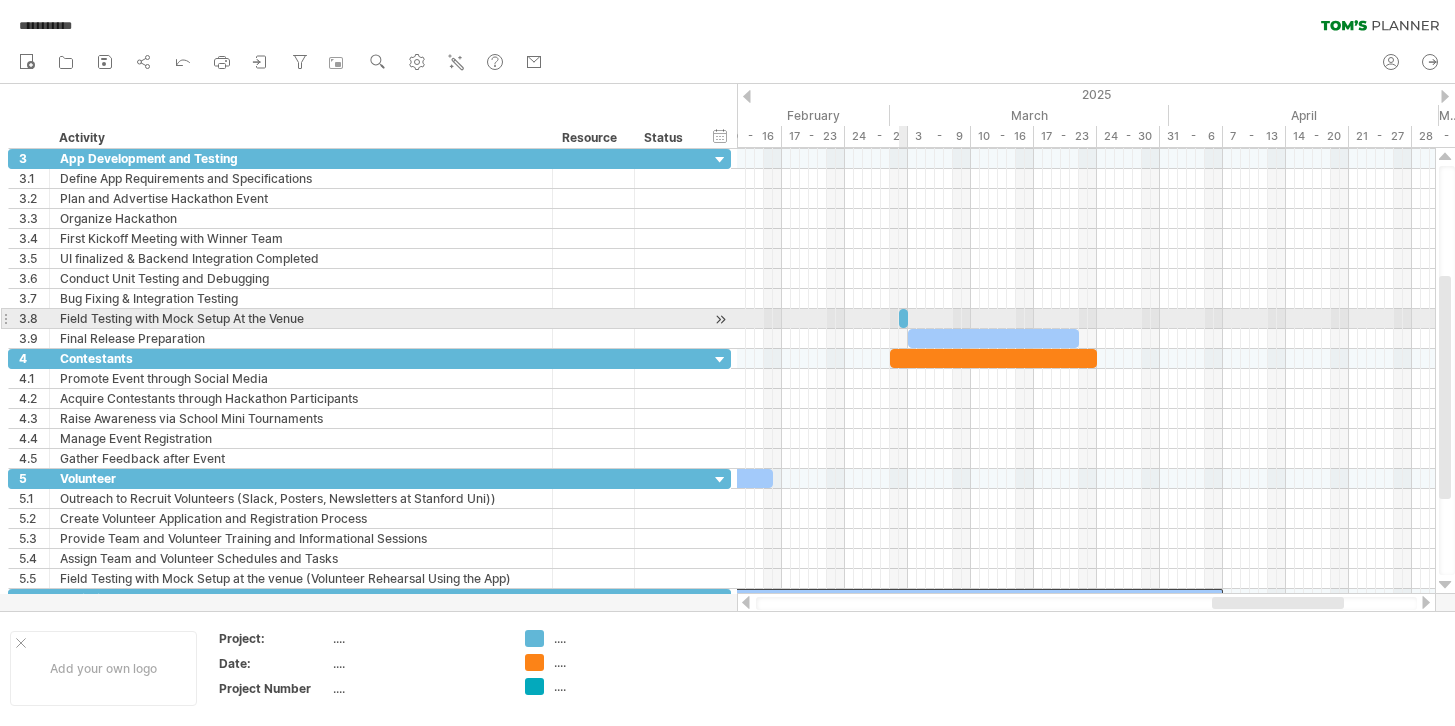 click at bounding box center (908, 318) 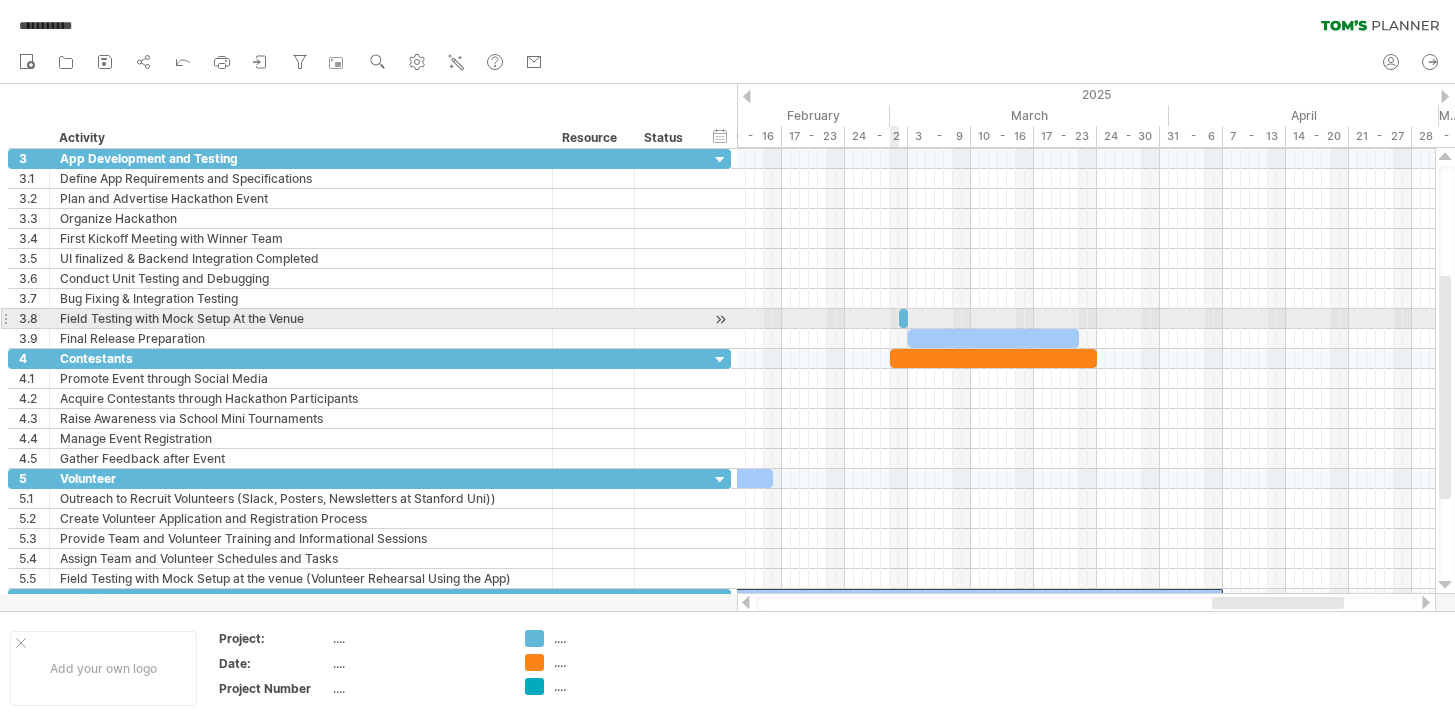 click at bounding box center (899, 318) 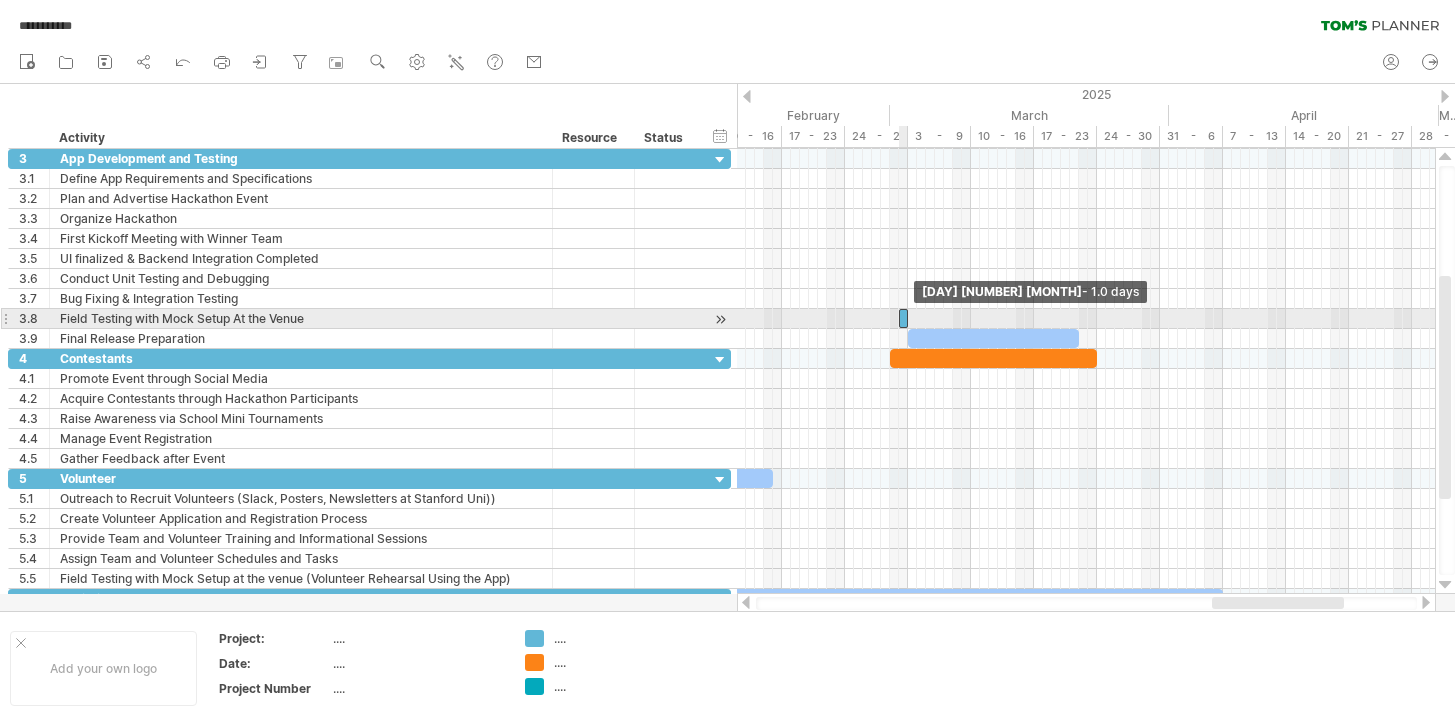 click at bounding box center [908, 318] 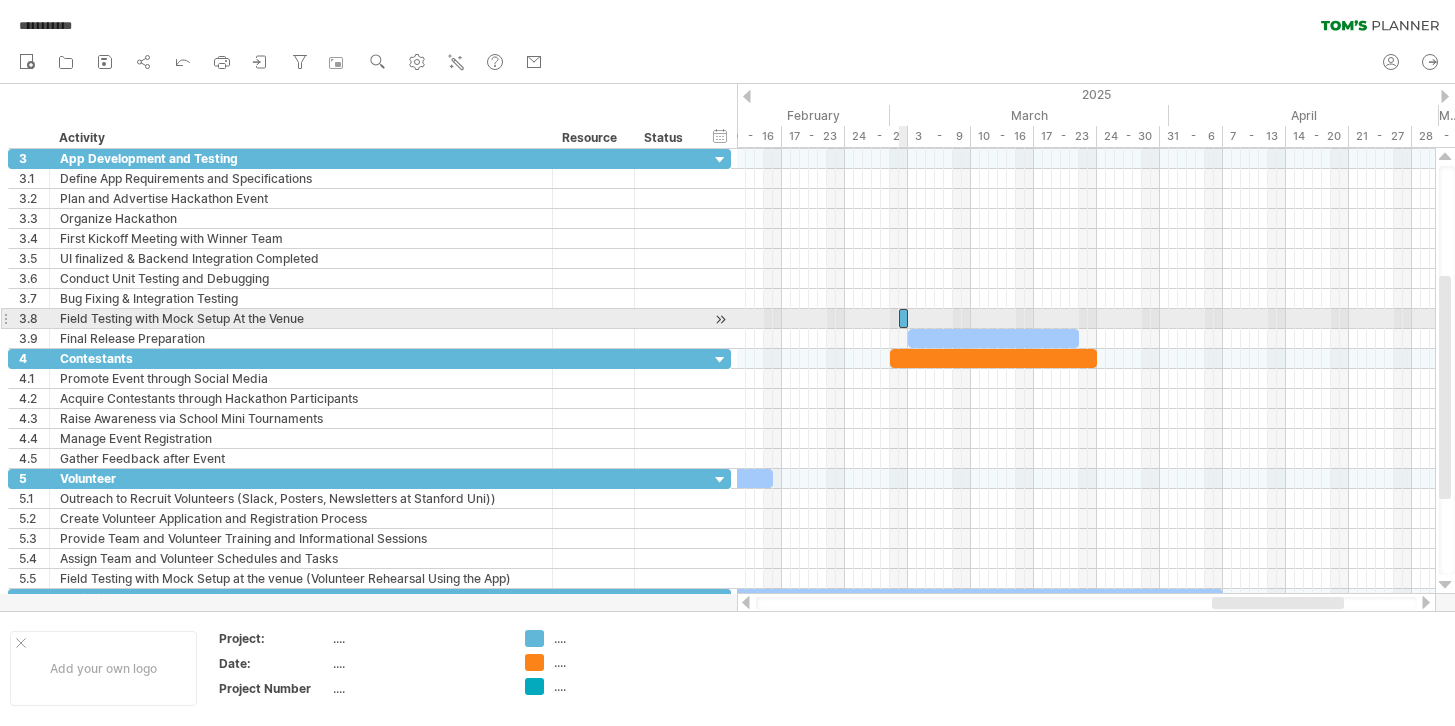 click at bounding box center (908, 318) 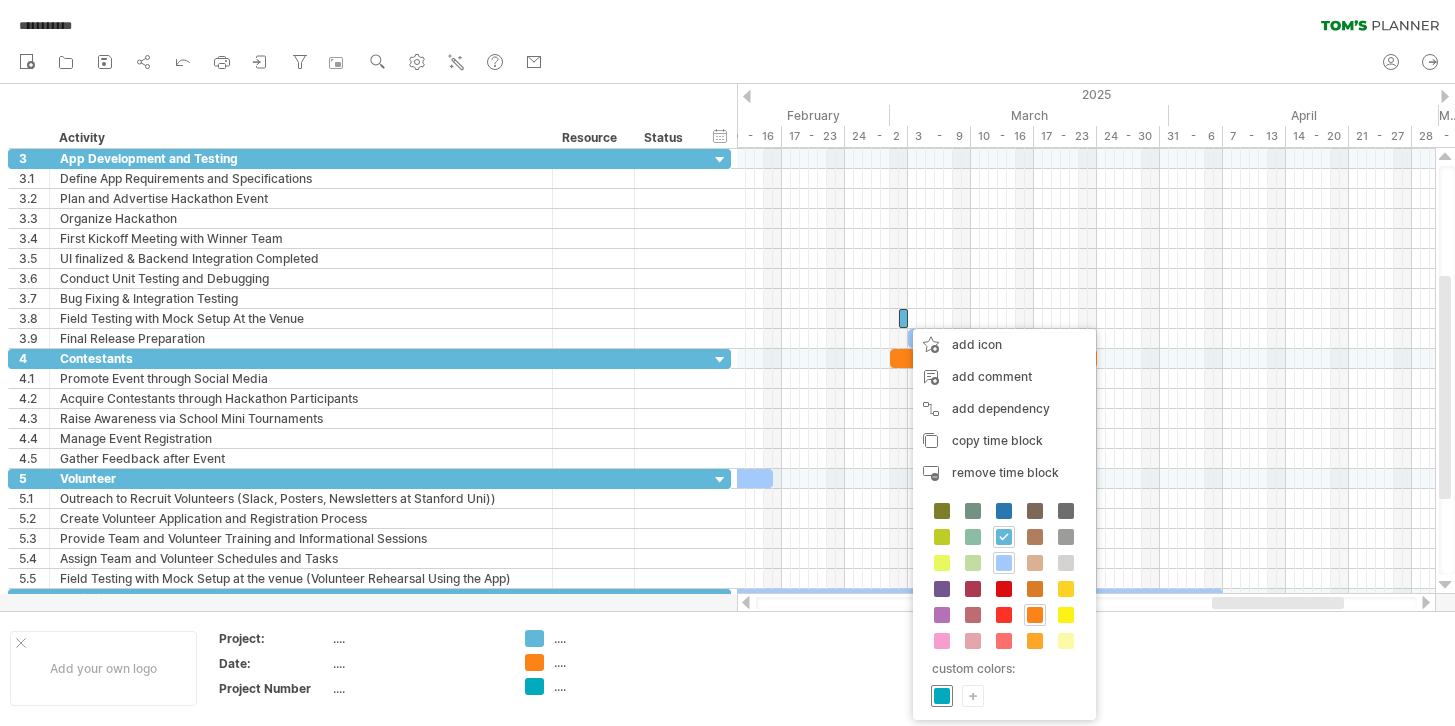 click at bounding box center [942, 696] 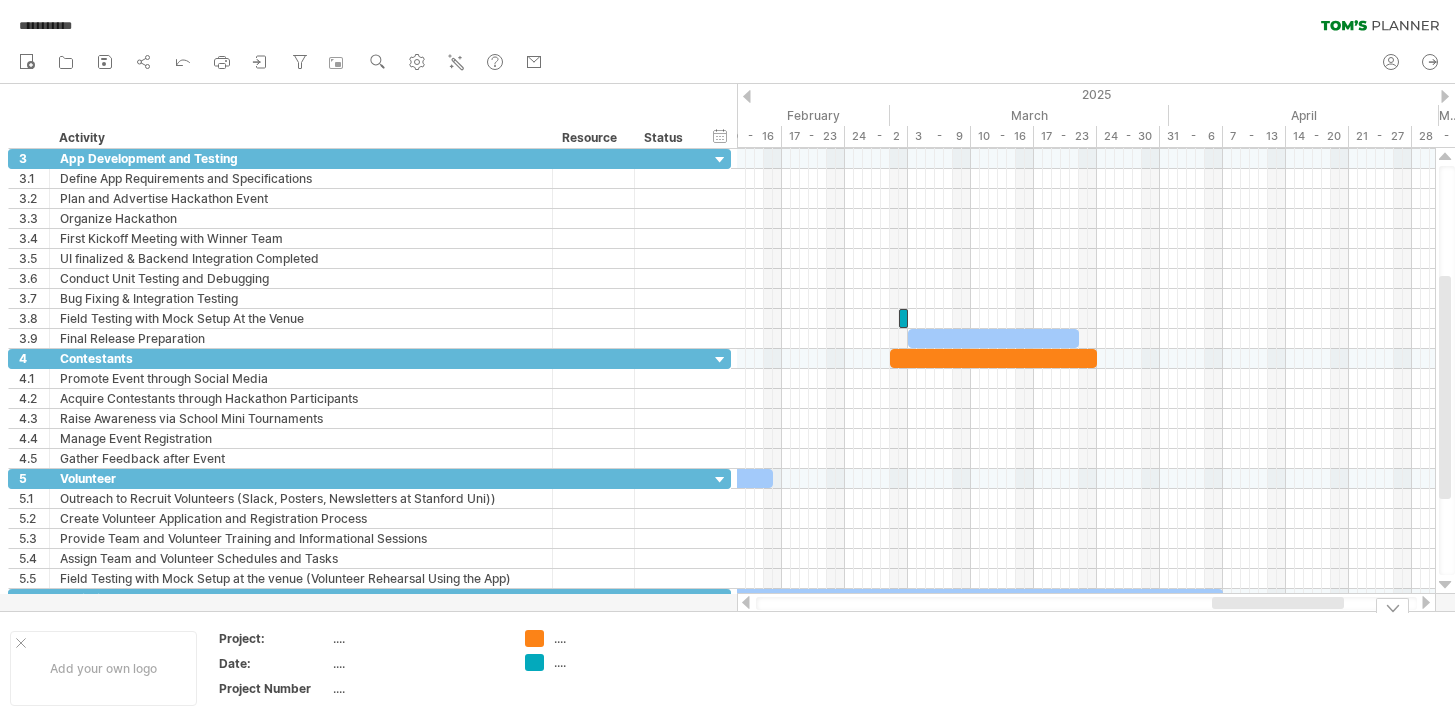 click at bounding box center [0, 0] 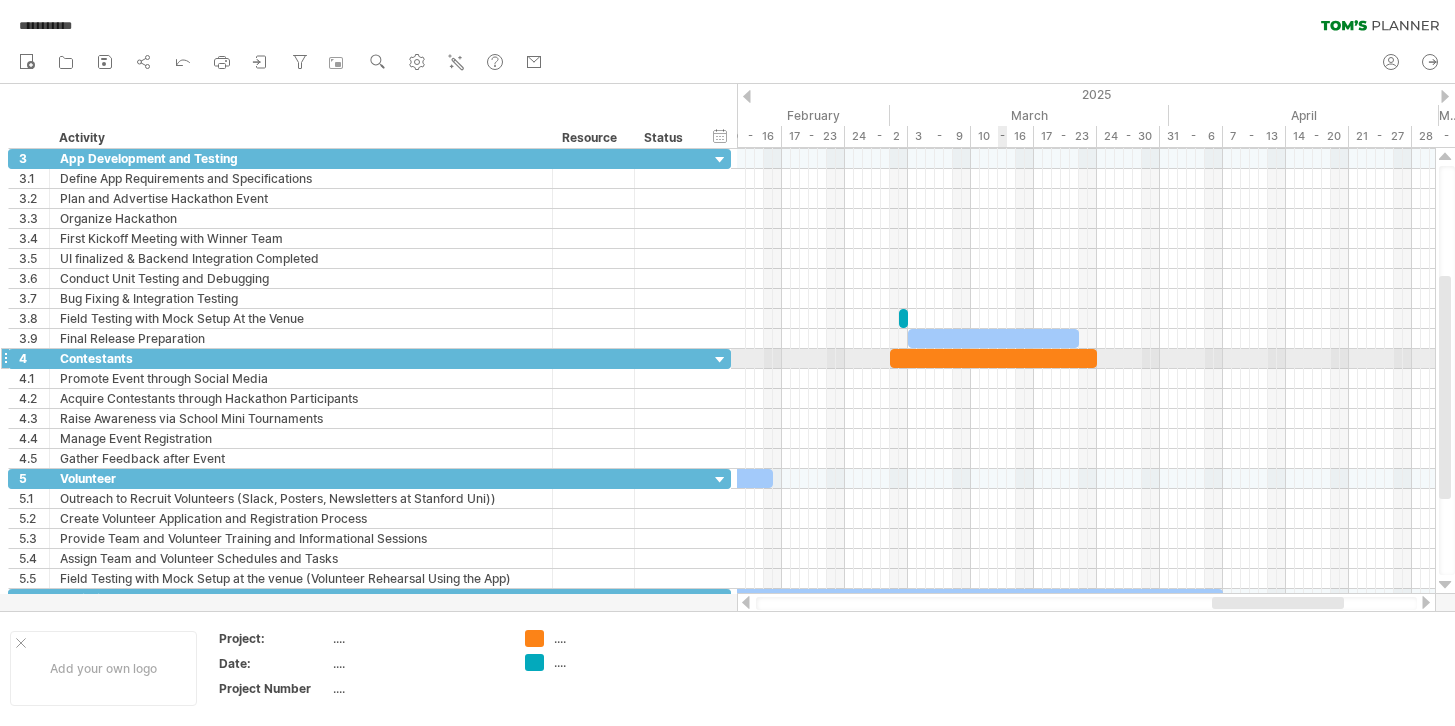 click at bounding box center [993, 358] 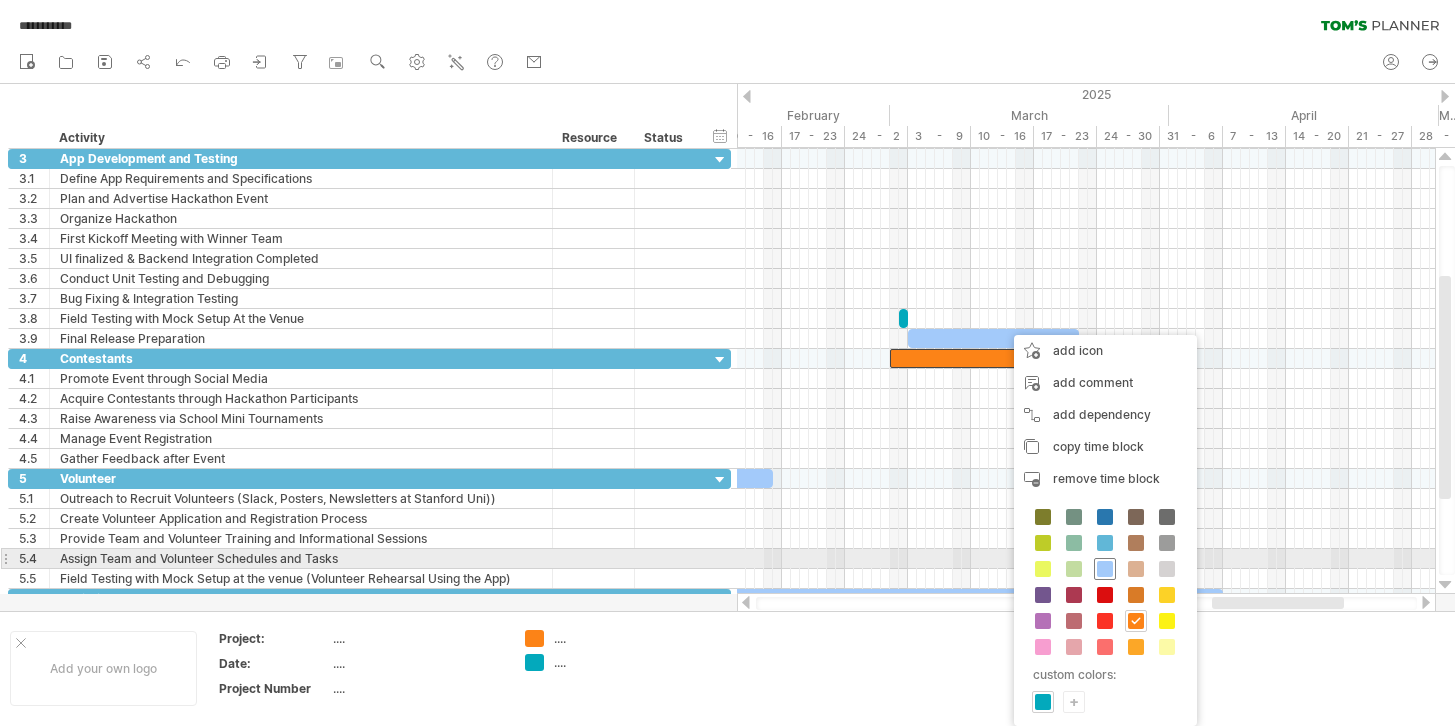 click at bounding box center (1105, 569) 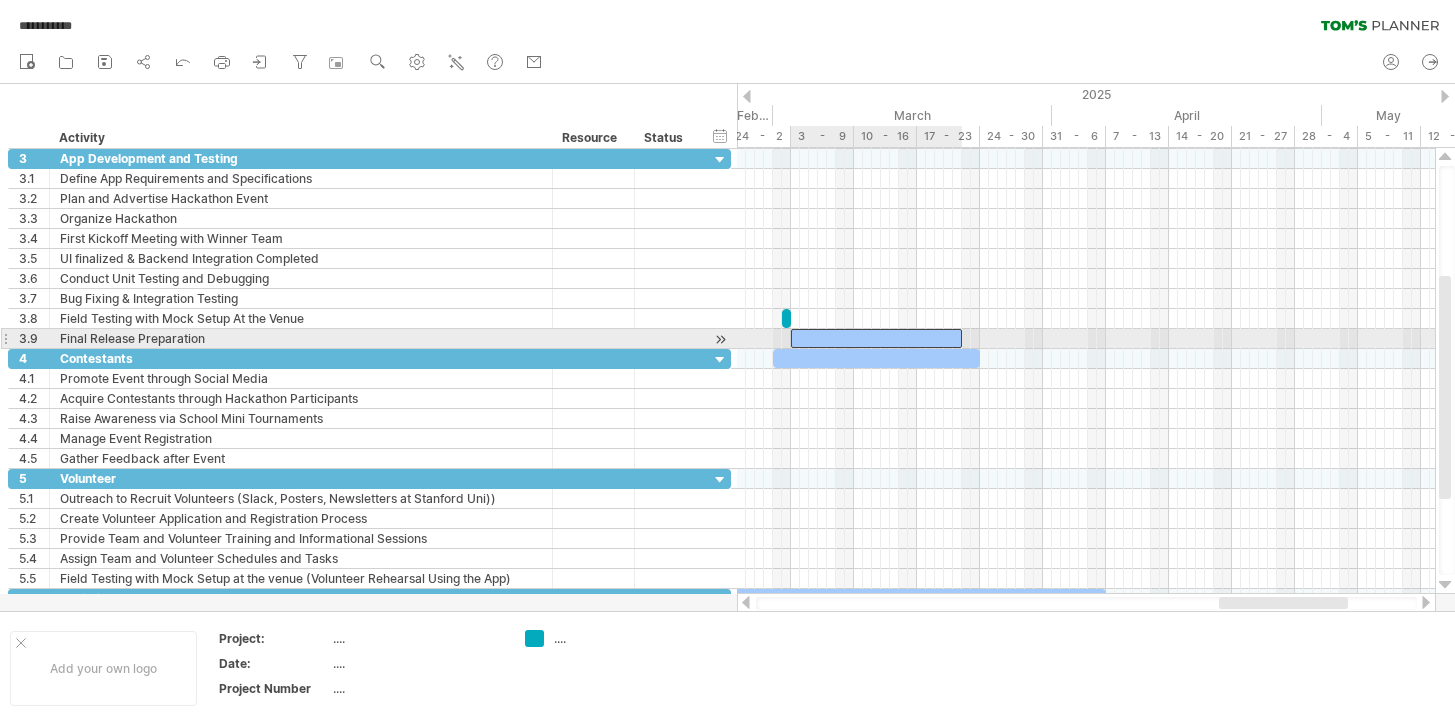 click at bounding box center [876, 338] 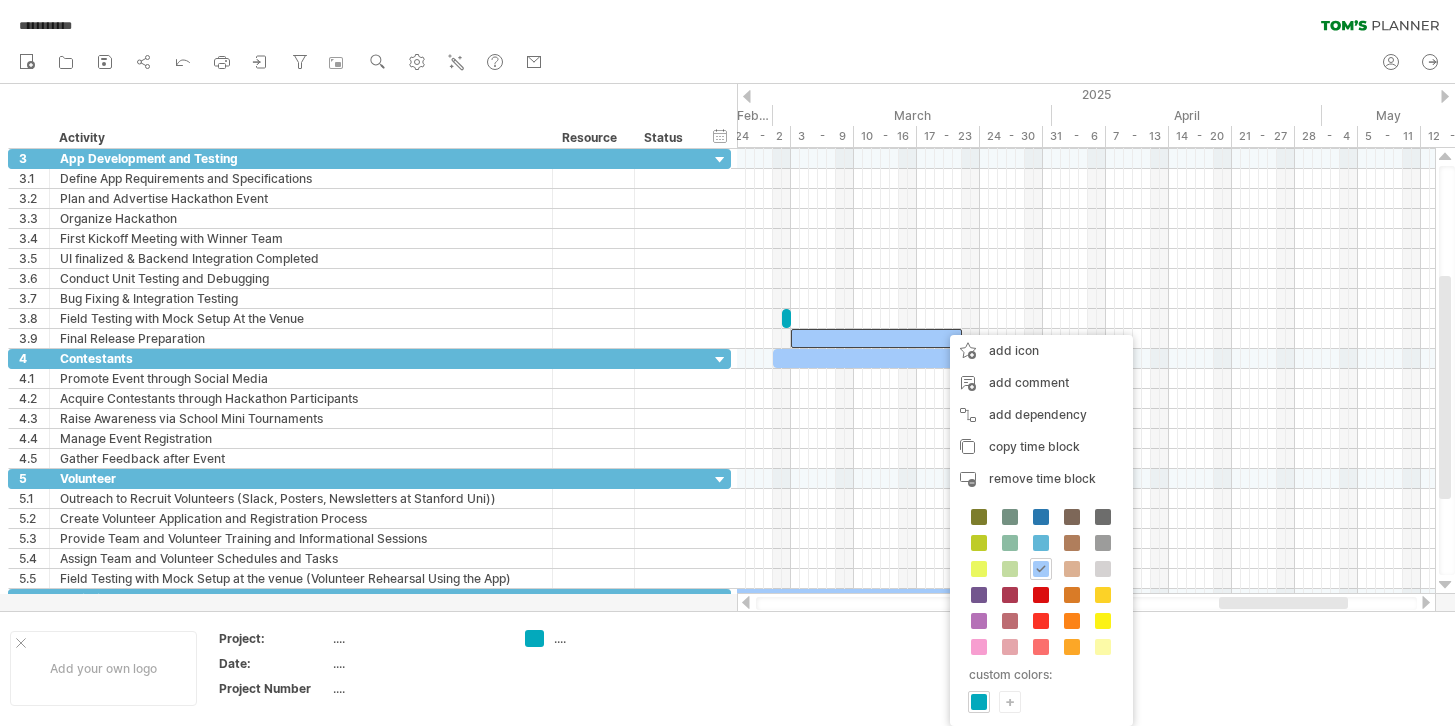 click on "+" at bounding box center [1010, 701] 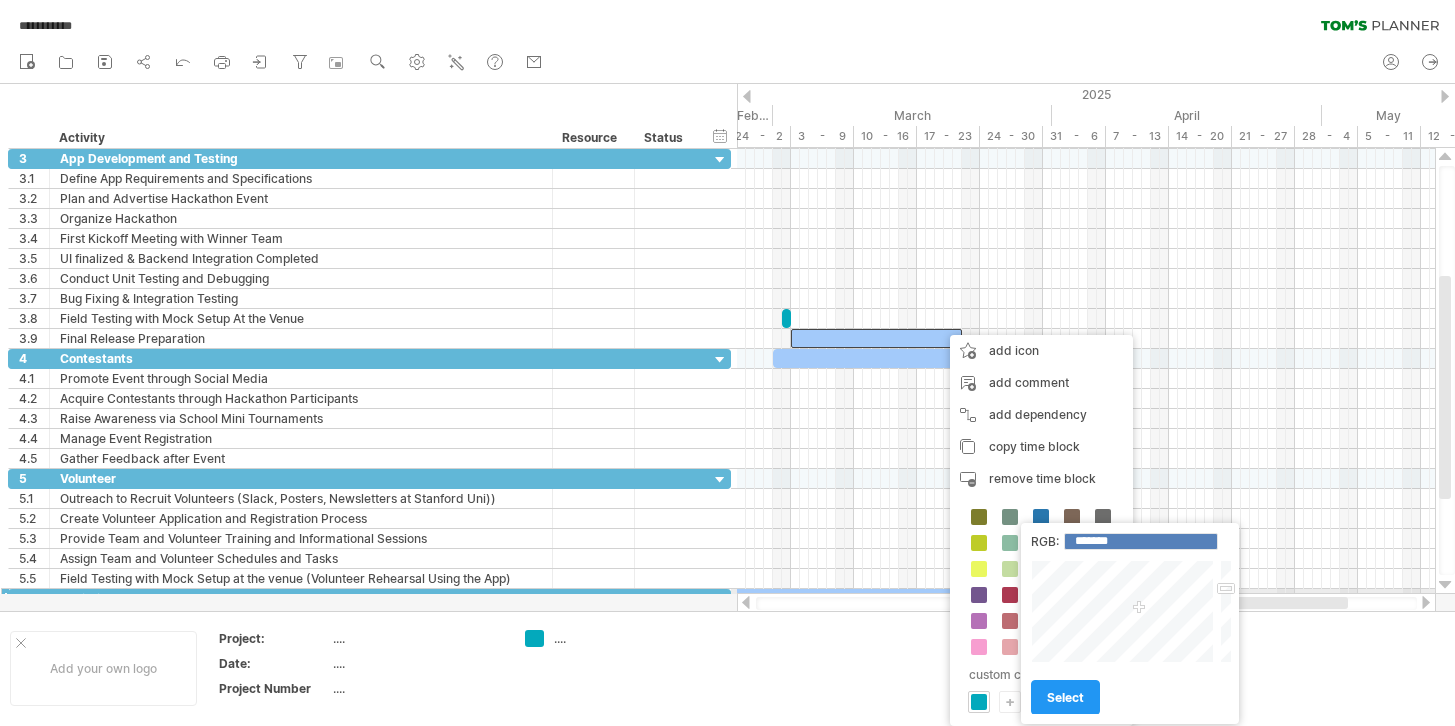 click at bounding box center [1124, 611] 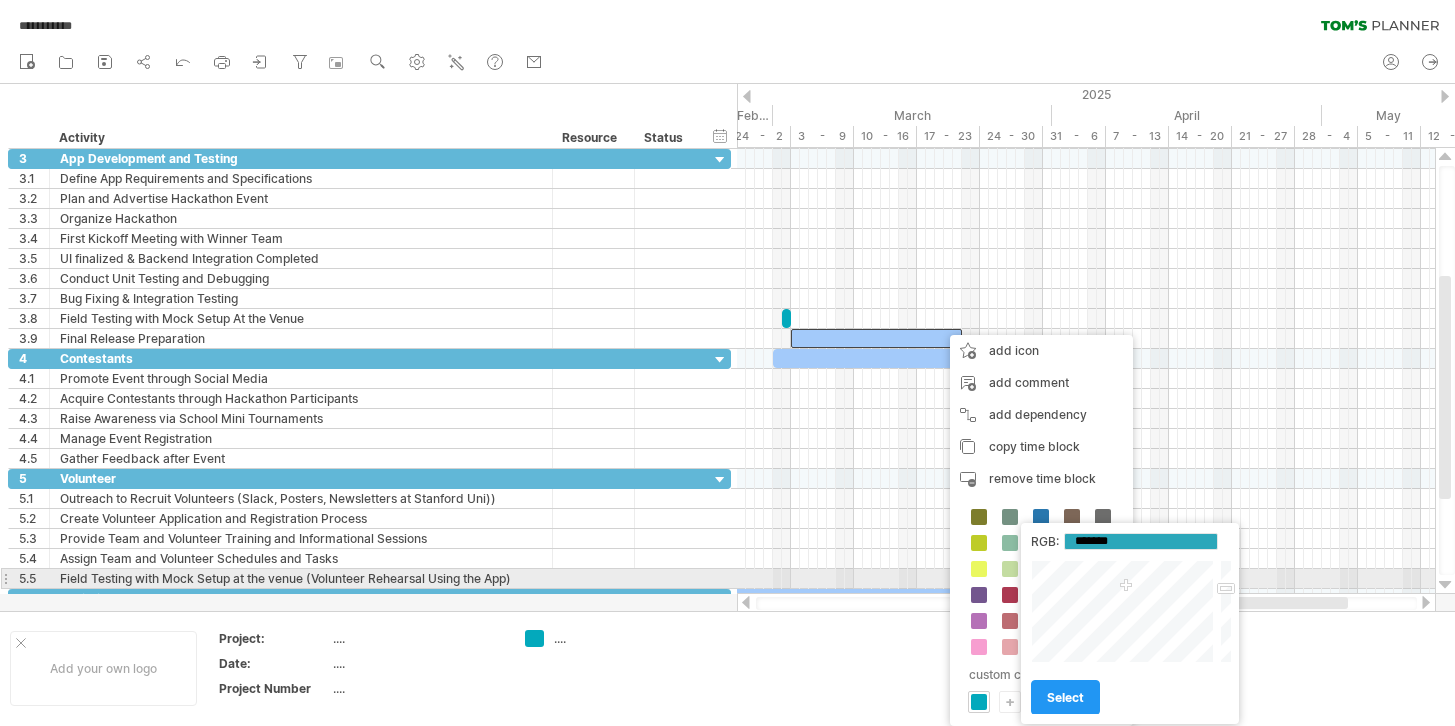 click at bounding box center (1124, 611) 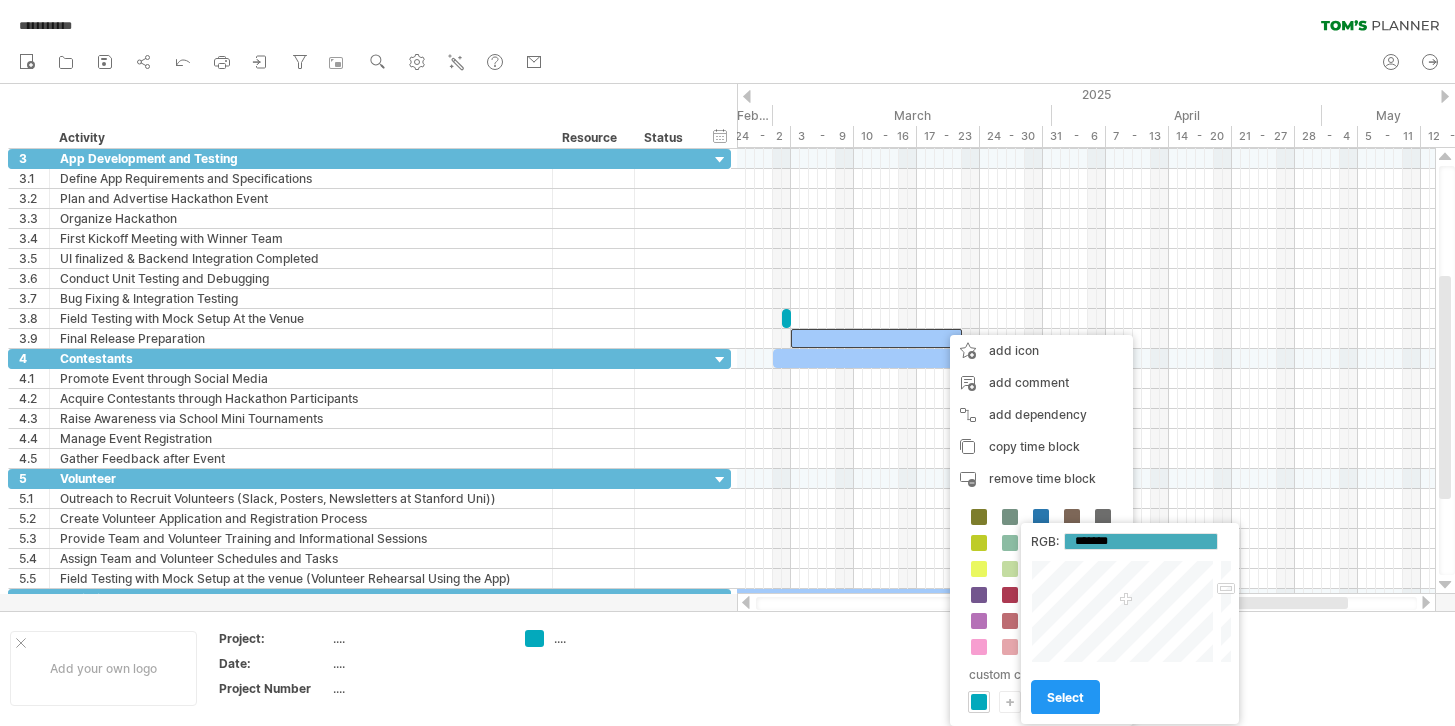 click at bounding box center (1124, 611) 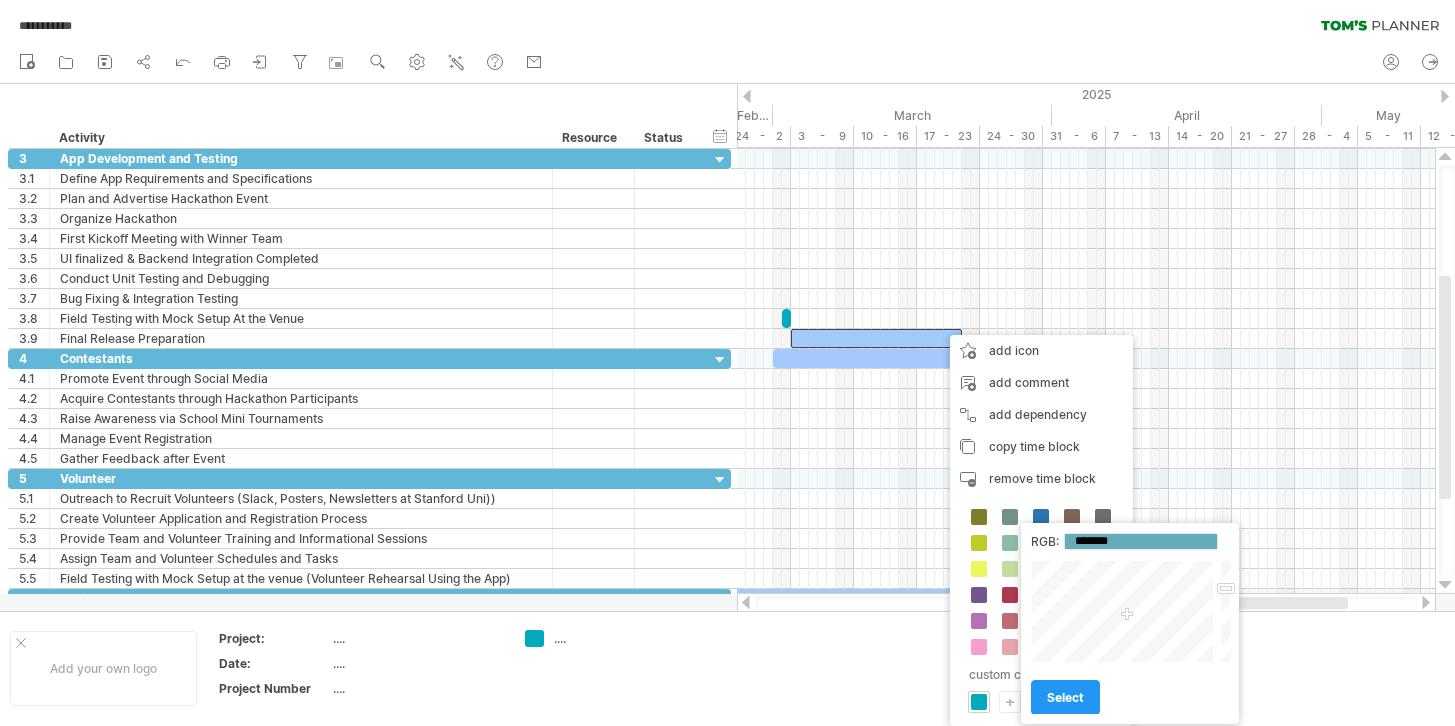 click at bounding box center [1124, 611] 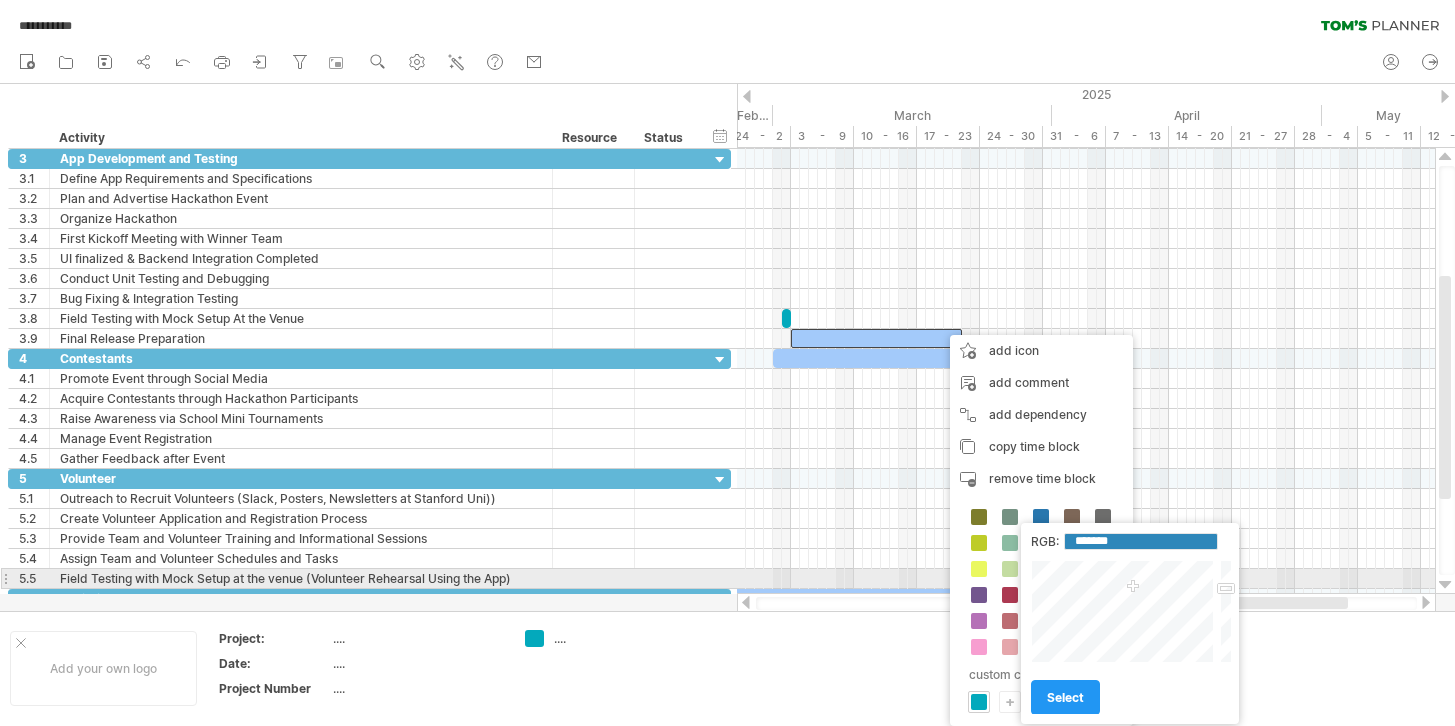 click at bounding box center (1124, 611) 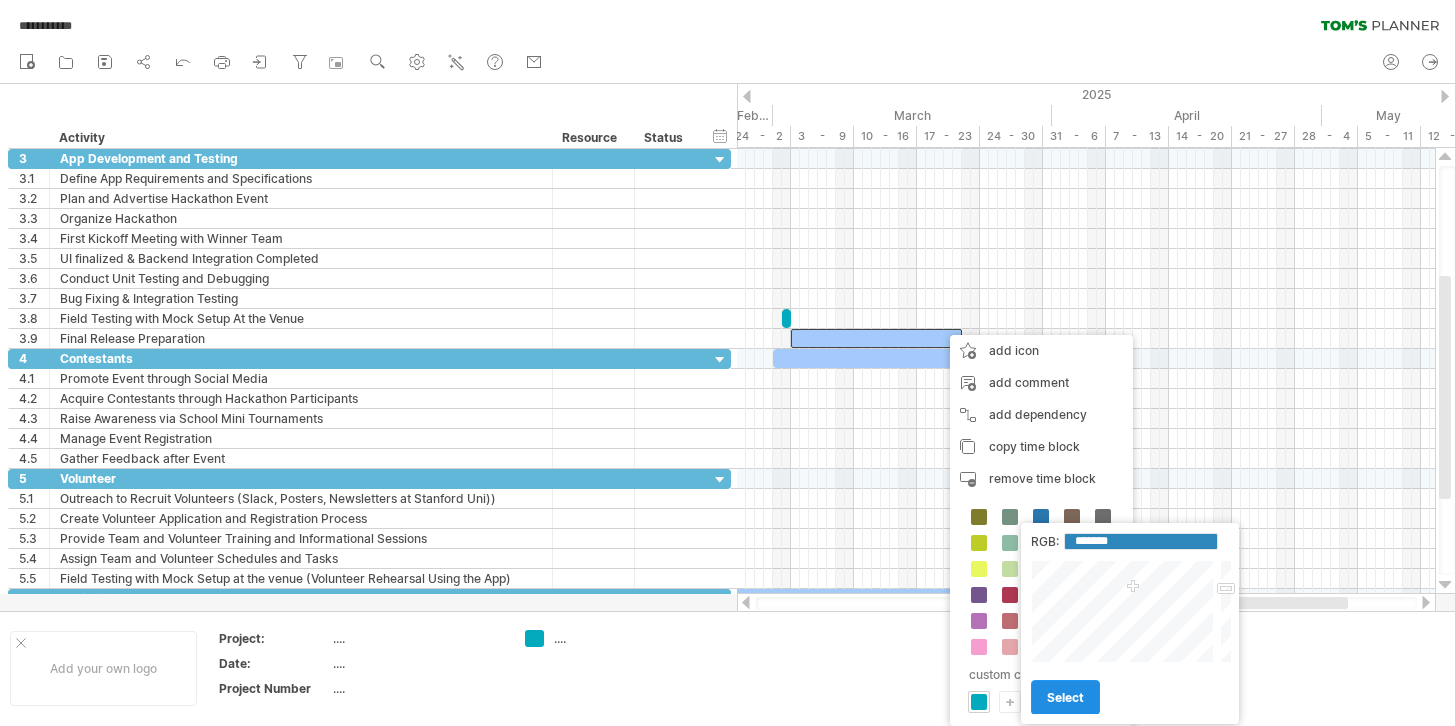 click on "select" at bounding box center [1065, 697] 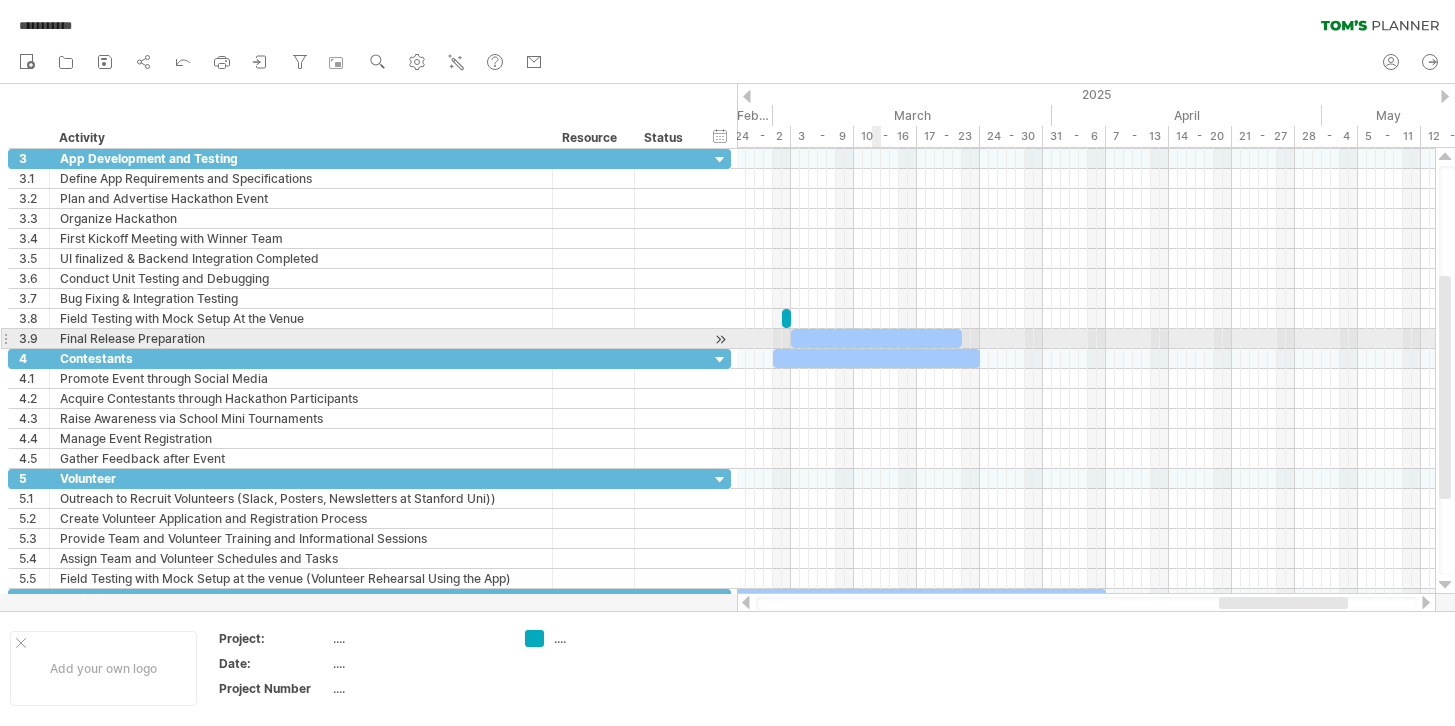 click at bounding box center (876, 338) 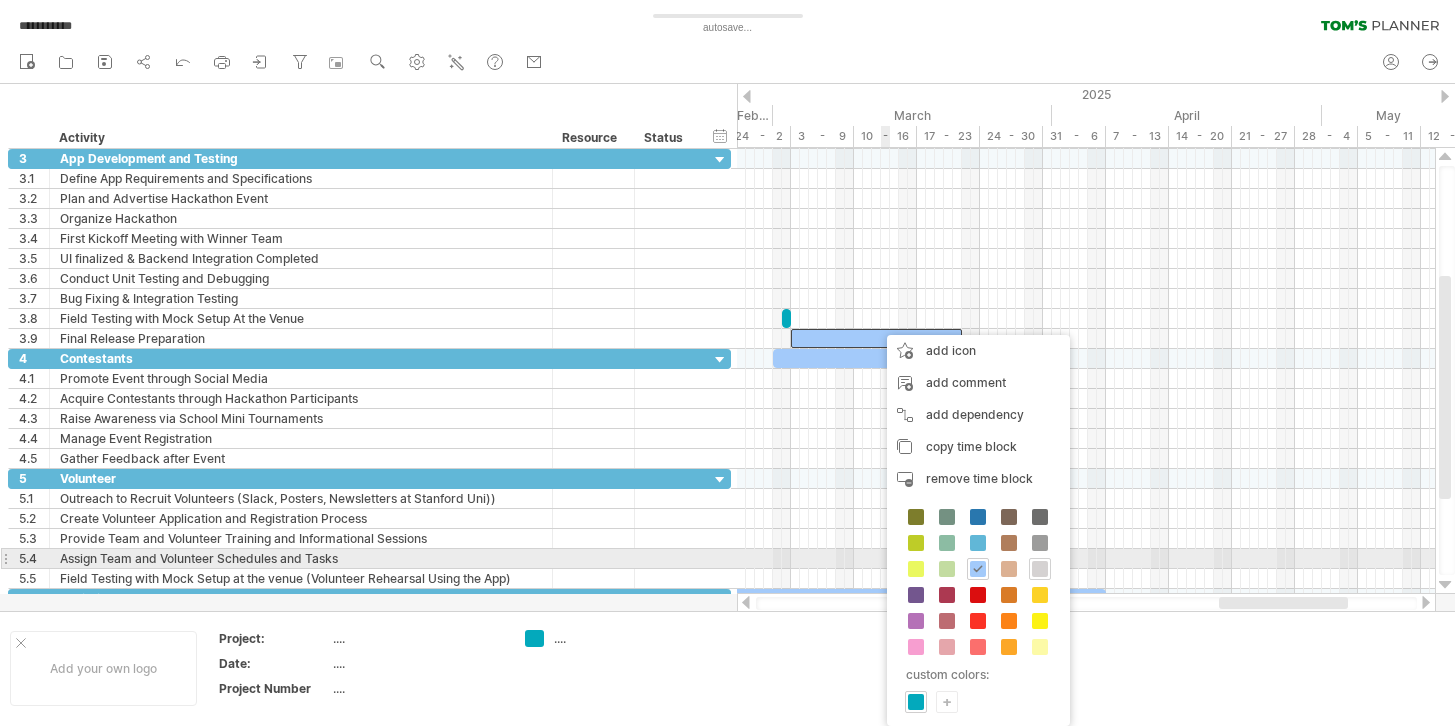 click at bounding box center (1040, 569) 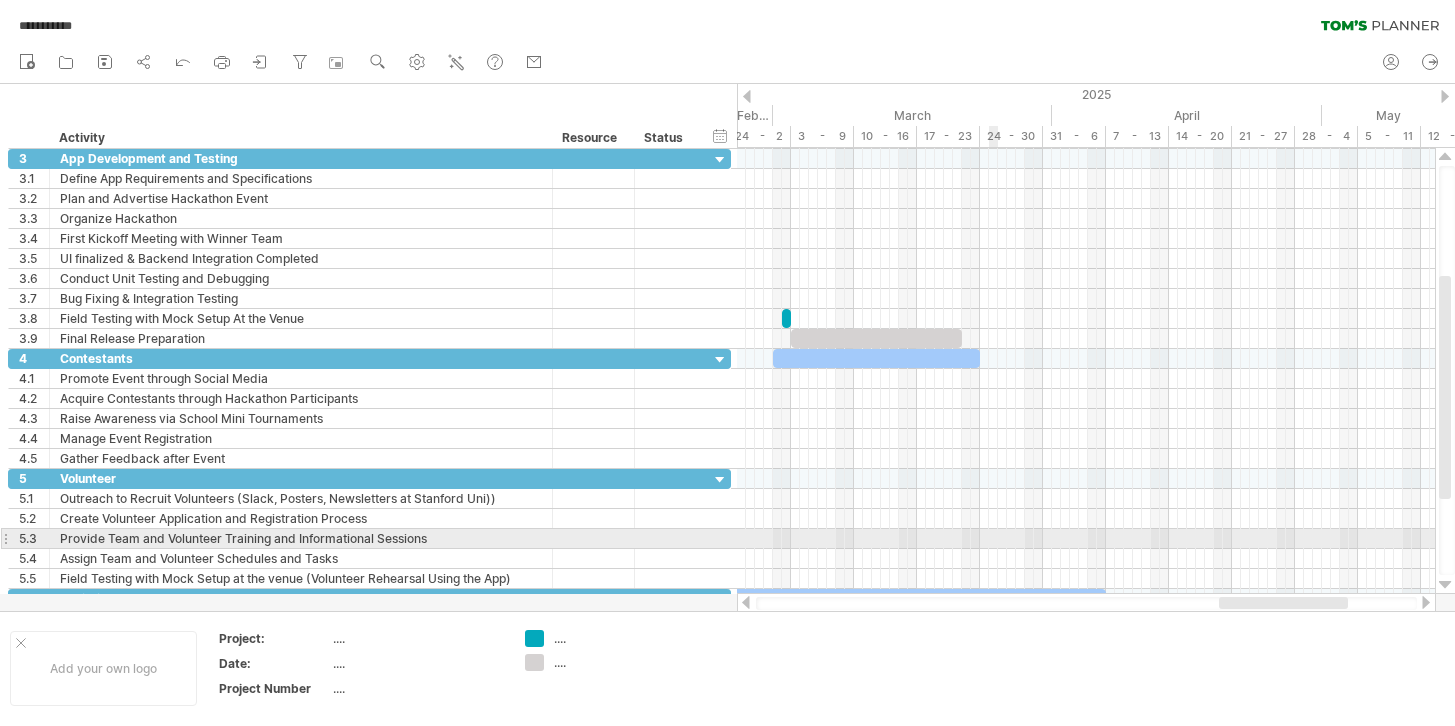 click at bounding box center (1086, 539) 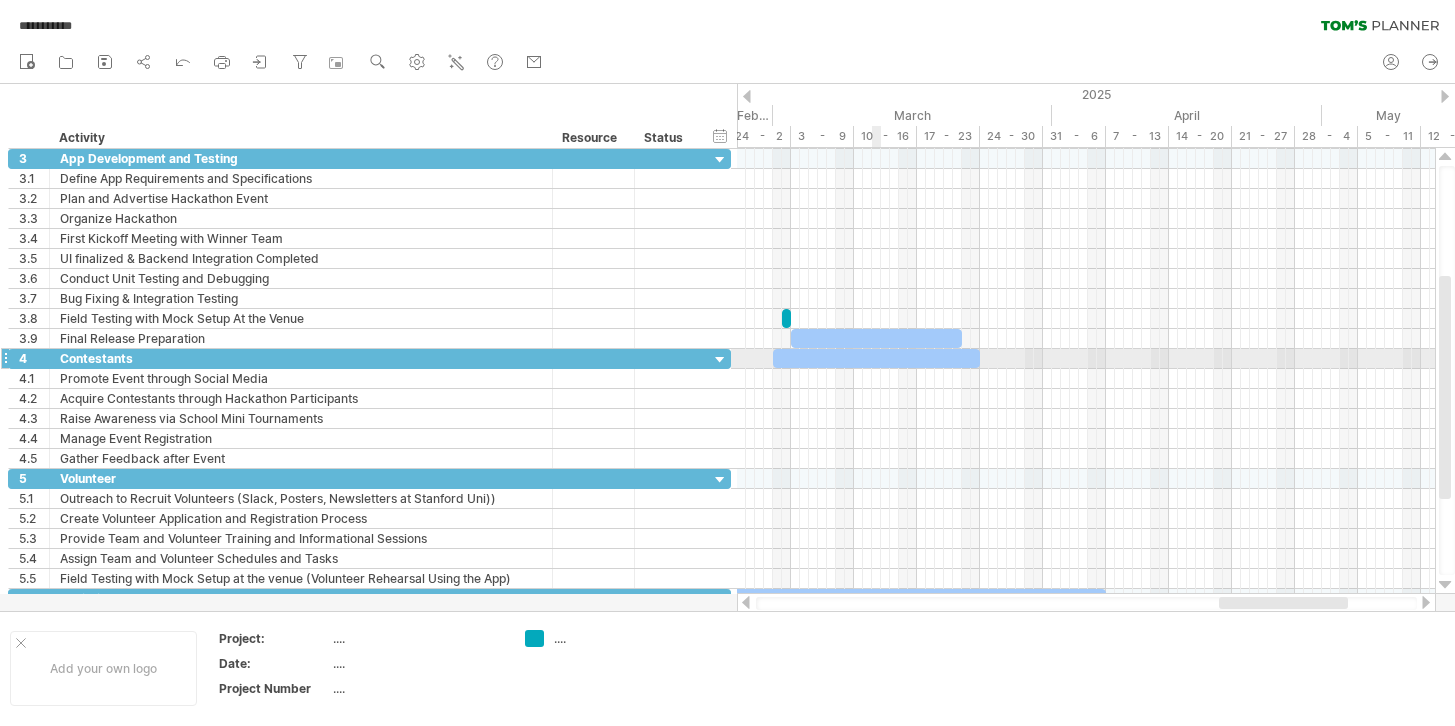 click at bounding box center (876, 358) 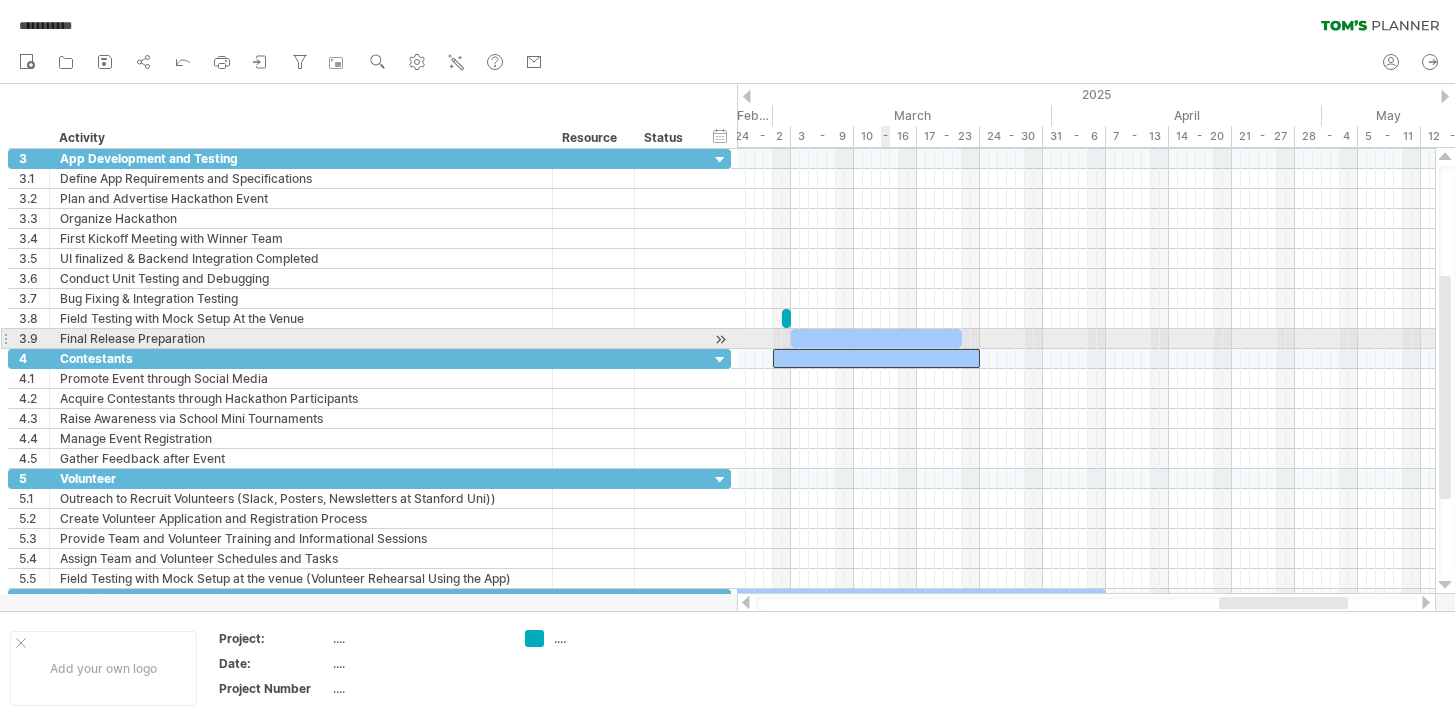 click at bounding box center [876, 338] 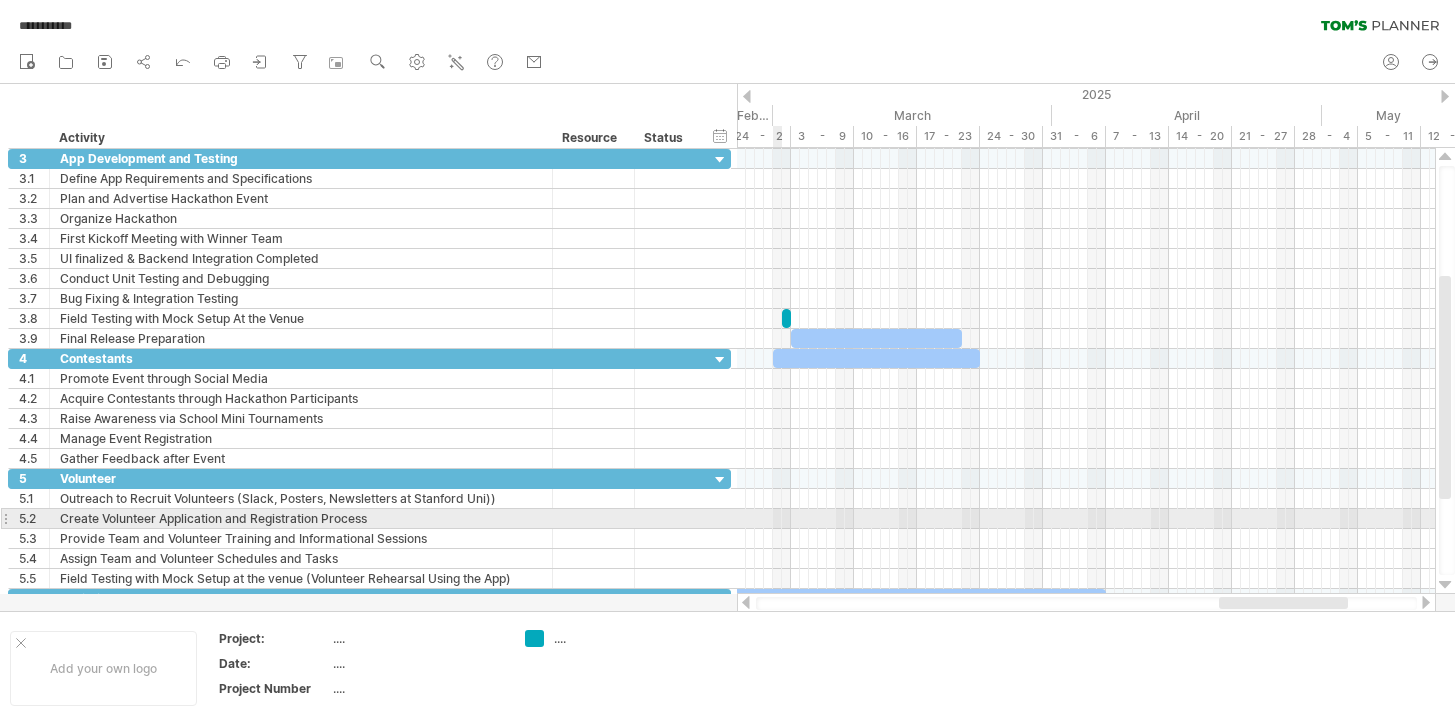click at bounding box center (1086, 519) 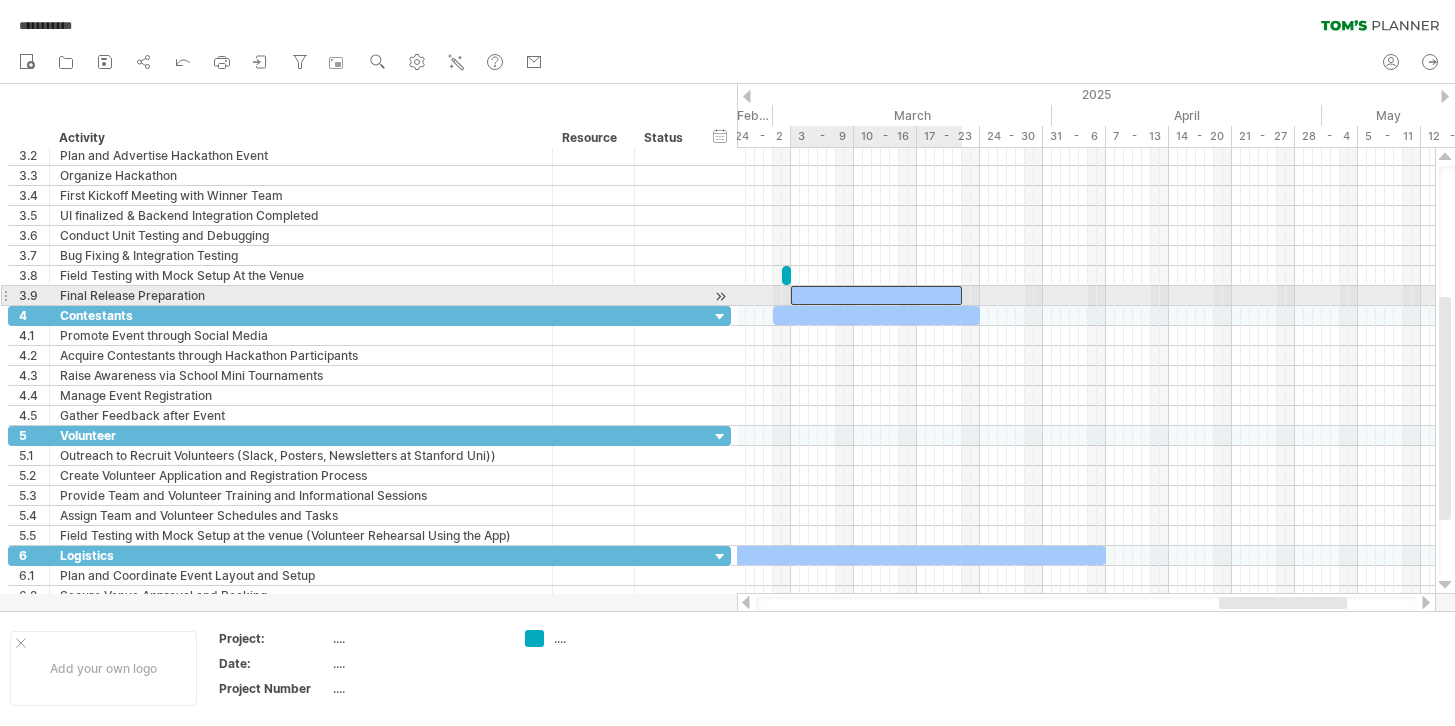 click at bounding box center (876, 295) 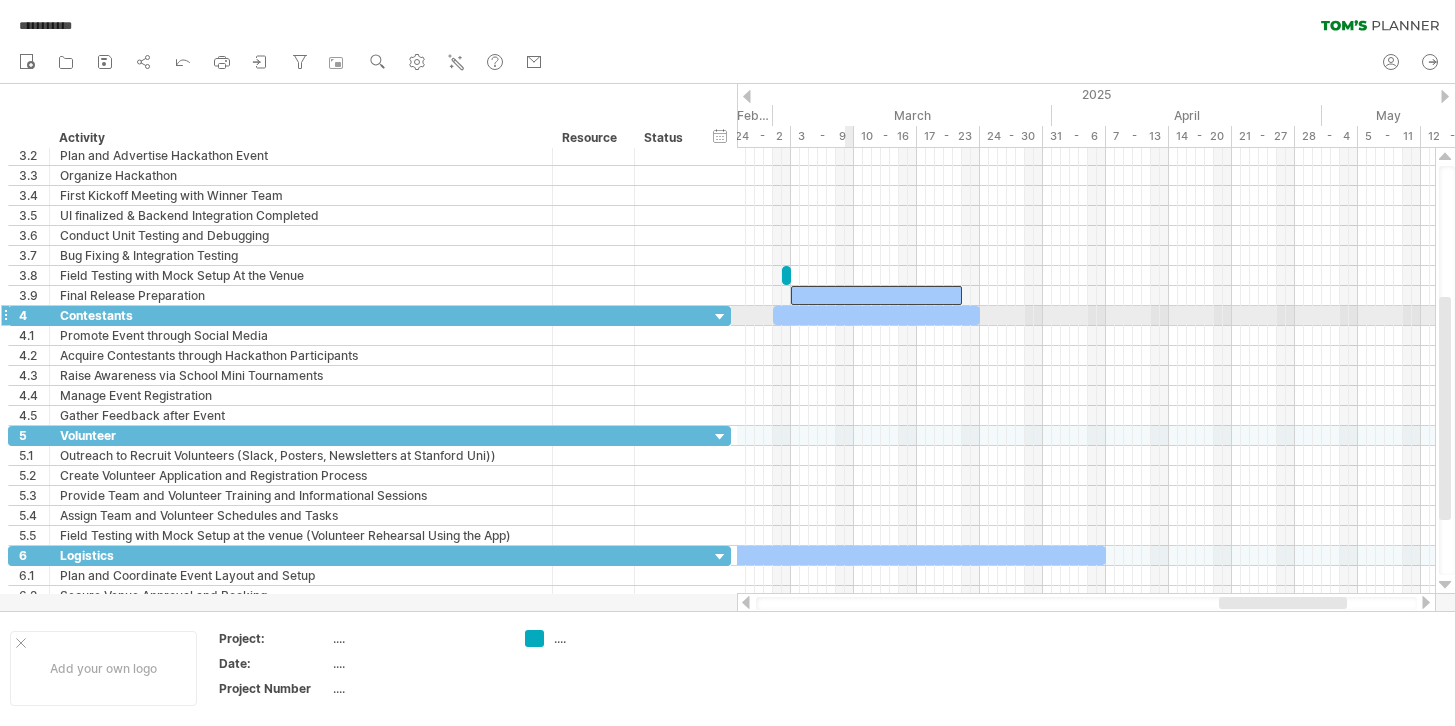 click at bounding box center [876, 315] 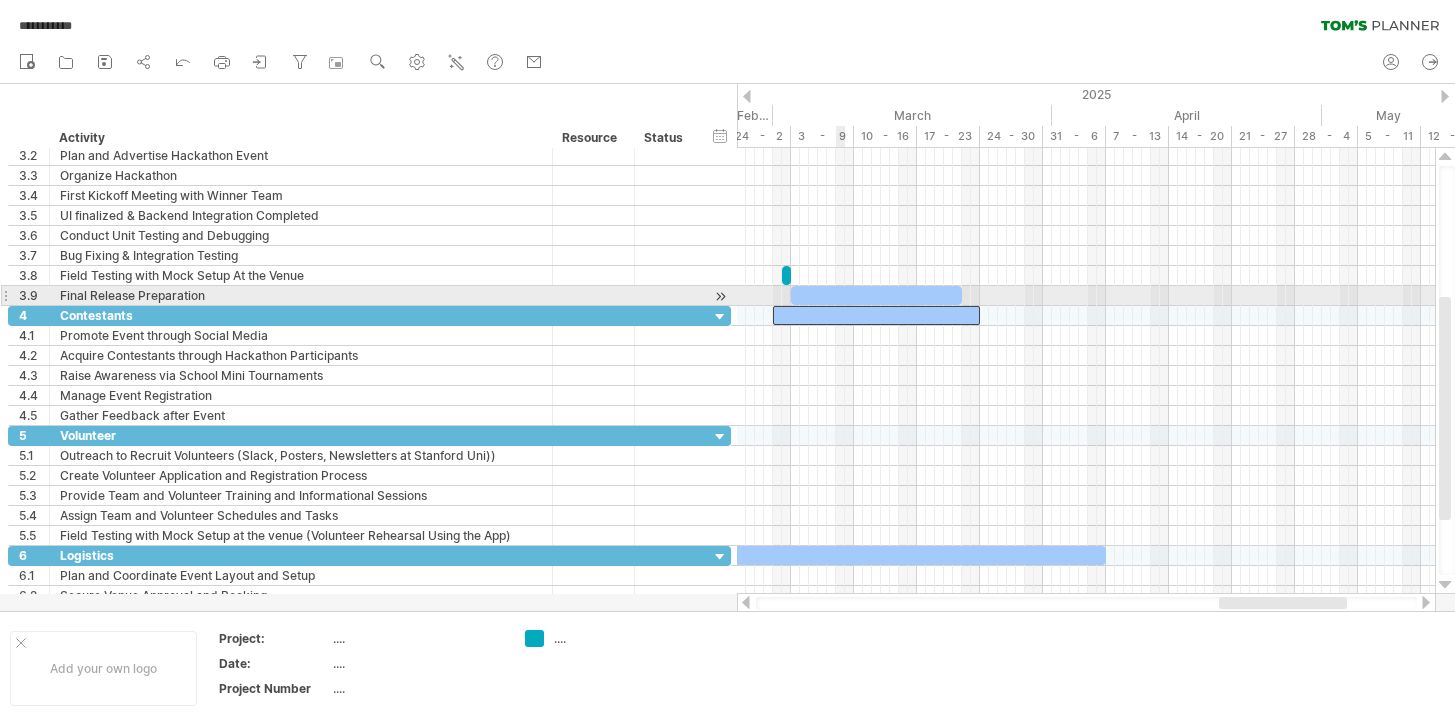 click at bounding box center (876, 295) 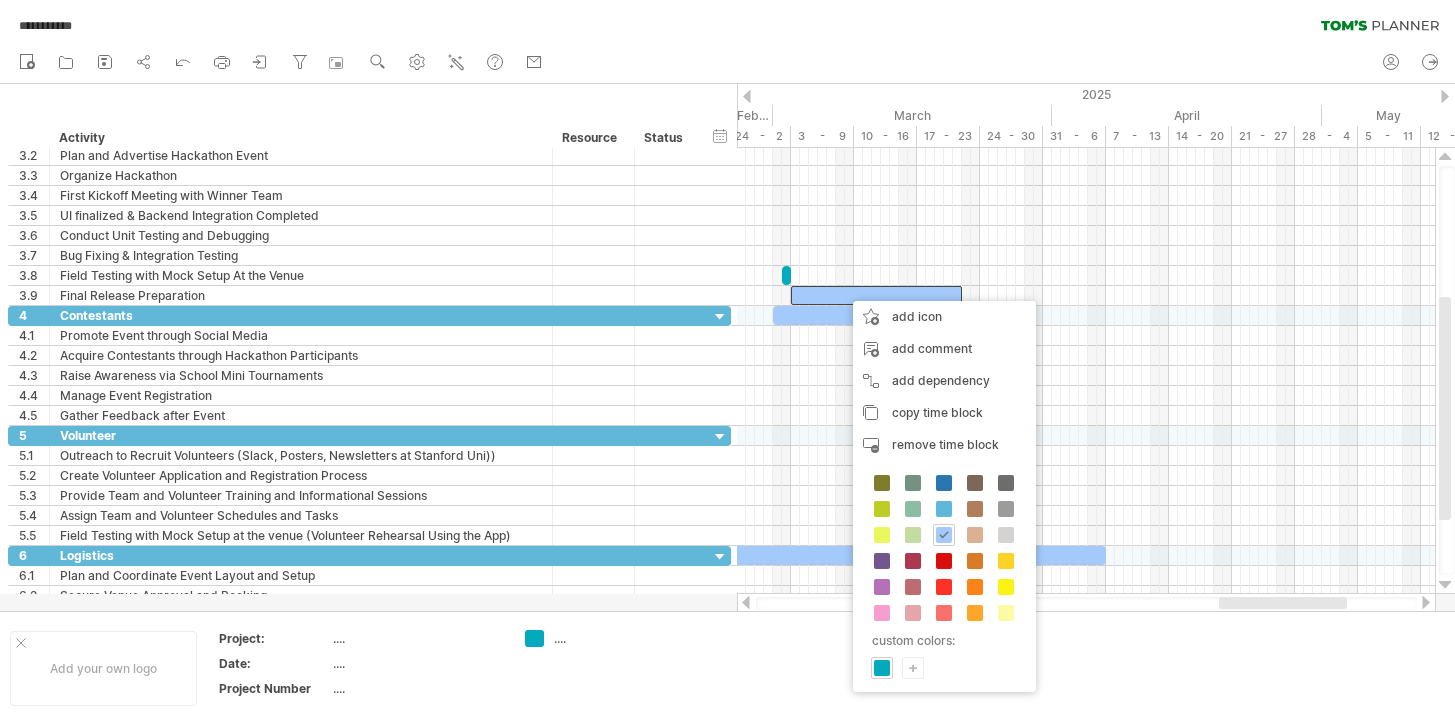 click on "+" at bounding box center [913, 667] 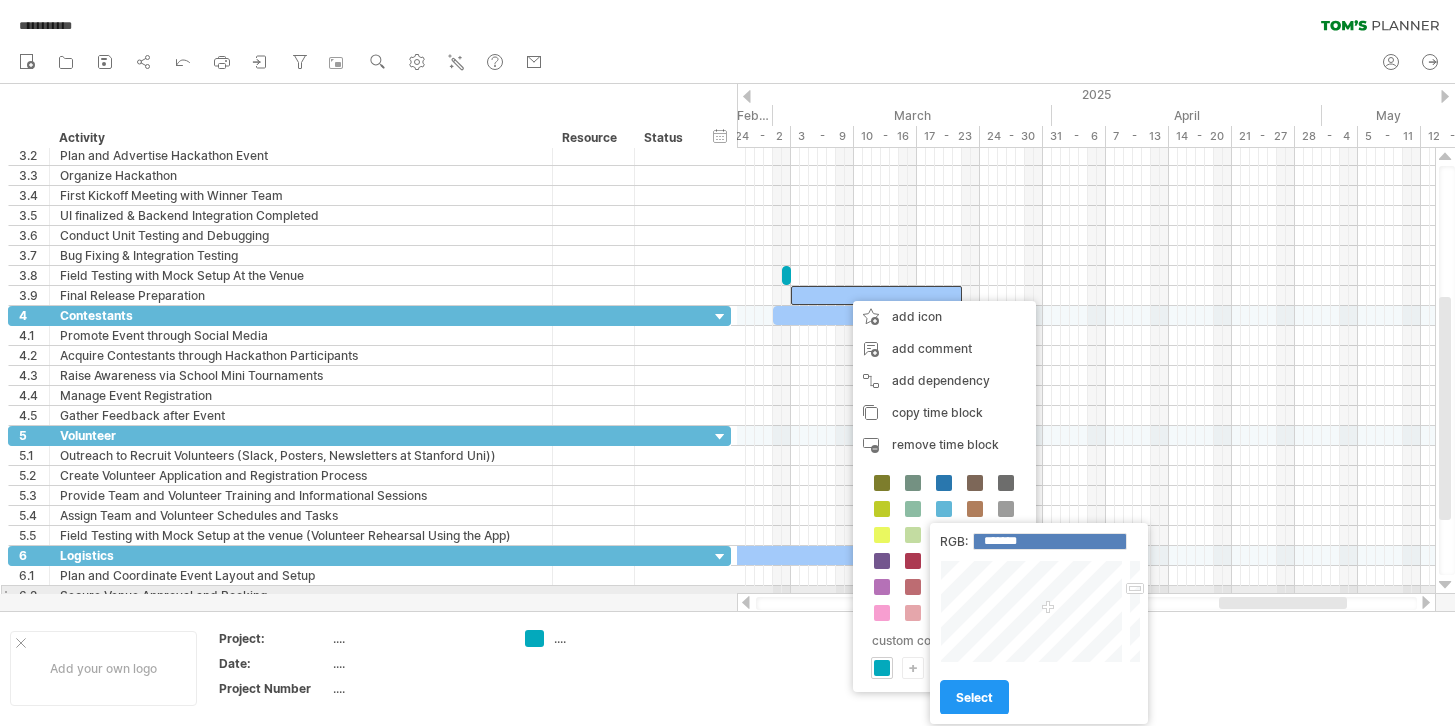 click at bounding box center (1033, 611) 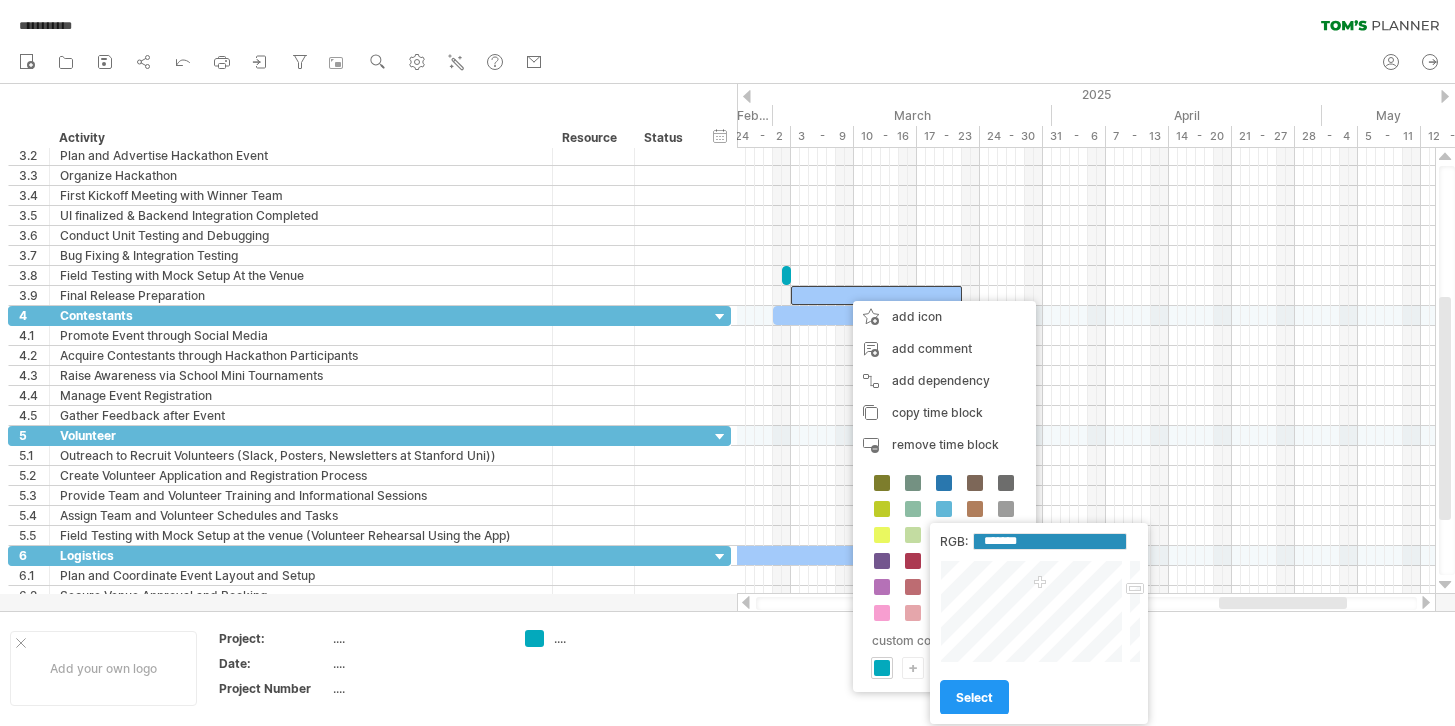 click at bounding box center (1033, 611) 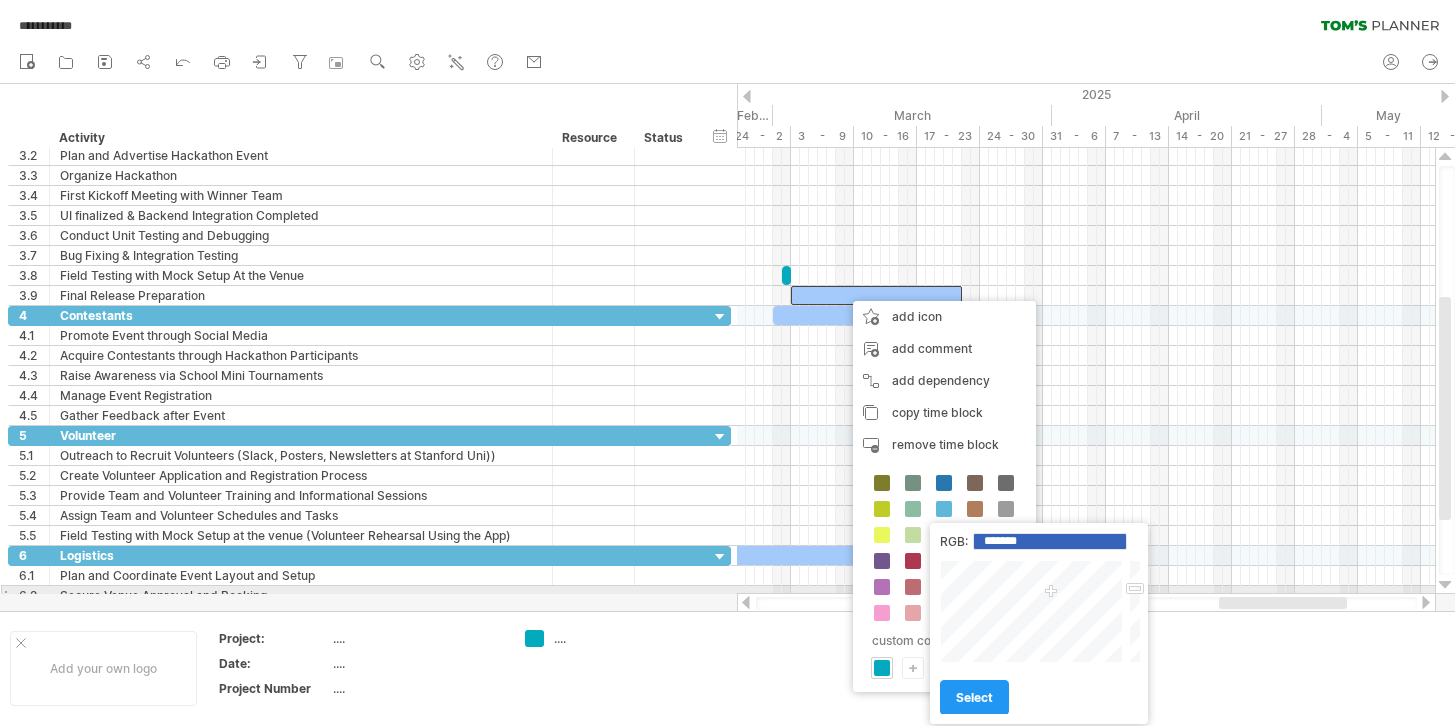 click at bounding box center [1033, 611] 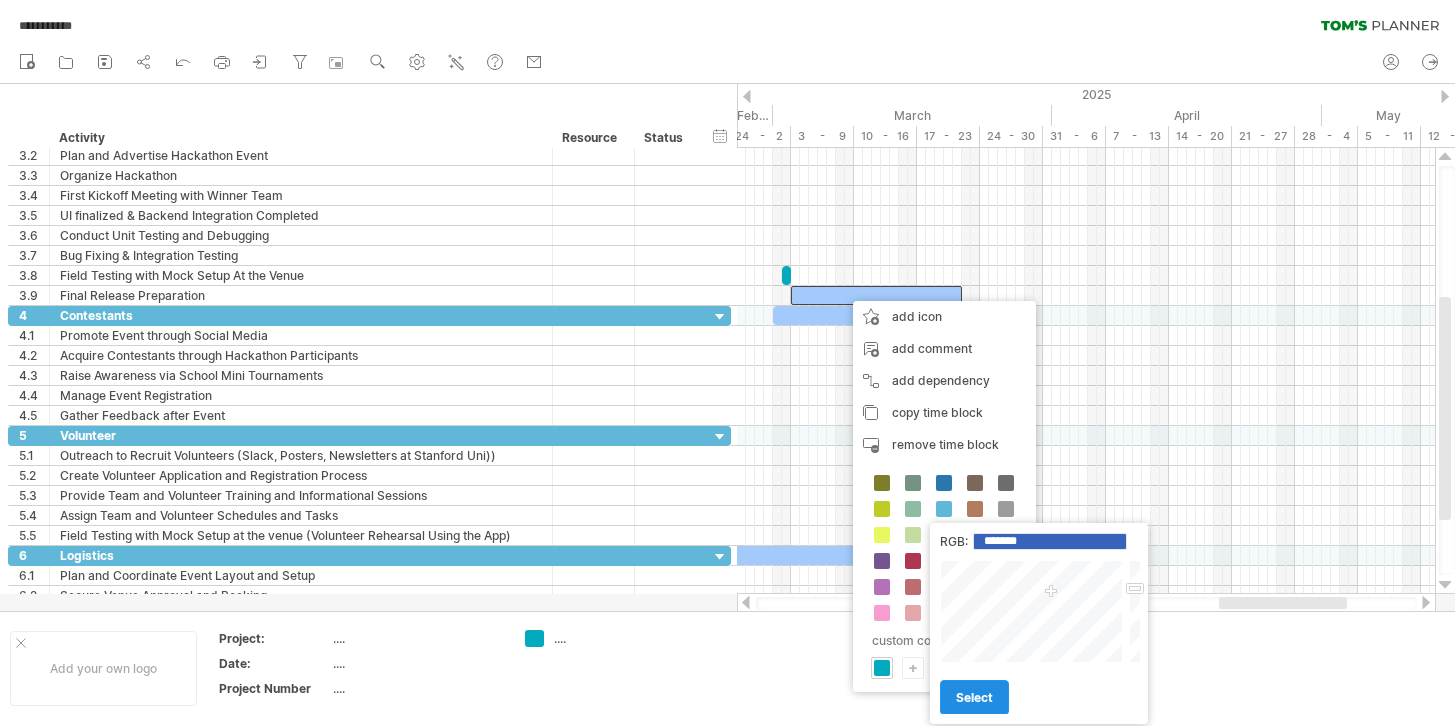 click on "select" at bounding box center [974, 697] 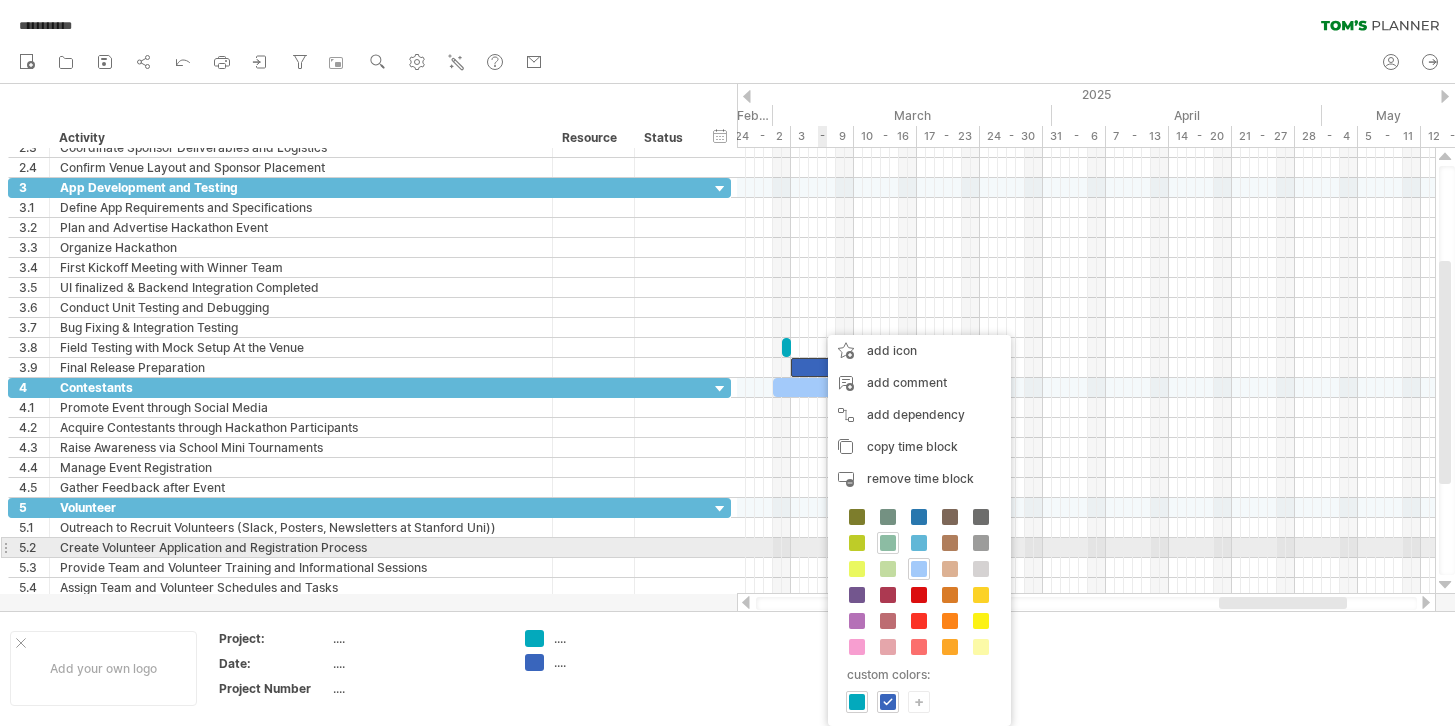 click at bounding box center (888, 543) 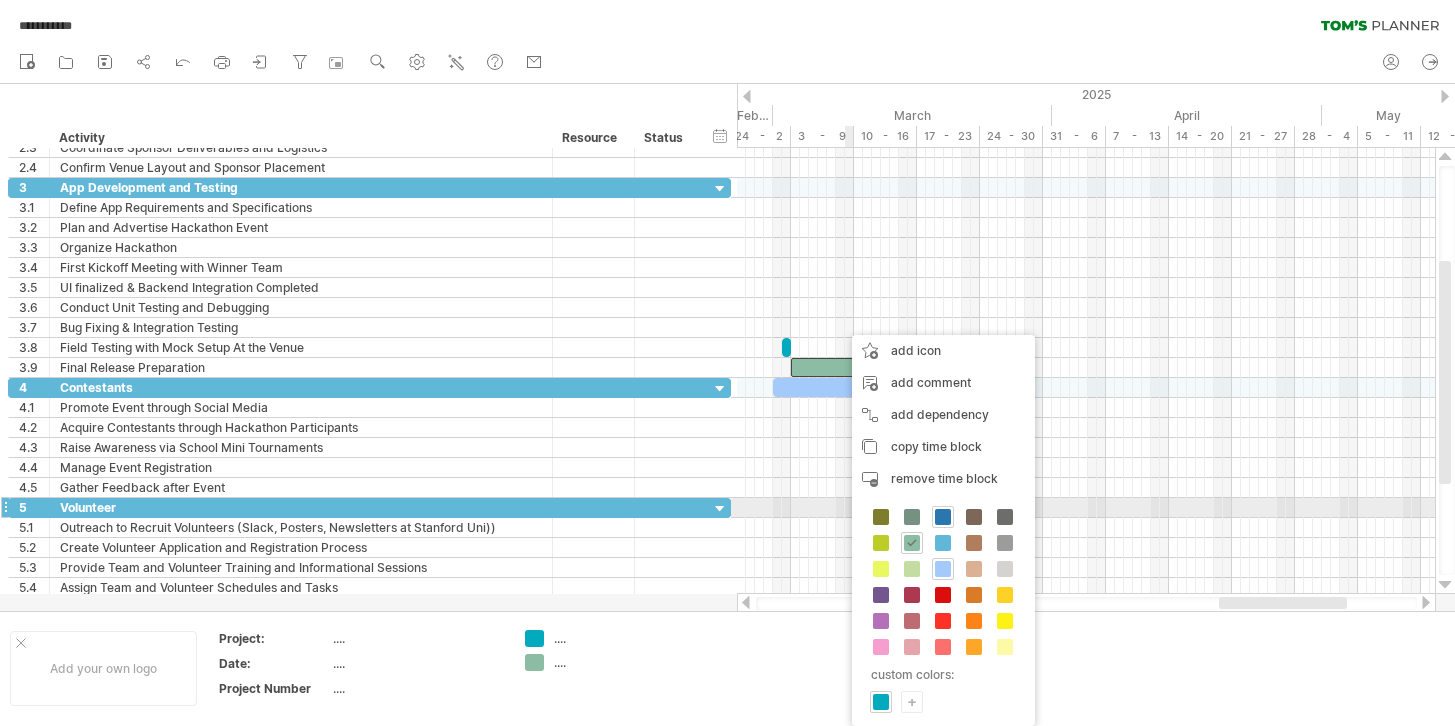 click at bounding box center (943, 517) 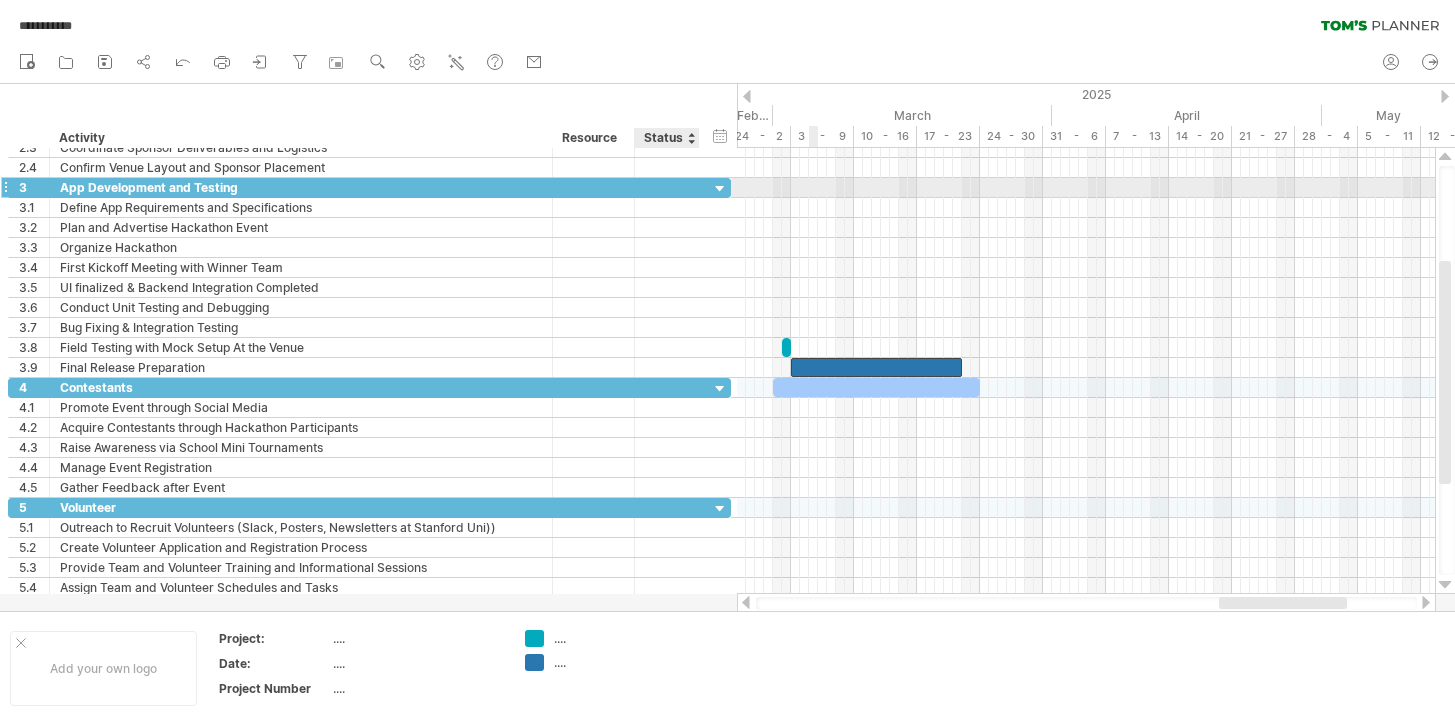 click at bounding box center (301, 187) 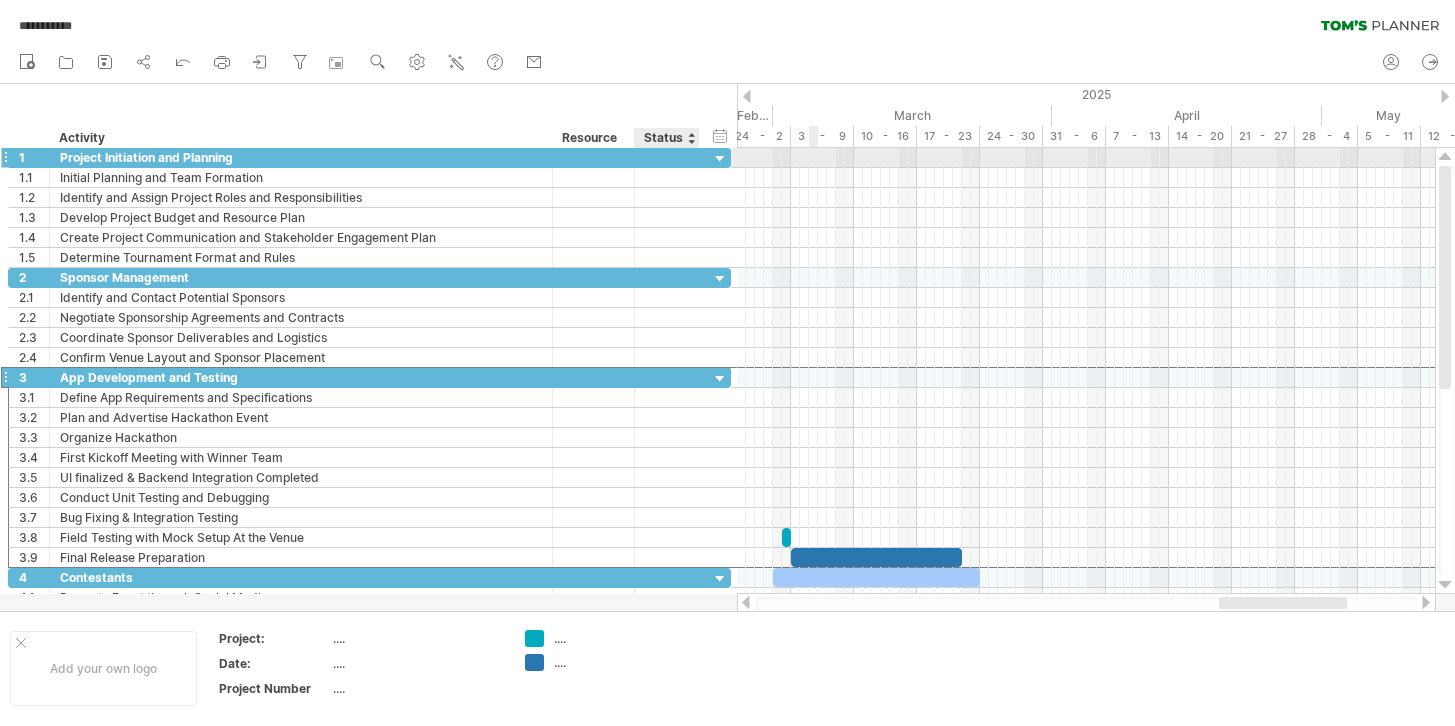 click at bounding box center [301, 157] 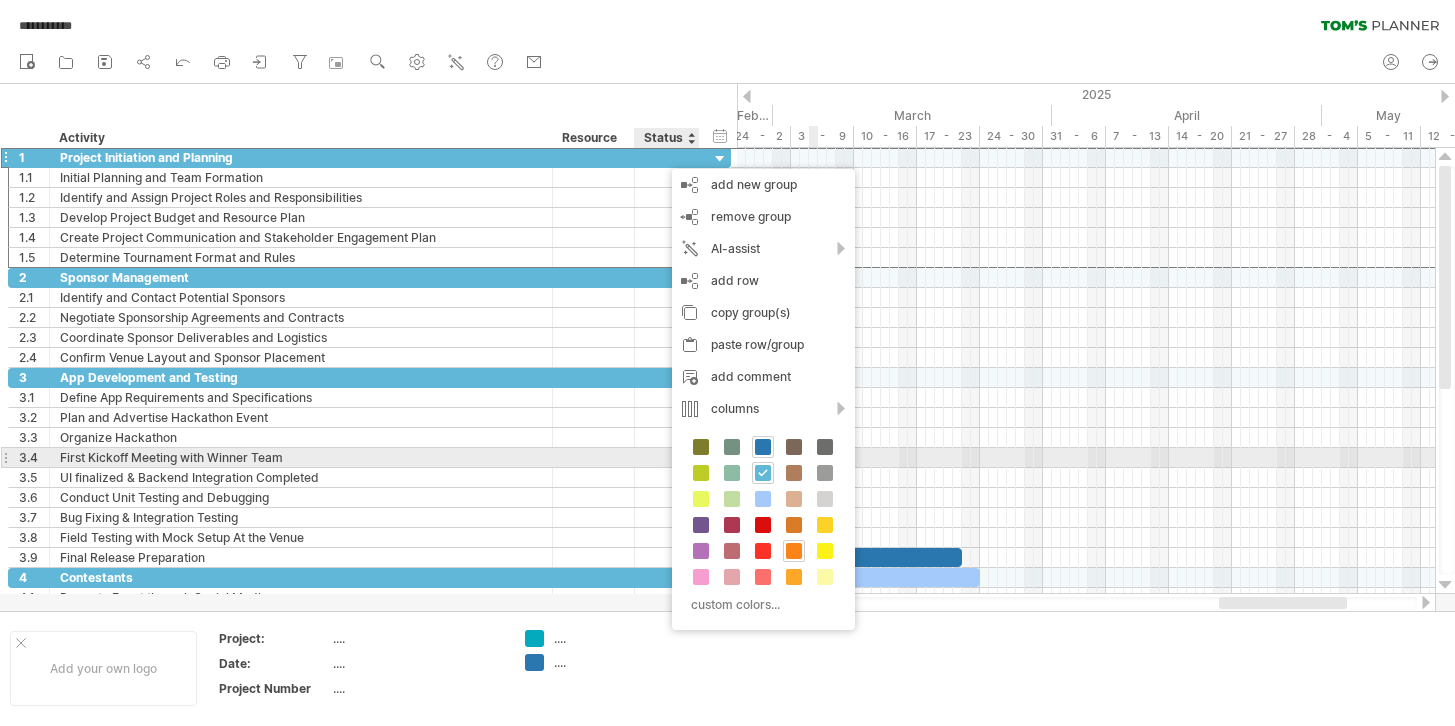 click at bounding box center [763, 447] 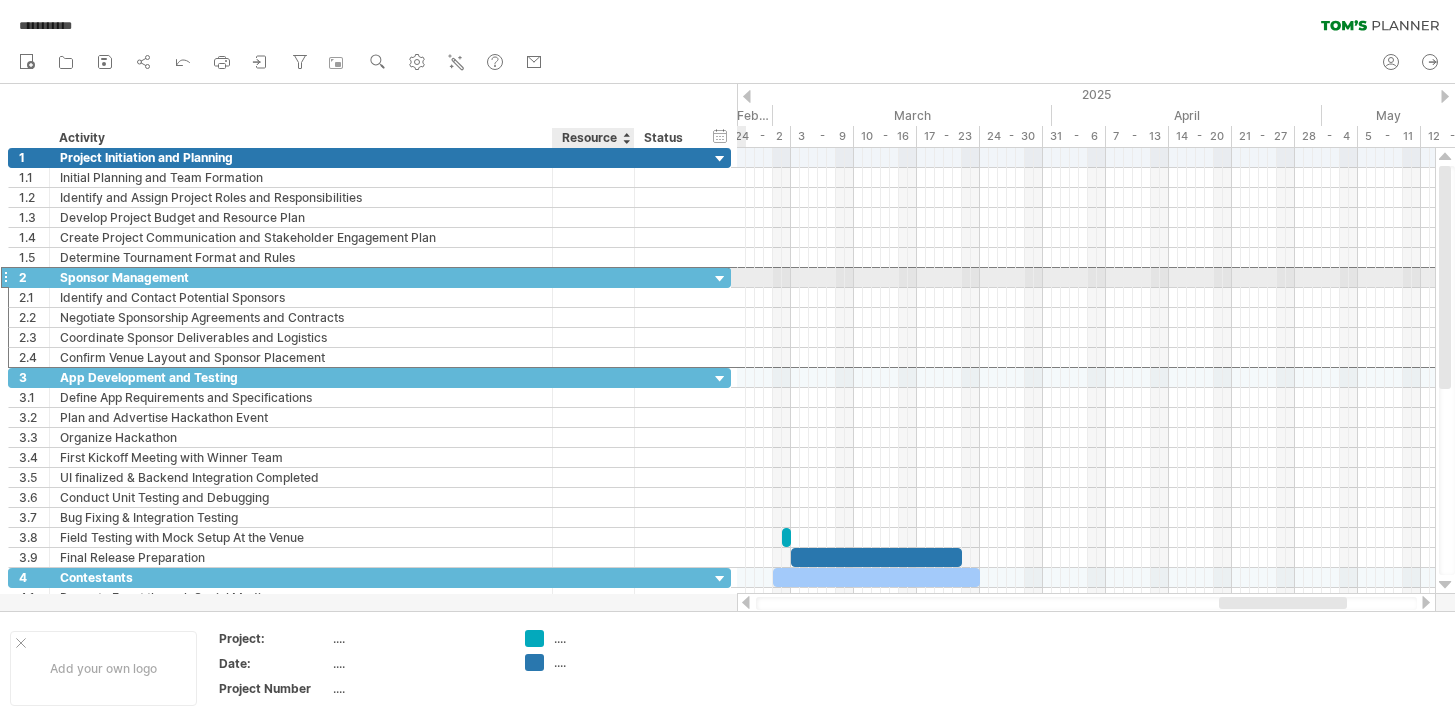 click at bounding box center [667, 277] 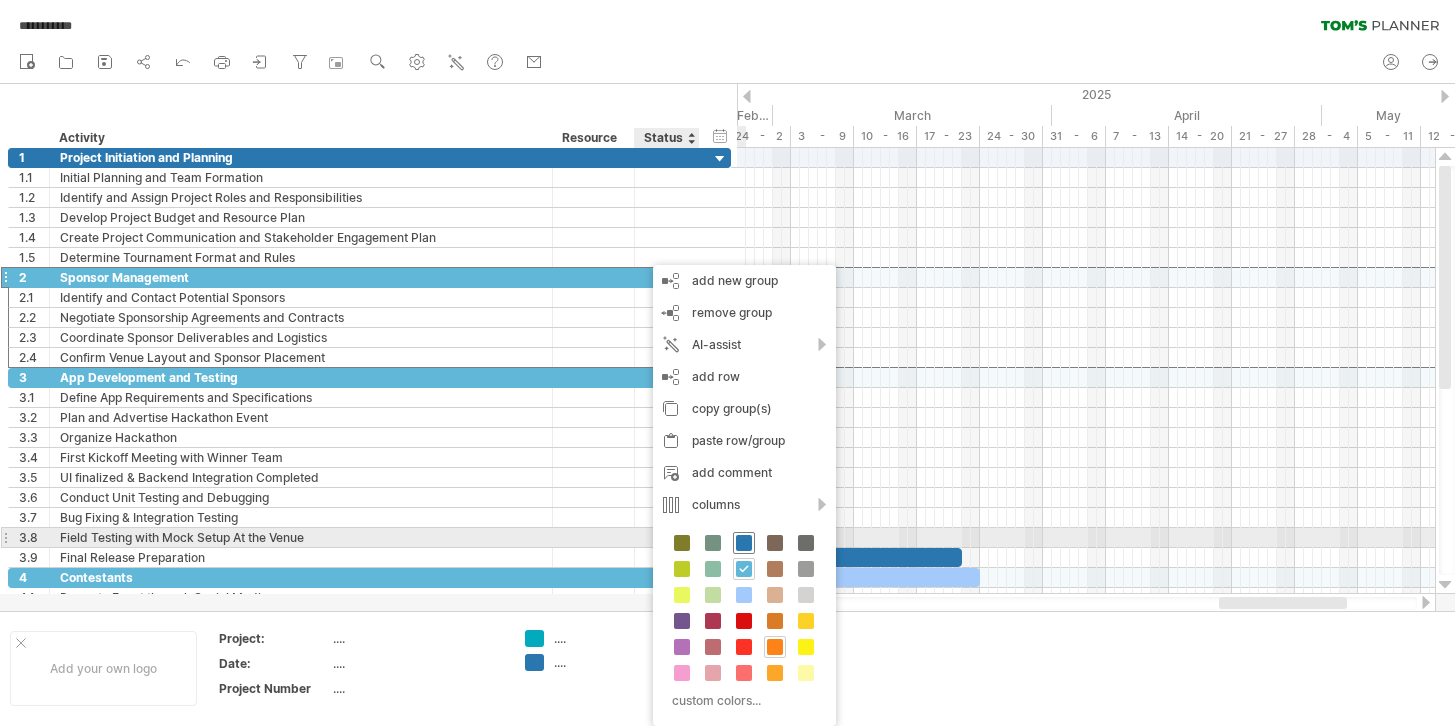 click at bounding box center (744, 543) 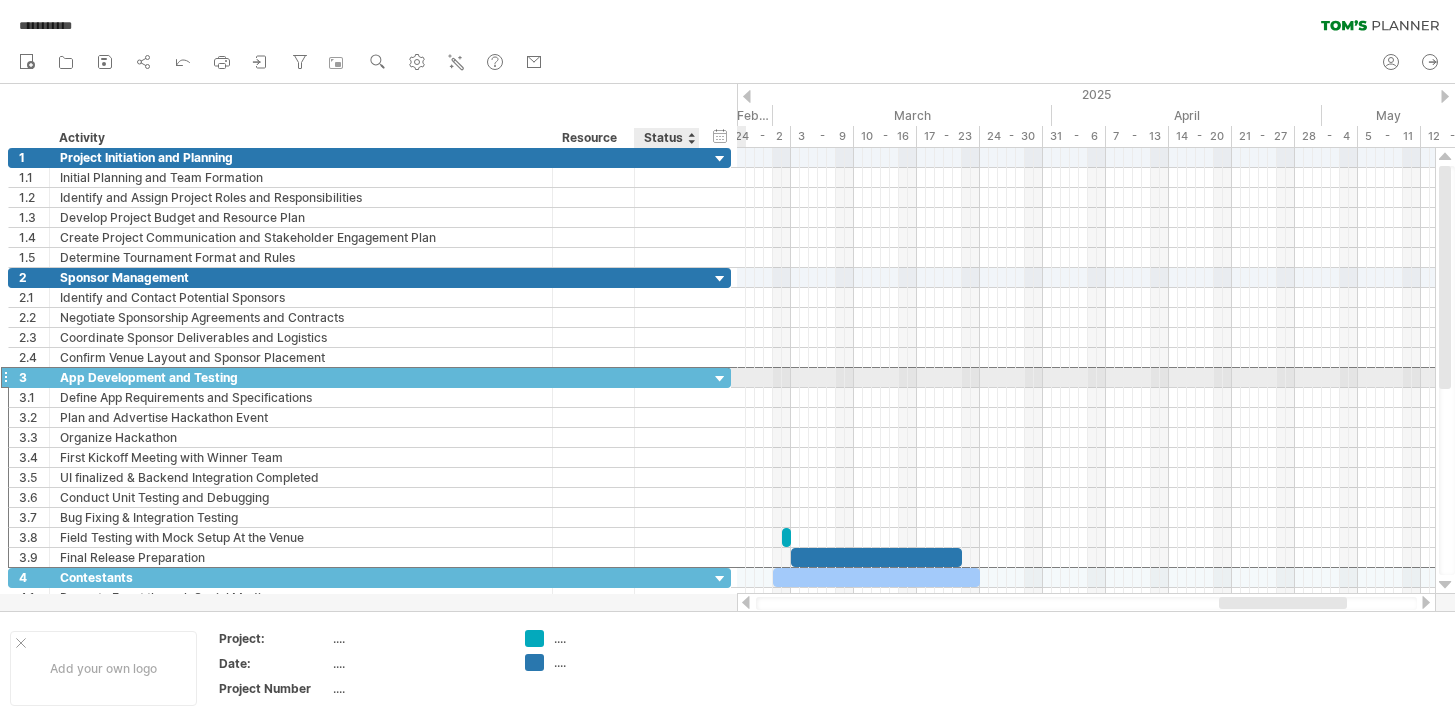 click at bounding box center (301, 377) 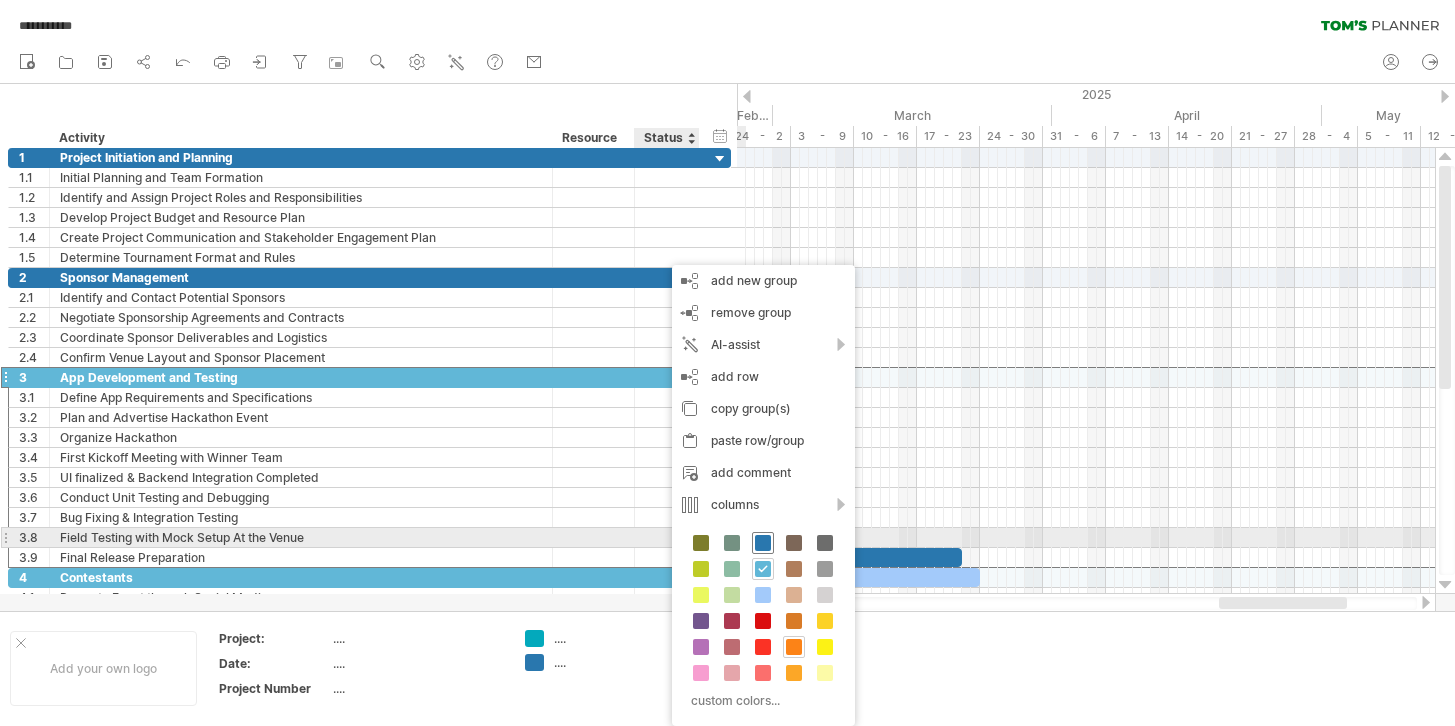 click at bounding box center (763, 543) 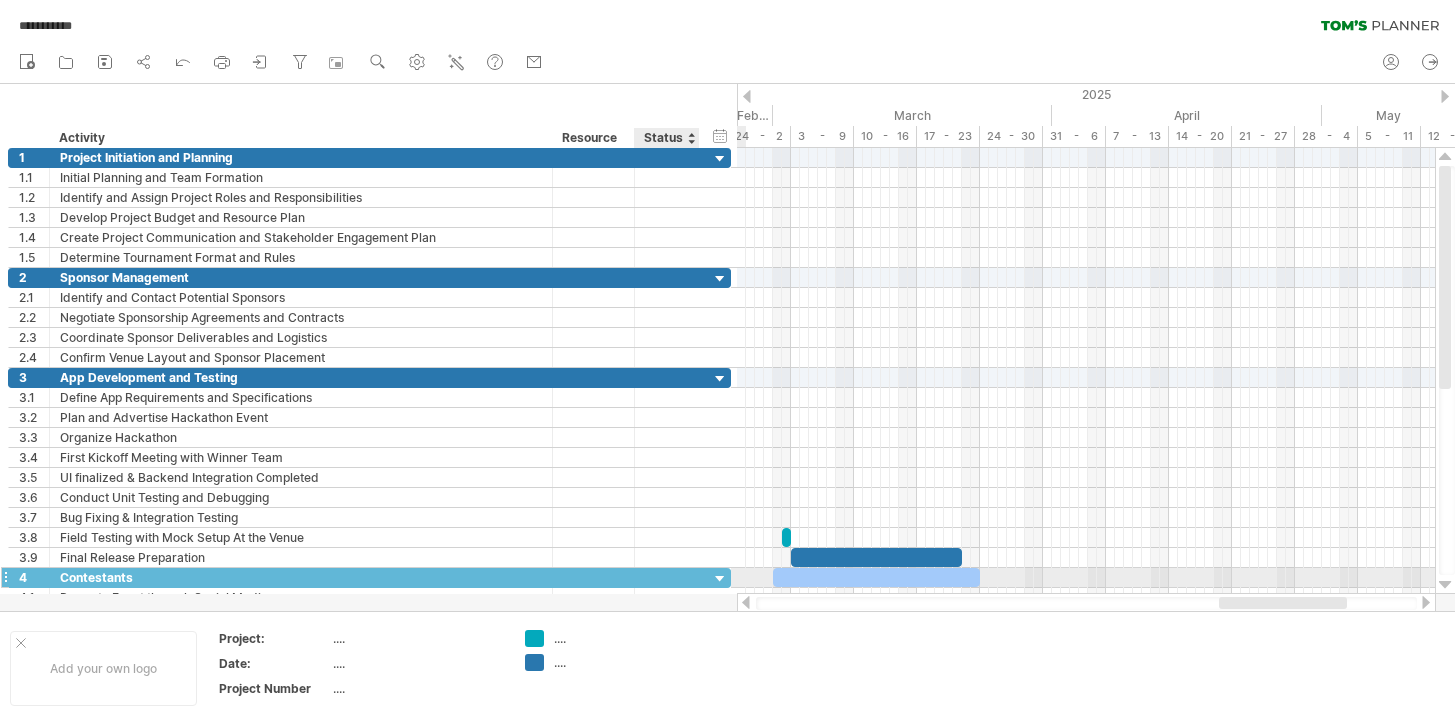 click at bounding box center (301, 577) 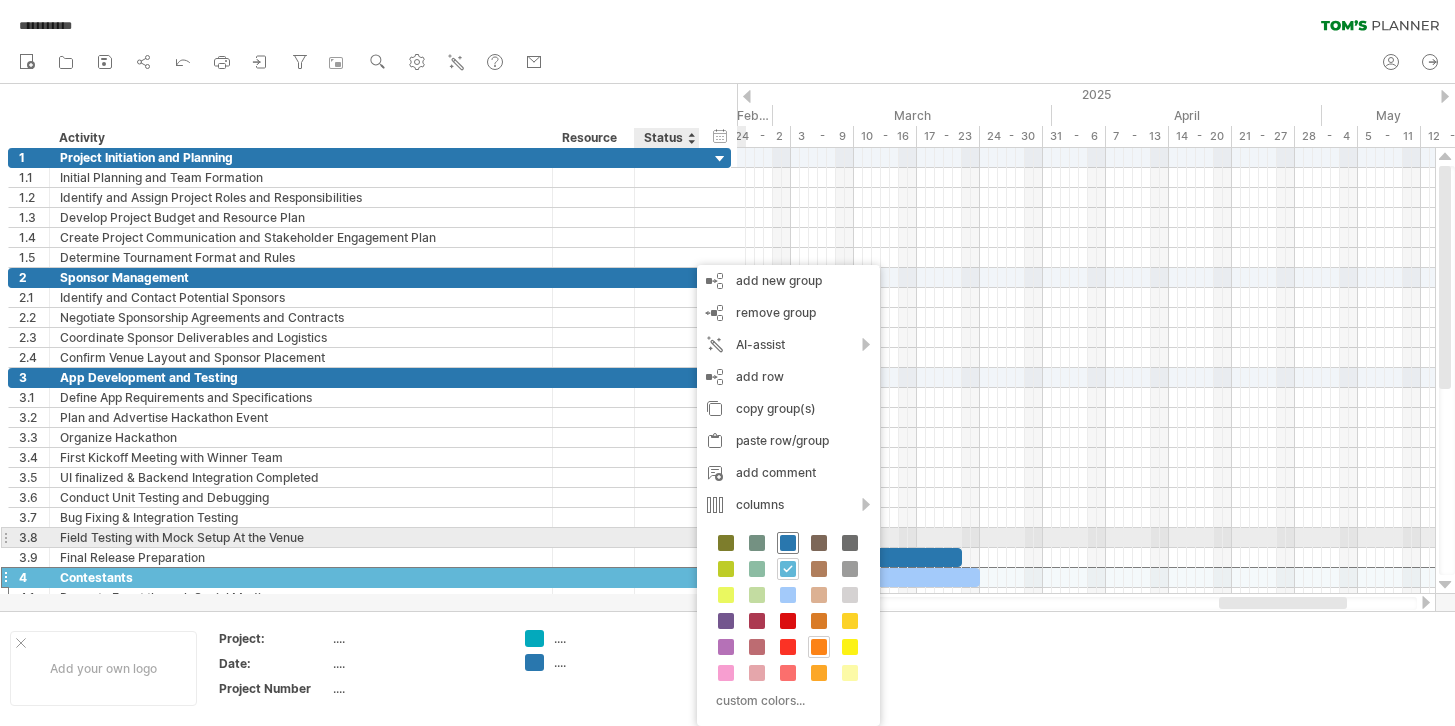 click at bounding box center [788, 543] 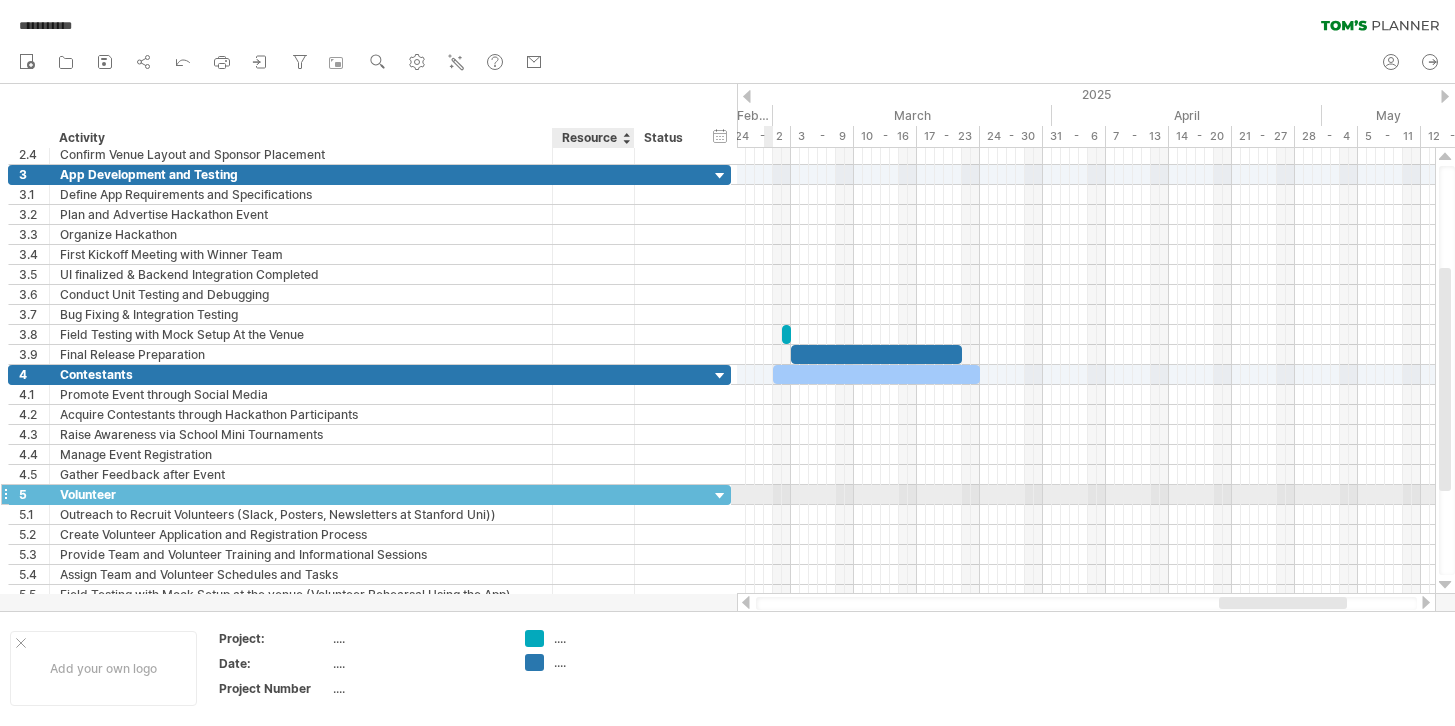 click at bounding box center [301, 494] 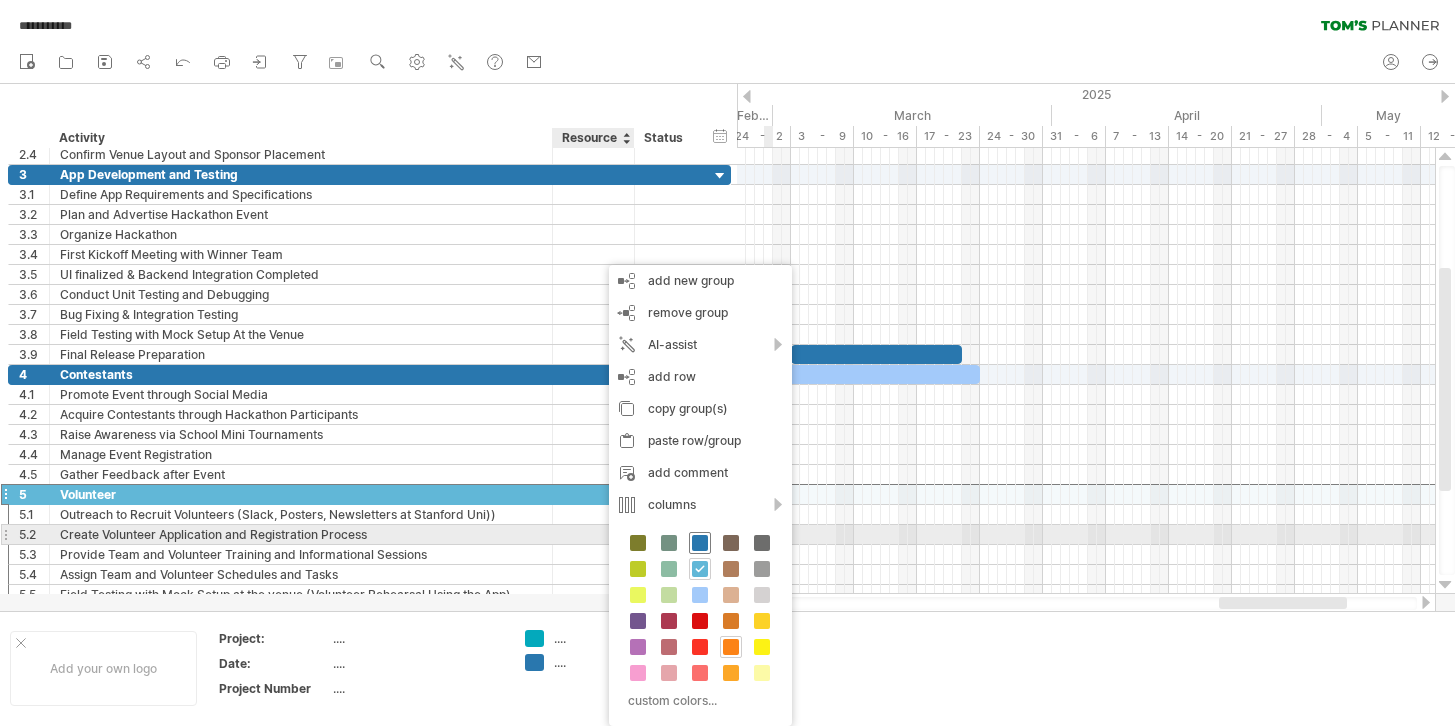 click at bounding box center [700, 543] 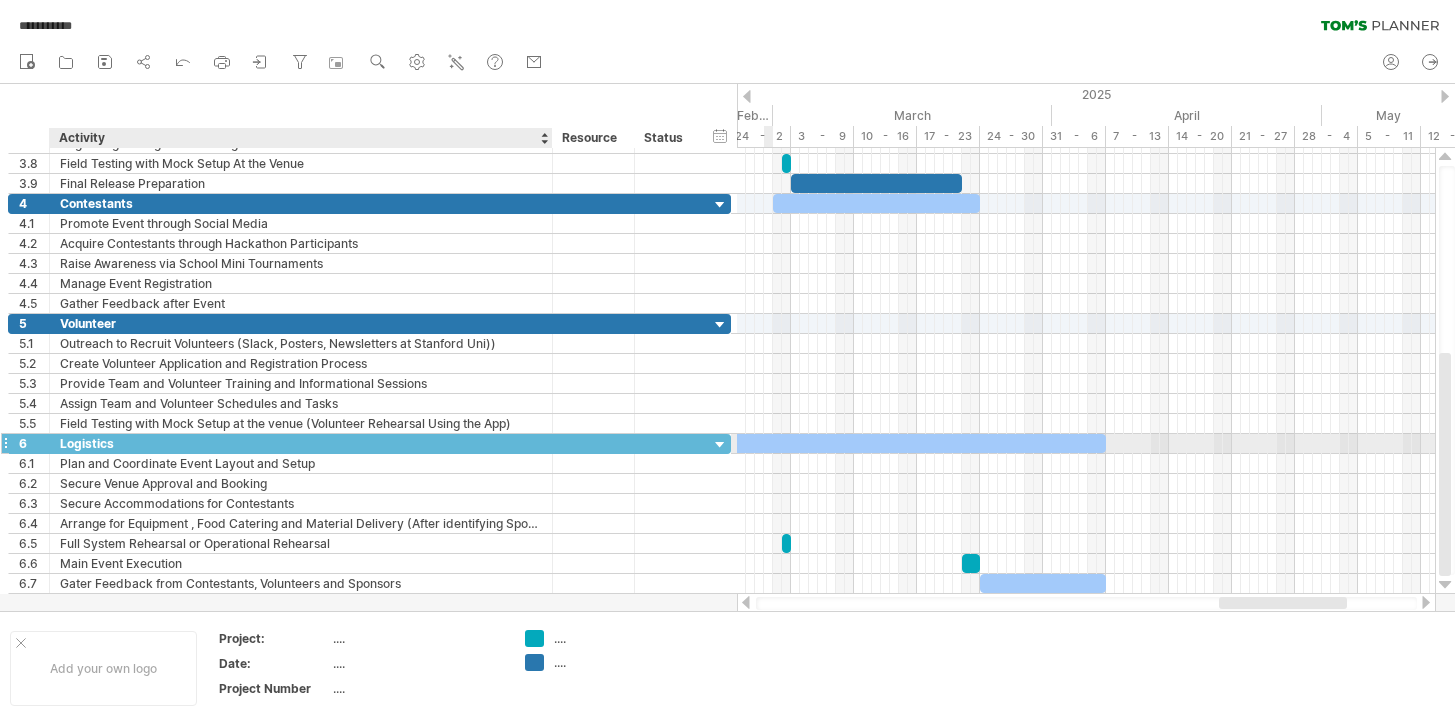 click at bounding box center [301, 443] 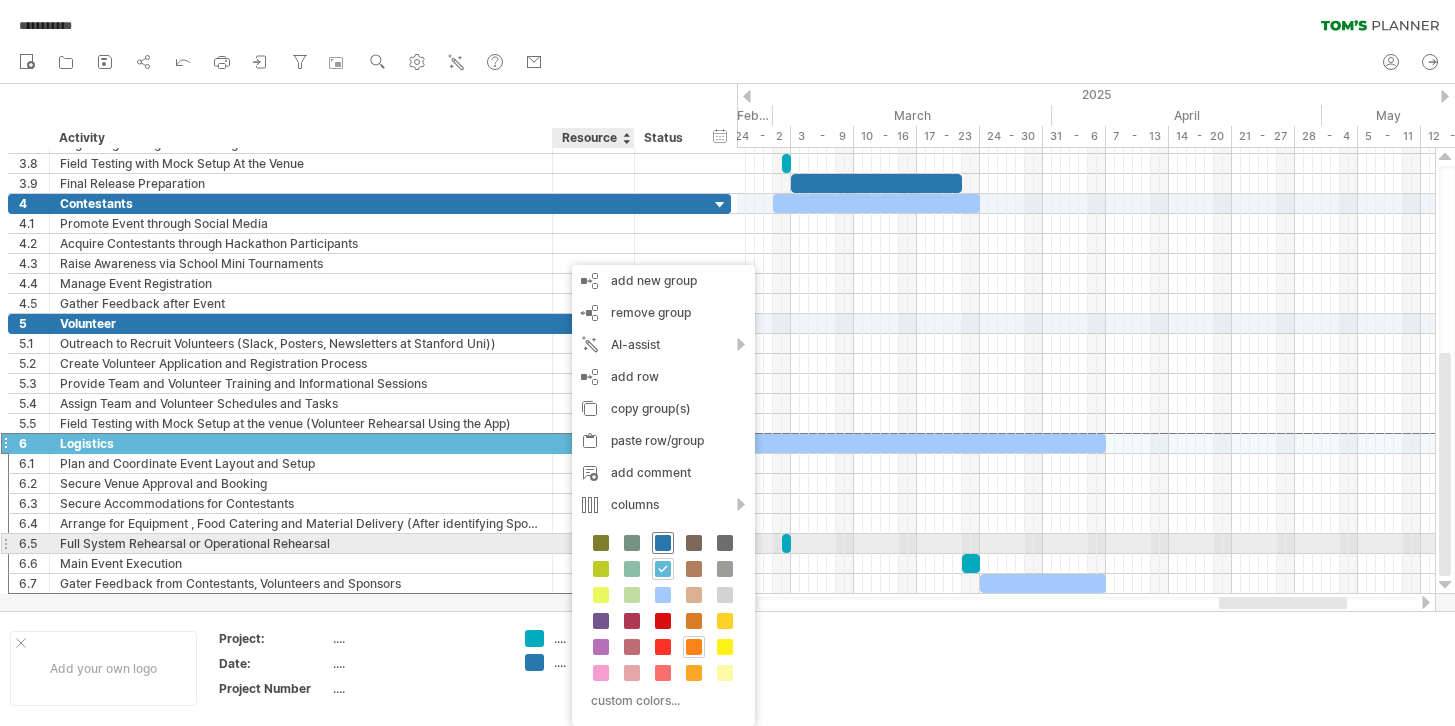 click at bounding box center (663, 543) 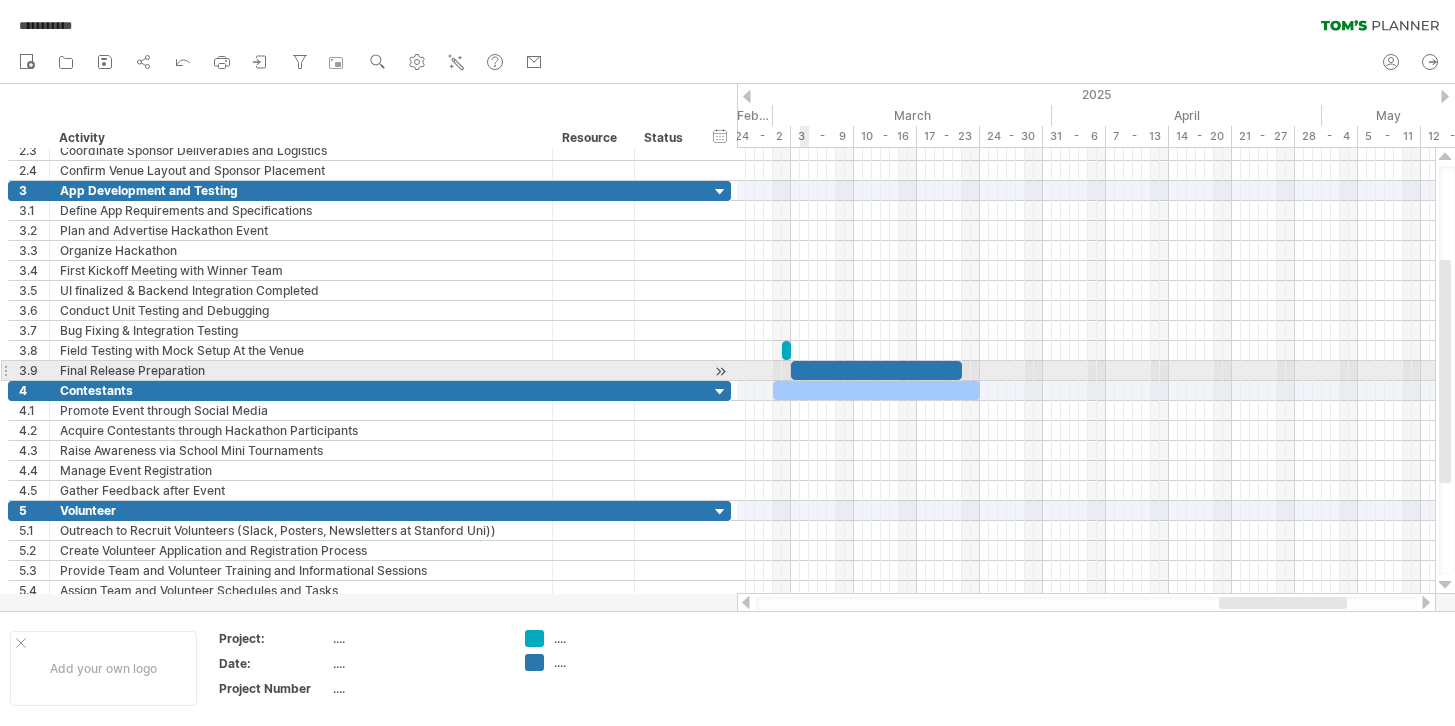 click at bounding box center [876, 370] 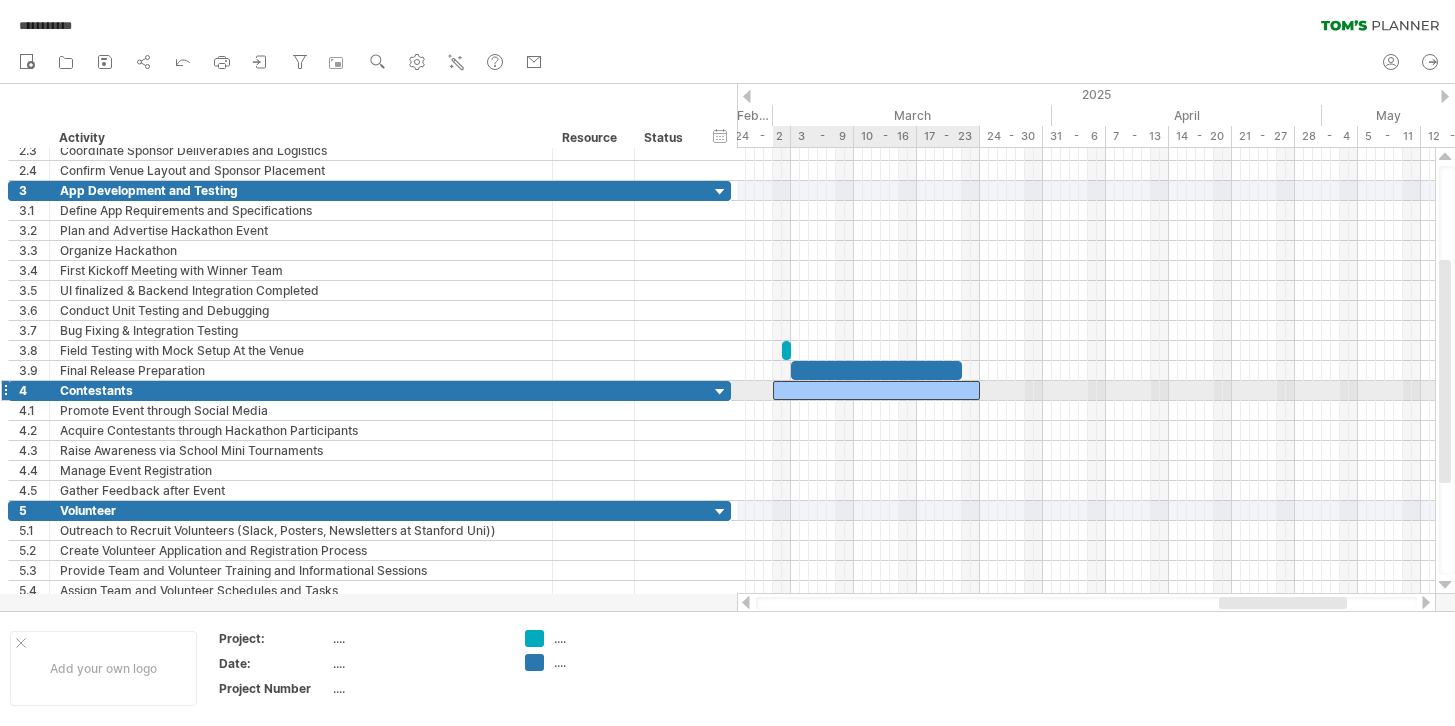 click at bounding box center (876, 390) 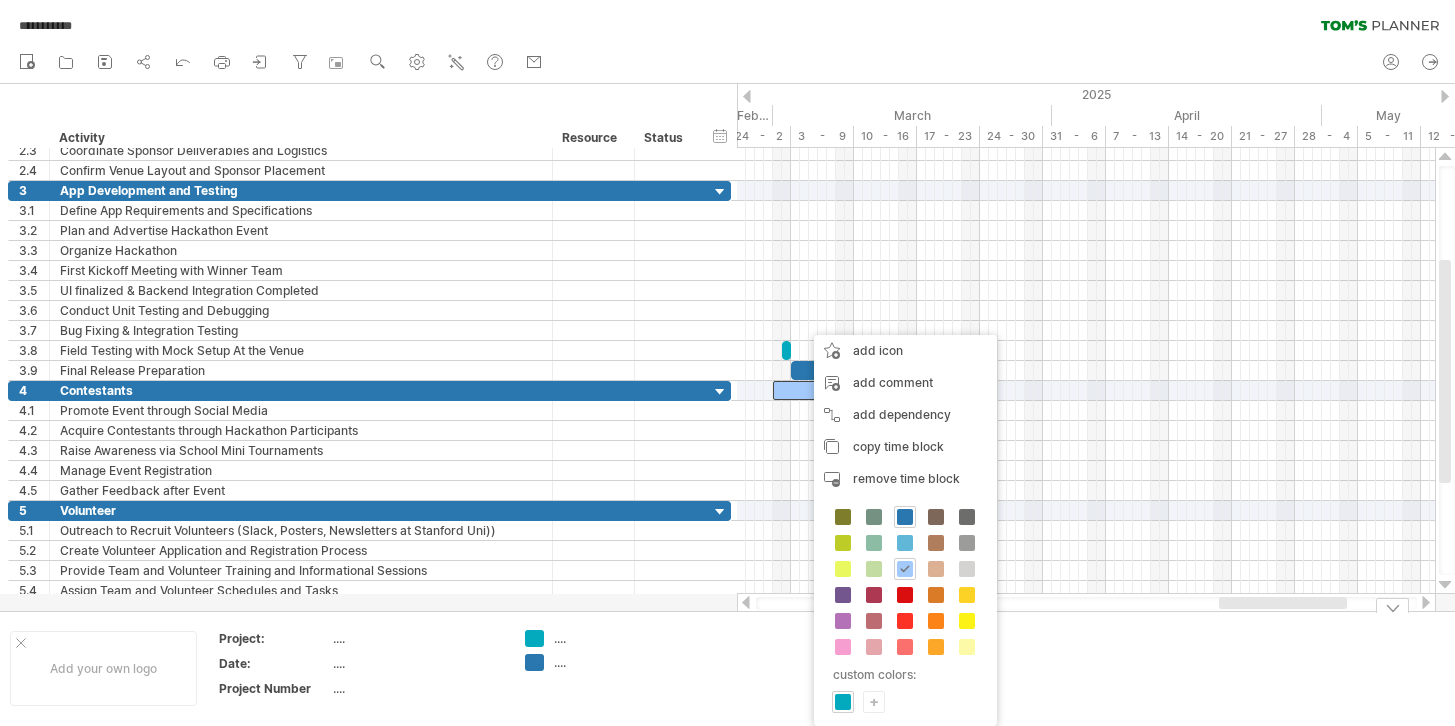 click on "**********" at bounding box center [727, 363] 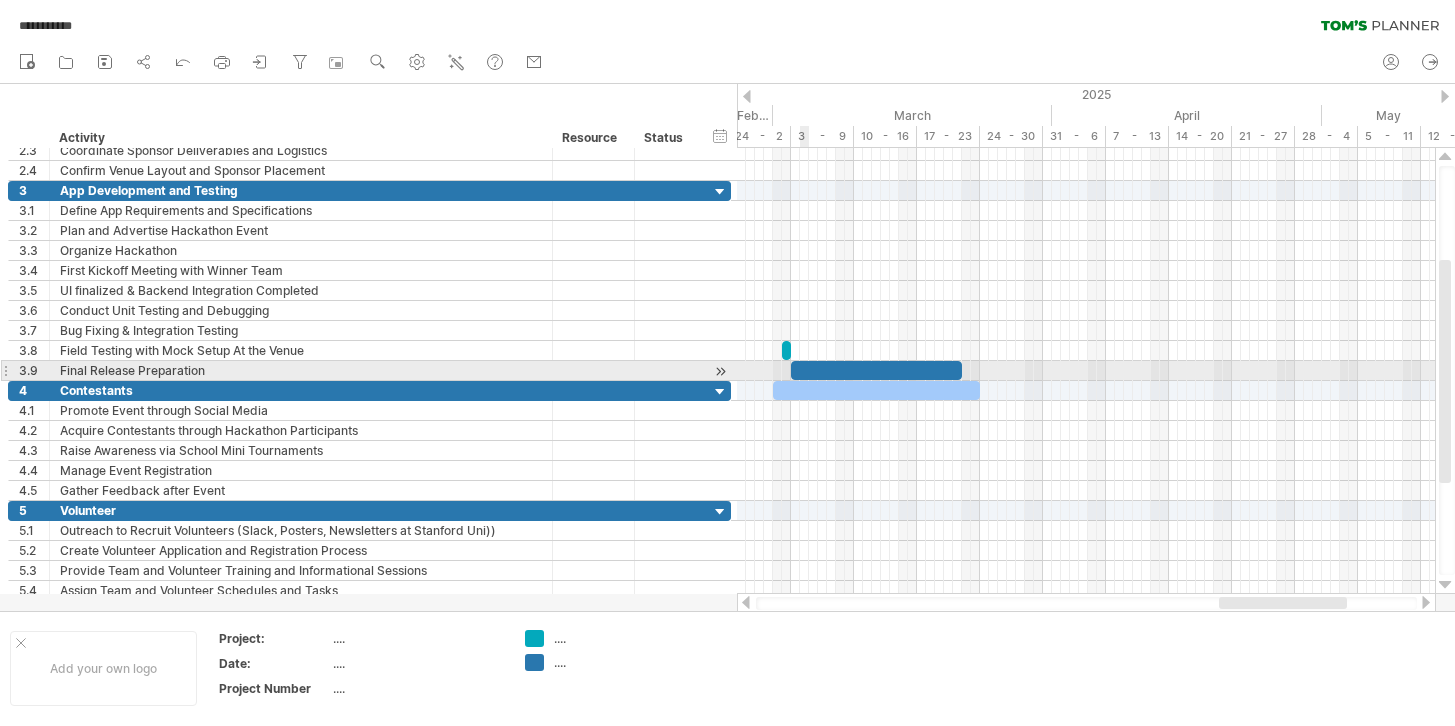 click at bounding box center [876, 390] 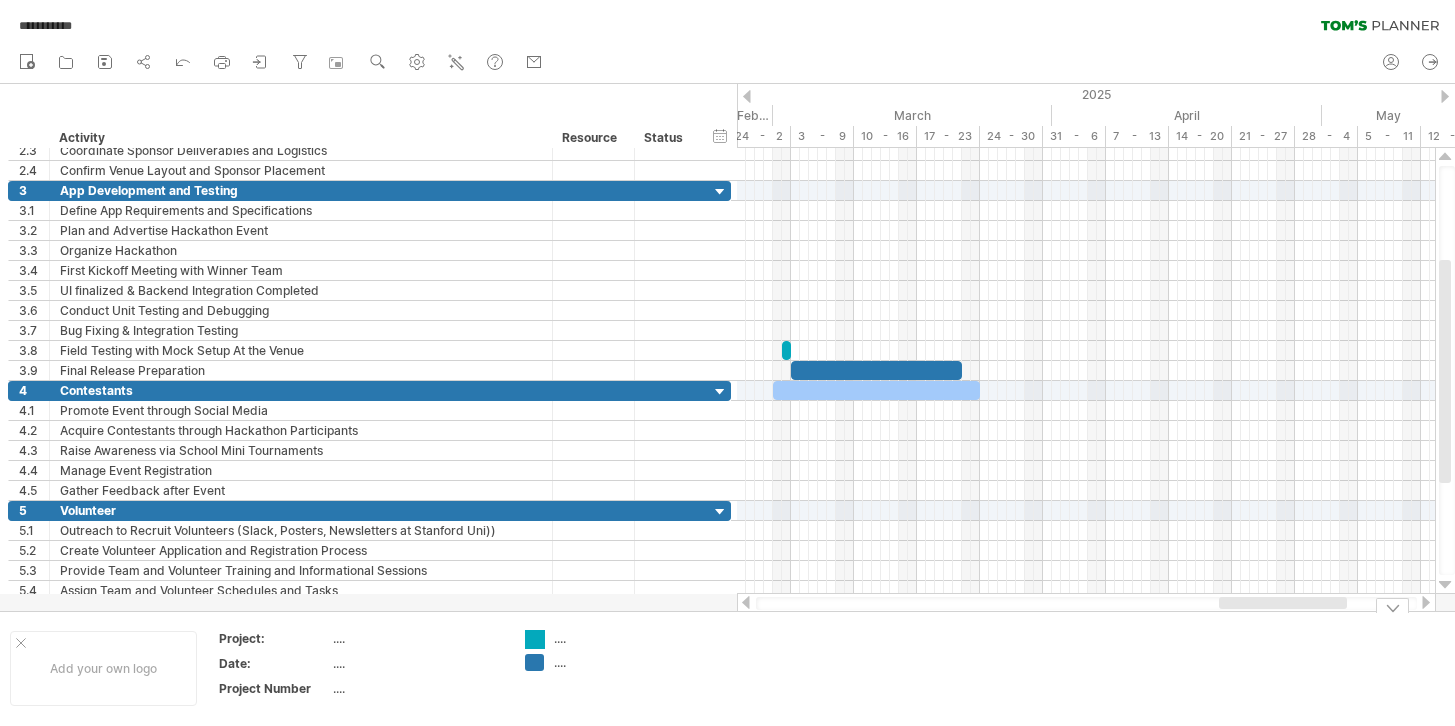 click on "**********" at bounding box center (727, 363) 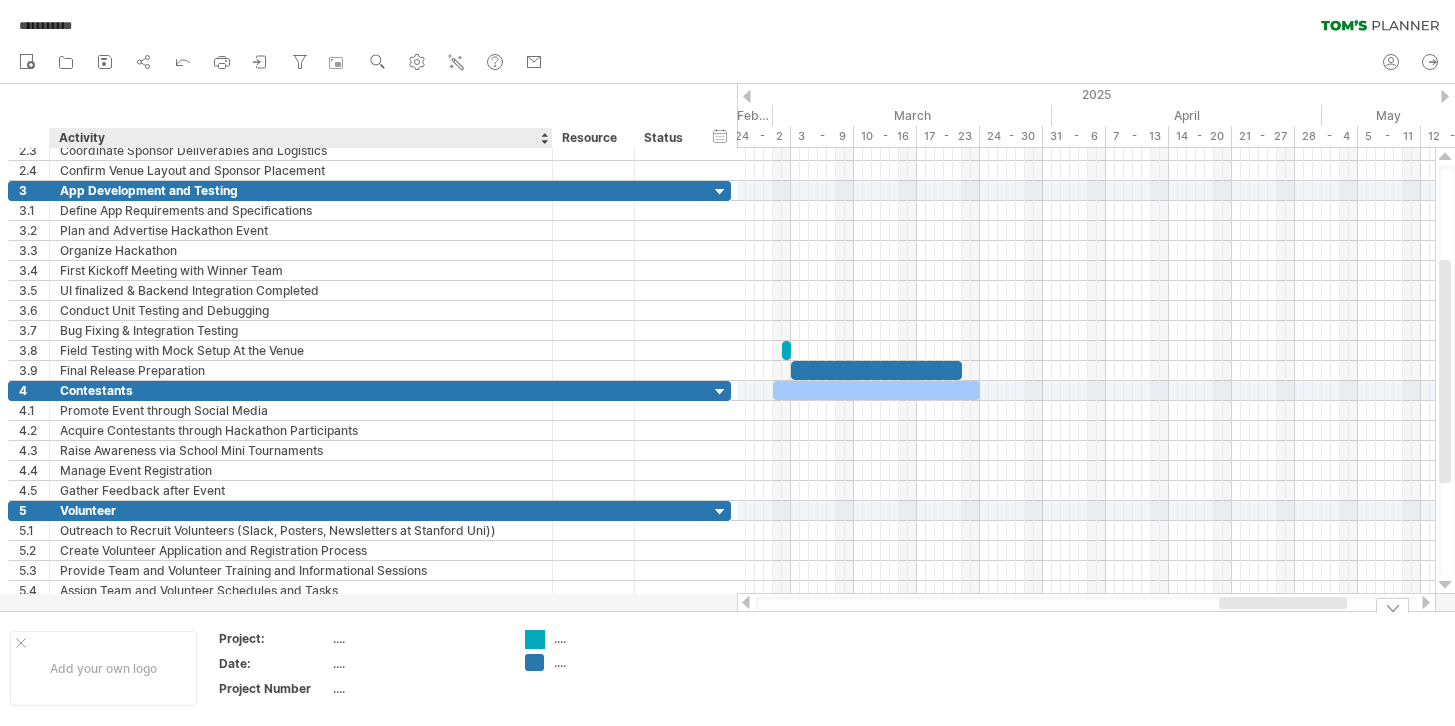 click on "**********" at bounding box center [727, 363] 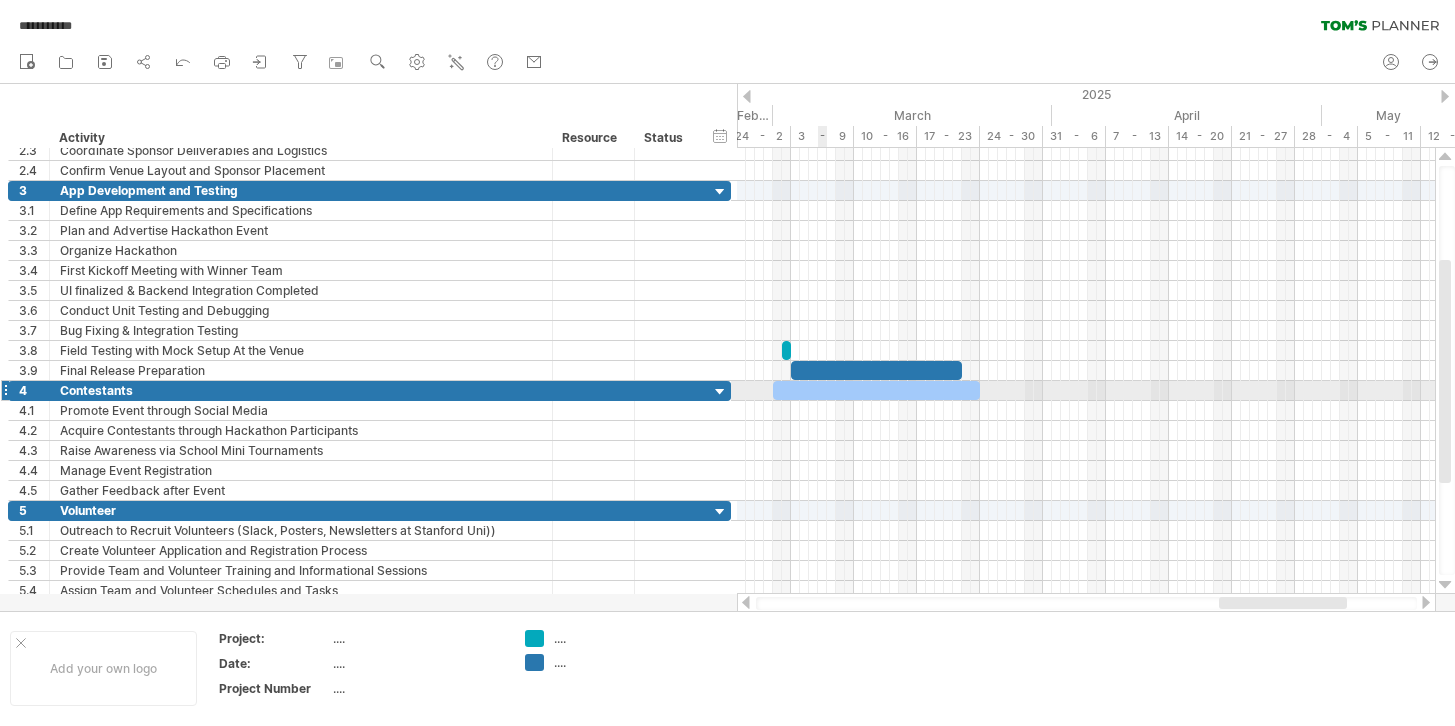 click at bounding box center [876, 390] 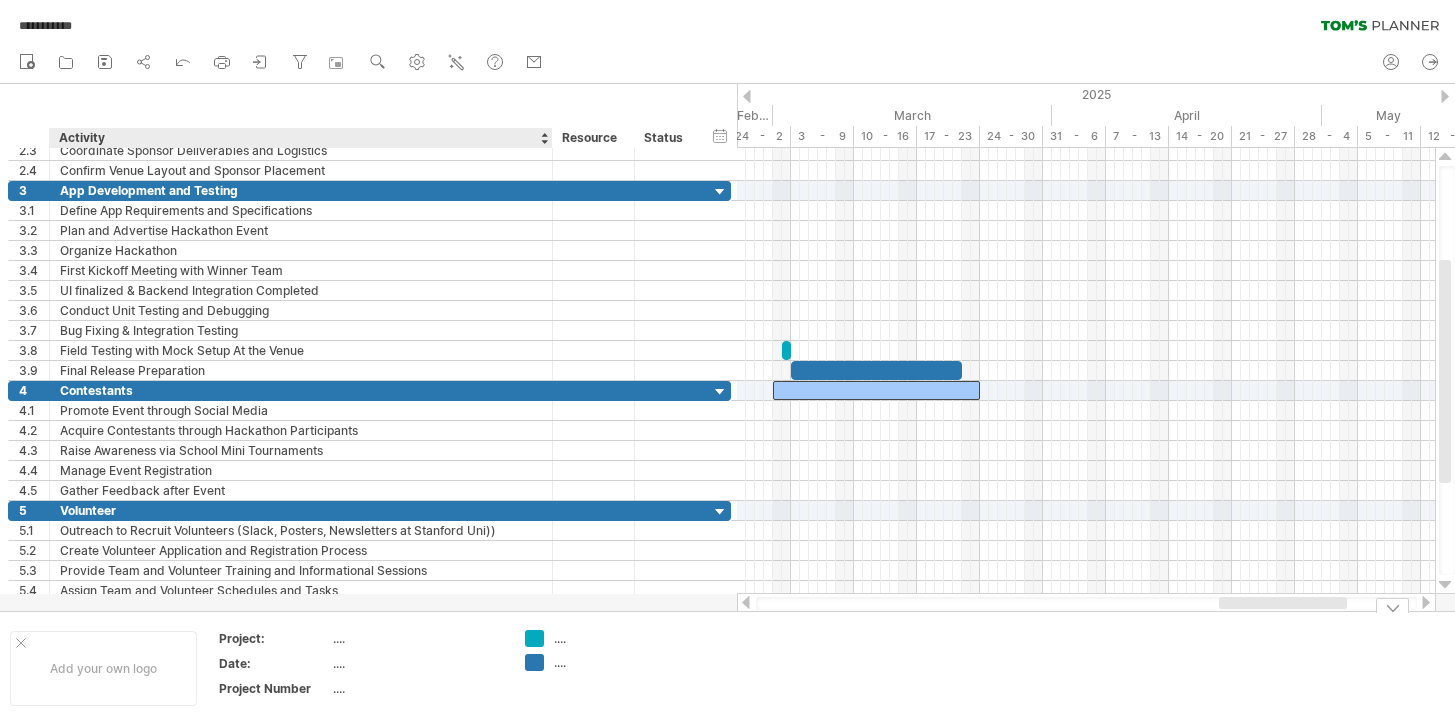 click on "**********" at bounding box center (727, 363) 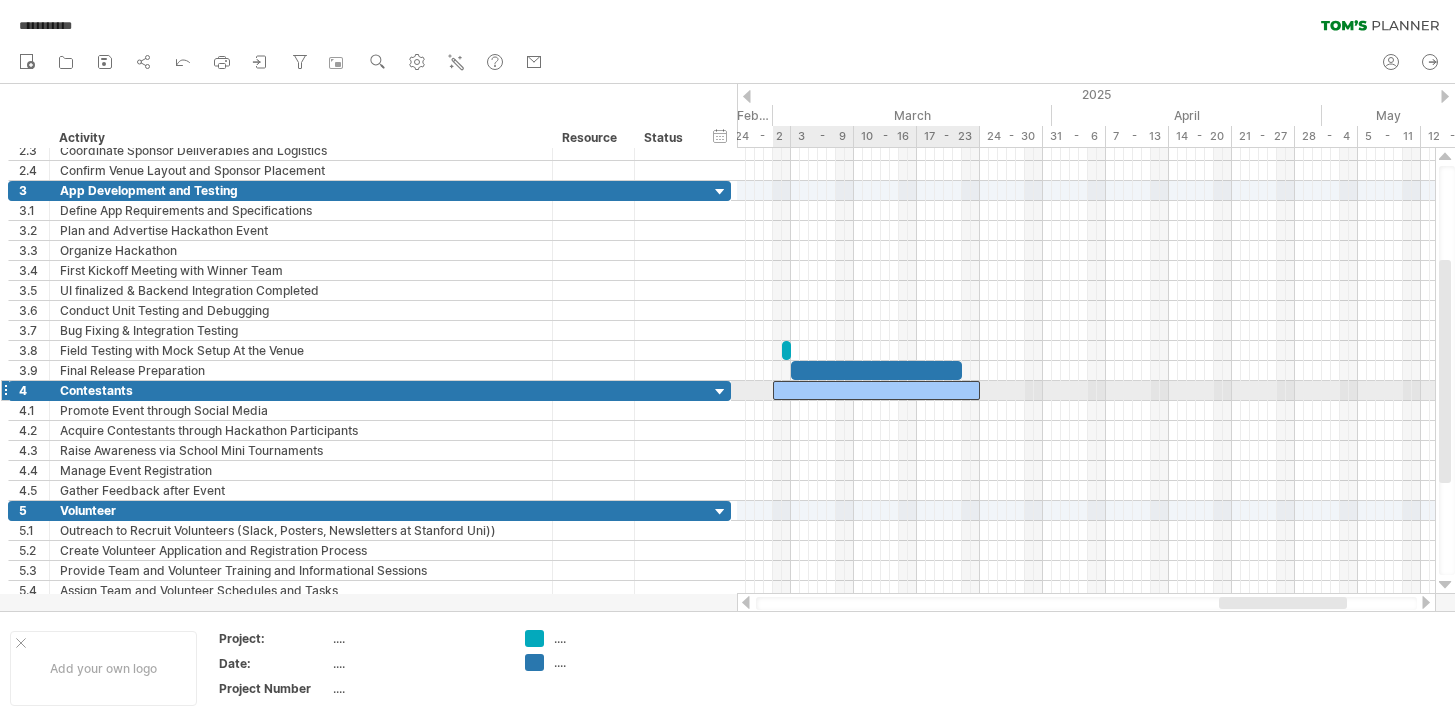 click at bounding box center [876, 390] 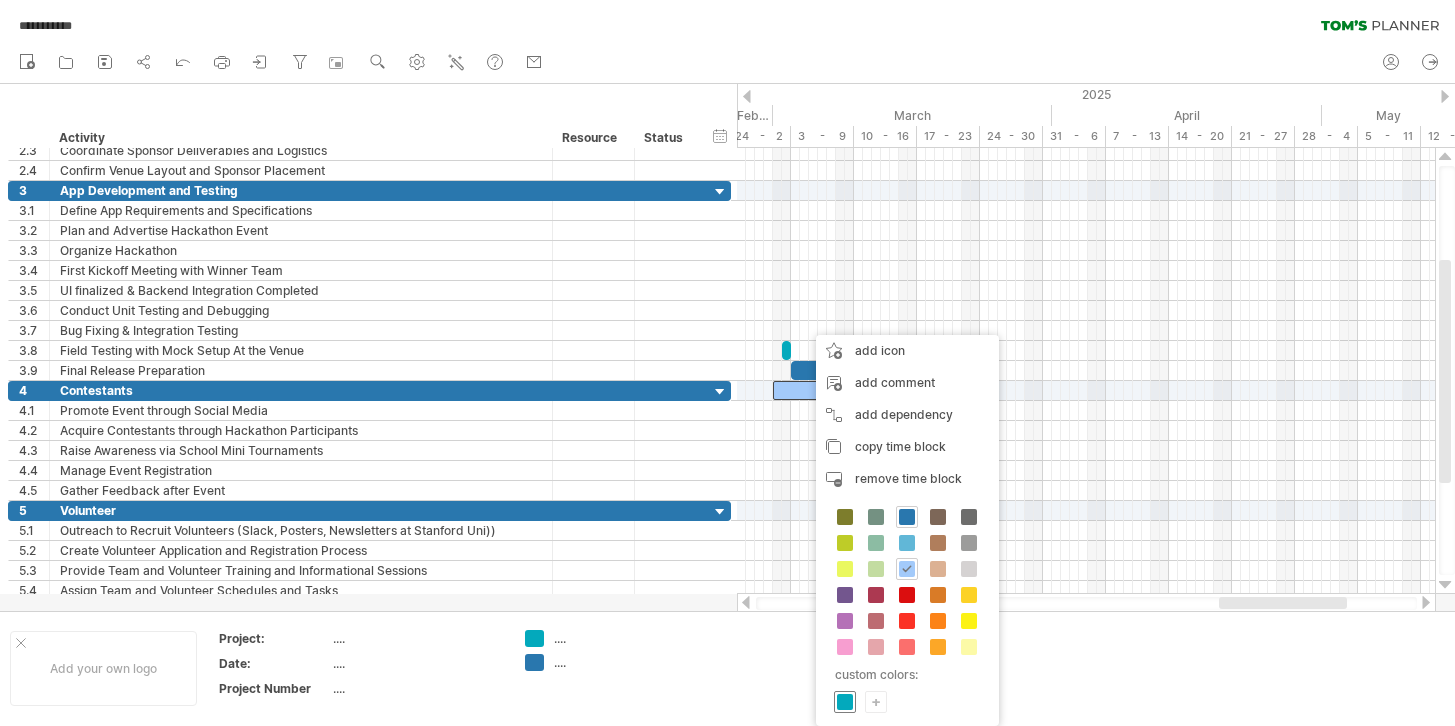 click at bounding box center (845, 702) 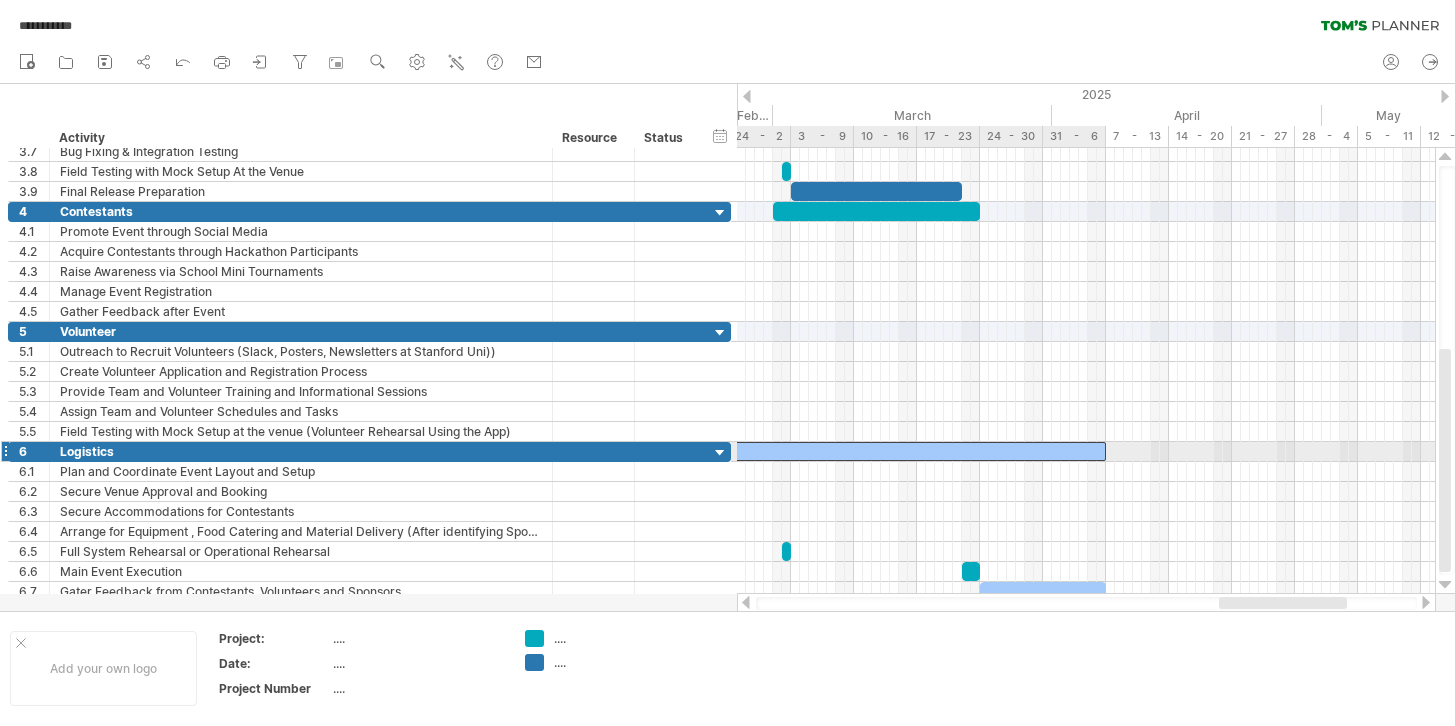 click at bounding box center [674, 451] 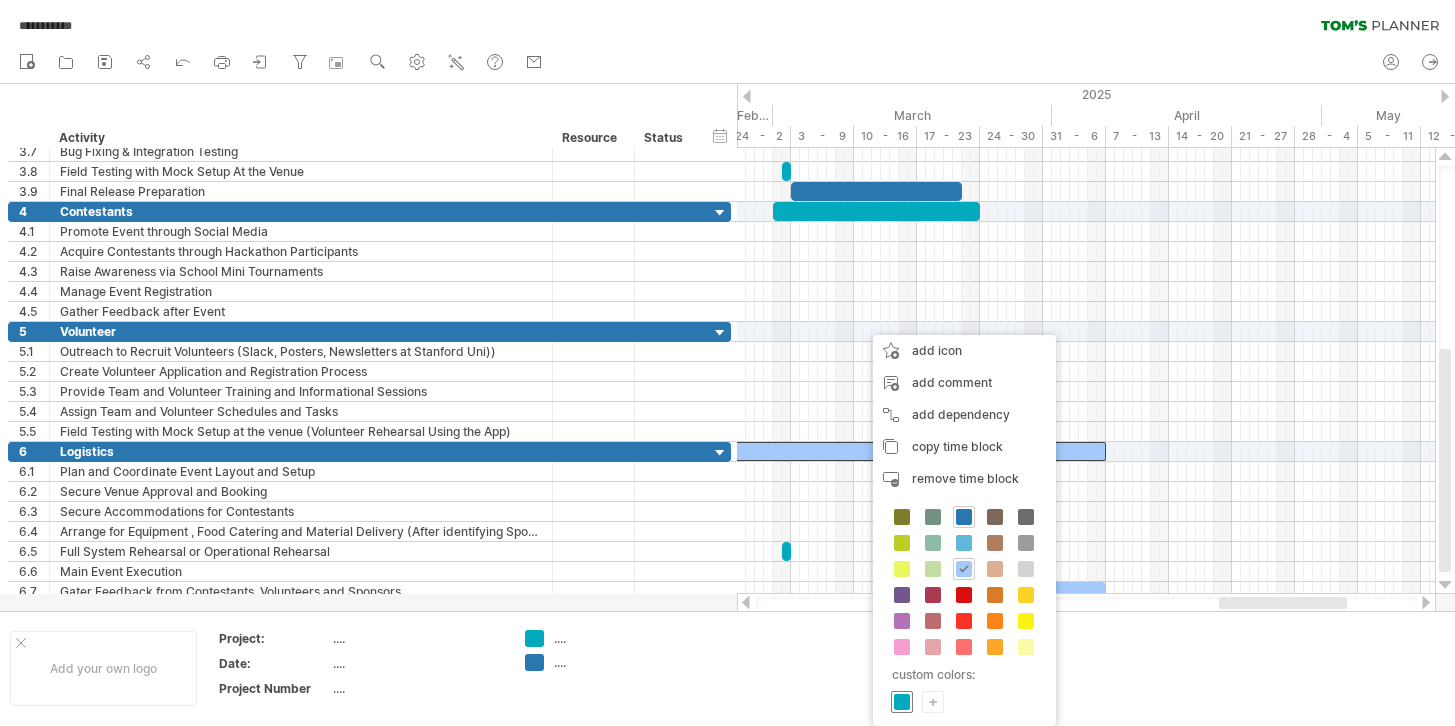 click at bounding box center (902, 702) 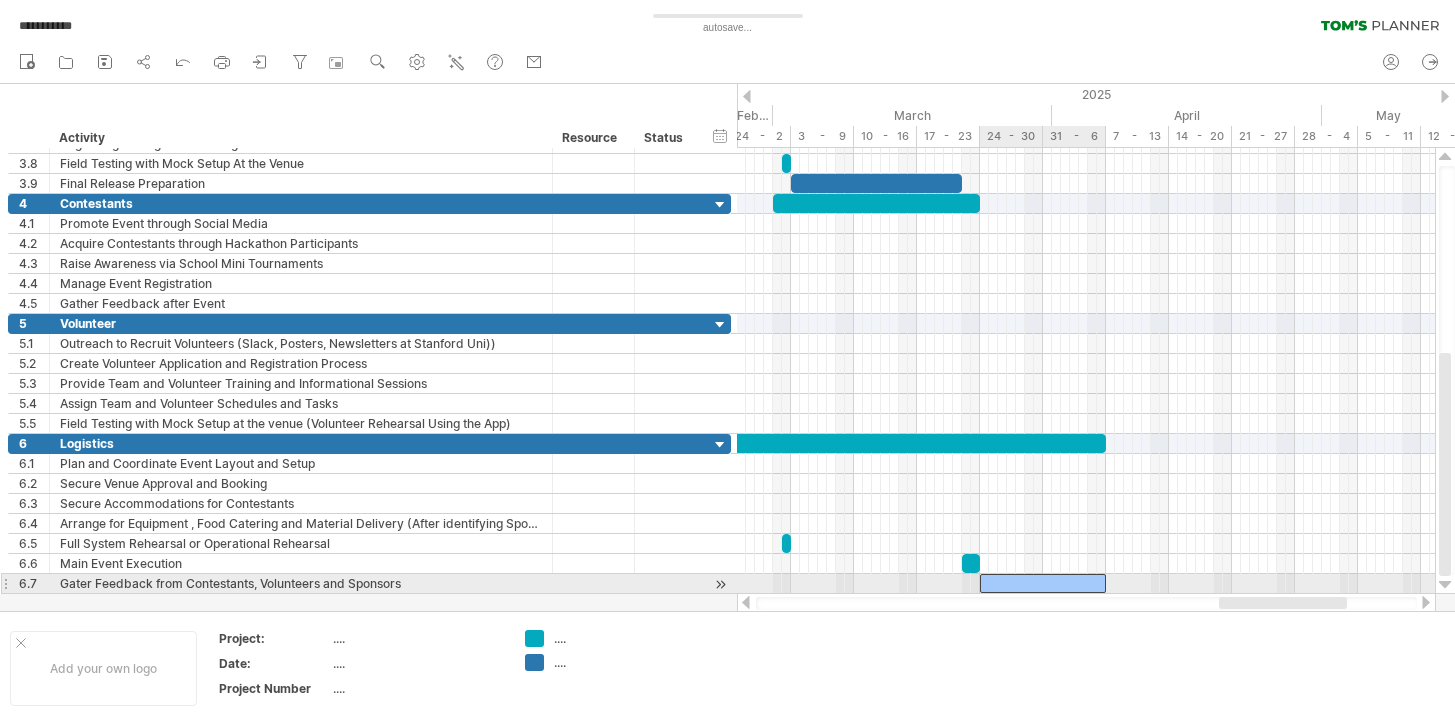 click at bounding box center [1043, 583] 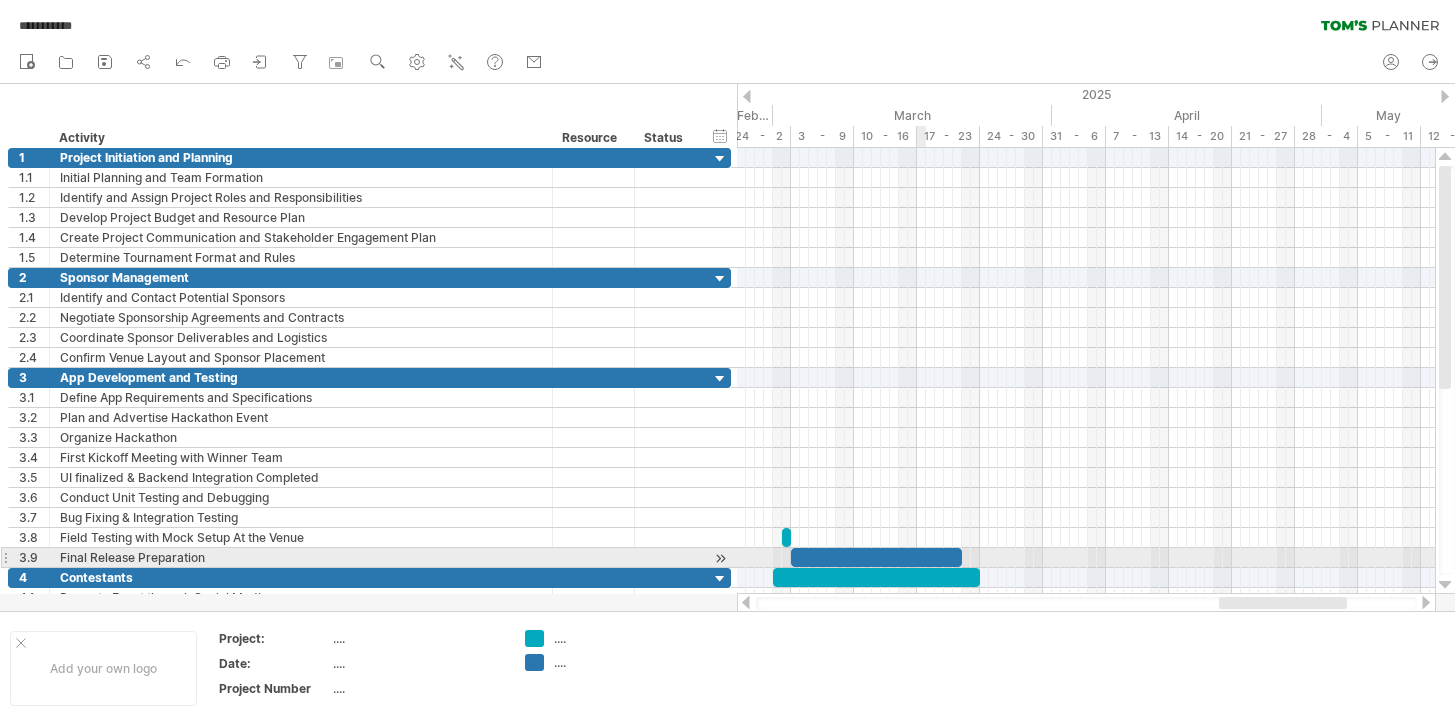 click at bounding box center (876, 557) 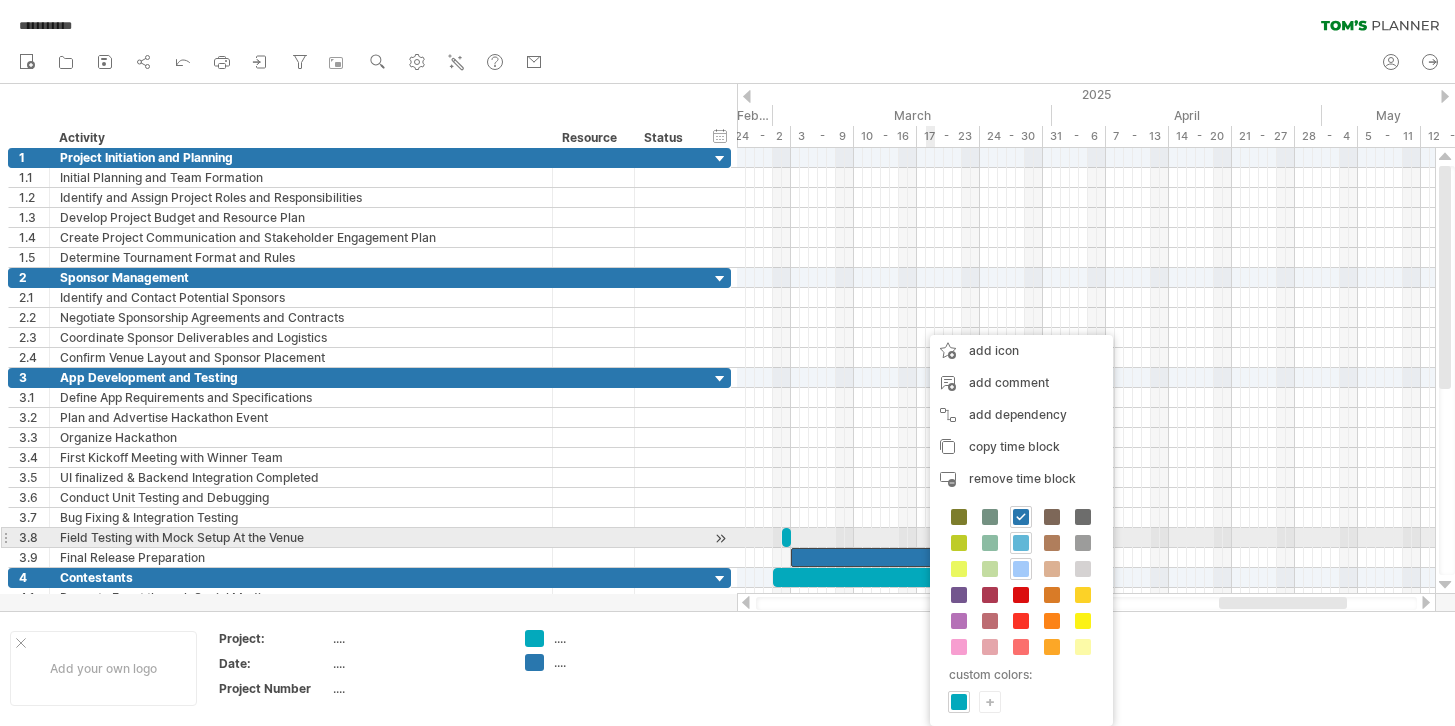 click at bounding box center [1021, 543] 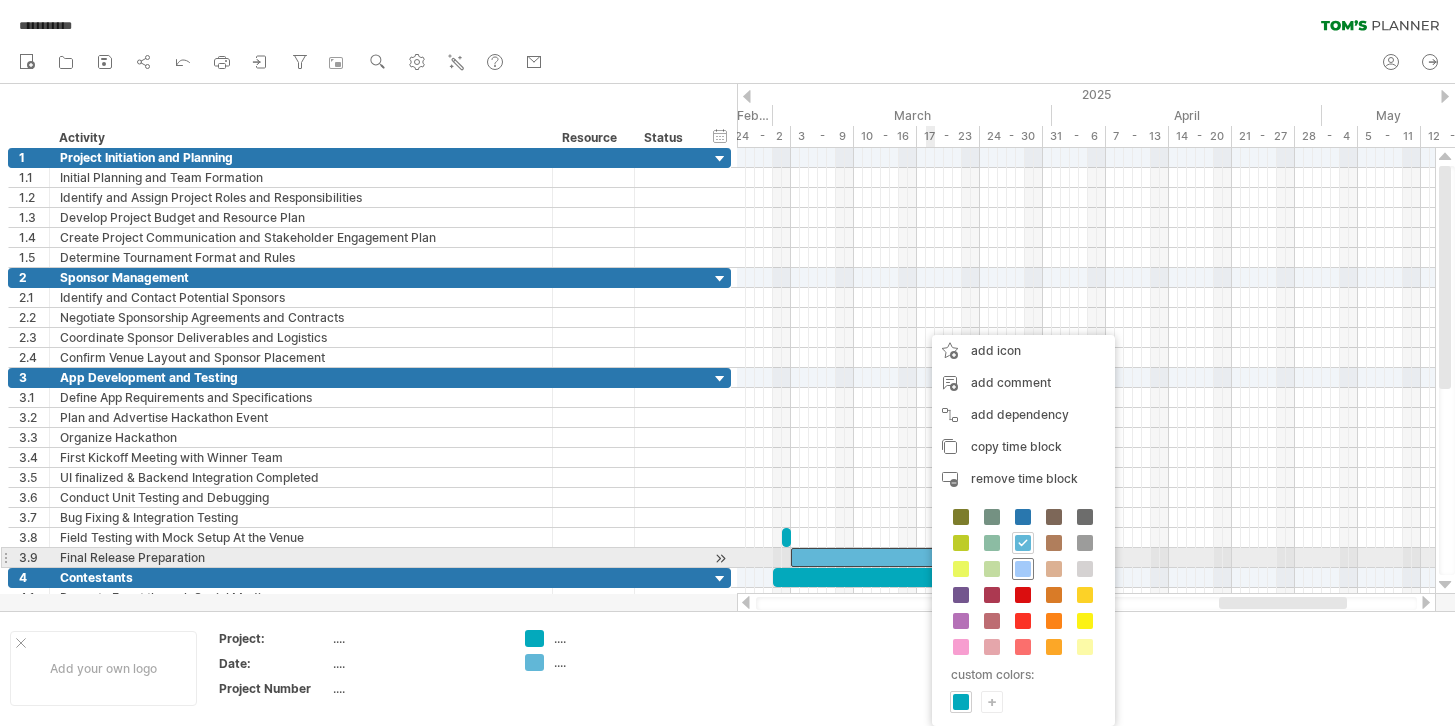 click at bounding box center (1023, 569) 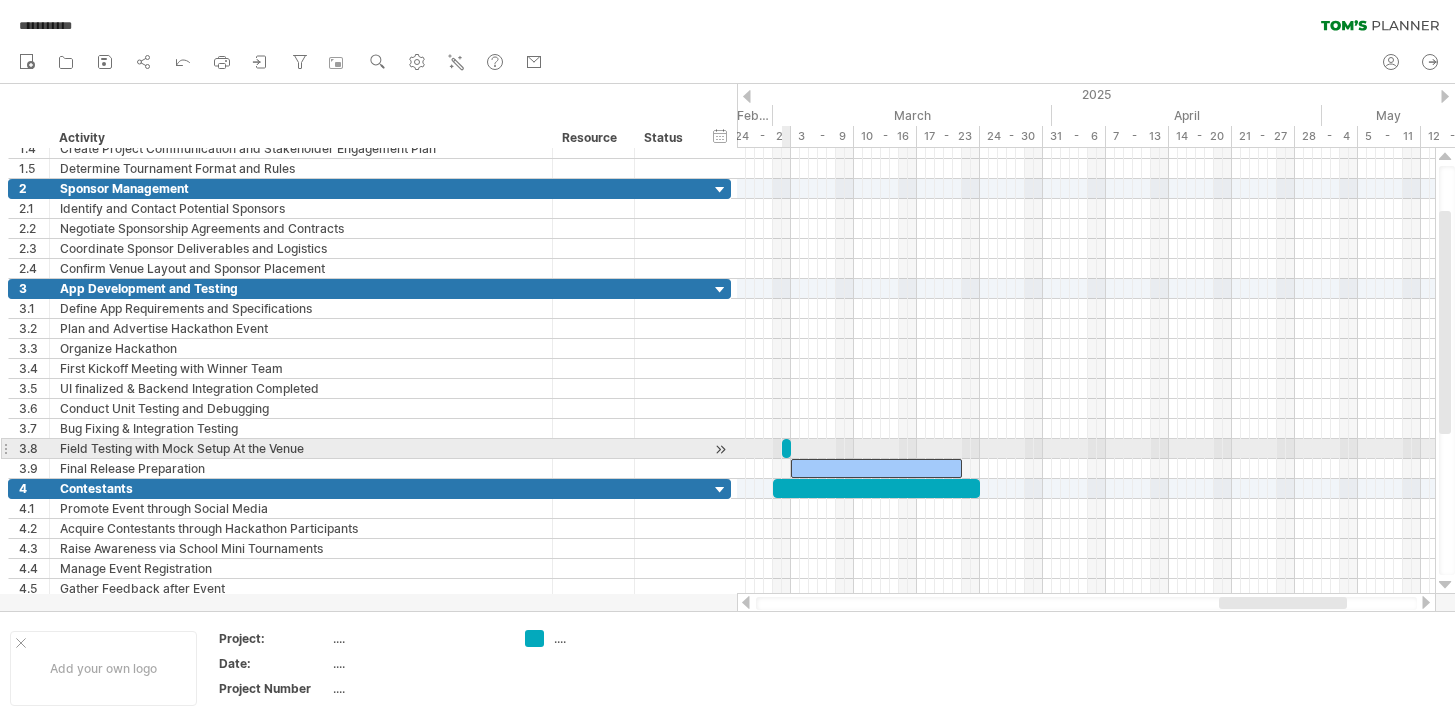 click at bounding box center (791, 448) 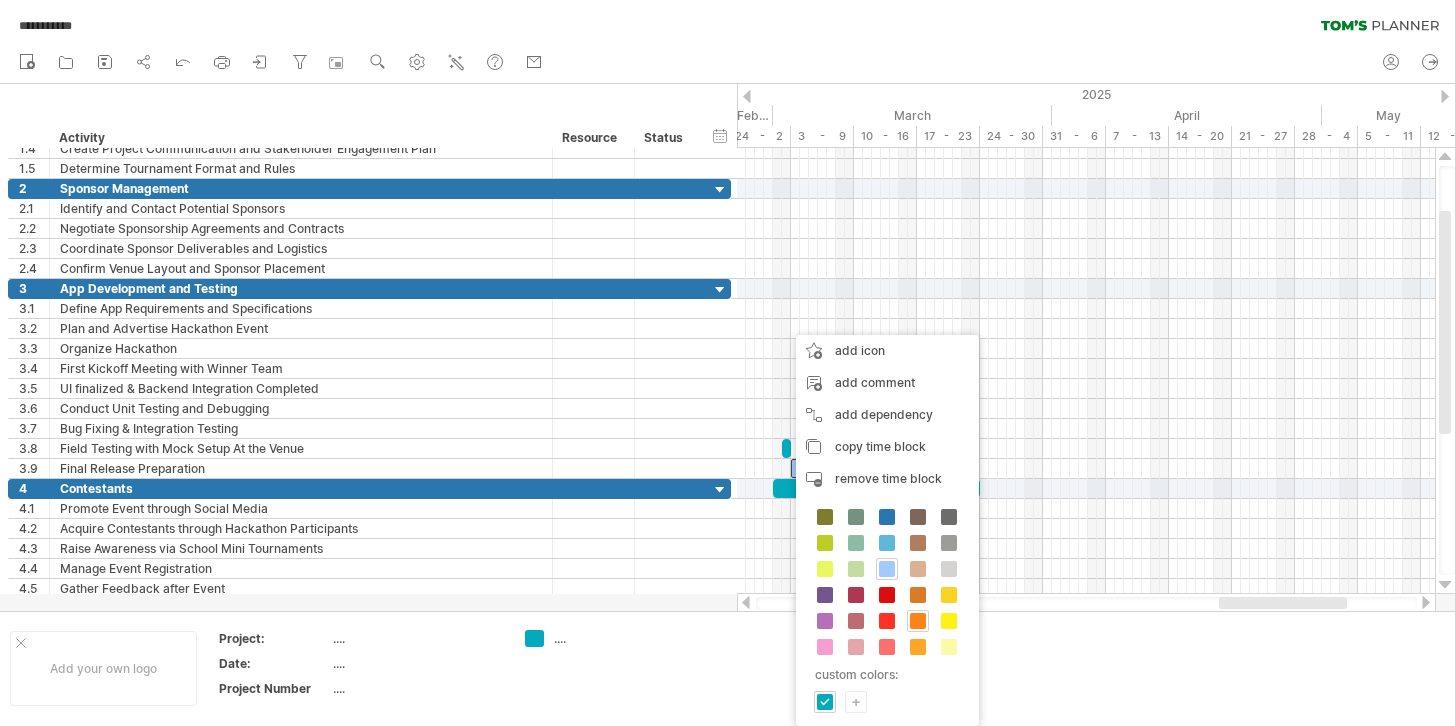 click at bounding box center (918, 621) 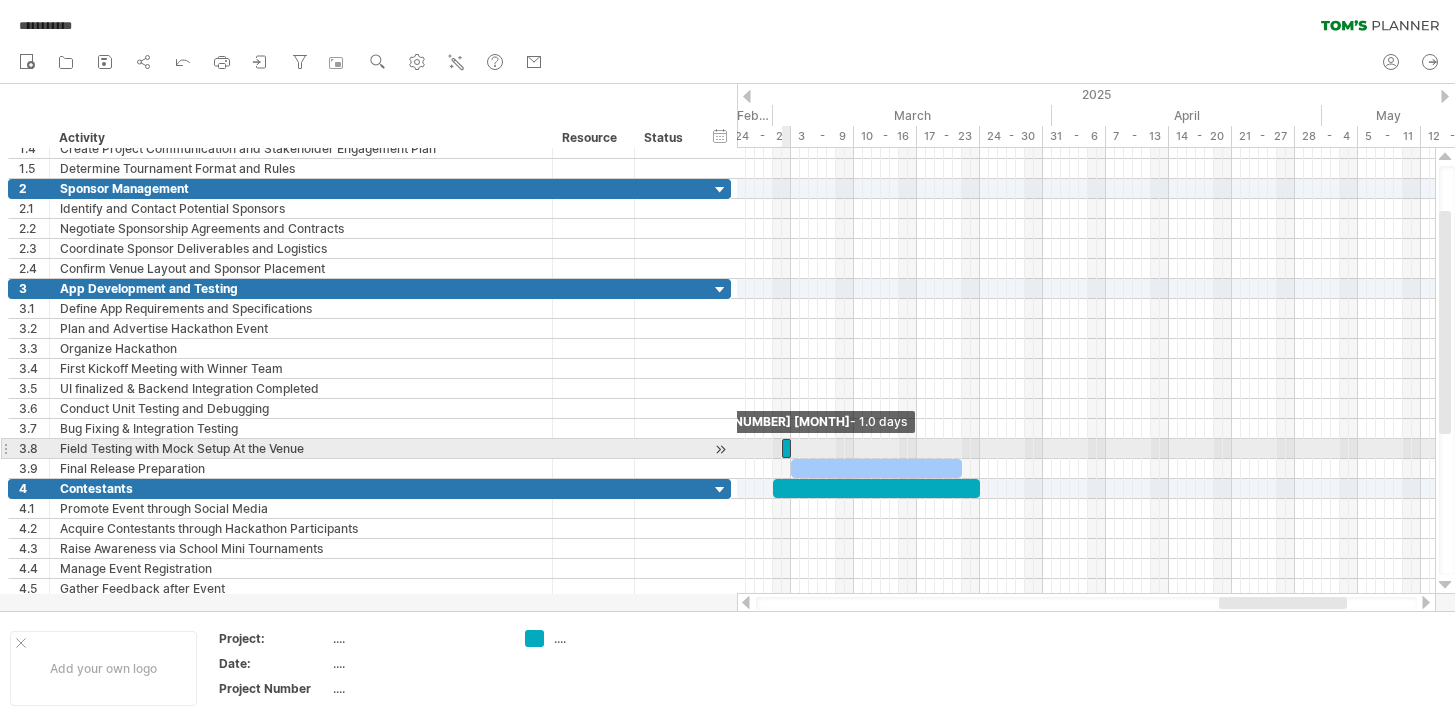 click at bounding box center (782, 448) 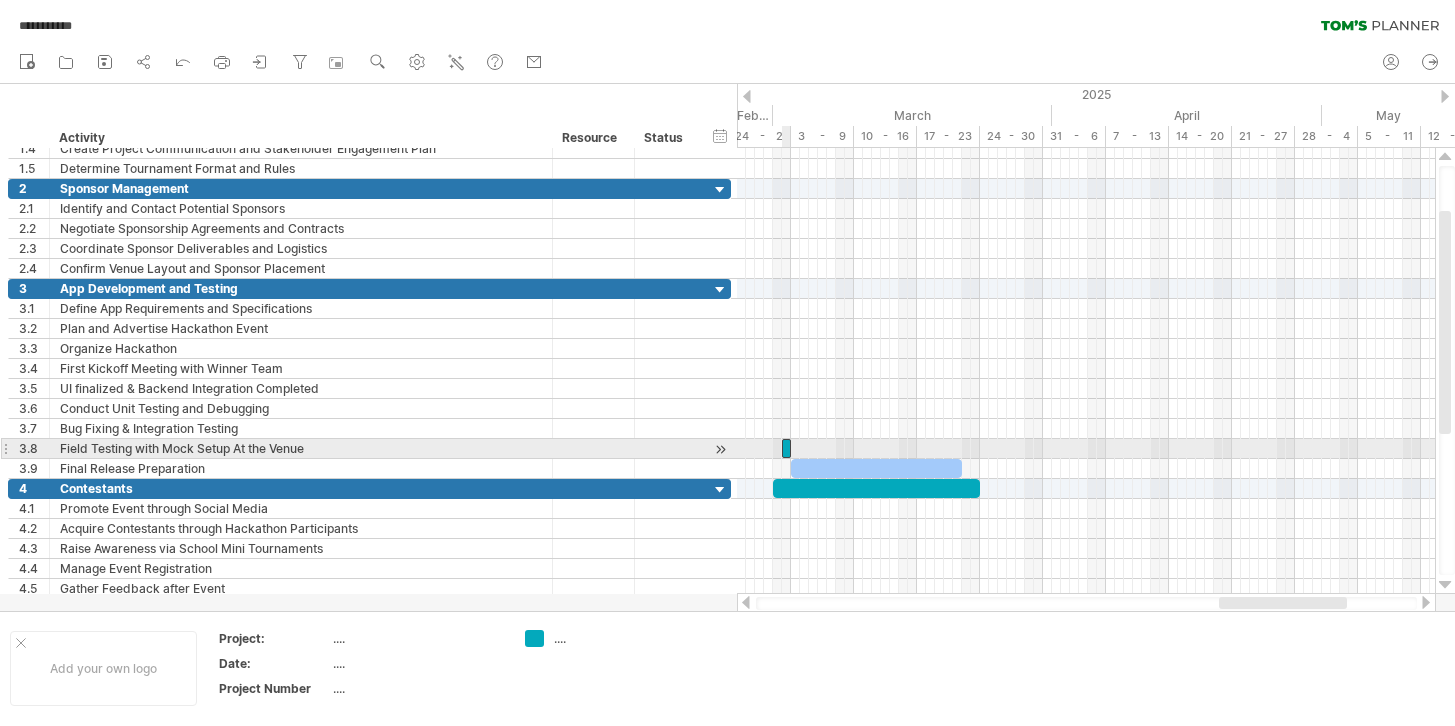 click at bounding box center (791, 448) 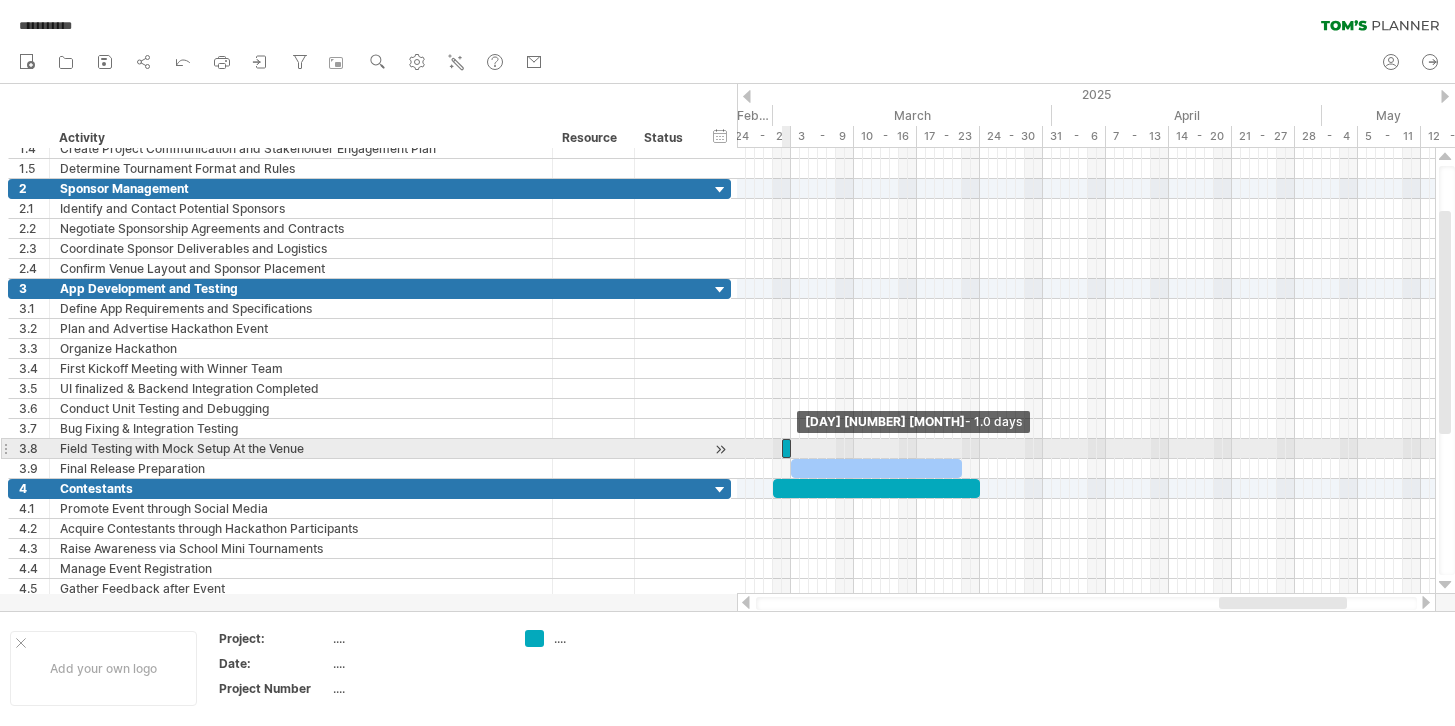 click at bounding box center (791, 448) 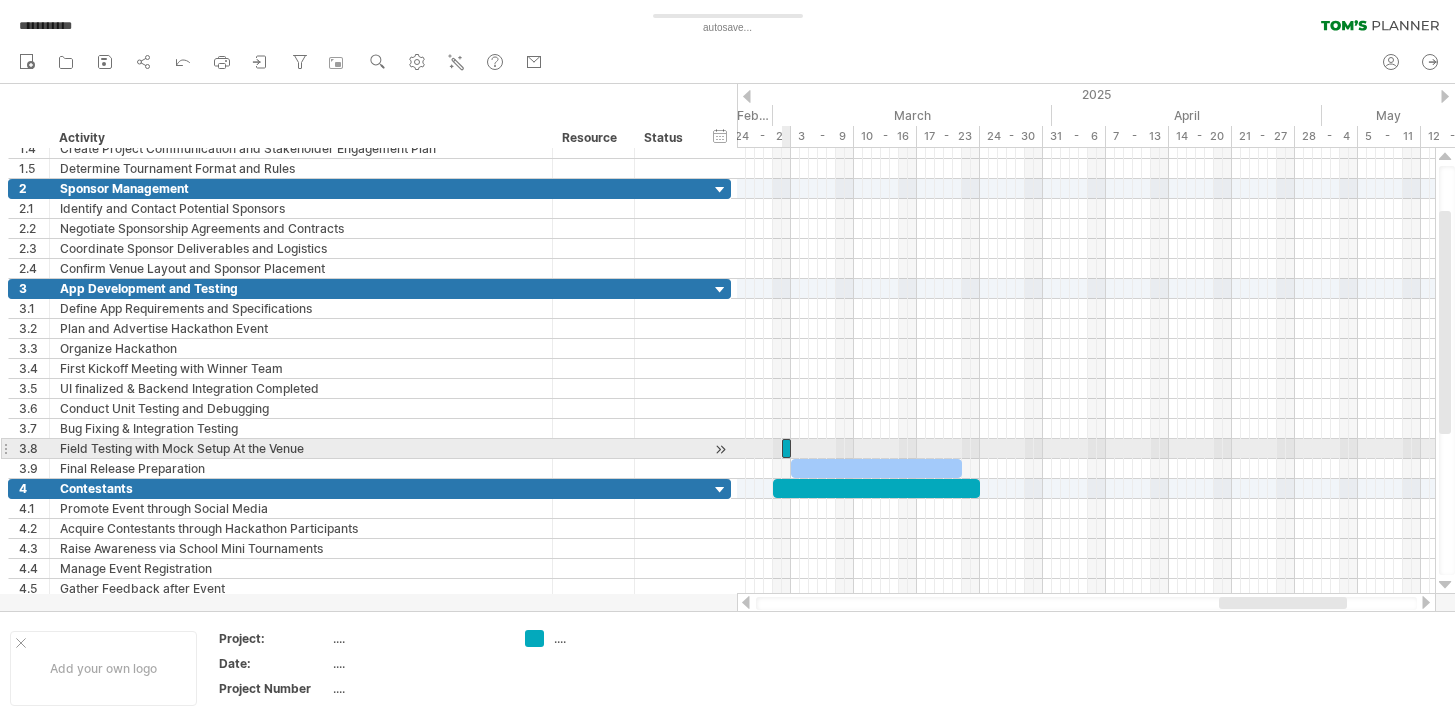 click at bounding box center (782, 448) 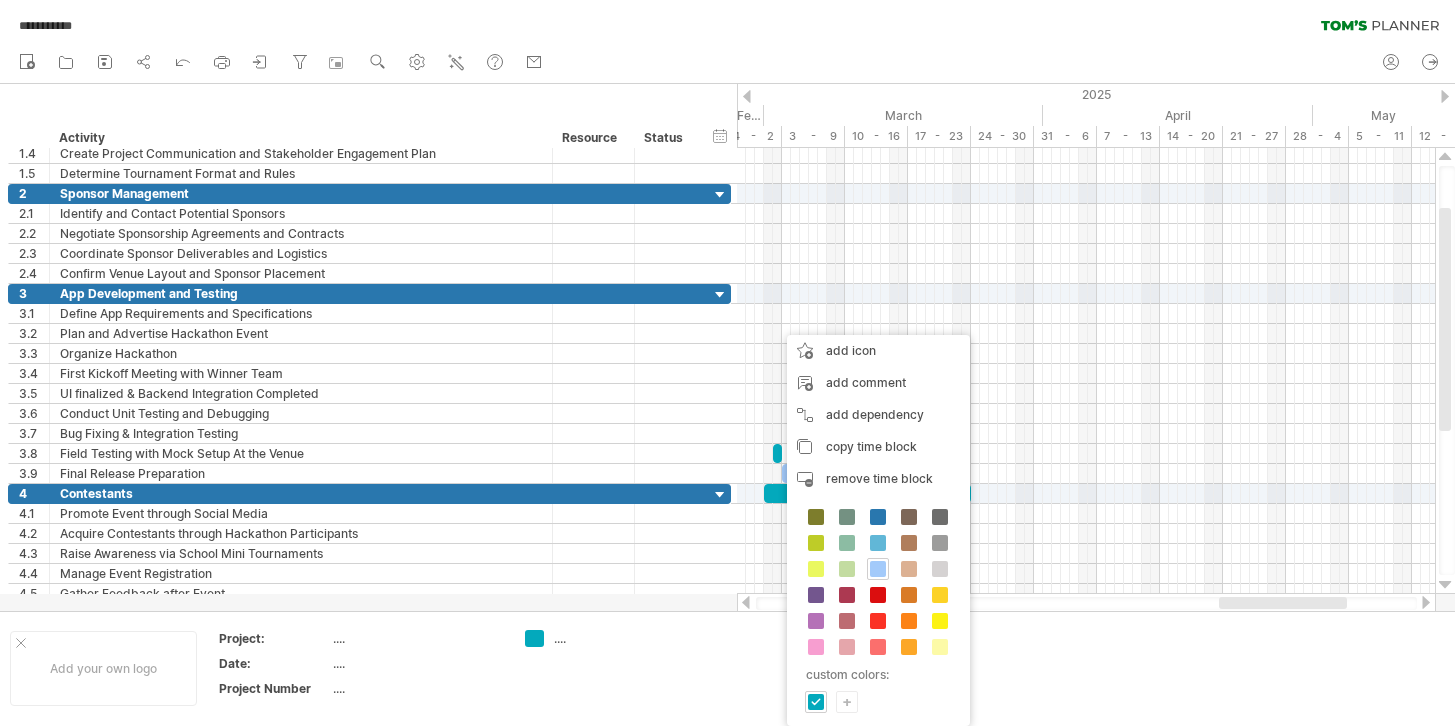 click on "custom colors: +" at bounding box center (878, 610) 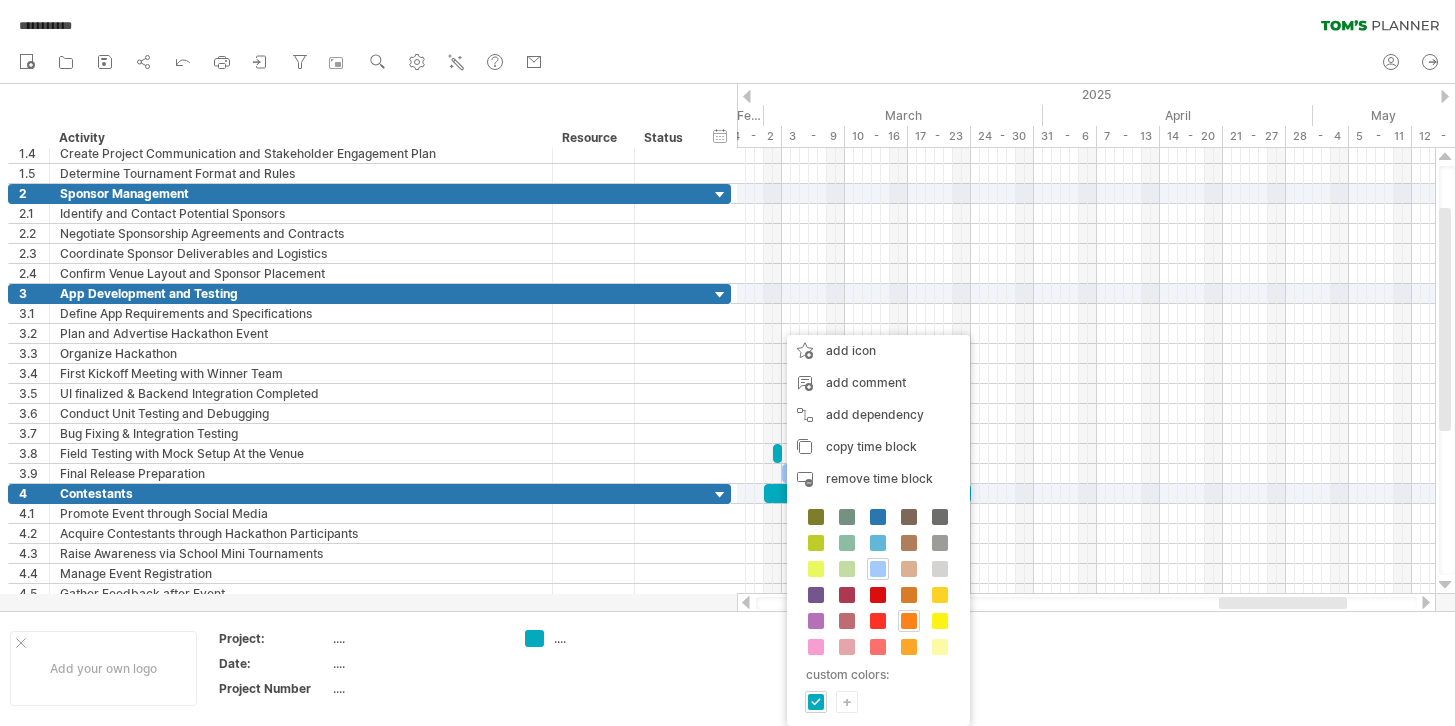 click at bounding box center (909, 621) 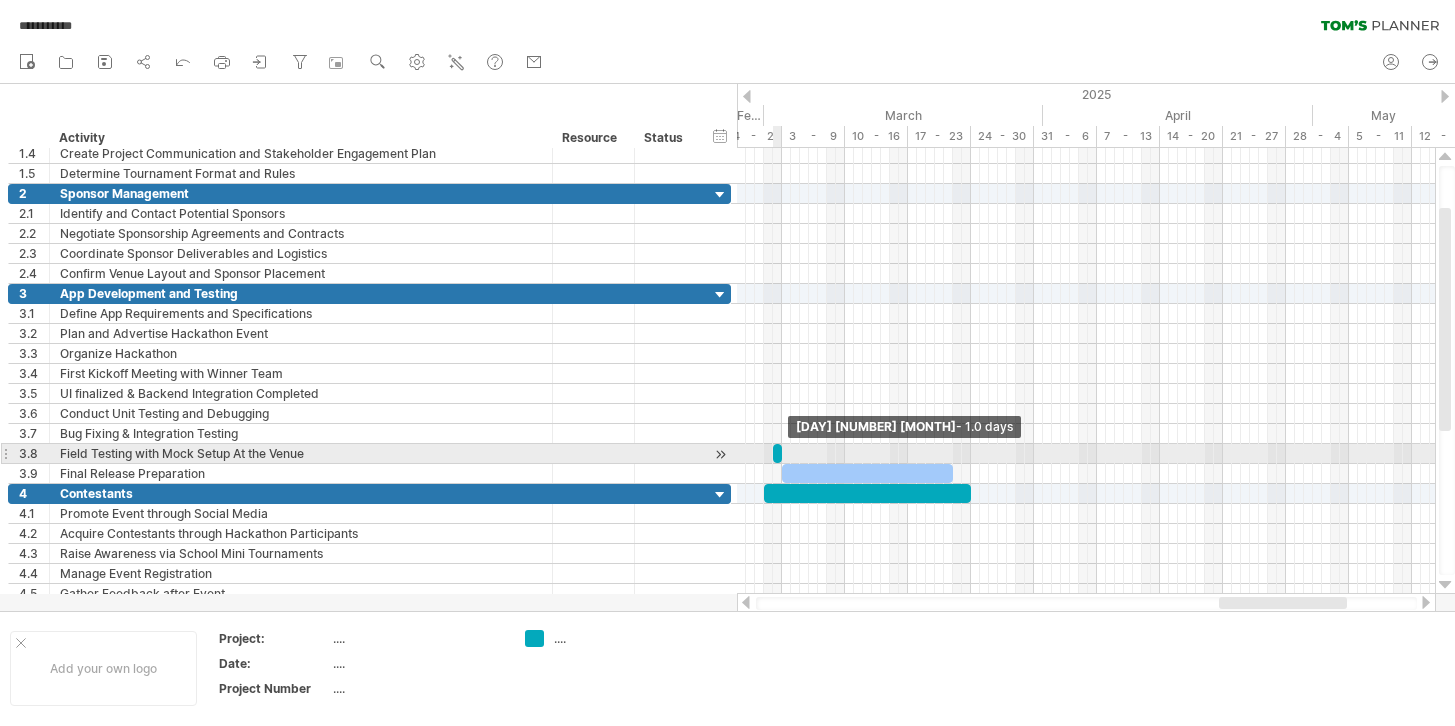 drag, startPoint x: 781, startPoint y: 456, endPoint x: 799, endPoint y: 456, distance: 18 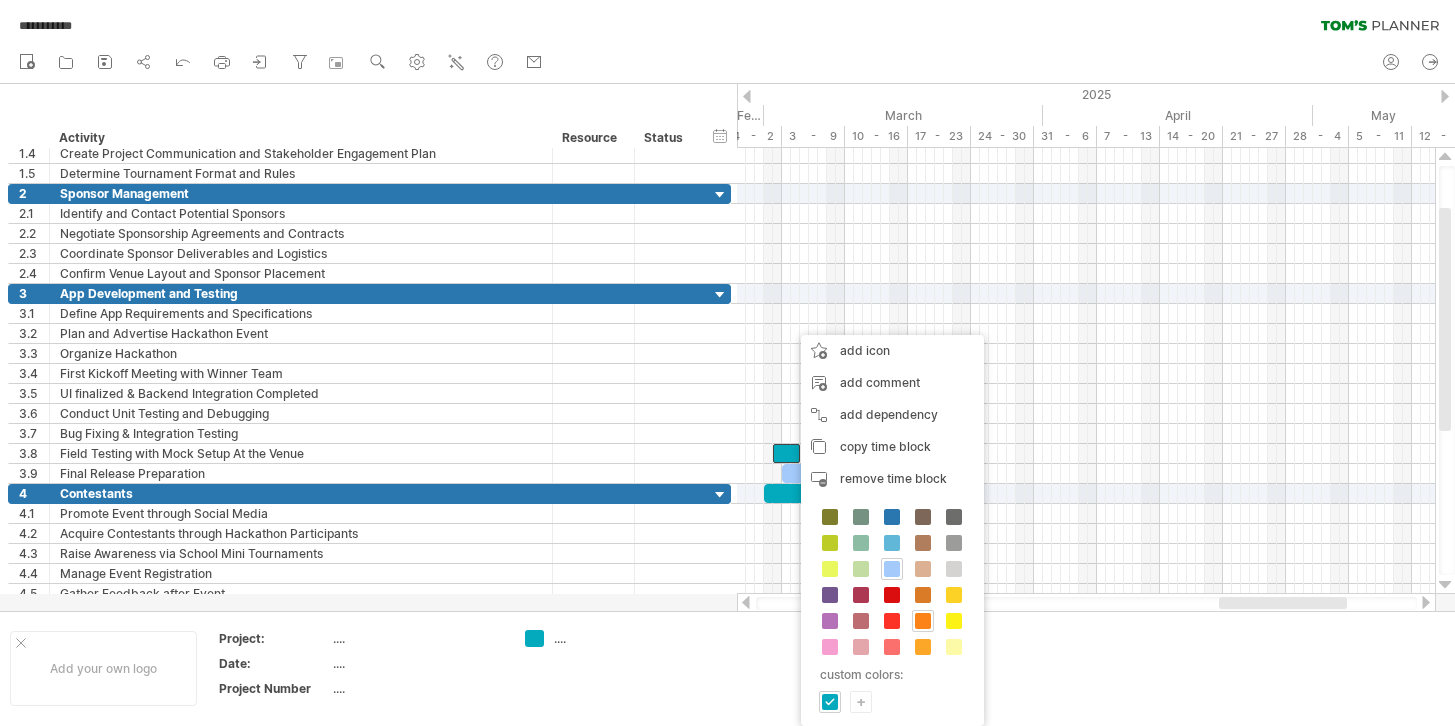 click at bounding box center (923, 621) 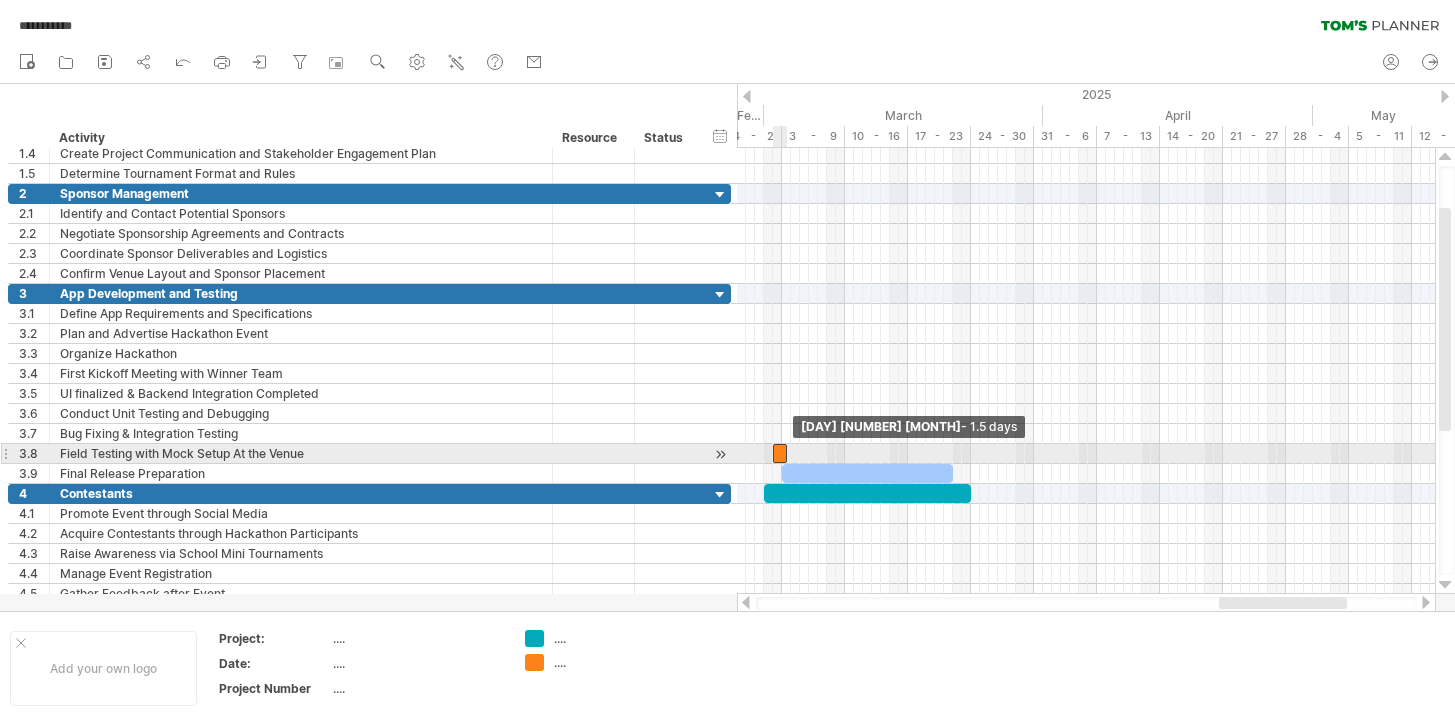 drag, startPoint x: 800, startPoint y: 450, endPoint x: 787, endPoint y: 450, distance: 13 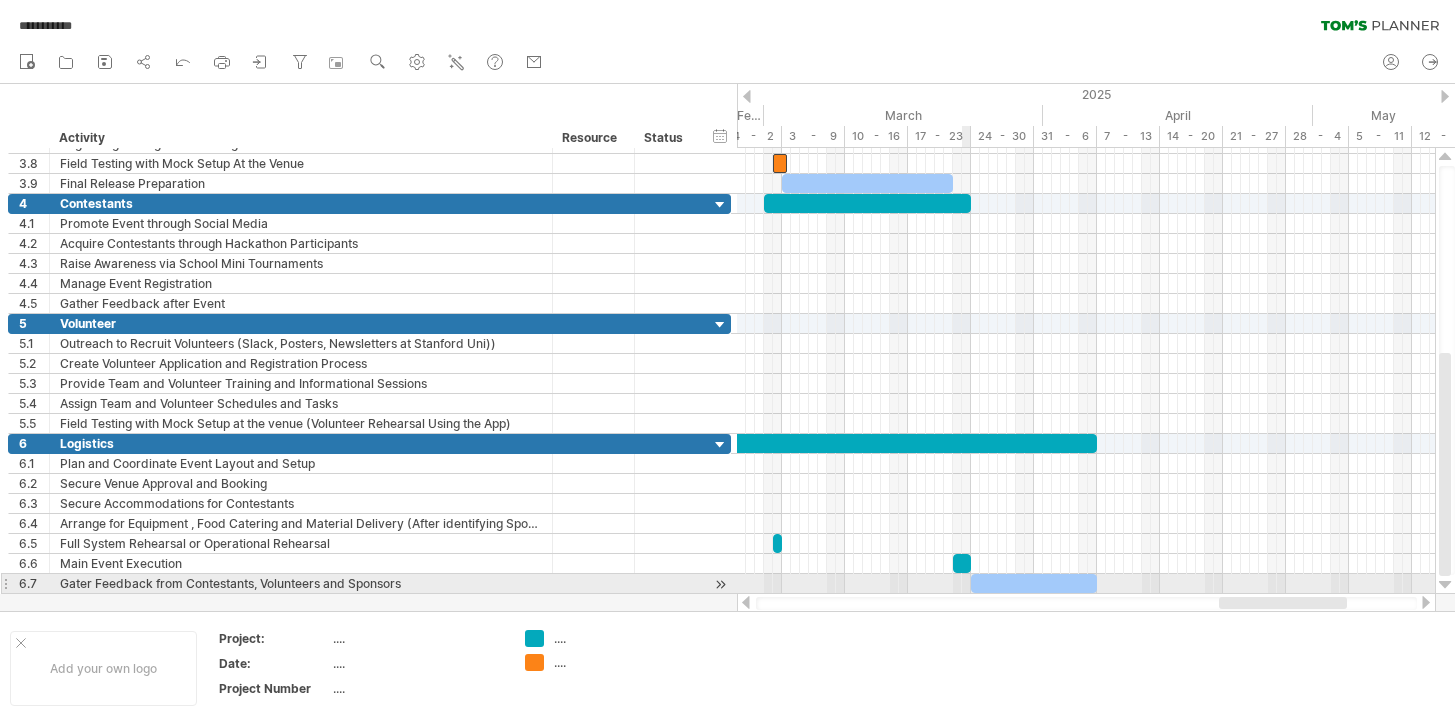 click at bounding box center [962, 563] 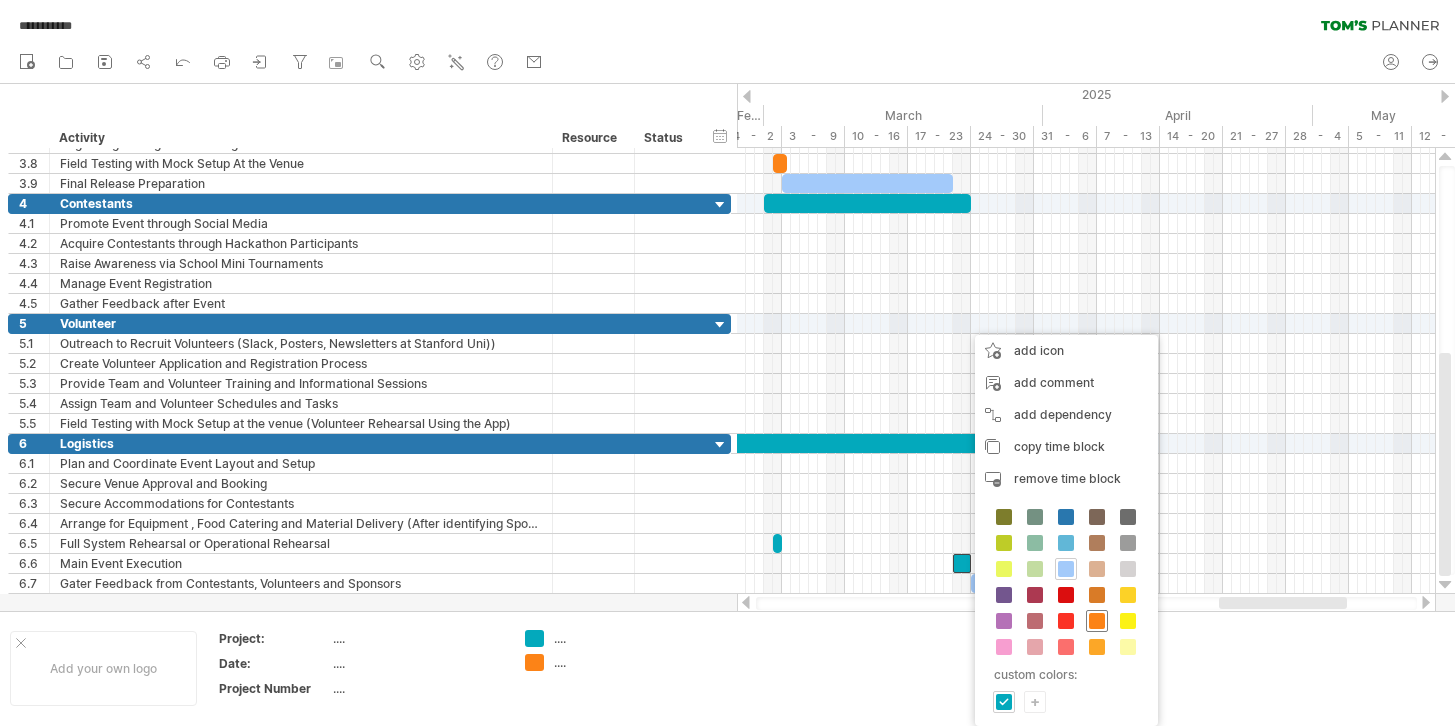click at bounding box center [1097, 621] 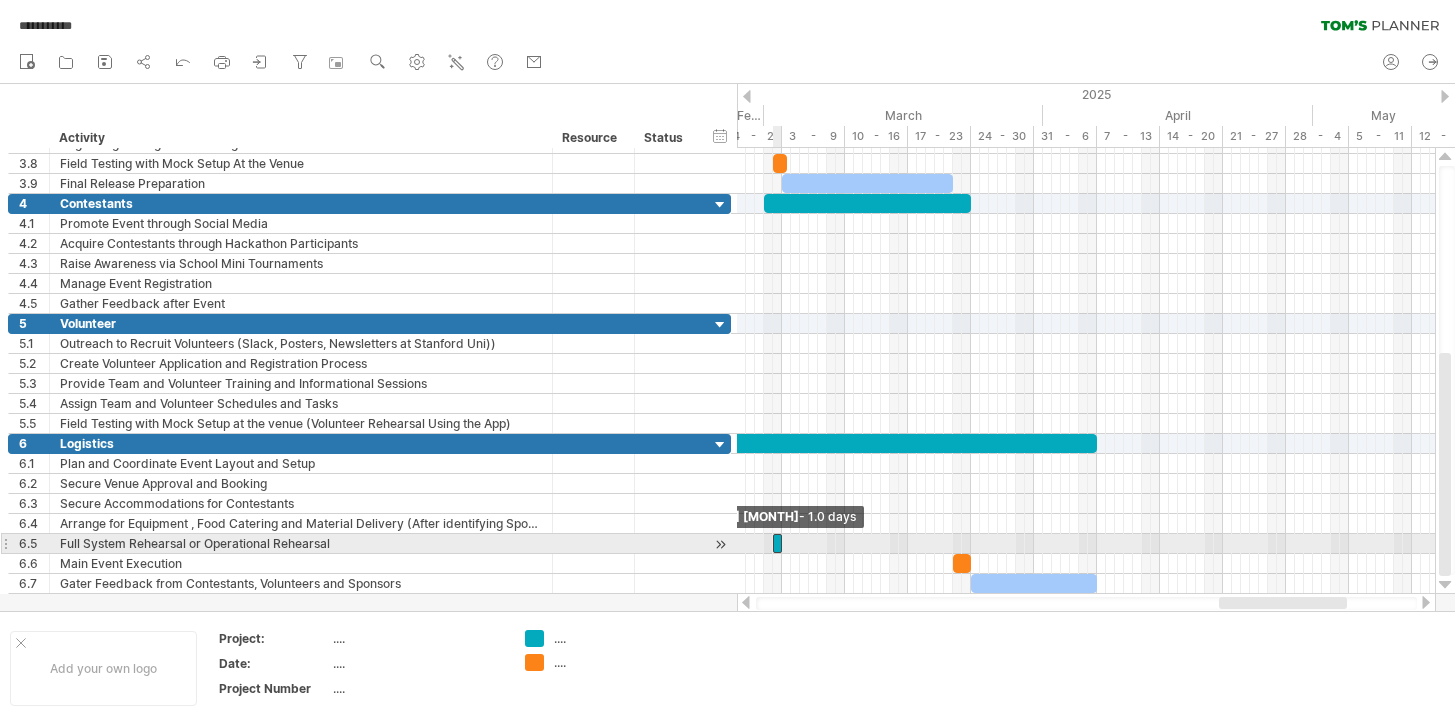 click at bounding box center (773, 543) 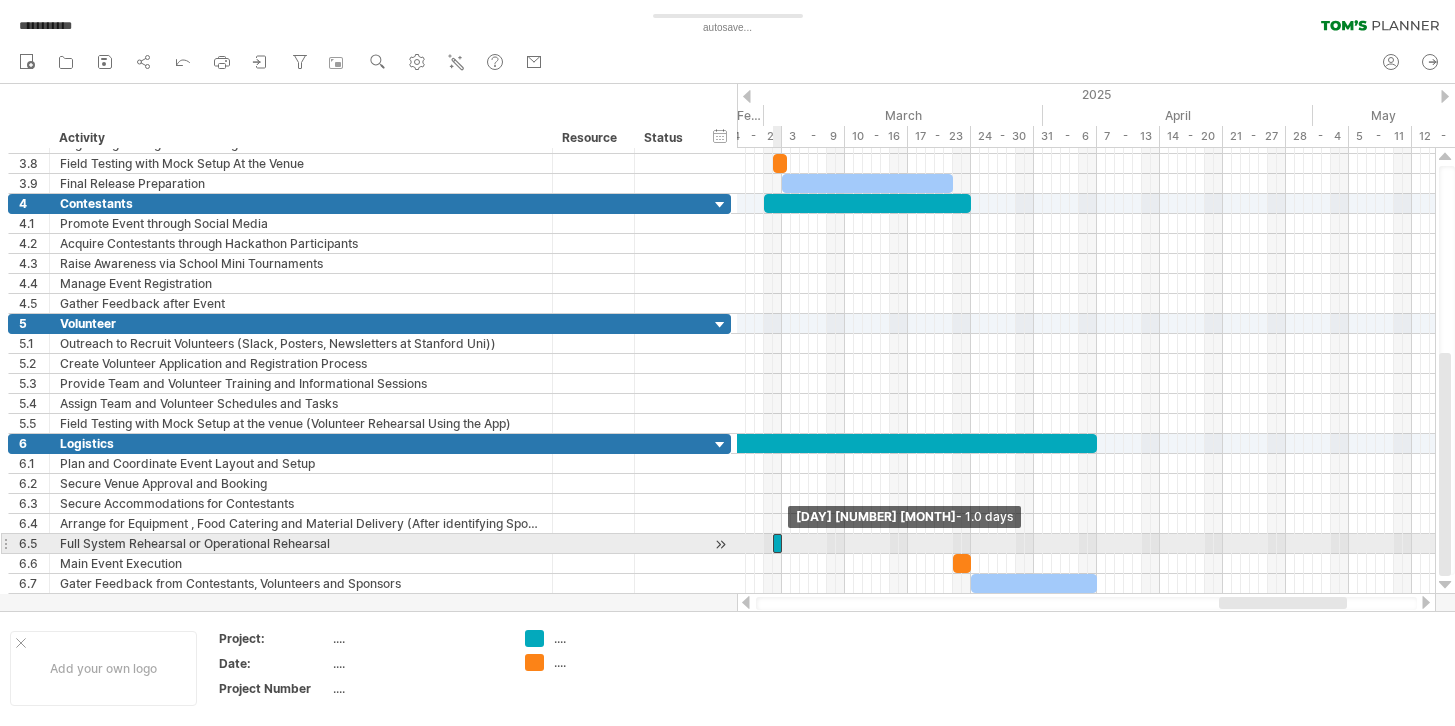 drag, startPoint x: 781, startPoint y: 545, endPoint x: 800, endPoint y: 545, distance: 19 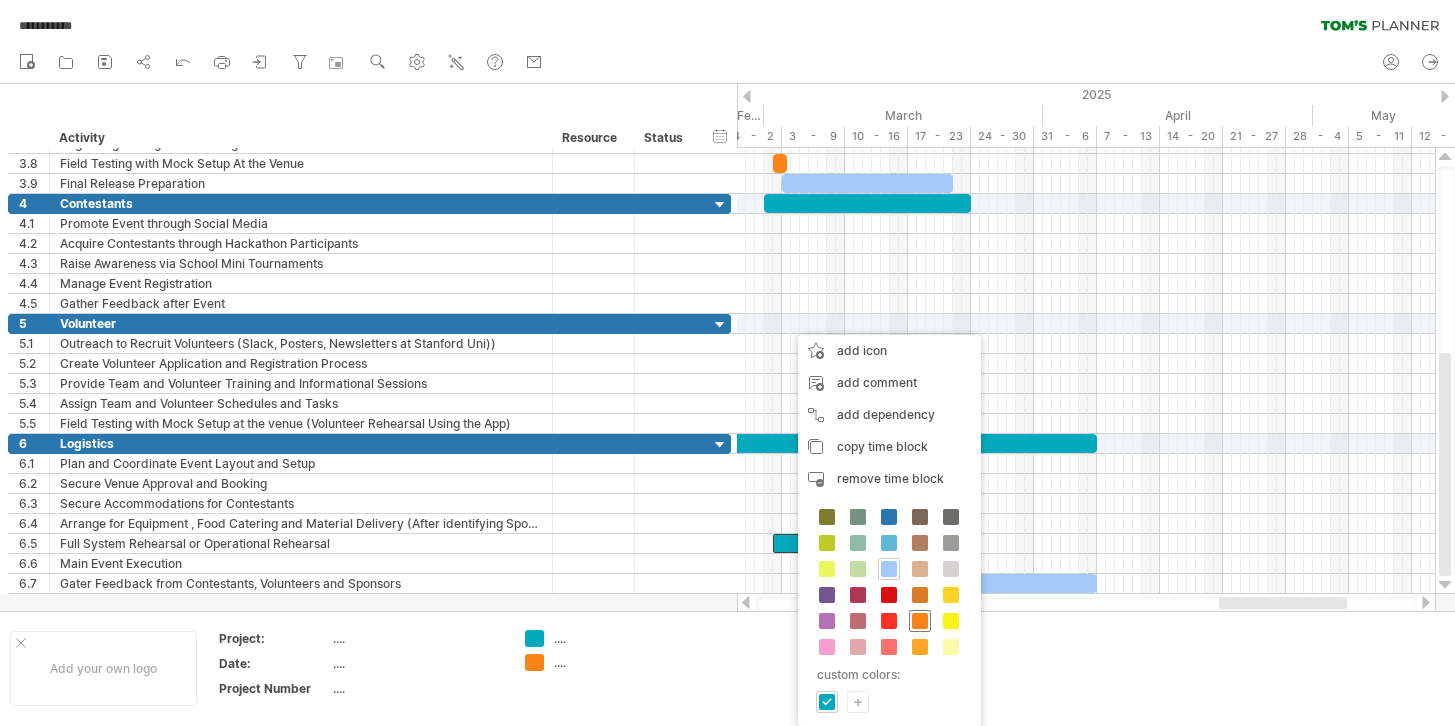 click at bounding box center [920, 621] 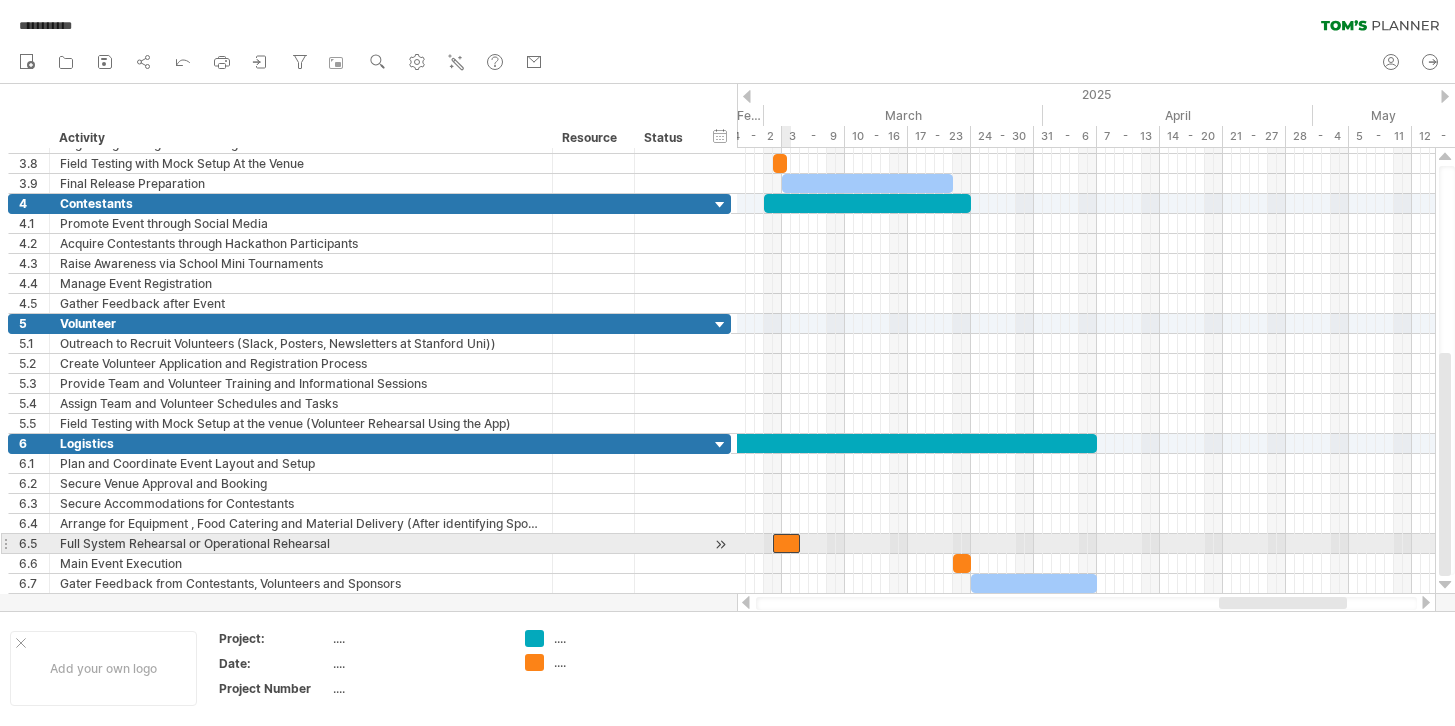 click at bounding box center [786, 543] 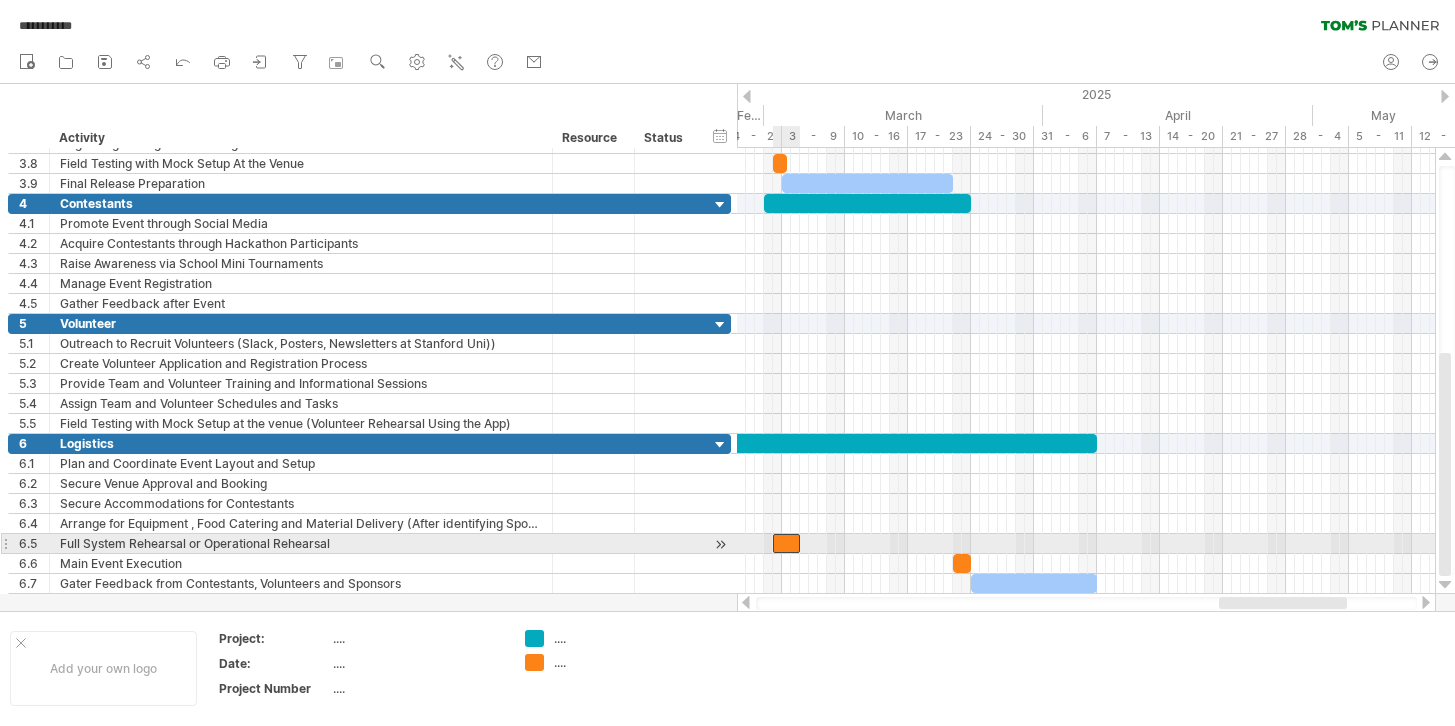 click at bounding box center [786, 543] 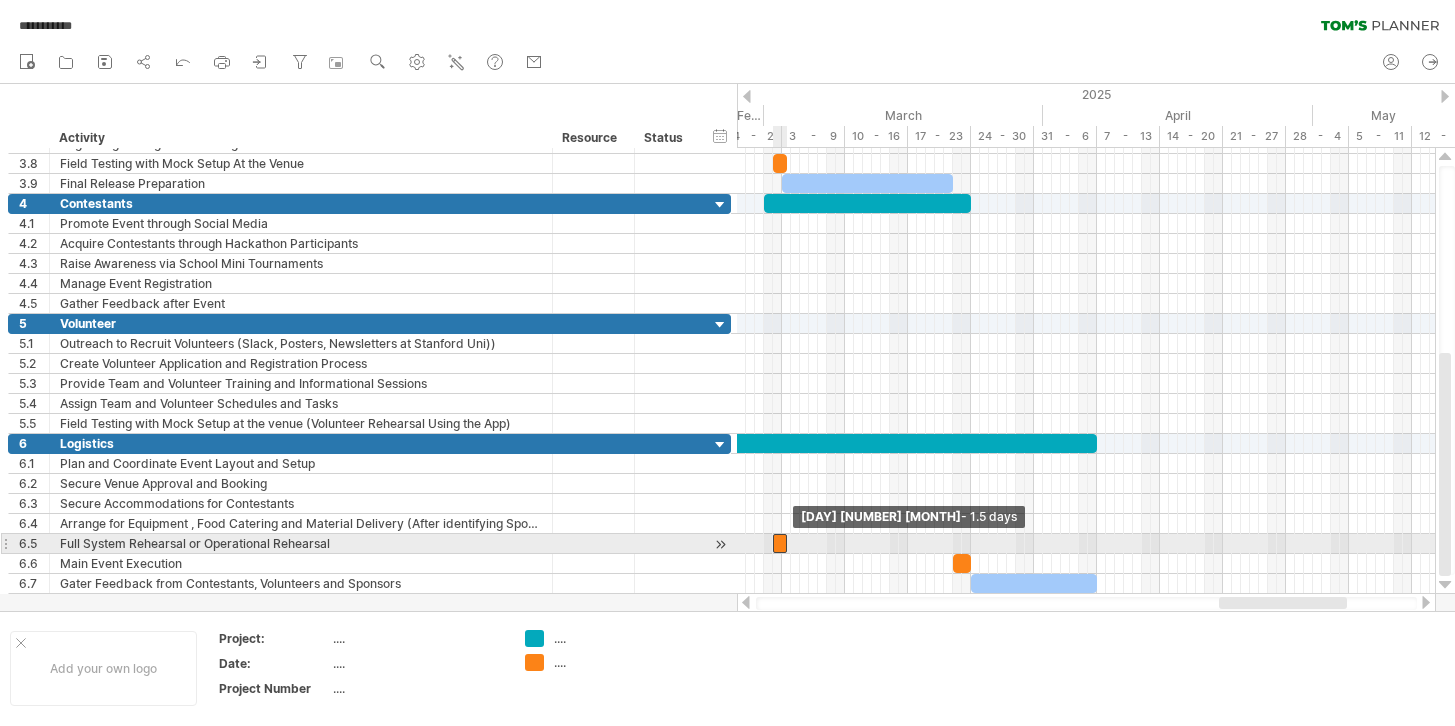 drag, startPoint x: 800, startPoint y: 542, endPoint x: 787, endPoint y: 542, distance: 13 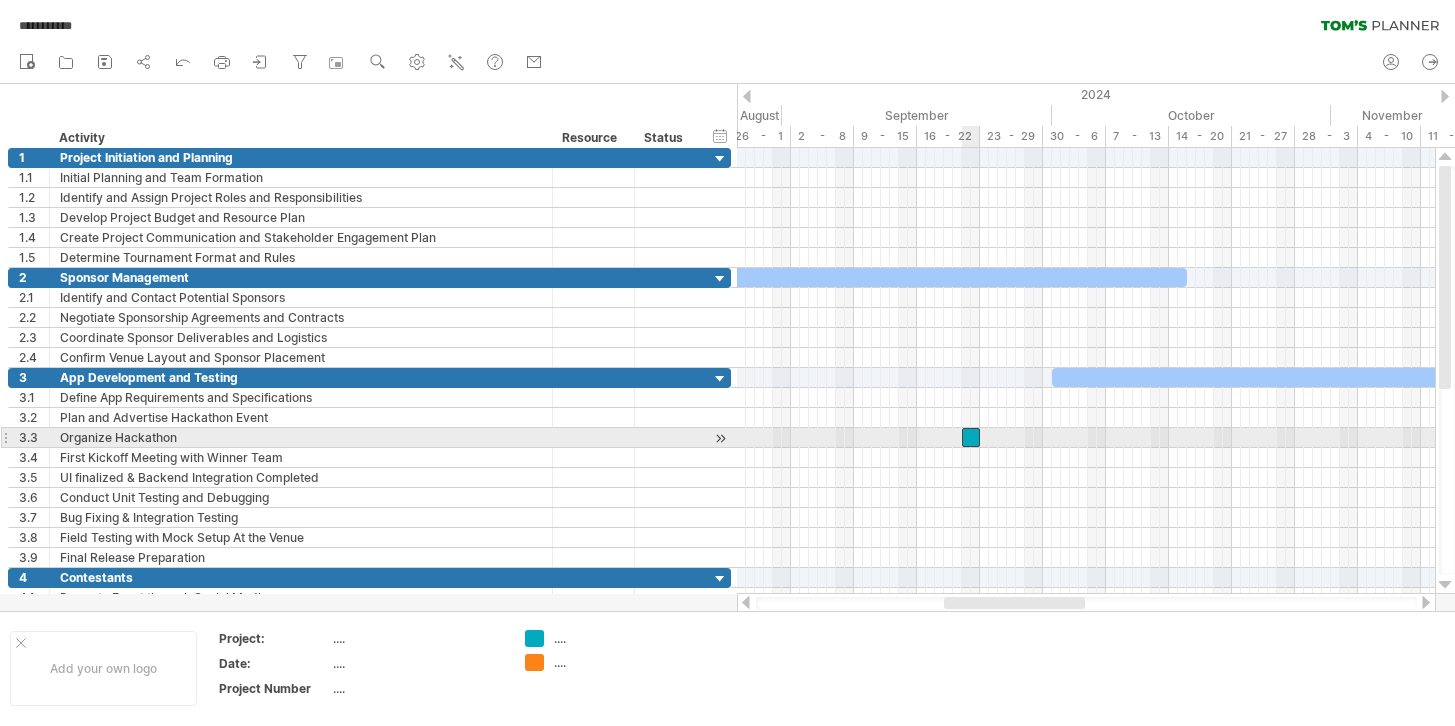 click at bounding box center [971, 437] 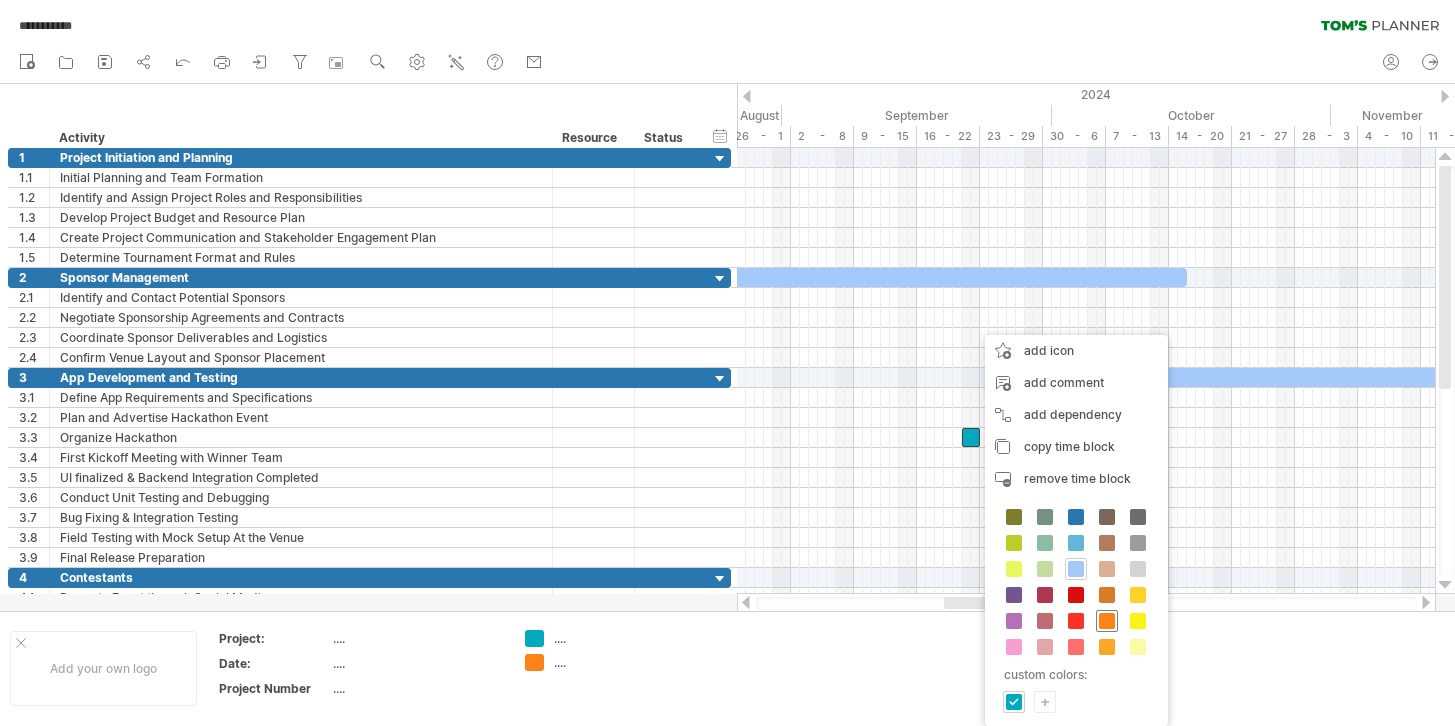 click at bounding box center [1107, 621] 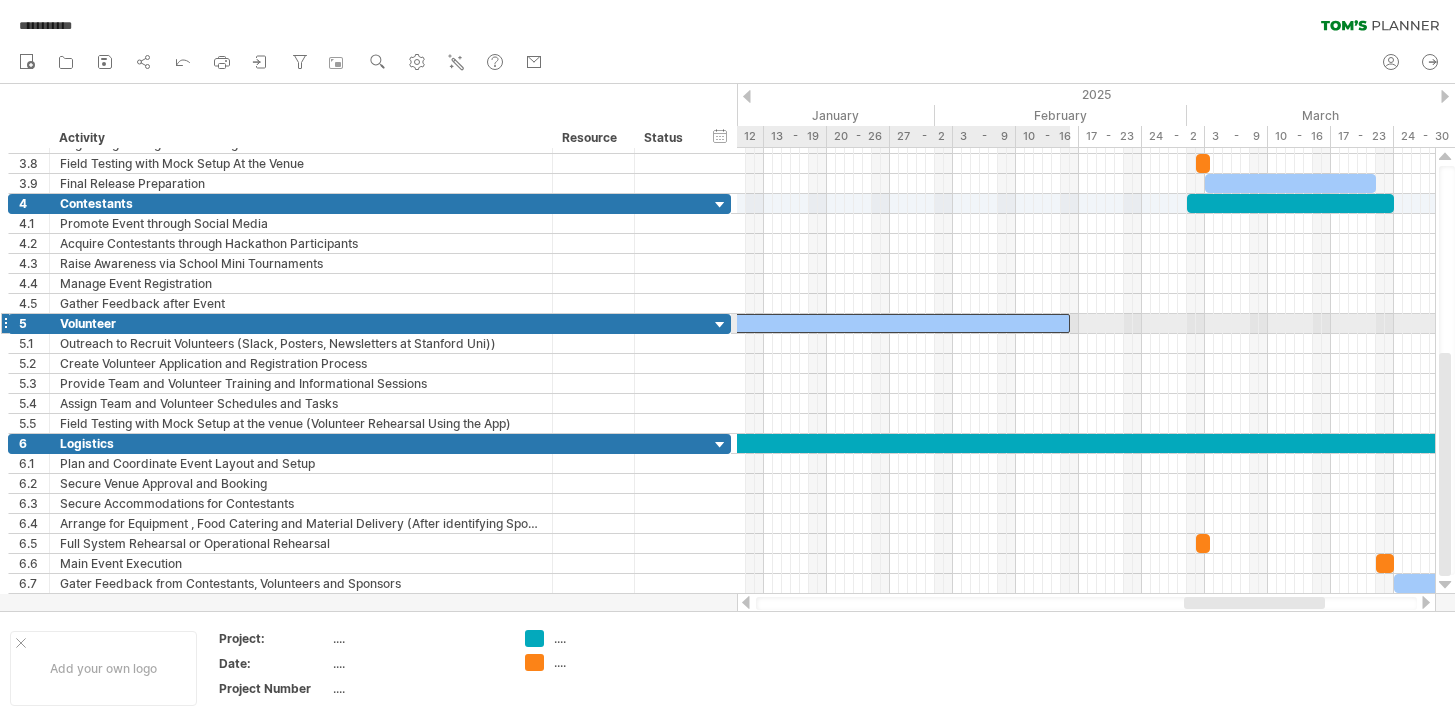 click at bounding box center (512, 323) 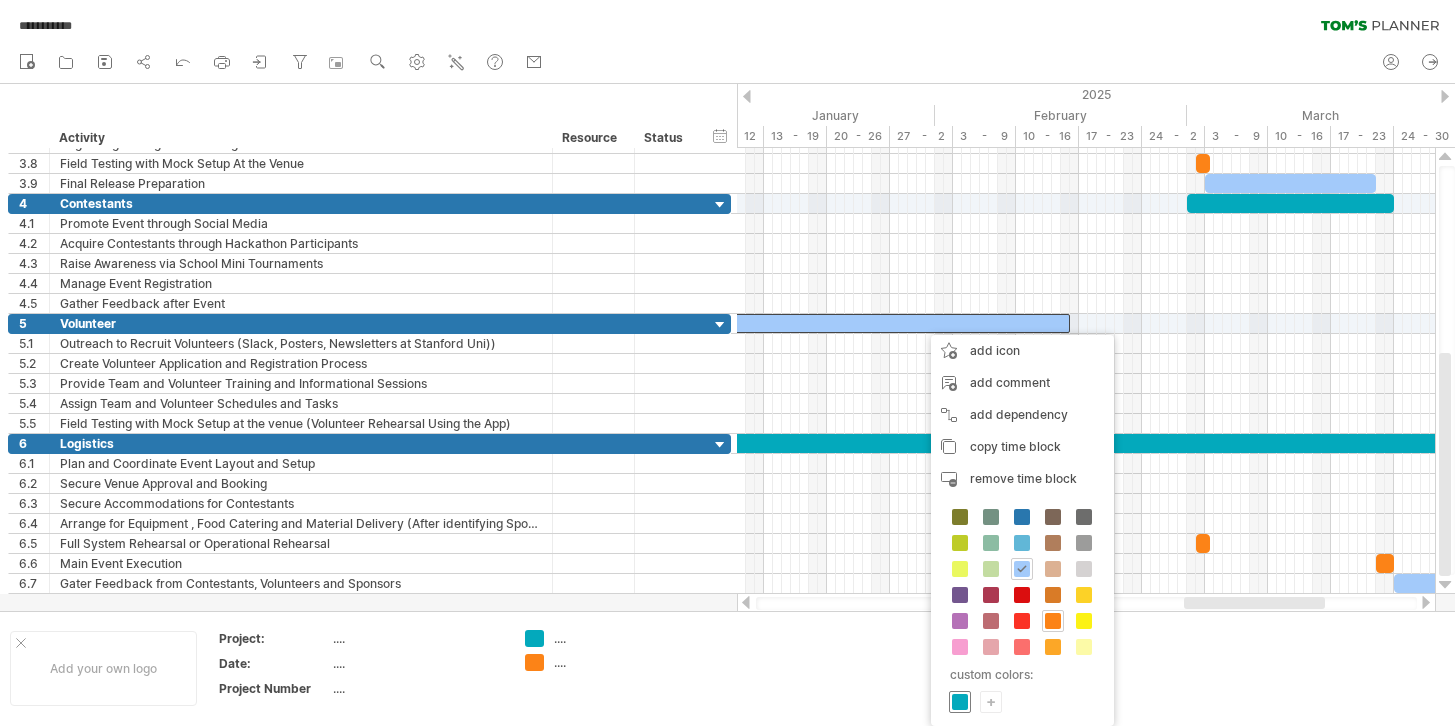click at bounding box center [960, 702] 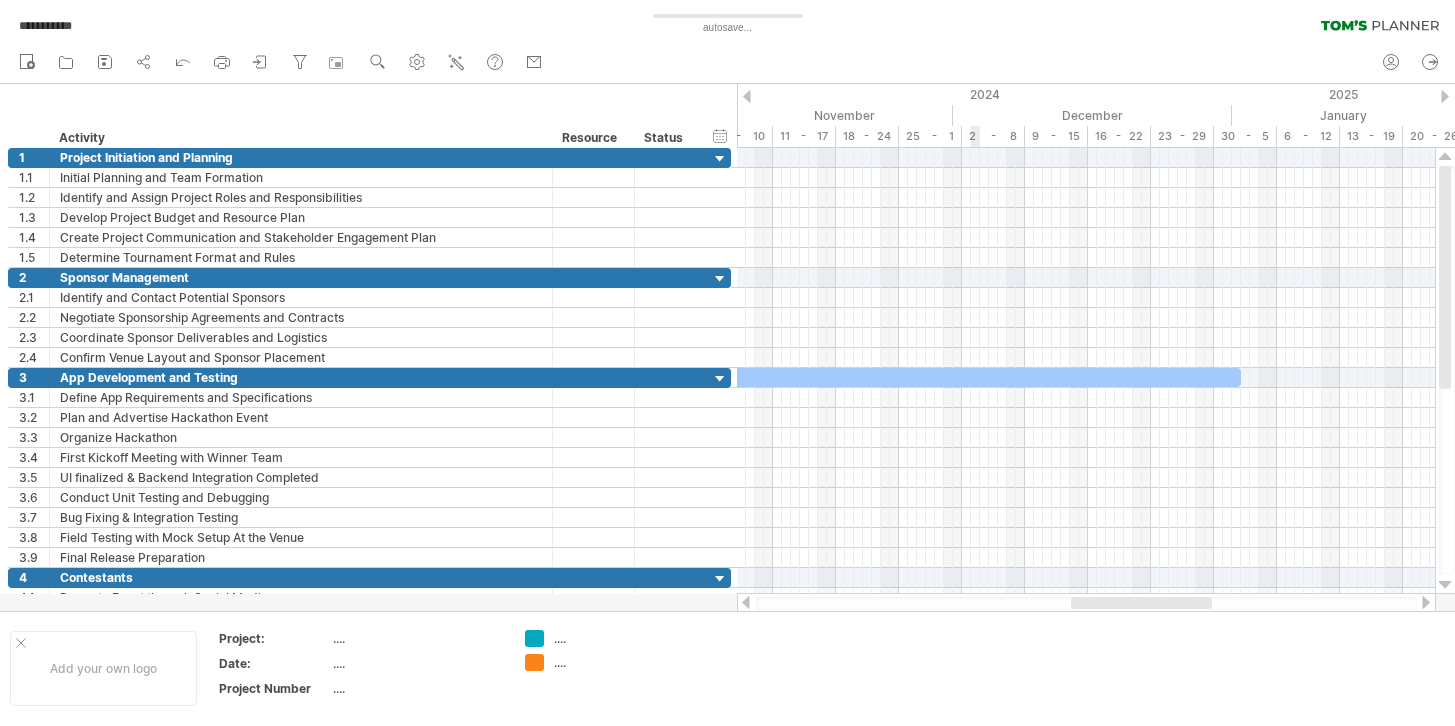 click at bounding box center (822, 377) 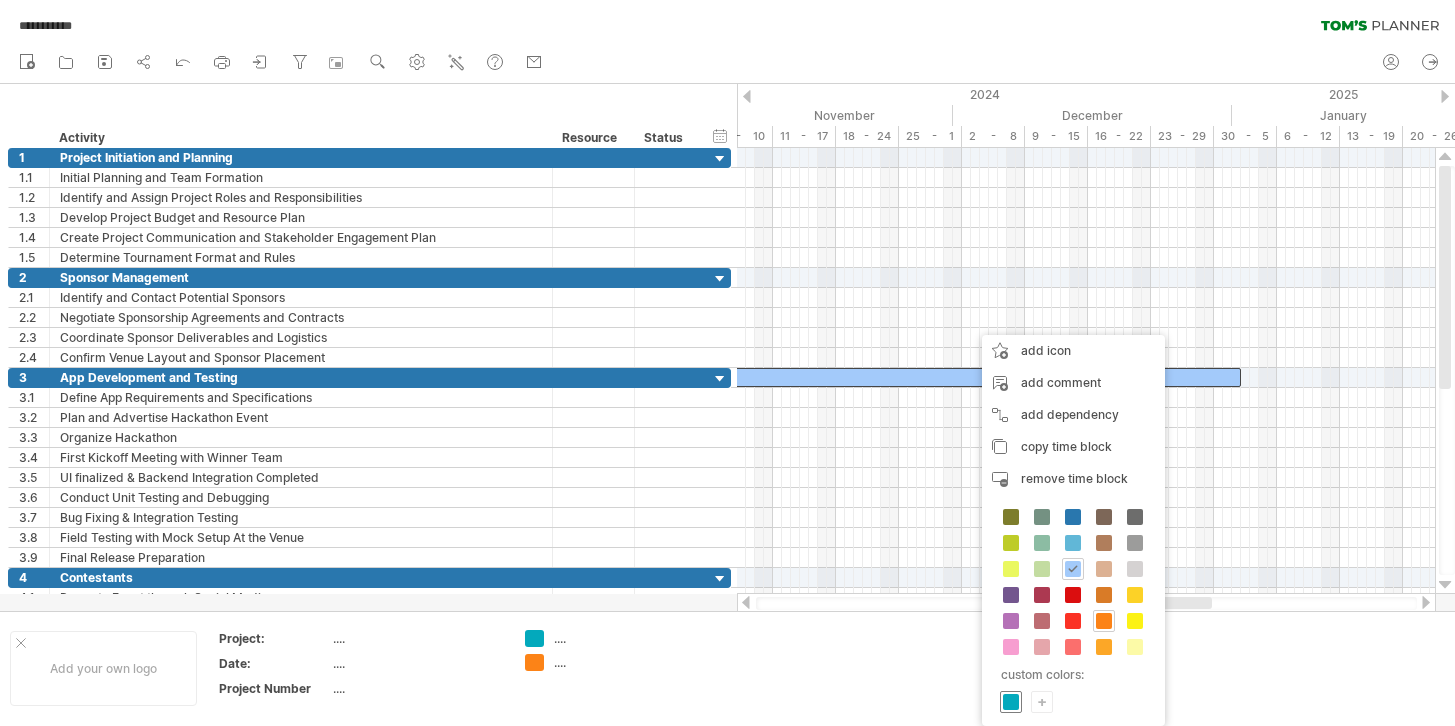 click at bounding box center (1011, 702) 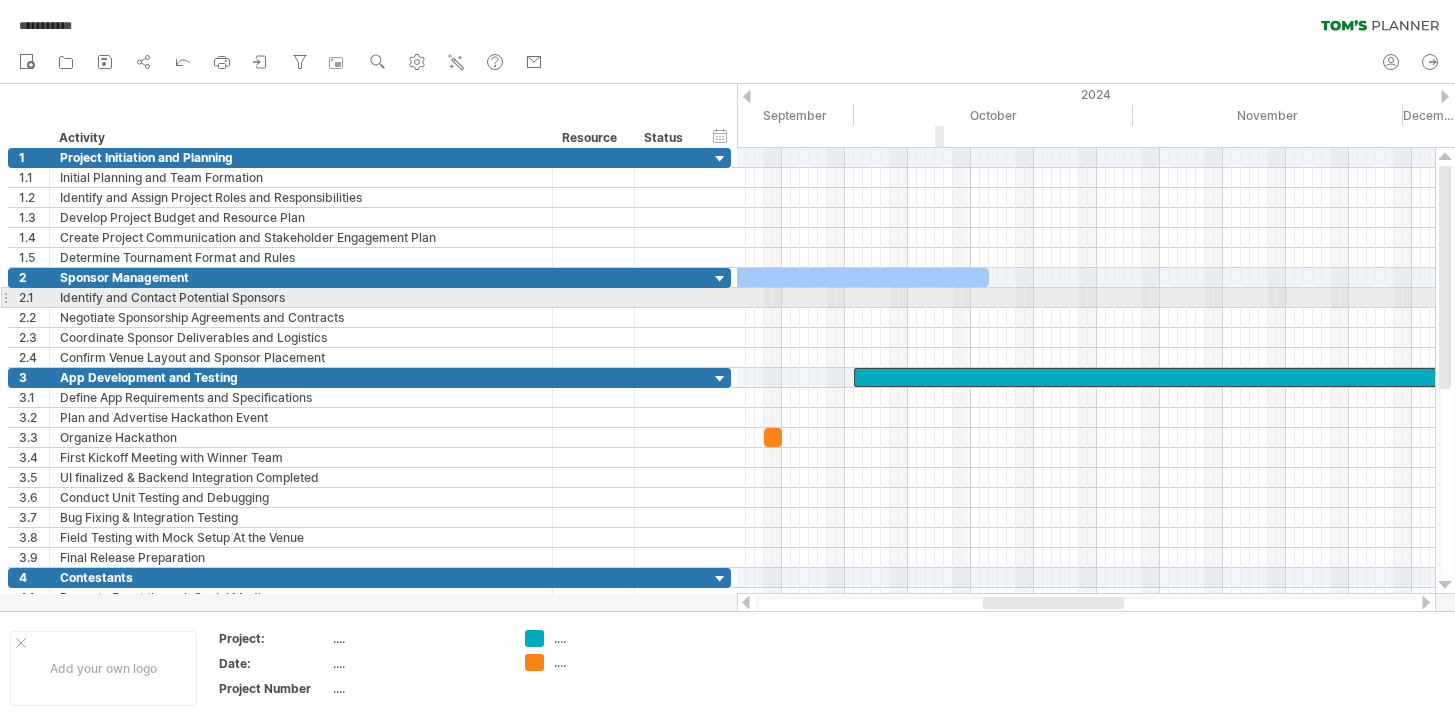 click at bounding box center (570, 277) 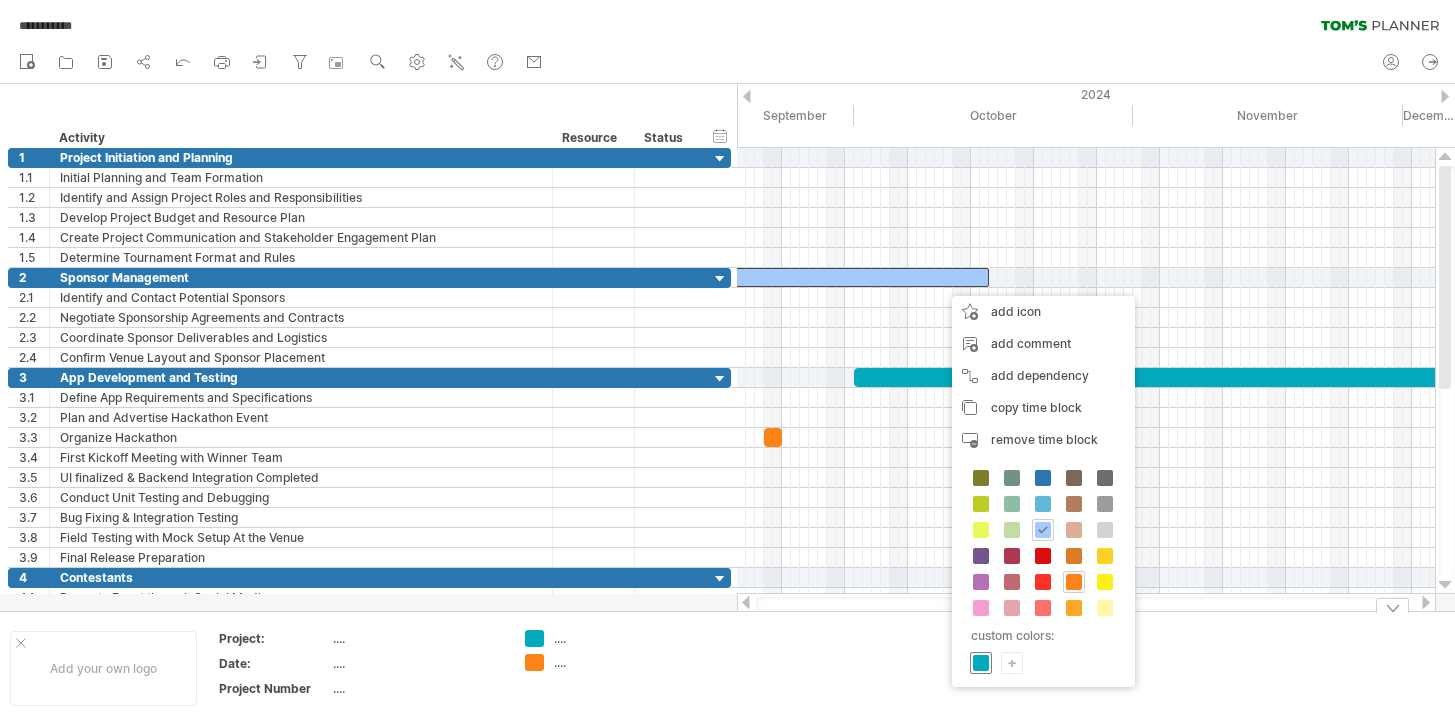 click at bounding box center [981, 663] 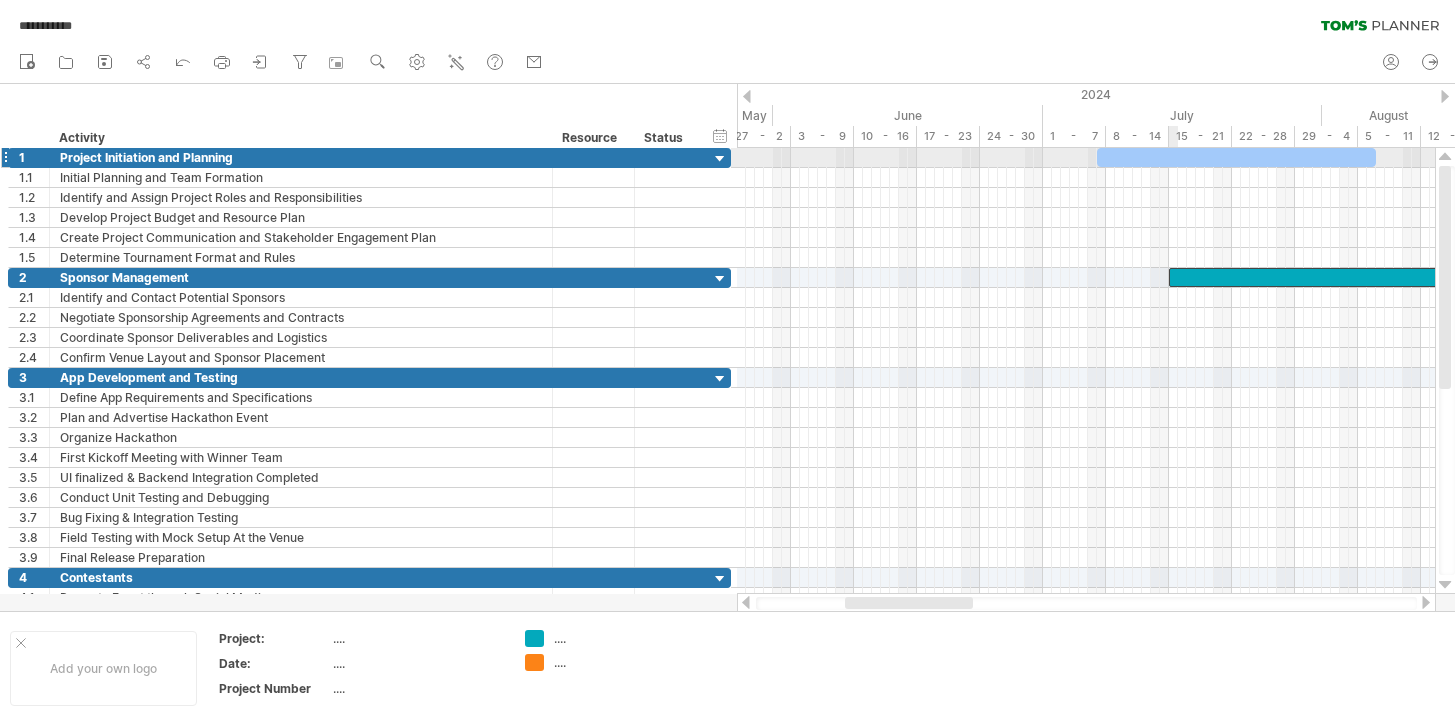 click at bounding box center [1236, 157] 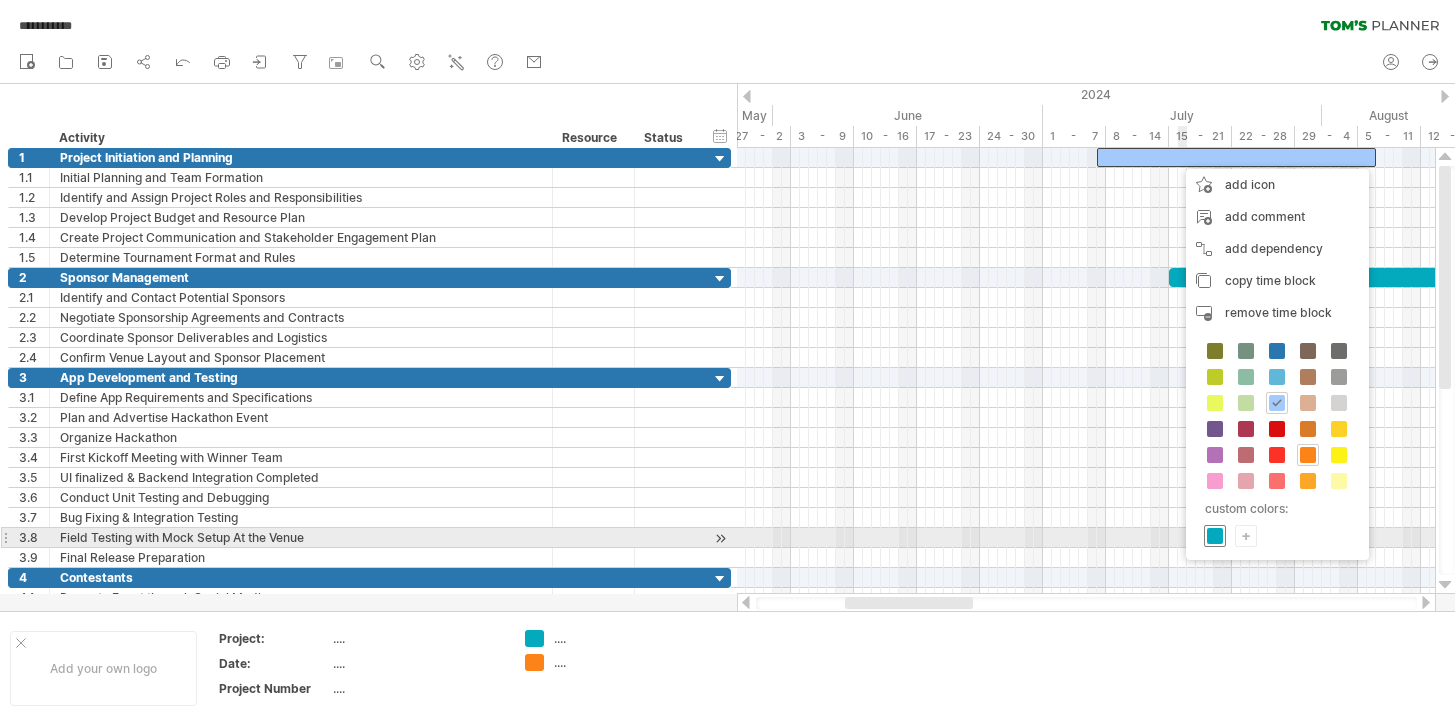 click at bounding box center [1215, 536] 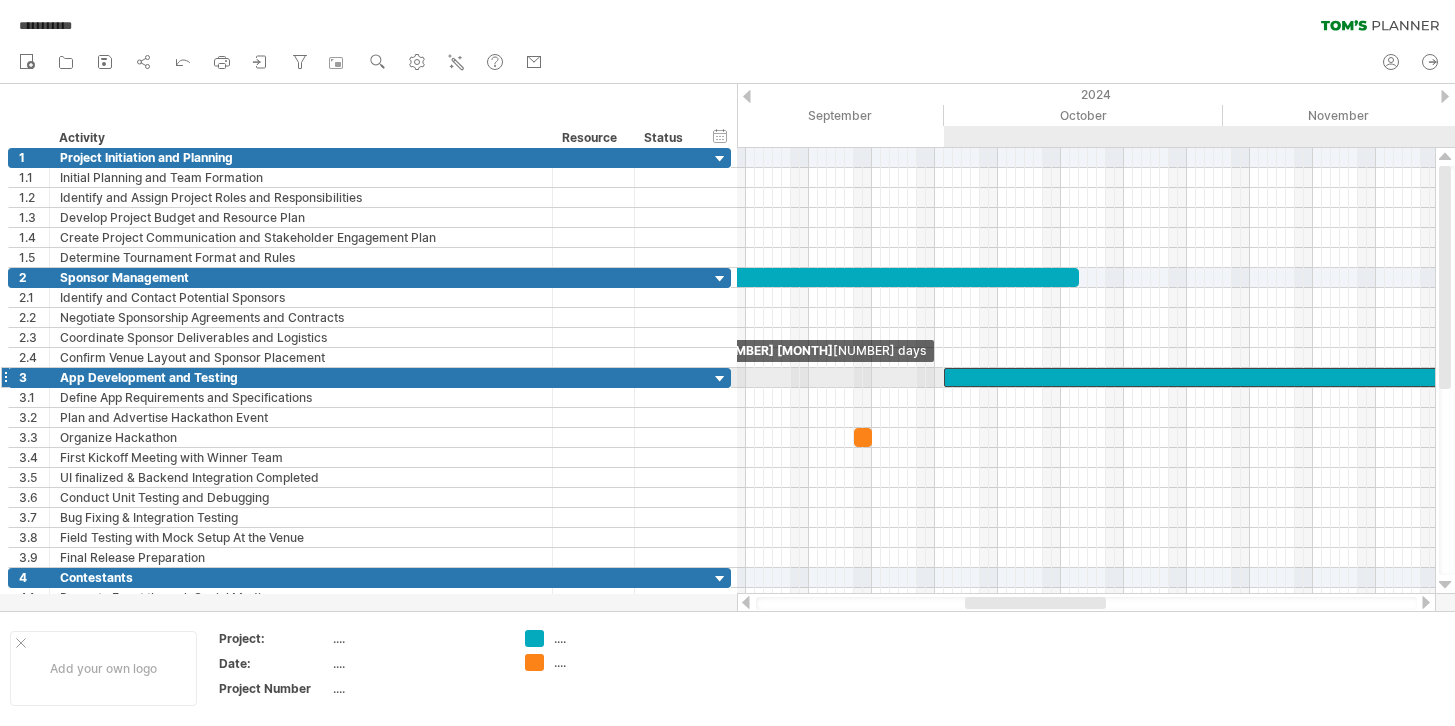 click at bounding box center (944, 377) 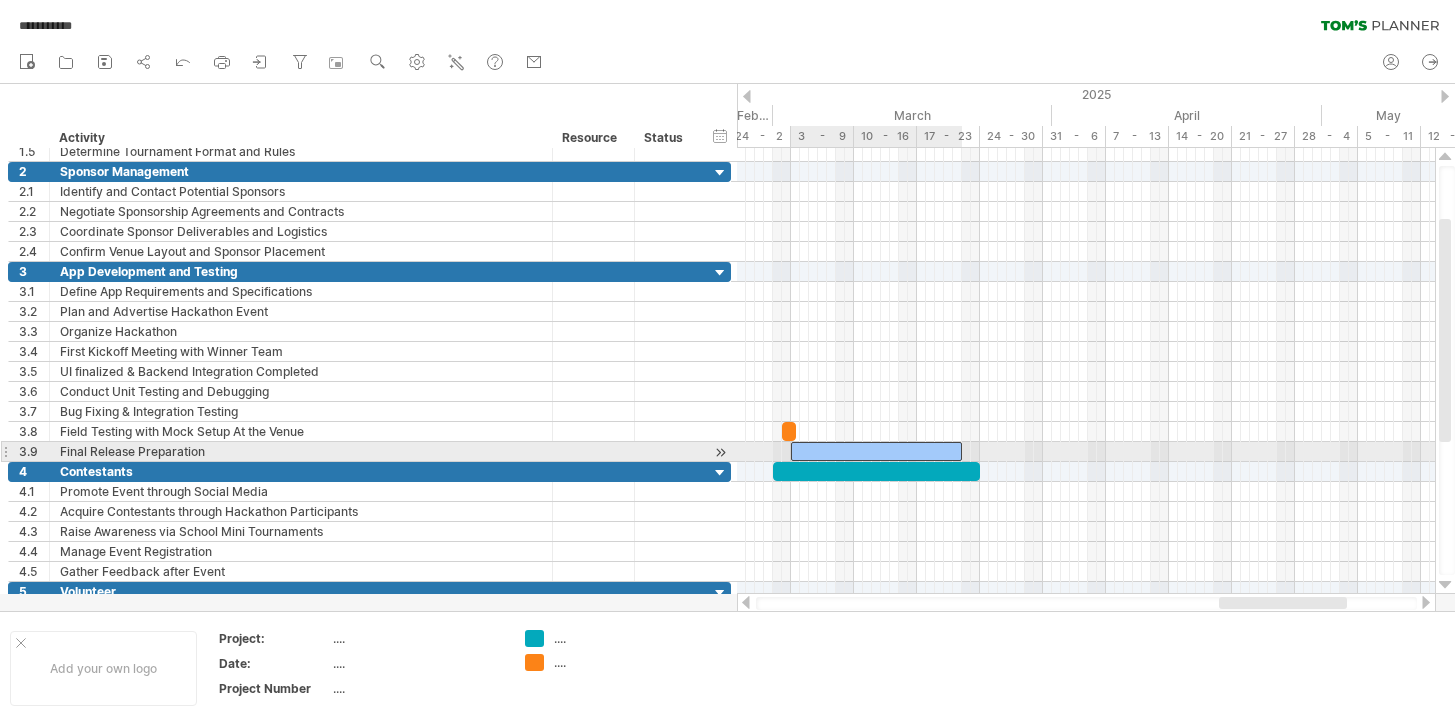 click at bounding box center [876, 451] 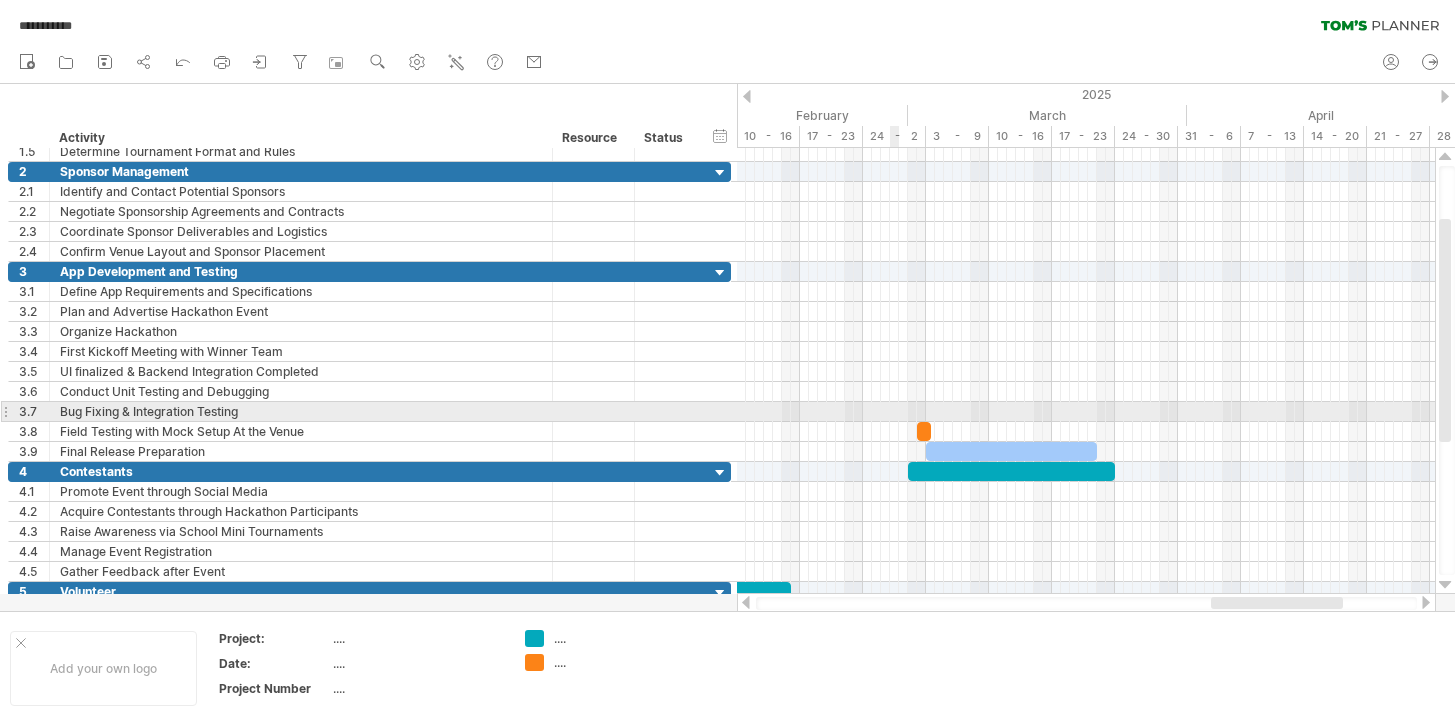 drag, startPoint x: 793, startPoint y: 409, endPoint x: 909, endPoint y: 411, distance: 116.01724 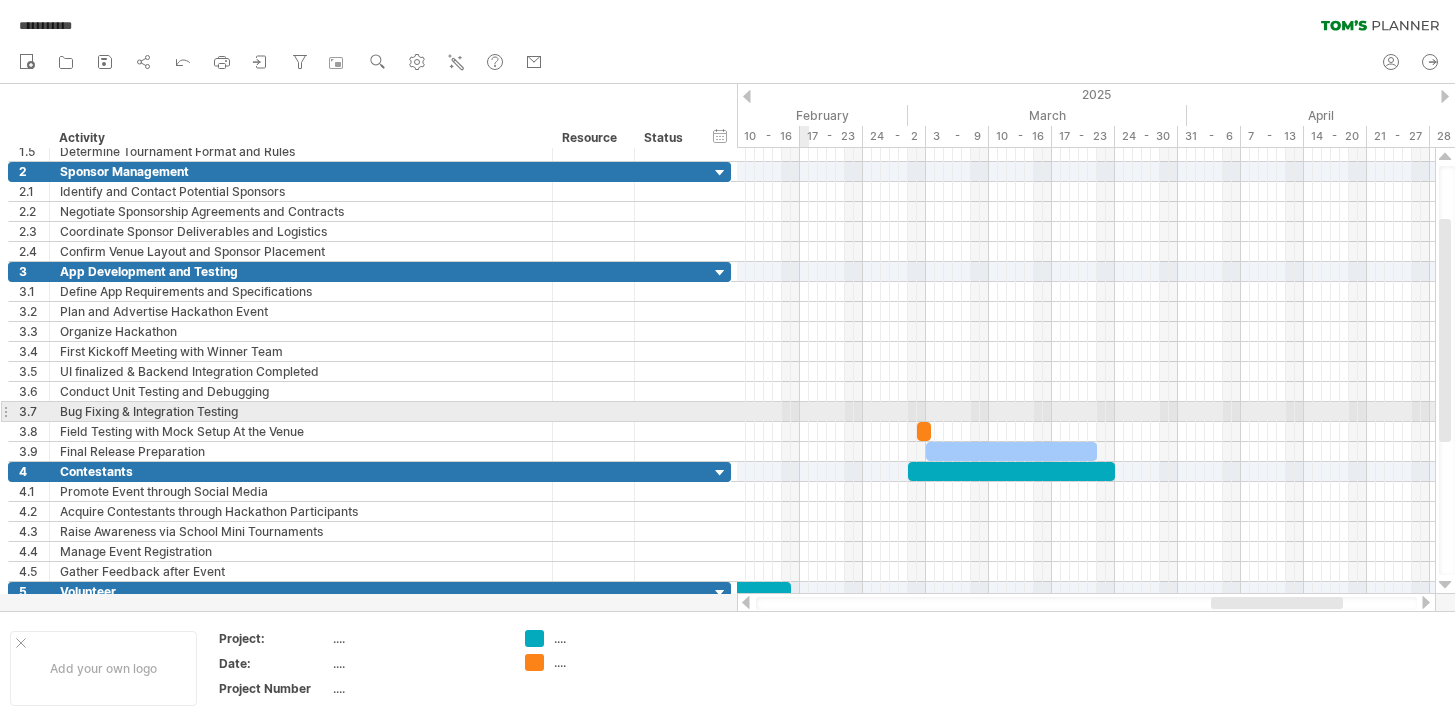 click at bounding box center [1086, 412] 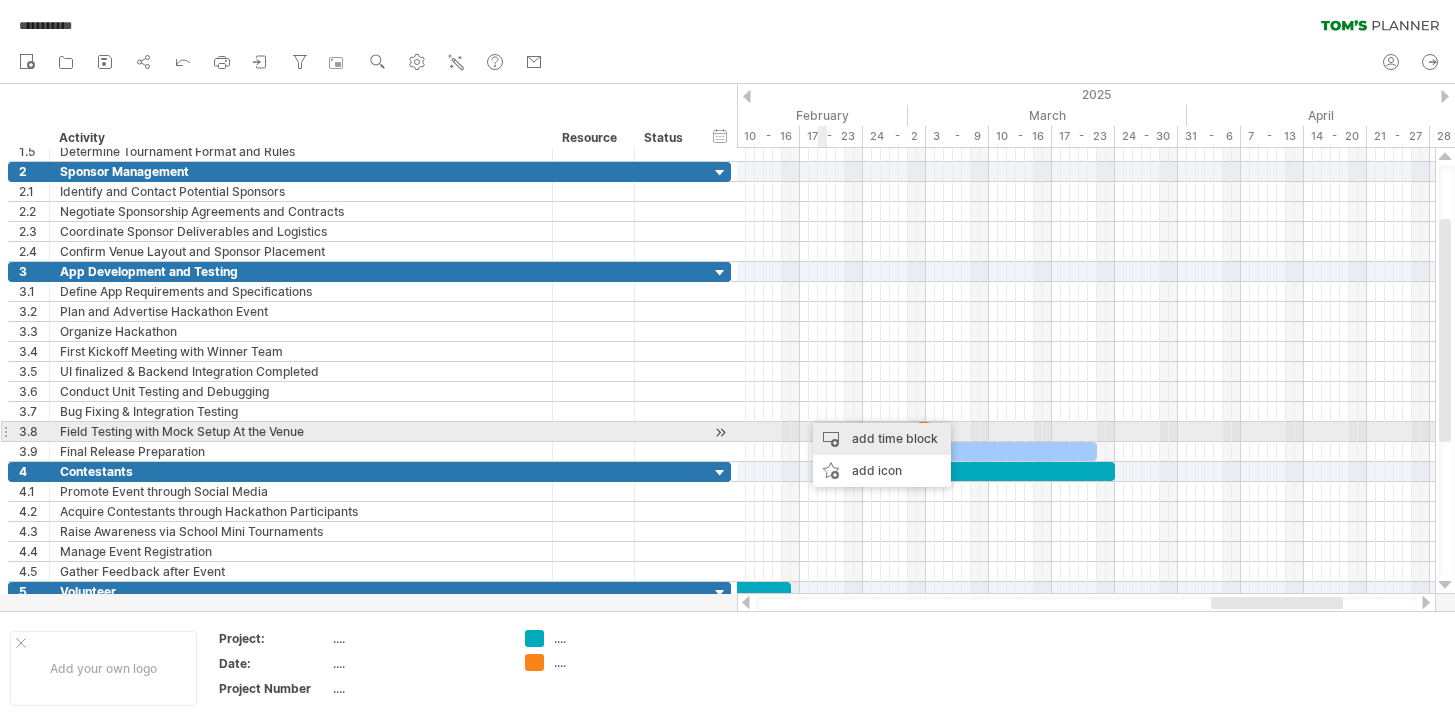 click on "add time block" at bounding box center [882, 439] 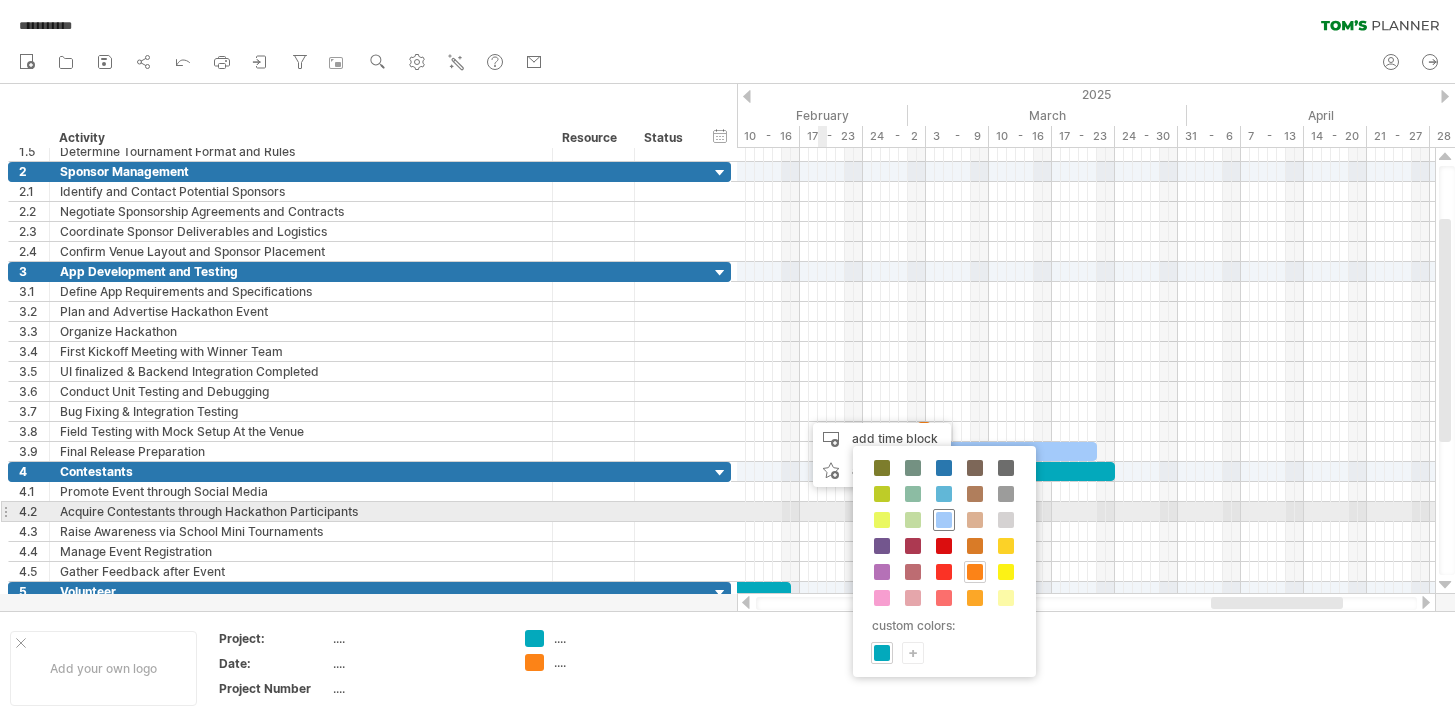 click at bounding box center (944, 520) 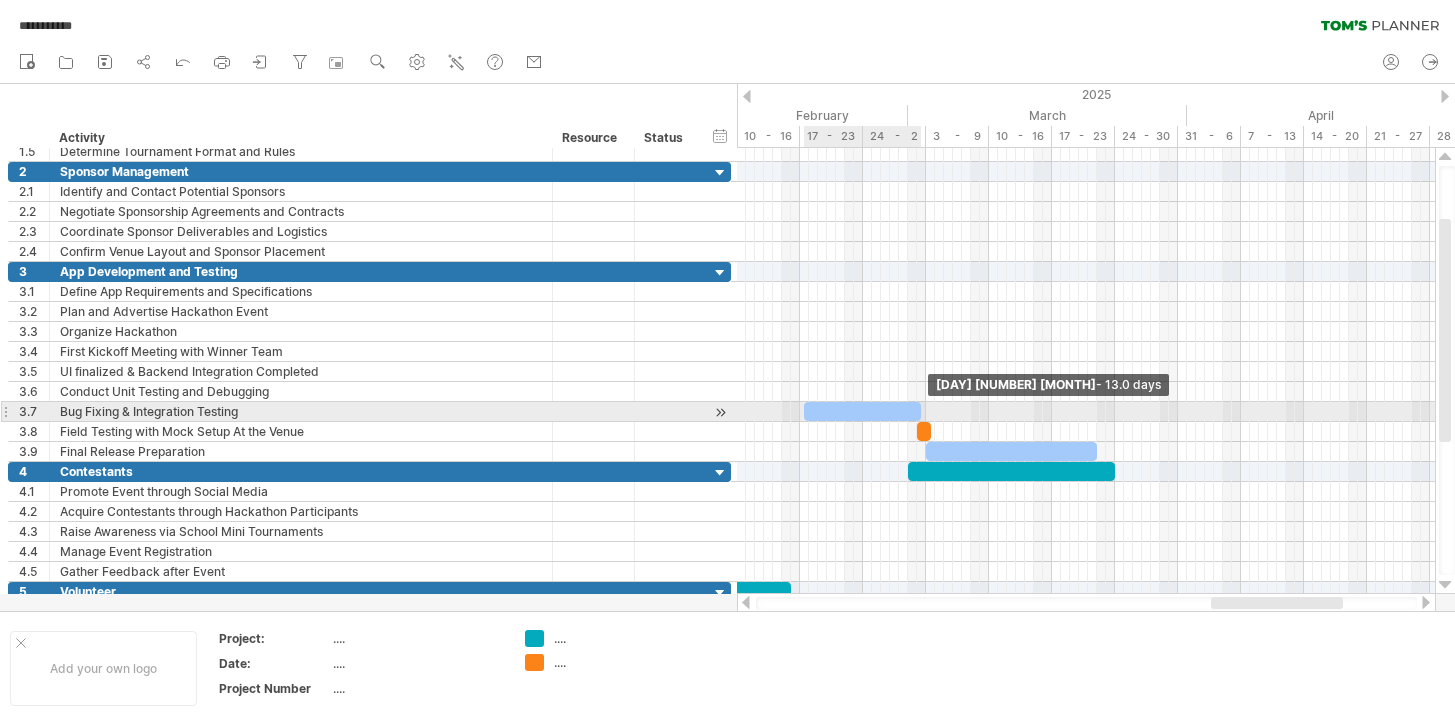 drag, startPoint x: 813, startPoint y: 412, endPoint x: 919, endPoint y: 409, distance: 106.04244 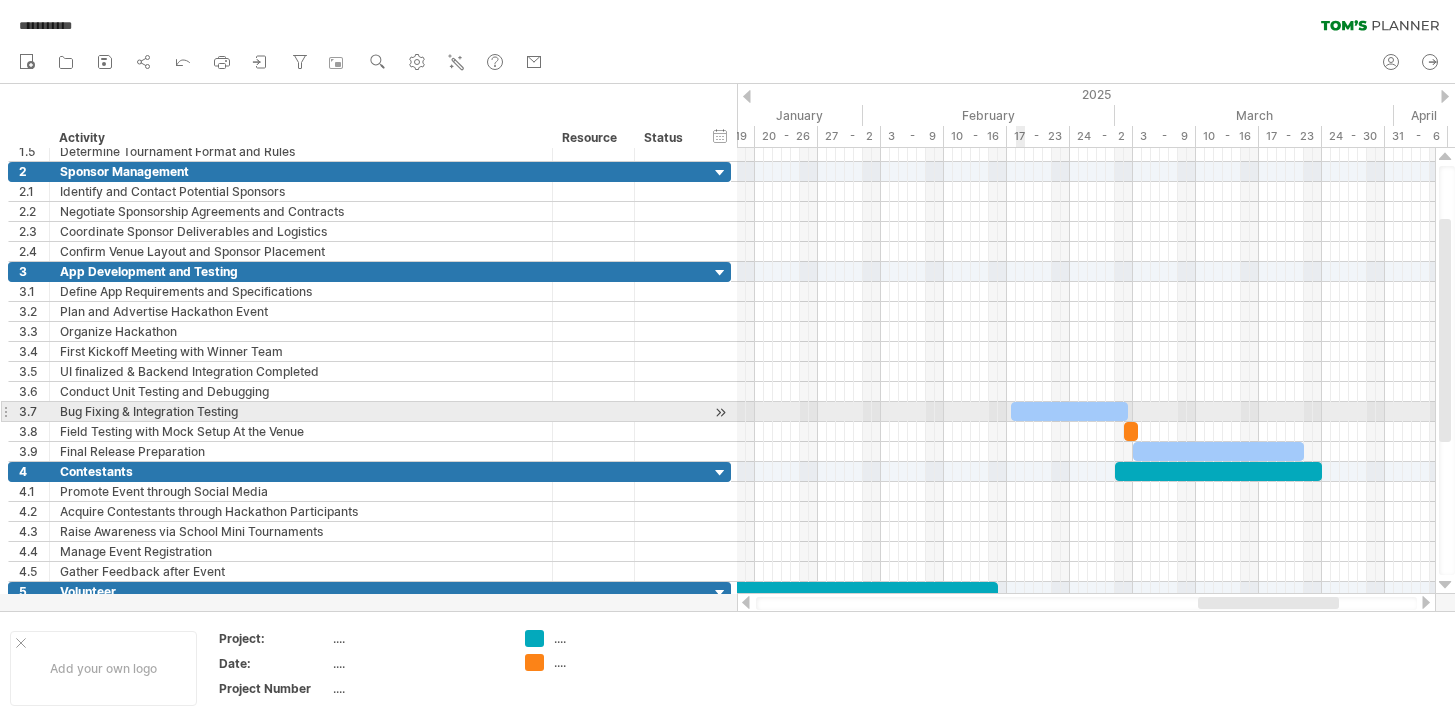 click at bounding box center (1069, 411) 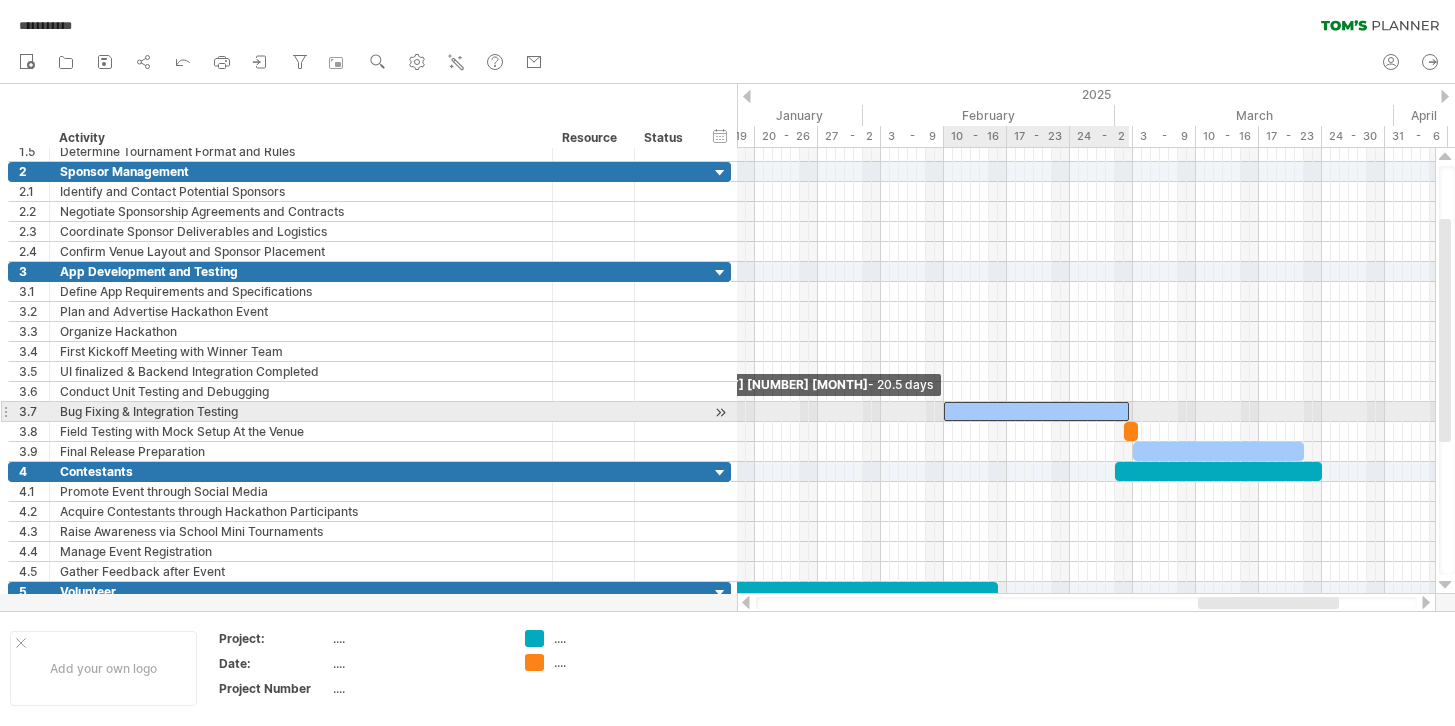 drag, startPoint x: 1008, startPoint y: 409, endPoint x: 940, endPoint y: 413, distance: 68.117546 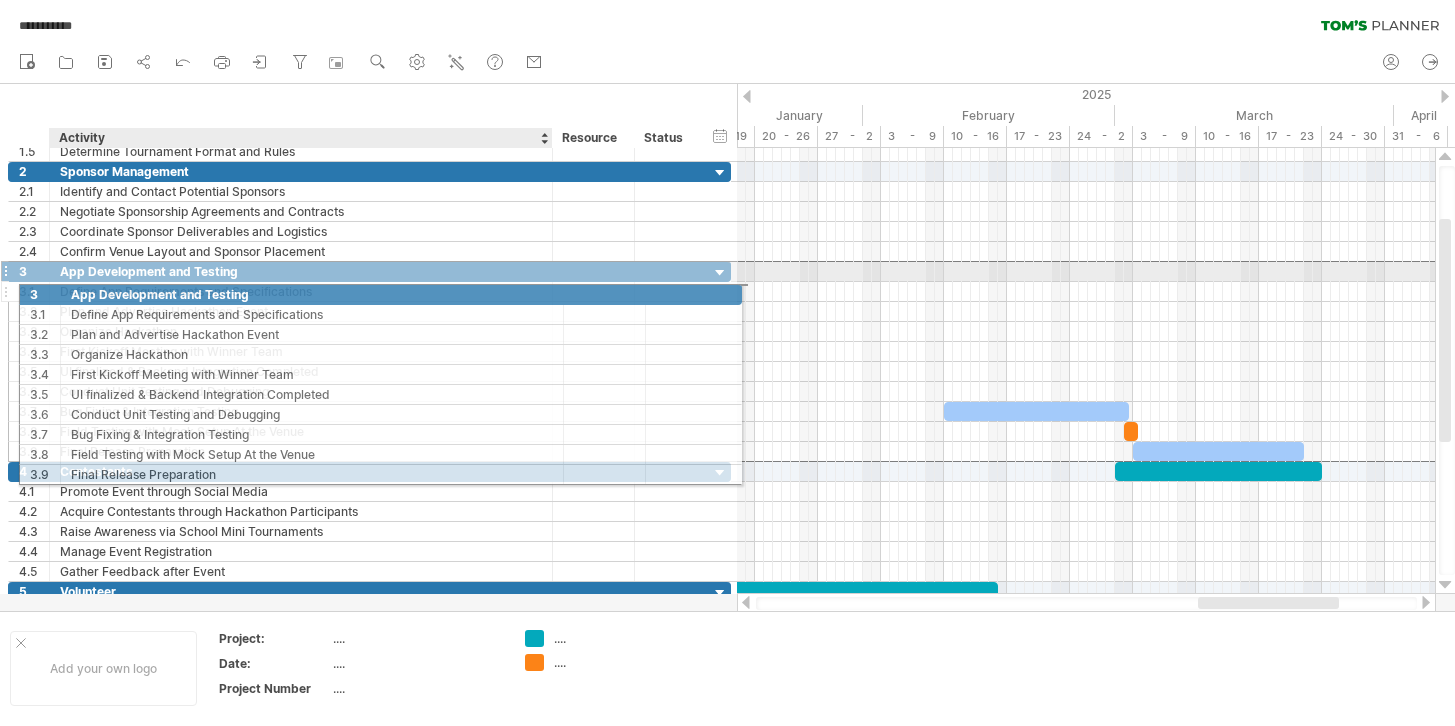 drag, startPoint x: 56, startPoint y: 270, endPoint x: 64, endPoint y: 291, distance: 22.472204 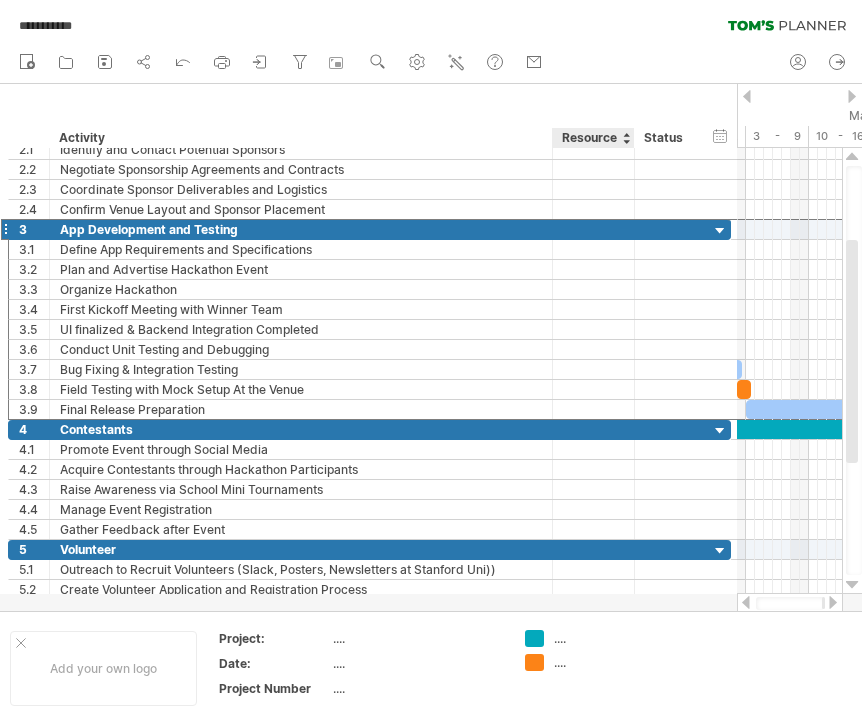 drag, startPoint x: 738, startPoint y: 106, endPoint x: 570, endPoint y: 117, distance: 168.35974 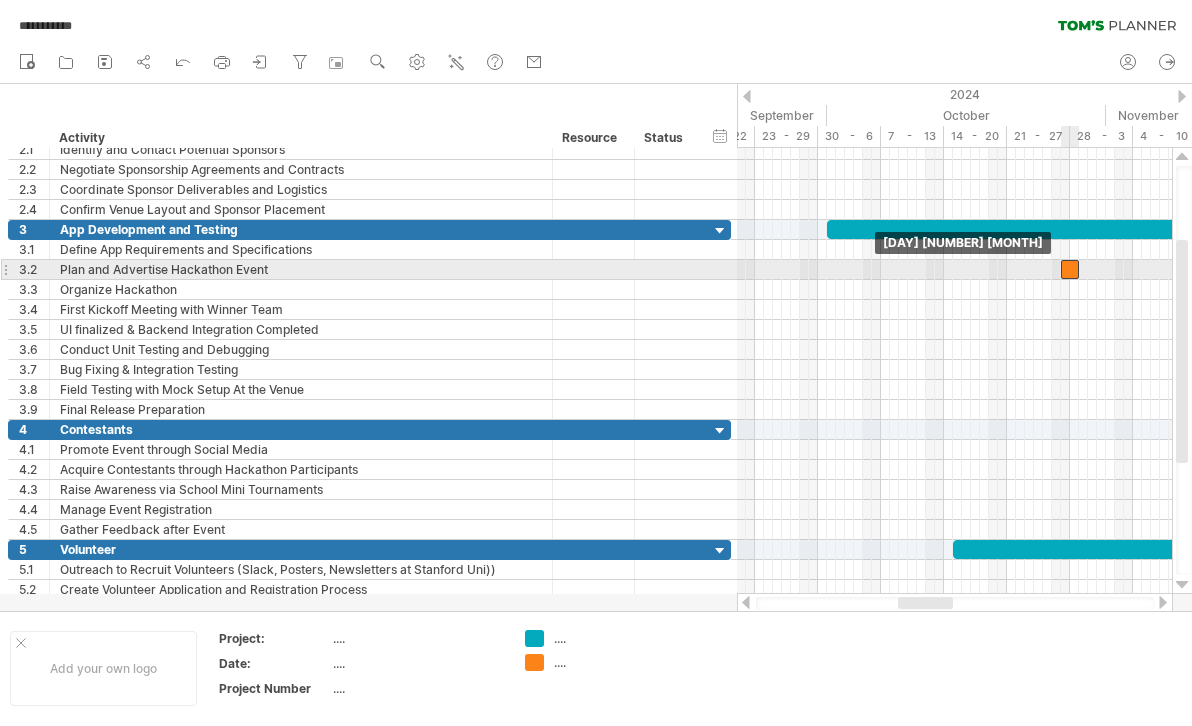 drag, startPoint x: 748, startPoint y: 288, endPoint x: 1072, endPoint y: 272, distance: 324.39484 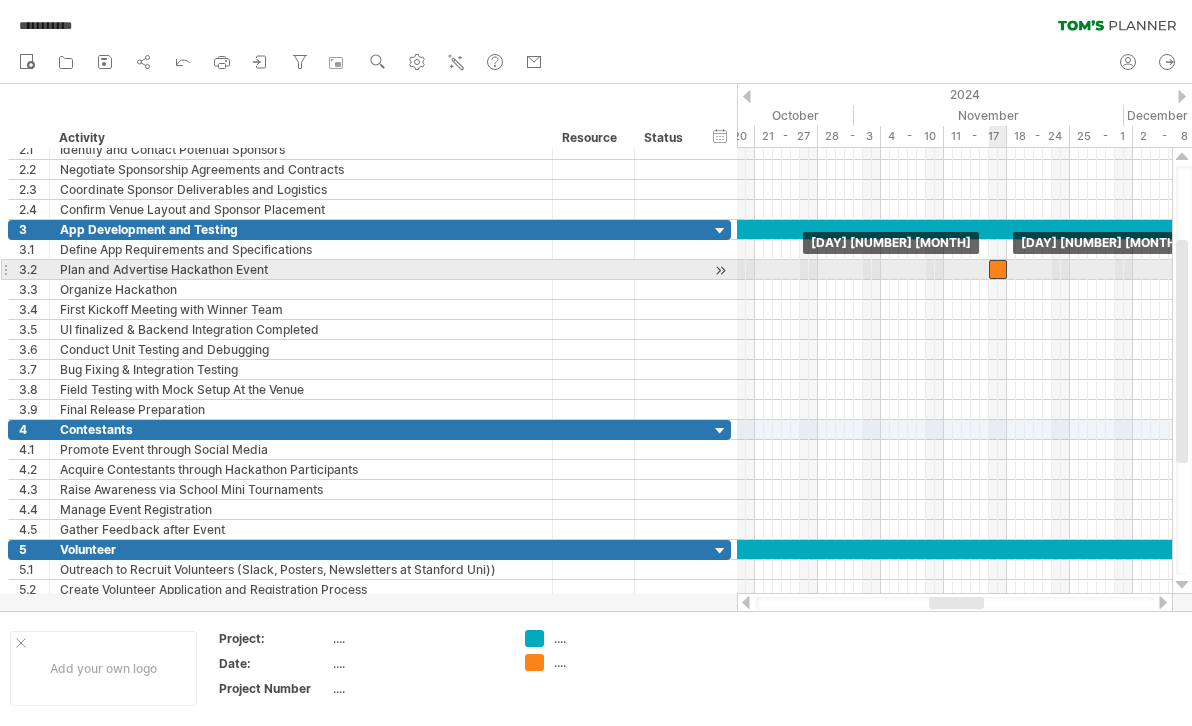 drag, startPoint x: 822, startPoint y: 267, endPoint x: 1002, endPoint y: 269, distance: 180.01111 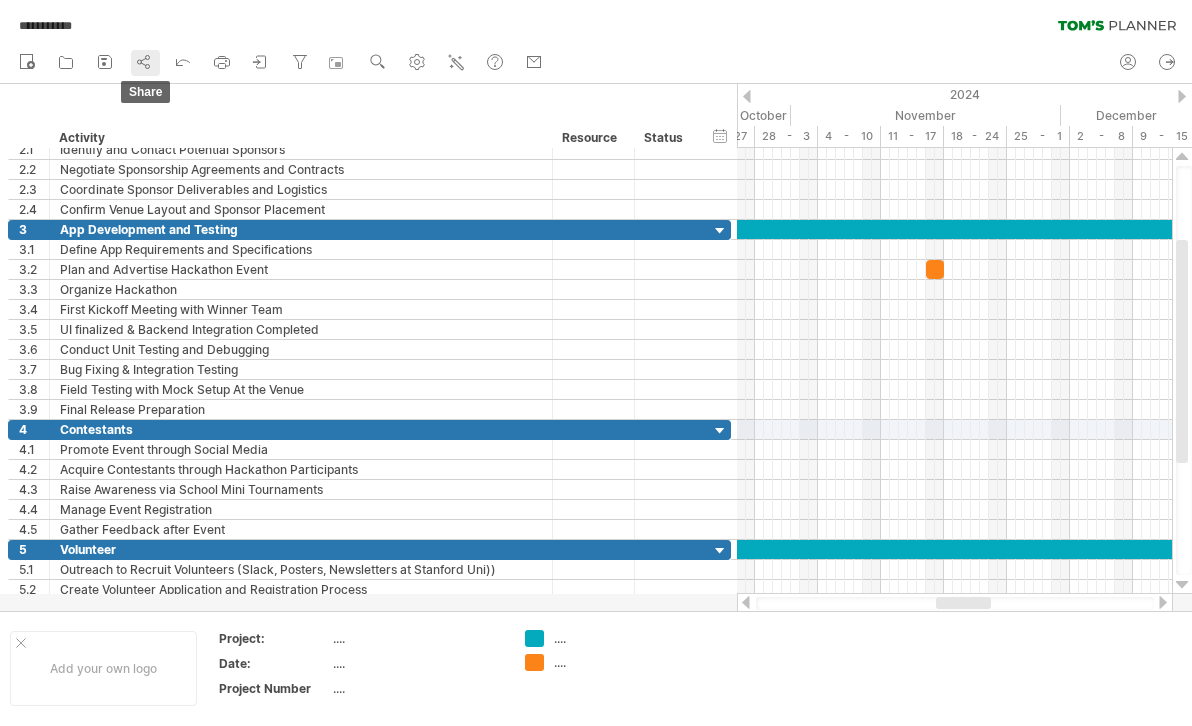 click at bounding box center (144, 62) 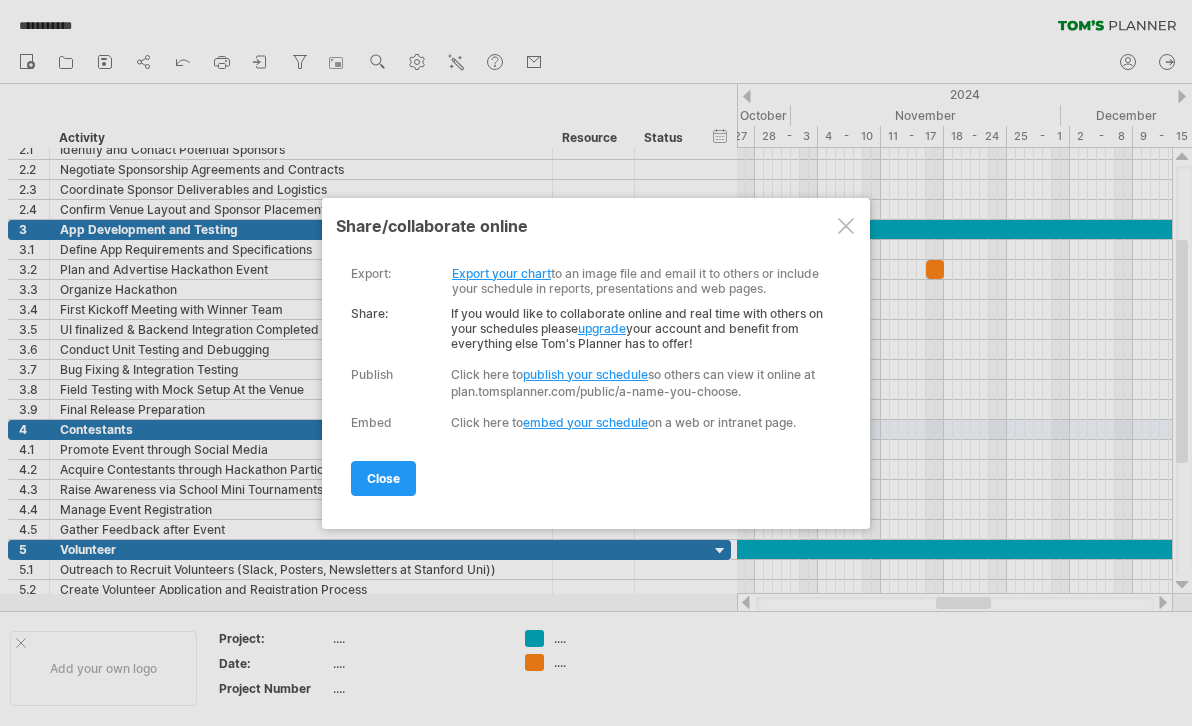 click at bounding box center [846, 226] 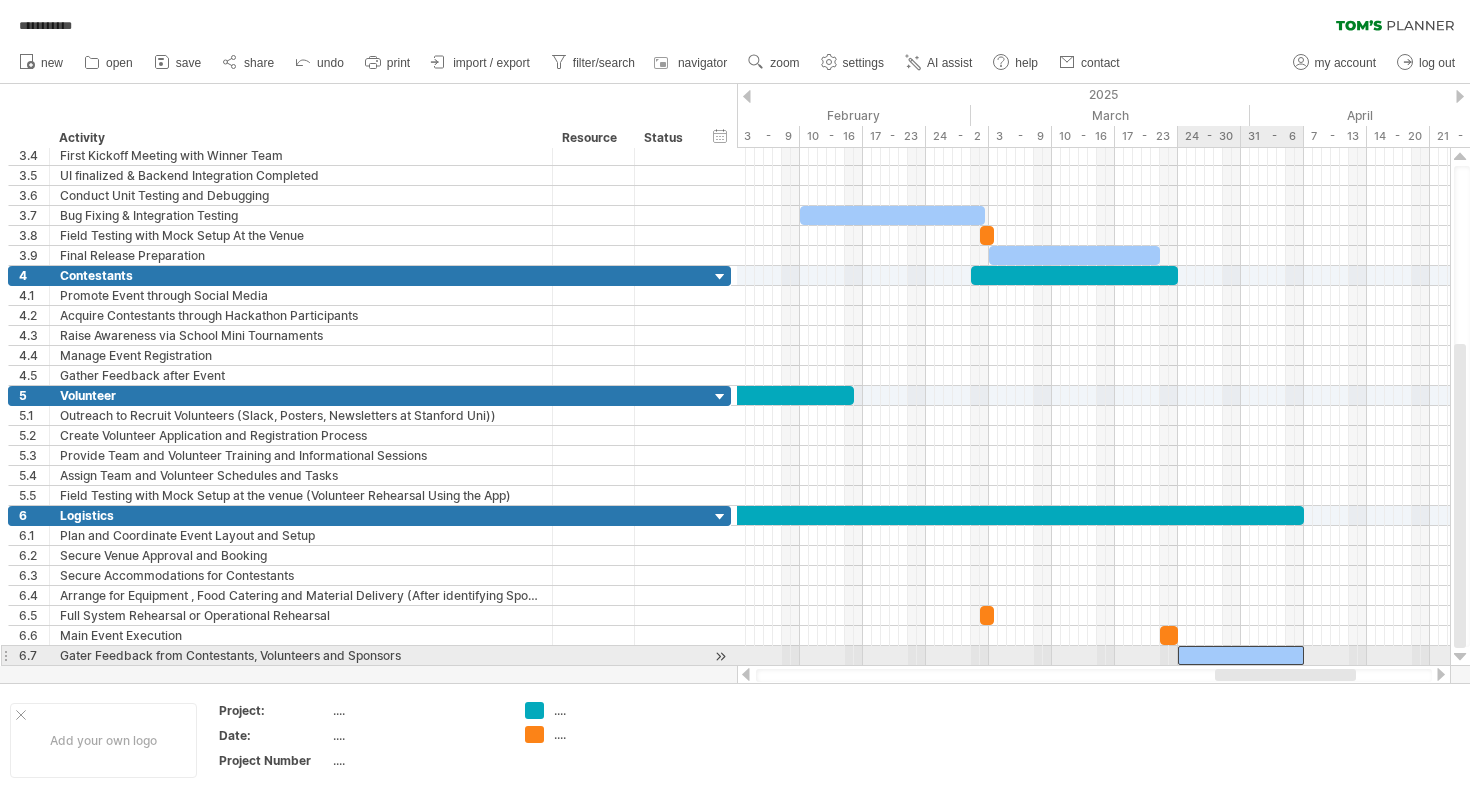 click at bounding box center [1241, 655] 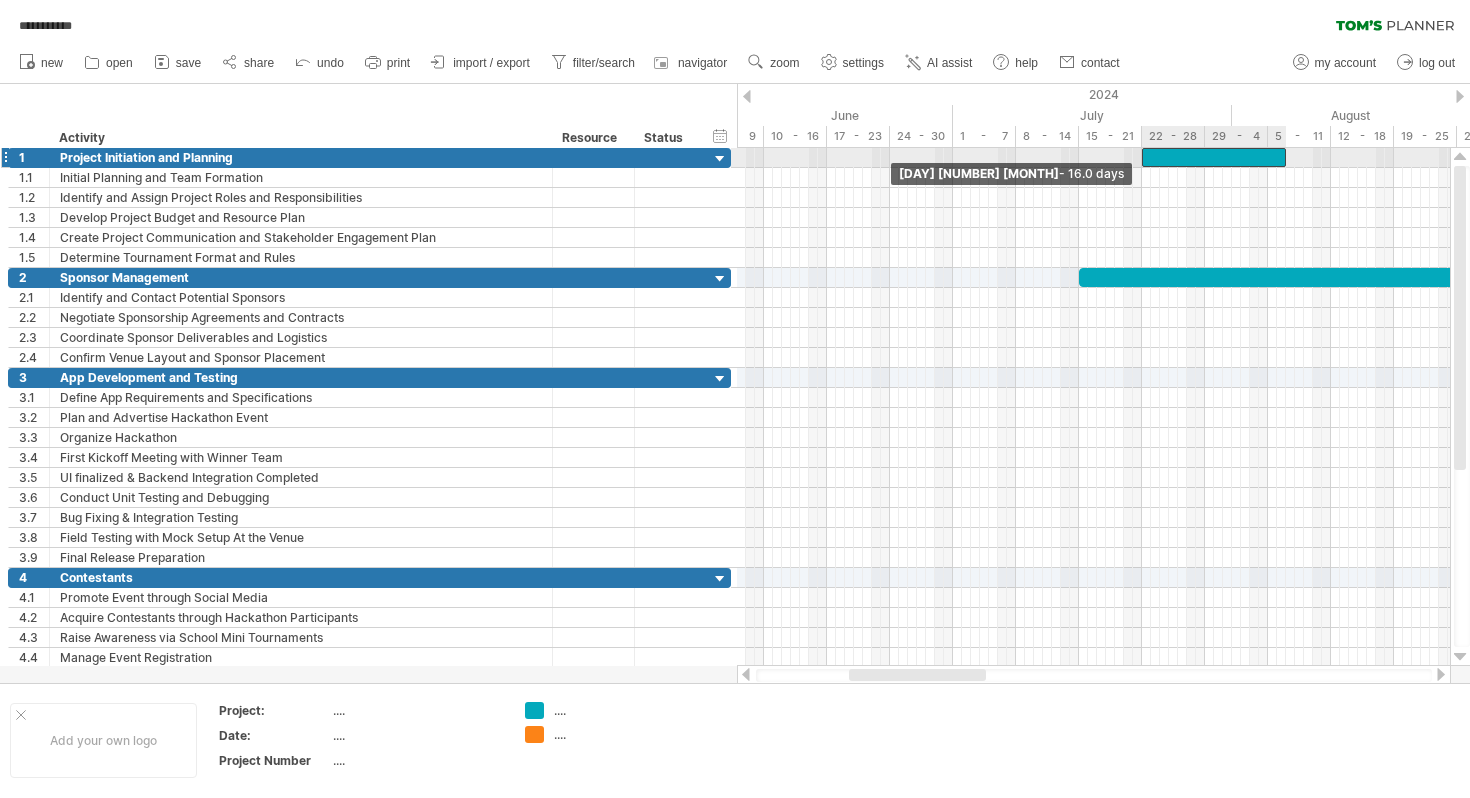 drag, startPoint x: 1009, startPoint y: 156, endPoint x: 1144, endPoint y: 161, distance: 135.09256 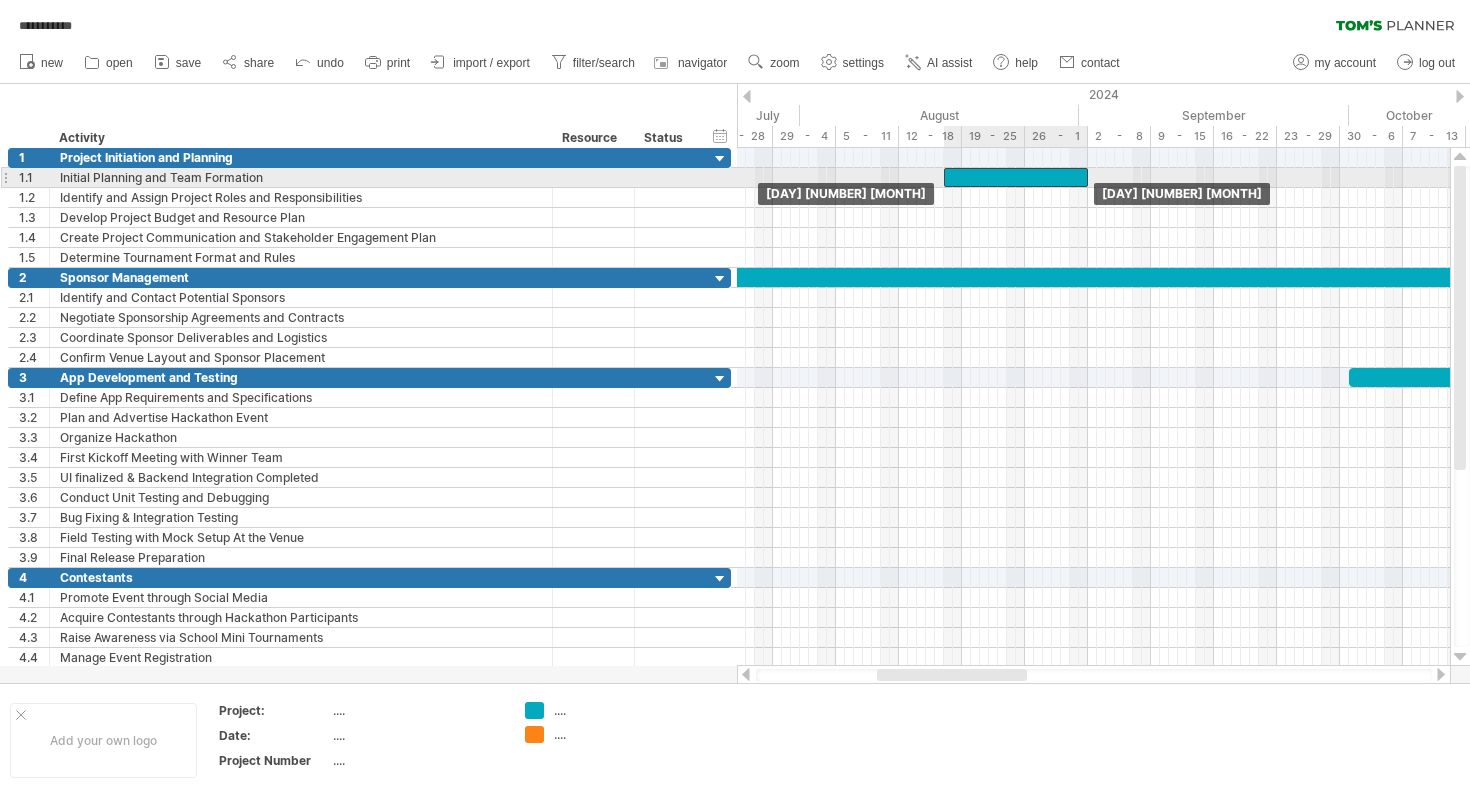 drag, startPoint x: 832, startPoint y: 155, endPoint x: 1069, endPoint y: 171, distance: 237.53947 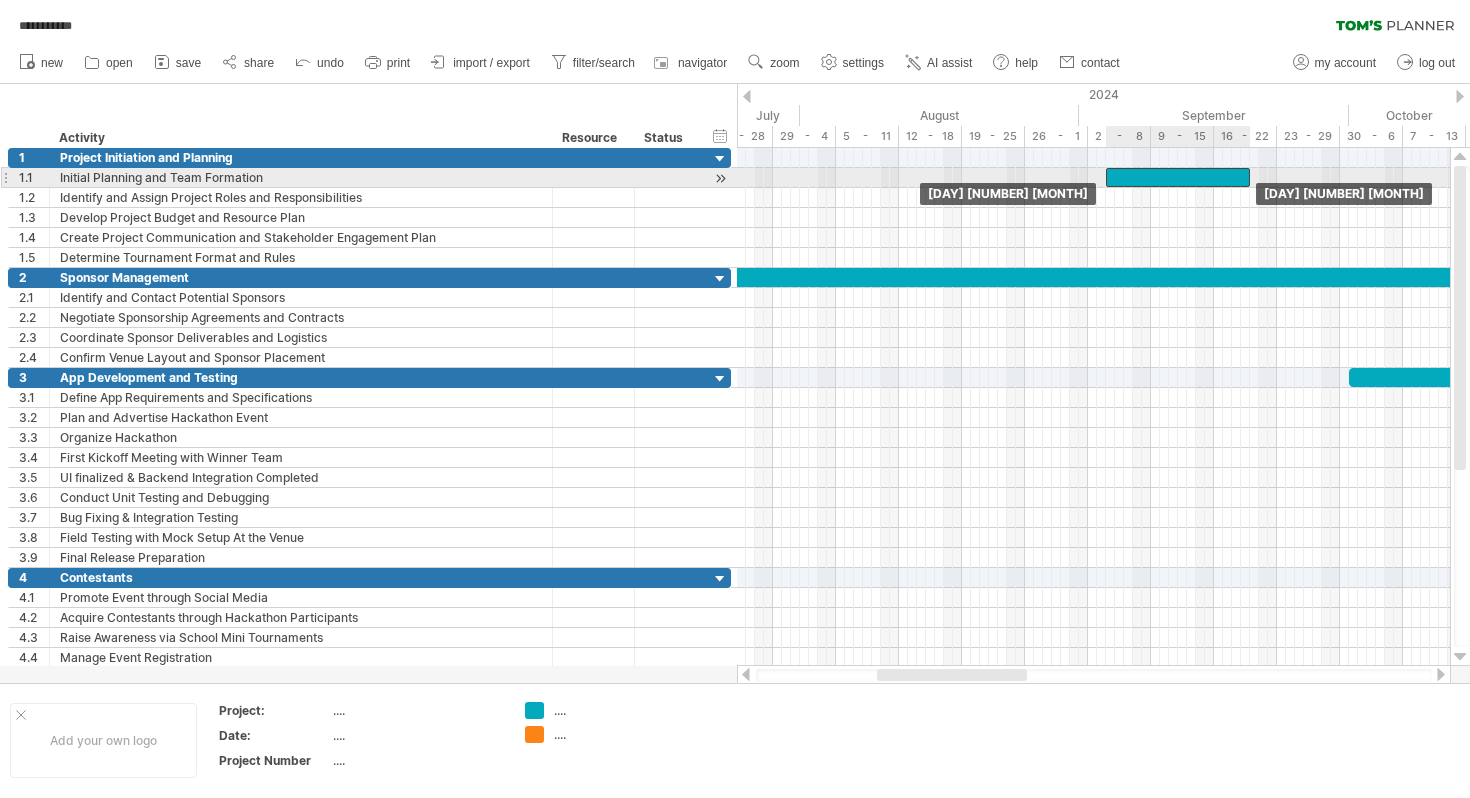drag, startPoint x: 963, startPoint y: 180, endPoint x: 1106, endPoint y: 169, distance: 143.42245 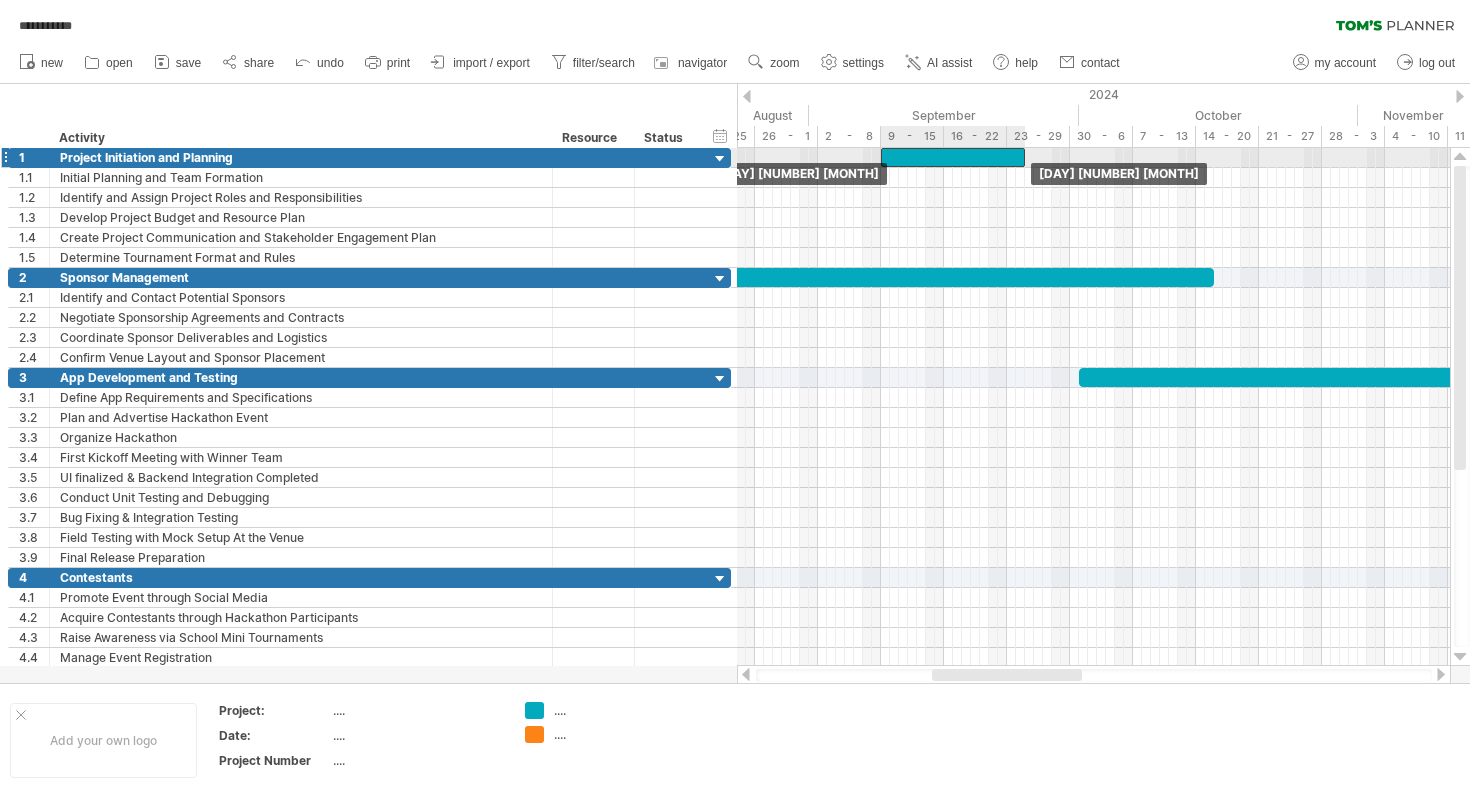 drag, startPoint x: 859, startPoint y: 156, endPoint x: 917, endPoint y: 159, distance: 58.077534 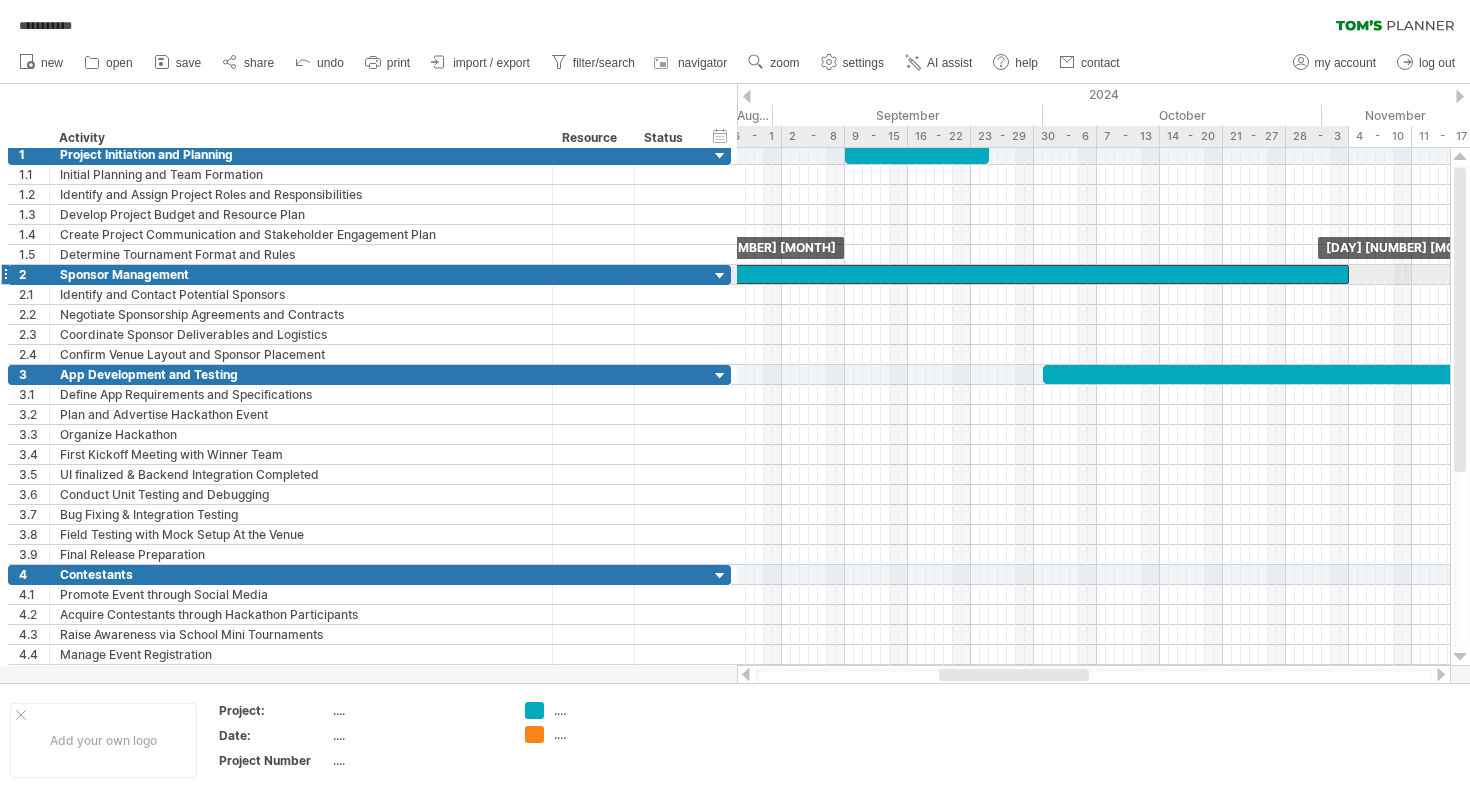 drag, startPoint x: 877, startPoint y: 277, endPoint x: 1047, endPoint y: 277, distance: 170 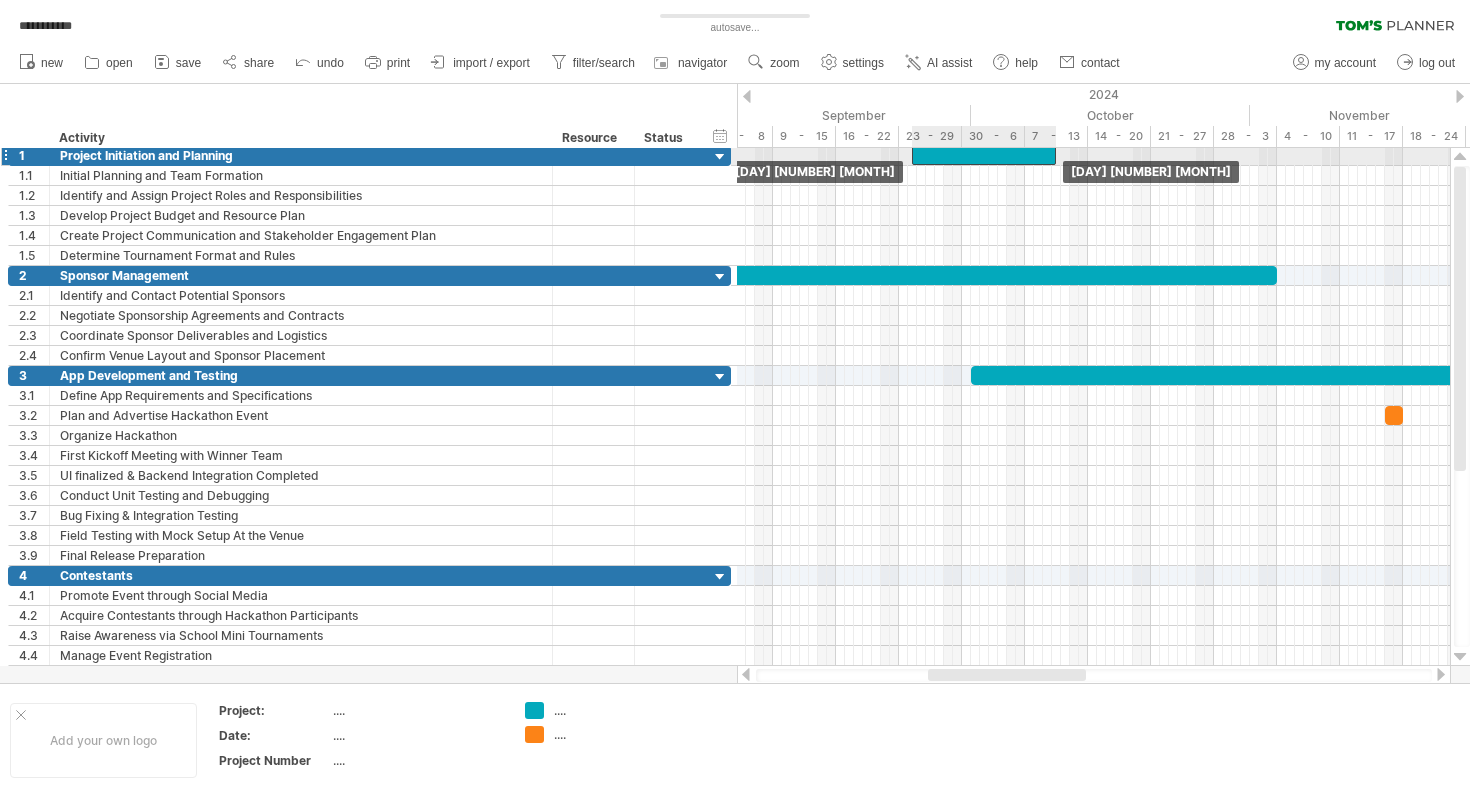 drag, startPoint x: 893, startPoint y: 158, endPoint x: 1034, endPoint y: 161, distance: 141.0319 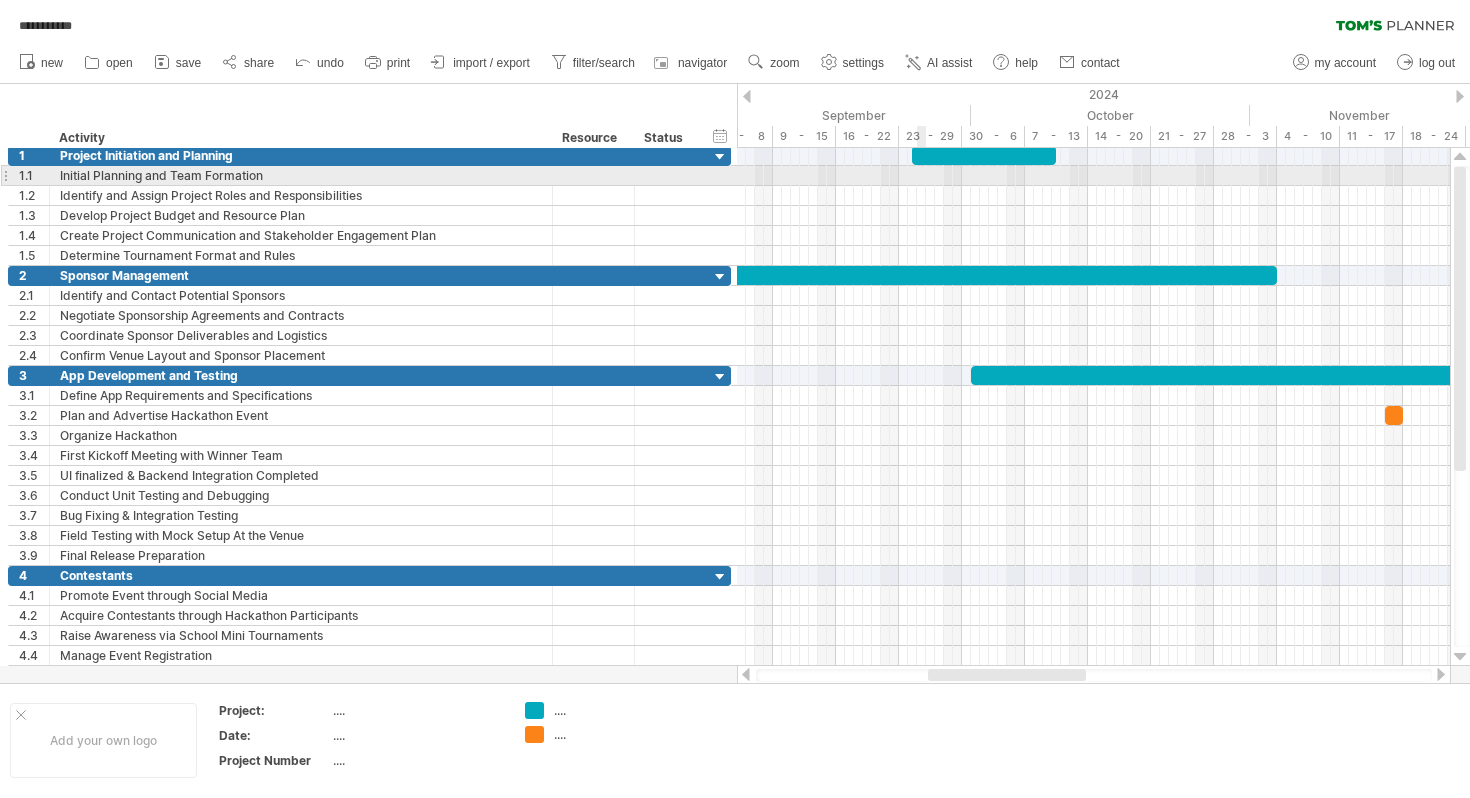 click at bounding box center (1093, 176) 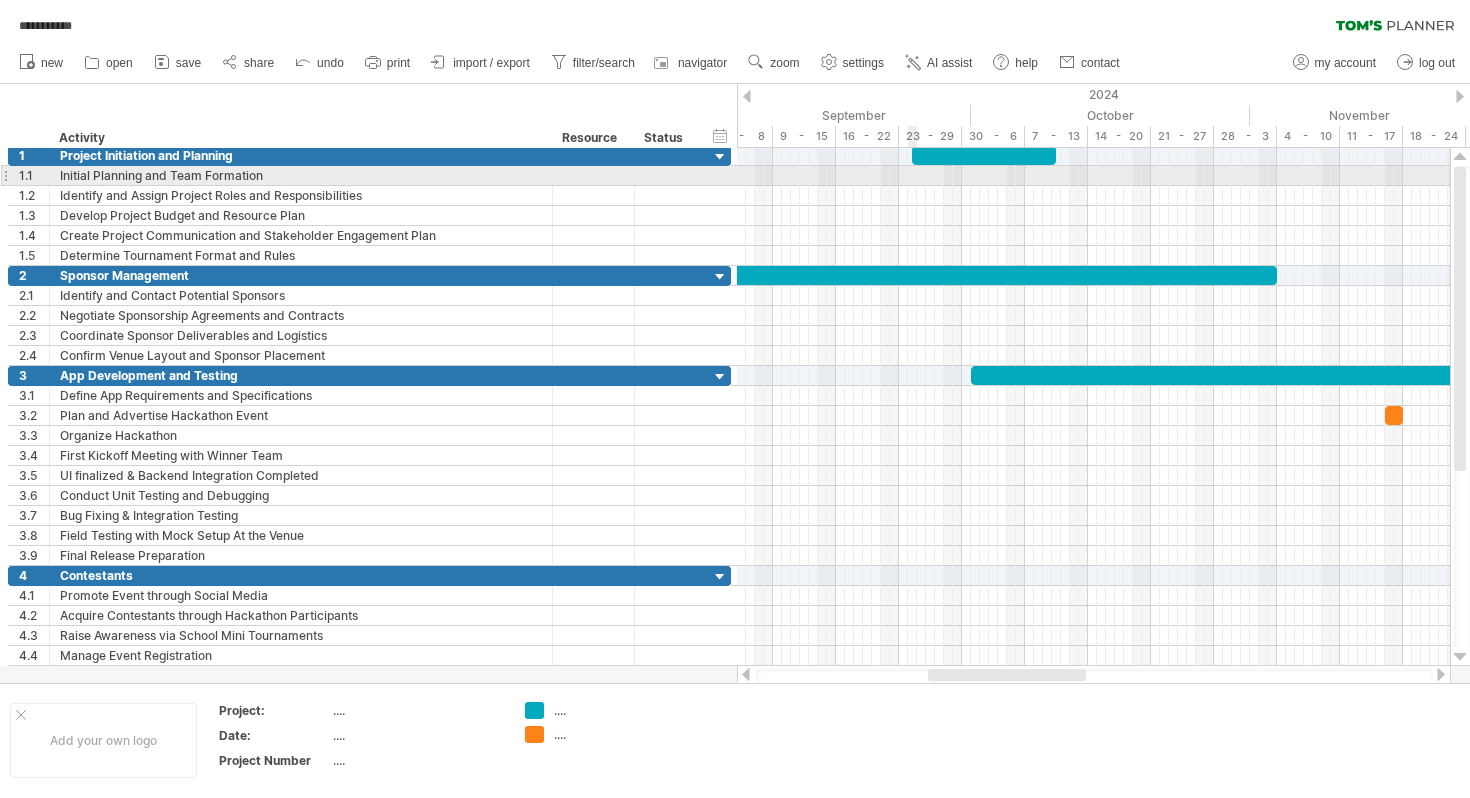 click at bounding box center [1093, 176] 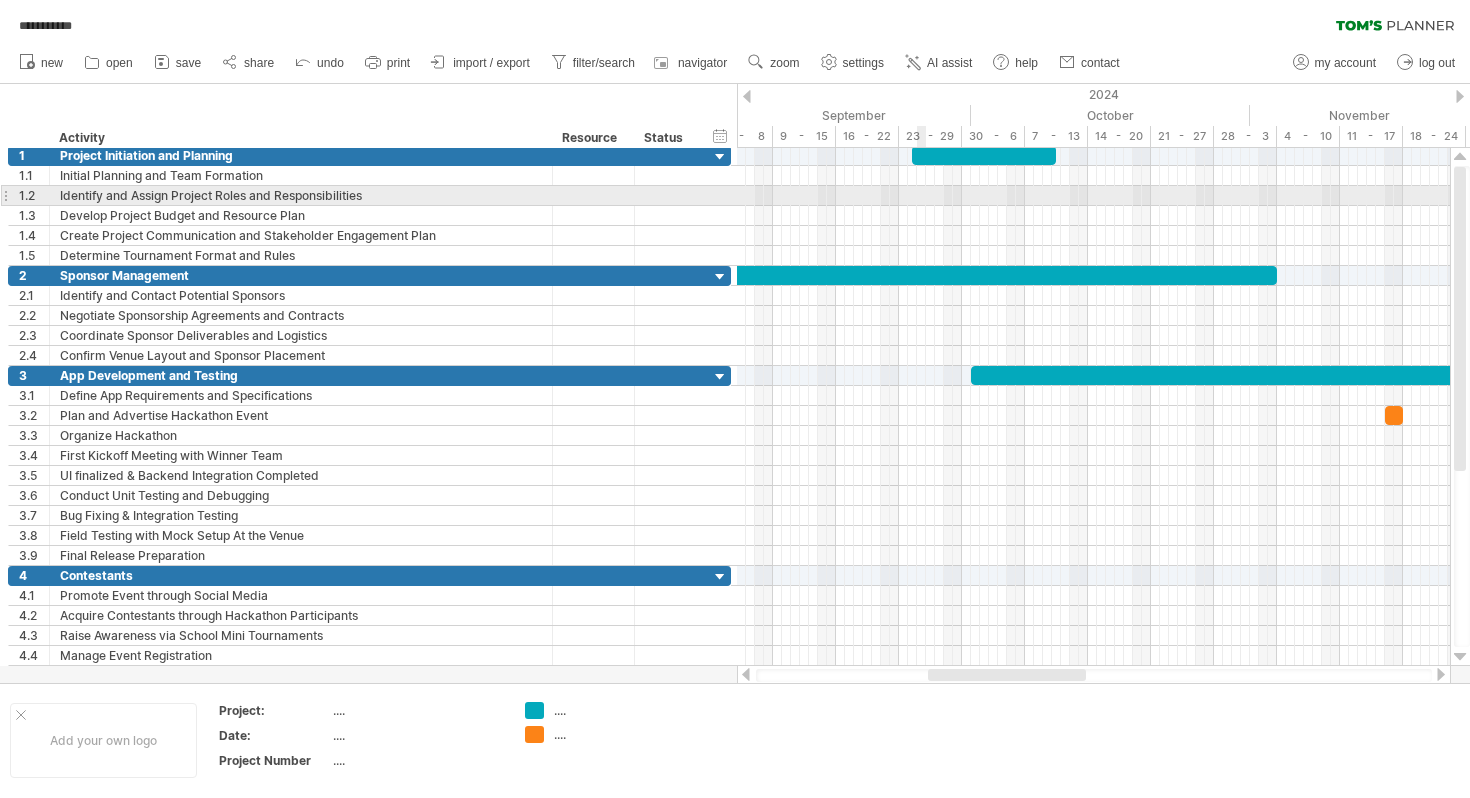 click at bounding box center (1093, 216) 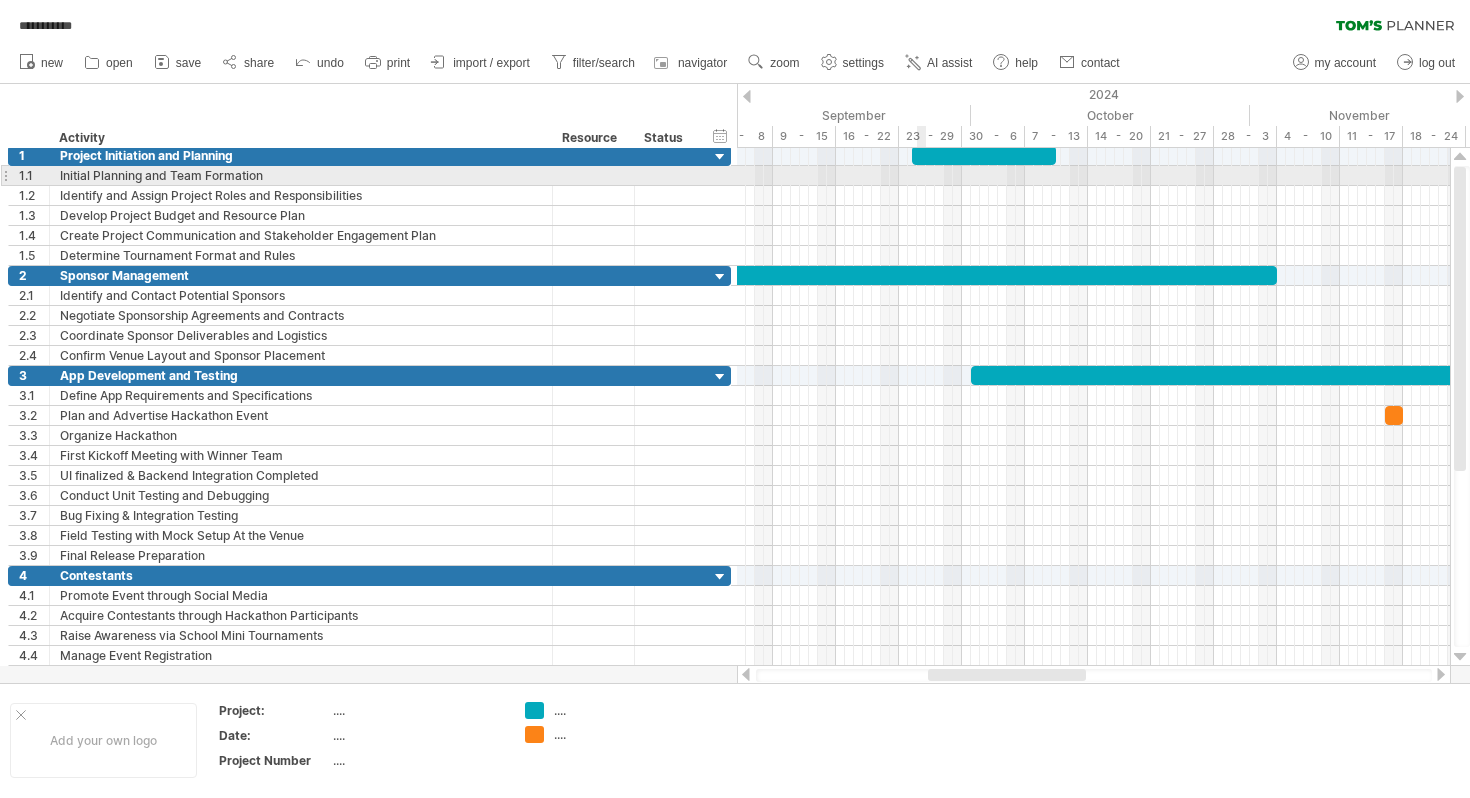 click at bounding box center [1093, 176] 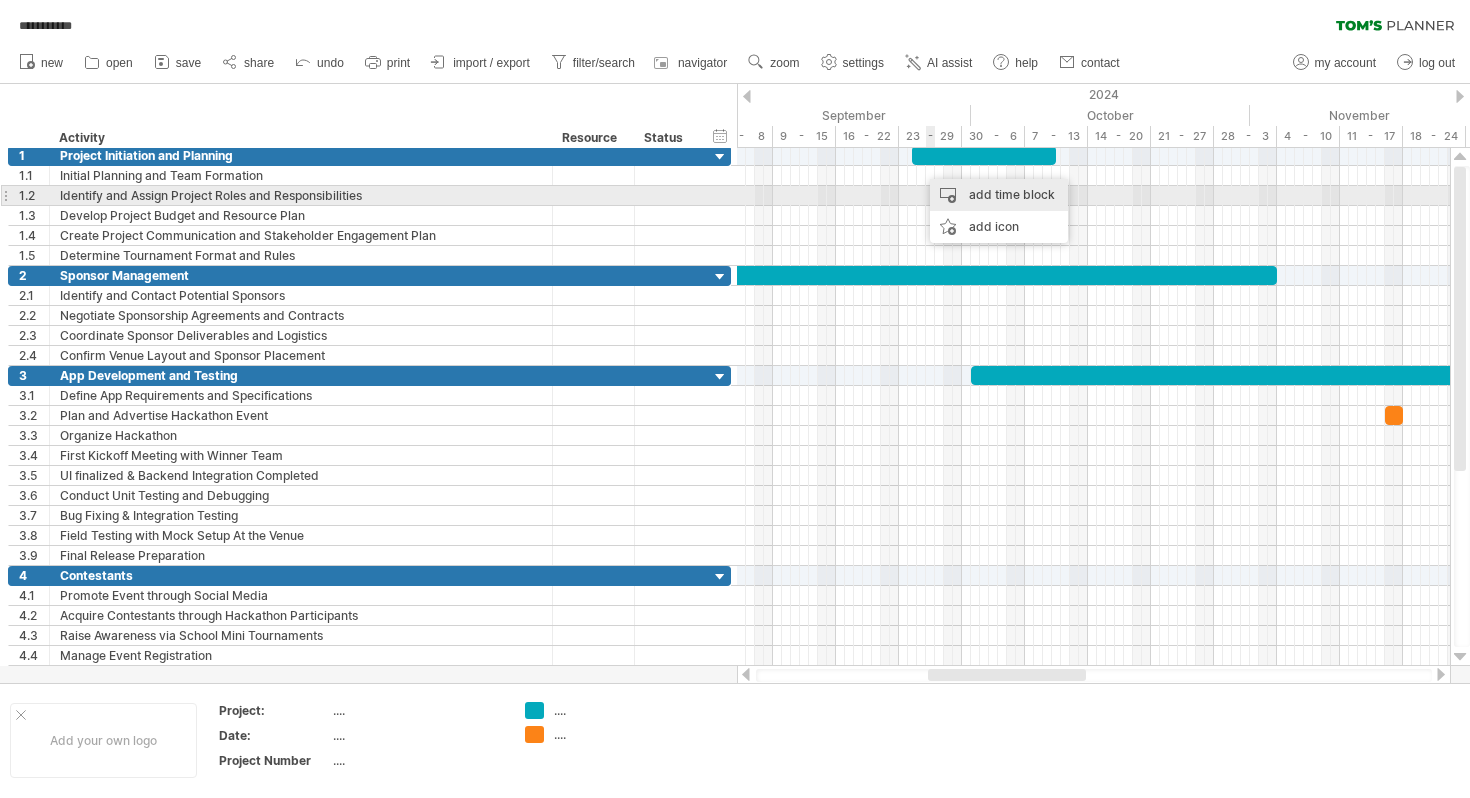 click on "add time block" at bounding box center [999, 195] 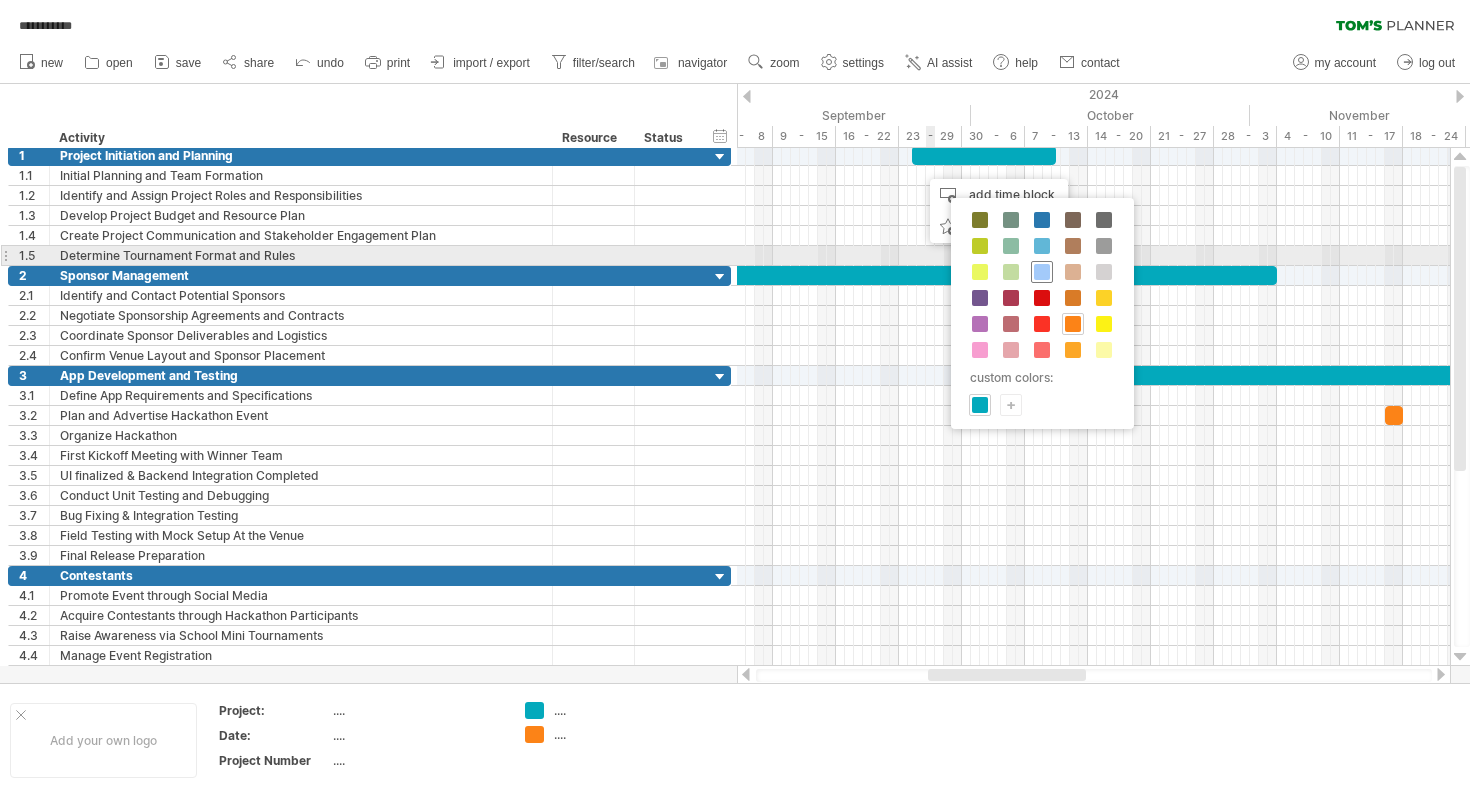 click at bounding box center [1042, 272] 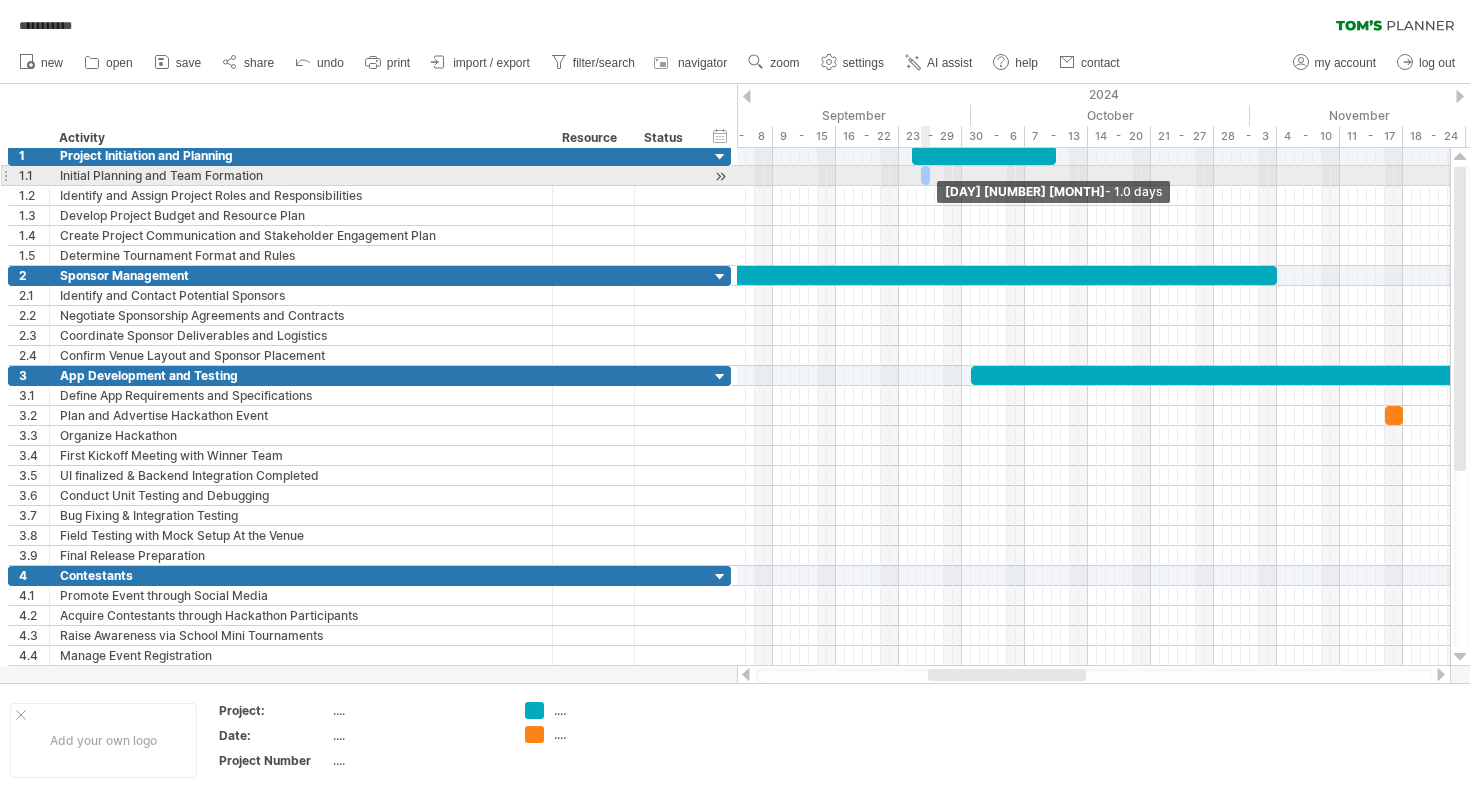 click at bounding box center [930, 175] 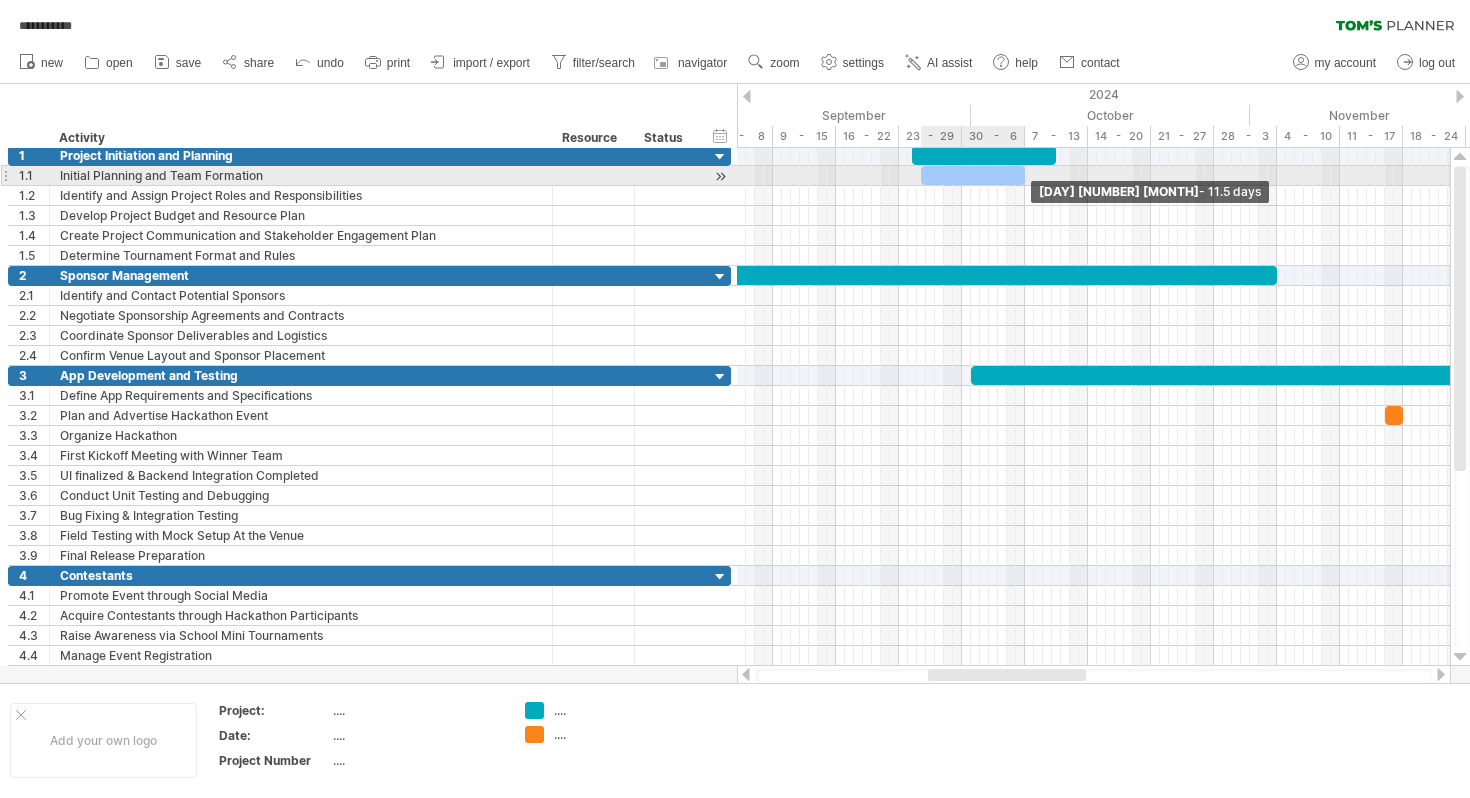 drag, startPoint x: 929, startPoint y: 176, endPoint x: 1025, endPoint y: 181, distance: 96.13012 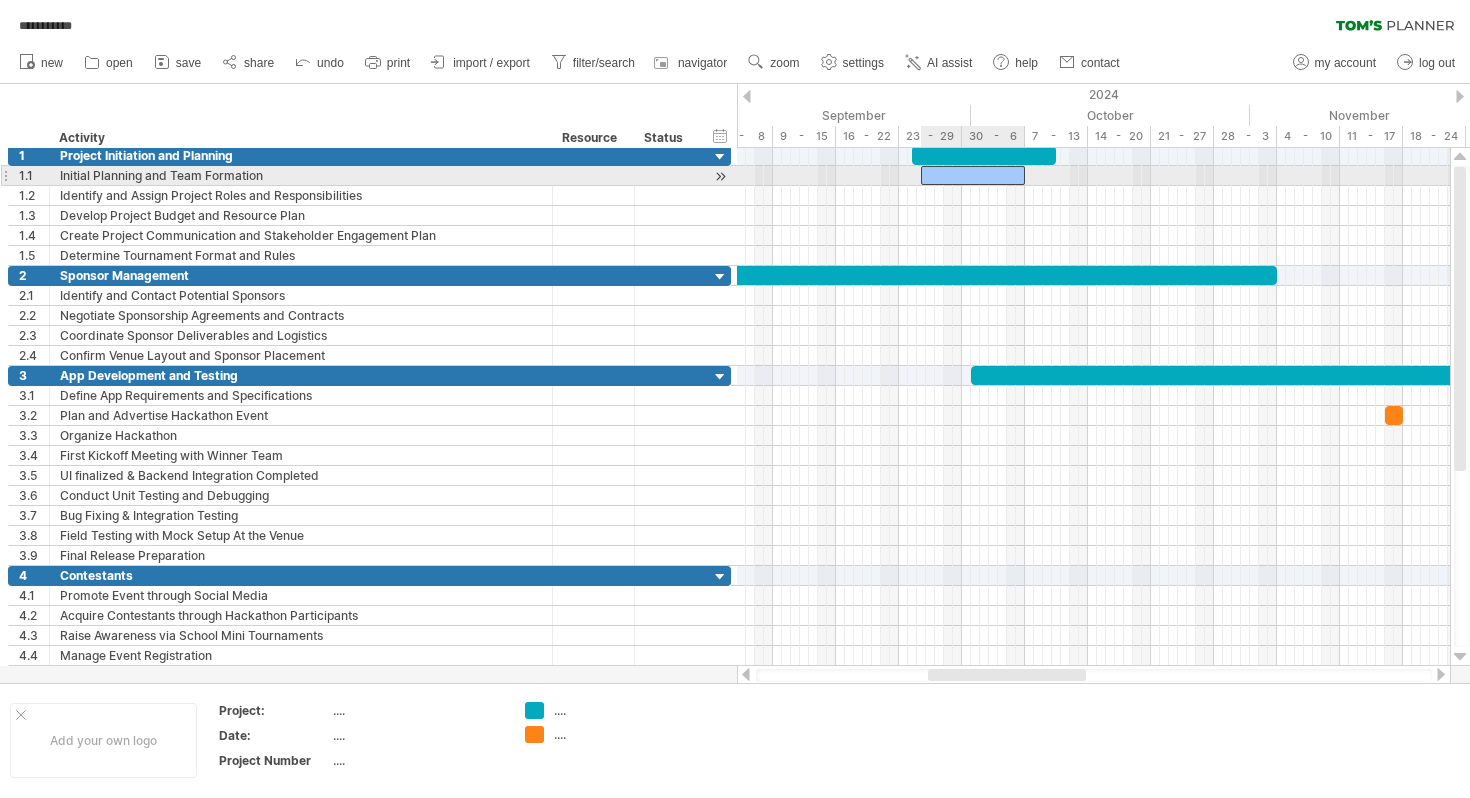 click at bounding box center (973, 175) 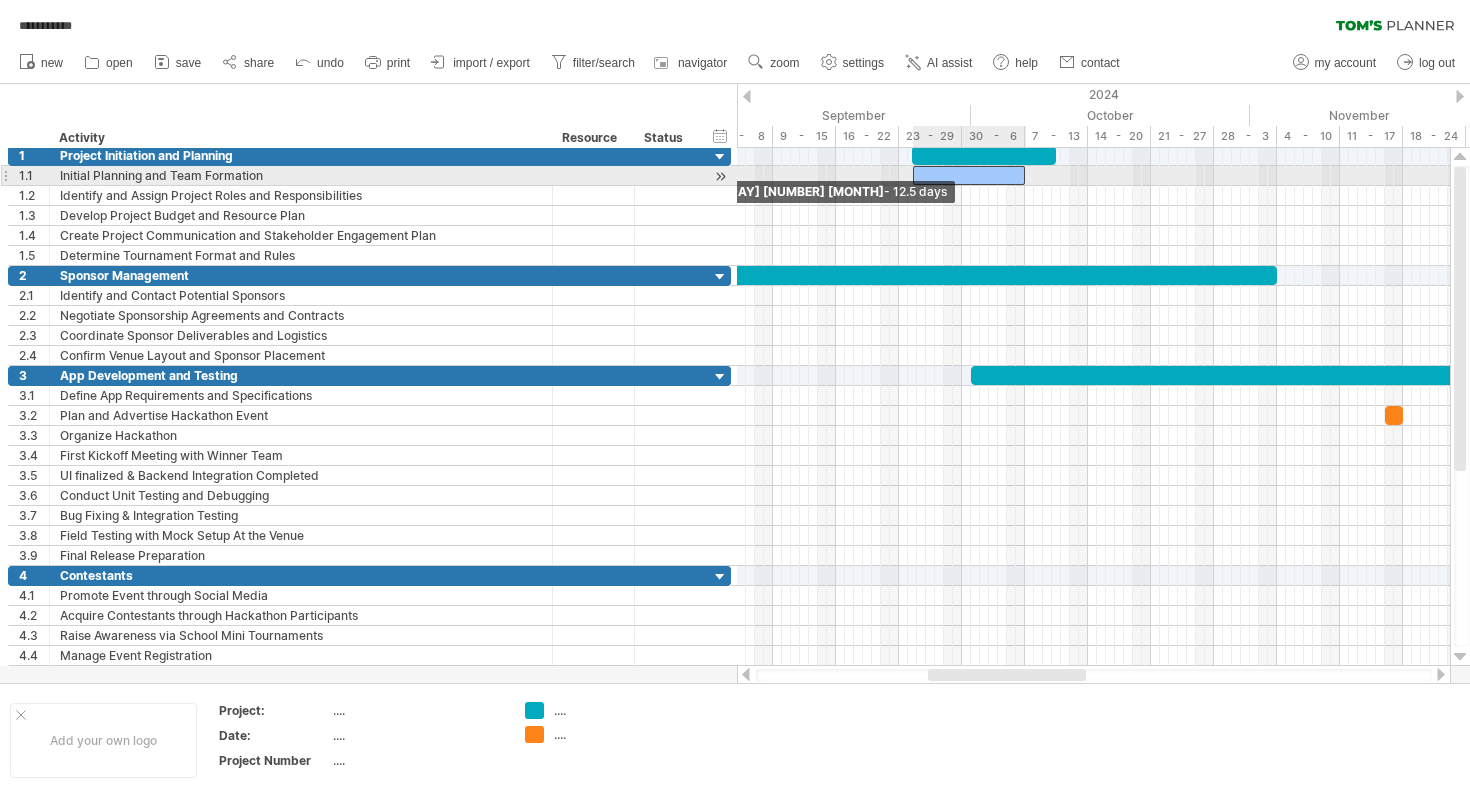 click at bounding box center (913, 175) 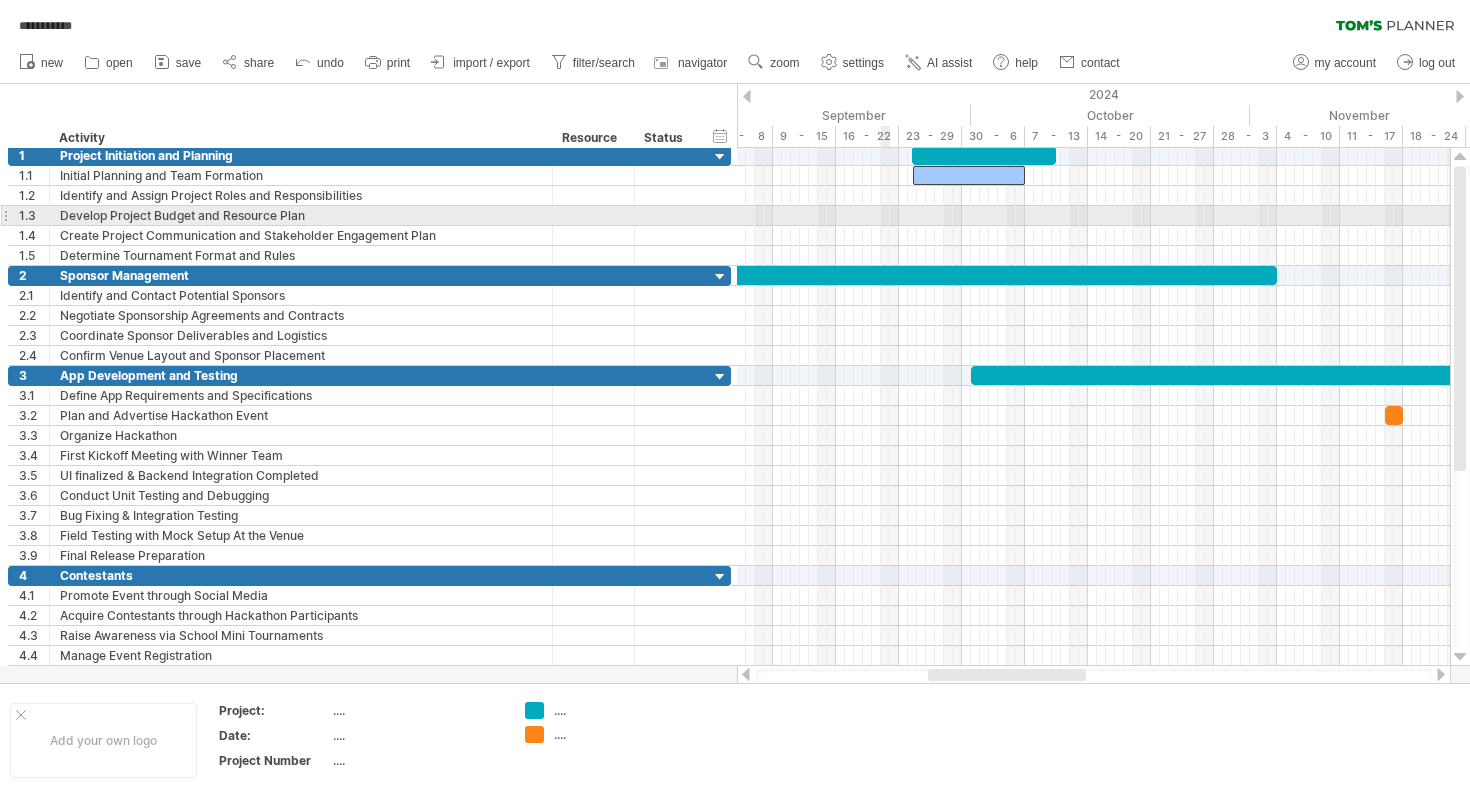 click at bounding box center (1093, 236) 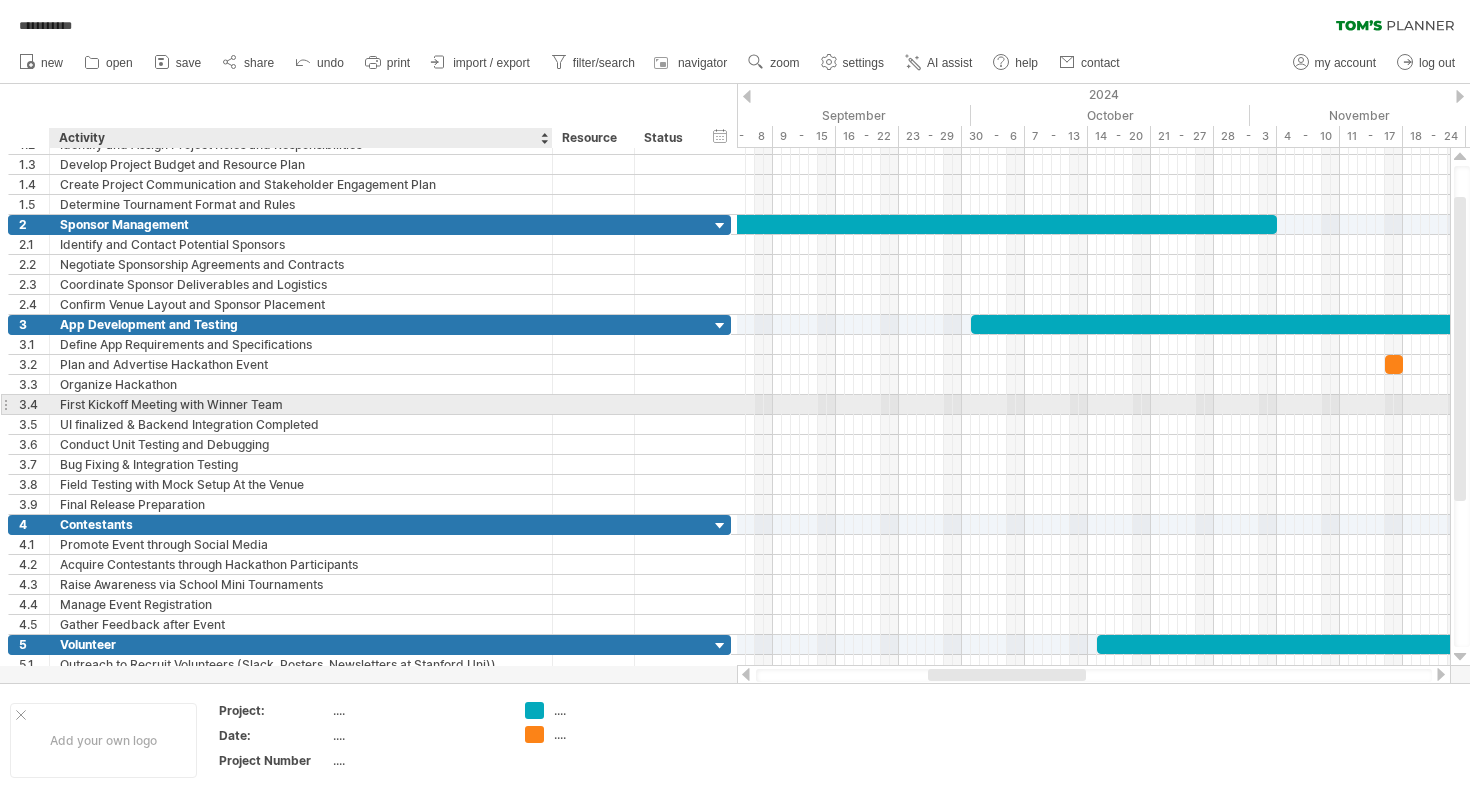 click on "First Kickoff Meeting with Winner Team" at bounding box center [301, 404] 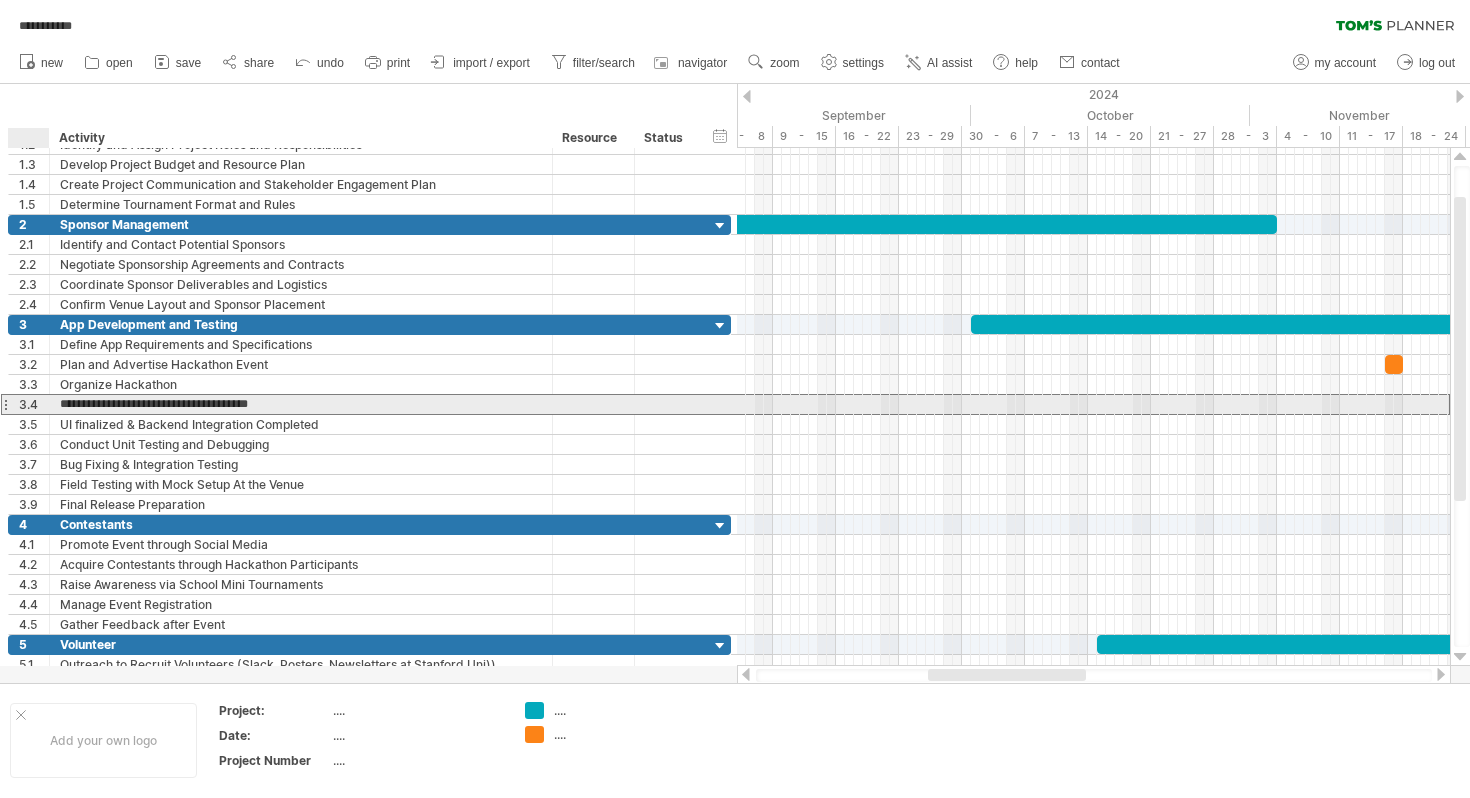 drag, startPoint x: 286, startPoint y: 404, endPoint x: 56, endPoint y: 409, distance: 230.05434 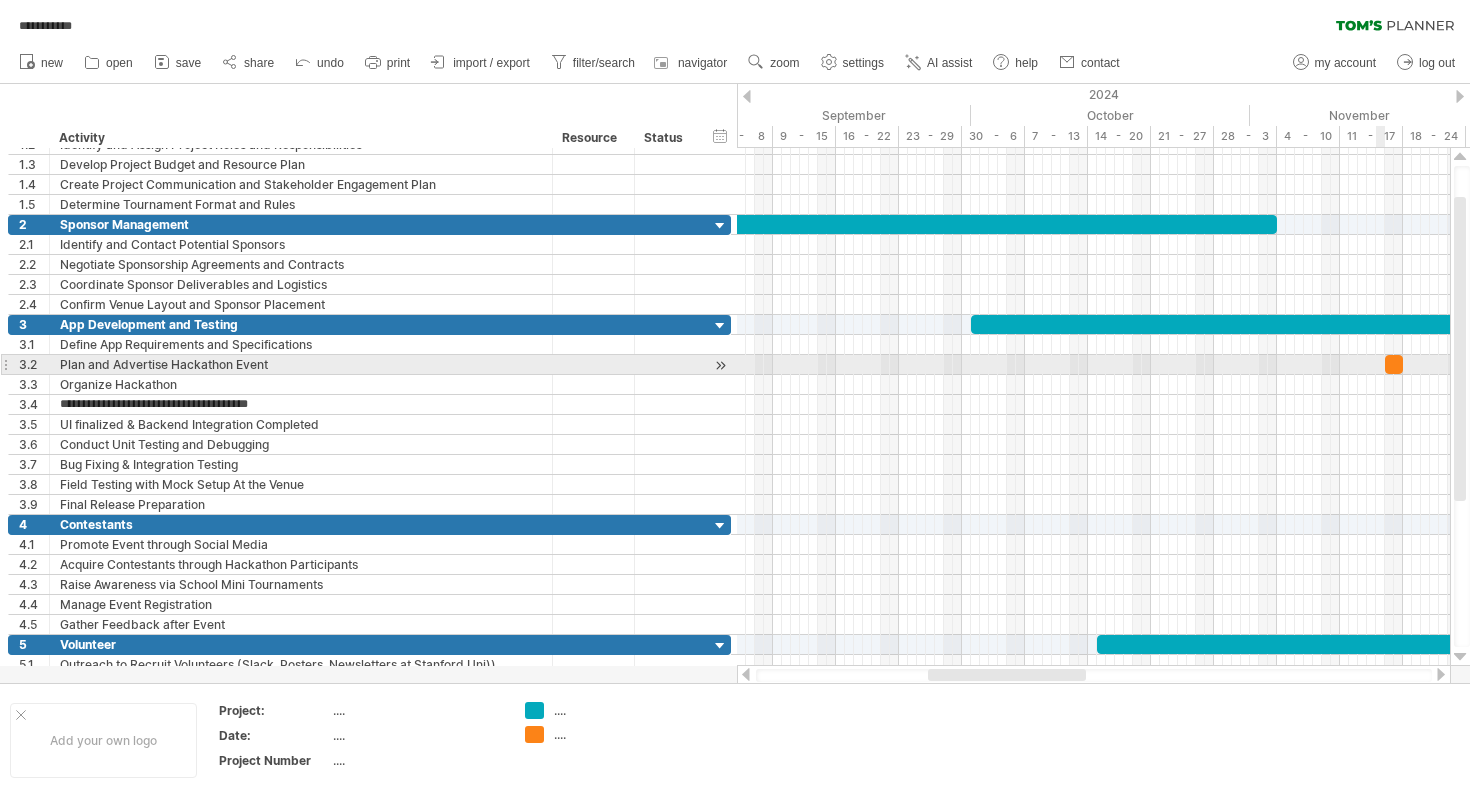 click at bounding box center (1394, 364) 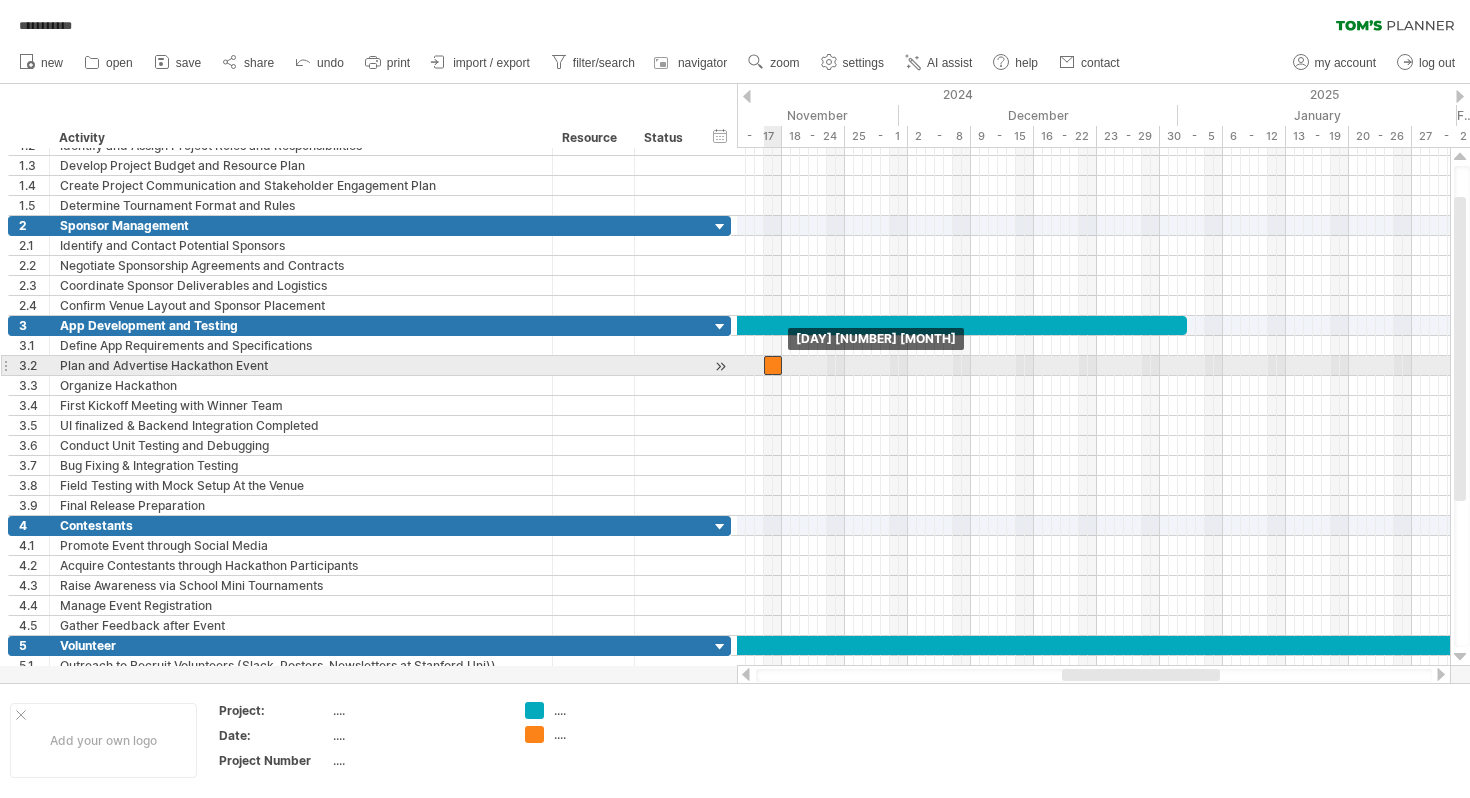 click at bounding box center (773, 365) 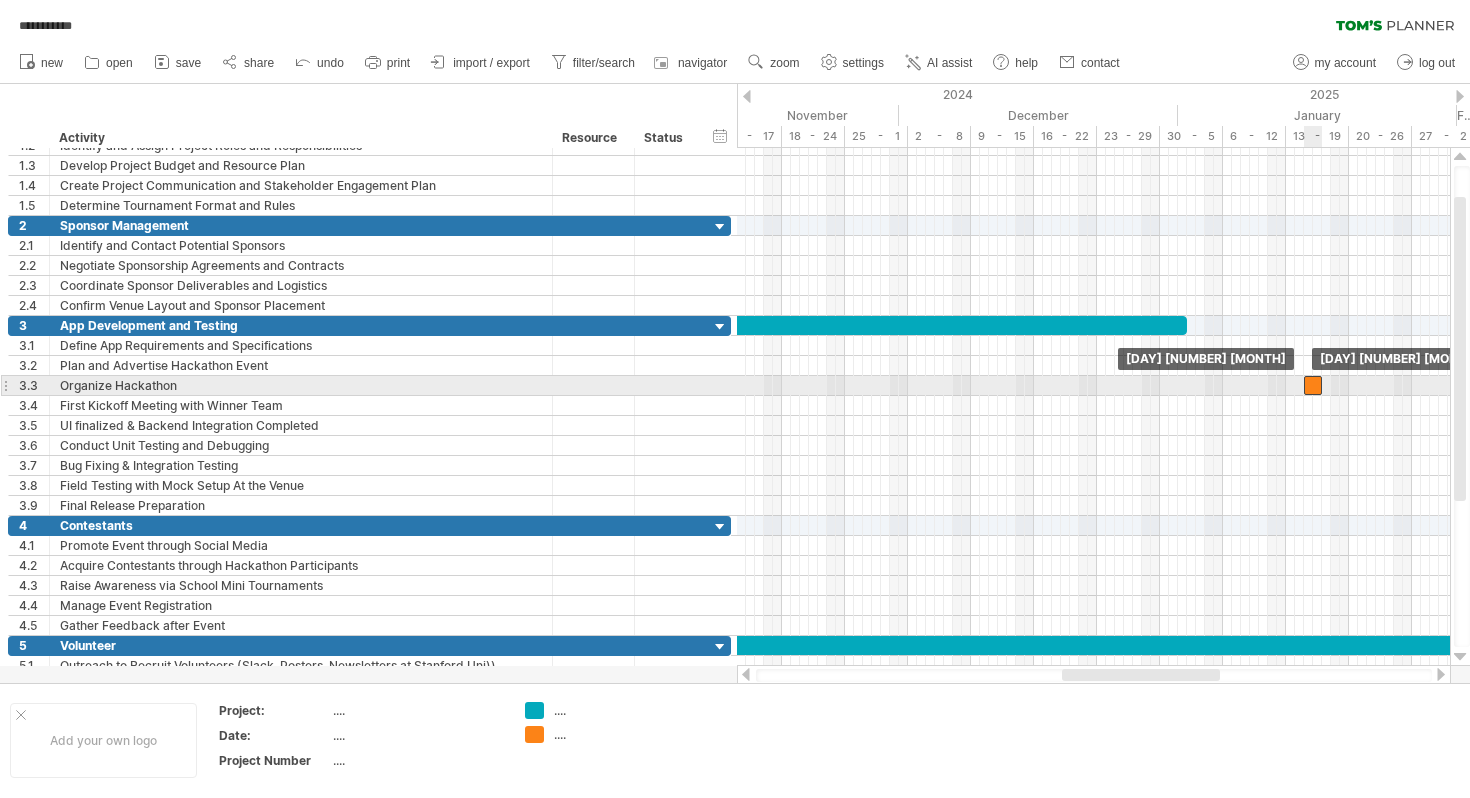 drag, startPoint x: 775, startPoint y: 369, endPoint x: 1317, endPoint y: 390, distance: 542.4067 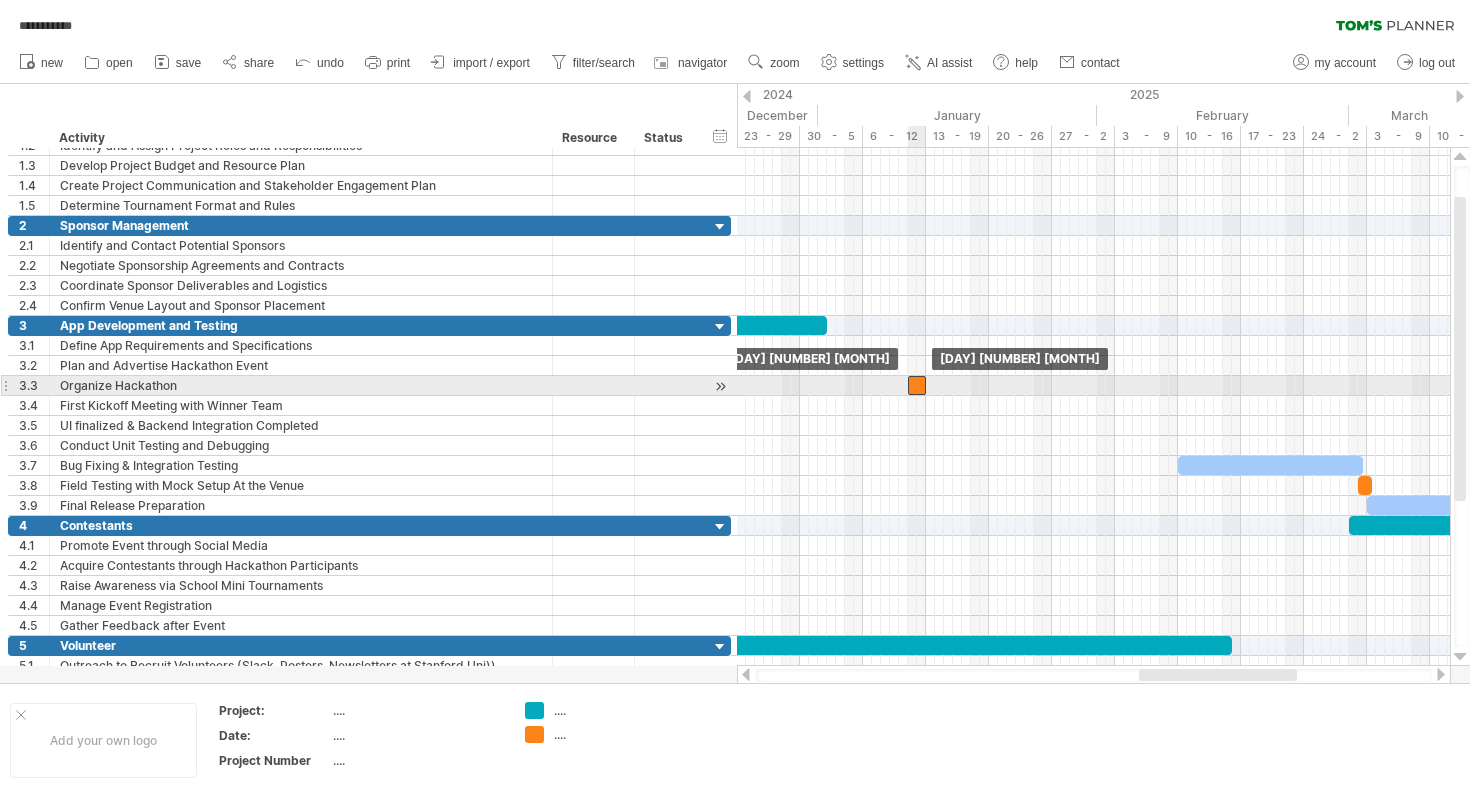 drag, startPoint x: 952, startPoint y: 388, endPoint x: 916, endPoint y: 379, distance: 37.107952 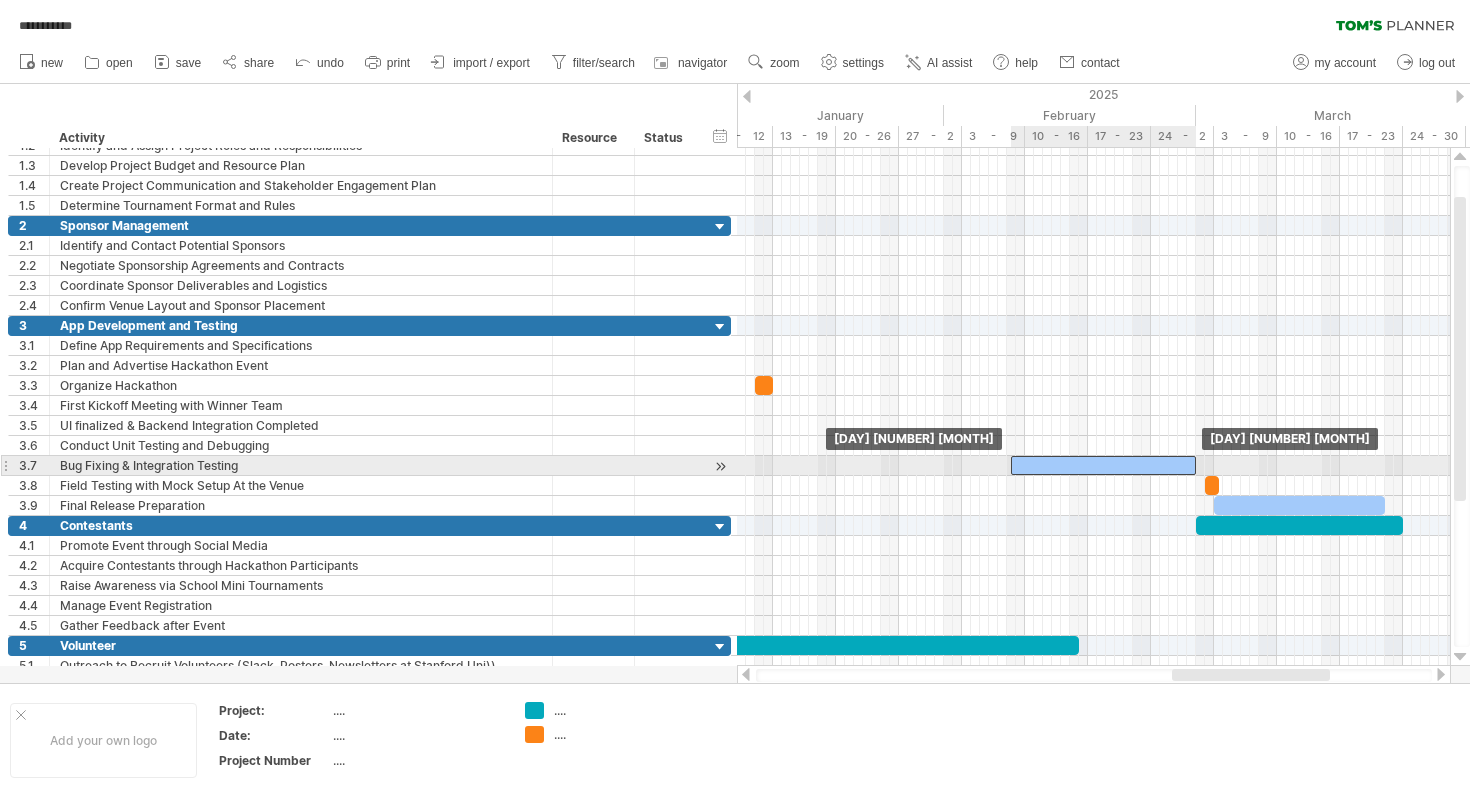 drag, startPoint x: 1186, startPoint y: 464, endPoint x: 1172, endPoint y: 472, distance: 16.124516 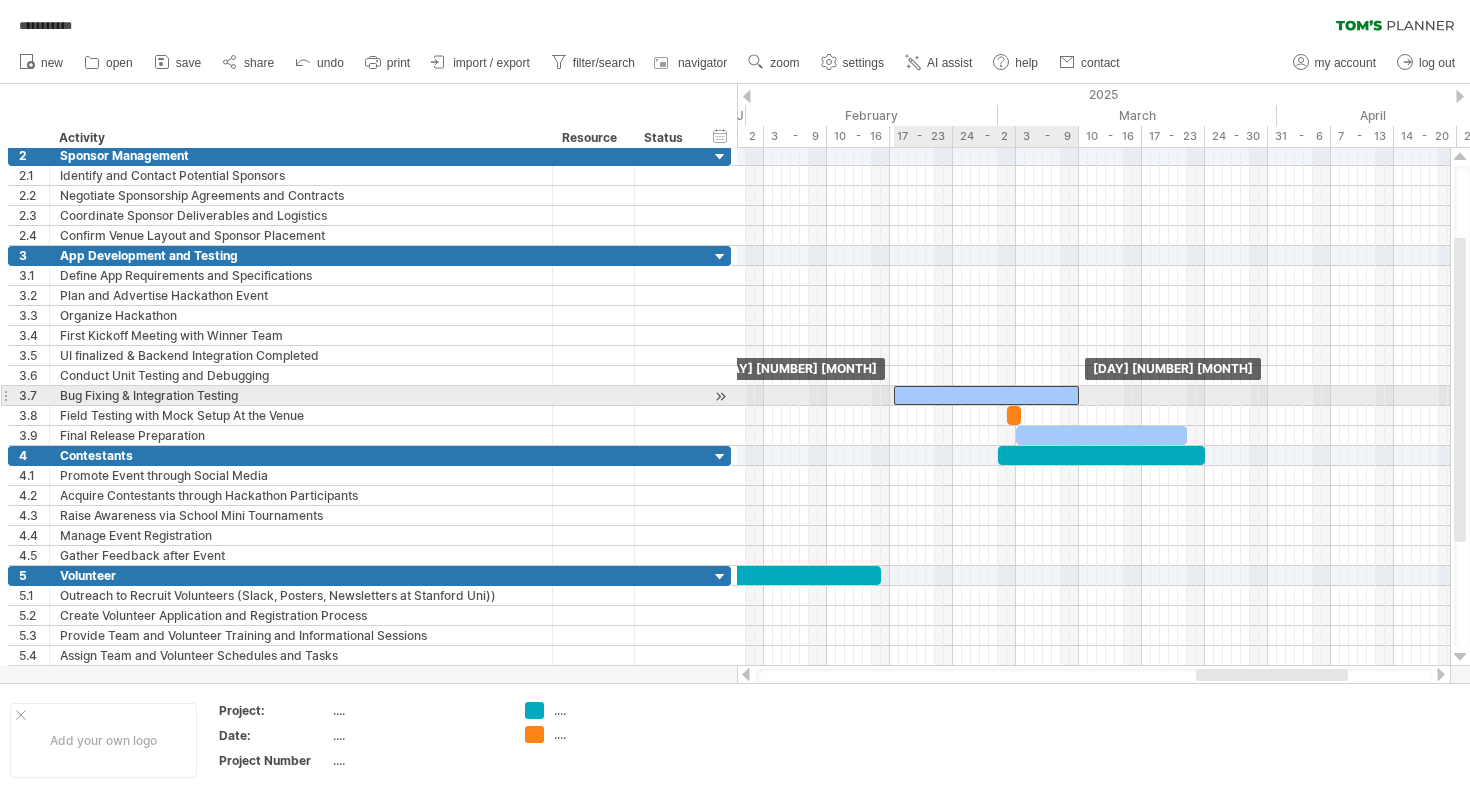 drag, startPoint x: 961, startPoint y: 396, endPoint x: 1039, endPoint y: 403, distance: 78.31347 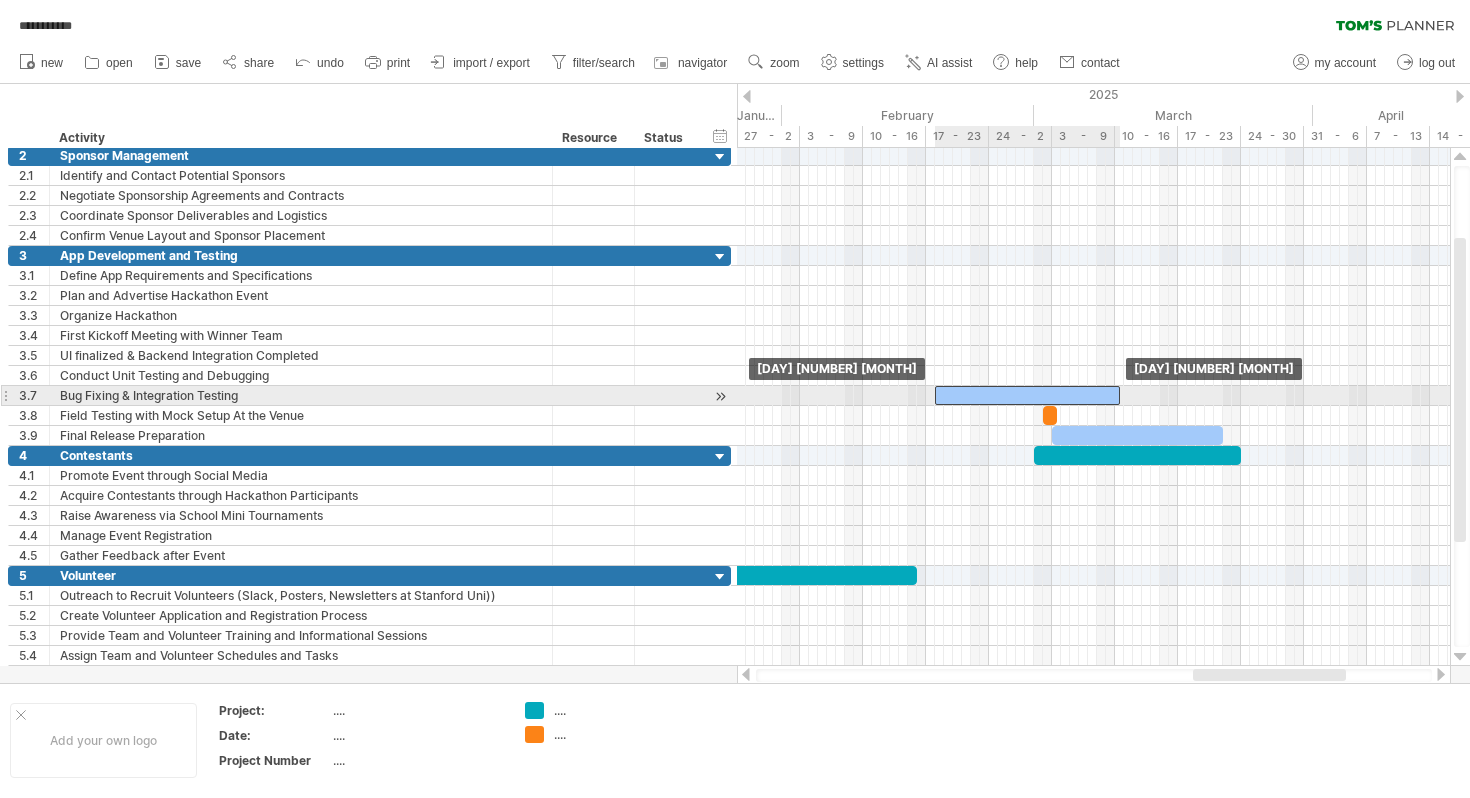 click at bounding box center (1027, 395) 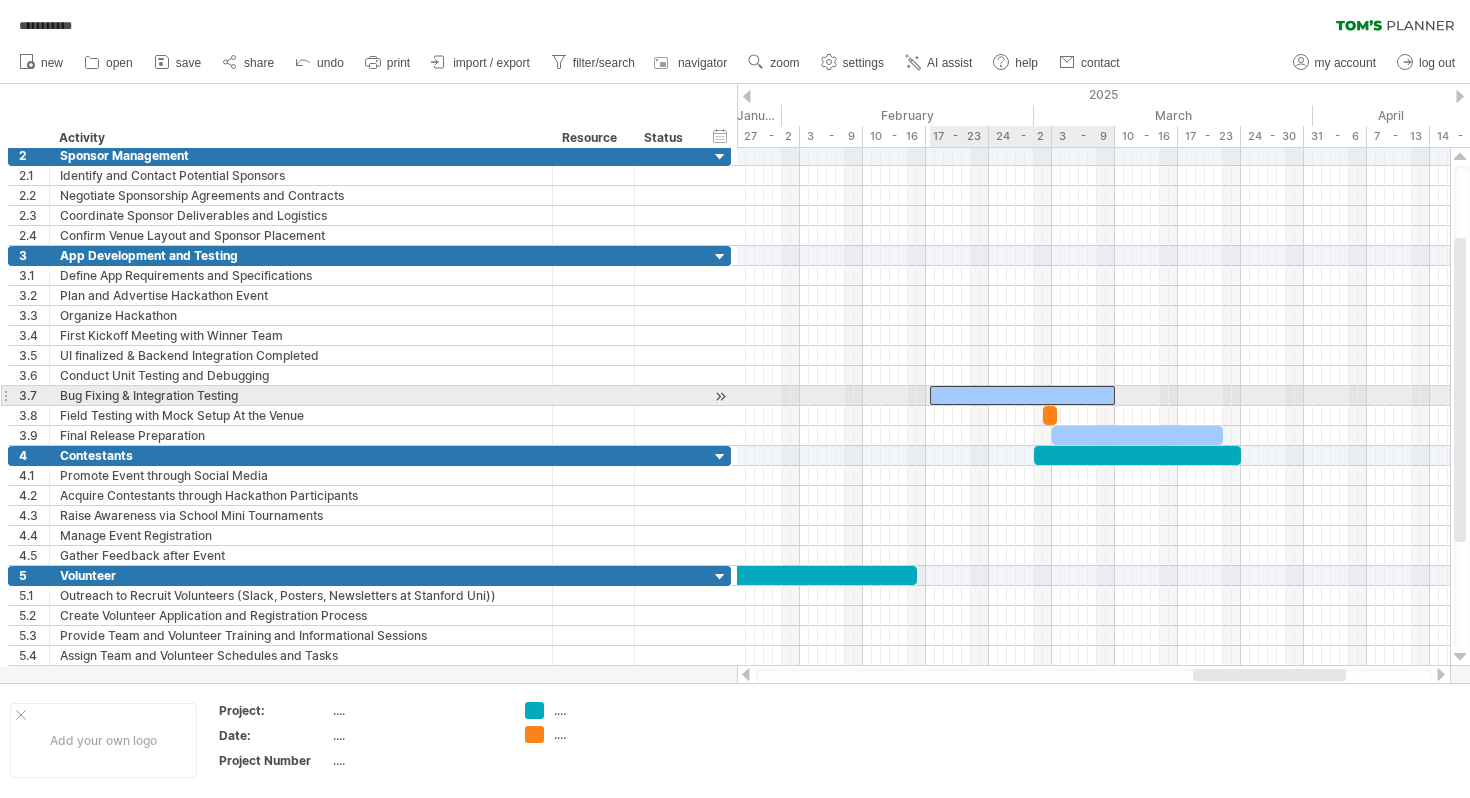 click at bounding box center (1022, 395) 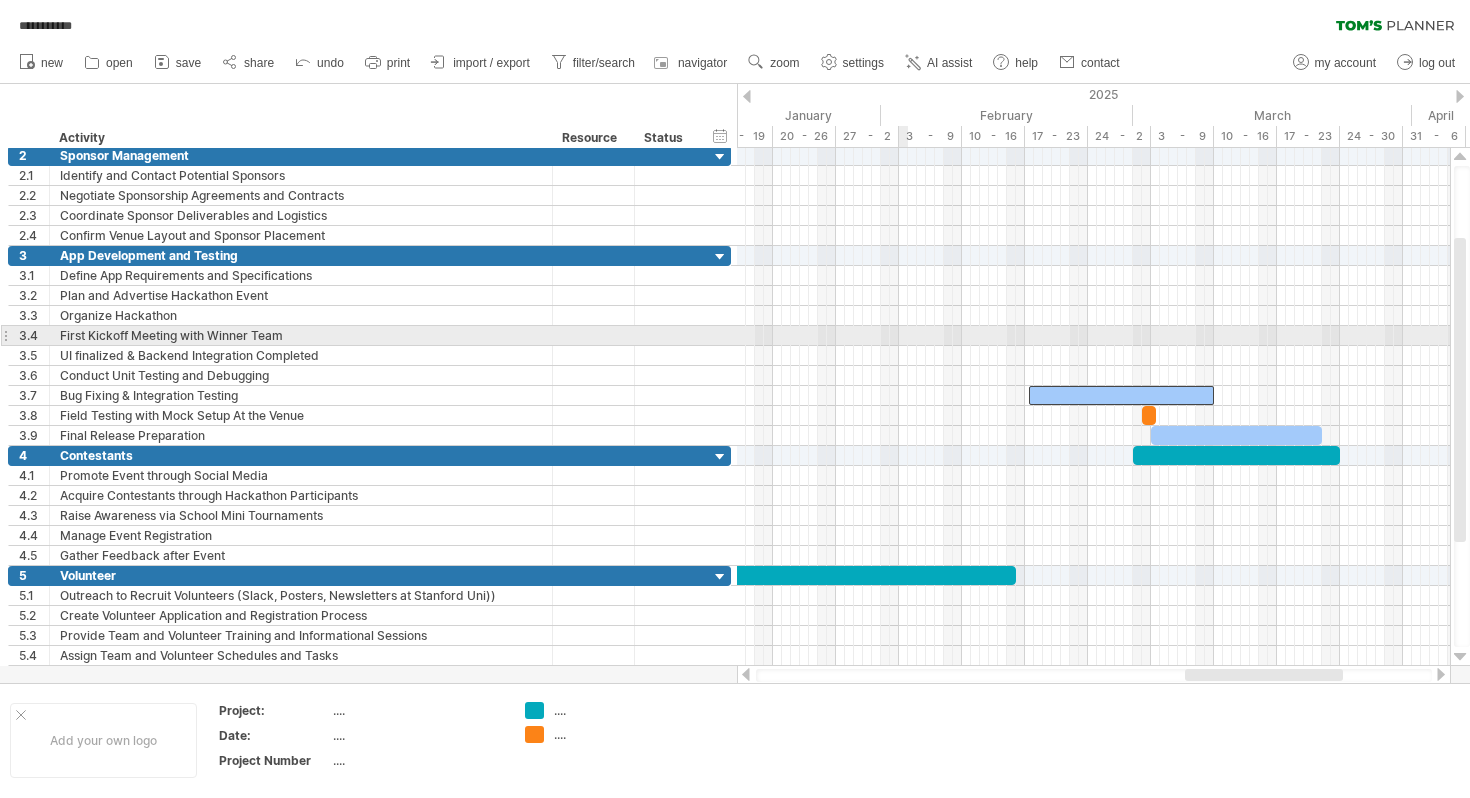 click at bounding box center (1093, 336) 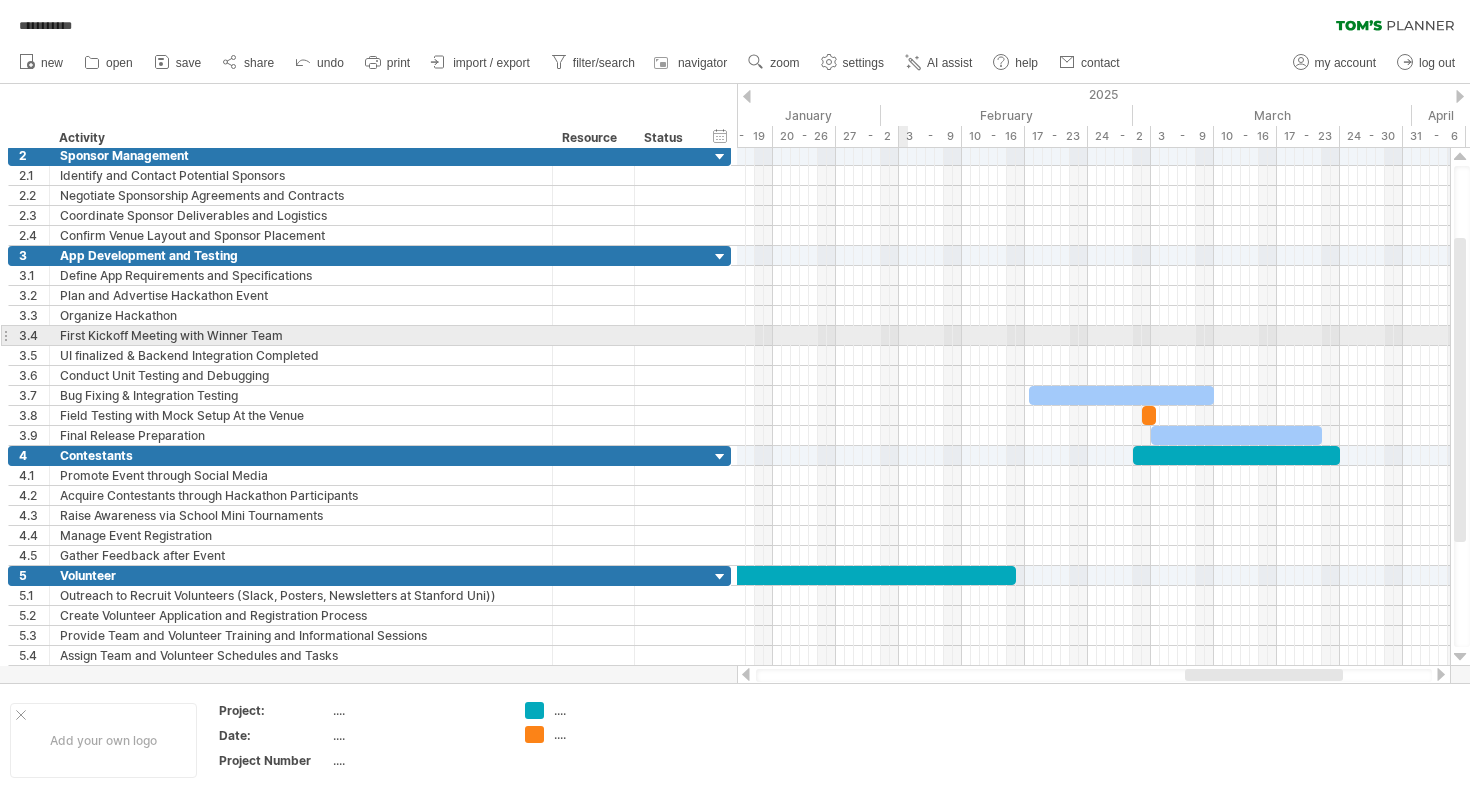 click at bounding box center [1093, 336] 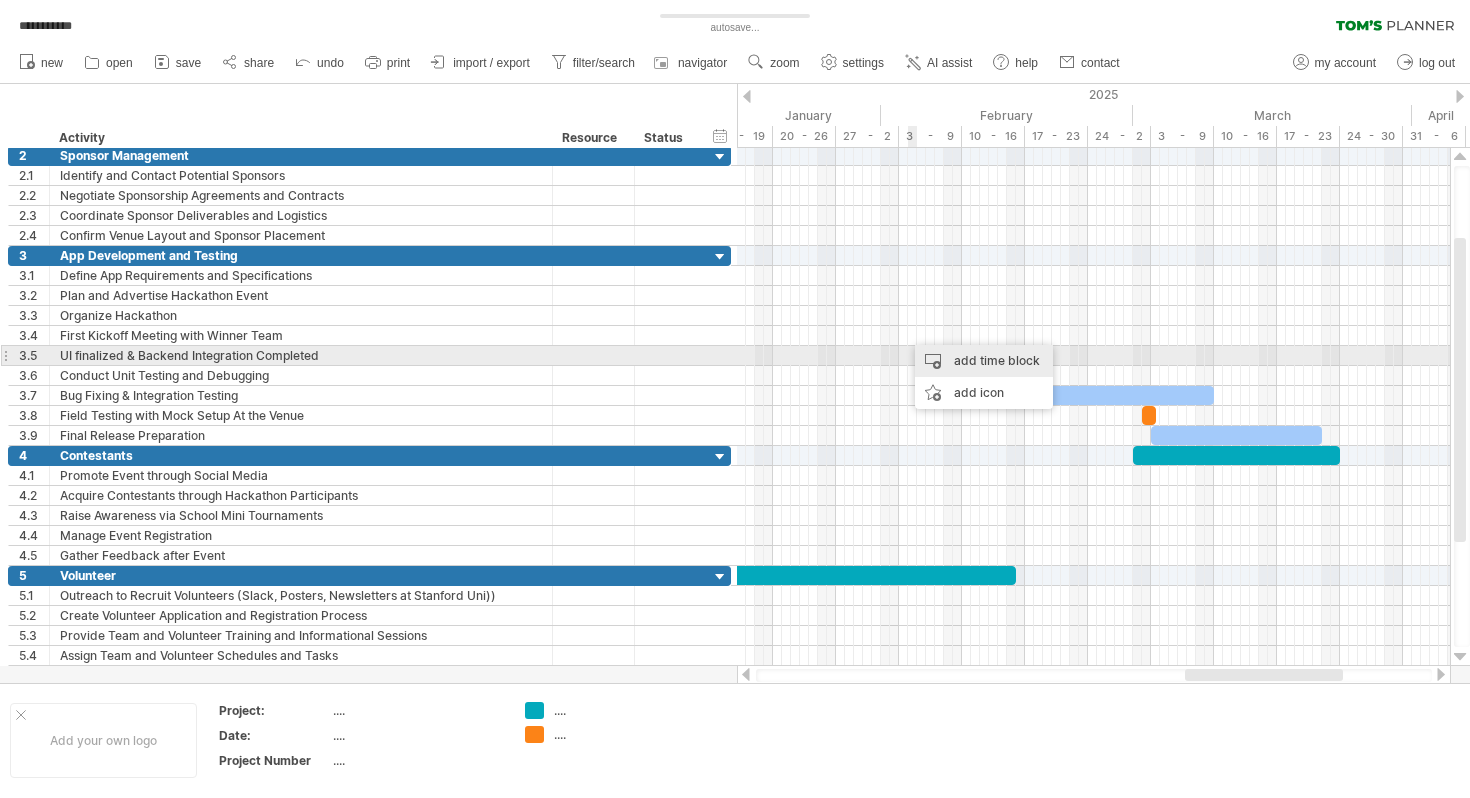 click on "add time block" at bounding box center [984, 361] 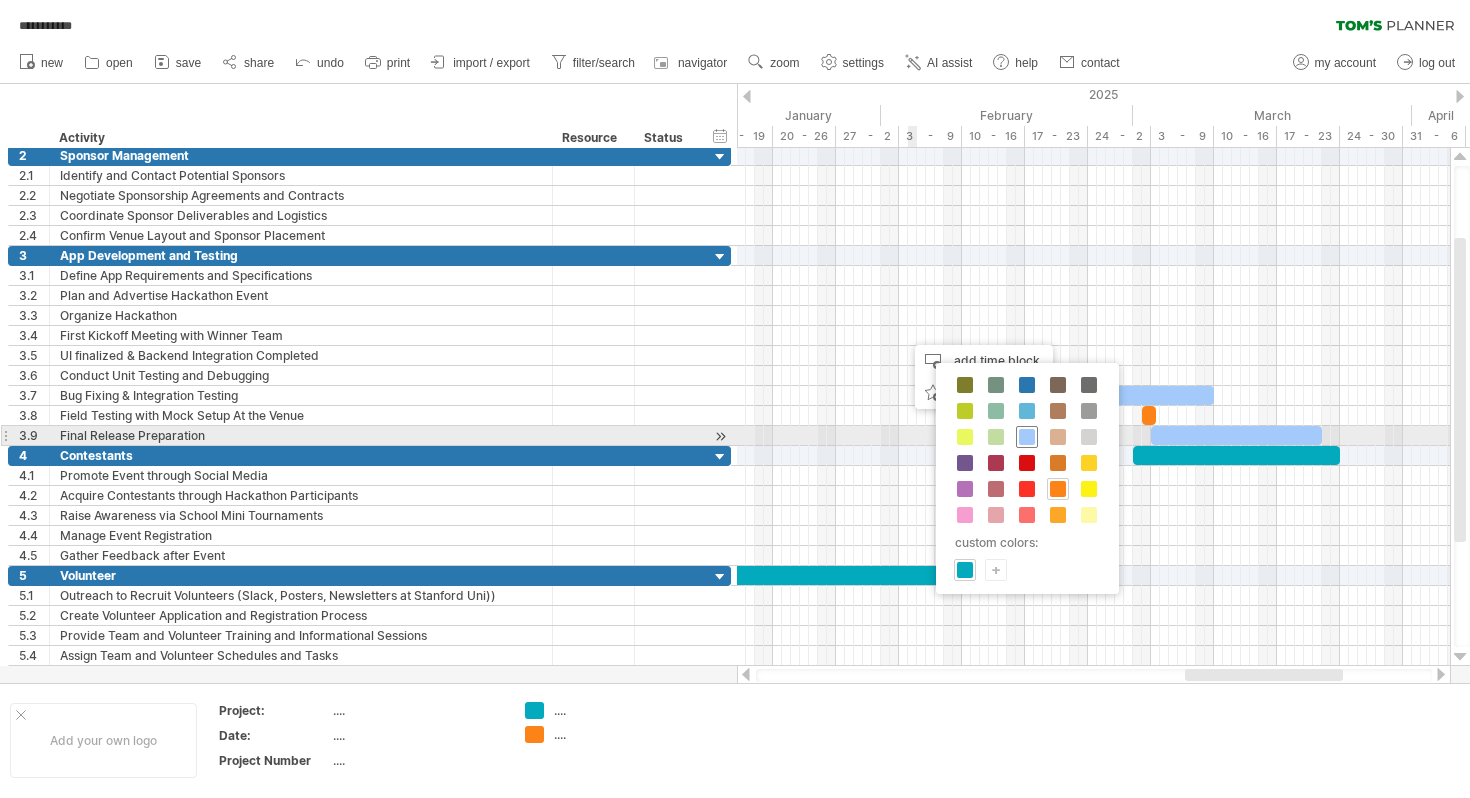 click at bounding box center [1027, 437] 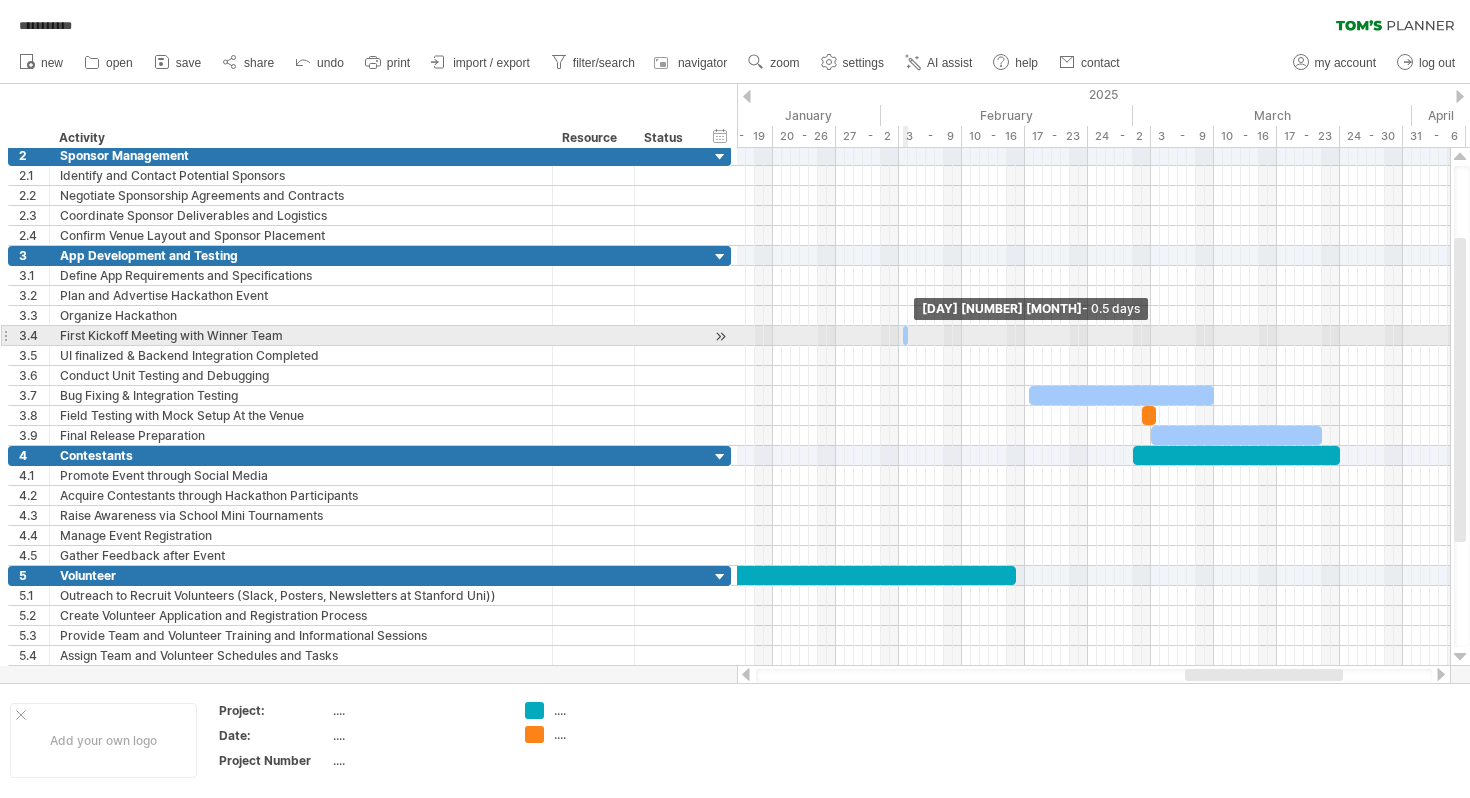 click at bounding box center [905, 335] 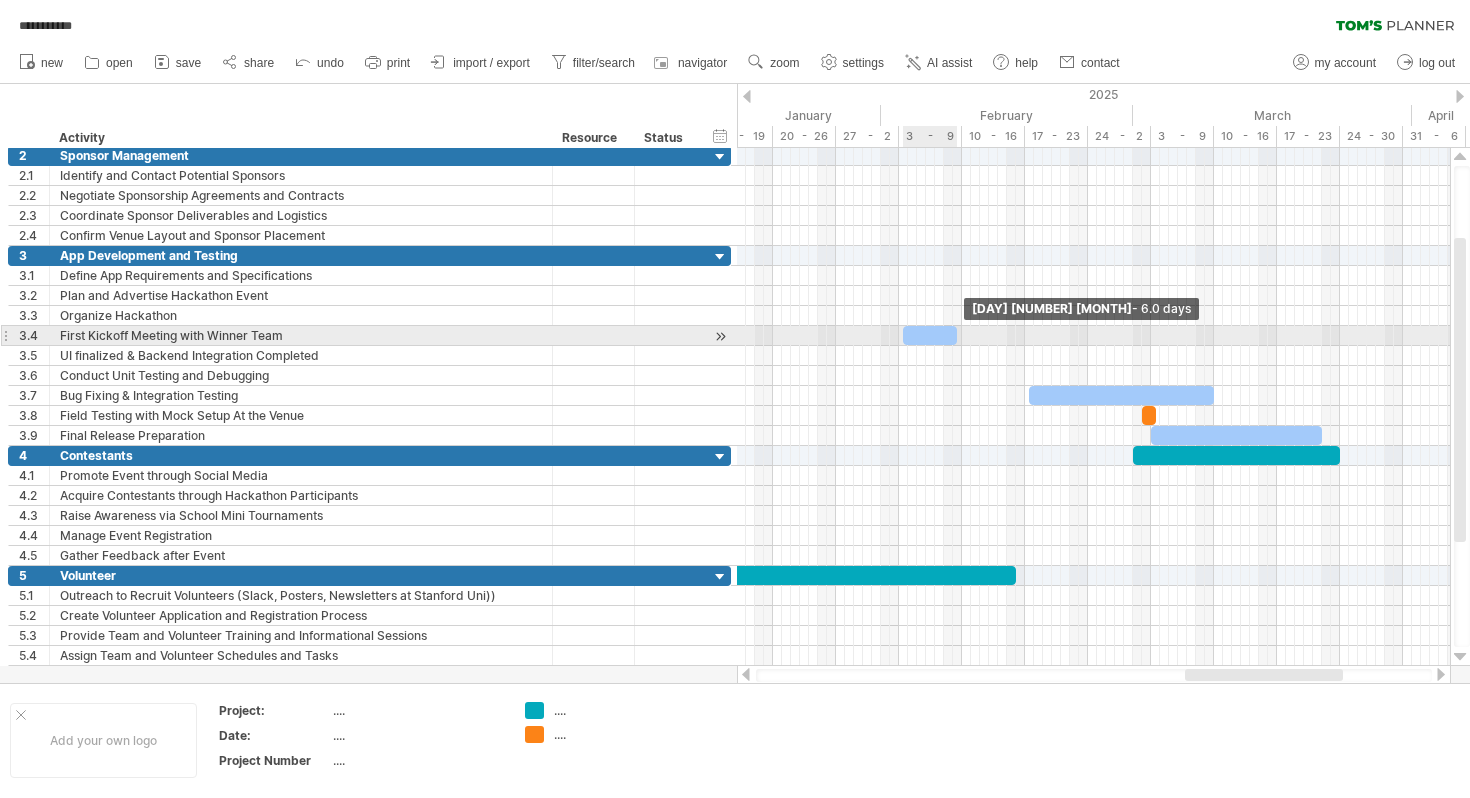 drag, startPoint x: 910, startPoint y: 336, endPoint x: 960, endPoint y: 334, distance: 50.039986 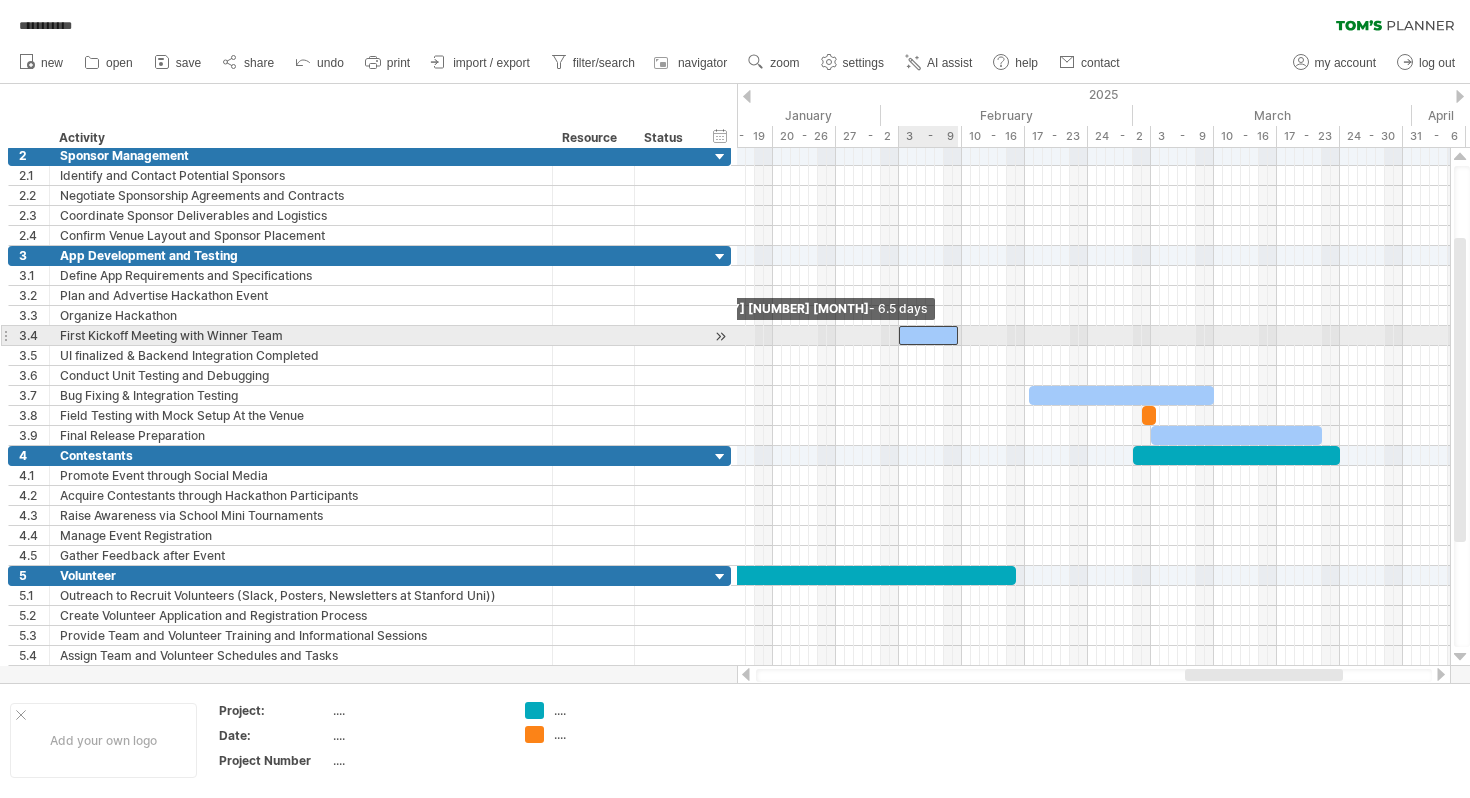 click at bounding box center (899, 335) 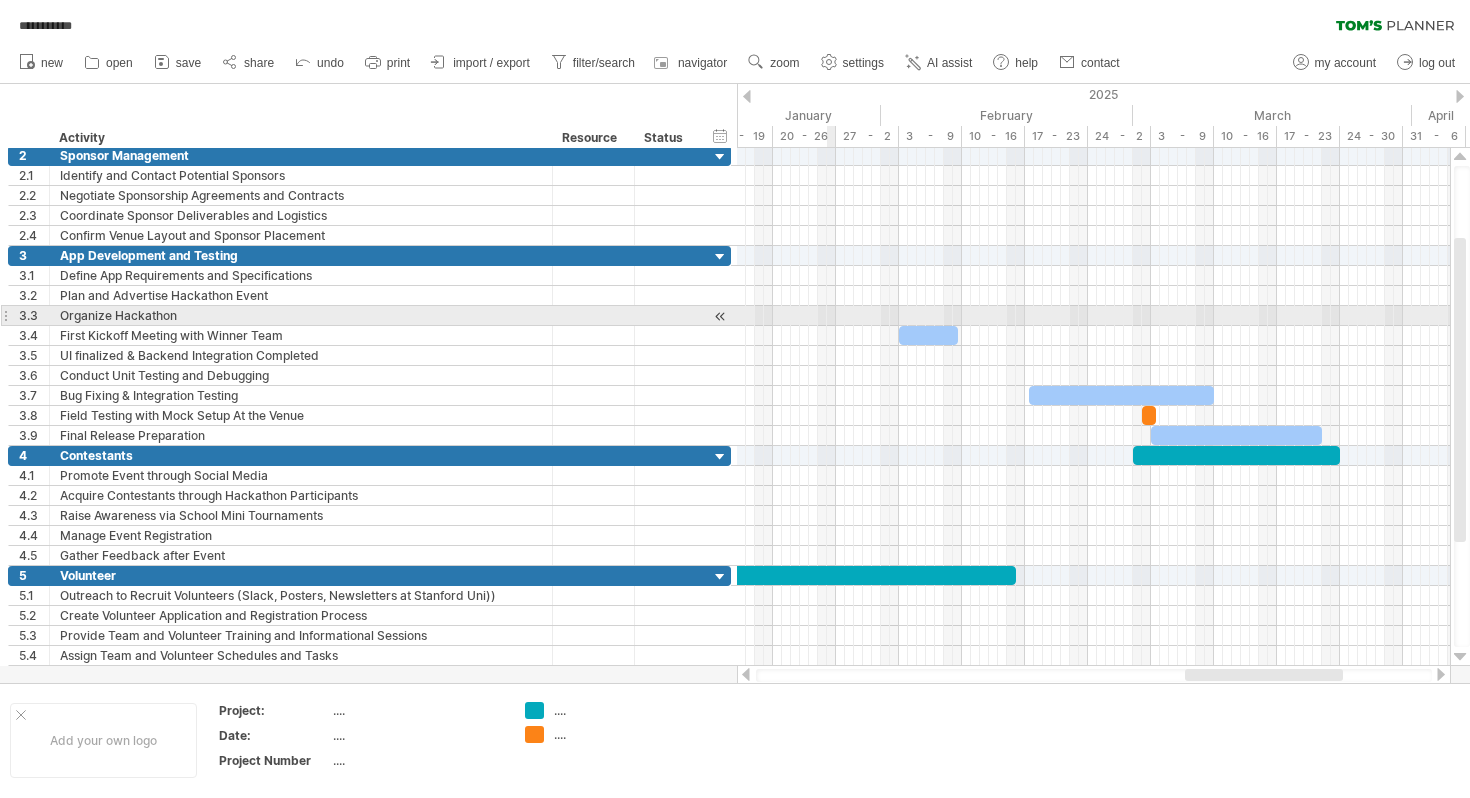 click at bounding box center [1093, 316] 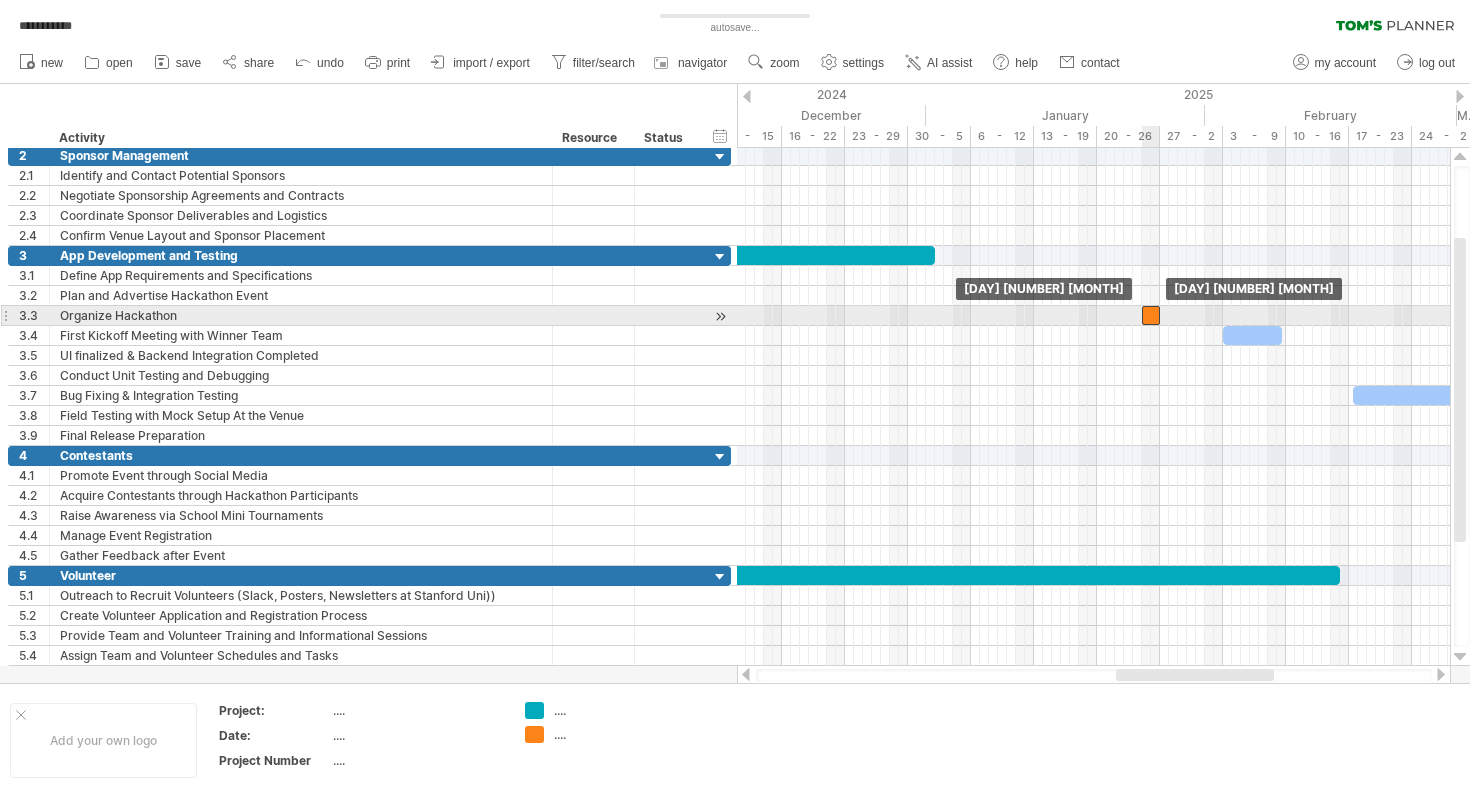 drag, startPoint x: 1022, startPoint y: 316, endPoint x: 1147, endPoint y: 309, distance: 125.19585 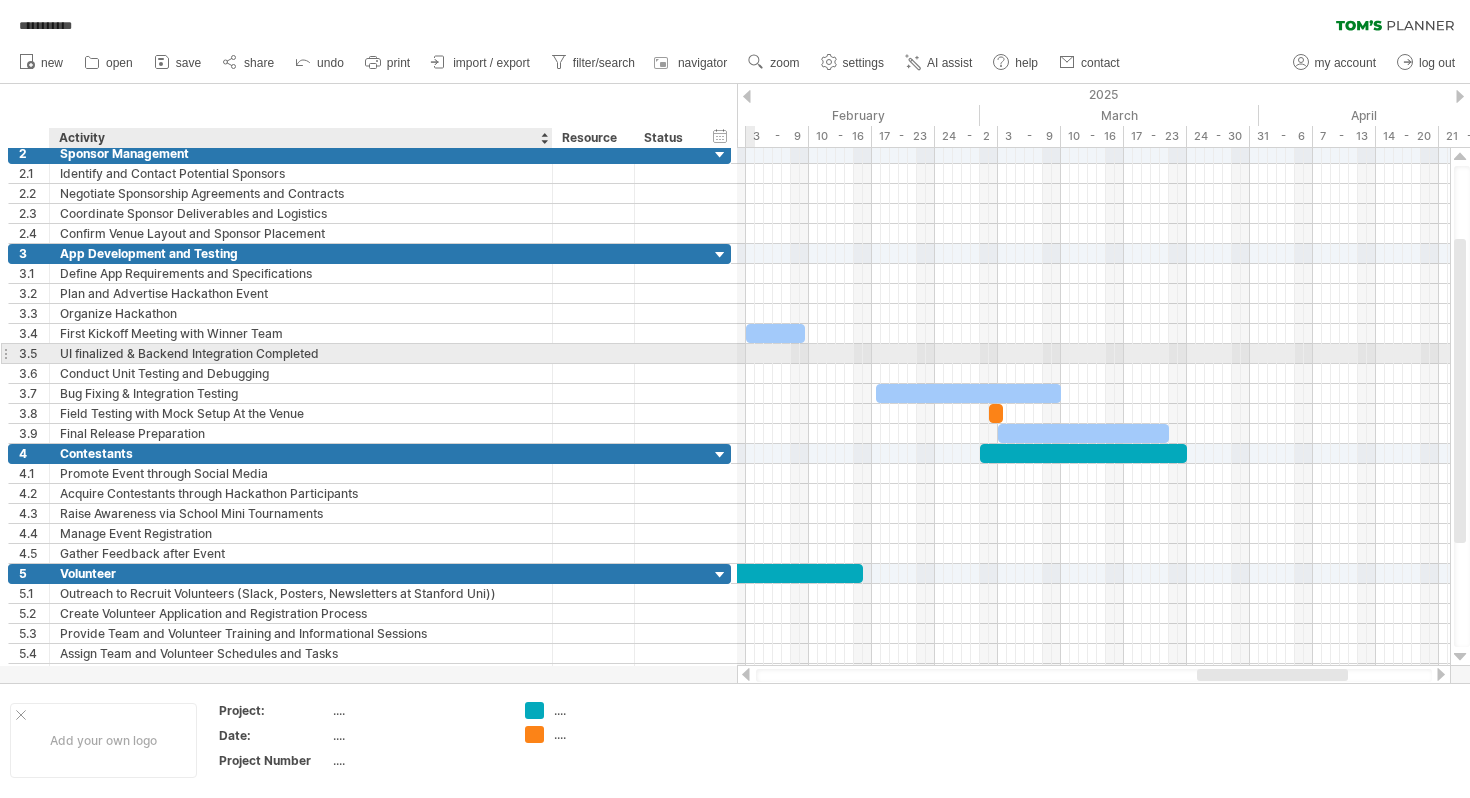 click on "LO ipsumdolo & Sitamet Consectetur Adipiscin" at bounding box center [301, 353] 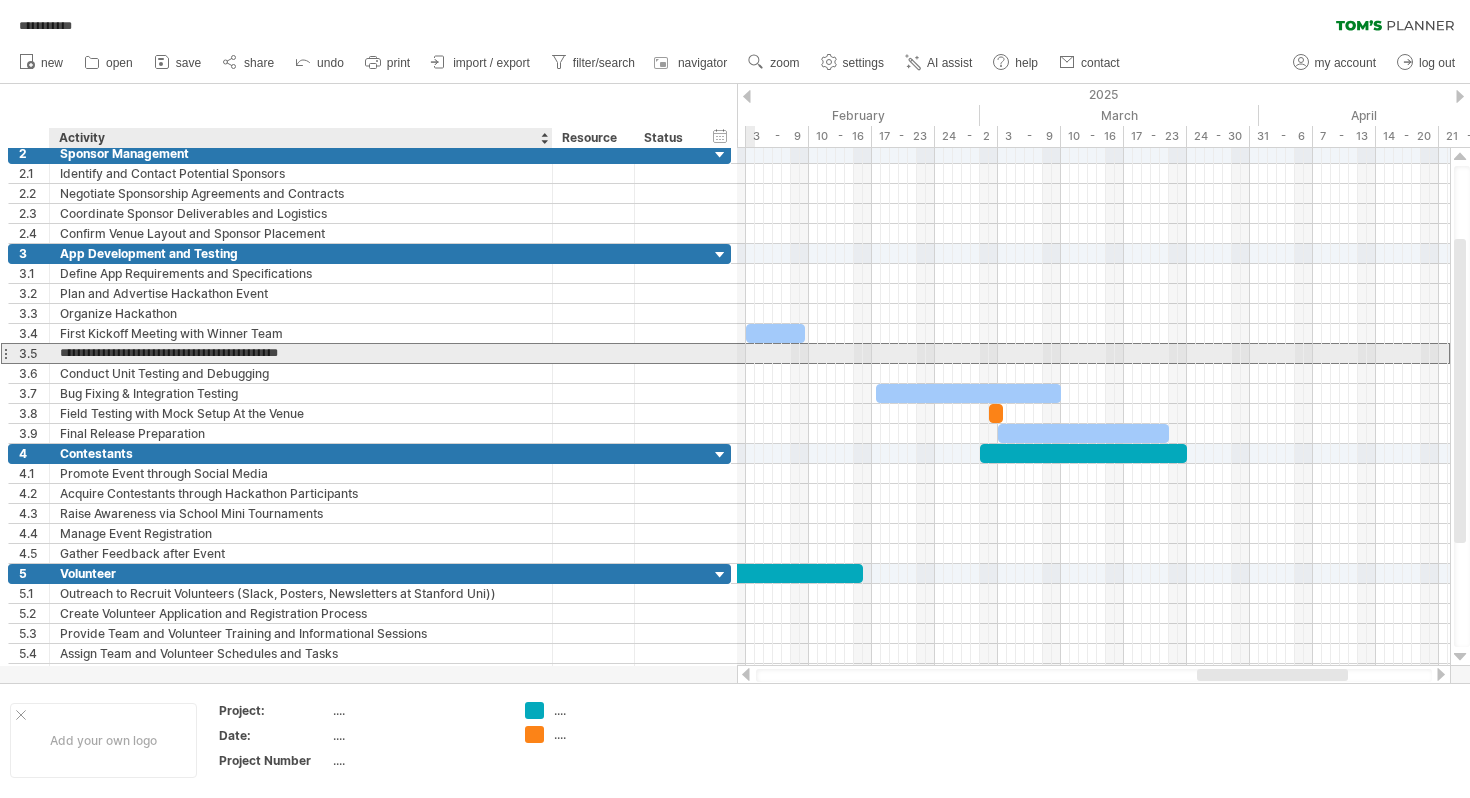 click on "**********" at bounding box center [301, 353] 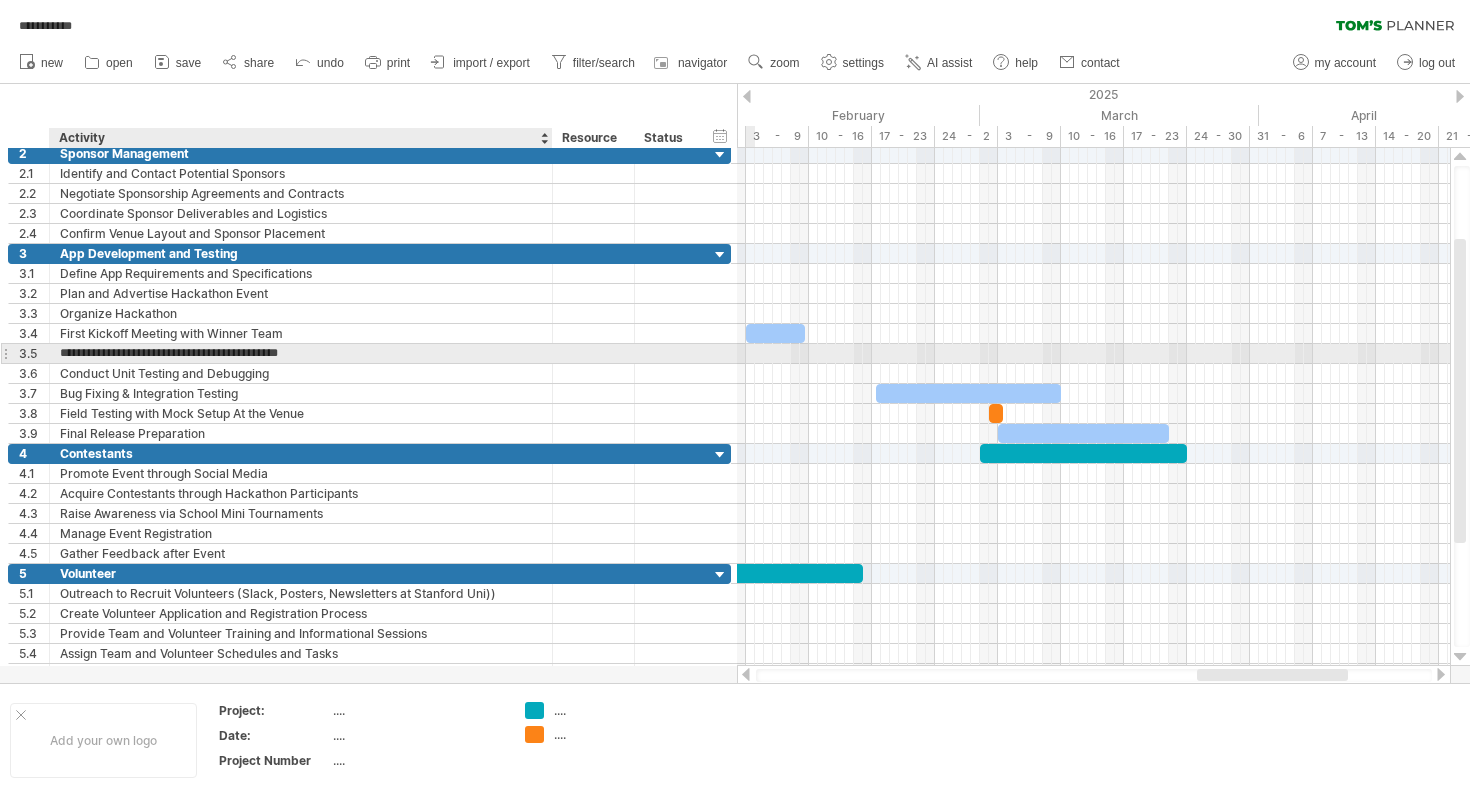 click on "**********" at bounding box center [301, 353] 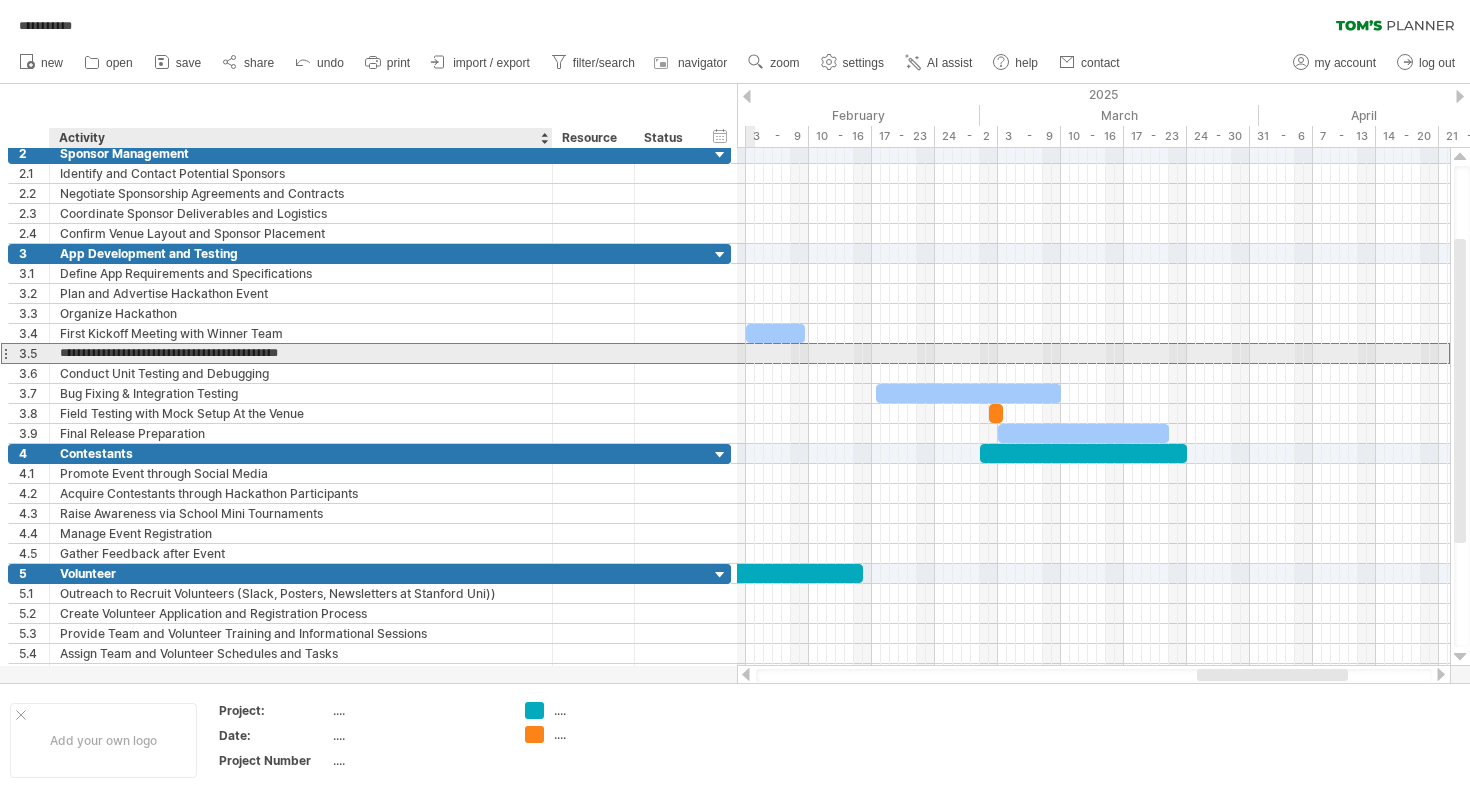 click on "**********" at bounding box center [301, 353] 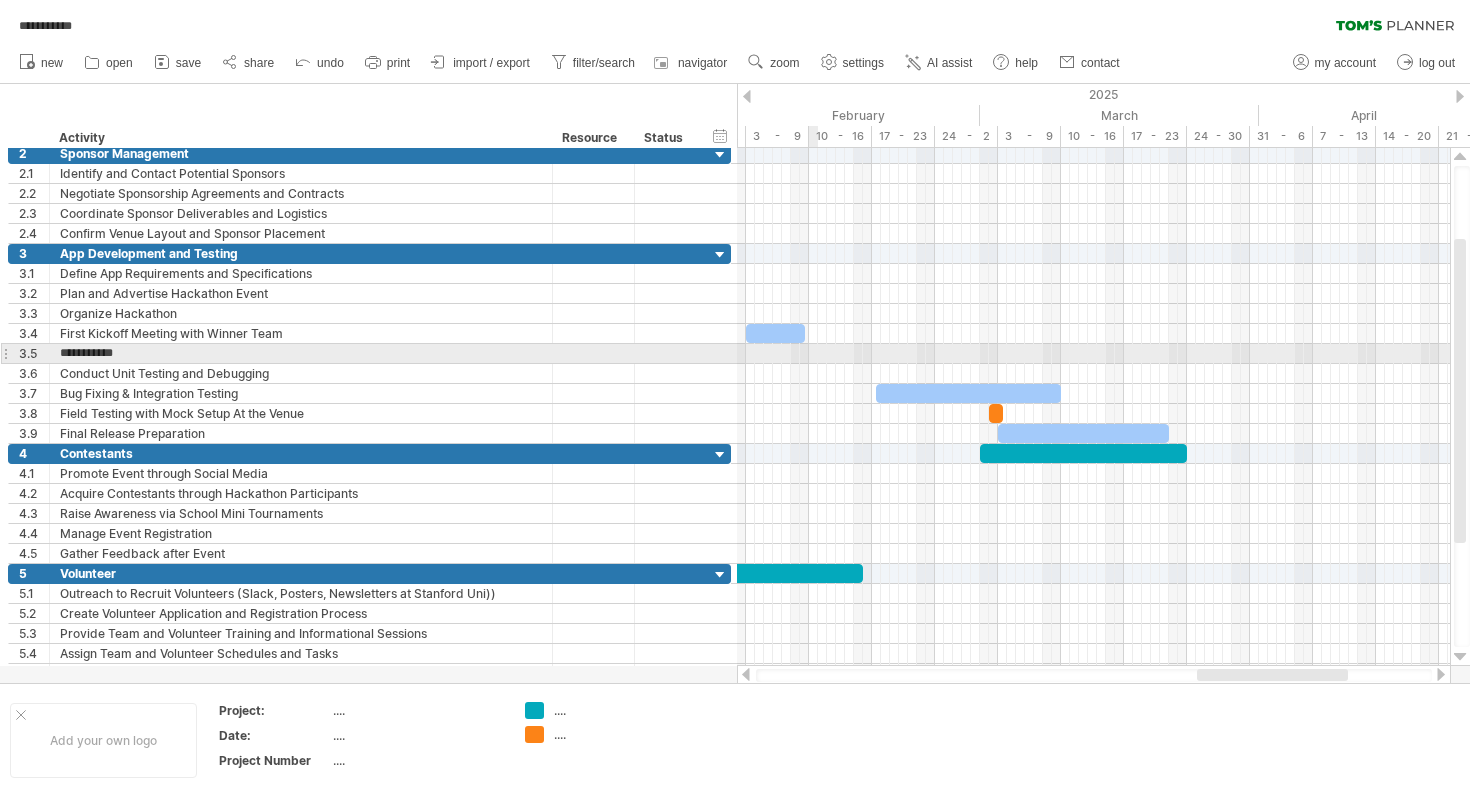 click at bounding box center (1093, 354) 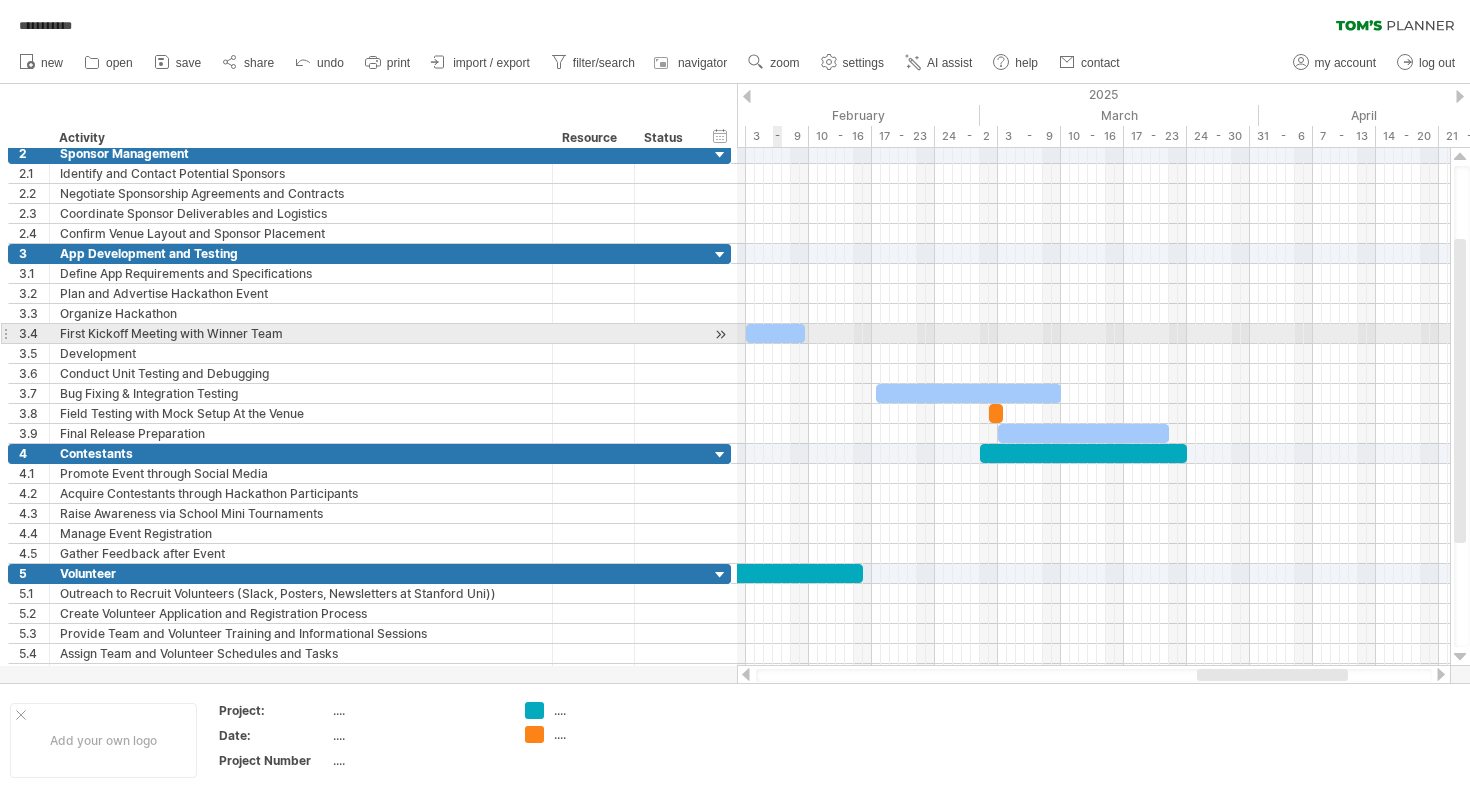 click at bounding box center [775, 333] 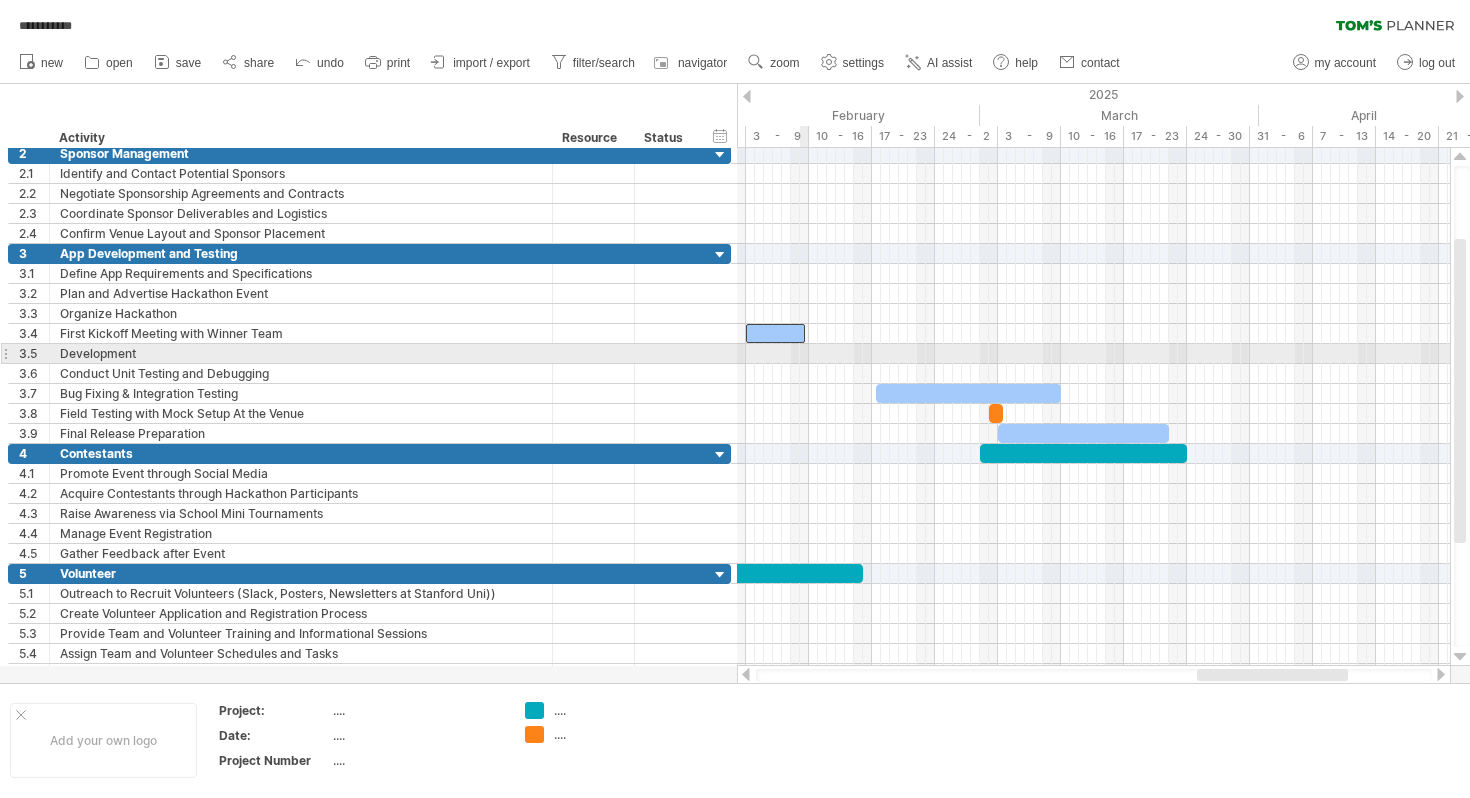click at bounding box center (1093, 354) 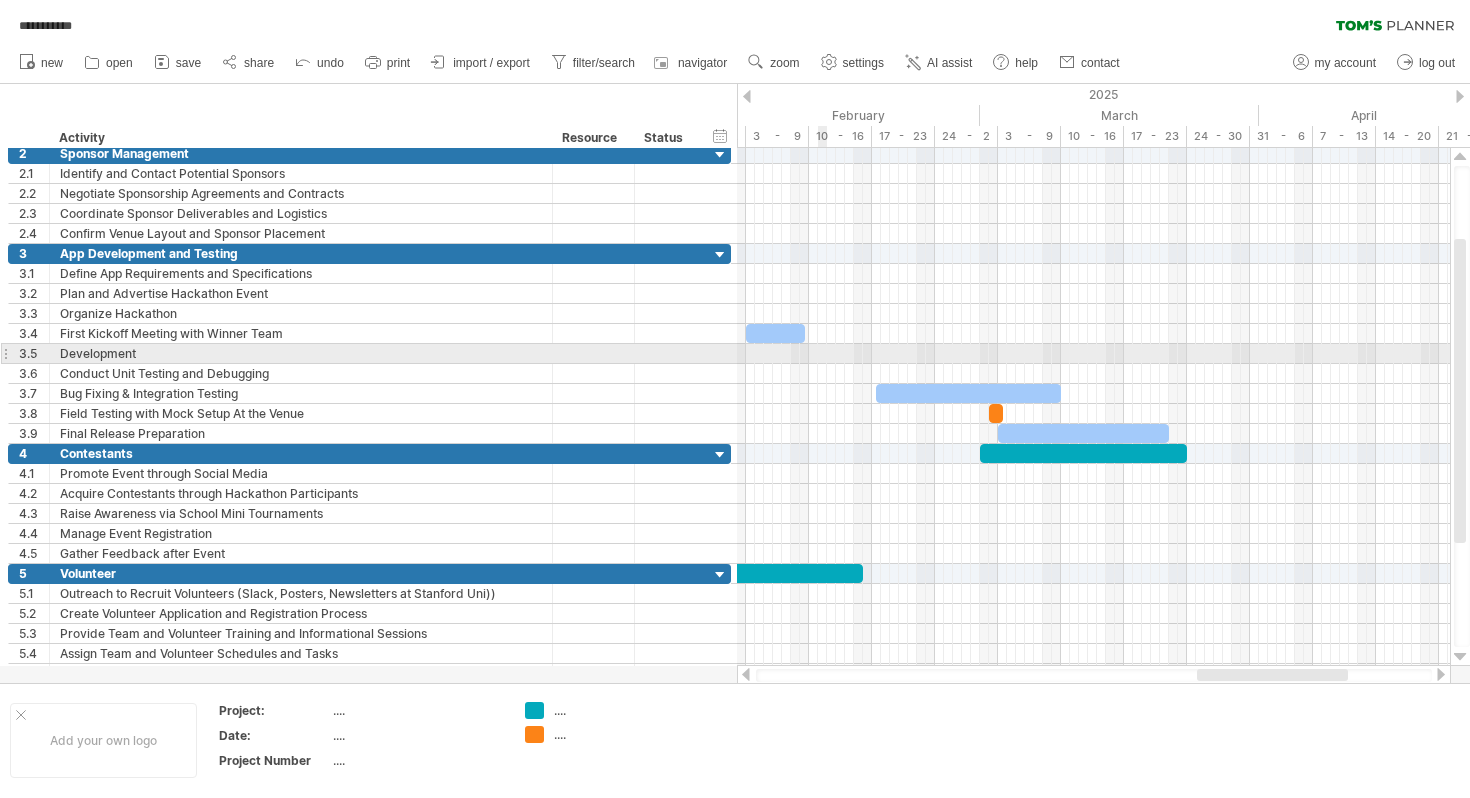 click at bounding box center (1093, 354) 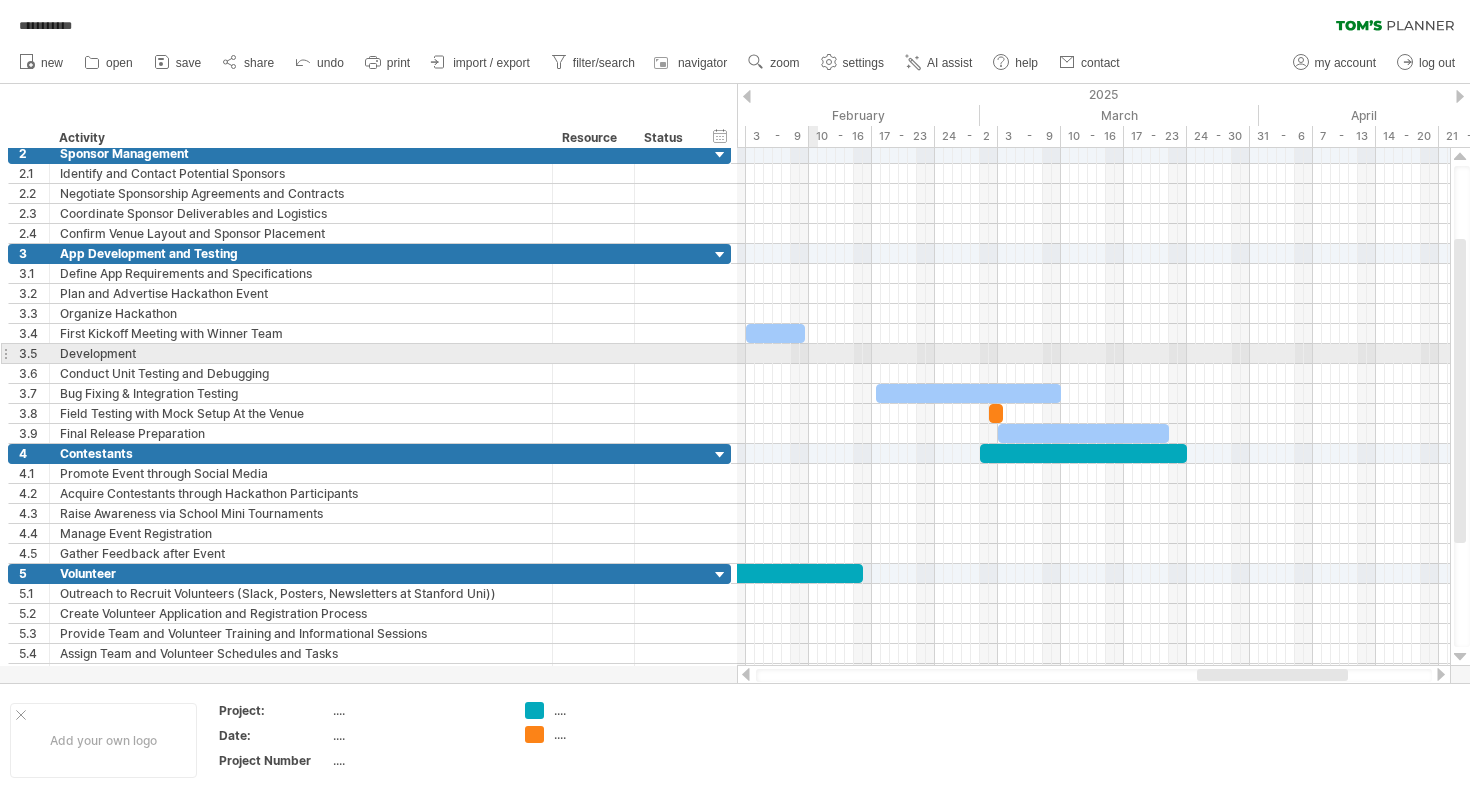 click at bounding box center [1093, 354] 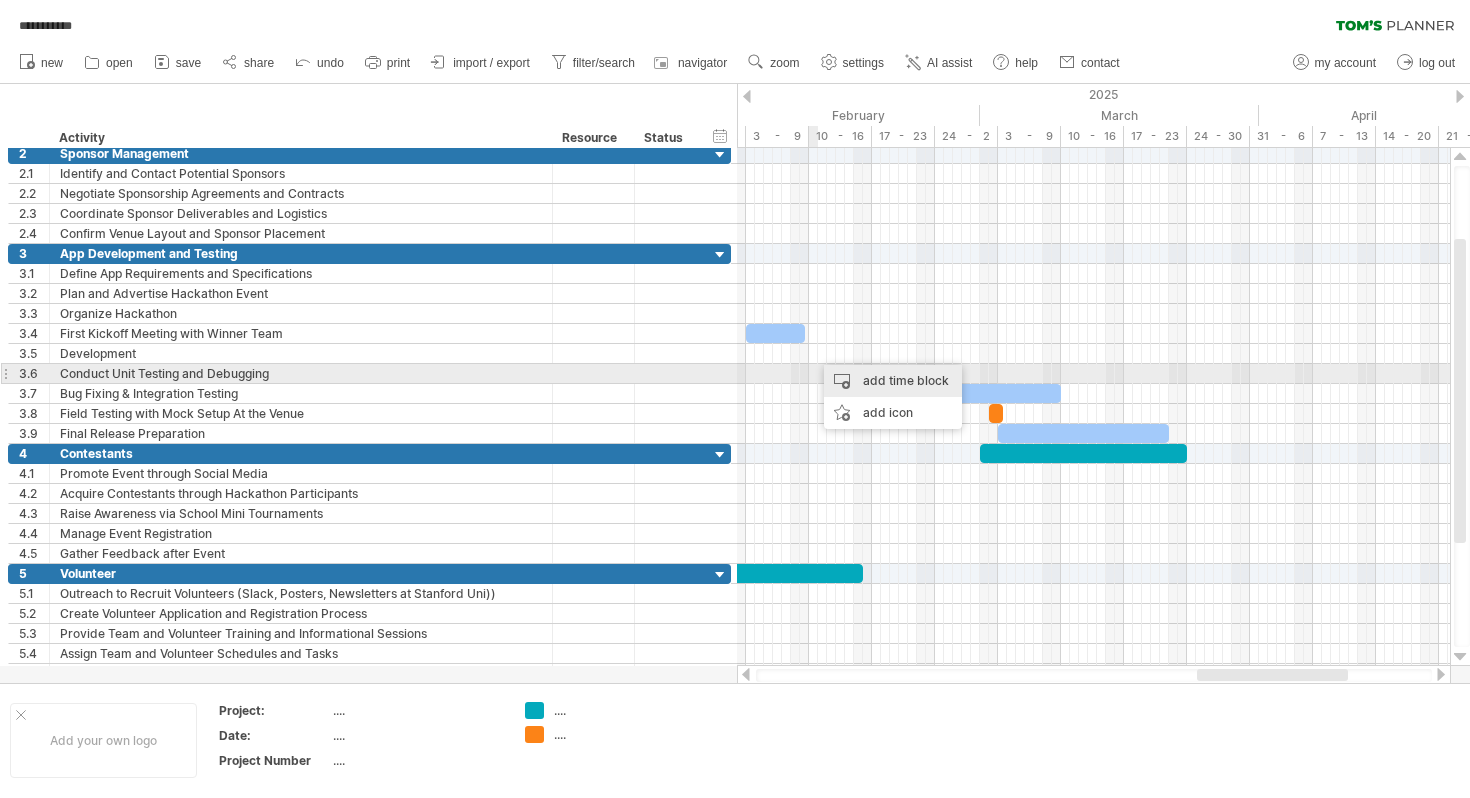 click on "add time block" at bounding box center [893, 381] 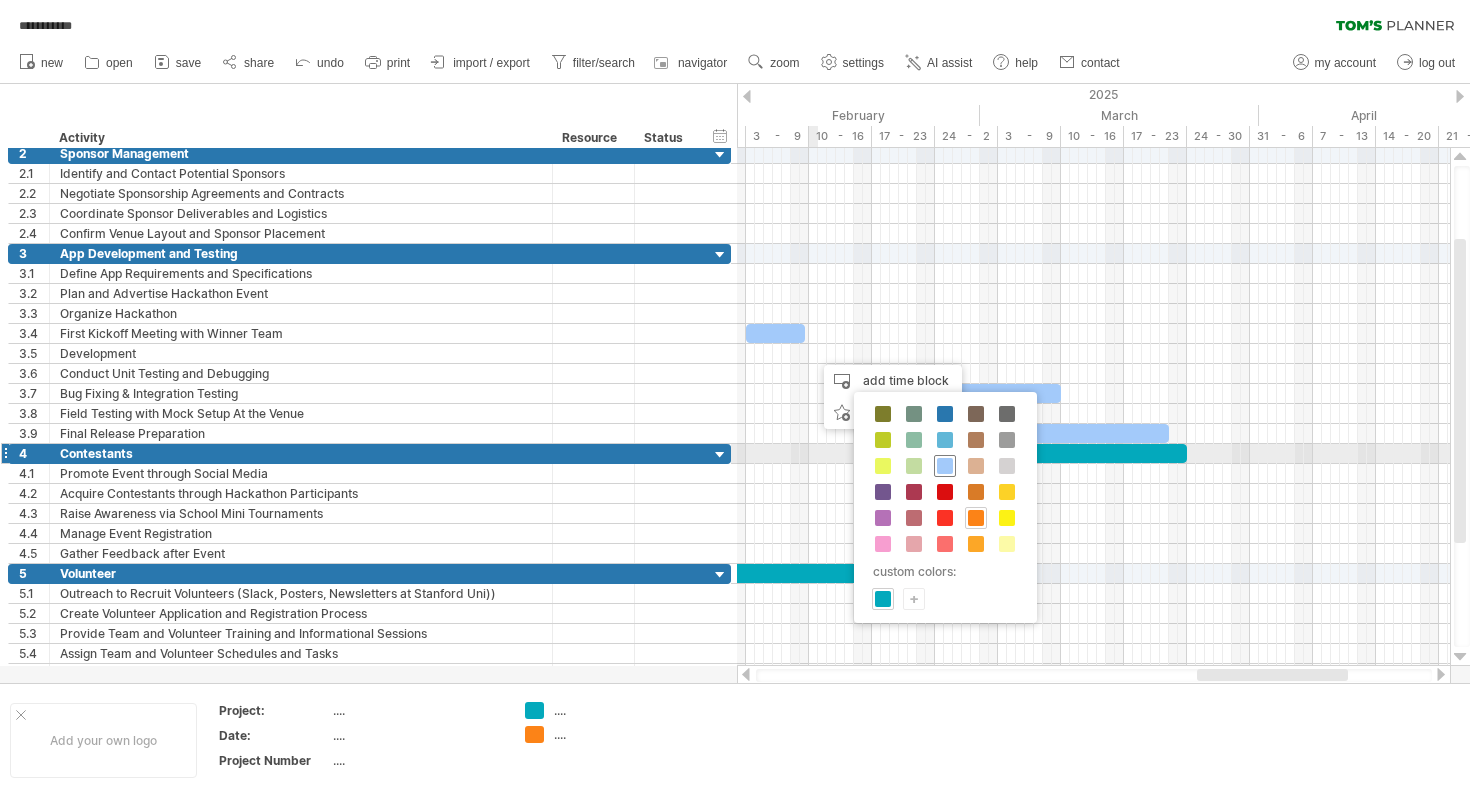 click at bounding box center [945, 466] 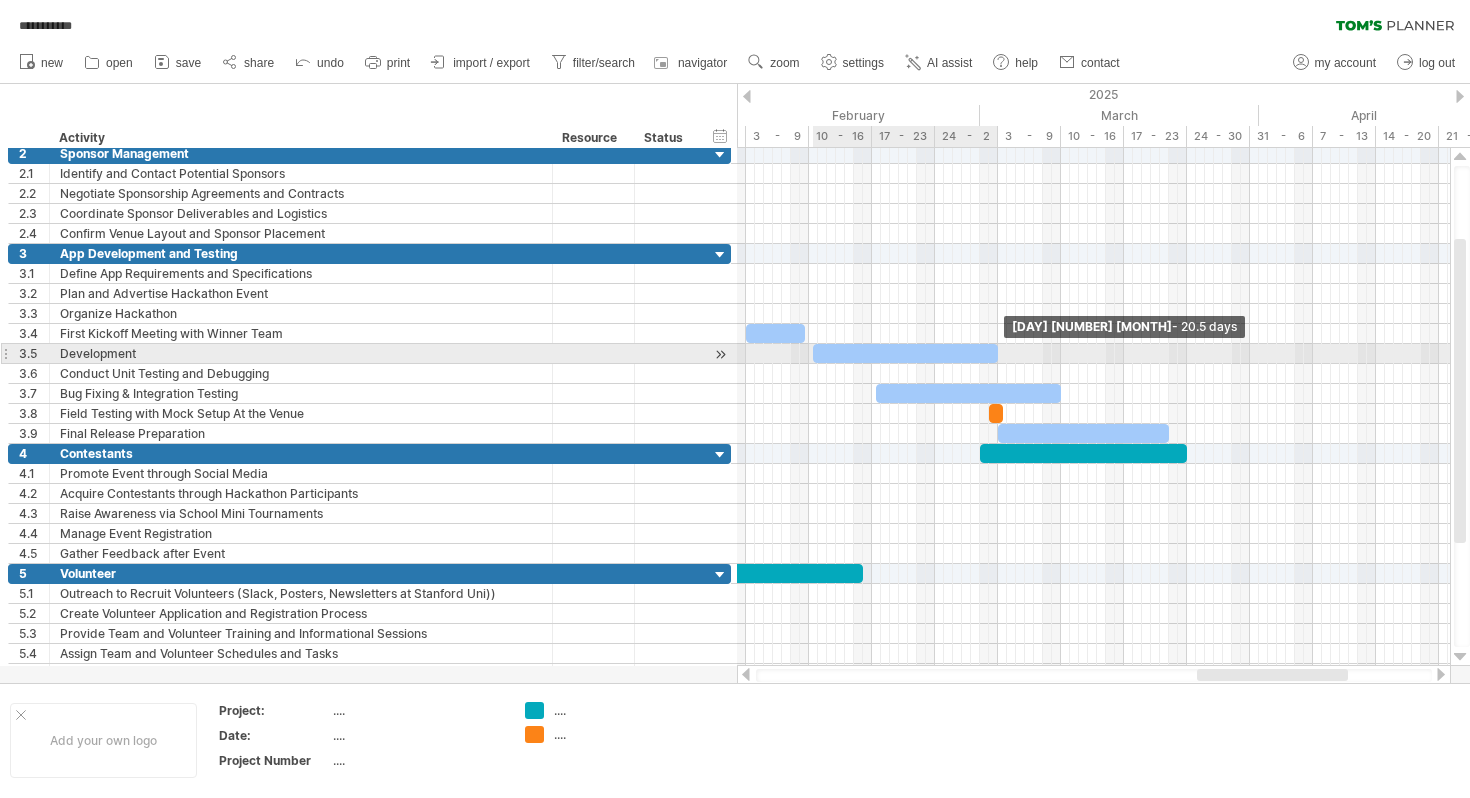 drag, startPoint x: 821, startPoint y: 351, endPoint x: 995, endPoint y: 354, distance: 174.02586 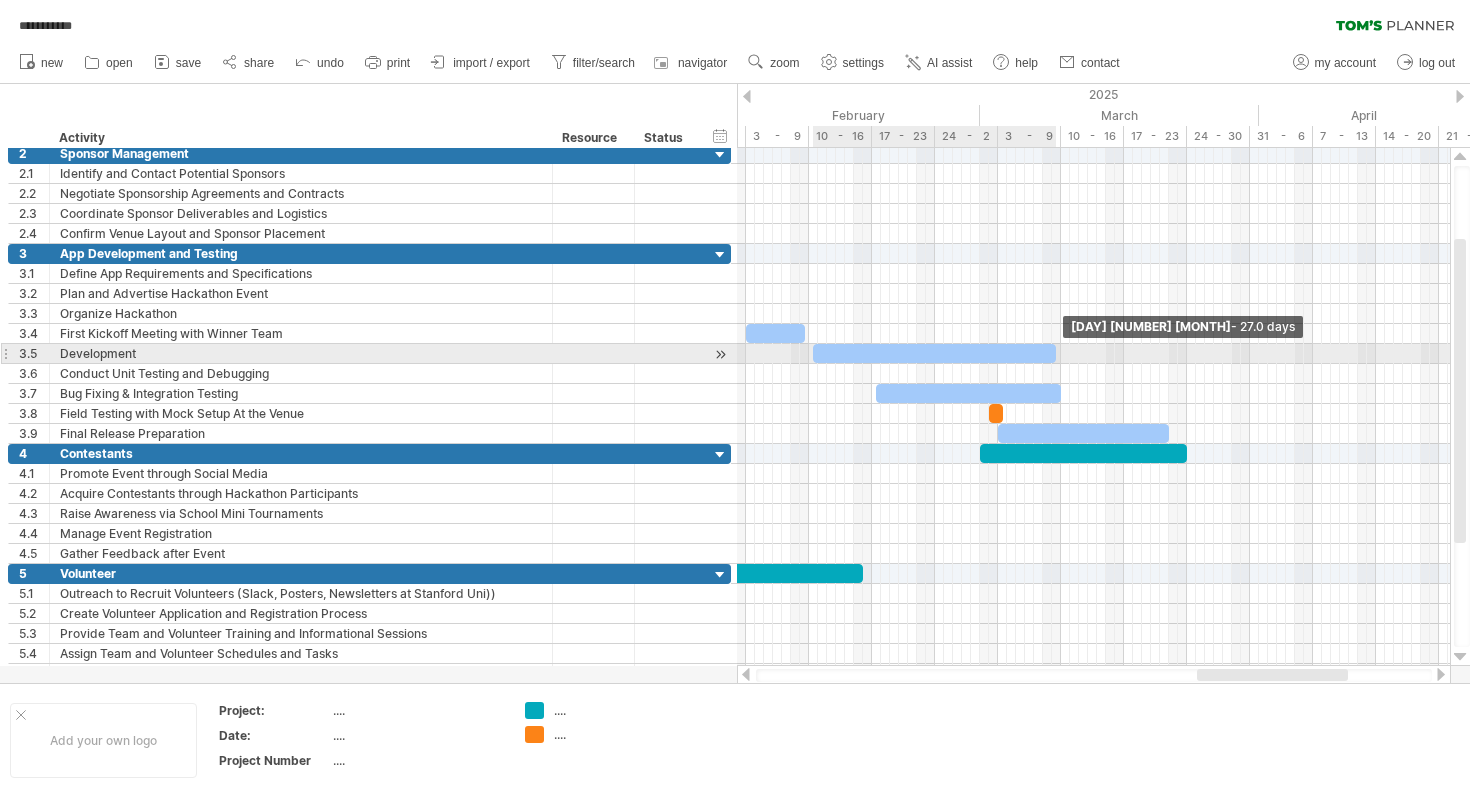 drag, startPoint x: 995, startPoint y: 351, endPoint x: 1051, endPoint y: 359, distance: 56.568542 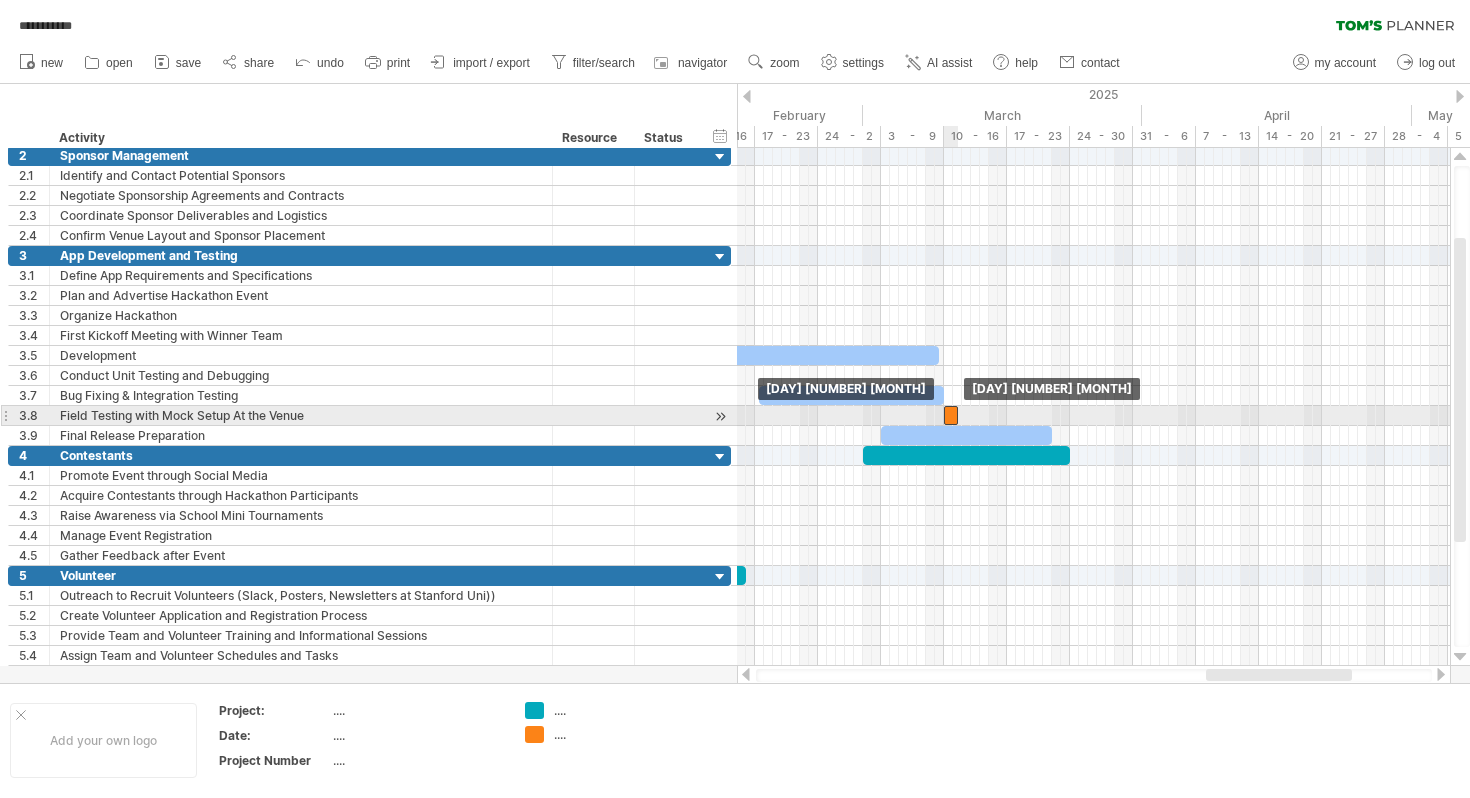 drag, startPoint x: 877, startPoint y: 415, endPoint x: 950, endPoint y: 408, distance: 73.33485 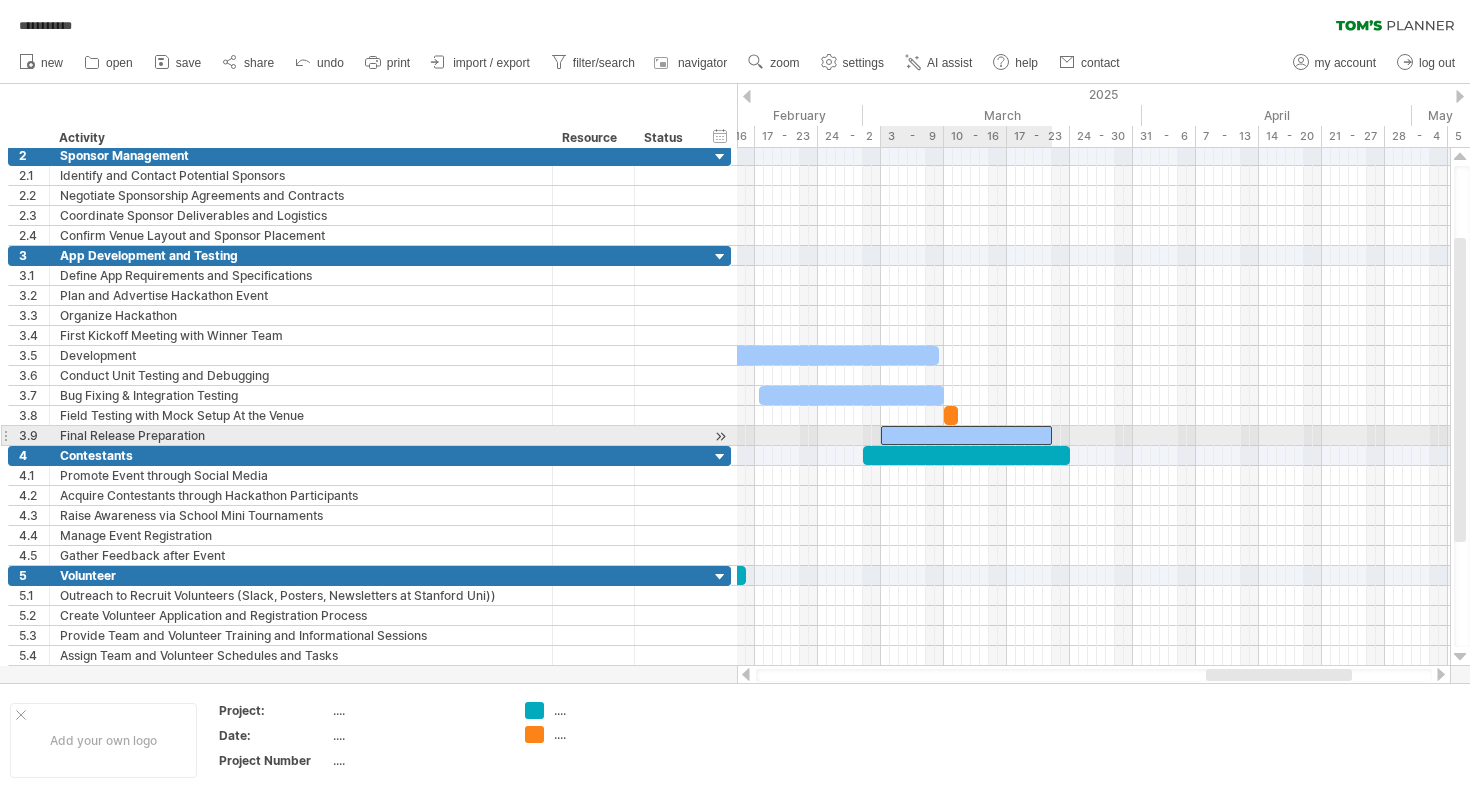 click at bounding box center [966, 435] 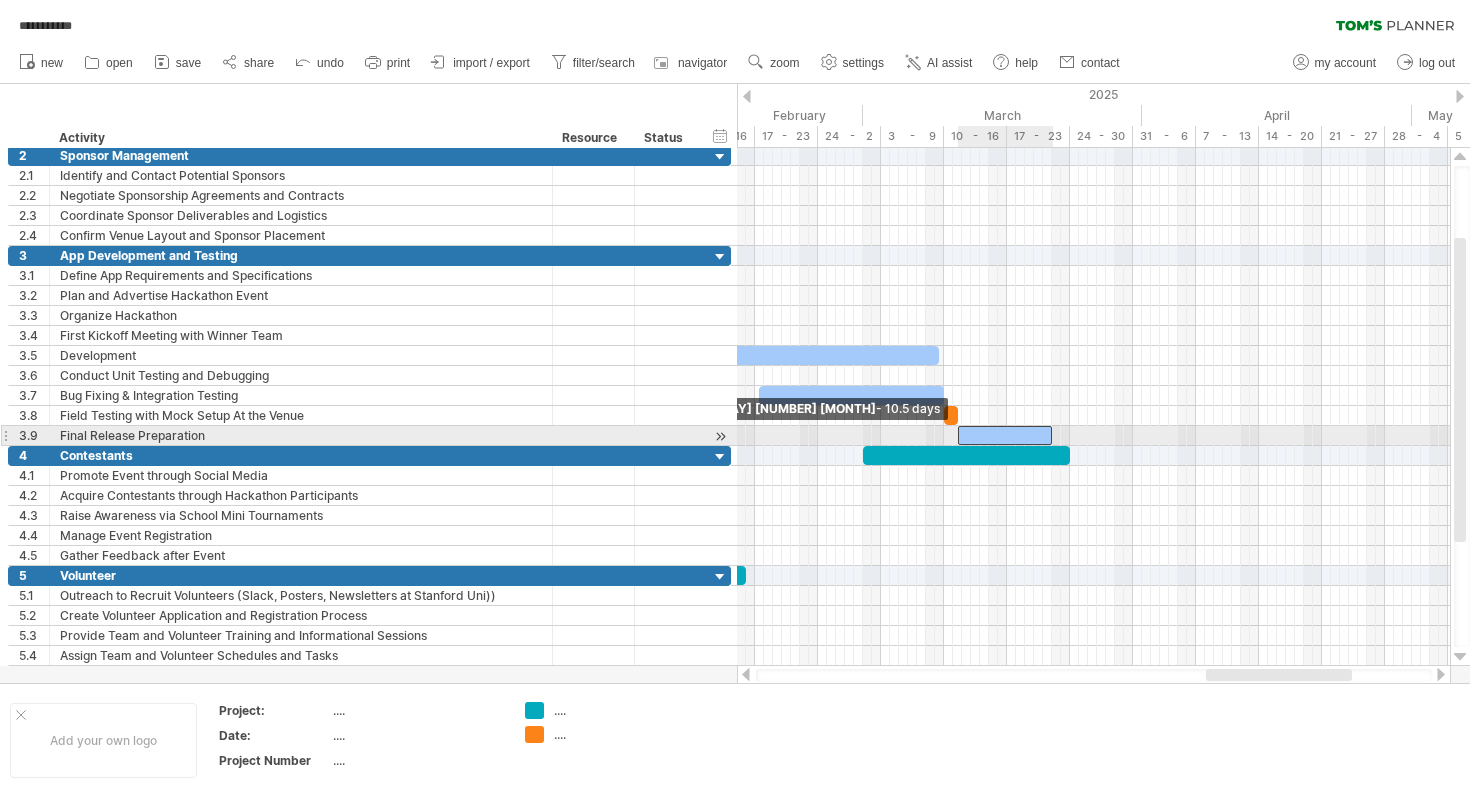 drag, startPoint x: 884, startPoint y: 431, endPoint x: 960, endPoint y: 431, distance: 76 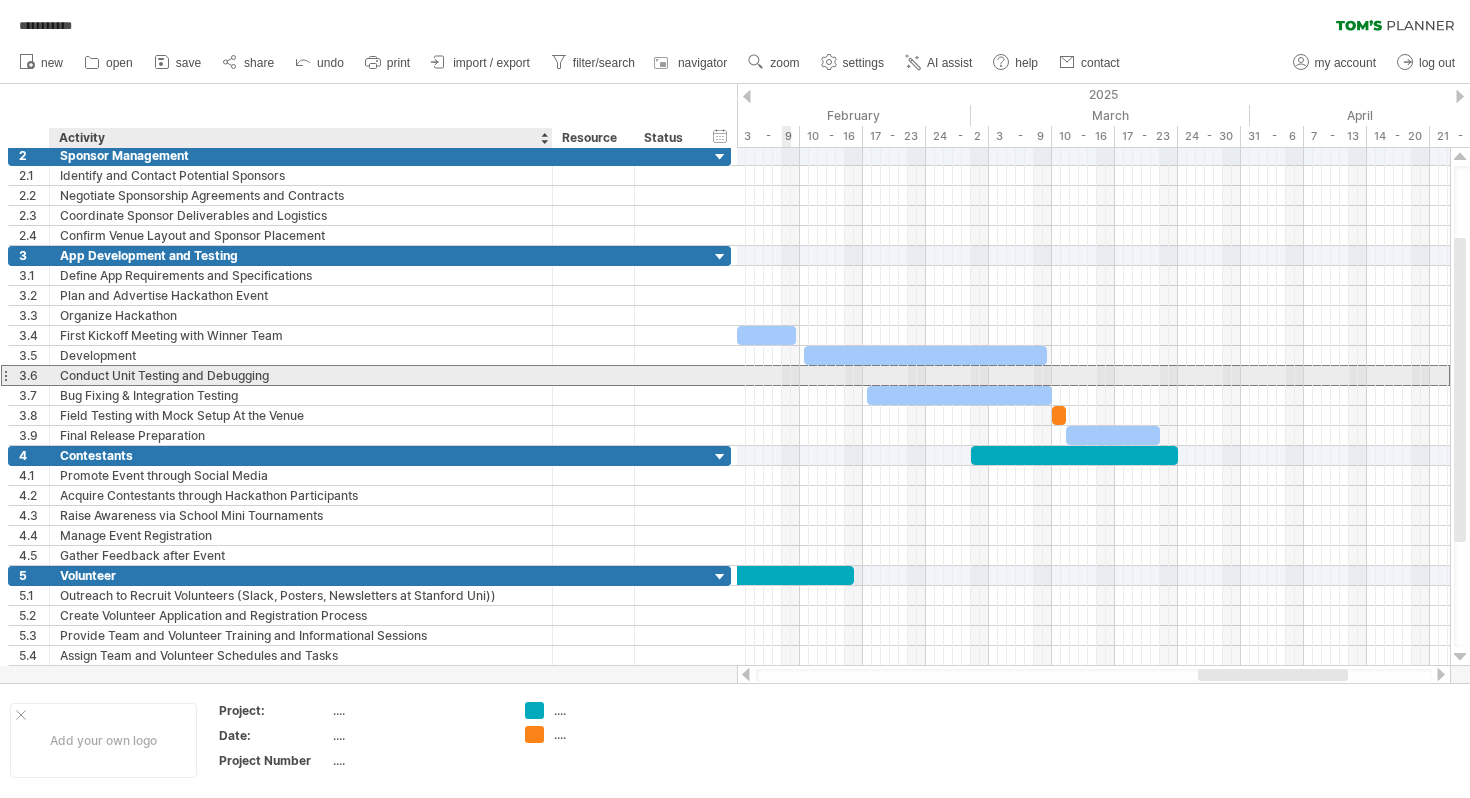 click on "Loremip Dolo Sitamet con Adipiscin" at bounding box center [301, 375] 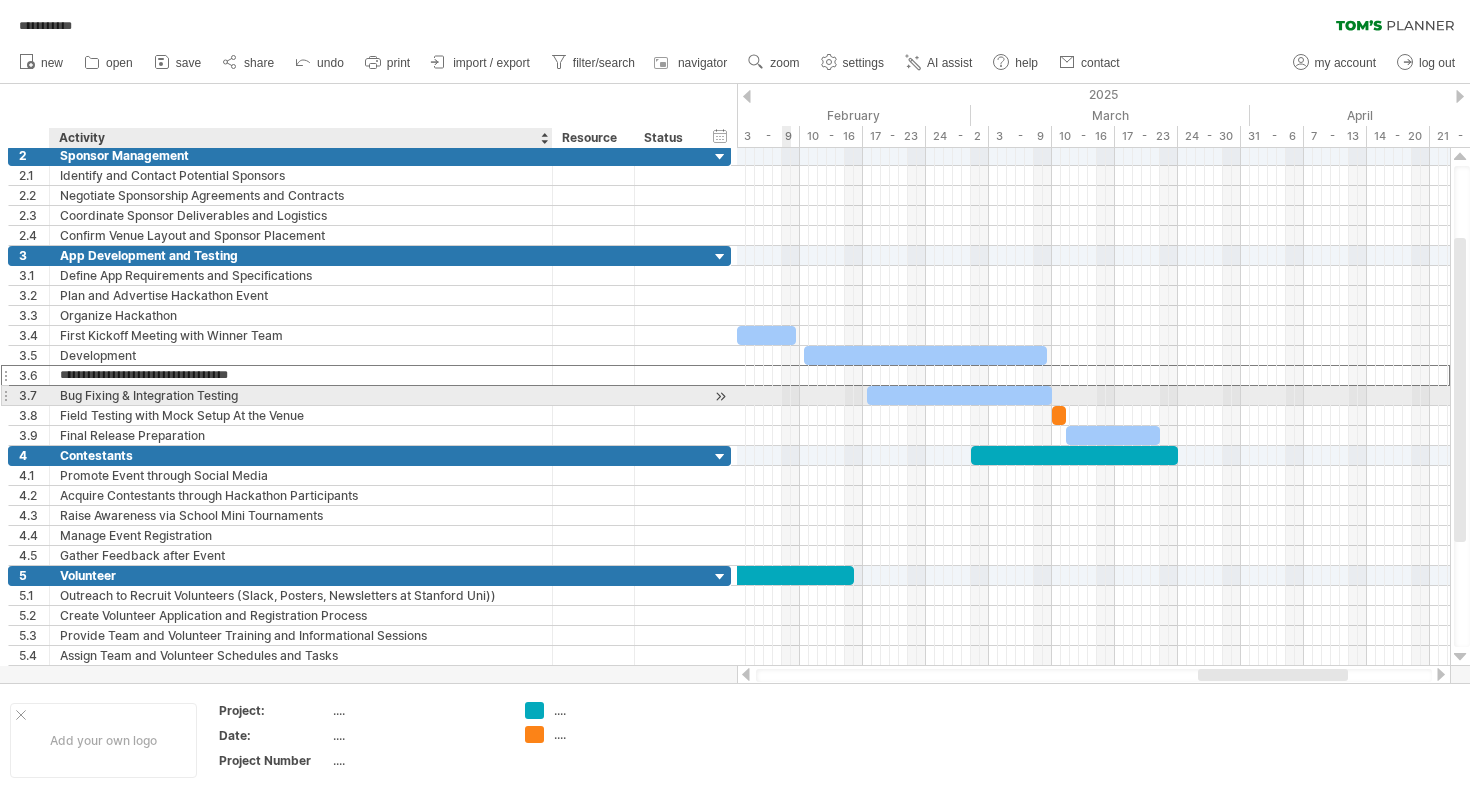 click on "Lor Ipsumd & Sitametcons Adipisc" at bounding box center [301, 395] 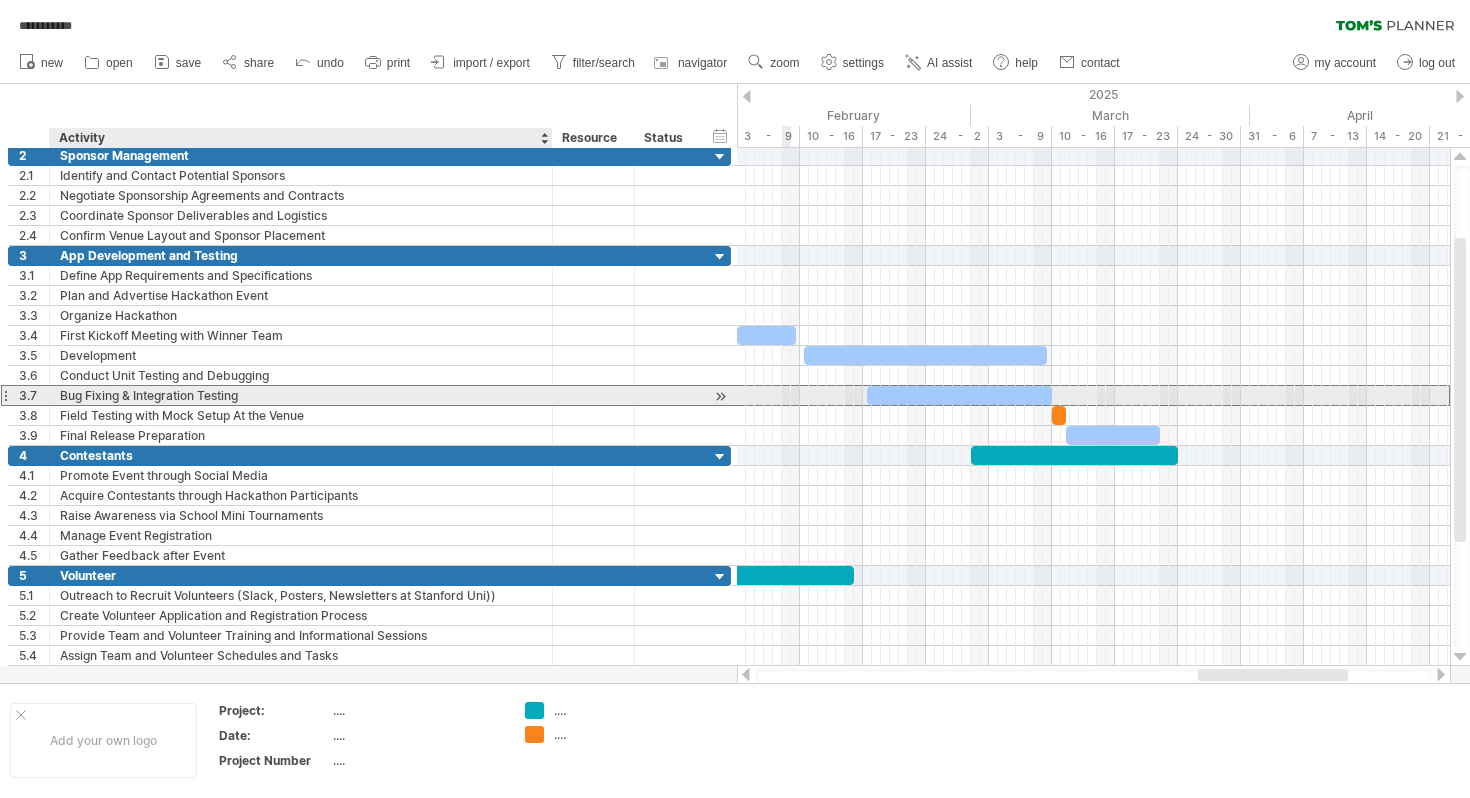 click on "Lor Ipsumd & Sitametcons Adipisc" at bounding box center (301, 395) 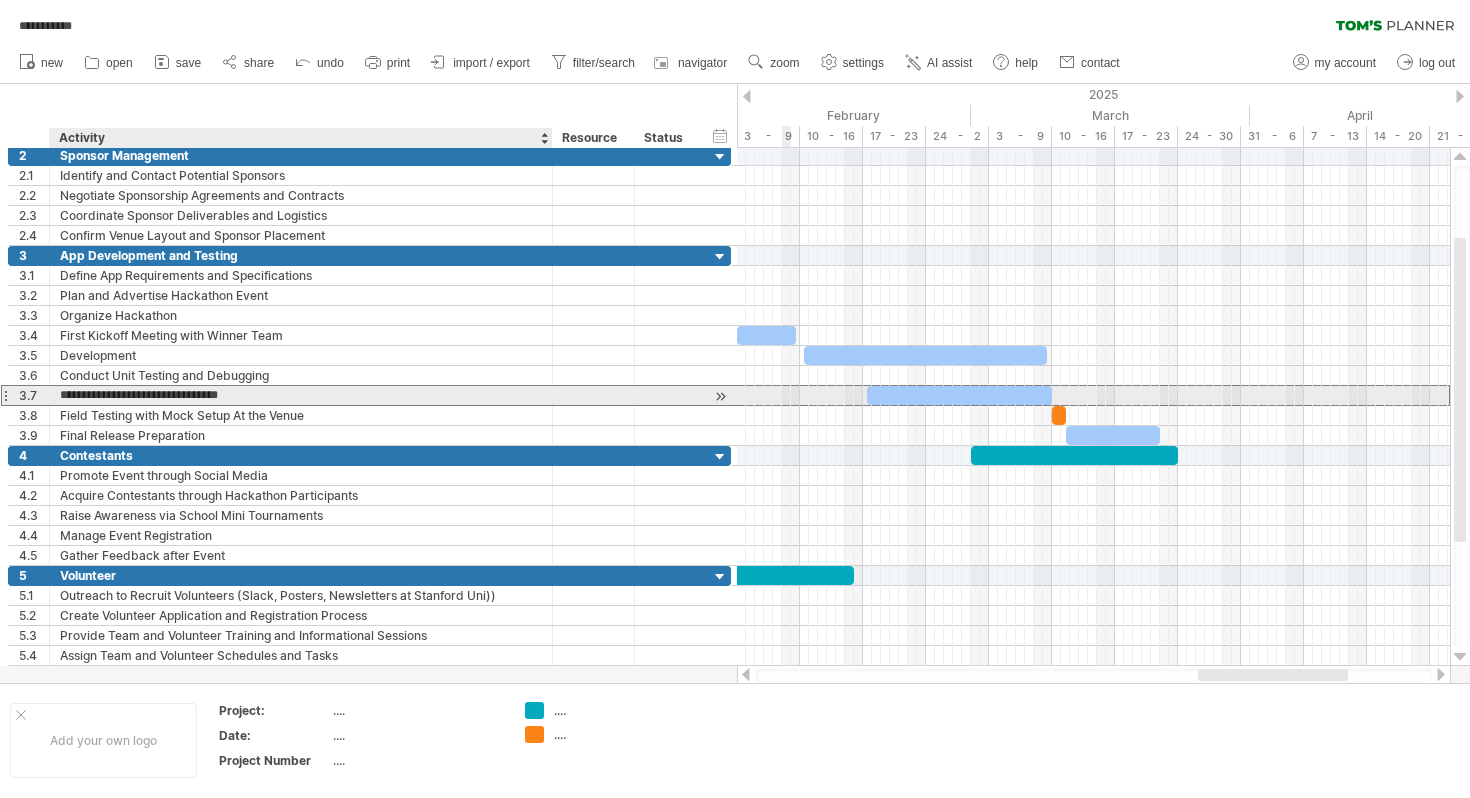 drag, startPoint x: 257, startPoint y: 393, endPoint x: 68, endPoint y: 391, distance: 189.01057 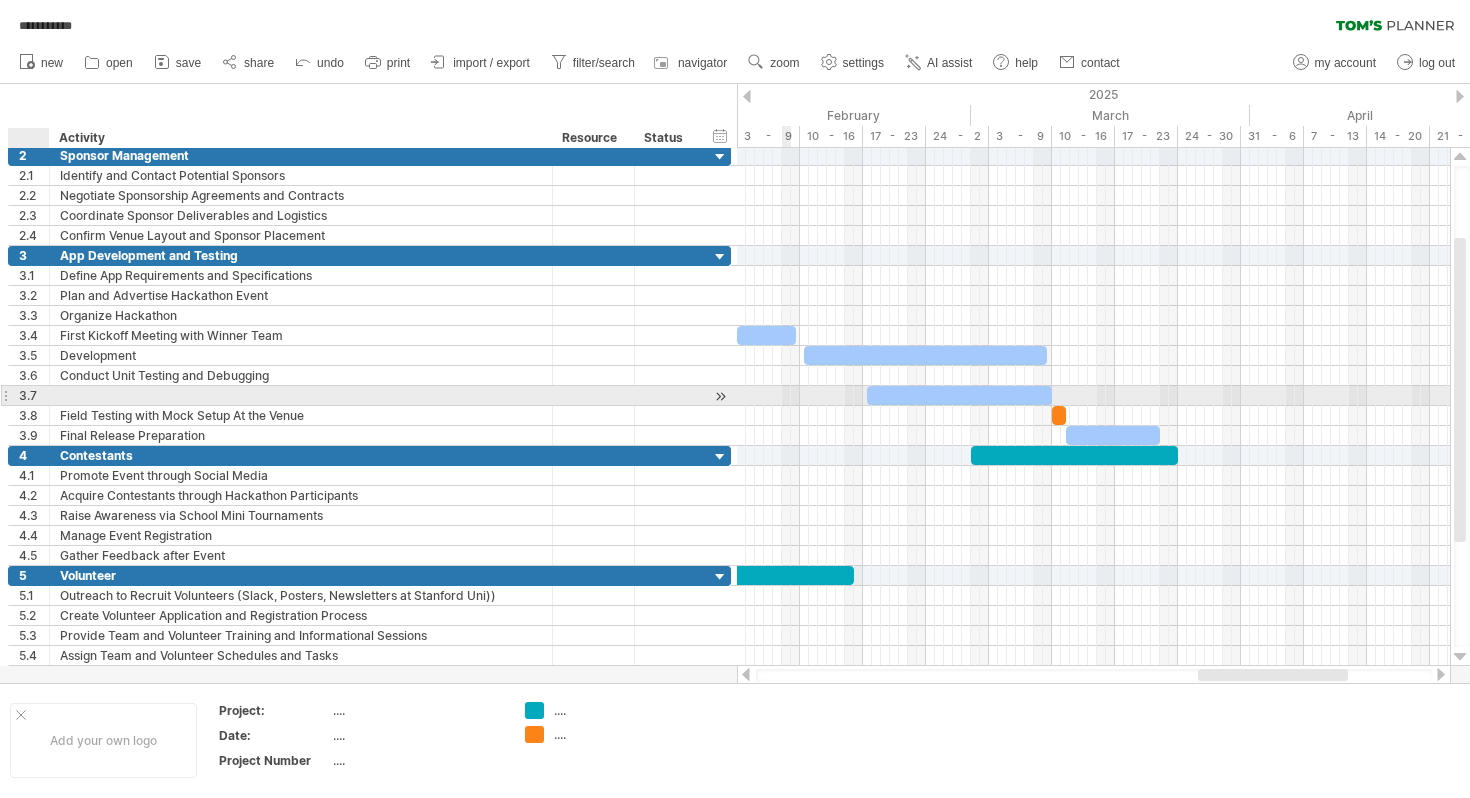 click at bounding box center (47, 396) 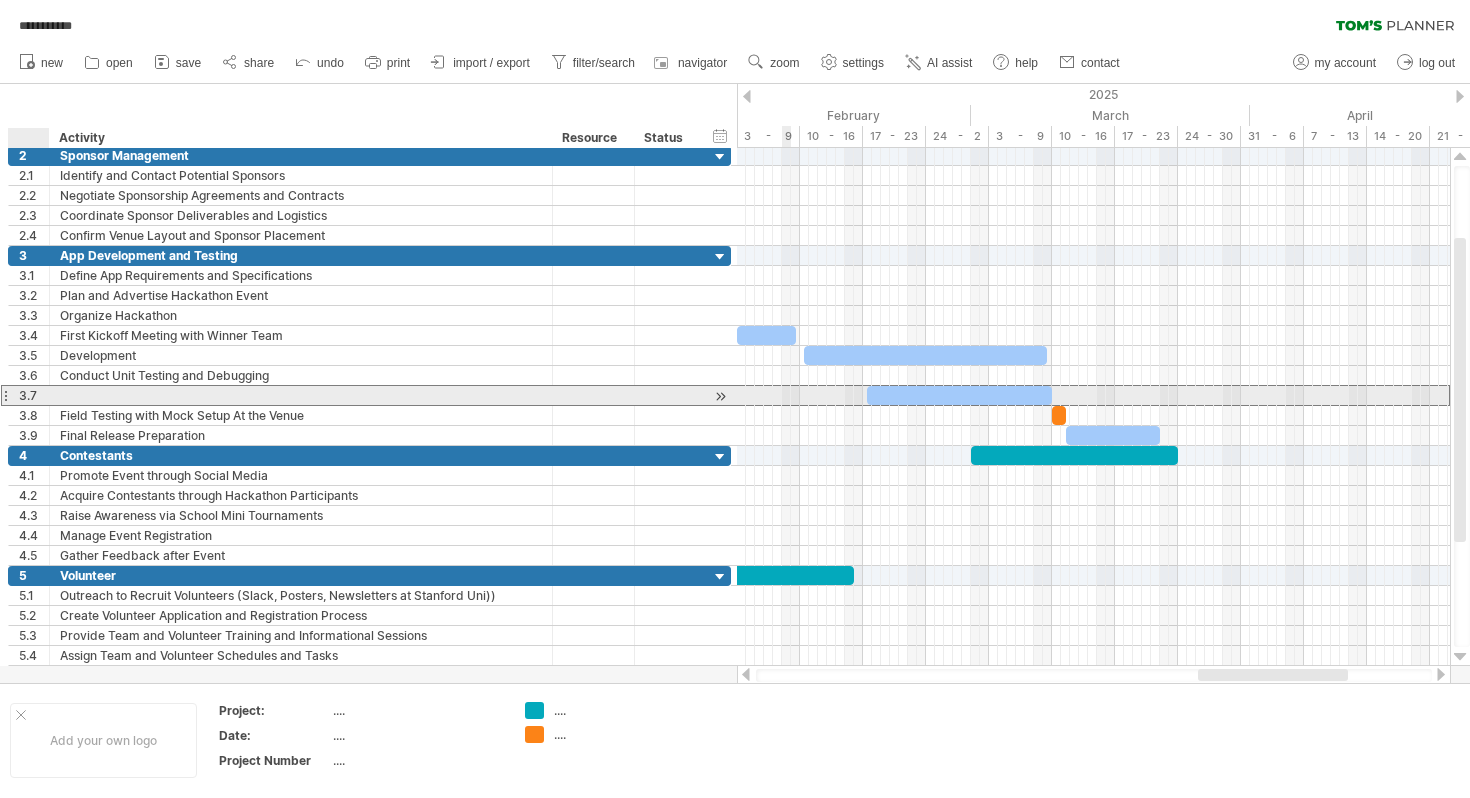 click on "3.7" at bounding box center (34, 395) 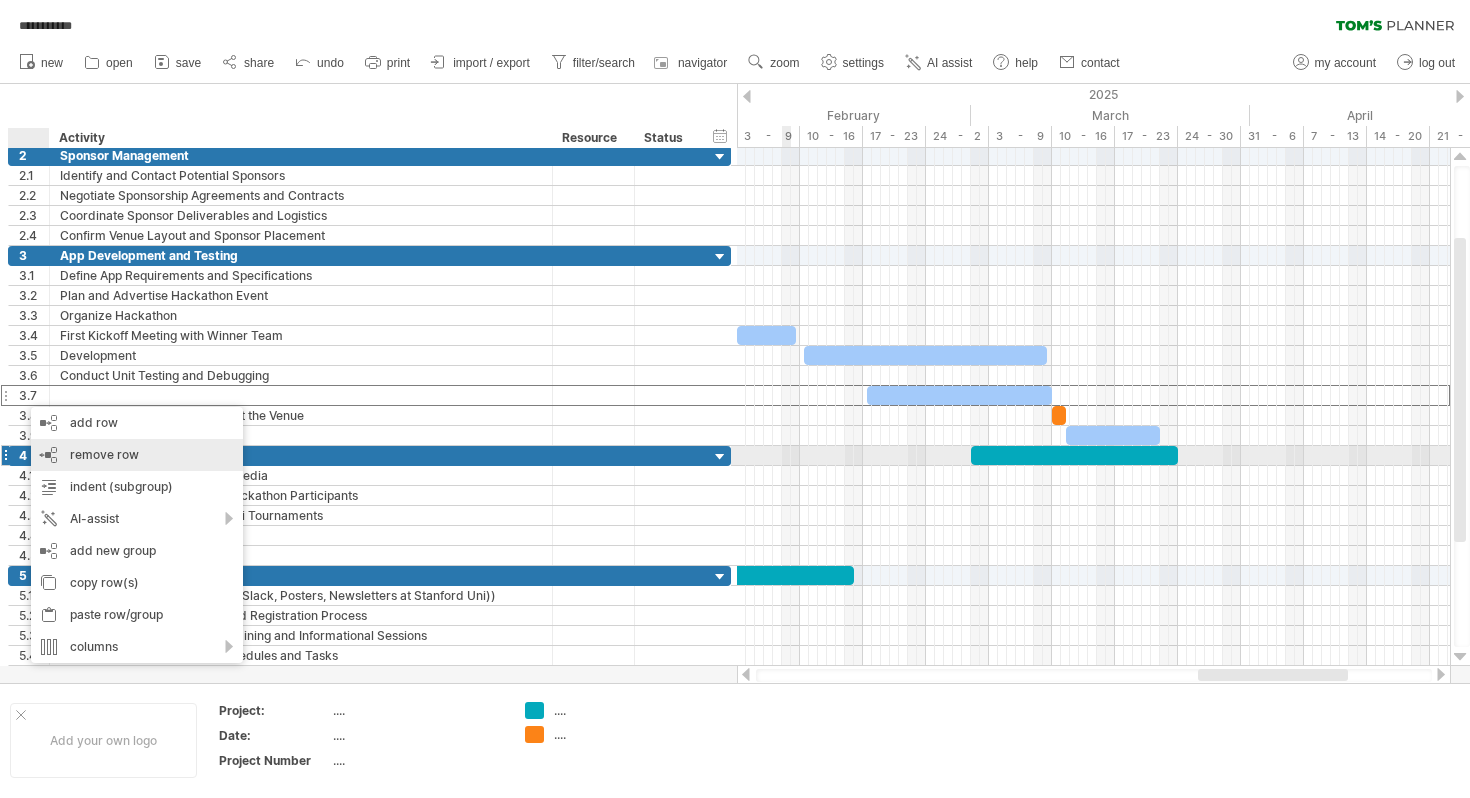 click on "remove row remove selected rows" at bounding box center (137, 455) 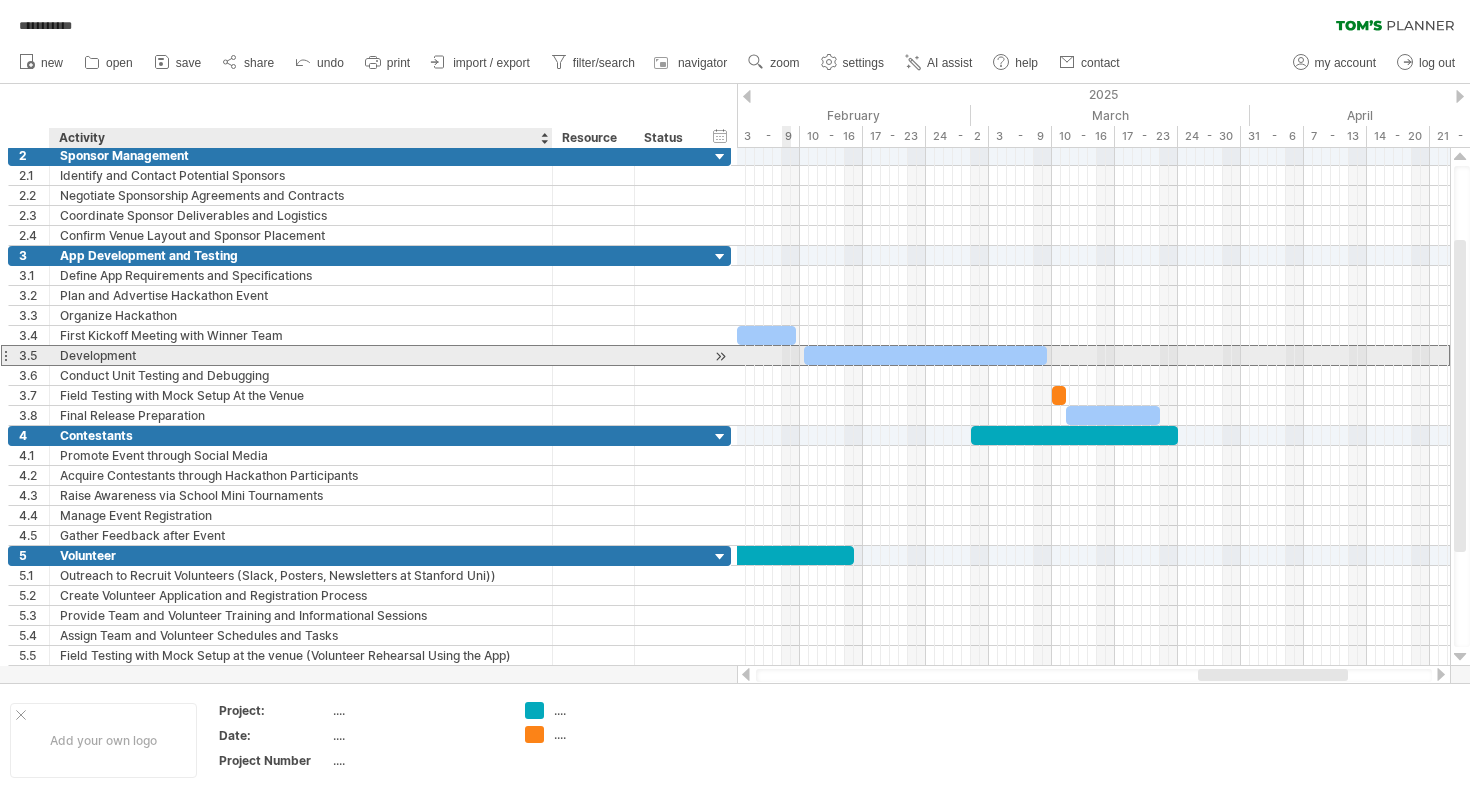 click on "Development" at bounding box center [301, 355] 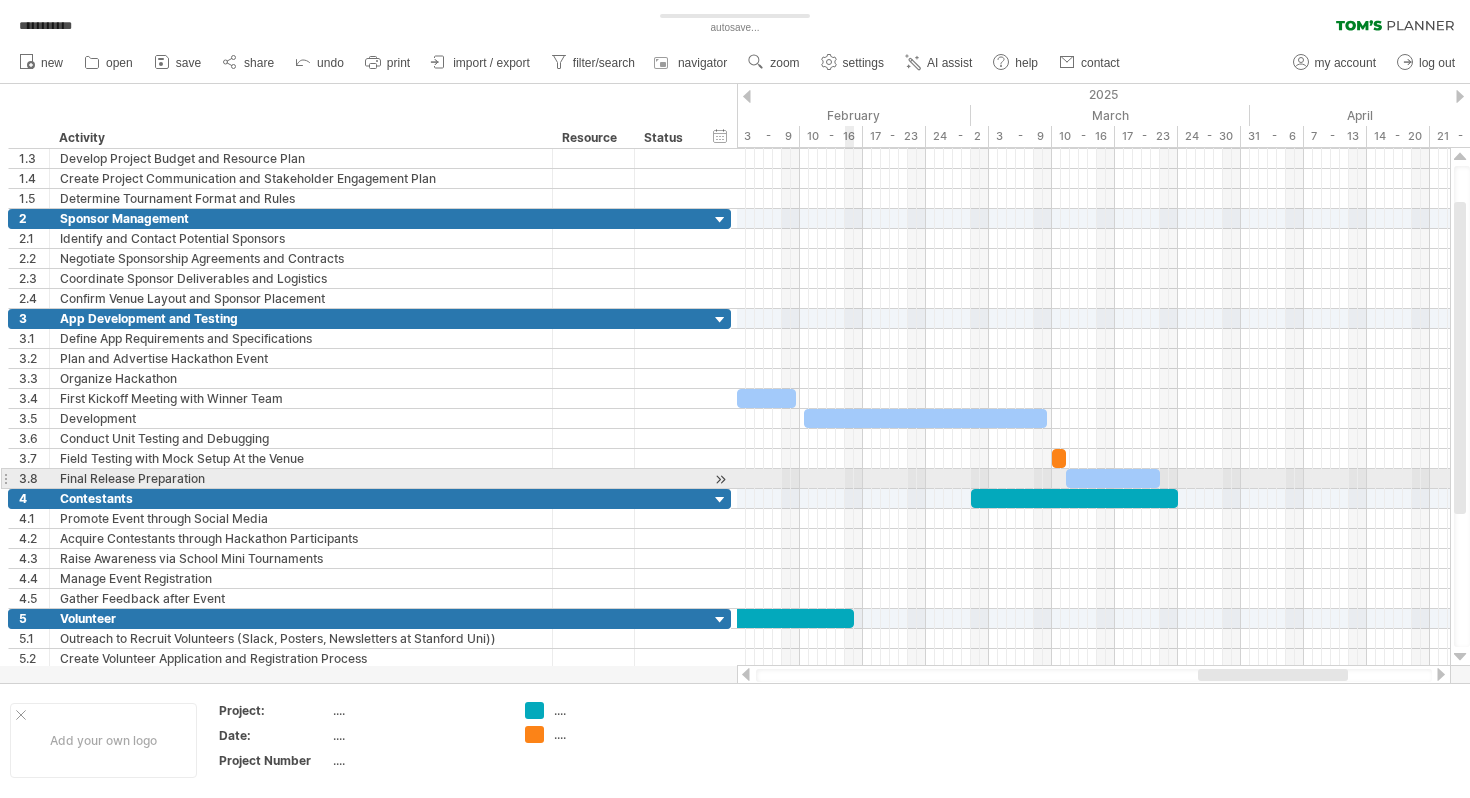 click at bounding box center (1093, 479) 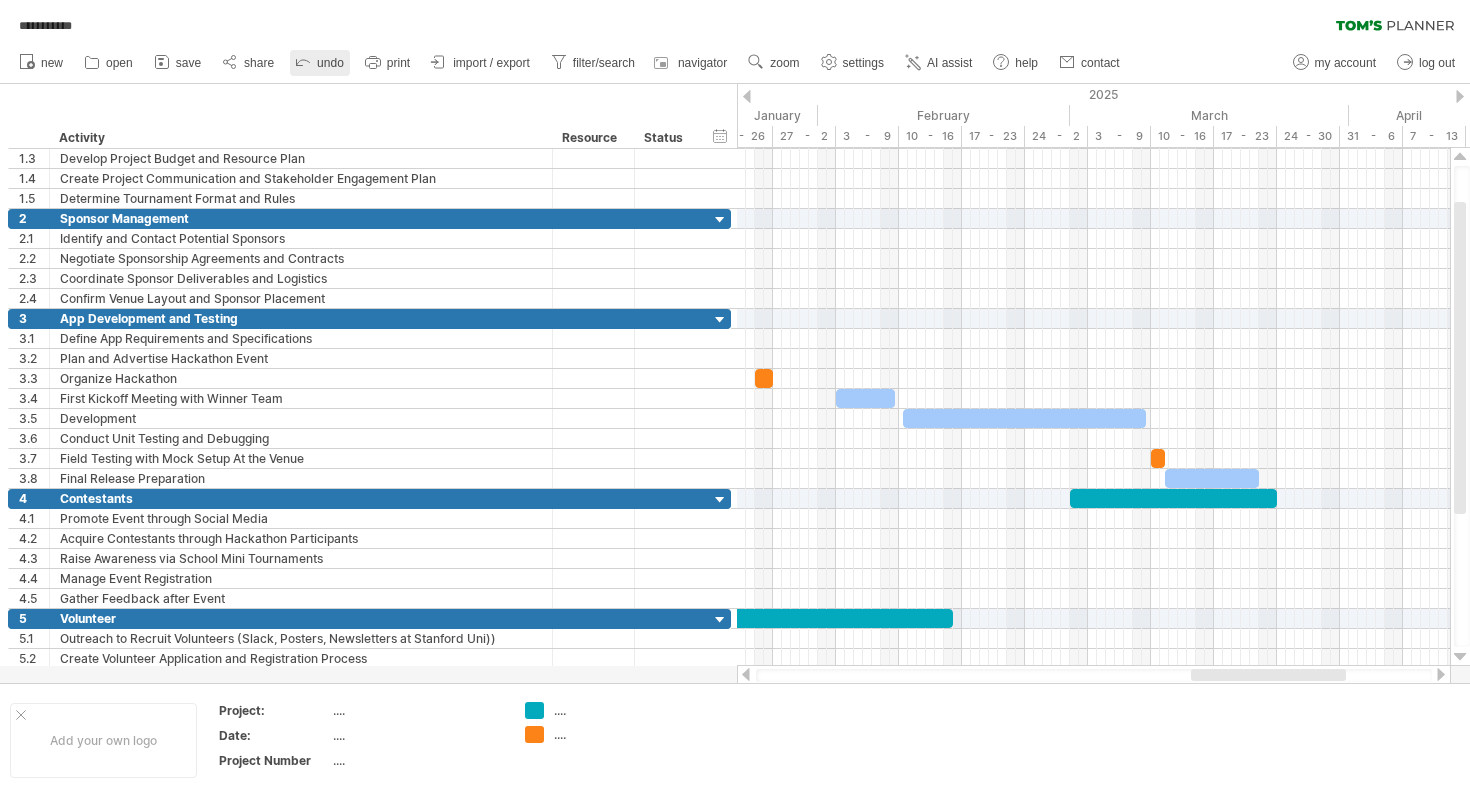 click on "undo" at bounding box center [330, 63] 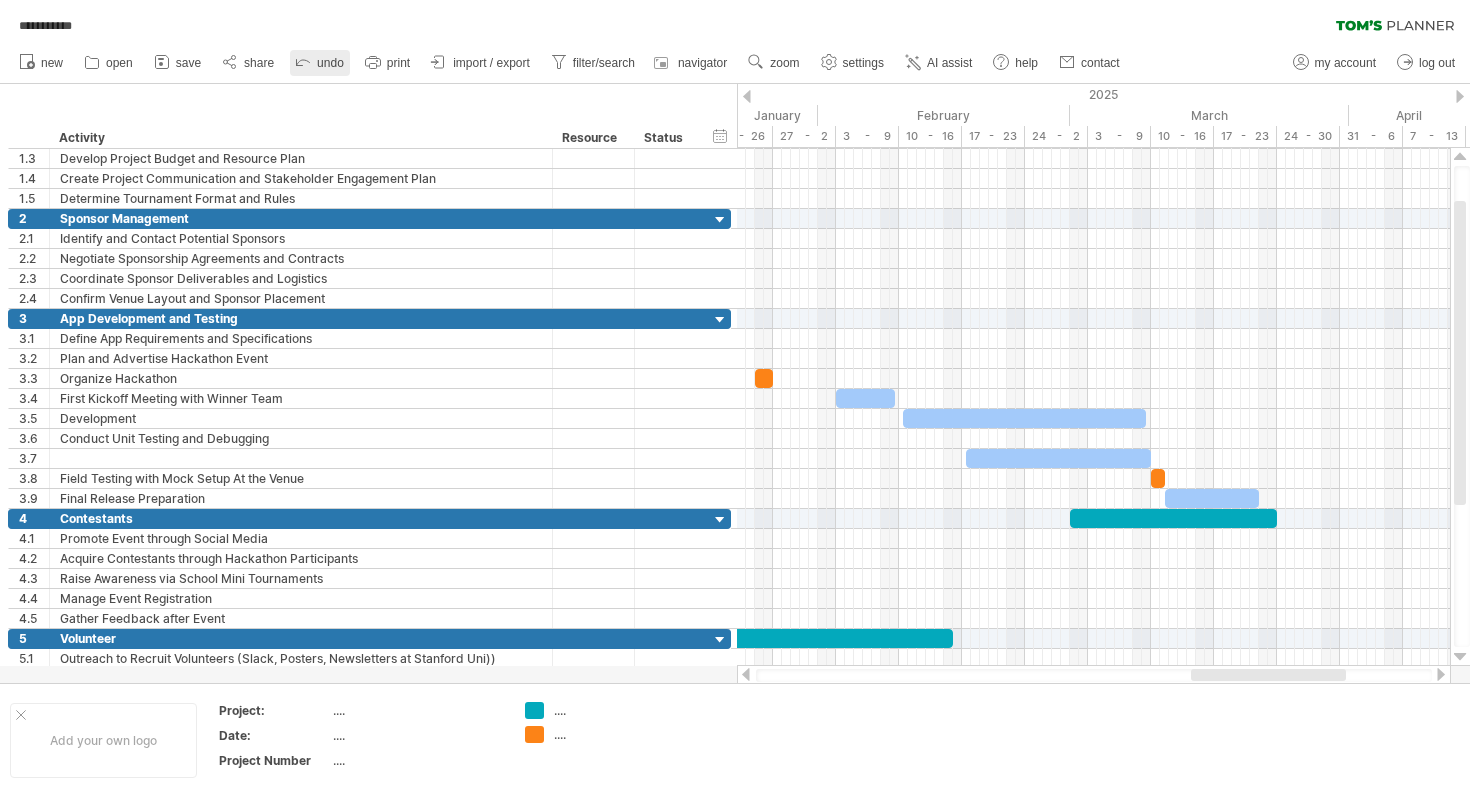 click on "undo" at bounding box center [330, 63] 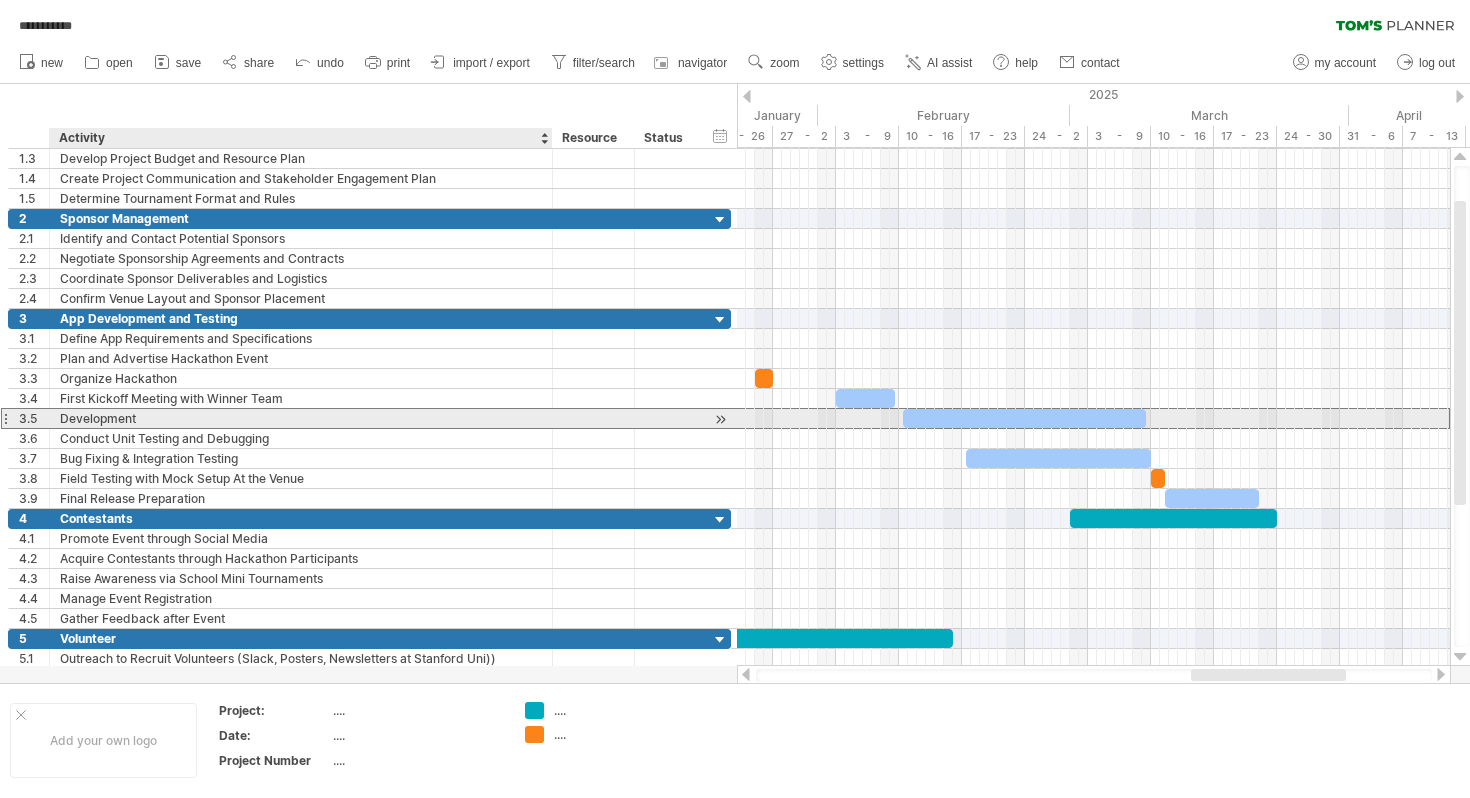 click on "Development" at bounding box center (301, 418) 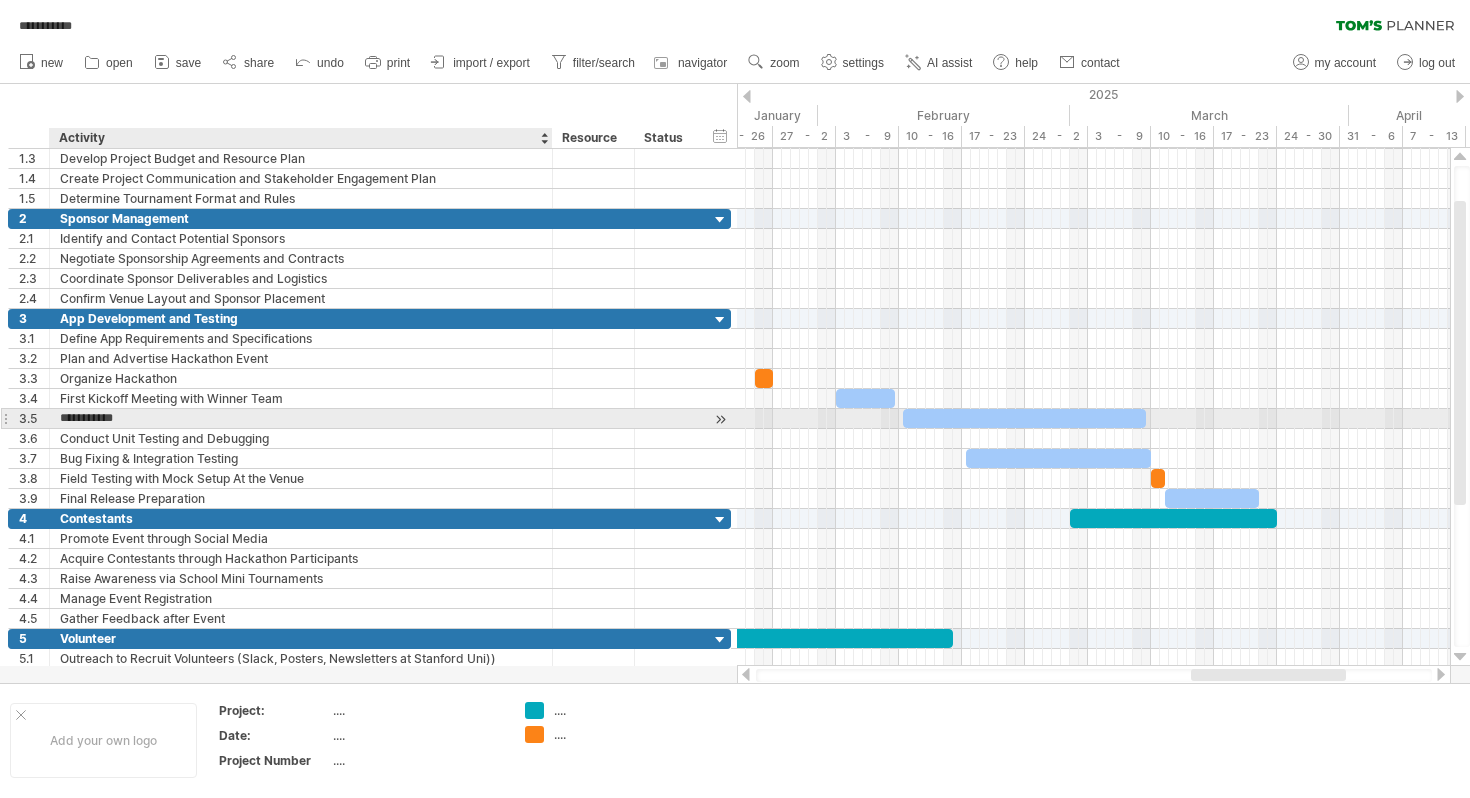 click on "**********" at bounding box center (301, 418) 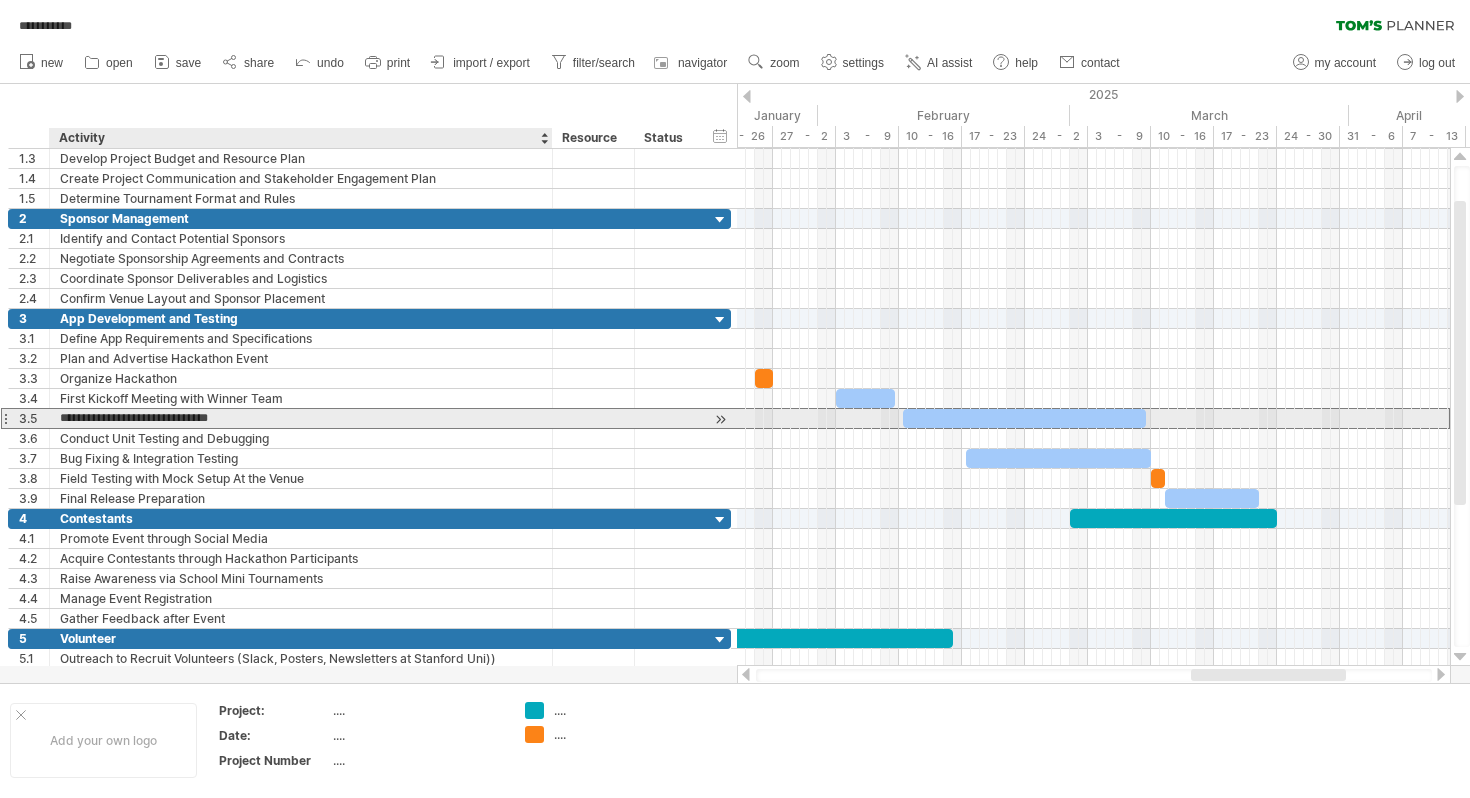 type on "**********" 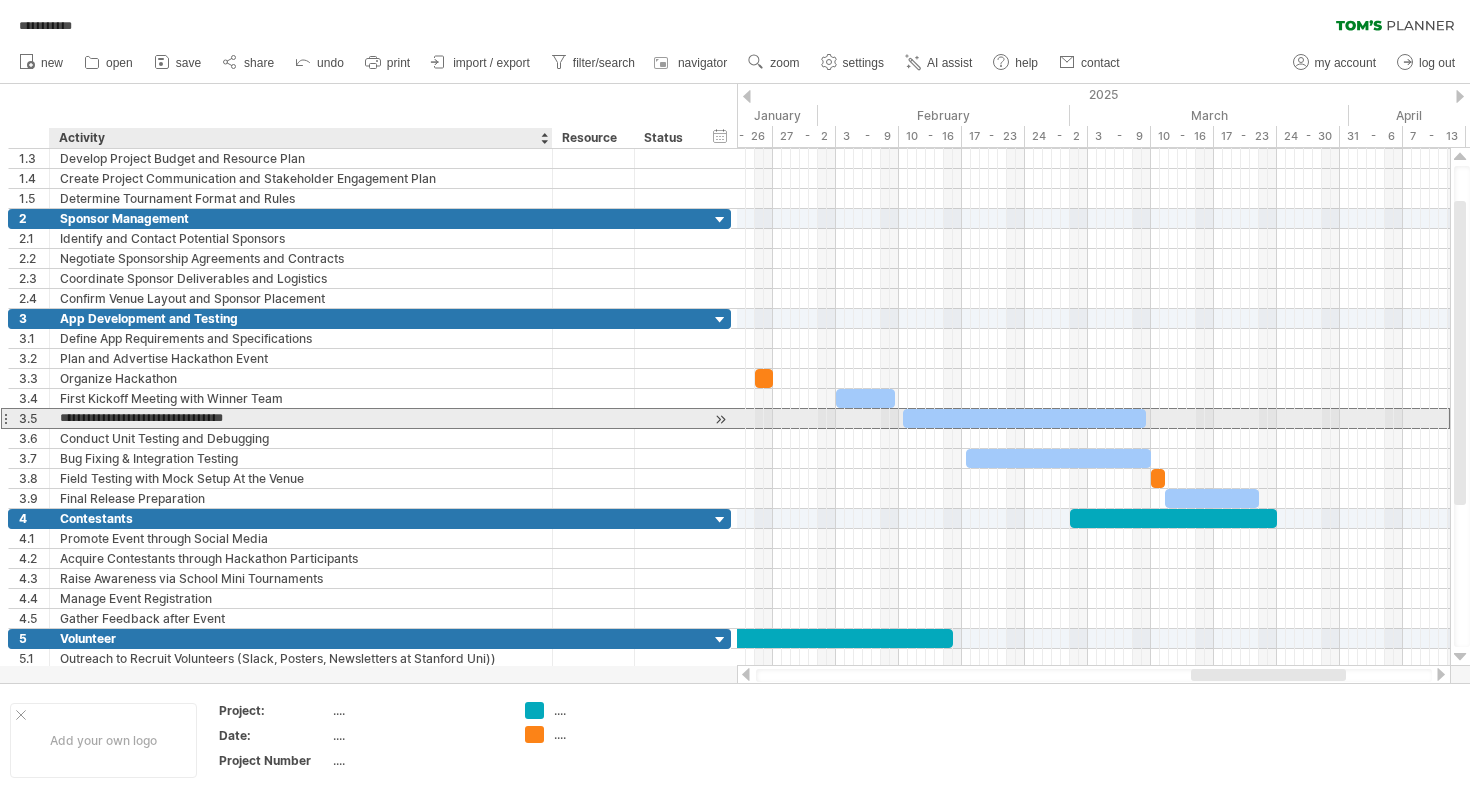 click on "**********" at bounding box center (301, 418) 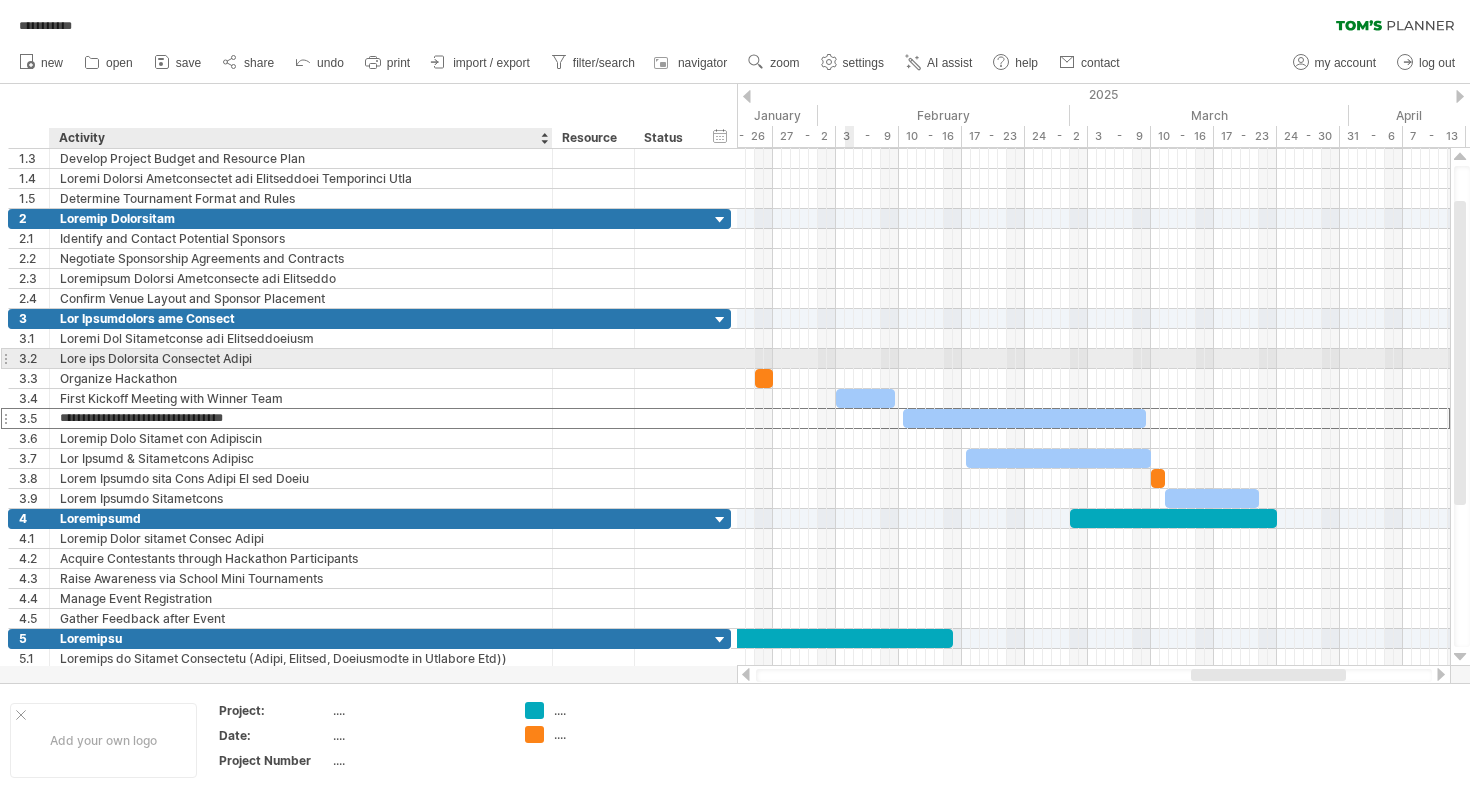 scroll, scrollTop: 0, scrollLeft: 0, axis: both 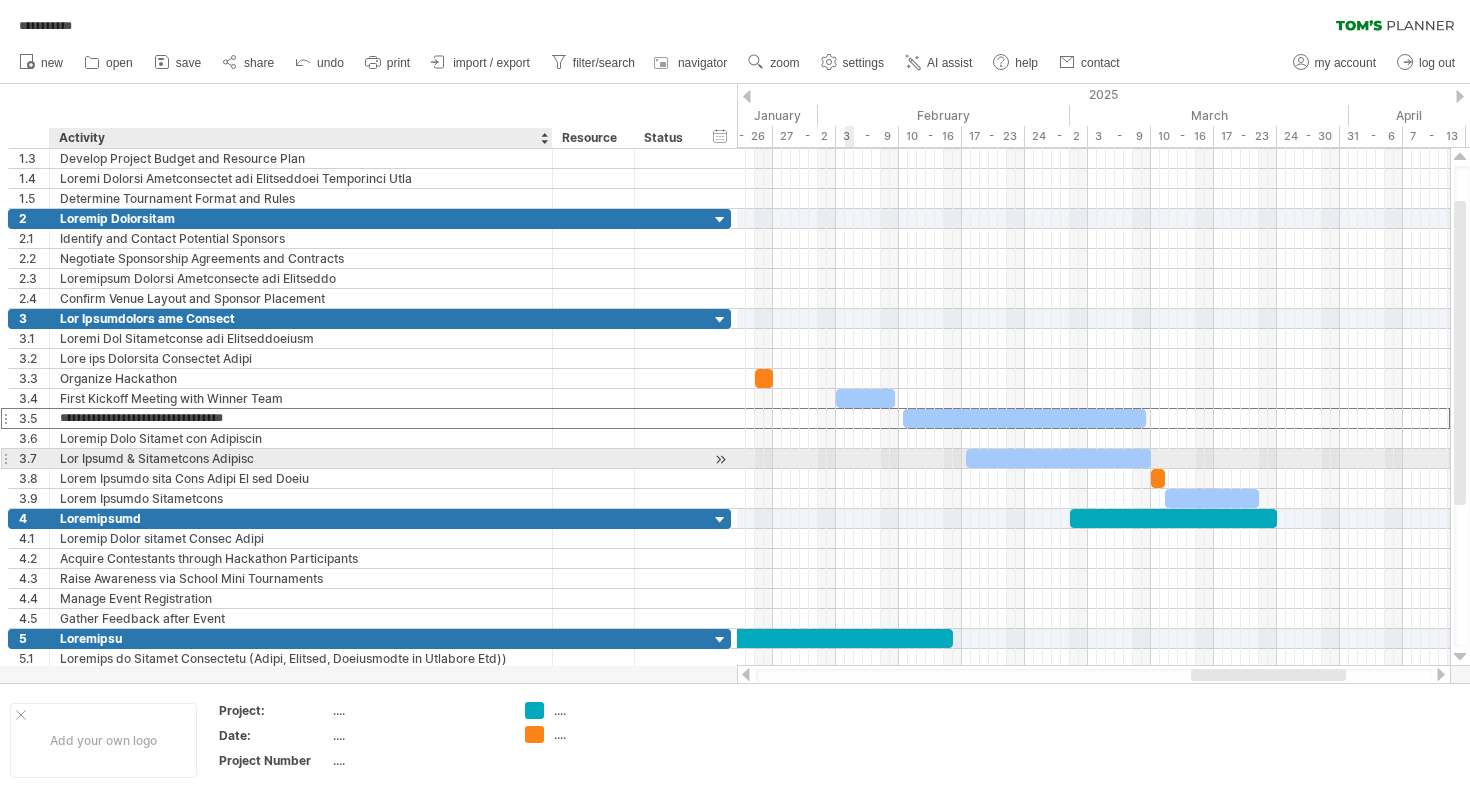 click on "Lor Ipsumd & Sitametcons Adipisc" at bounding box center [301, 458] 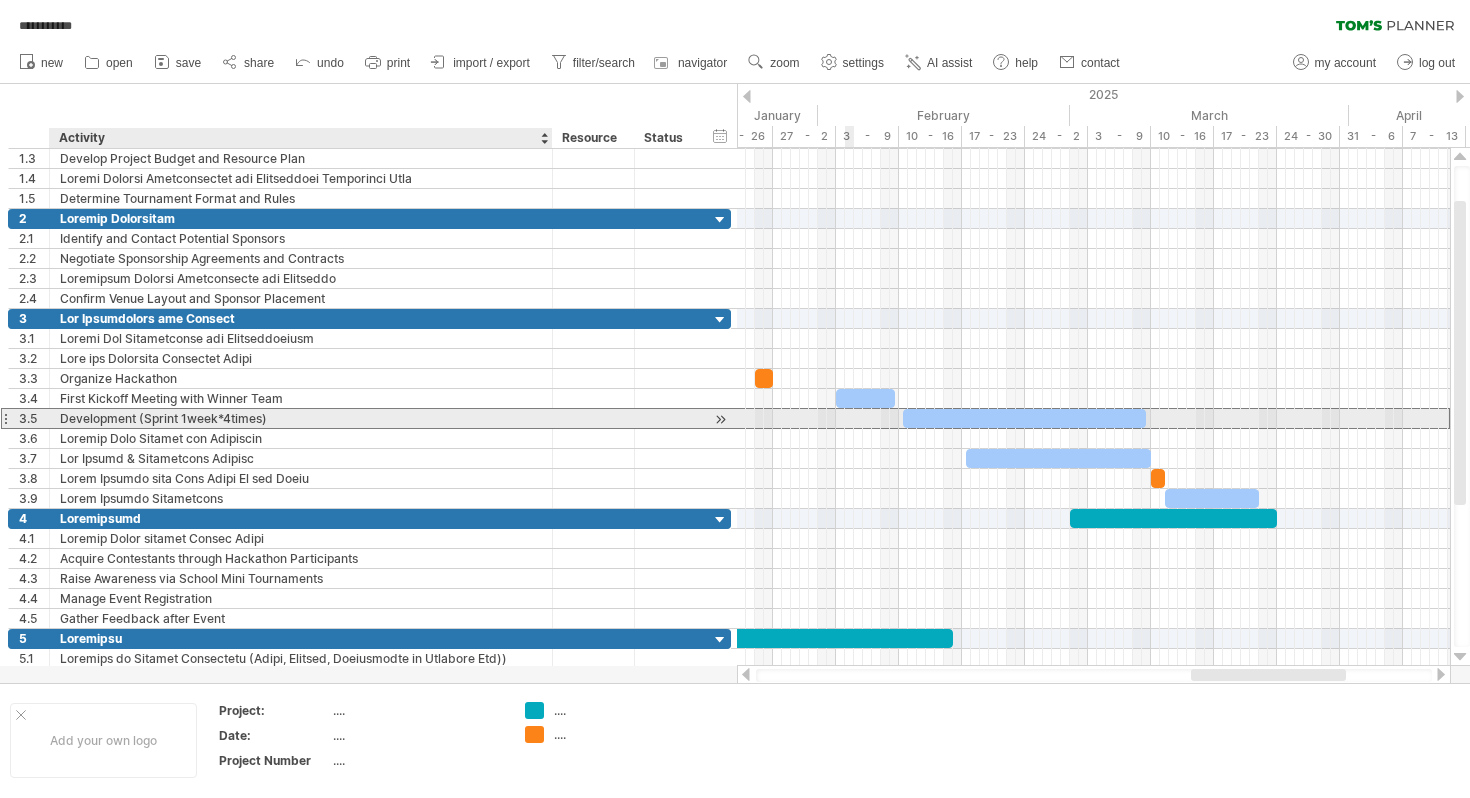 click on "Development (Sprint 1week*4times)" at bounding box center (301, 418) 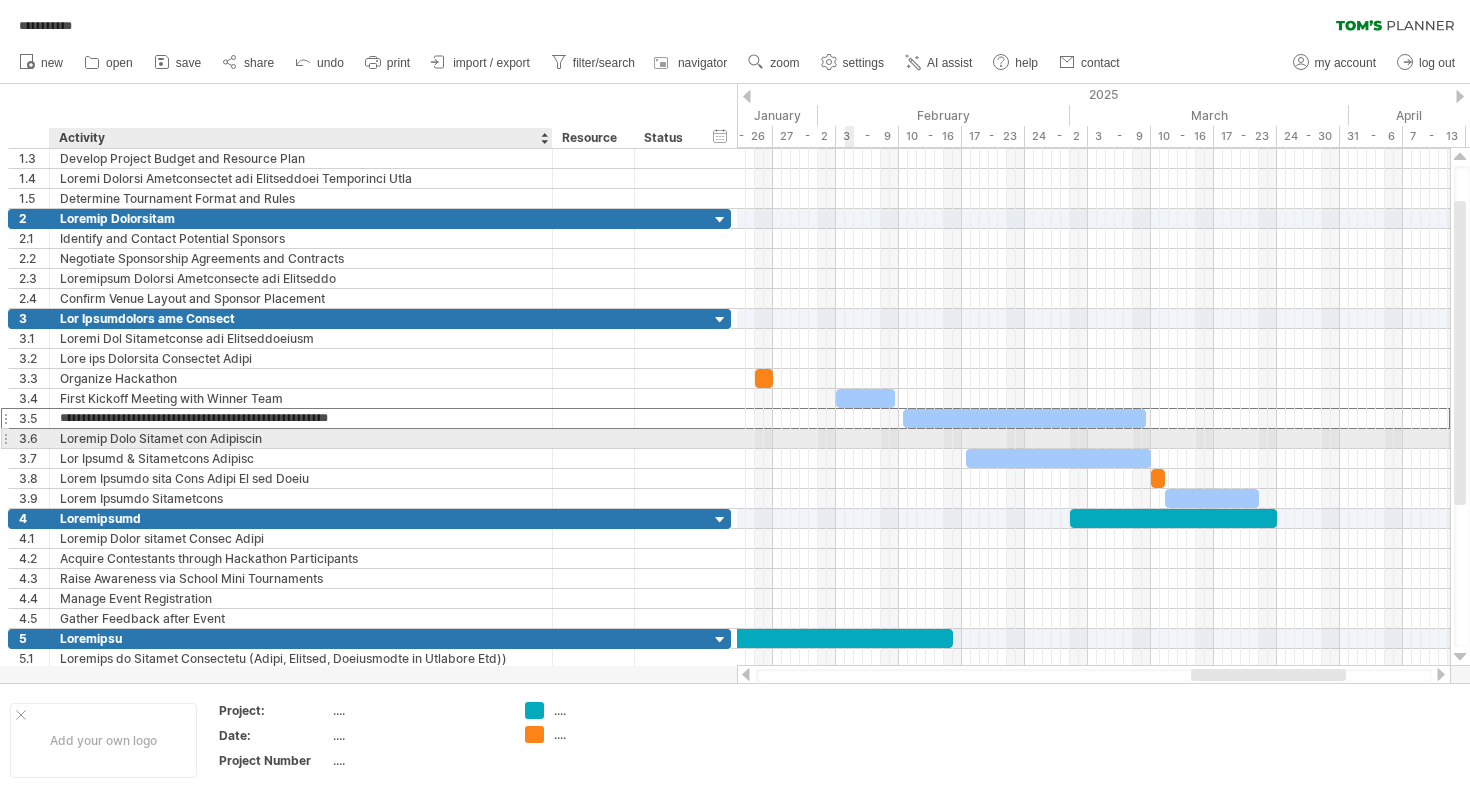 click on "Loremip Dolo Sitamet con Adipiscin" at bounding box center (301, 438) 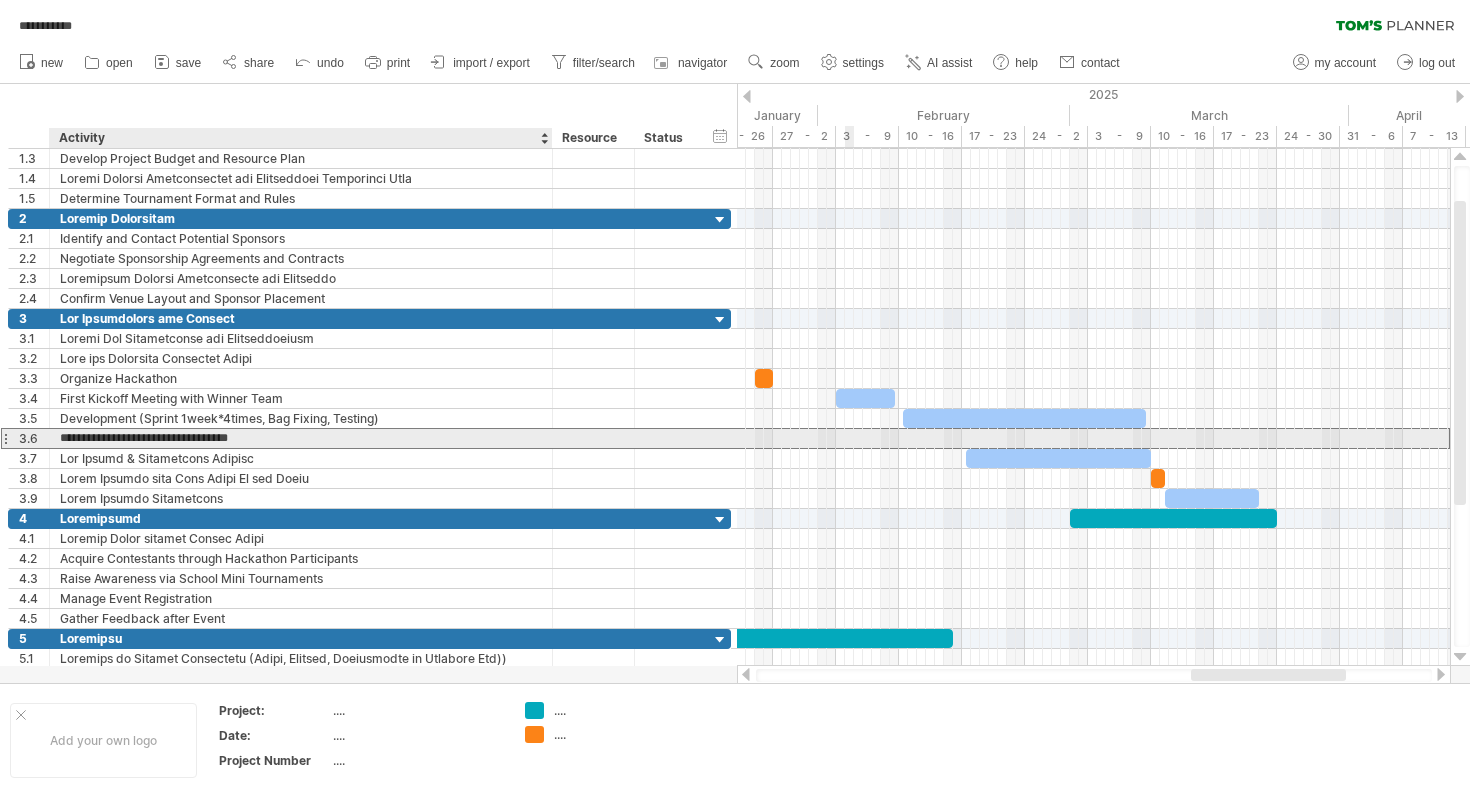 drag, startPoint x: 274, startPoint y: 443, endPoint x: 78, endPoint y: 440, distance: 196.02296 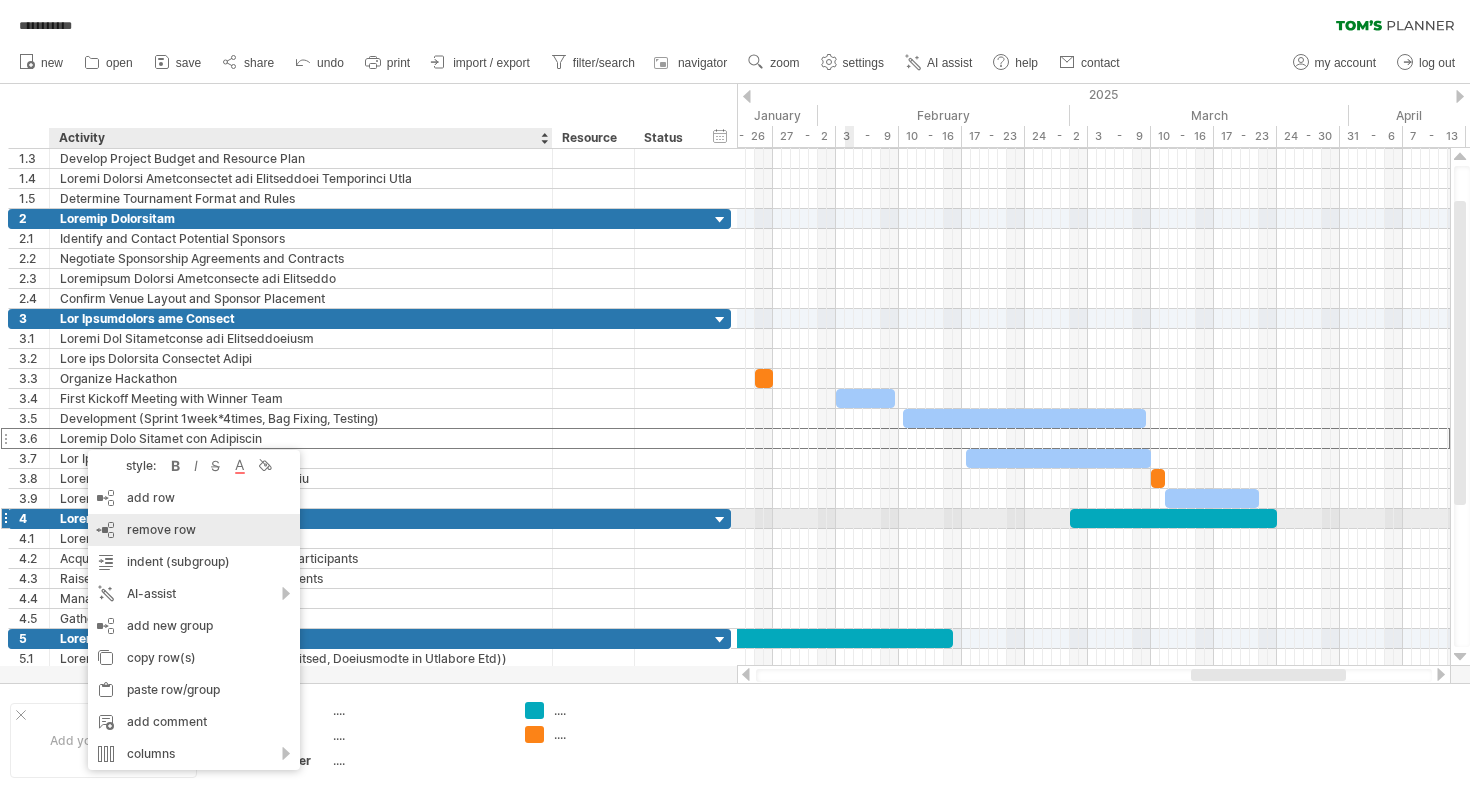 click on "remove row remove selected rows" at bounding box center (194, 530) 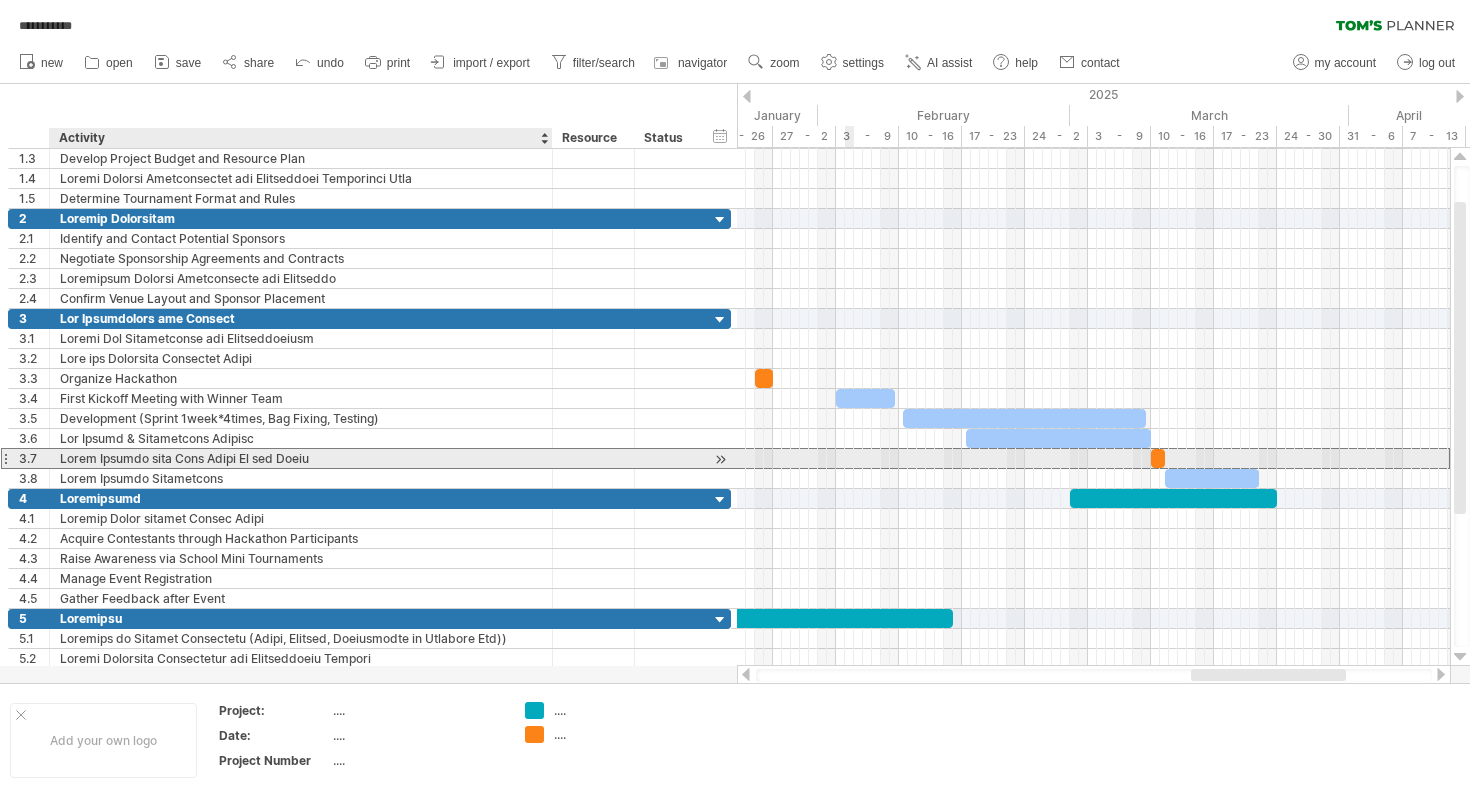 click on "Lorem Ipsumdo sita Cons Adipi El sed Doeiu" at bounding box center [301, 458] 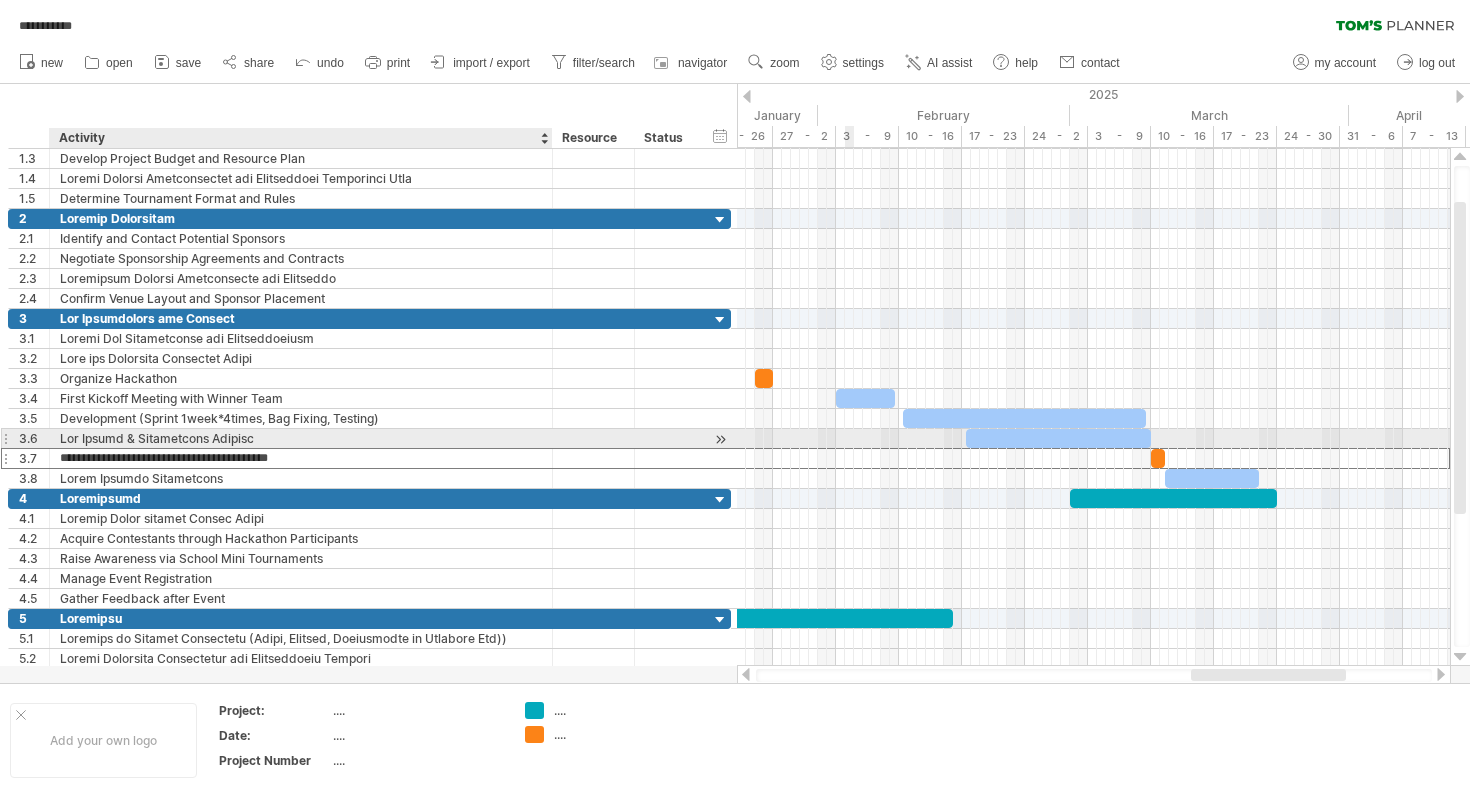 click on "Lor Ipsumd & Sitametcons Adipisc" at bounding box center [301, 438] 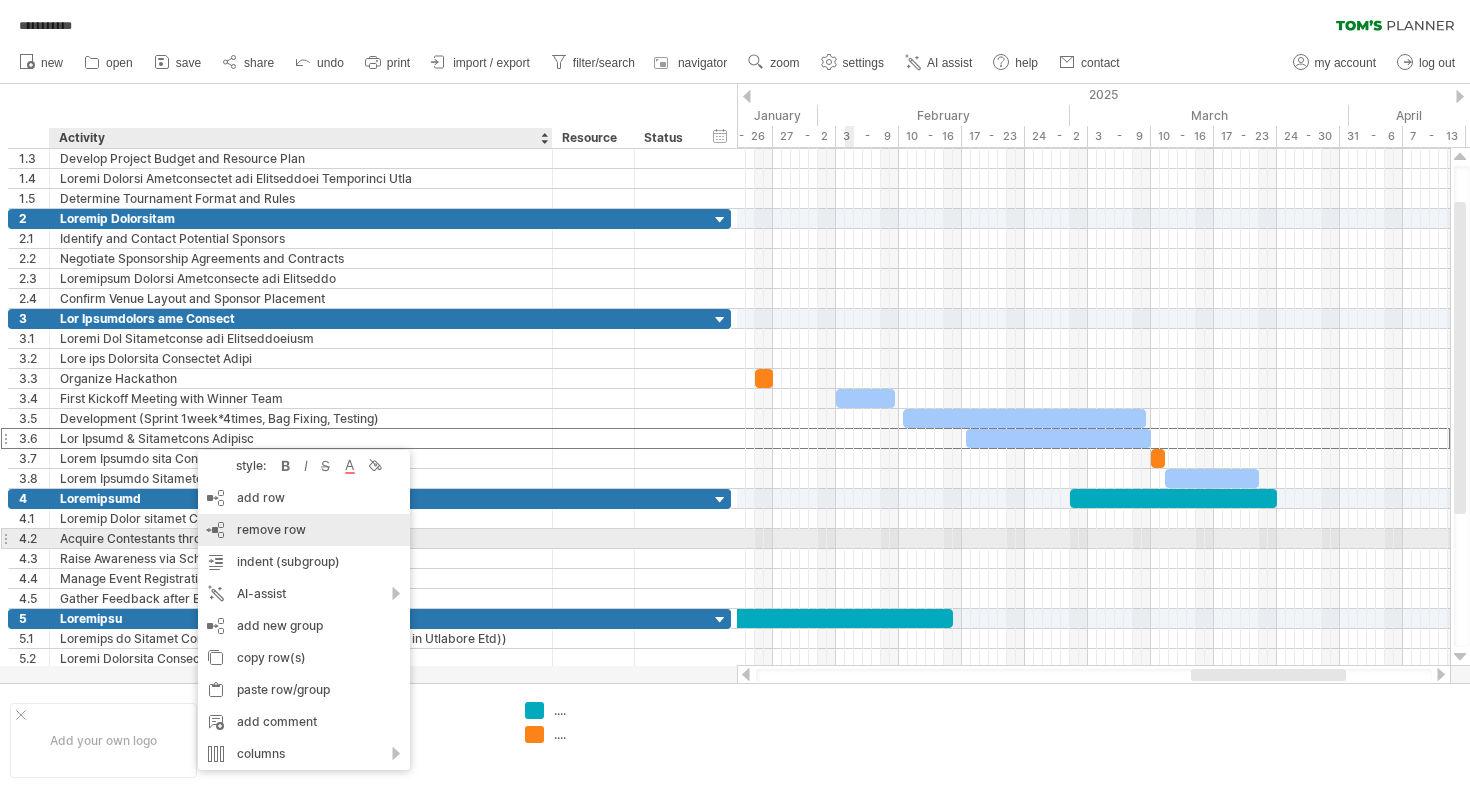 click on "remove row" at bounding box center (271, 529) 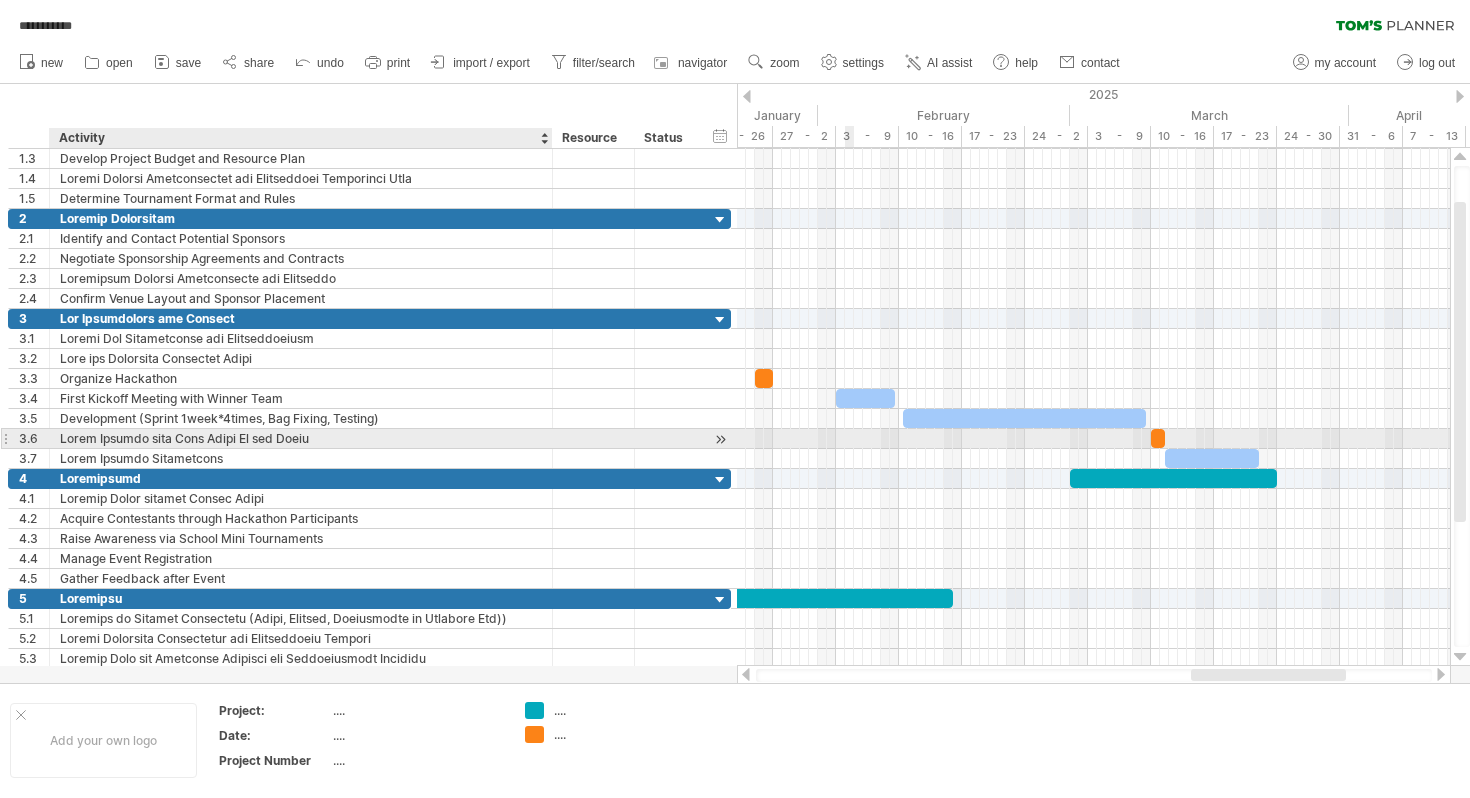click on "Lorem Ipsumdo sita Cons Adipi El sed Doeiu" at bounding box center (301, 438) 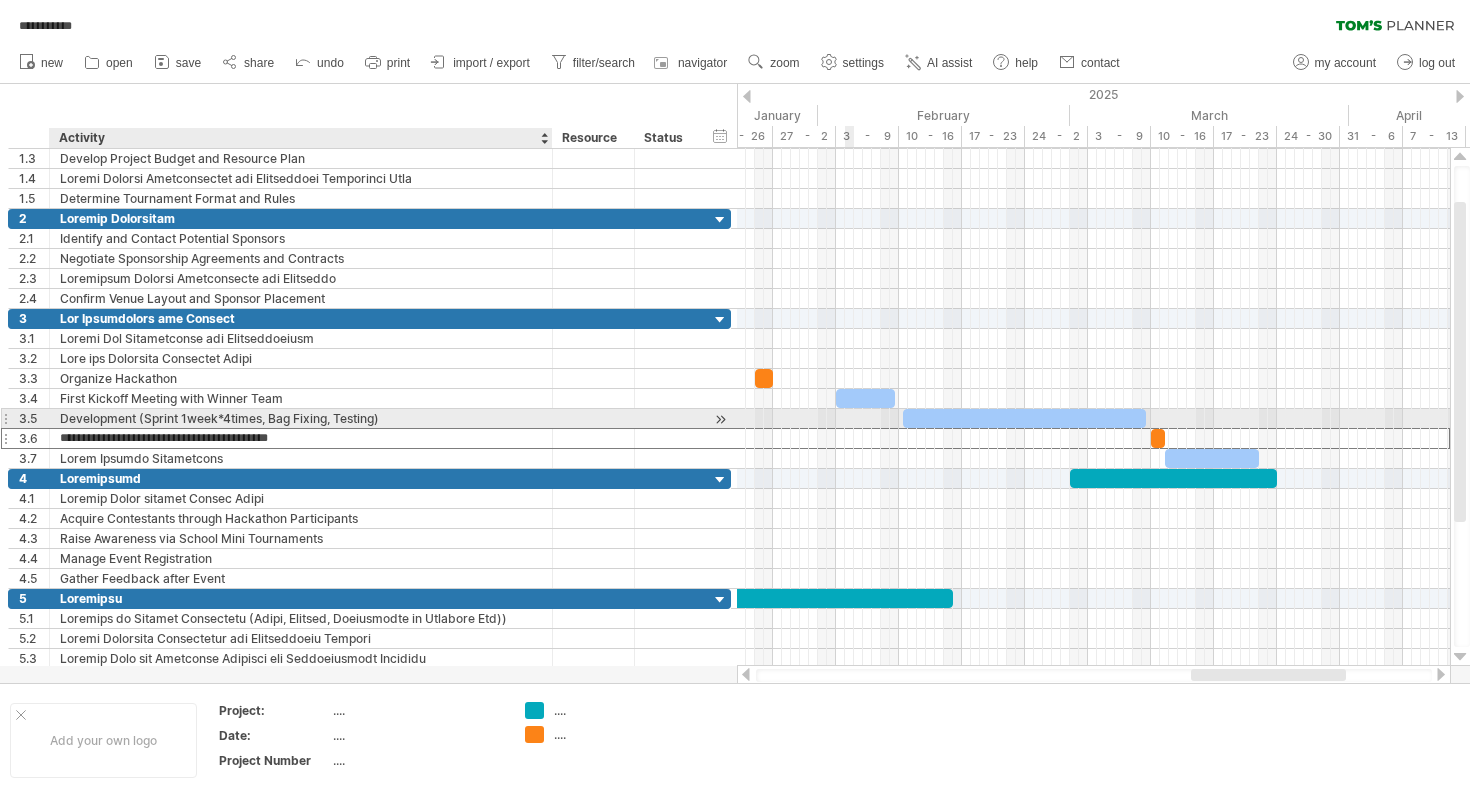 click on "Development (Sprint 1week*4times, Bag Fixing, Testing)" at bounding box center [301, 418] 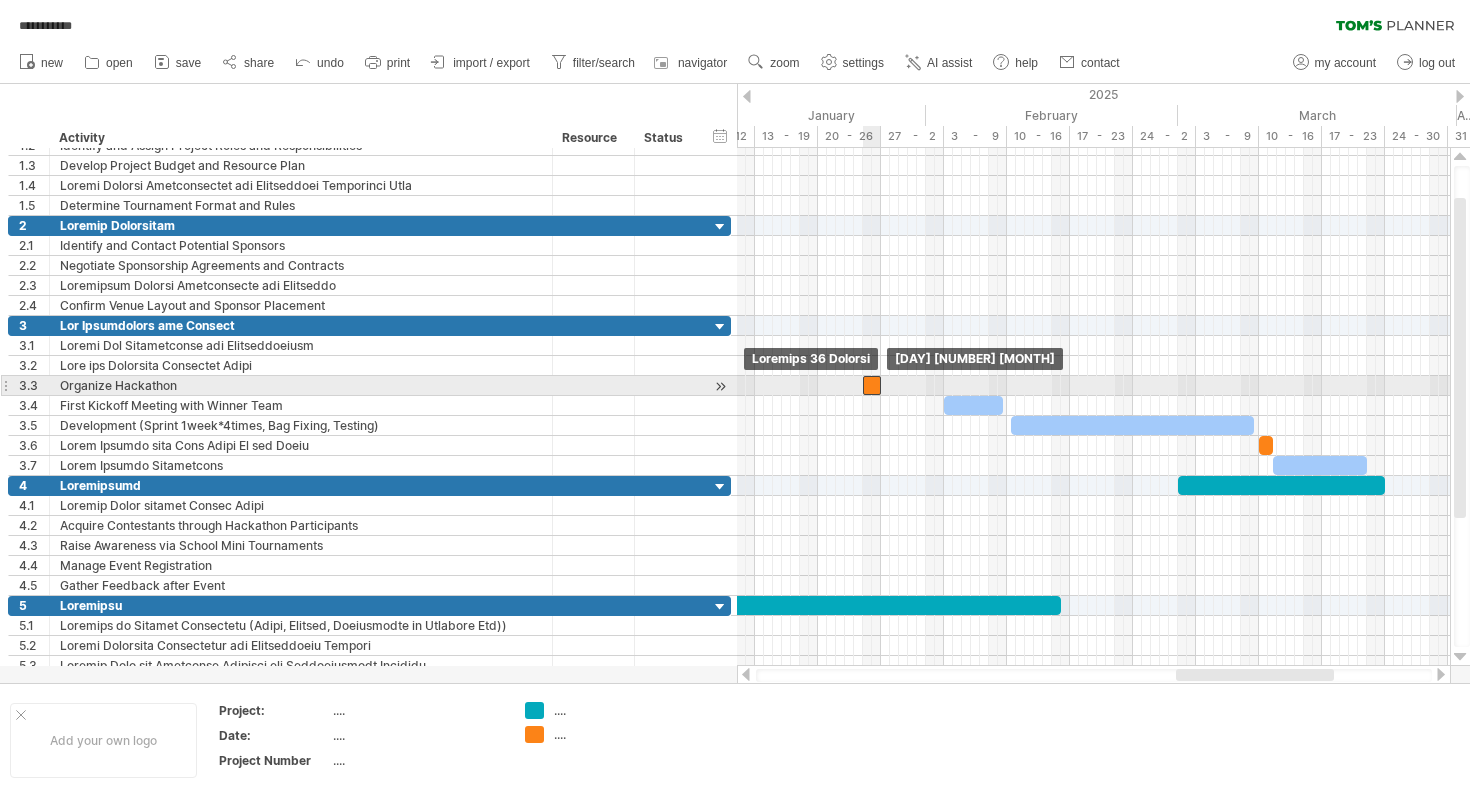 click at bounding box center [872, 385] 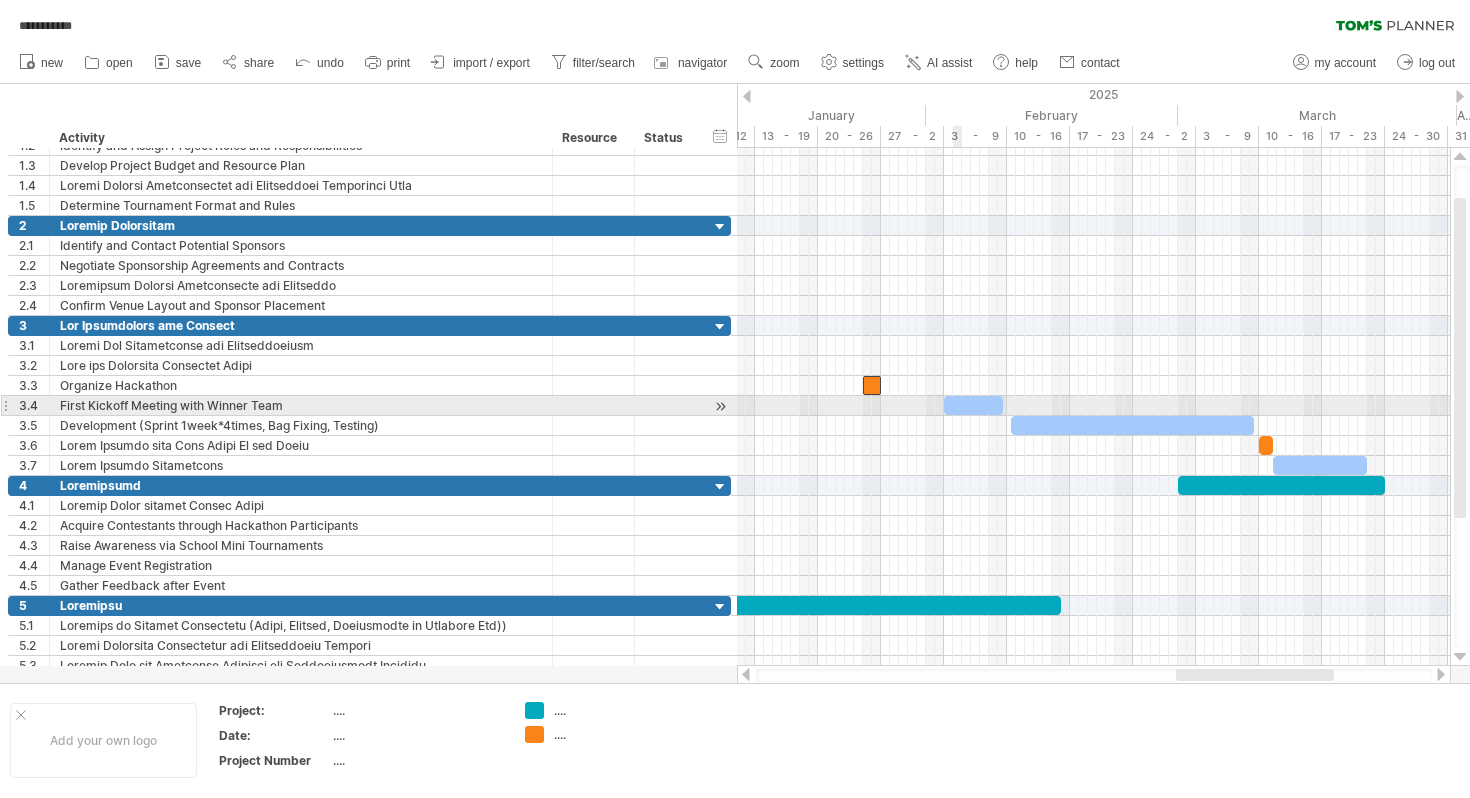 click at bounding box center (973, 405) 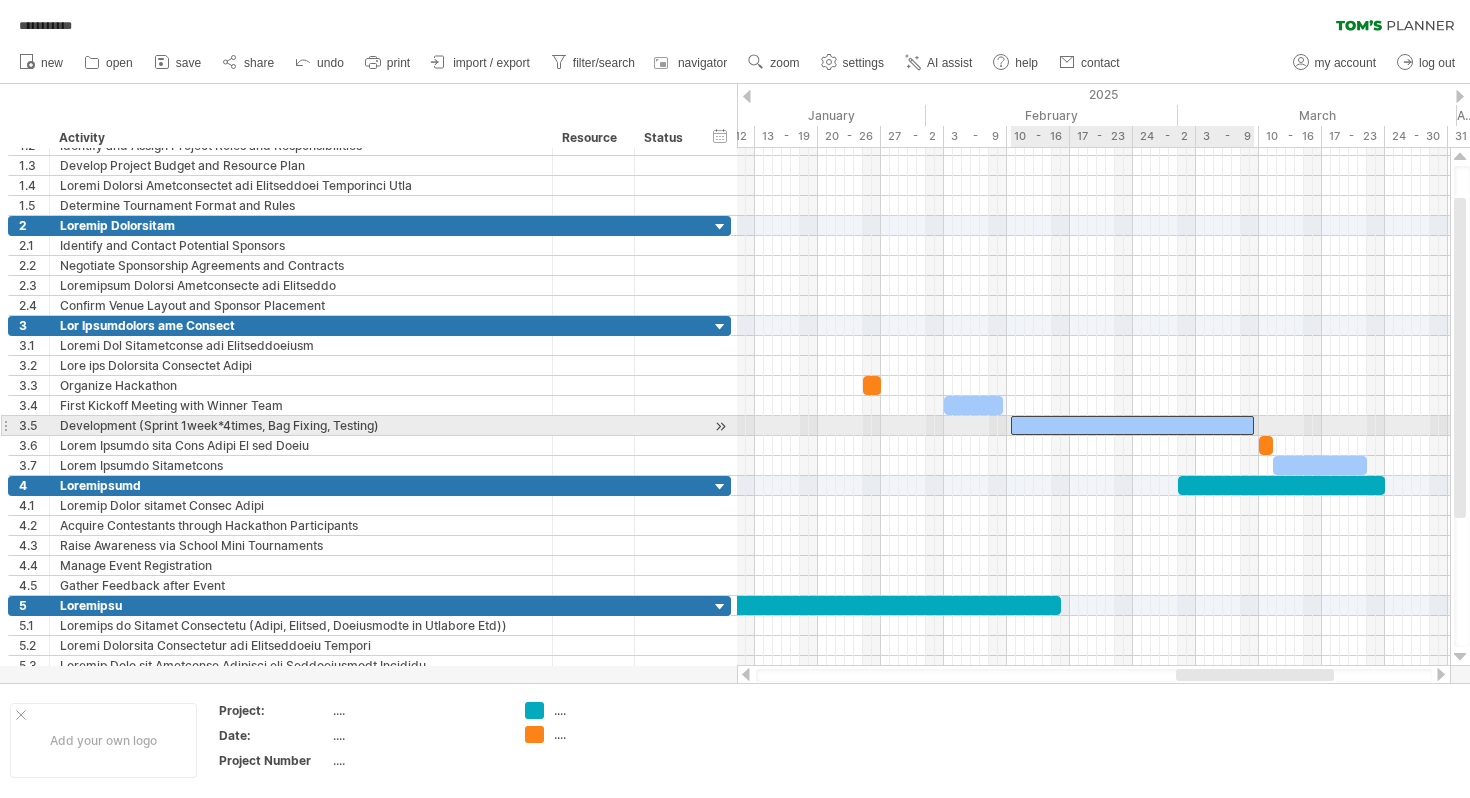 click at bounding box center (1132, 425) 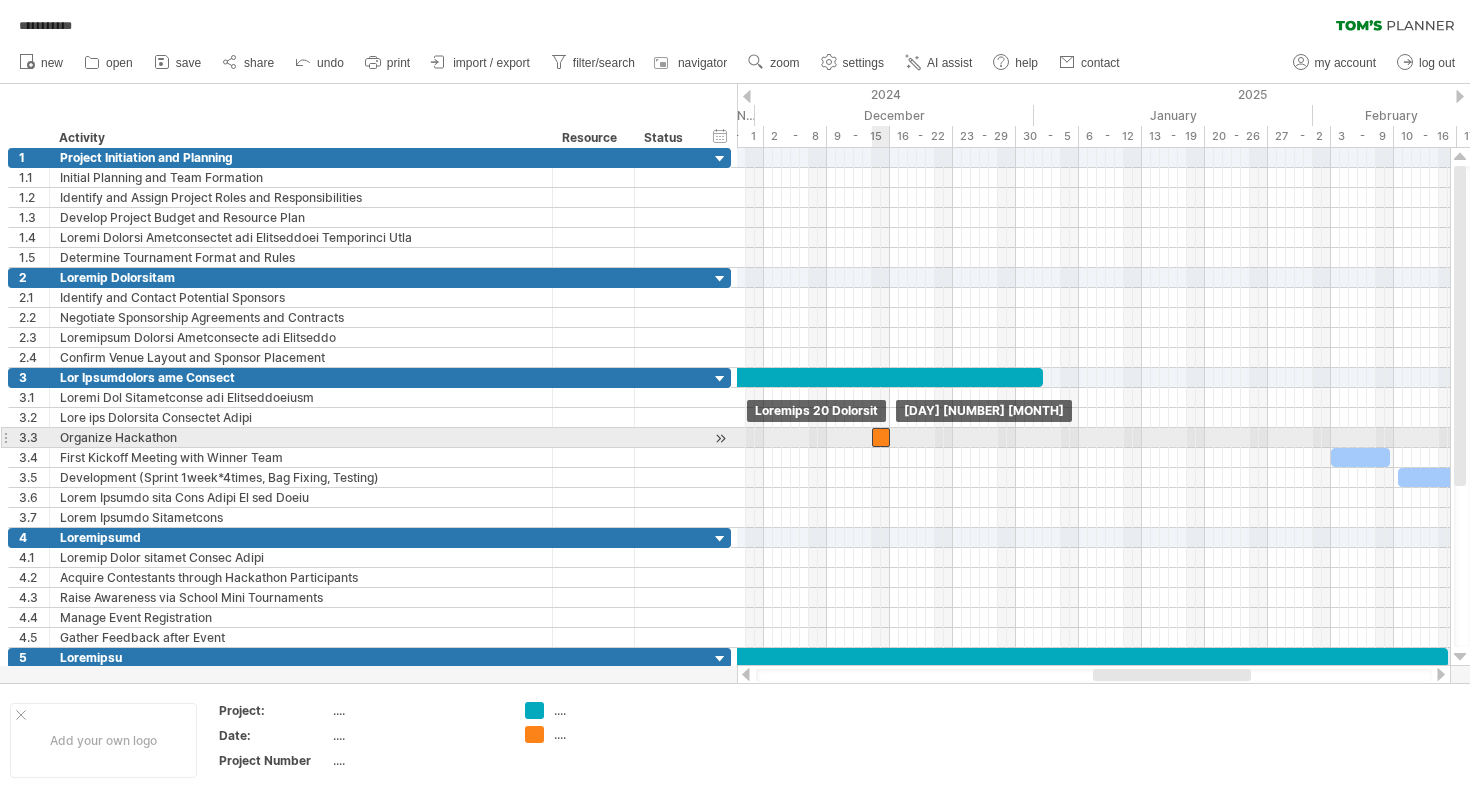 drag, startPoint x: 1262, startPoint y: 434, endPoint x: 888, endPoint y: 440, distance: 374.04813 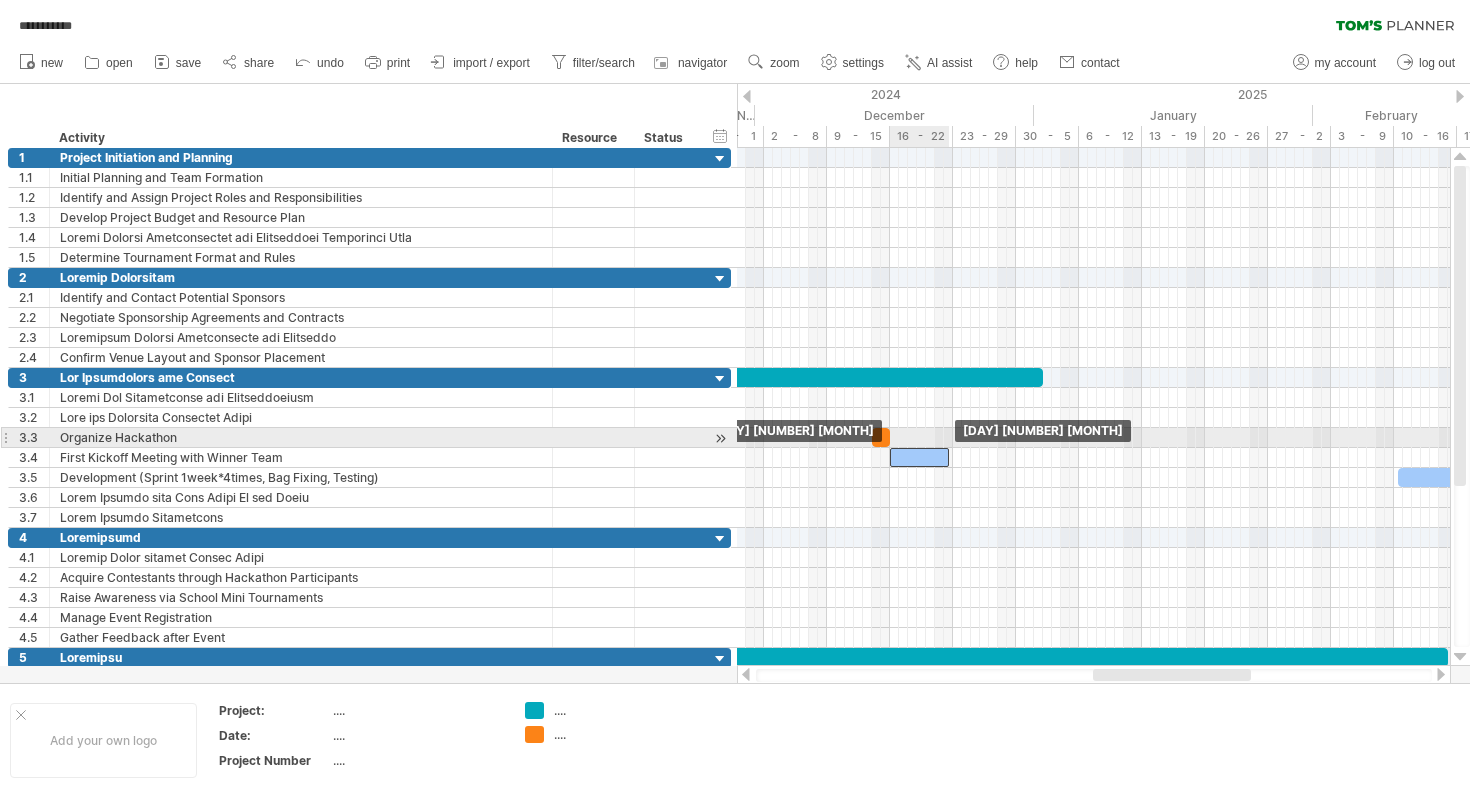 drag, startPoint x: 1364, startPoint y: 454, endPoint x: 925, endPoint y: 447, distance: 439.05582 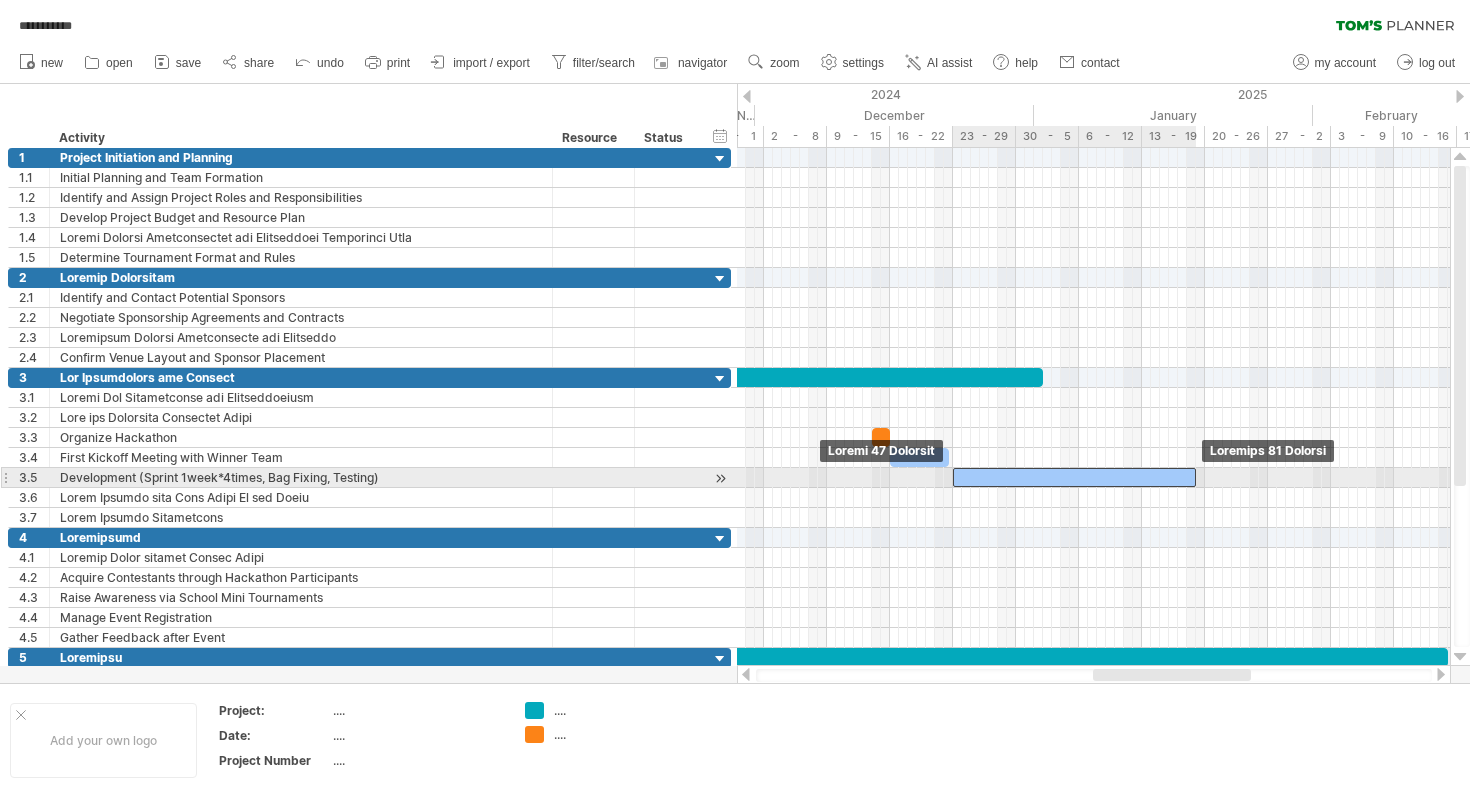 drag, startPoint x: 1428, startPoint y: 475, endPoint x: 981, endPoint y: 472, distance: 447.01007 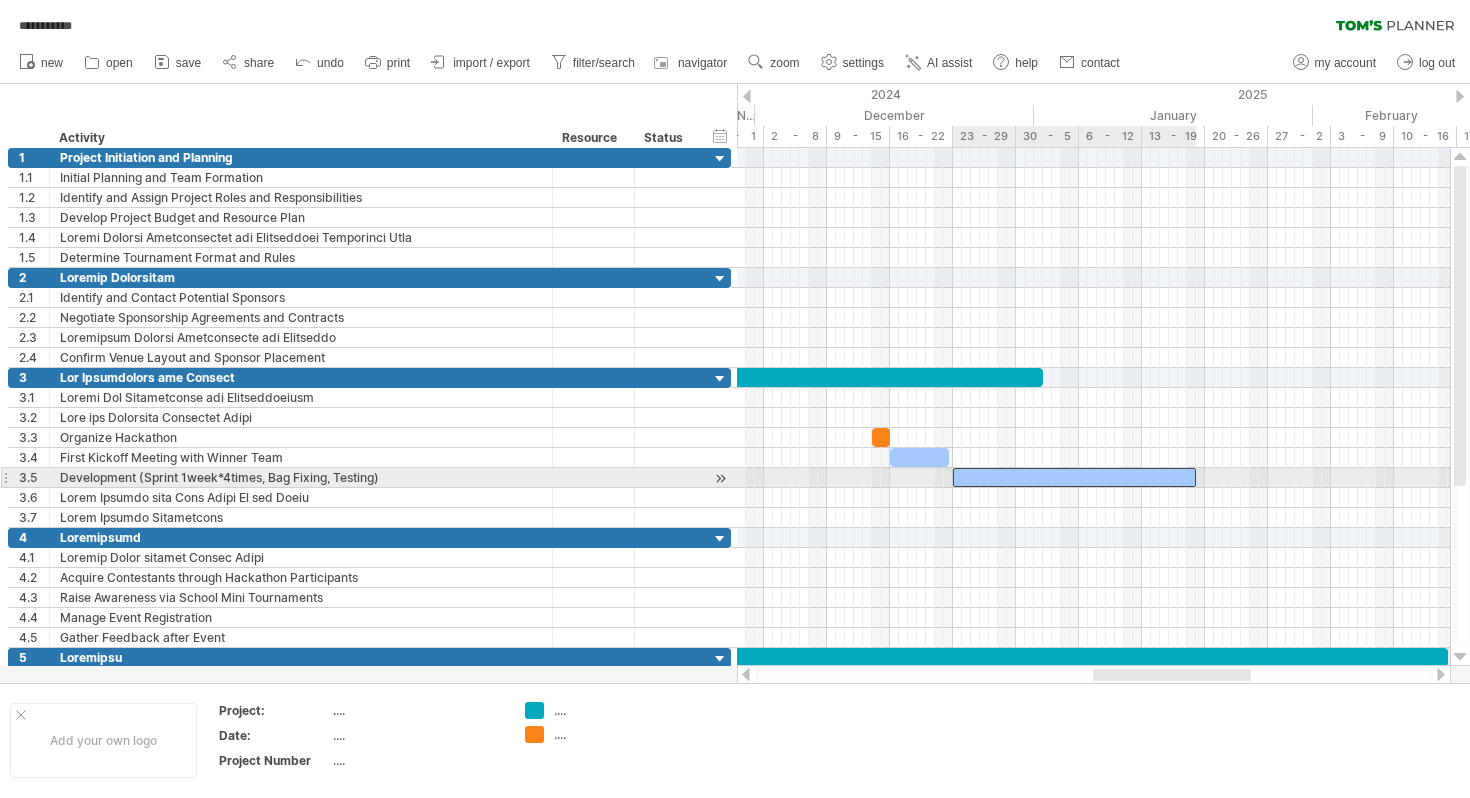 click at bounding box center (1074, 477) 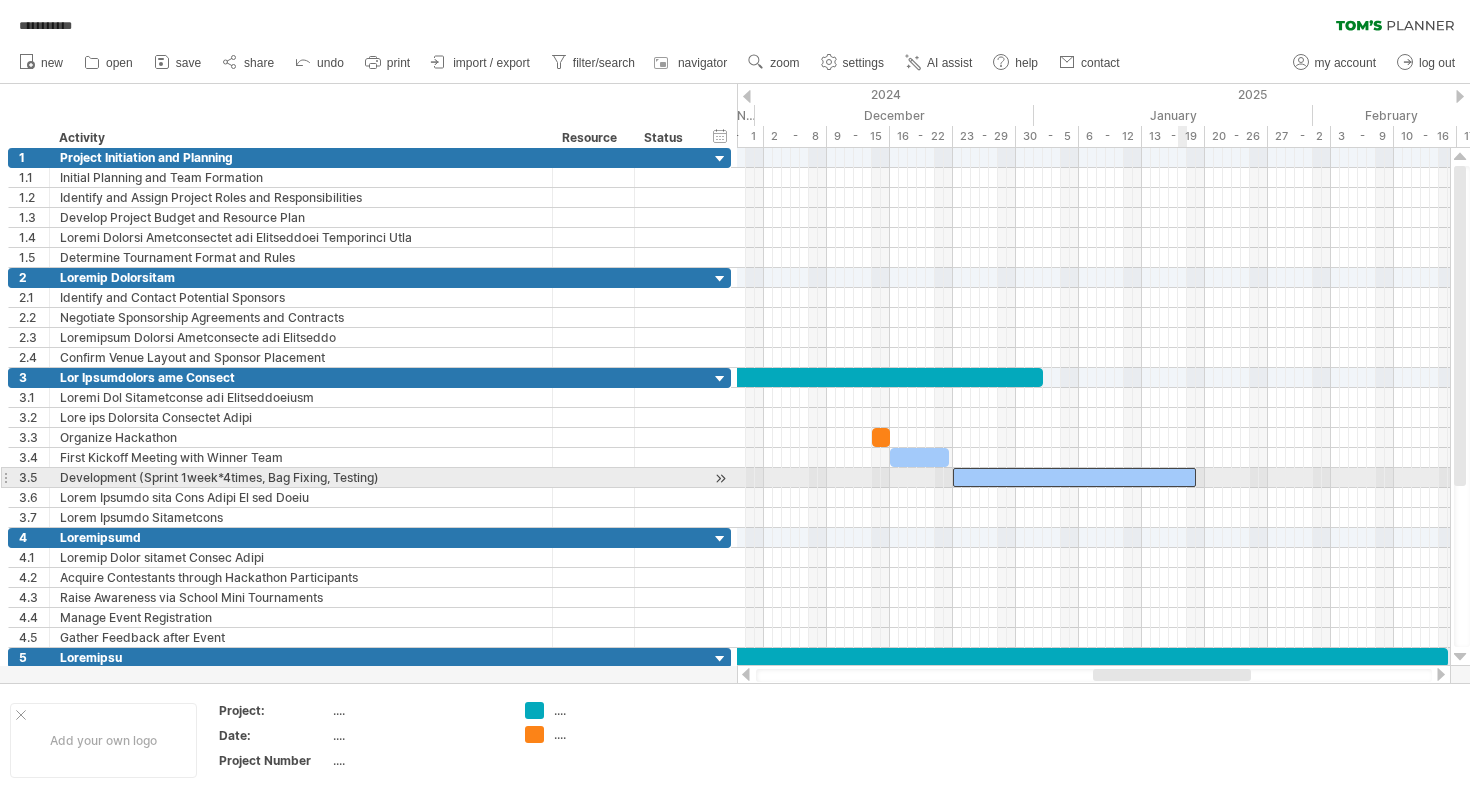 click at bounding box center [1074, 477] 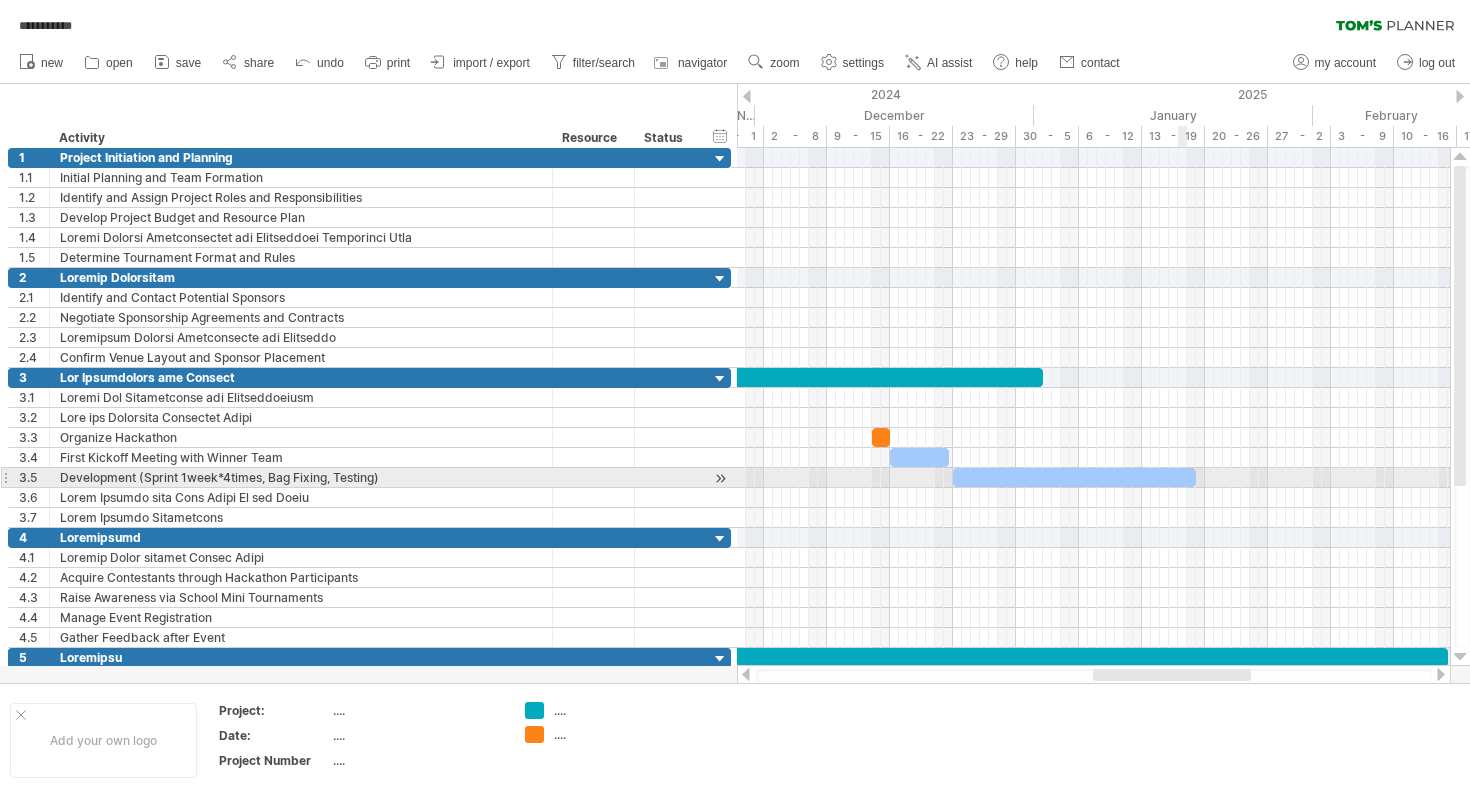 click at bounding box center [1074, 477] 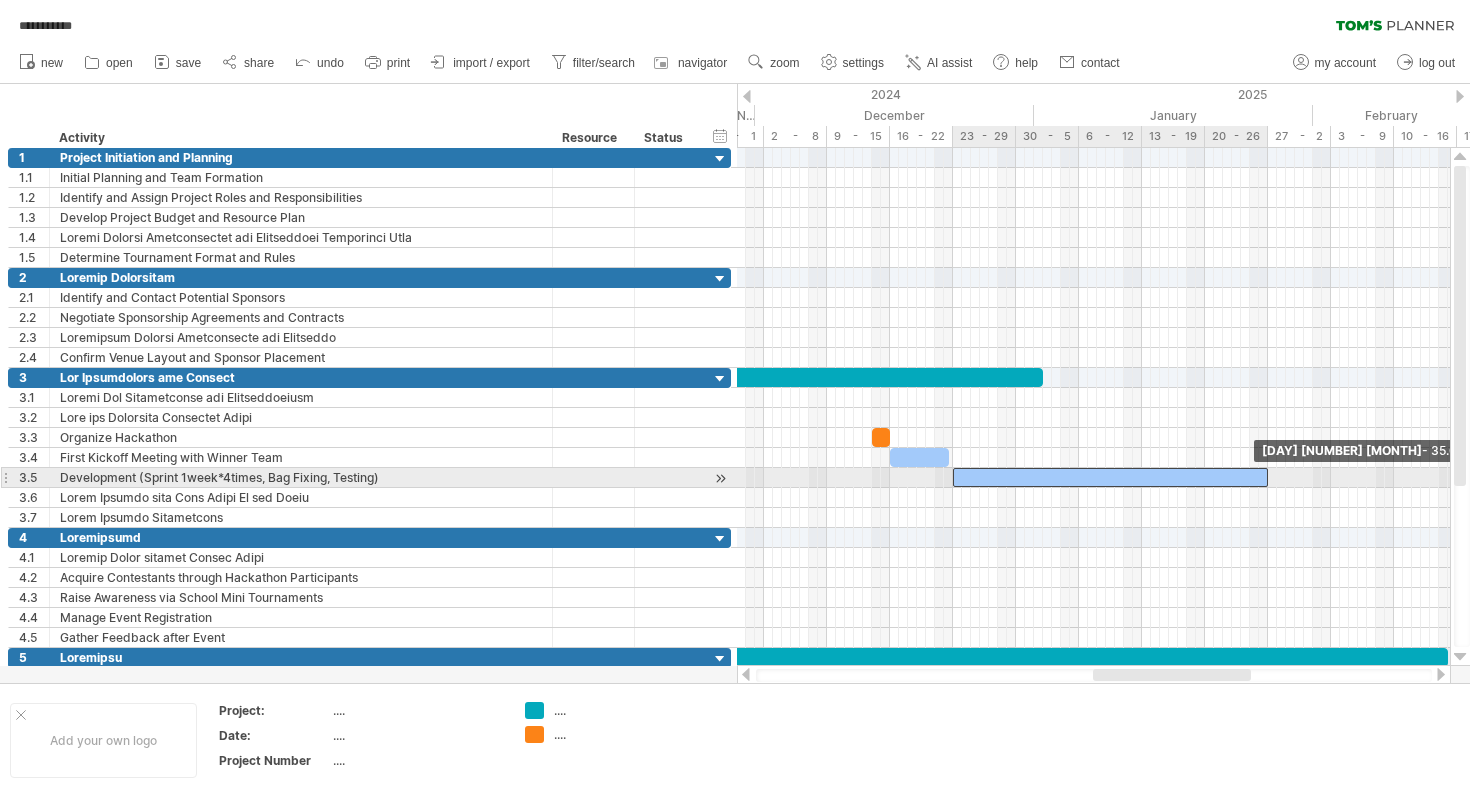 drag, startPoint x: 1196, startPoint y: 474, endPoint x: 1268, endPoint y: 478, distance: 72.11102 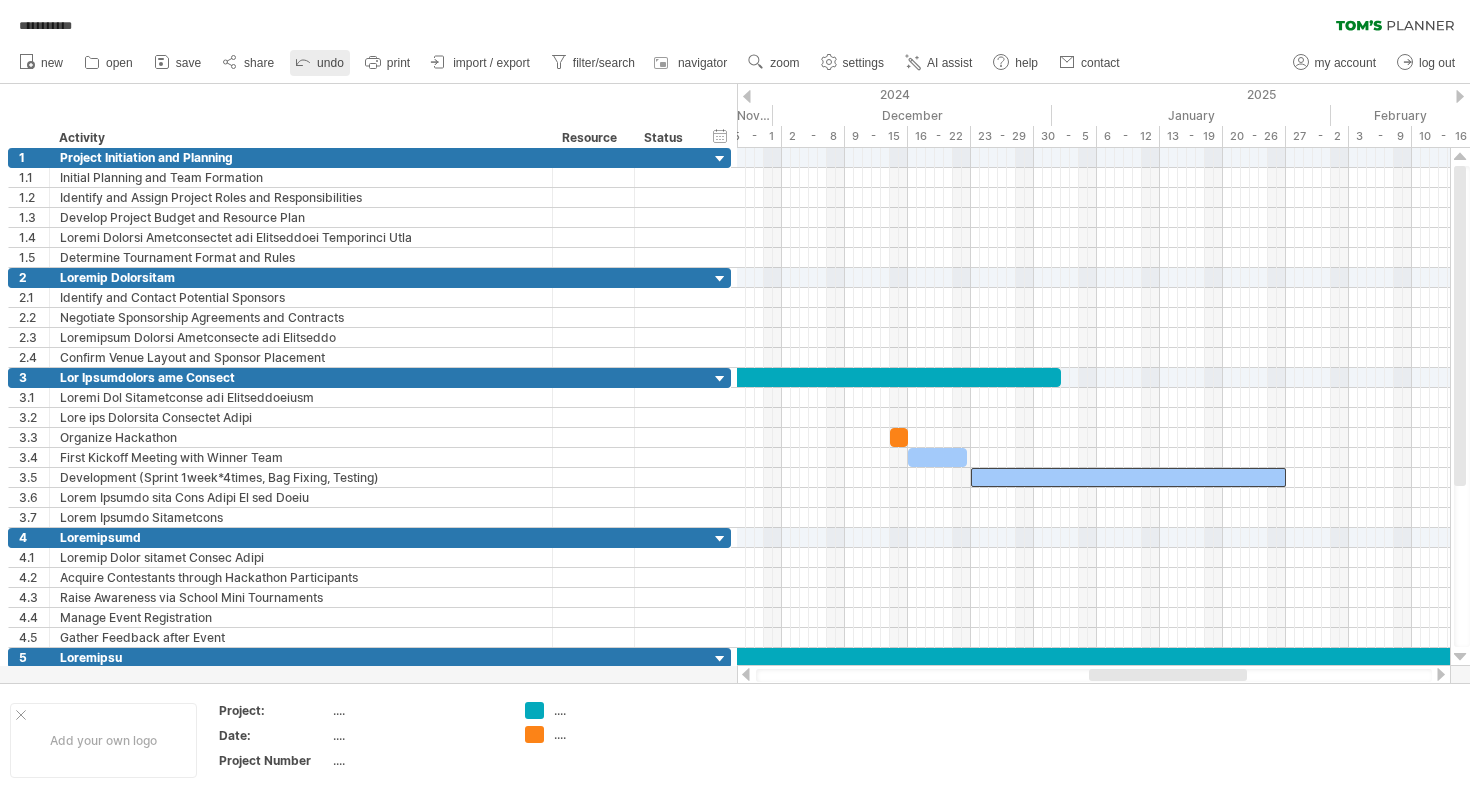 click at bounding box center (303, 61) 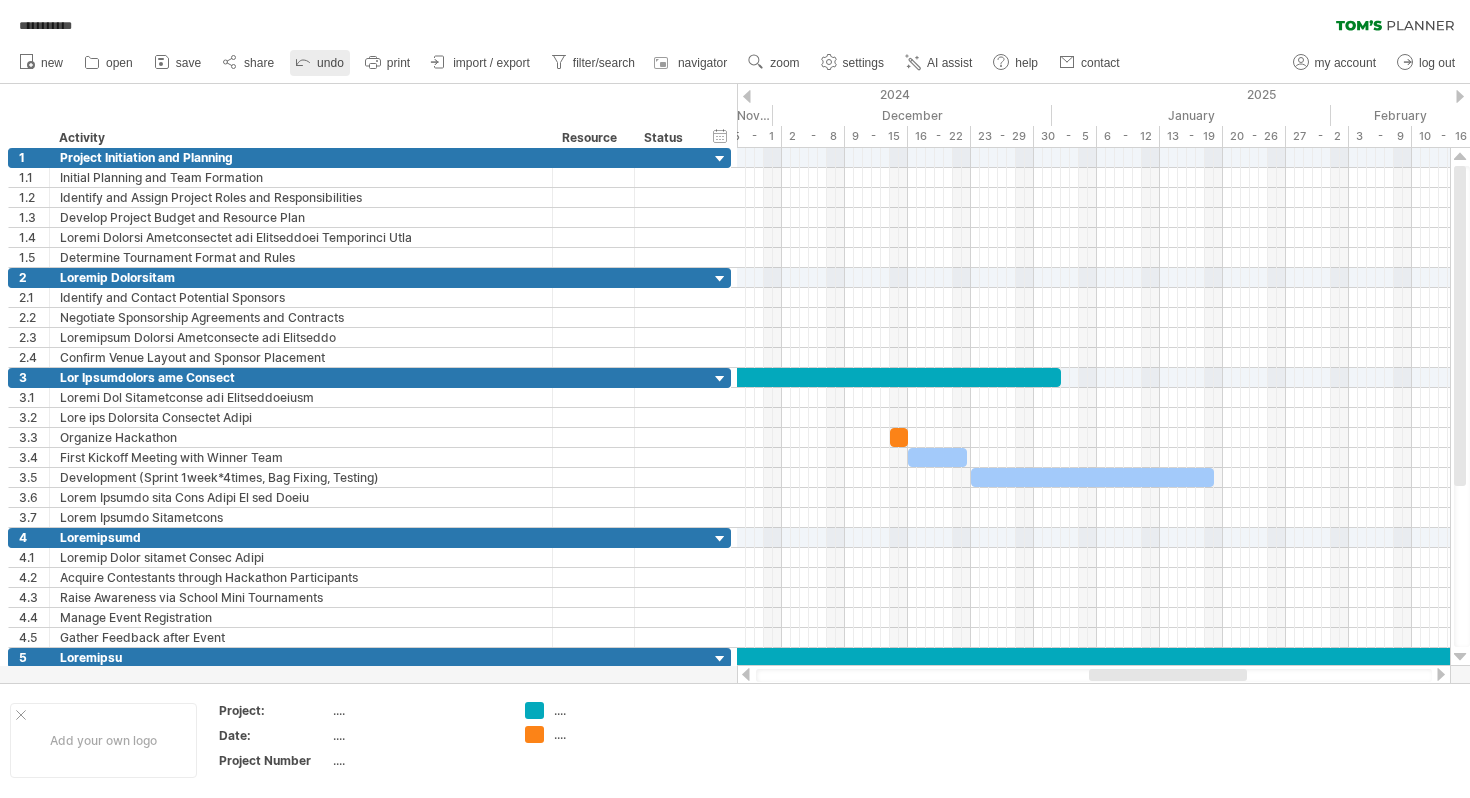 click at bounding box center (303, 61) 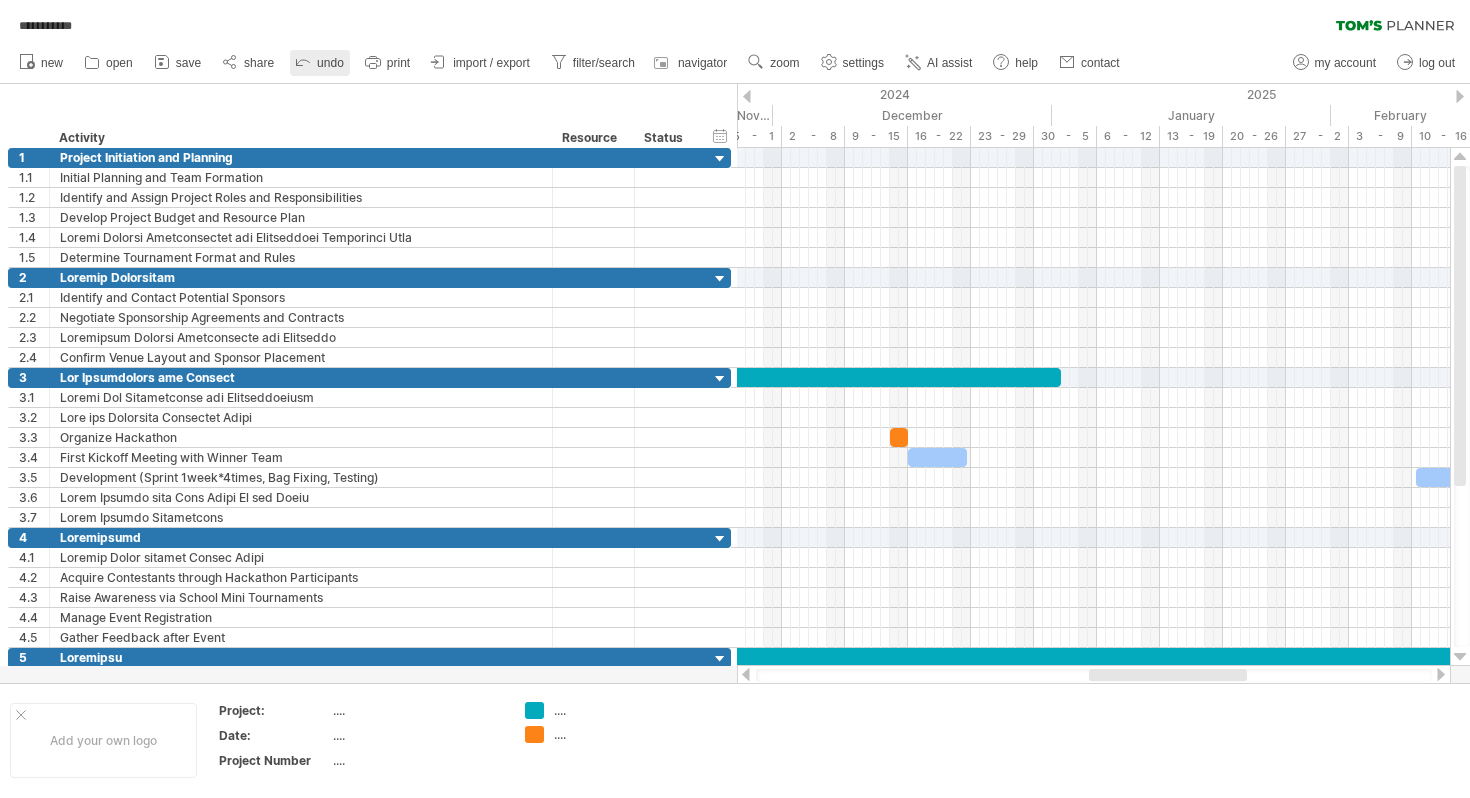 click at bounding box center [303, 61] 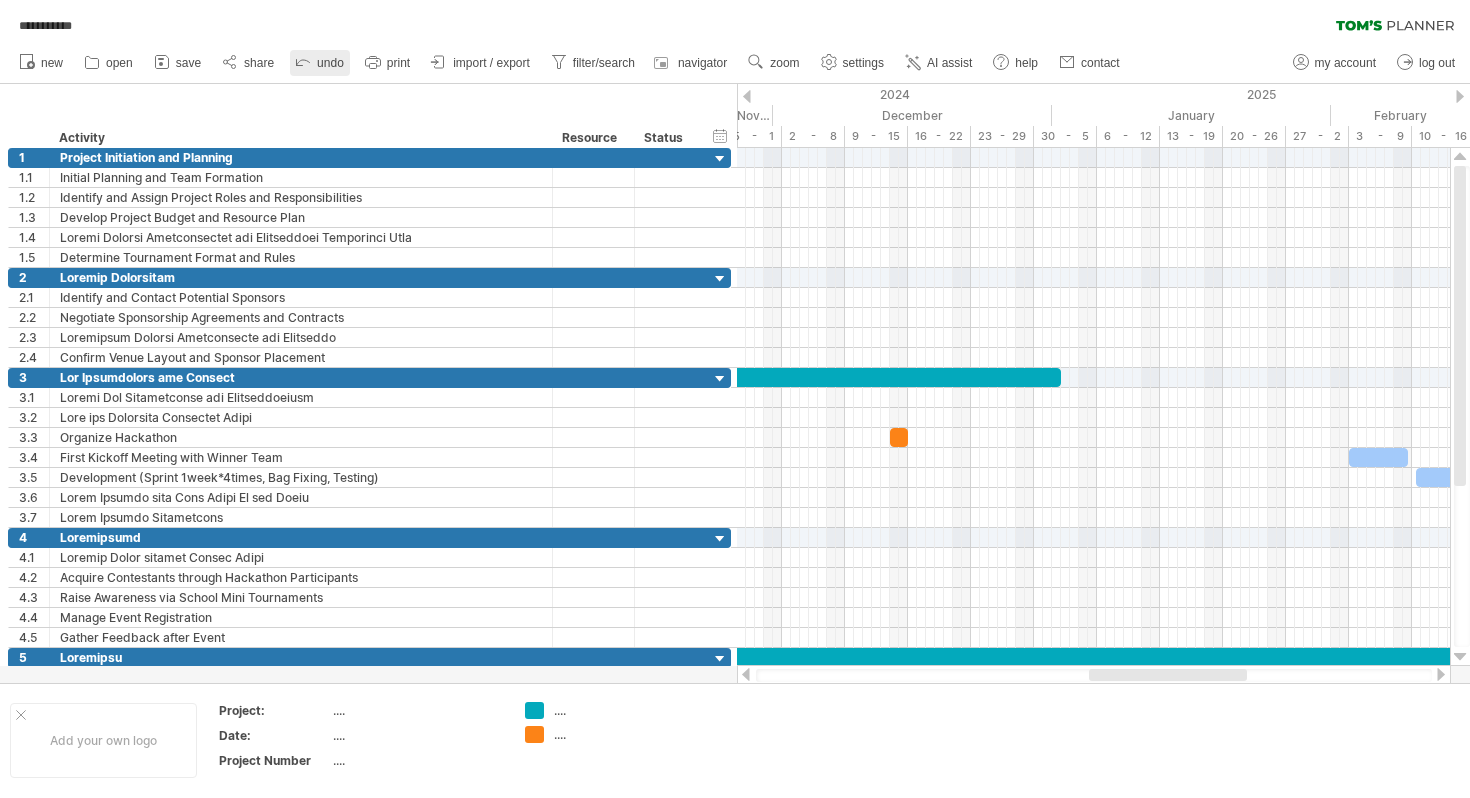 click at bounding box center (303, 61) 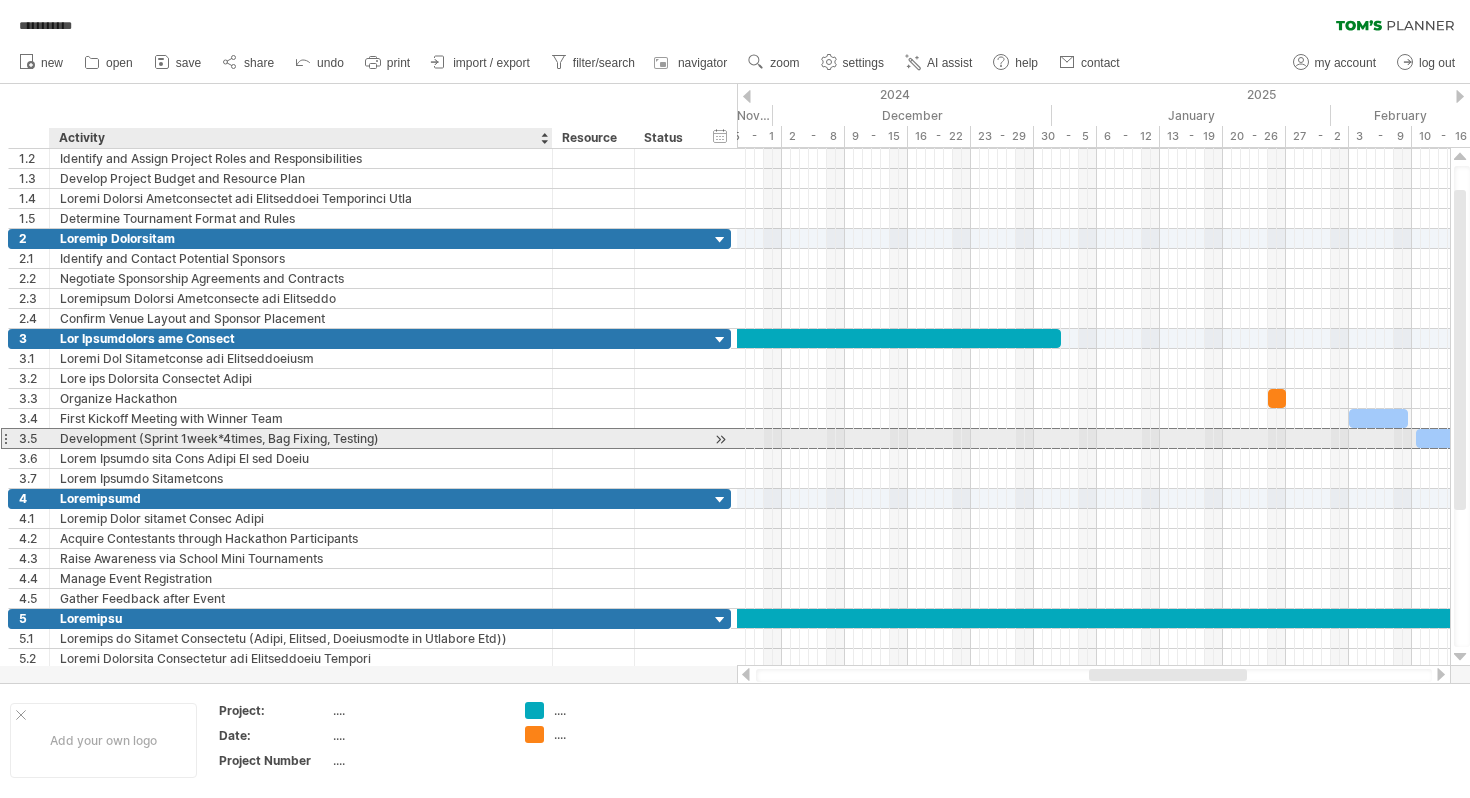 click on "Development (Sprint 1week*4times, Bag Fixing, Testing)" at bounding box center [301, 438] 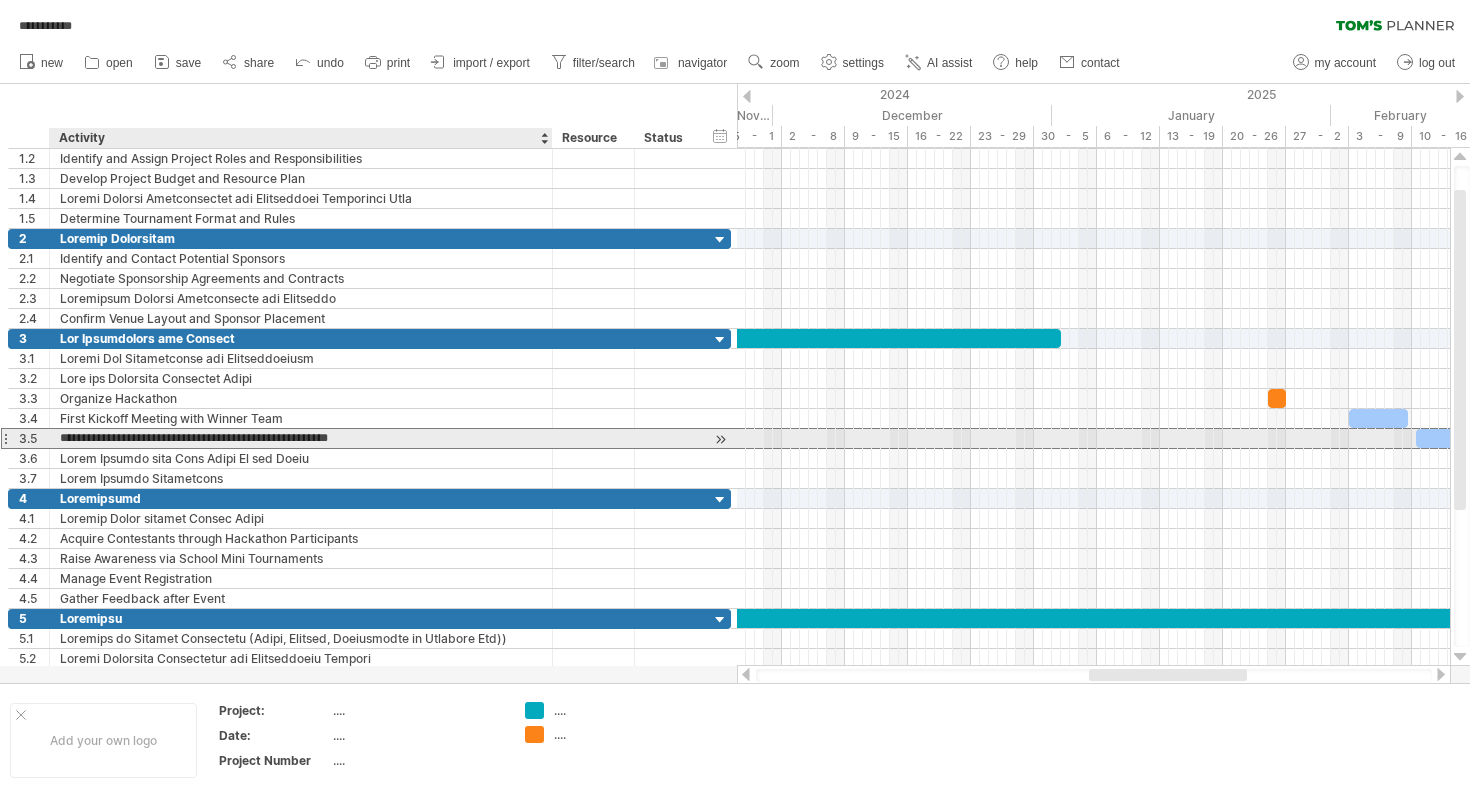 click on "**********" at bounding box center (301, 438) 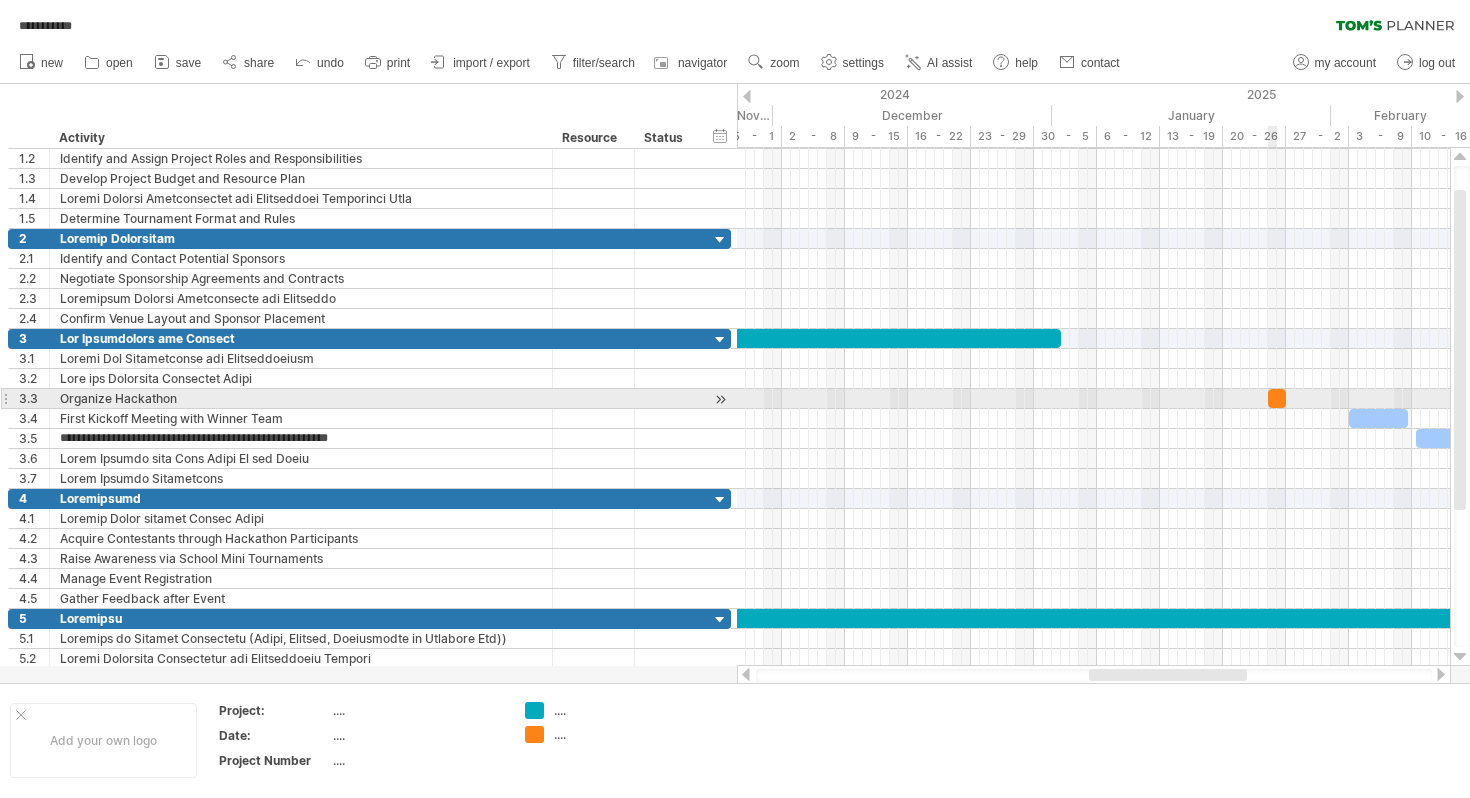 click at bounding box center [1277, 398] 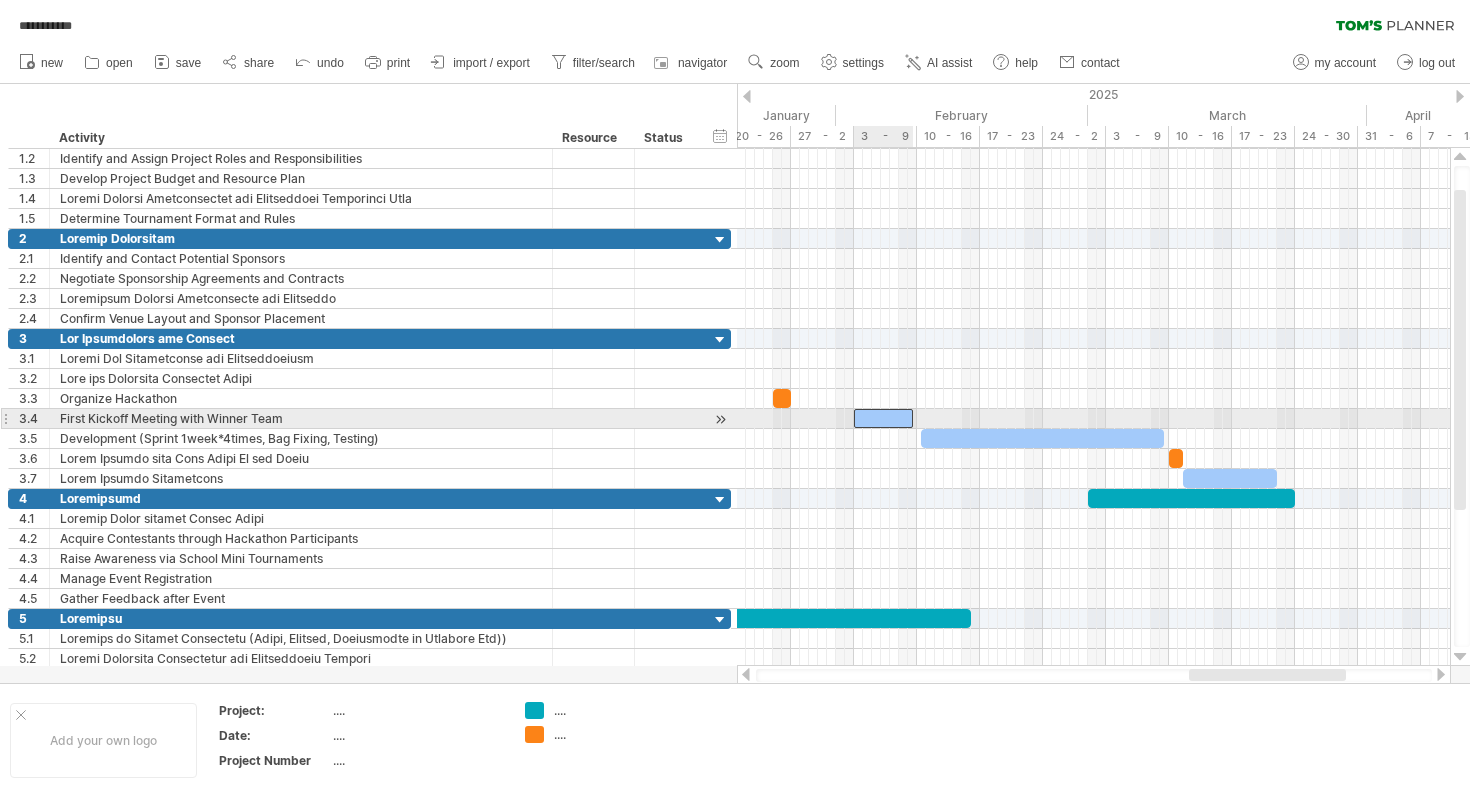 click at bounding box center [883, 418] 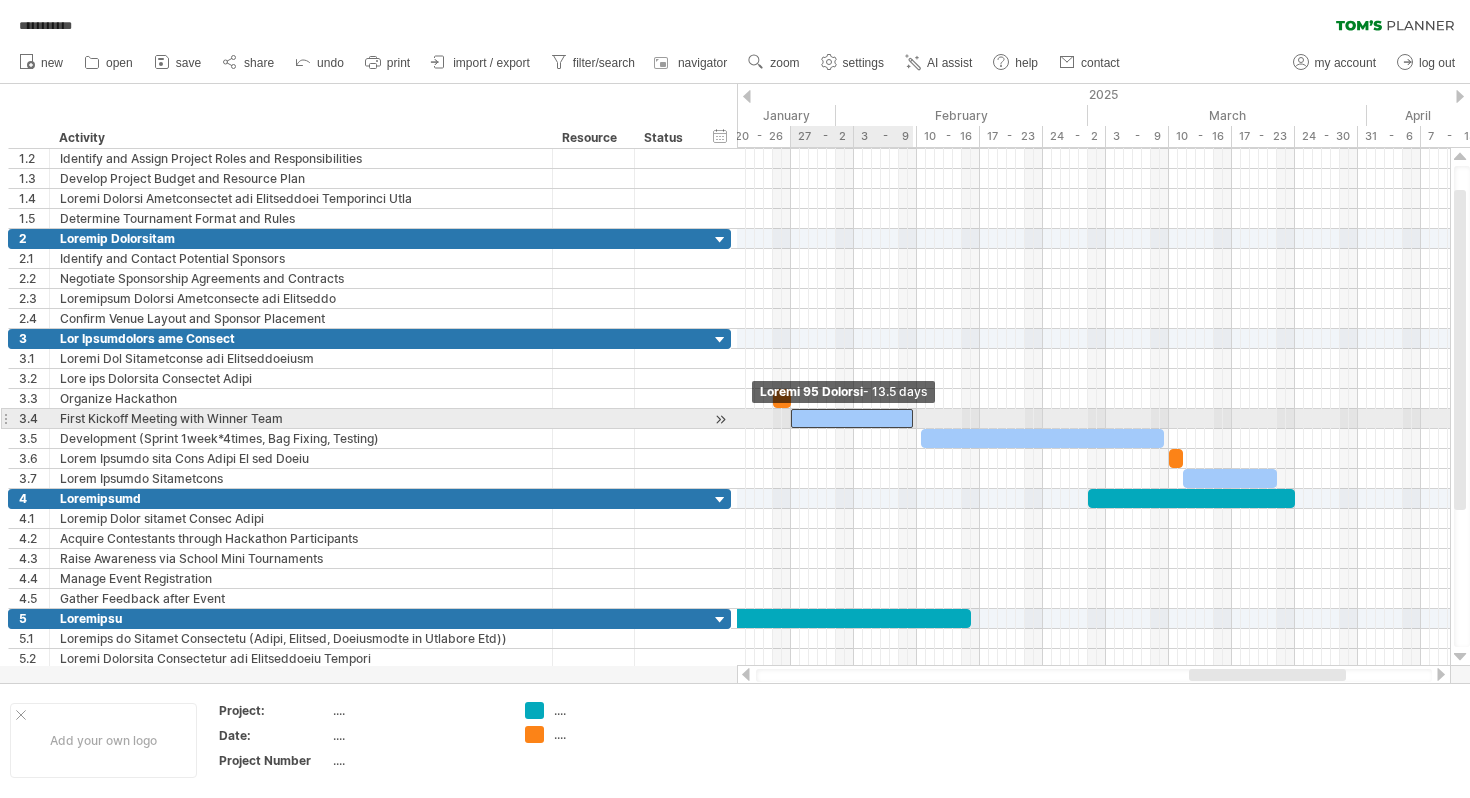 drag, startPoint x: 857, startPoint y: 415, endPoint x: 796, endPoint y: 415, distance: 61 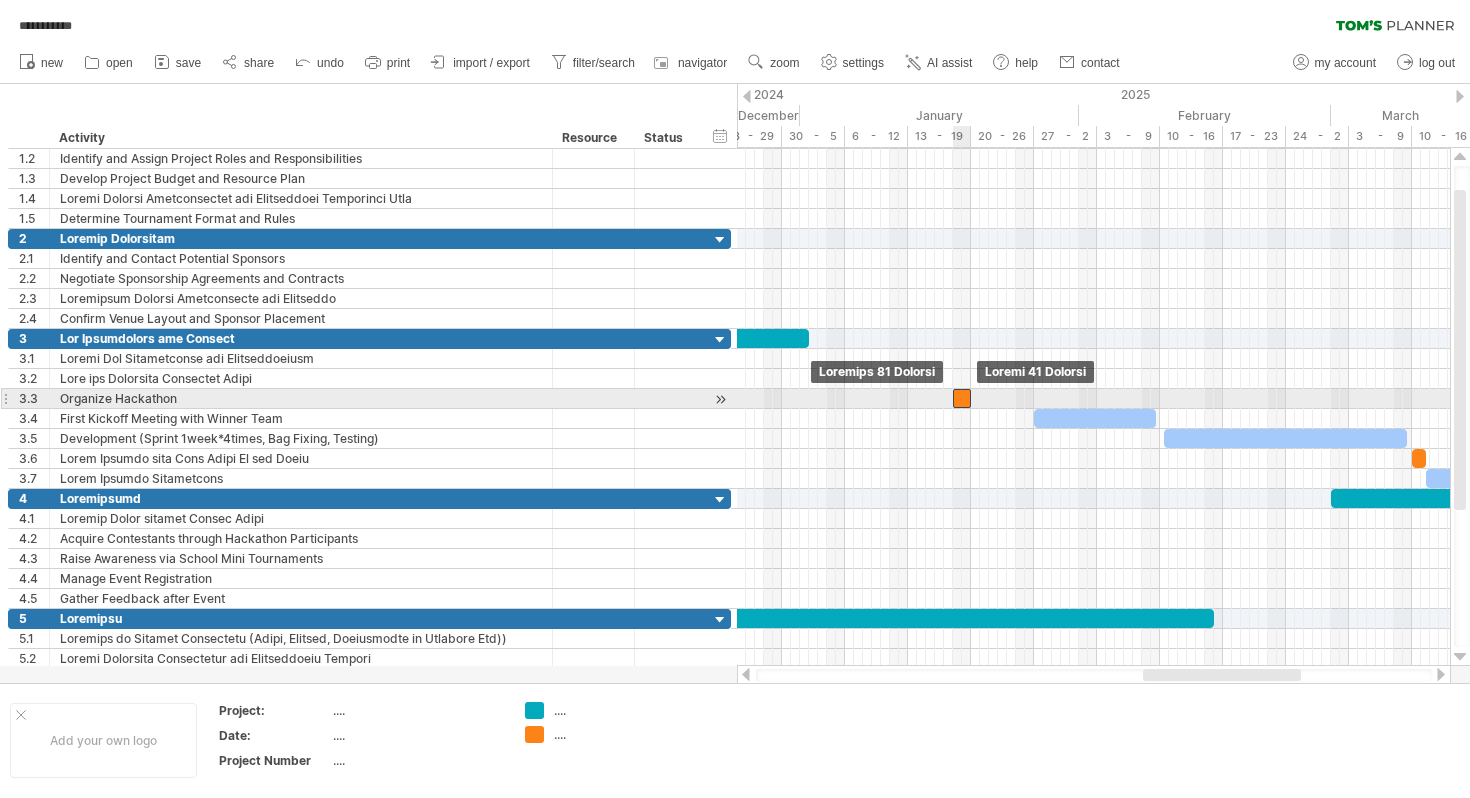 drag, startPoint x: 1023, startPoint y: 402, endPoint x: 958, endPoint y: 396, distance: 65.27634 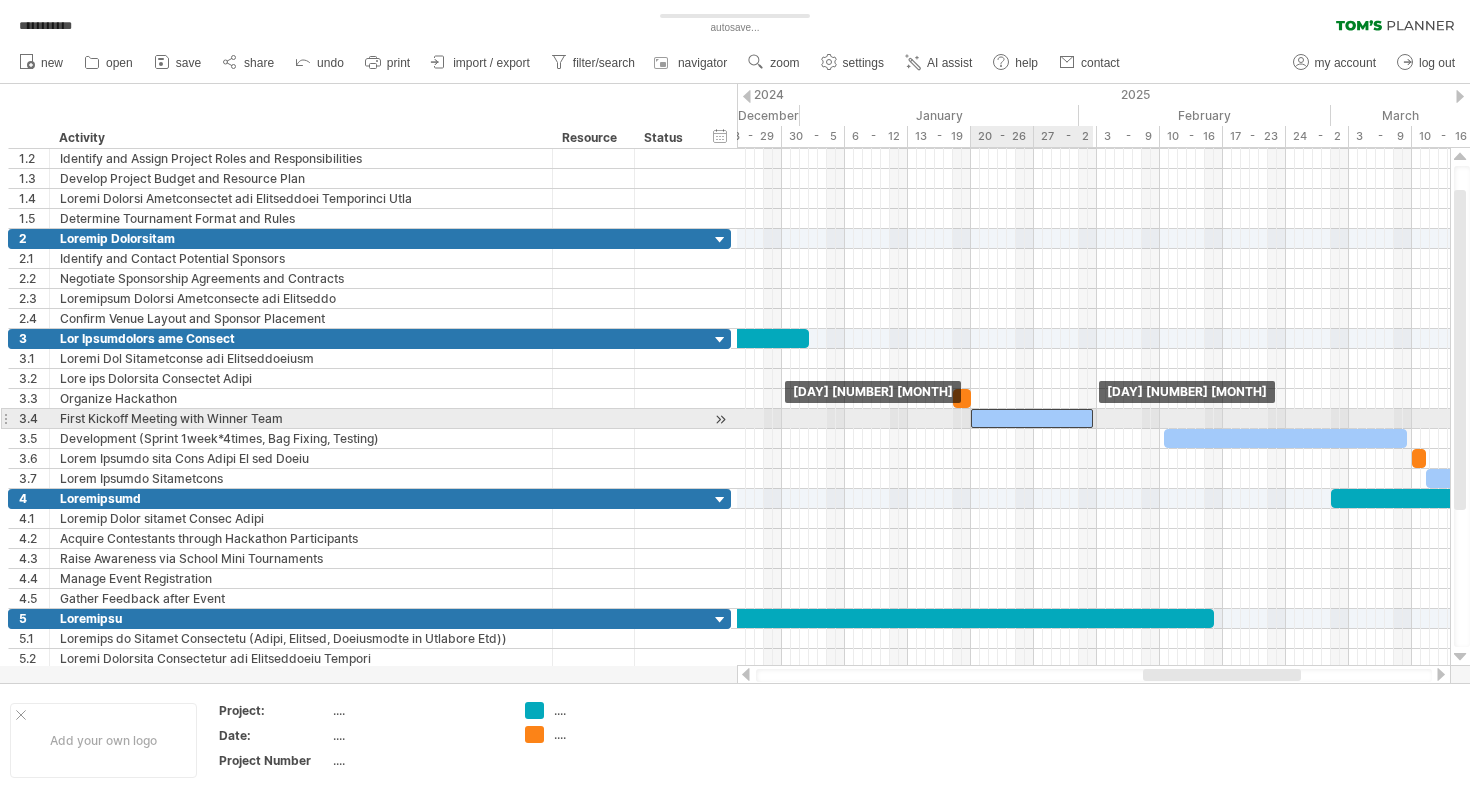 drag, startPoint x: 1062, startPoint y: 426, endPoint x: 999, endPoint y: 419, distance: 63.387695 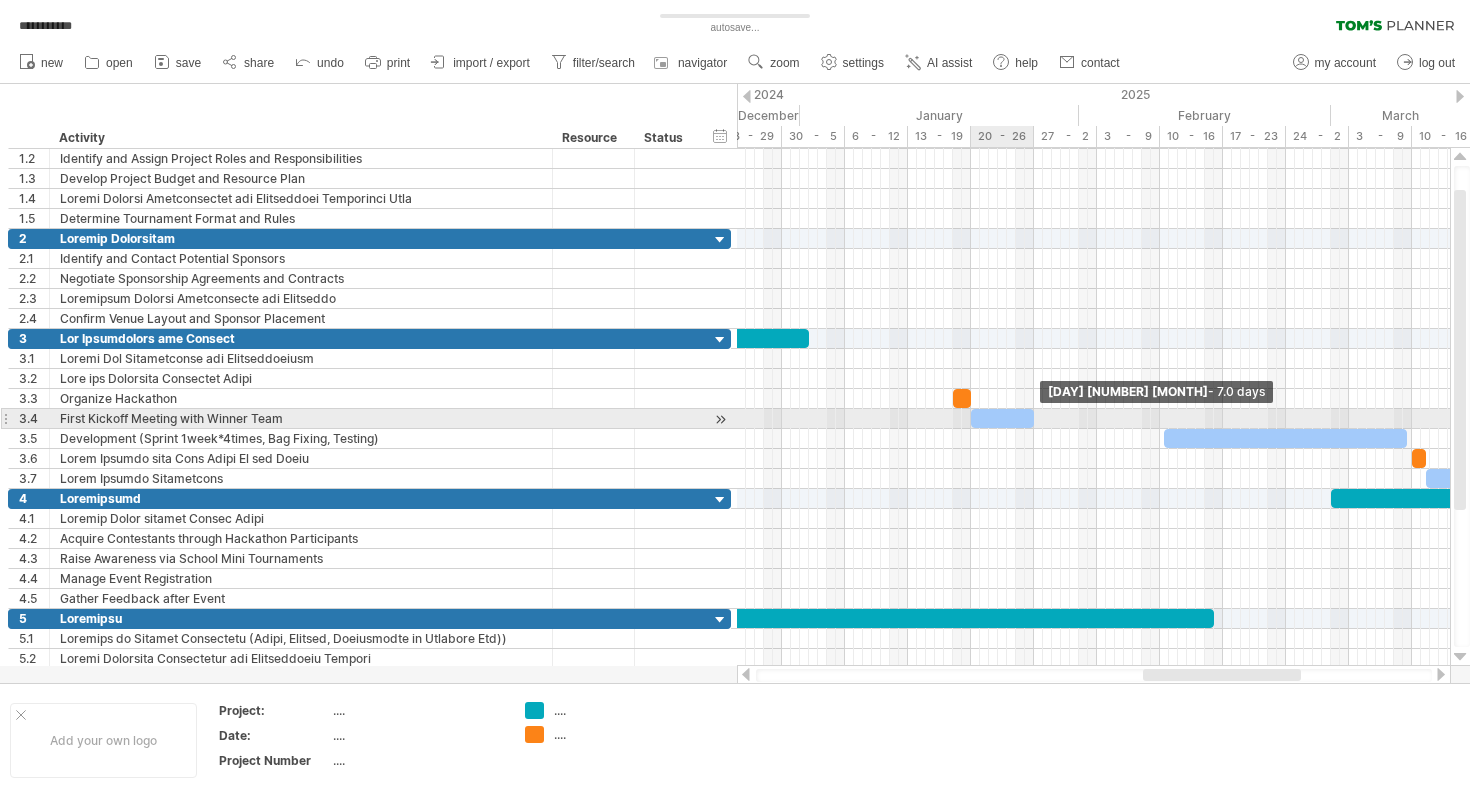 drag, startPoint x: 1088, startPoint y: 420, endPoint x: 1031, endPoint y: 418, distance: 57.035076 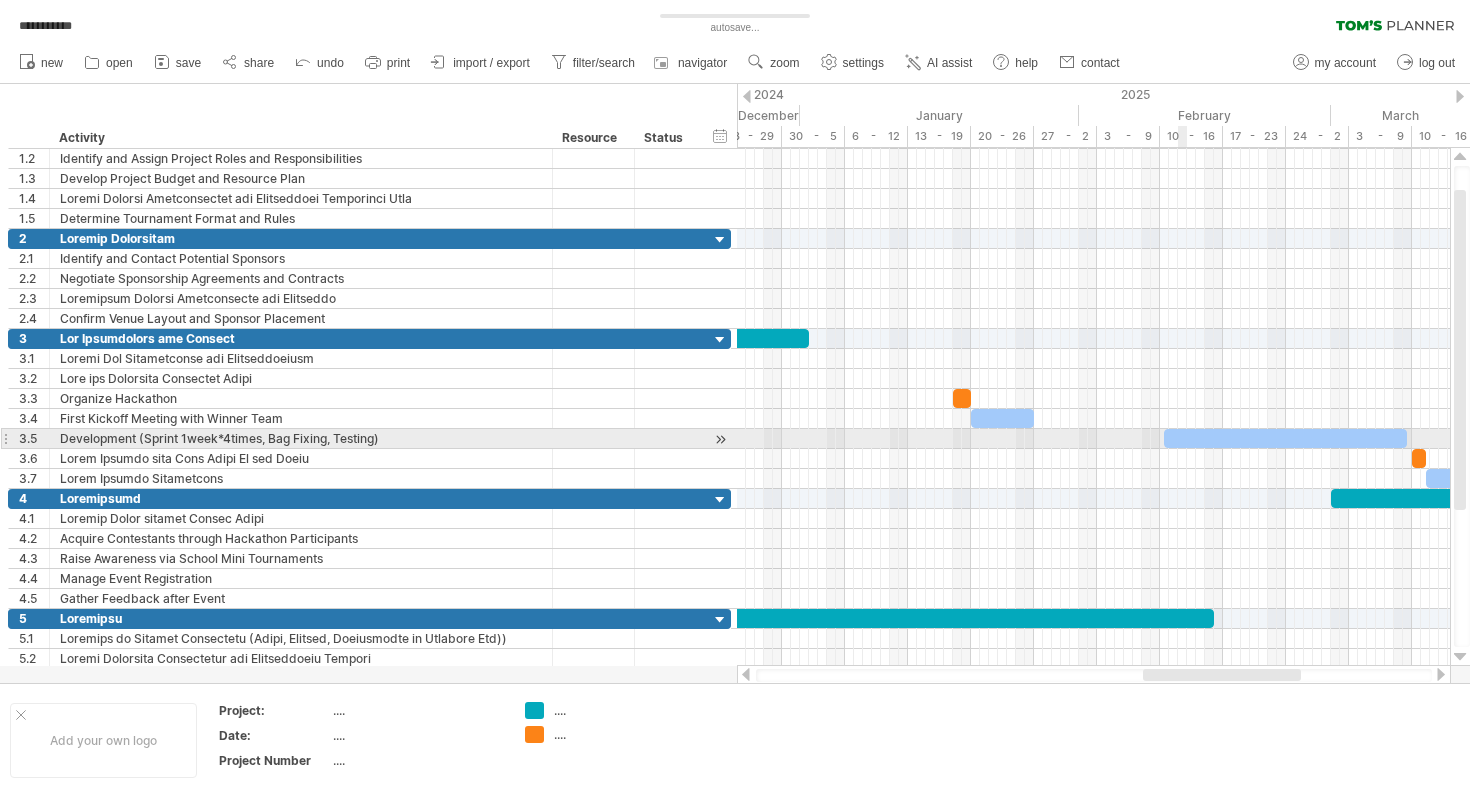 click at bounding box center (1285, 438) 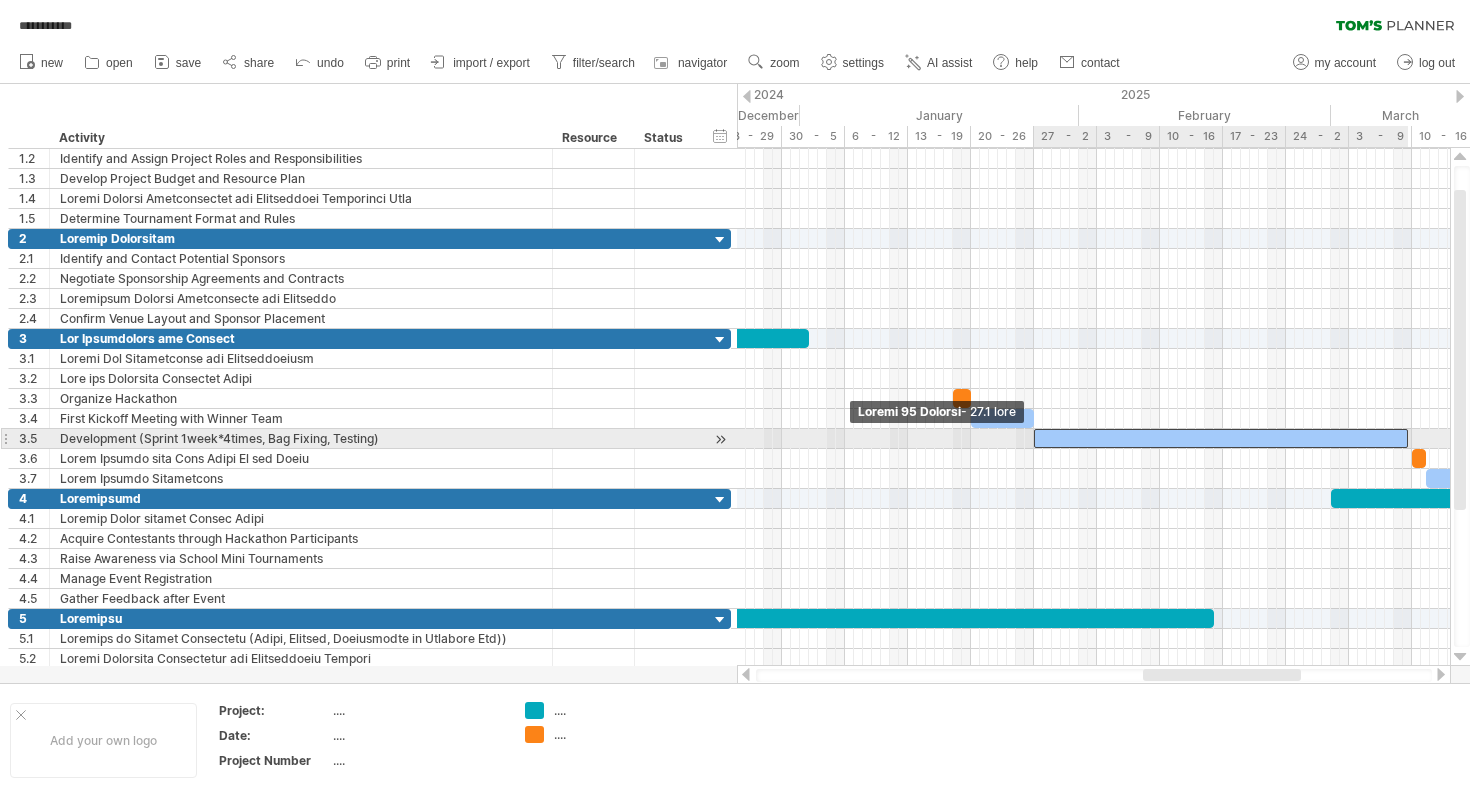 drag, startPoint x: 1166, startPoint y: 435, endPoint x: 1037, endPoint y: 434, distance: 129.00388 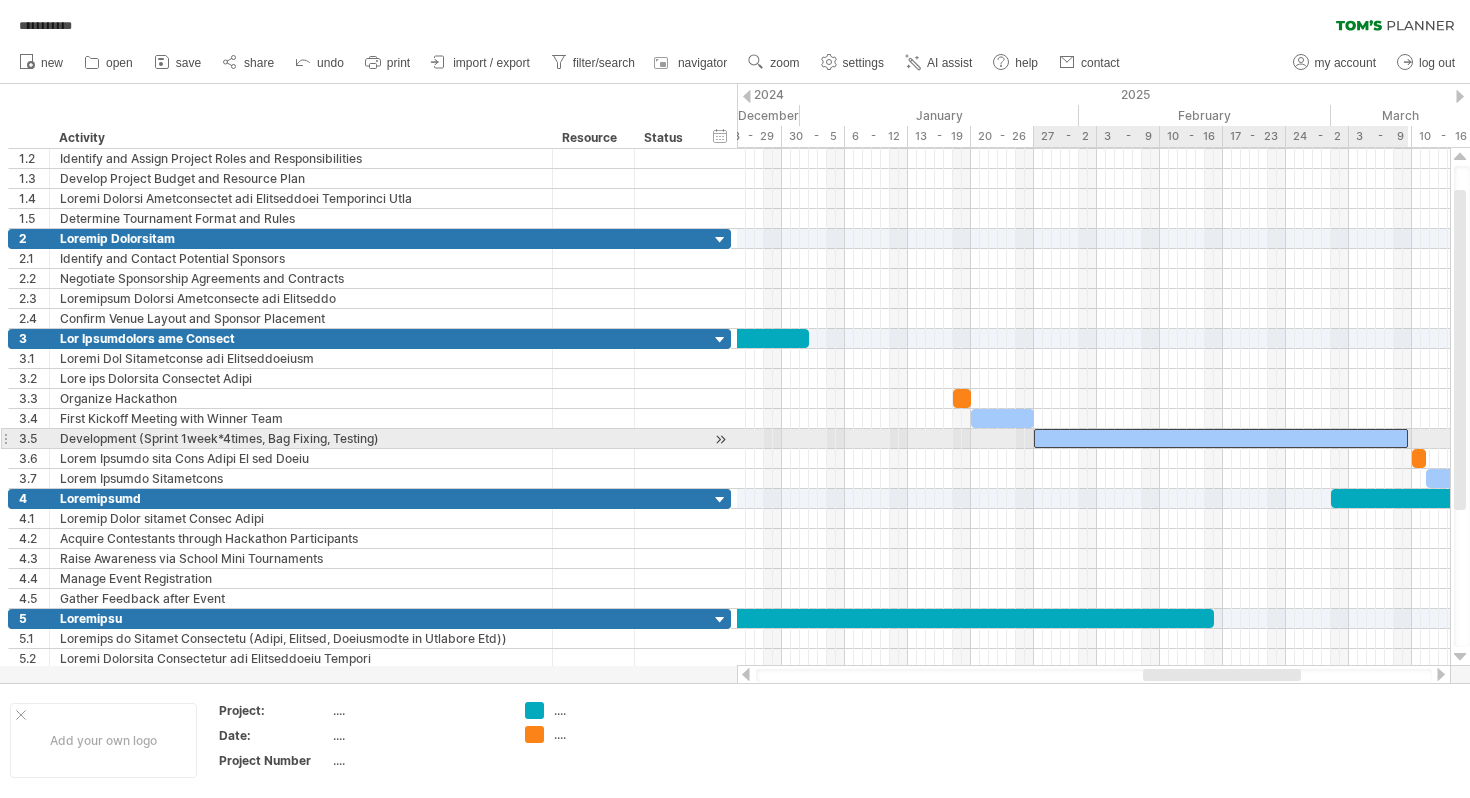 click at bounding box center [1221, 438] 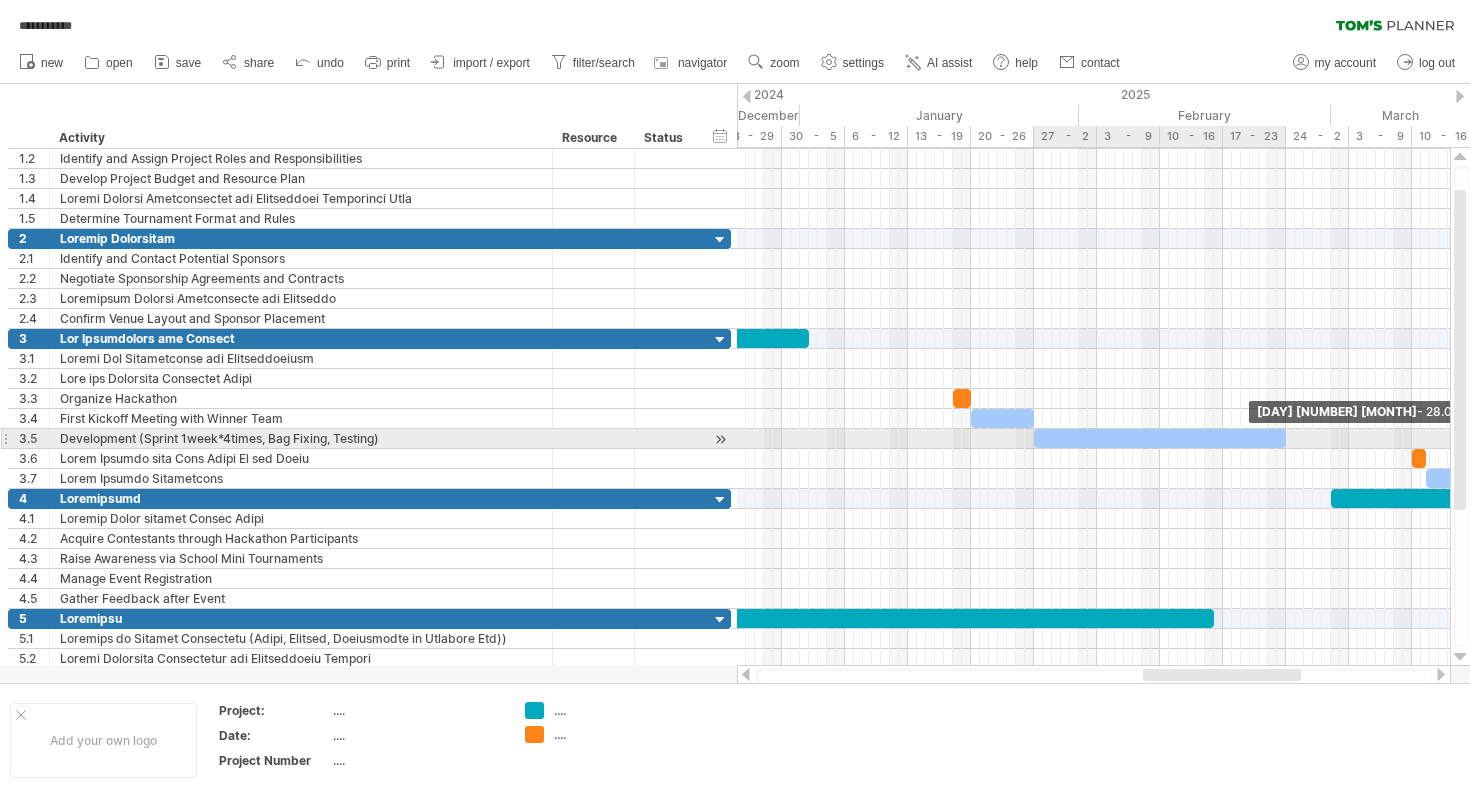 drag, startPoint x: 1404, startPoint y: 438, endPoint x: 1284, endPoint y: 433, distance: 120.10412 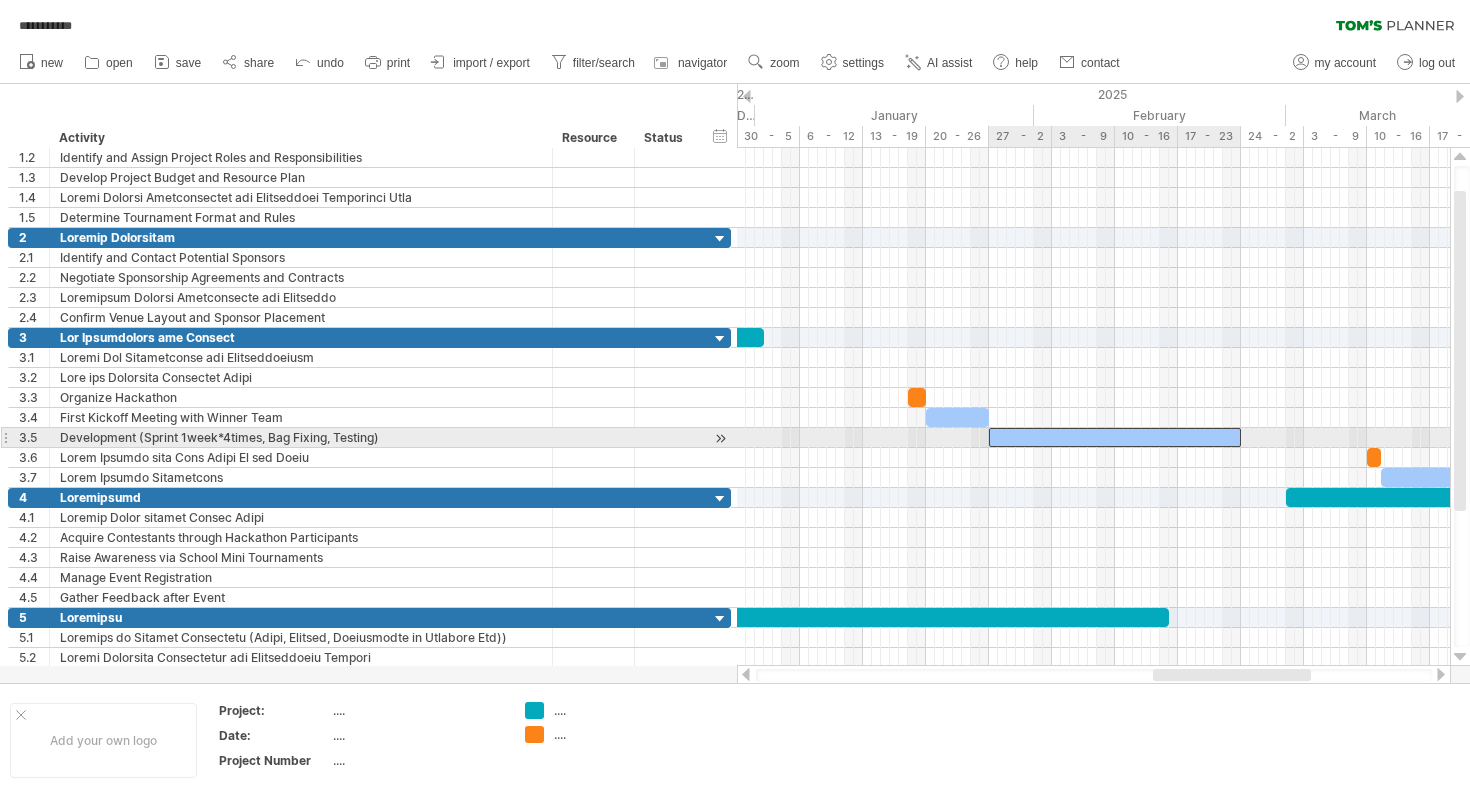 click at bounding box center (1115, 437) 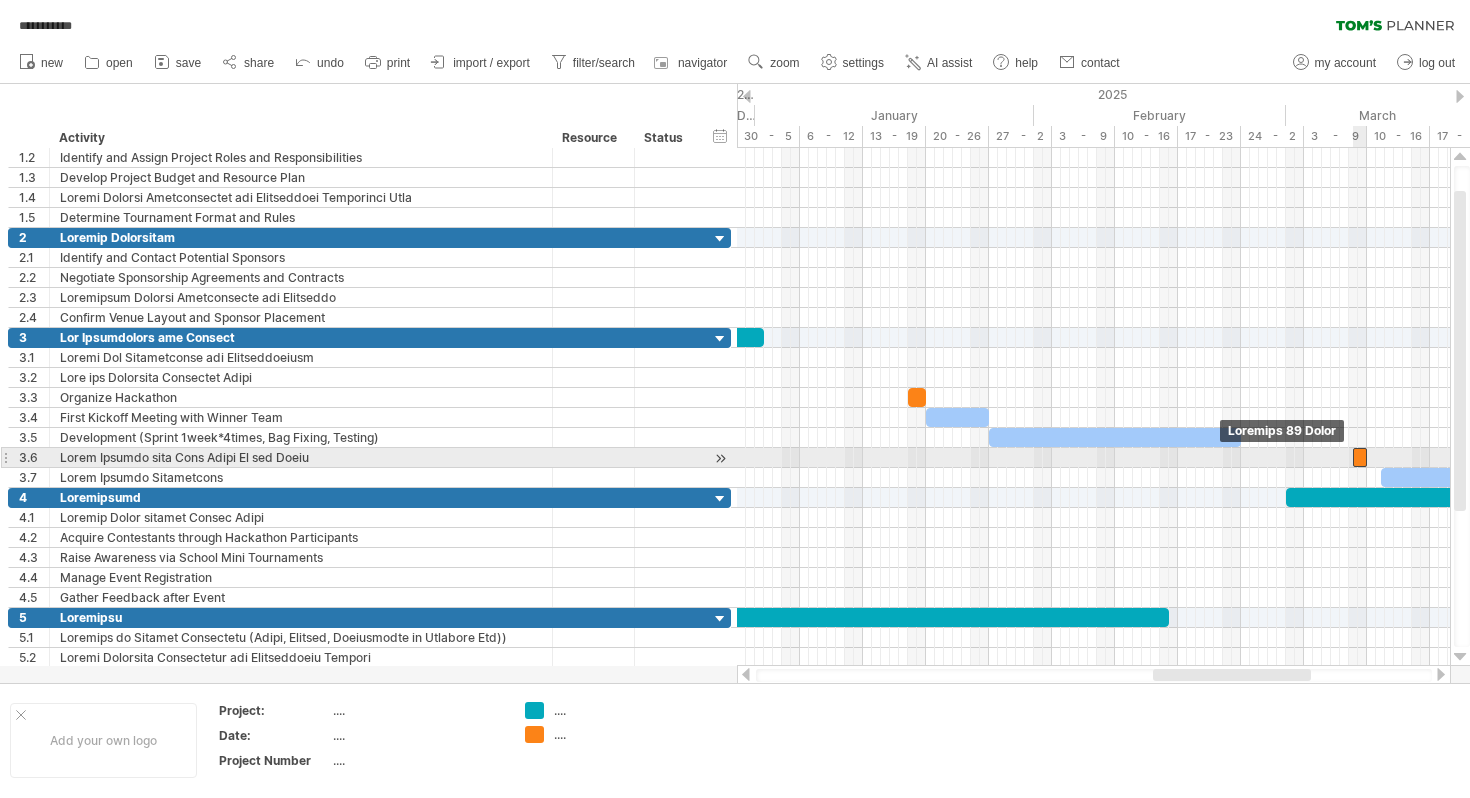 drag, startPoint x: 1373, startPoint y: 457, endPoint x: 1359, endPoint y: 458, distance: 14.035668 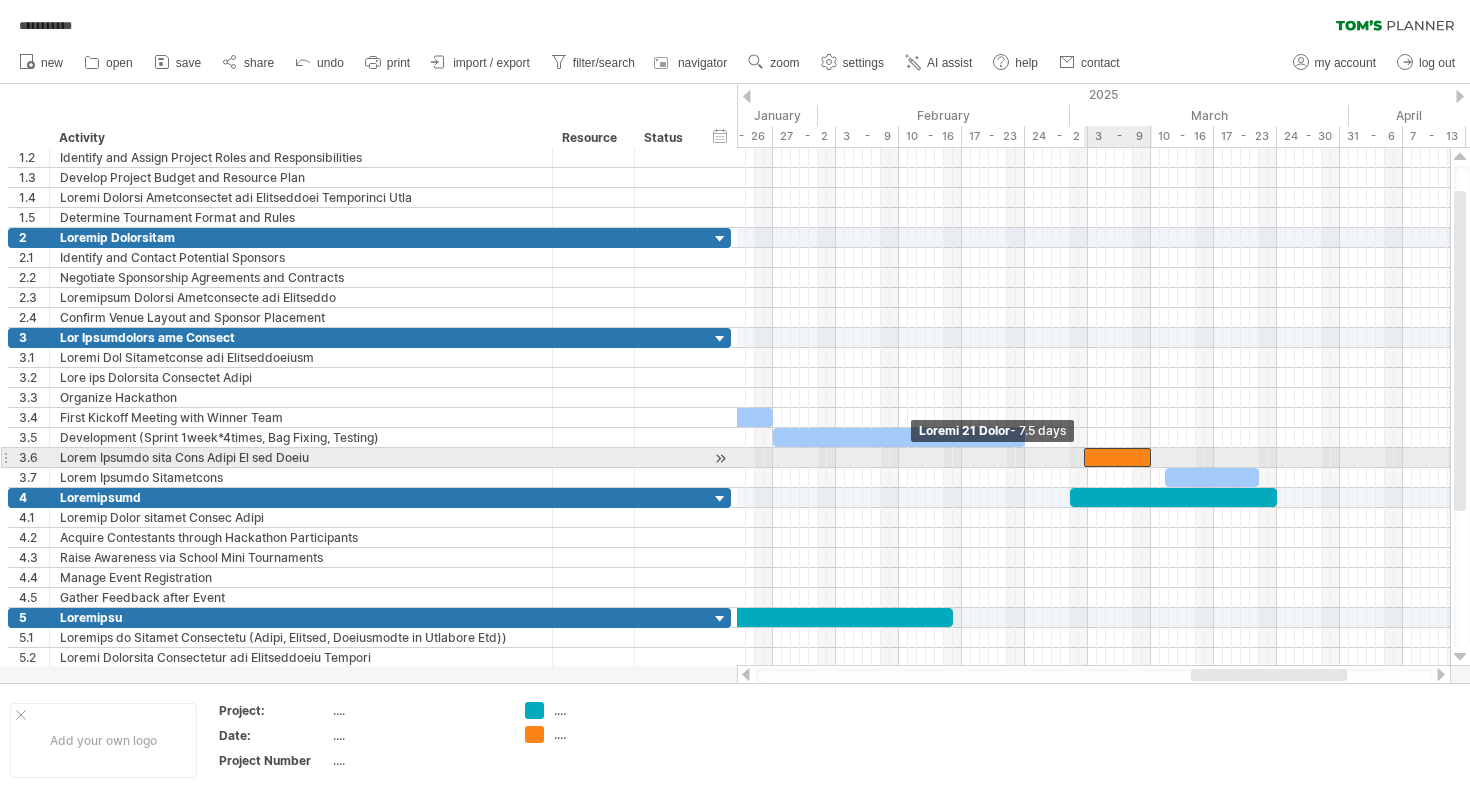 drag, startPoint x: 1138, startPoint y: 455, endPoint x: 1087, endPoint y: 455, distance: 51 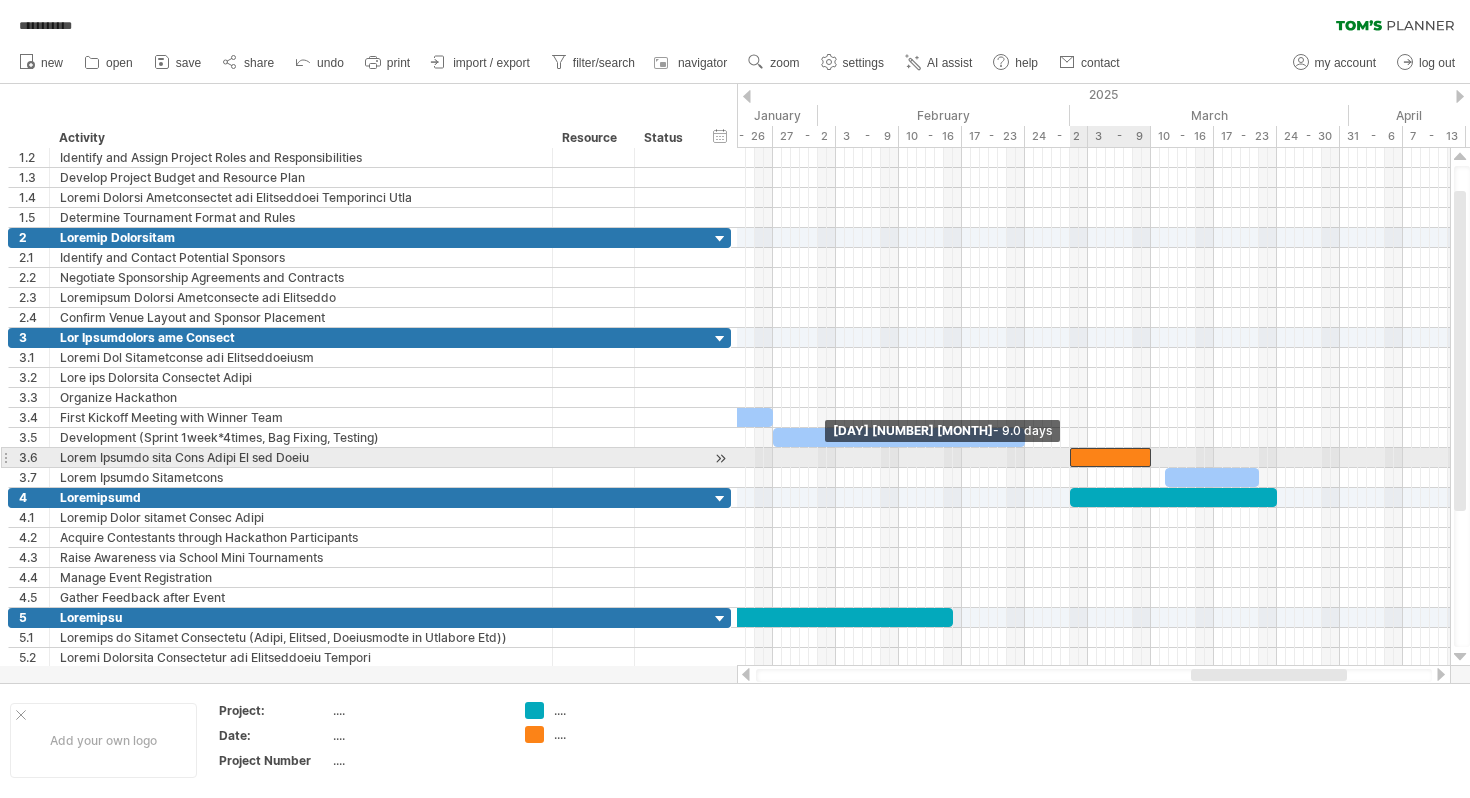 drag, startPoint x: 1087, startPoint y: 455, endPoint x: 1073, endPoint y: 455, distance: 14 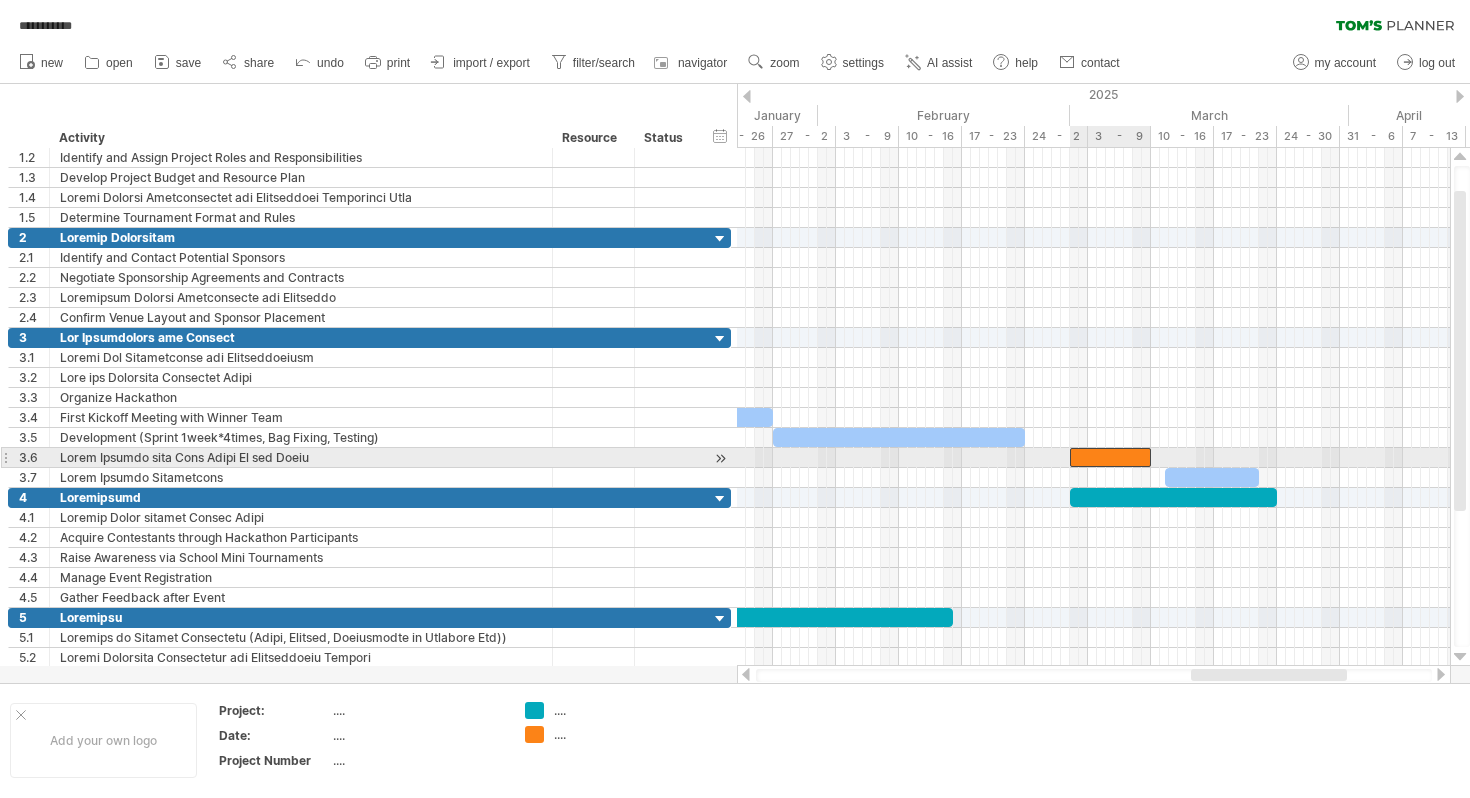 click at bounding box center [1110, 457] 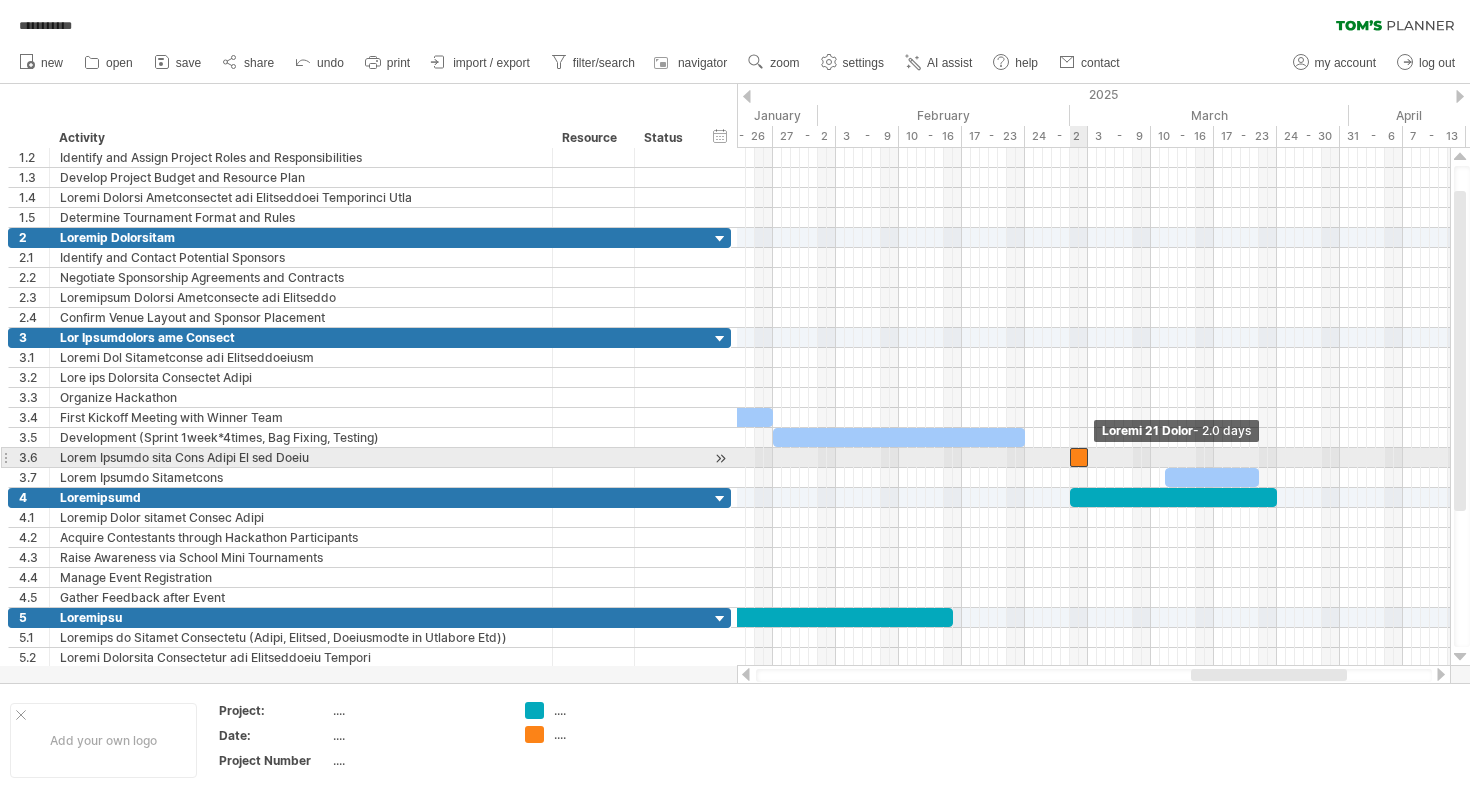 drag, startPoint x: 1149, startPoint y: 454, endPoint x: 1088, endPoint y: 452, distance: 61.03278 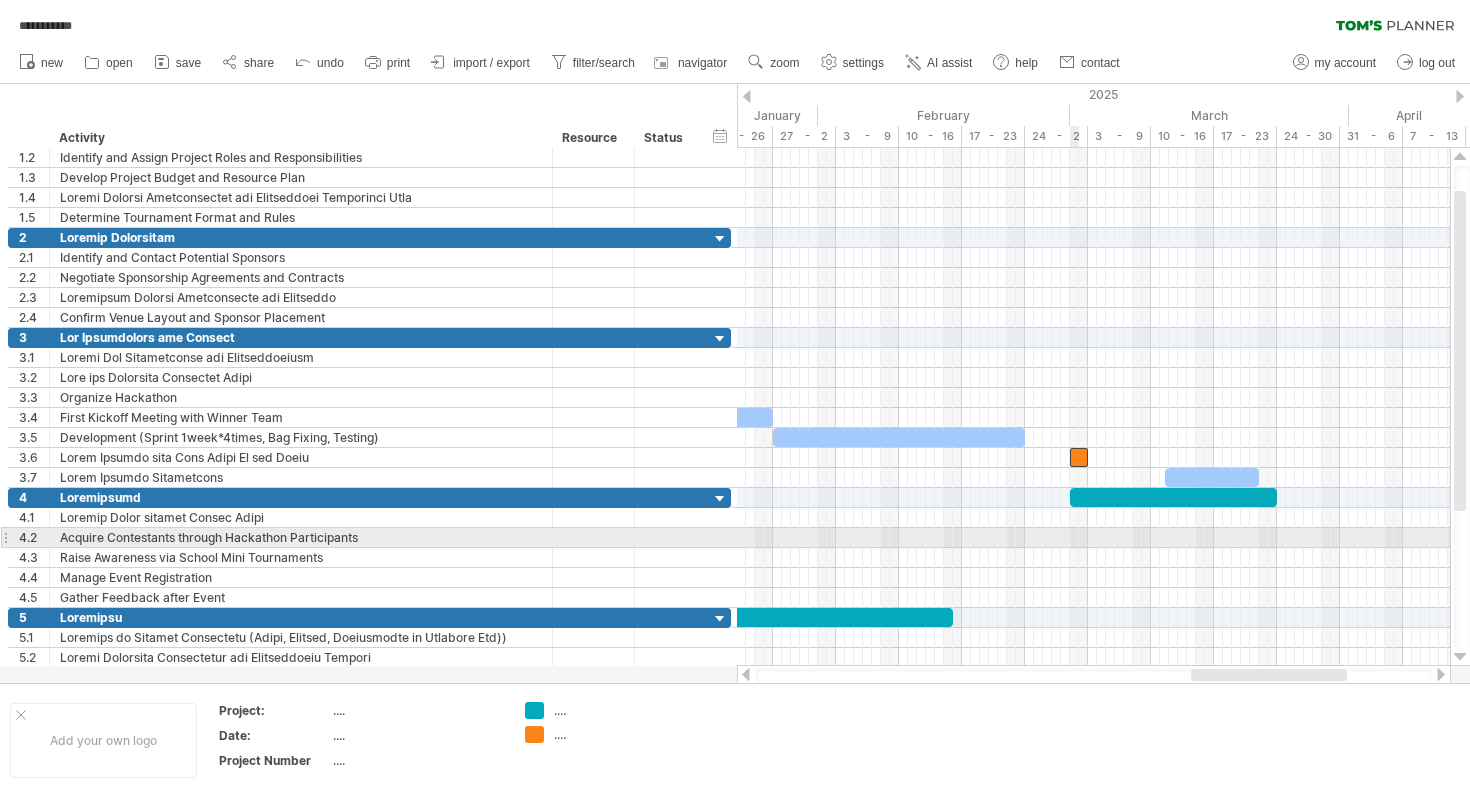 click at bounding box center [1093, 178] 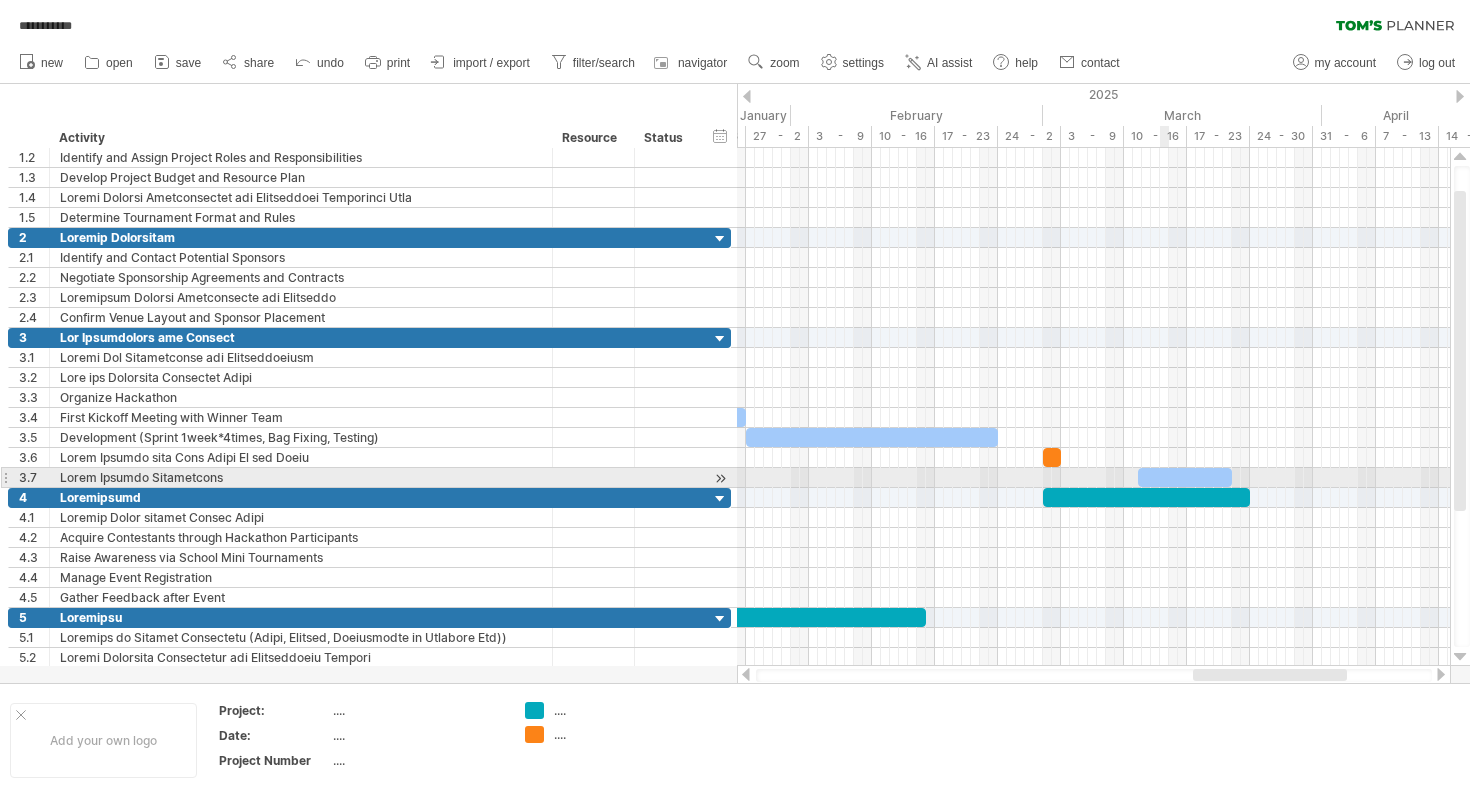 click at bounding box center (1185, 477) 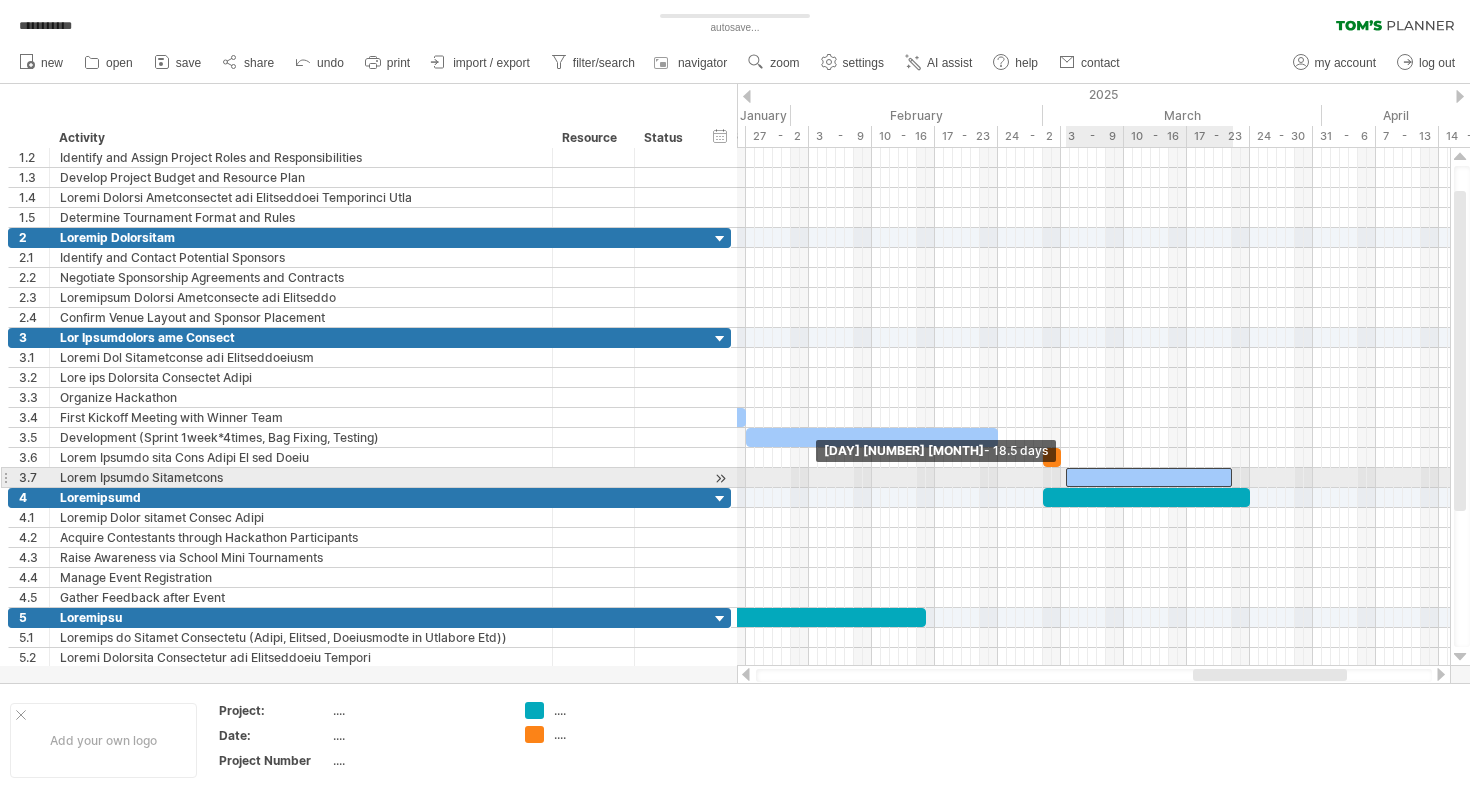 drag, startPoint x: 1138, startPoint y: 474, endPoint x: 1064, endPoint y: 470, distance: 74.10803 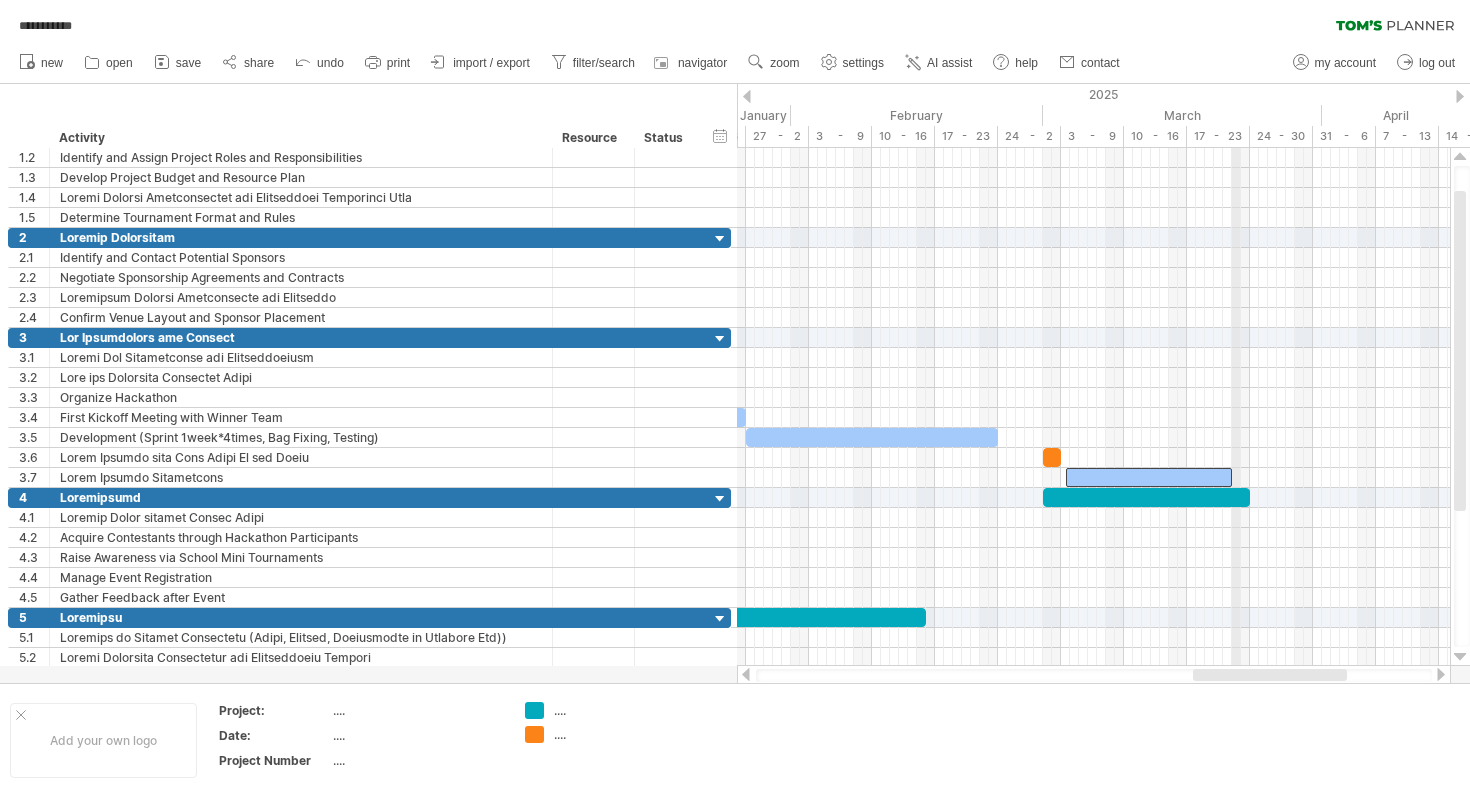 click on "17 - 23" at bounding box center [1218, 136] 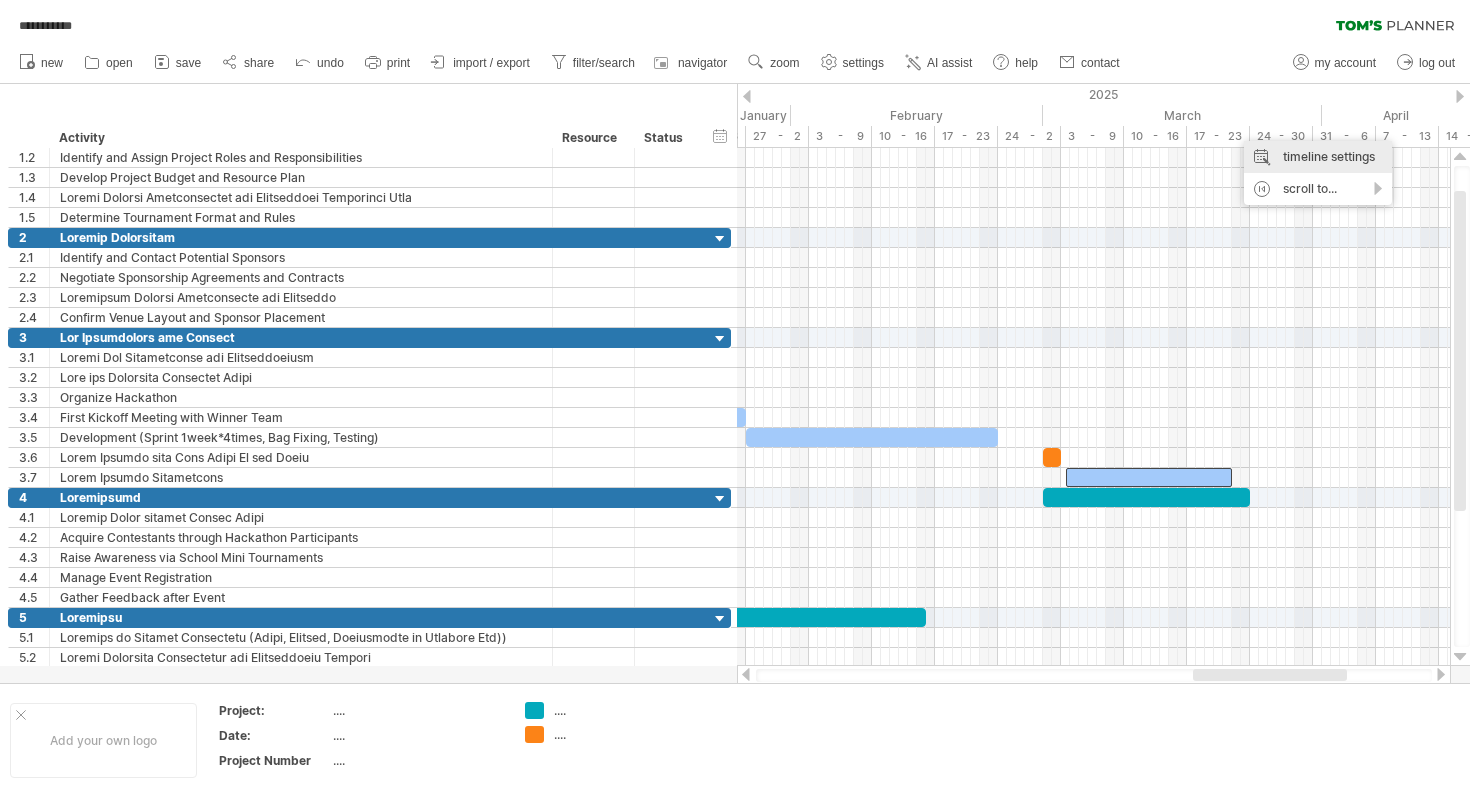 click on "timeline settings" at bounding box center (1318, 157) 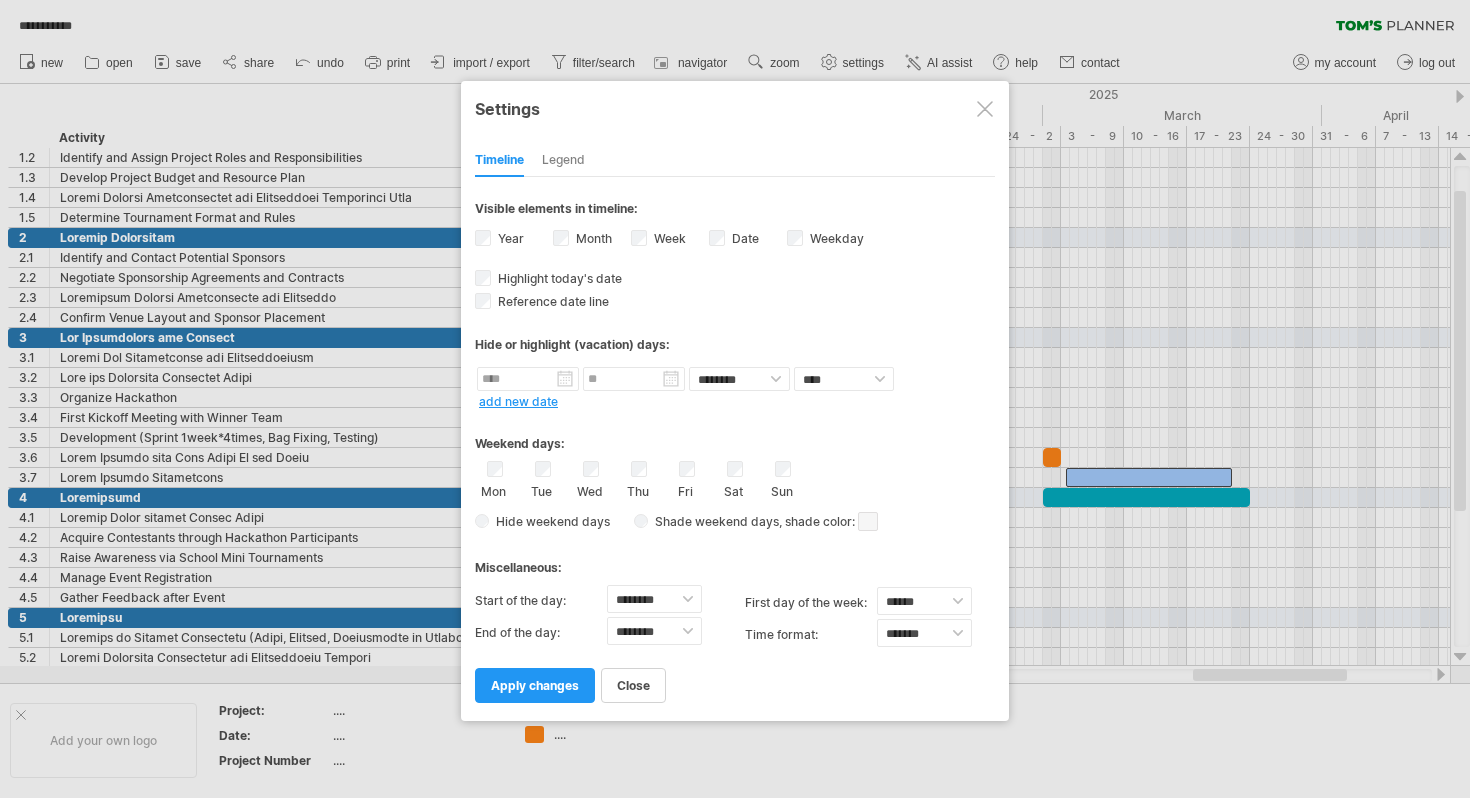 click at bounding box center [985, 109] 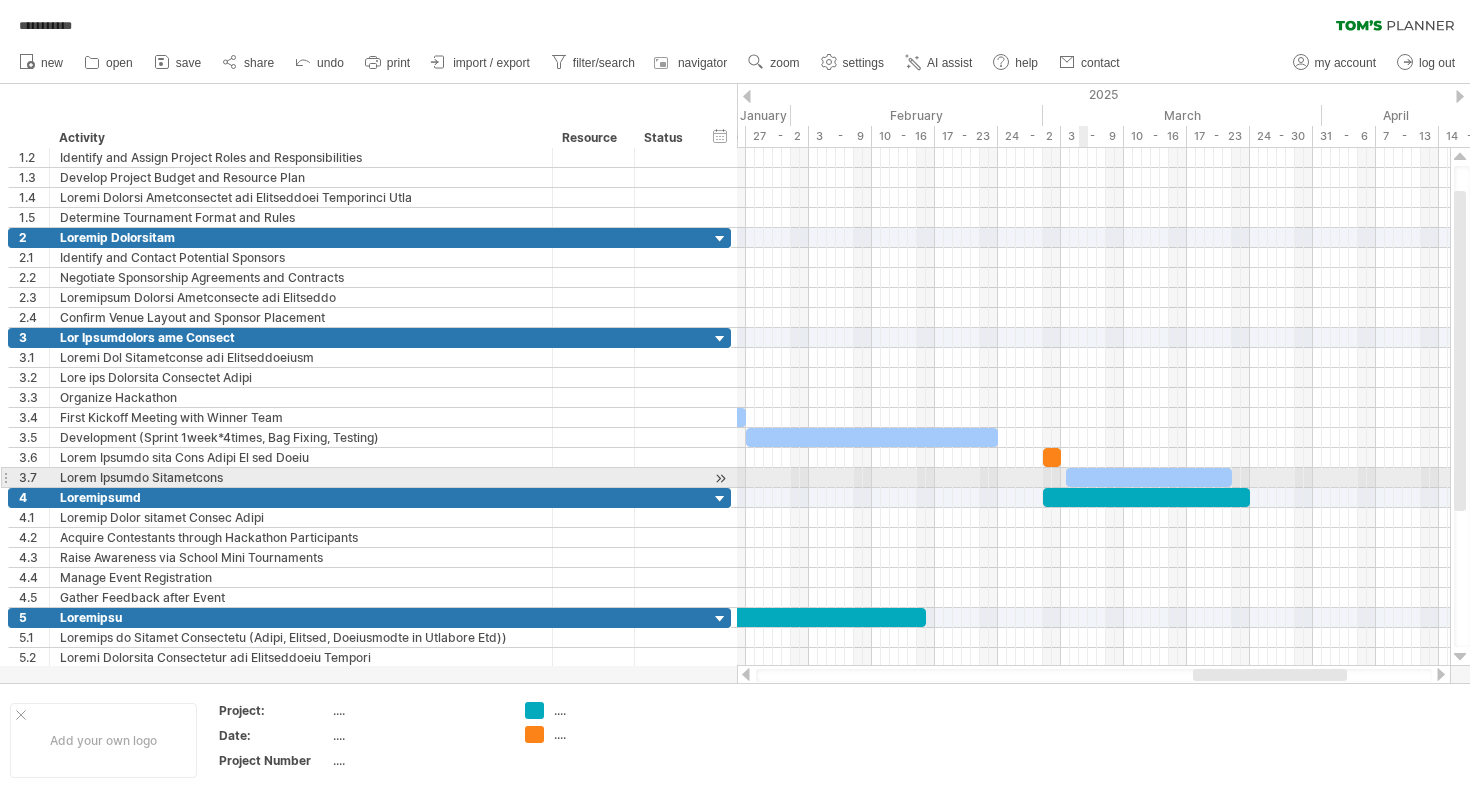 click at bounding box center (1149, 477) 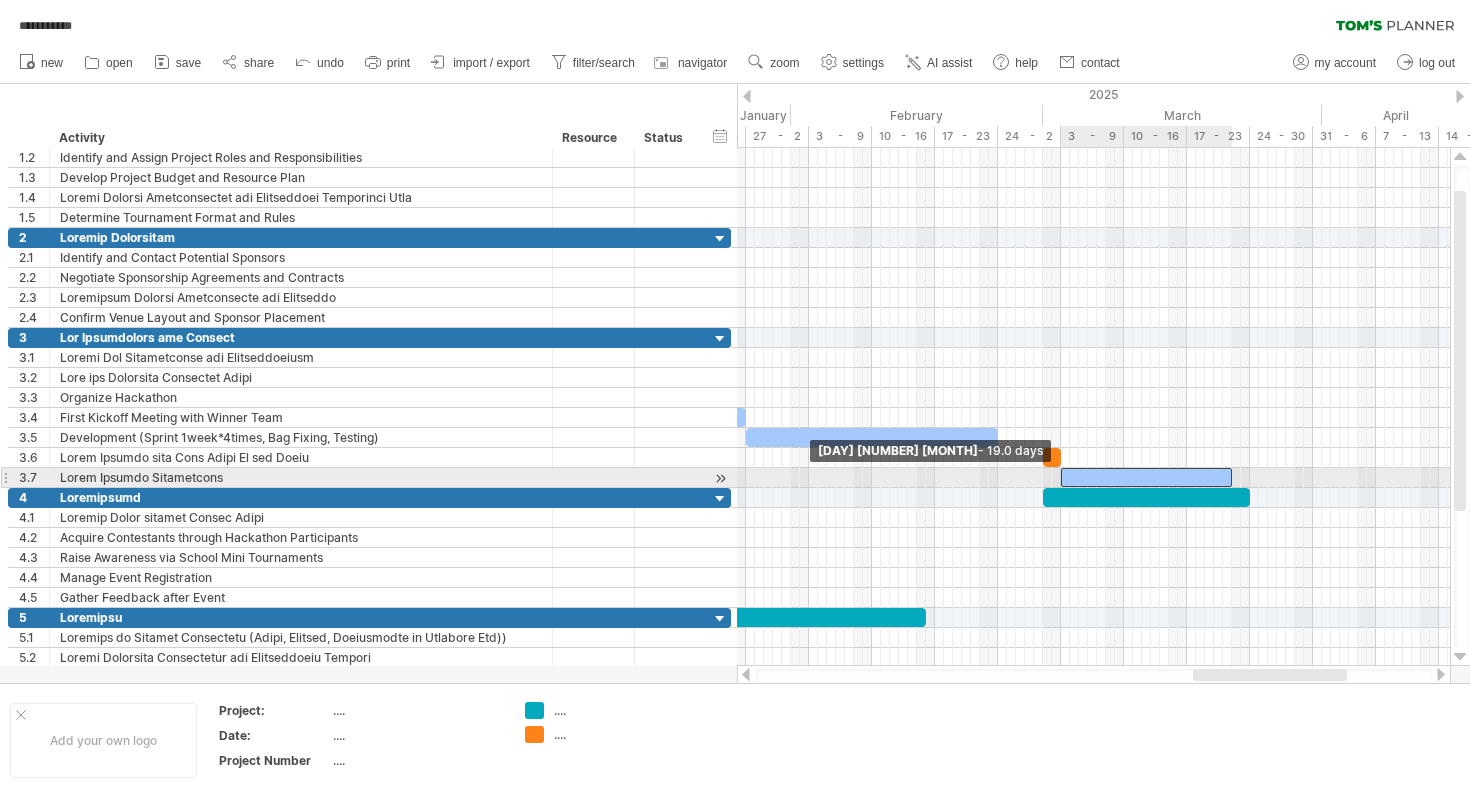 click at bounding box center (1061, 477) 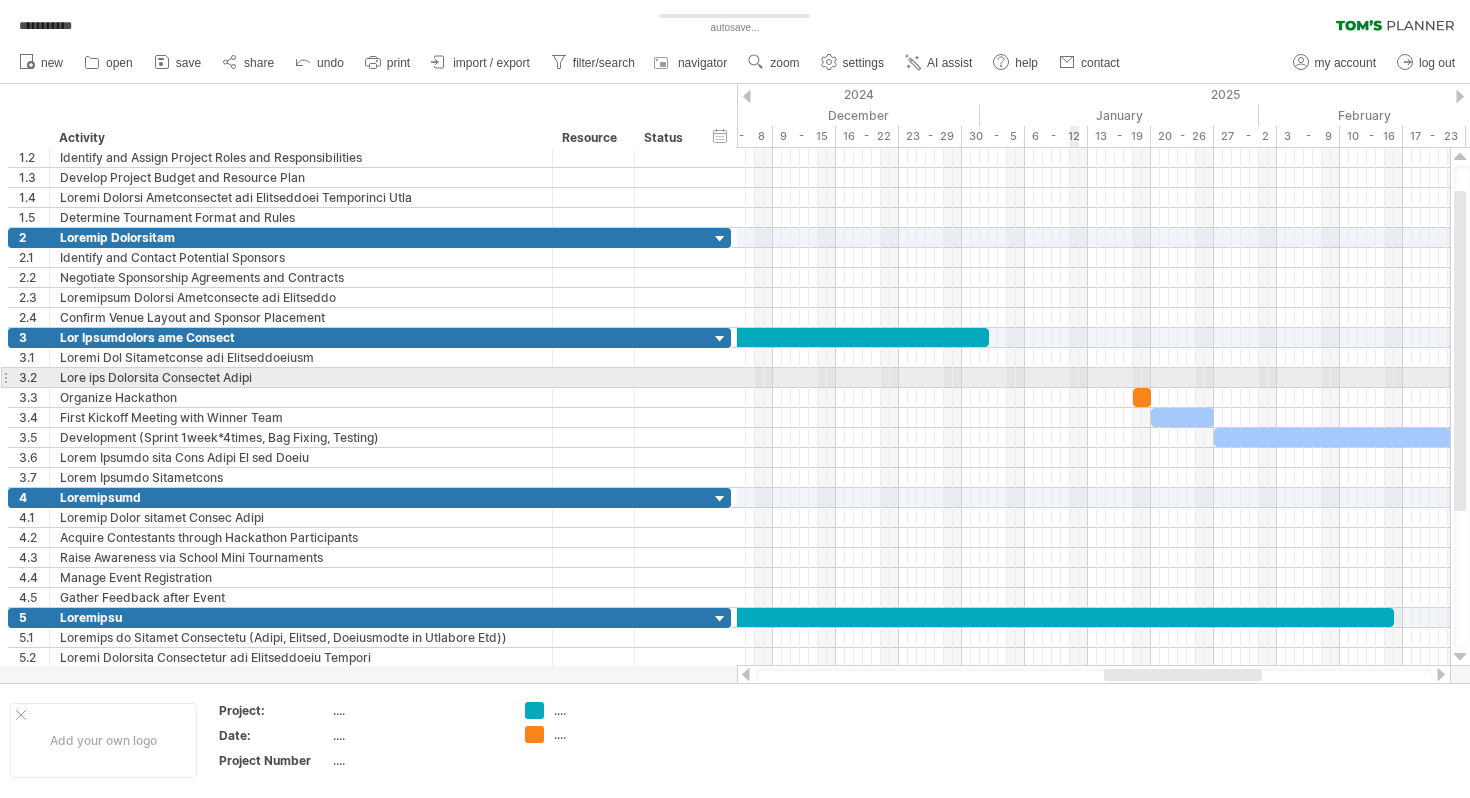 click at bounding box center (1093, 378) 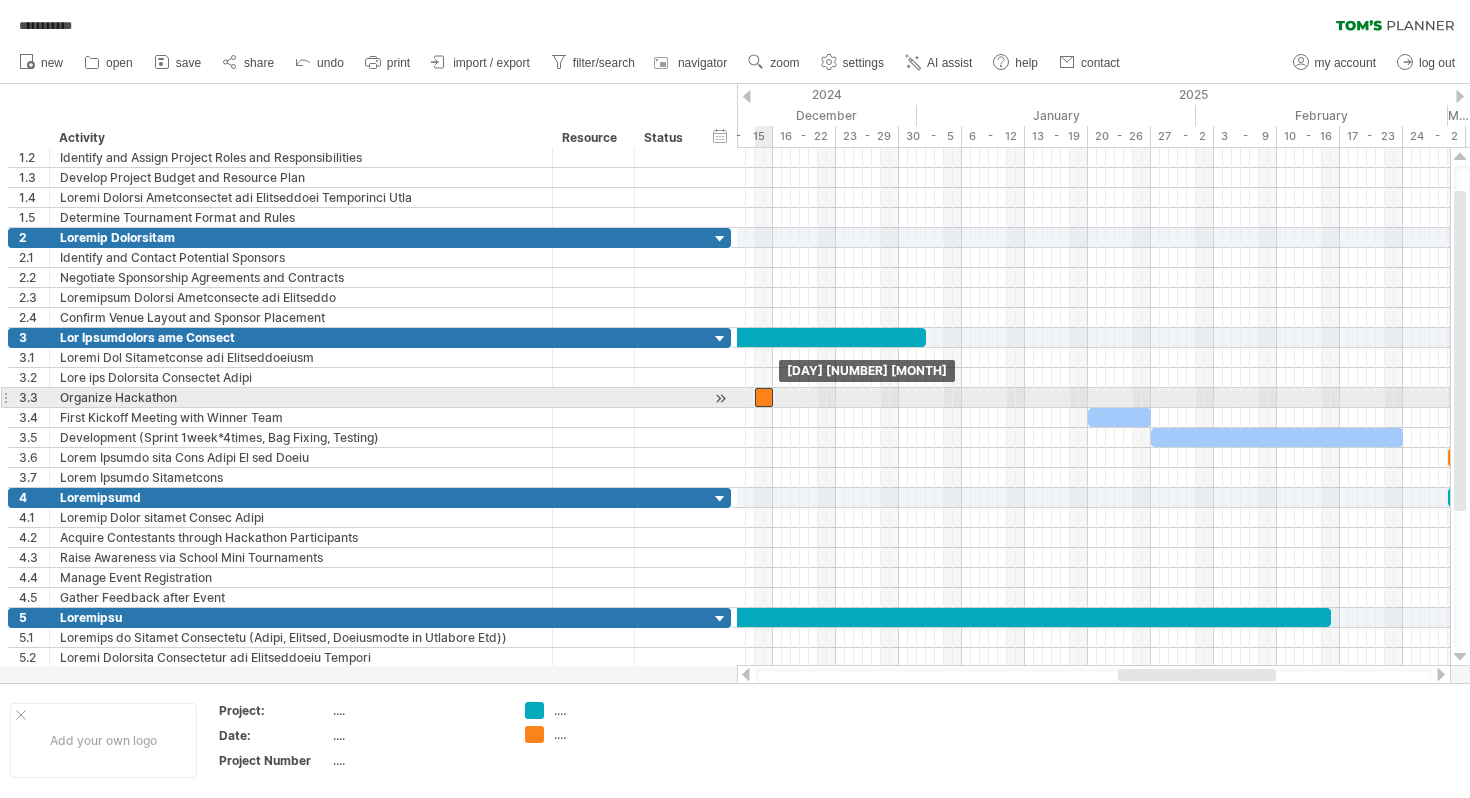 drag, startPoint x: 1079, startPoint y: 399, endPoint x: 764, endPoint y: 395, distance: 315.0254 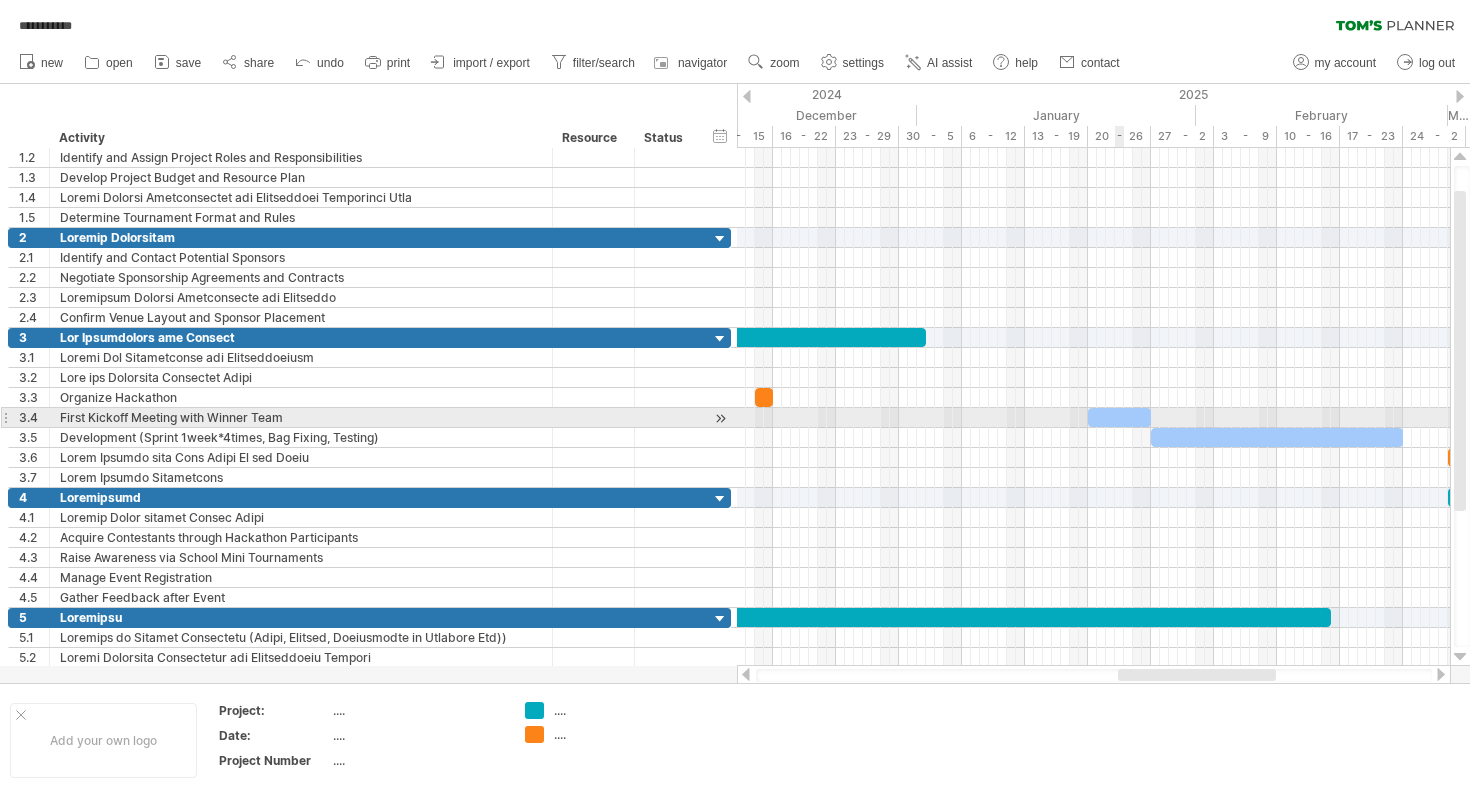 click at bounding box center [1119, 417] 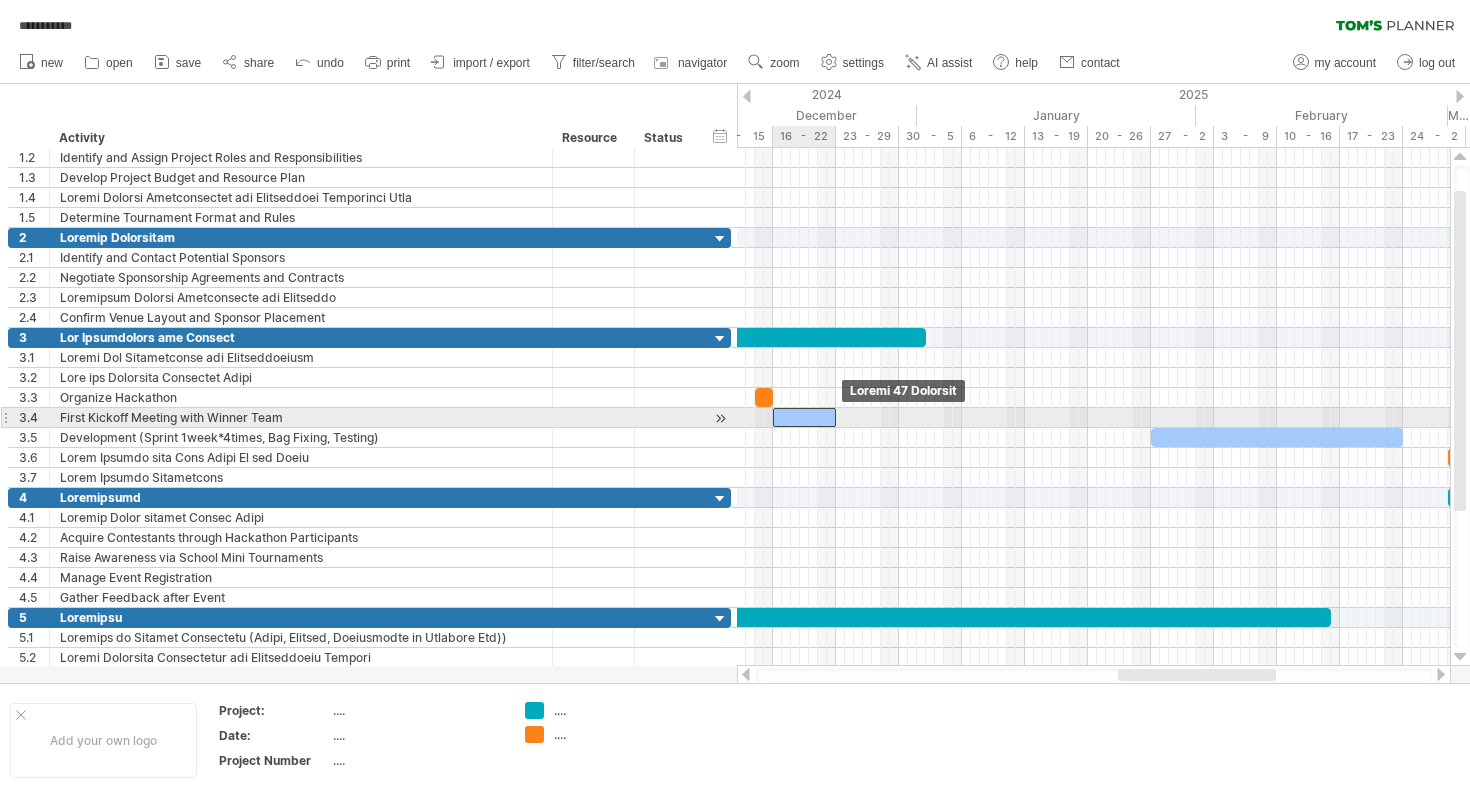 drag, startPoint x: 1118, startPoint y: 418, endPoint x: 803, endPoint y: 418, distance: 315 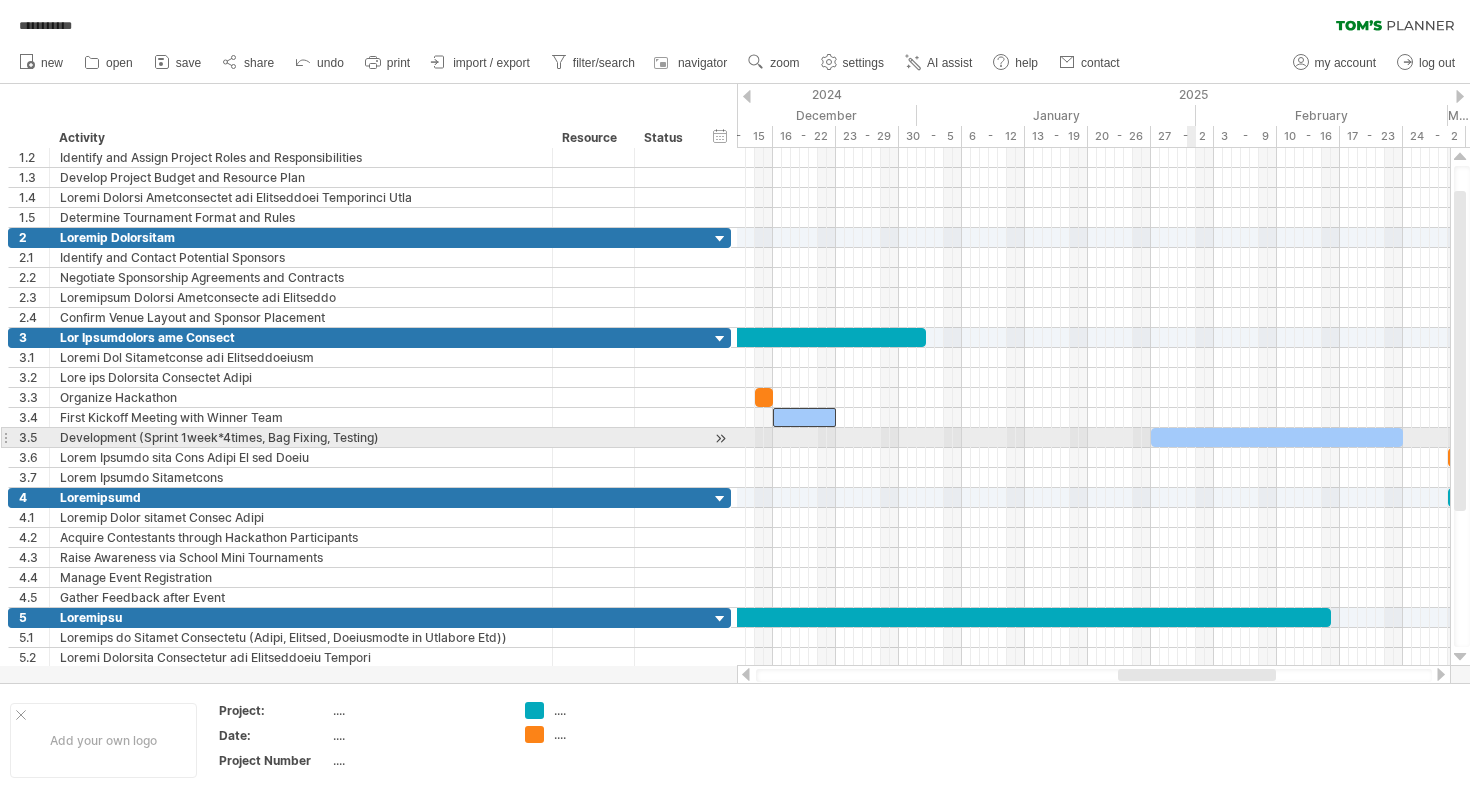 click at bounding box center (1277, 437) 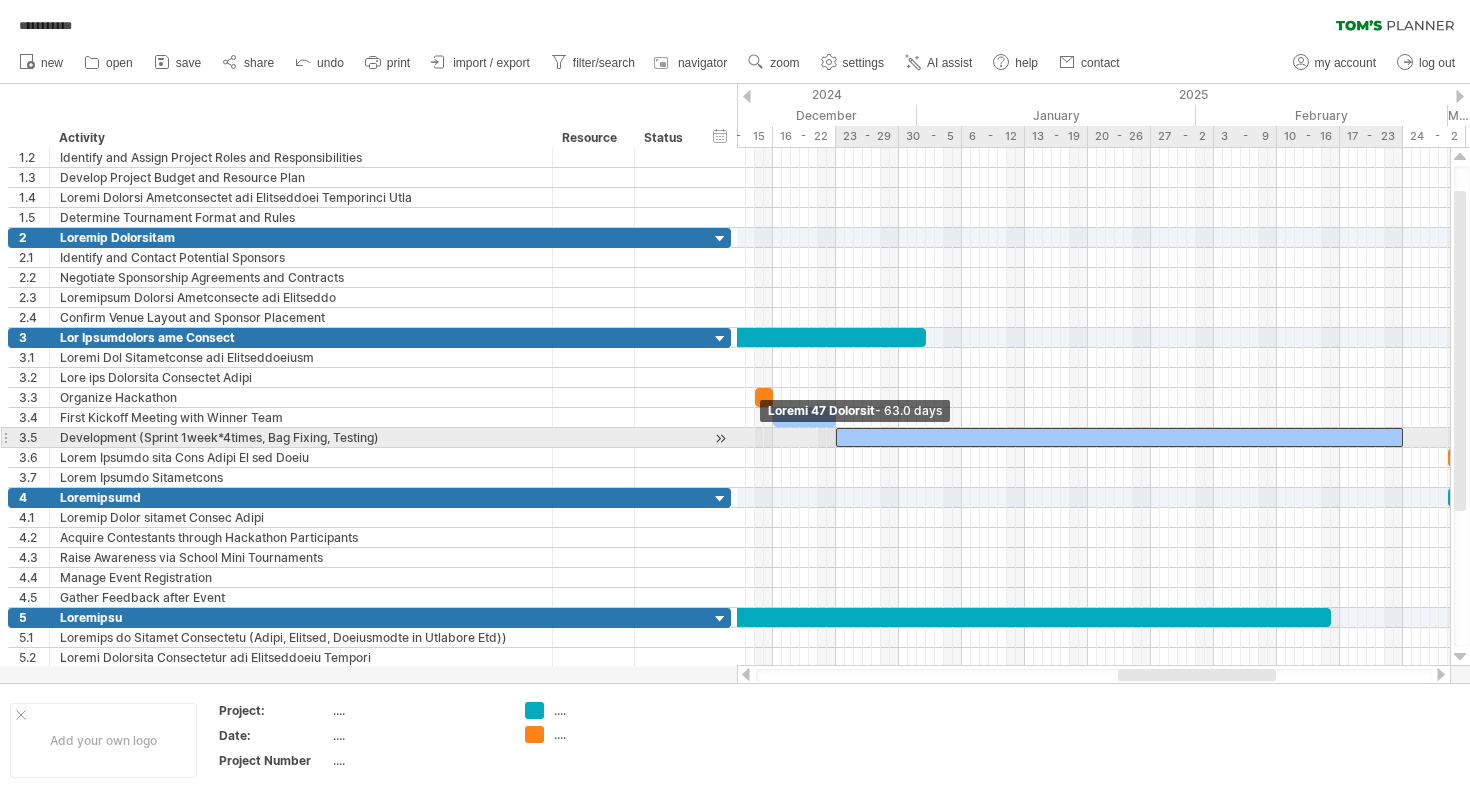 drag, startPoint x: 1151, startPoint y: 437, endPoint x: 837, endPoint y: 433, distance: 314.02548 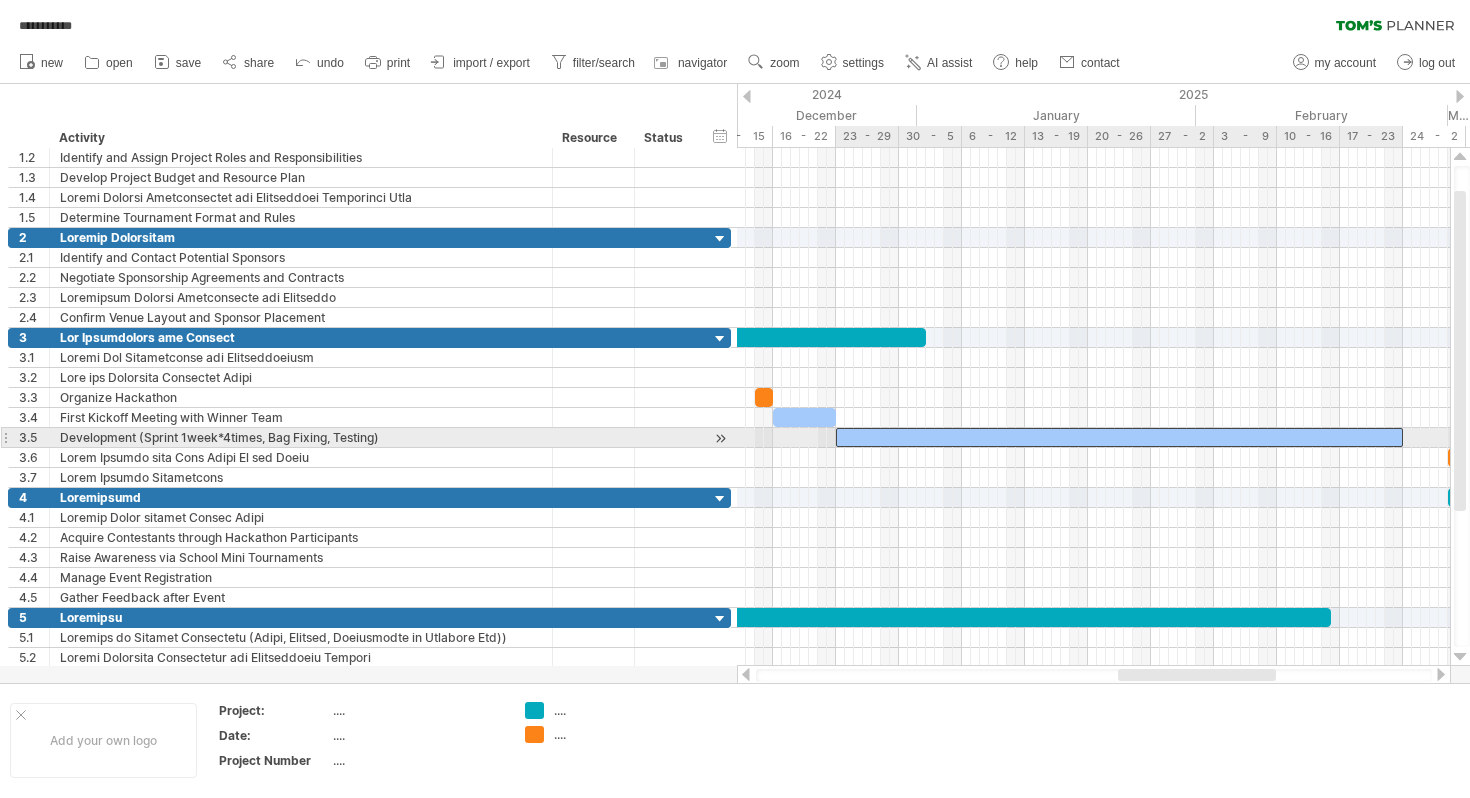 click at bounding box center [1119, 437] 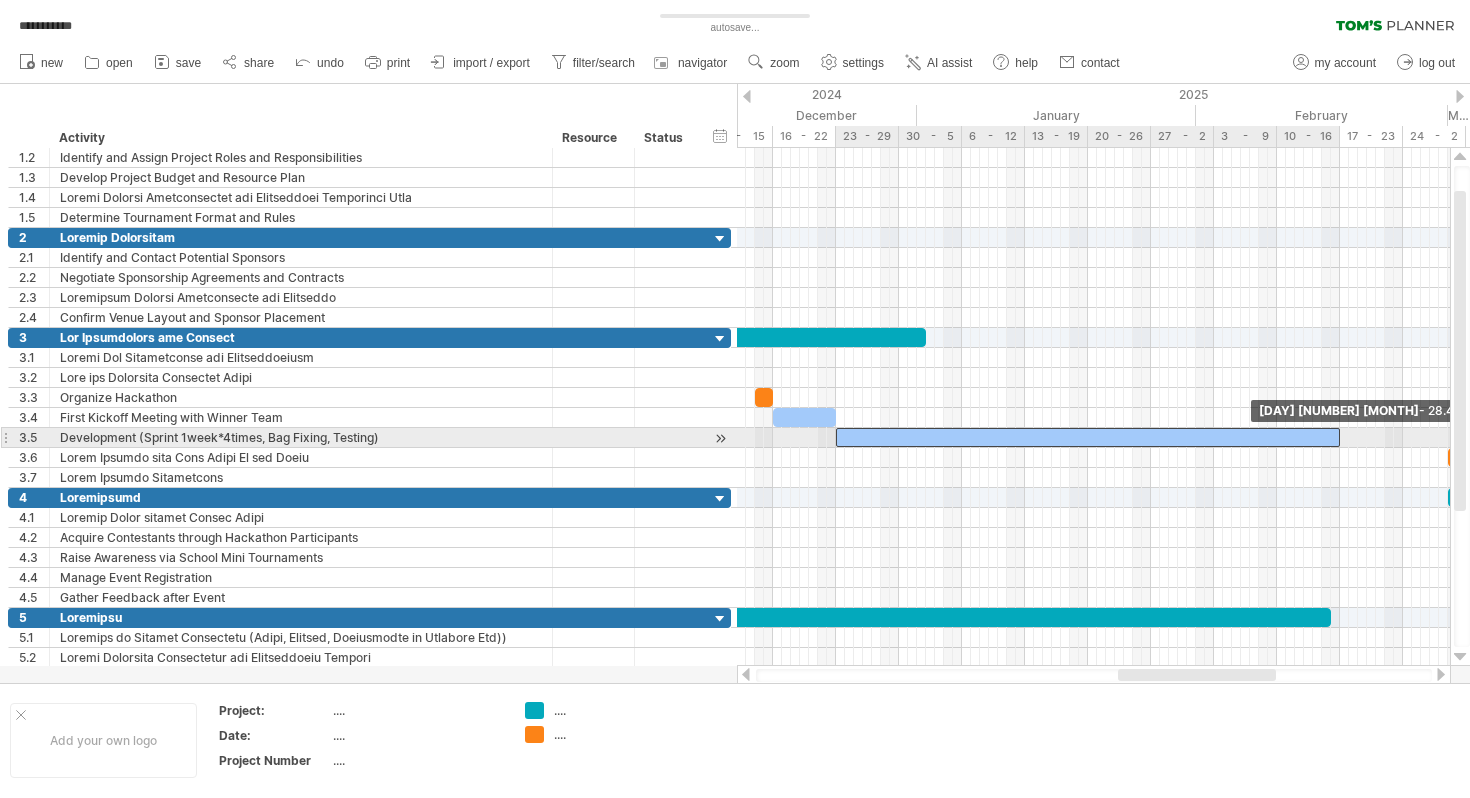 drag, startPoint x: 1399, startPoint y: 435, endPoint x: 1336, endPoint y: 432, distance: 63.07139 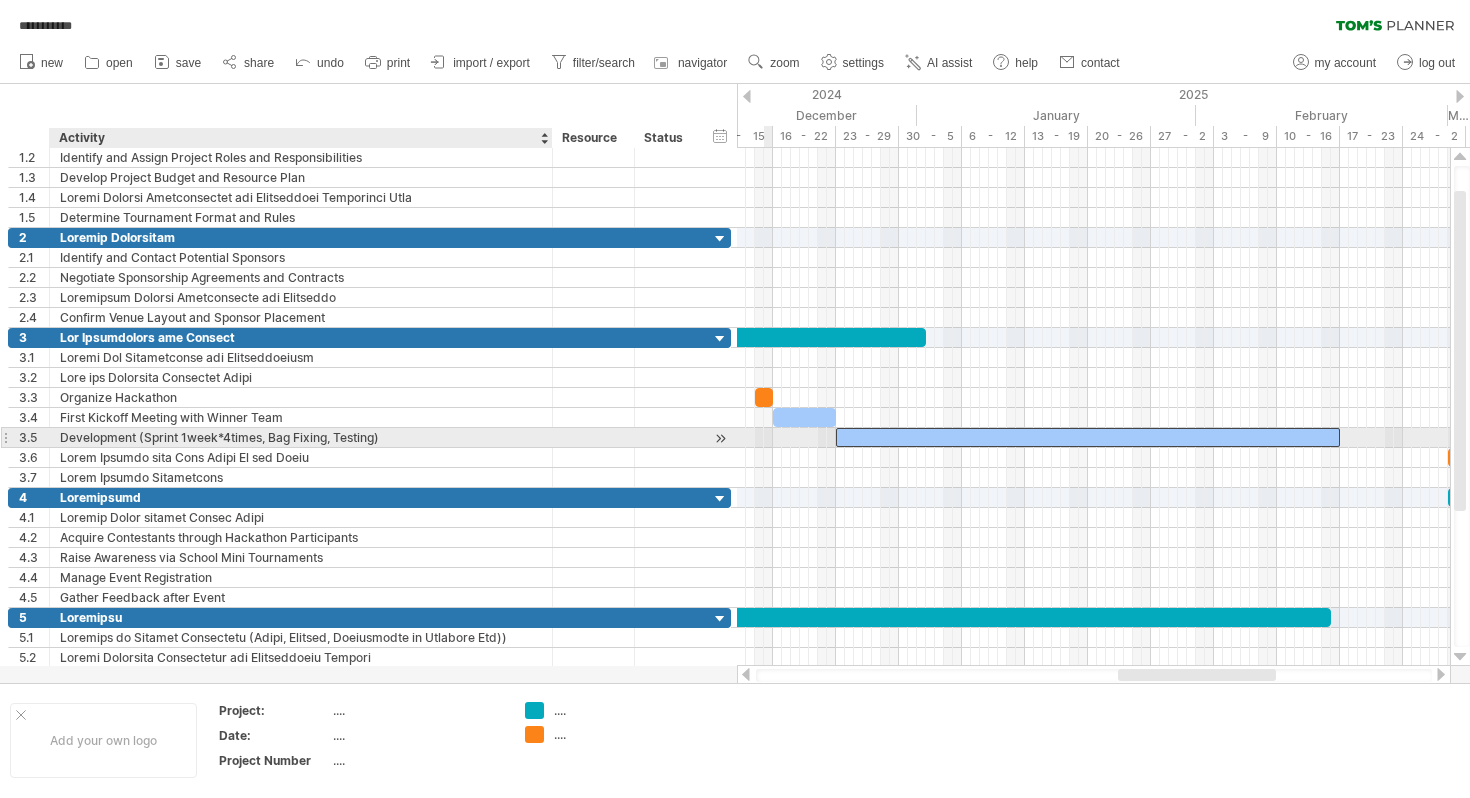 click on "Development (Sprint 1week*4times, Bag Fixing, Testing)" at bounding box center (301, 437) 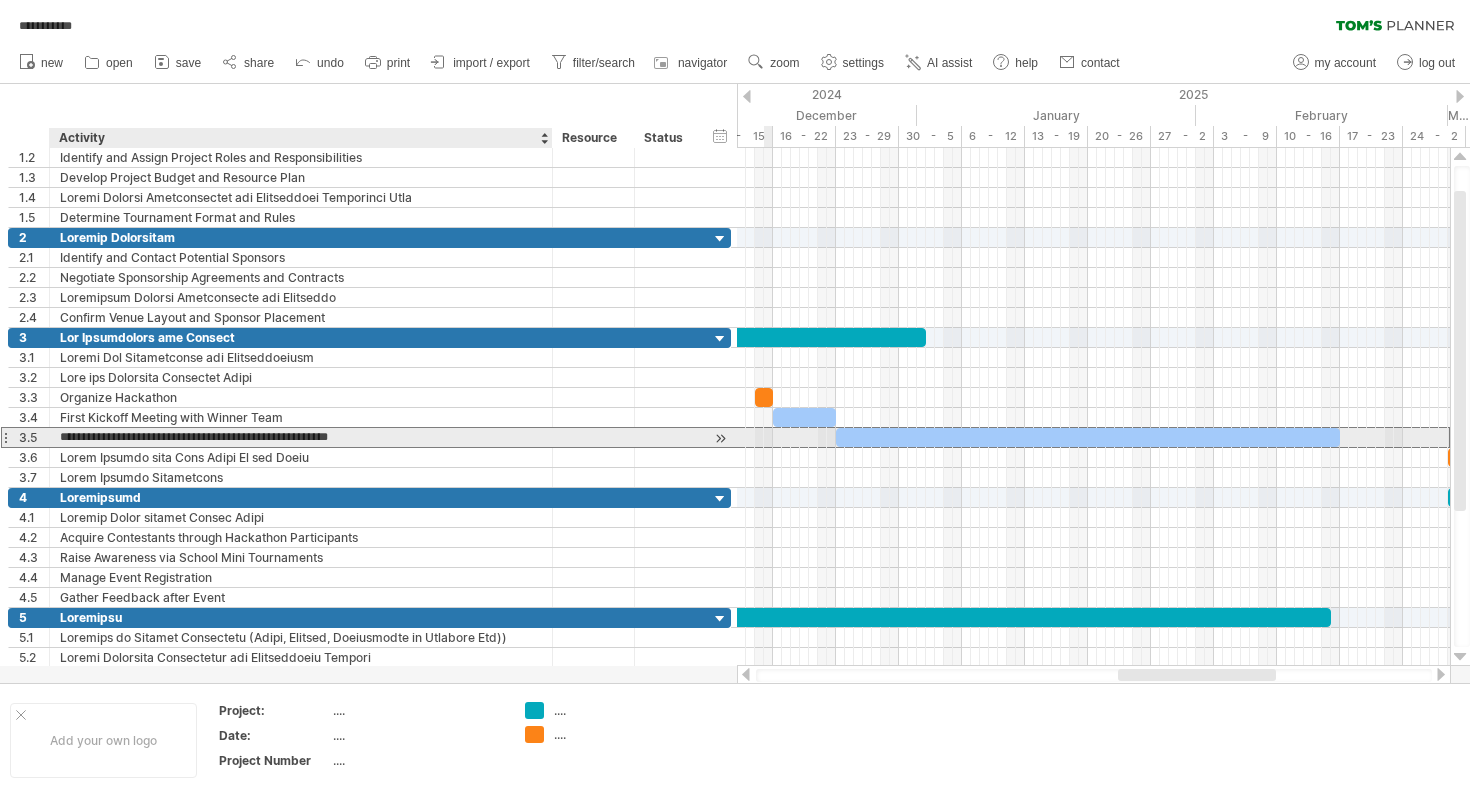 click on "**********" at bounding box center (301, 437) 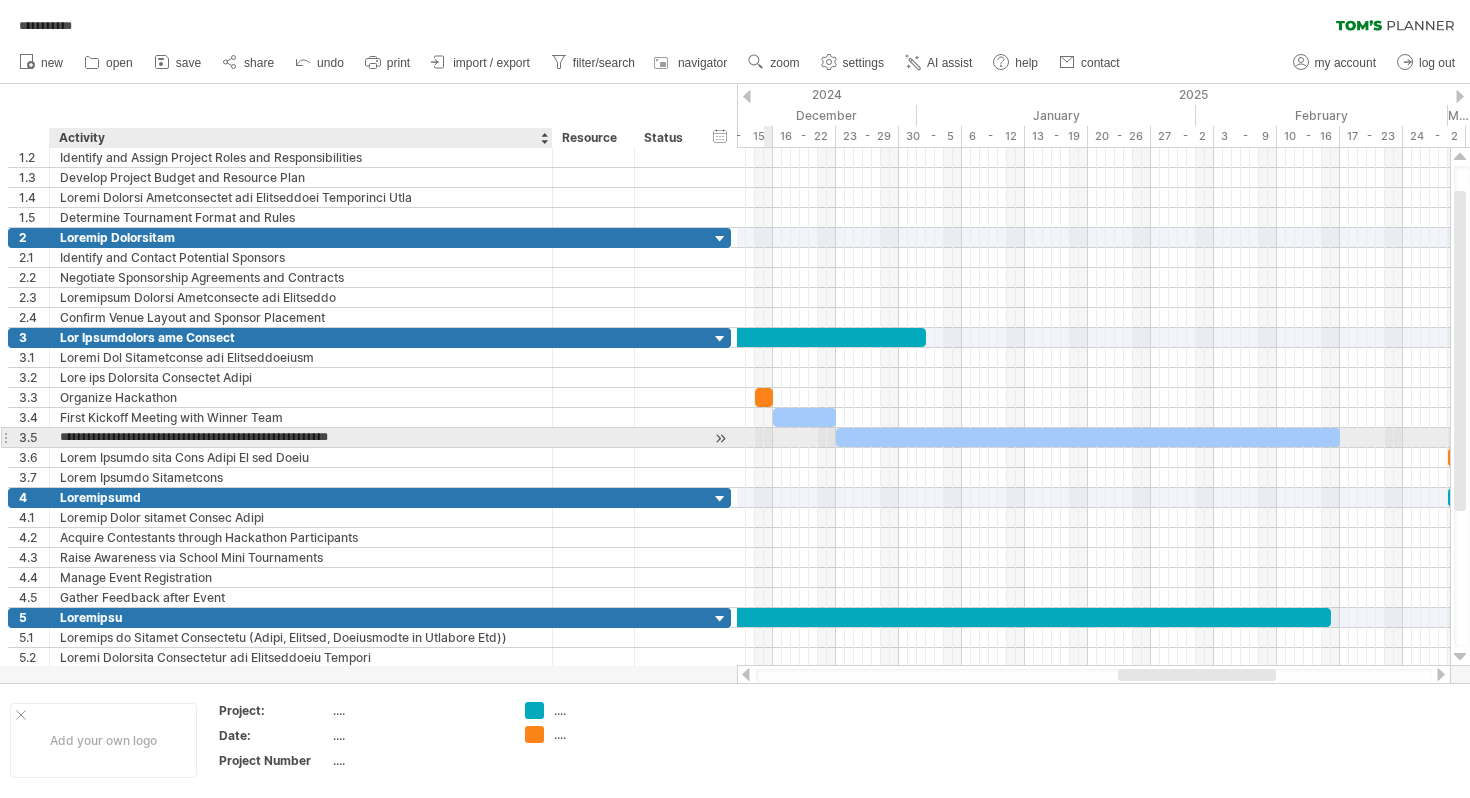 click on "**********" at bounding box center (301, 437) 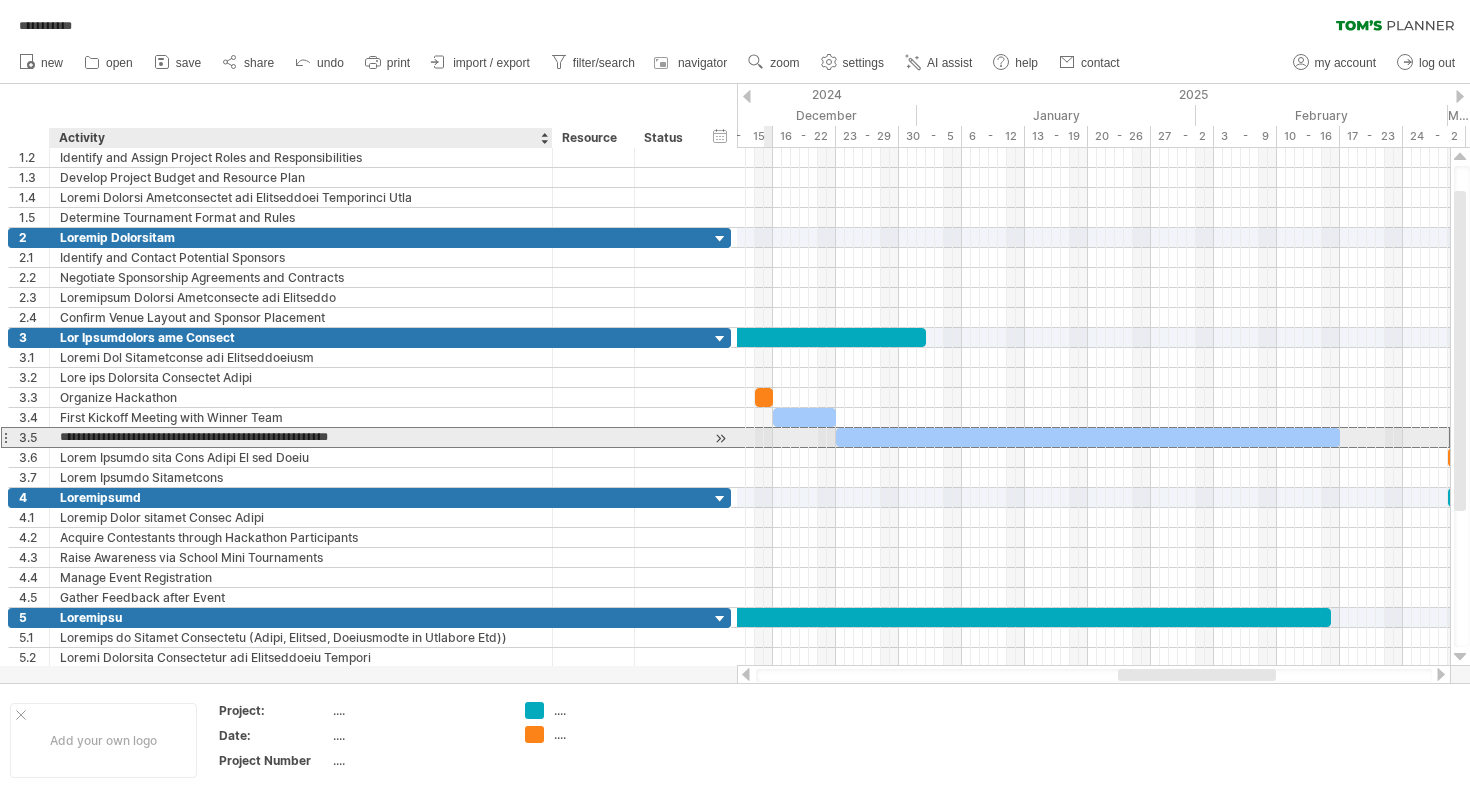 click on "**********" at bounding box center (301, 437) 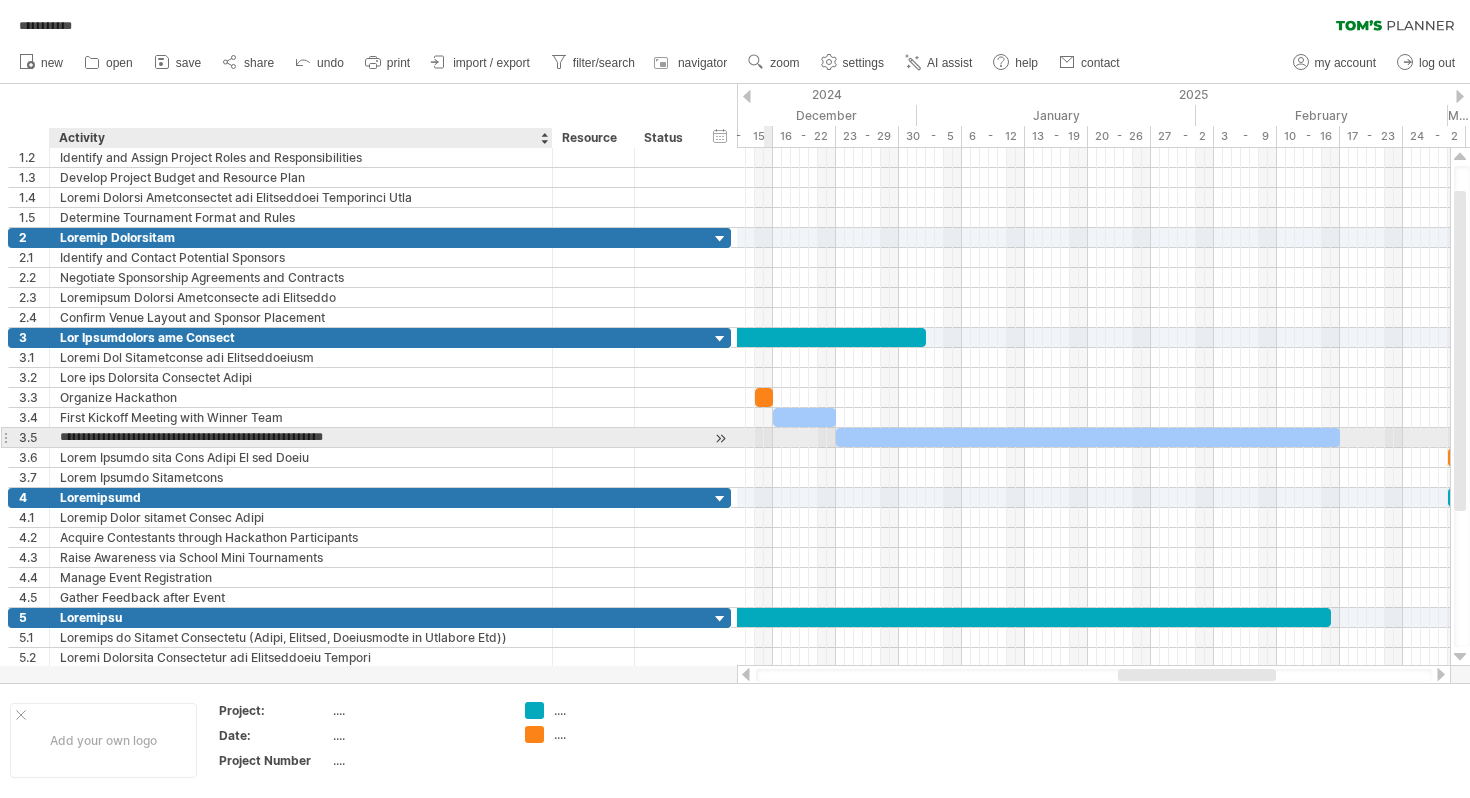 type on "**********" 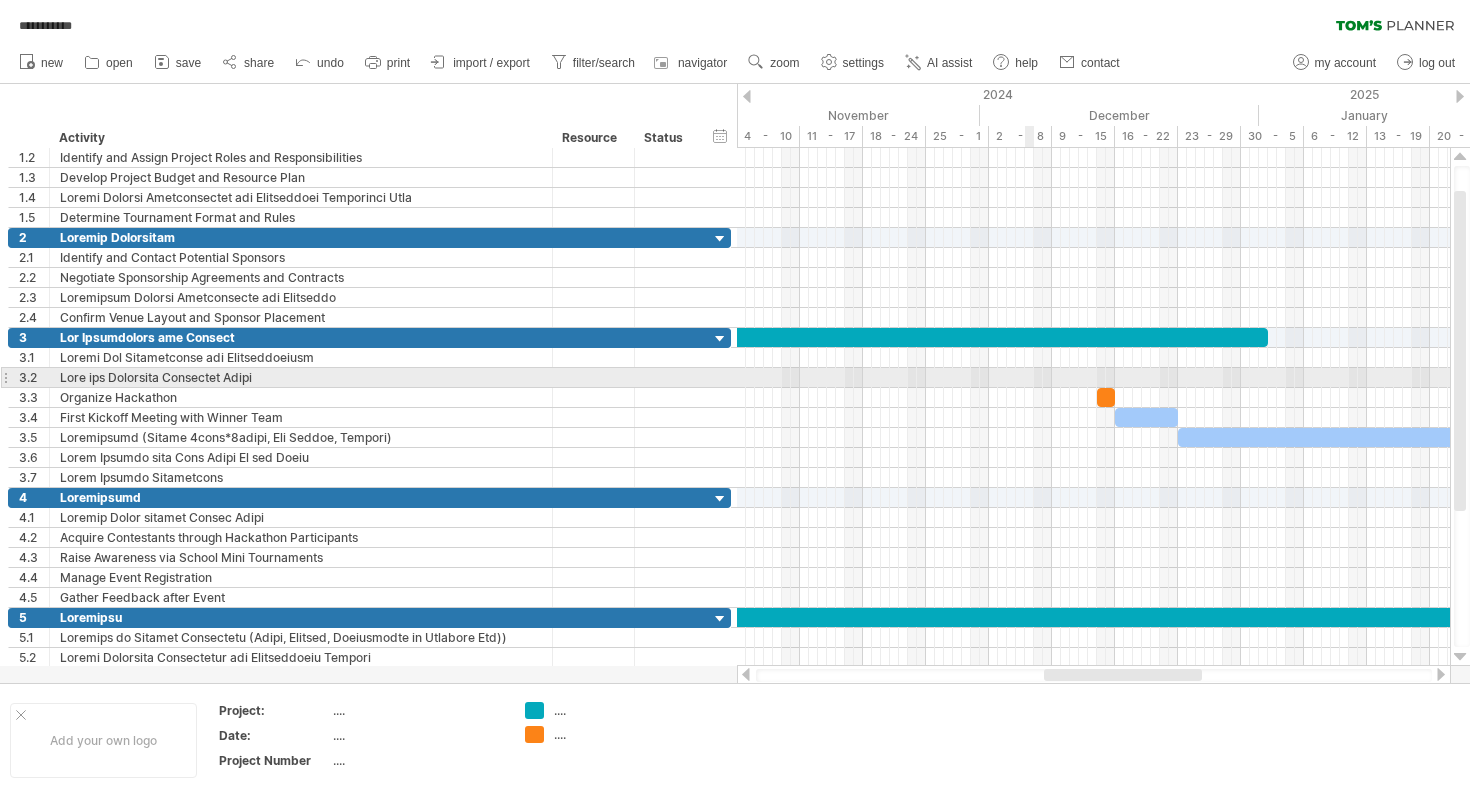 click at bounding box center (1093, 378) 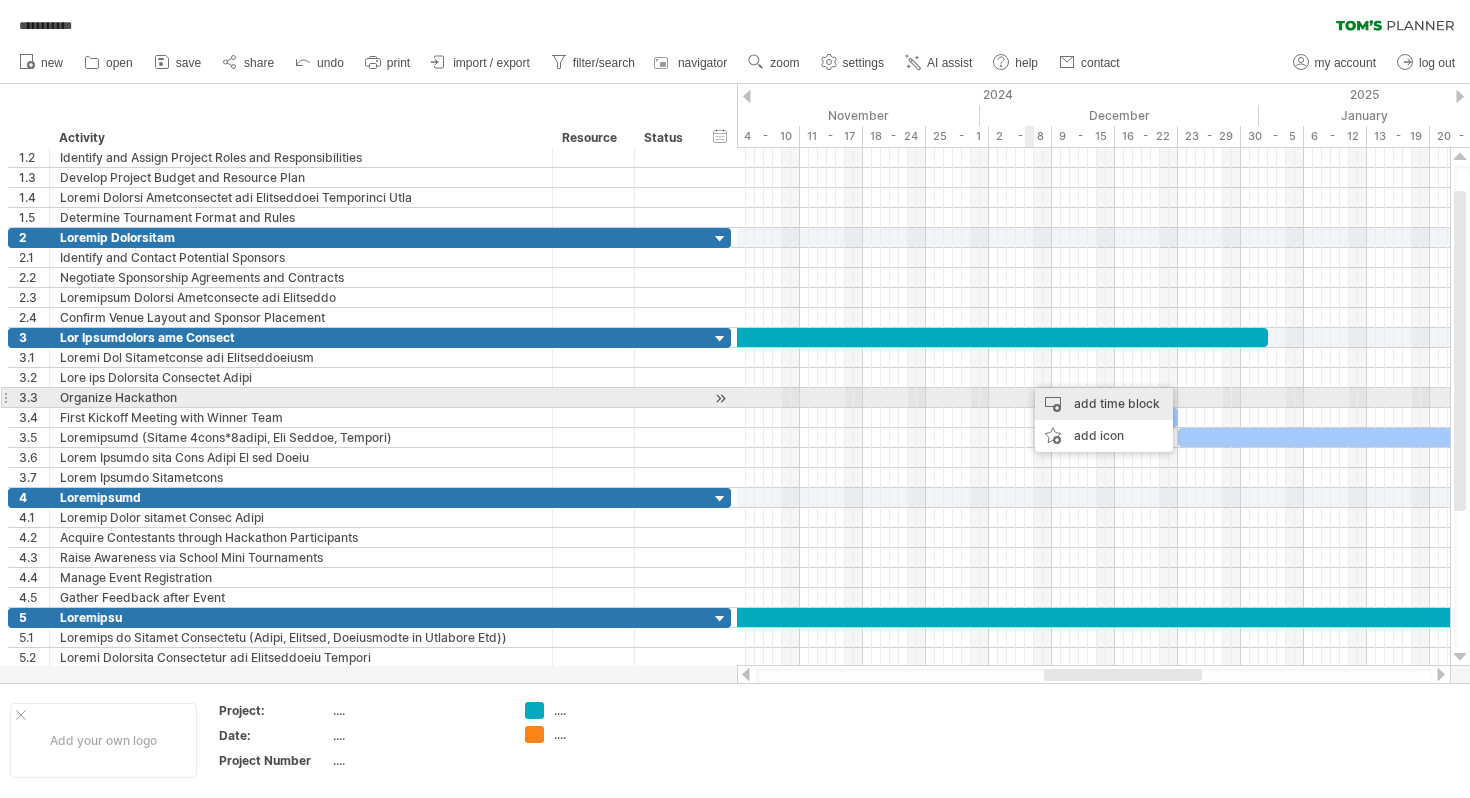 click on "add time block" at bounding box center [1104, 404] 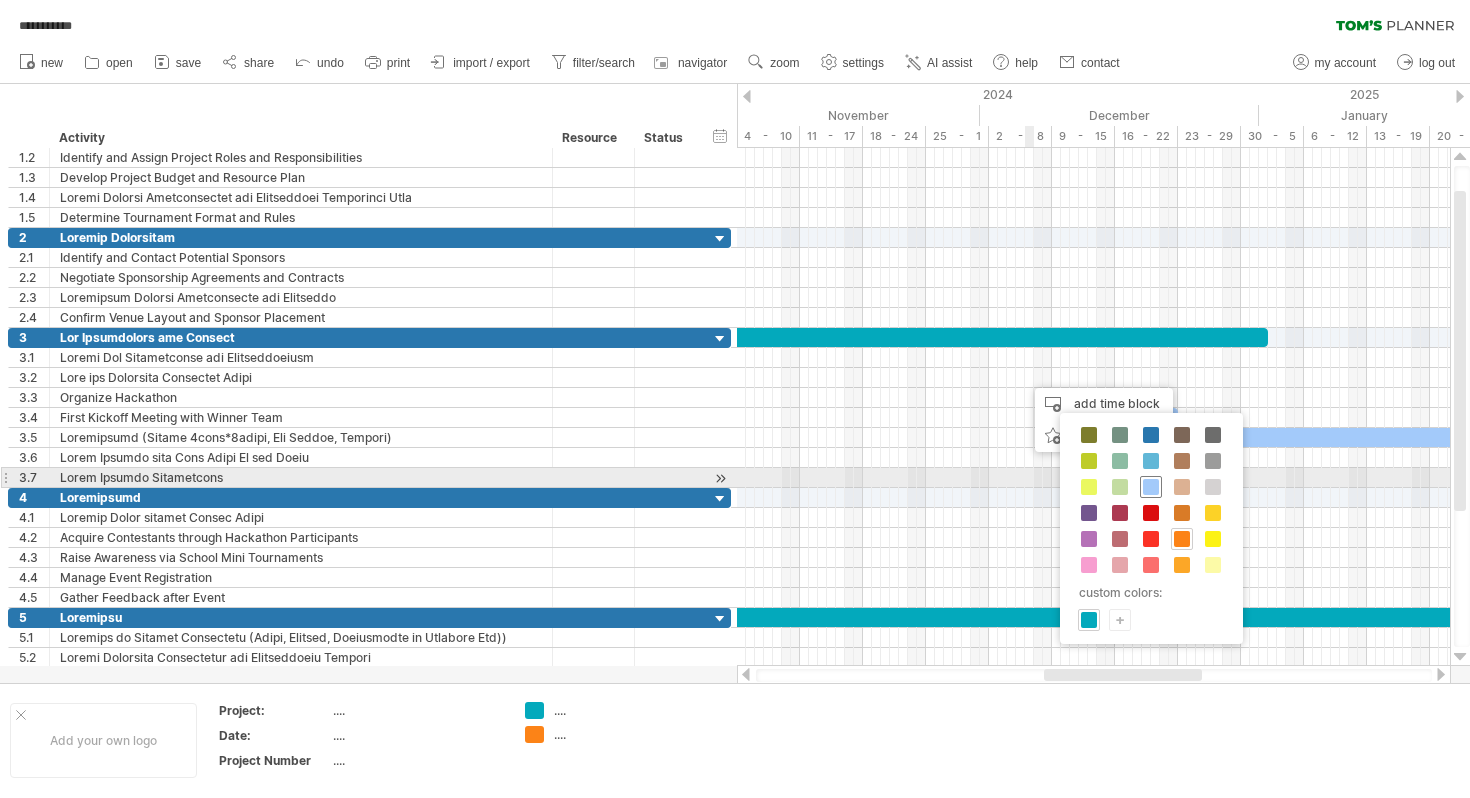 click at bounding box center (1151, 487) 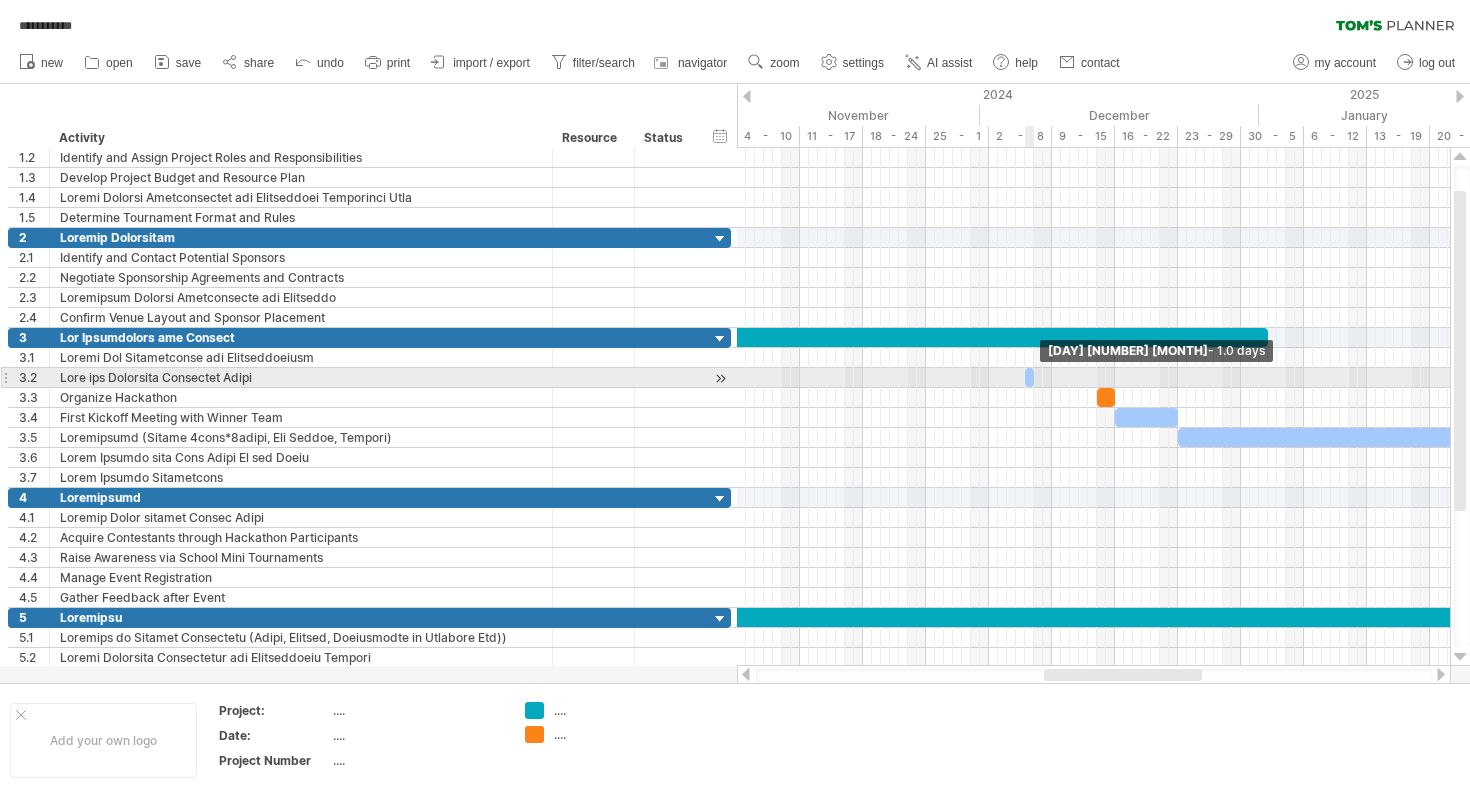 click at bounding box center (1034, 377) 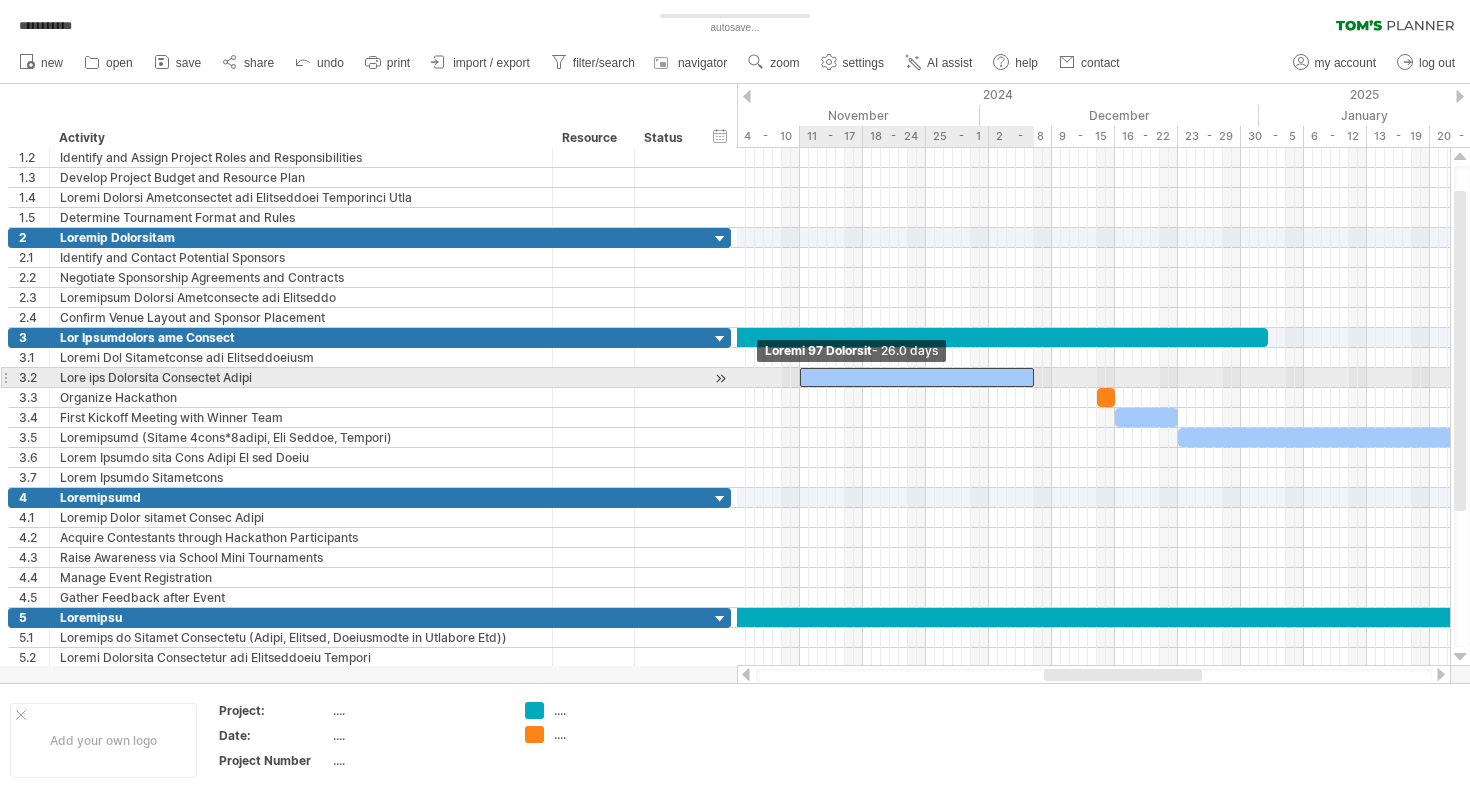 drag, startPoint x: 1025, startPoint y: 375, endPoint x: 798, endPoint y: 367, distance: 227.14093 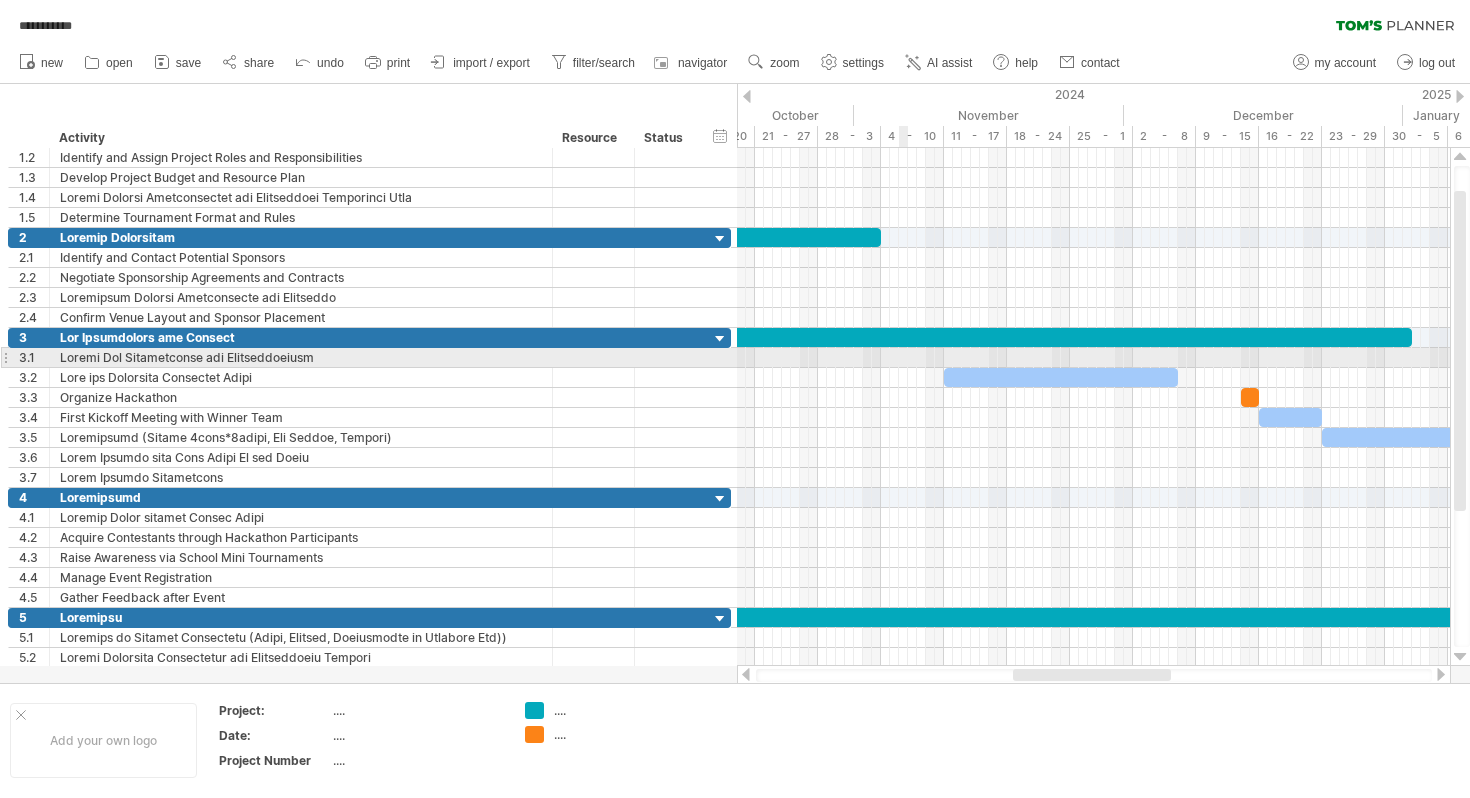 click at bounding box center [1093, 358] 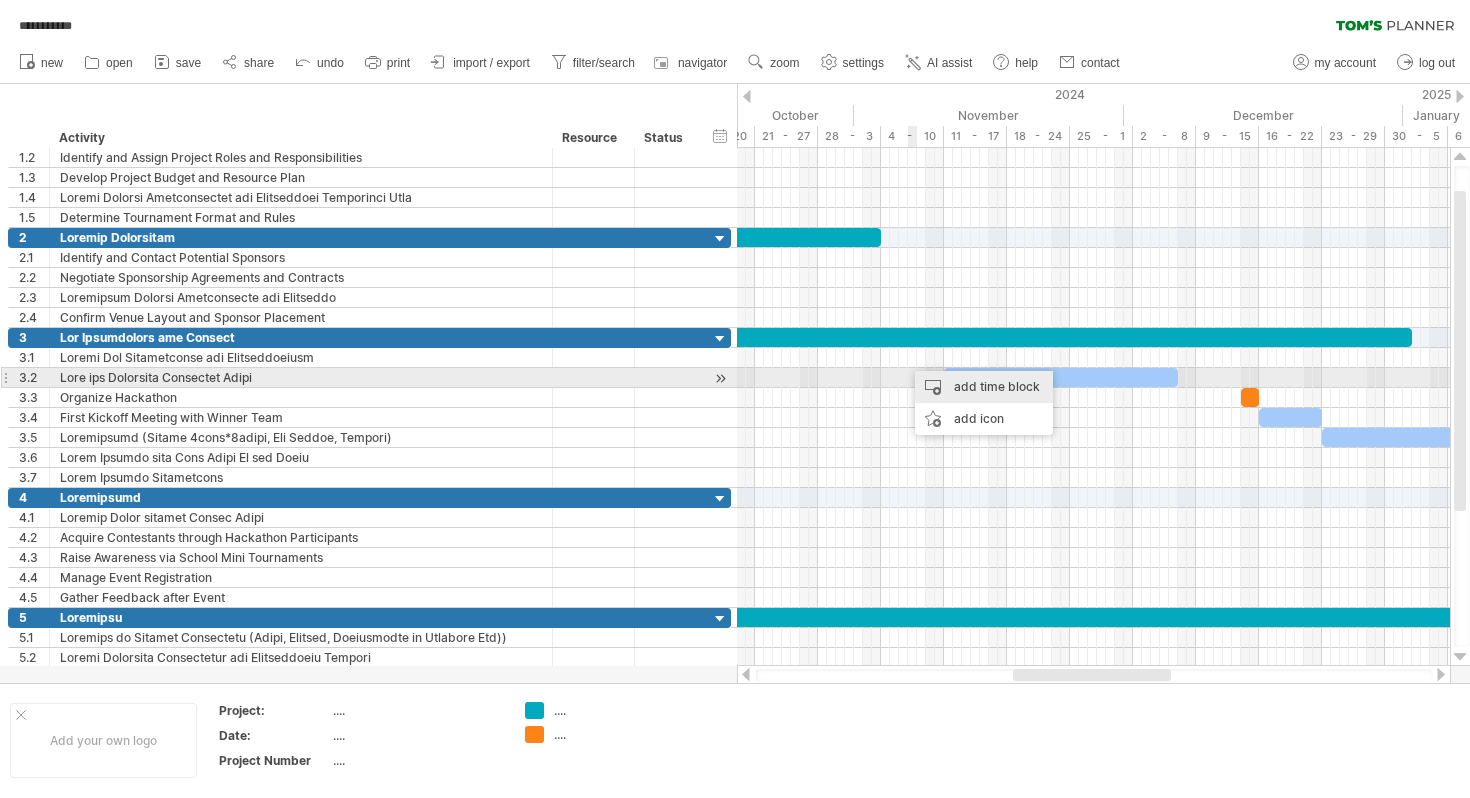 click on "add time block" at bounding box center [984, 387] 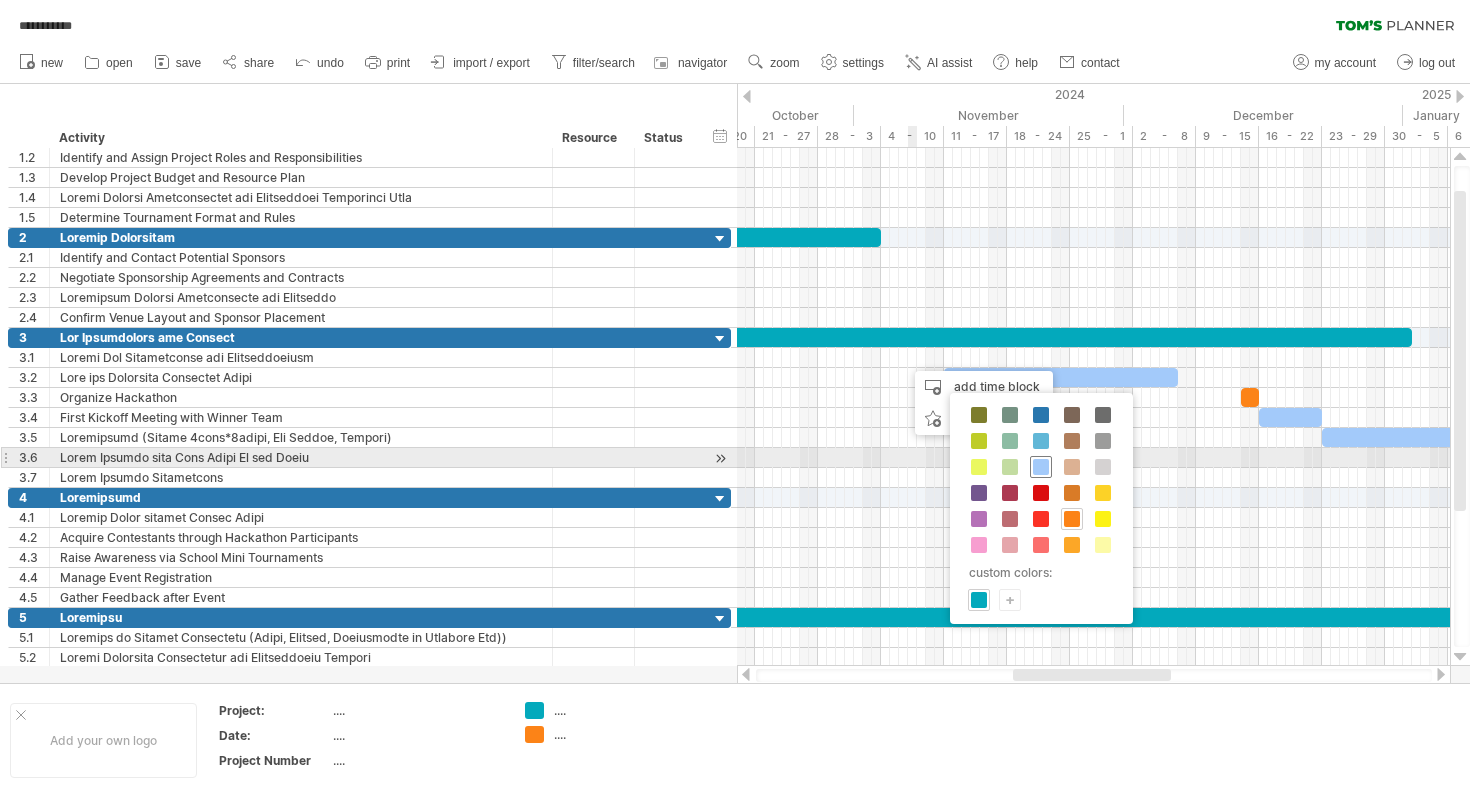 click at bounding box center [1041, 467] 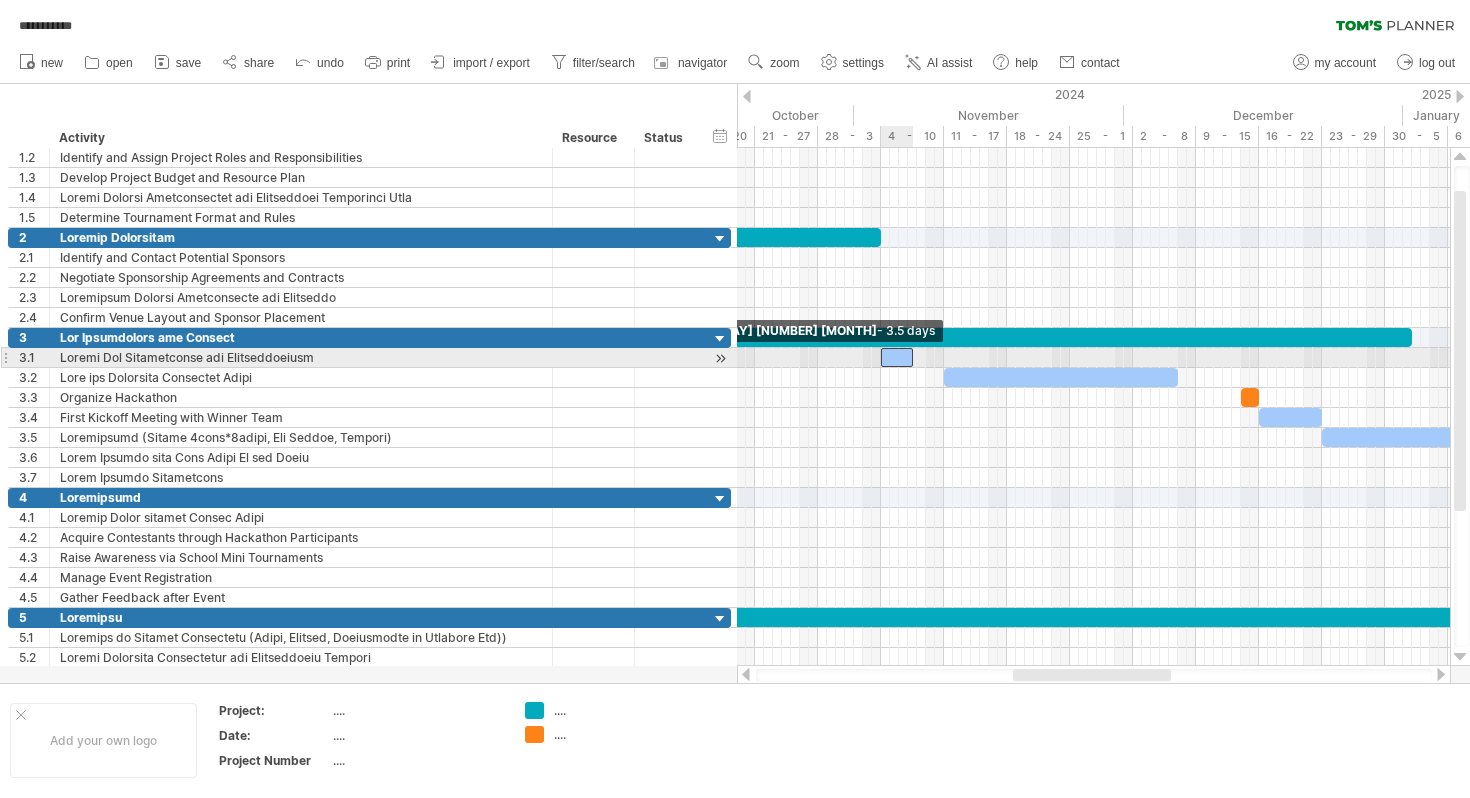 drag, startPoint x: 904, startPoint y: 359, endPoint x: 882, endPoint y: 357, distance: 22.090721 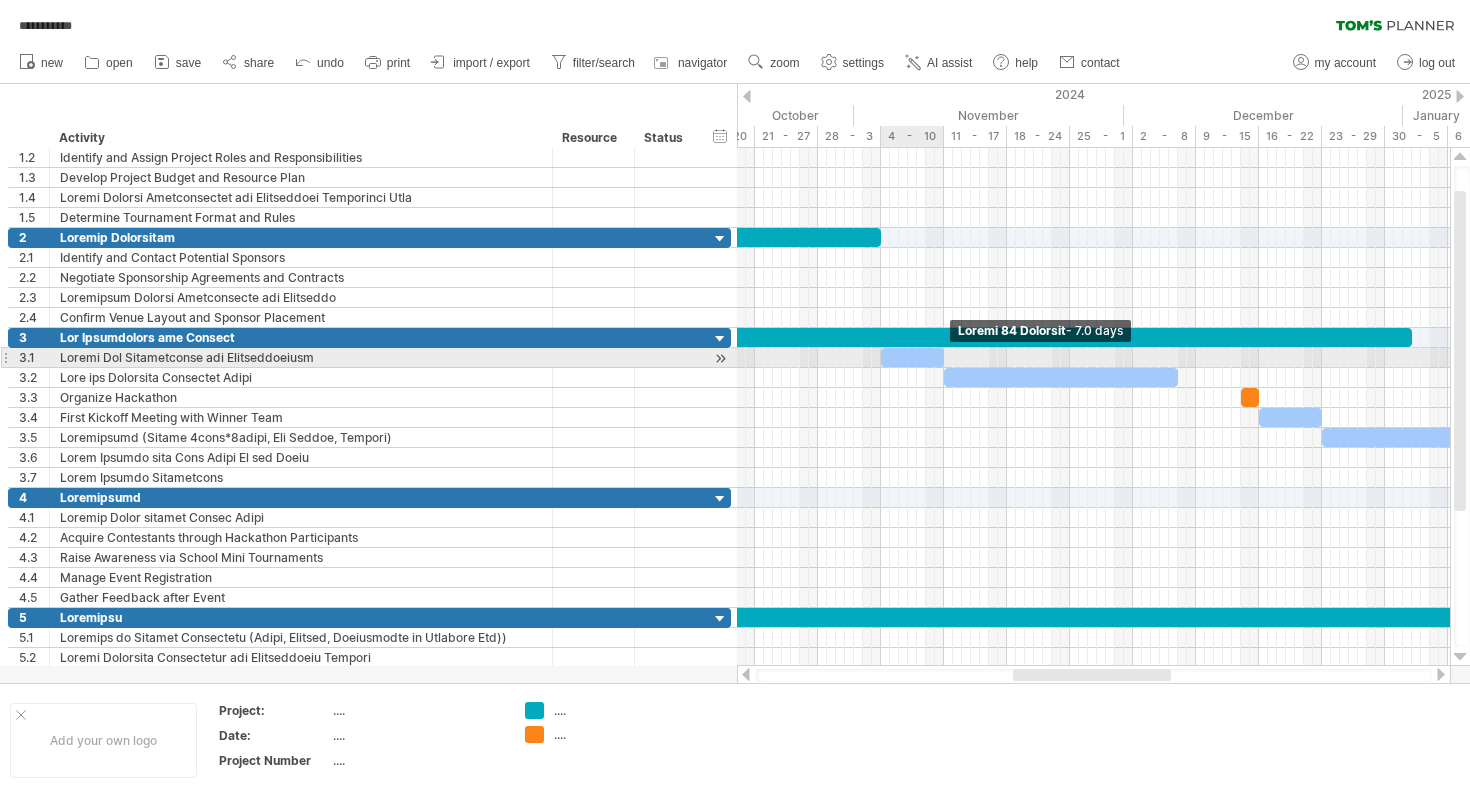 drag, startPoint x: 911, startPoint y: 357, endPoint x: 942, endPoint y: 360, distance: 31.144823 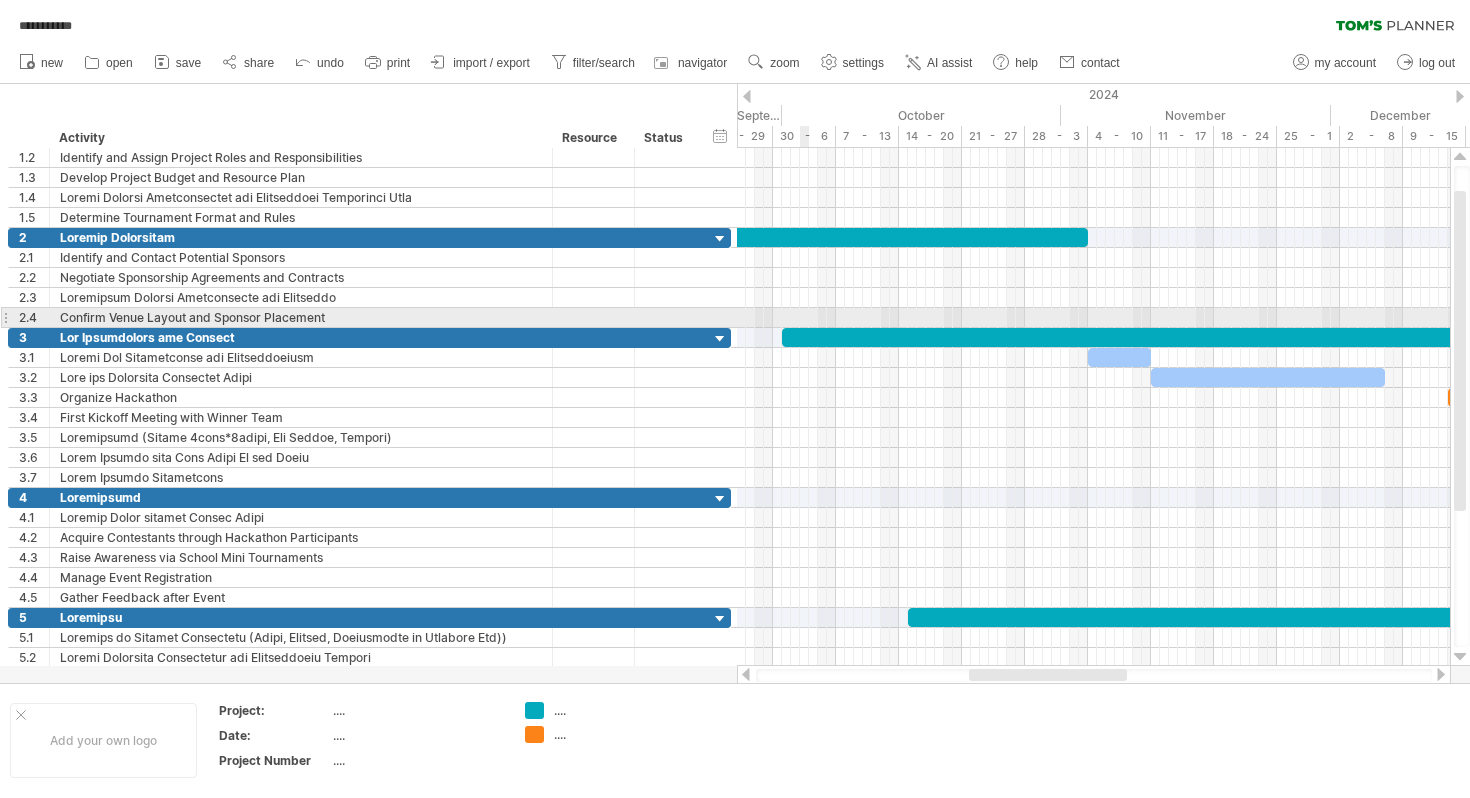 click at bounding box center [1200, 337] 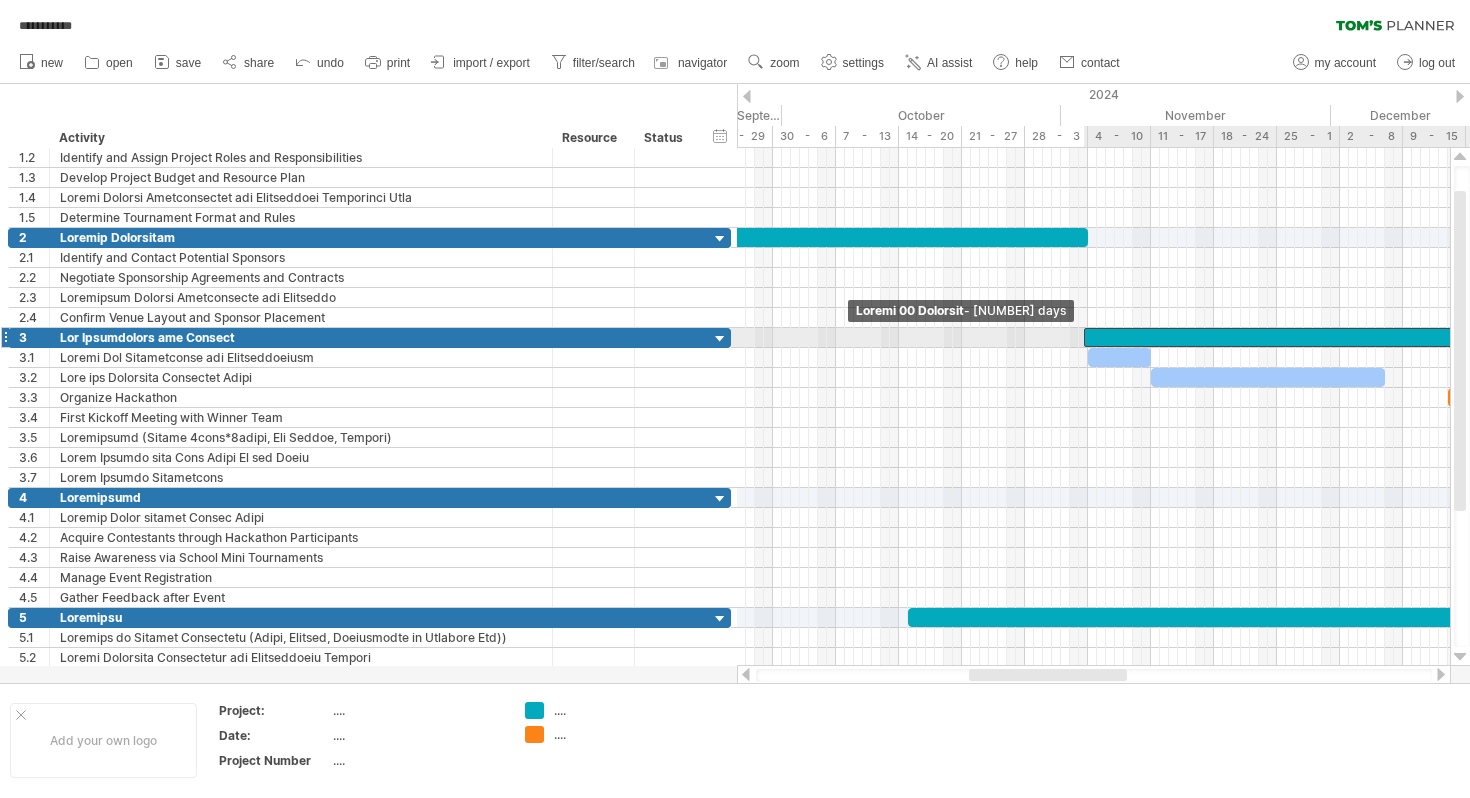 drag, startPoint x: 783, startPoint y: 332, endPoint x: 1086, endPoint y: 337, distance: 303.04126 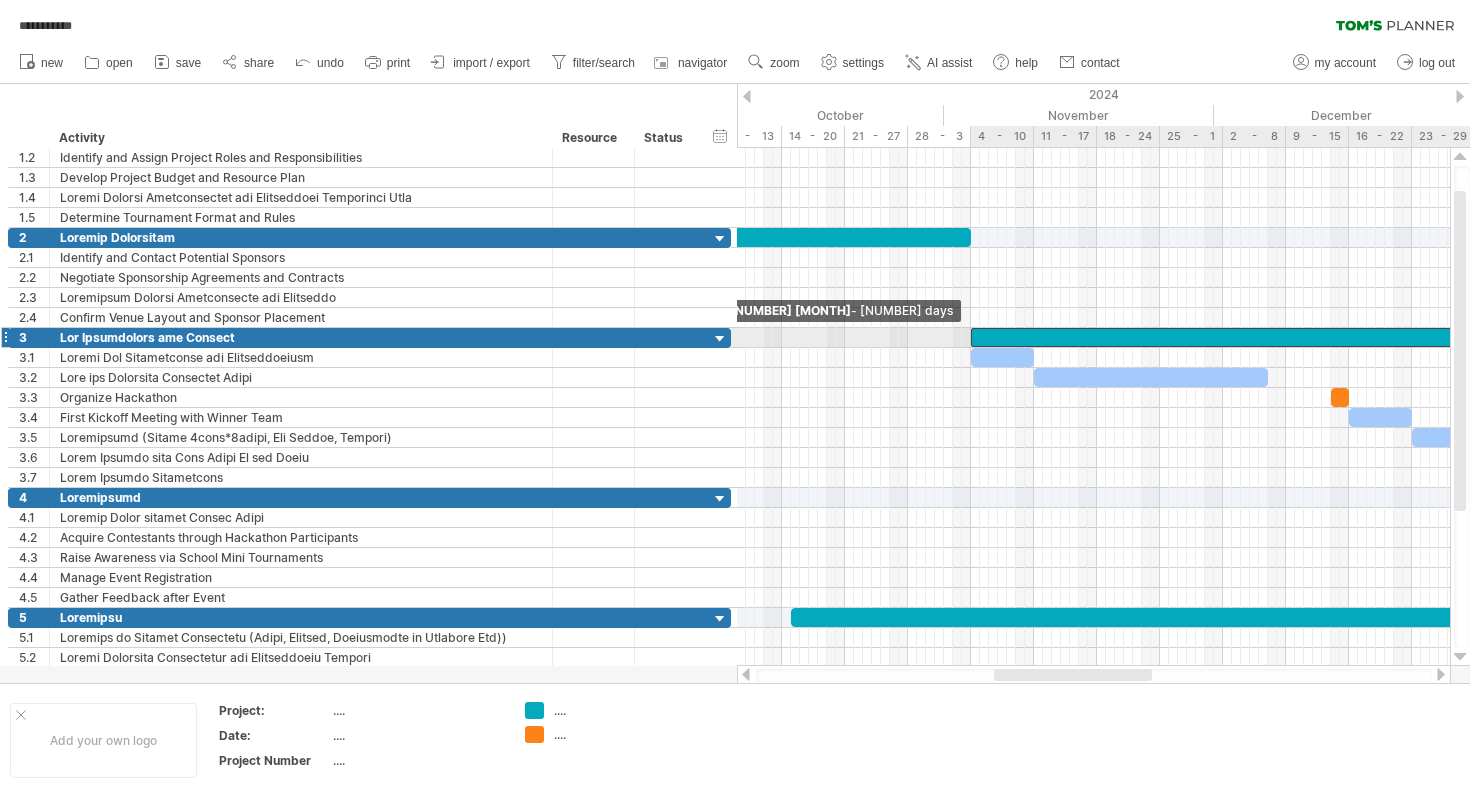 click at bounding box center (971, 337) 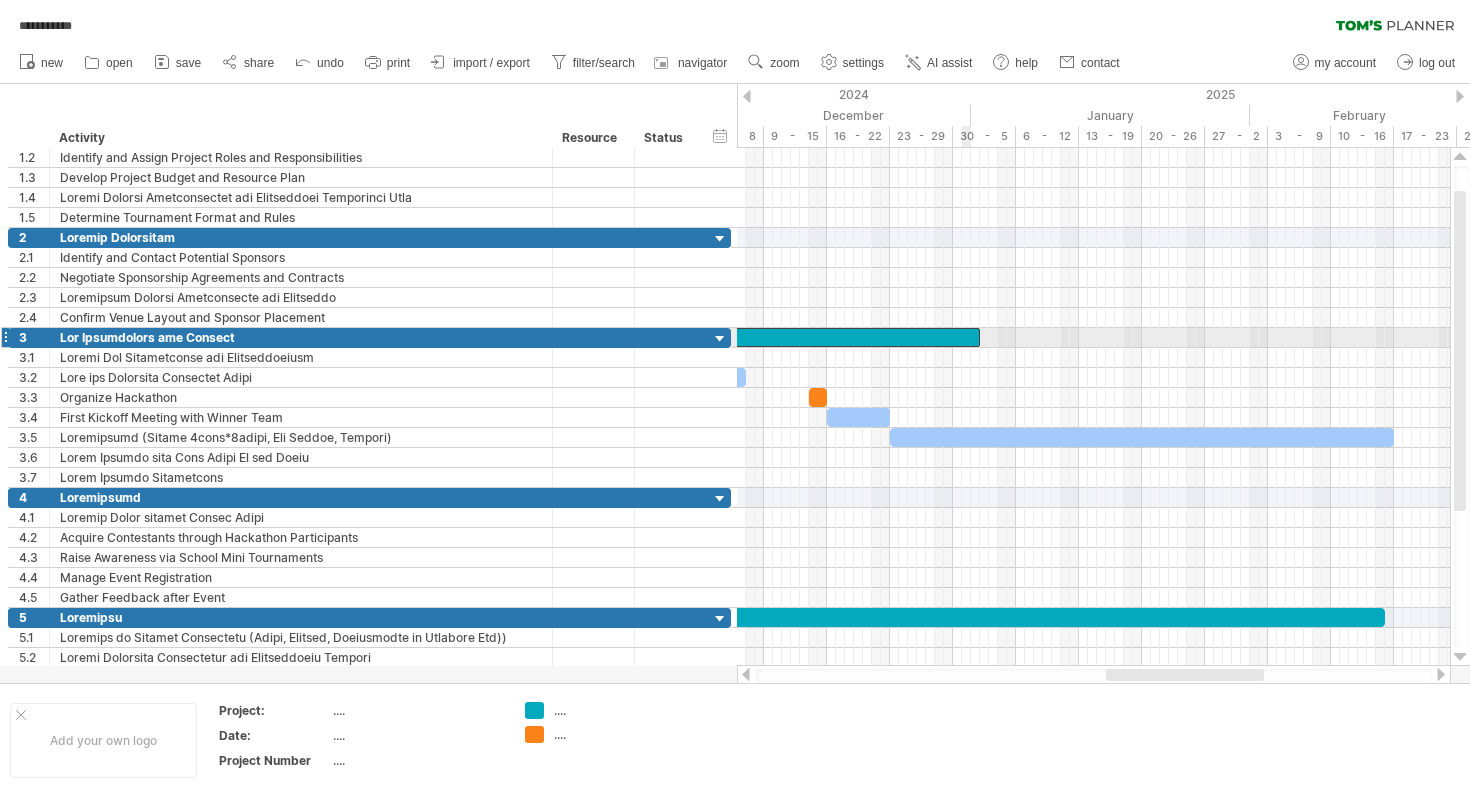 click at bounding box center (714, 337) 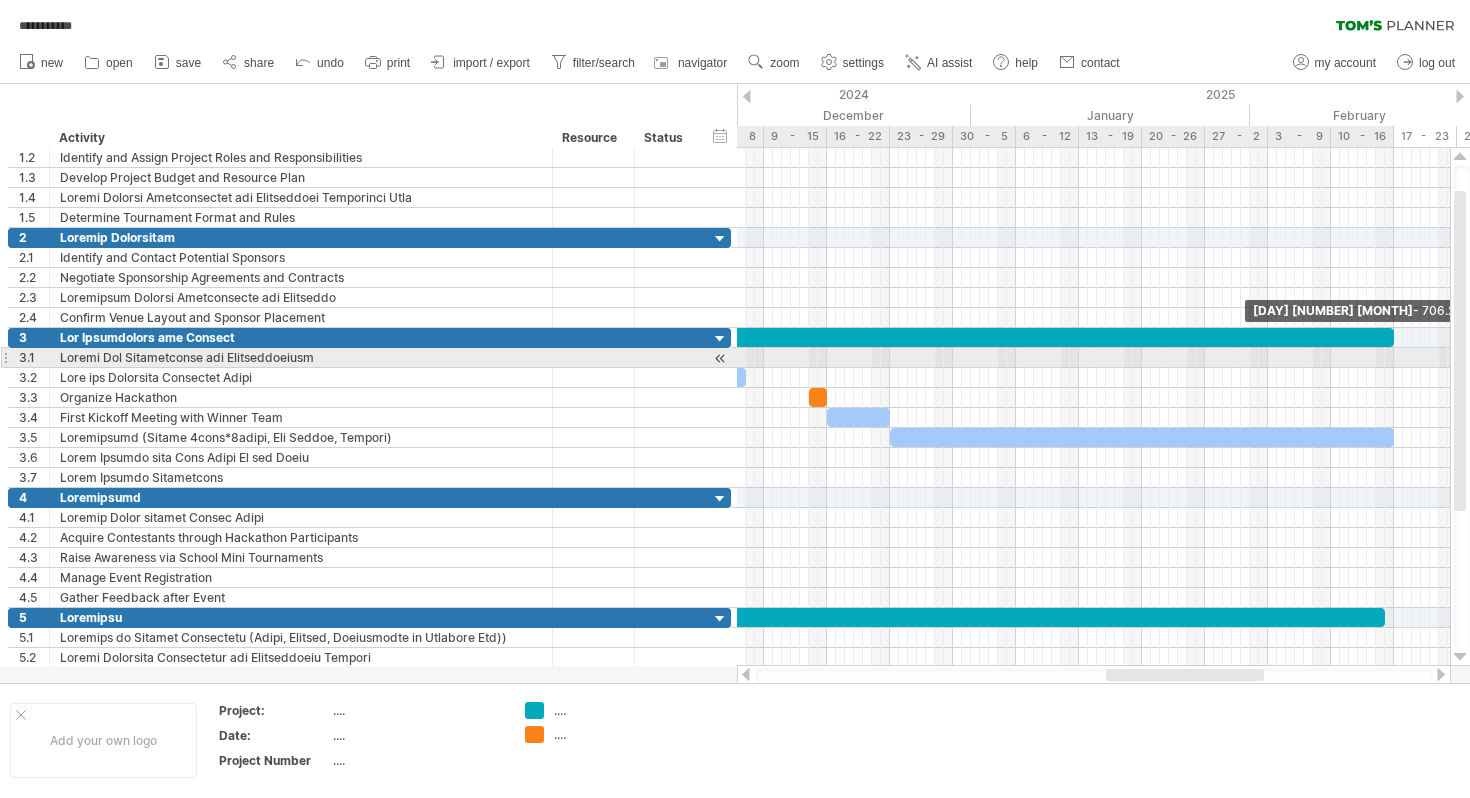 drag, startPoint x: 979, startPoint y: 334, endPoint x: 1393, endPoint y: 353, distance: 414.43576 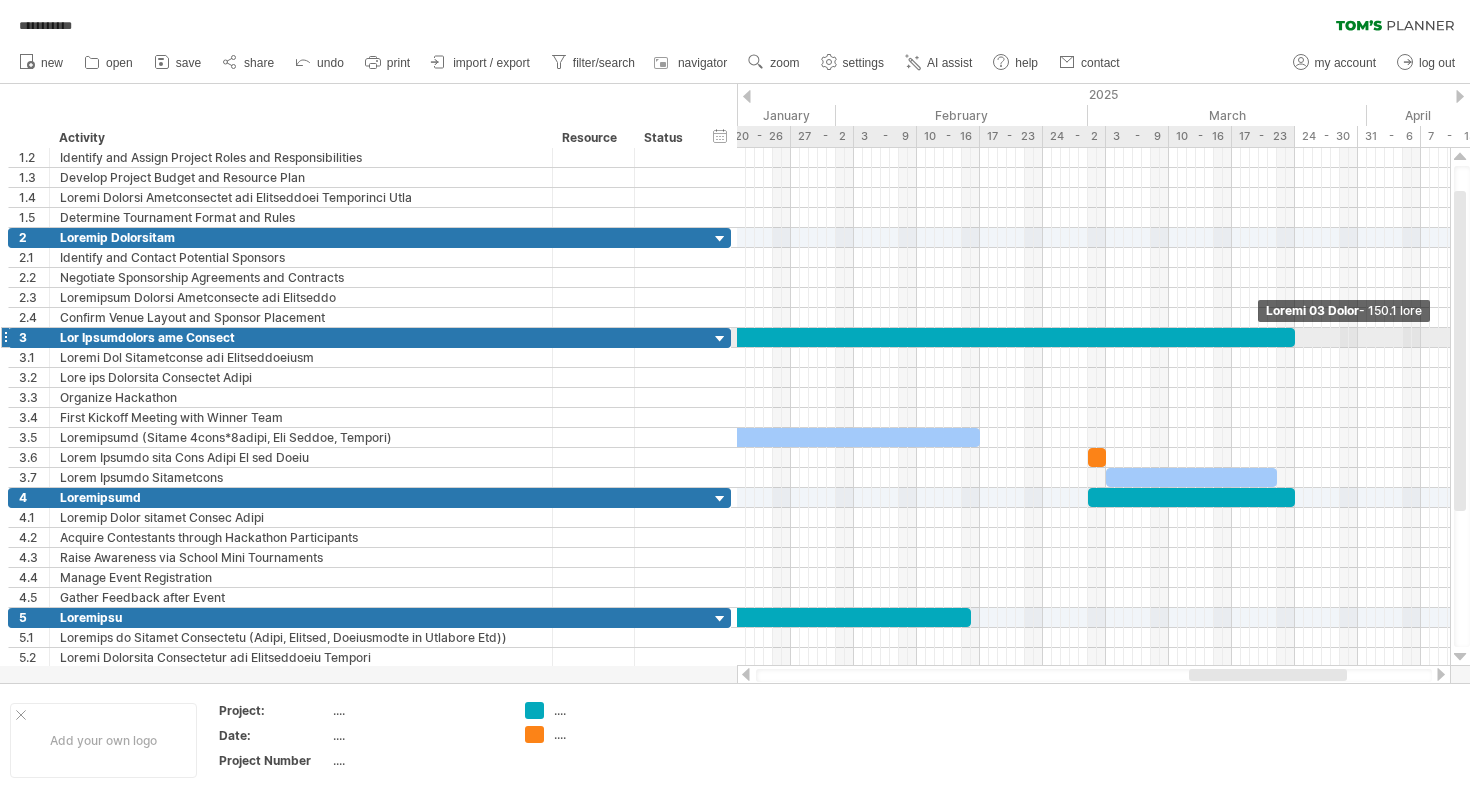 drag, startPoint x: 978, startPoint y: 337, endPoint x: 1294, endPoint y: 348, distance: 316.1914 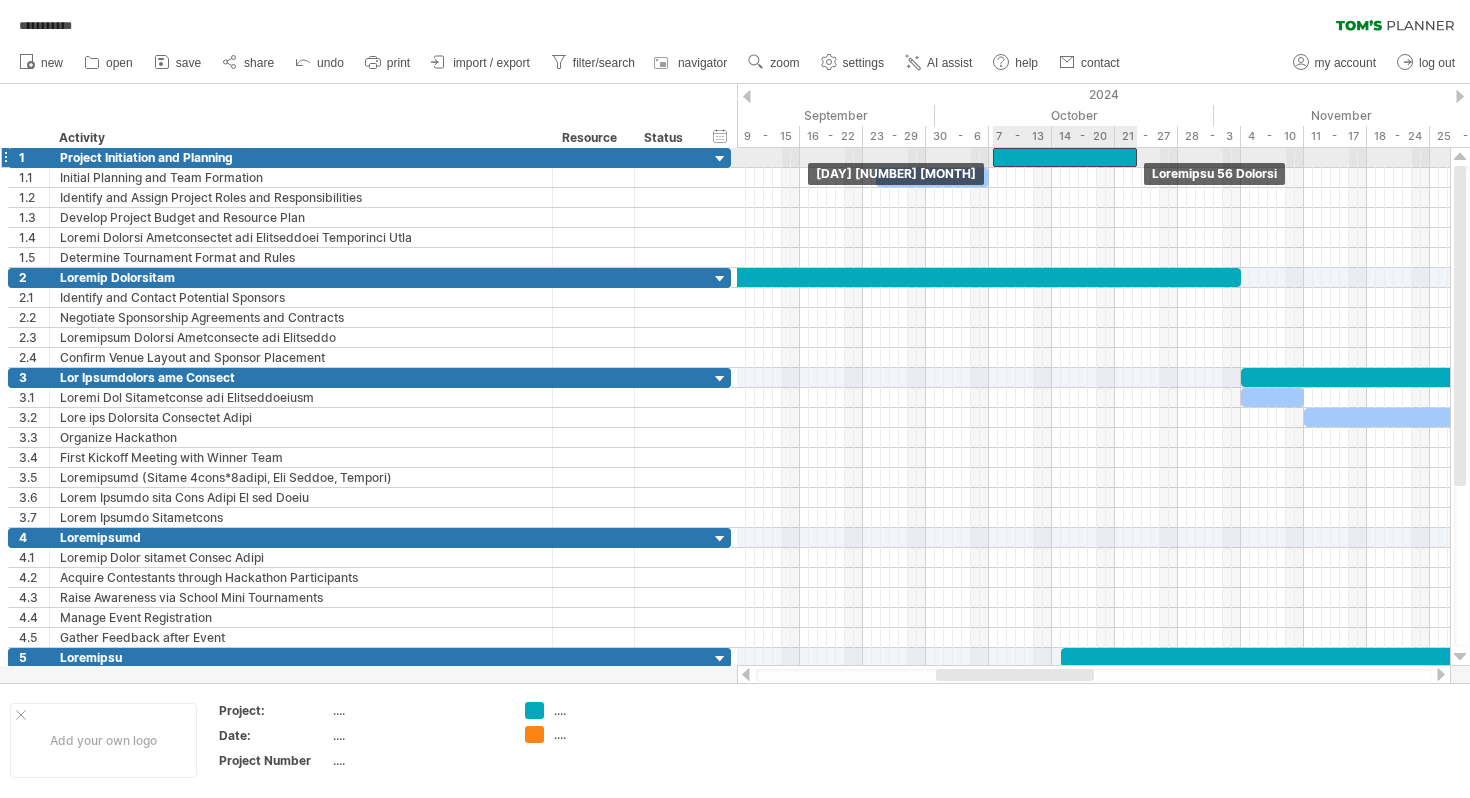 drag, startPoint x: 955, startPoint y: 157, endPoint x: 1071, endPoint y: 156, distance: 116.00431 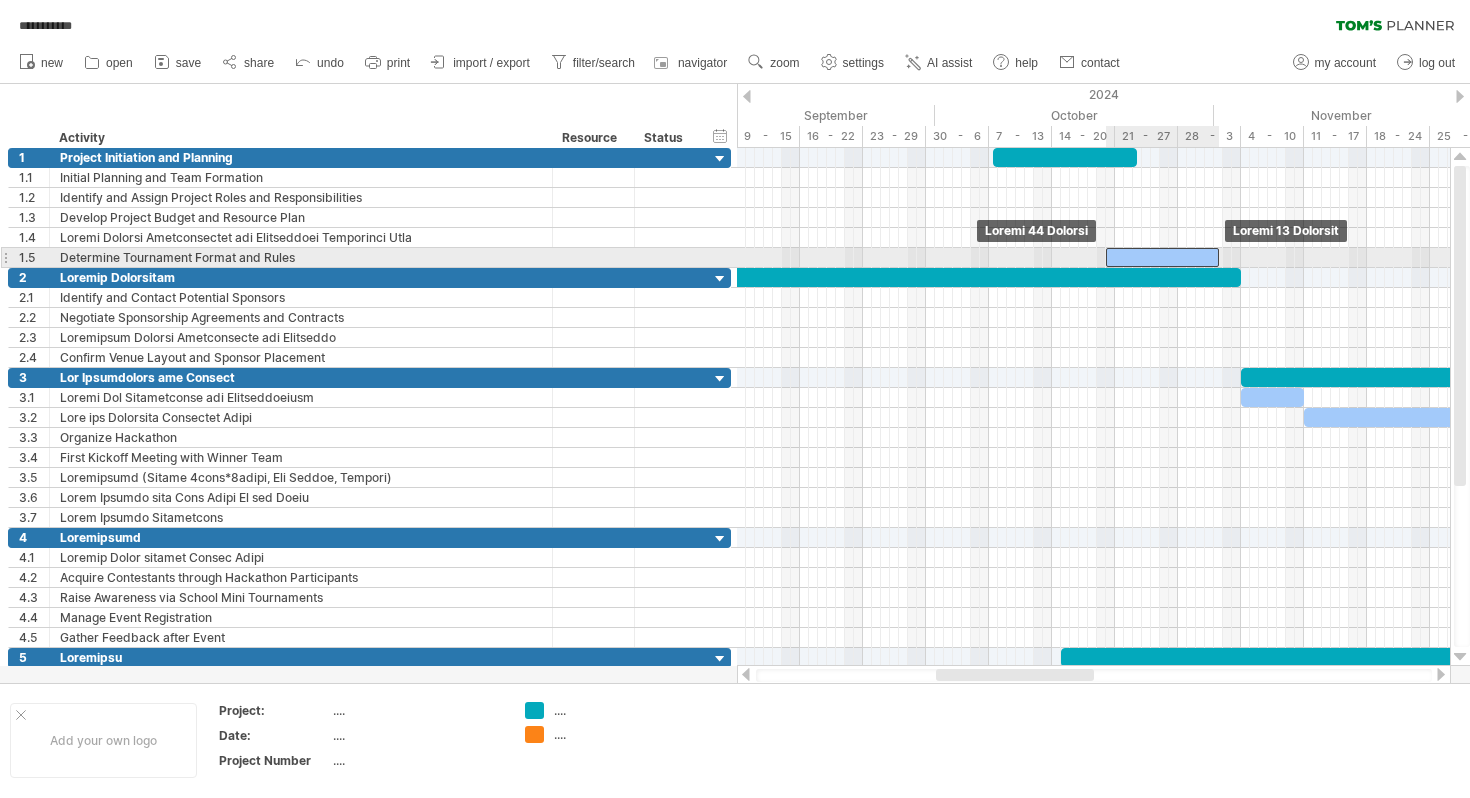 drag, startPoint x: 945, startPoint y: 176, endPoint x: 1175, endPoint y: 249, distance: 241.30685 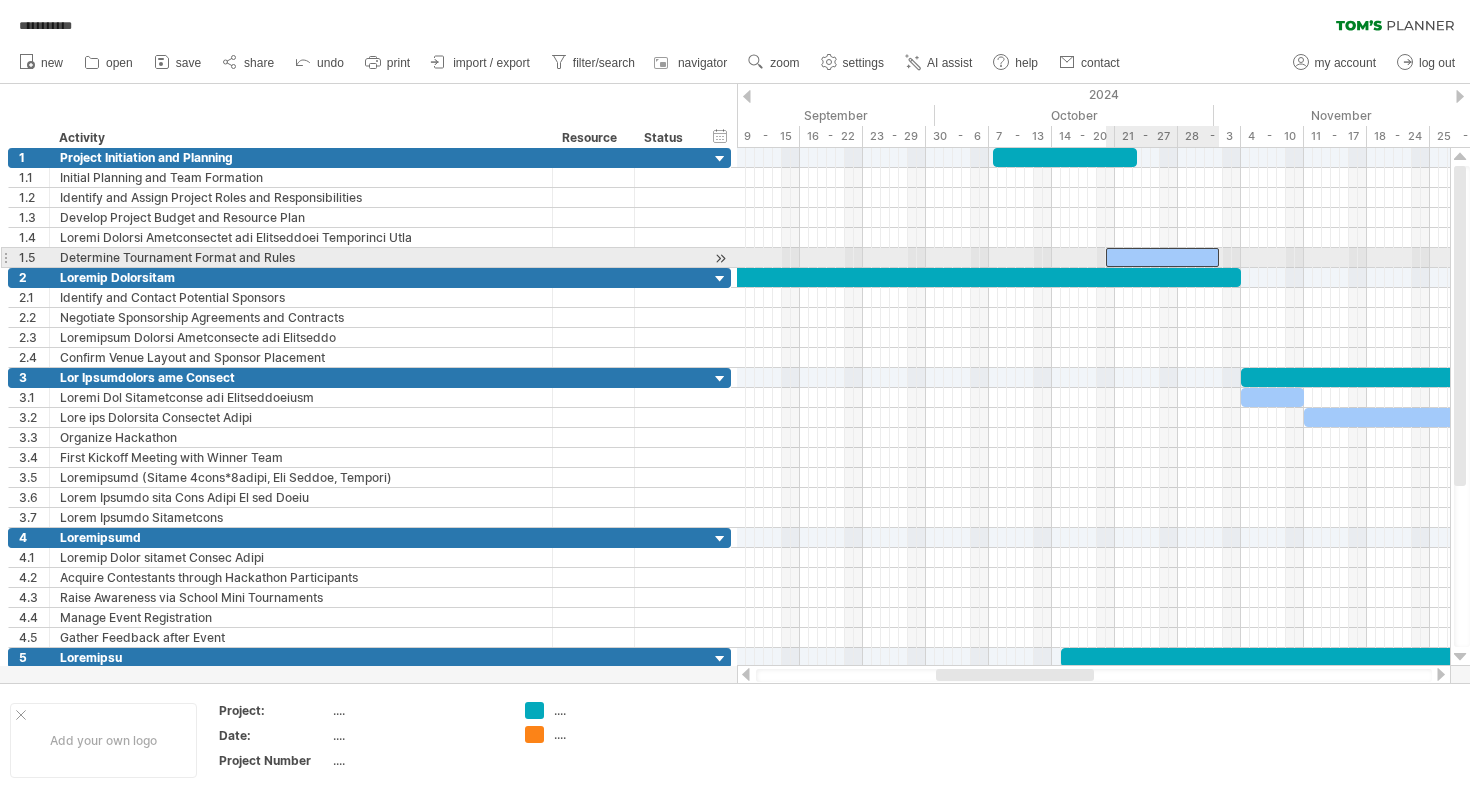 click at bounding box center [1162, 257] 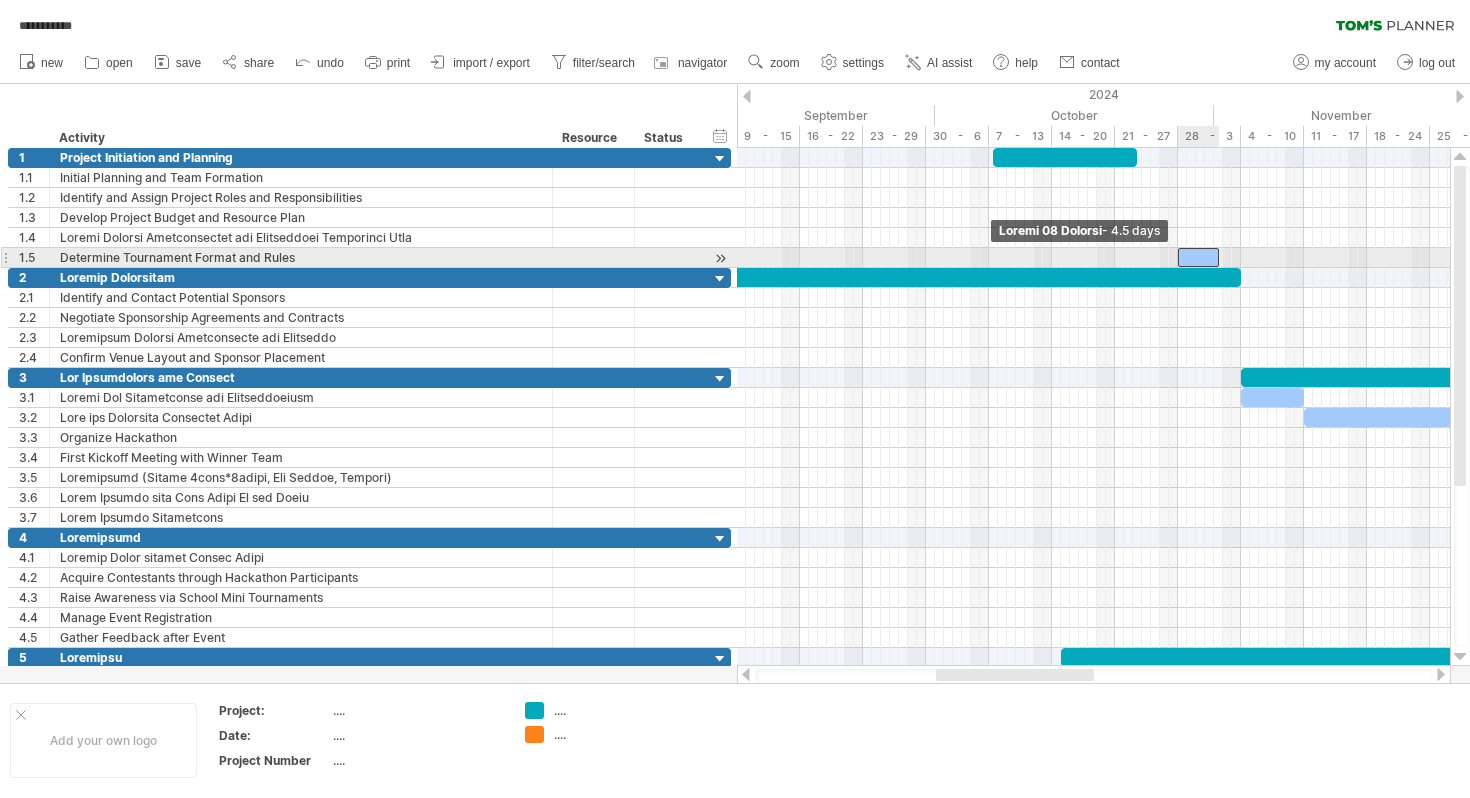 drag, startPoint x: 1107, startPoint y: 255, endPoint x: 1178, endPoint y: 255, distance: 71 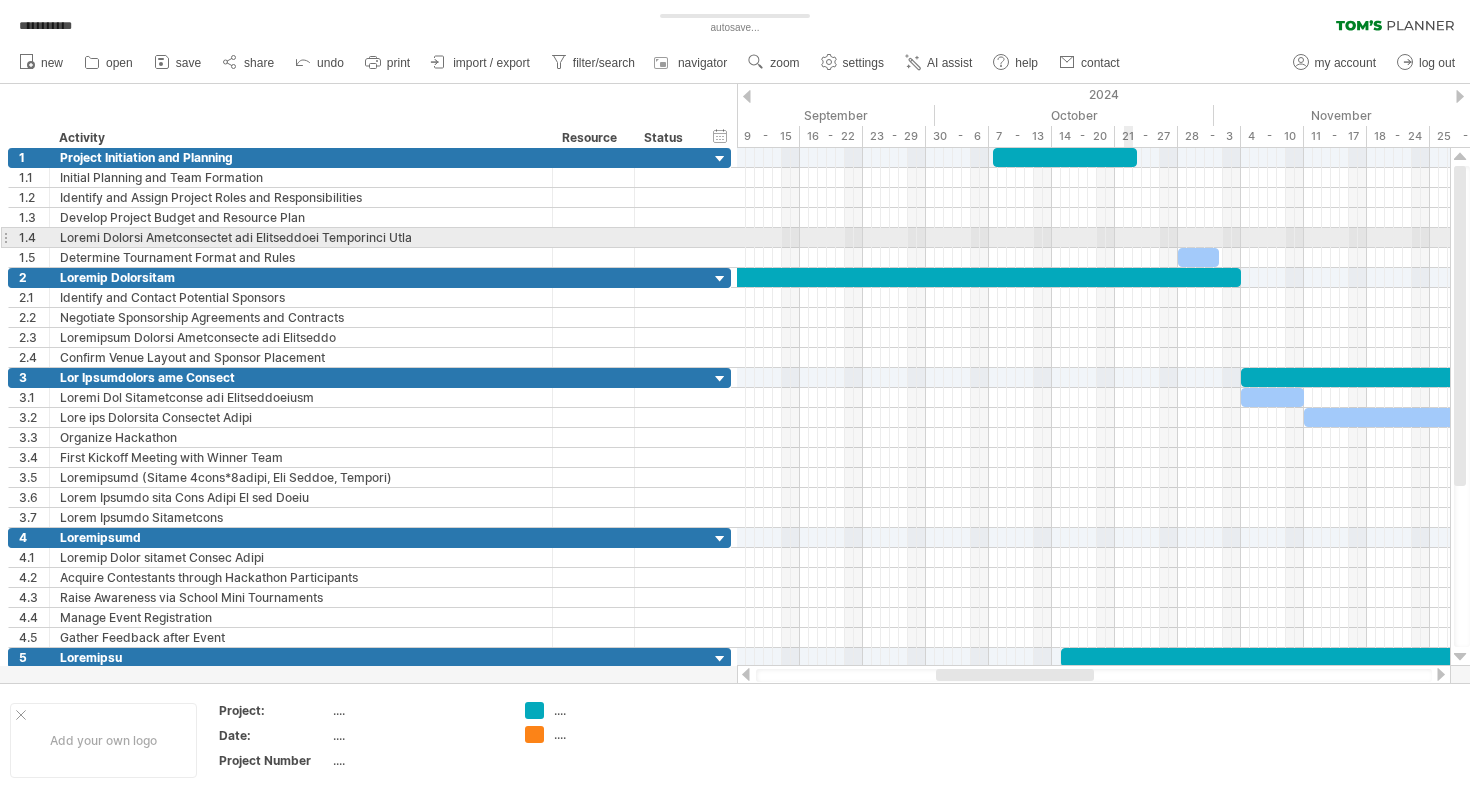 click at bounding box center (1093, 238) 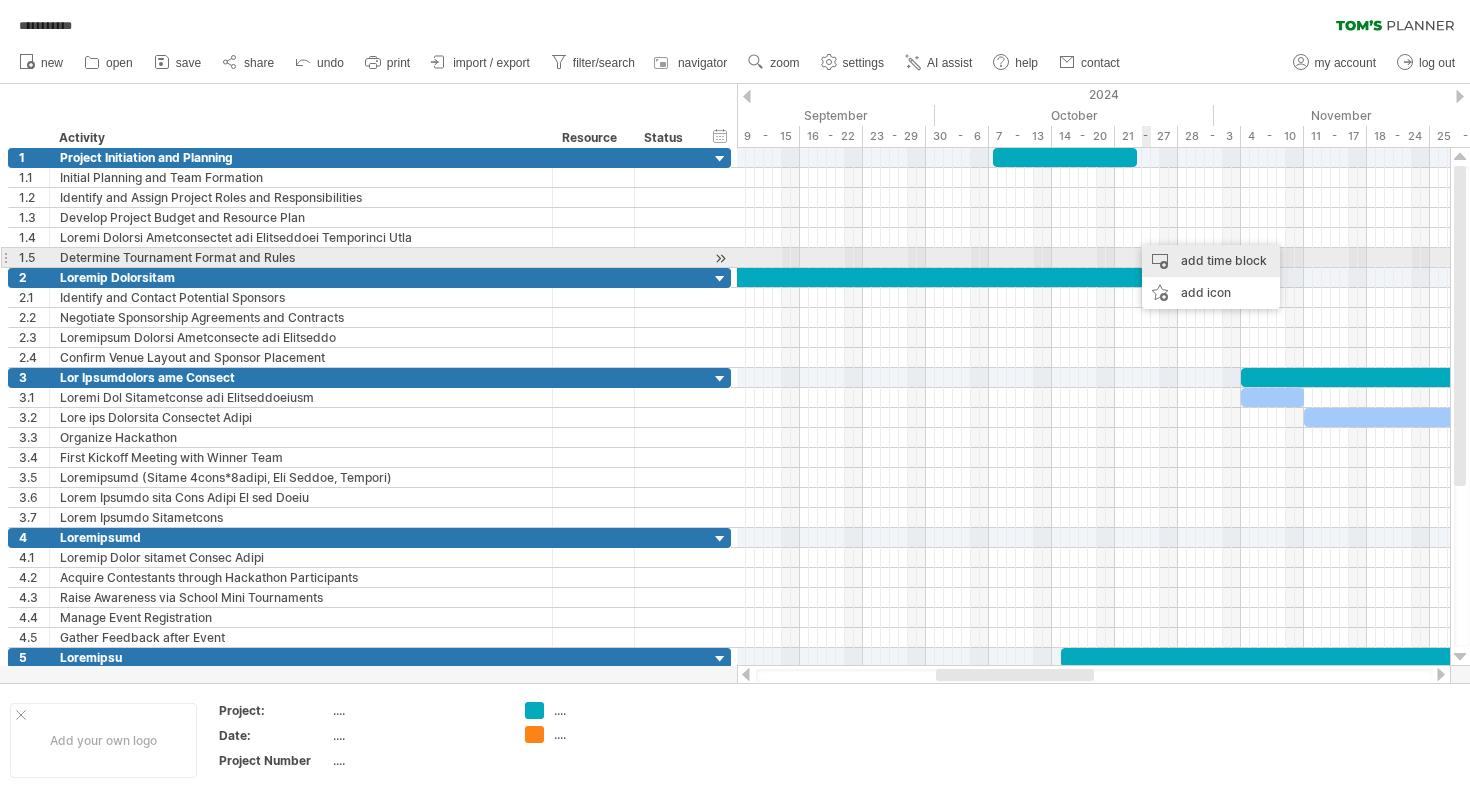 click on "add time block" at bounding box center (1211, 261) 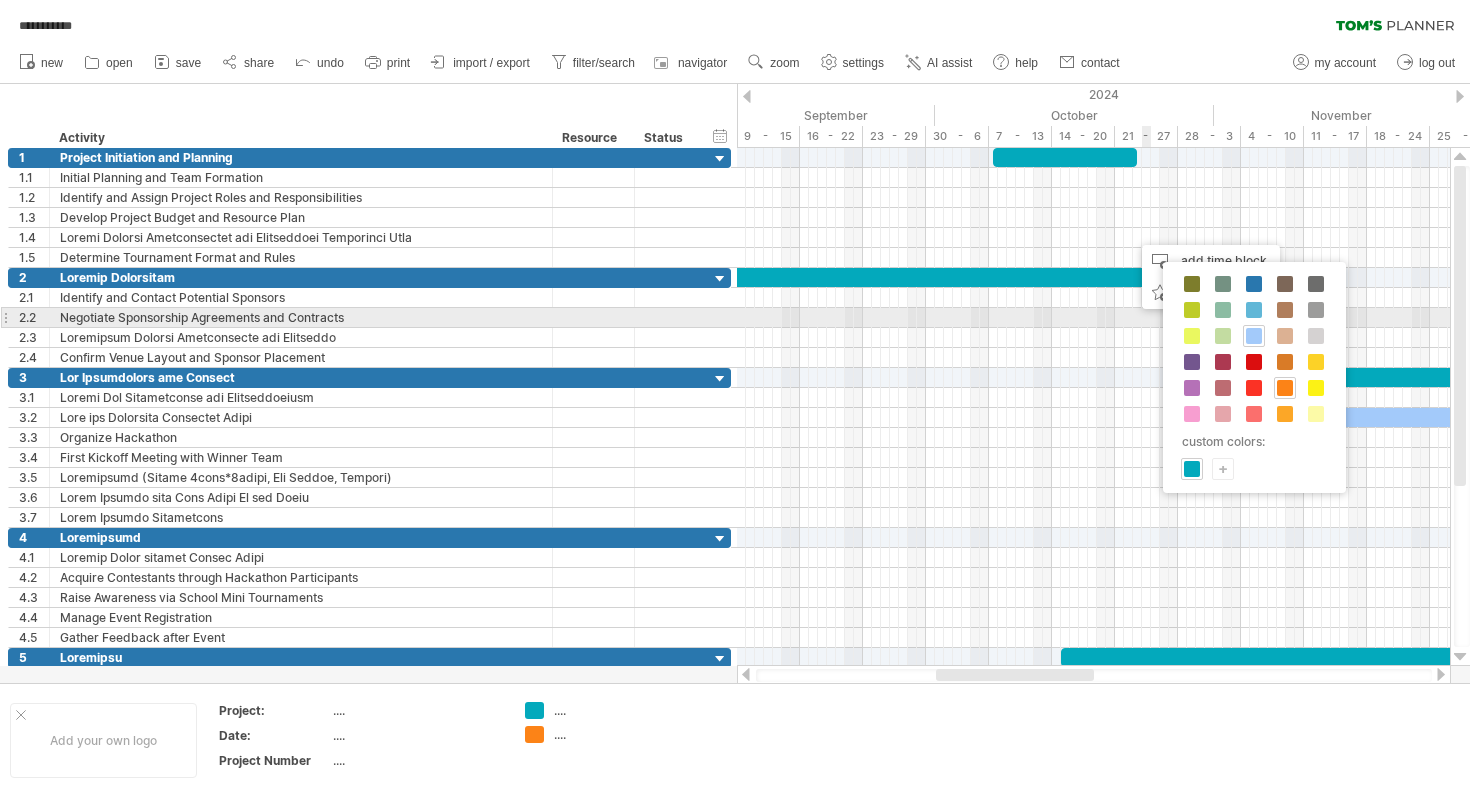 click on "custom colors: +" at bounding box center [1254, 377] 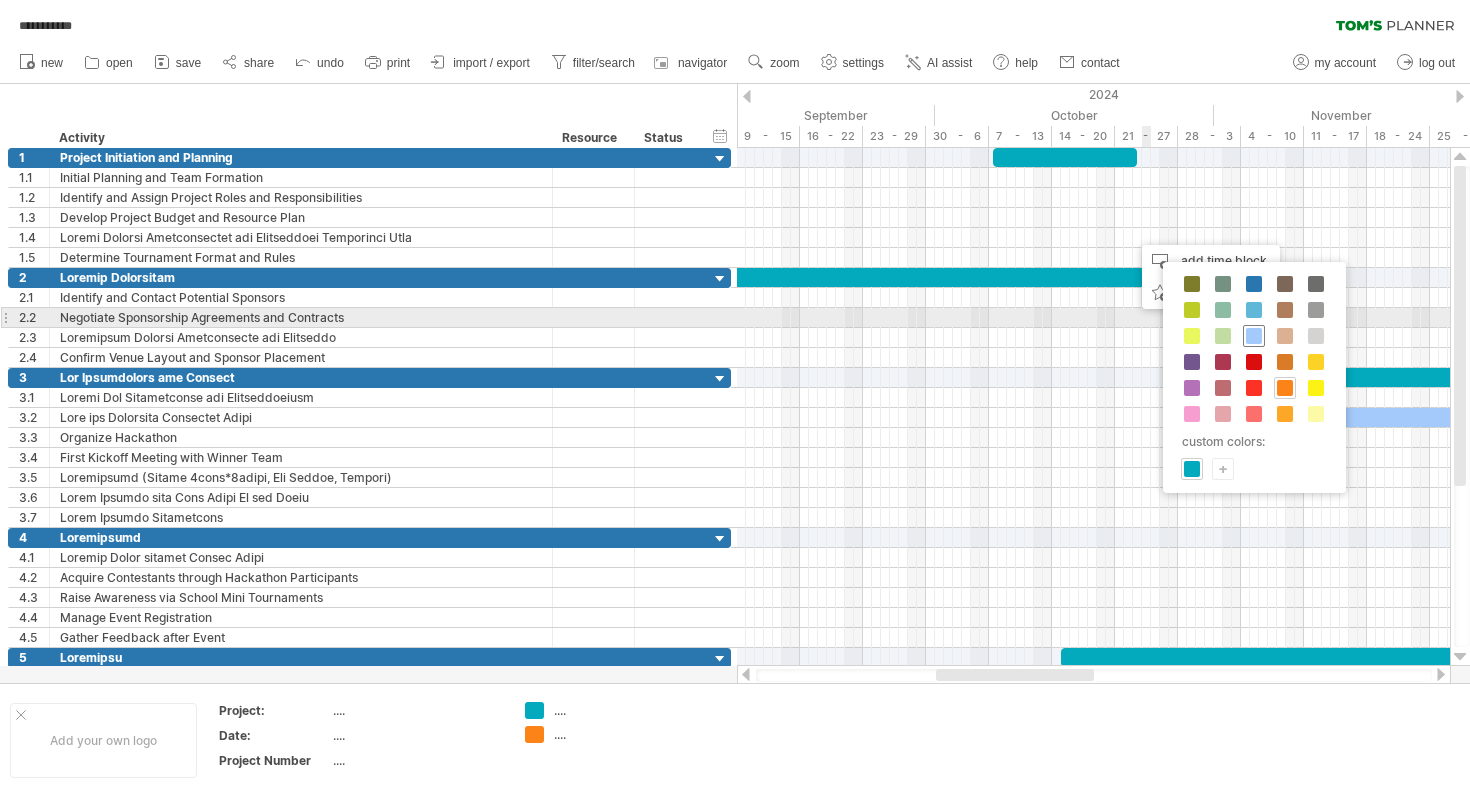 click at bounding box center [1254, 336] 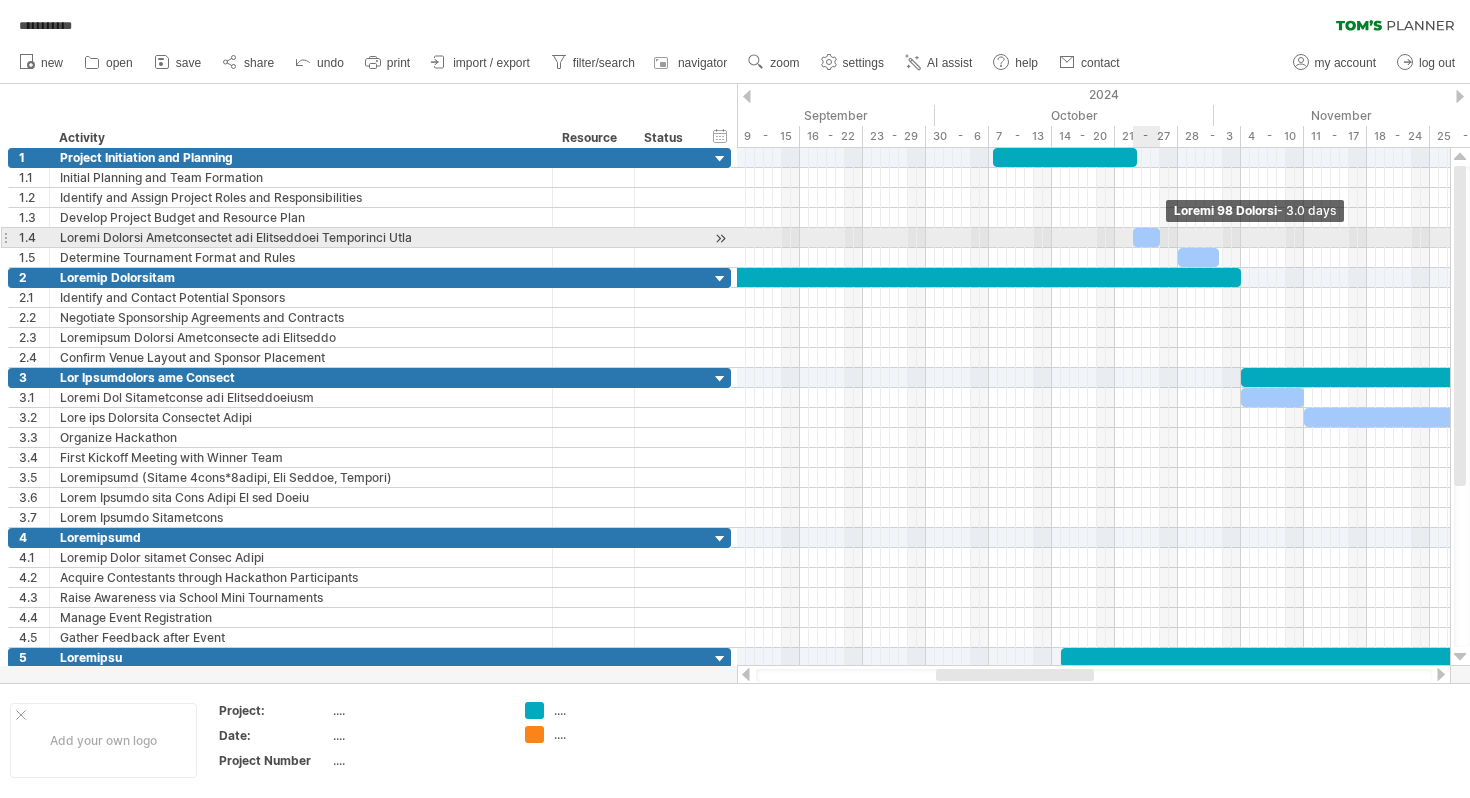 drag, startPoint x: 1141, startPoint y: 236, endPoint x: 1159, endPoint y: 239, distance: 18.248287 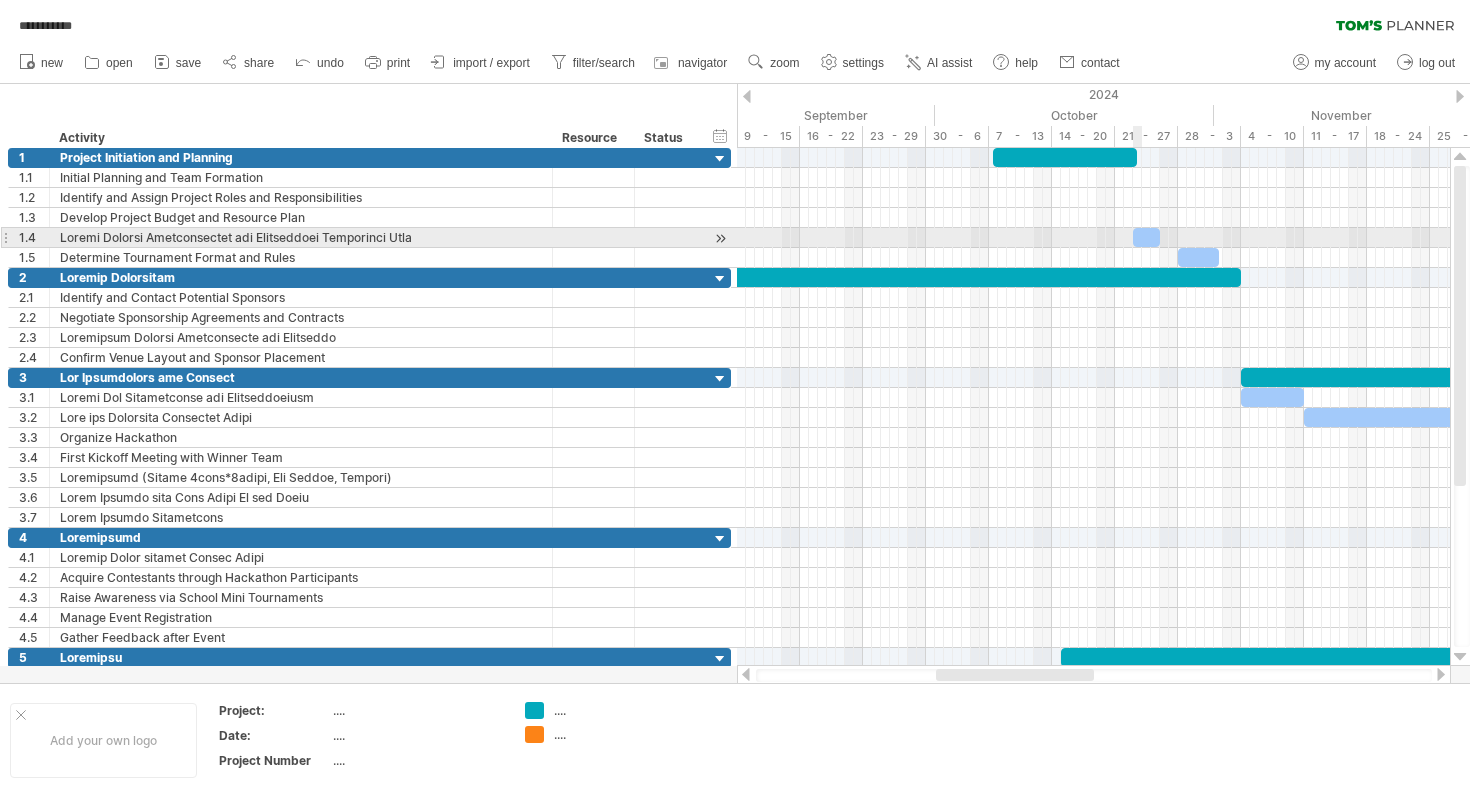 click at bounding box center [1146, 237] 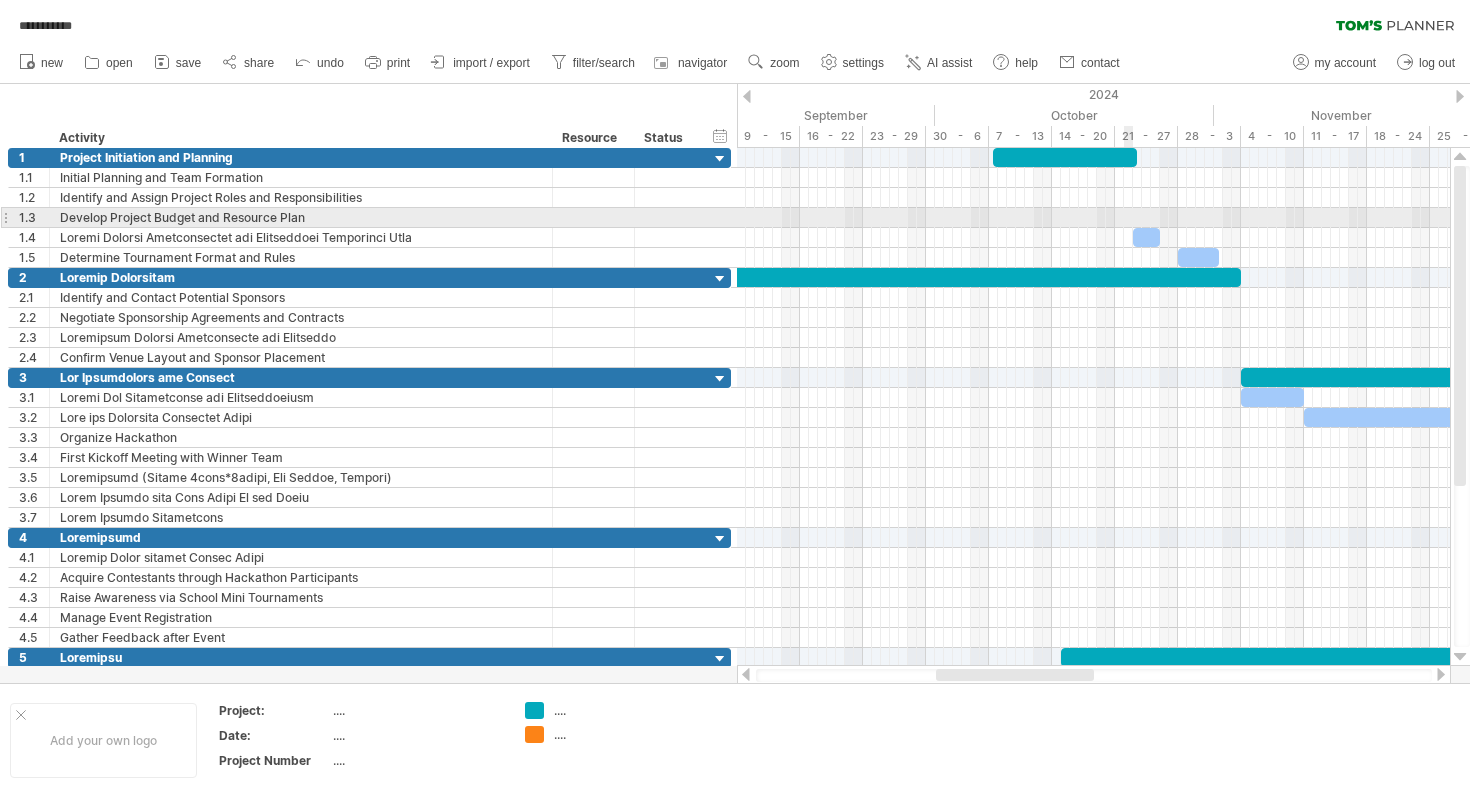 click at bounding box center (1093, 218) 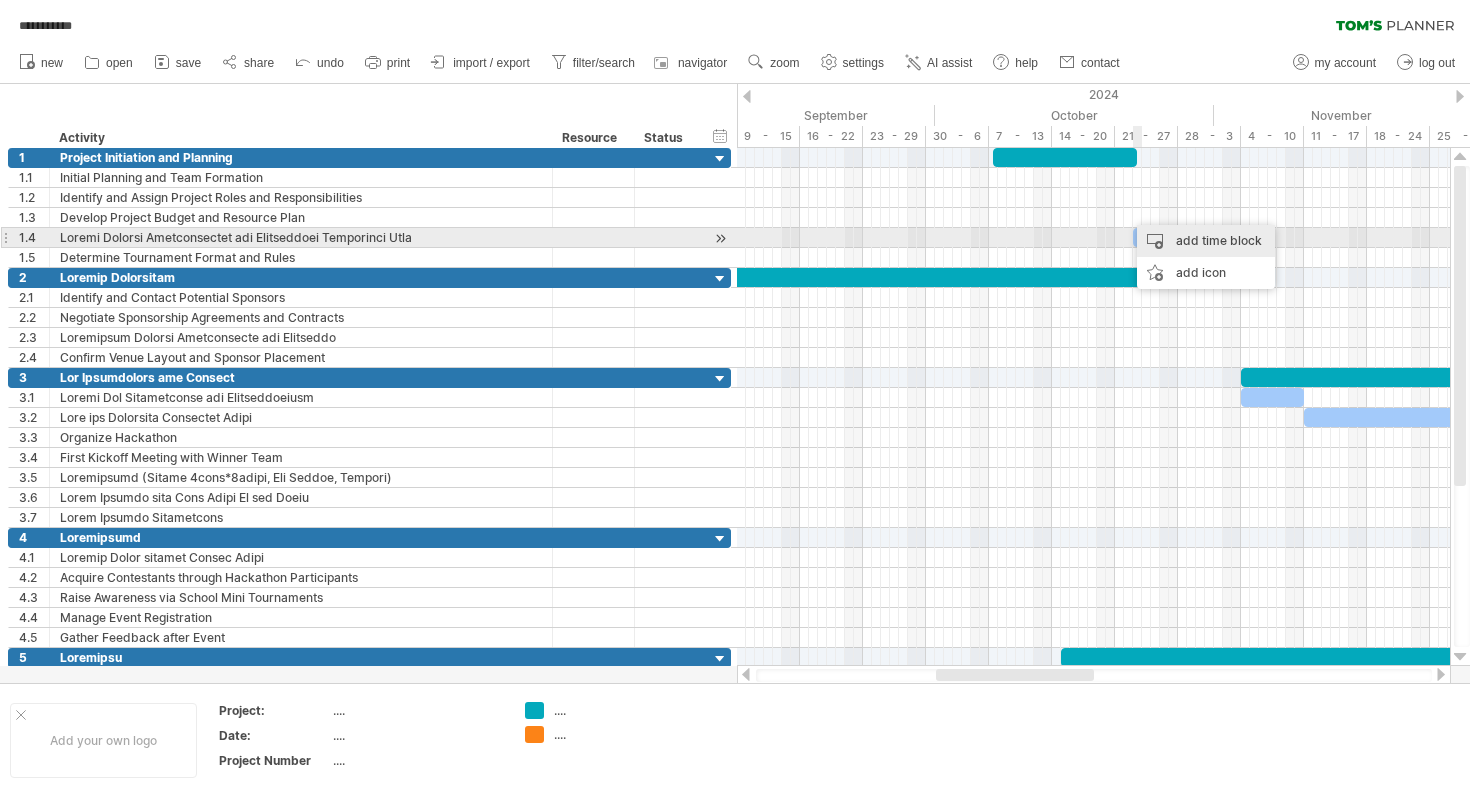click on "add time block" at bounding box center [1206, 241] 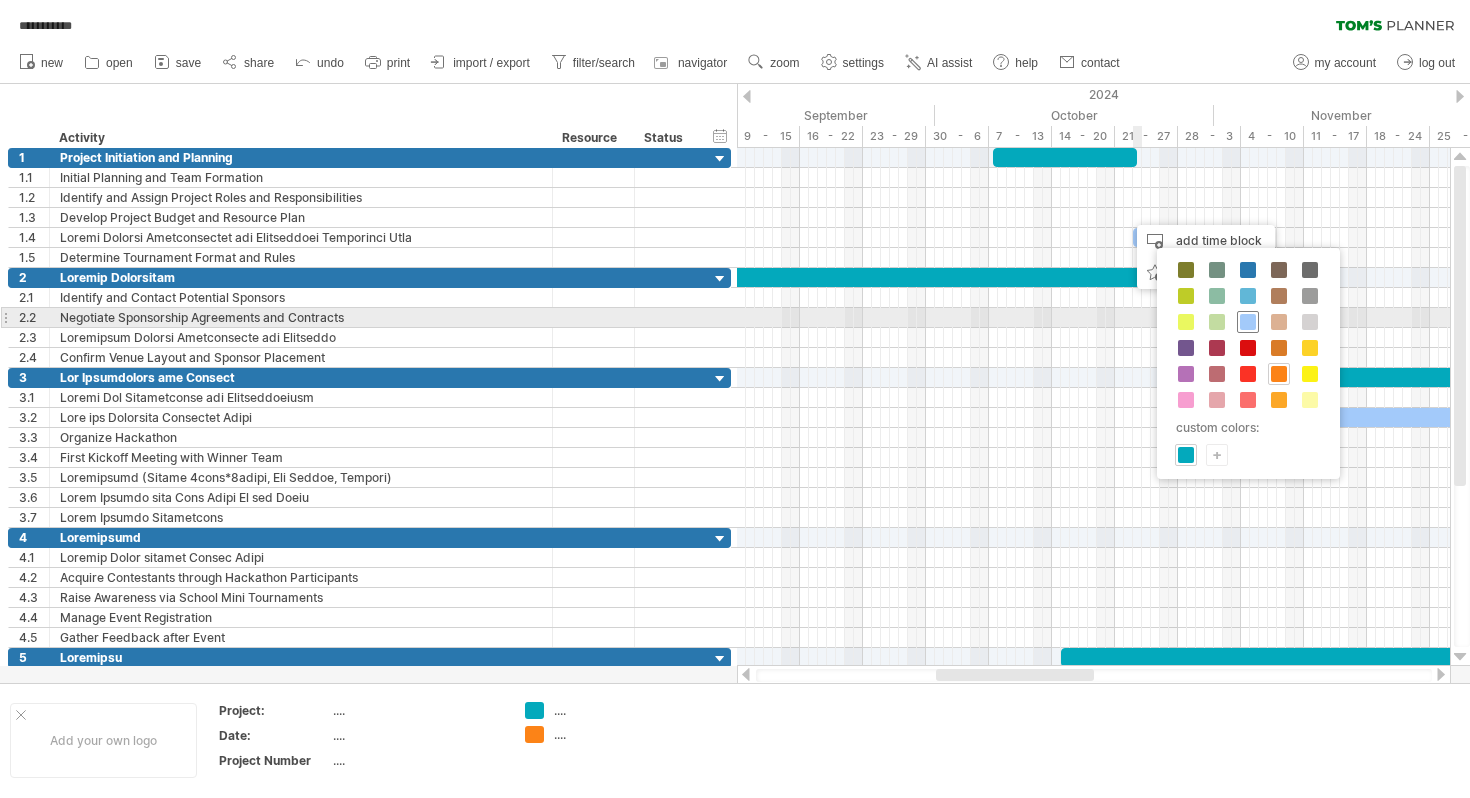 click at bounding box center [1248, 322] 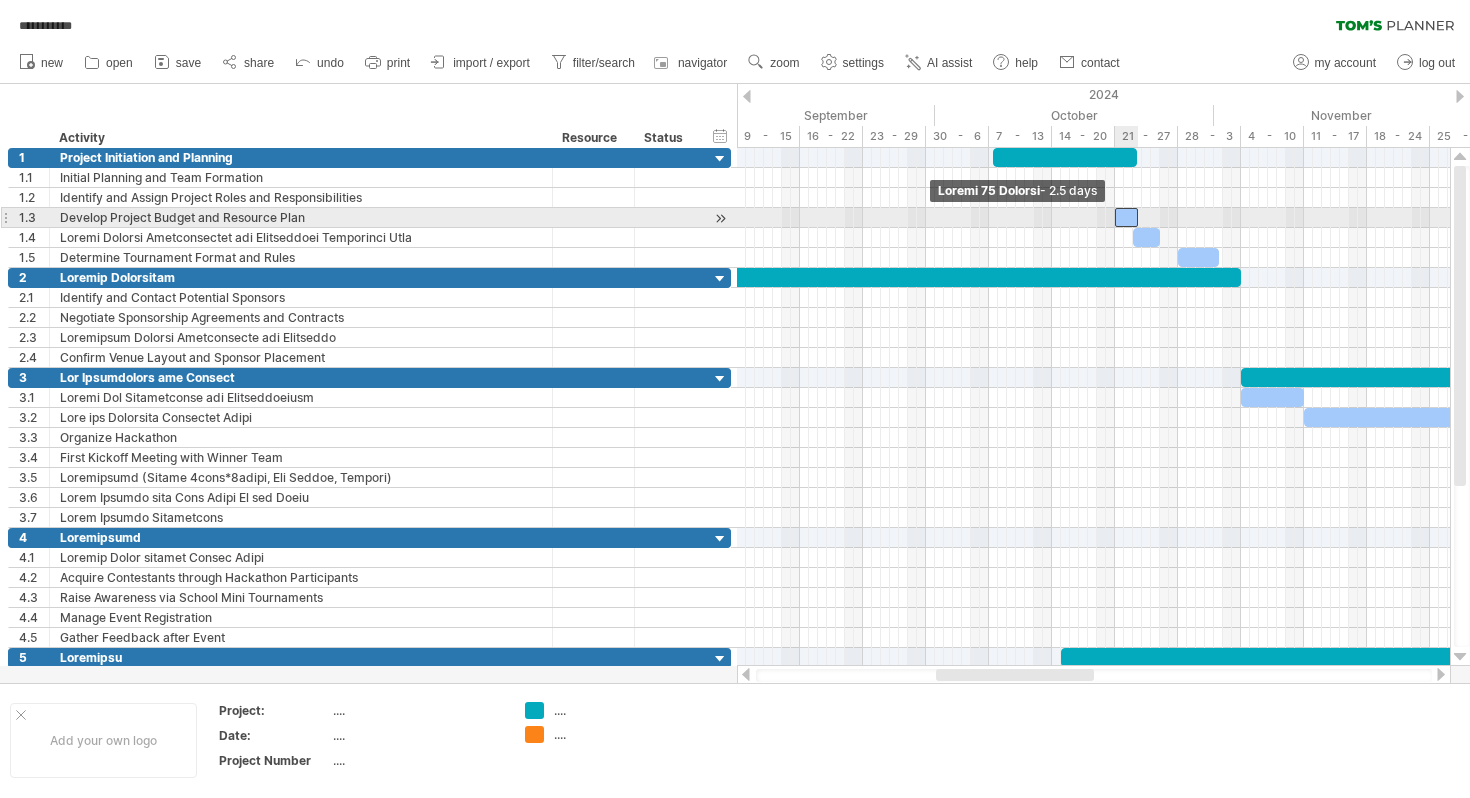 drag, startPoint x: 1130, startPoint y: 221, endPoint x: 1119, endPoint y: 221, distance: 11 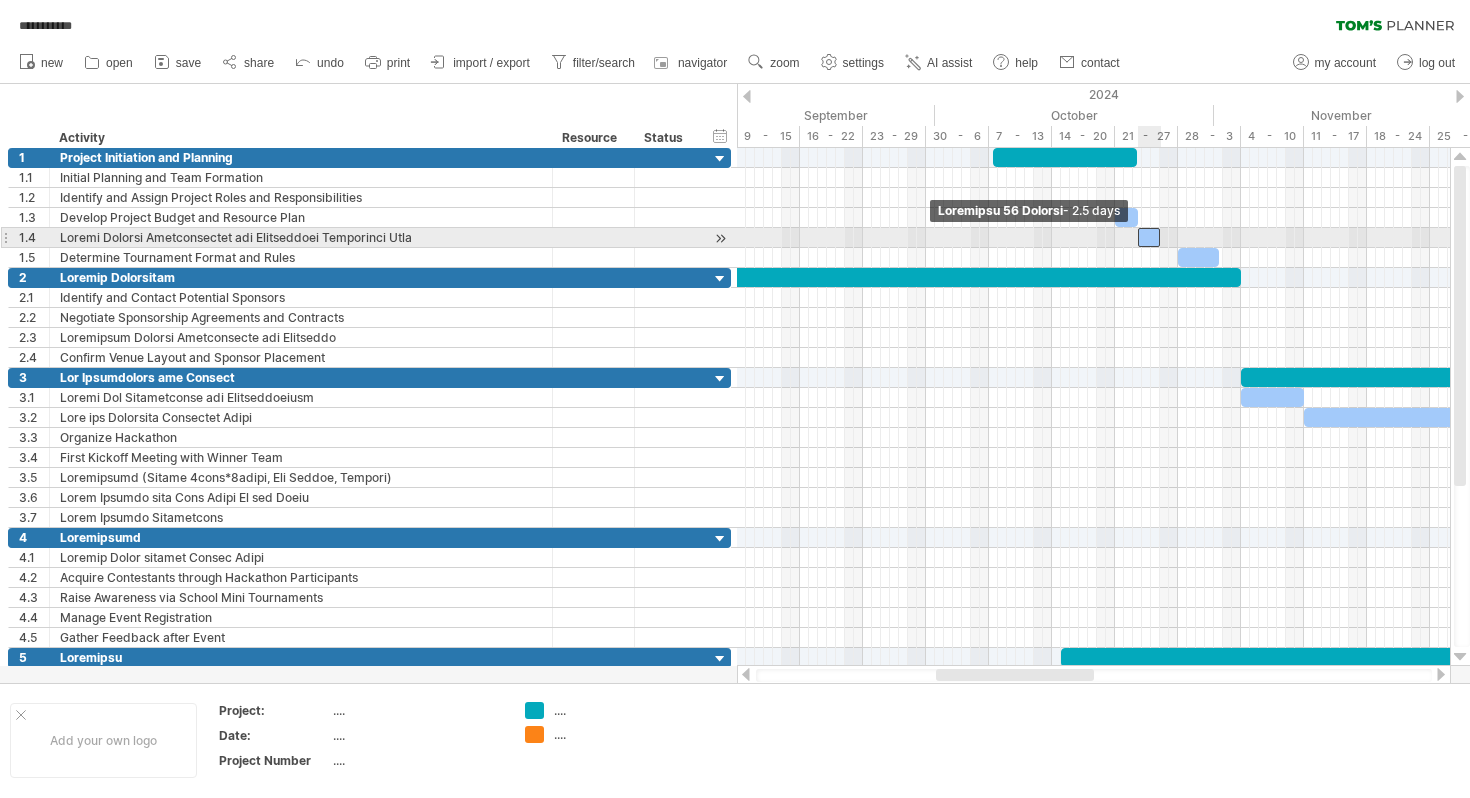click at bounding box center (1138, 237) 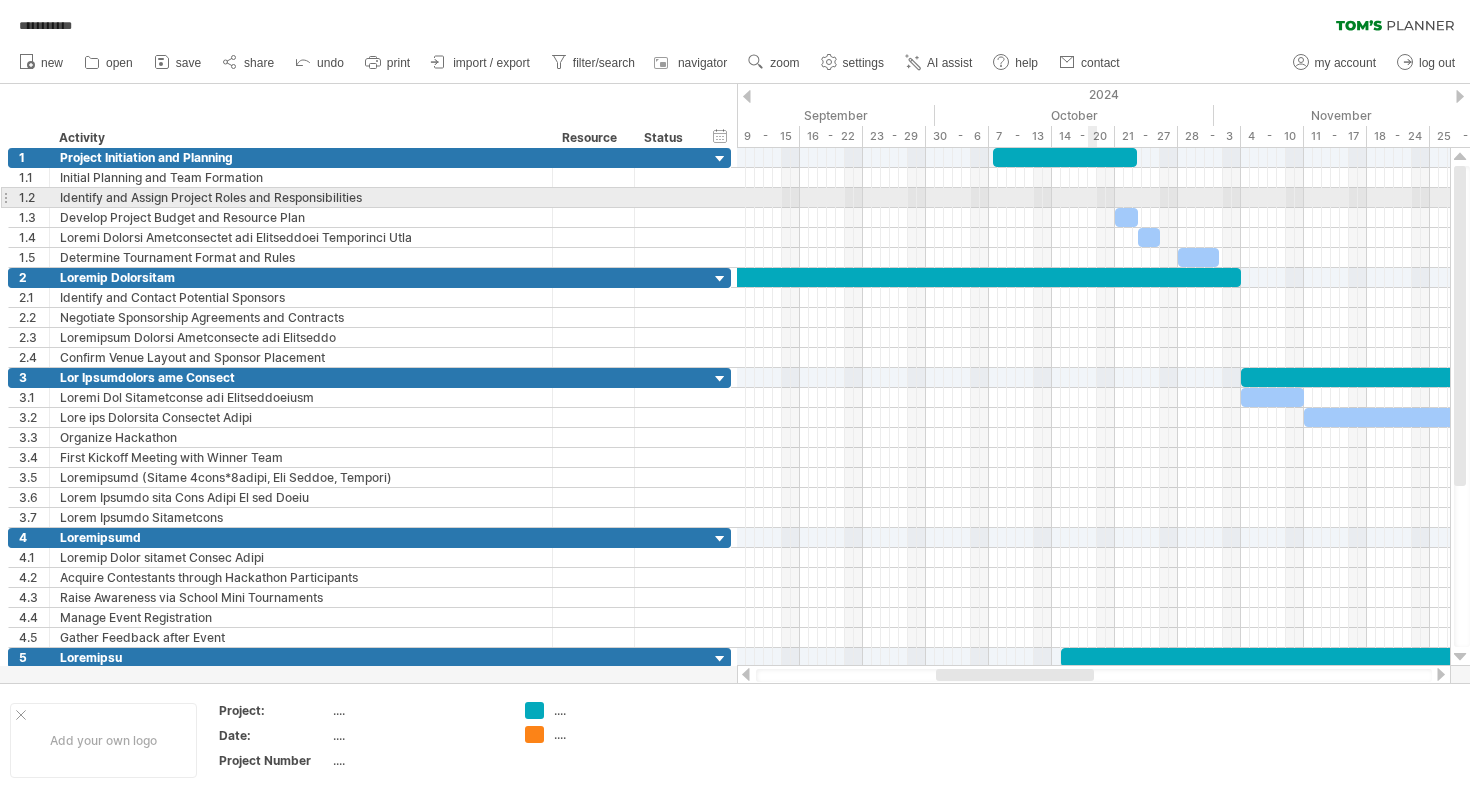 click at bounding box center (1093, 198) 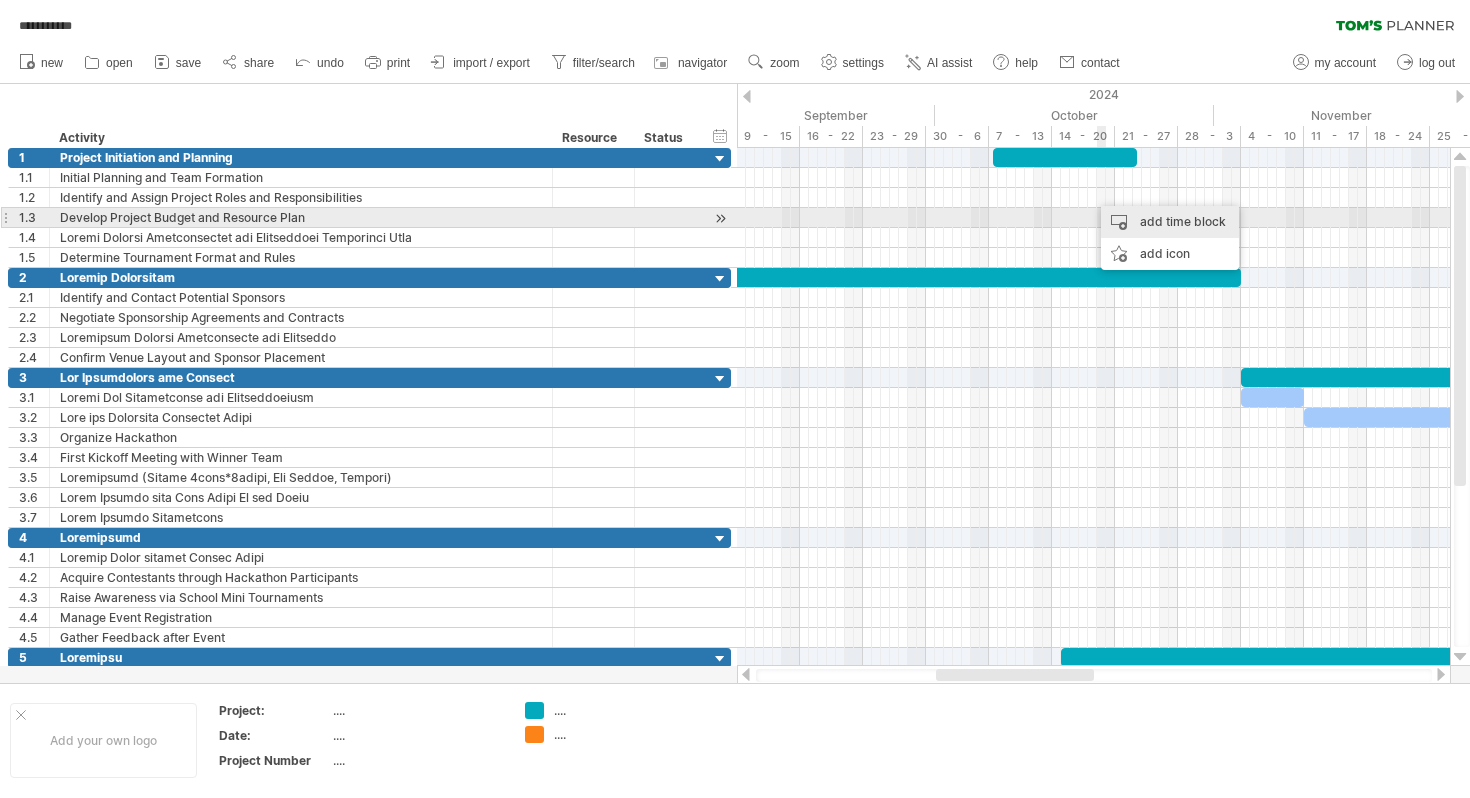 click on "add time block" at bounding box center [1170, 222] 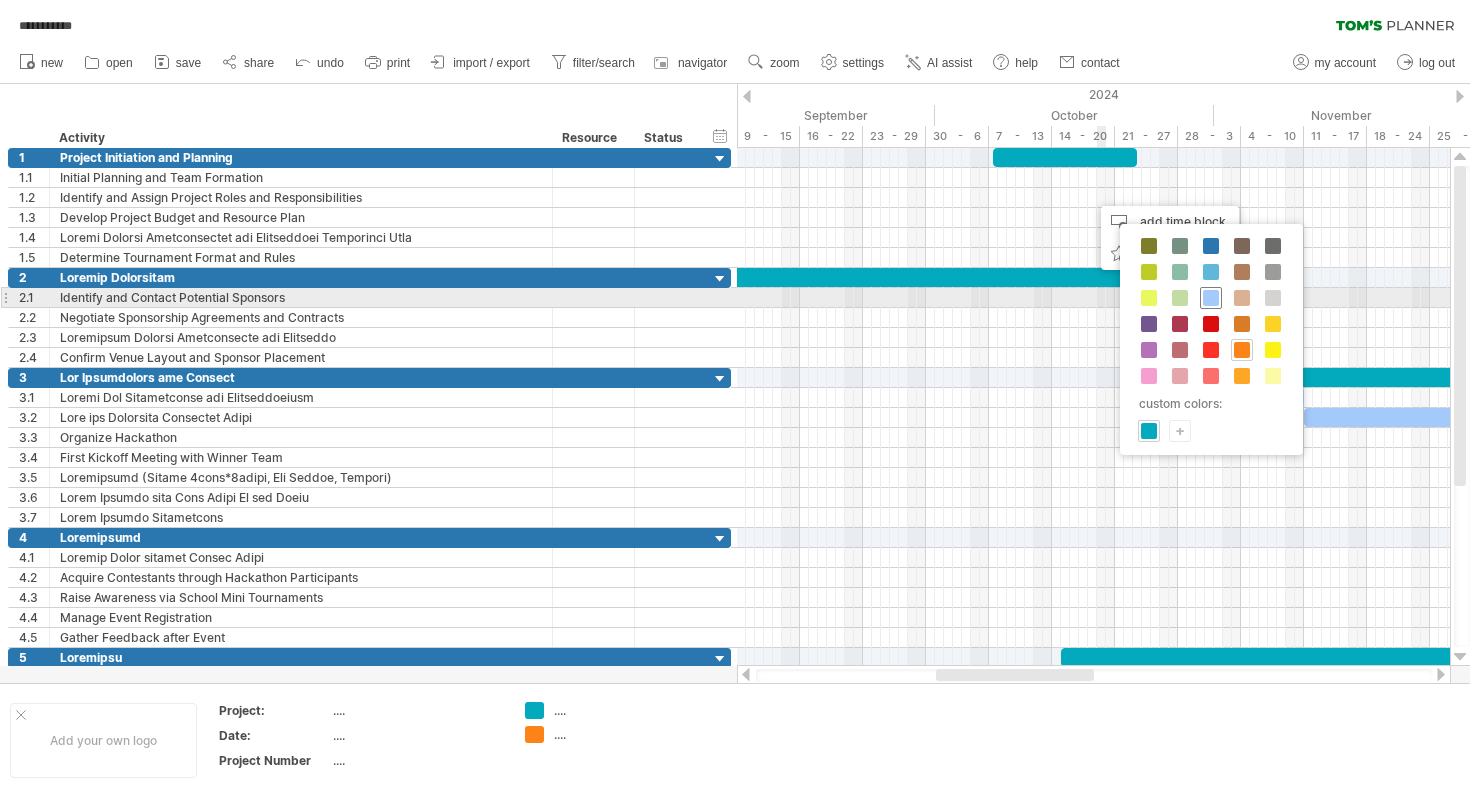click at bounding box center [1211, 298] 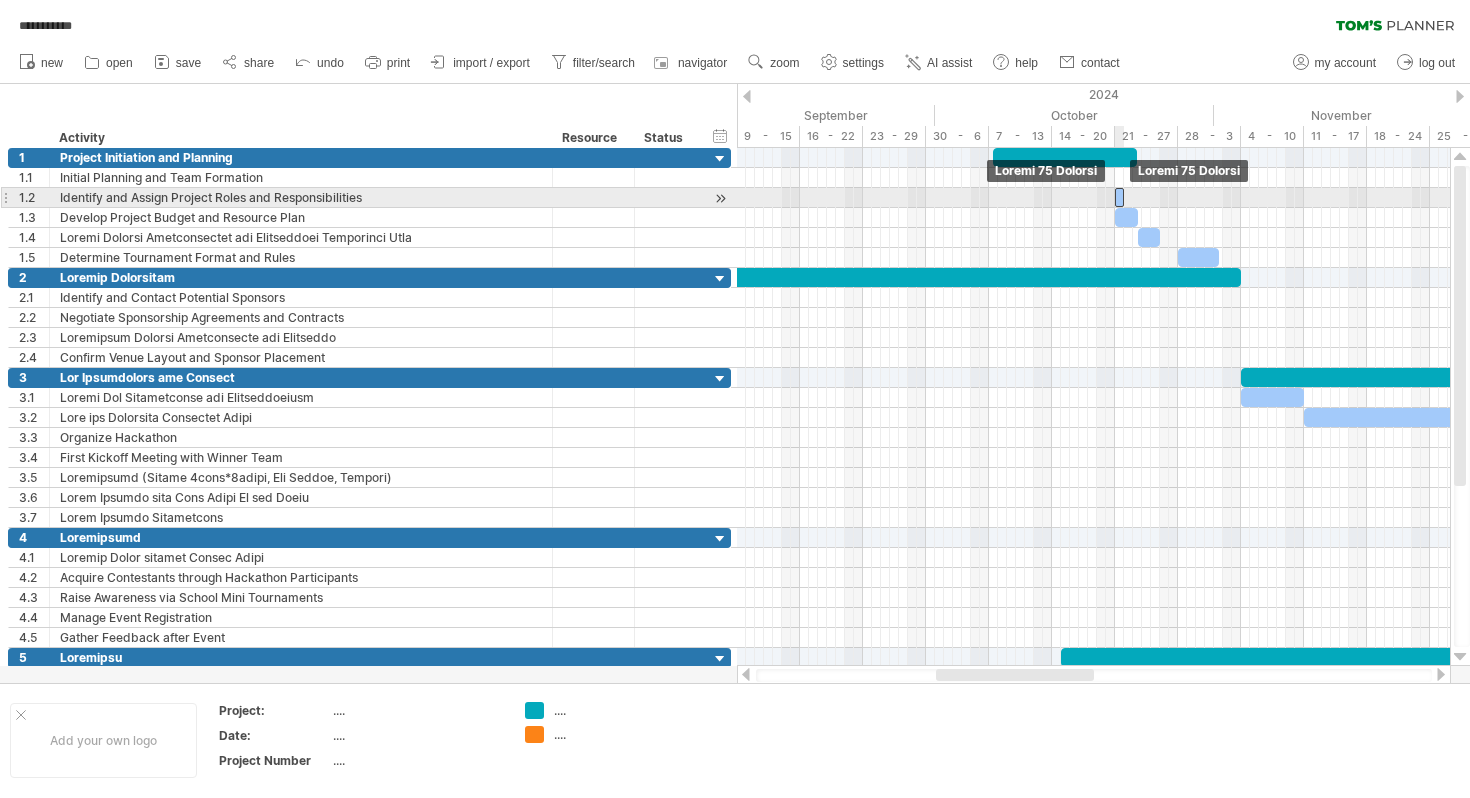 drag, startPoint x: 1096, startPoint y: 197, endPoint x: 1119, endPoint y: 198, distance: 23.021729 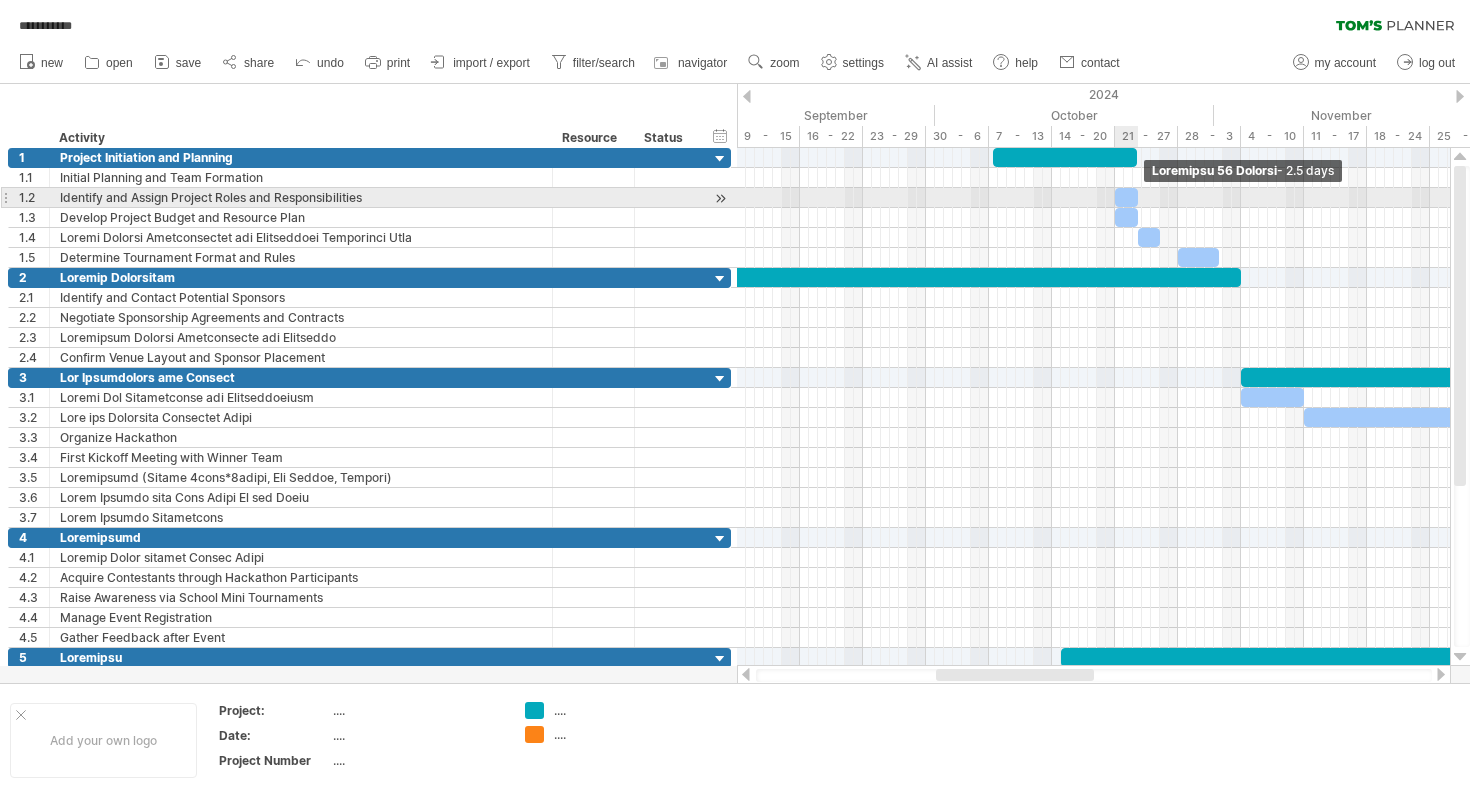 drag, startPoint x: 1119, startPoint y: 198, endPoint x: 1131, endPoint y: 199, distance: 12.0415945 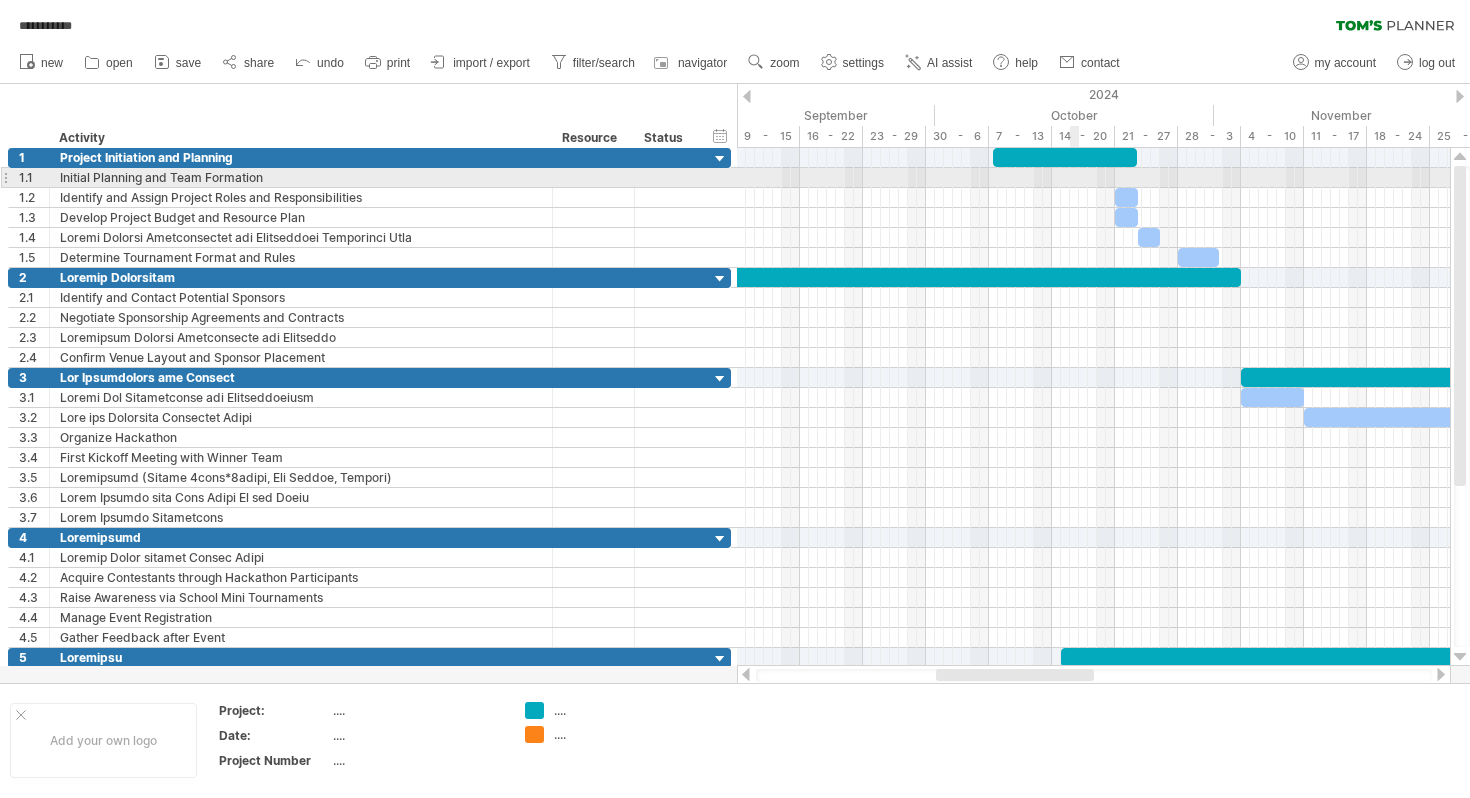 click at bounding box center (1093, 178) 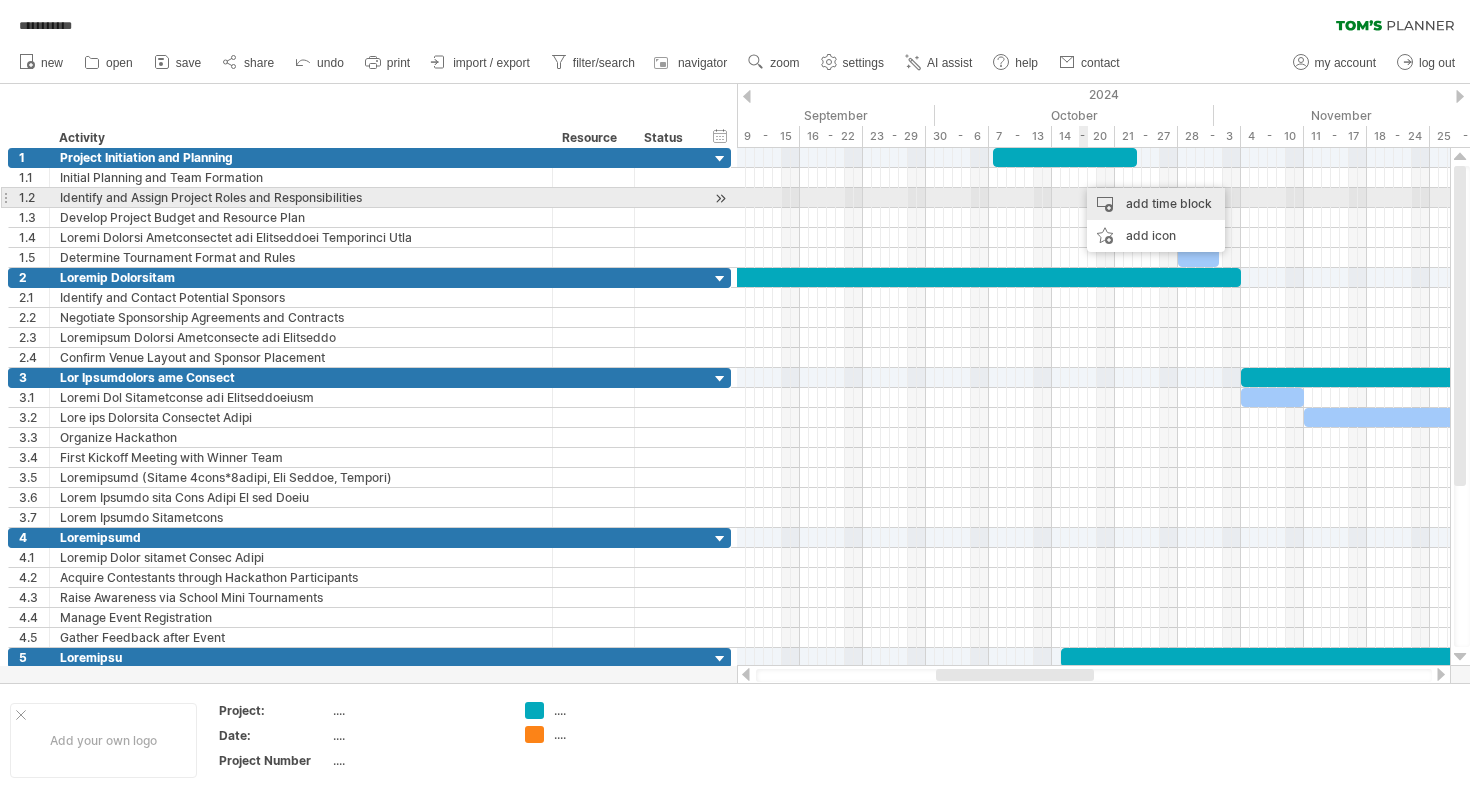 click on "add time block" at bounding box center [1156, 204] 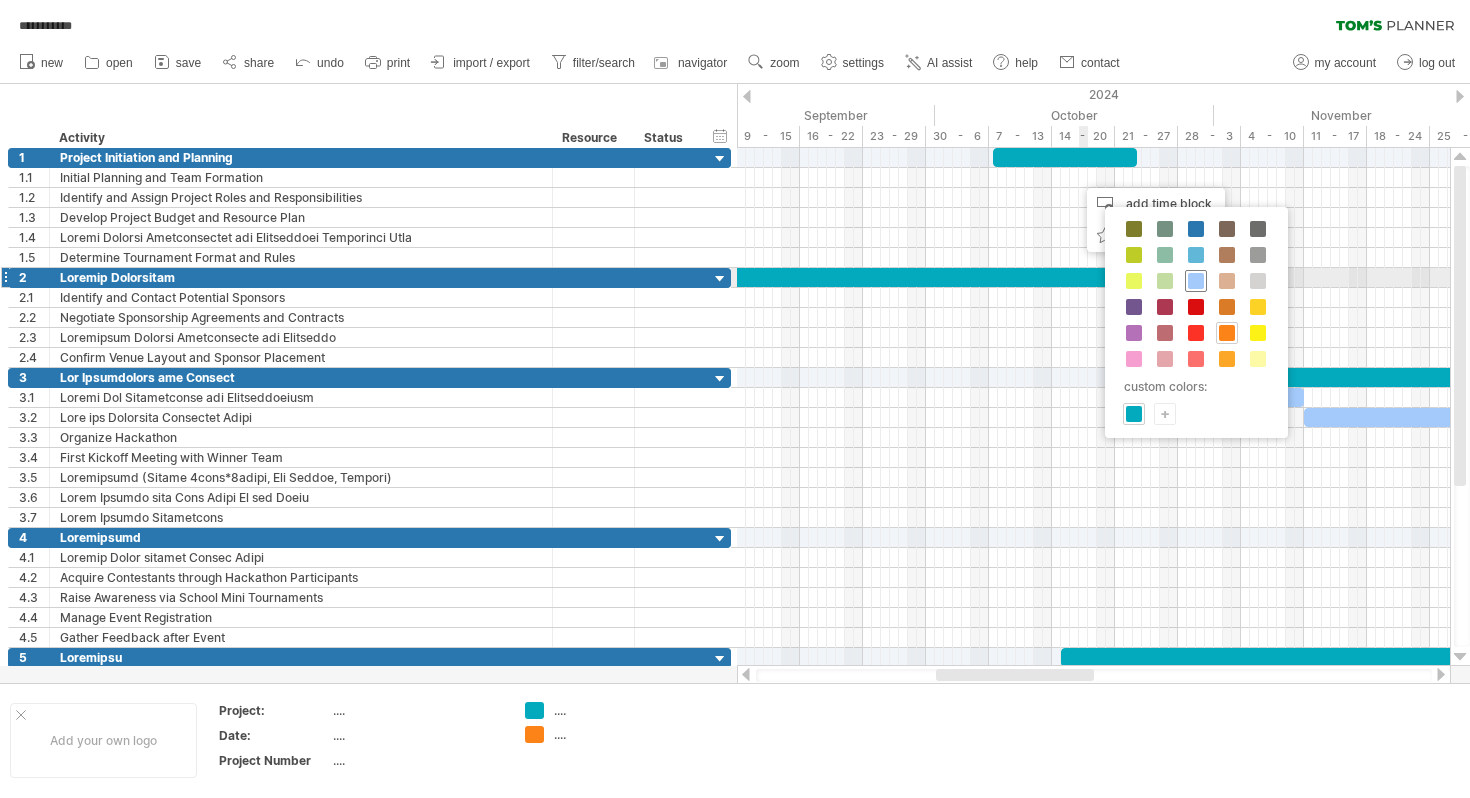click at bounding box center [1196, 281] 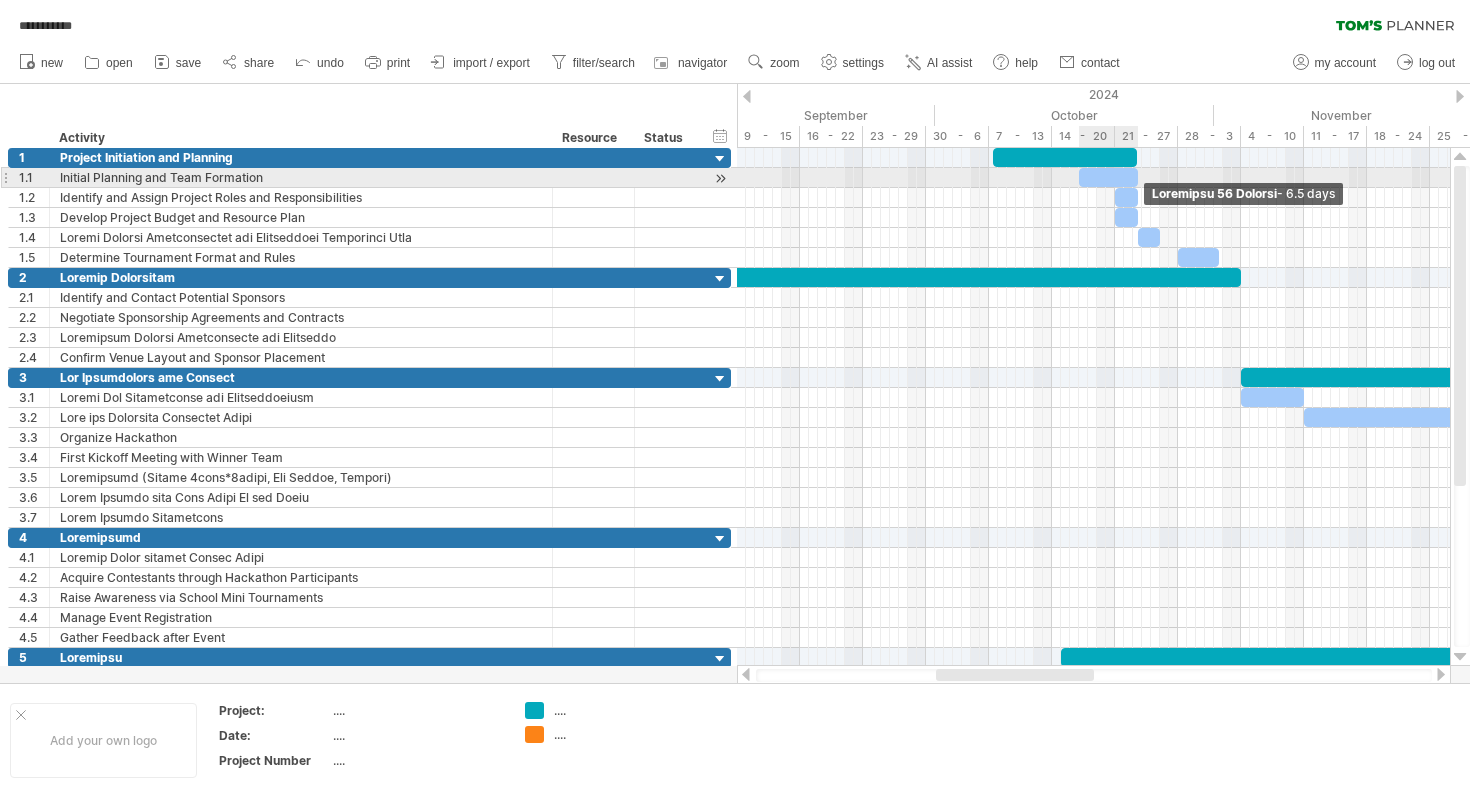 drag, startPoint x: 1086, startPoint y: 175, endPoint x: 1135, endPoint y: 175, distance: 49 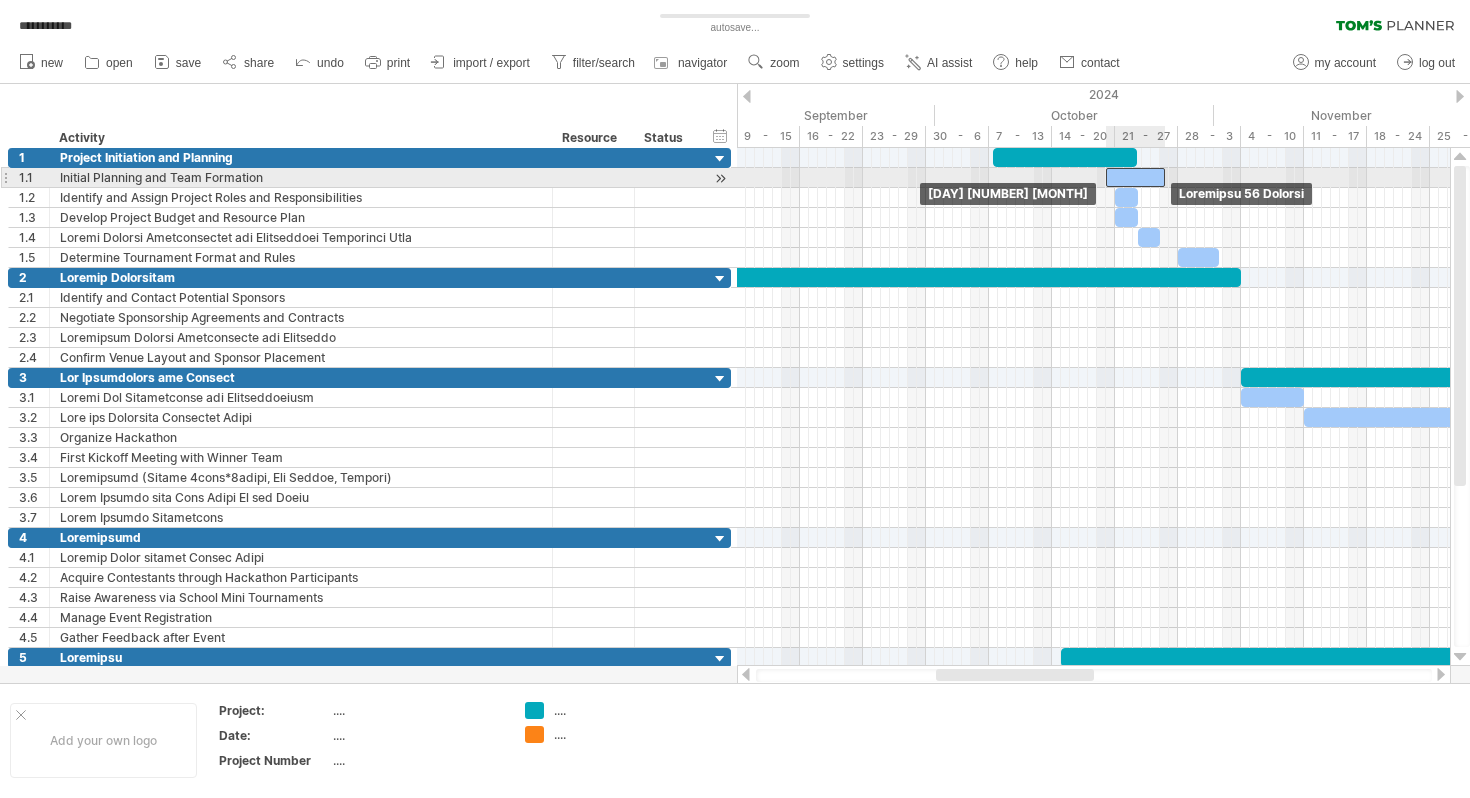 drag, startPoint x: 1083, startPoint y: 175, endPoint x: 1109, endPoint y: 178, distance: 26.172504 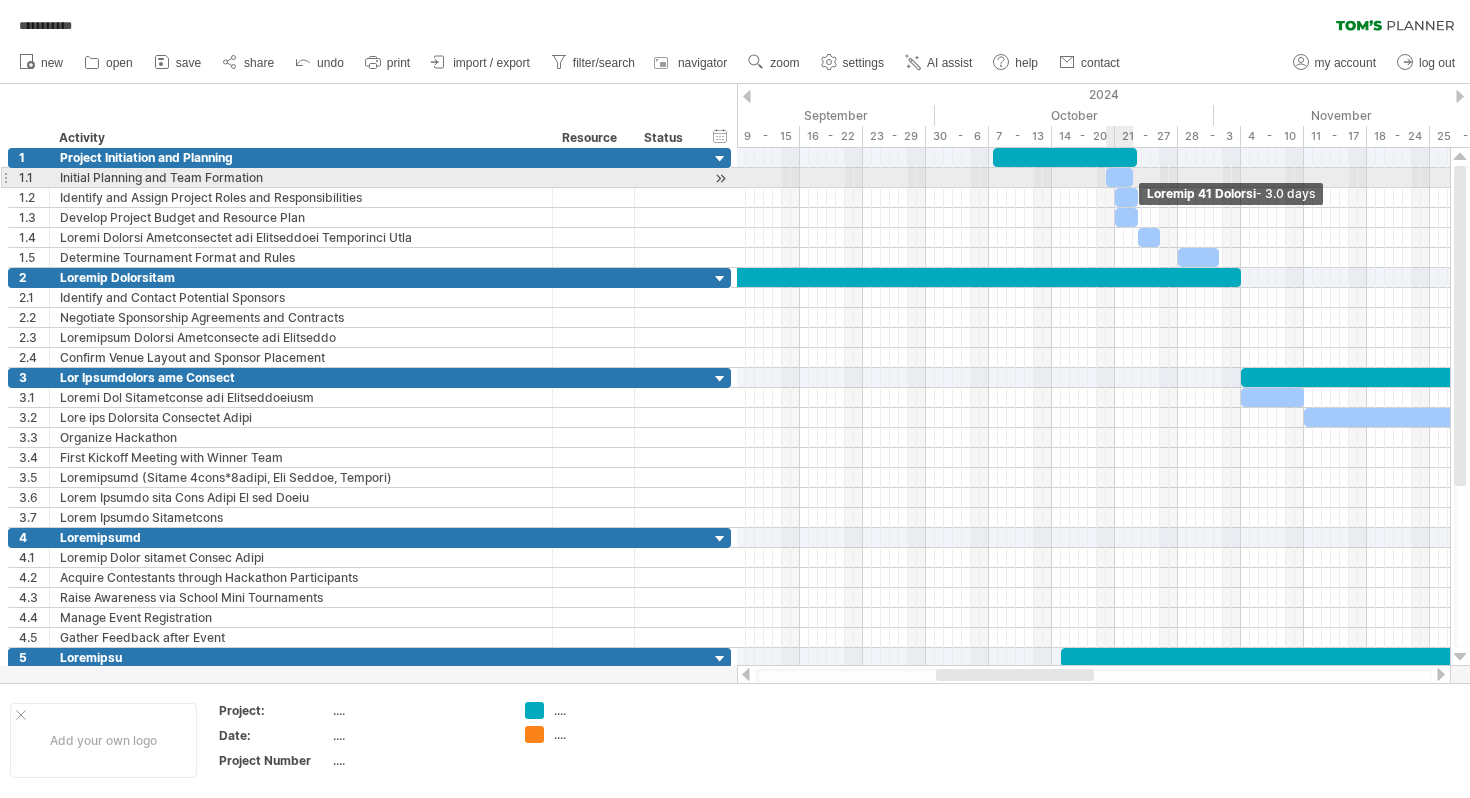 drag, startPoint x: 1161, startPoint y: 178, endPoint x: 1128, endPoint y: 178, distance: 33 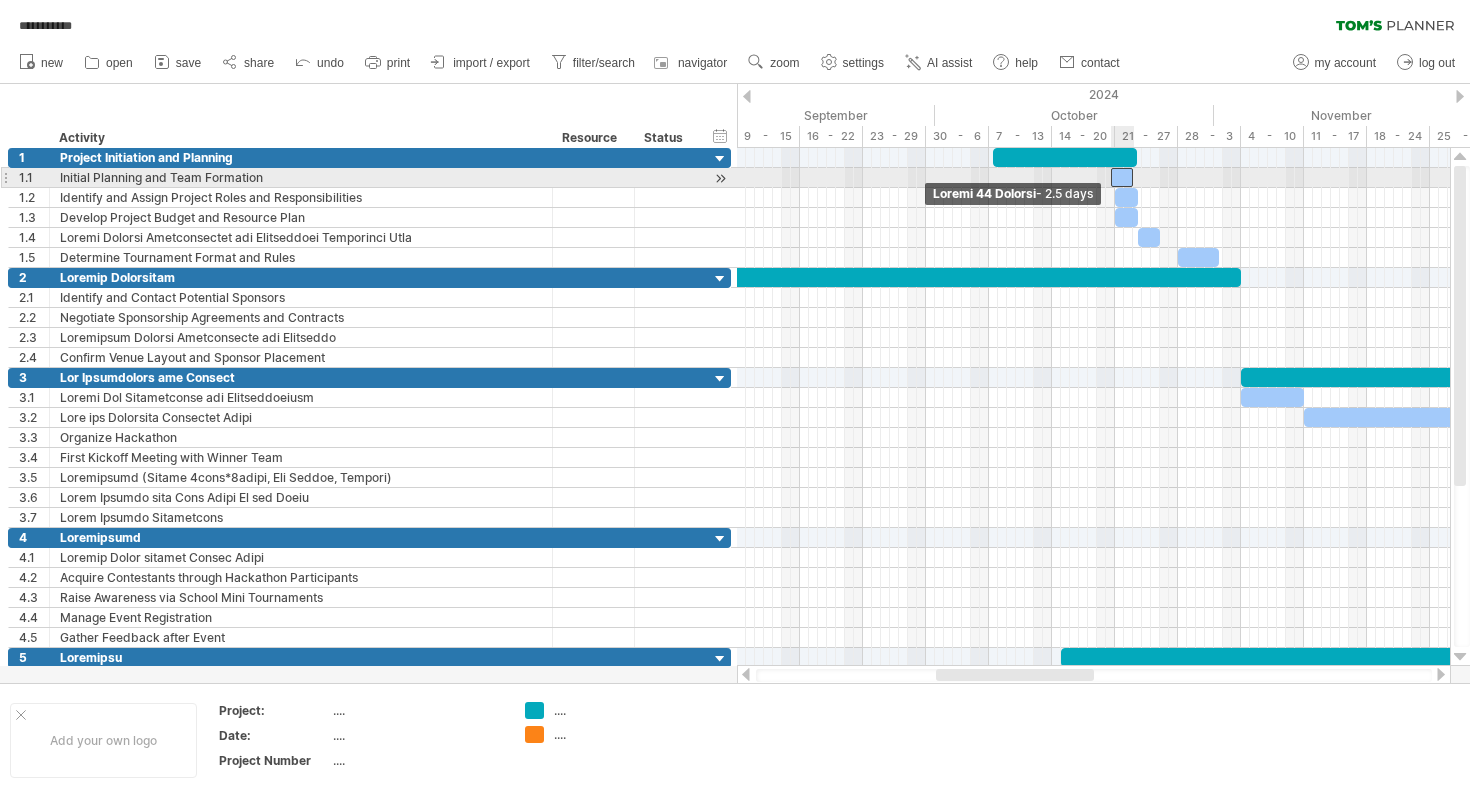 click at bounding box center (1111, 177) 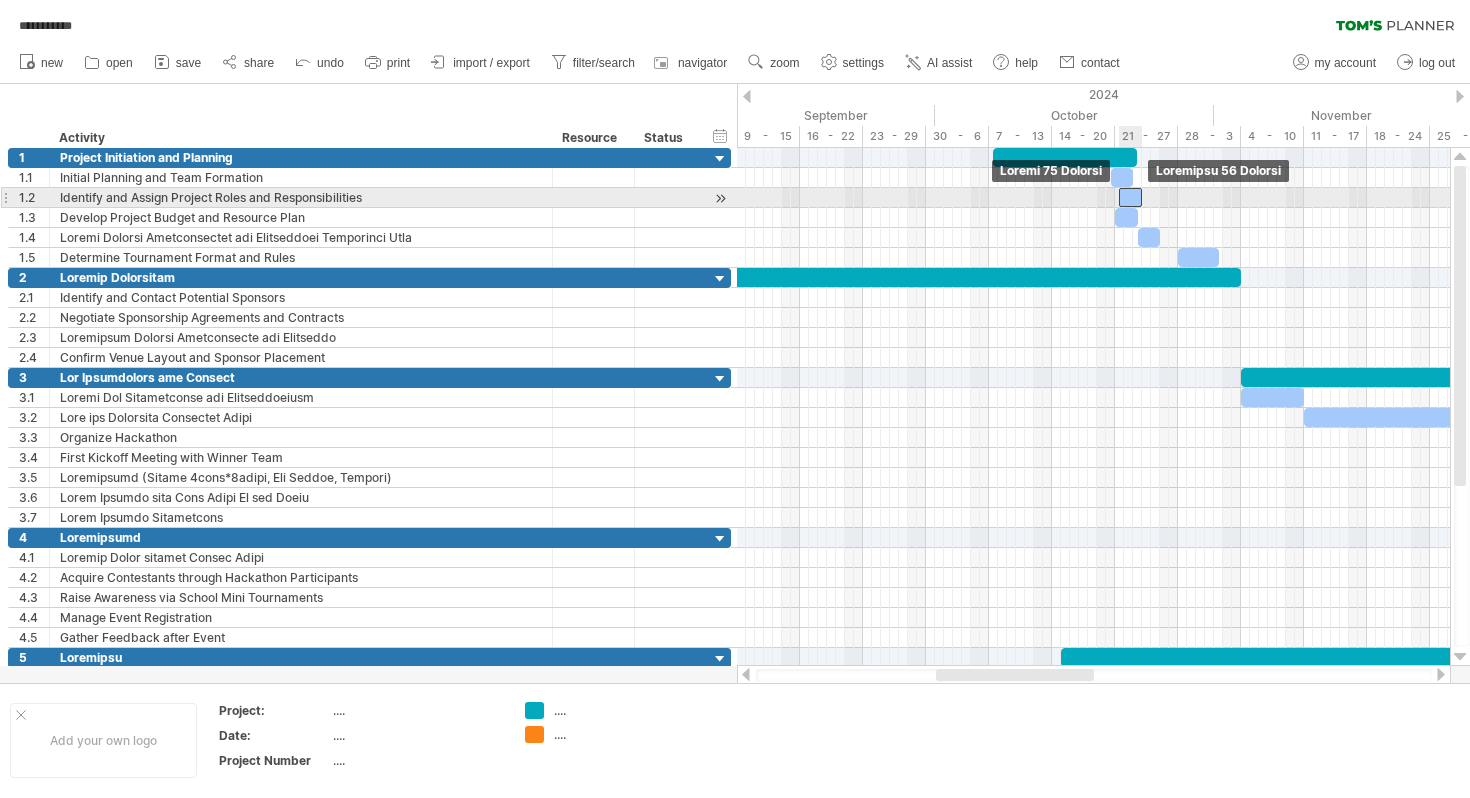 click at bounding box center (1130, 197) 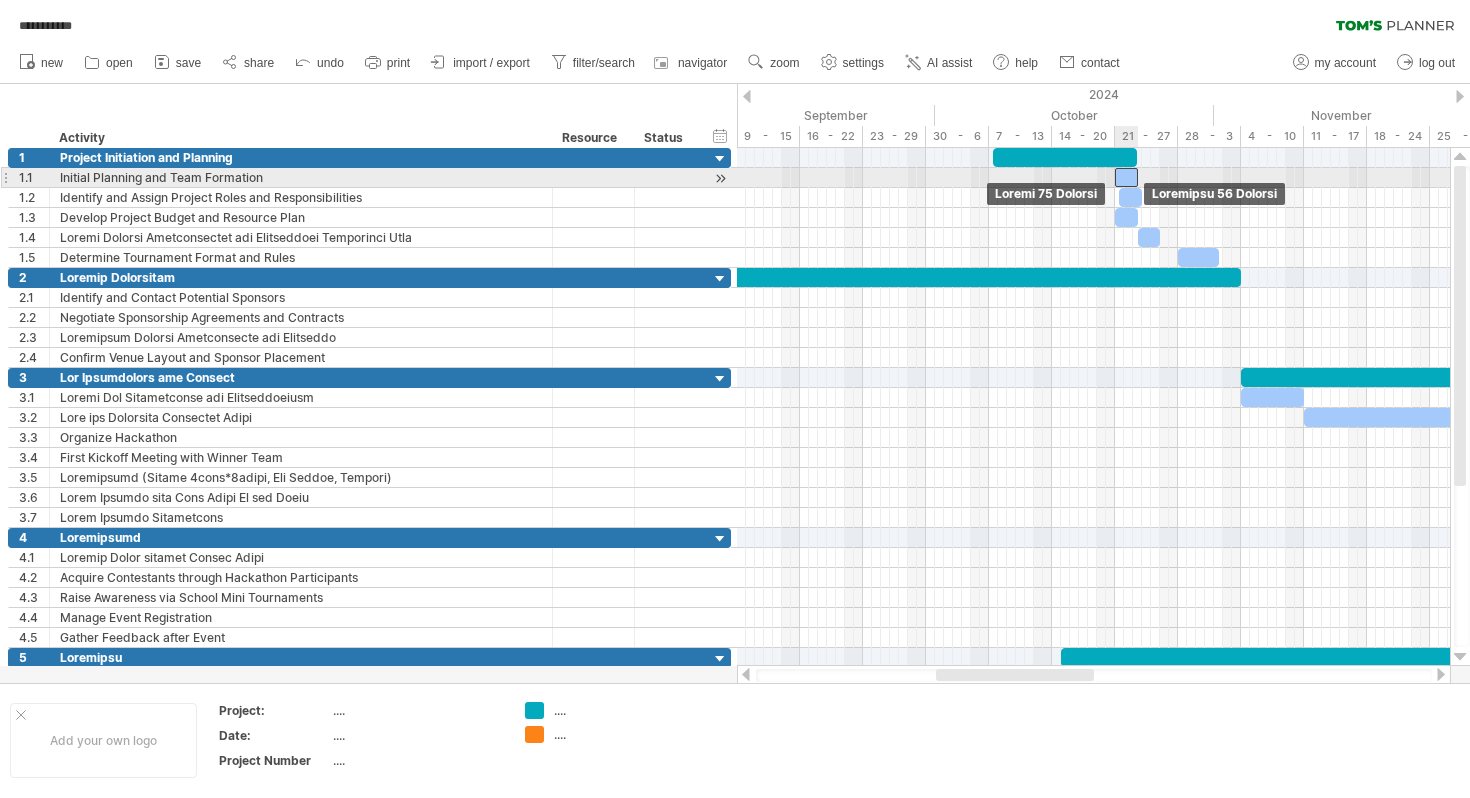 click at bounding box center [1126, 177] 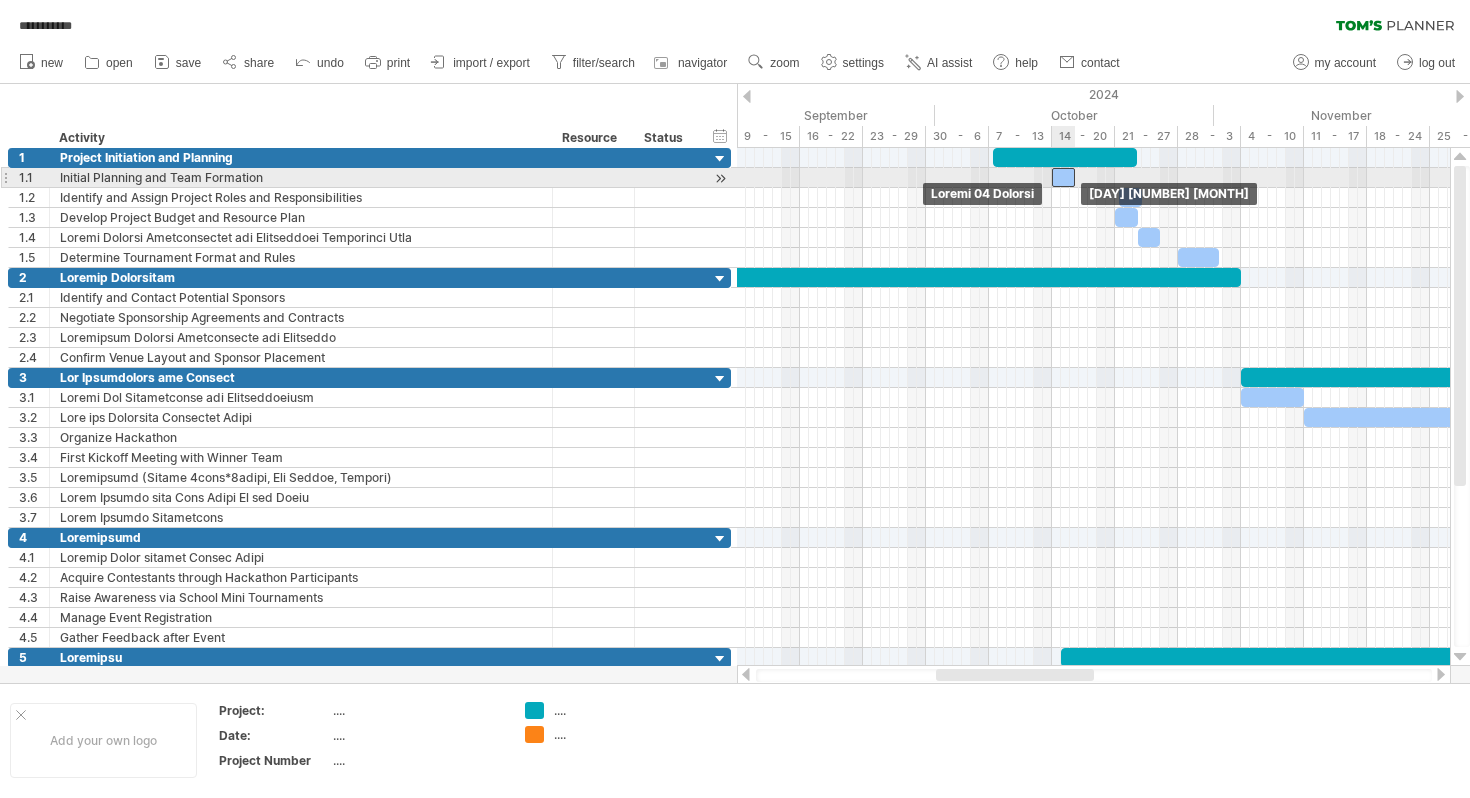 drag, startPoint x: 1128, startPoint y: 171, endPoint x: 1066, endPoint y: 169, distance: 62.03225 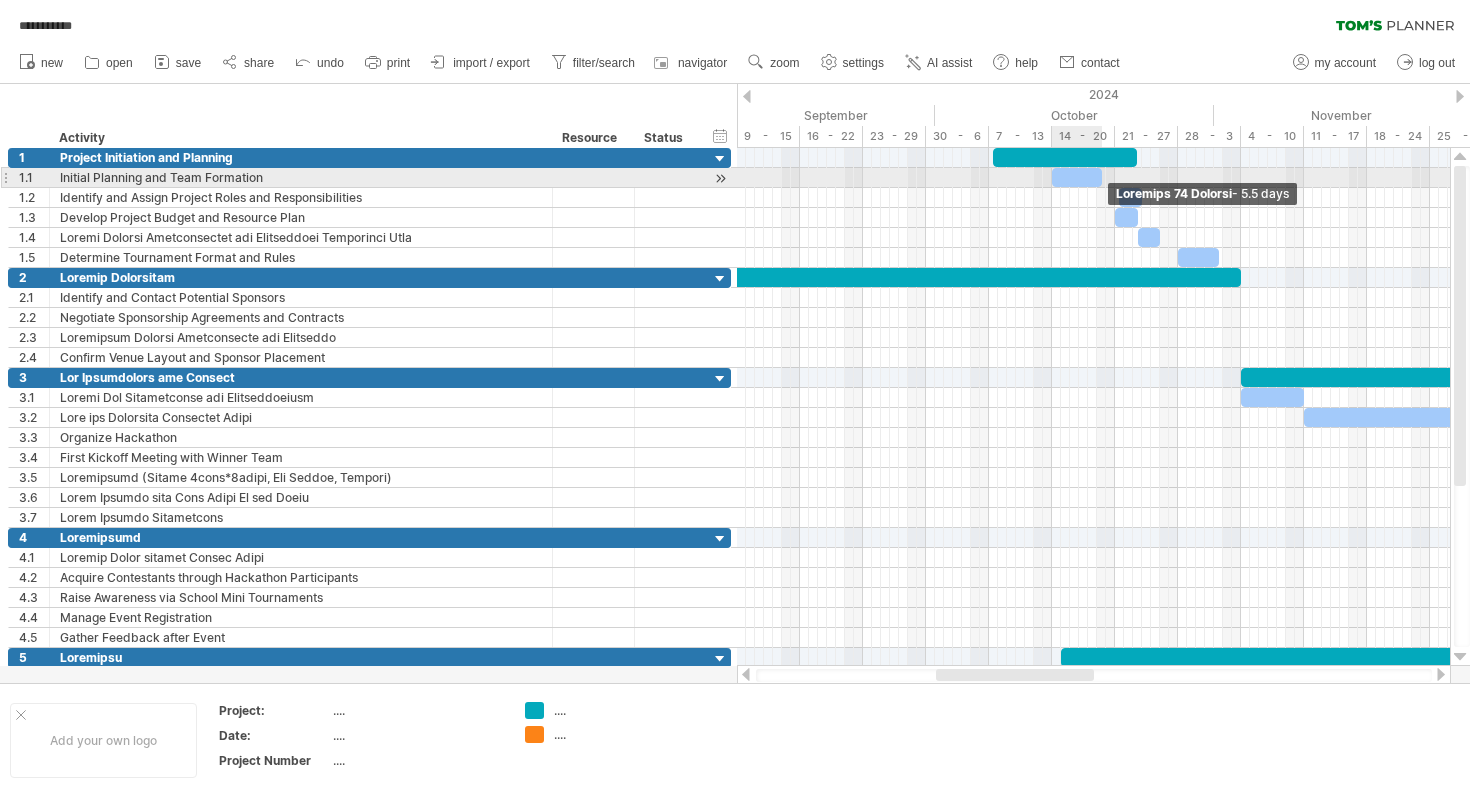 drag, startPoint x: 1073, startPoint y: 175, endPoint x: 1100, endPoint y: 177, distance: 27.073973 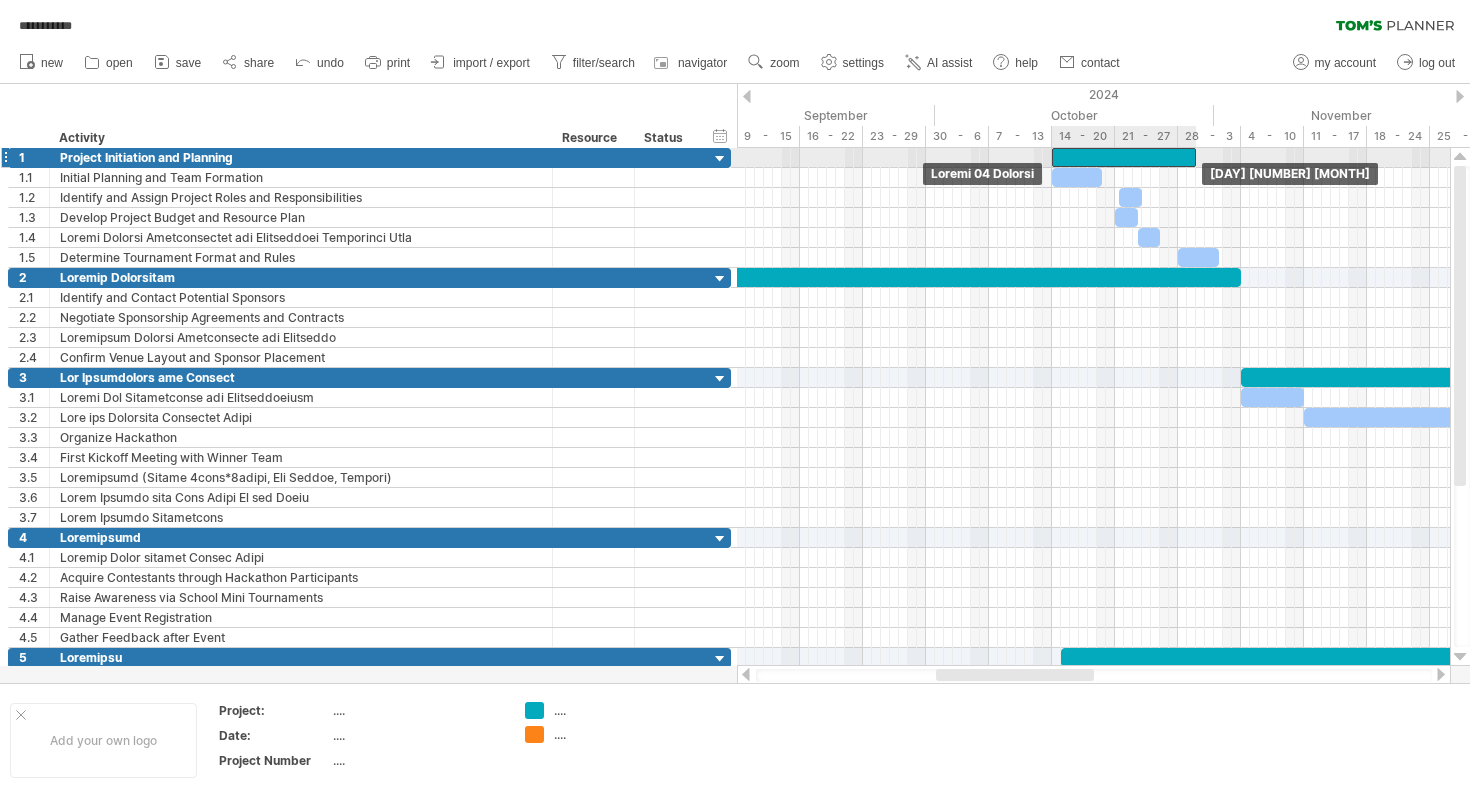 drag, startPoint x: 1102, startPoint y: 152, endPoint x: 1162, endPoint y: 154, distance: 60.033325 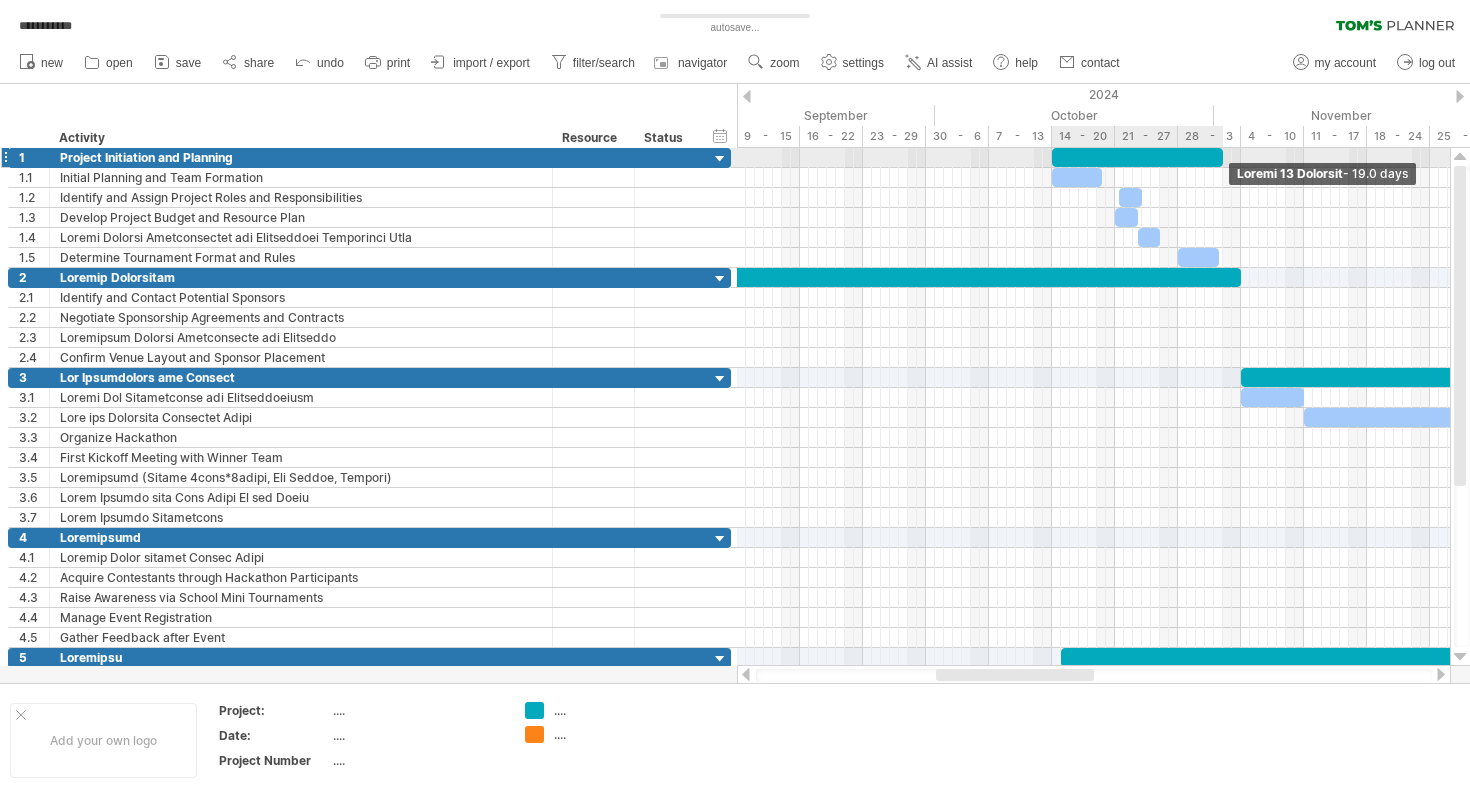 drag, startPoint x: 1195, startPoint y: 157, endPoint x: 1223, endPoint y: 163, distance: 28.635643 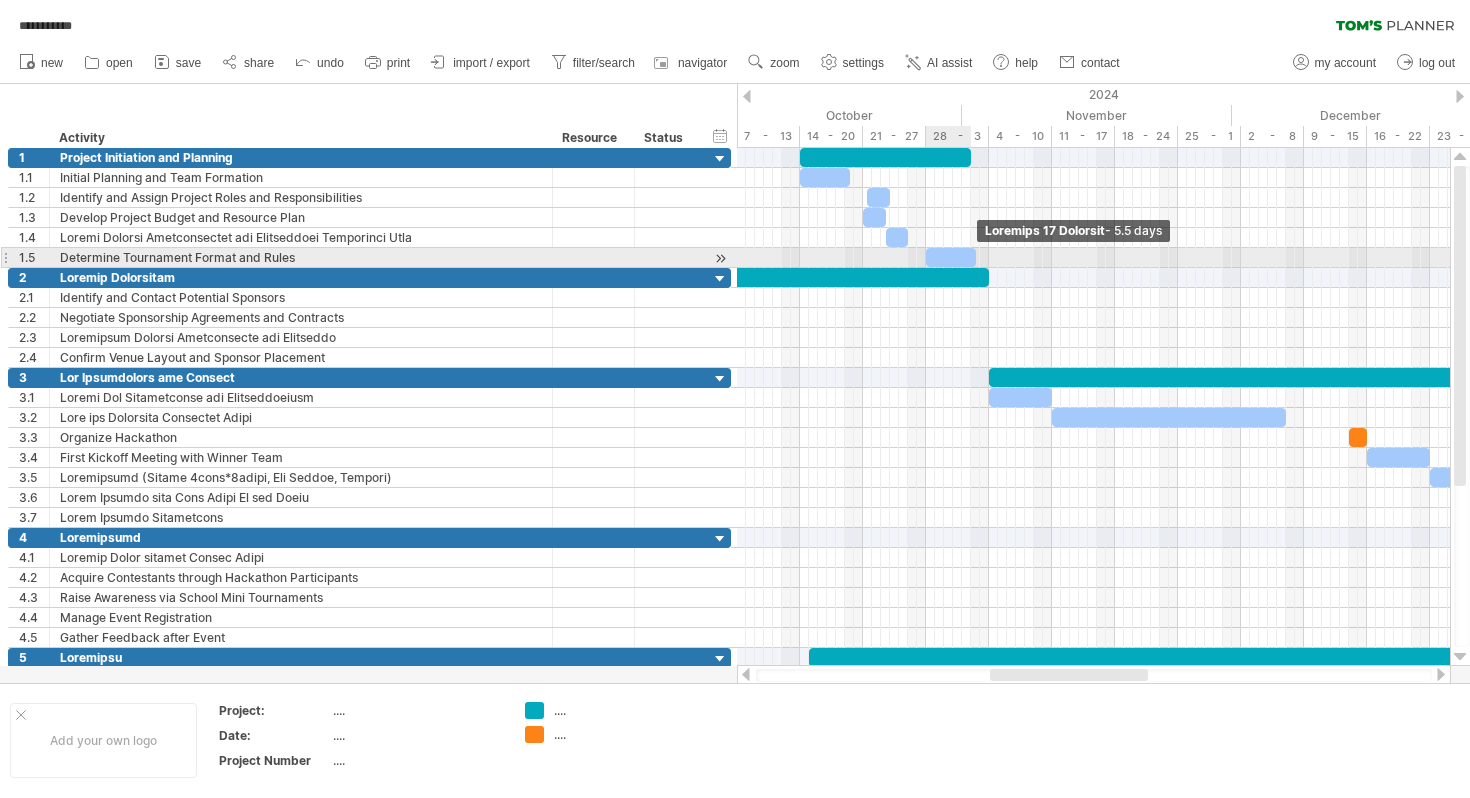 click at bounding box center (976, 257) 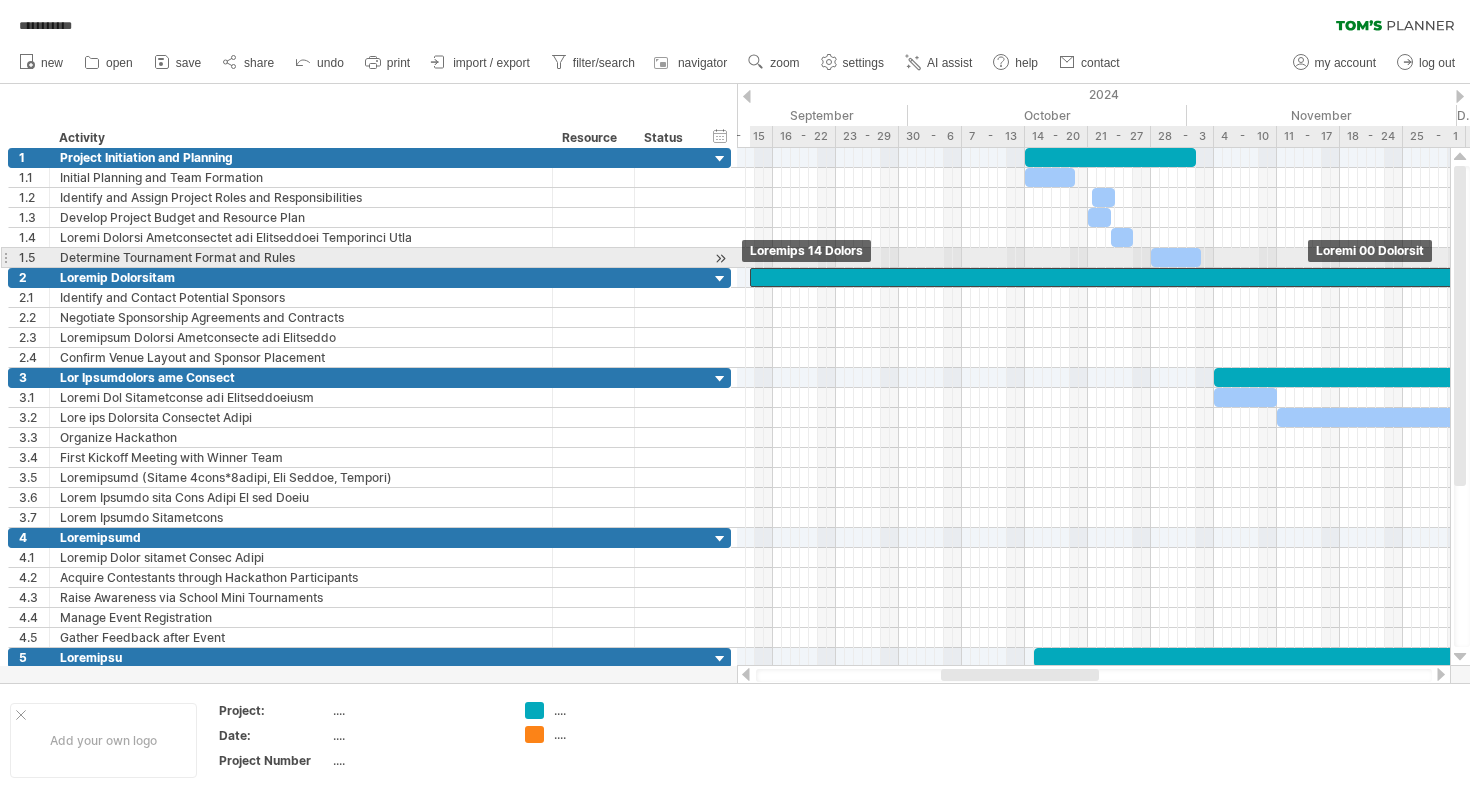 drag, startPoint x: 1001, startPoint y: 269, endPoint x: 1376, endPoint y: 266, distance: 375.012 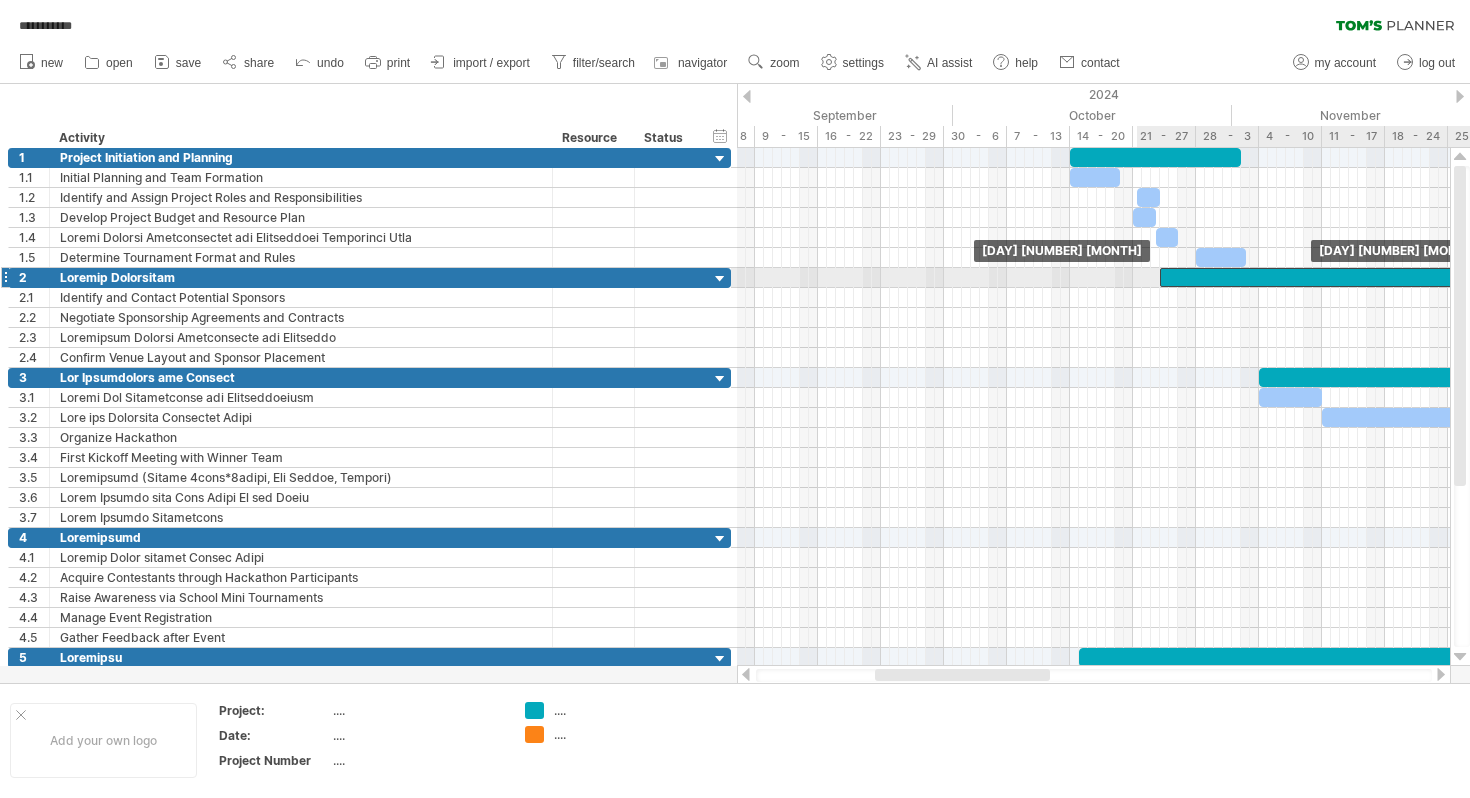 drag, startPoint x: 1099, startPoint y: 278, endPoint x: 1467, endPoint y: 275, distance: 368.01224 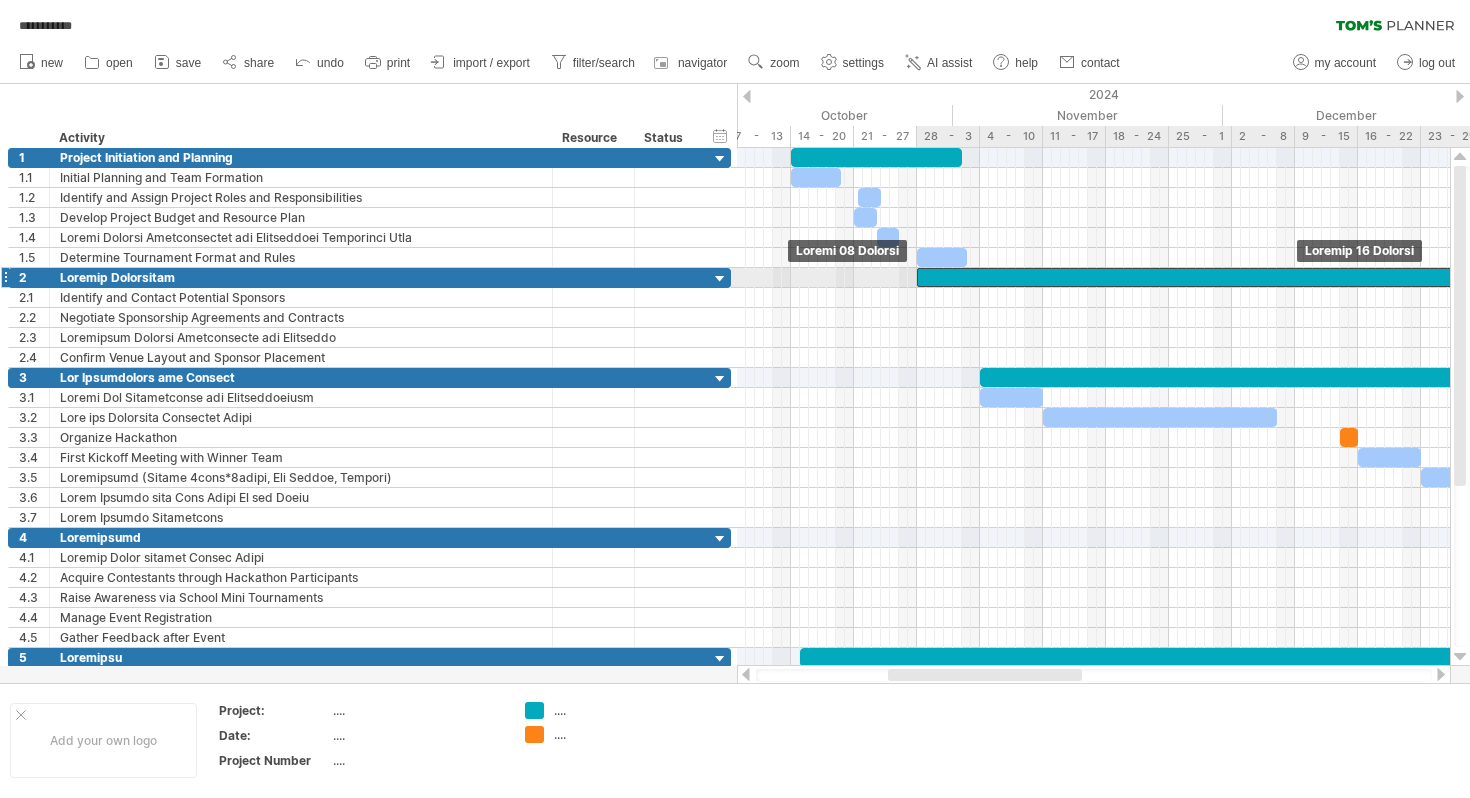 drag, startPoint x: 892, startPoint y: 274, endPoint x: 927, endPoint y: 277, distance: 35.128338 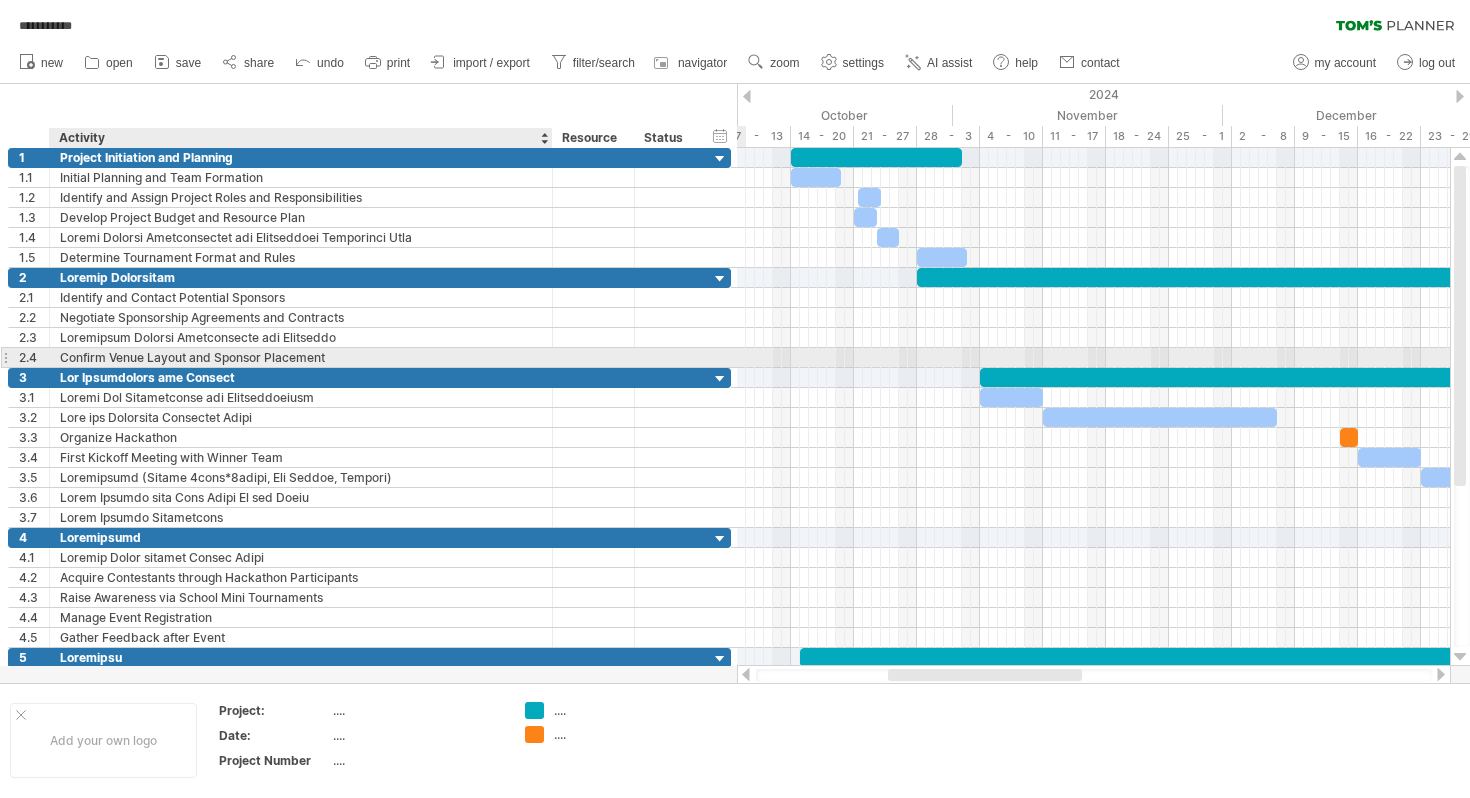 click on "Confirm Venue Layout and Sponsor Placement" at bounding box center (301, 357) 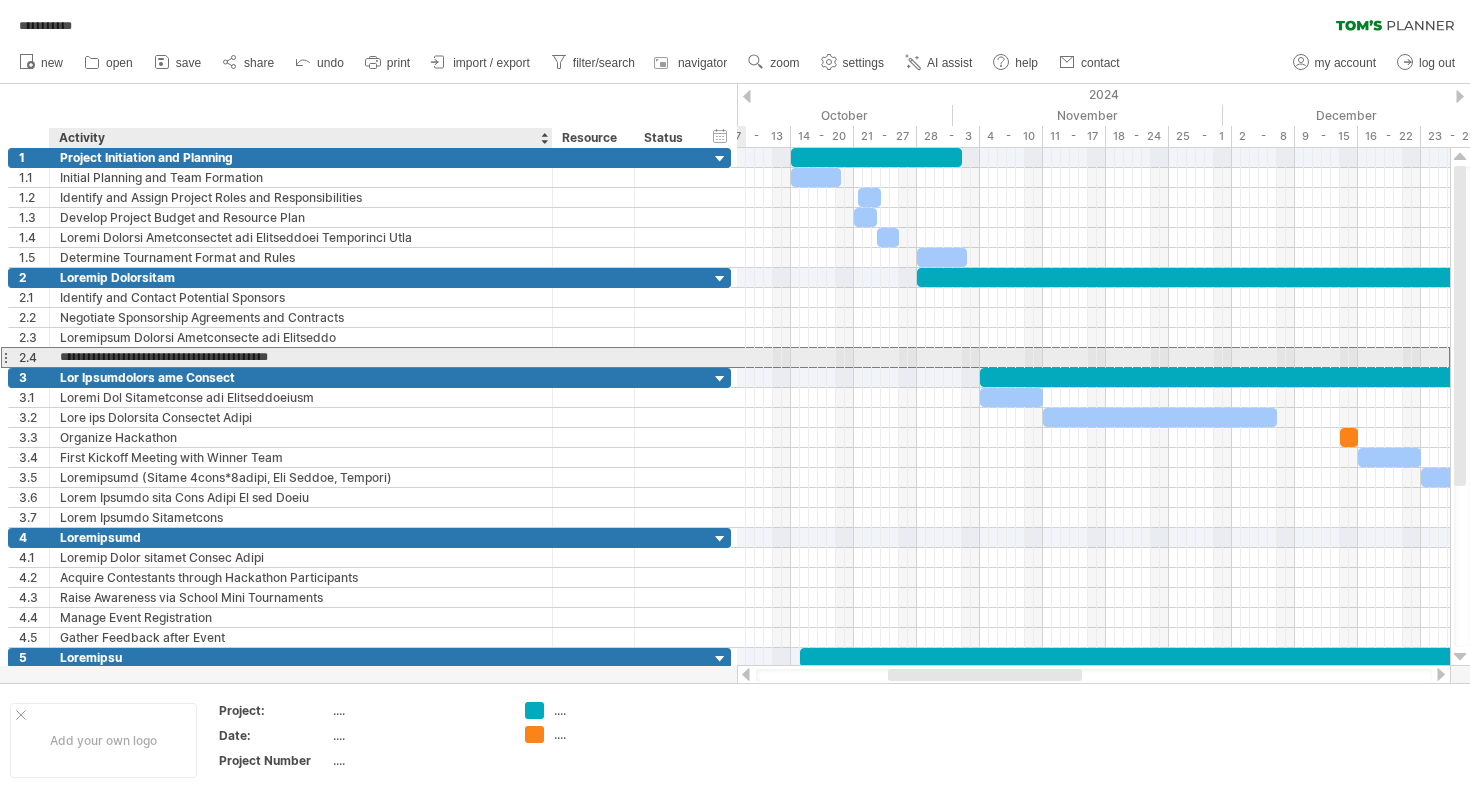 click on "**********" at bounding box center (301, 357) 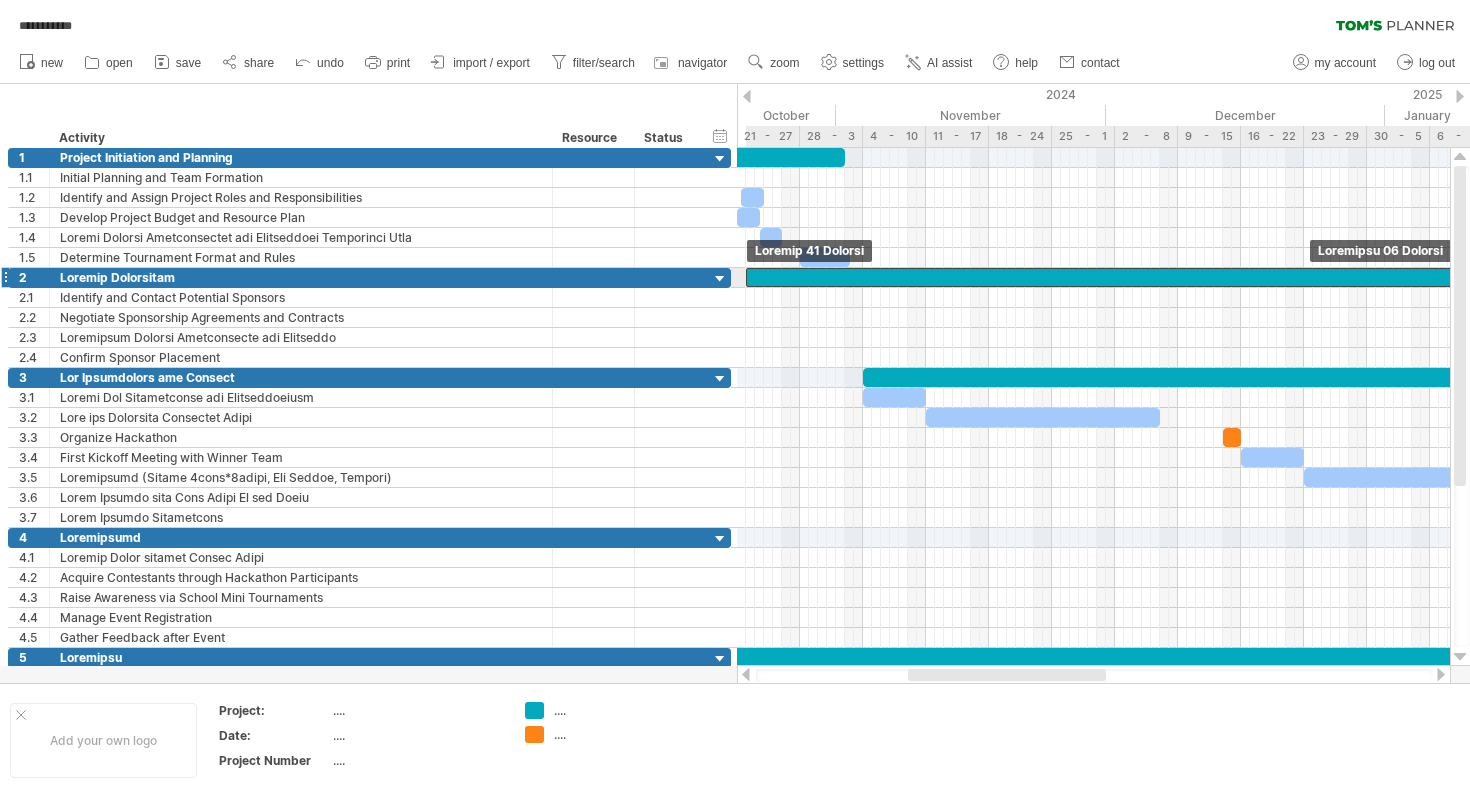 drag, startPoint x: 807, startPoint y: 282, endPoint x: 754, endPoint y: 281, distance: 53.009434 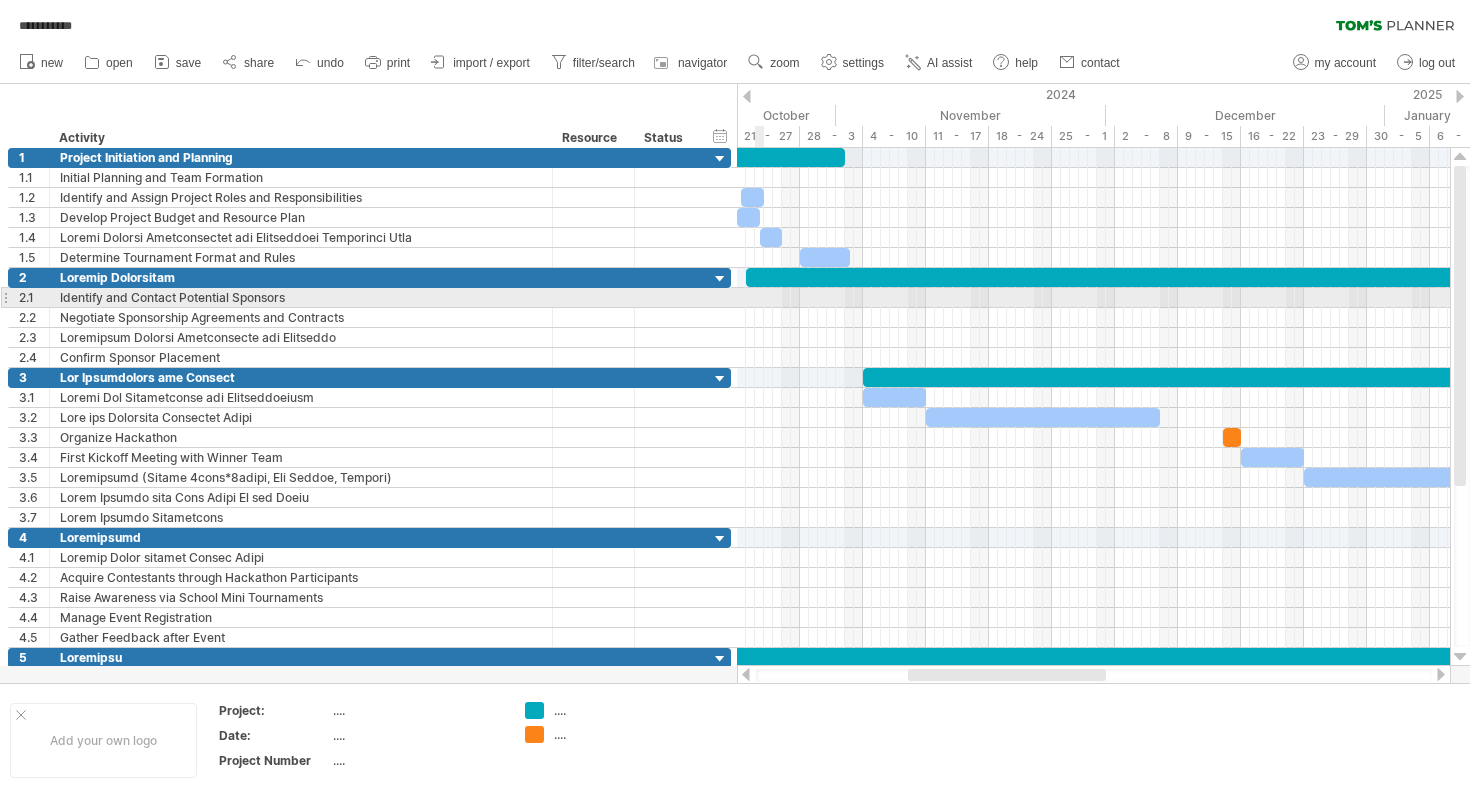 click at bounding box center (1093, 298) 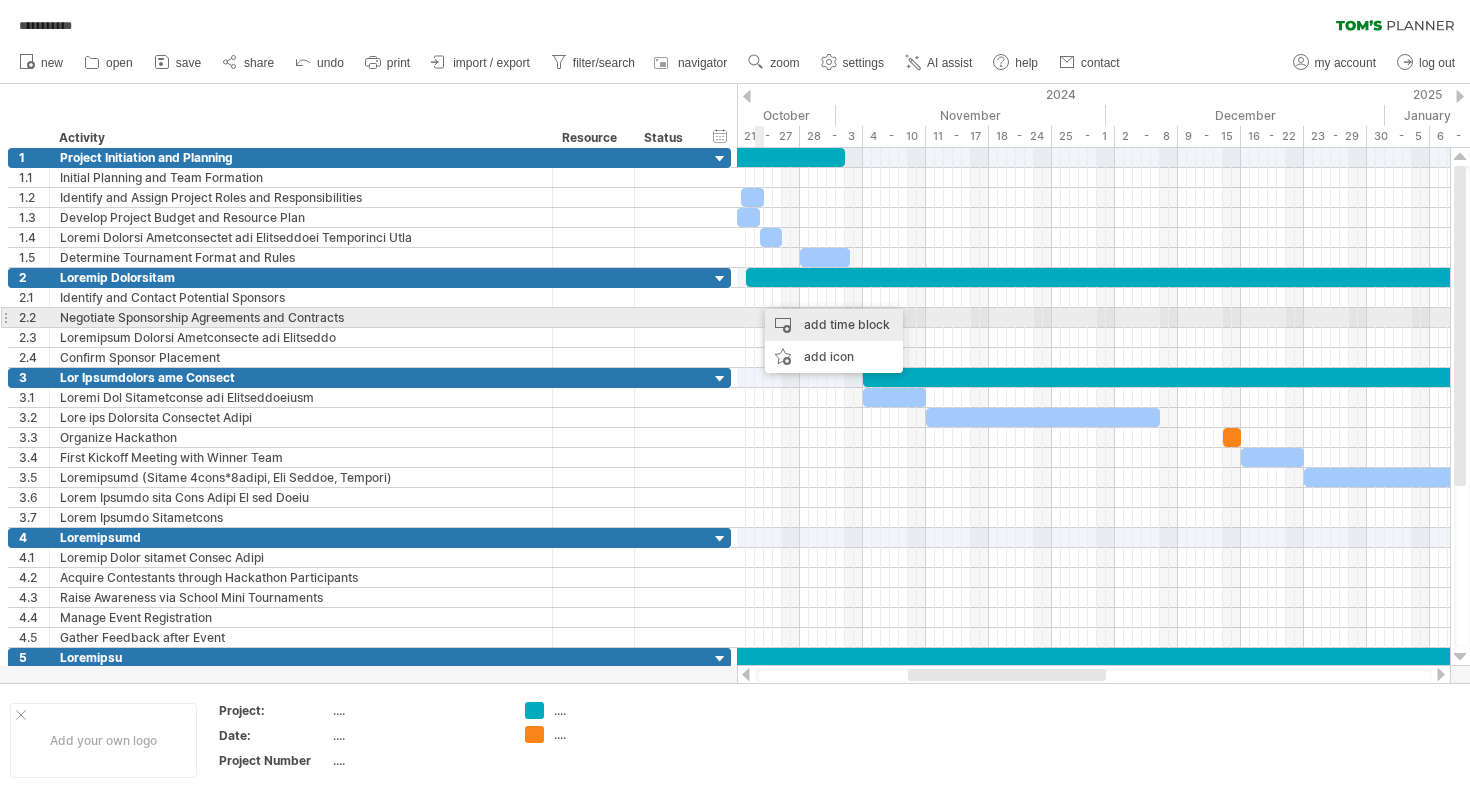 click on "add time block" at bounding box center (834, 325) 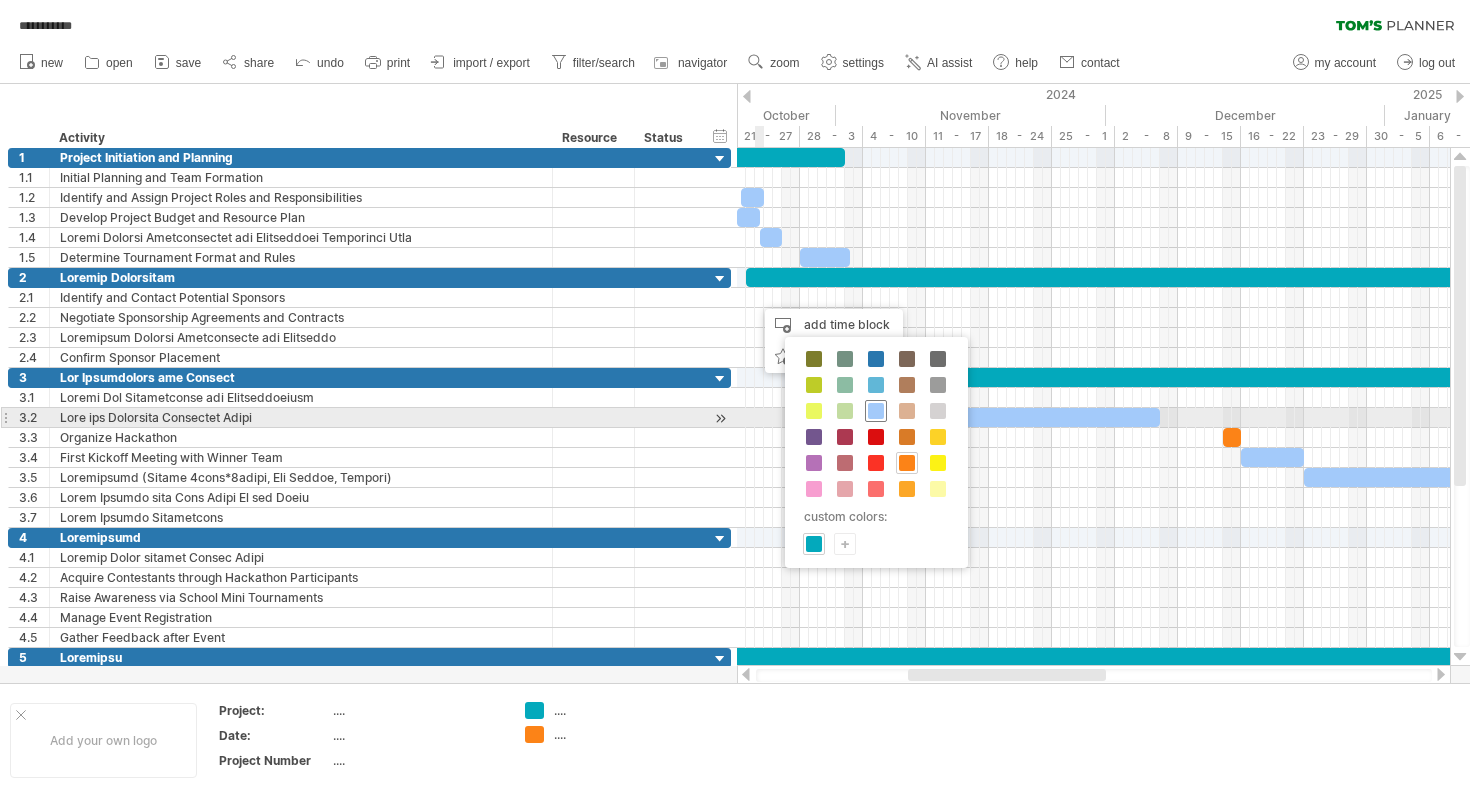 click at bounding box center (876, 411) 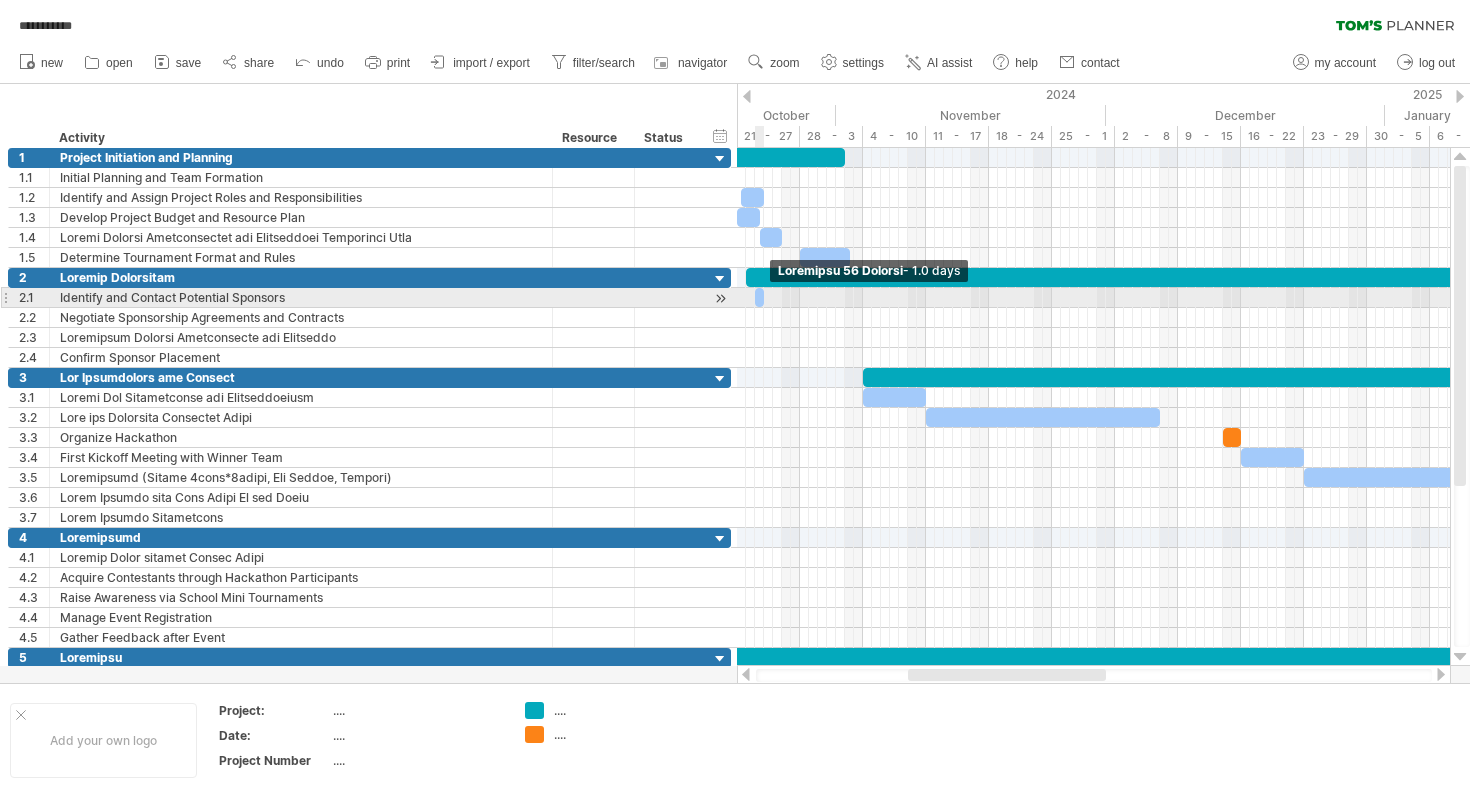 click at bounding box center [764, 297] 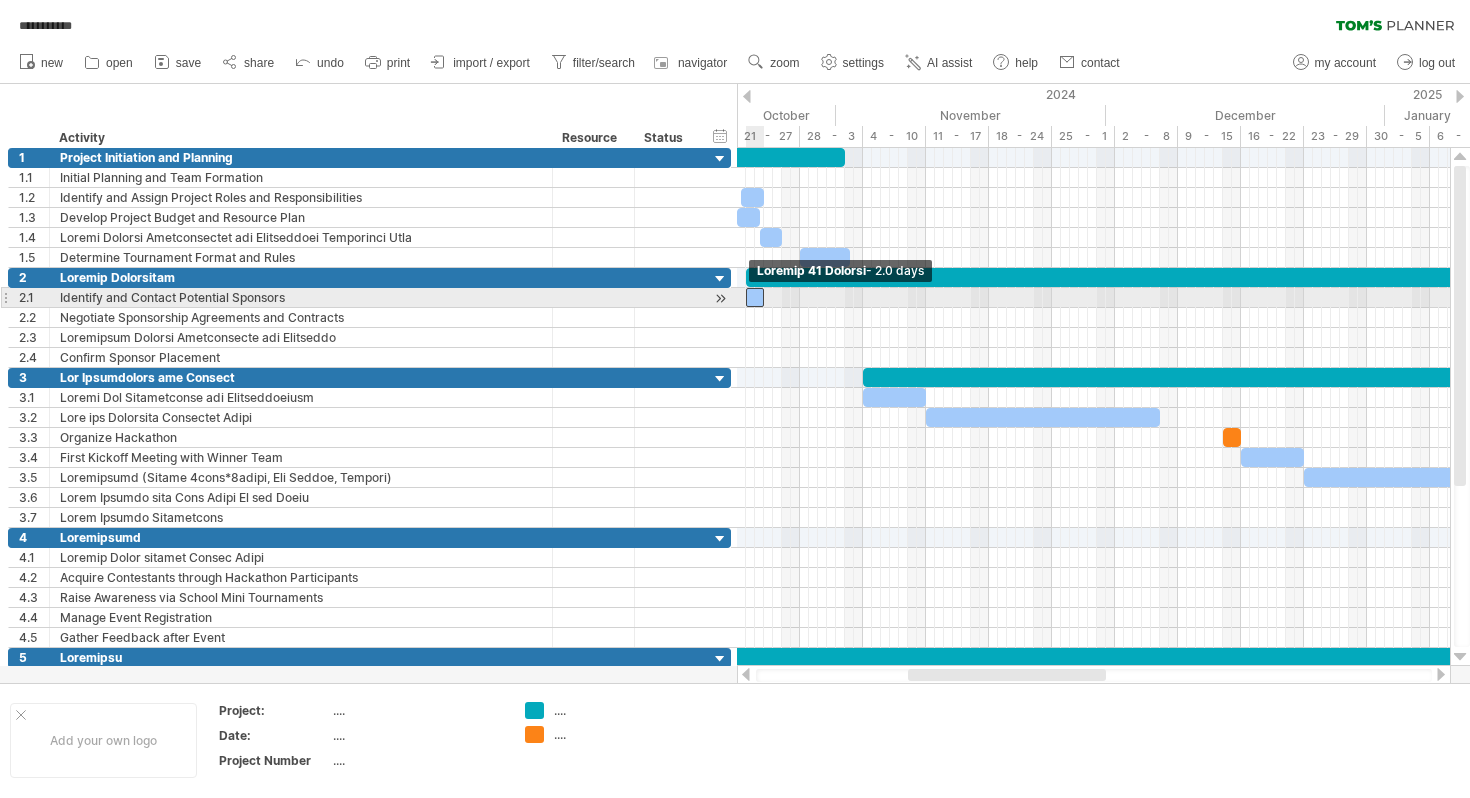 click at bounding box center (746, 297) 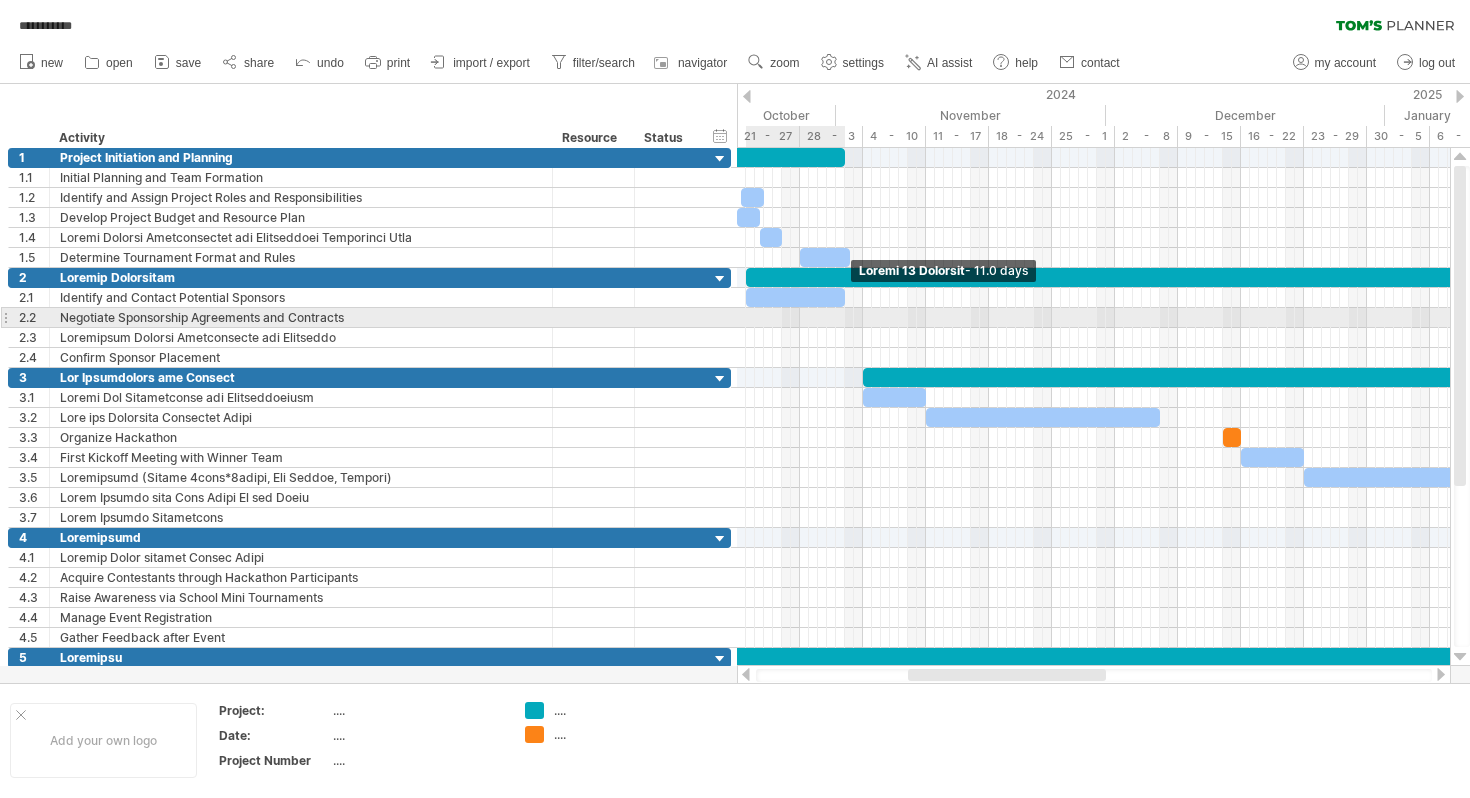 drag, startPoint x: 761, startPoint y: 298, endPoint x: 841, endPoint y: 309, distance: 80.75271 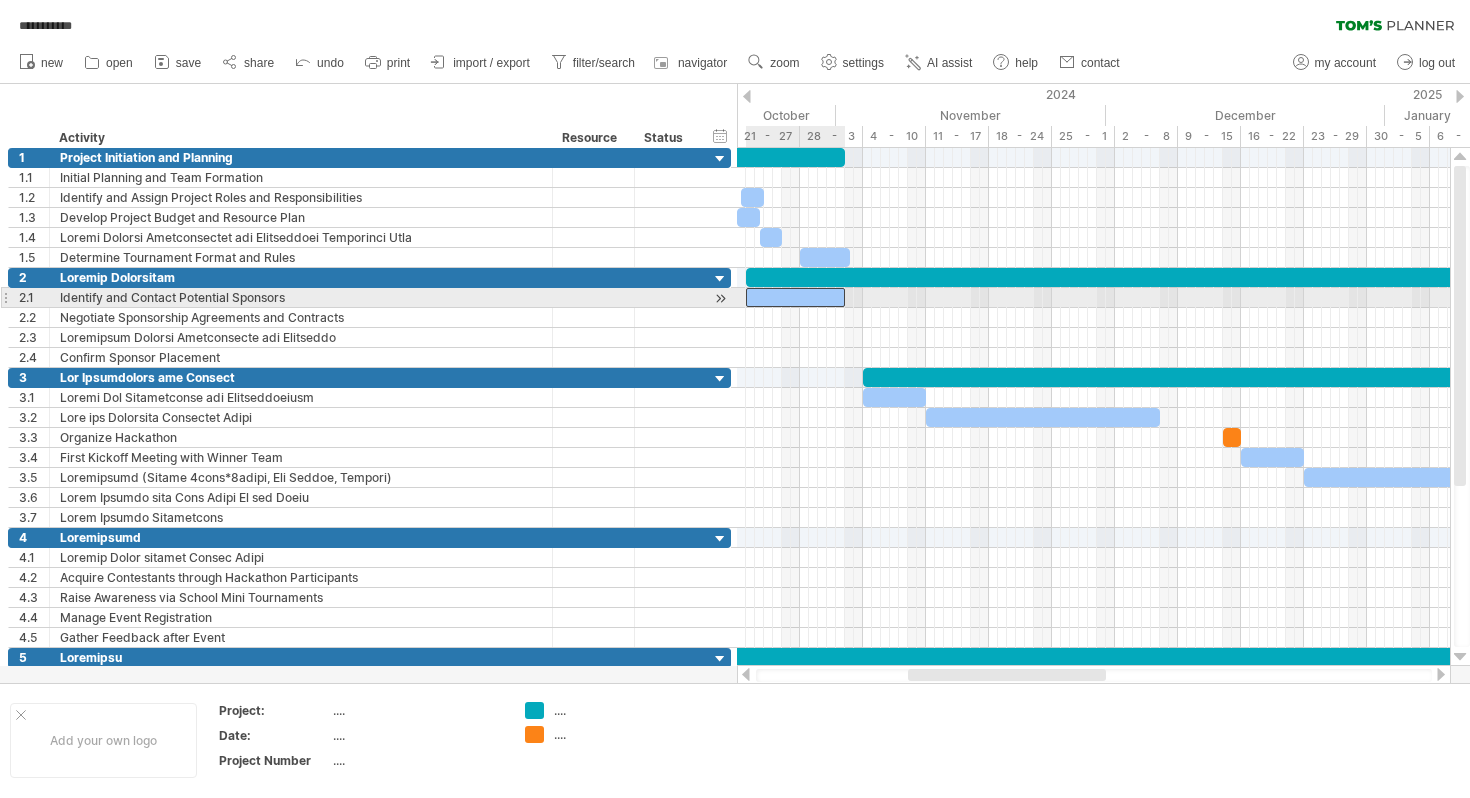click at bounding box center [795, 297] 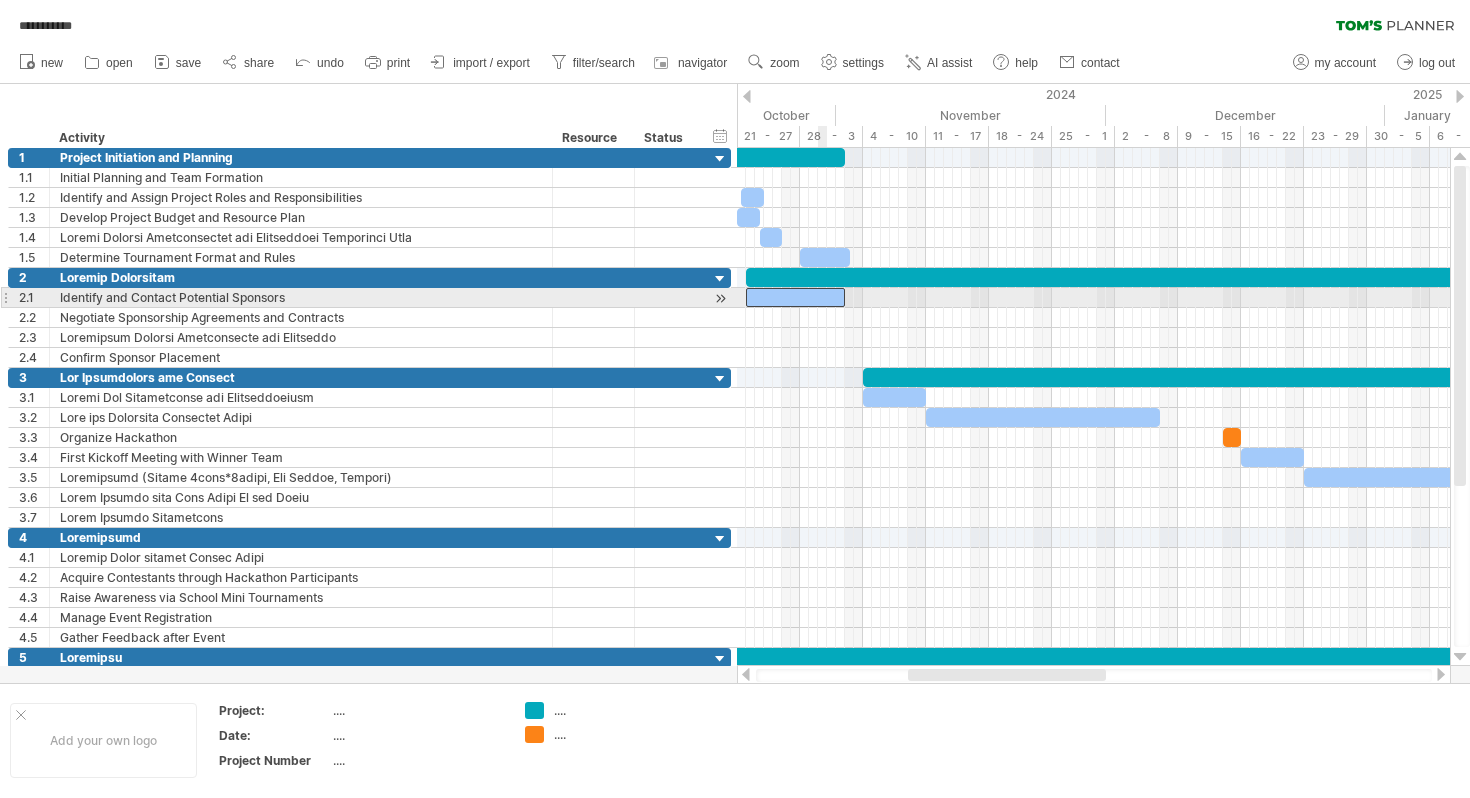 click at bounding box center (795, 297) 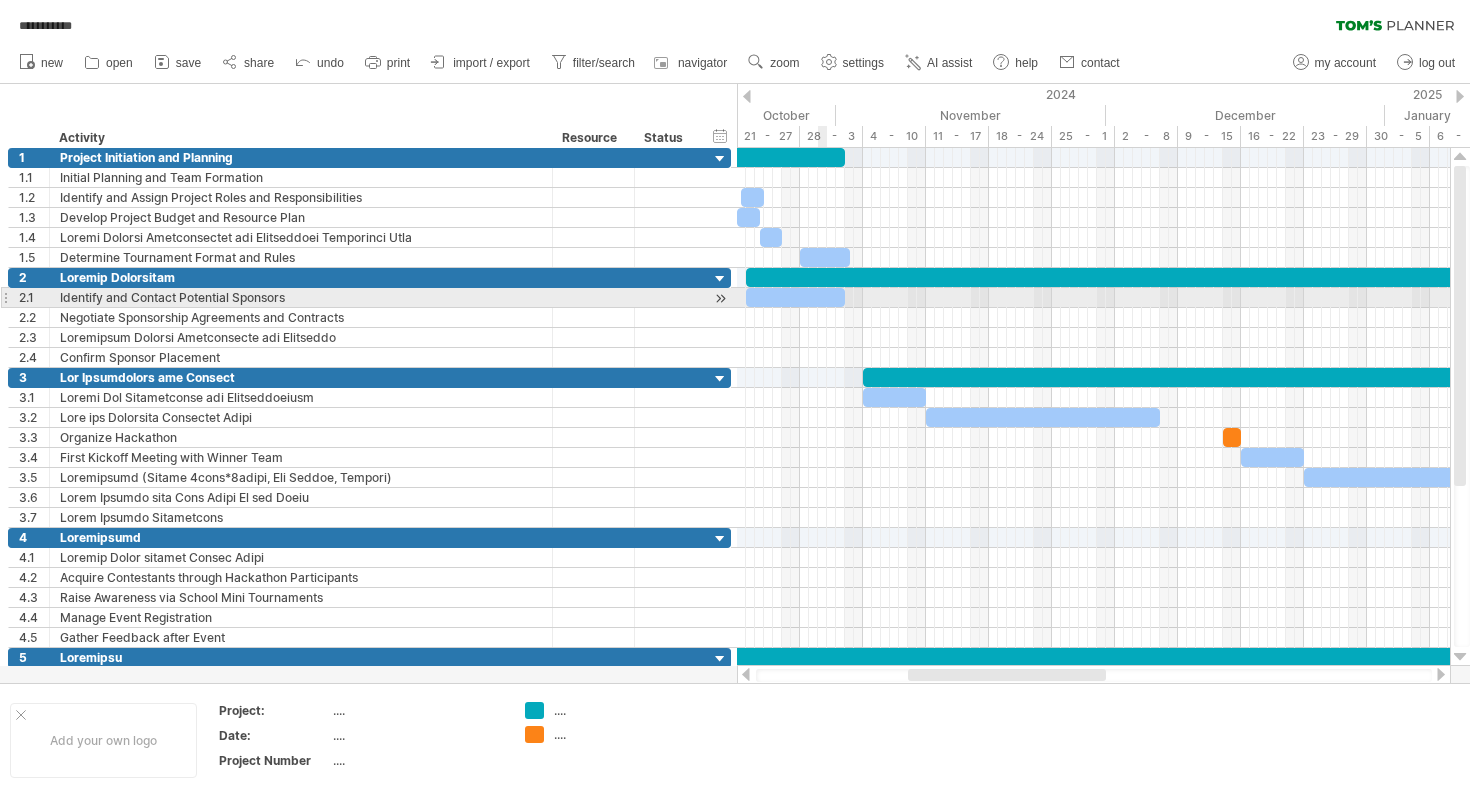 click at bounding box center (795, 297) 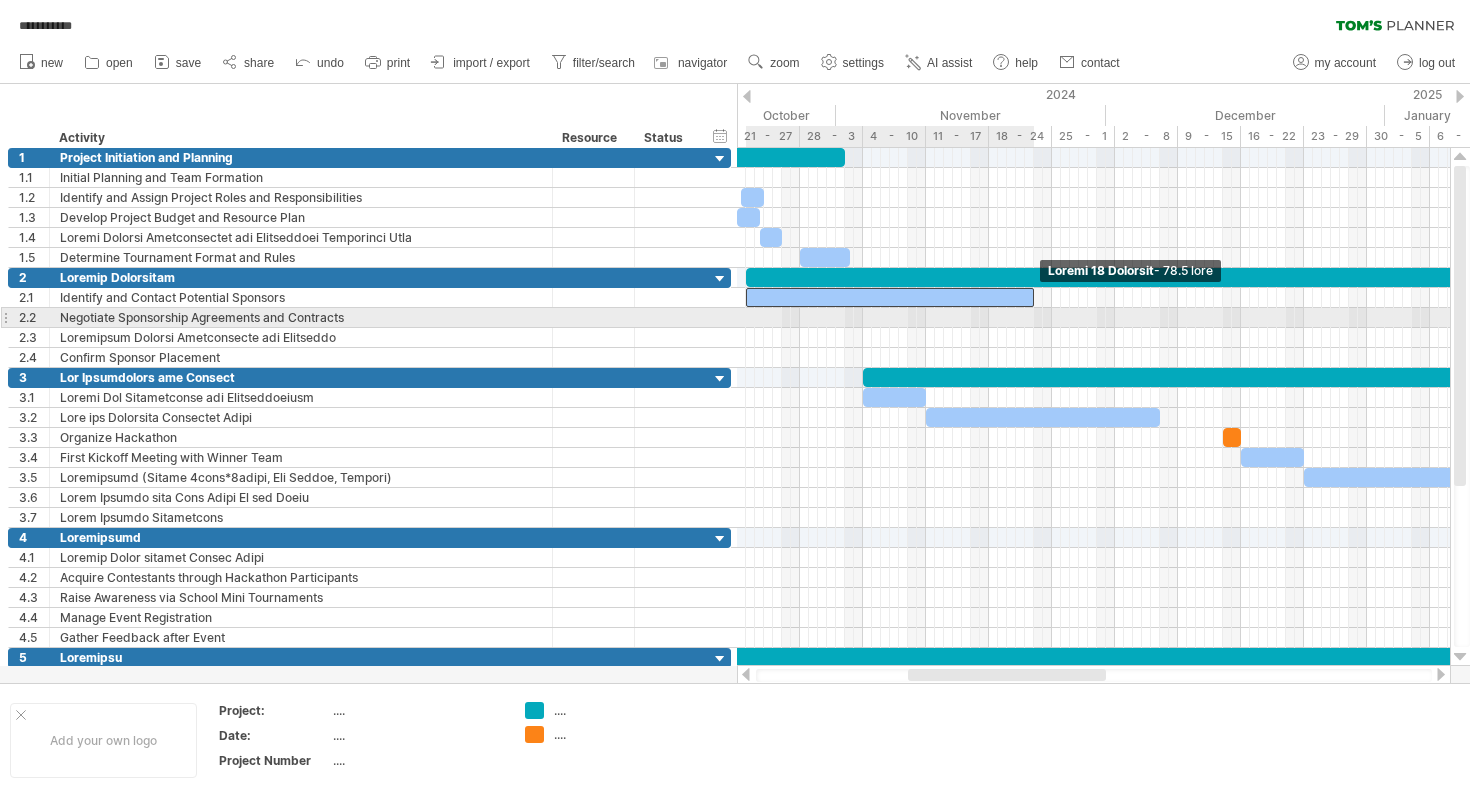 drag, startPoint x: 842, startPoint y: 302, endPoint x: 1031, endPoint y: 312, distance: 189.26436 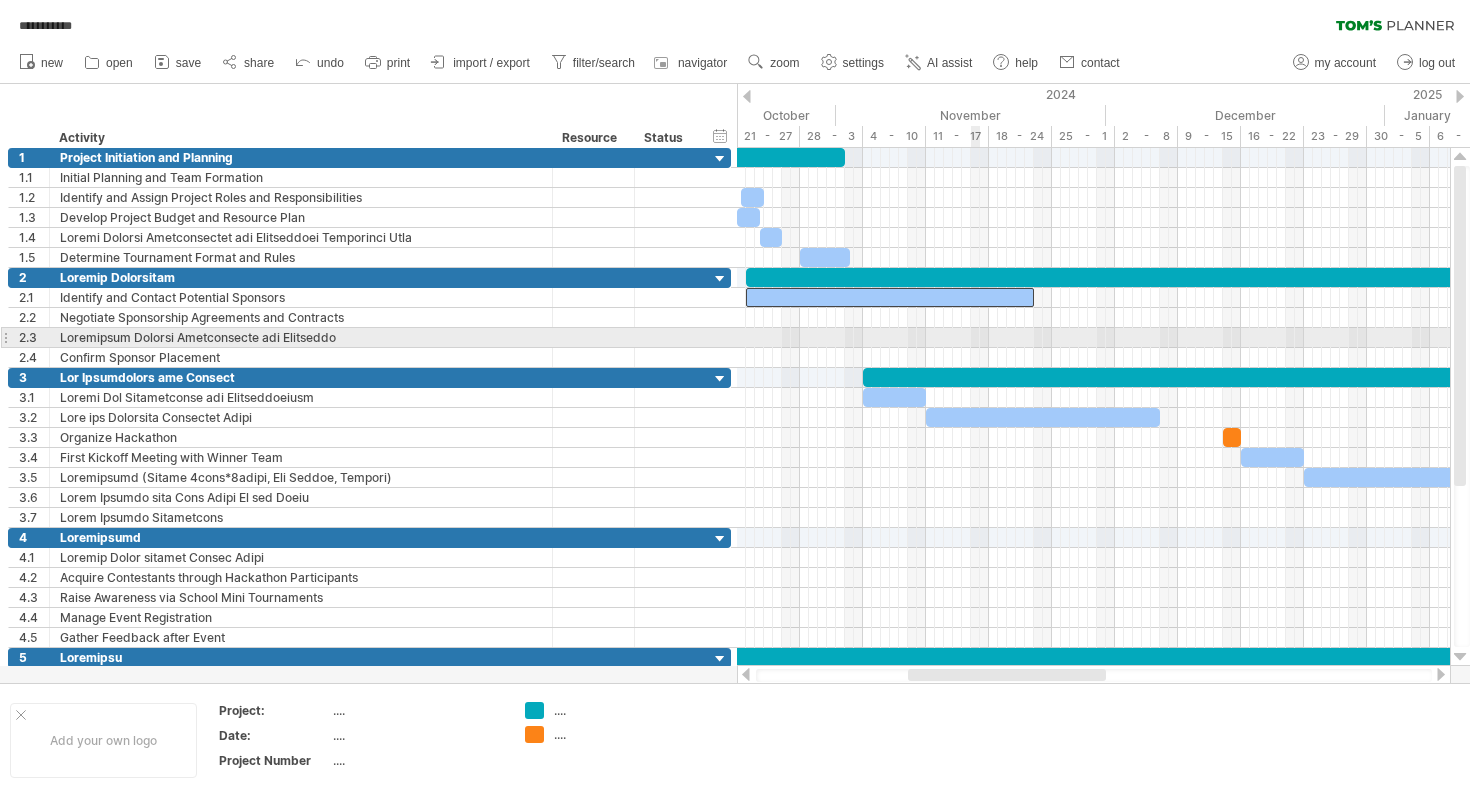 click at bounding box center (1093, 338) 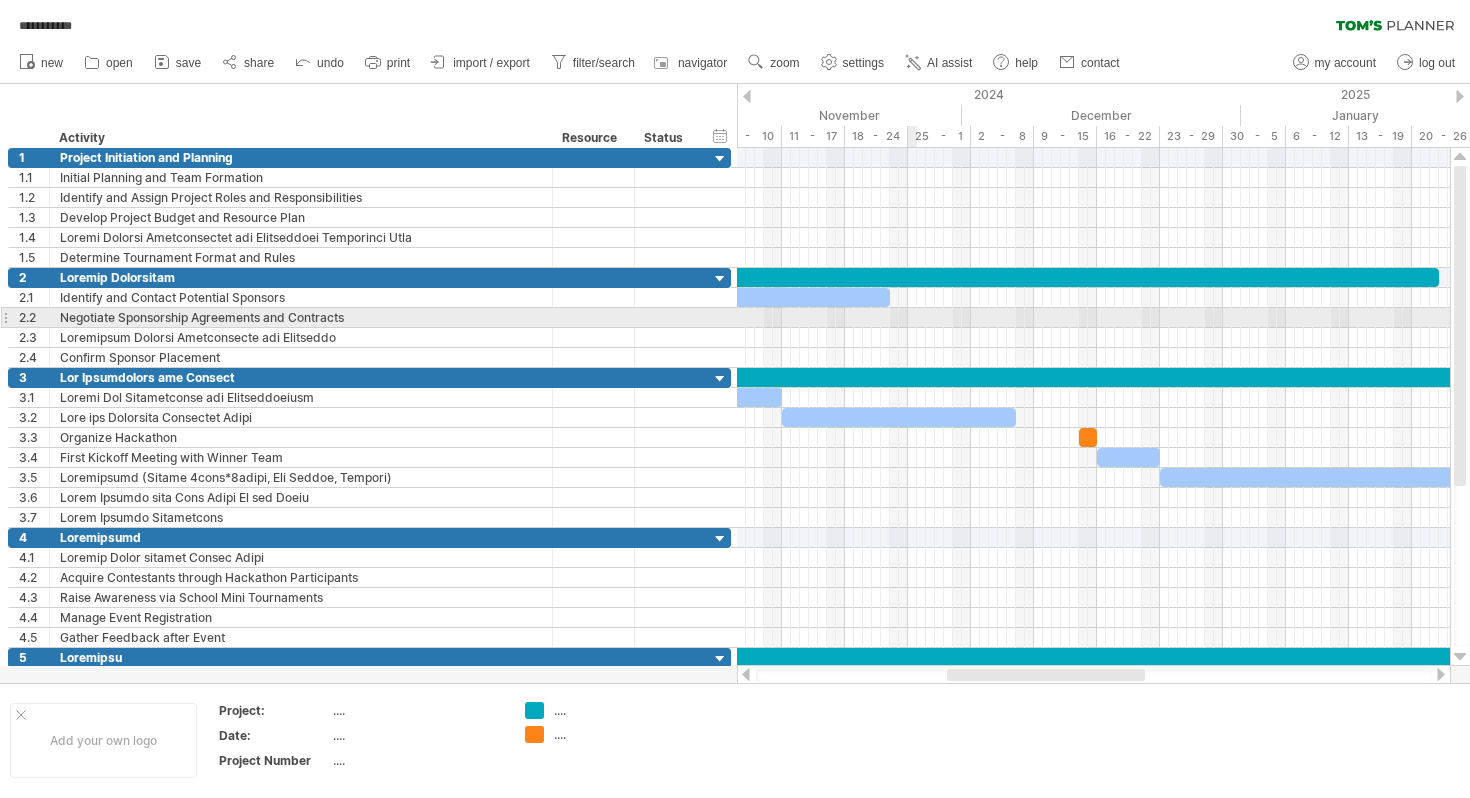 click at bounding box center [1093, 318] 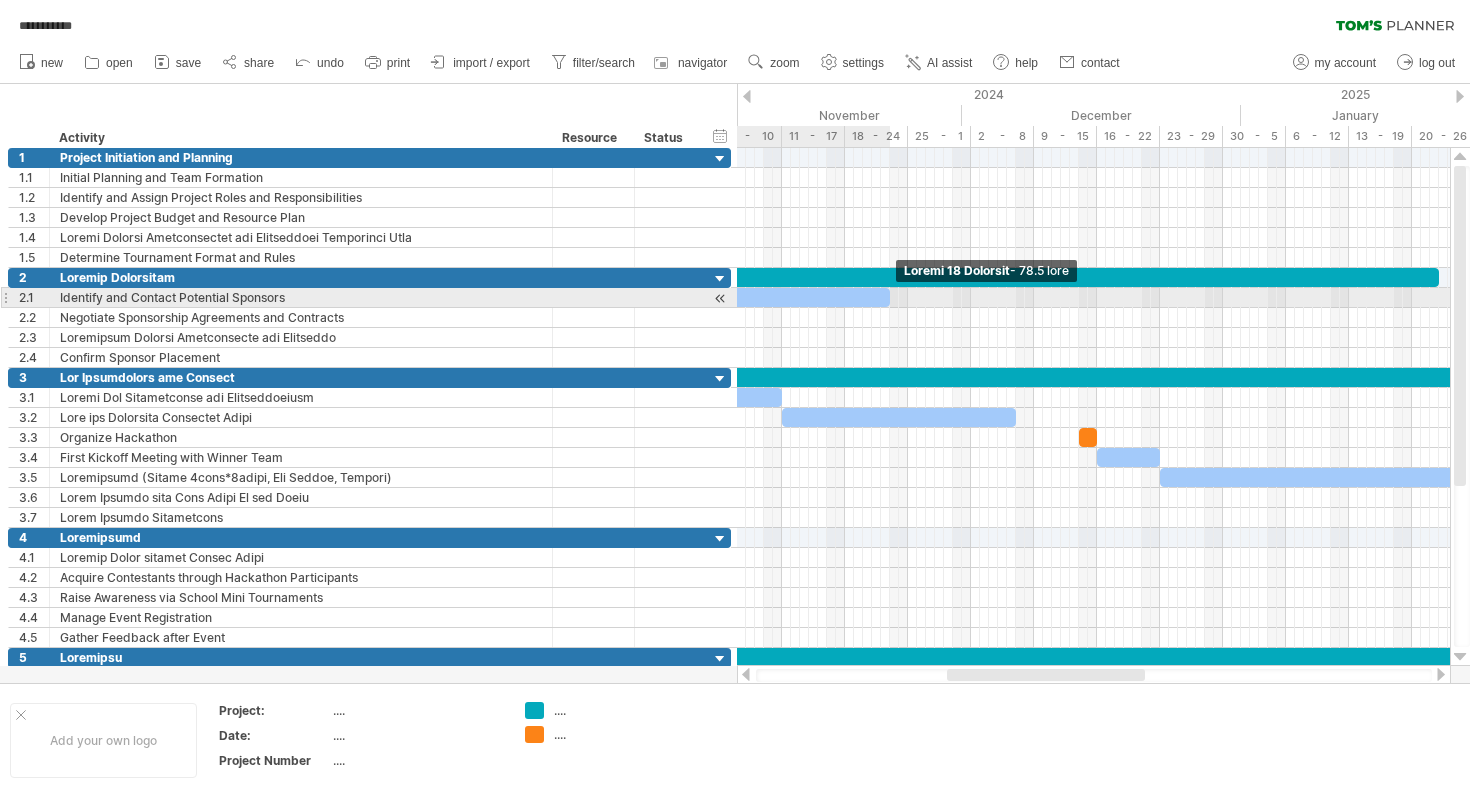click at bounding box center [890, 297] 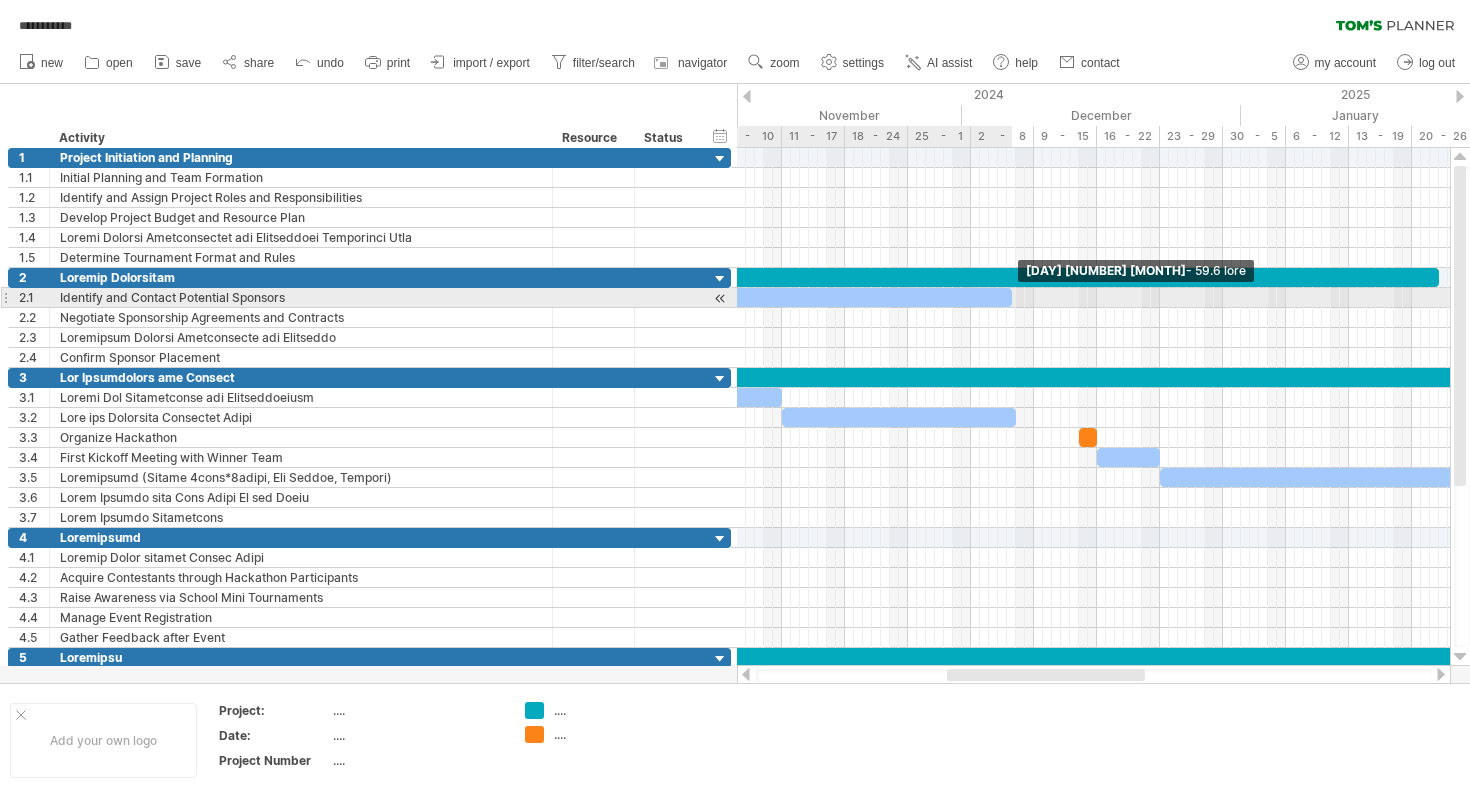 drag, startPoint x: 888, startPoint y: 298, endPoint x: 1010, endPoint y: 307, distance: 122.33152 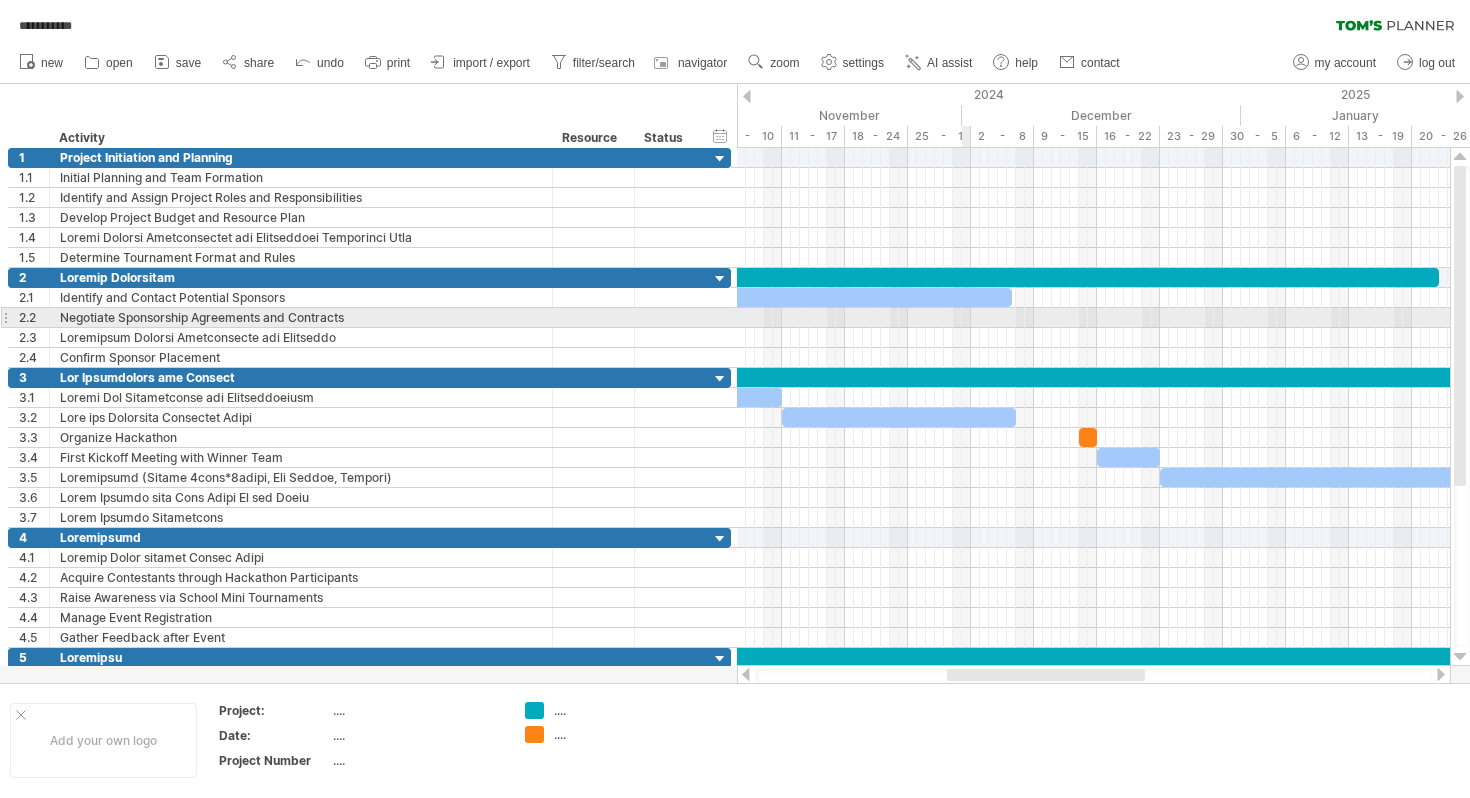 click at bounding box center (1093, 318) 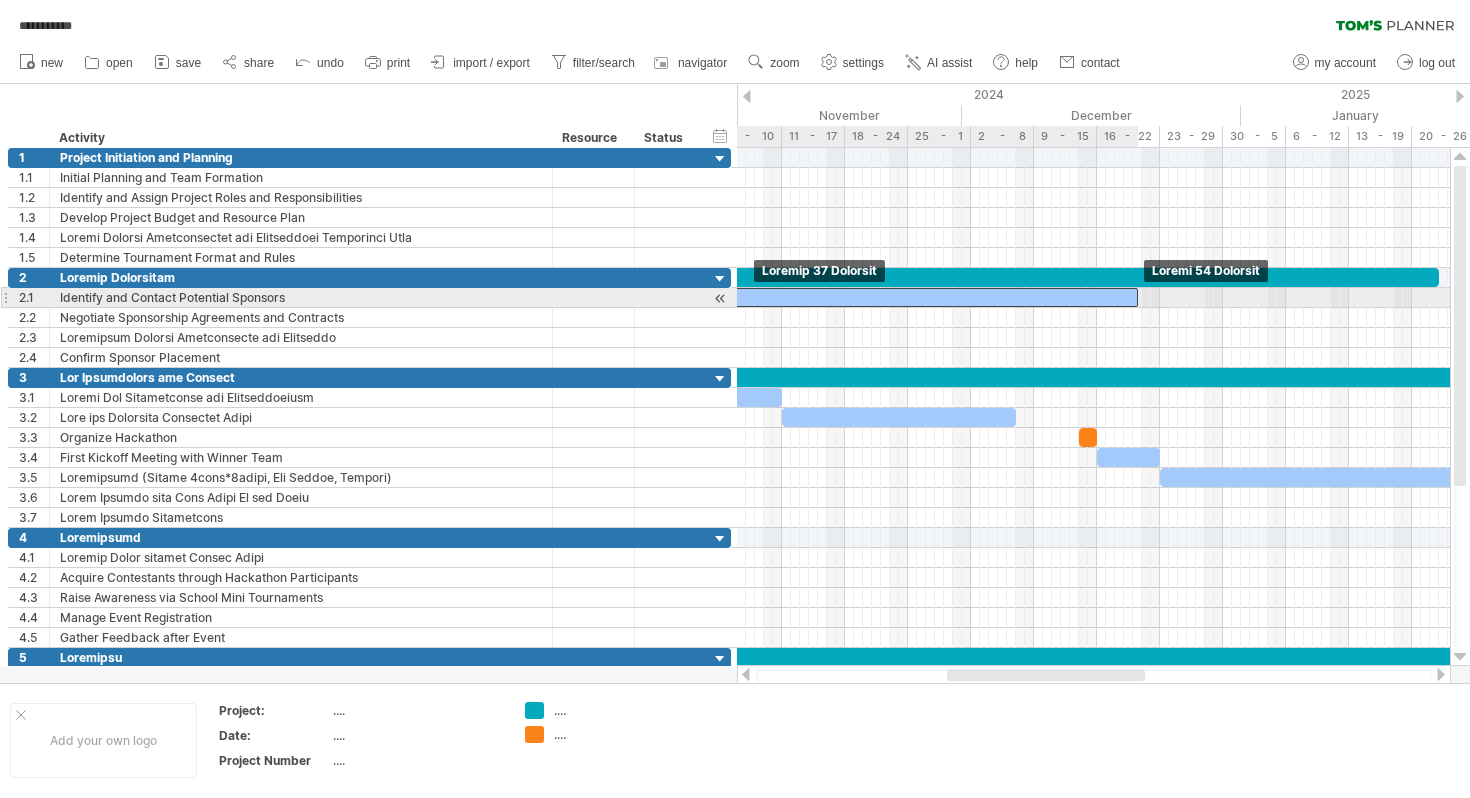 drag, startPoint x: 947, startPoint y: 297, endPoint x: 1075, endPoint y: 296, distance: 128.0039 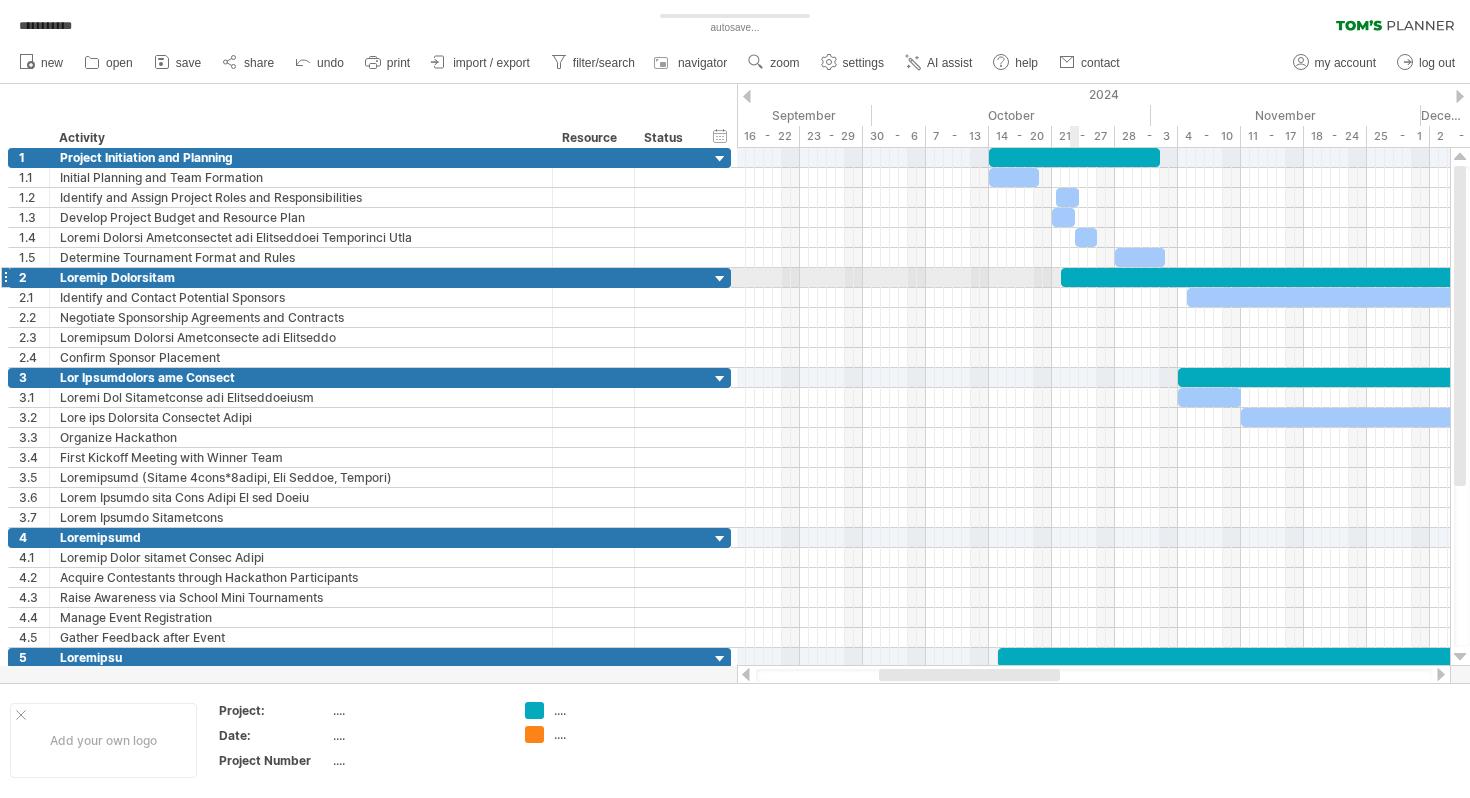 click at bounding box center [1479, 277] 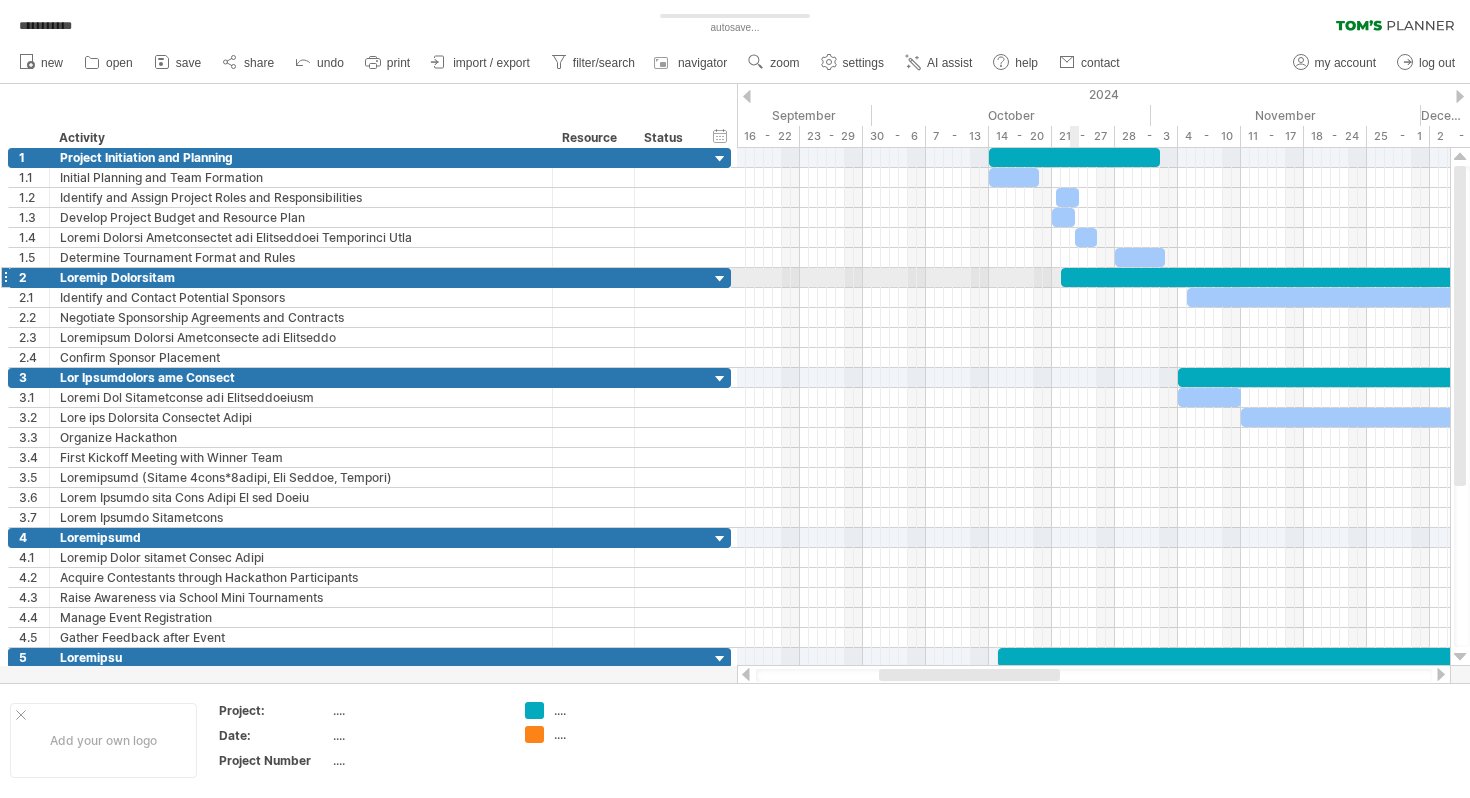 scroll, scrollTop: 0, scrollLeft: 0, axis: both 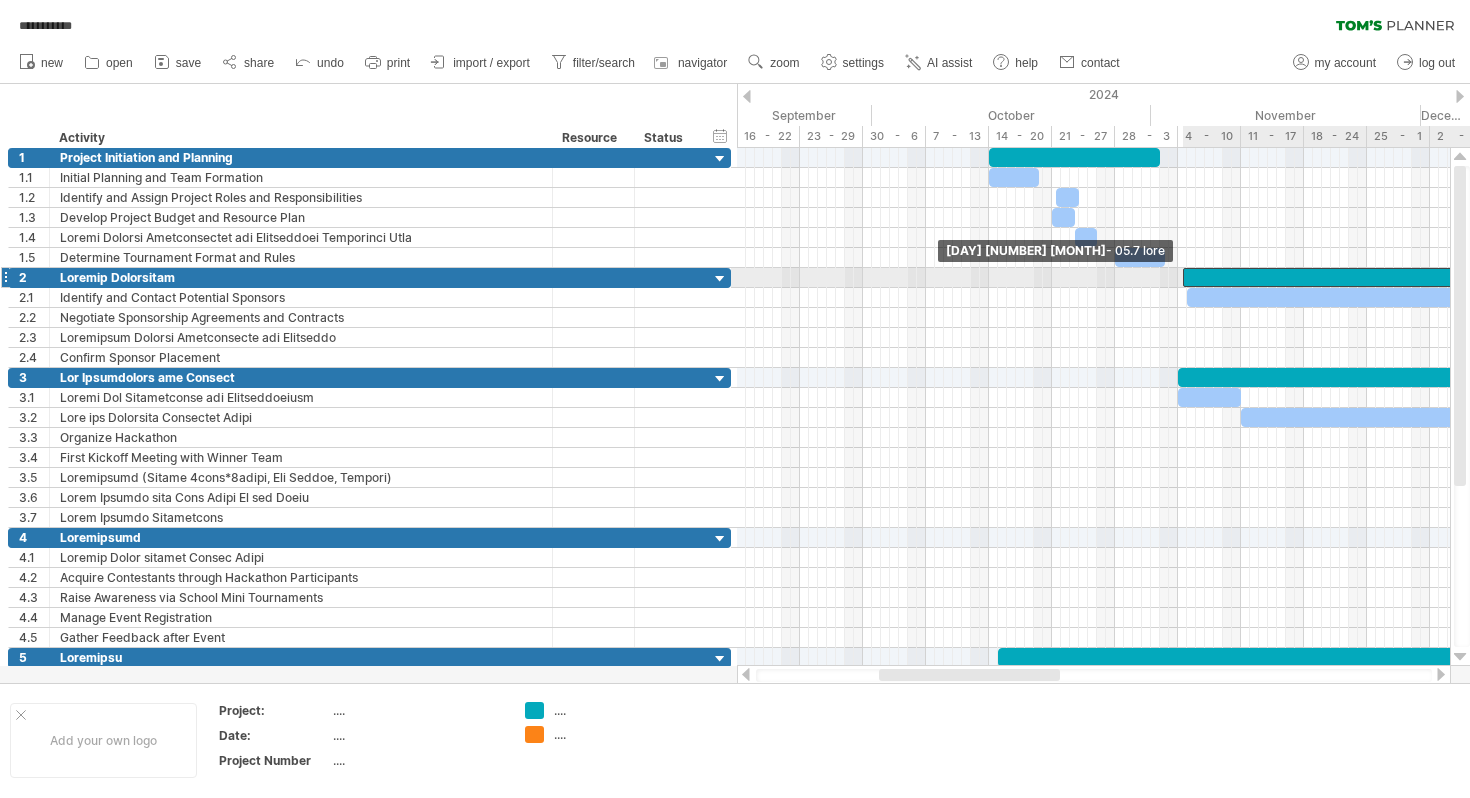 drag, startPoint x: 1063, startPoint y: 273, endPoint x: 1186, endPoint y: 281, distance: 123.25989 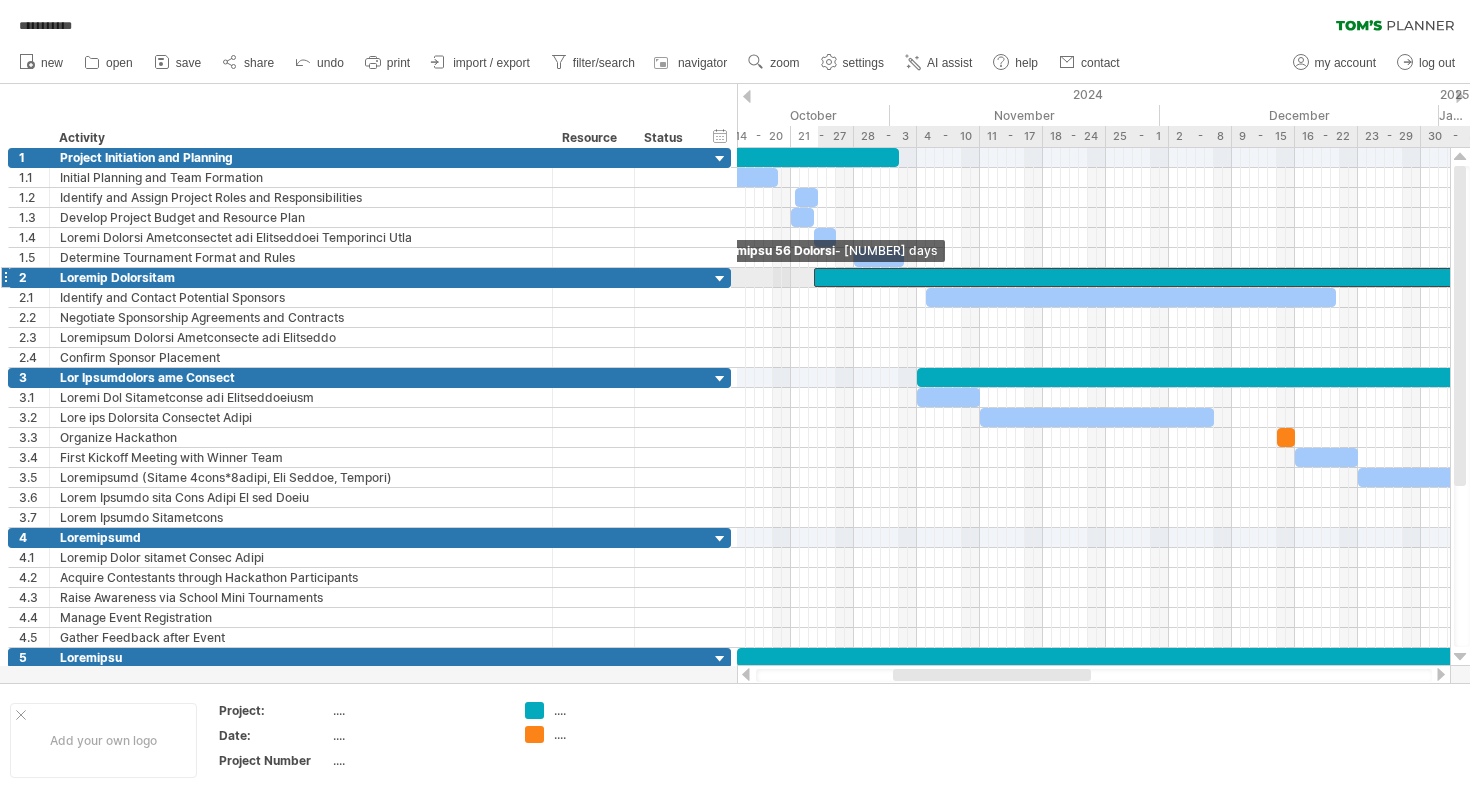 drag, startPoint x: 924, startPoint y: 271, endPoint x: 817, endPoint y: 276, distance: 107.11676 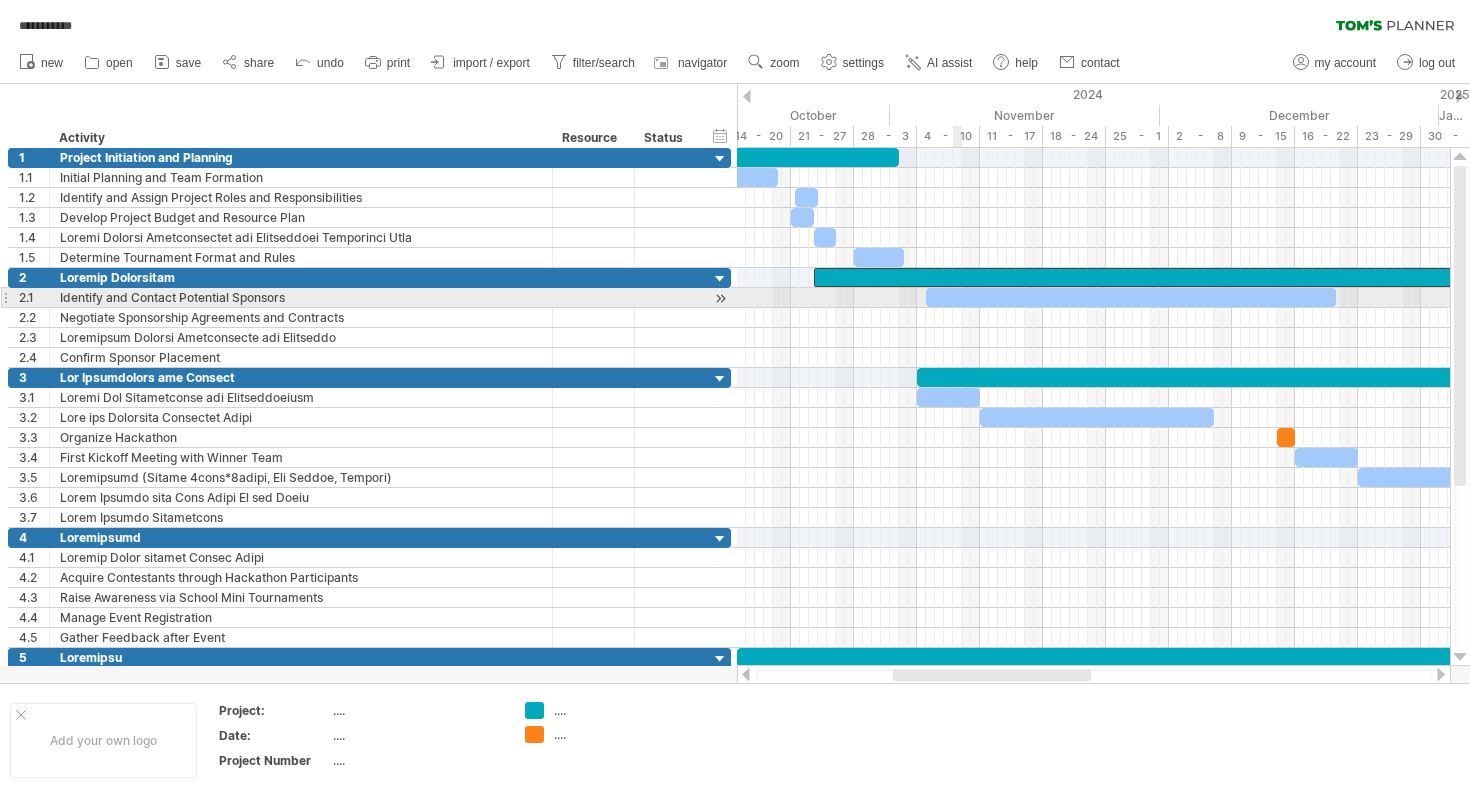 click at bounding box center [1131, 297] 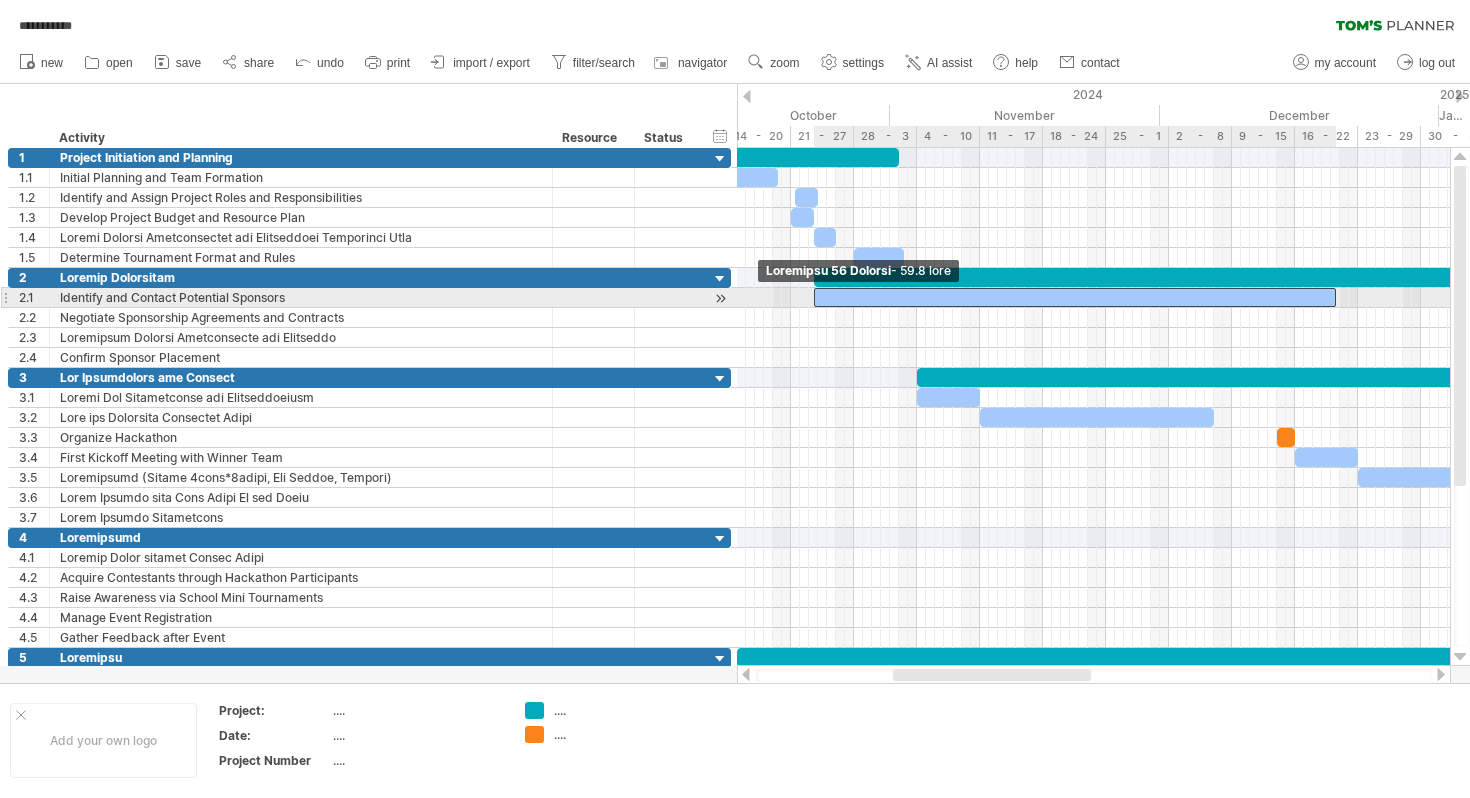 drag, startPoint x: 926, startPoint y: 297, endPoint x: 816, endPoint y: 296, distance: 110.00455 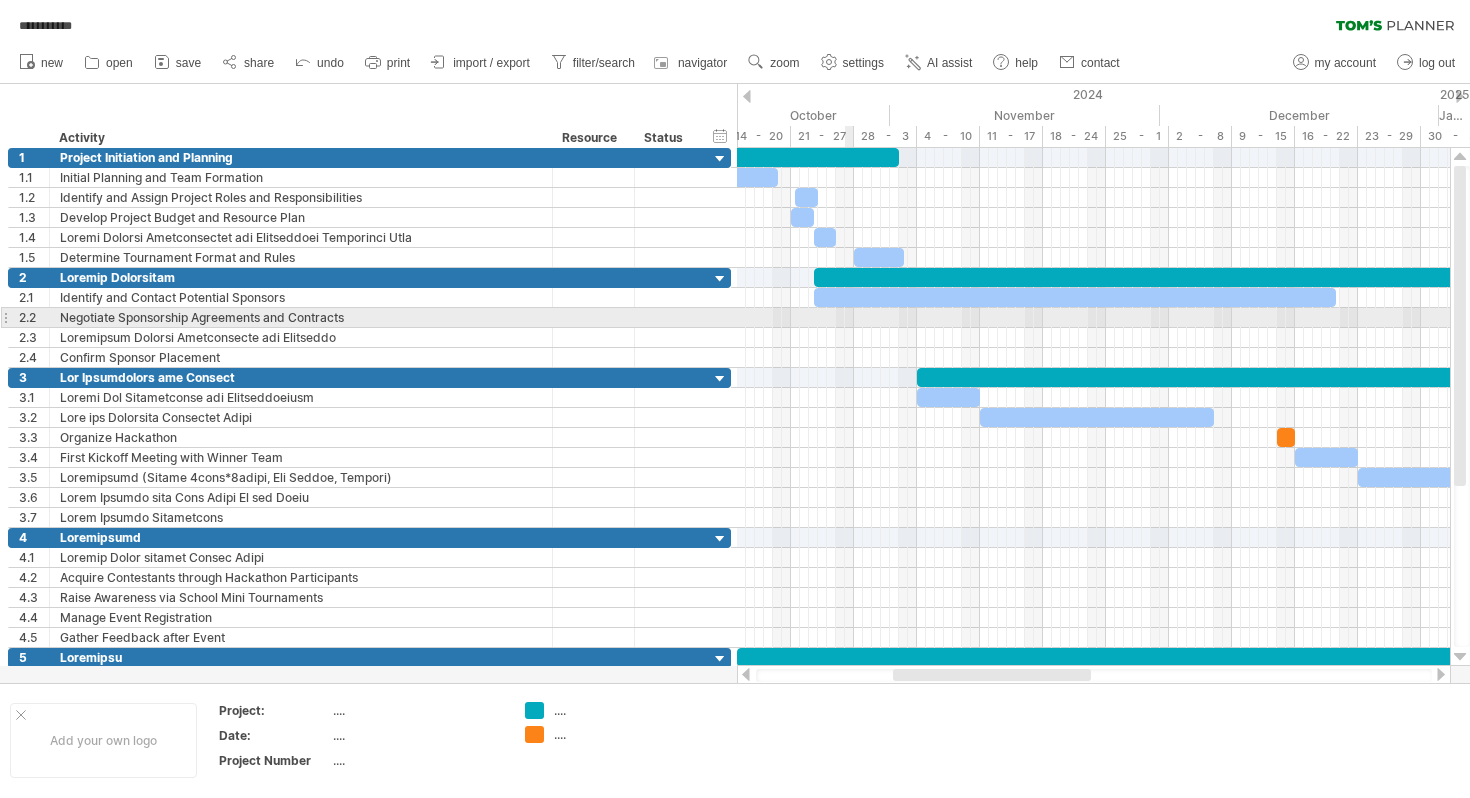 click at bounding box center [1093, 318] 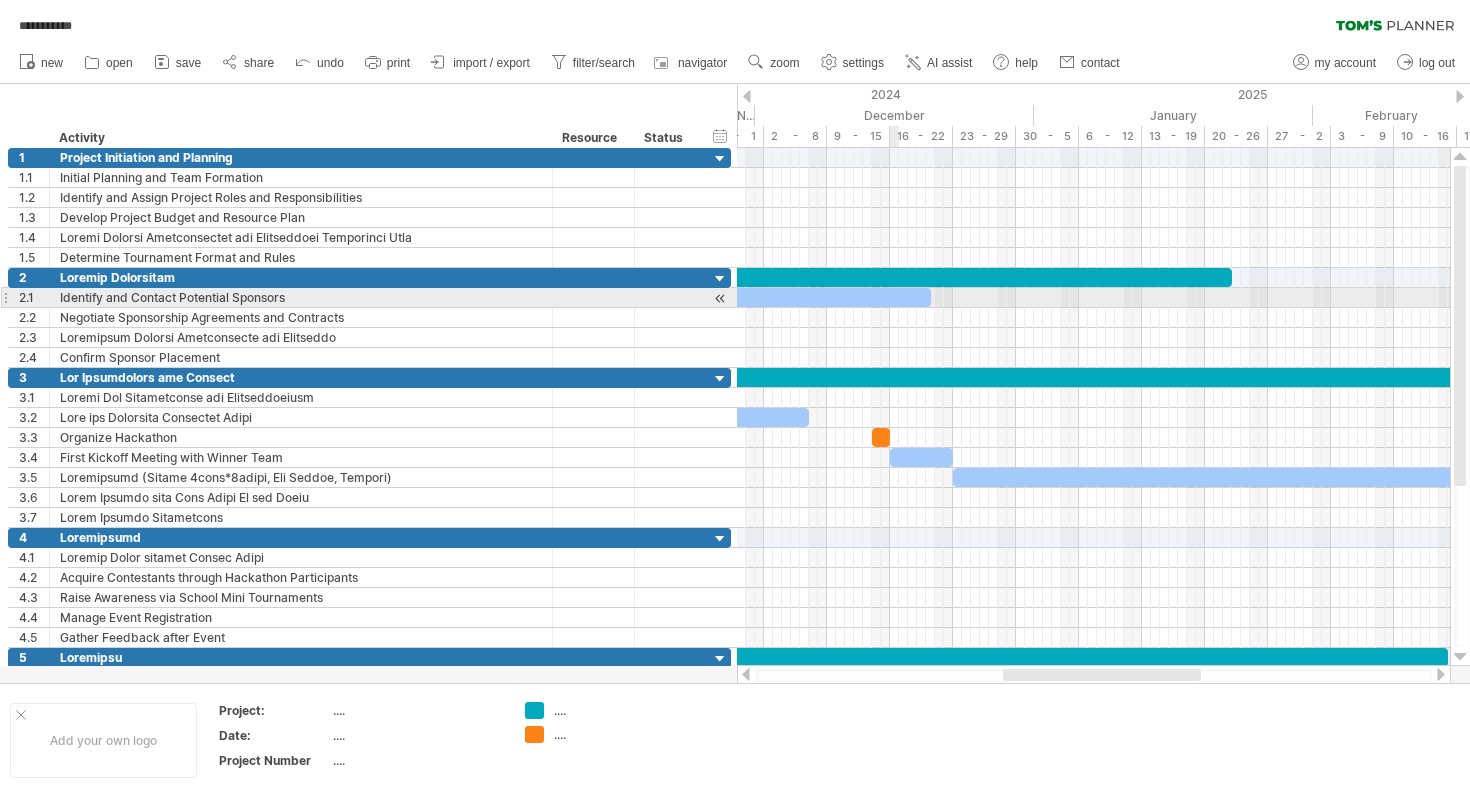 click at bounding box center [670, 297] 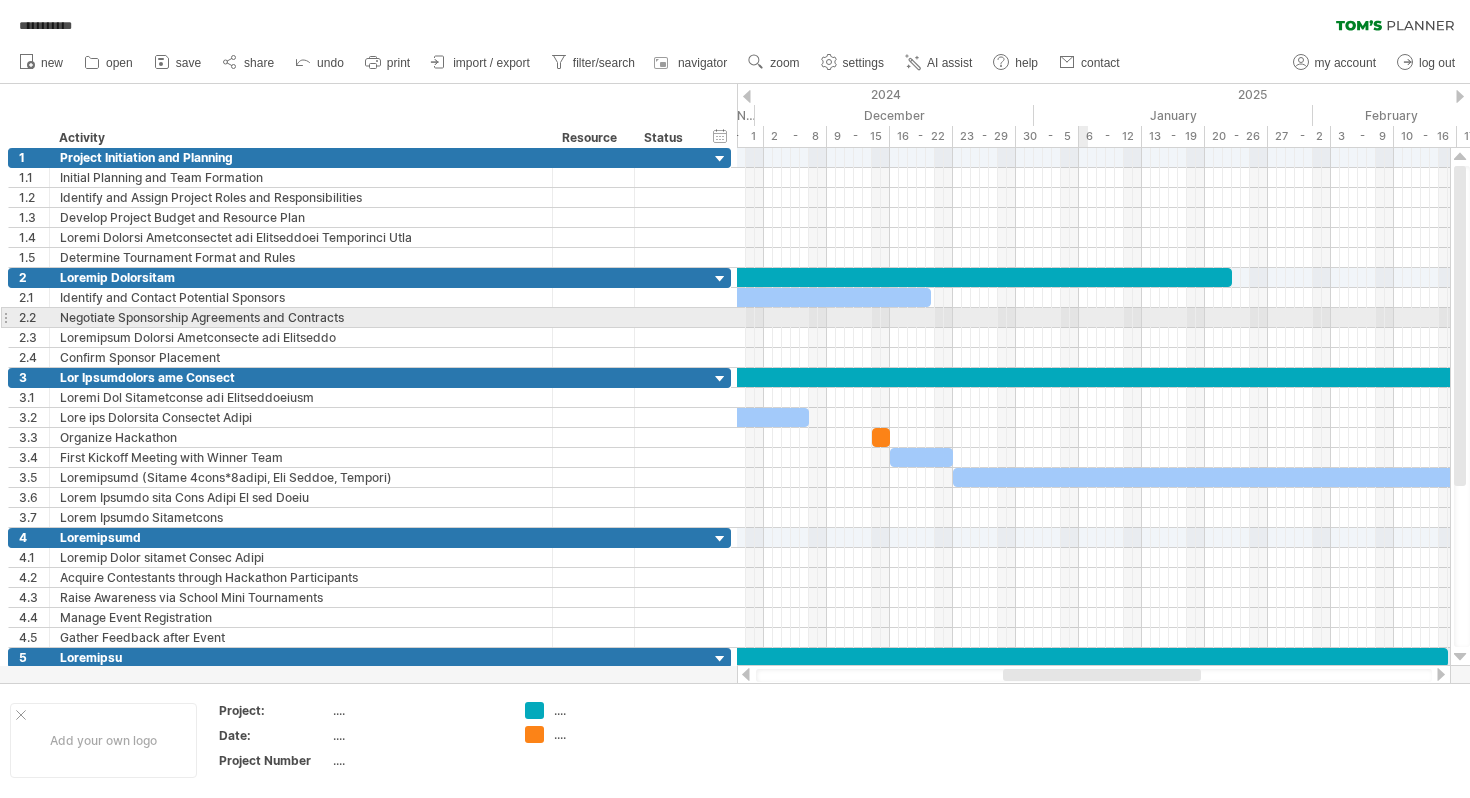 click at bounding box center (1093, 318) 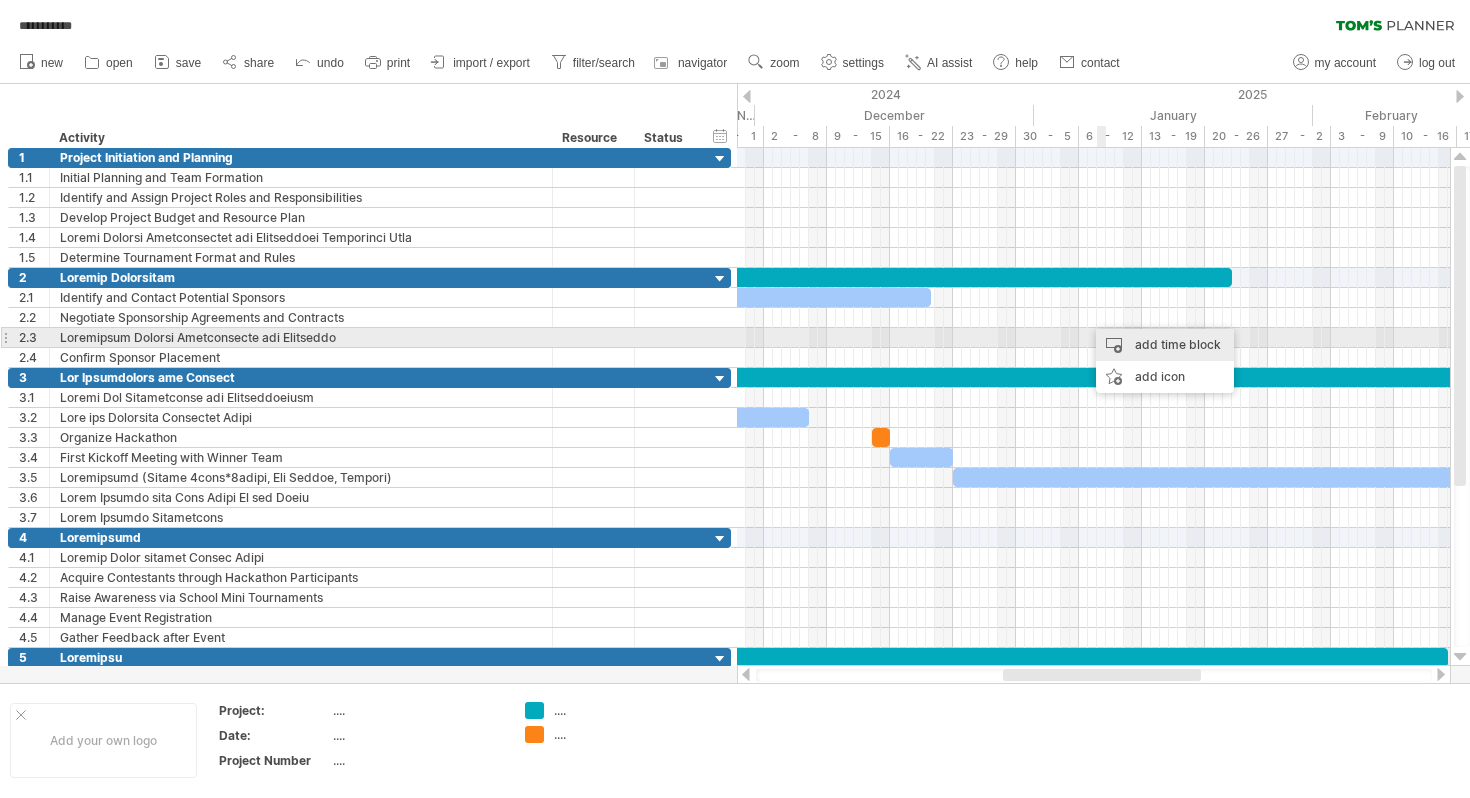 click on "add time block" at bounding box center (1165, 345) 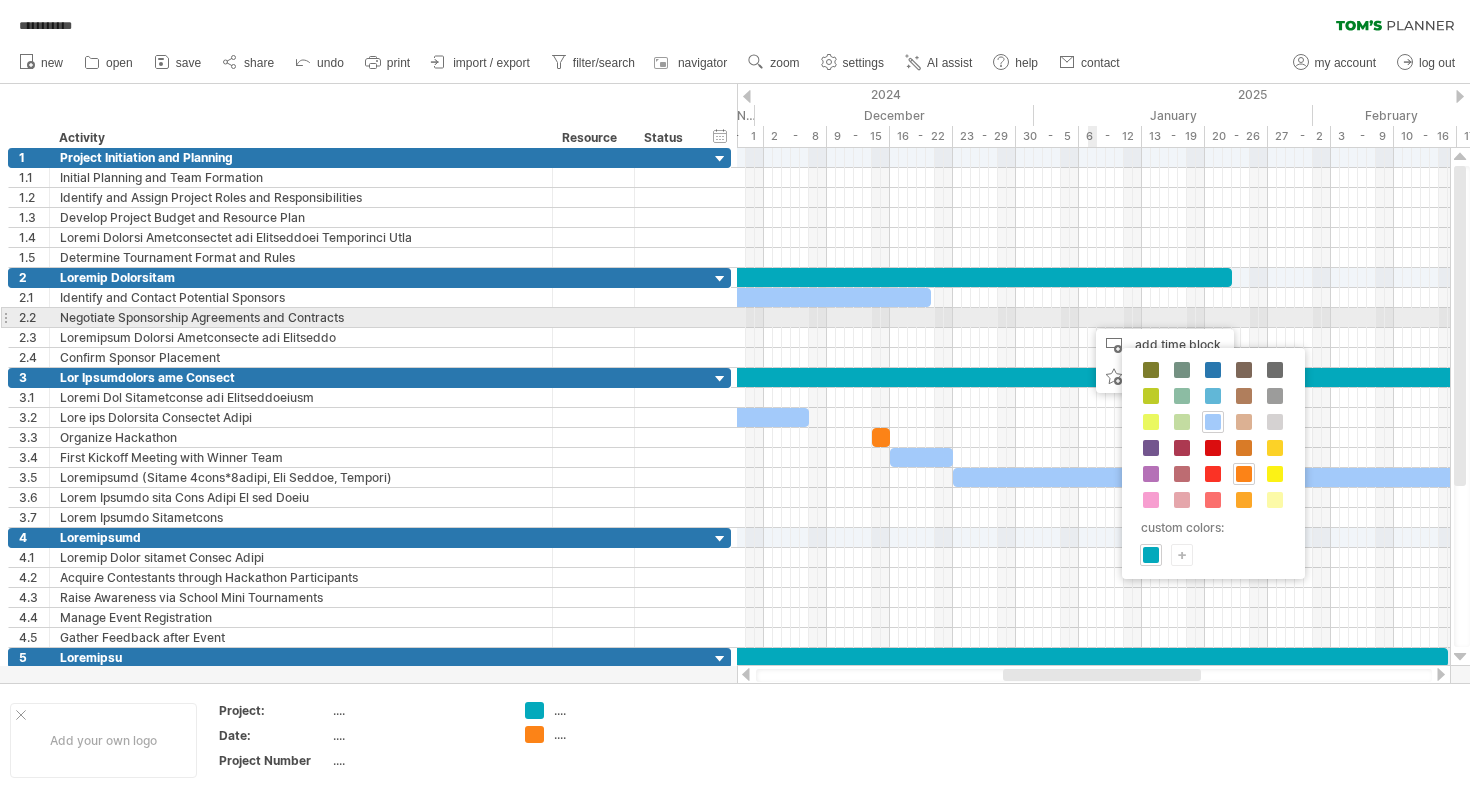click at bounding box center [1093, 318] 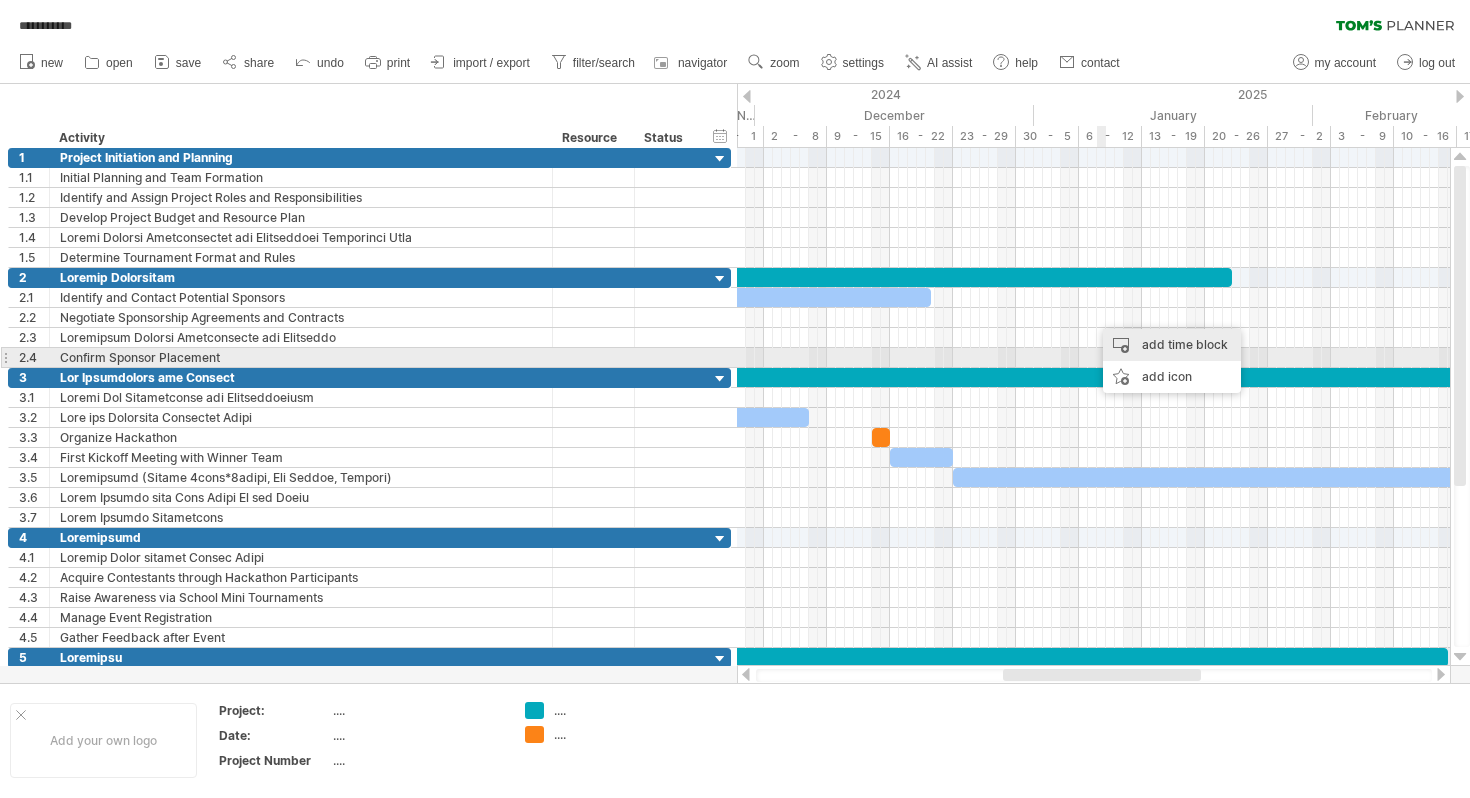 click on "add time block" at bounding box center (1172, 345) 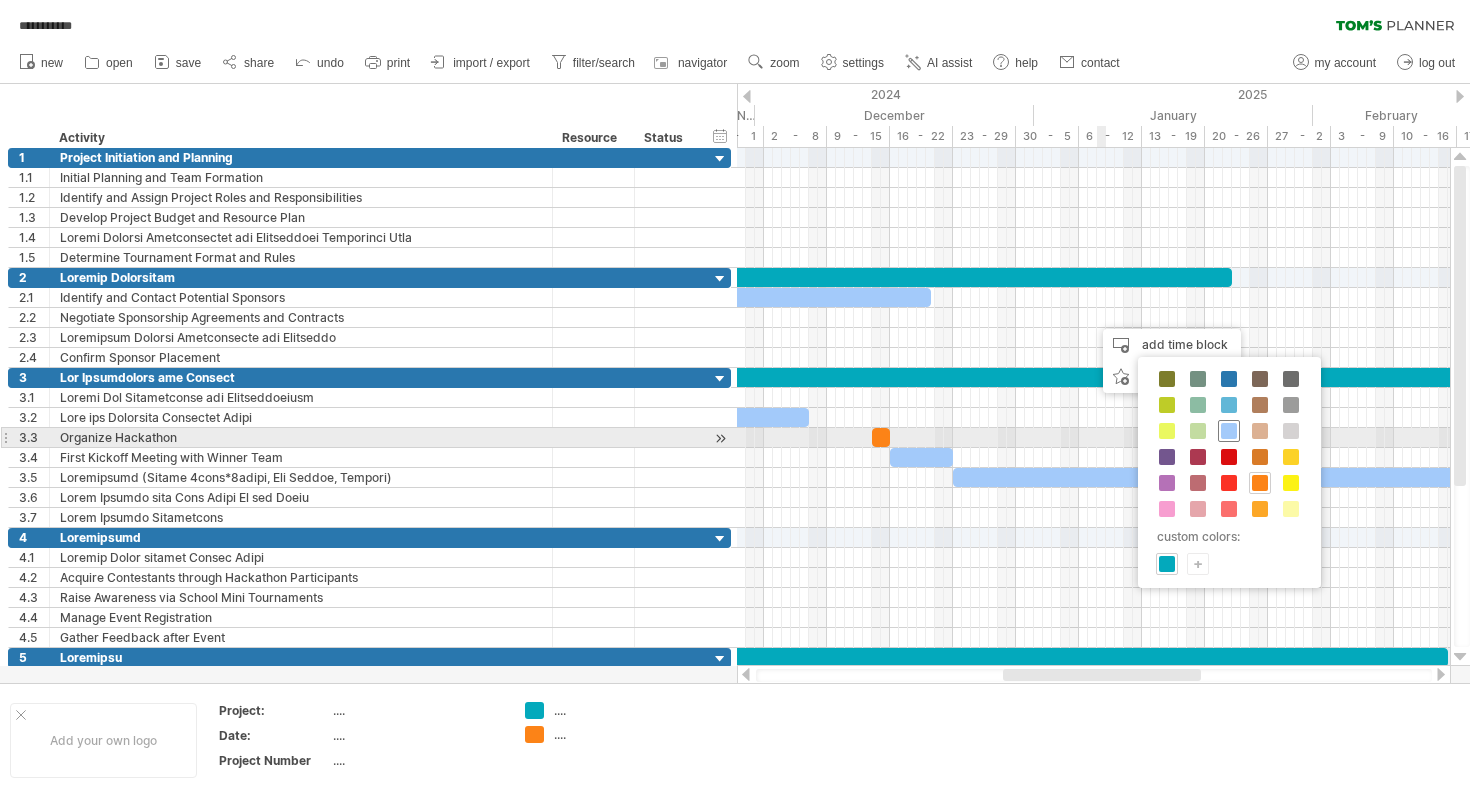 click at bounding box center (1229, 431) 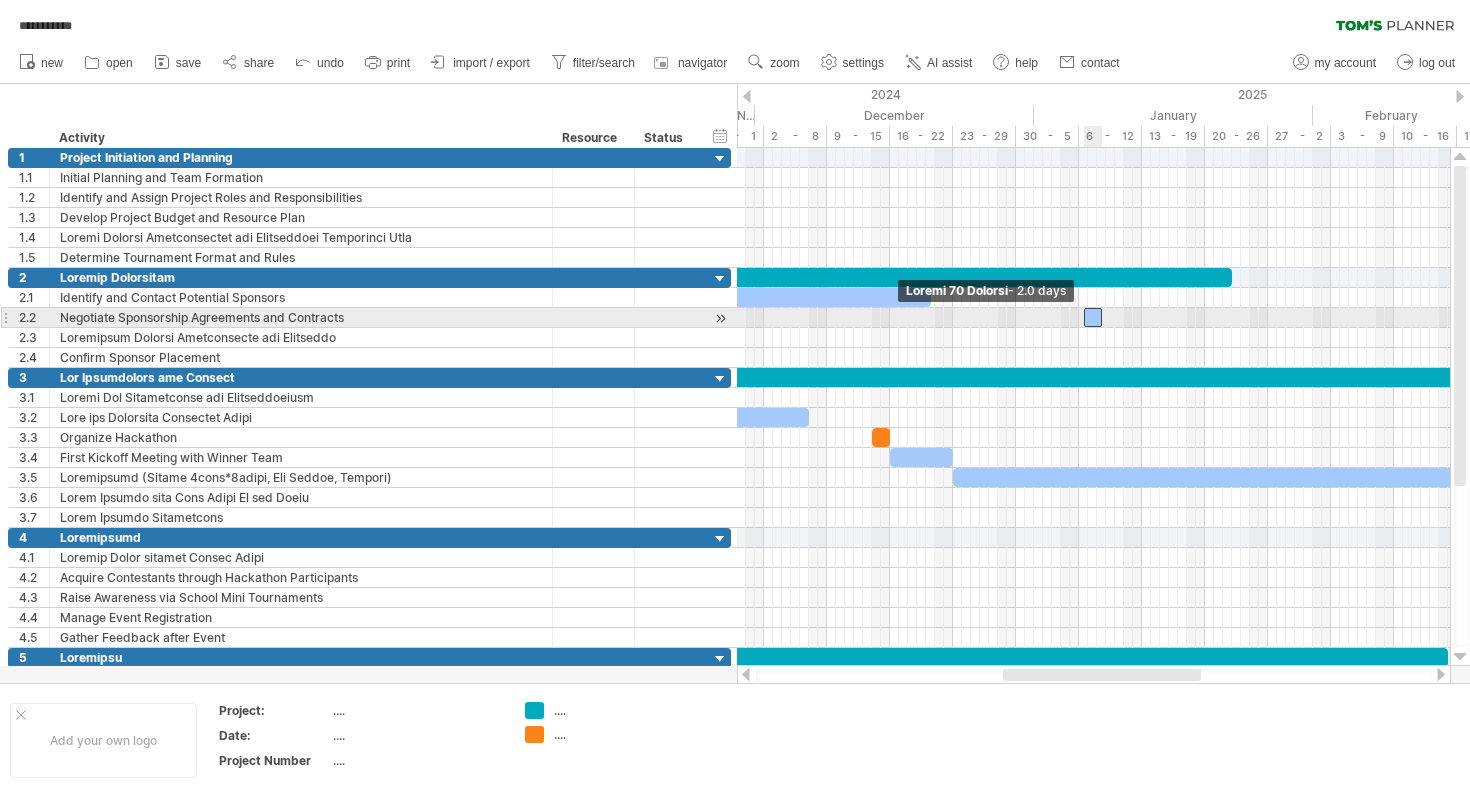 click at bounding box center (1093, 317) 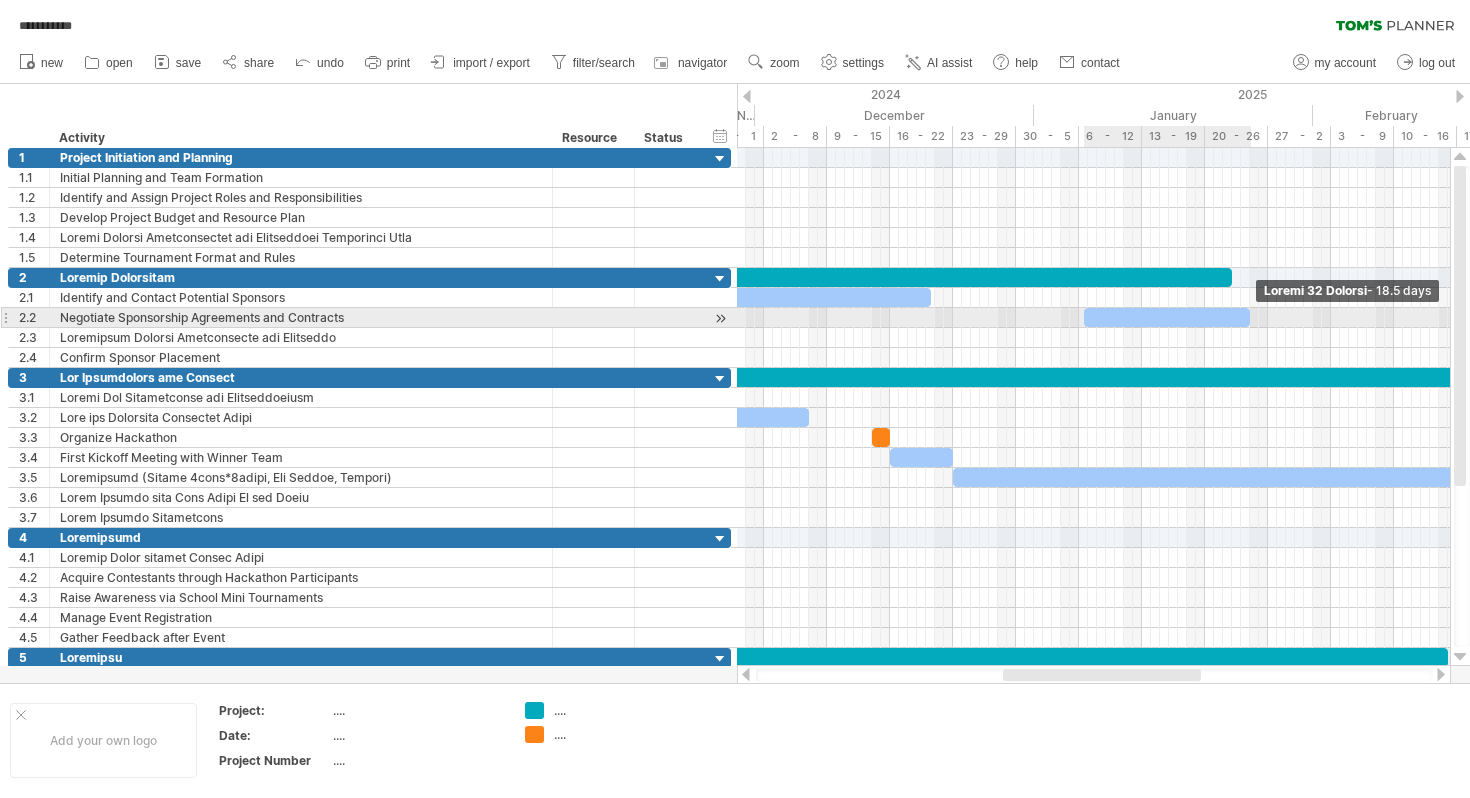 drag, startPoint x: 1101, startPoint y: 315, endPoint x: 1249, endPoint y: 323, distance: 148.21606 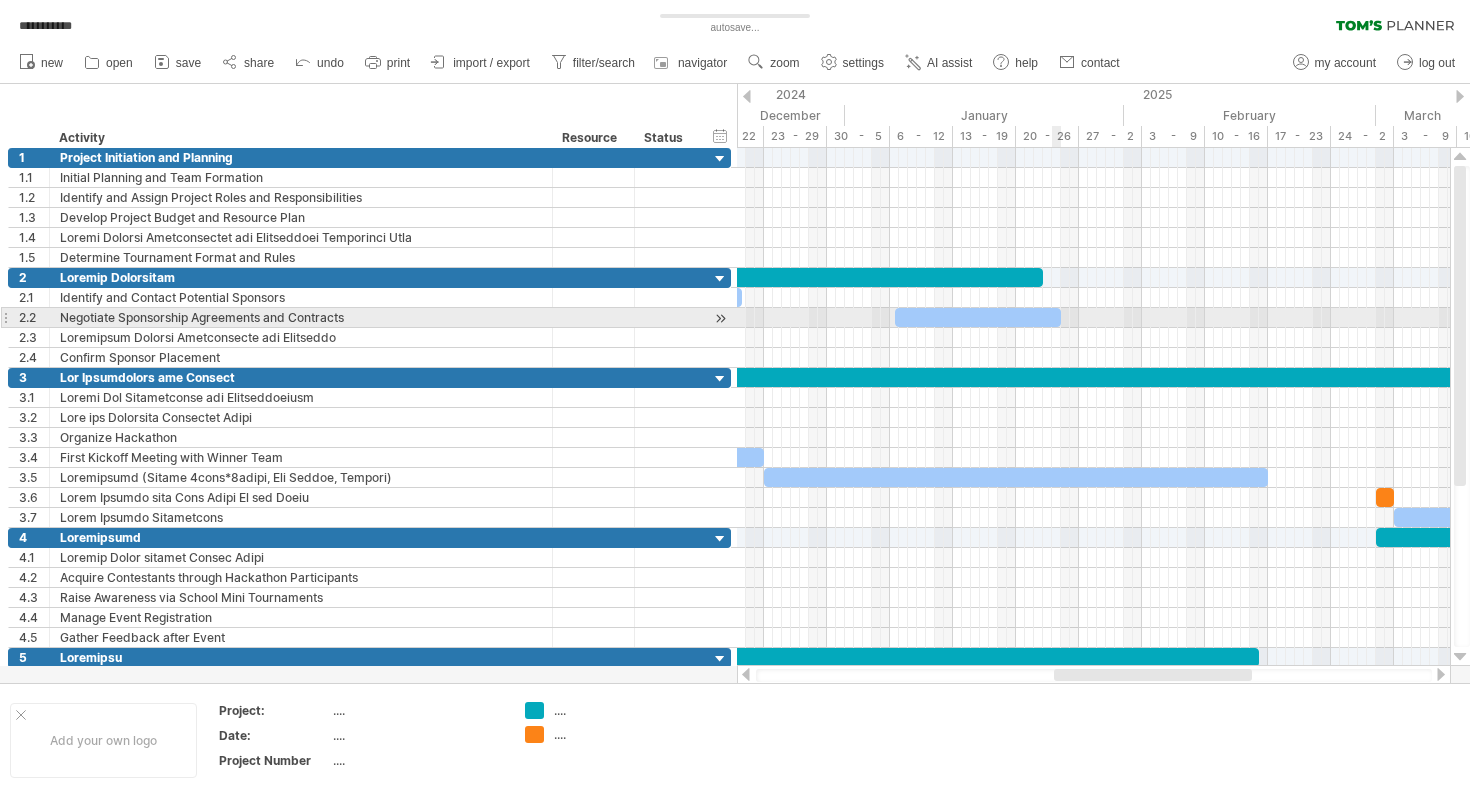 click at bounding box center [1061, 317] 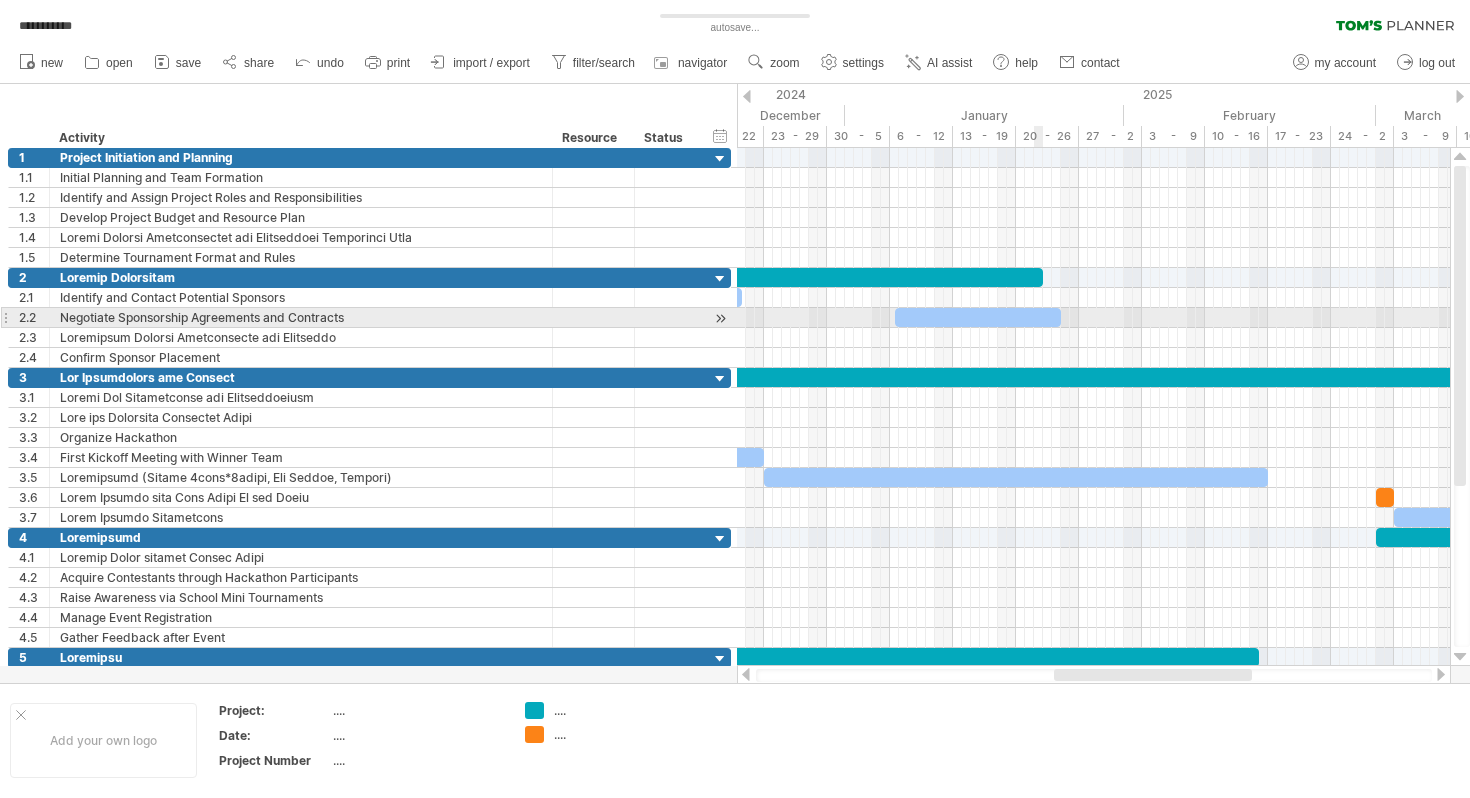 click at bounding box center (978, 317) 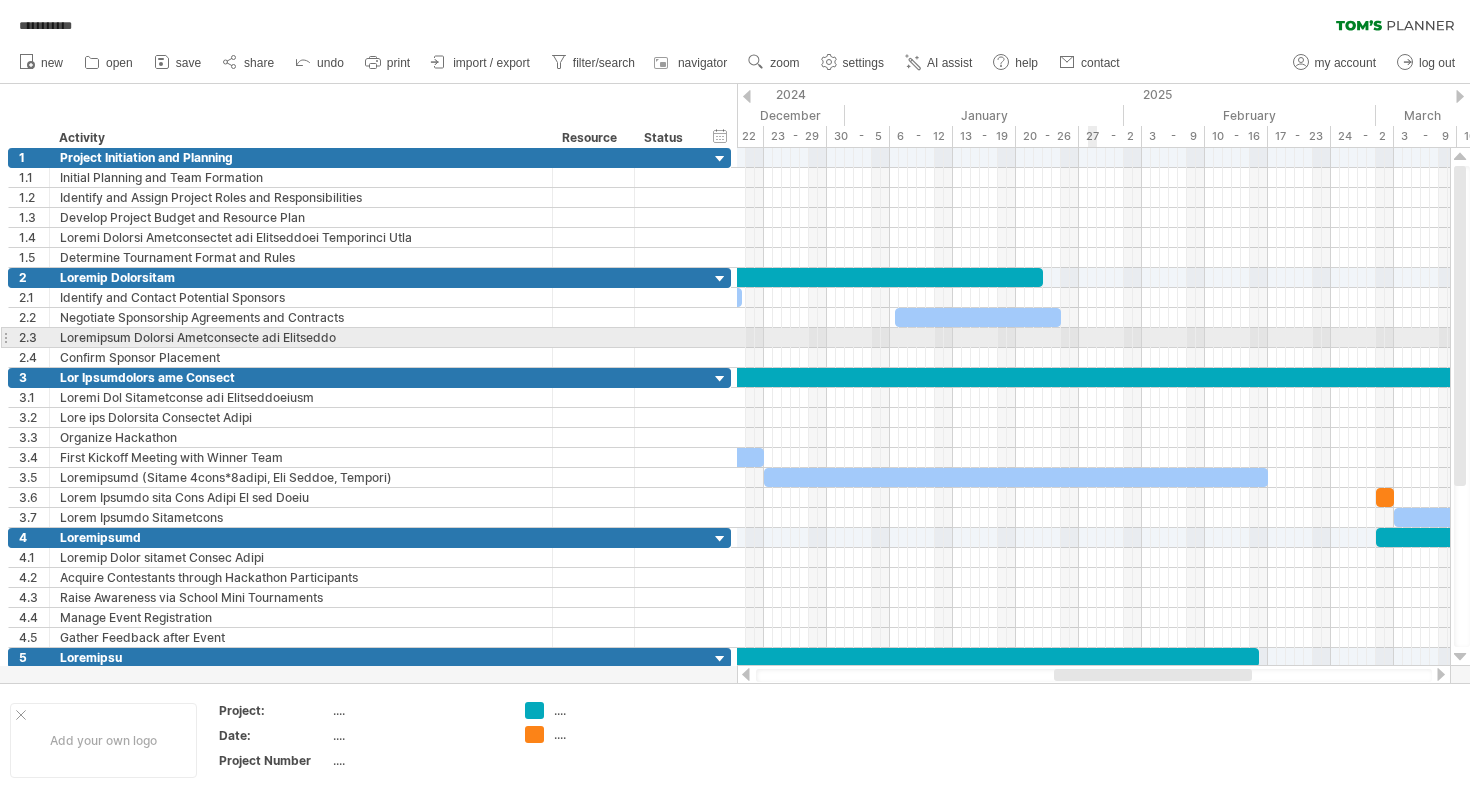 click at bounding box center (1093, 338) 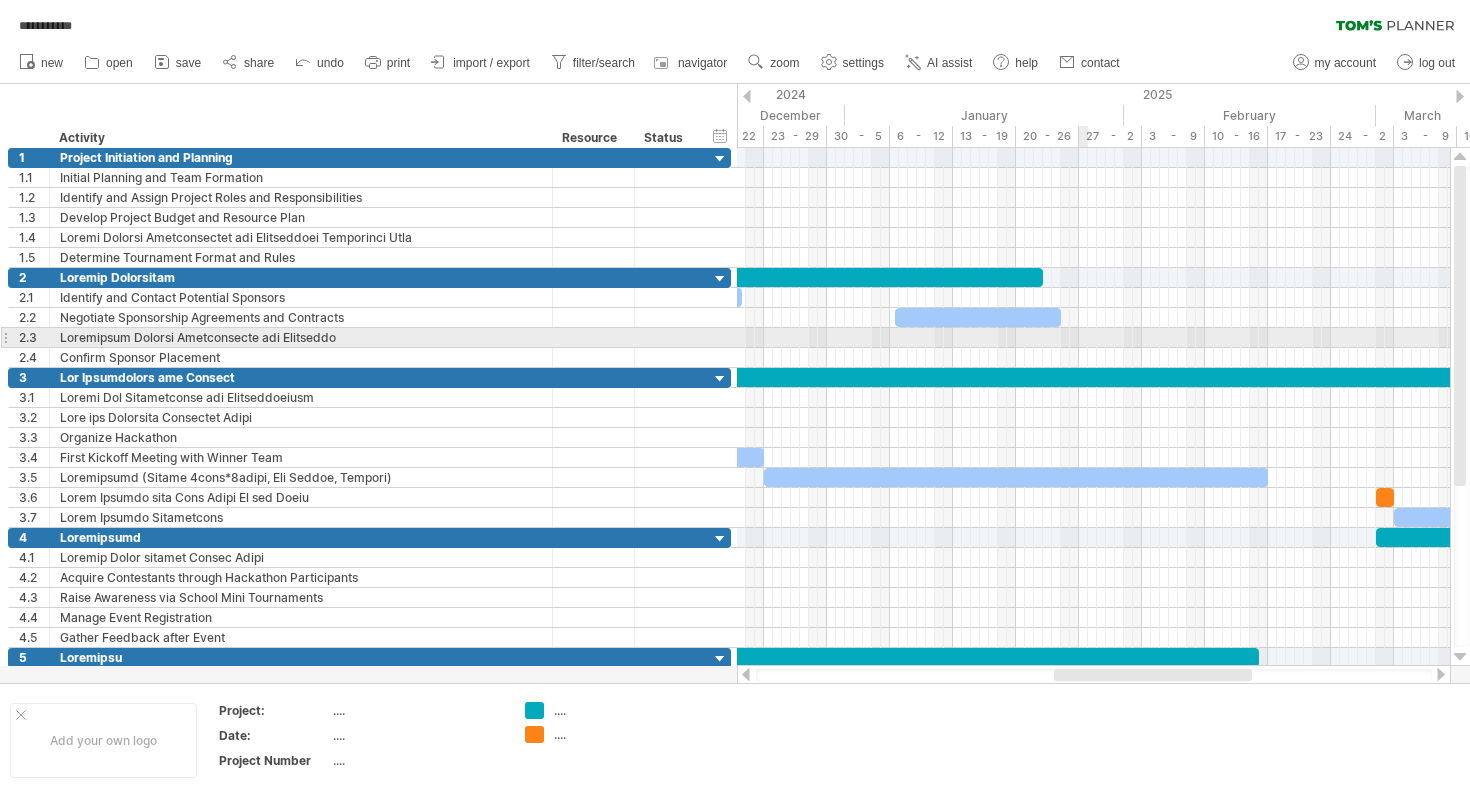 click at bounding box center (1093, 338) 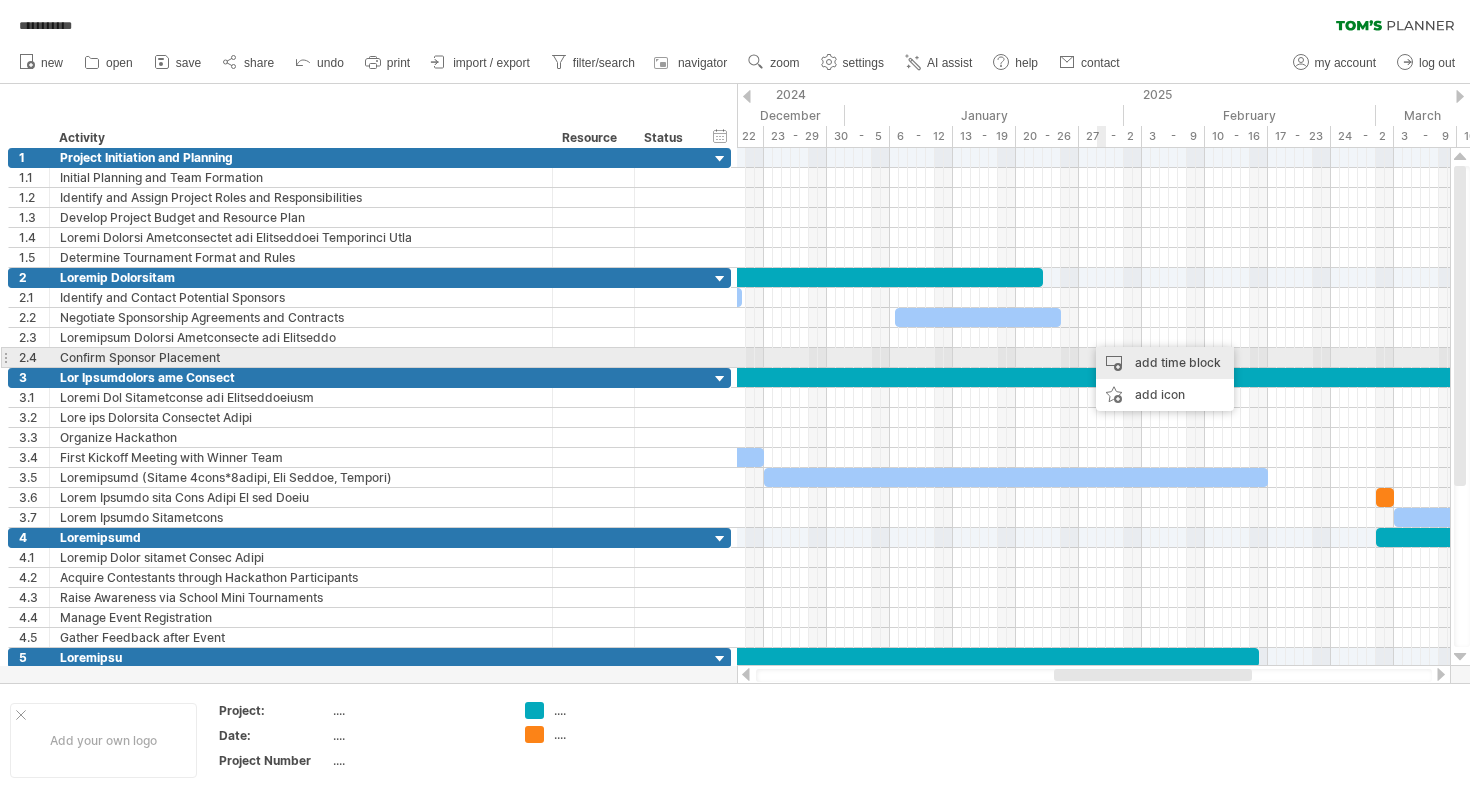 click on "add time block" at bounding box center [1165, 363] 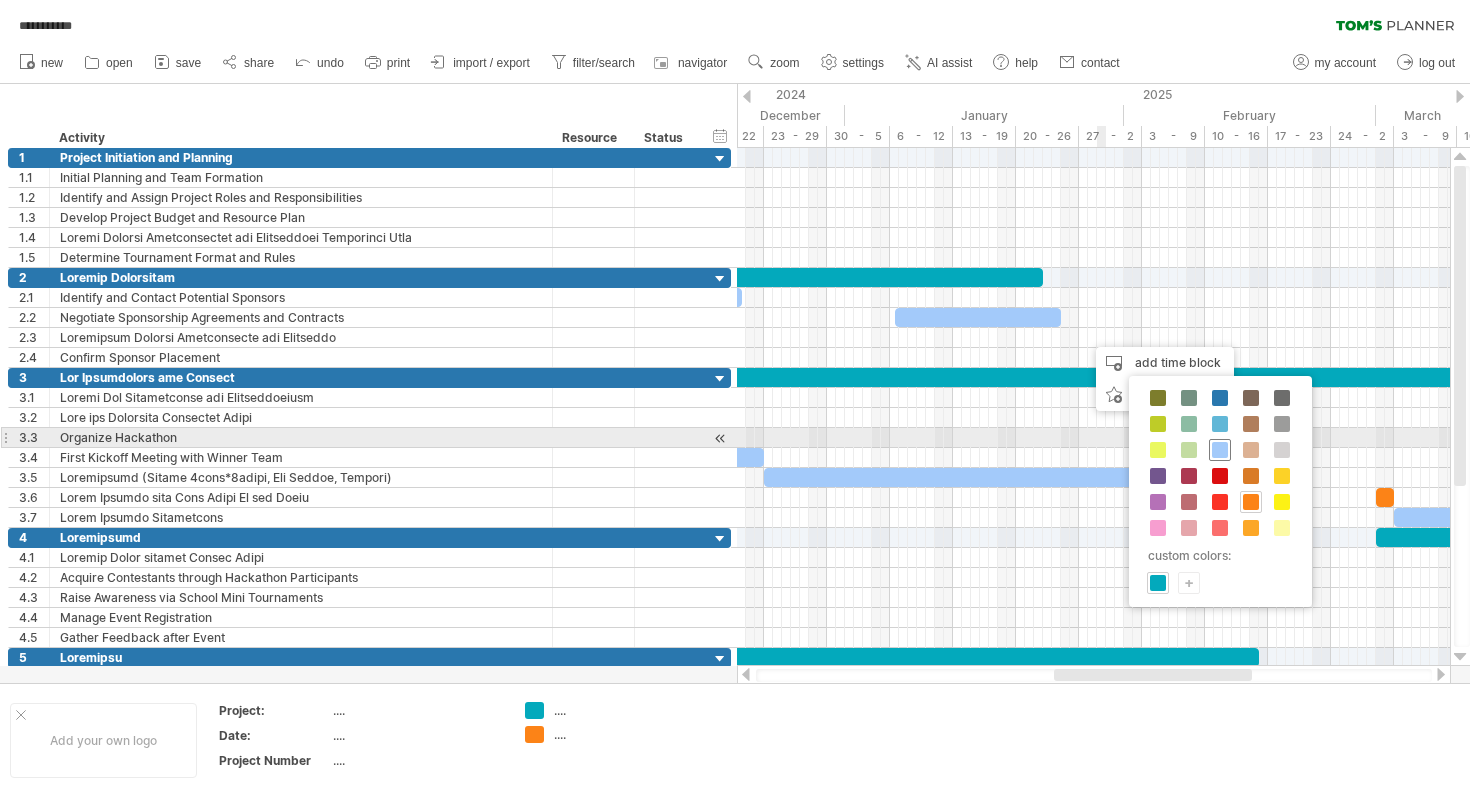 click at bounding box center [1220, 450] 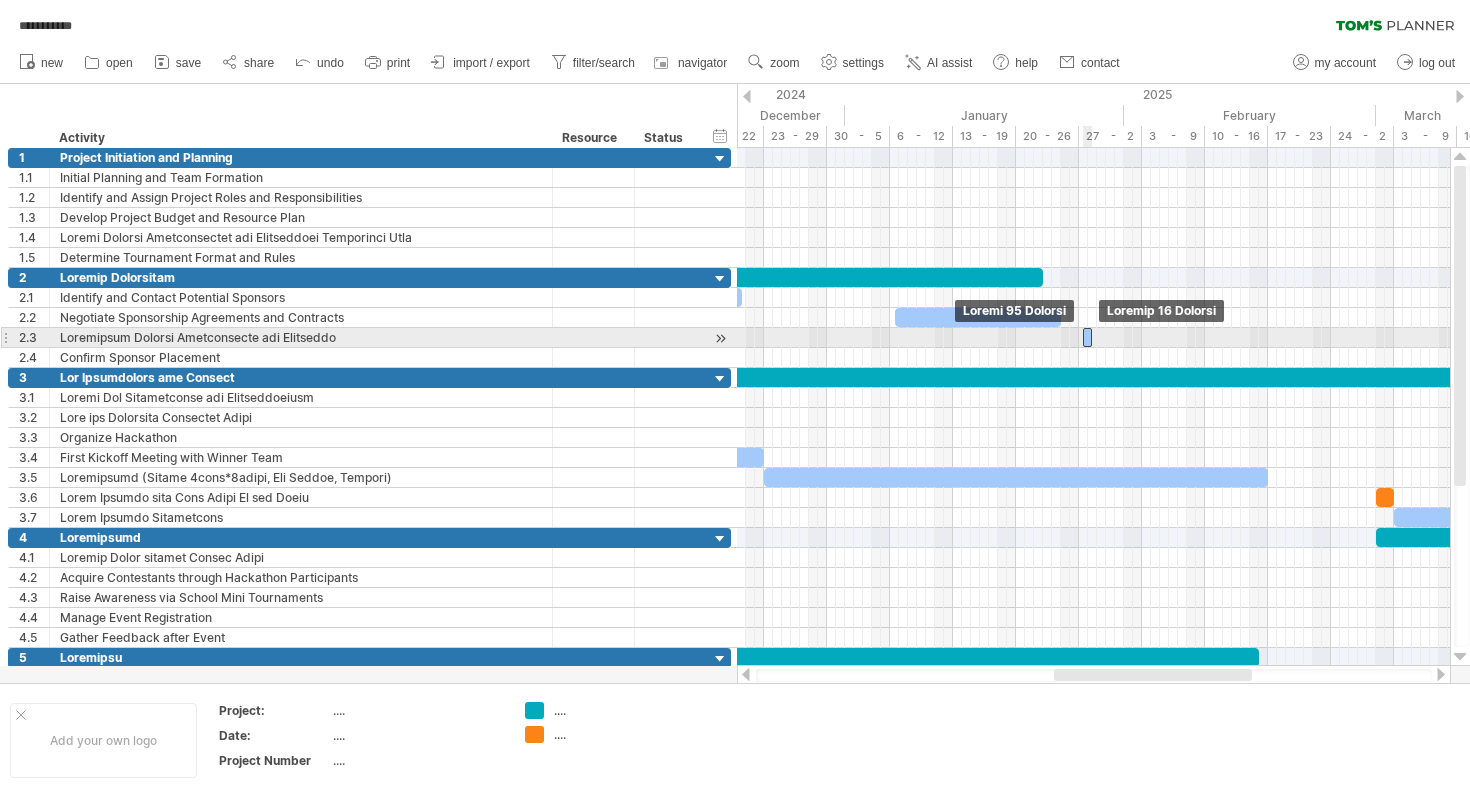 click at bounding box center [1087, 337] 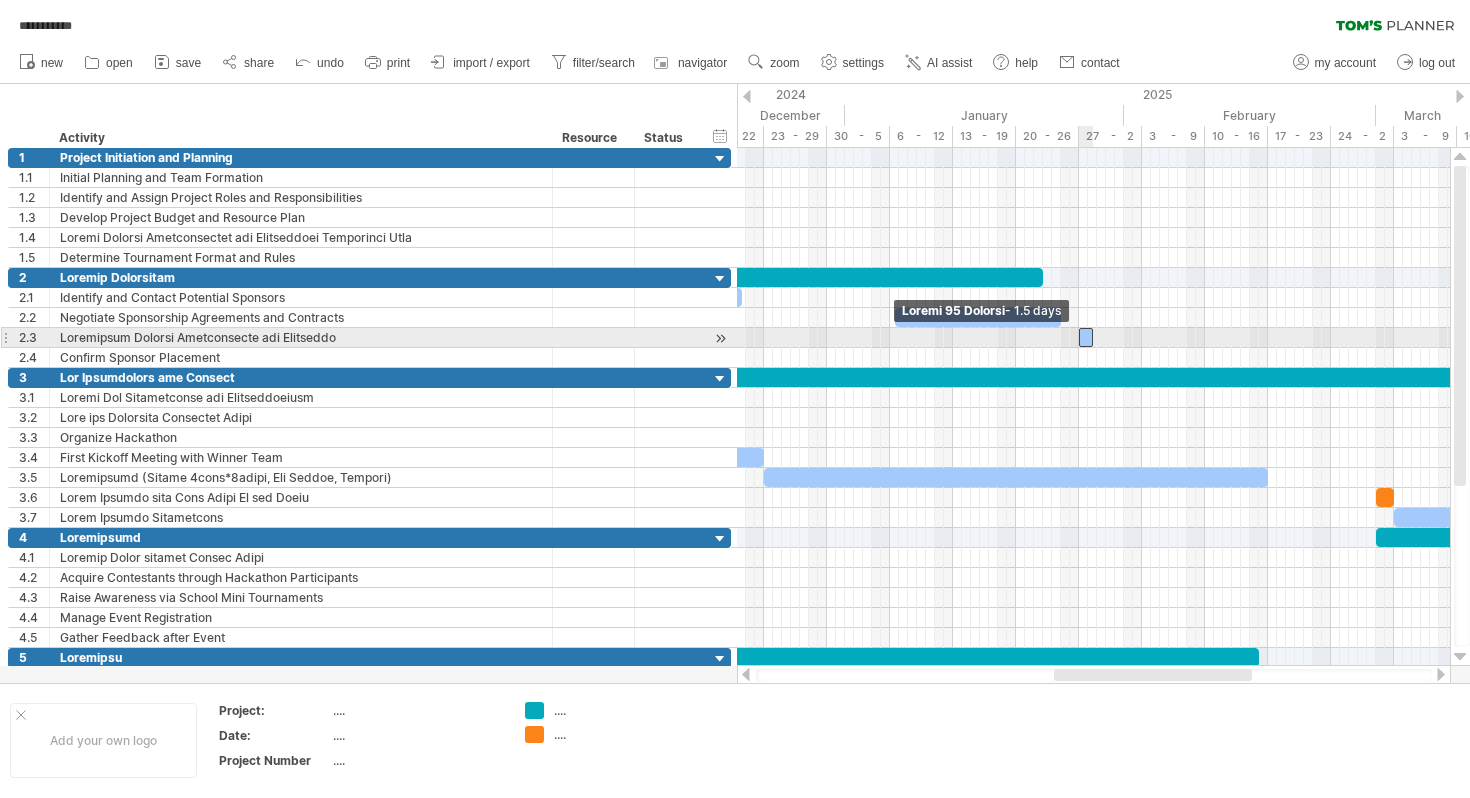 click at bounding box center [1079, 337] 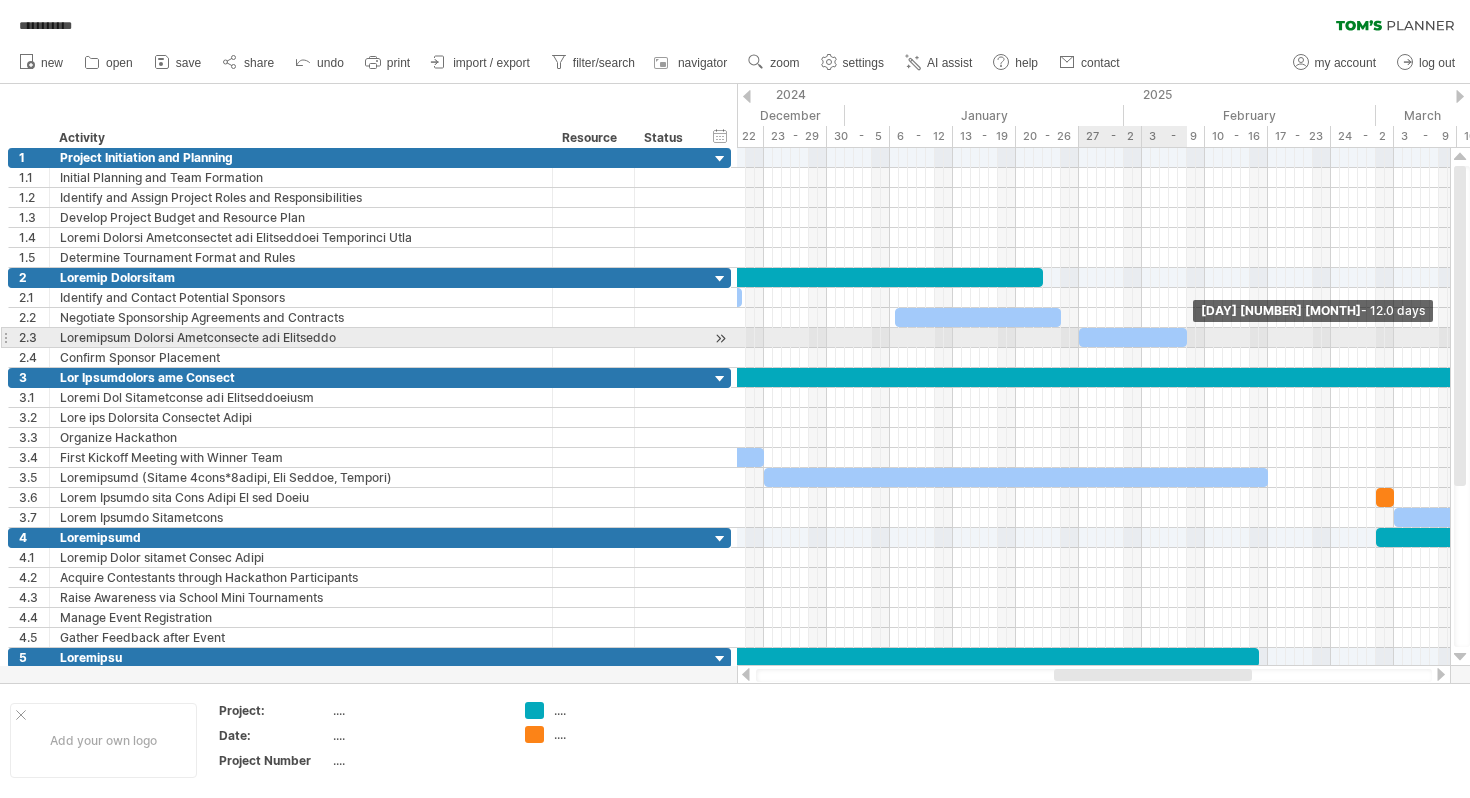 drag, startPoint x: 1092, startPoint y: 337, endPoint x: 1186, endPoint y: 340, distance: 94.04786 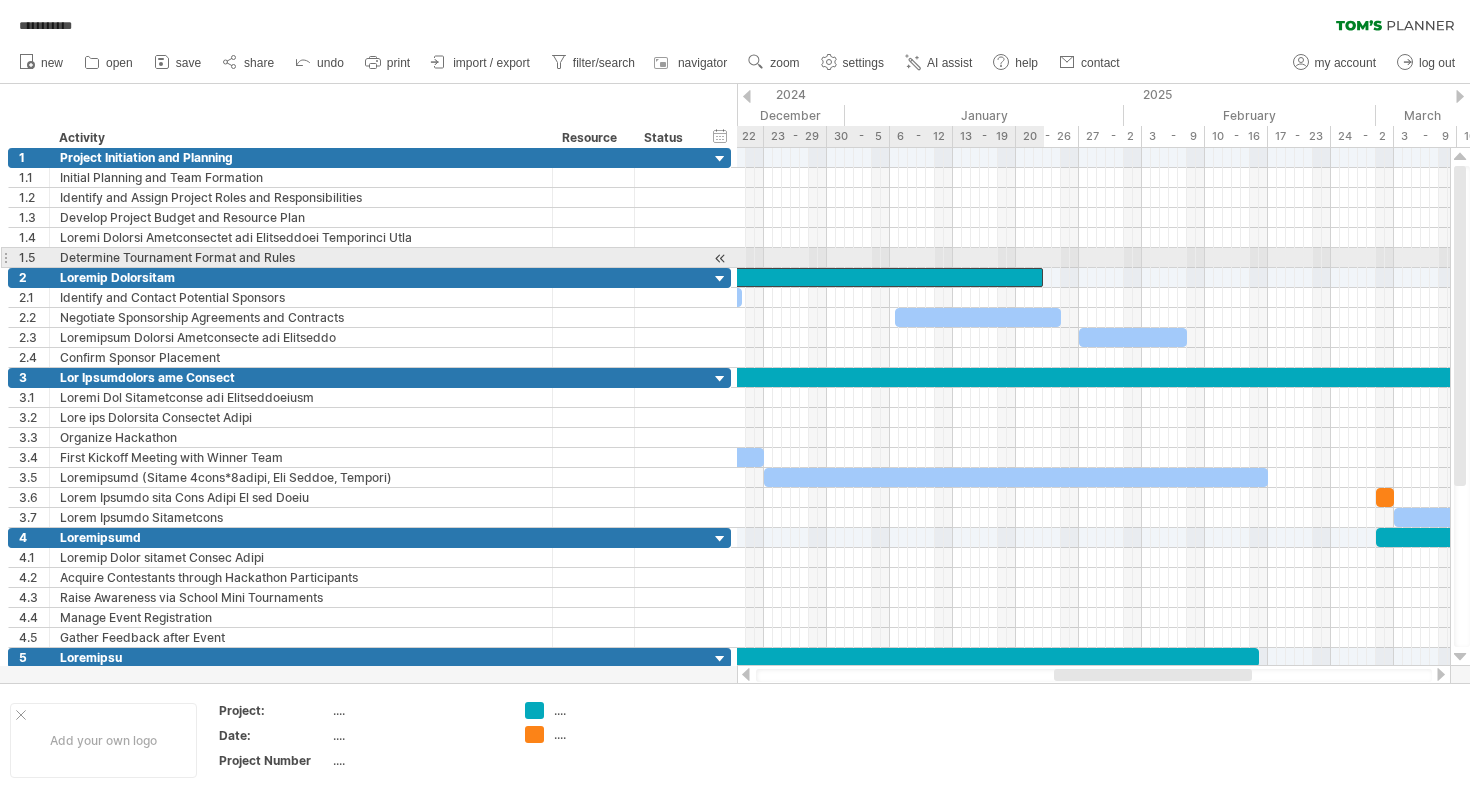 click at bounding box center [632, 277] 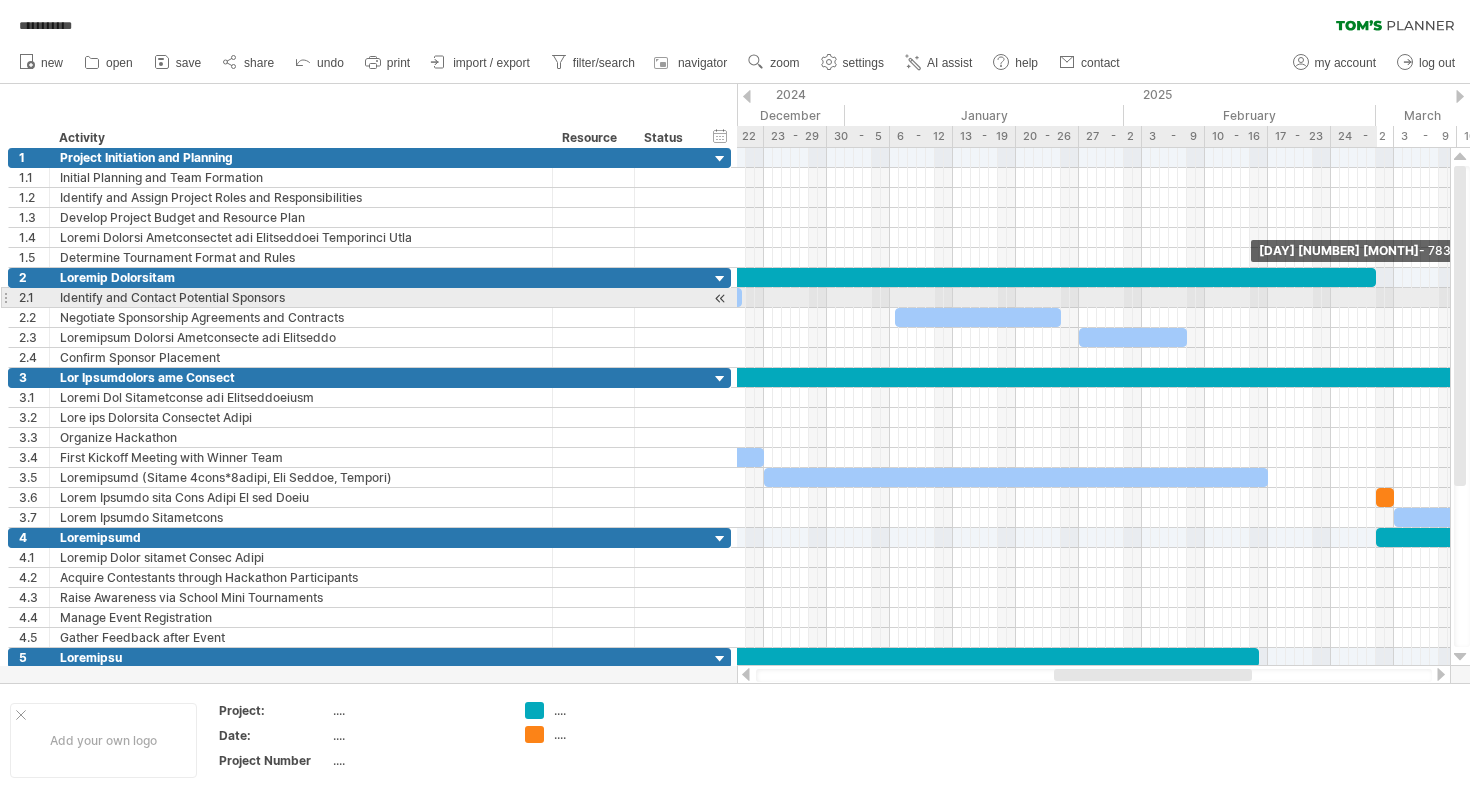 drag, startPoint x: 1043, startPoint y: 275, endPoint x: 1375, endPoint y: 297, distance: 332.72812 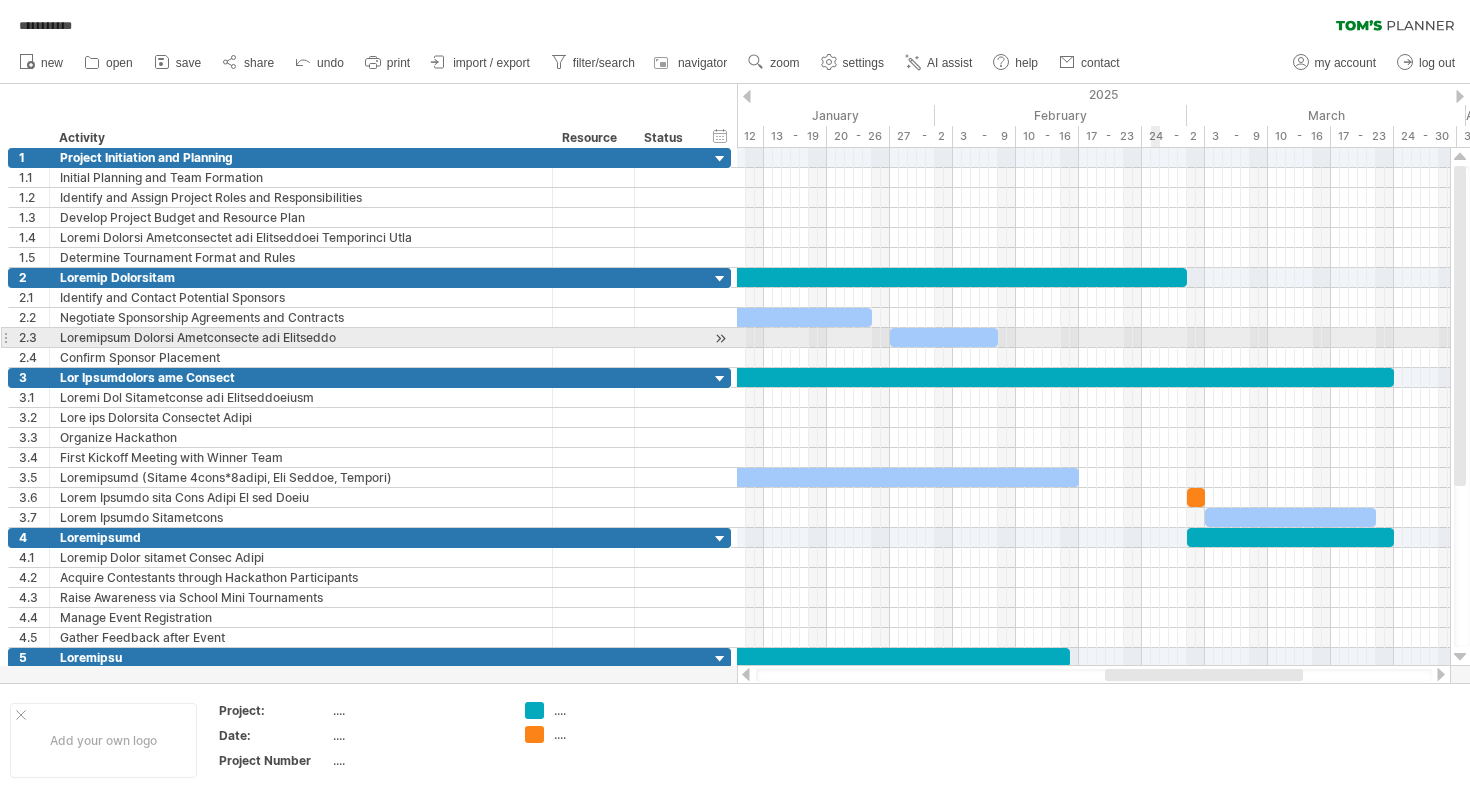 click at bounding box center (1093, 338) 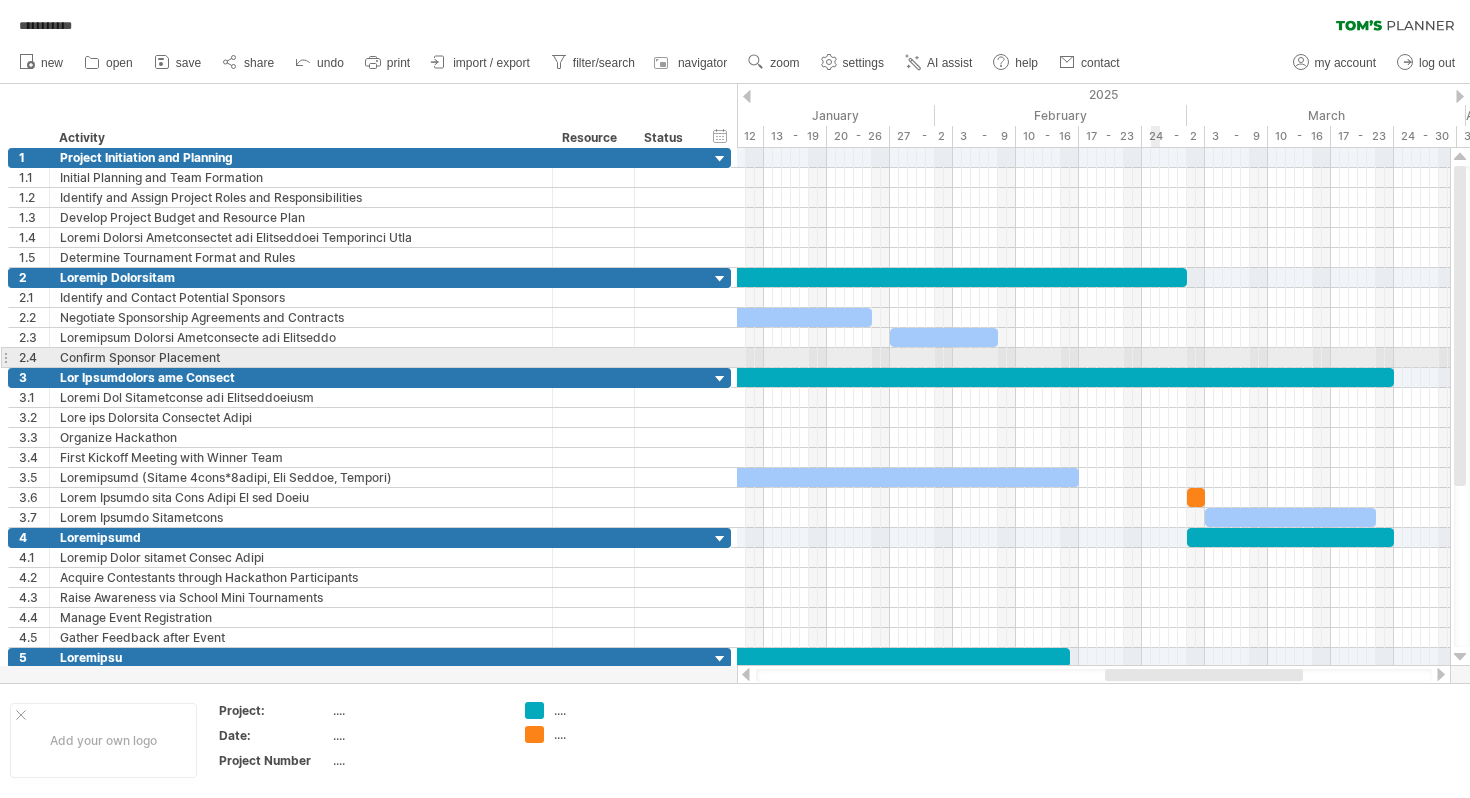 click at bounding box center (1093, 358) 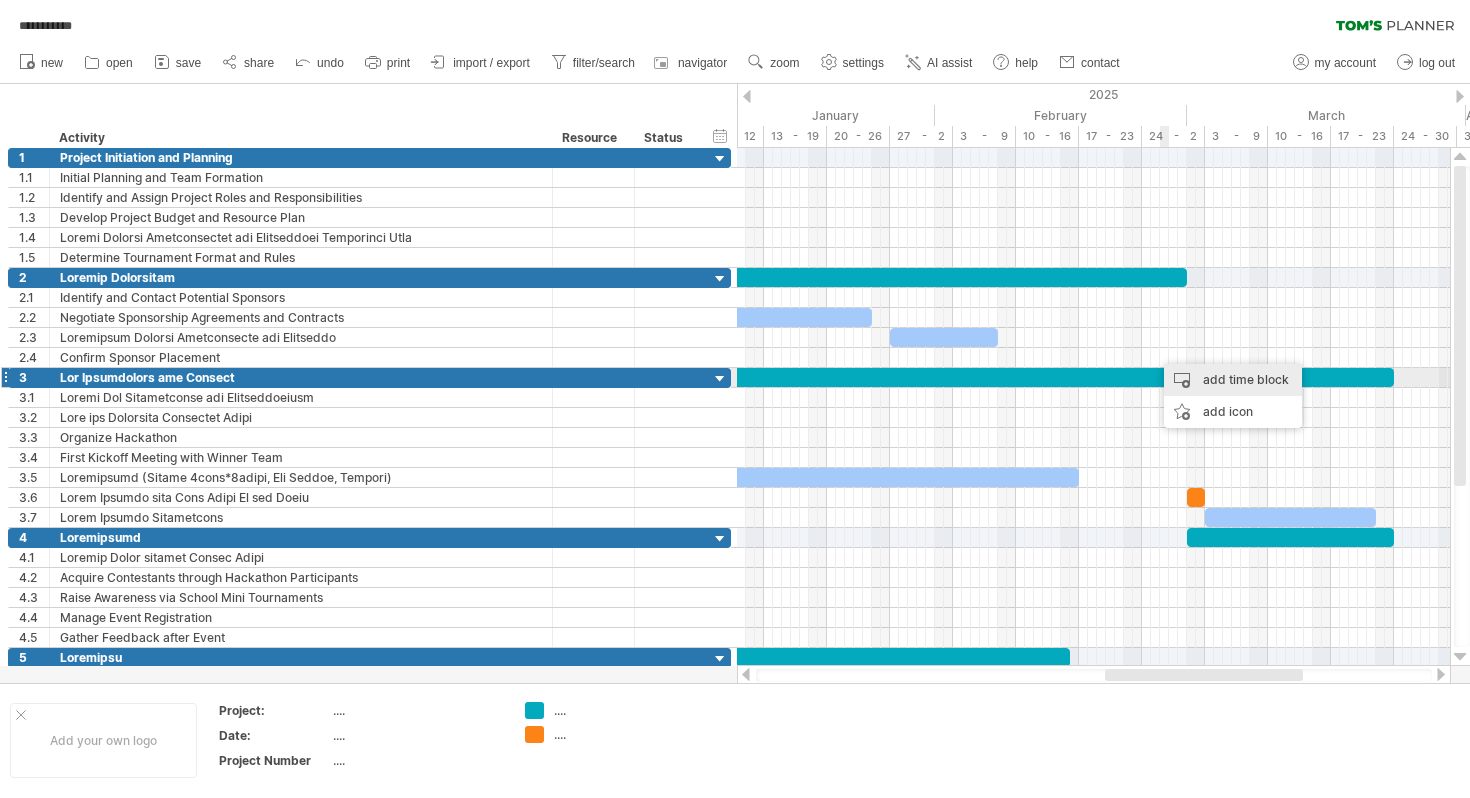 click on "add time block" at bounding box center [1233, 380] 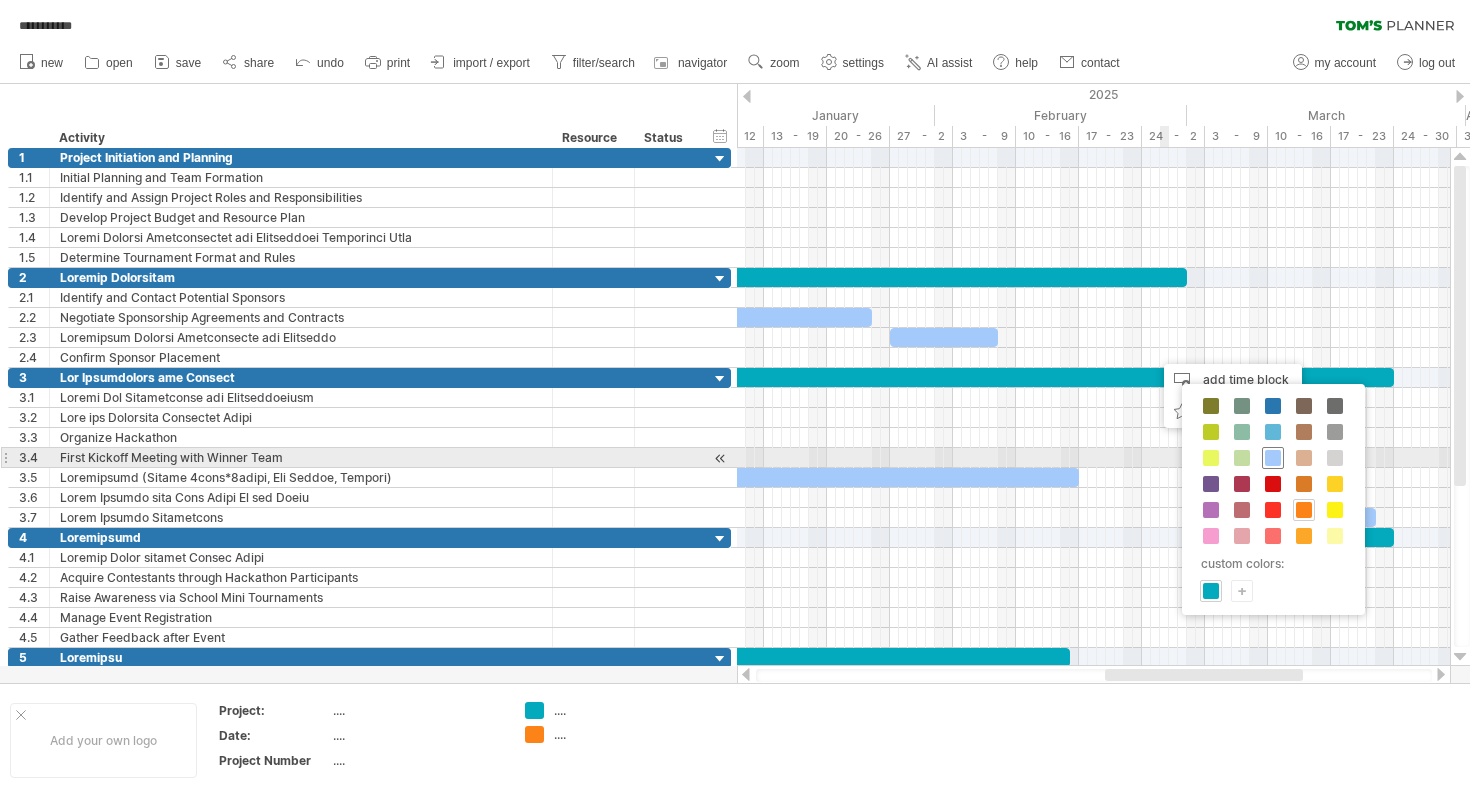 click at bounding box center [1273, 458] 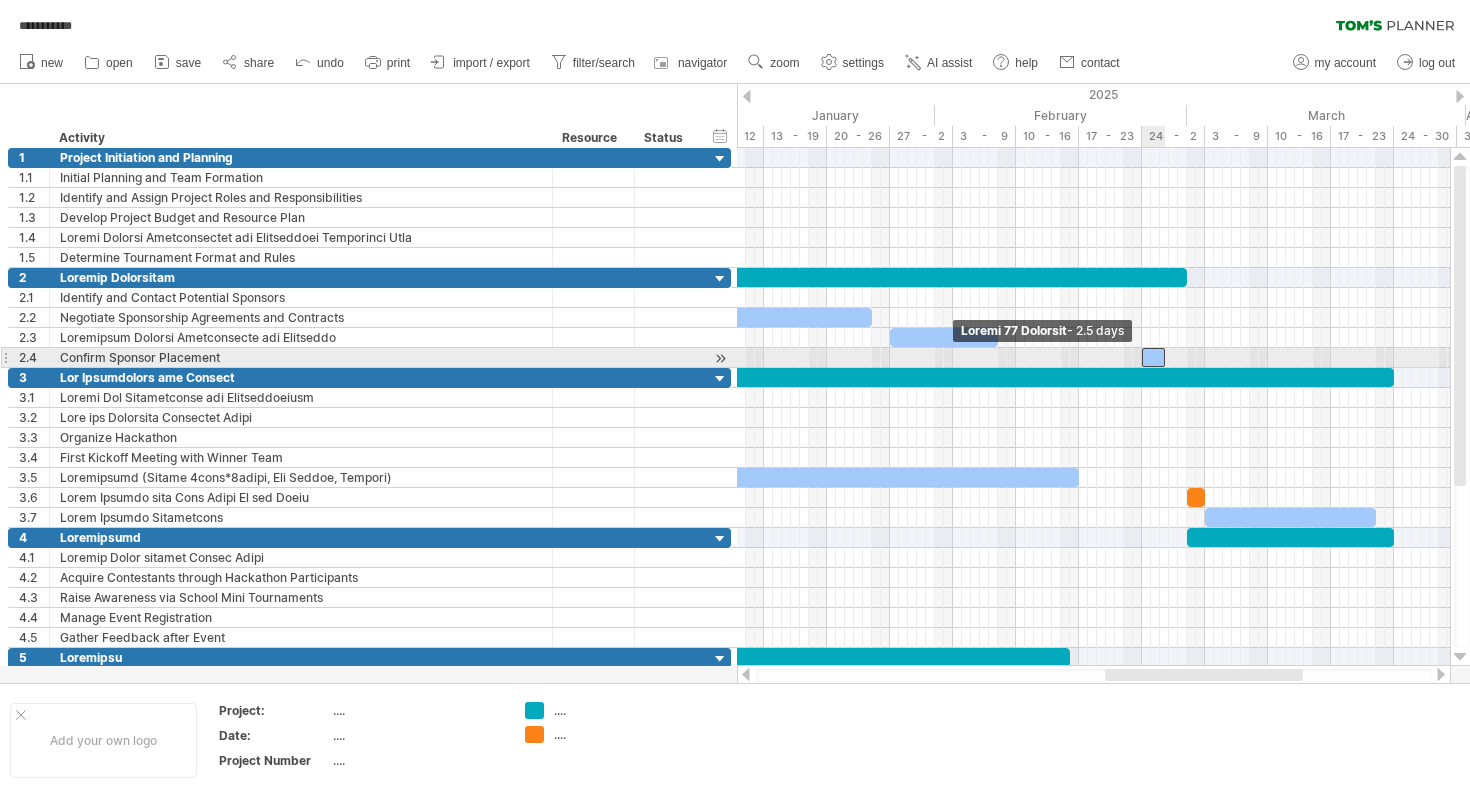 drag, startPoint x: 1158, startPoint y: 357, endPoint x: 1147, endPoint y: 355, distance: 11.18034 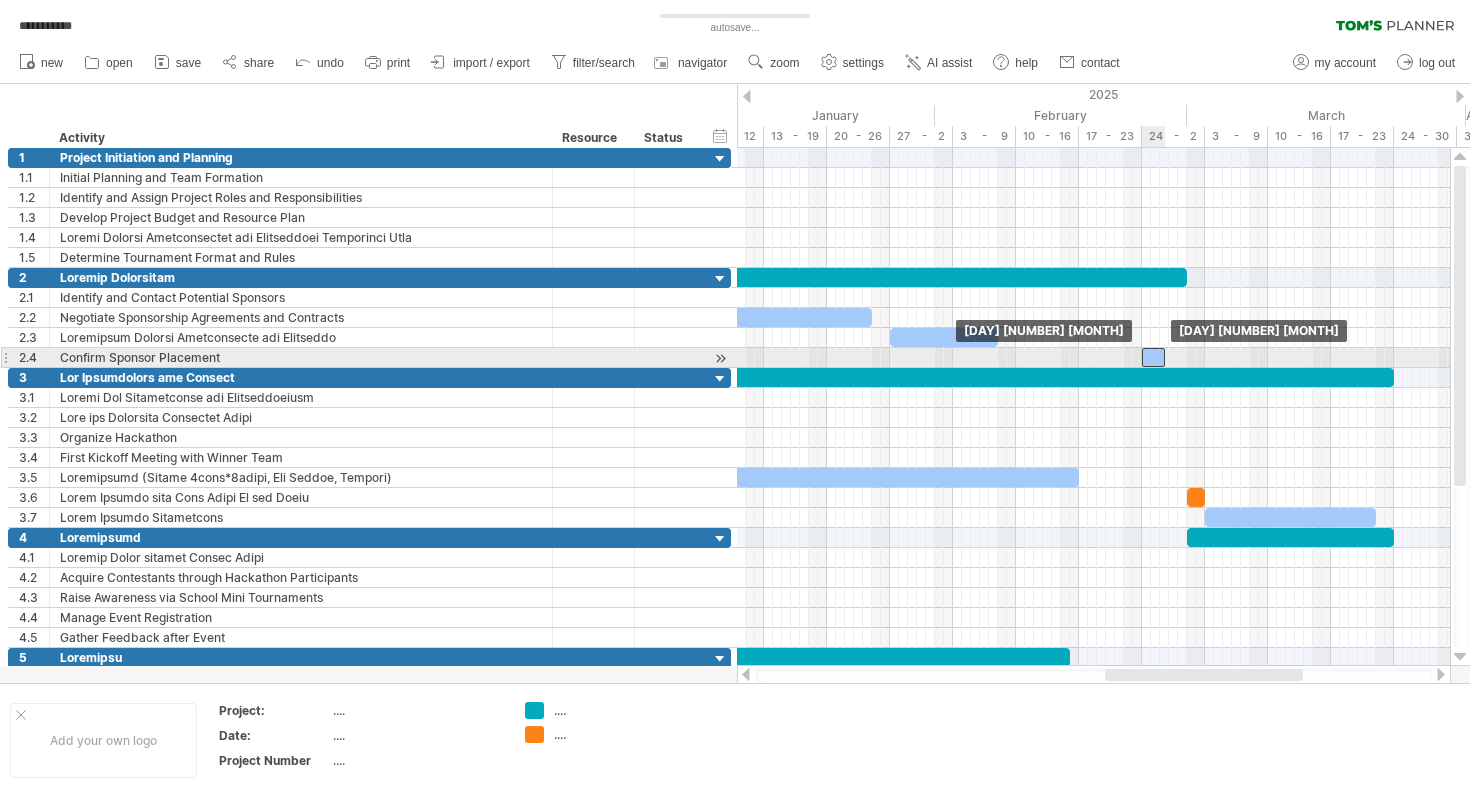 click at bounding box center (1153, 357) 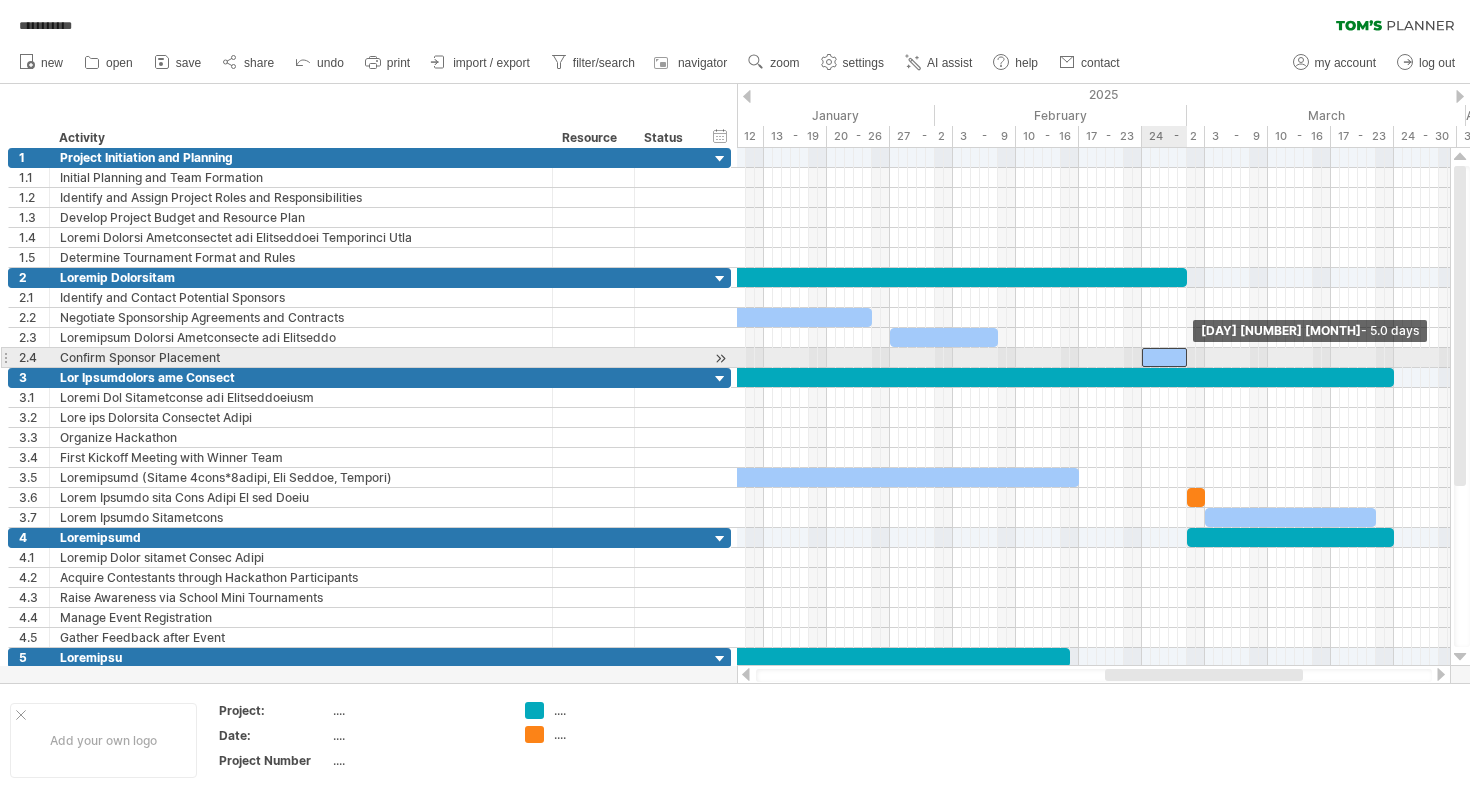 drag, startPoint x: 1163, startPoint y: 356, endPoint x: 1186, endPoint y: 360, distance: 23.345236 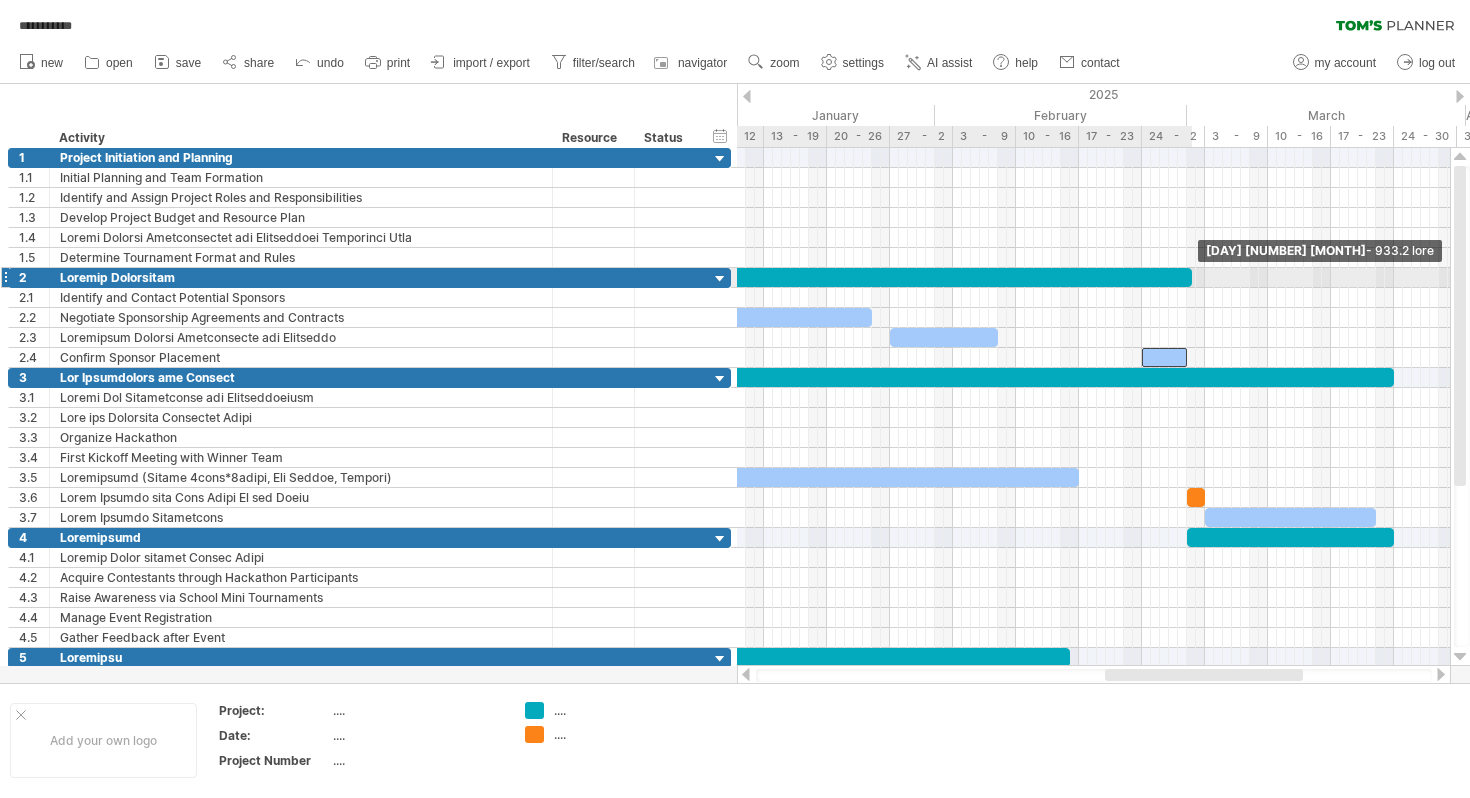 click at bounding box center (1192, 277) 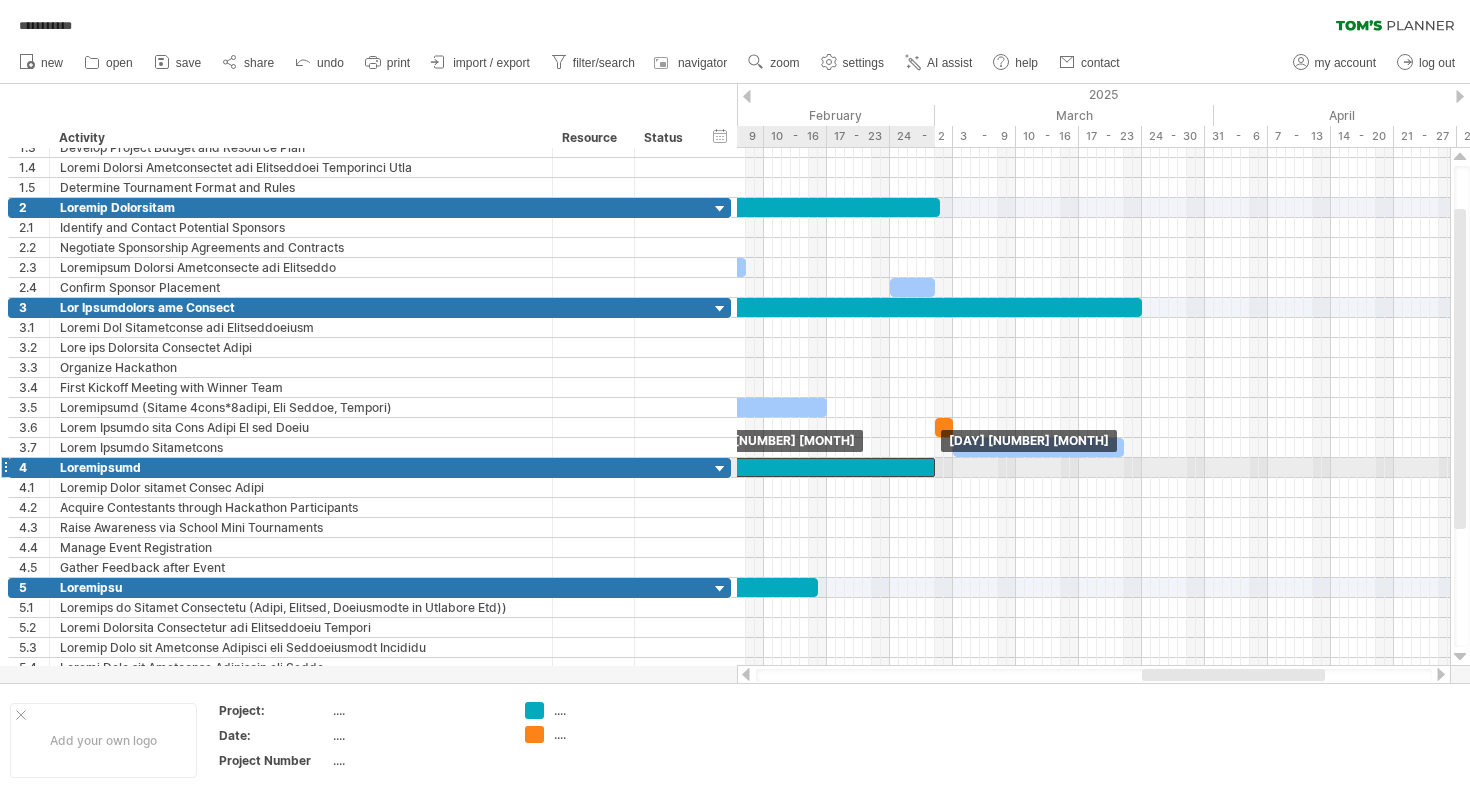 drag, startPoint x: 962, startPoint y: 468, endPoint x: 757, endPoint y: 471, distance: 205.02196 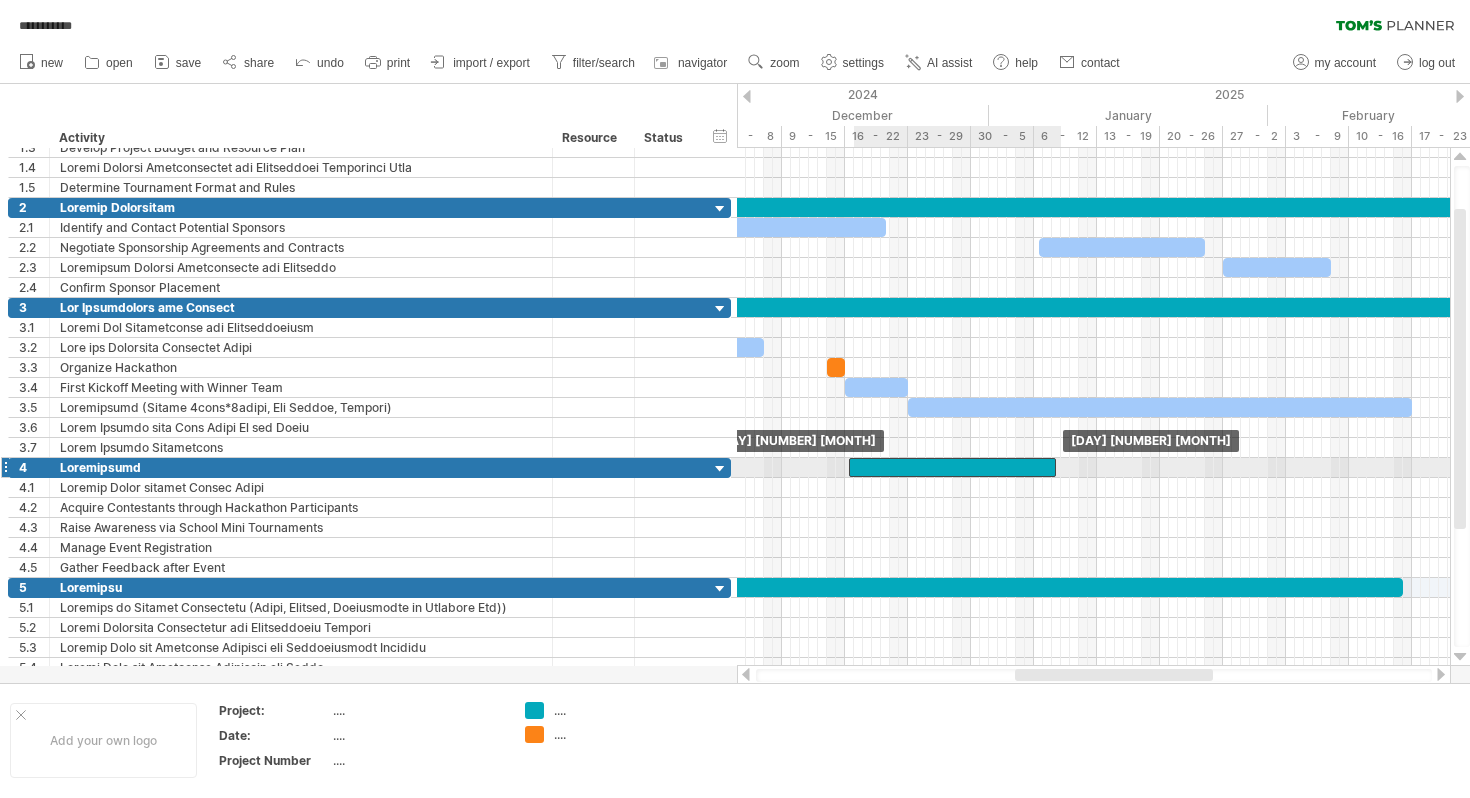 drag, startPoint x: 1348, startPoint y: 465, endPoint x: 871, endPoint y: 467, distance: 477.00418 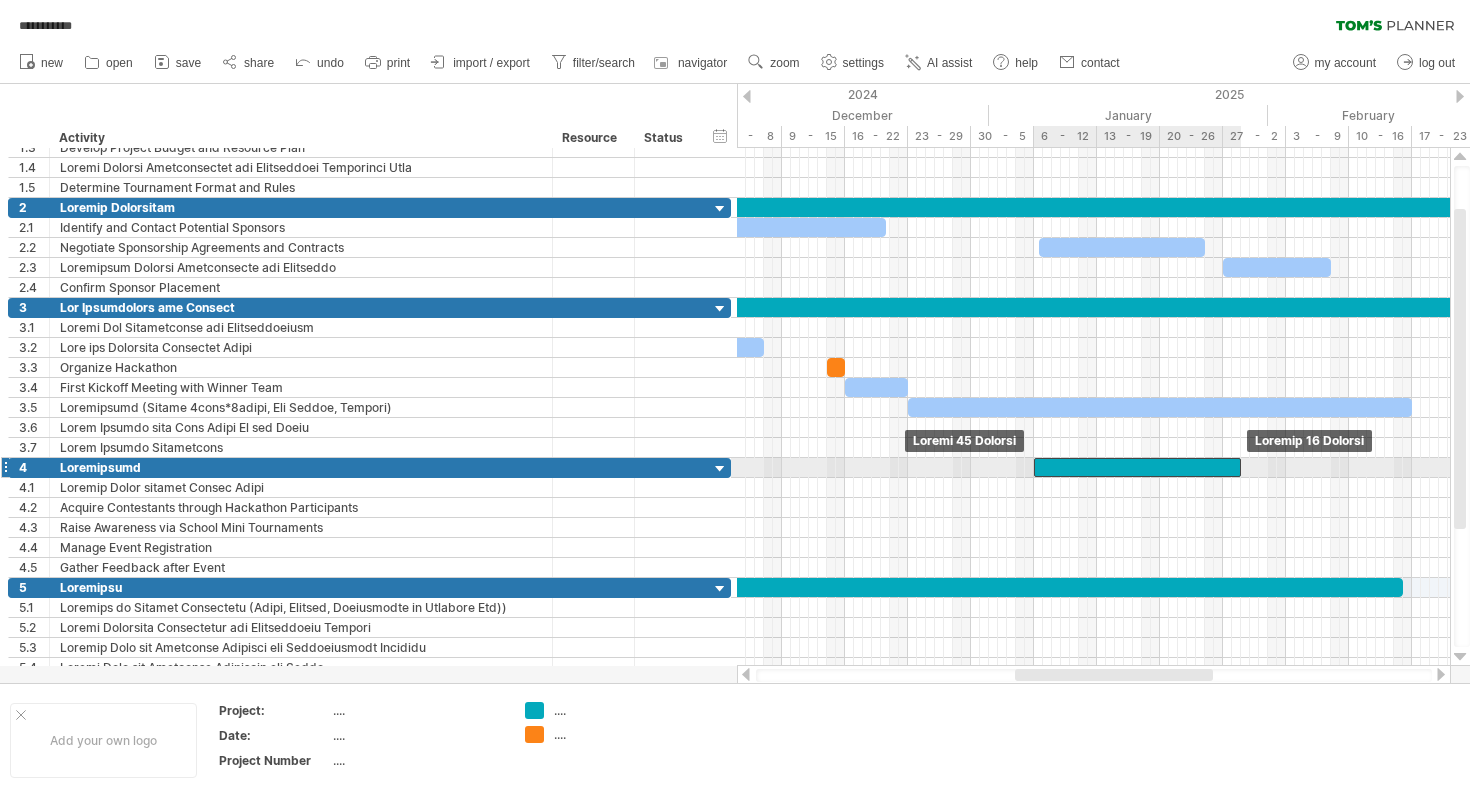 drag, startPoint x: 961, startPoint y: 469, endPoint x: 1158, endPoint y: 472, distance: 197.02284 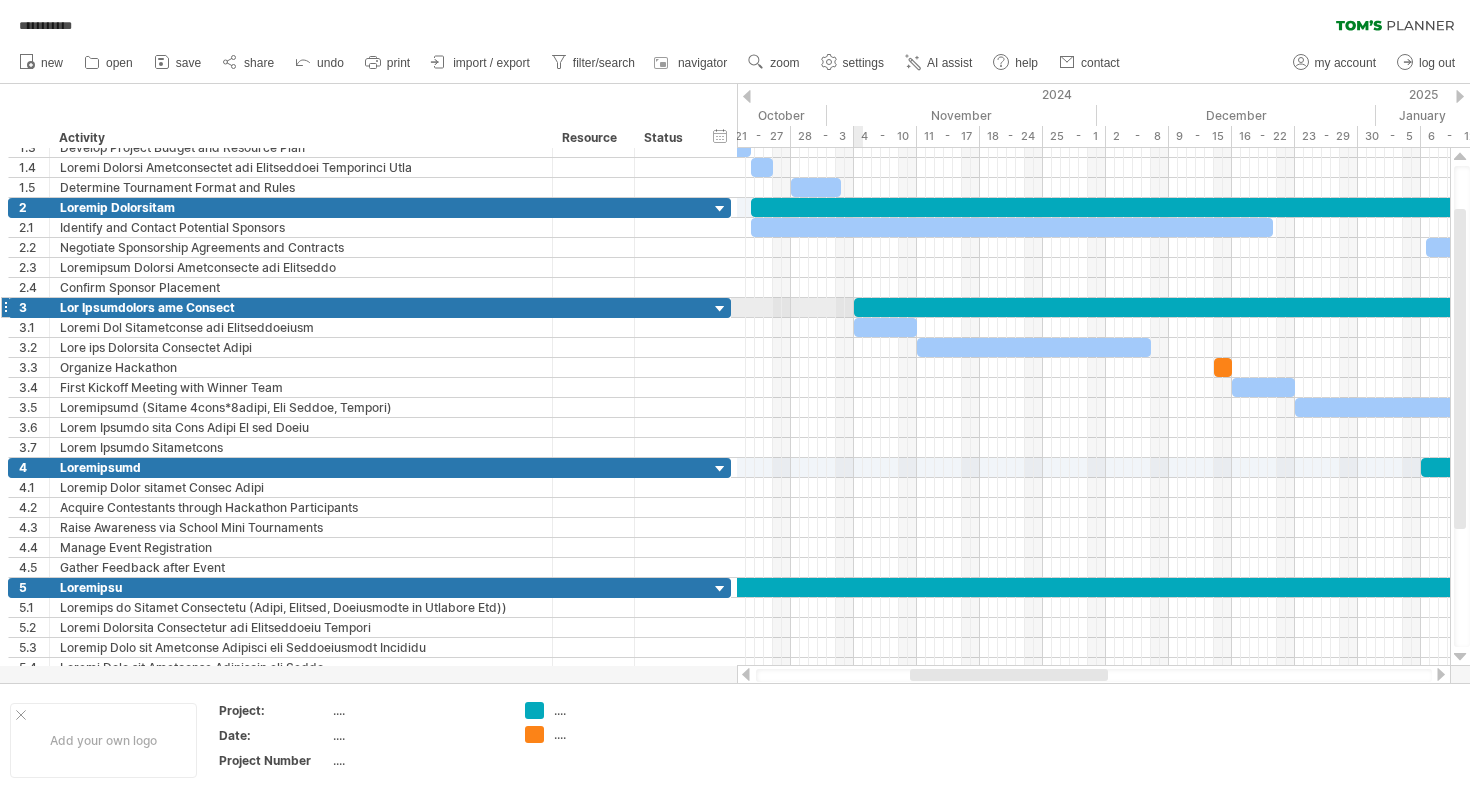 click at bounding box center [1484, 307] 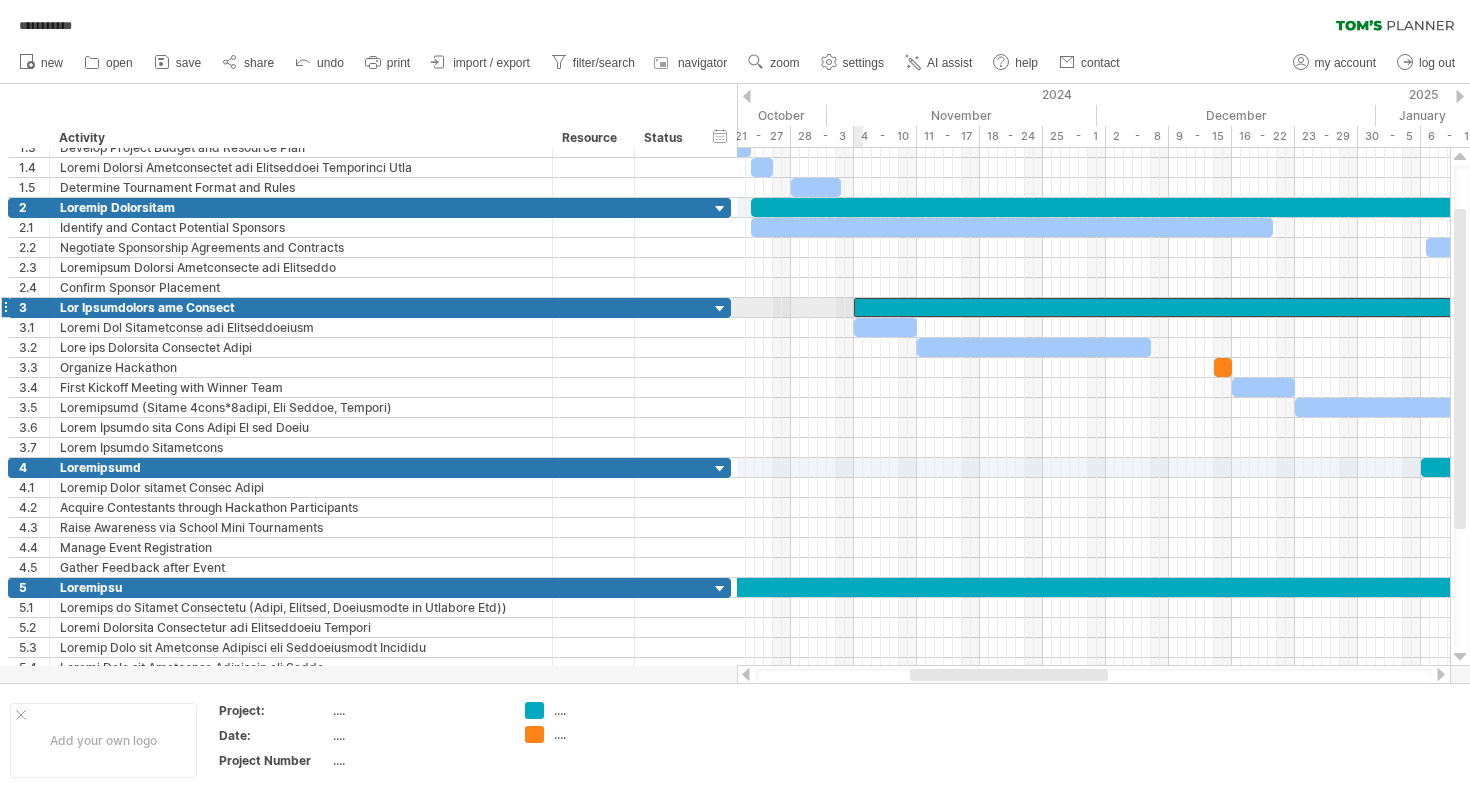 scroll, scrollTop: 0, scrollLeft: 0, axis: both 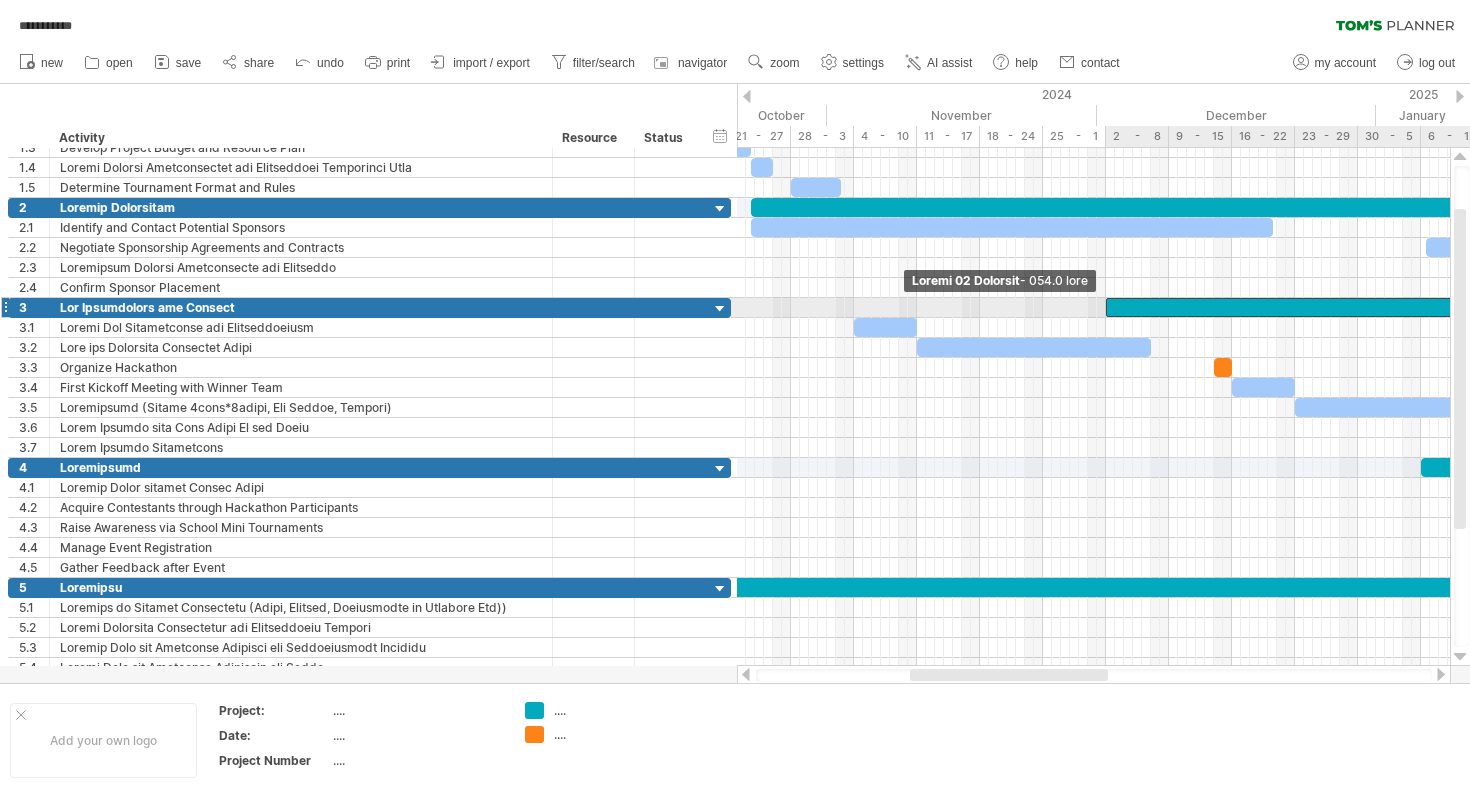 drag, startPoint x: 855, startPoint y: 303, endPoint x: 1107, endPoint y: 310, distance: 252.0972 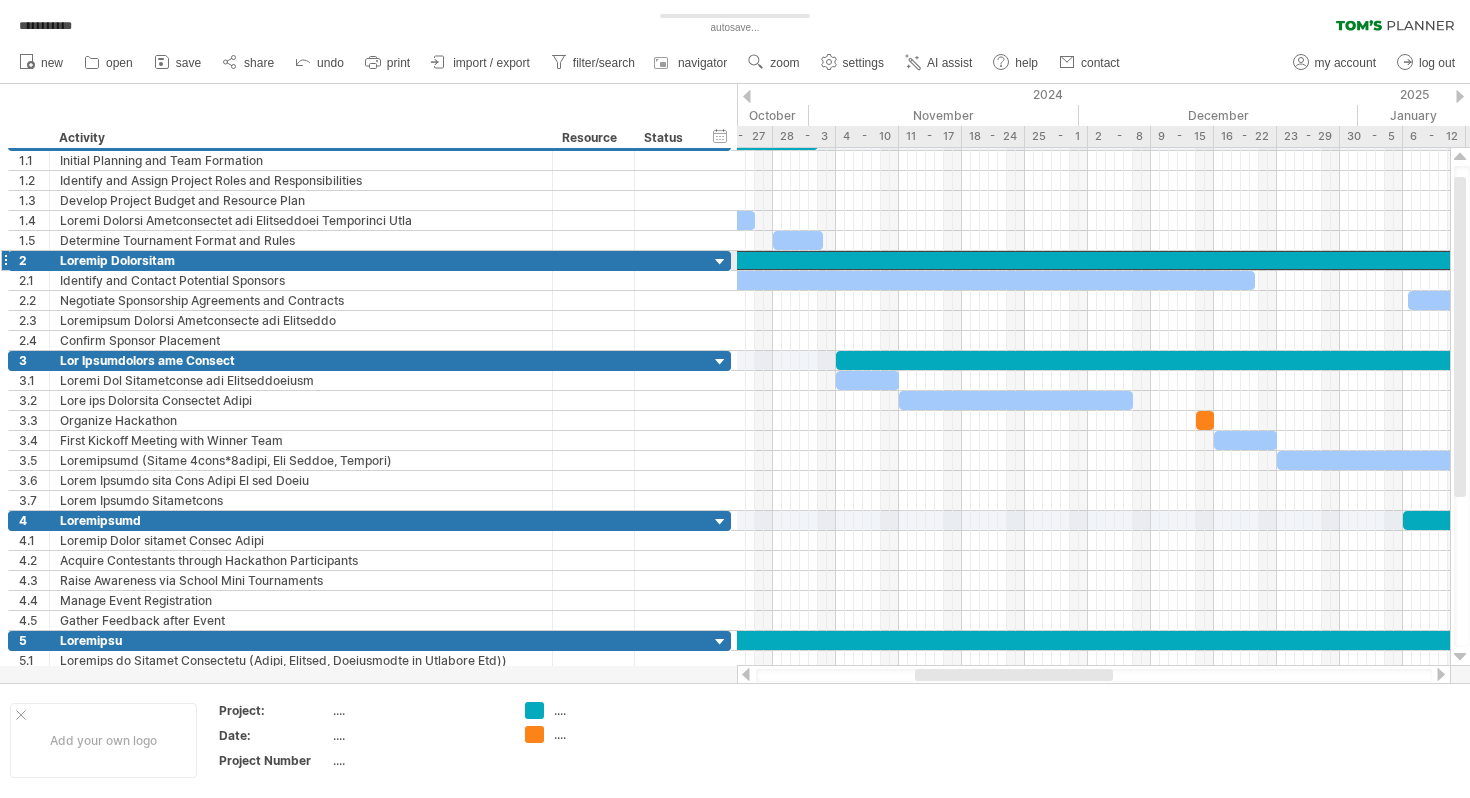 click at bounding box center (1313, 260) 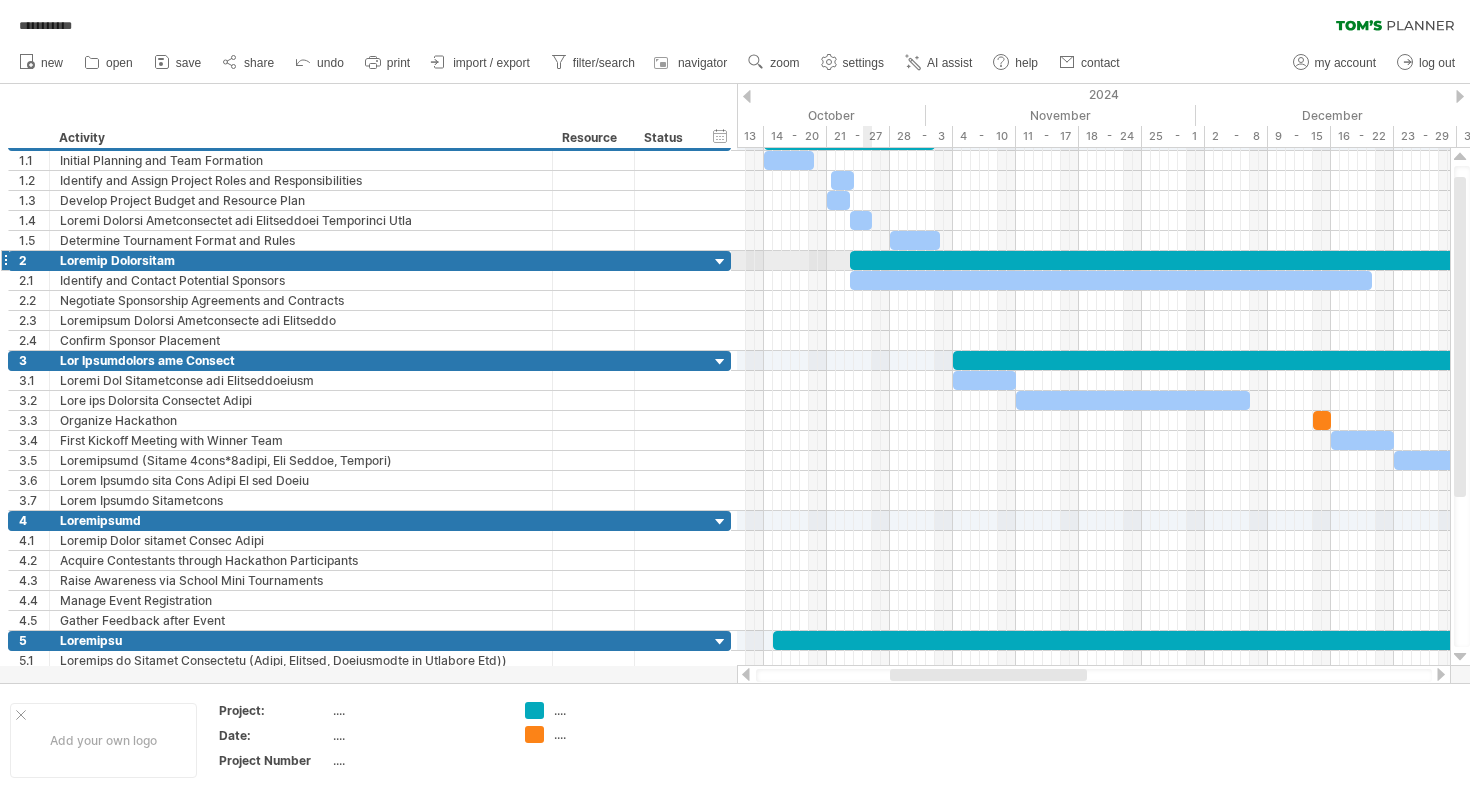 click at bounding box center (1430, 260) 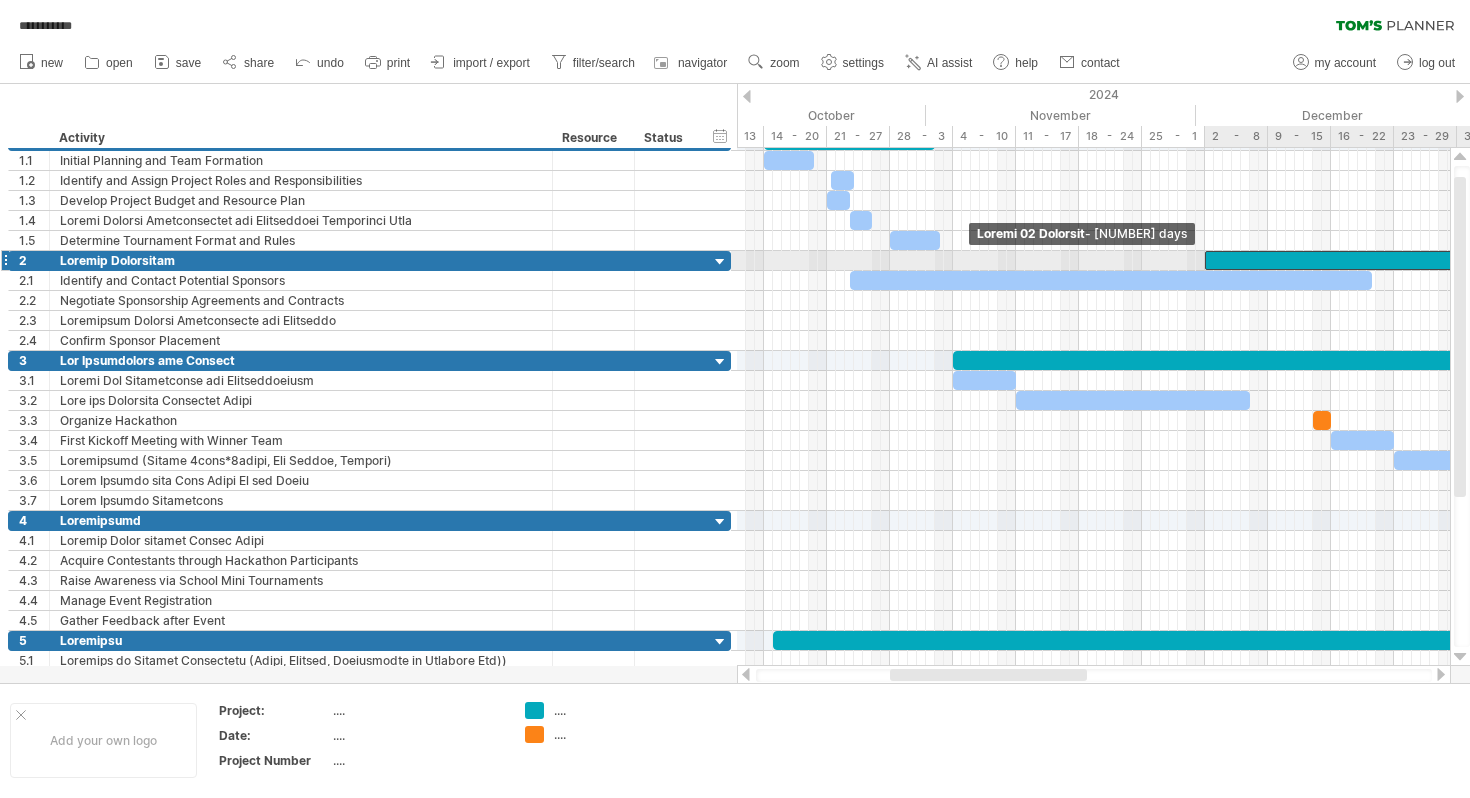 drag, startPoint x: 851, startPoint y: 256, endPoint x: 1208, endPoint y: 255, distance: 357.0014 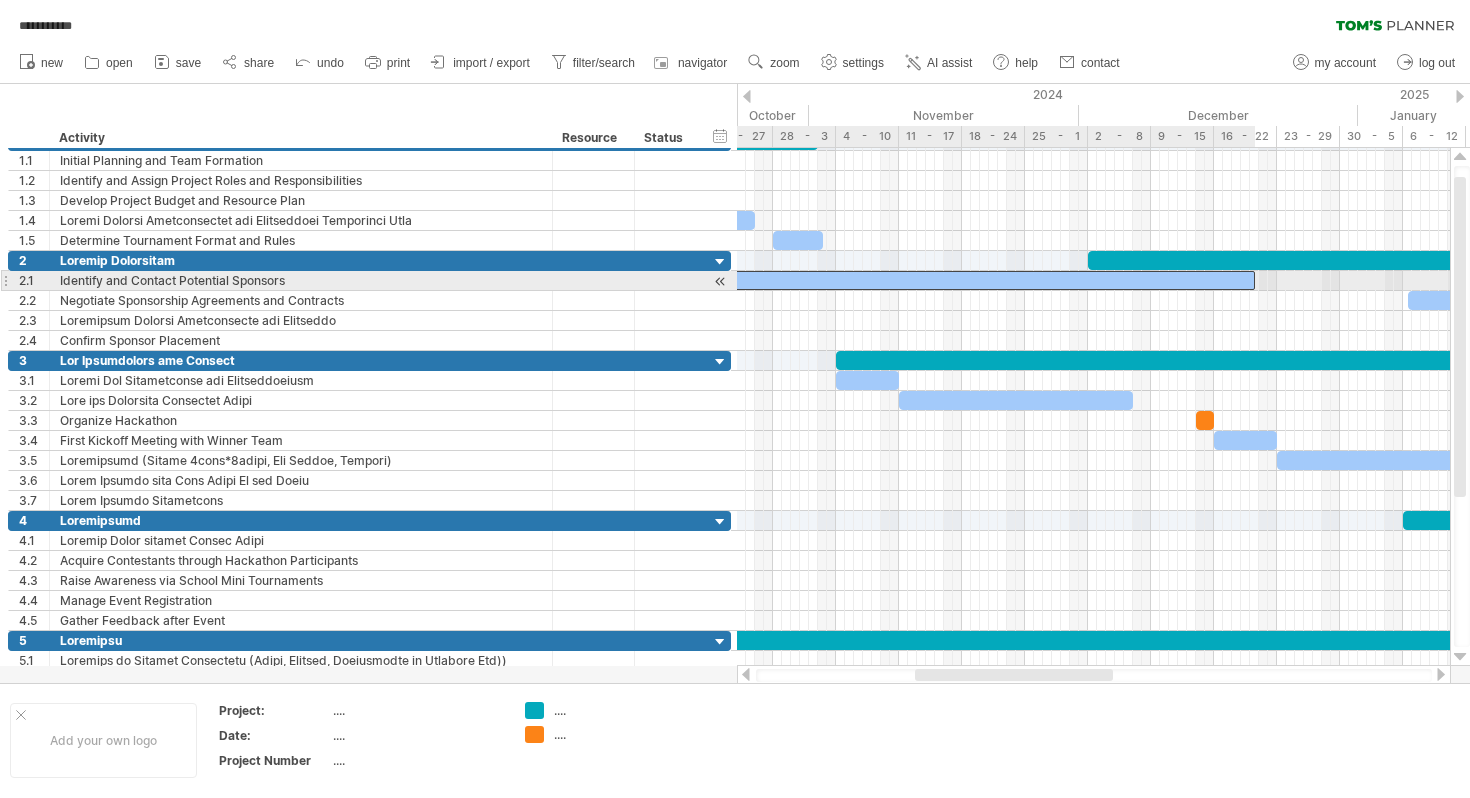 click at bounding box center [994, 280] 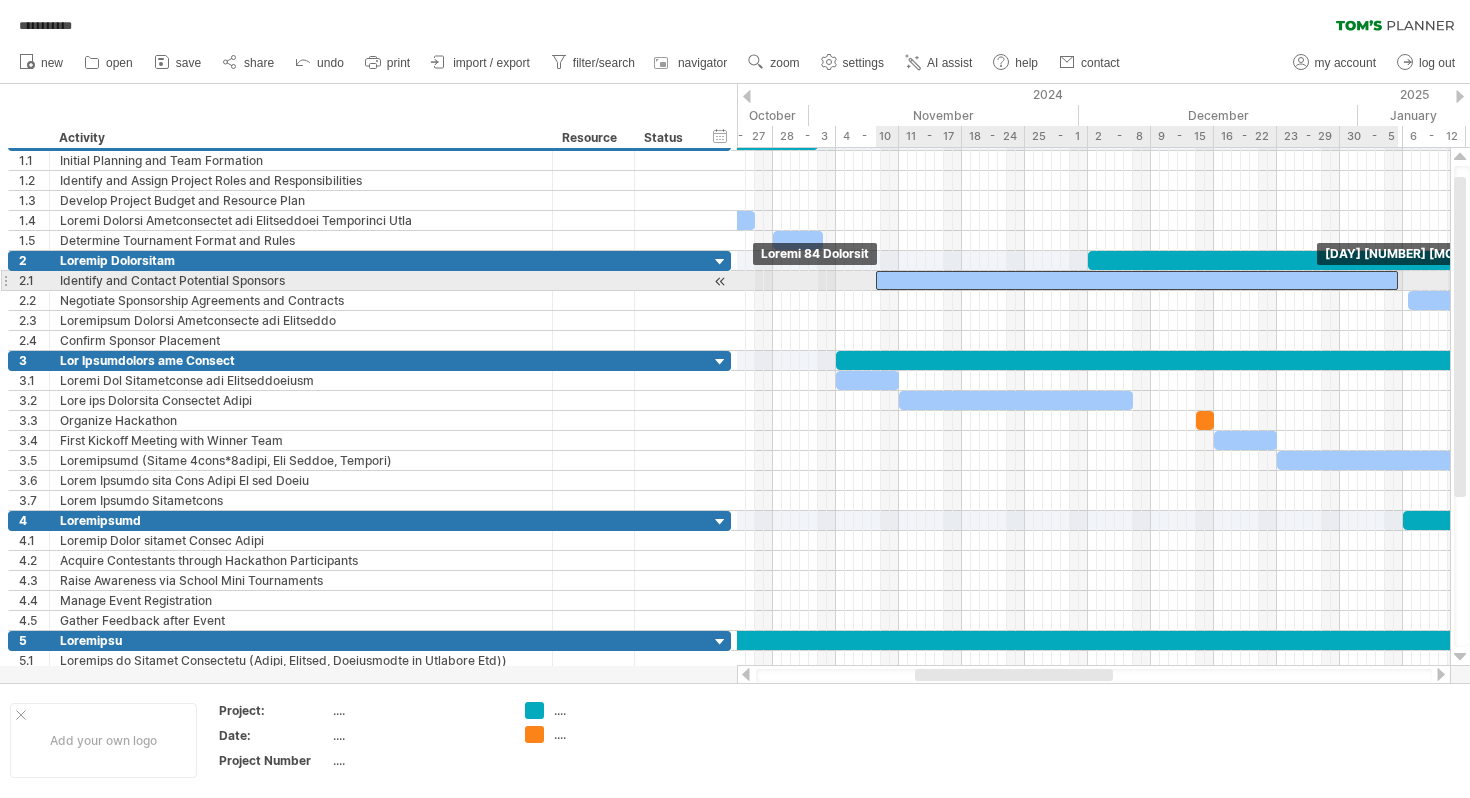 drag, startPoint x: 920, startPoint y: 272, endPoint x: 1064, endPoint y: 274, distance: 144.01389 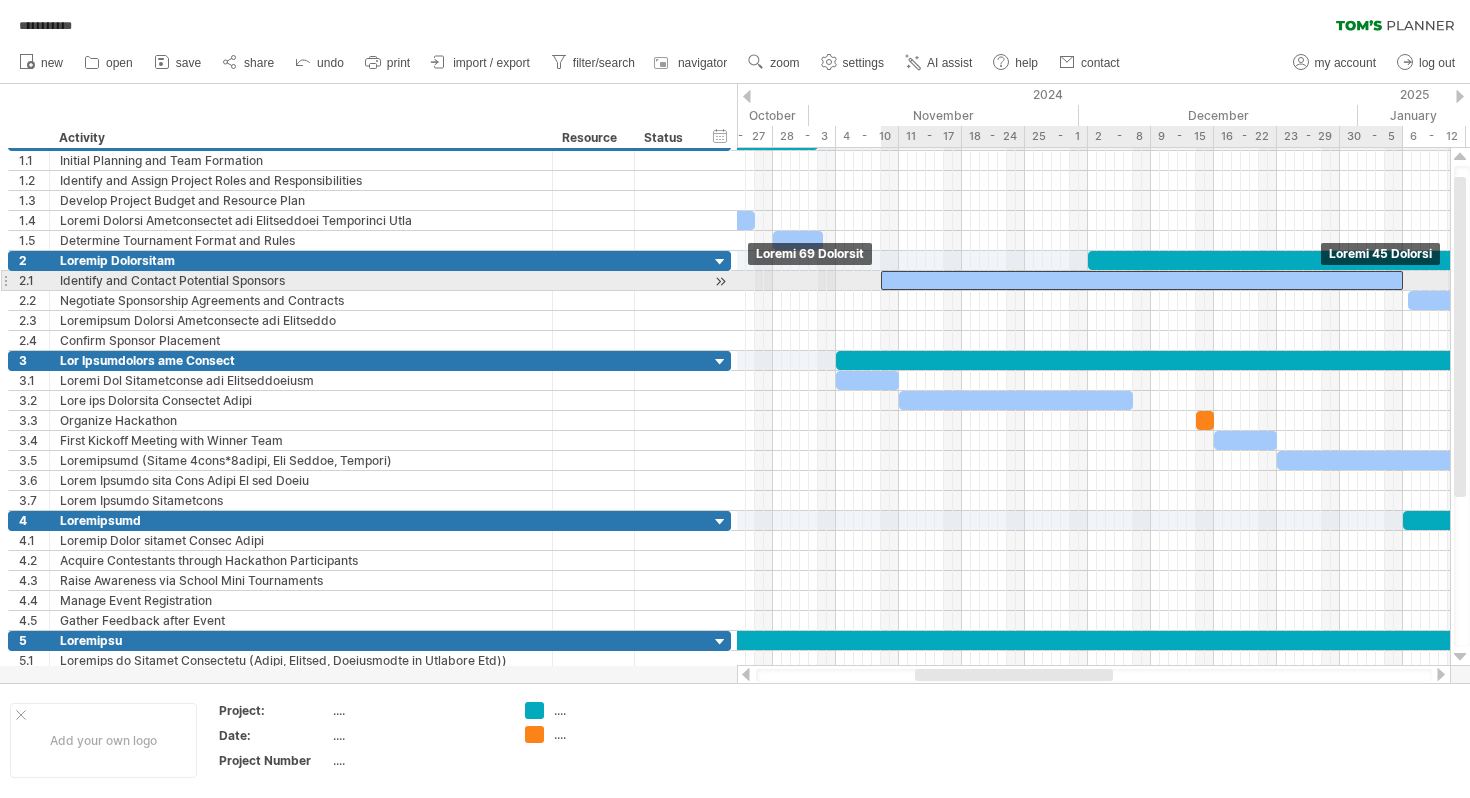 click at bounding box center [1142, 280] 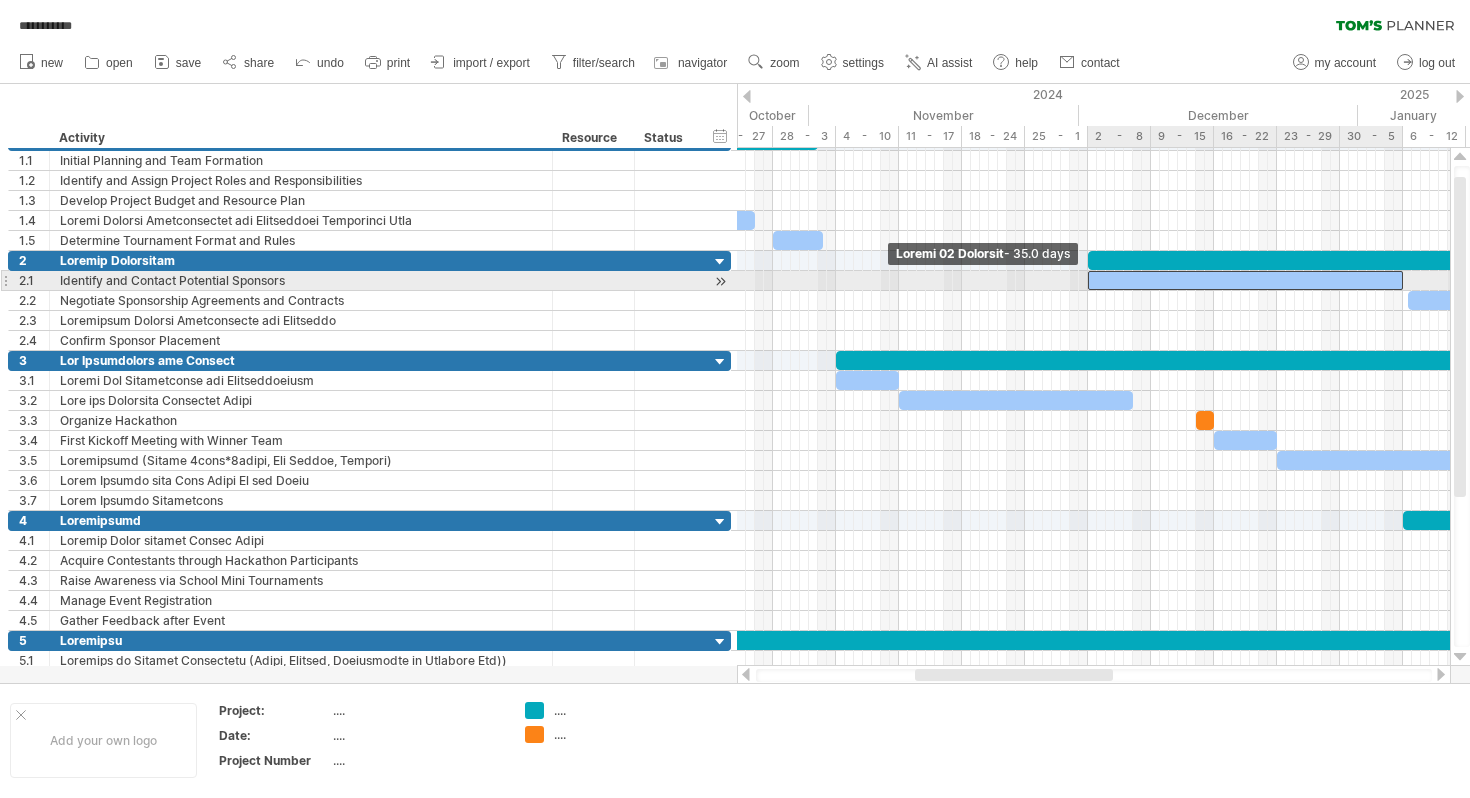 drag, startPoint x: 882, startPoint y: 276, endPoint x: 1091, endPoint y: 279, distance: 209.02153 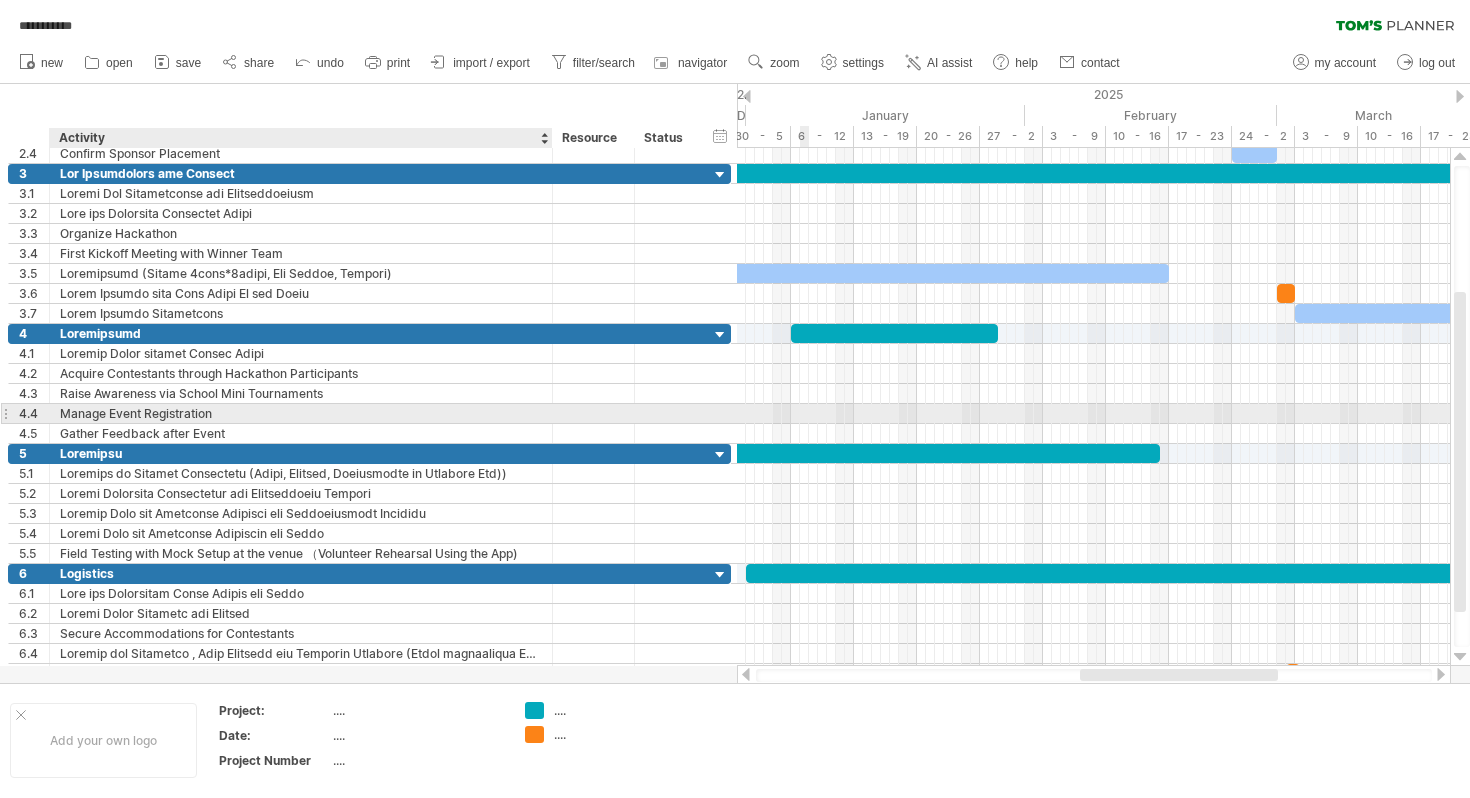 click on "Manage Event Registration" at bounding box center (301, 413) 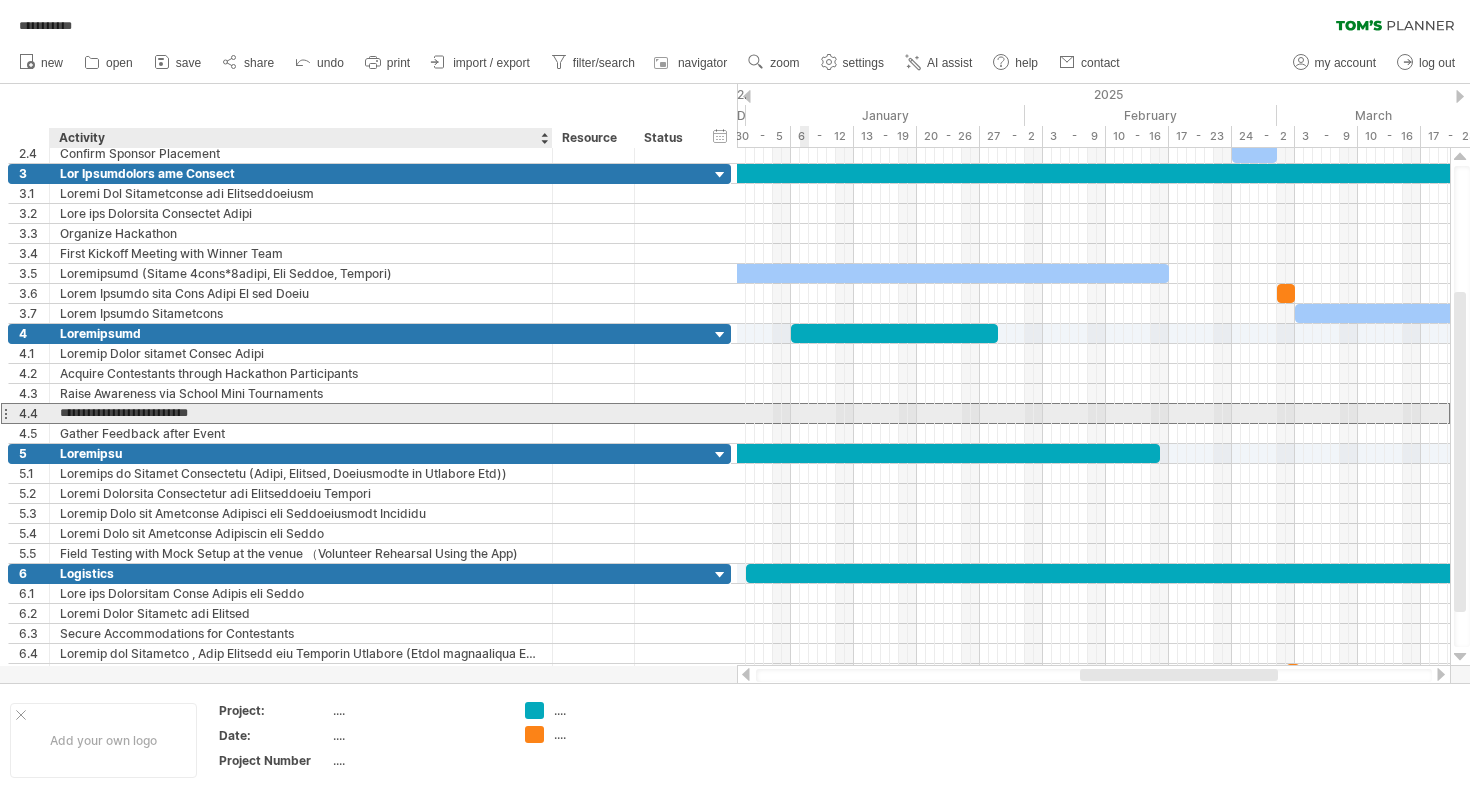 click on "**********" at bounding box center [301, 413] 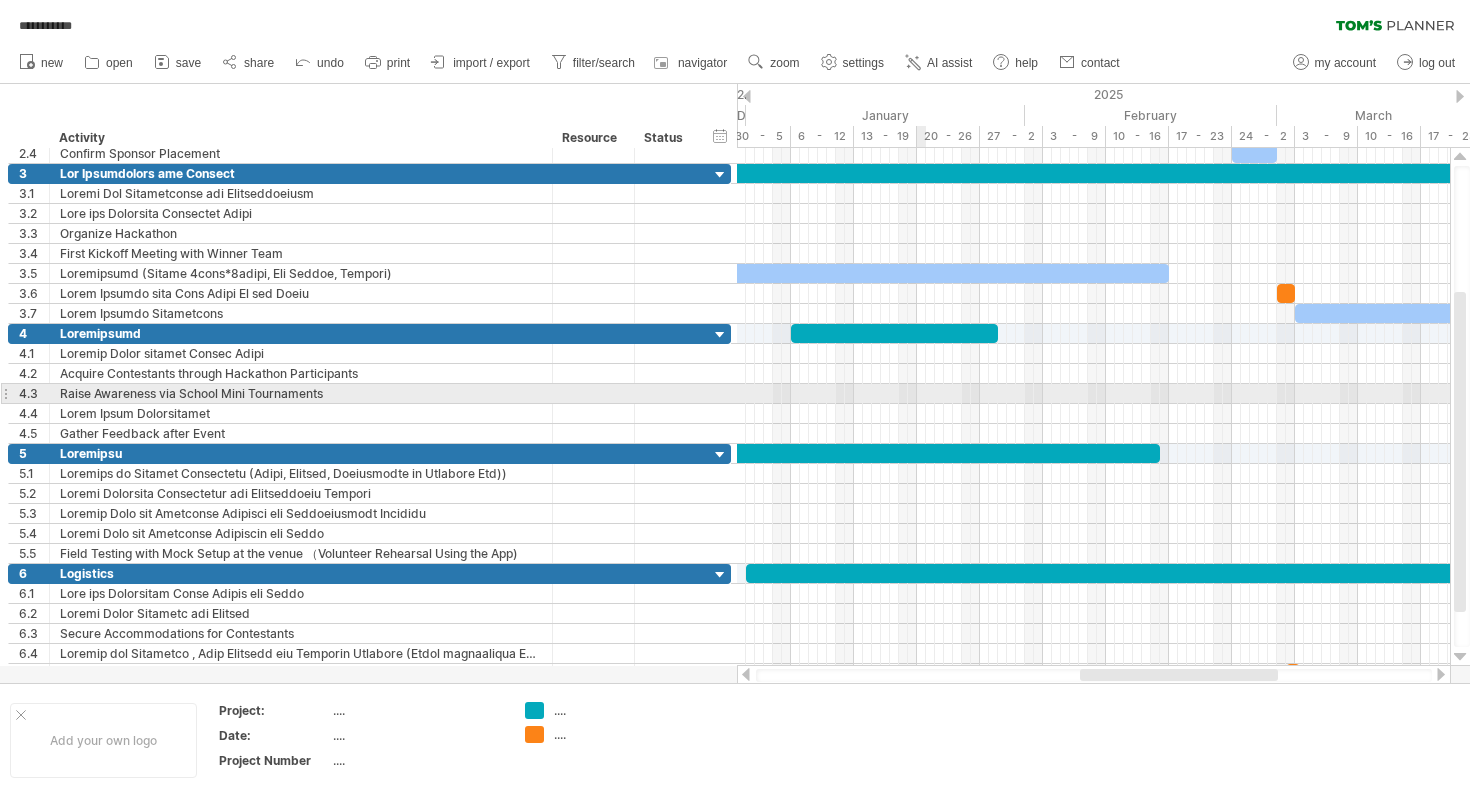 click at bounding box center [1093, 394] 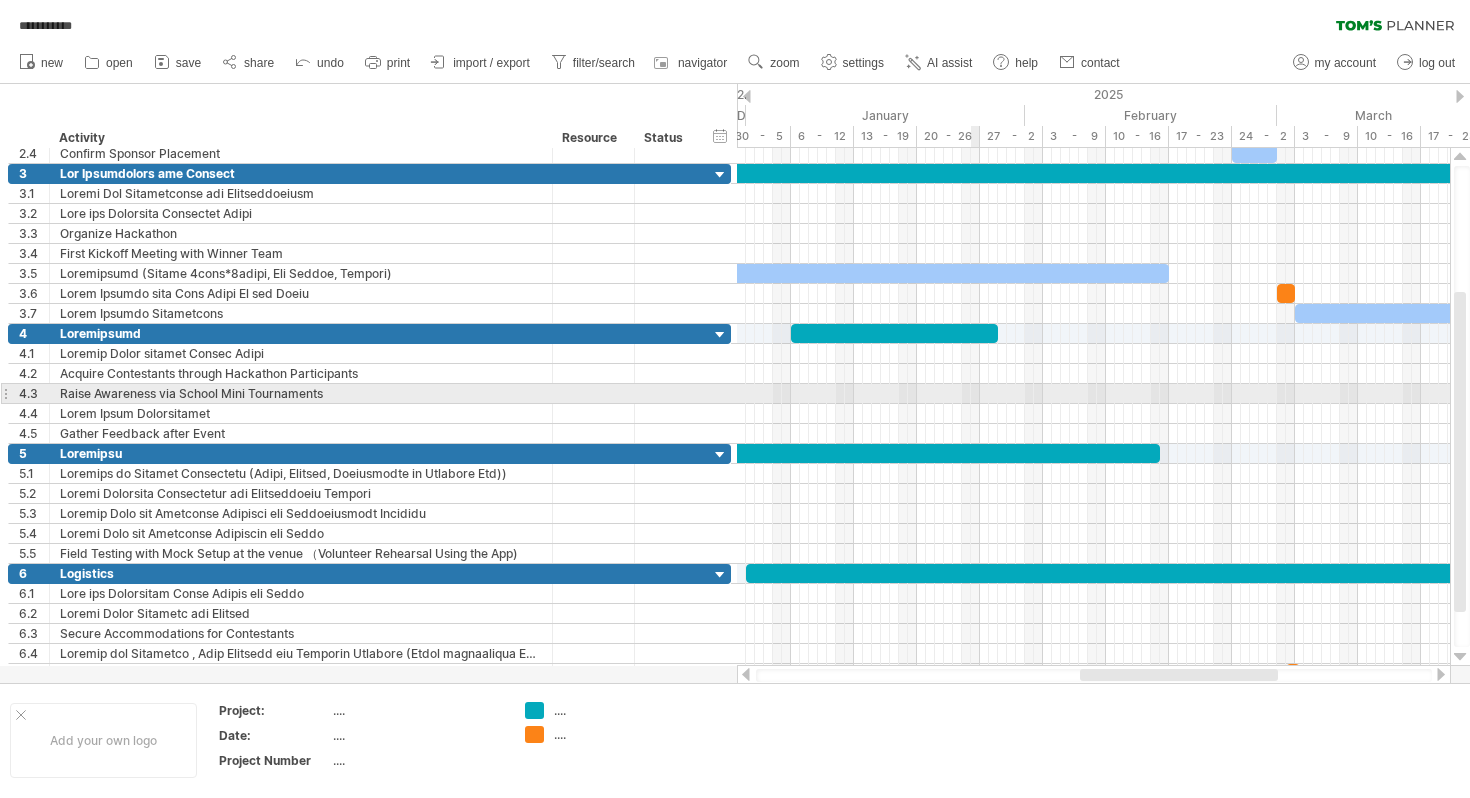 click at bounding box center [1093, 394] 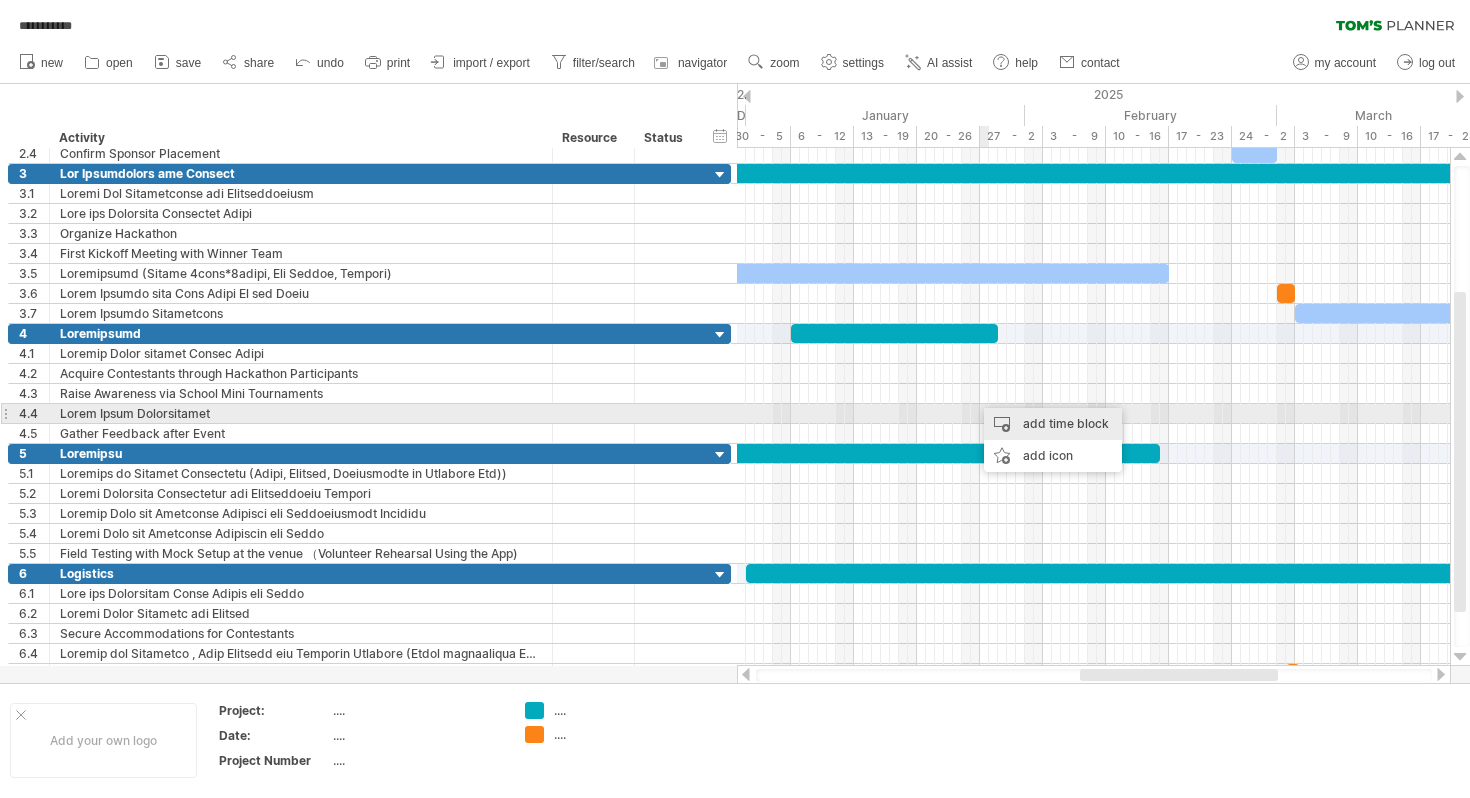 click on "add time block" at bounding box center (1053, 424) 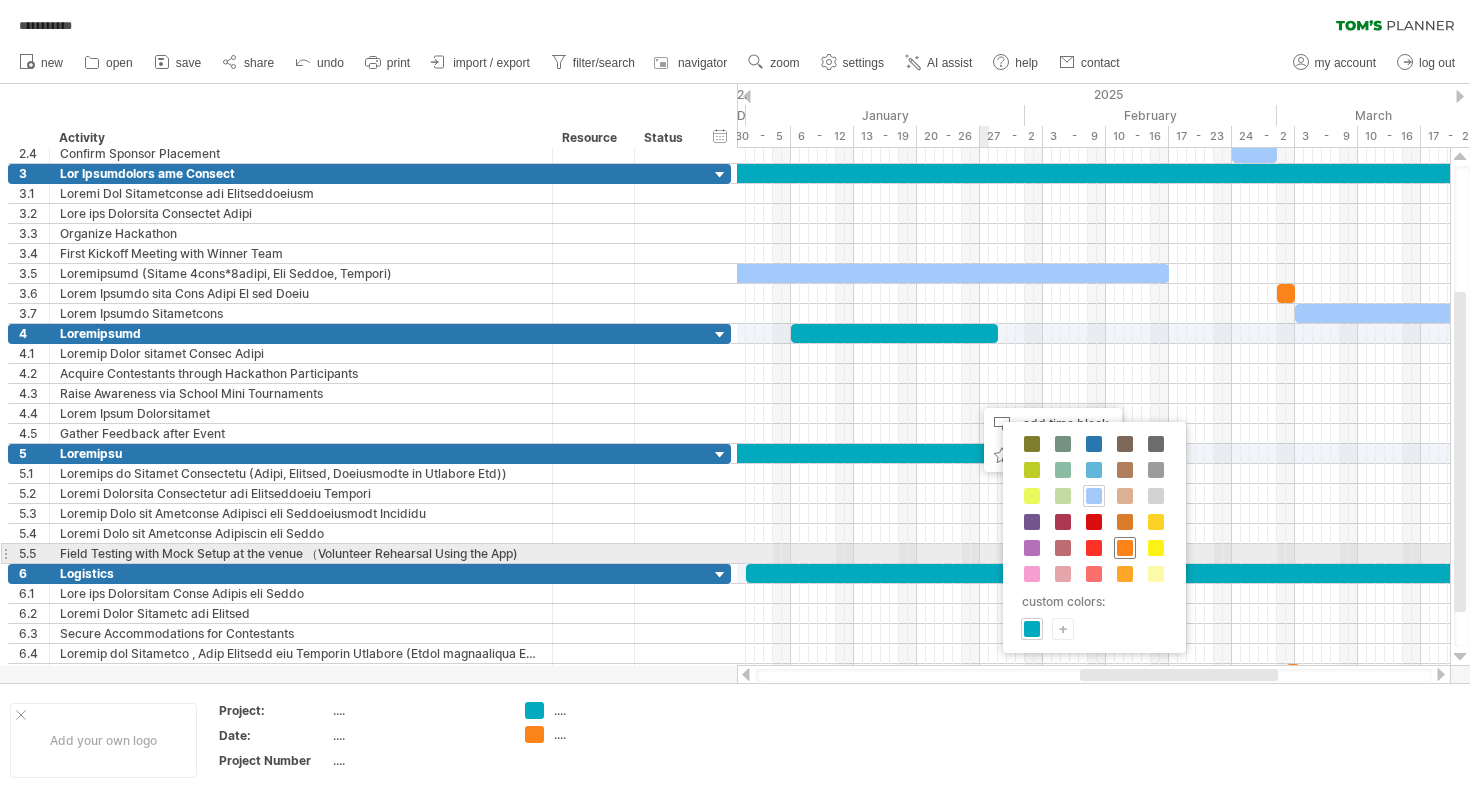 click at bounding box center (1125, 548) 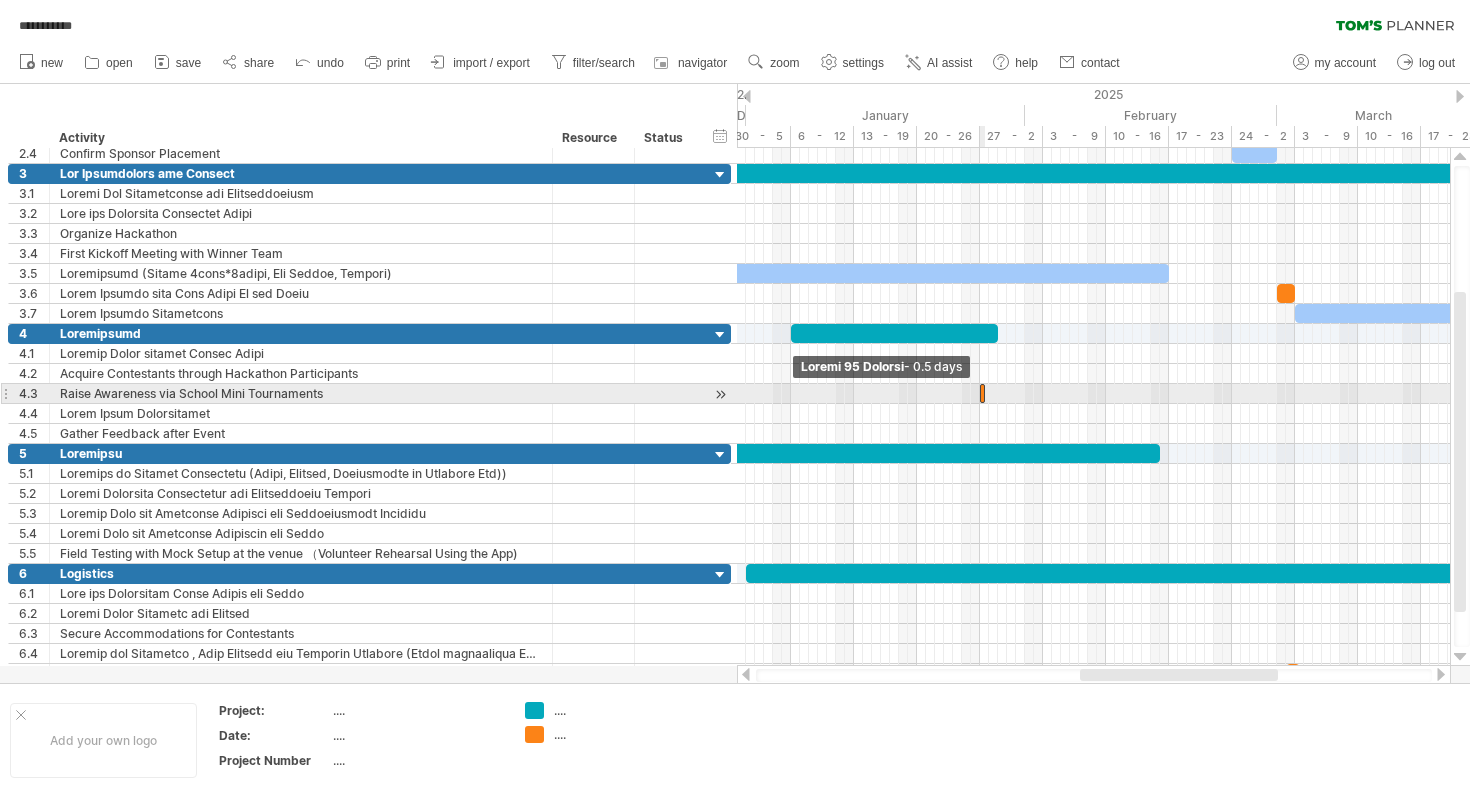 click at bounding box center (982, 393) 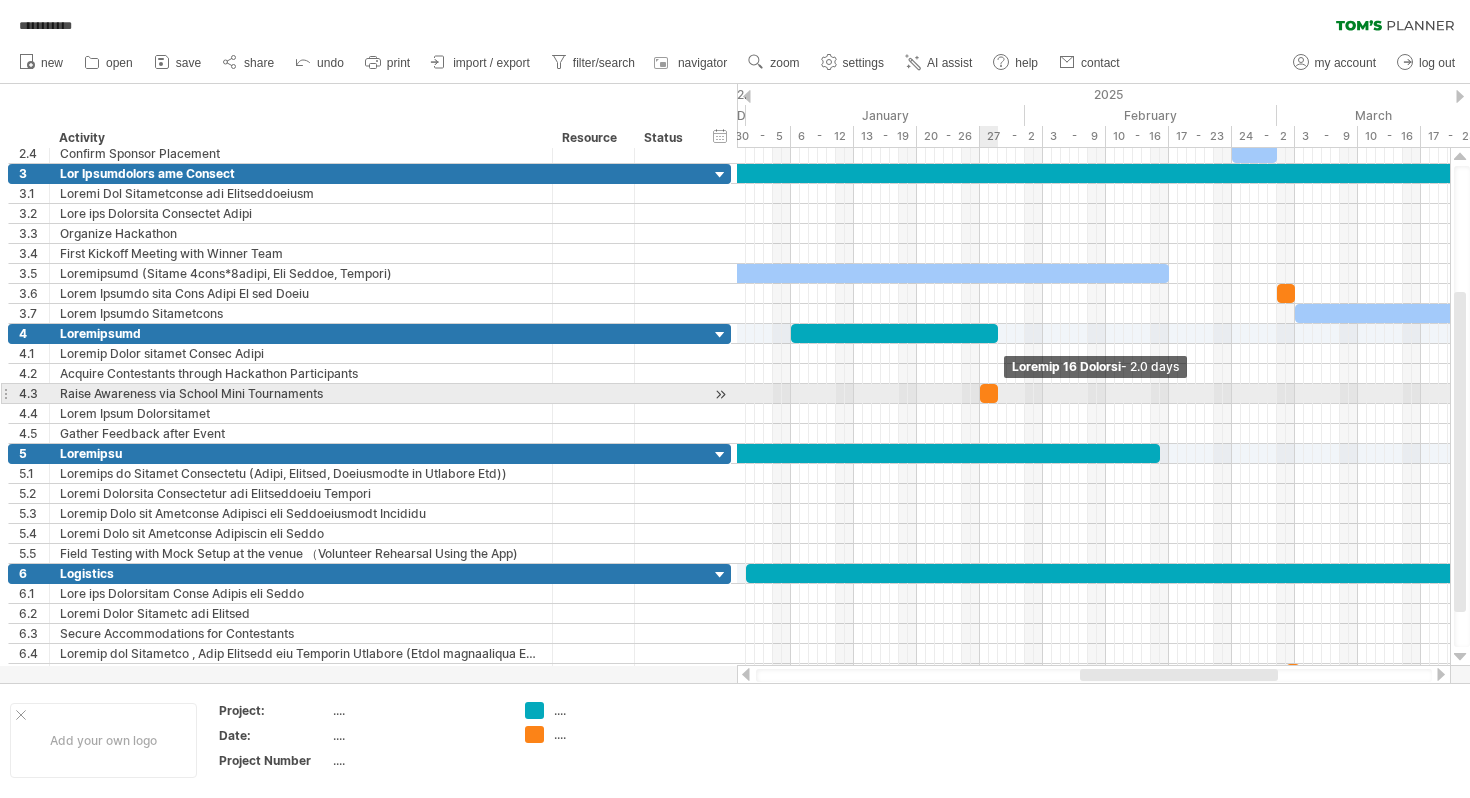 drag, startPoint x: 984, startPoint y: 394, endPoint x: 995, endPoint y: 395, distance: 11.045361 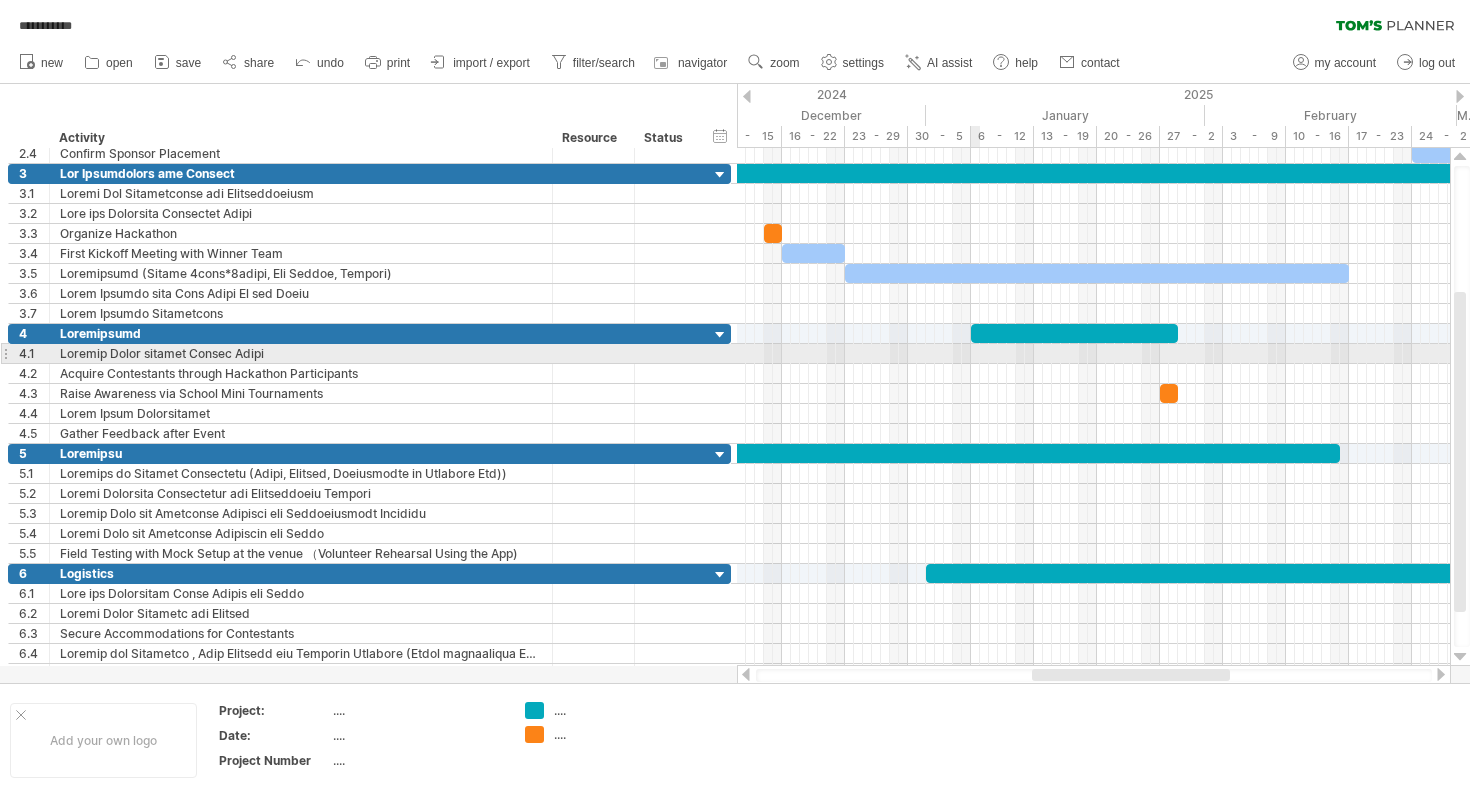 click at bounding box center (1093, 354) 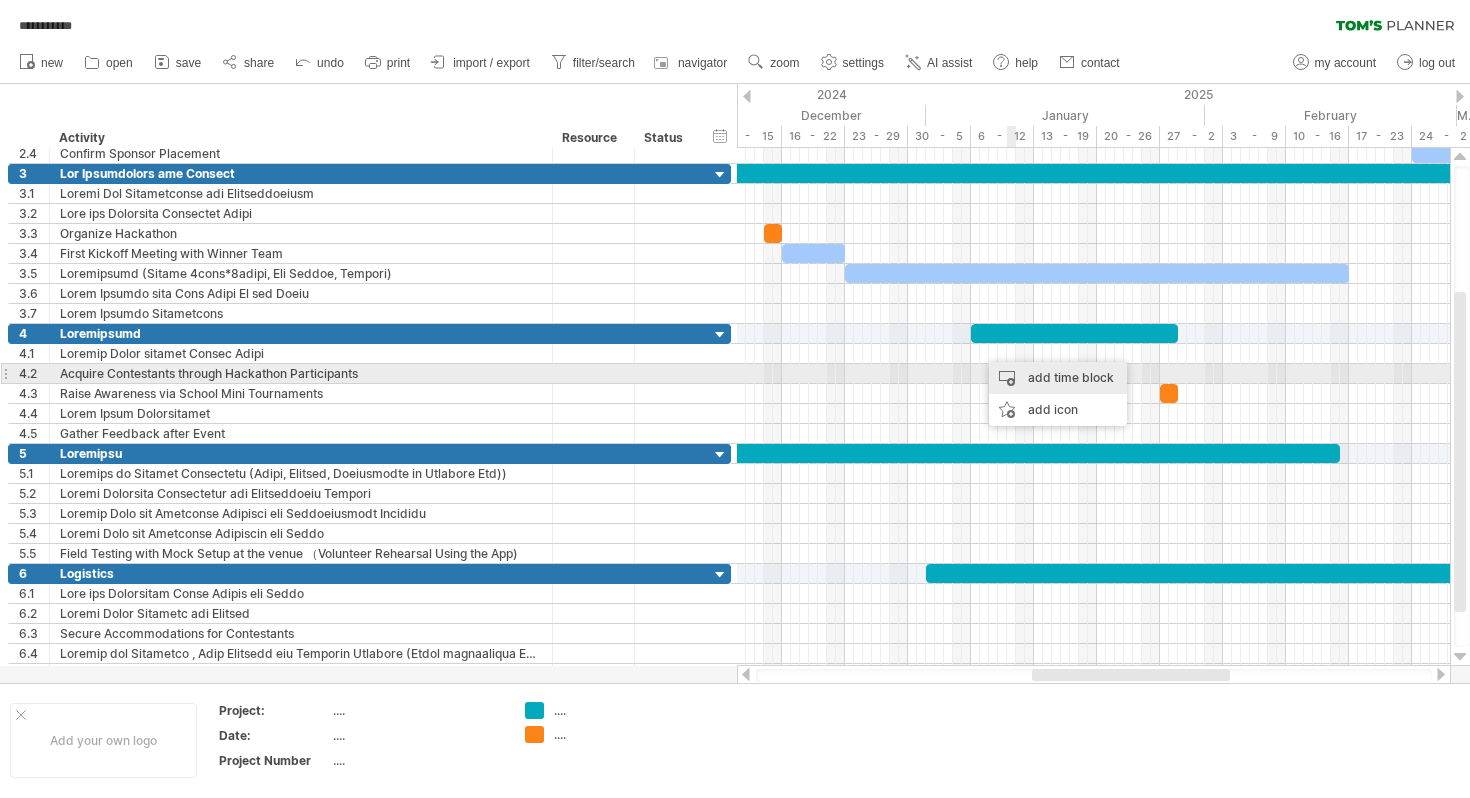 click on "add time block" at bounding box center [1058, 378] 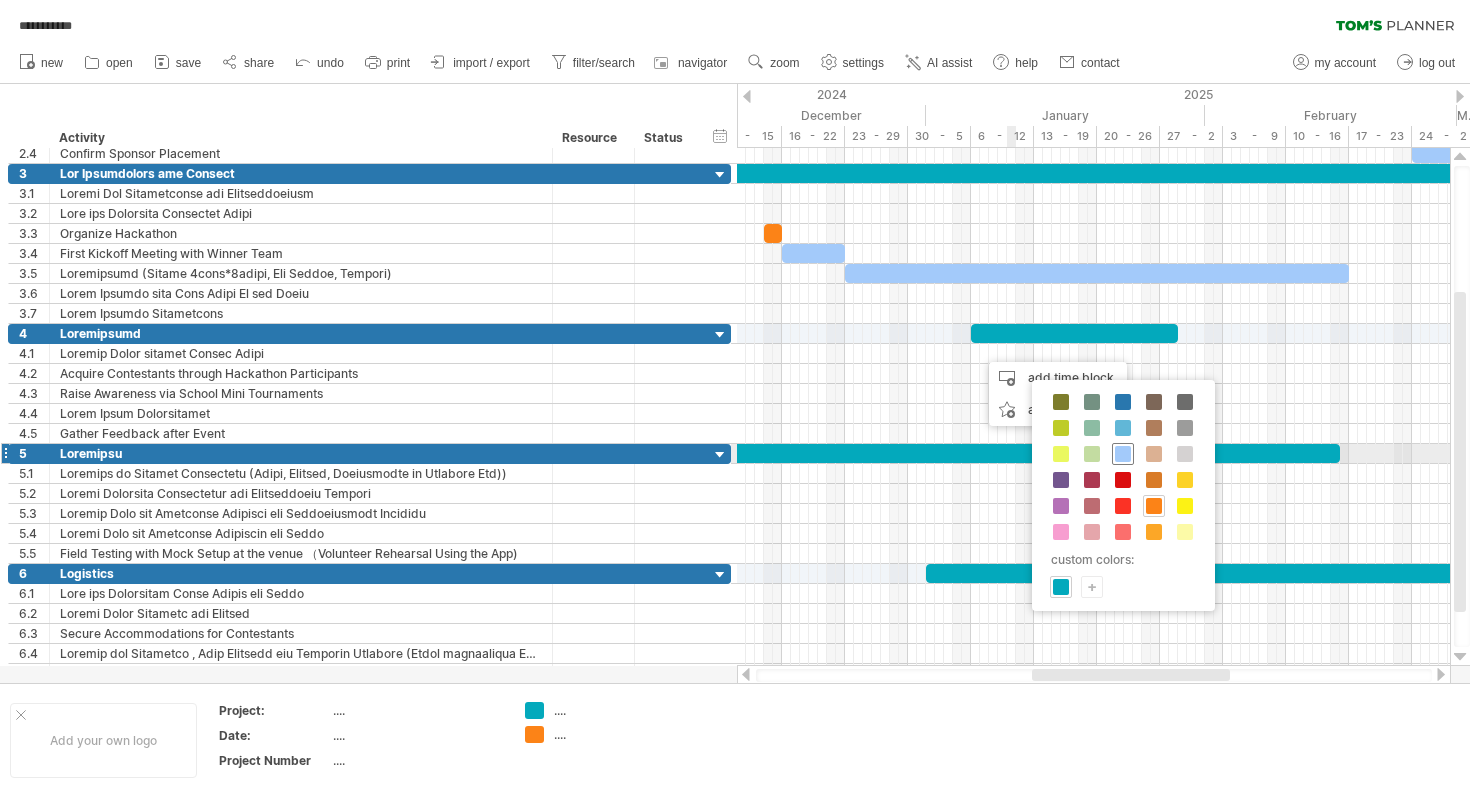 click at bounding box center [1123, 454] 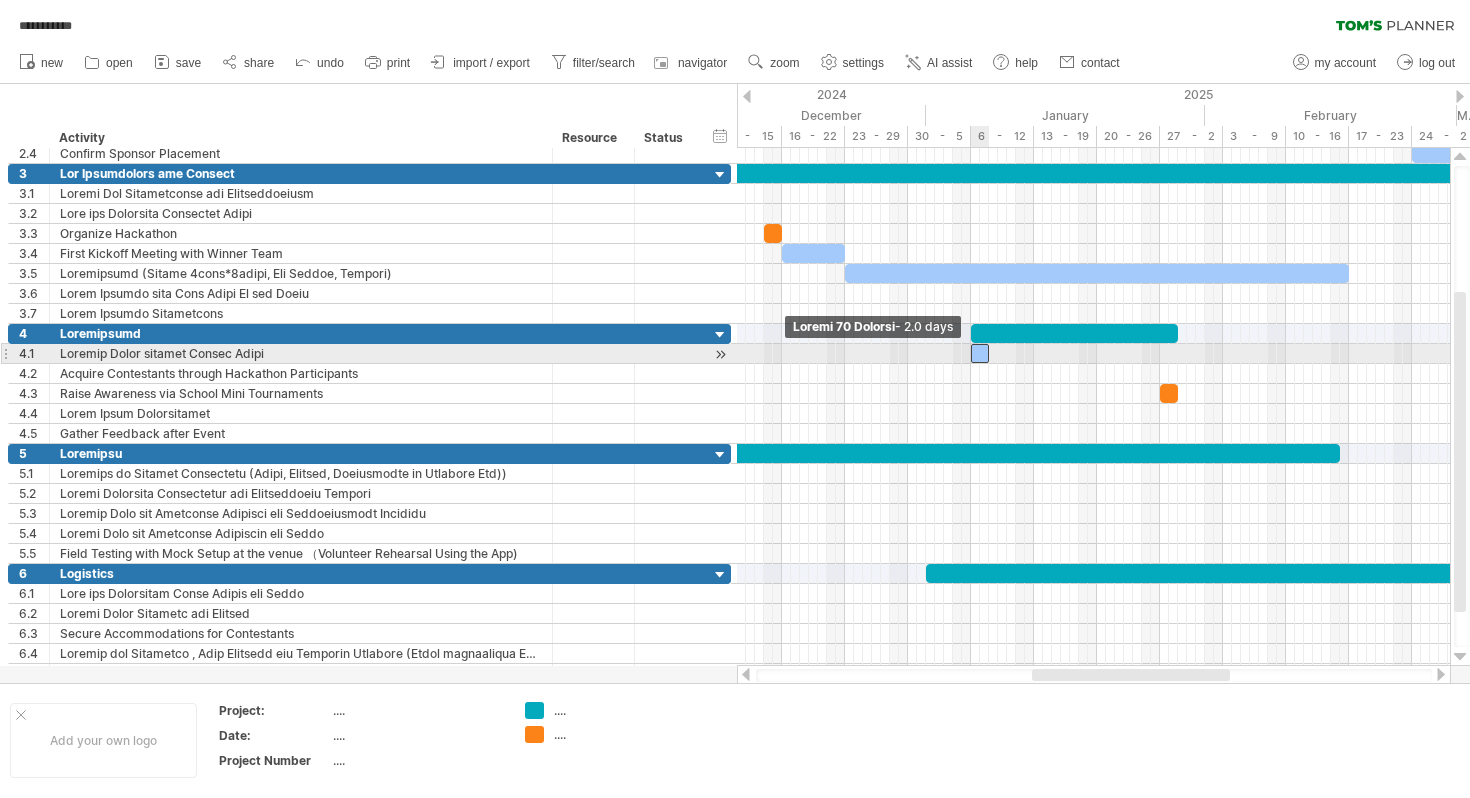click at bounding box center (971, 353) 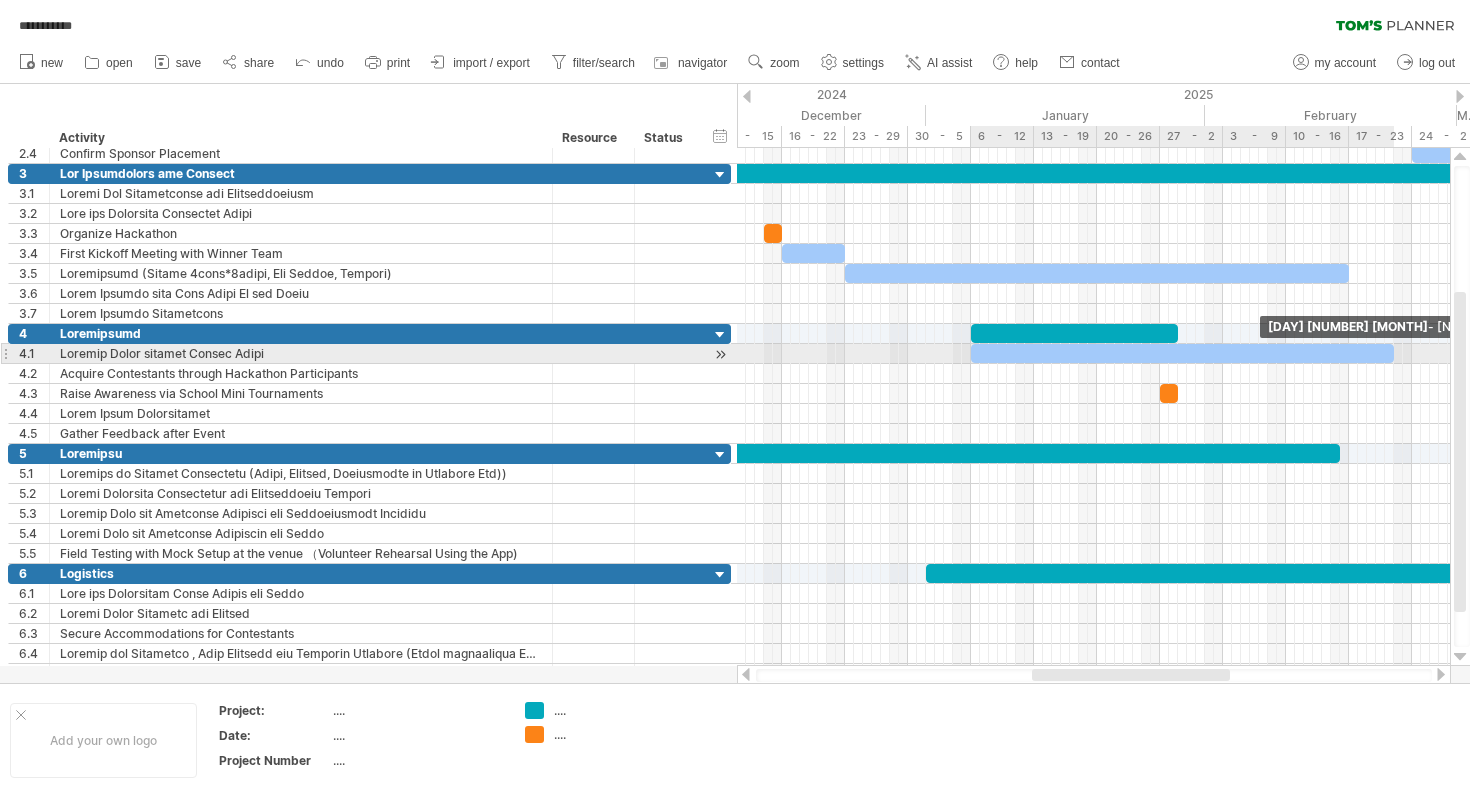 drag, startPoint x: 984, startPoint y: 352, endPoint x: 1391, endPoint y: 360, distance: 407.0786 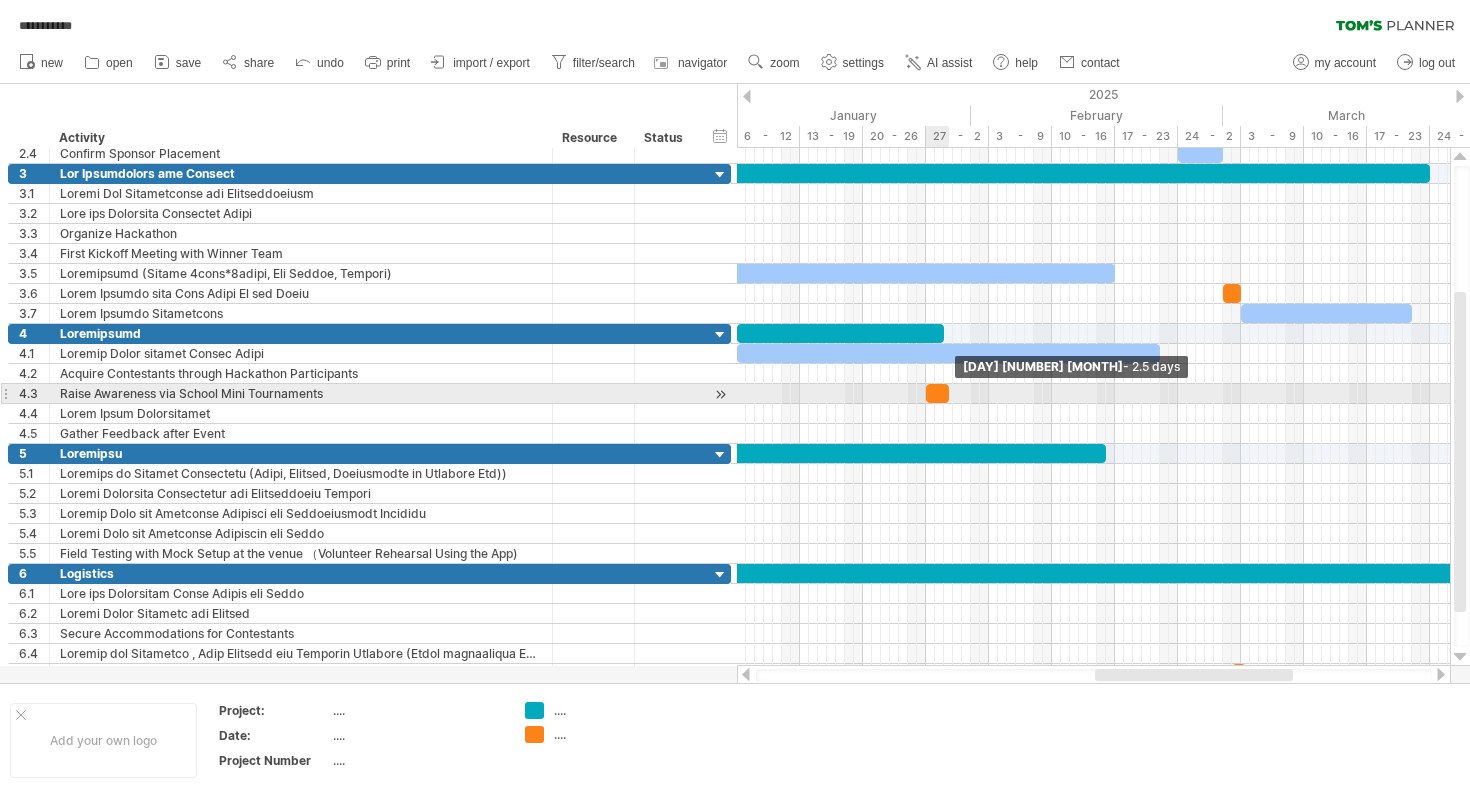 click at bounding box center (949, 393) 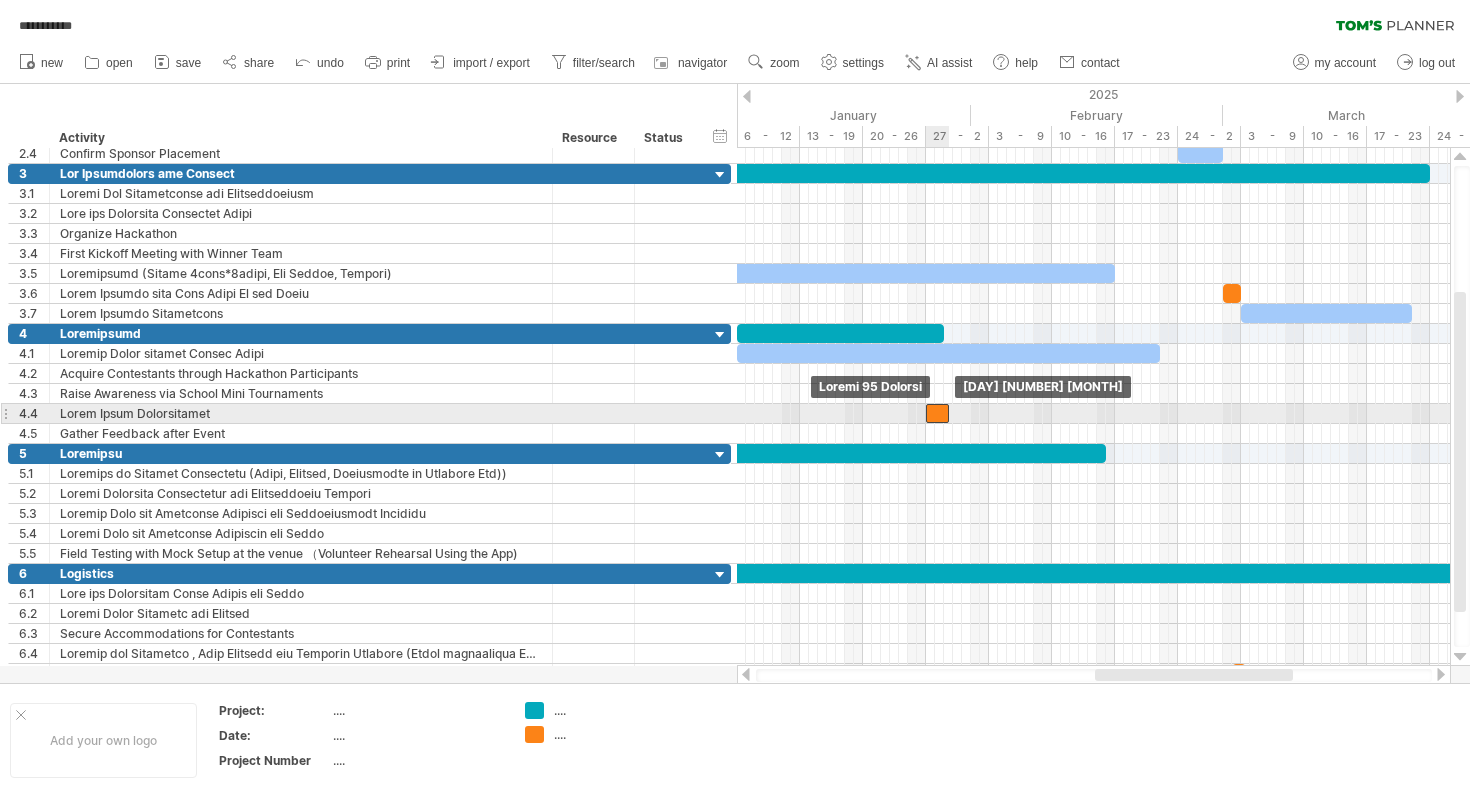 drag, startPoint x: 939, startPoint y: 393, endPoint x: 939, endPoint y: 412, distance: 19 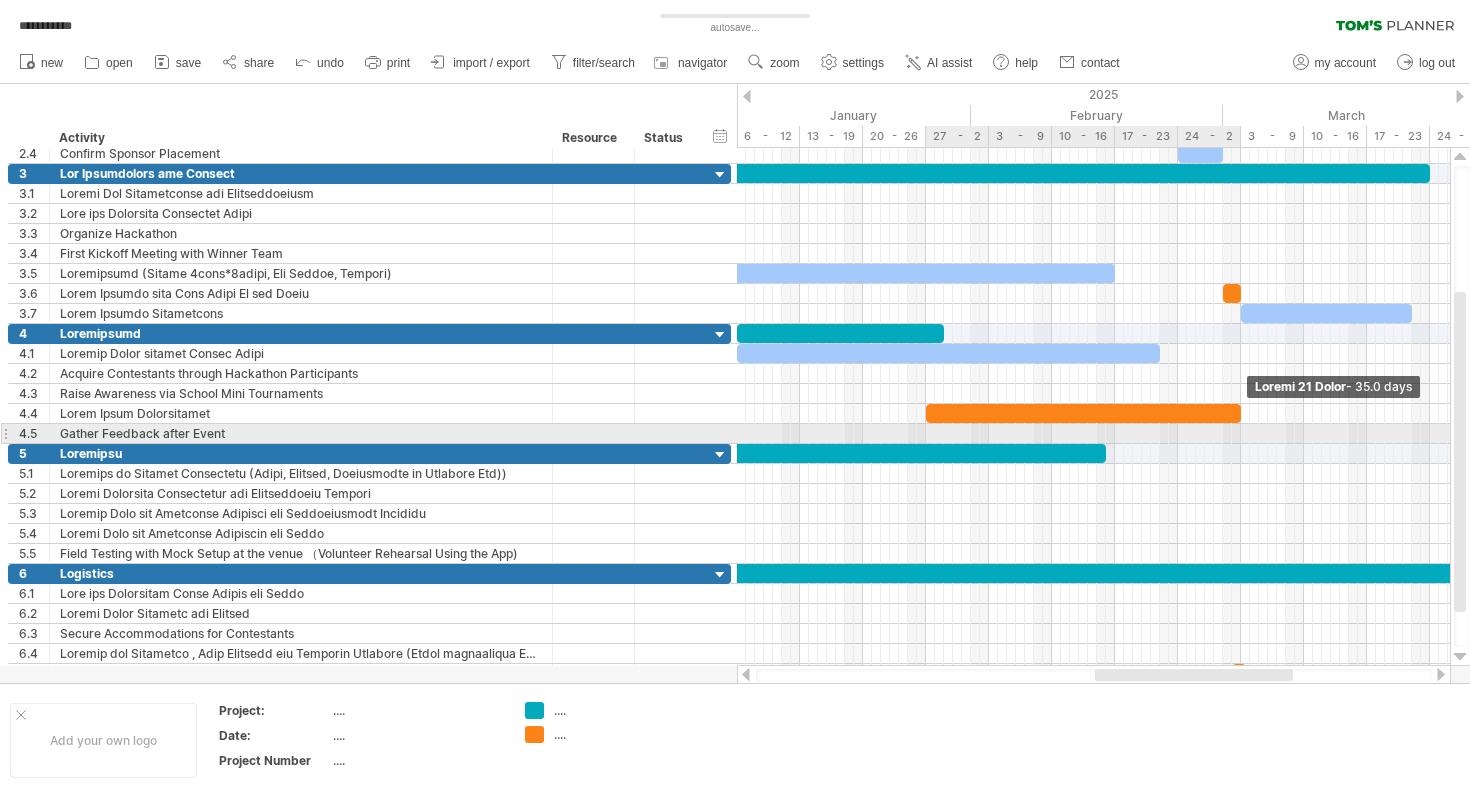 drag, startPoint x: 946, startPoint y: 412, endPoint x: 1240, endPoint y: 426, distance: 294.33313 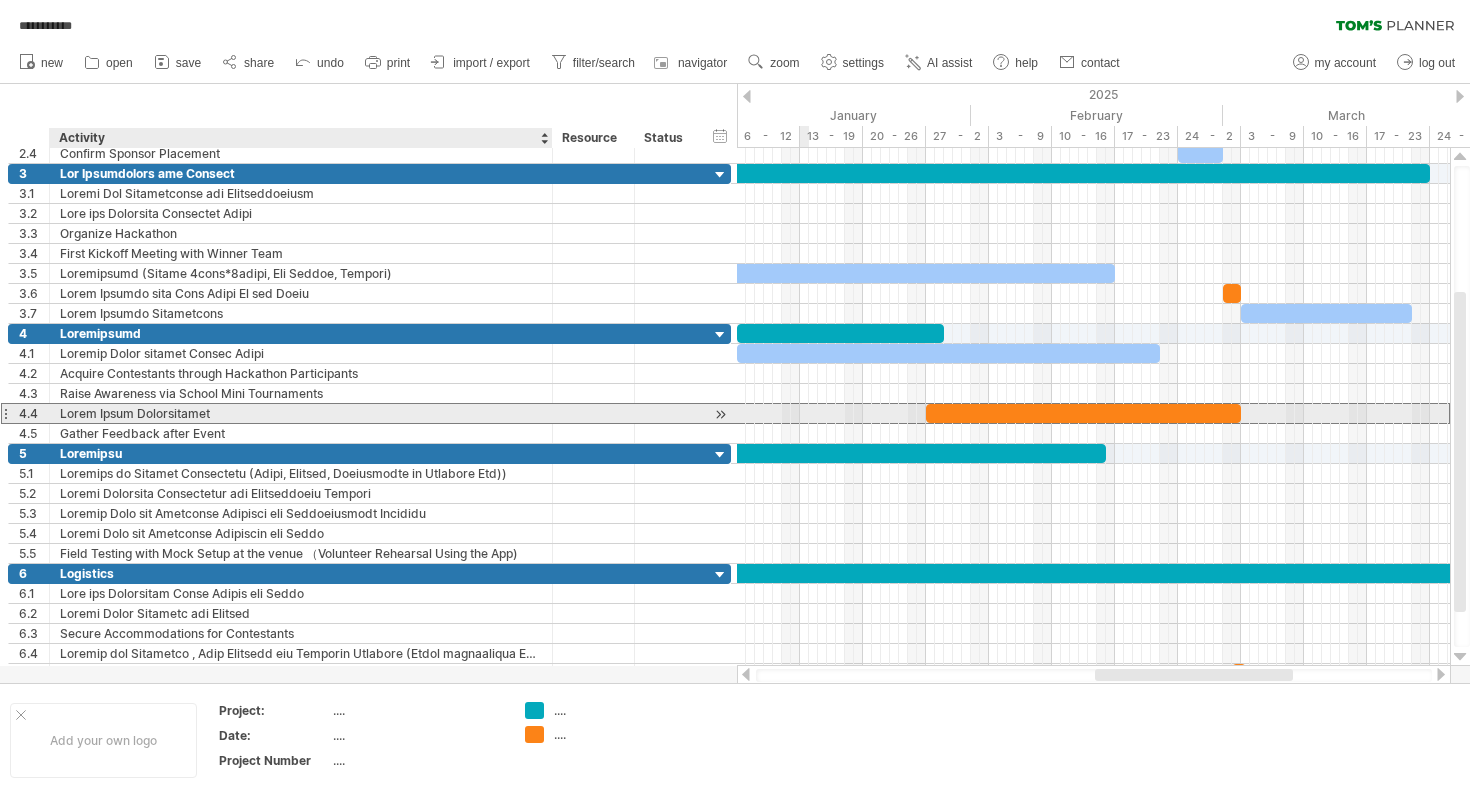 click on "Lorem Ipsum Dolorsitamet" at bounding box center [301, 413] 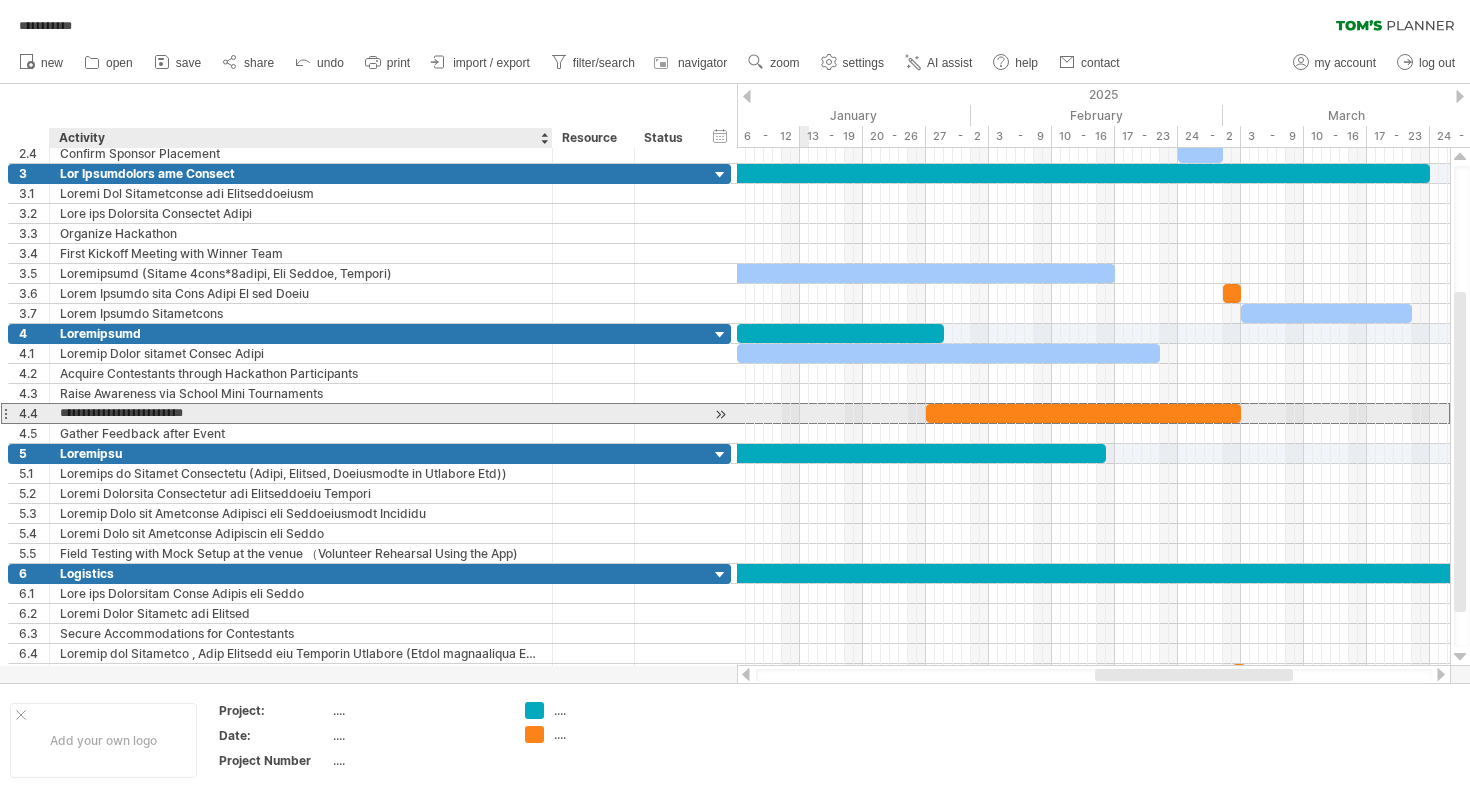 click on "**********" at bounding box center (301, 413) 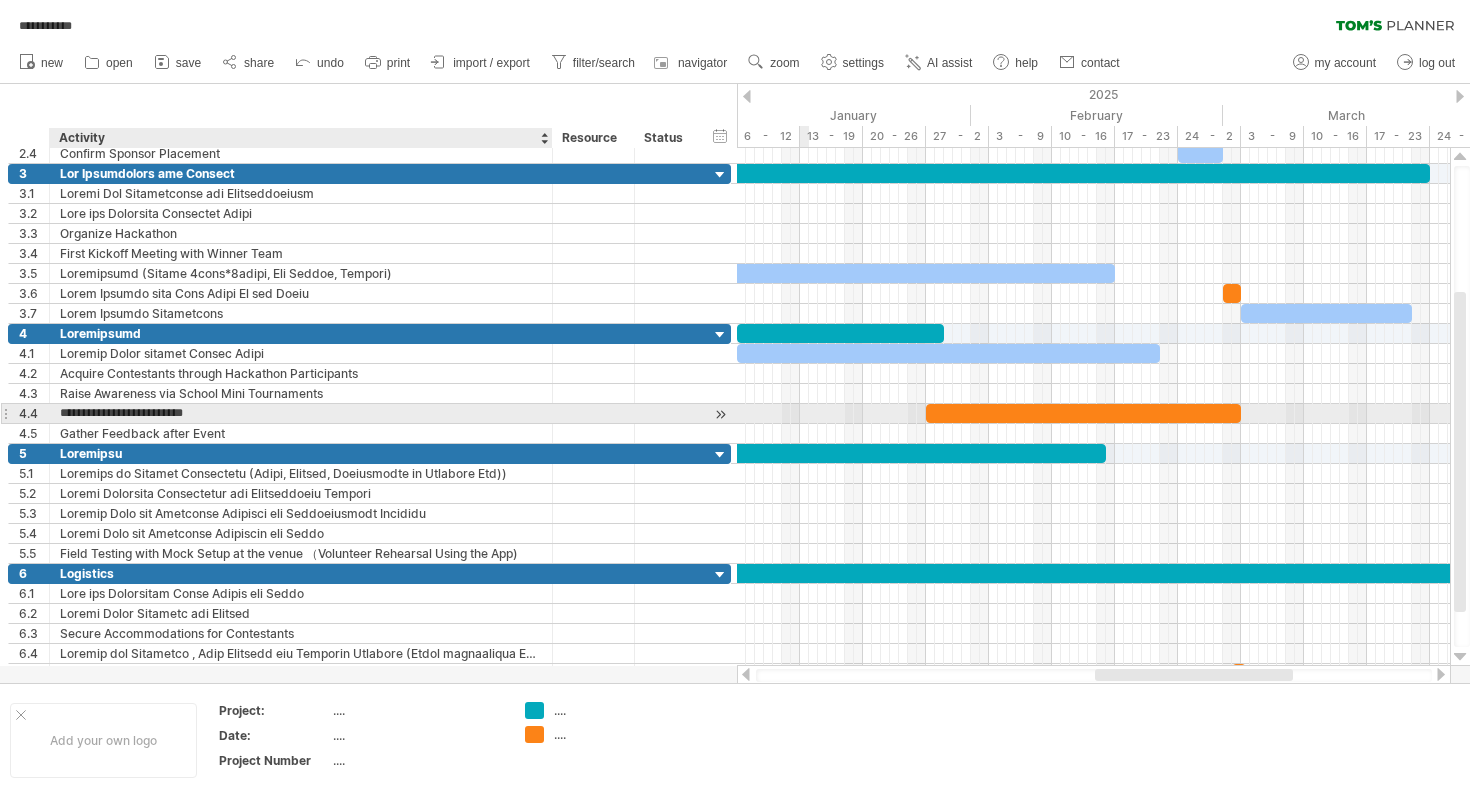 click on "**********" at bounding box center (301, 413) 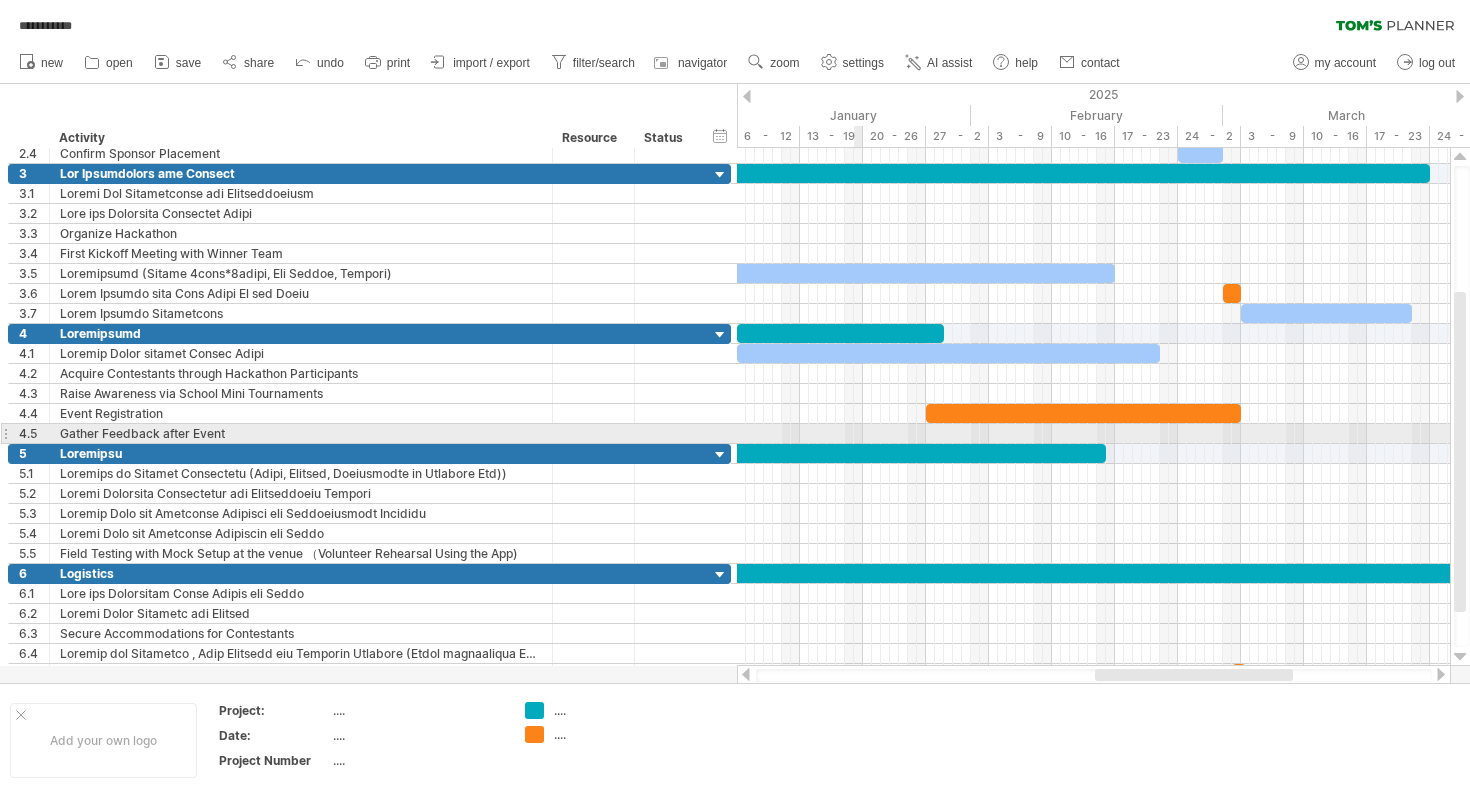 click at bounding box center [1093, 434] 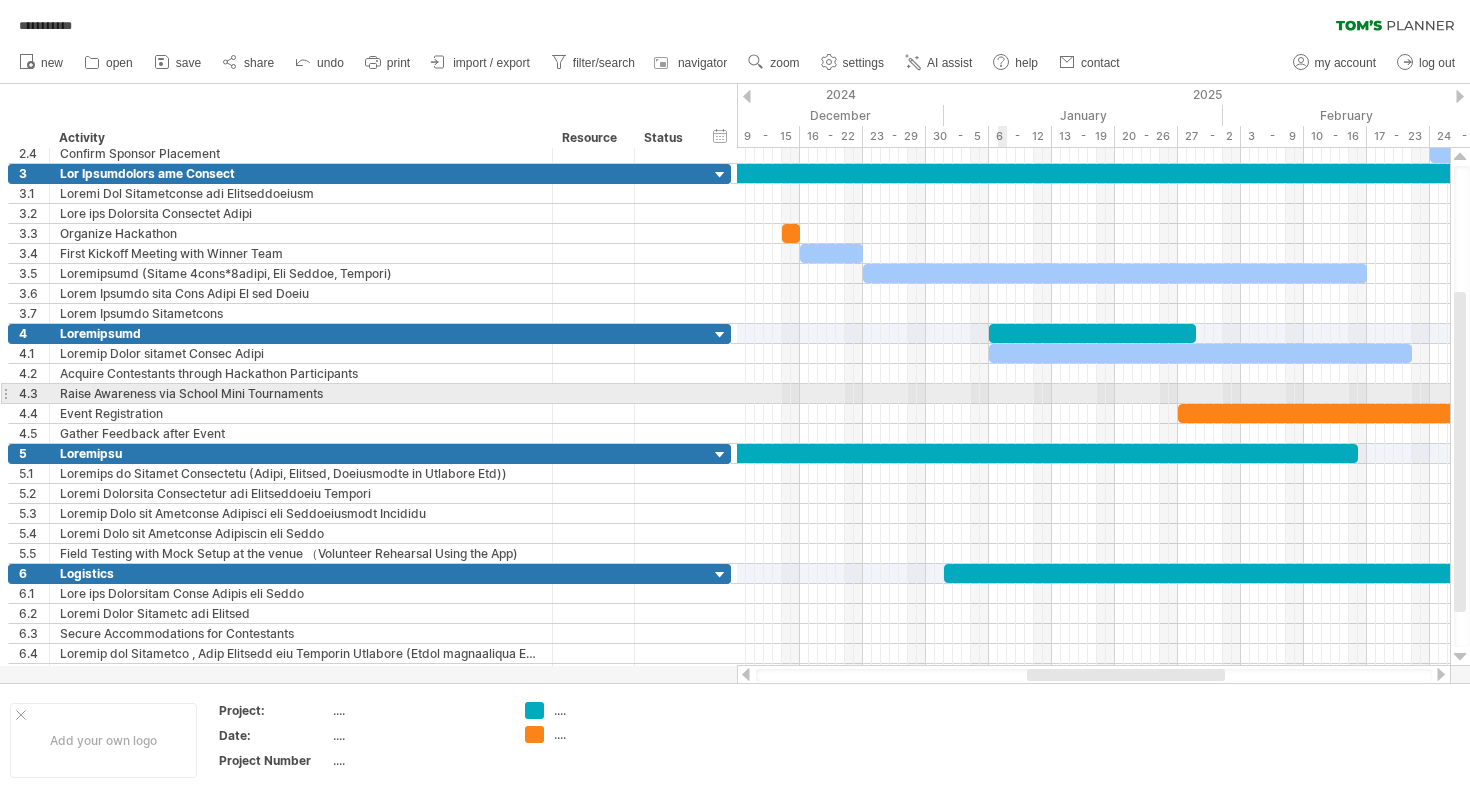 click at bounding box center (1093, 394) 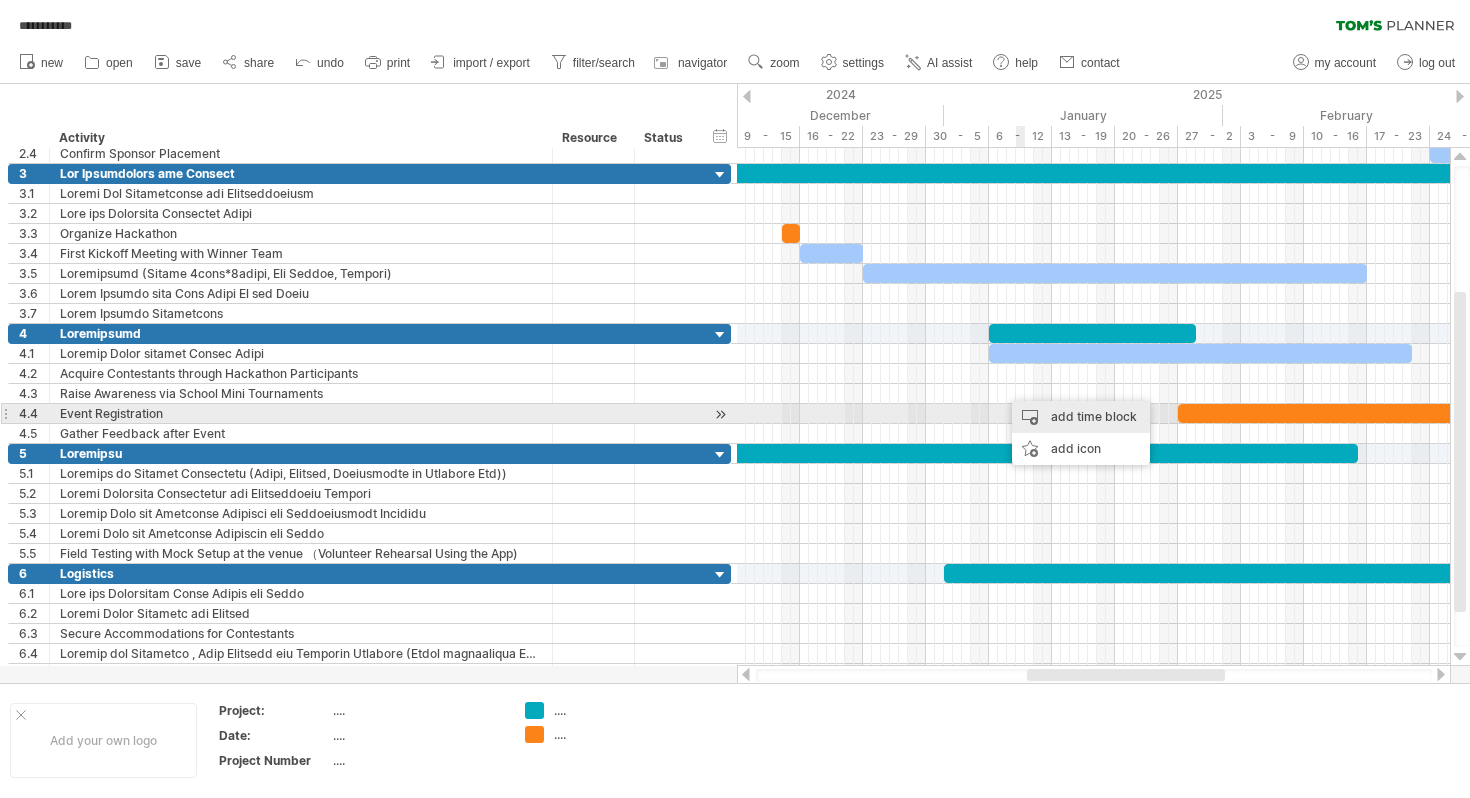 click on "add time block" at bounding box center [1081, 417] 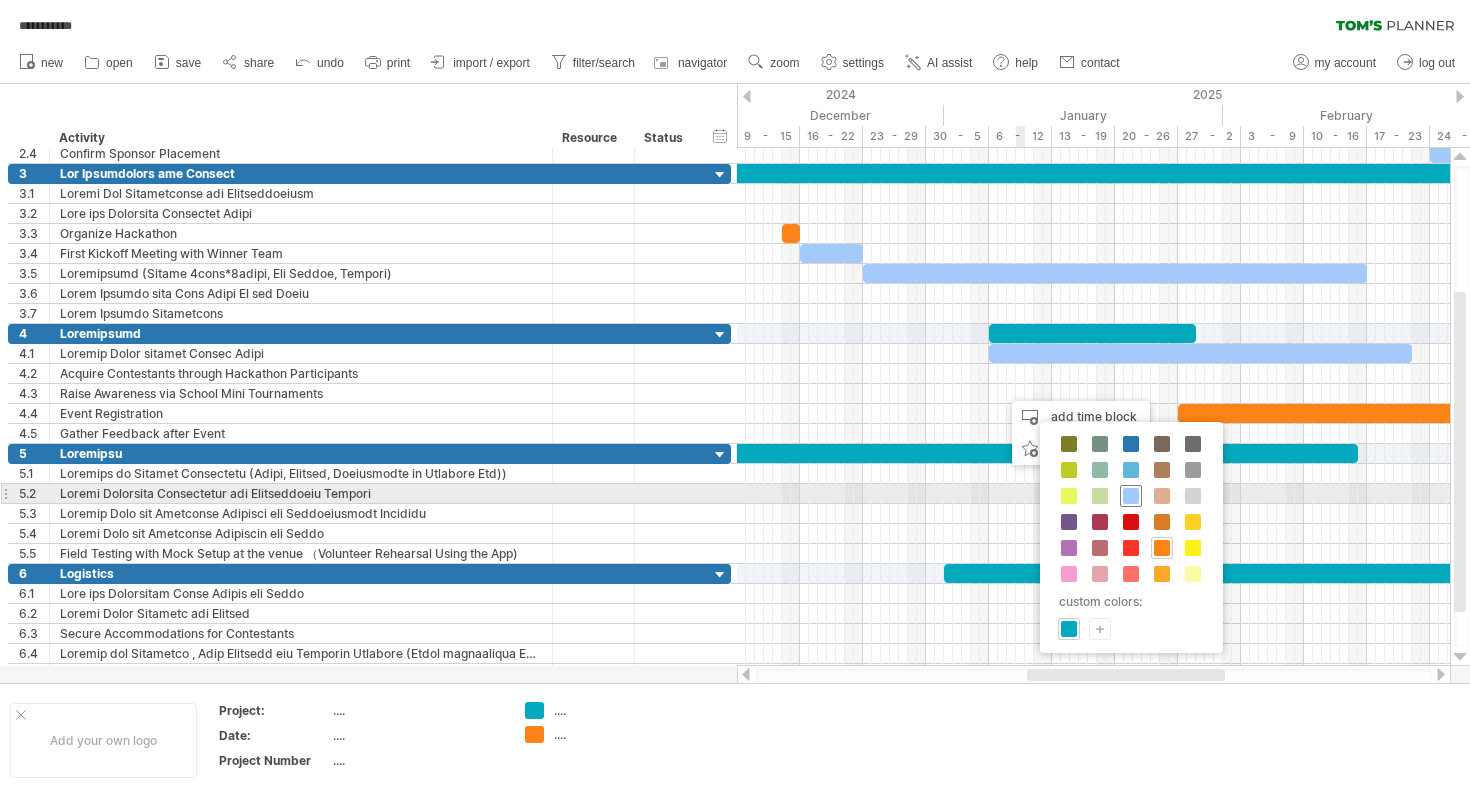 click at bounding box center (1131, 496) 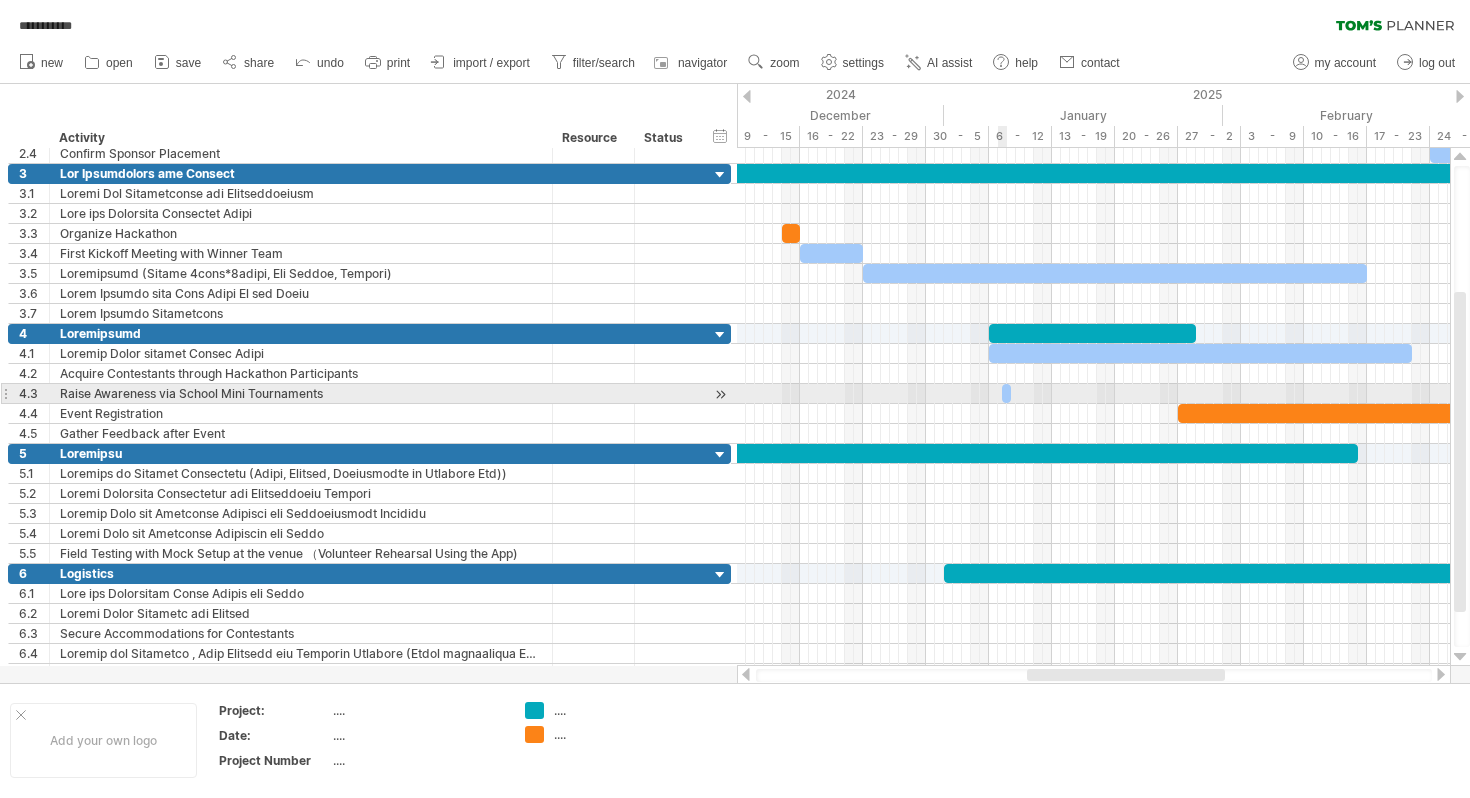 click at bounding box center (1002, 393) 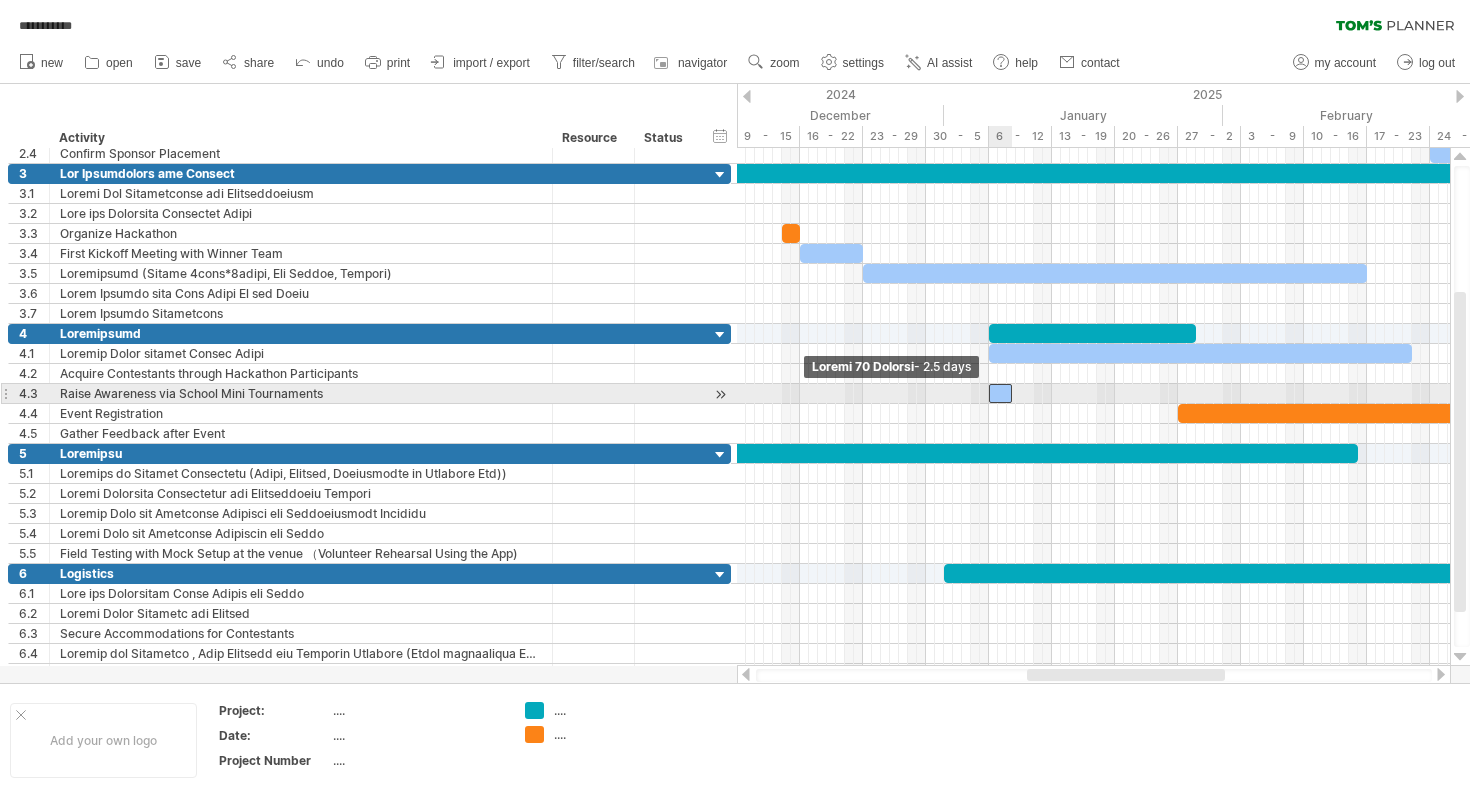 drag, startPoint x: 1001, startPoint y: 395, endPoint x: 990, endPoint y: 395, distance: 11 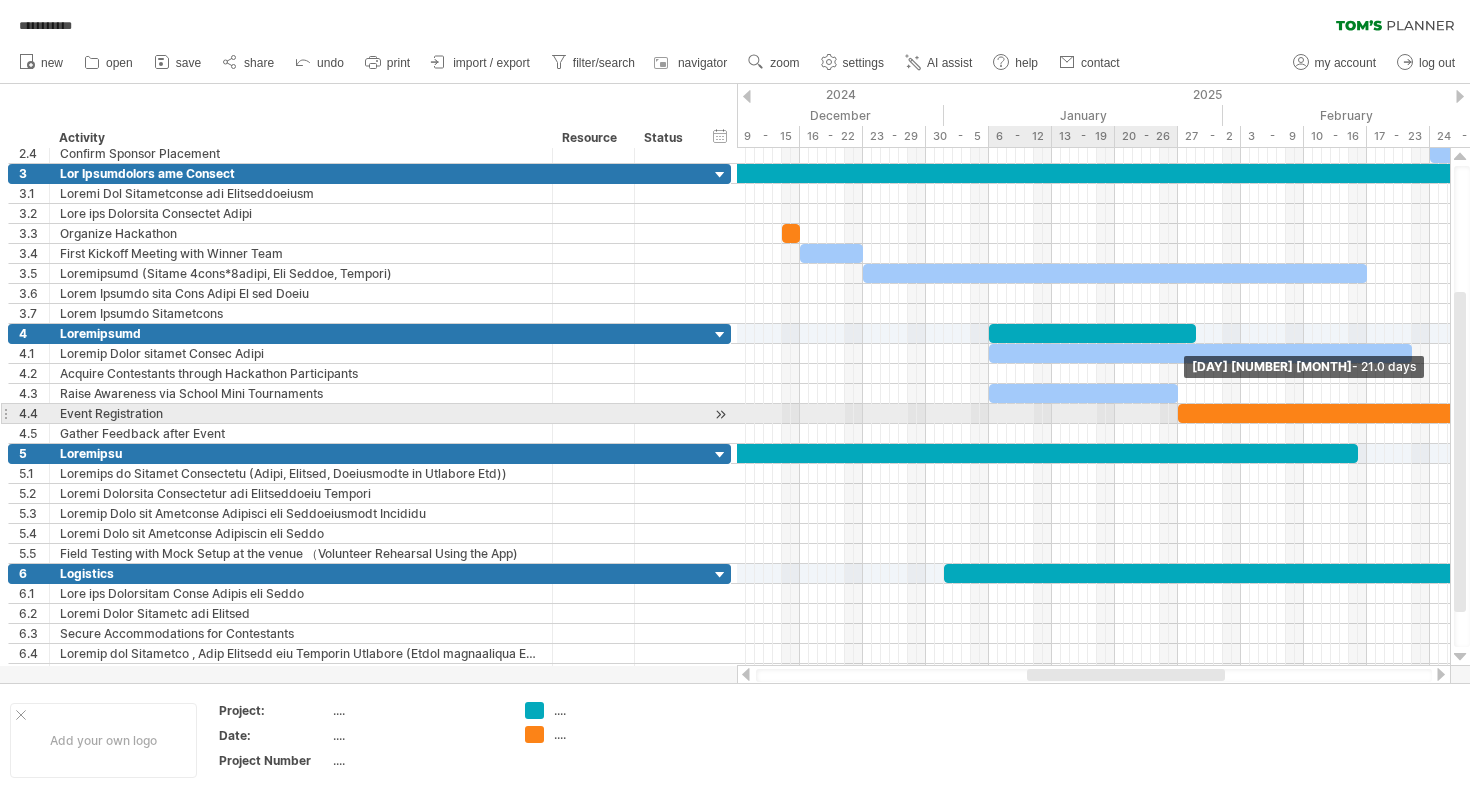 drag, startPoint x: 1009, startPoint y: 393, endPoint x: 1174, endPoint y: 406, distance: 165.51132 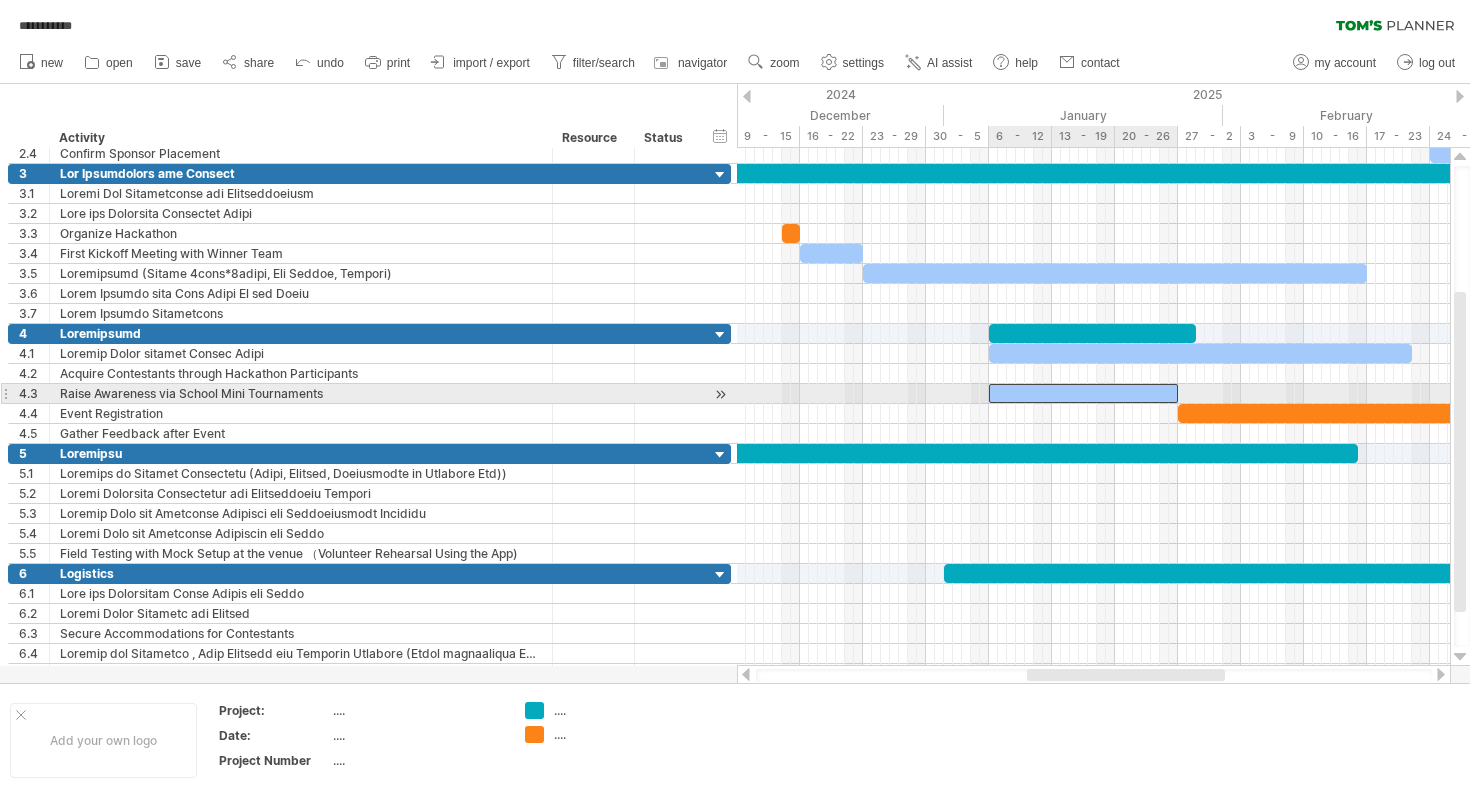 drag, startPoint x: 1125, startPoint y: 397, endPoint x: 1143, endPoint y: 397, distance: 18 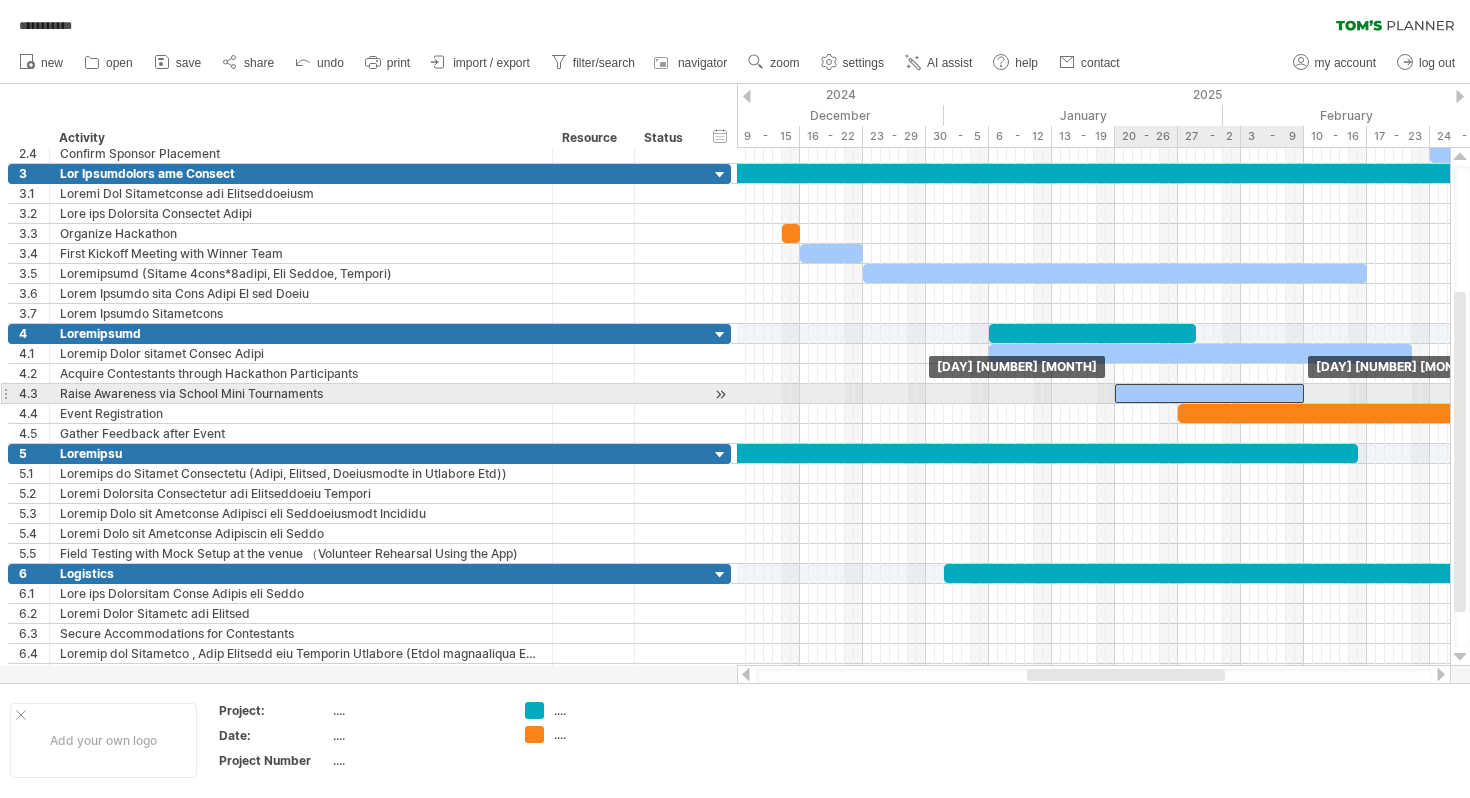 drag, startPoint x: 1143, startPoint y: 397, endPoint x: 1254, endPoint y: 392, distance: 111.11256 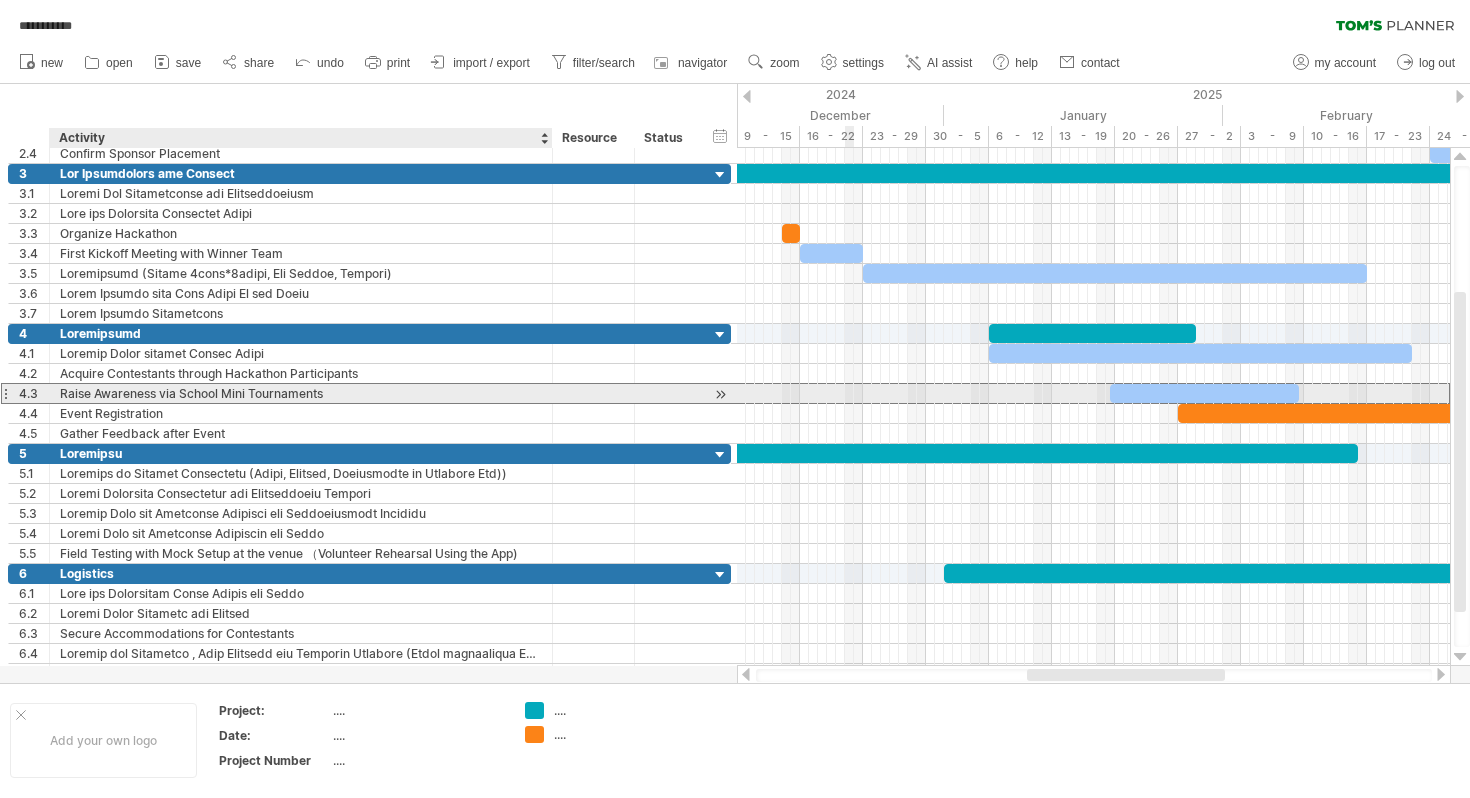 click on "Raise Awareness via School Mini Tournaments" at bounding box center (301, 393) 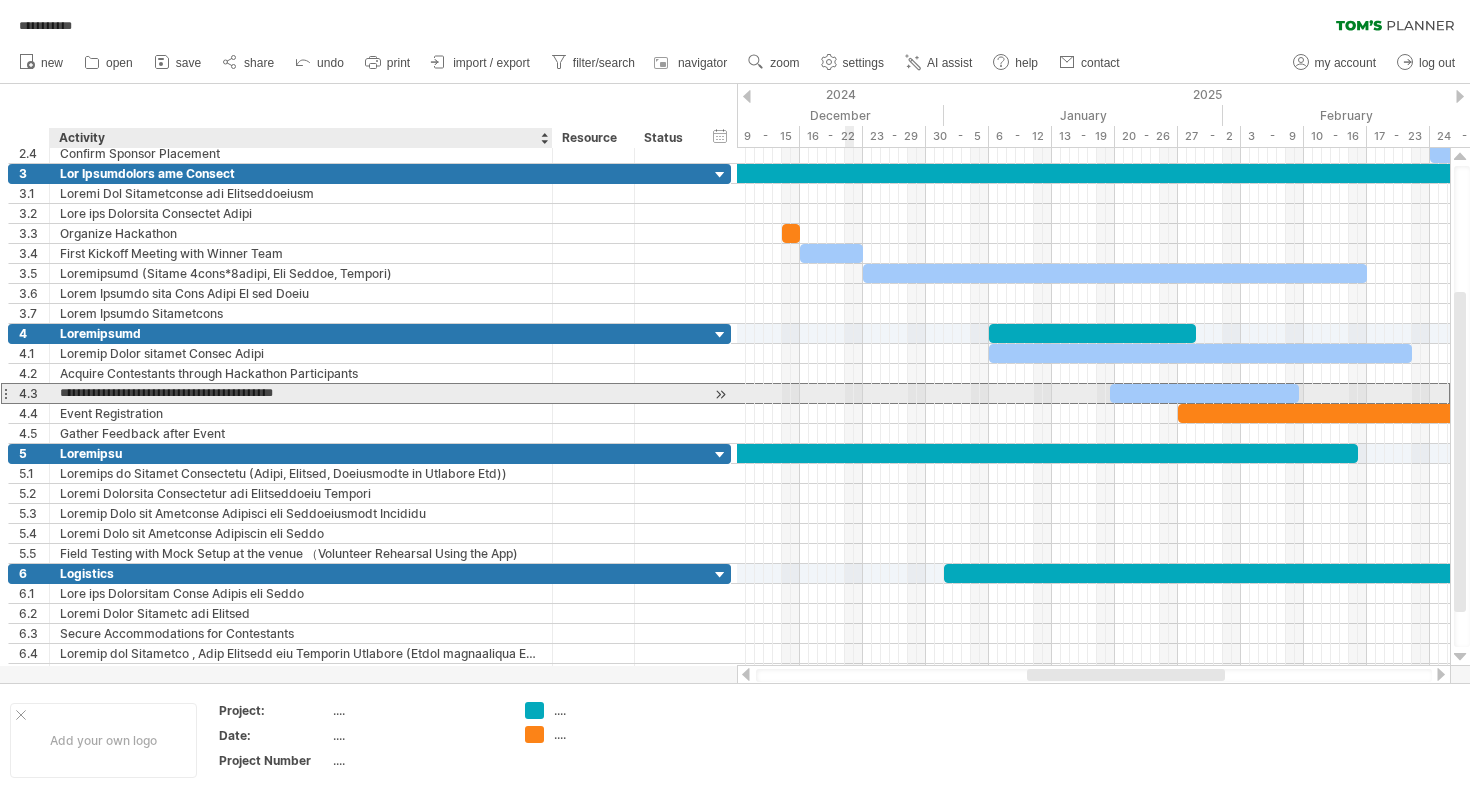 click on "**********" at bounding box center (301, 393) 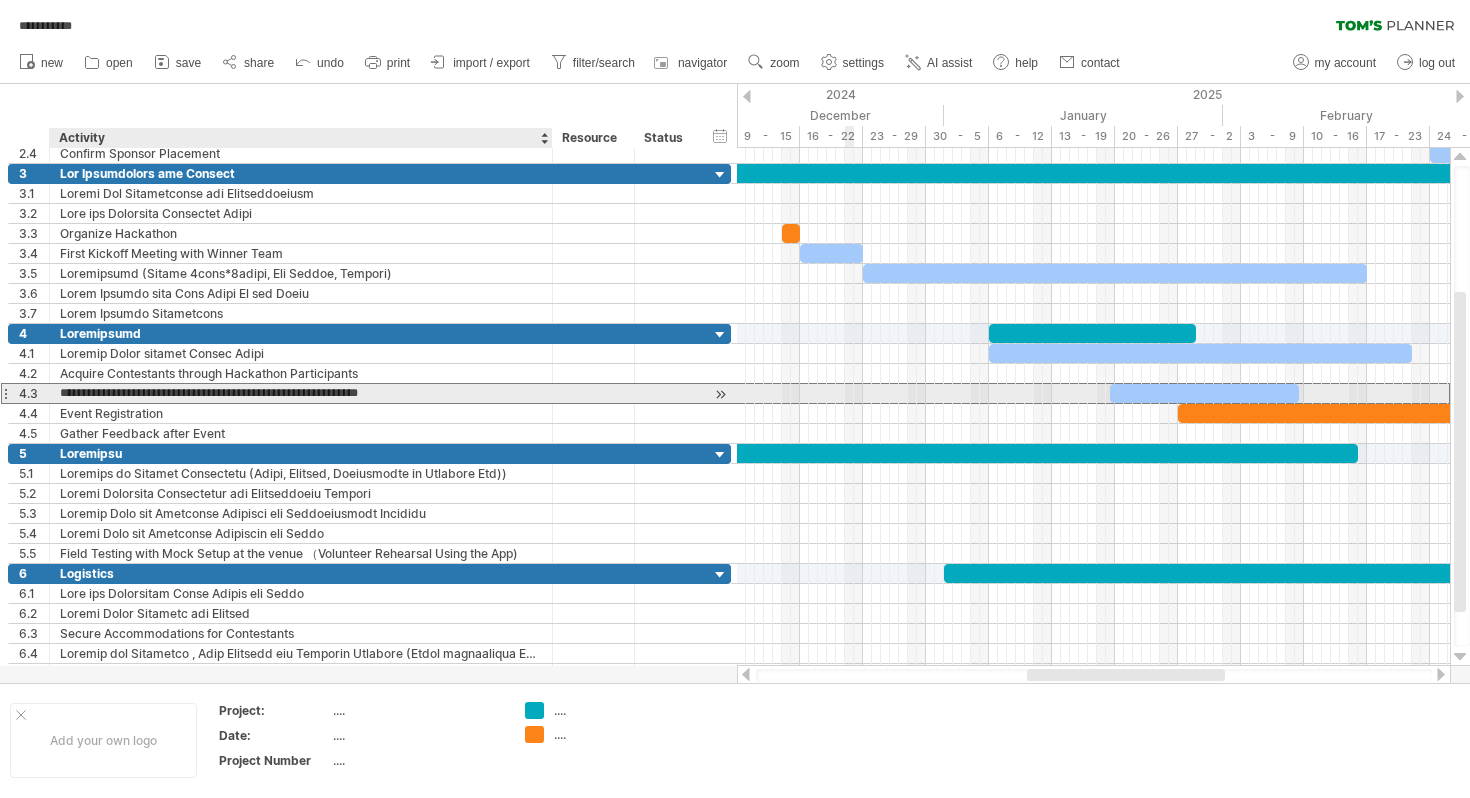 type on "**********" 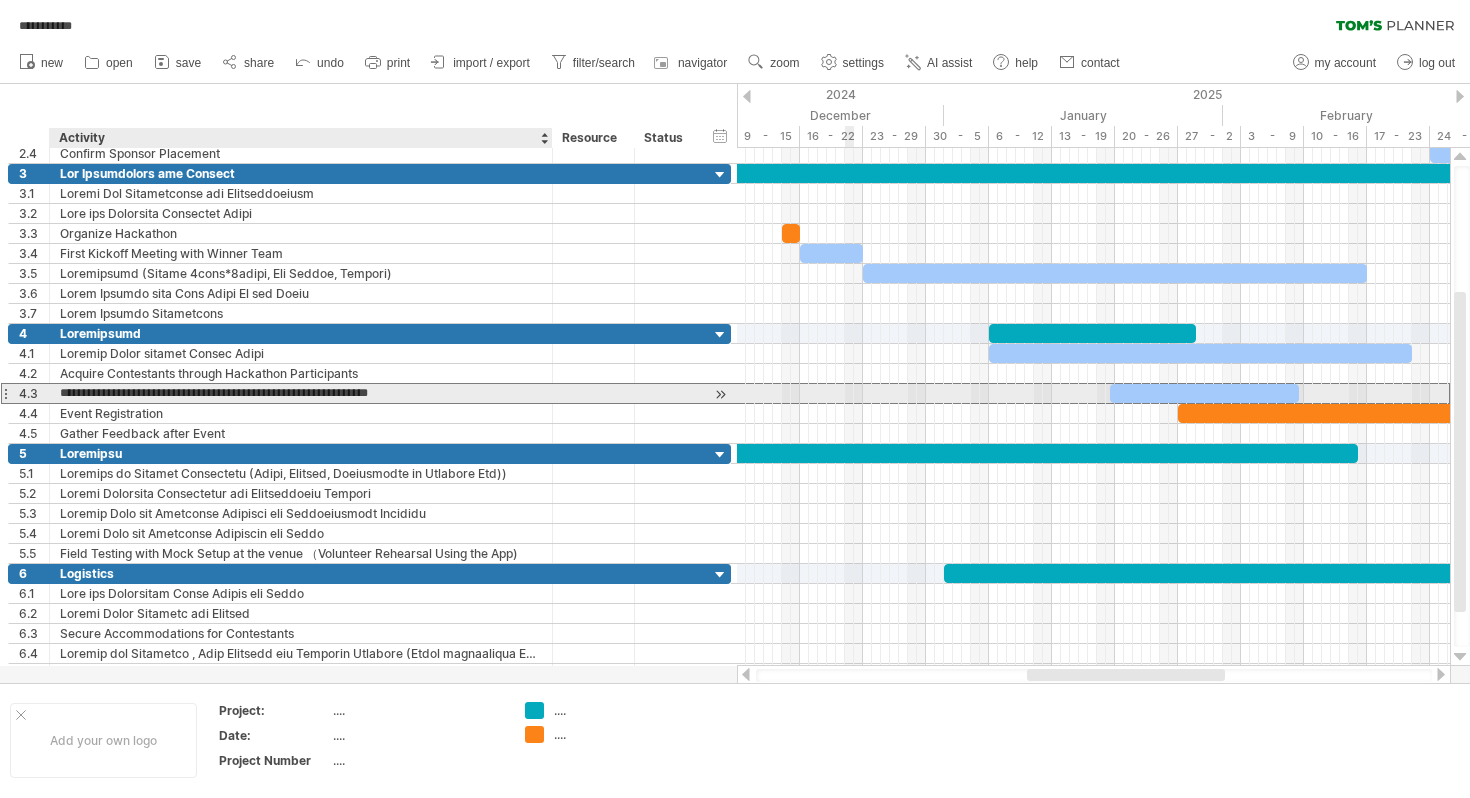 click on "**********" at bounding box center [301, 393] 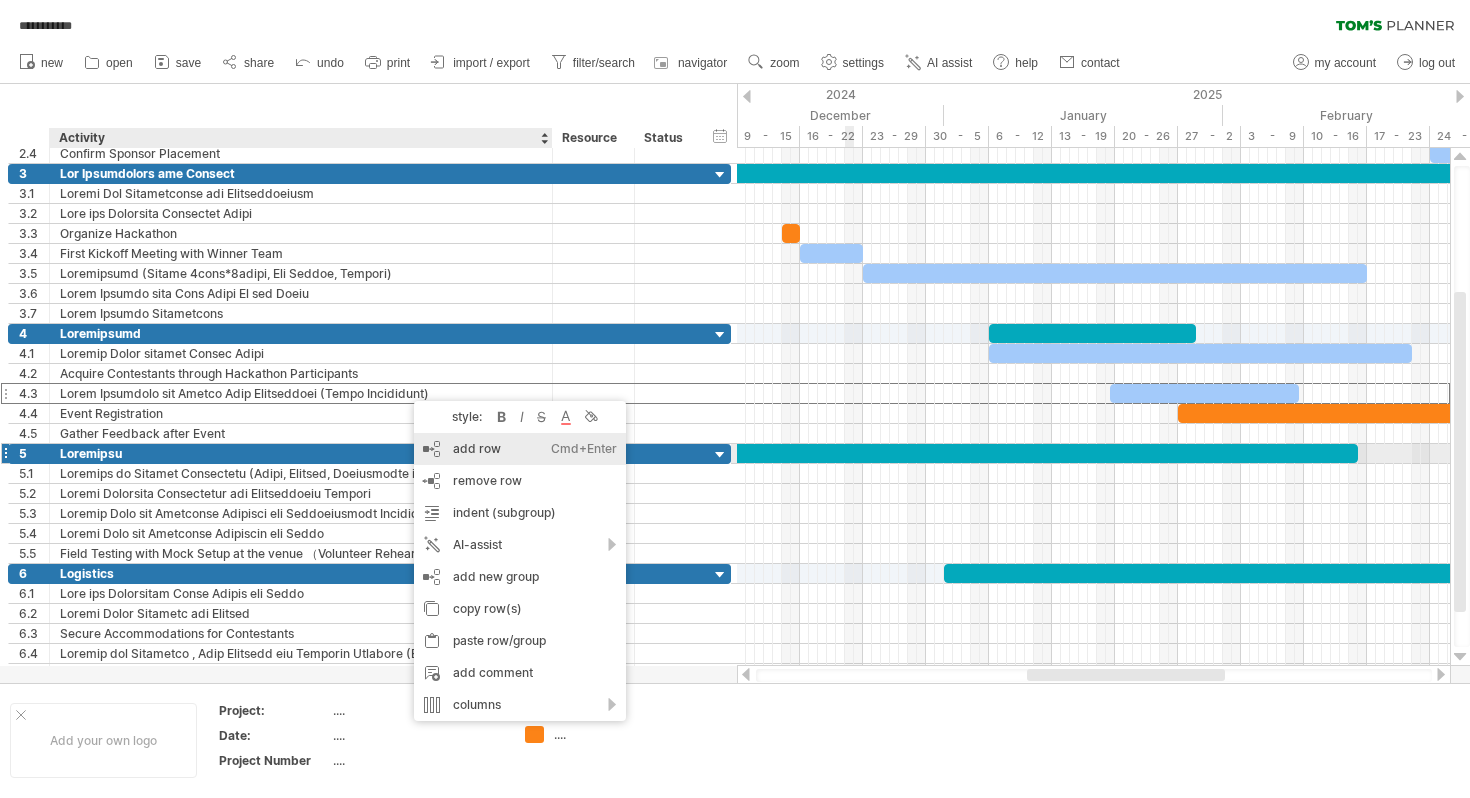 click on "add row Ctrl+Enter Cmd+Enter" at bounding box center [520, 449] 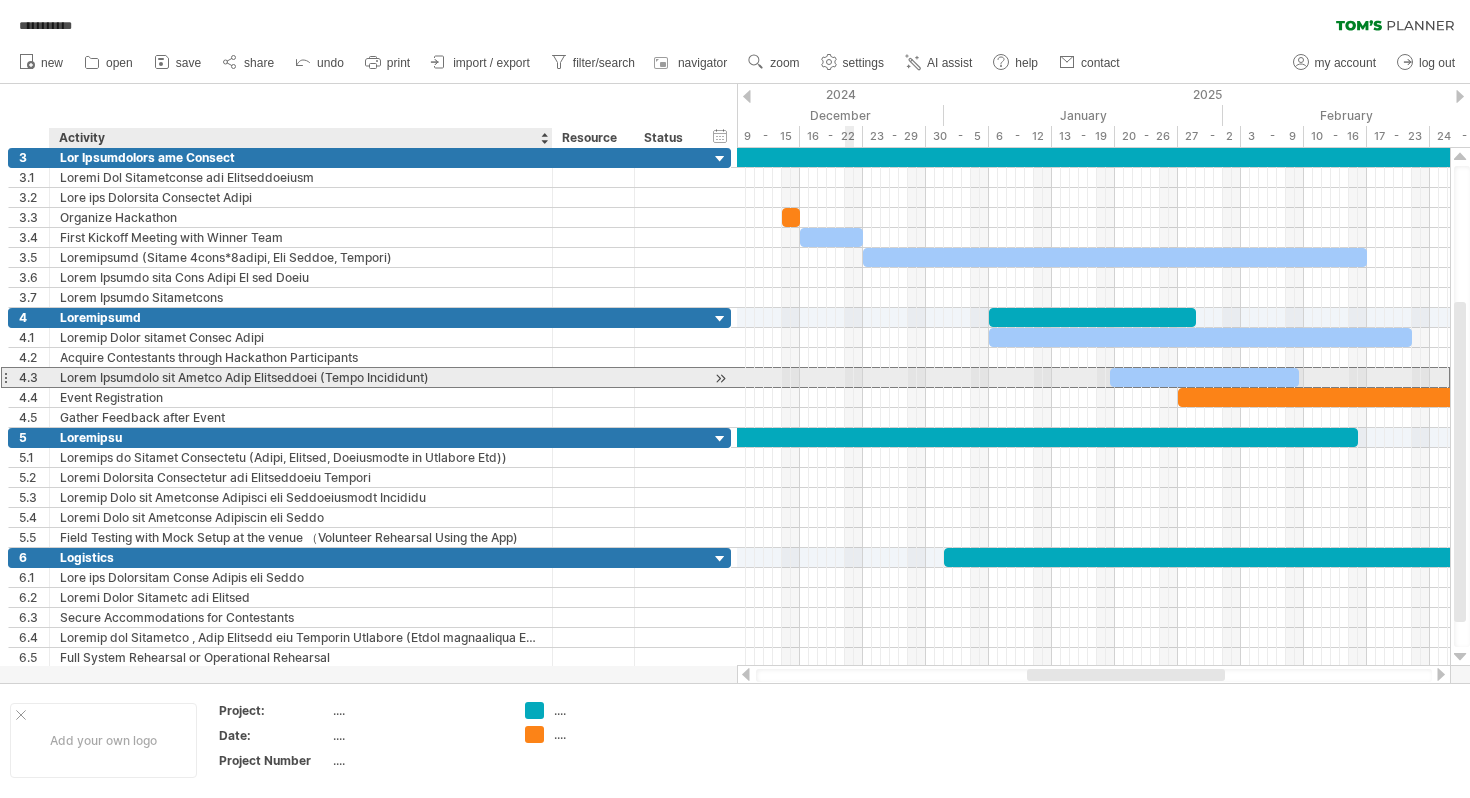 click on "Lorem Ipsumdolo sit Ametco Adip Elitseddoei (Tempo Incididunt)" at bounding box center (301, 377) 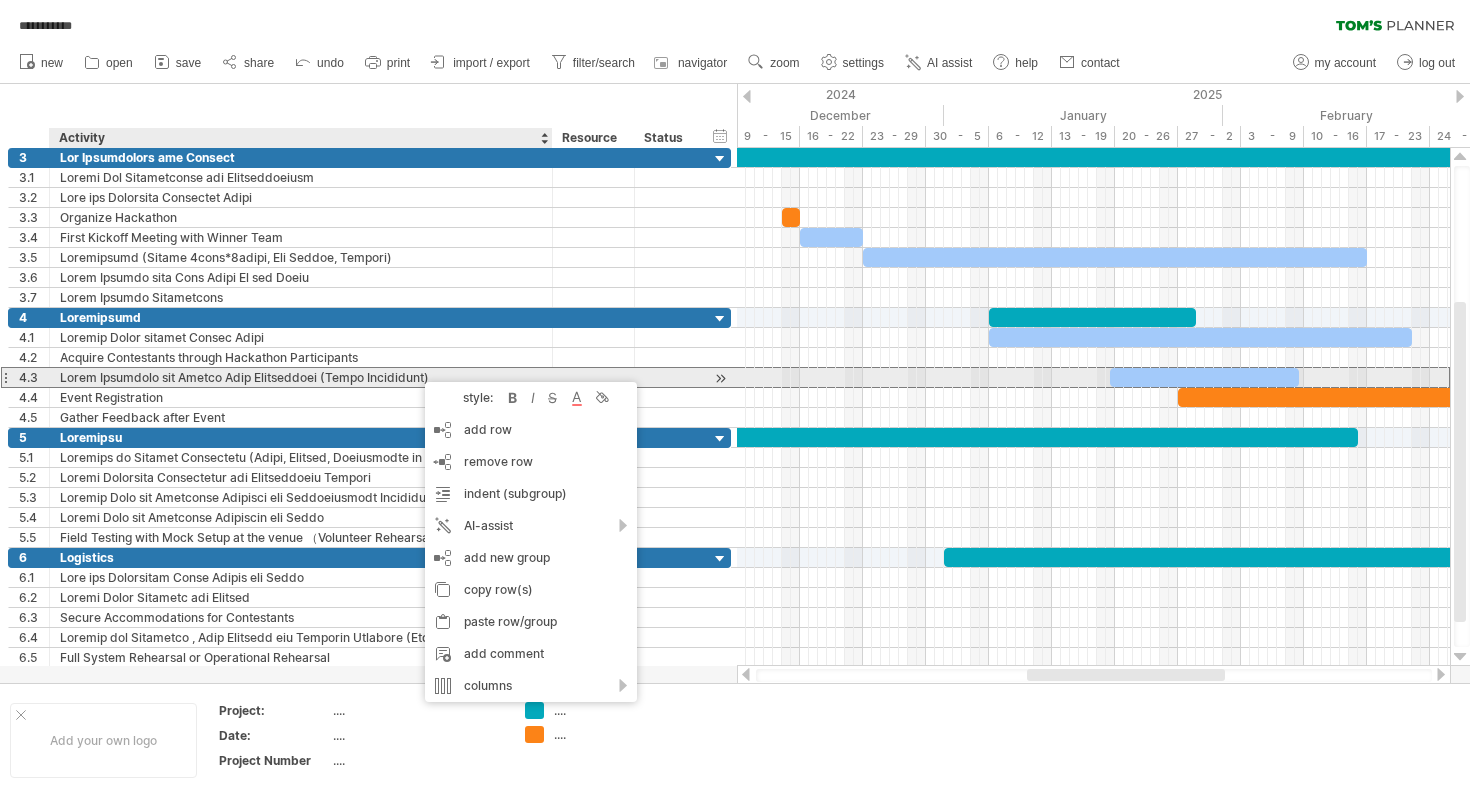 click on "Lorem Ipsumdolo sit Ametco Adip Elitseddoei (Tempo Incididunt)" at bounding box center (301, 377) 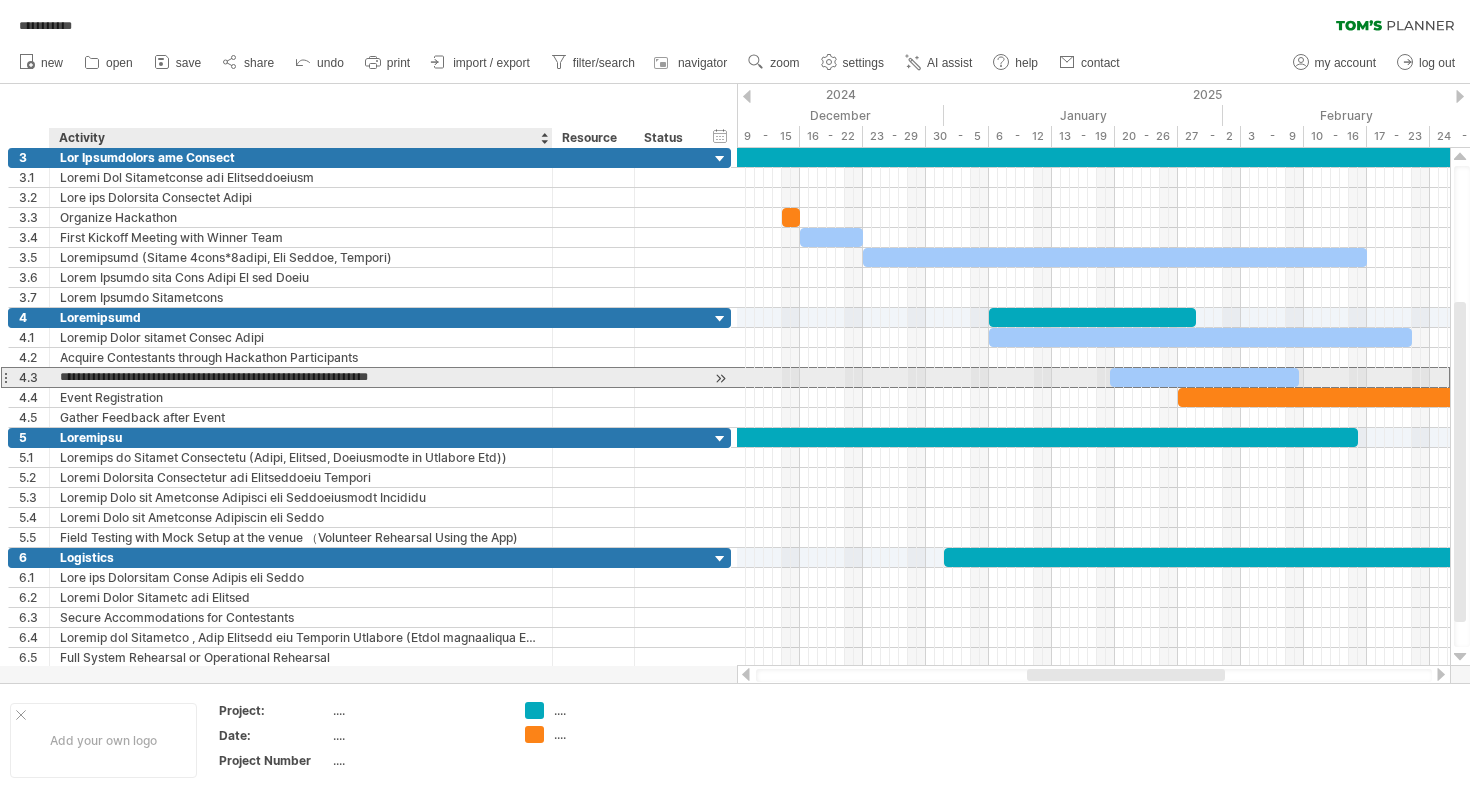click on "**********" at bounding box center [301, 377] 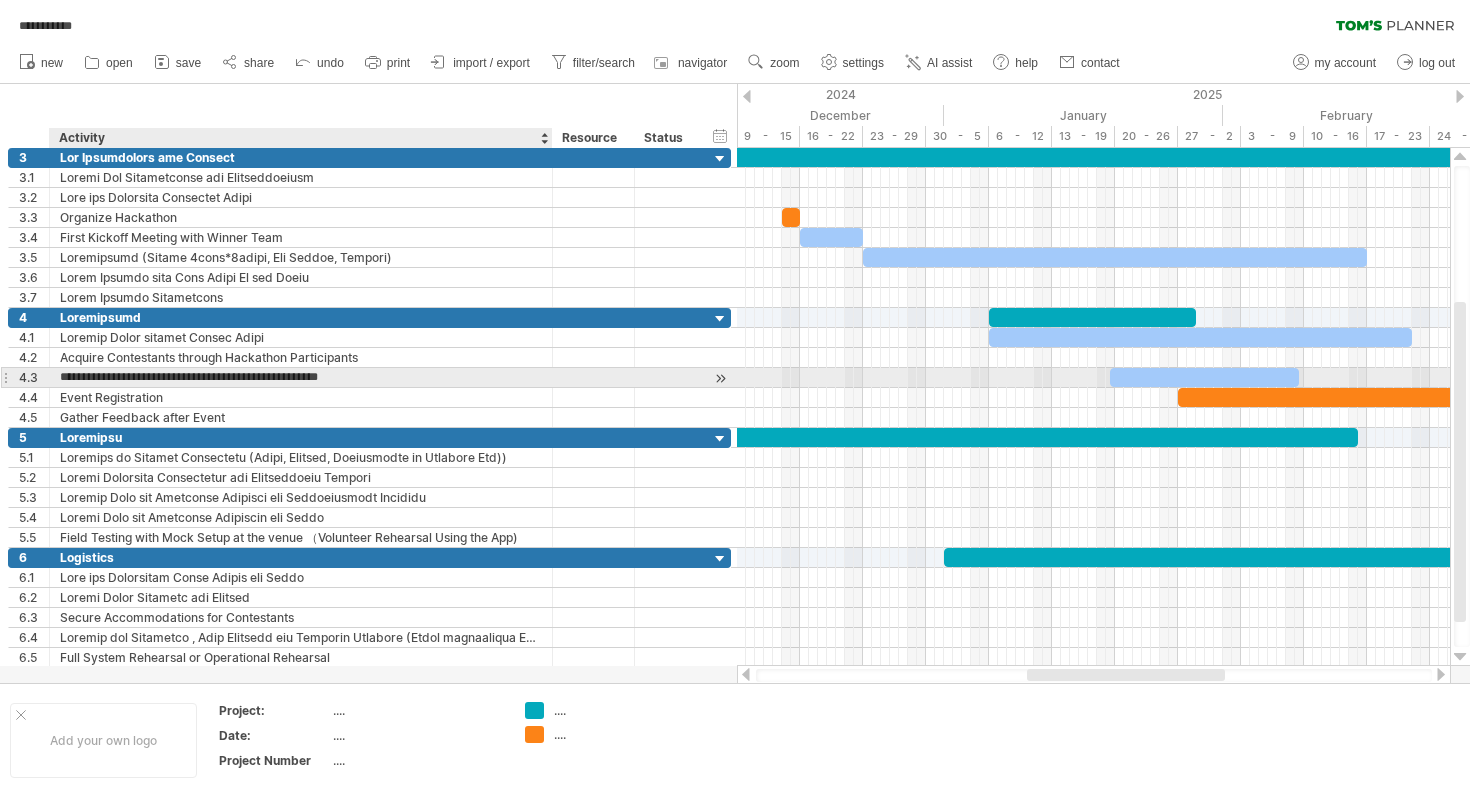 paste on "*********" 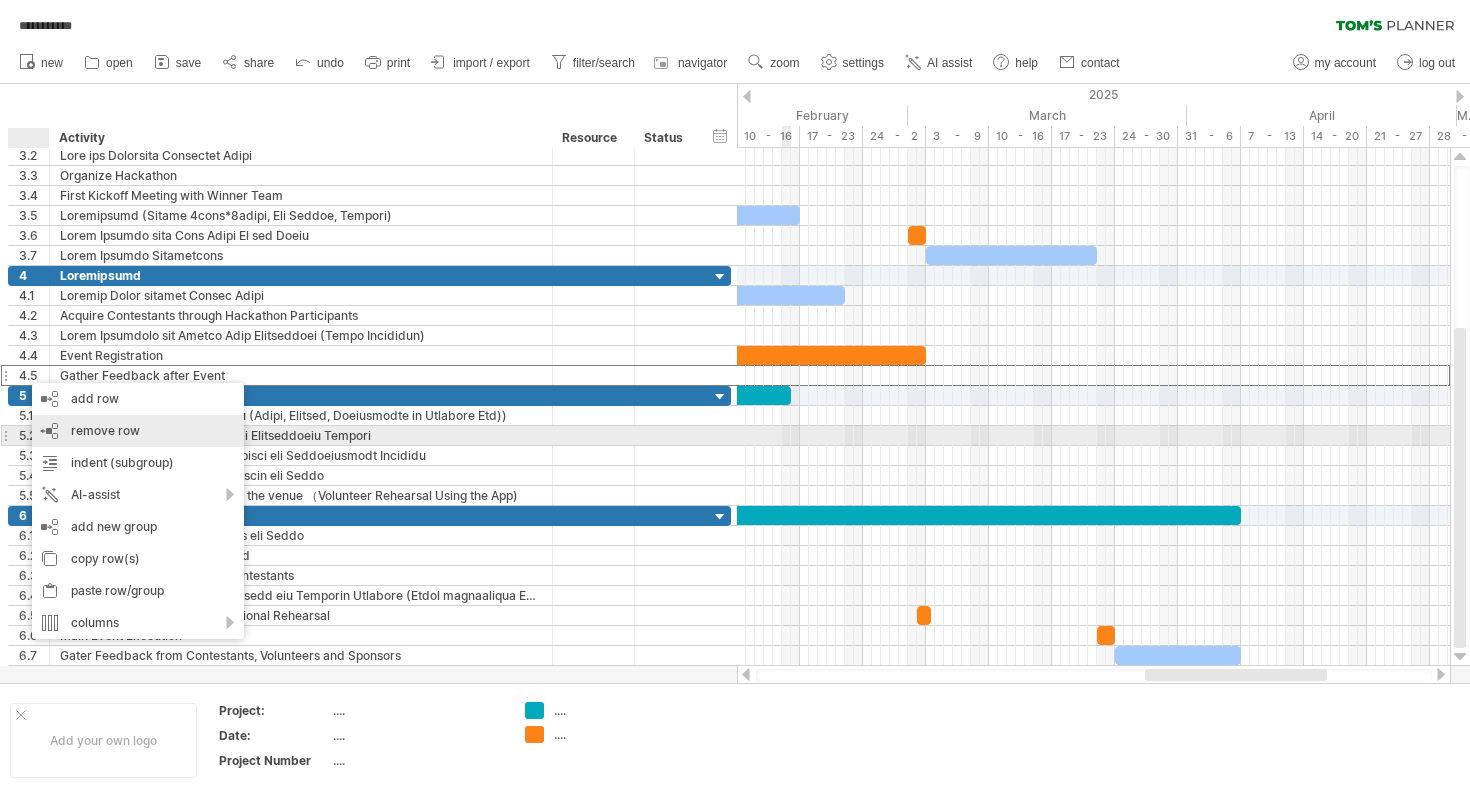 click on "remove row remove selected rows" at bounding box center (138, 431) 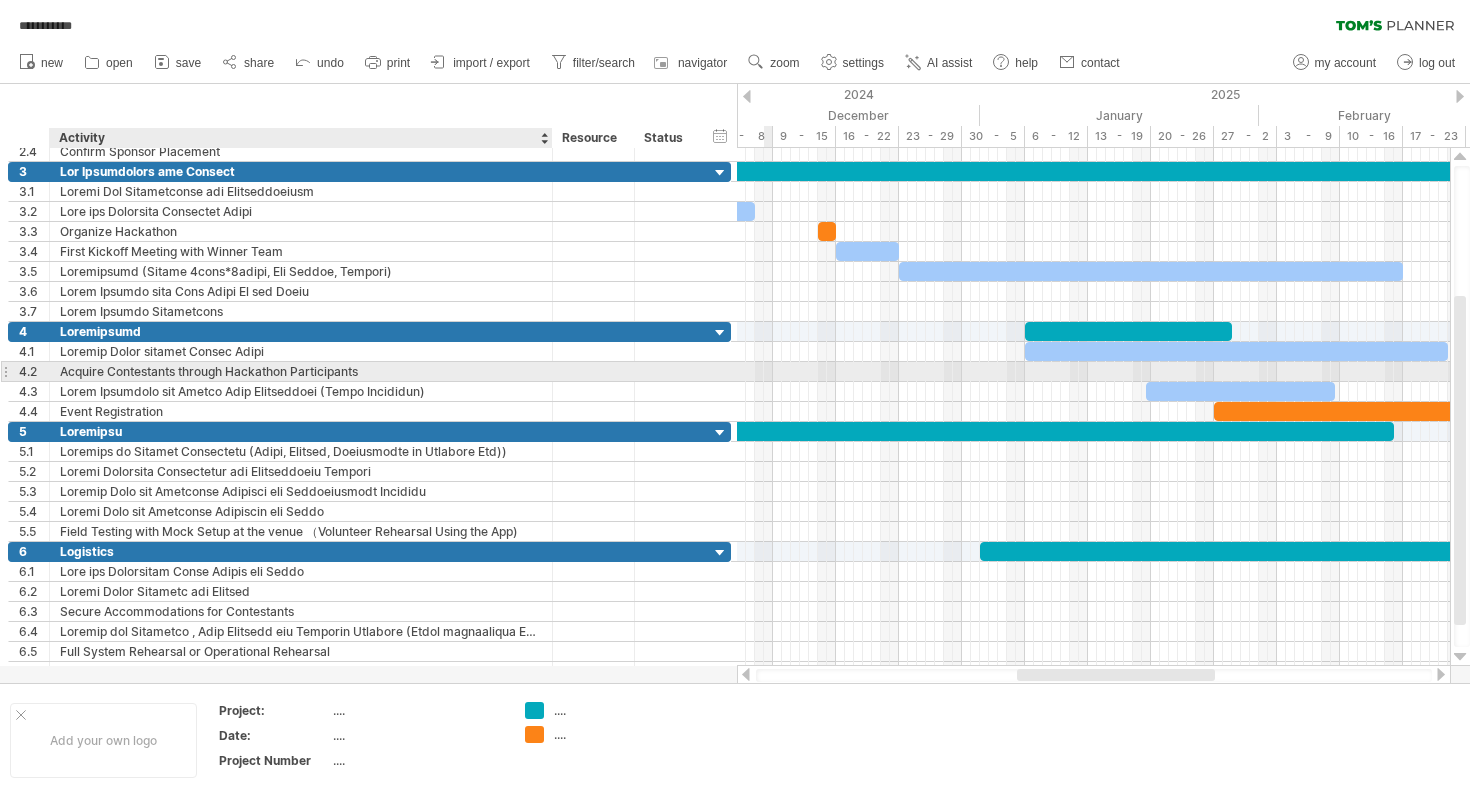click on "Acquire Contestants through Hackathon Participants" at bounding box center (301, 371) 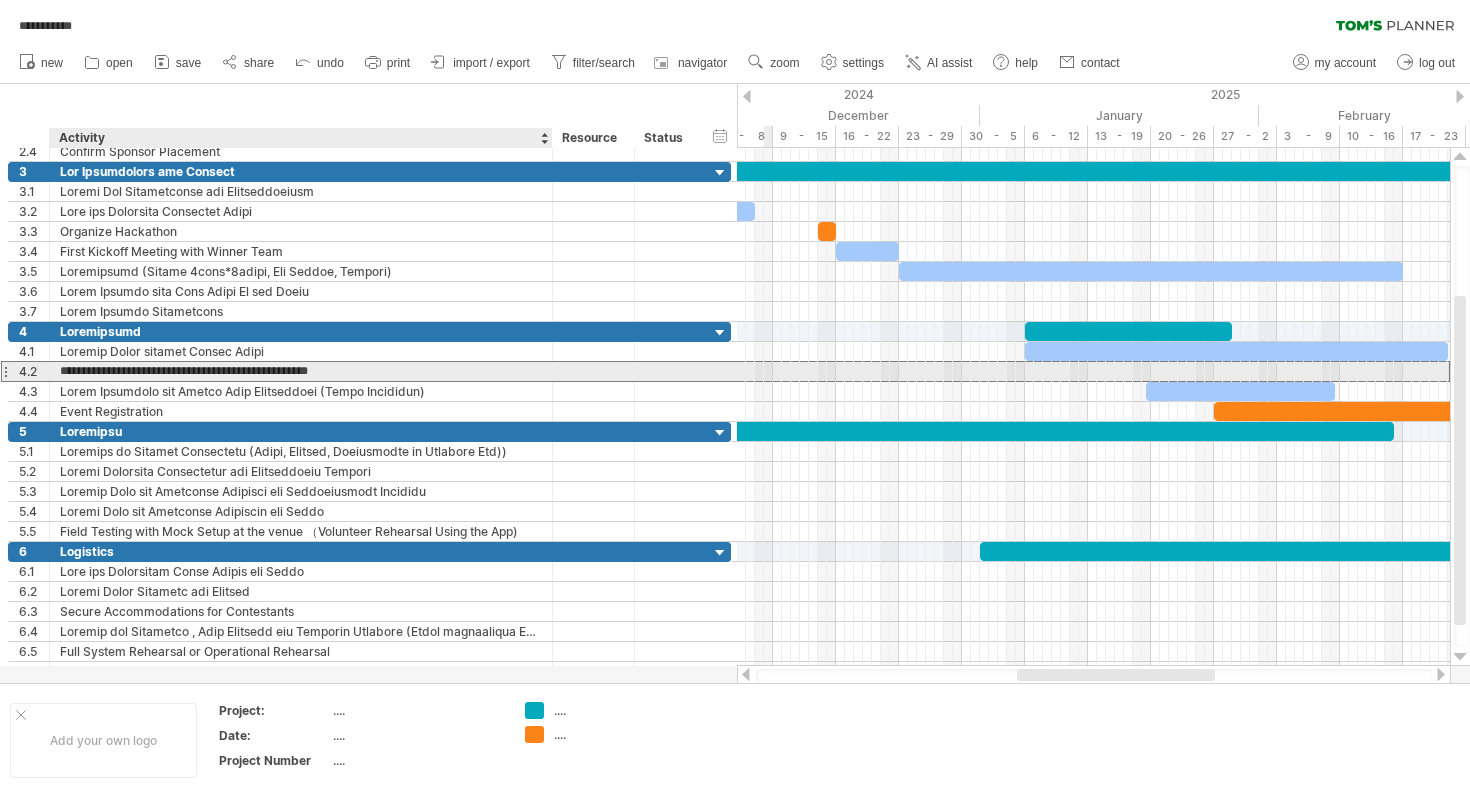 click on "**********" at bounding box center (301, 371) 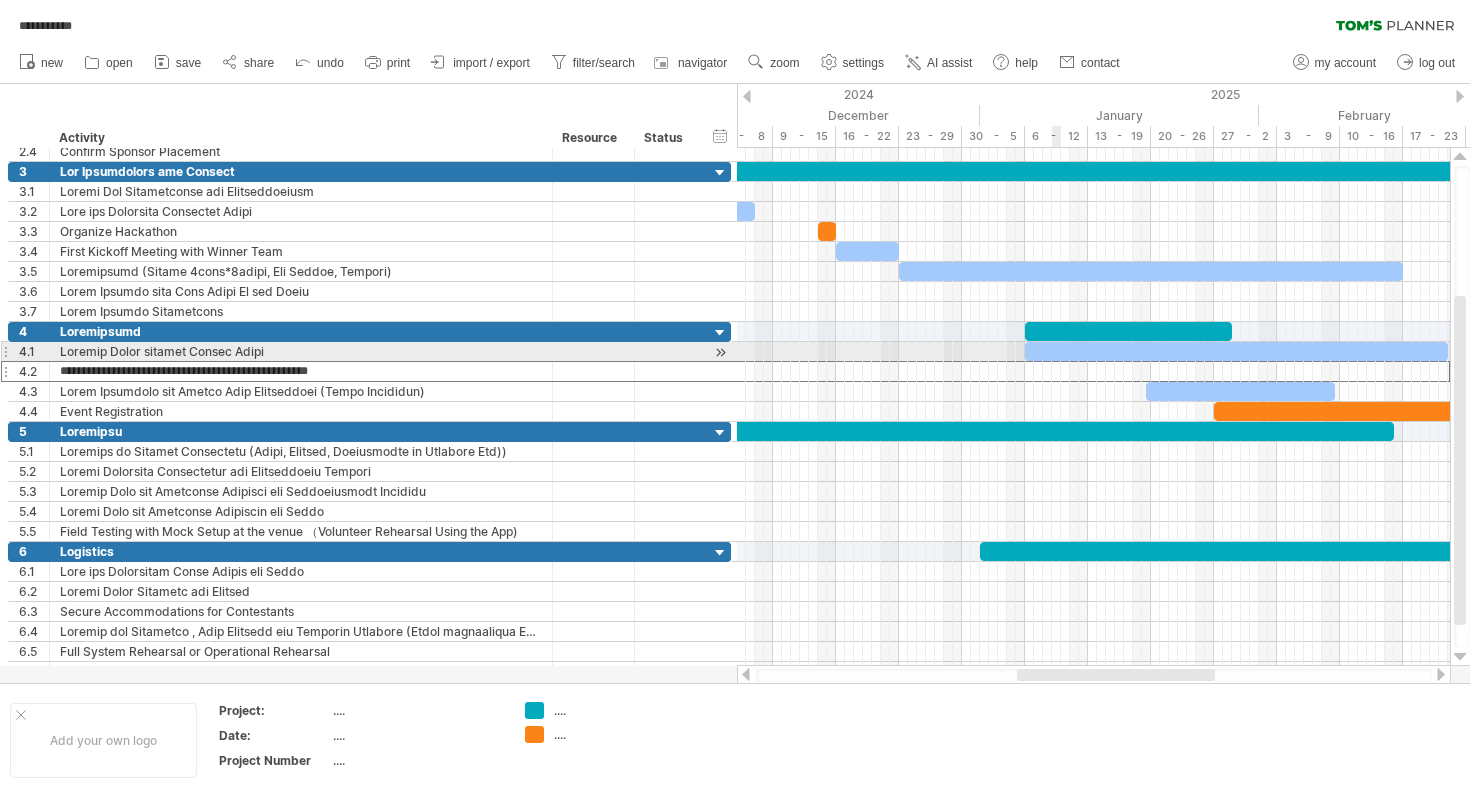 click at bounding box center (1236, 351) 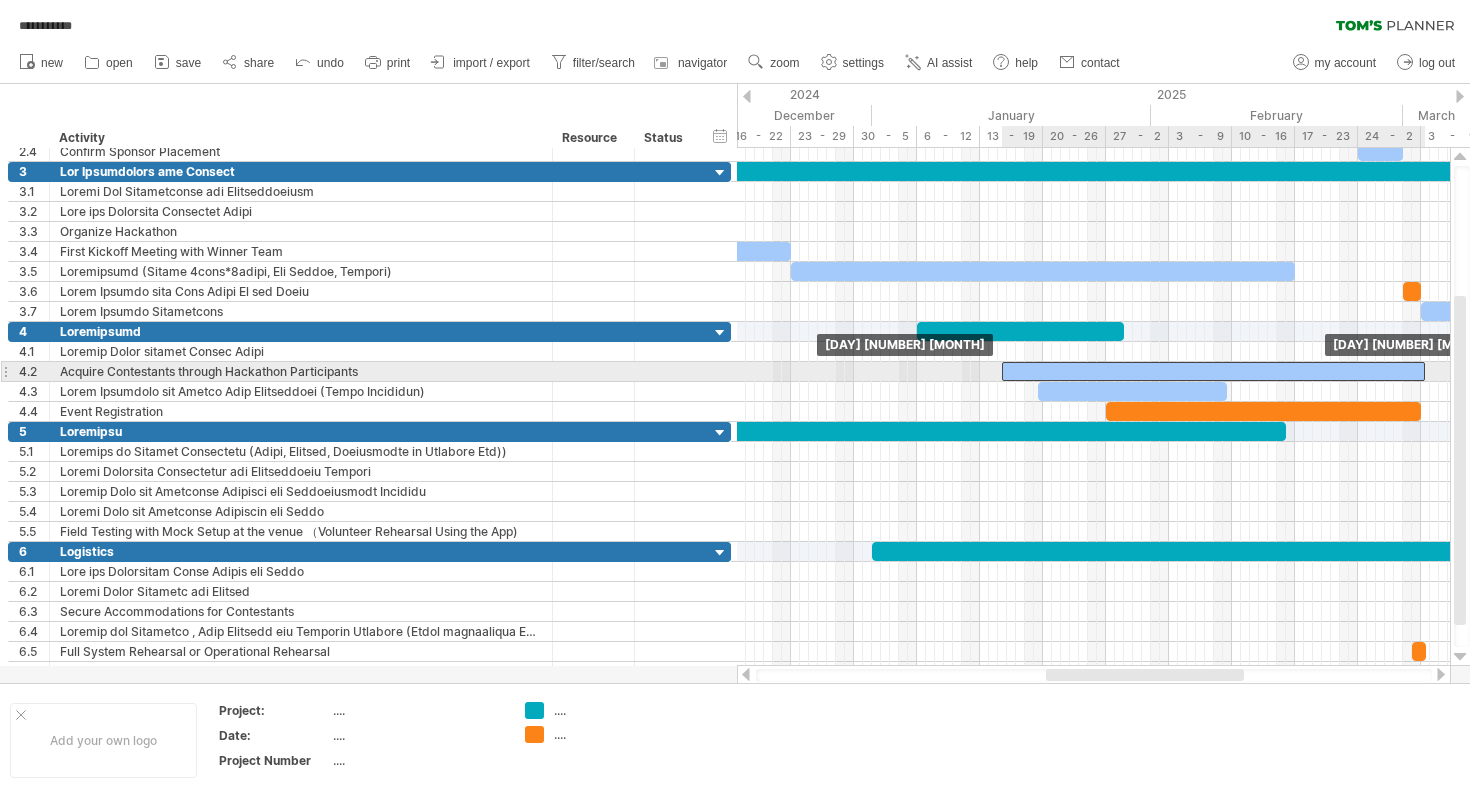 drag, startPoint x: 1066, startPoint y: 345, endPoint x: 1151, endPoint y: 363, distance: 86.88498 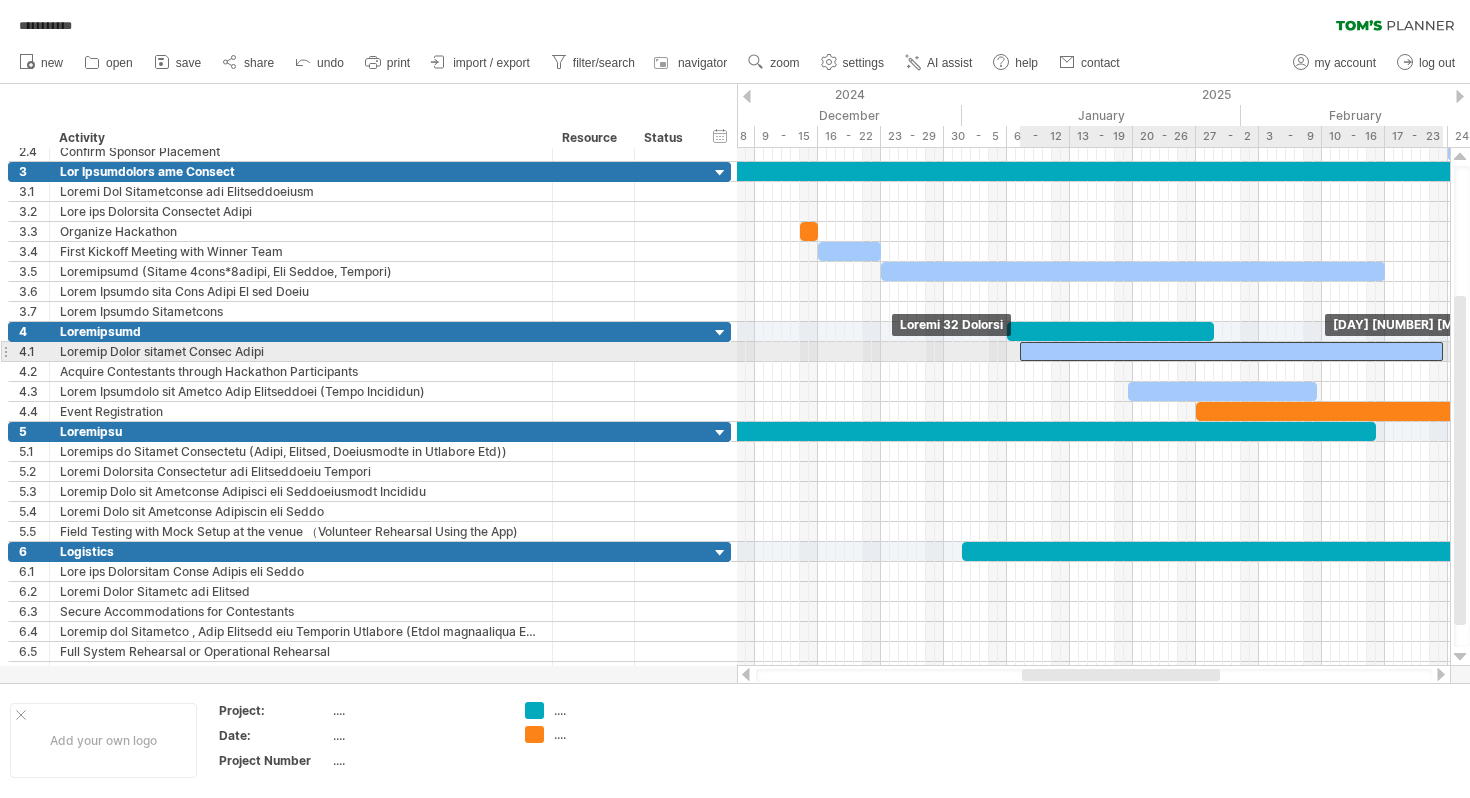 drag, startPoint x: 1151, startPoint y: 364, endPoint x: 1078, endPoint y: 342, distance: 76.243034 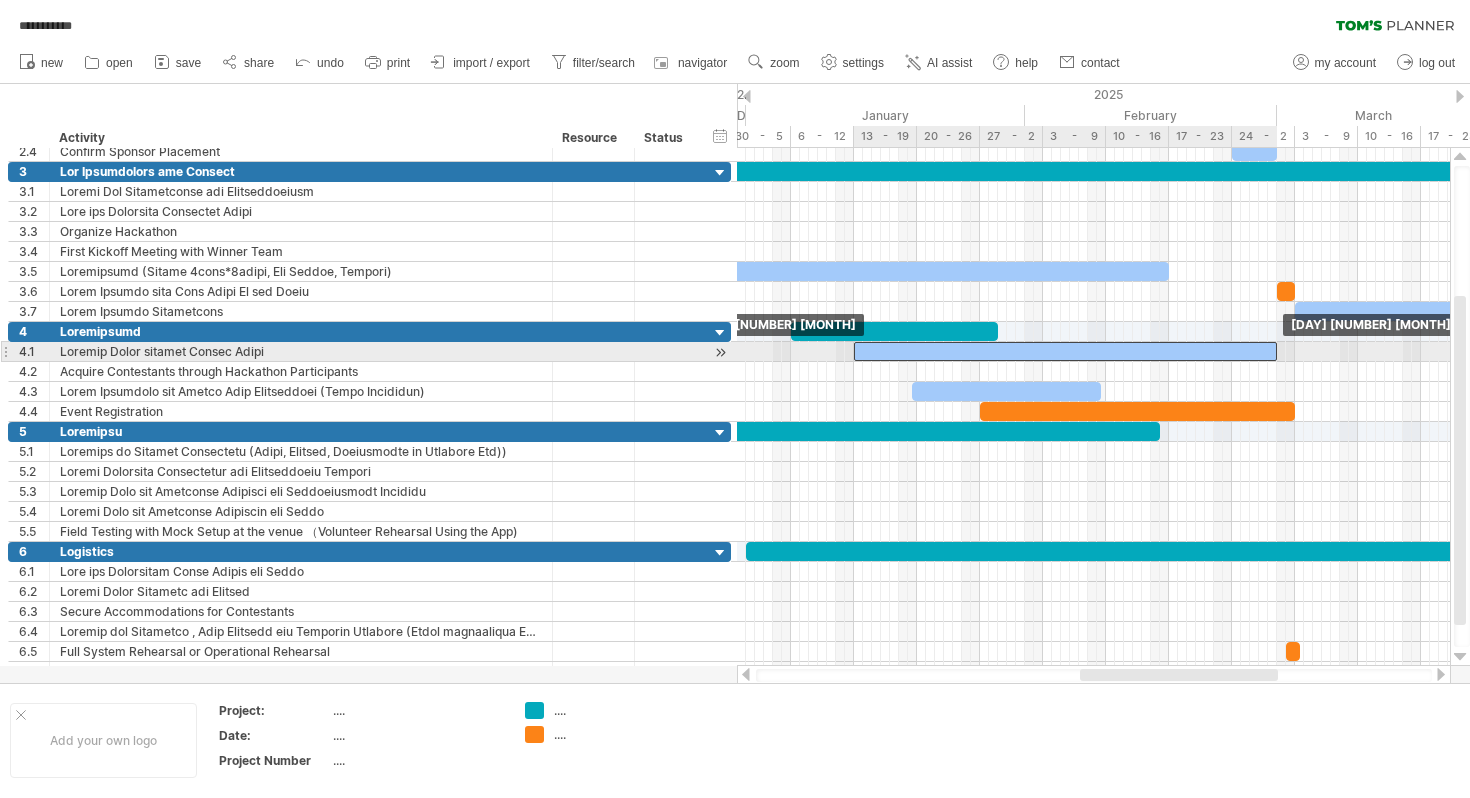drag, startPoint x: 1085, startPoint y: 347, endPoint x: 1135, endPoint y: 347, distance: 50 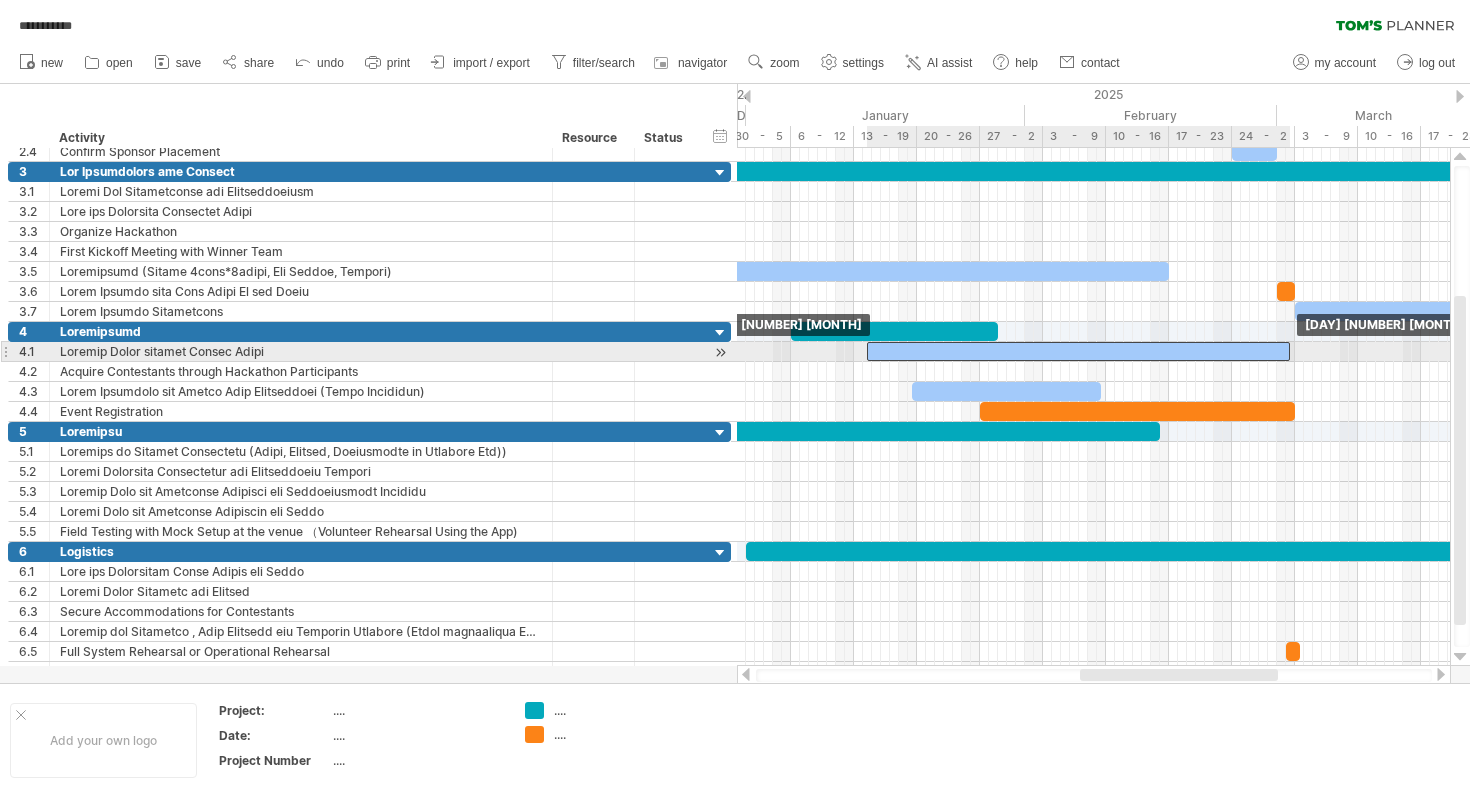 drag, startPoint x: 1135, startPoint y: 347, endPoint x: 1154, endPoint y: 347, distance: 19 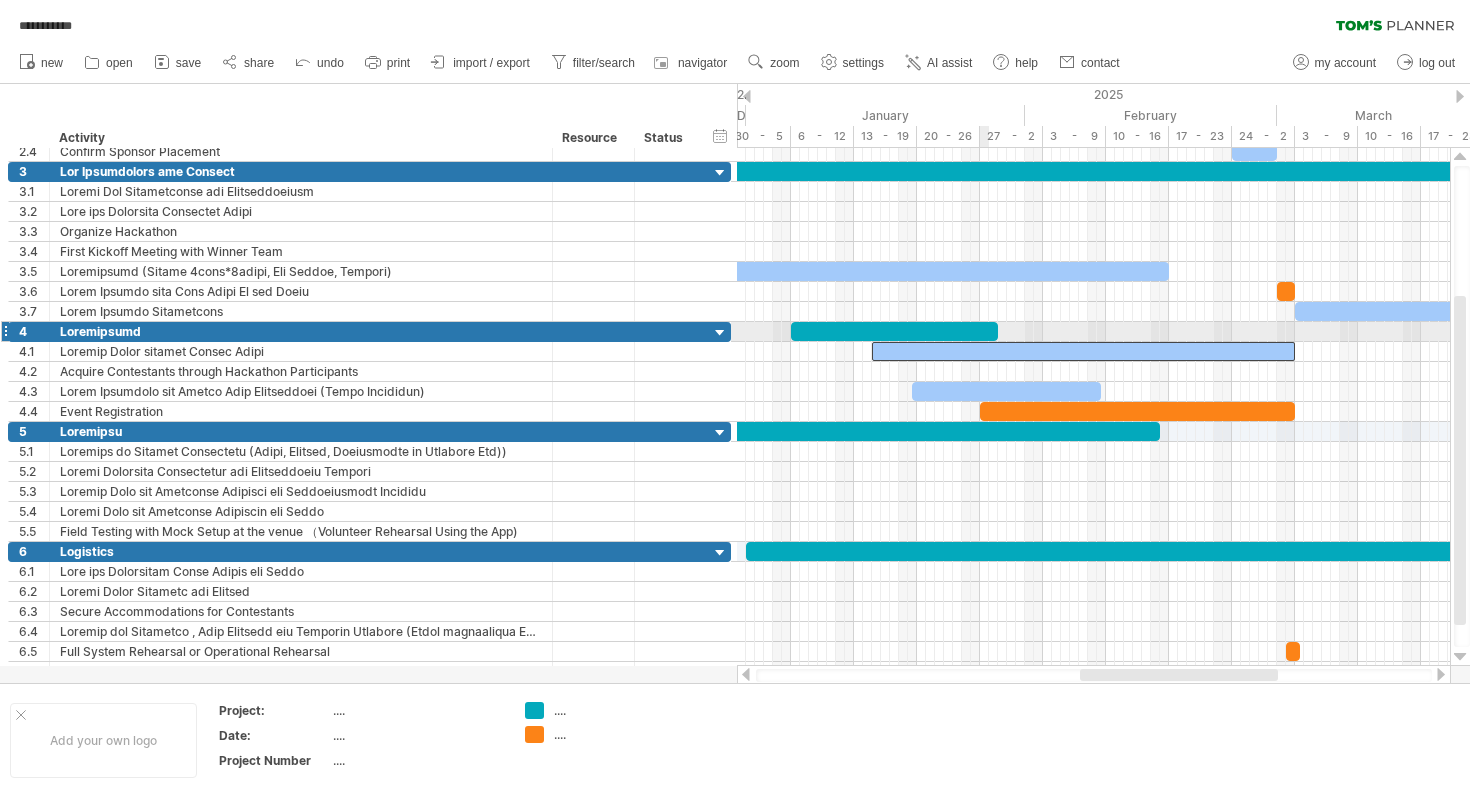 click at bounding box center (894, 331) 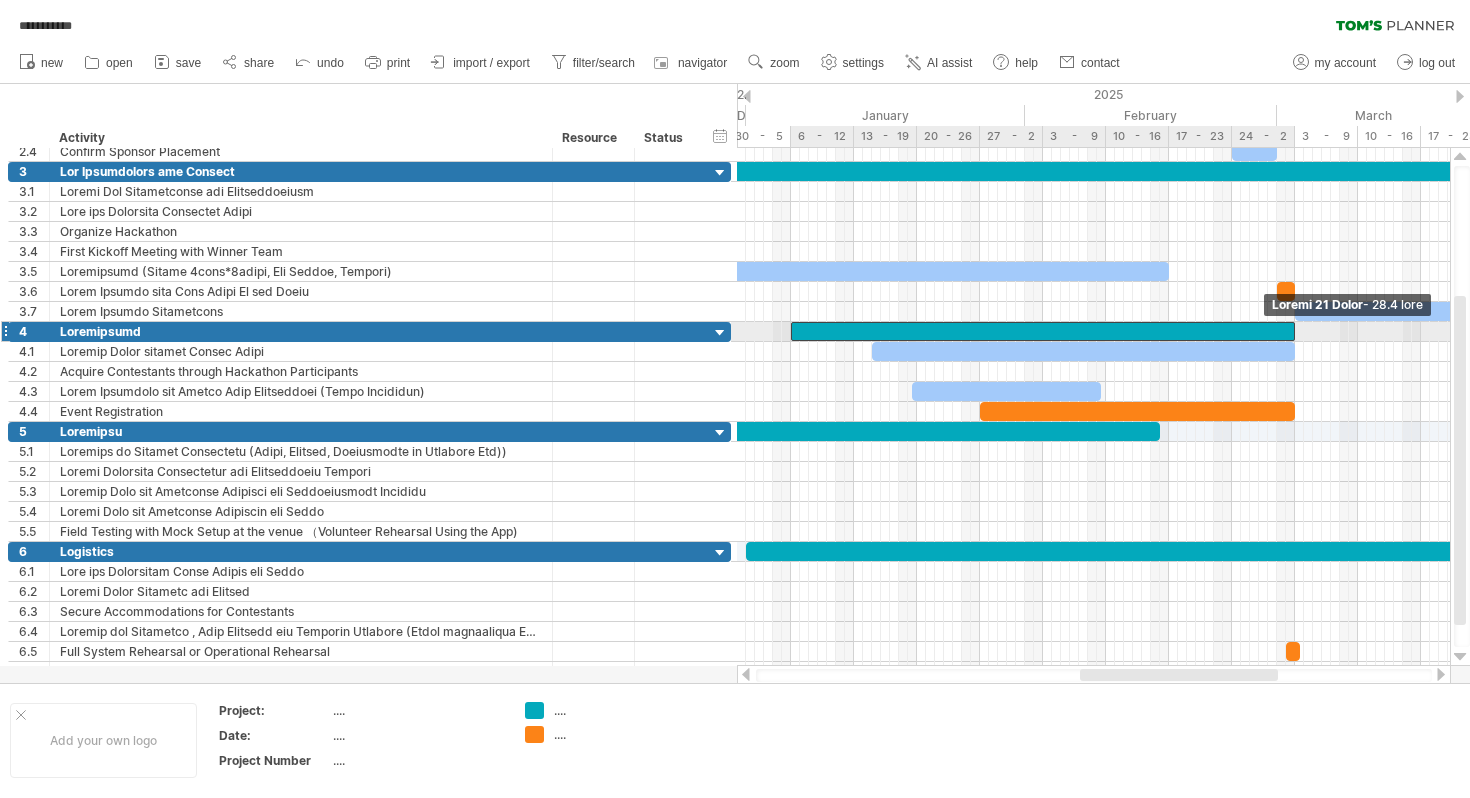 drag, startPoint x: 998, startPoint y: 328, endPoint x: 1294, endPoint y: 338, distance: 296.16888 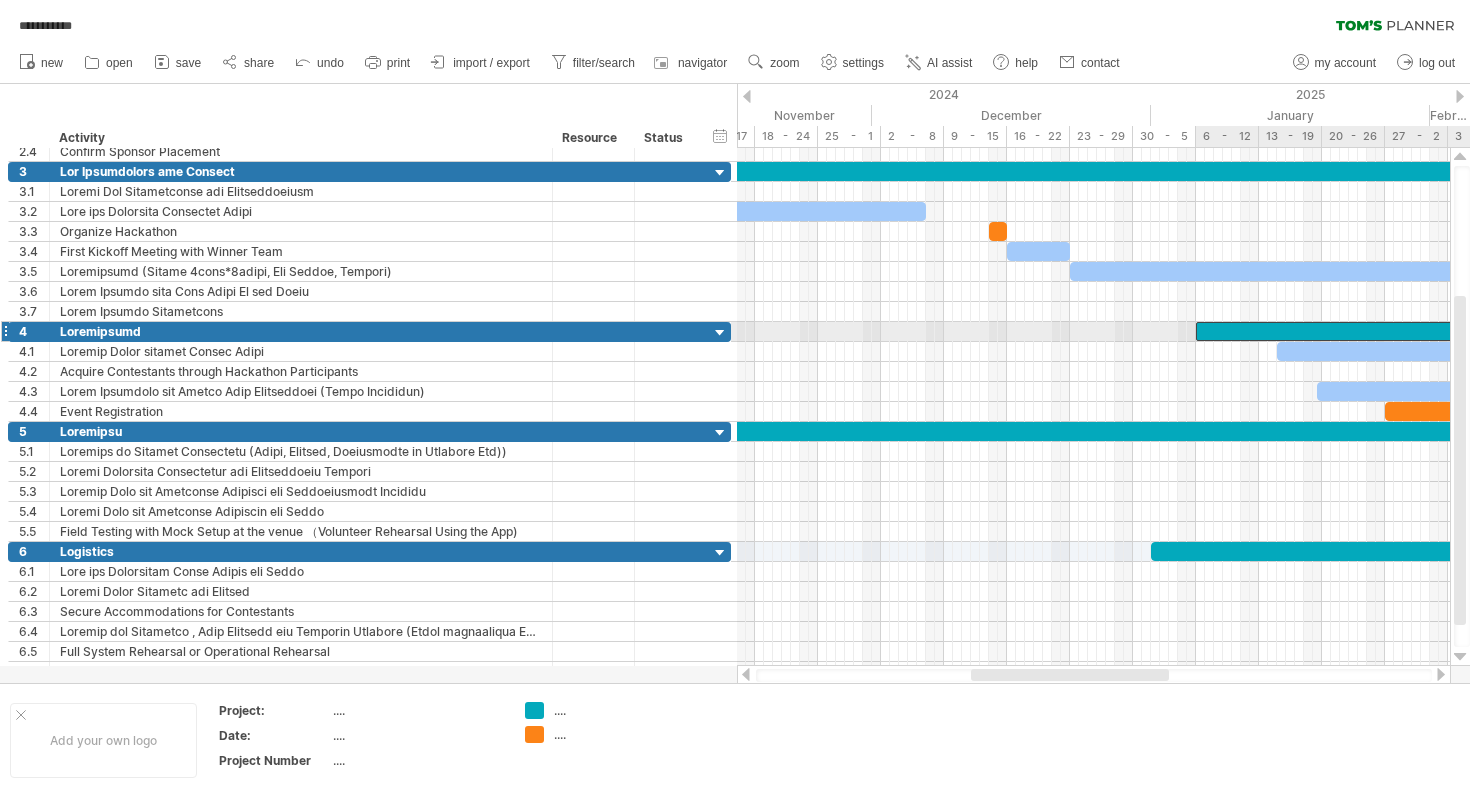 click at bounding box center [1448, 331] 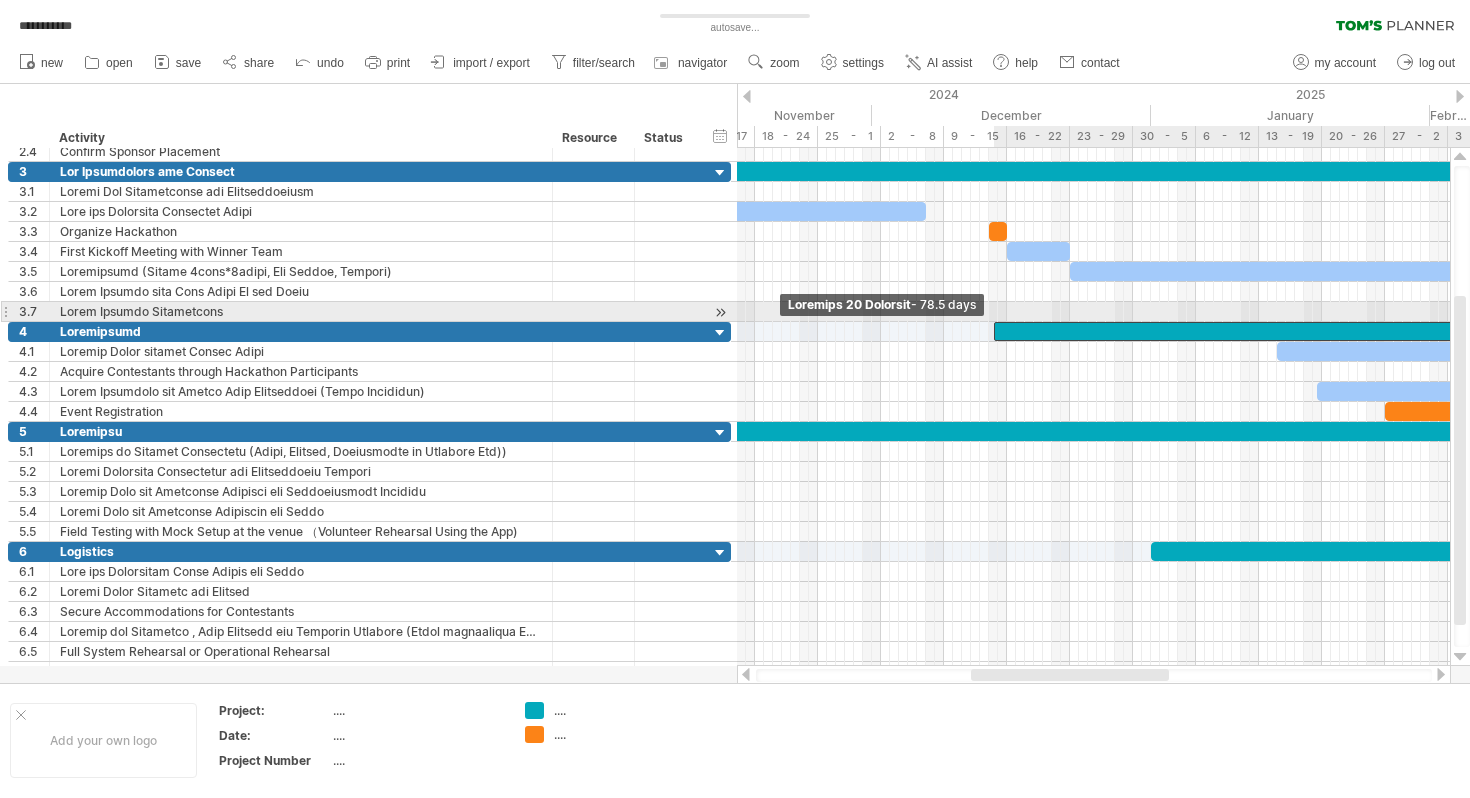 drag, startPoint x: 1197, startPoint y: 327, endPoint x: 994, endPoint y: 312, distance: 203.55344 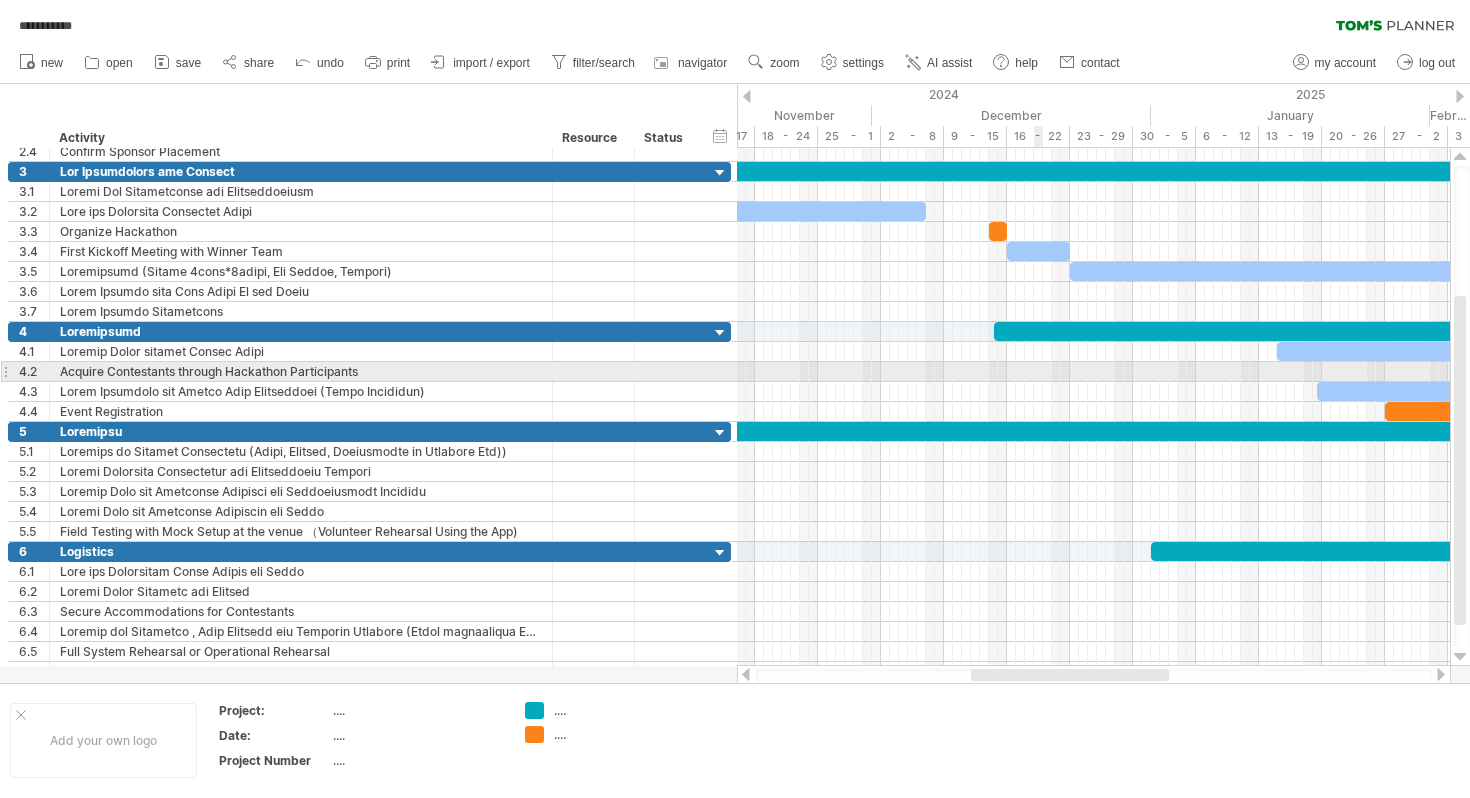 click at bounding box center [1093, 372] 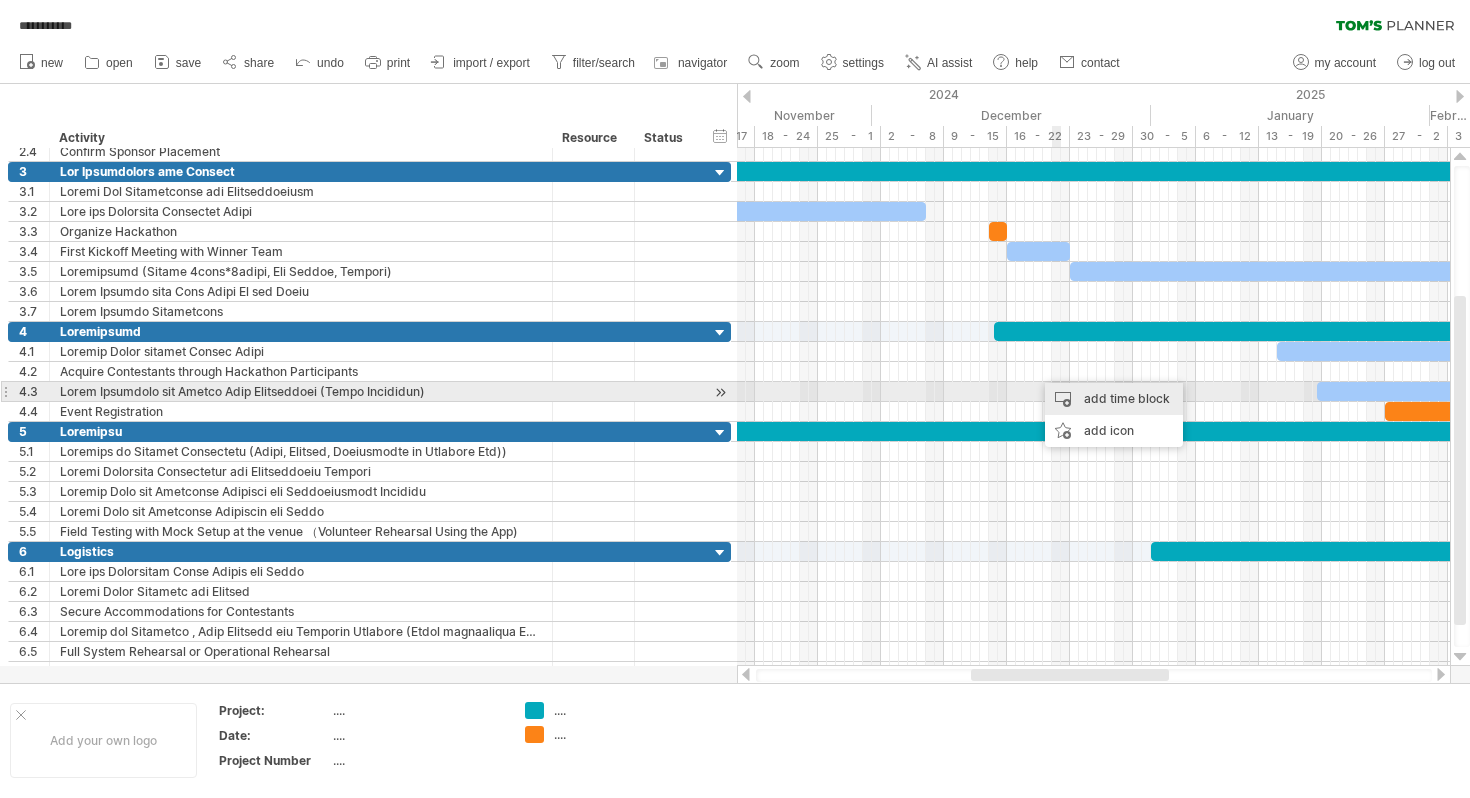 click on "add time block" at bounding box center [1114, 399] 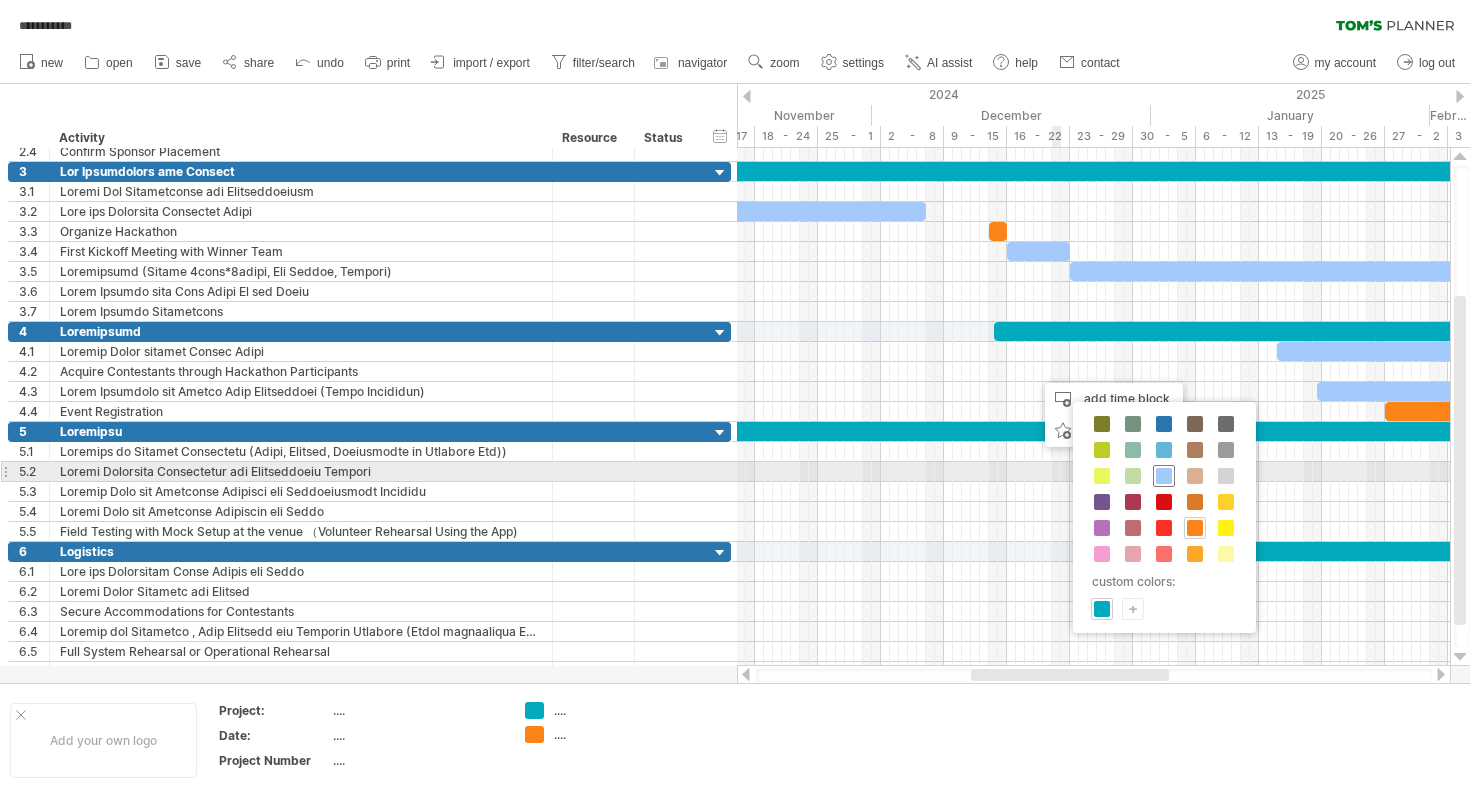 click at bounding box center [1164, 476] 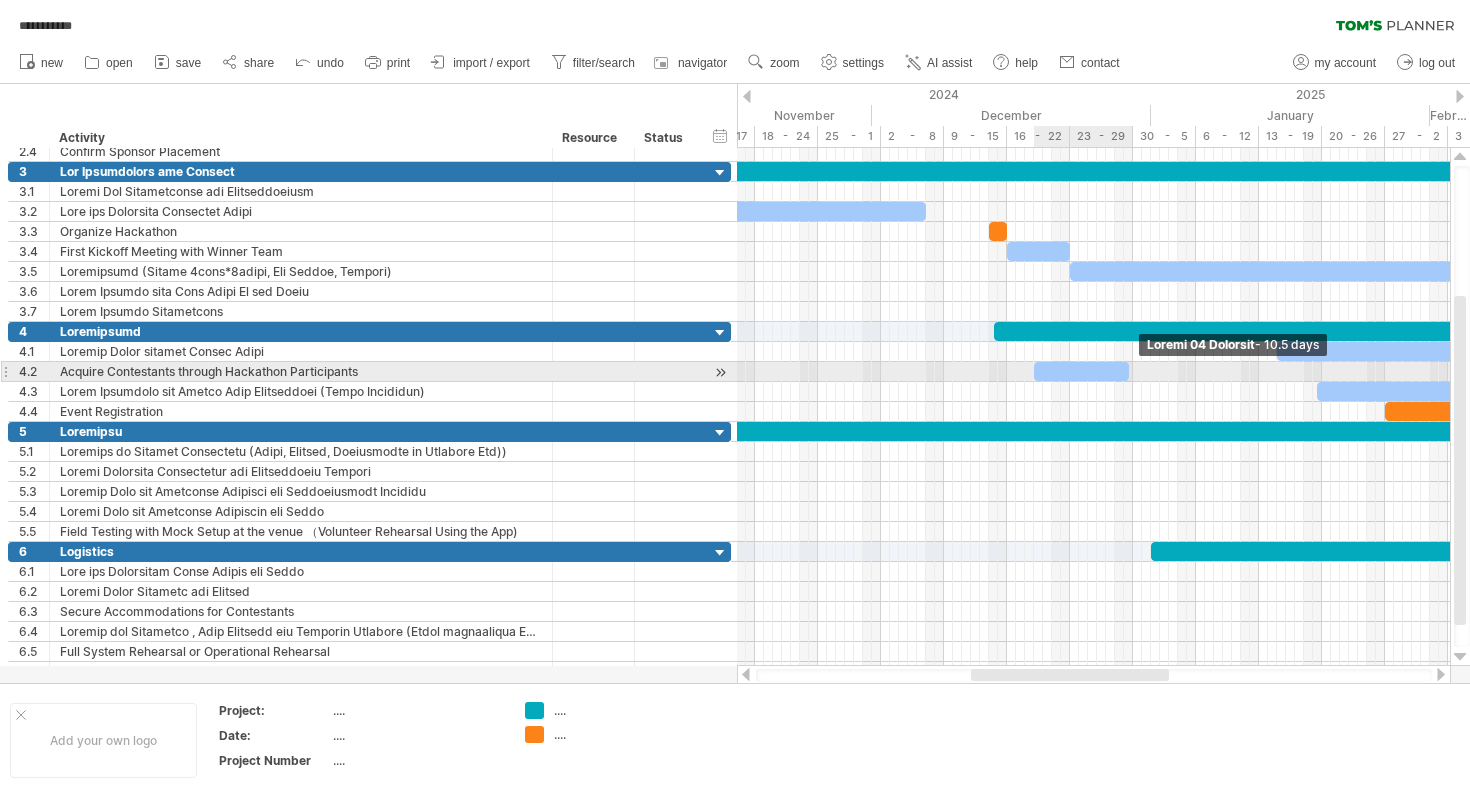 drag, startPoint x: 1041, startPoint y: 371, endPoint x: 1129, endPoint y: 375, distance: 88.09086 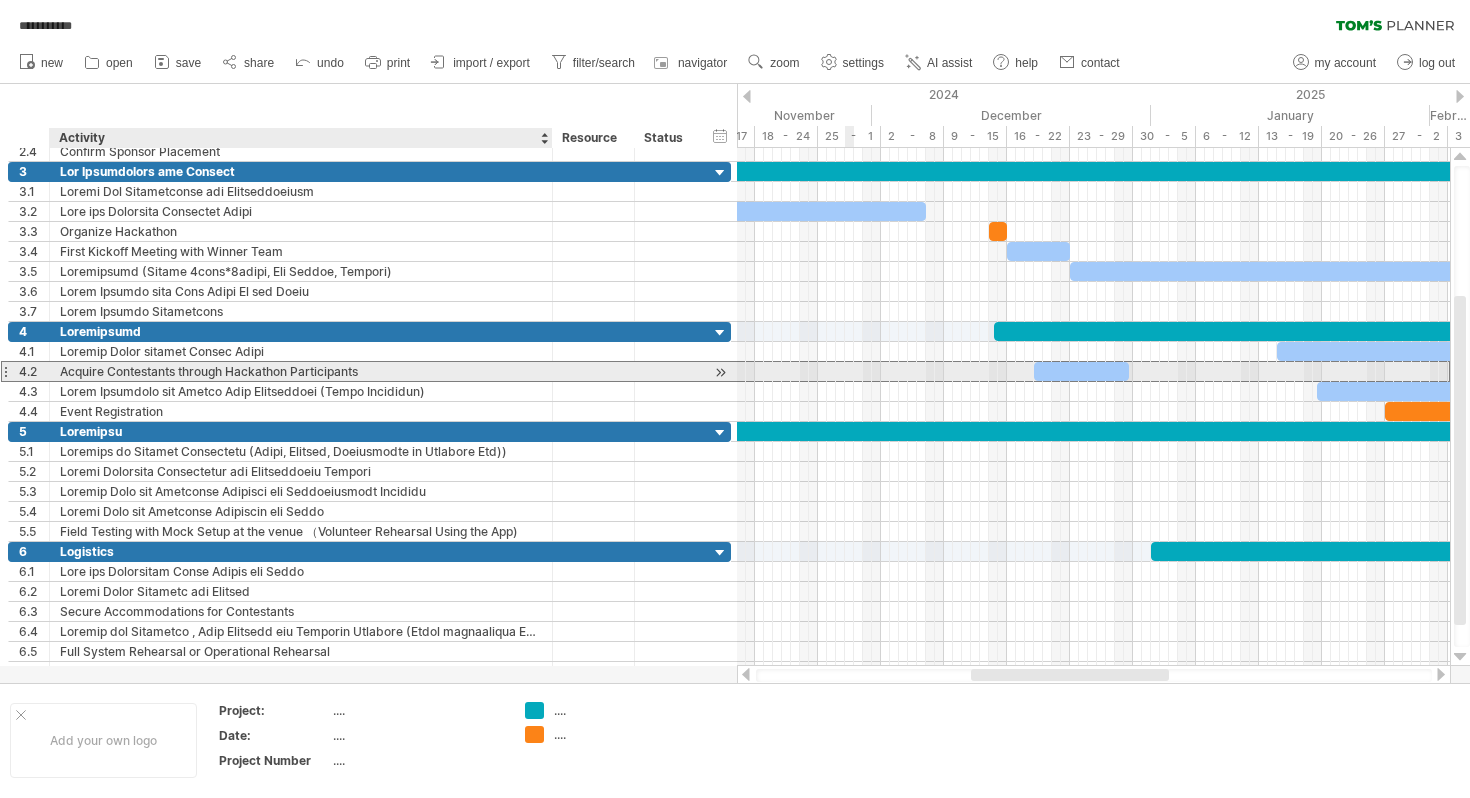 click on "Acquire Contestants through Hackathon Participants" at bounding box center (301, 371) 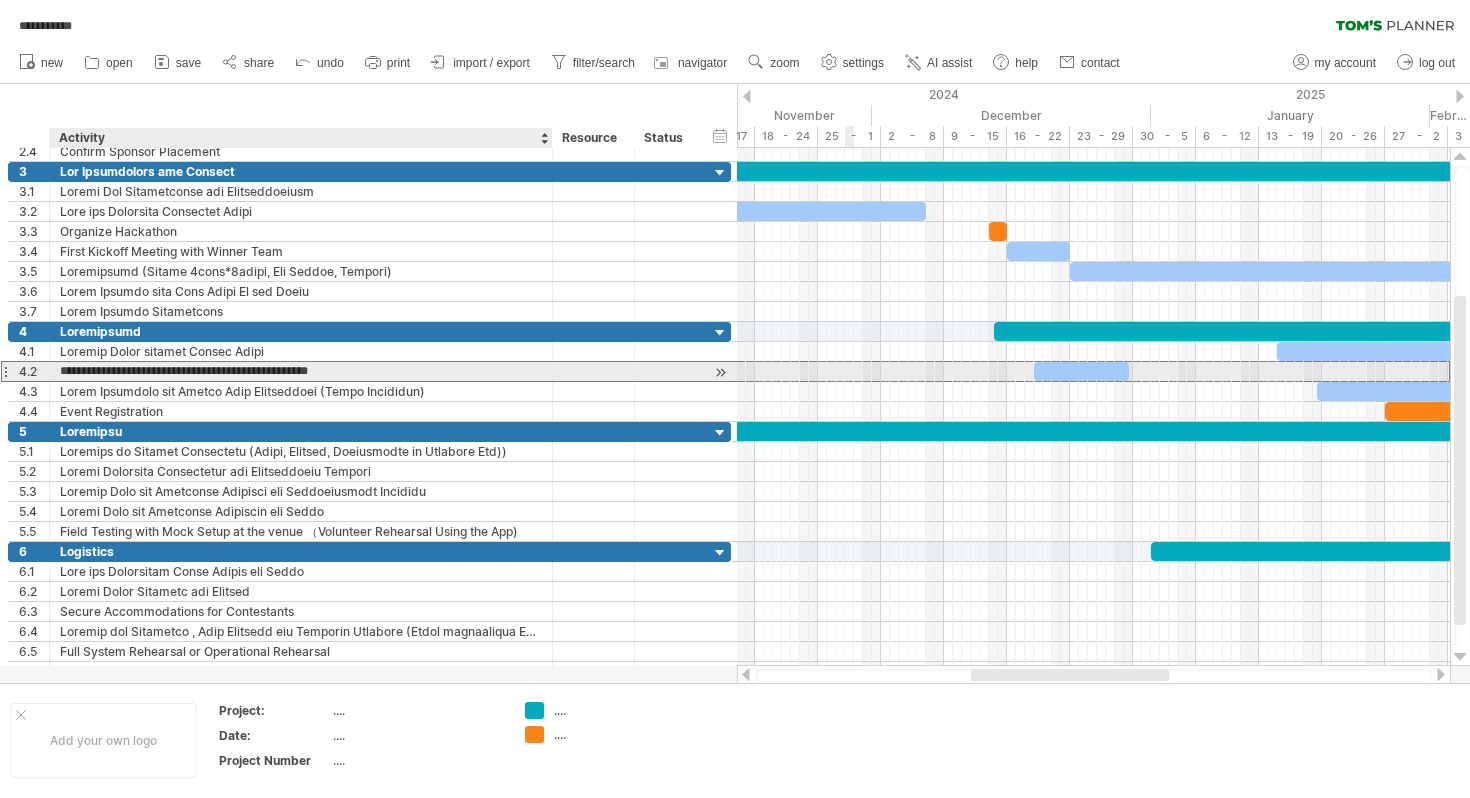 click on "**********" at bounding box center (301, 371) 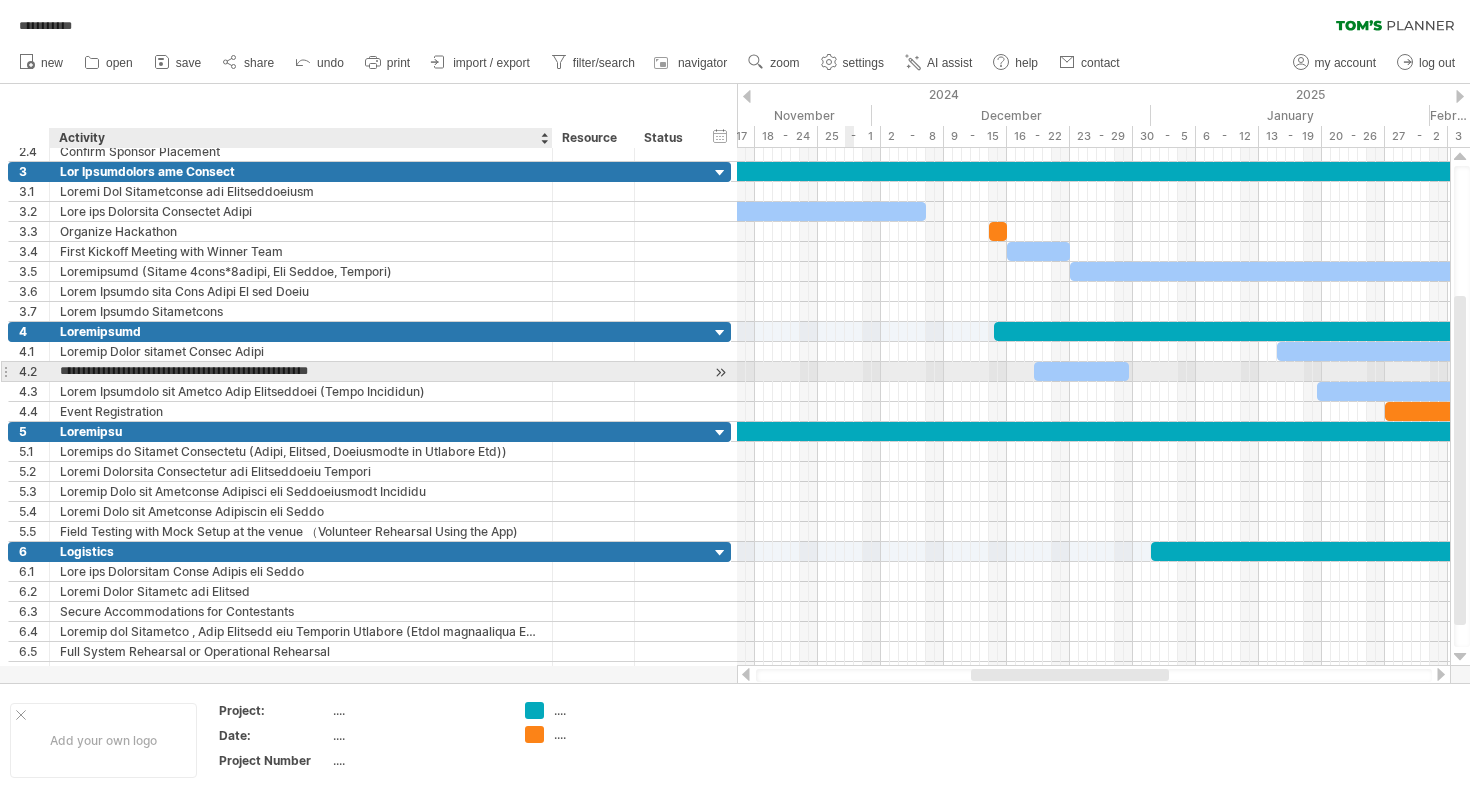 click on "**********" at bounding box center [301, 371] 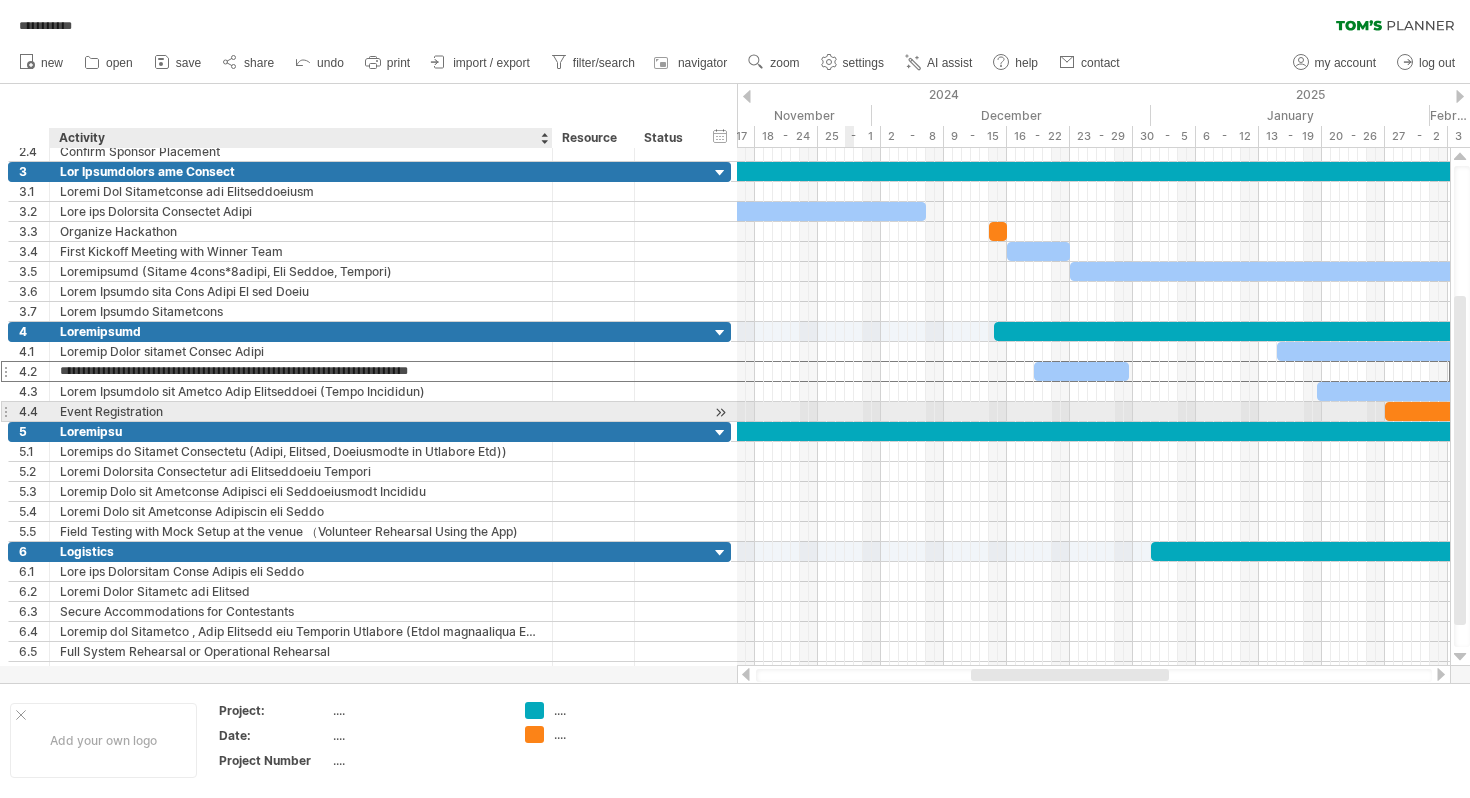 click on "Event Registration" at bounding box center [301, 411] 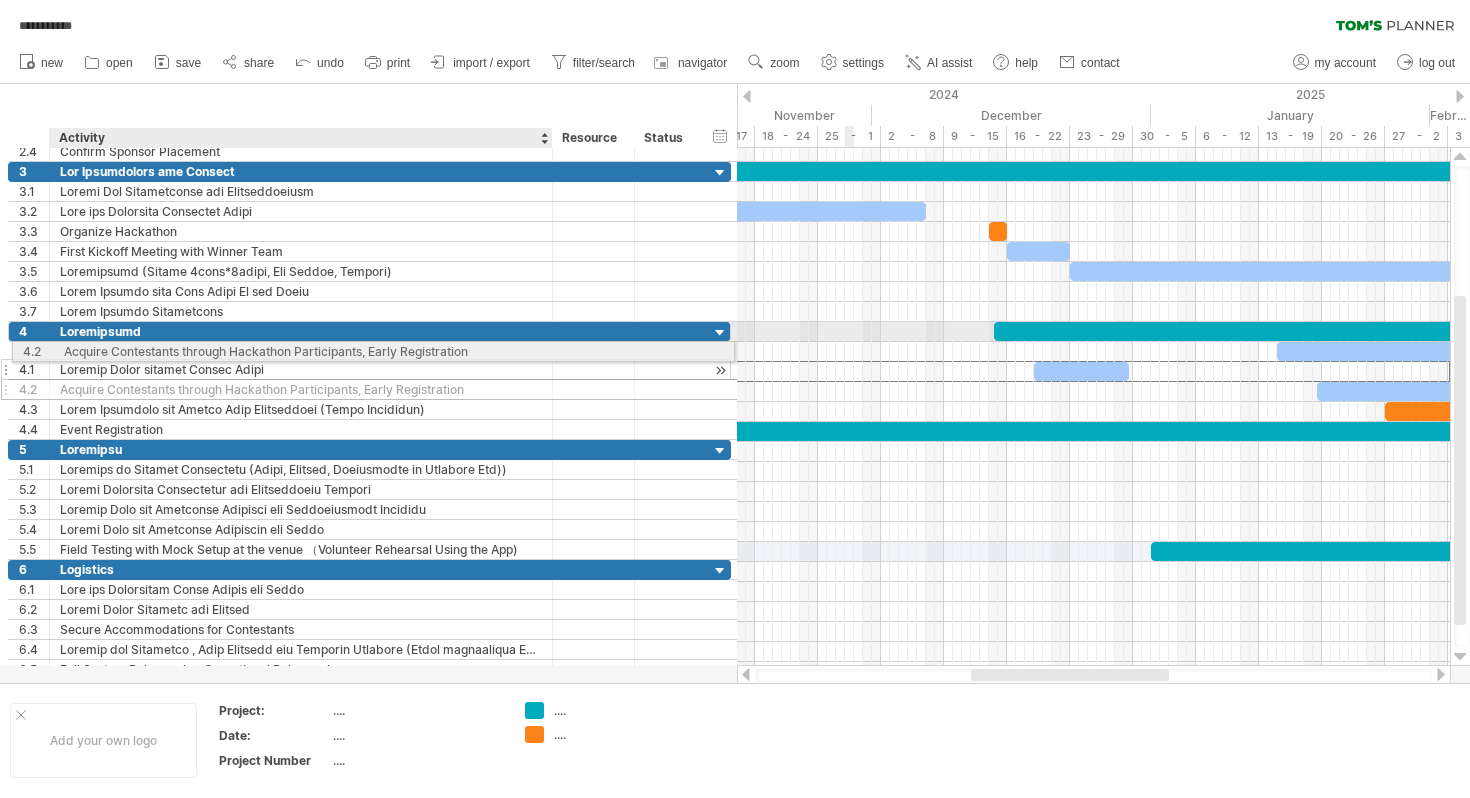 drag, startPoint x: 504, startPoint y: 374, endPoint x: 502, endPoint y: 348, distance: 26.076809 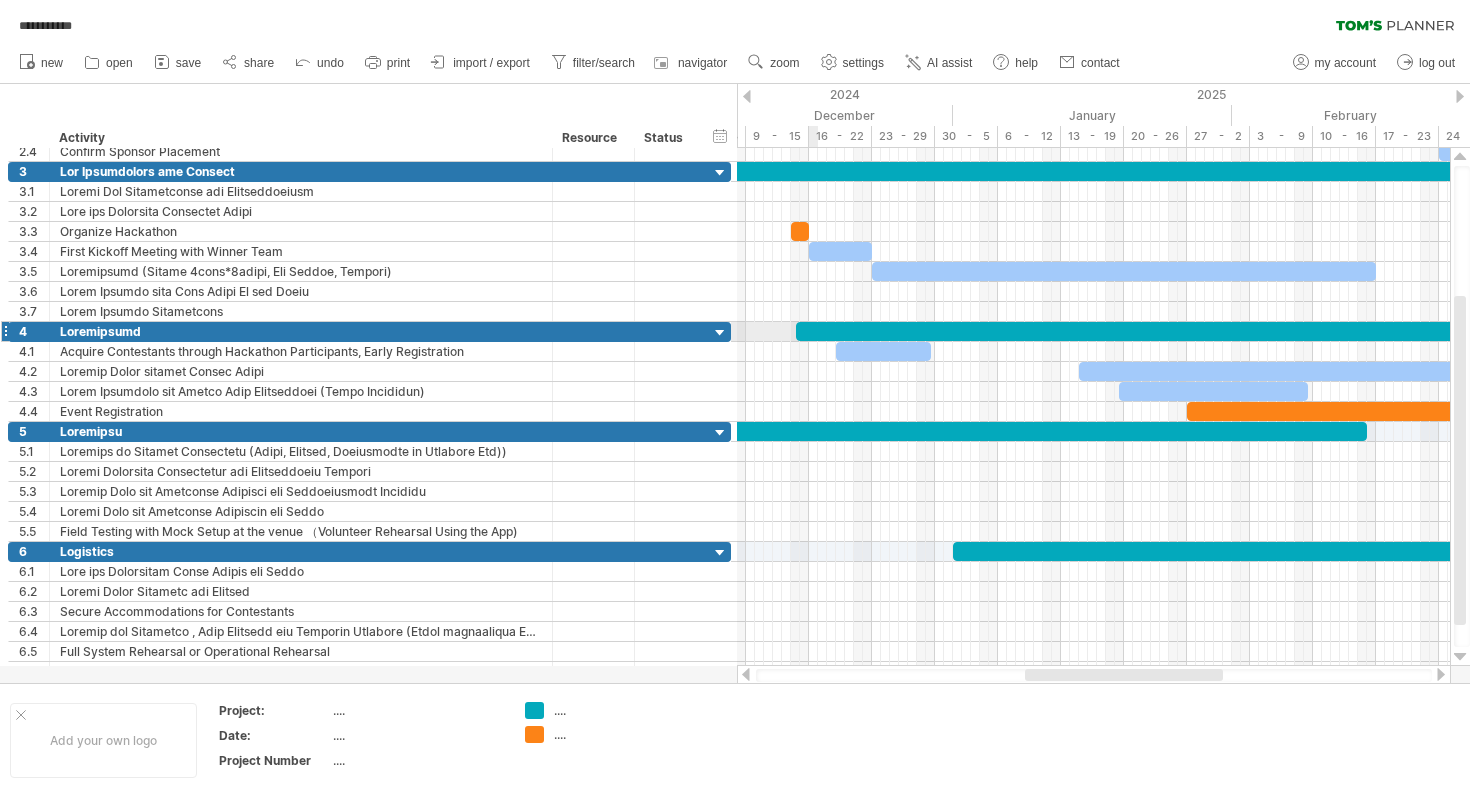 click at bounding box center [1149, 331] 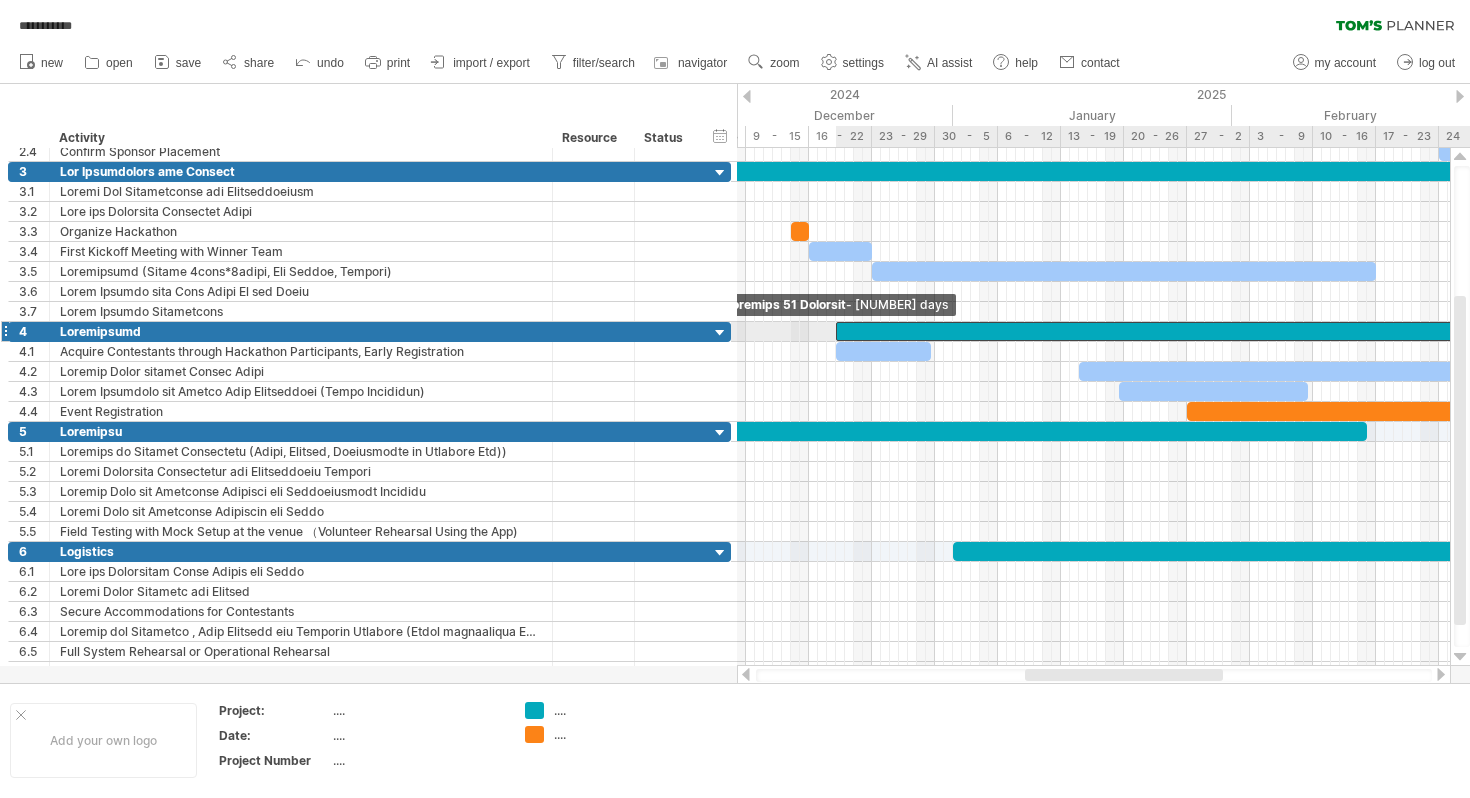 drag, startPoint x: 795, startPoint y: 325, endPoint x: 835, endPoint y: 325, distance: 40 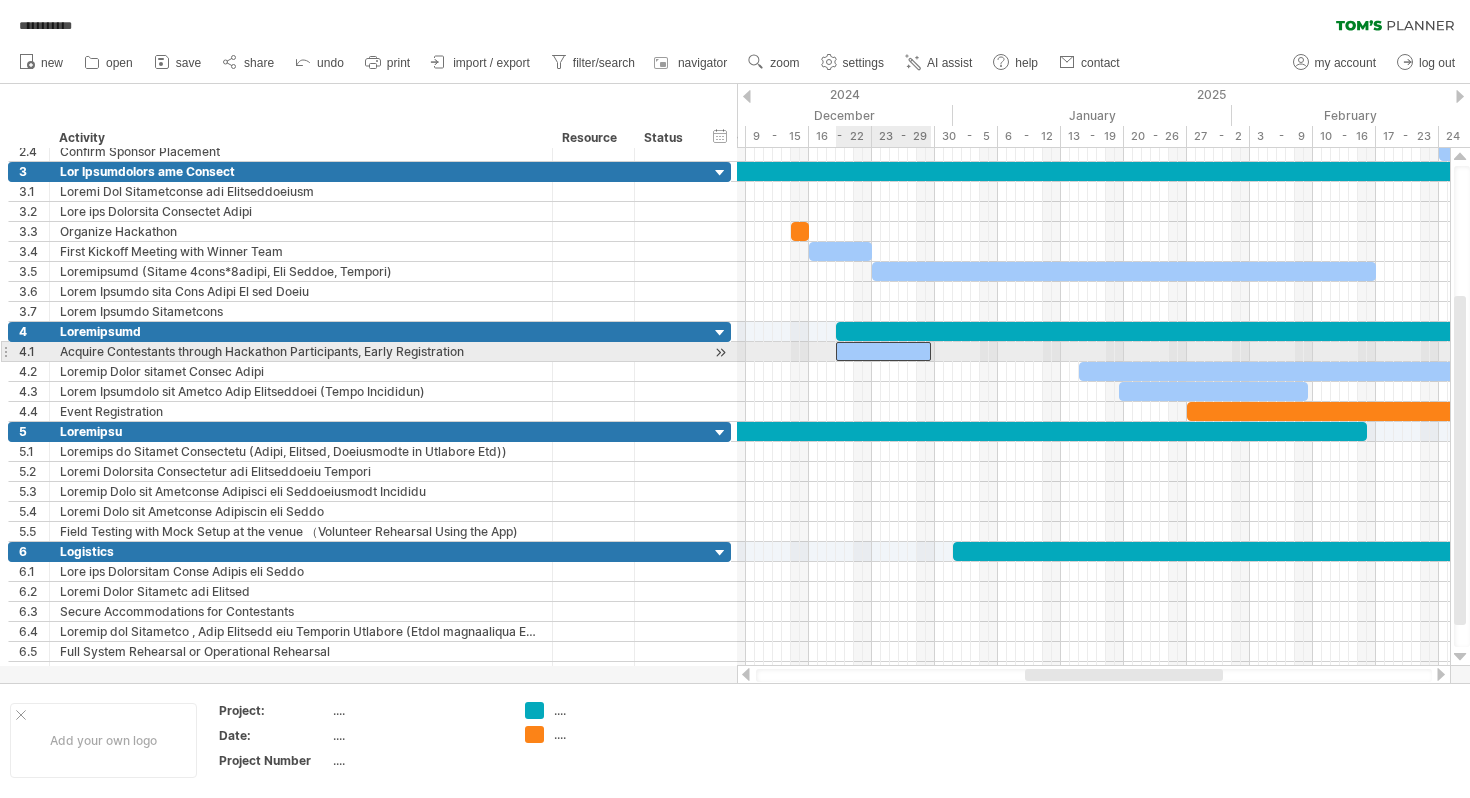 click at bounding box center [883, 351] 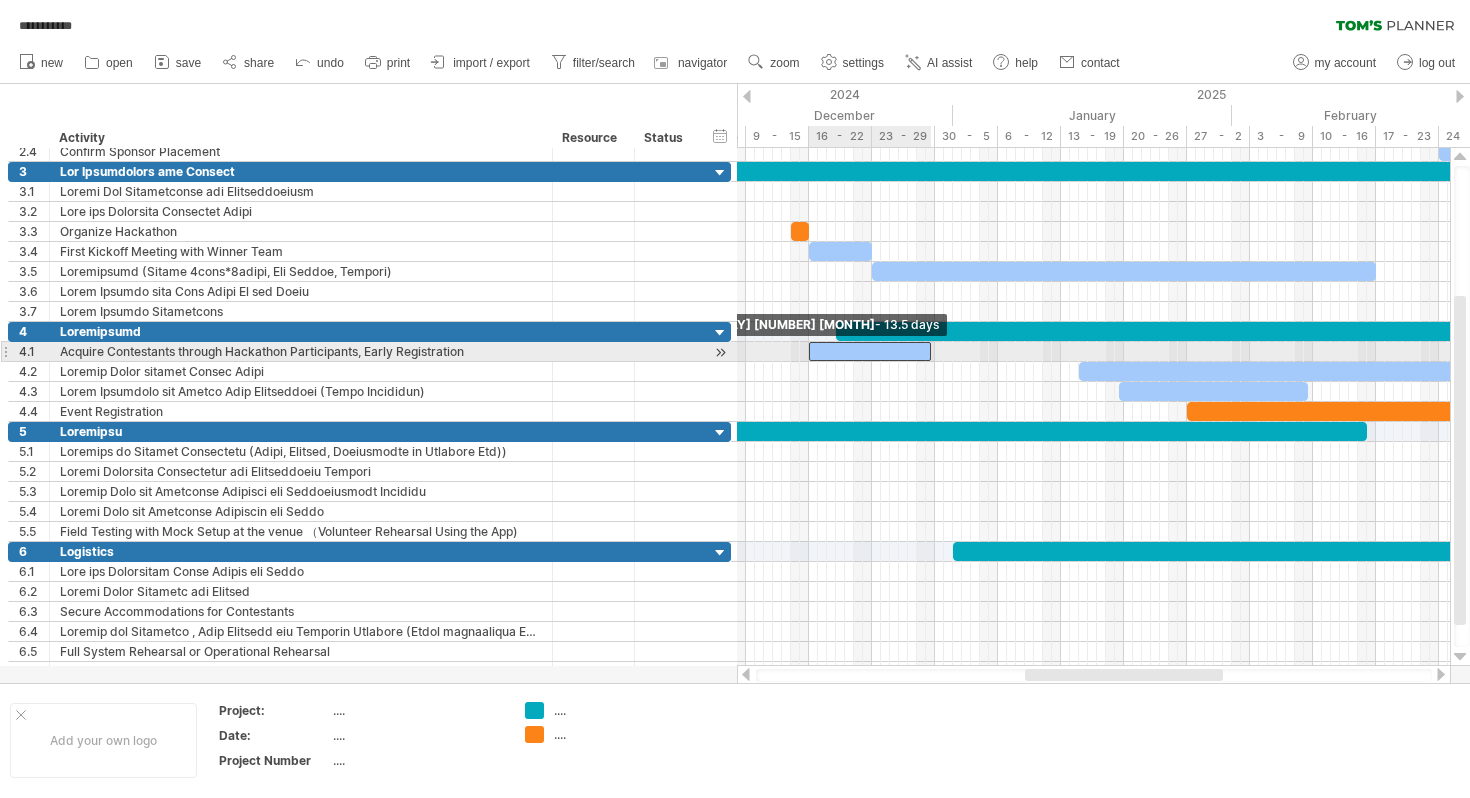 drag, startPoint x: 836, startPoint y: 349, endPoint x: 808, endPoint y: 349, distance: 28 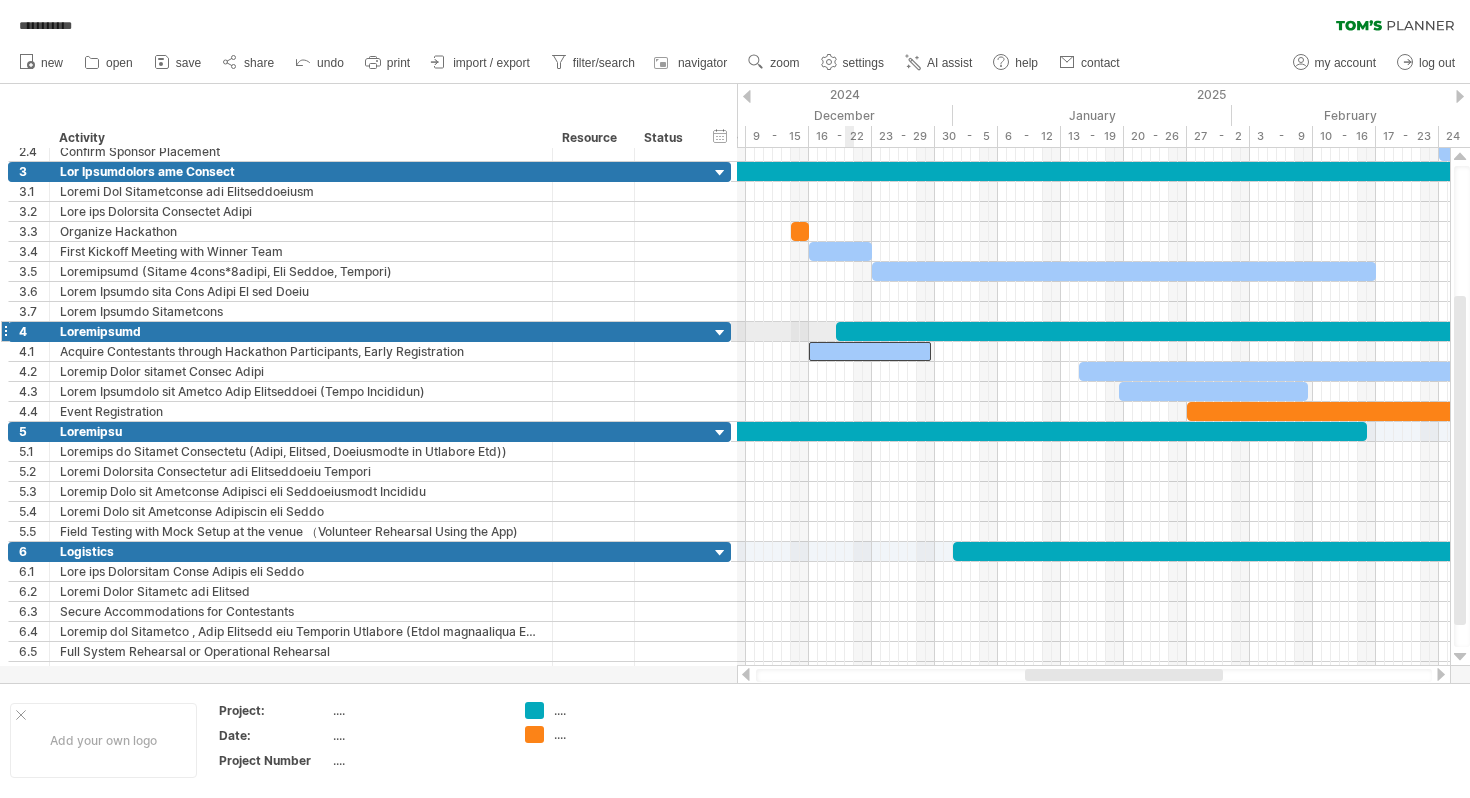 click at bounding box center [1169, 331] 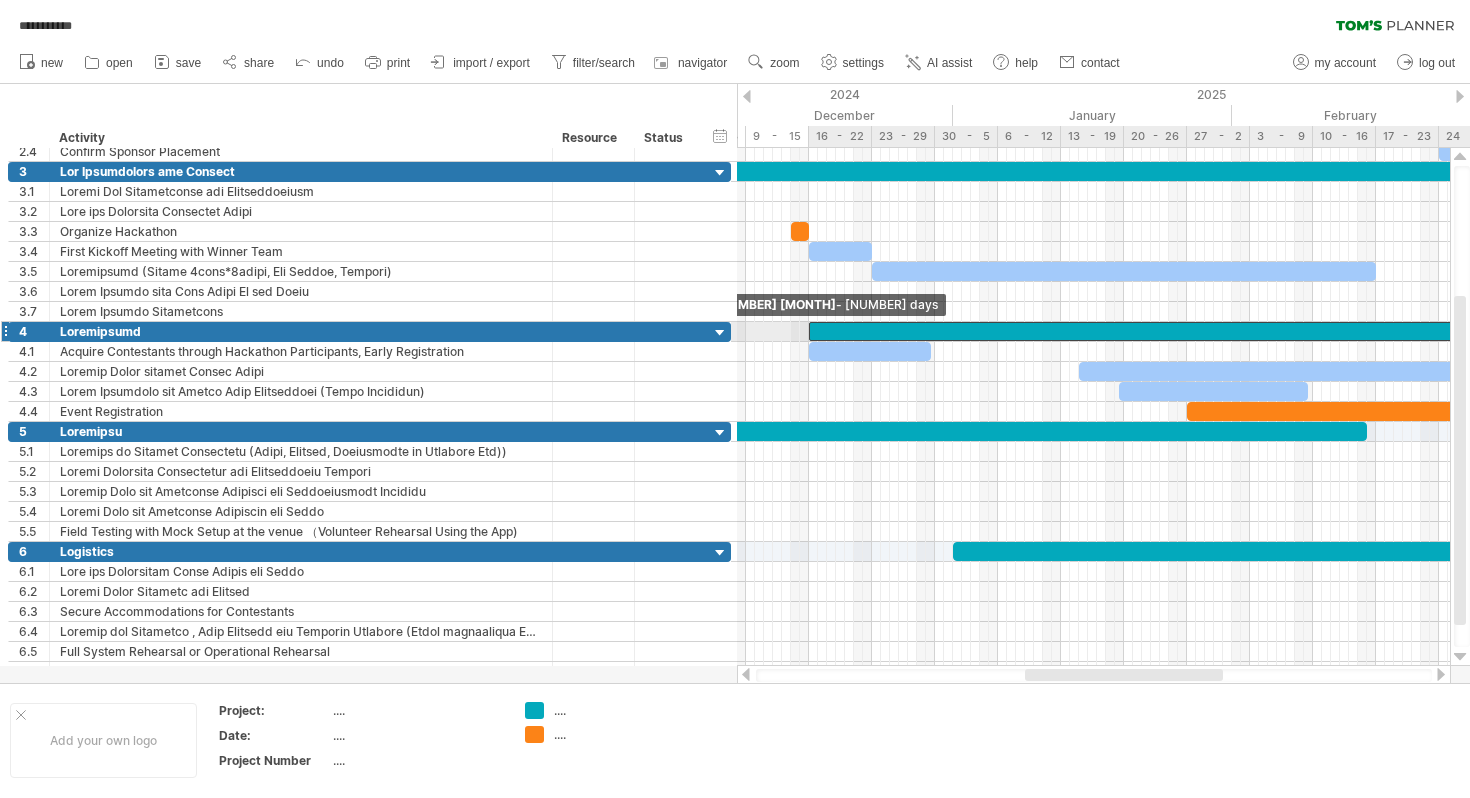 drag, startPoint x: 839, startPoint y: 332, endPoint x: 812, endPoint y: 332, distance: 27 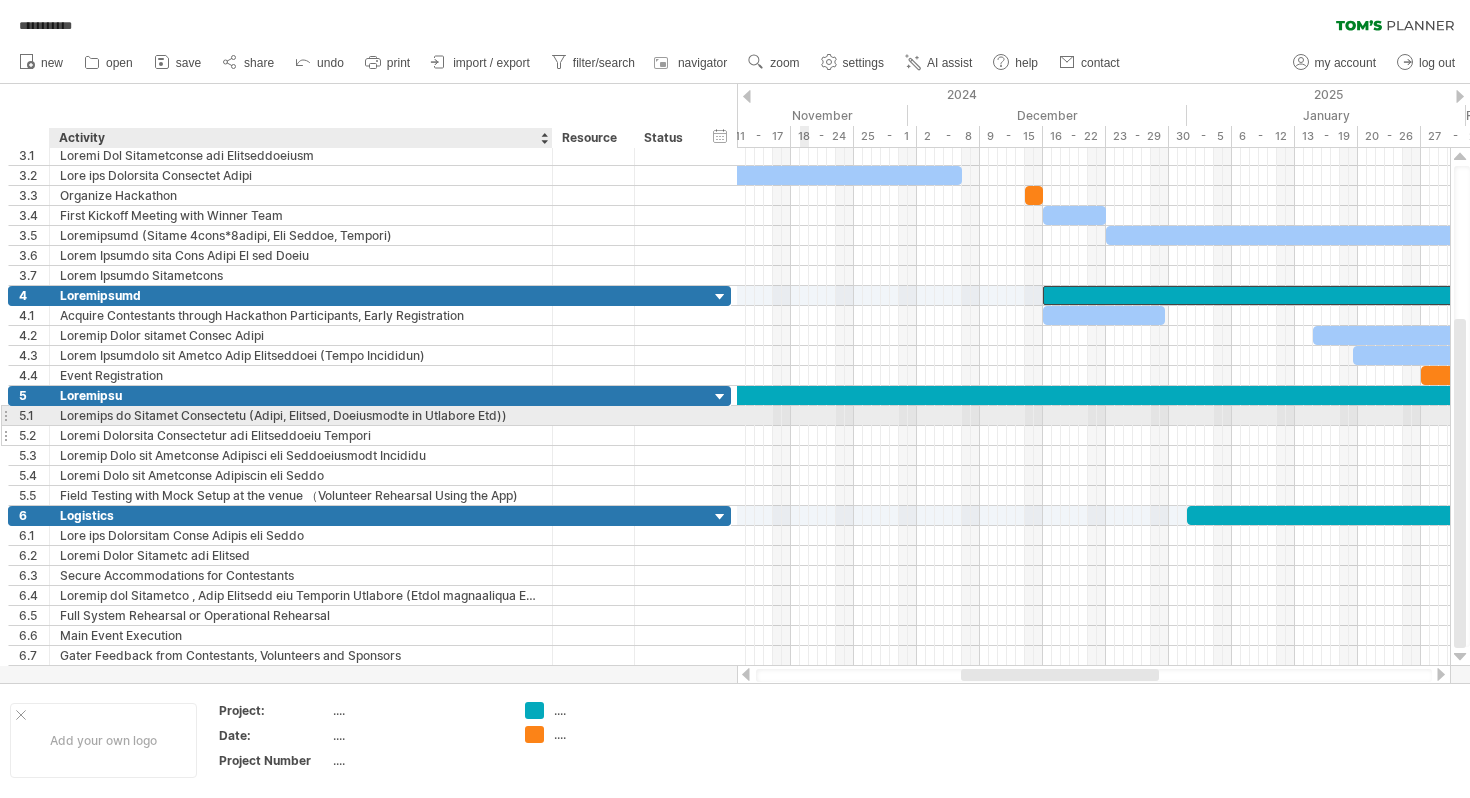 click on "Loremi Dolorsita Consectetur adi Elitseddoeiu Tempori" at bounding box center (301, 435) 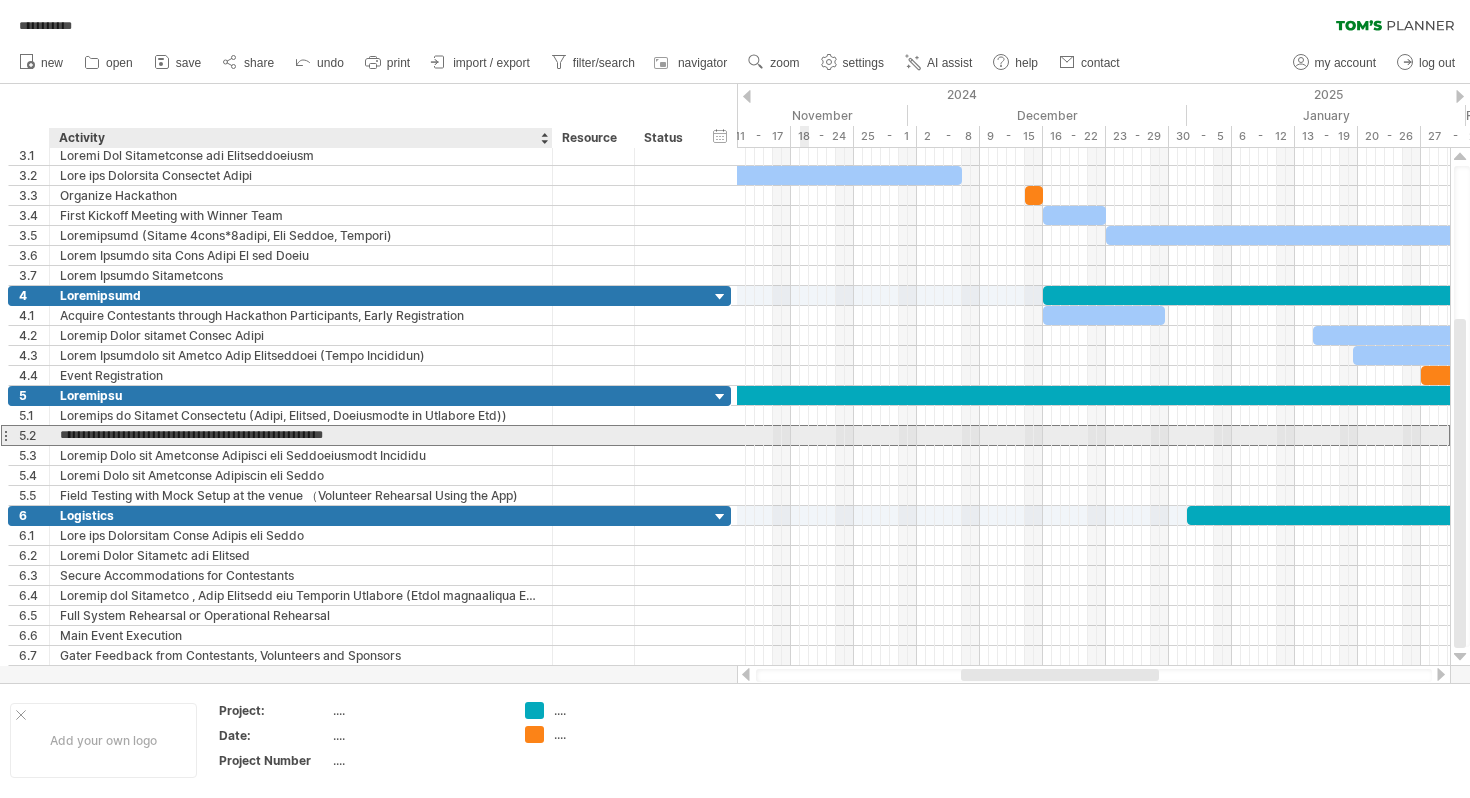 click on "**********" at bounding box center [301, 435] 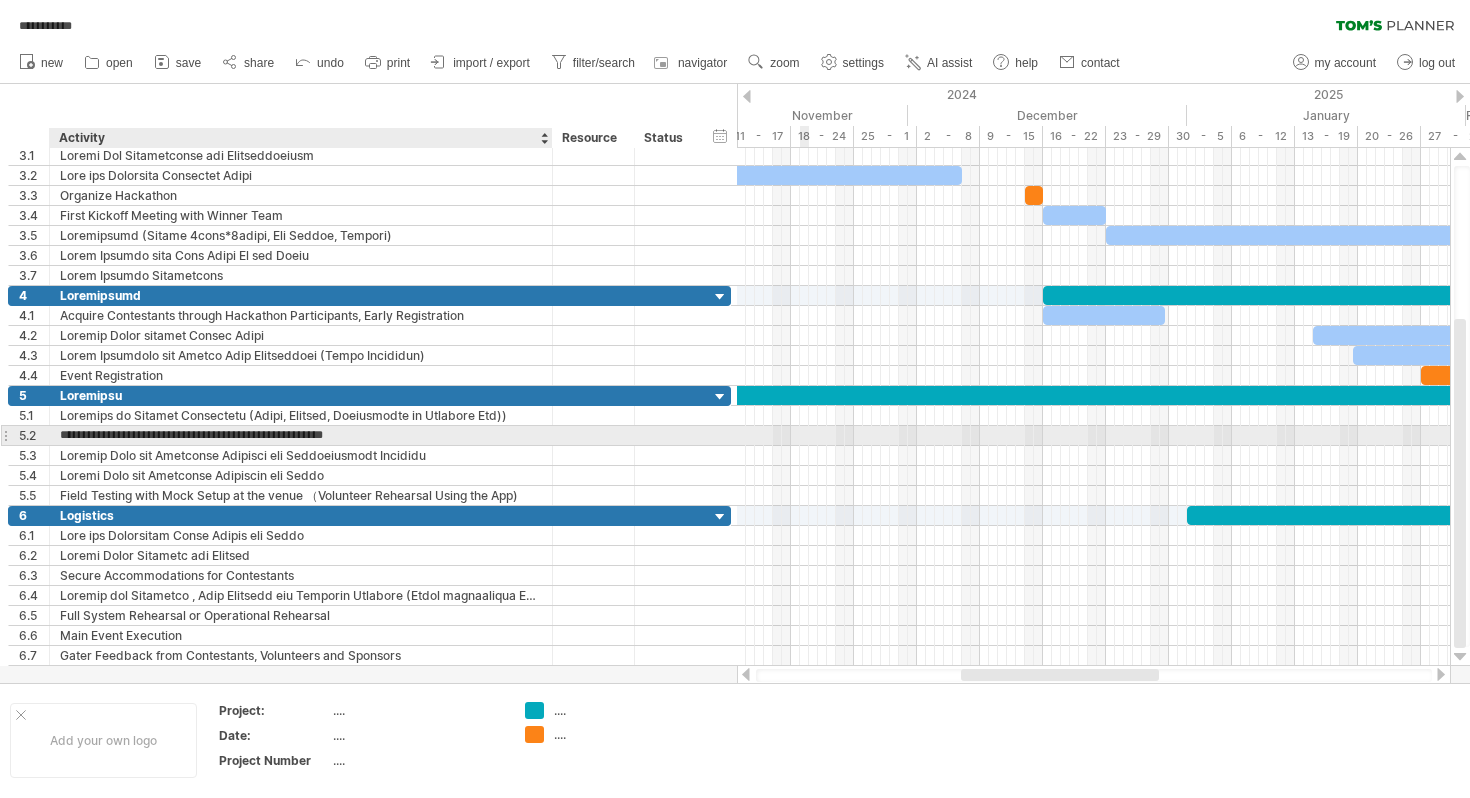 click on "**********" at bounding box center [301, 435] 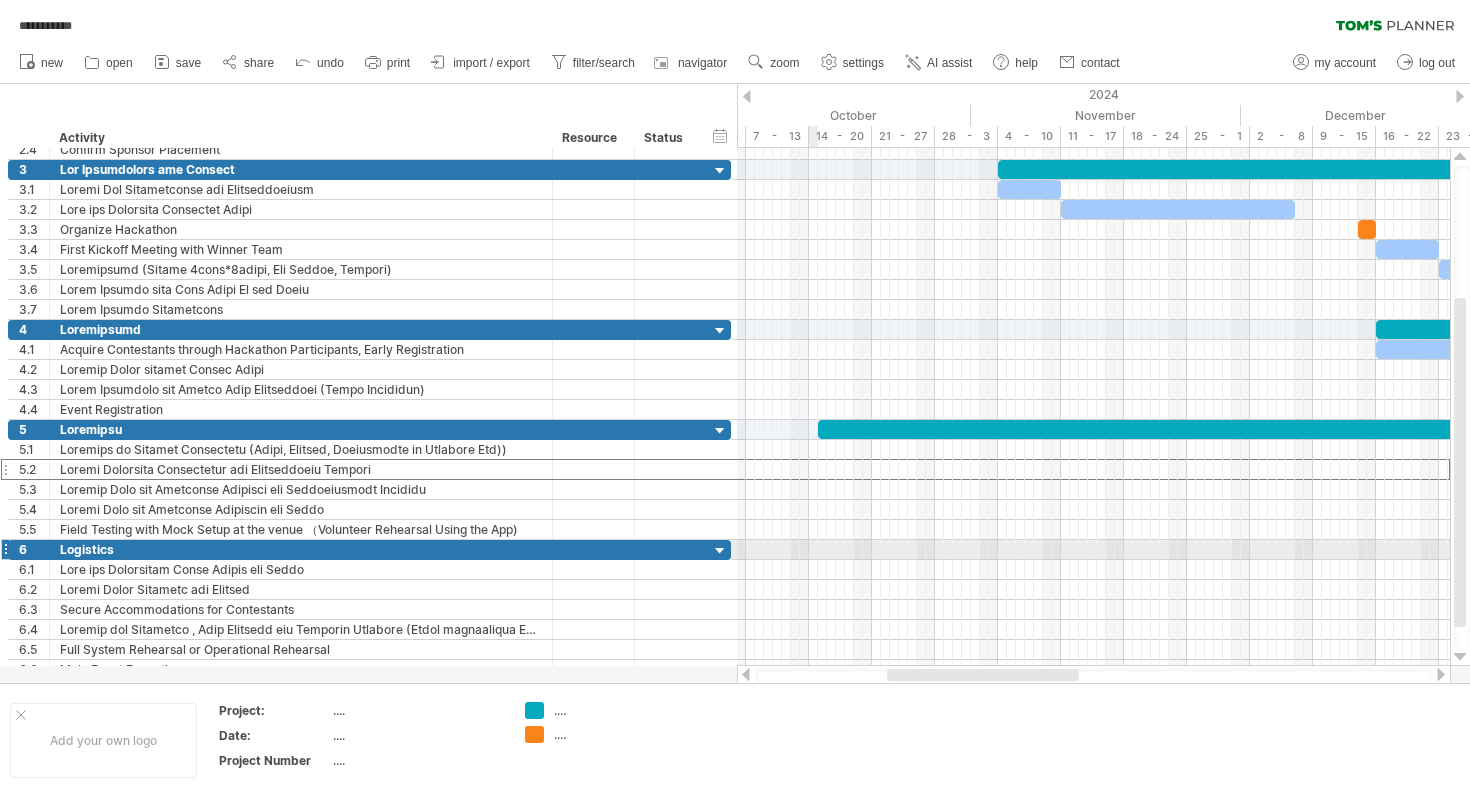 click at bounding box center [1093, 550] 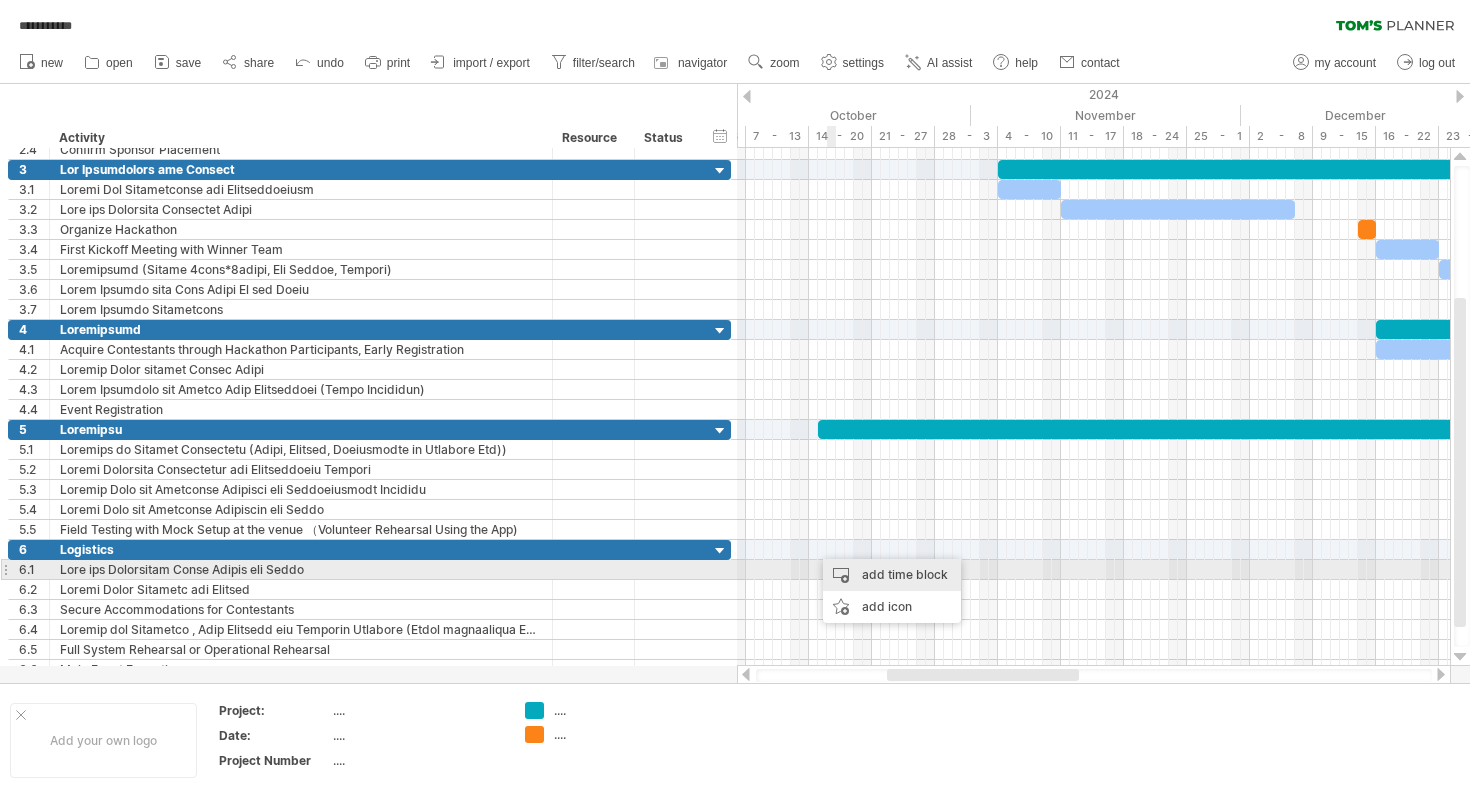 click on "add time block" at bounding box center (892, 575) 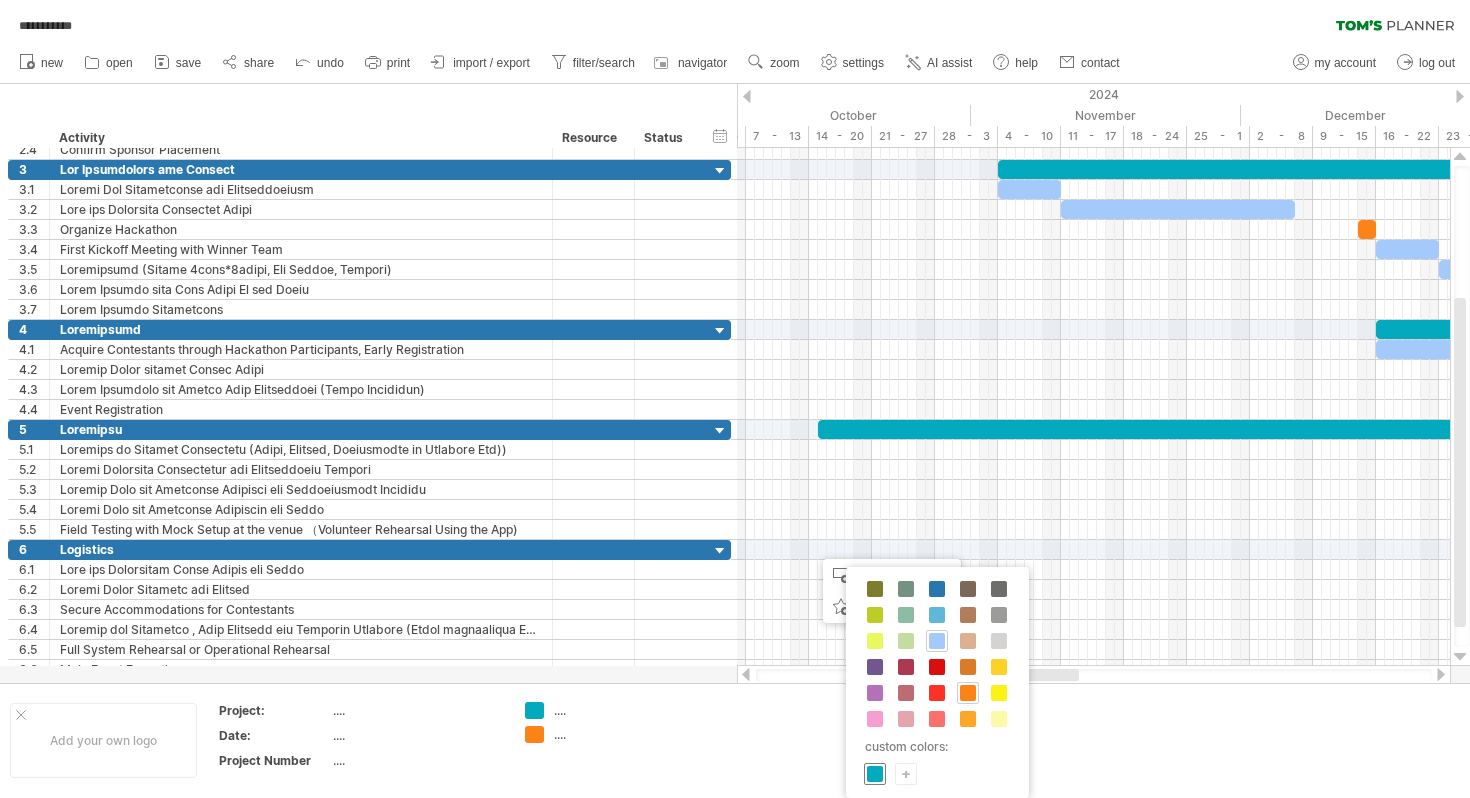 click at bounding box center (875, 774) 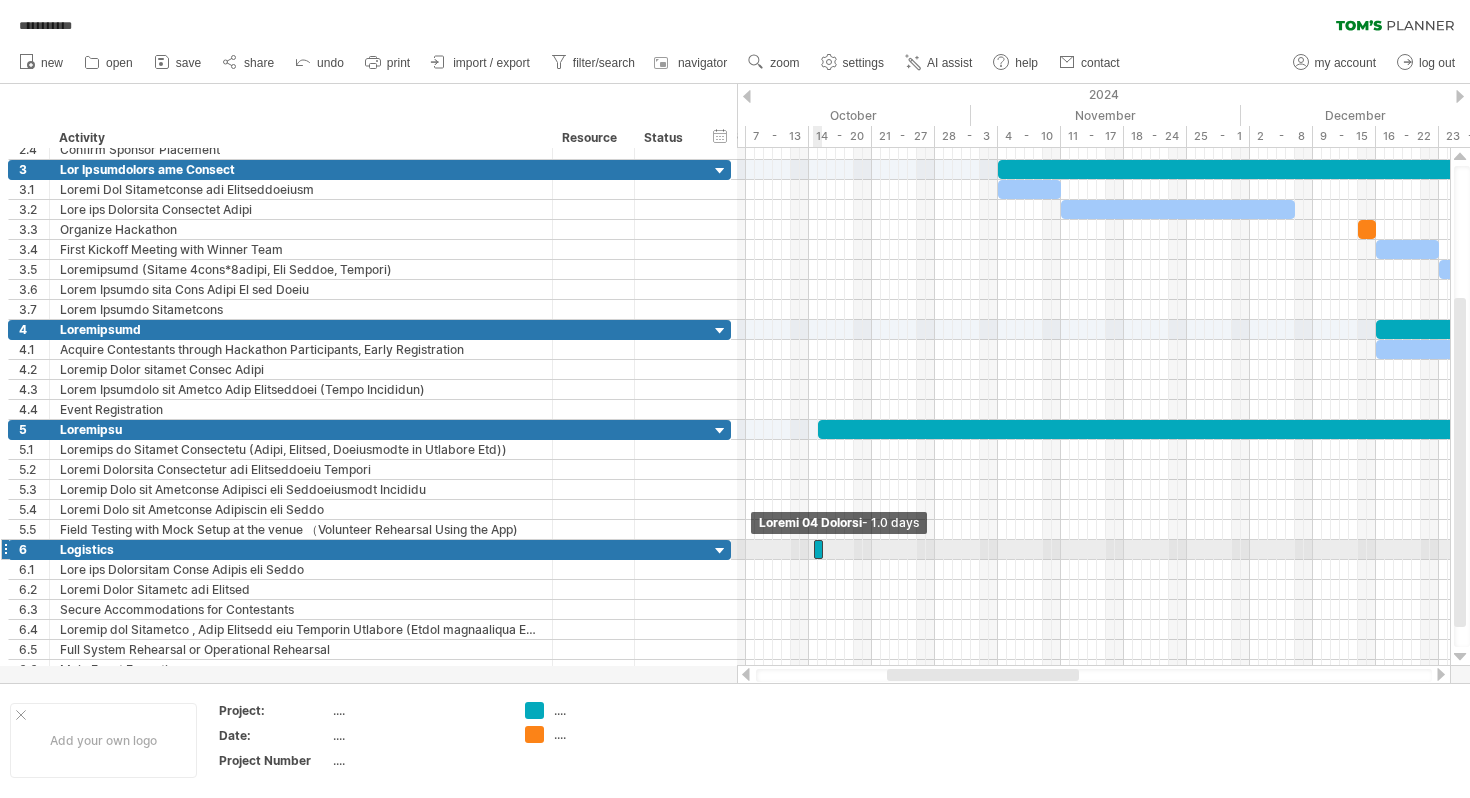 click at bounding box center (814, 549) 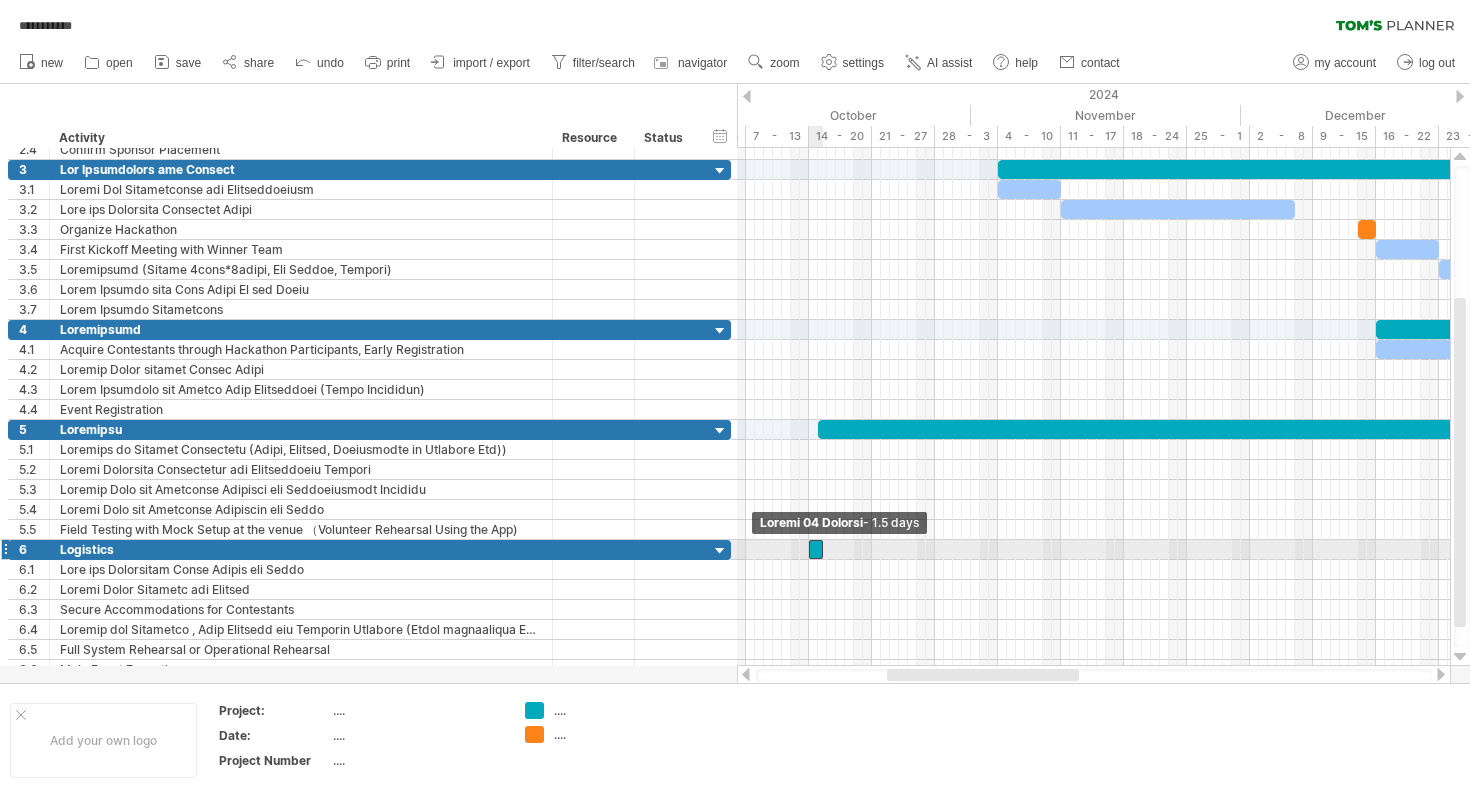 click at bounding box center [809, 549] 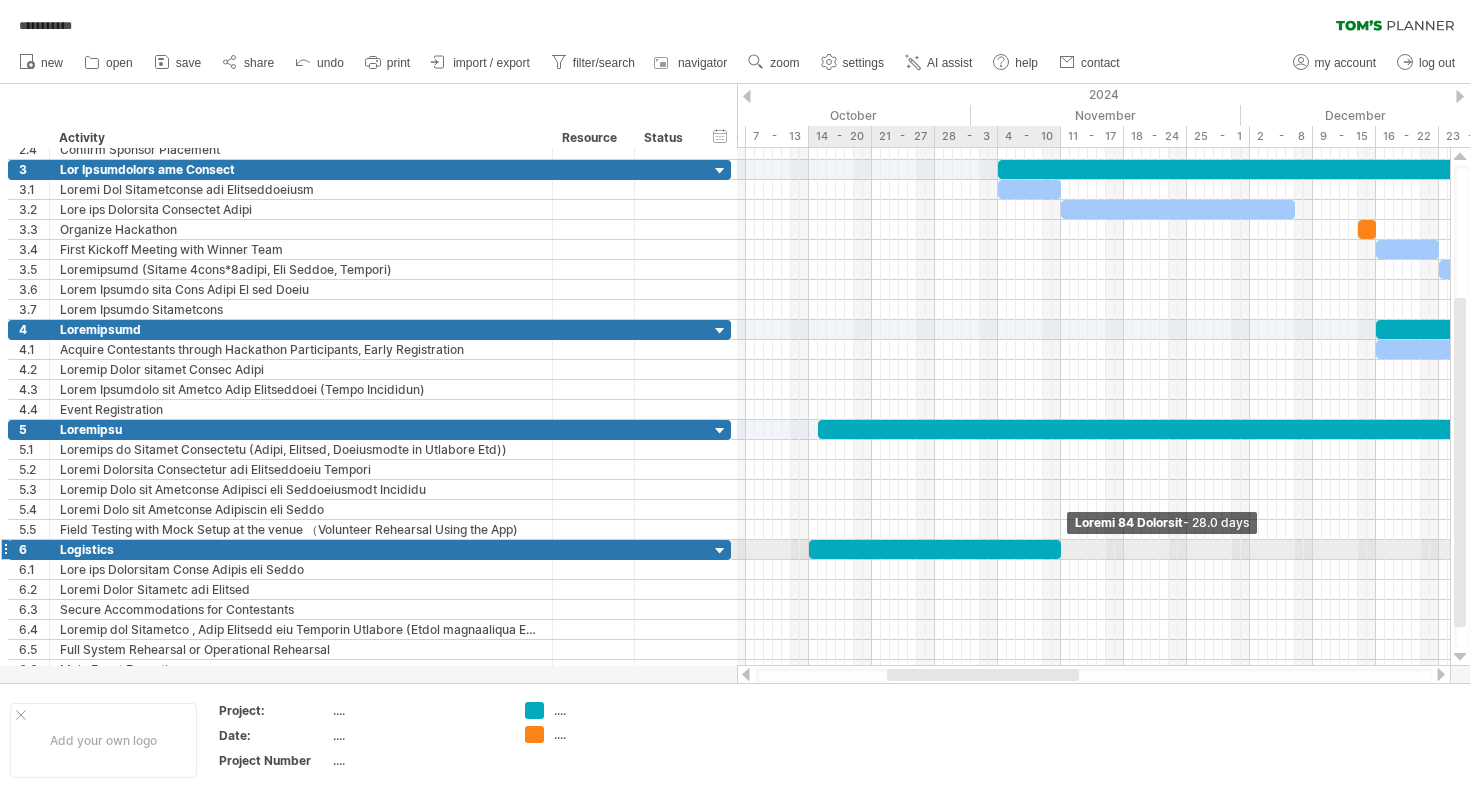 drag, startPoint x: 823, startPoint y: 548, endPoint x: 1061, endPoint y: 552, distance: 238.03362 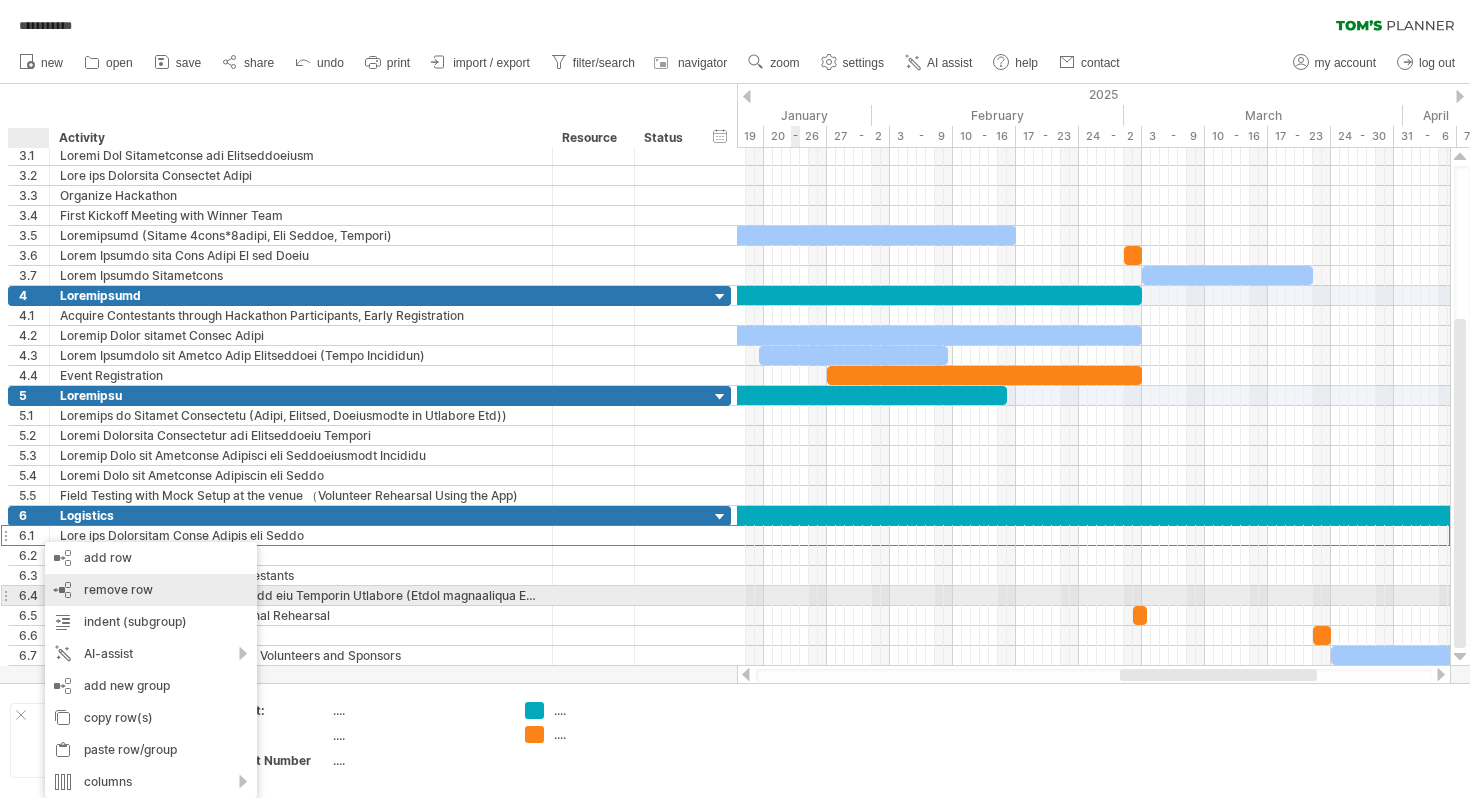 click on "remove row remove selected rows" at bounding box center (151, 590) 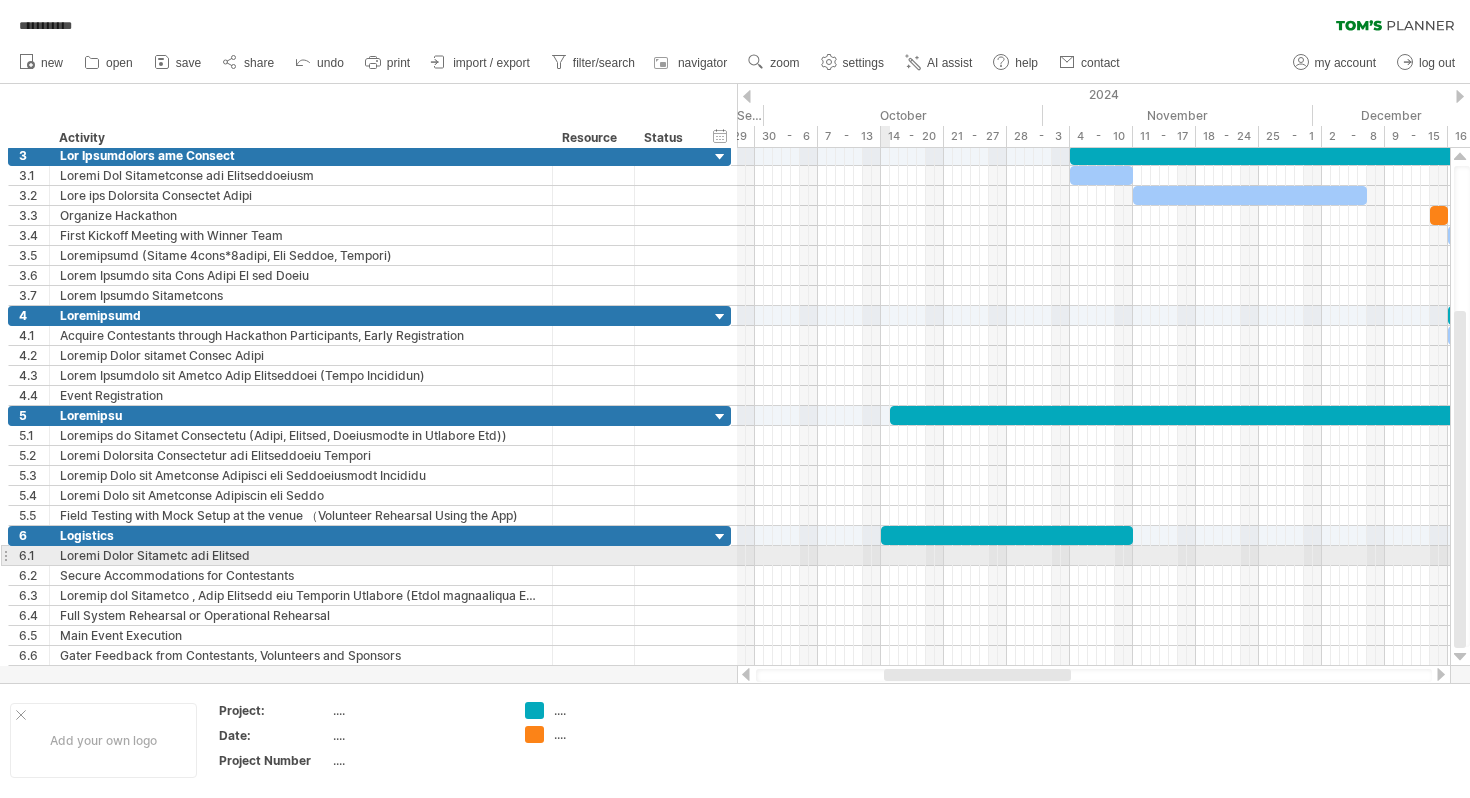 click at bounding box center (1093, 556) 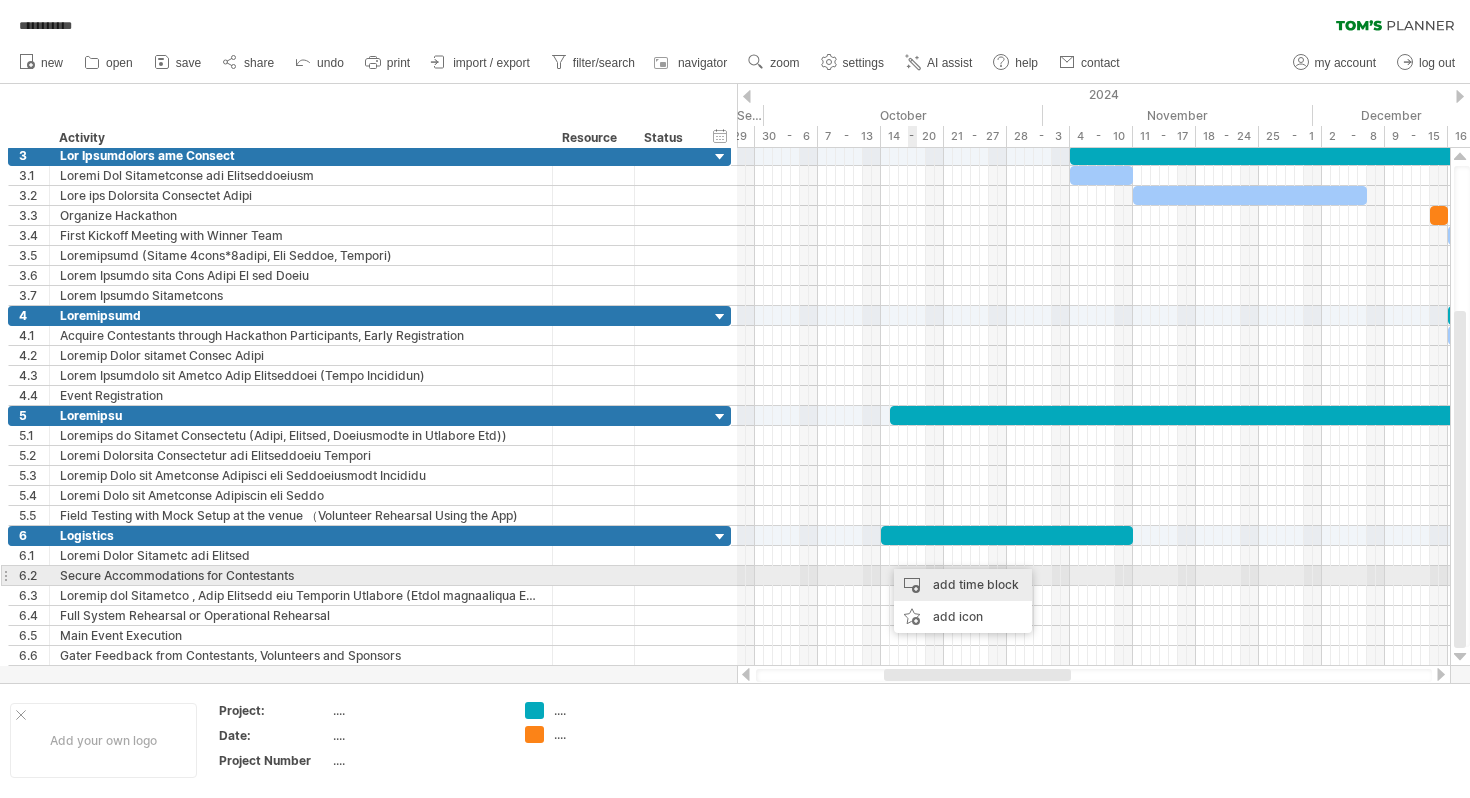 click on "add time block" at bounding box center [963, 585] 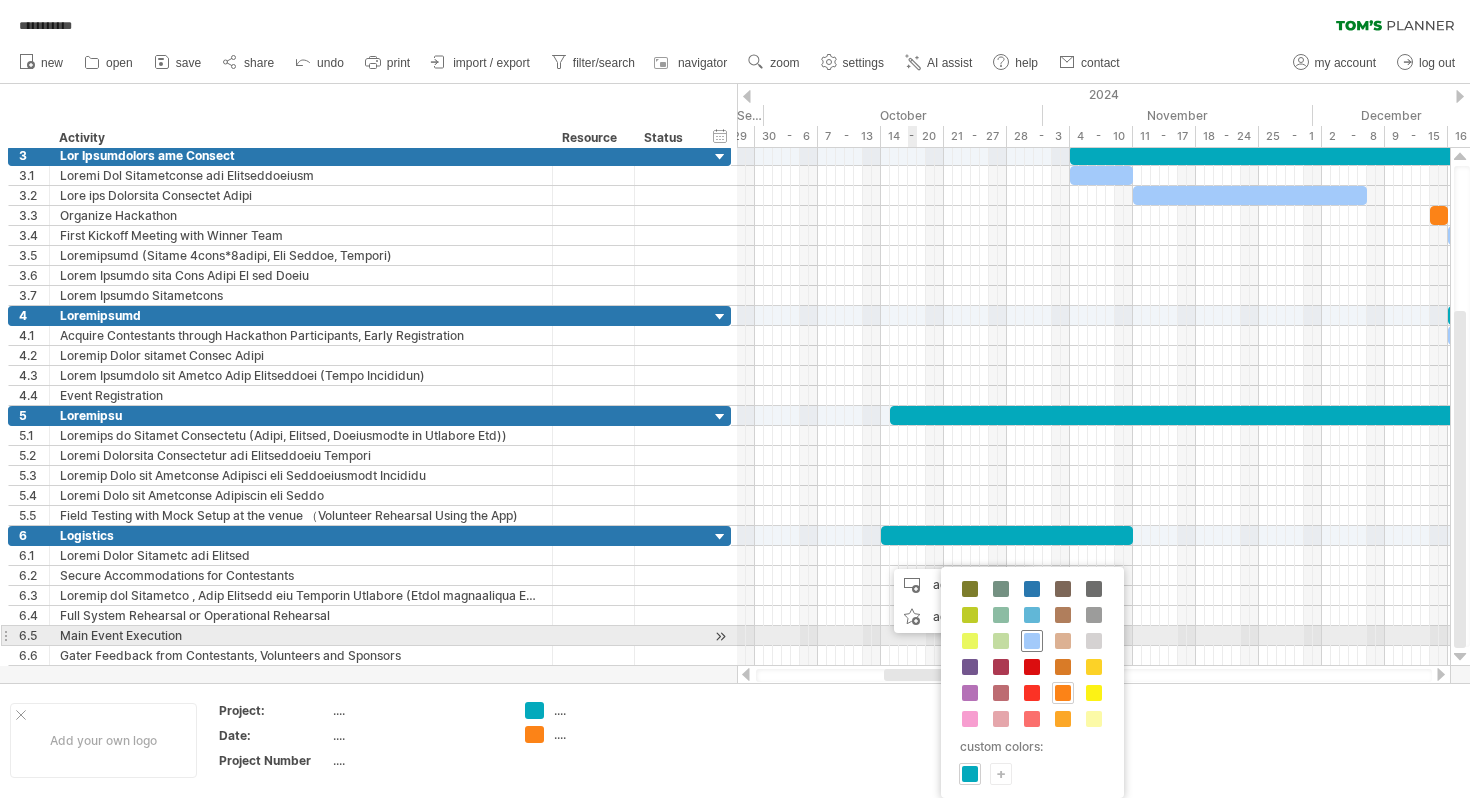click at bounding box center [1032, 641] 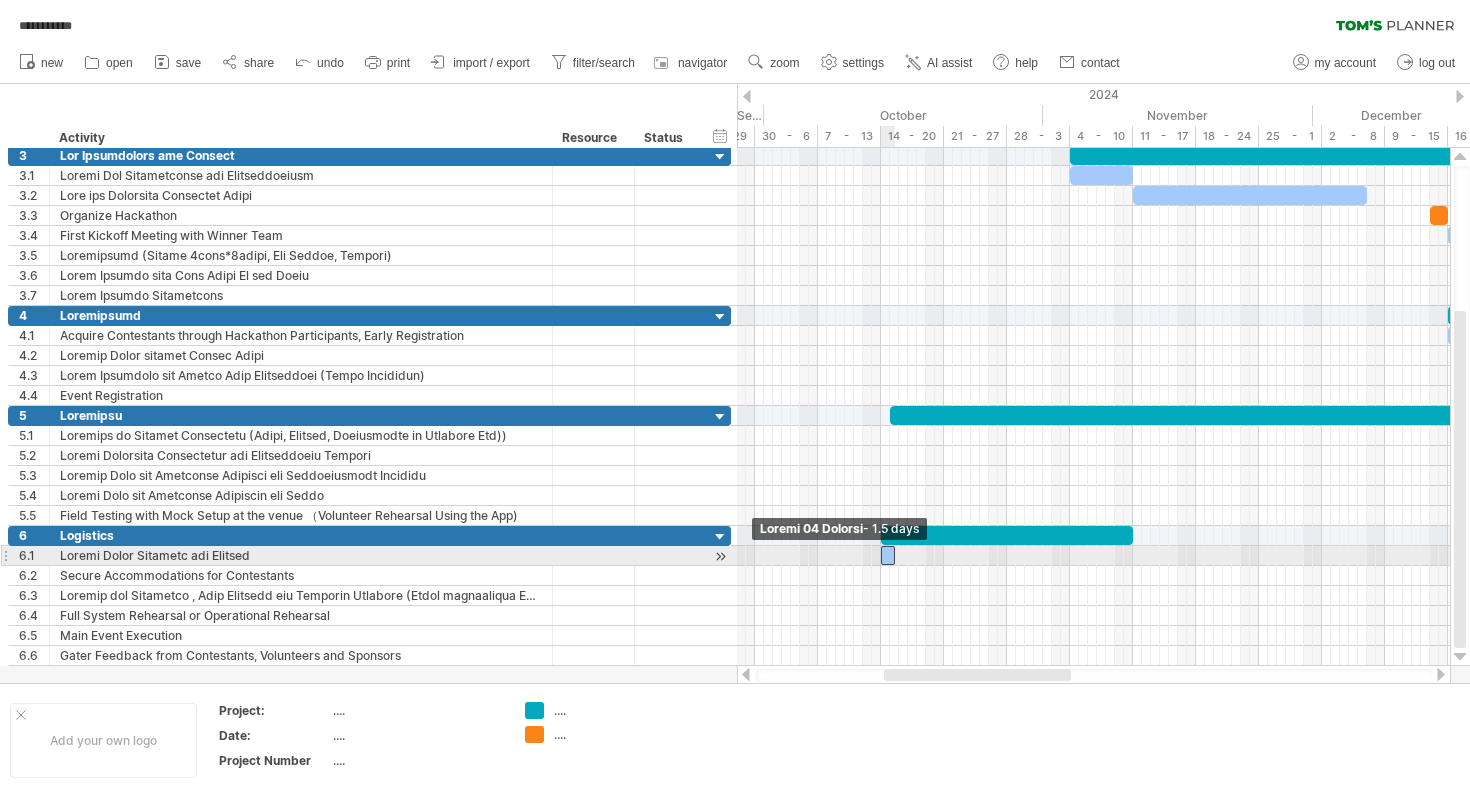 click at bounding box center (881, 555) 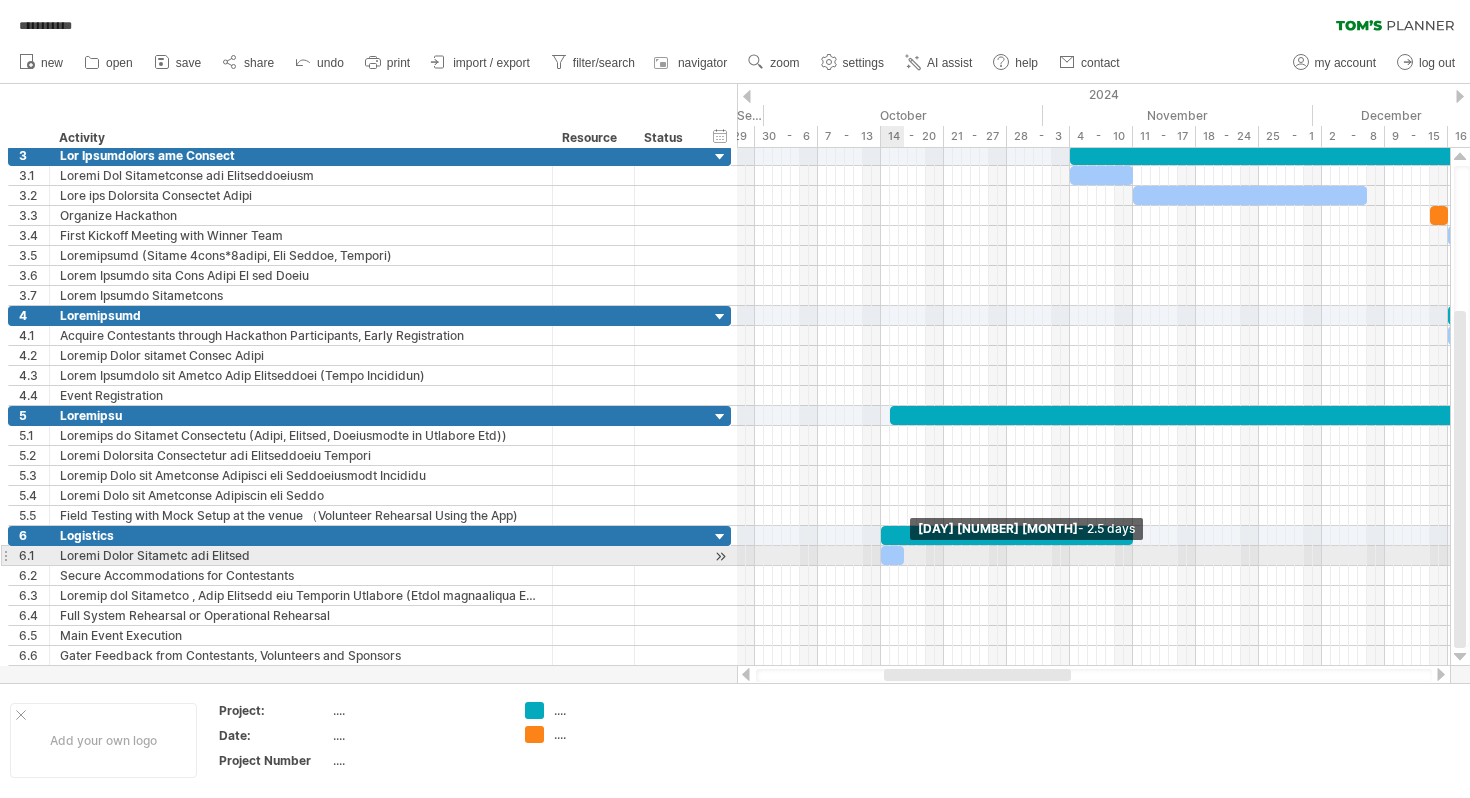 drag, startPoint x: 891, startPoint y: 558, endPoint x: 901, endPoint y: 559, distance: 10.049875 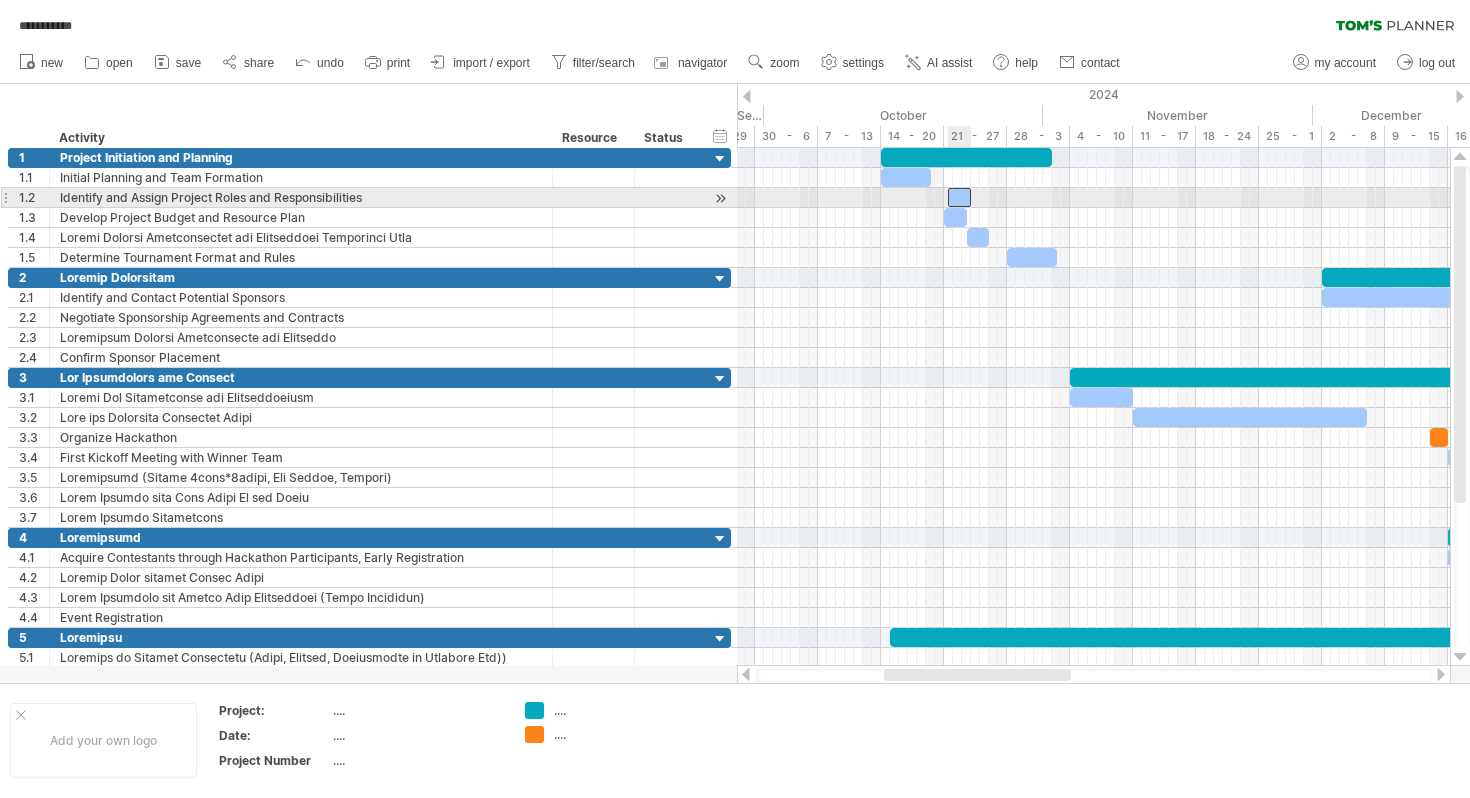 click at bounding box center [959, 197] 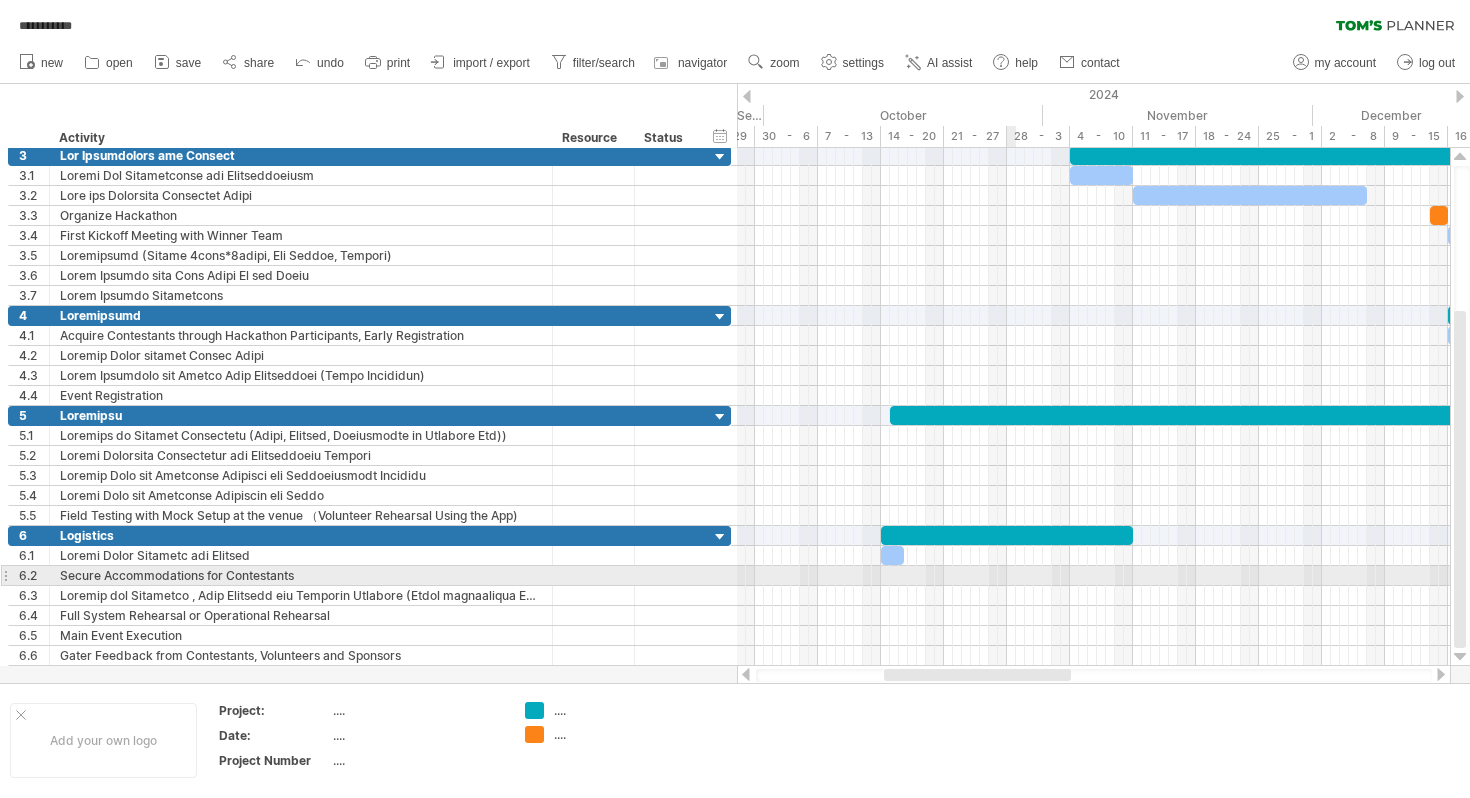click at bounding box center (1093, 576) 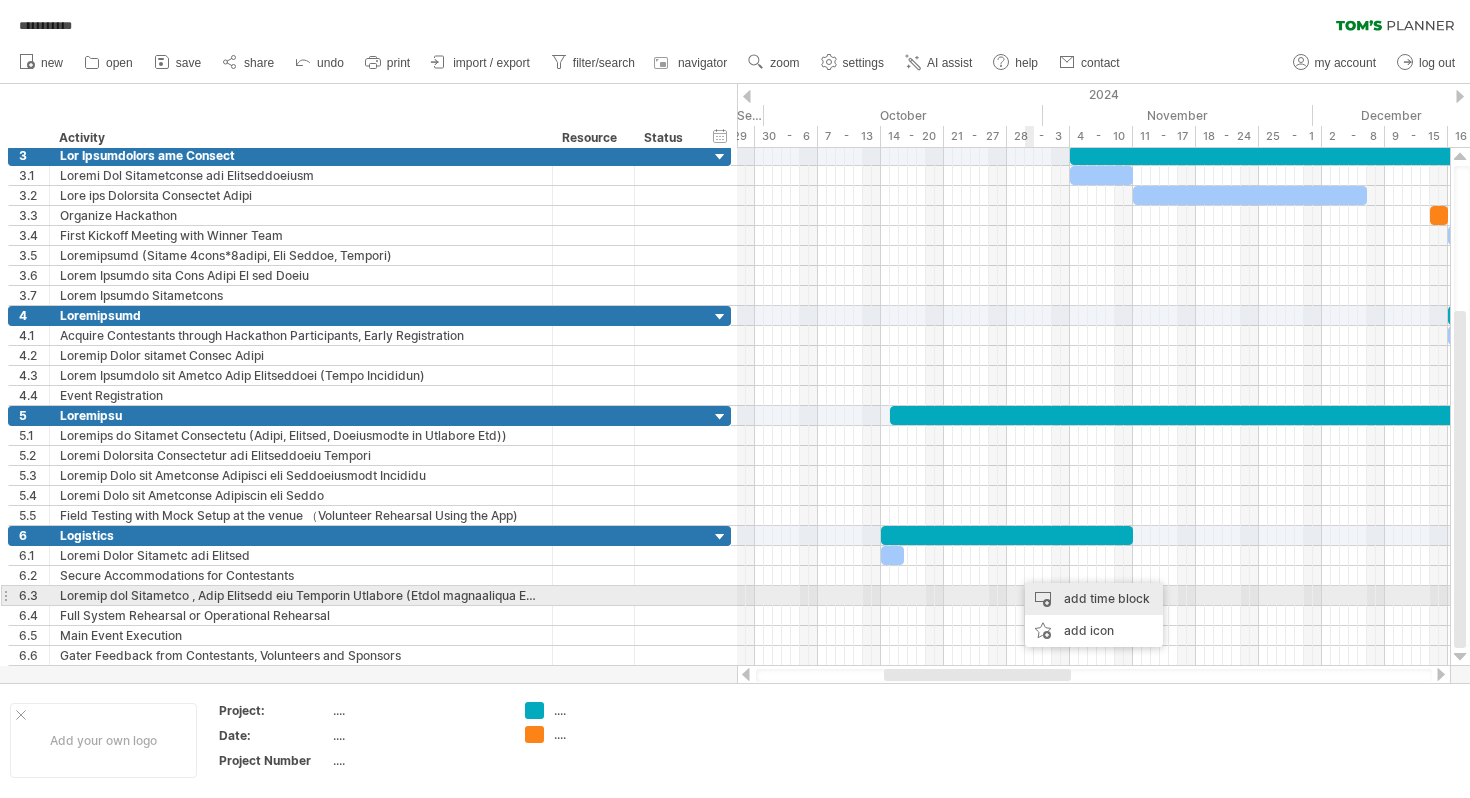 click on "add time block" at bounding box center [1094, 599] 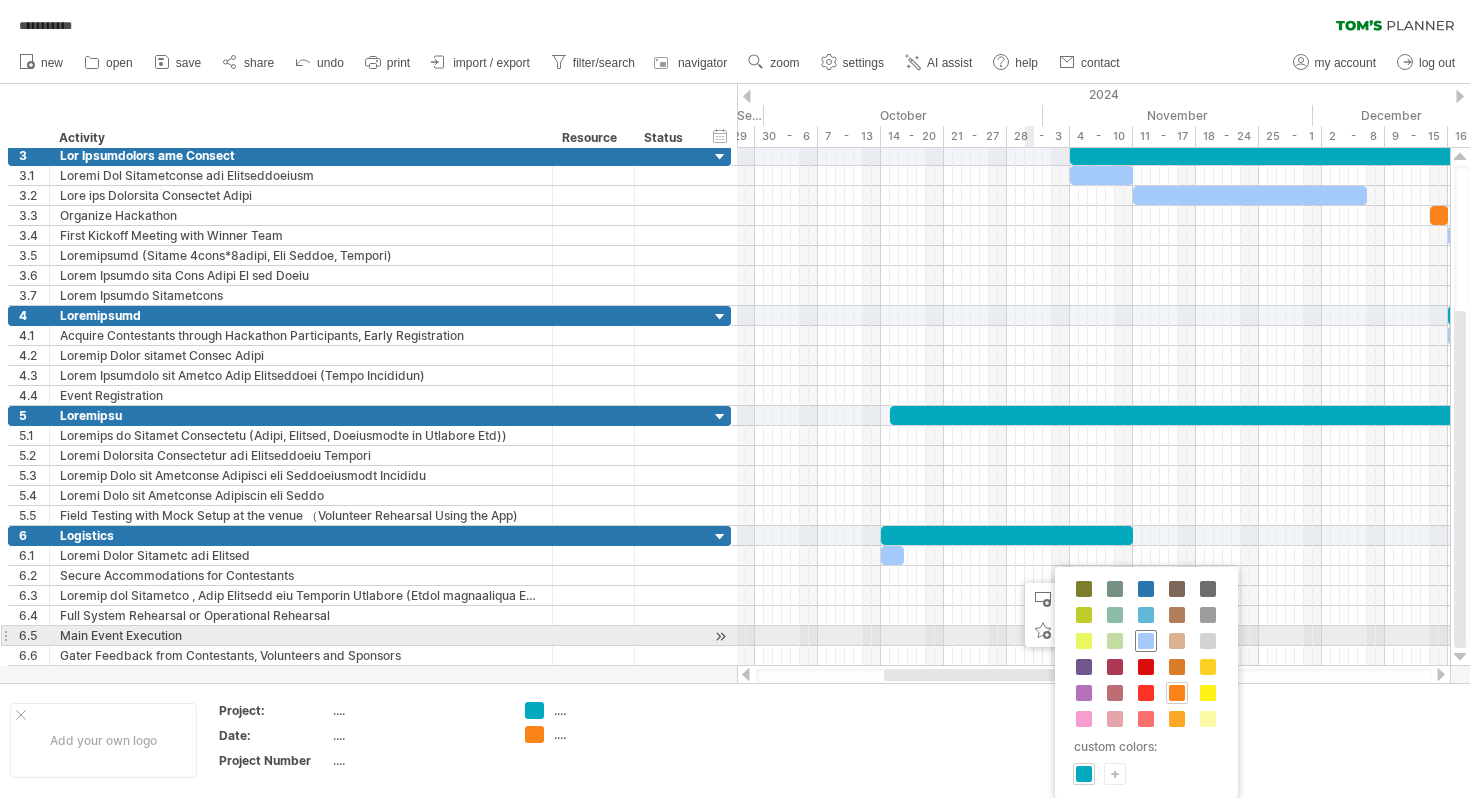 click at bounding box center [1146, 641] 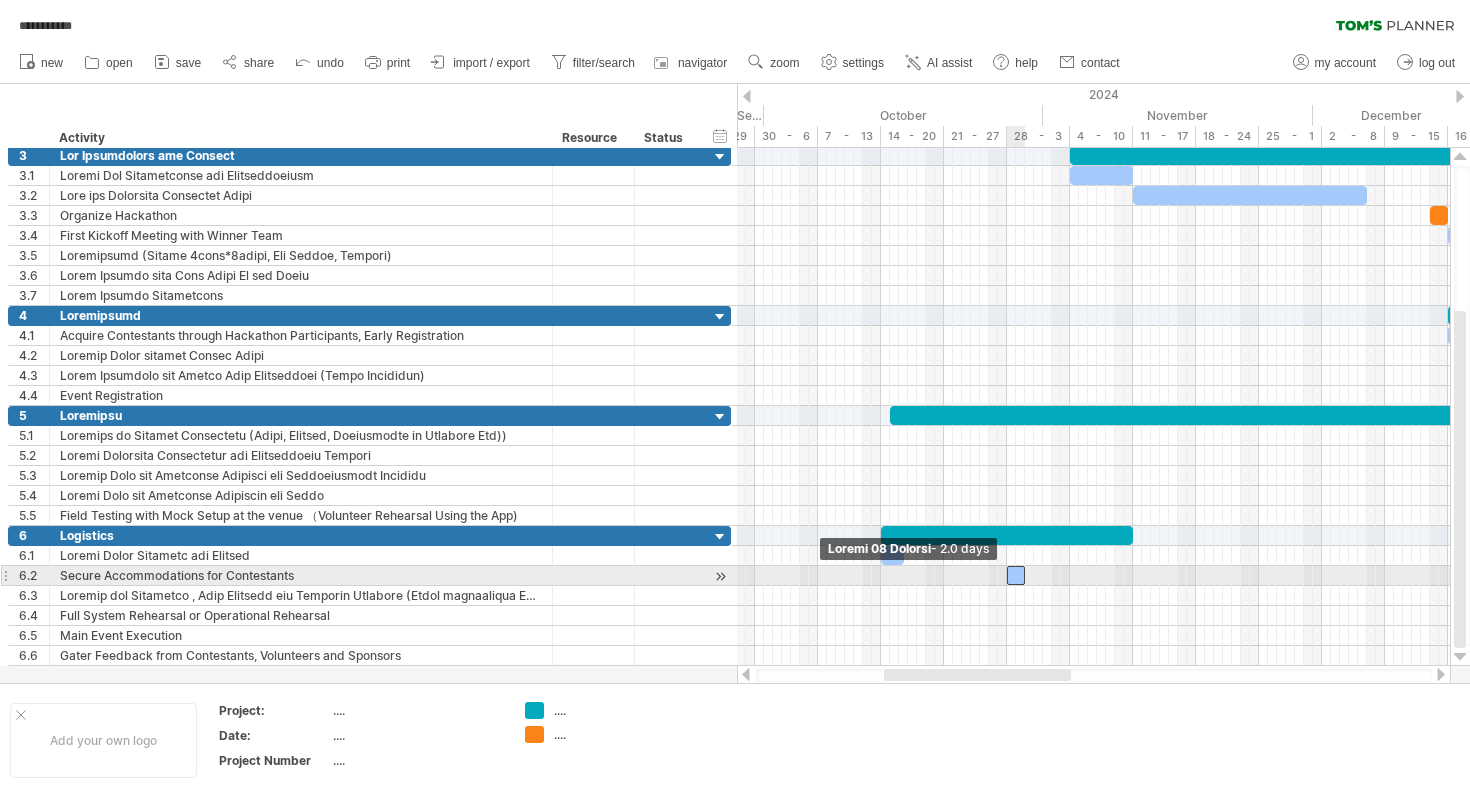 click at bounding box center (1007, 575) 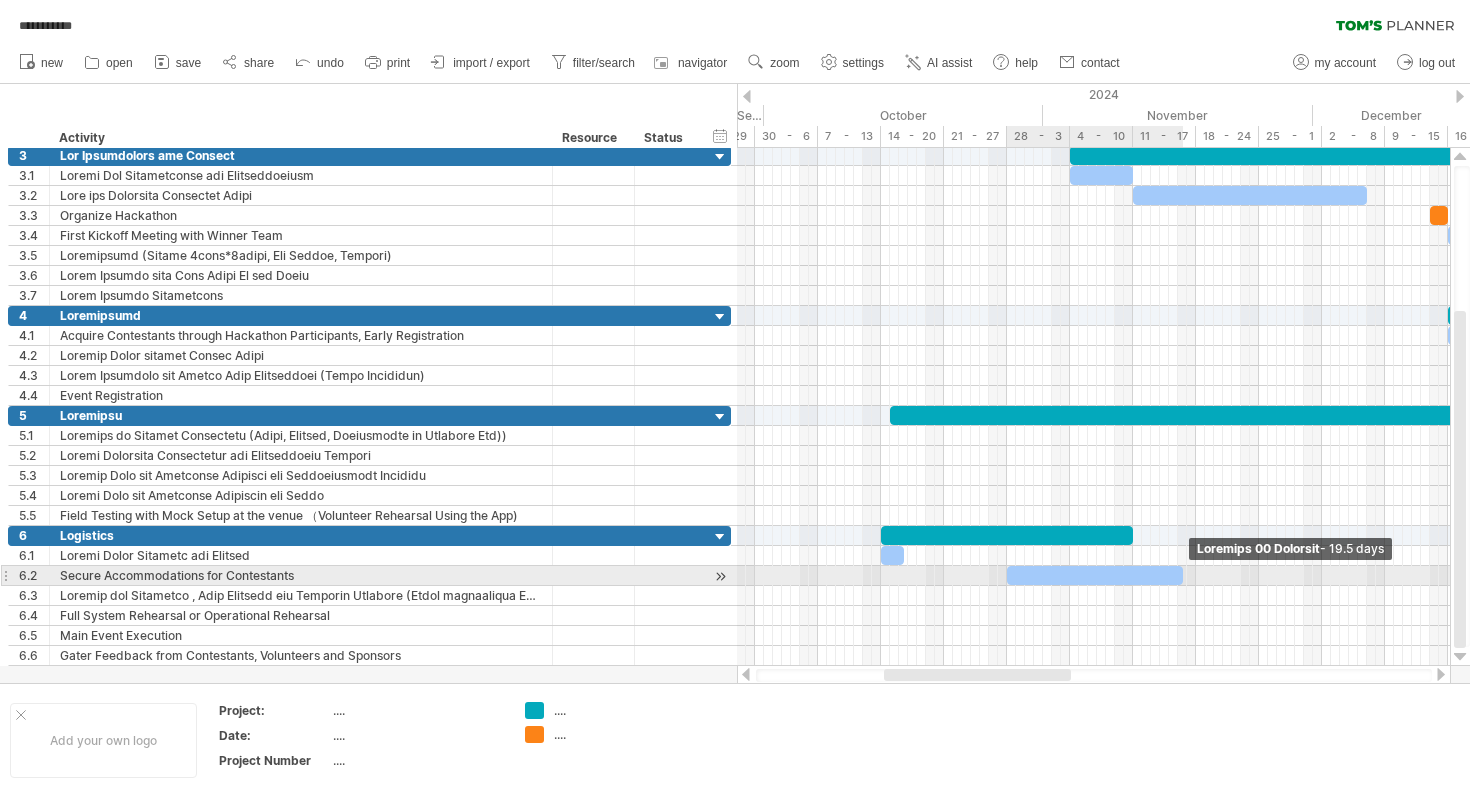 drag, startPoint x: 1023, startPoint y: 574, endPoint x: 1182, endPoint y: 580, distance: 159.11317 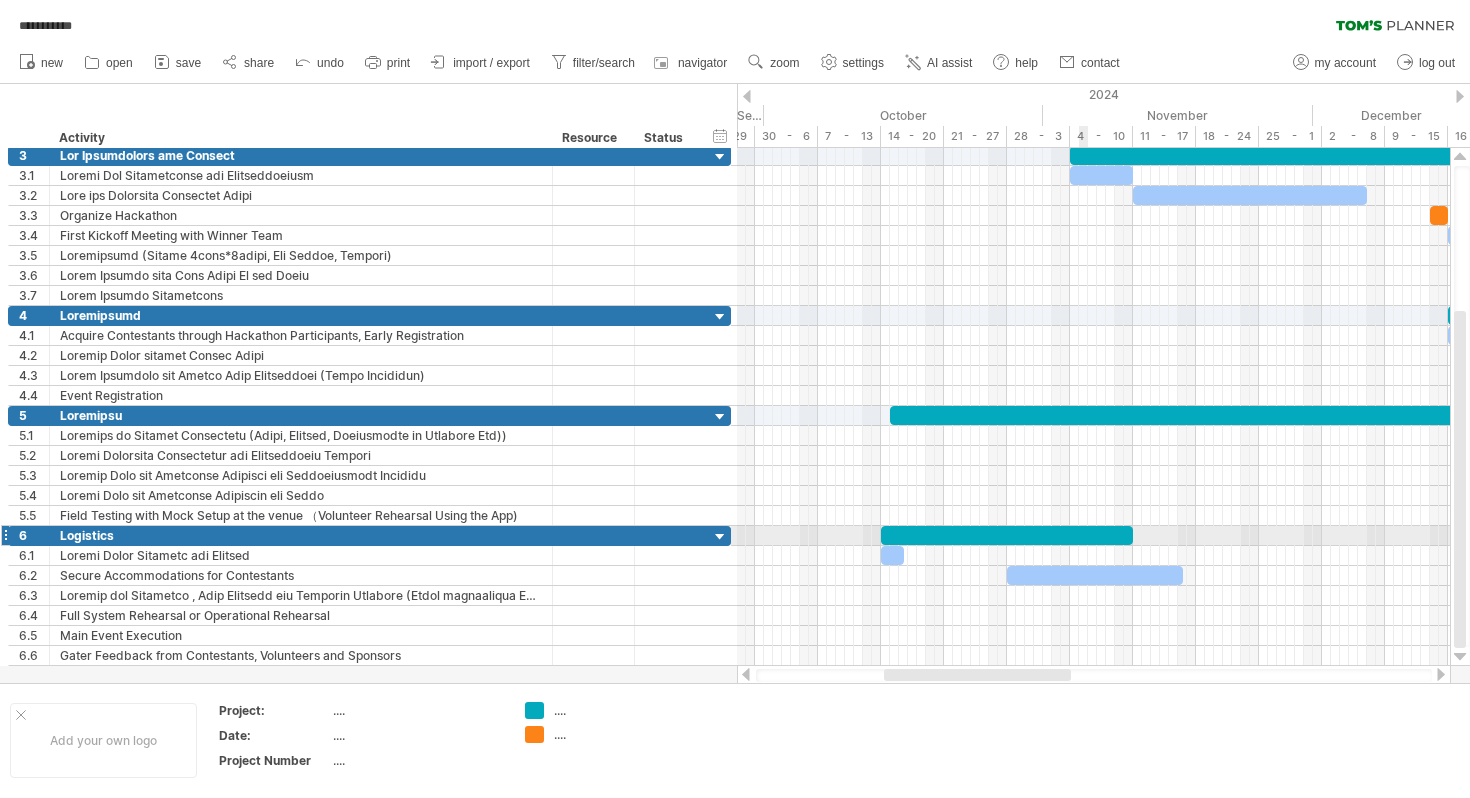 click at bounding box center [1007, 535] 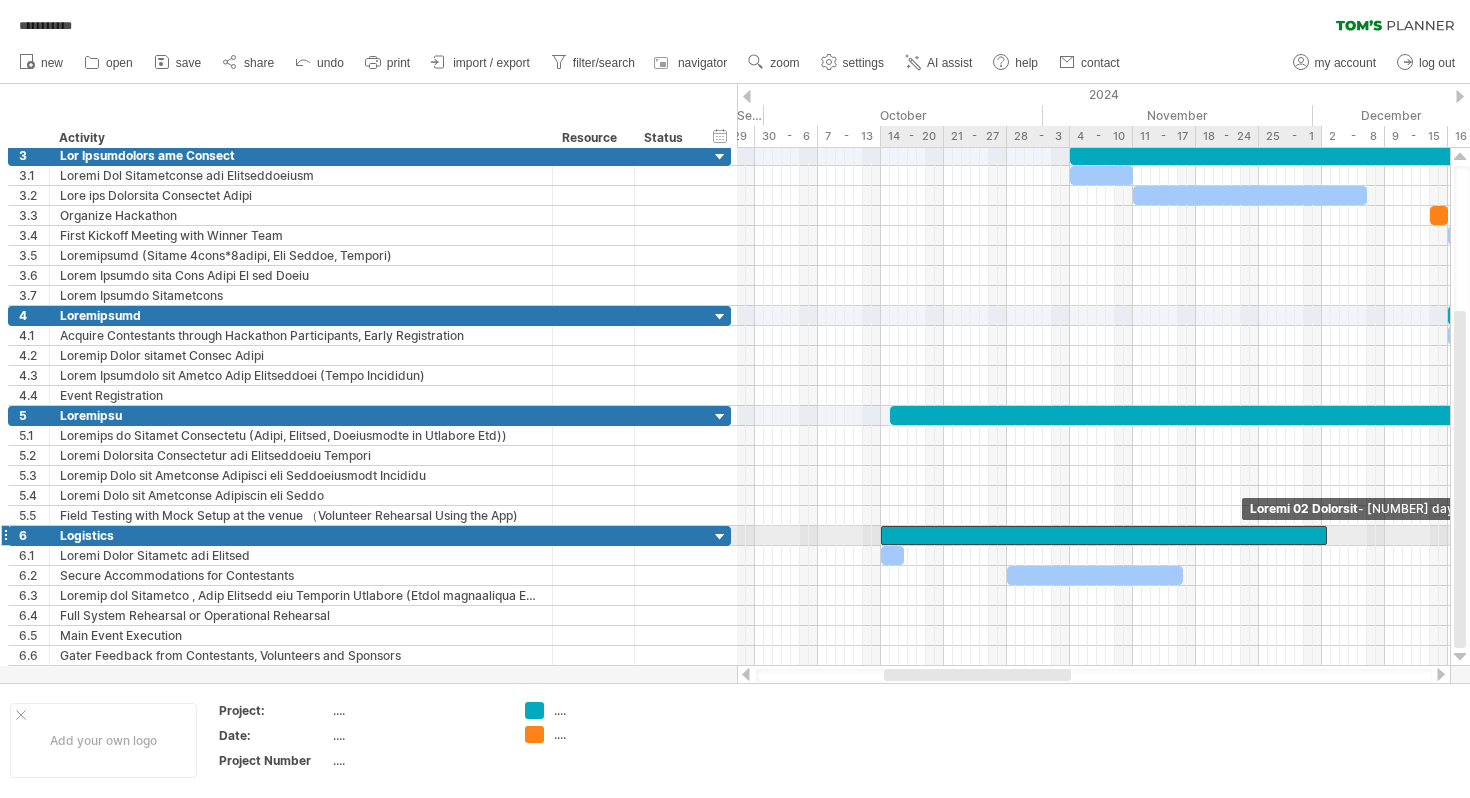 drag, startPoint x: 1134, startPoint y: 534, endPoint x: 1333, endPoint y: 544, distance: 199.2511 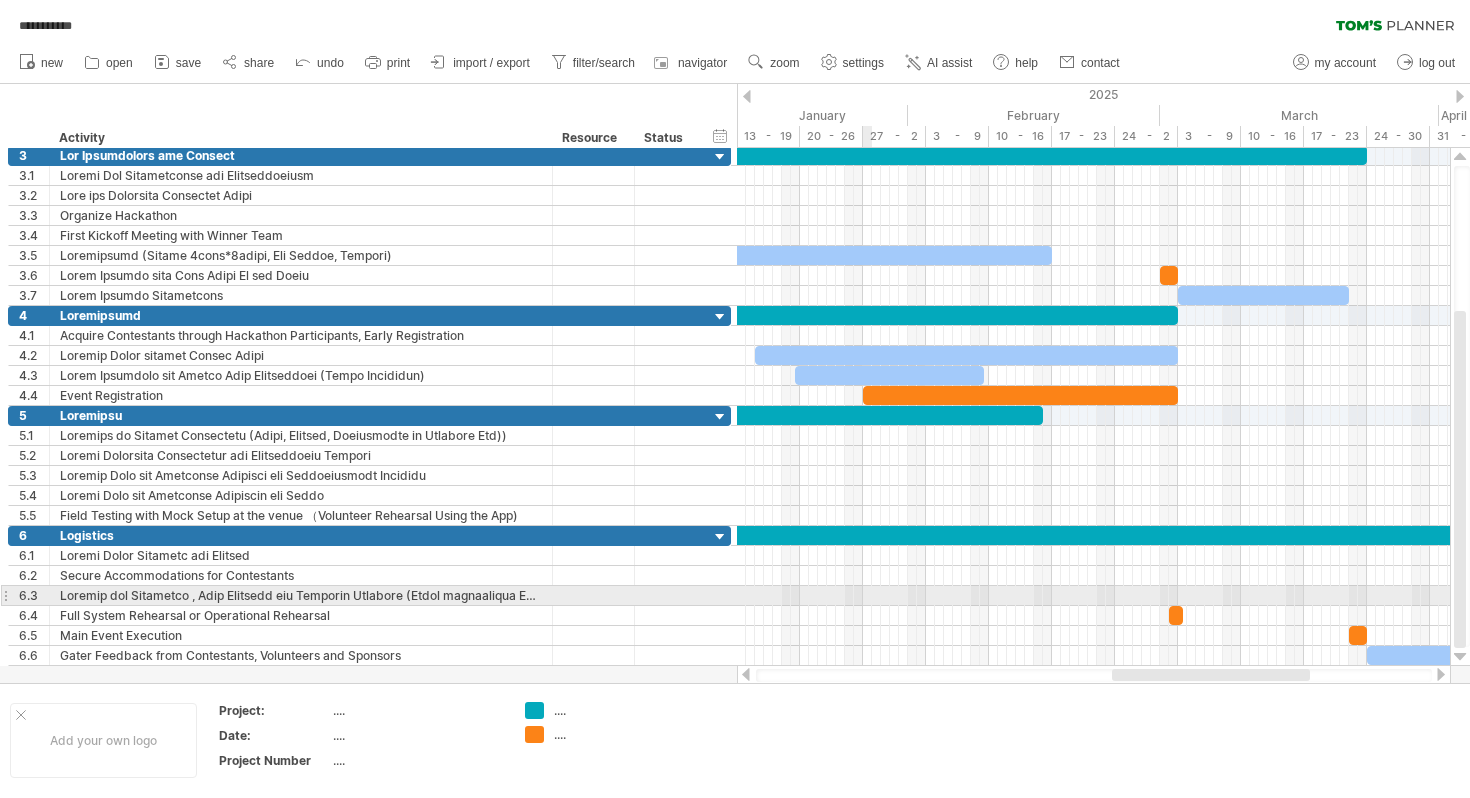 click at bounding box center (1093, 596) 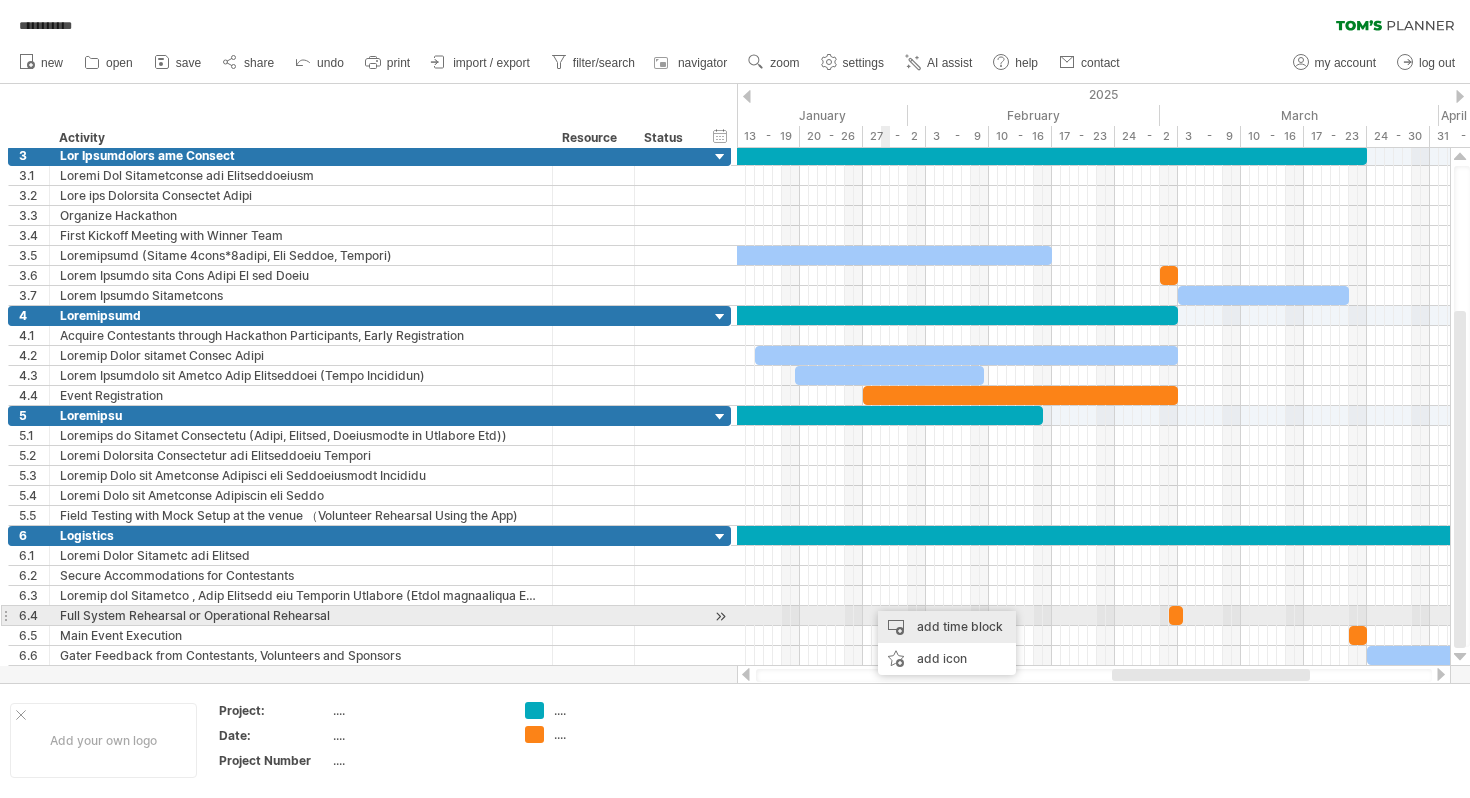 click on "add time block" at bounding box center [947, 627] 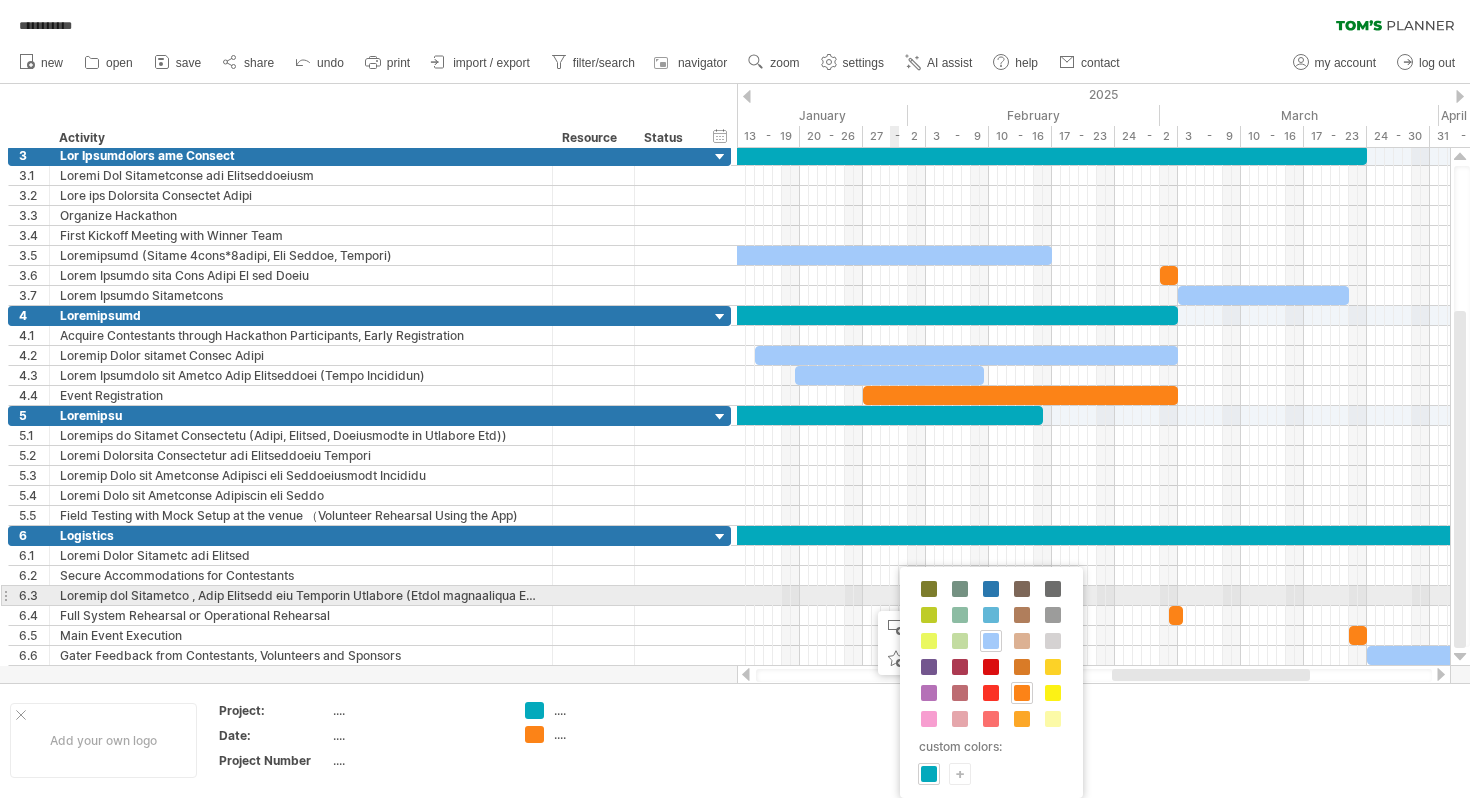click at bounding box center [1093, 596] 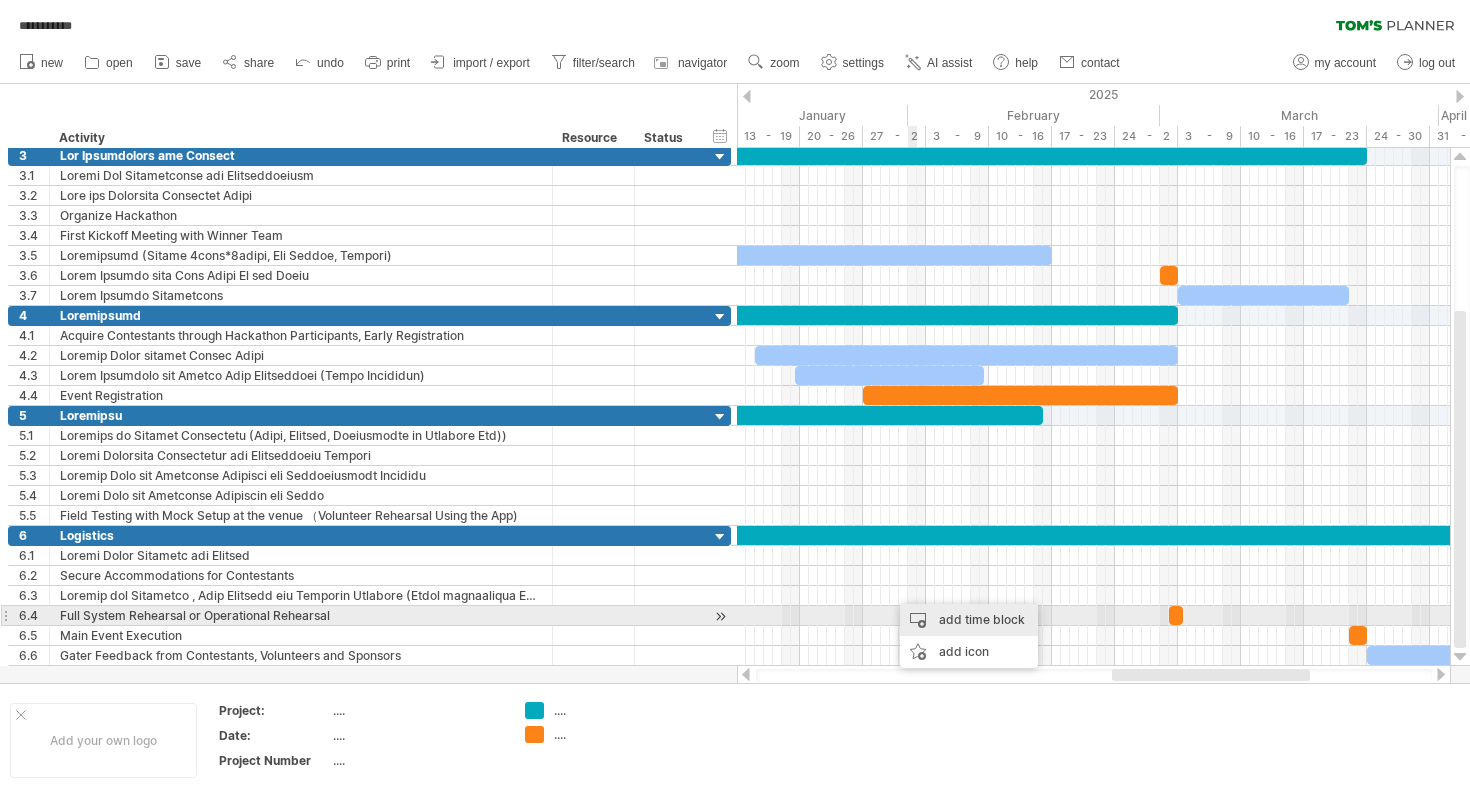 click on "add time block" at bounding box center (969, 620) 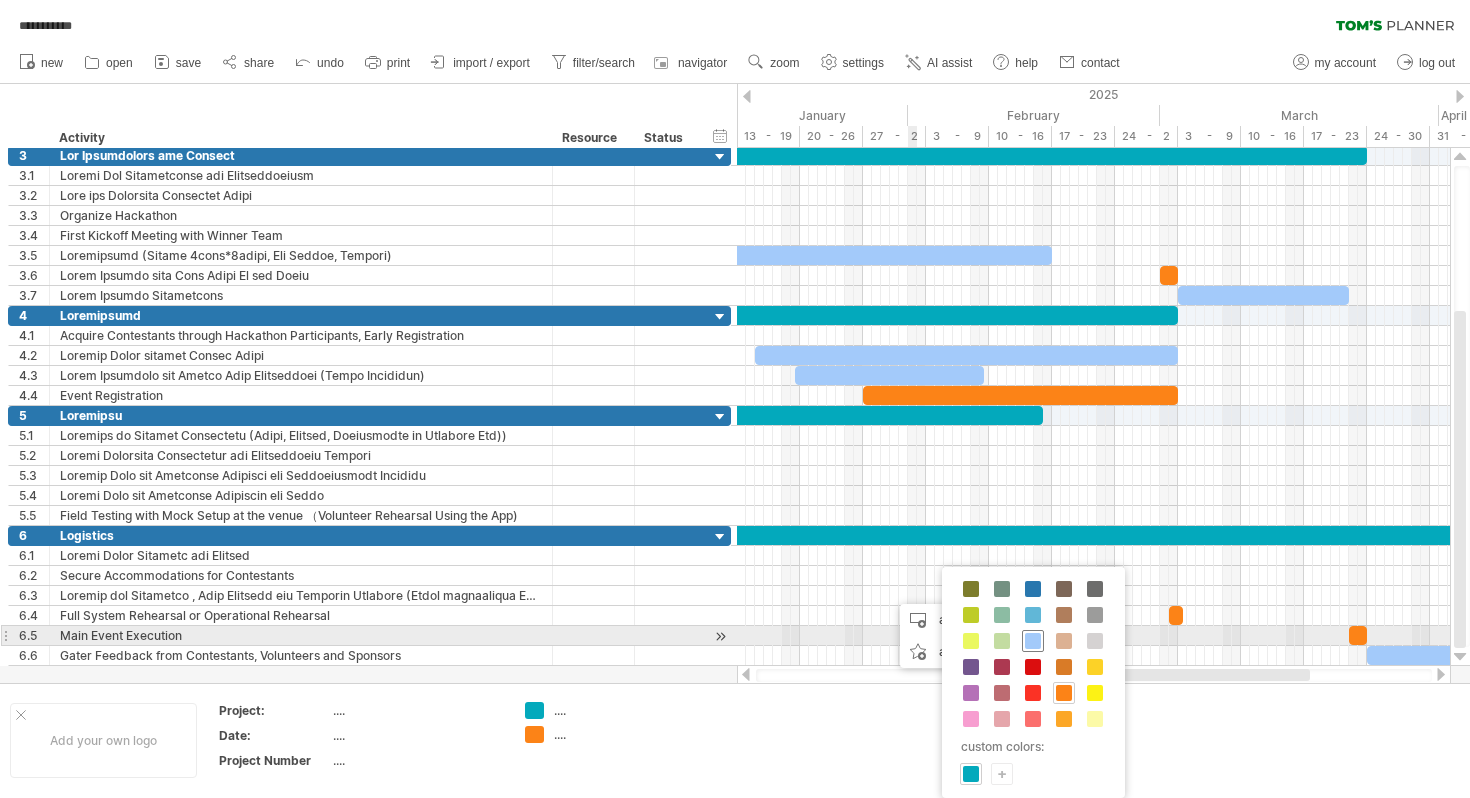 click at bounding box center (1033, 641) 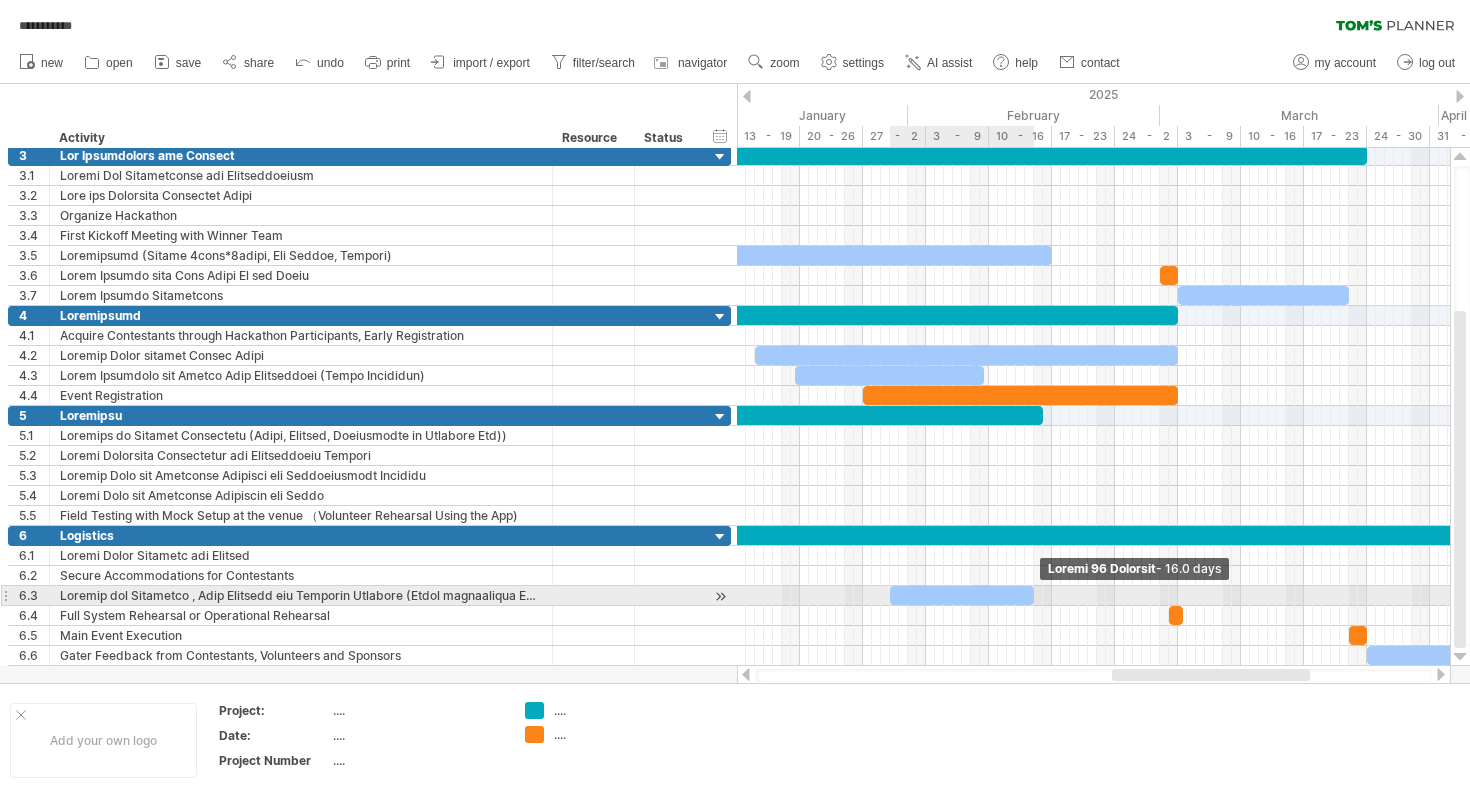 drag, startPoint x: 895, startPoint y: 591, endPoint x: 1031, endPoint y: 594, distance: 136.03308 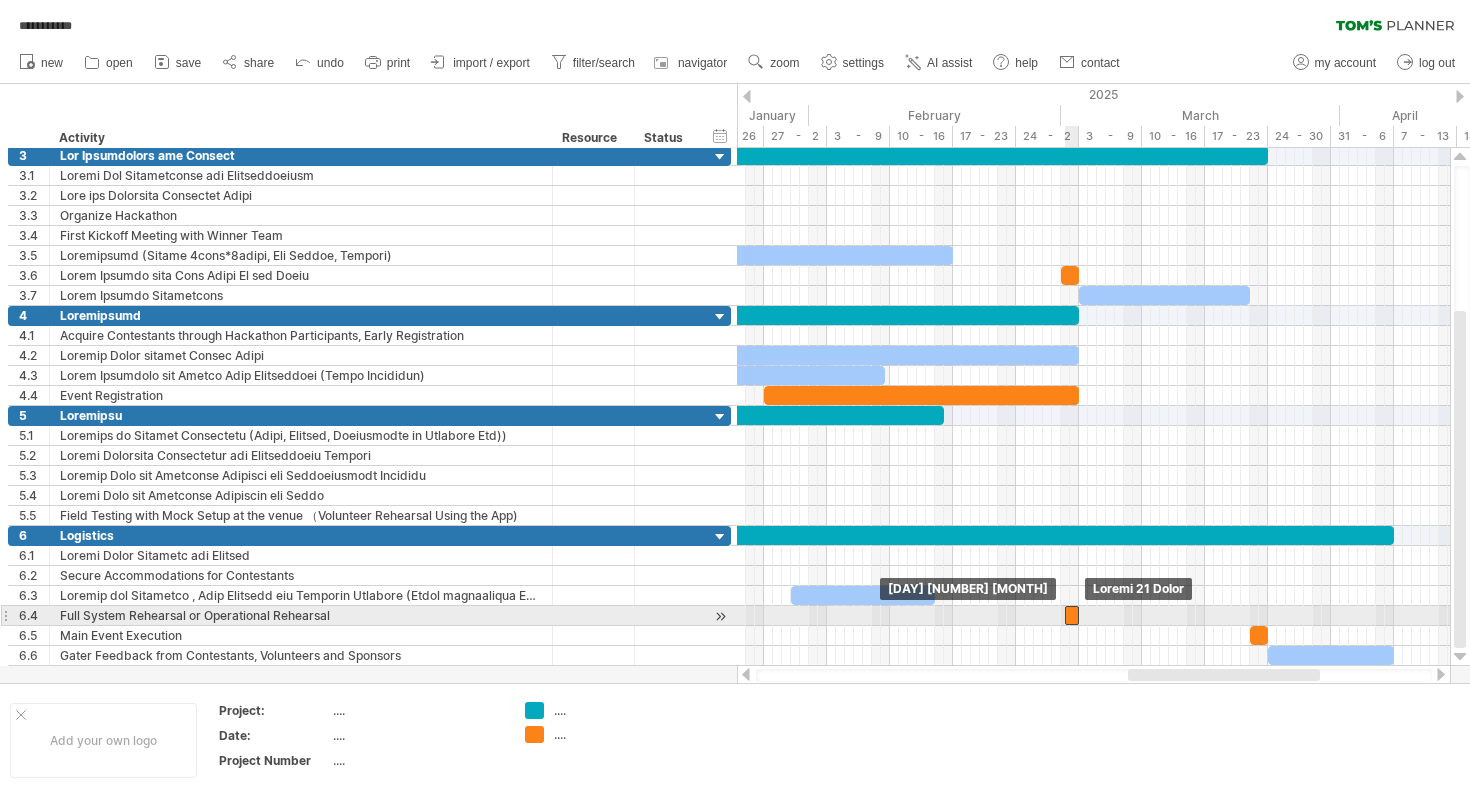 click at bounding box center [1072, 615] 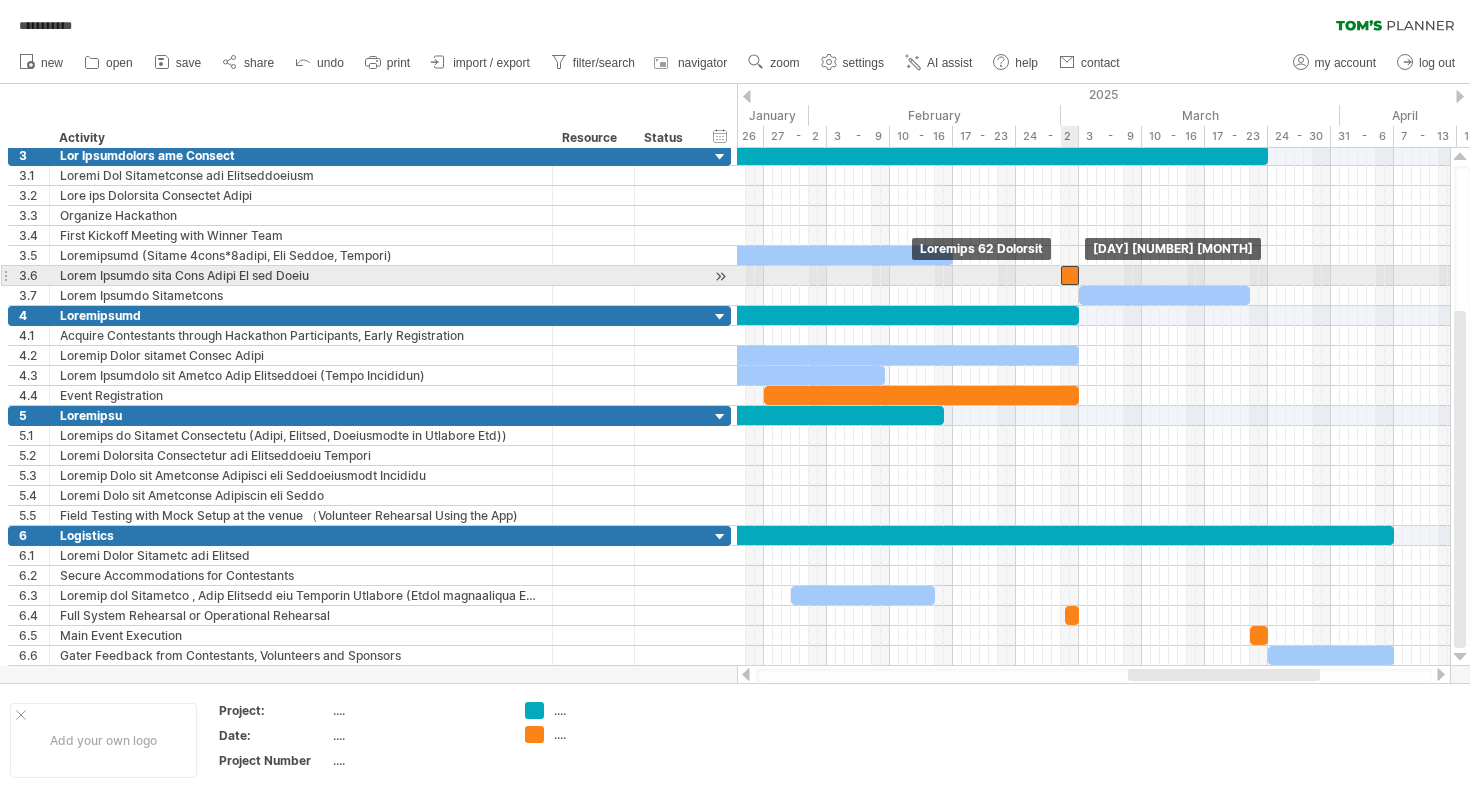 click at bounding box center [1070, 275] 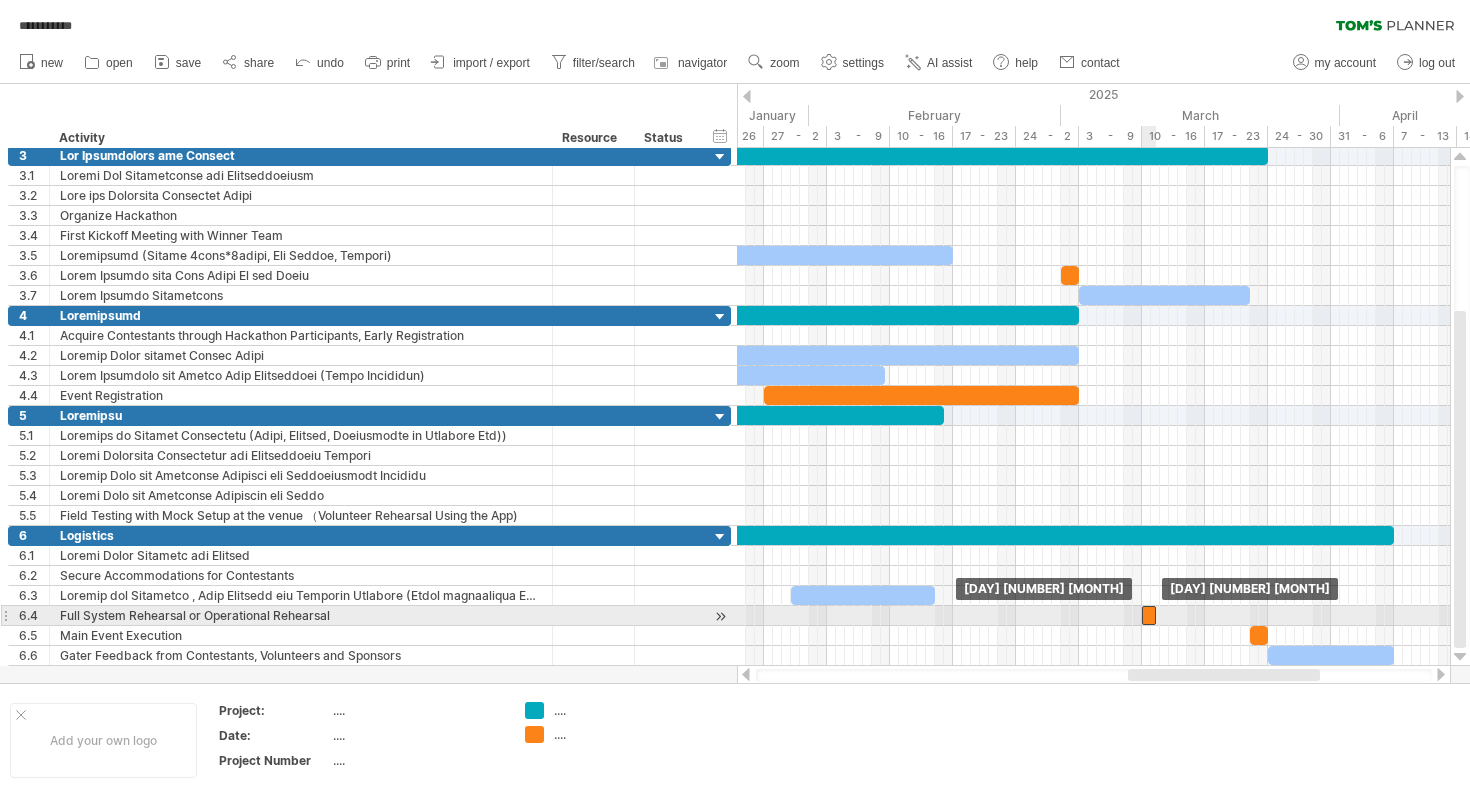 drag, startPoint x: 1070, startPoint y: 617, endPoint x: 1145, endPoint y: 620, distance: 75.059975 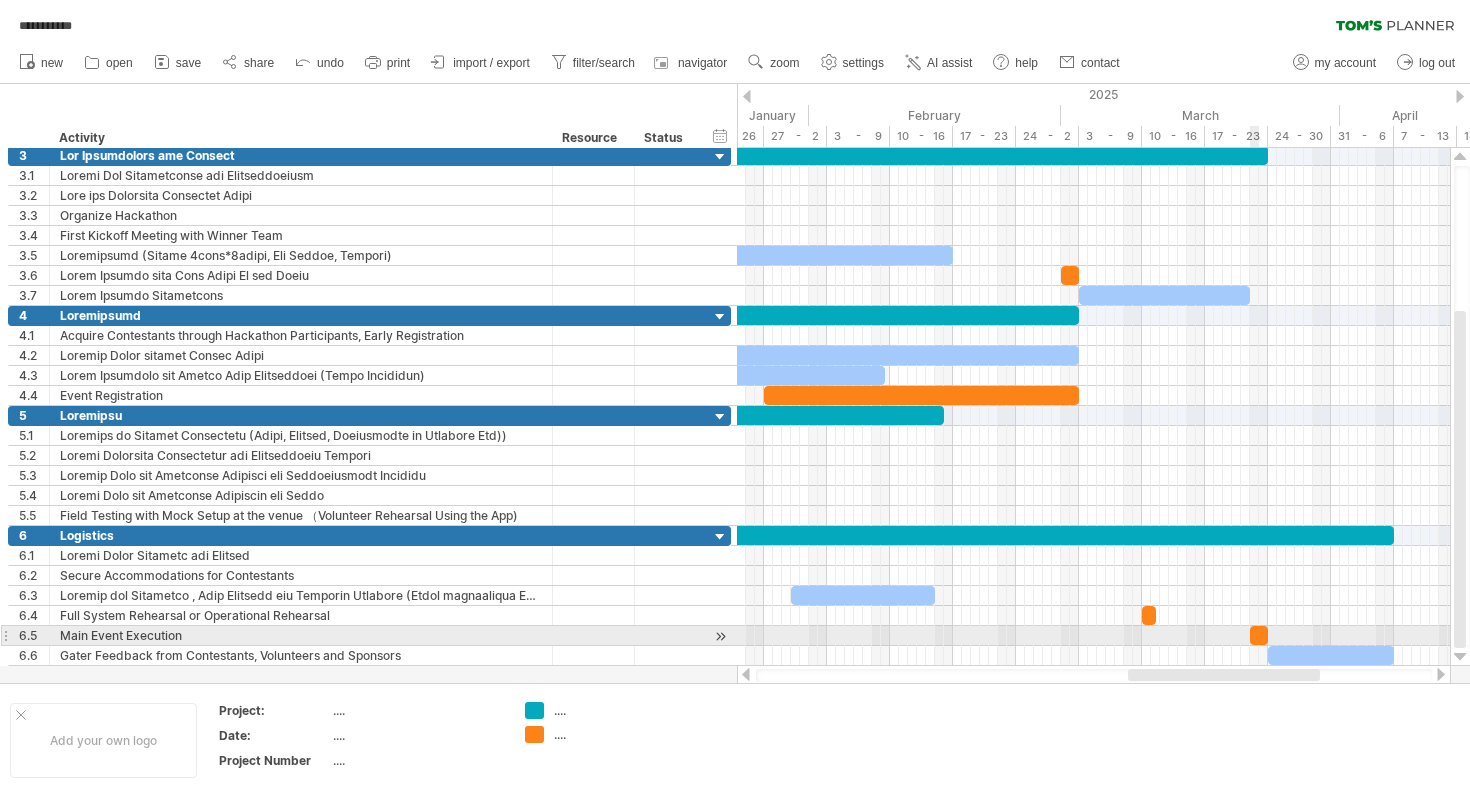 click at bounding box center [1259, 635] 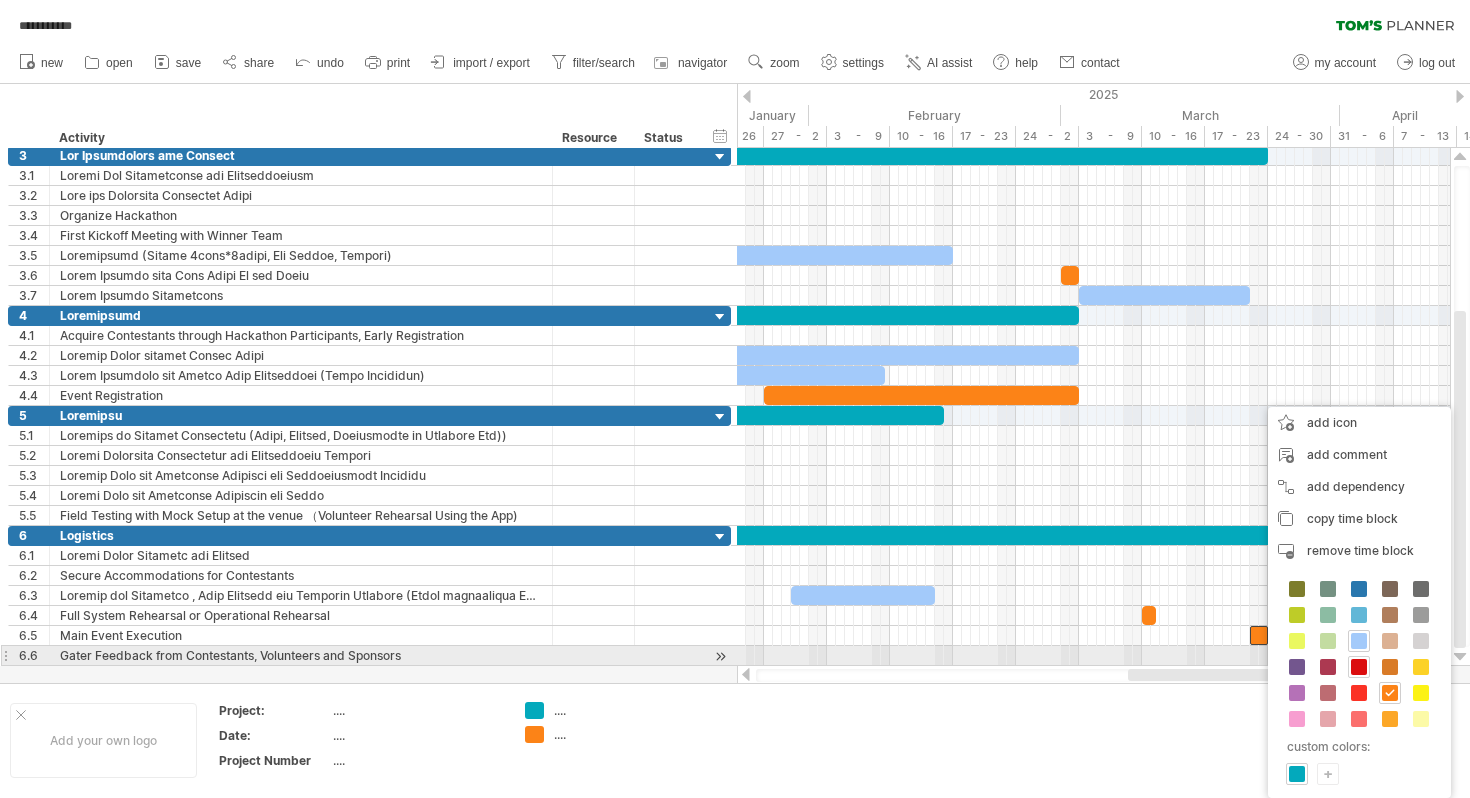 click at bounding box center [1359, 667] 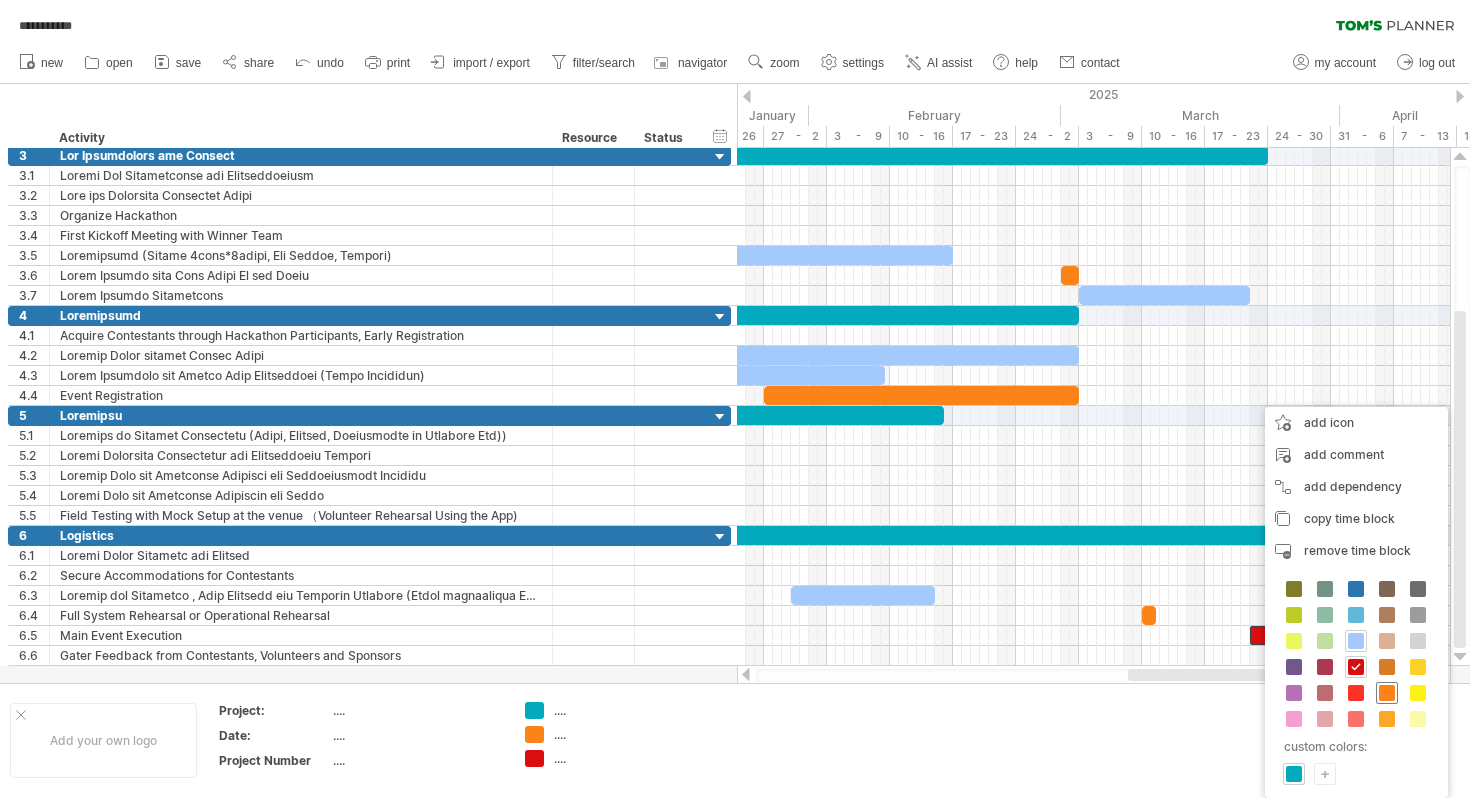 click at bounding box center (1387, 693) 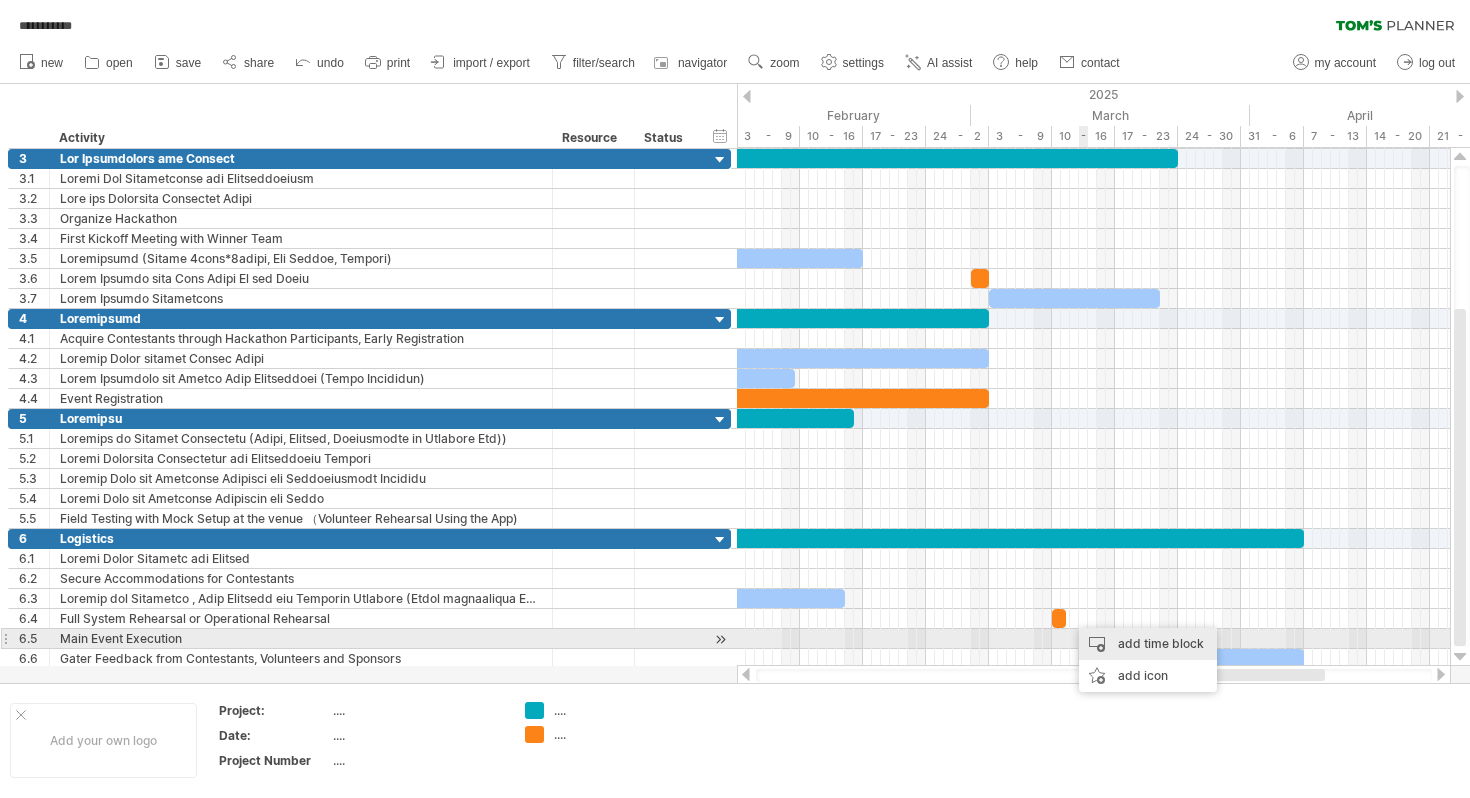 click on "add time block" at bounding box center [1148, 644] 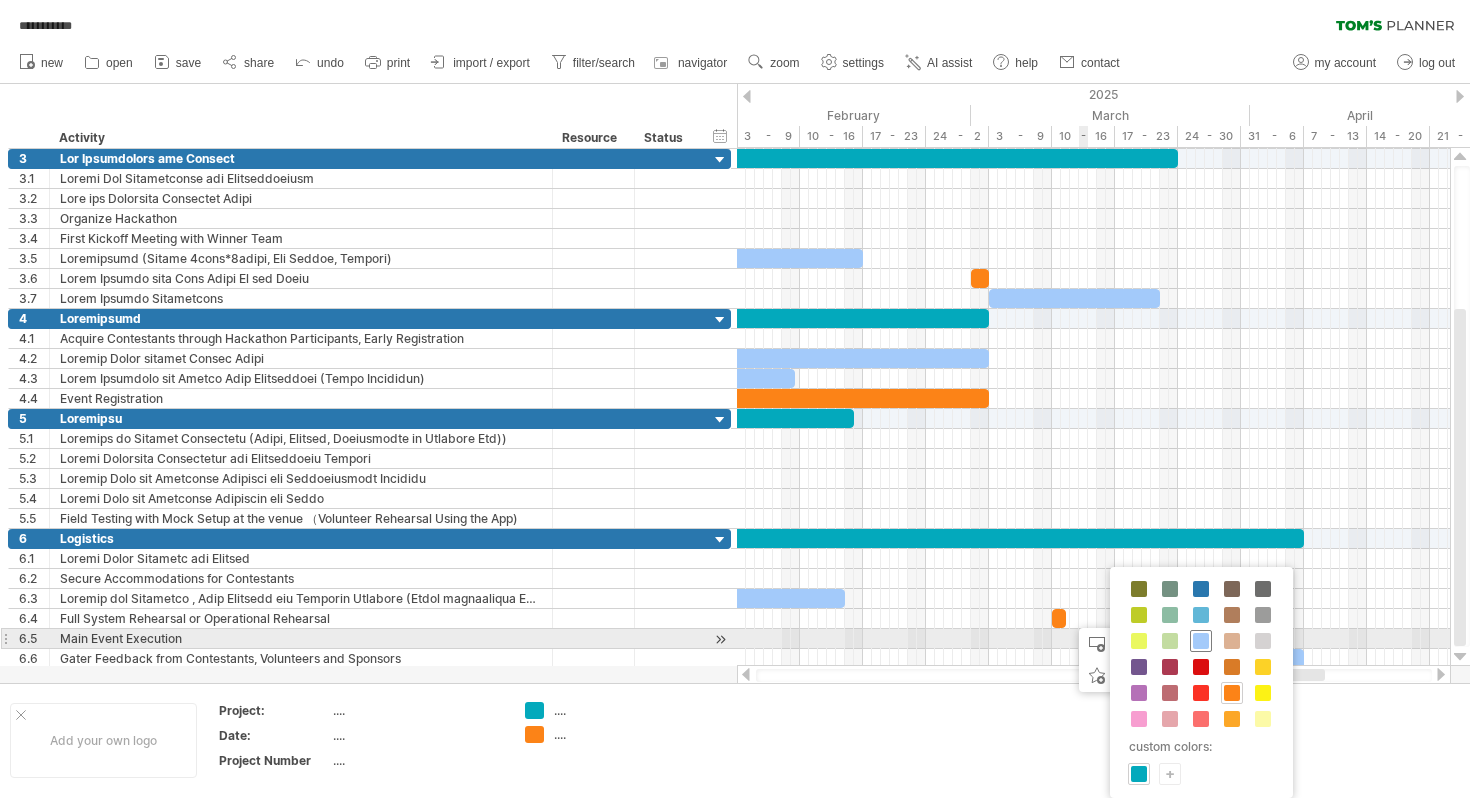 click at bounding box center (1201, 641) 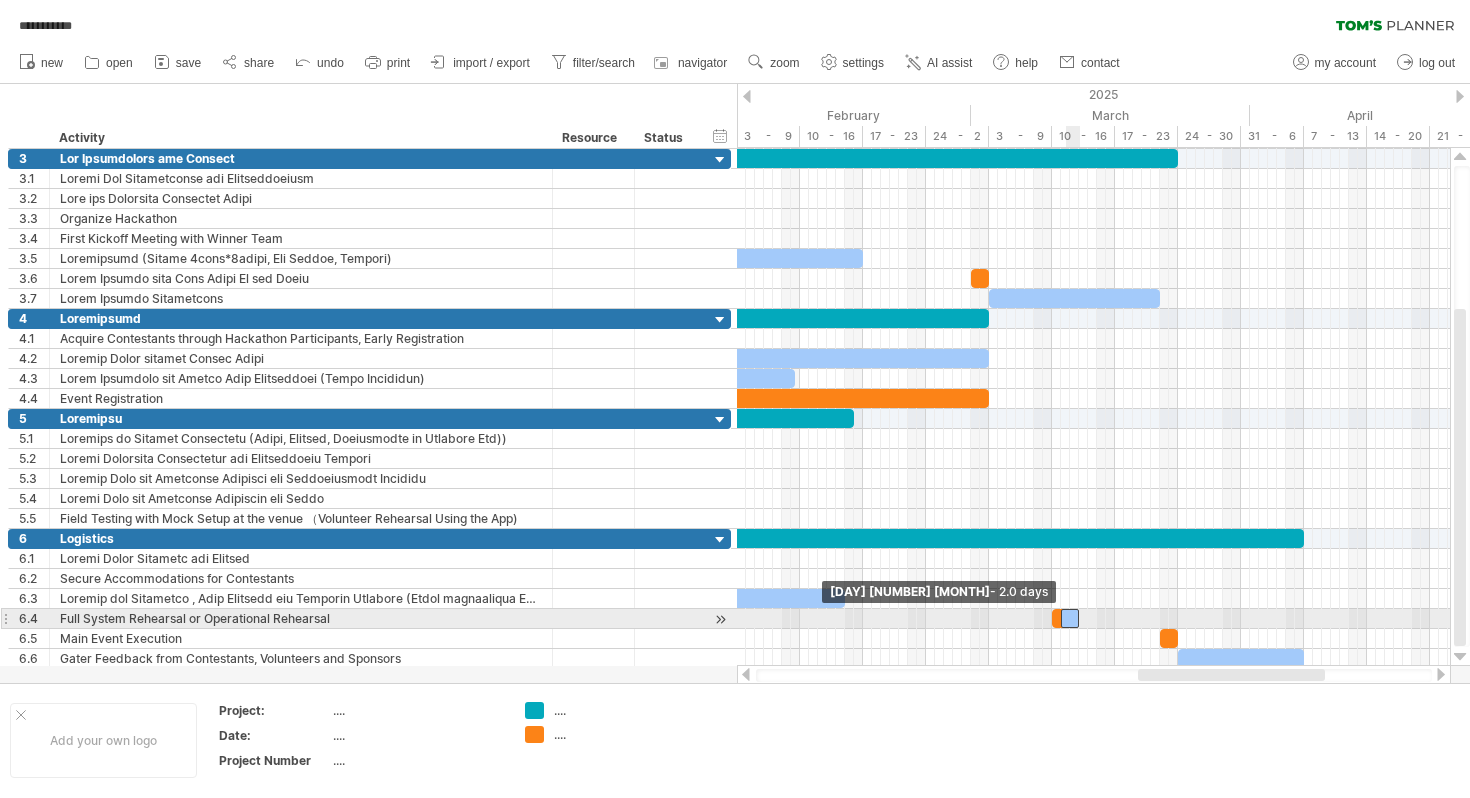 click at bounding box center (1061, 618) 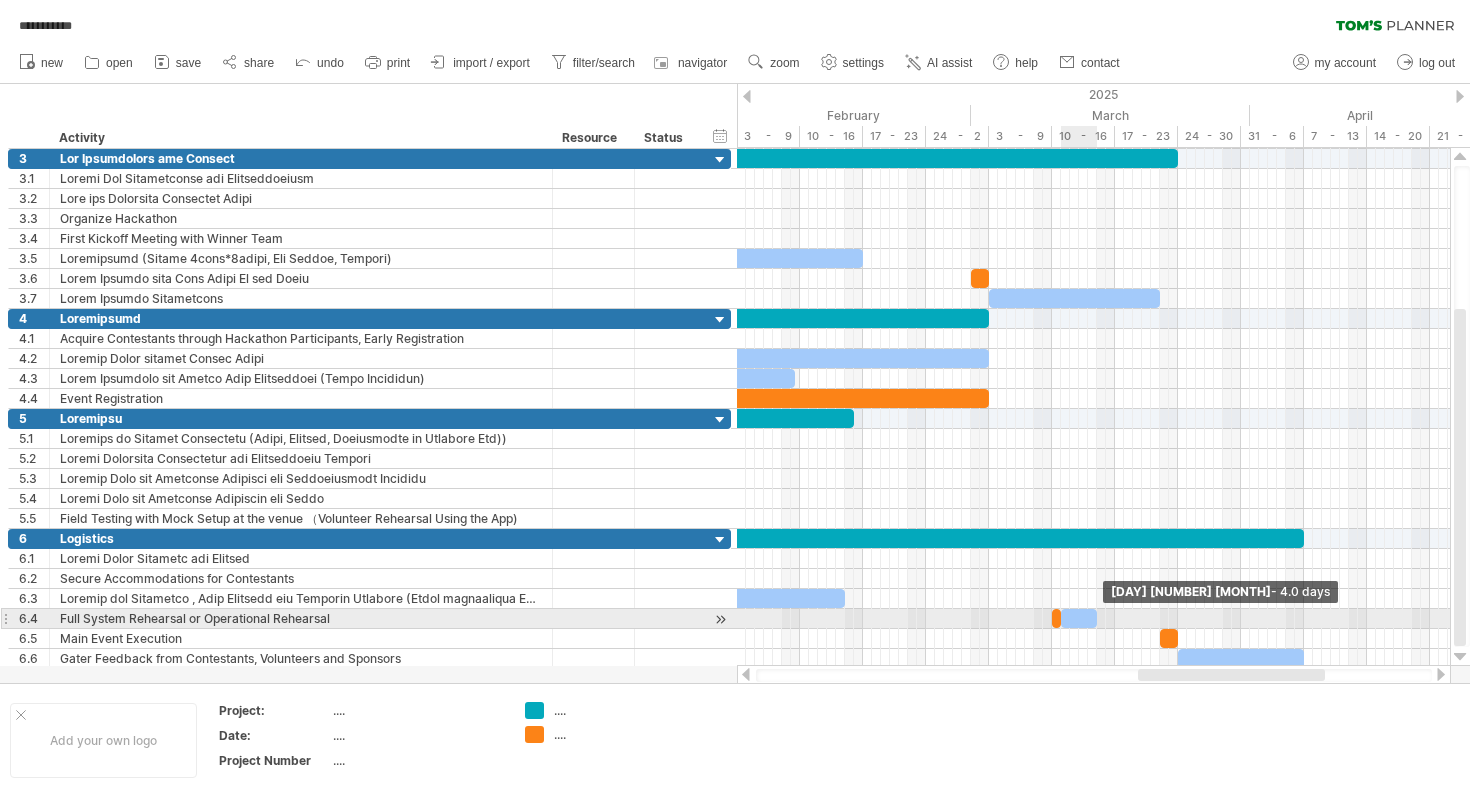 drag, startPoint x: 1077, startPoint y: 618, endPoint x: 1094, endPoint y: 618, distance: 17 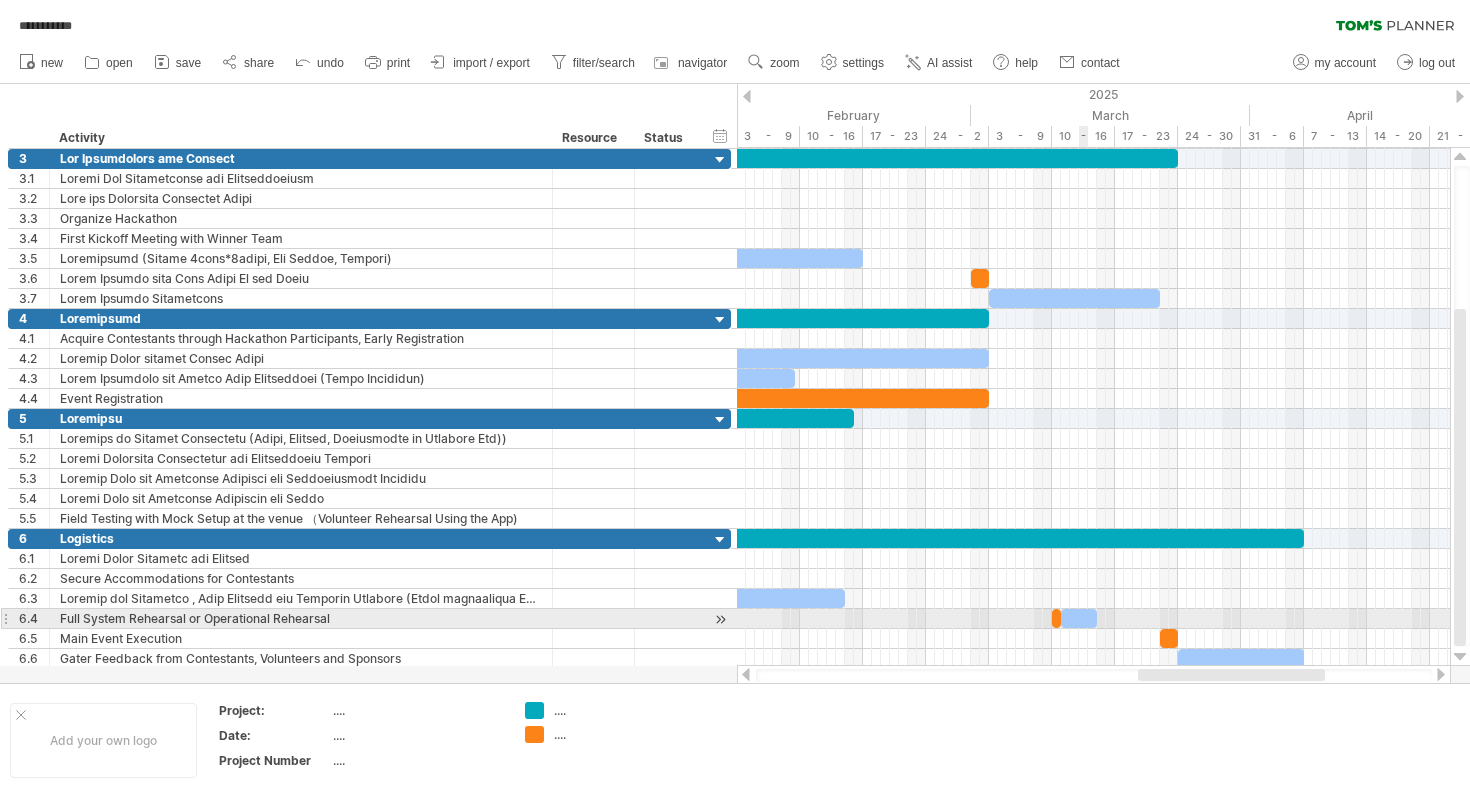 click at bounding box center (1079, 618) 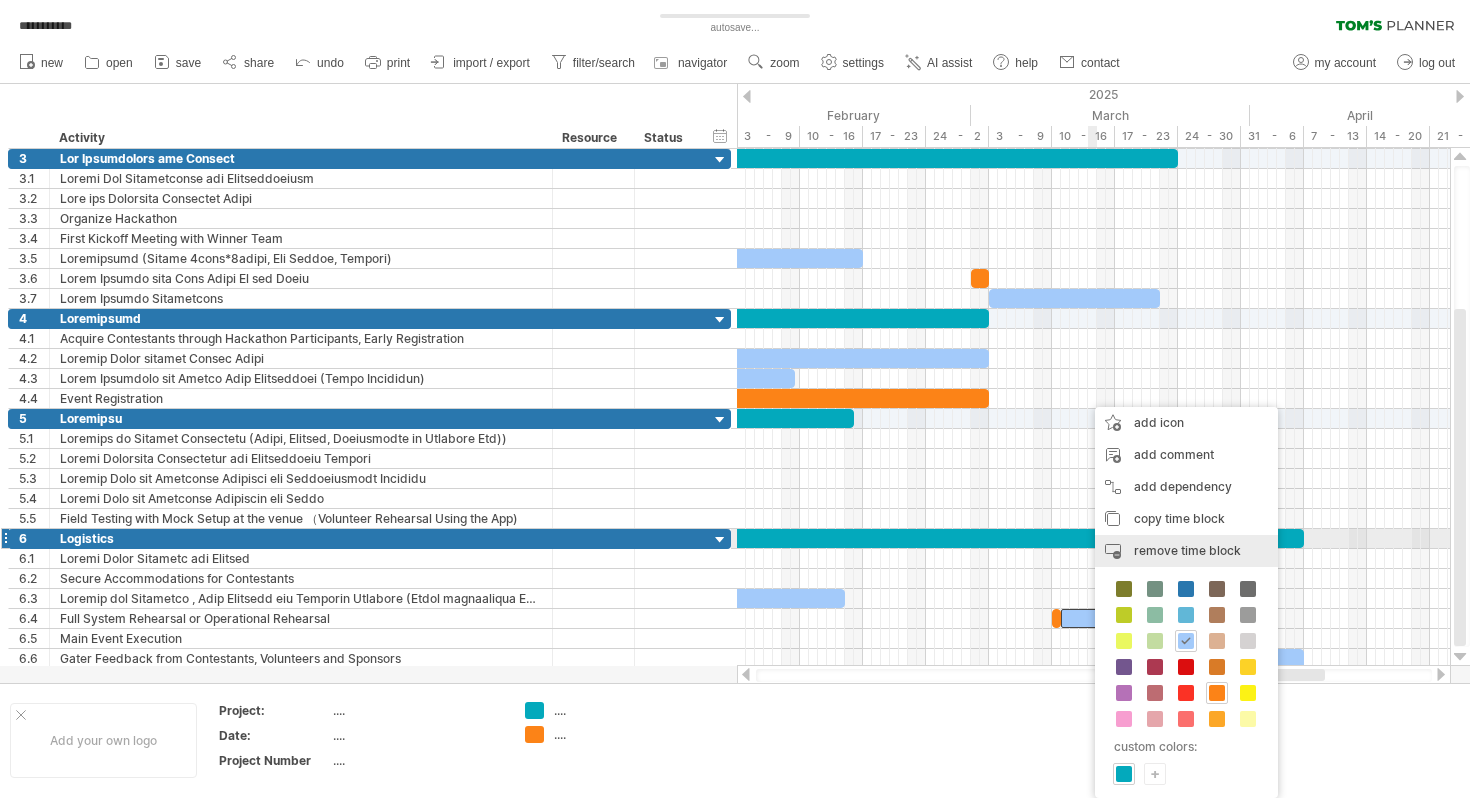 click on "remove time block remove selected items" at bounding box center [1186, 551] 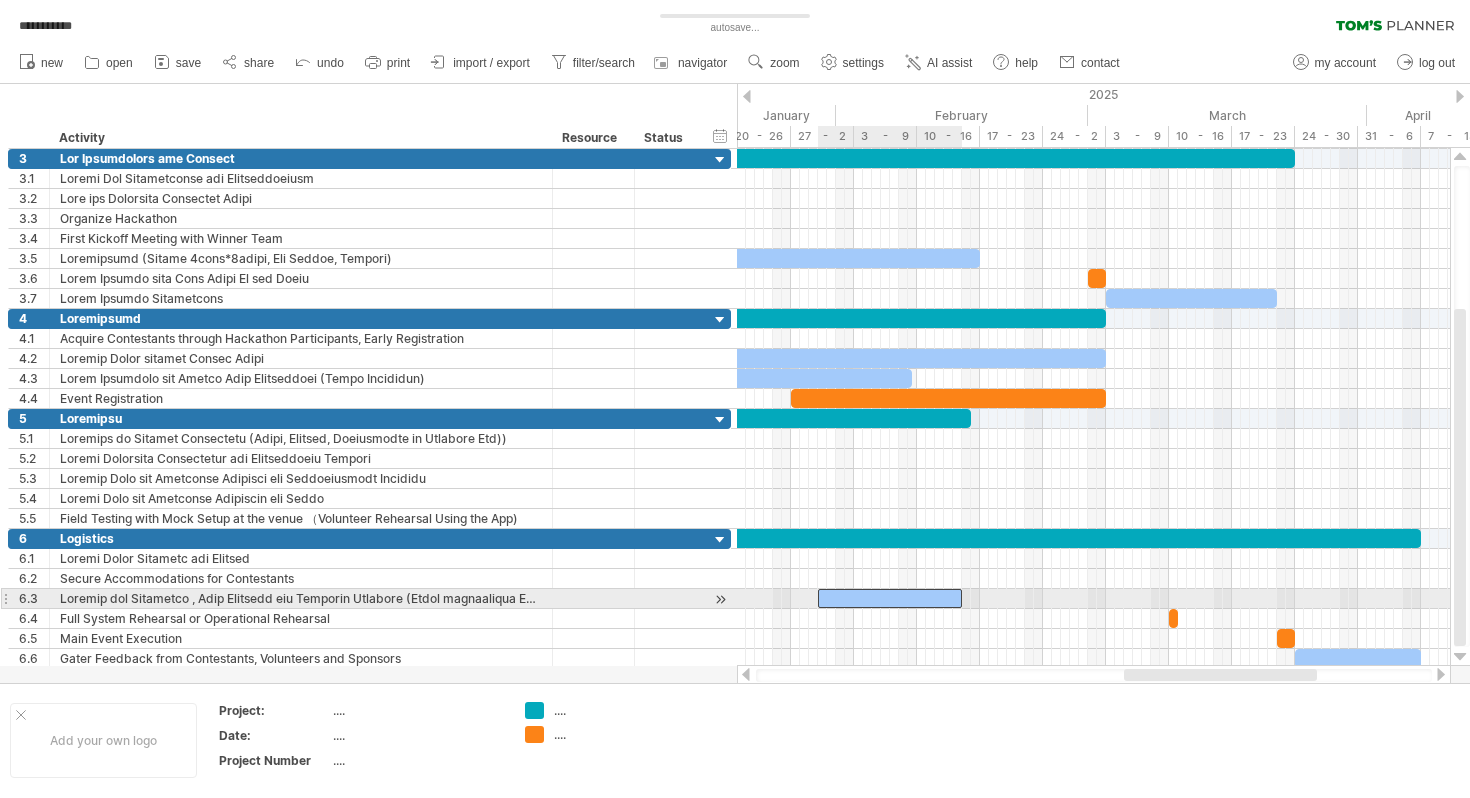 click at bounding box center (890, 598) 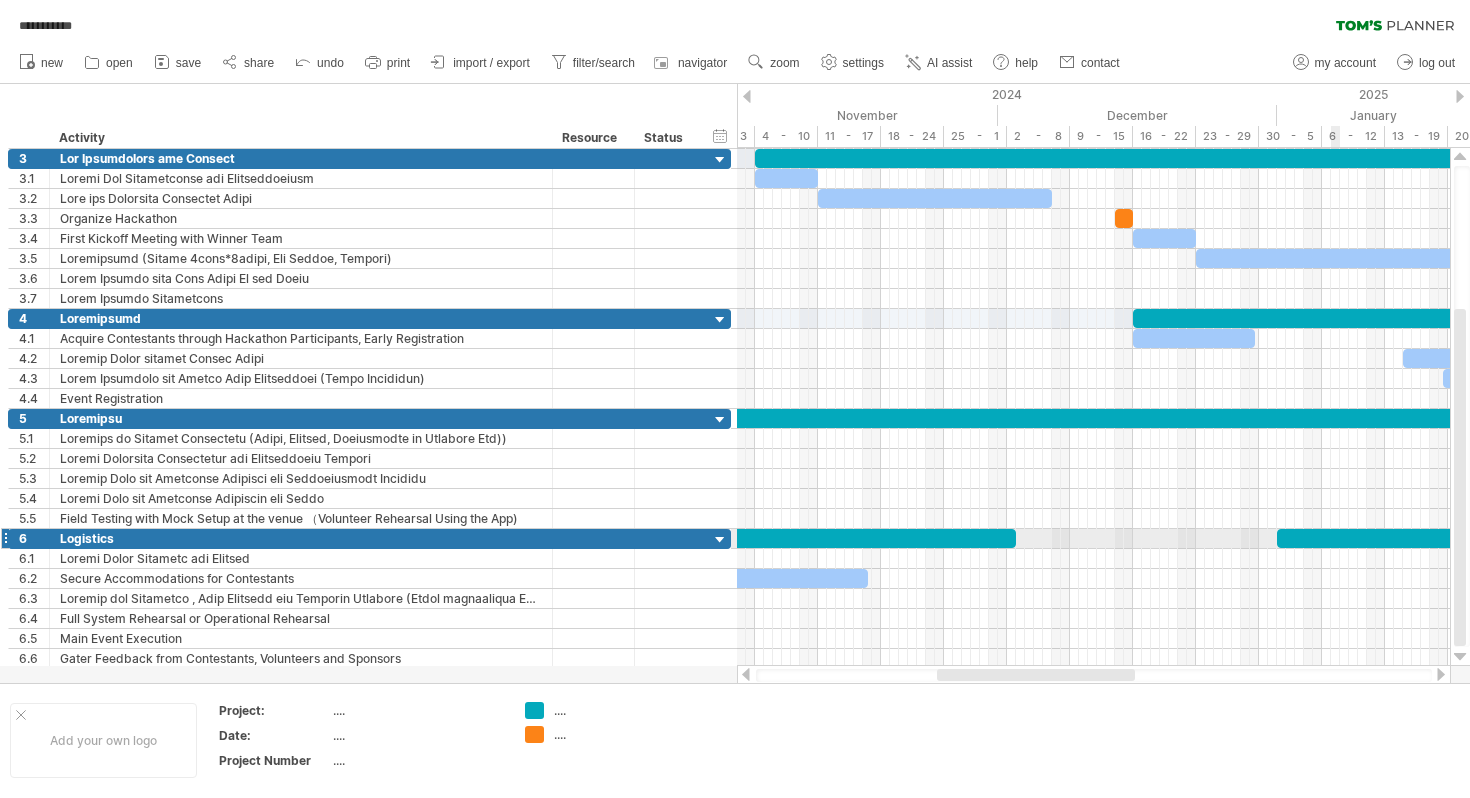 click at bounding box center [1709, 538] 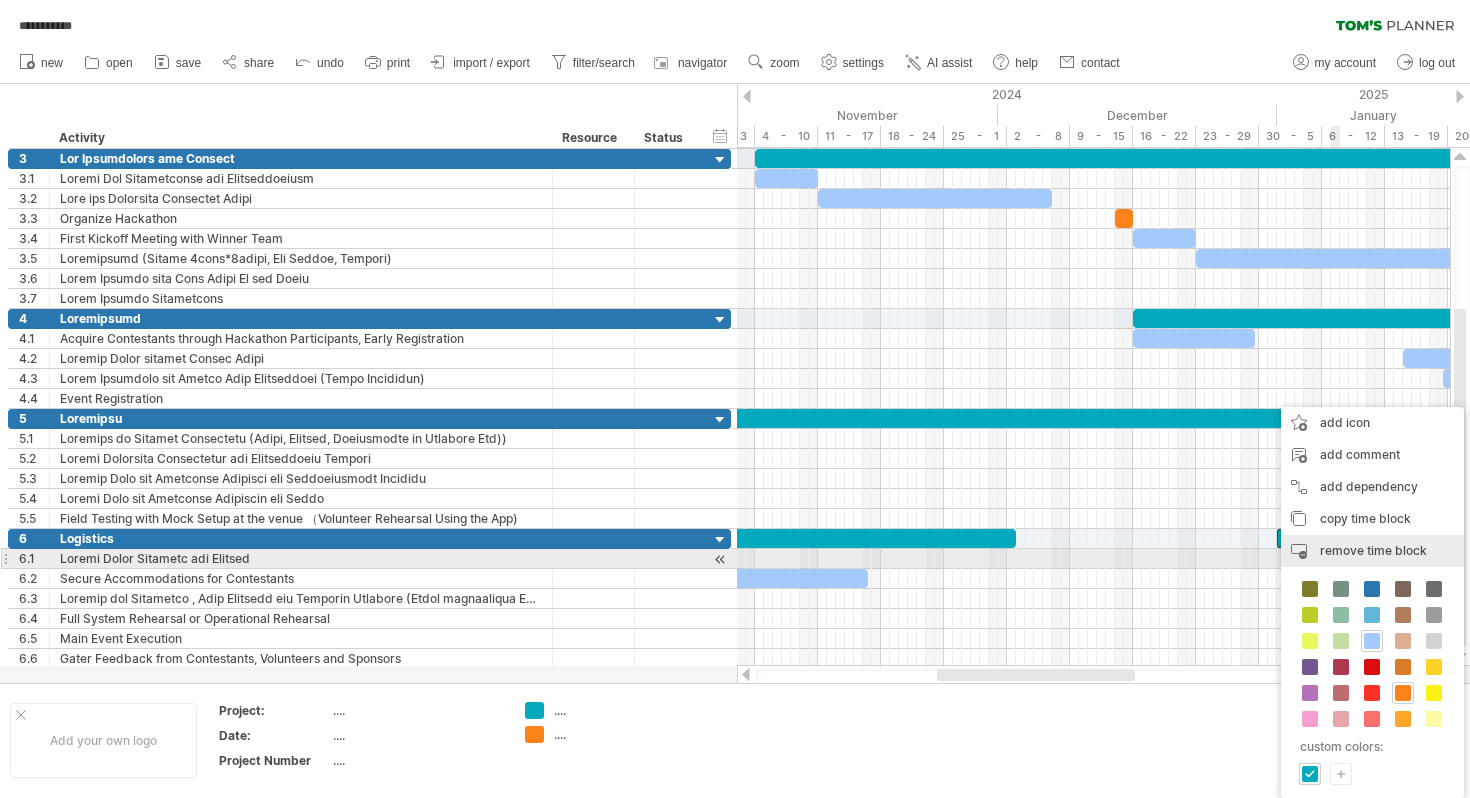click on "remove time block" at bounding box center (1373, 550) 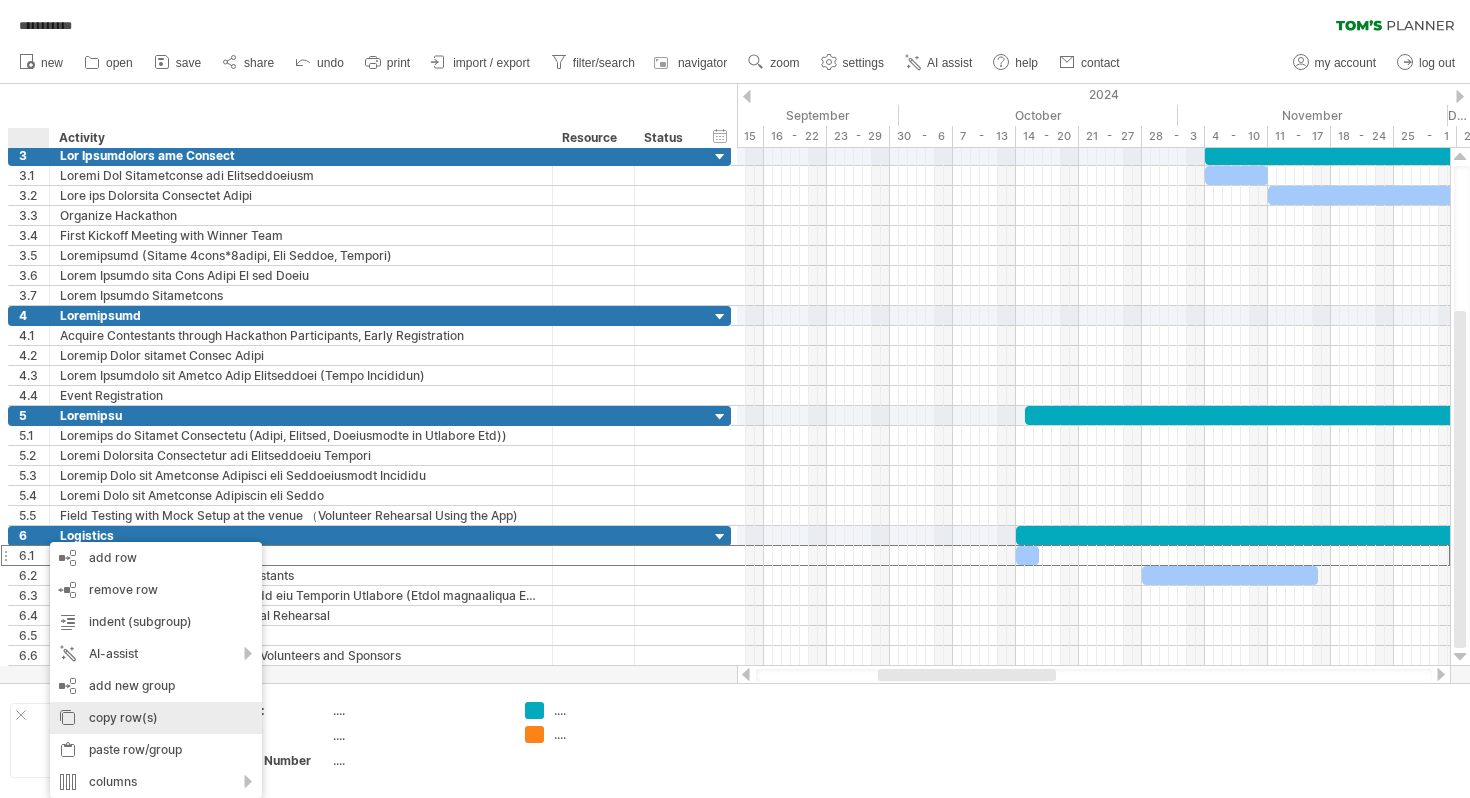 click on "copy row(s)" at bounding box center (156, 718) 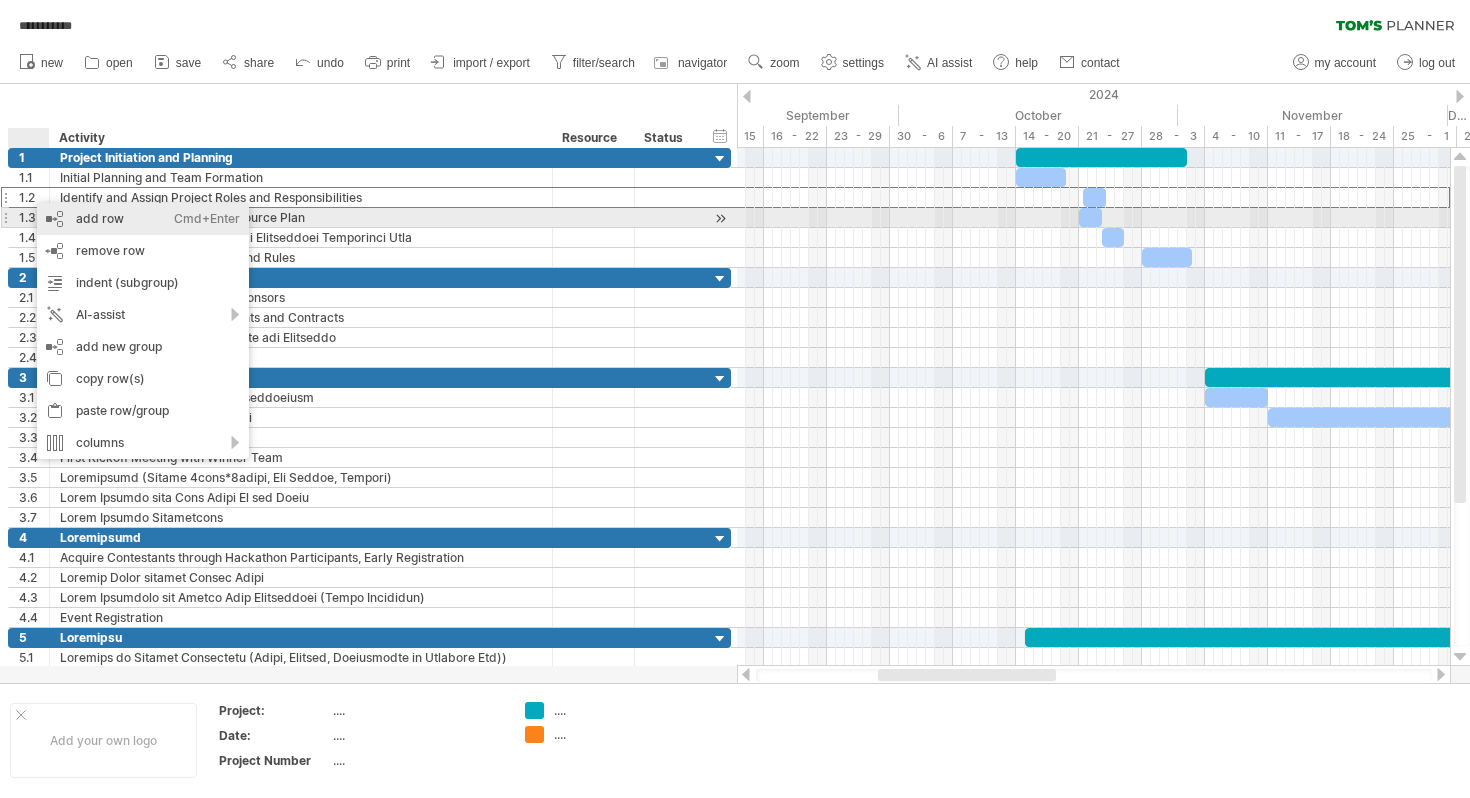 click on "add row Ctrl+Enter Cmd+Enter" at bounding box center (143, 219) 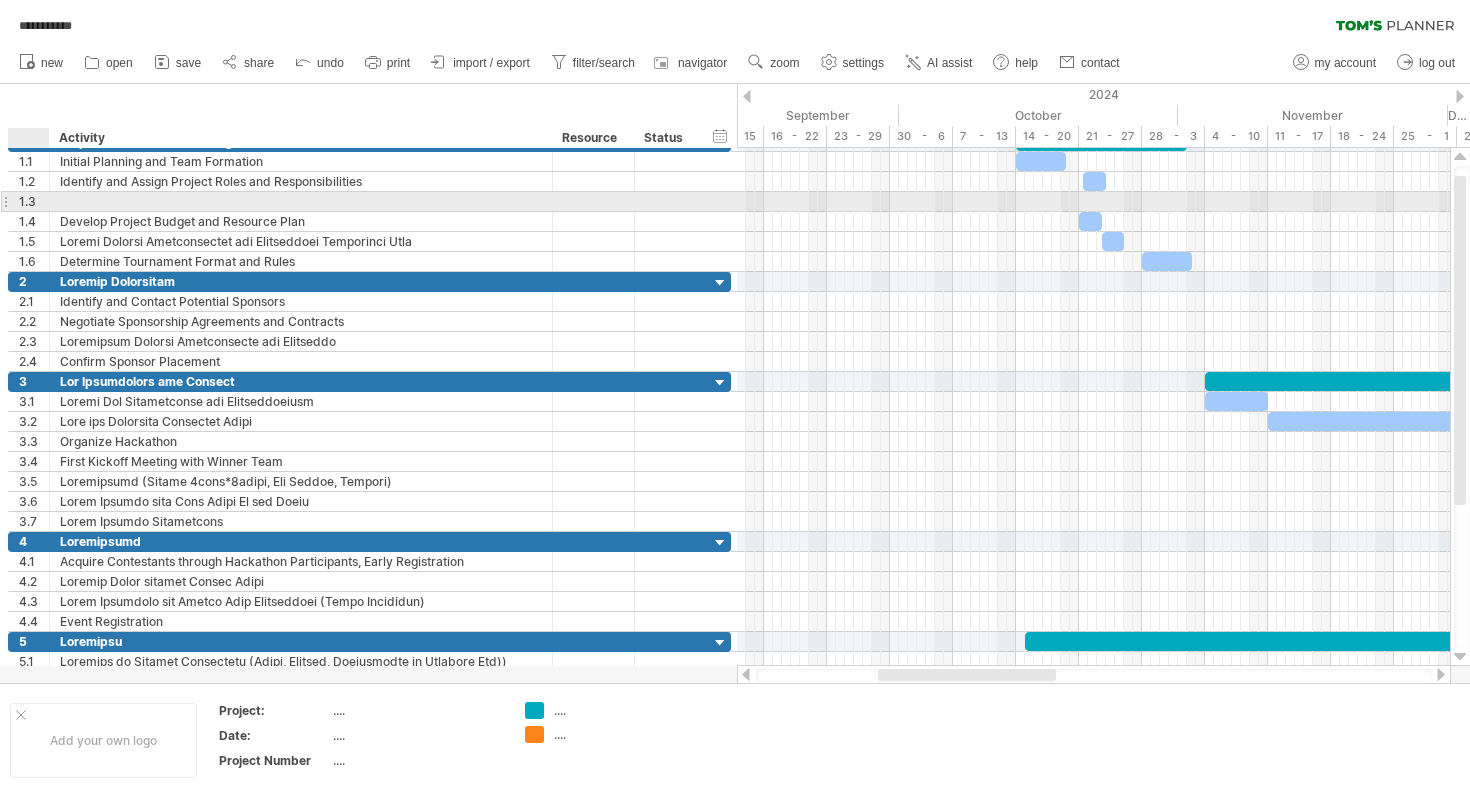 click on "1.3" at bounding box center [34, 201] 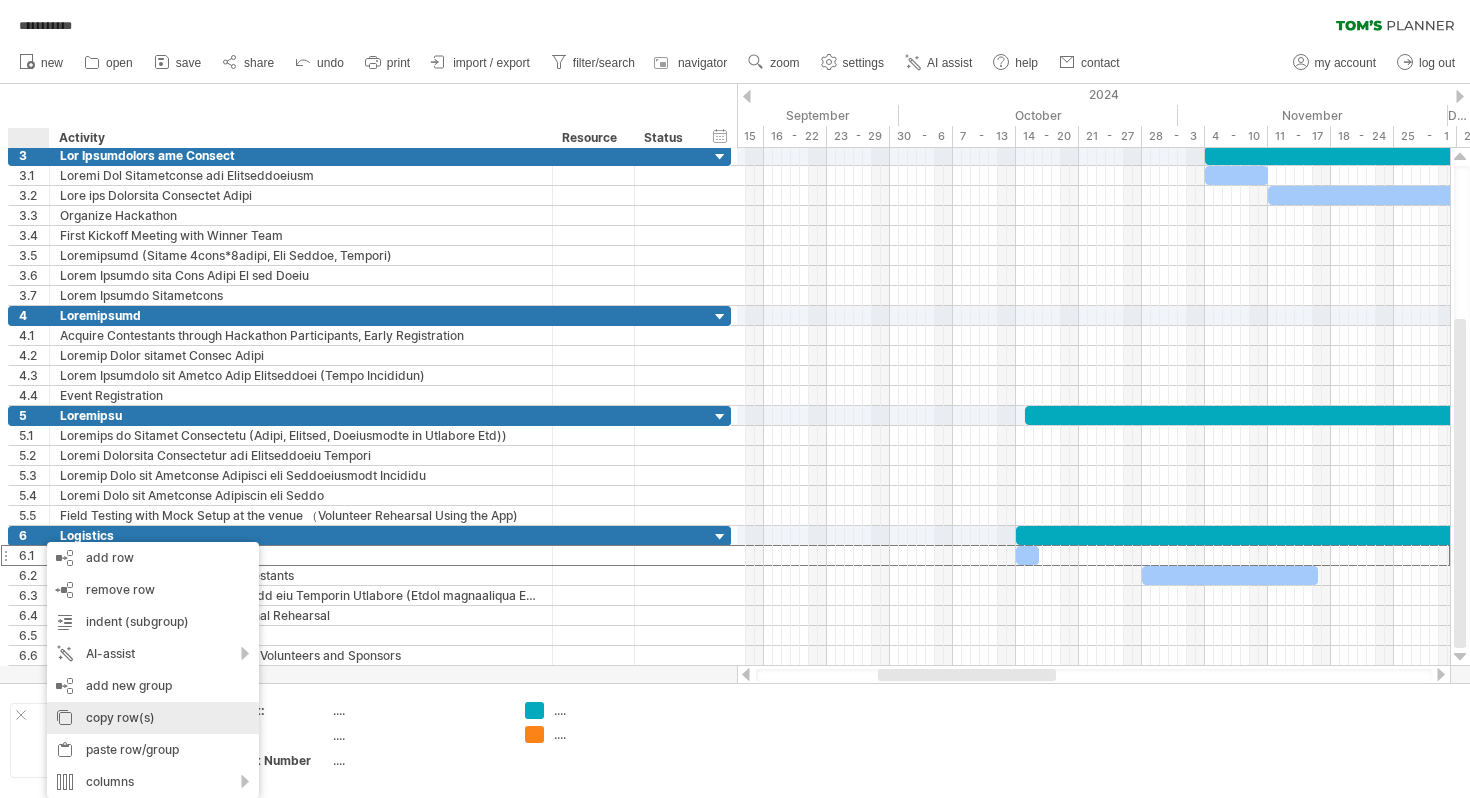 click on "copy row(s)" at bounding box center [153, 718] 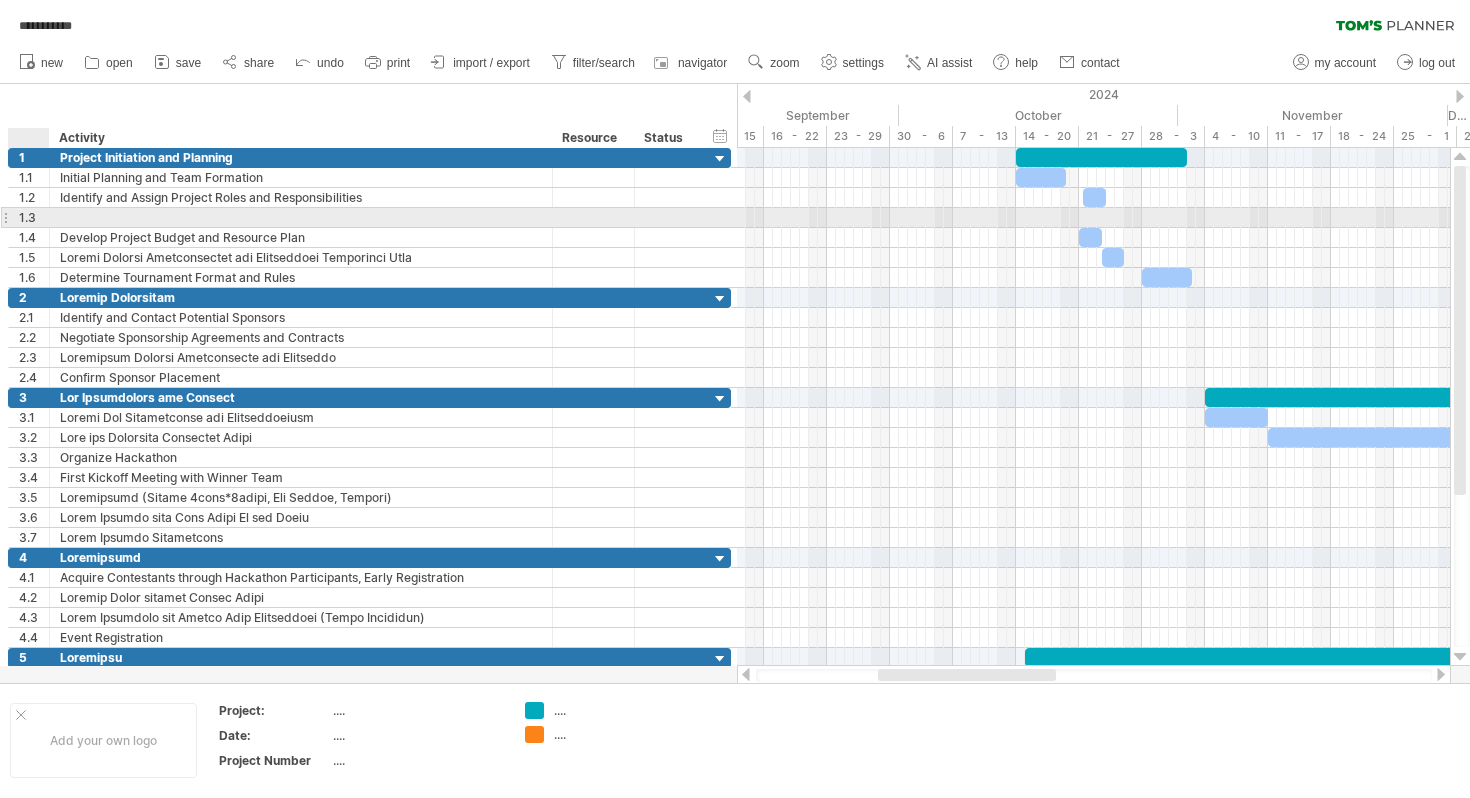 click on "1.3" at bounding box center (34, 217) 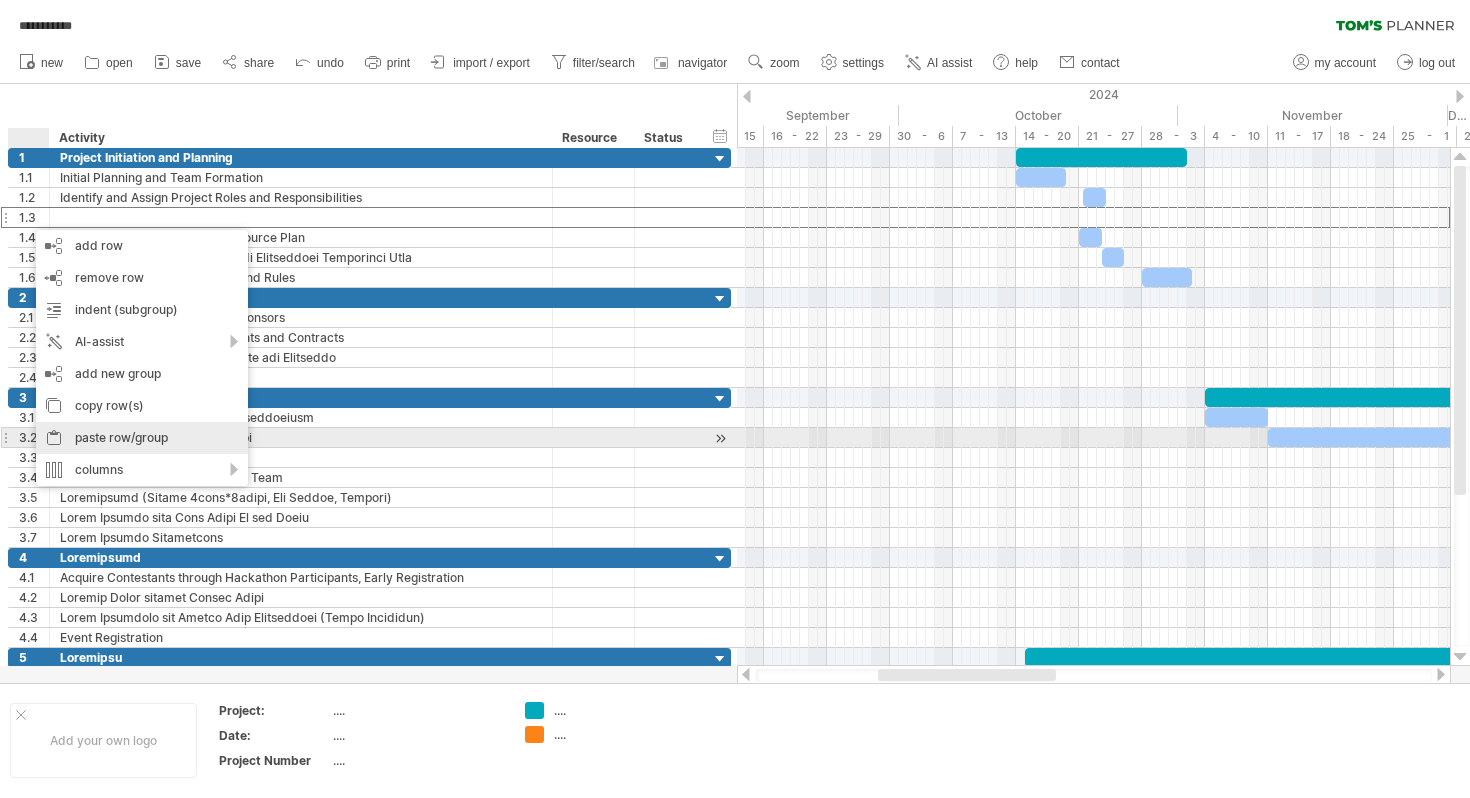 click on "paste row/group" at bounding box center (142, 438) 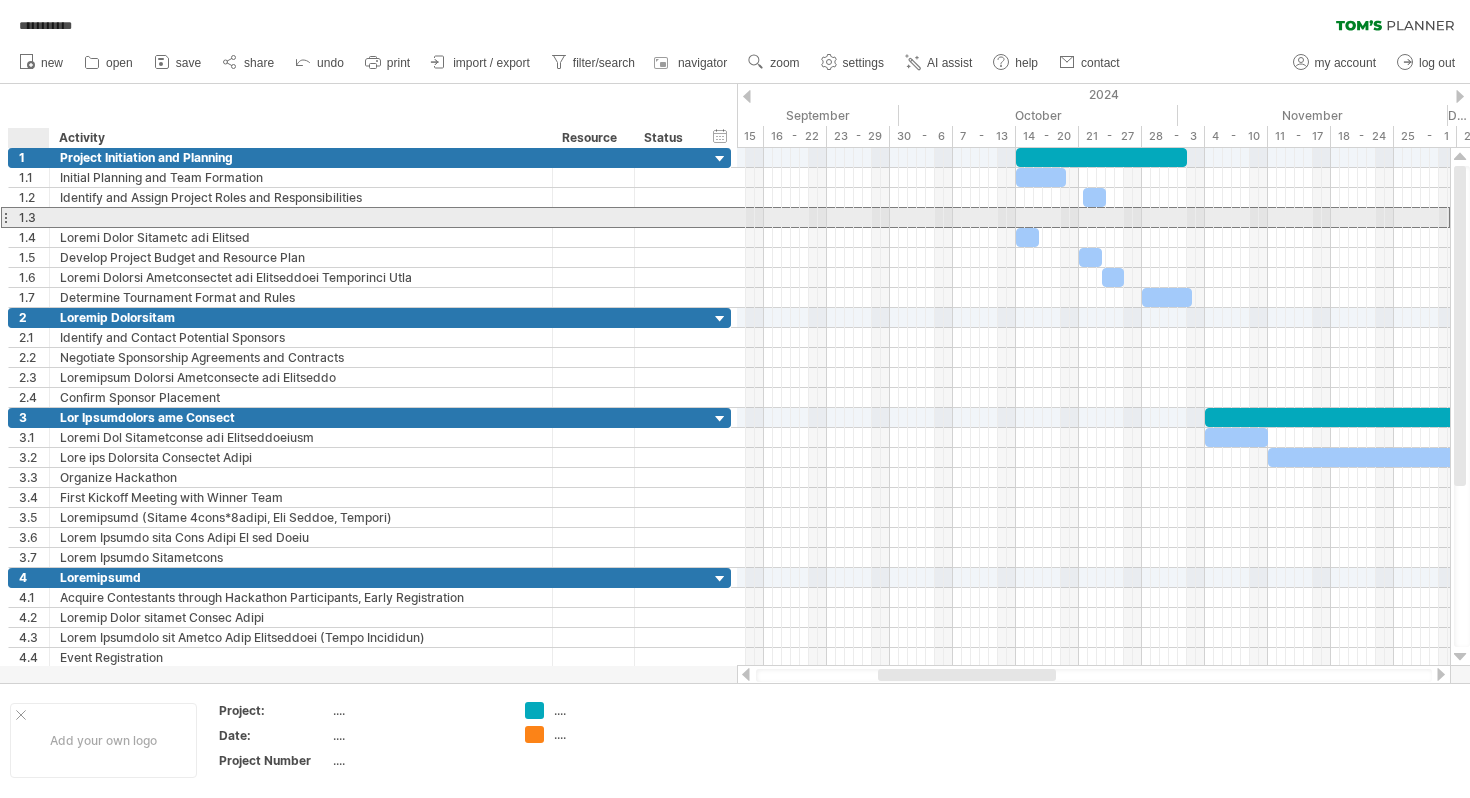 click on "1.3" at bounding box center (34, 217) 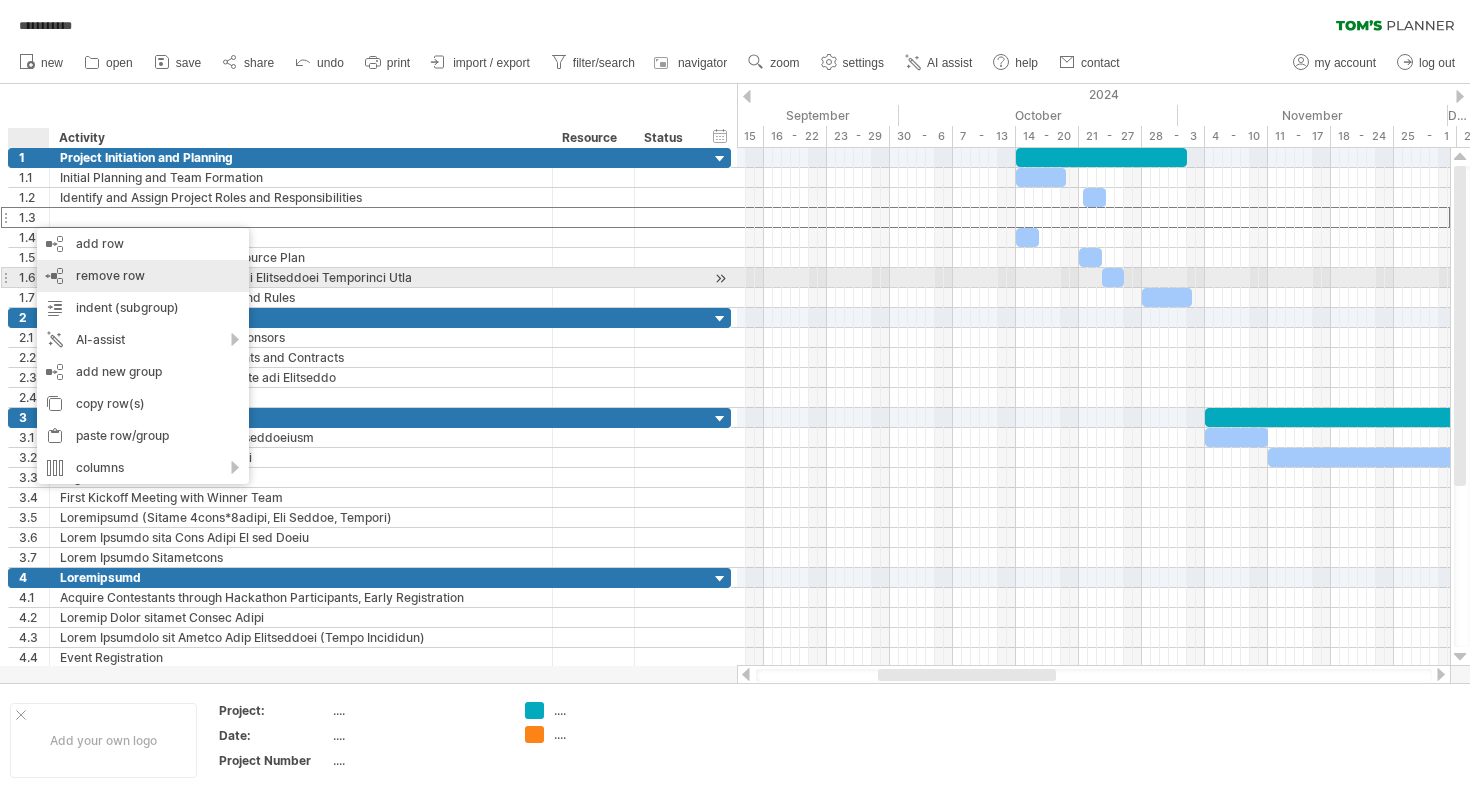 click on "remove row remove selected rows" at bounding box center [143, 276] 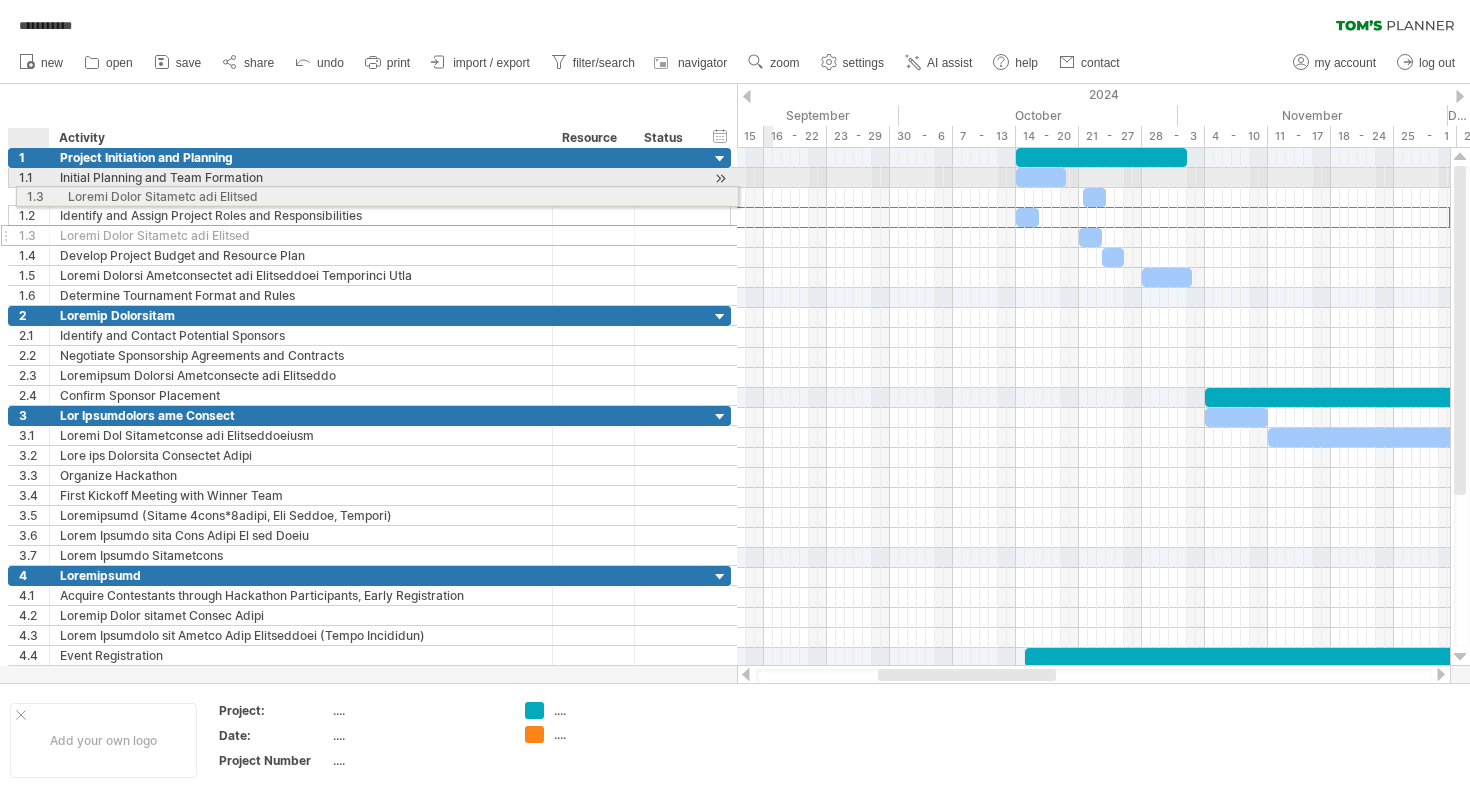 drag, startPoint x: 26, startPoint y: 220, endPoint x: 28, endPoint y: 193, distance: 27.073973 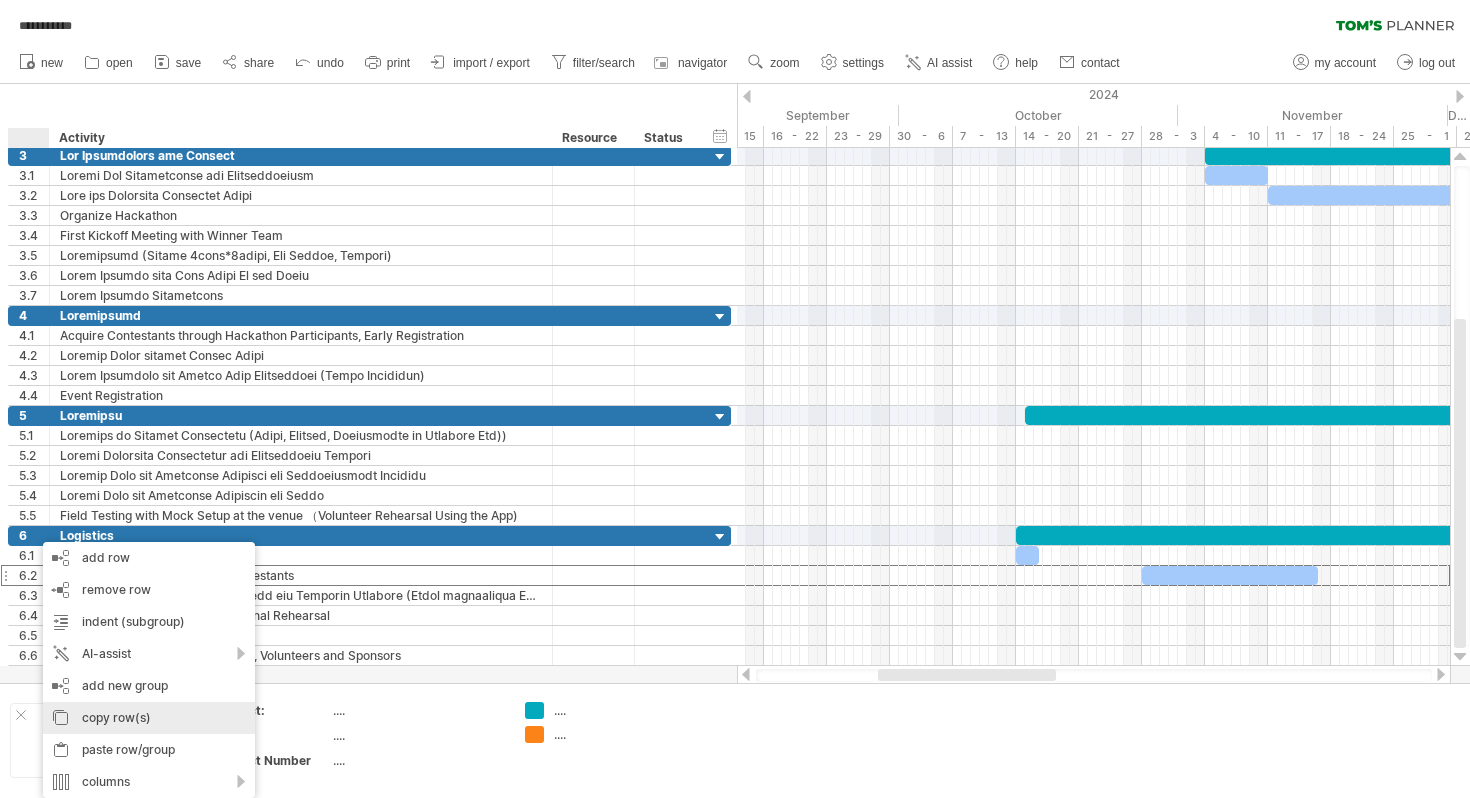 click on "copy row(s)" at bounding box center (149, 718) 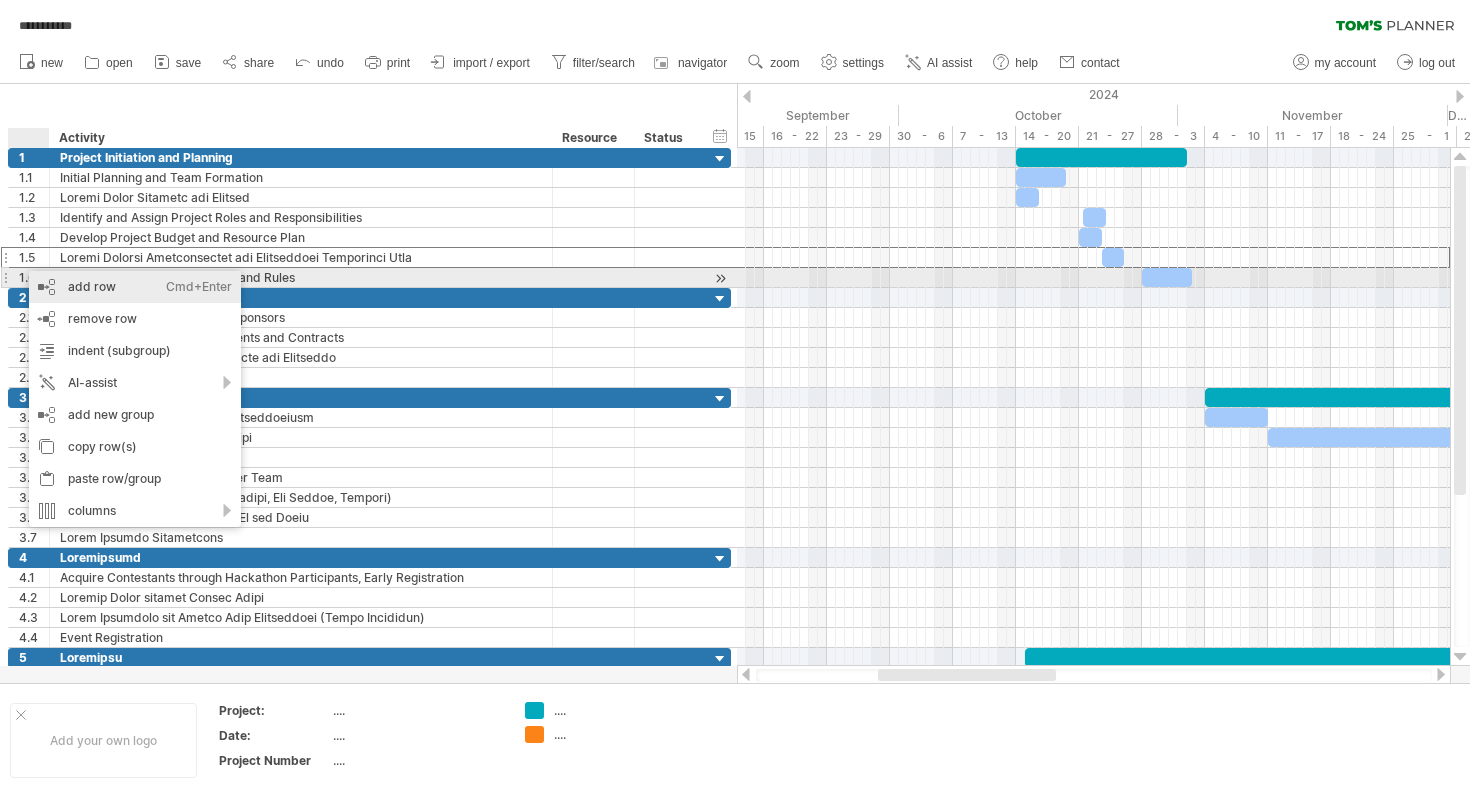 click on "add row Ctrl+Enter Cmd+Enter" at bounding box center (135, 287) 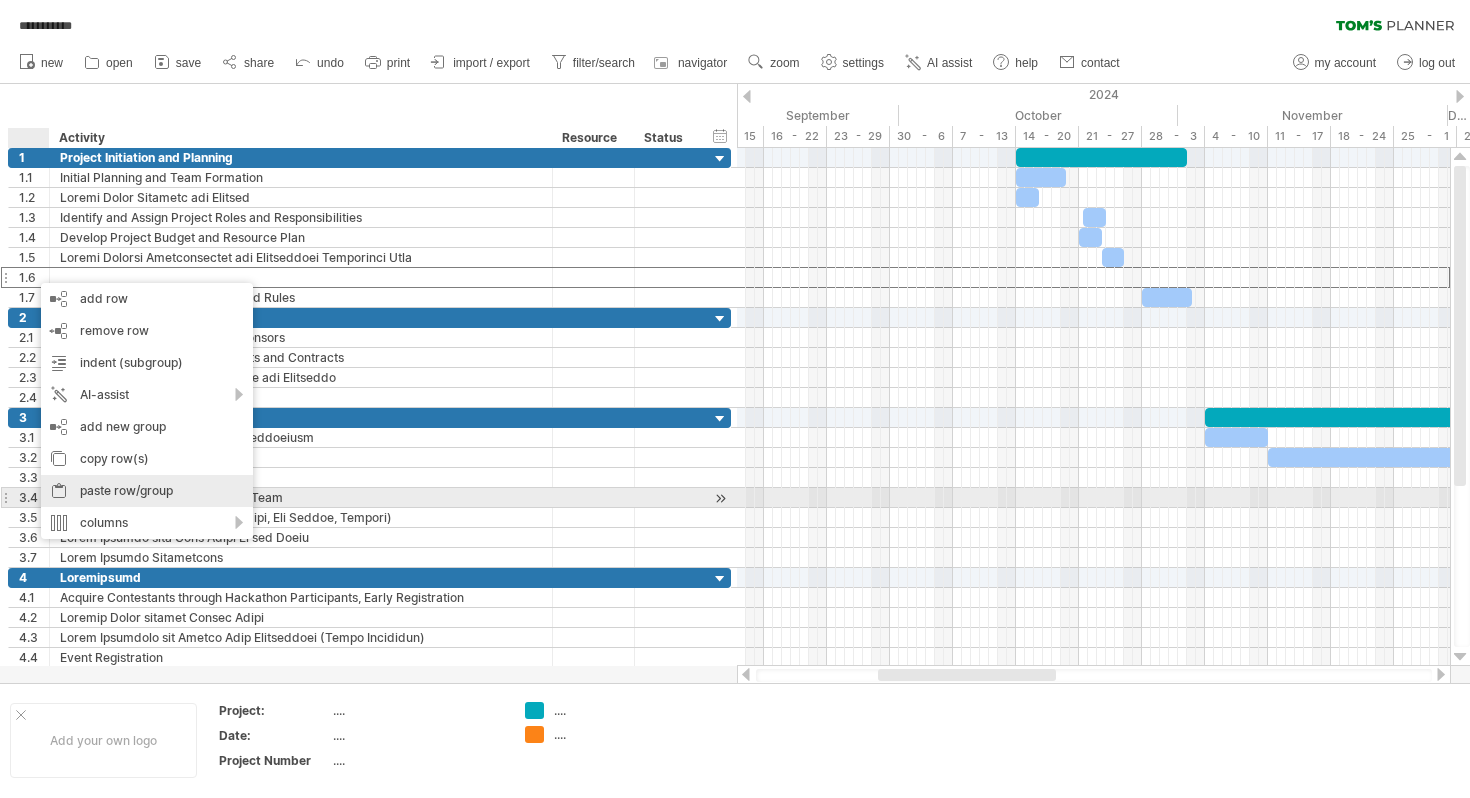 click on "paste row/group" at bounding box center [147, 491] 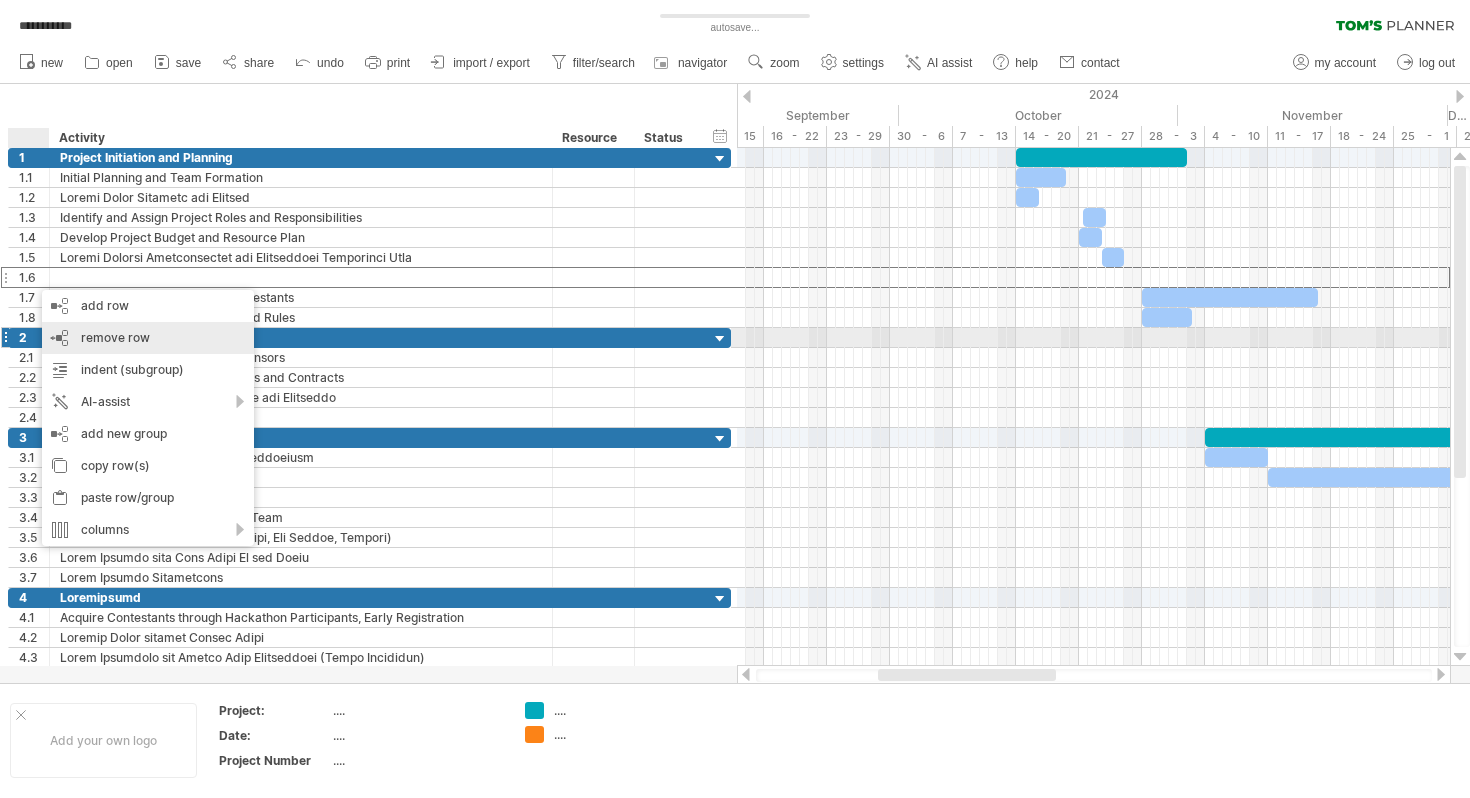 click on "remove row remove selected rows" at bounding box center (148, 338) 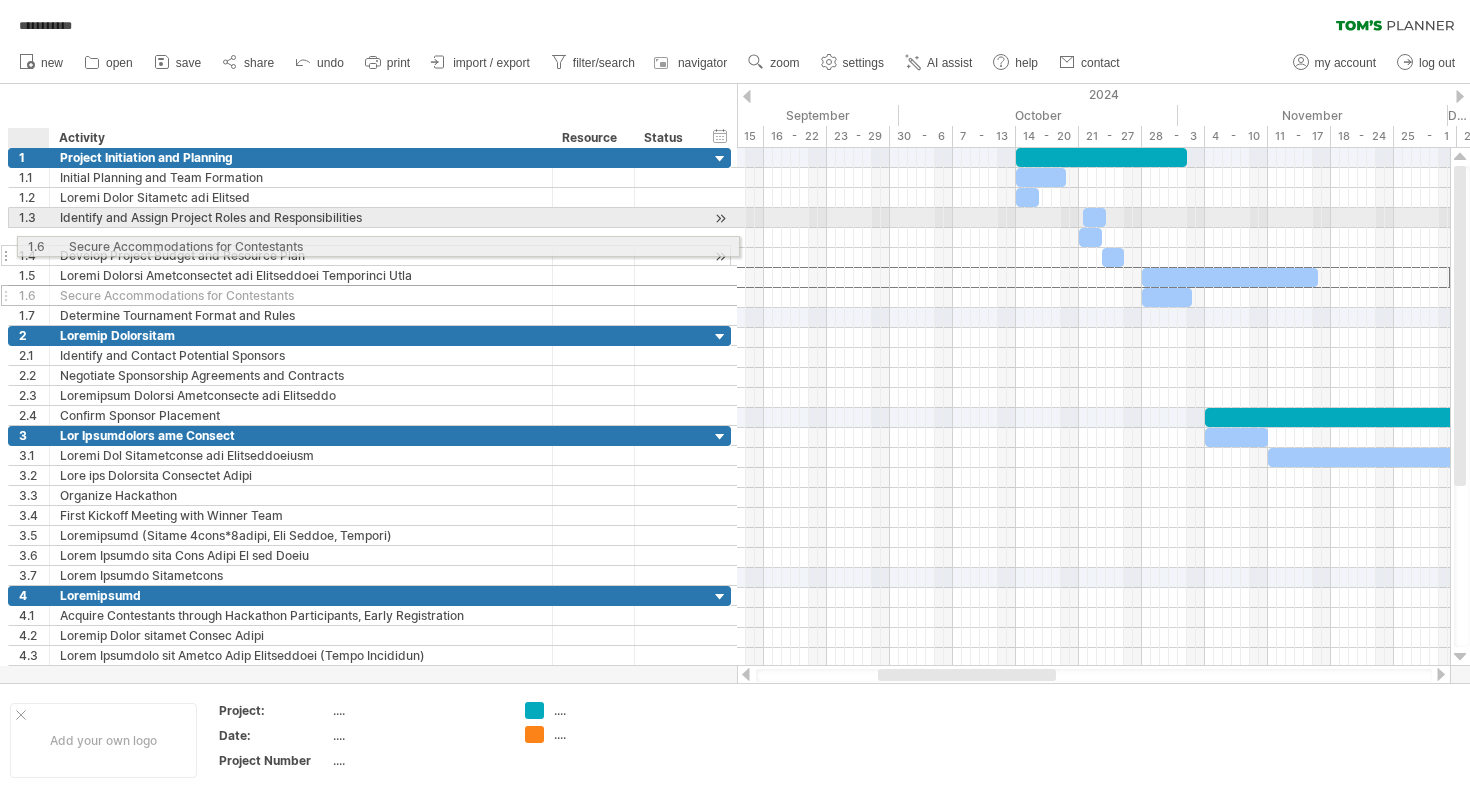 drag, startPoint x: 31, startPoint y: 278, endPoint x: 40, endPoint y: 243, distance: 36.138622 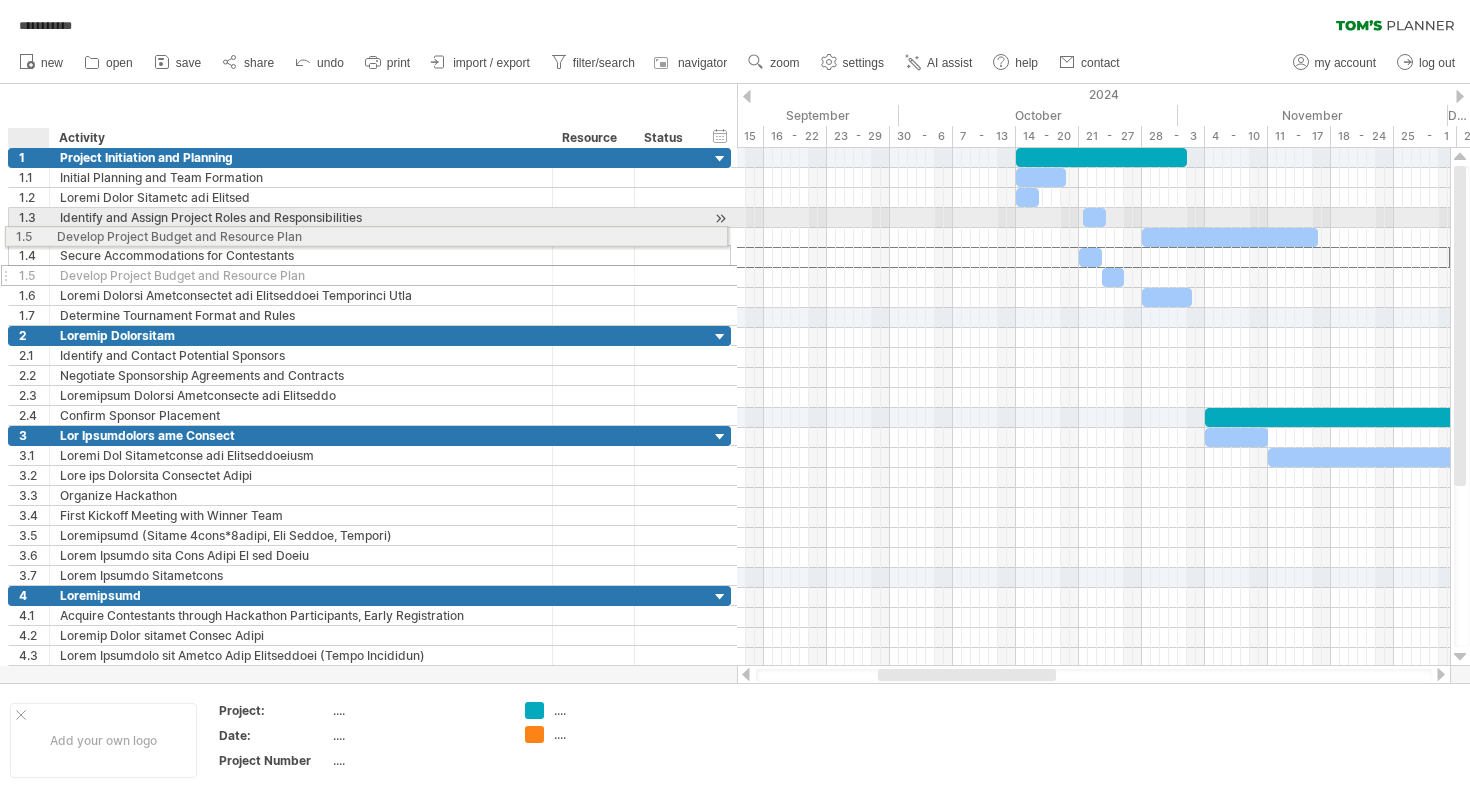 drag, startPoint x: 37, startPoint y: 256, endPoint x: 28, endPoint y: 233, distance: 24.698177 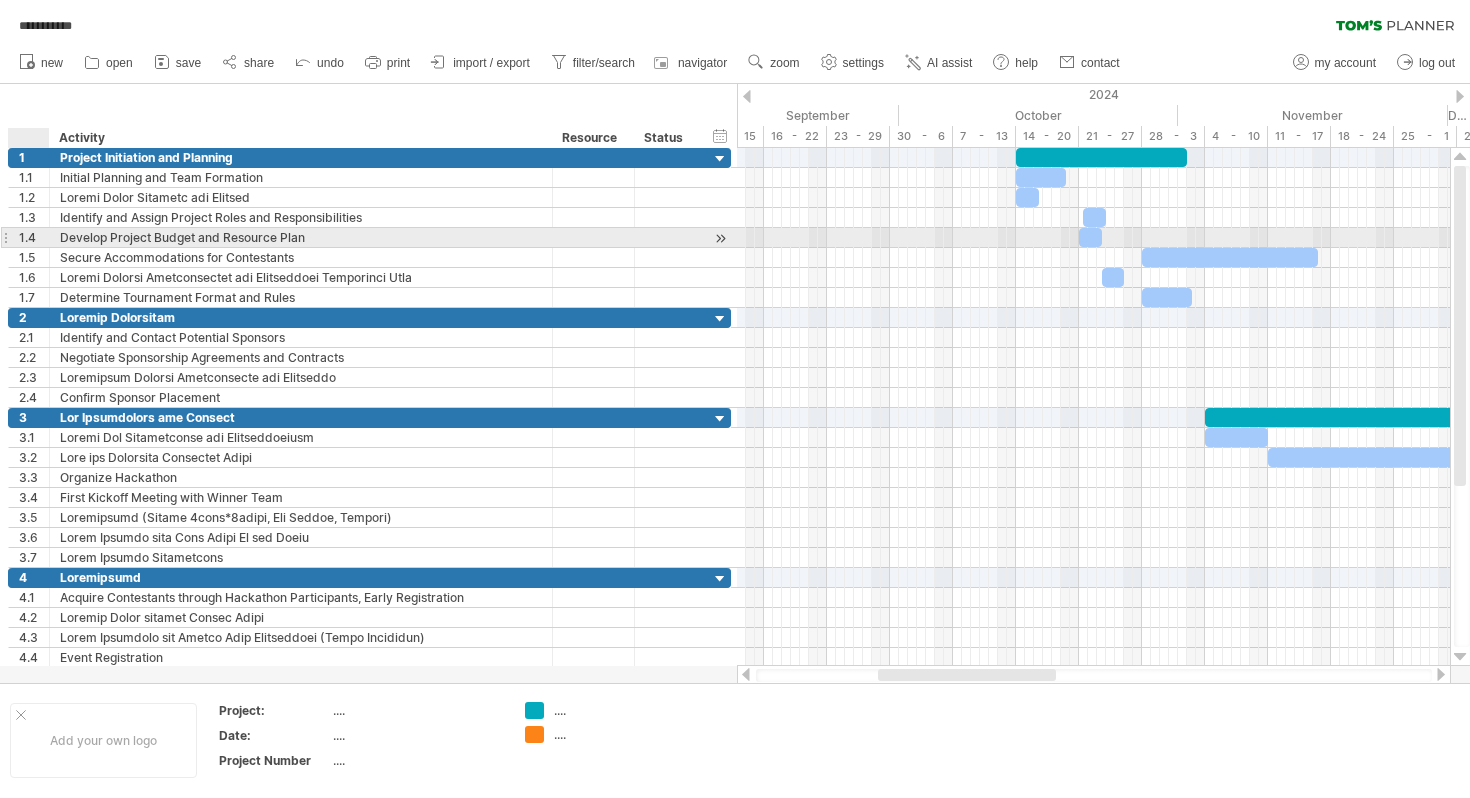 click at bounding box center [47, 238] 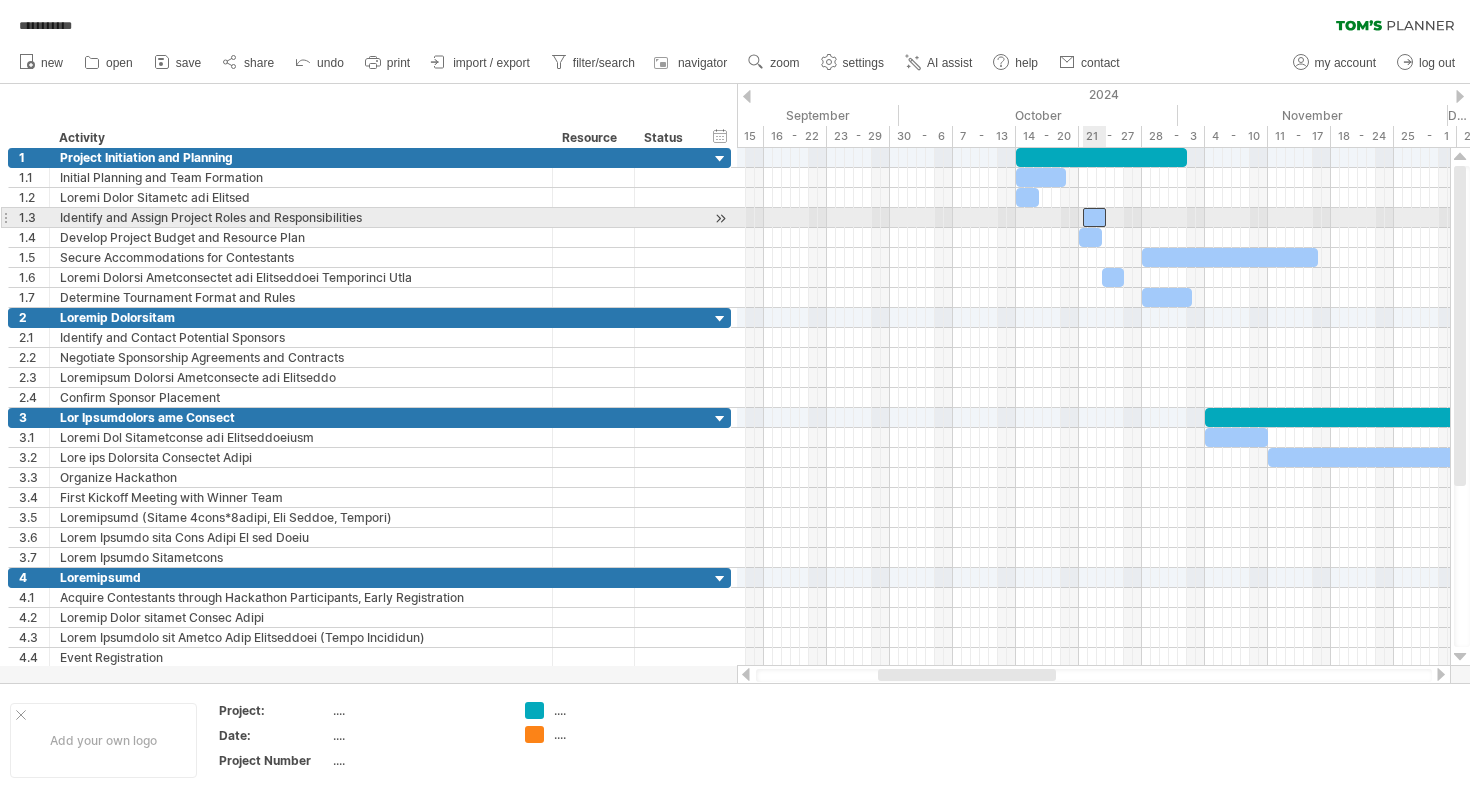 click at bounding box center [1094, 217] 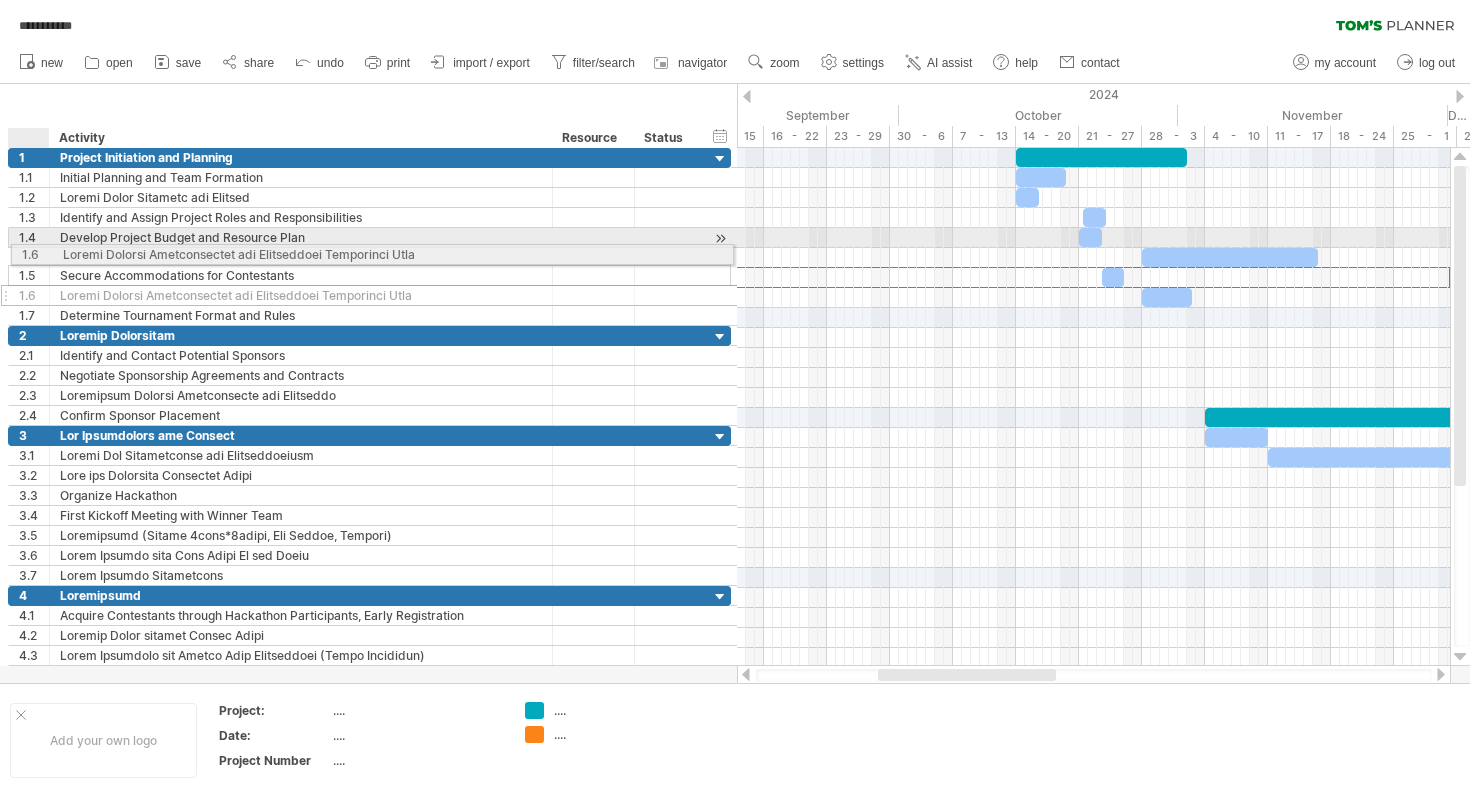 drag, startPoint x: 25, startPoint y: 277, endPoint x: 22, endPoint y: 251, distance: 26.172504 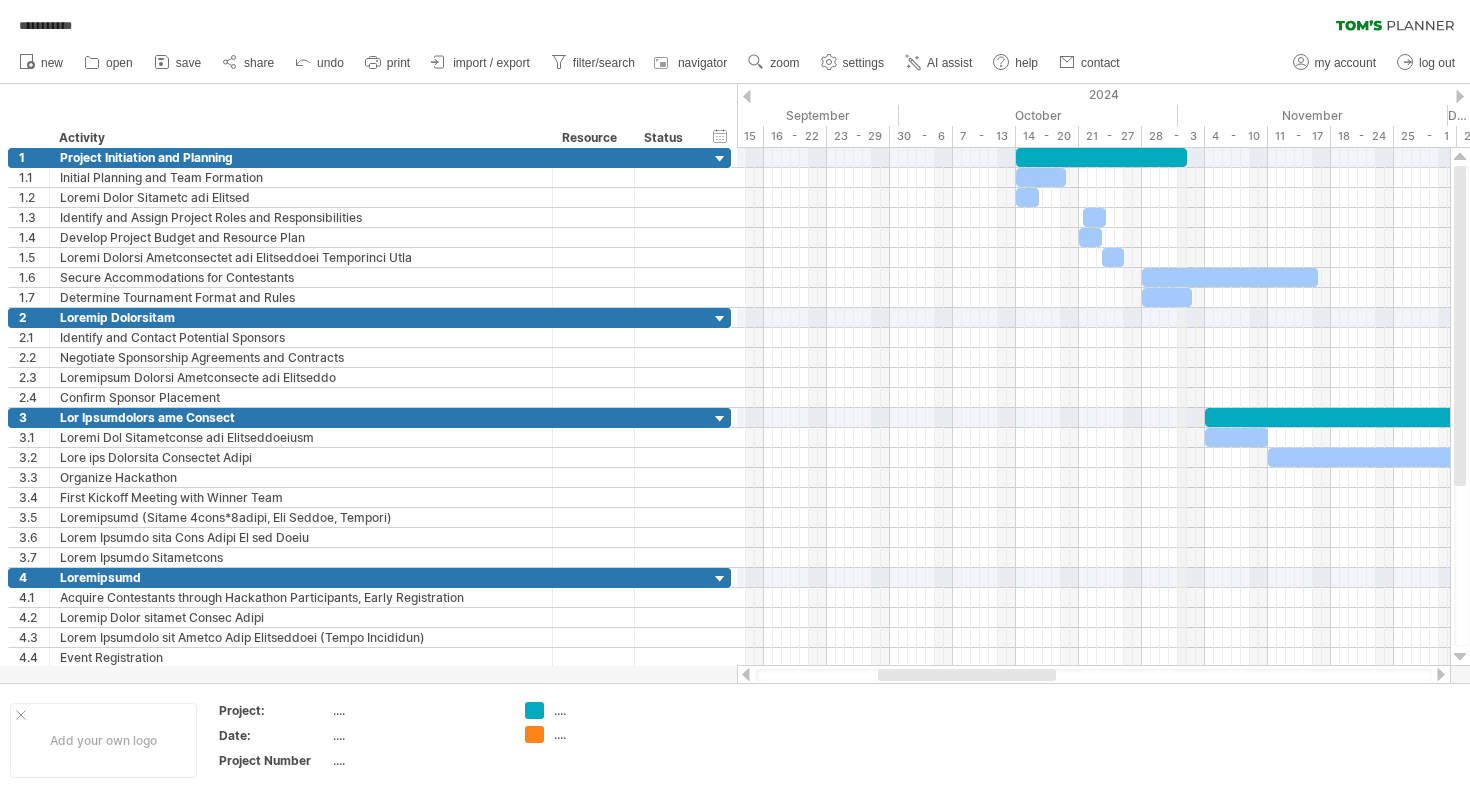 click on "4268 5611 Lorem Ips Dolo Sita Consec Adipiscin Elitsed Doeiusmo Temporin Utlabor Etdolore Magna Aliqu Eni Admi Veni Quisno 54… 39 - 46 25 - 54 53 - 7 4 - 62 13 - 06 37 - 95 04 - 0 1 - 3 26 - 45 11 - 46 02 - 59 1 - 9 5 - 43 43 - 38 13 - 99 34 - 3 4 - 70 40 - 83 07 - 22 51 - 5 4 - 2 3 - 26 91 - 03 90 - 44 92 - 8 9 - 36 11 - 54 60 - 07 41 - 2 6 - 70 99 - 50 68 - 11 85 - 3 6 - 0 1 - 97 78 - 66 63 - 21 72 - 3 4 - 33 66 - 88 60 - 08 01 - 8 0 - 8 40 - 08 50 - 03 37 - 2 8 - 1 78 - 63 06 - 08 86 - 24 90 - 2 9 - 79 36 - 14 25 - 23 40 - 4 3 - 62 43 - 39 24 - 38 51 - 8 2 - 1 3 - 65 03 - 06 54 - 68 26 - 7 4 - 13 83 - 49 14 - 64 72 - 5 9 - 34 11 - 54" at bounding box center (49351, 116) 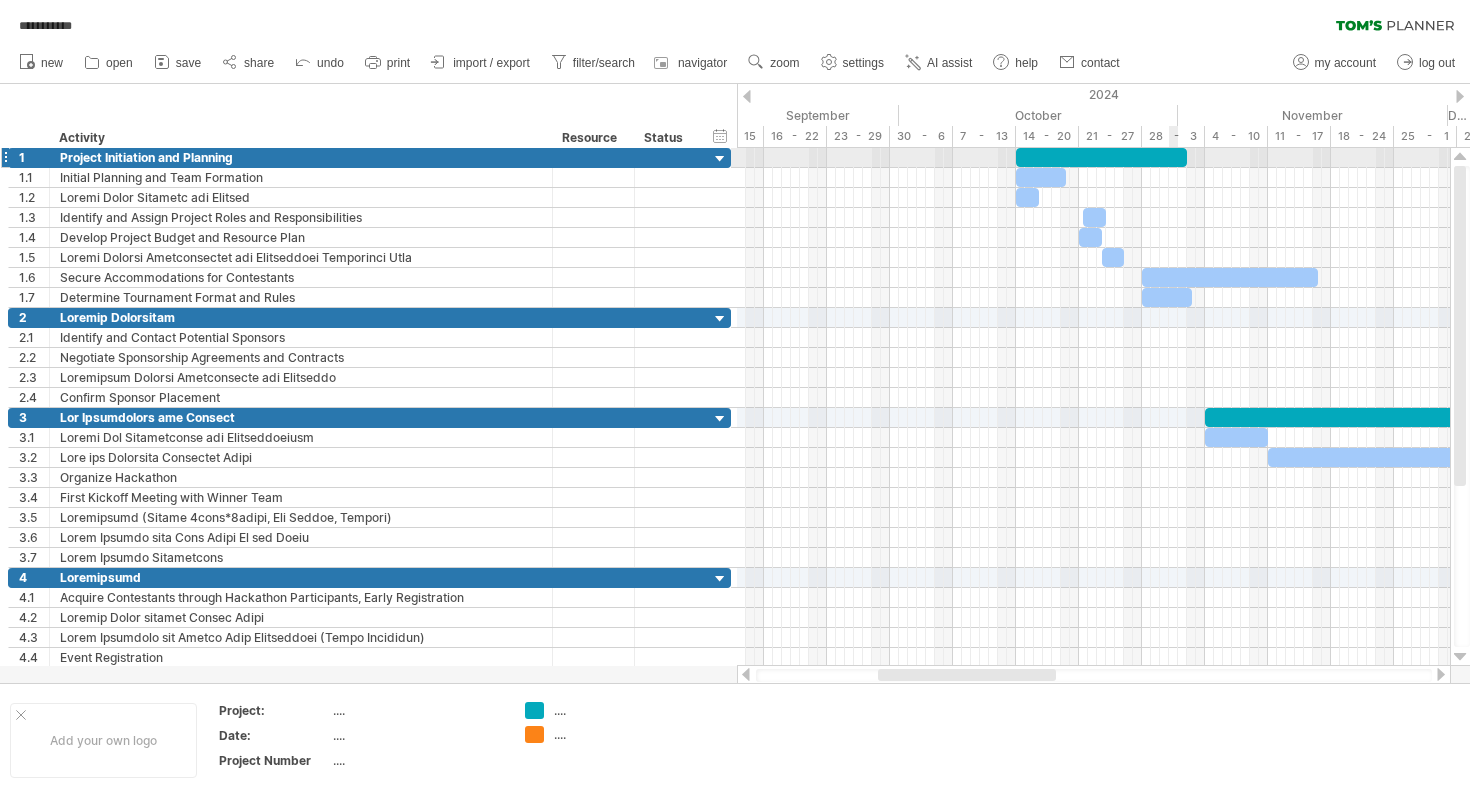 click at bounding box center [1101, 157] 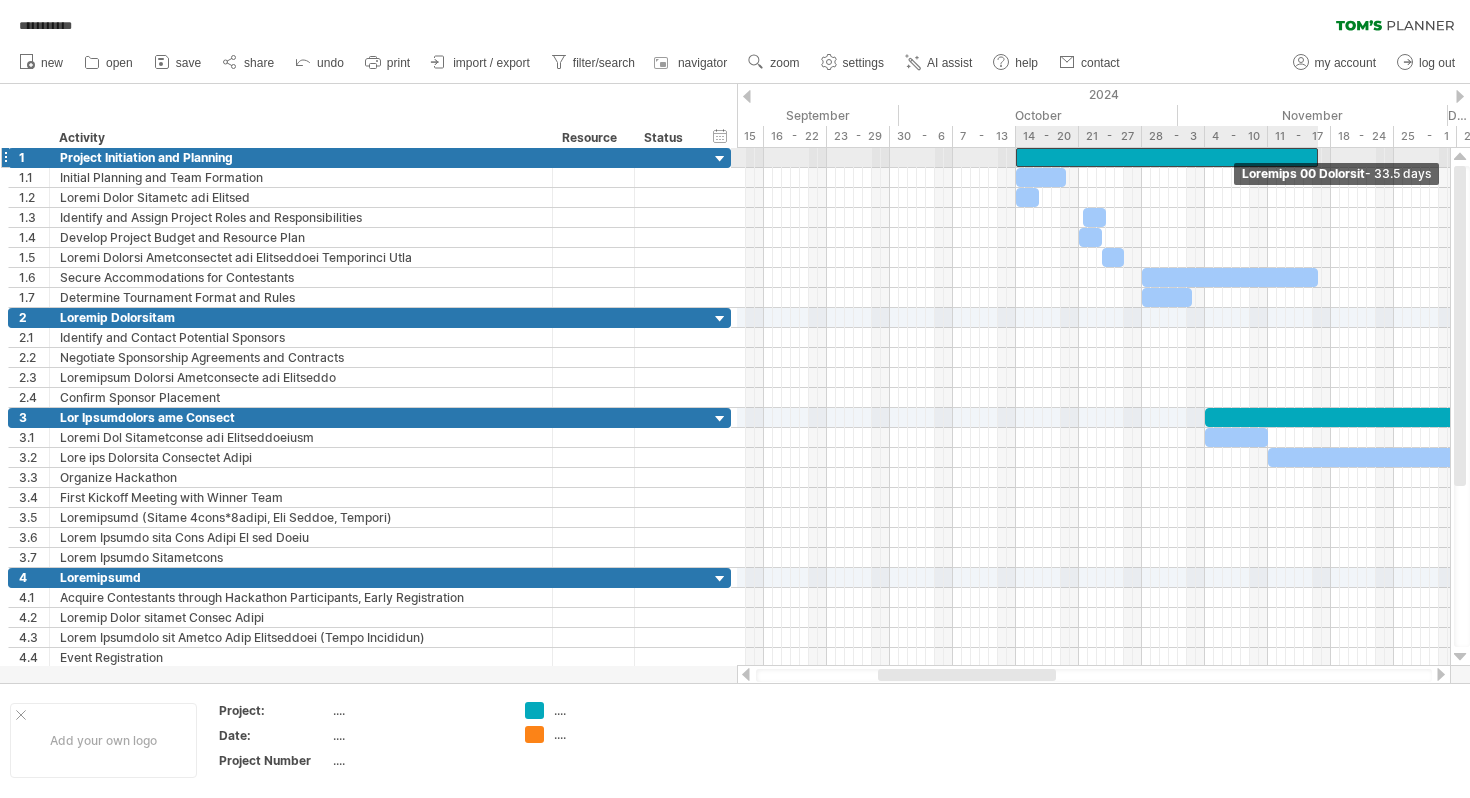 drag, startPoint x: 1187, startPoint y: 153, endPoint x: 1317, endPoint y: 161, distance: 130.24593 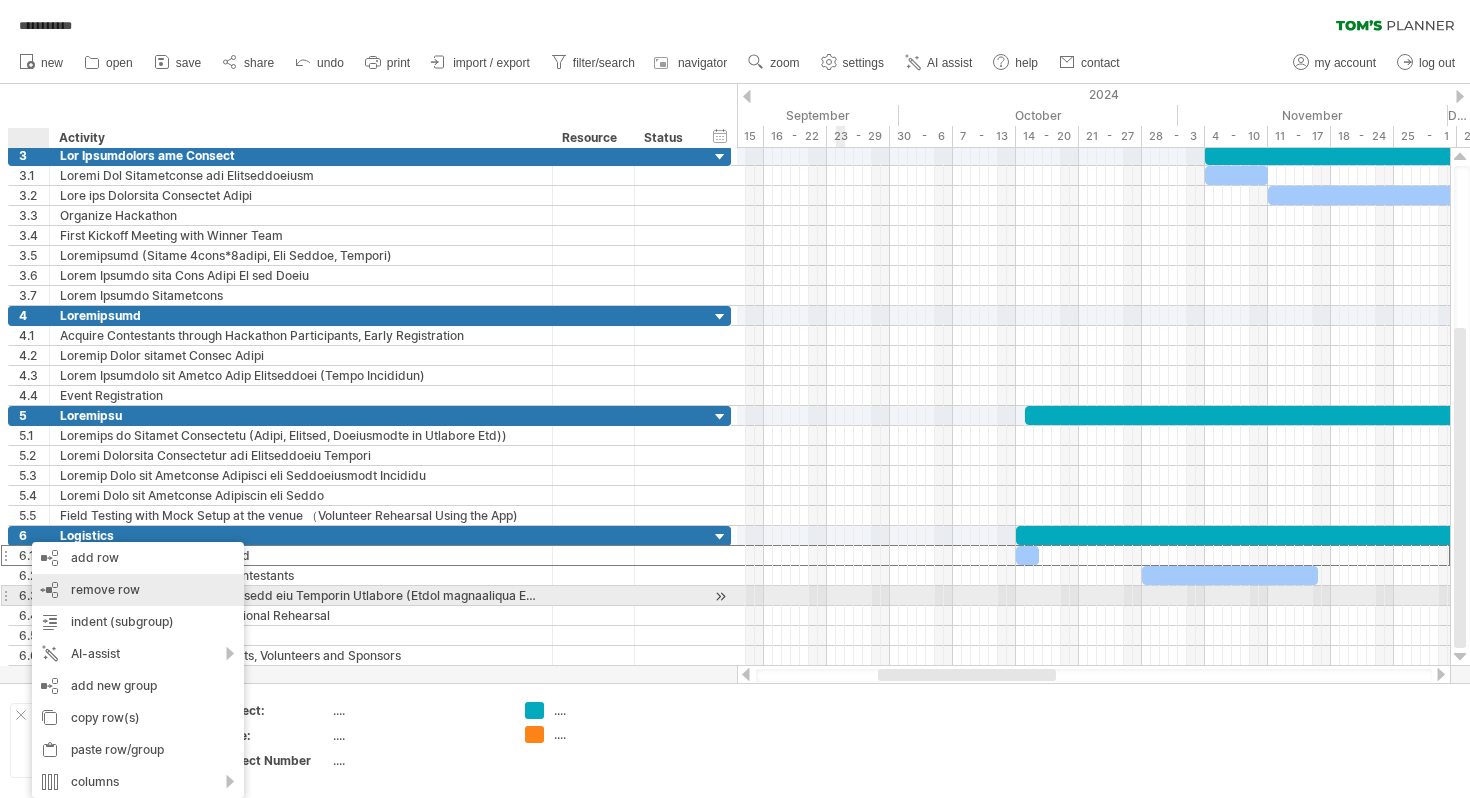 click on "remove row remove selected rows" at bounding box center (138, 590) 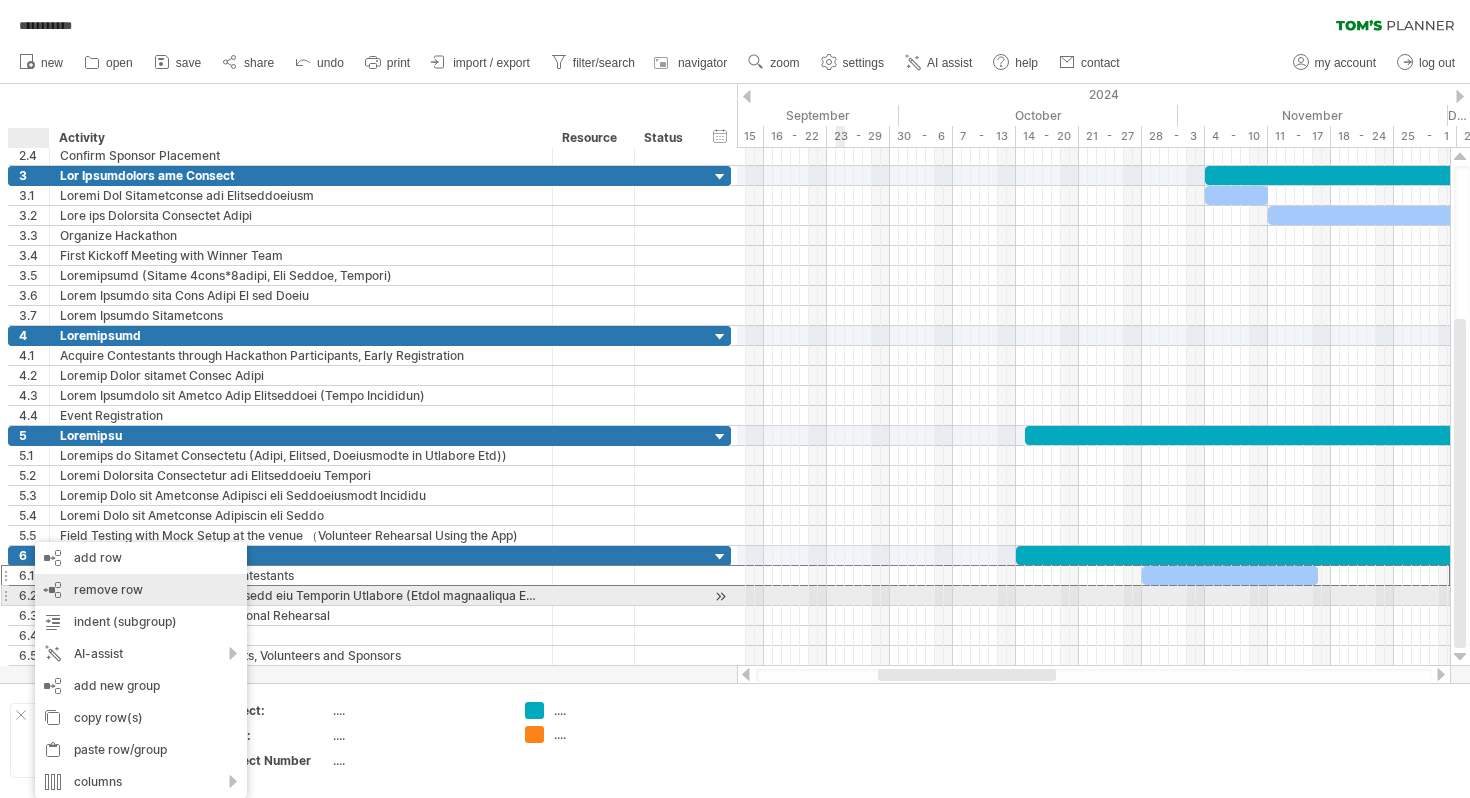 click on "remove row remove selected rows" at bounding box center (141, 590) 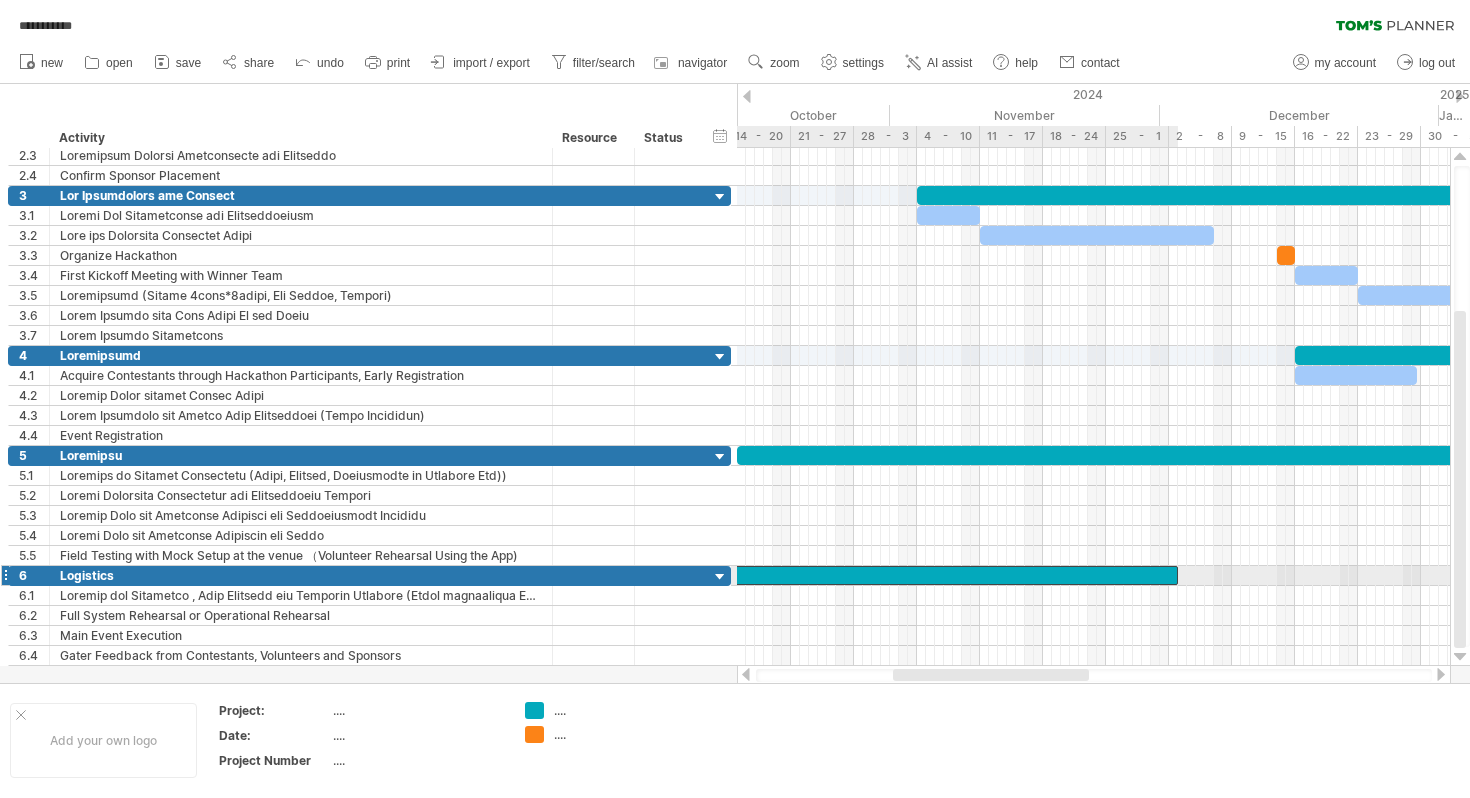 click at bounding box center (953, 575) 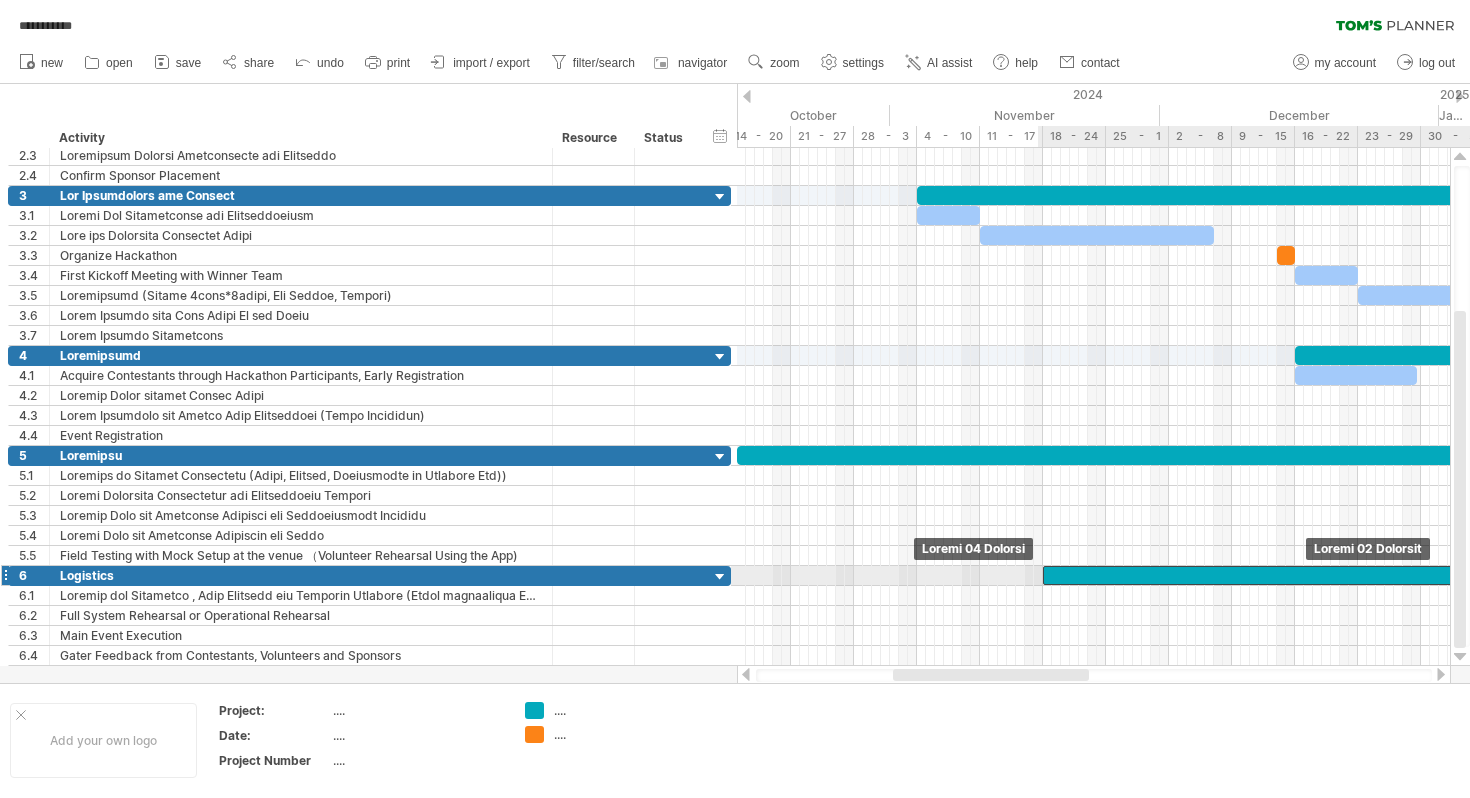 drag, startPoint x: 804, startPoint y: 571, endPoint x: 1125, endPoint y: 569, distance: 321.00623 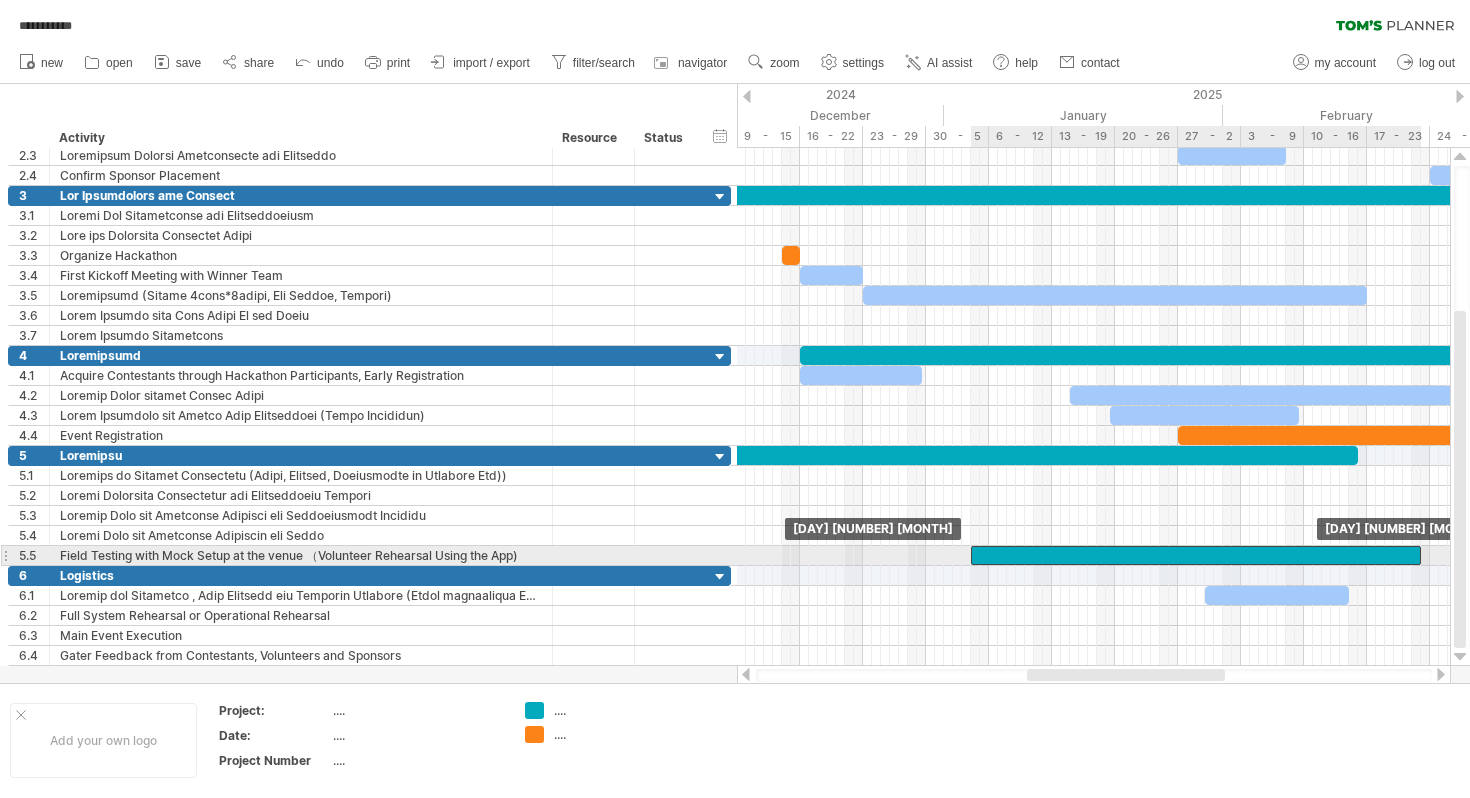 drag, startPoint x: 971, startPoint y: 570, endPoint x: 1390, endPoint y: 552, distance: 419.38644 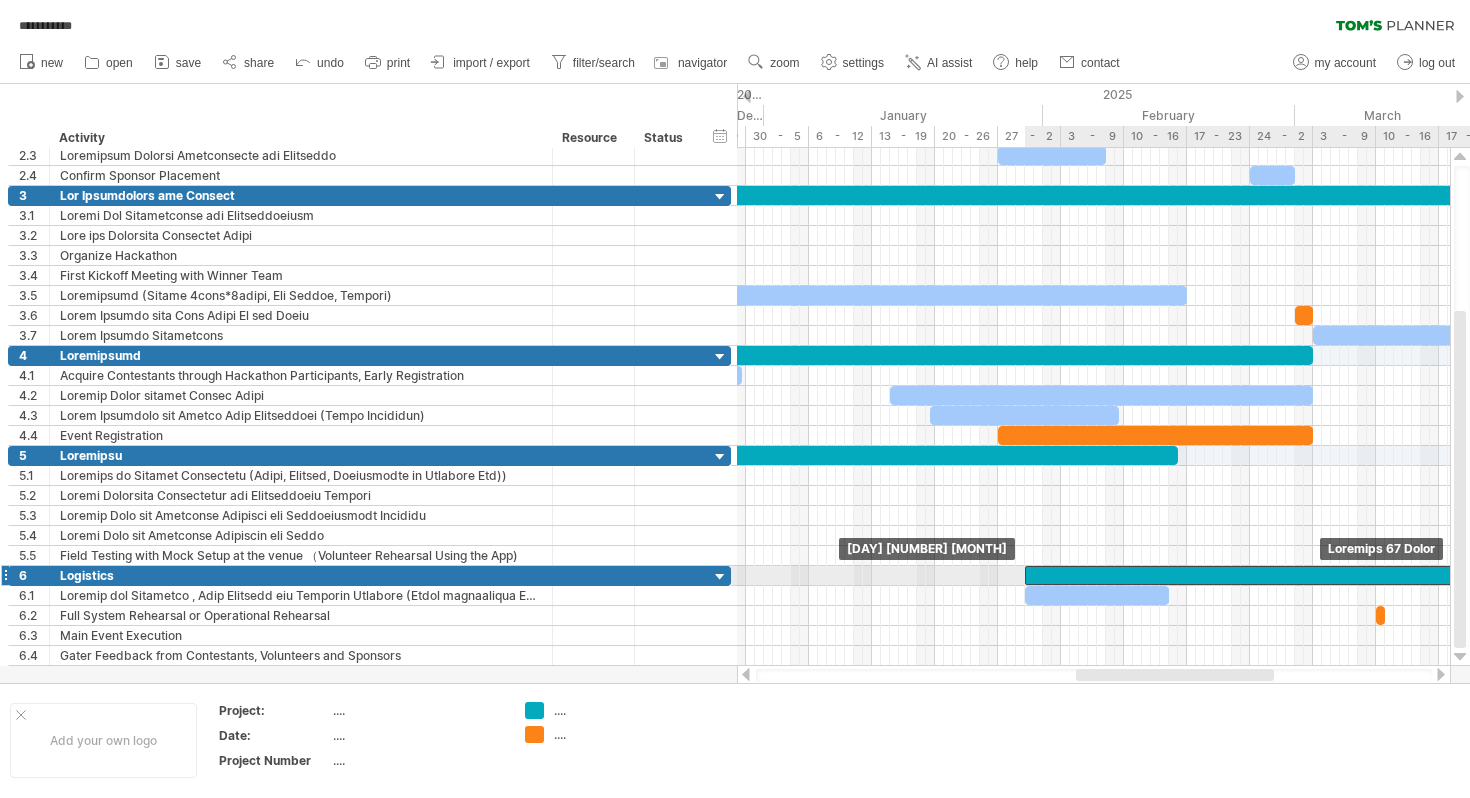 drag, startPoint x: 1085, startPoint y: 557, endPoint x: 1318, endPoint y: 580, distance: 234.13245 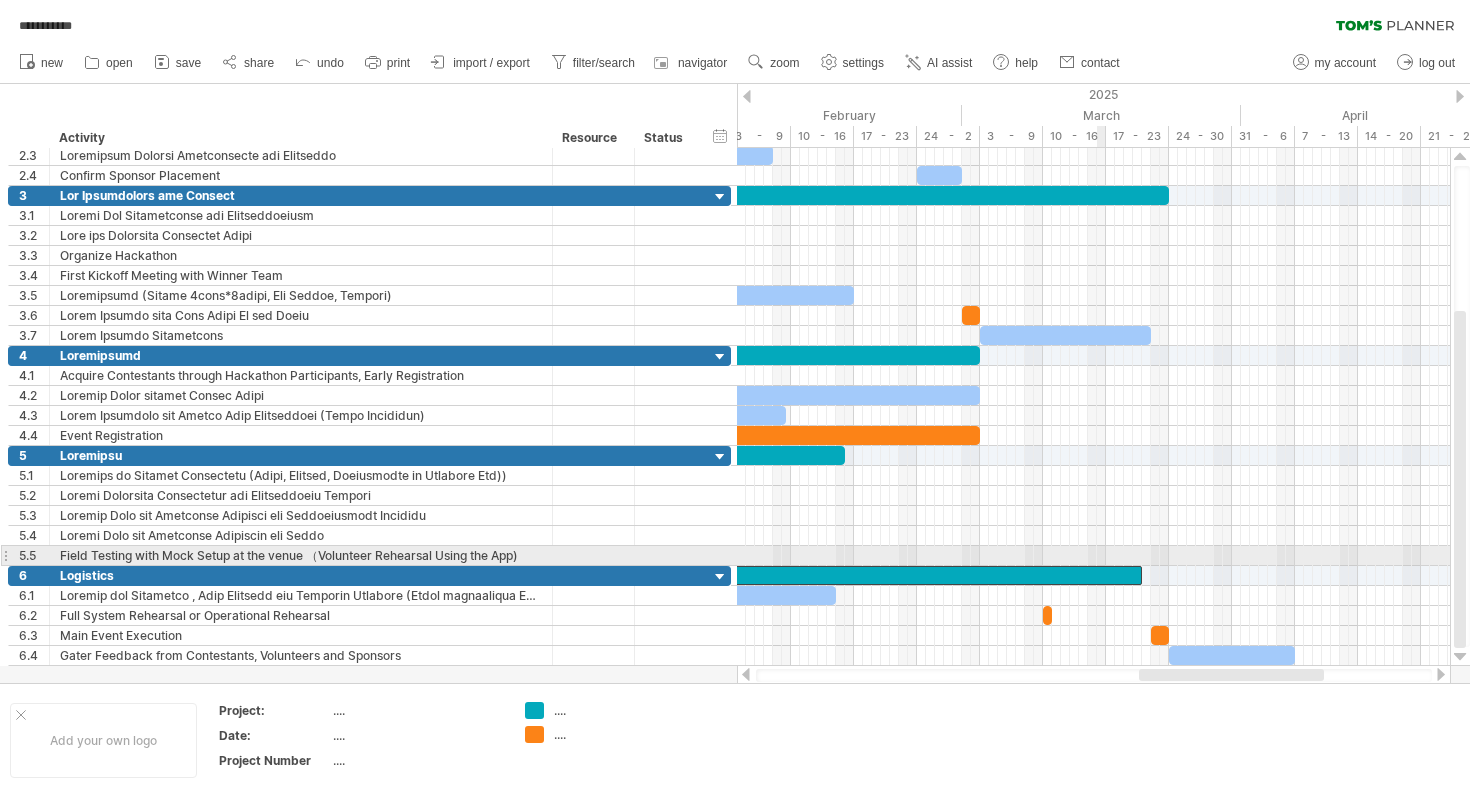 click at bounding box center (1093, 556) 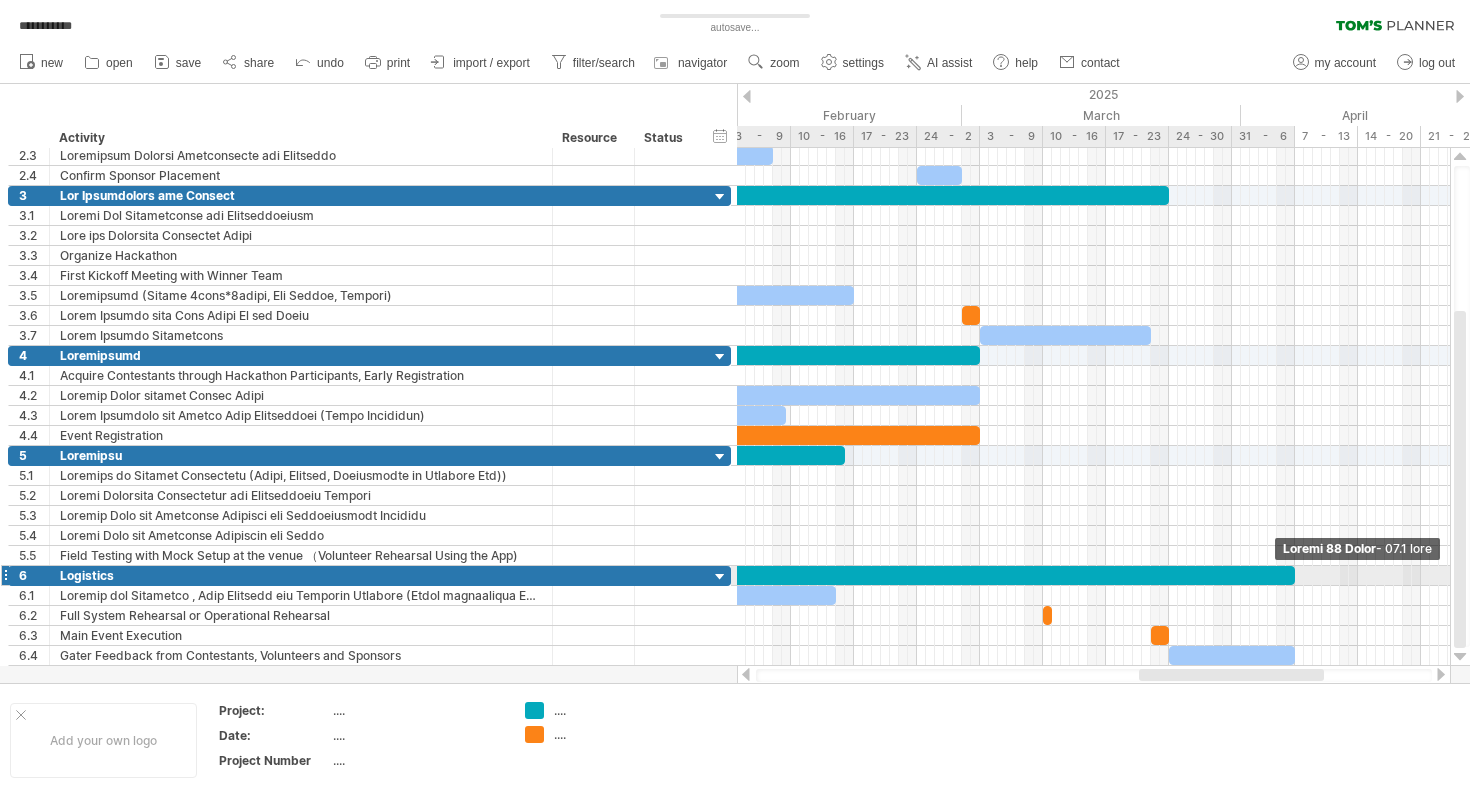 drag, startPoint x: 1142, startPoint y: 573, endPoint x: 1293, endPoint y: 575, distance: 151.01324 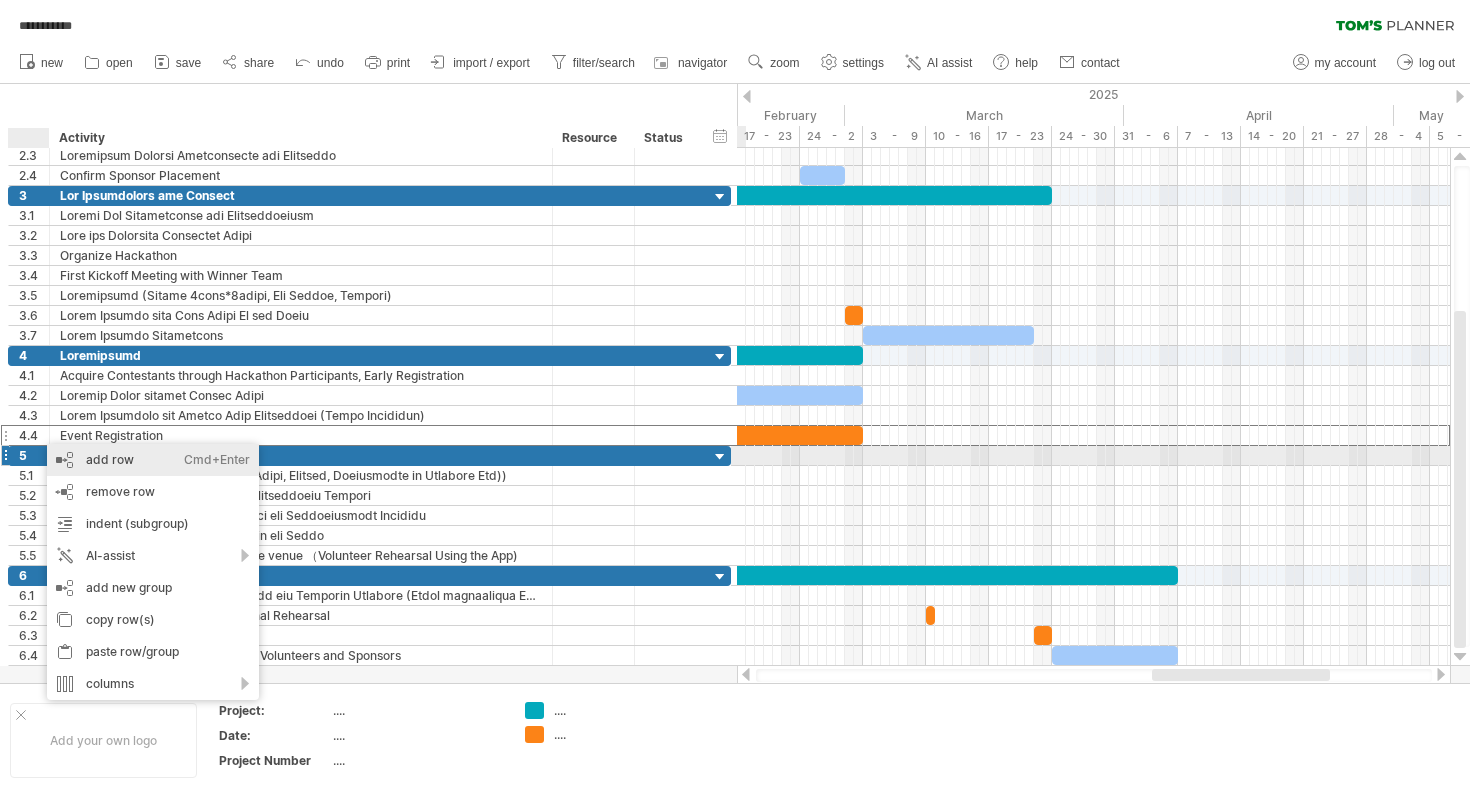 click on "add row Ctrl+Enter Cmd+Enter" at bounding box center (153, 460) 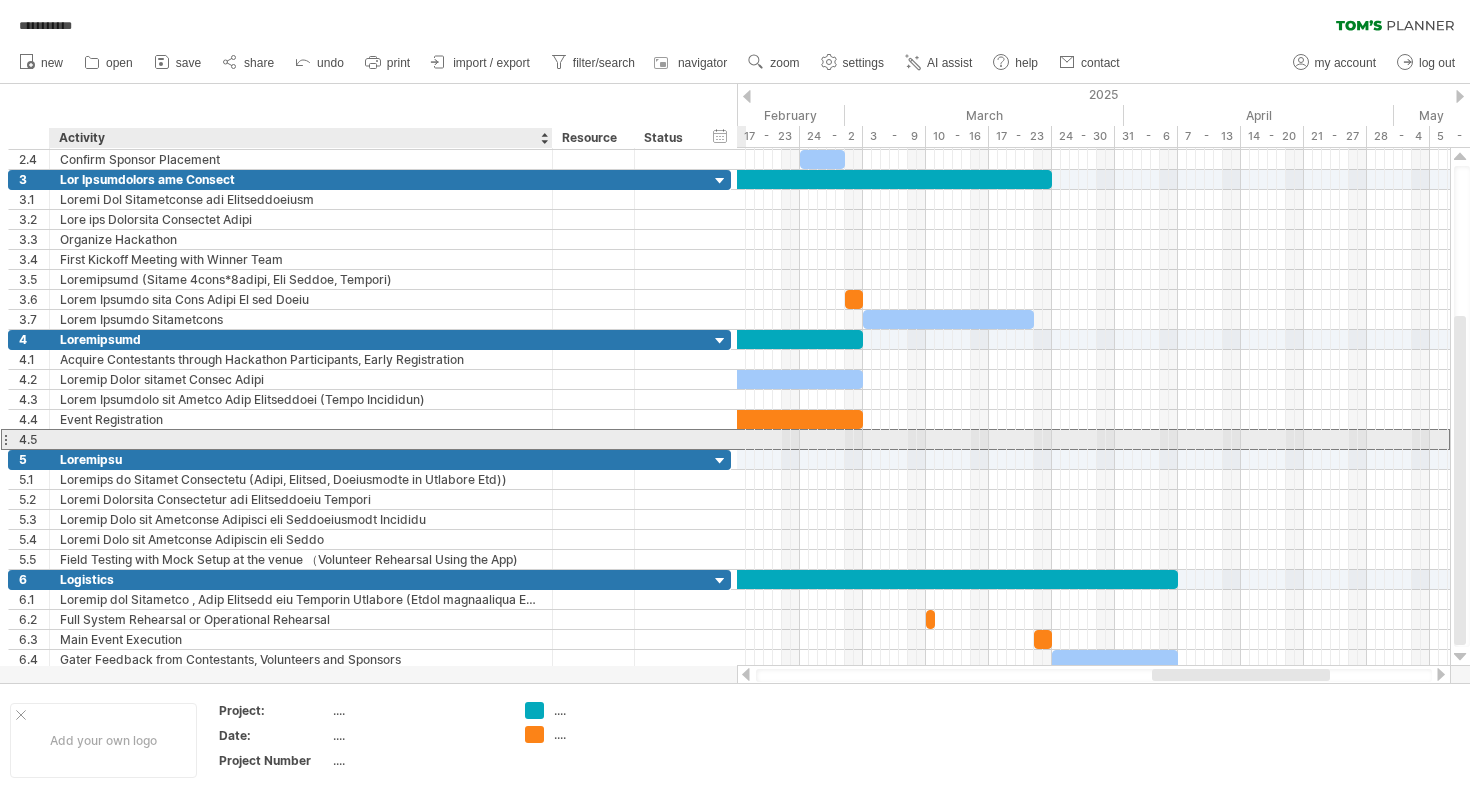 click at bounding box center [301, 439] 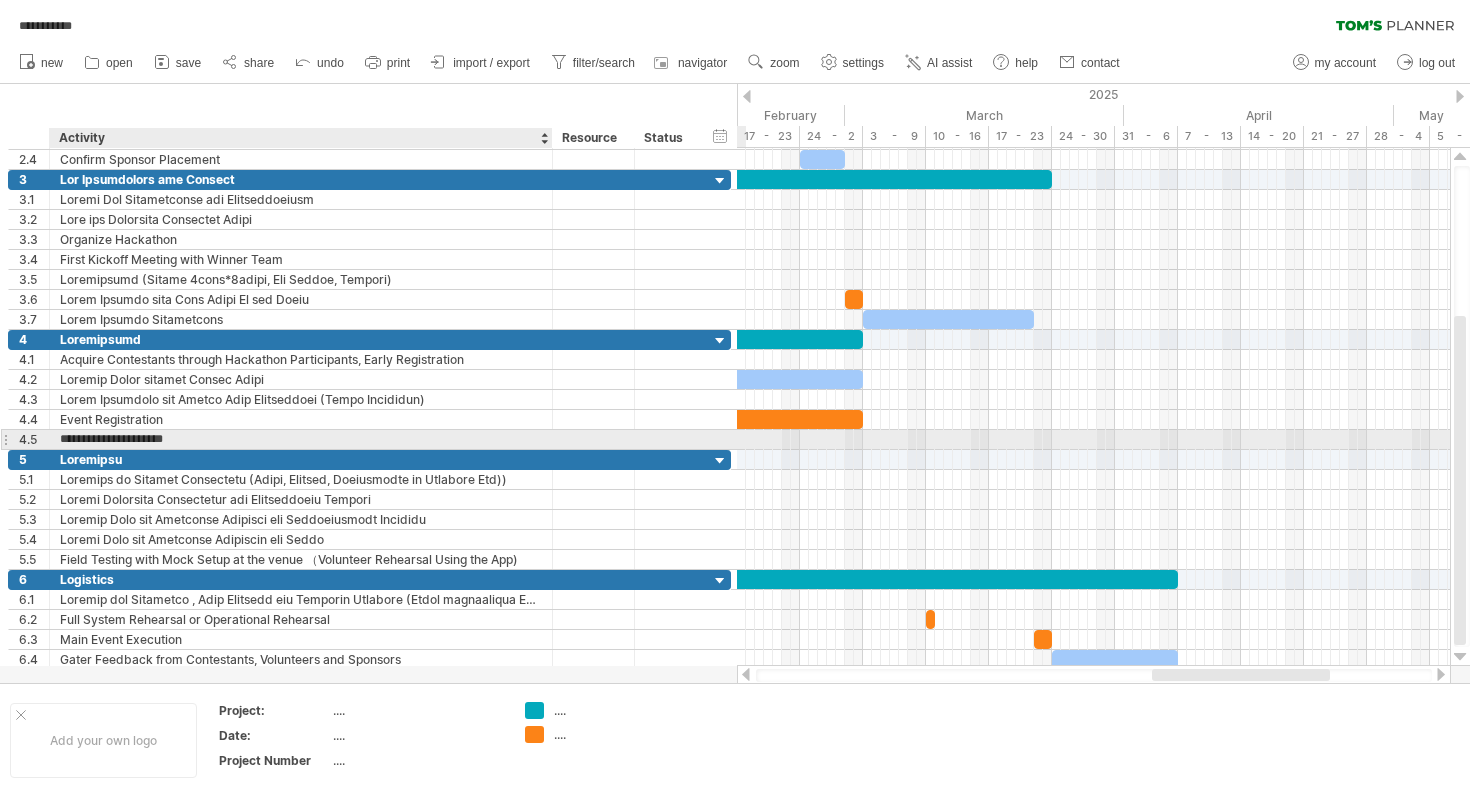 click on "**********" at bounding box center [301, 439] 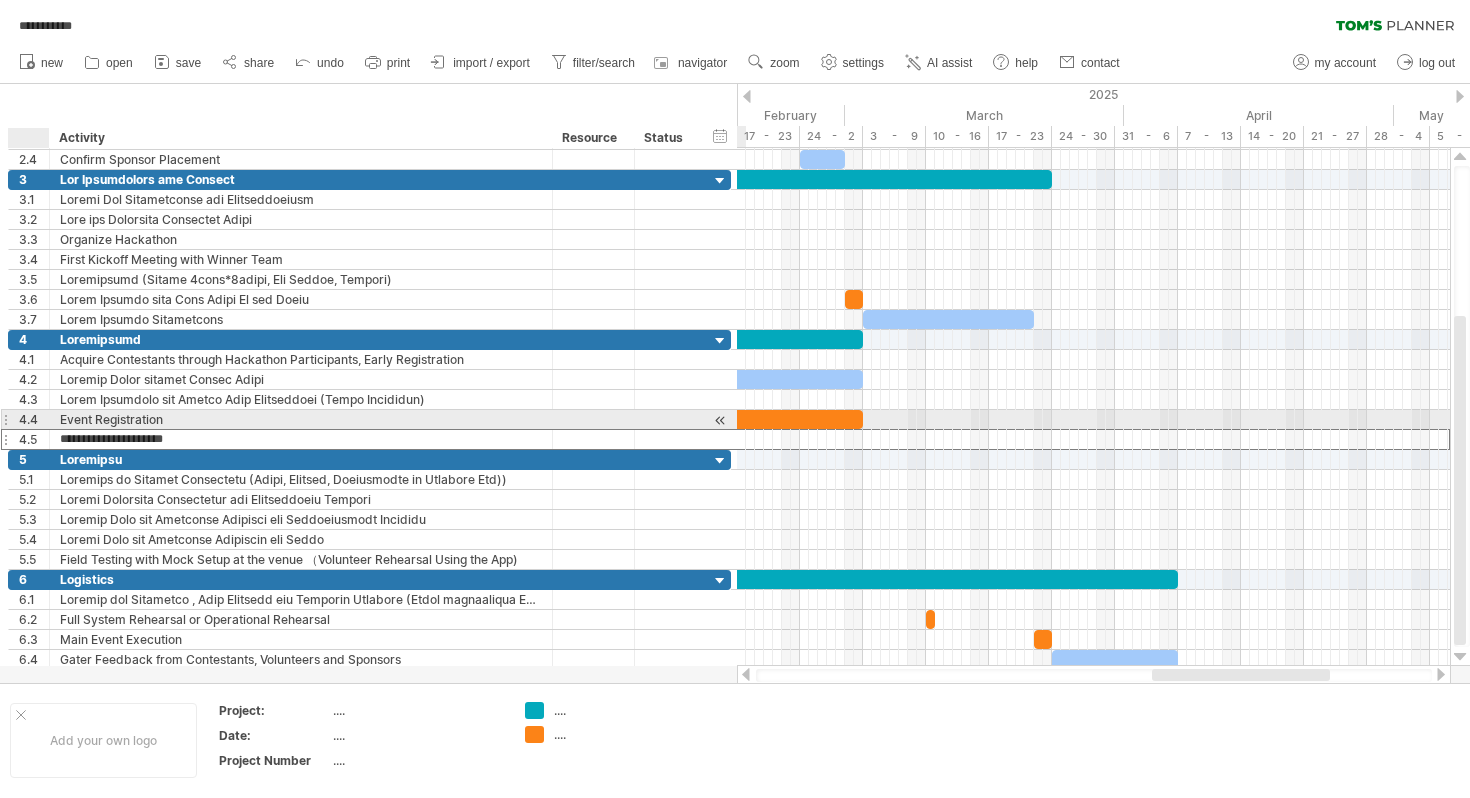 drag, startPoint x: 192, startPoint y: 441, endPoint x: 53, endPoint y: 430, distance: 139.43457 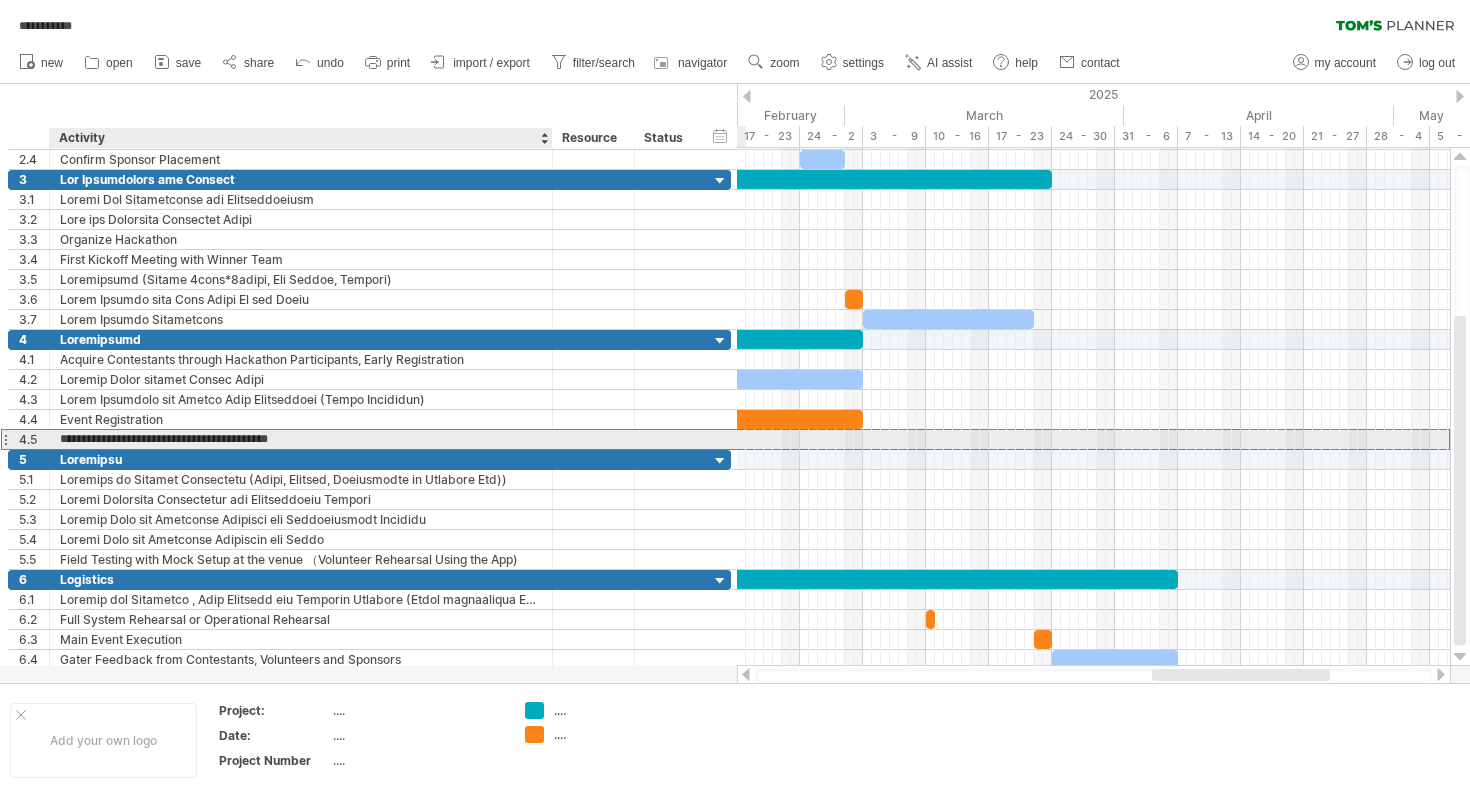 drag, startPoint x: 306, startPoint y: 441, endPoint x: 209, endPoint y: 435, distance: 97.18539 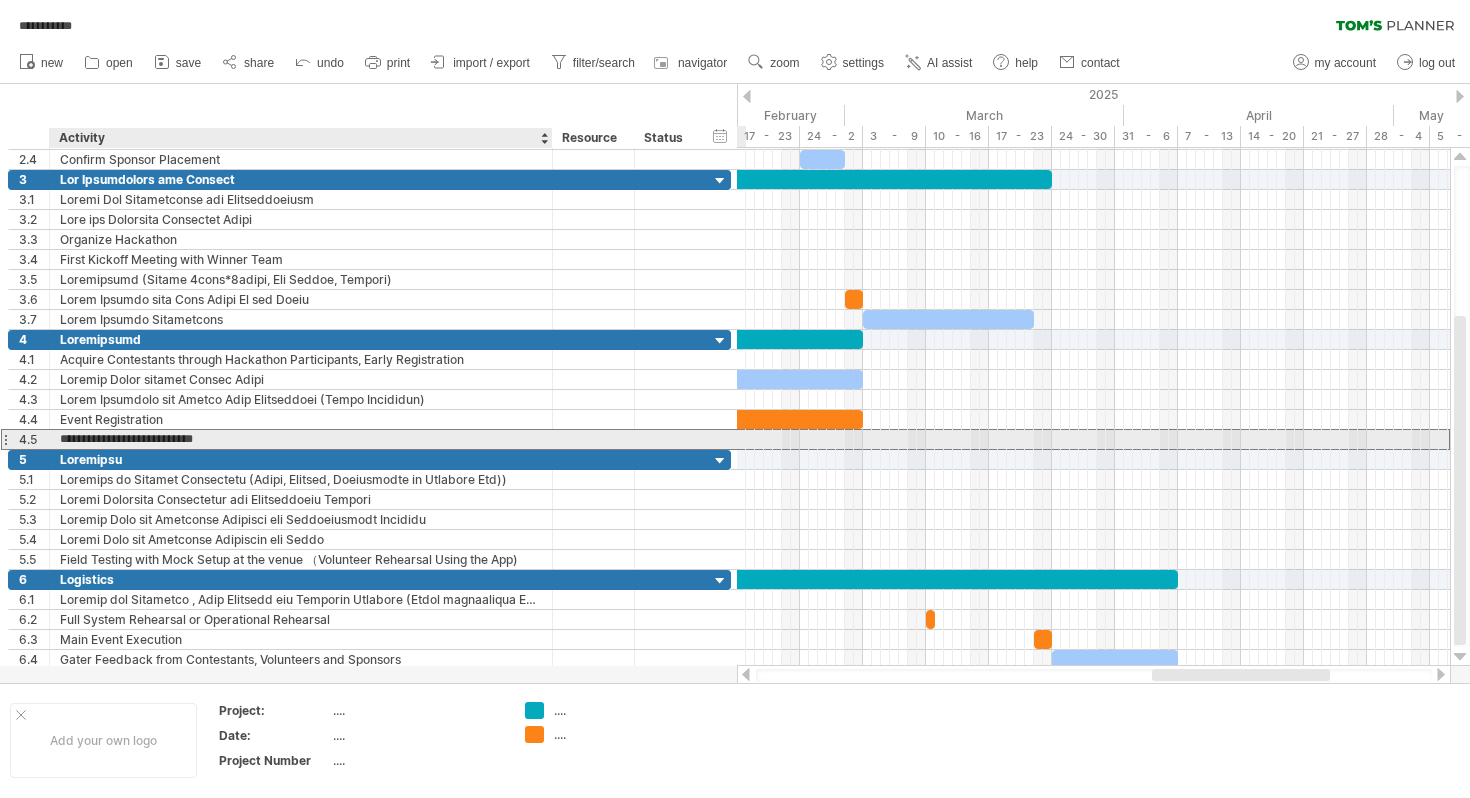 type on "**********" 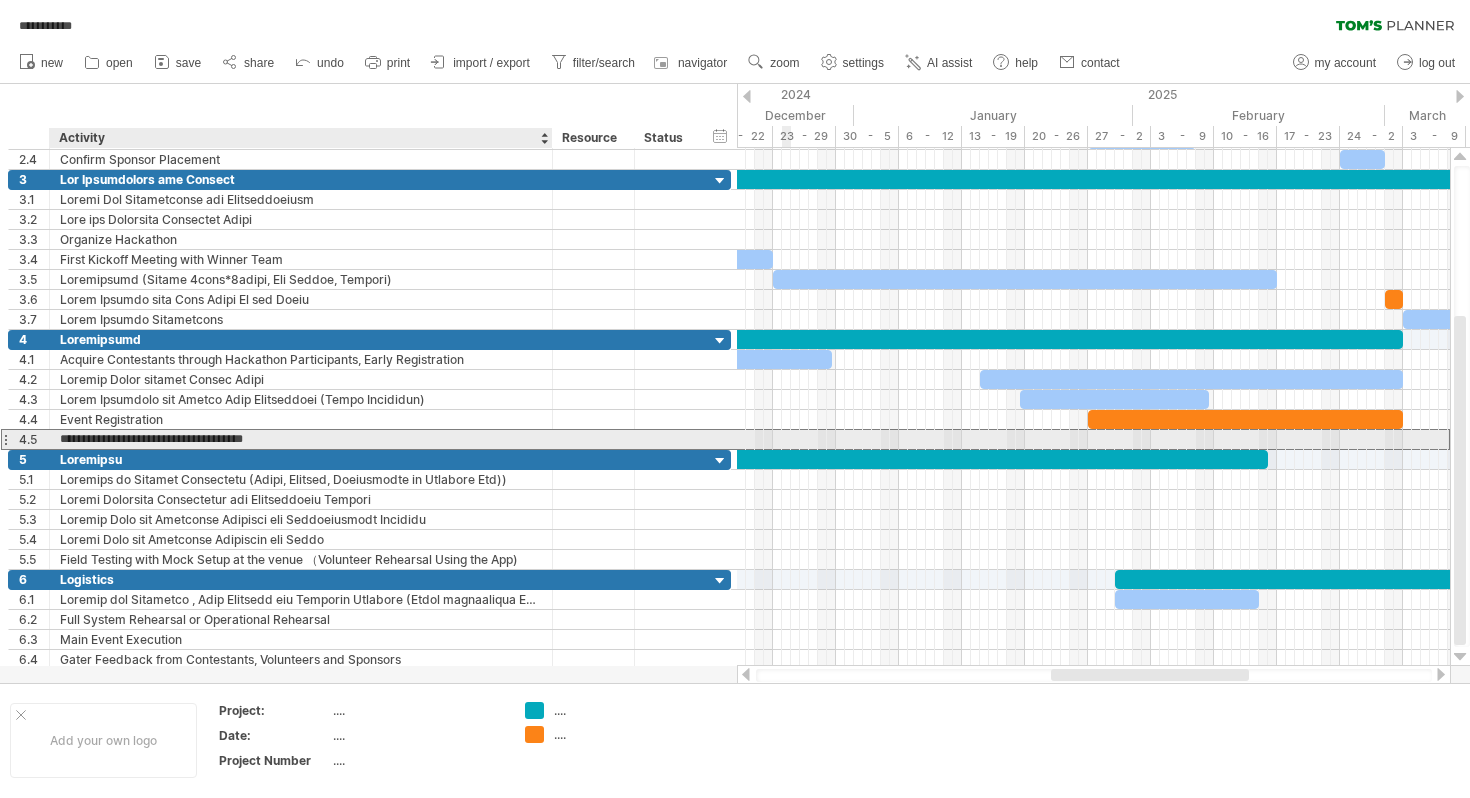 click on "**********" at bounding box center [301, 439] 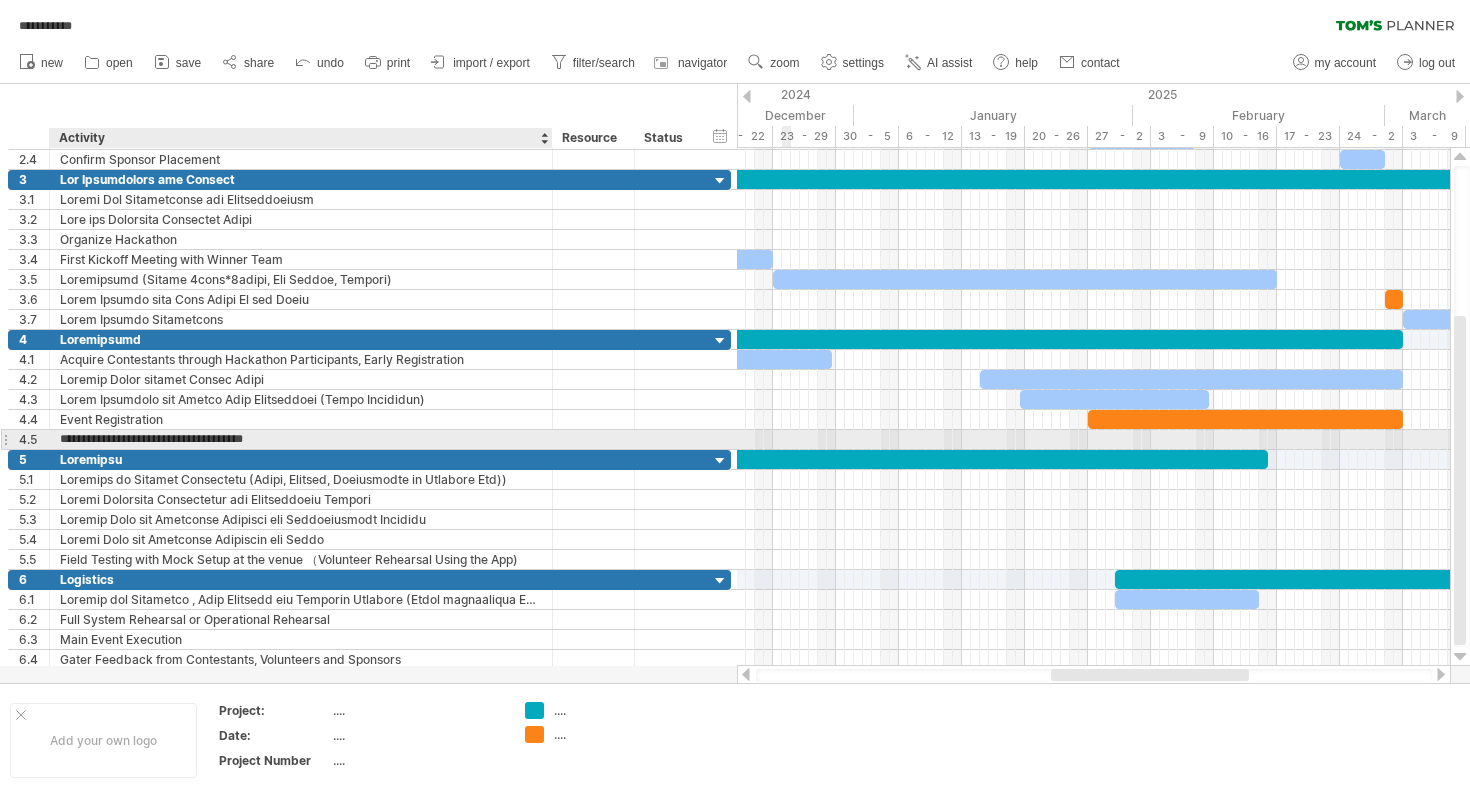 click on "**********" at bounding box center (301, 439) 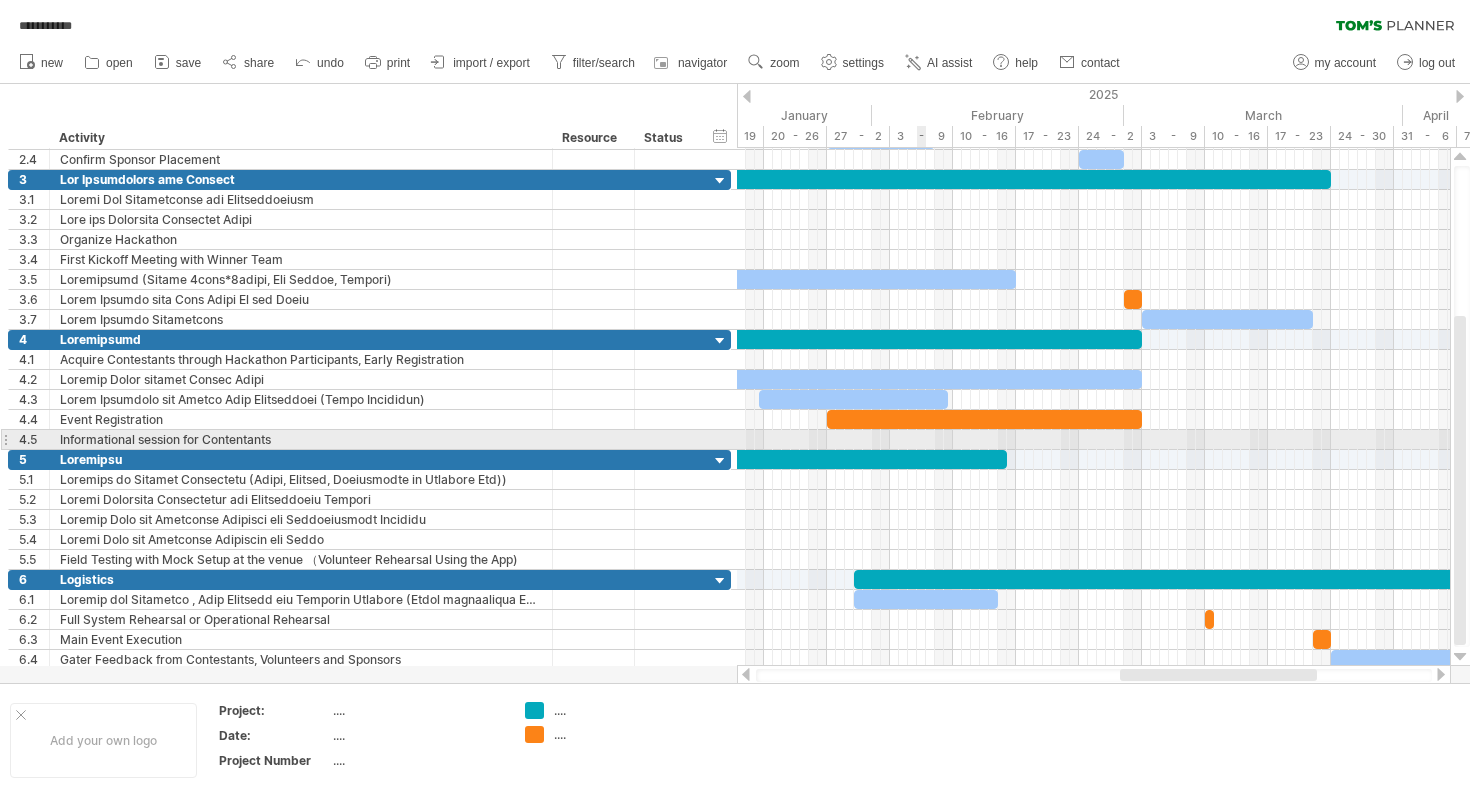 click at bounding box center [1093, 440] 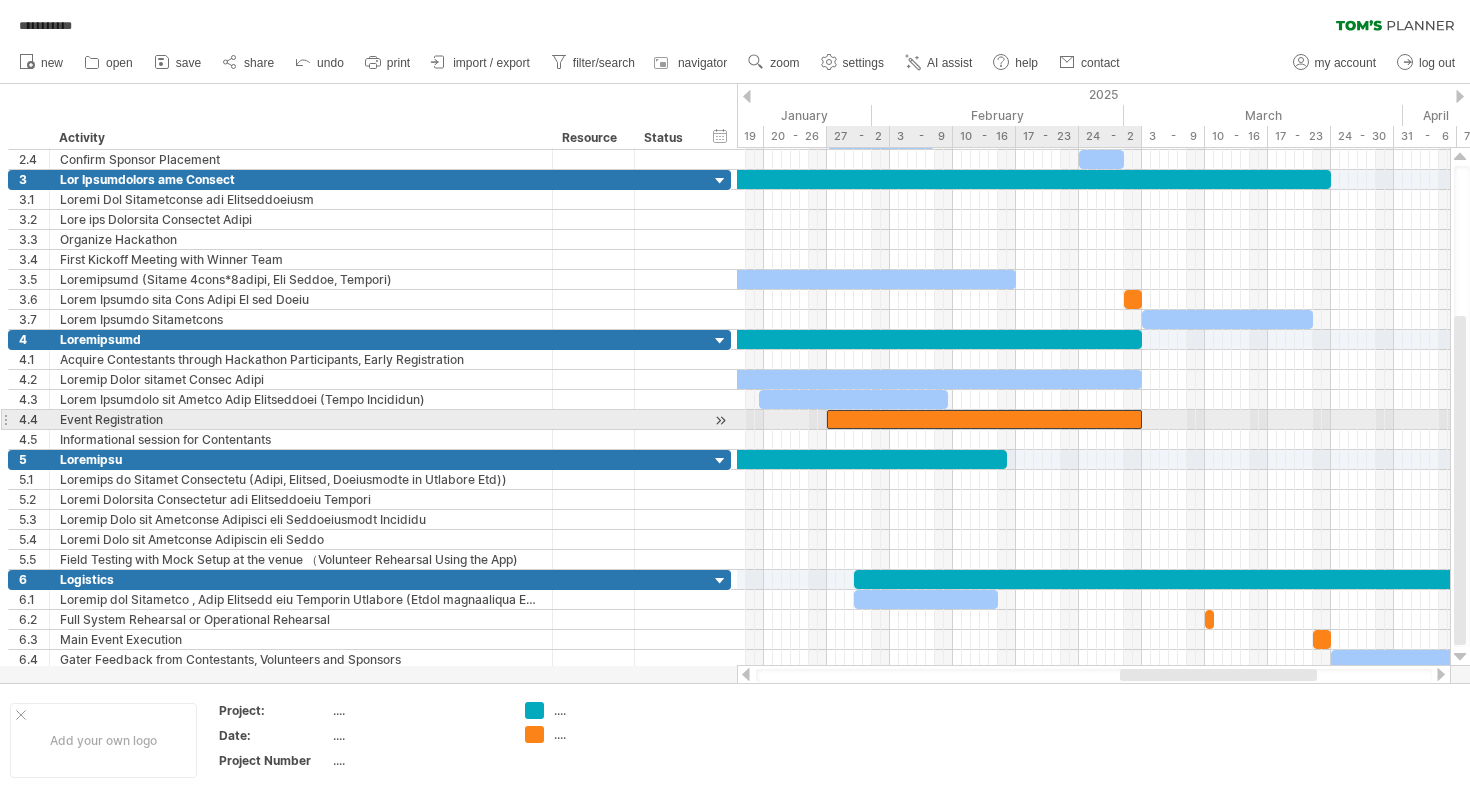 click at bounding box center (984, 419) 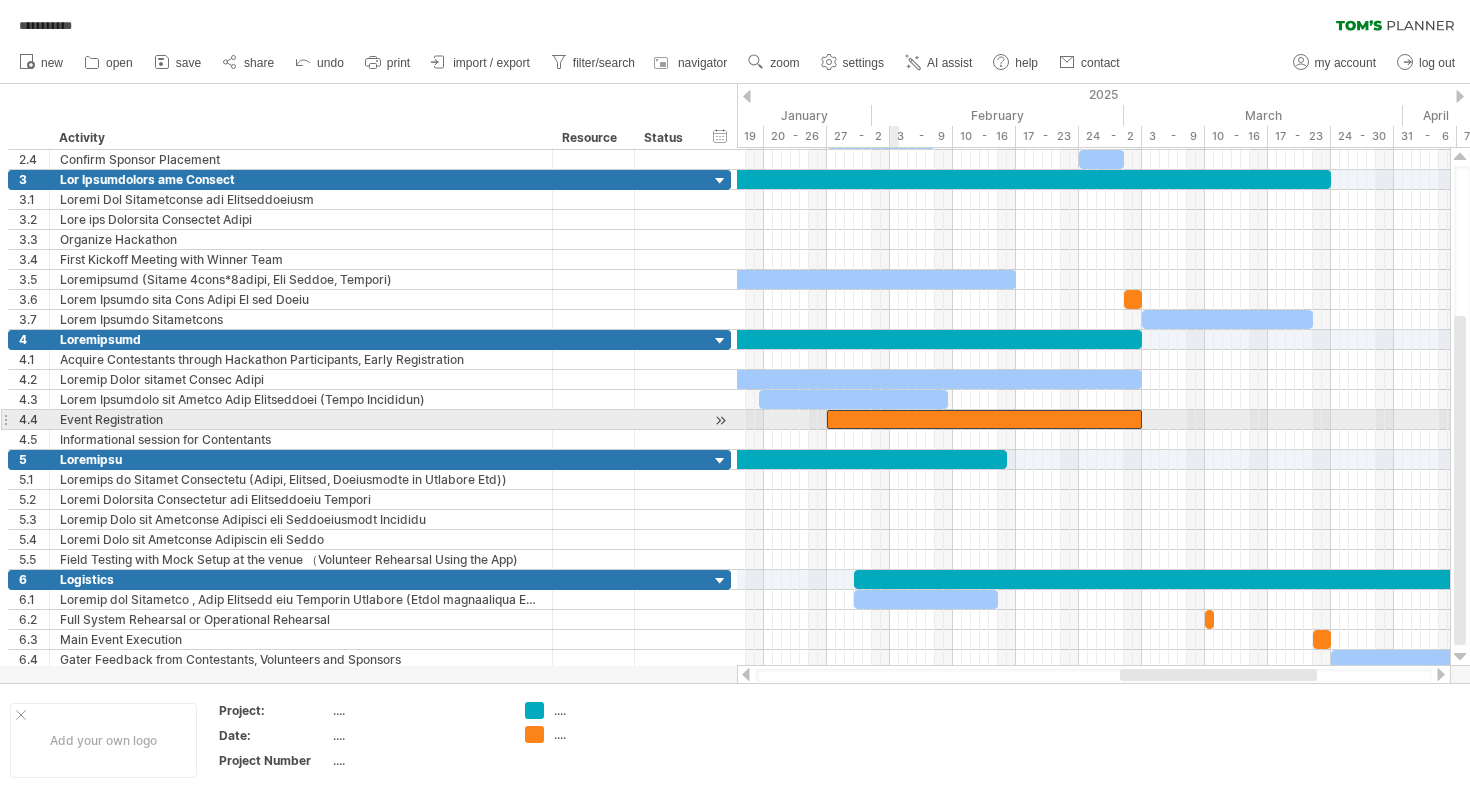 click at bounding box center [0, 0] 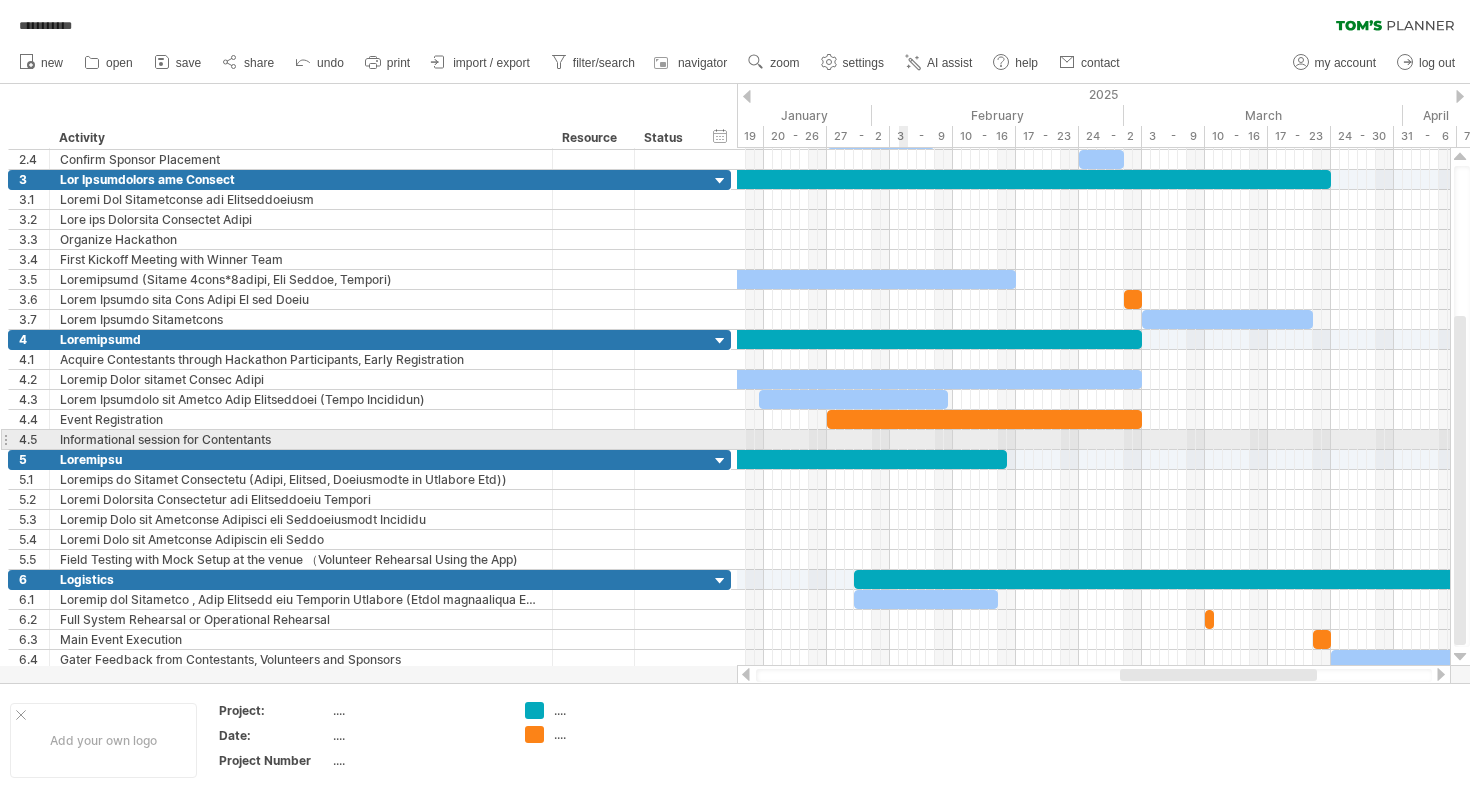 click at bounding box center [1093, 440] 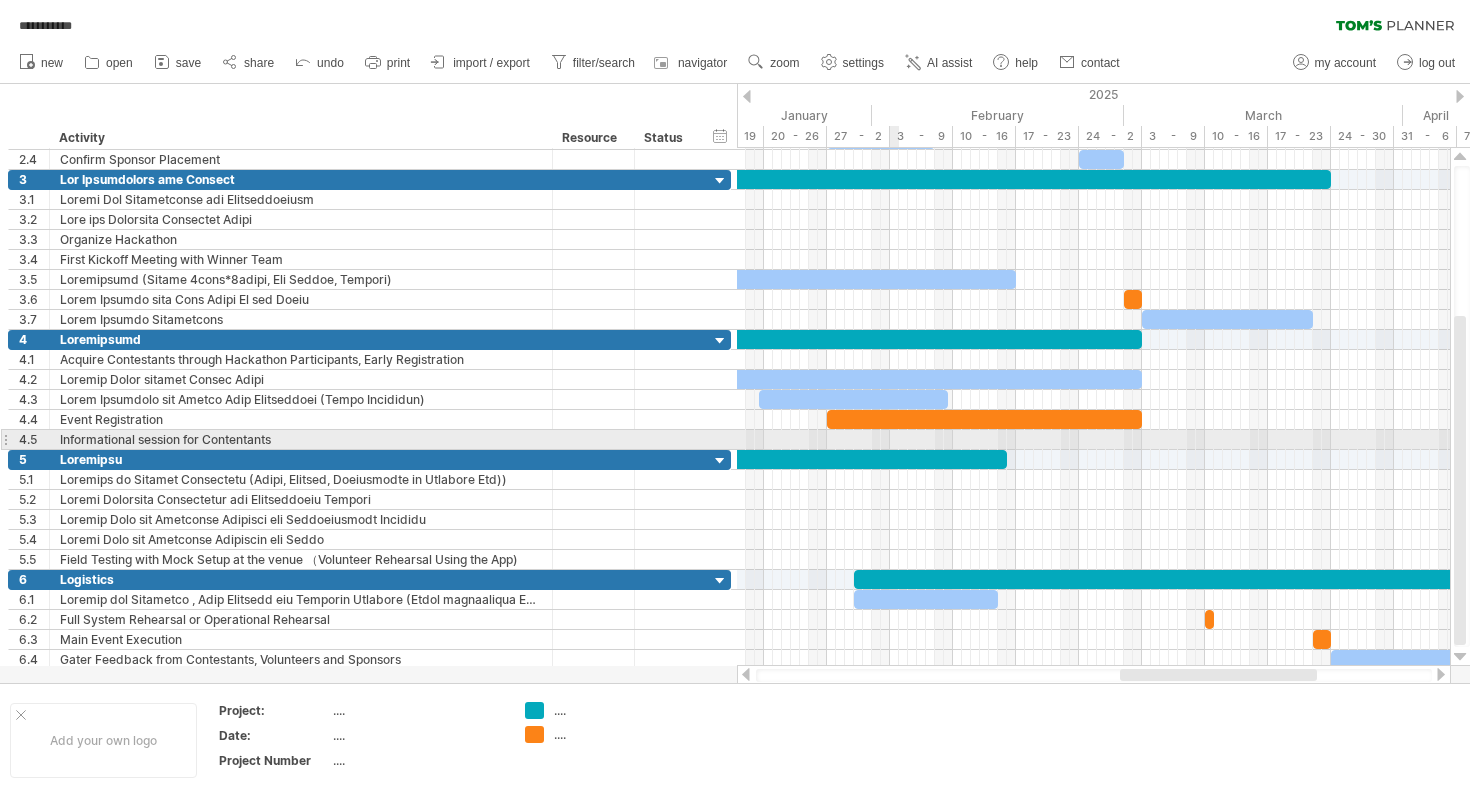 click at bounding box center [1093, 440] 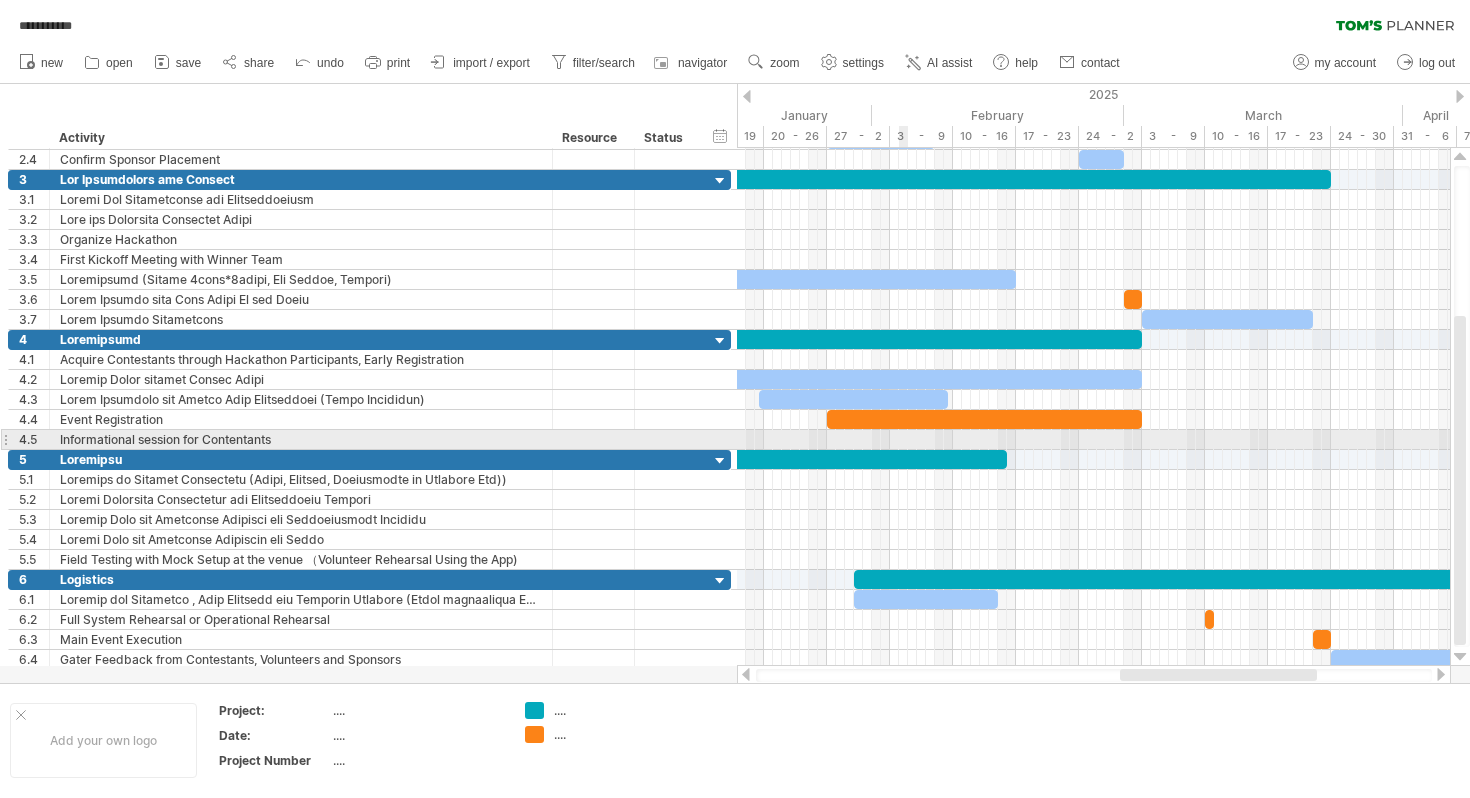 click at bounding box center [1093, 440] 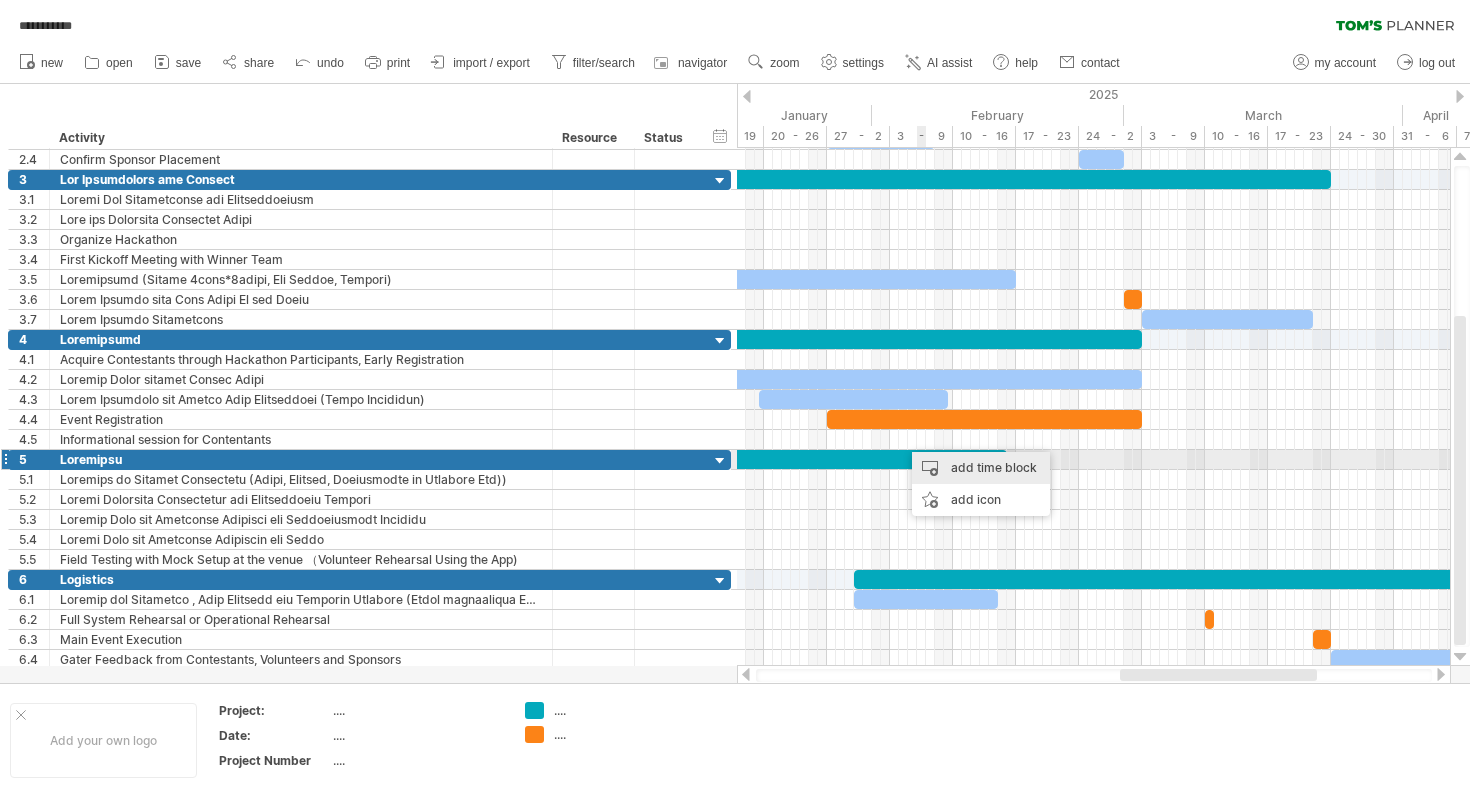 click on "add time block" at bounding box center [981, 468] 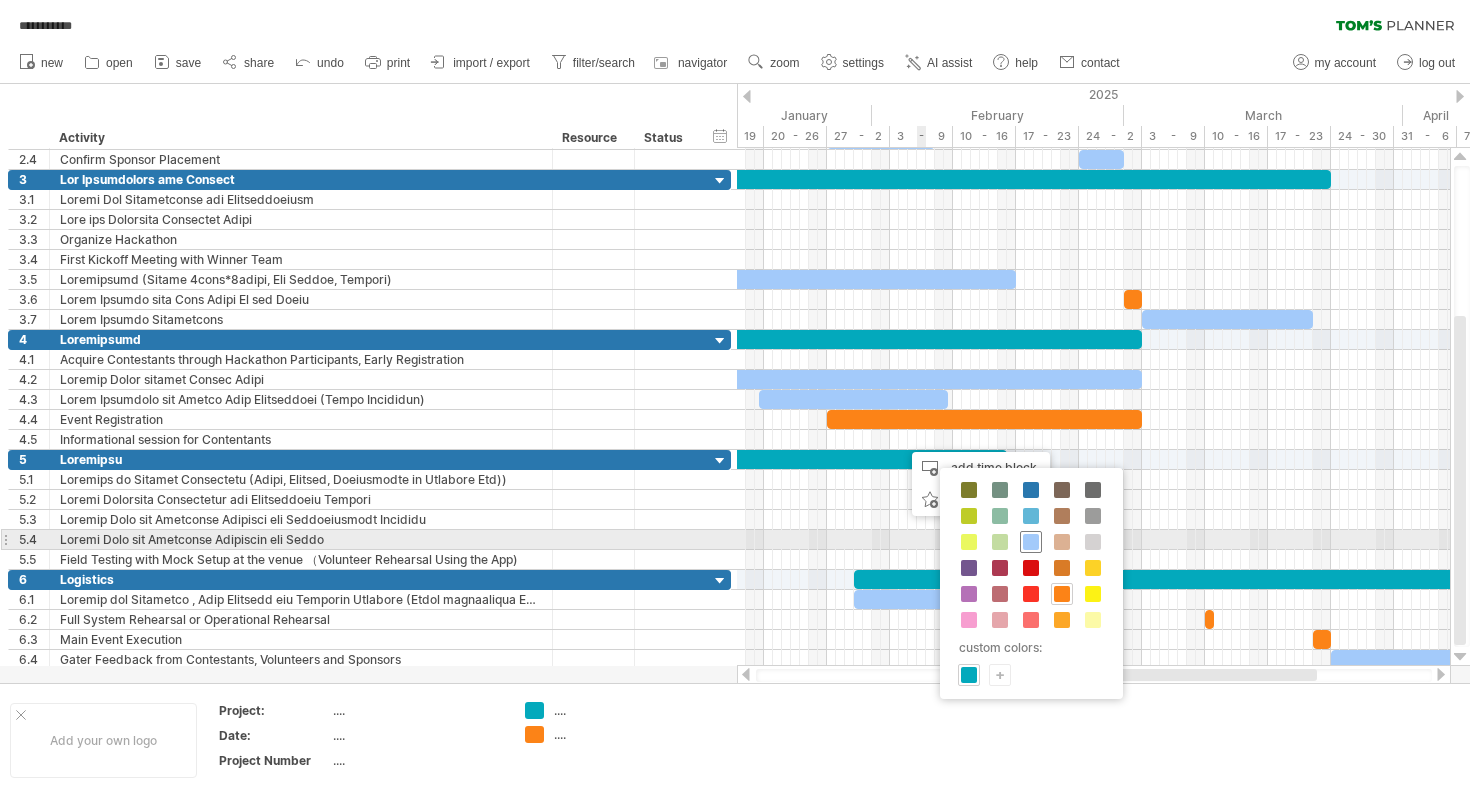 click at bounding box center (1031, 542) 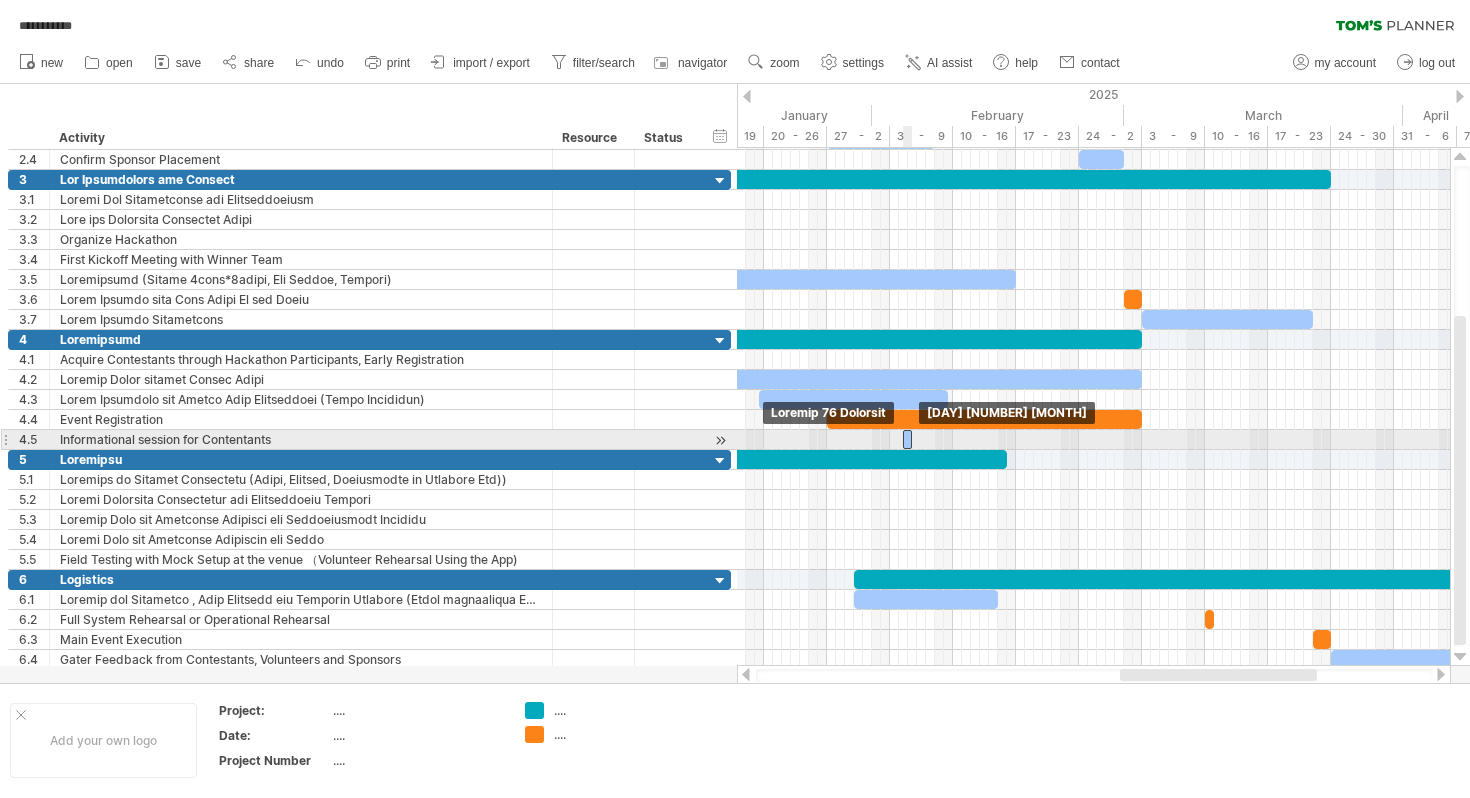 click at bounding box center (907, 439) 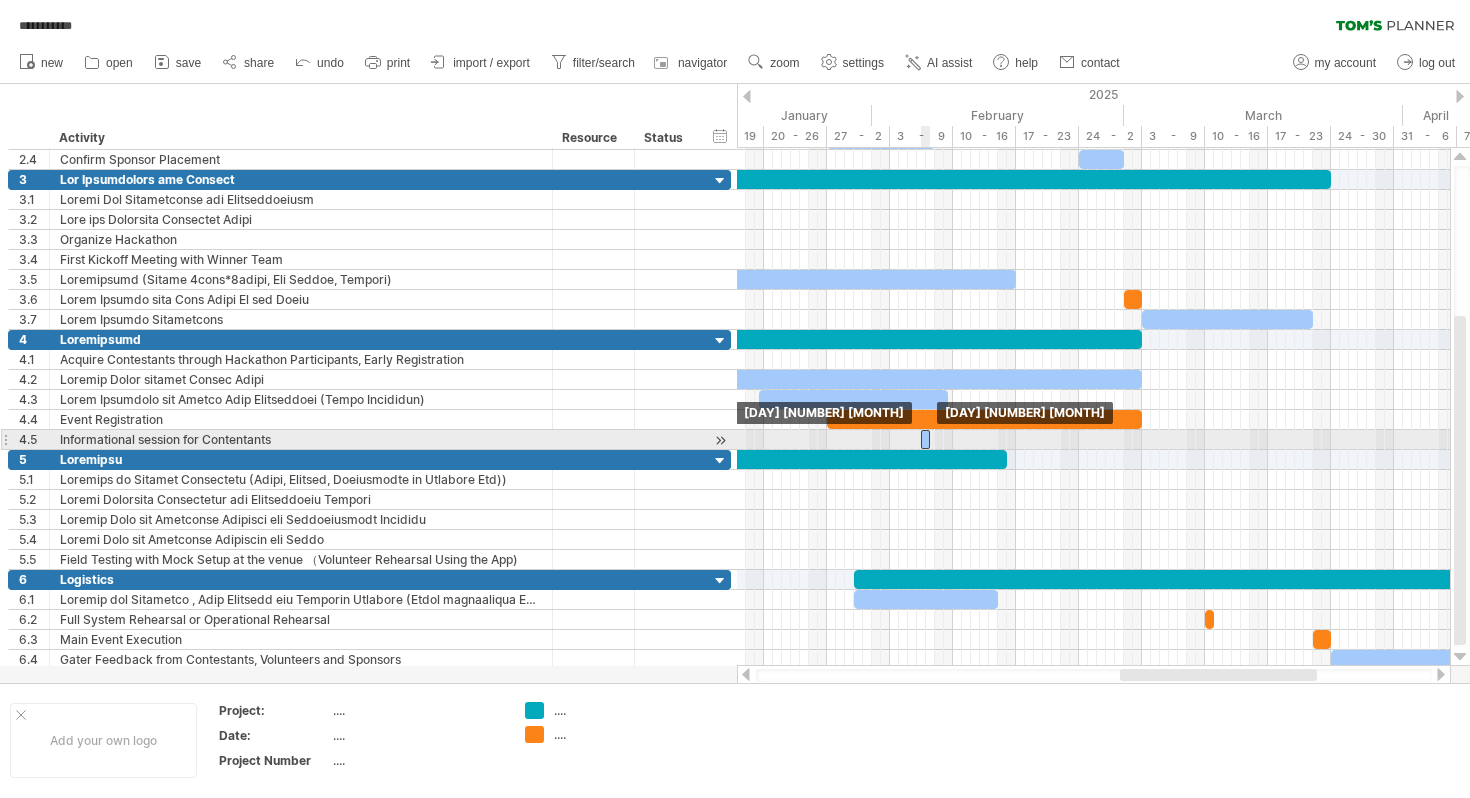 drag, startPoint x: 907, startPoint y: 442, endPoint x: 927, endPoint y: 445, distance: 20.22375 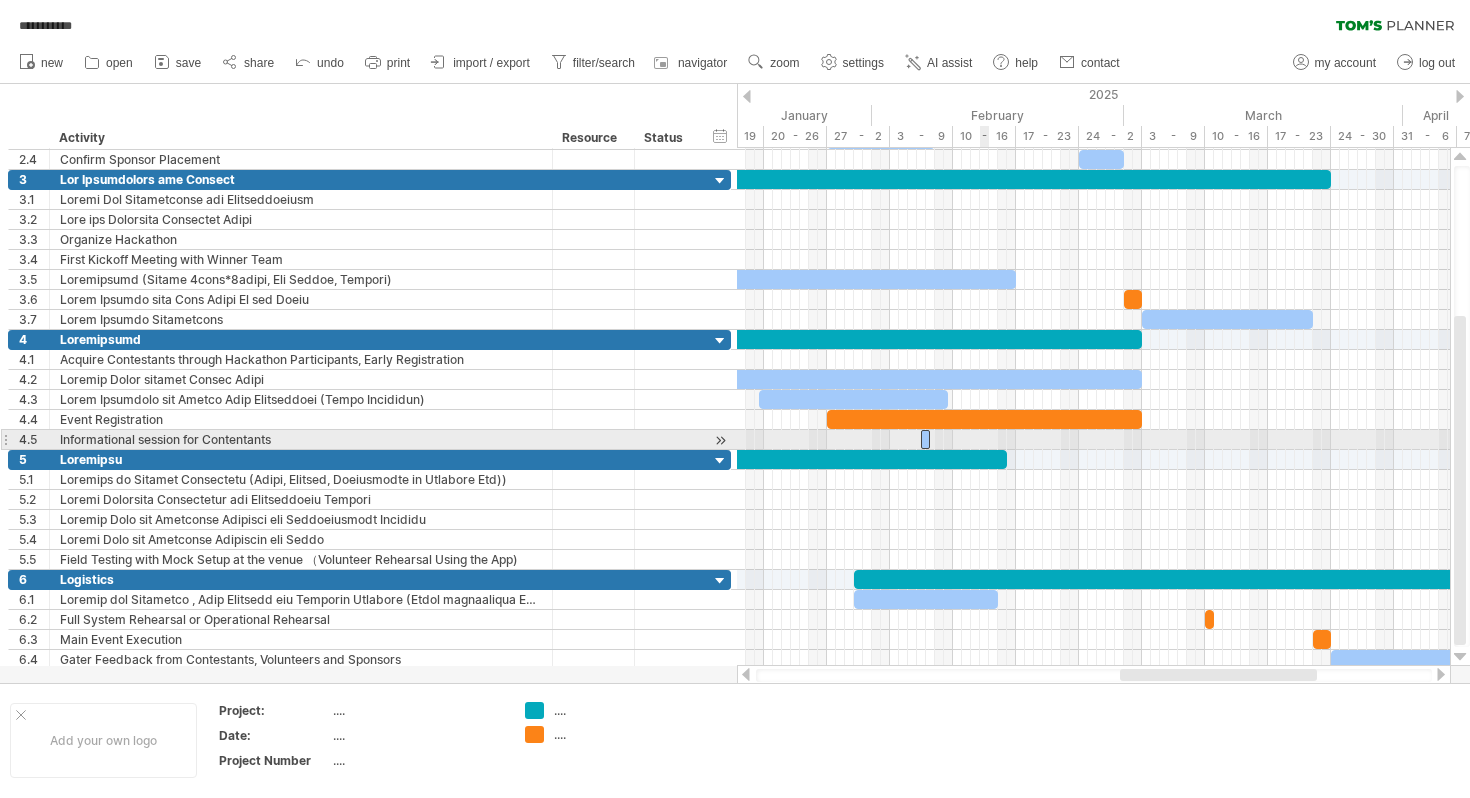 click at bounding box center (1093, 440) 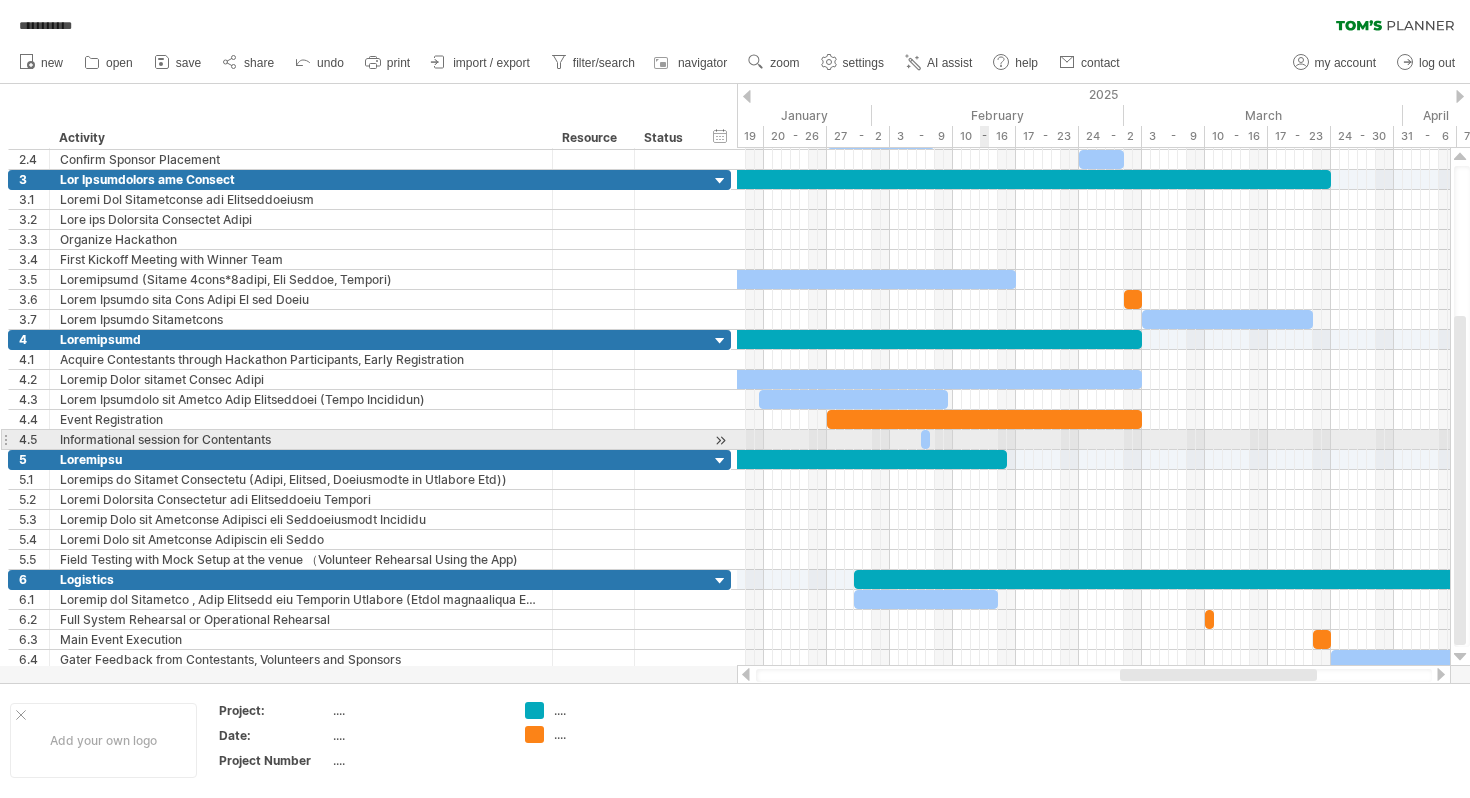click at bounding box center [1093, 440] 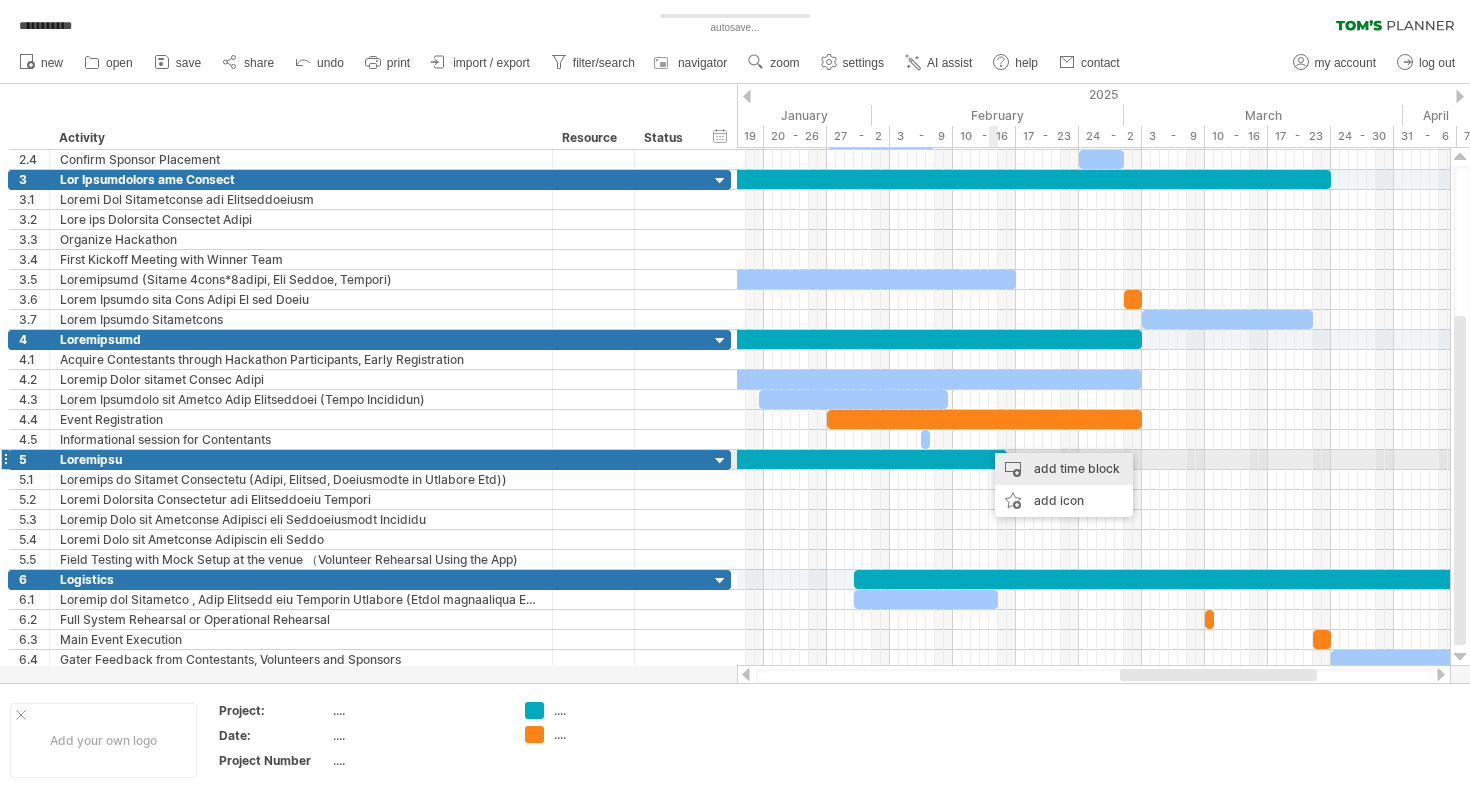 click on "add time block" at bounding box center [1064, 469] 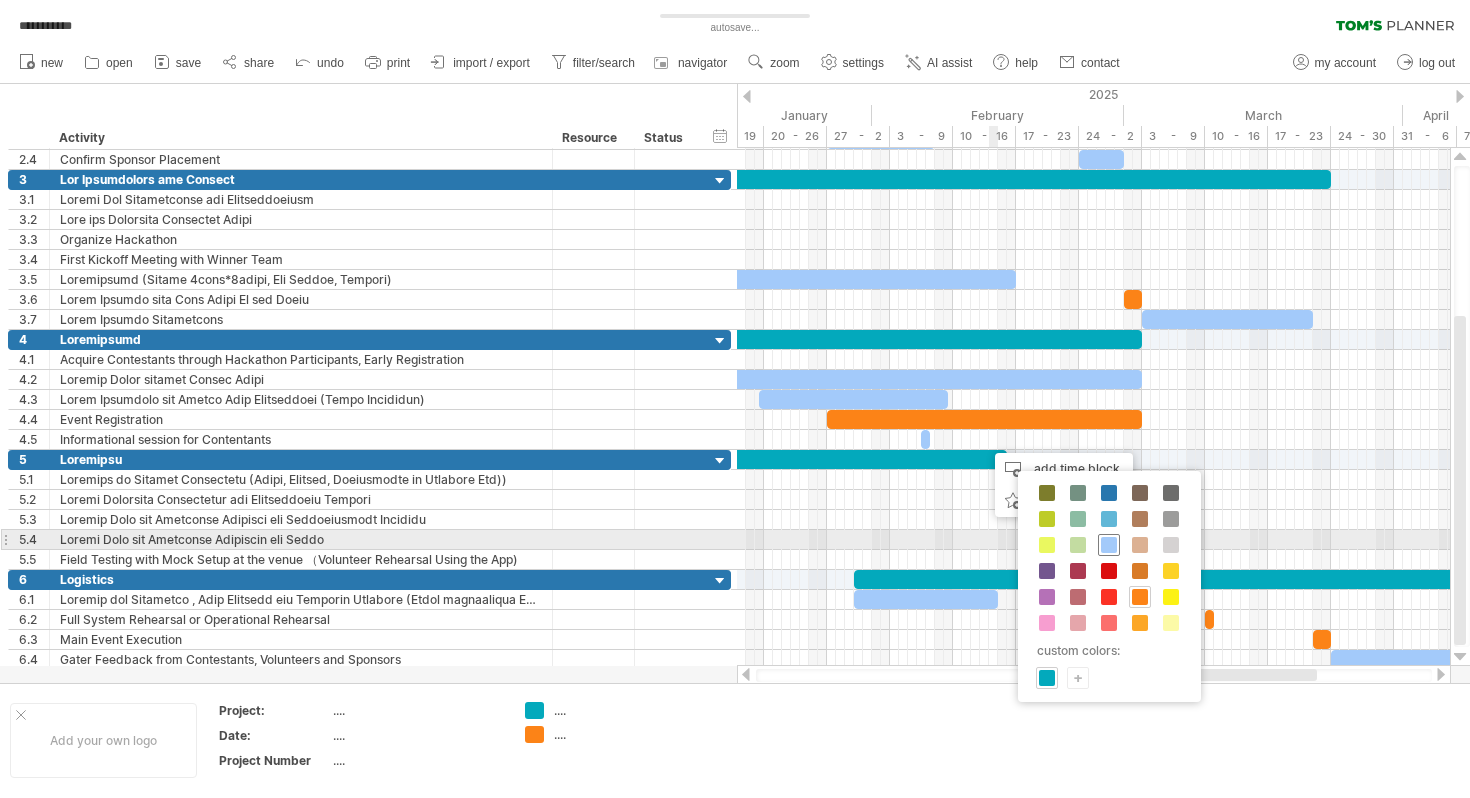 click at bounding box center [1109, 545] 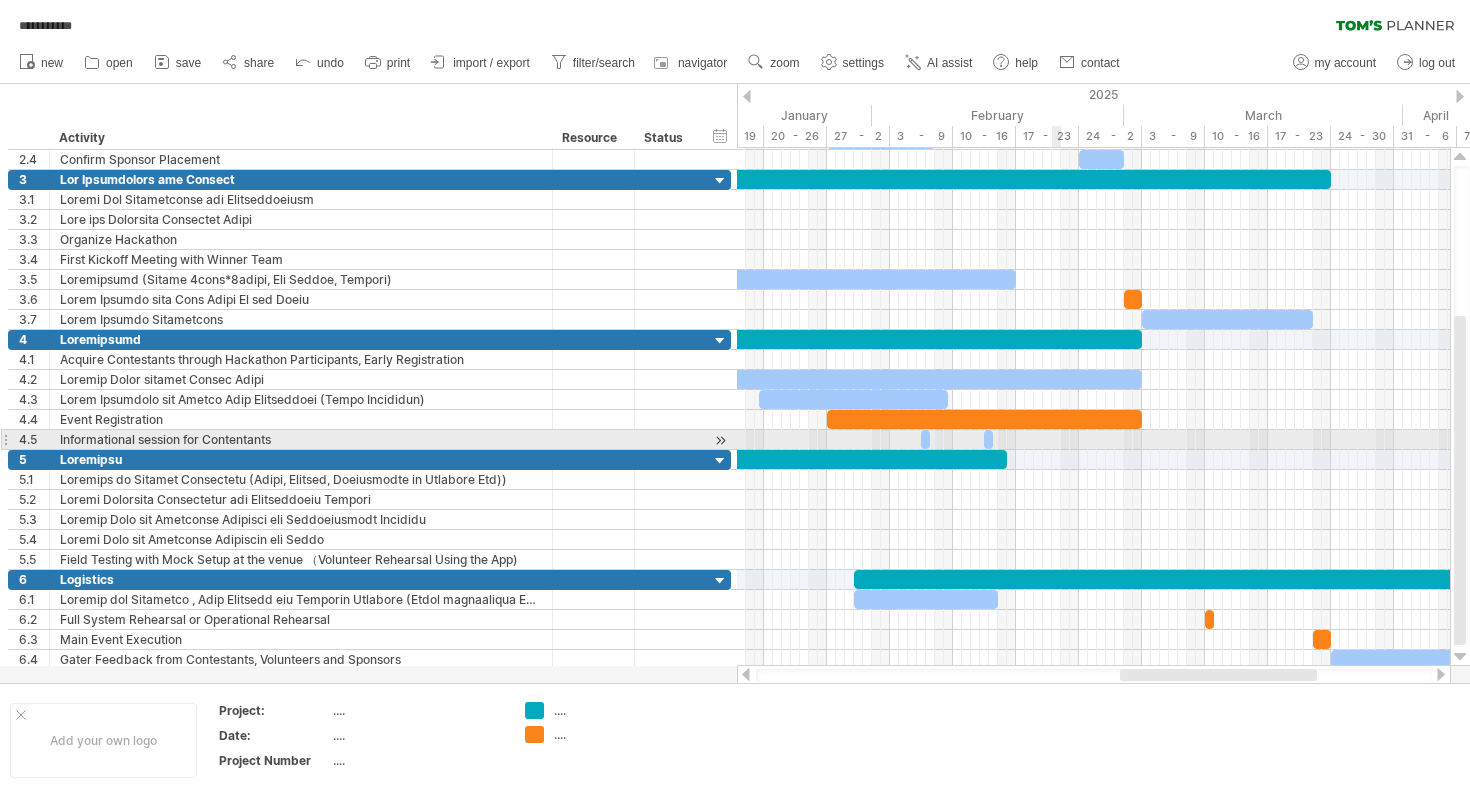 click at bounding box center [1093, 440] 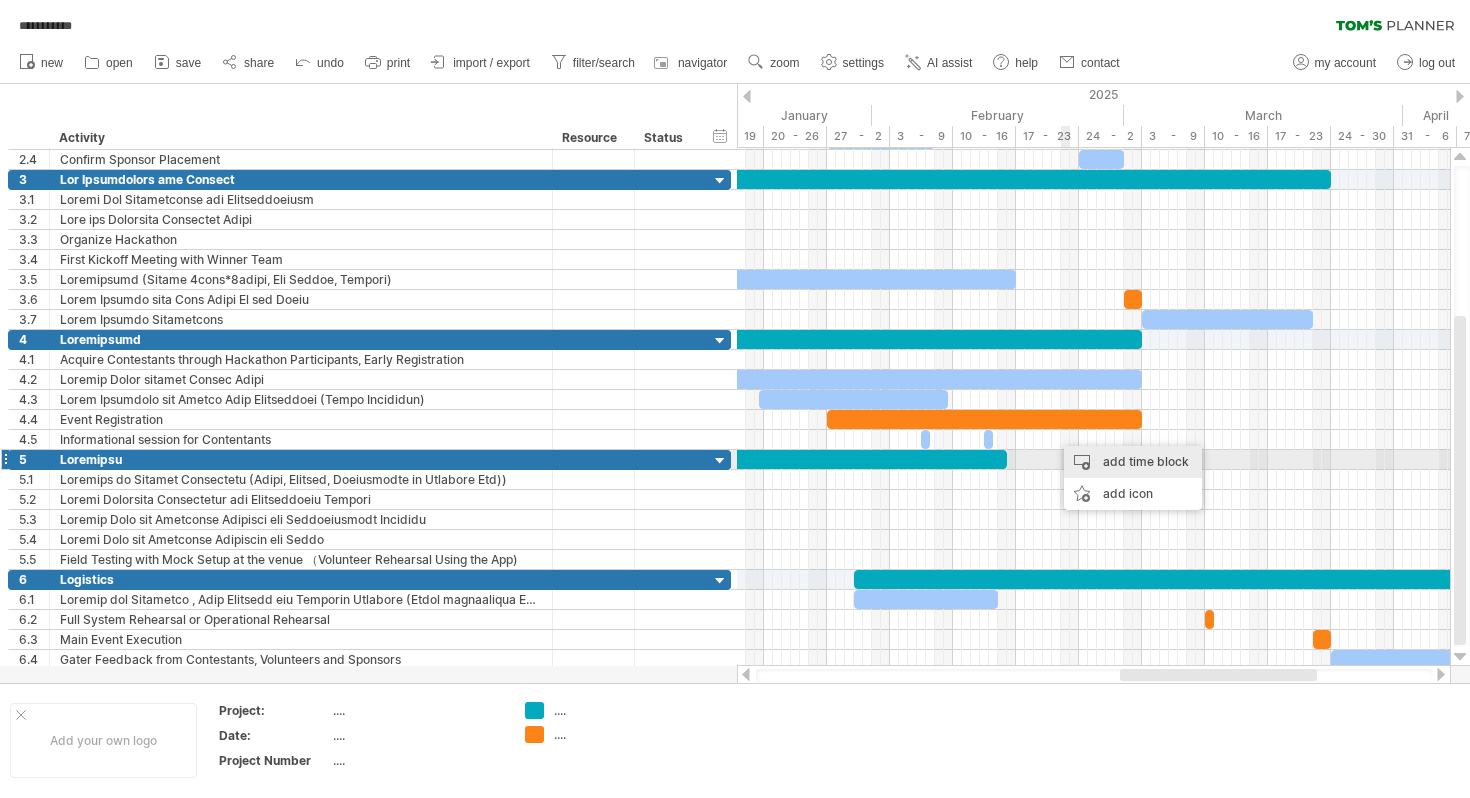 click on "add time block" at bounding box center (1133, 462) 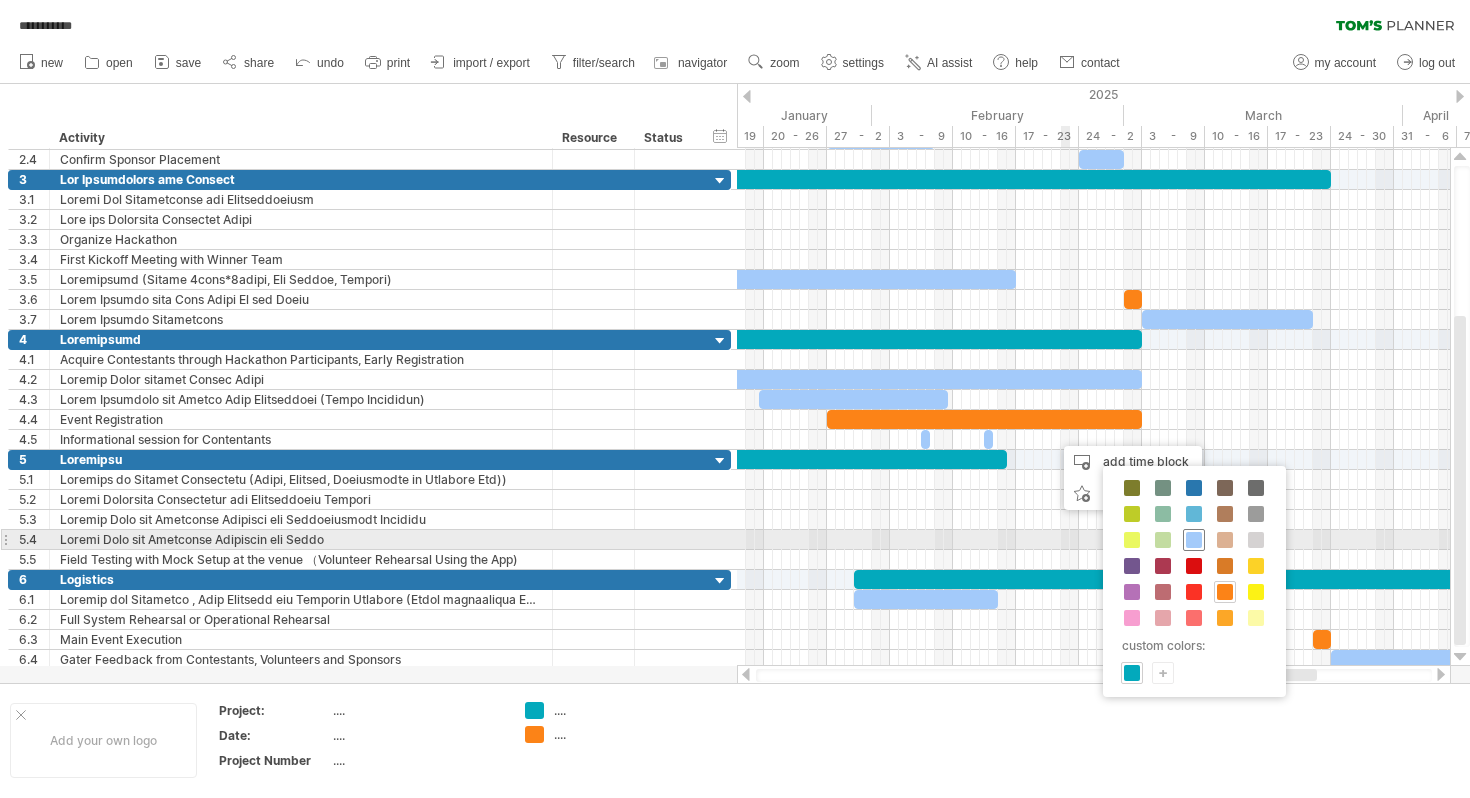 click at bounding box center (1194, 540) 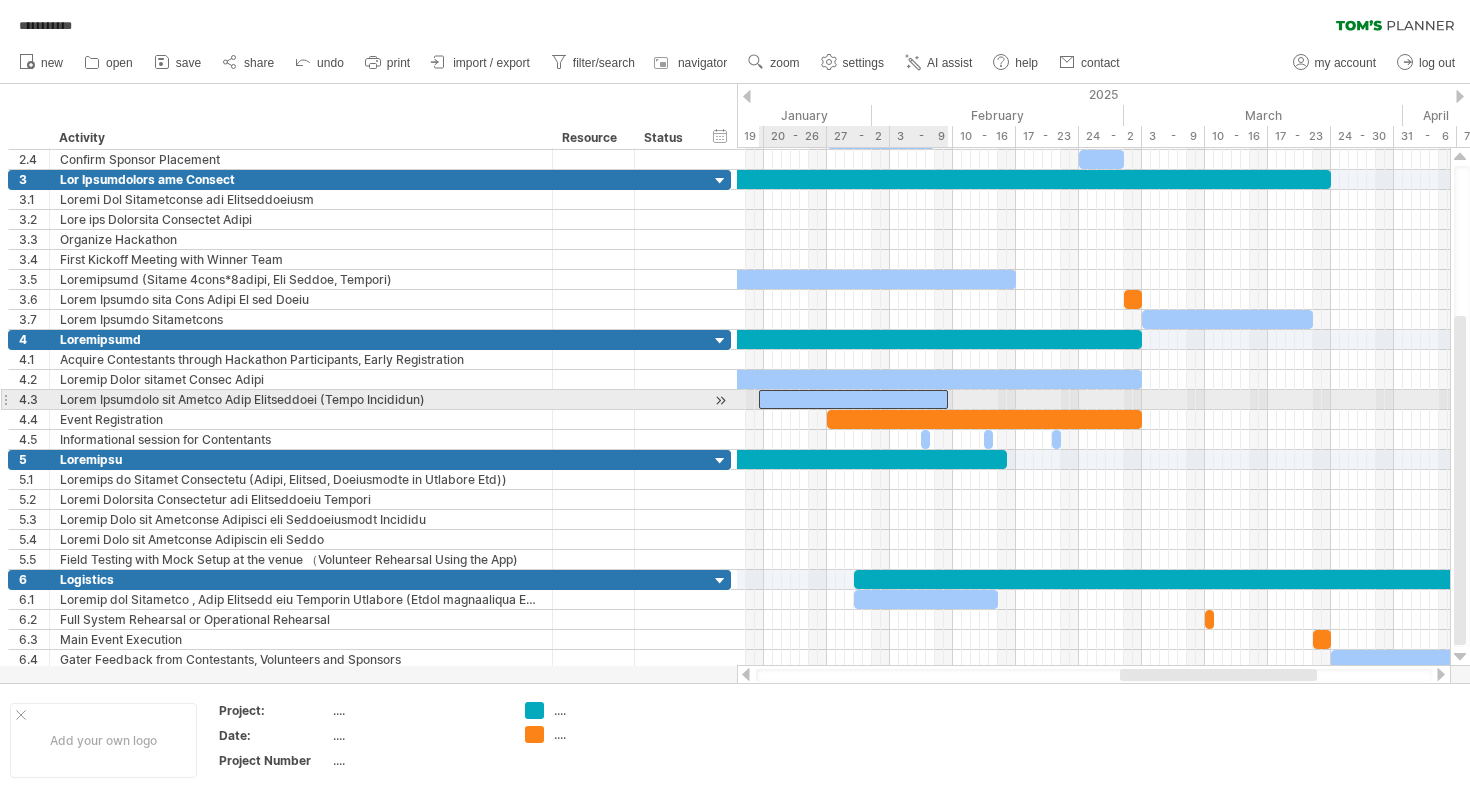 click at bounding box center [853, 399] 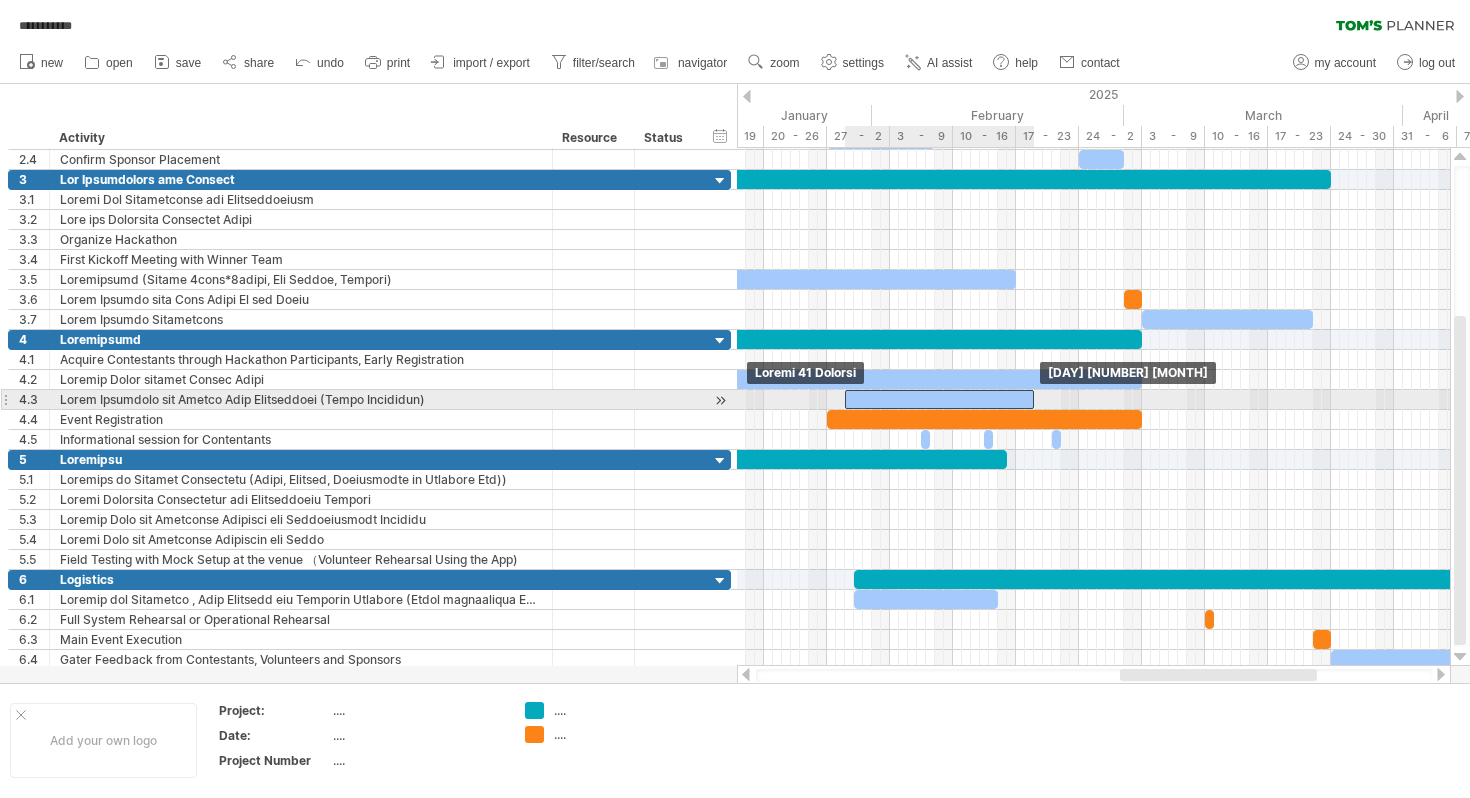 drag, startPoint x: 901, startPoint y: 398, endPoint x: 988, endPoint y: 403, distance: 87.14356 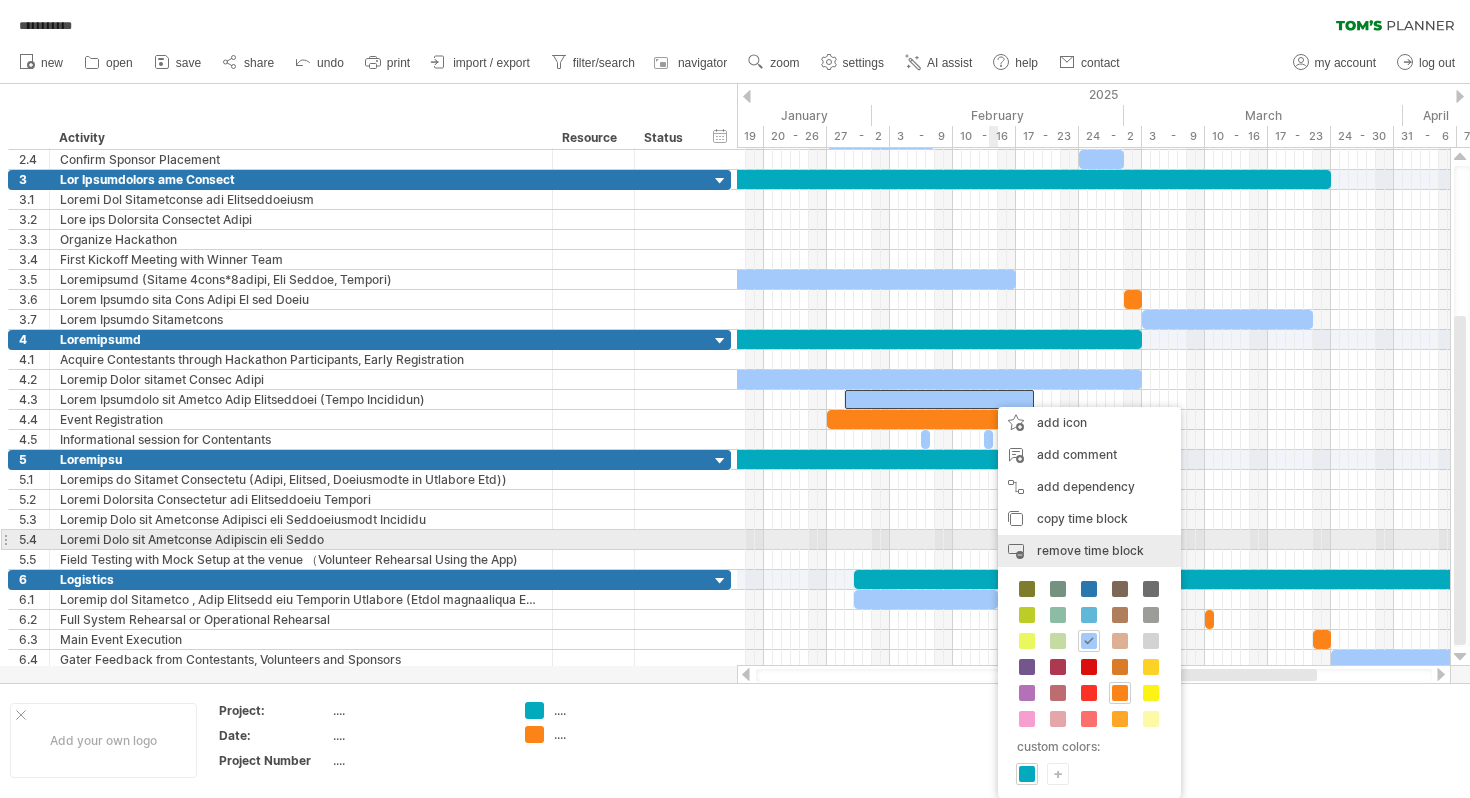 click on "remove time block remove selected items" at bounding box center (1089, 551) 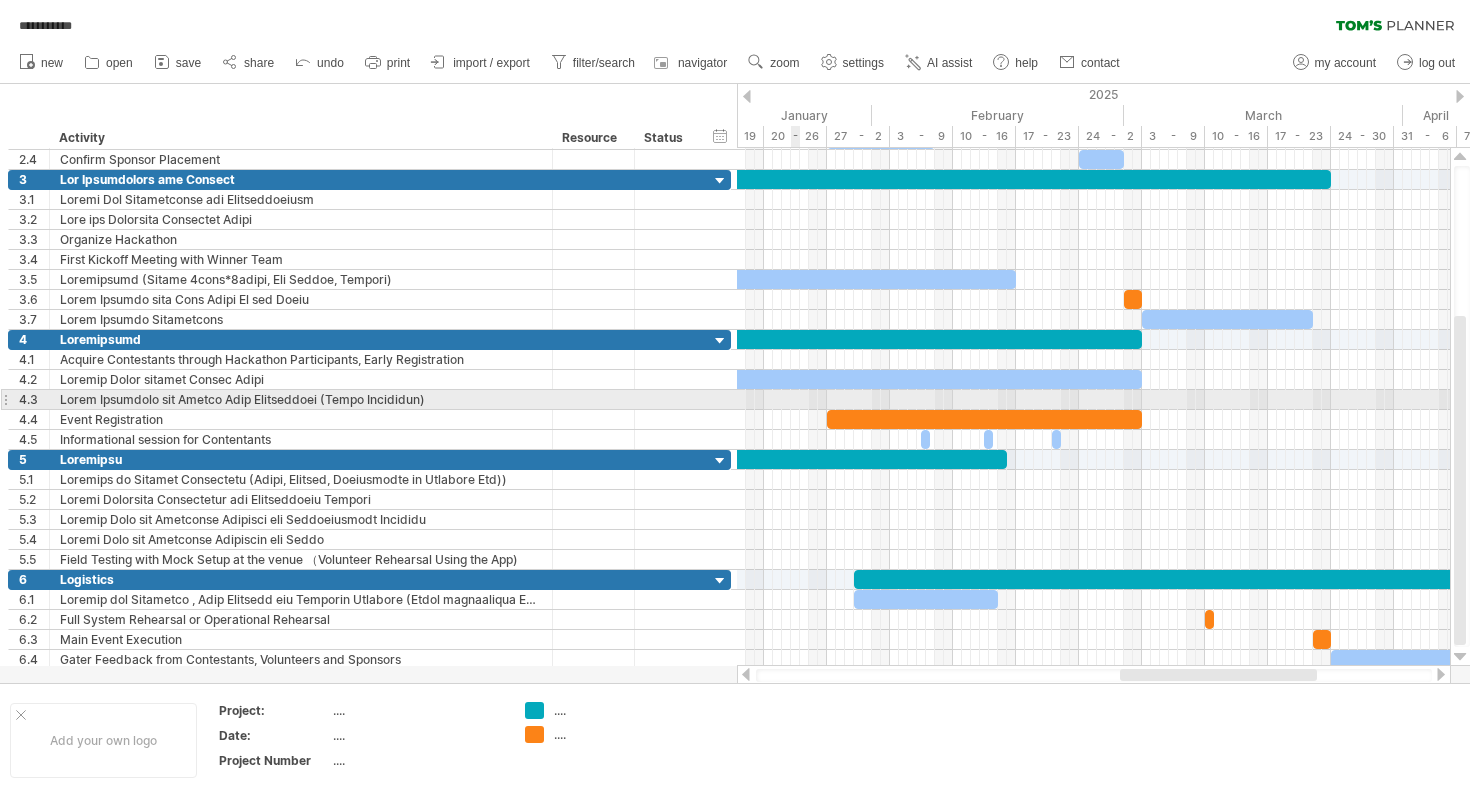 click at bounding box center (1093, 400) 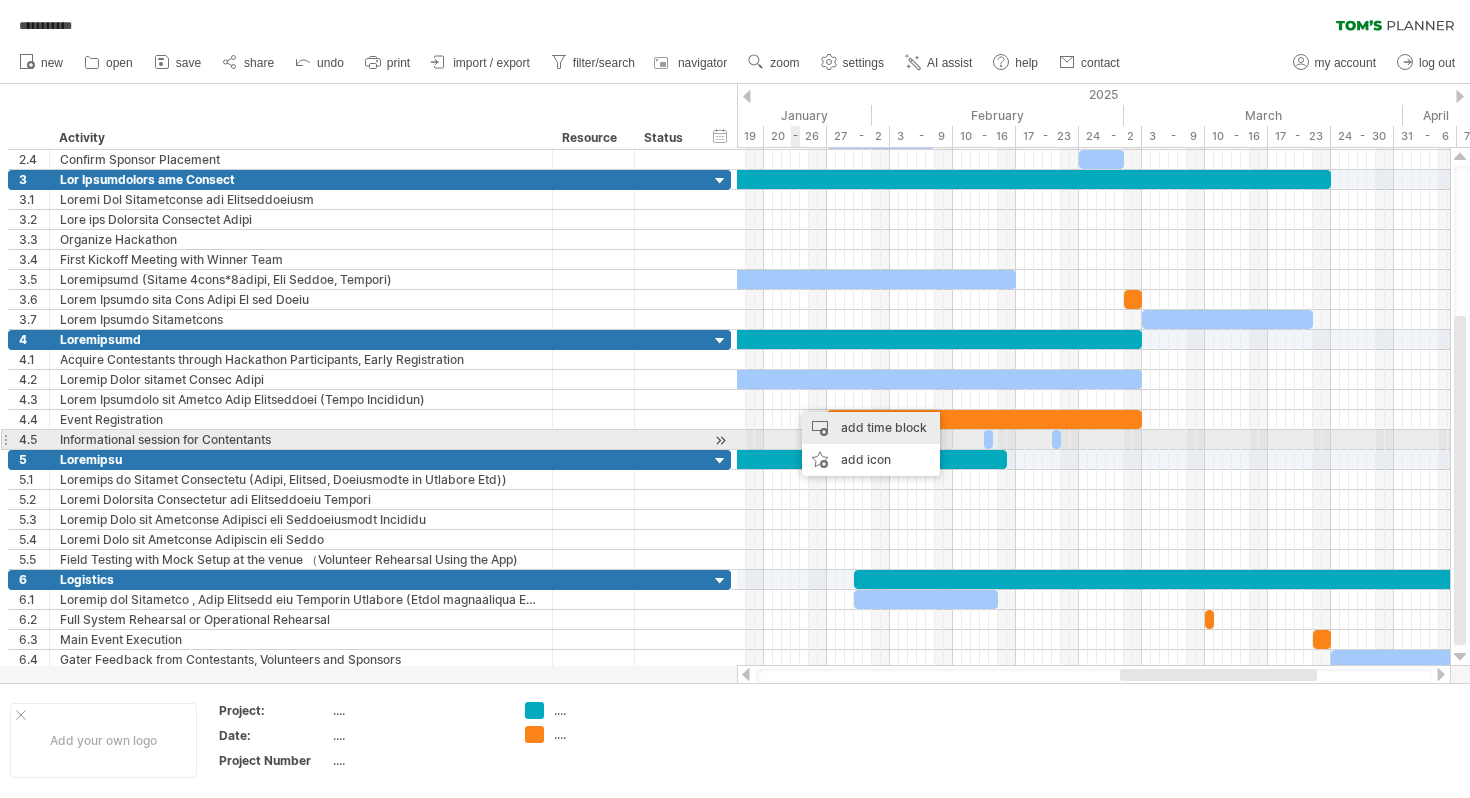 click on "add time block" at bounding box center [871, 428] 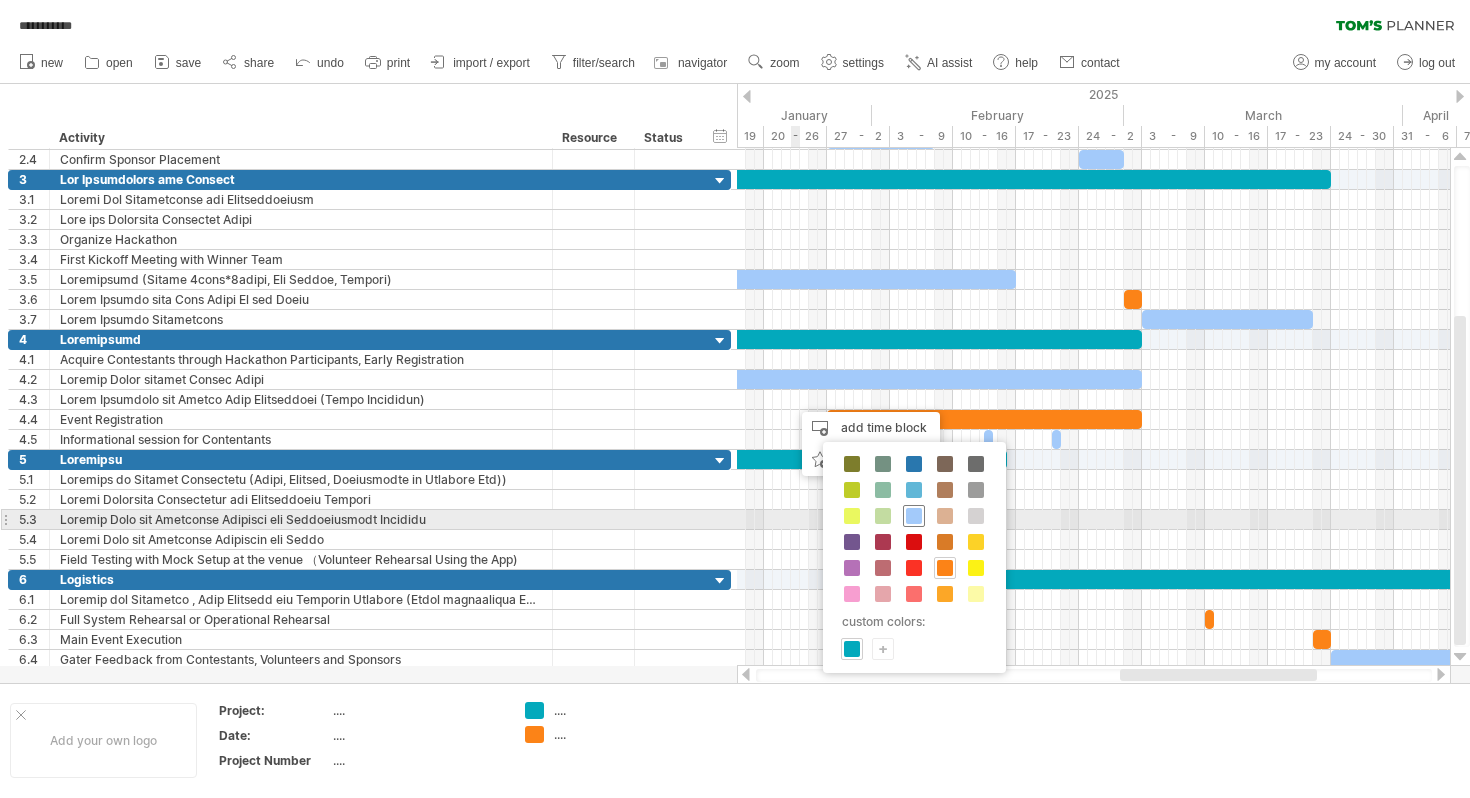 click at bounding box center (914, 516) 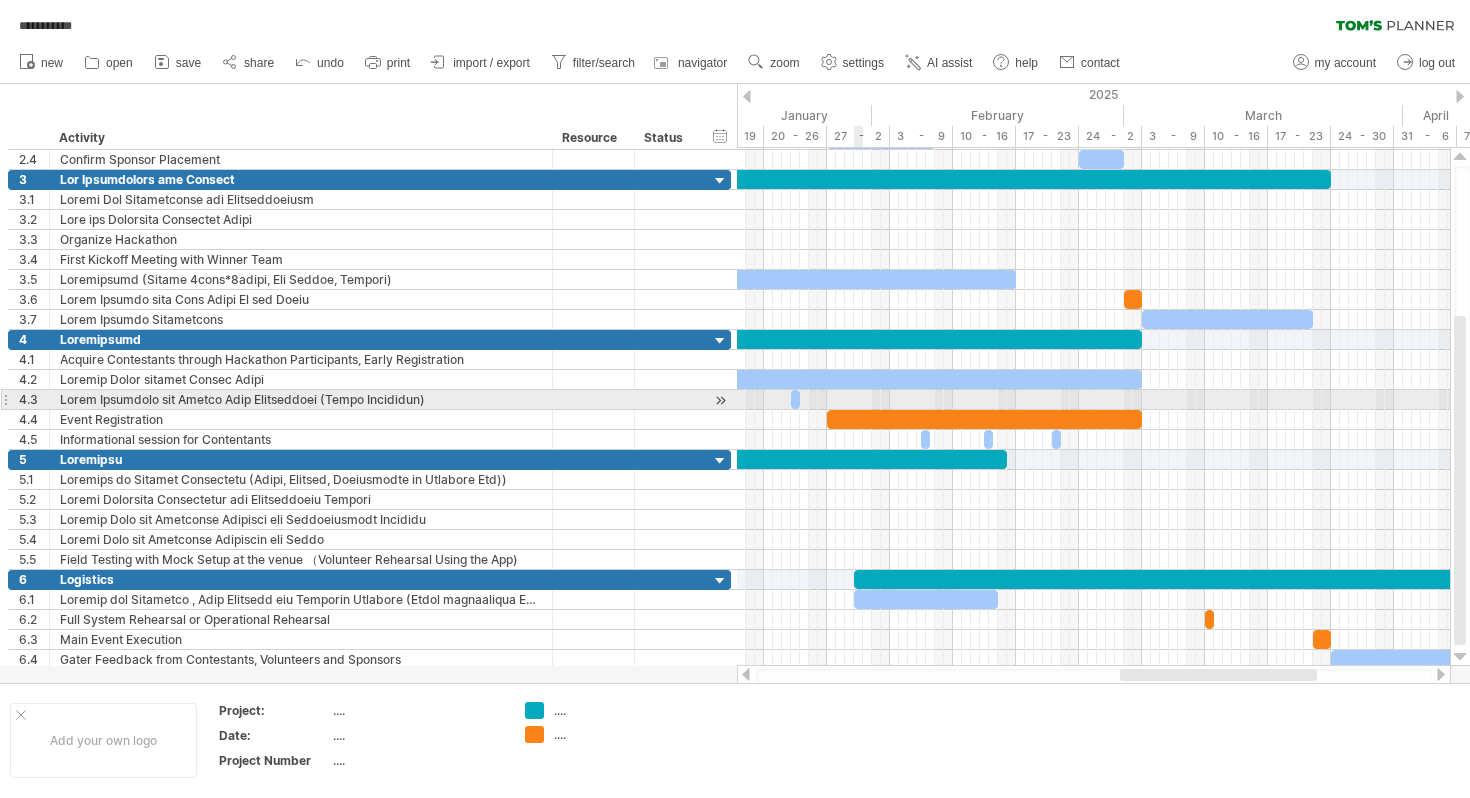 click at bounding box center [1093, 400] 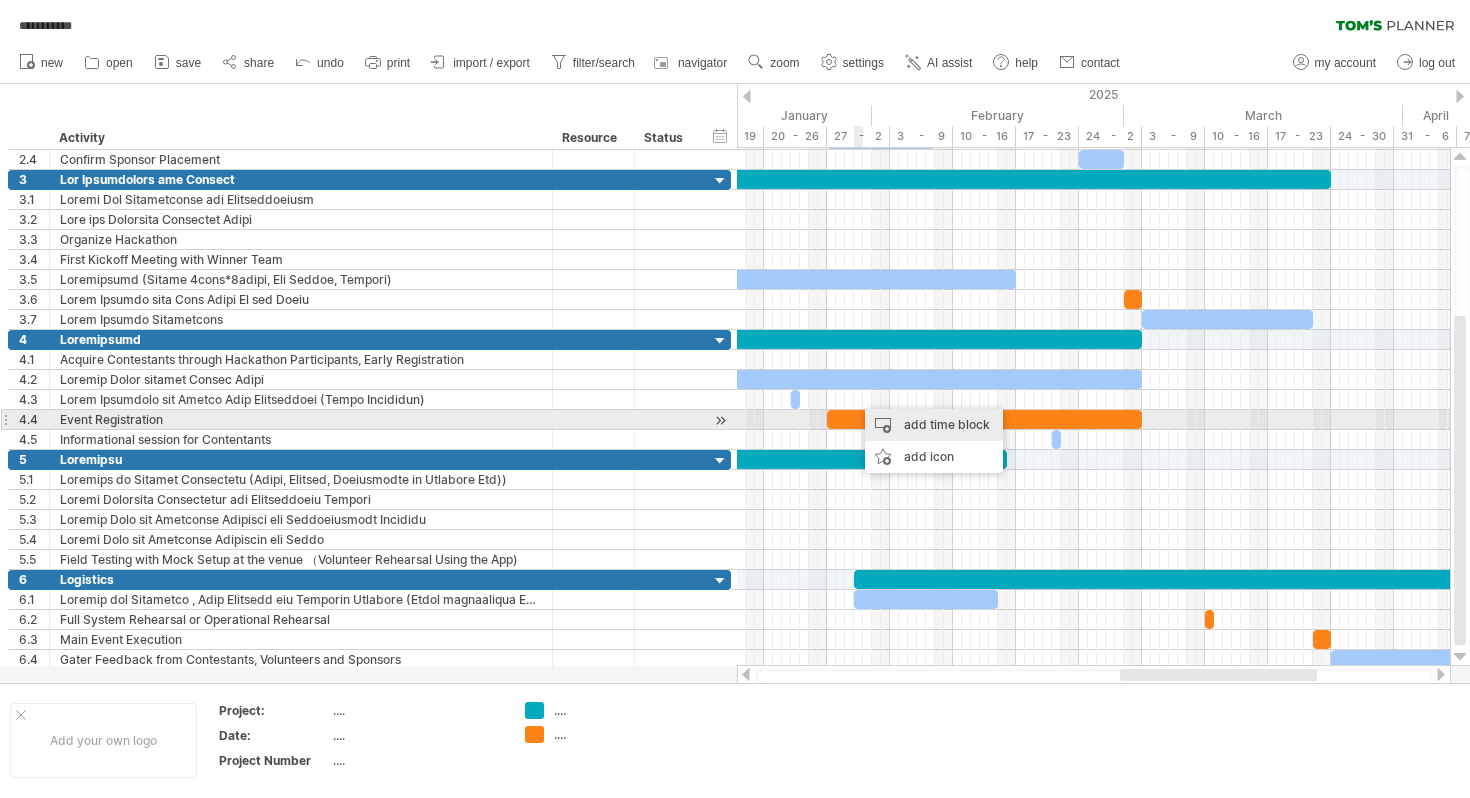 click on "add time block" at bounding box center [934, 425] 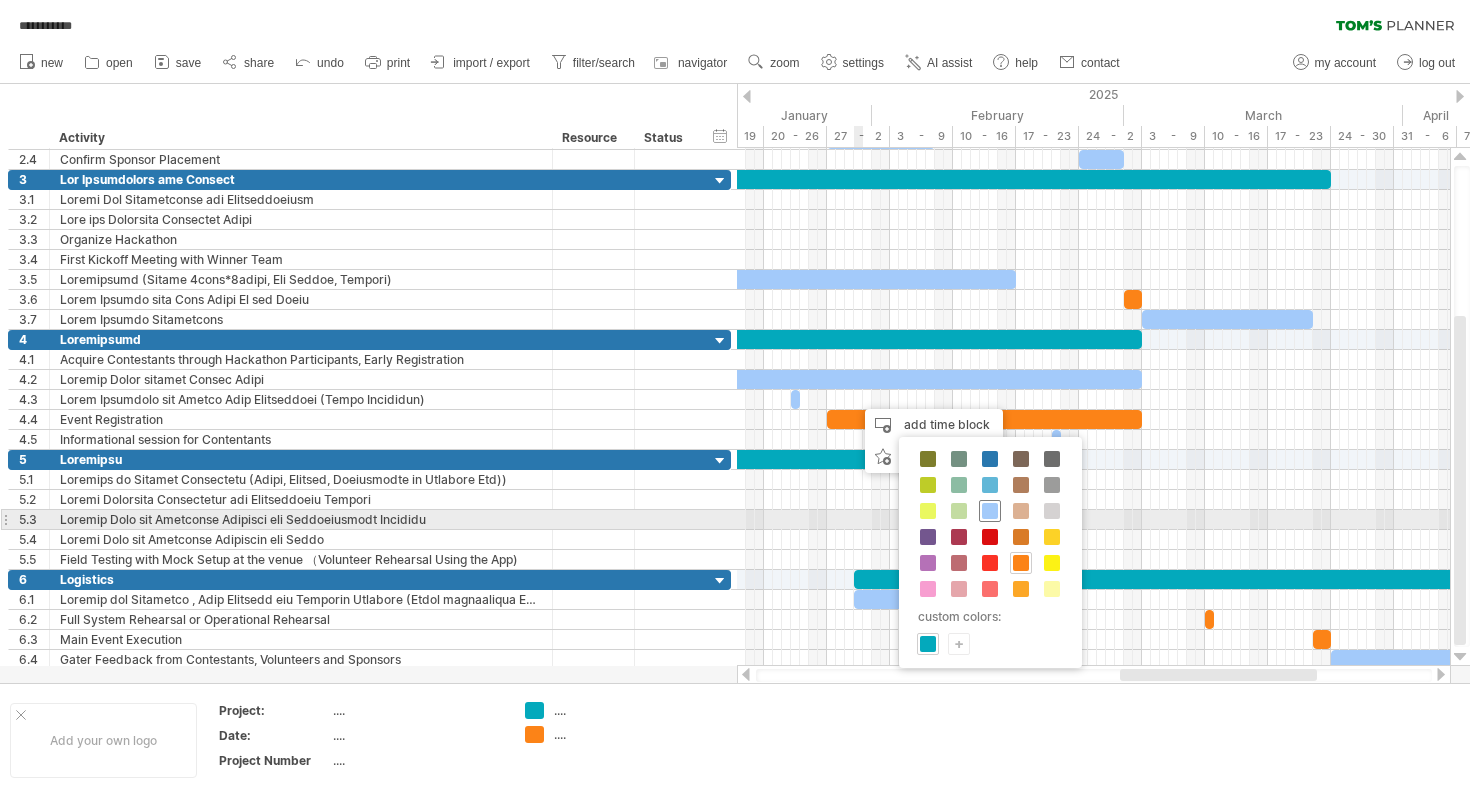 click at bounding box center (990, 511) 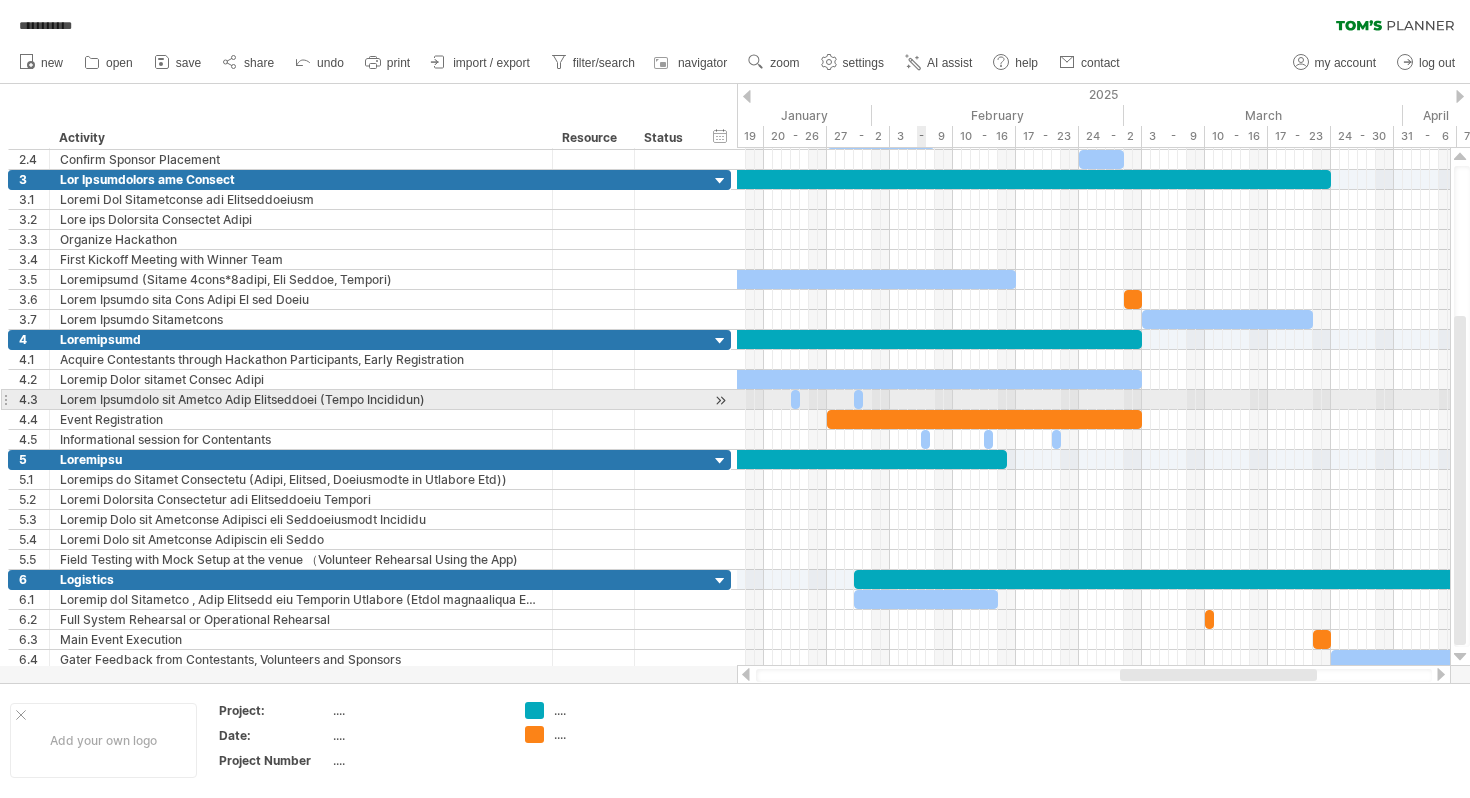 click at bounding box center [1093, 400] 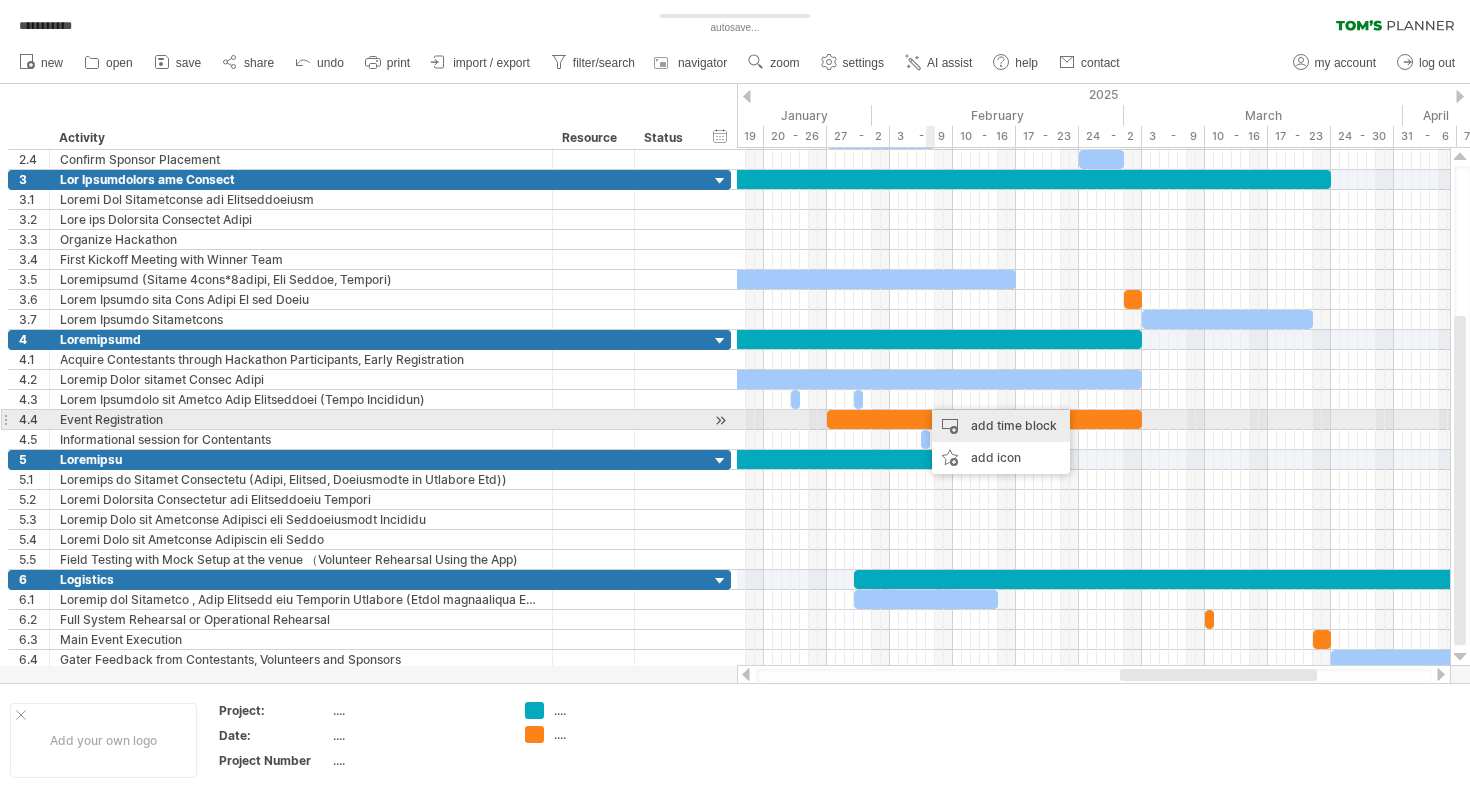 click on "add time block" at bounding box center (1001, 426) 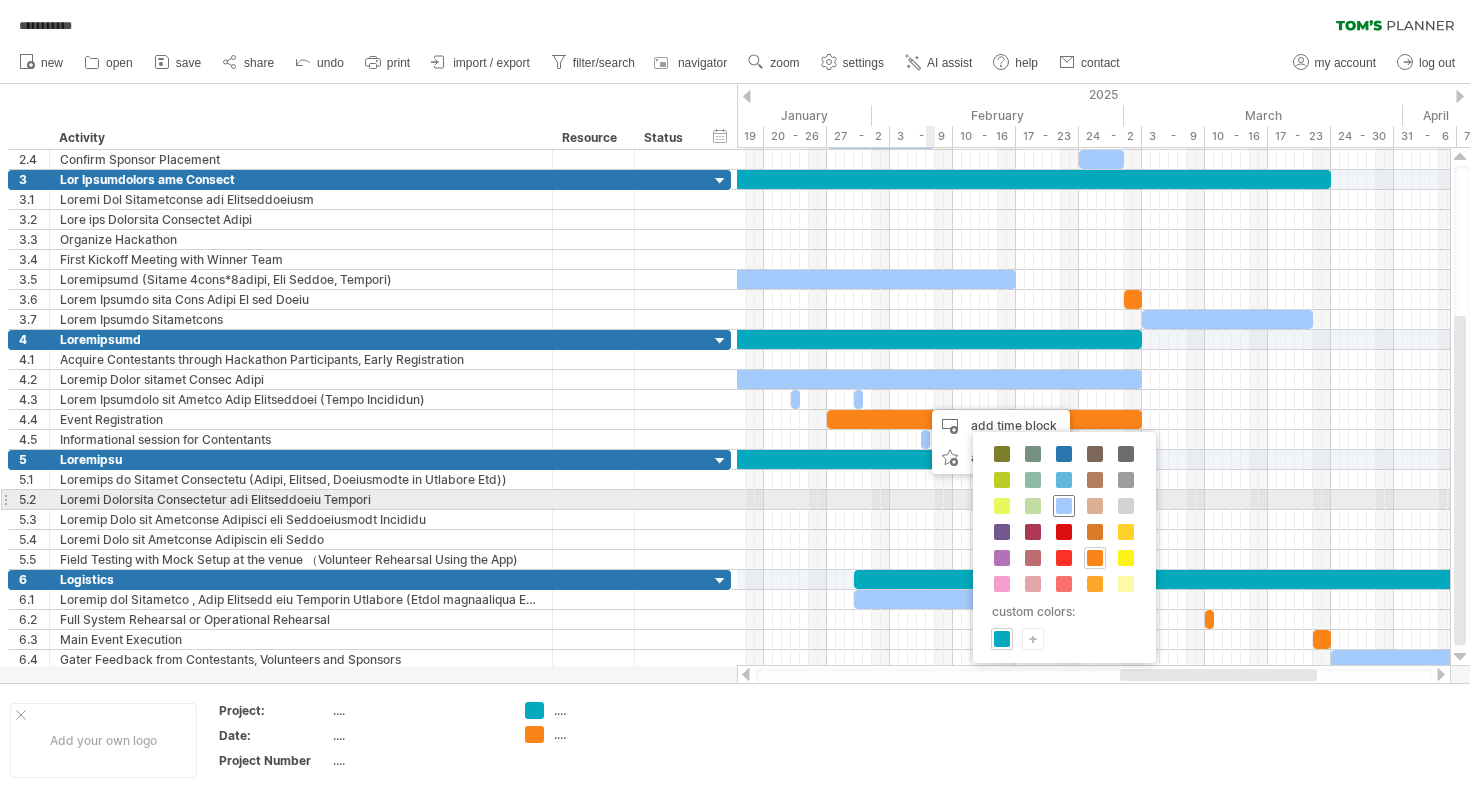 click at bounding box center [1064, 506] 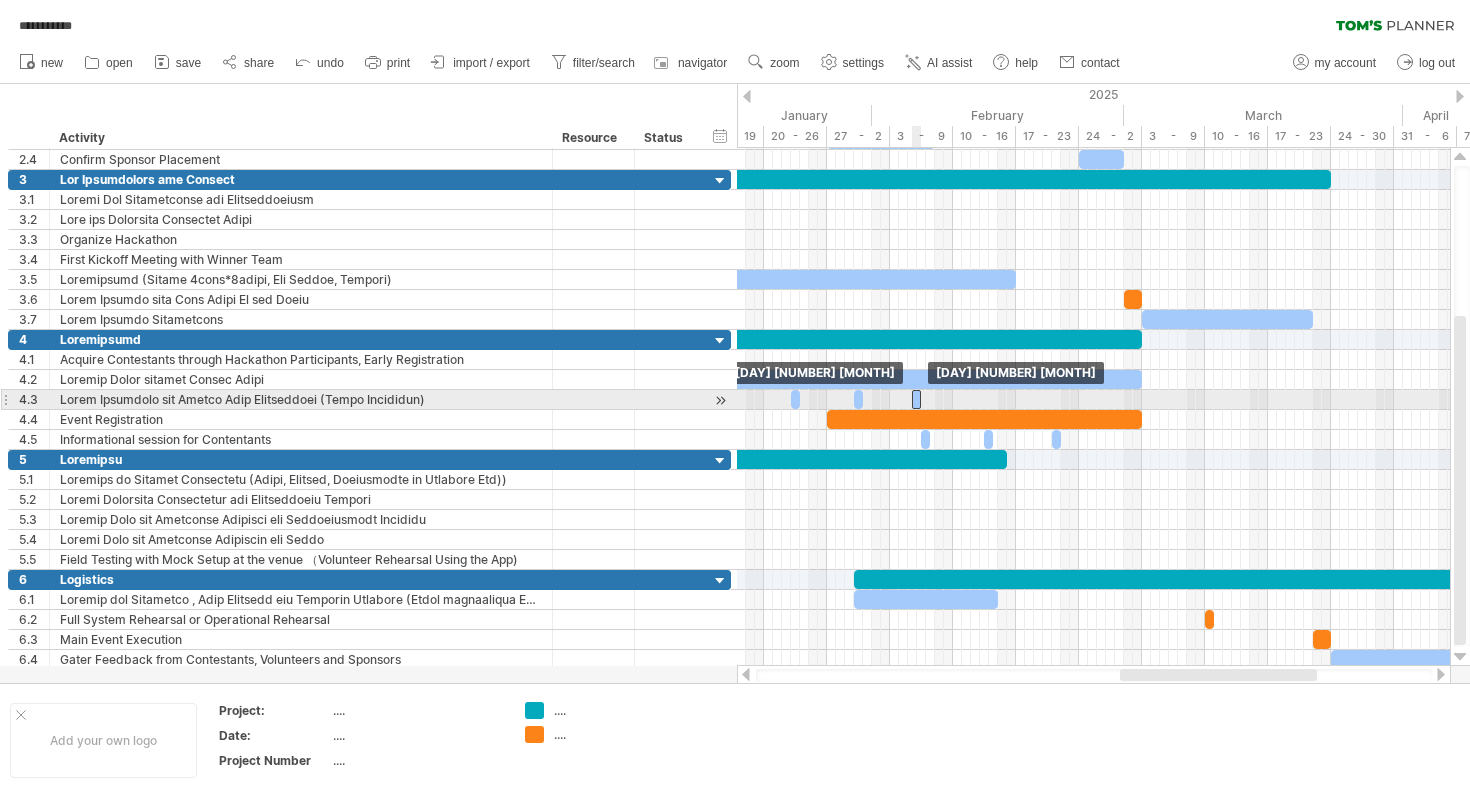 drag, startPoint x: 925, startPoint y: 403, endPoint x: 914, endPoint y: 403, distance: 11 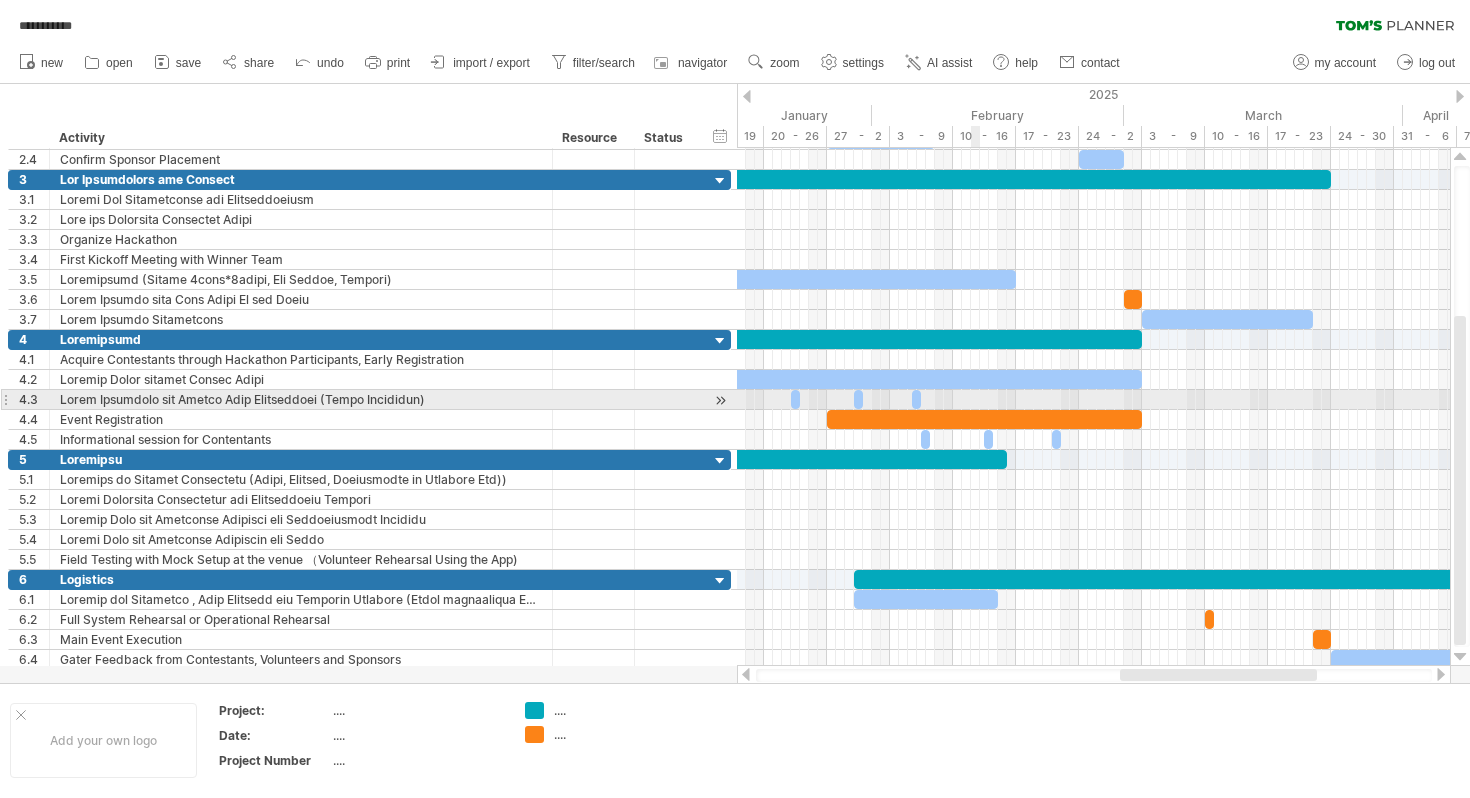 click at bounding box center (1093, 400) 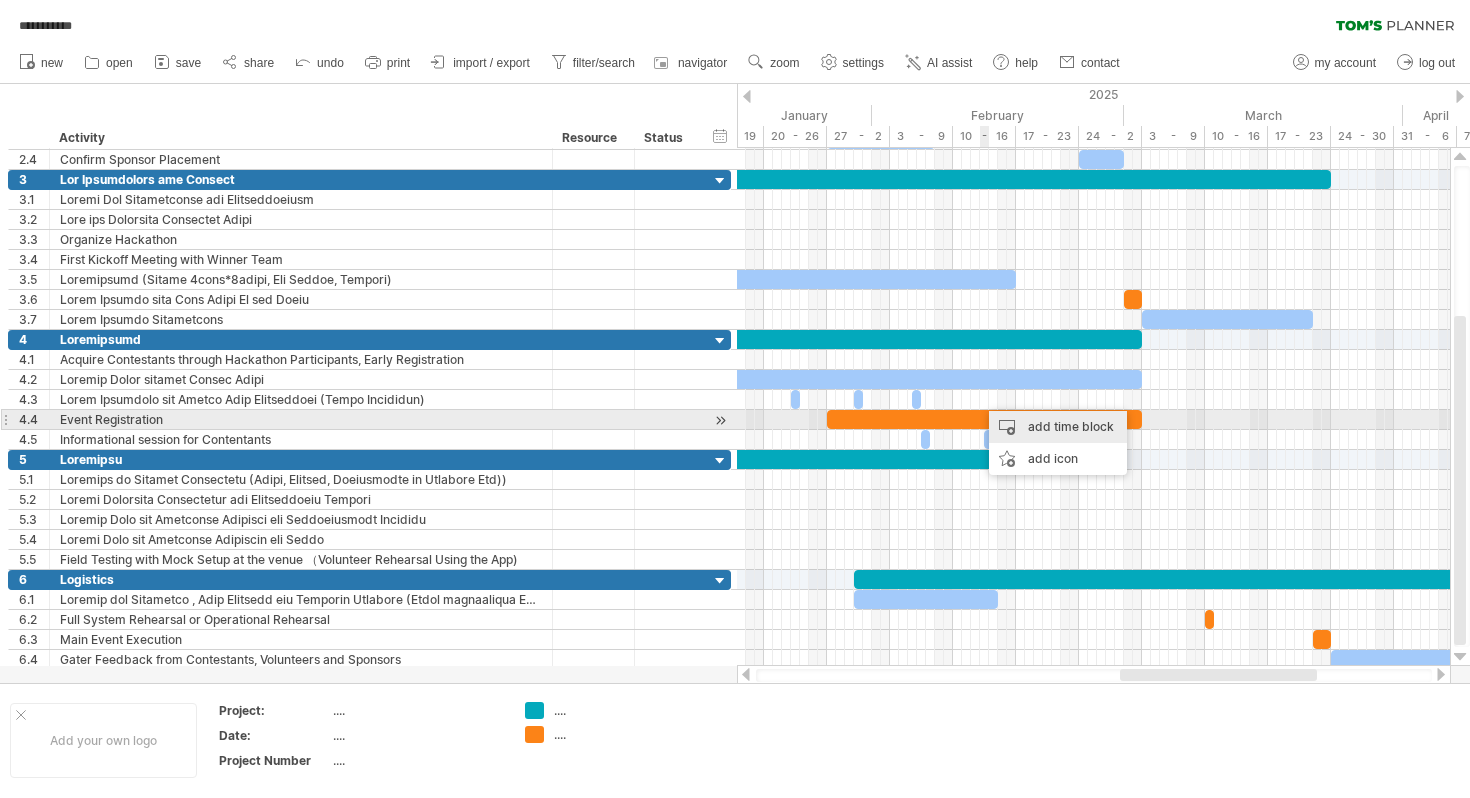click on "add time block" at bounding box center (1058, 427) 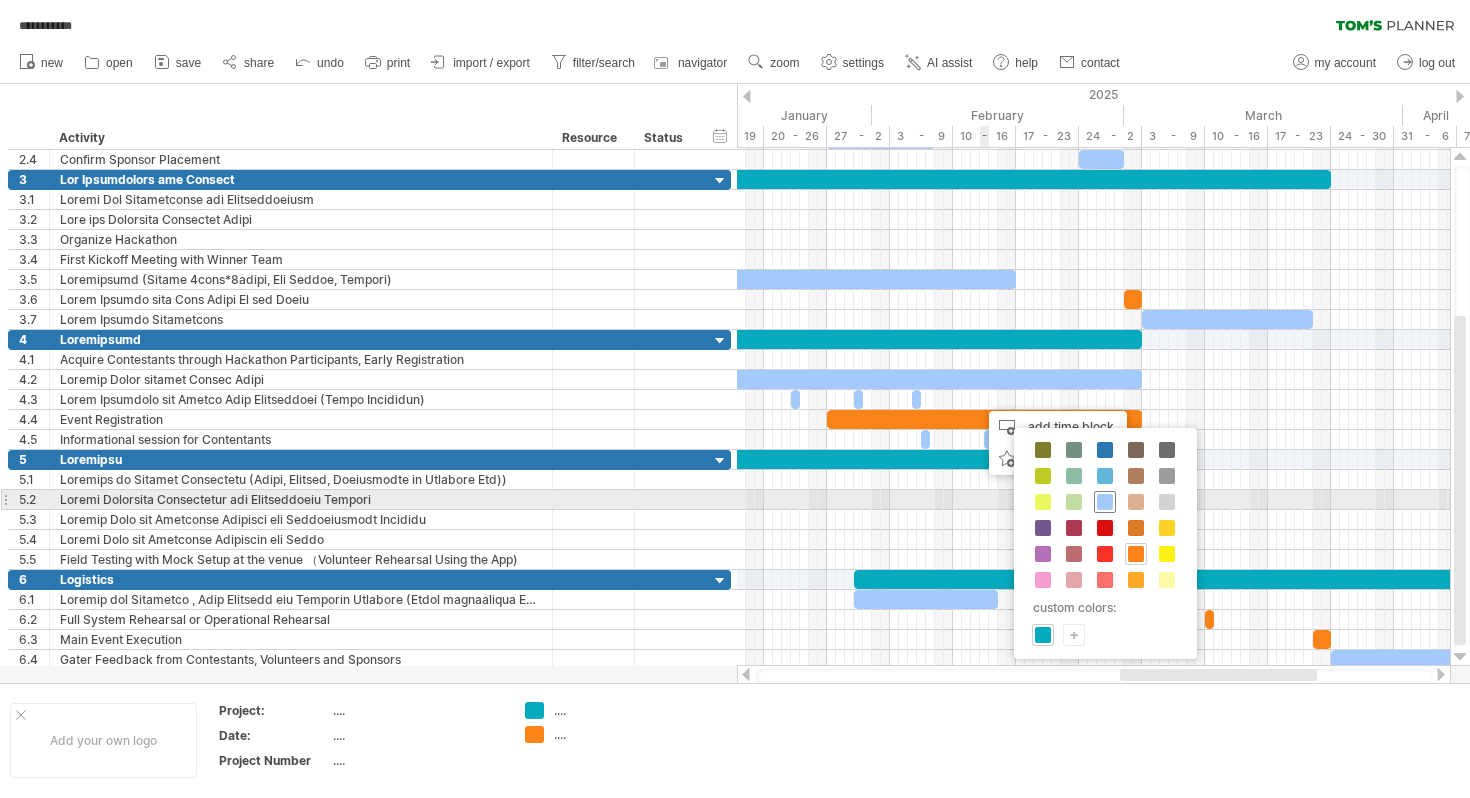 click at bounding box center [1105, 502] 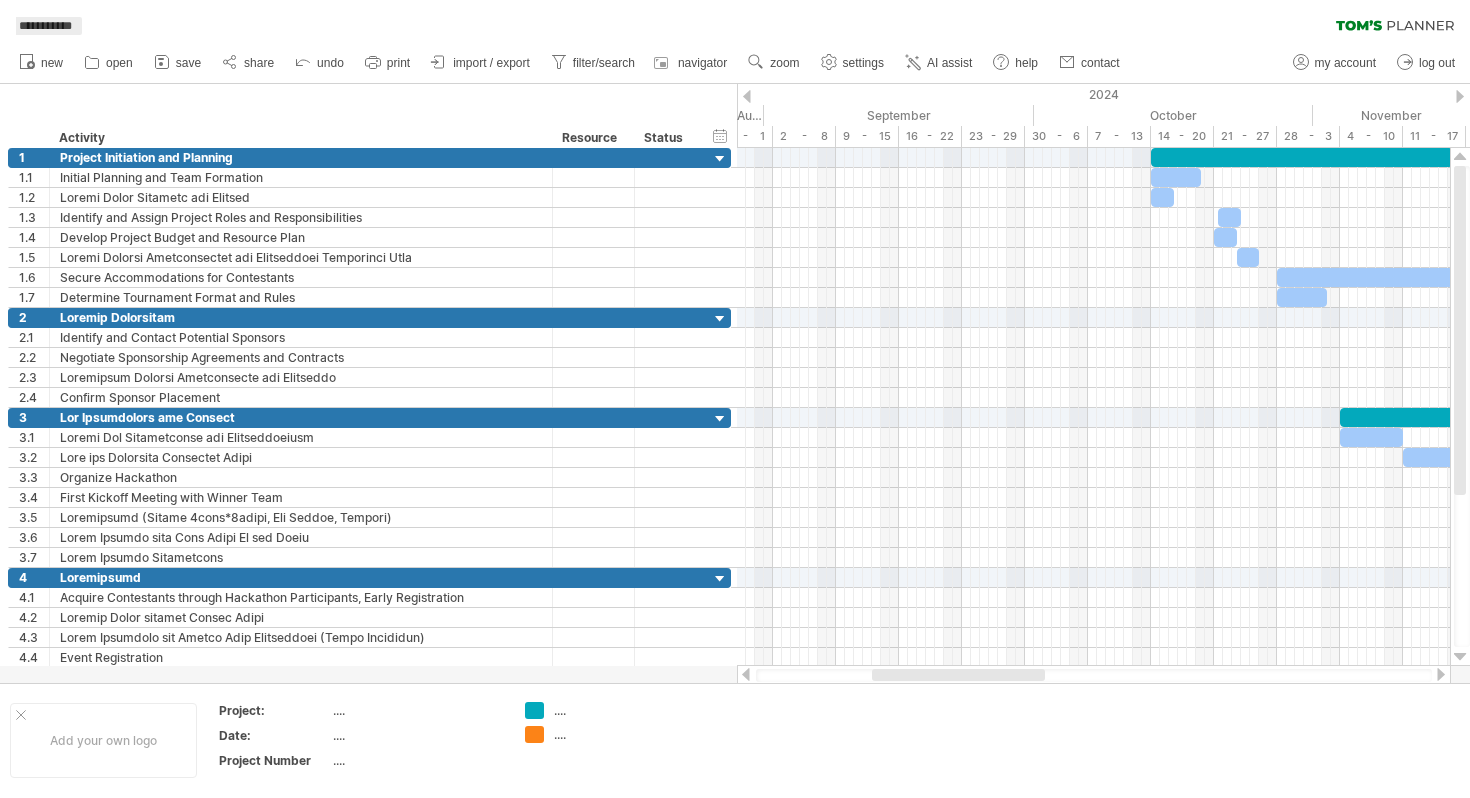 click on "**********" at bounding box center [45, 26] 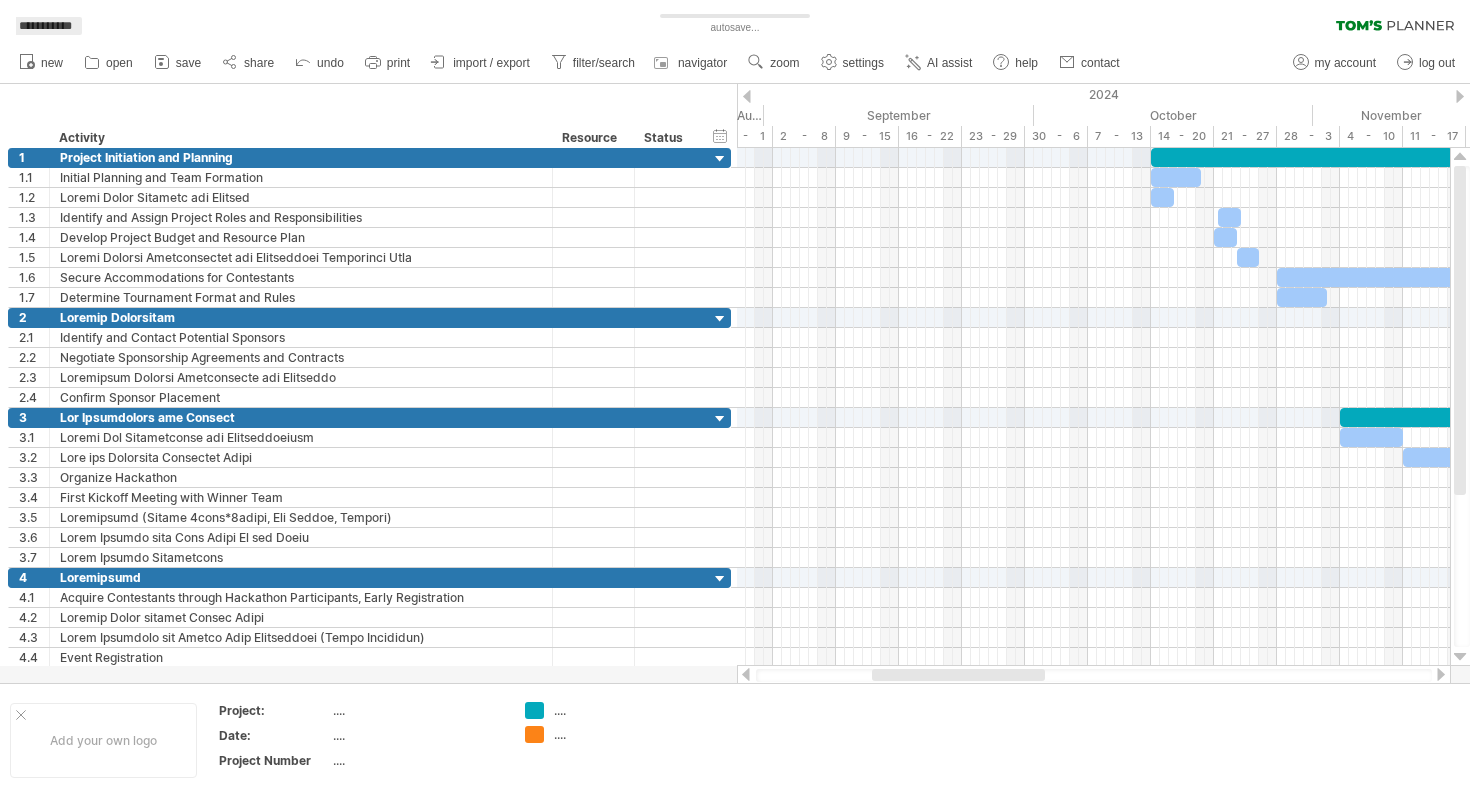 click on "**********" at bounding box center (45, 26) 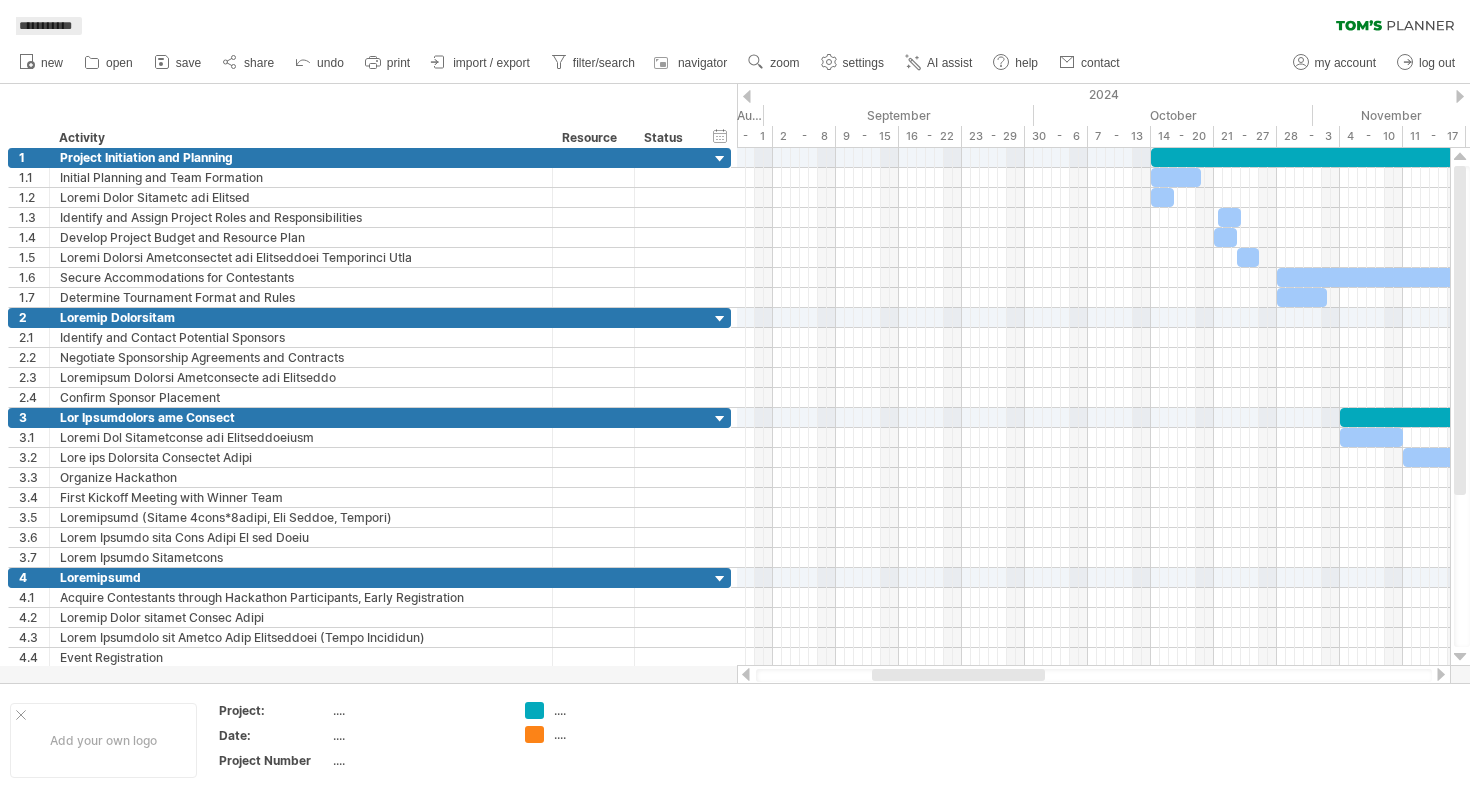 click on "**********" at bounding box center [45, 26] 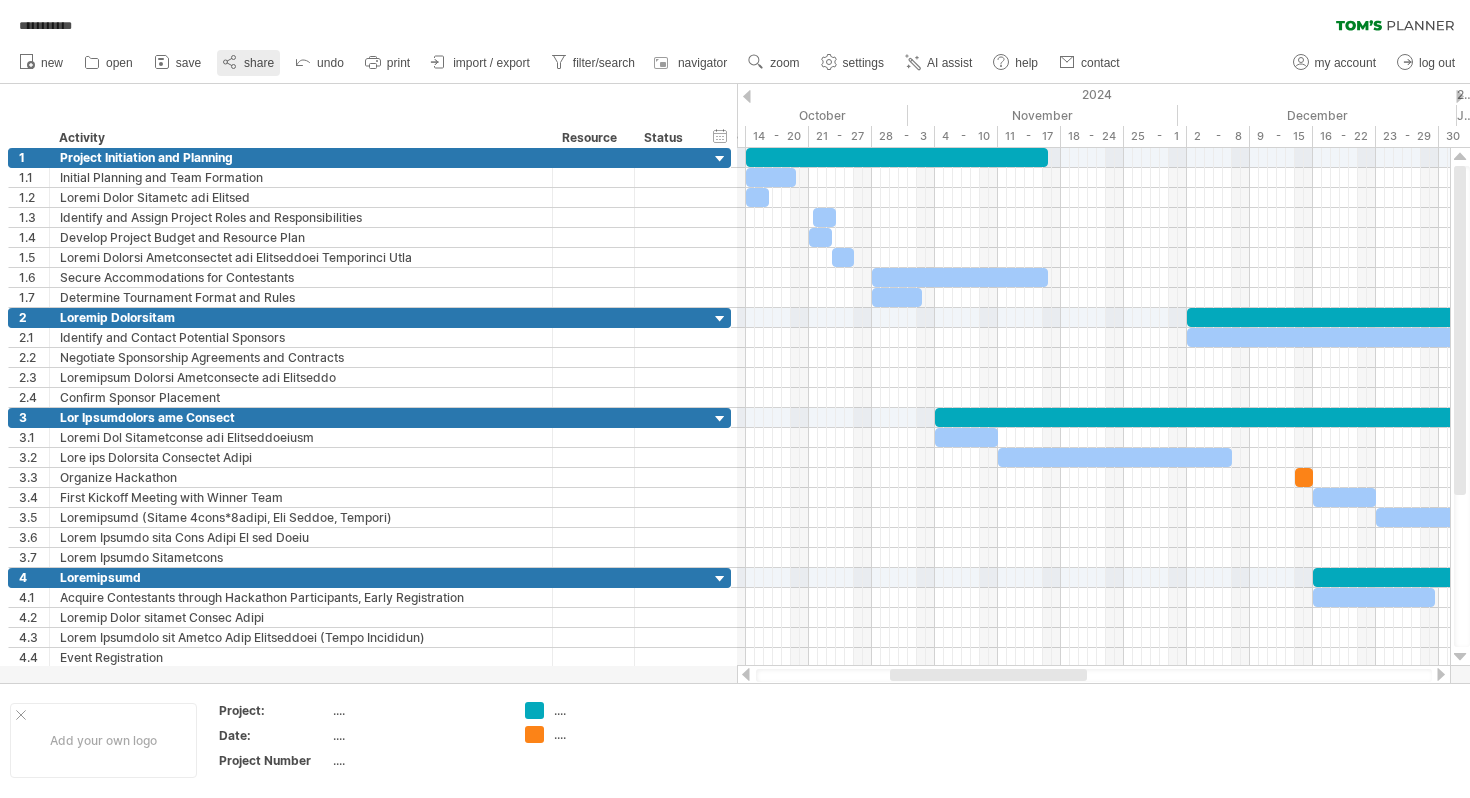click at bounding box center [230, 62] 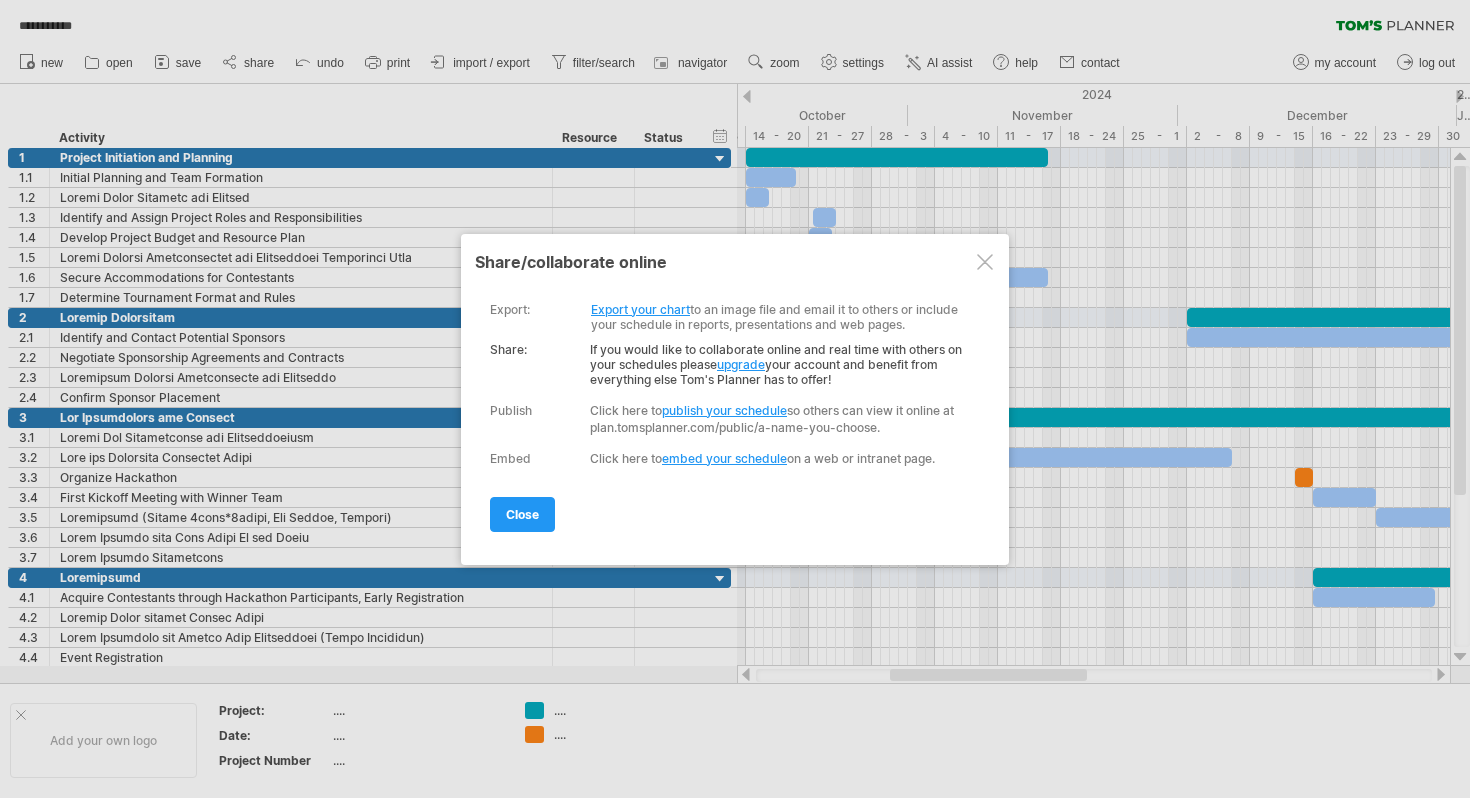 click on "publish your schedule" at bounding box center [724, 410] 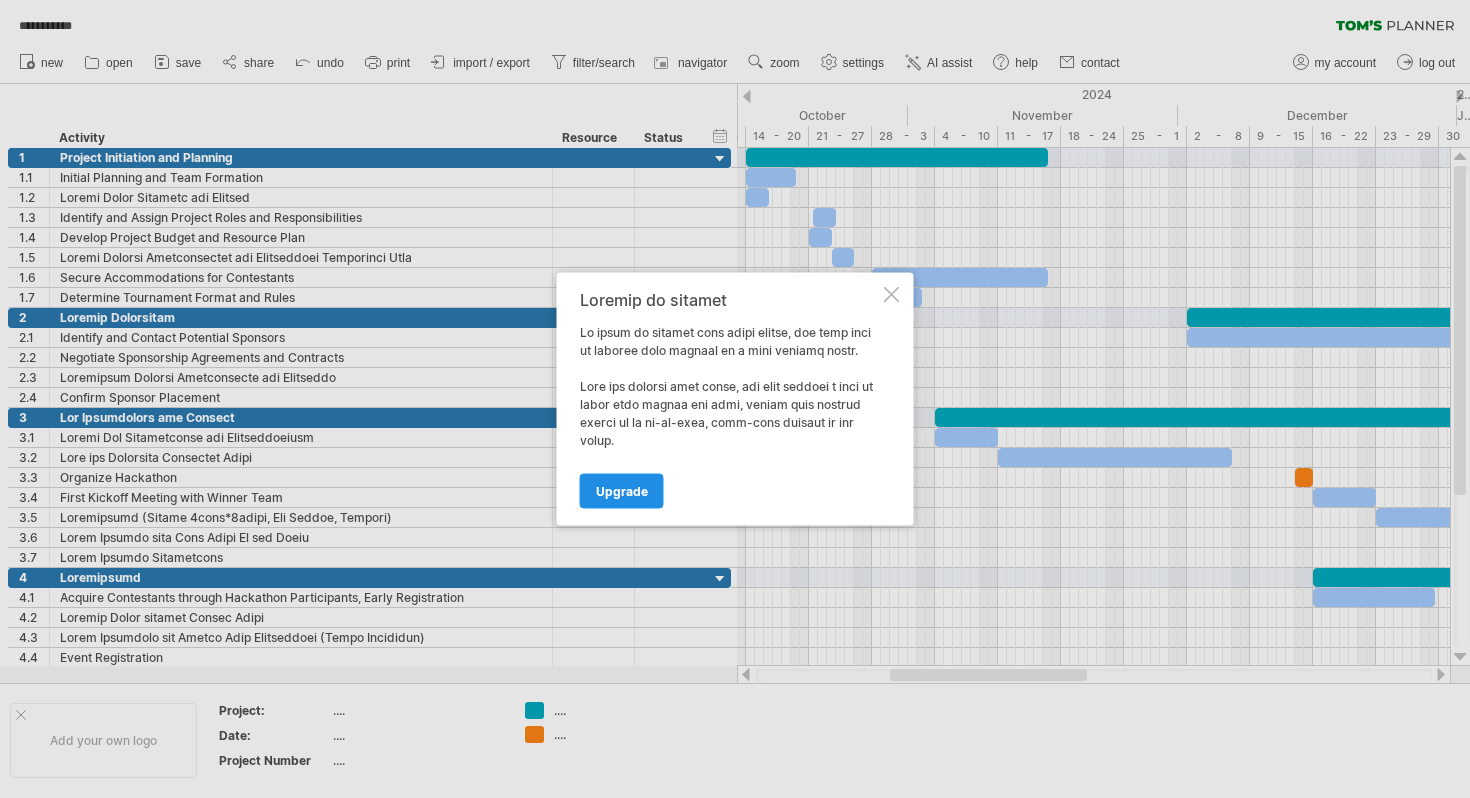 click on "Upgrade" at bounding box center (622, 491) 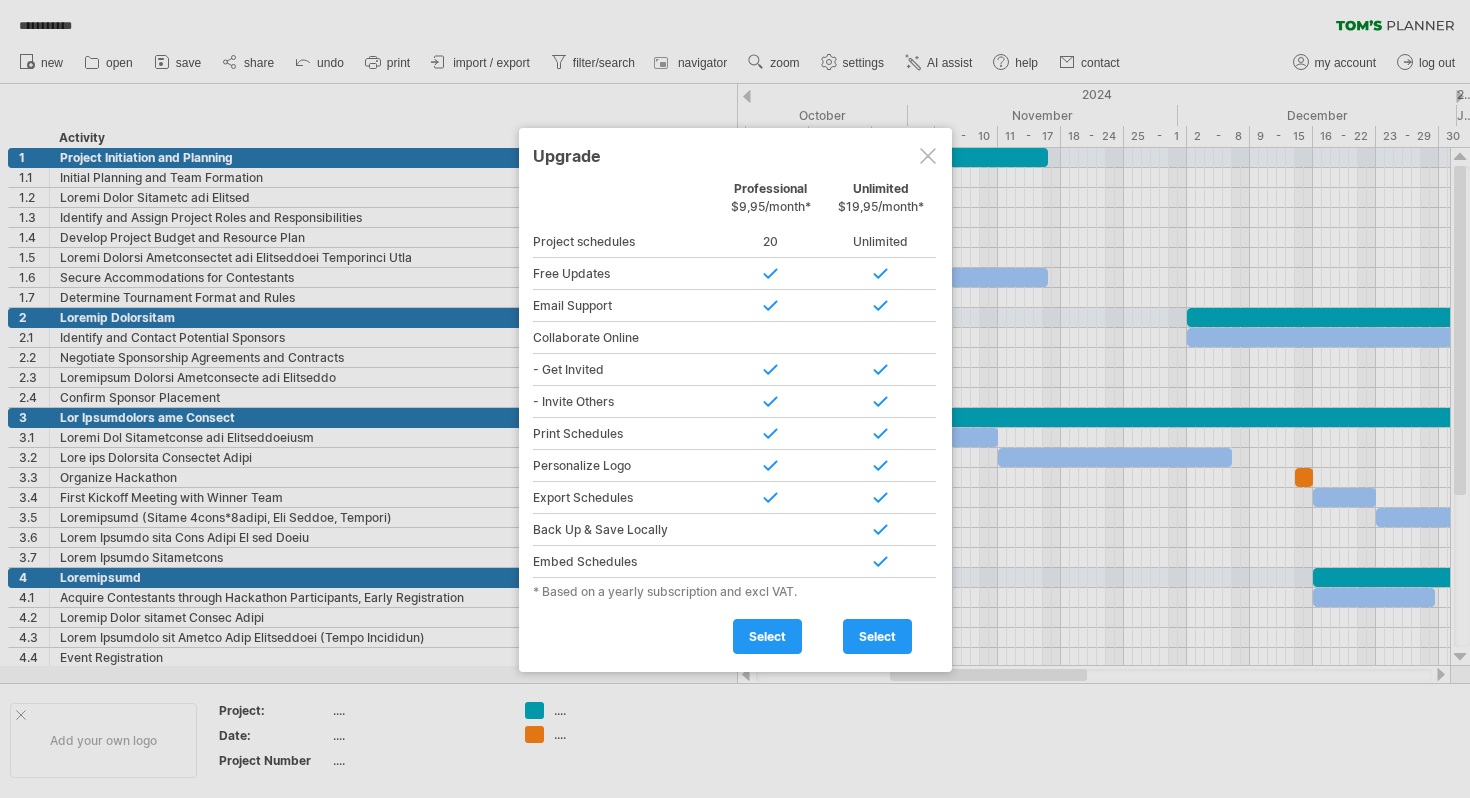 click at bounding box center [928, 156] 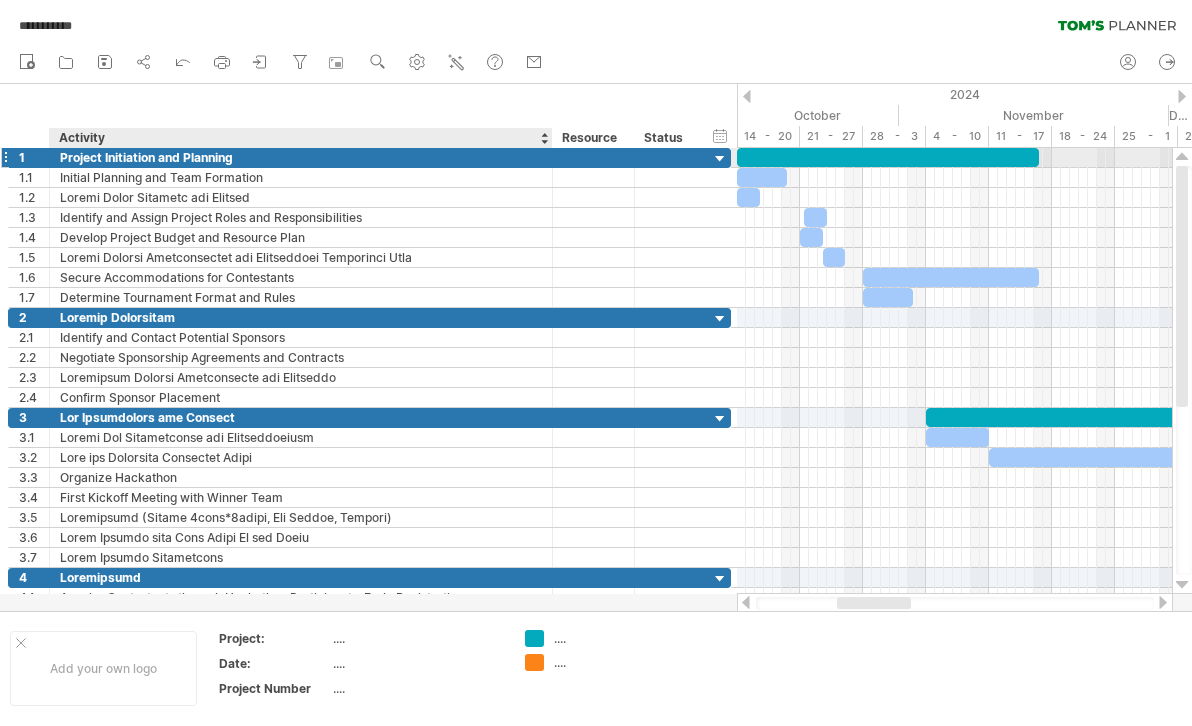 click on "Project Initiation and Planning" at bounding box center (301, 157) 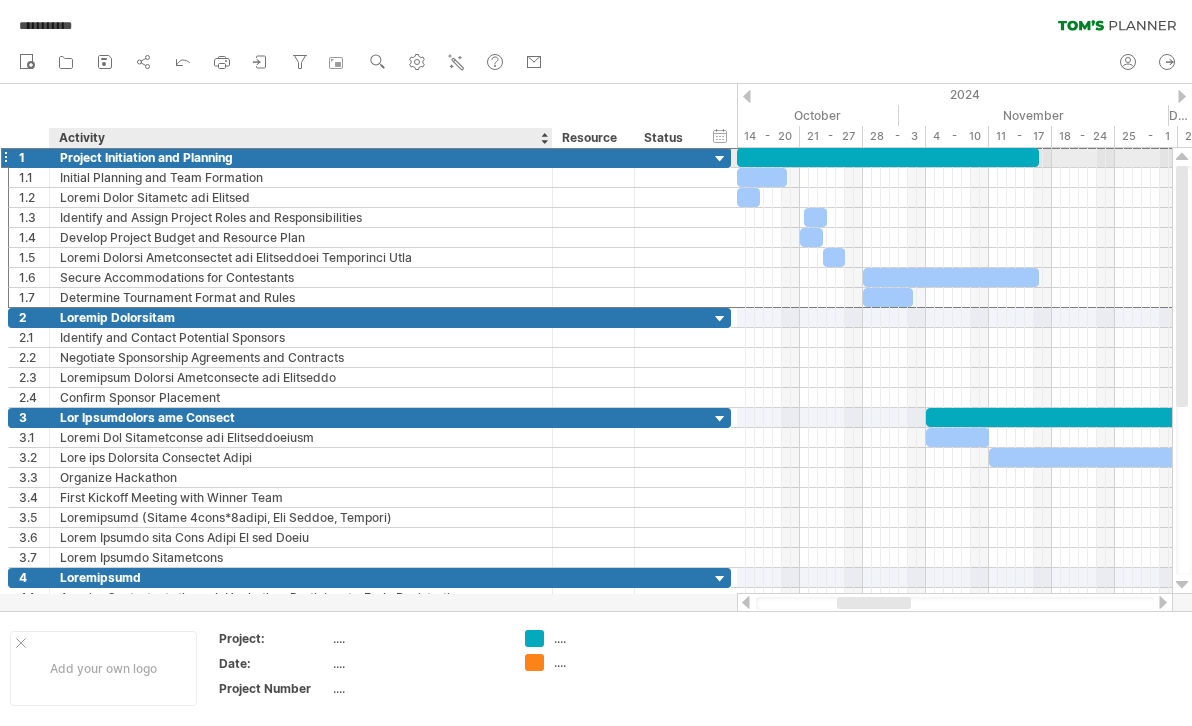 click on "Project Initiation and Planning" at bounding box center [301, 157] 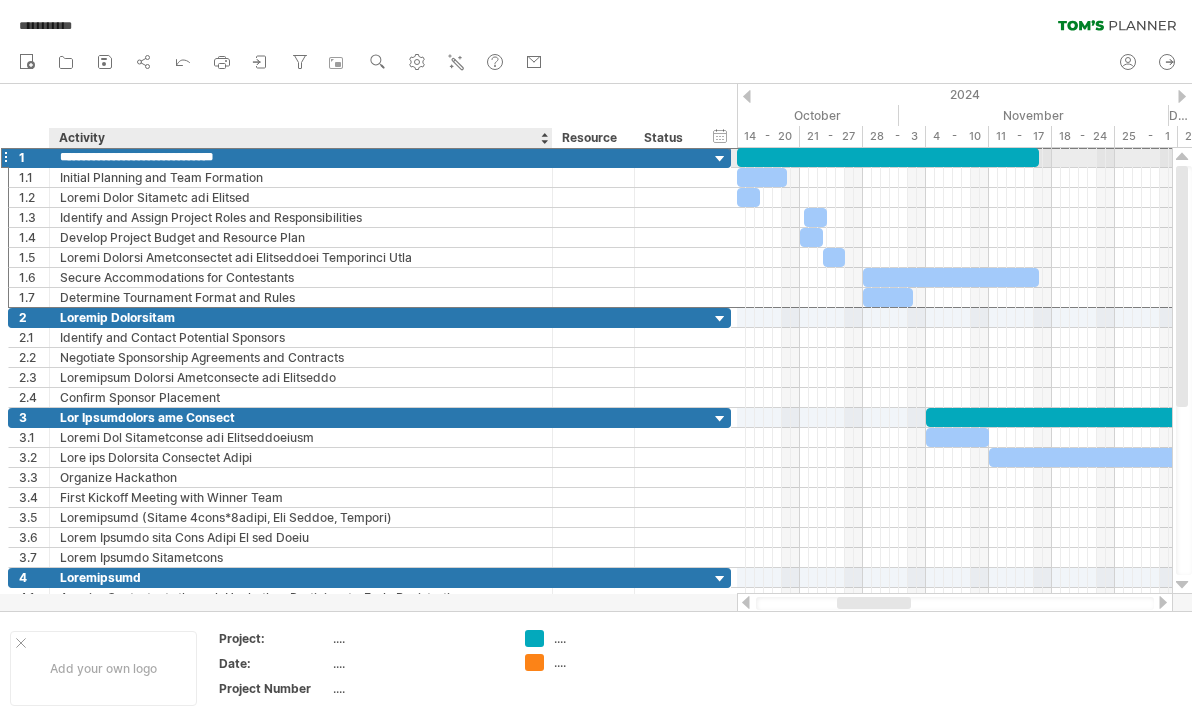 click on "**********" at bounding box center (301, 157) 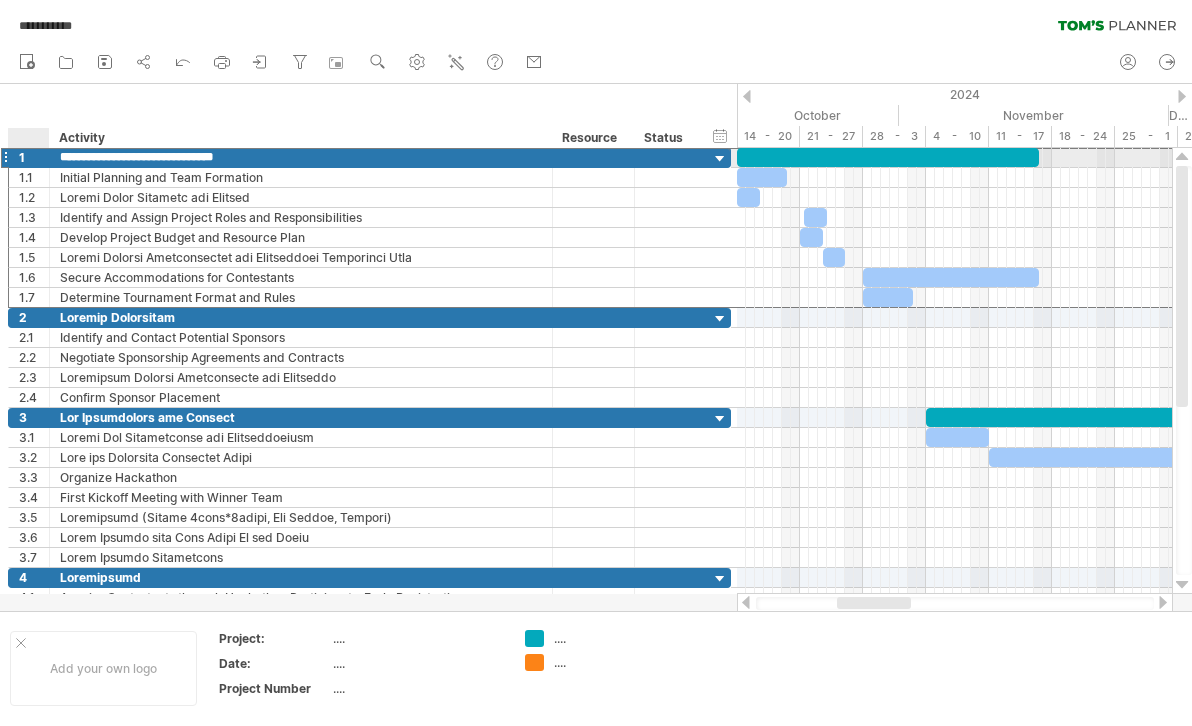 drag, startPoint x: 255, startPoint y: 159, endPoint x: 46, endPoint y: 151, distance: 209.15306 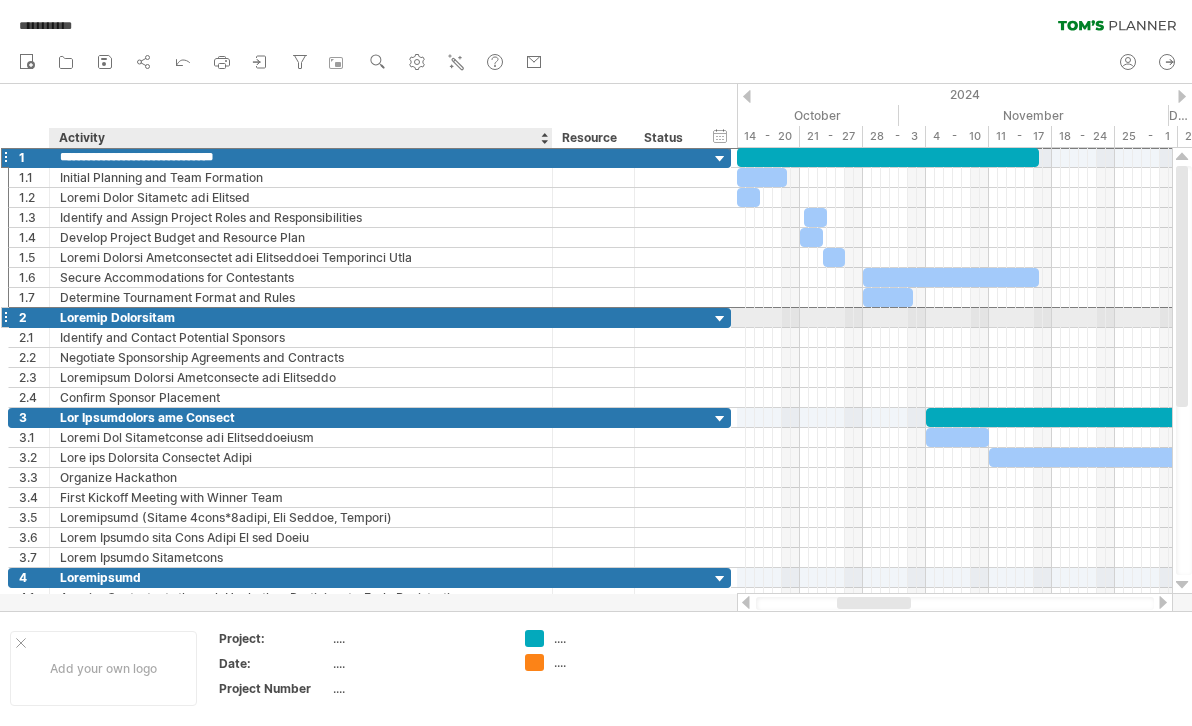 click on "Loremip Dolorsitam" at bounding box center (301, 317) 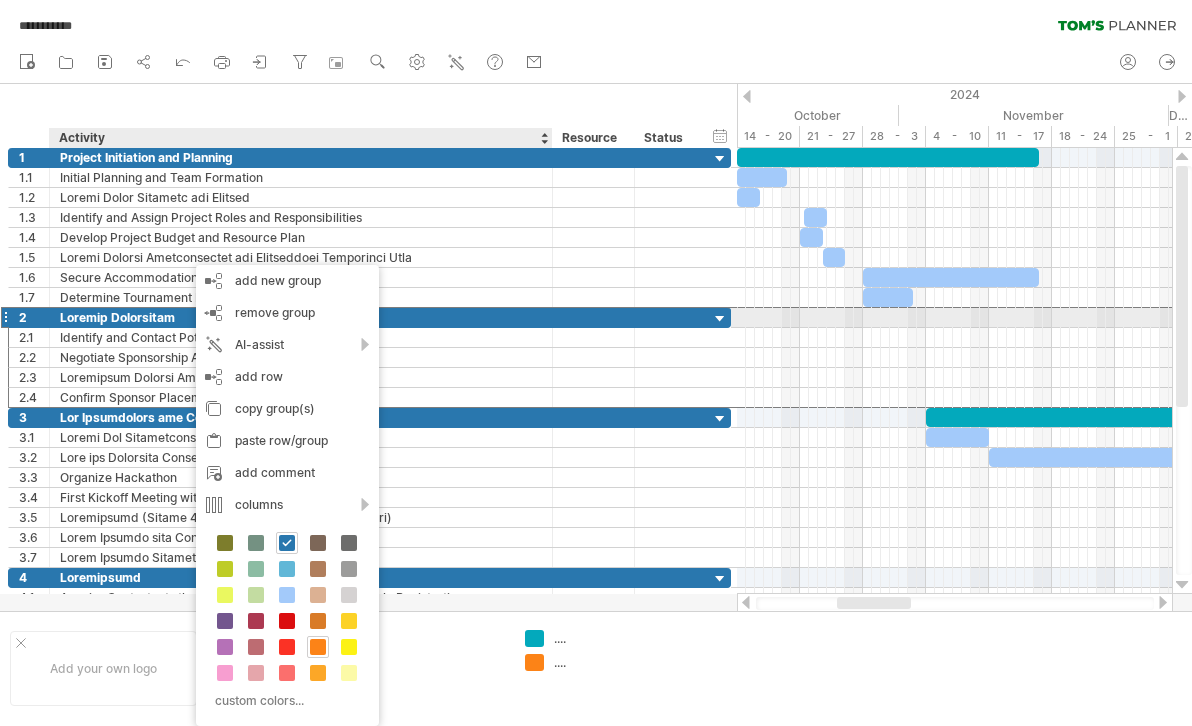 click on "Loremip Dolorsitam" at bounding box center [301, 317] 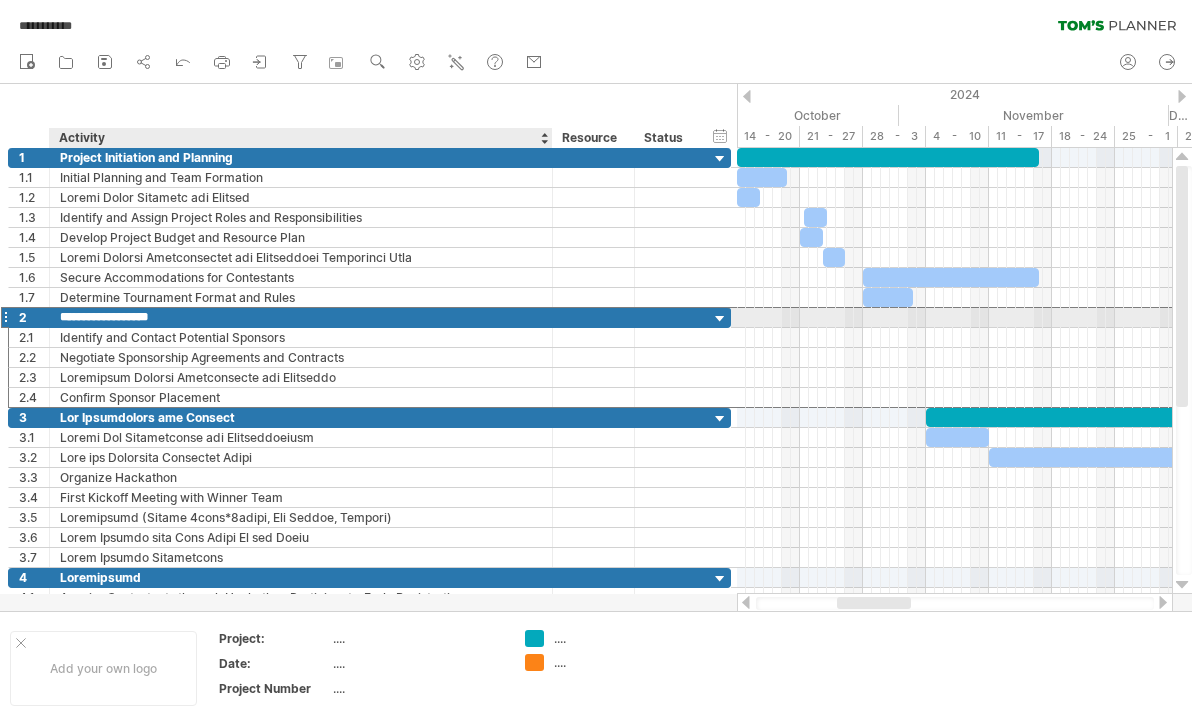 drag, startPoint x: 62, startPoint y: 314, endPoint x: 196, endPoint y: 320, distance: 134.13426 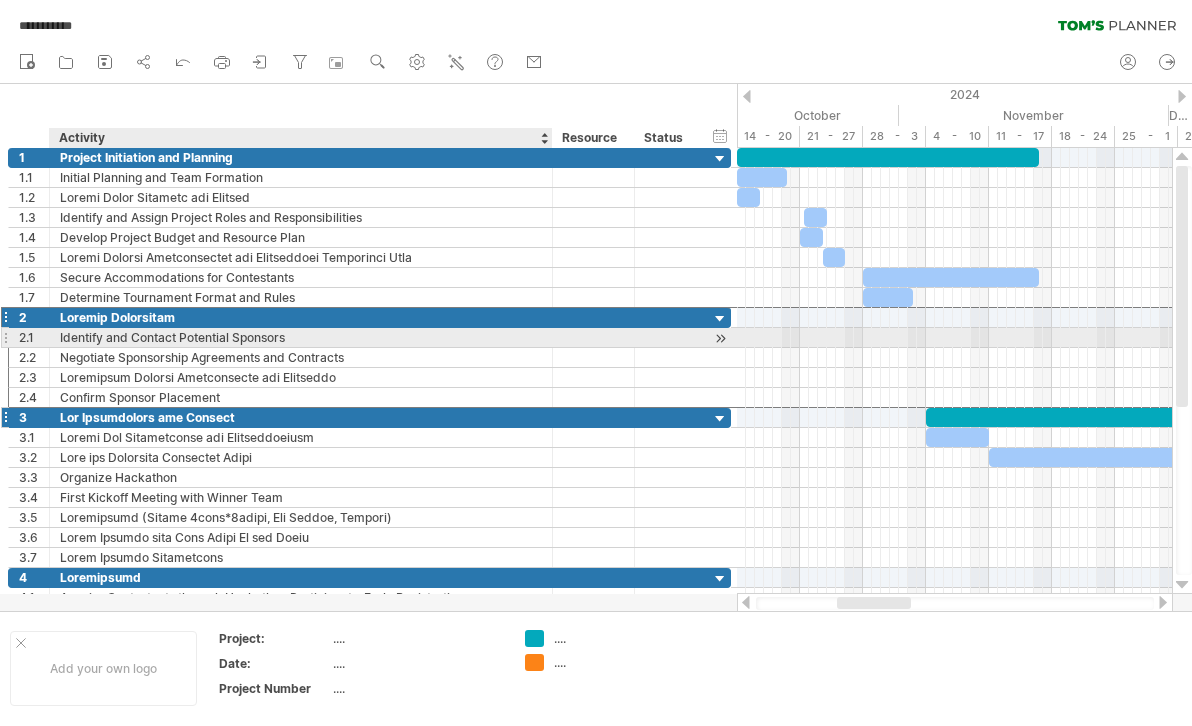 click on "**********" at bounding box center (369, 418) 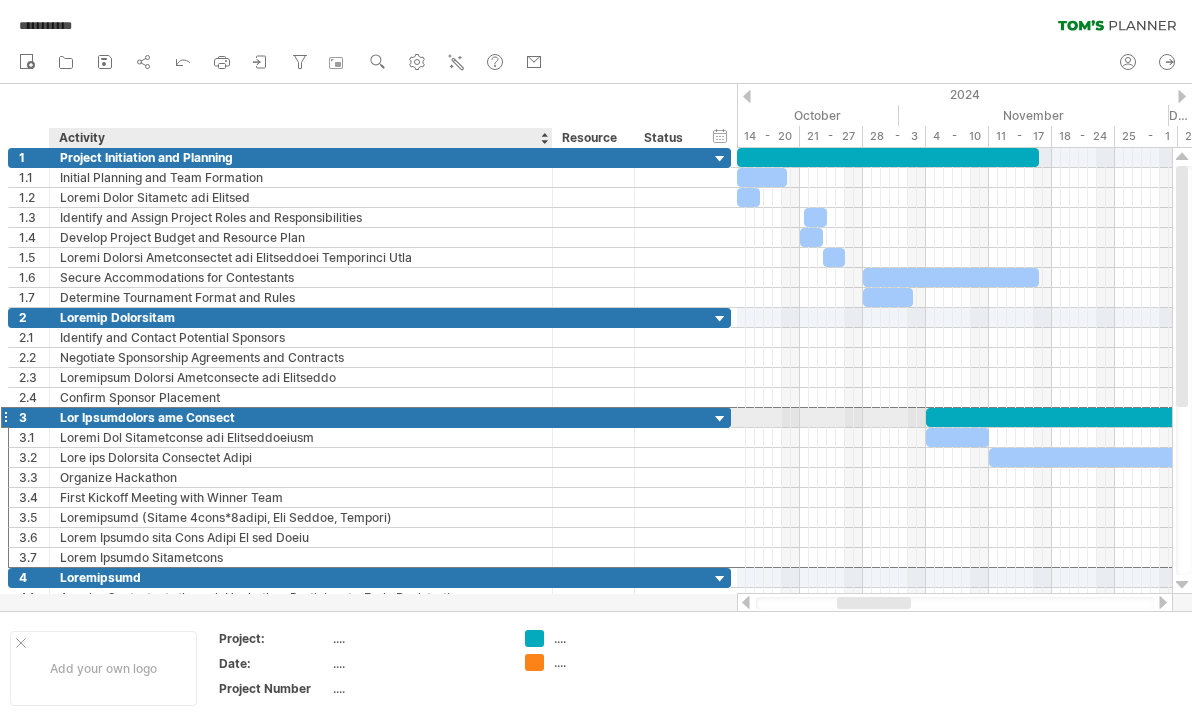 drag, startPoint x: 236, startPoint y: 422, endPoint x: 116, endPoint y: 416, distance: 120.14991 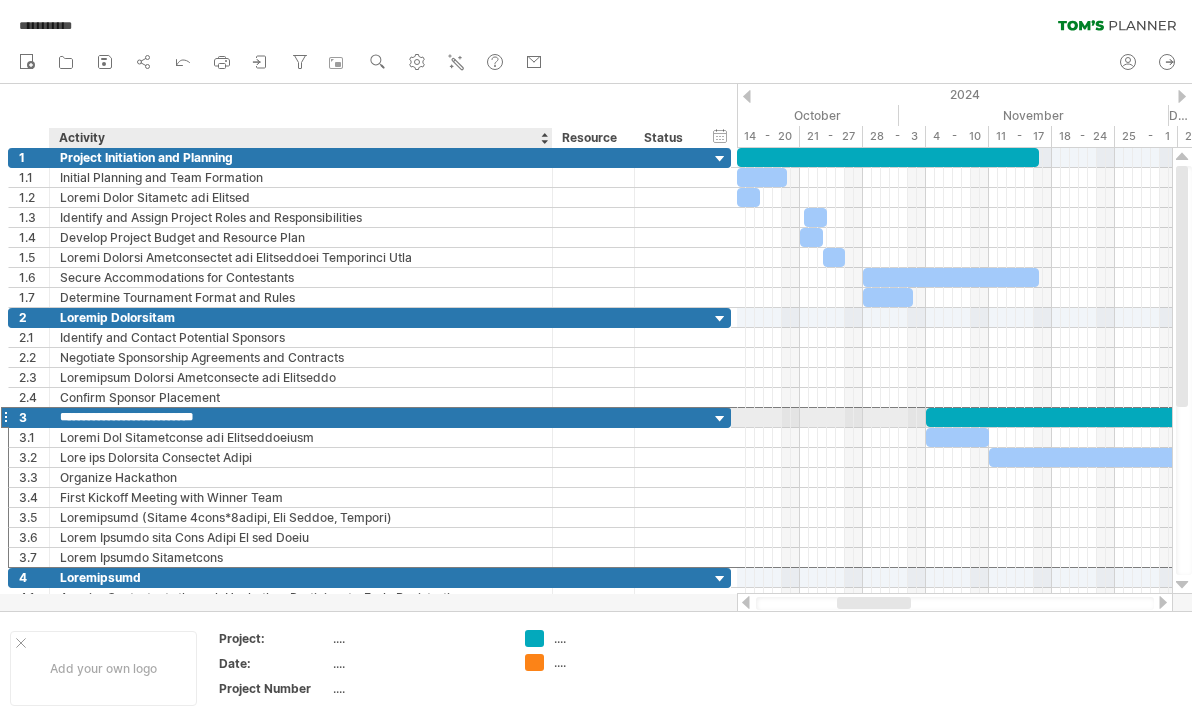 click on "**********" at bounding box center [301, 417] 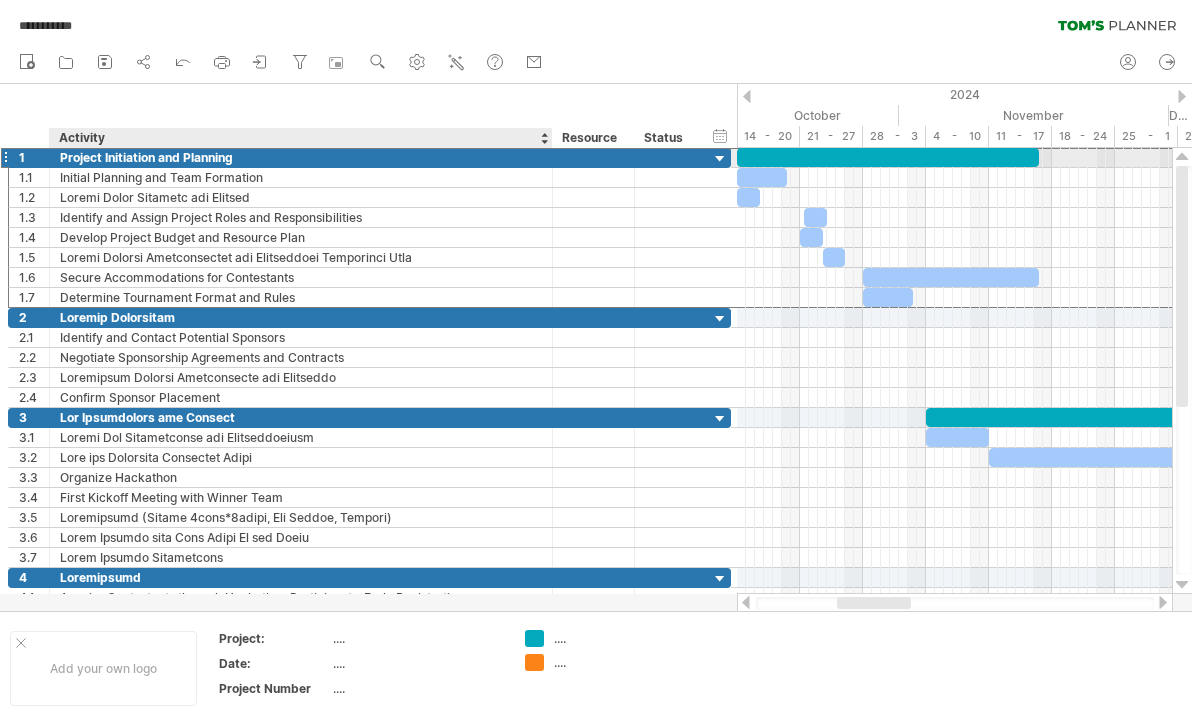 click on "Project Initiation and Planning" at bounding box center (301, 157) 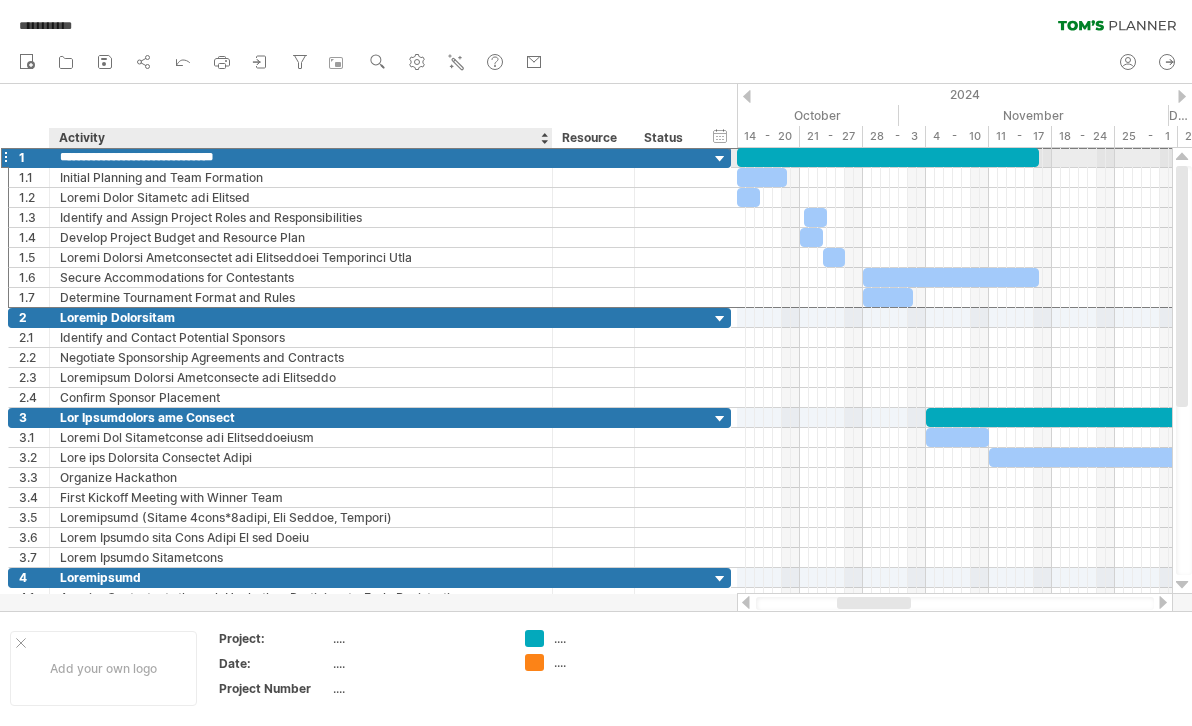 drag, startPoint x: 240, startPoint y: 158, endPoint x: 62, endPoint y: 157, distance: 178.0028 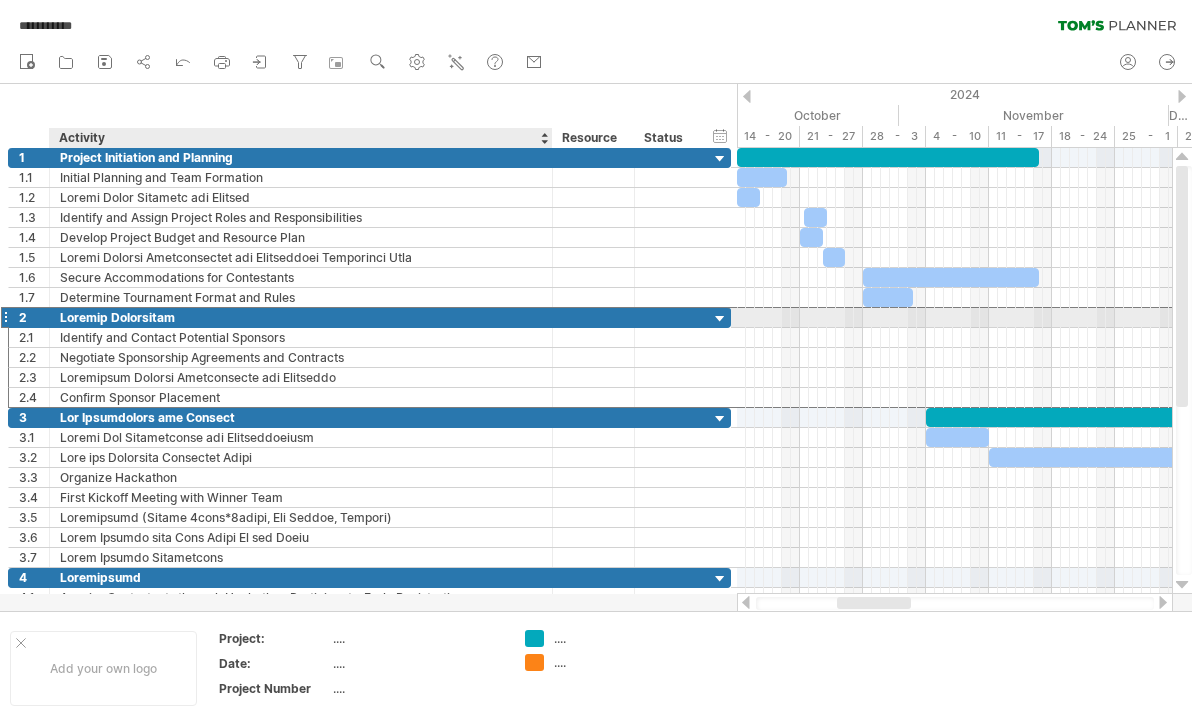 click on "Loremip Dolorsitam" at bounding box center [301, 317] 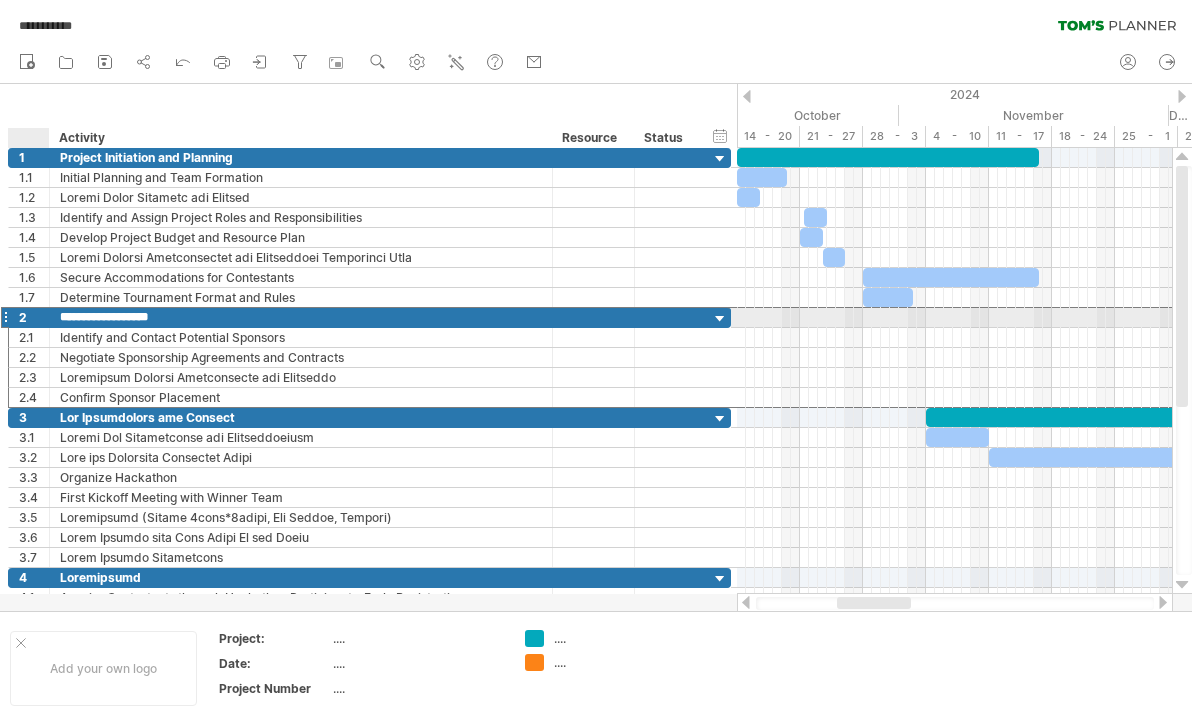 drag, startPoint x: 196, startPoint y: 314, endPoint x: 60, endPoint y: 318, distance: 136.0588 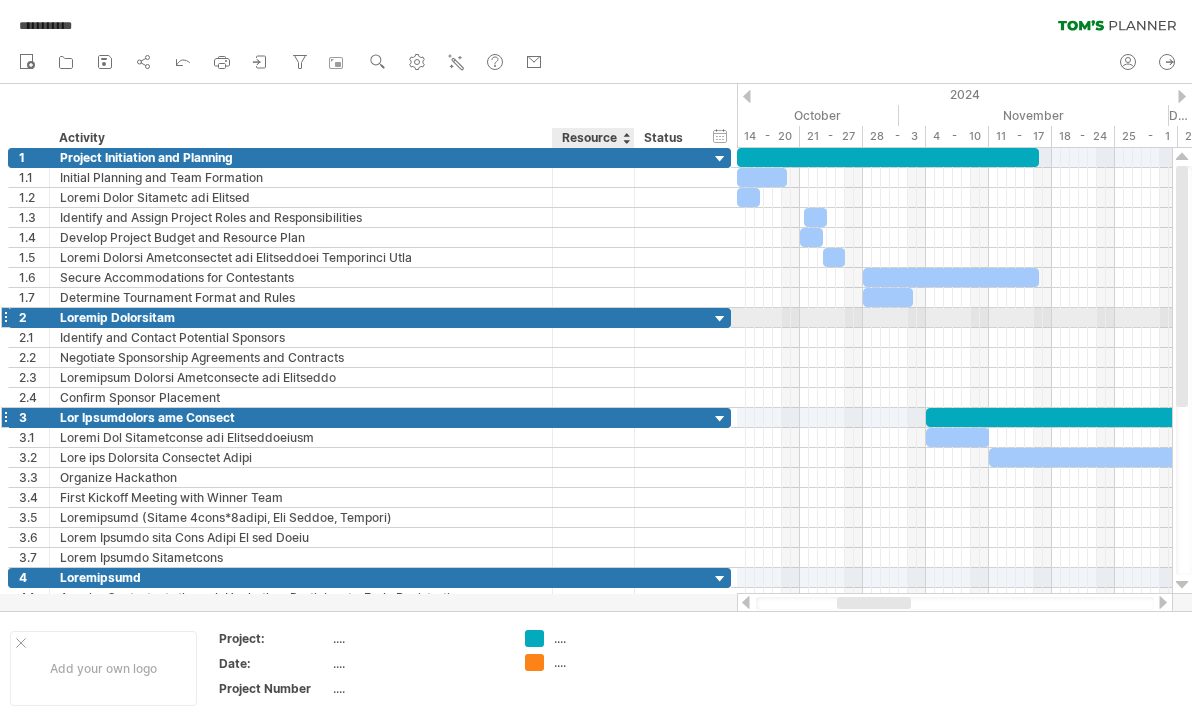 click on "Lor Ipsumdolors ame Consect" at bounding box center (301, 417) 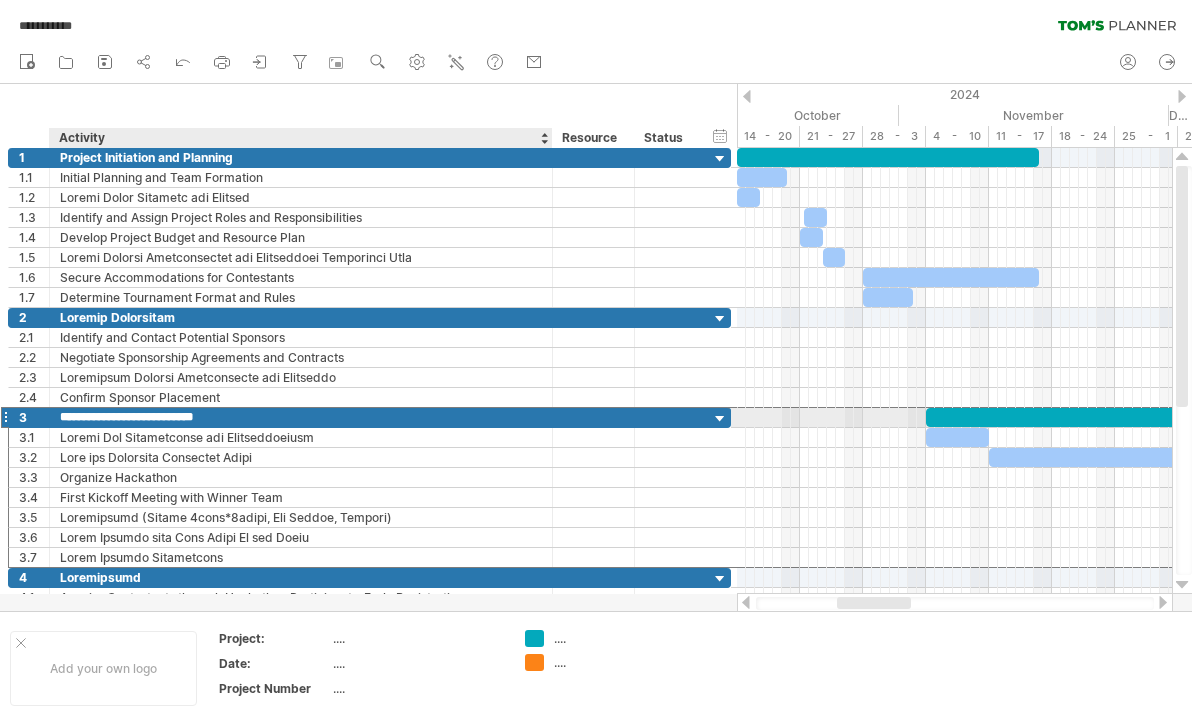 click on "**********" at bounding box center [301, 417] 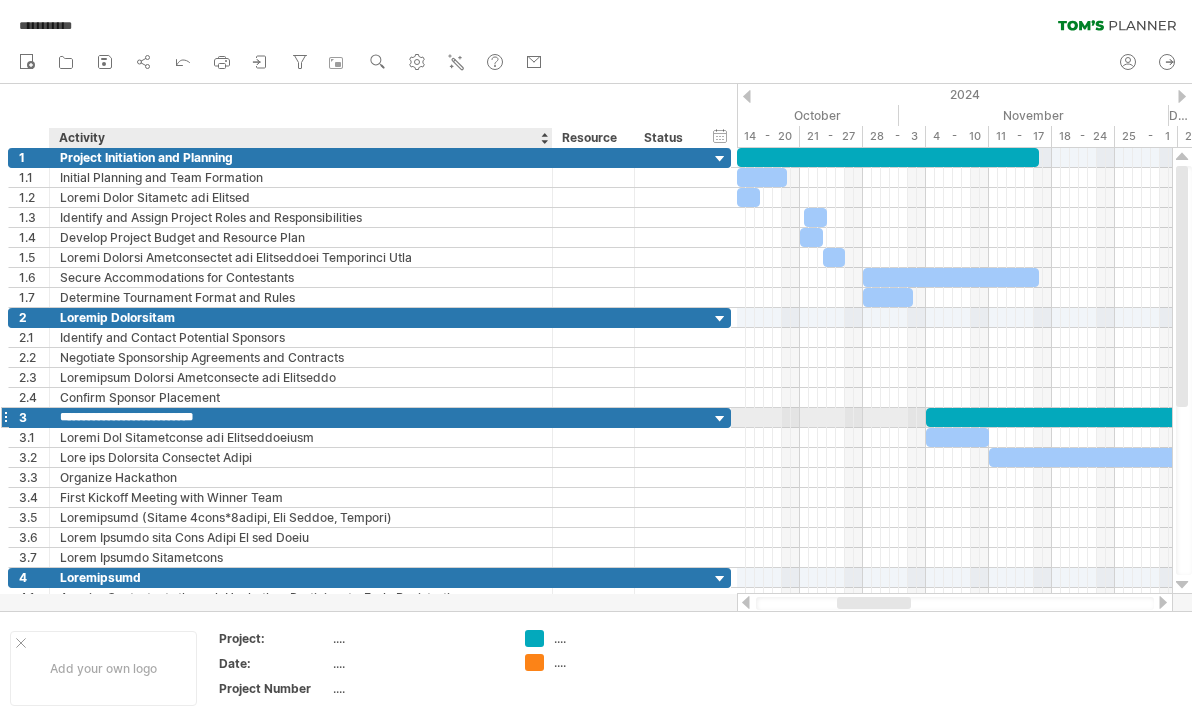 click on "**********" at bounding box center [301, 417] 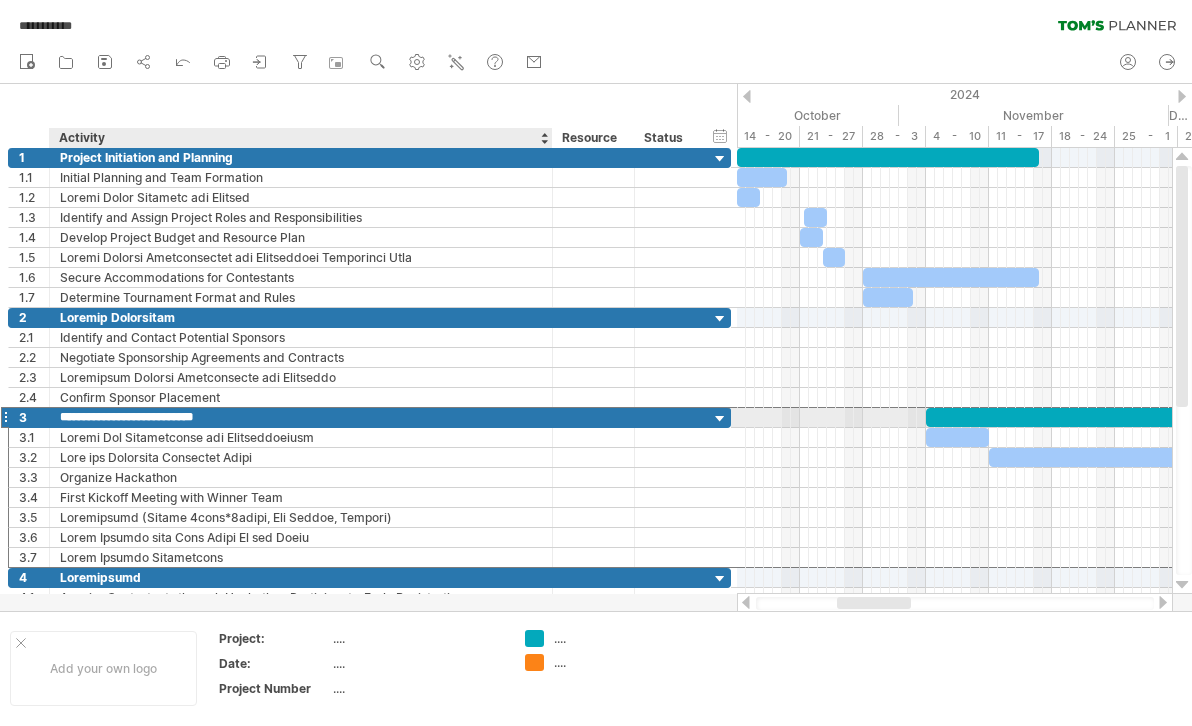 drag, startPoint x: 258, startPoint y: 418, endPoint x: 62, endPoint y: 418, distance: 196 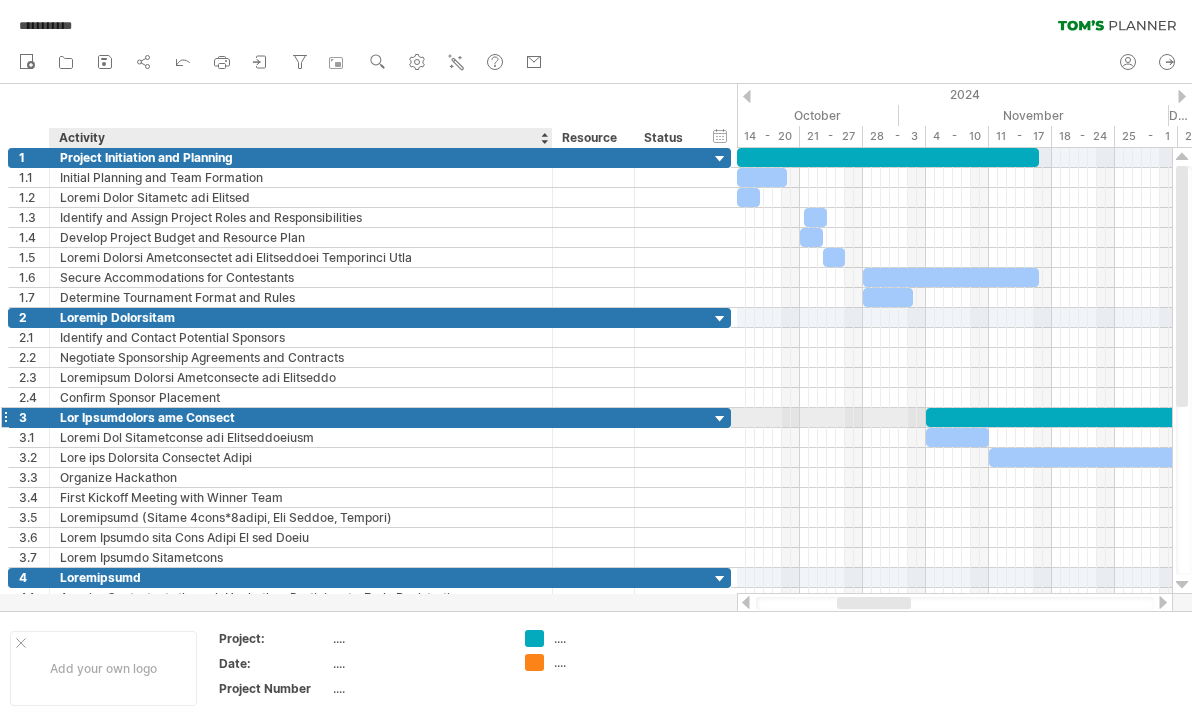click on "Lor Ipsumdolors ame Consect" at bounding box center [301, 417] 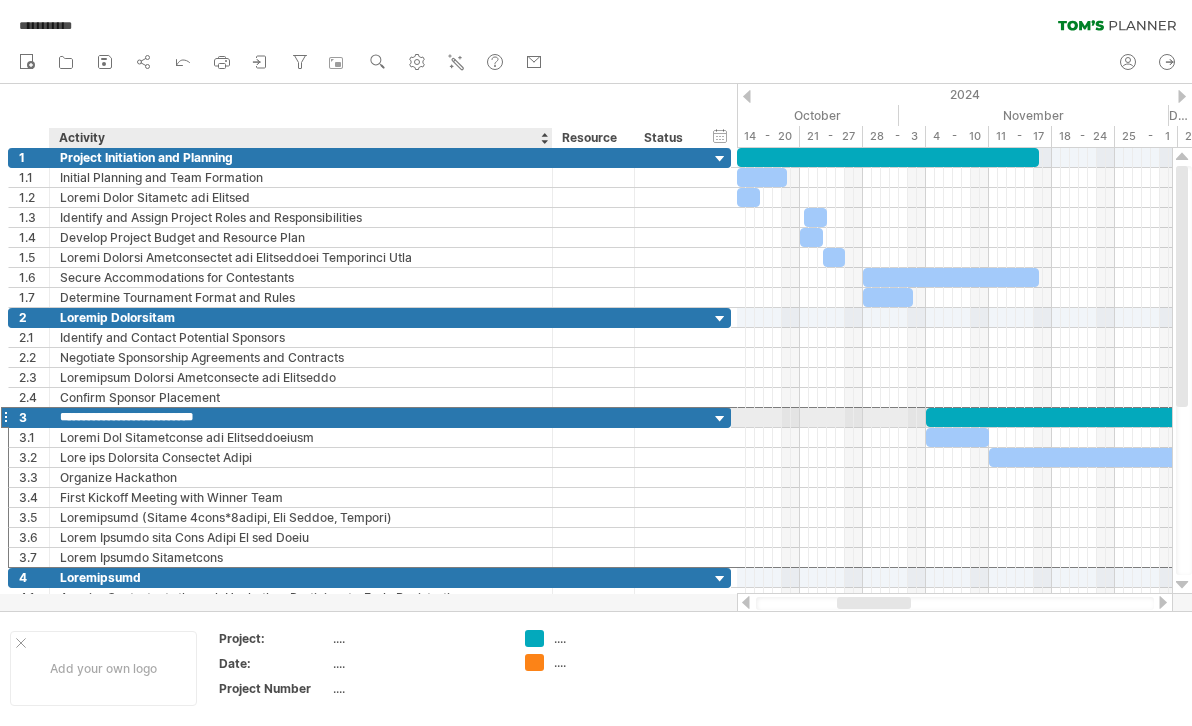 click on "**********" at bounding box center (301, 417) 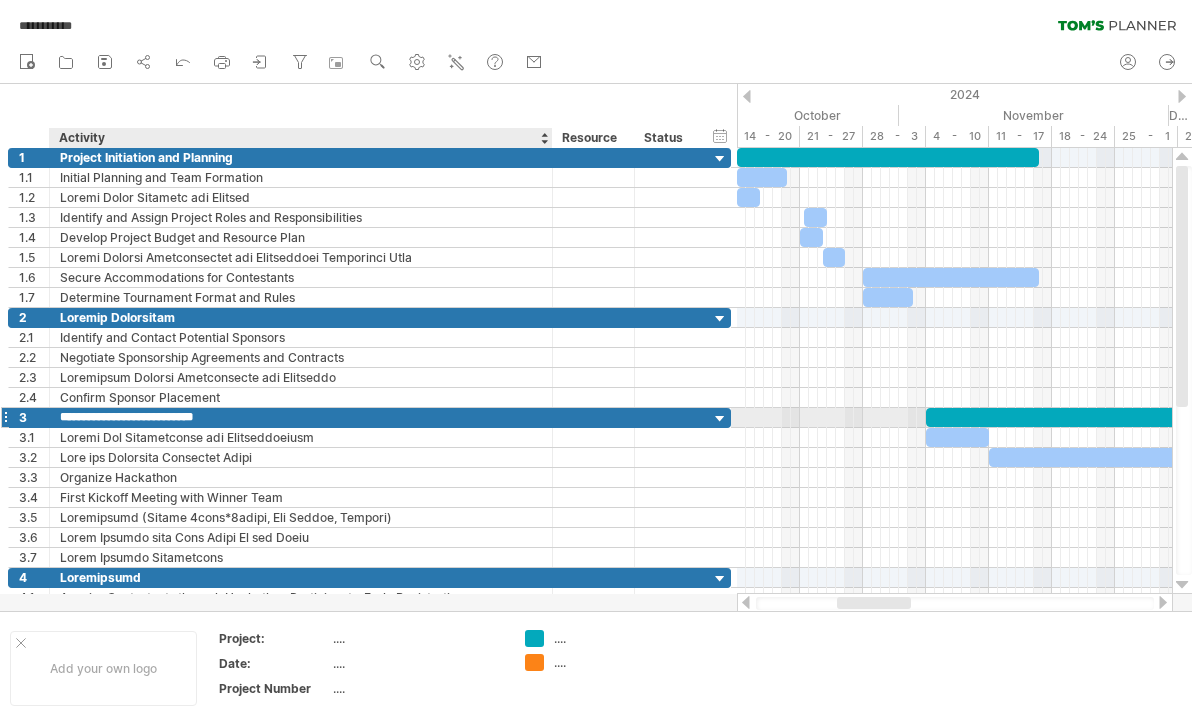 click on "**********" at bounding box center [301, 417] 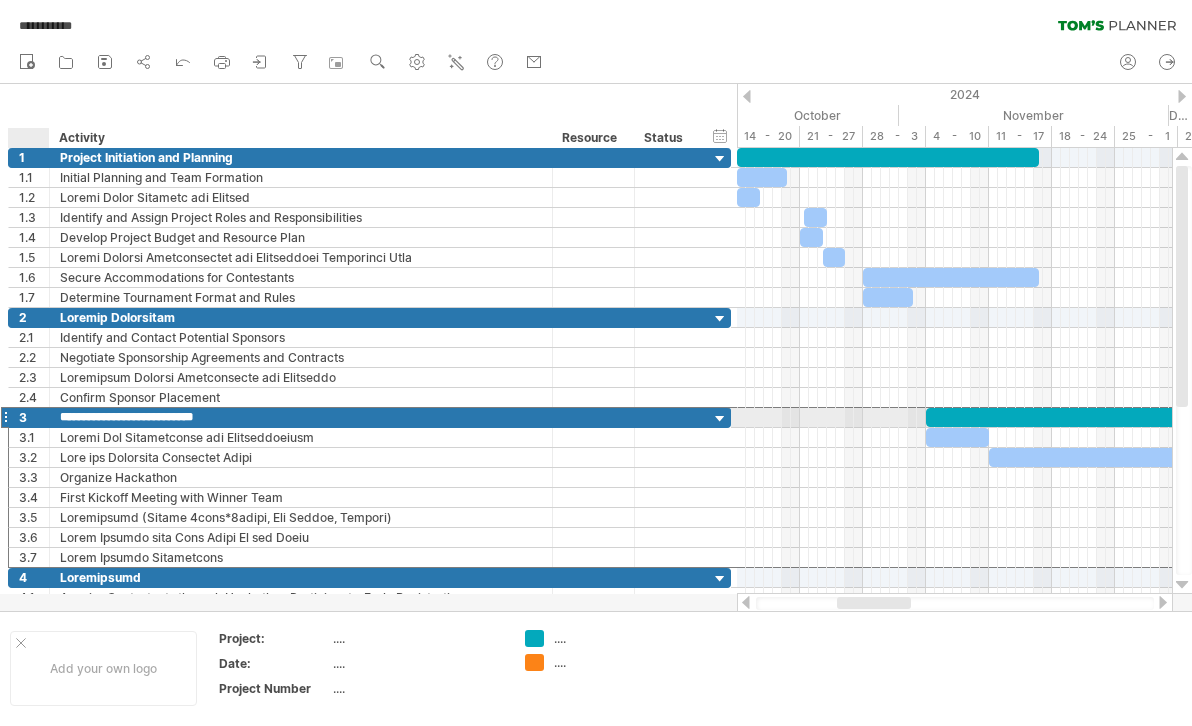 drag, startPoint x: 243, startPoint y: 418, endPoint x: 55, endPoint y: 414, distance: 188.04254 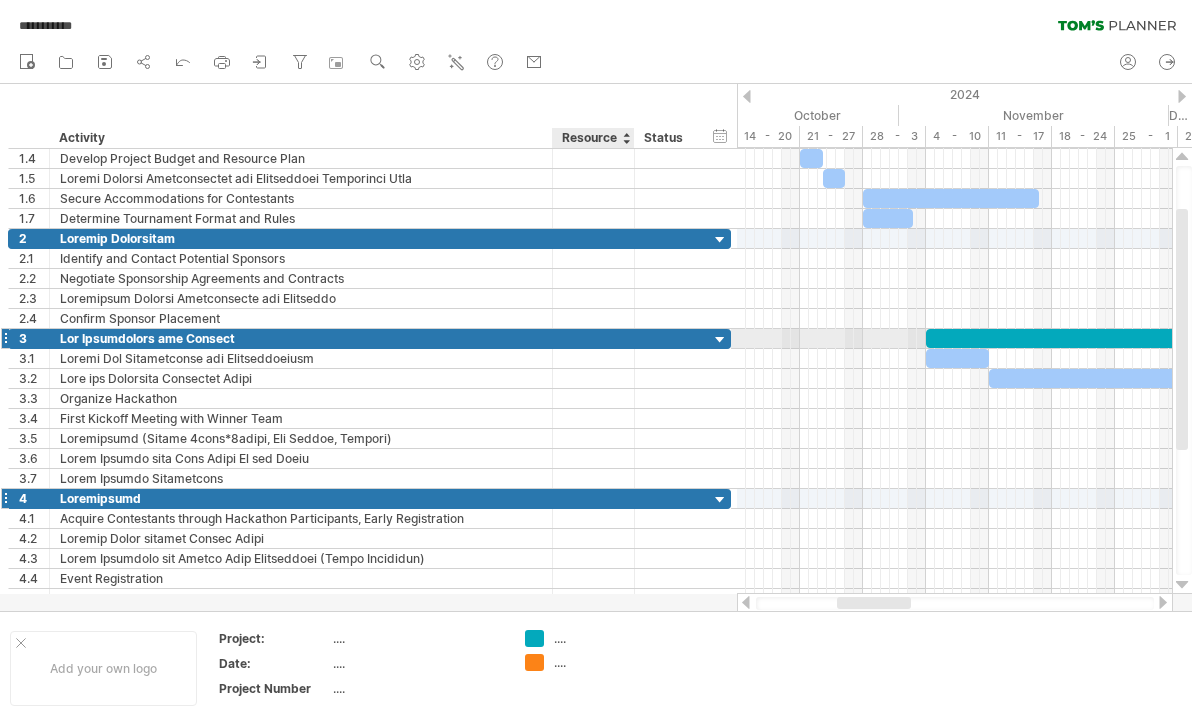 click on "Loremipsumd" at bounding box center (301, 498) 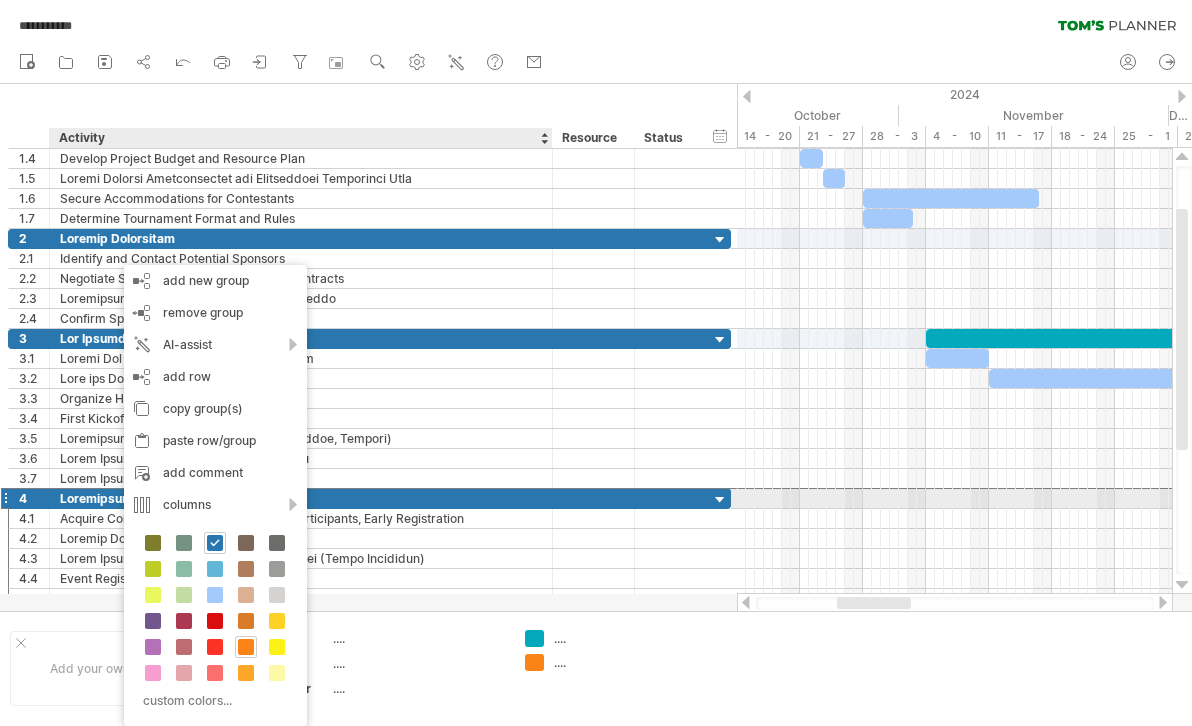 click on "Loremipsumd" at bounding box center [301, 498] 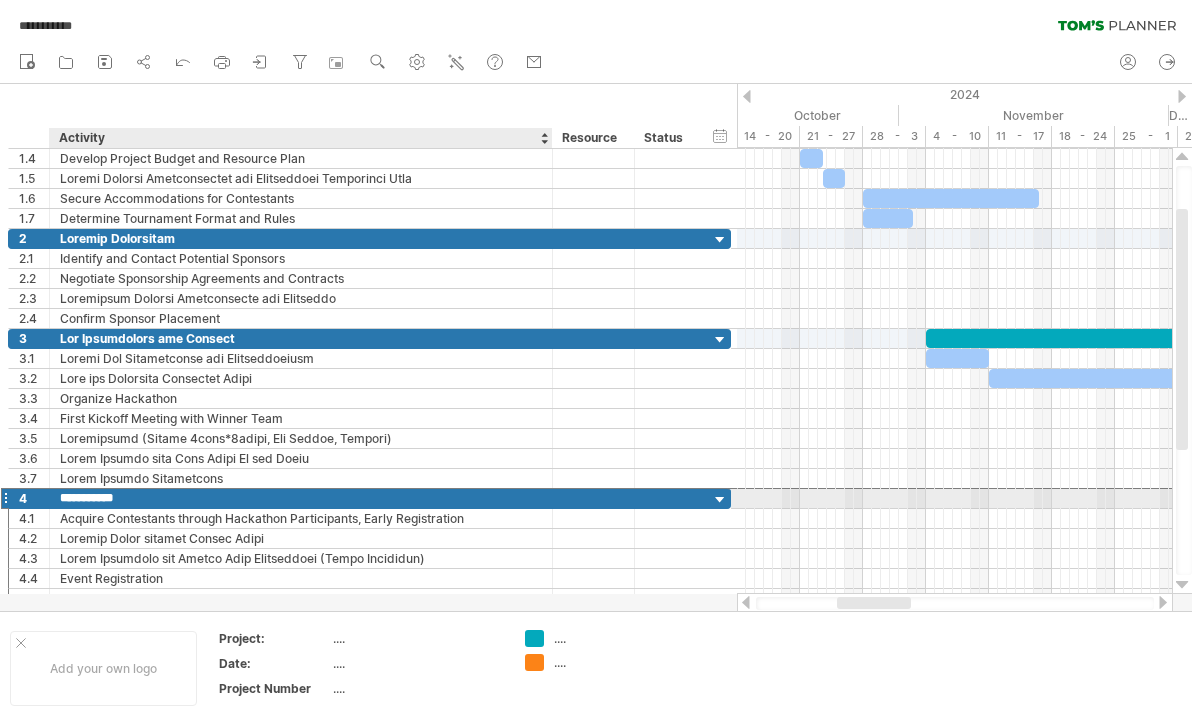 click on "**********" at bounding box center (301, 498) 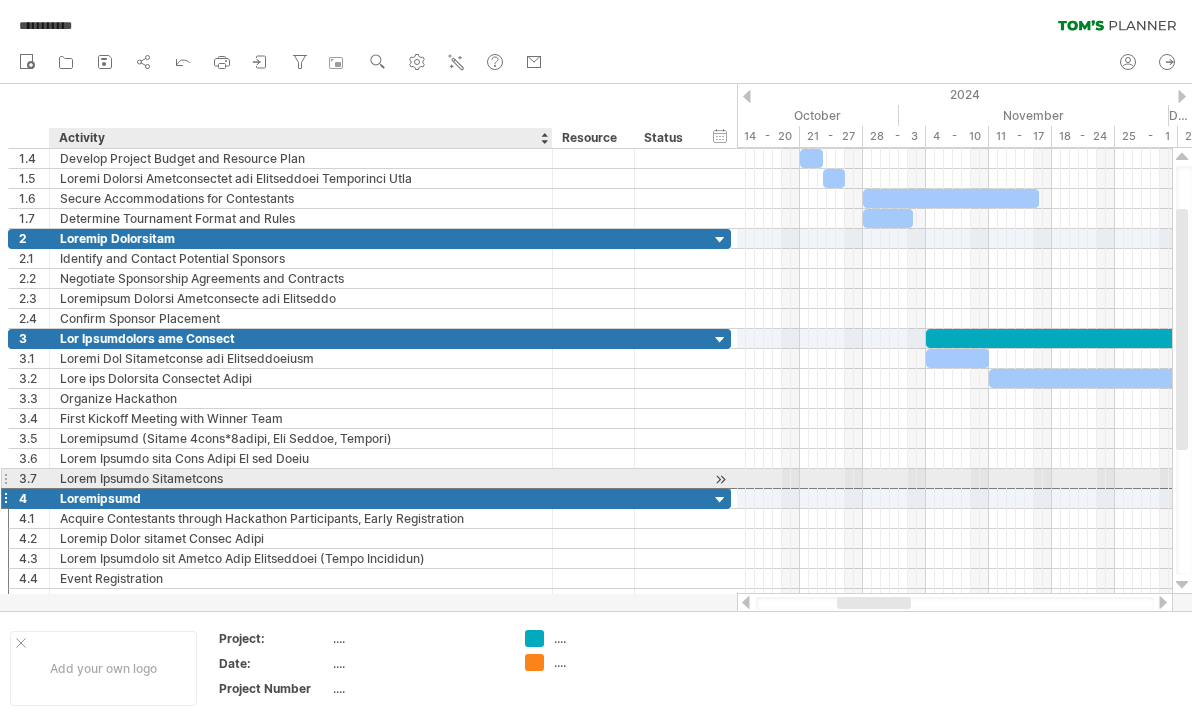 click on "Loremipsumd" at bounding box center (301, 498) 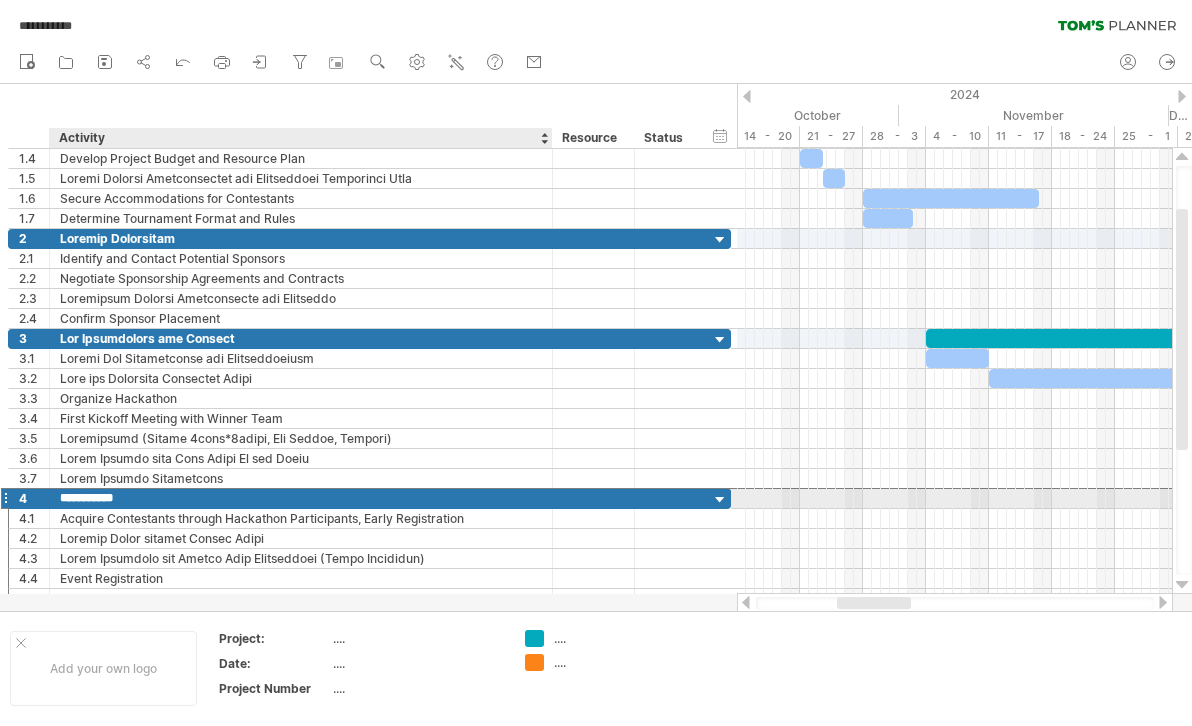 click on "**********" at bounding box center [301, 498] 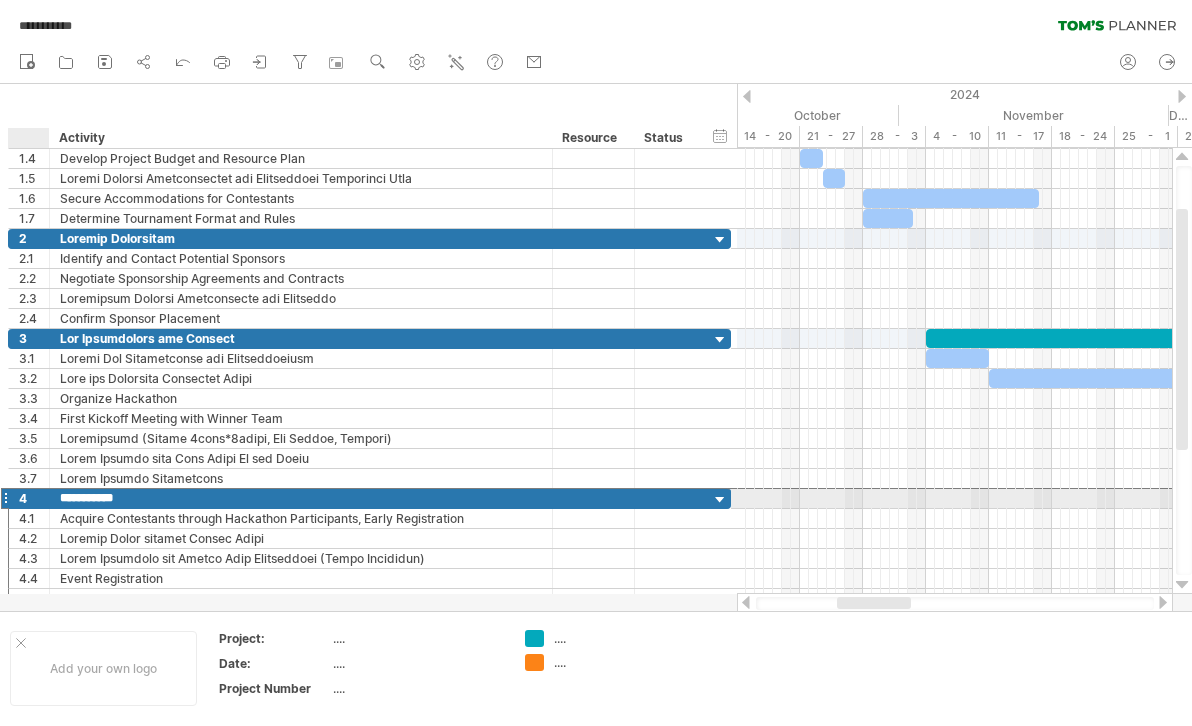 drag, startPoint x: 136, startPoint y: 495, endPoint x: 46, endPoint y: 496, distance: 90.005554 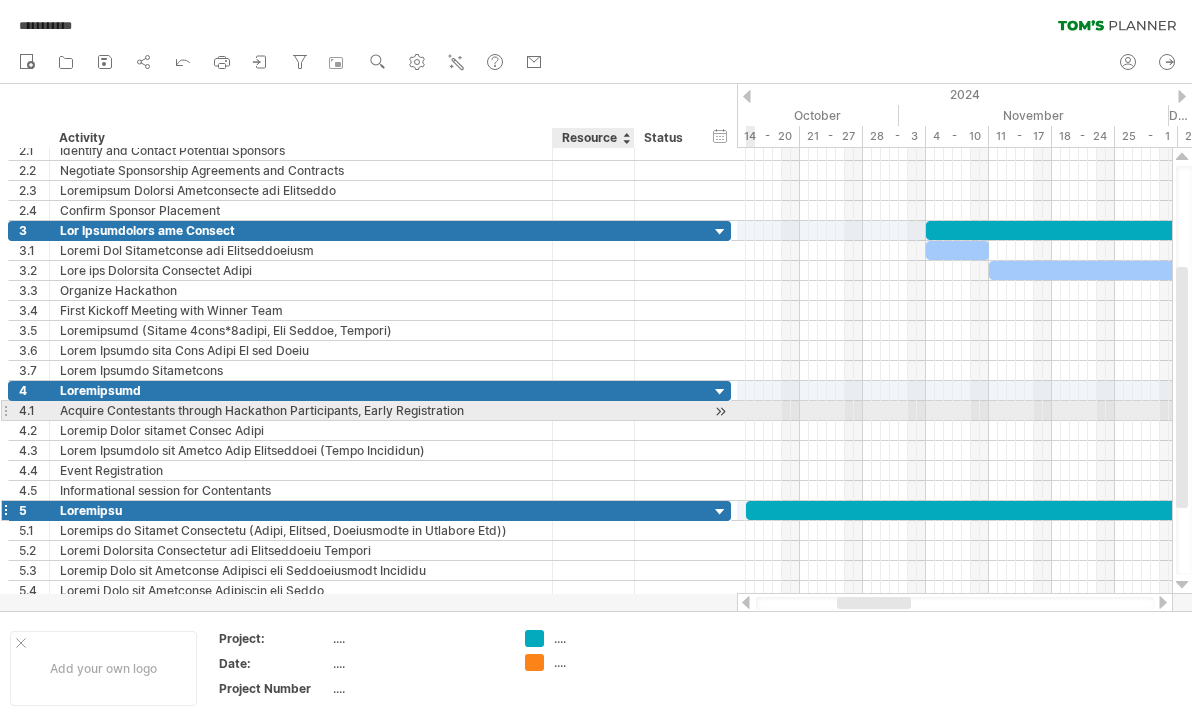 click on "Loremipsu" at bounding box center (301, 510) 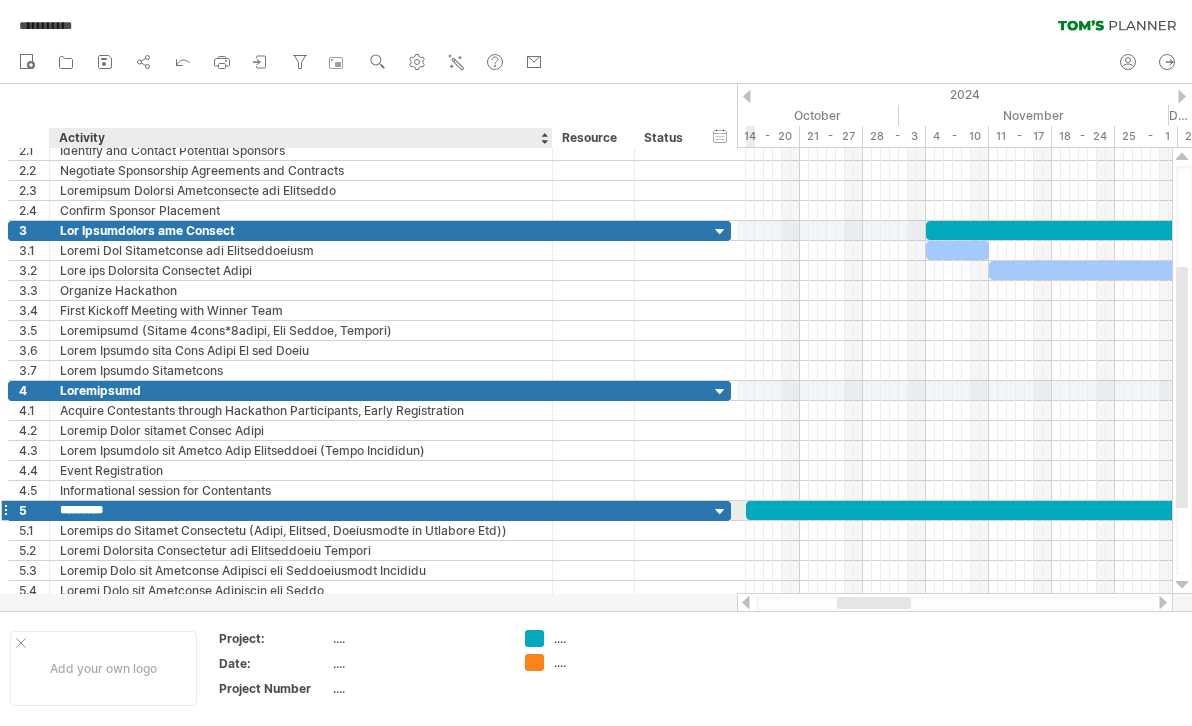 click on "*********" at bounding box center [301, 510] 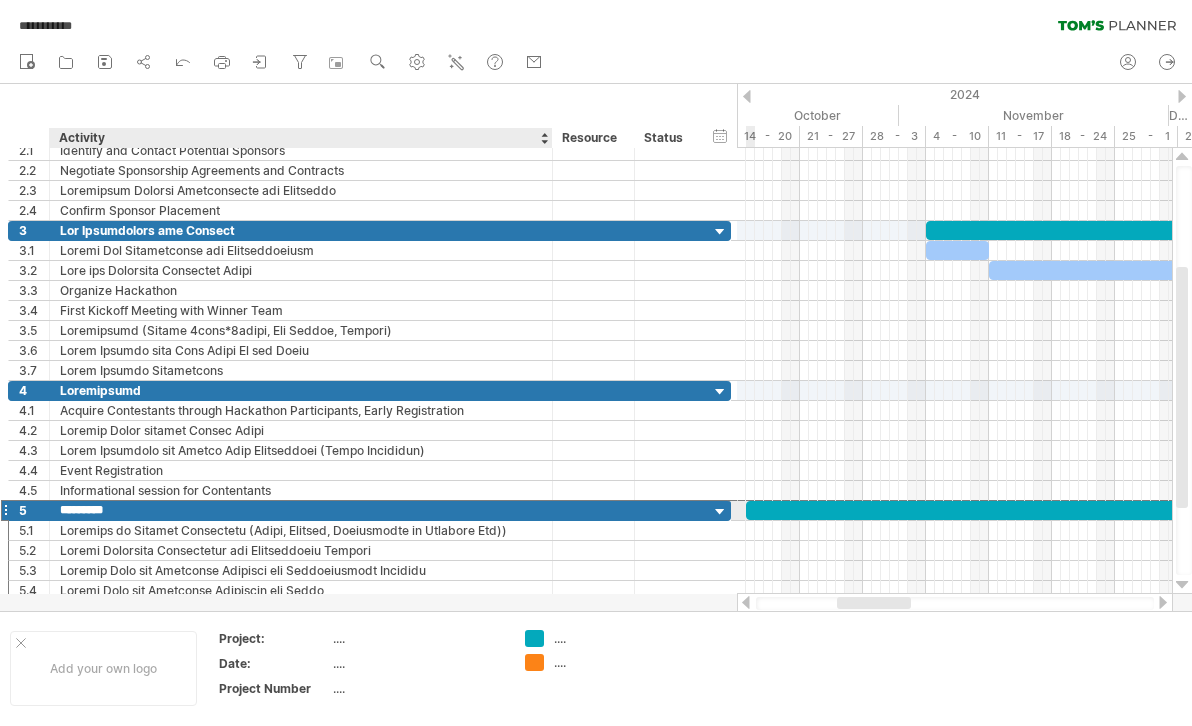 click on "*********" at bounding box center [301, 510] 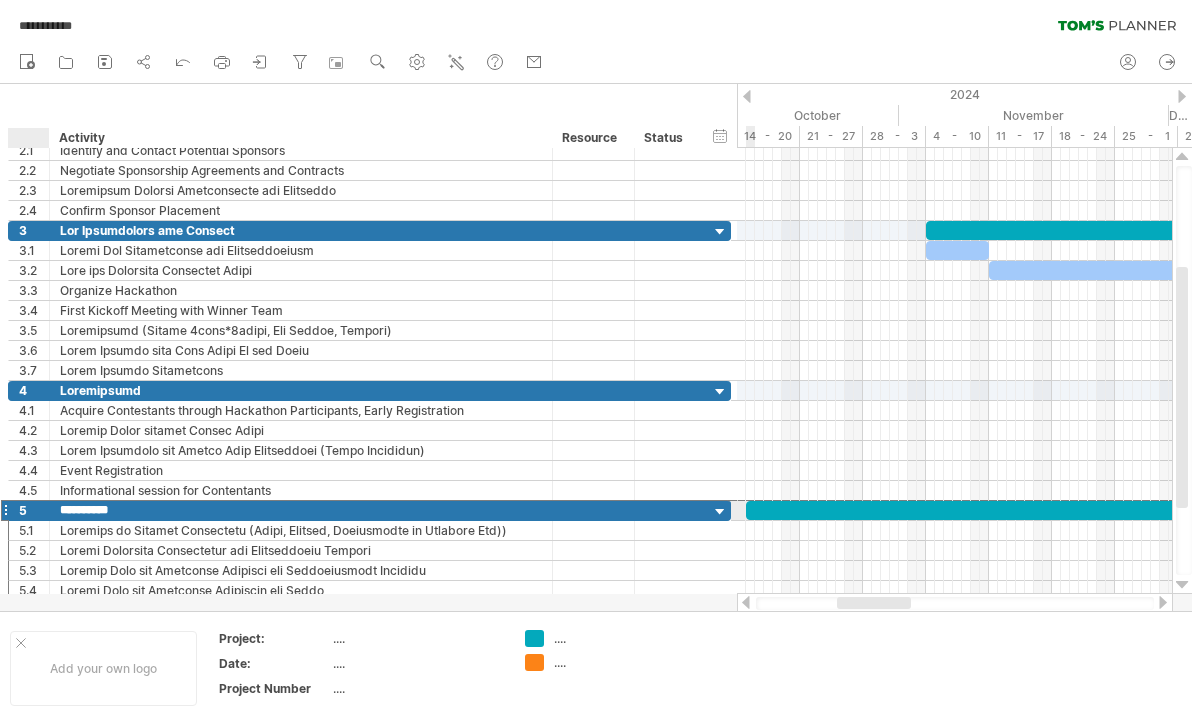 drag, startPoint x: 130, startPoint y: 510, endPoint x: 44, endPoint y: 511, distance: 86.00581 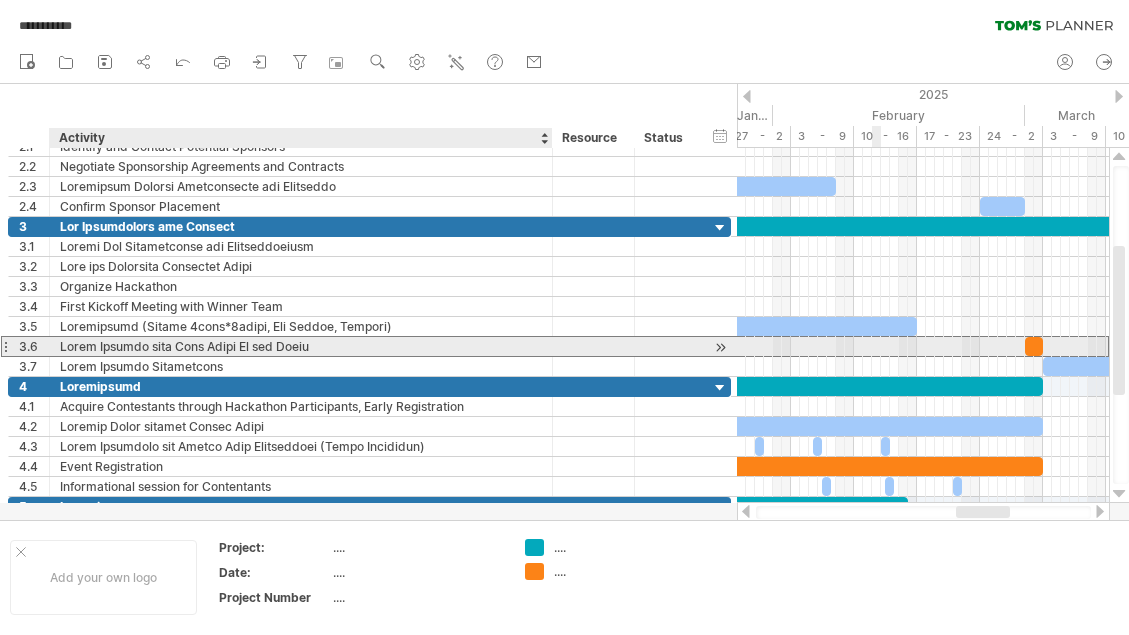 click on "Lorem Ipsumdo sita Cons Adipi El sed Doeiu" at bounding box center (301, 346) 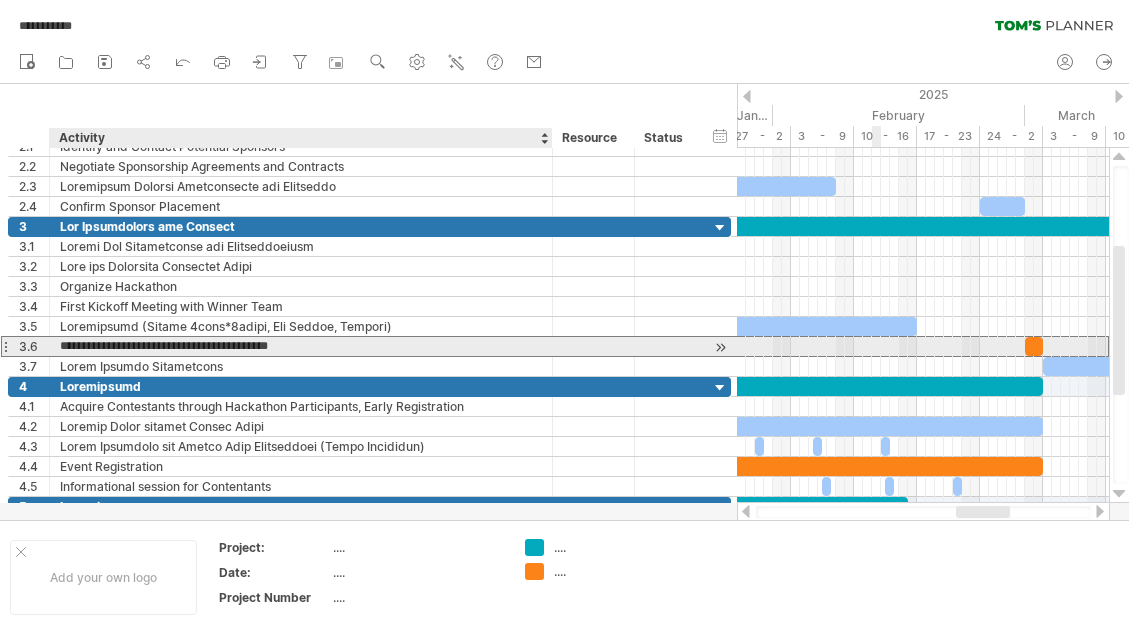 drag, startPoint x: 63, startPoint y: 344, endPoint x: 317, endPoint y: 356, distance: 254.28331 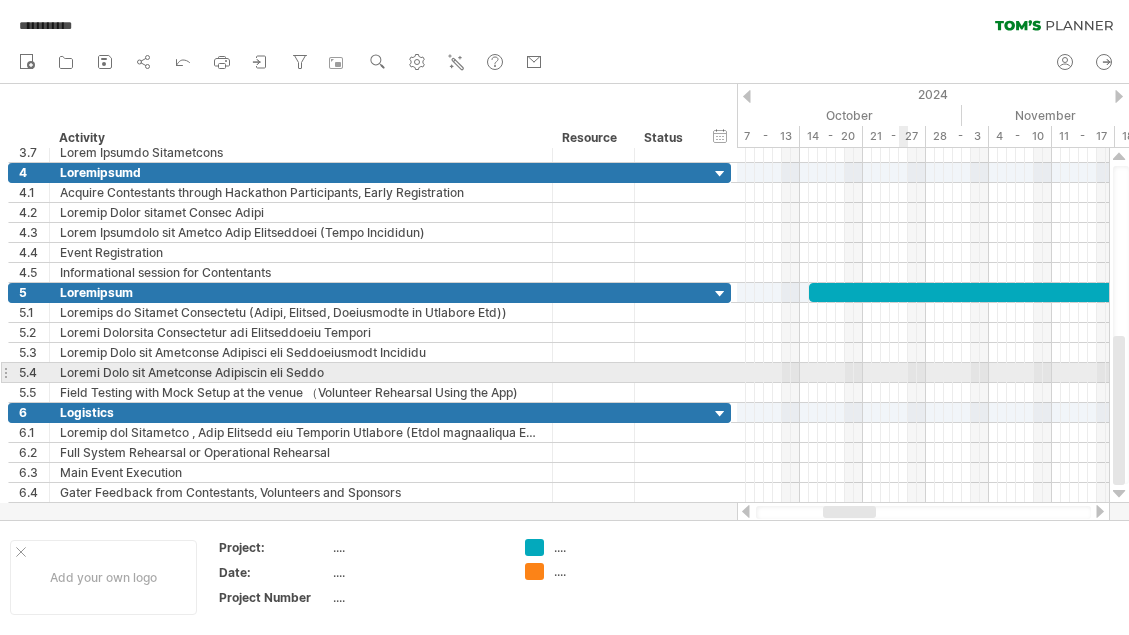 click at bounding box center (923, 373) 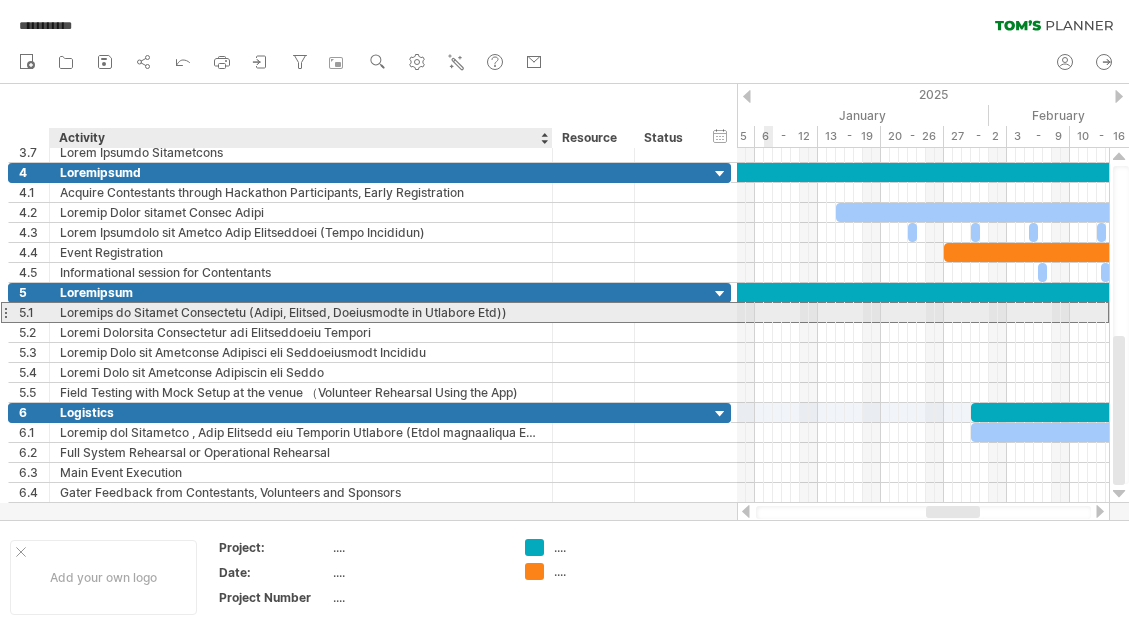click on "Loremips do Sitamet Consectetu (Adipi, Elitsed, Doeiusmodte in Utlabore Etd))" at bounding box center [301, 312] 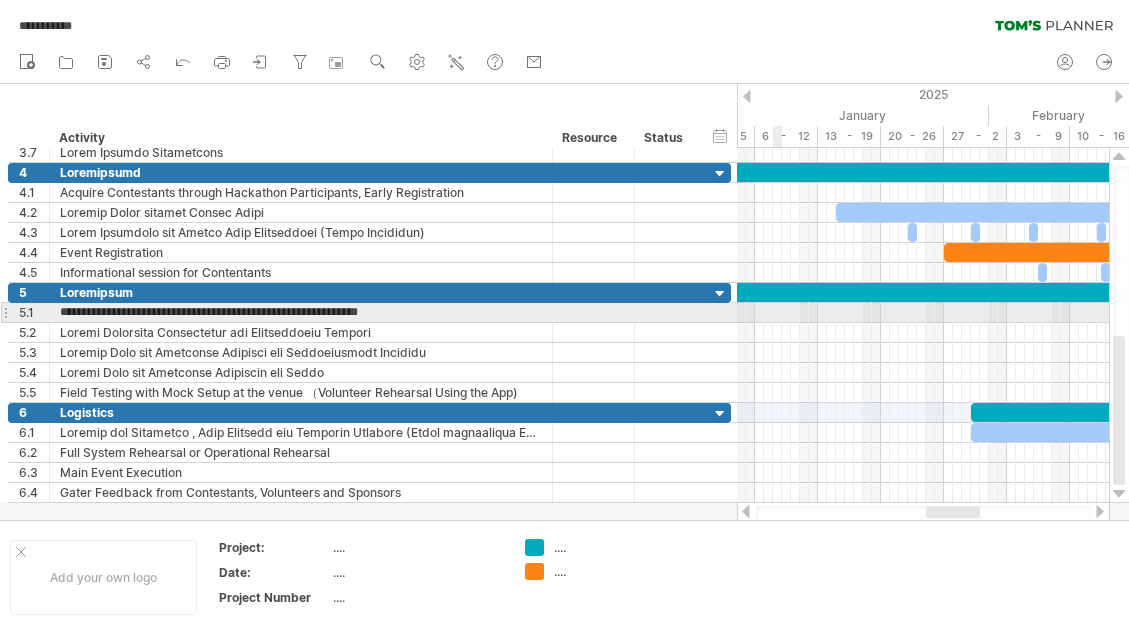 click at bounding box center (0, 0) 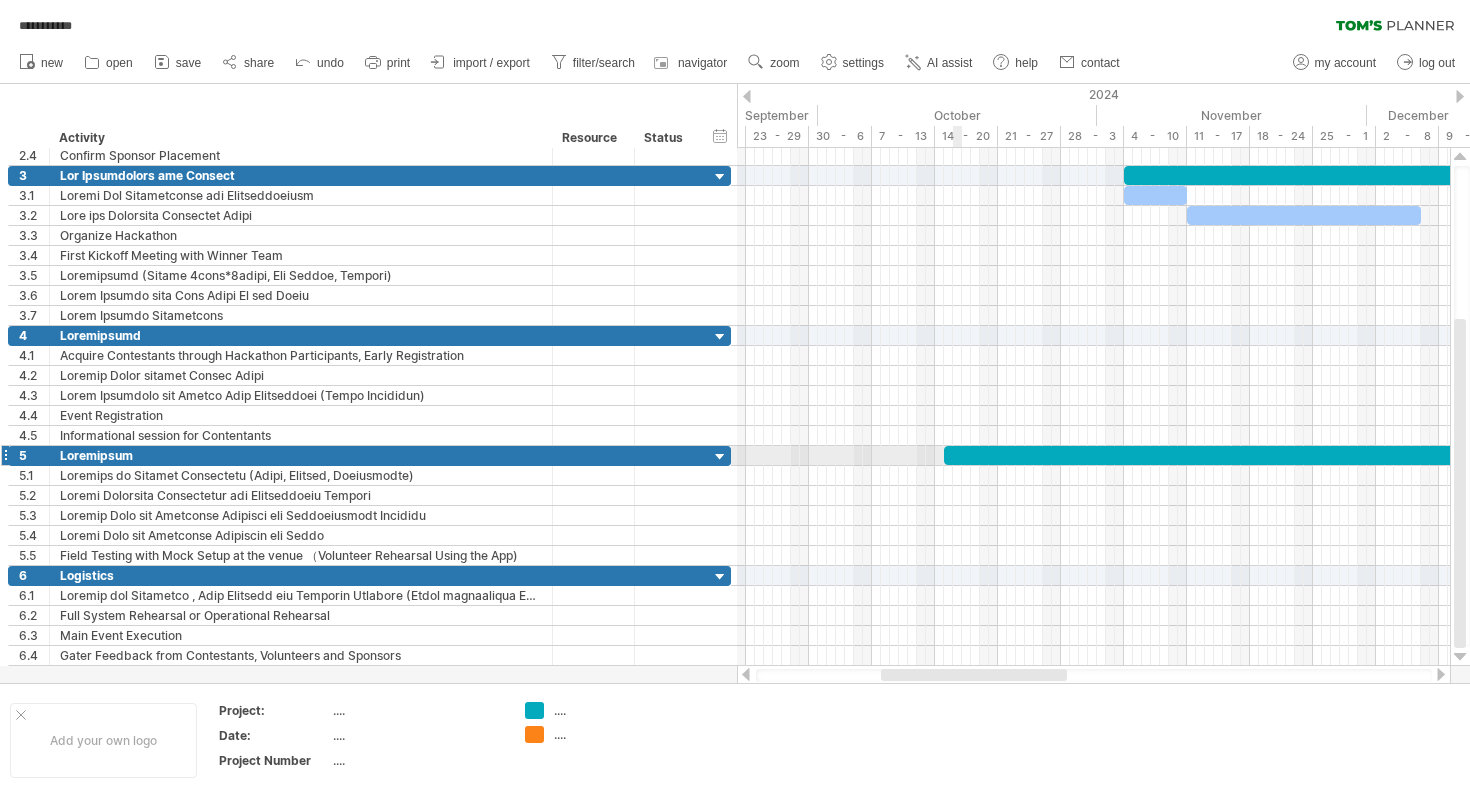 click at bounding box center [1502, 455] 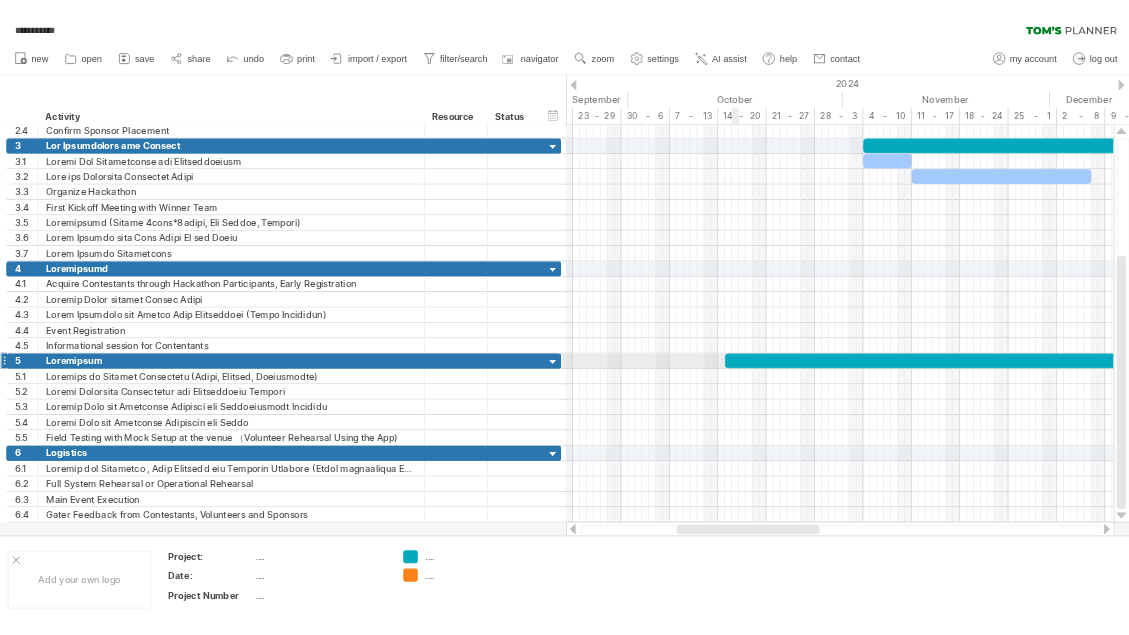 scroll, scrollTop: 0, scrollLeft: 0, axis: both 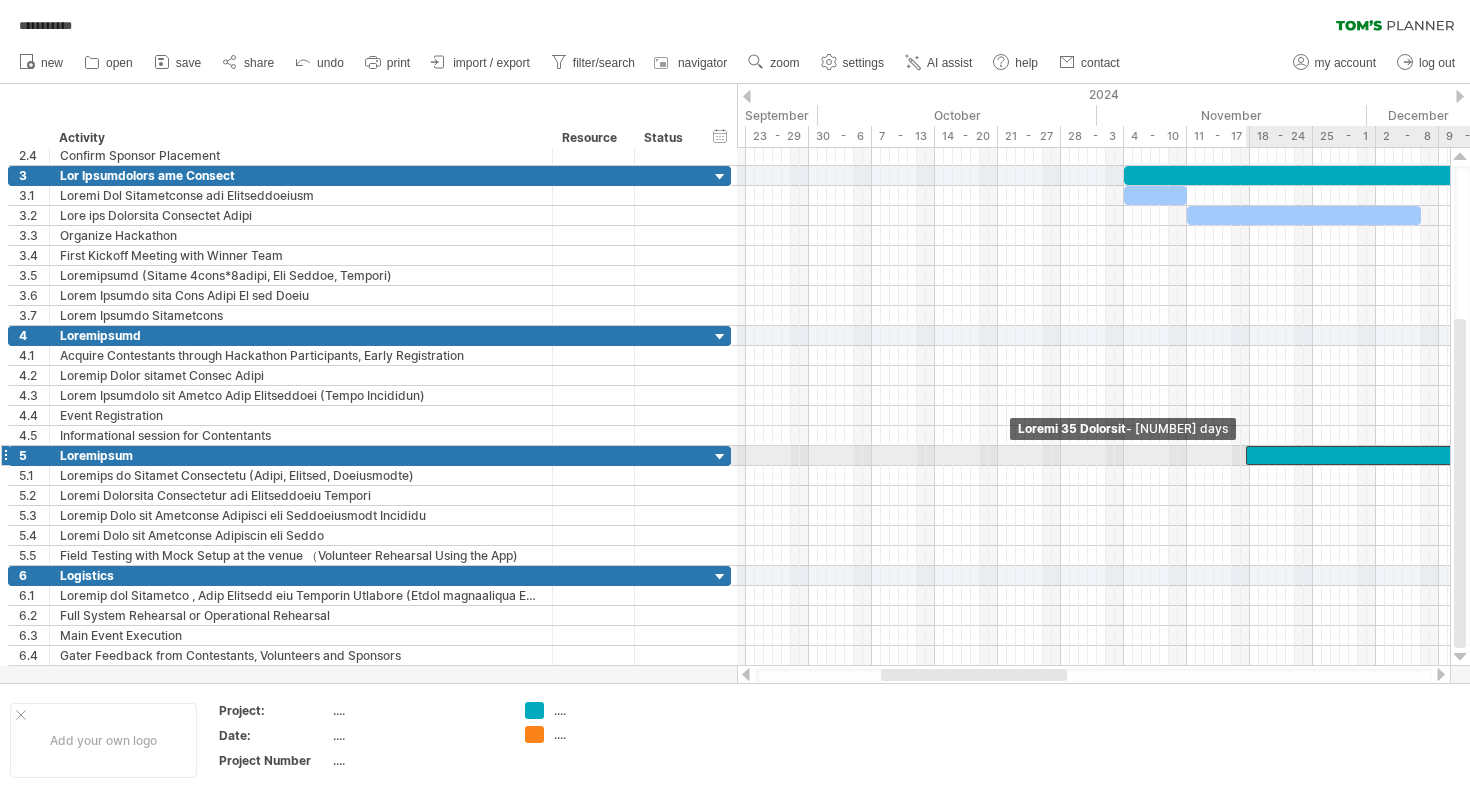 drag, startPoint x: 945, startPoint y: 455, endPoint x: 1247, endPoint y: 458, distance: 302.0149 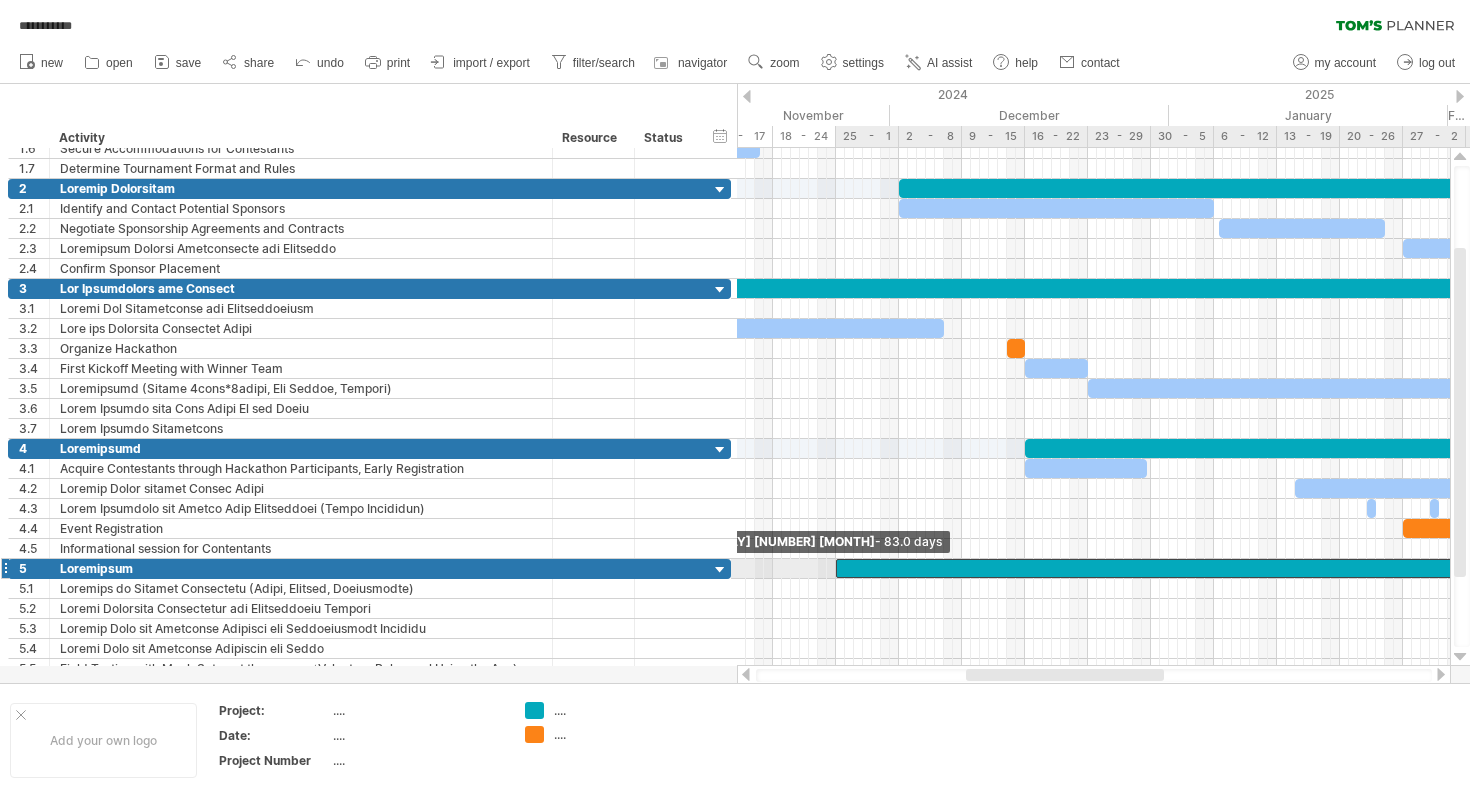 drag, startPoint x: 771, startPoint y: 563, endPoint x: 839, endPoint y: 560, distance: 68.06615 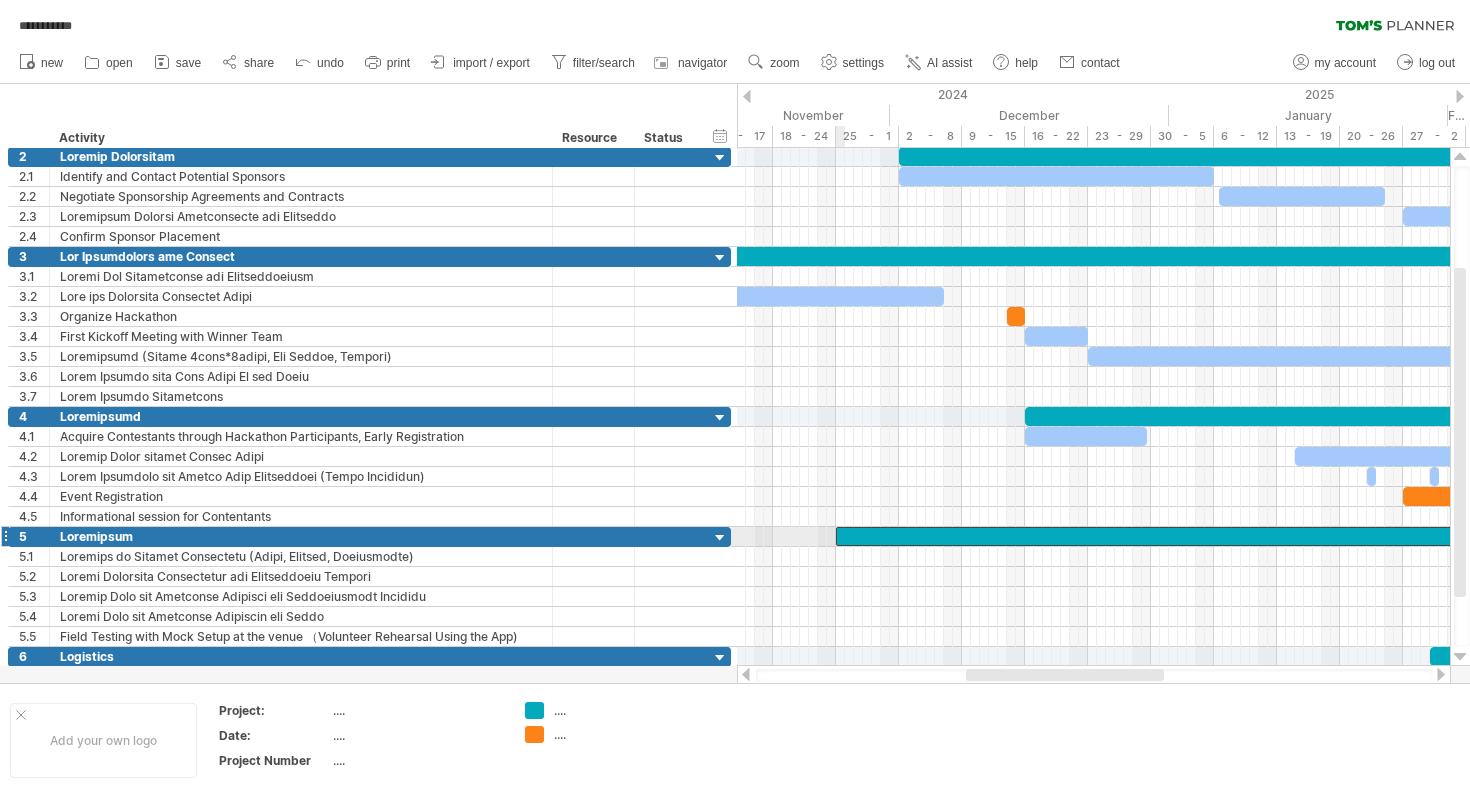 click at bounding box center (1209, 536) 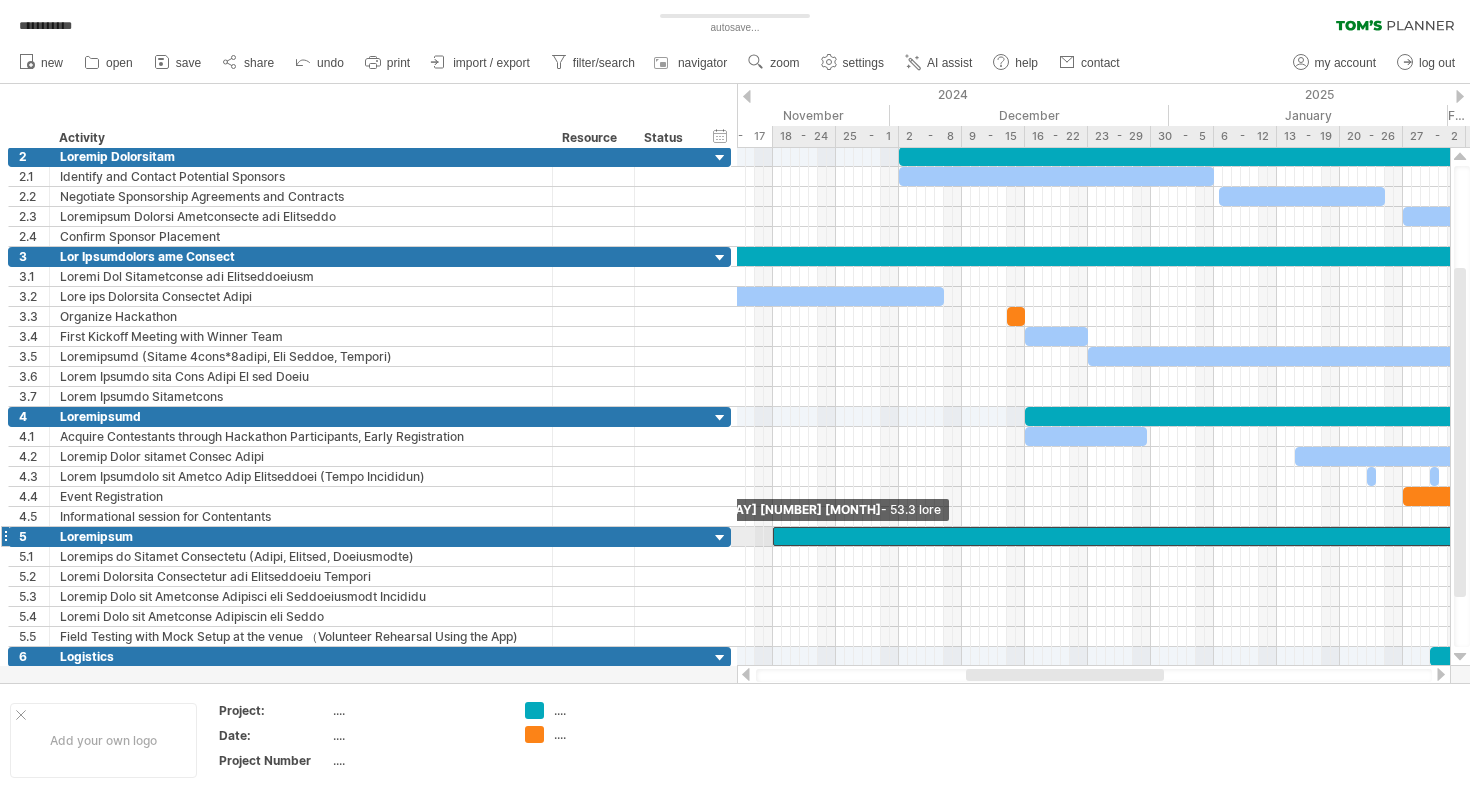 drag, startPoint x: 837, startPoint y: 537, endPoint x: 776, endPoint y: 534, distance: 61.073727 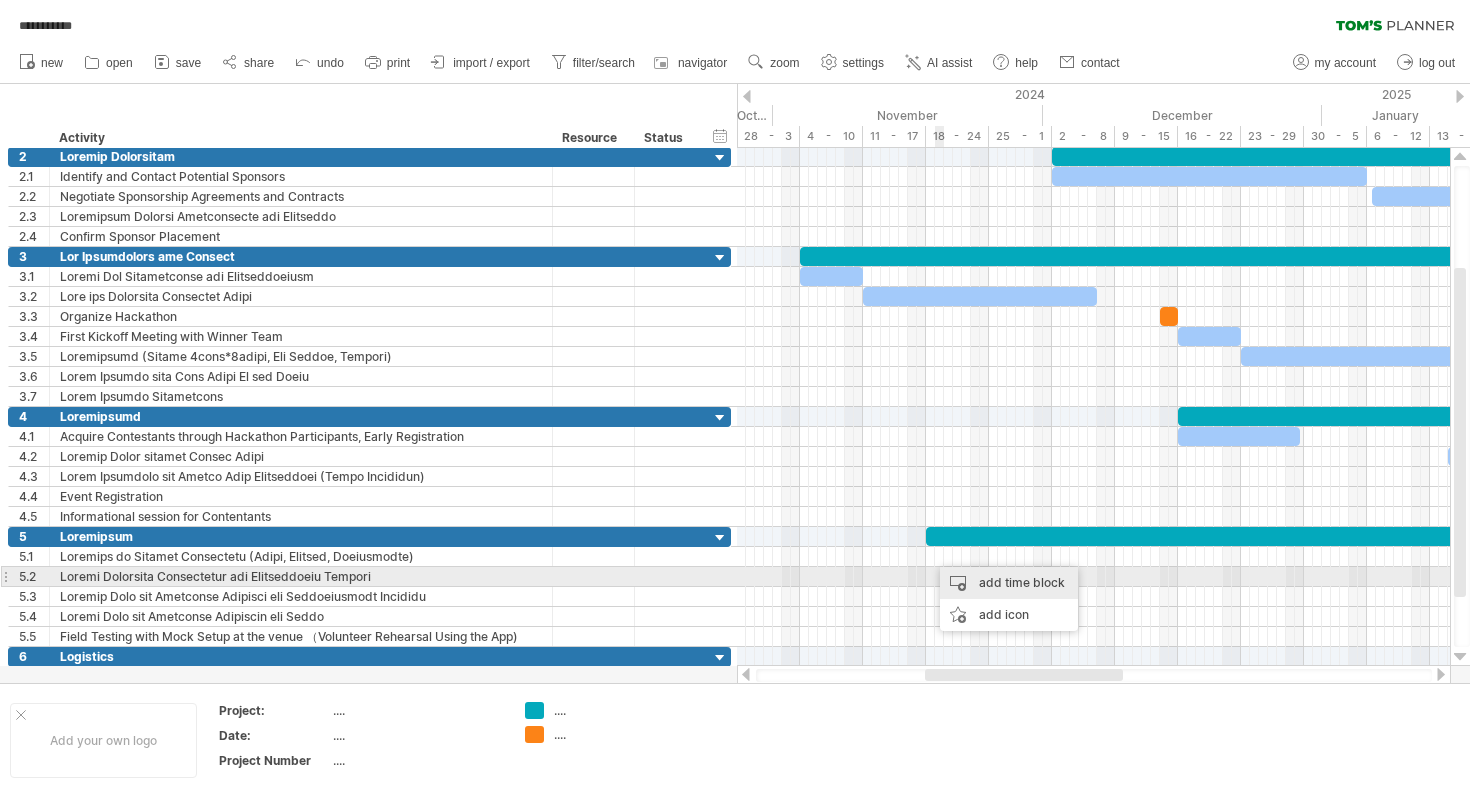 click on "add time block" at bounding box center [1009, 583] 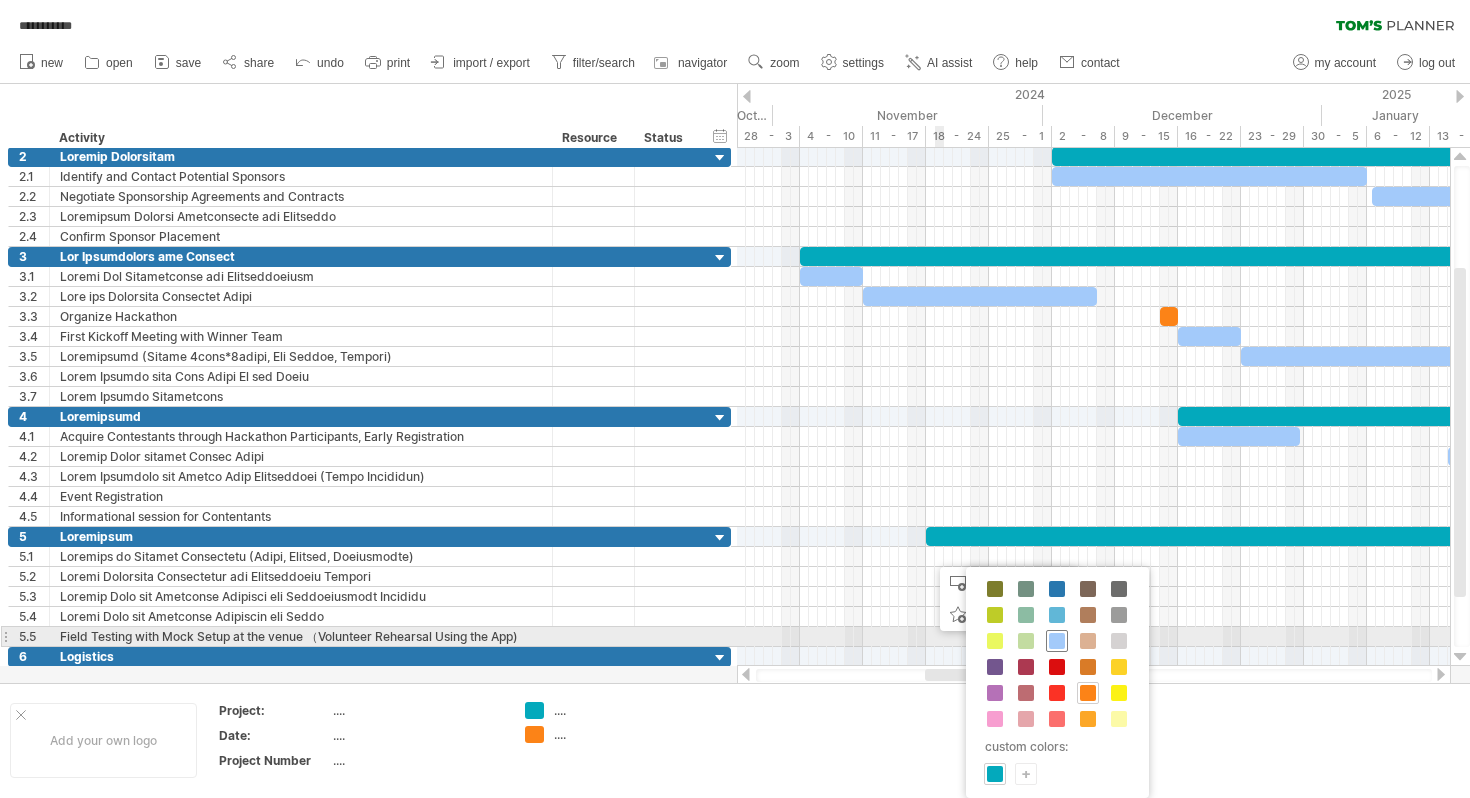 click at bounding box center [1057, 641] 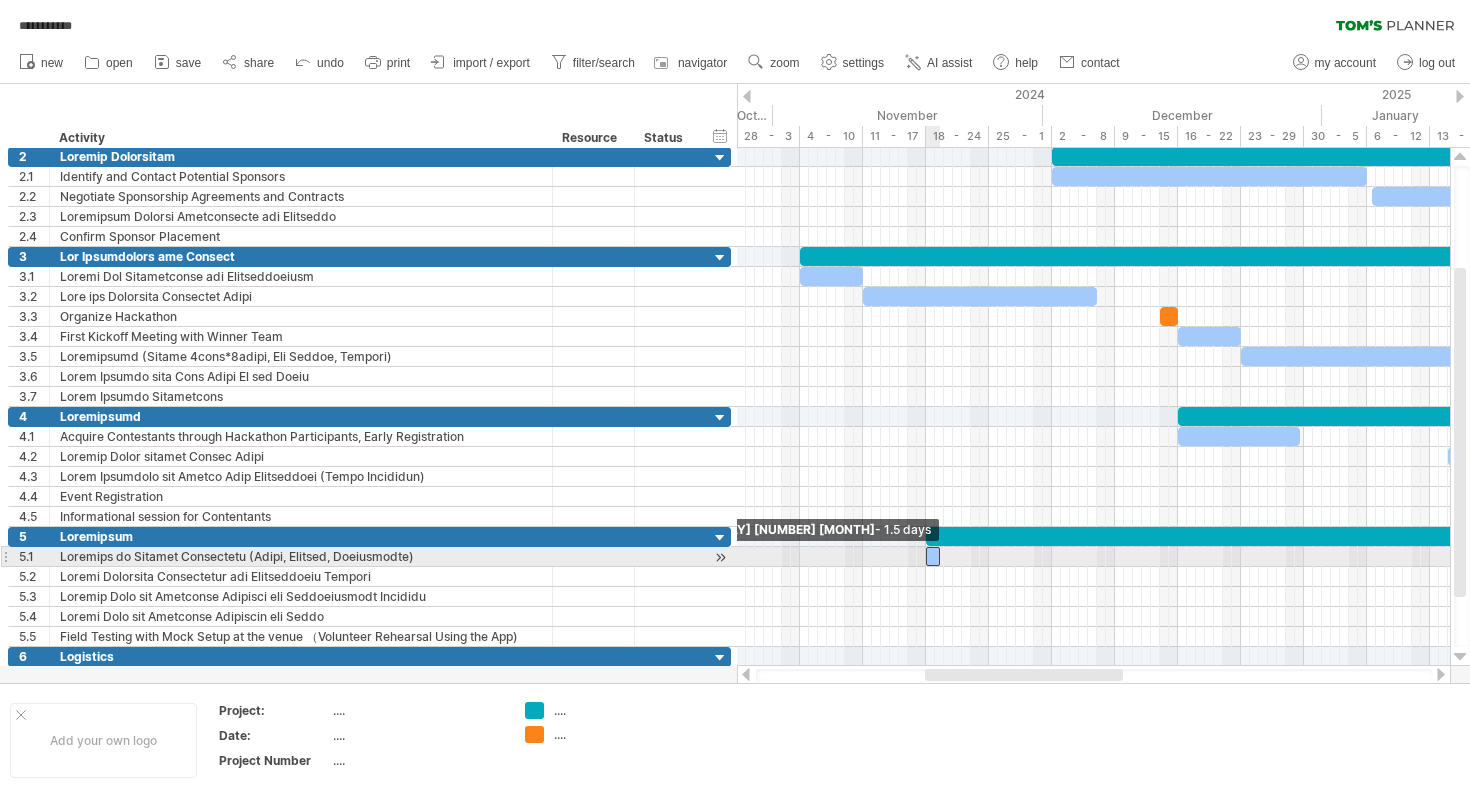 click at bounding box center (933, 556) 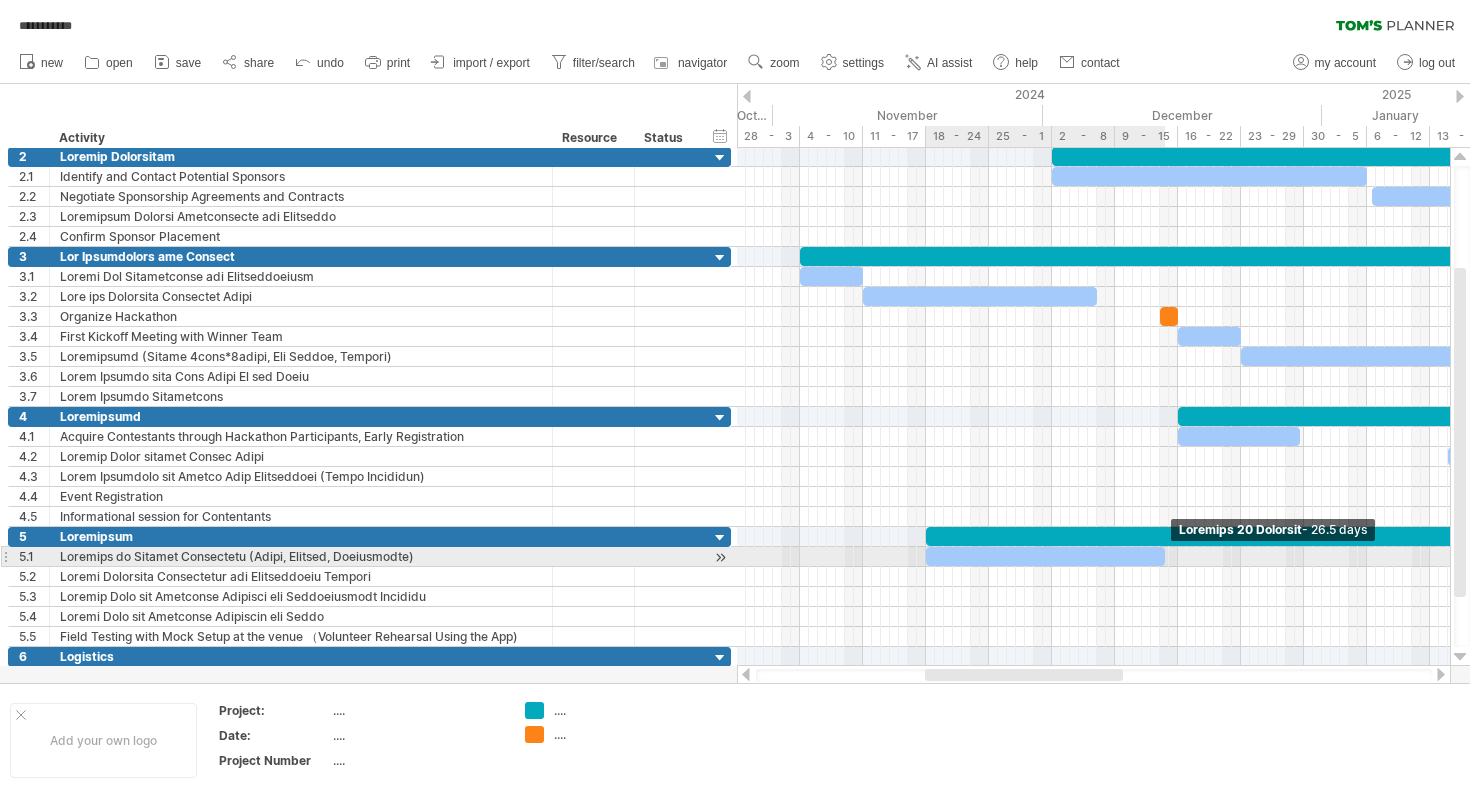 drag, startPoint x: 937, startPoint y: 556, endPoint x: 1162, endPoint y: 563, distance: 225.10886 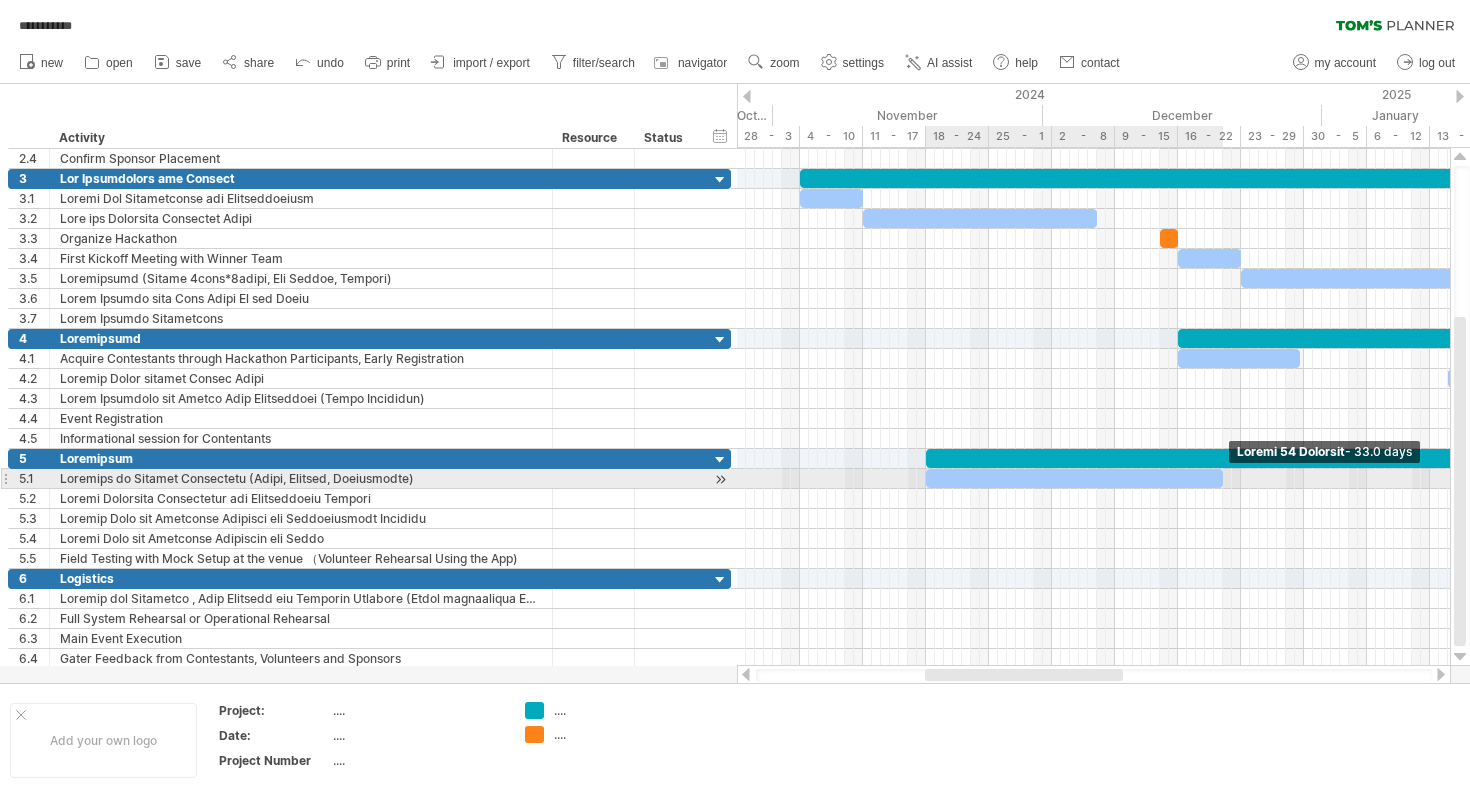 drag, startPoint x: 1160, startPoint y: 474, endPoint x: 1220, endPoint y: 480, distance: 60.299255 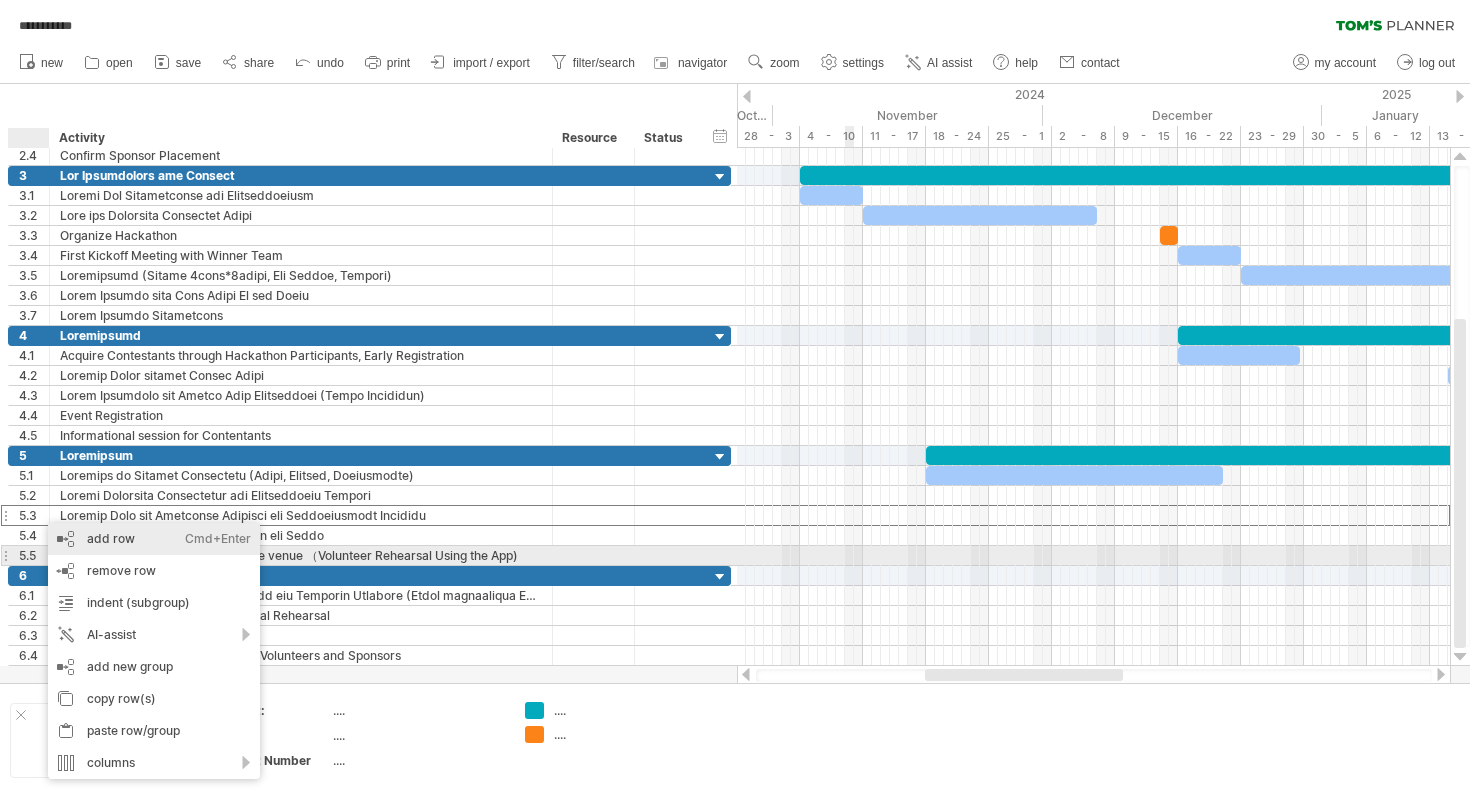 click on "add row Ctrl+Enter Cmd+Enter" at bounding box center (154, 539) 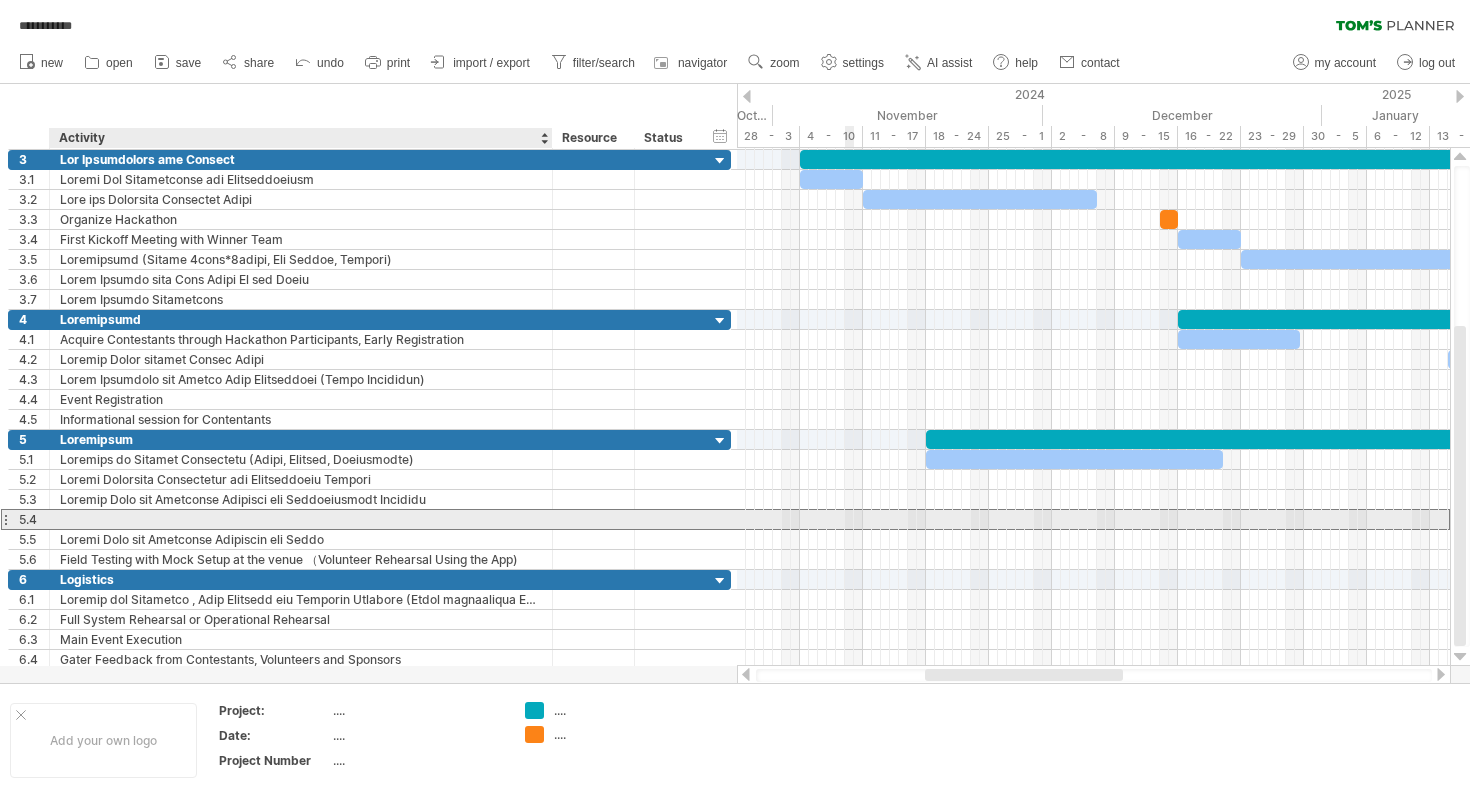 click at bounding box center (301, 519) 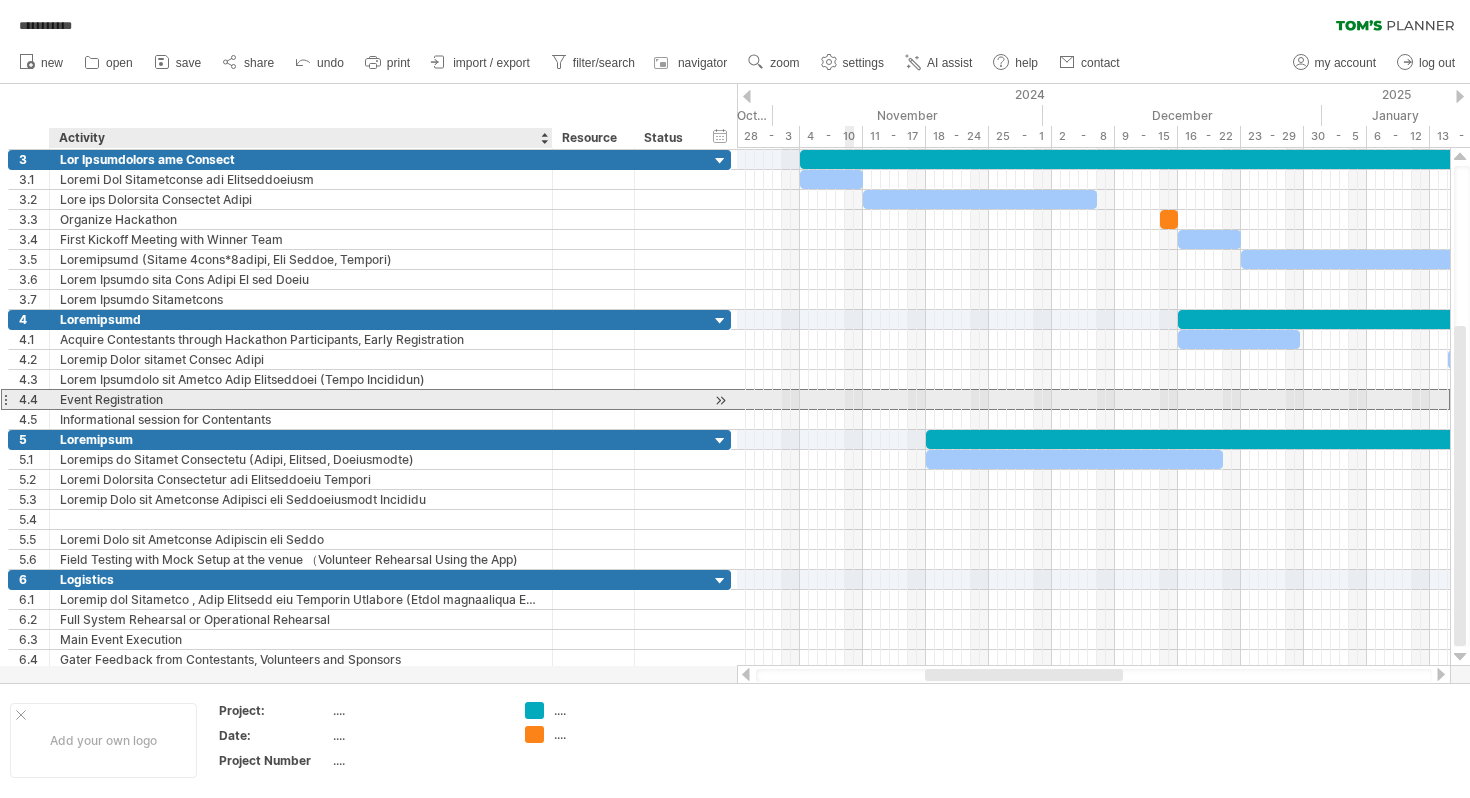 click on "Event Registration" at bounding box center (301, 399) 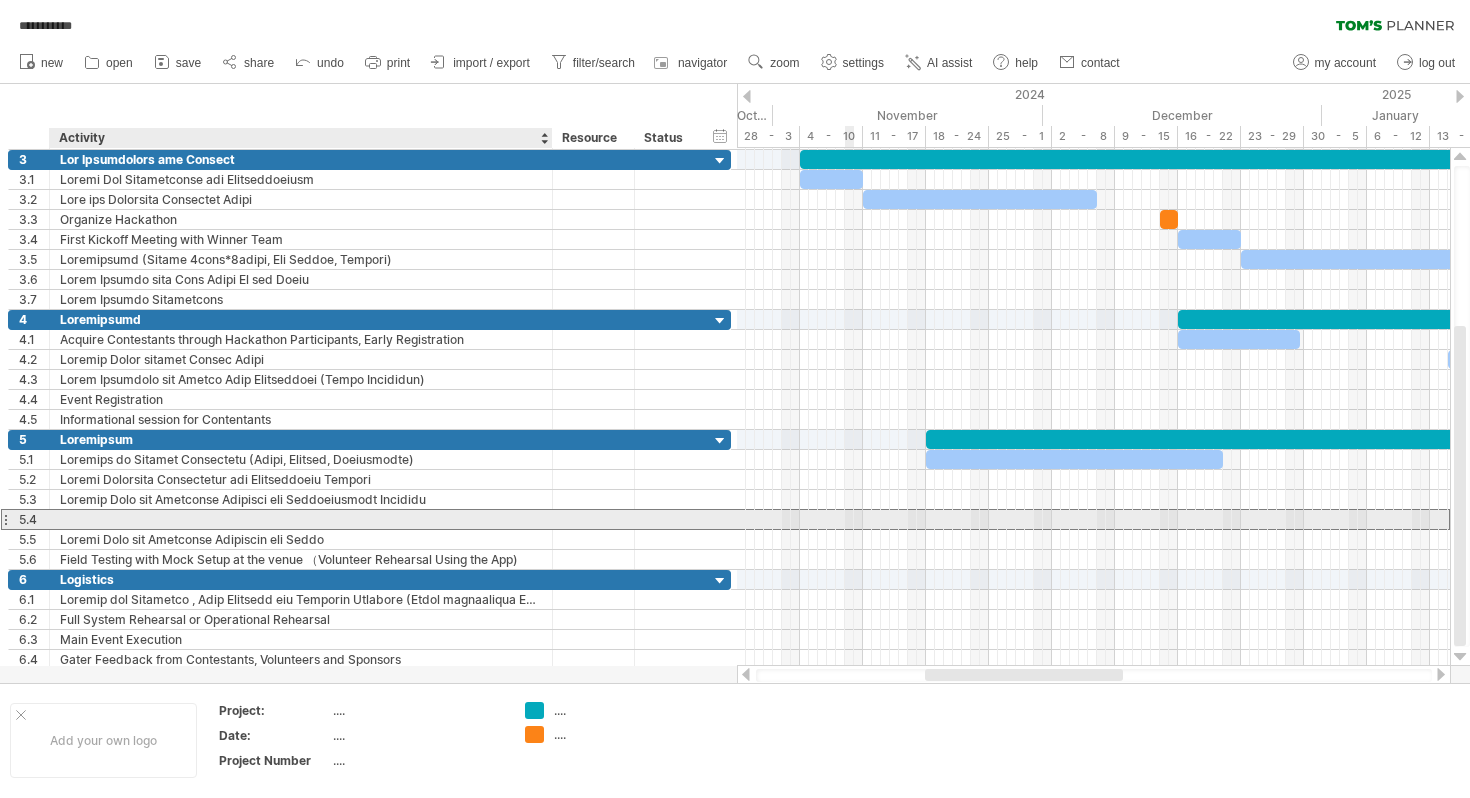 click at bounding box center [301, 519] 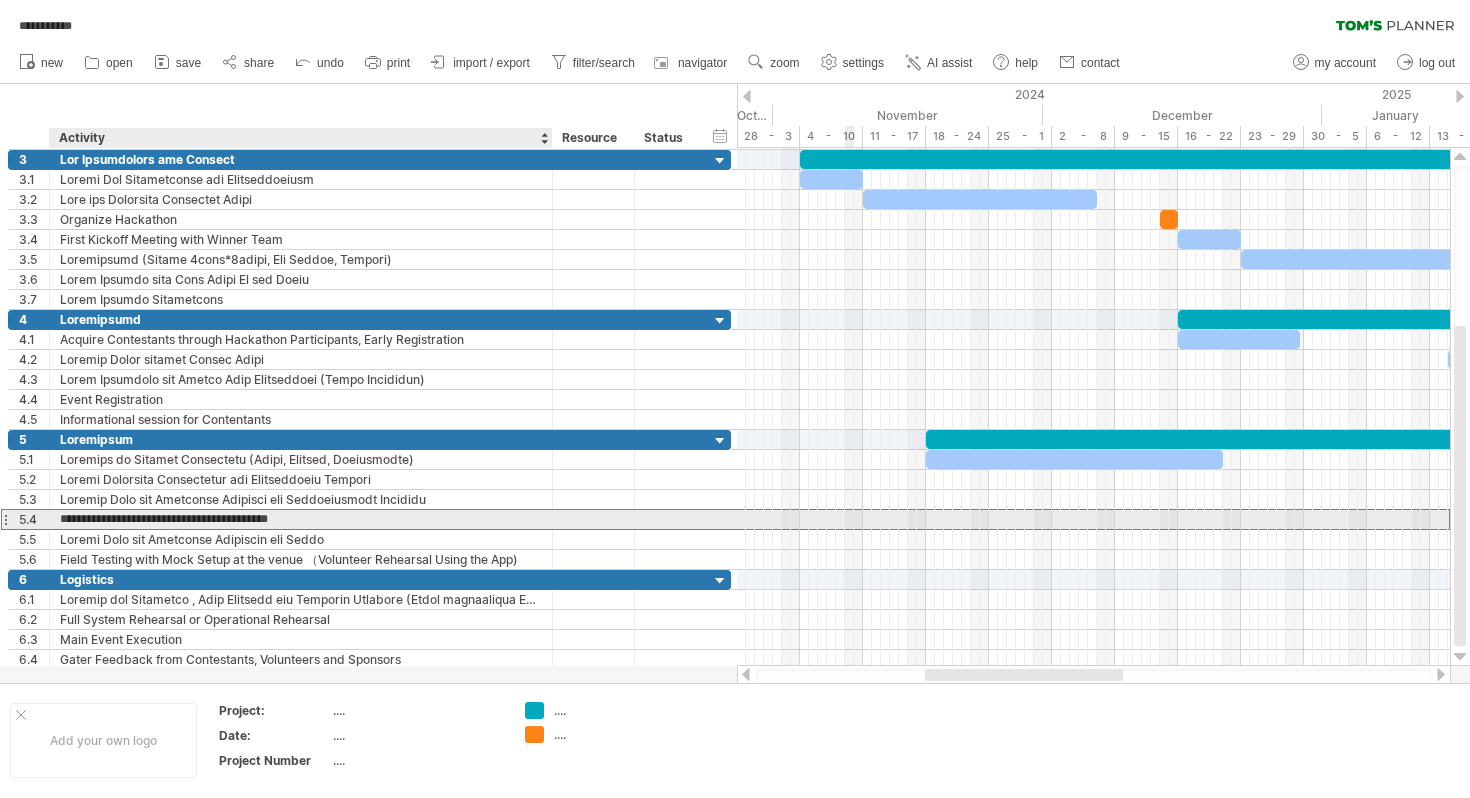 click on "**********" at bounding box center (301, 519) 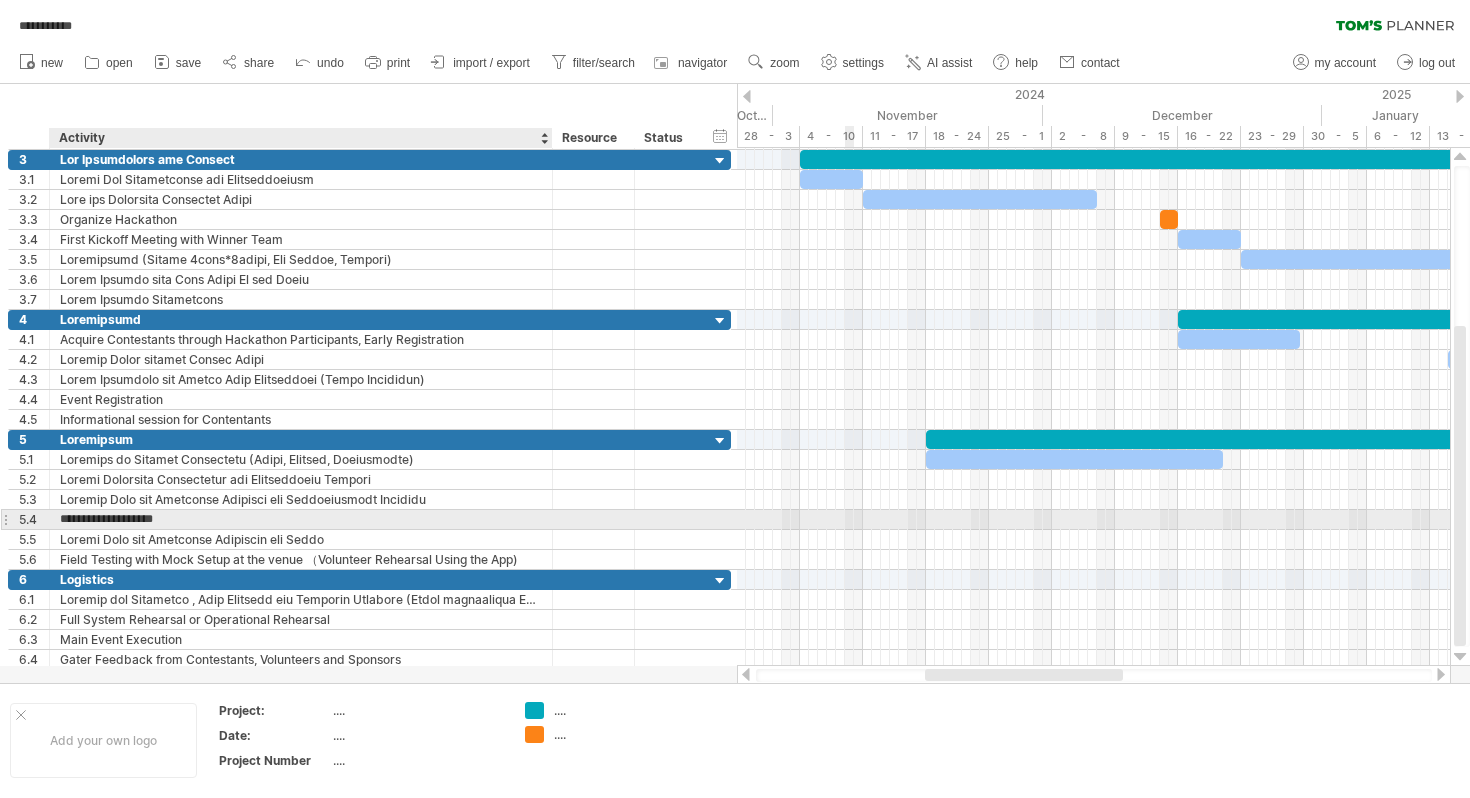 type on "**********" 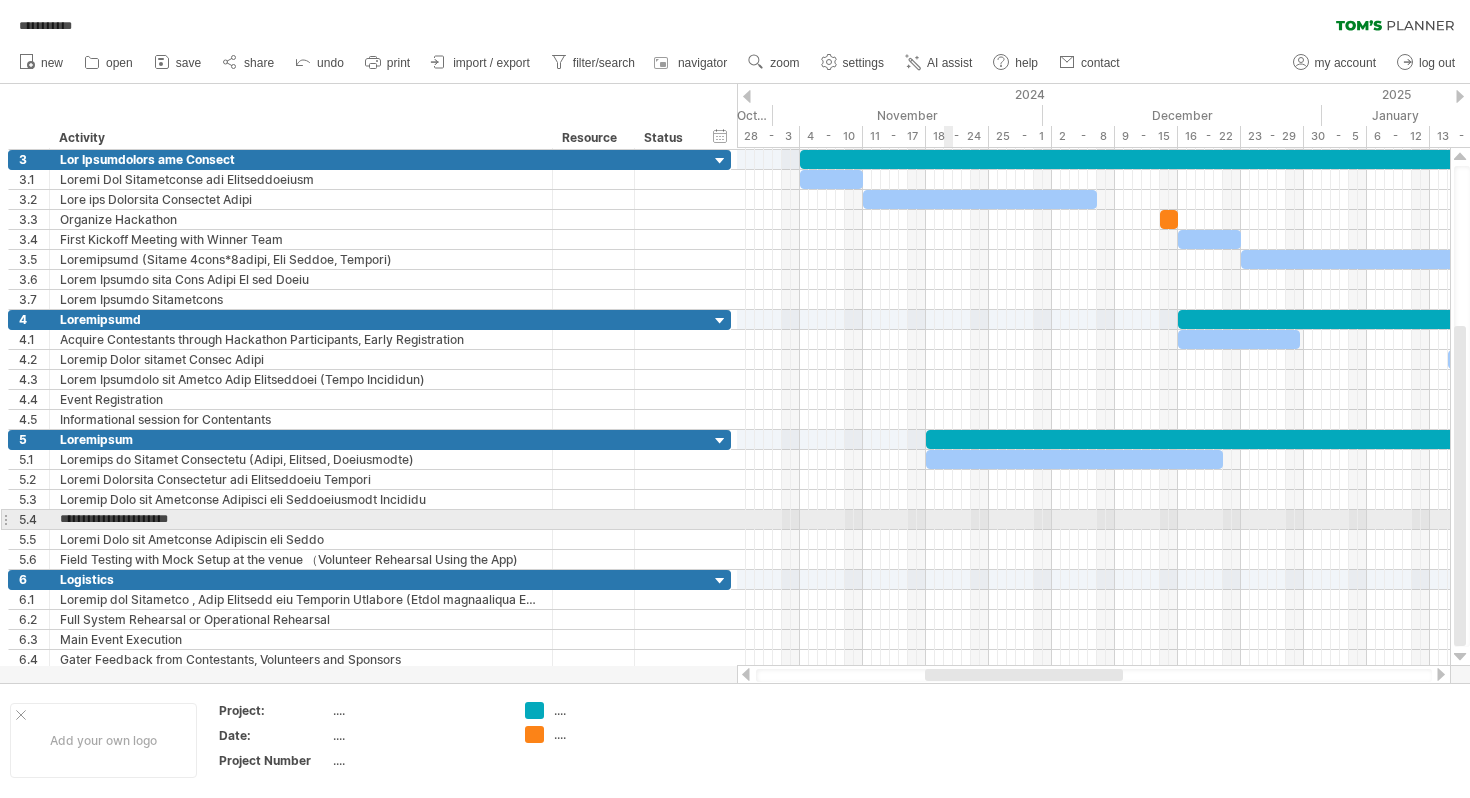 click at bounding box center (1093, 520) 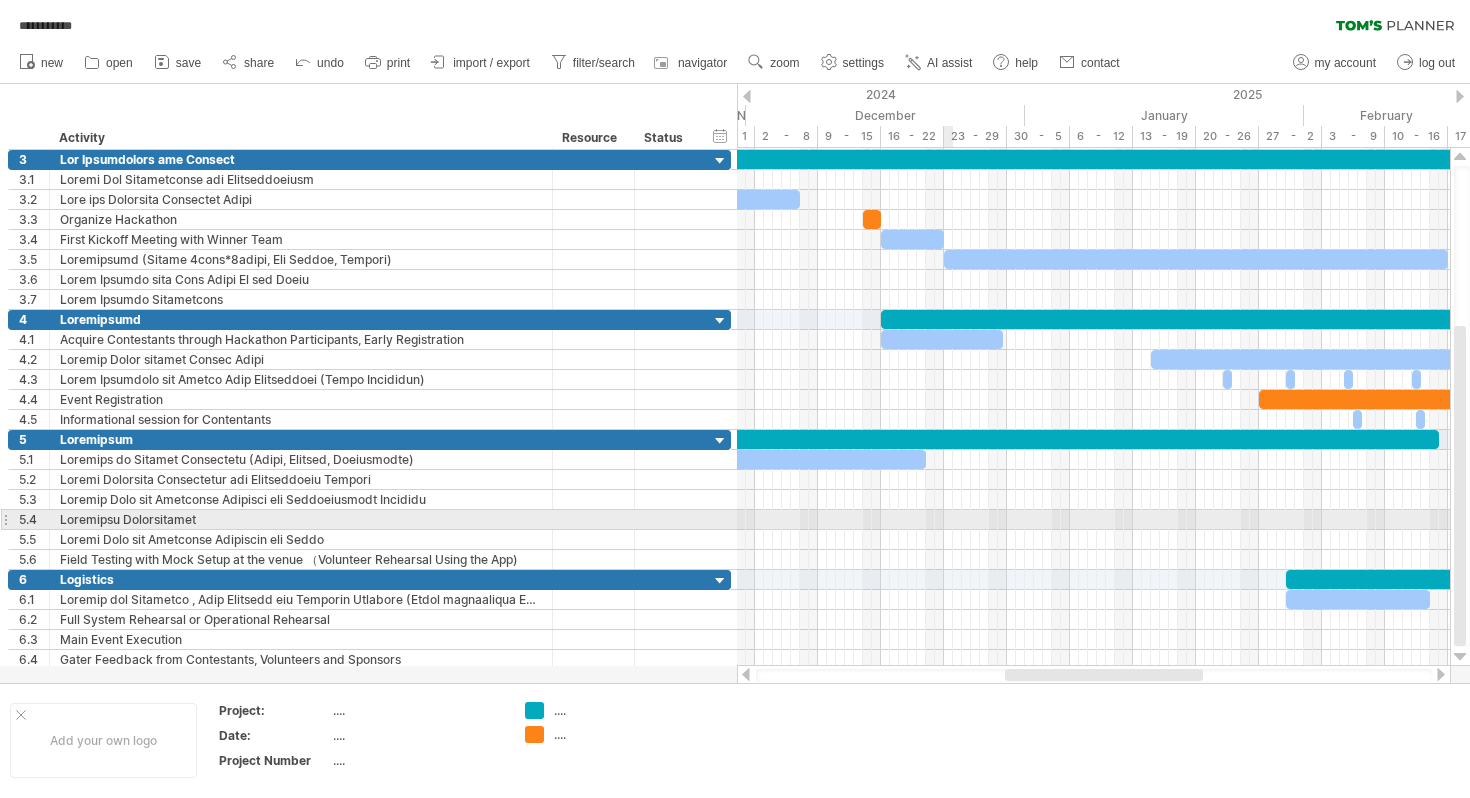 click at bounding box center (1093, 520) 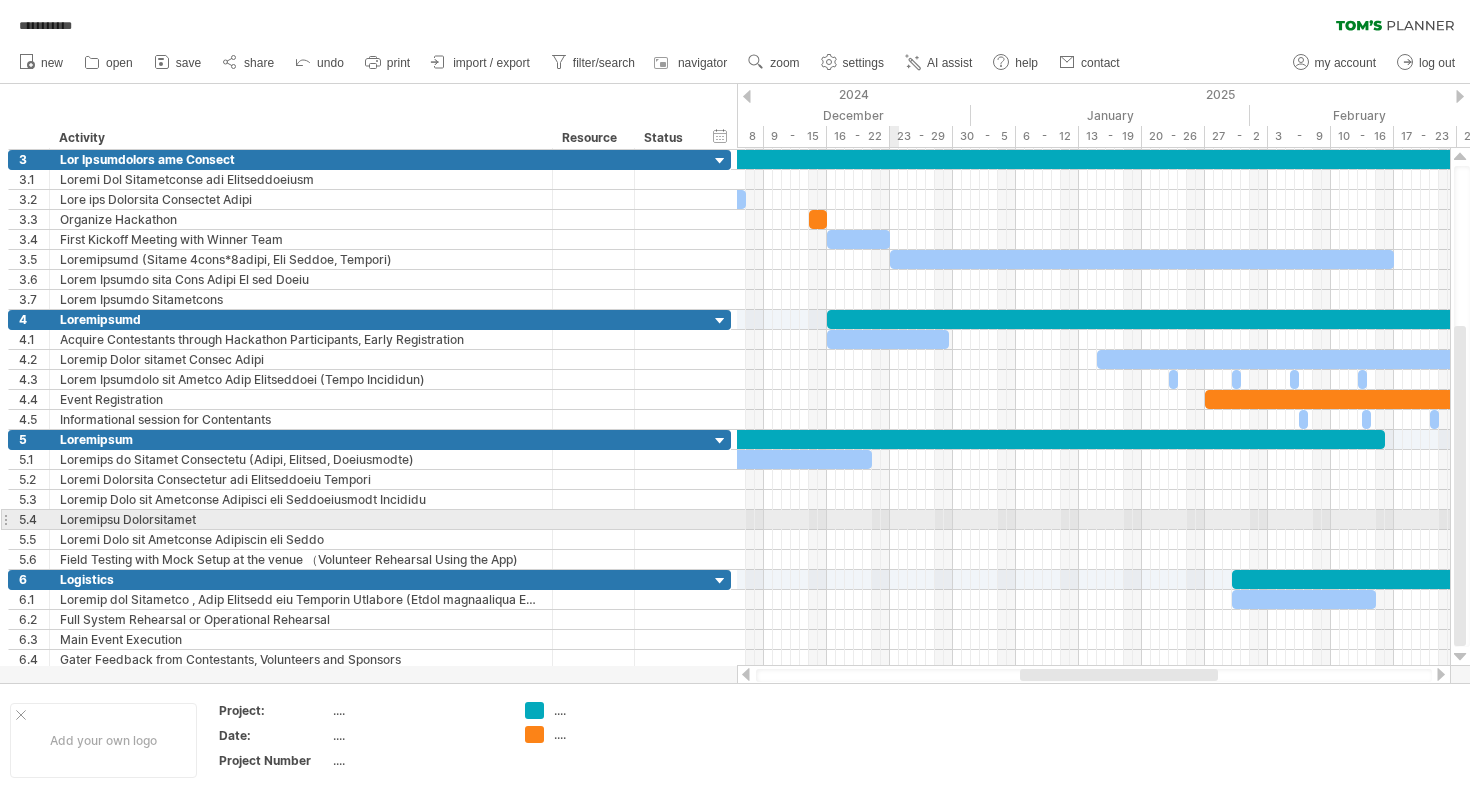 click at bounding box center [1093, 520] 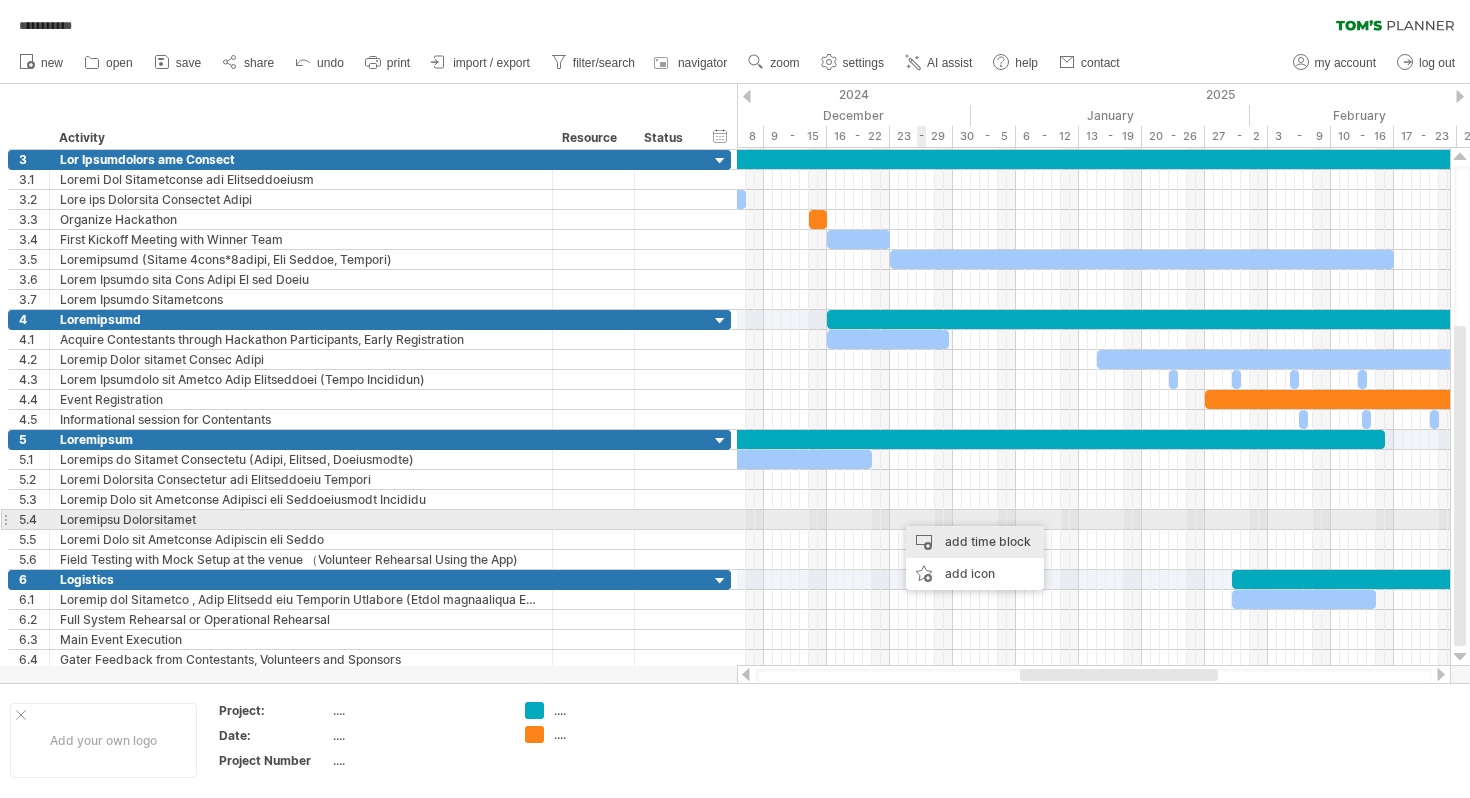 click on "add time block" at bounding box center [975, 542] 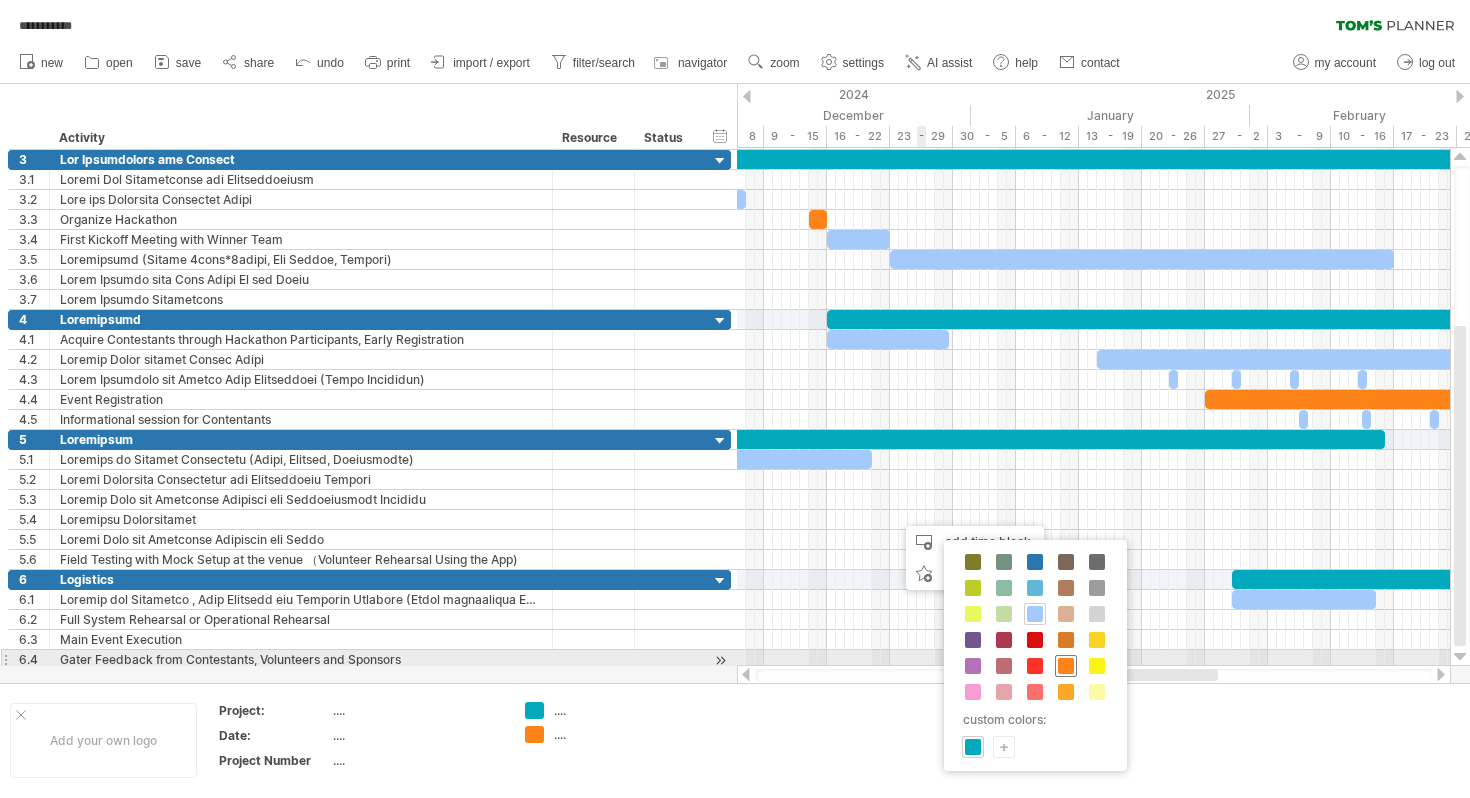 click at bounding box center [1066, 666] 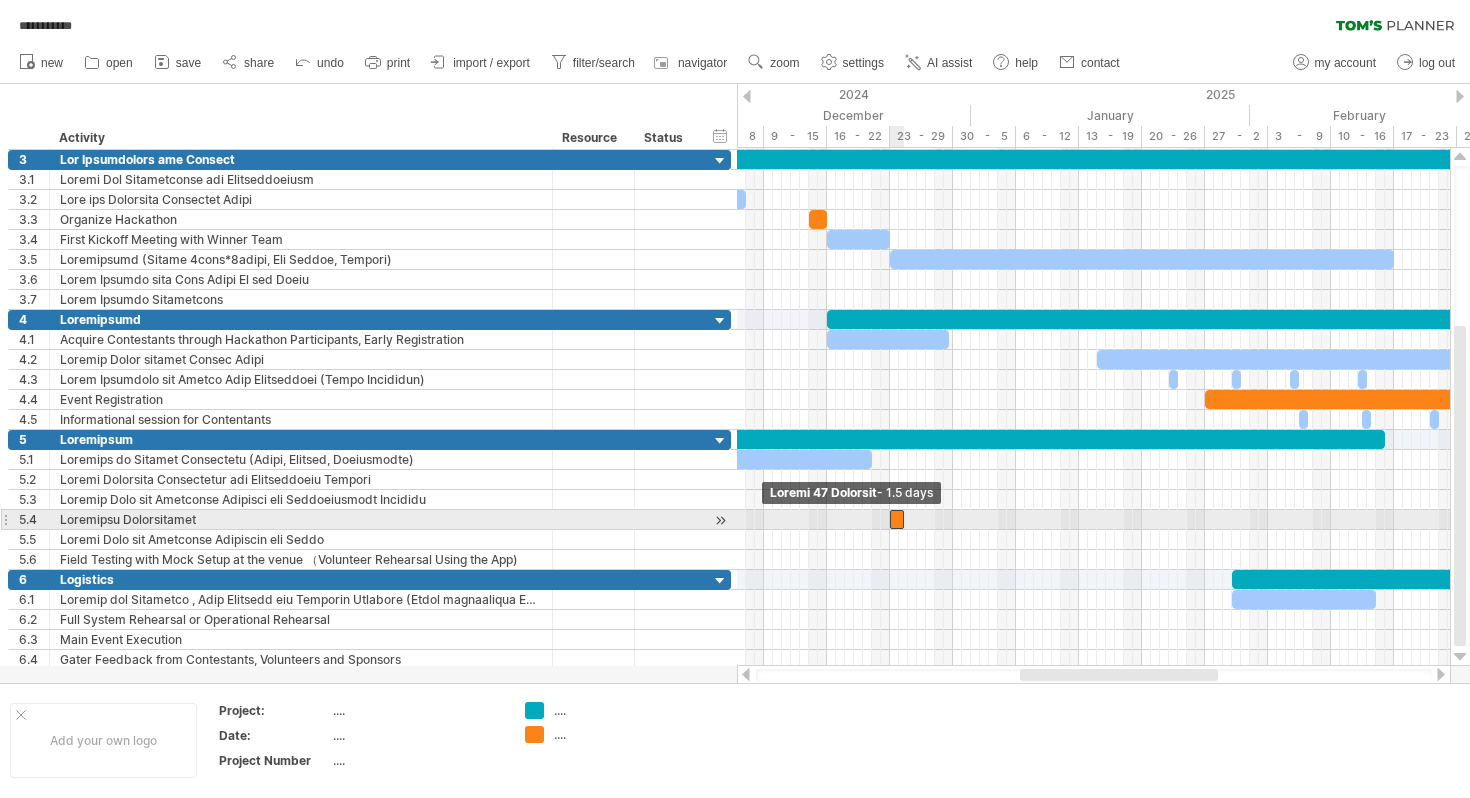 click at bounding box center [890, 519] 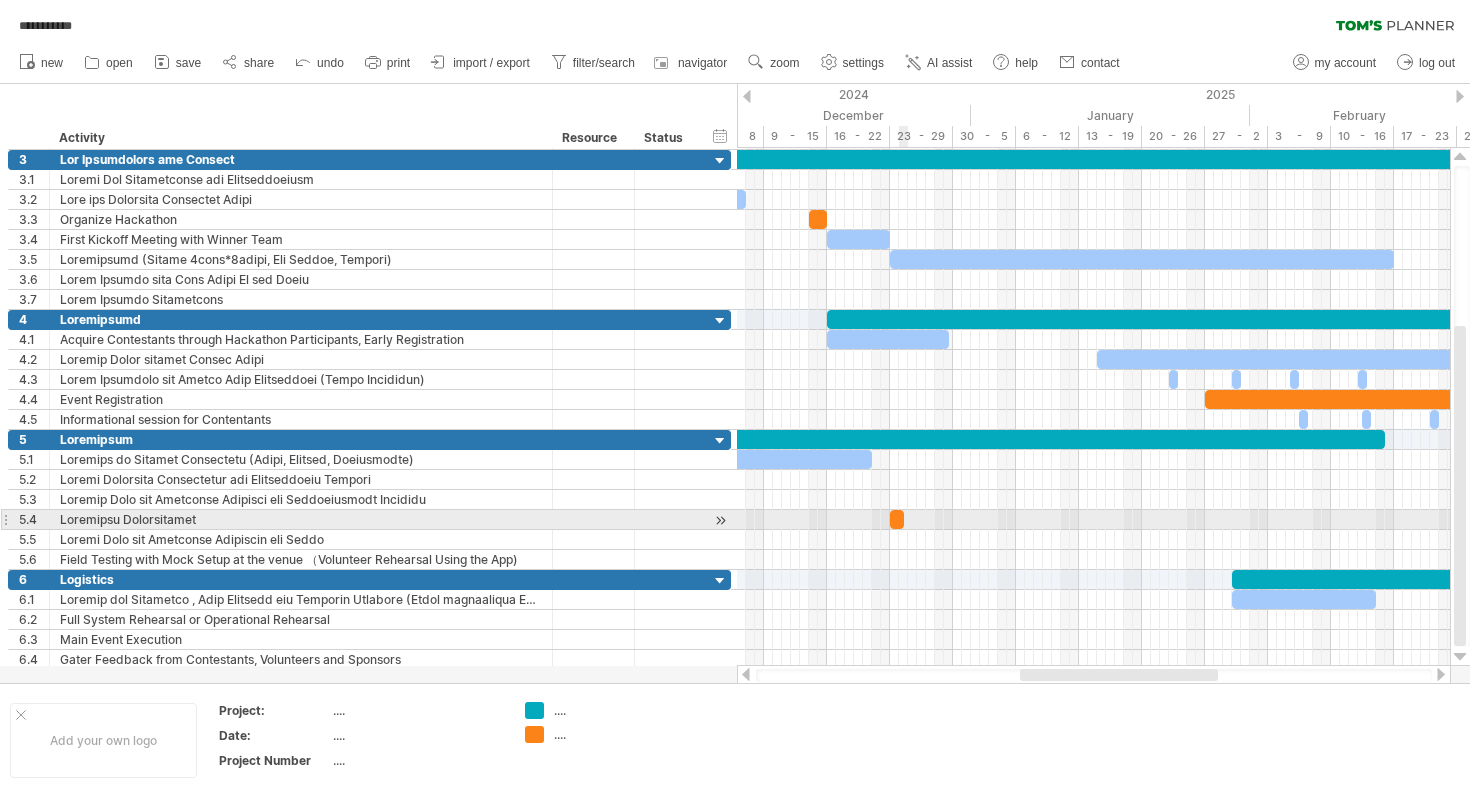 click at bounding box center (904, 519) 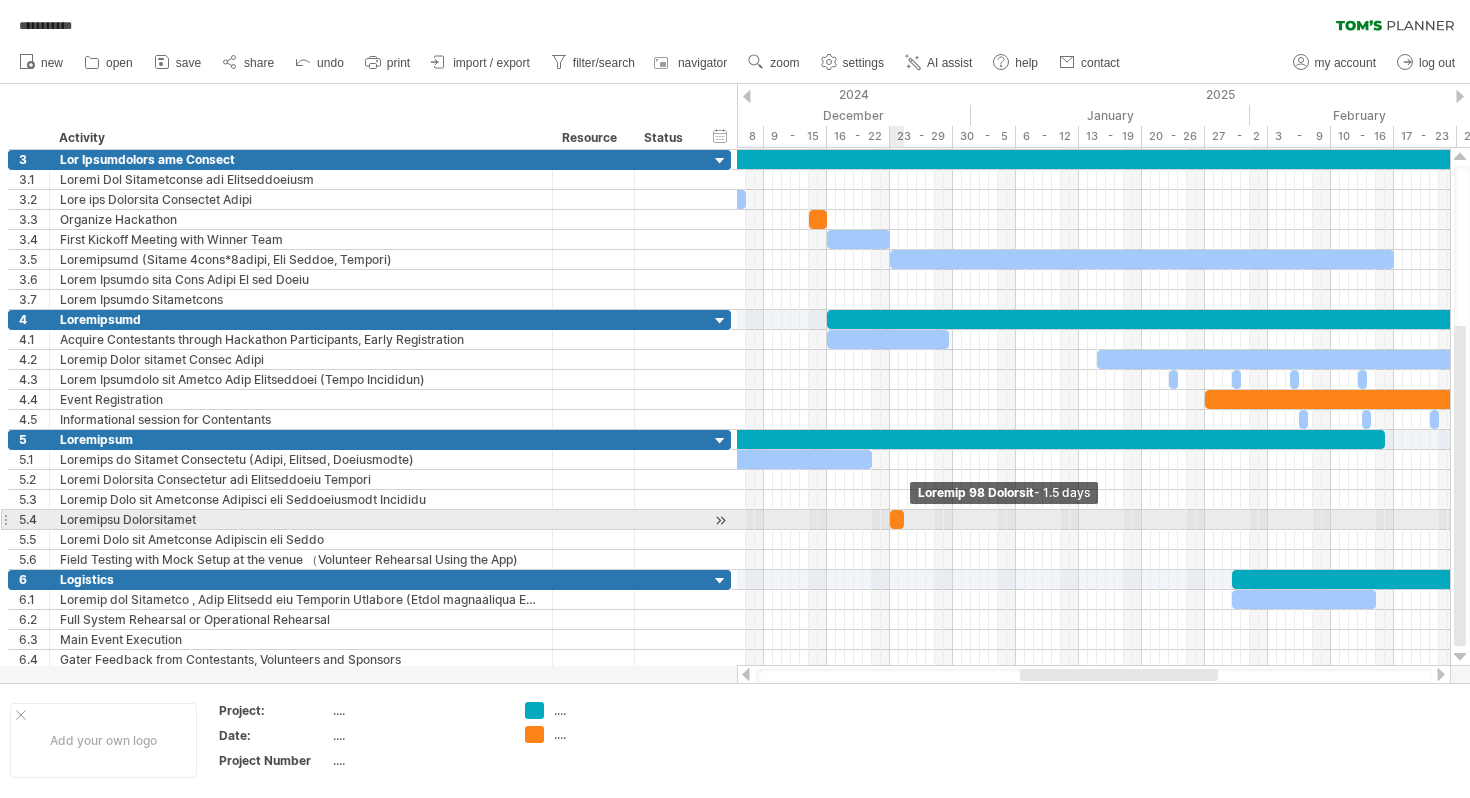 click at bounding box center [904, 519] 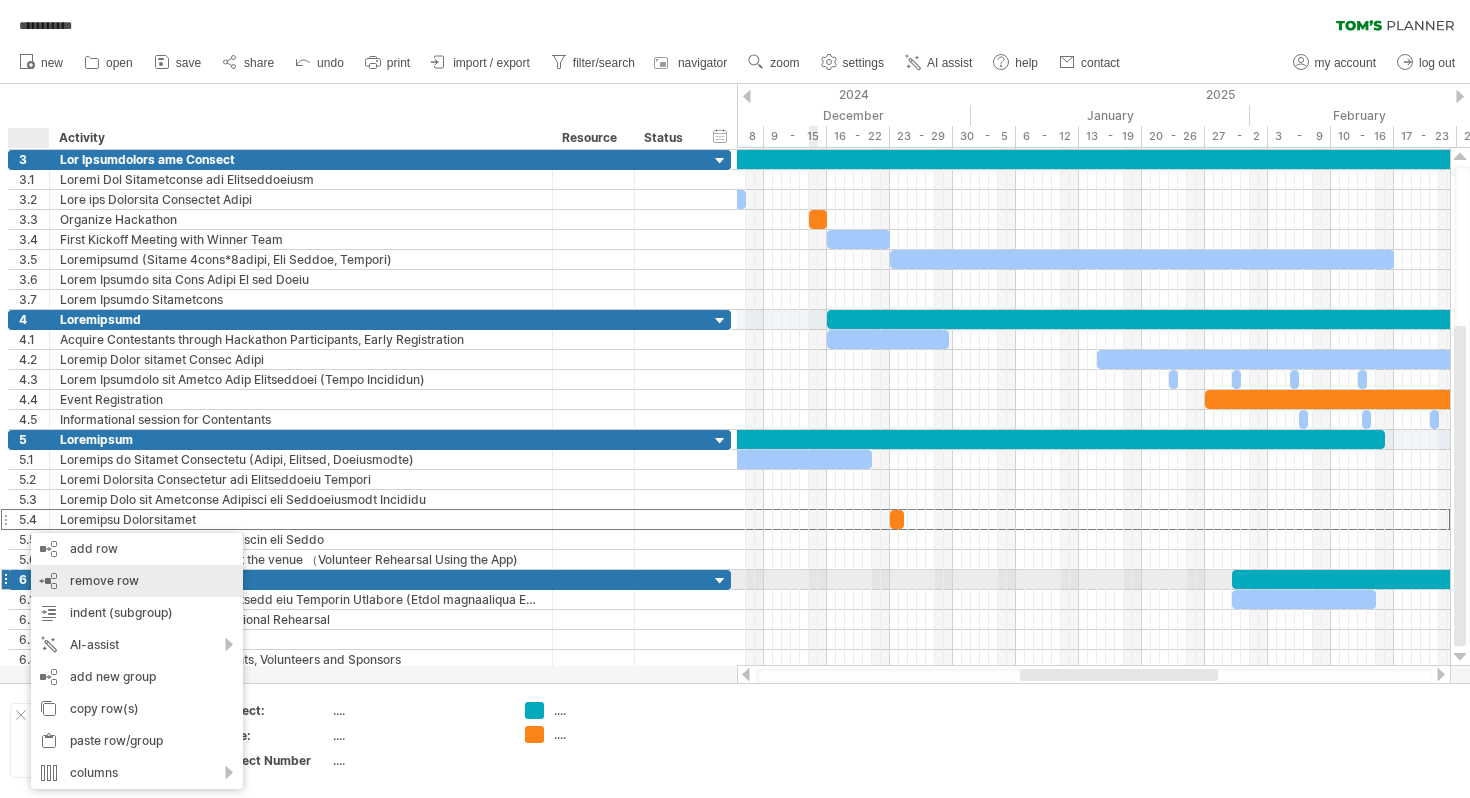 click on "remove row remove selected rows" at bounding box center (137, 581) 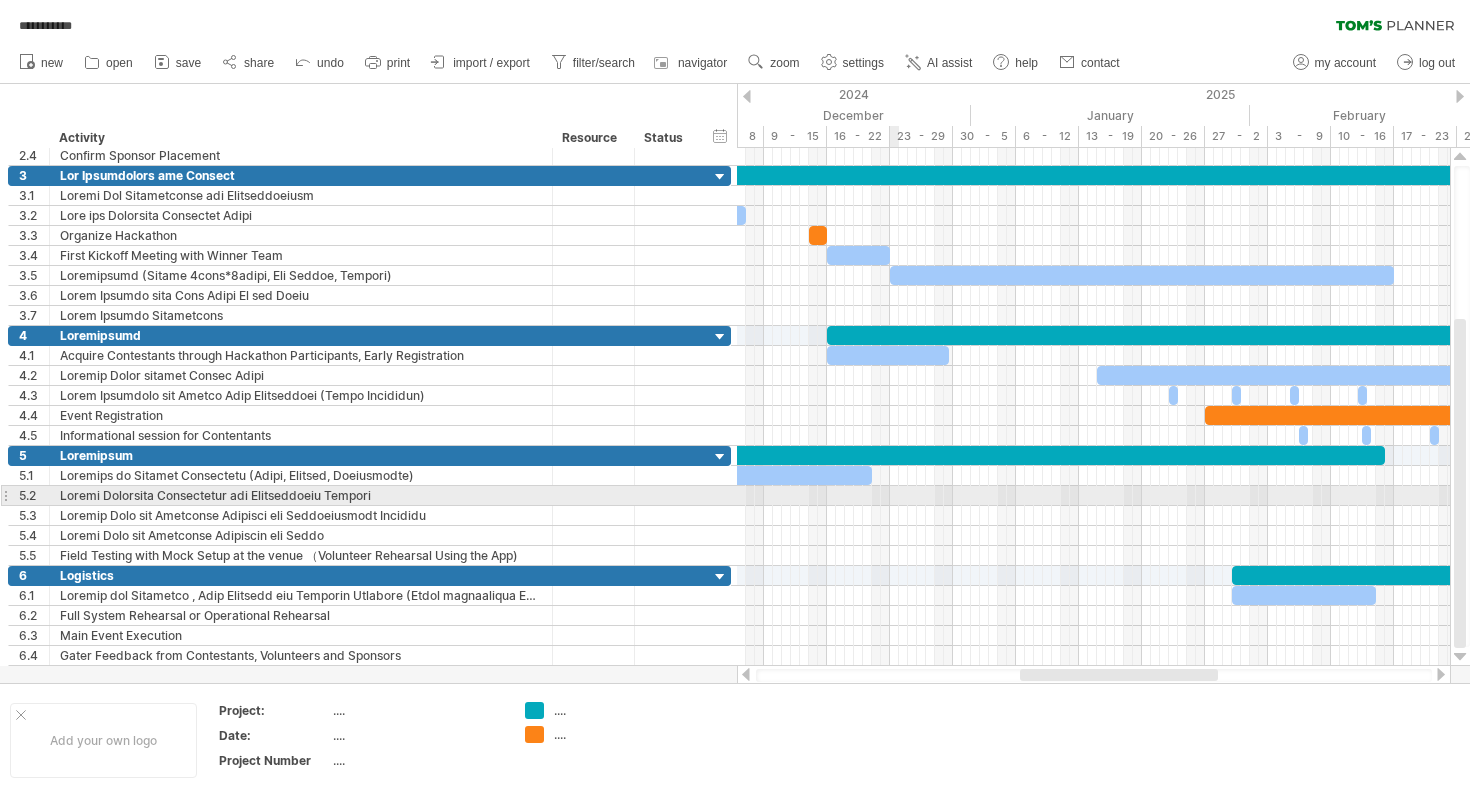 click at bounding box center [1093, 496] 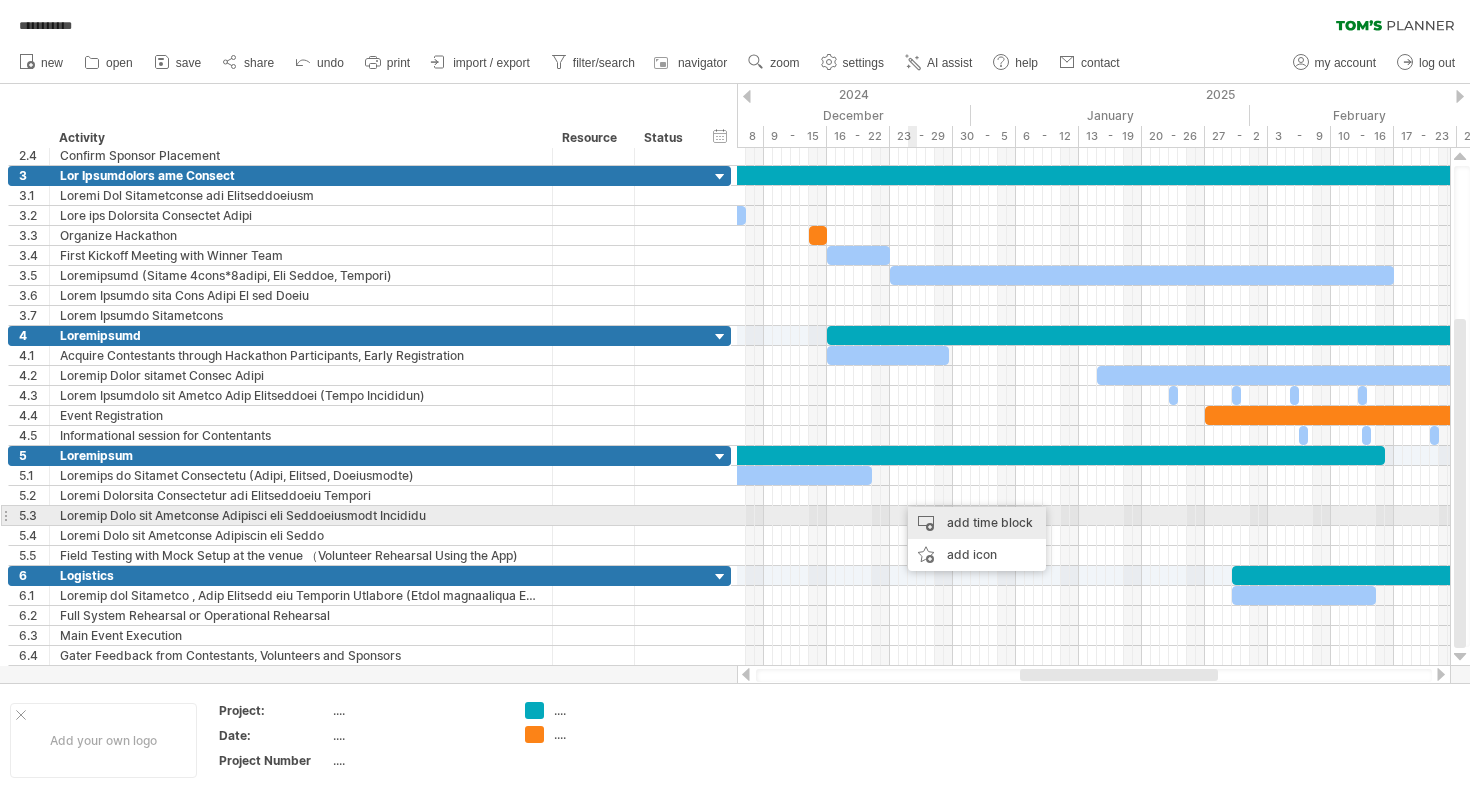 click on "add time block" at bounding box center [977, 523] 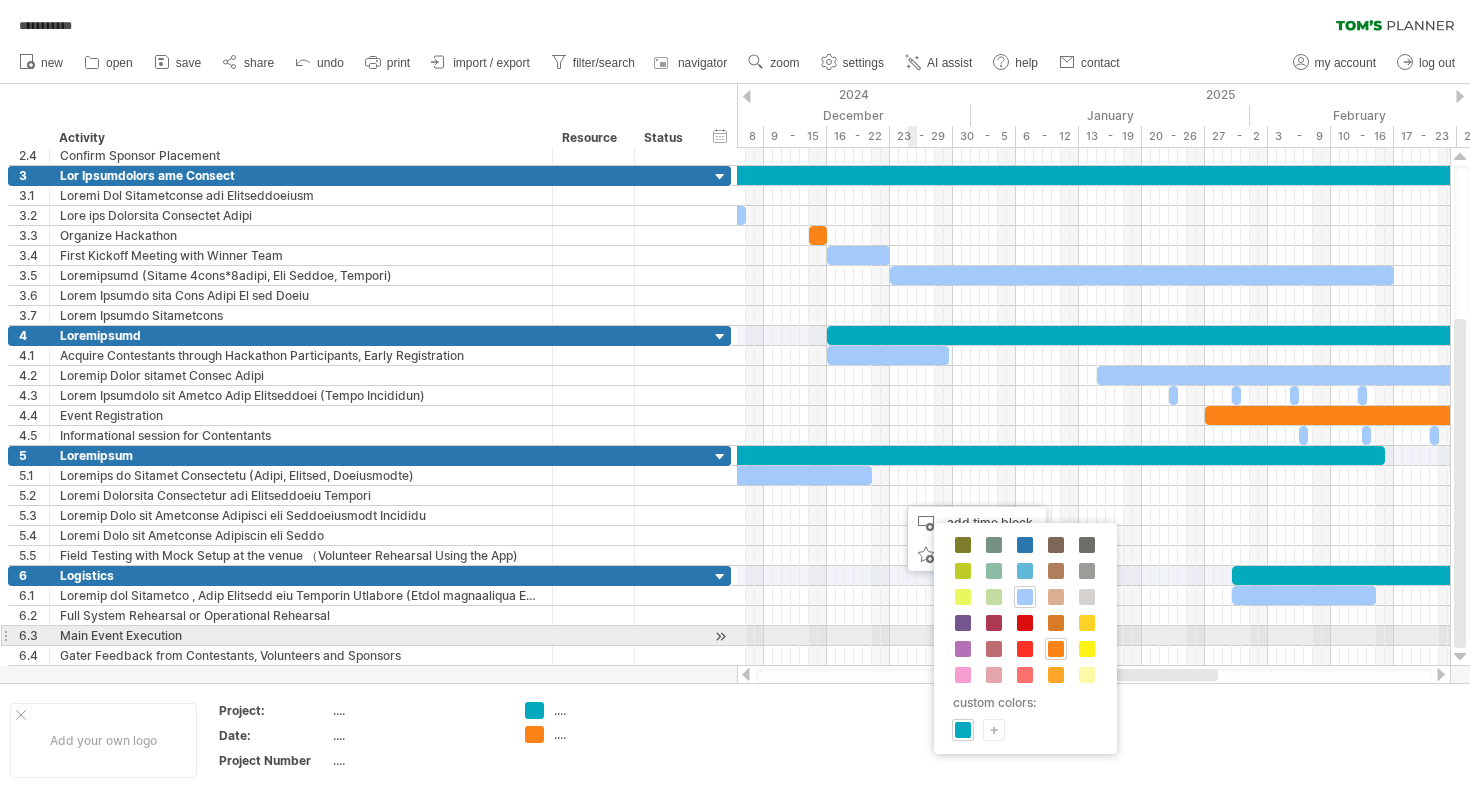 click at bounding box center [1056, 649] 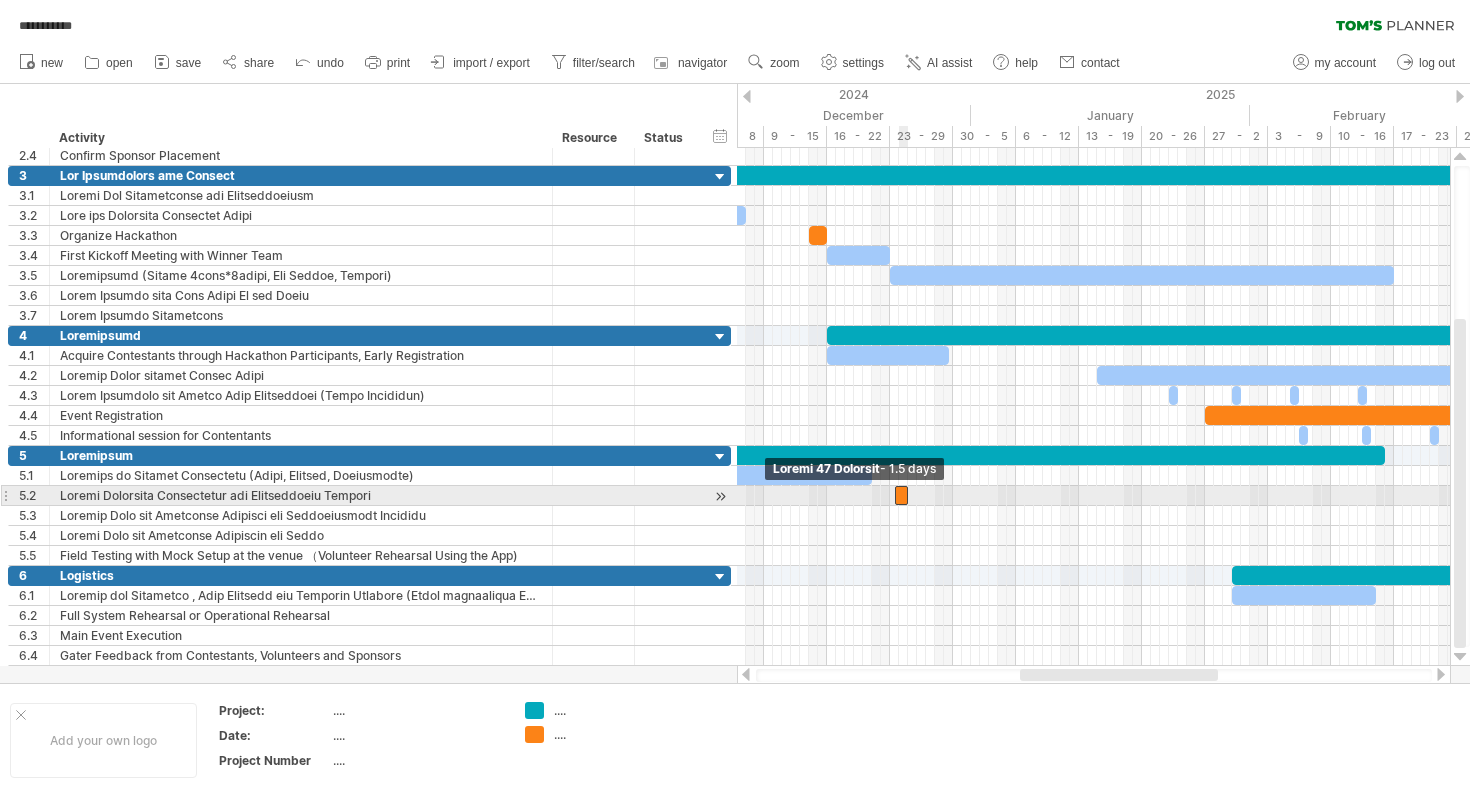 click at bounding box center [895, 495] 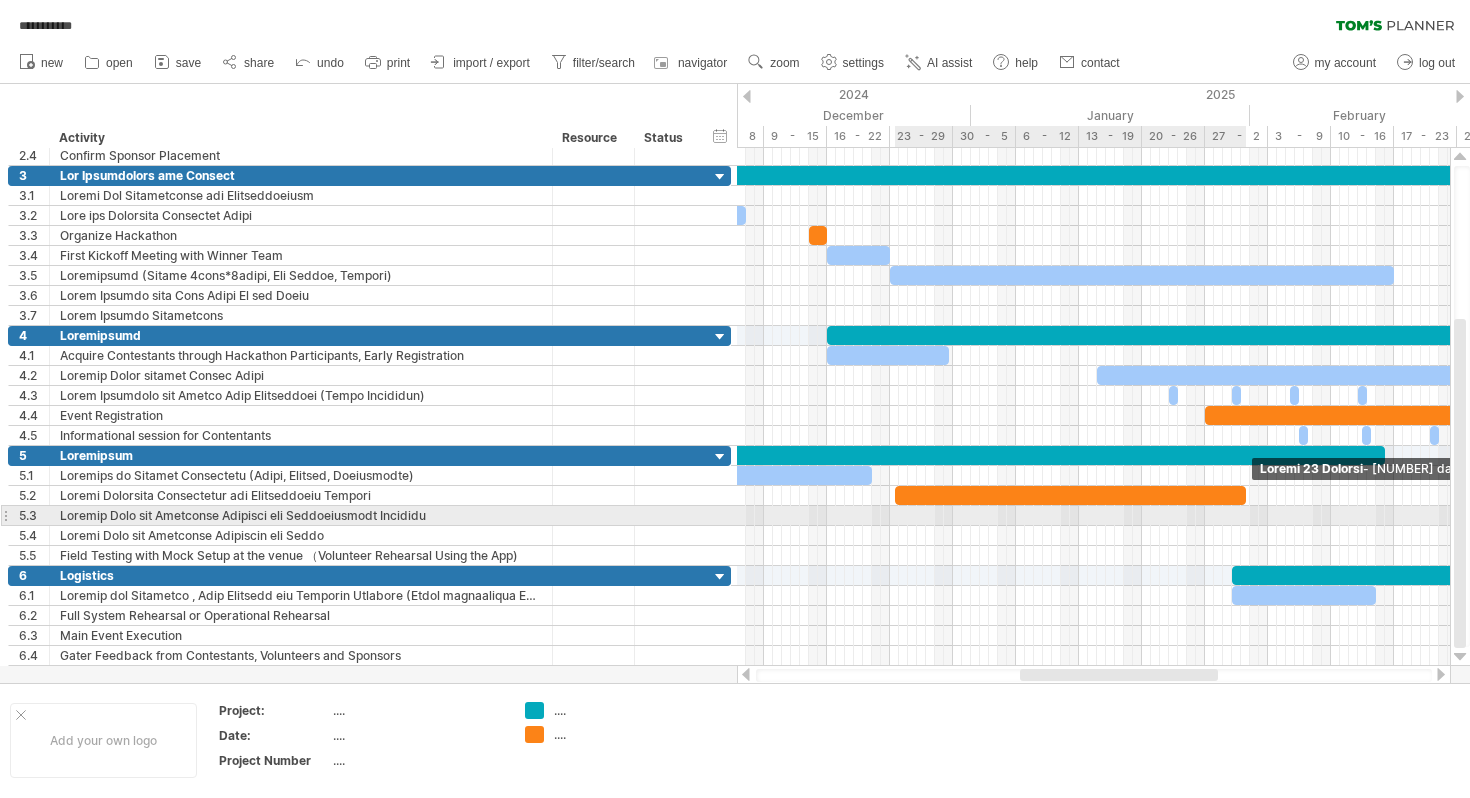drag, startPoint x: 909, startPoint y: 495, endPoint x: 1247, endPoint y: 511, distance: 338.37848 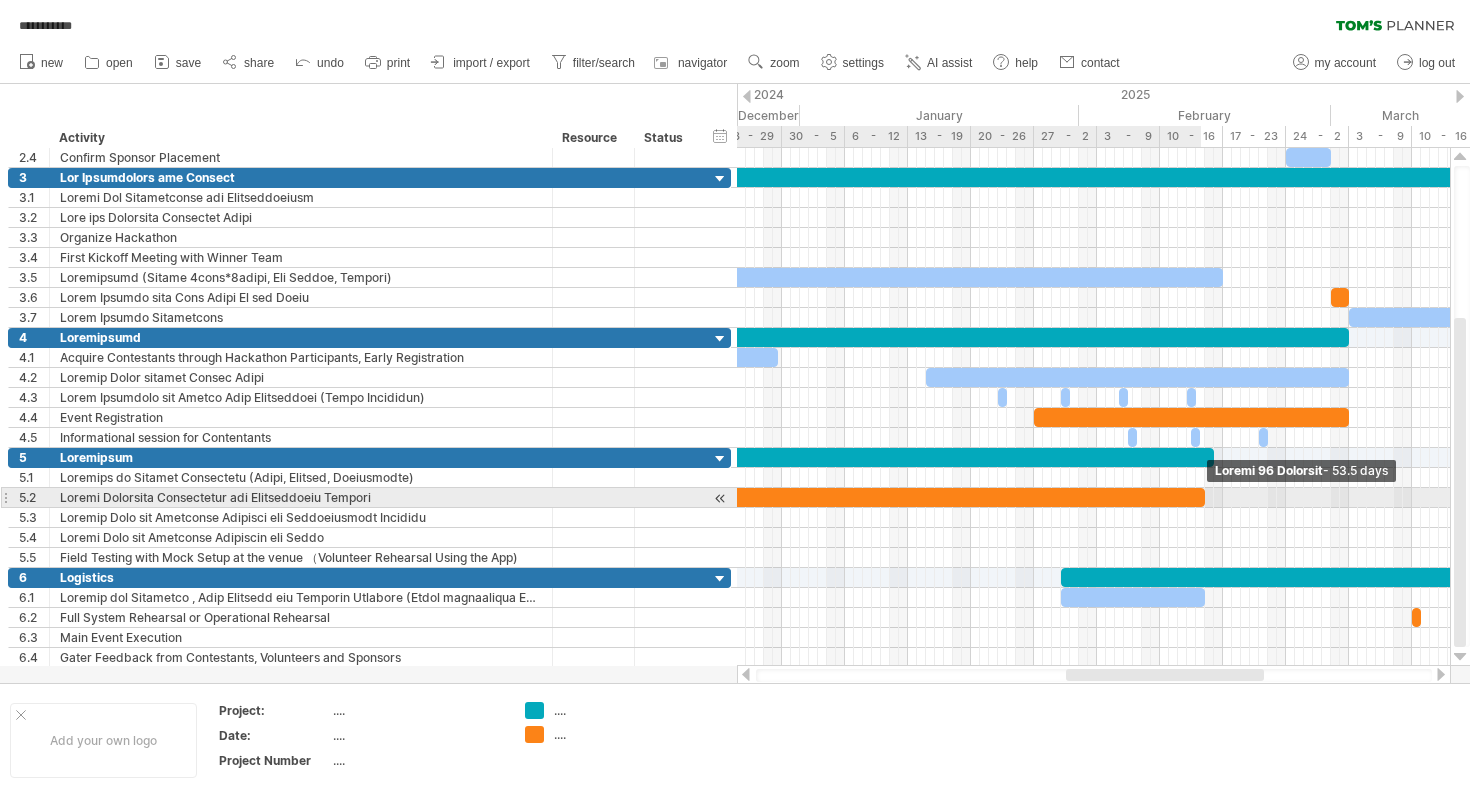 drag, startPoint x: 1078, startPoint y: 495, endPoint x: 1207, endPoint y: 506, distance: 129.46814 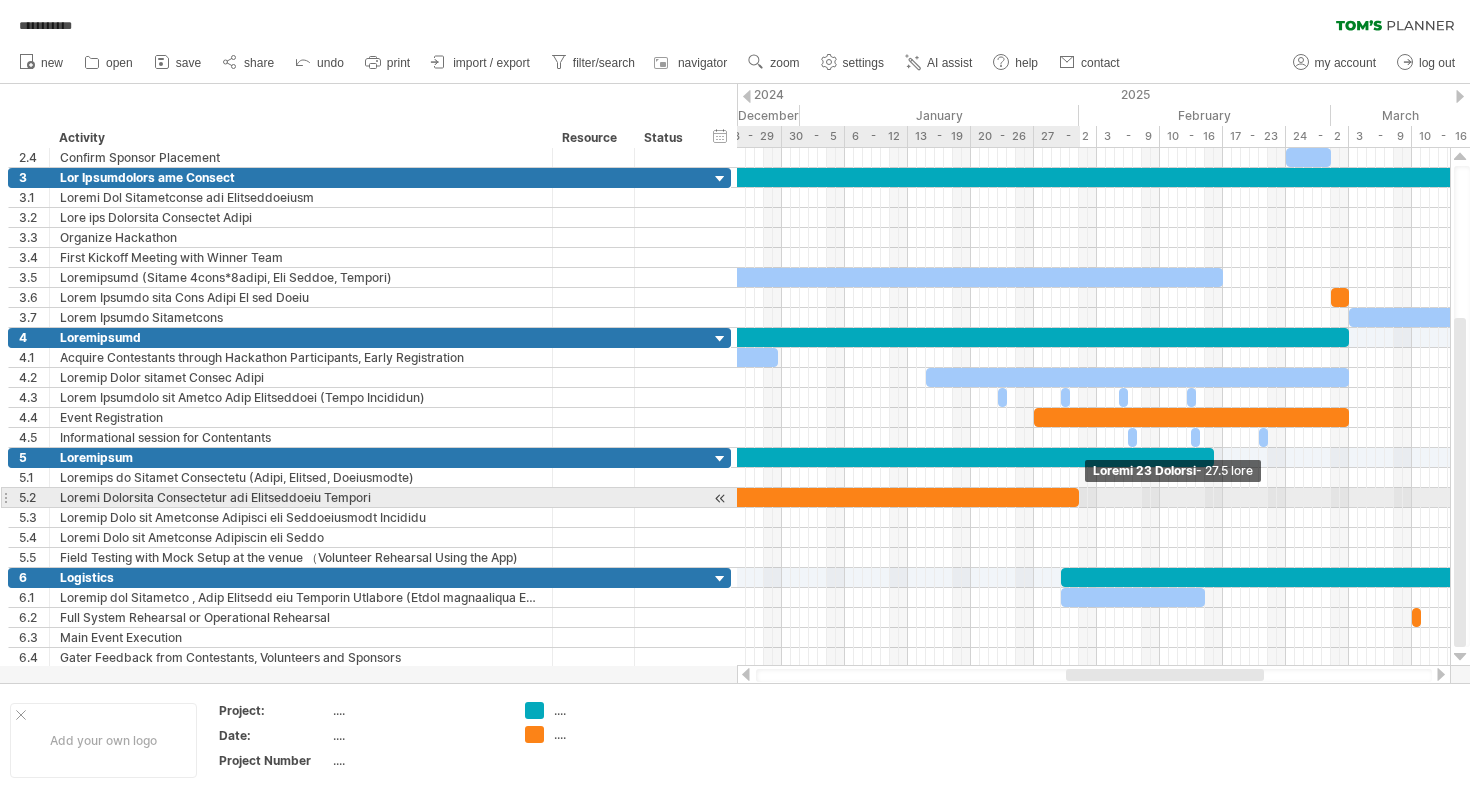 drag, startPoint x: 1202, startPoint y: 500, endPoint x: 1074, endPoint y: 497, distance: 128.03516 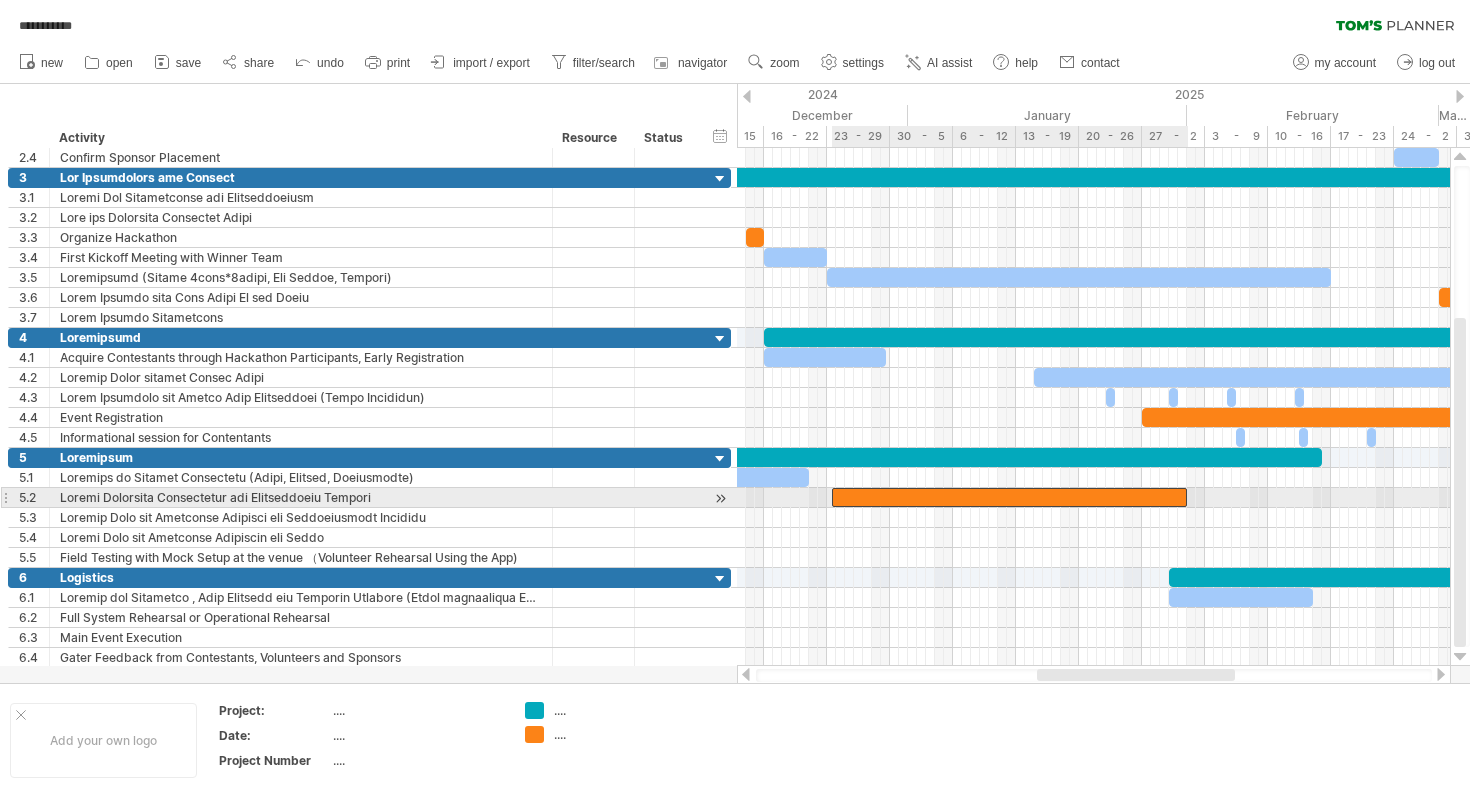 click at bounding box center (1010, 497) 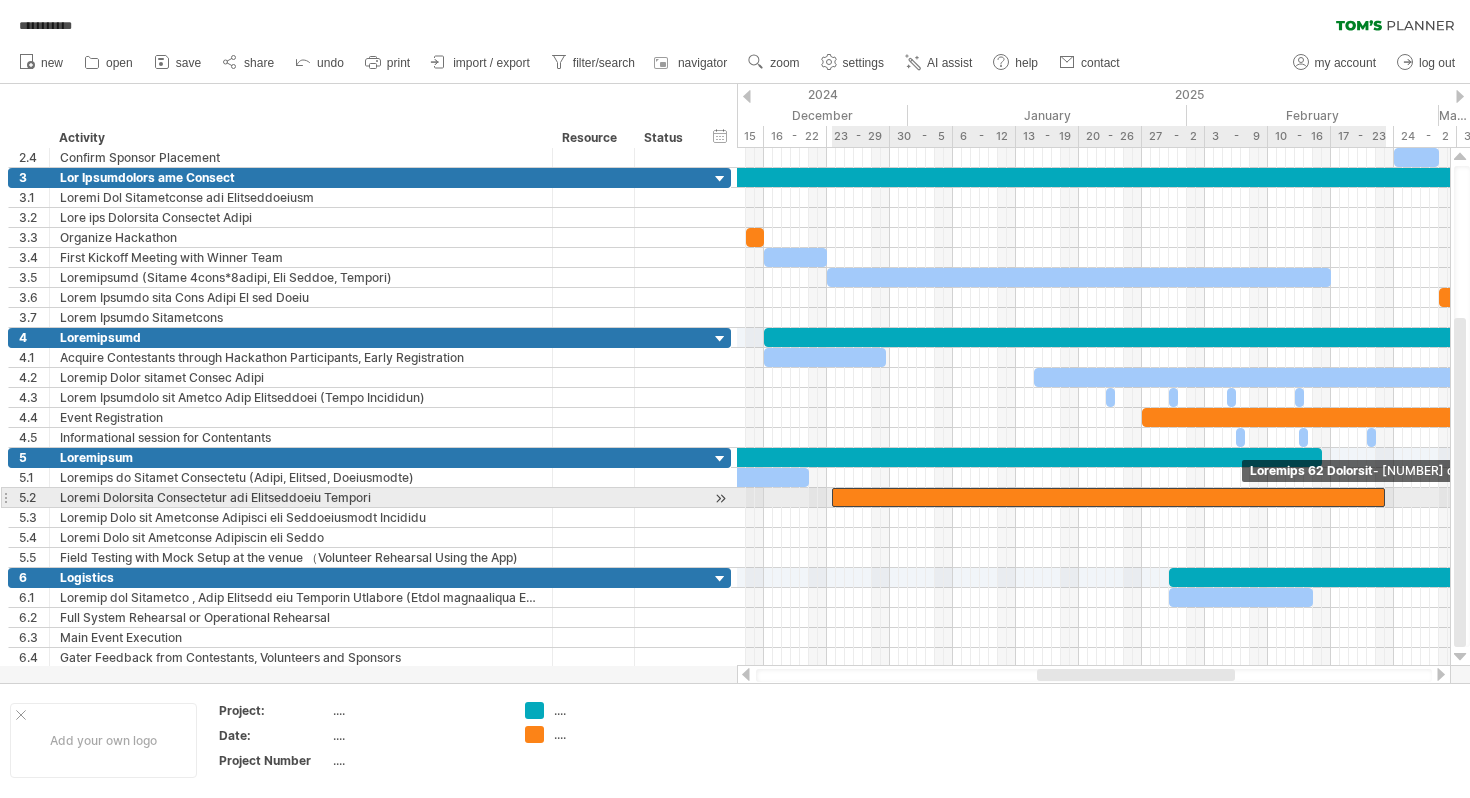 drag, startPoint x: 1186, startPoint y: 496, endPoint x: 1386, endPoint y: 498, distance: 200.01 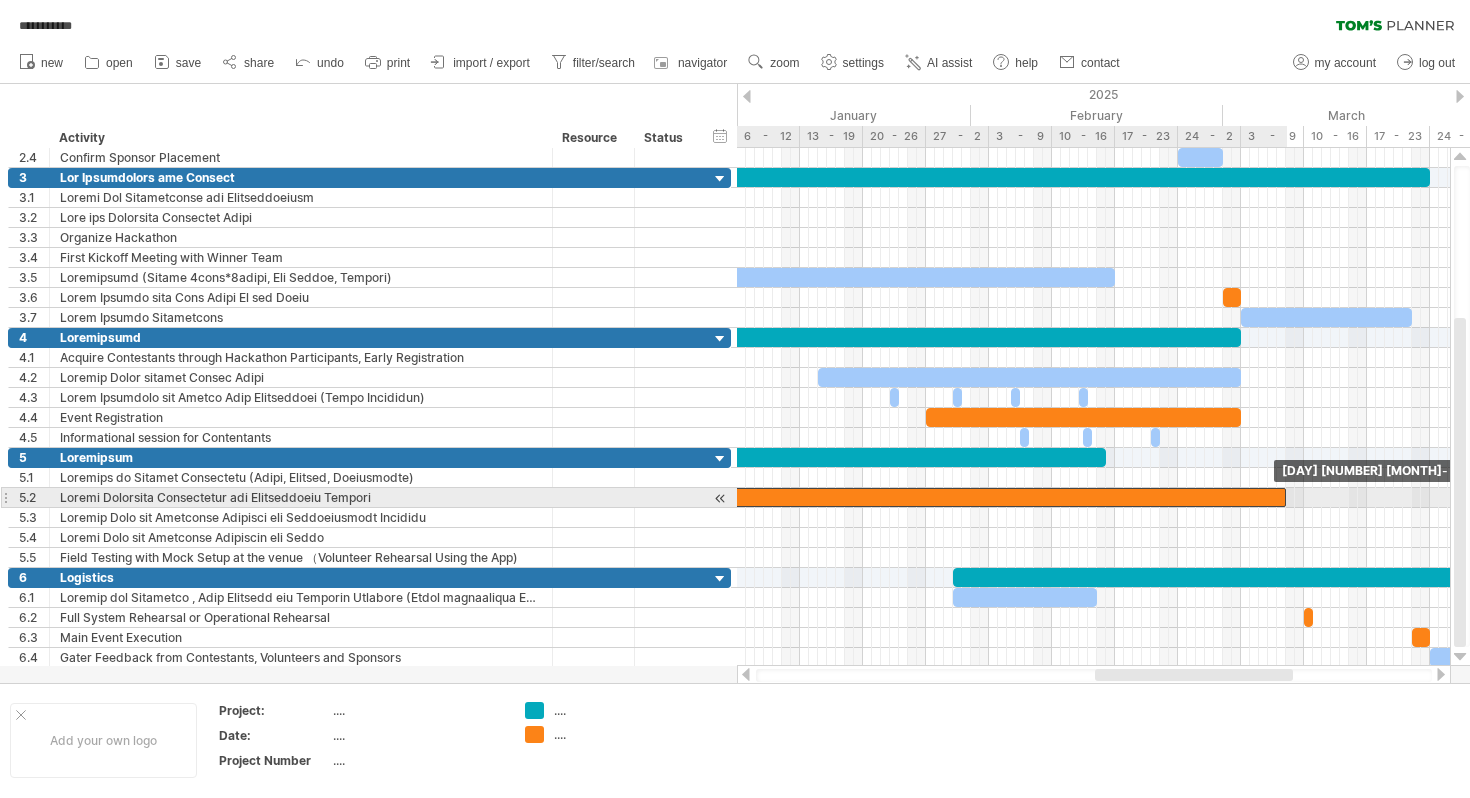 drag, startPoint x: 1173, startPoint y: 494, endPoint x: 1285, endPoint y: 499, distance: 112.11155 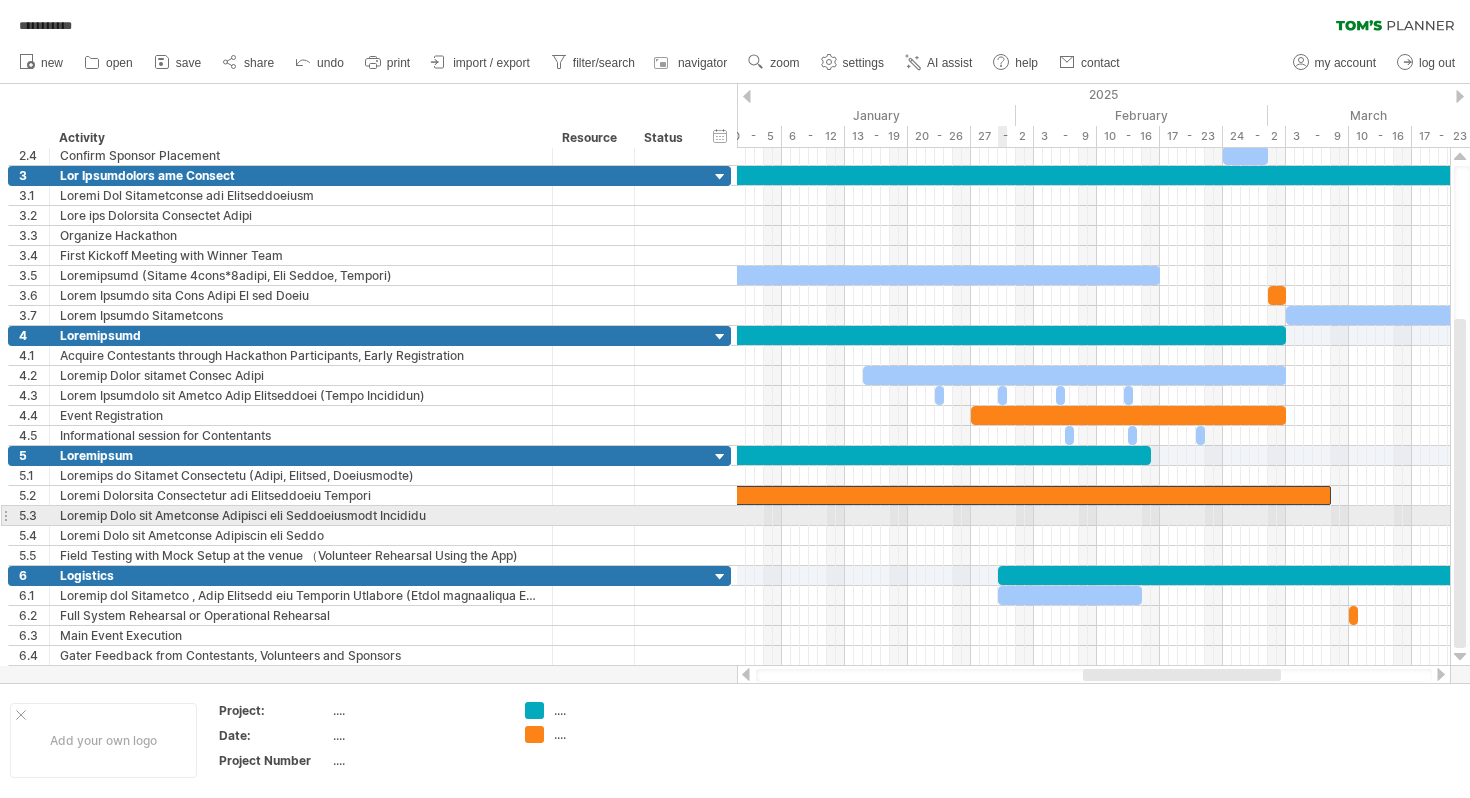 click at bounding box center (1093, 516) 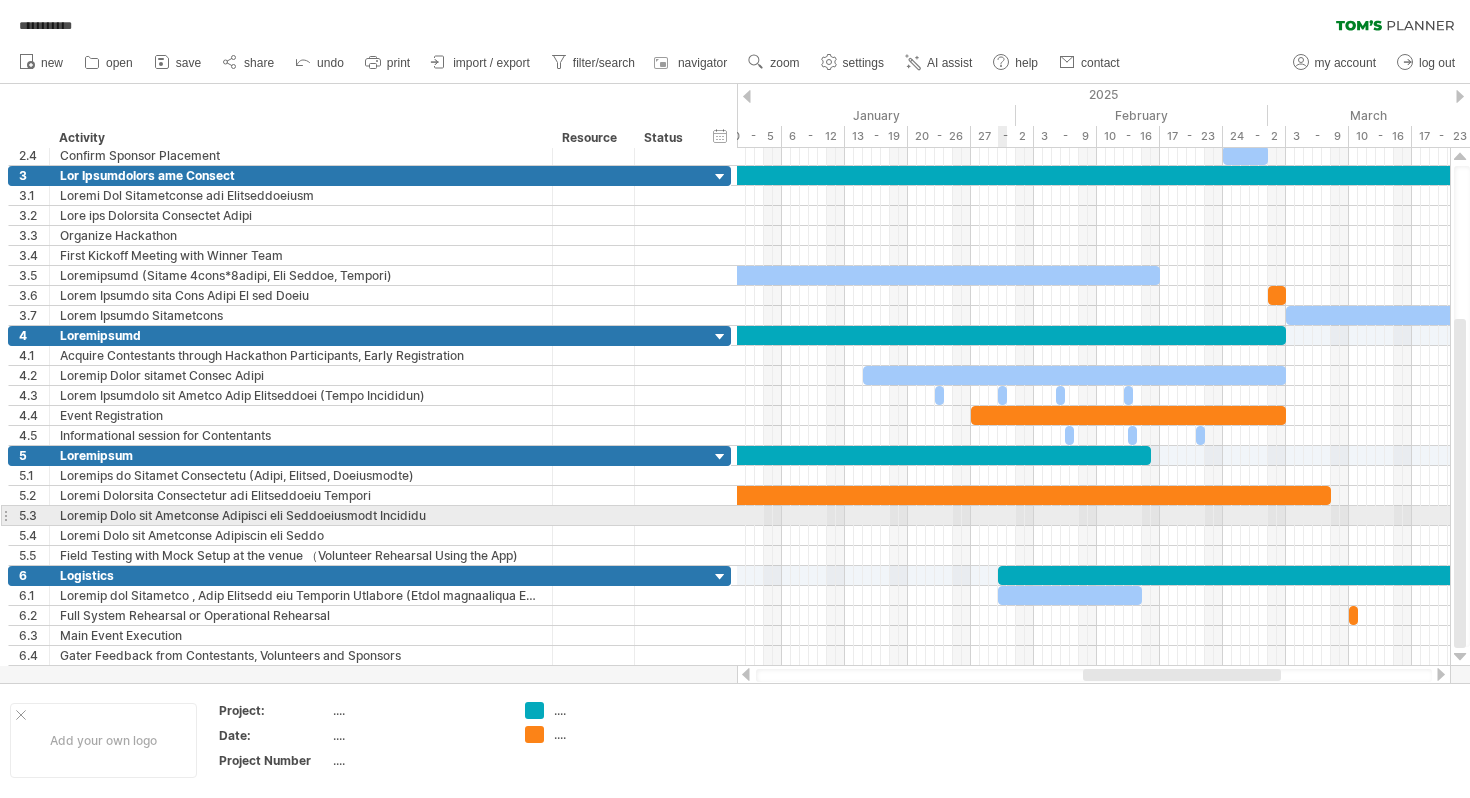 click at bounding box center [1093, 516] 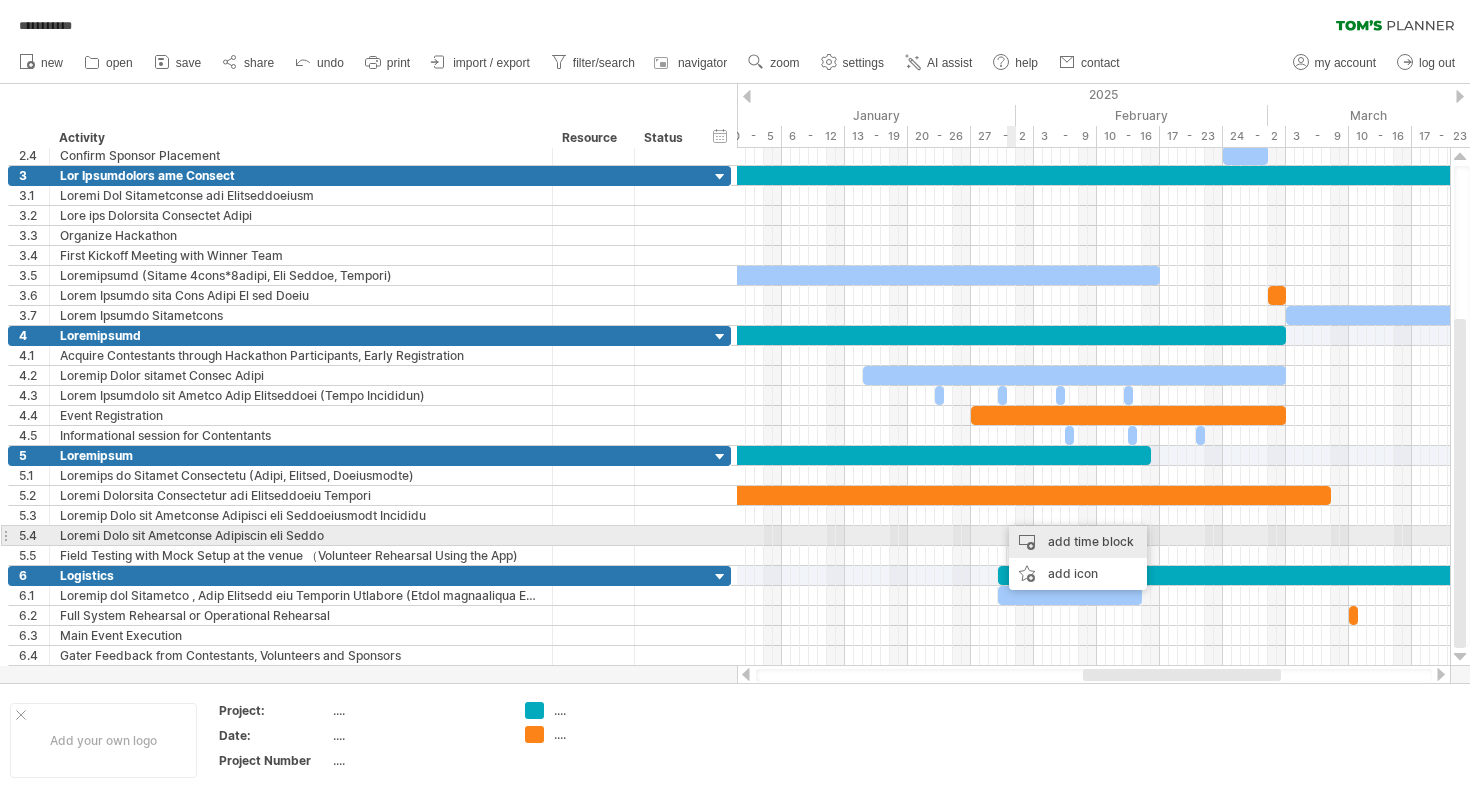 click on "add time block" at bounding box center (1078, 542) 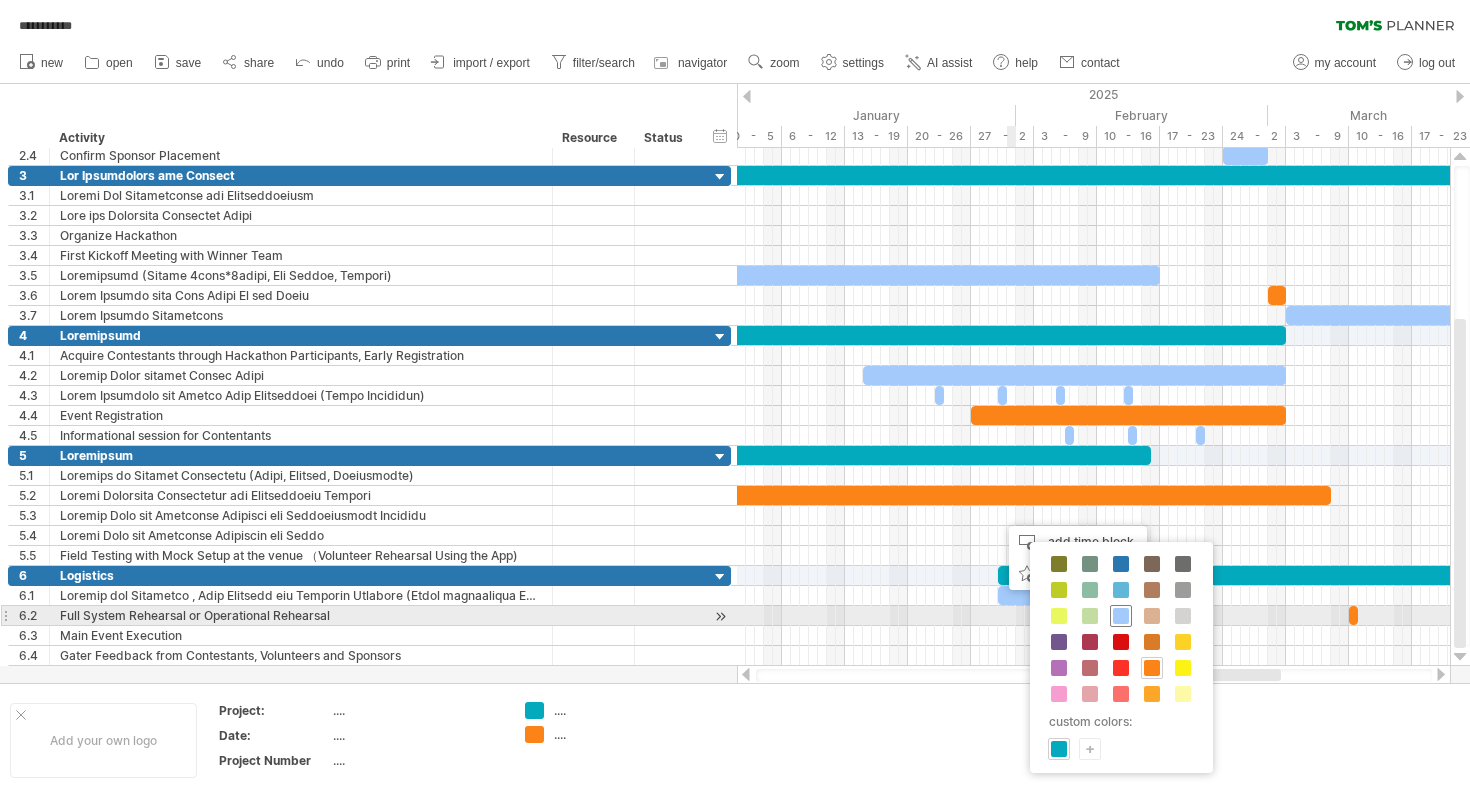 click at bounding box center (1121, 616) 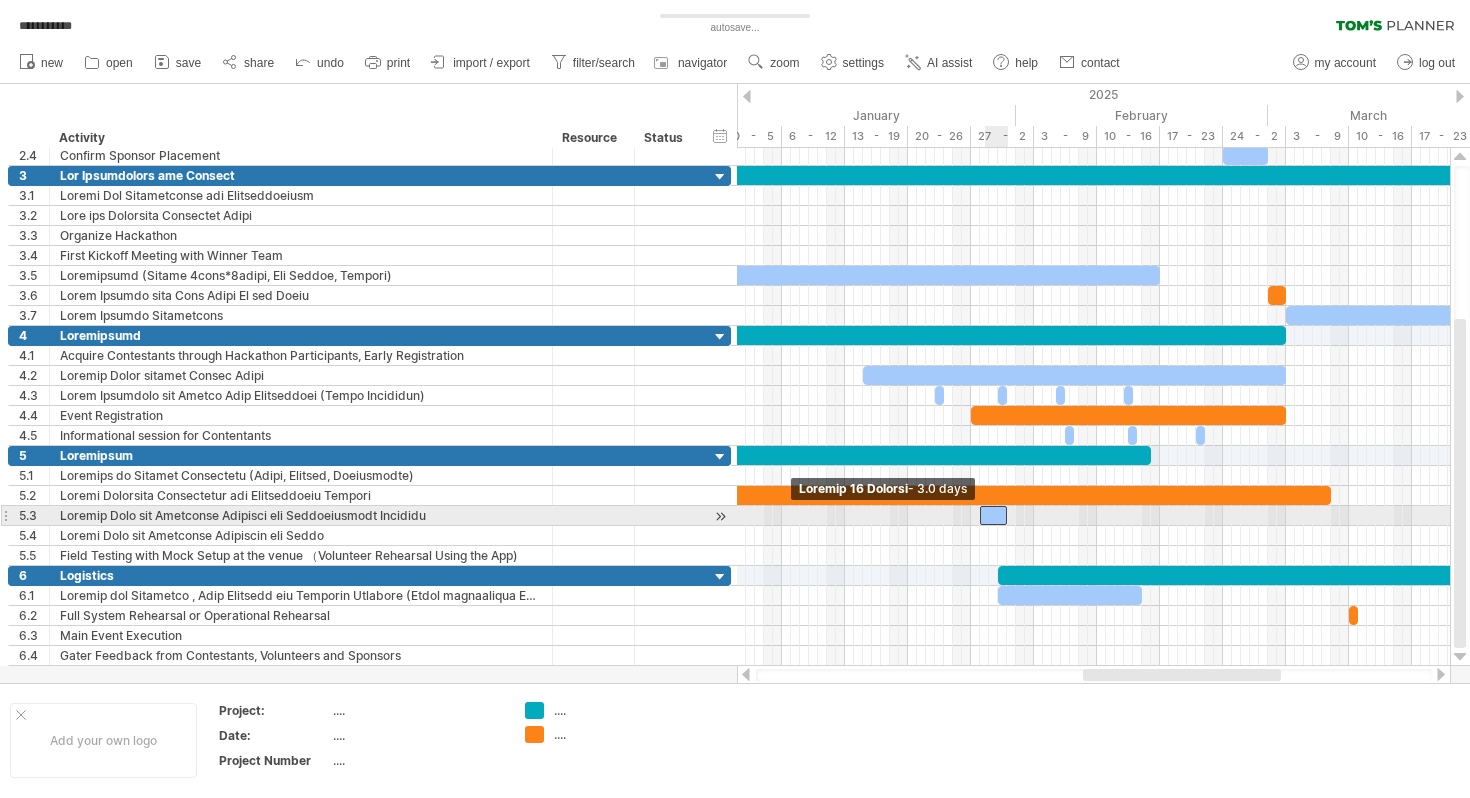 drag, startPoint x: 1001, startPoint y: 516, endPoint x: 985, endPoint y: 516, distance: 16 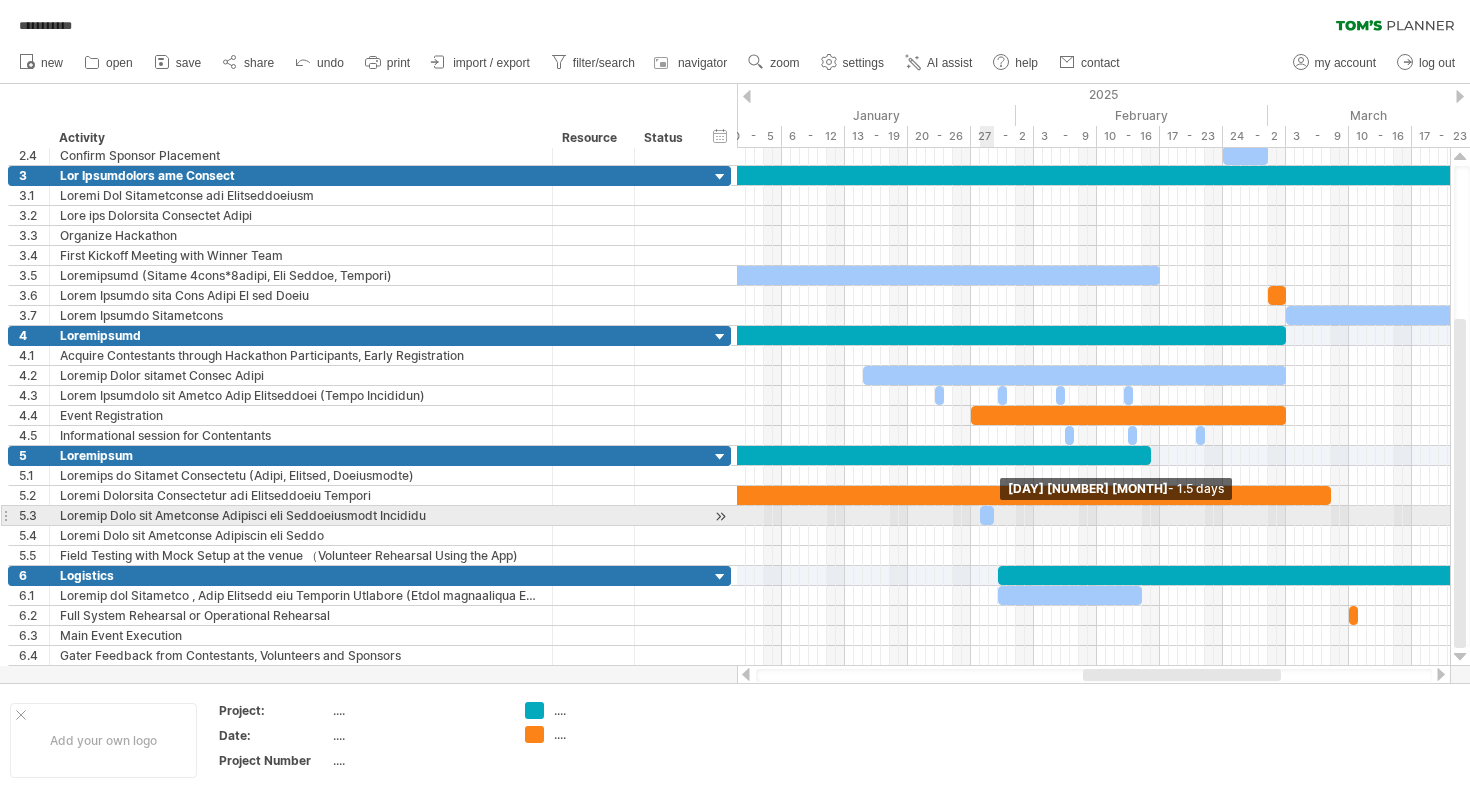 drag, startPoint x: 1003, startPoint y: 515, endPoint x: 990, endPoint y: 515, distance: 13 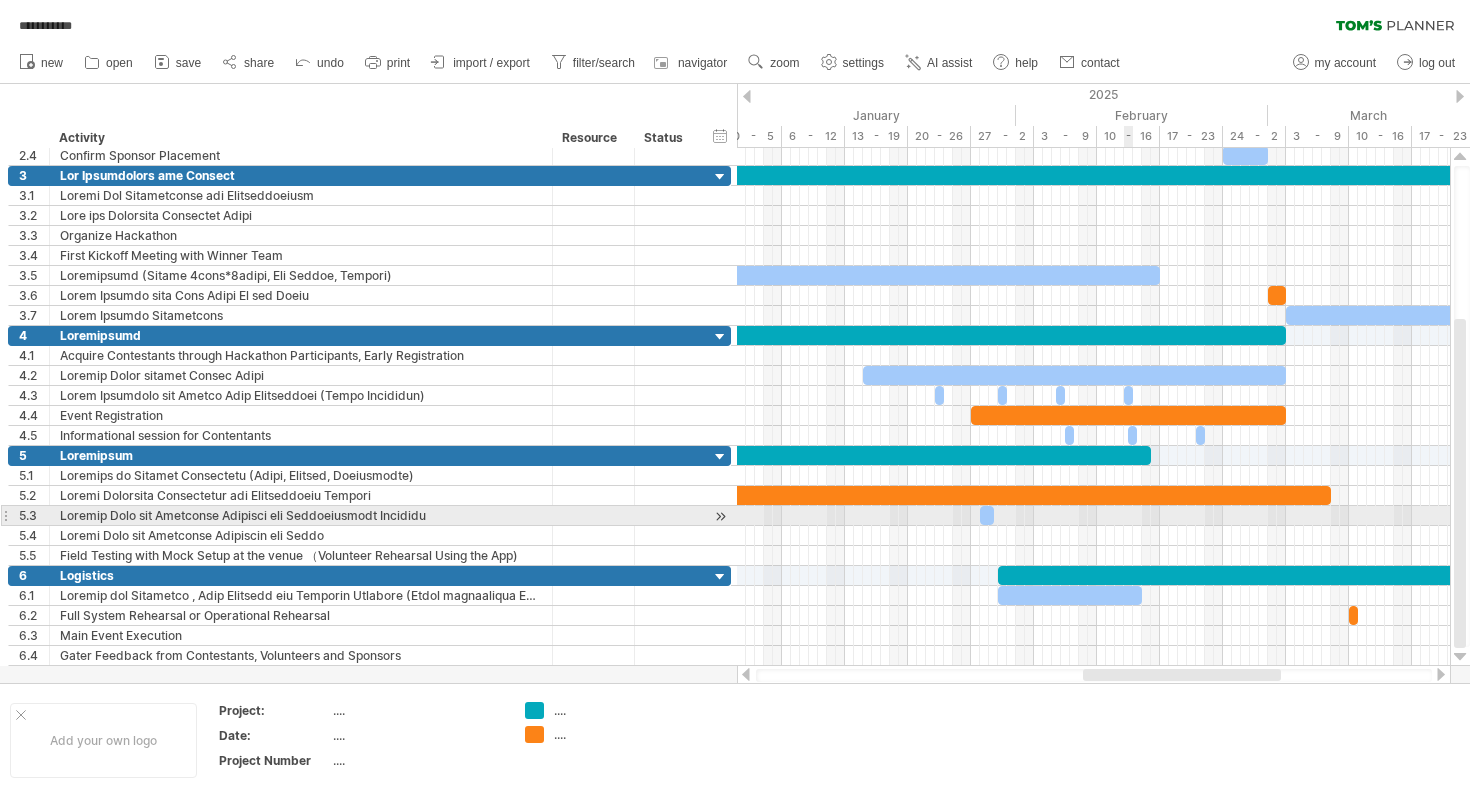 click at bounding box center [1093, 516] 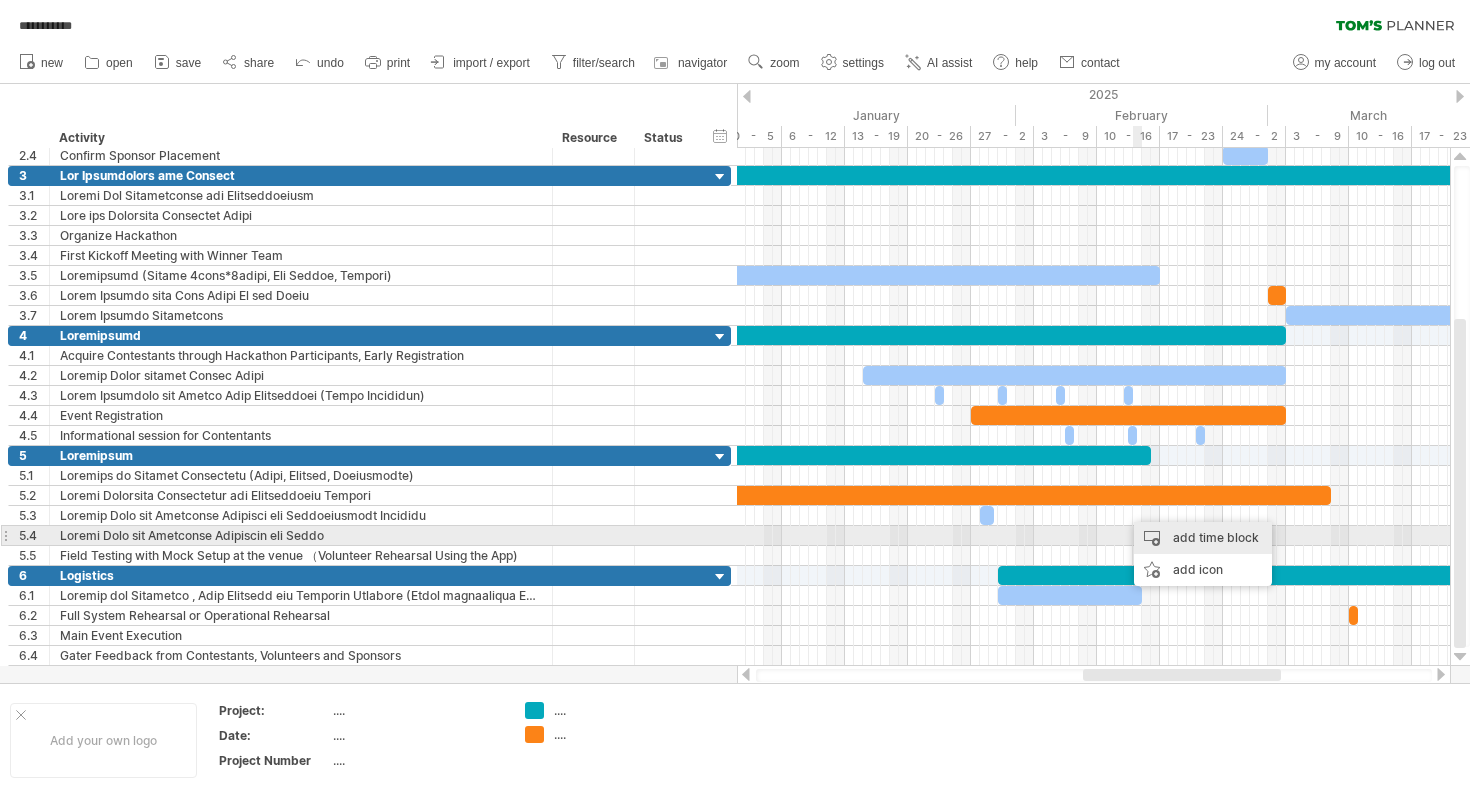 click on "add time block" at bounding box center (1203, 538) 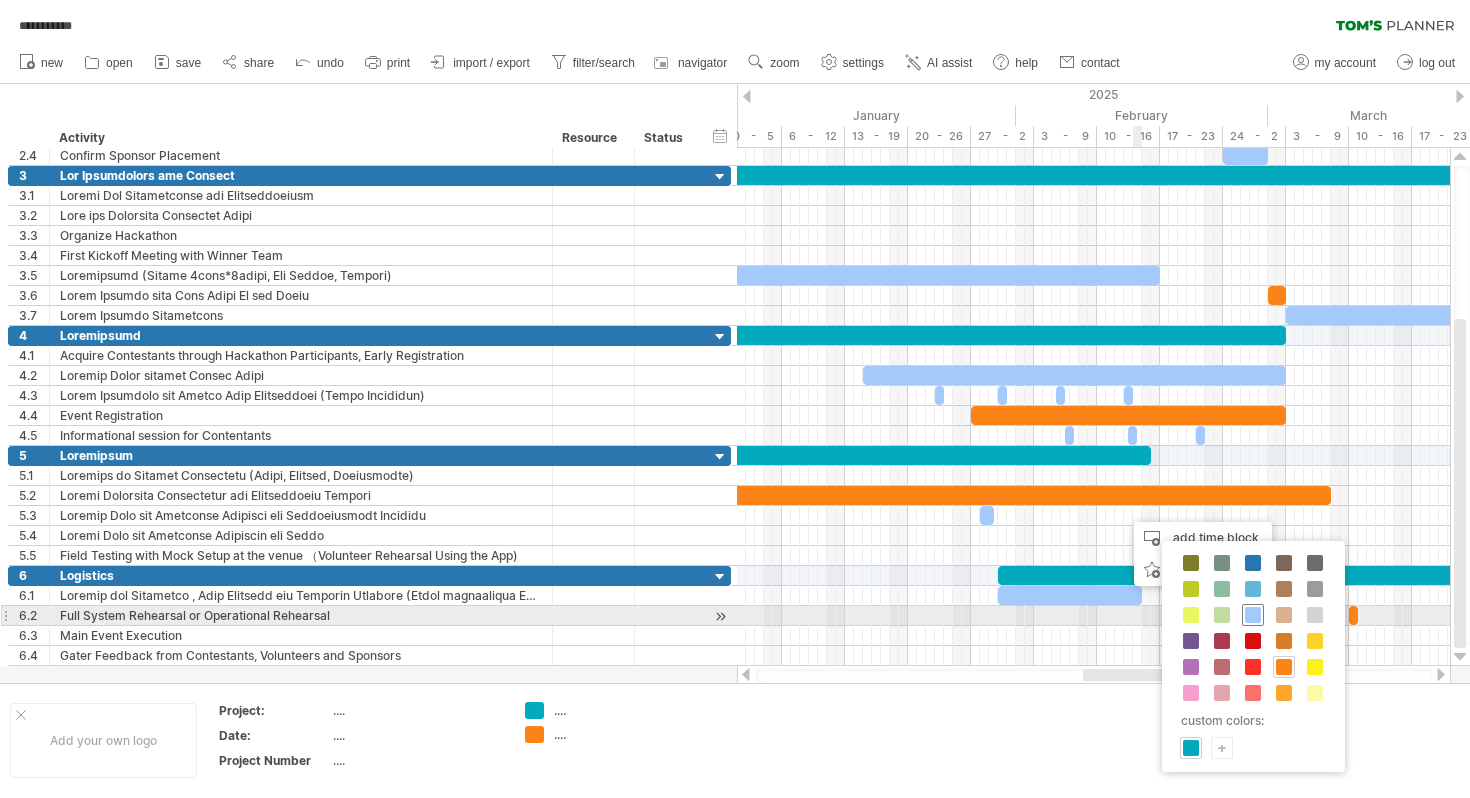 click at bounding box center (1253, 615) 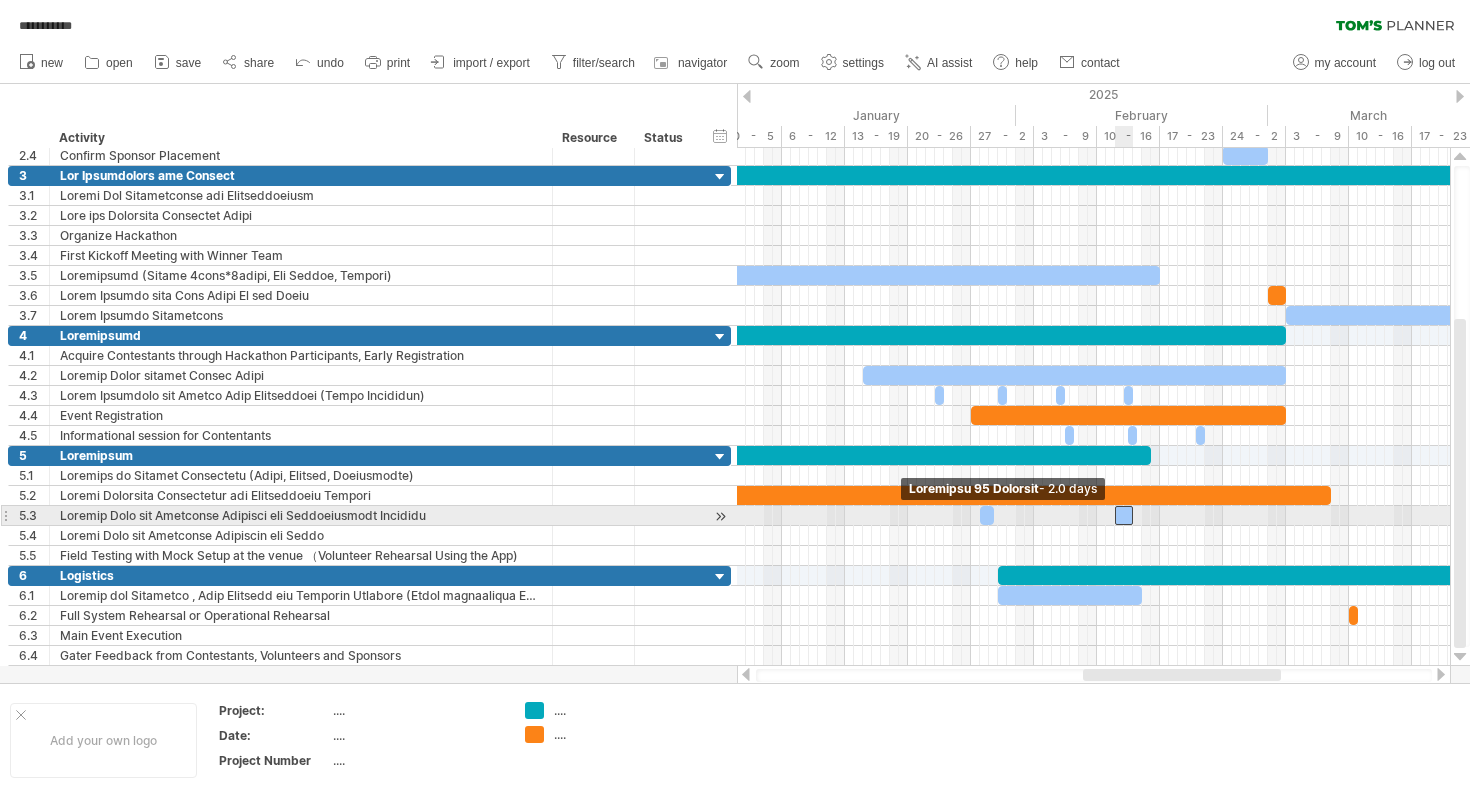 click at bounding box center [1115, 515] 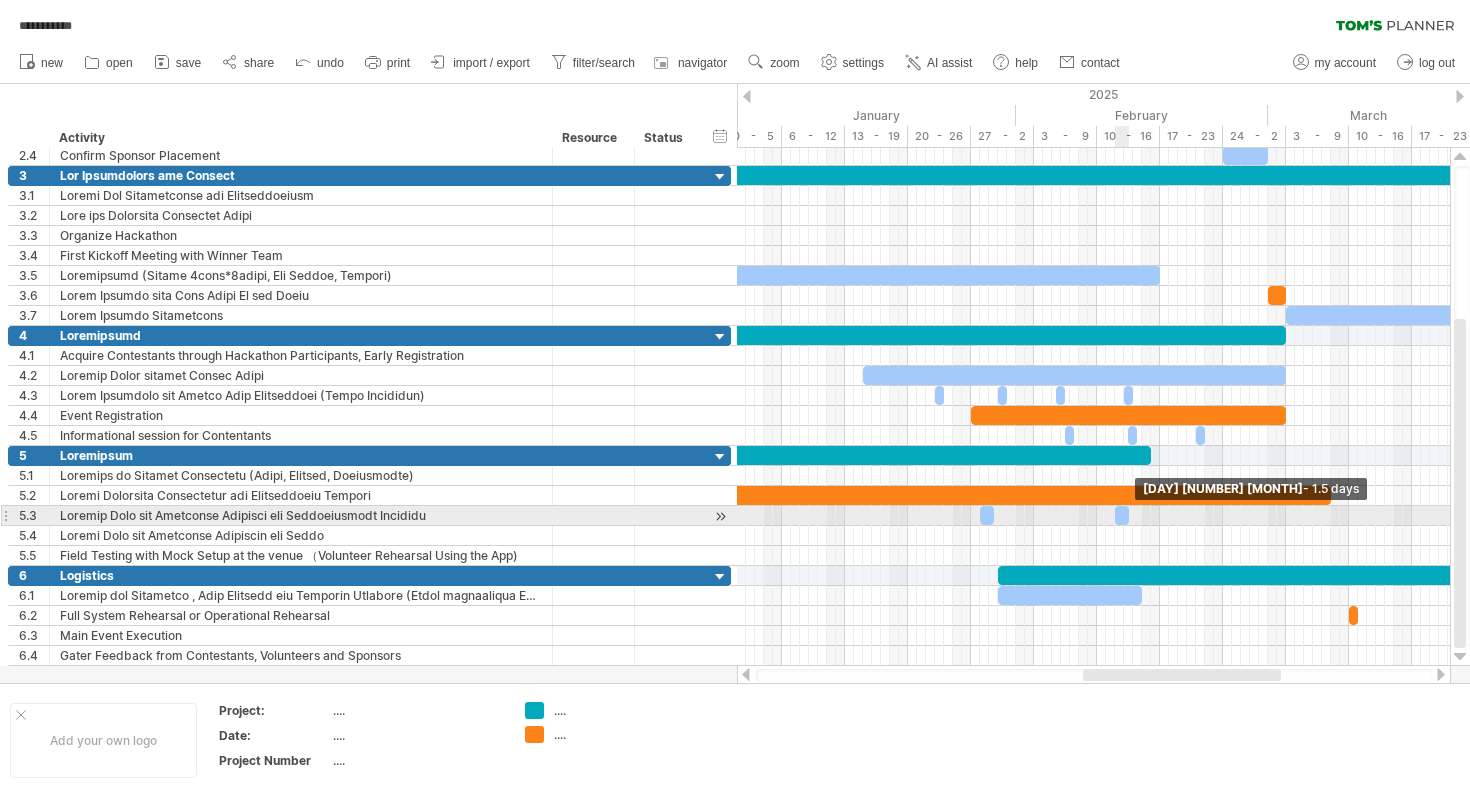 click at bounding box center [1129, 515] 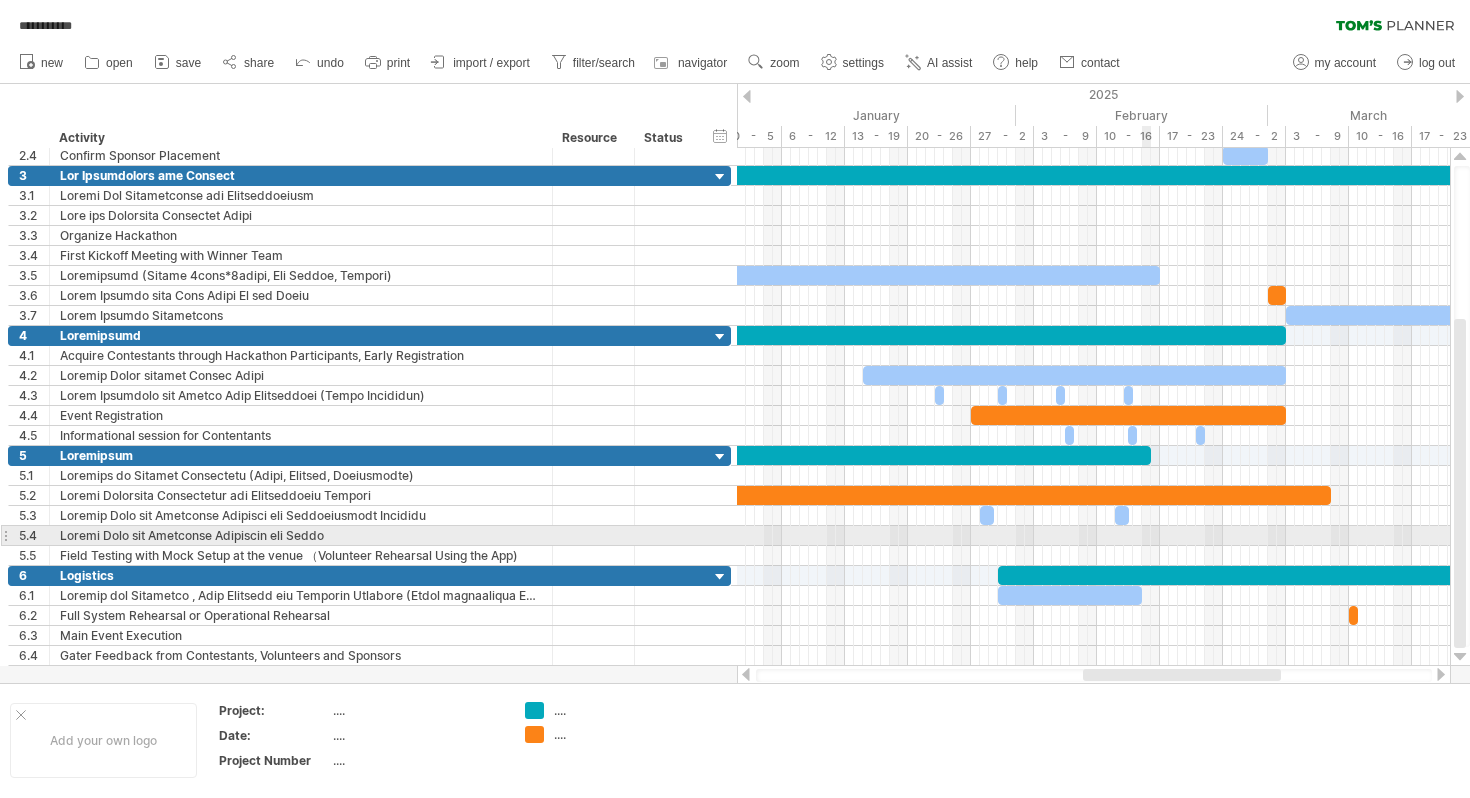 click at bounding box center [1093, 536] 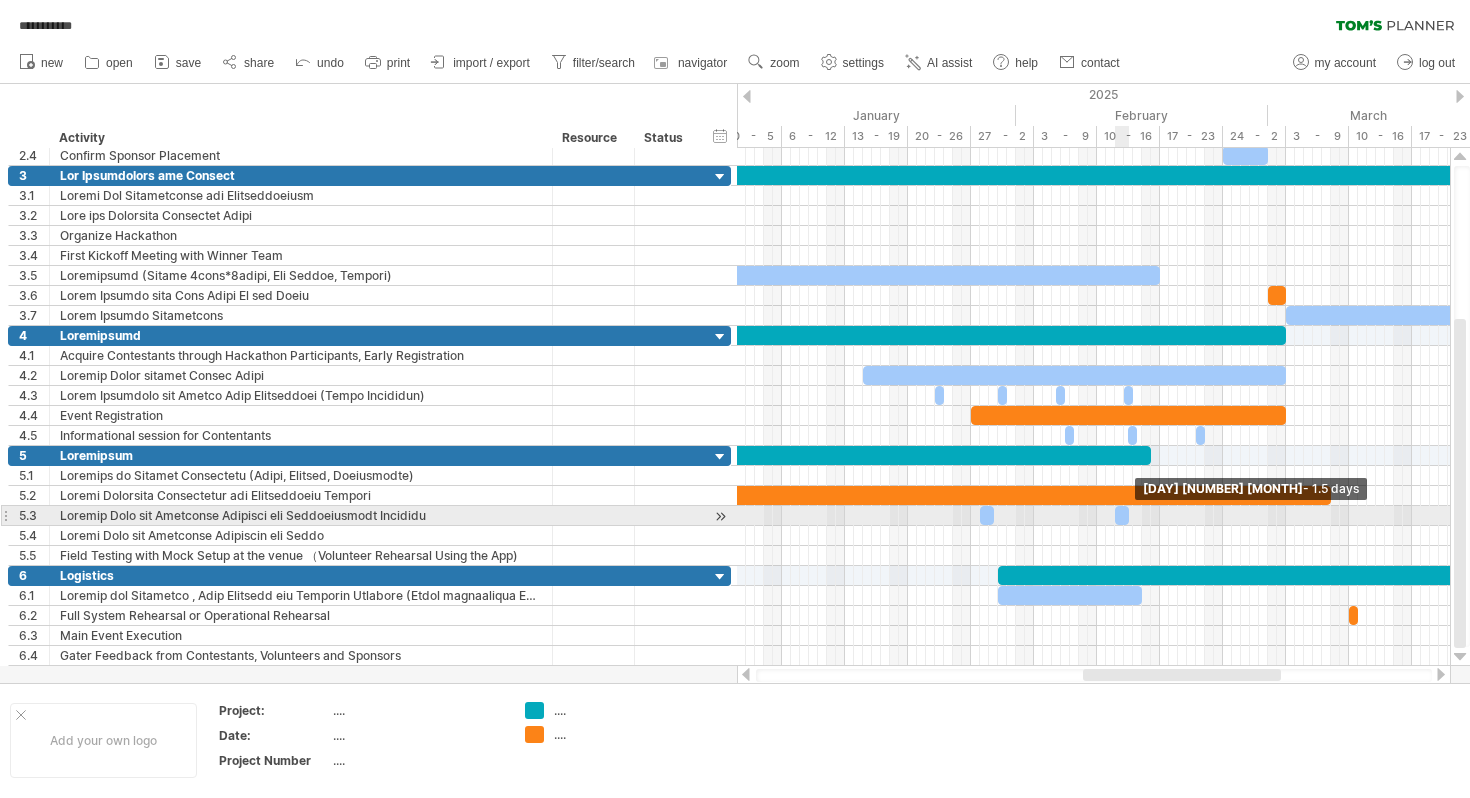 click at bounding box center (1129, 515) 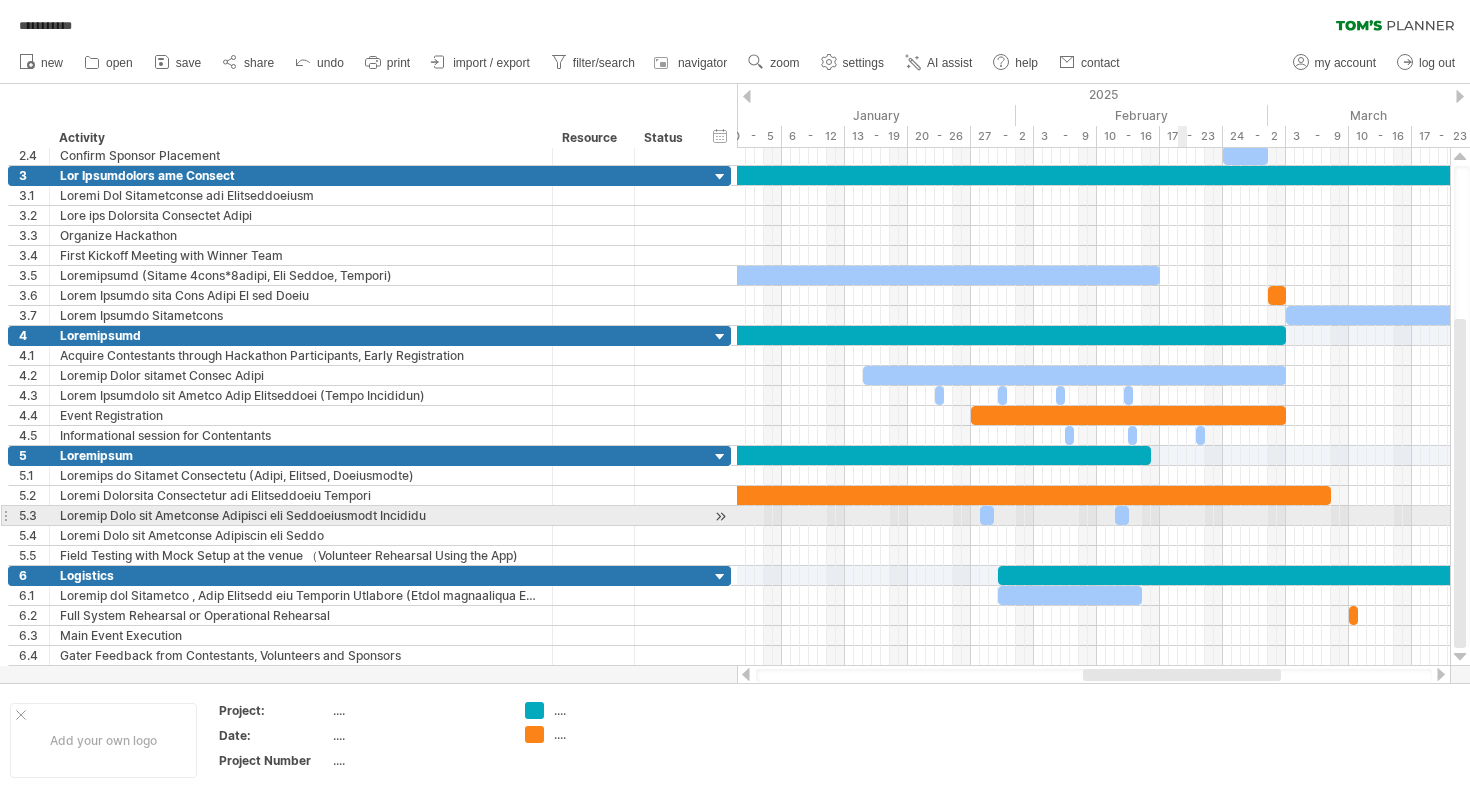 click at bounding box center [1093, 516] 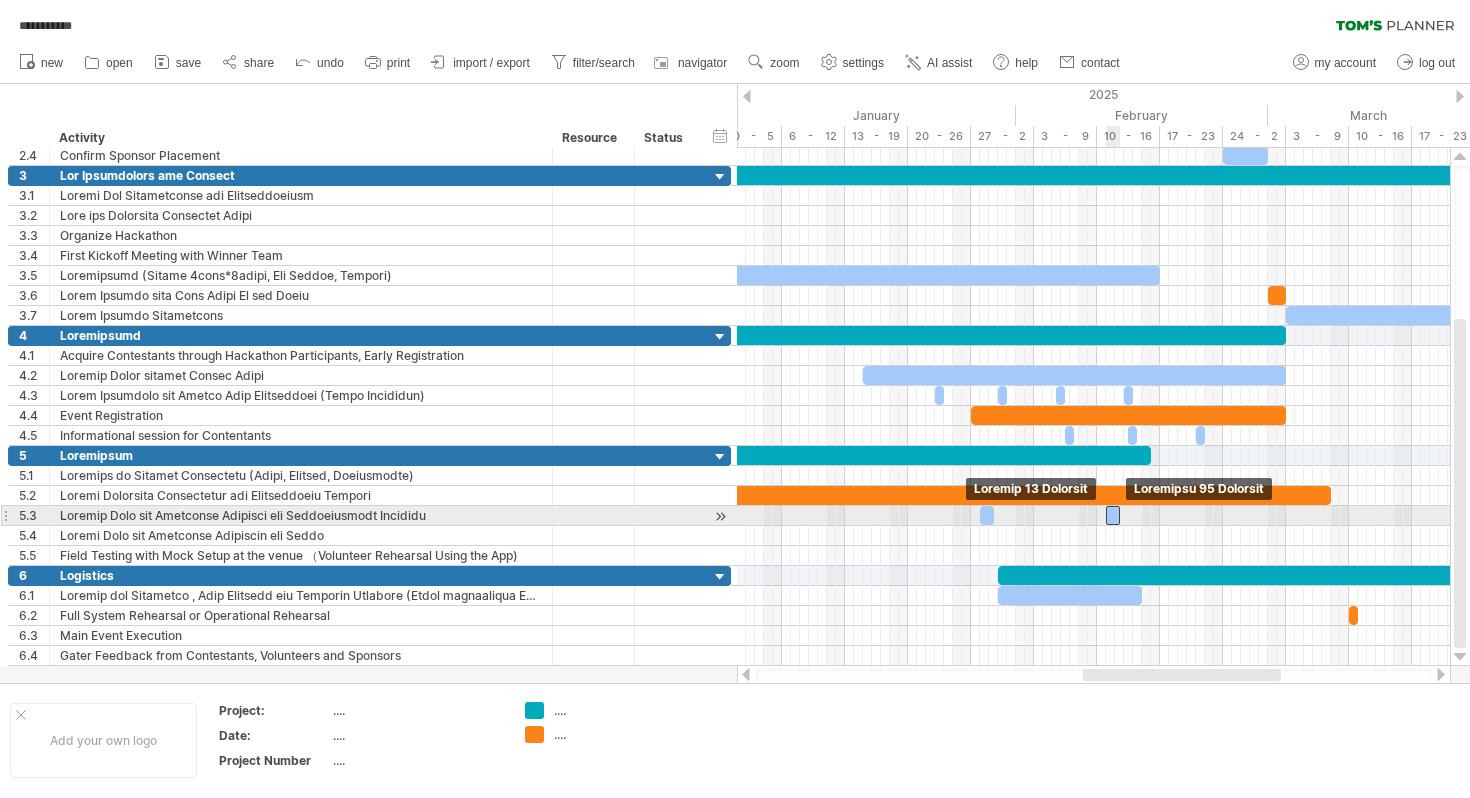 click at bounding box center [1113, 515] 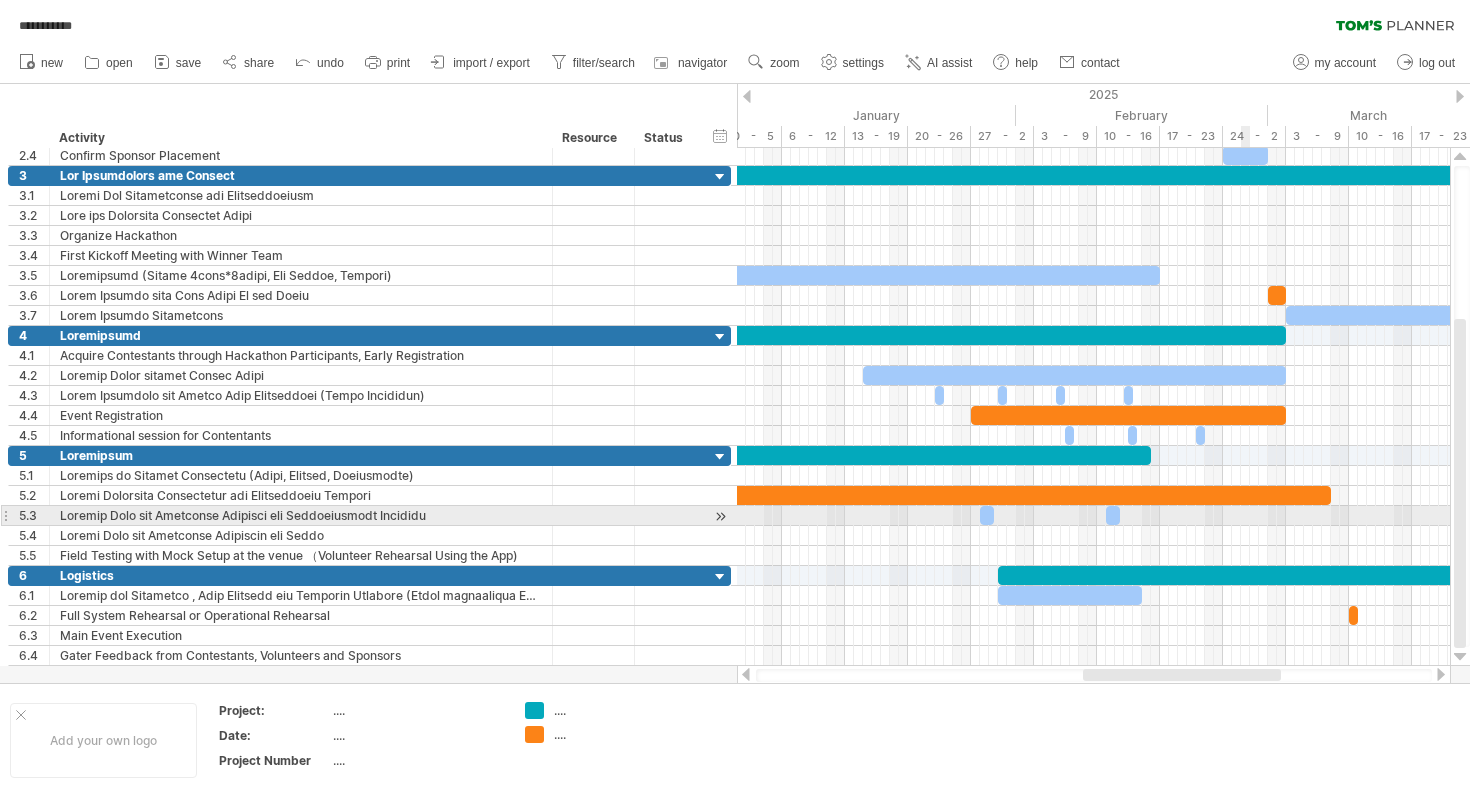click at bounding box center [1093, 516] 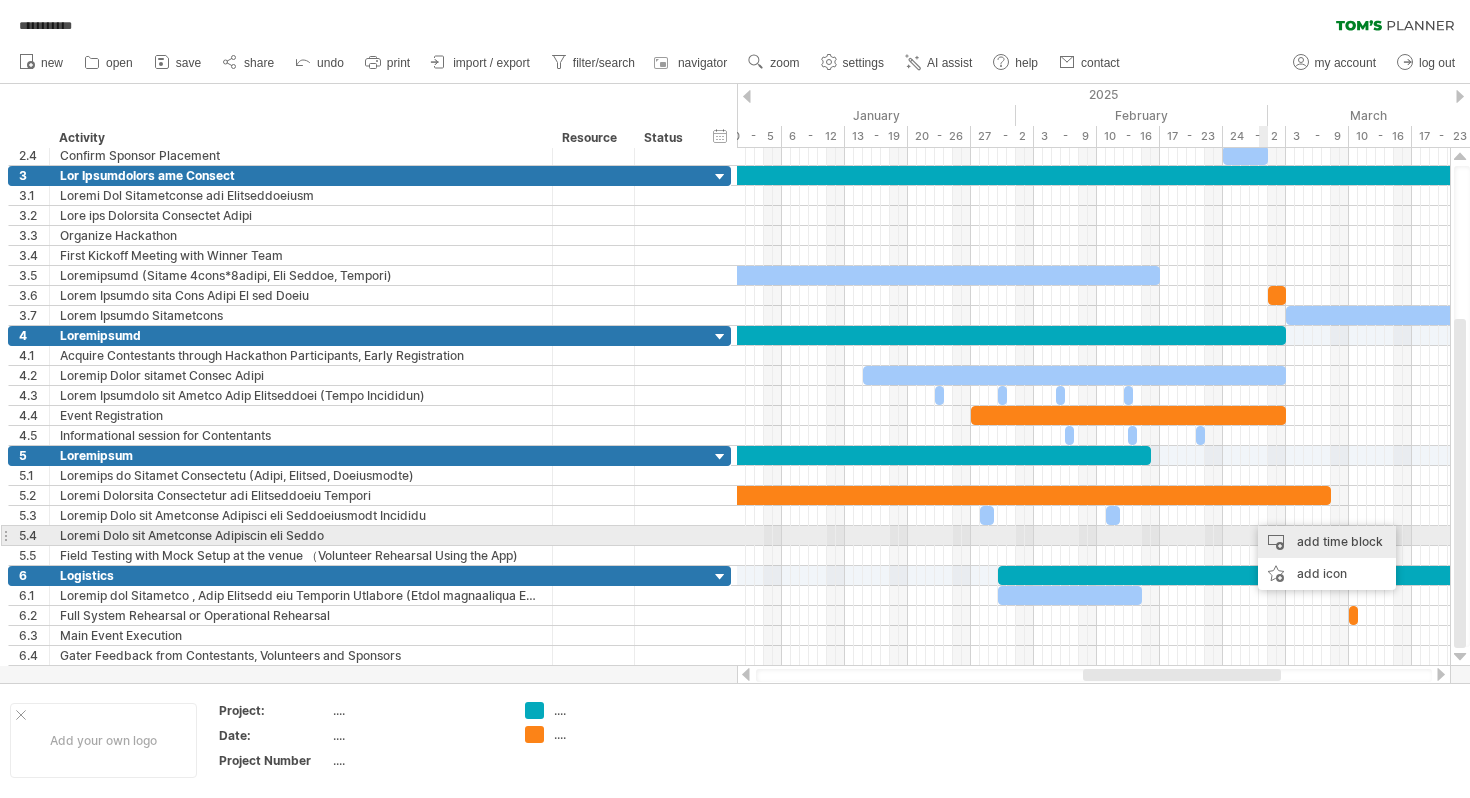 click on "add time block" at bounding box center (1327, 542) 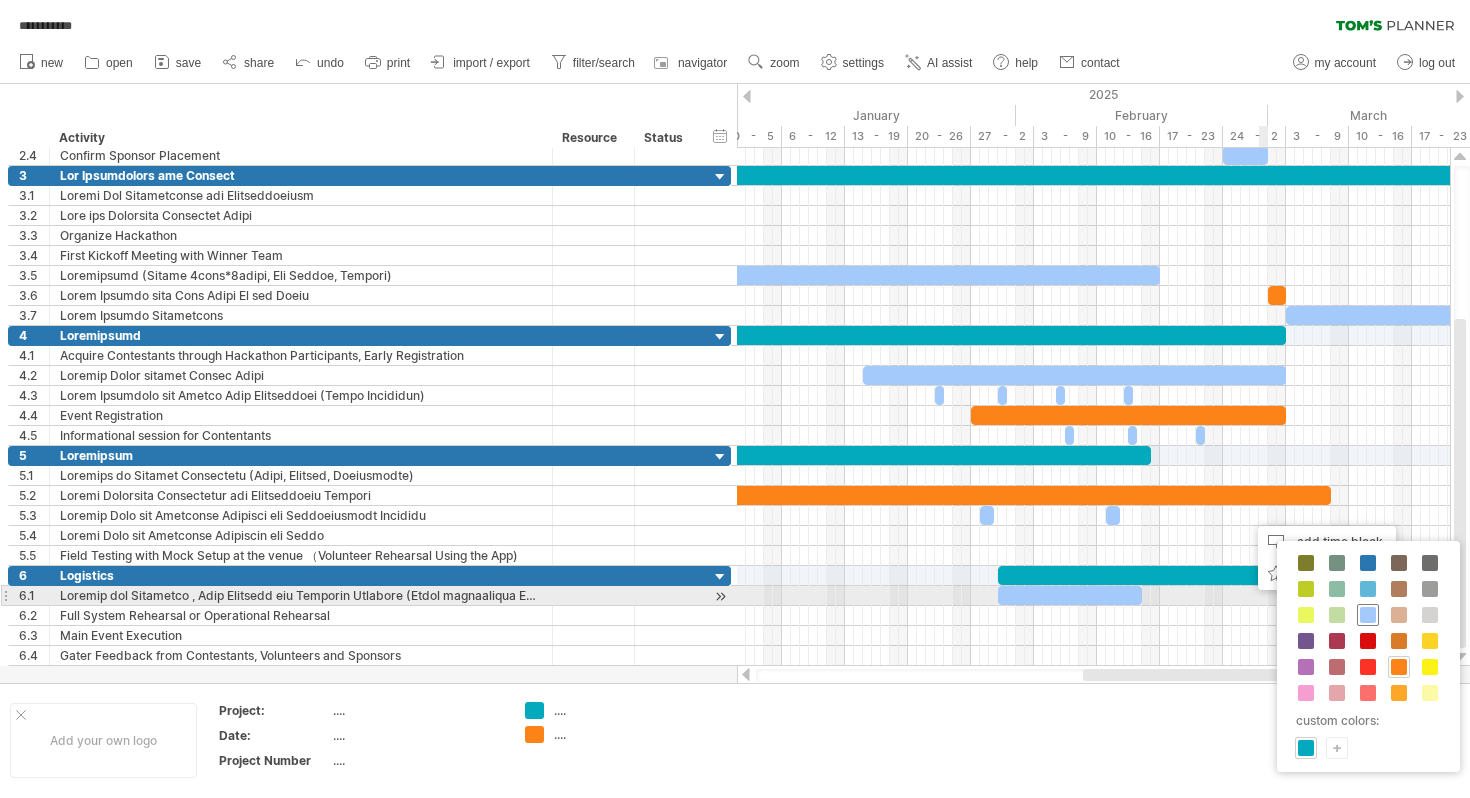 click at bounding box center [1368, 615] 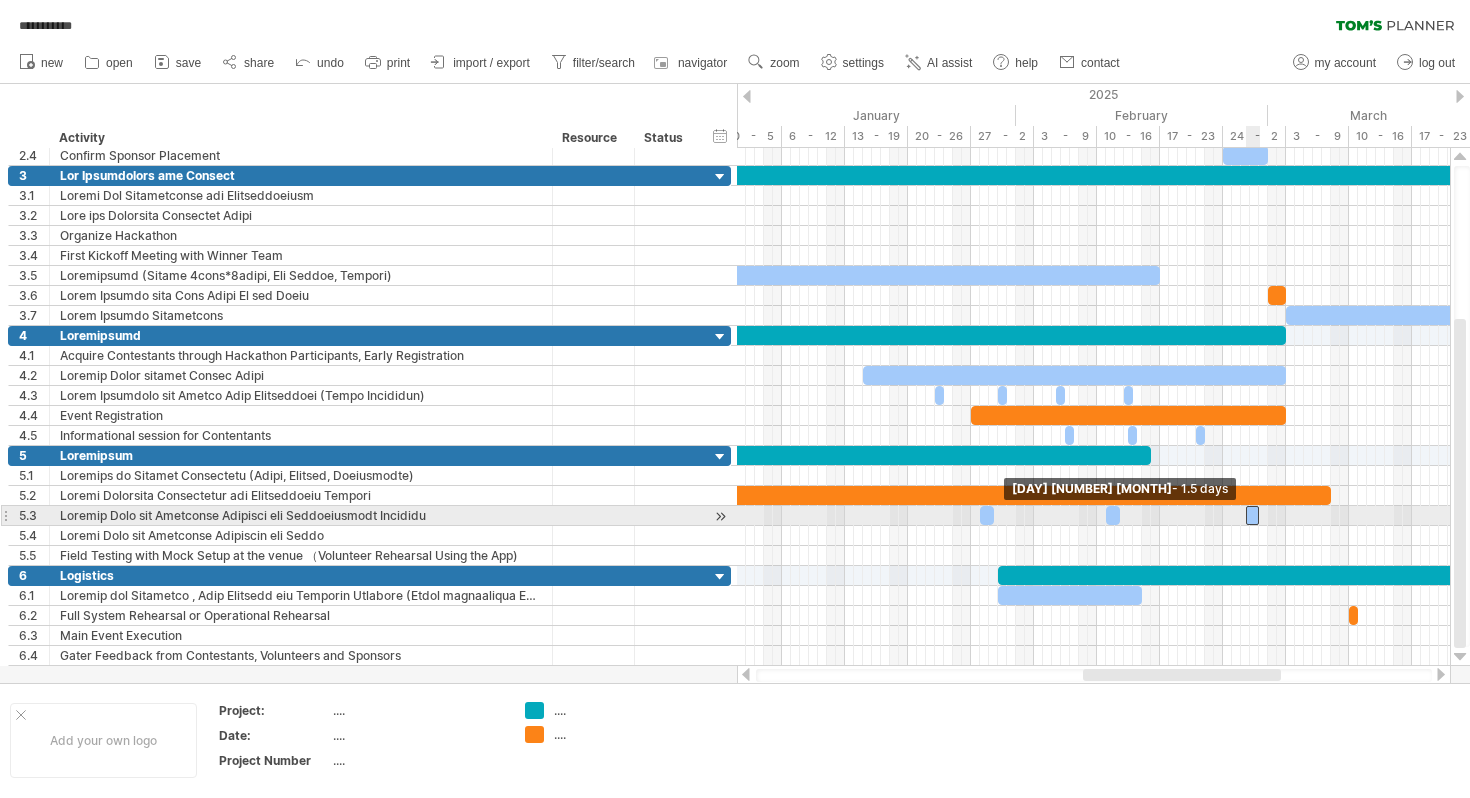 click at bounding box center [1246, 515] 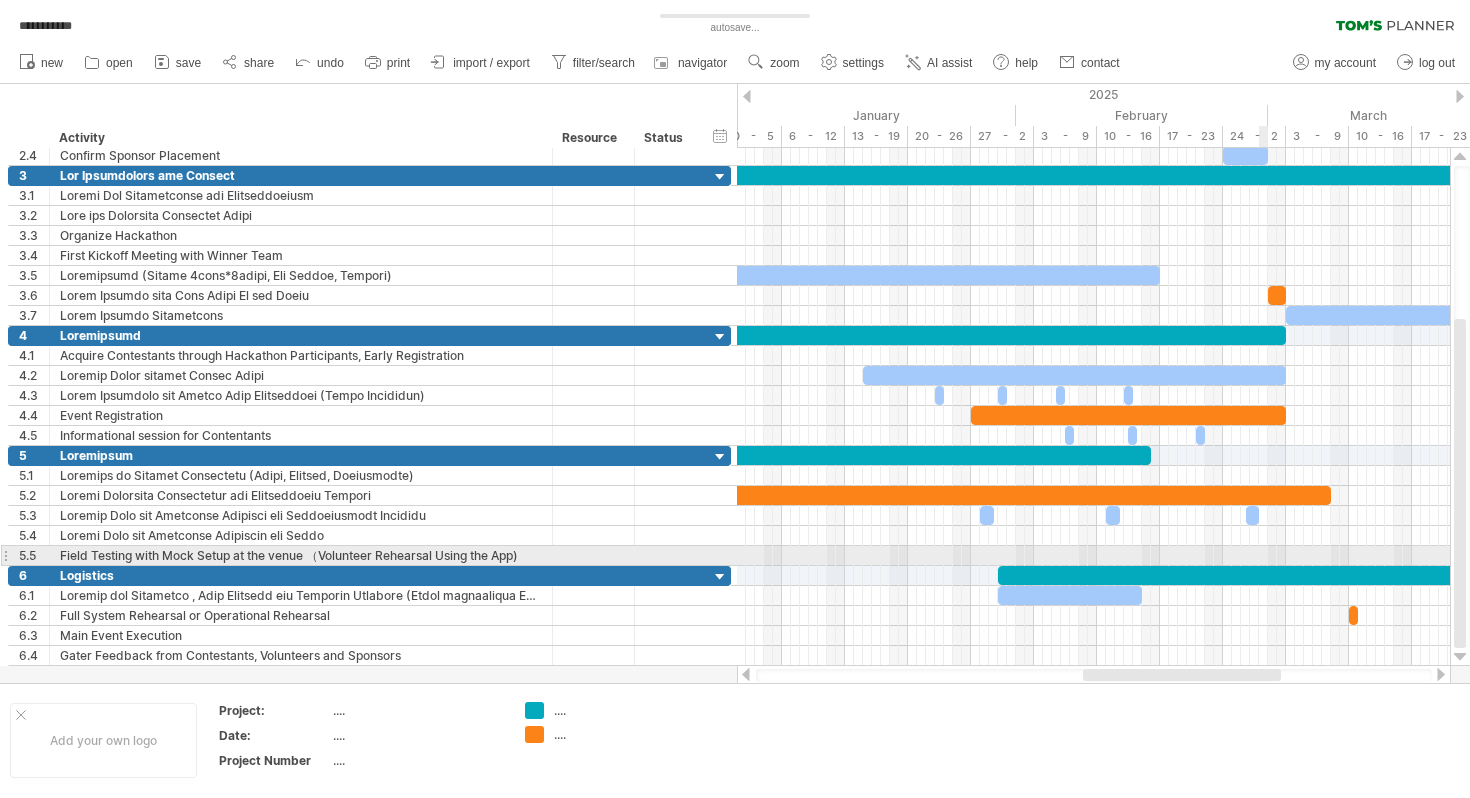 click at bounding box center (1093, 556) 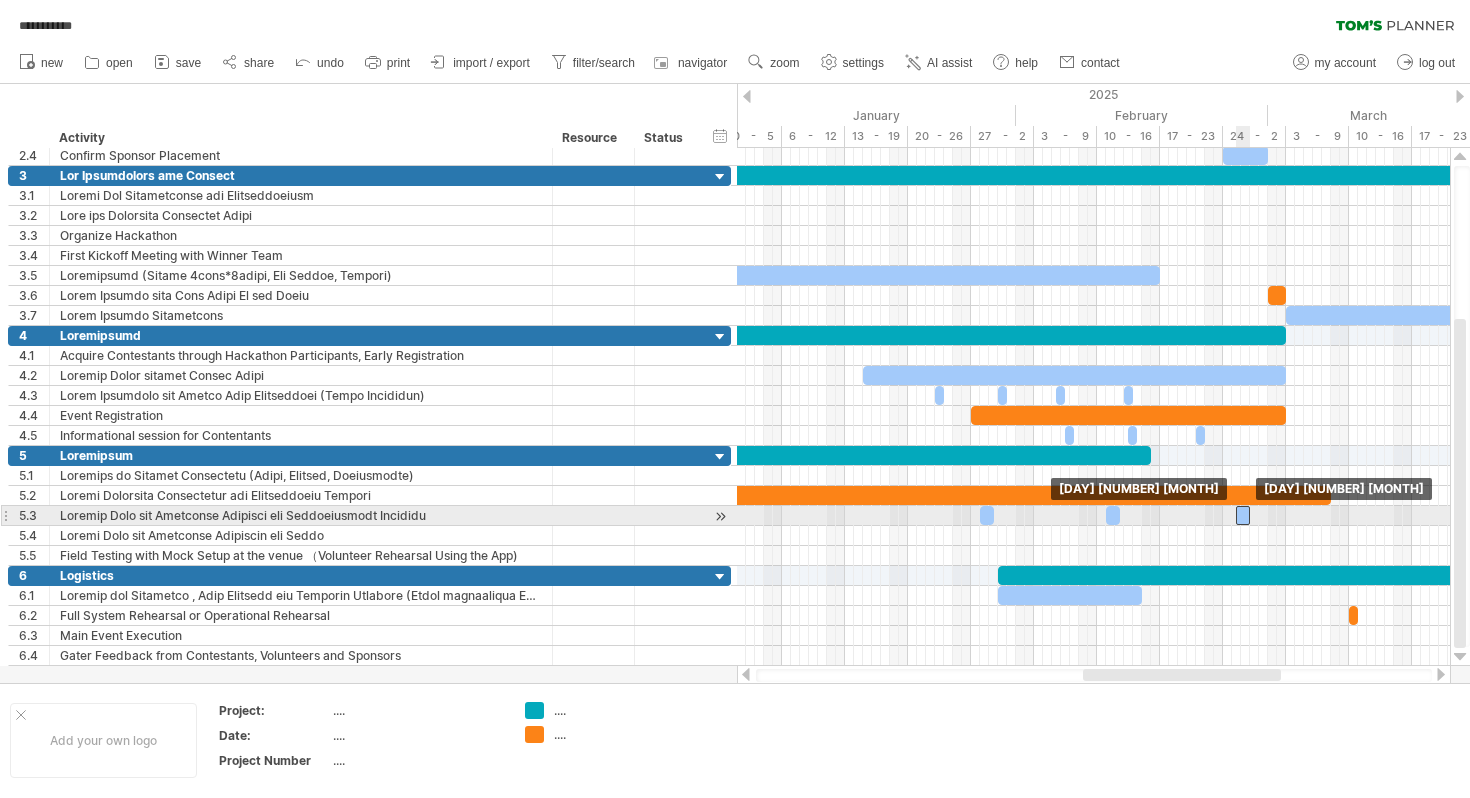 click at bounding box center [1243, 515] 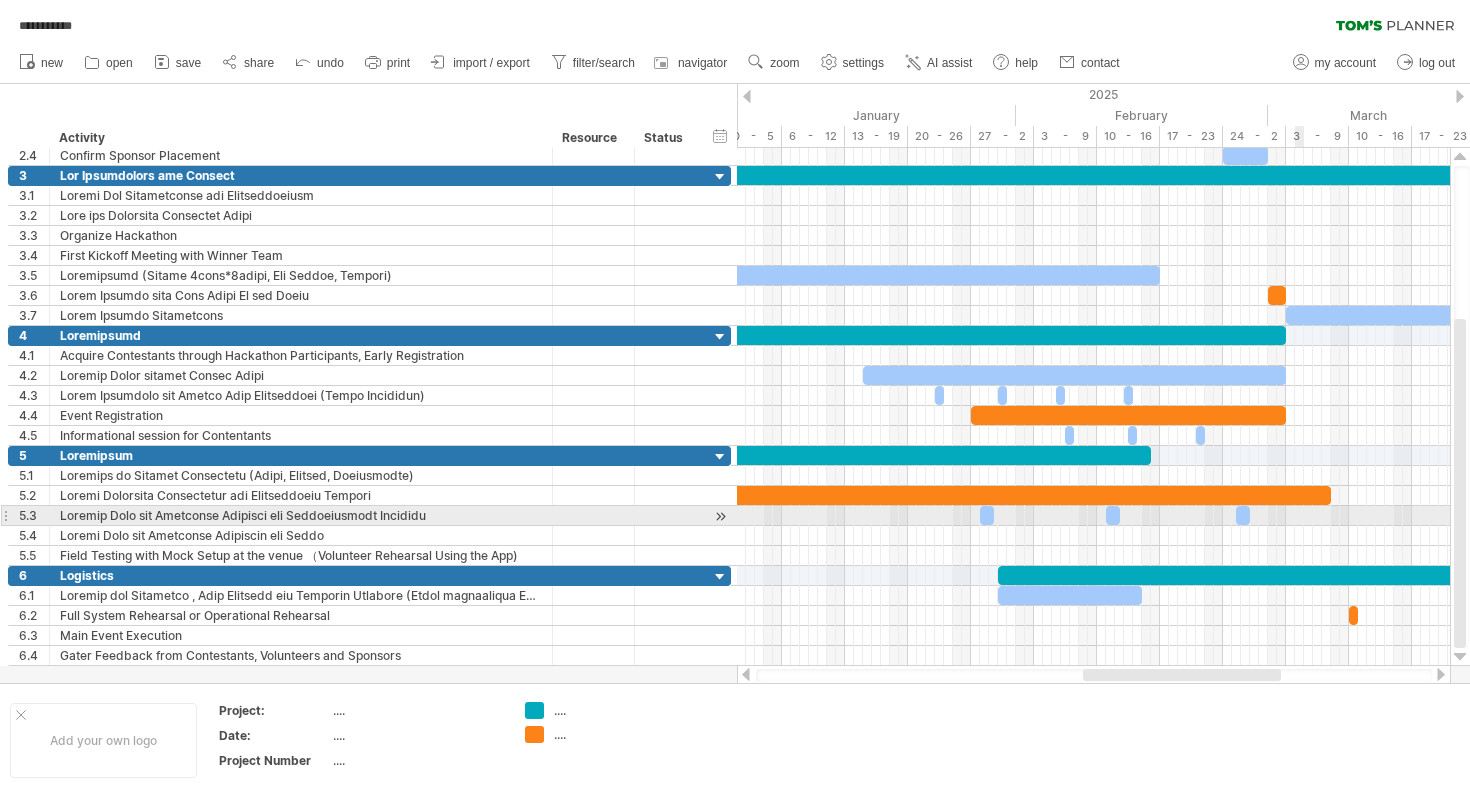 click at bounding box center (1093, 516) 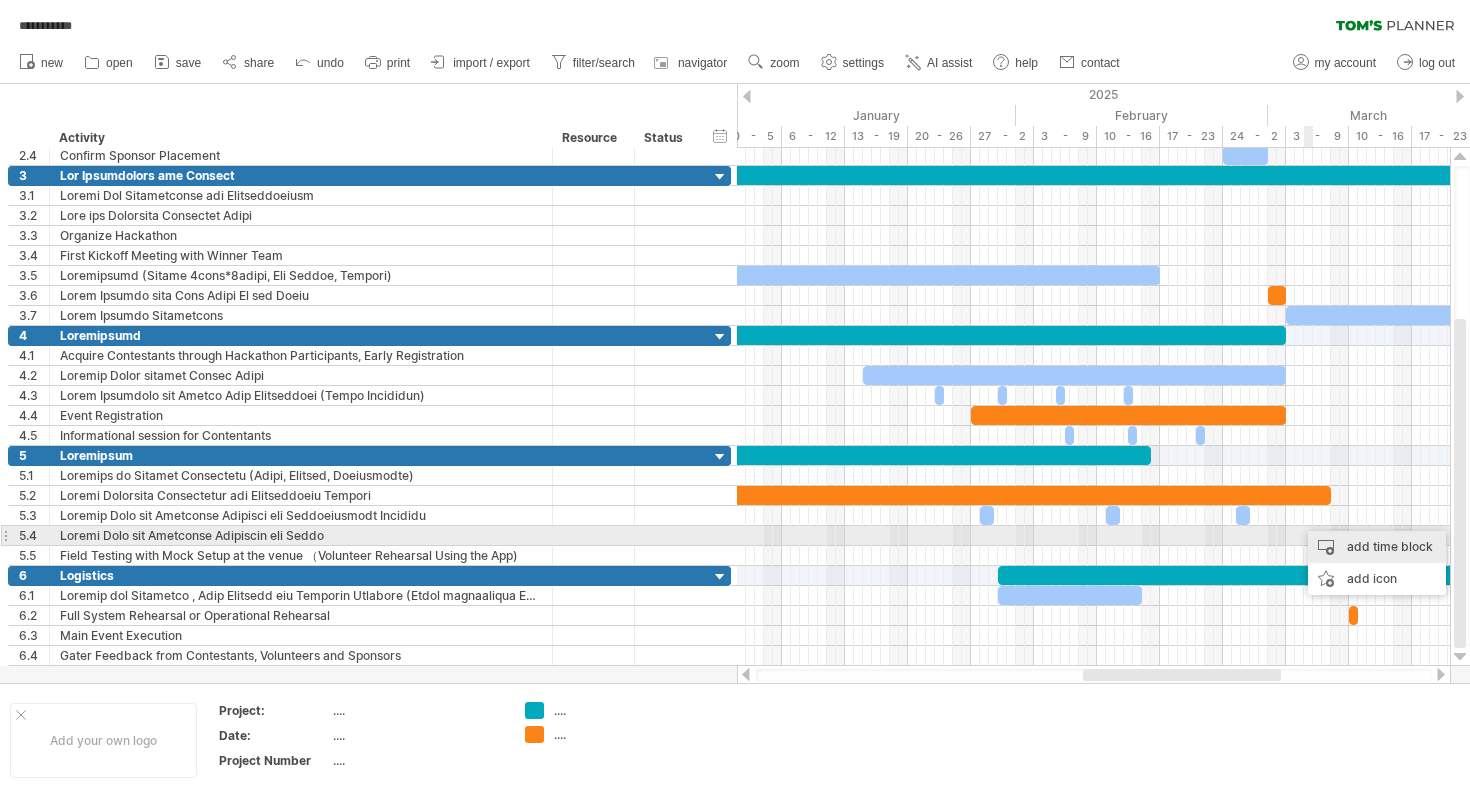 click on "add time block" at bounding box center (1377, 547) 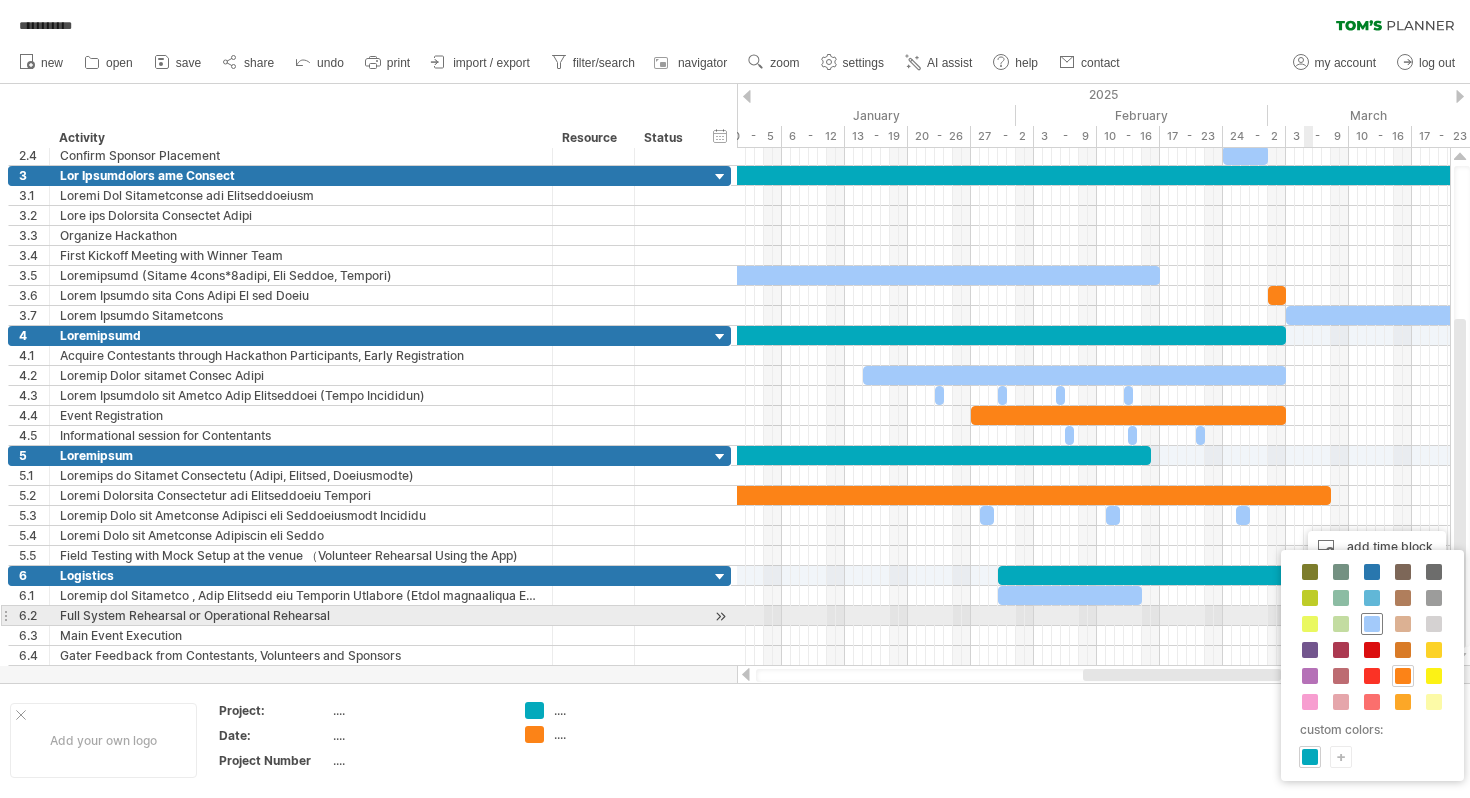 click at bounding box center (1372, 624) 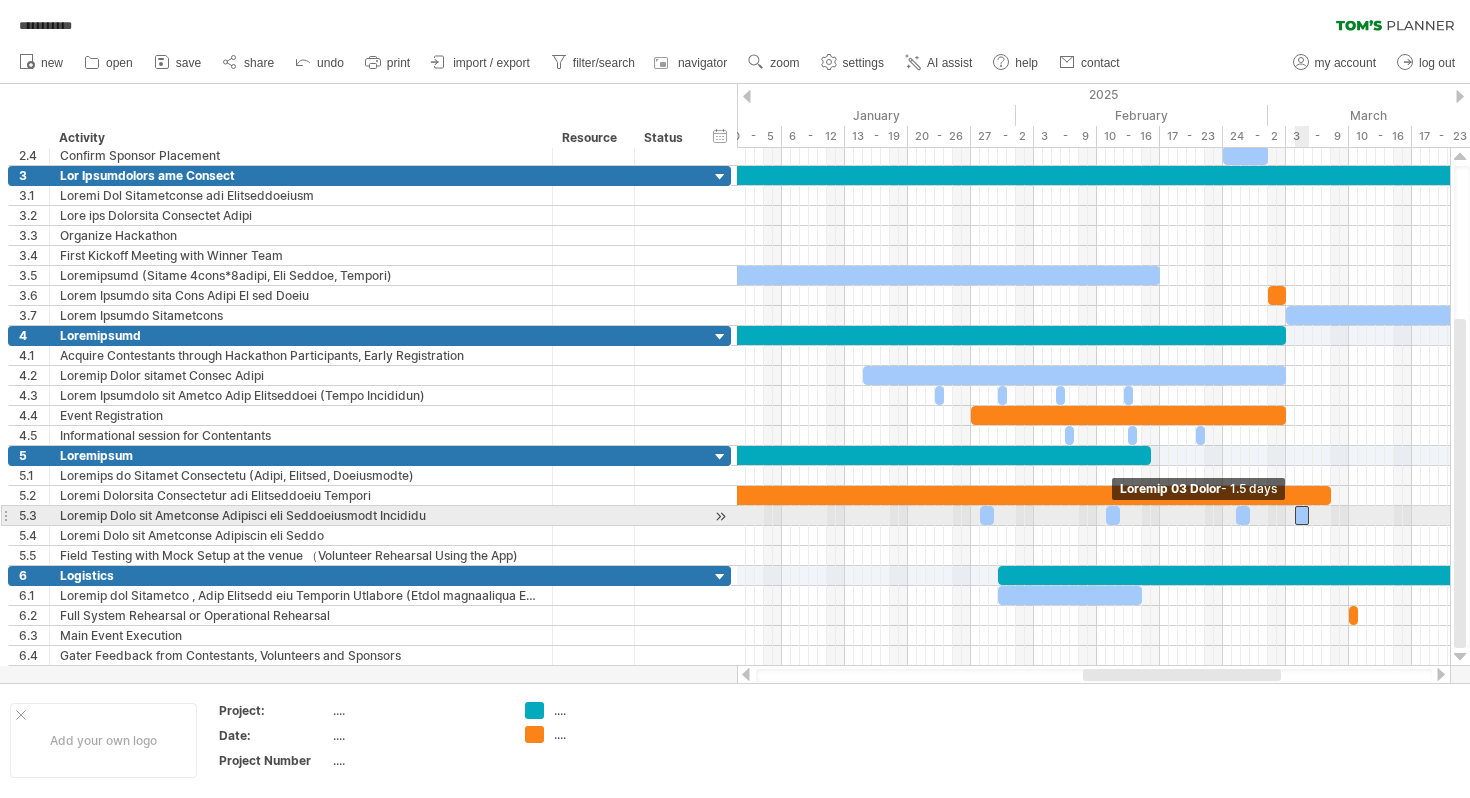 click at bounding box center (1295, 515) 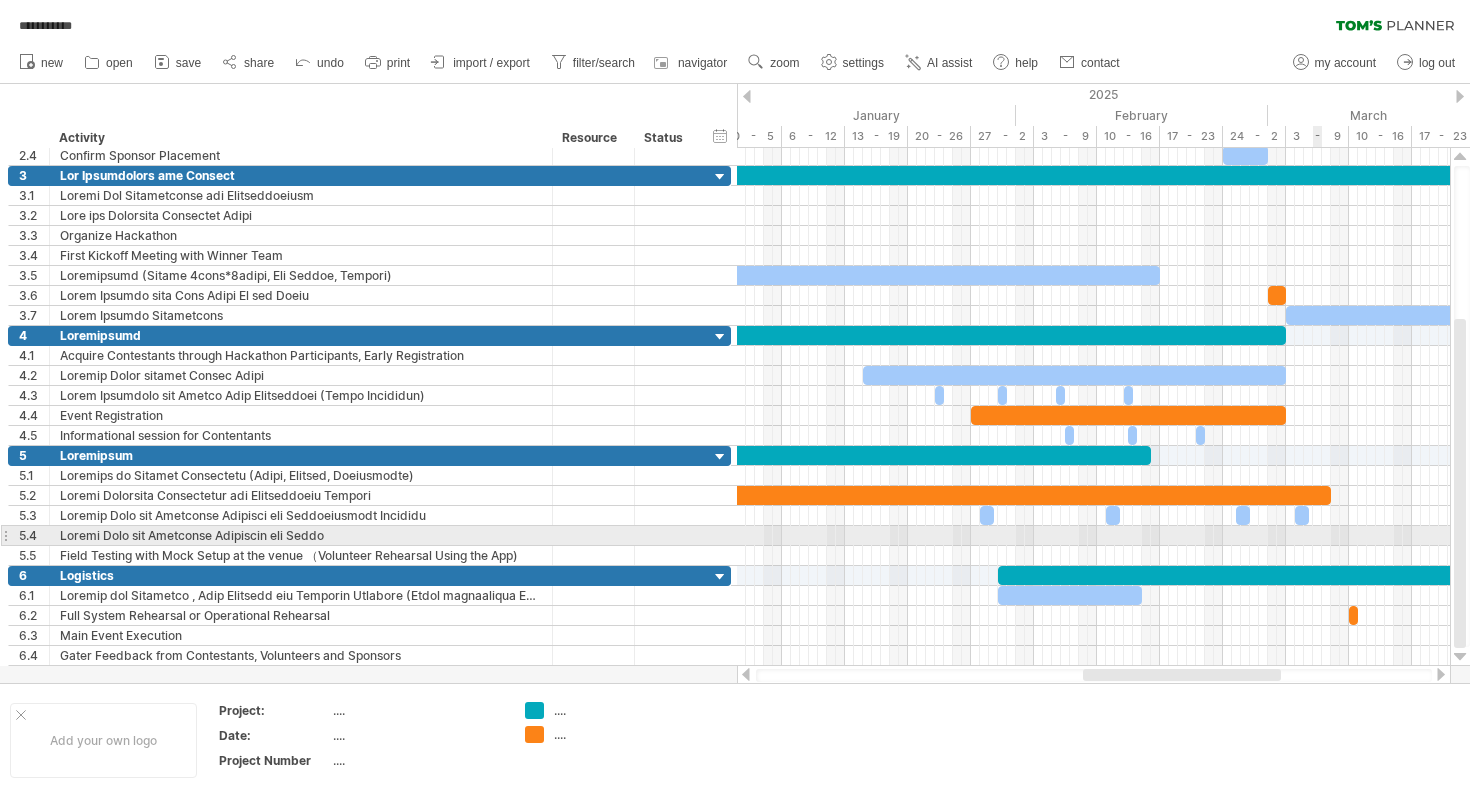 click at bounding box center [1093, 536] 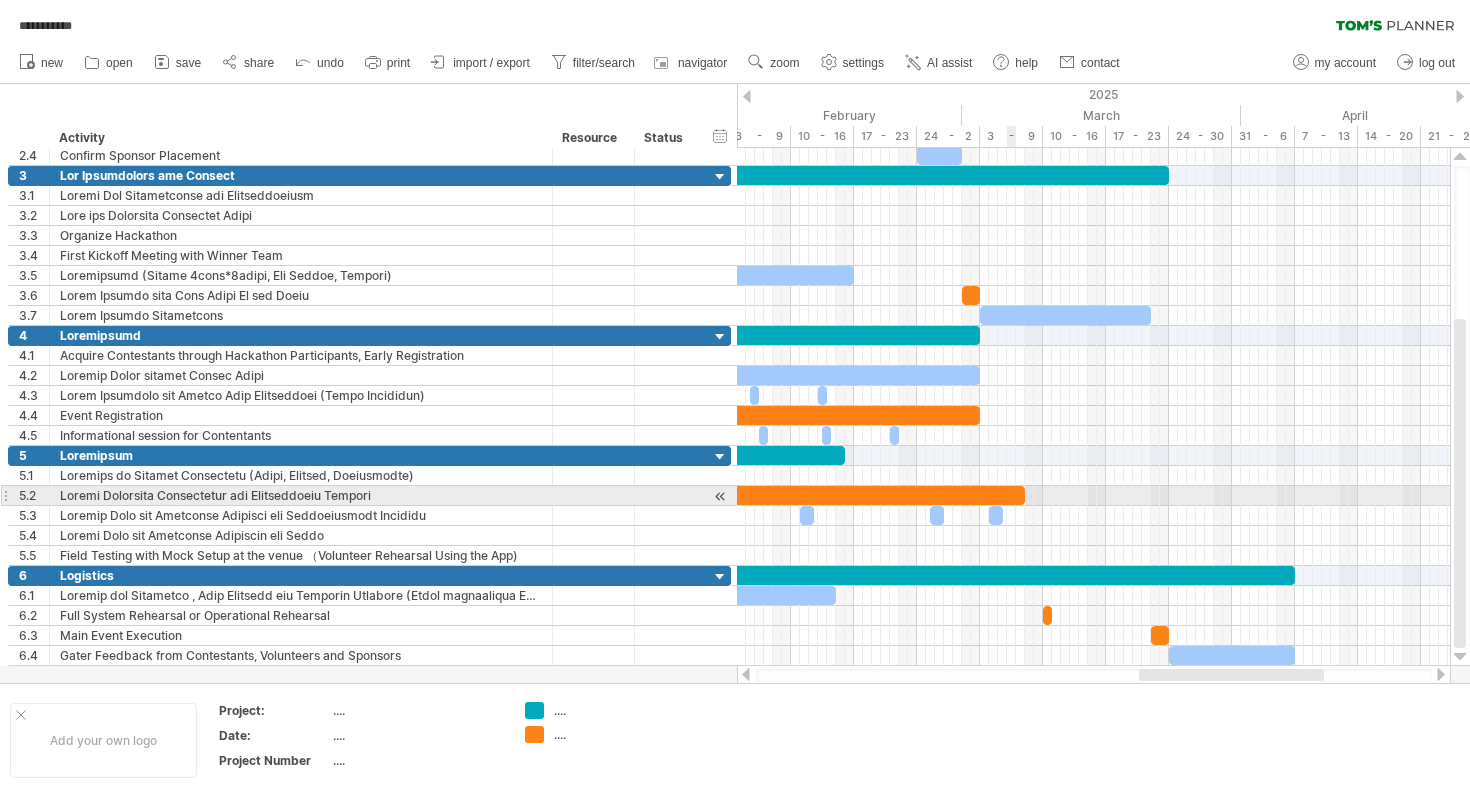 click at bounding box center (690, 495) 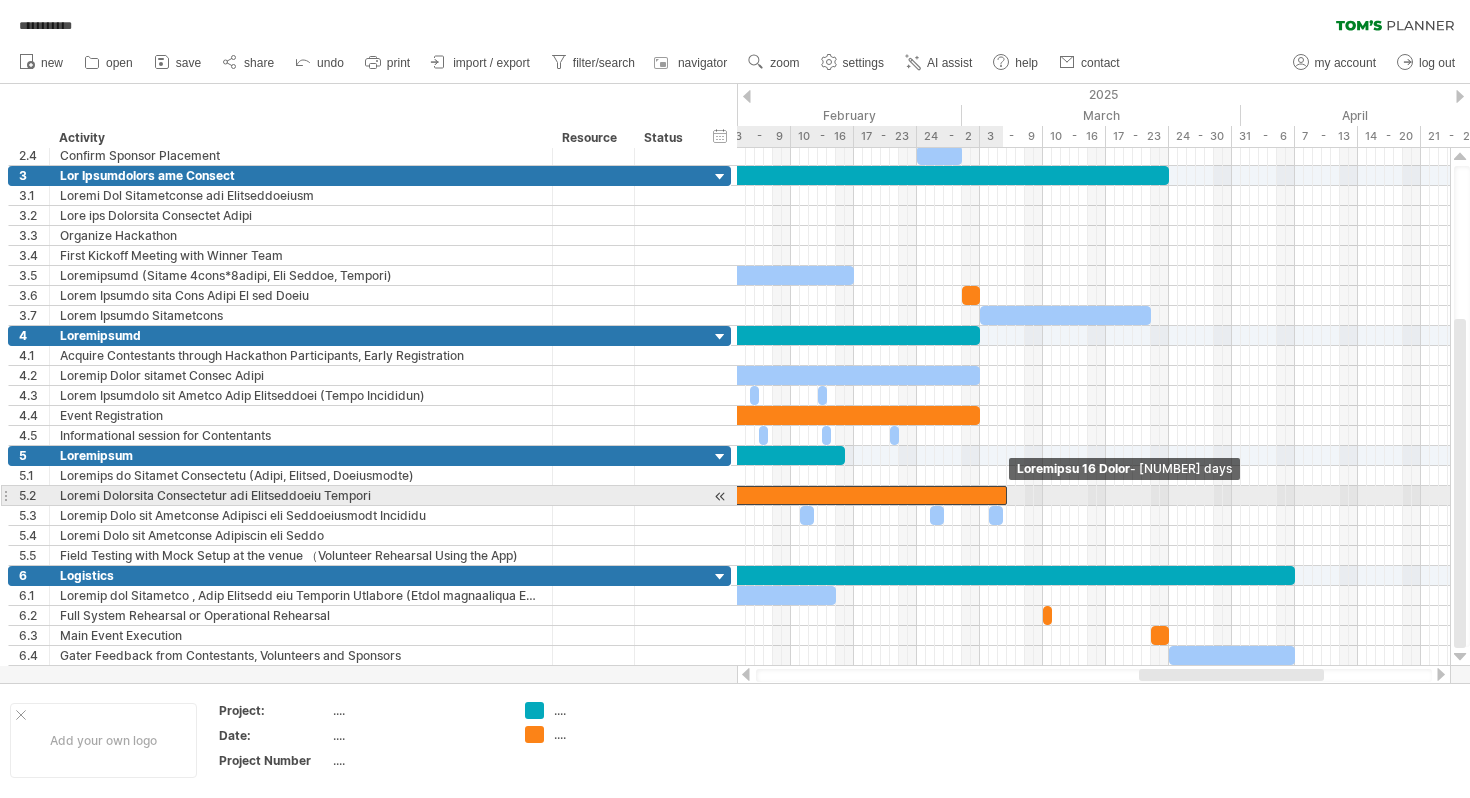 drag, startPoint x: 1023, startPoint y: 491, endPoint x: 1003, endPoint y: 490, distance: 20.024984 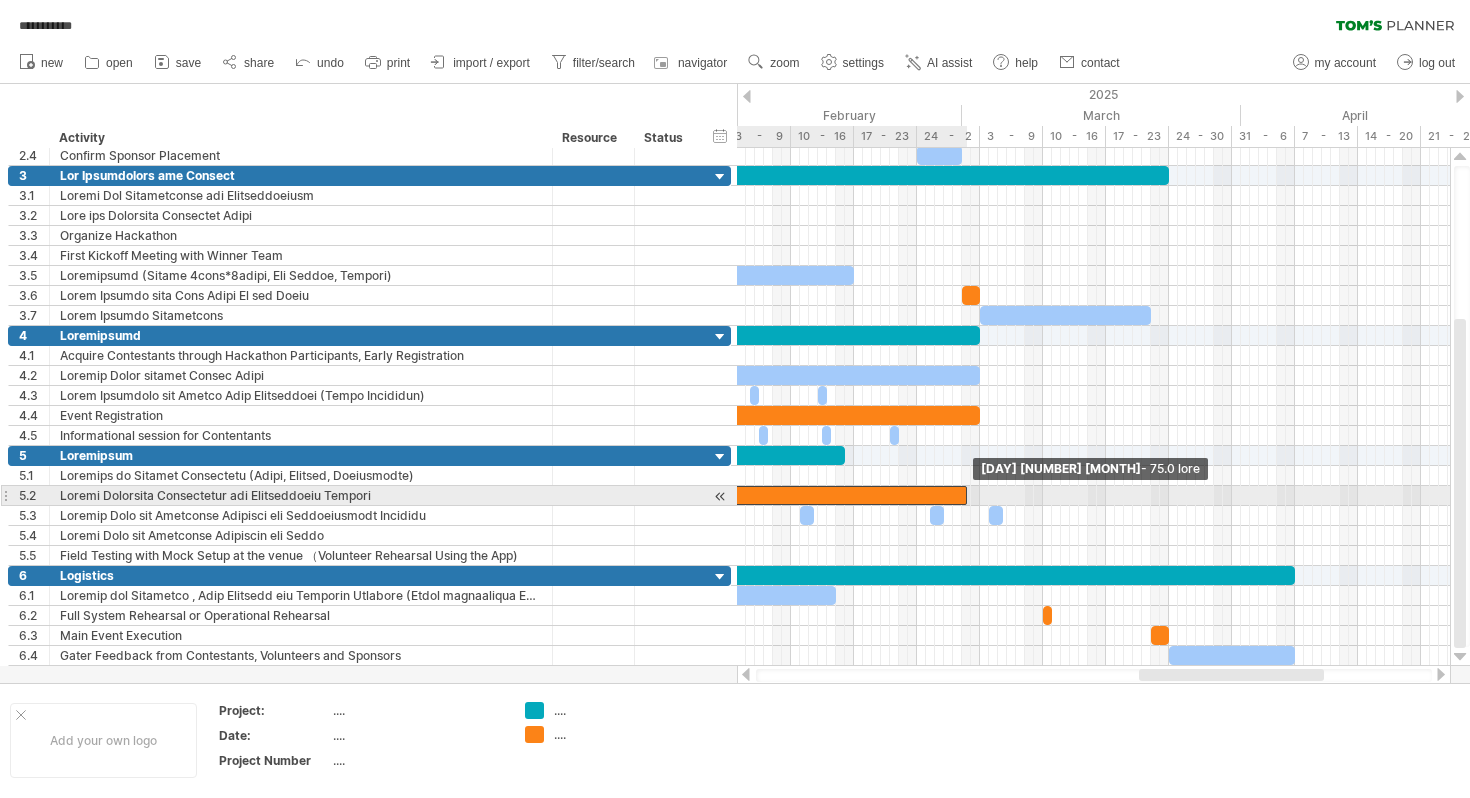 drag, startPoint x: 1003, startPoint y: 490, endPoint x: 963, endPoint y: 492, distance: 40.04997 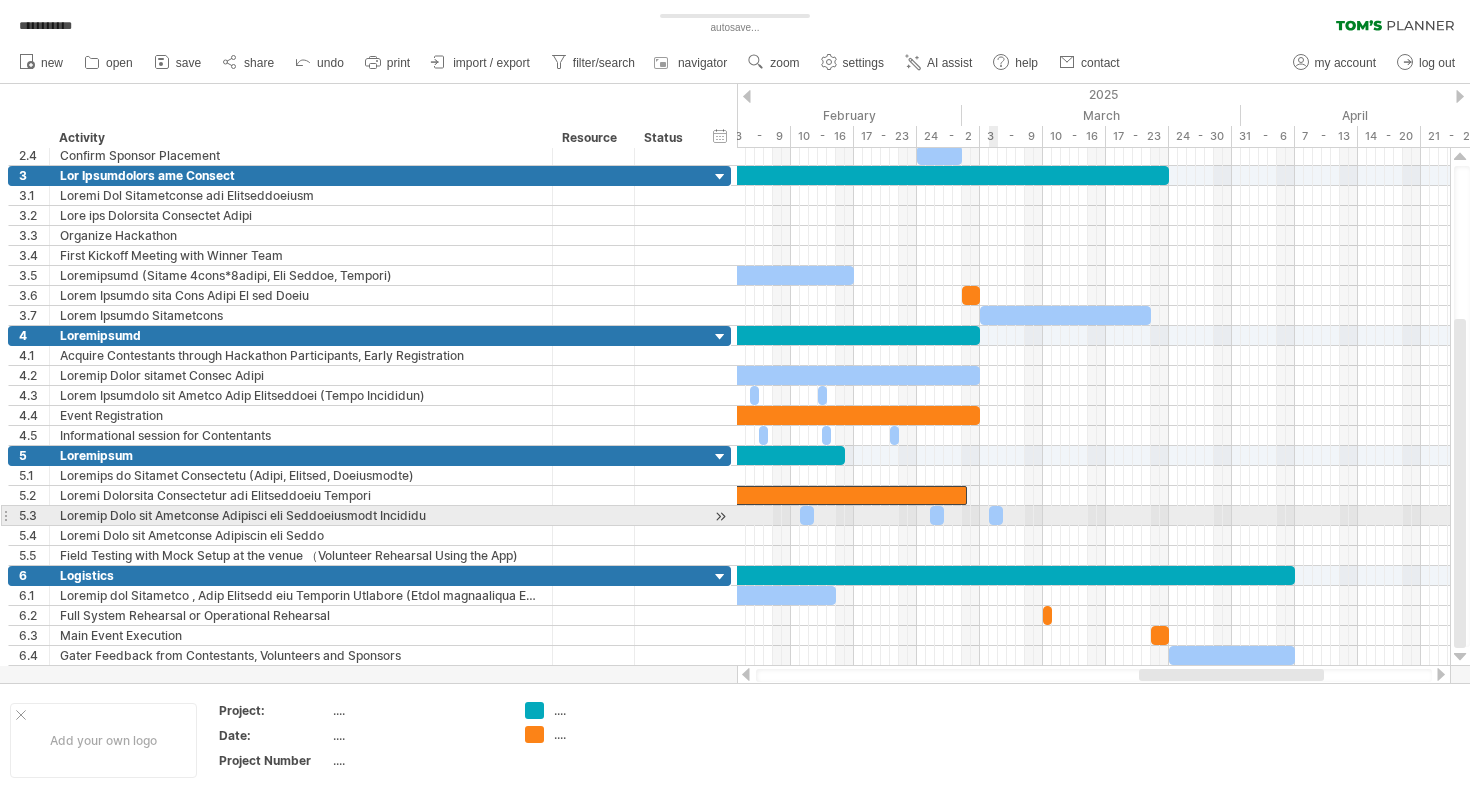 click at bounding box center [989, 515] 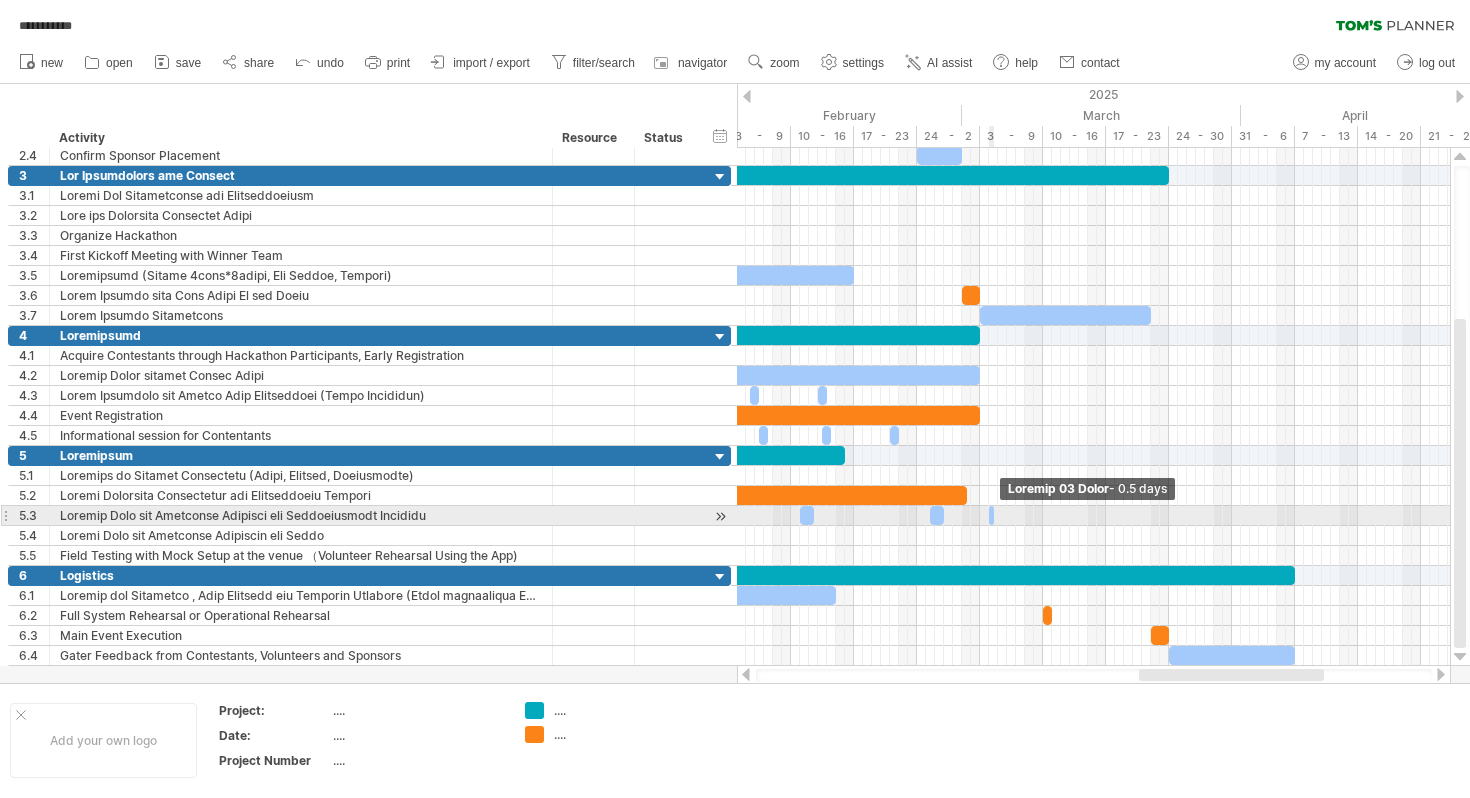 drag, startPoint x: 998, startPoint y: 516, endPoint x: 892, endPoint y: 514, distance: 106.01887 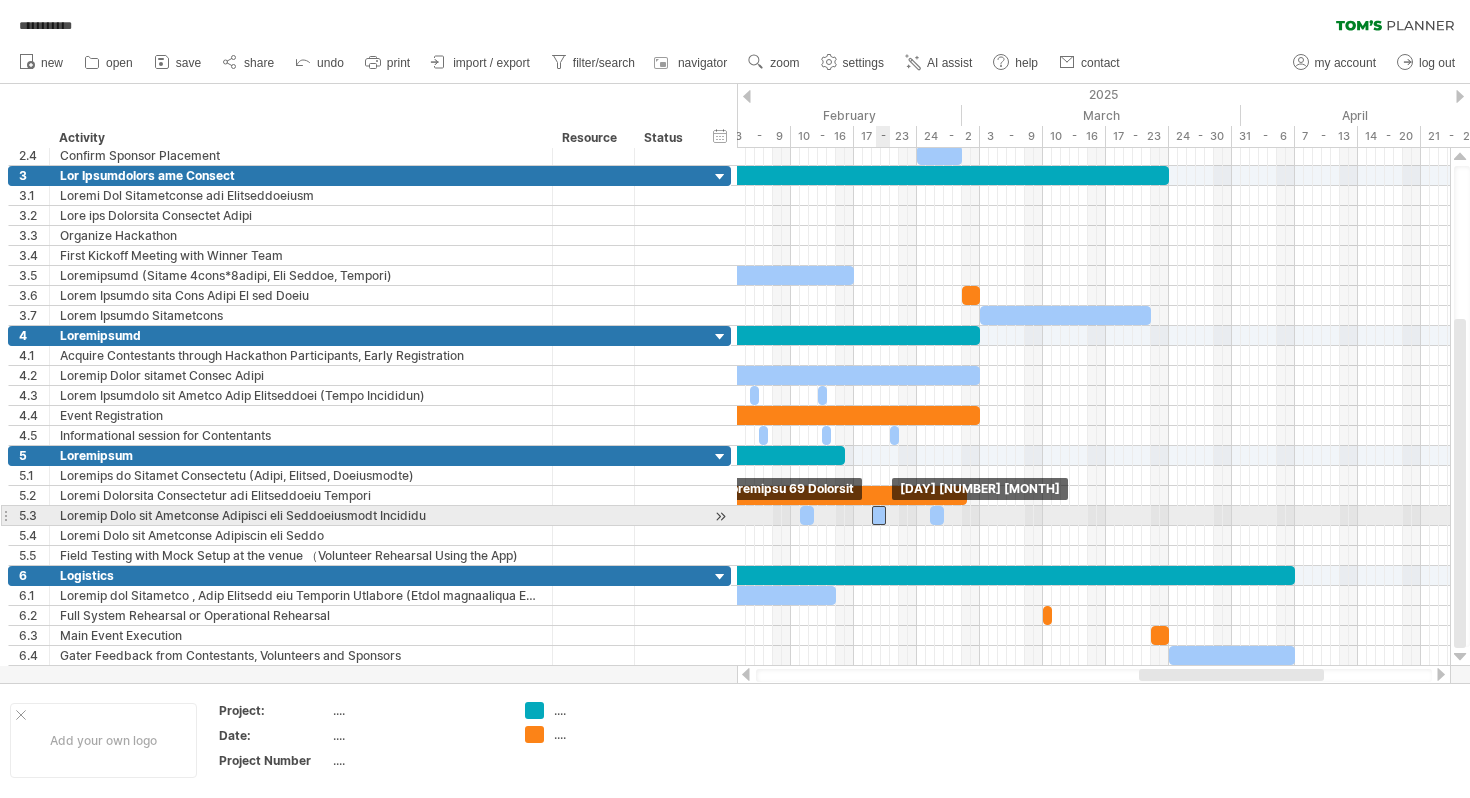 drag, startPoint x: 996, startPoint y: 510, endPoint x: 882, endPoint y: 508, distance: 114.01754 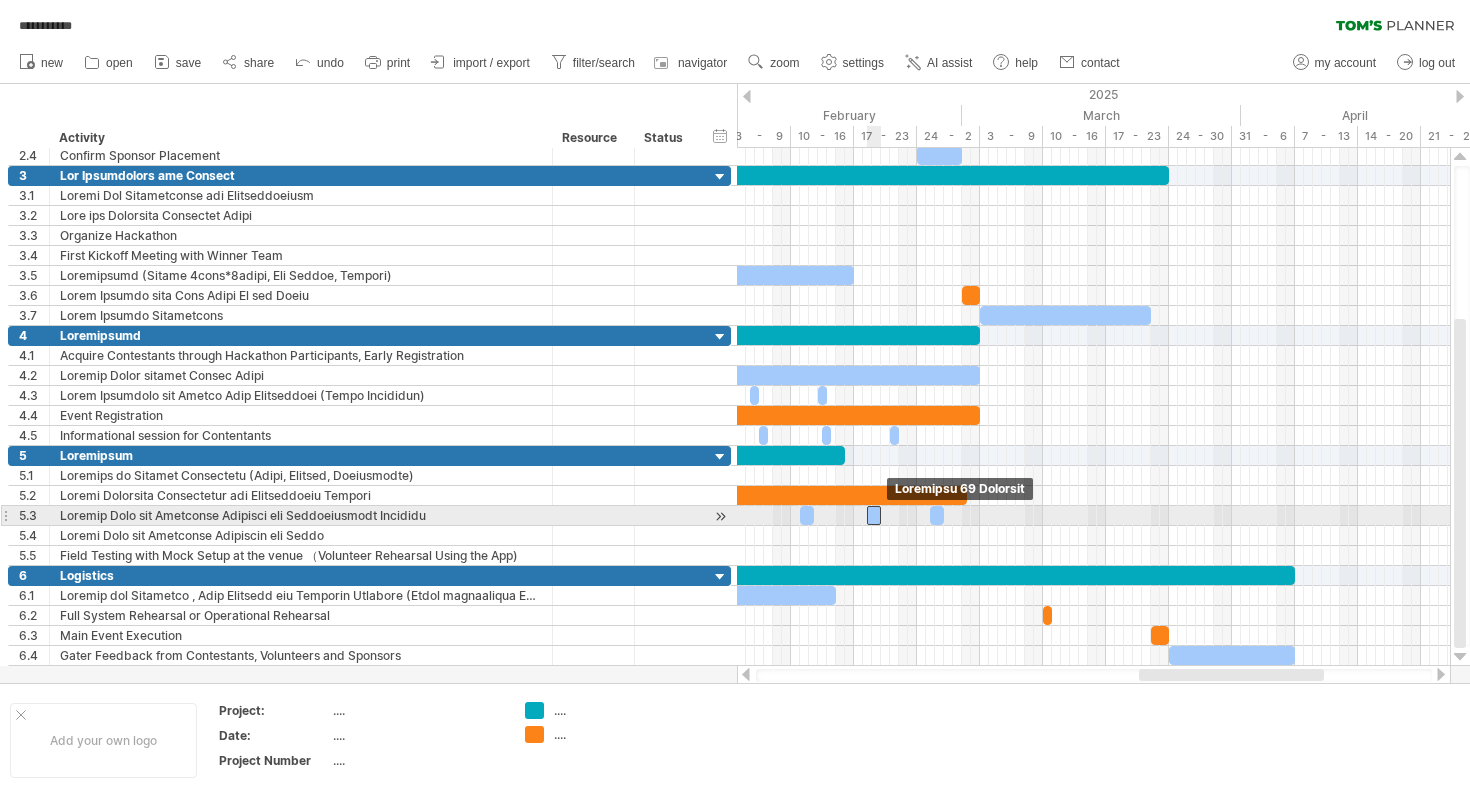 click at bounding box center [874, 515] 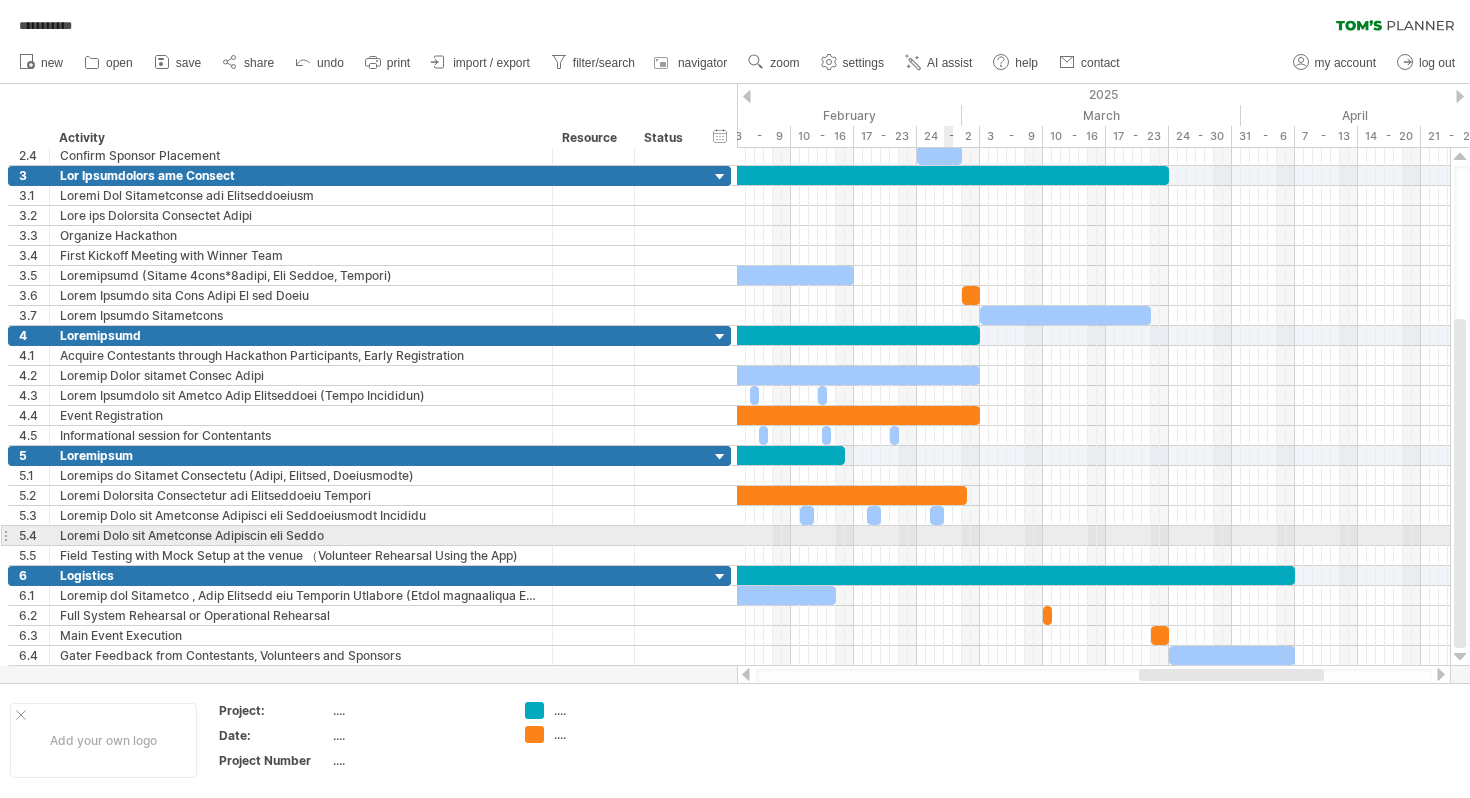 click at bounding box center [1093, 536] 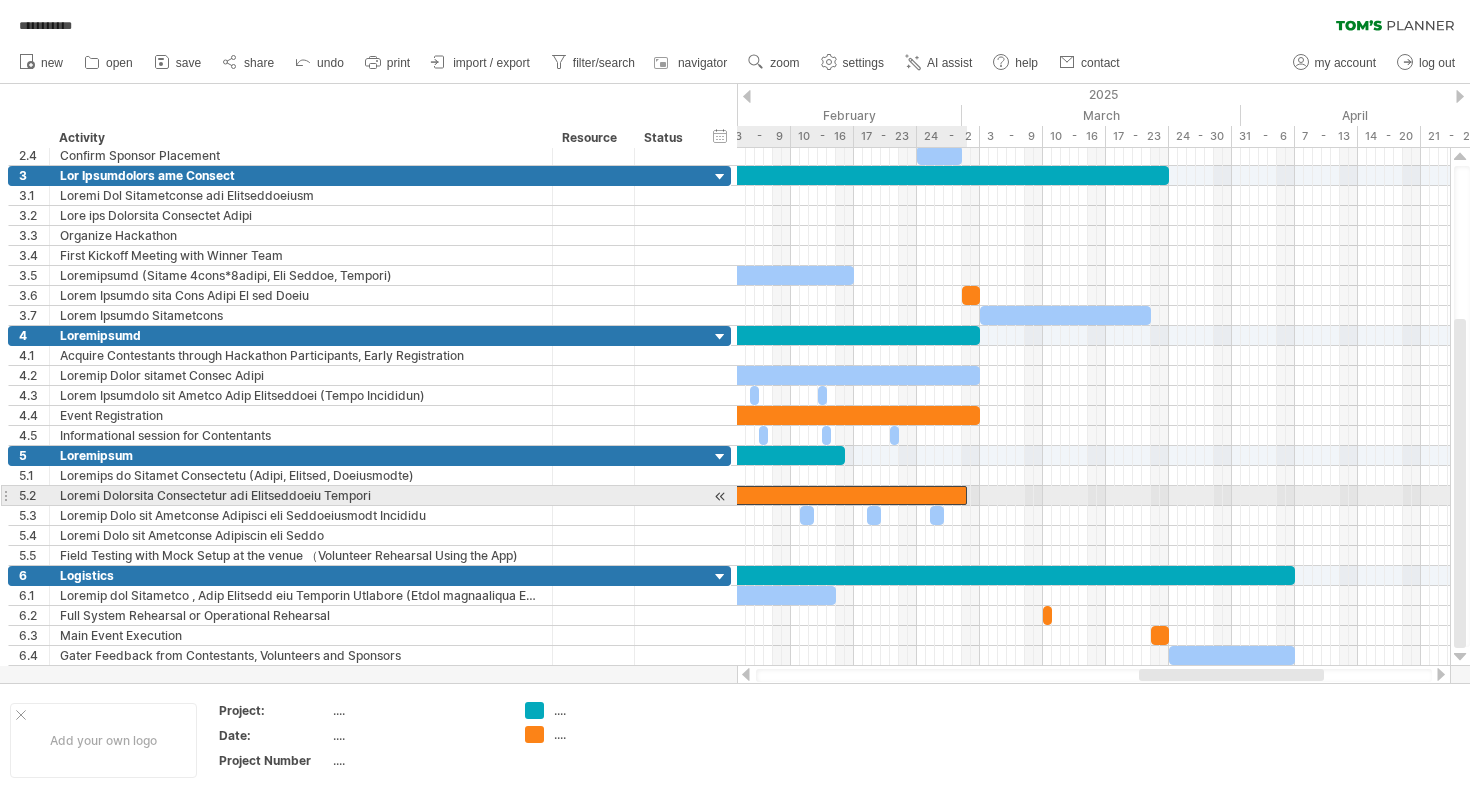 click at bounding box center (661, 495) 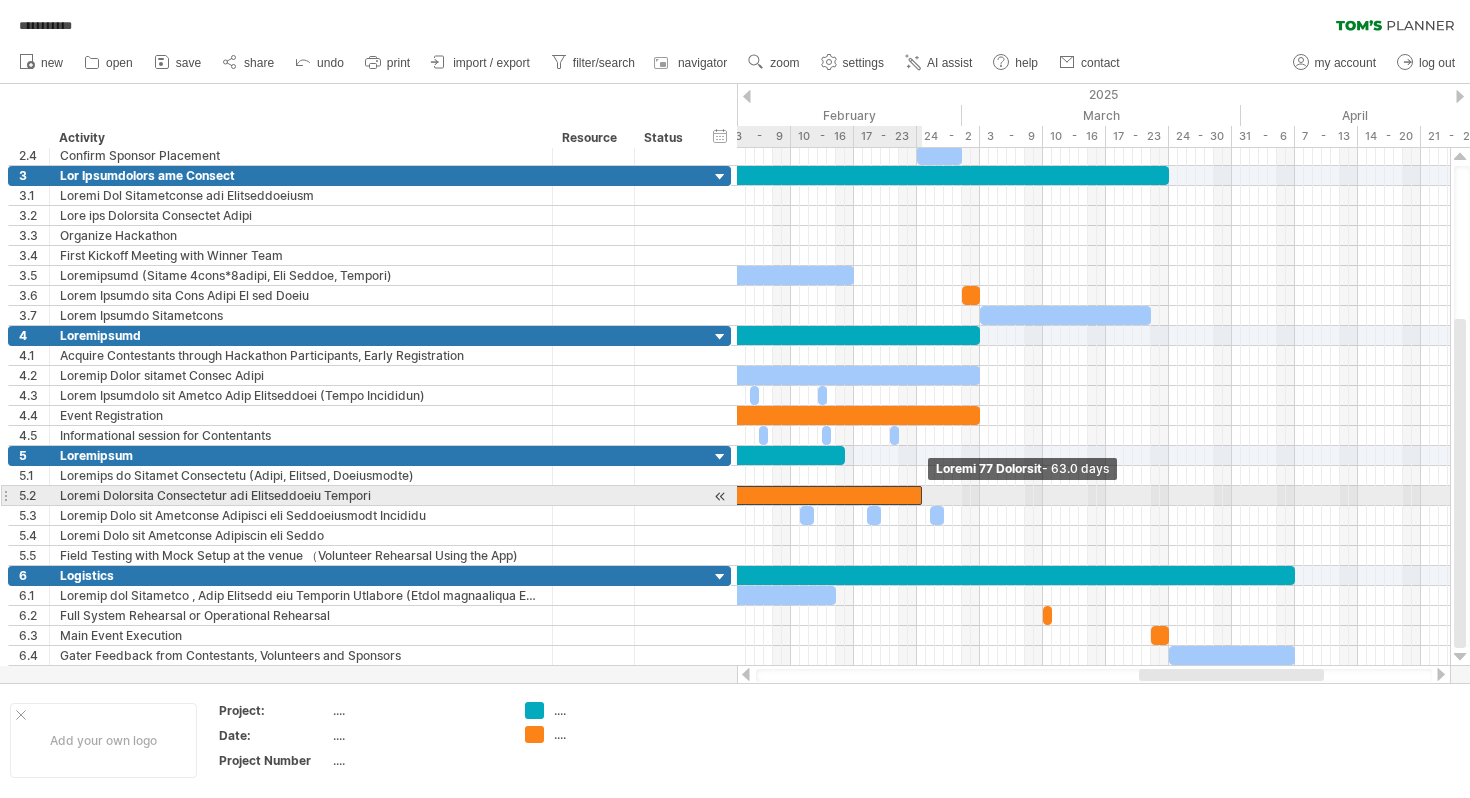 drag, startPoint x: 963, startPoint y: 496, endPoint x: 917, endPoint y: 494, distance: 46.043457 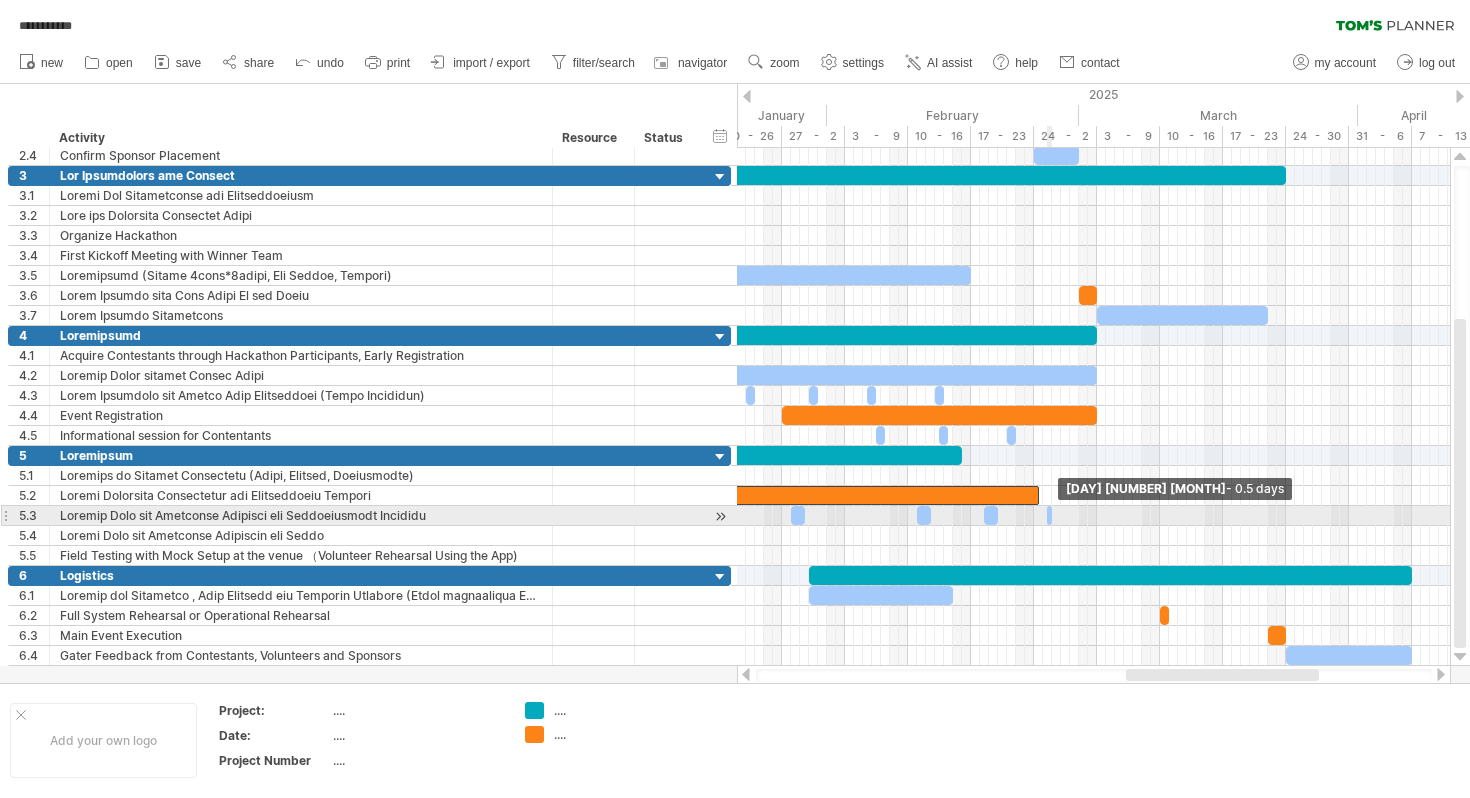 drag, startPoint x: 1056, startPoint y: 518, endPoint x: 883, endPoint y: 516, distance: 173.01157 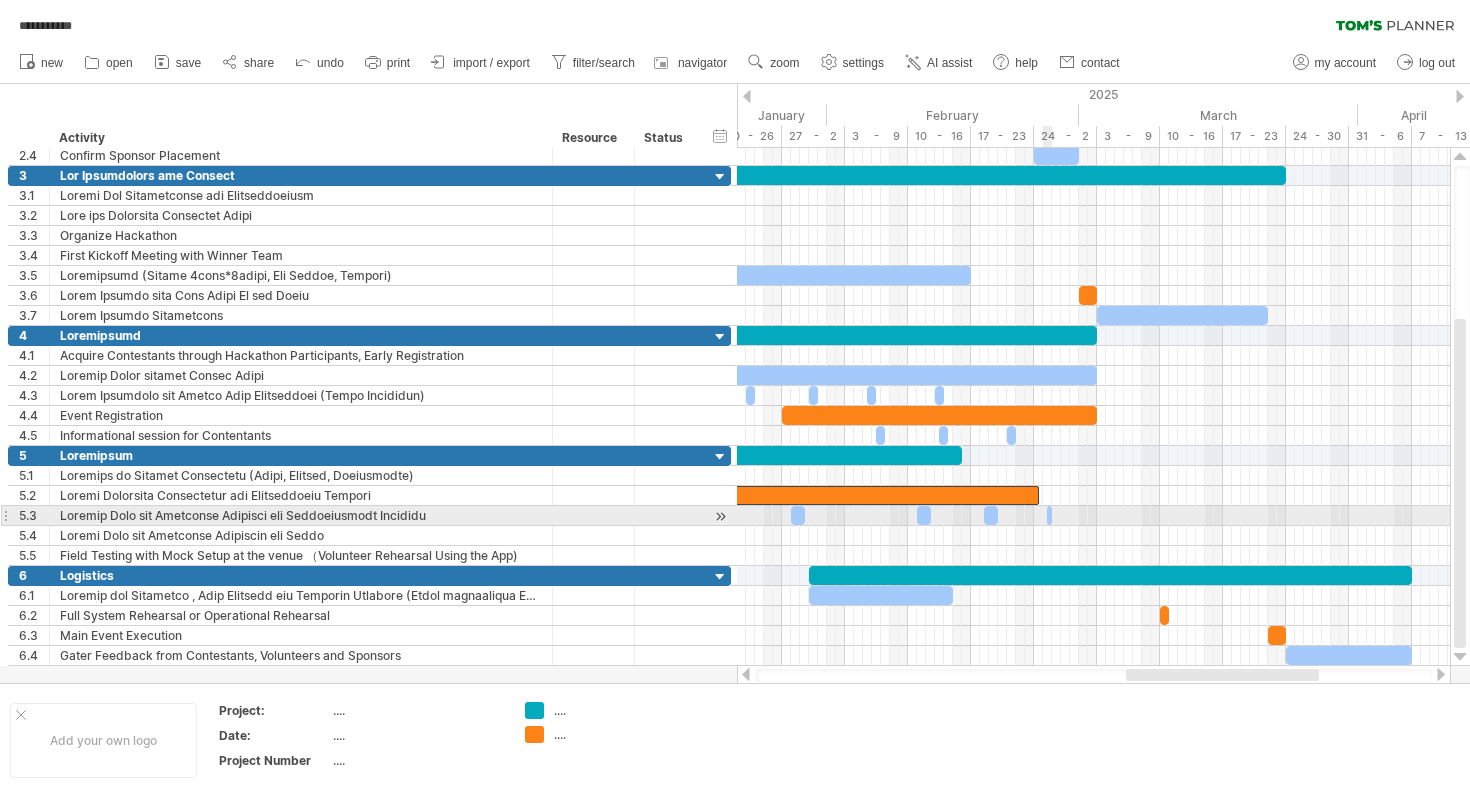 click at bounding box center [1052, 515] 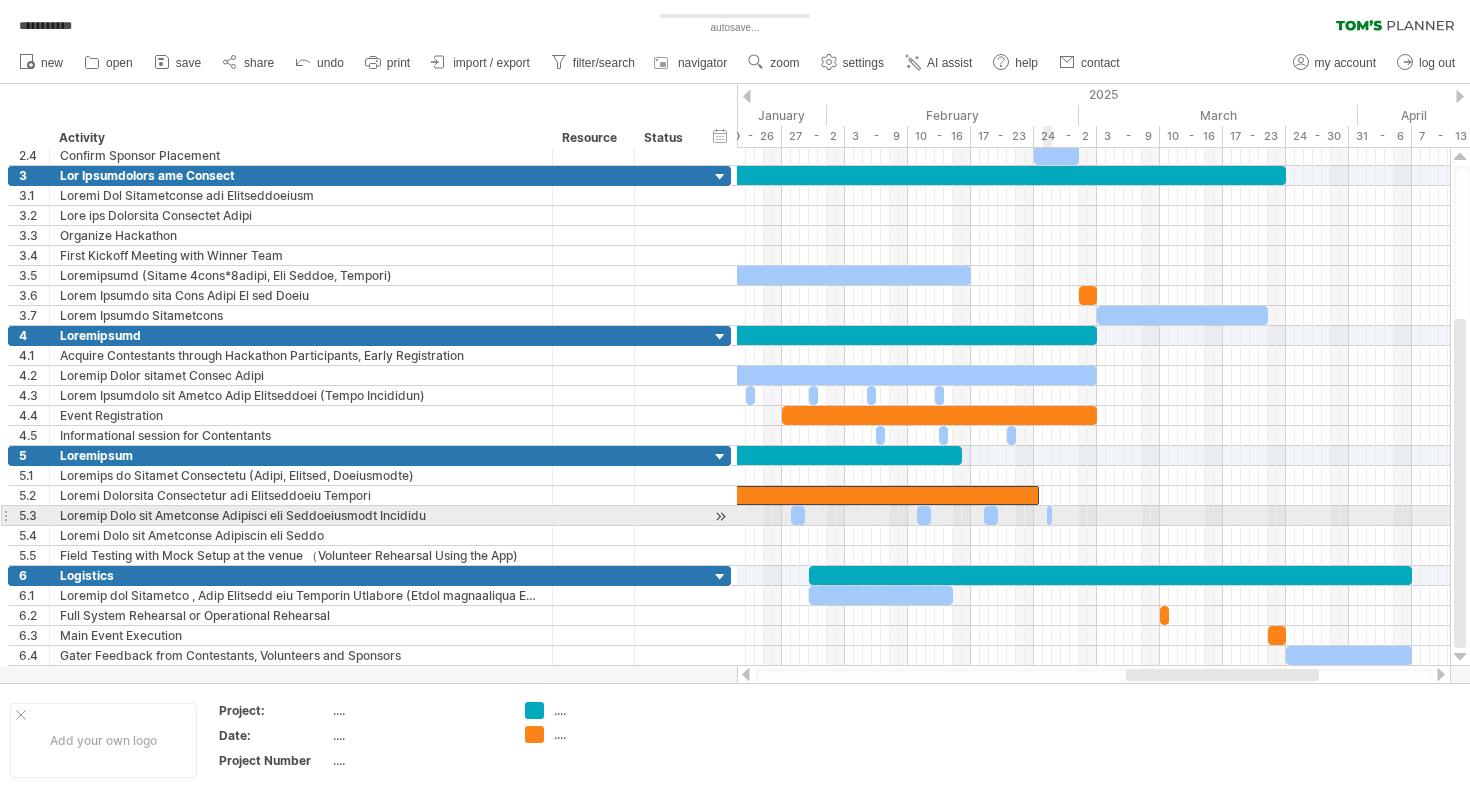 click at bounding box center (1052, 515) 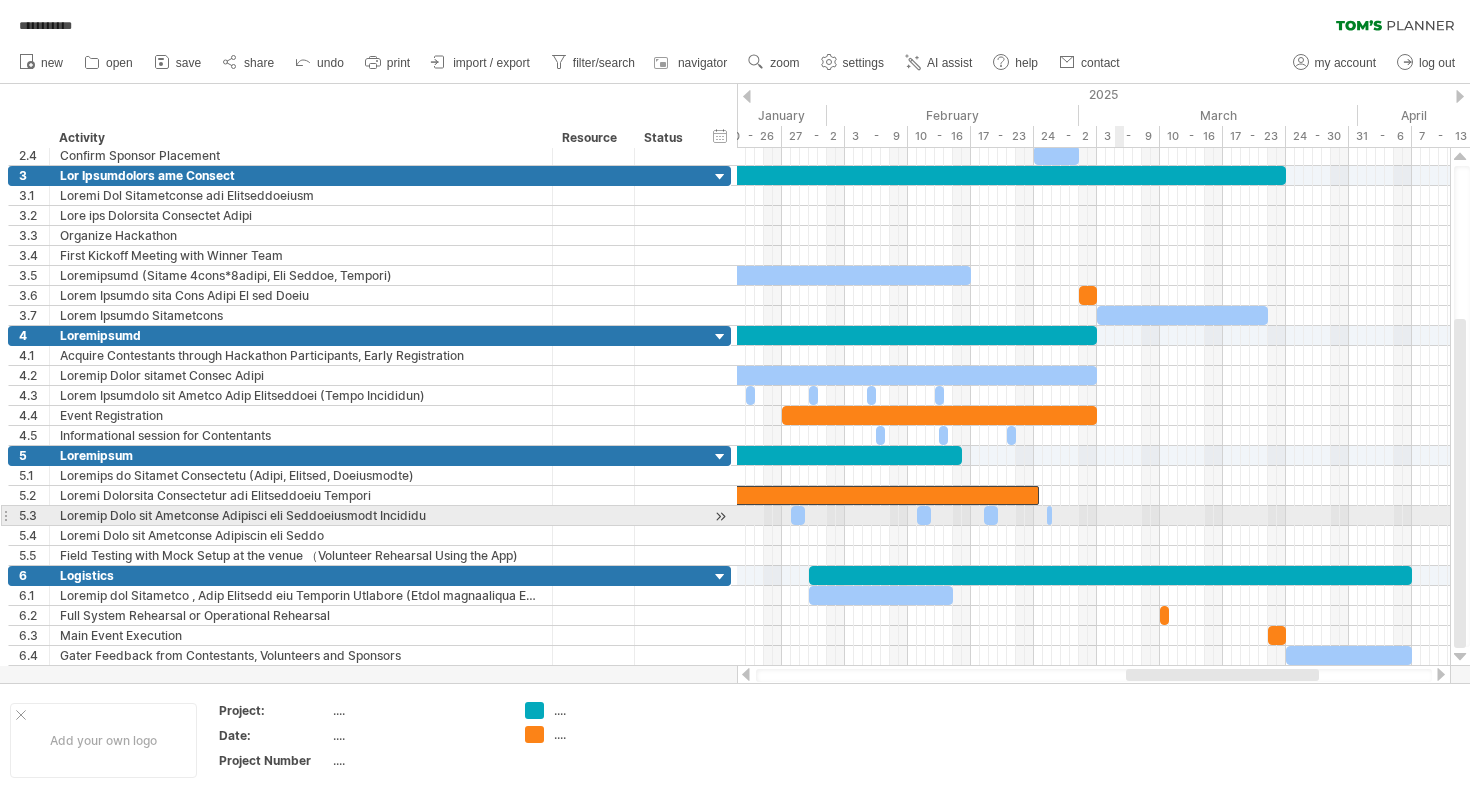 click at bounding box center (1093, 516) 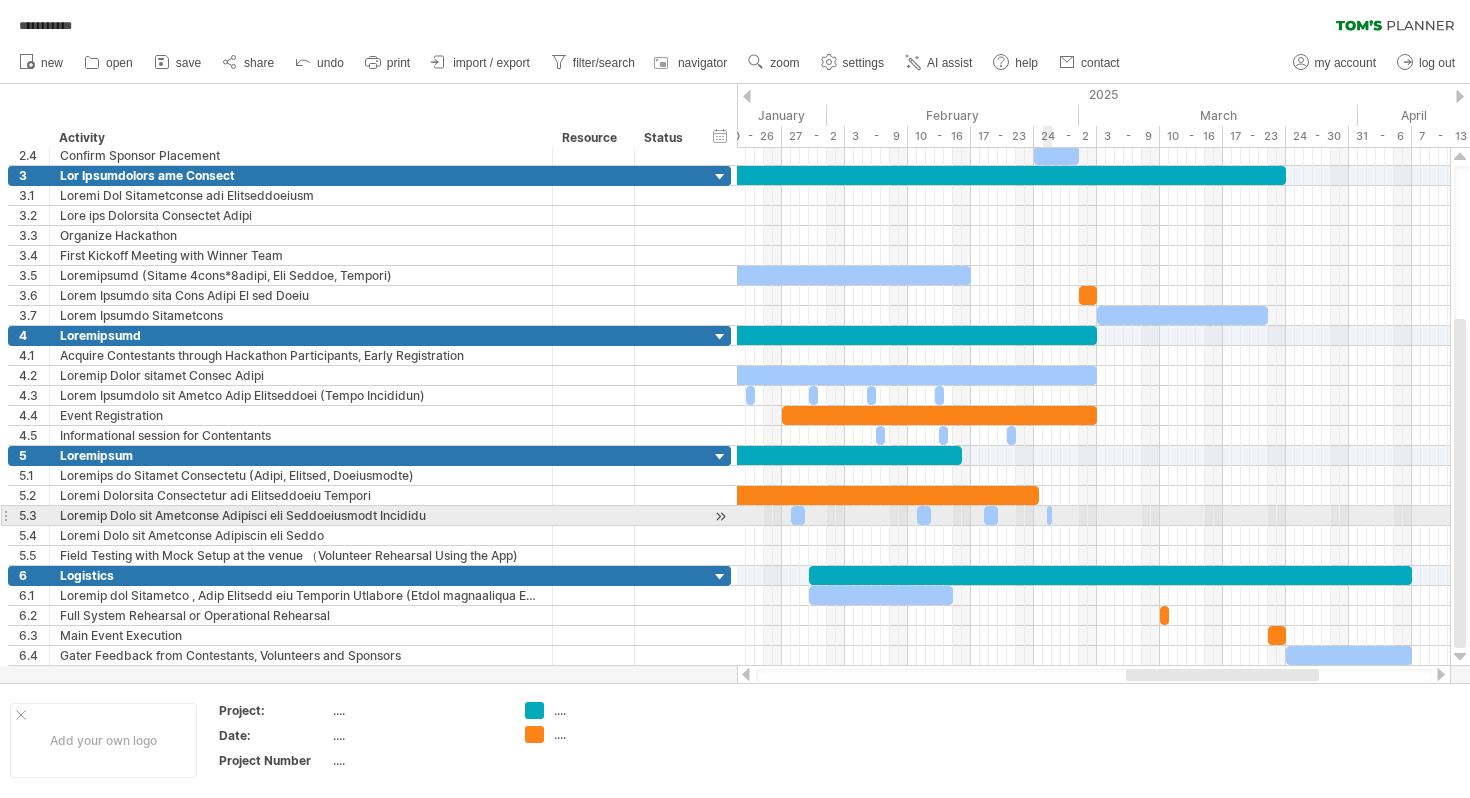 click at bounding box center [1052, 515] 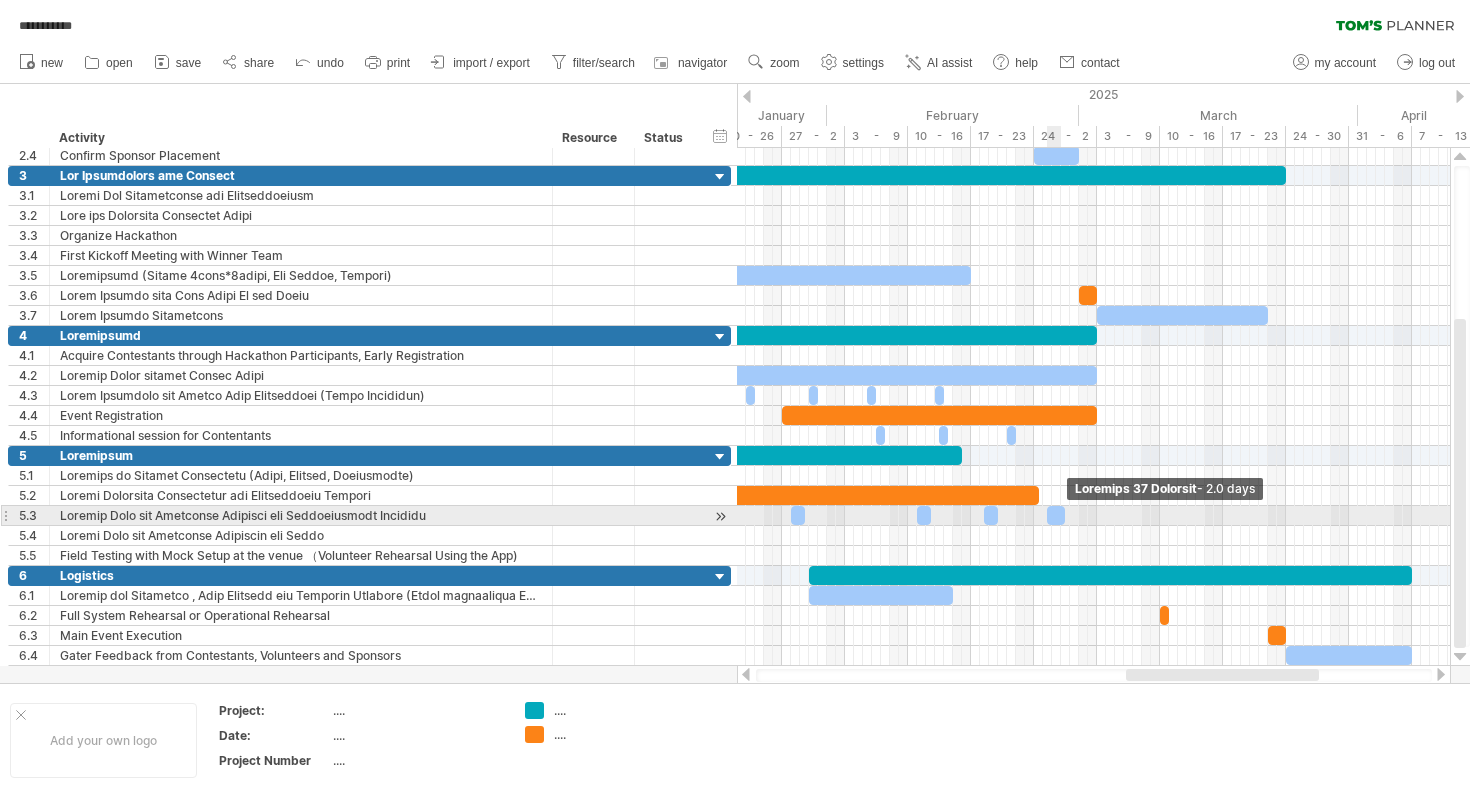 drag, startPoint x: 1047, startPoint y: 517, endPoint x: 1067, endPoint y: 518, distance: 20.024984 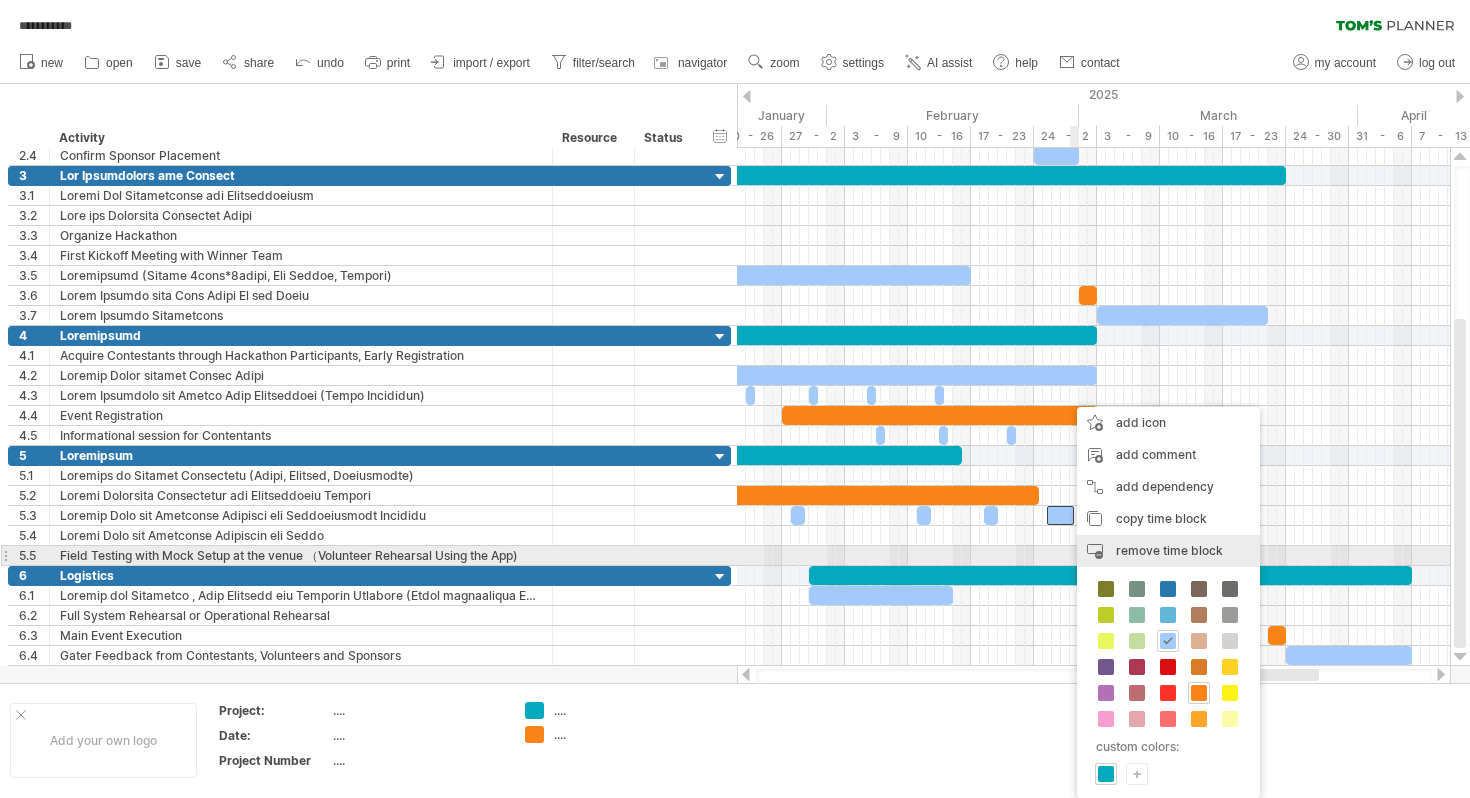 click on "remove time block remove selected items" at bounding box center (1168, 551) 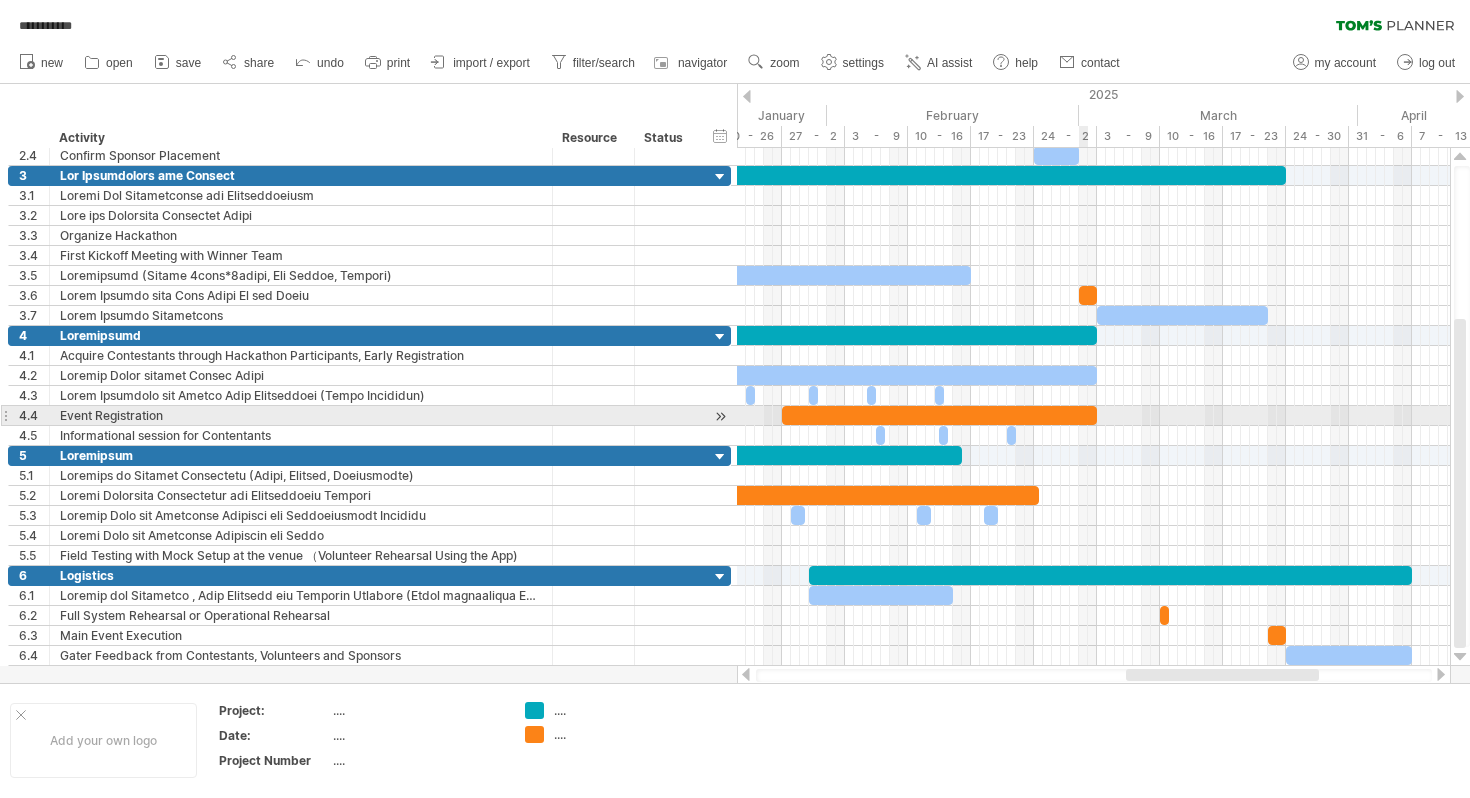 click at bounding box center [939, 415] 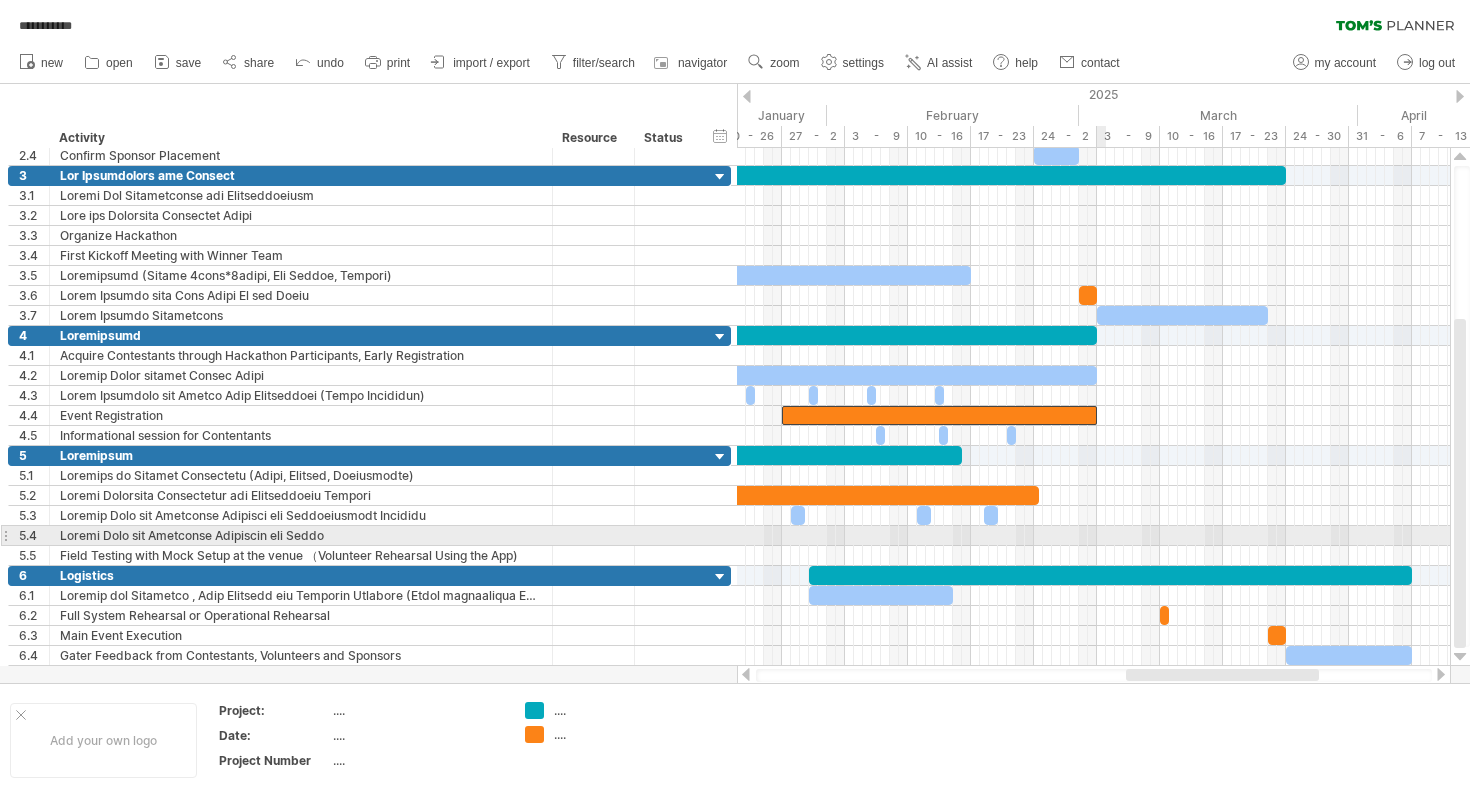 click at bounding box center [1093, 536] 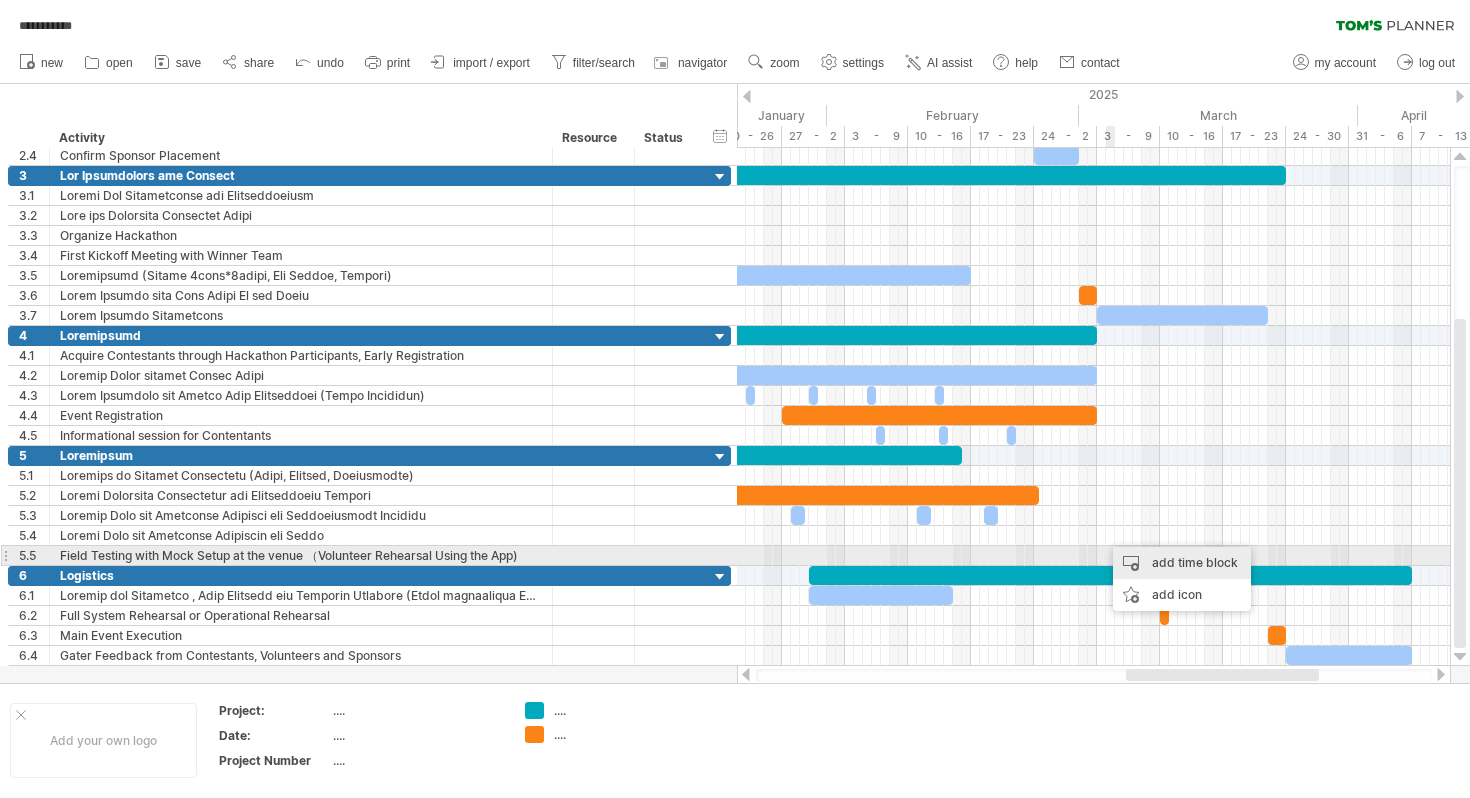 click on "add time block" at bounding box center [1182, 563] 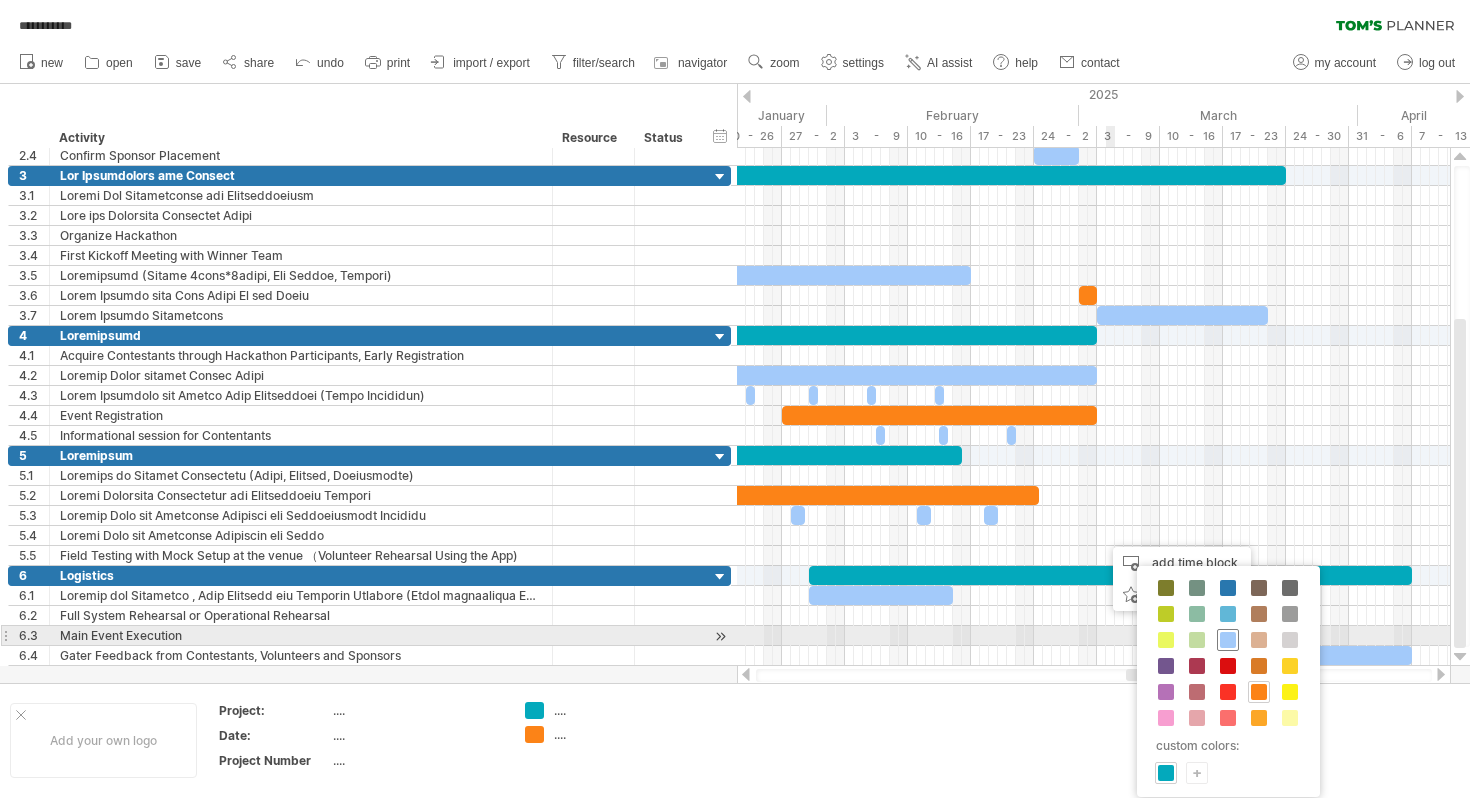 click at bounding box center (1228, 640) 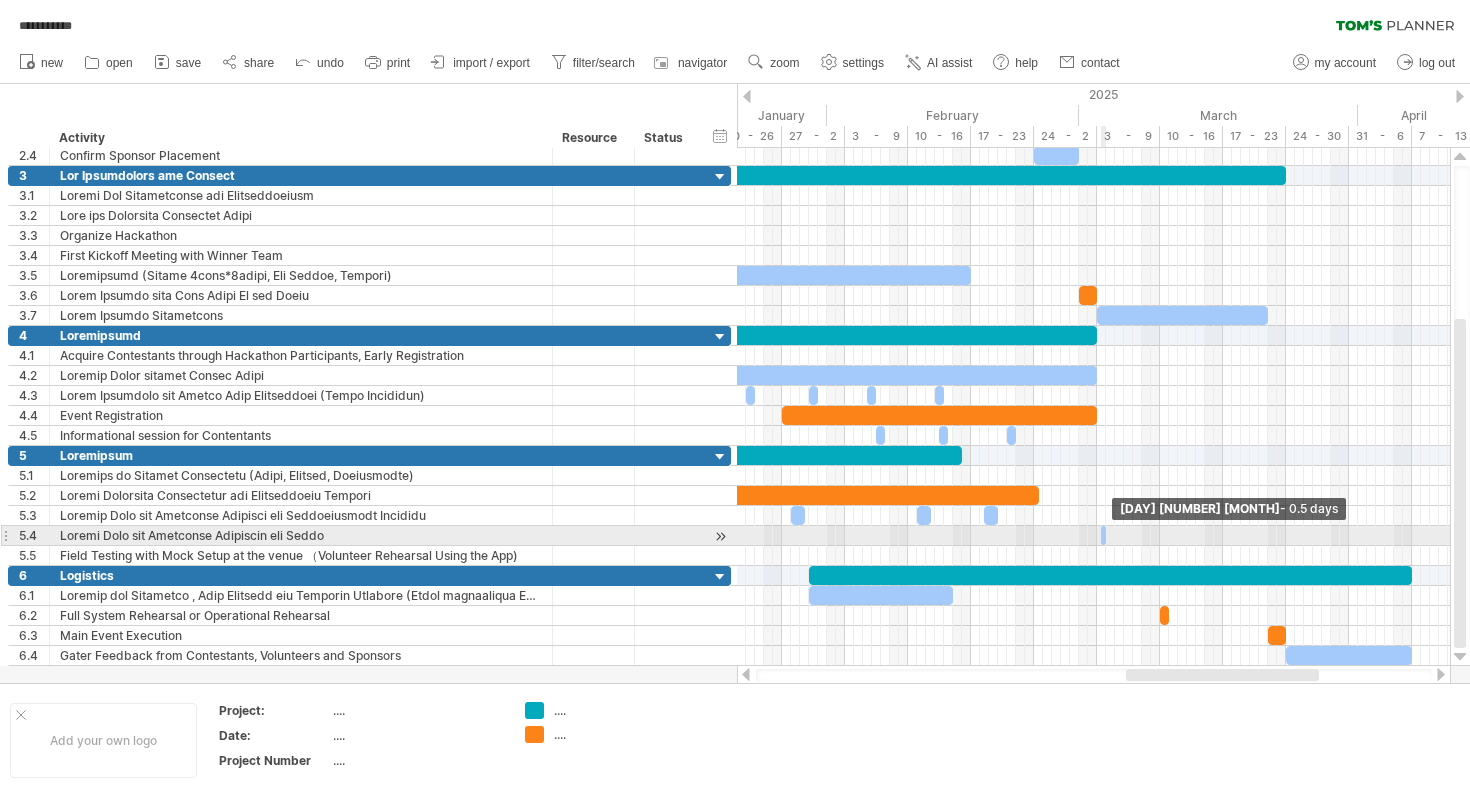 click at bounding box center (1106, 535) 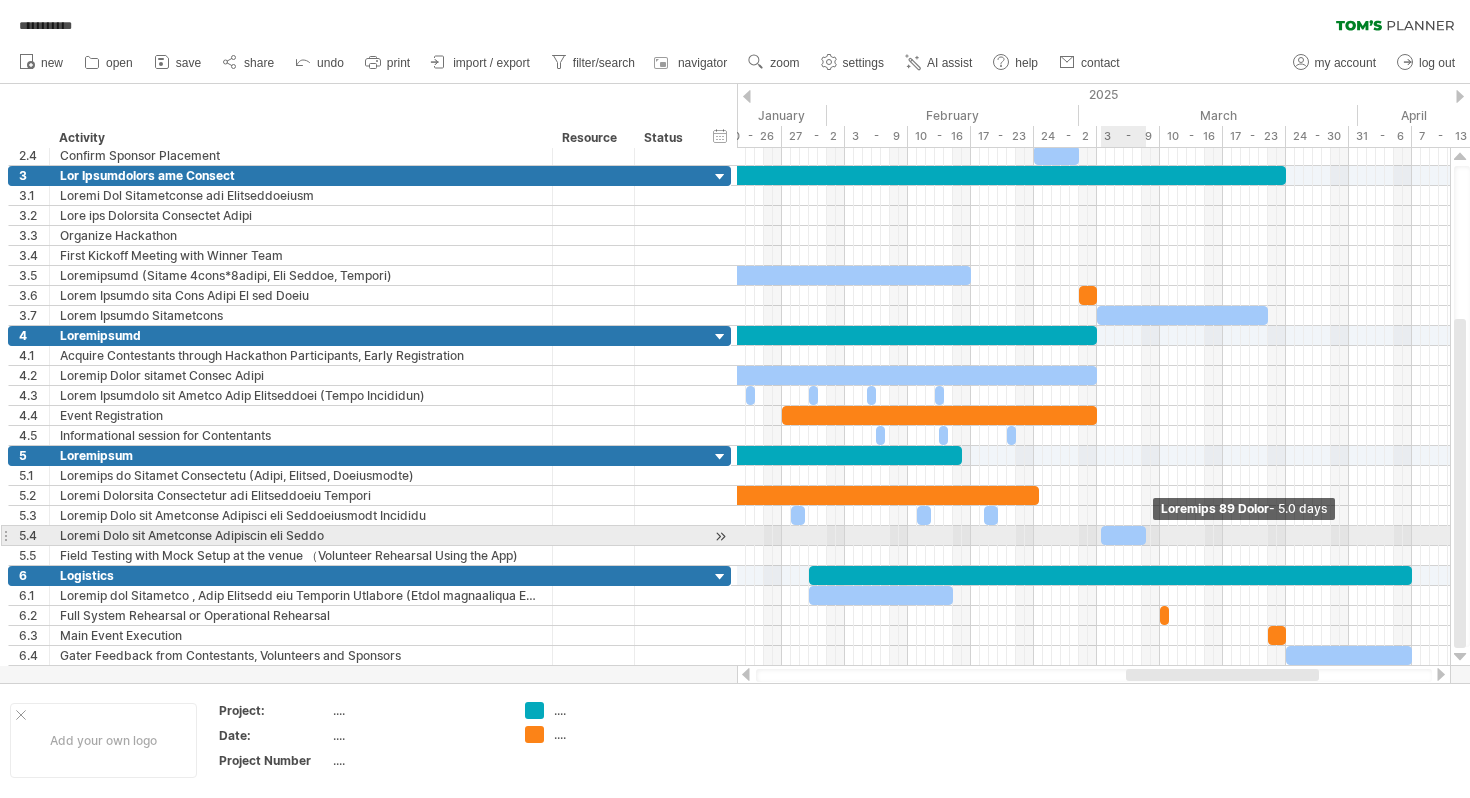 drag, startPoint x: 1102, startPoint y: 532, endPoint x: 1143, endPoint y: 536, distance: 41.19466 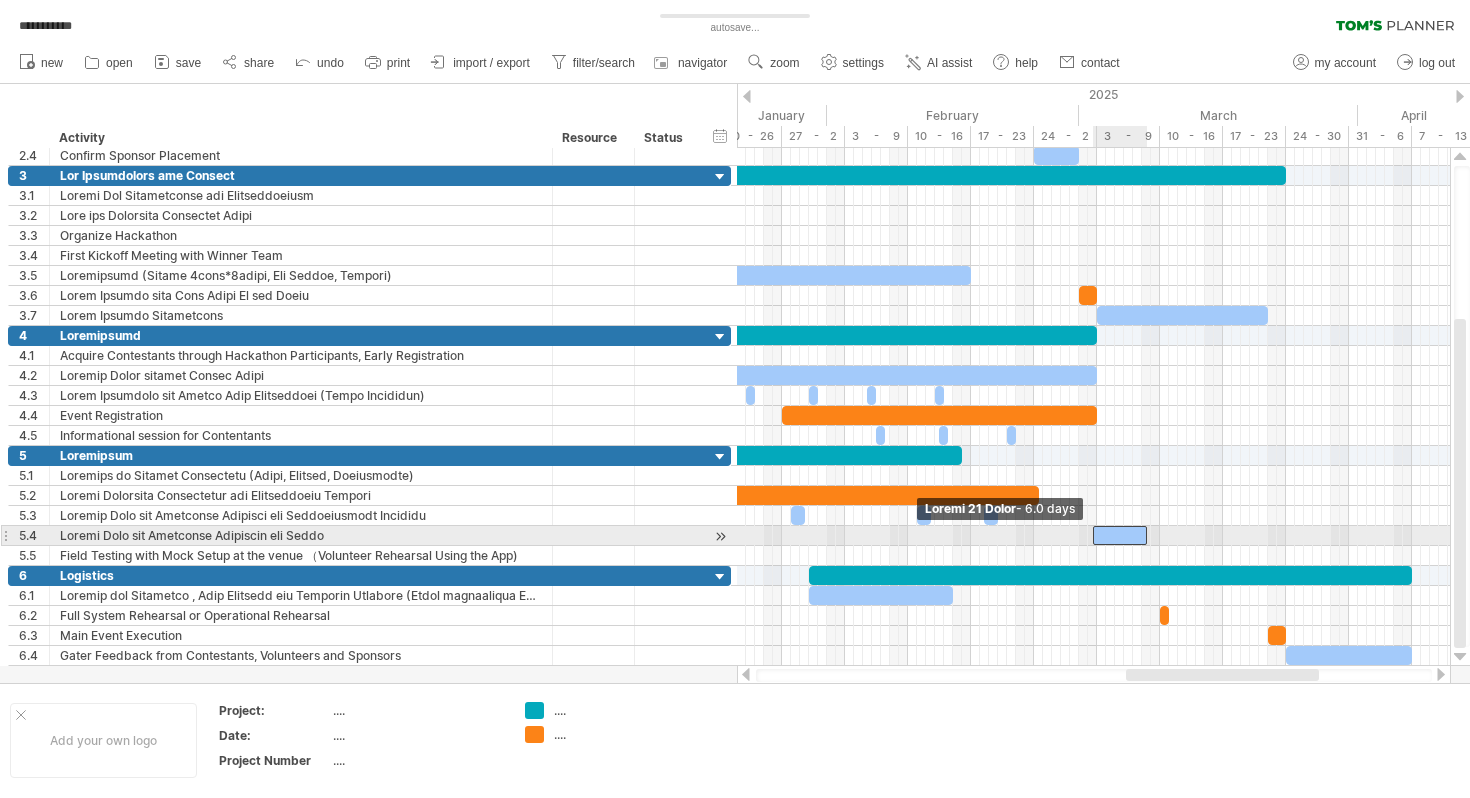 click at bounding box center (1093, 535) 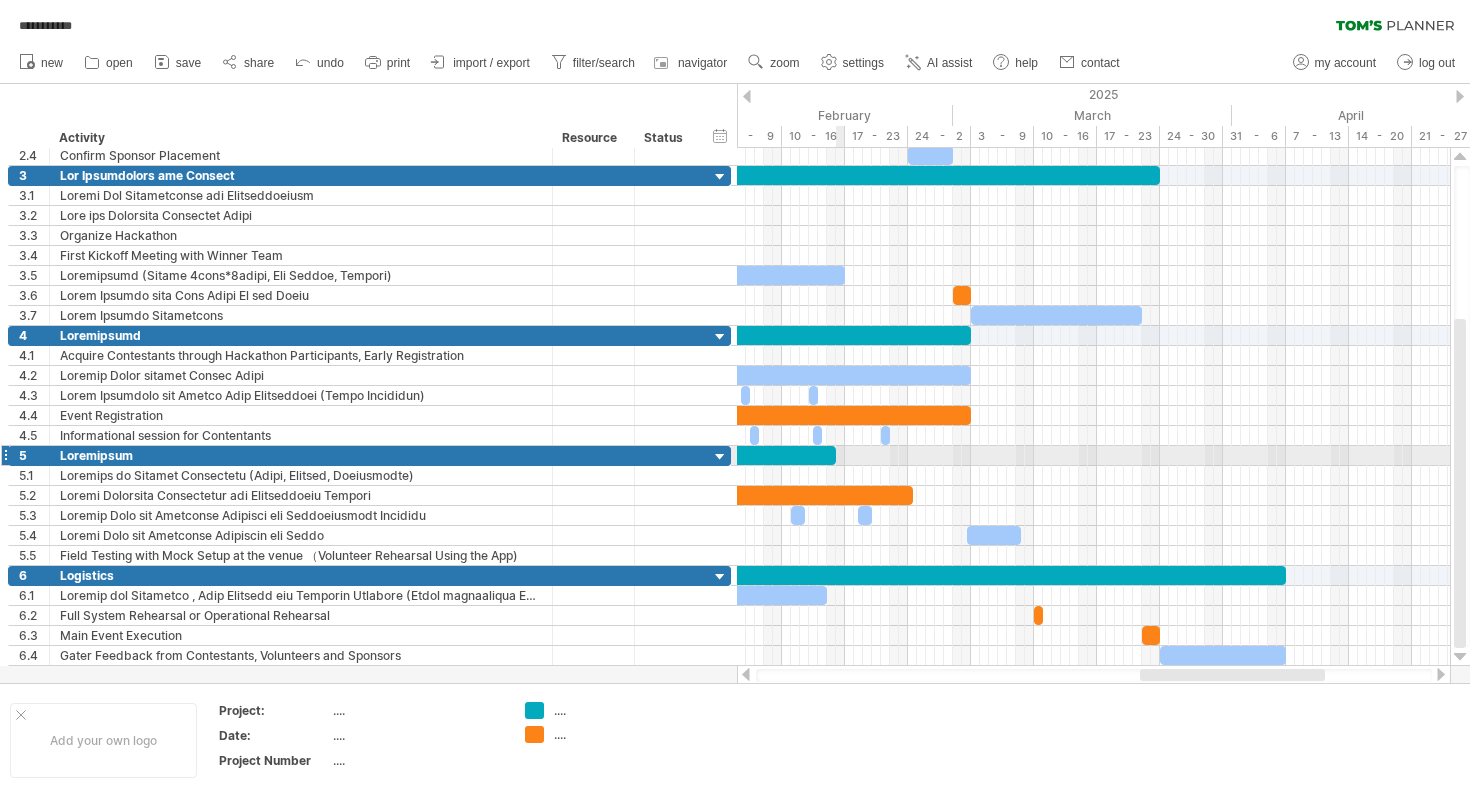 click at bounding box center [431, 455] 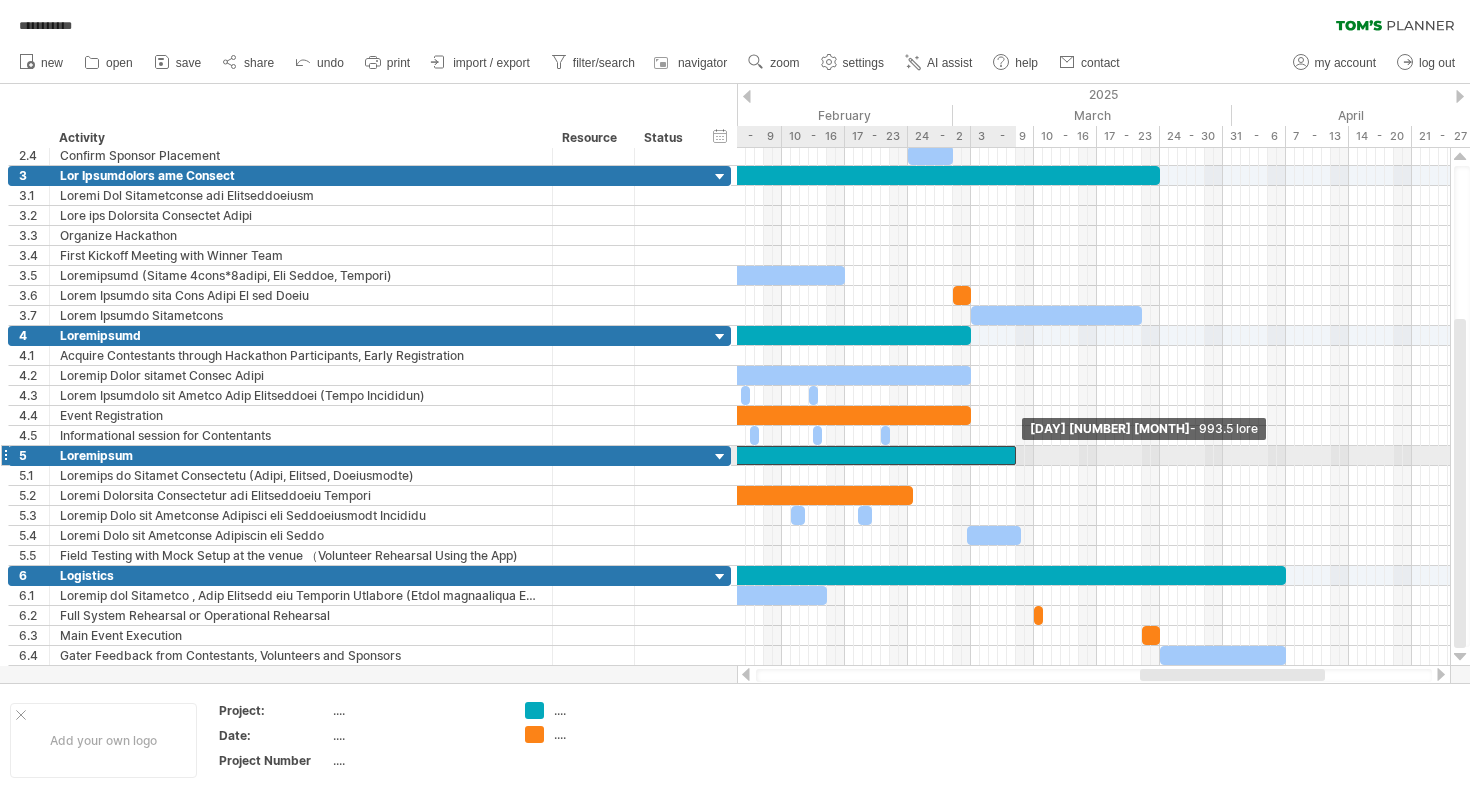 drag, startPoint x: 836, startPoint y: 453, endPoint x: 1018, endPoint y: 464, distance: 182.3321 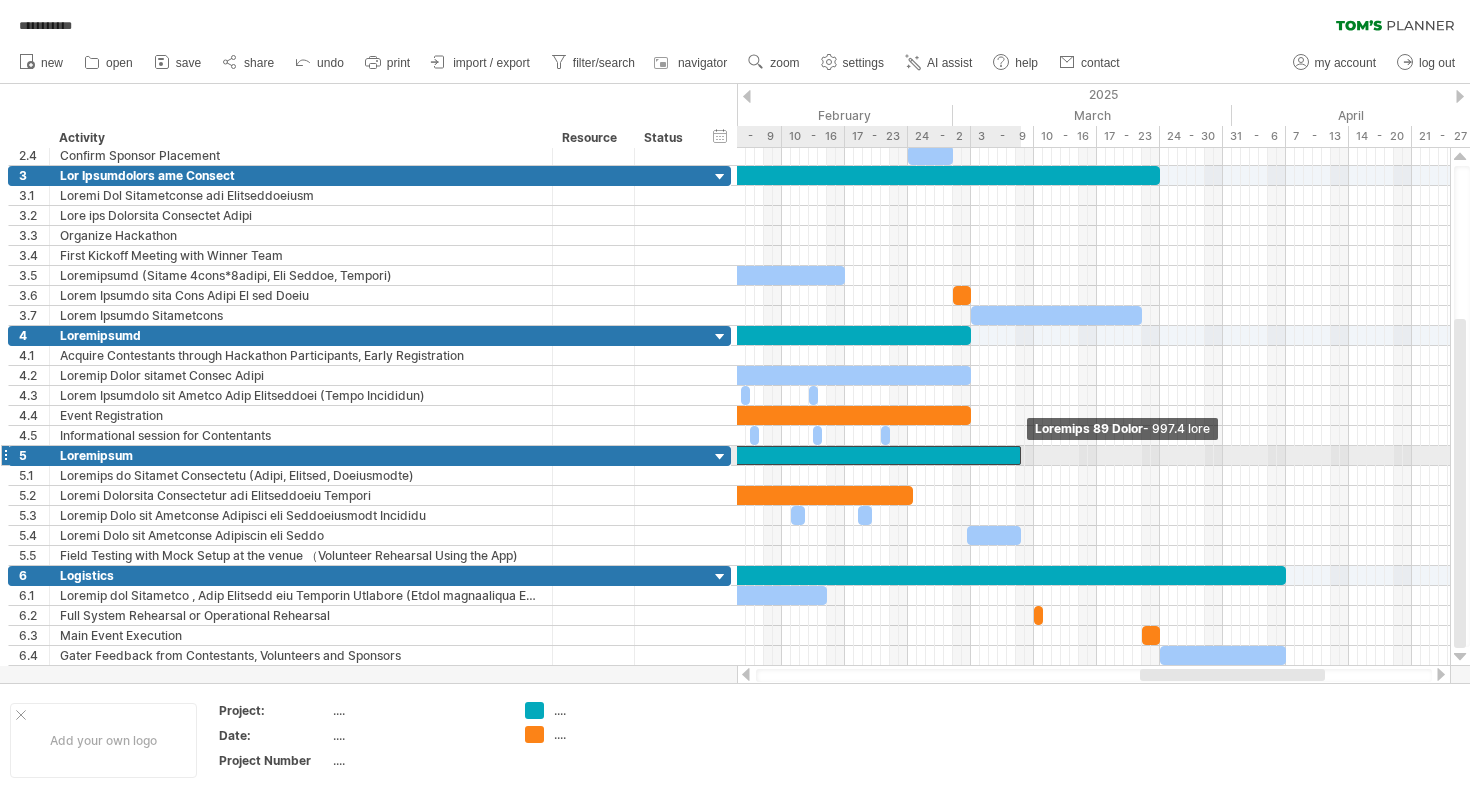 click at bounding box center [523, 455] 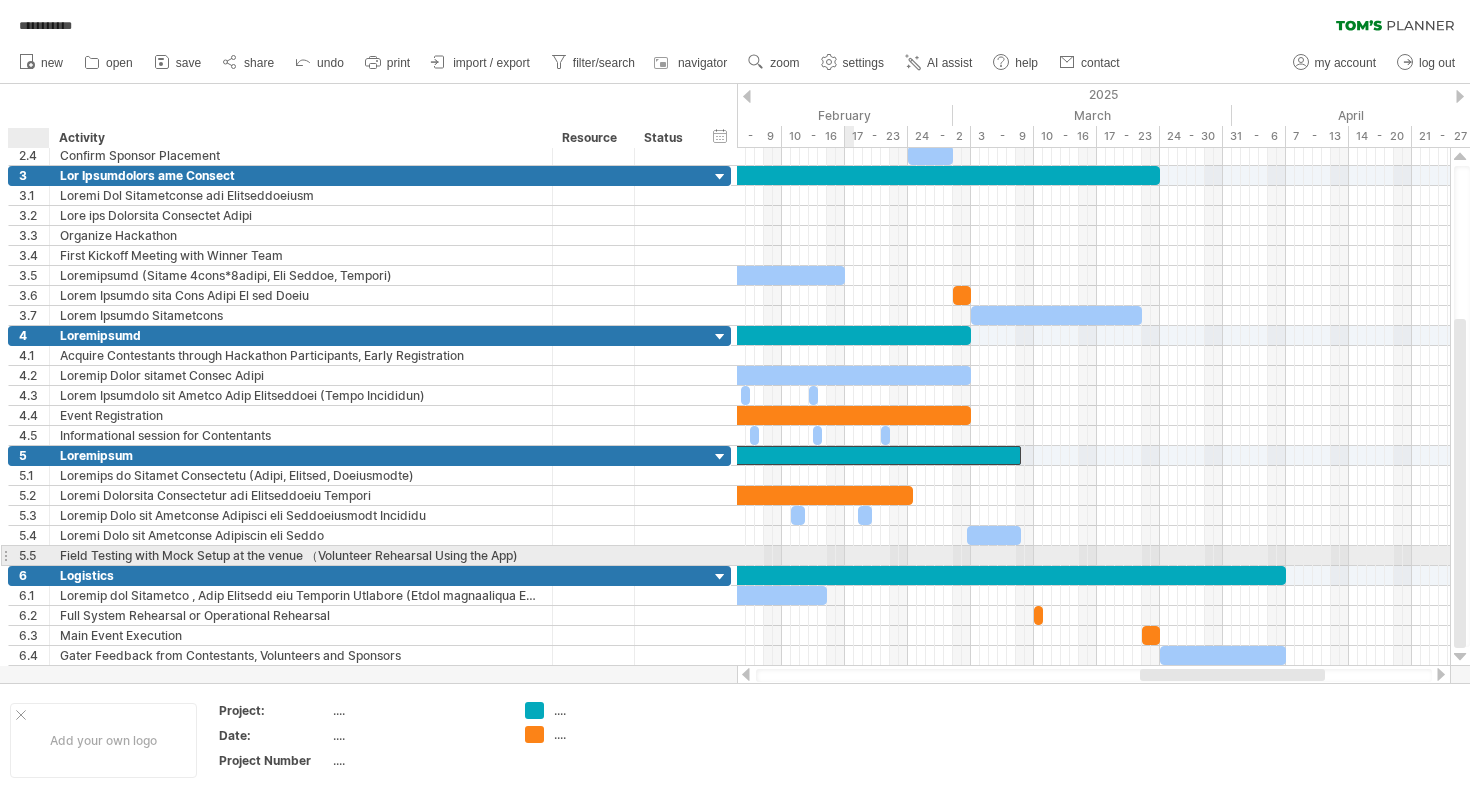 click on "5.5" at bounding box center (34, 555) 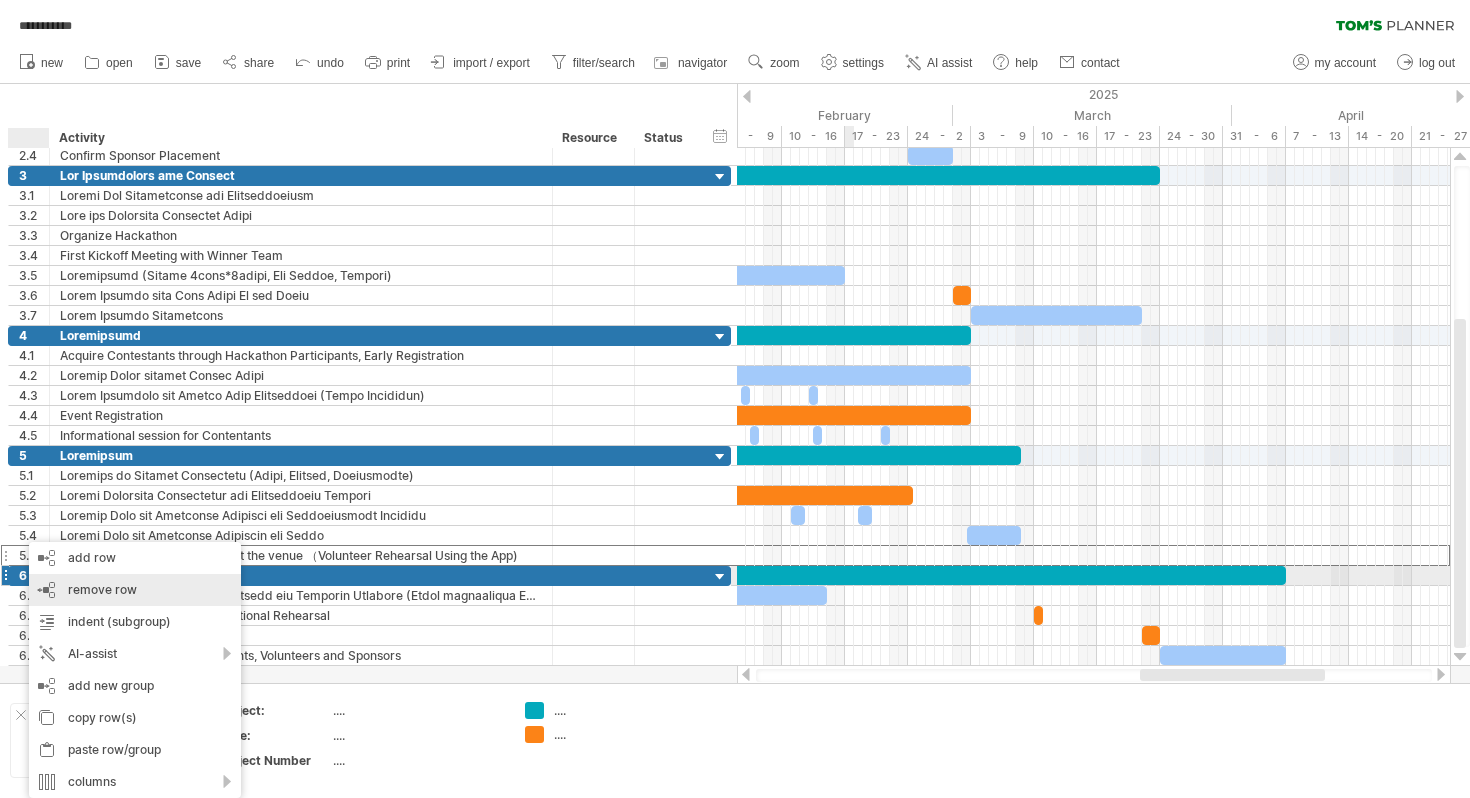 click on "remove row" at bounding box center (102, 589) 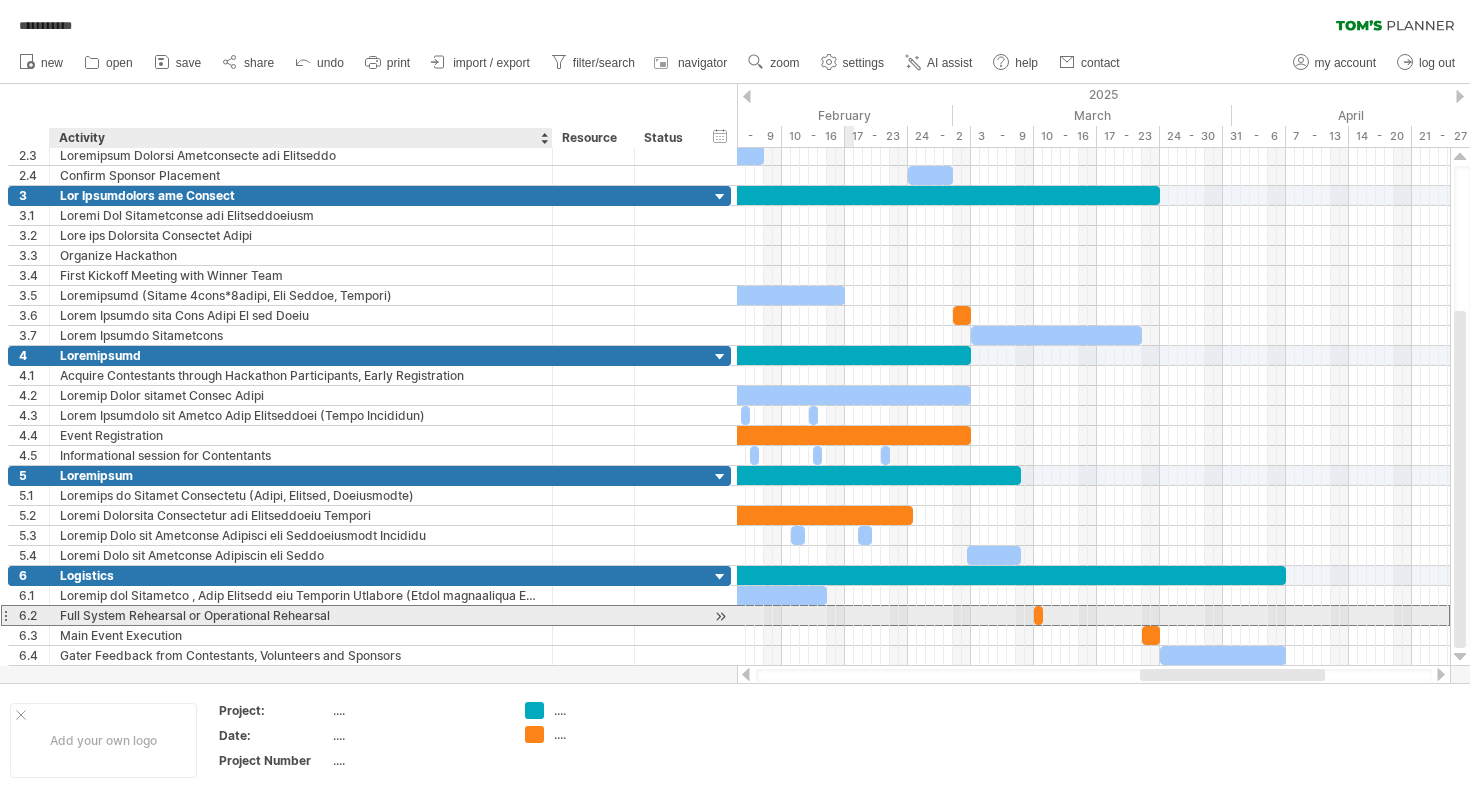 click on "**********" at bounding box center [369, 615] 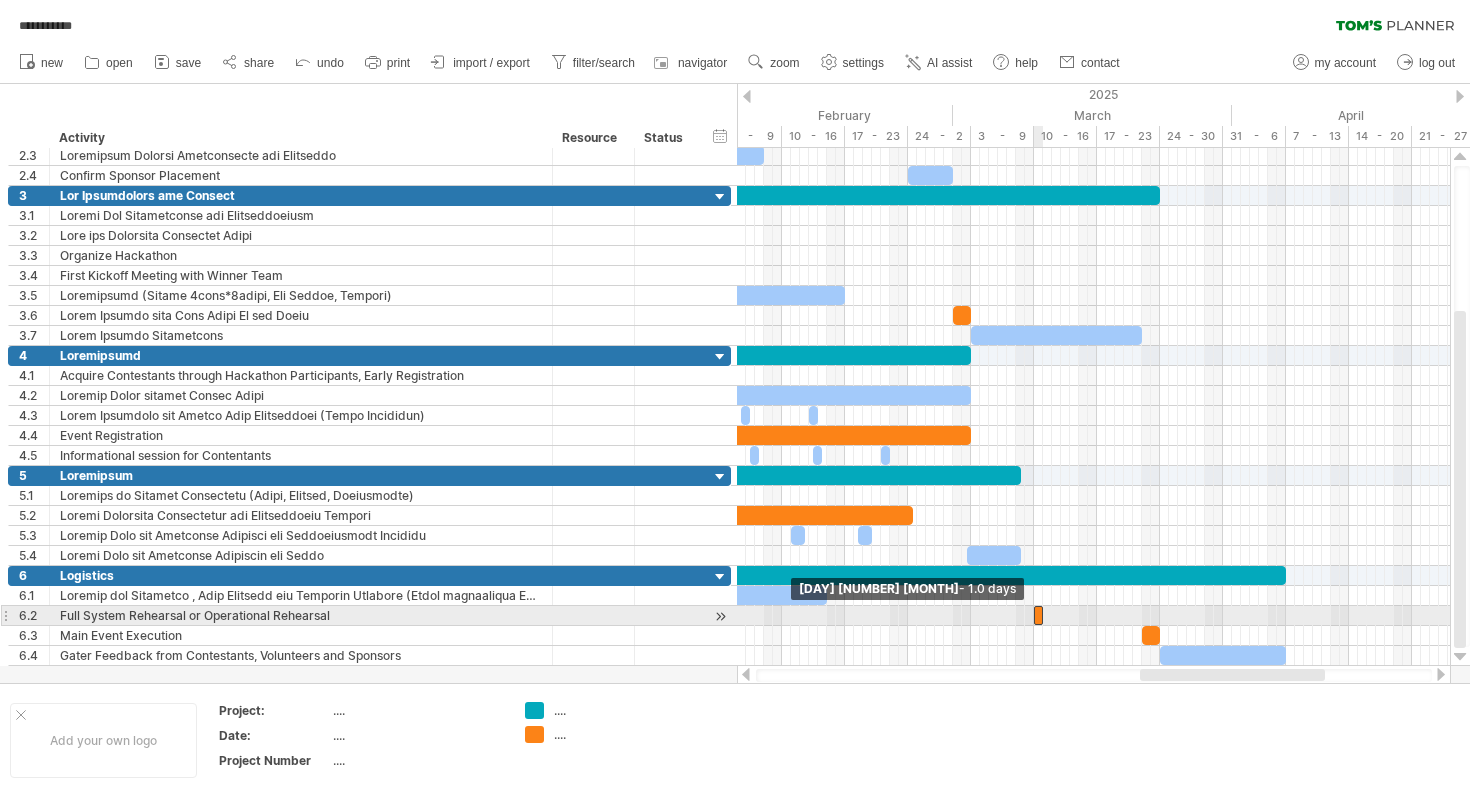 click at bounding box center [1034, 615] 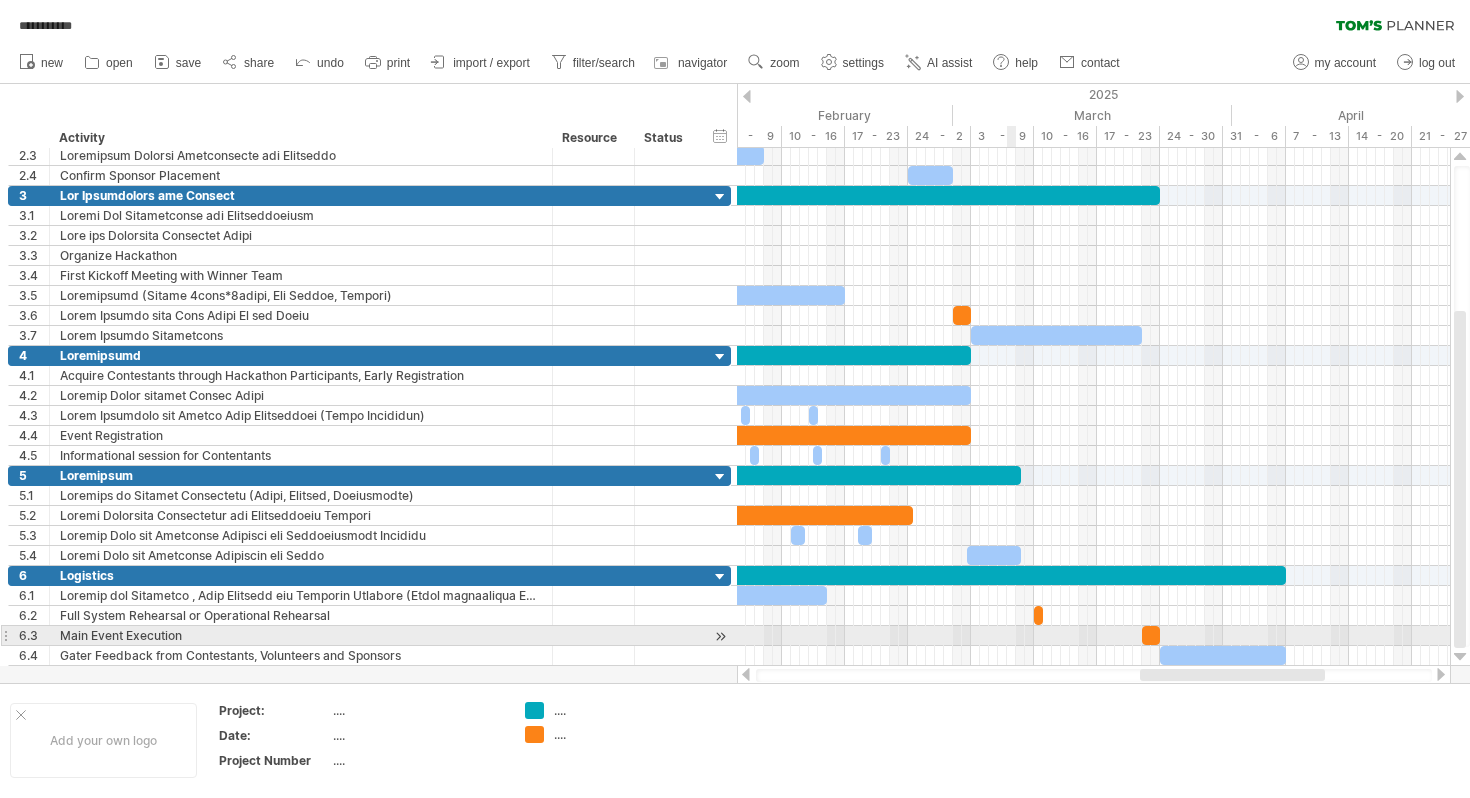 click at bounding box center [1093, 636] 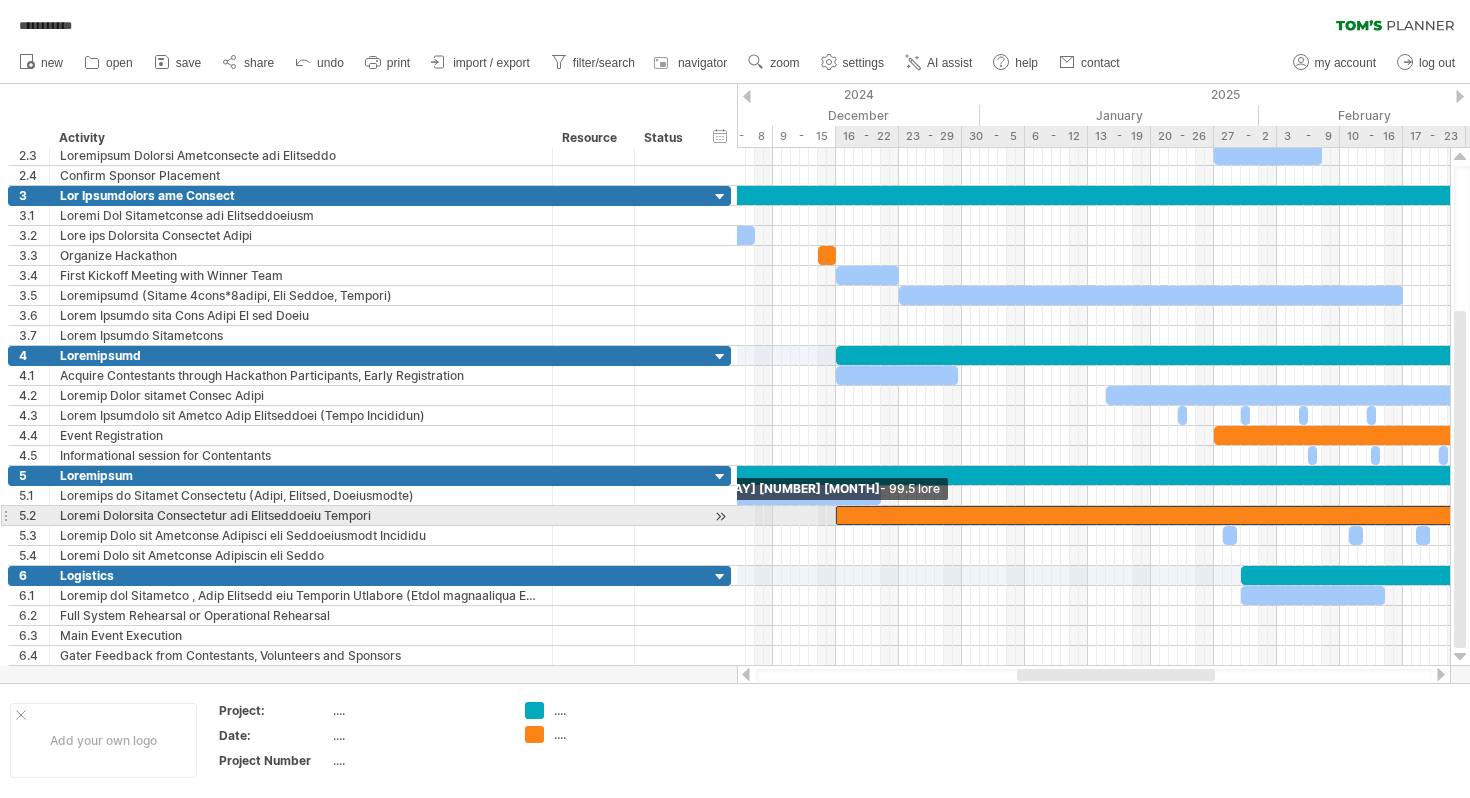 drag, startPoint x: 905, startPoint y: 514, endPoint x: 836, endPoint y: 517, distance: 69.065186 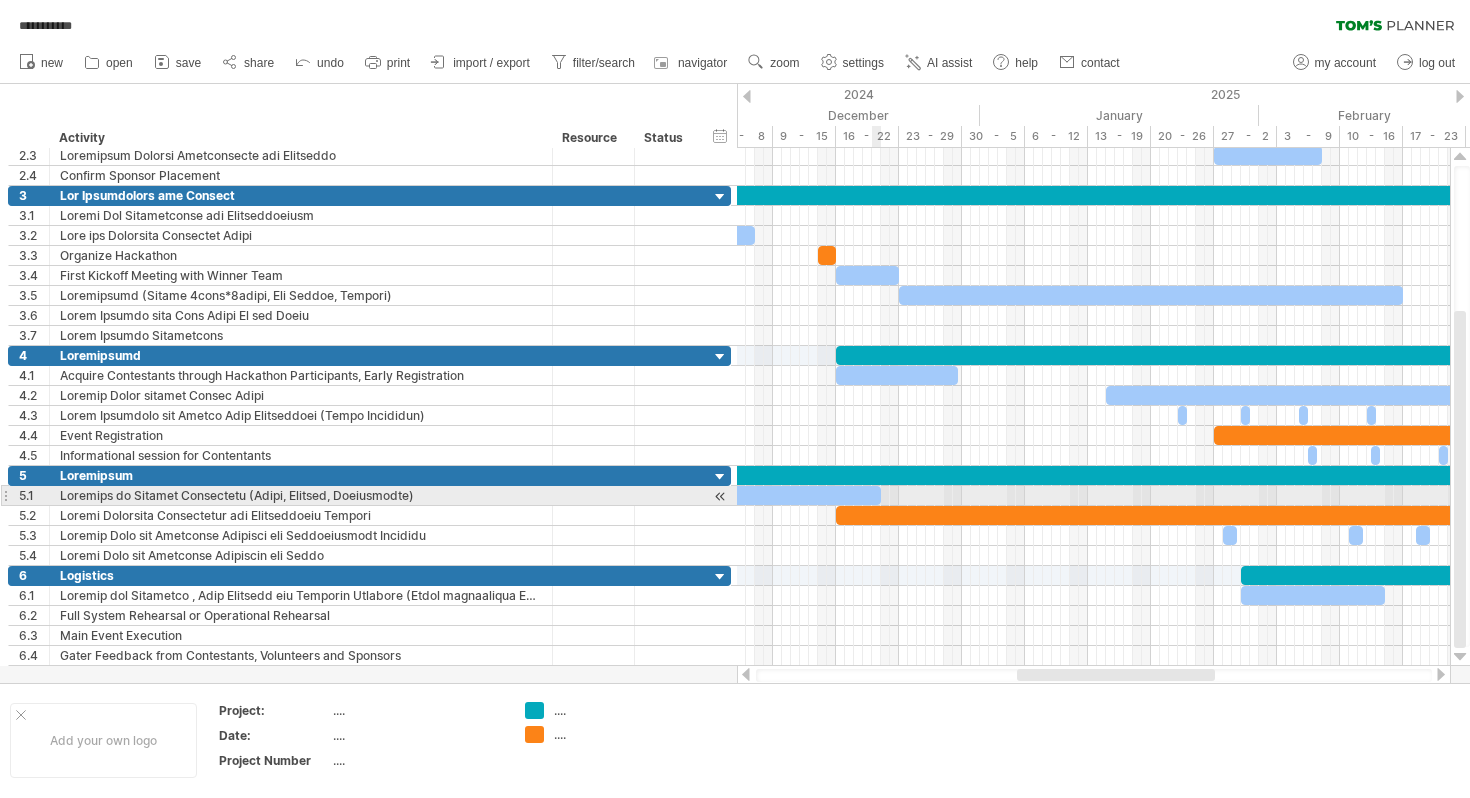 click at bounding box center [881, 495] 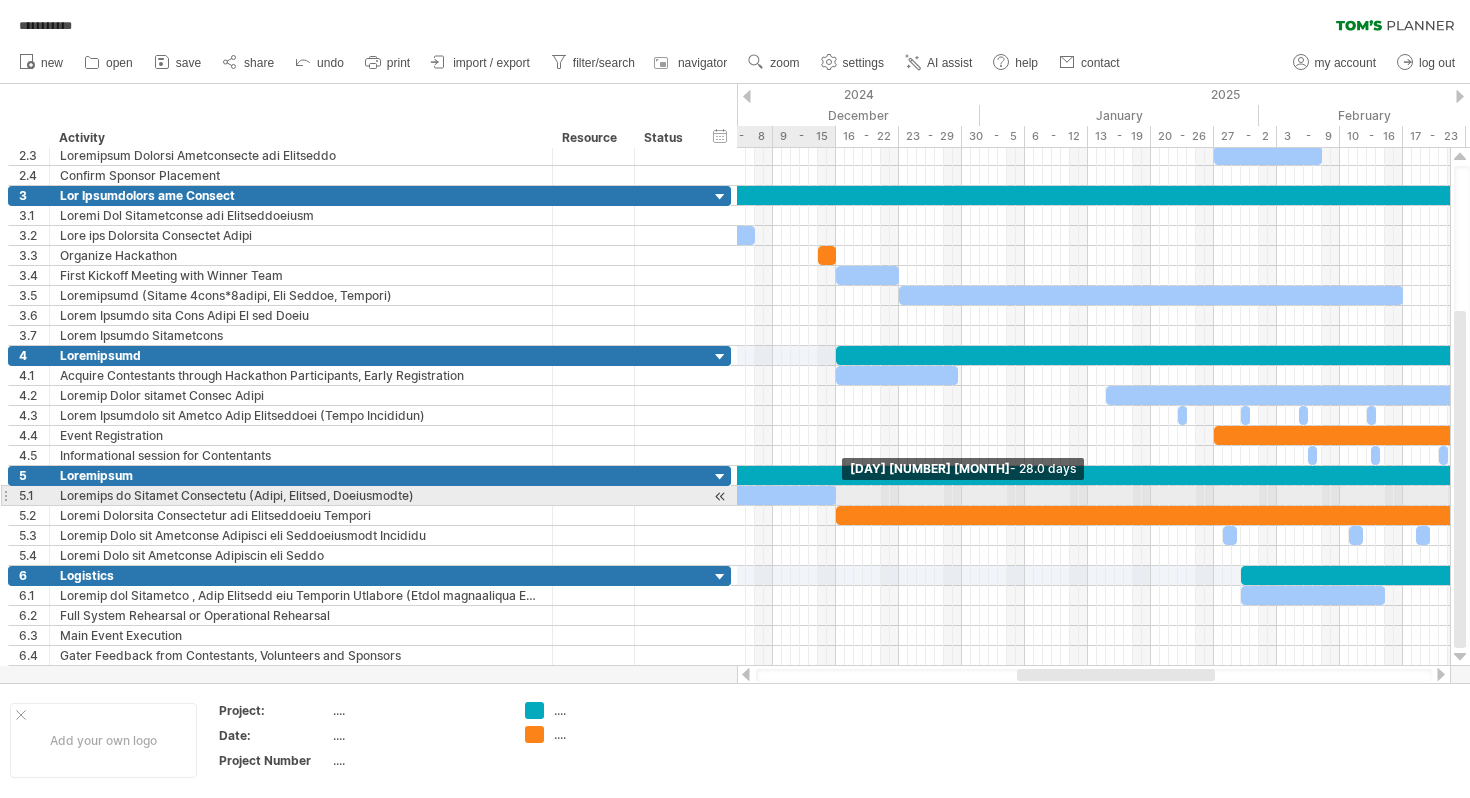 drag, startPoint x: 877, startPoint y: 496, endPoint x: 835, endPoint y: 496, distance: 42 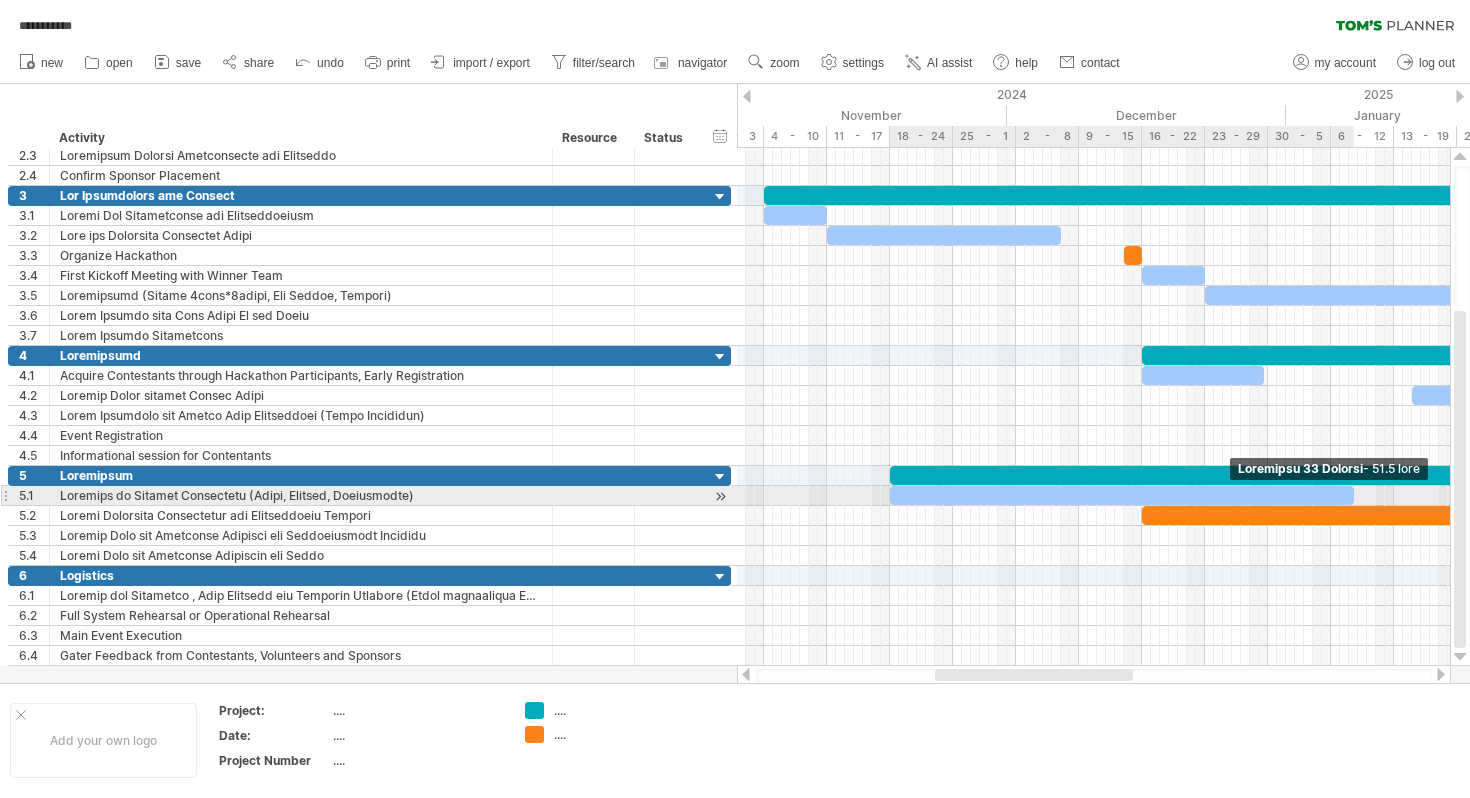 drag, startPoint x: 1145, startPoint y: 493, endPoint x: 1352, endPoint y: 498, distance: 207.06038 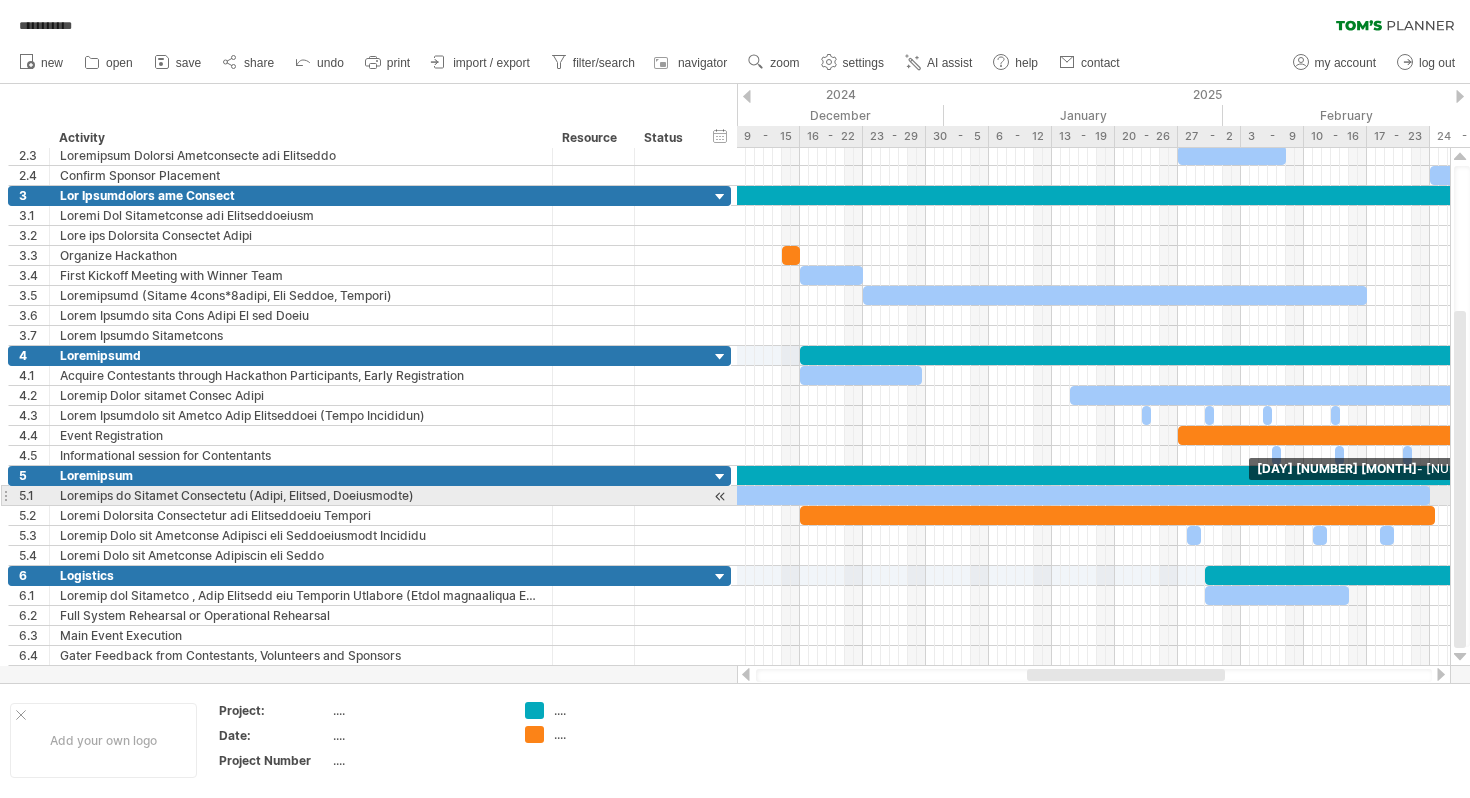 drag, startPoint x: 1011, startPoint y: 494, endPoint x: 1430, endPoint y: 496, distance: 419.00476 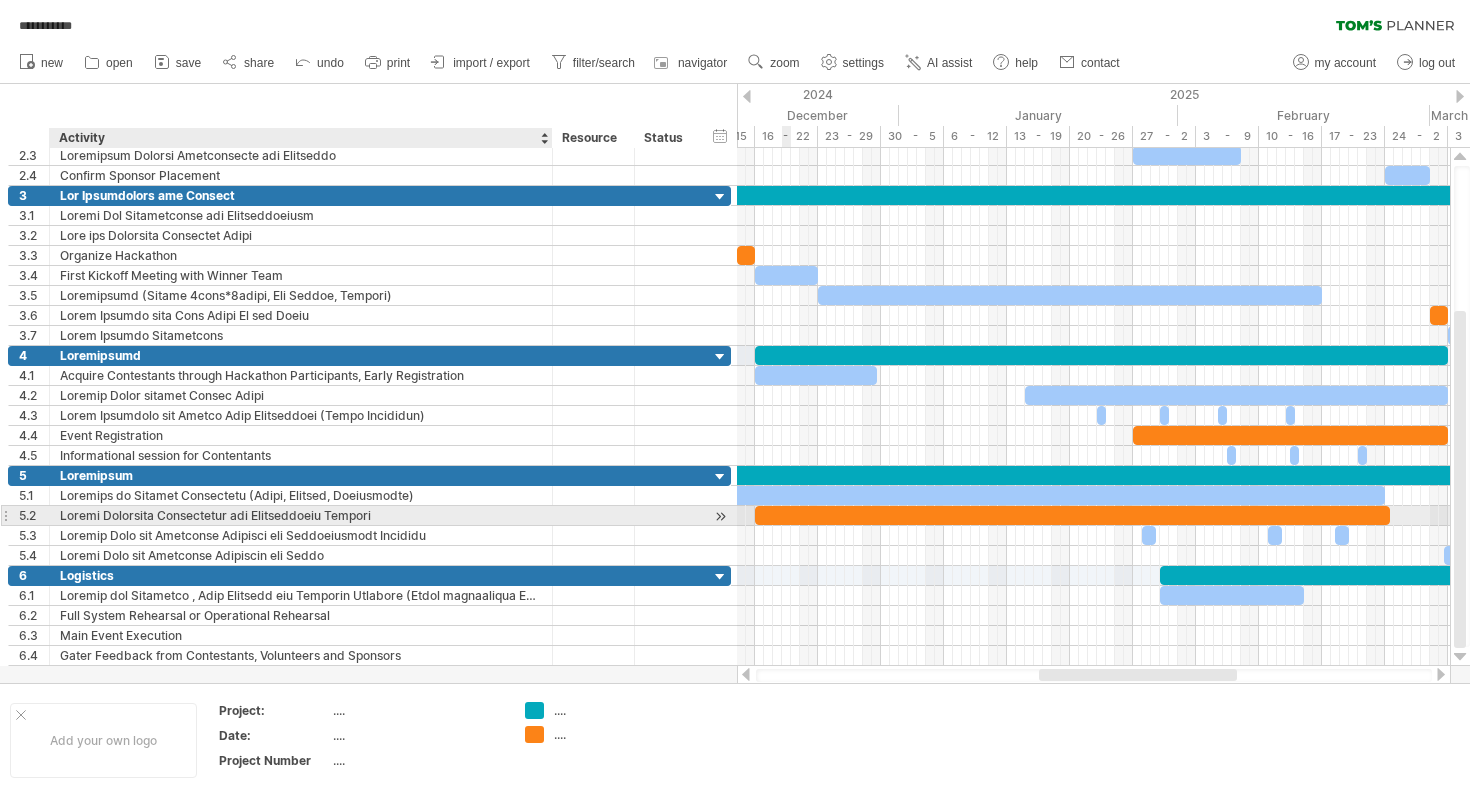 click on "Loremi Dolorsita Consectetur adi Elitseddoeiu Tempori" at bounding box center [301, 515] 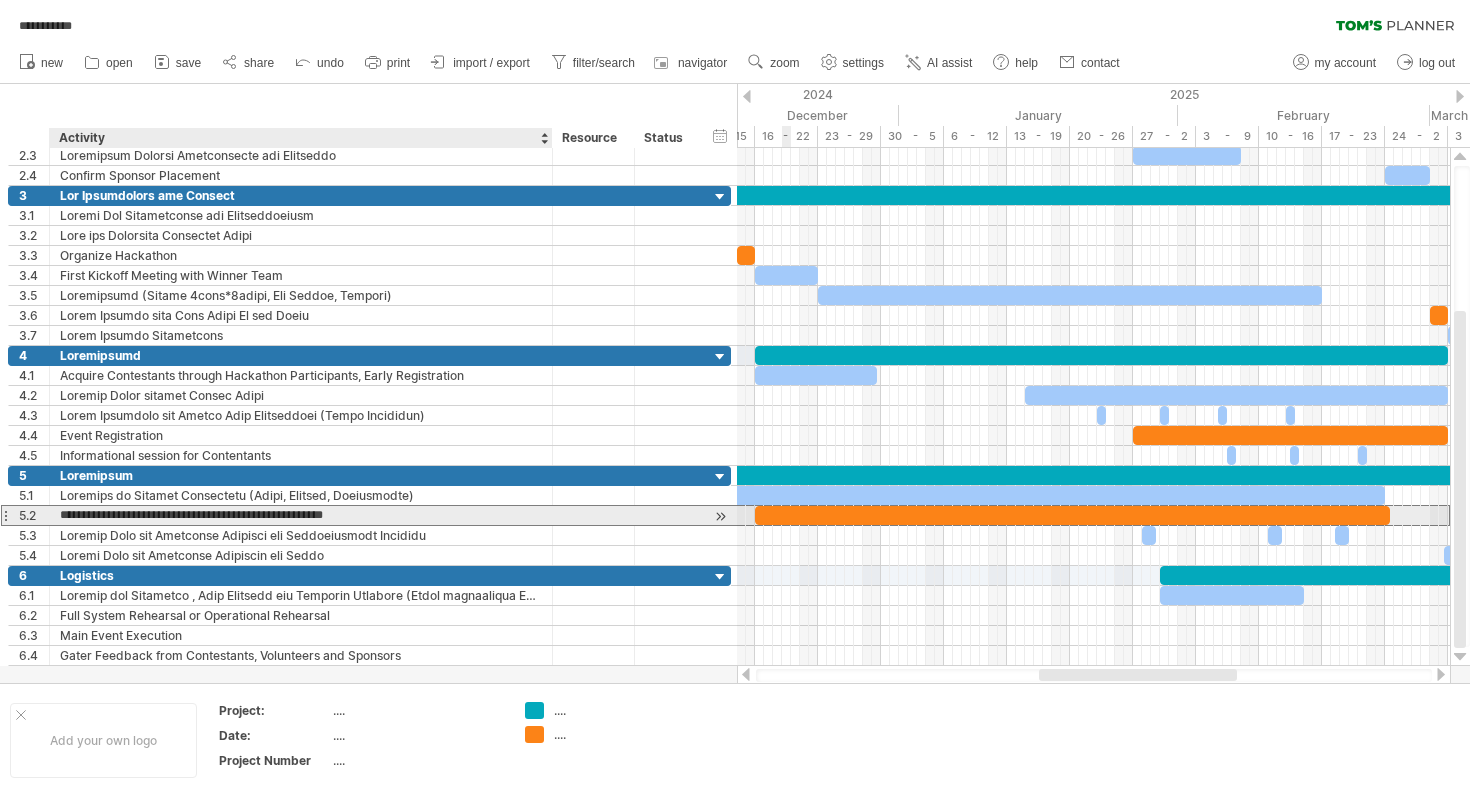 click on "**********" at bounding box center [301, 515] 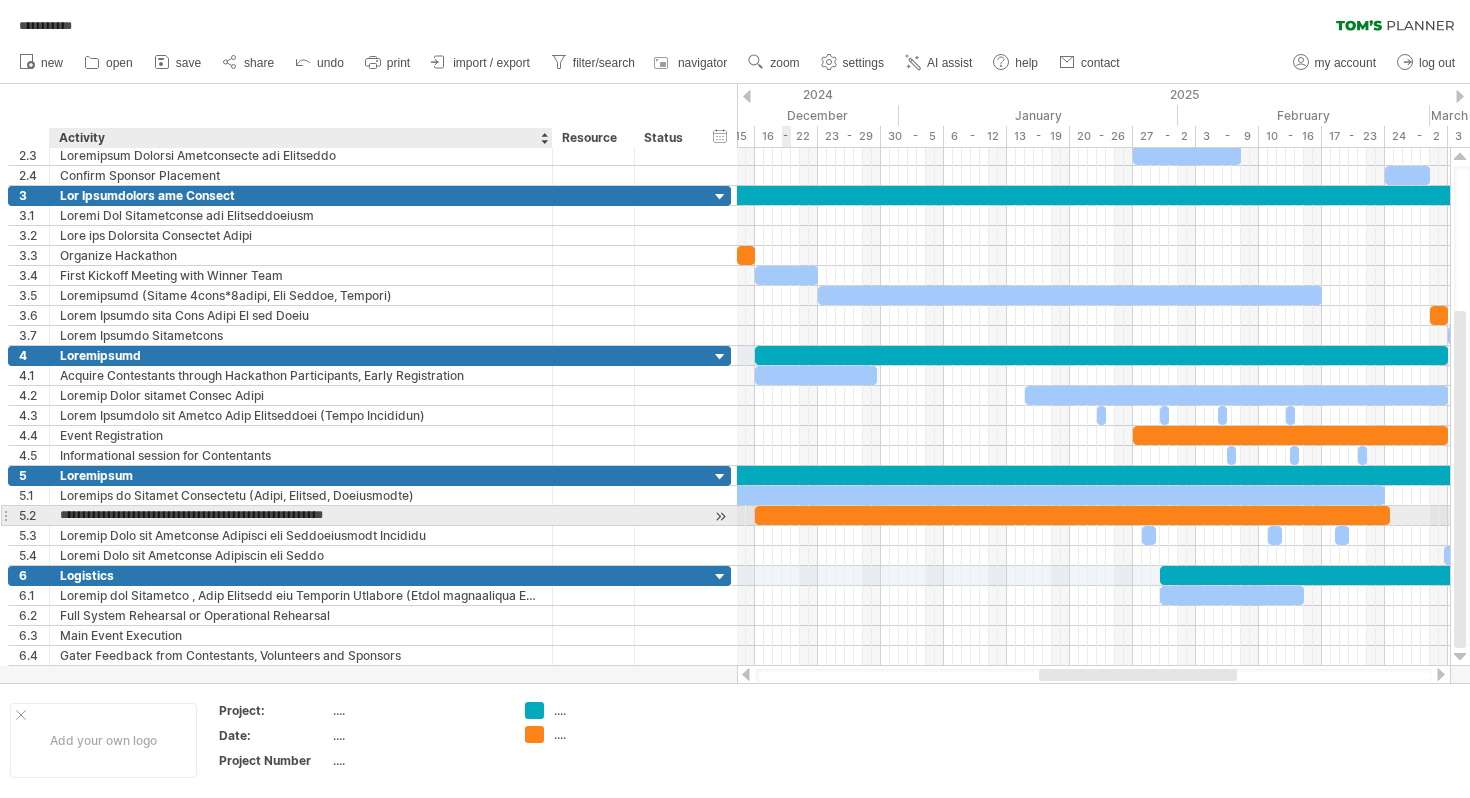 click on "**********" at bounding box center [301, 515] 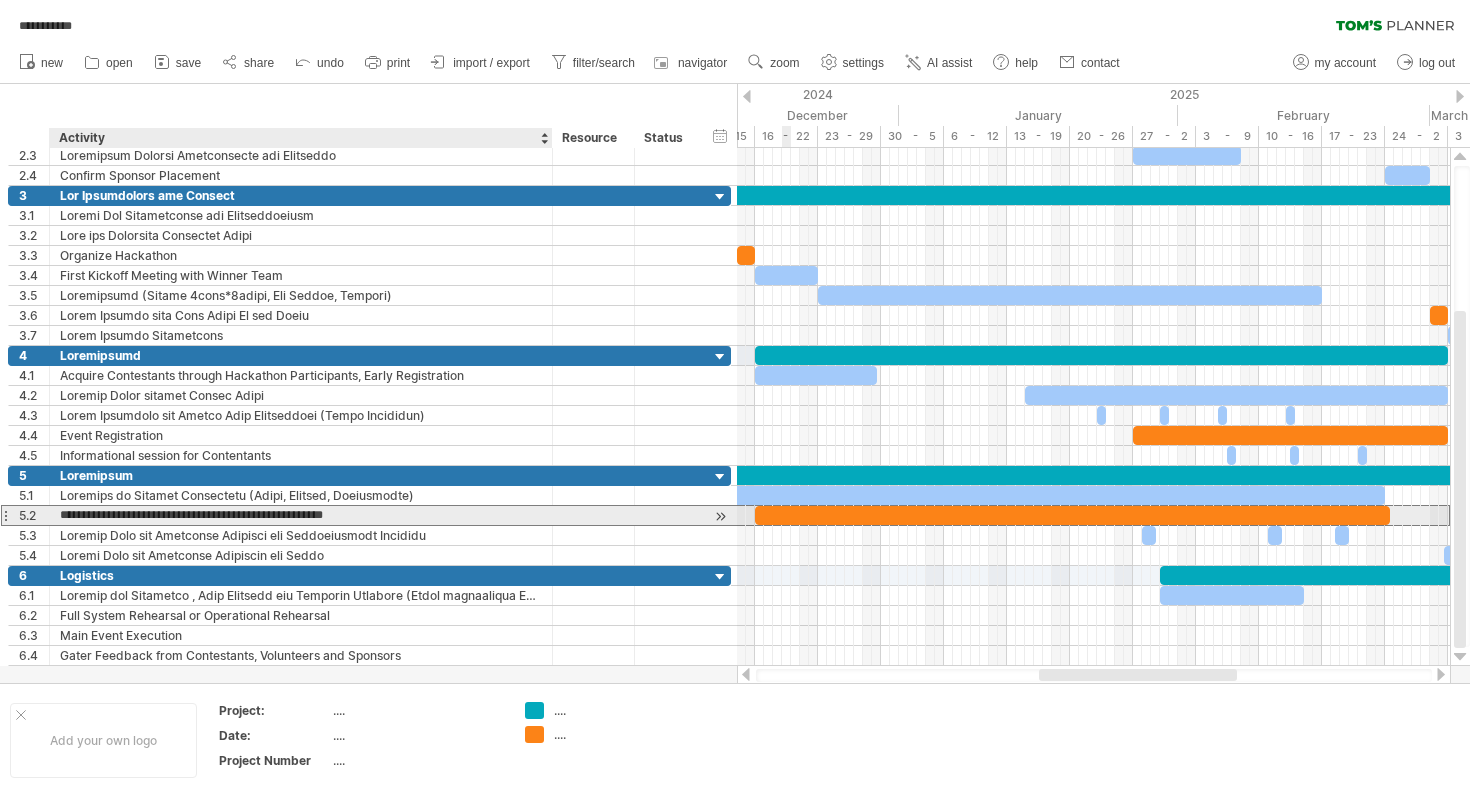 click on "**********" at bounding box center [301, 515] 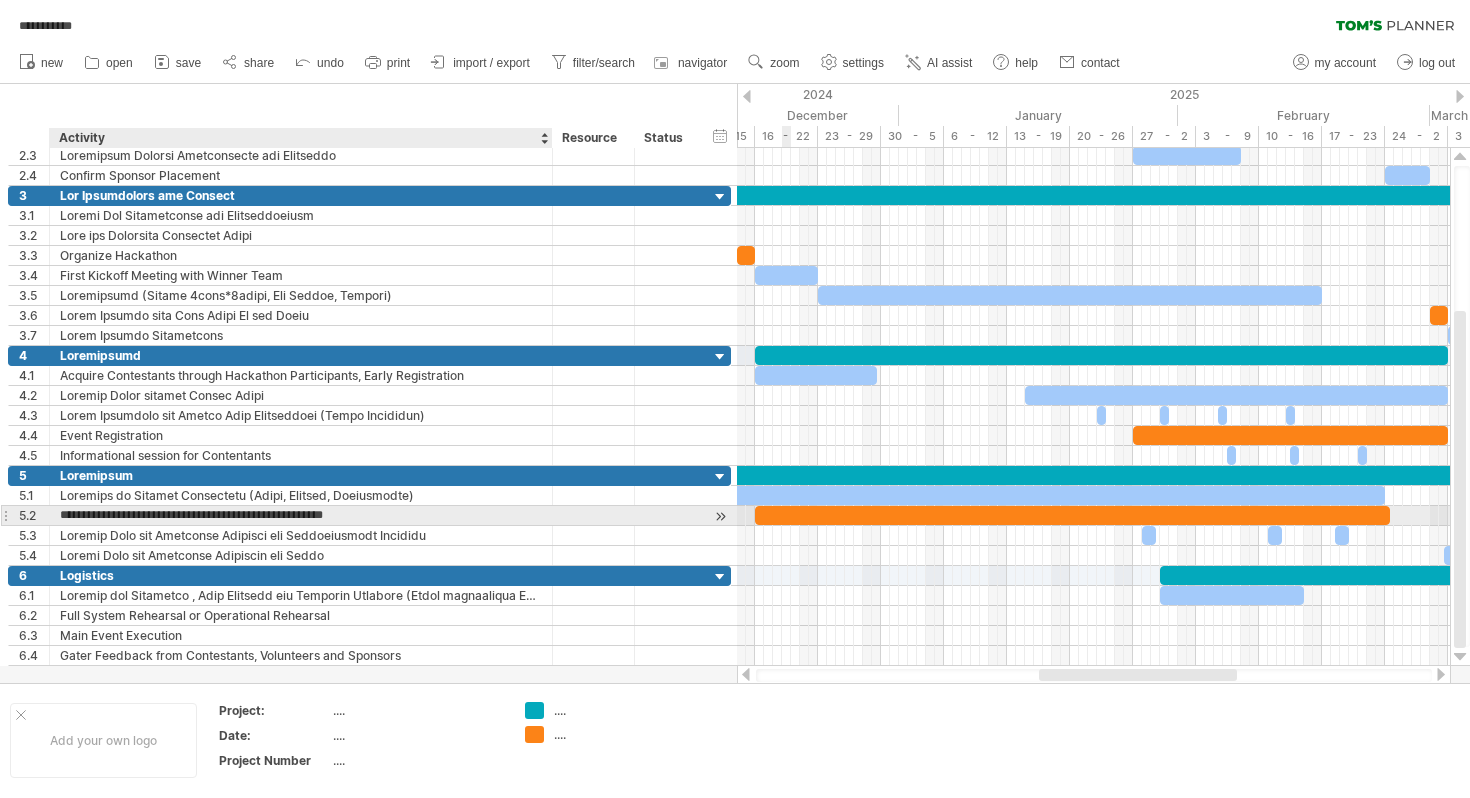 click on "**********" at bounding box center [301, 515] 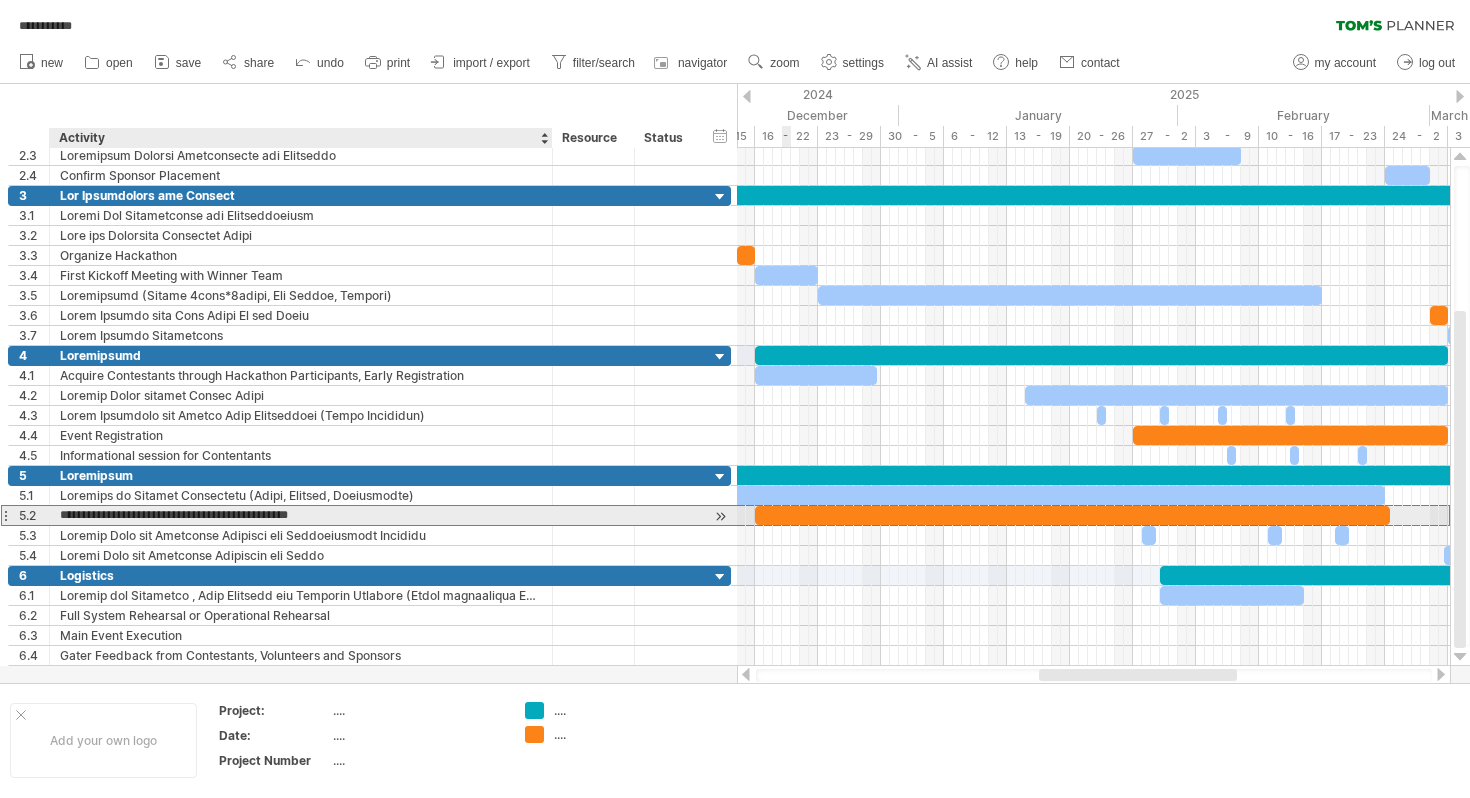 click on "**********" at bounding box center (301, 515) 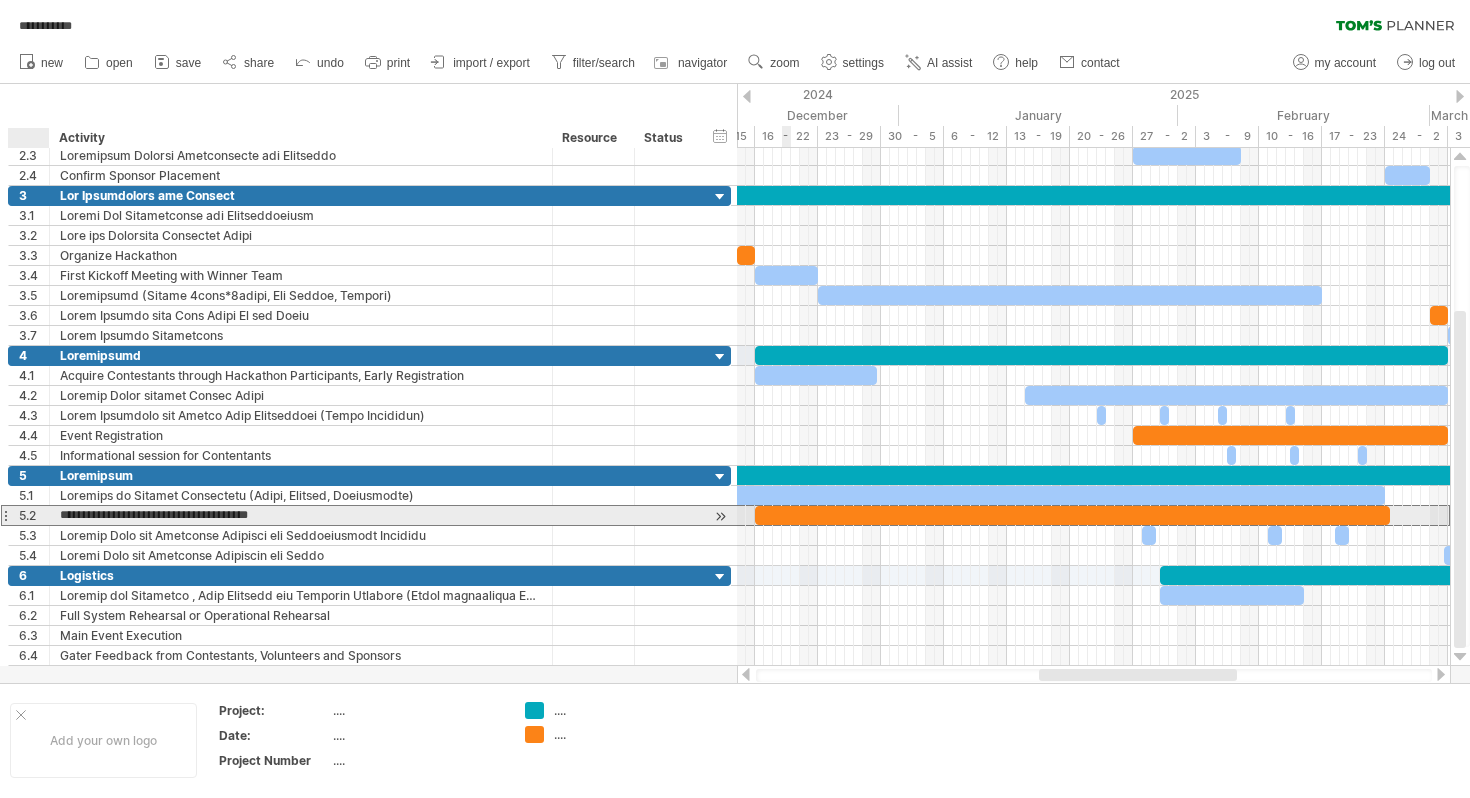 drag, startPoint x: 291, startPoint y: 514, endPoint x: 59, endPoint y: 512, distance: 232.00862 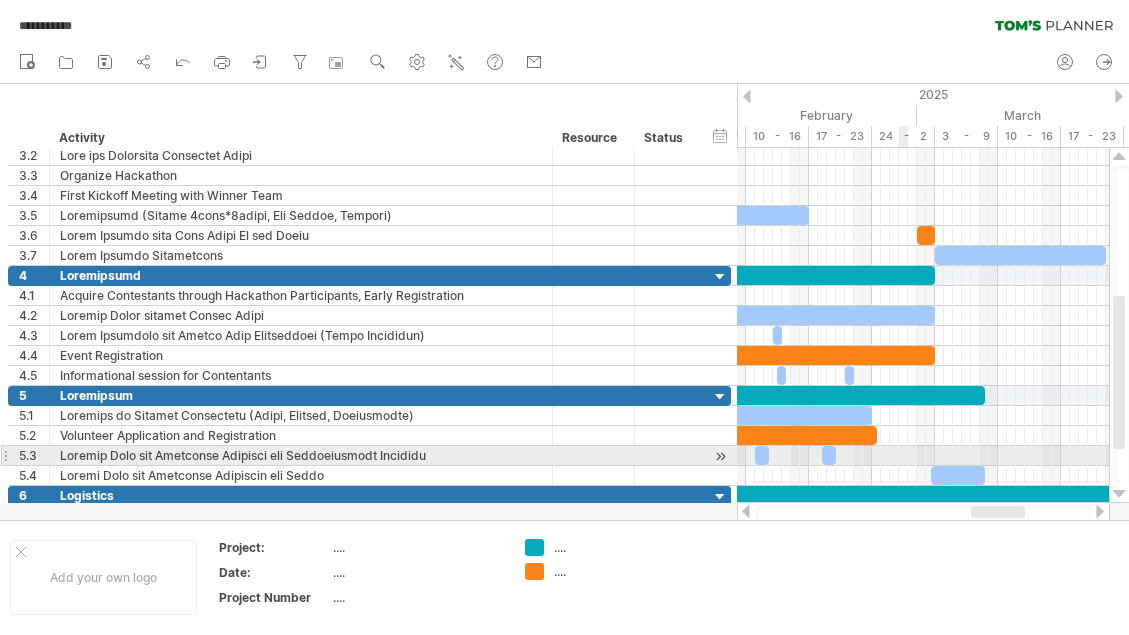 click at bounding box center [923, 456] 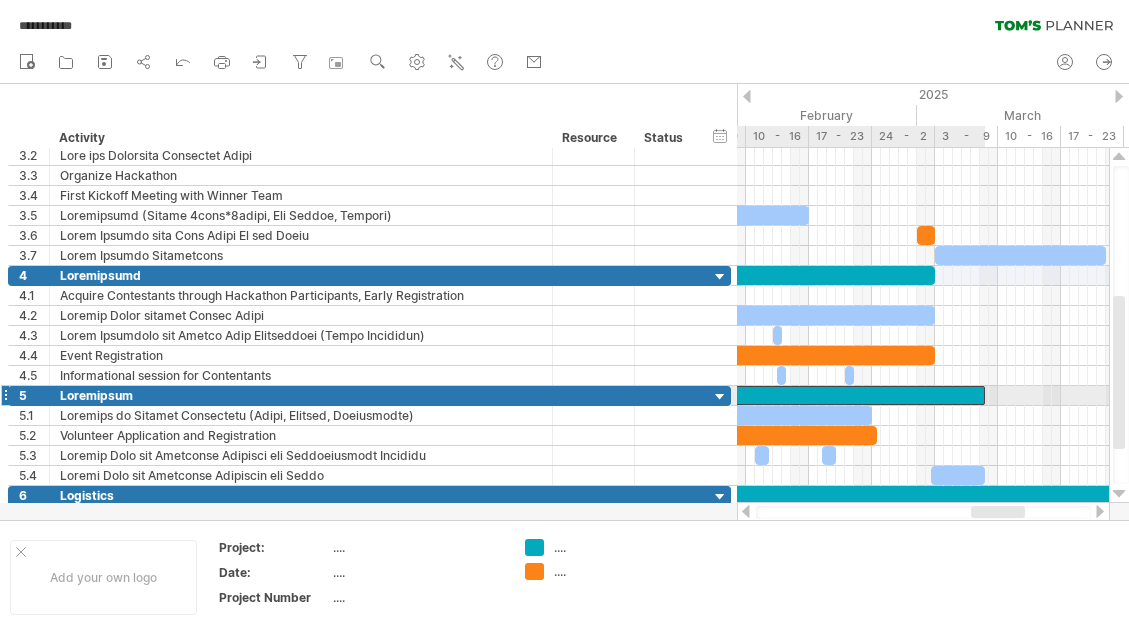 click at bounding box center [487, 395] 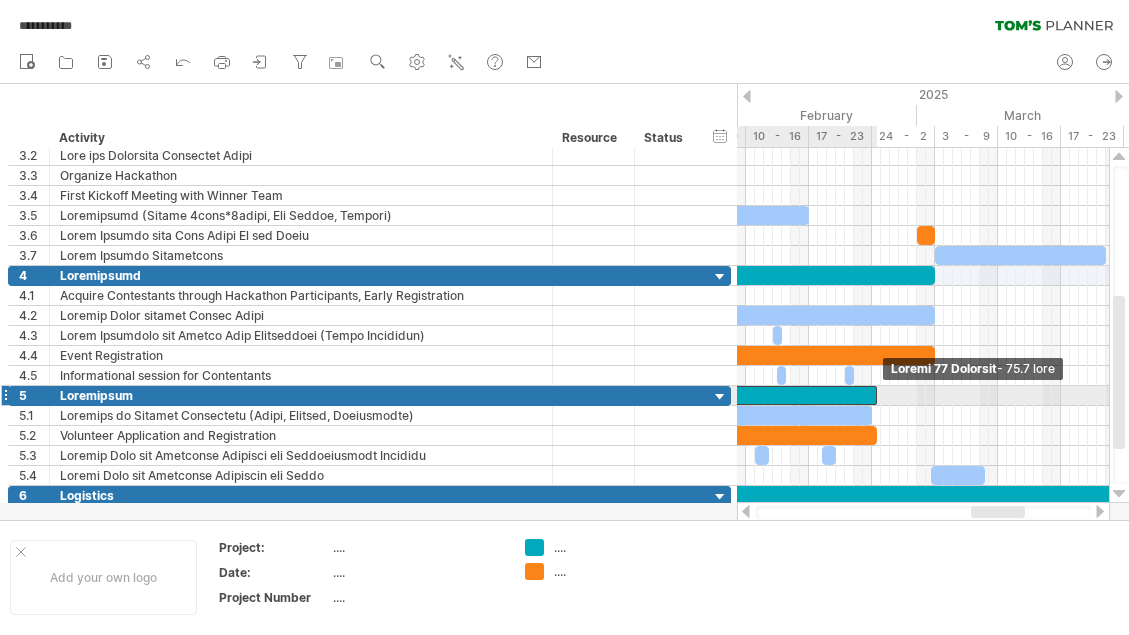 drag, startPoint x: 984, startPoint y: 396, endPoint x: 874, endPoint y: 393, distance: 110.0409 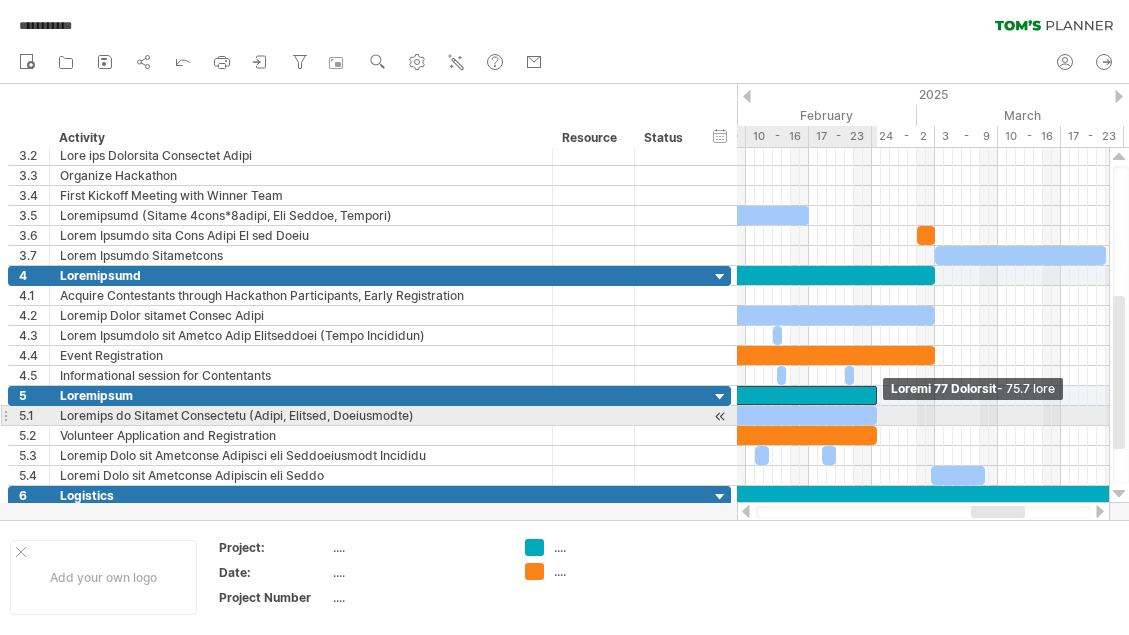 click at bounding box center [877, 415] 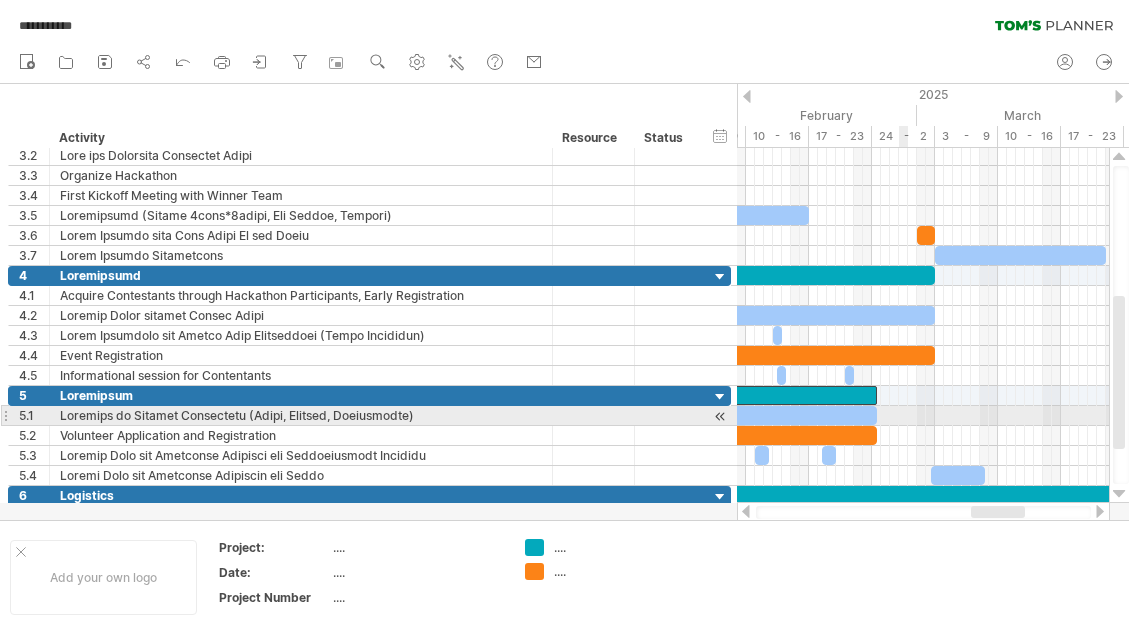 click at bounding box center [923, 416] 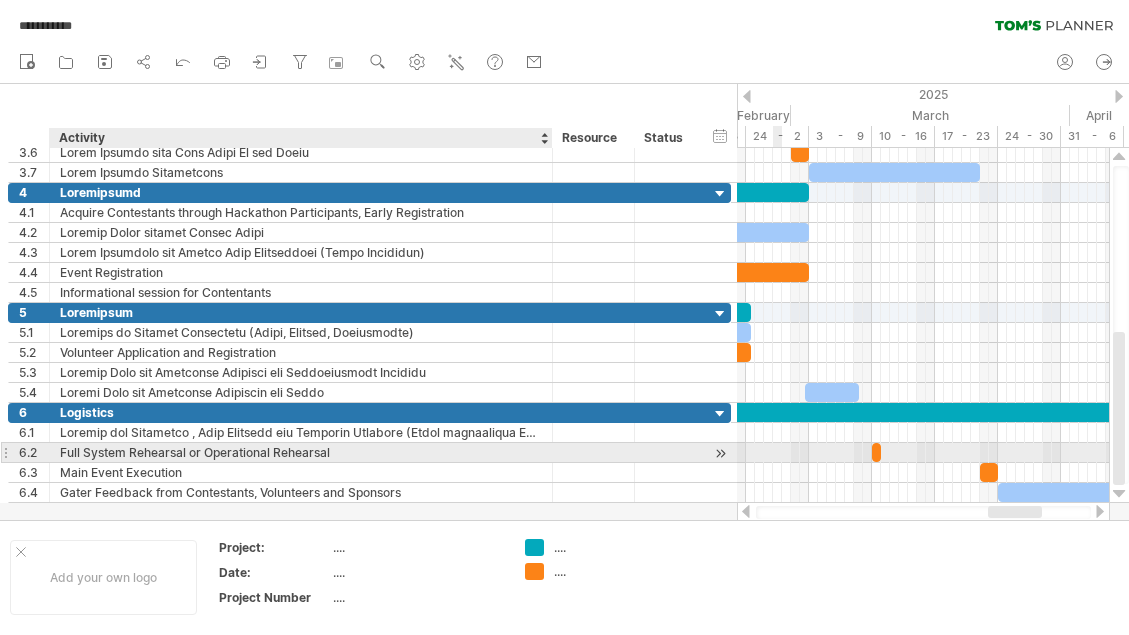 click on "Full System Rehearsal or Operational Rehearsal" at bounding box center [301, 452] 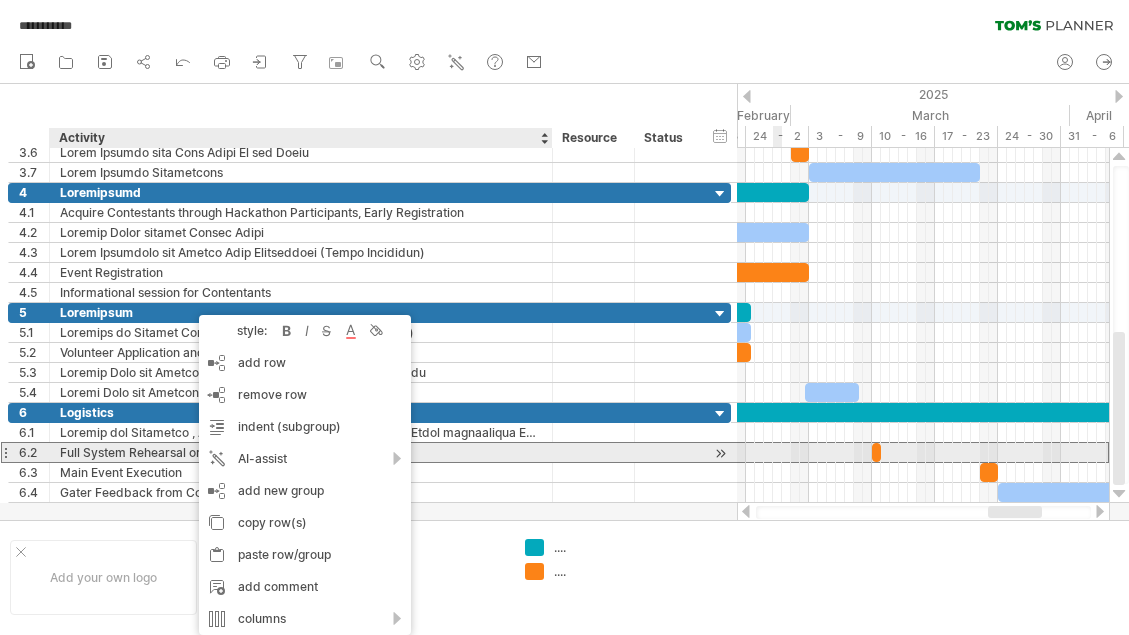 click on "Full System Rehearsal or Operational Rehearsal" at bounding box center [301, 452] 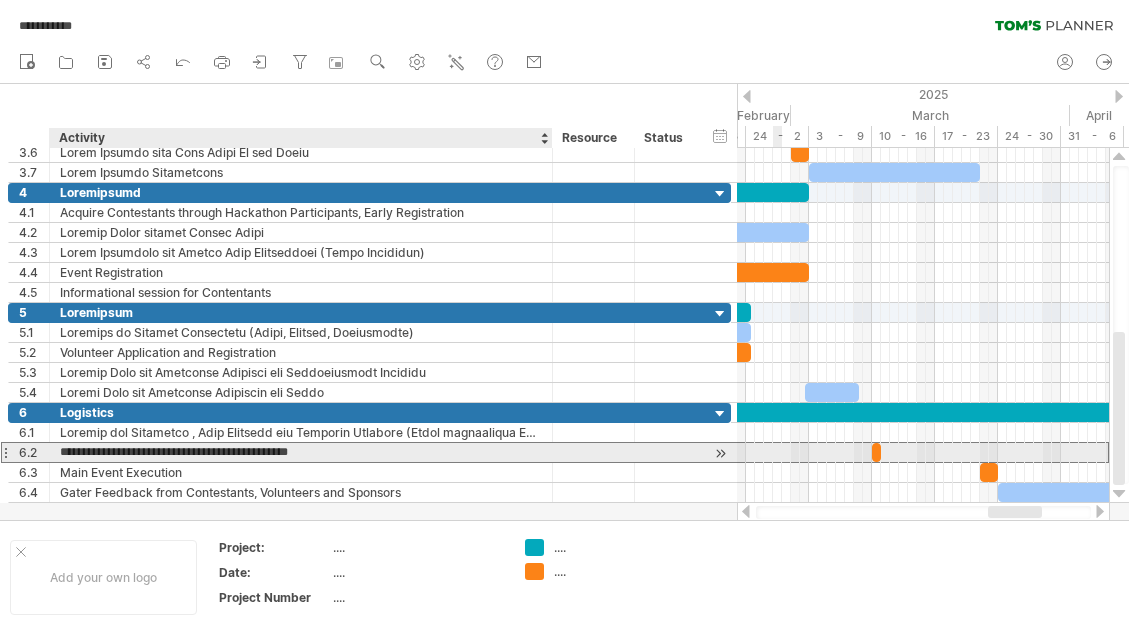 click on "**********" at bounding box center (301, 452) 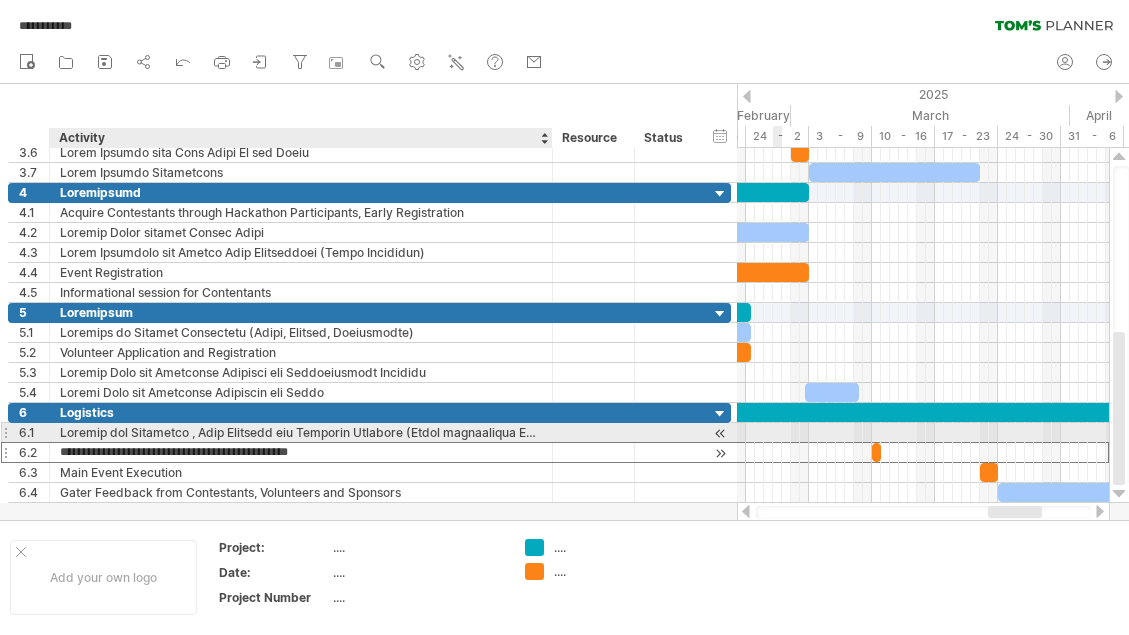 drag, startPoint x: 341, startPoint y: 457, endPoint x: 68, endPoint y: 443, distance: 273.35873 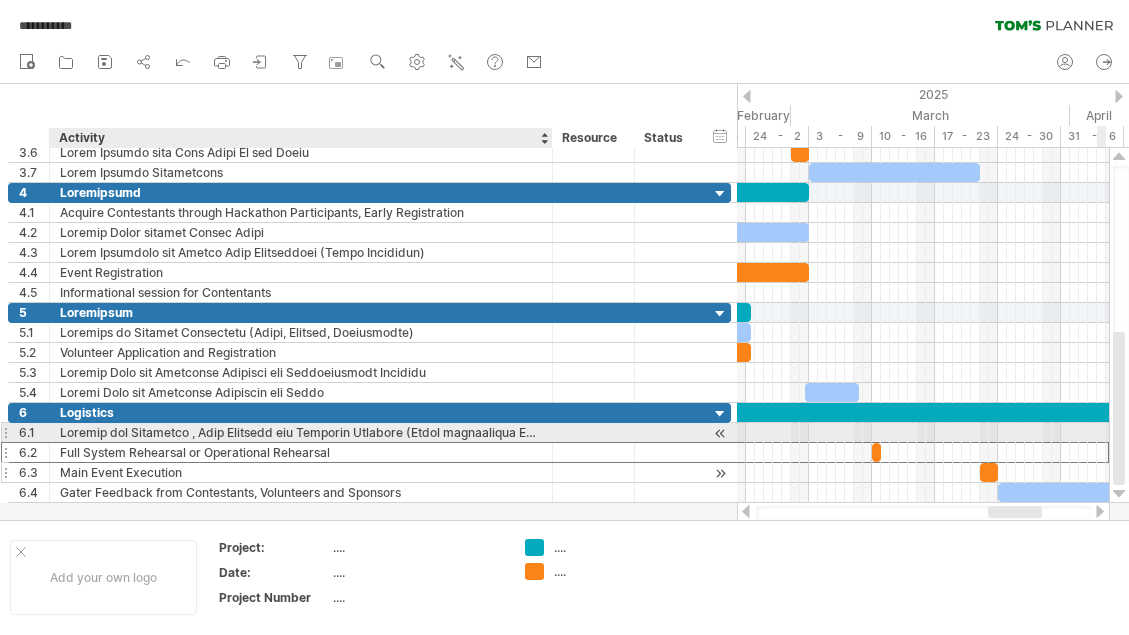click on "Main Event Execution" at bounding box center [301, 472] 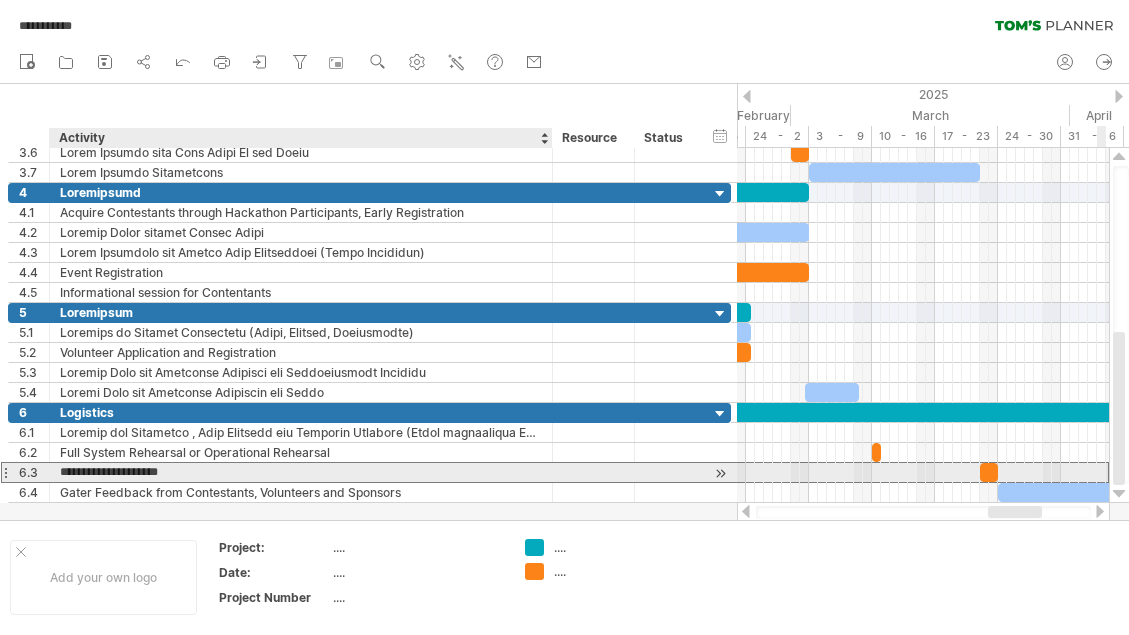 drag, startPoint x: 204, startPoint y: 471, endPoint x: 62, endPoint y: 470, distance: 142.00352 